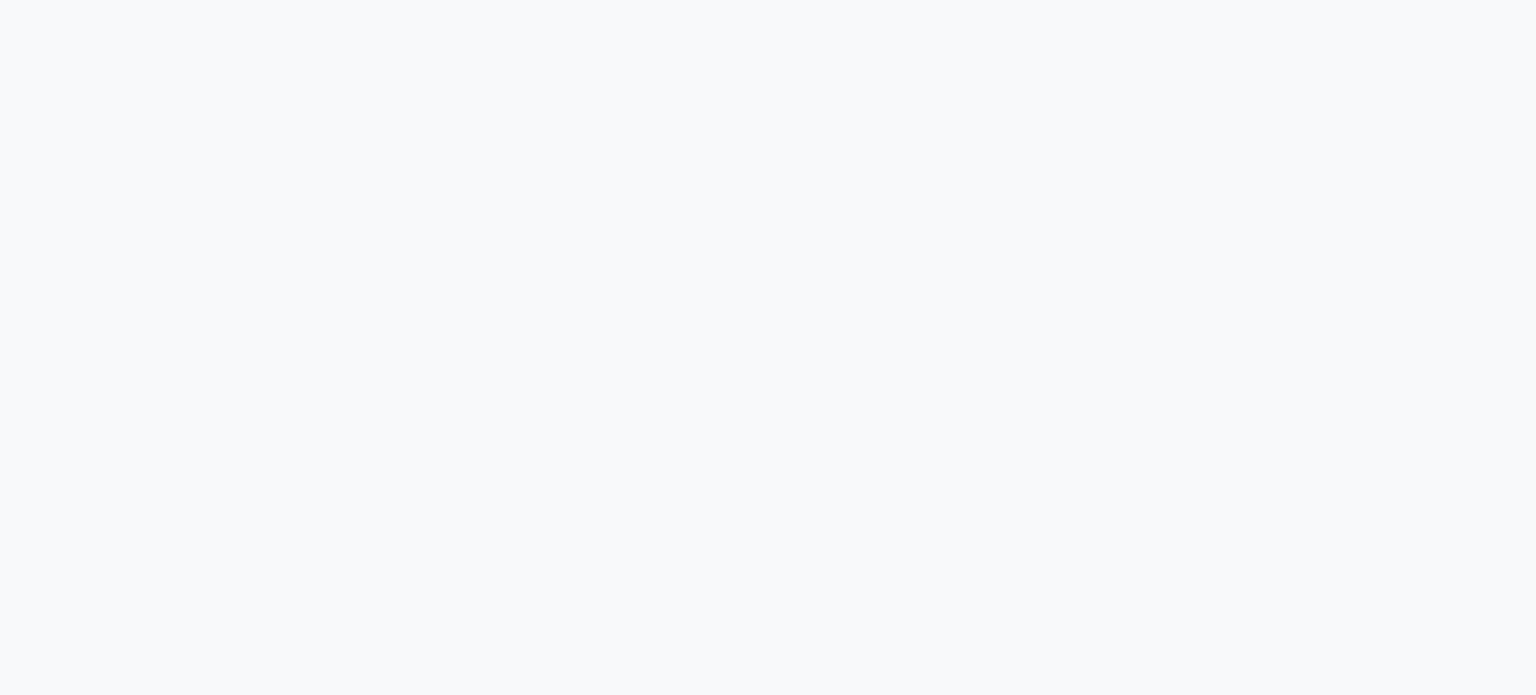 scroll, scrollTop: 0, scrollLeft: 0, axis: both 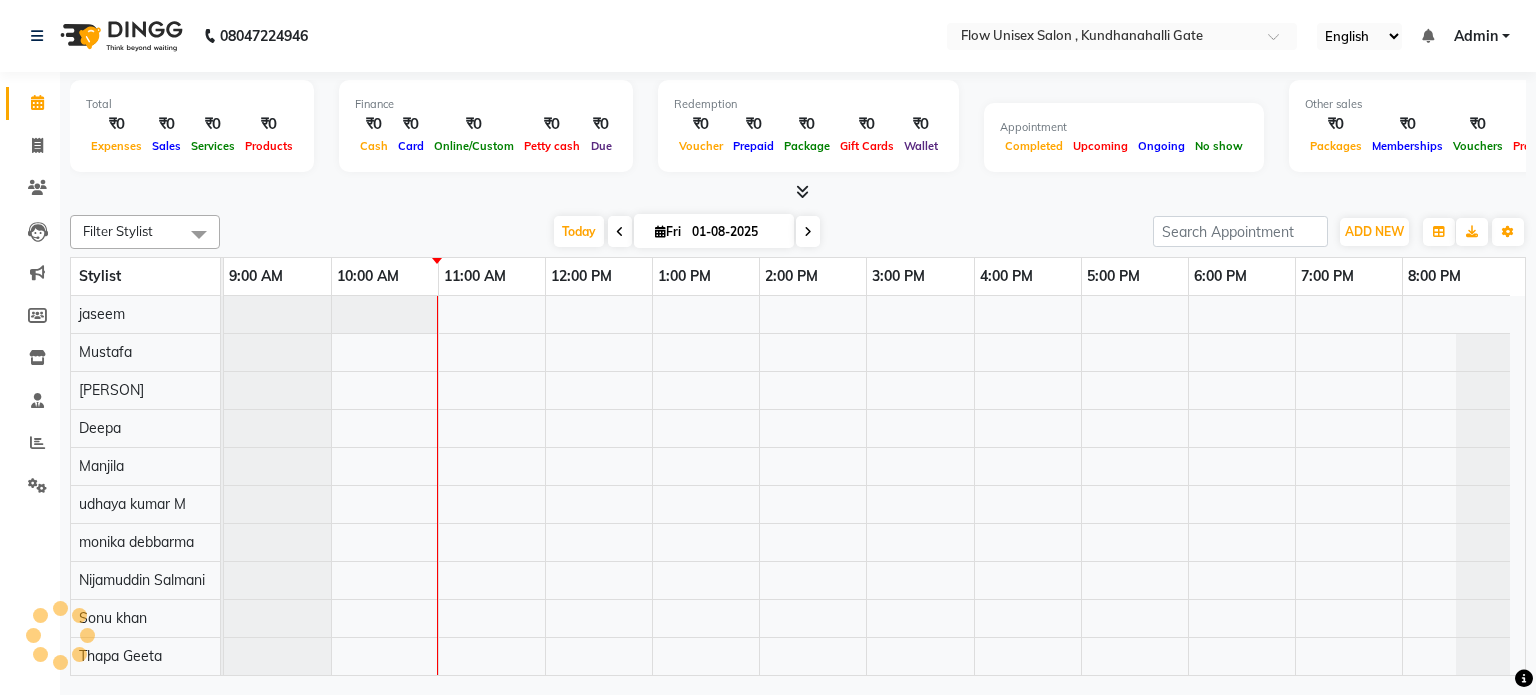 select on "en" 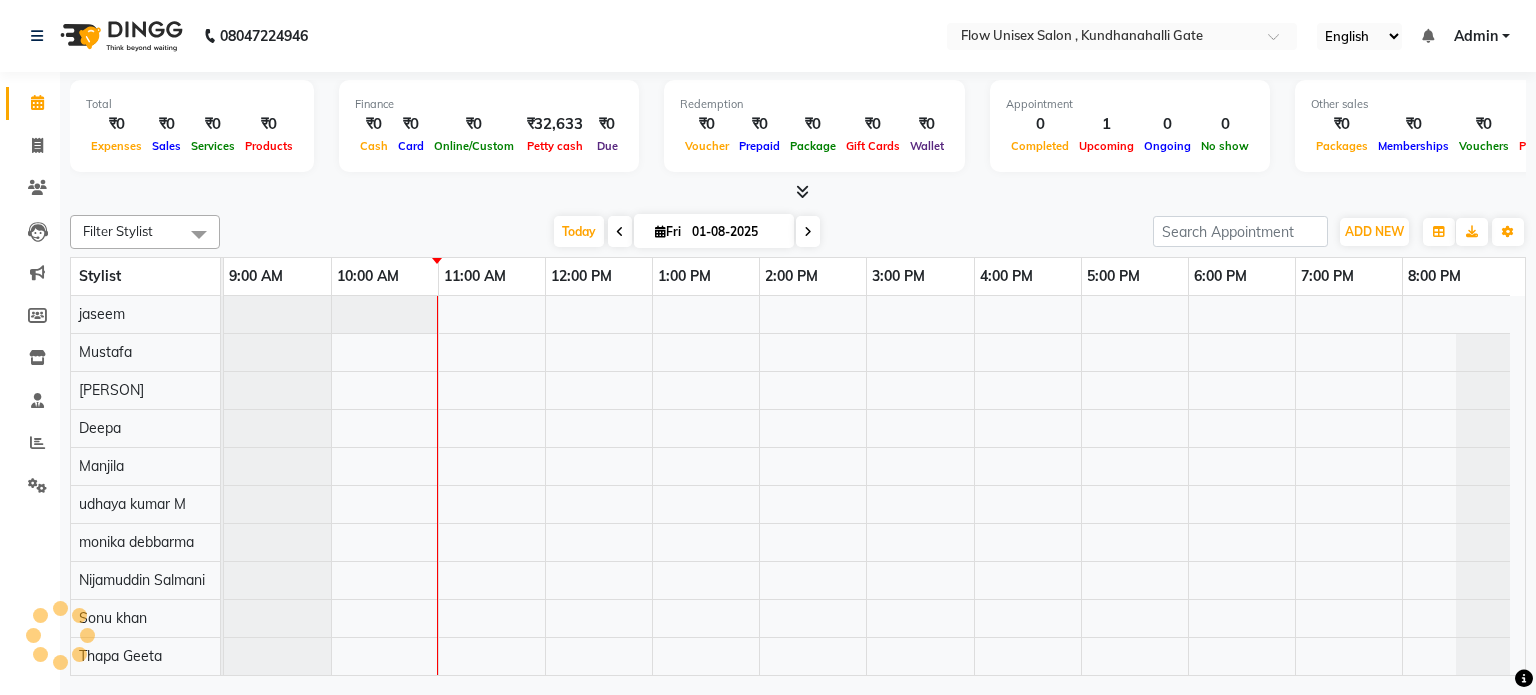 scroll, scrollTop: 0, scrollLeft: 0, axis: both 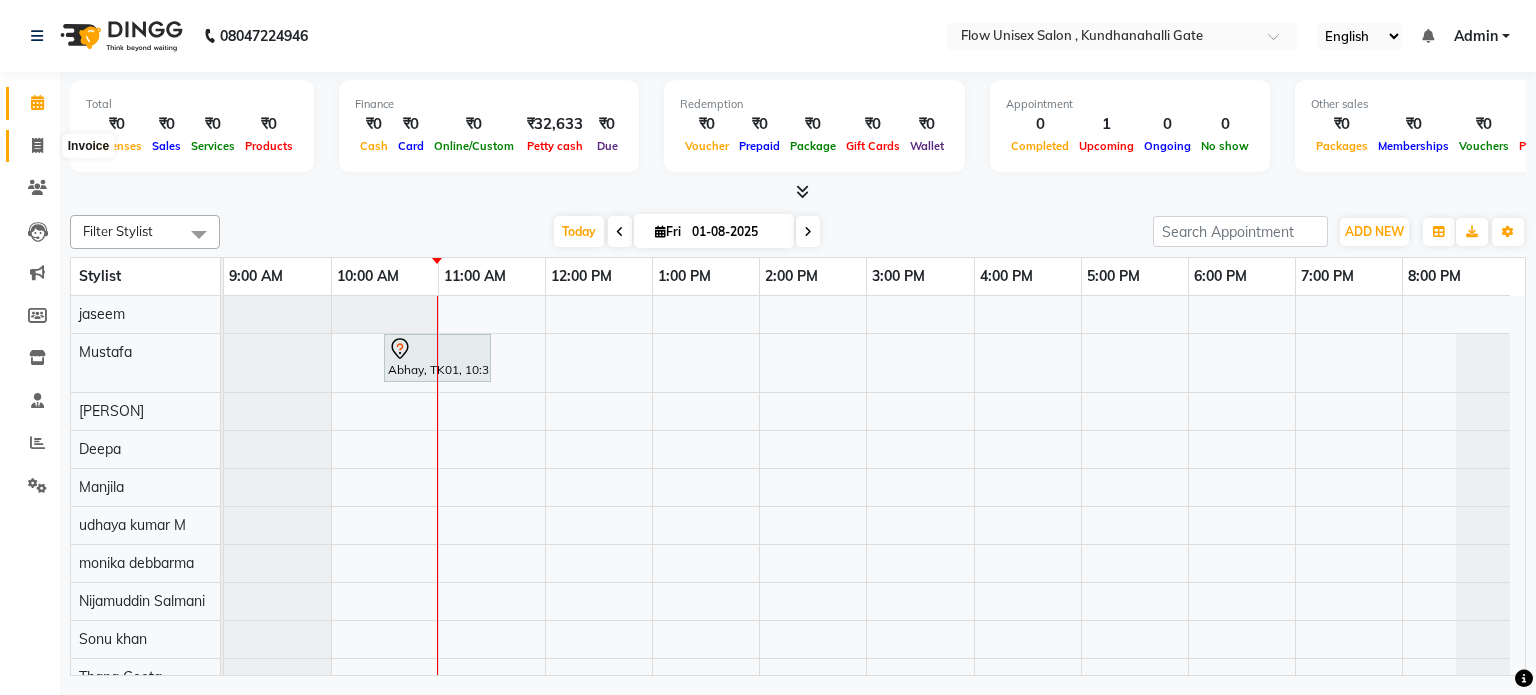 click 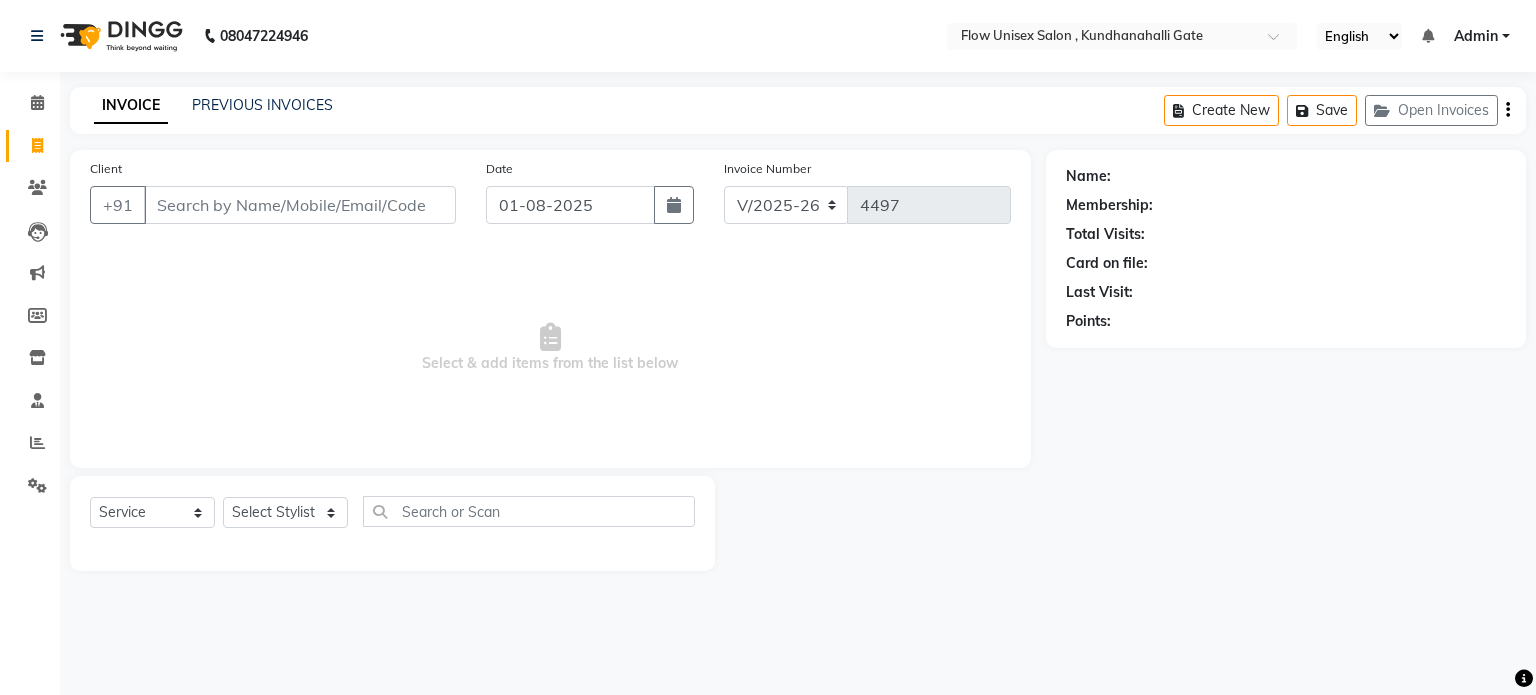 click on "Client" at bounding box center [300, 205] 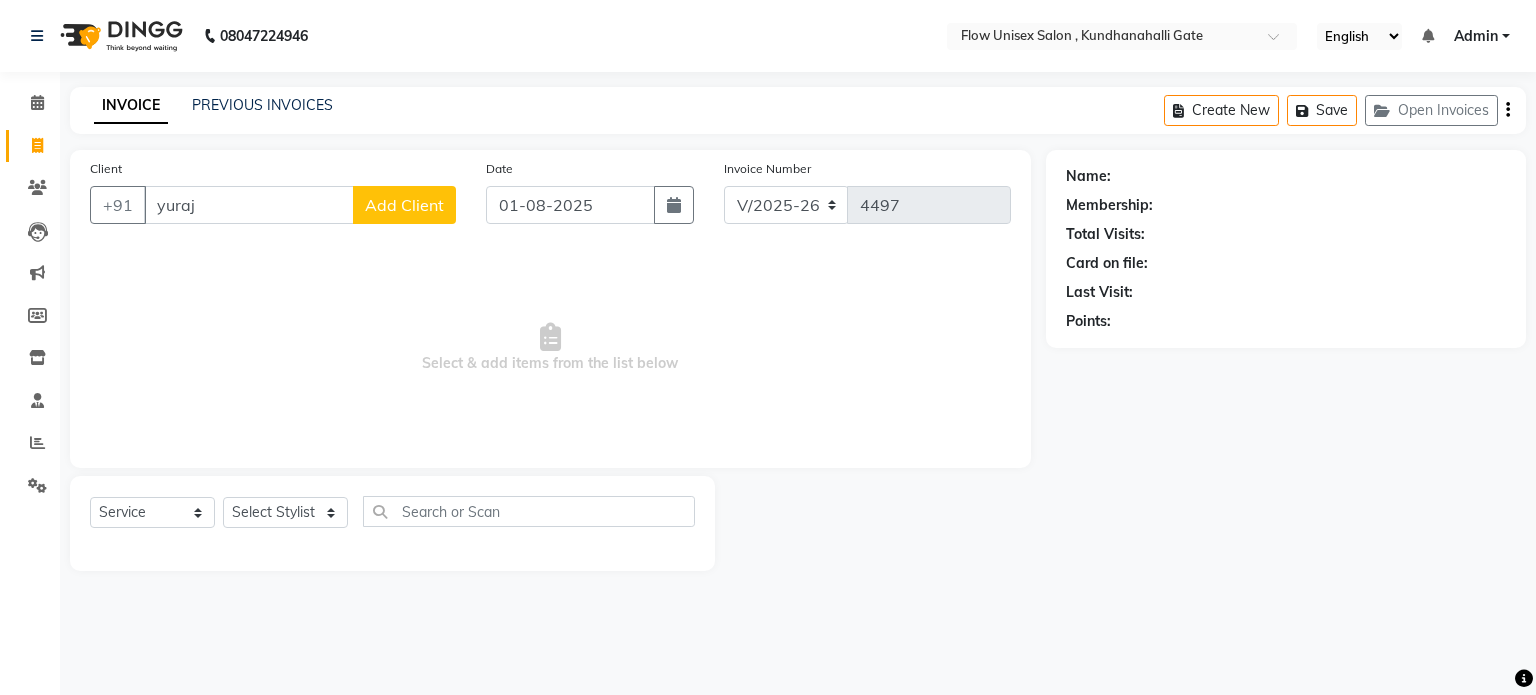click on "yuraj" at bounding box center (249, 205) 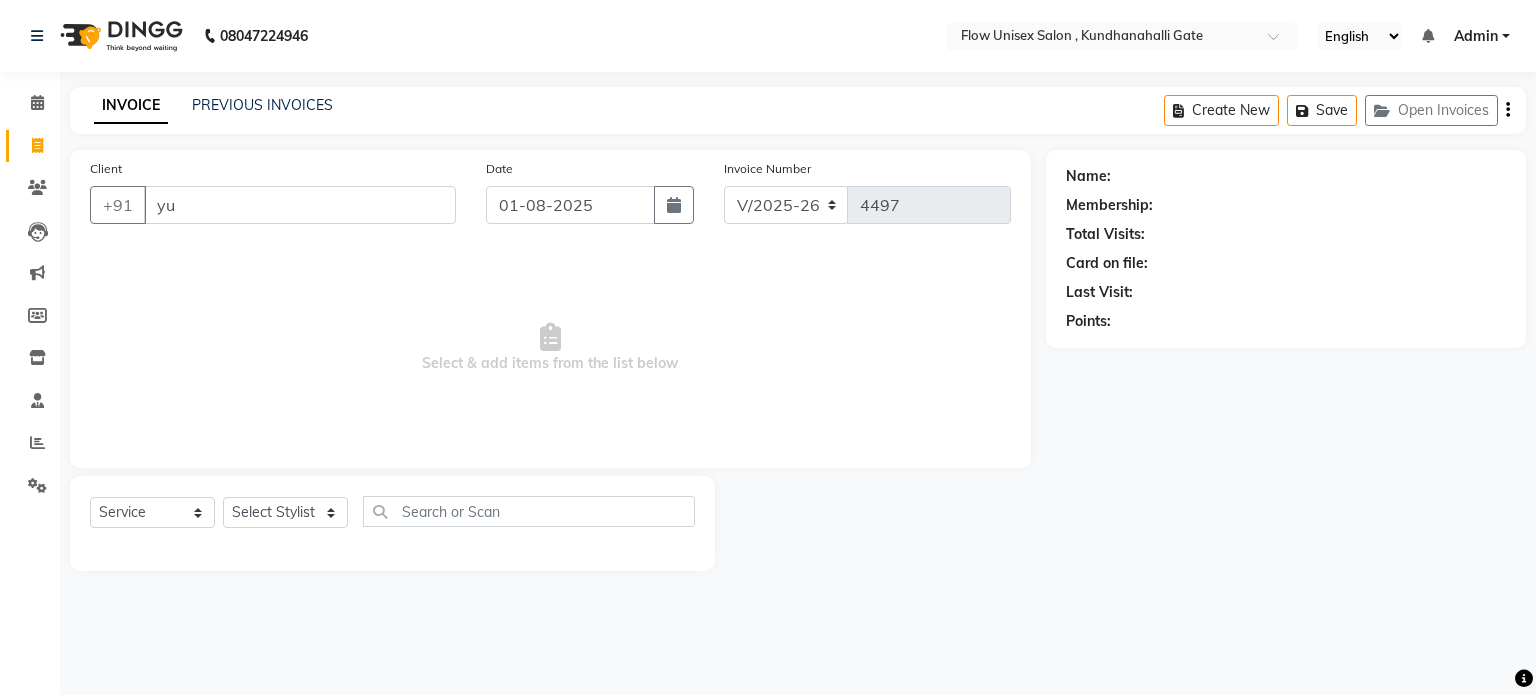 type on "y" 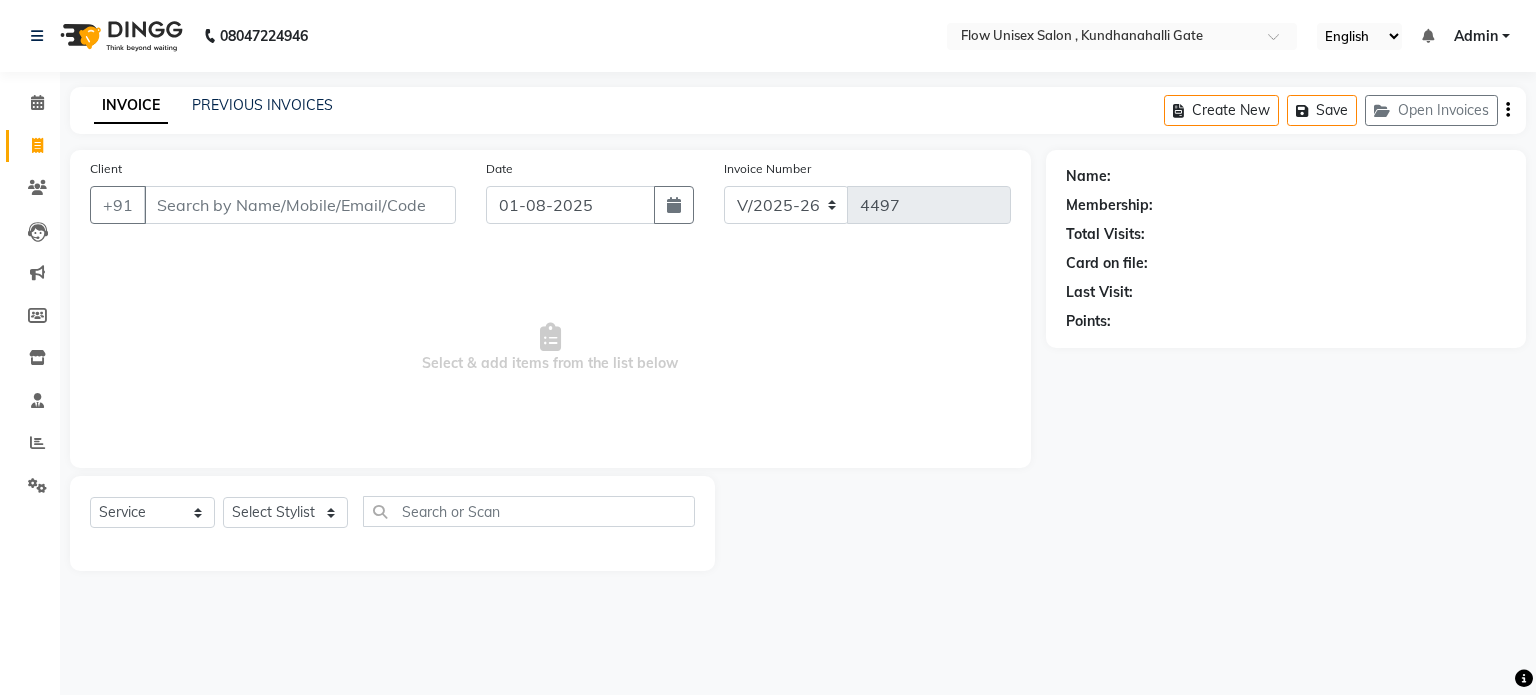 type on "d" 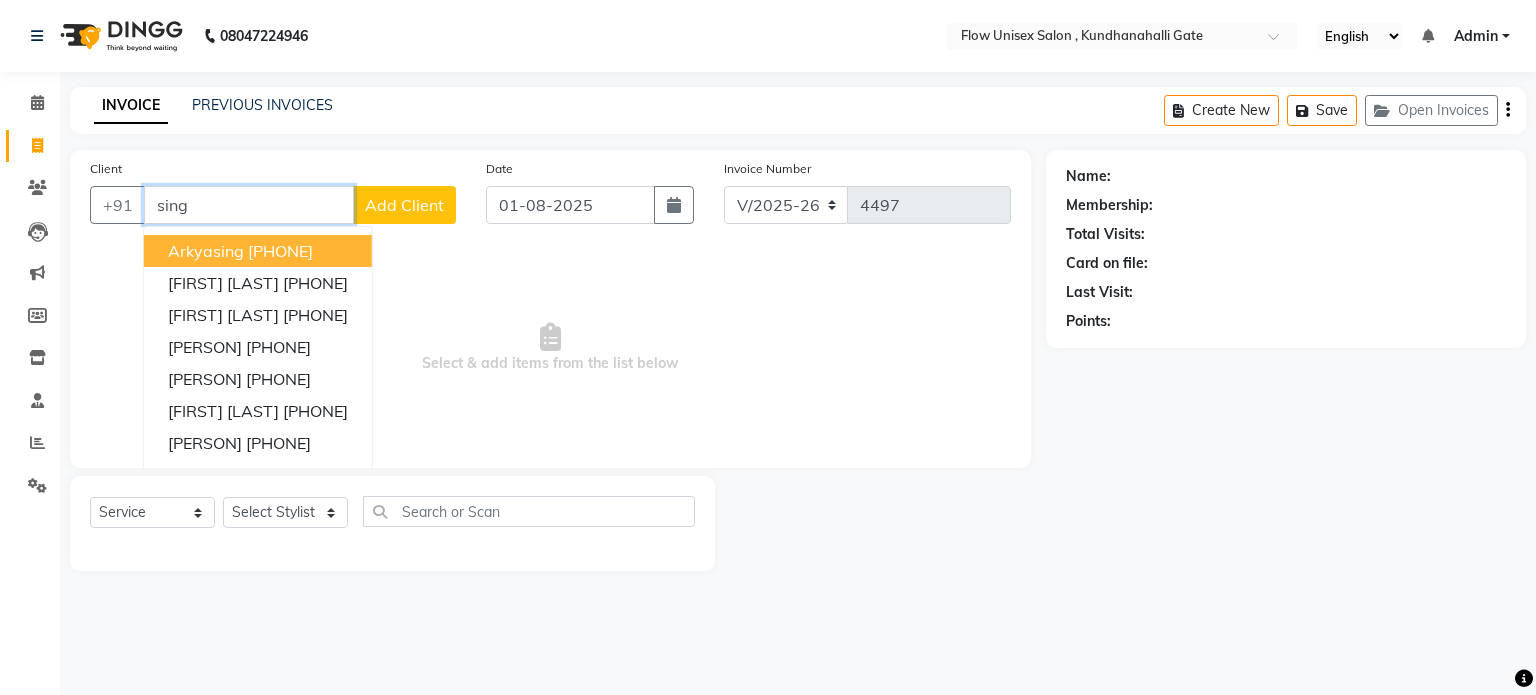 click on "sing" at bounding box center [249, 205] 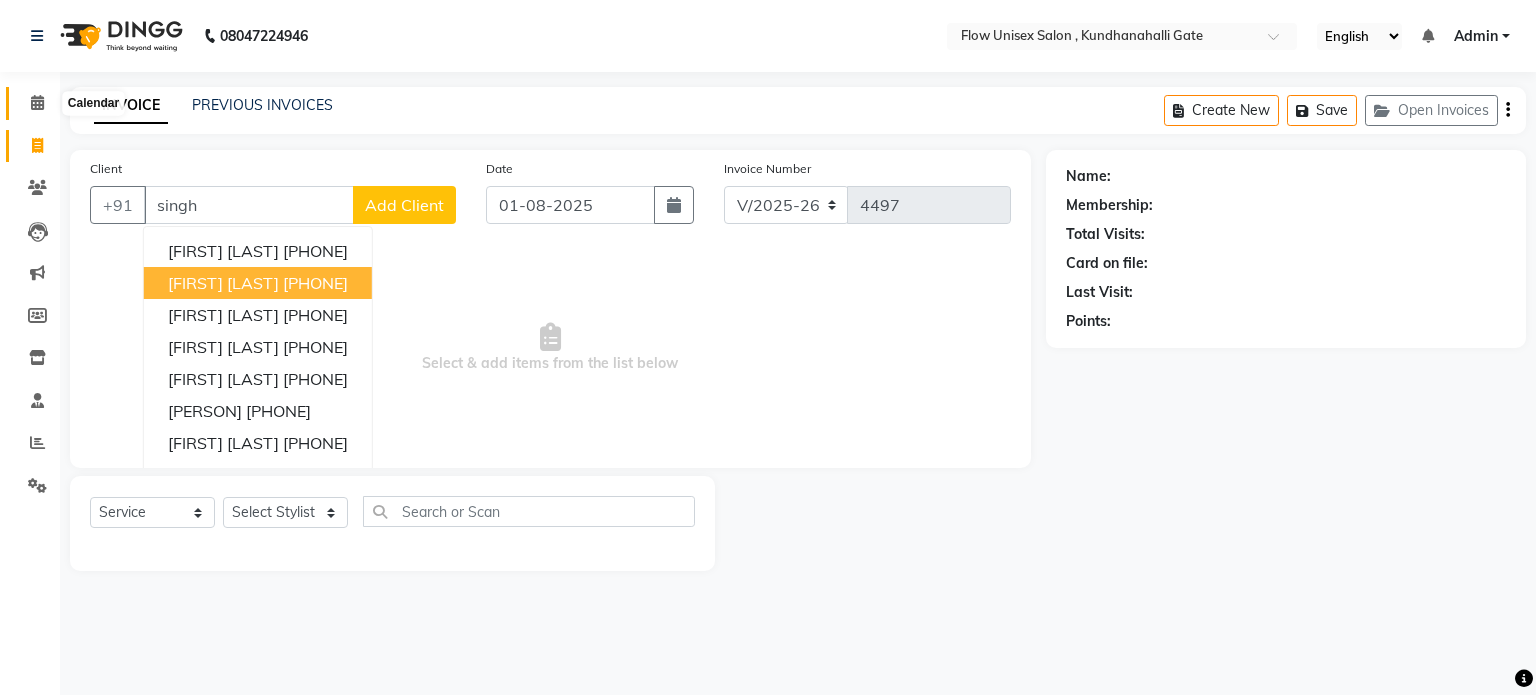 click 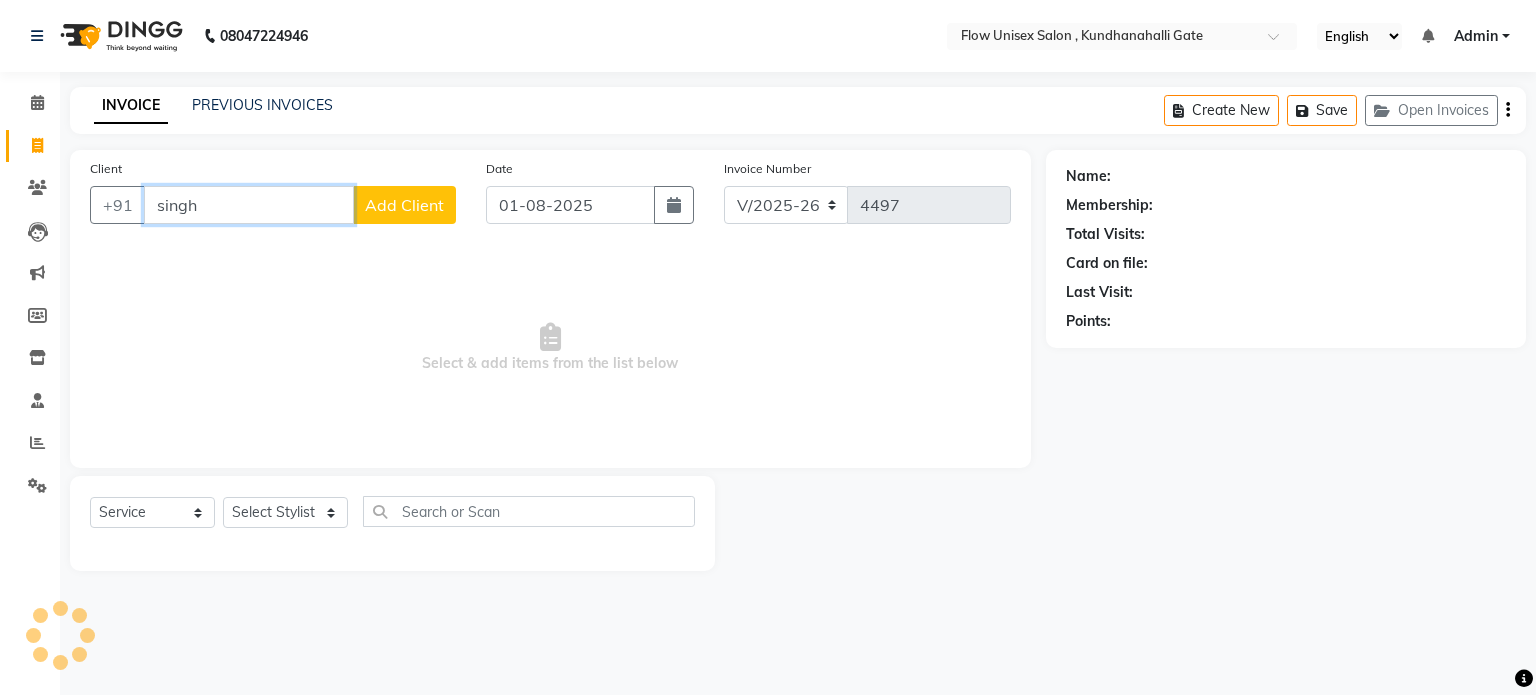 click on "singh" at bounding box center [249, 205] 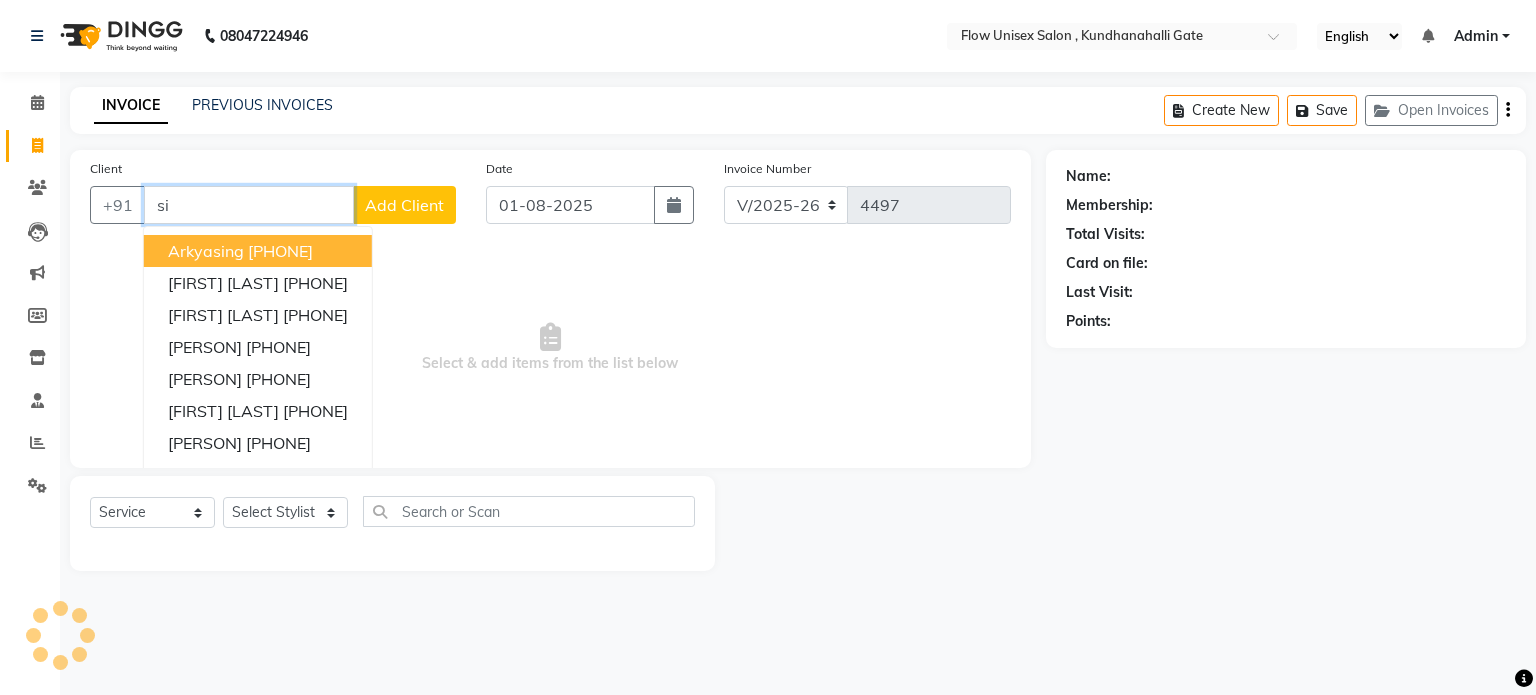 type on "s" 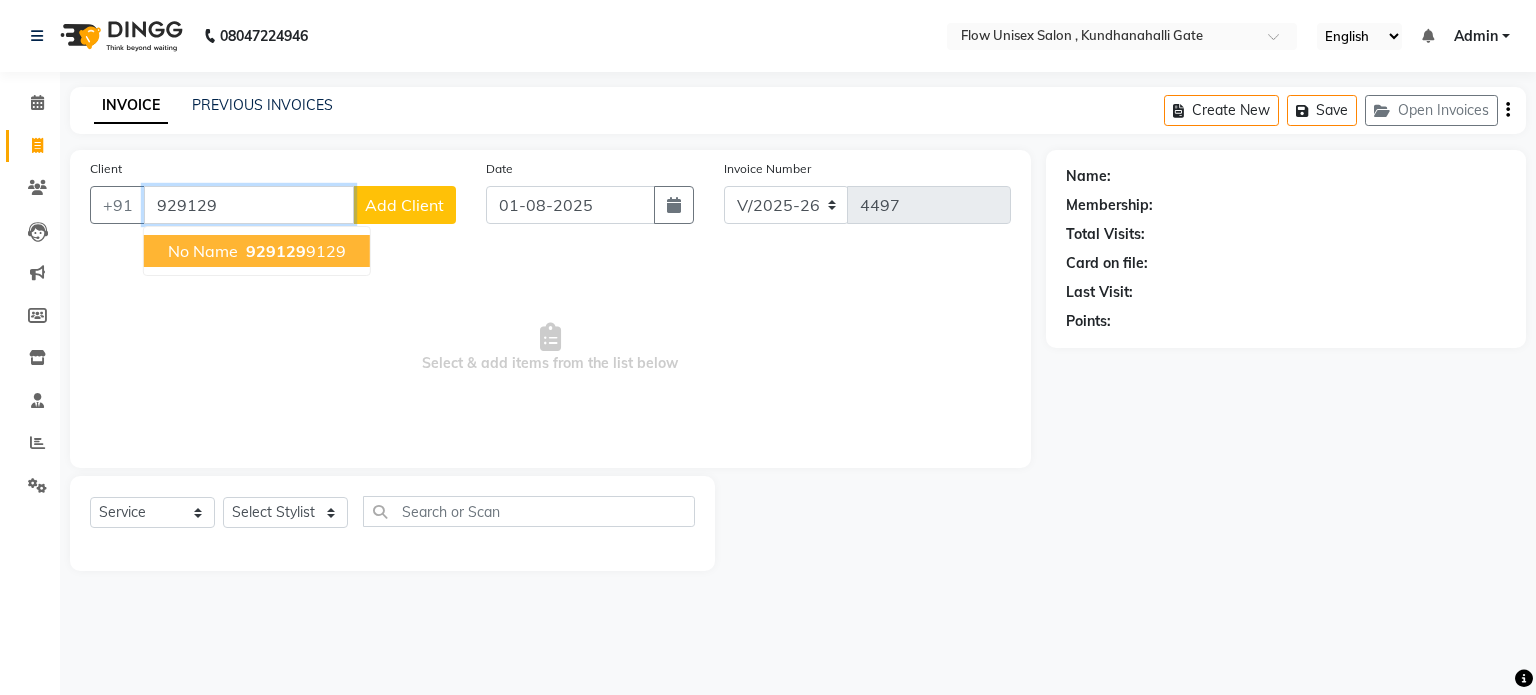 click on "929129" at bounding box center [276, 251] 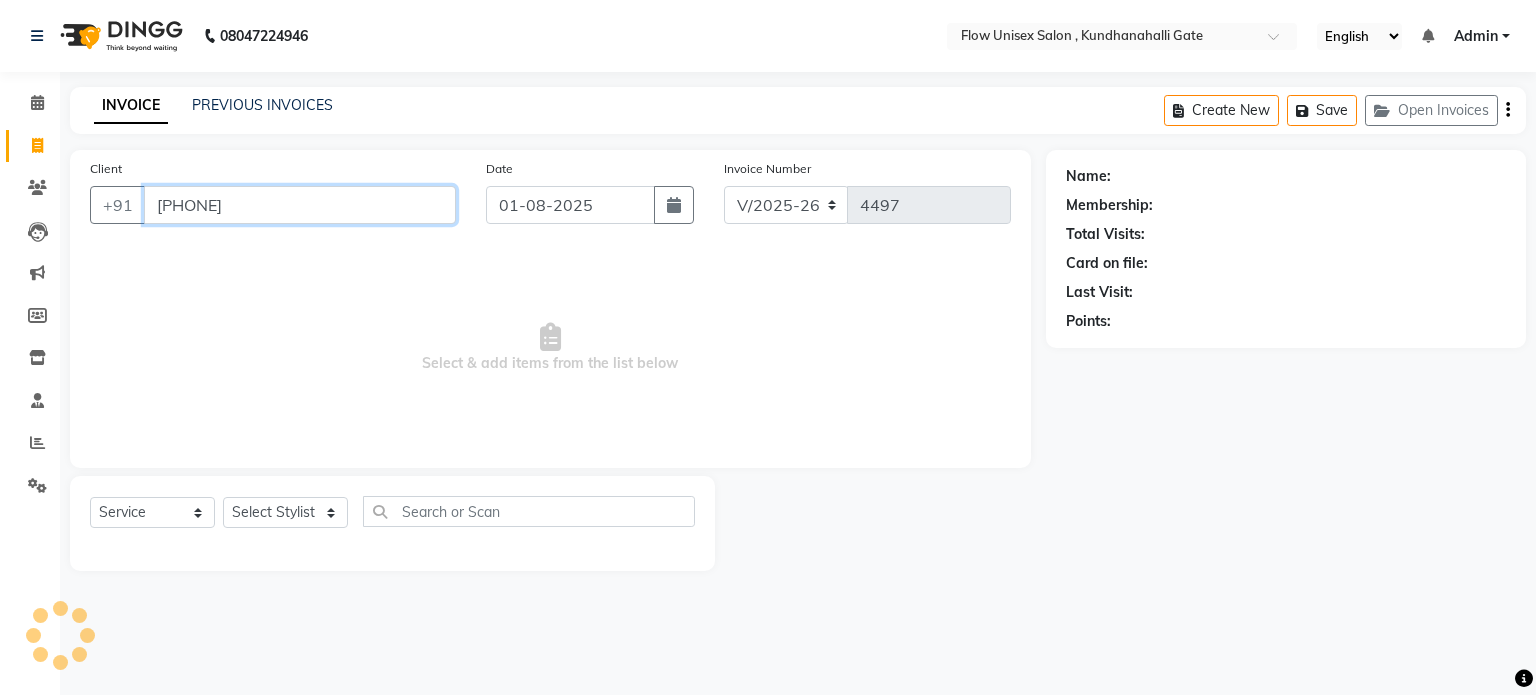 type on "9291299129" 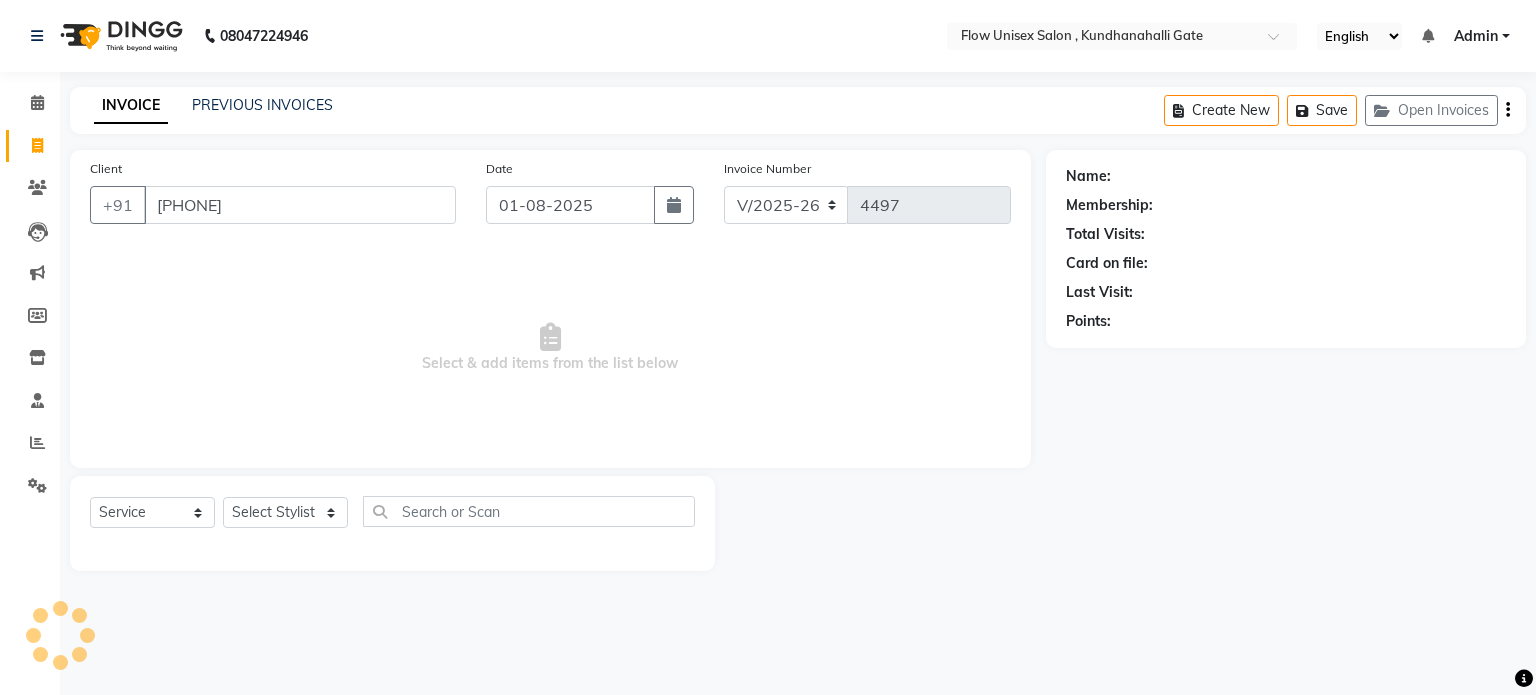 select on "1: Object" 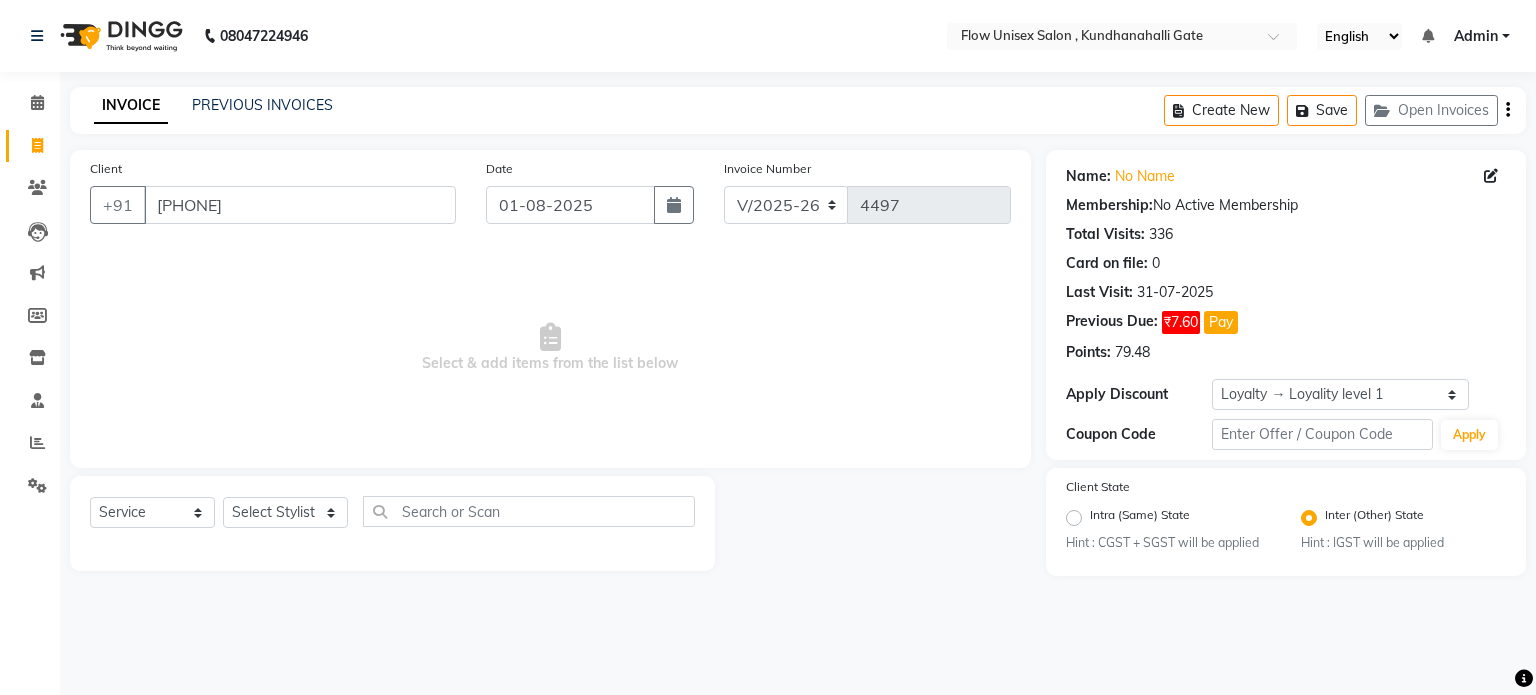 click on "Select Stylist anjana debbarma arman Deepa emlen jaseem Kishore Manjila monika debbarma Mustafa Nijamuddin Salmani Saluka Rai Sonu khan Thapa Geeta udhaya kumar M Vishnu Bhati" 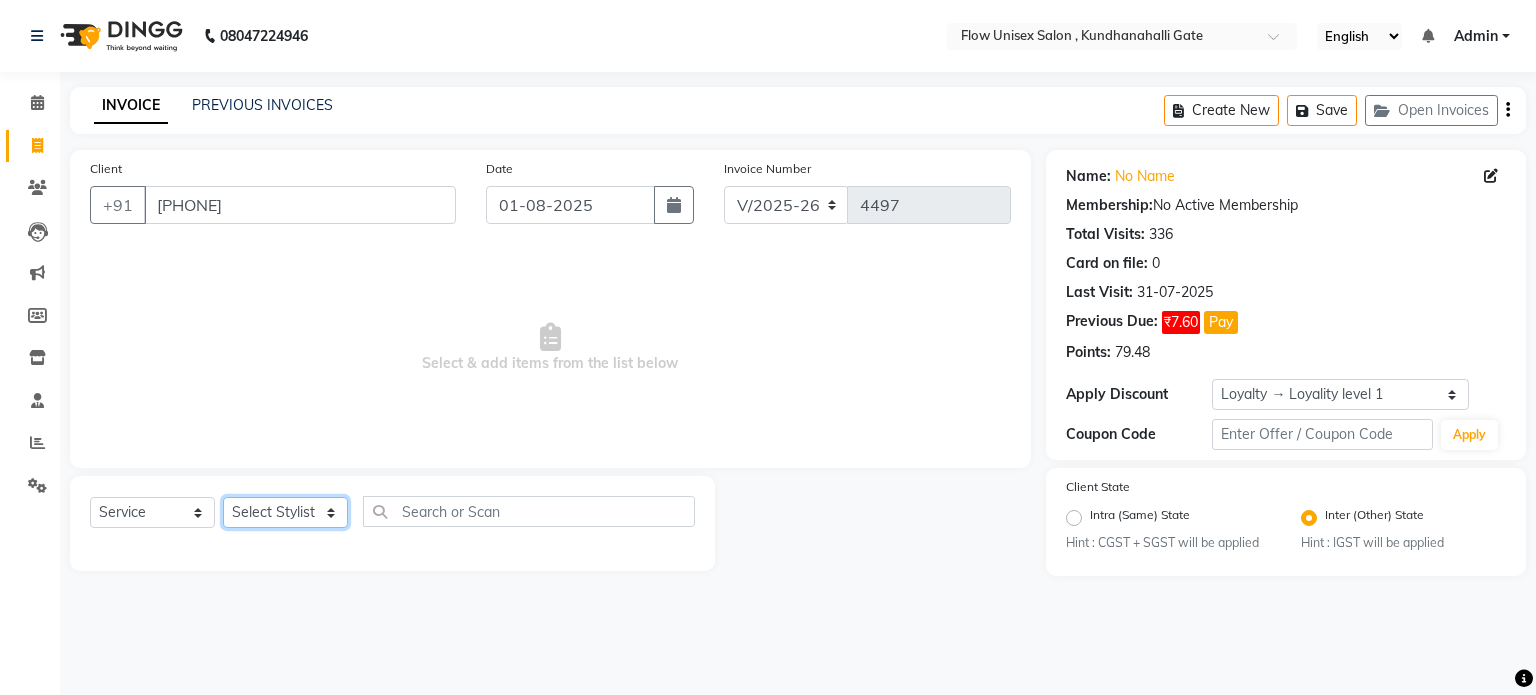 click on "Select Stylist anjana debbarma arman Deepa emlen jaseem Kishore Manjila monika debbarma Mustafa Nijamuddin Salmani Saluka Rai Sonu khan Thapa Geeta udhaya kumar M Vishnu Bhati" 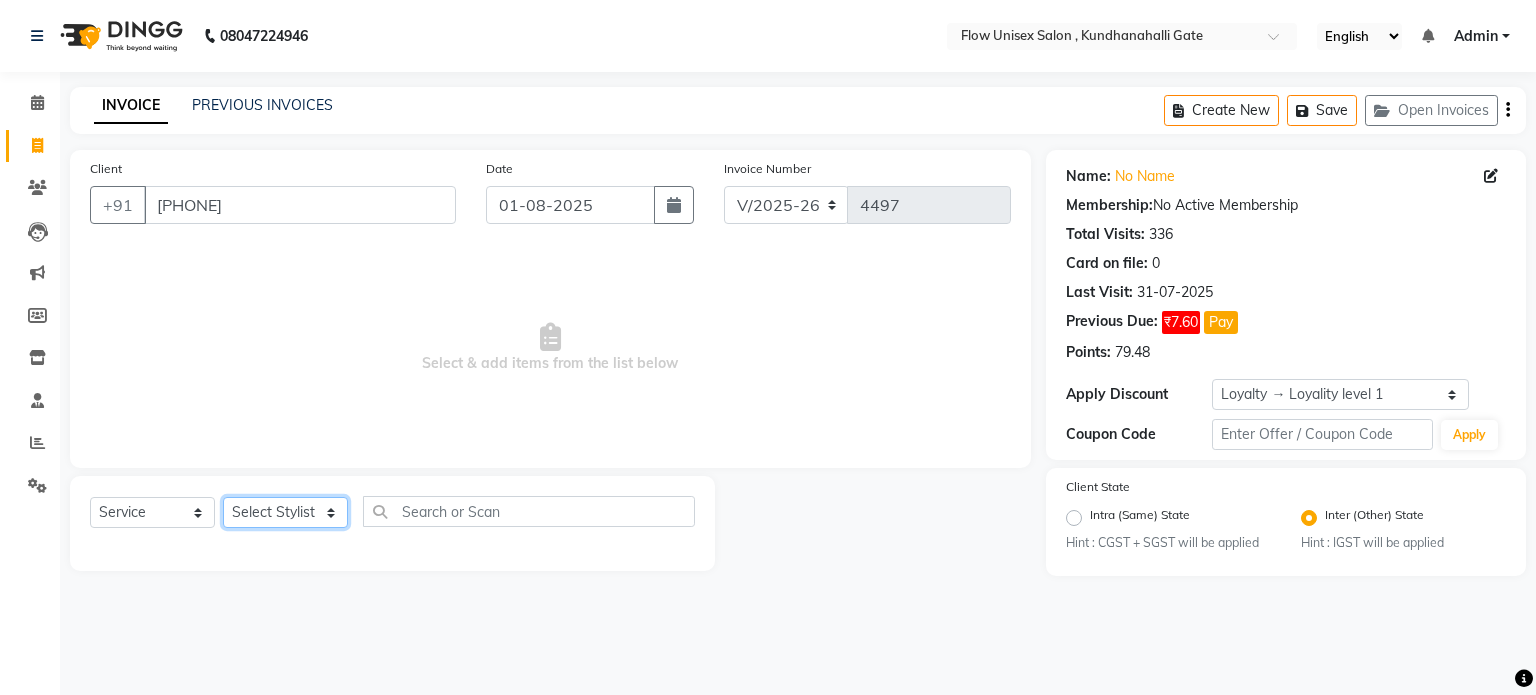 select on "62210" 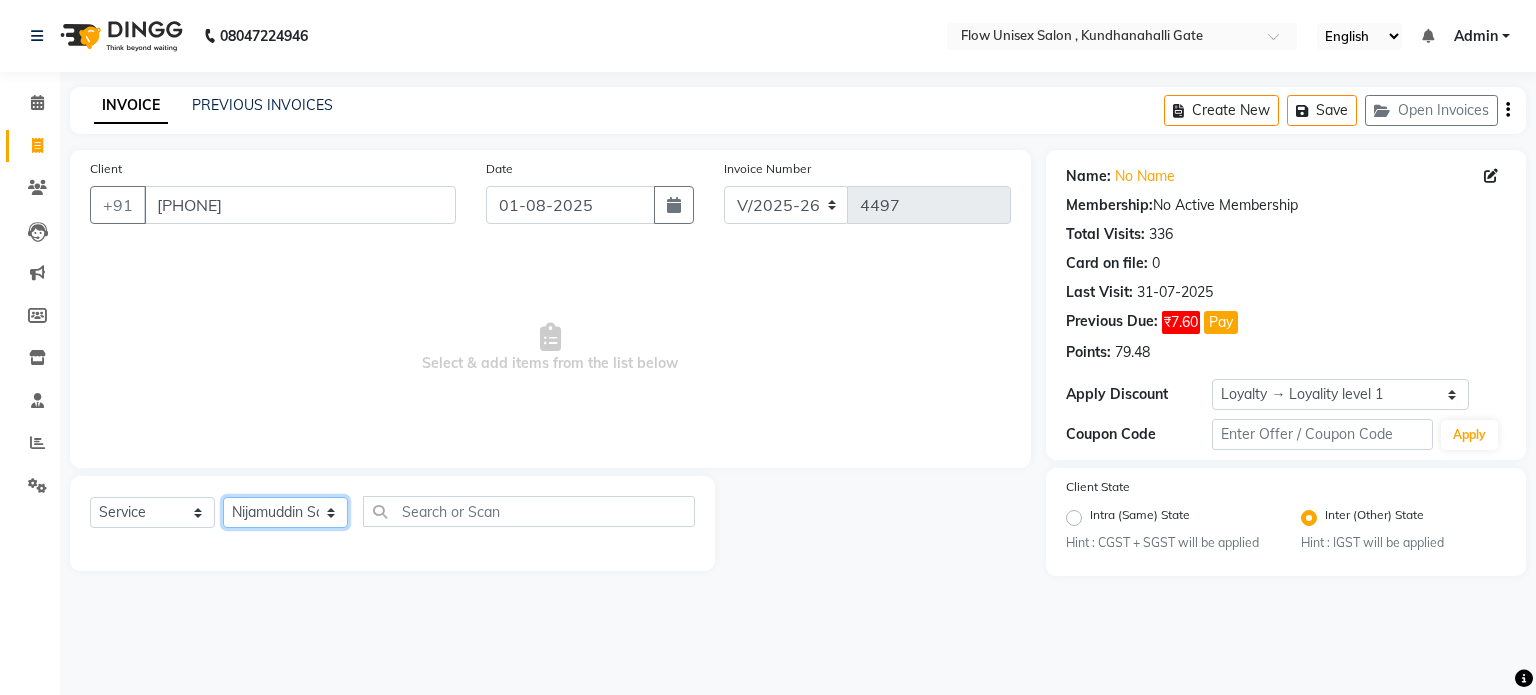 click on "Select Stylist anjana debbarma arman Deepa emlen jaseem Kishore Manjila monika debbarma Mustafa Nijamuddin Salmani Saluka Rai Sonu khan Thapa Geeta udhaya kumar M Vishnu Bhati" 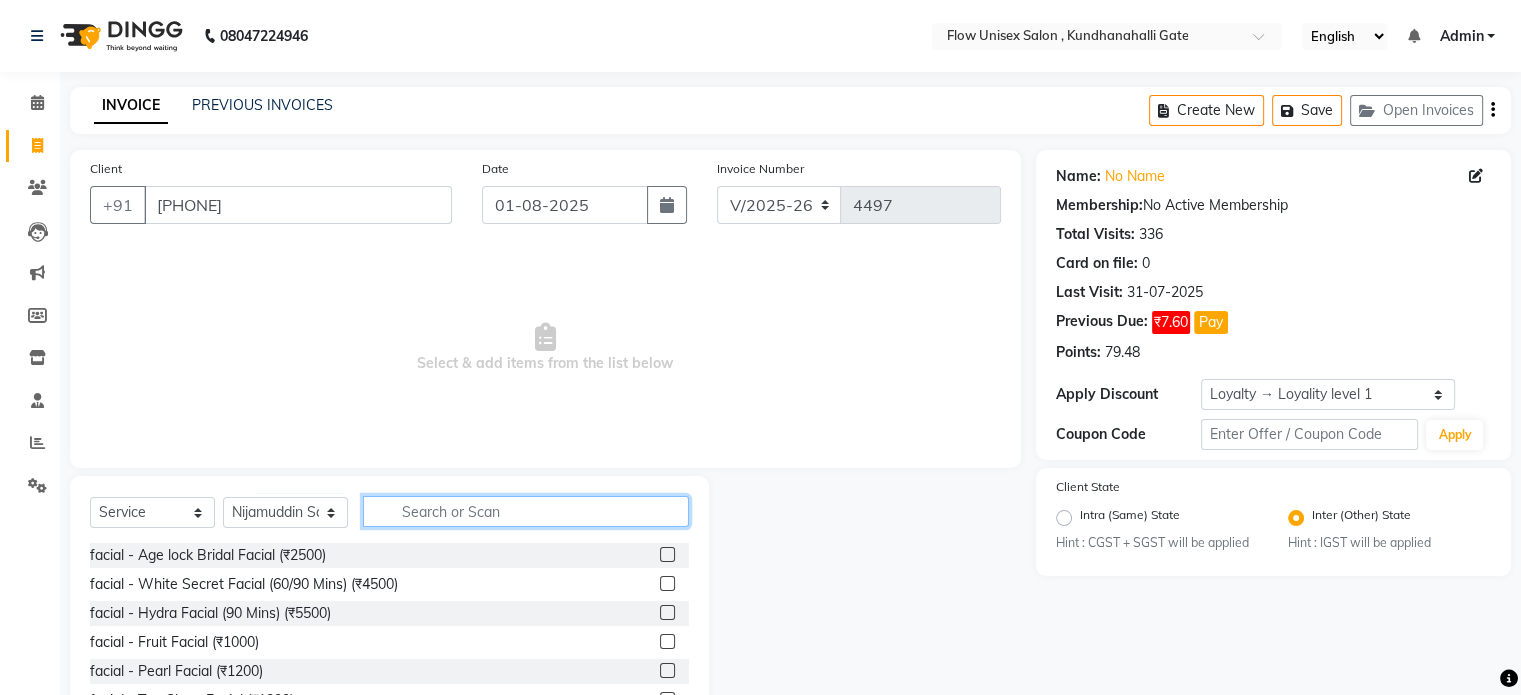 click 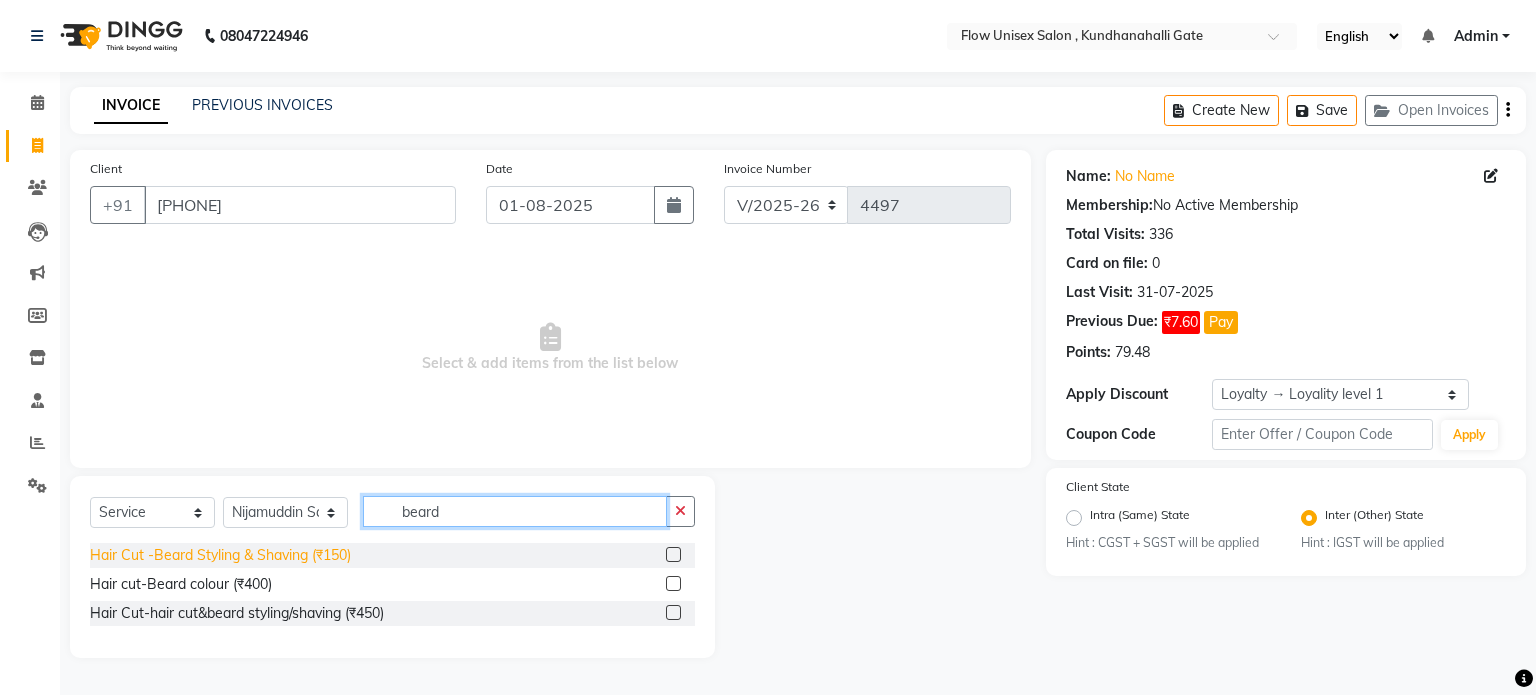type on "beard" 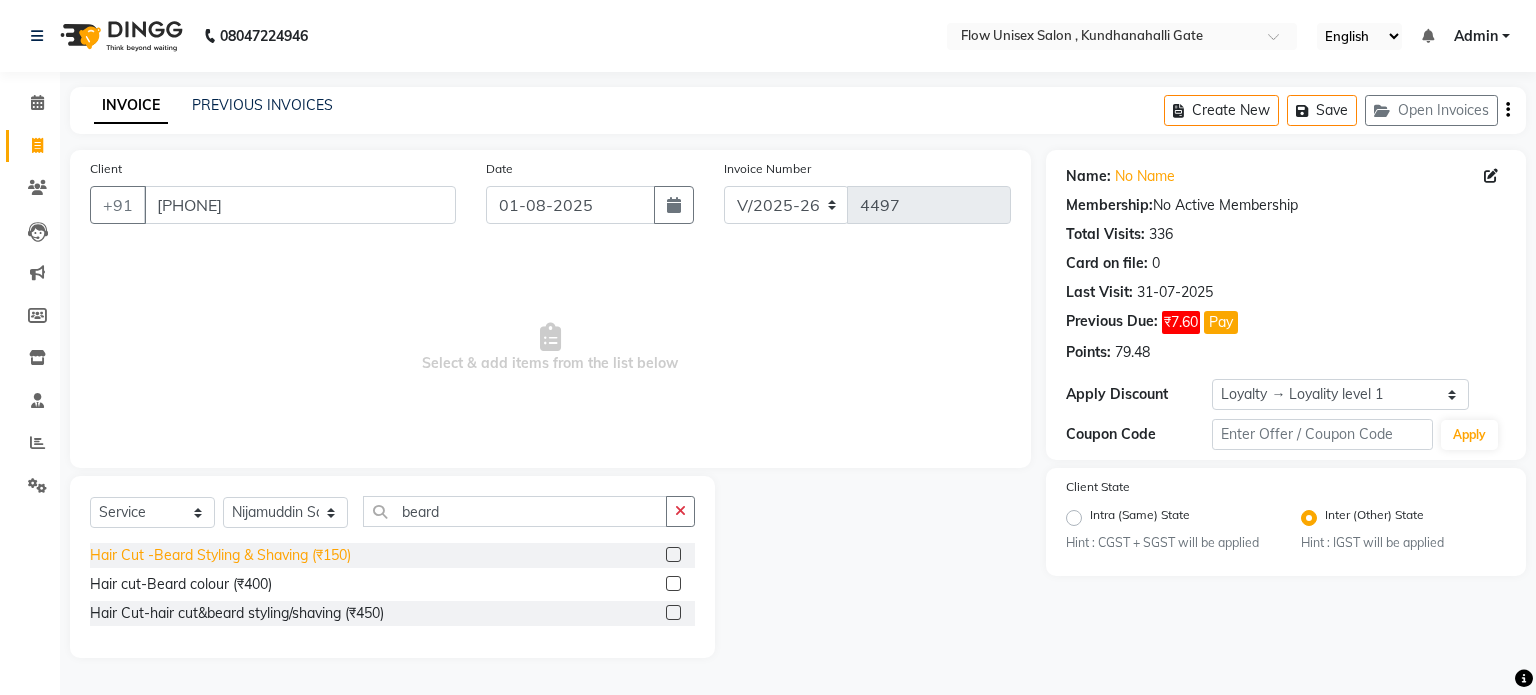 click on "Hair Cut -Beard Styling & Shaving (₹150)" 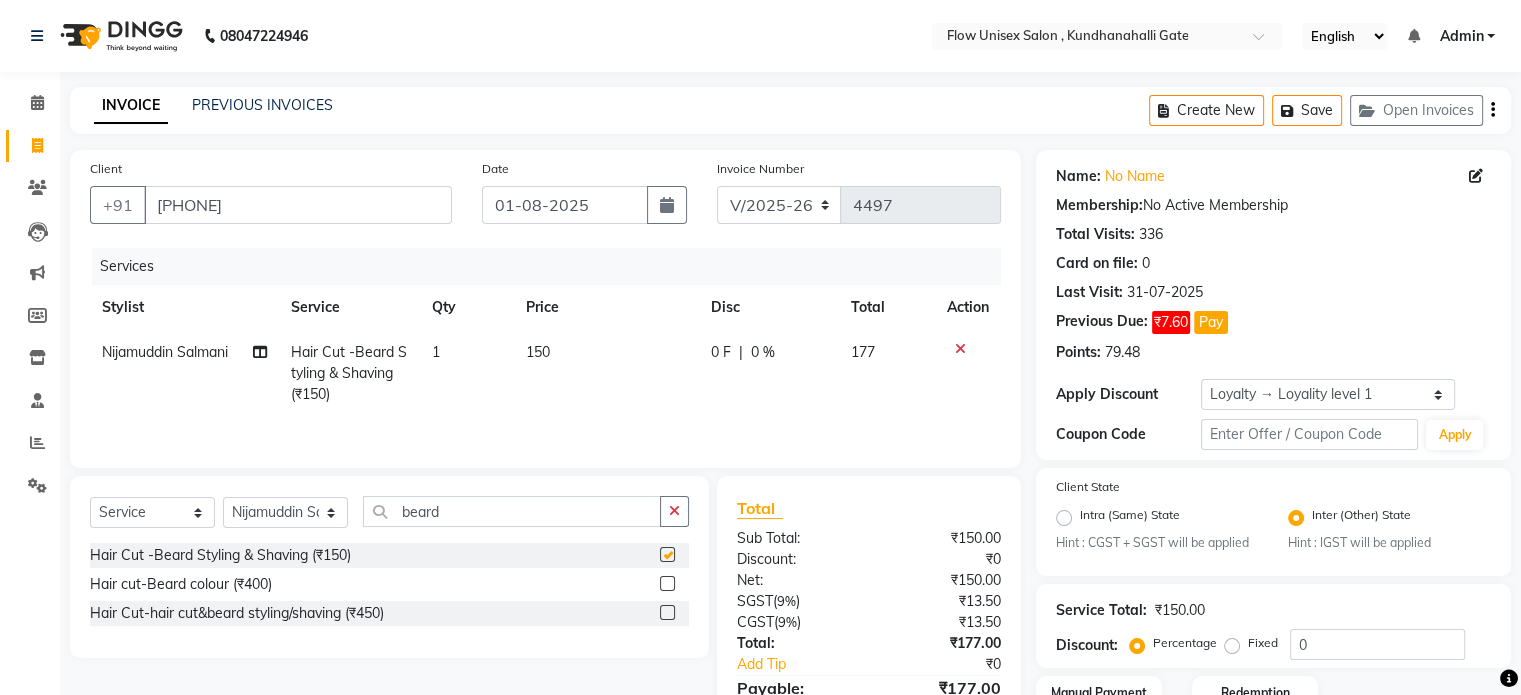 checkbox on "false" 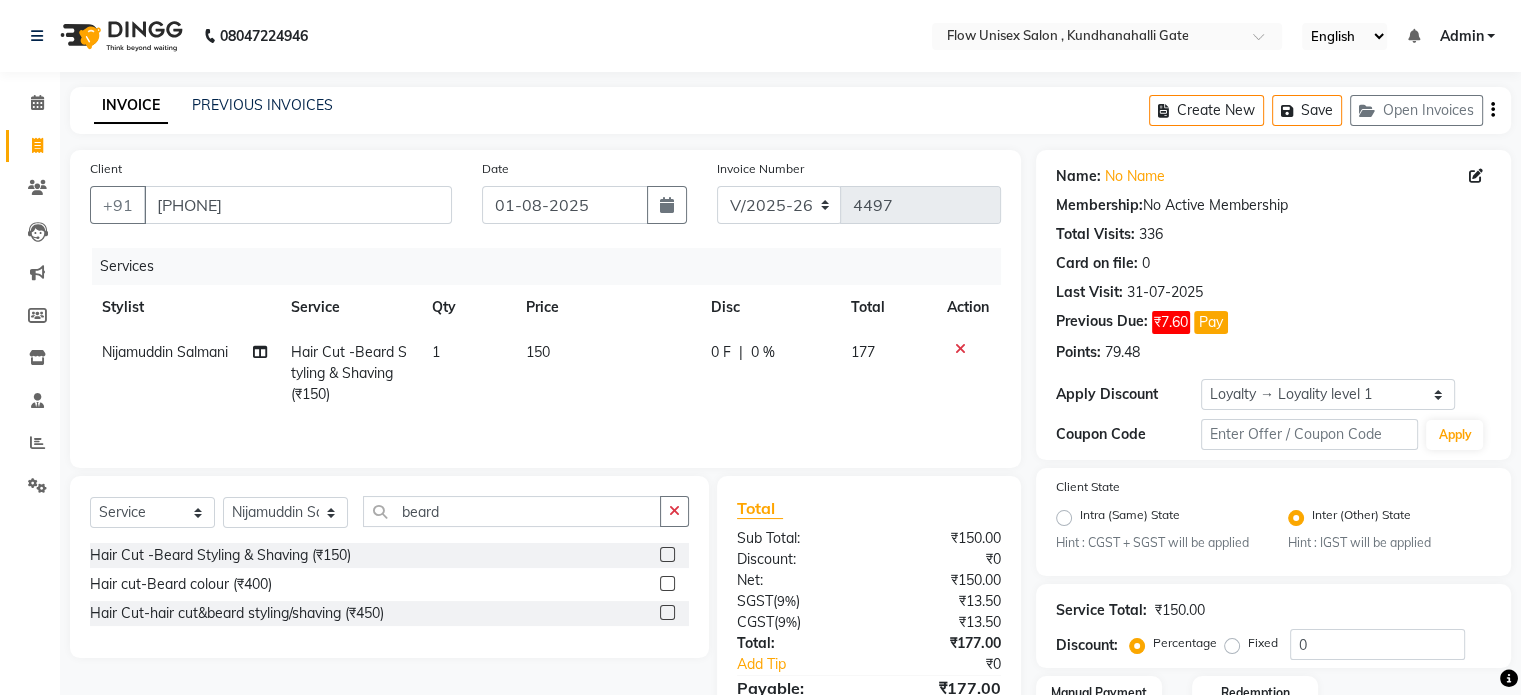 click on "150" 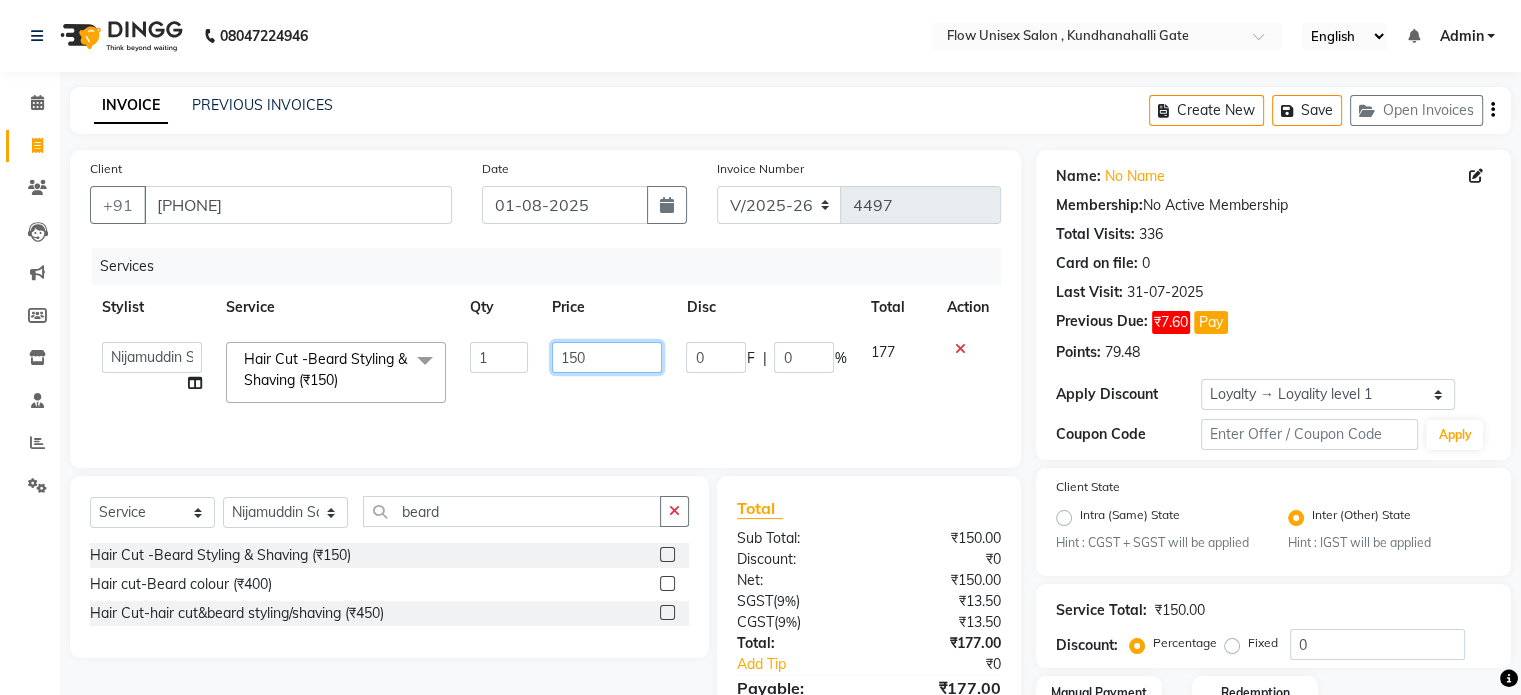 click on "150" 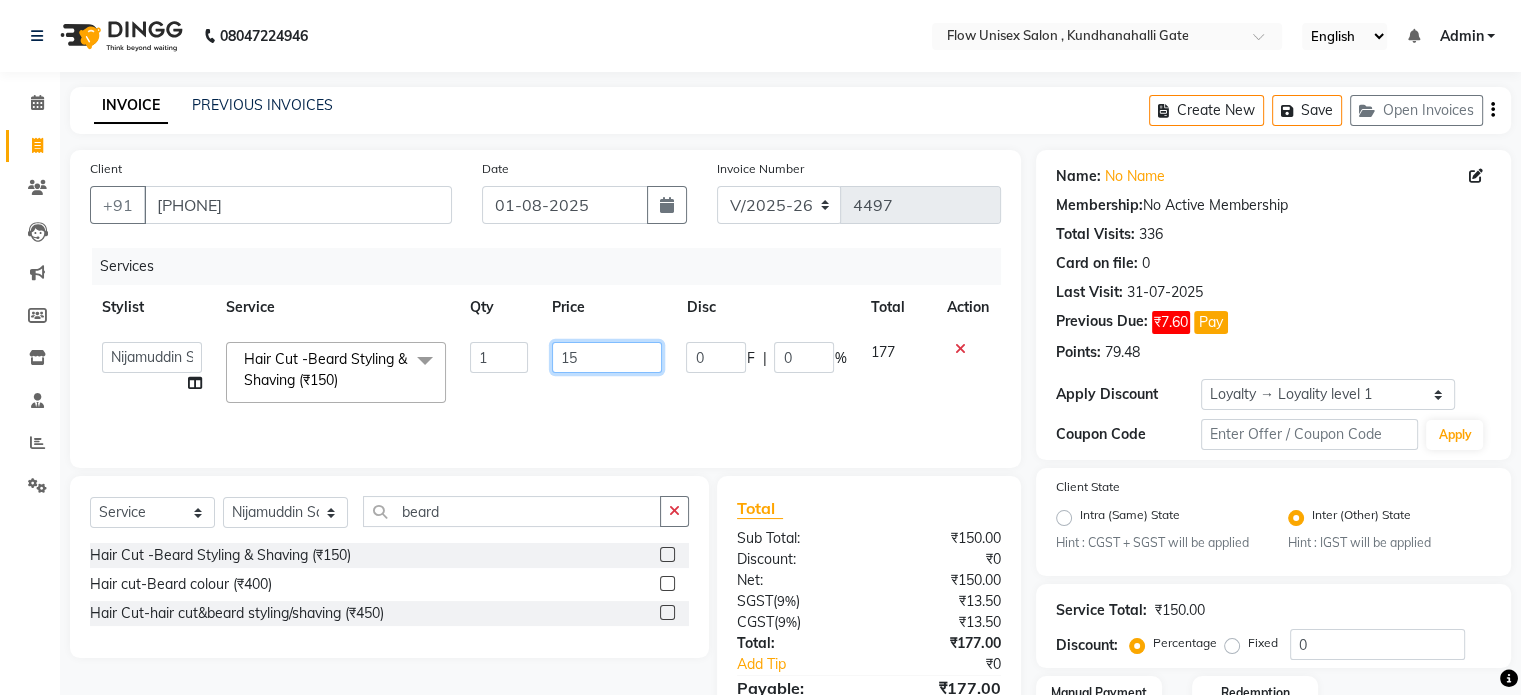 type on "1" 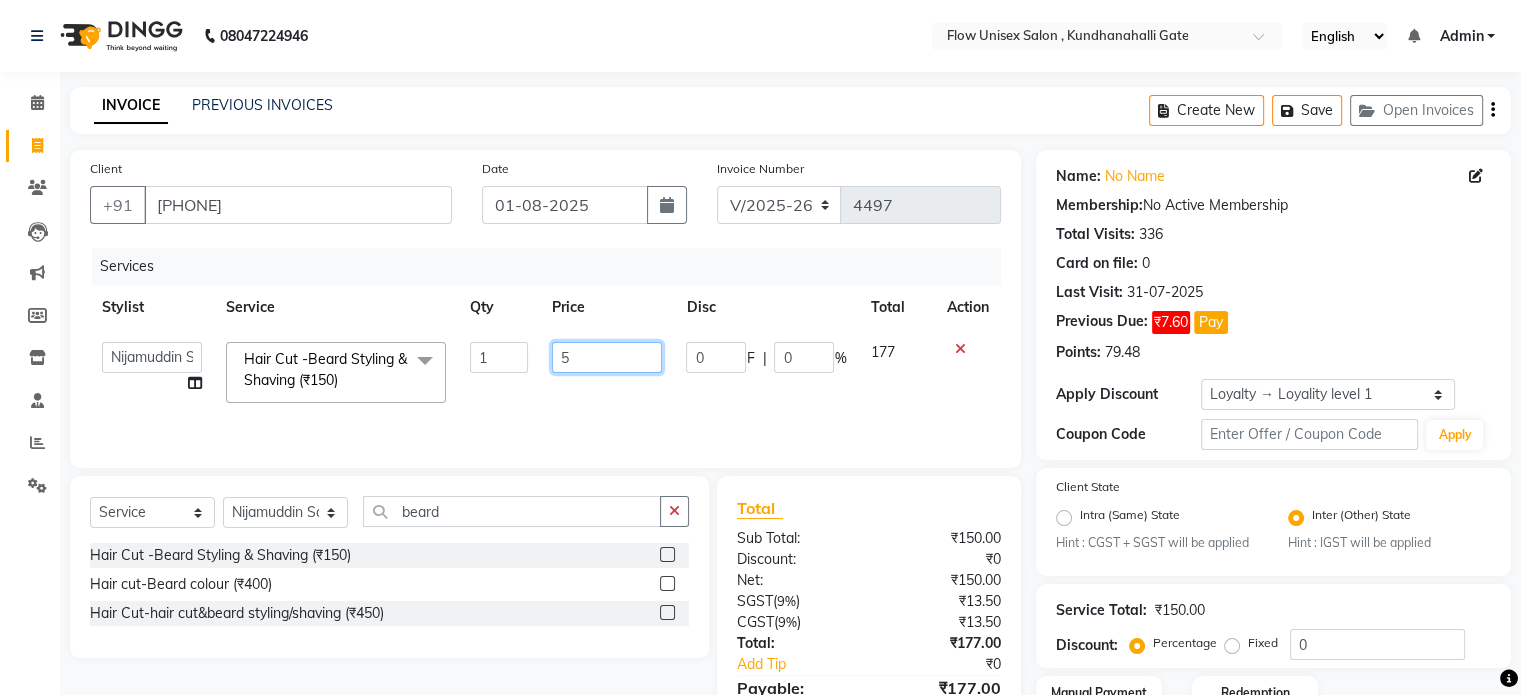 type on "50" 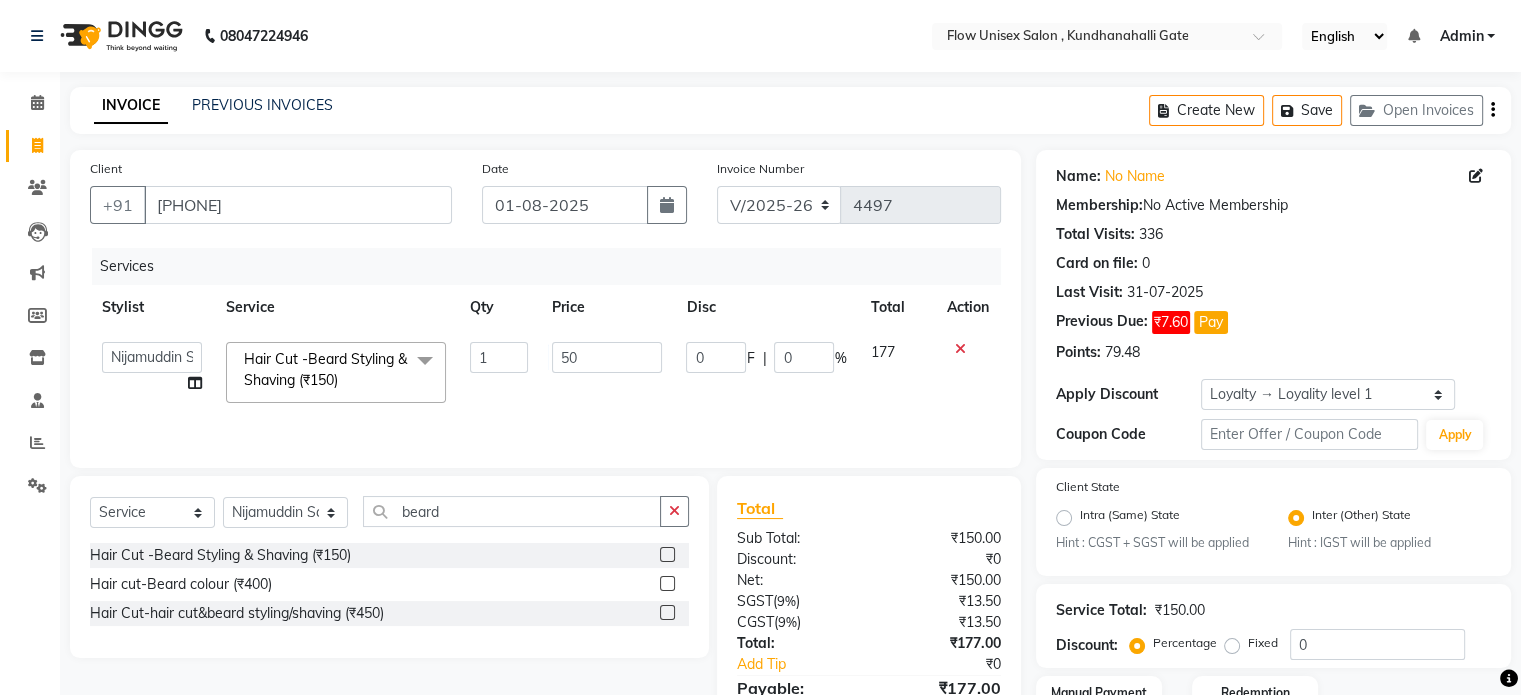 click on "50" 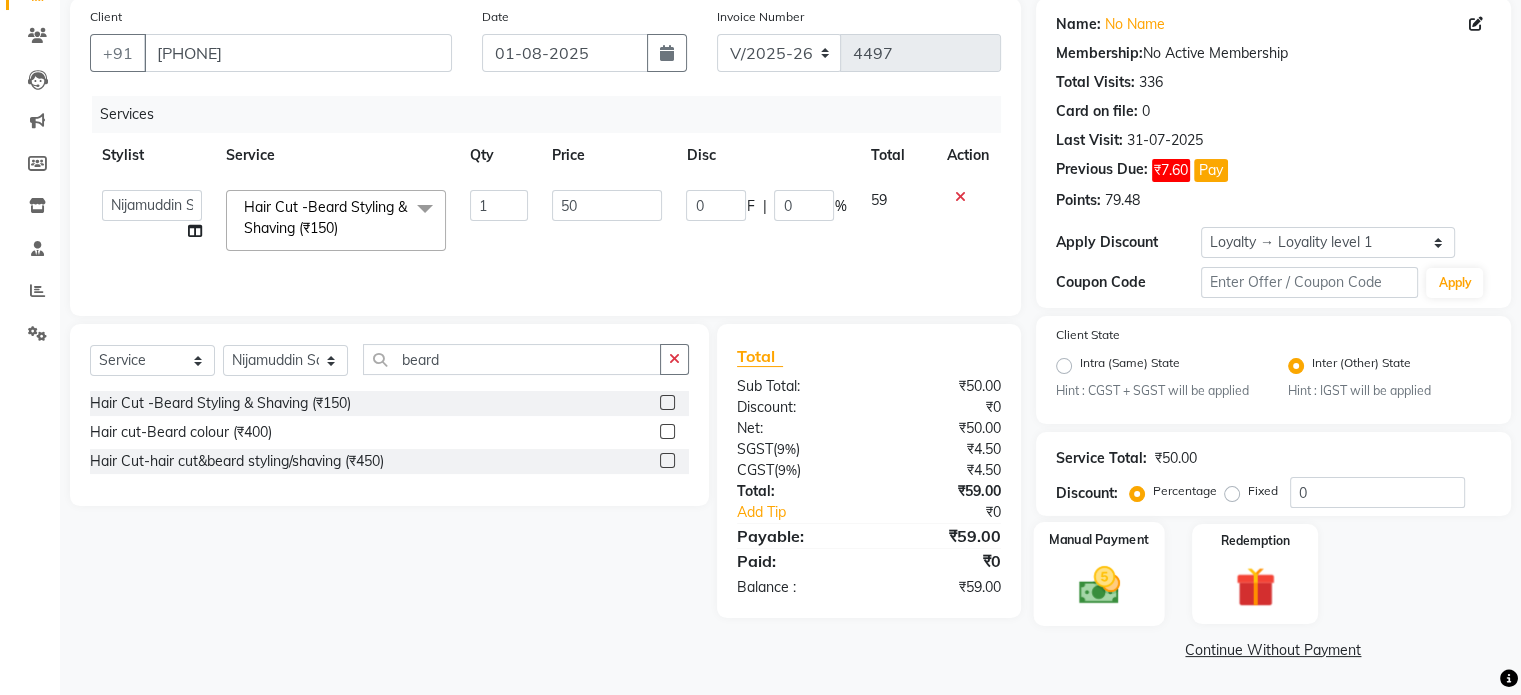 click 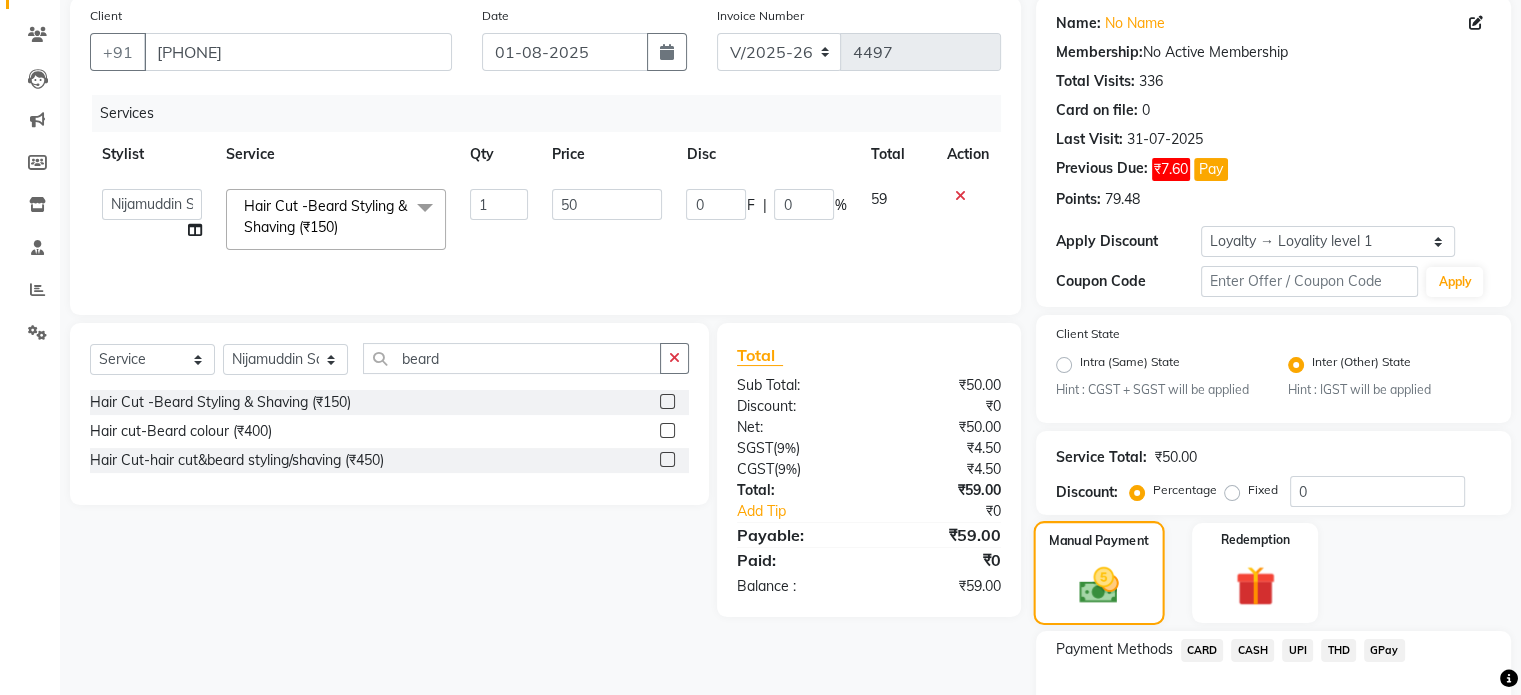 scroll, scrollTop: 281, scrollLeft: 0, axis: vertical 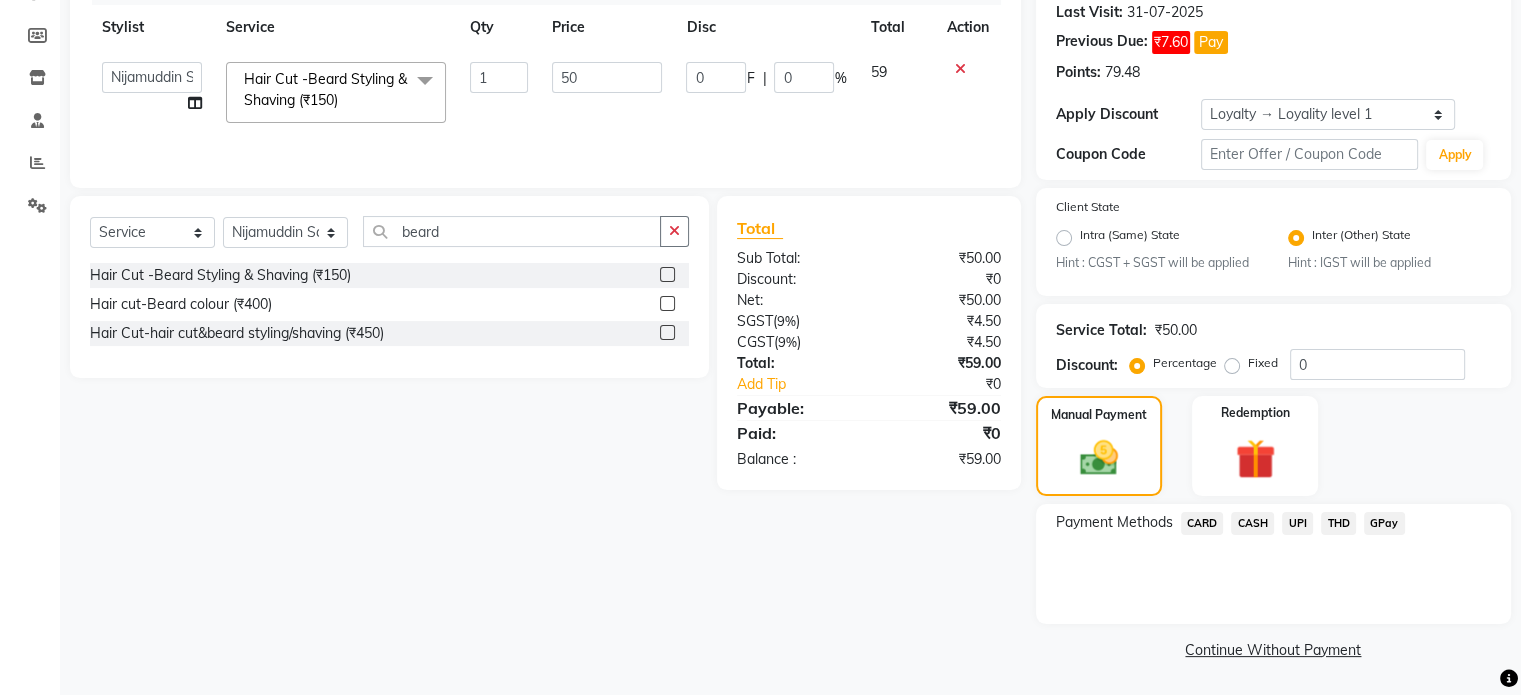 click on "Service Total:  ₹50.00  Discount:  Percentage   Fixed  0" 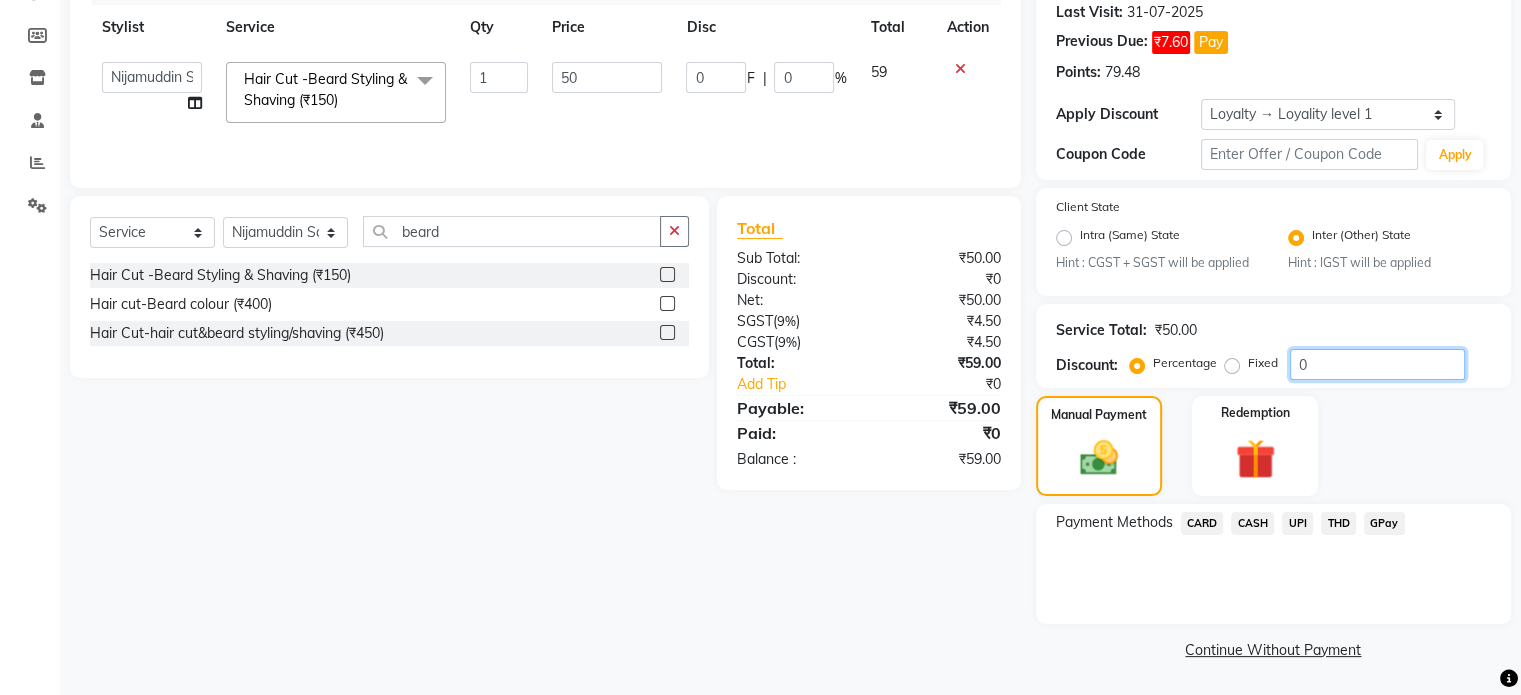 click on "0" 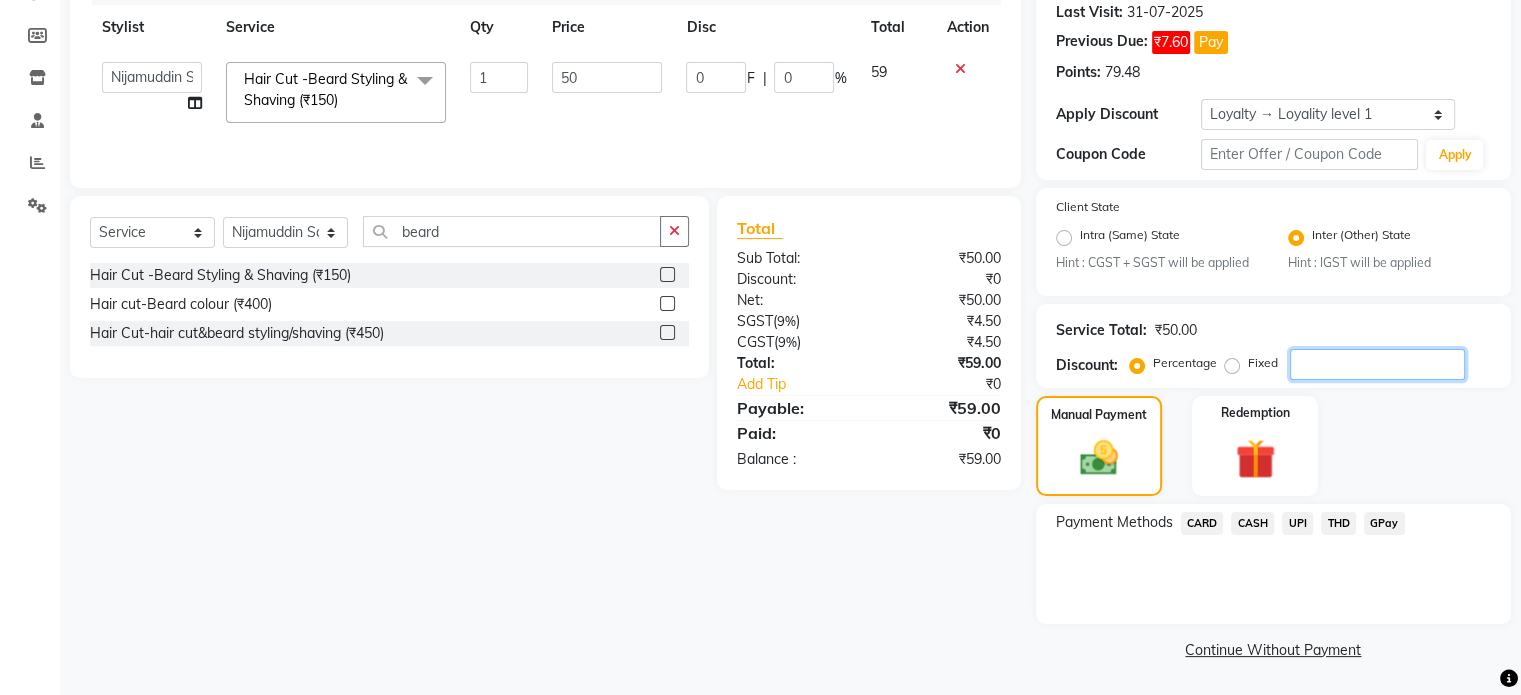 type on "1" 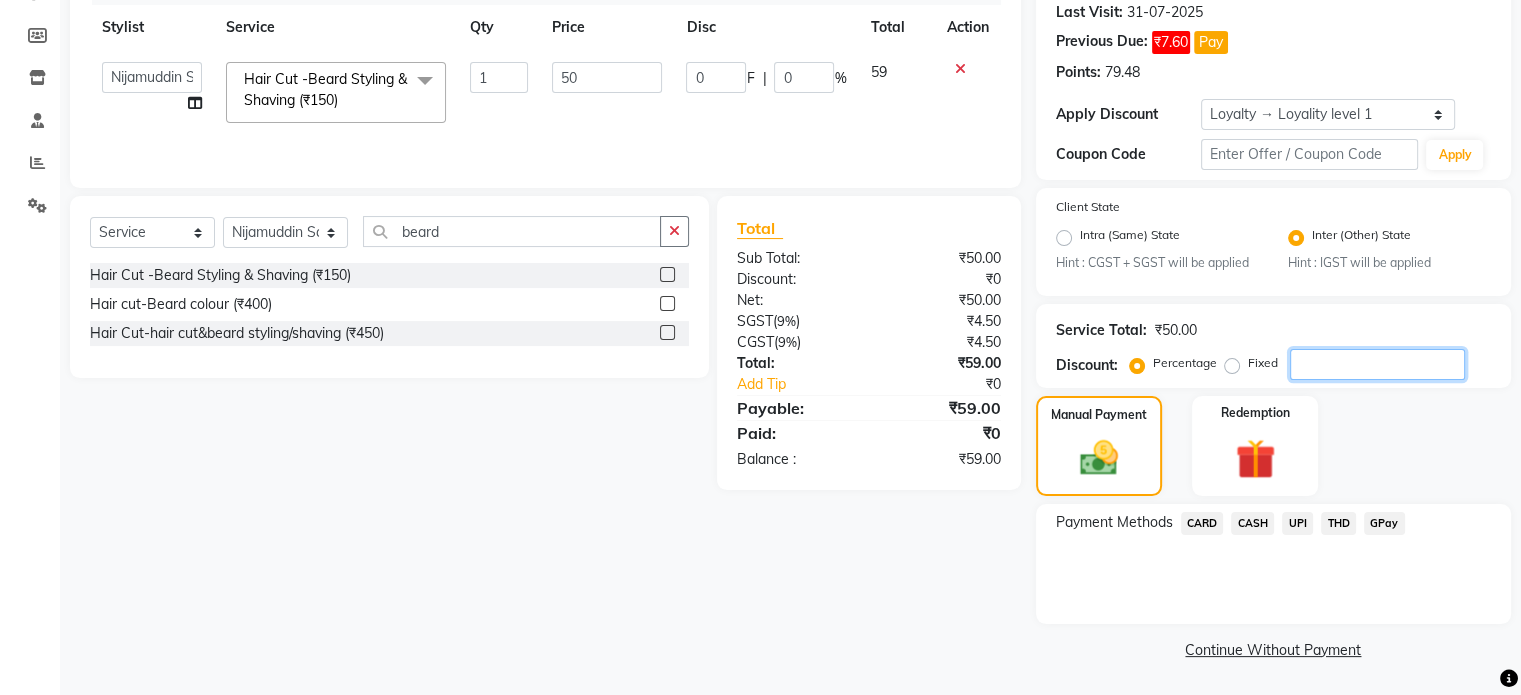 type on "0.5" 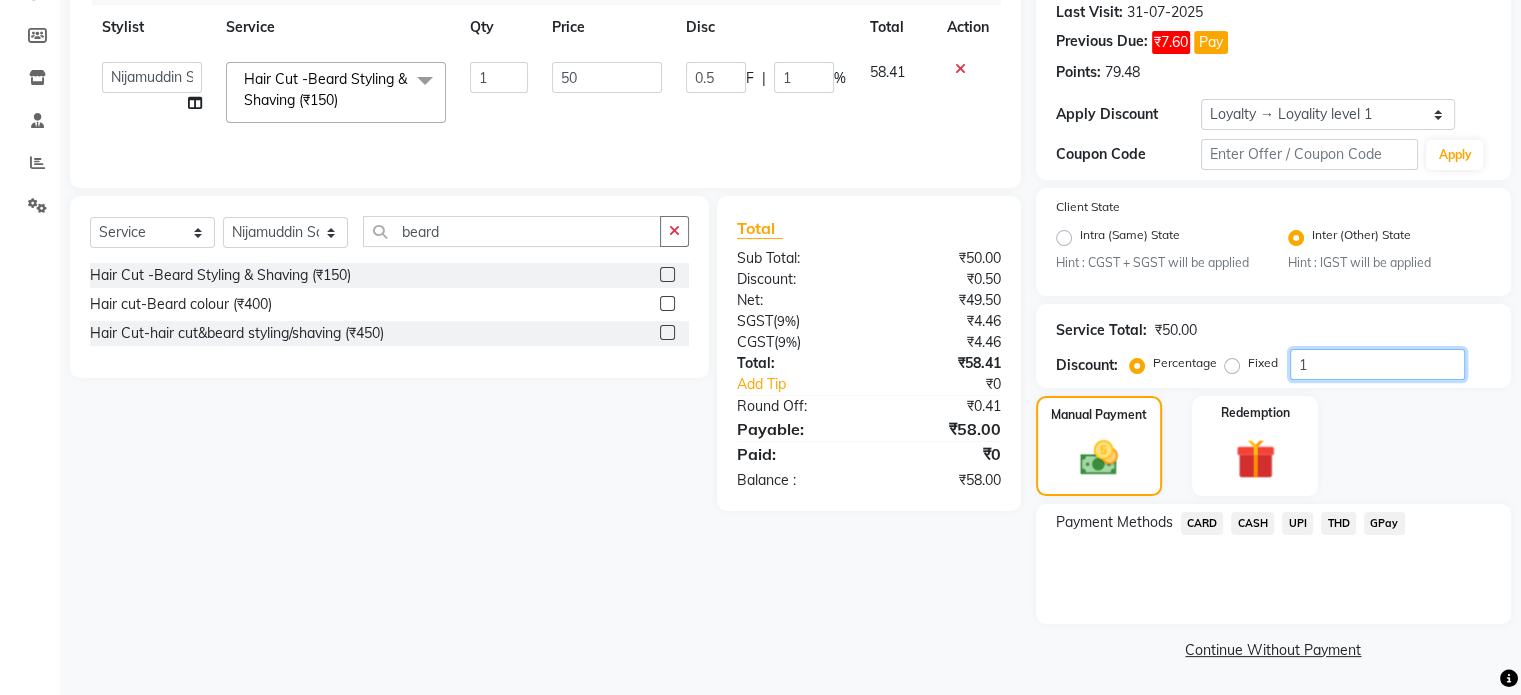 type on "15" 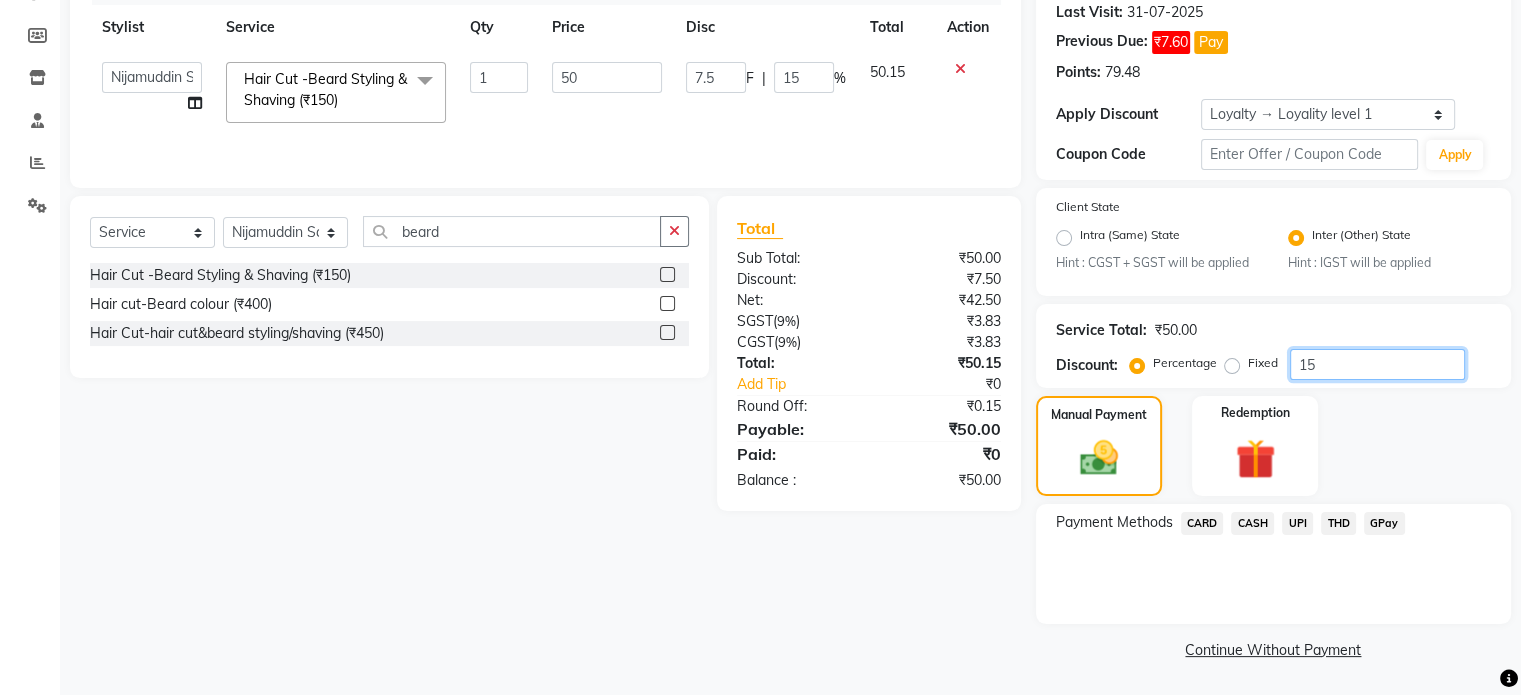 type on "15.2" 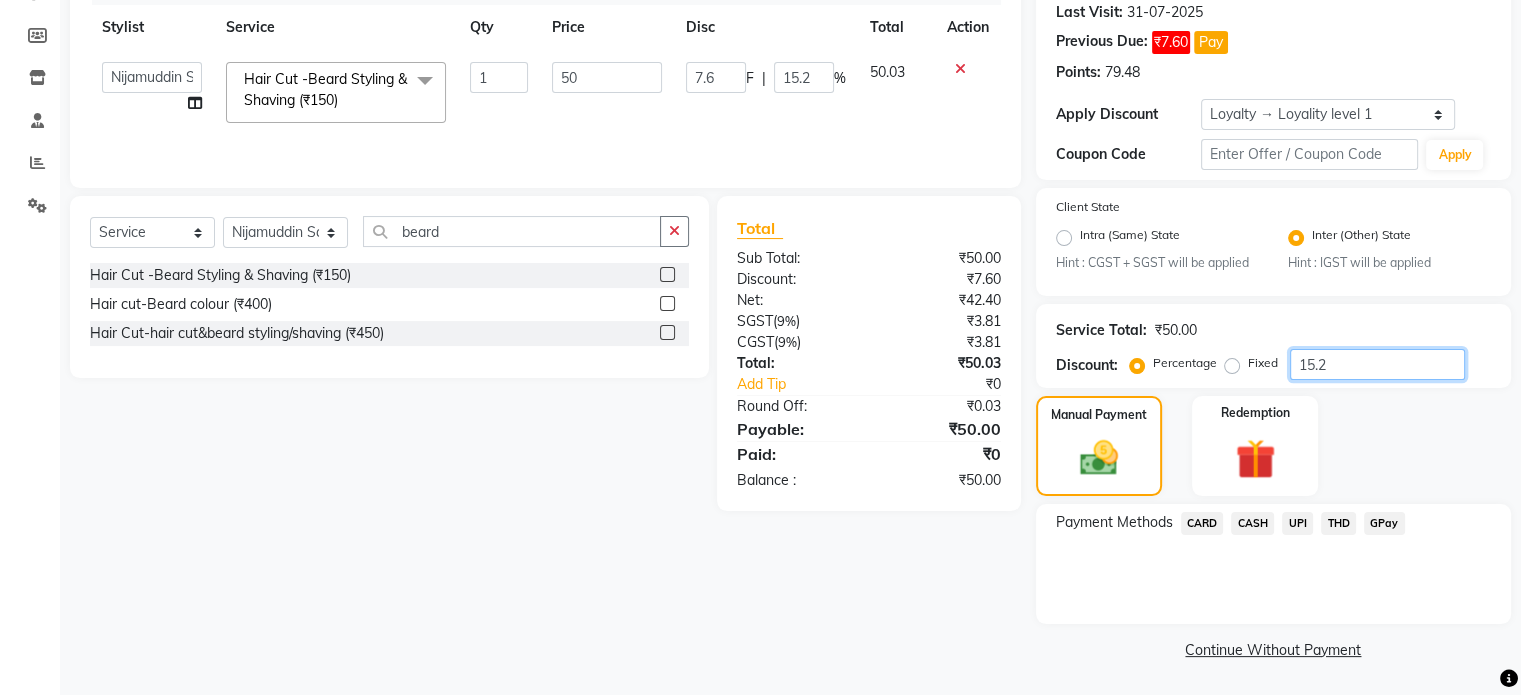 type on "15.2" 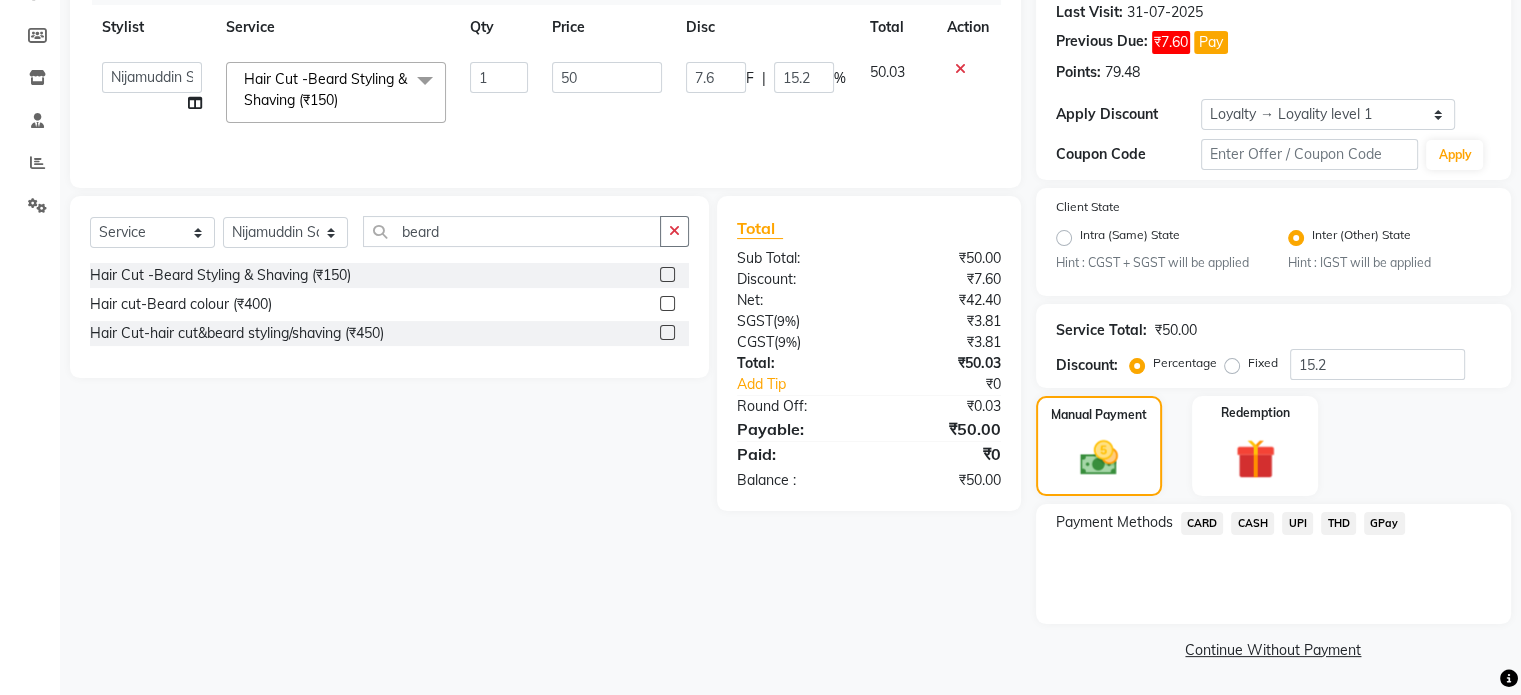 click on "UPI" 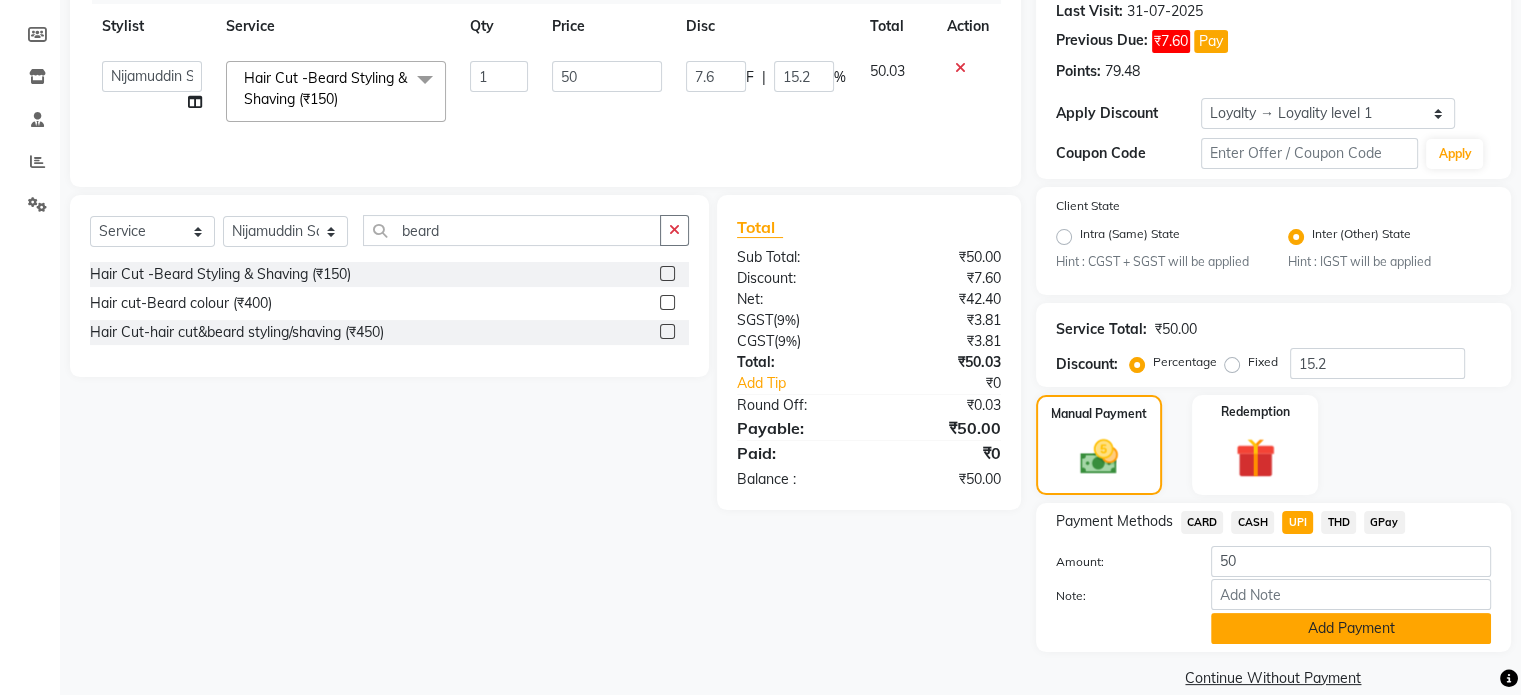 click on "Add Payment" 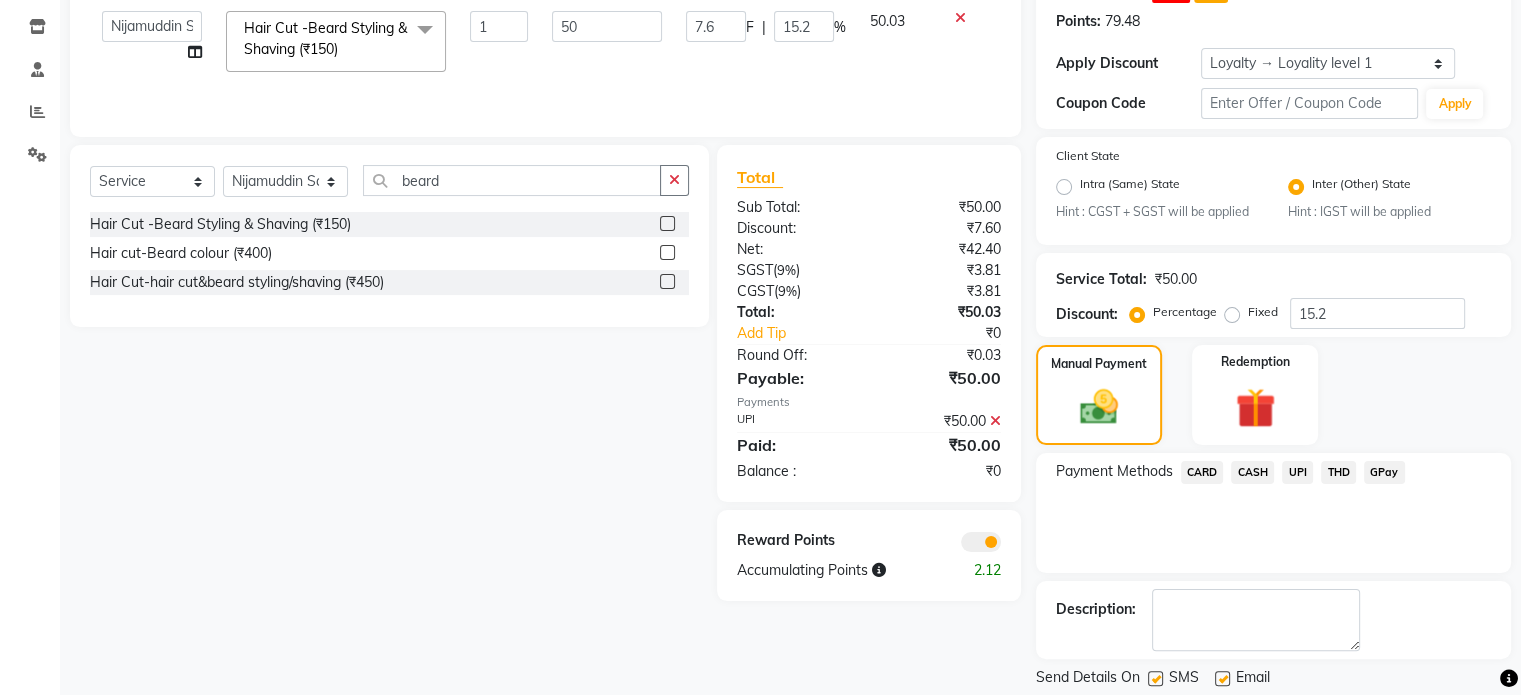 scroll, scrollTop: 394, scrollLeft: 0, axis: vertical 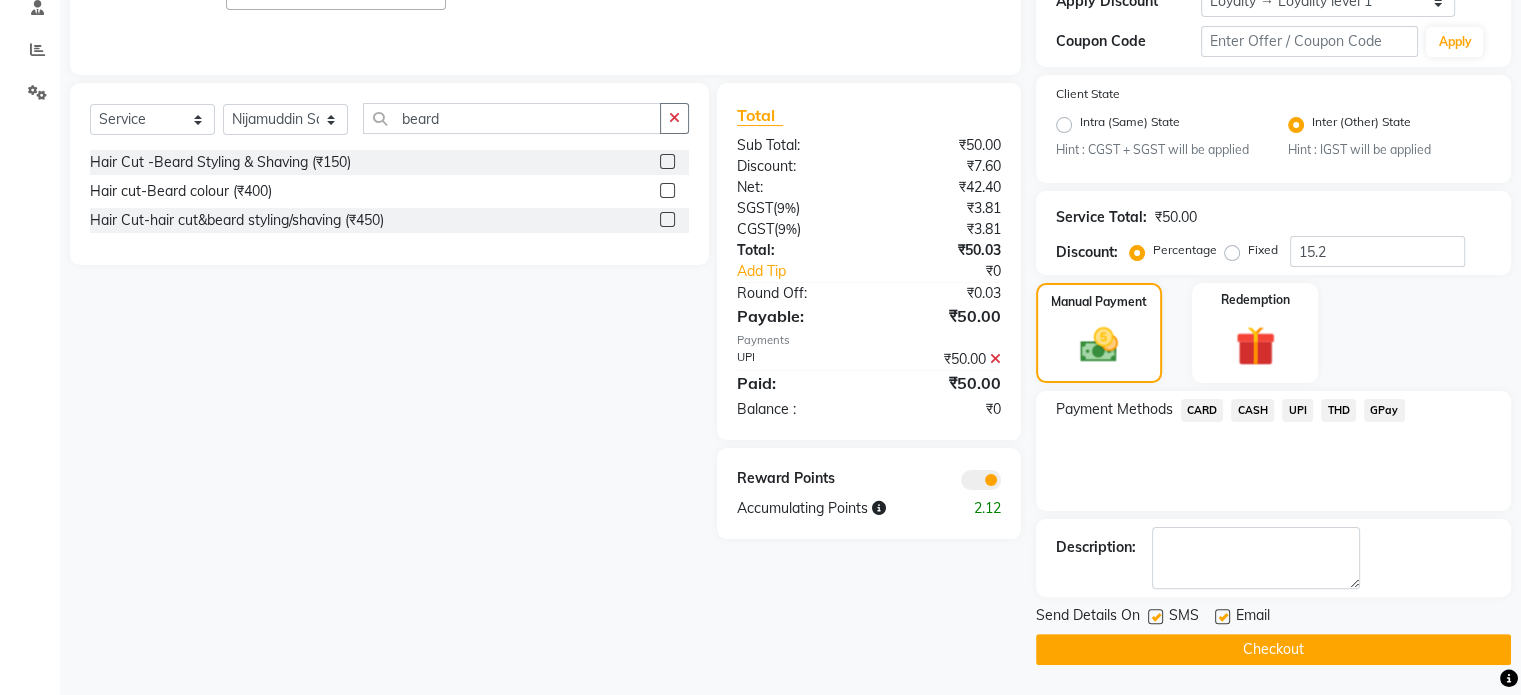 click 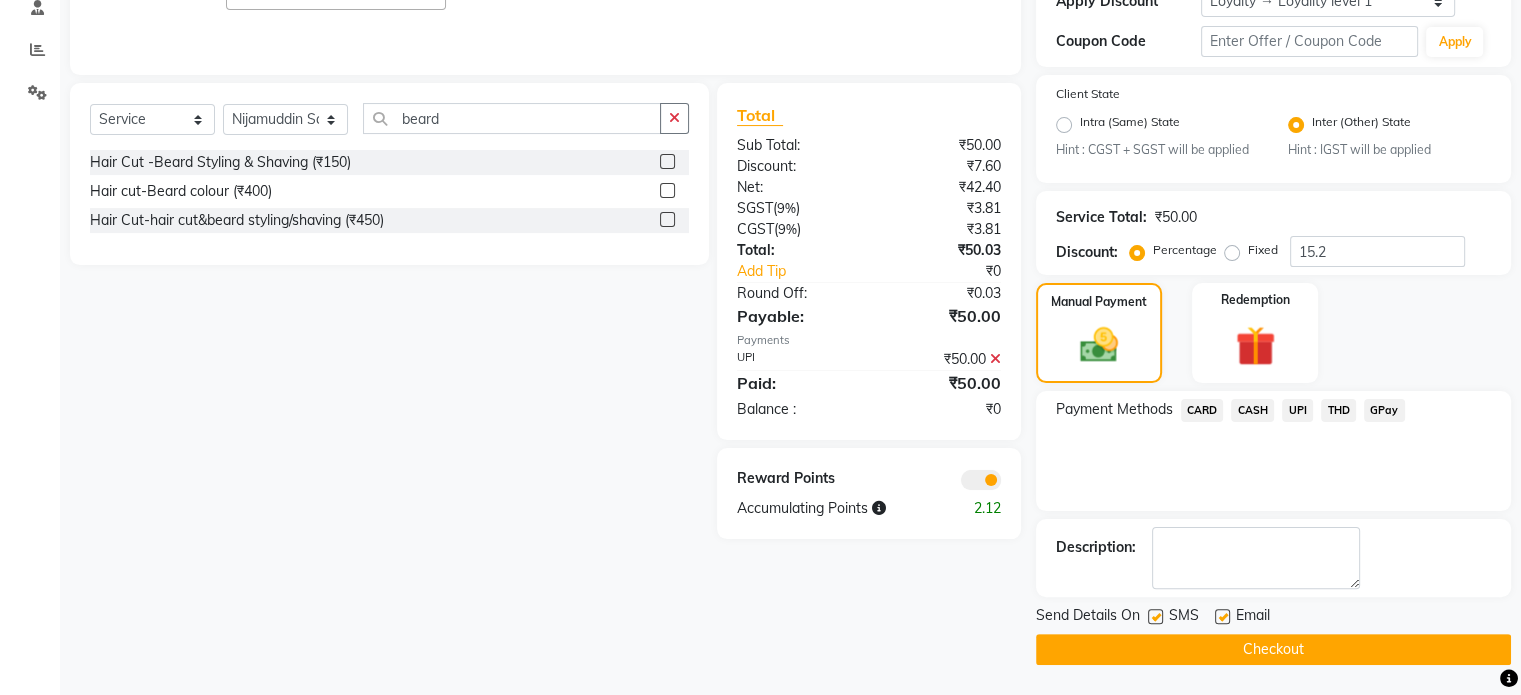click 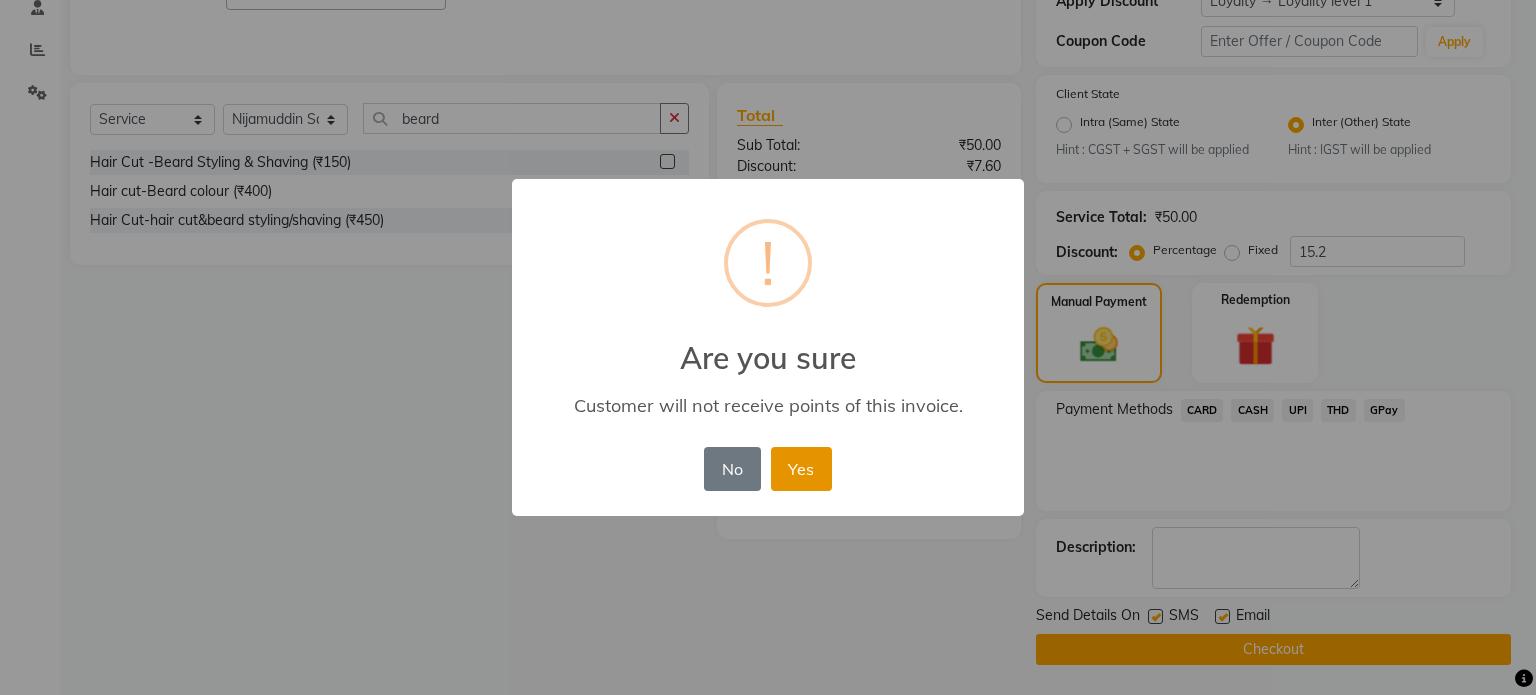 click on "Yes" at bounding box center [801, 469] 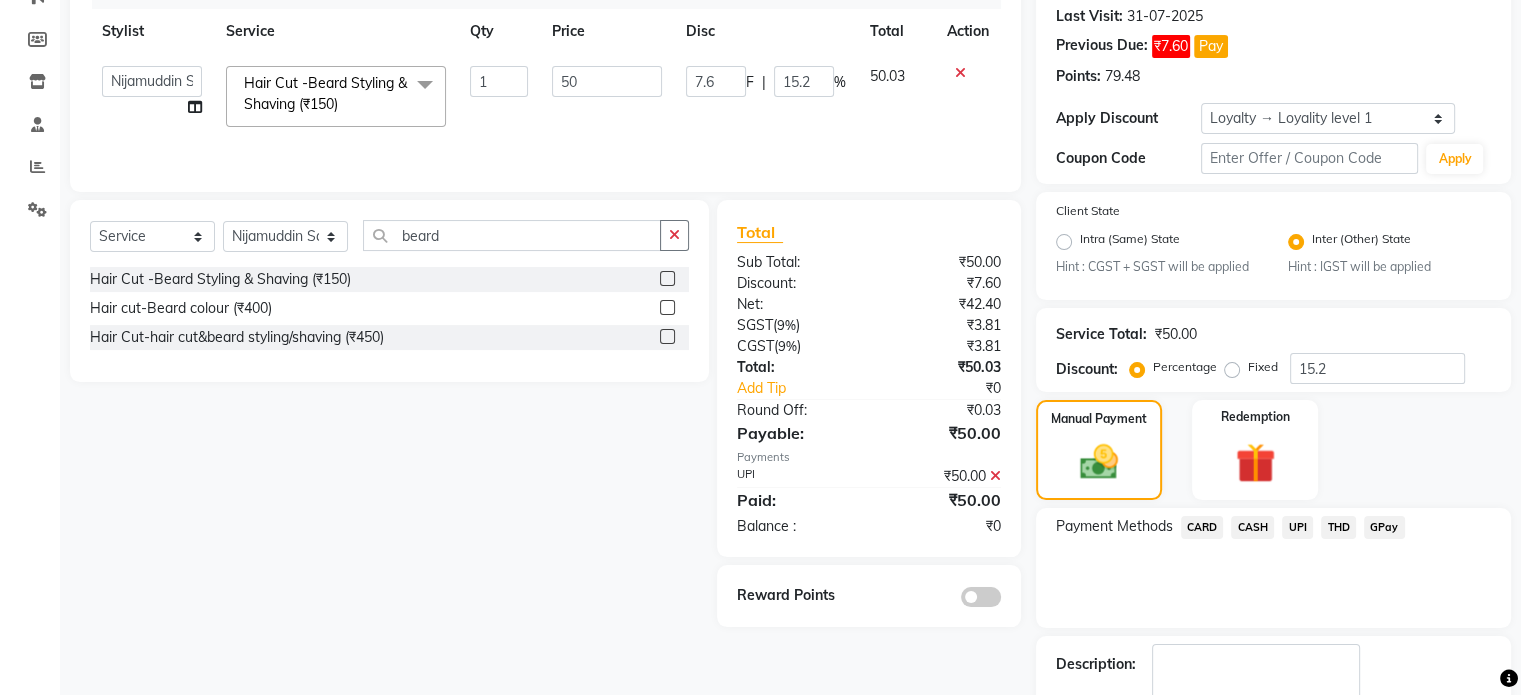 scroll, scrollTop: 394, scrollLeft: 0, axis: vertical 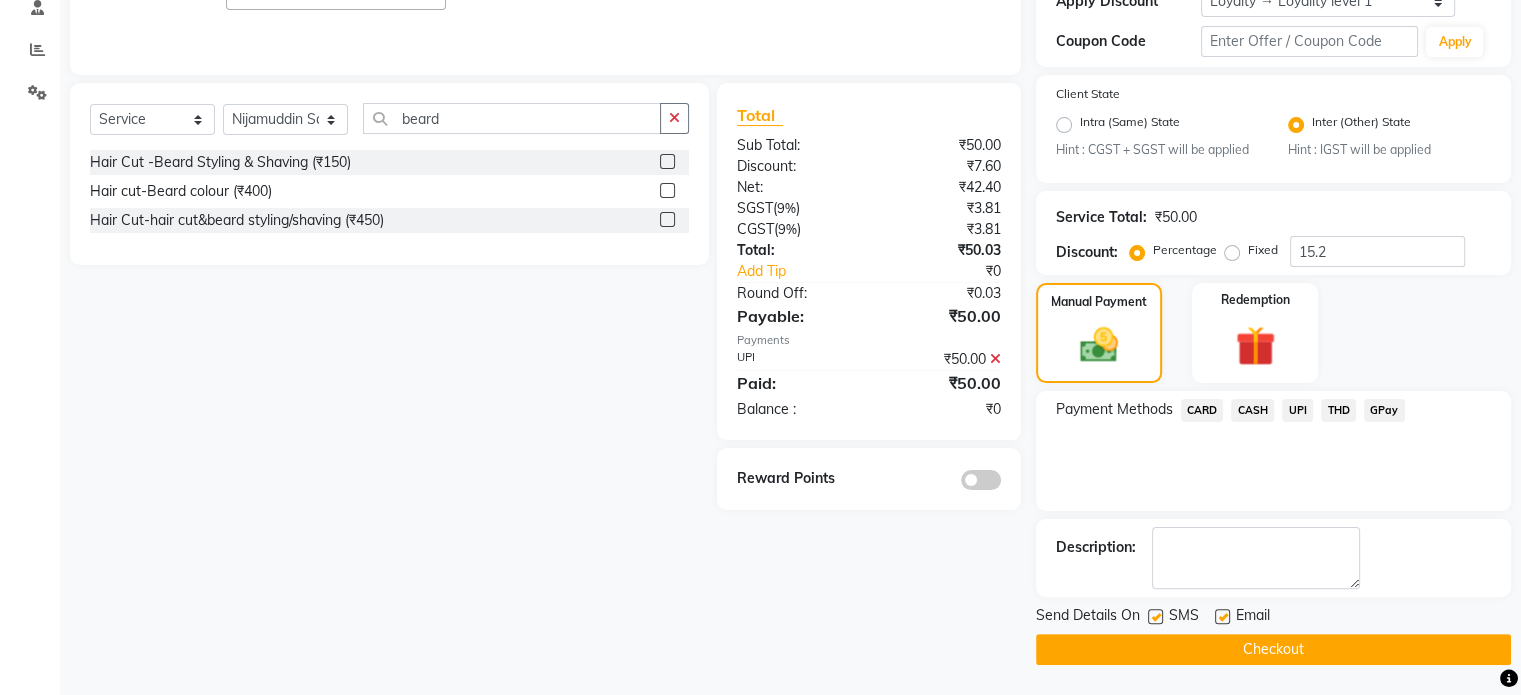 click on "Checkout" 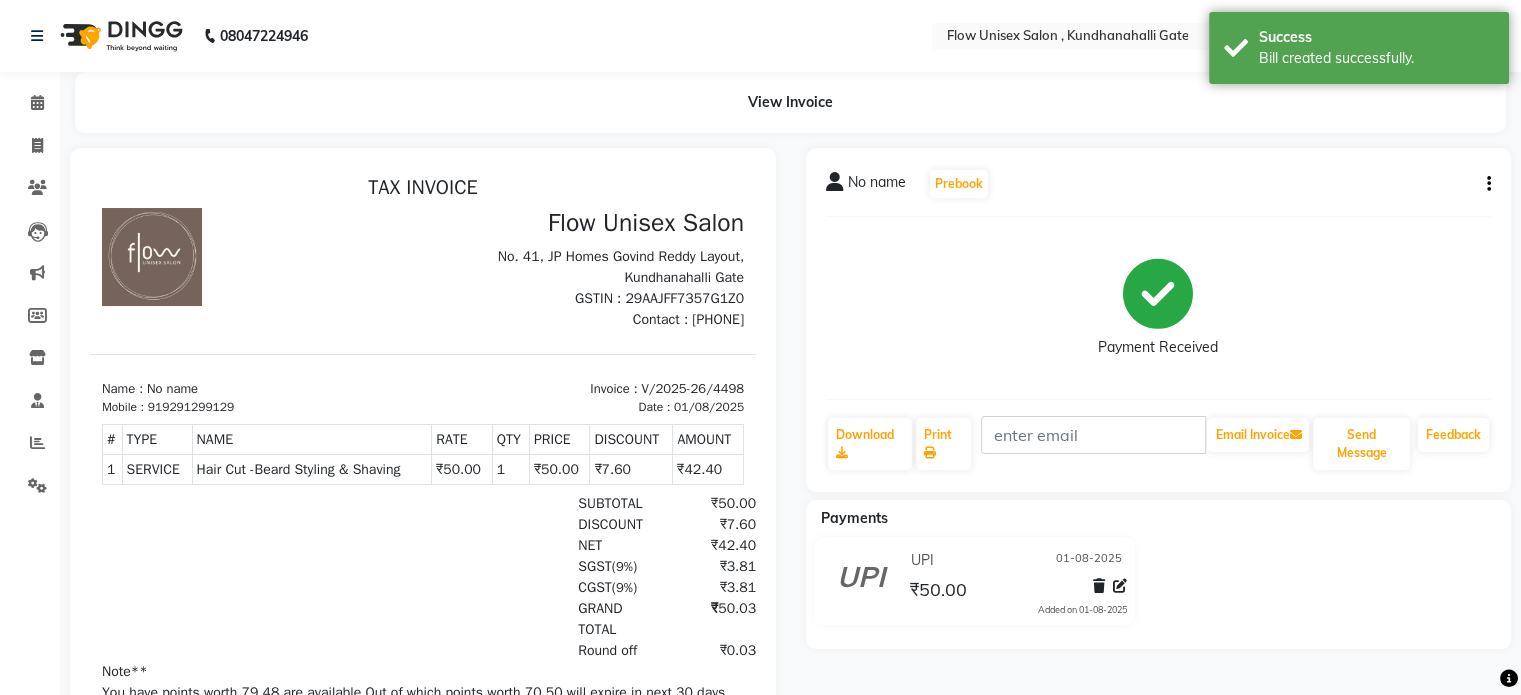 scroll, scrollTop: 0, scrollLeft: 0, axis: both 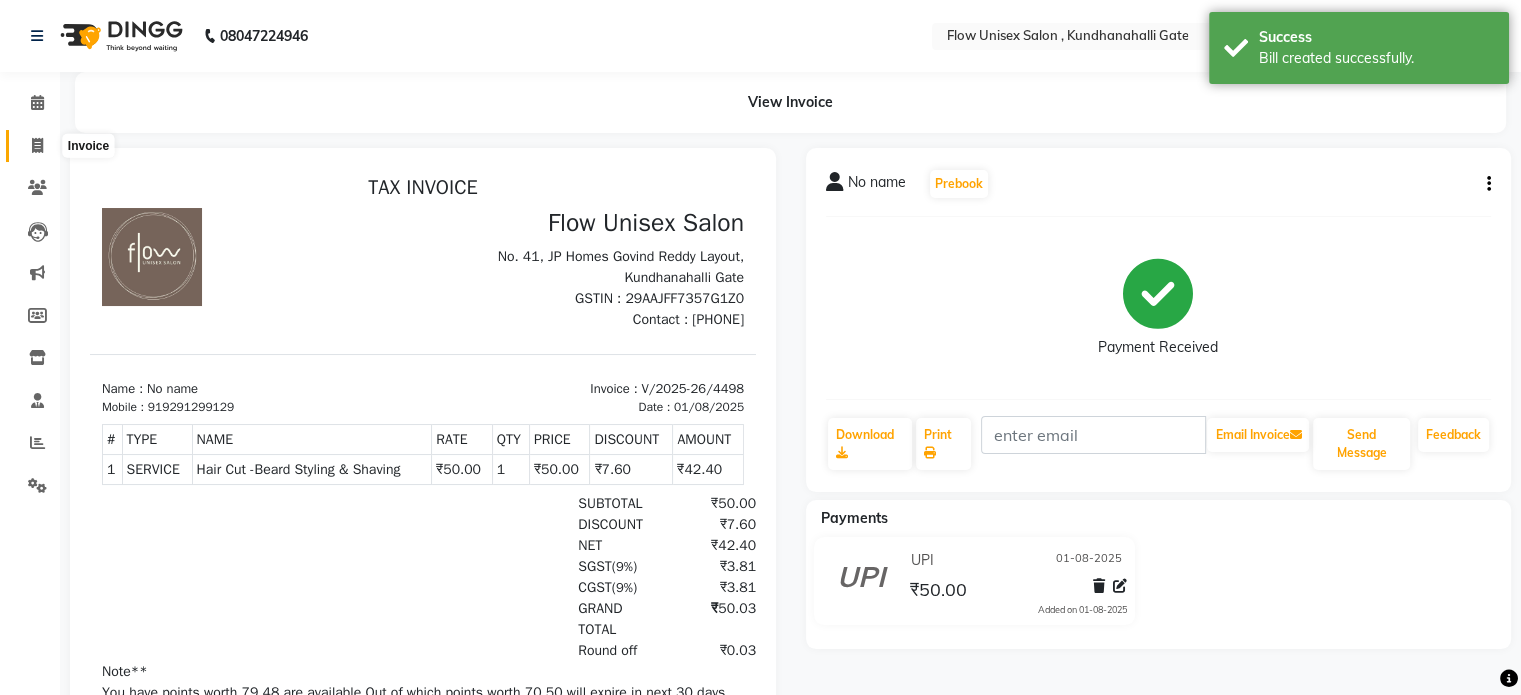 click 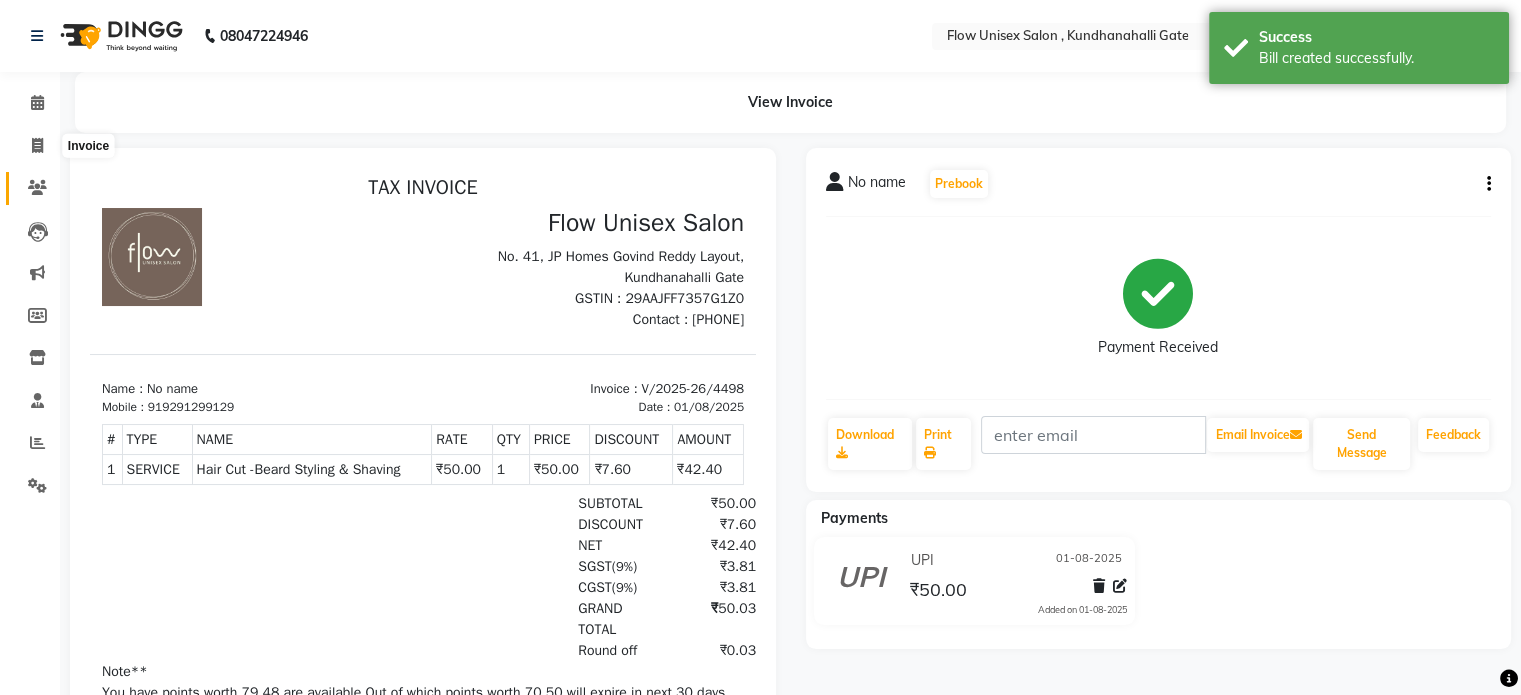 select on "5875" 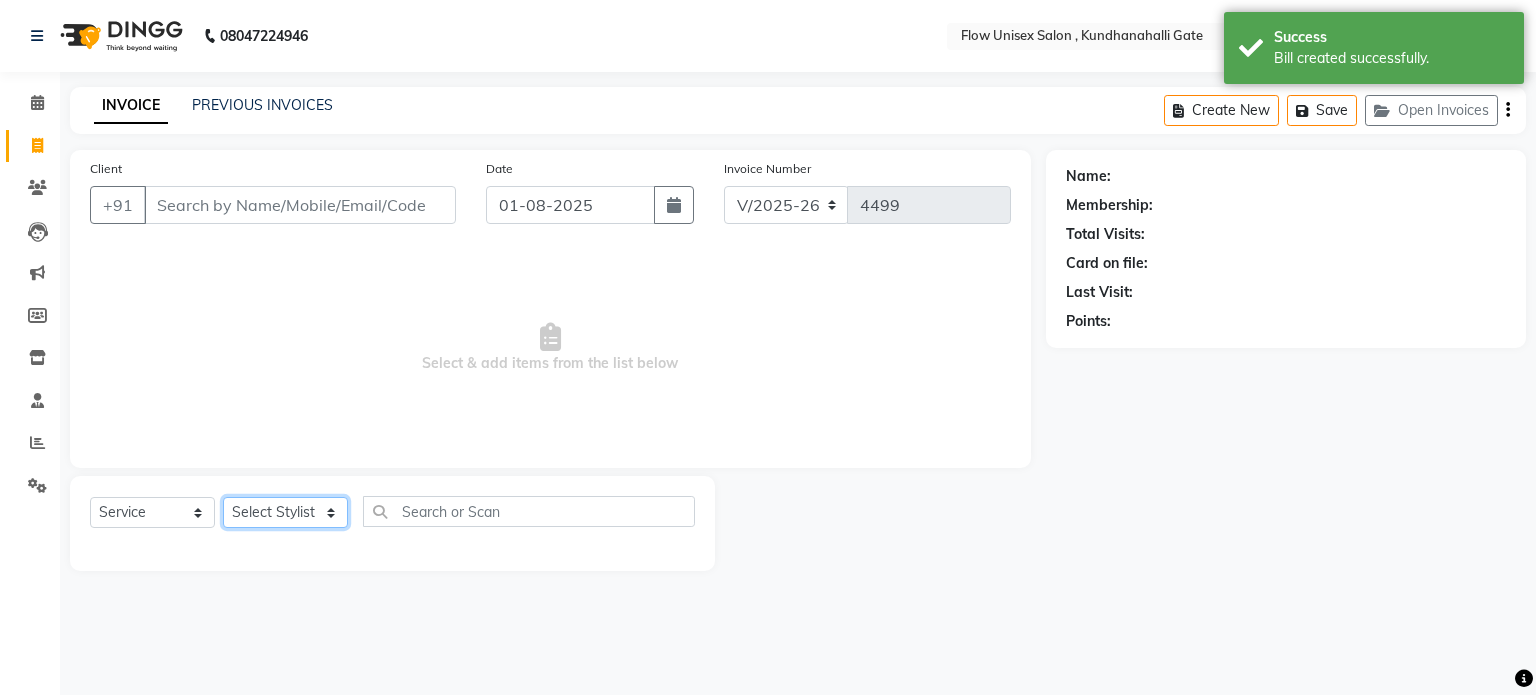 click on "Select Stylist anjana debbarma arman Deepa emlen jaseem Kishore Manjila monika debbarma Mustafa Nijamuddin Salmani Saluka Rai Sonu khan Thapa Geeta udhaya kumar M Vishnu Bhati" 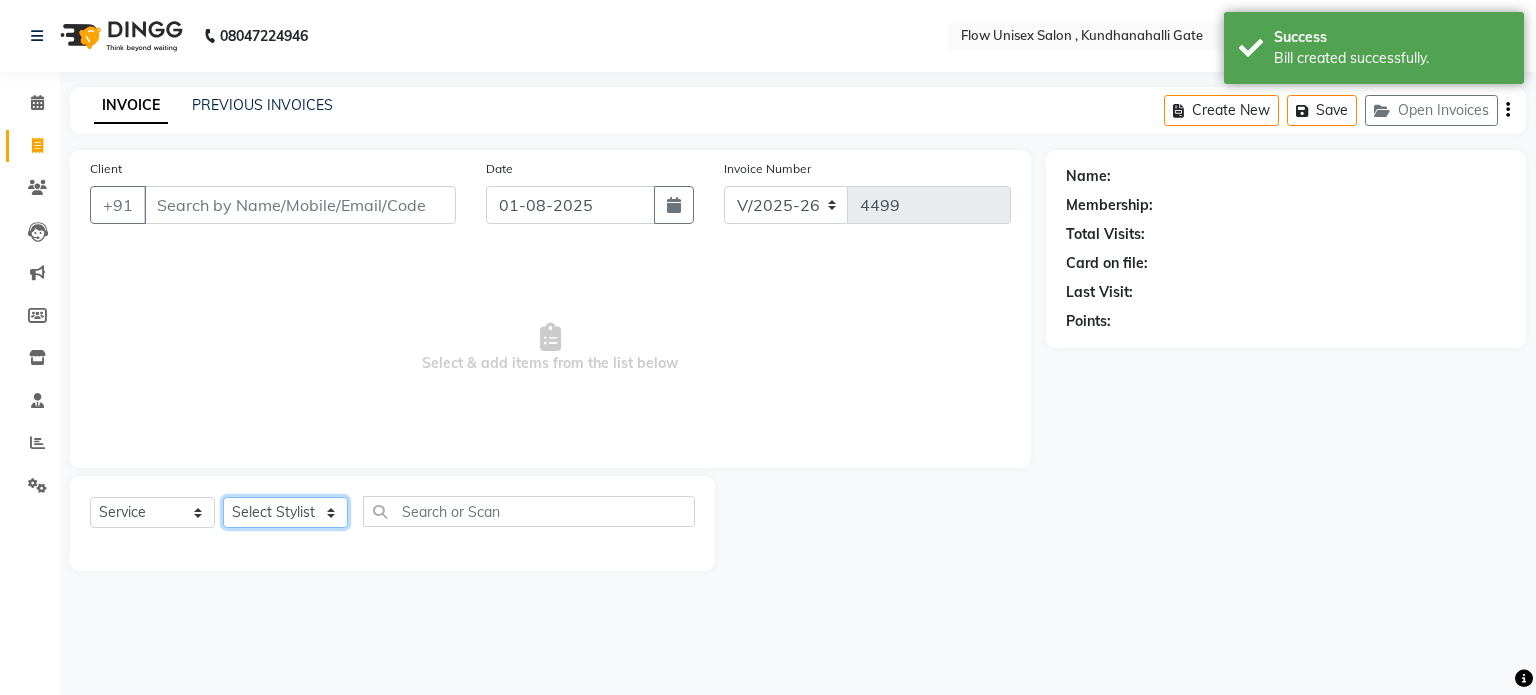 select on "62770" 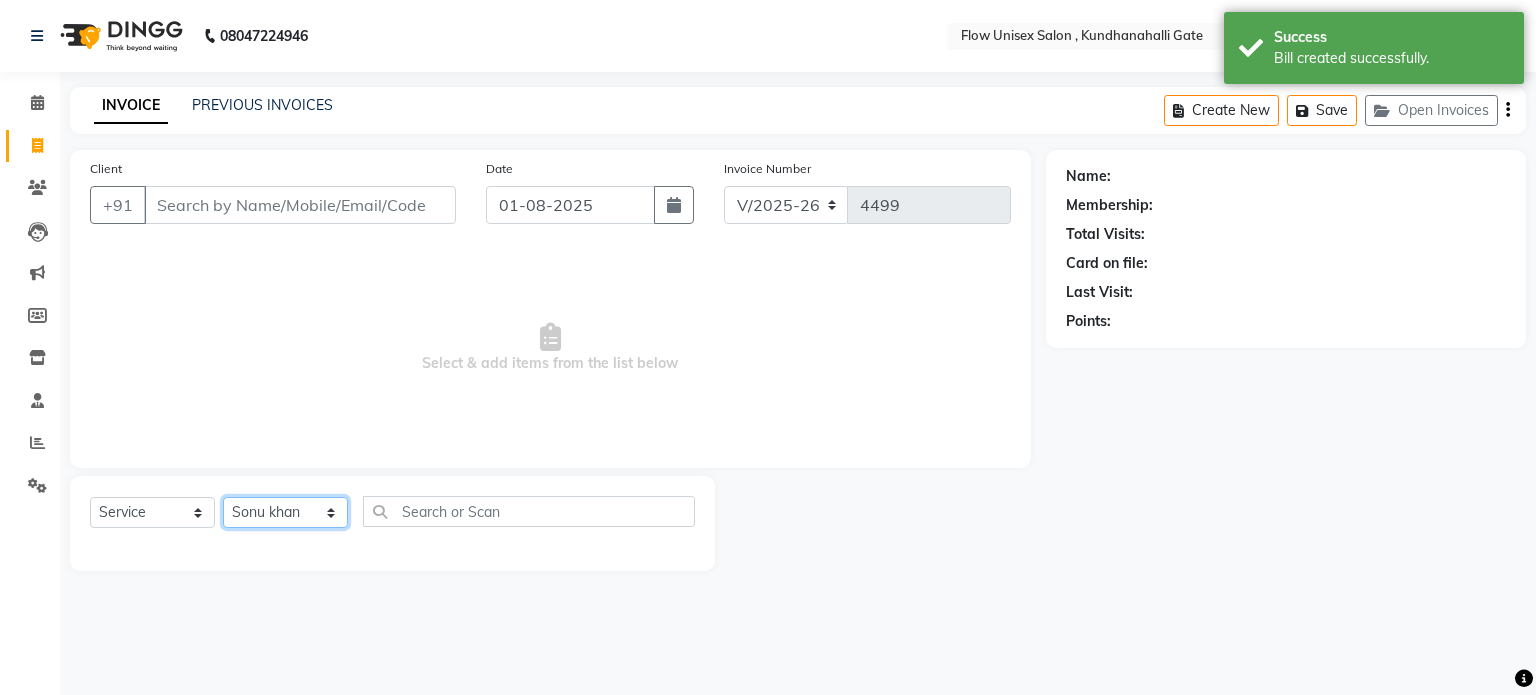 click on "Select Stylist anjana debbarma arman Deepa emlen jaseem Kishore Manjila monika debbarma Mustafa Nijamuddin Salmani Saluka Rai Sonu khan Thapa Geeta udhaya kumar M Vishnu Bhati" 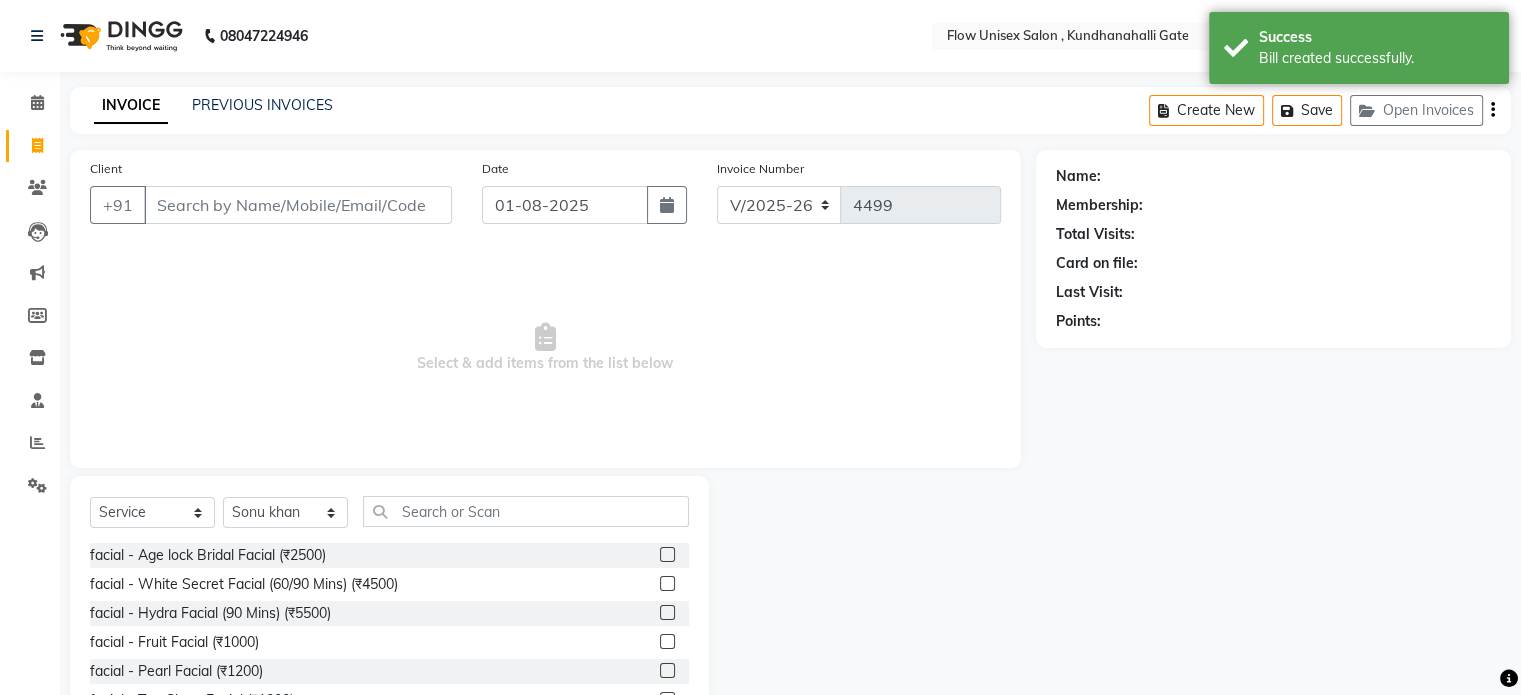 click on "Select  Service  Product  Membership  Package Voucher Prepaid Gift Card  Select Stylist anjana debbarma arman Deepa emlen jaseem Kishore Manjila monika debbarma Mustafa Nijamuddin Salmani Saluka Rai Sonu khan Thapa Geeta udhaya kumar M Vishnu Bhati facial - Age lock Bridal Facial (₹2500)  facial - White Secret Facial (60/90 Mins) (₹4500)  facial - Hydra Facial (90 Mins) (₹5500)  facial - Fruit Facial (₹1000)  facial - Pearl Facial (₹1200)  facial - Tan Clean Facial (₹1300)  facial - Gold Facial. (₹1500)  facial - Diamond Facial. (₹1500)  facial - Muvit Facial (₹1500)  facial - Gold Facial (₹1800)  facial - Diamond Facial (₹1800)  facial - Hydramoist Facial (₹2000)  facial - Radiance Facial (₹2200)  facial - Seaweed Facial (₹2200)  facial - Acne facial (₹2200)  facial-o3 clean up (₹1500)  Body Scrubbing - Full Arms (₹400)  Body Scrubbing - Full Legs (₹800)  Body Scrubbing - Full Back (₹800)  Body Scrubbing - Full Body Scrubbing -  & Shower (₹2000)" 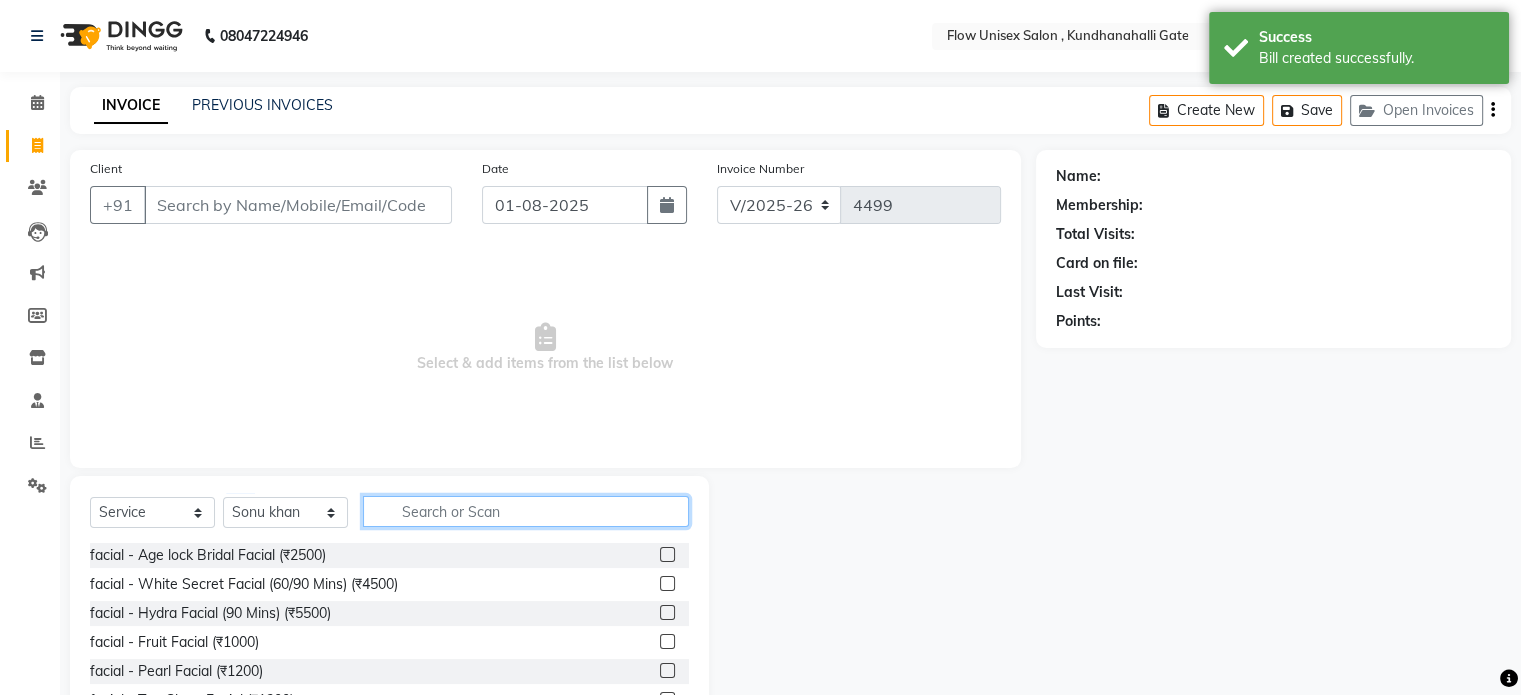 click 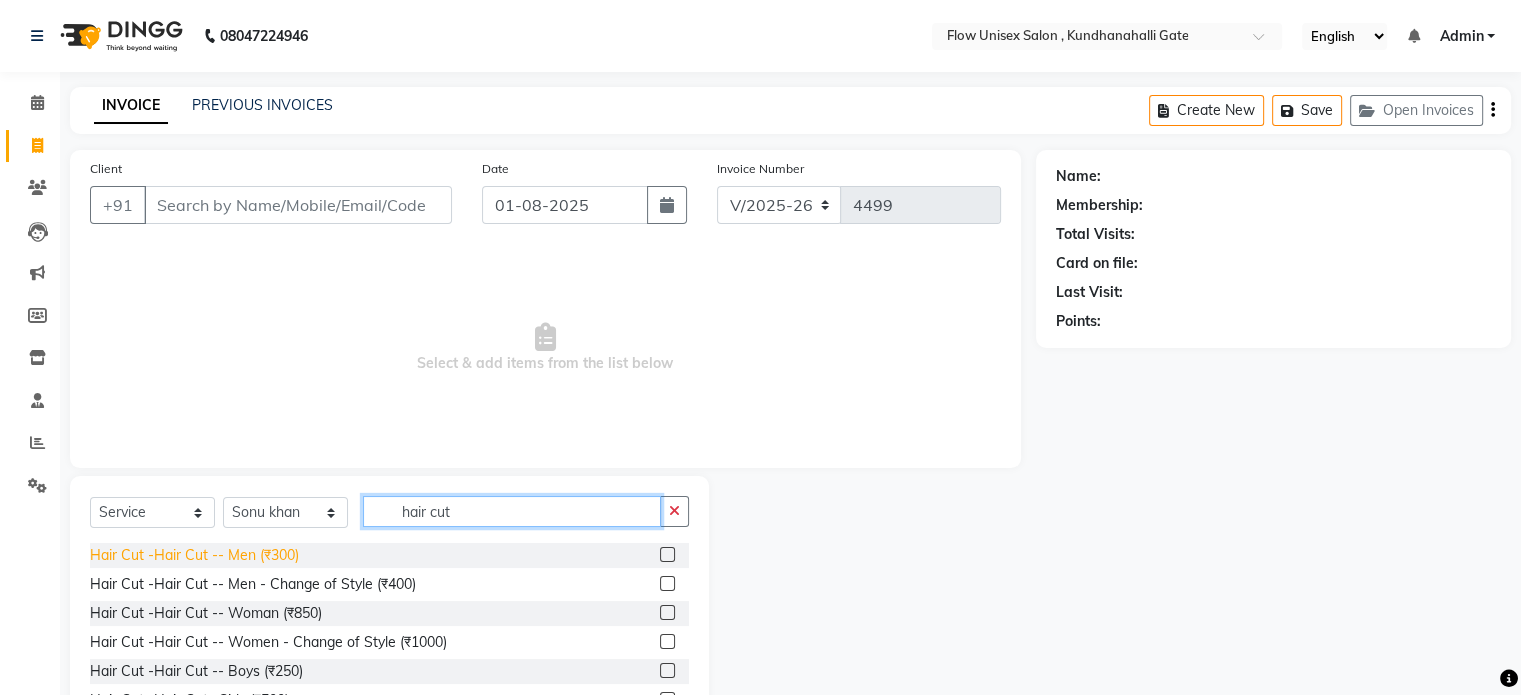 type on "hair cut" 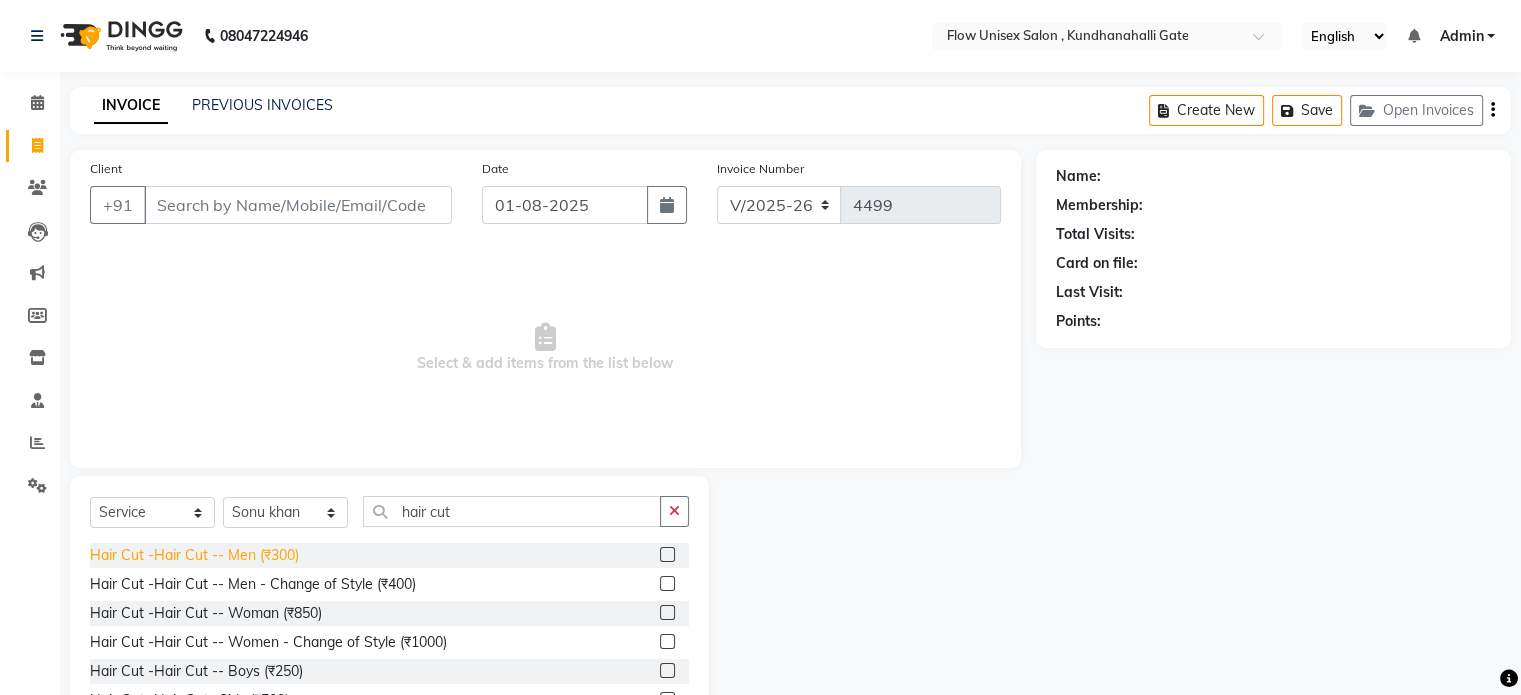 click on "Hair Cut -Hair Cut -- Men (₹300)" 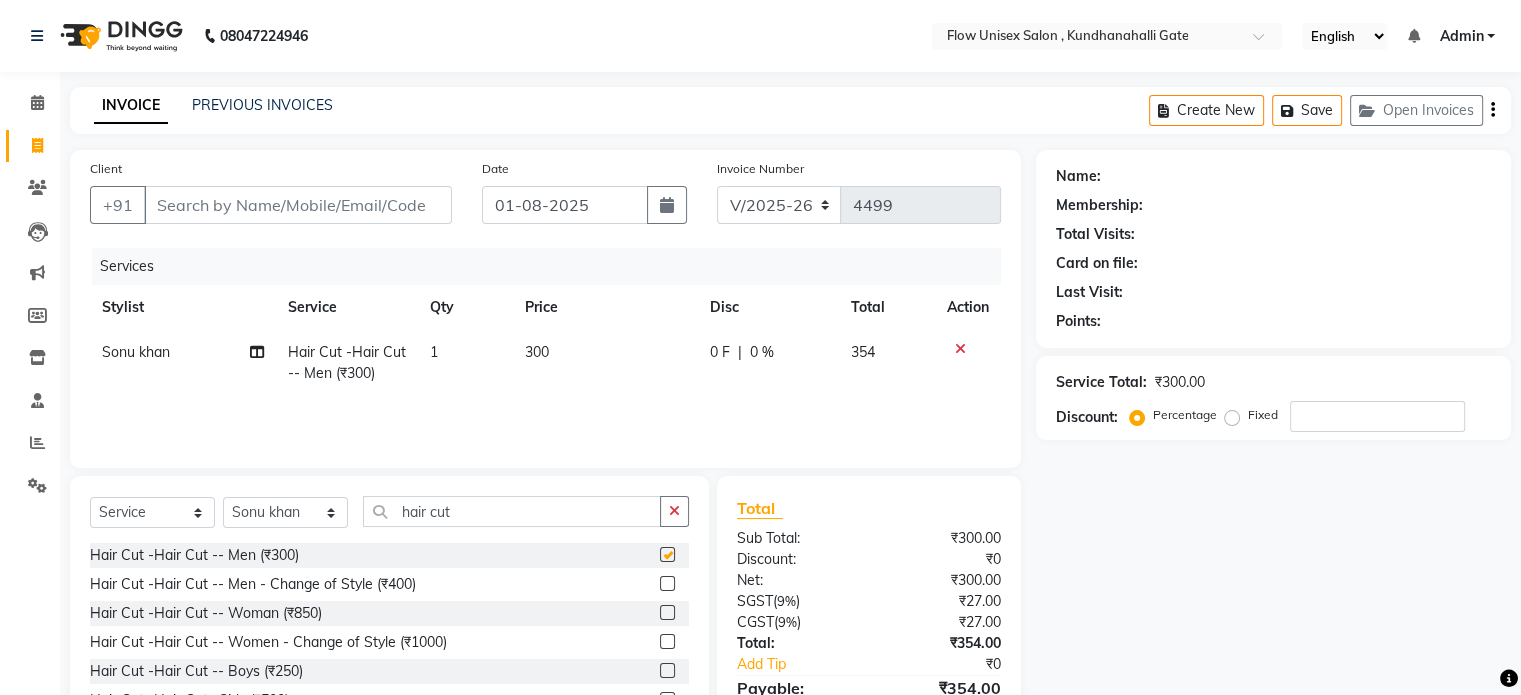 checkbox on "false" 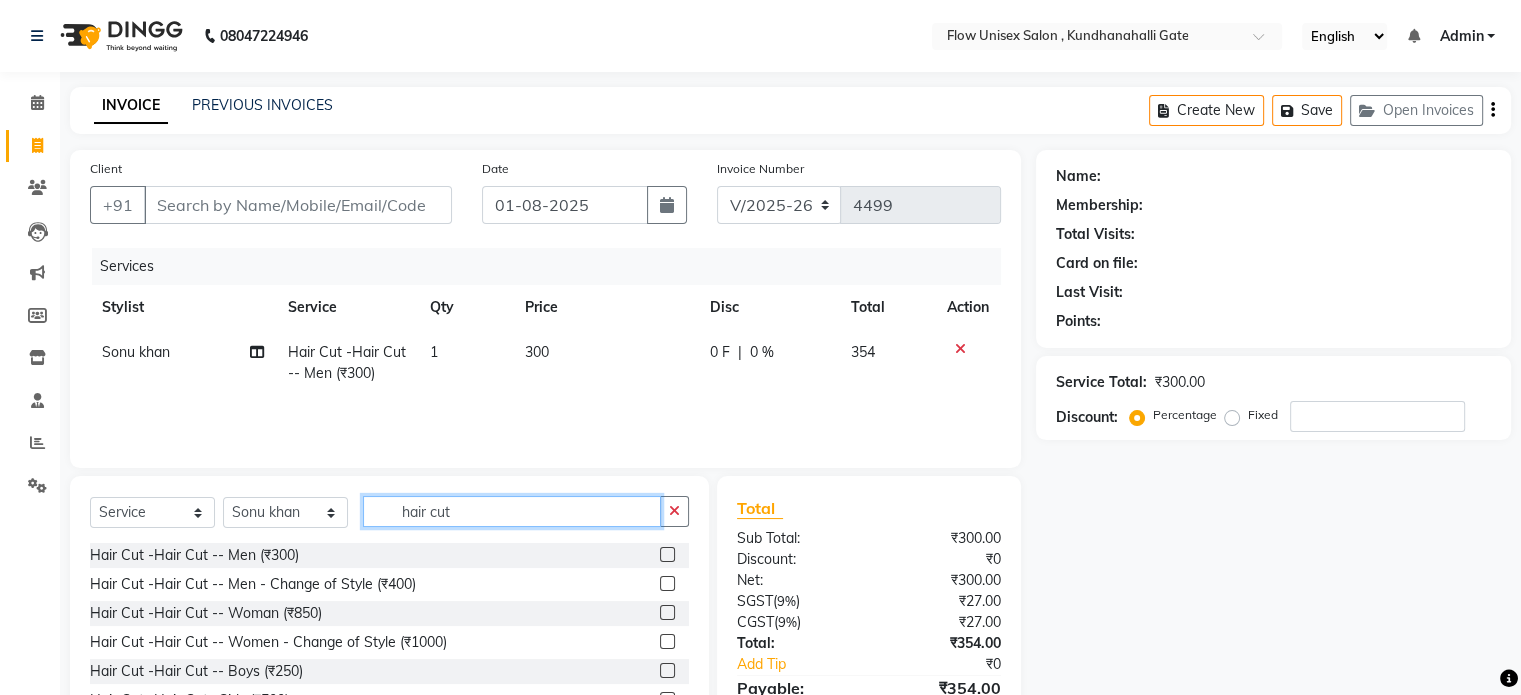 click on "hair cut" 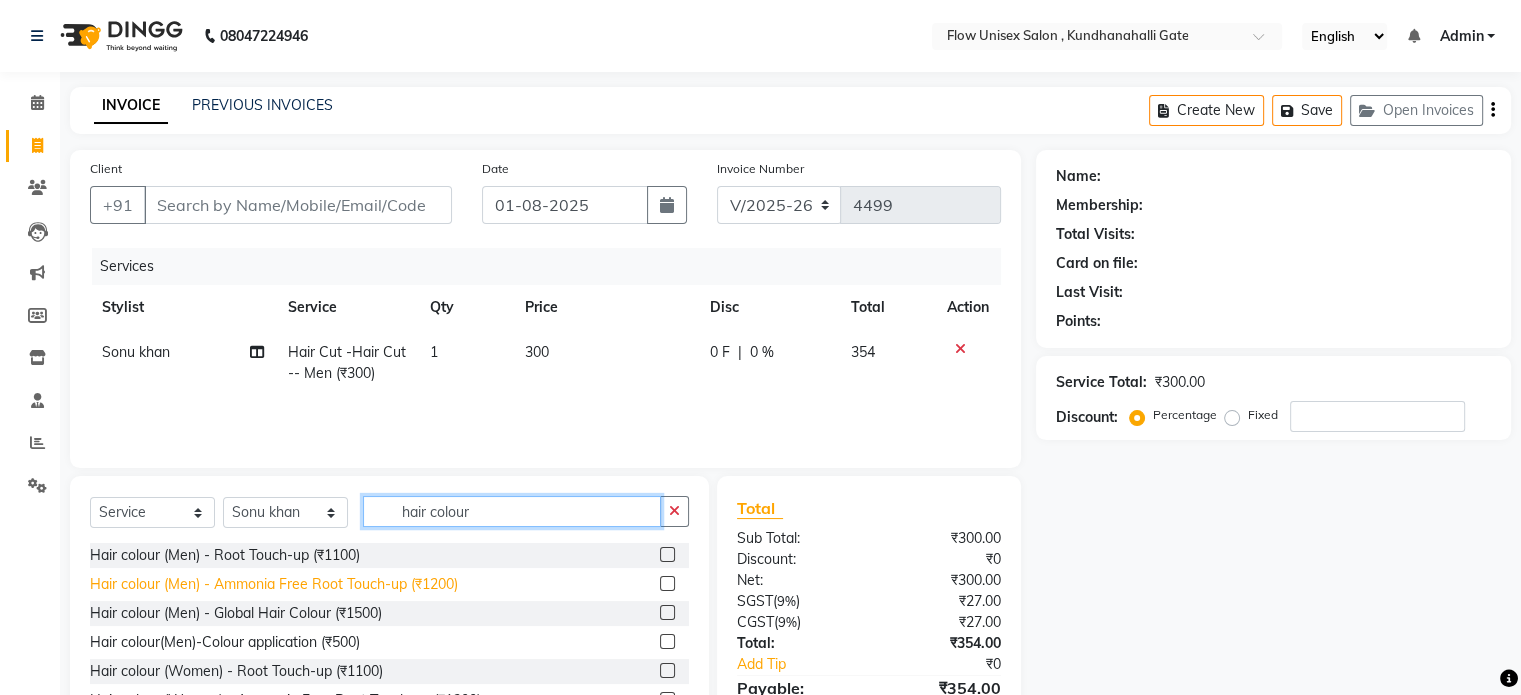 type on "hair colour" 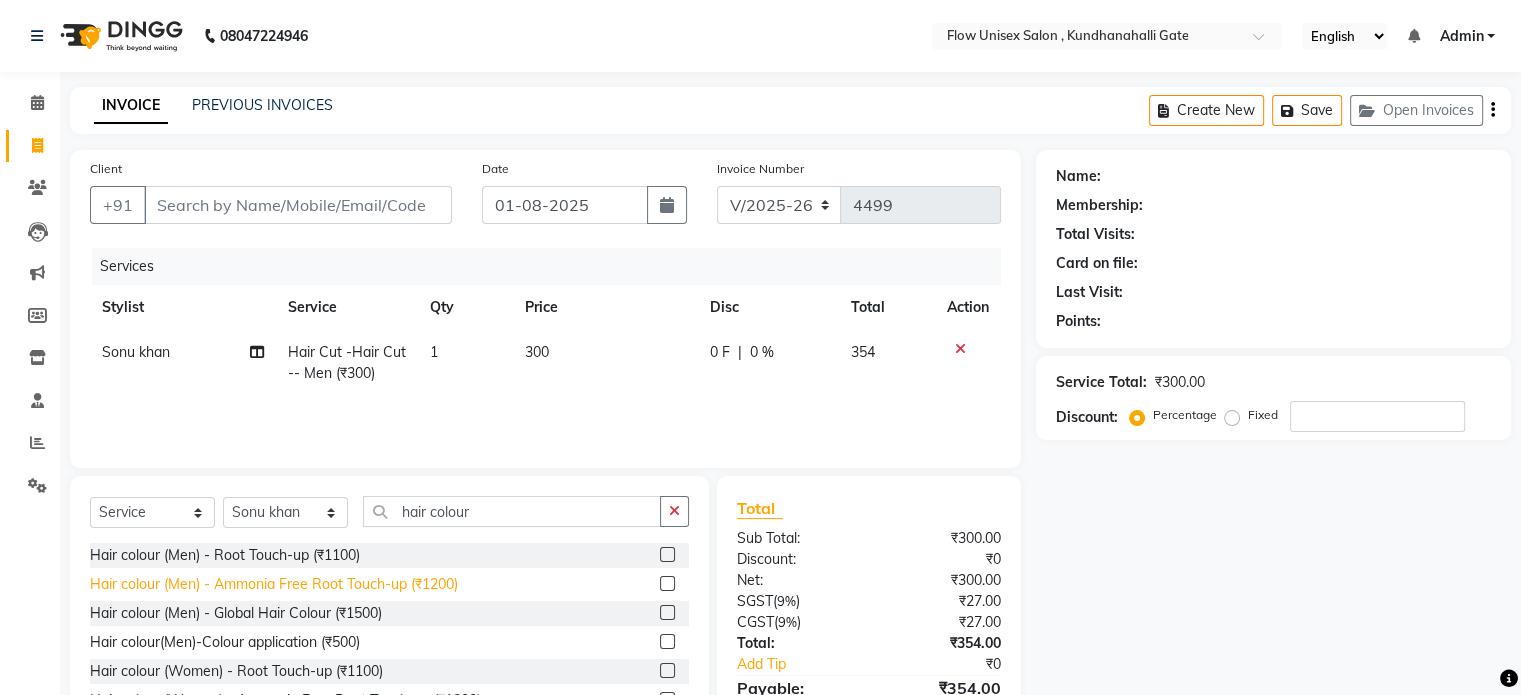 click on "Hair colour (Men) - Ammonia Free Root Touch-up (₹1200)" 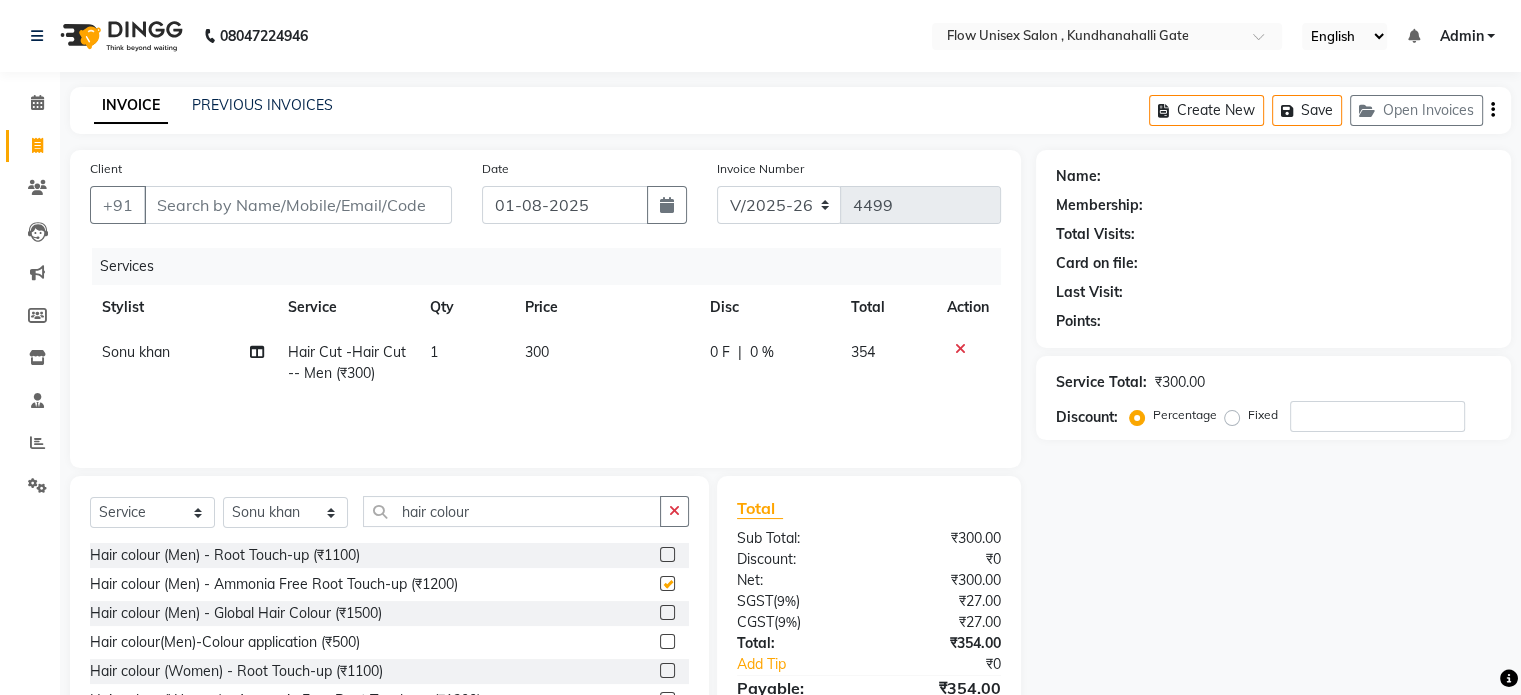 checkbox on "false" 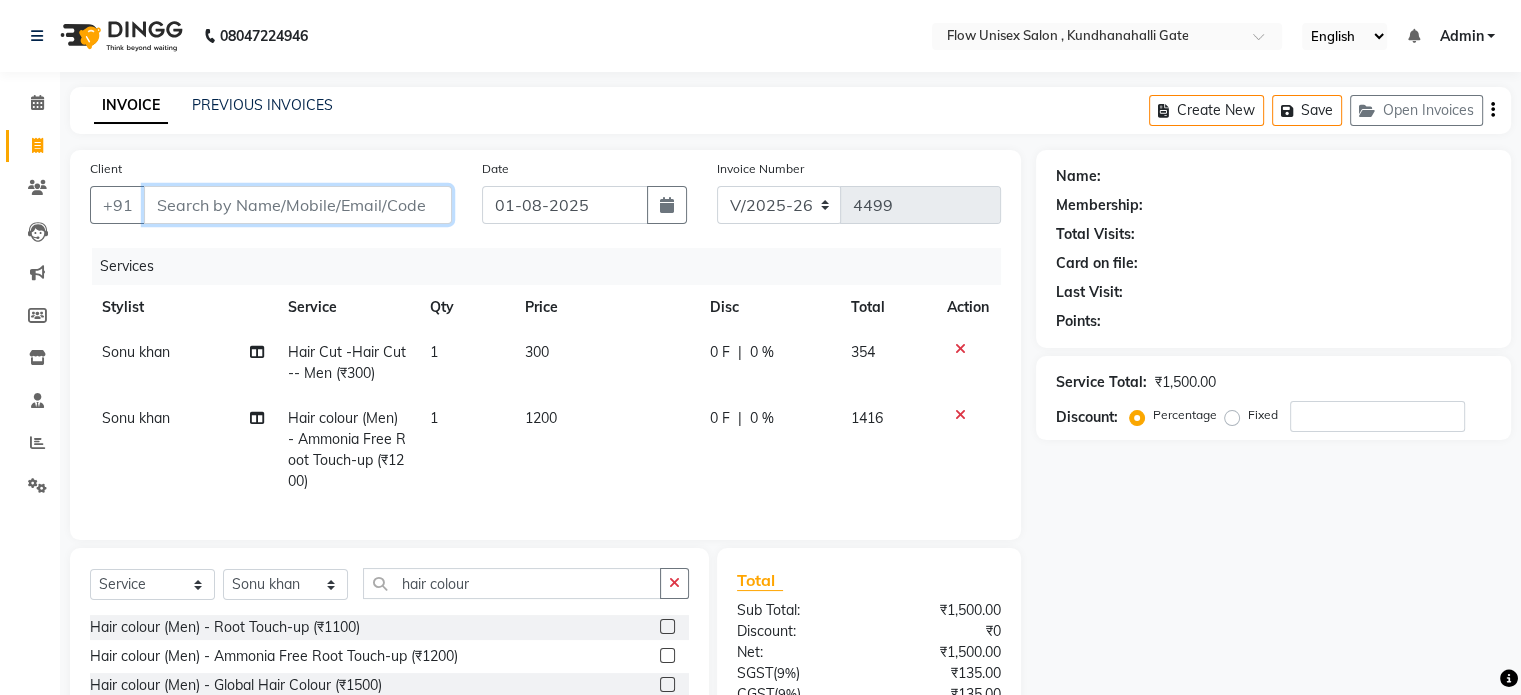 click on "Client" at bounding box center (298, 205) 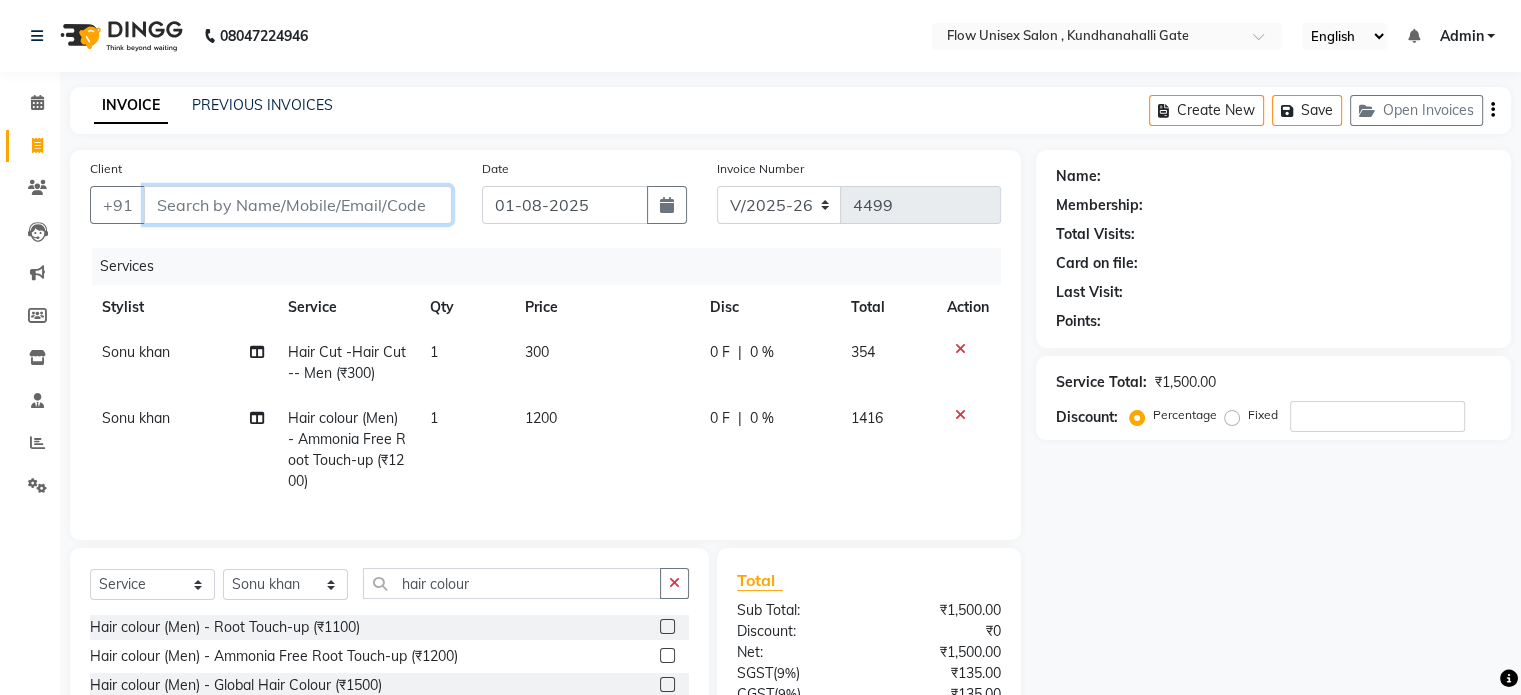type on "8" 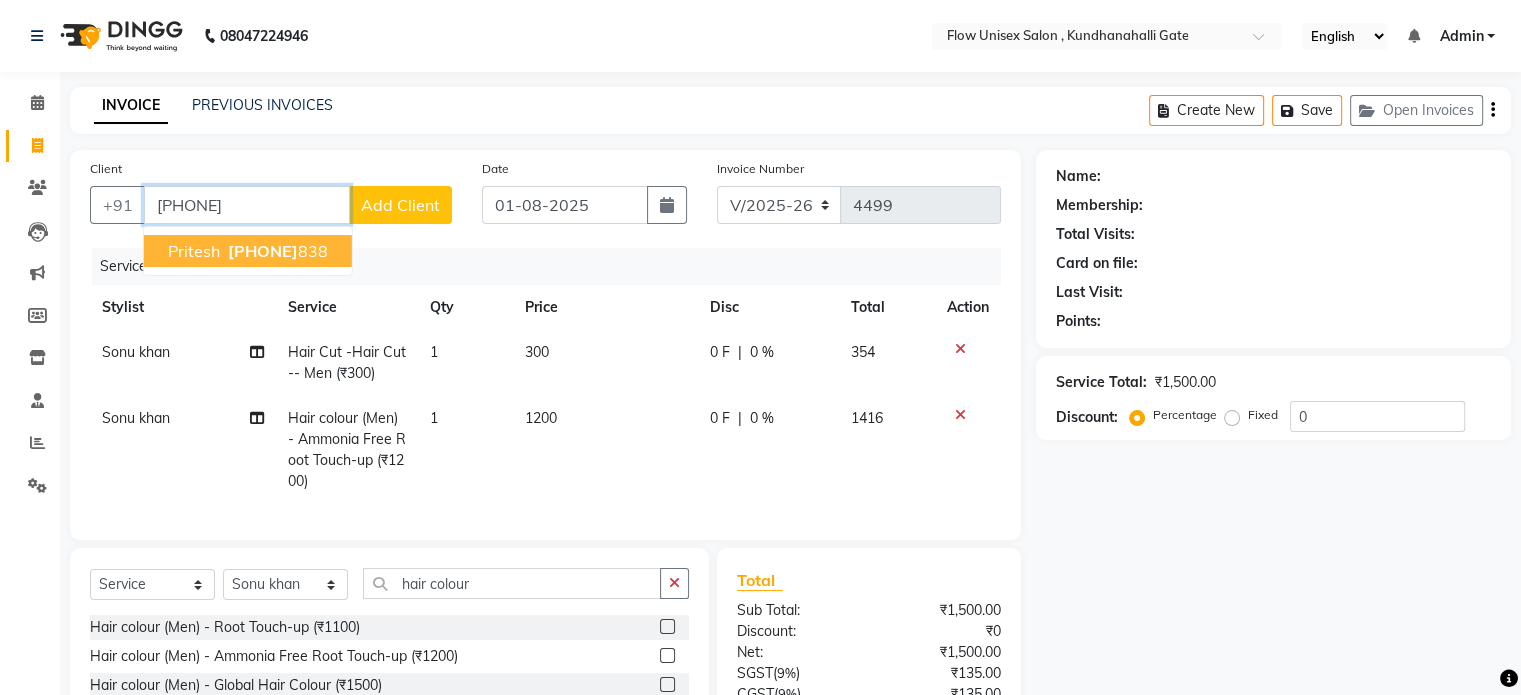 click on "8968500" at bounding box center [263, 251] 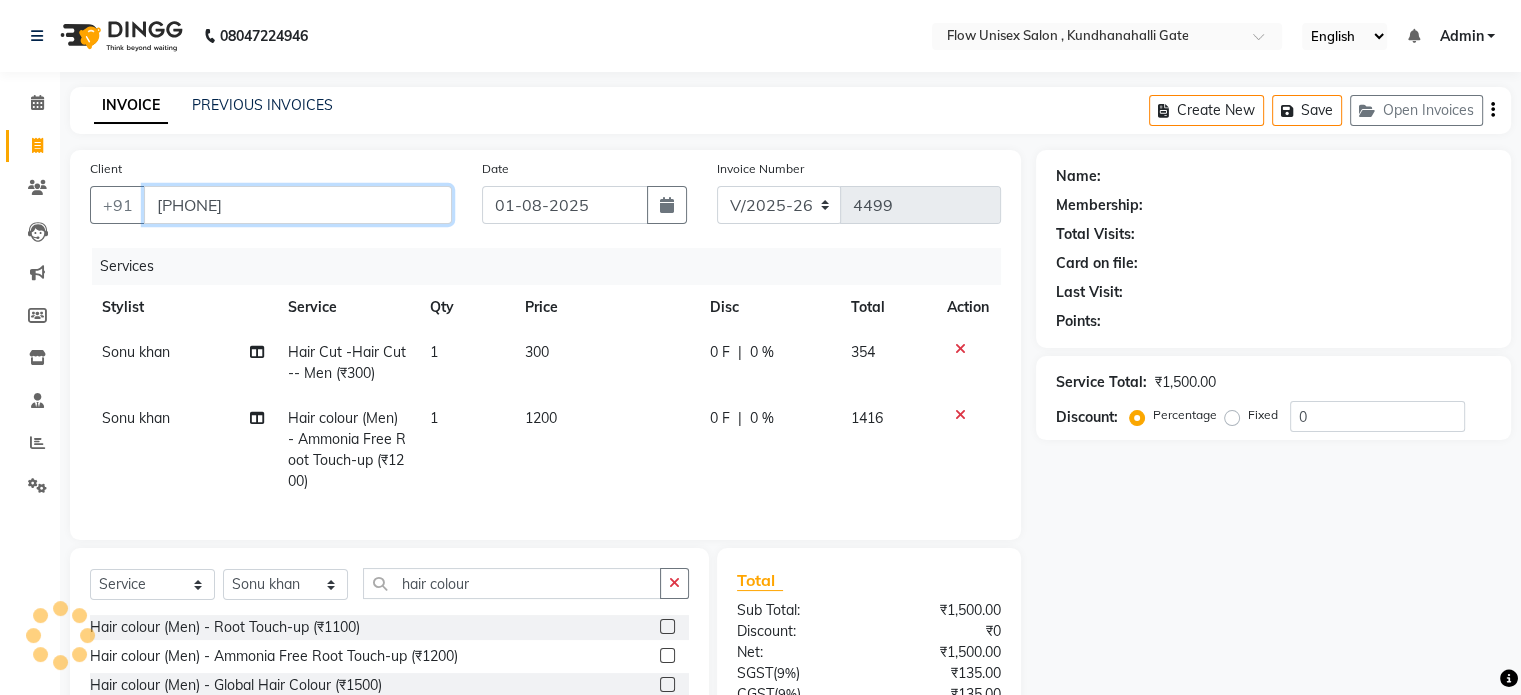 type on "8968500838" 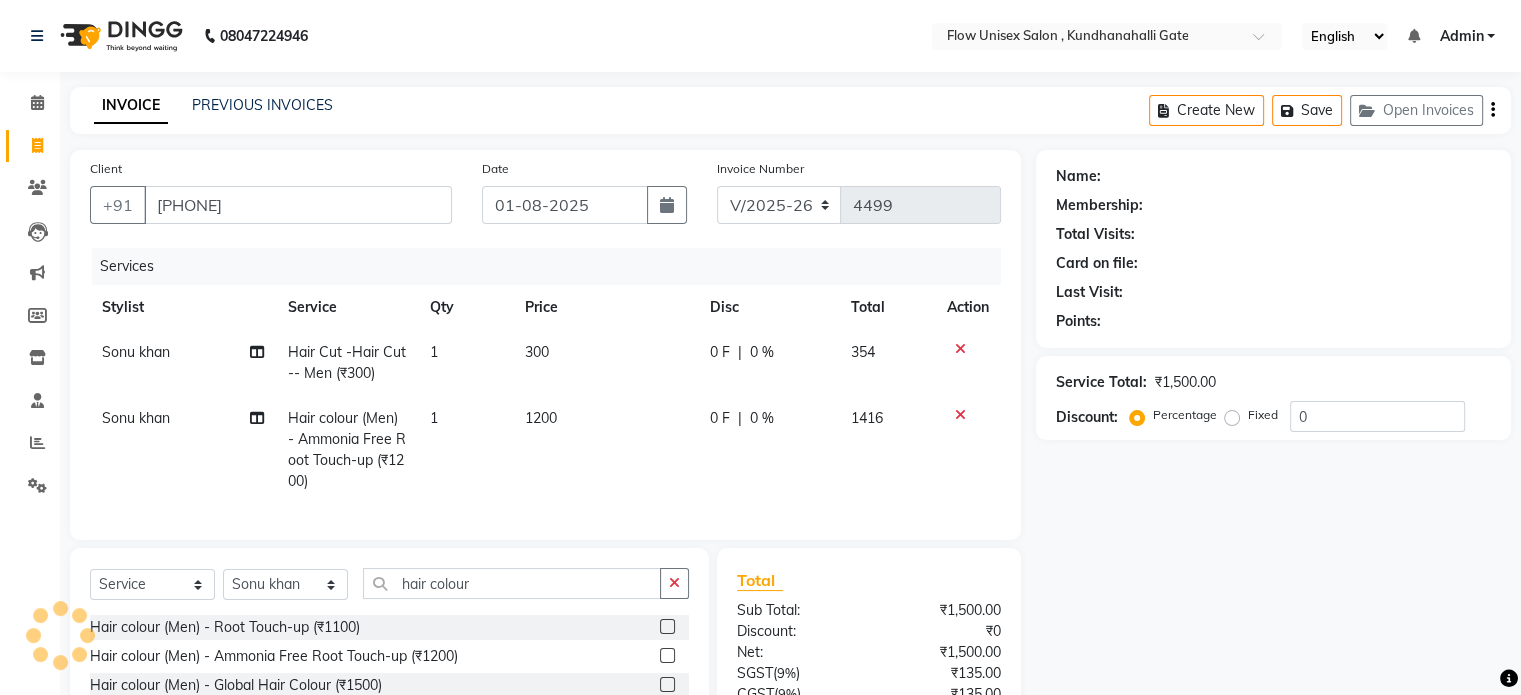 select on "1: Object" 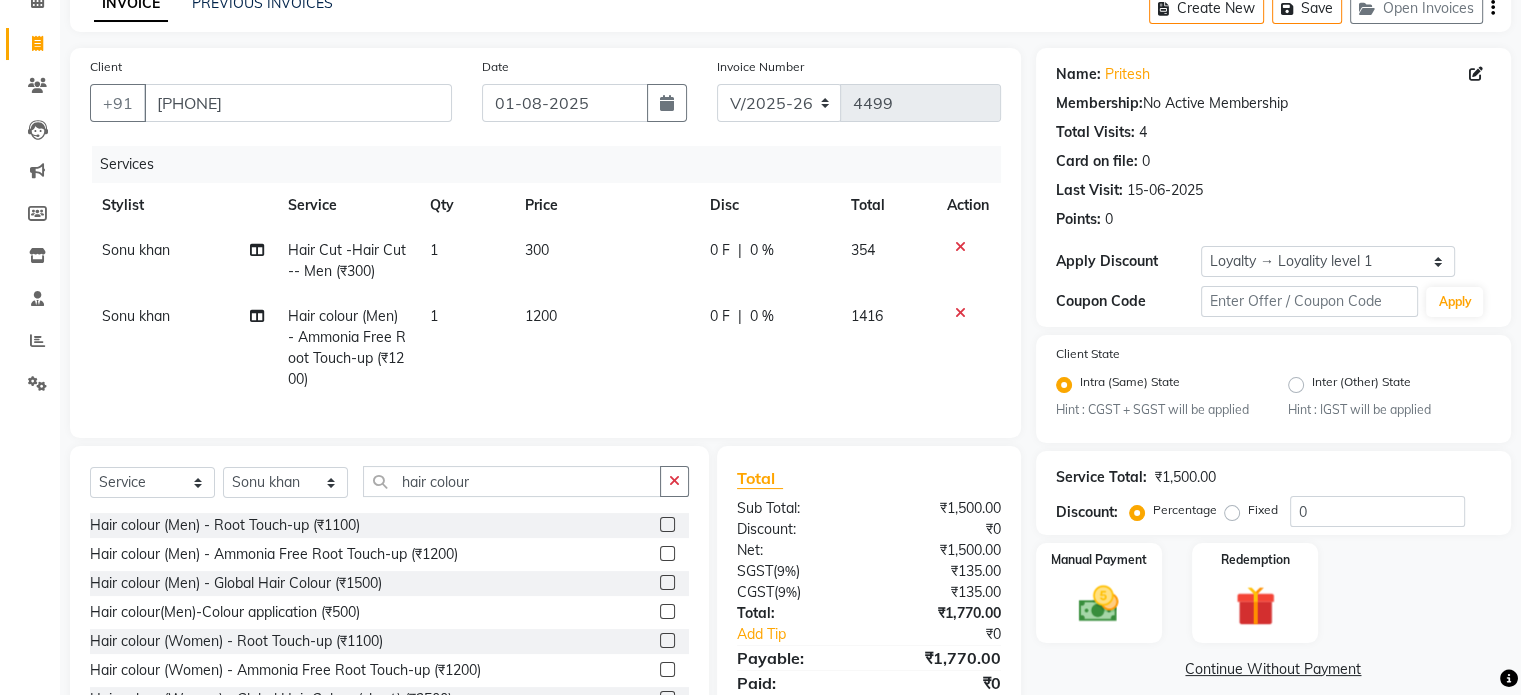 scroll, scrollTop: 193, scrollLeft: 0, axis: vertical 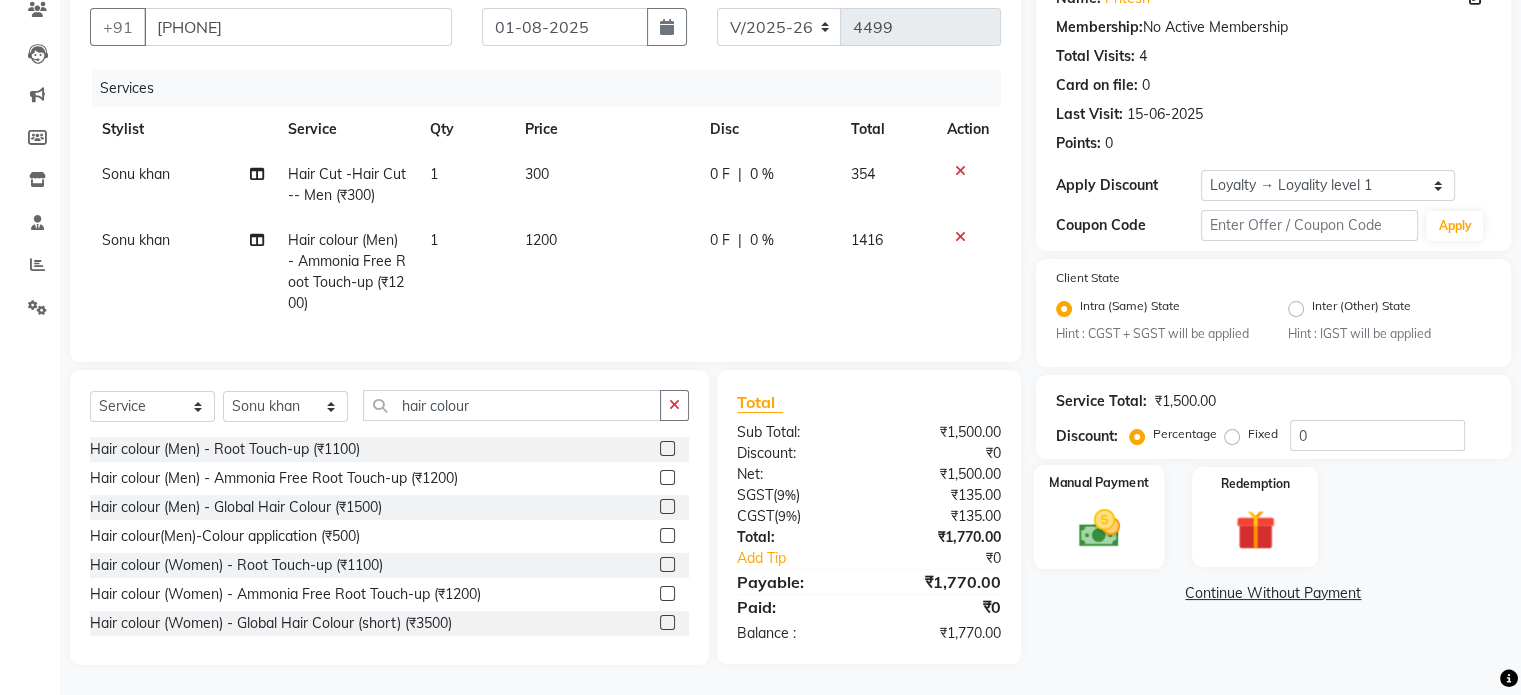 click on "Manual Payment" 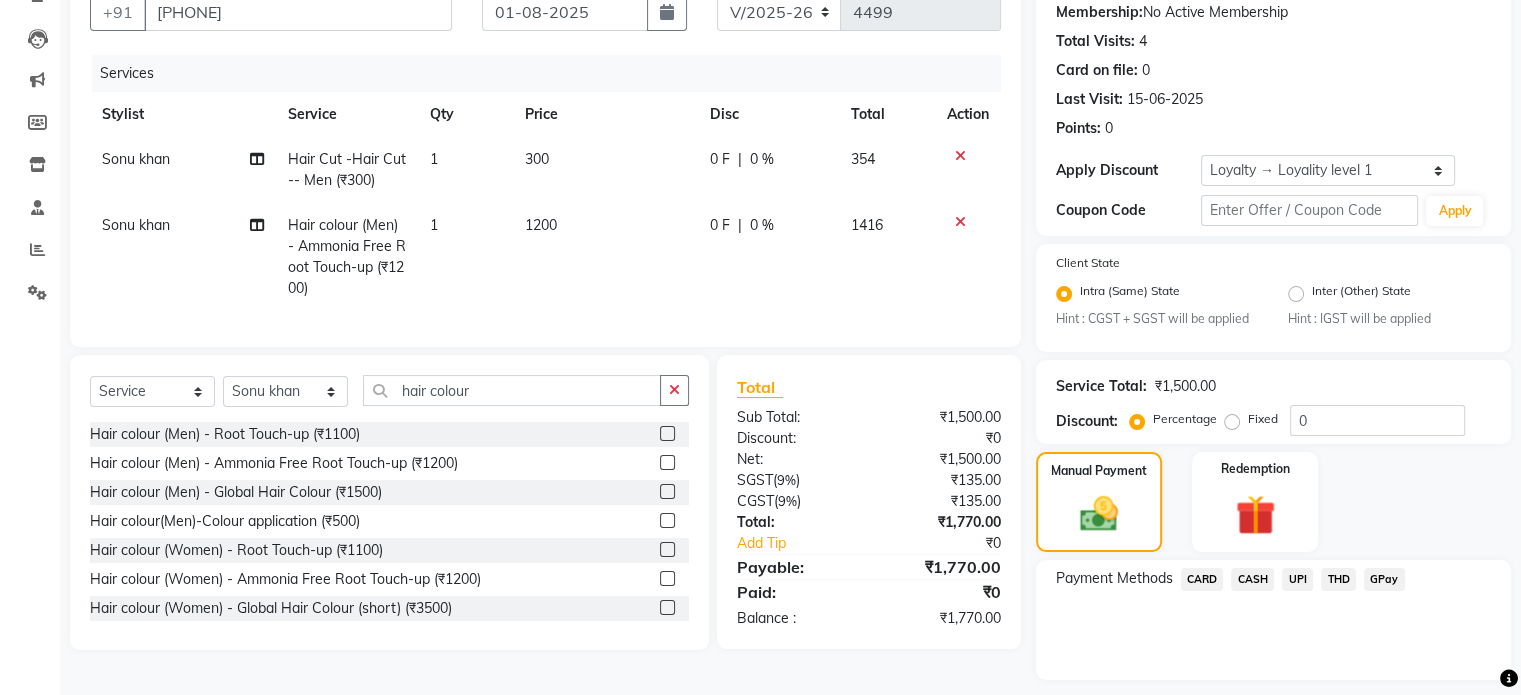 click on "UPI" 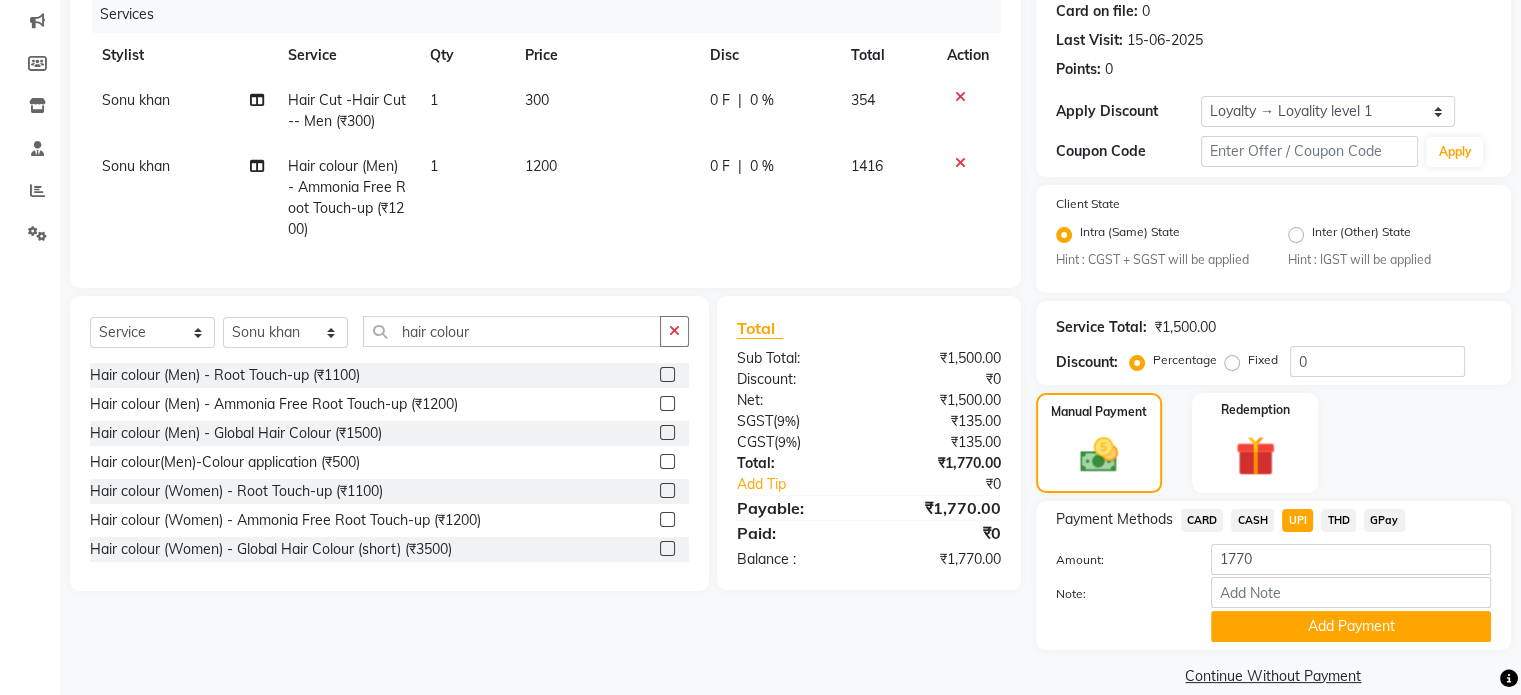 scroll, scrollTop: 281, scrollLeft: 0, axis: vertical 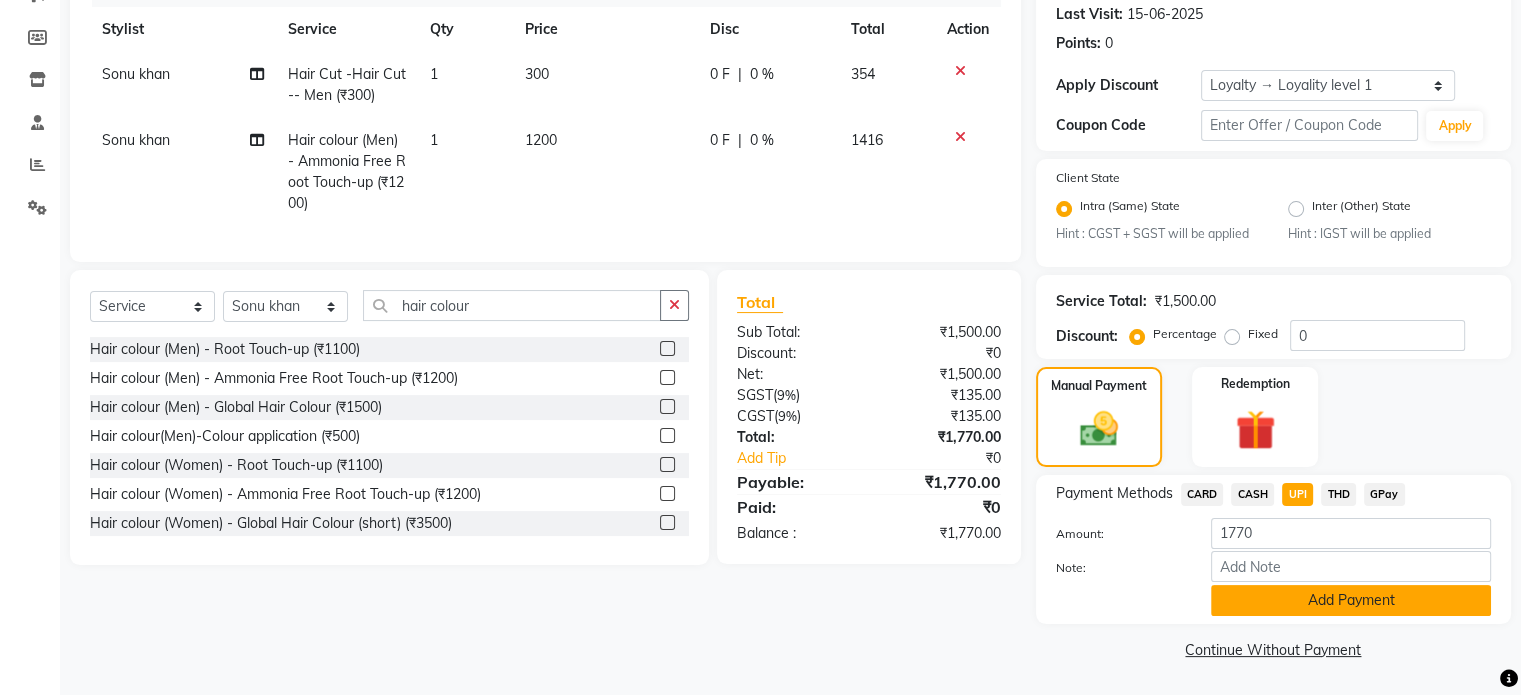 click on "Add Payment" 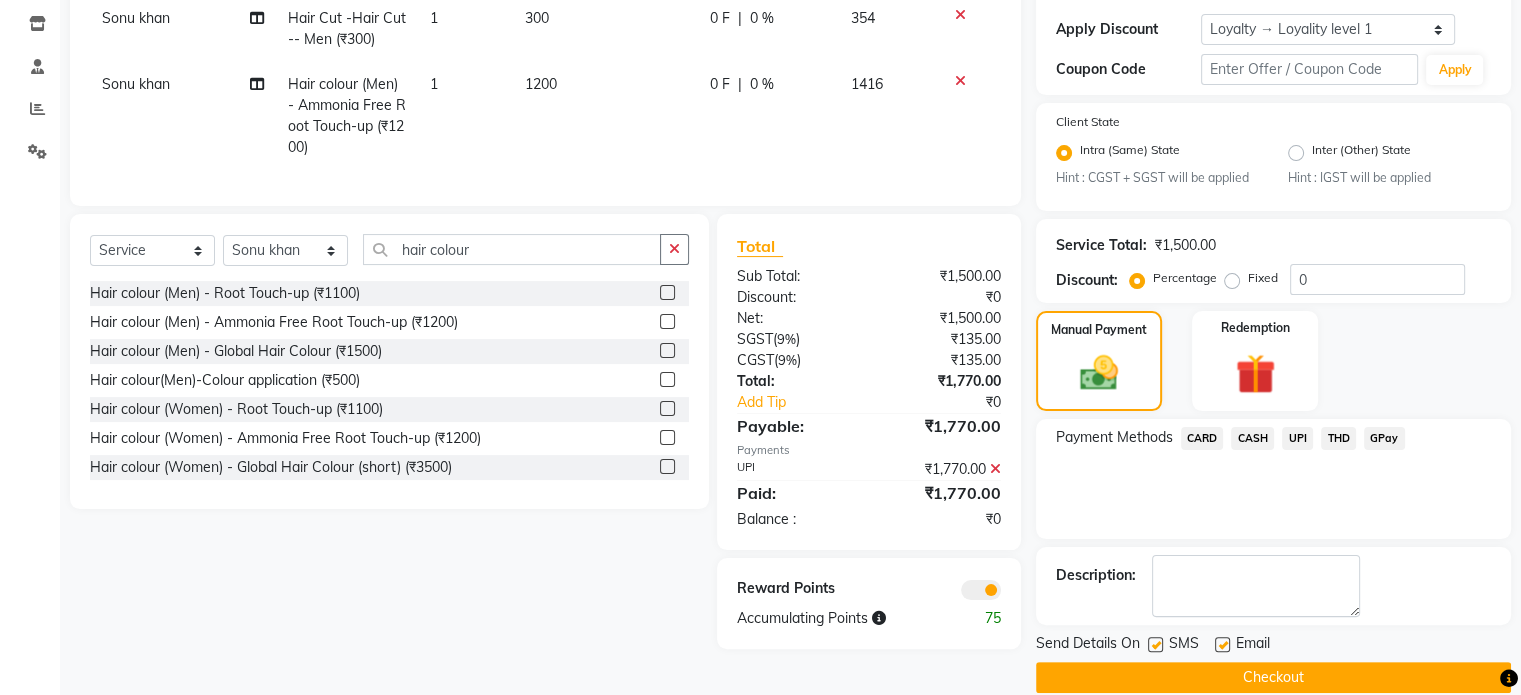 scroll, scrollTop: 363, scrollLeft: 0, axis: vertical 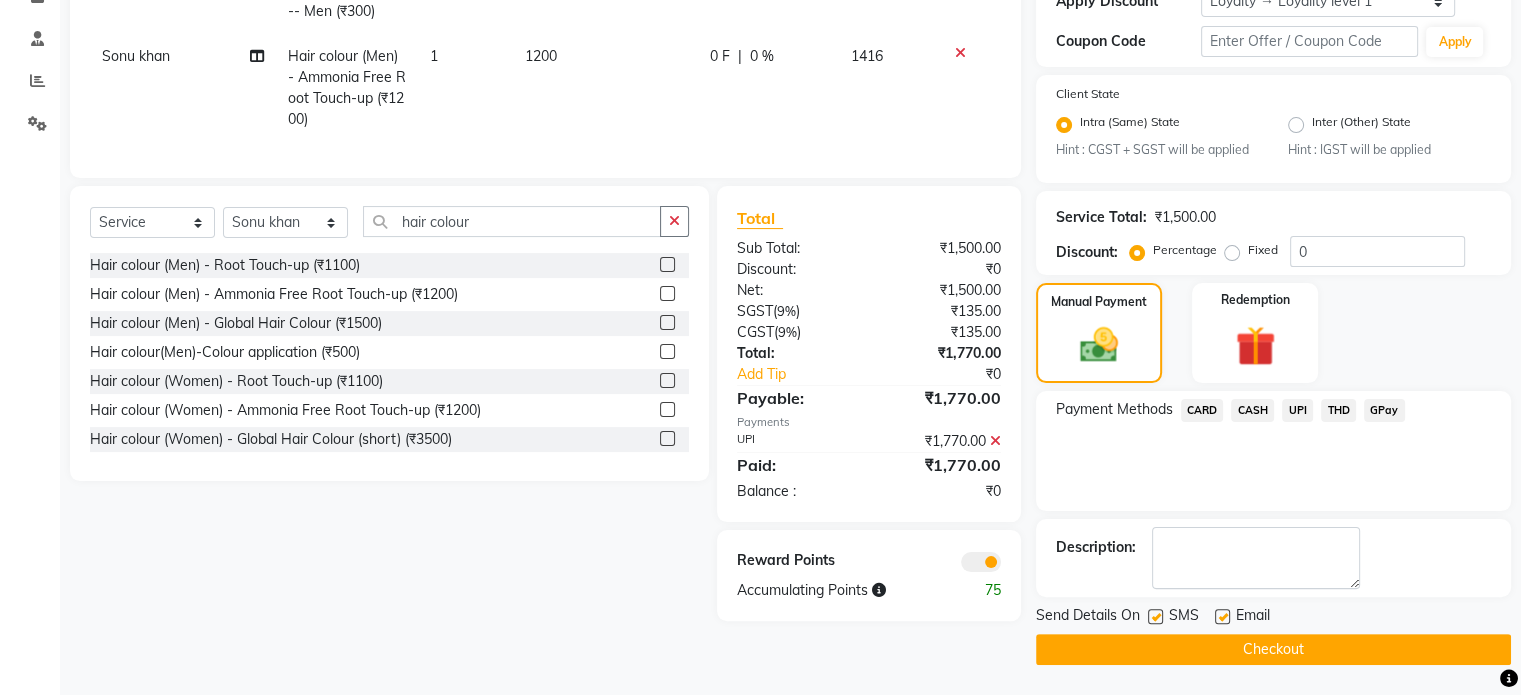 click 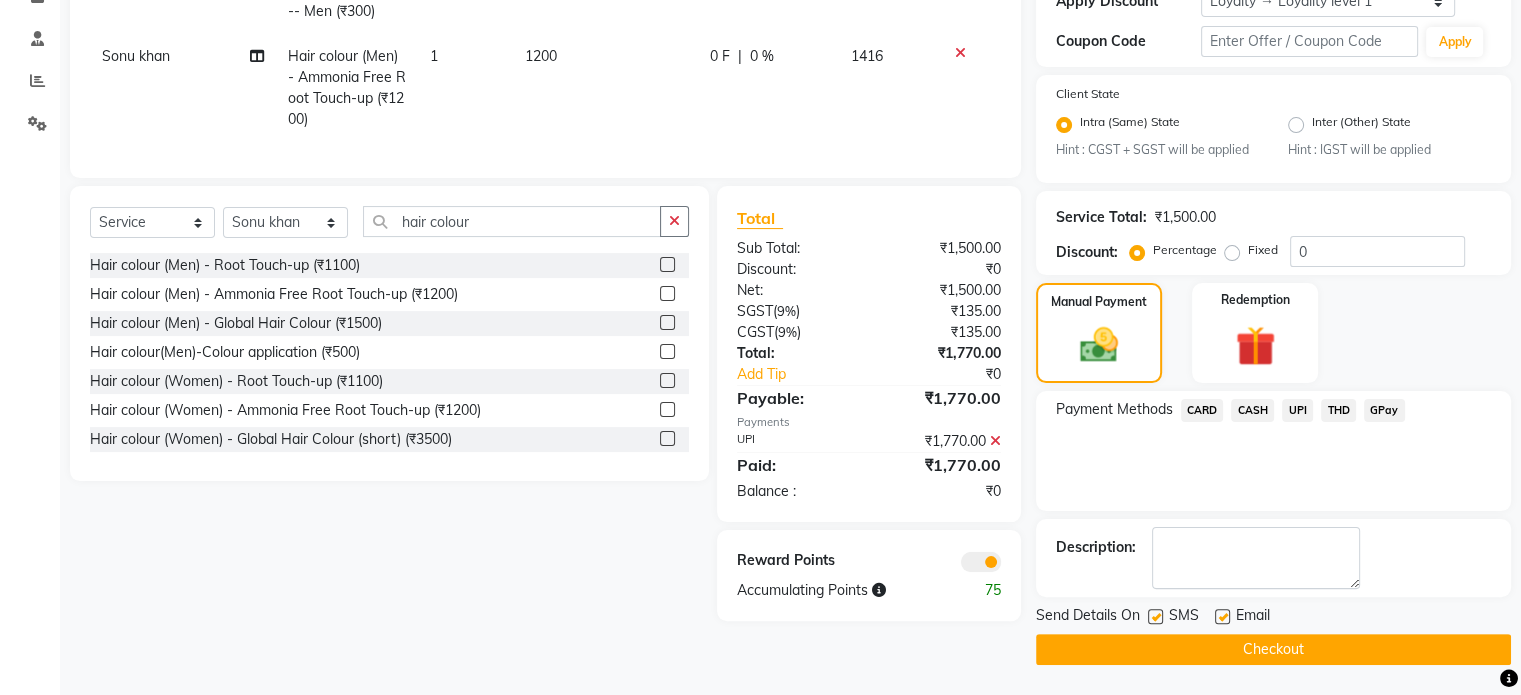 click 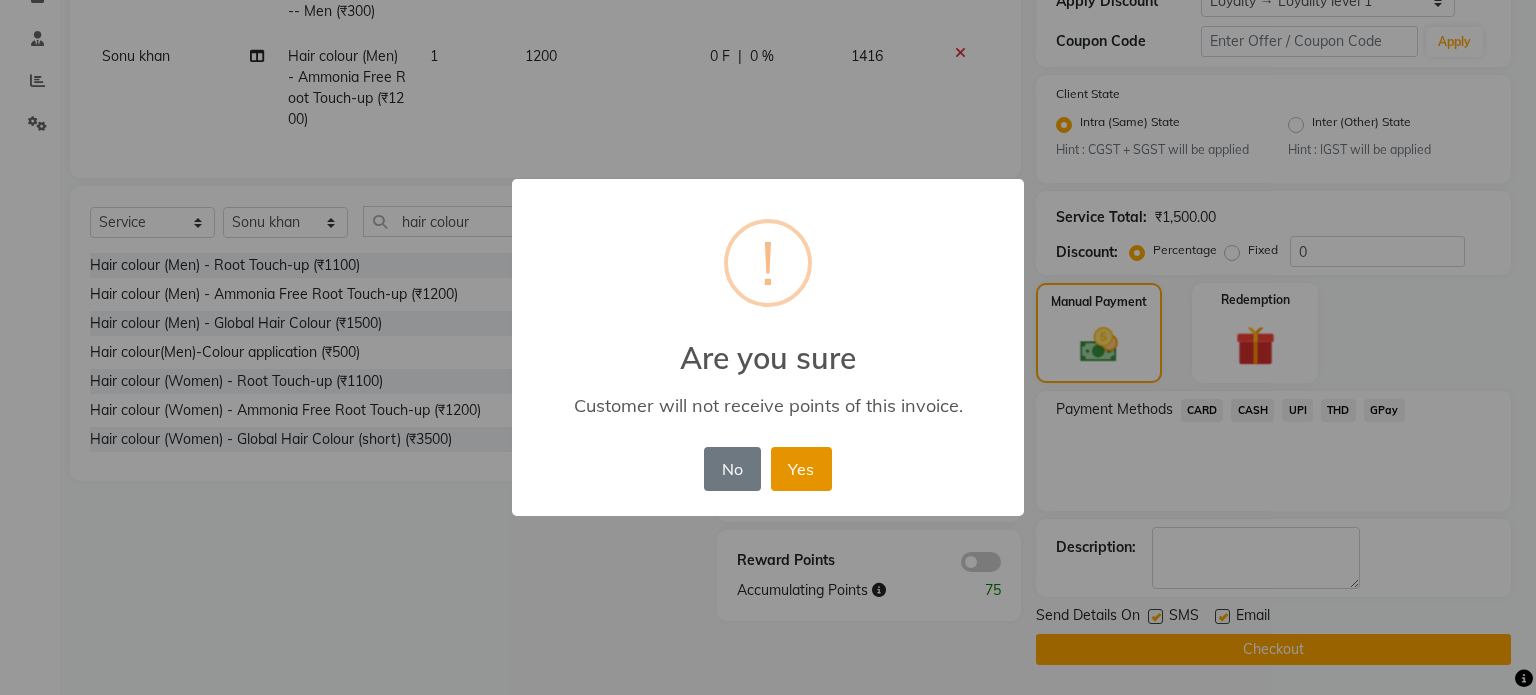 click on "Yes" at bounding box center (801, 469) 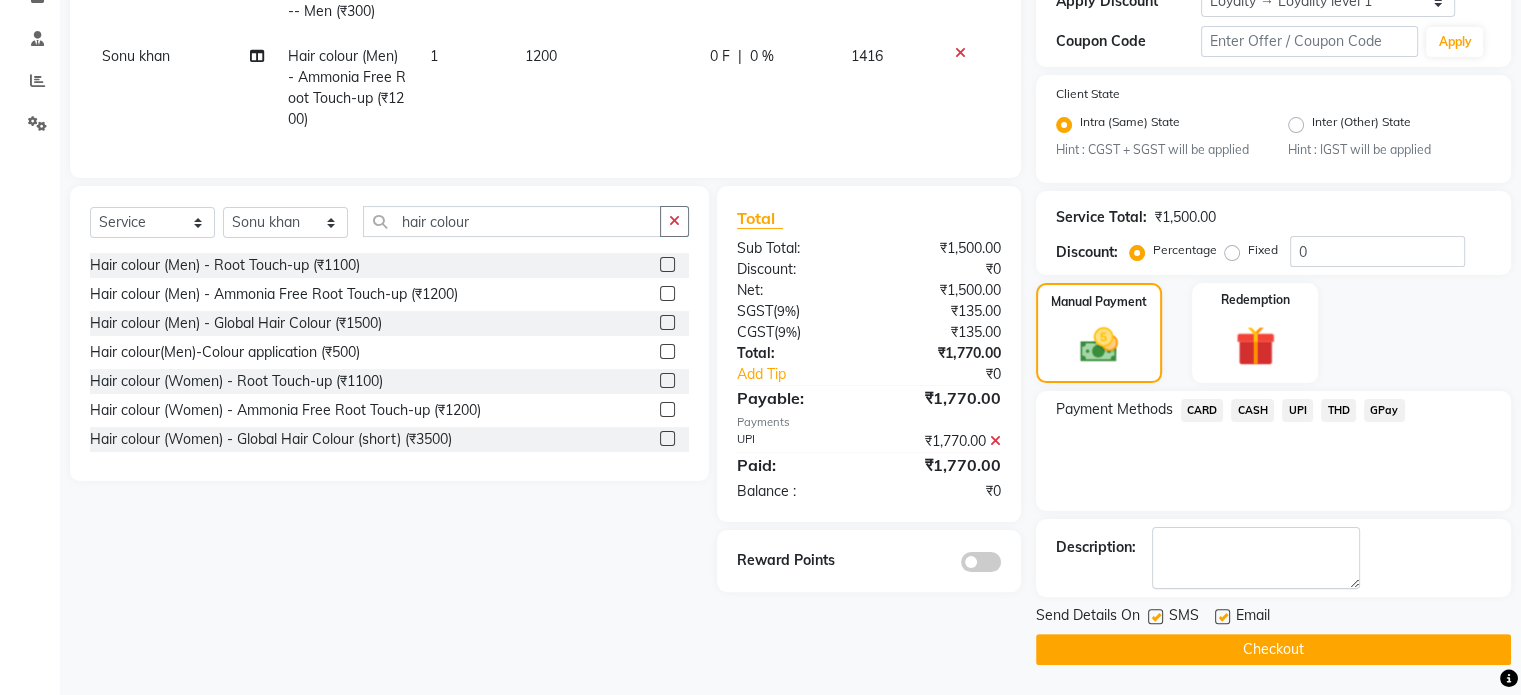 click on "Checkout" 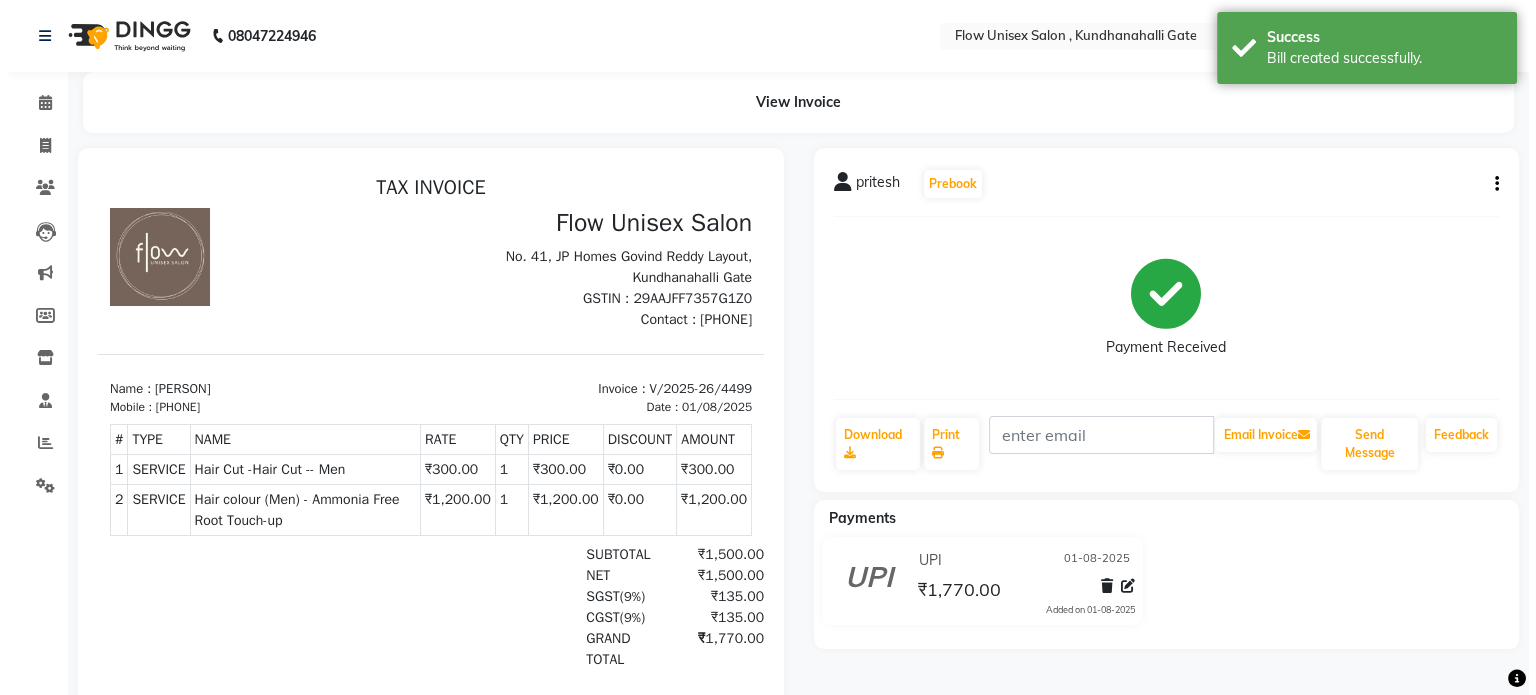 scroll, scrollTop: 0, scrollLeft: 0, axis: both 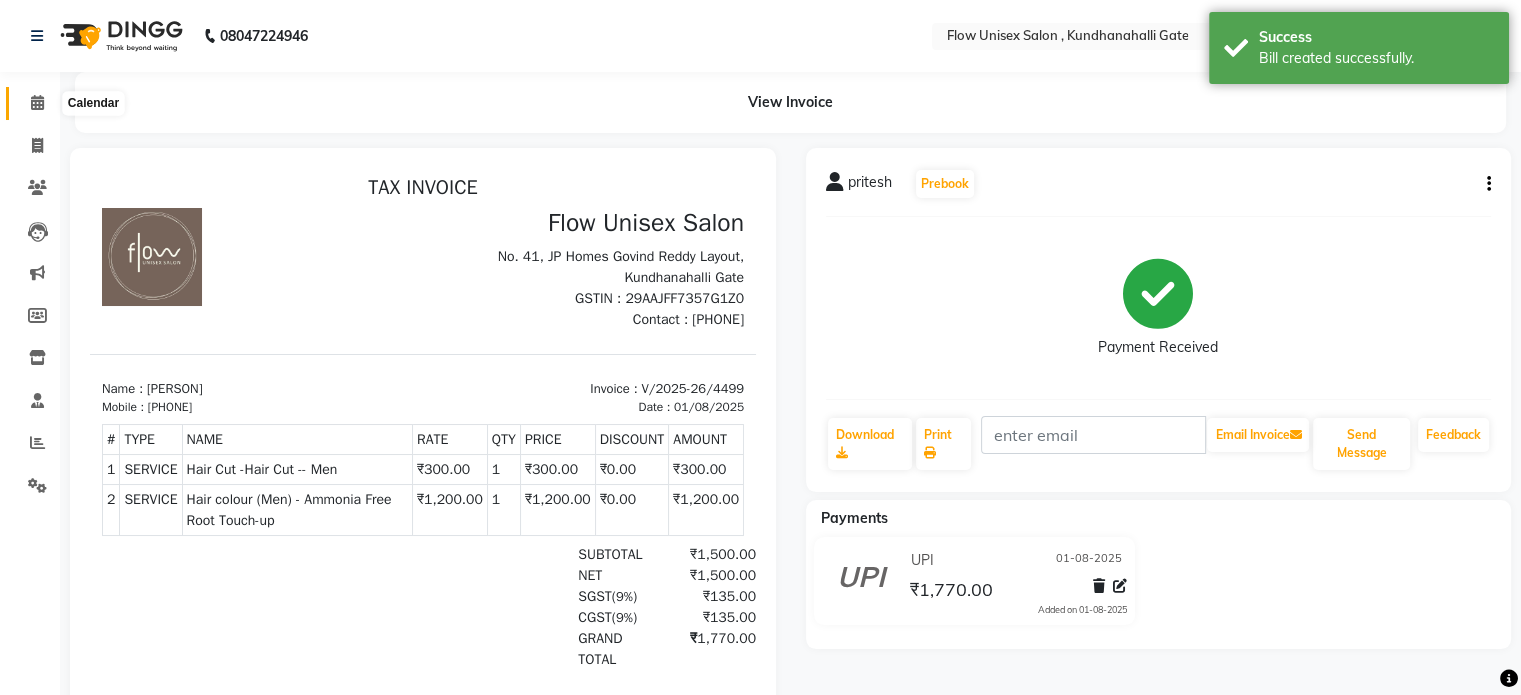 click 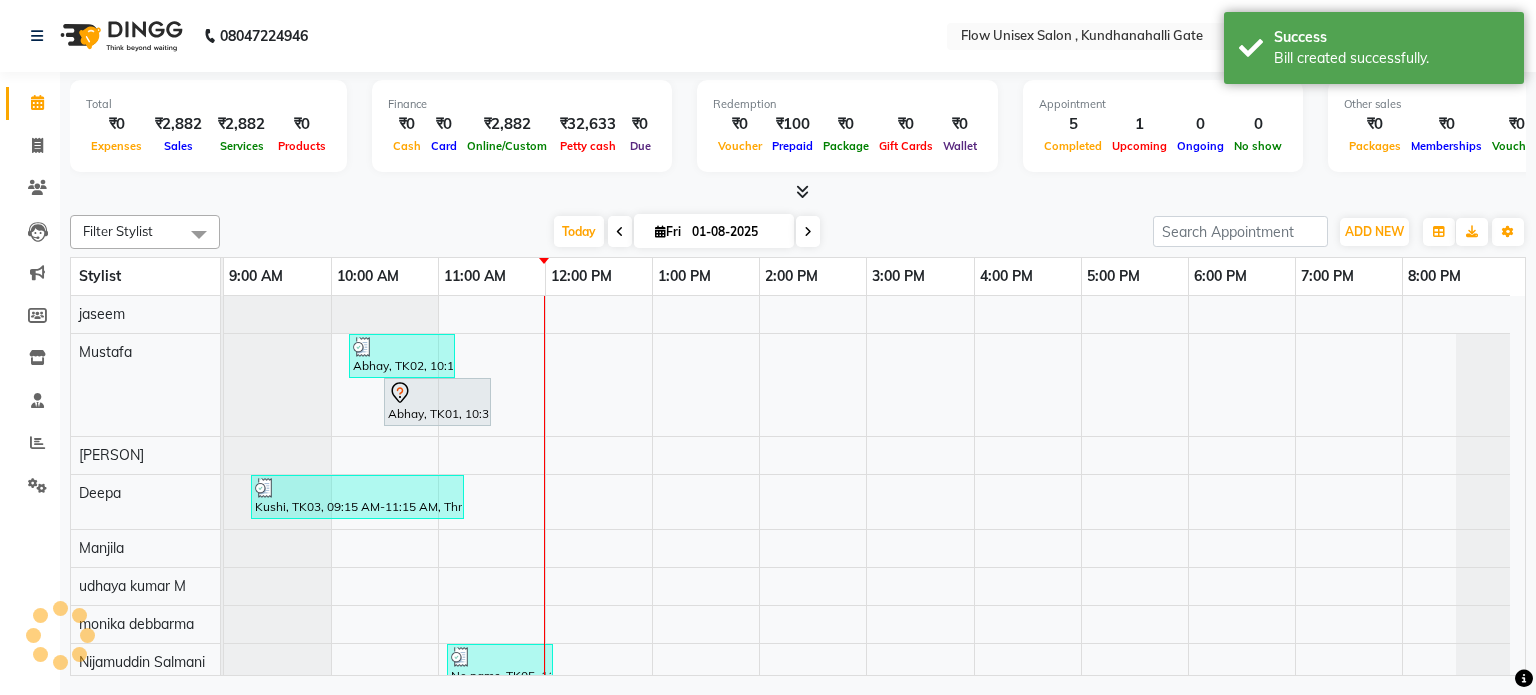 scroll, scrollTop: 0, scrollLeft: 0, axis: both 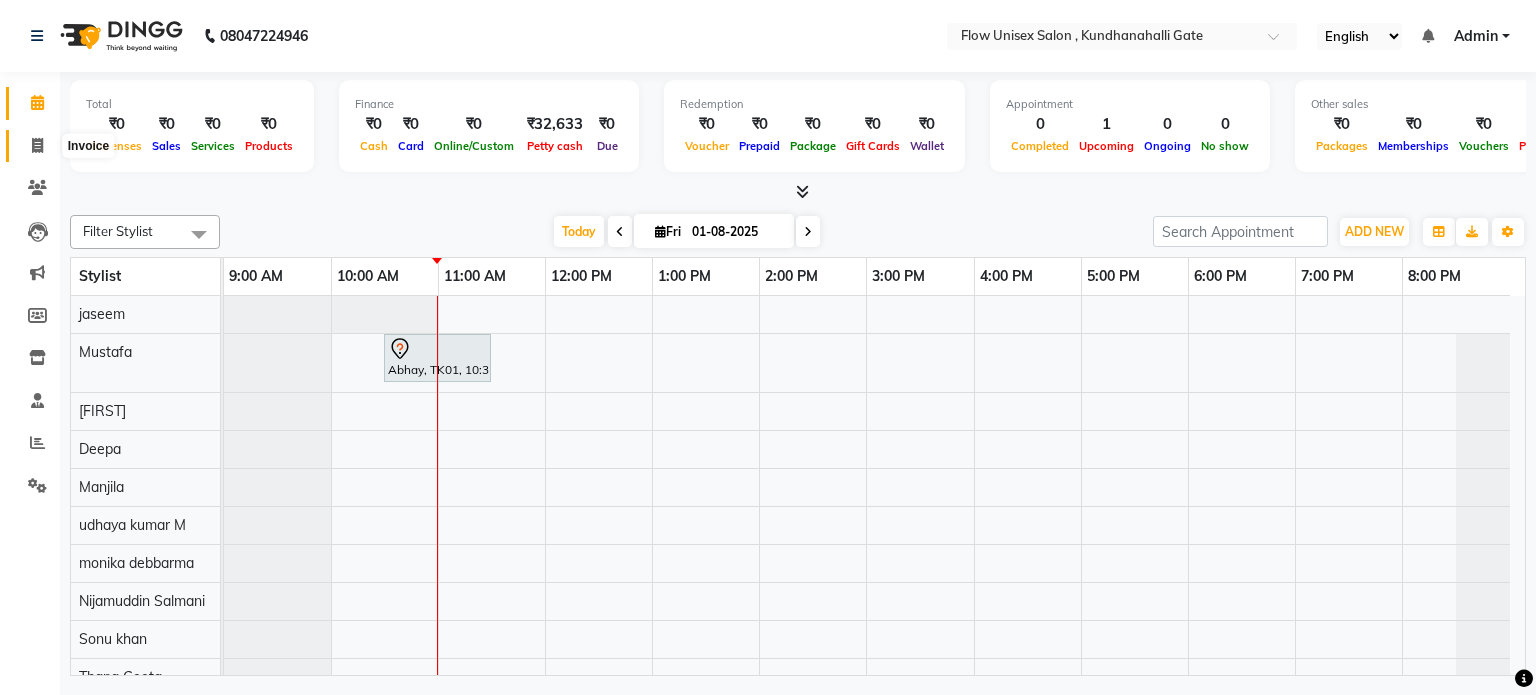 click 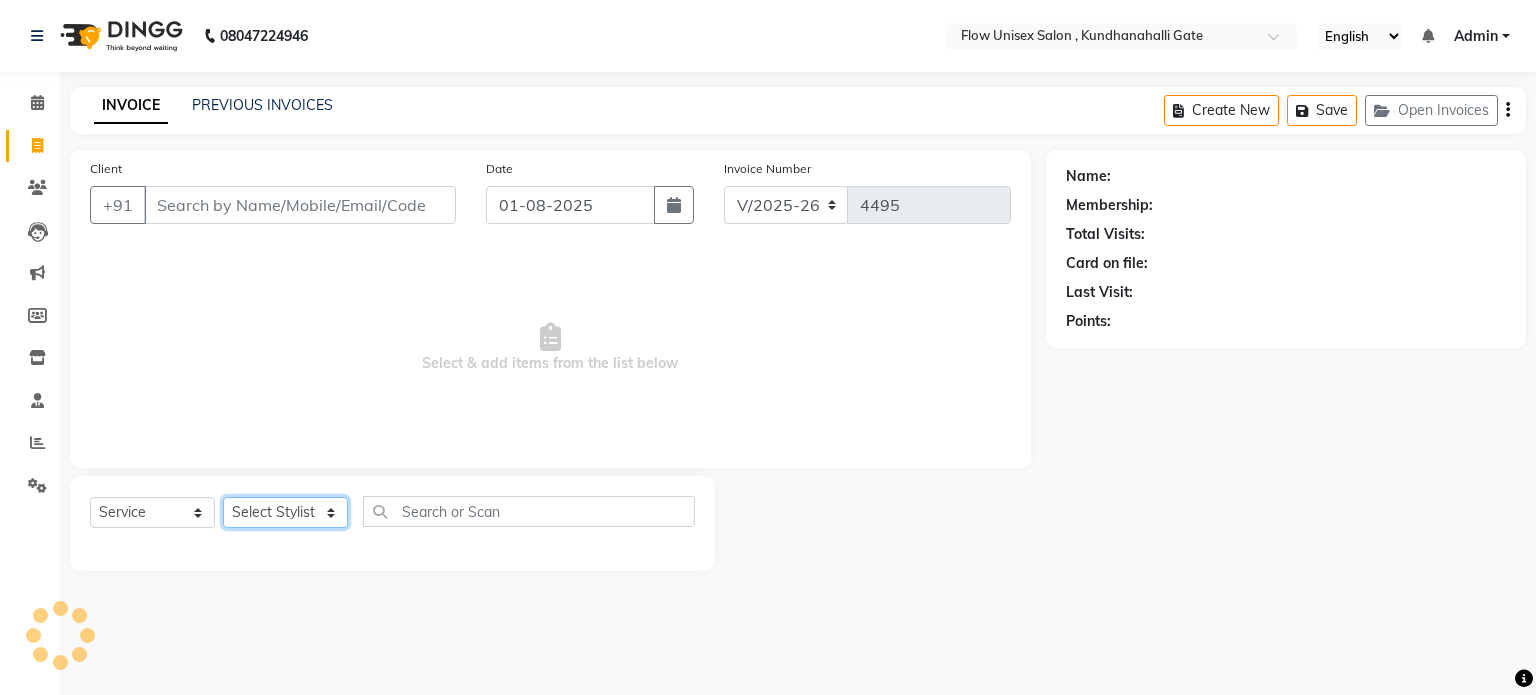 click on "Select Stylist anjana debbarma arman Deepa emlen jaseem Kishore Manjila monika debbarma Mustafa Nijamuddin Salmani Saluka Rai Sonu khan Thapa Geeta udhaya kumar M Vishnu Bhati" 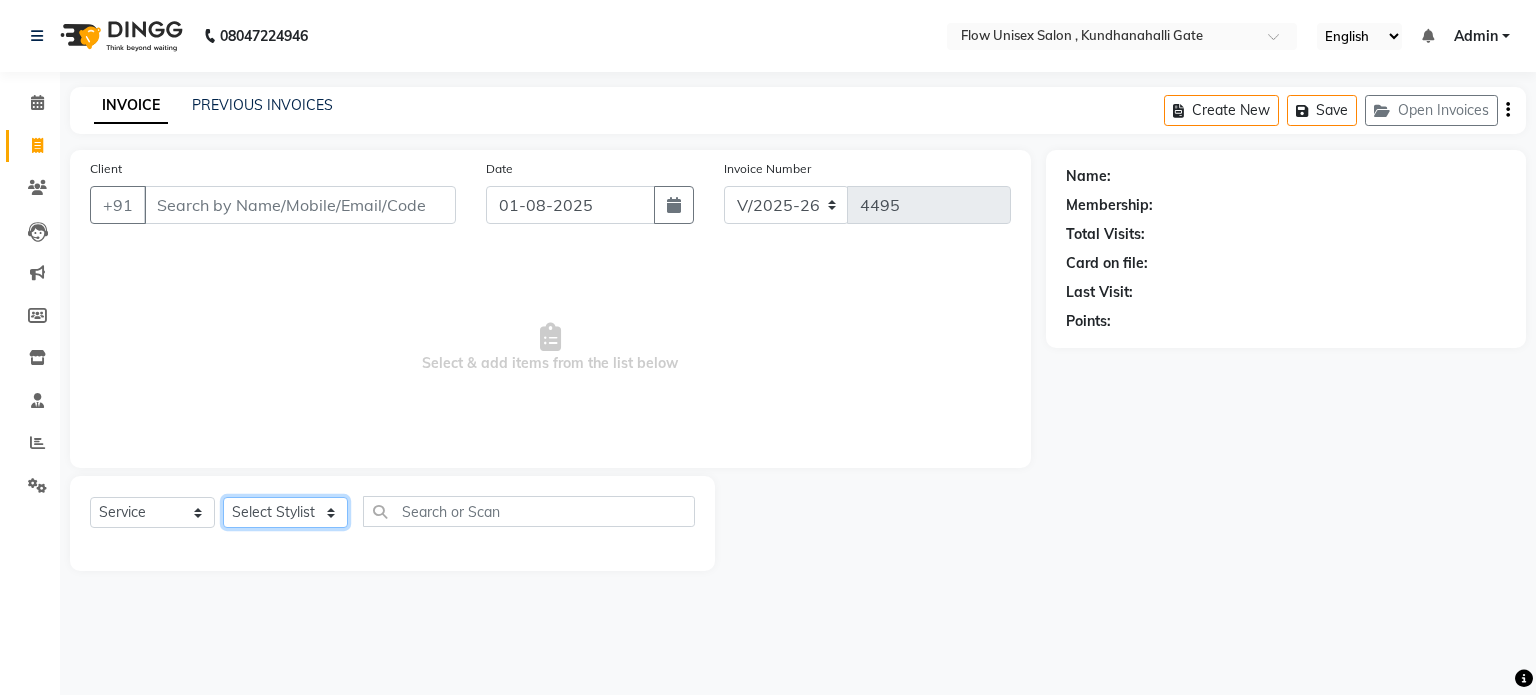 select on "48854" 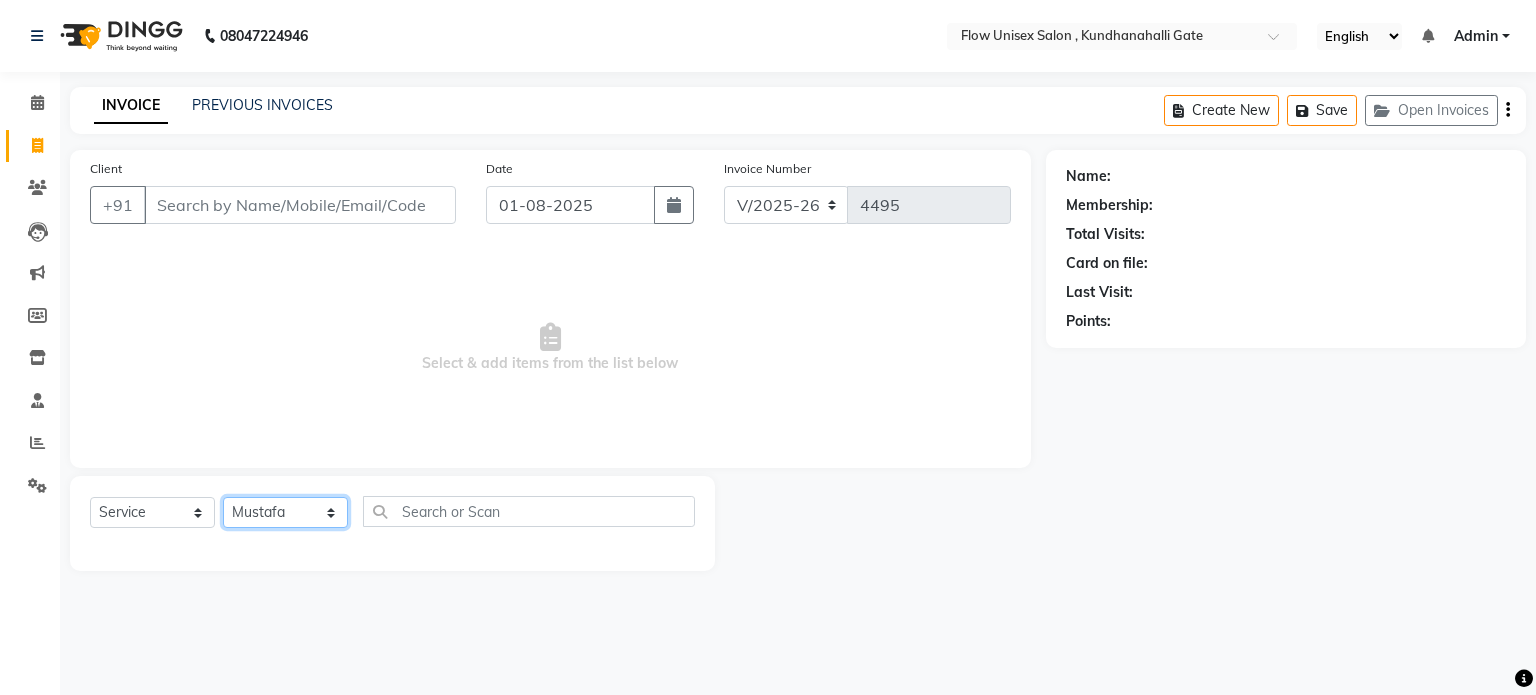 click on "Select Stylist anjana debbarma arman Deepa emlen jaseem Kishore Manjila monika debbarma Mustafa Nijamuddin Salmani Saluka Rai Sonu khan Thapa Geeta udhaya kumar M Vishnu Bhati" 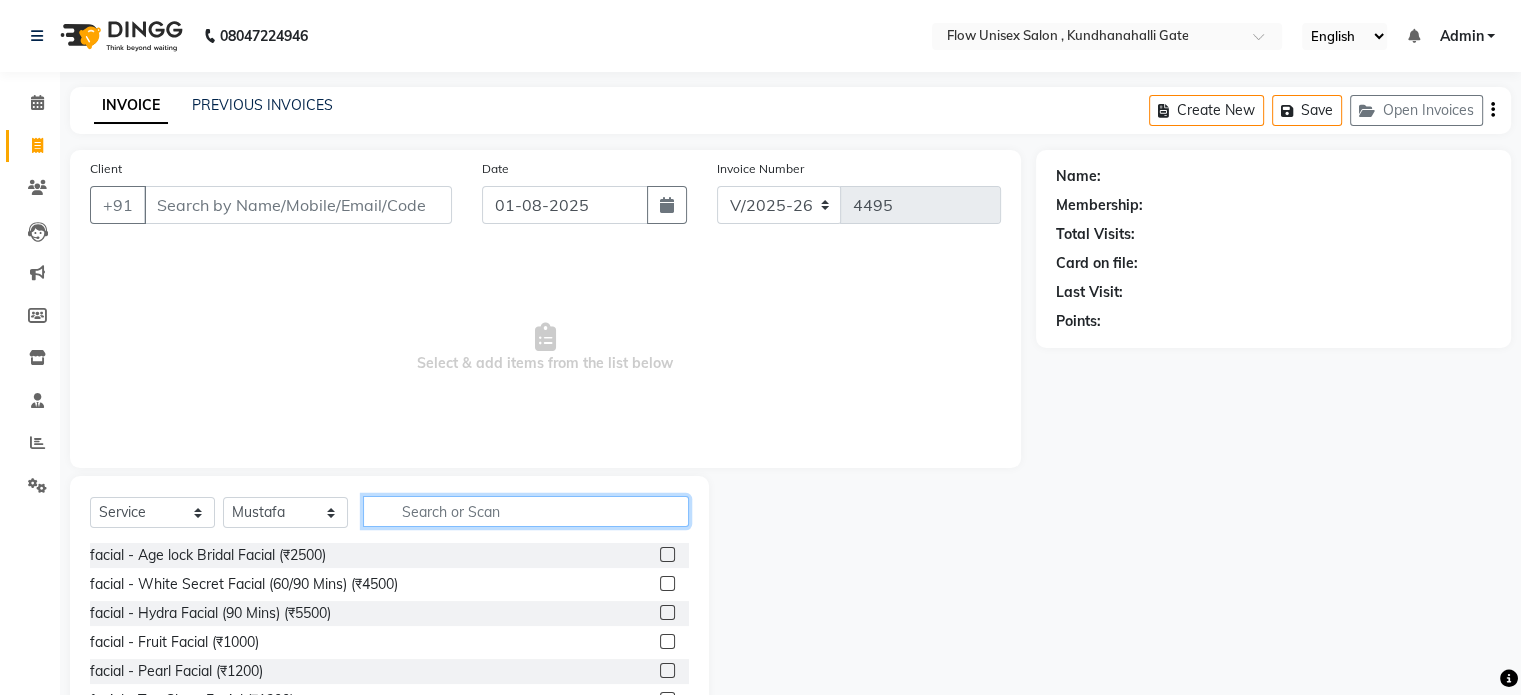 click 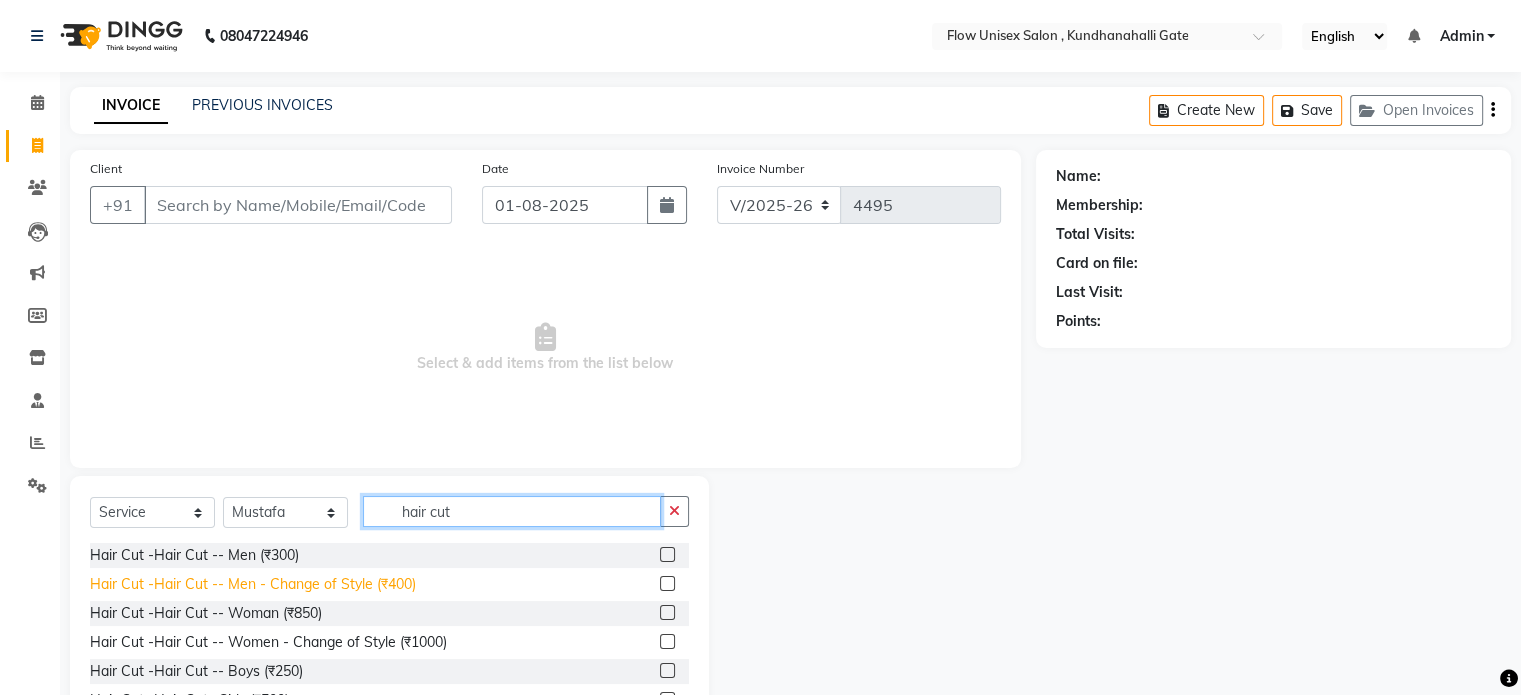 scroll, scrollTop: 119, scrollLeft: 0, axis: vertical 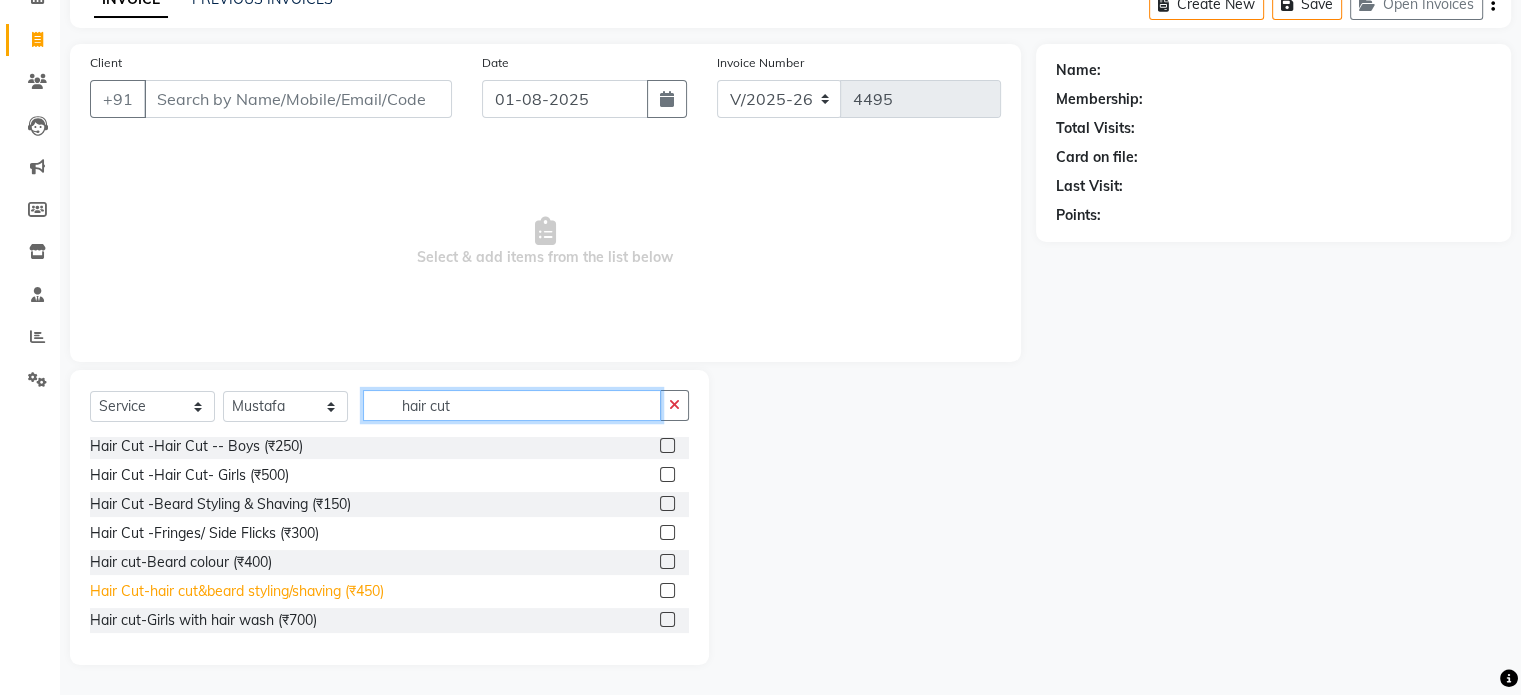 type on "hair cut" 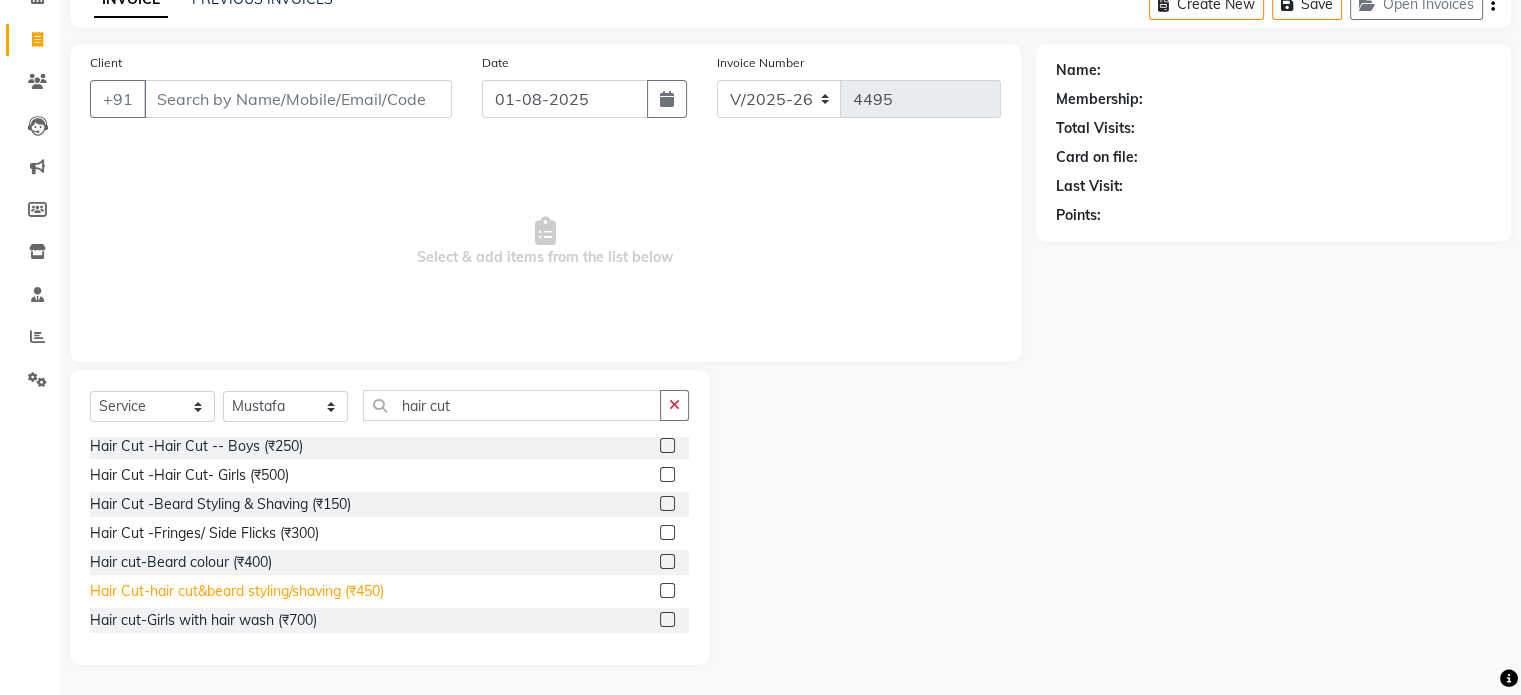 click on "Hair Cut-hair cut&beard styling/shaving (₹450)" 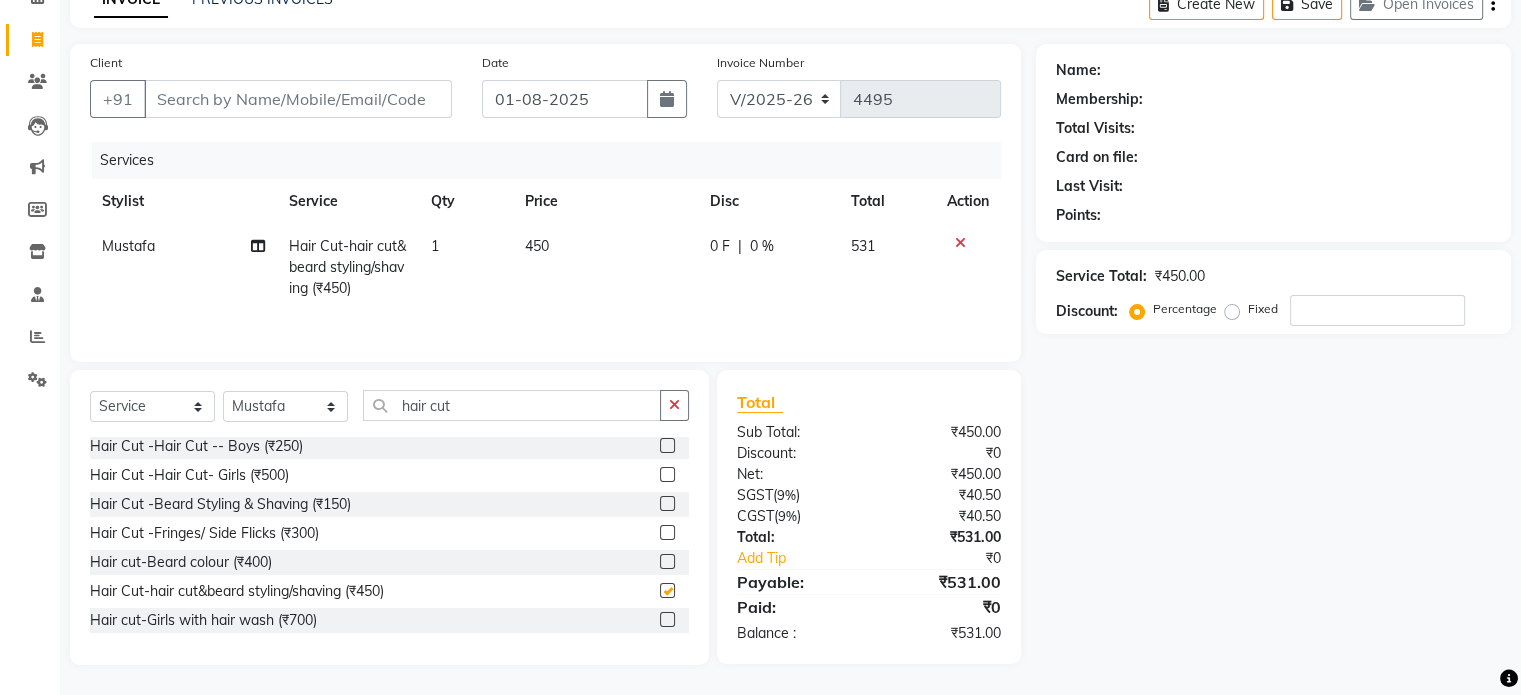 checkbox on "false" 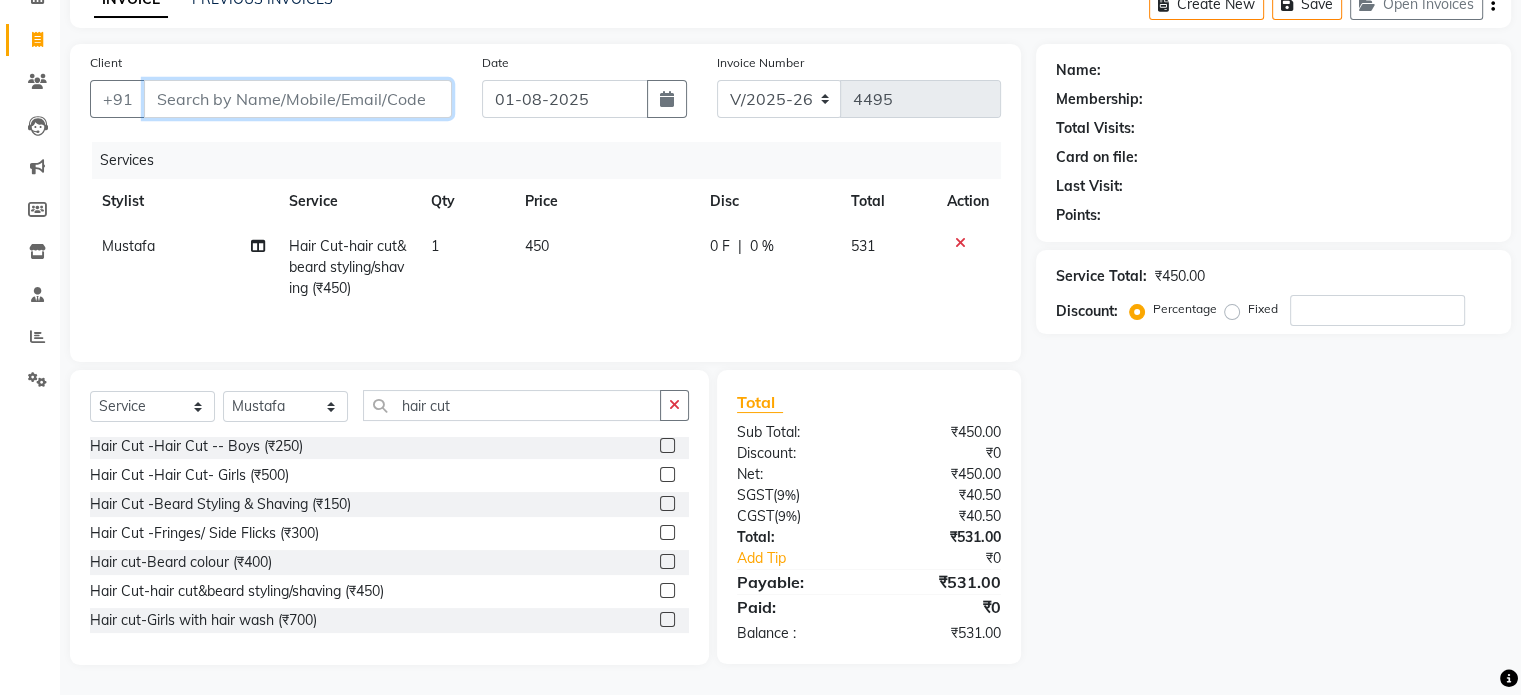 click on "Client" at bounding box center (298, 99) 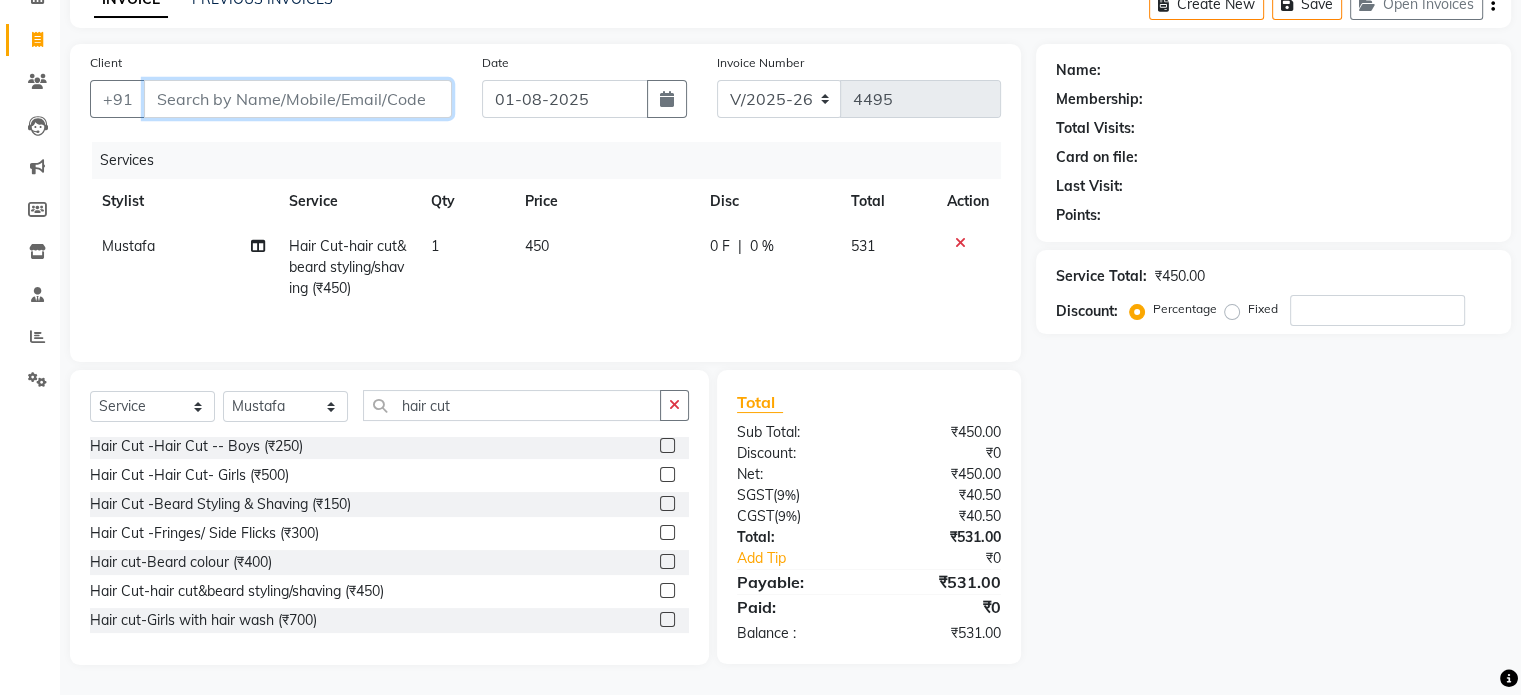 type on "7" 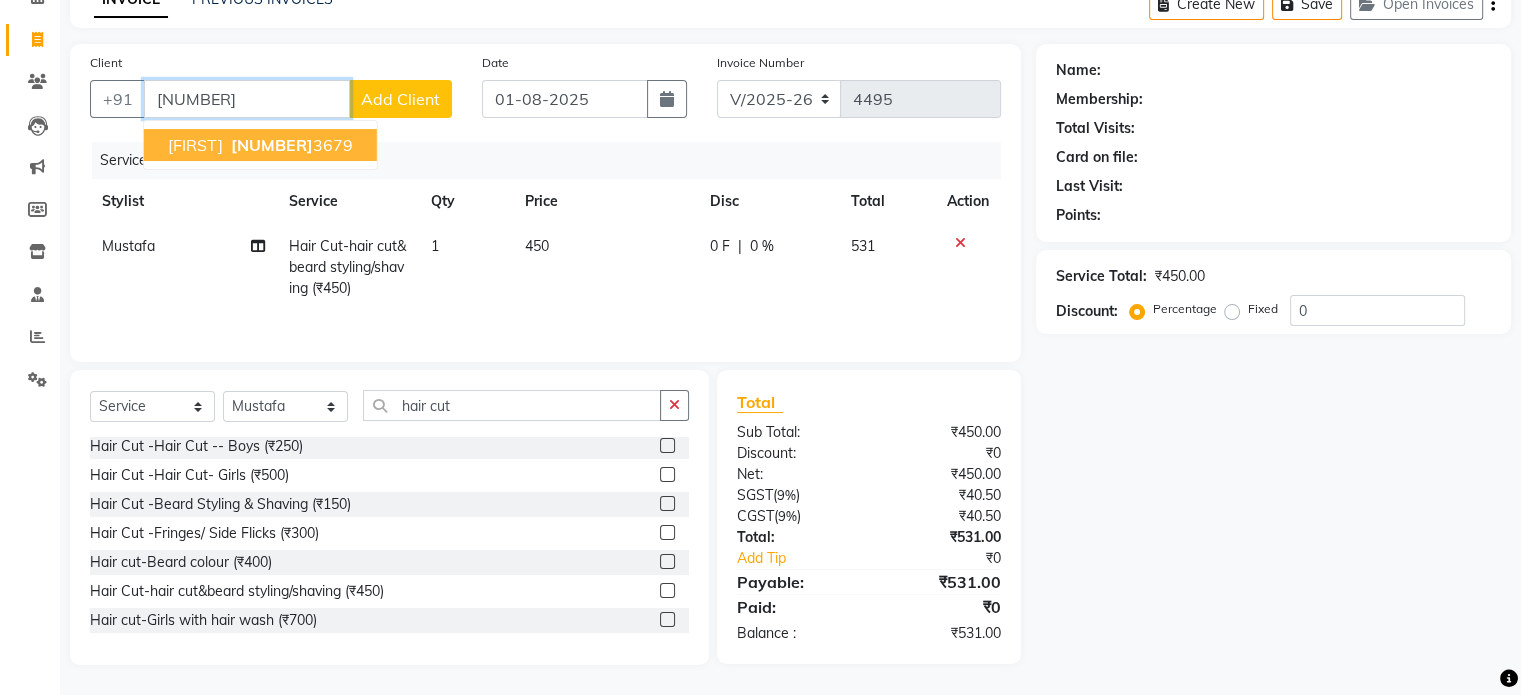 click on "Abhay   799985 3679" at bounding box center [260, 145] 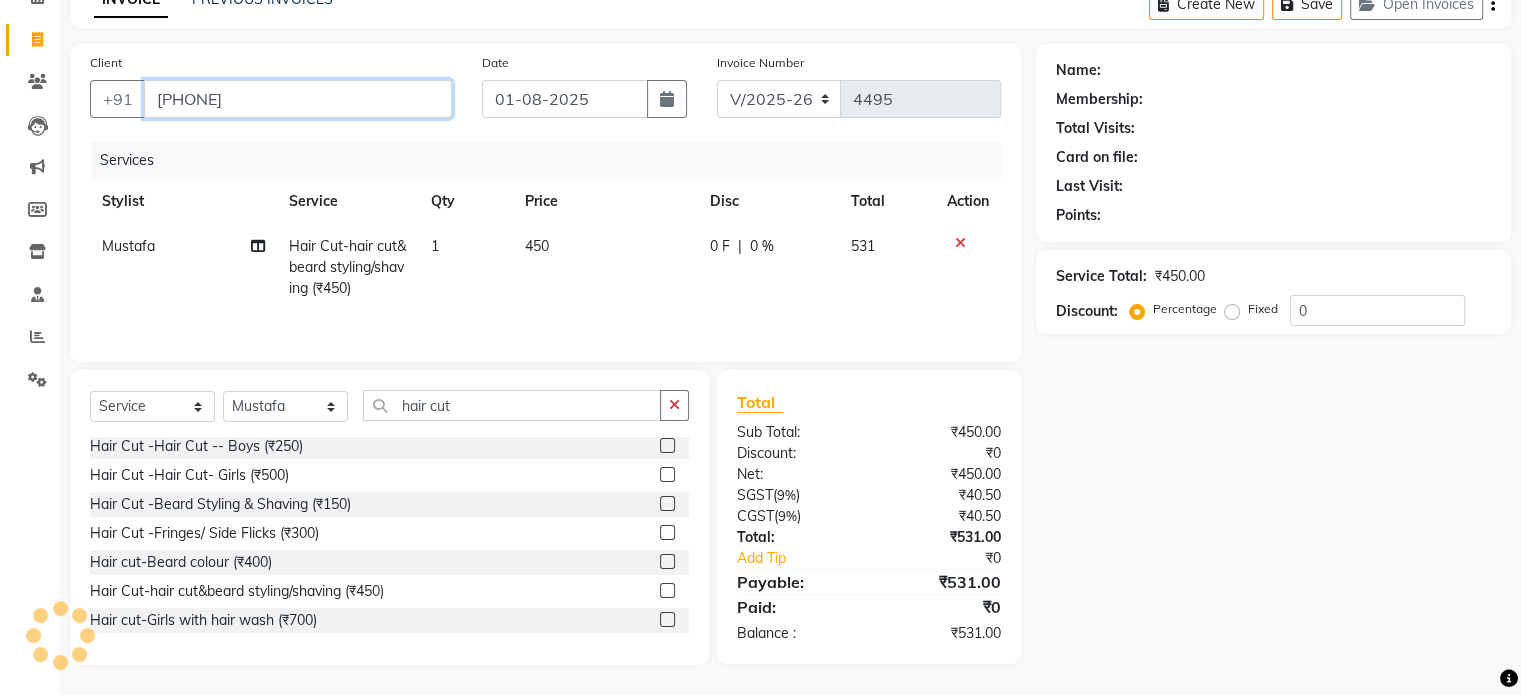 type on "7999853679" 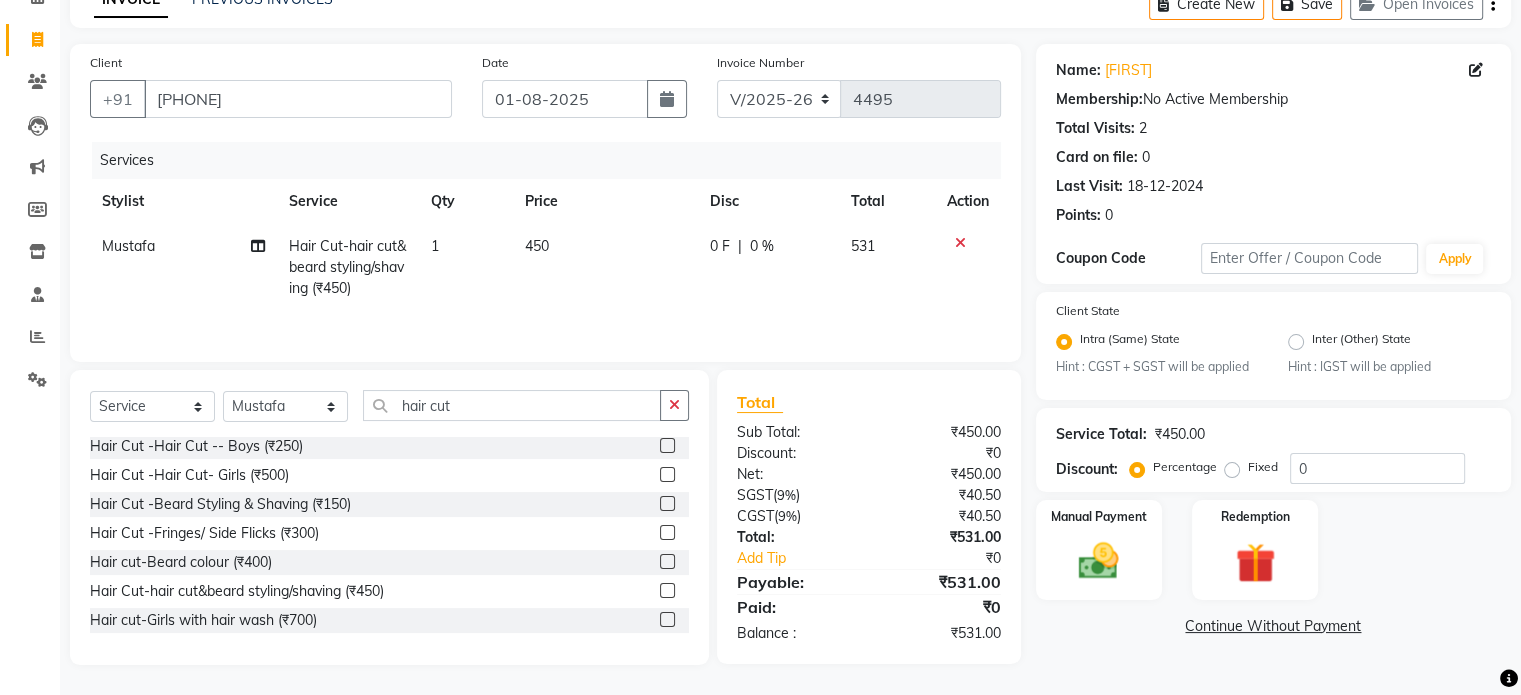 scroll, scrollTop: 107, scrollLeft: 0, axis: vertical 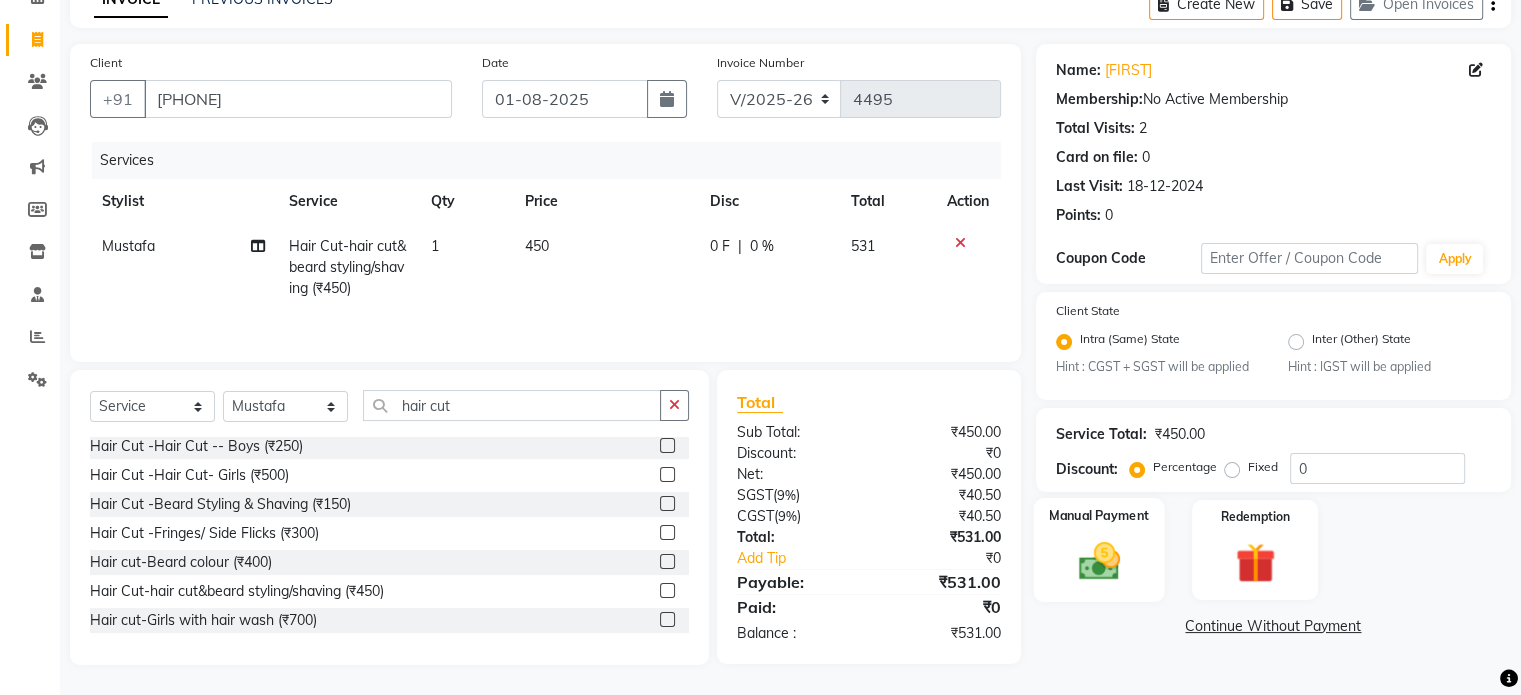 click 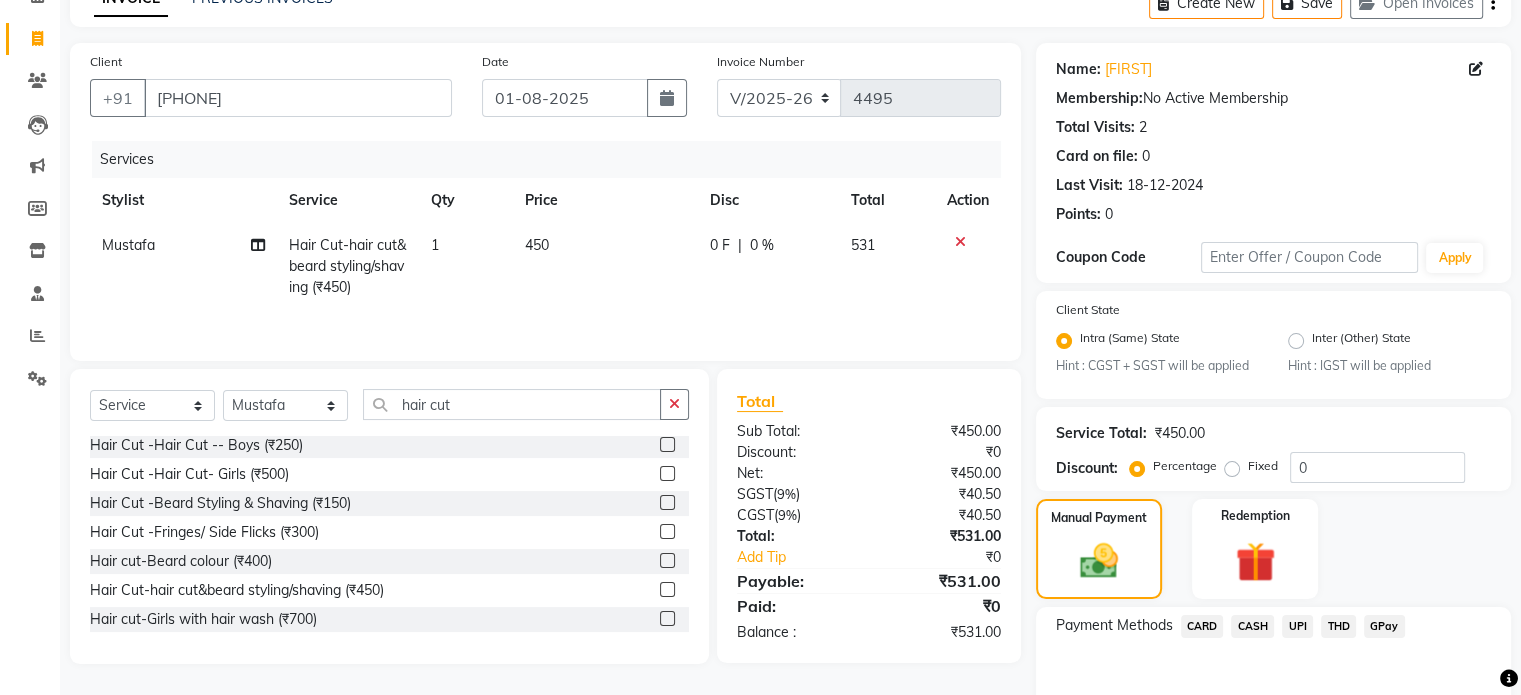 scroll, scrollTop: 207, scrollLeft: 0, axis: vertical 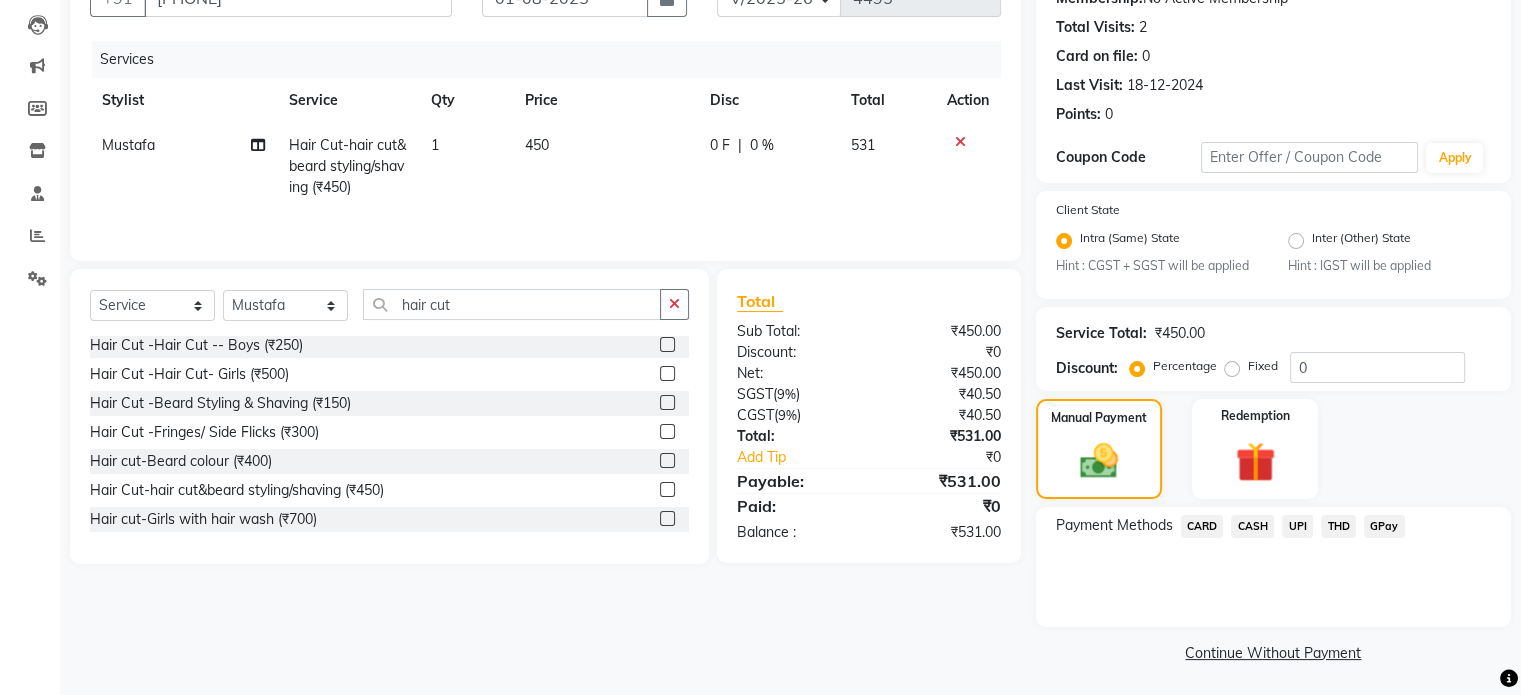 click on "UPI" 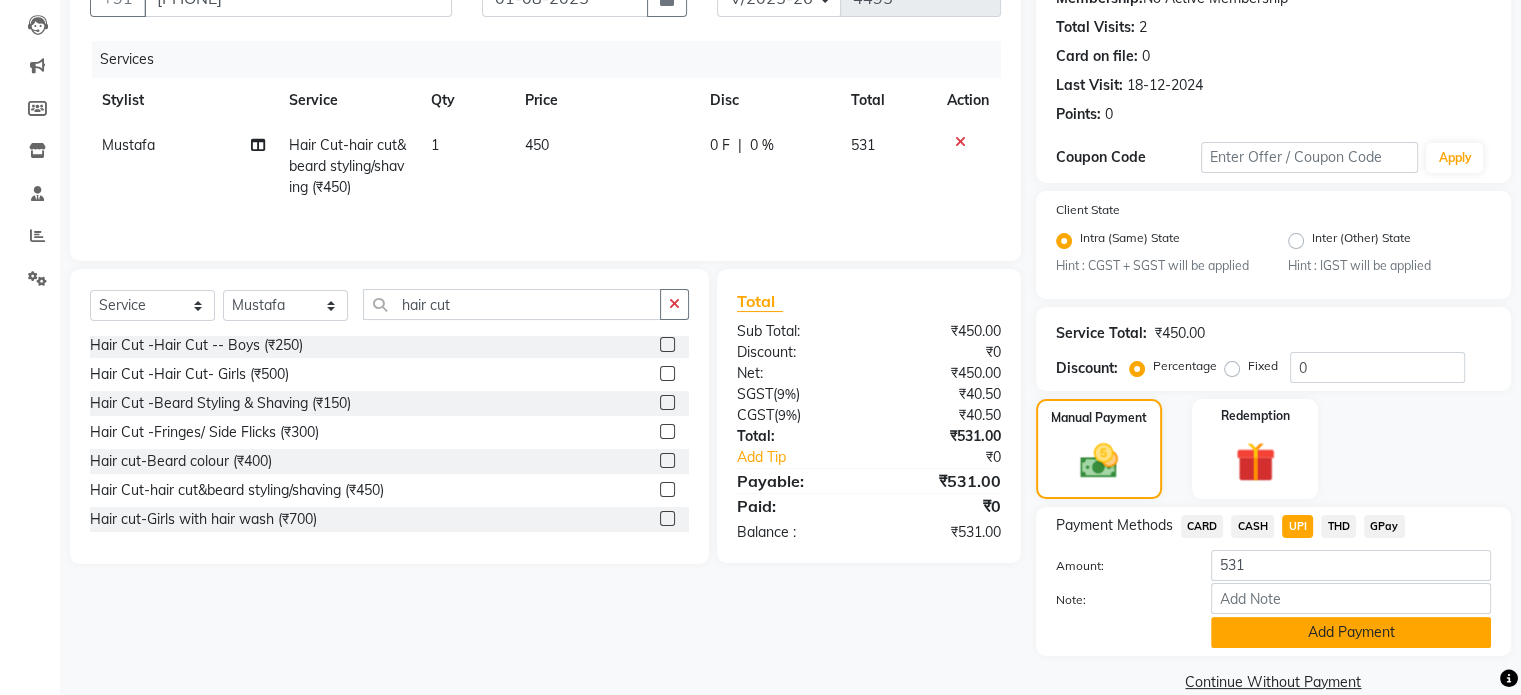 click on "Add Payment" 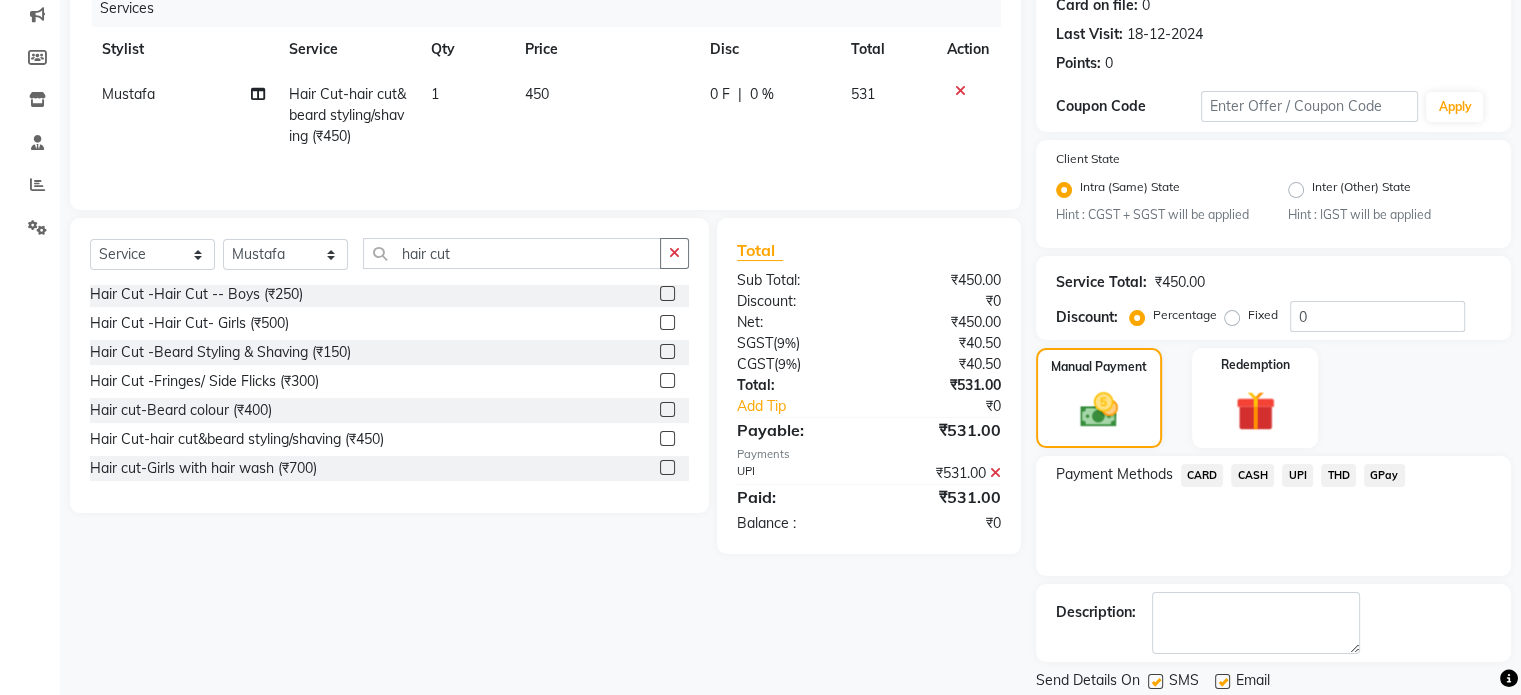 scroll, scrollTop: 324, scrollLeft: 0, axis: vertical 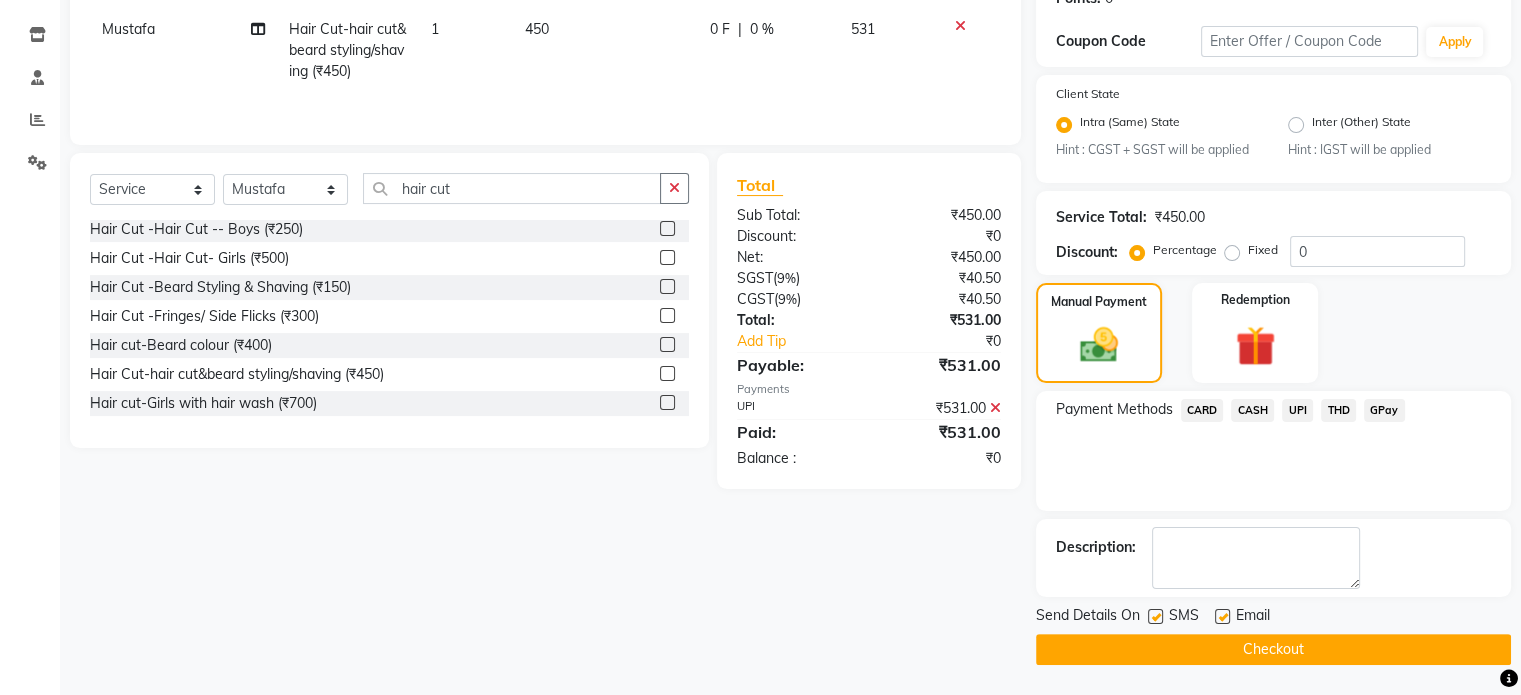 click on "Checkout" 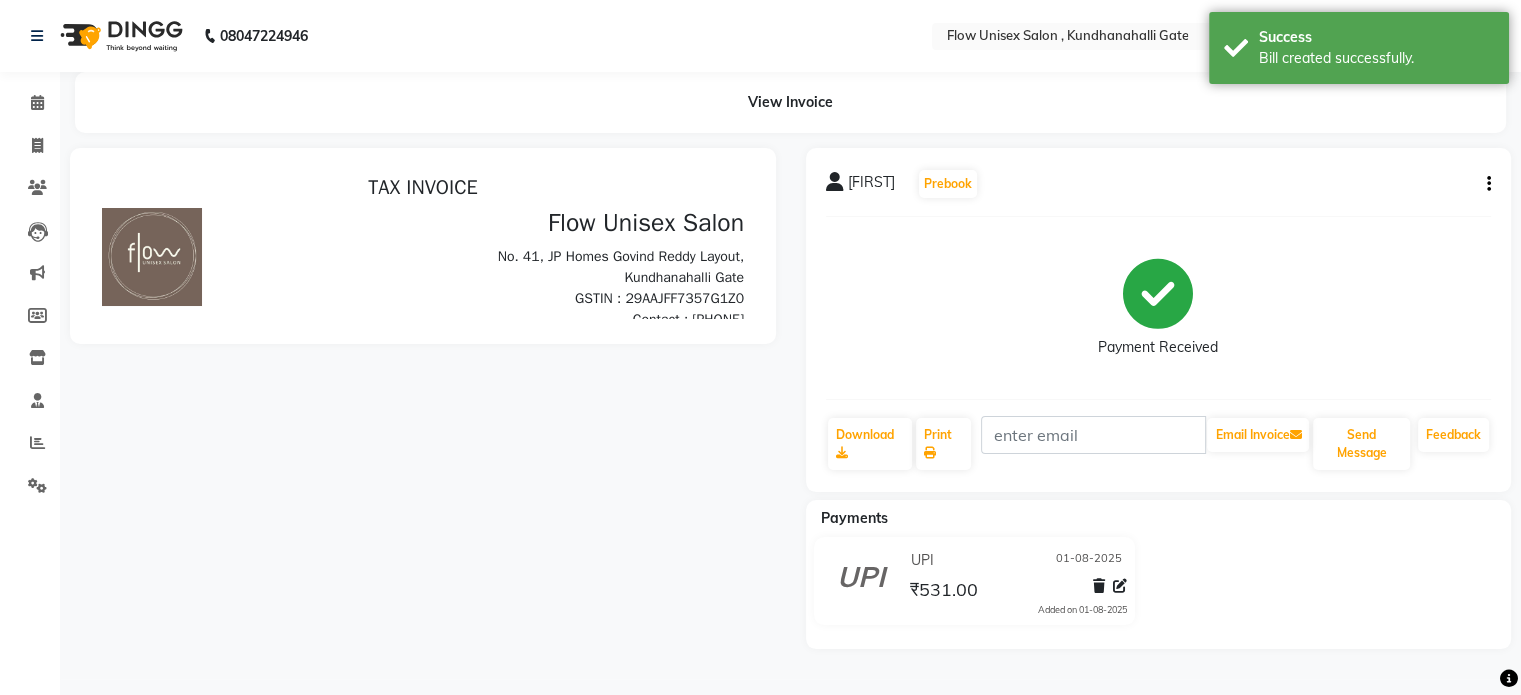 scroll, scrollTop: 0, scrollLeft: 0, axis: both 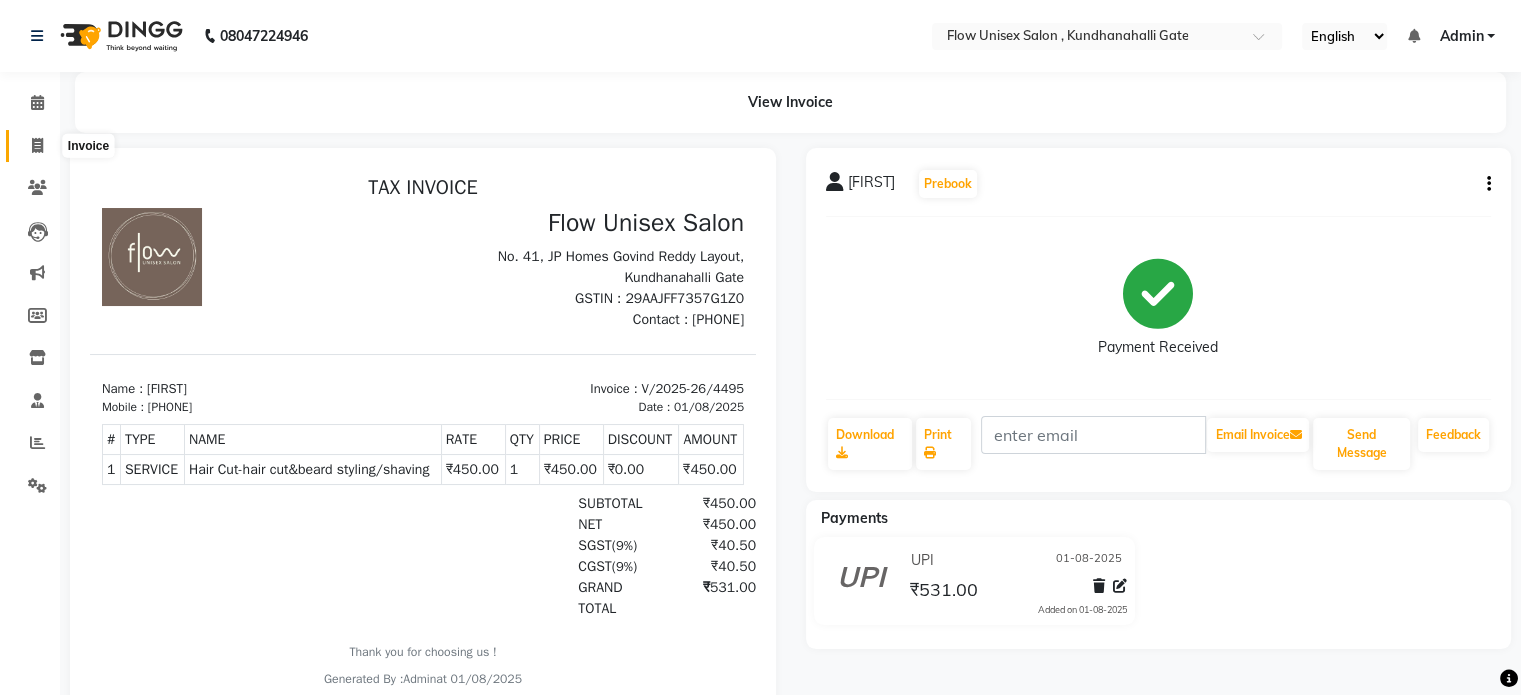 click 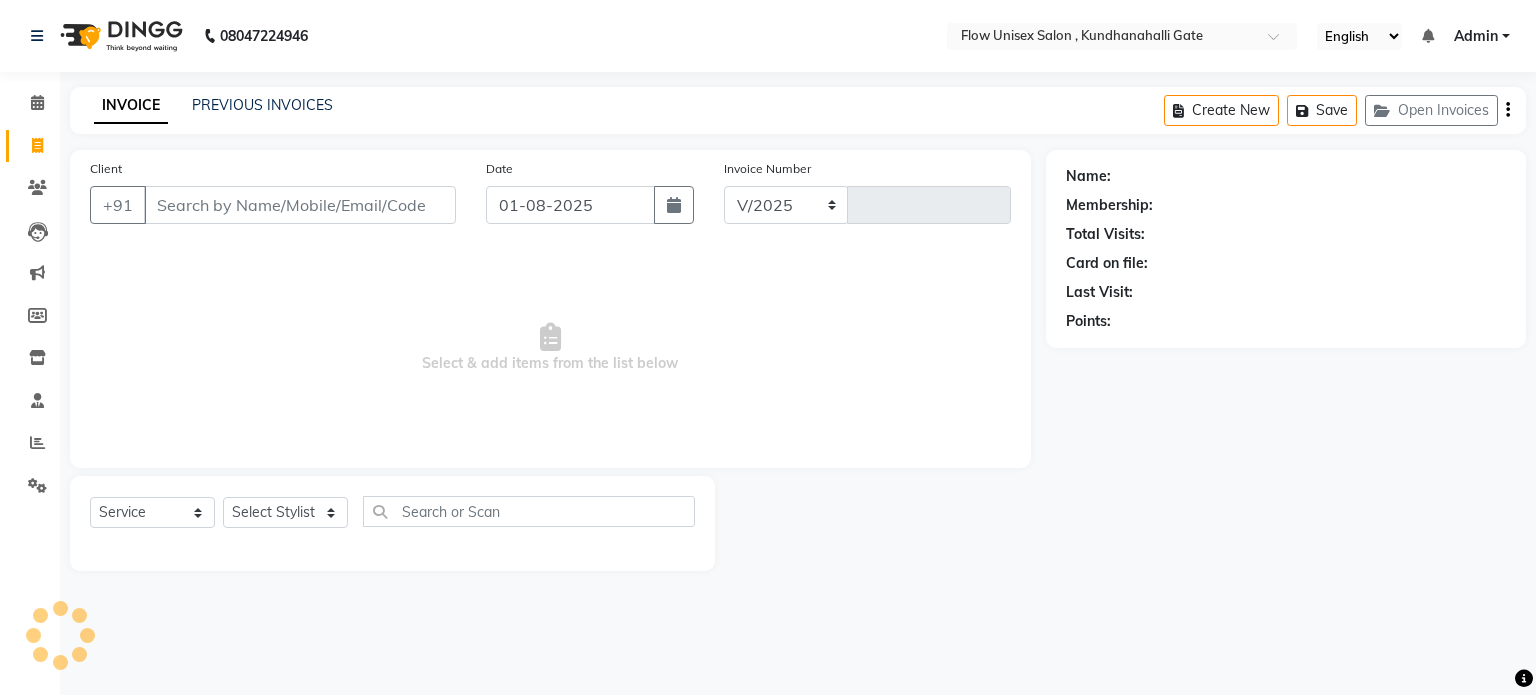 select on "5875" 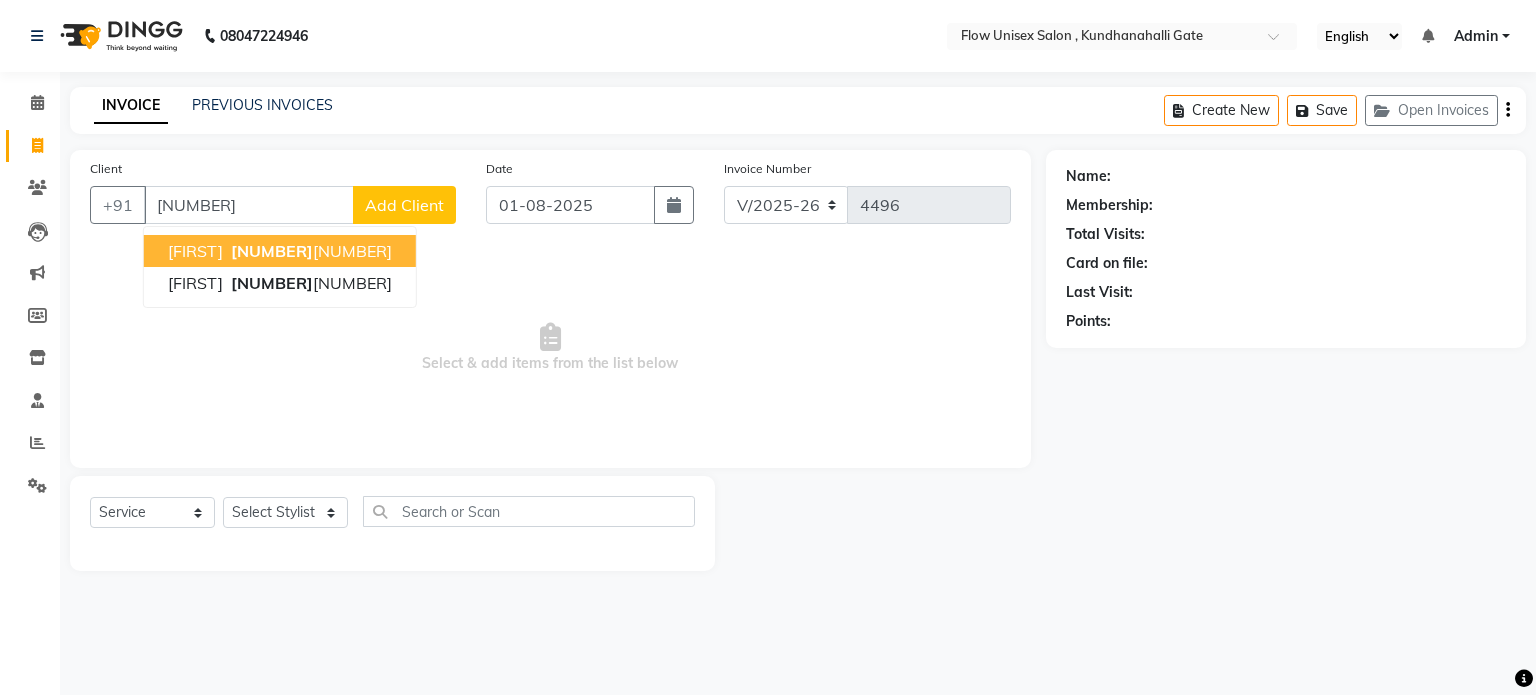 click on "79744 52652" at bounding box center [309, 251] 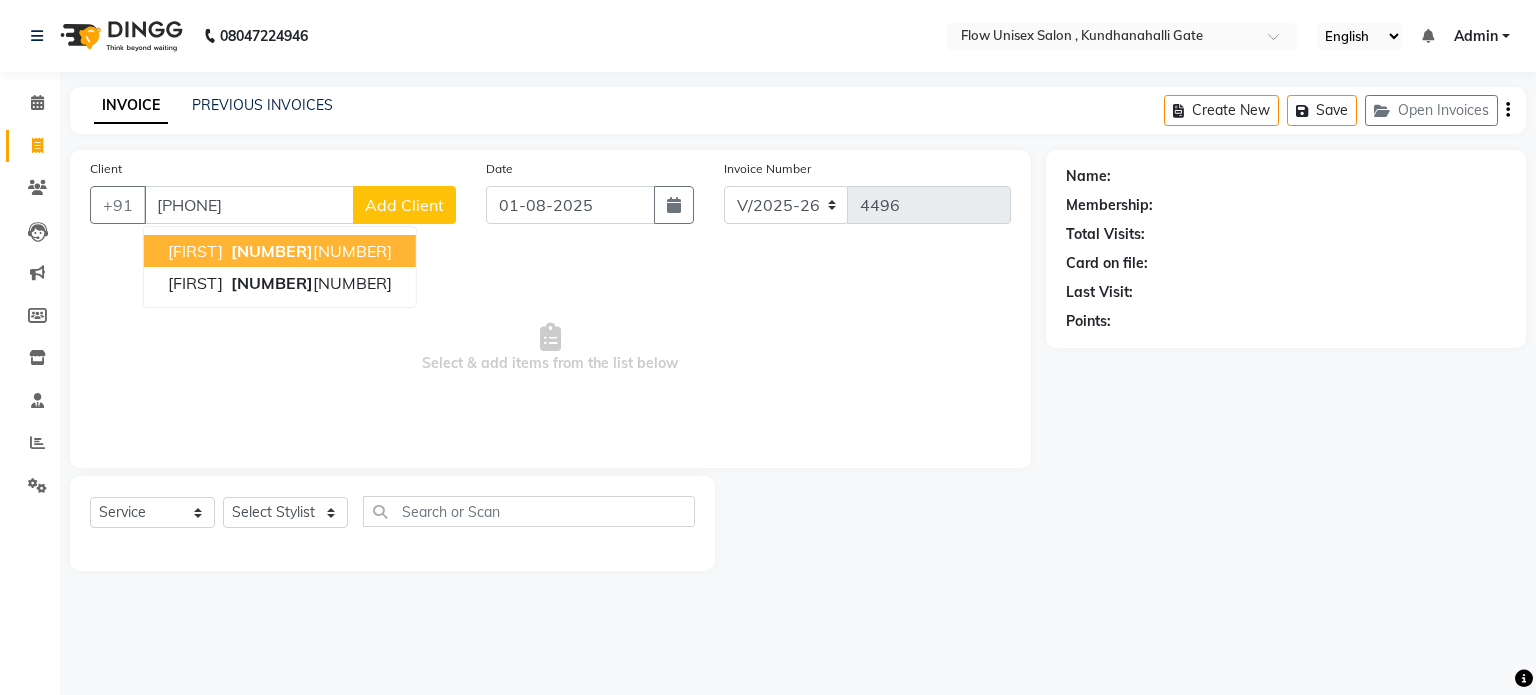 type on "7974452652" 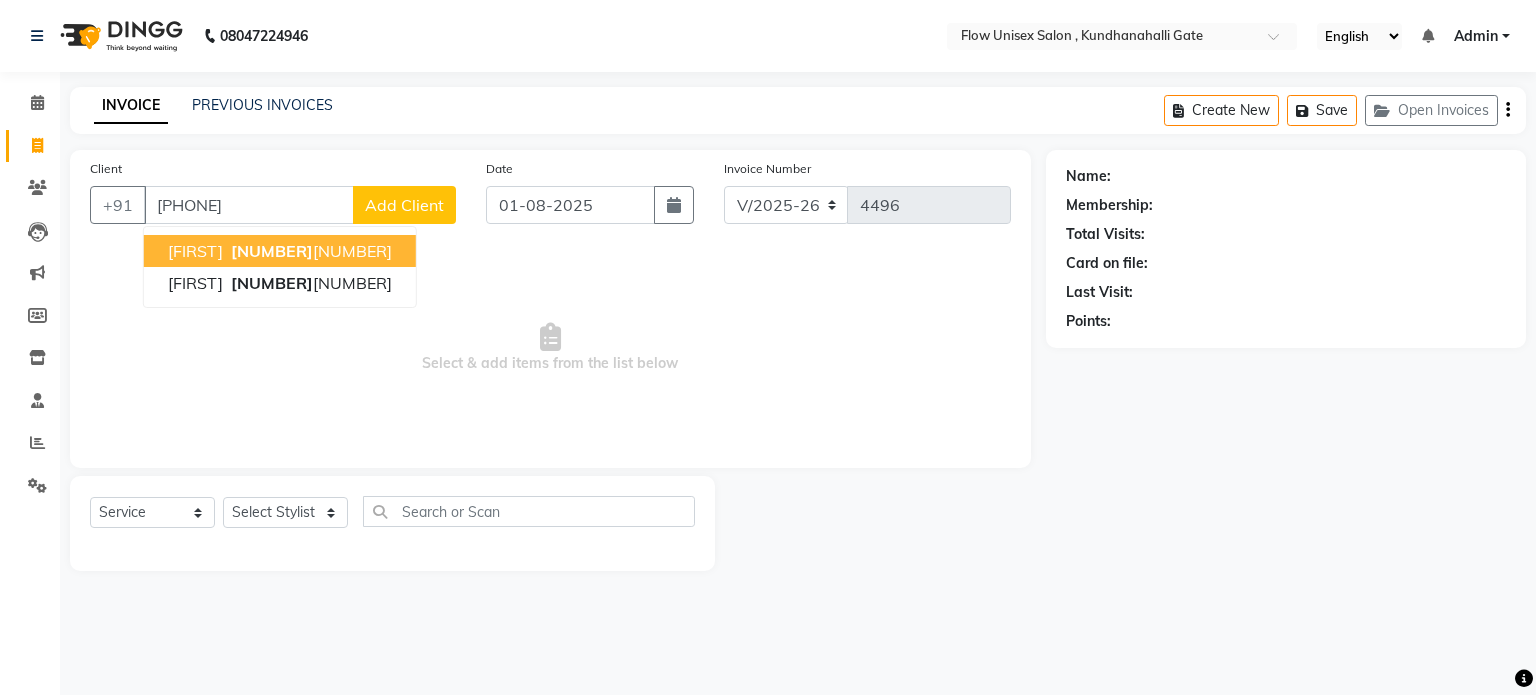 select on "1: Object" 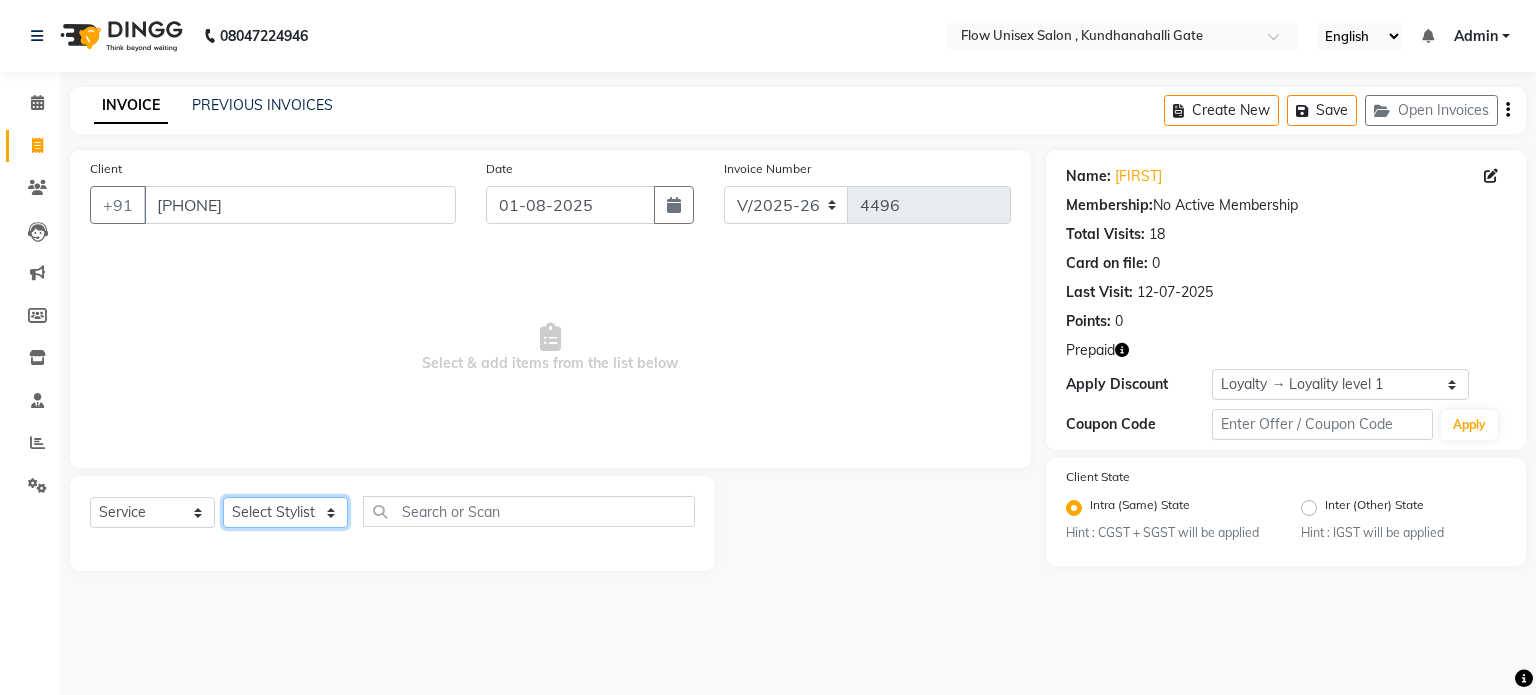 click on "Select Stylist anjana debbarma arman Deepa emlen jaseem Kishore Manjila monika debbarma Mustafa Nijamuddin Salmani Saluka Rai Sonu khan Thapa Geeta udhaya kumar M Vishnu Bhati" 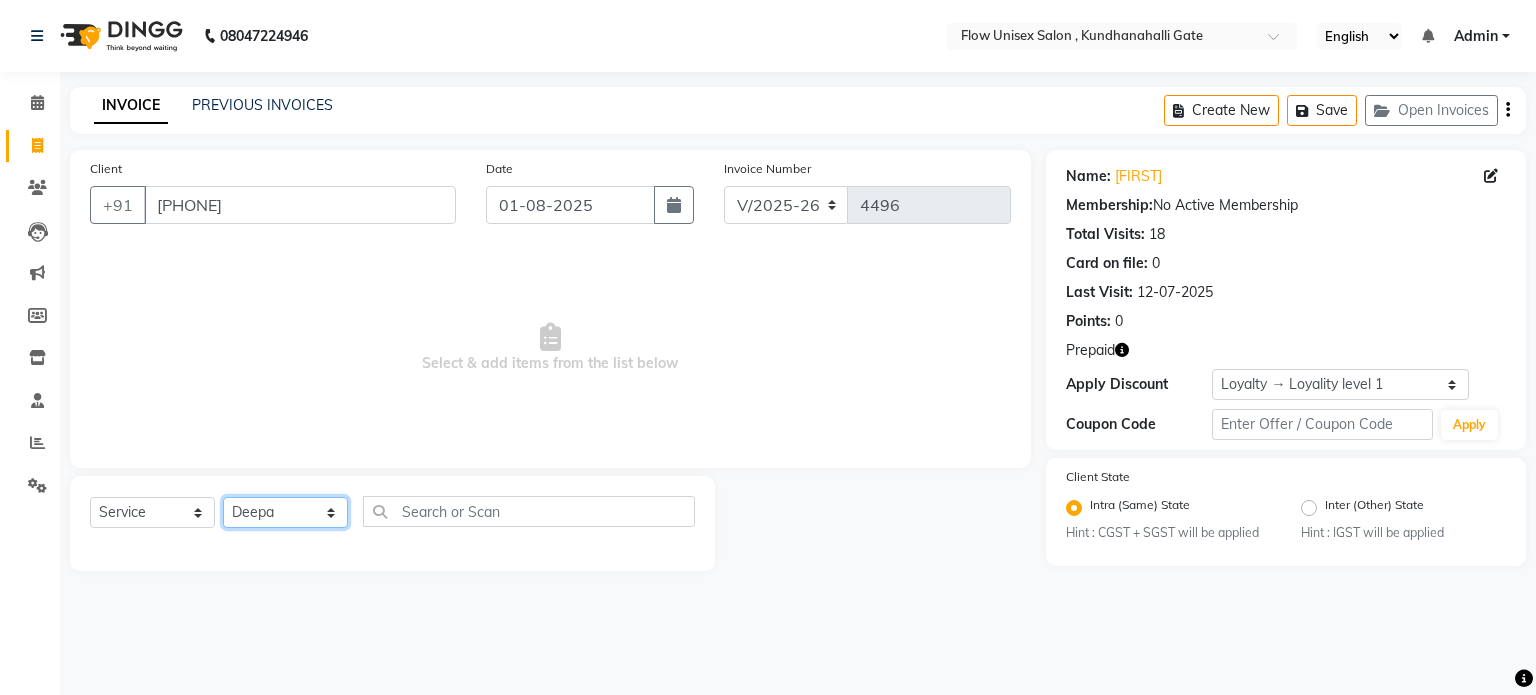 click on "Select Stylist anjana debbarma arman Deepa emlen jaseem Kishore Manjila monika debbarma Mustafa Nijamuddin Salmani Saluka Rai Sonu khan Thapa Geeta udhaya kumar M Vishnu Bhati" 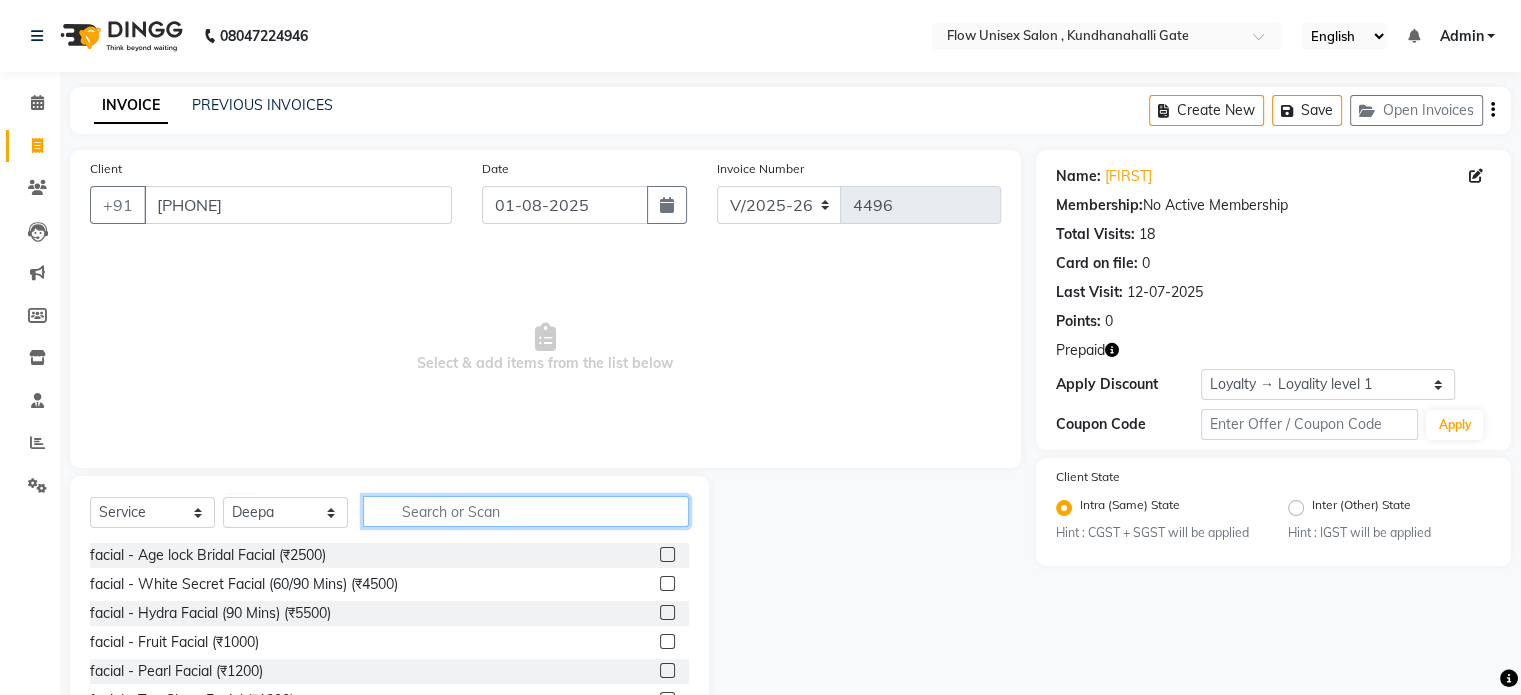 click 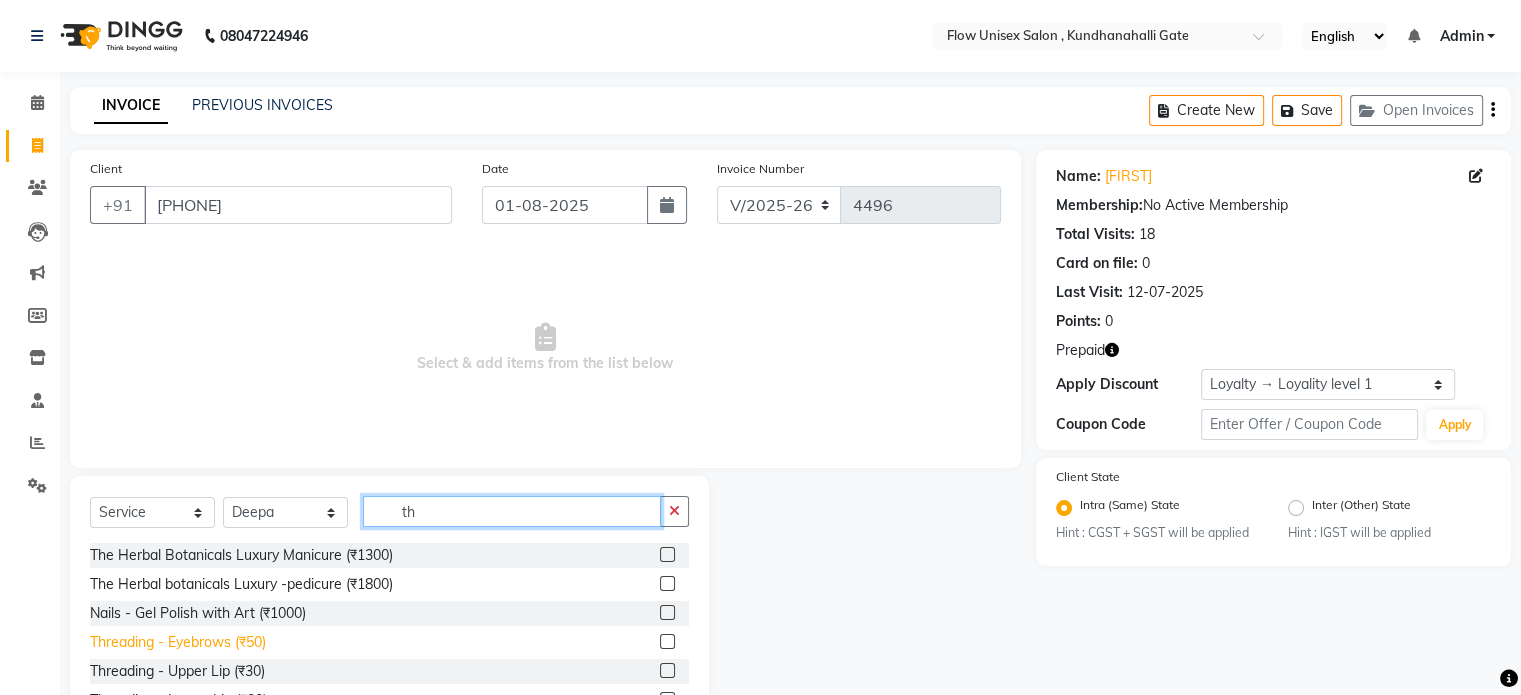 type on "th" 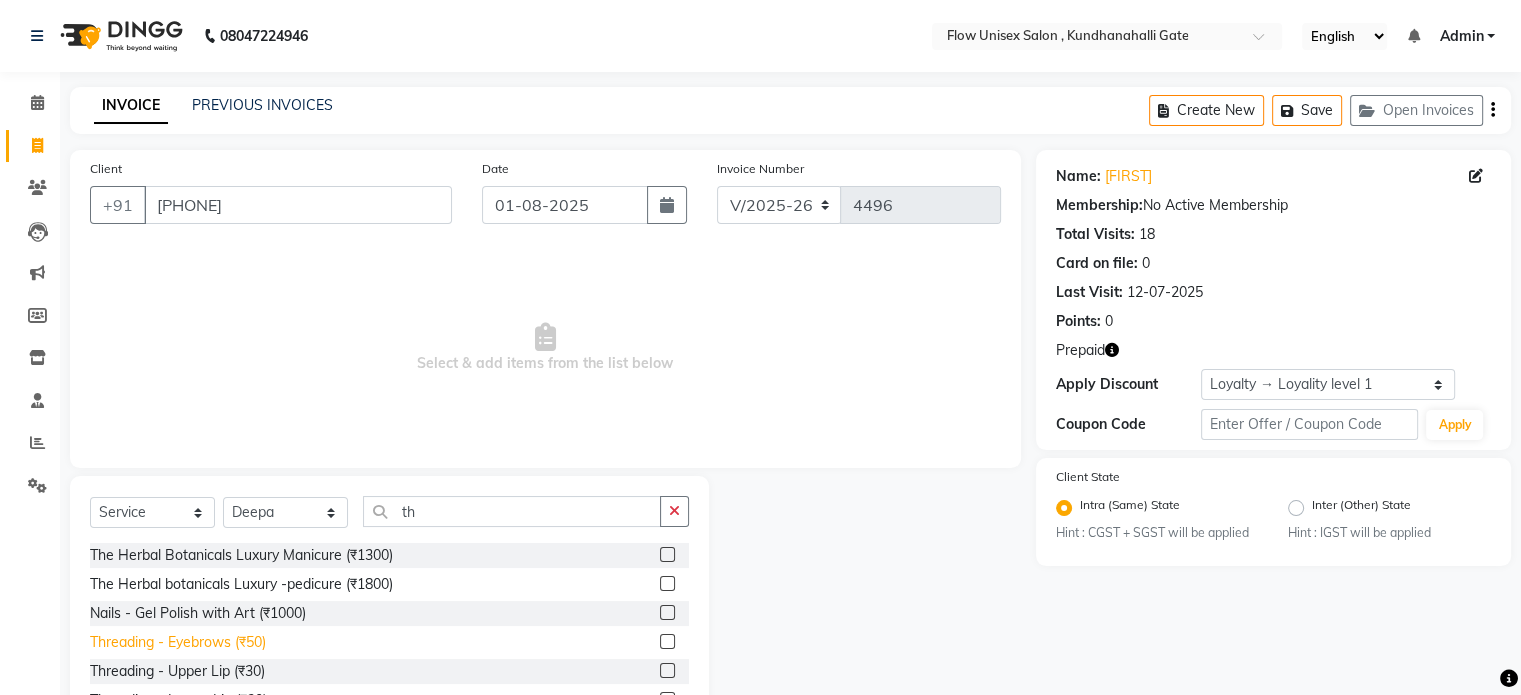 click on "Threading -  Eyebrows (₹50)" 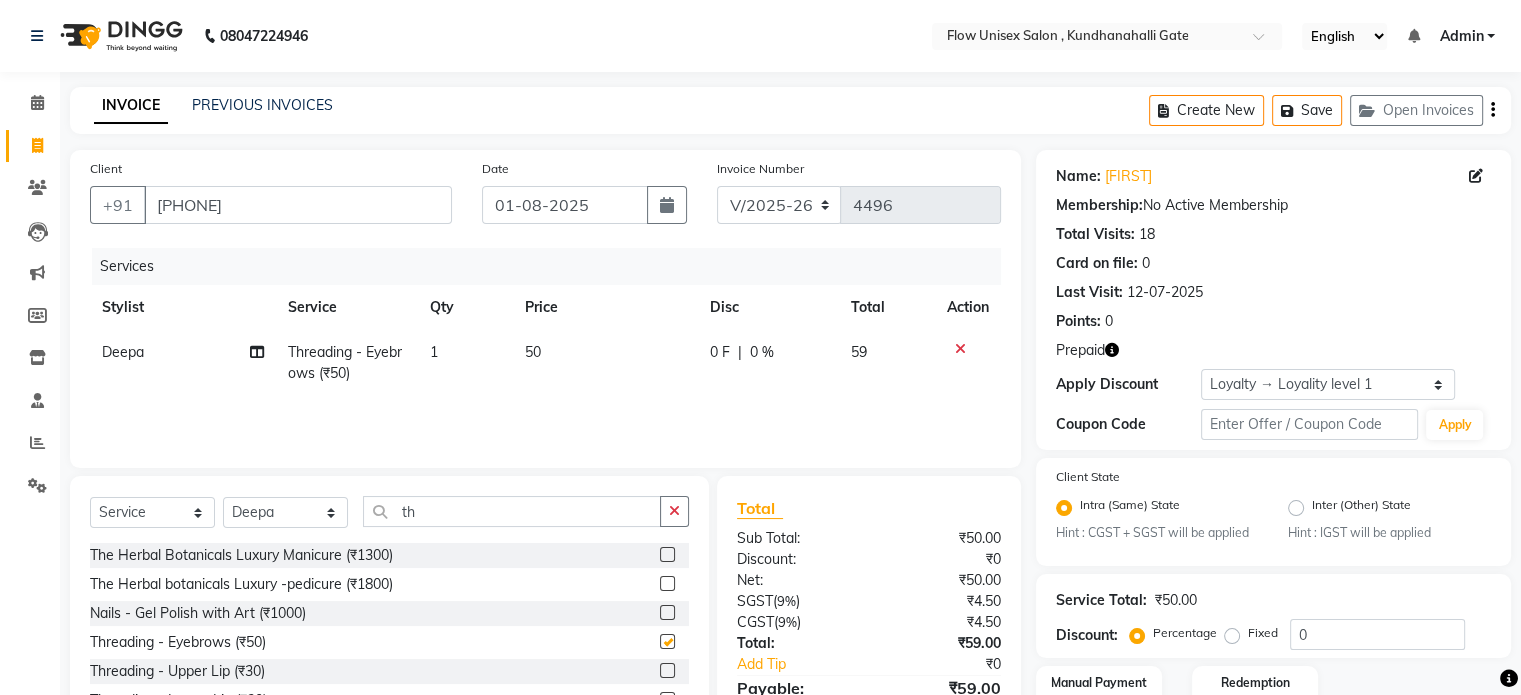 checkbox on "false" 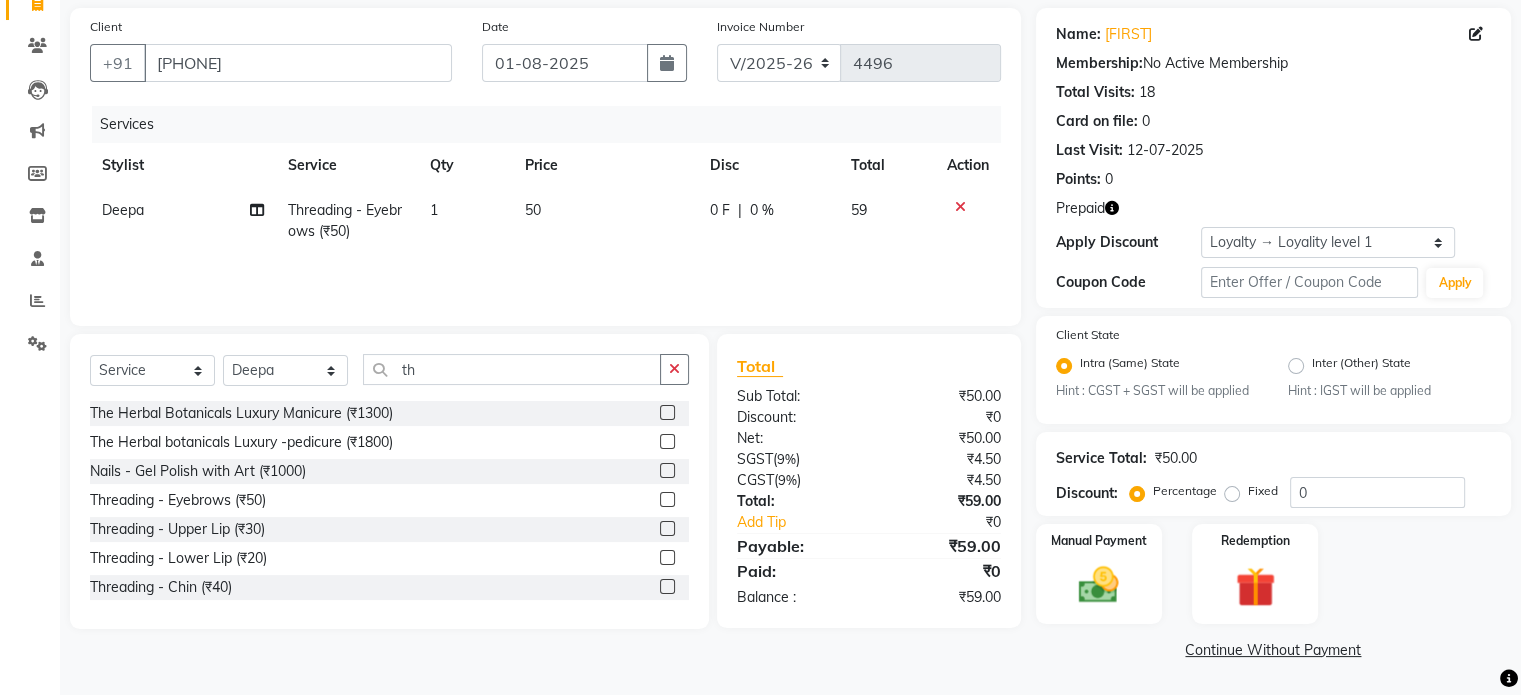 scroll, scrollTop: 144, scrollLeft: 0, axis: vertical 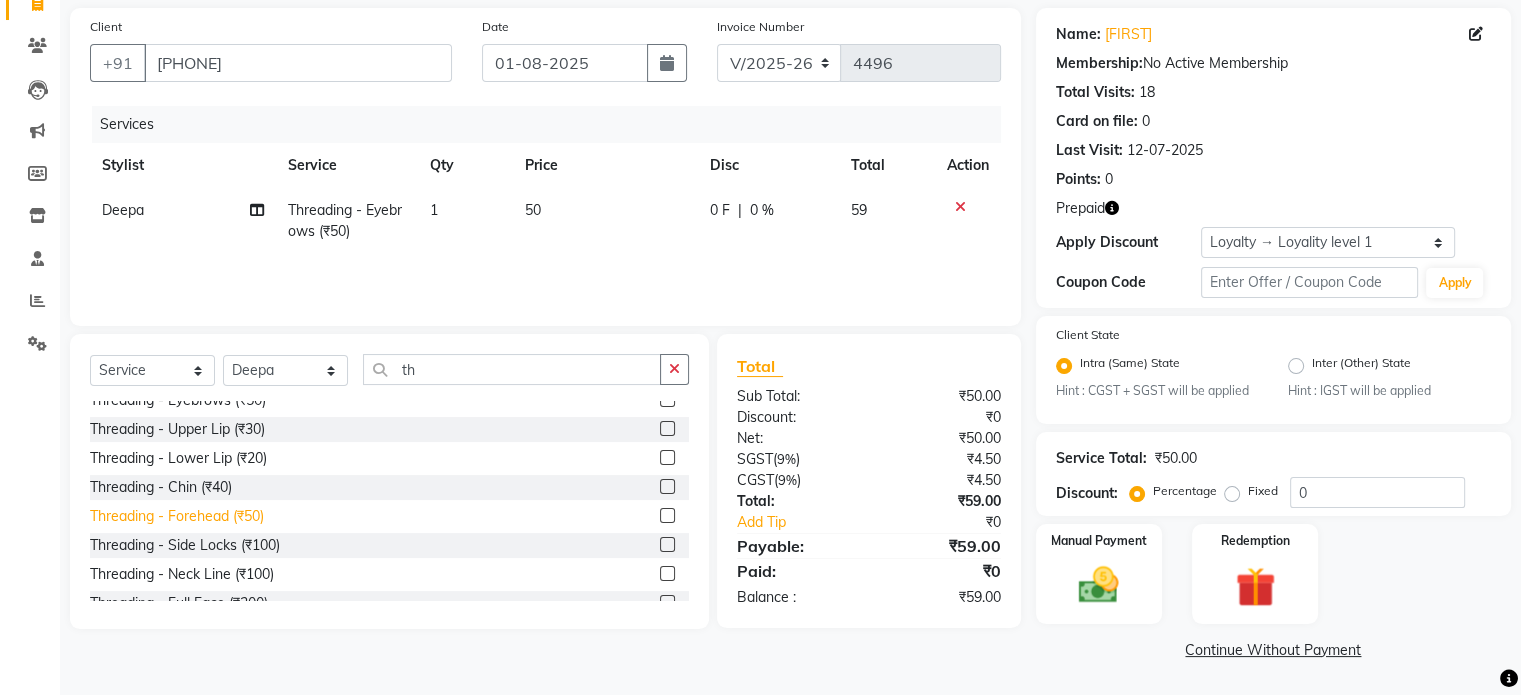 click on "Threading -  Forehead (₹50)" 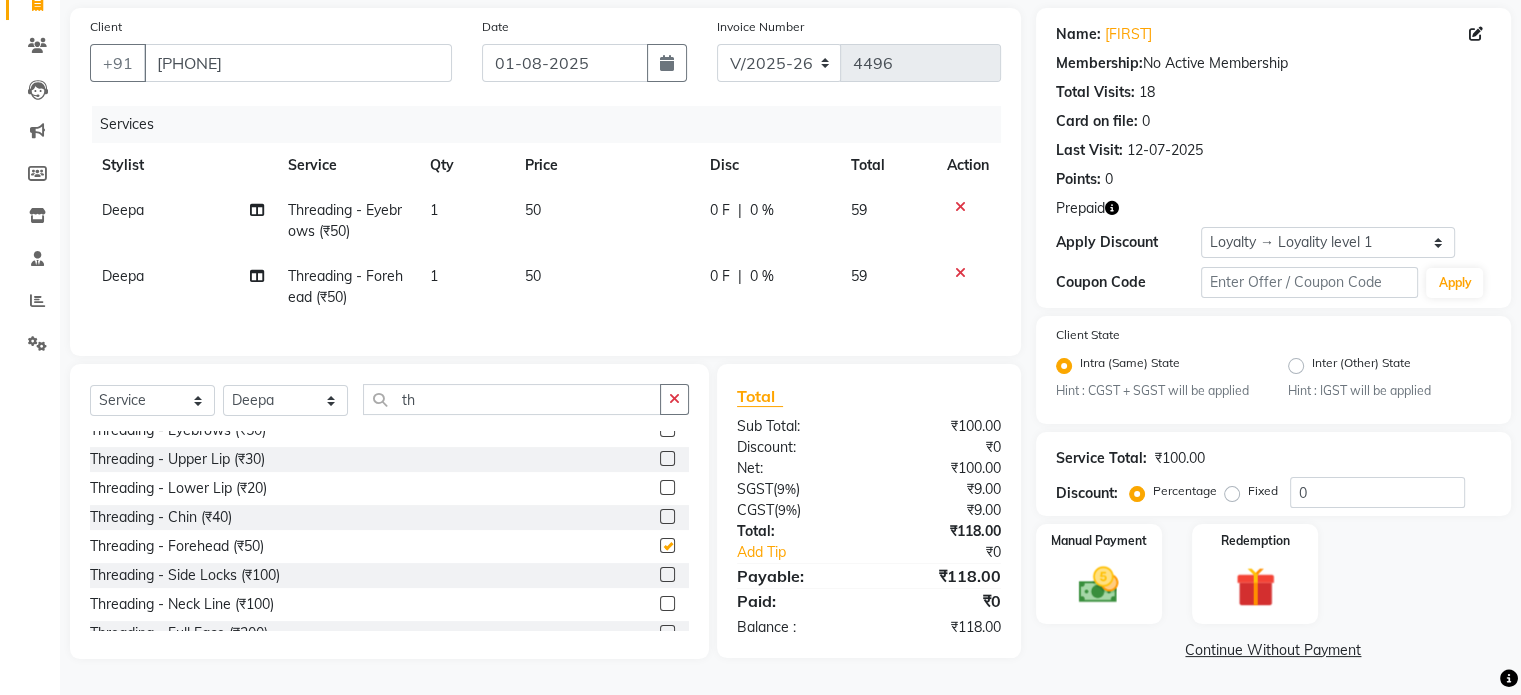 checkbox on "false" 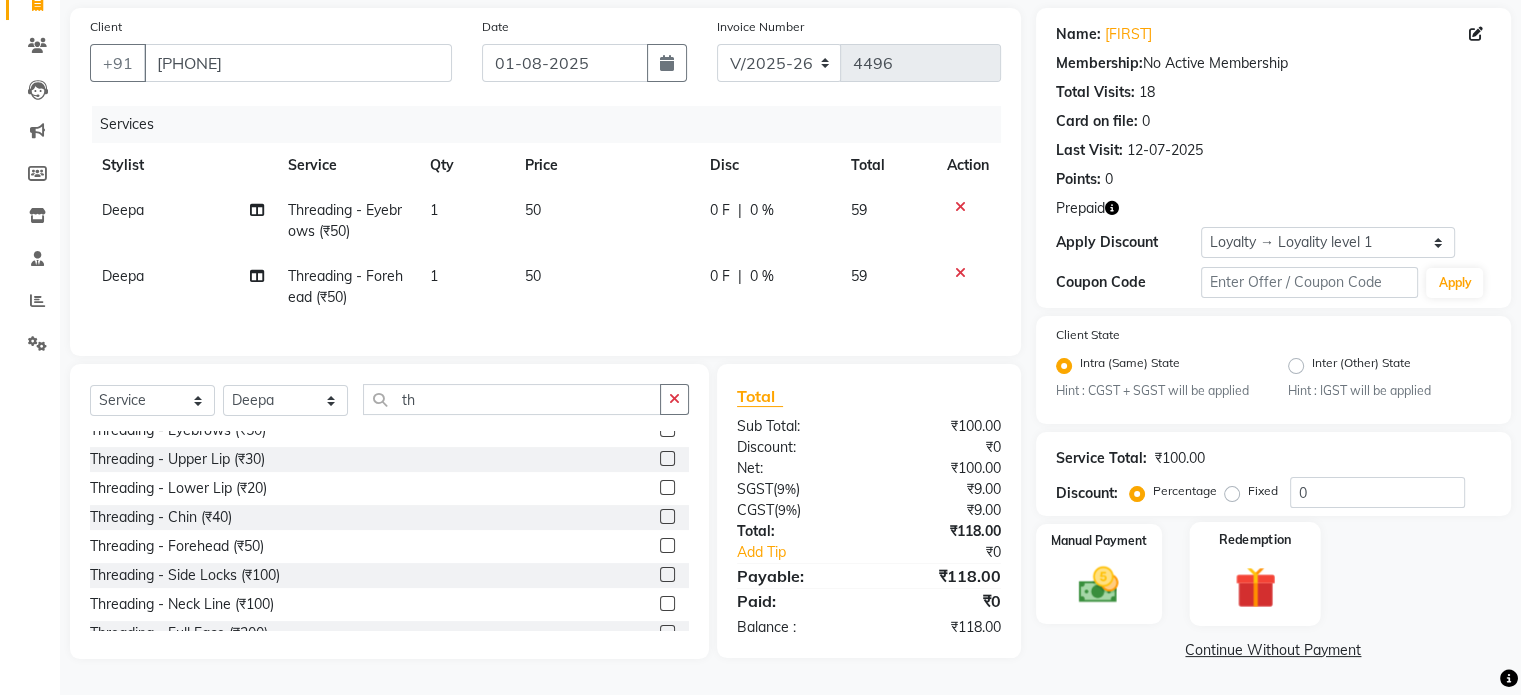 click 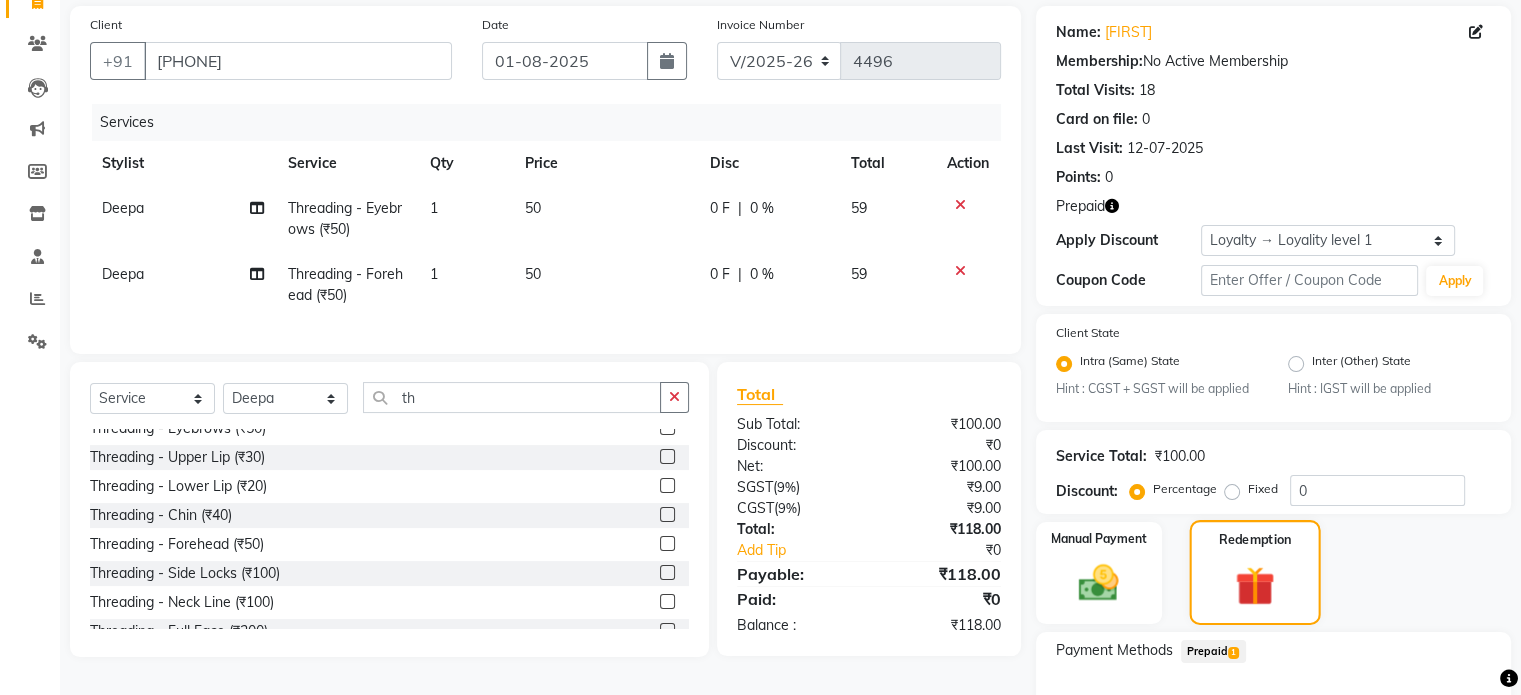 drag, startPoint x: 1205, startPoint y: 653, endPoint x: 1232, endPoint y: 611, distance: 49.92995 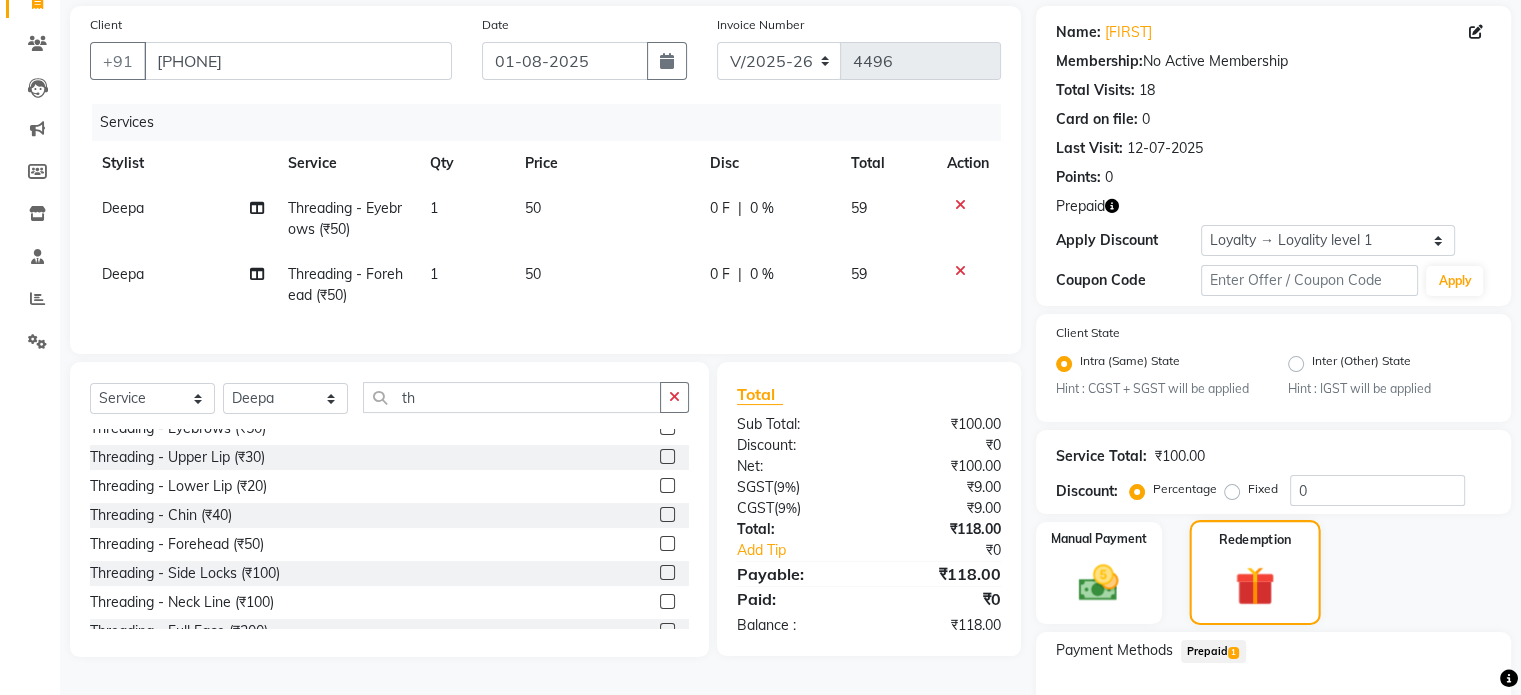 click on "Prepaid  1" 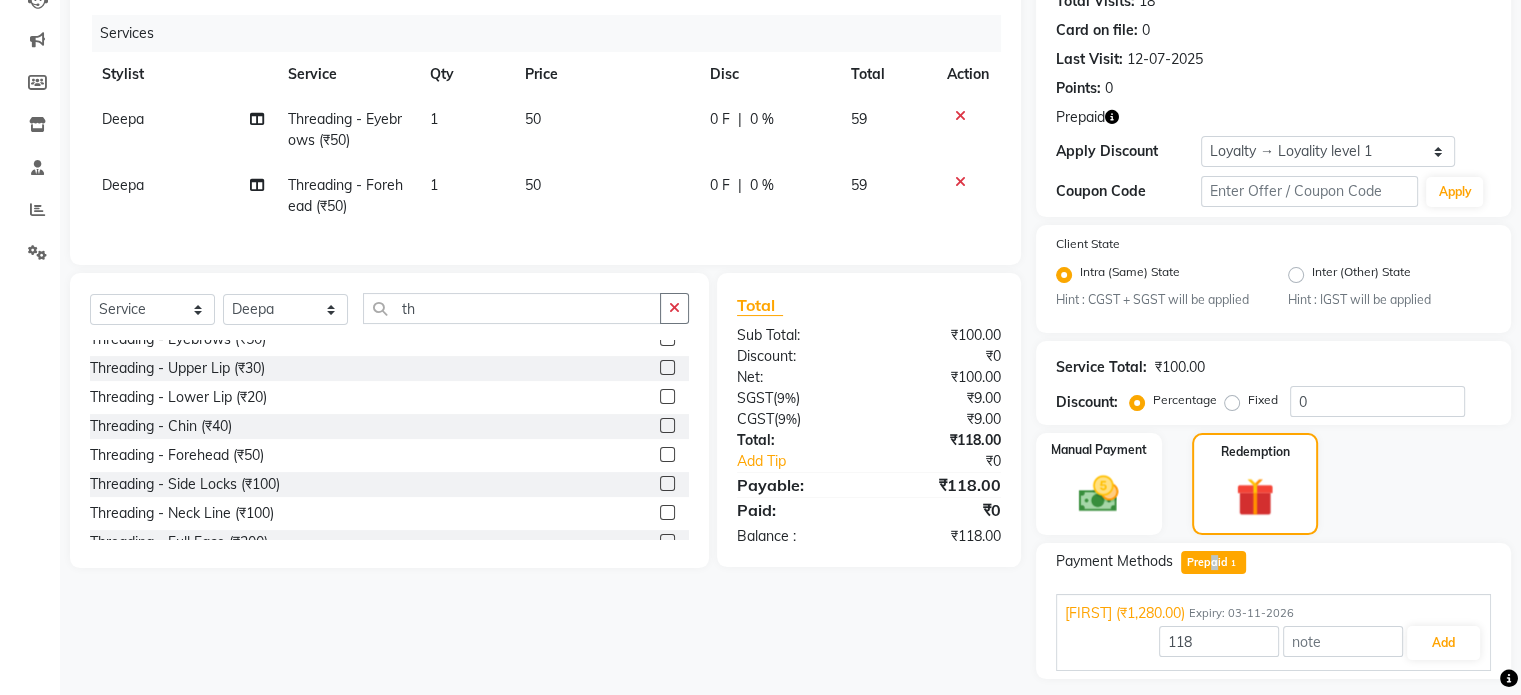 scroll, scrollTop: 289, scrollLeft: 0, axis: vertical 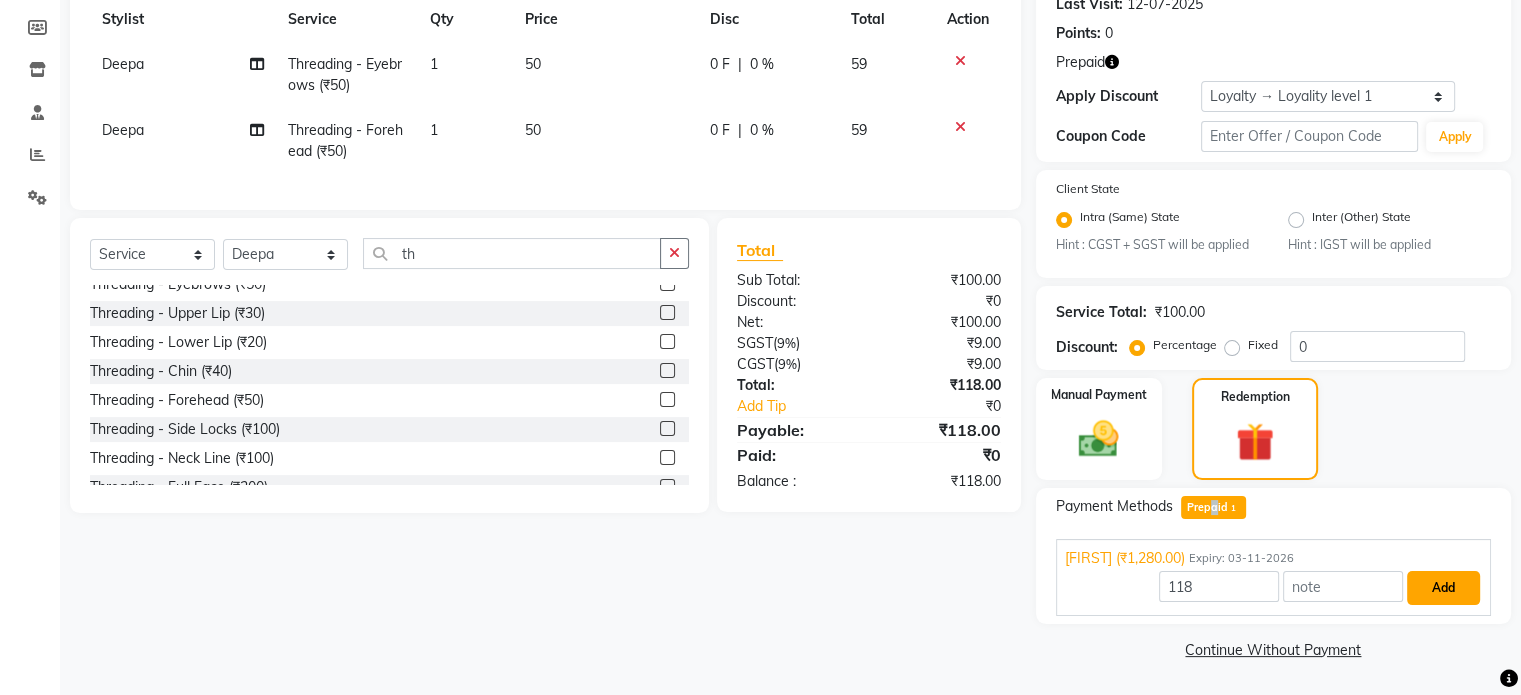 click on "Add" at bounding box center [1443, 588] 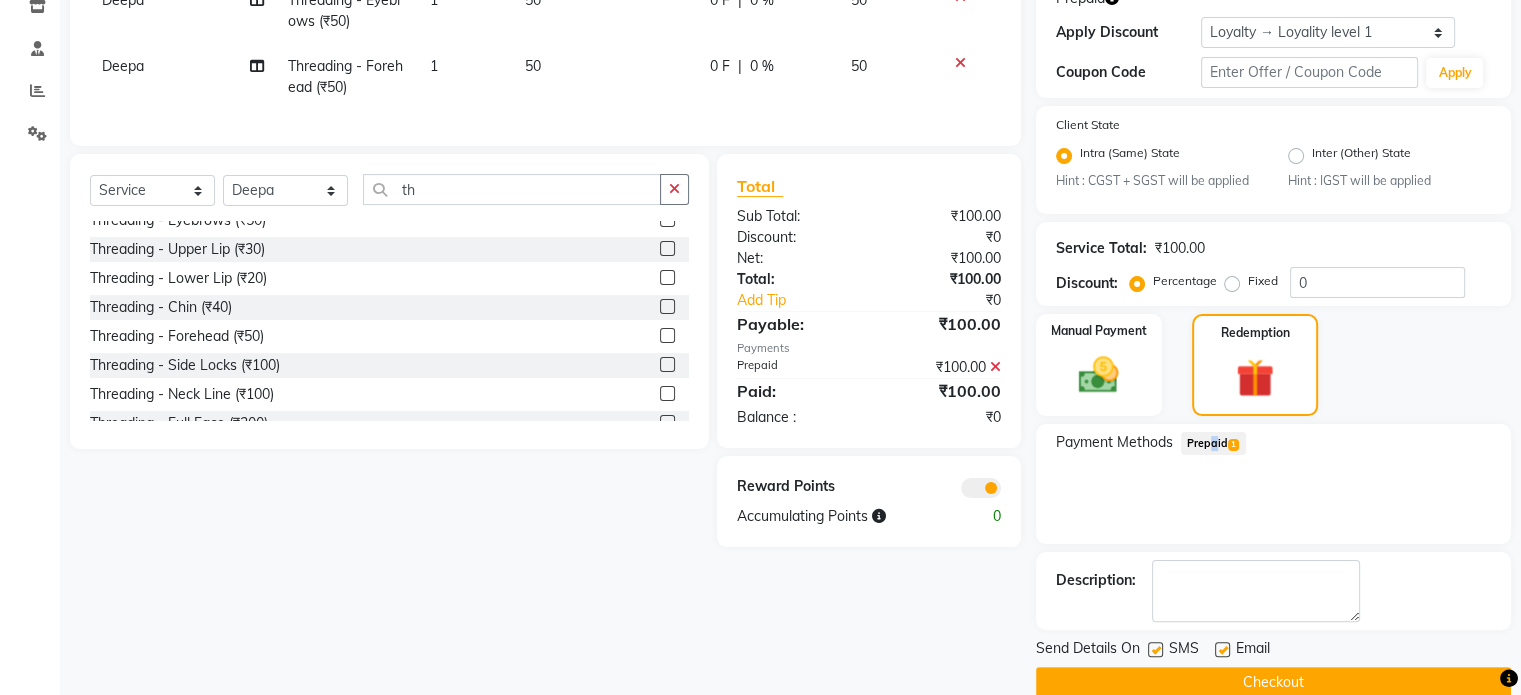 scroll, scrollTop: 385, scrollLeft: 0, axis: vertical 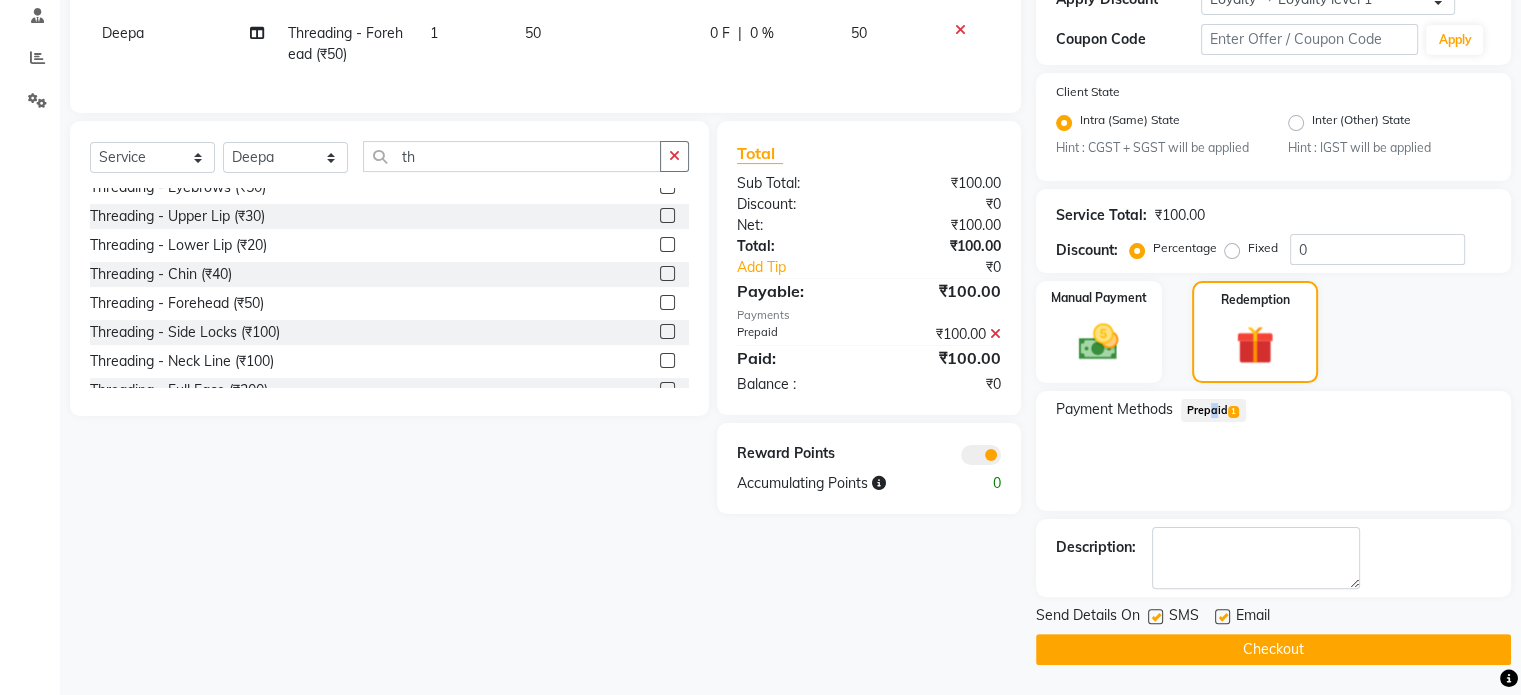 click on "Checkout" 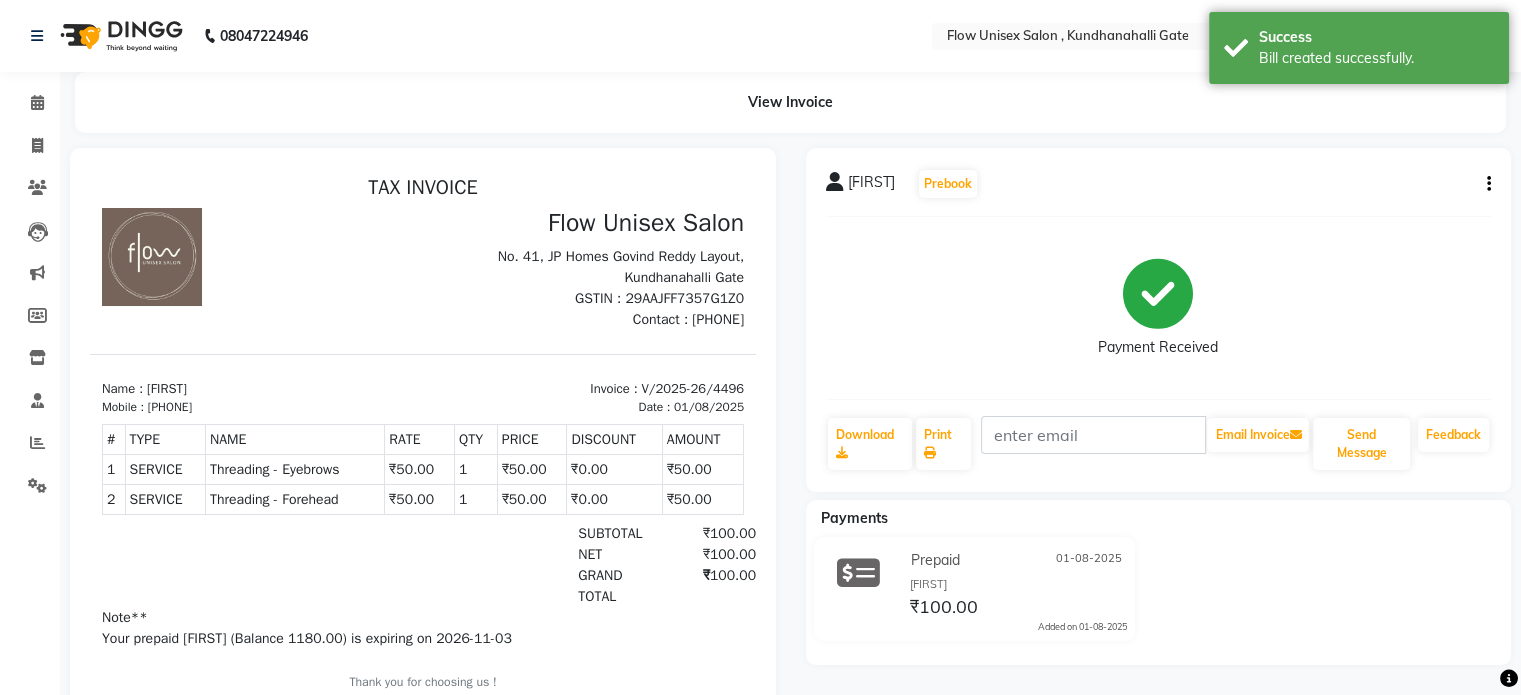scroll, scrollTop: 84, scrollLeft: 0, axis: vertical 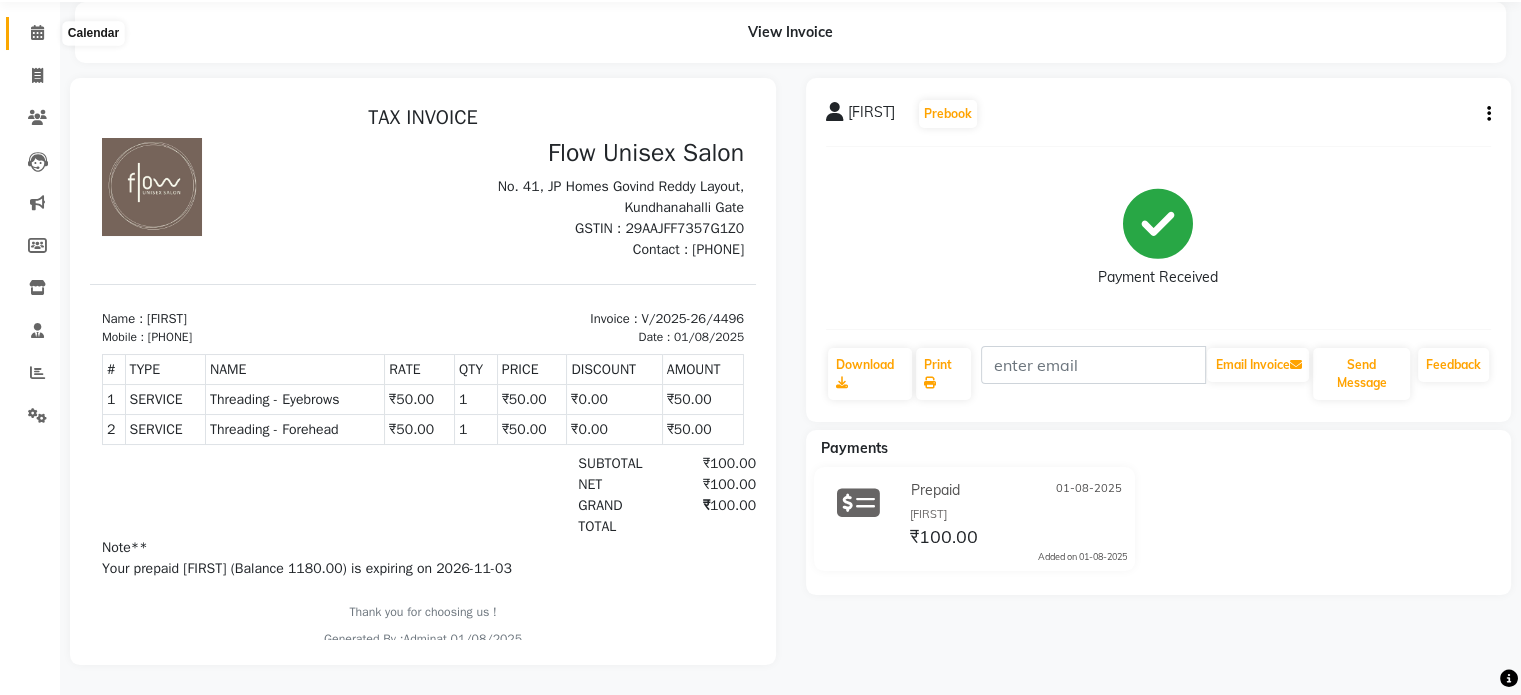 click 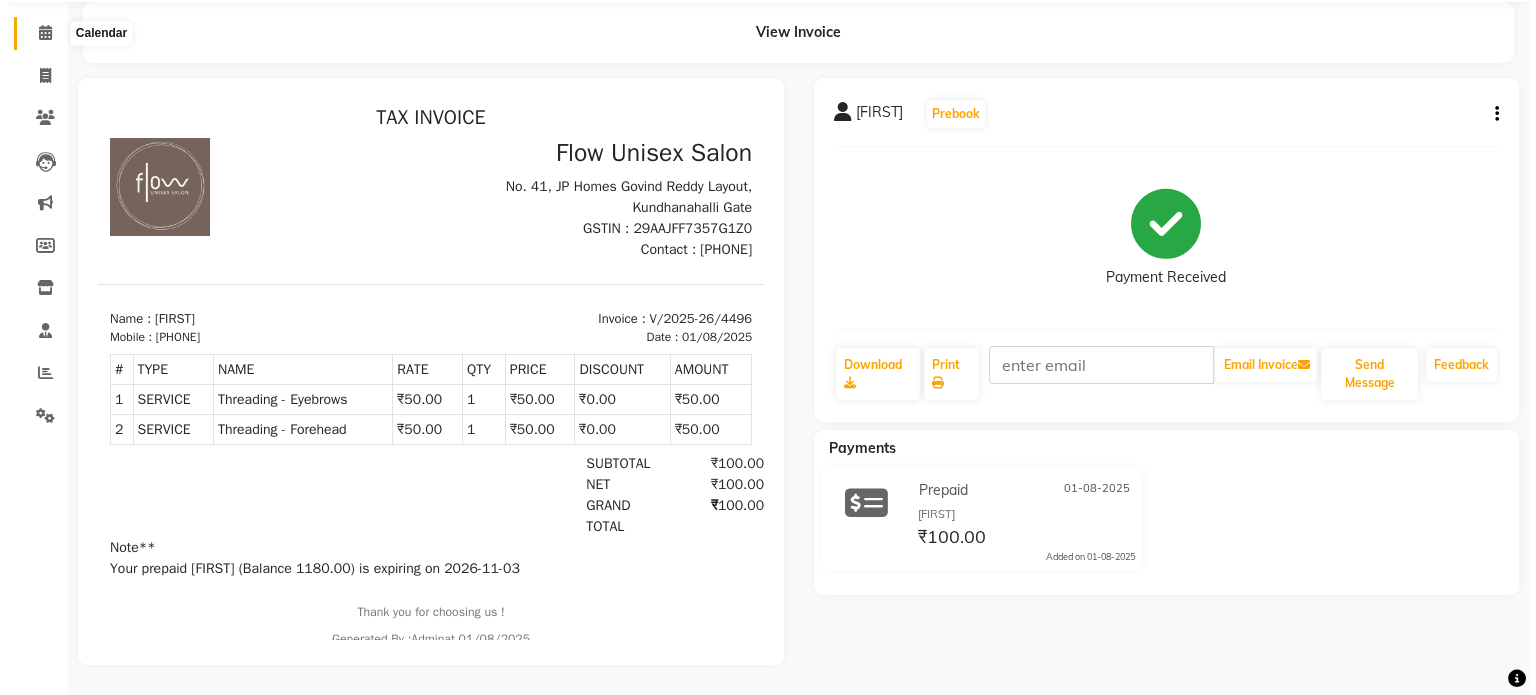 scroll, scrollTop: 0, scrollLeft: 0, axis: both 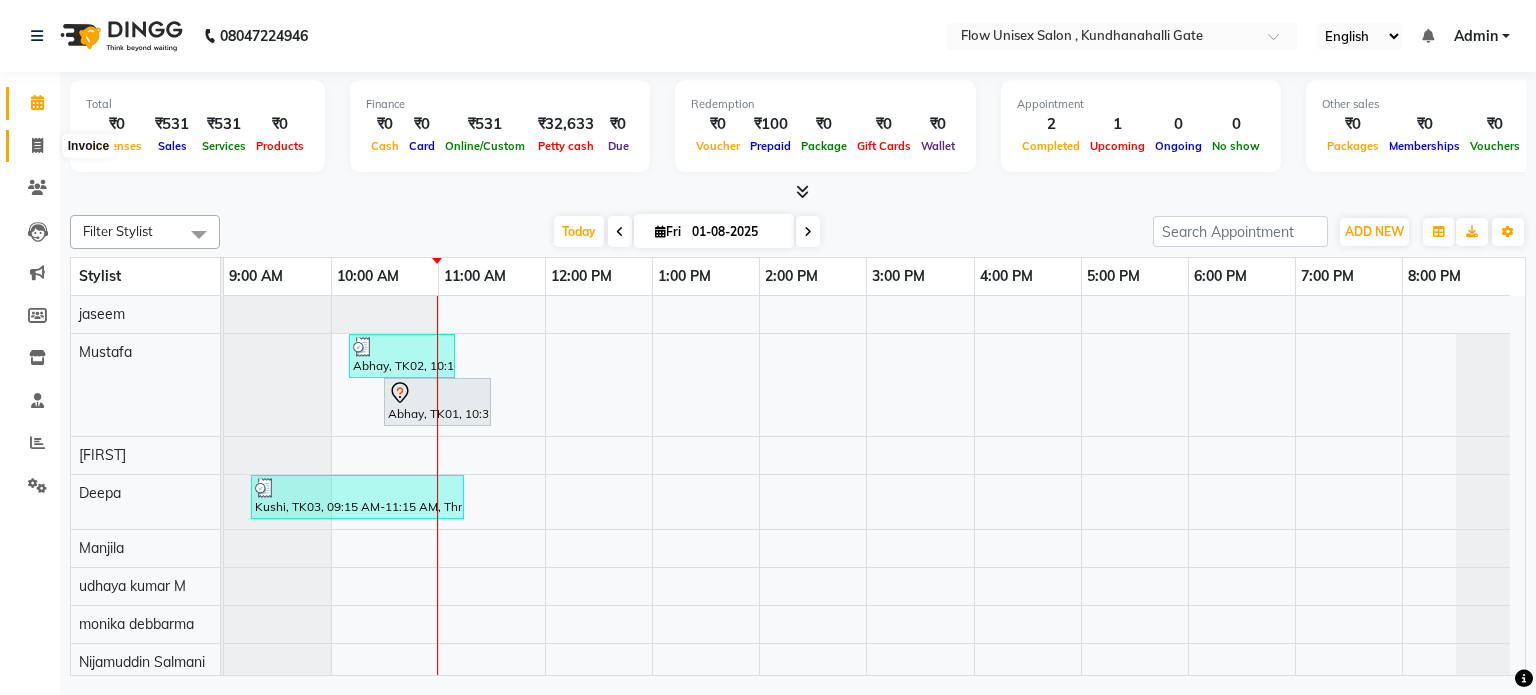 click 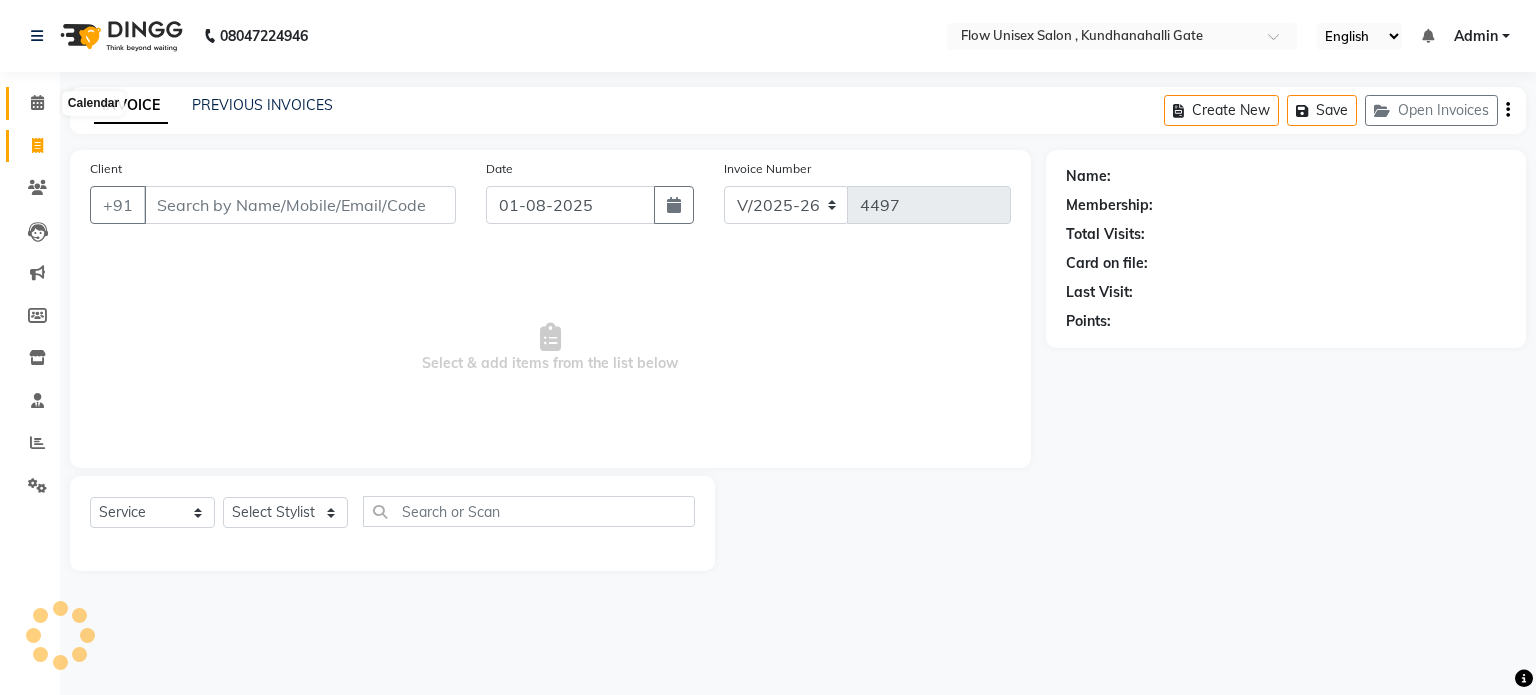 click 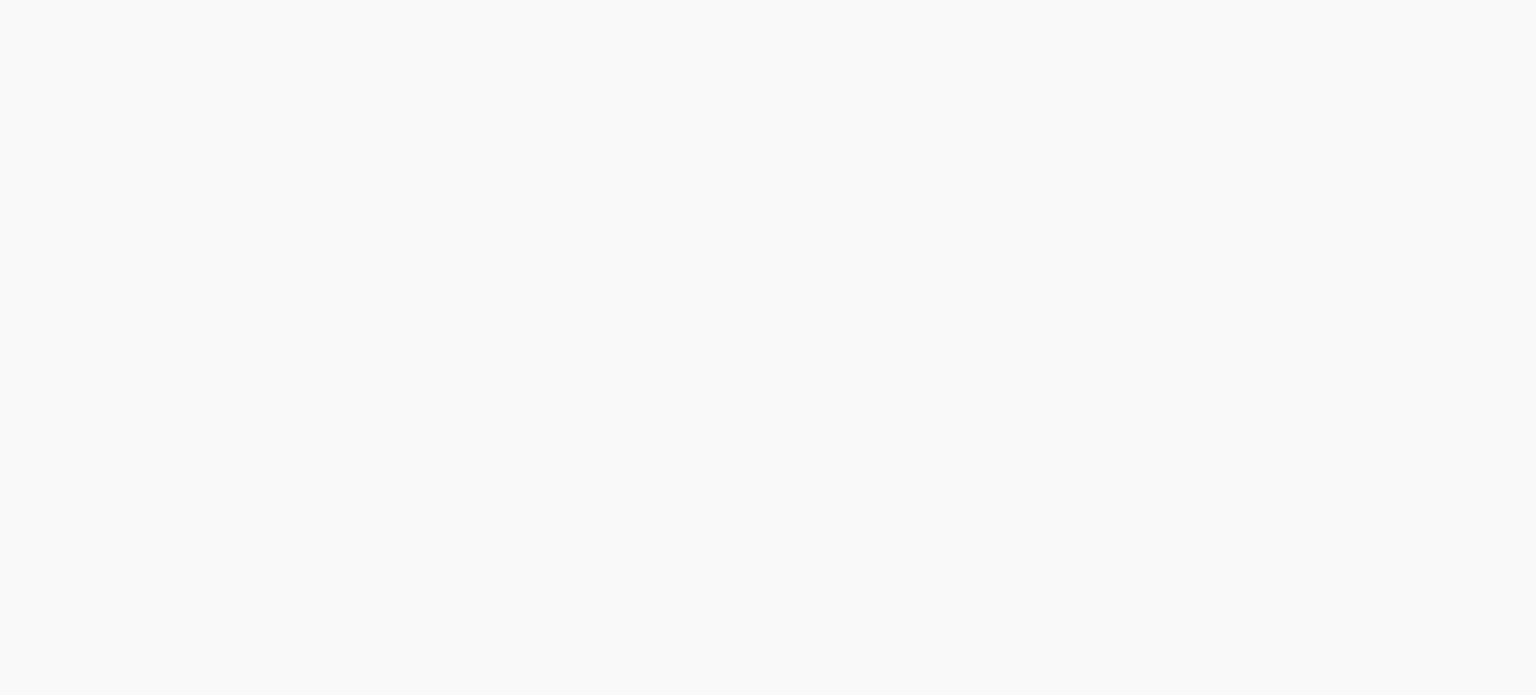 scroll, scrollTop: 0, scrollLeft: 0, axis: both 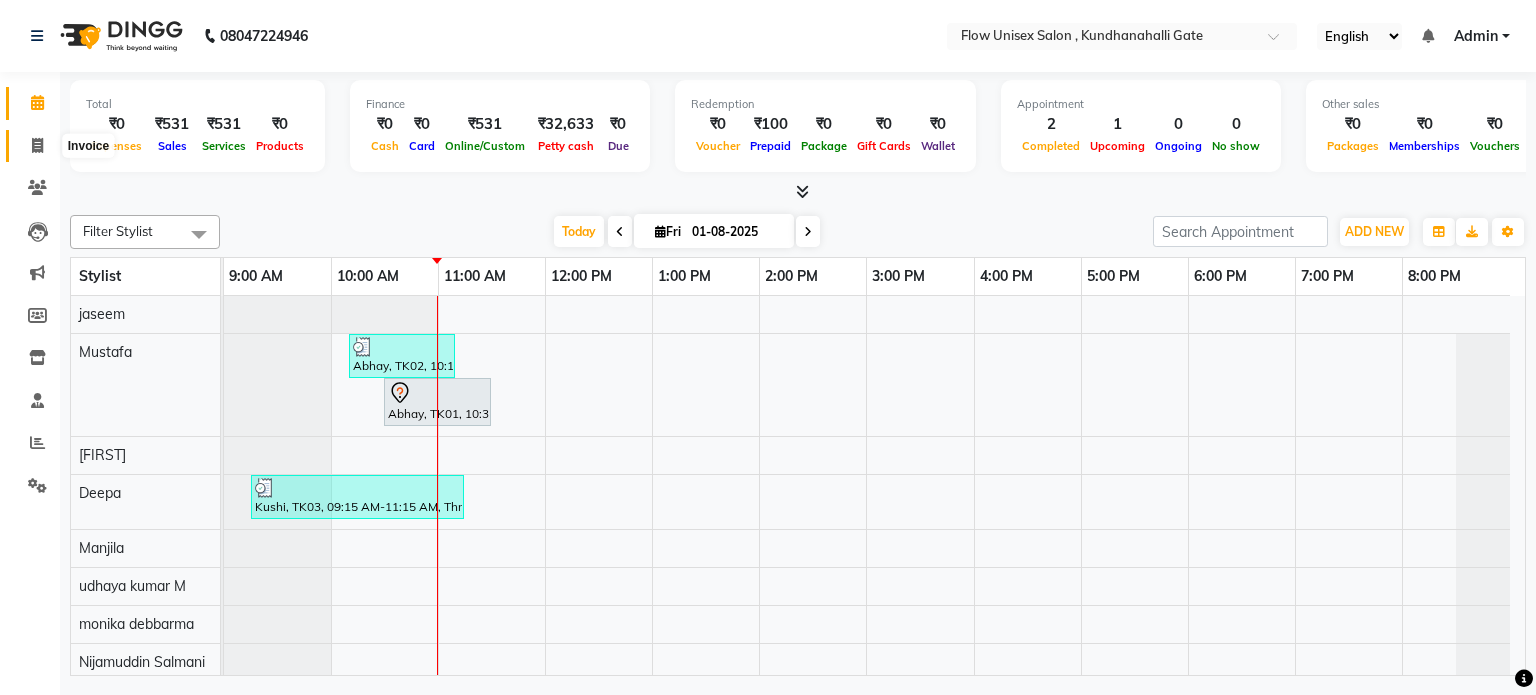 click 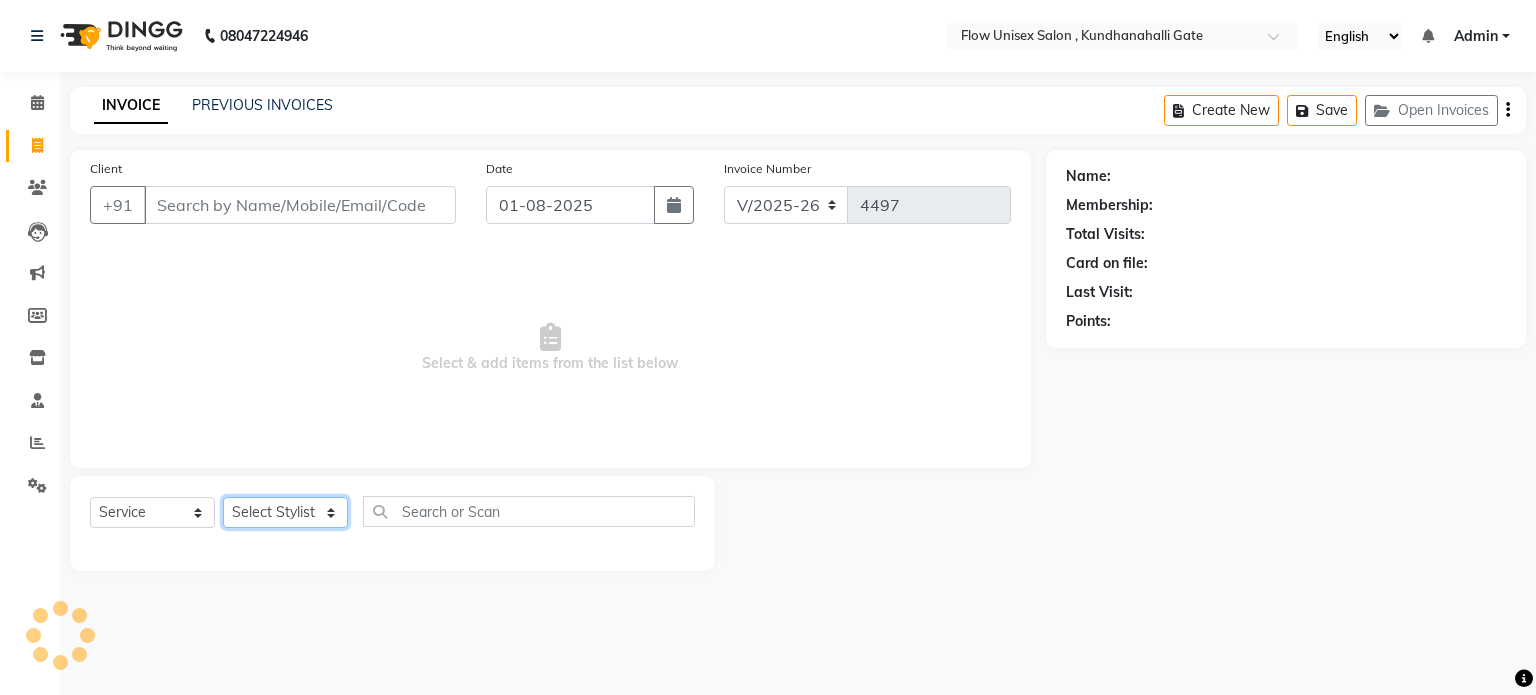 click on "Select Stylist anjana debbarma arman Deepa emlen jaseem Kishore Manjila monika debbarma Mustafa Nijamuddin Salmani Saluka Rai Sonu khan Thapa Geeta udhaya kumar M Vishnu Bhati" 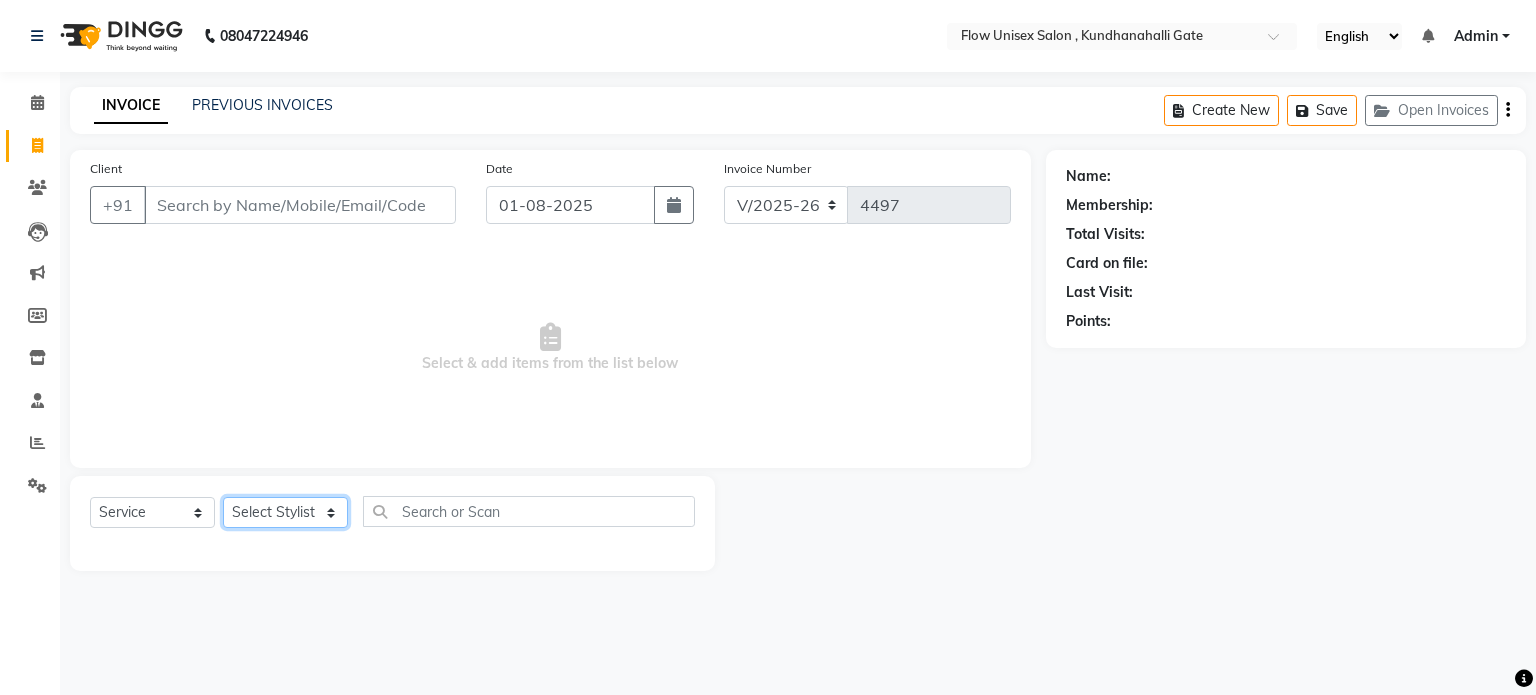 select on "79057" 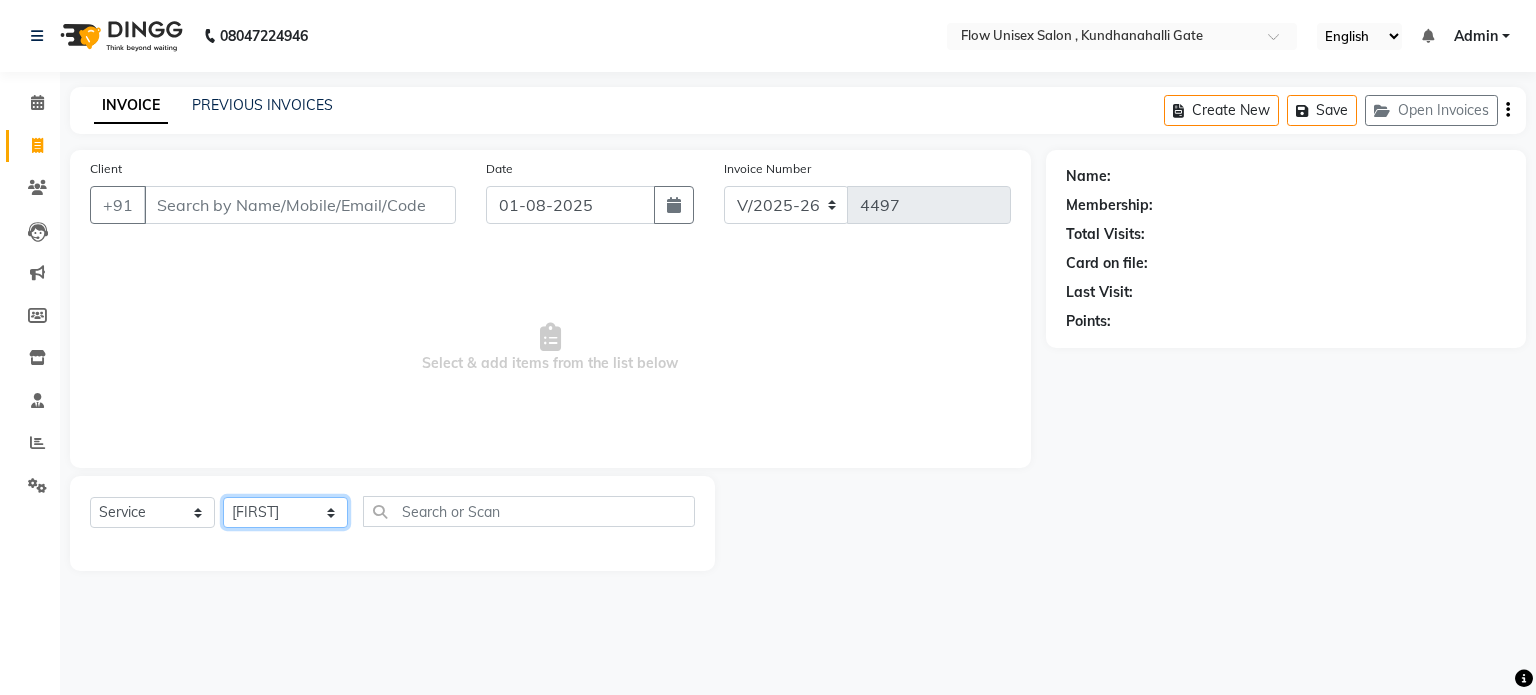 click on "Select Stylist anjana debbarma arman Deepa emlen jaseem Kishore Manjila monika debbarma Mustafa Nijamuddin Salmani Saluka Rai Sonu khan Thapa Geeta udhaya kumar M Vishnu Bhati" 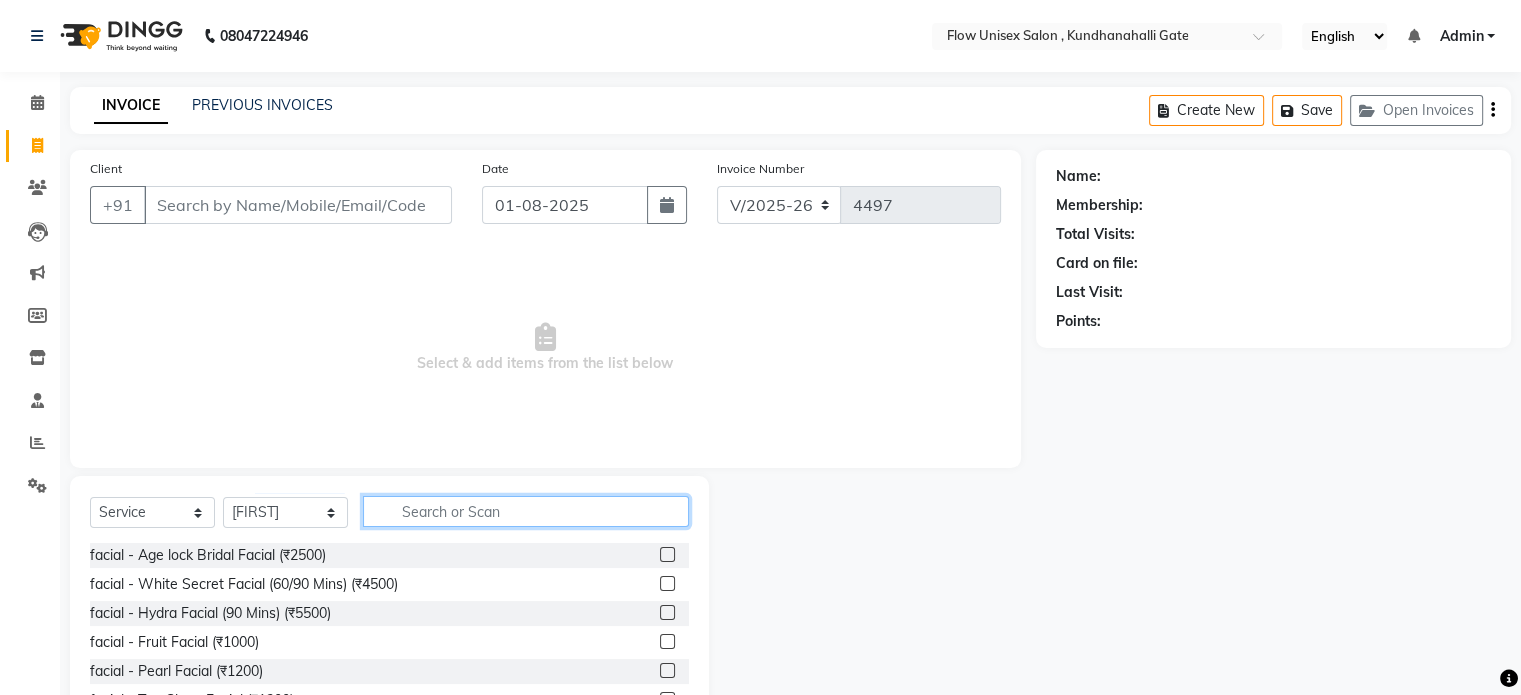 click 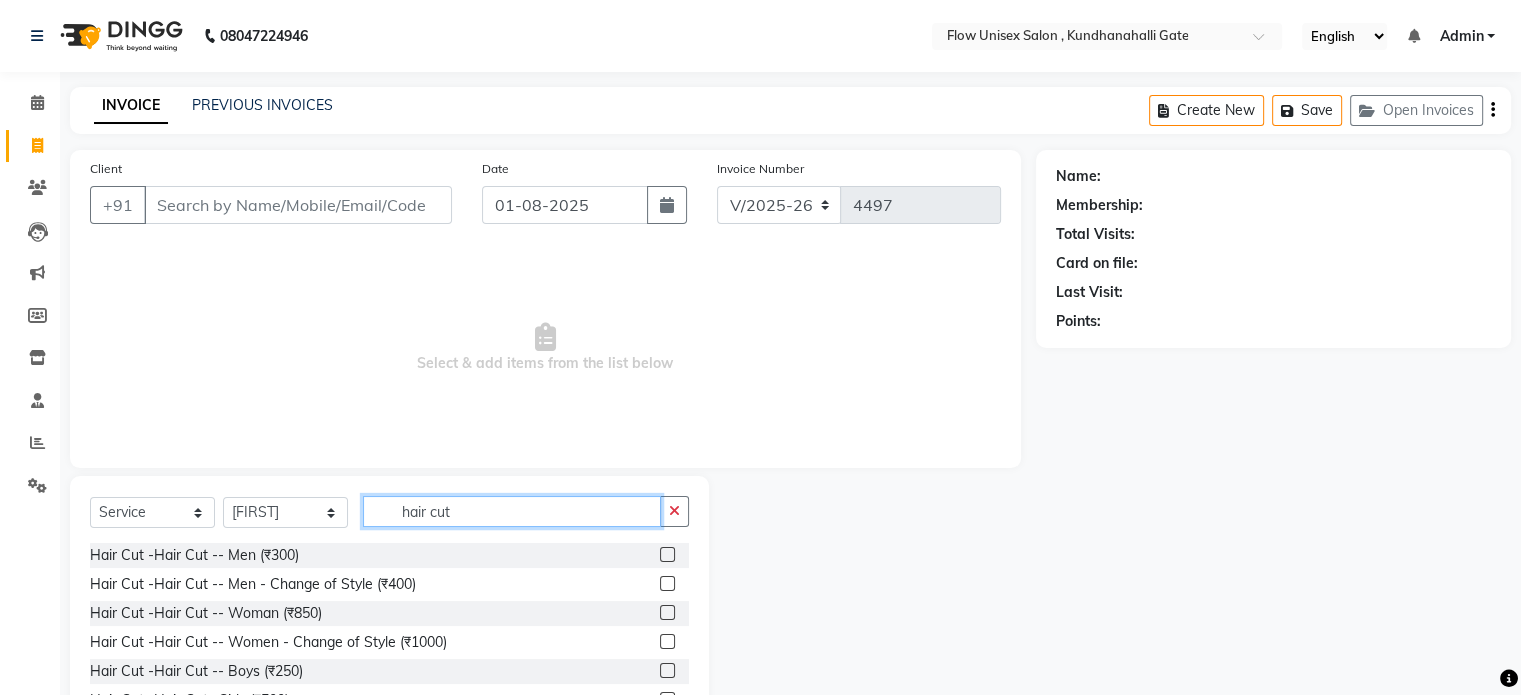 scroll, scrollTop: 119, scrollLeft: 0, axis: vertical 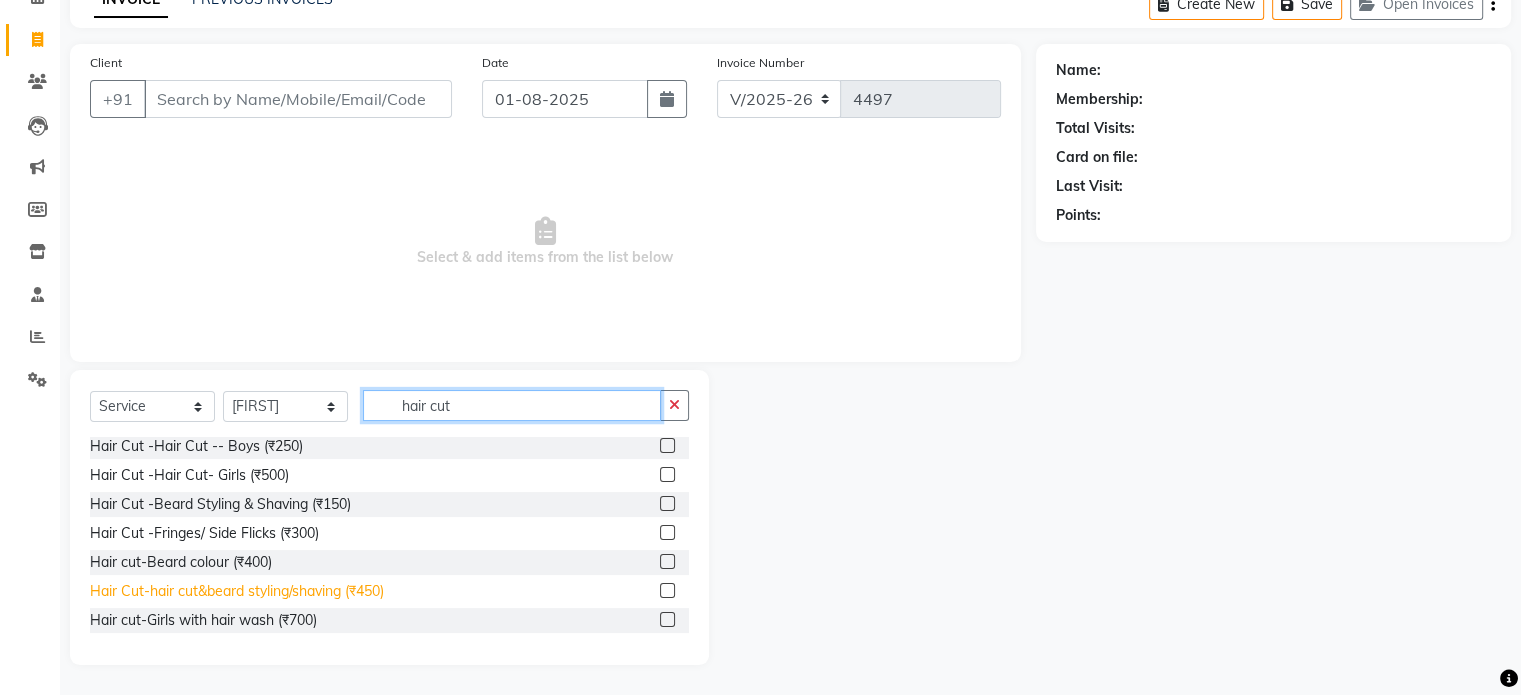 type on "hair cut" 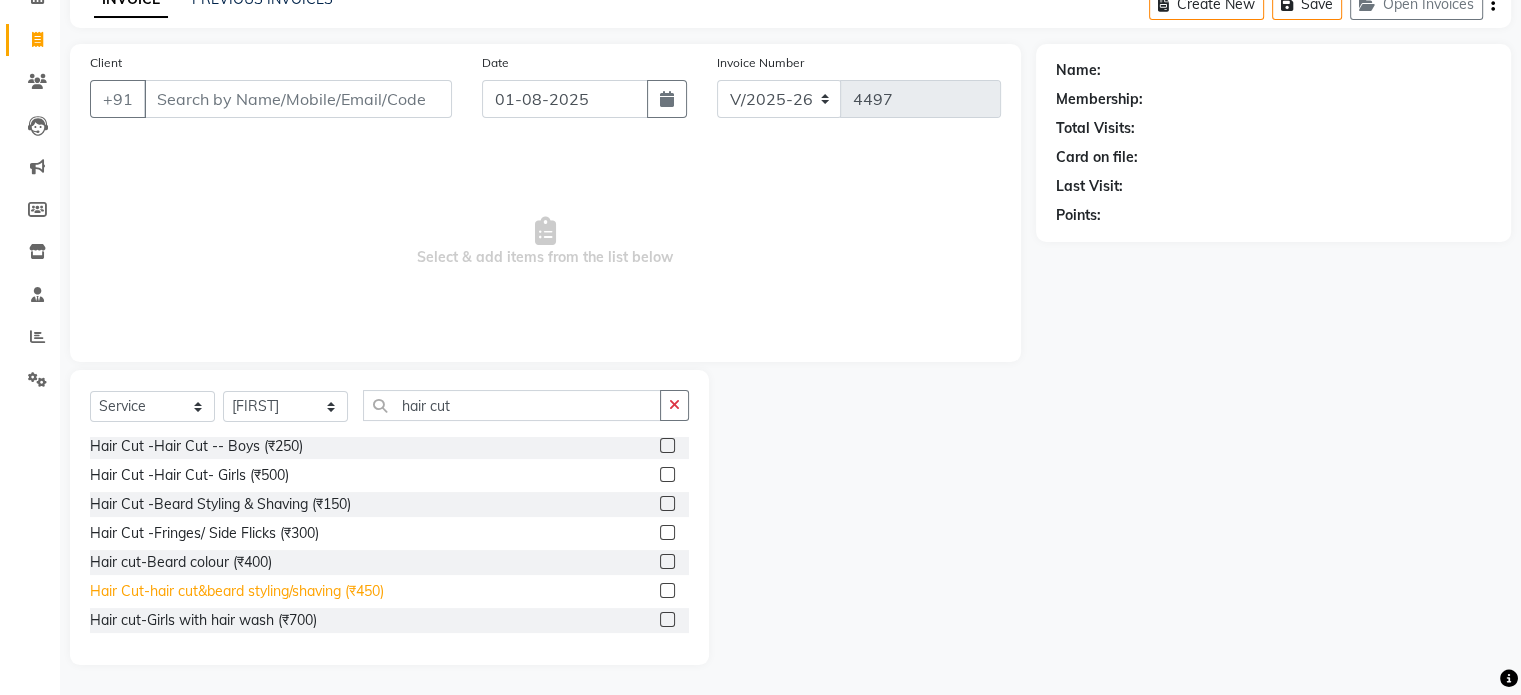 click on "Hair Cut-hair cut&beard styling/shaving (₹450)" 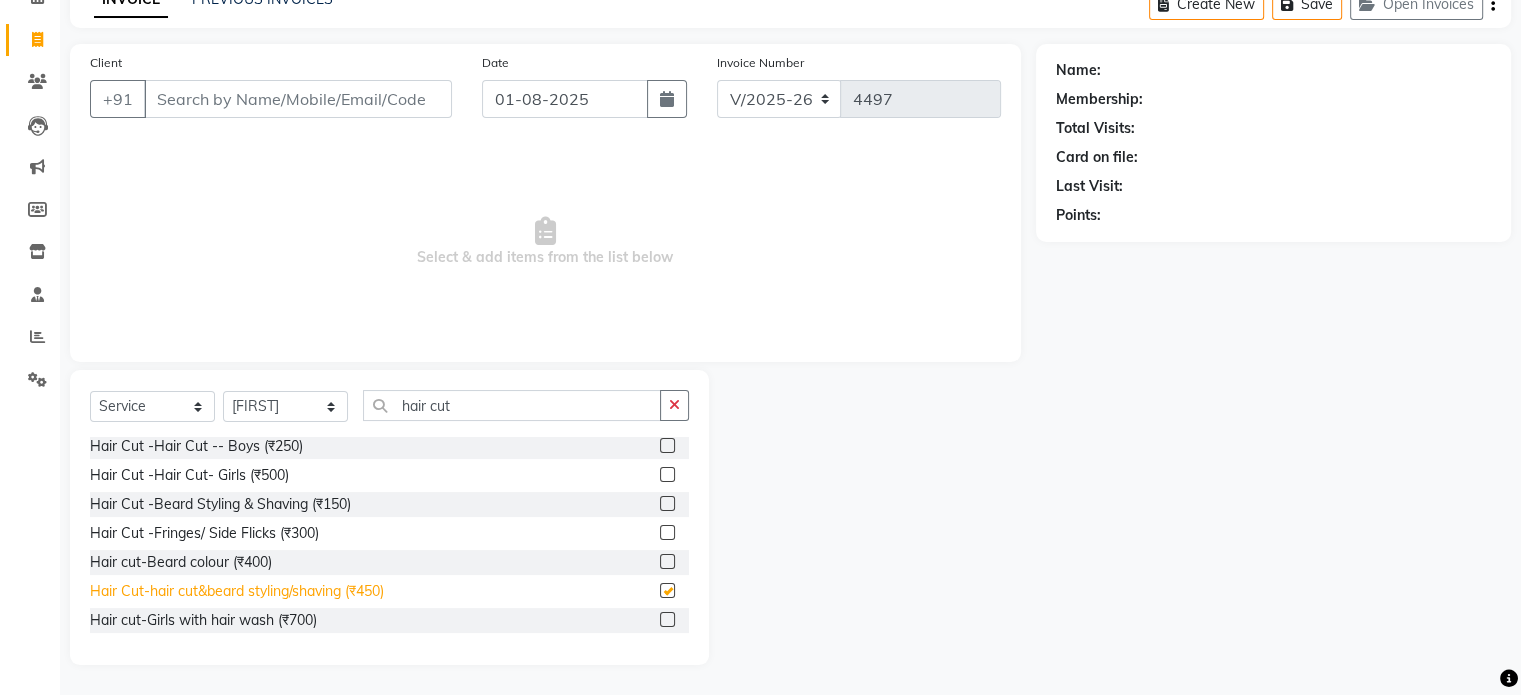 checkbox on "false" 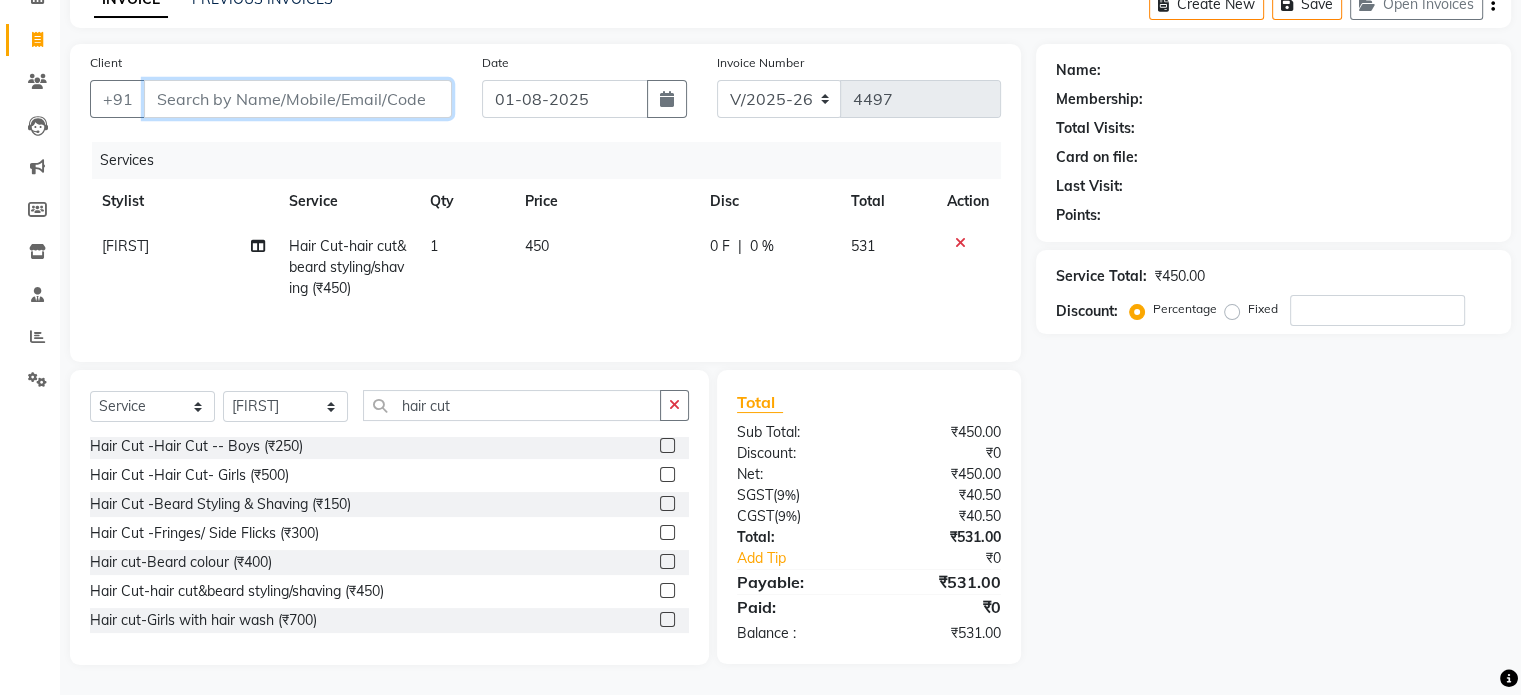 click on "Client" at bounding box center (298, 99) 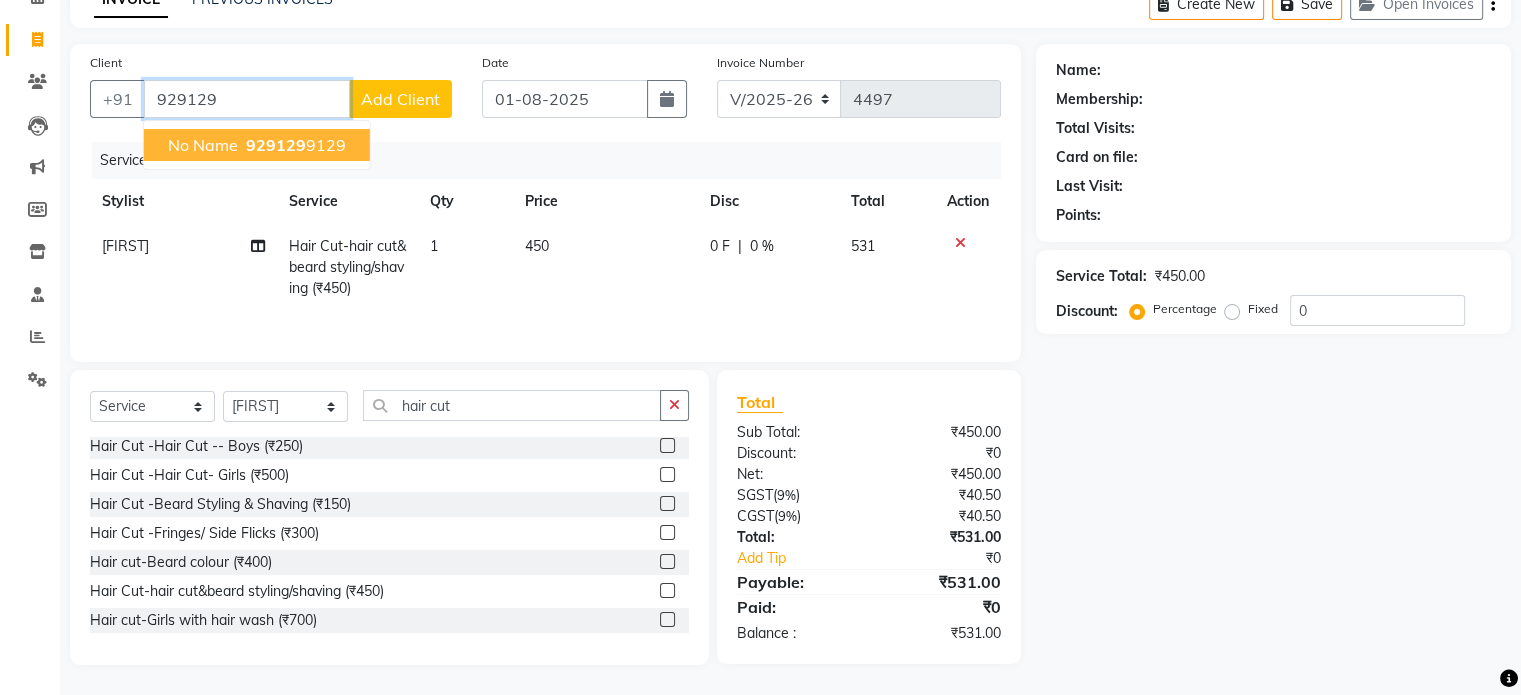 click on "929129 9129" at bounding box center [294, 145] 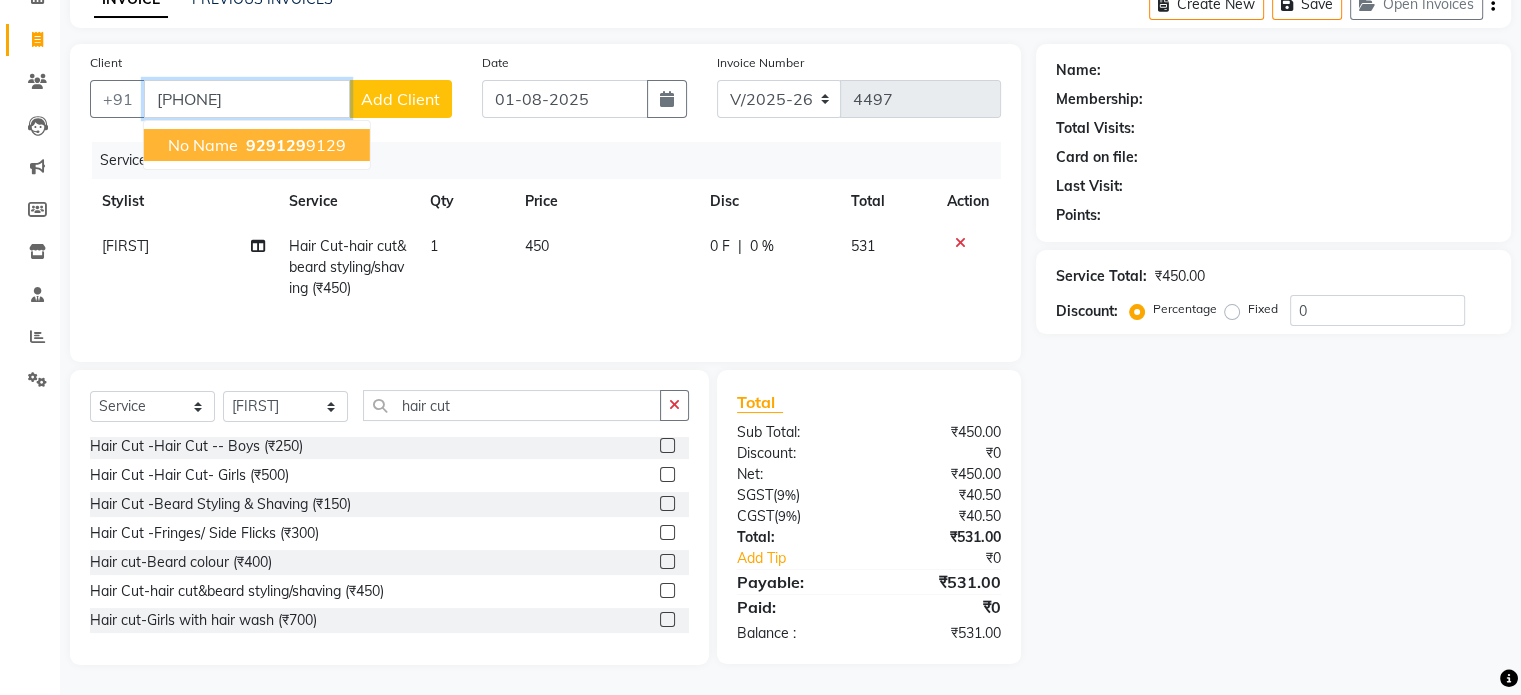 type on "9291299129" 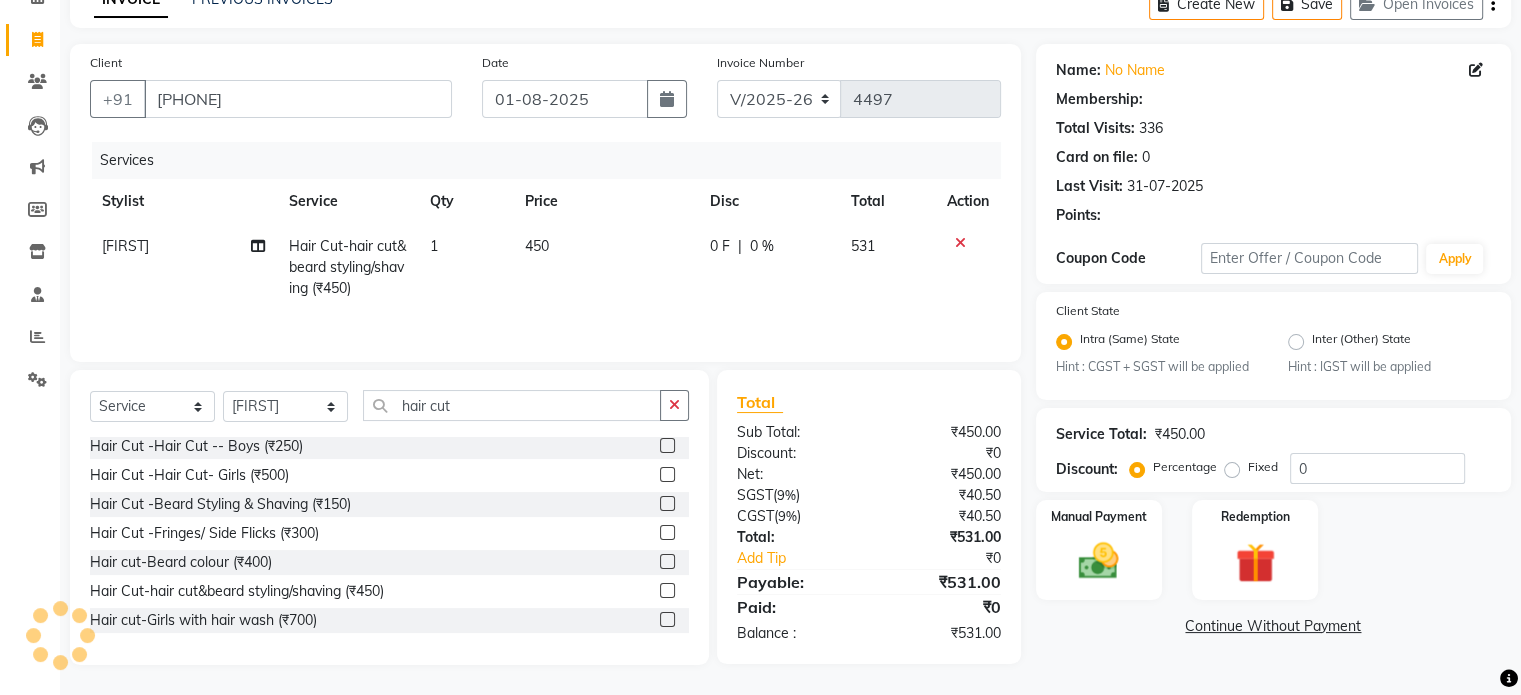 radio on "false" 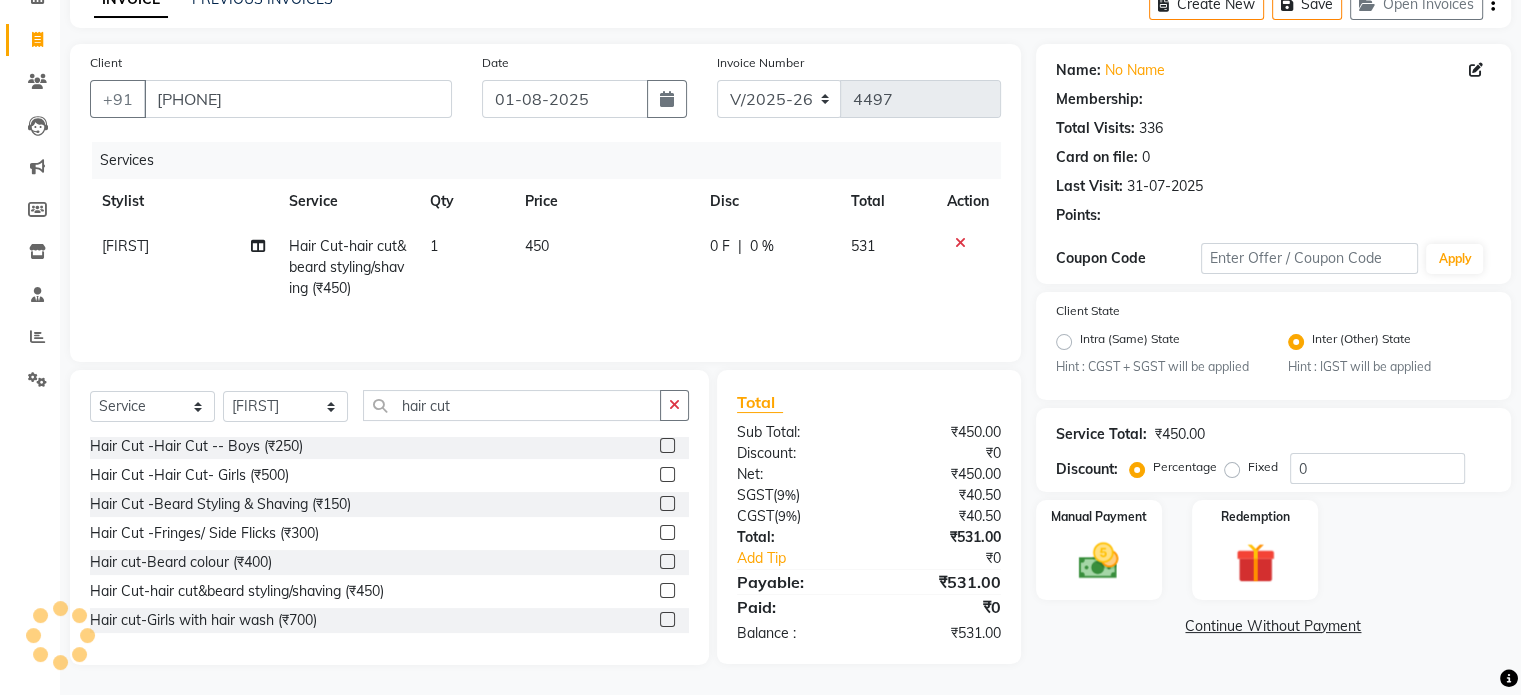 select on "1: Object" 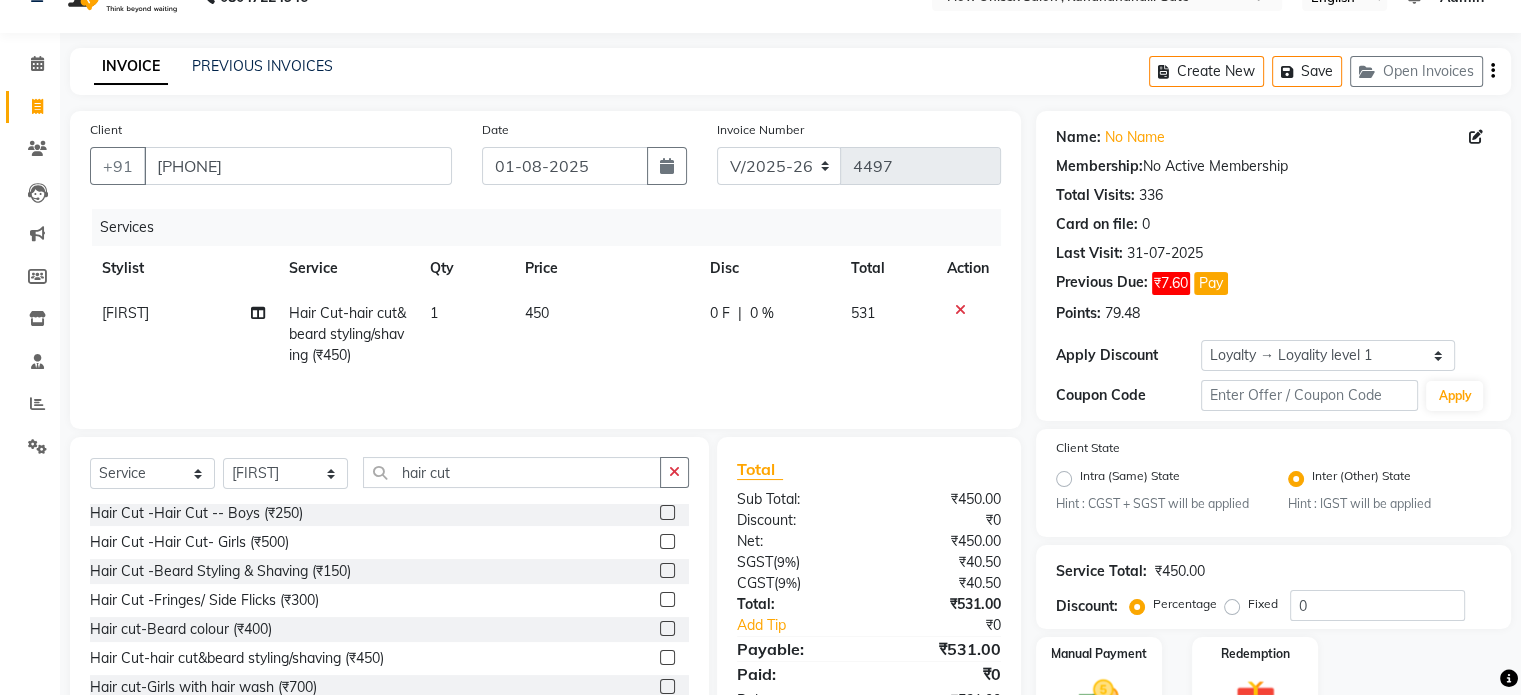 scroll, scrollTop: 0, scrollLeft: 0, axis: both 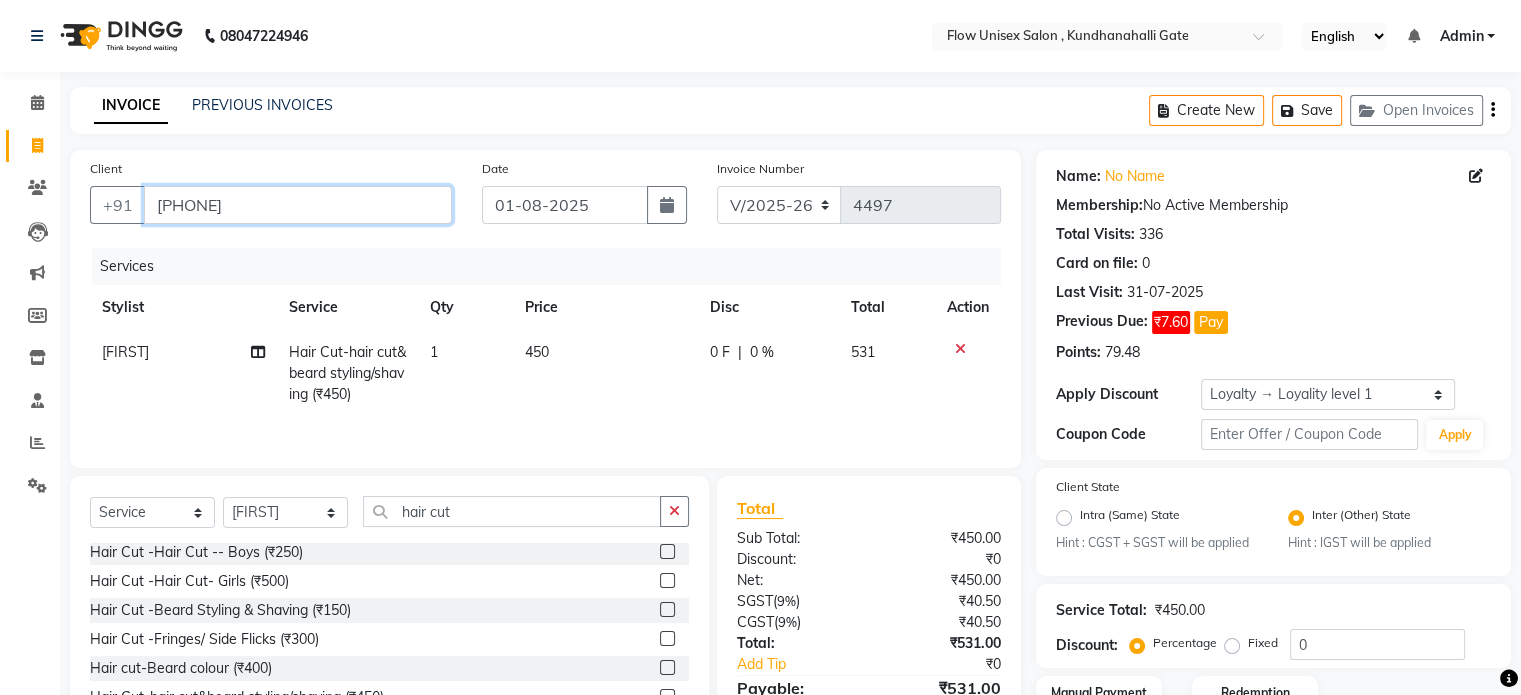 click on "9291299129" at bounding box center (298, 205) 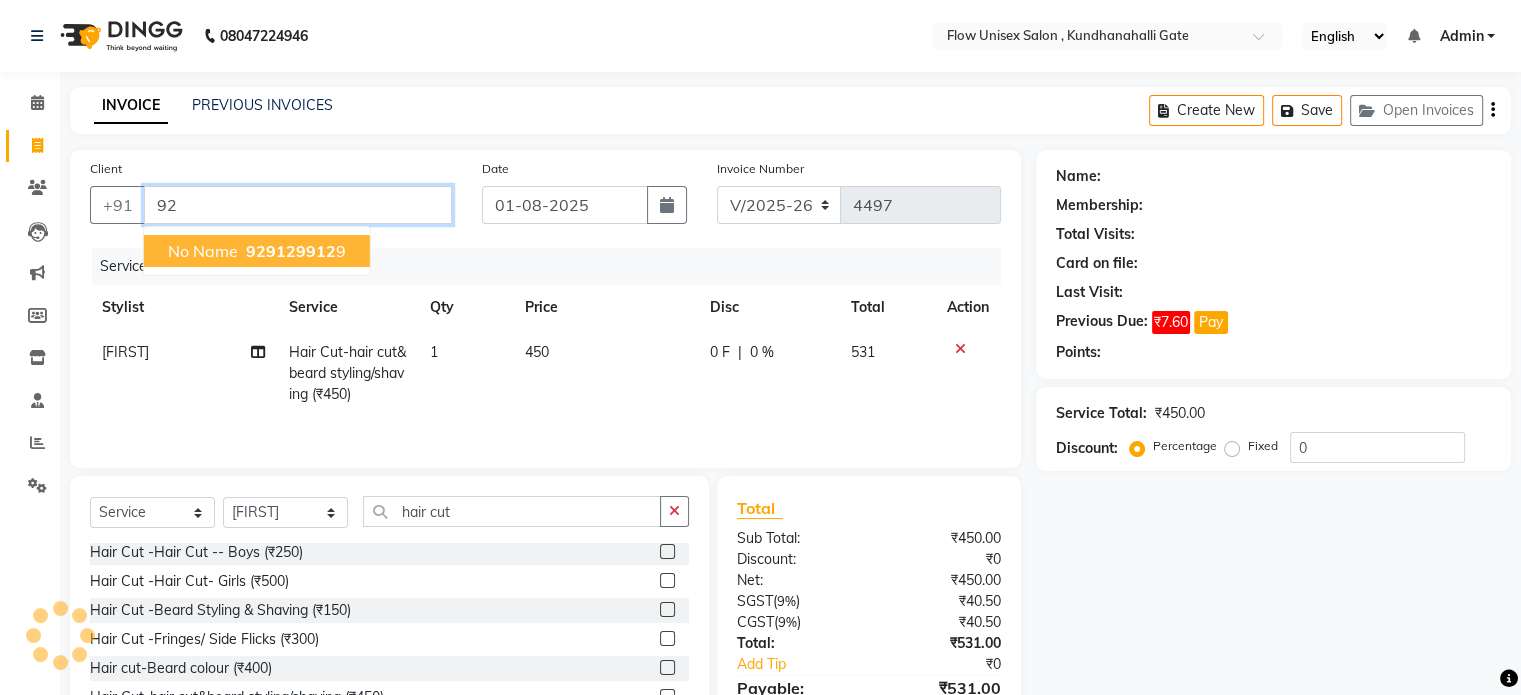 type on "9" 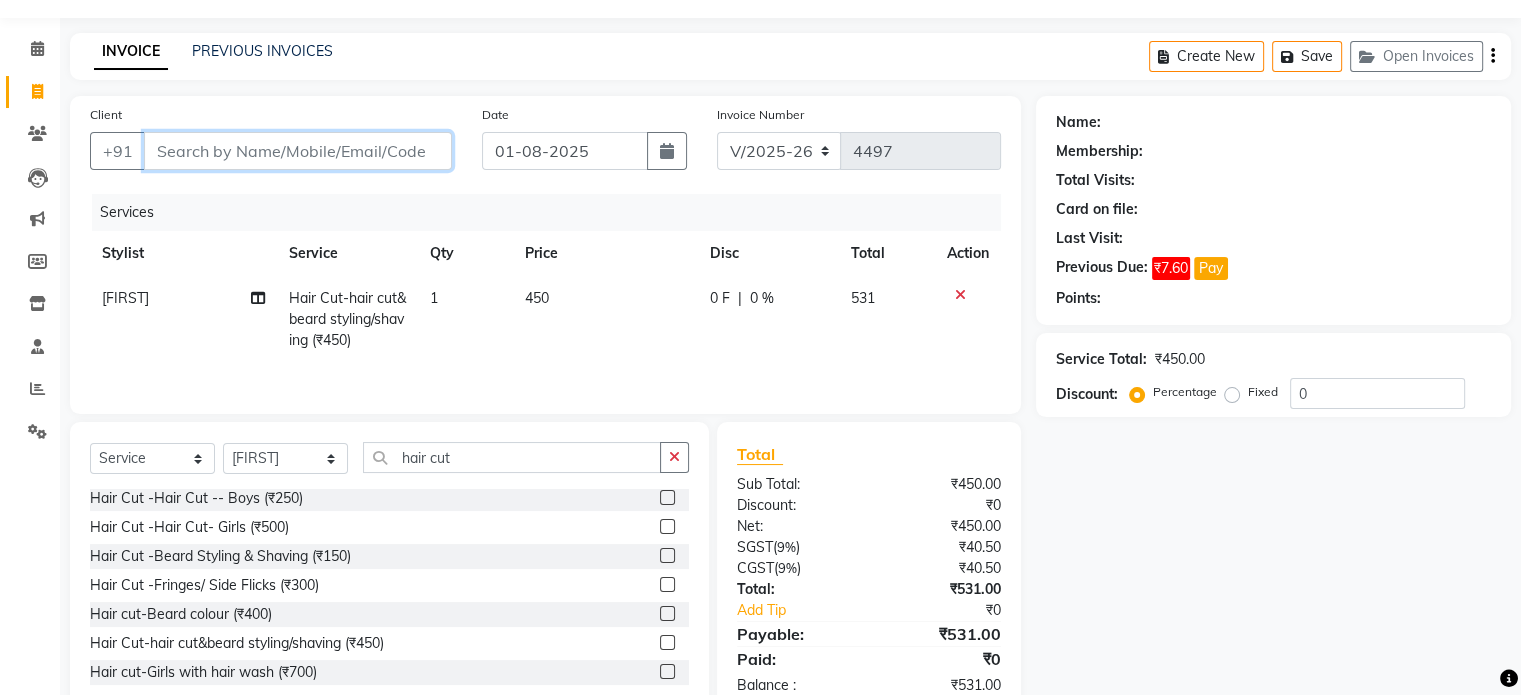scroll, scrollTop: 107, scrollLeft: 0, axis: vertical 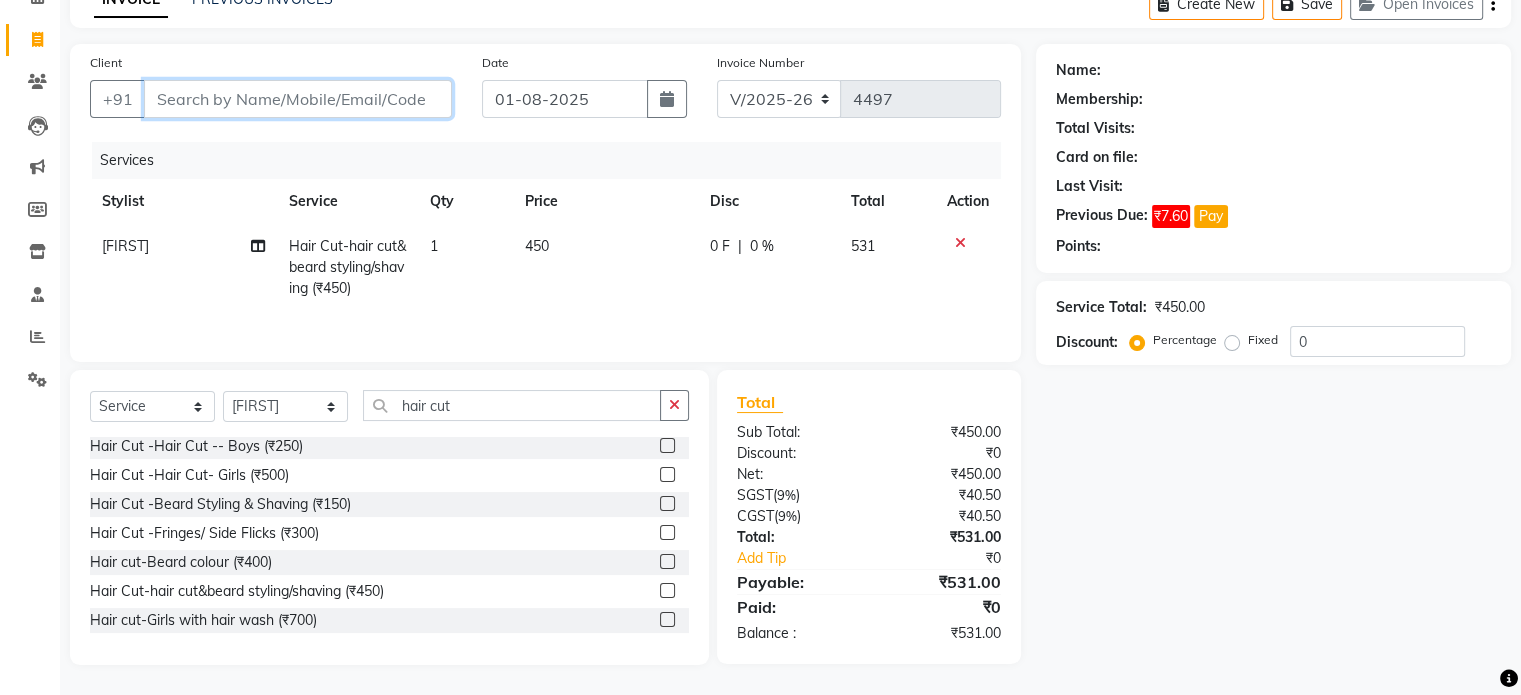 click on "Client" at bounding box center [298, 99] 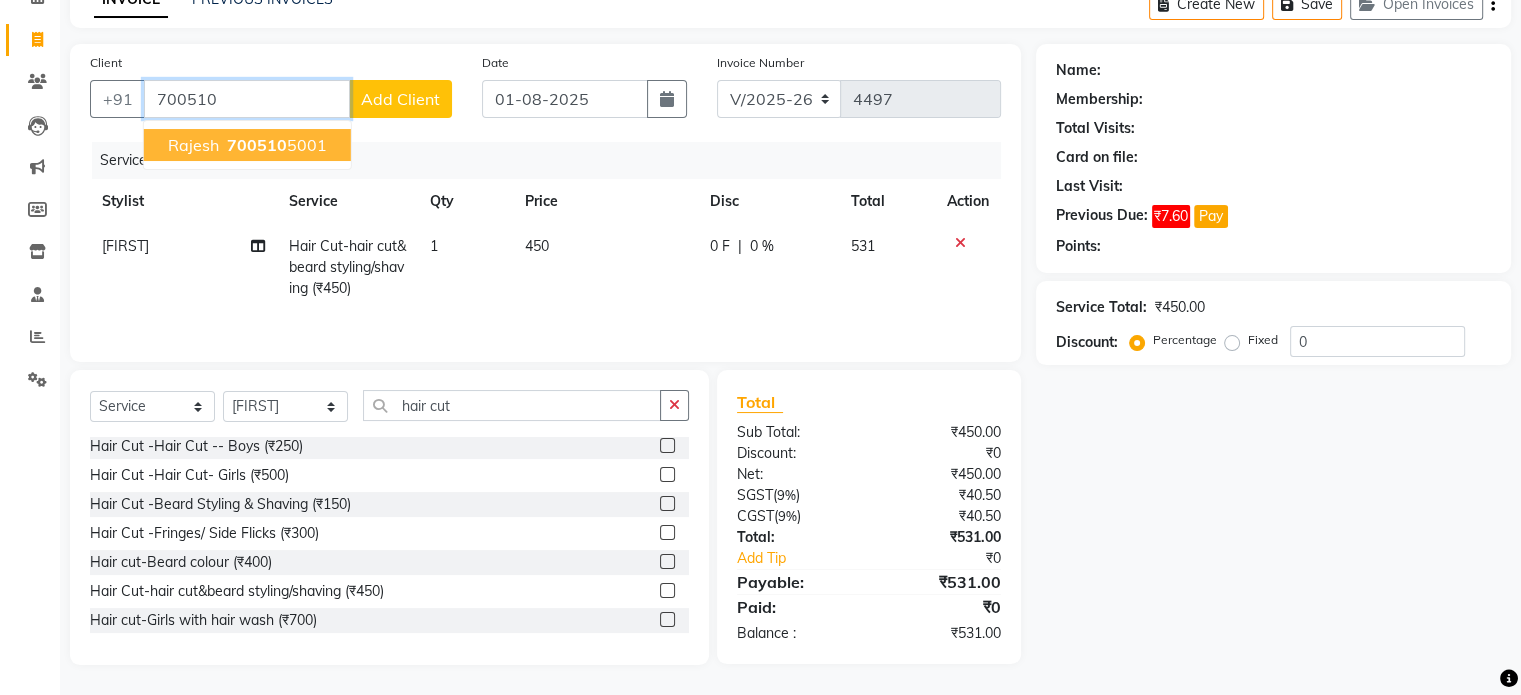 click on "700510" at bounding box center [257, 145] 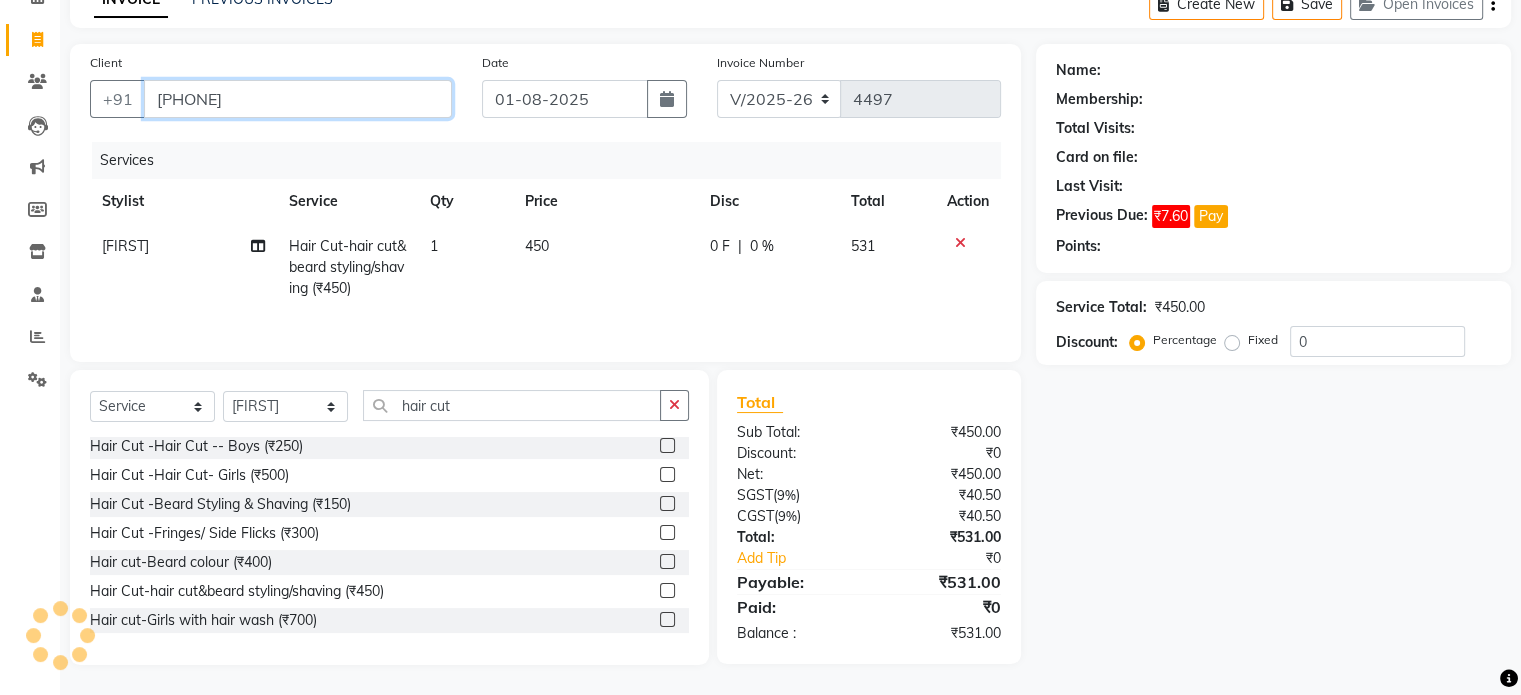type on "7005105001" 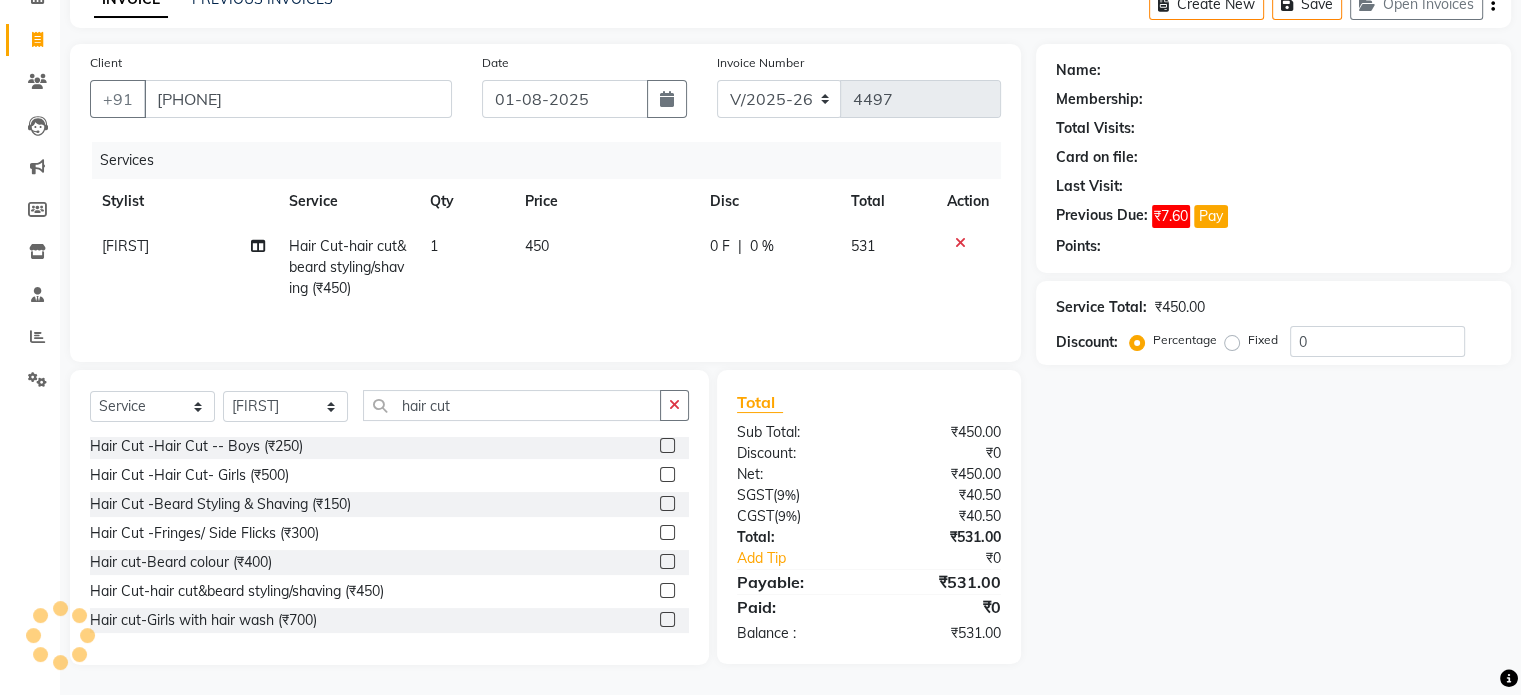 select on "1: Object" 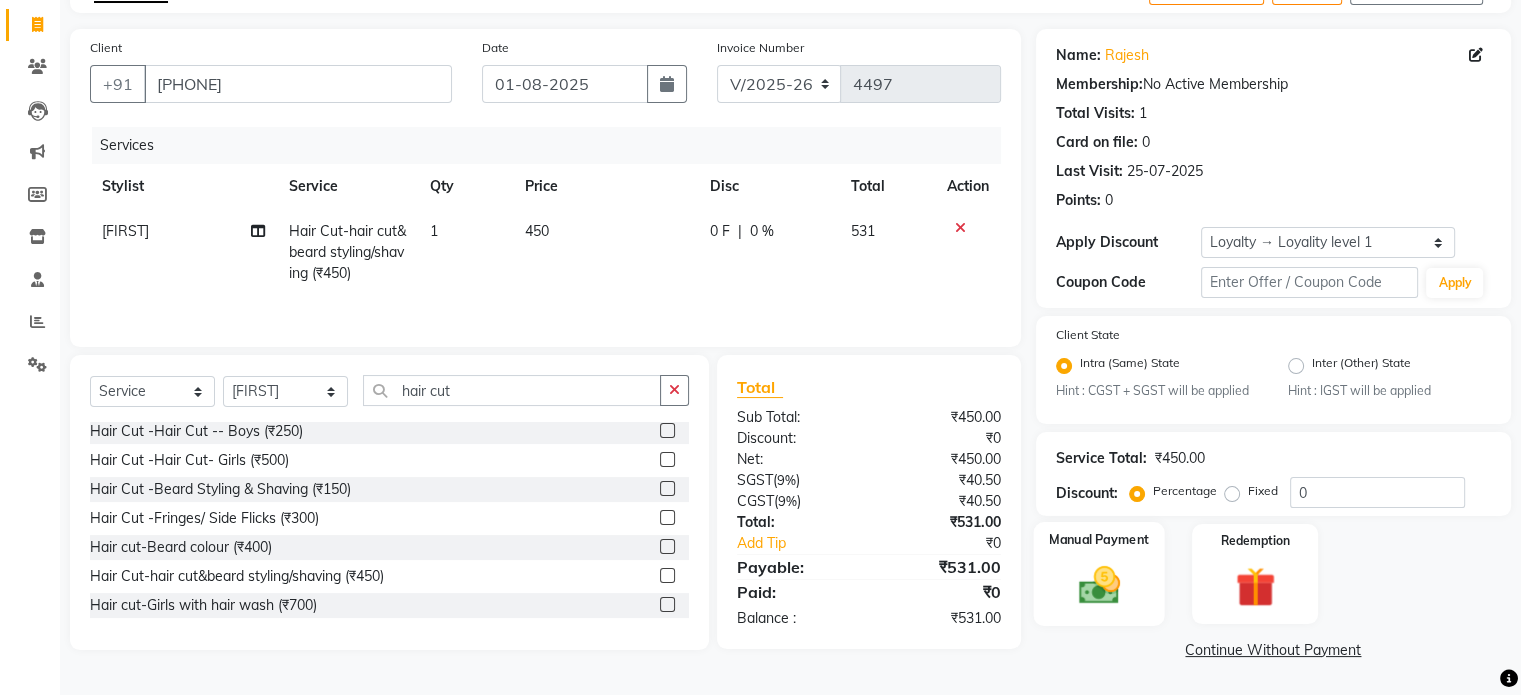 click on "Manual Payment" 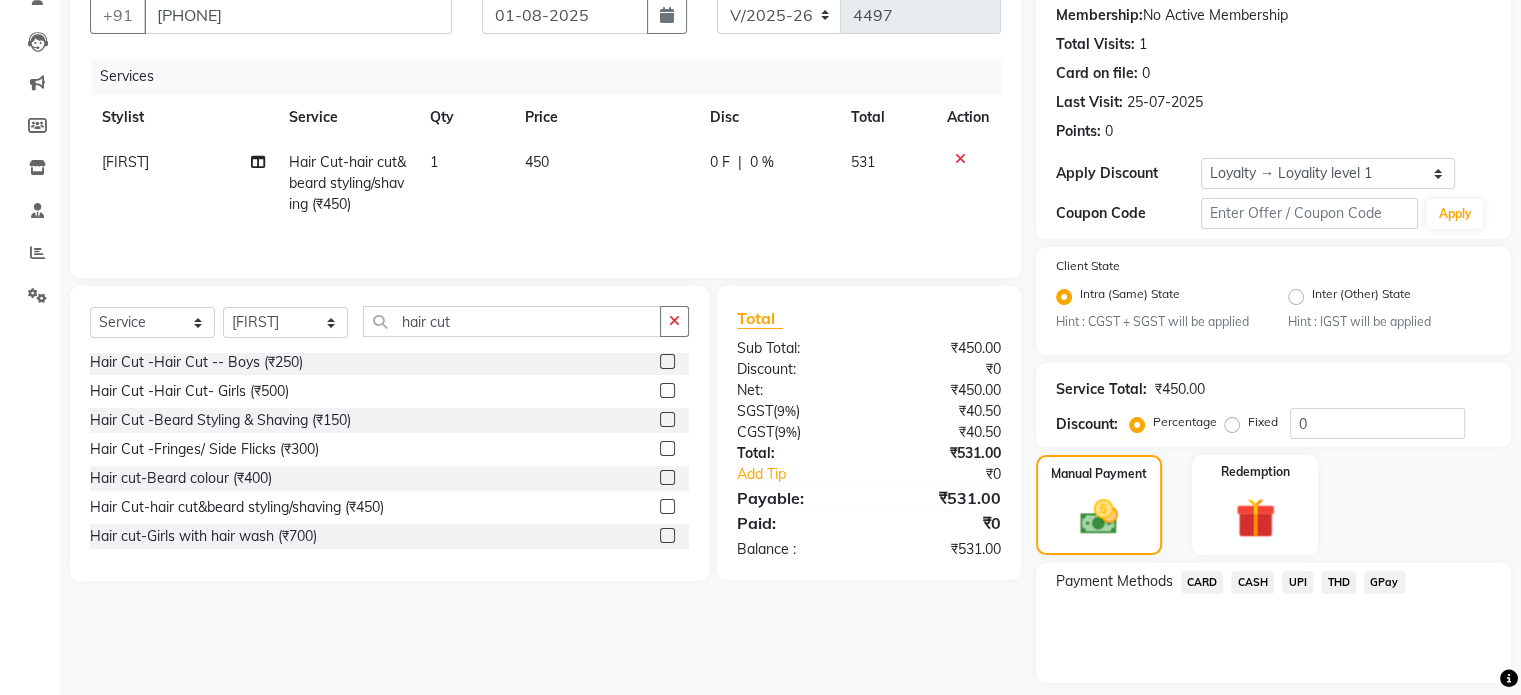 scroll, scrollTop: 251, scrollLeft: 0, axis: vertical 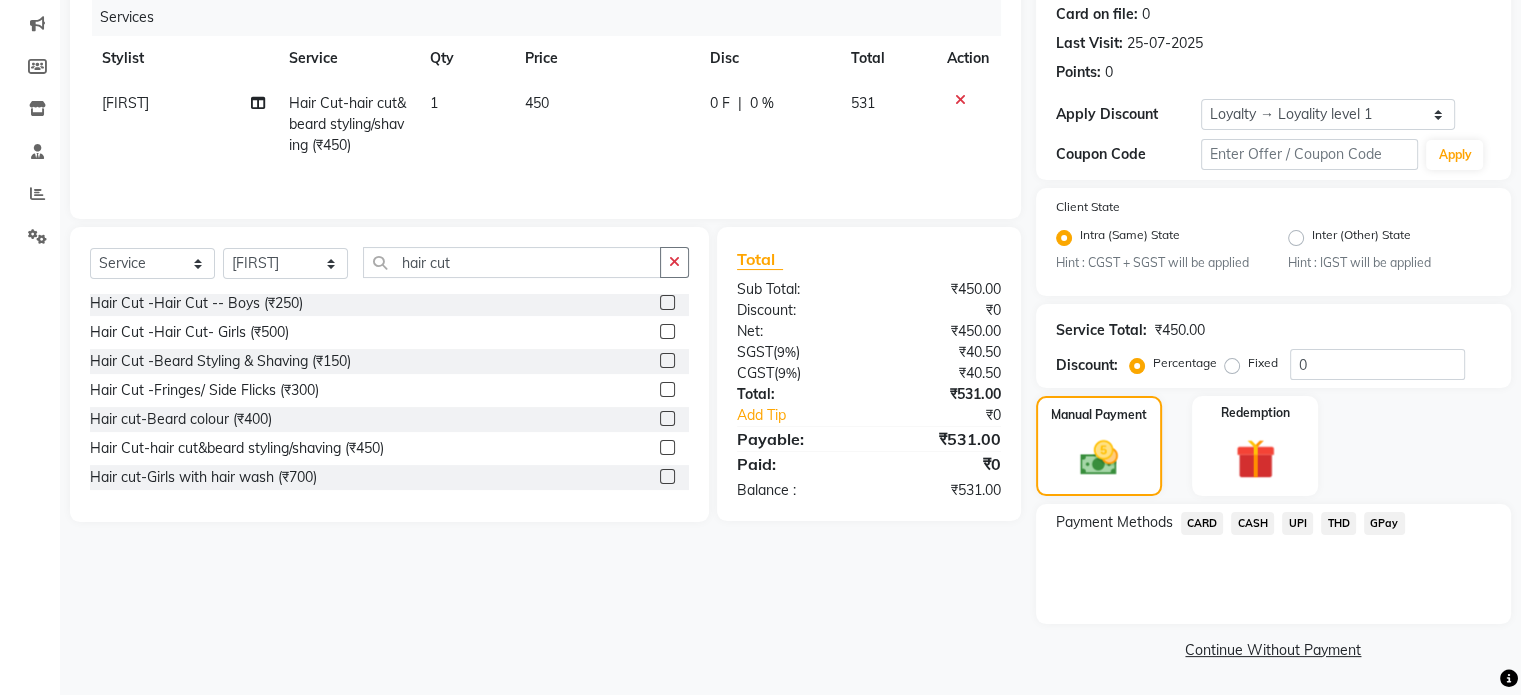 click on "UPI" 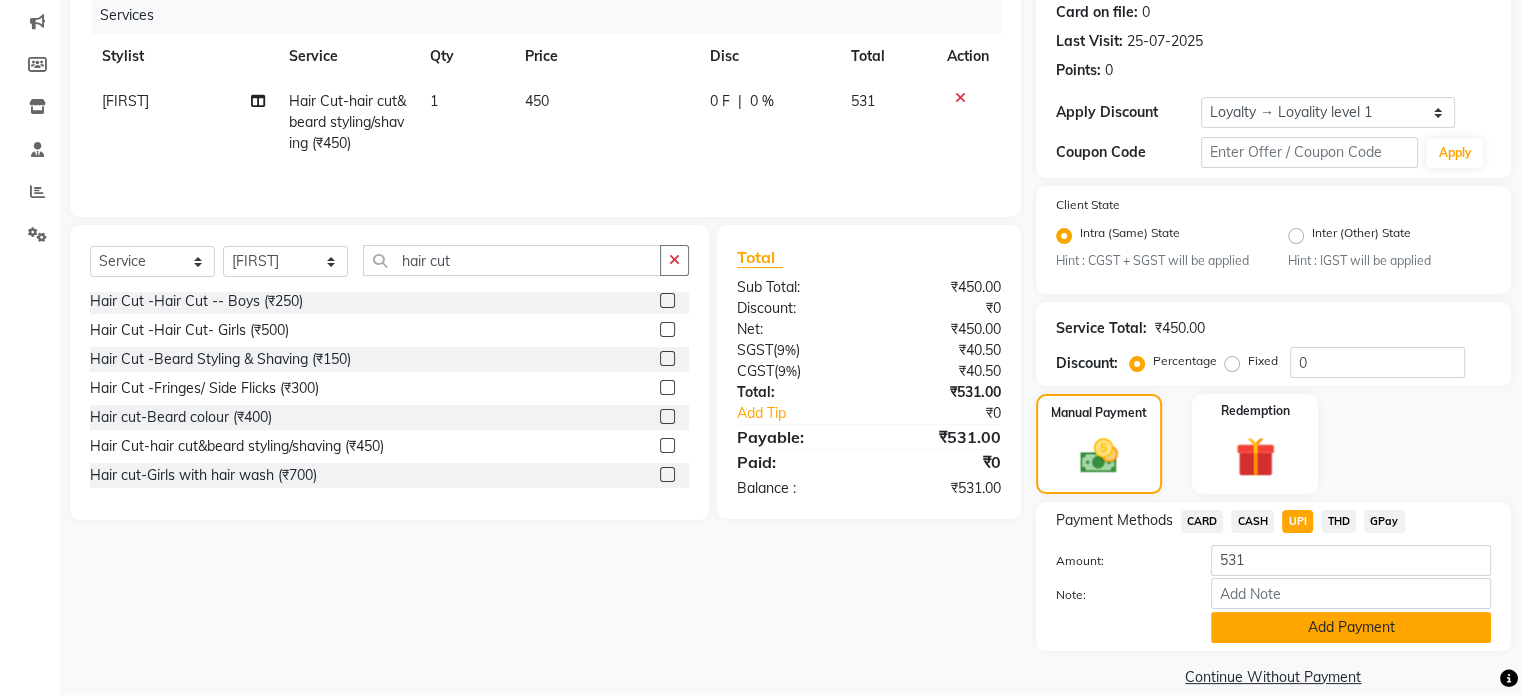 click on "Add Payment" 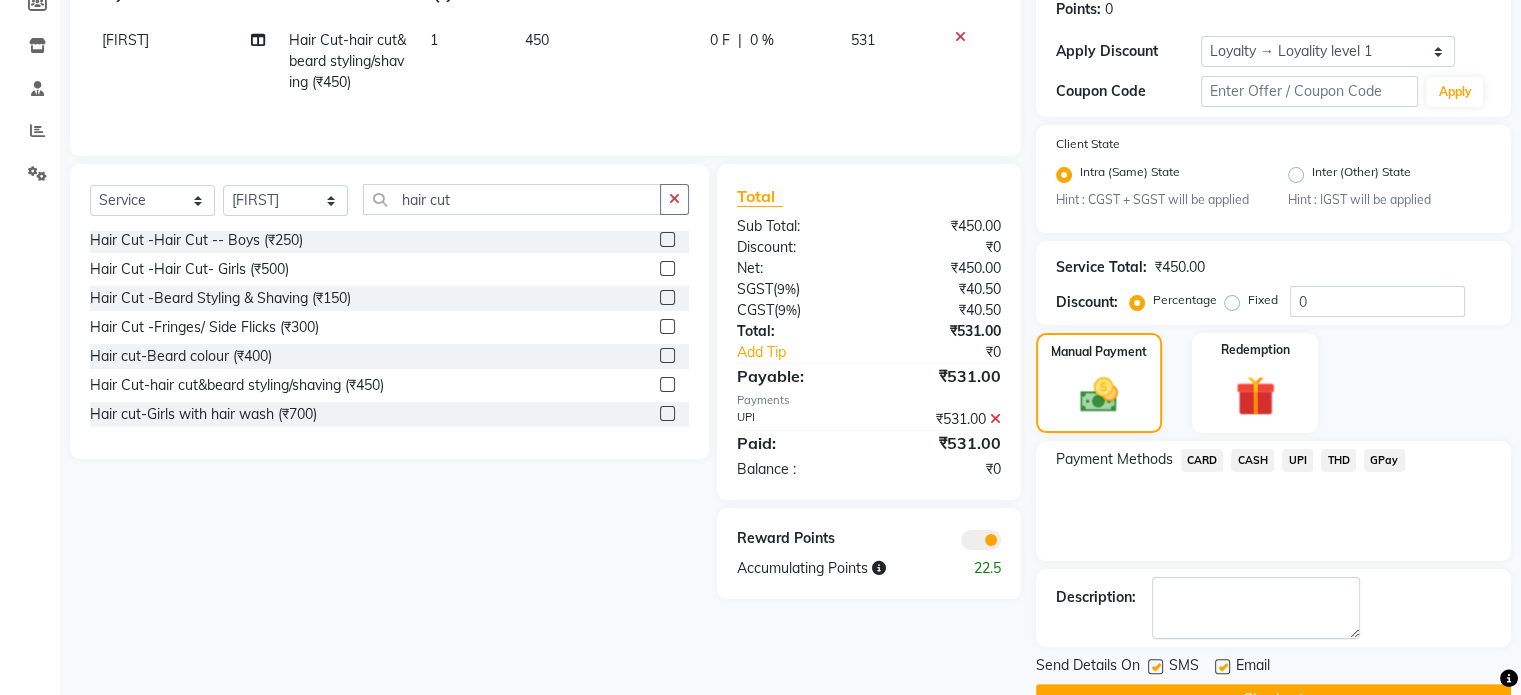 scroll, scrollTop: 363, scrollLeft: 0, axis: vertical 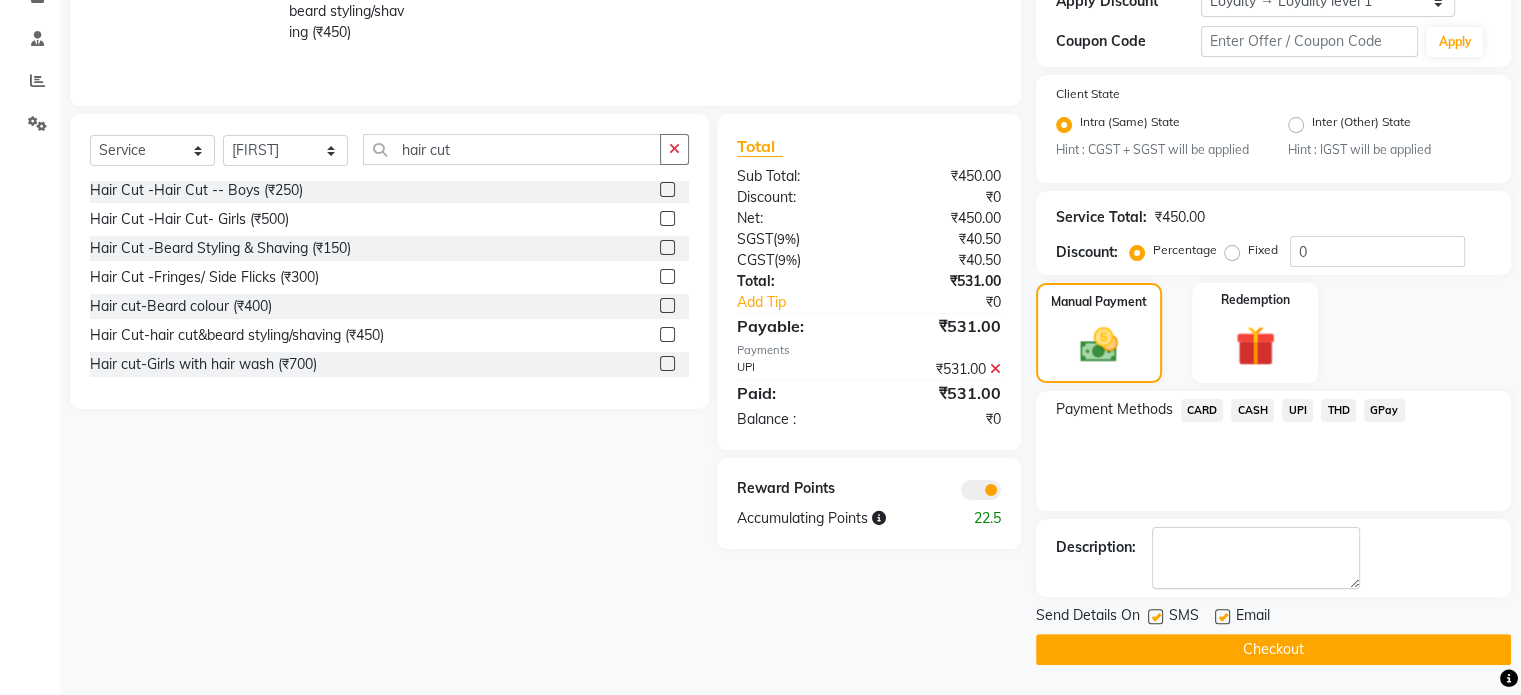 click 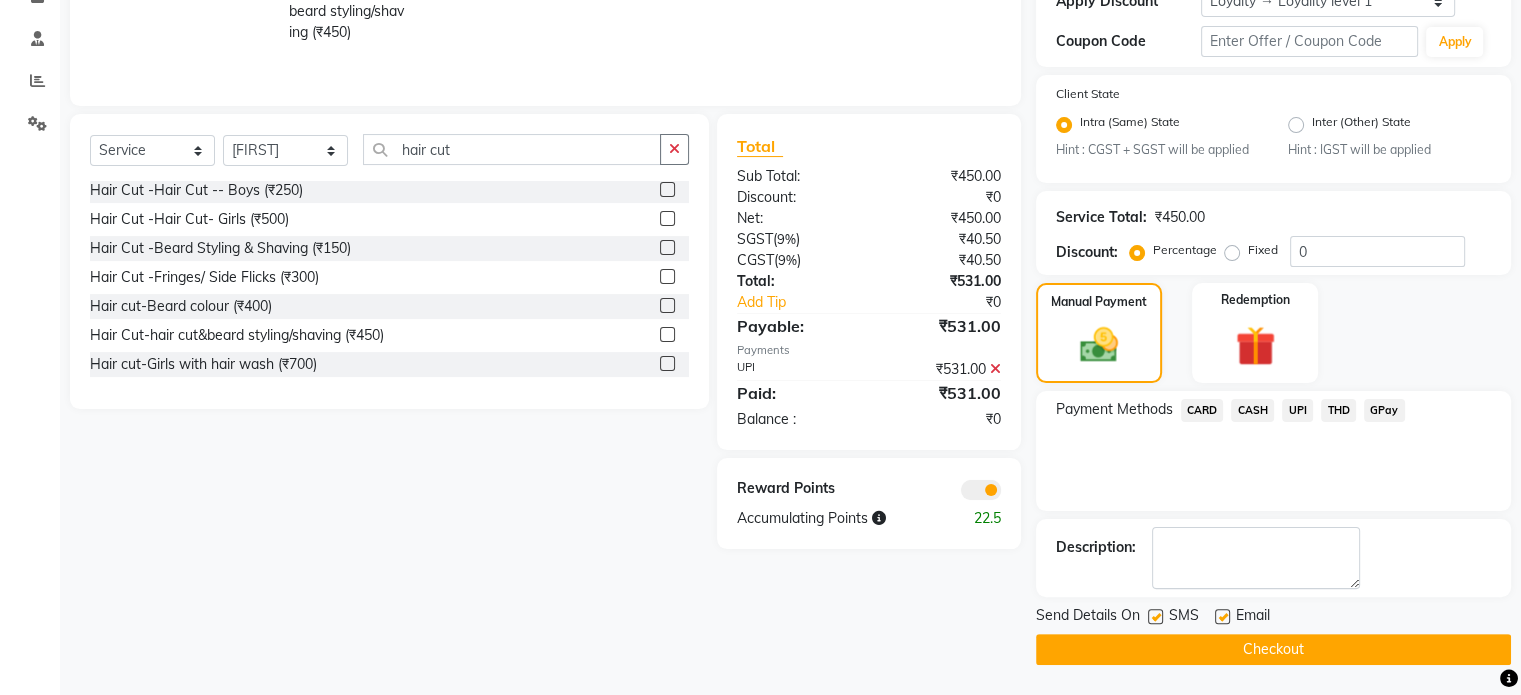 click 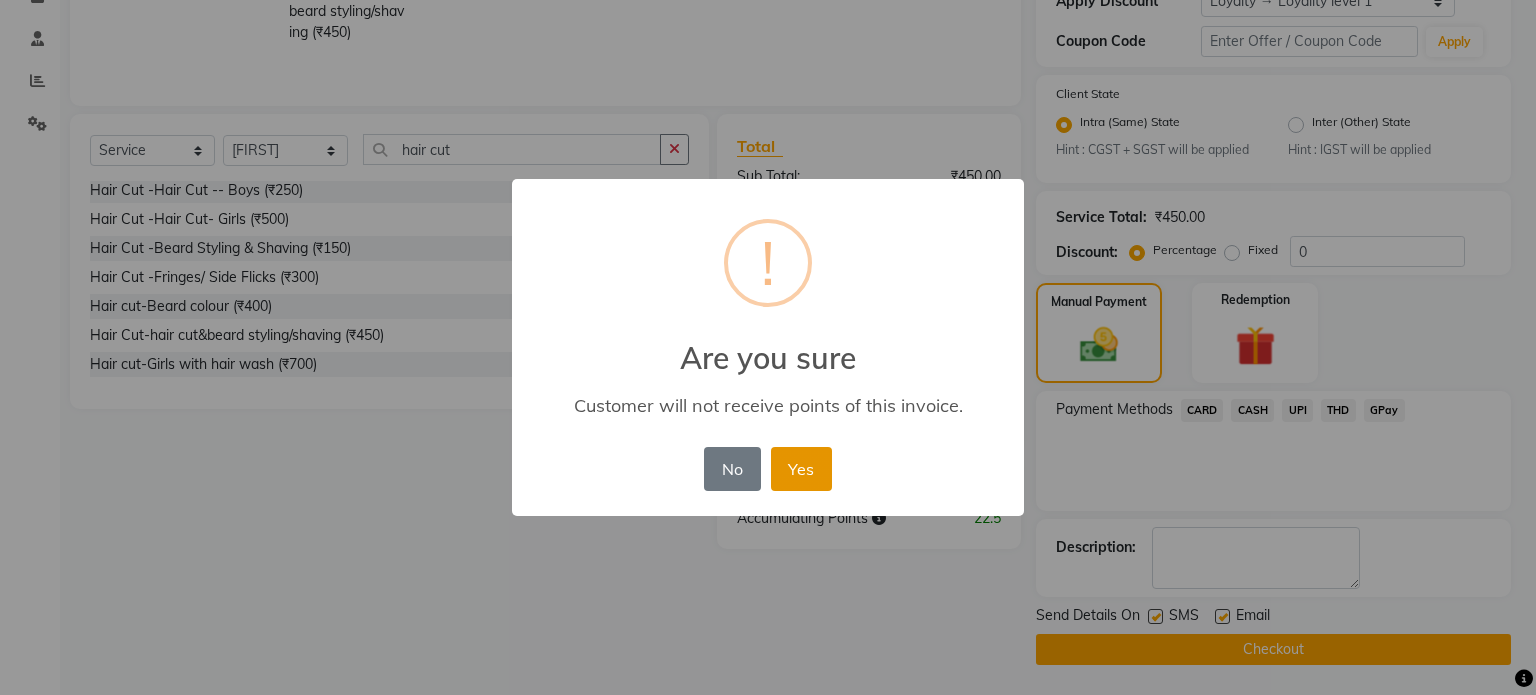 click on "Yes" at bounding box center (801, 469) 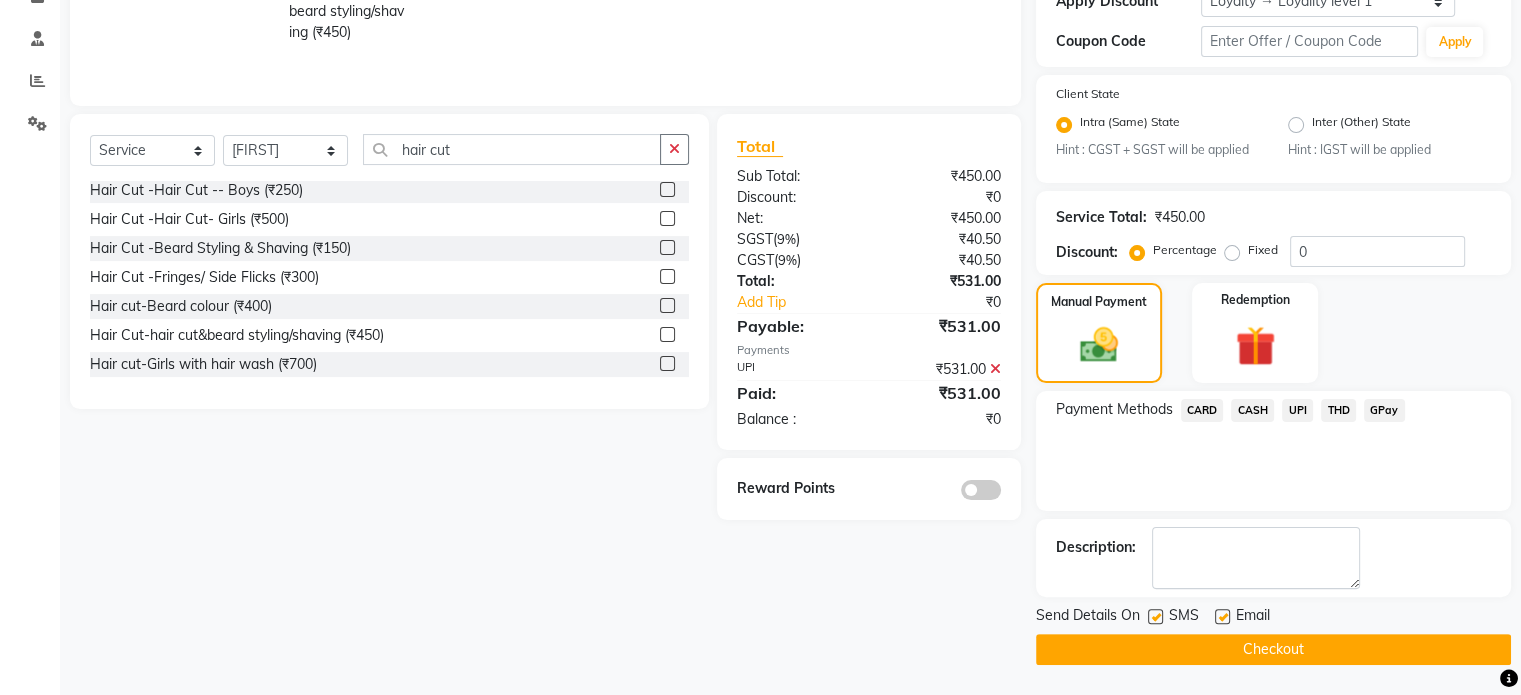 click on "Checkout" 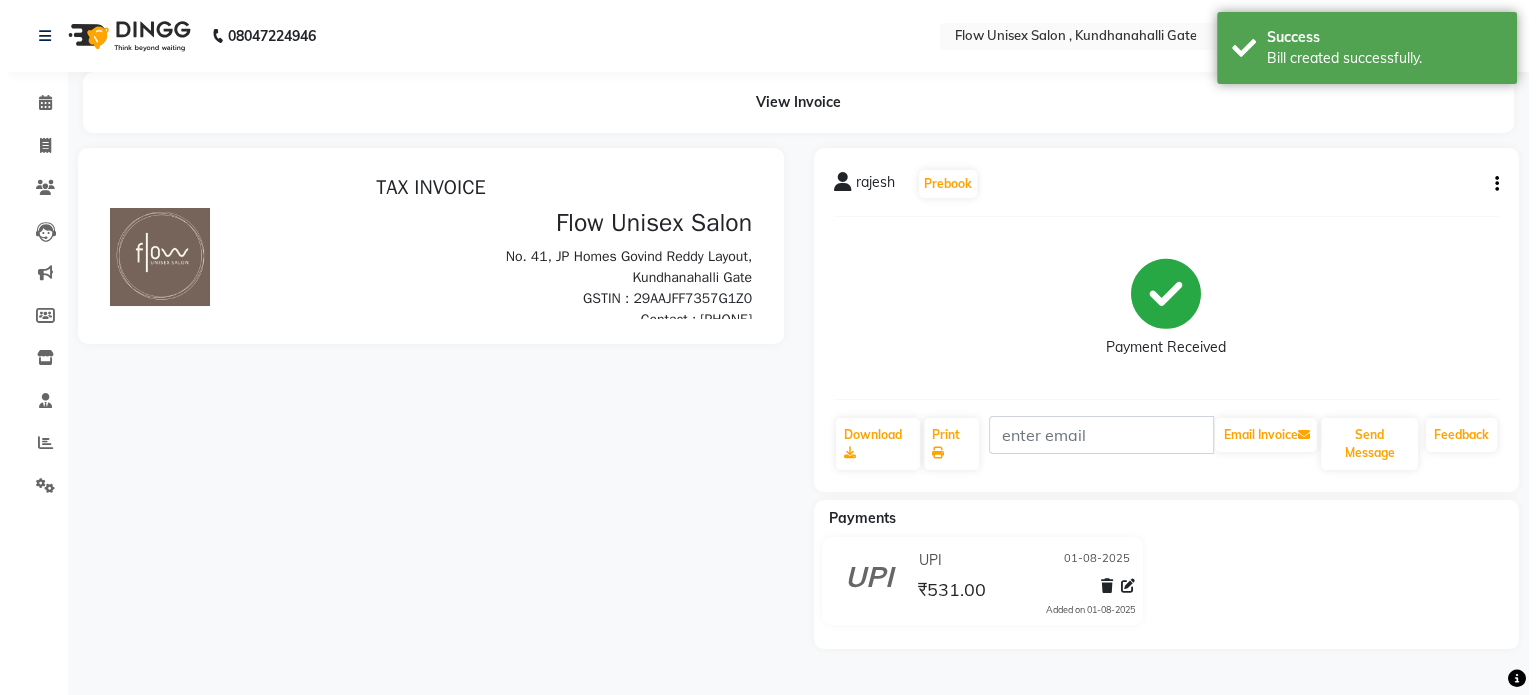scroll, scrollTop: 0, scrollLeft: 0, axis: both 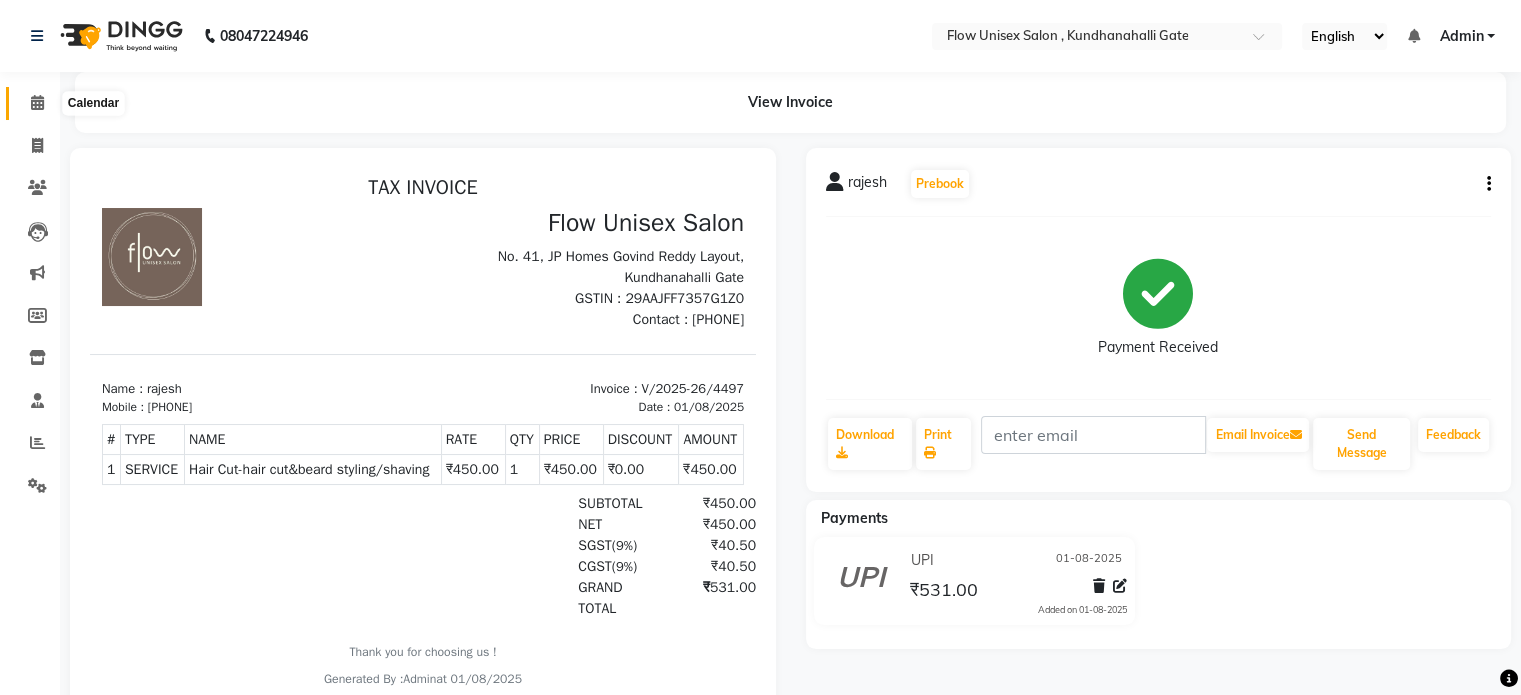 click 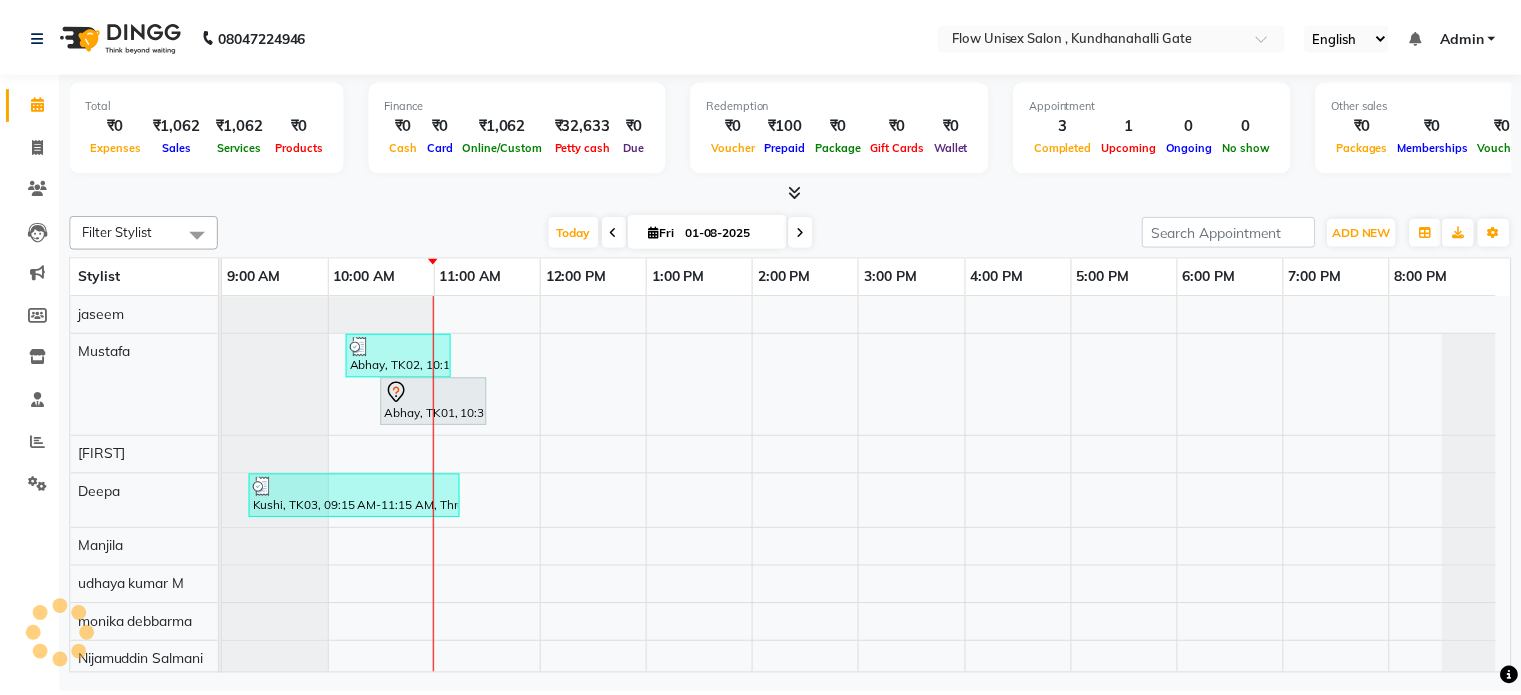 scroll, scrollTop: 0, scrollLeft: 0, axis: both 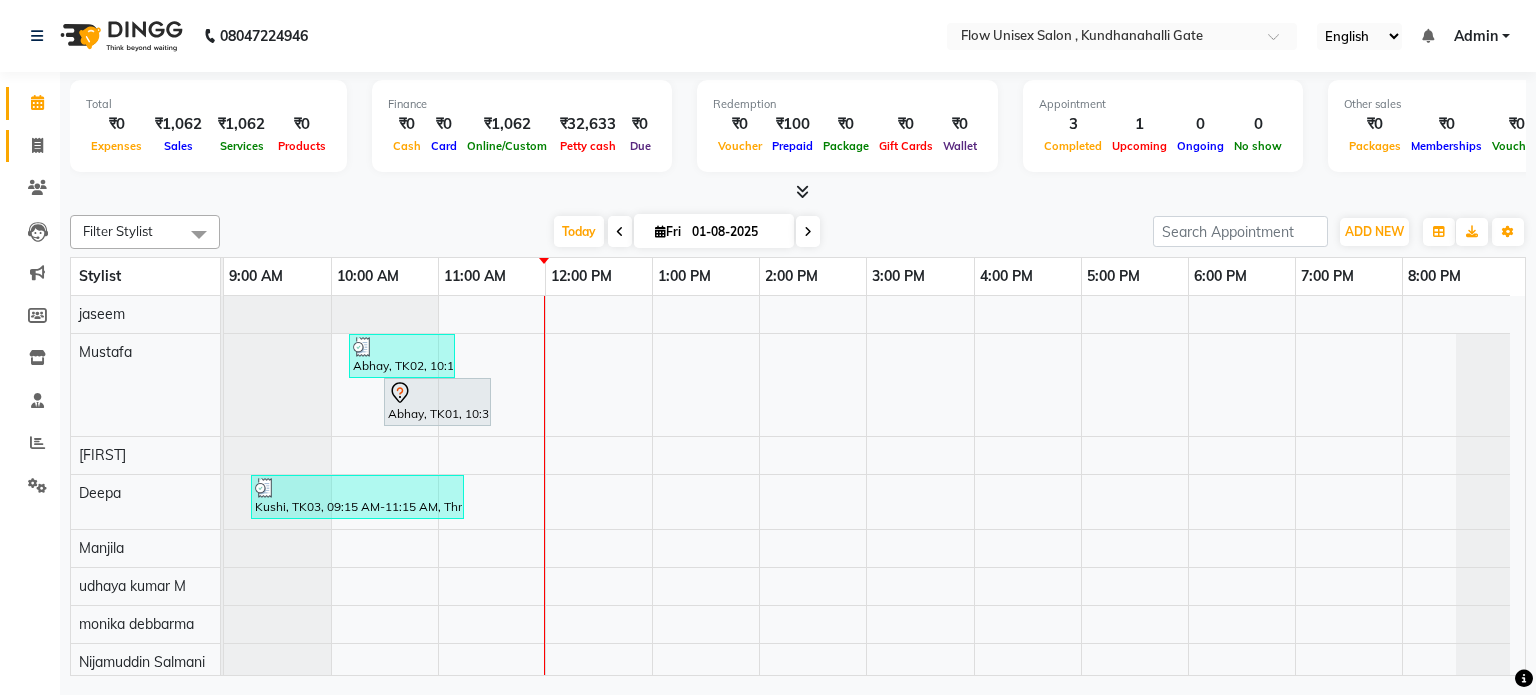 click on "Invoice" 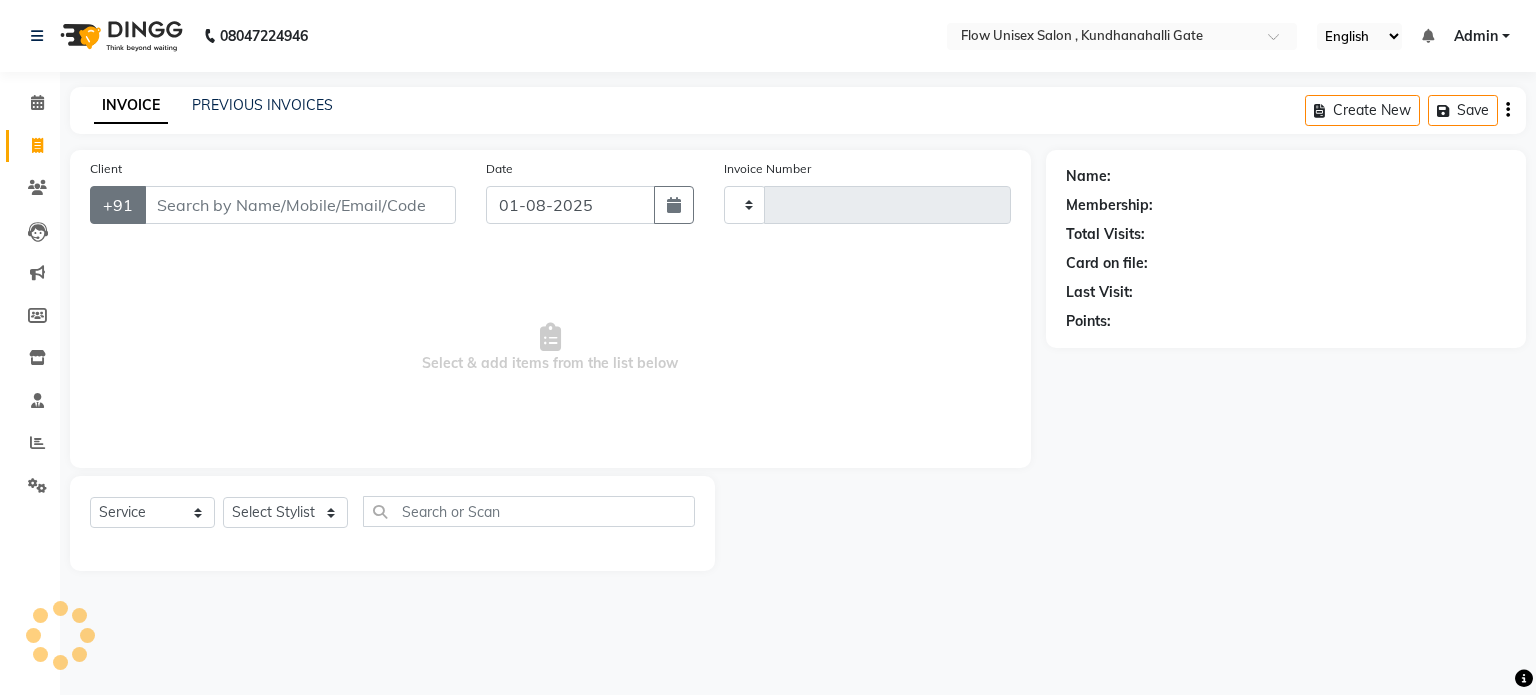 type on "4500" 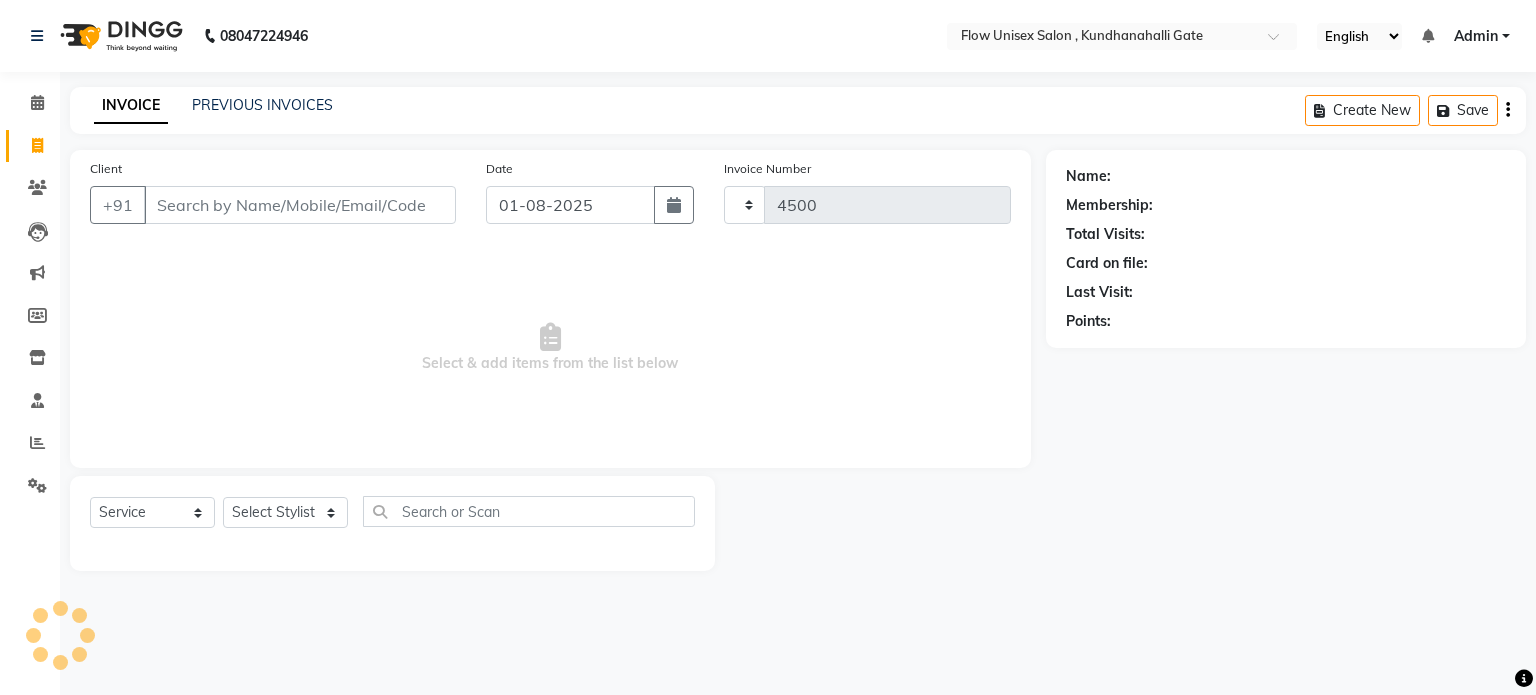 select on "5875" 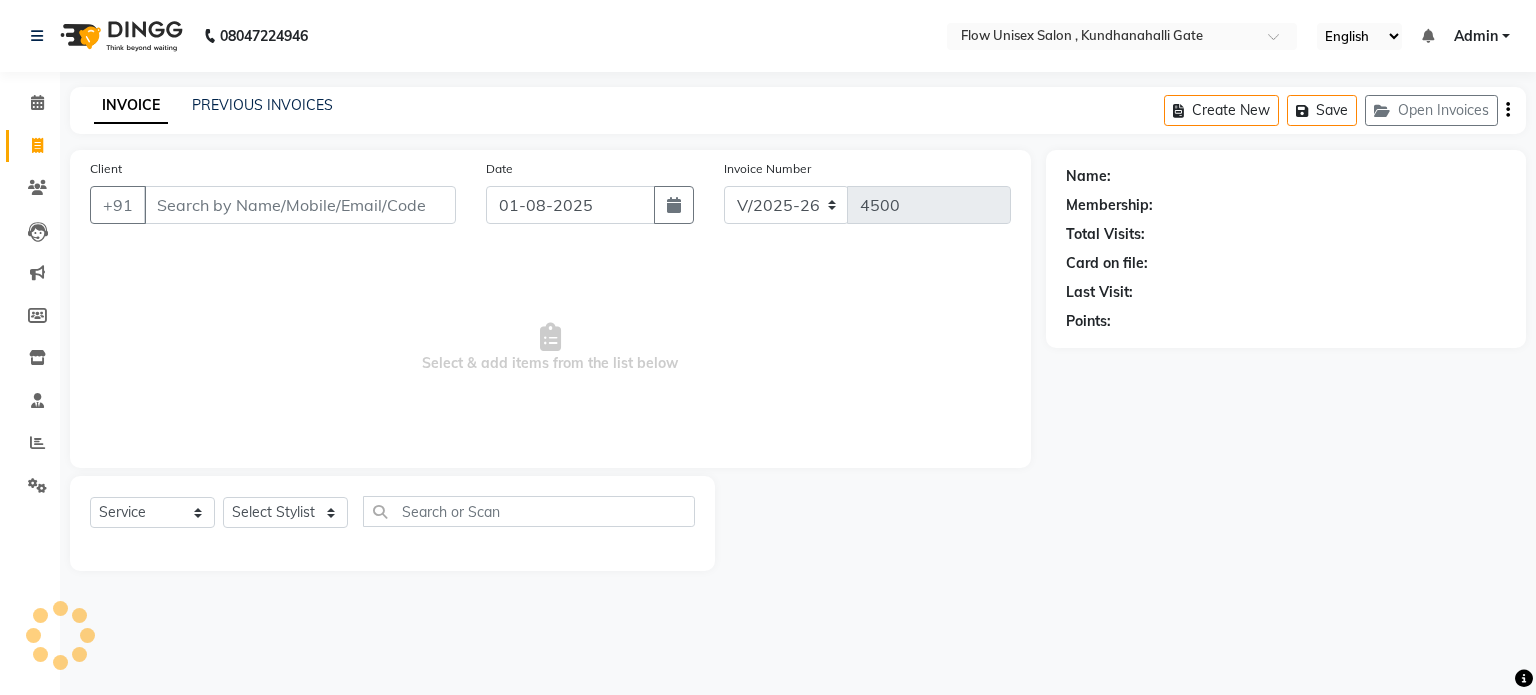 click on "Client" at bounding box center [300, 205] 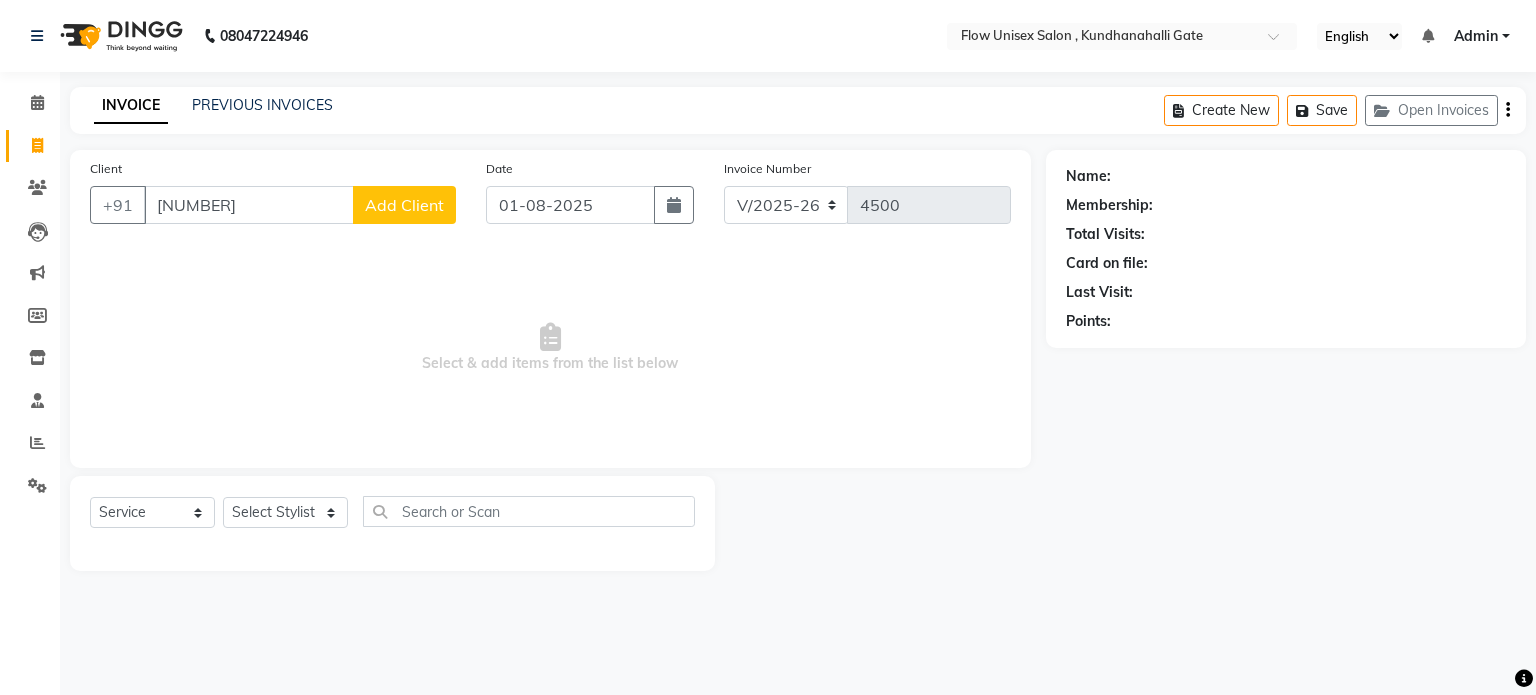 click on "985868" at bounding box center (249, 205) 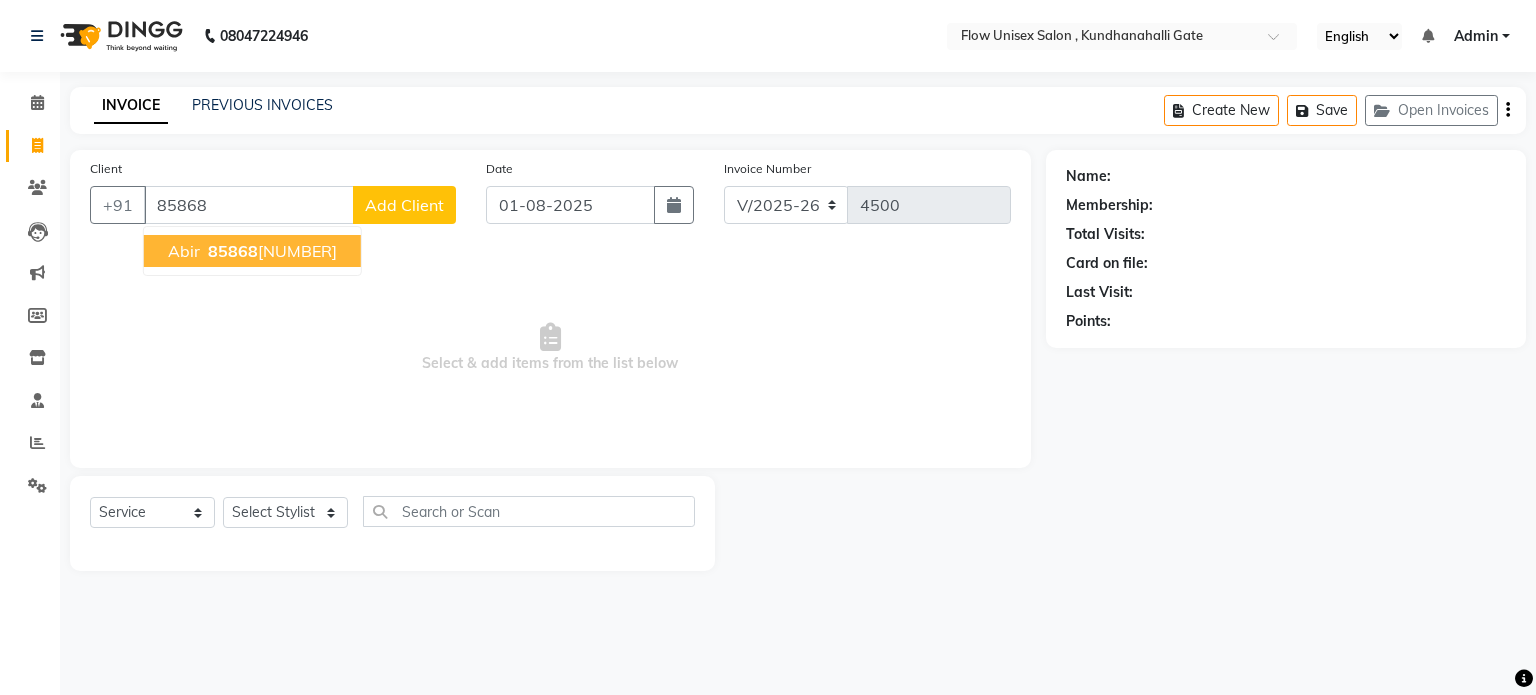 click on "Abir   85868 96169" at bounding box center (252, 251) 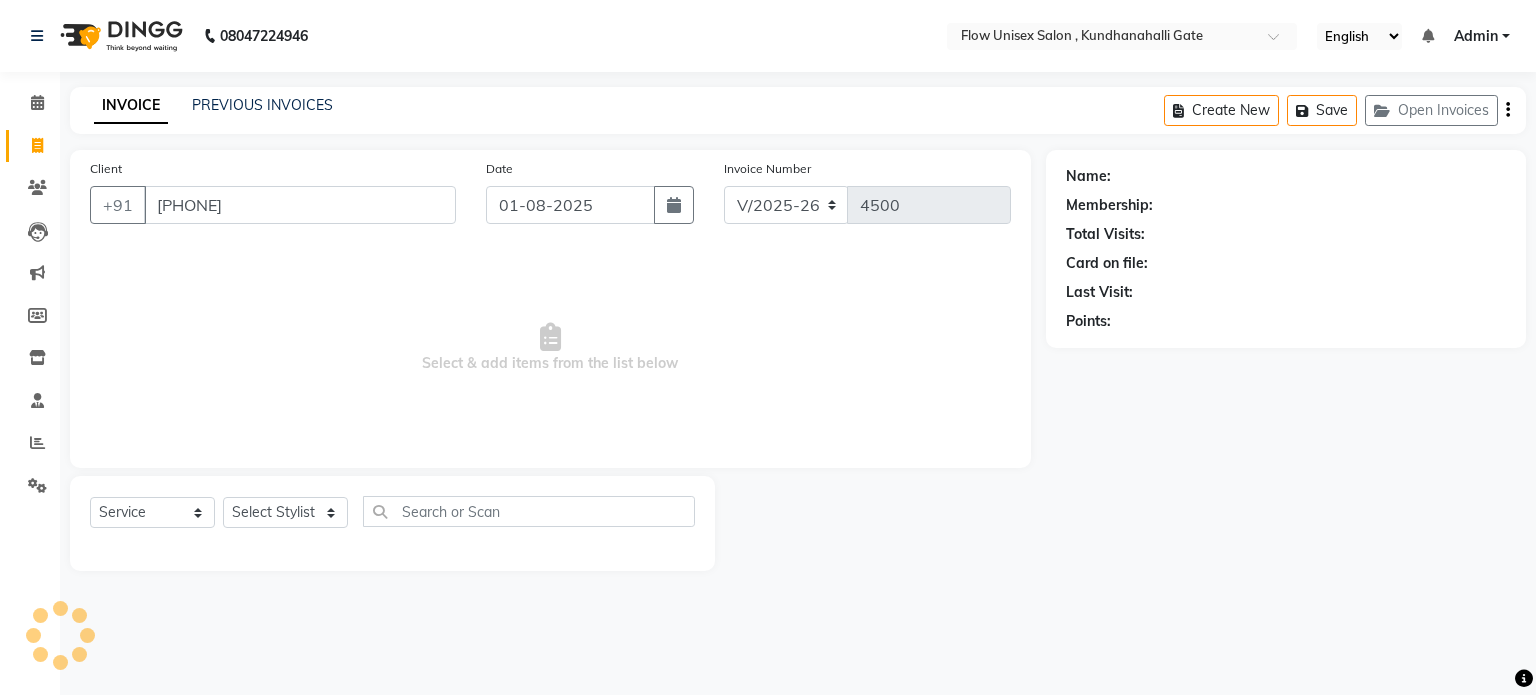 type on "8586896169" 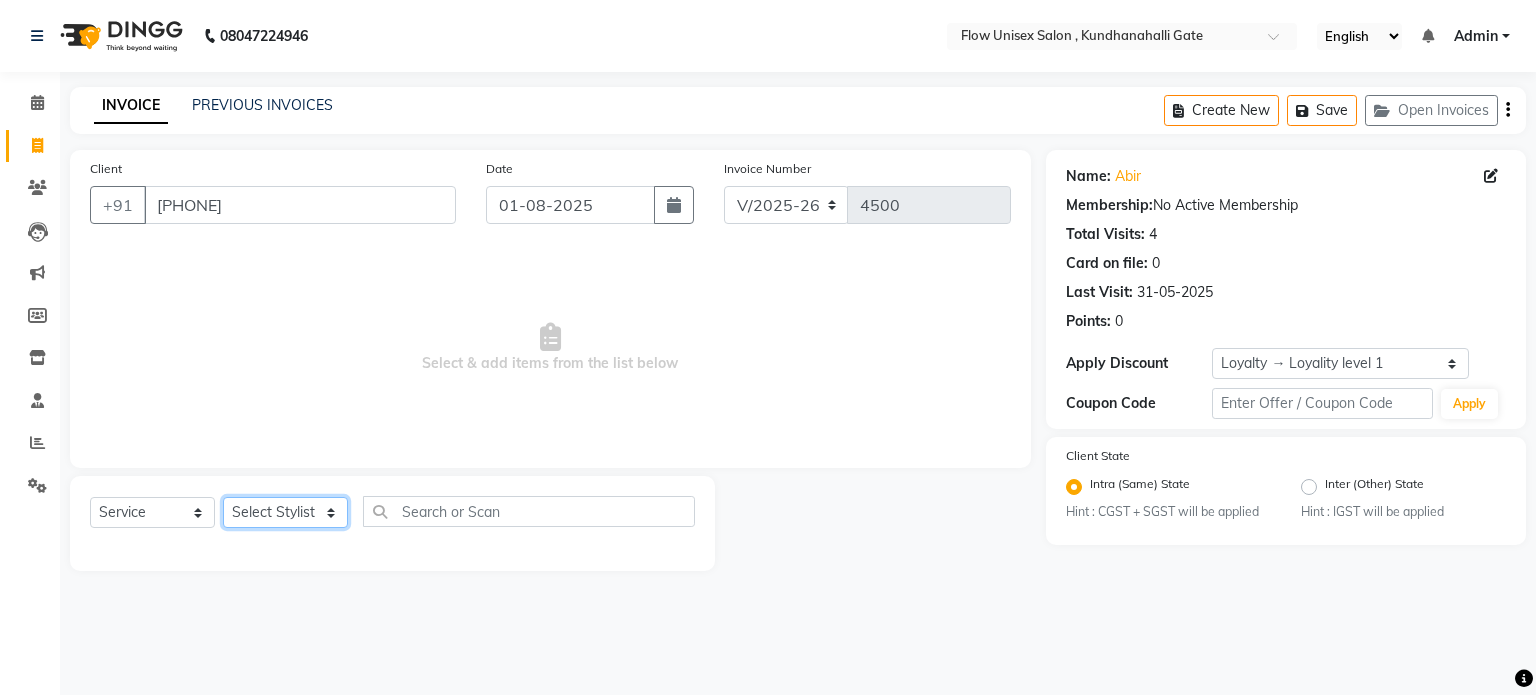 click on "Select Stylist anjana debbarma arman Deepa emlen jaseem Kishore Manjila monika debbarma Mustafa Nijamuddin Salmani Saluka Rai Sonu khan Thapa Geeta udhaya kumar M Vishnu Bhati" 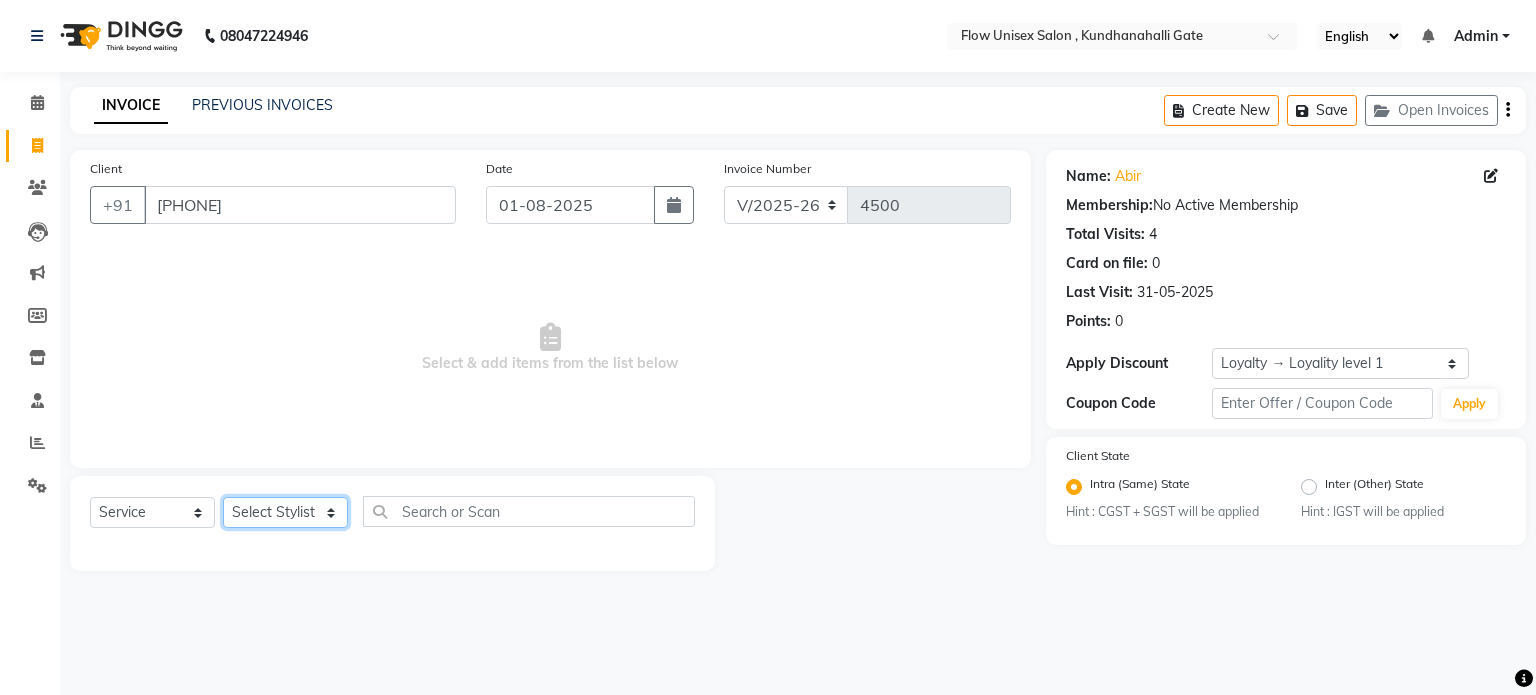 select on "48854" 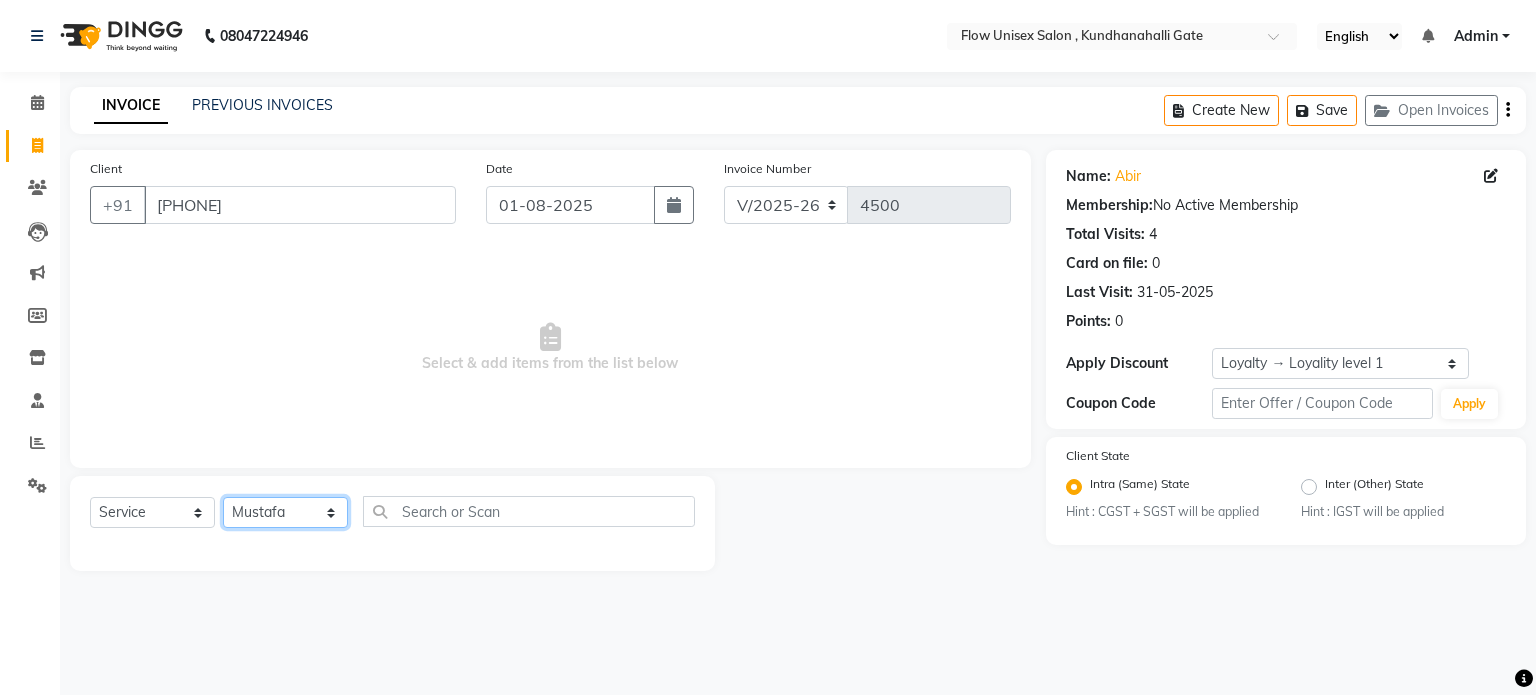 click on "Select Stylist anjana debbarma arman Deepa emlen jaseem Kishore Manjila monika debbarma Mustafa Nijamuddin Salmani Saluka Rai Sonu khan Thapa Geeta udhaya kumar M Vishnu Bhati" 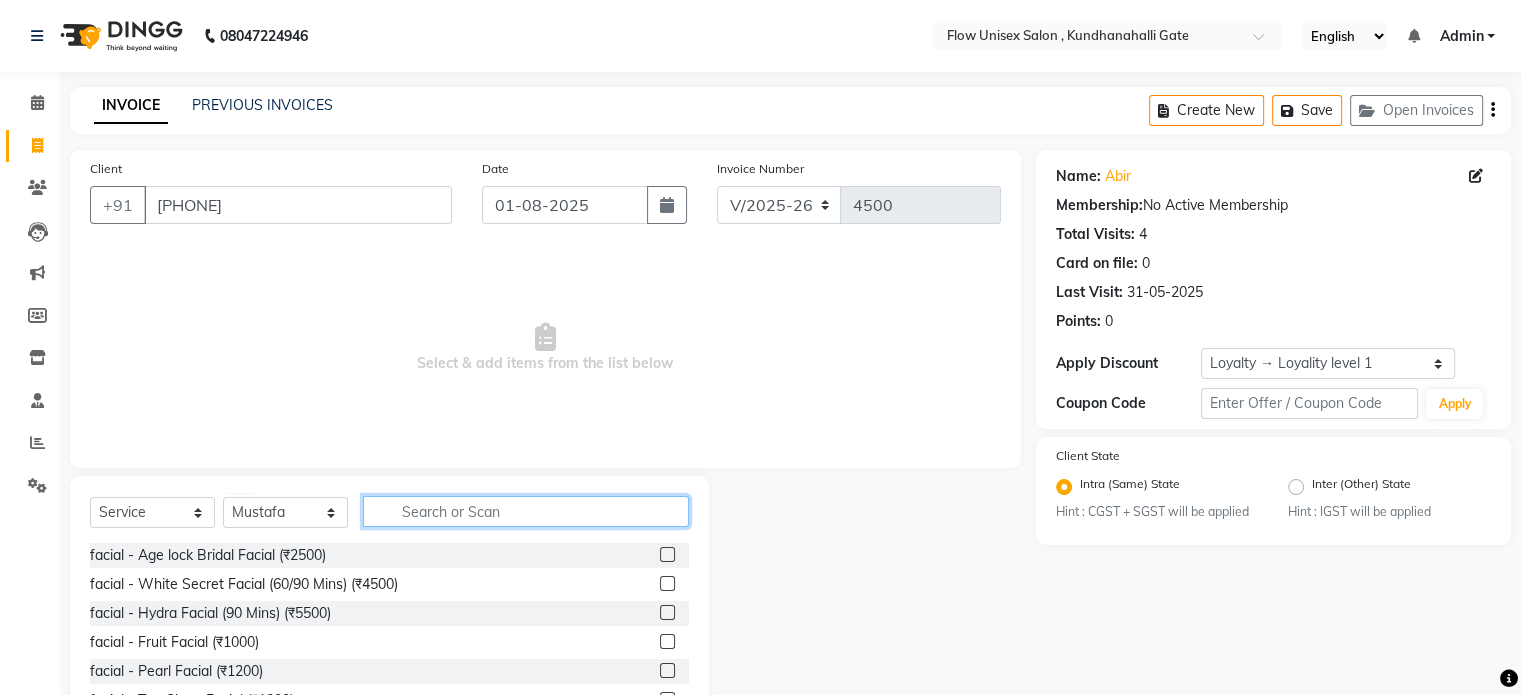 click 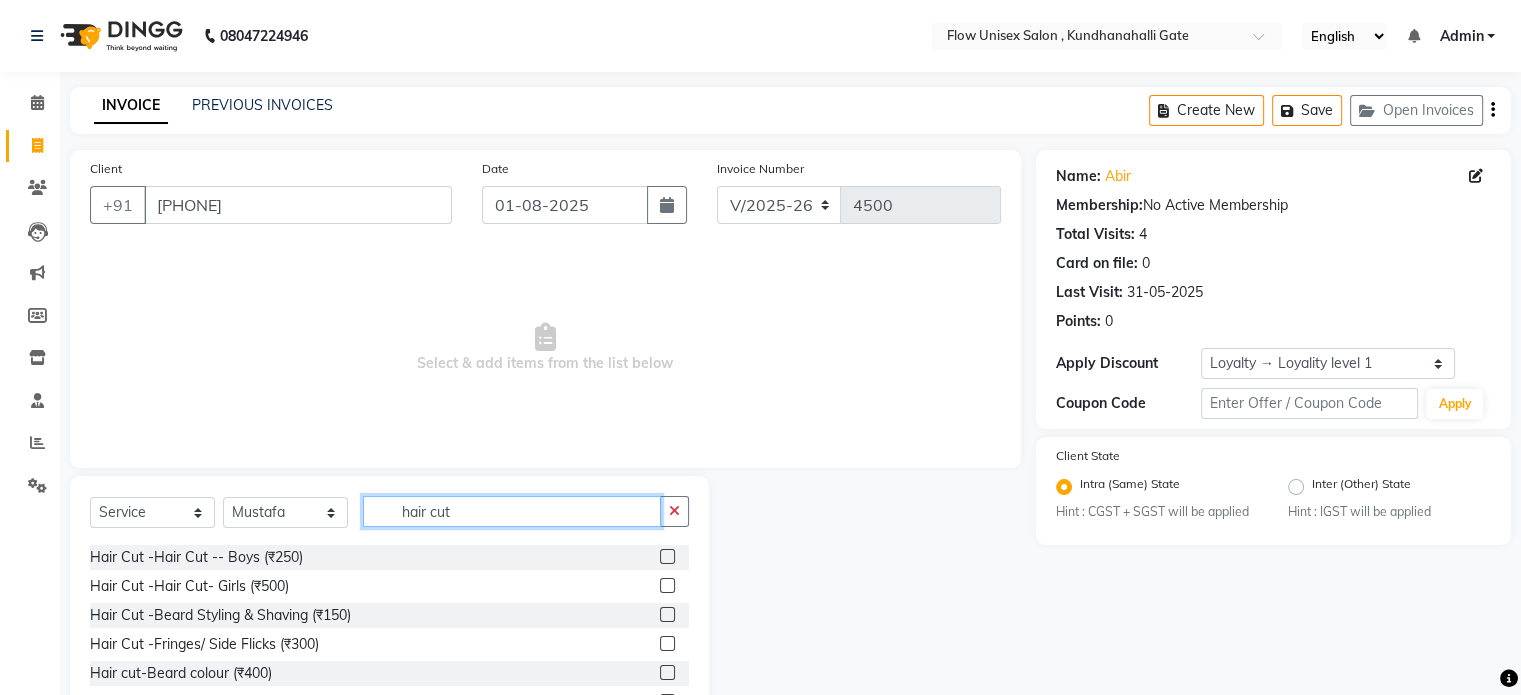 scroll, scrollTop: 119, scrollLeft: 0, axis: vertical 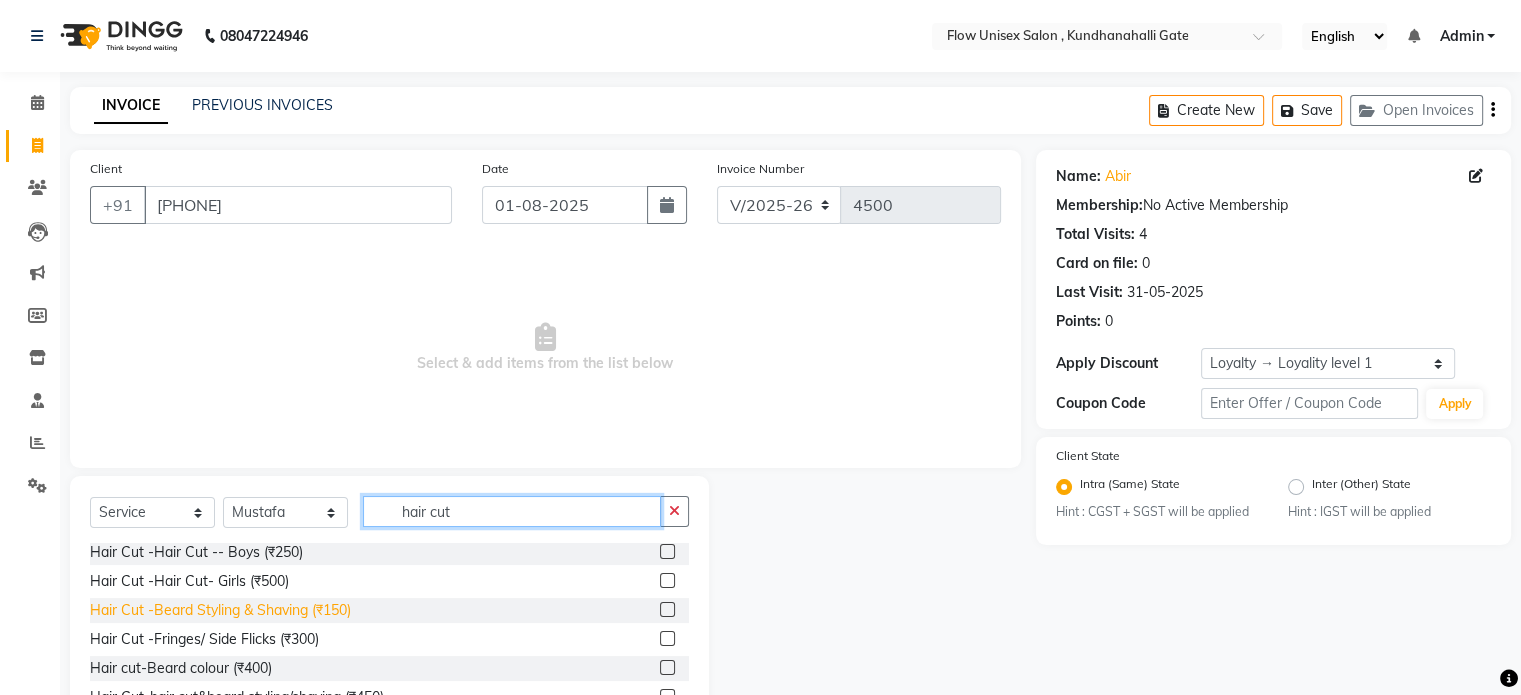 type on "hair cut" 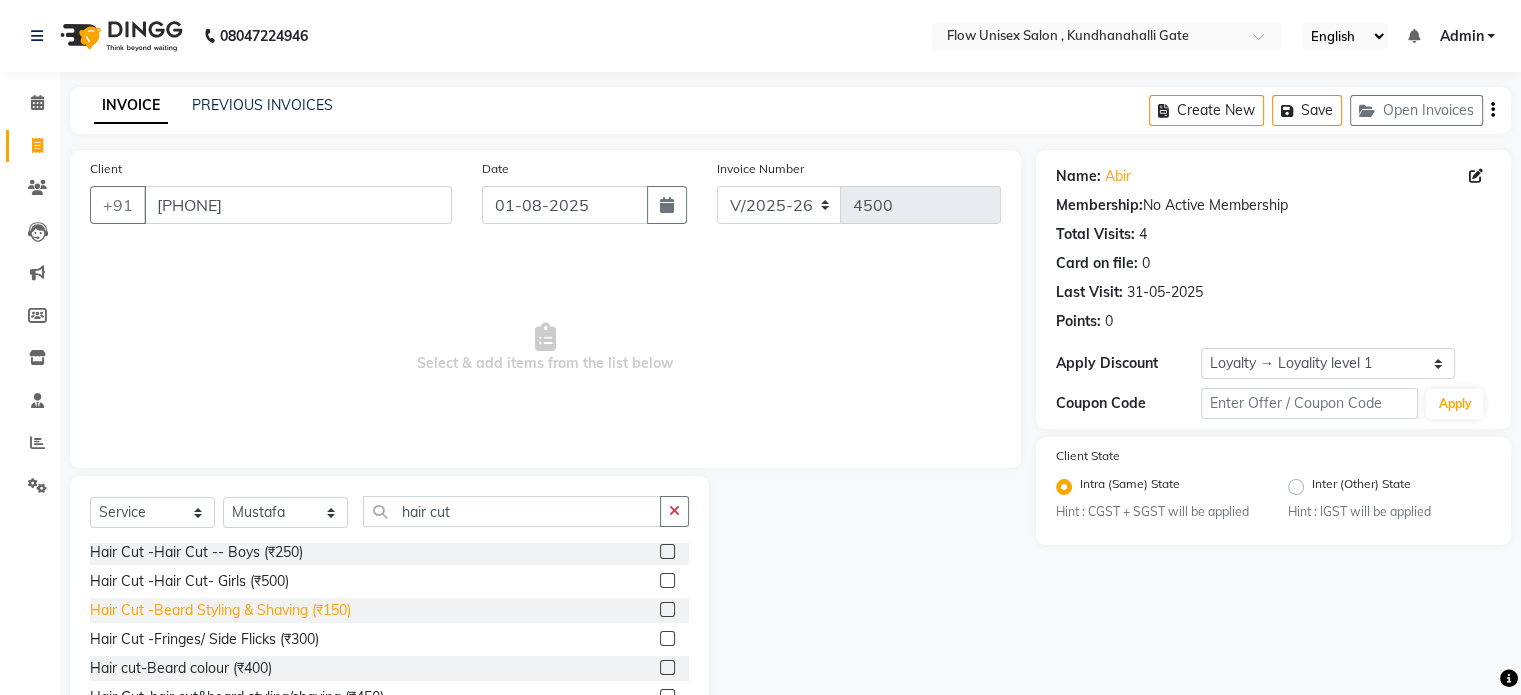 click on "Hair Cut -Beard Styling & Shaving (₹150)" 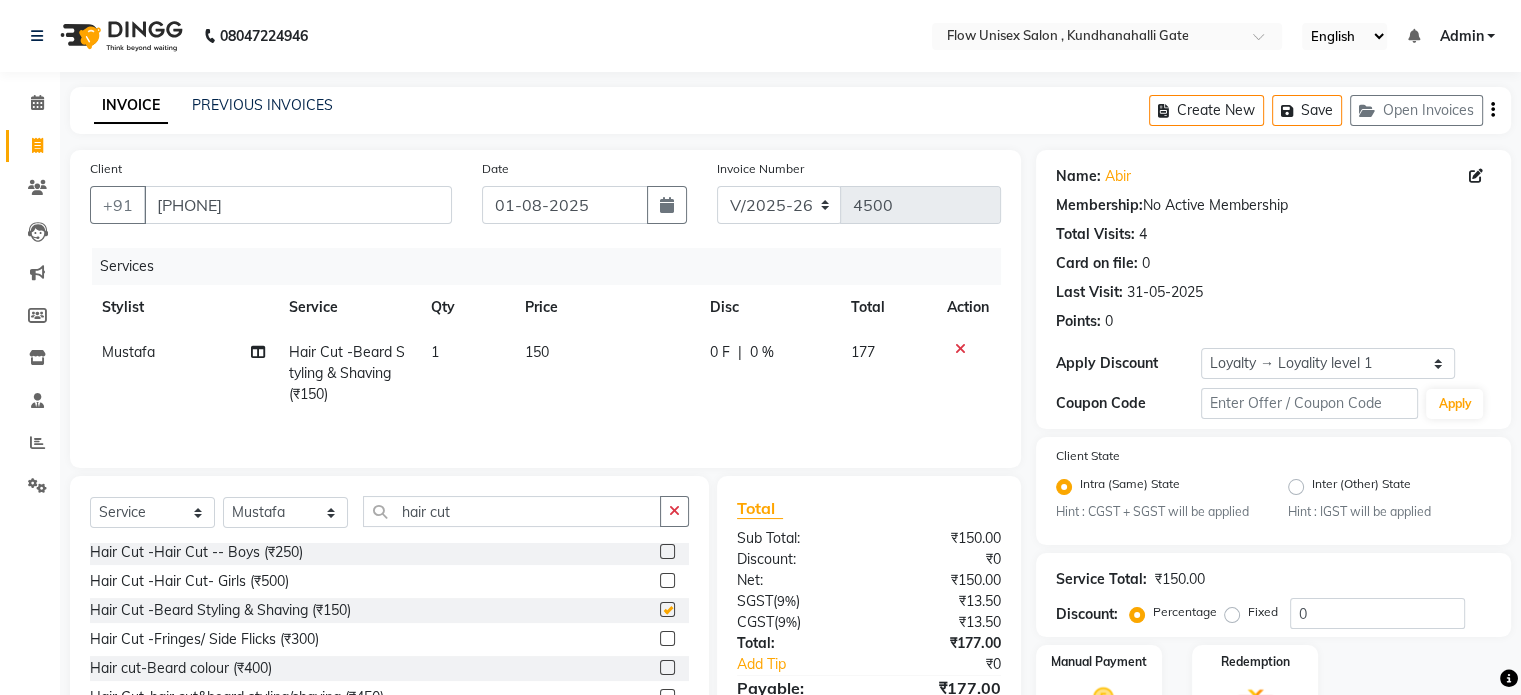 checkbox on "false" 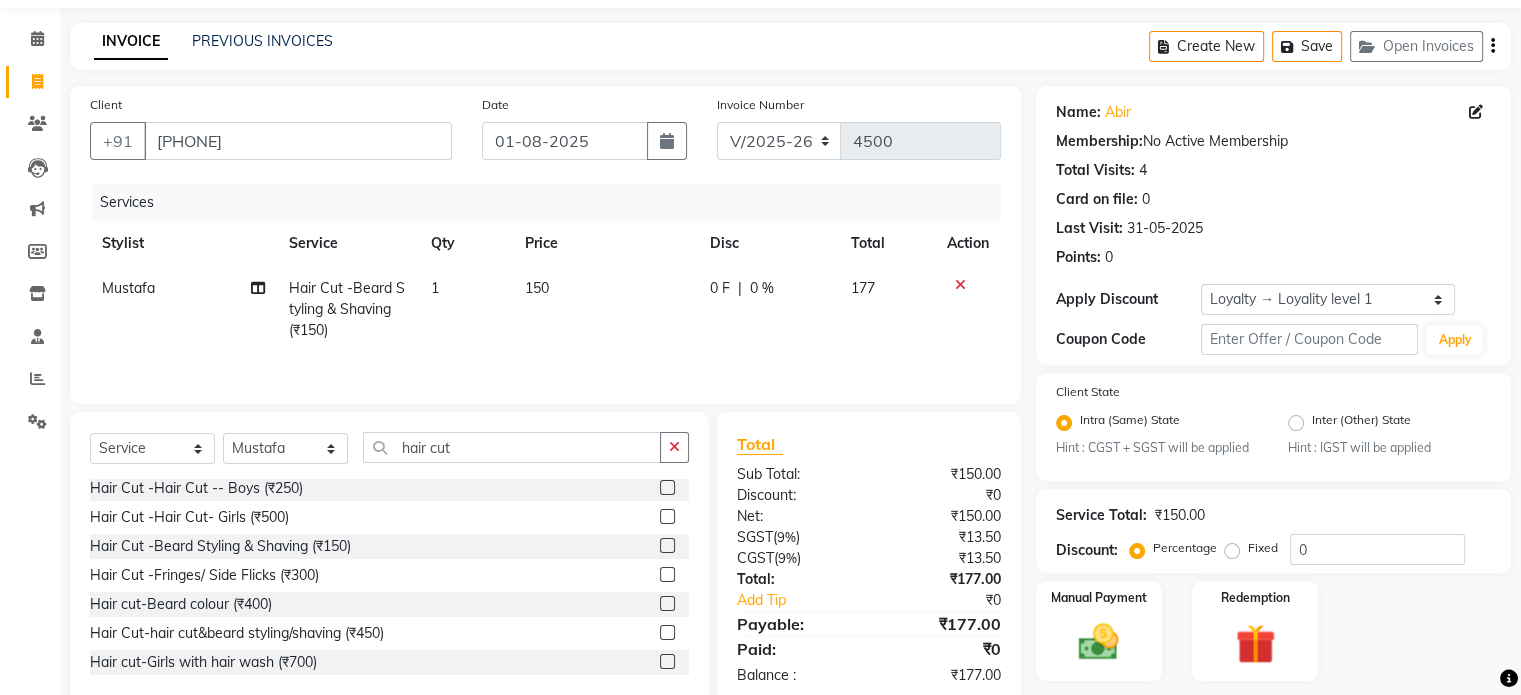 scroll, scrollTop: 123, scrollLeft: 0, axis: vertical 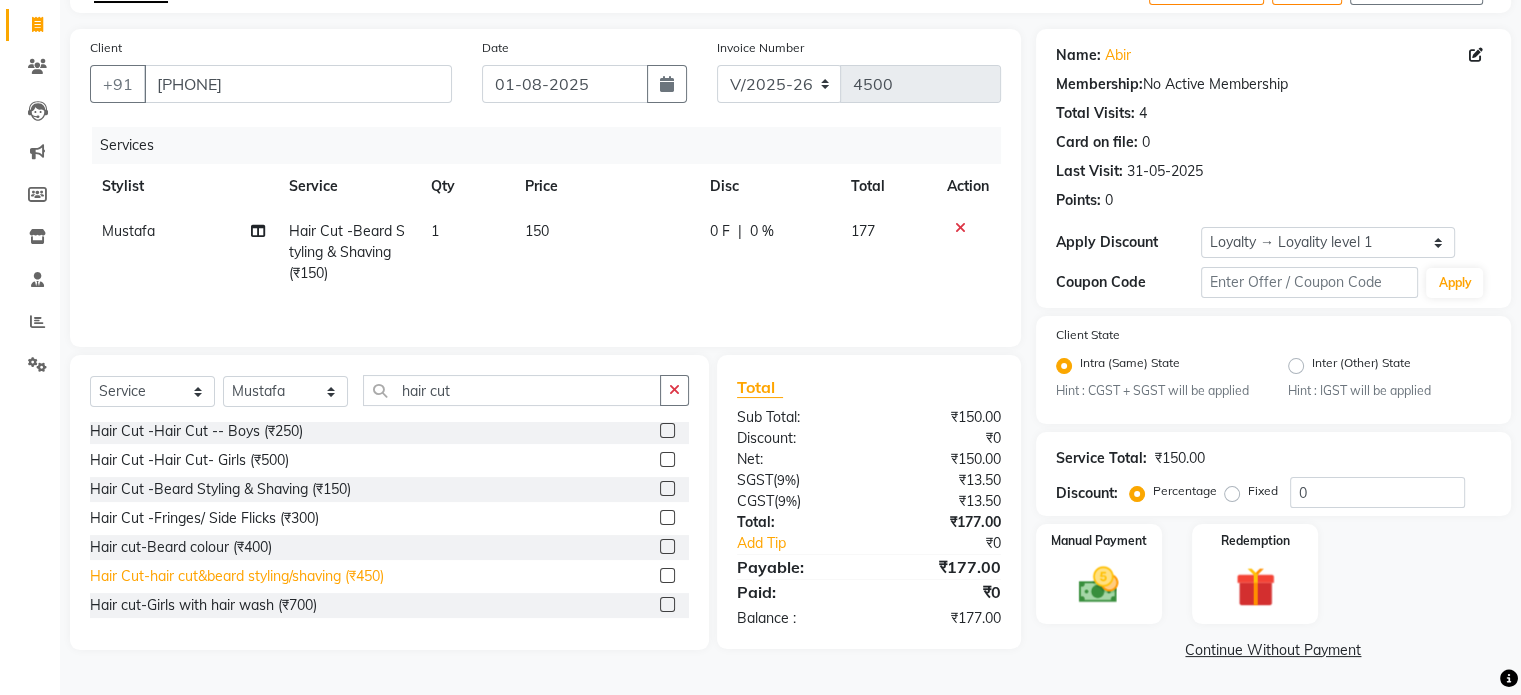 click on "Hair Cut-hair cut&beard styling/shaving (₹450)" 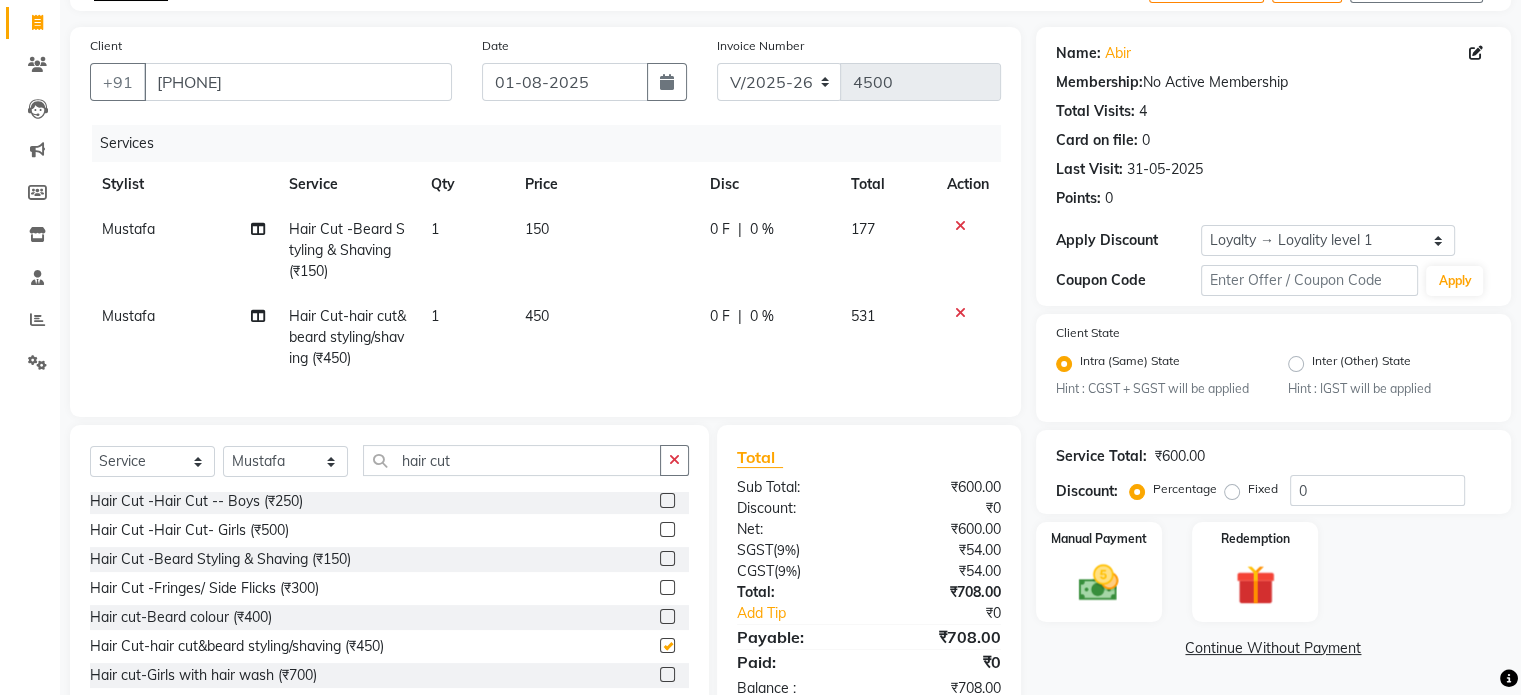 checkbox on "false" 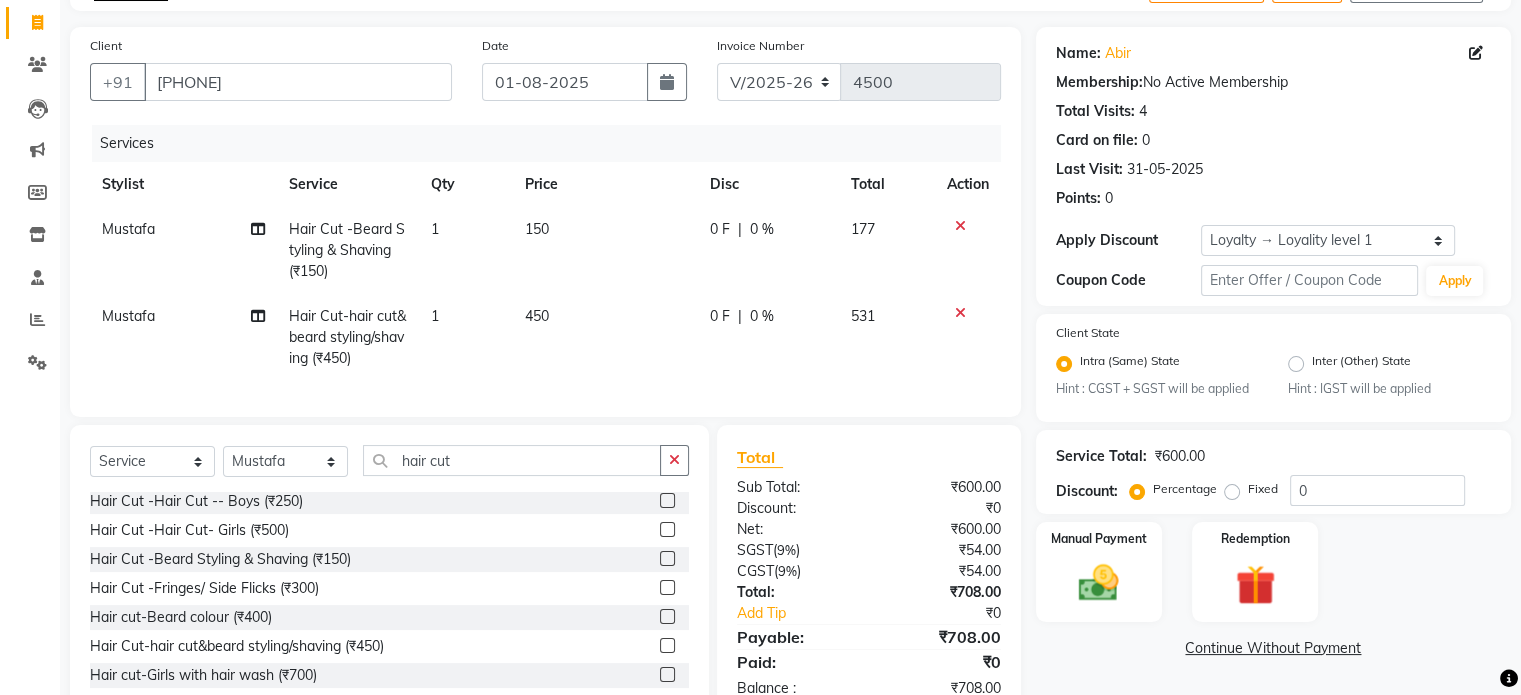 click on "Mustafa" 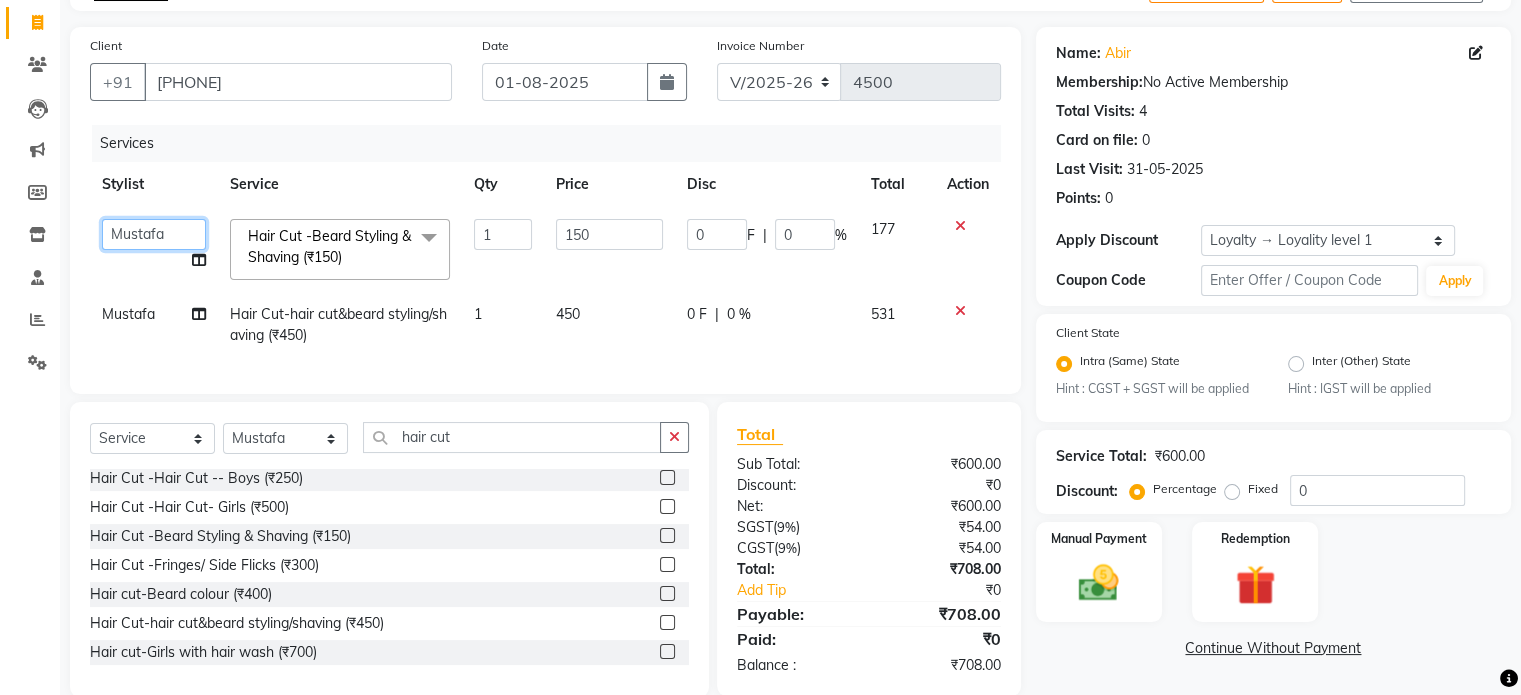 click on "anjana debbarma   arman   Deepa   emlen   jaseem   Kishore   Manjila   monika debbarma   Mustafa   Nijamuddin Salmani   Saluka Rai   Sonu khan   Thapa Geeta   udhaya kumar M   Vishnu Bhati" 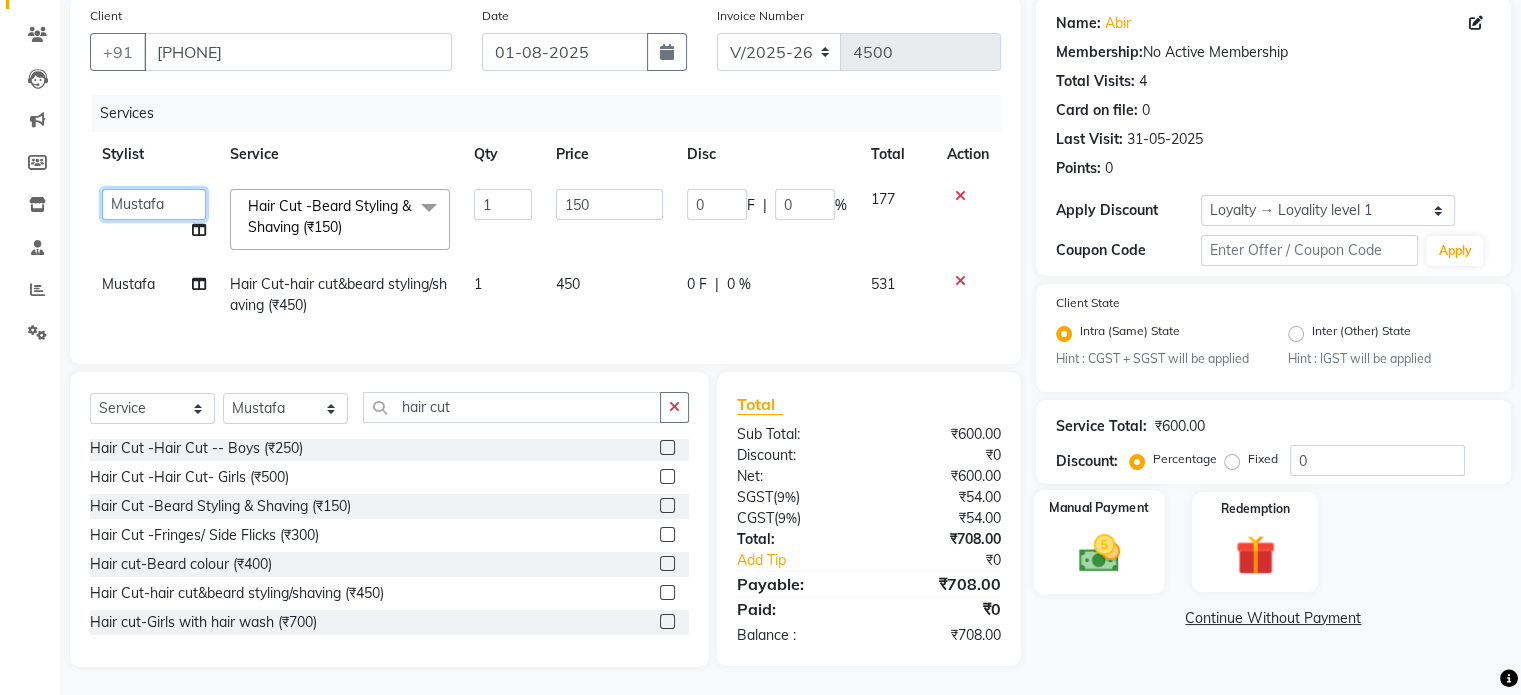 scroll, scrollTop: 170, scrollLeft: 0, axis: vertical 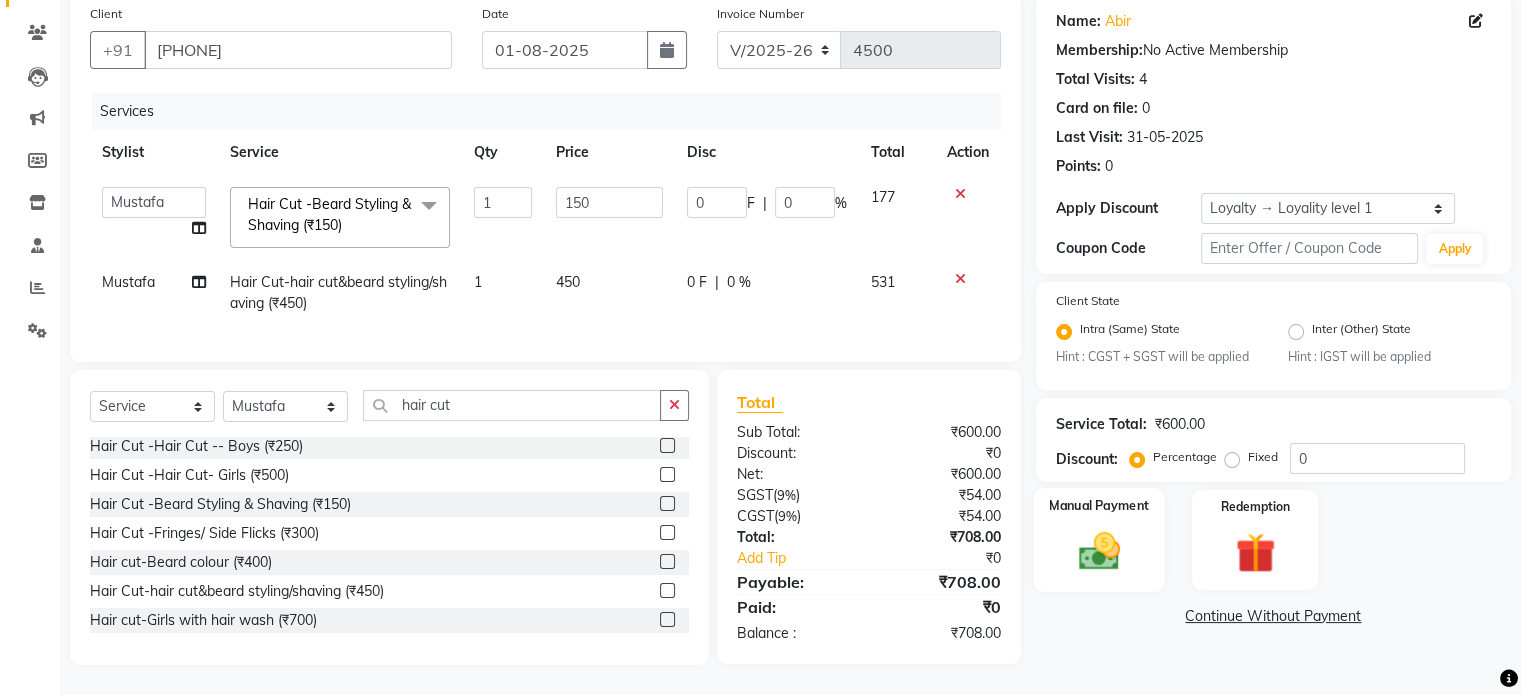 click 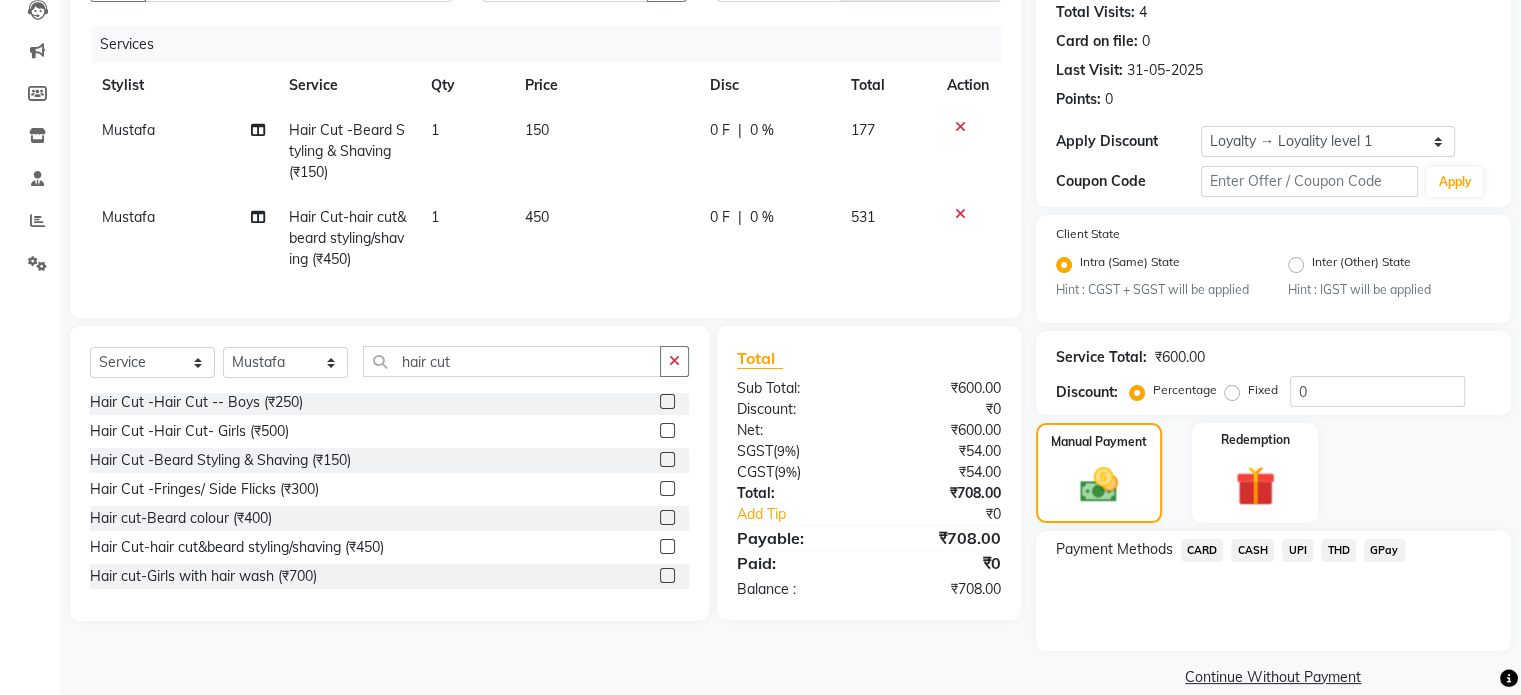 scroll, scrollTop: 251, scrollLeft: 0, axis: vertical 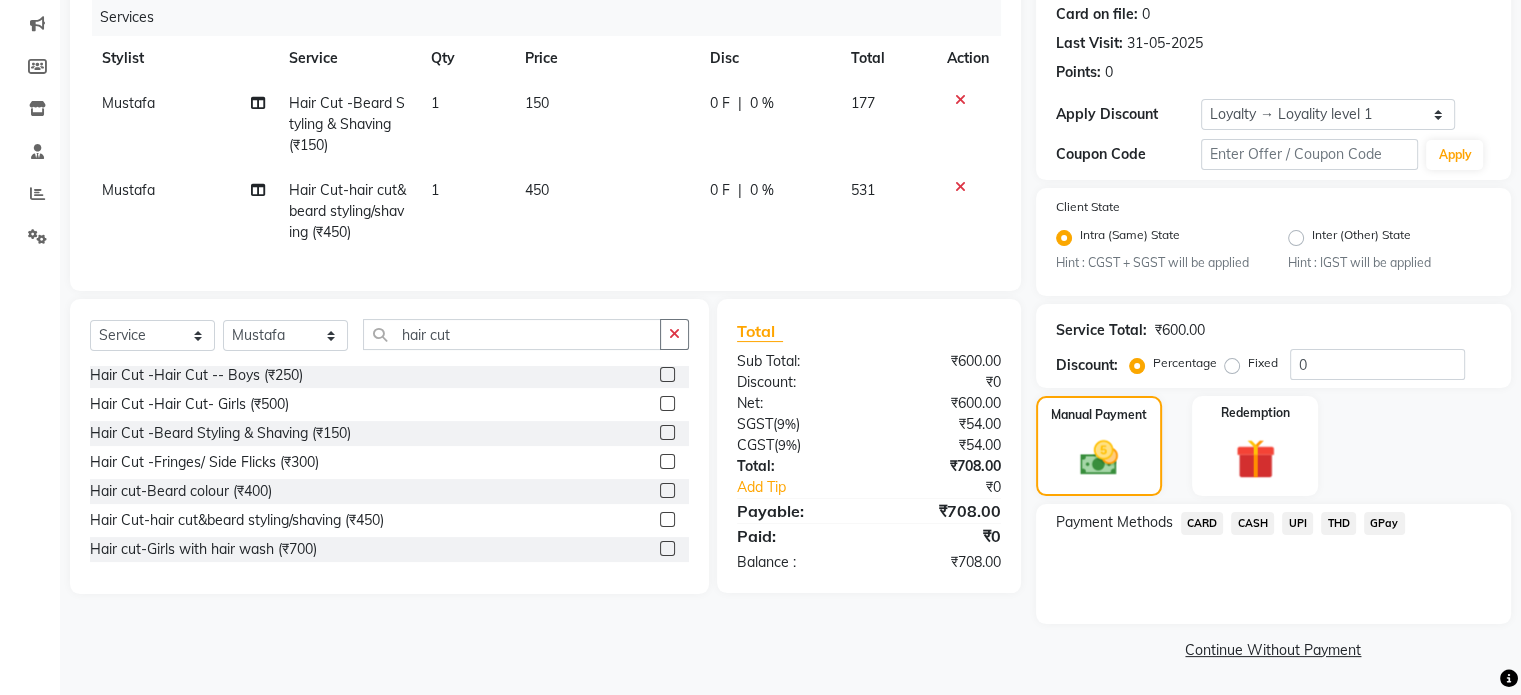 click on "UPI" 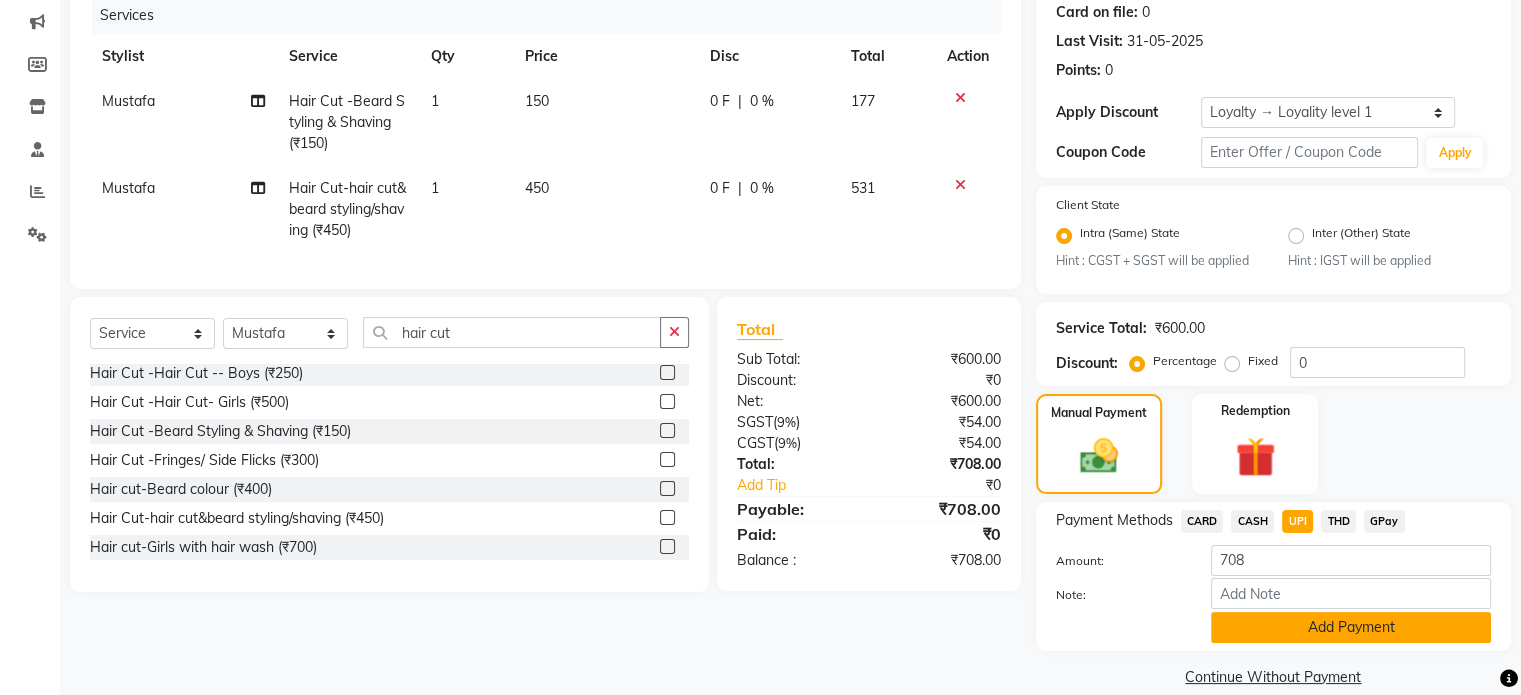click on "Add Payment" 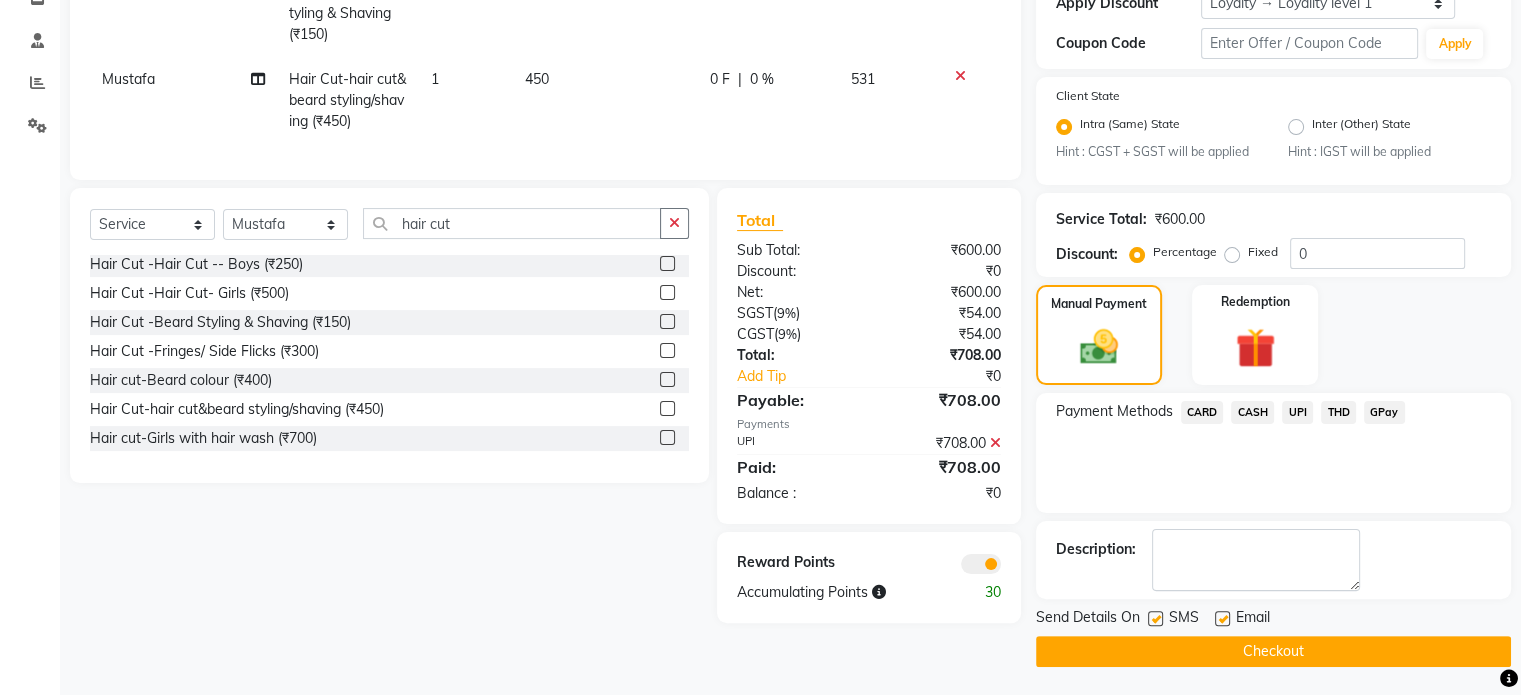scroll, scrollTop: 363, scrollLeft: 0, axis: vertical 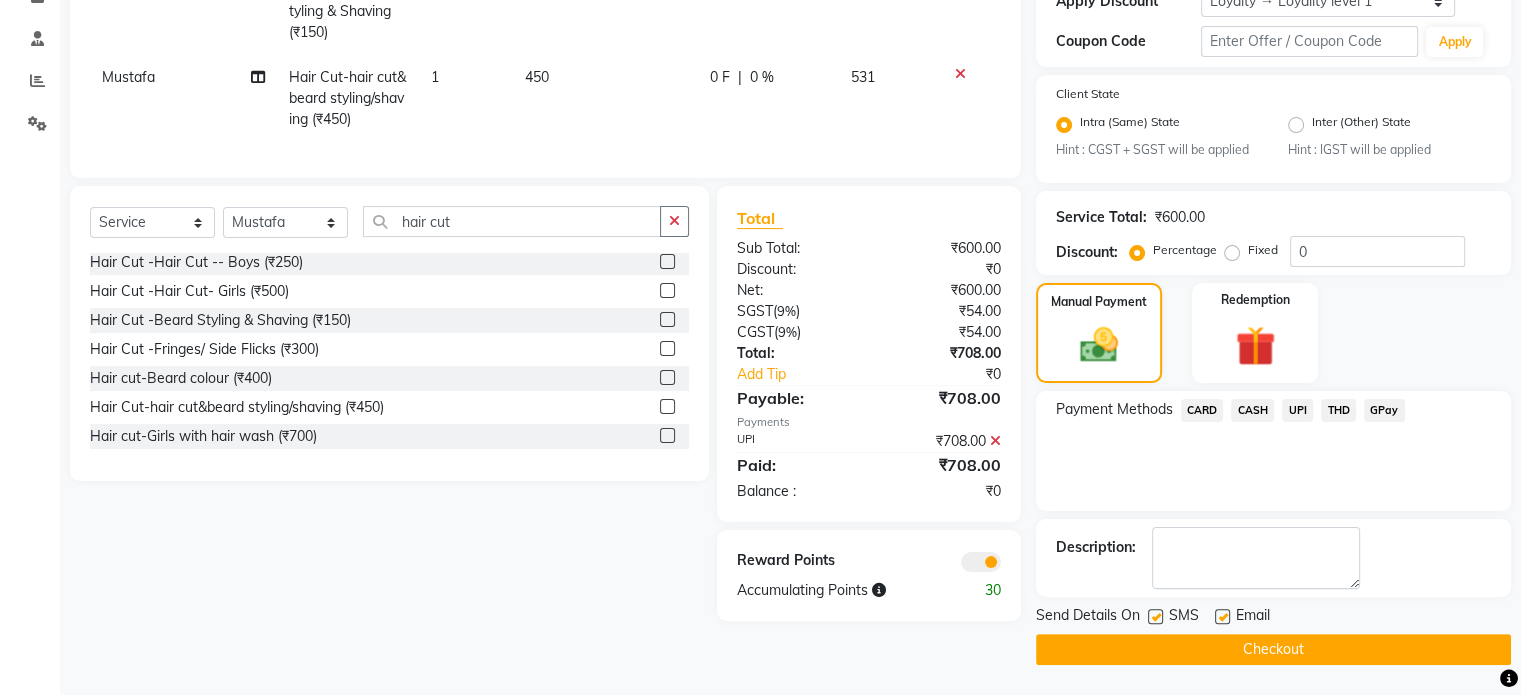 click 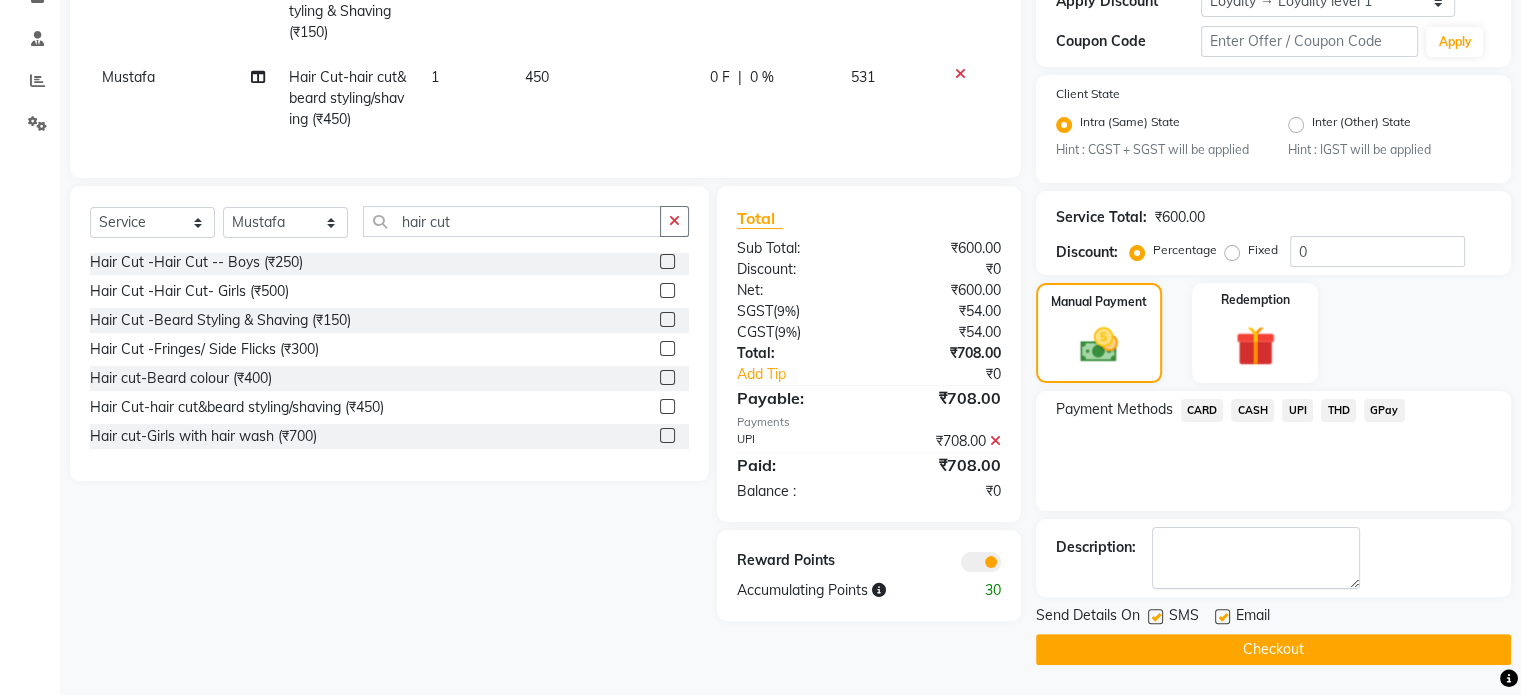click 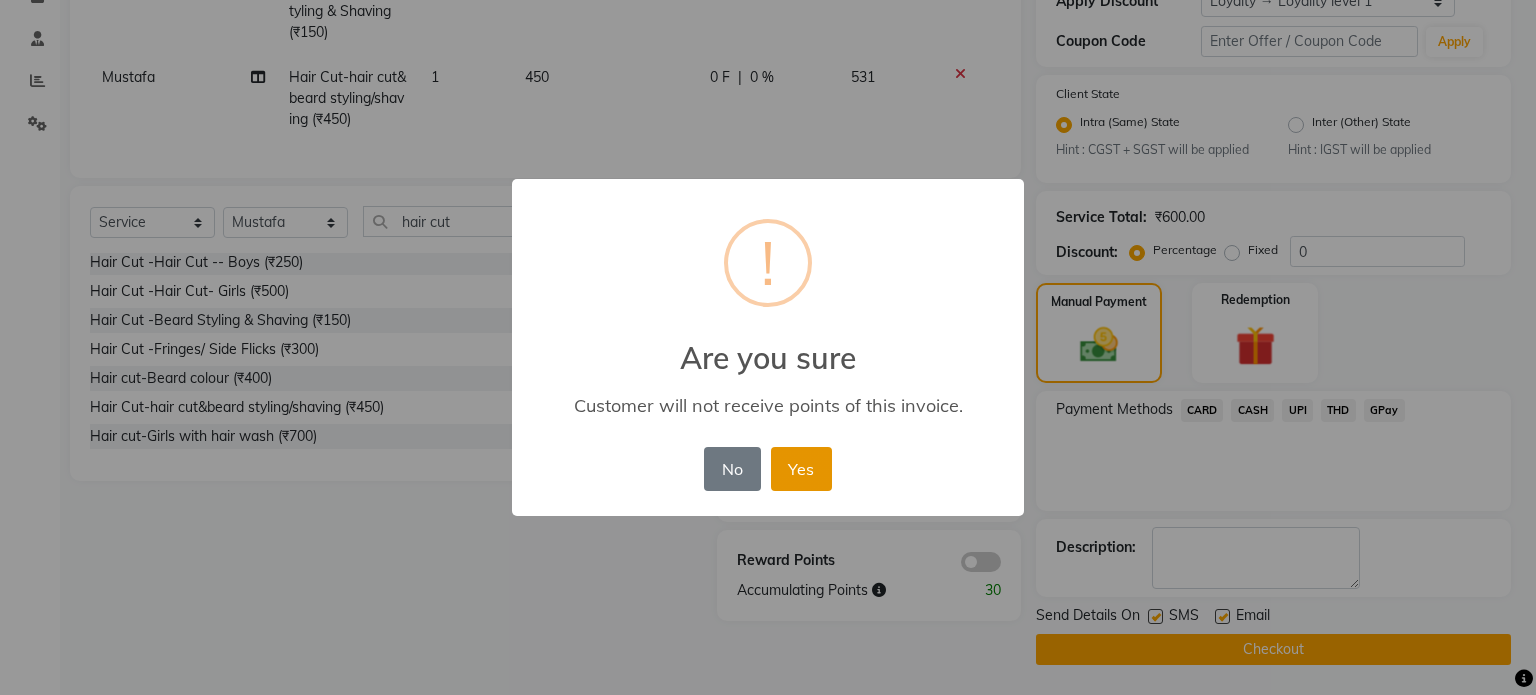click on "Yes" at bounding box center [801, 469] 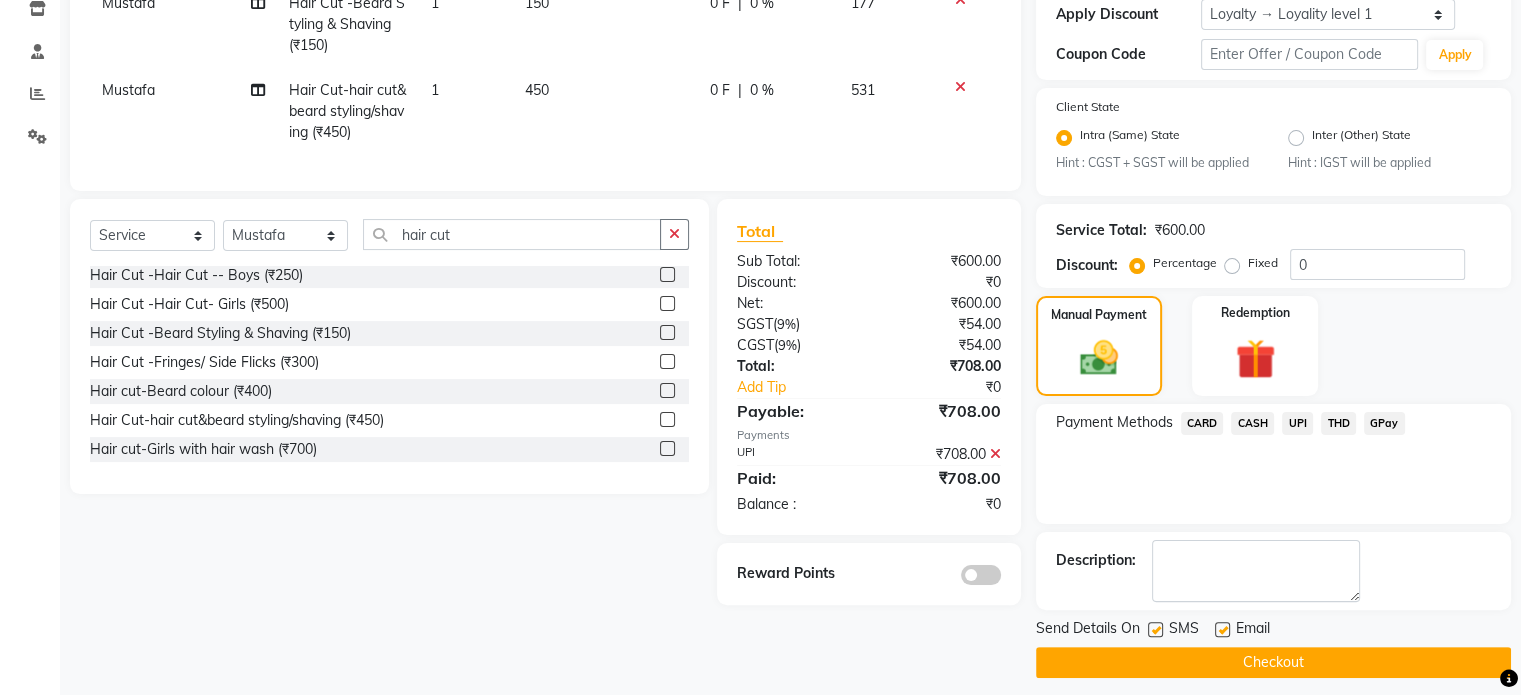 scroll, scrollTop: 163, scrollLeft: 0, axis: vertical 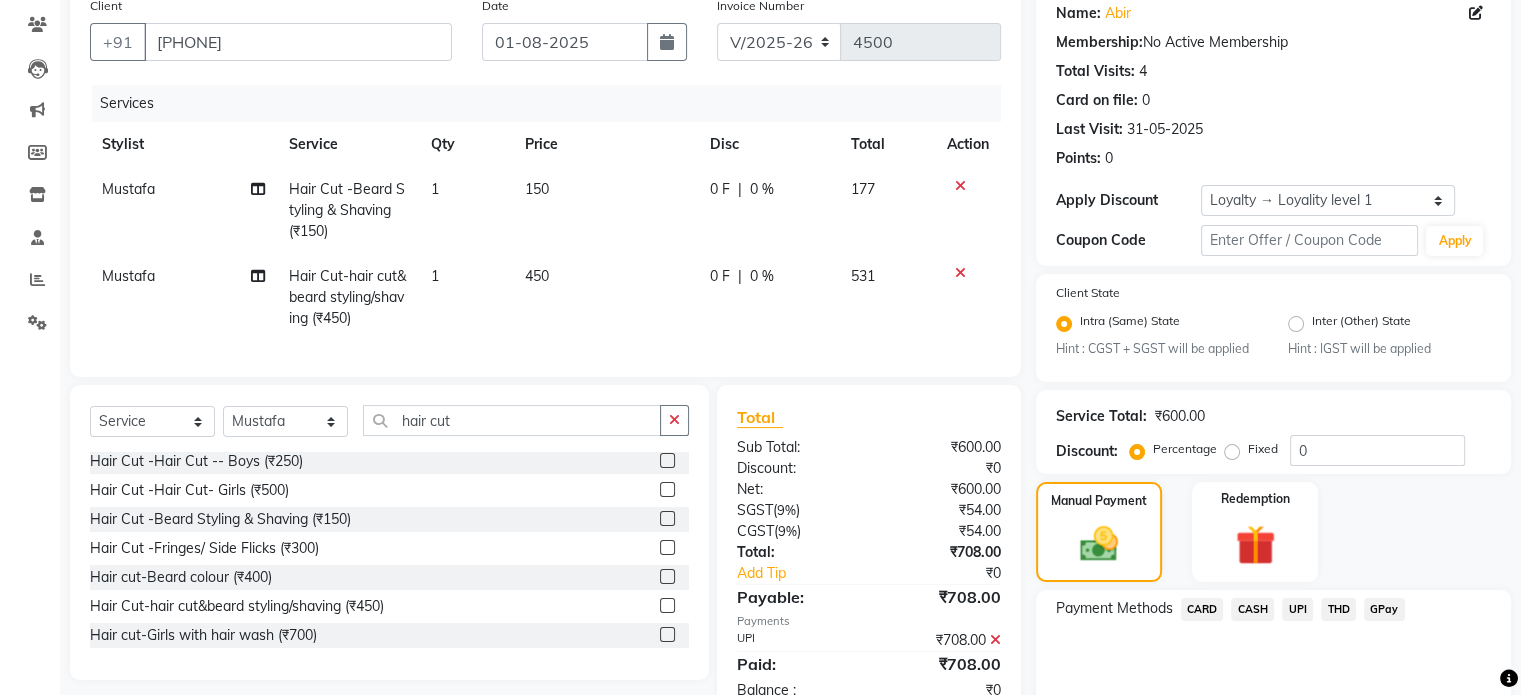 click on "Mustafa" 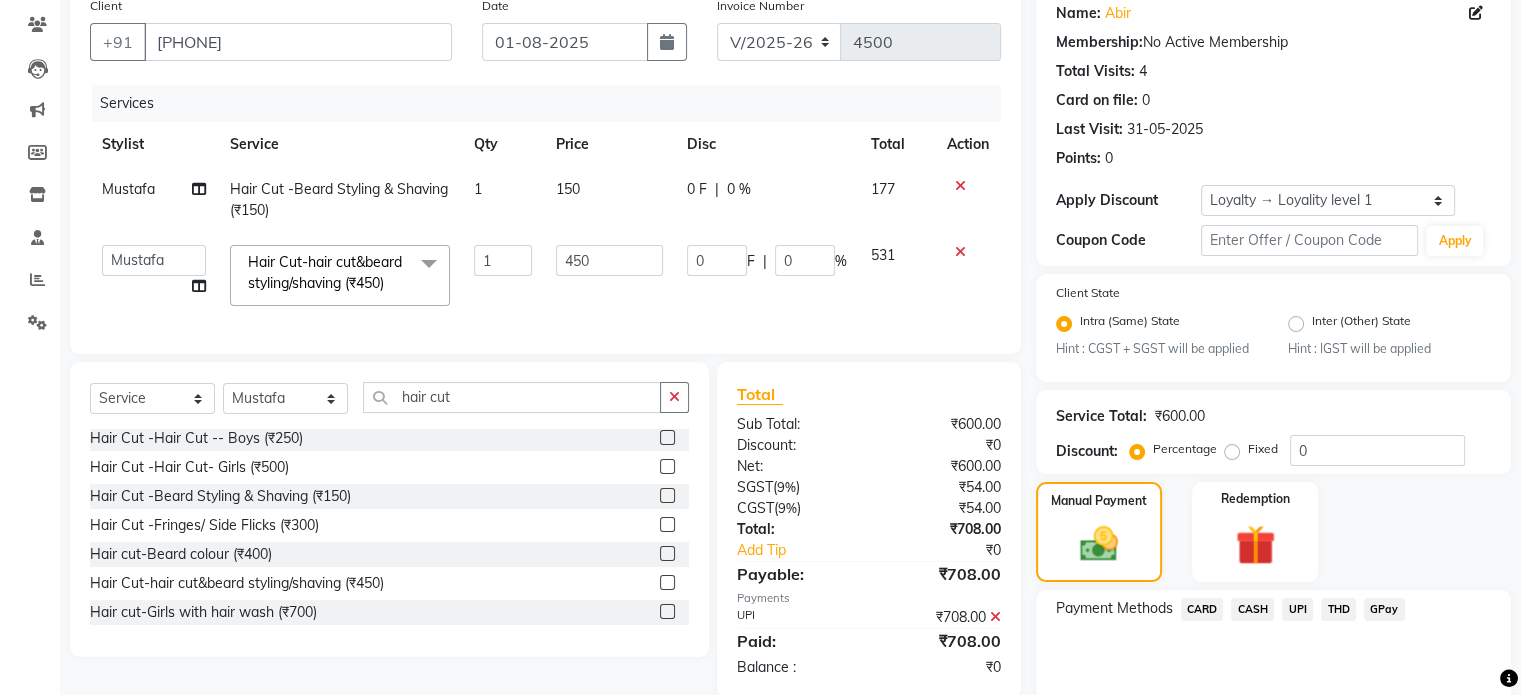 click on "Mustafa" 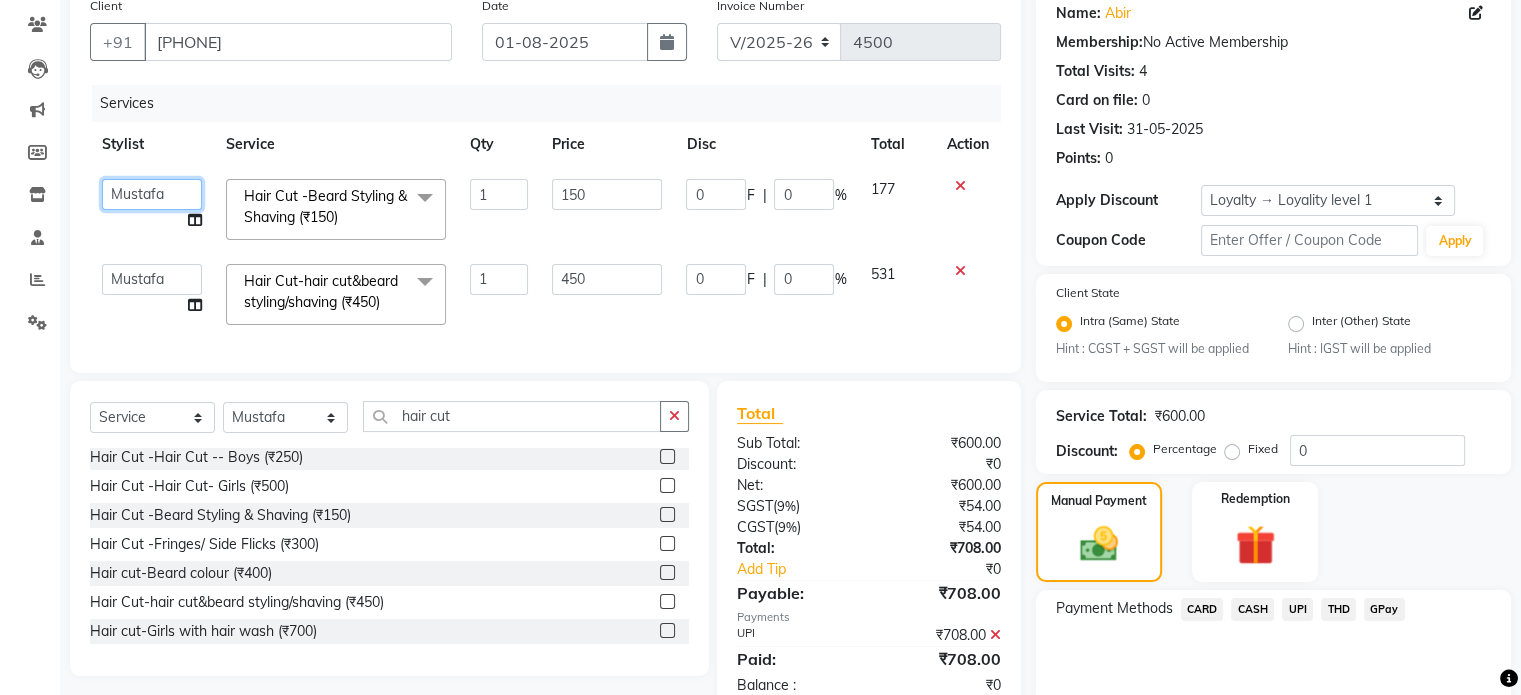 click on "anjana debbarma   arman   Deepa   emlen   jaseem   Kishore   Manjila   monika debbarma   Mustafa   Nijamuddin Salmani   Saluka Rai   Sonu khan   Thapa Geeta   udhaya kumar M   Vishnu Bhati" 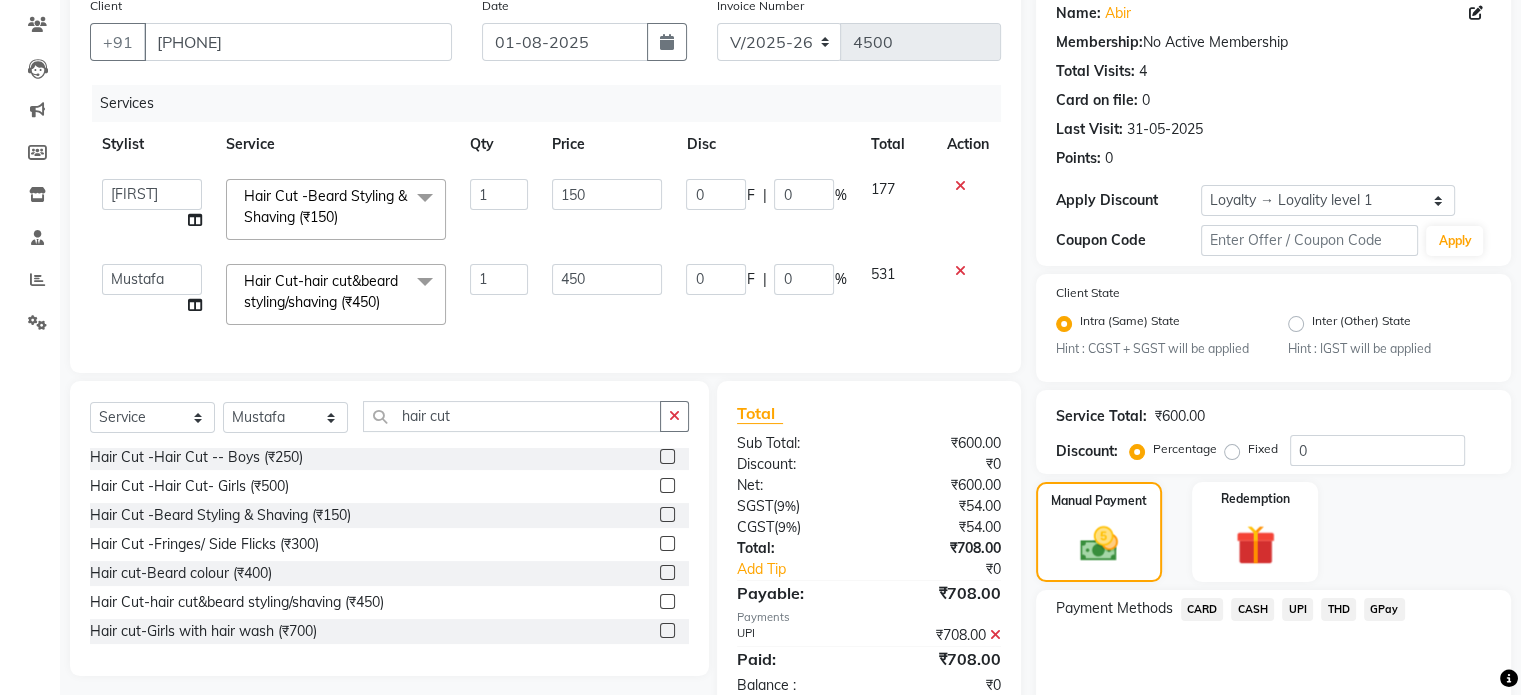 select on "48856" 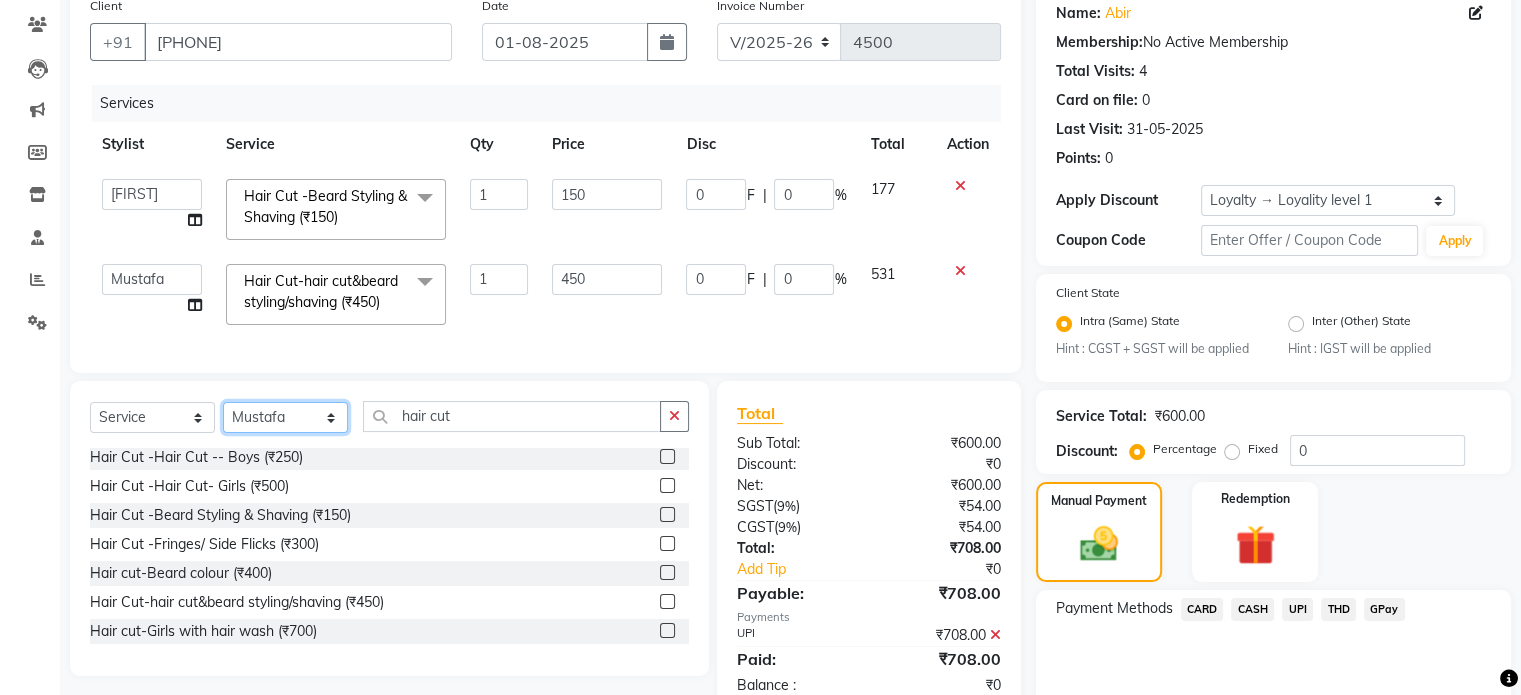 click on "Select Stylist anjana debbarma arman Deepa emlen jaseem Kishore Manjila monika debbarma Mustafa Nijamuddin Salmani Saluka Rai Sonu khan Thapa Geeta udhaya kumar M Vishnu Bhati" 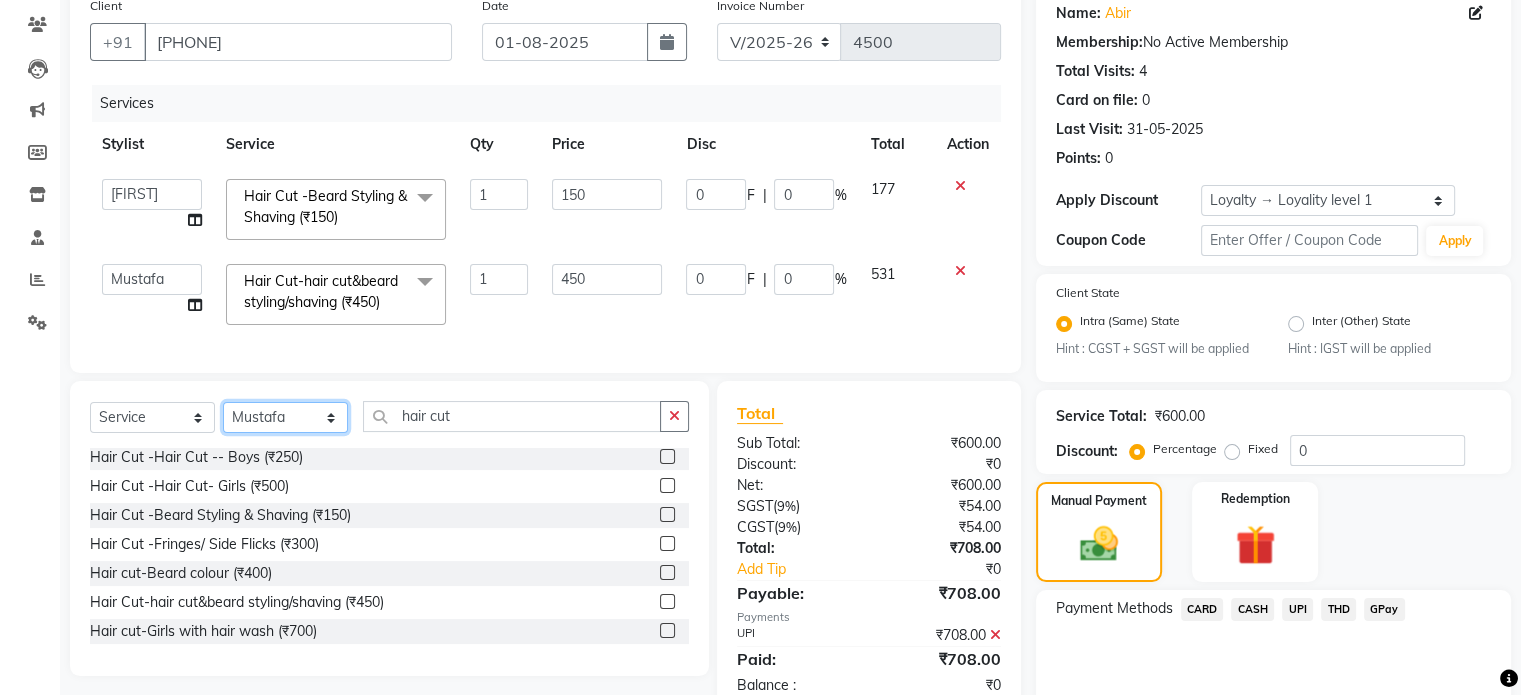 select on "48856" 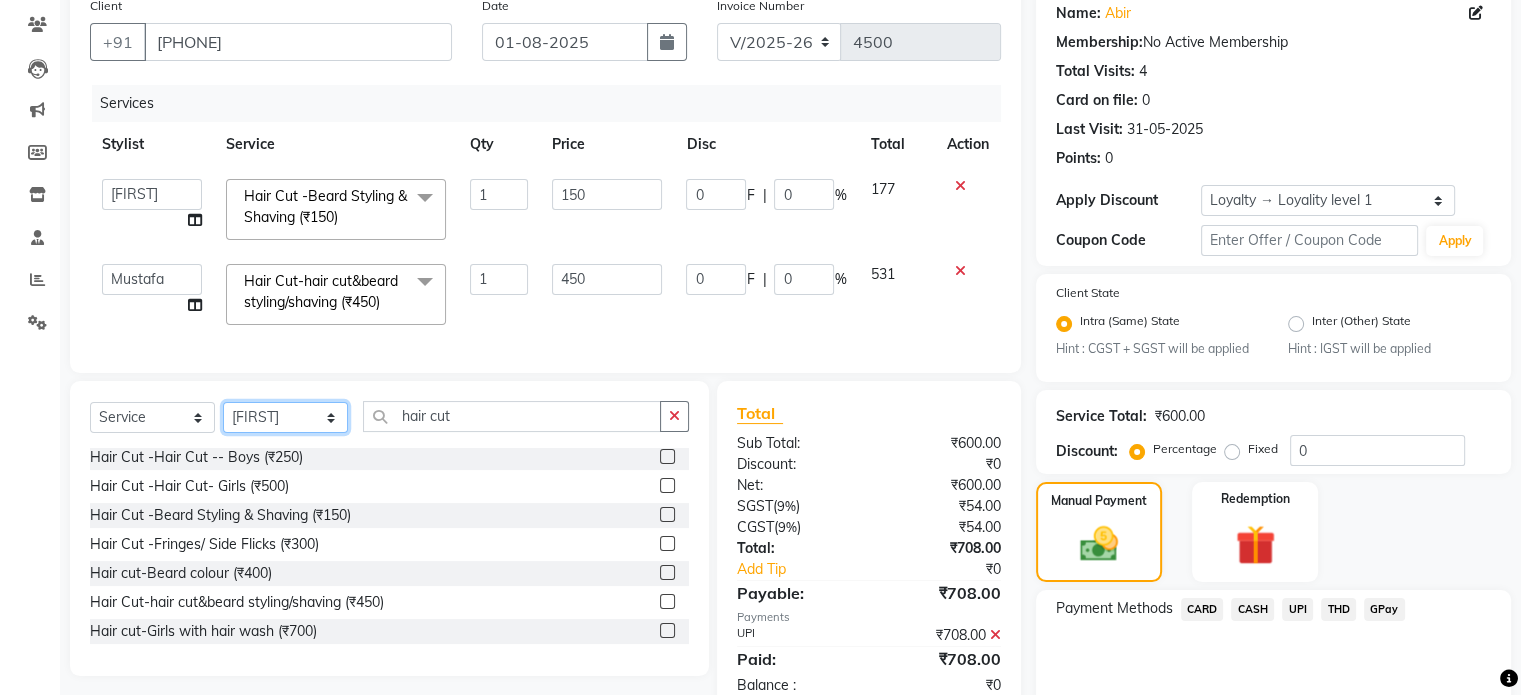 click on "Select Stylist anjana debbarma arman Deepa emlen jaseem Kishore Manjila monika debbarma Mustafa Nijamuddin Salmani Saluka Rai Sonu khan Thapa Geeta udhaya kumar M Vishnu Bhati" 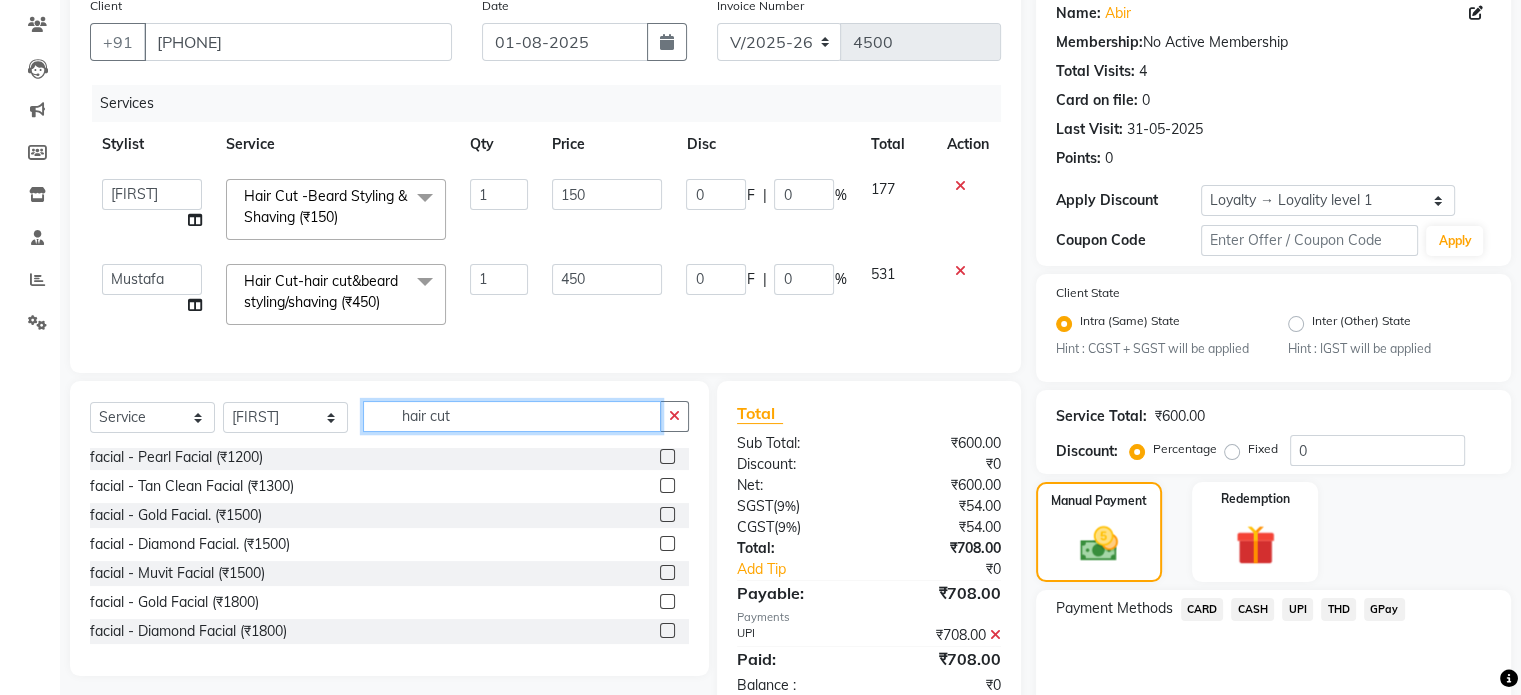 click on "hair cut" 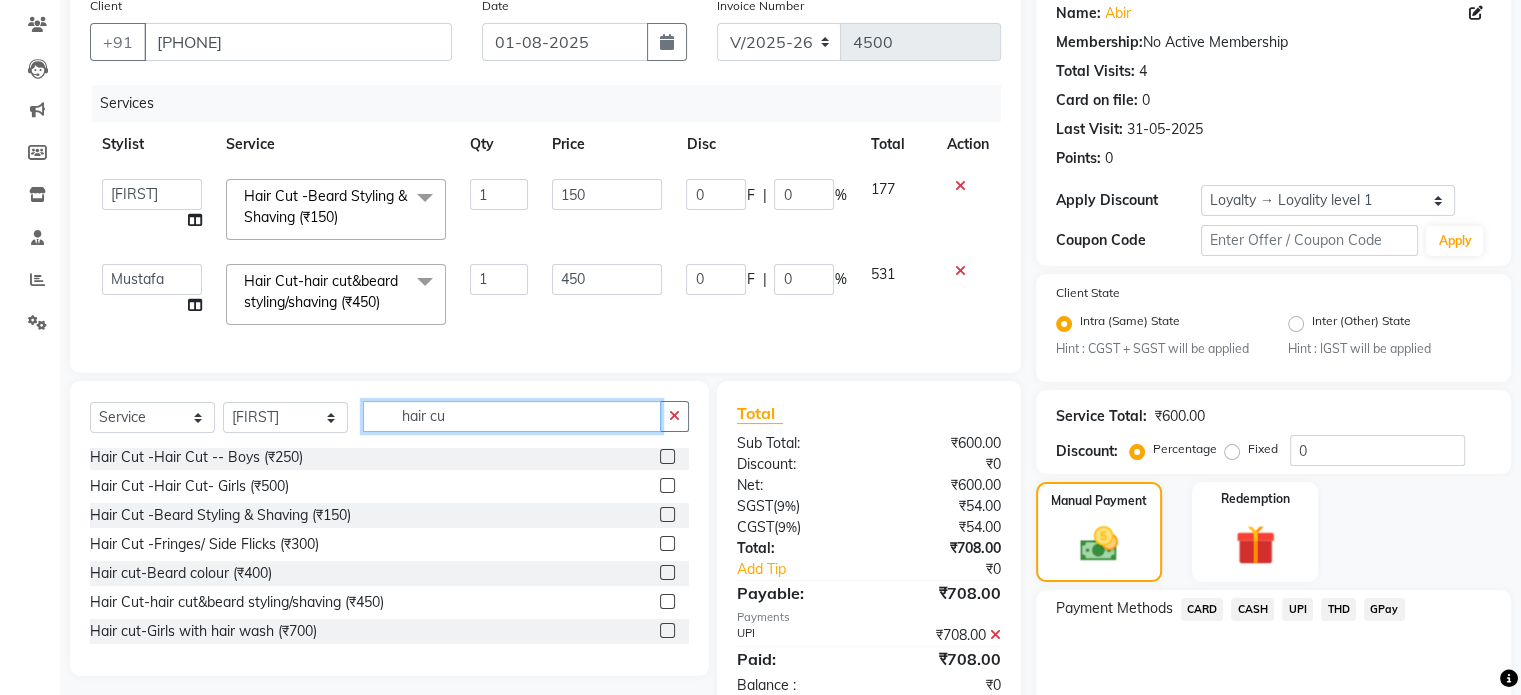 type on "hair cut" 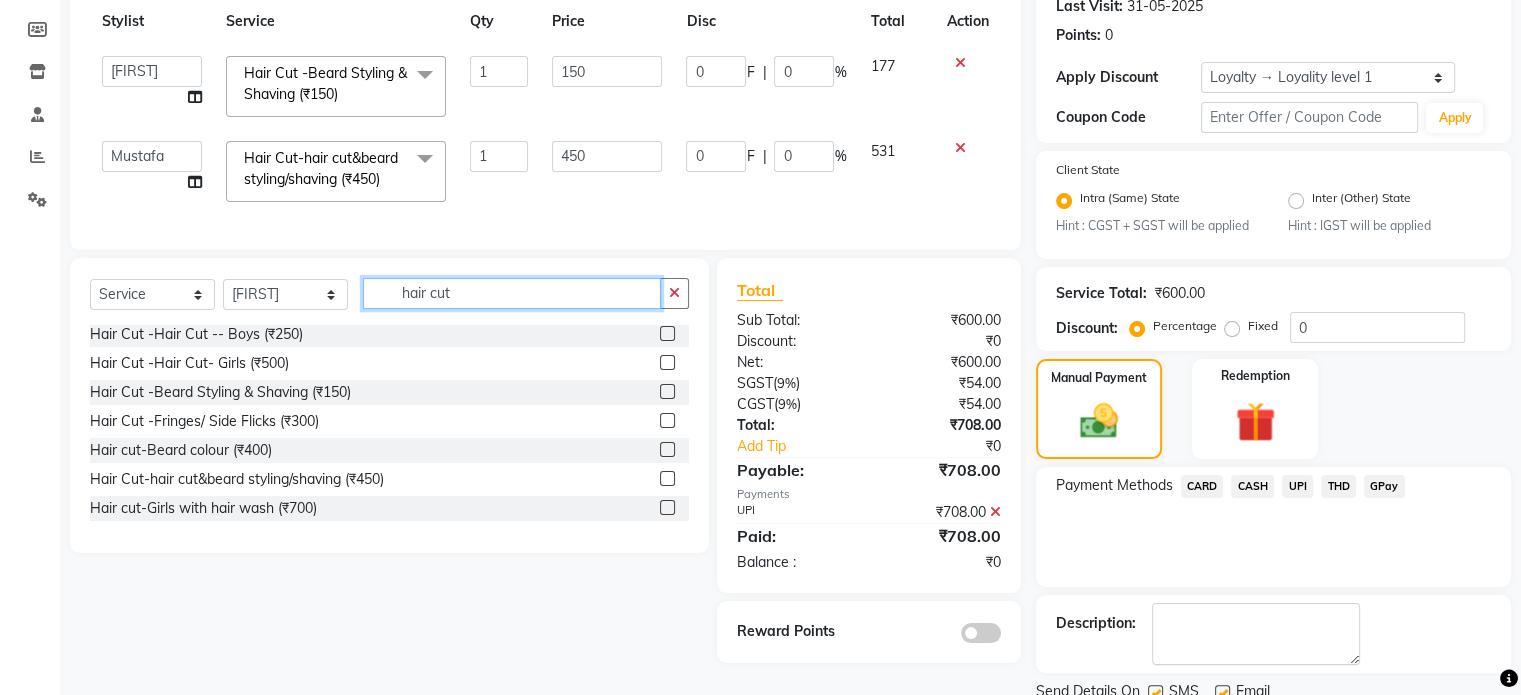 scroll, scrollTop: 363, scrollLeft: 0, axis: vertical 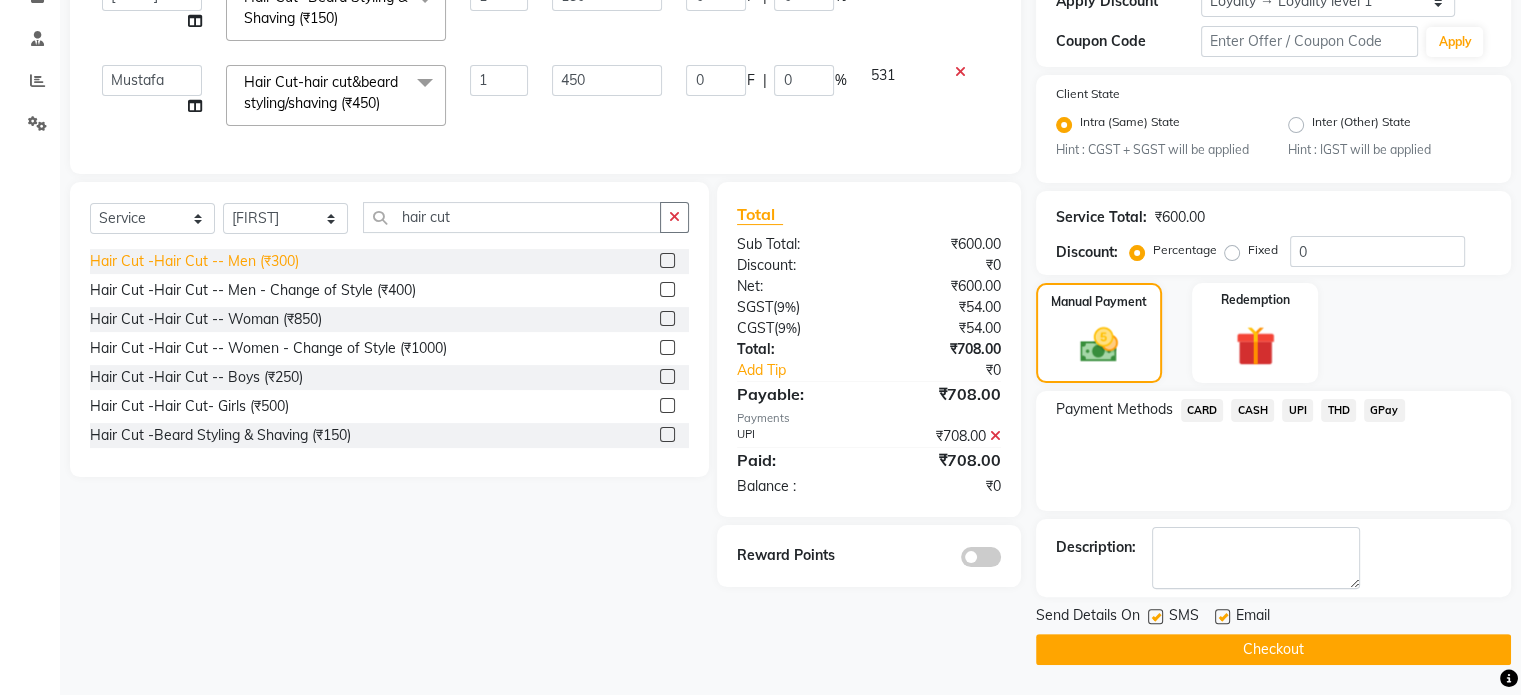 click on "Hair Cut -Hair Cut -- Men (₹300)" 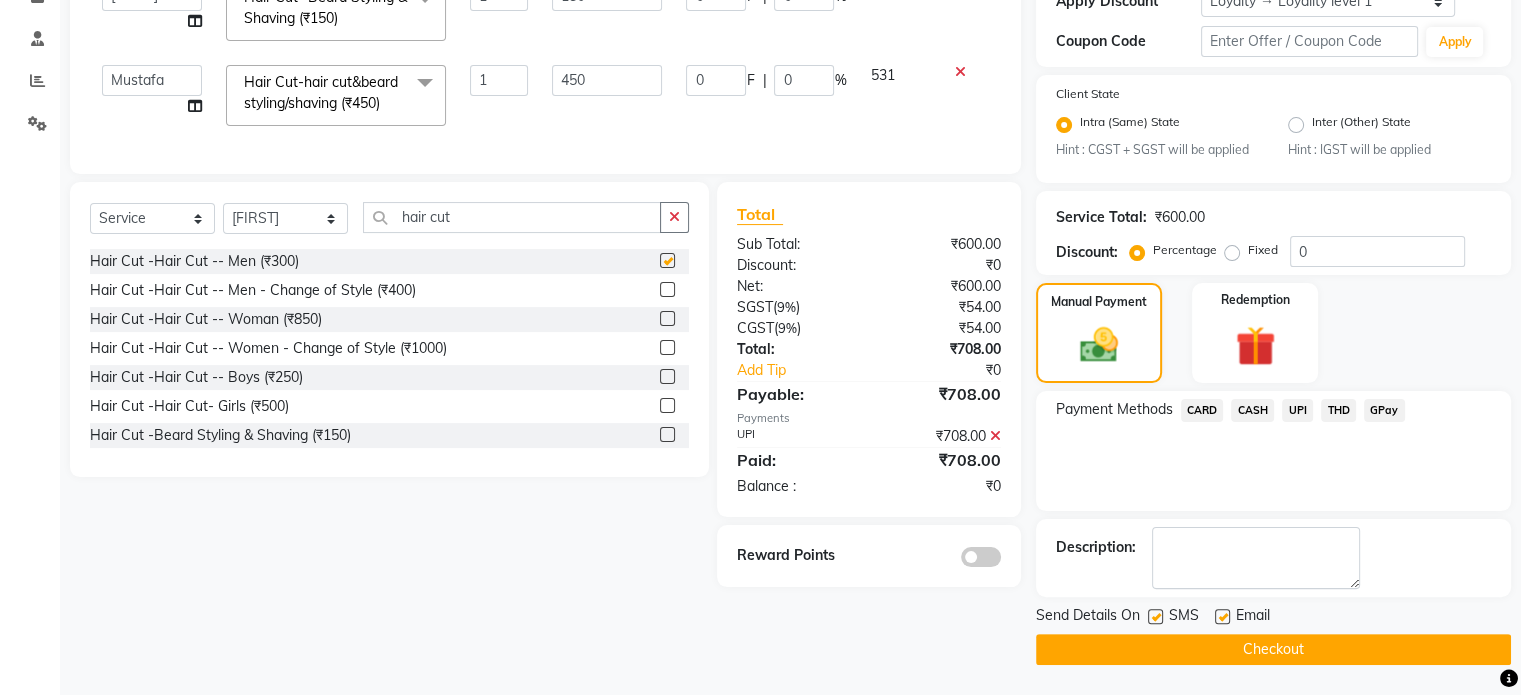 checkbox on "false" 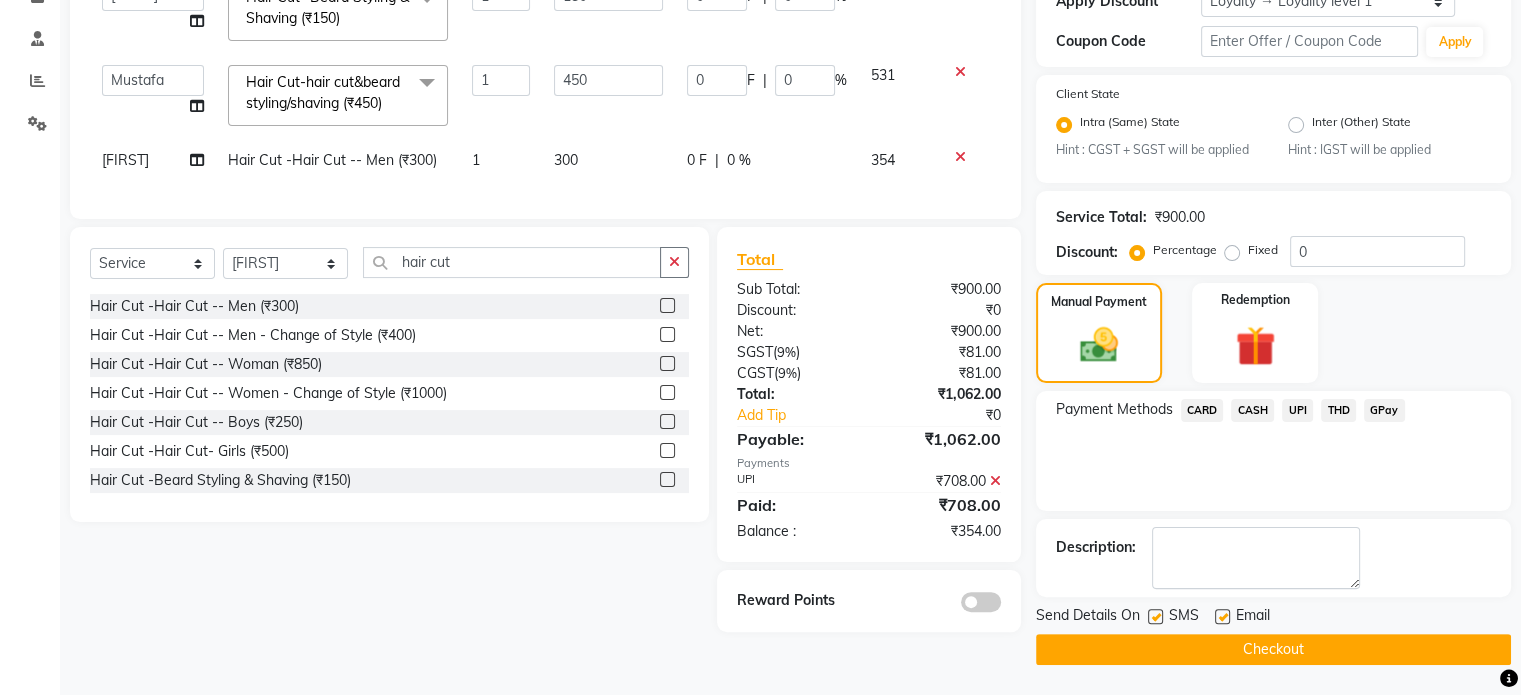 click on "Checkout" 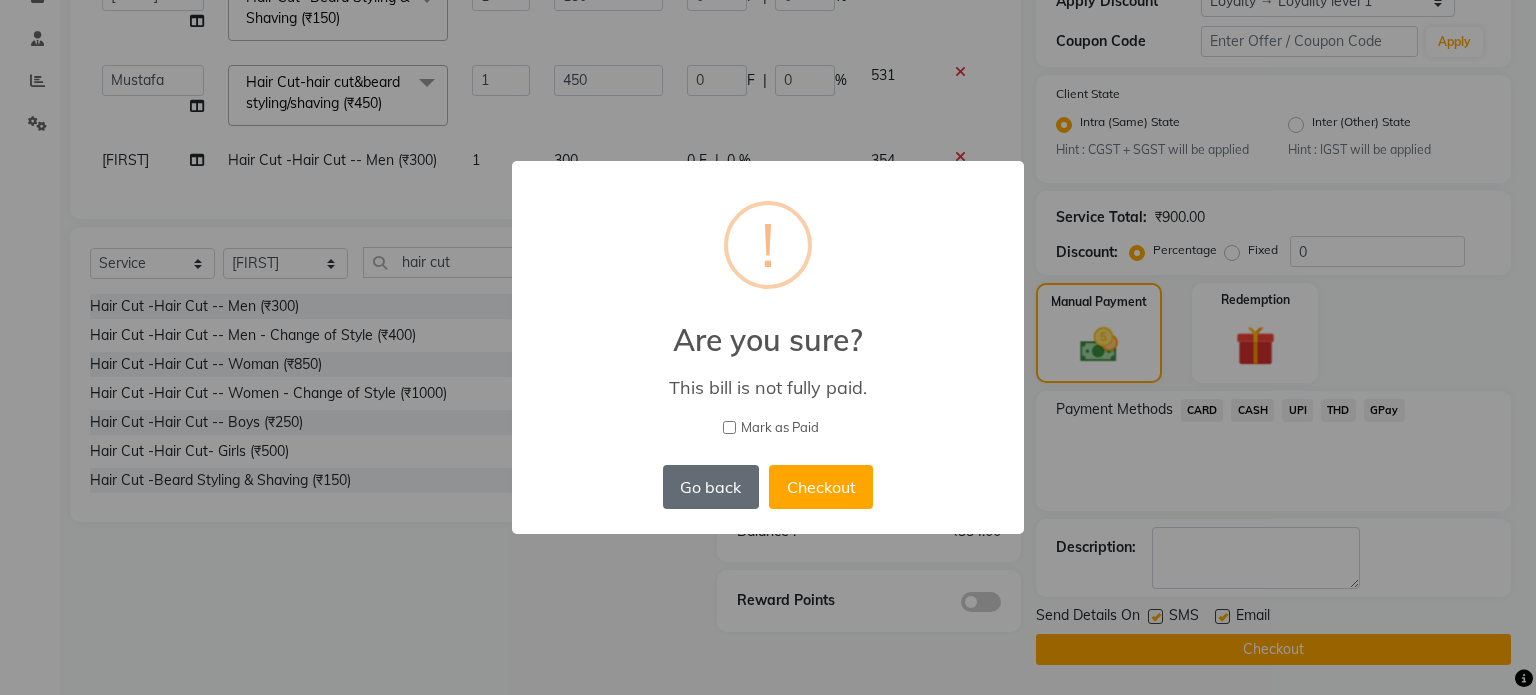 click on "Go back" at bounding box center [711, 487] 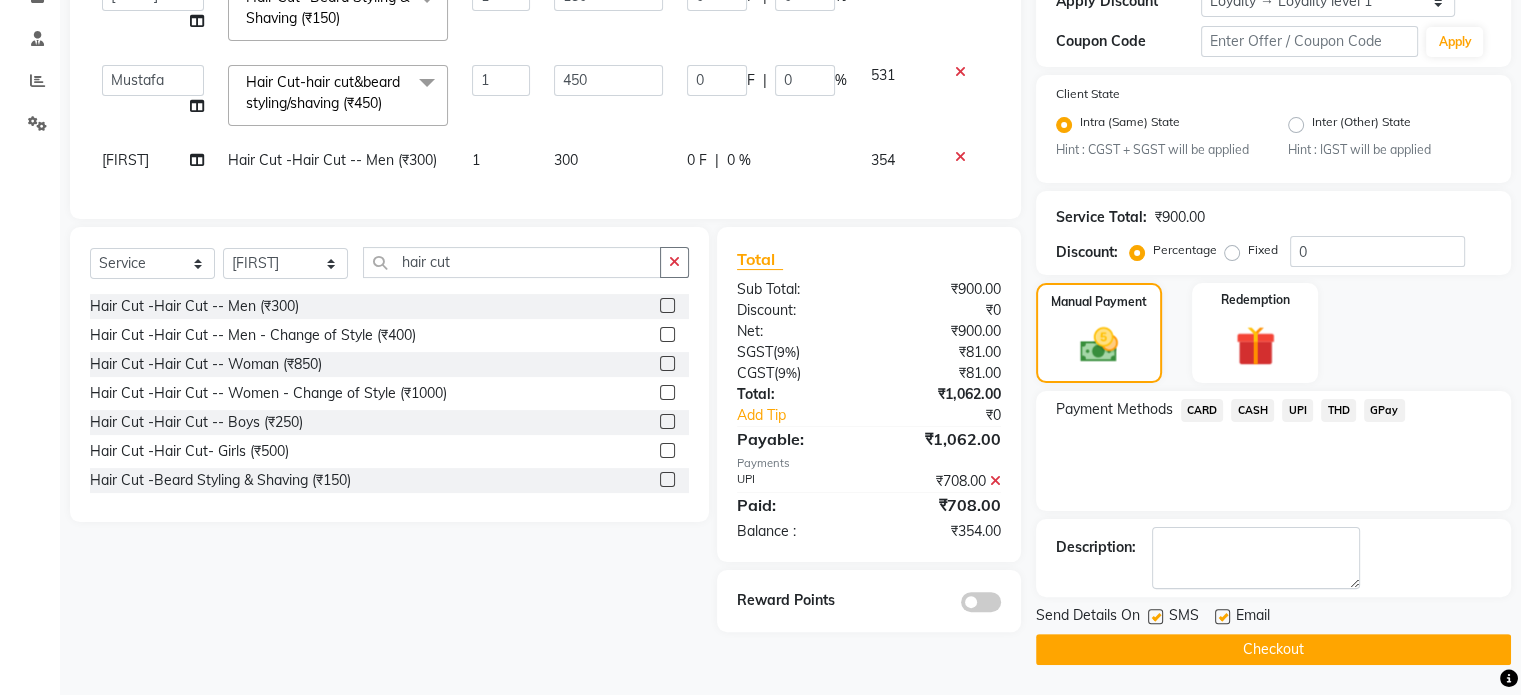 click 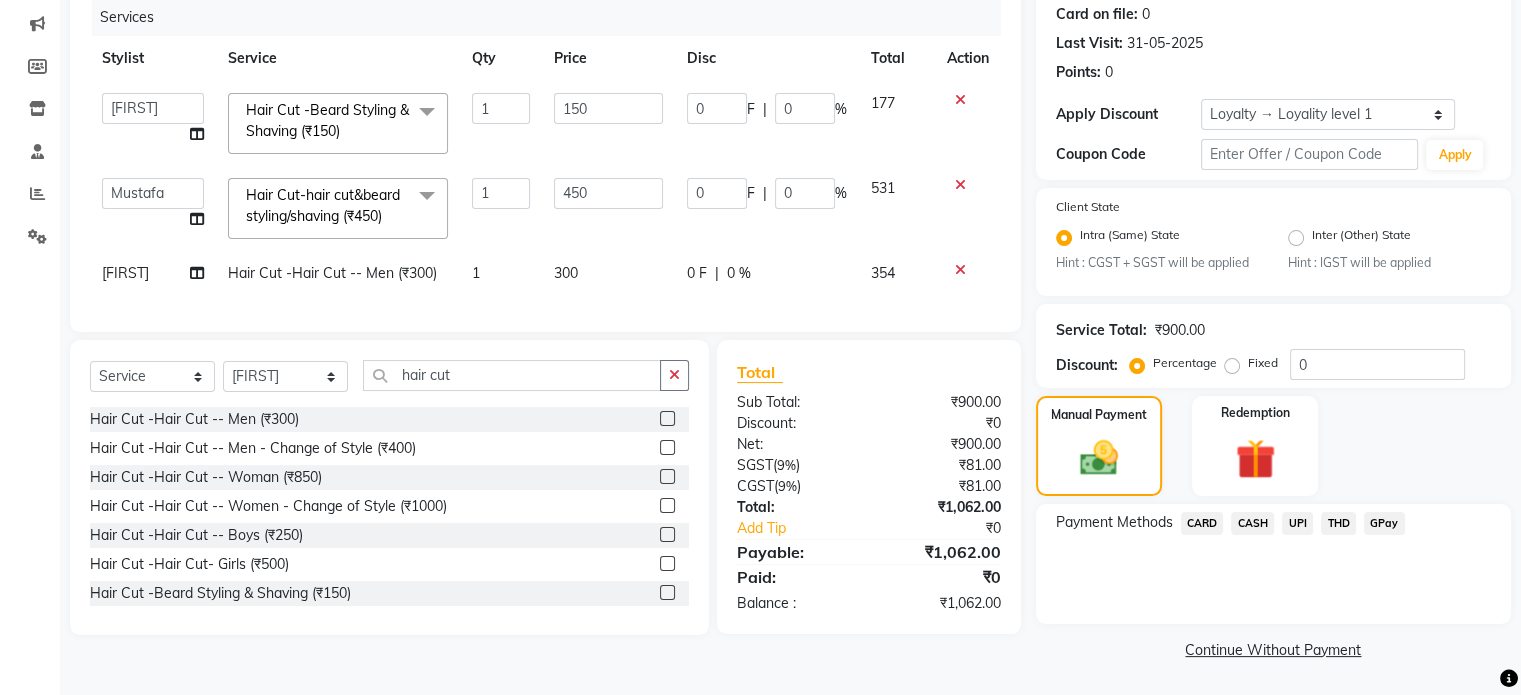 click on "UPI" 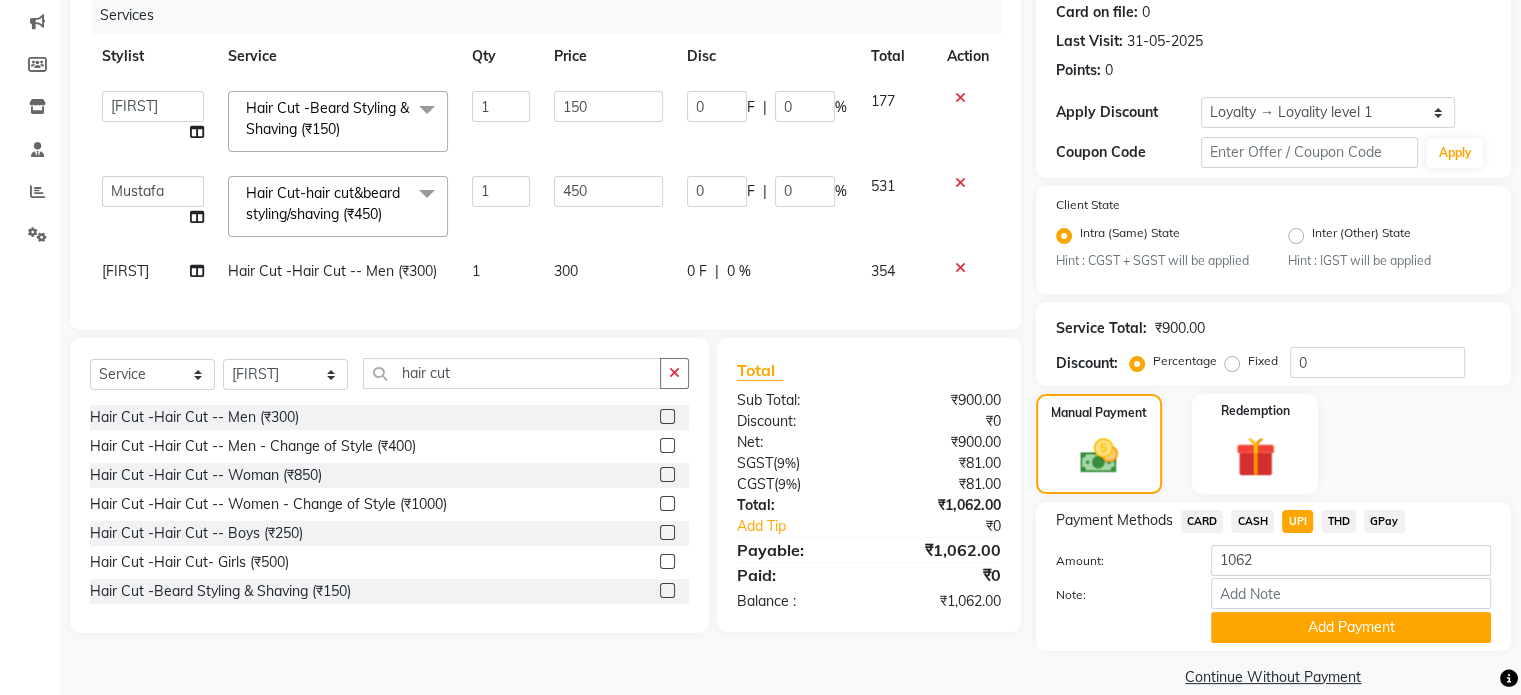 scroll, scrollTop: 281, scrollLeft: 0, axis: vertical 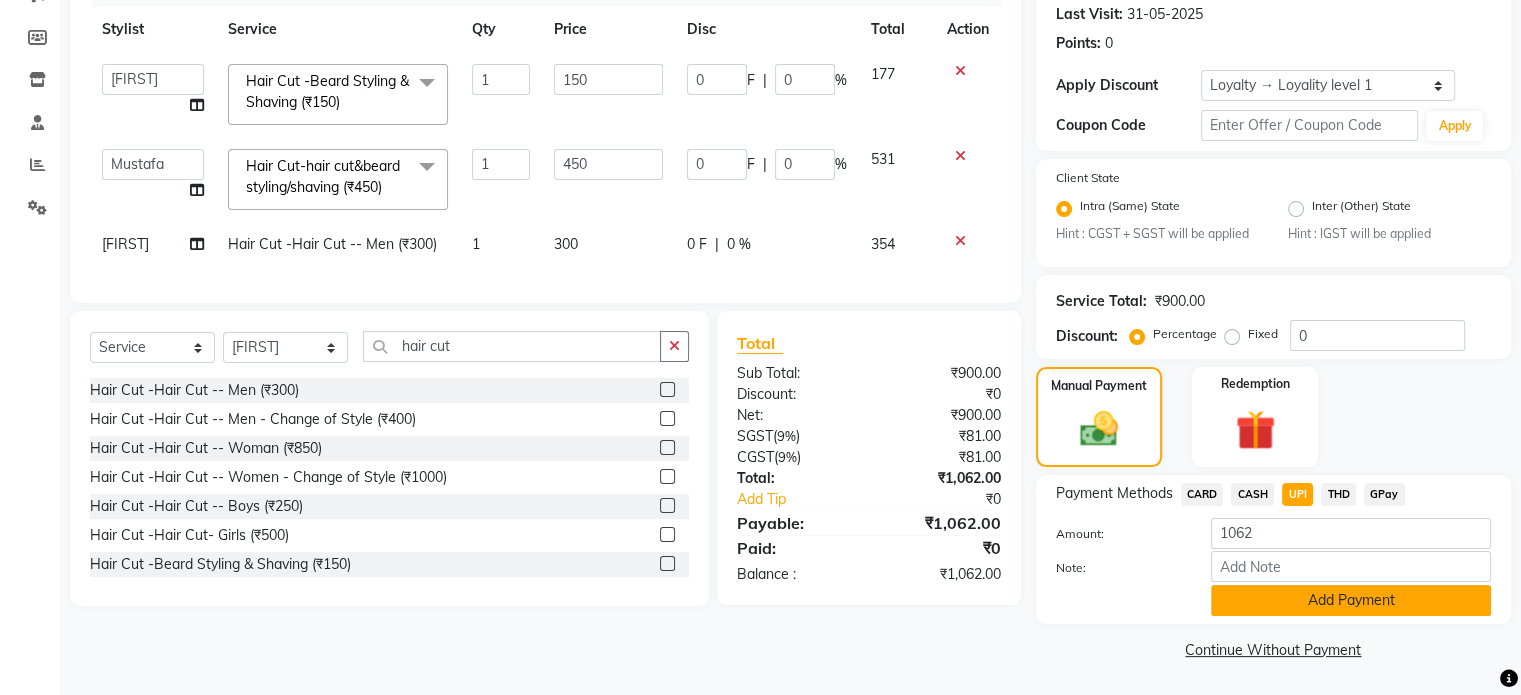 click on "Add Payment" 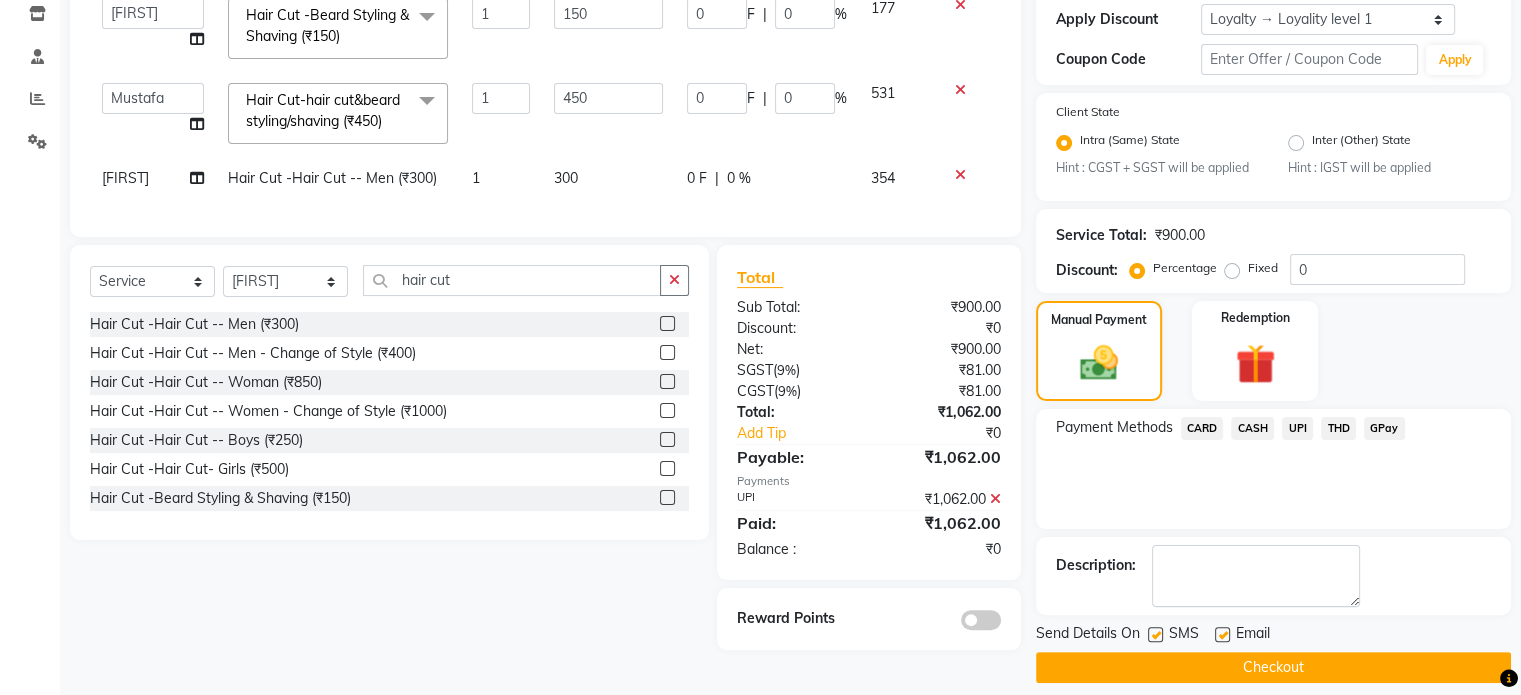 scroll, scrollTop: 363, scrollLeft: 0, axis: vertical 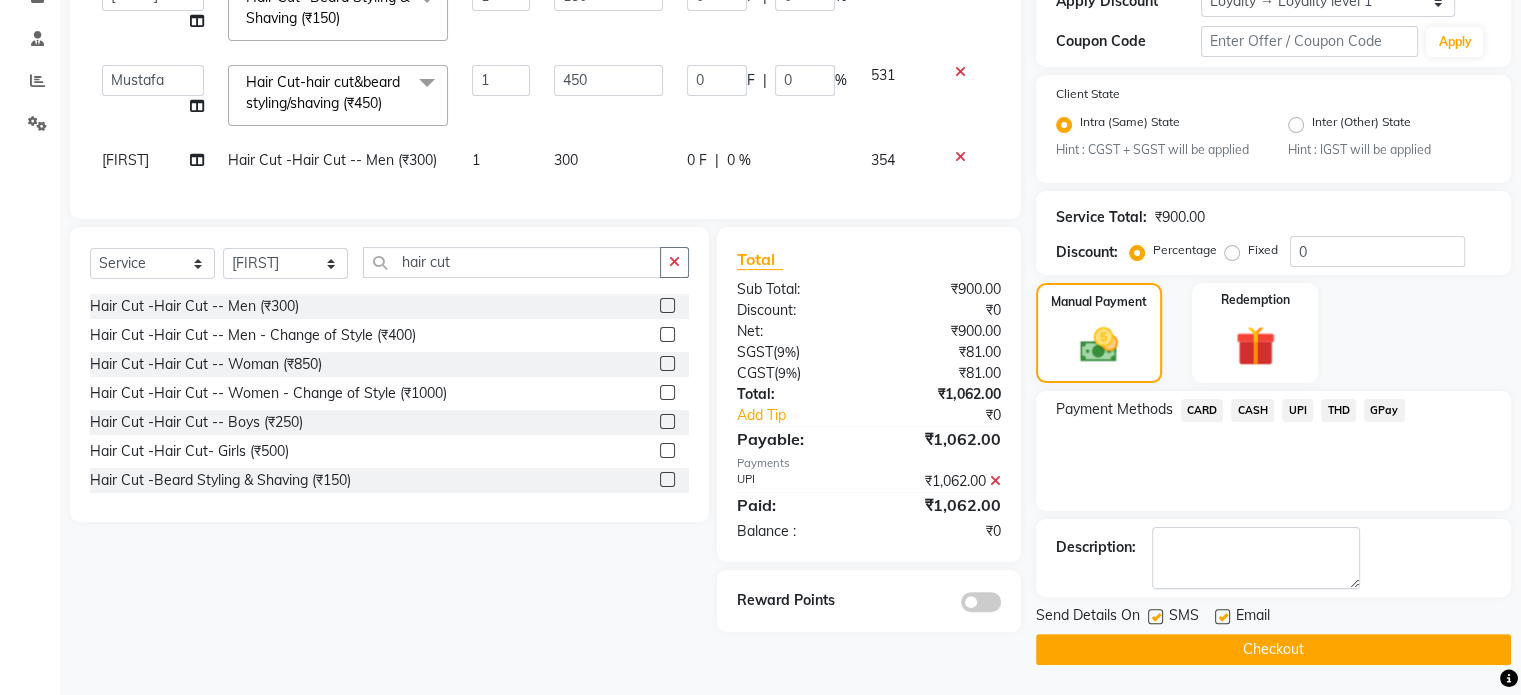 click on "Checkout" 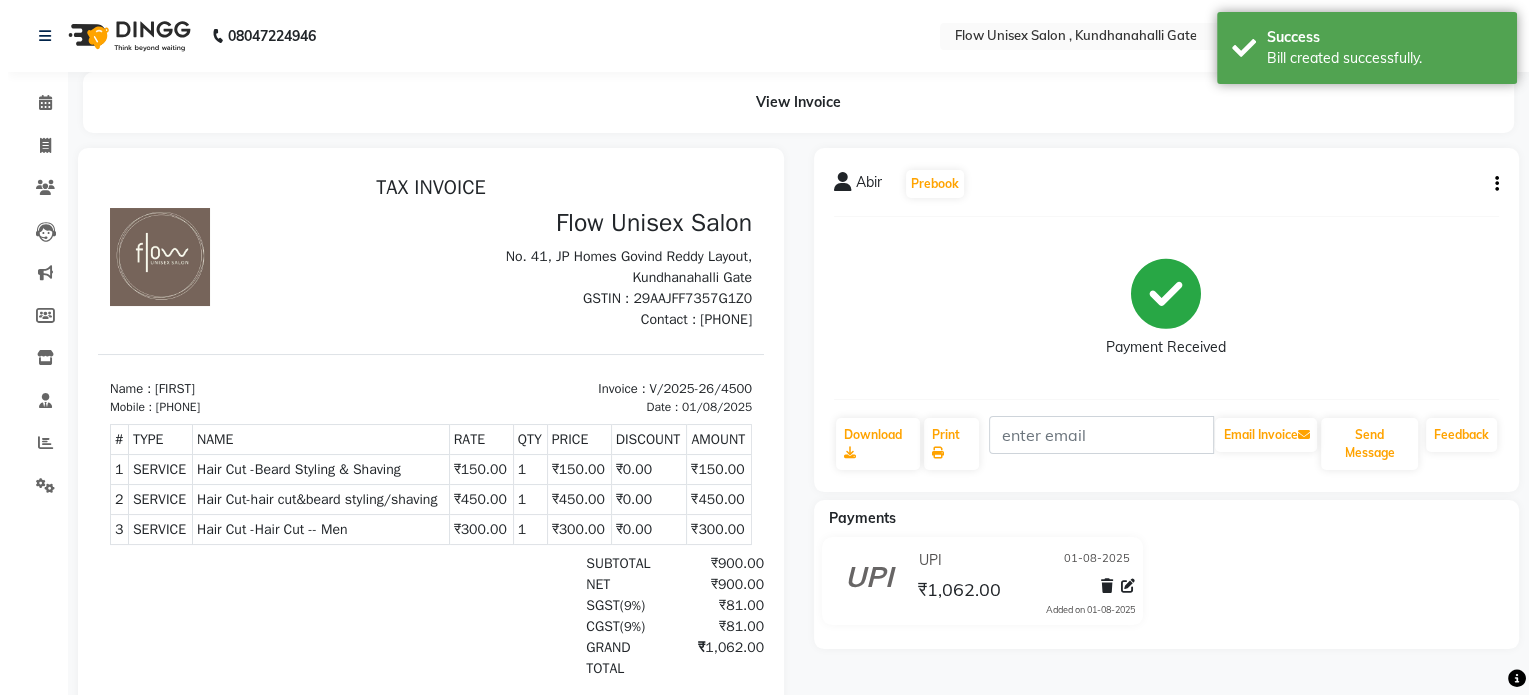 scroll, scrollTop: 0, scrollLeft: 0, axis: both 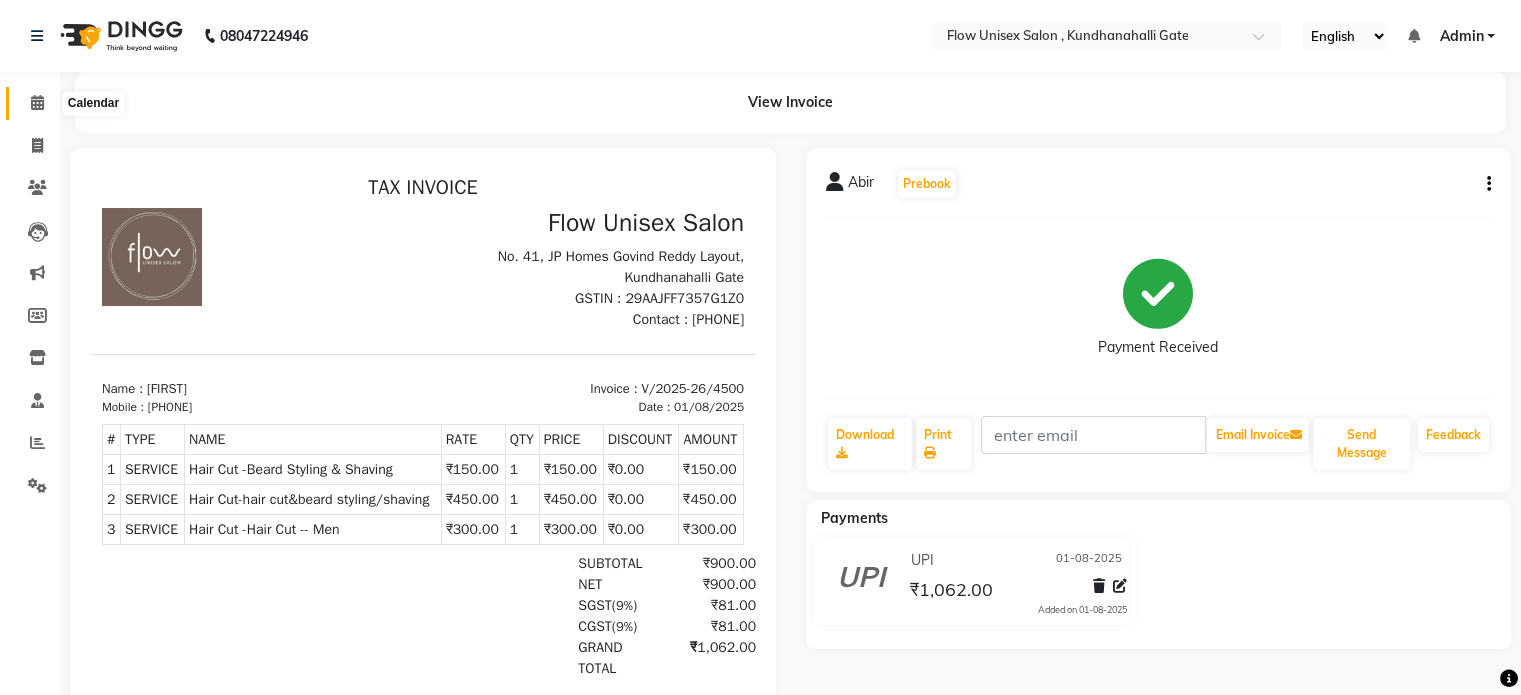 click 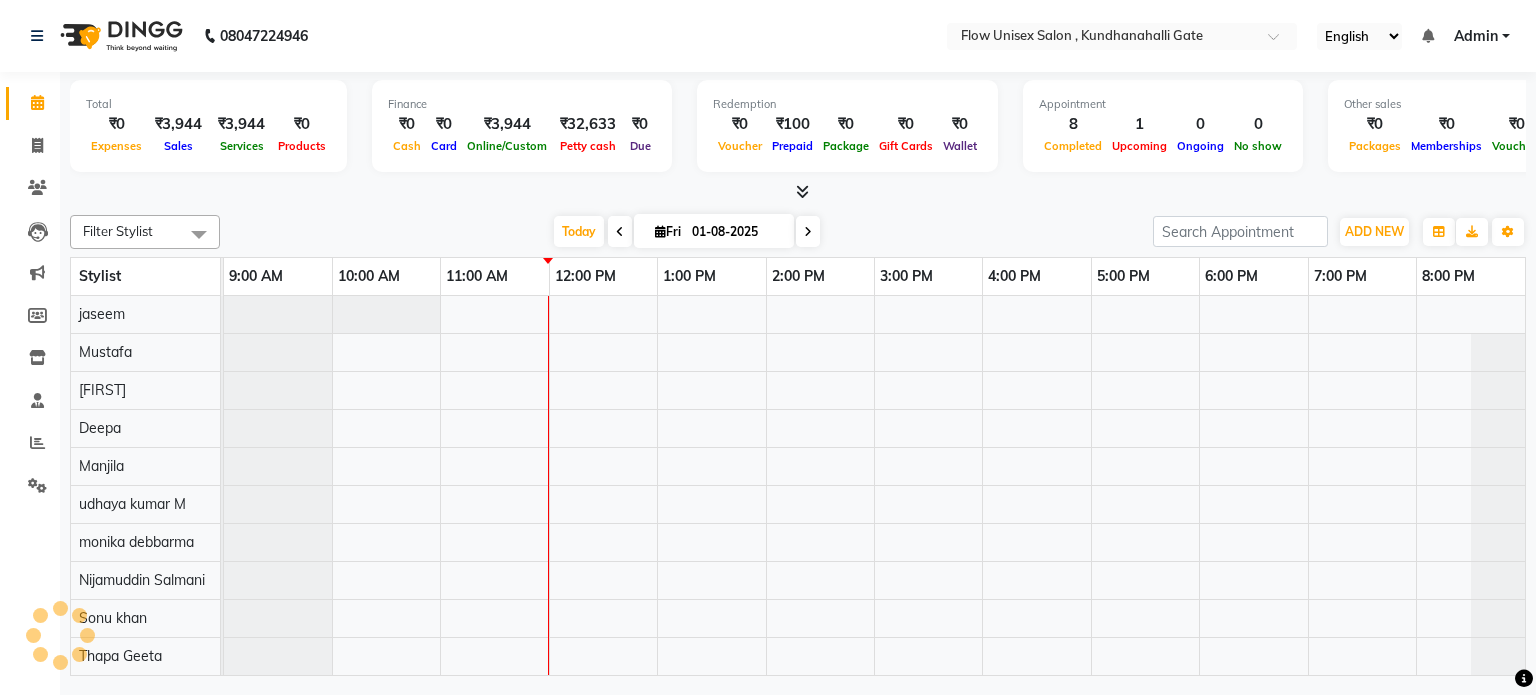 scroll, scrollTop: 0, scrollLeft: 0, axis: both 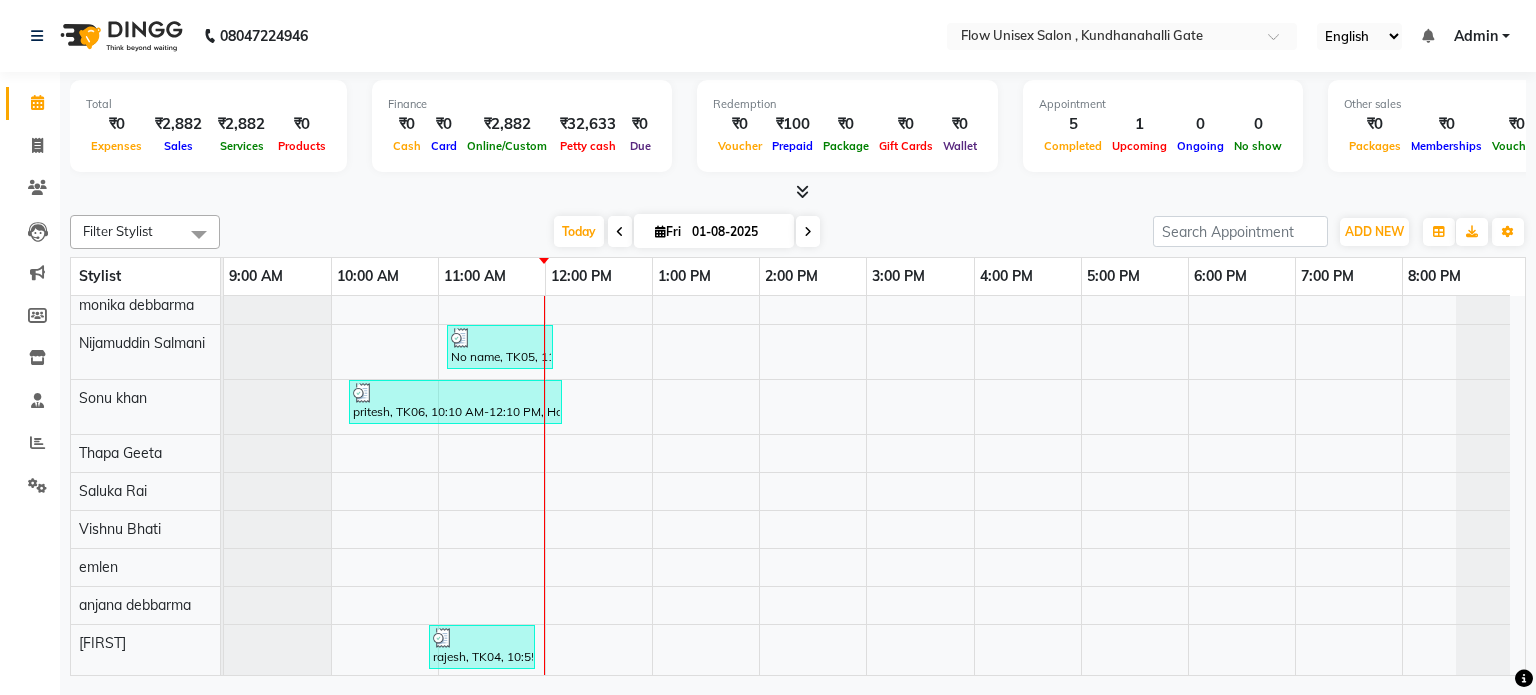 click at bounding box center [1524, 678] 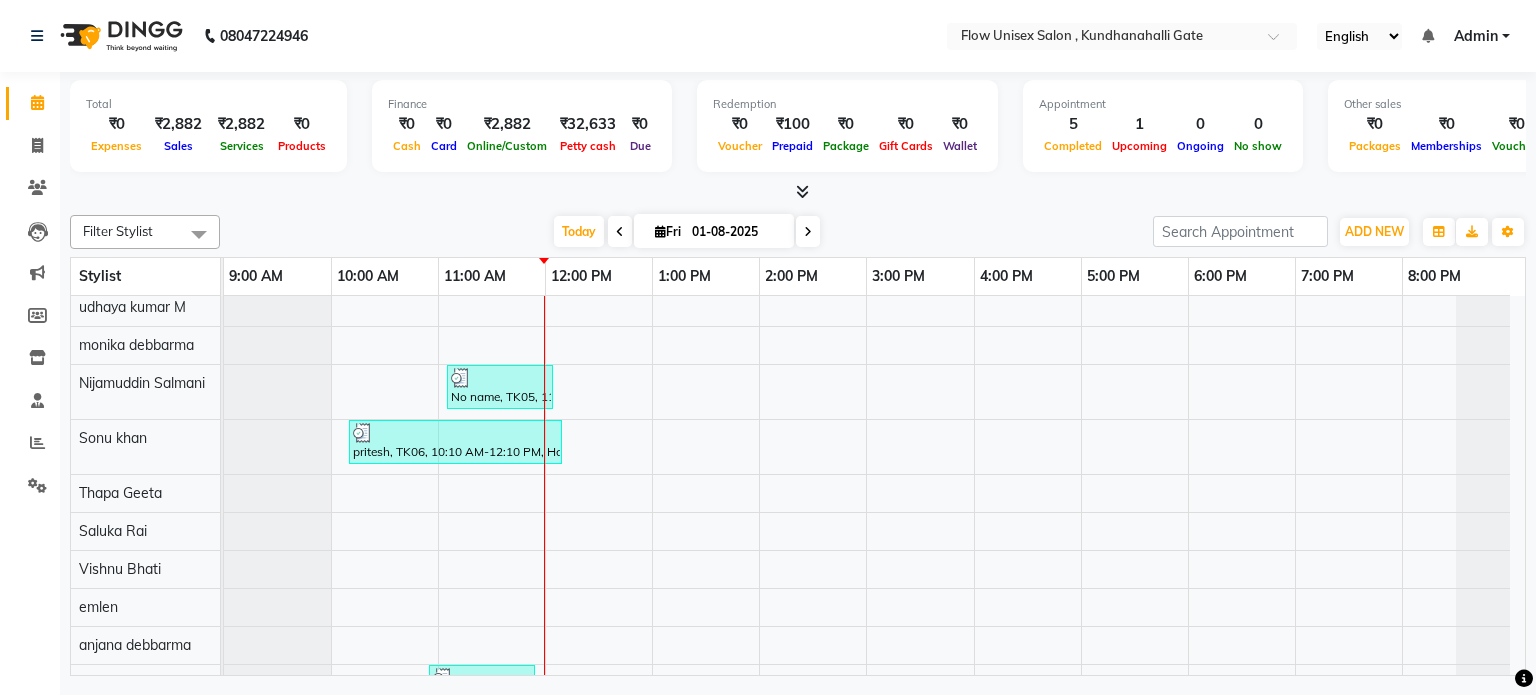 scroll, scrollTop: 132, scrollLeft: 0, axis: vertical 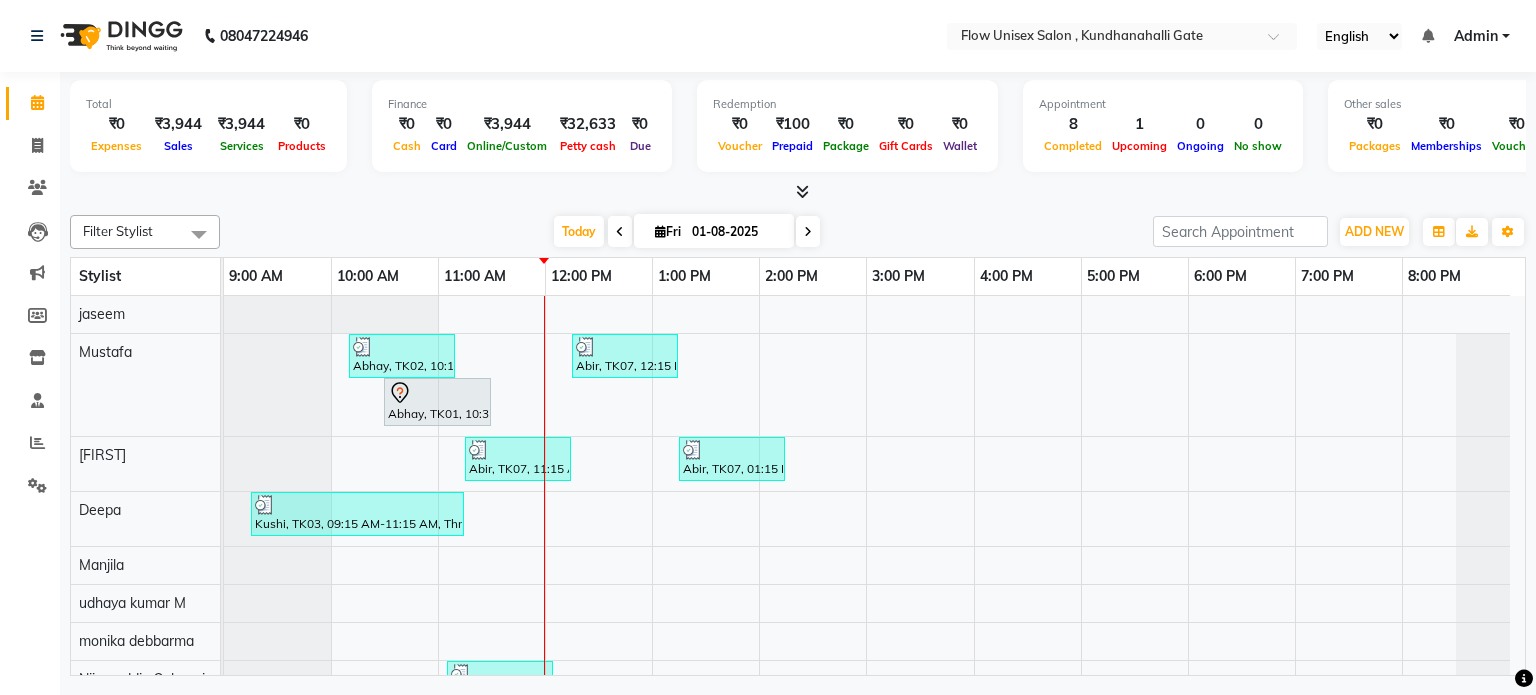 drag, startPoint x: 462, startPoint y: 1, endPoint x: 379, endPoint y: 18, distance: 84.723076 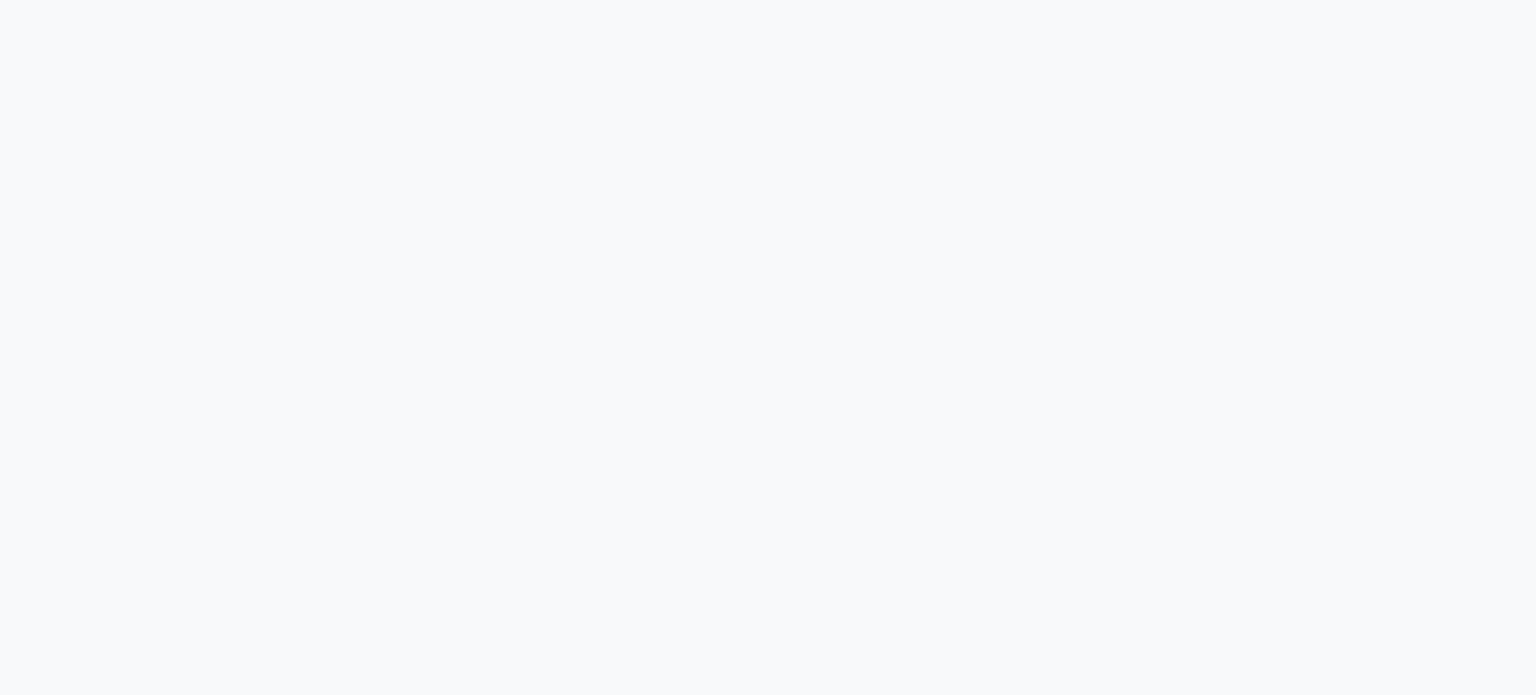 scroll, scrollTop: 0, scrollLeft: 0, axis: both 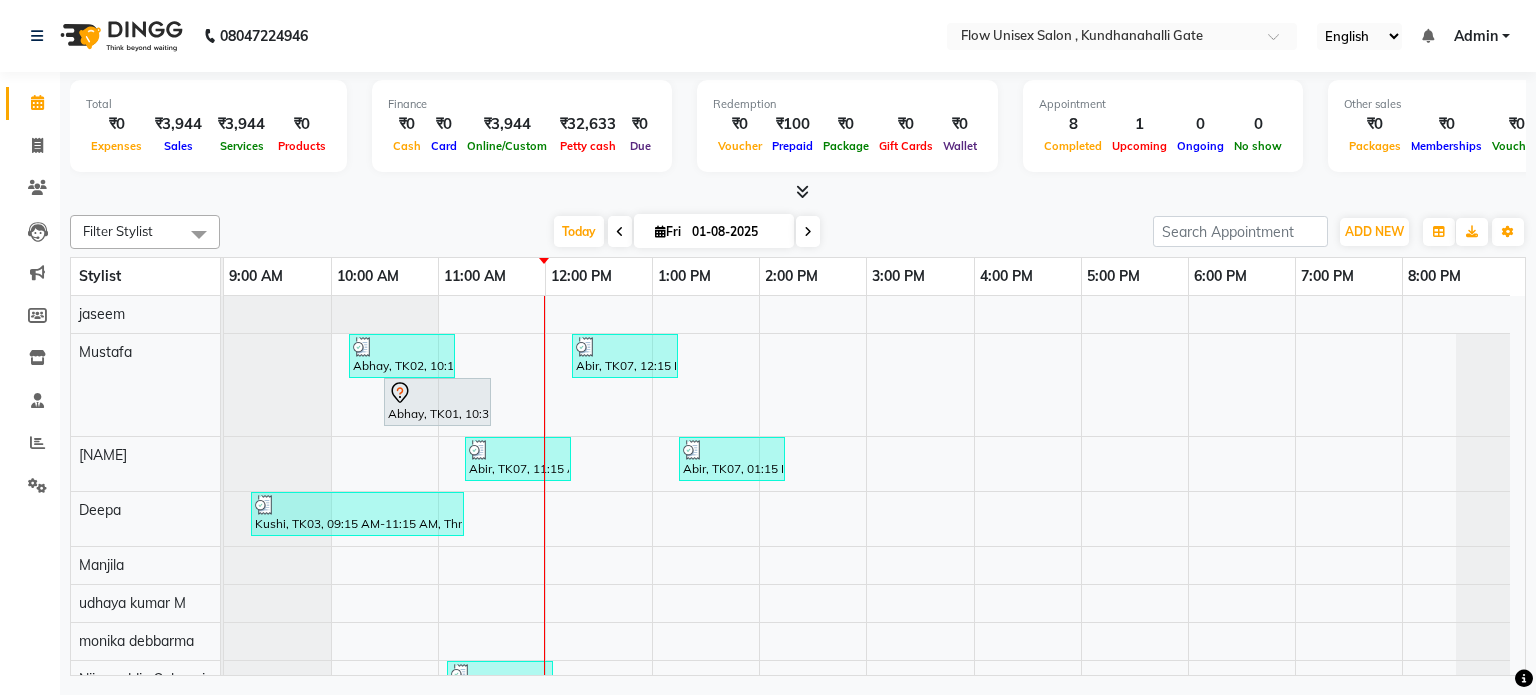 click at bounding box center (802, 191) 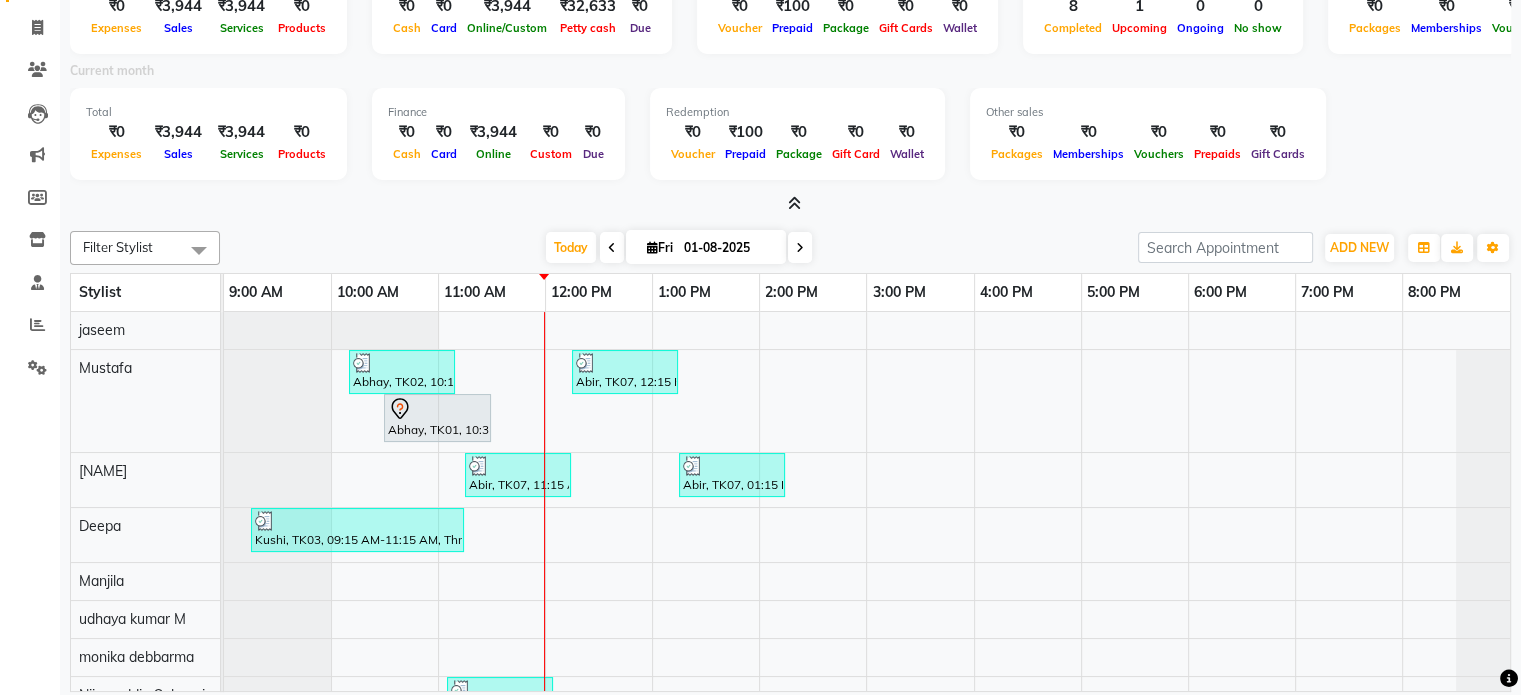 scroll, scrollTop: 119, scrollLeft: 0, axis: vertical 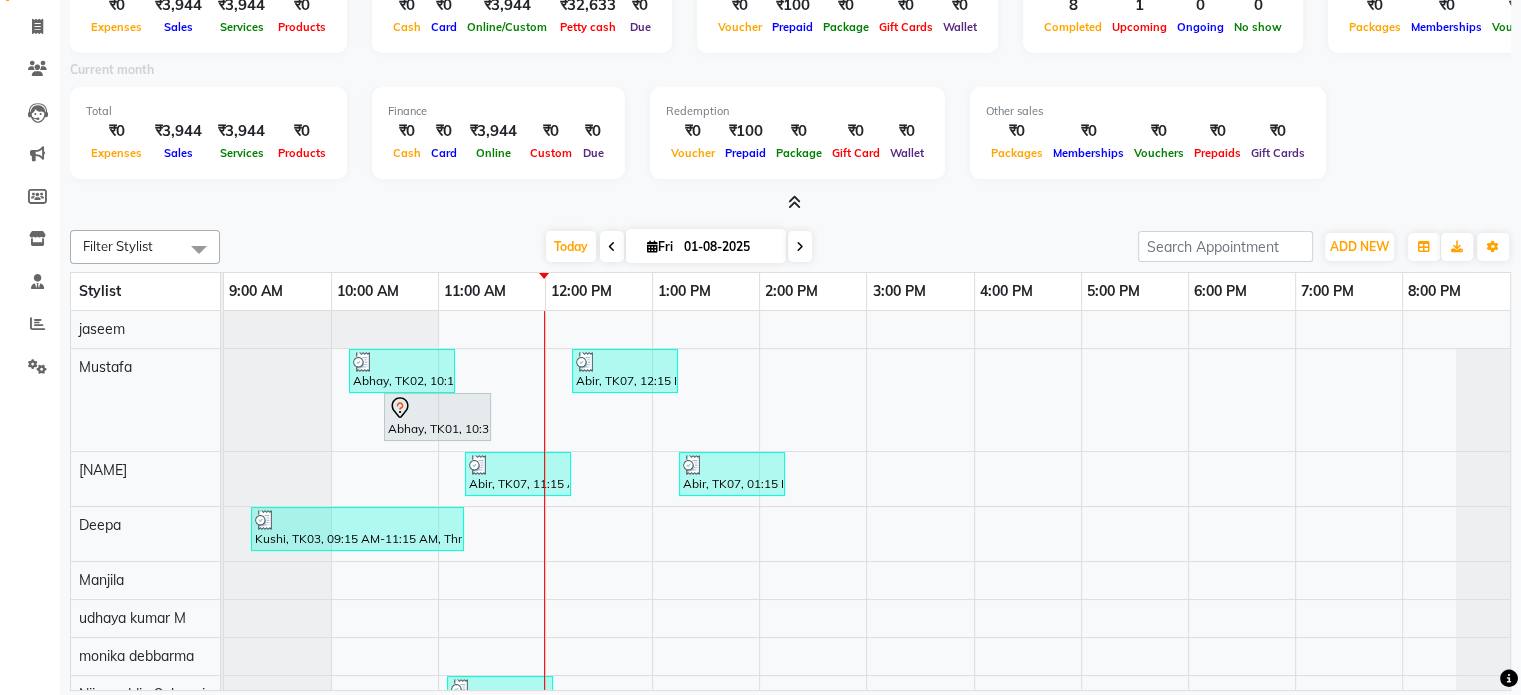 click at bounding box center (794, 202) 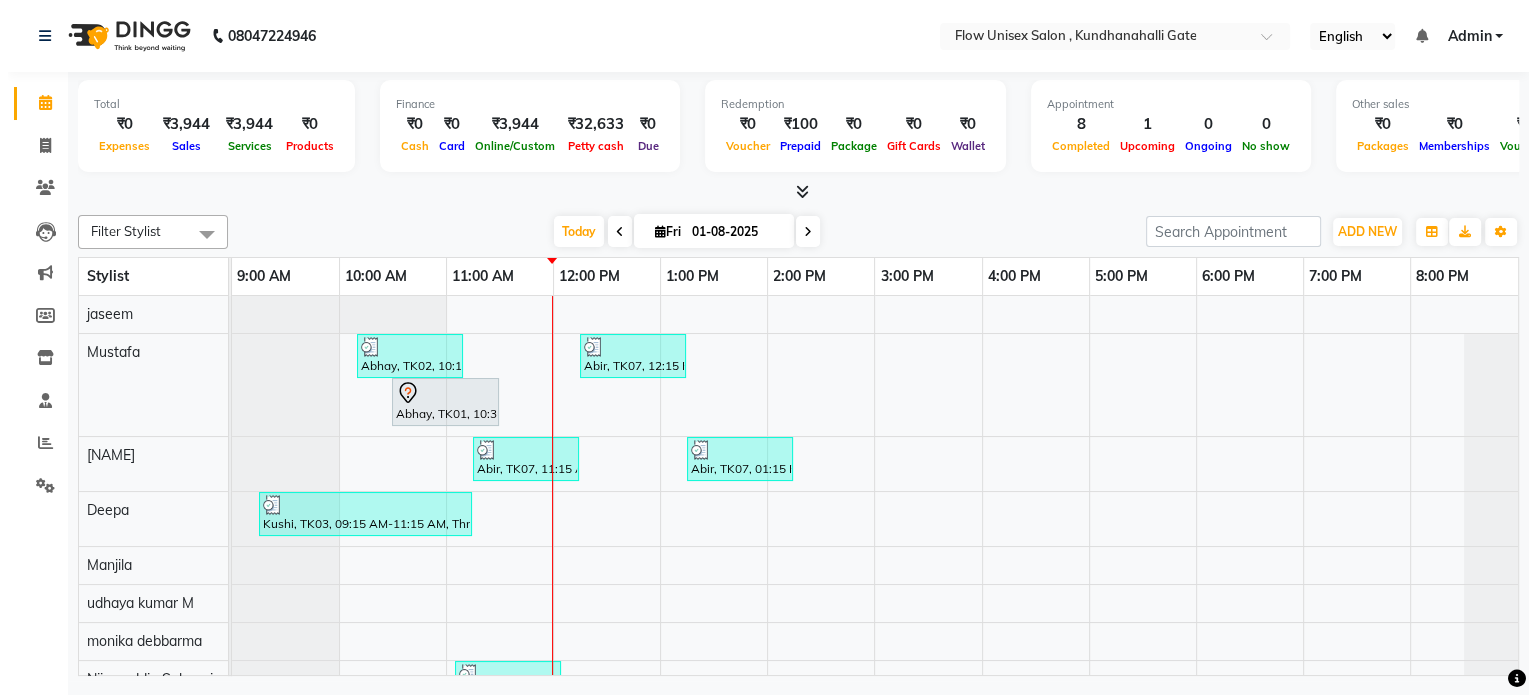 scroll, scrollTop: 0, scrollLeft: 0, axis: both 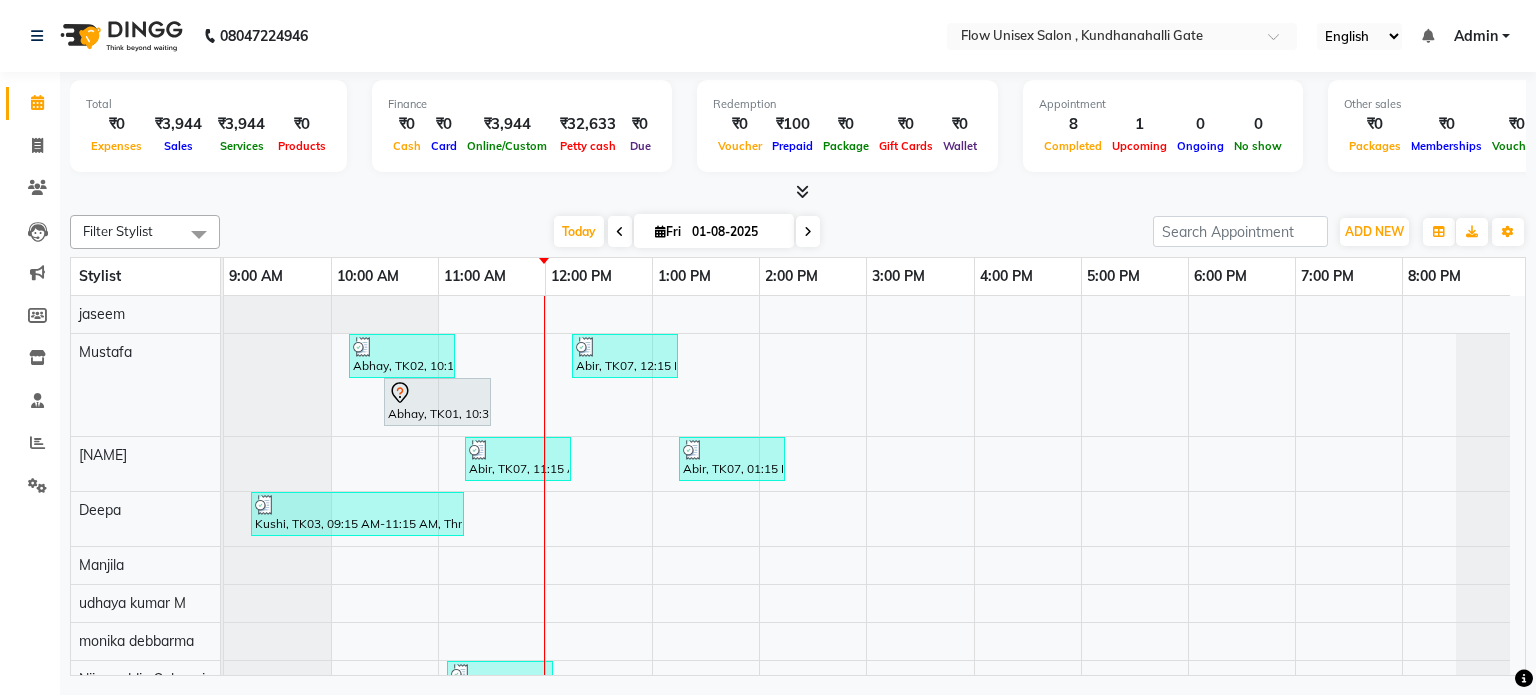 click at bounding box center [802, 191] 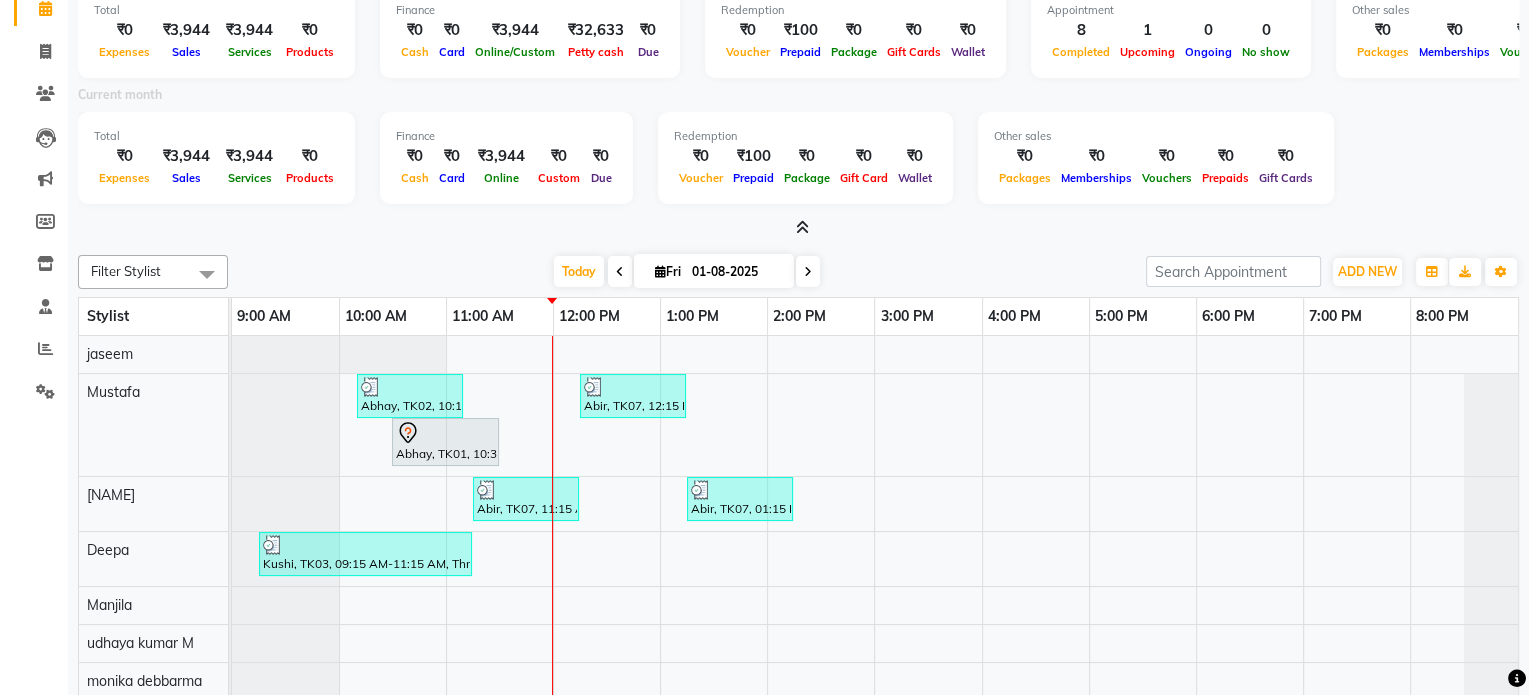 scroll, scrollTop: 0, scrollLeft: 0, axis: both 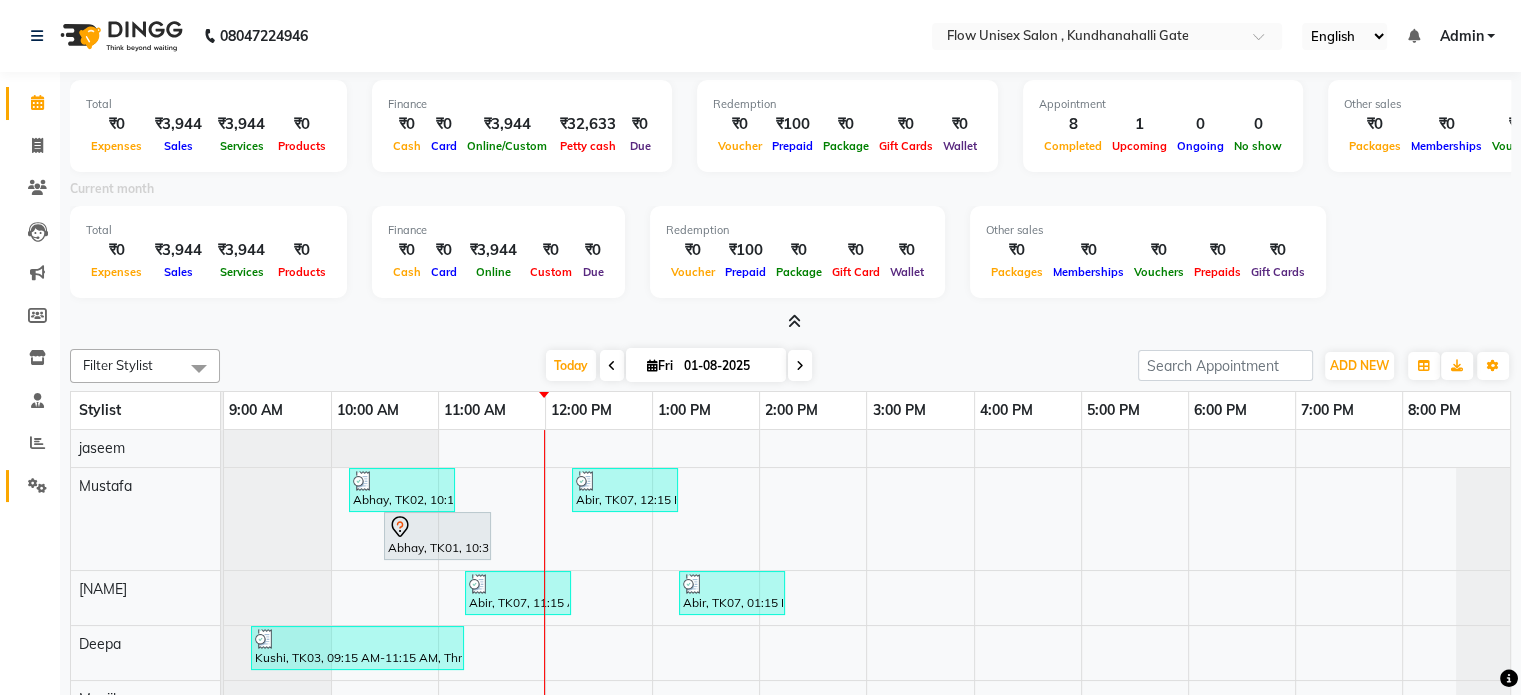 click on "Settings" 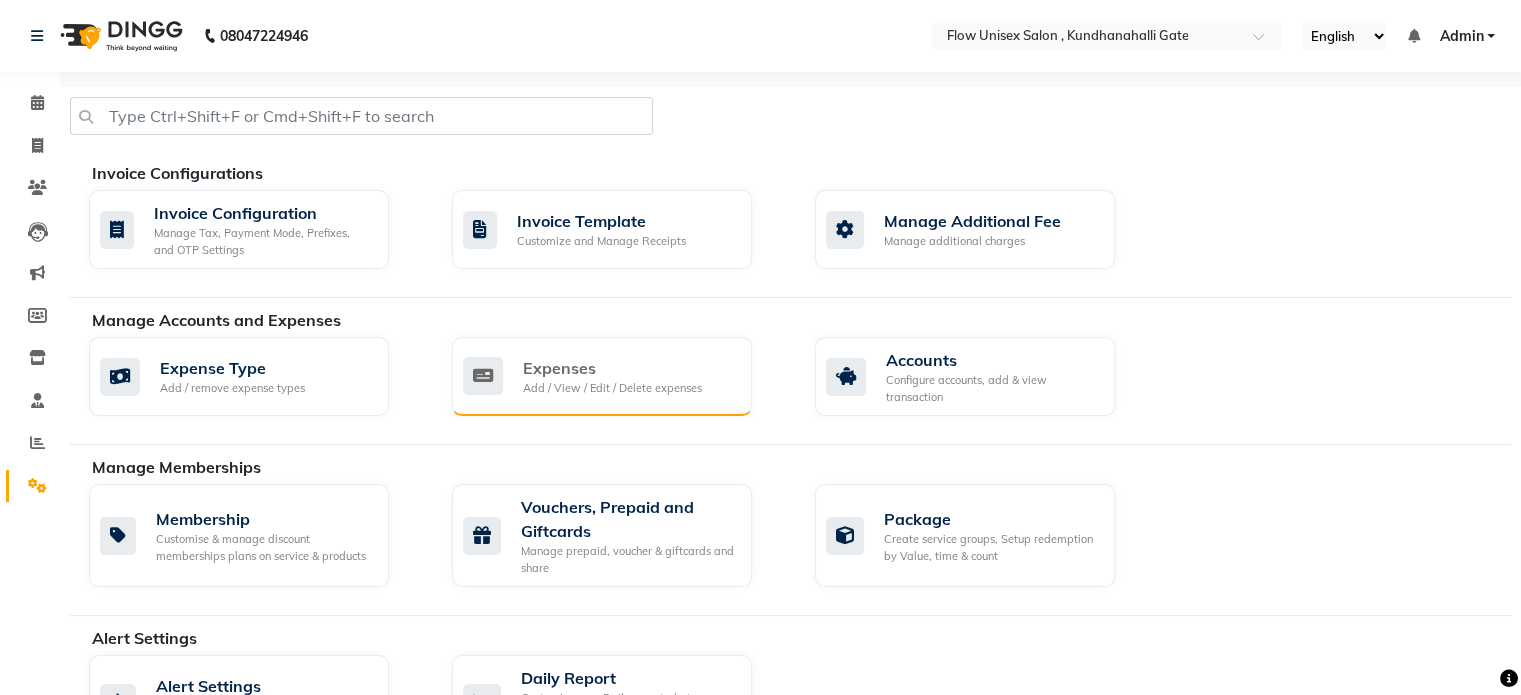 click on "Add / View / Edit / Delete expenses" 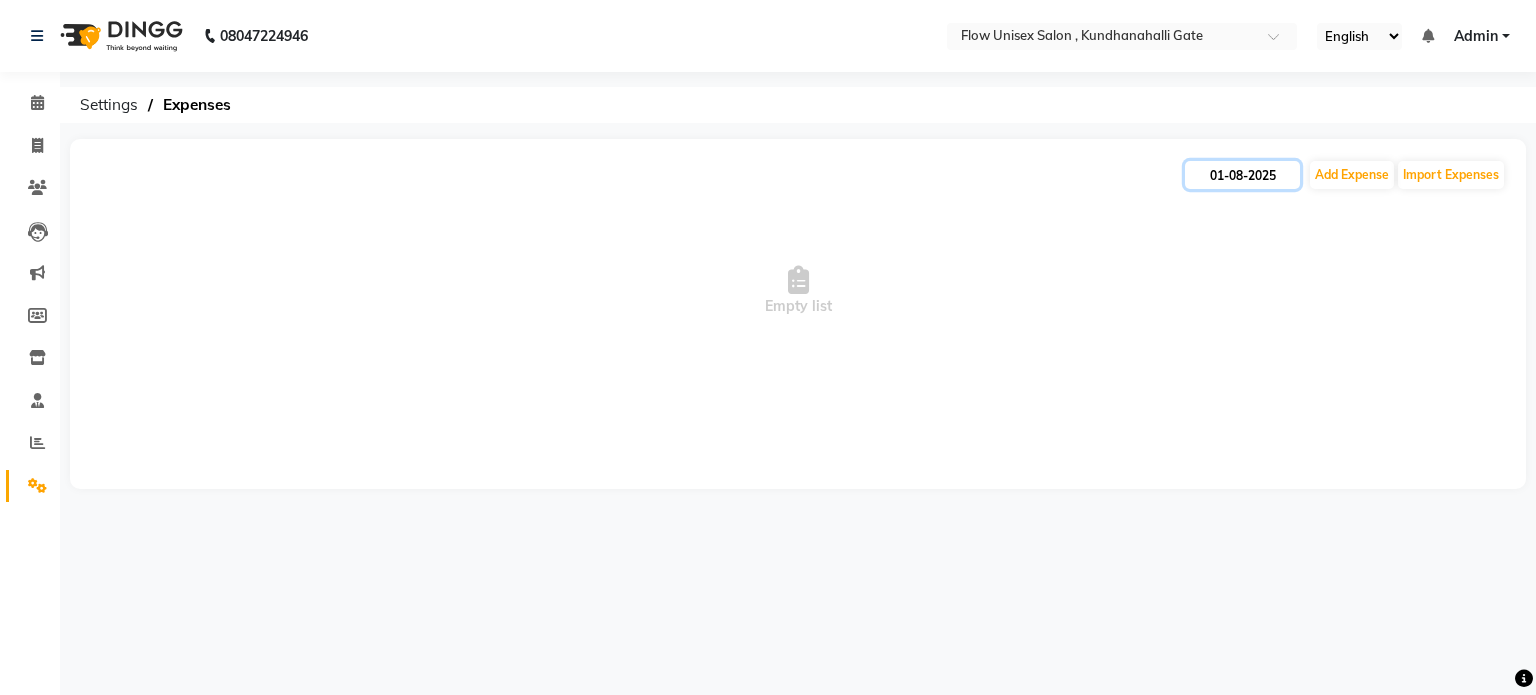 click on "01-08-2025" 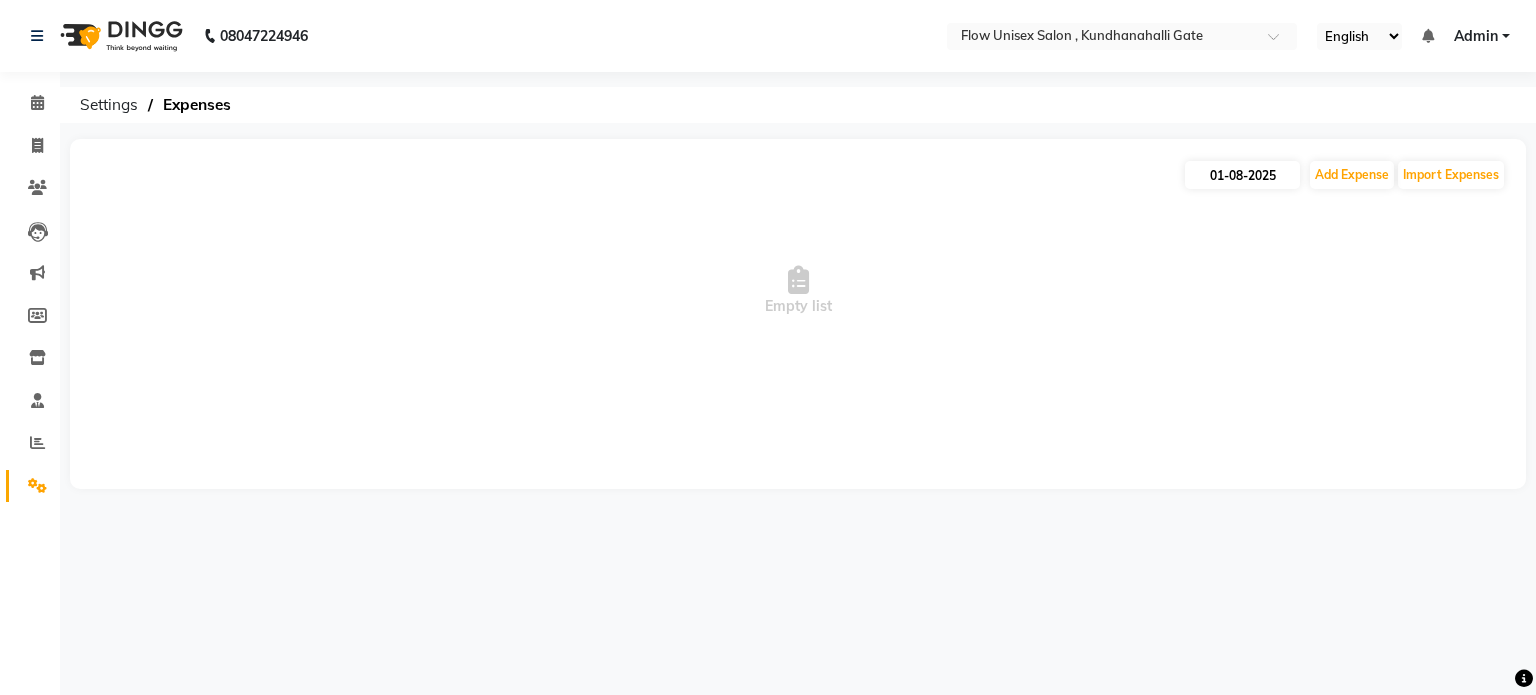 select on "8" 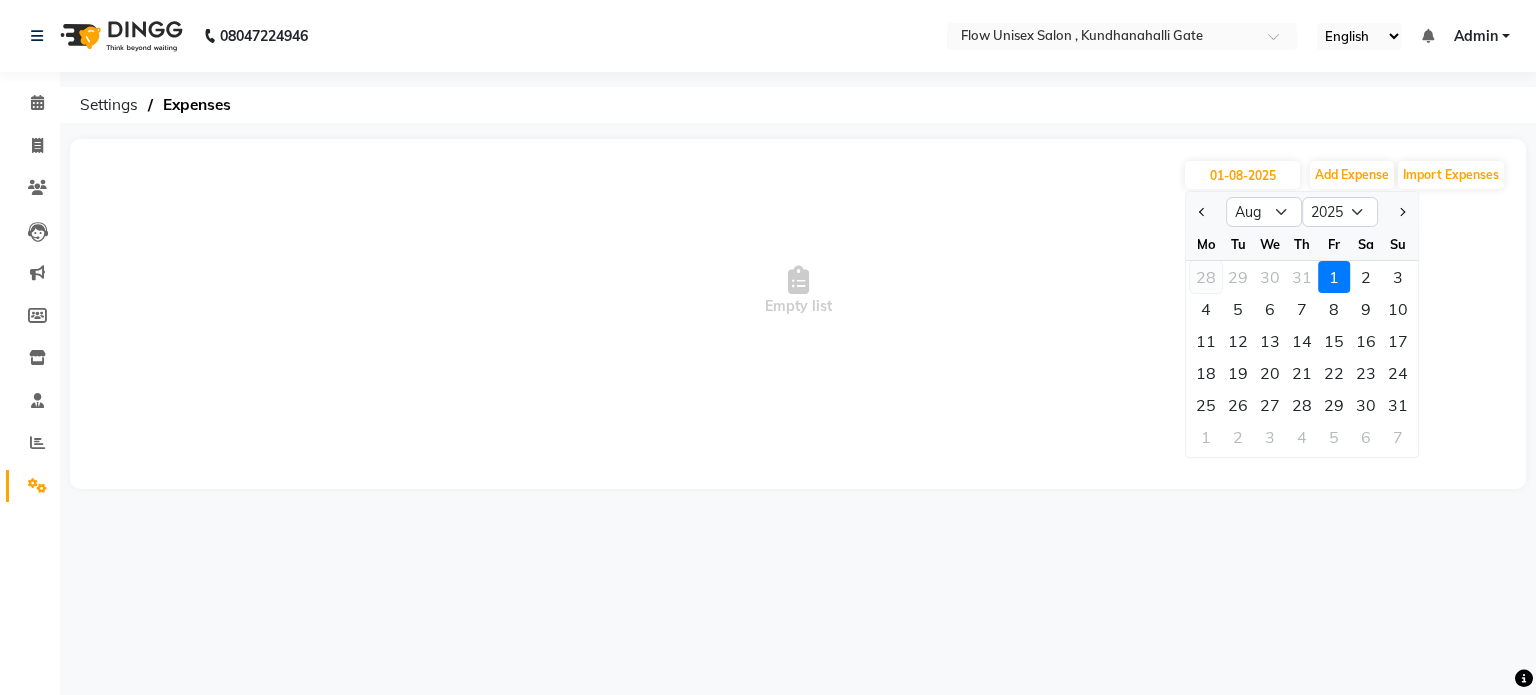 click on "28" 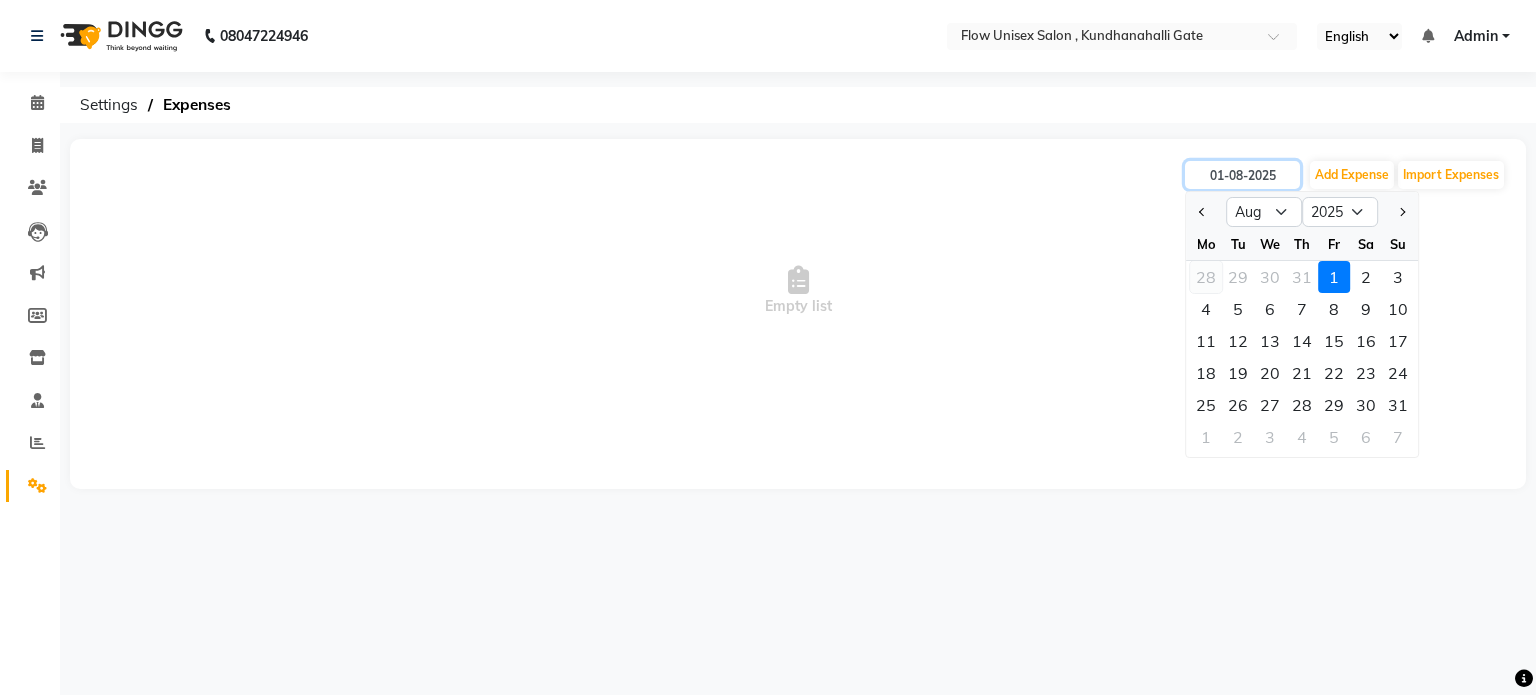 type on "28-07-2025" 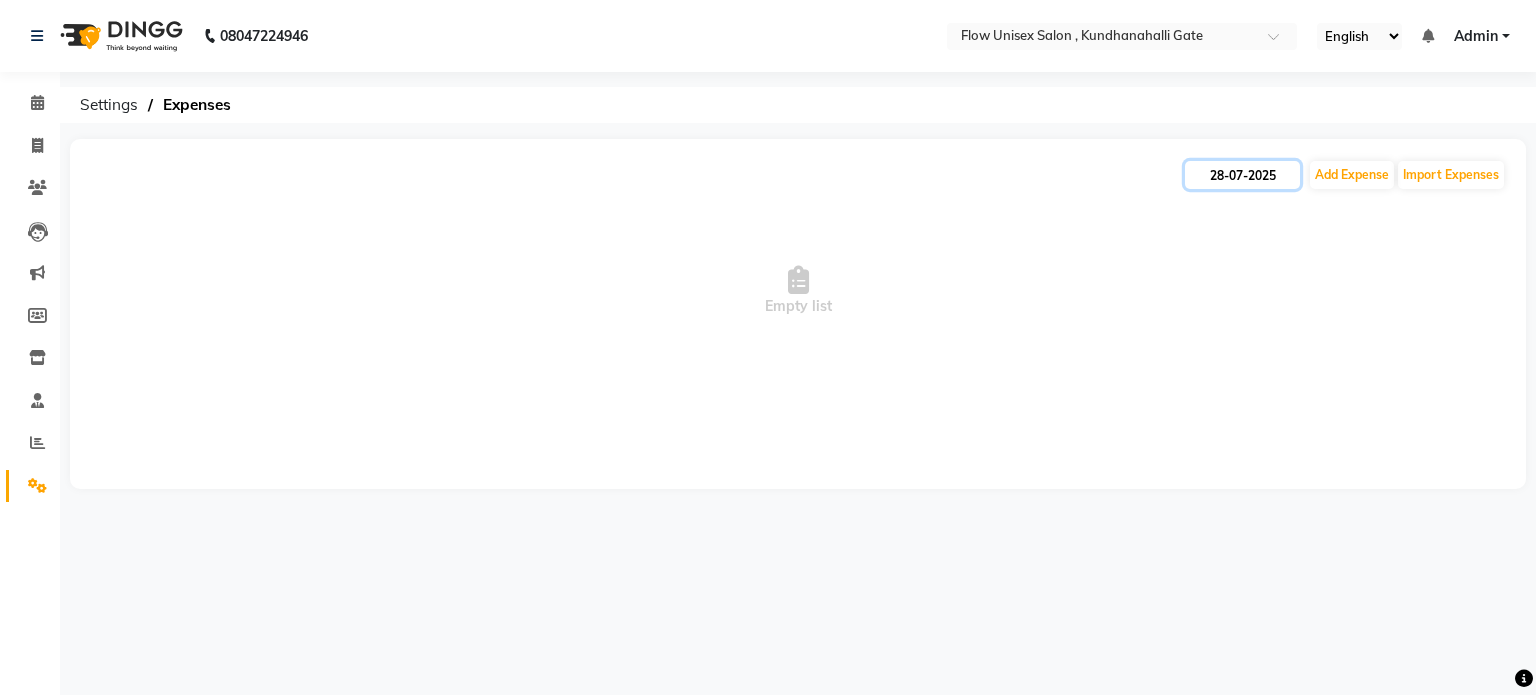 click on "28-07-2025" 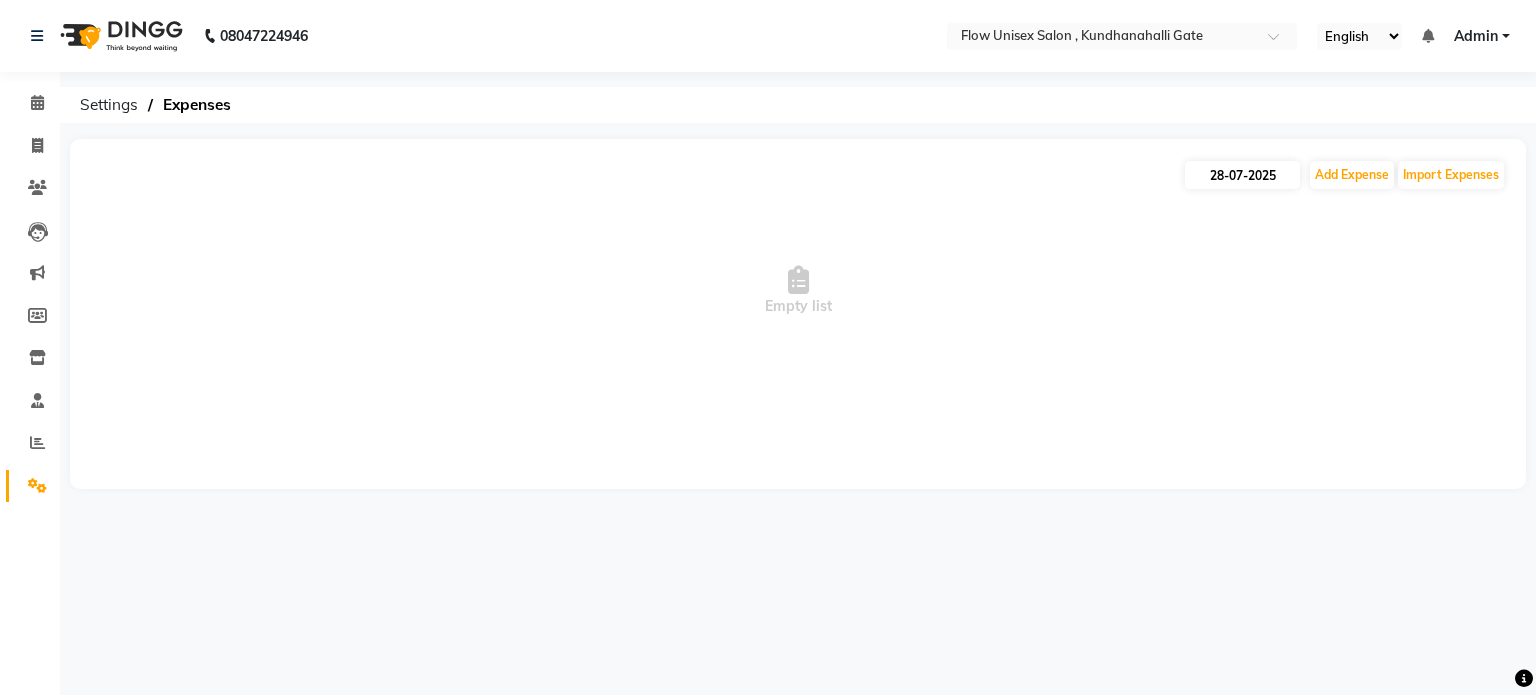 select on "7" 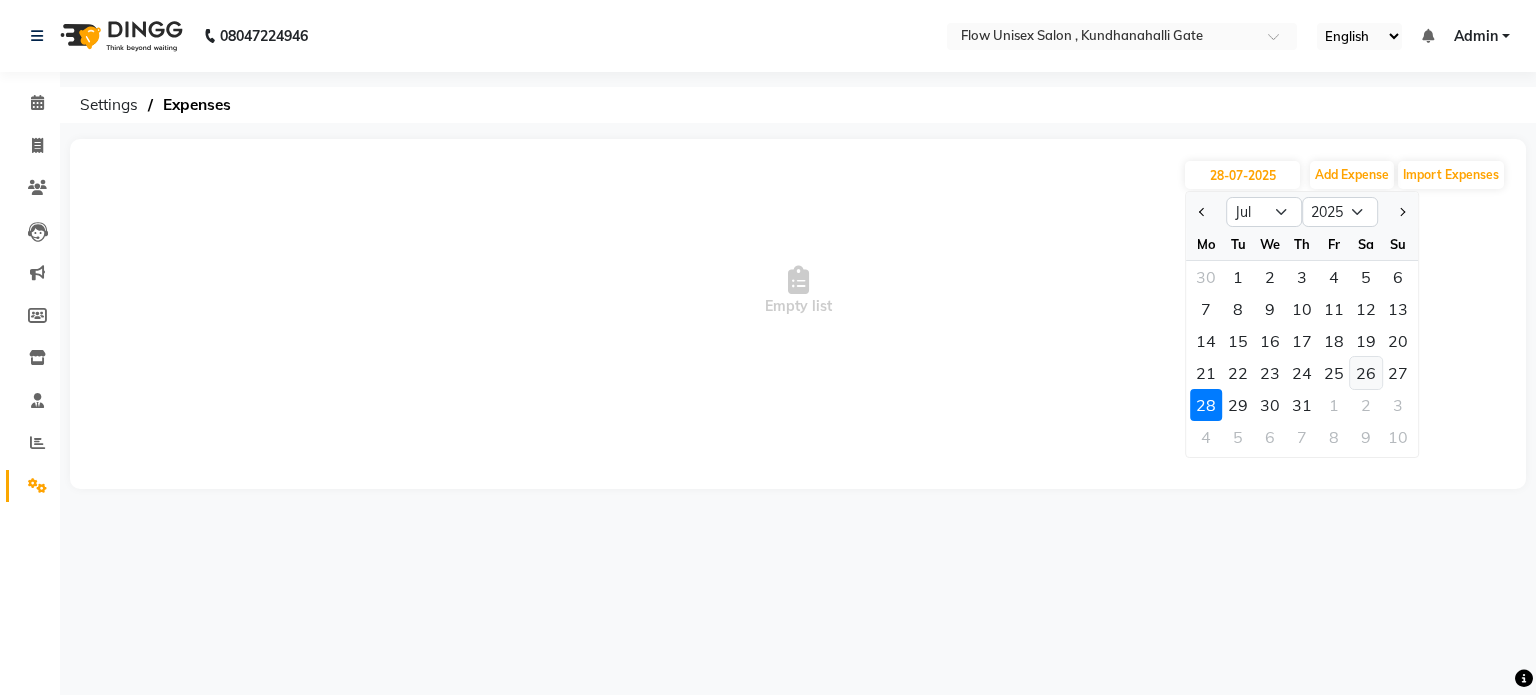 click on "26" 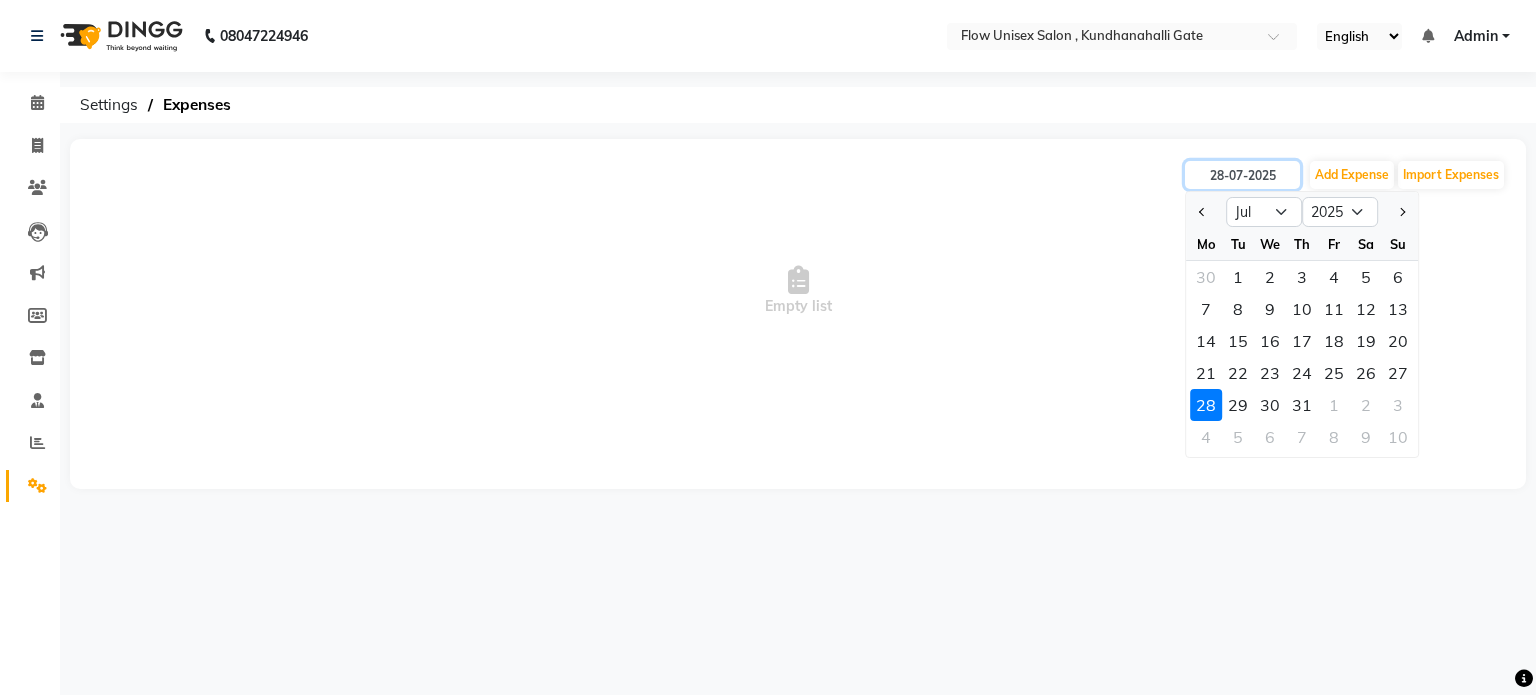 type on "26-07-2025" 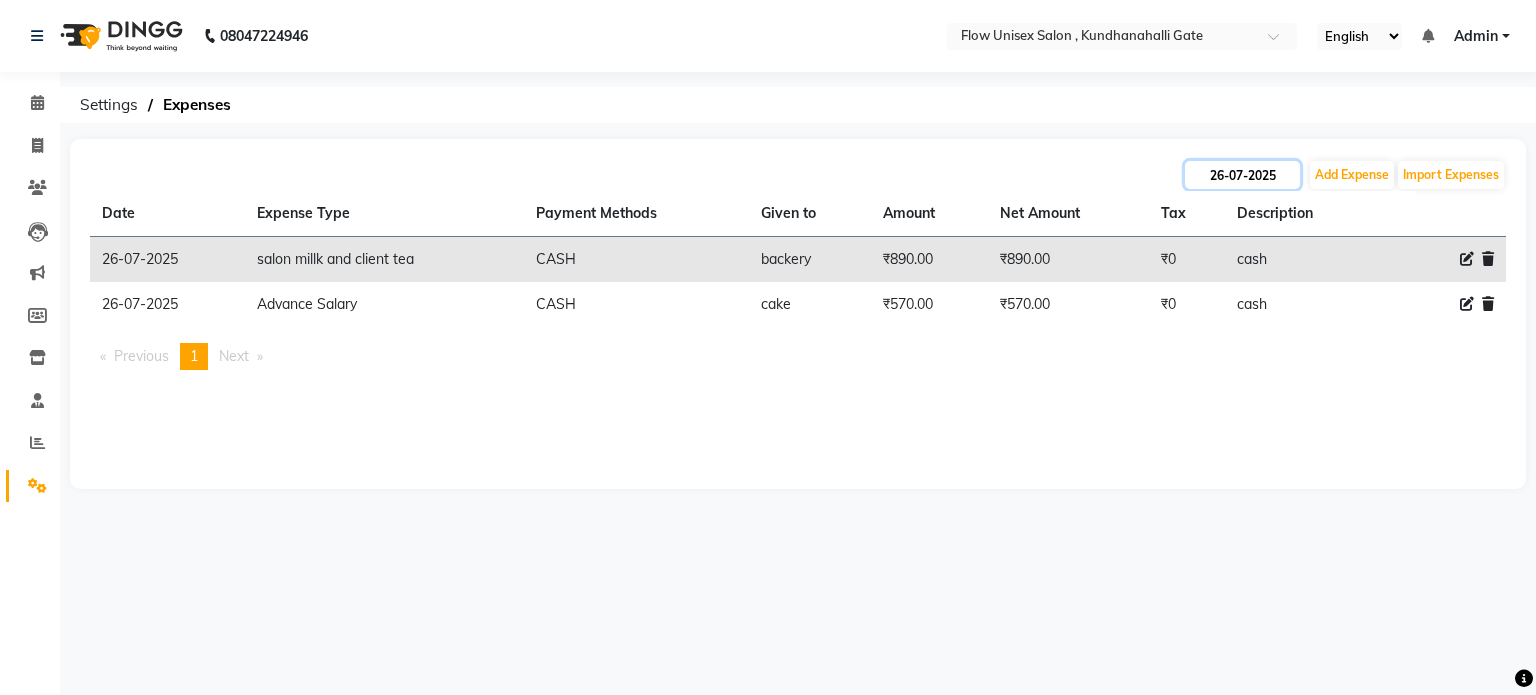 click on "26-07-2025" 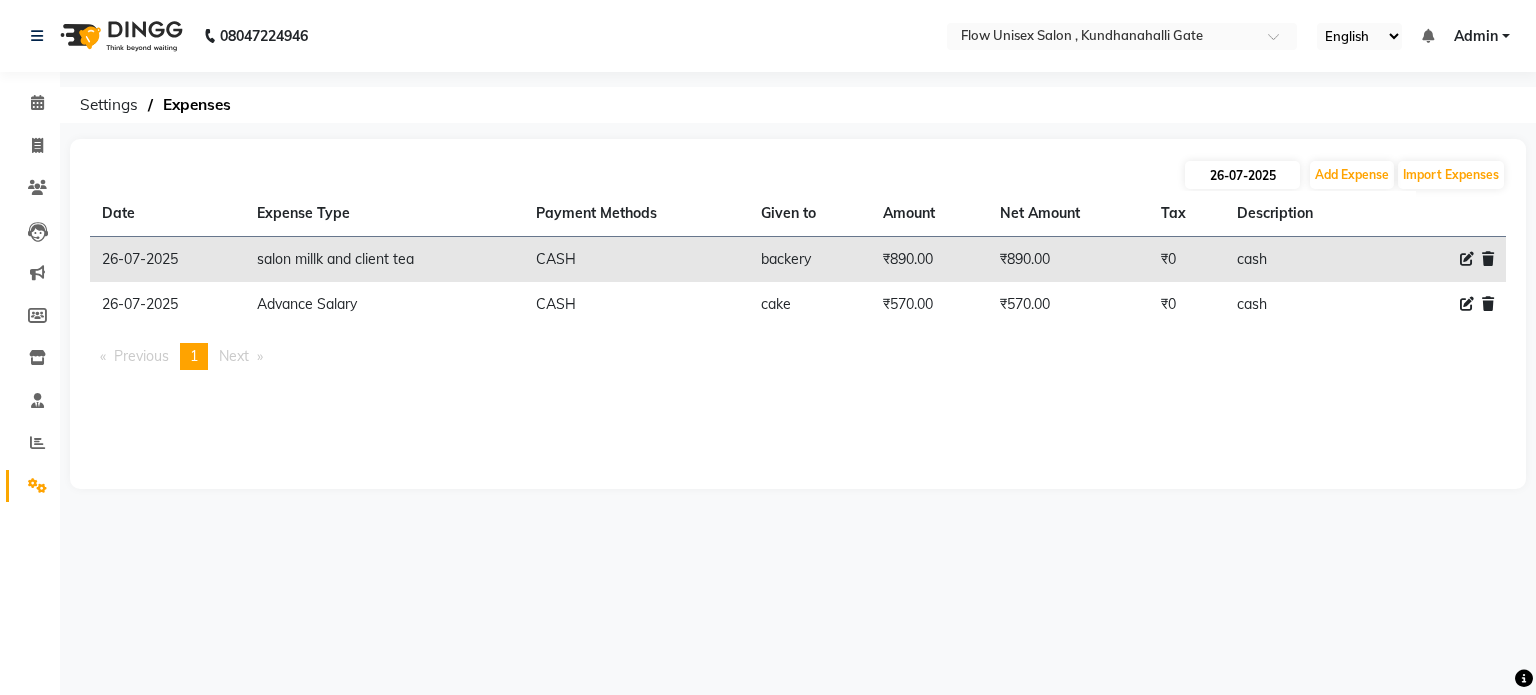 select on "7" 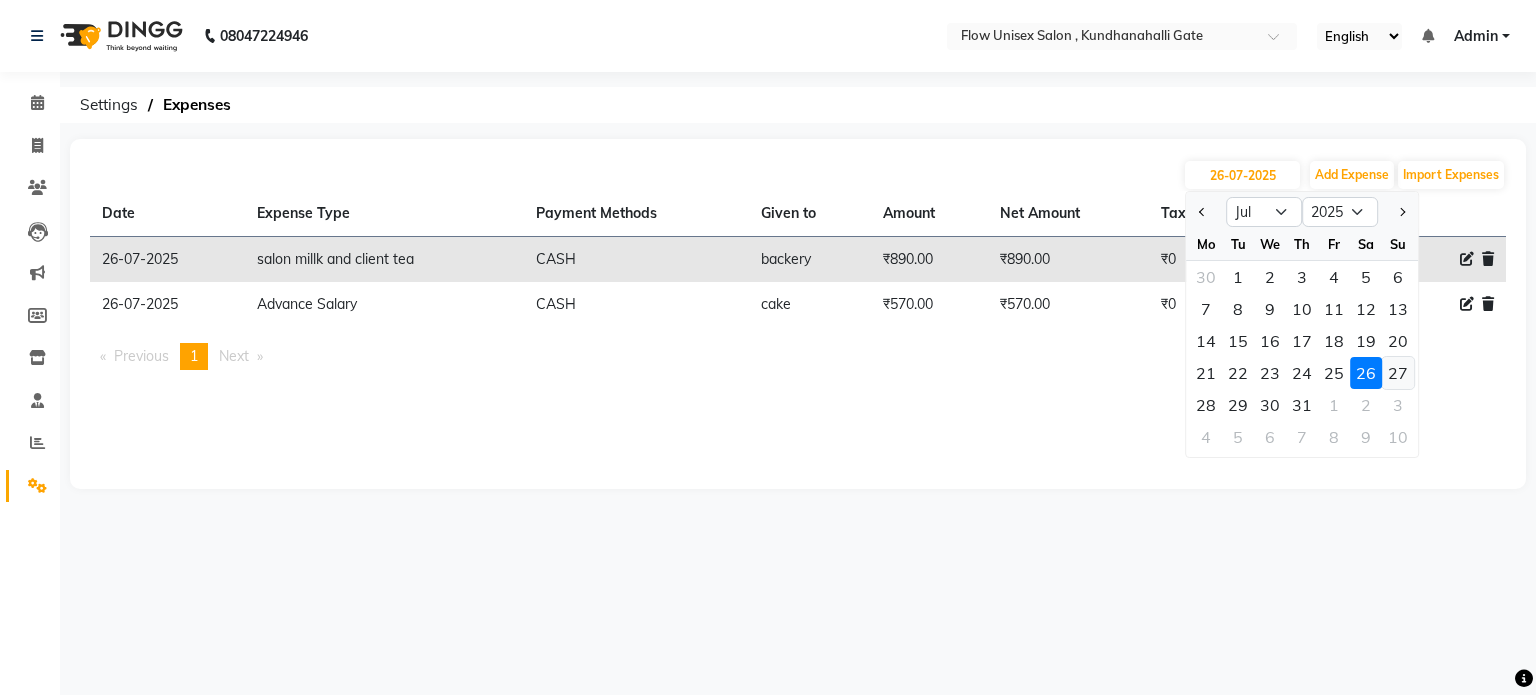 click on "27" 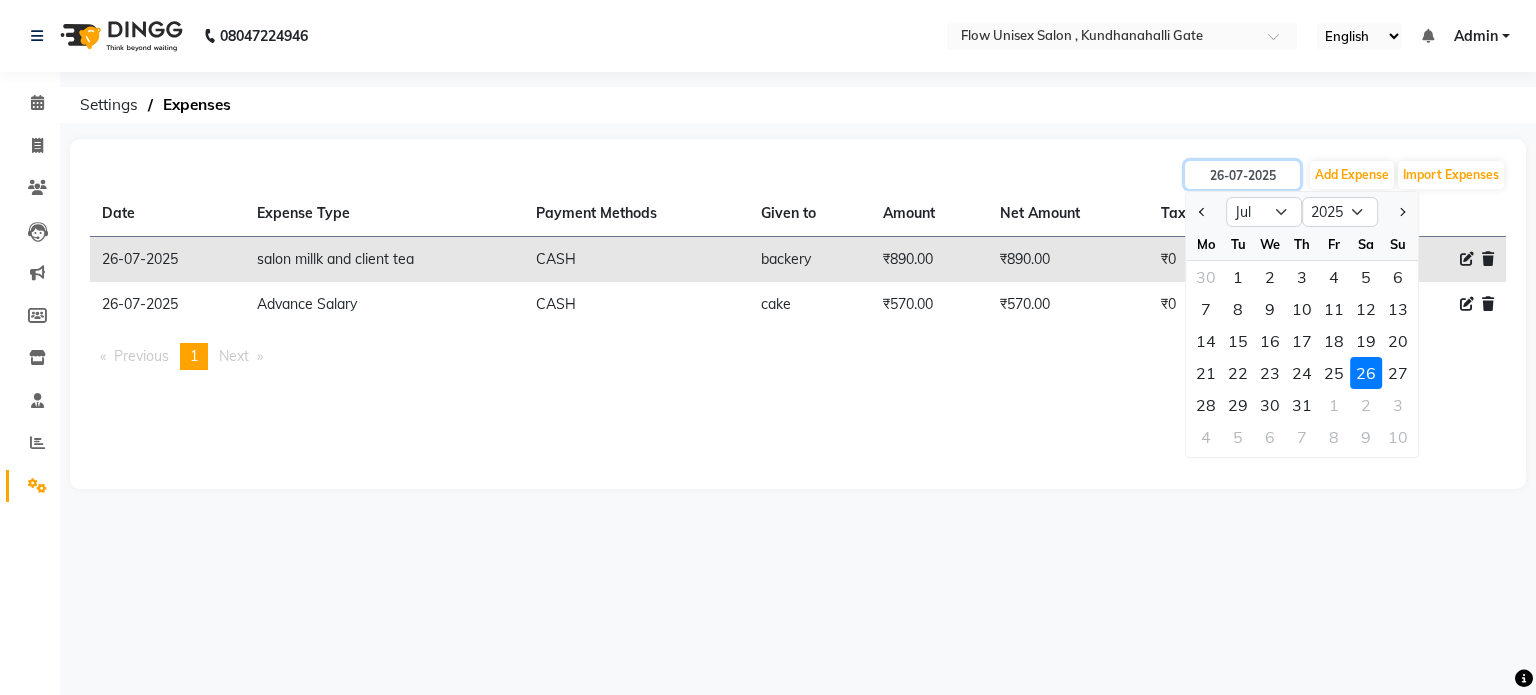 type on "27-07-2025" 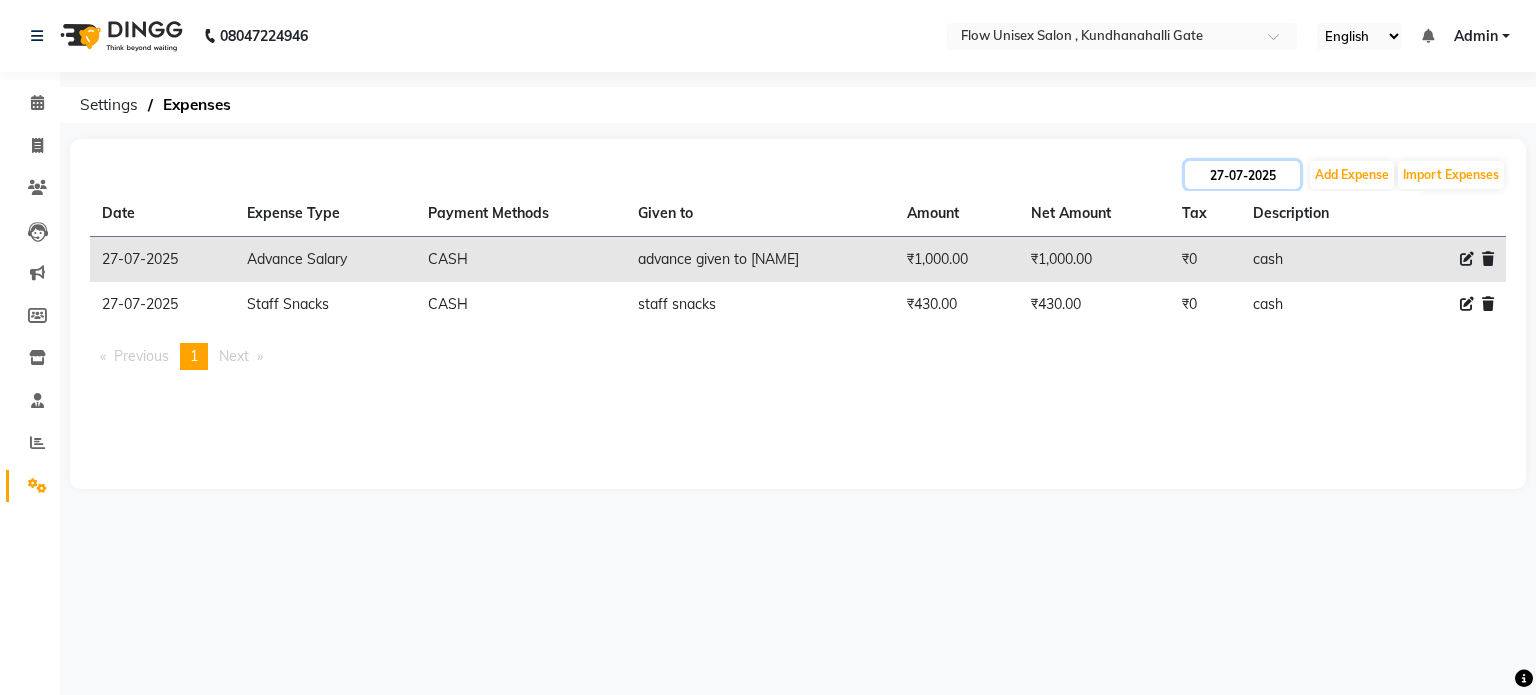 click on "27-07-2025" 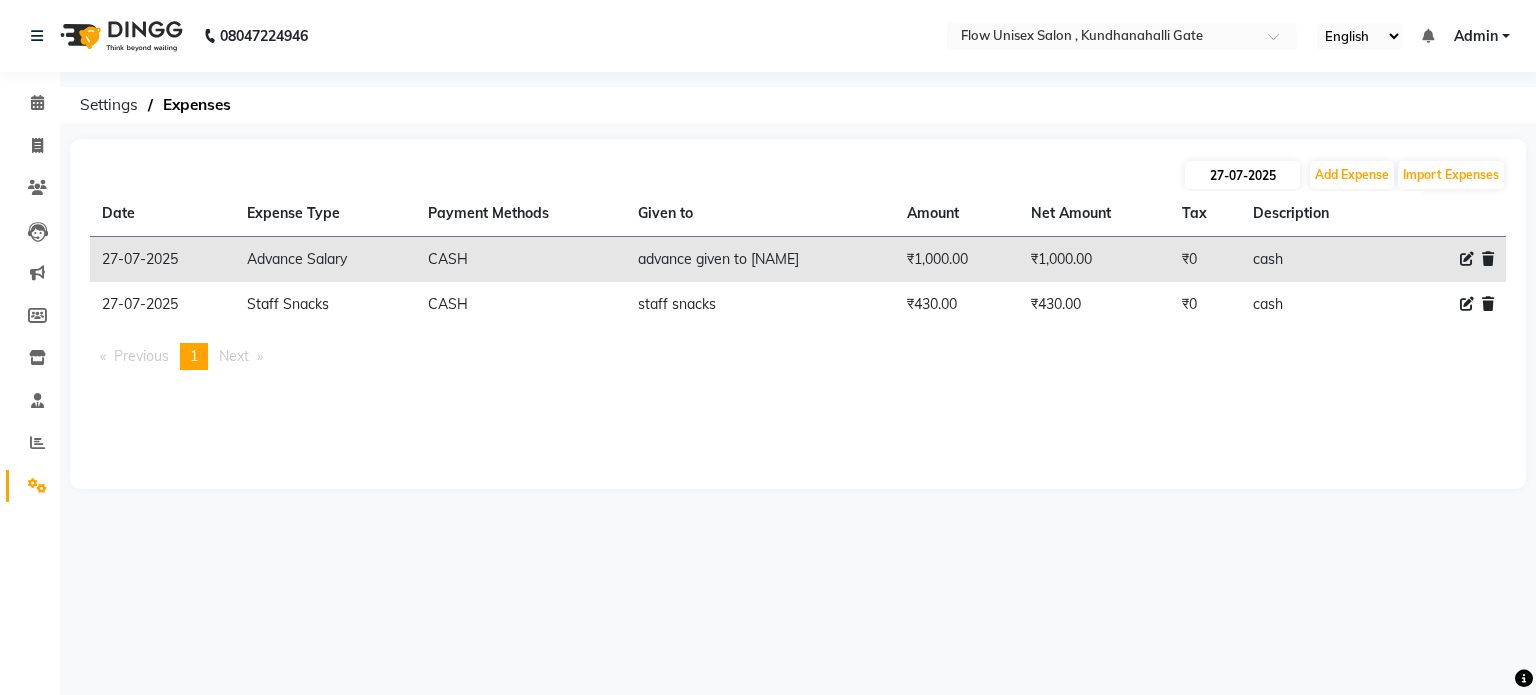 select on "7" 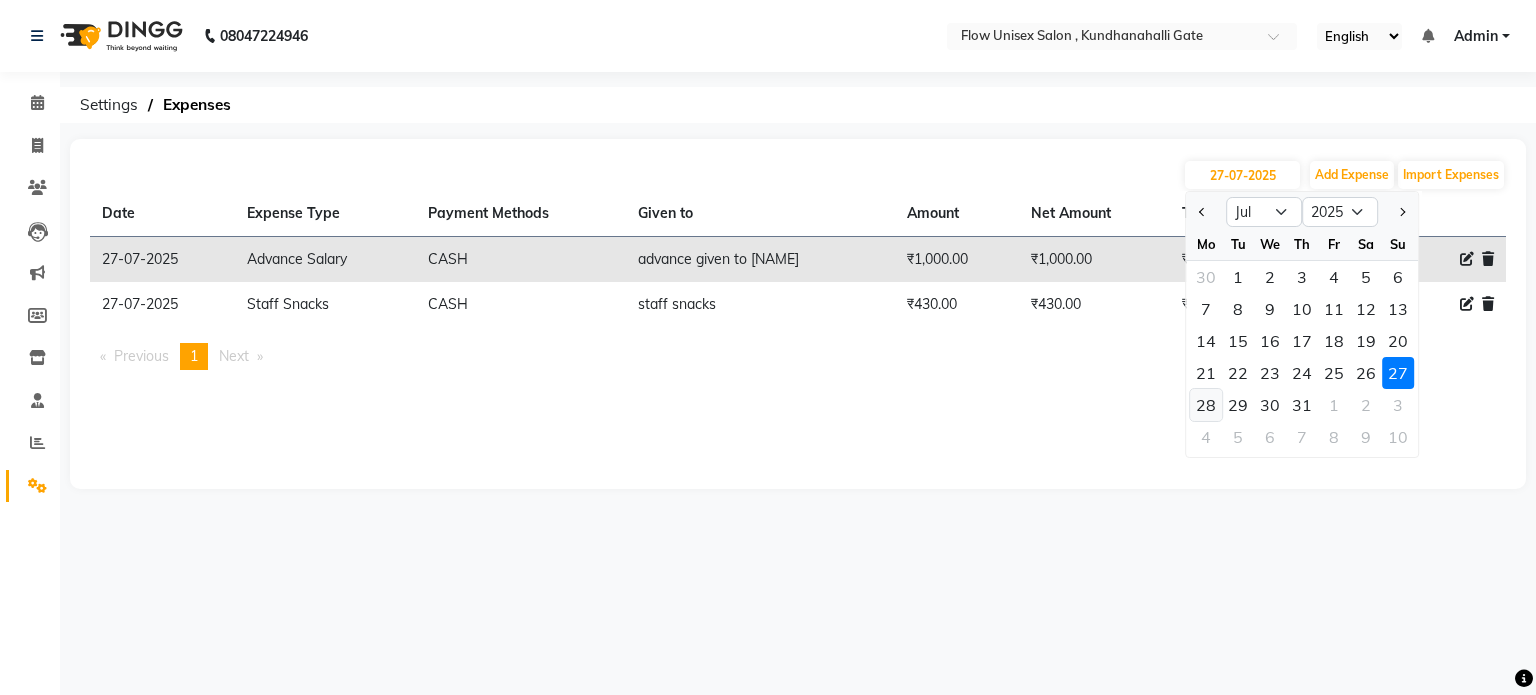 click on "28" 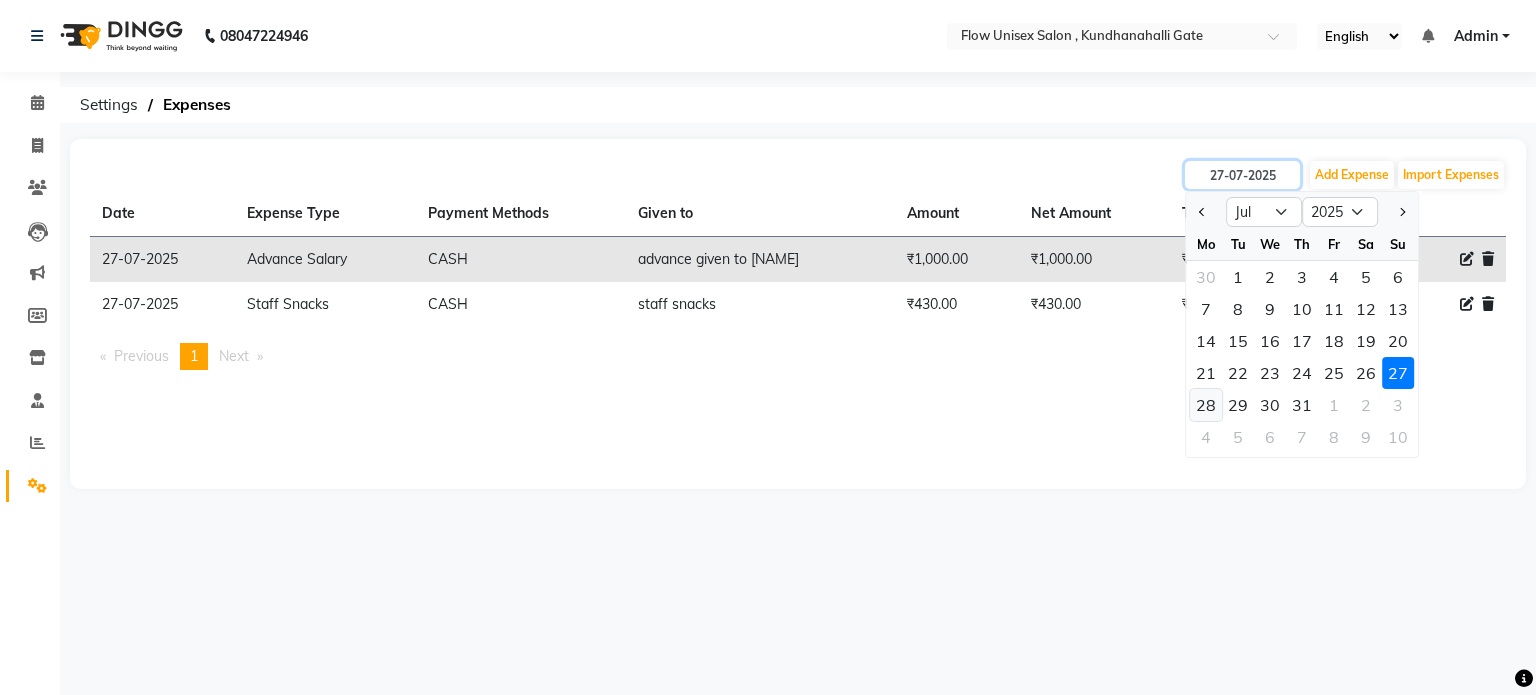 type on "28-07-2025" 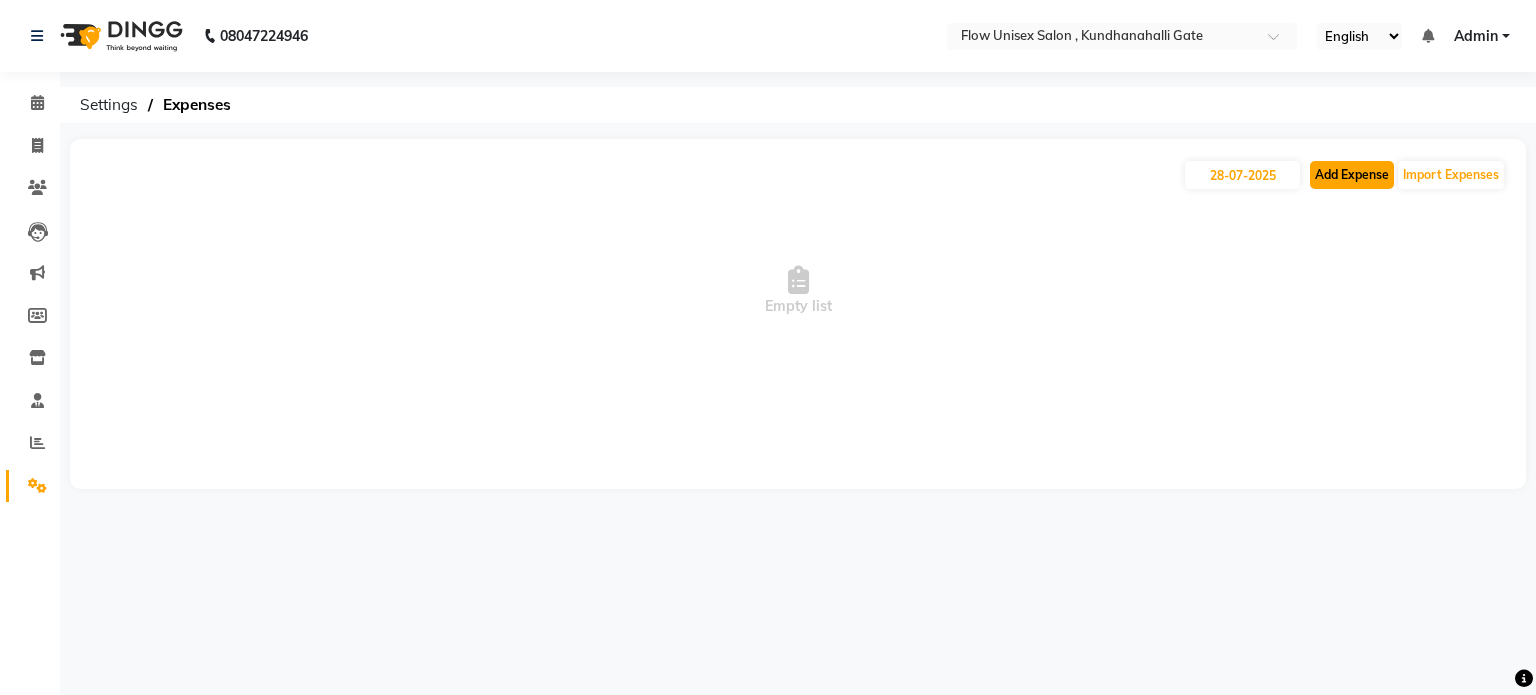click on "Add Expense" 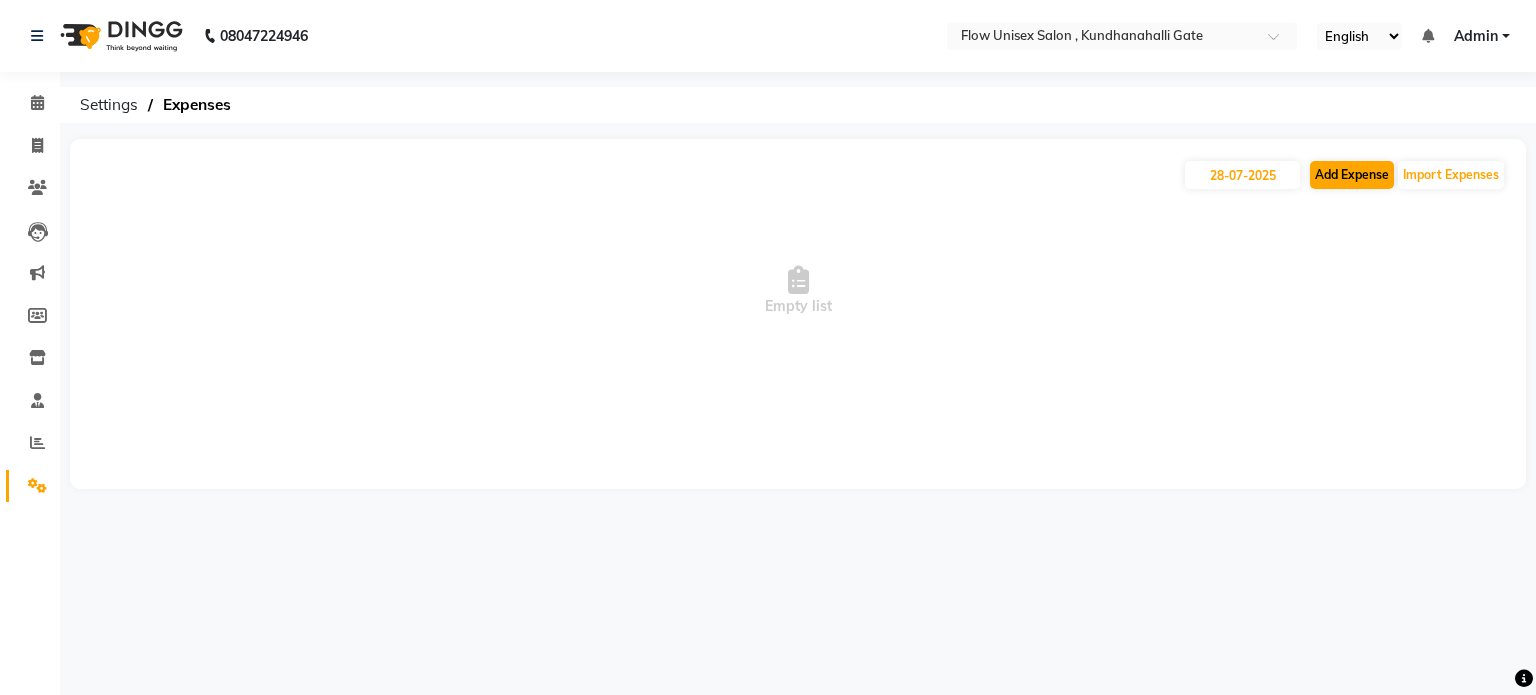 select on "1" 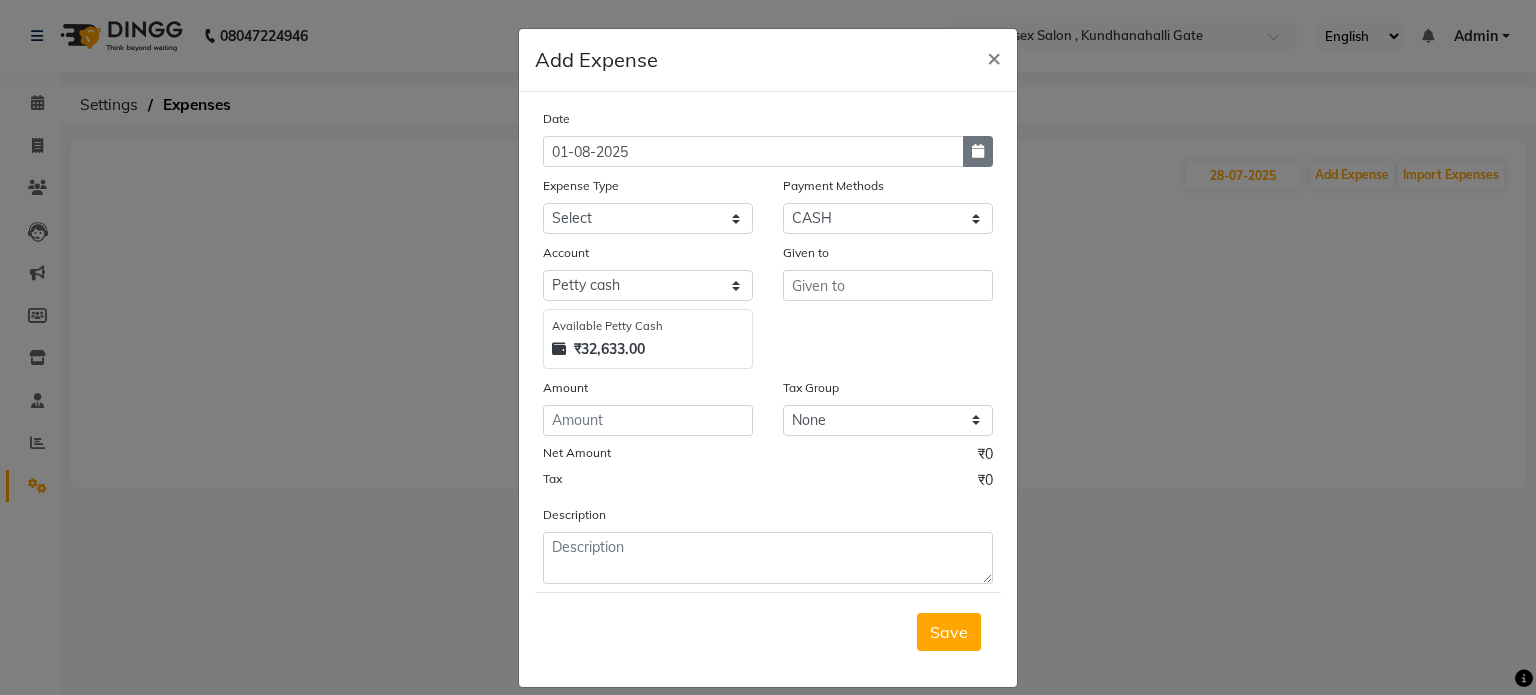 click 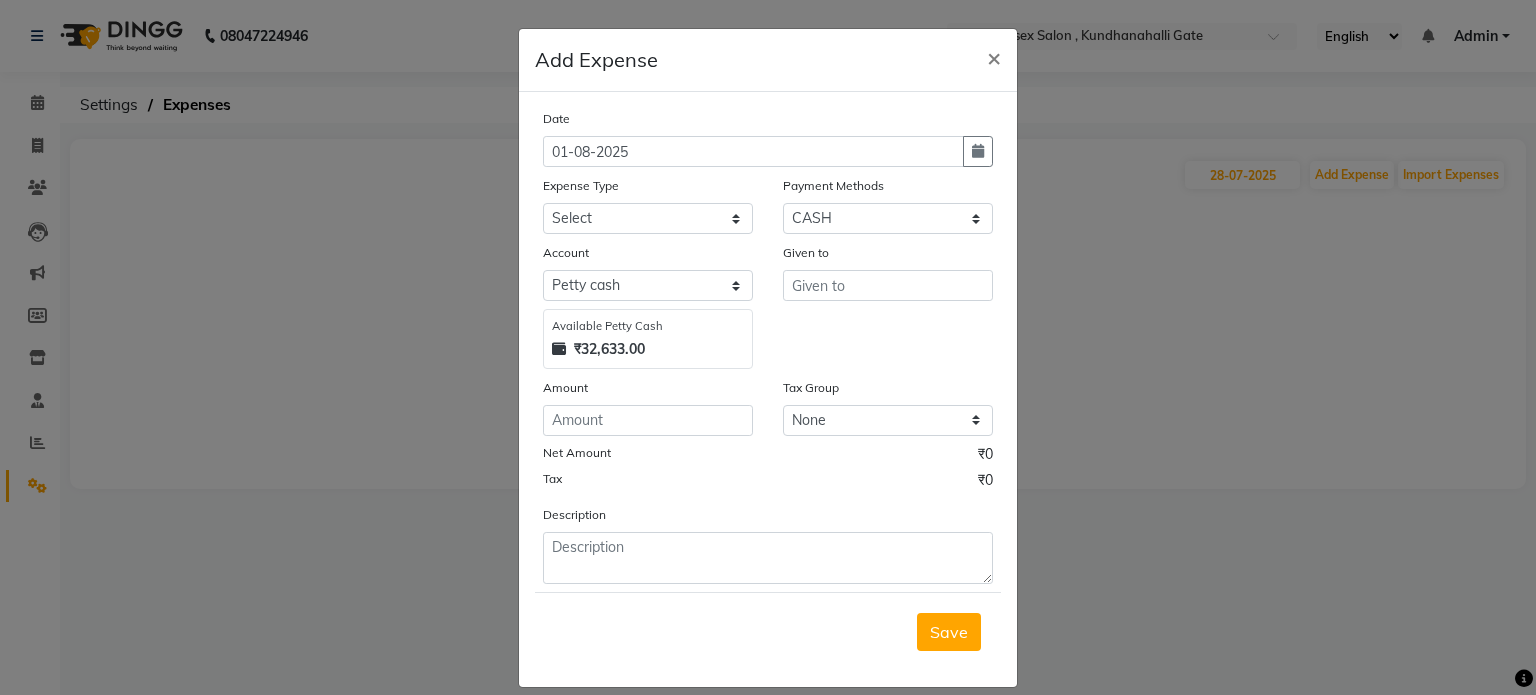 select on "8" 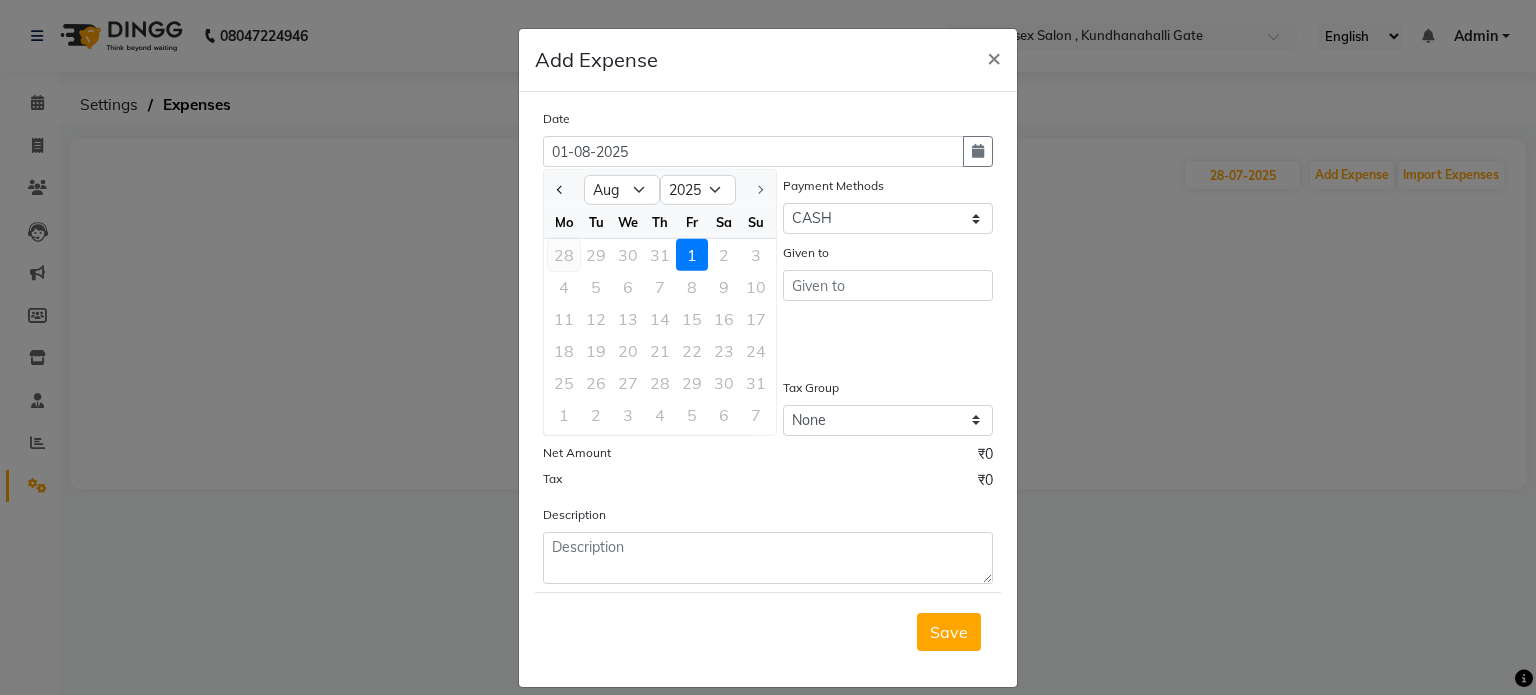 click on "28" 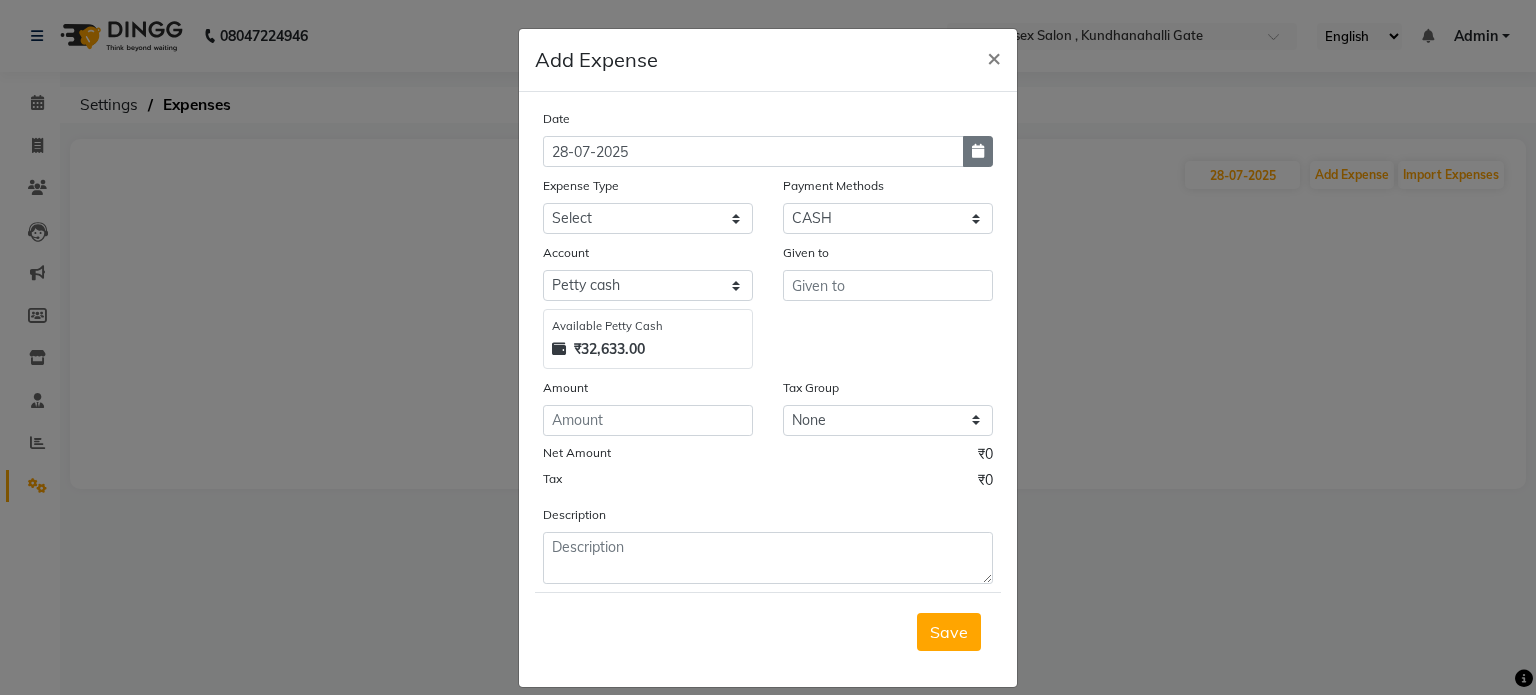 click 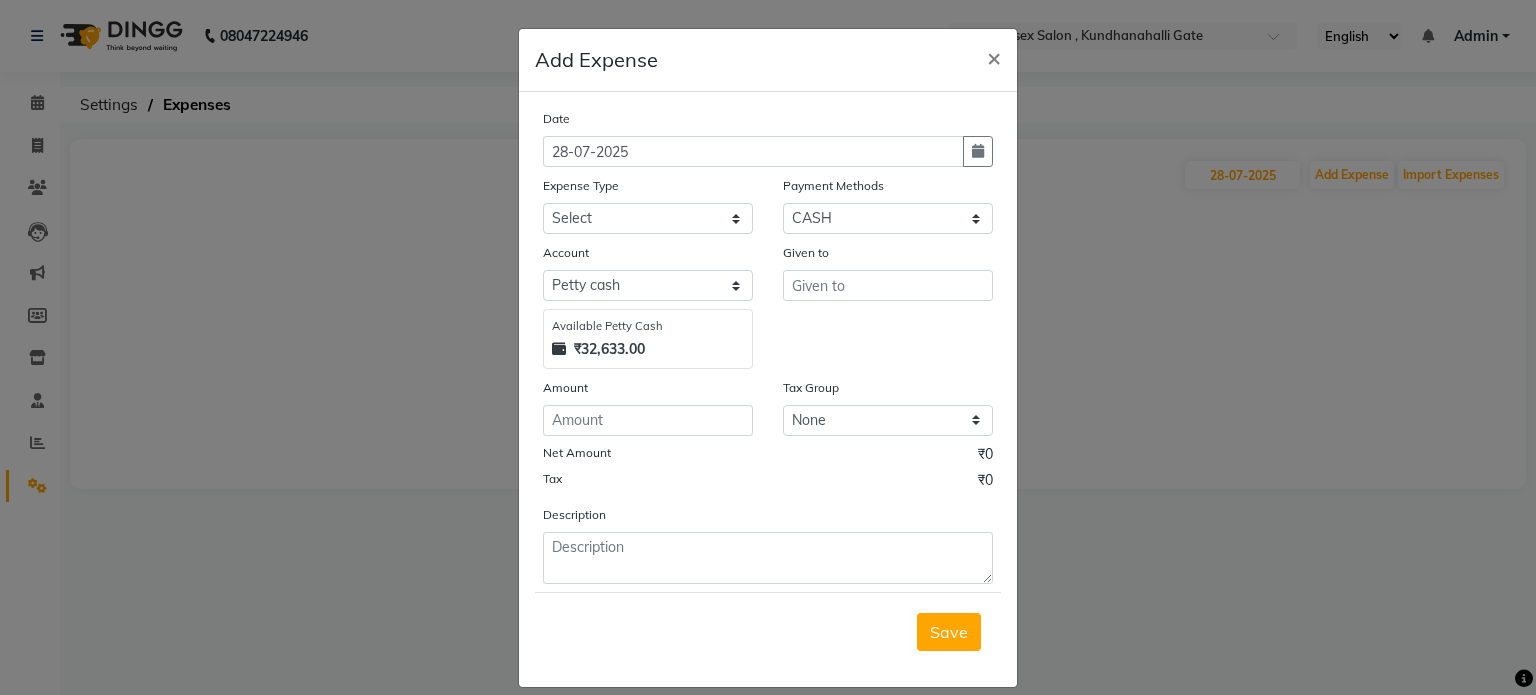 select on "7" 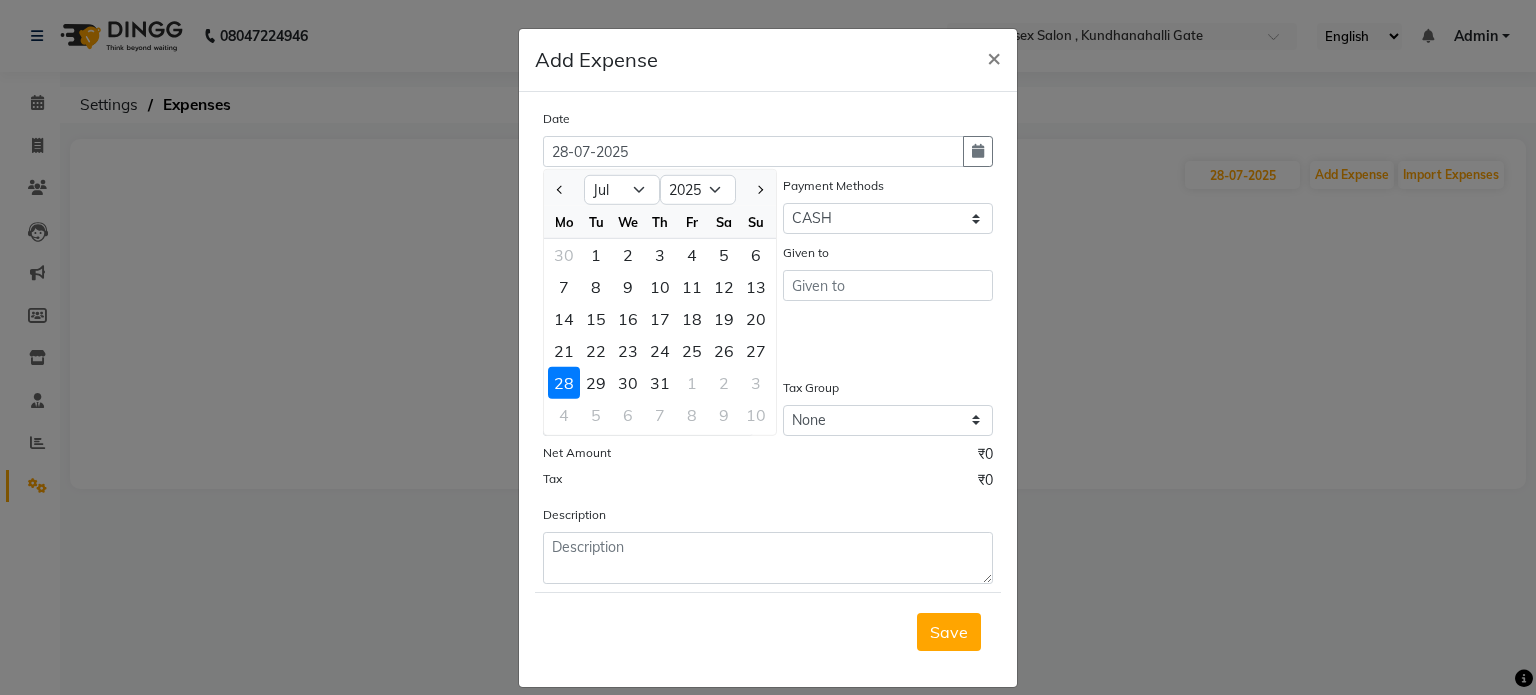 click on "28" 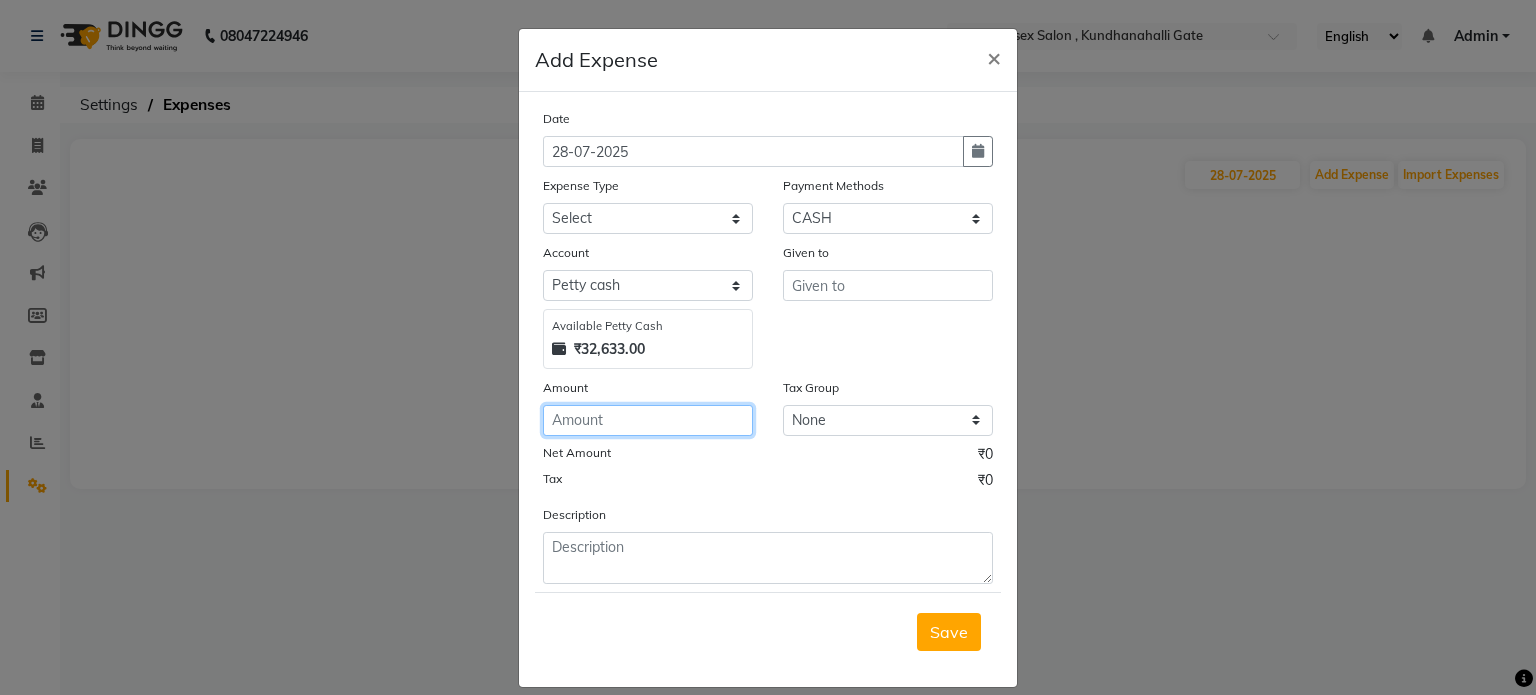click 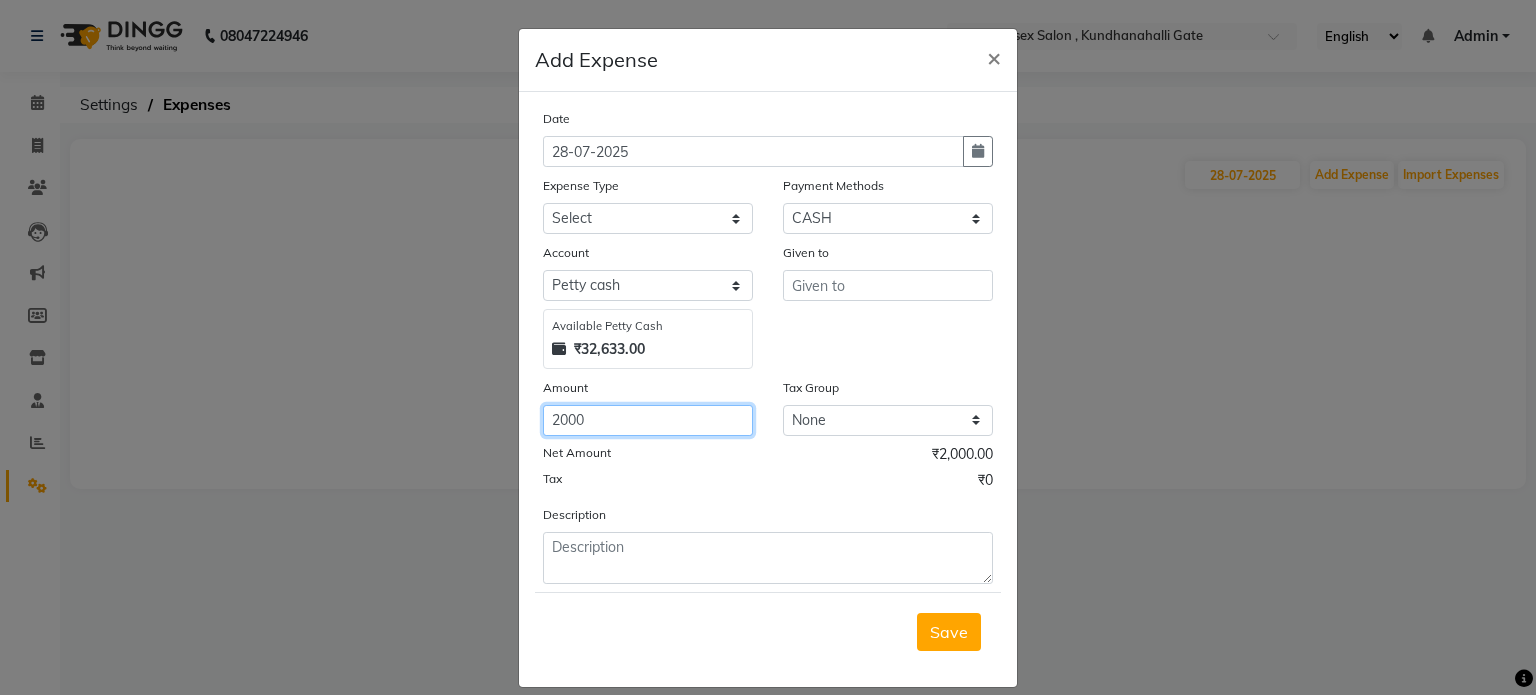 type on "2000" 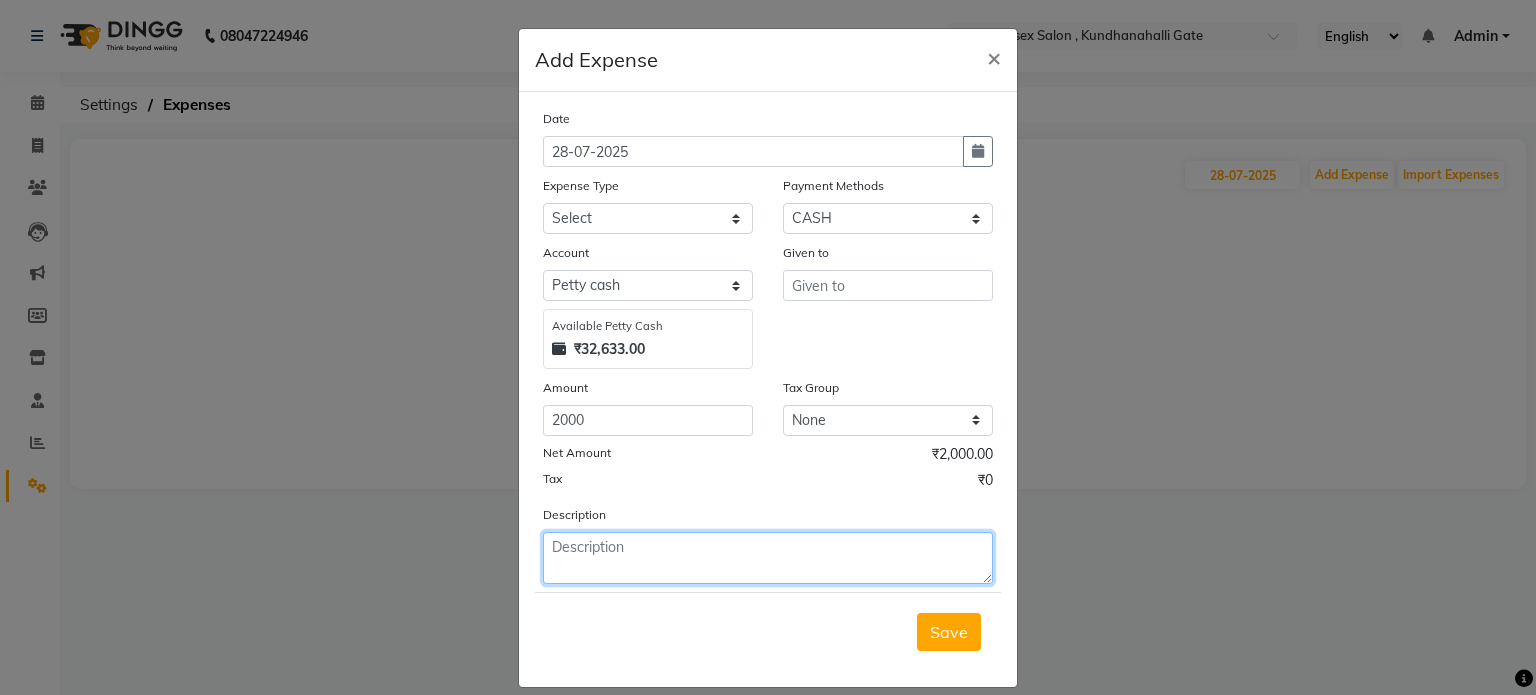 click 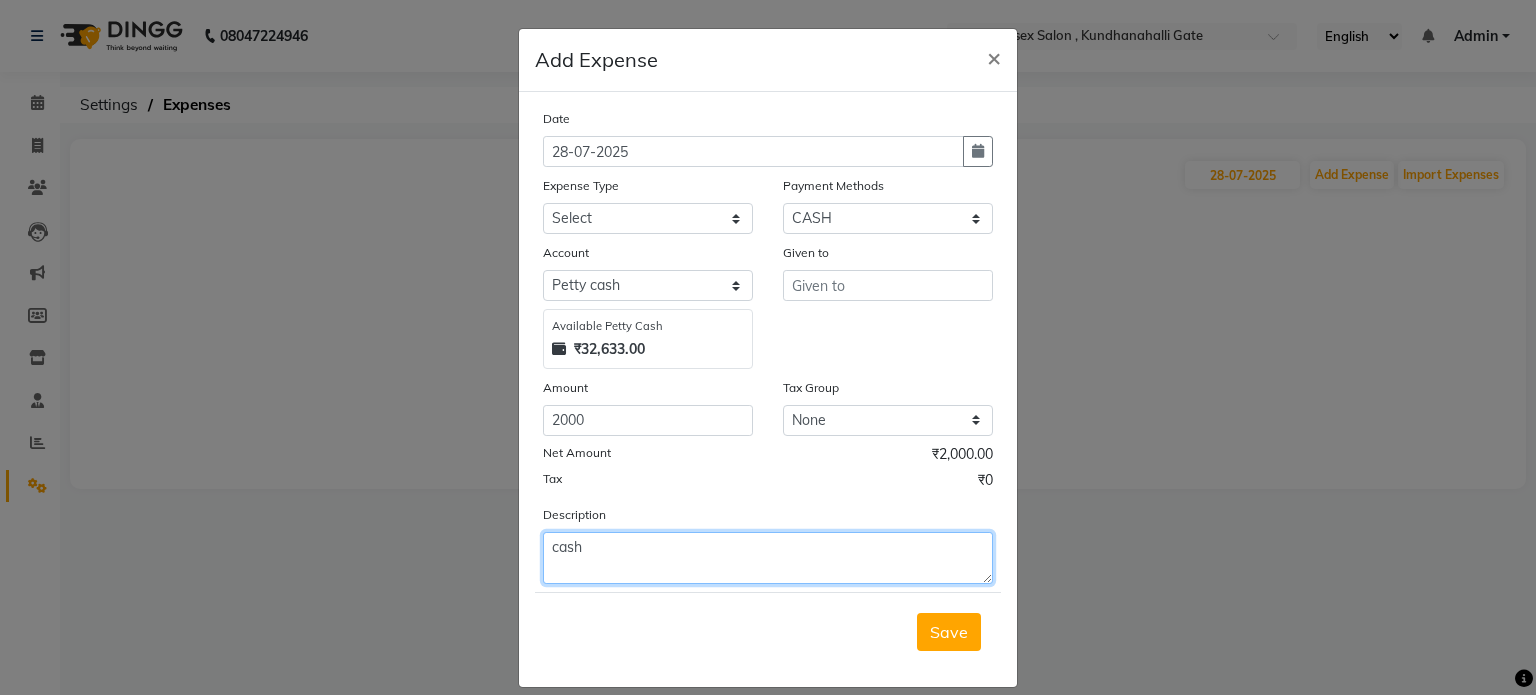 type on "cash" 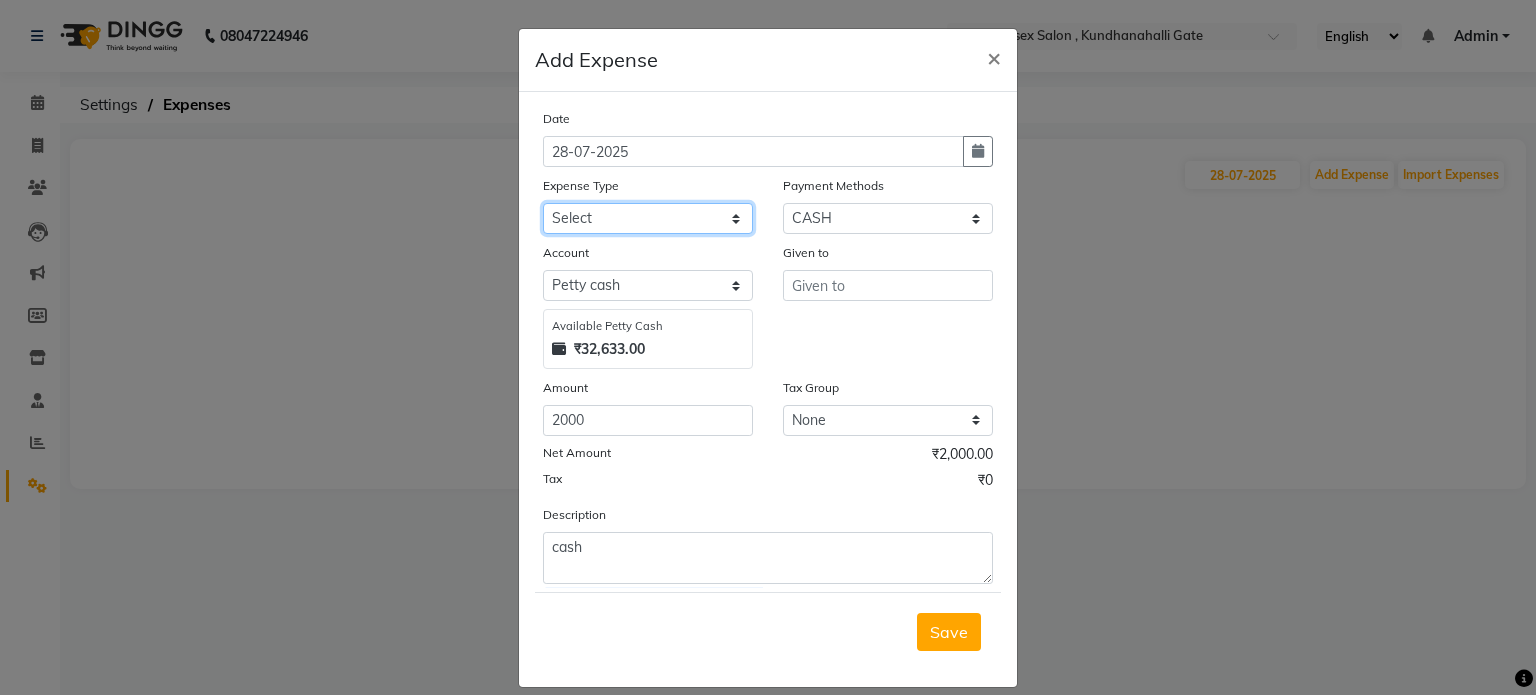 click on "Select Advance Salary Bank charges Cash transfer to bank Cash transfer to Boss Client Snacks Clinical charges Equipment Incentive International purchase Maintenance Marketing Miscellaneous Other Pantry Product Rent Salary salon millk and client tea Staff Snacks Tax Tea & Refreshment Towel Laundery Utilities" 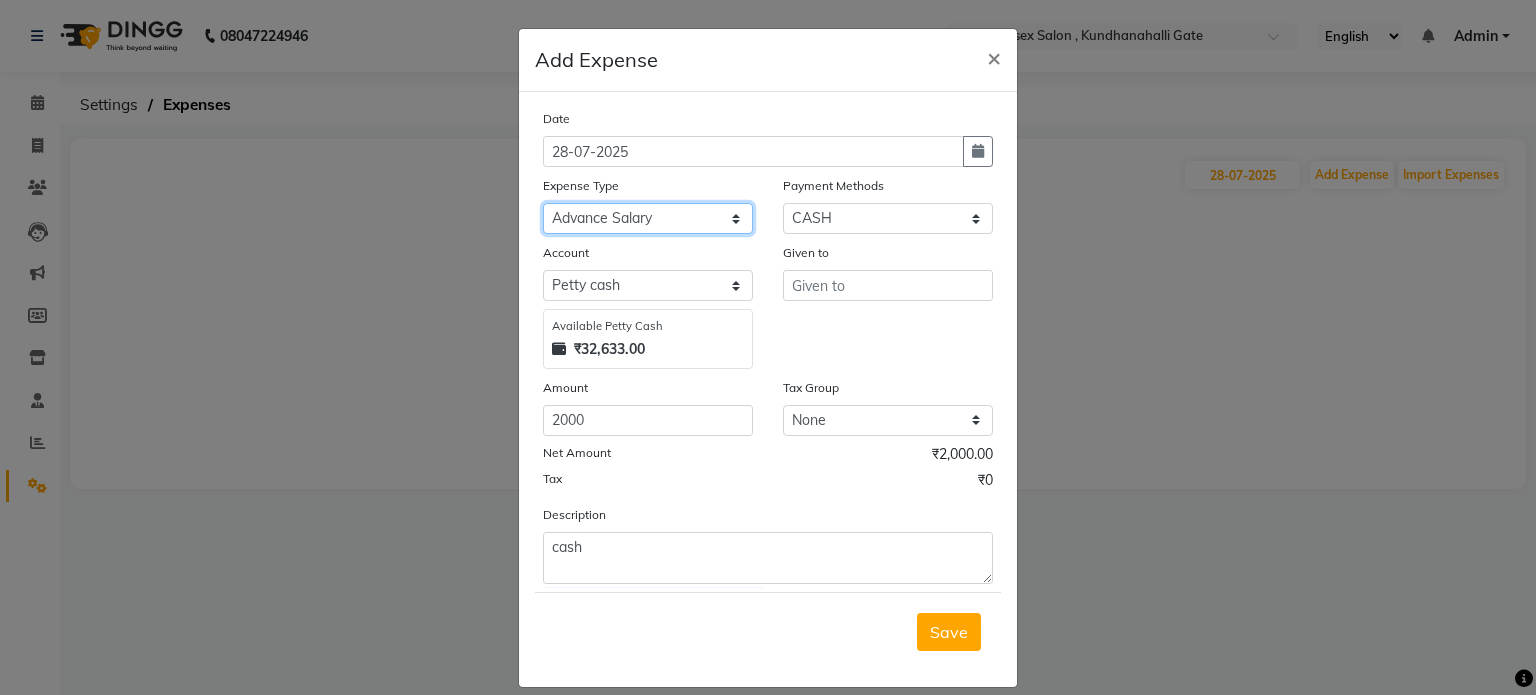 click on "Select Advance Salary Bank charges Cash transfer to bank Cash transfer to Boss Client Snacks Clinical charges Equipment Incentive International purchase Maintenance Marketing Miscellaneous Other Pantry Product Rent Salary salon millk and client tea Staff Snacks Tax Tea & Refreshment Towel Laundery Utilities" 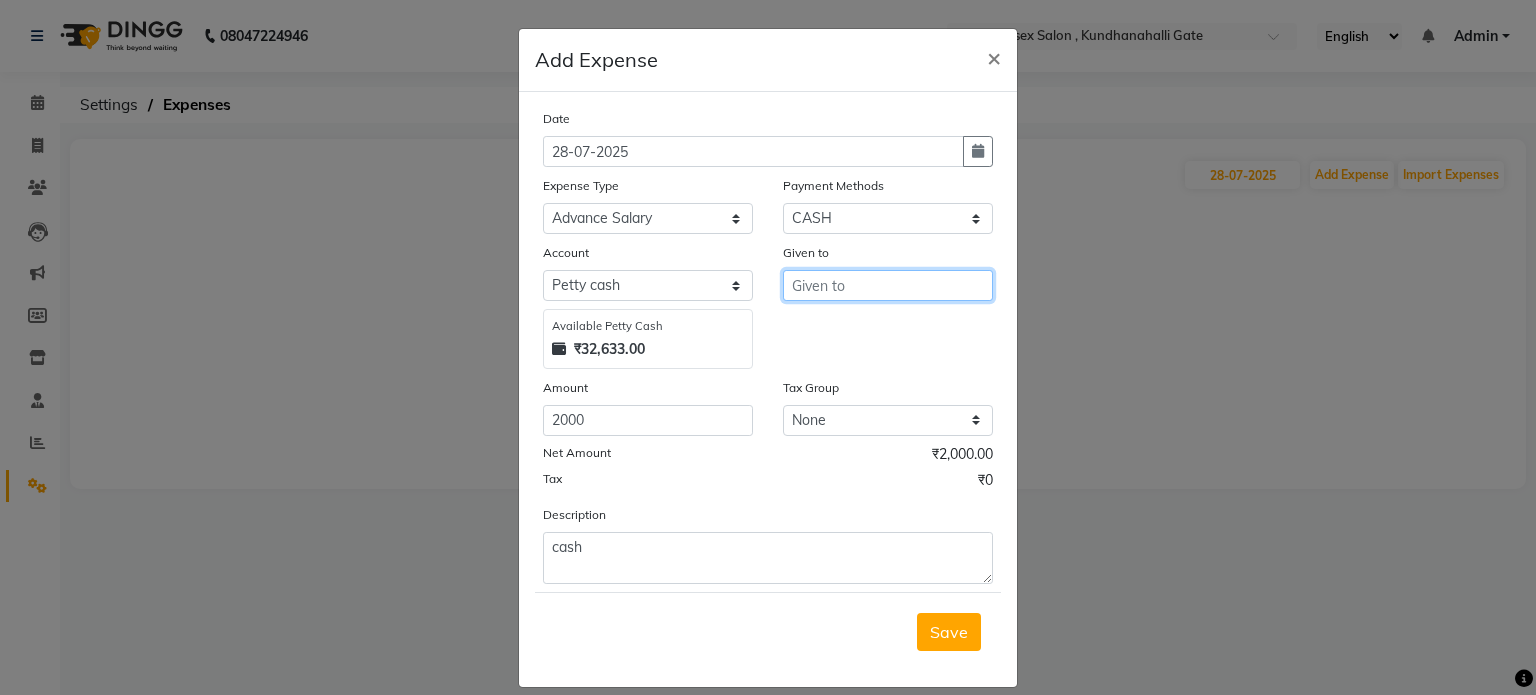 click at bounding box center (888, 285) 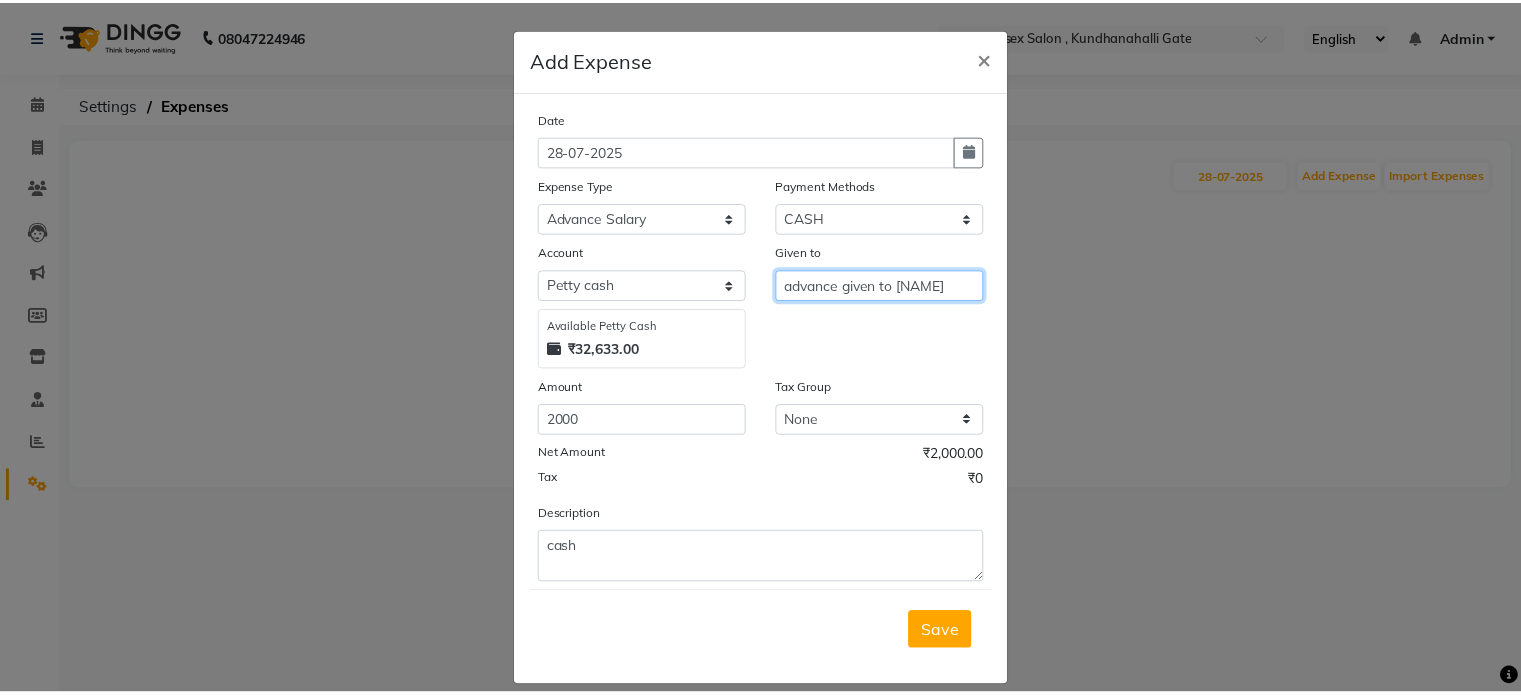 scroll, scrollTop: 24, scrollLeft: 0, axis: vertical 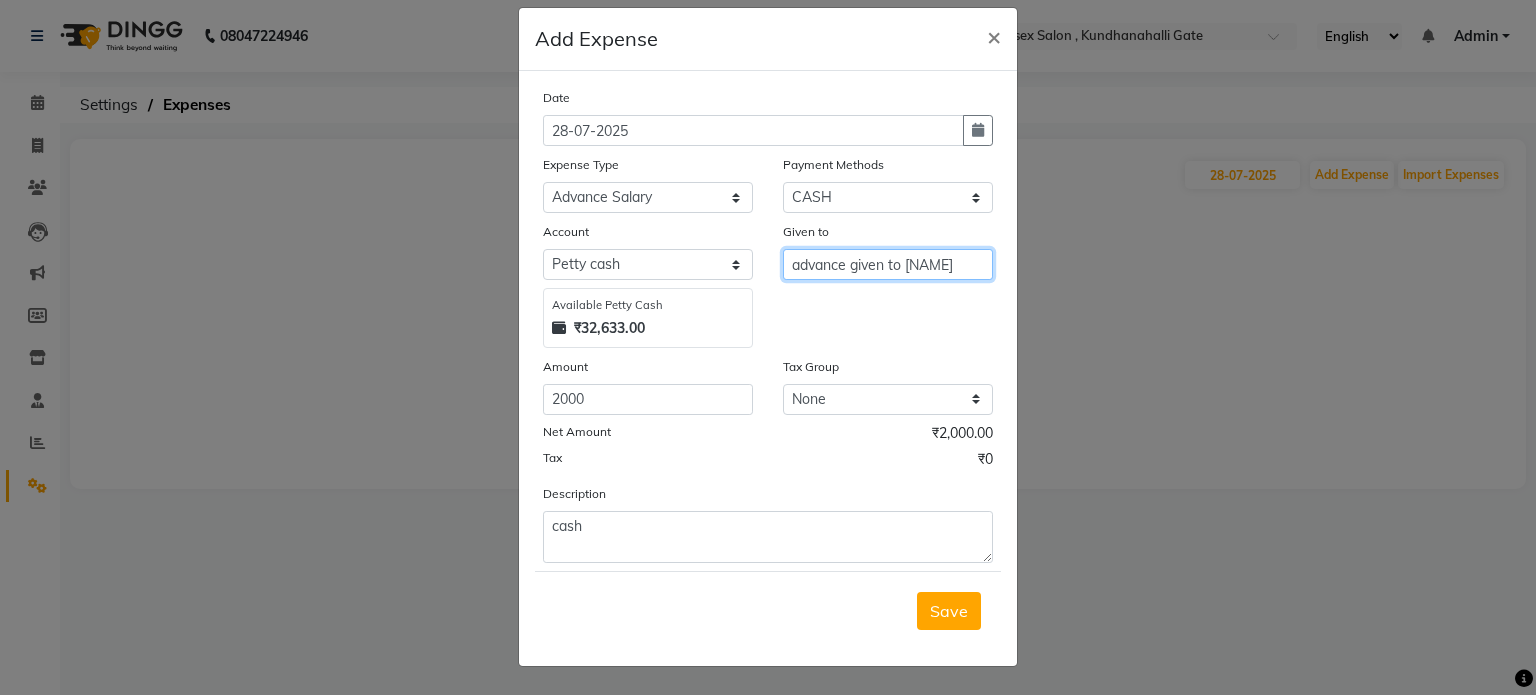 type on "advance given to sharuk" 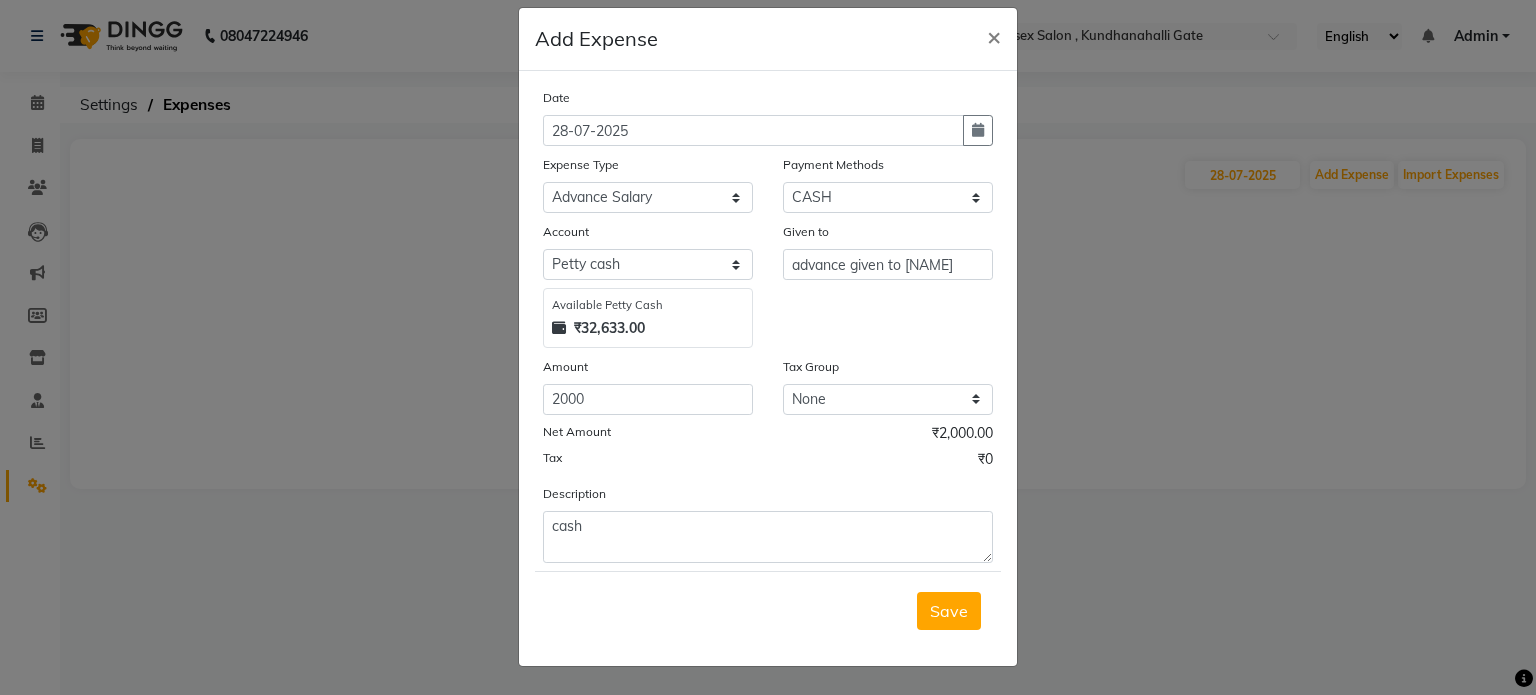 click on "Save" 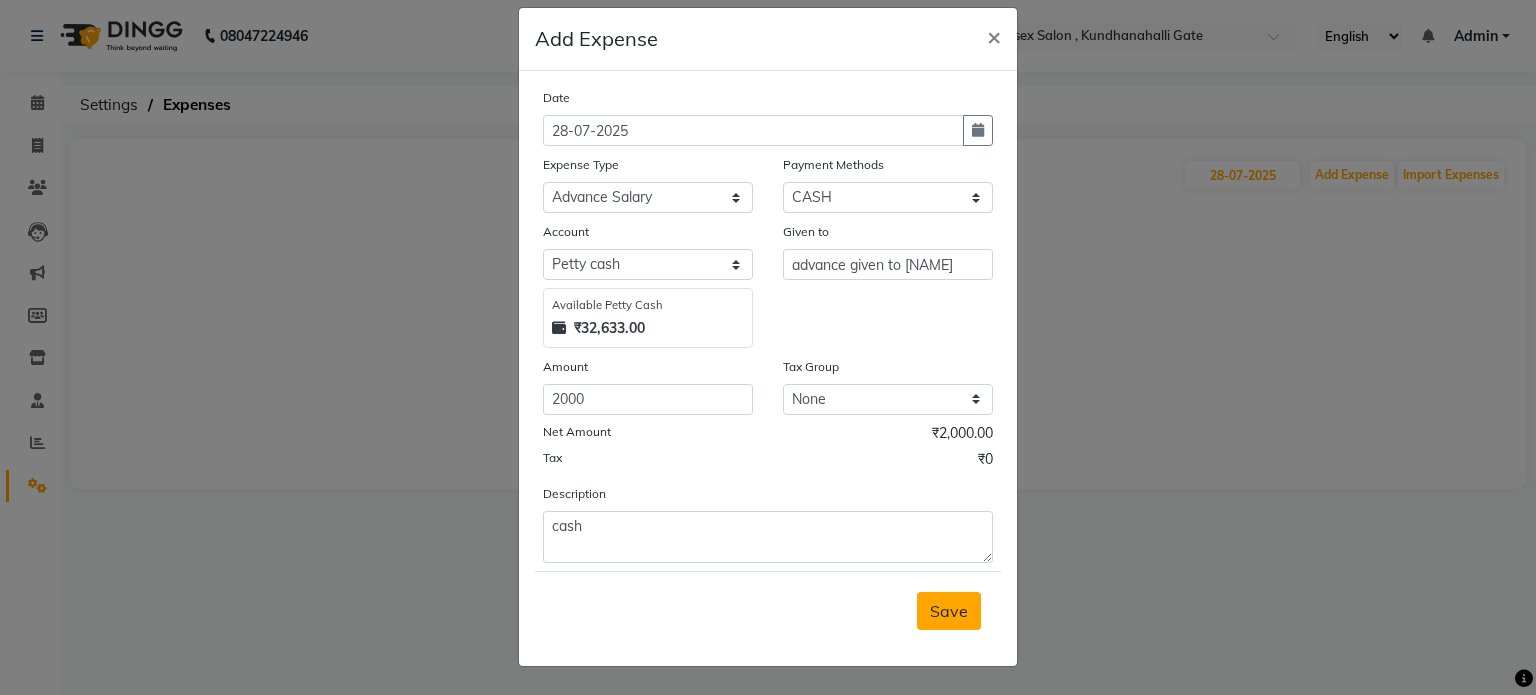 click on "Save" at bounding box center (949, 611) 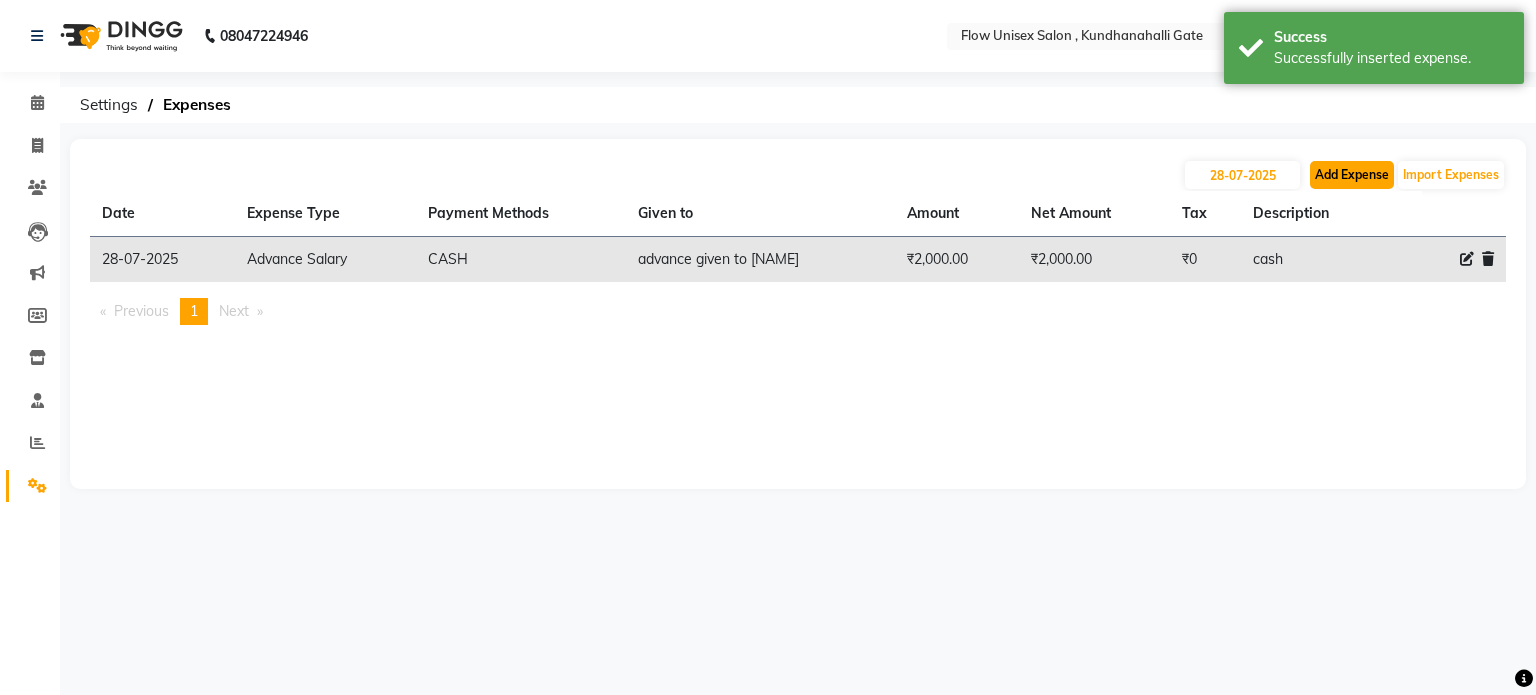 click on "Add Expense" 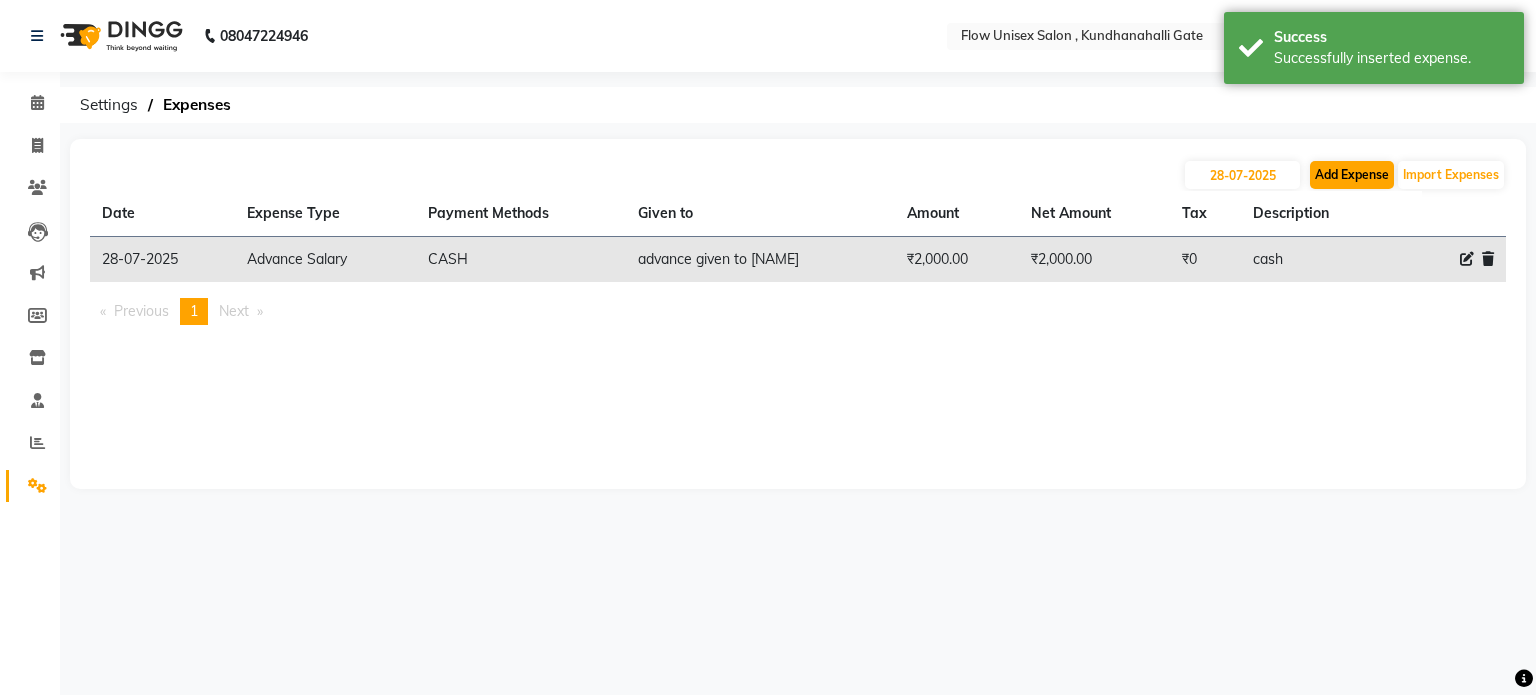 select on "1" 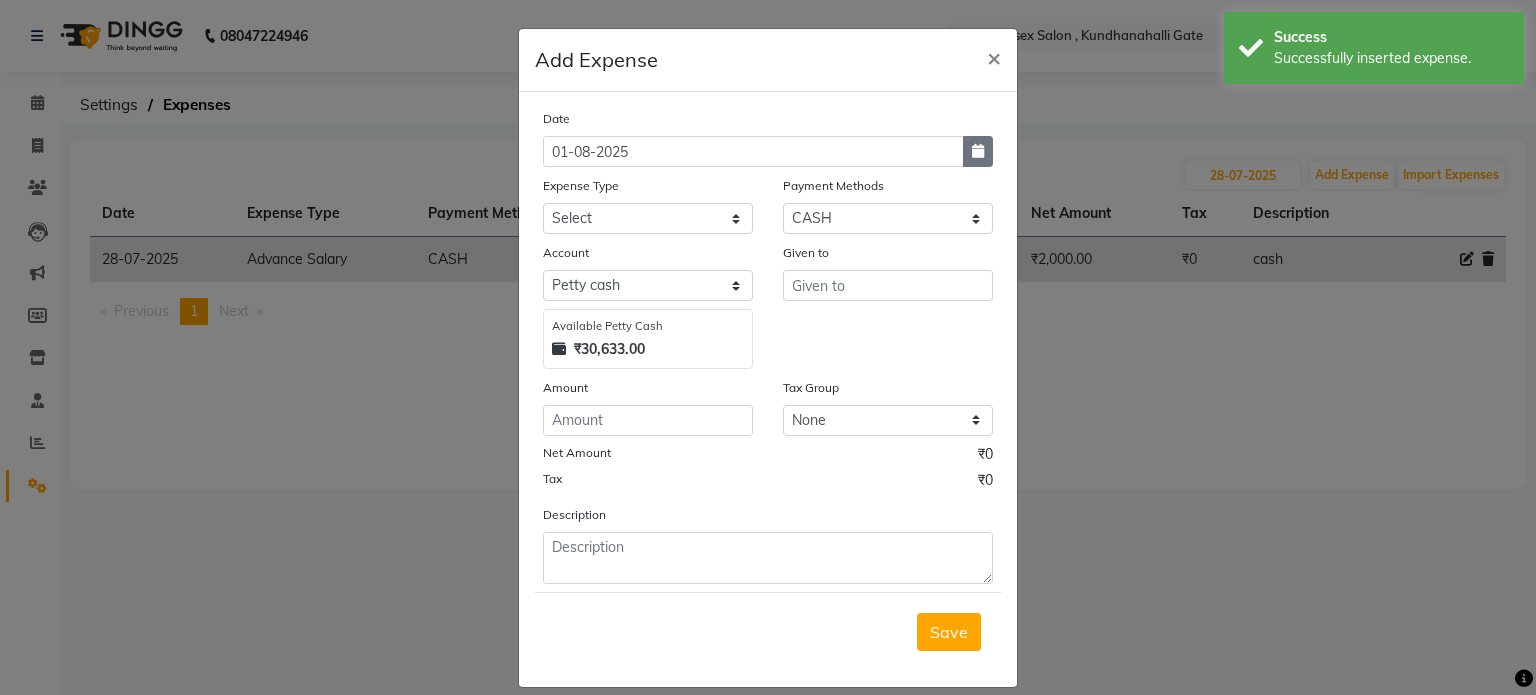 click 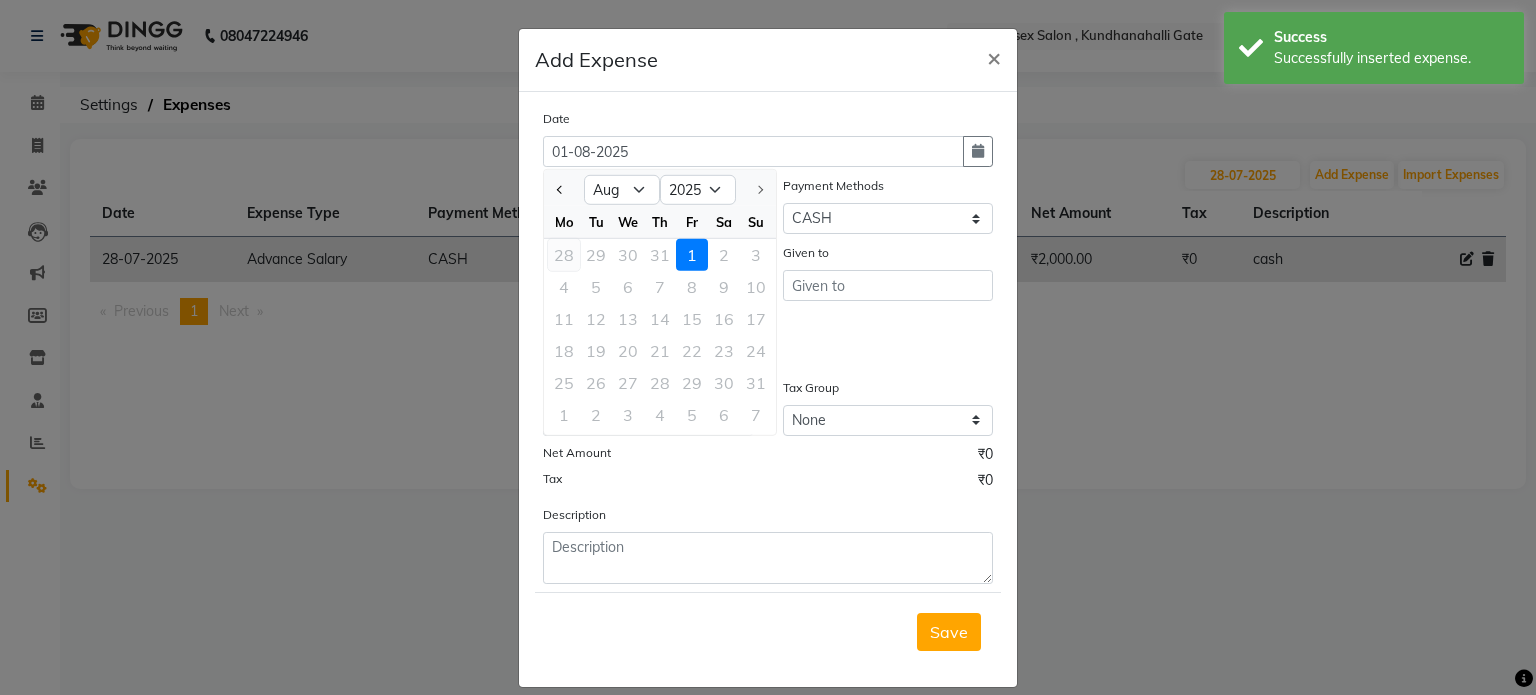 click on "28" 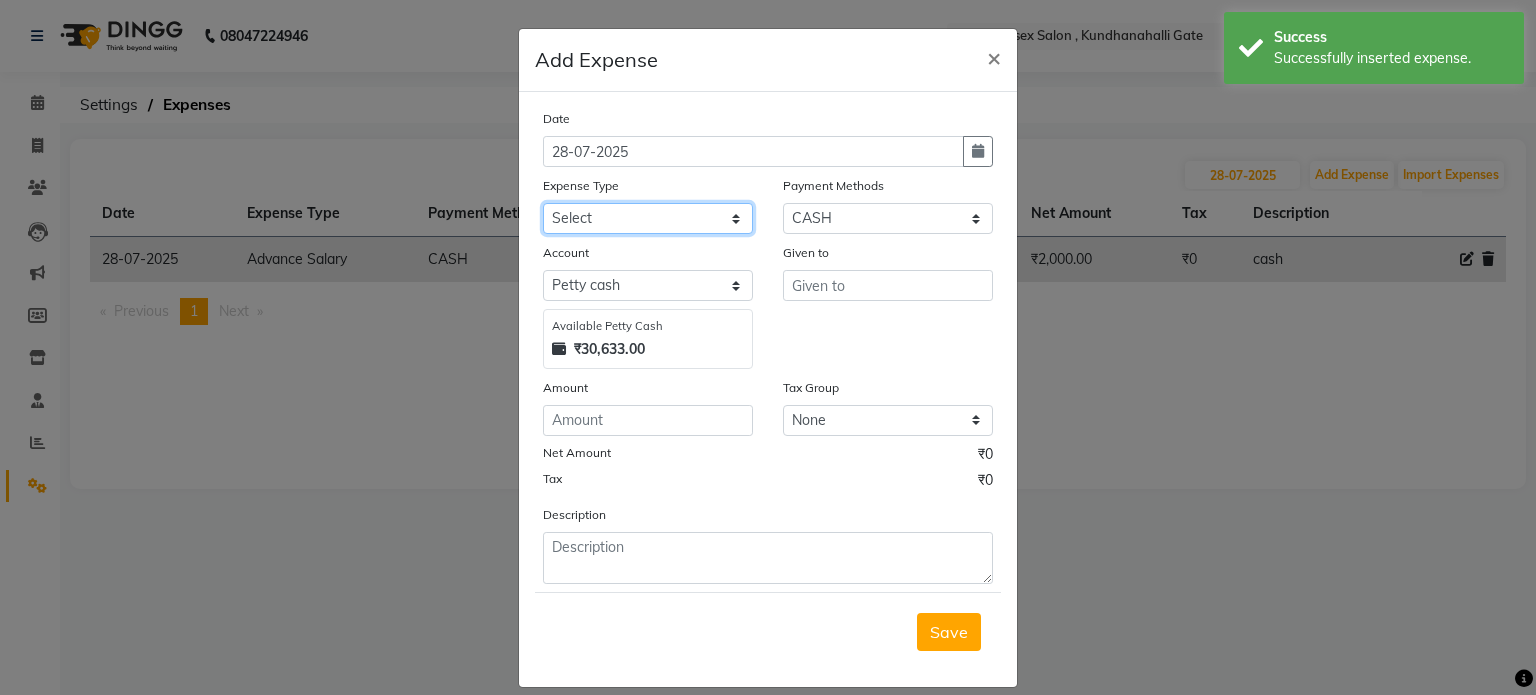 click on "Select Advance Salary Bank charges Cash transfer to bank Cash transfer to Boss Client Snacks Clinical charges Equipment Incentive International purchase Maintenance Marketing Miscellaneous Other Pantry Product Rent Salary salon millk and client tea Staff Snacks Tax Tea & Refreshment Towel Laundery Utilities" 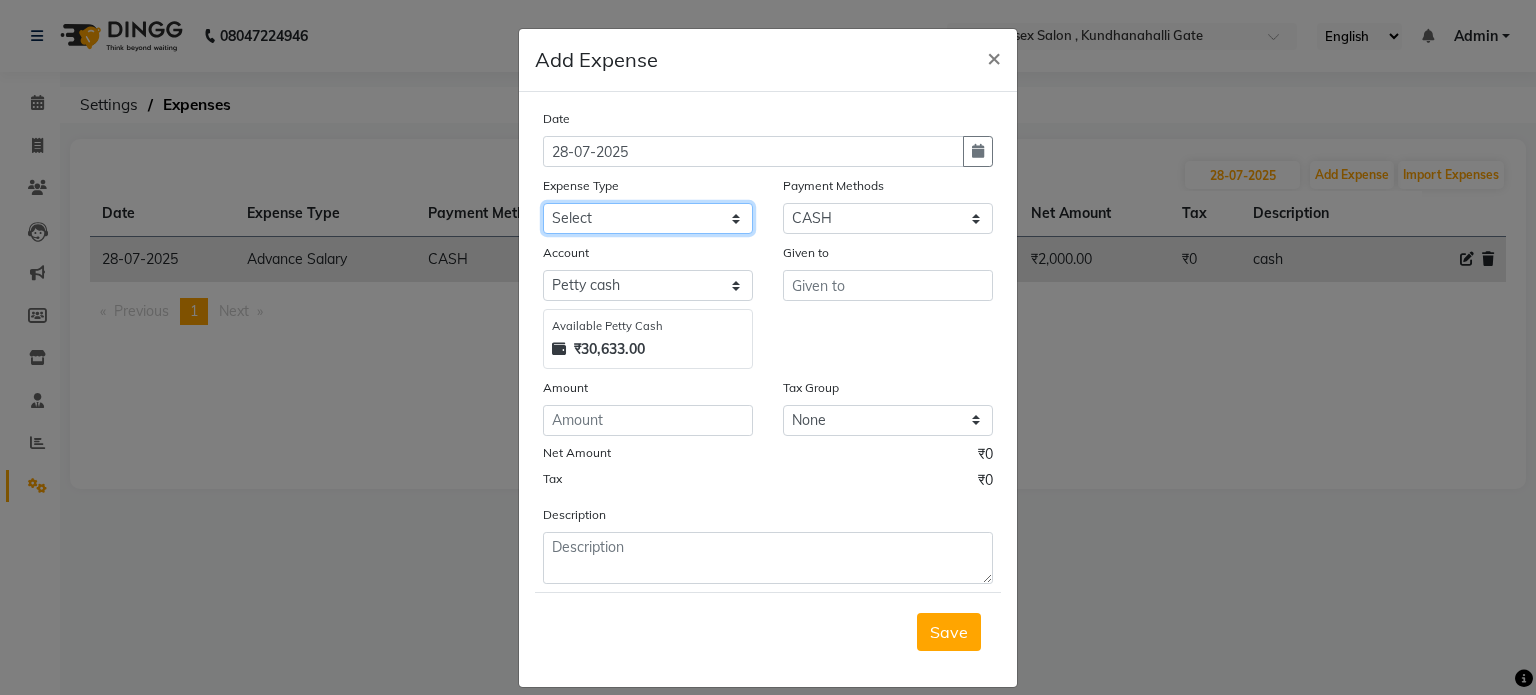 select on "15422" 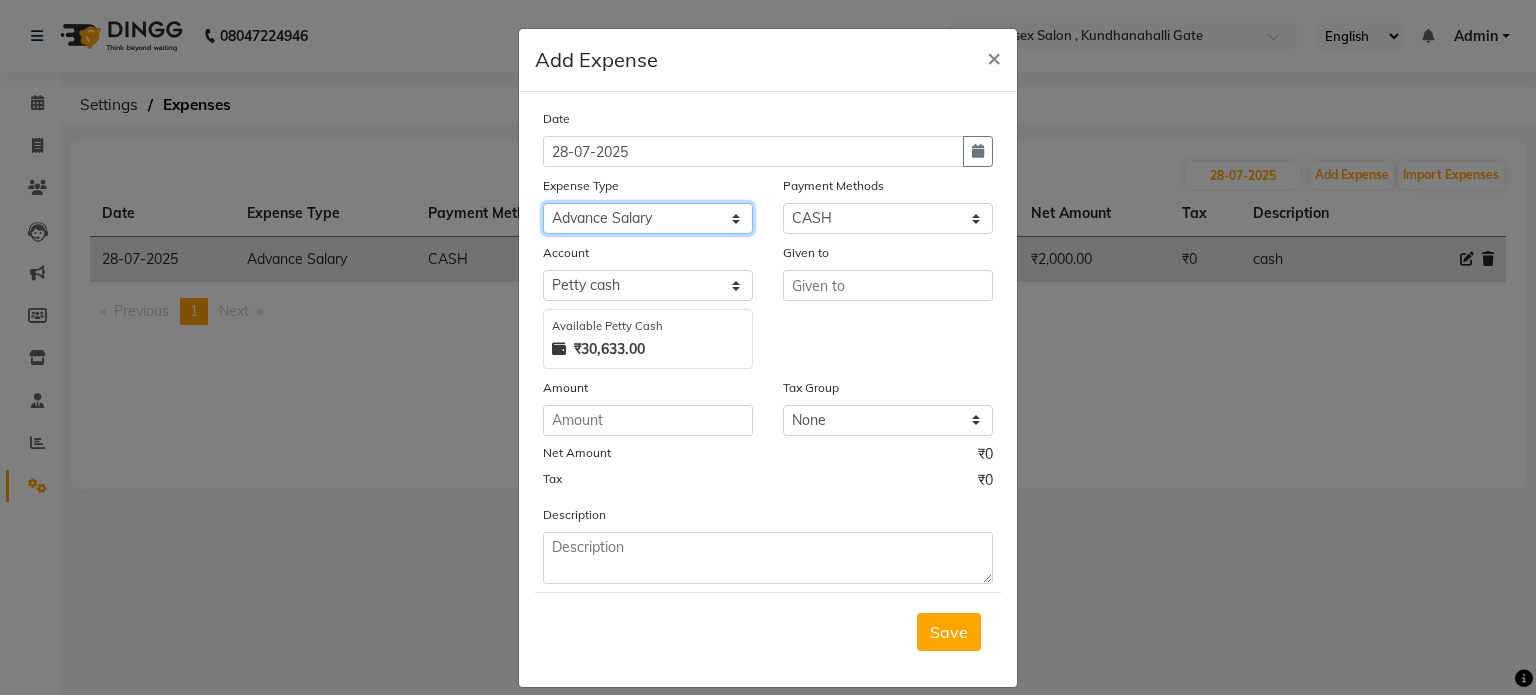click on "Select Advance Salary Bank charges Cash transfer to bank Cash transfer to Boss Client Snacks Clinical charges Equipment Incentive International purchase Maintenance Marketing Miscellaneous Other Pantry Product Rent Salary salon millk and client tea Staff Snacks Tax Tea & Refreshment Towel Laundery Utilities" 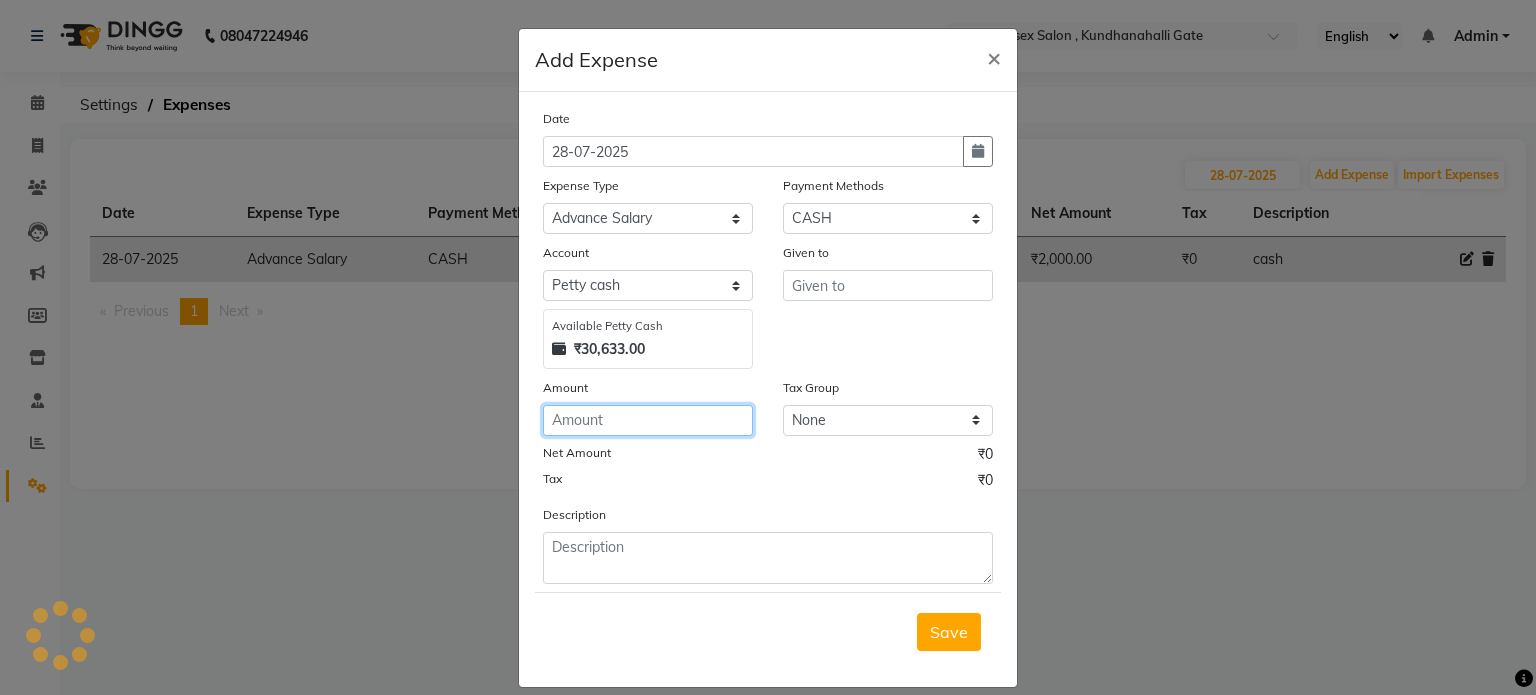 click 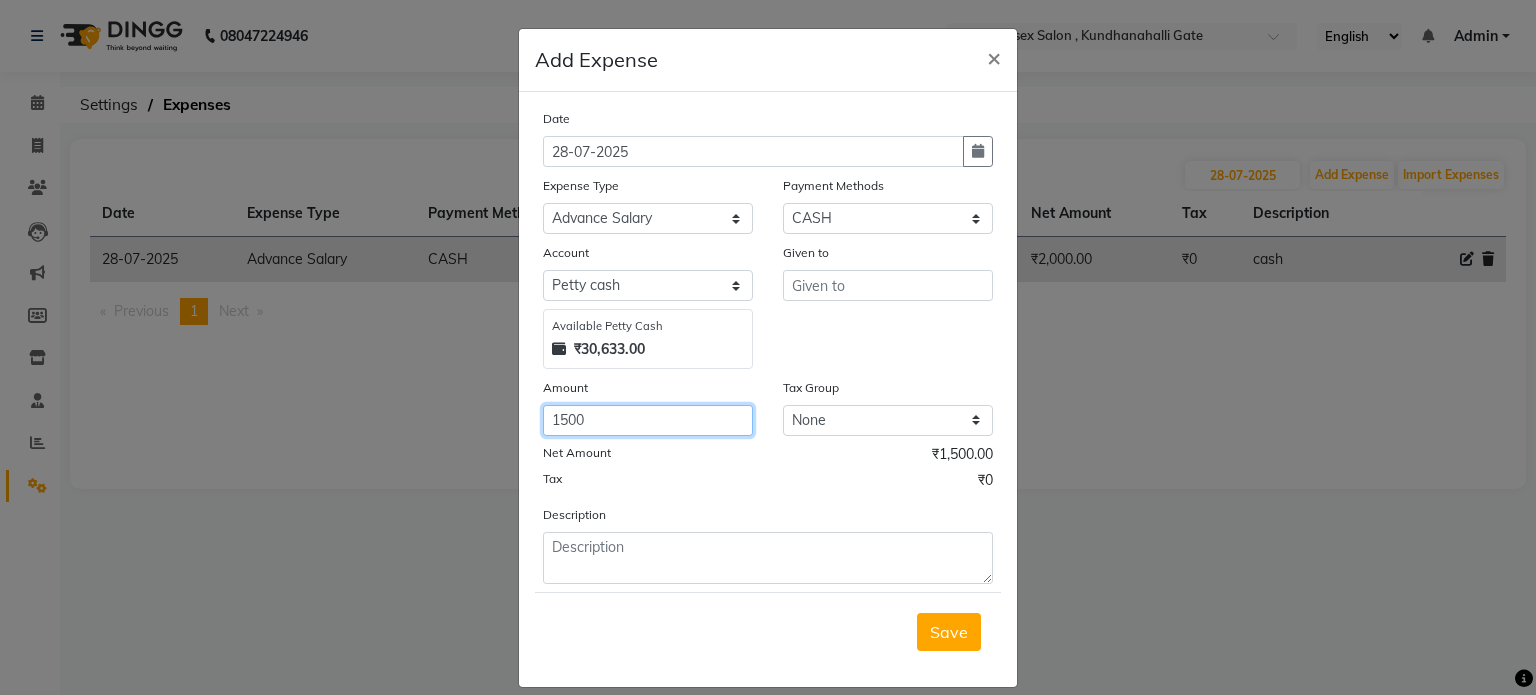 type on "1500" 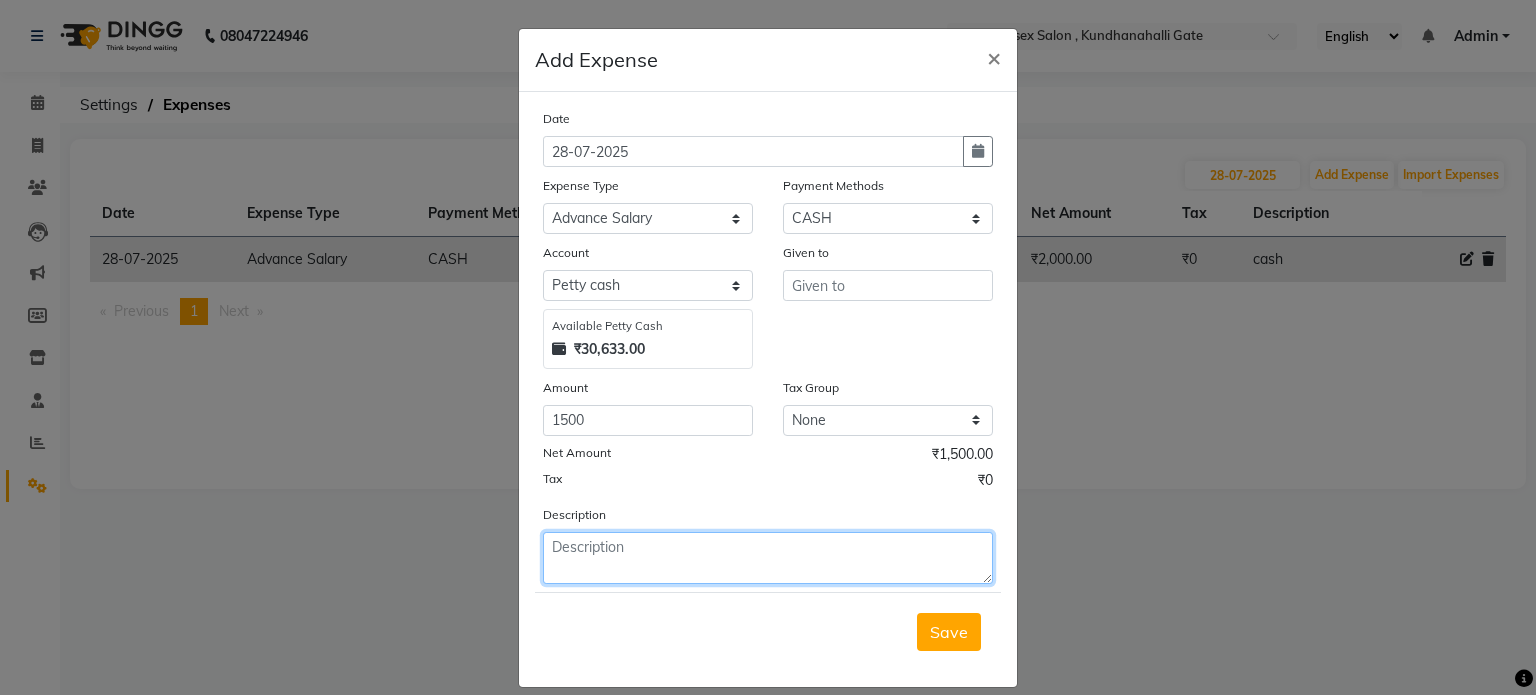 click 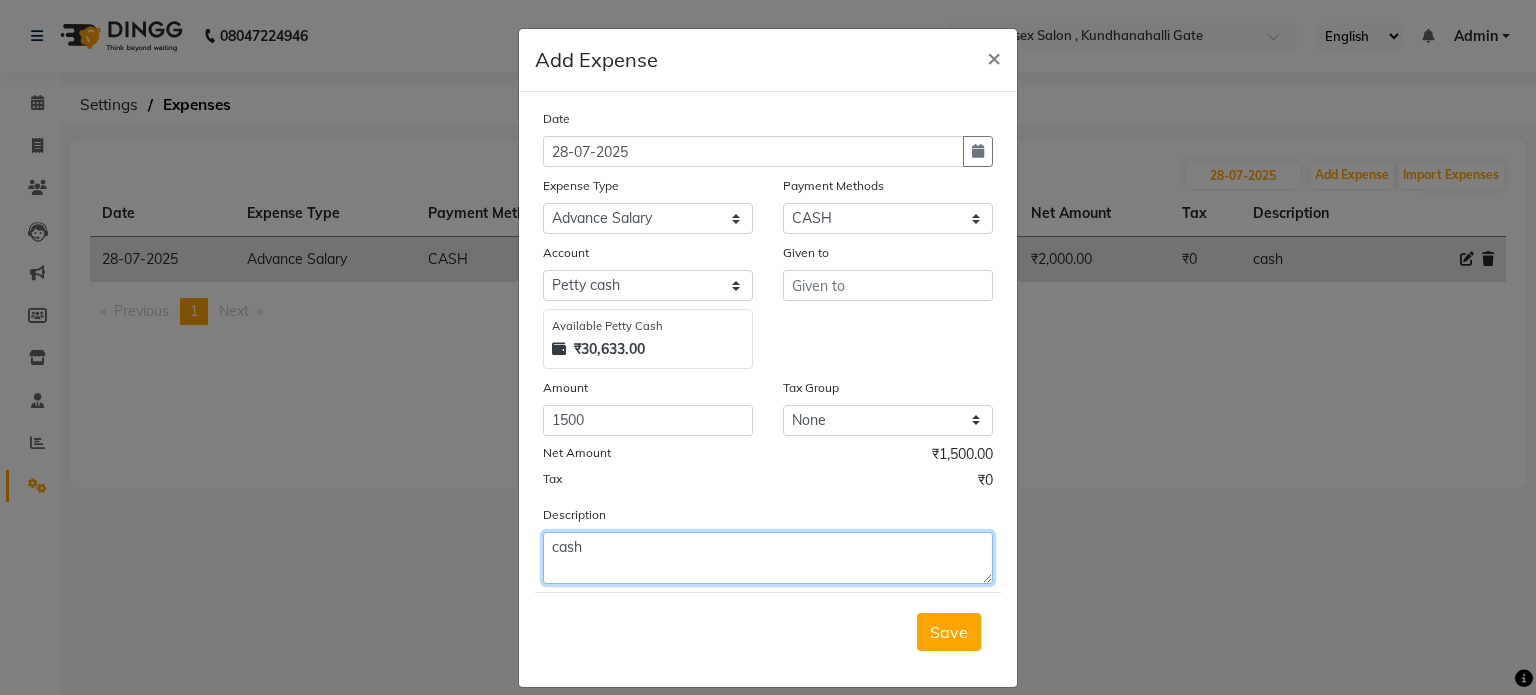 type on "cash" 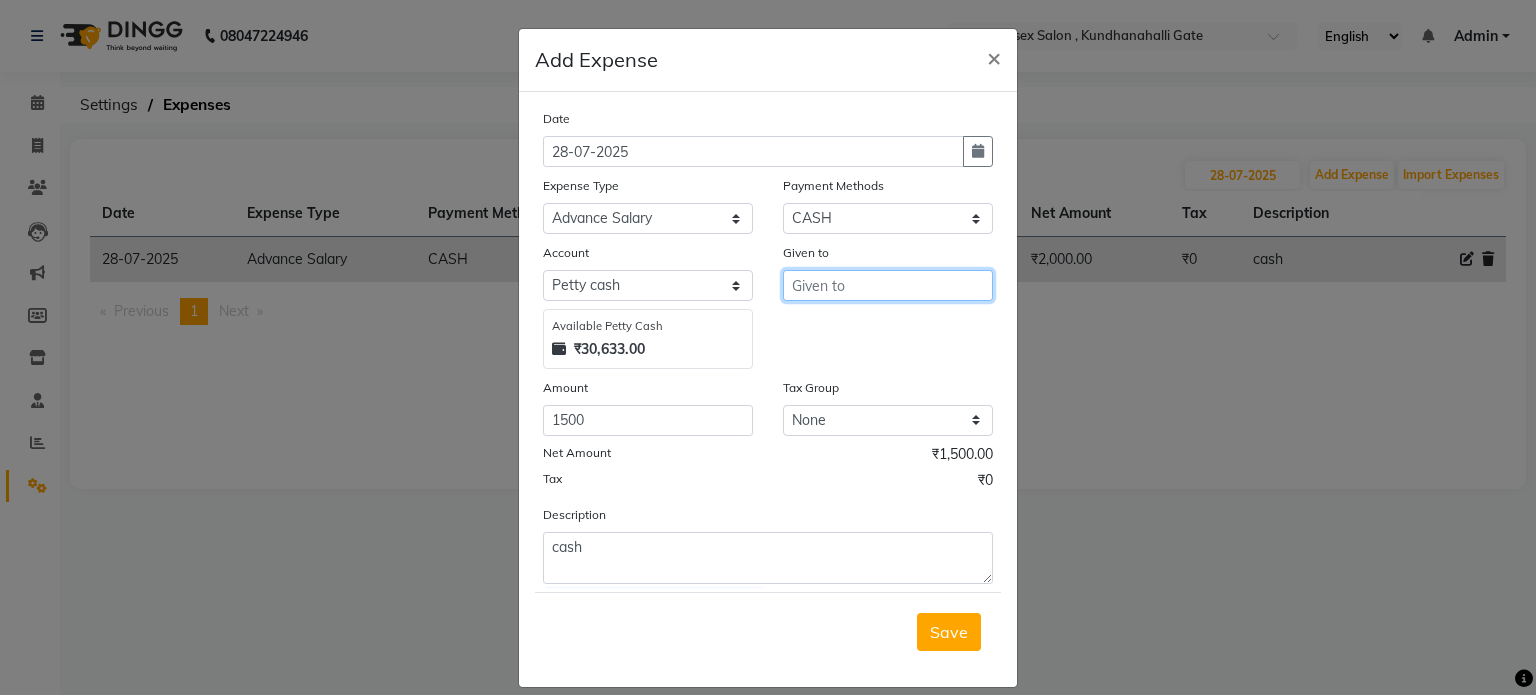 click at bounding box center (888, 285) 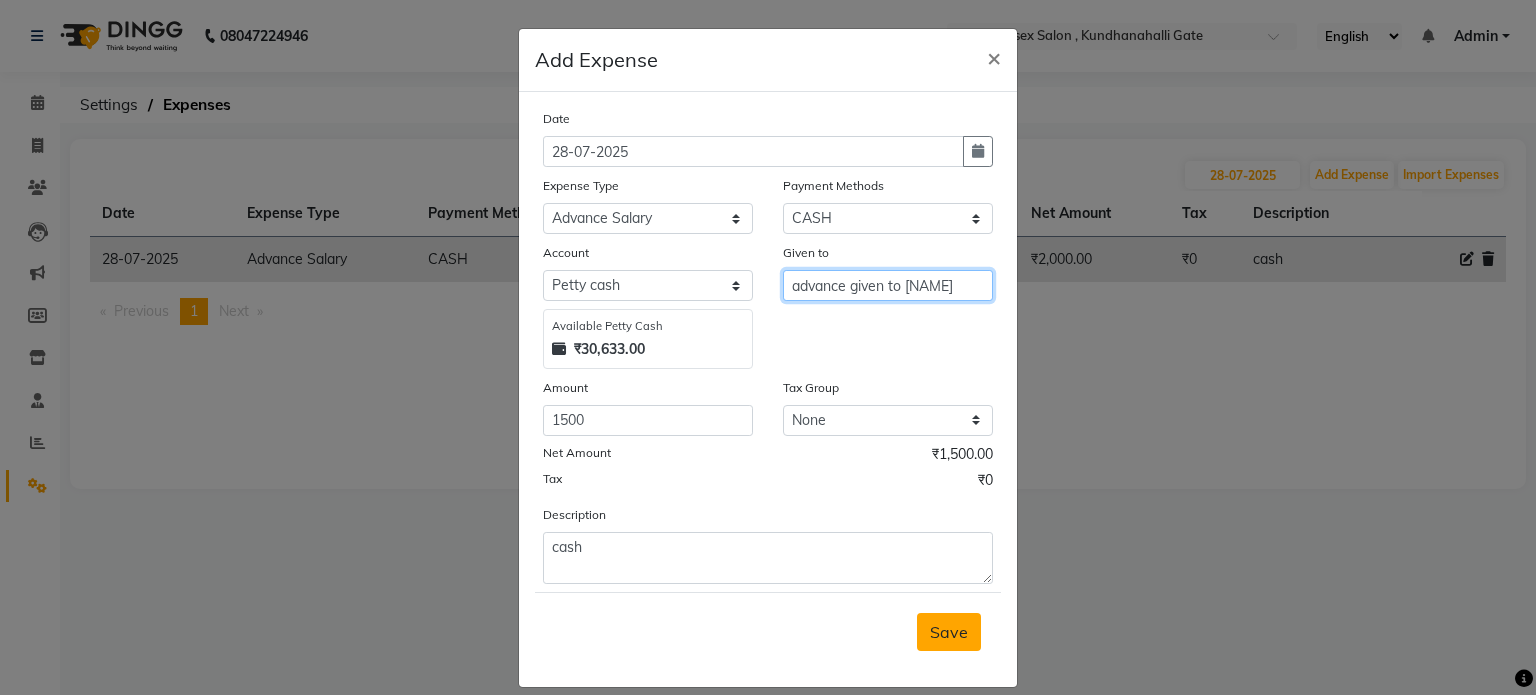 type on "advance given to kishor" 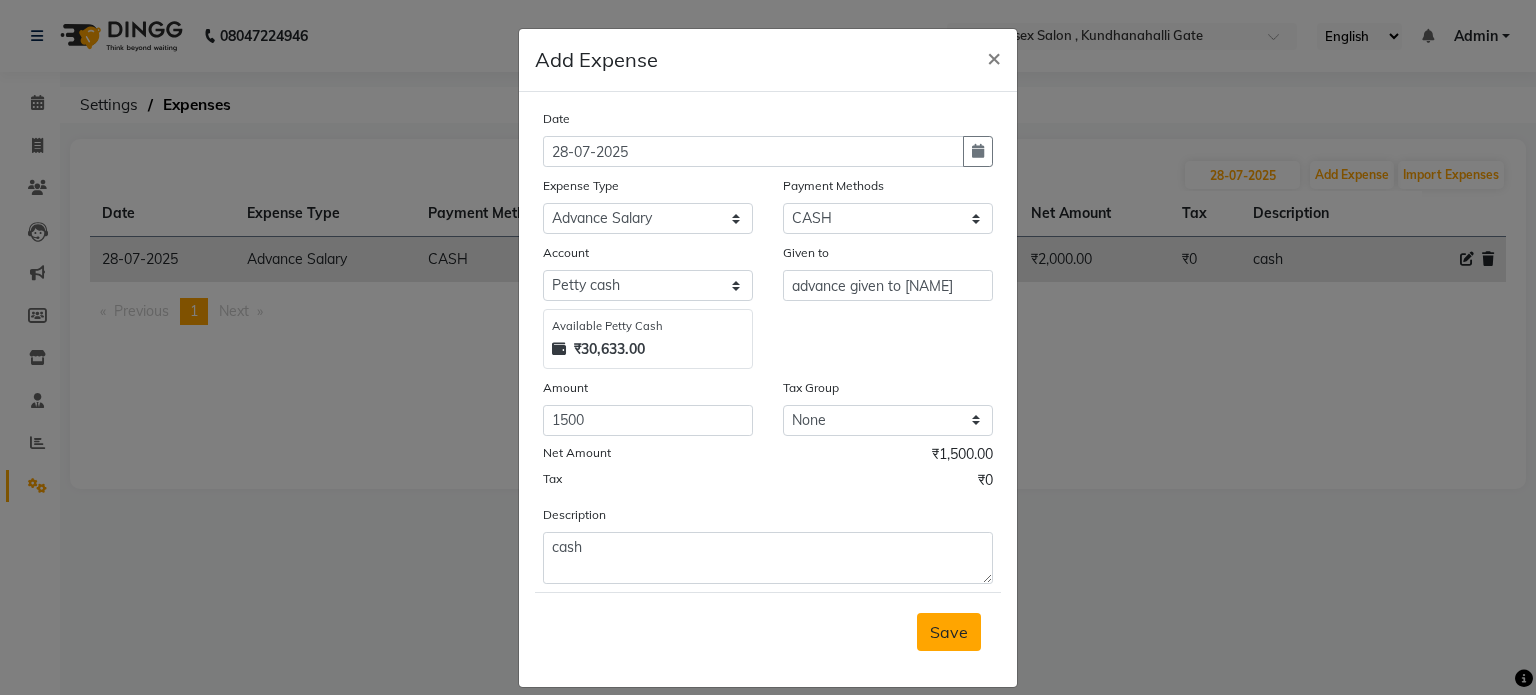 click on "Save" at bounding box center [949, 632] 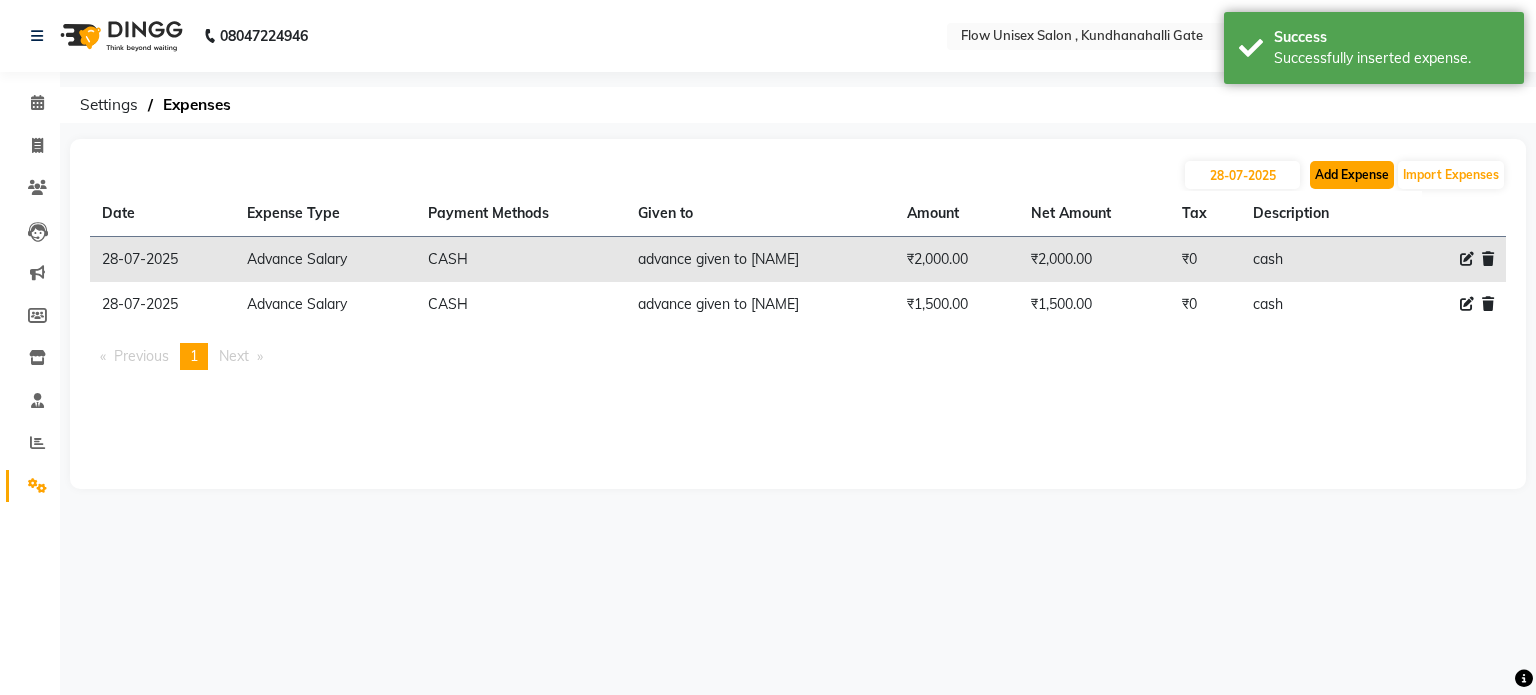 click on "Add Expense" 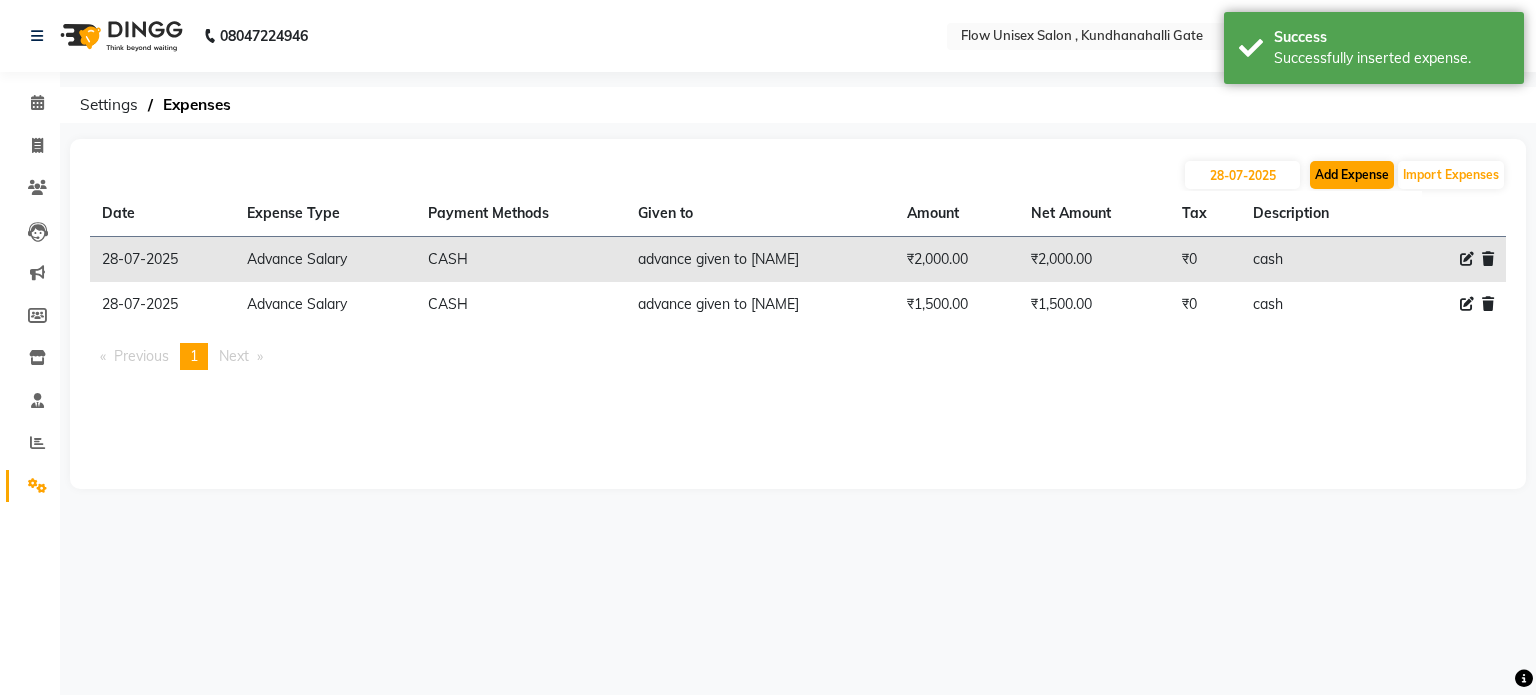 select on "1" 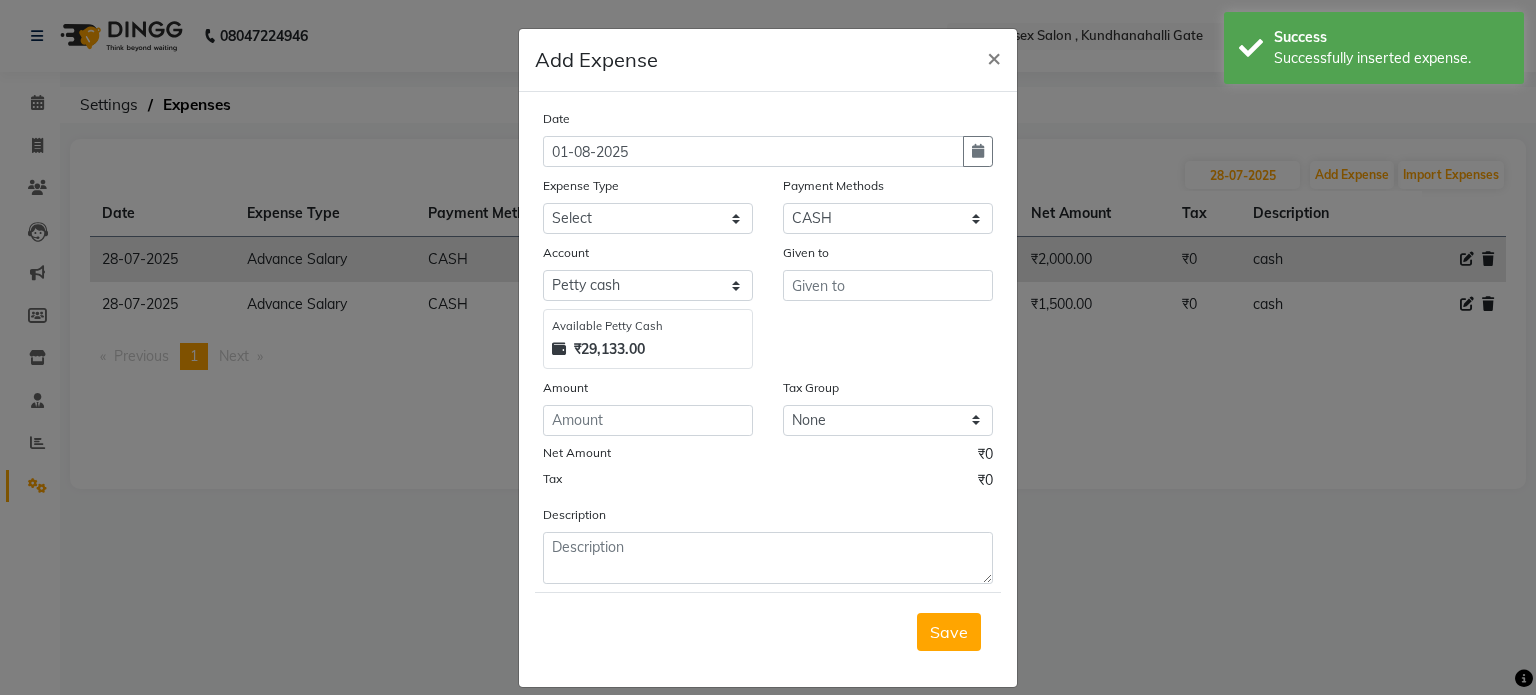 click on "Date 01-08-2025" 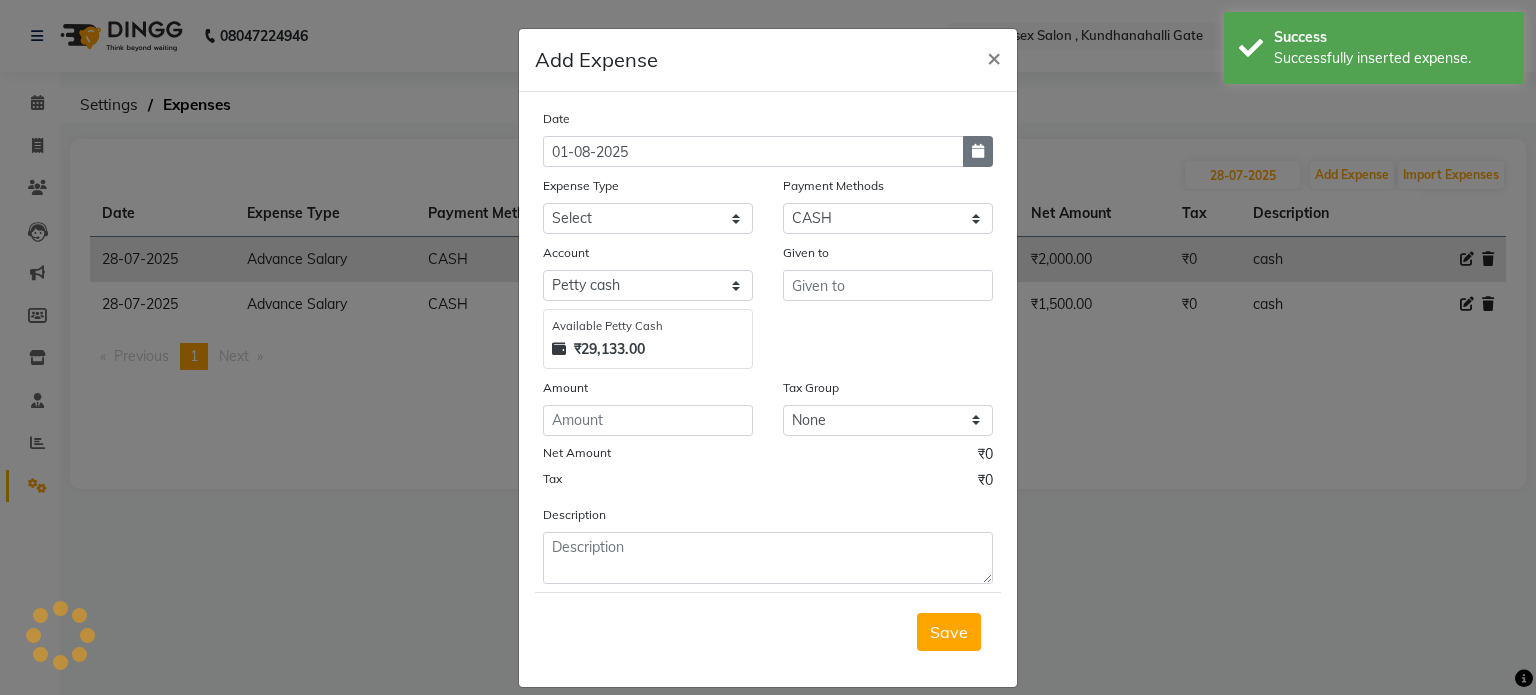 click 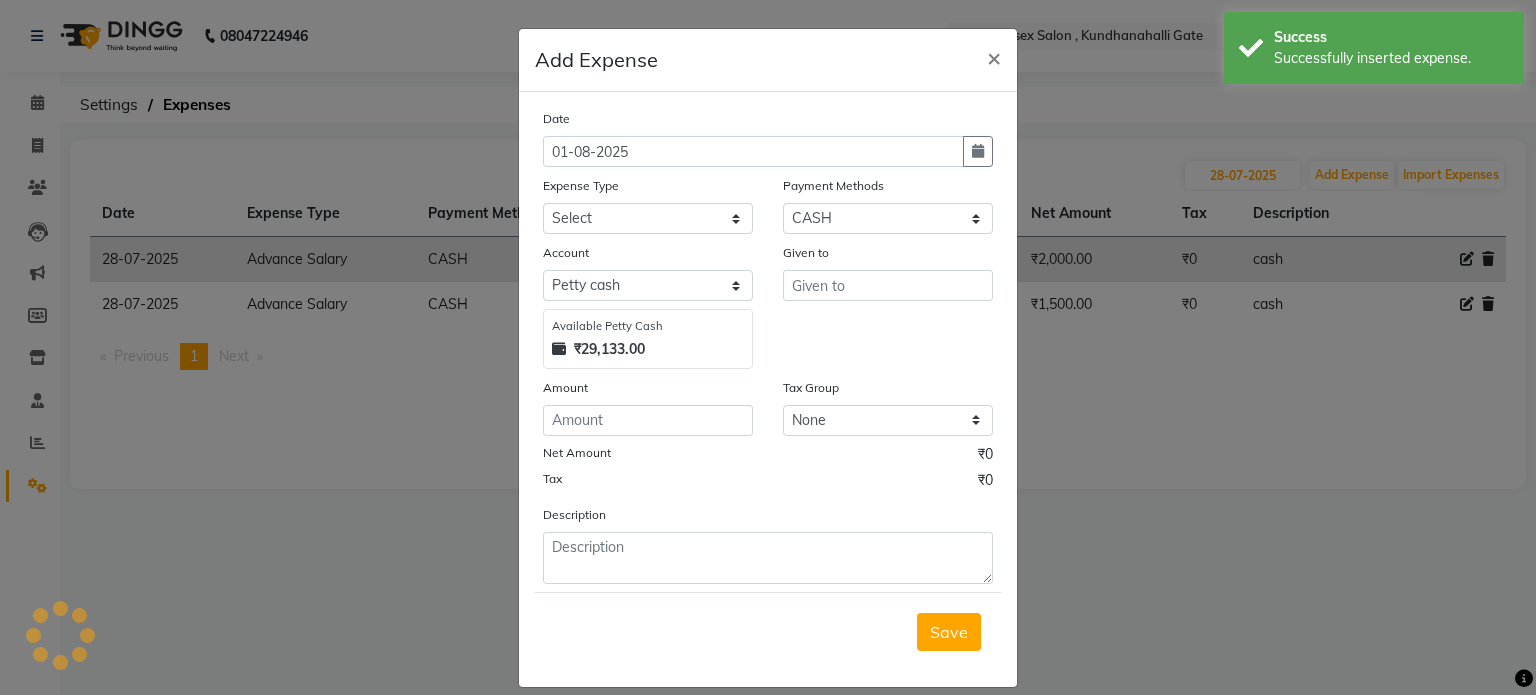 select on "8" 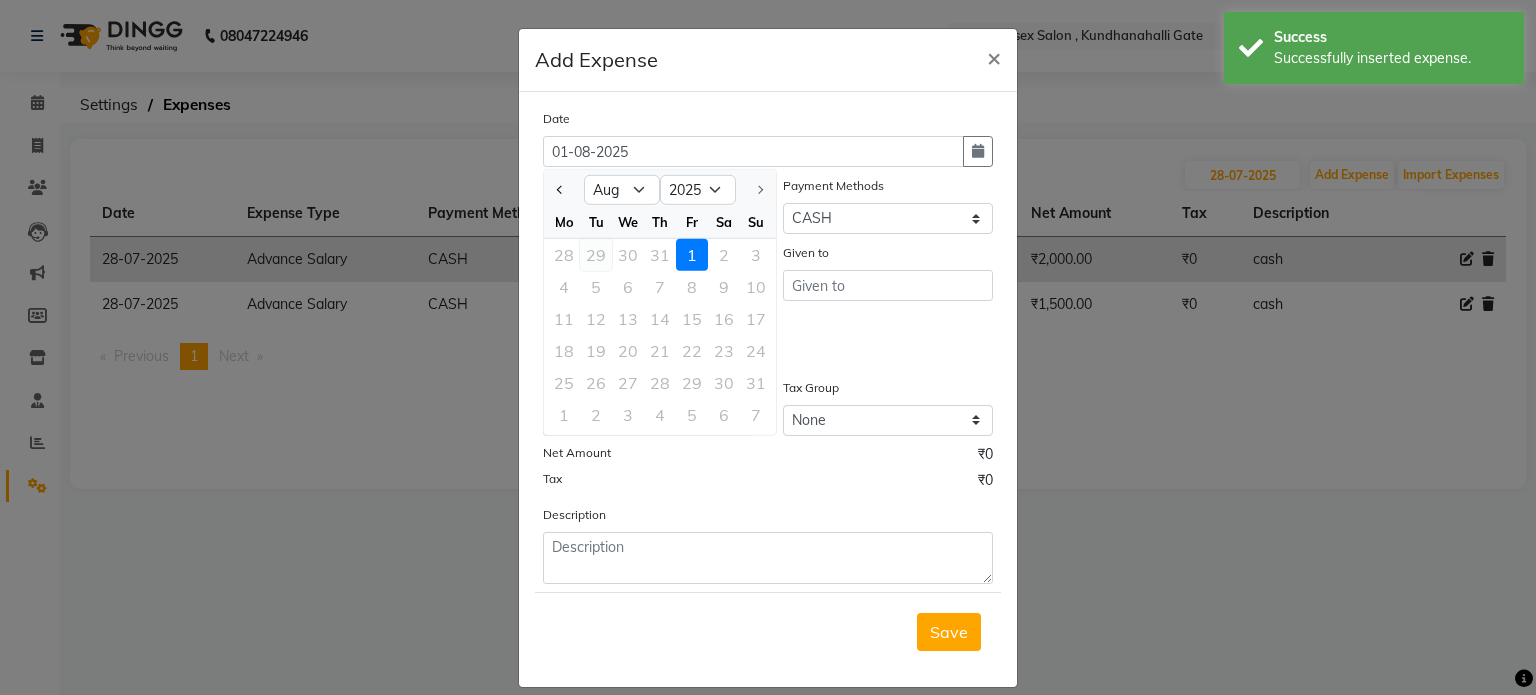 click on "29" 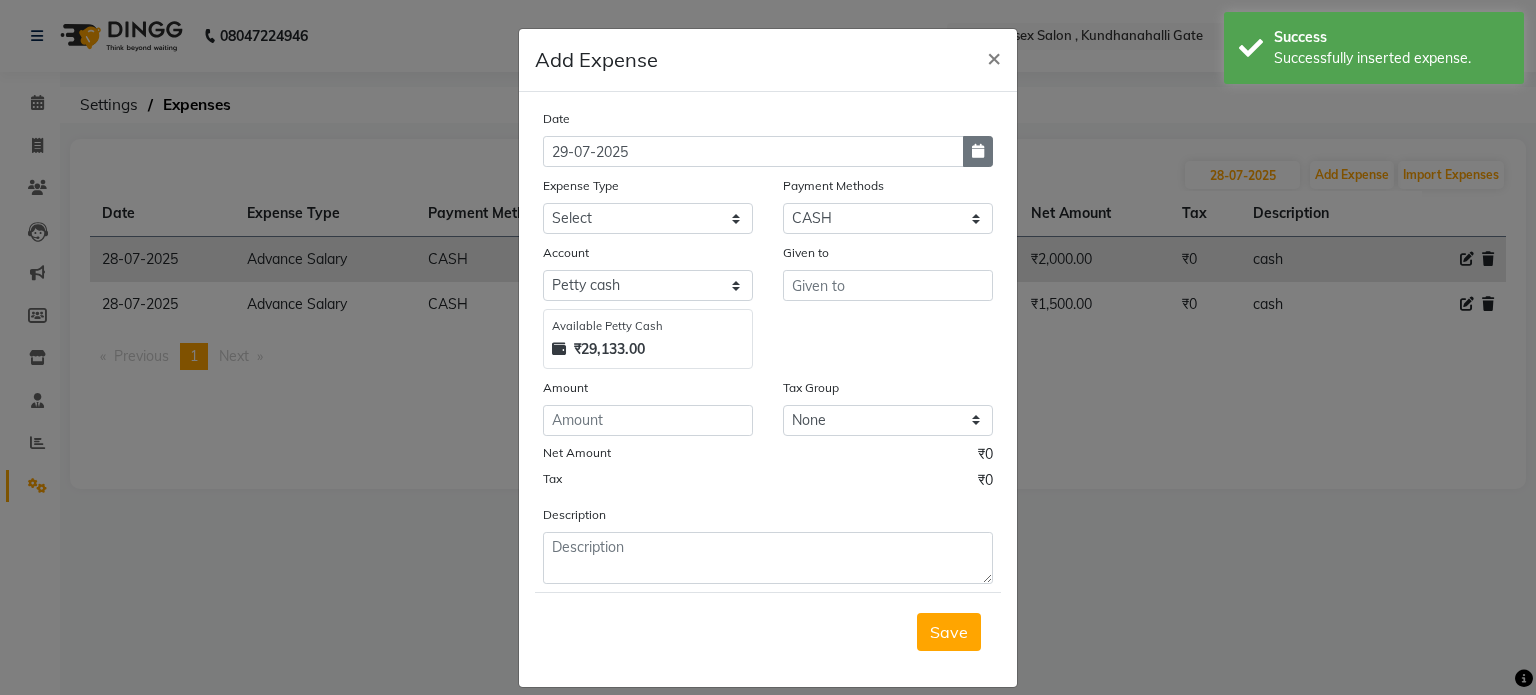 click 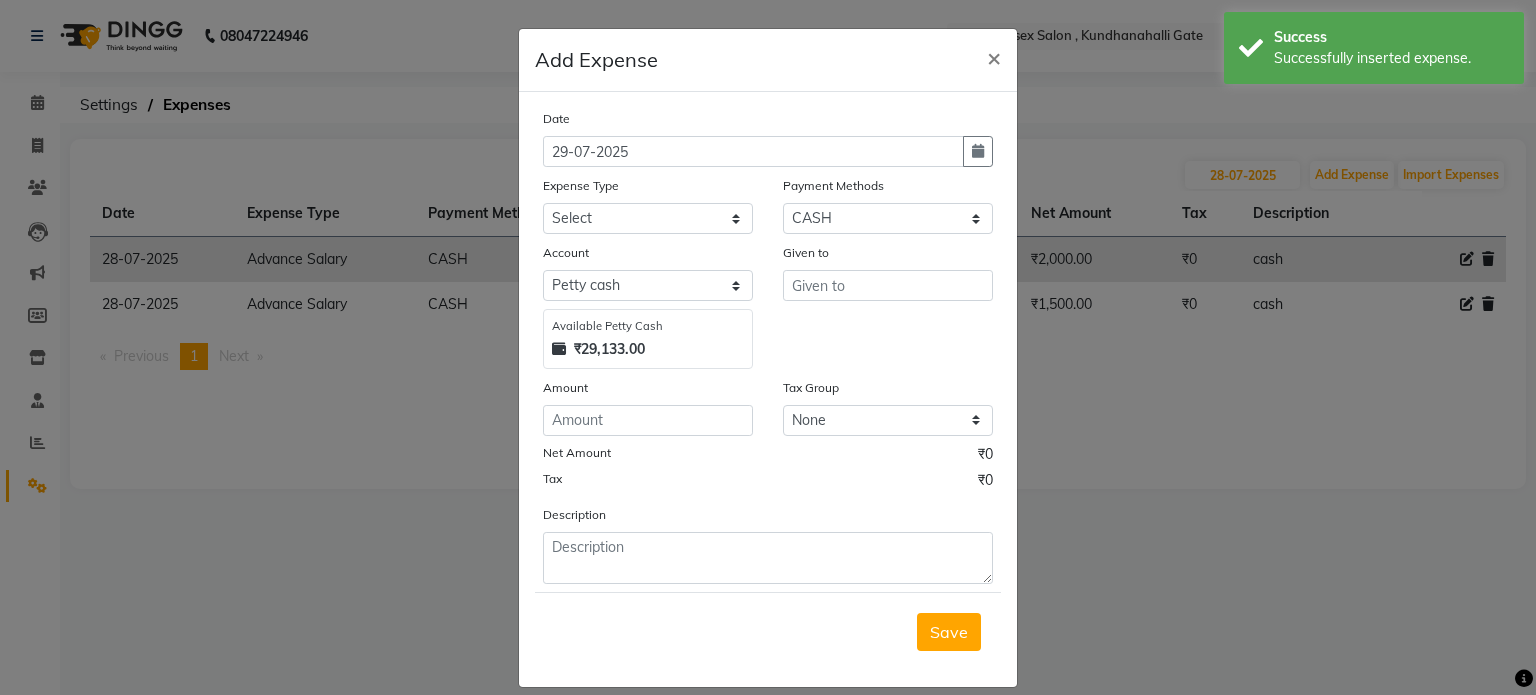 select on "7" 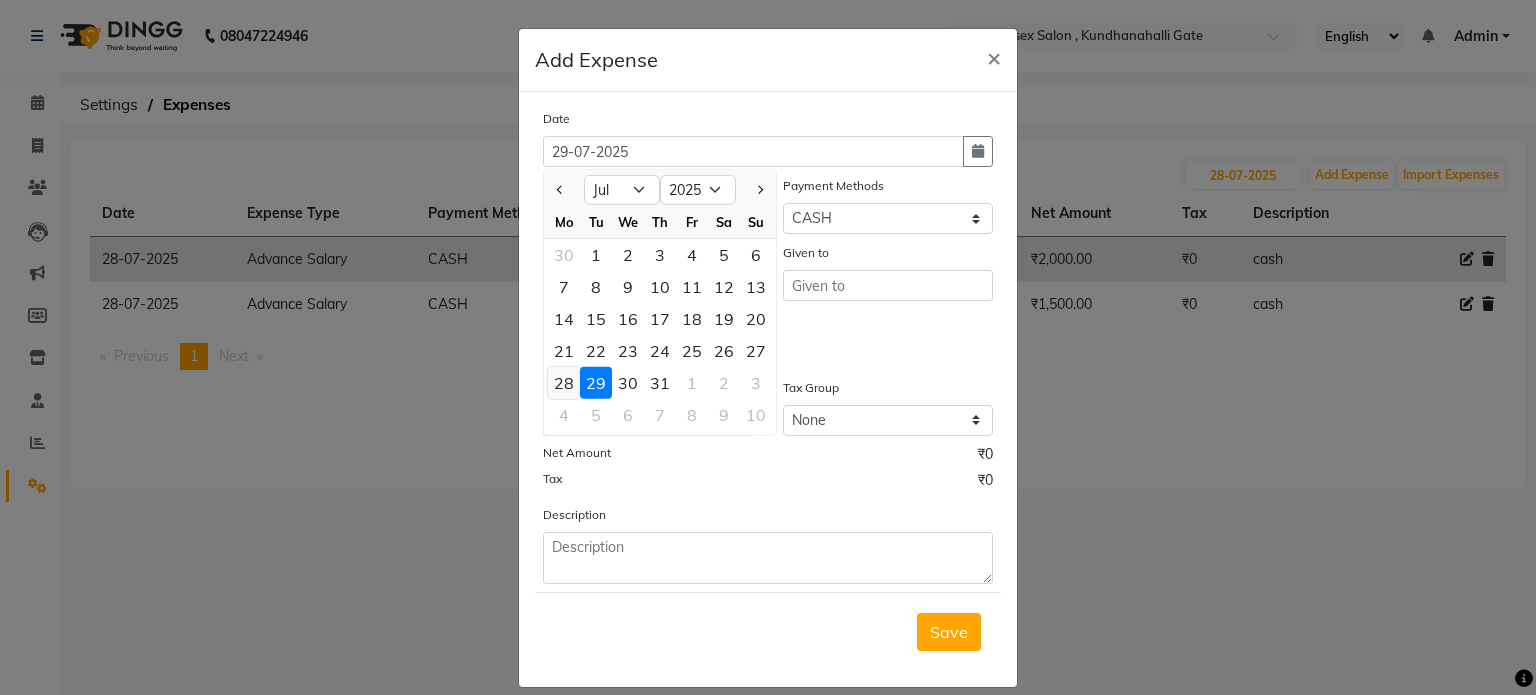 click on "28" 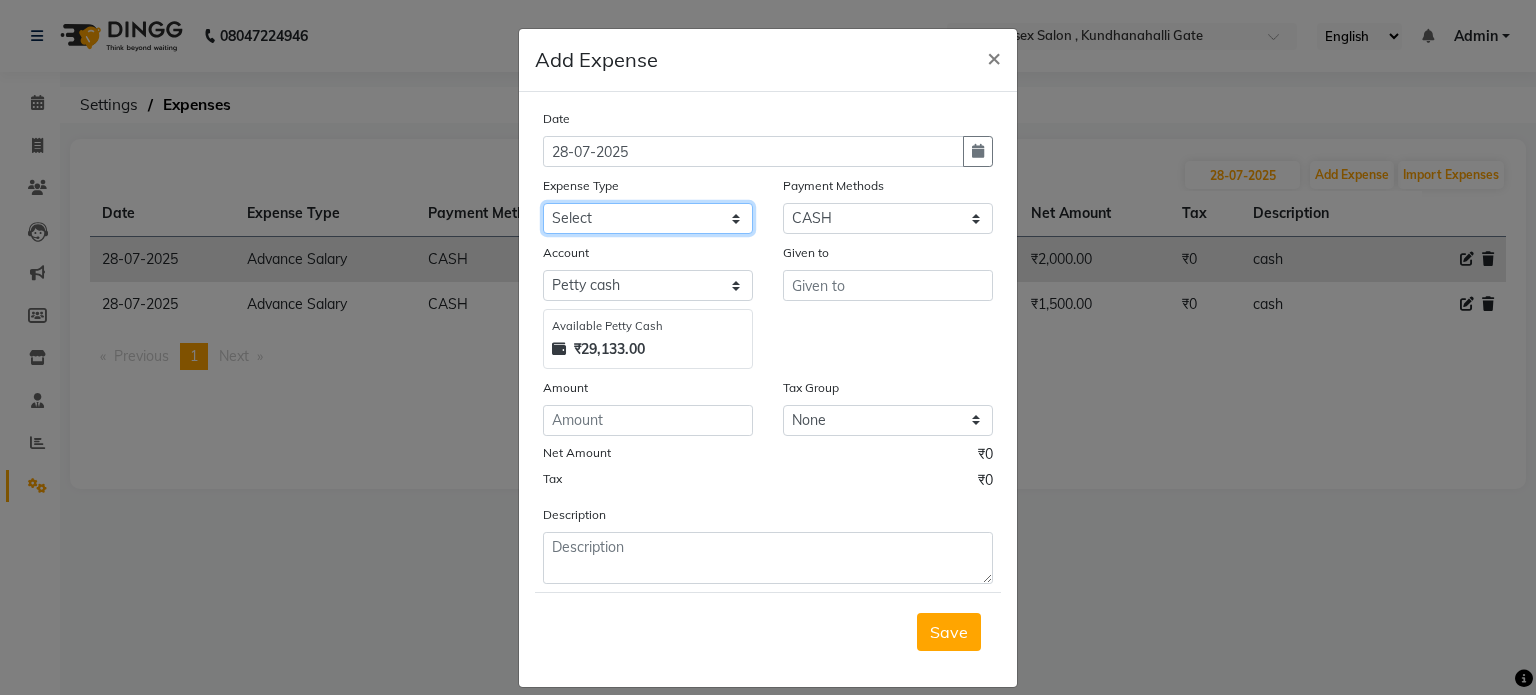 drag, startPoint x: 574, startPoint y: 215, endPoint x: 587, endPoint y: 227, distance: 17.691807 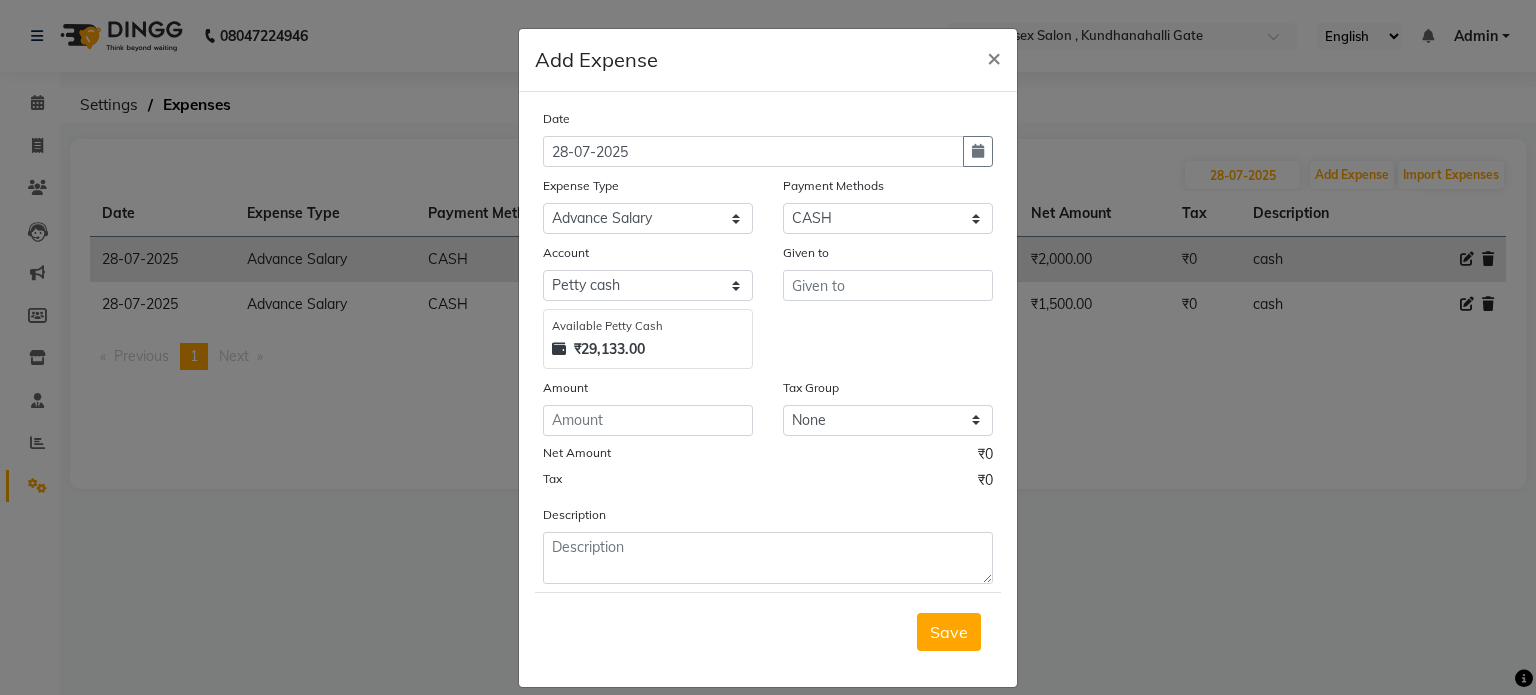 click on "Account Select Petty cash Default account Available Petty Cash ₹29,133.00" 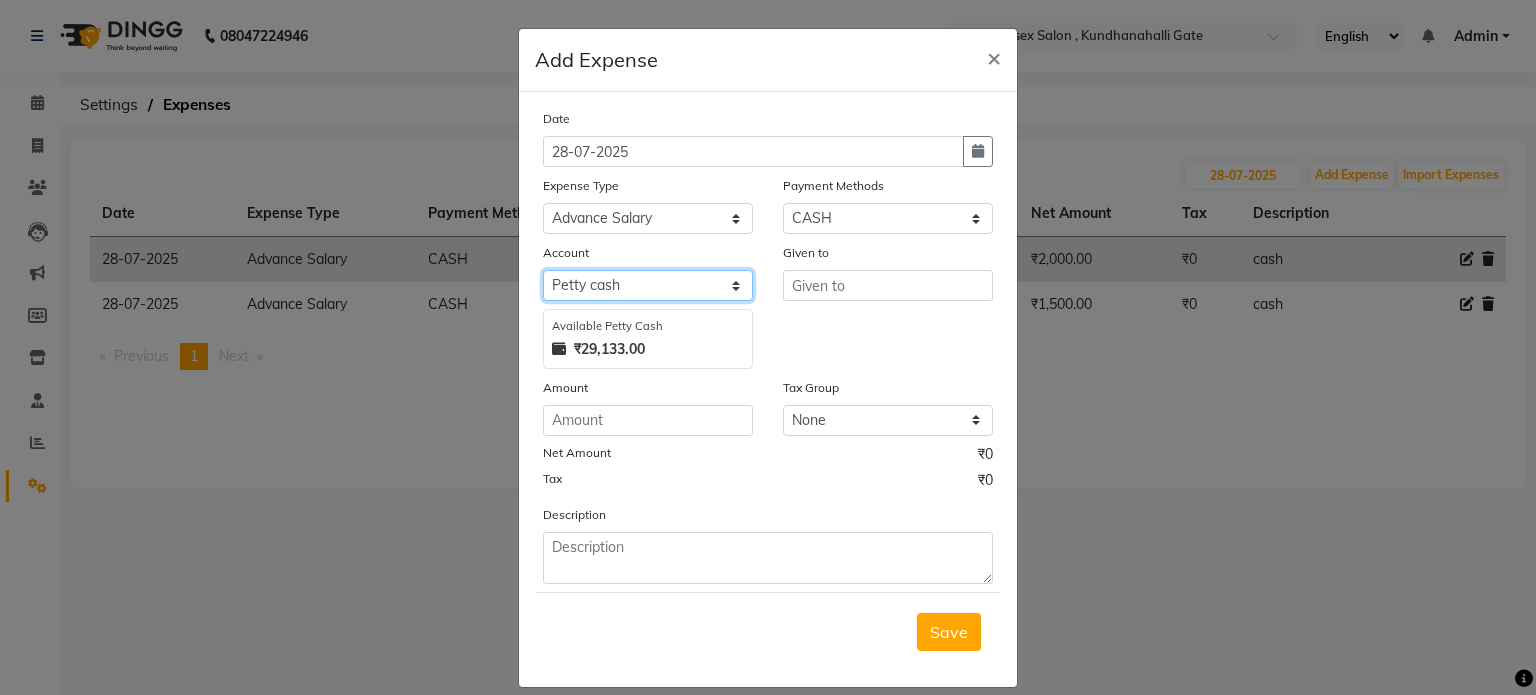 click on "Select Petty cash Default account" 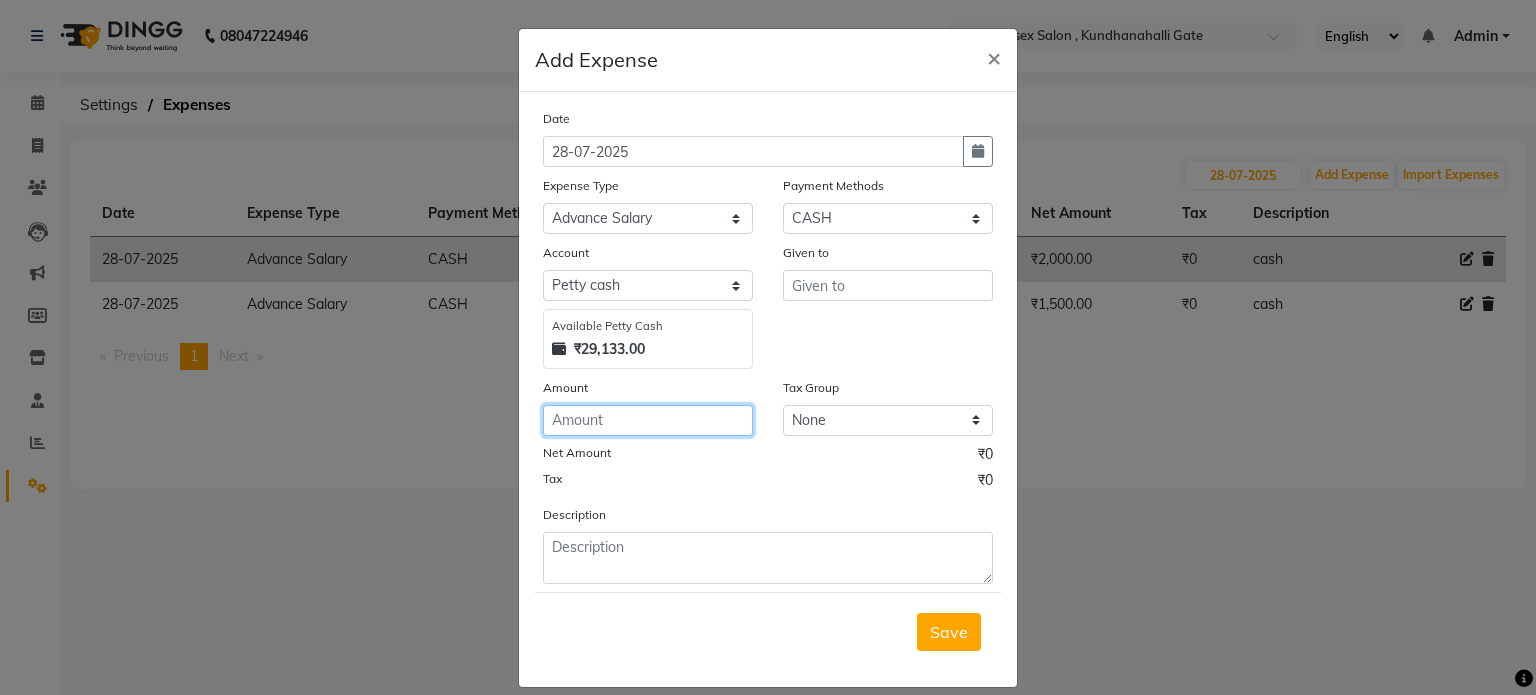 click 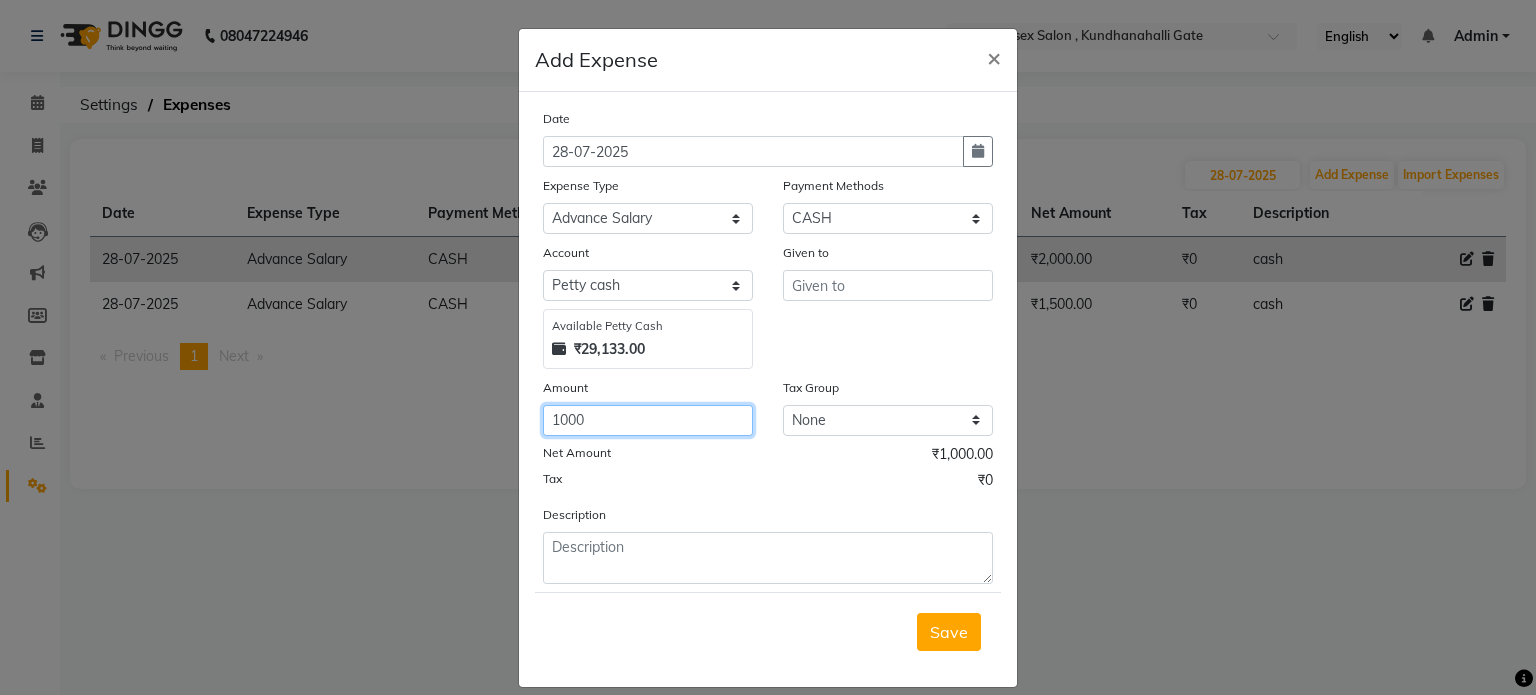 type on "1000" 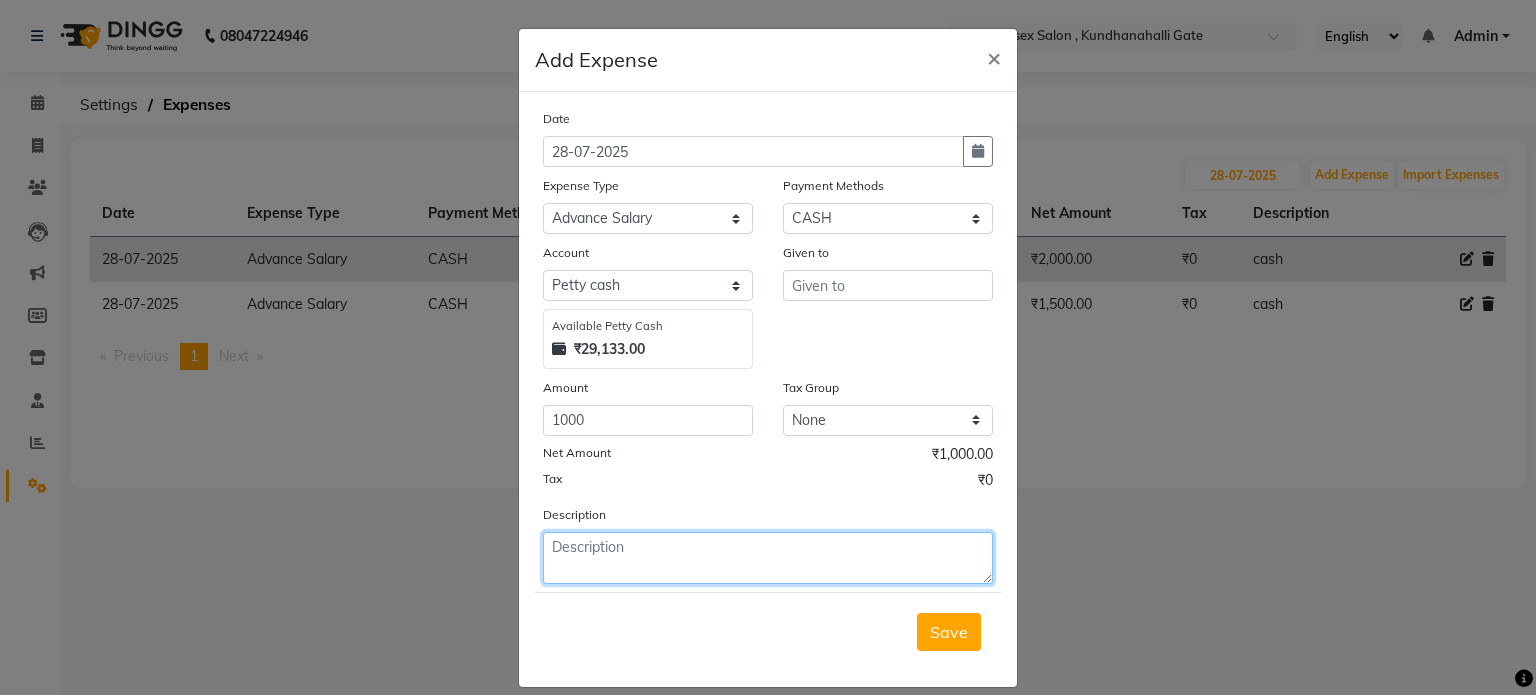 click 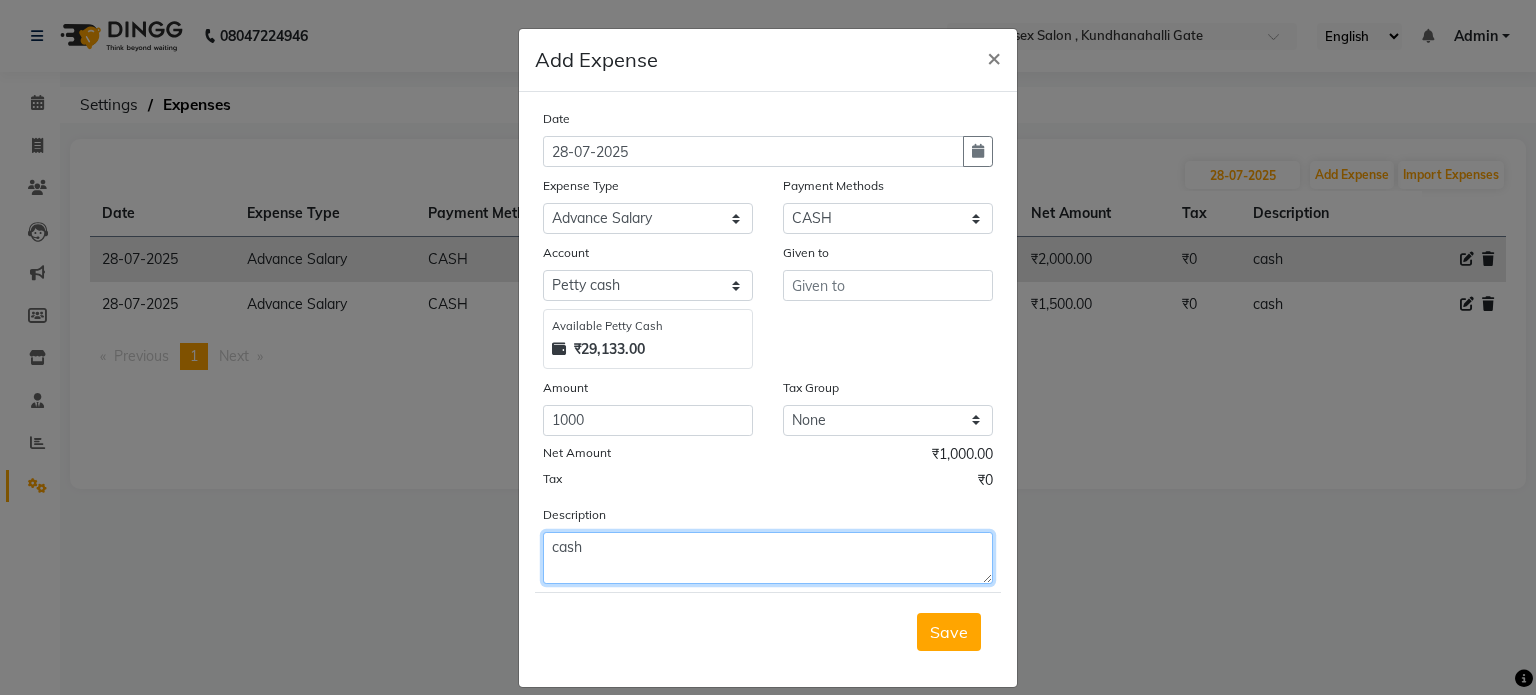 type on "cash" 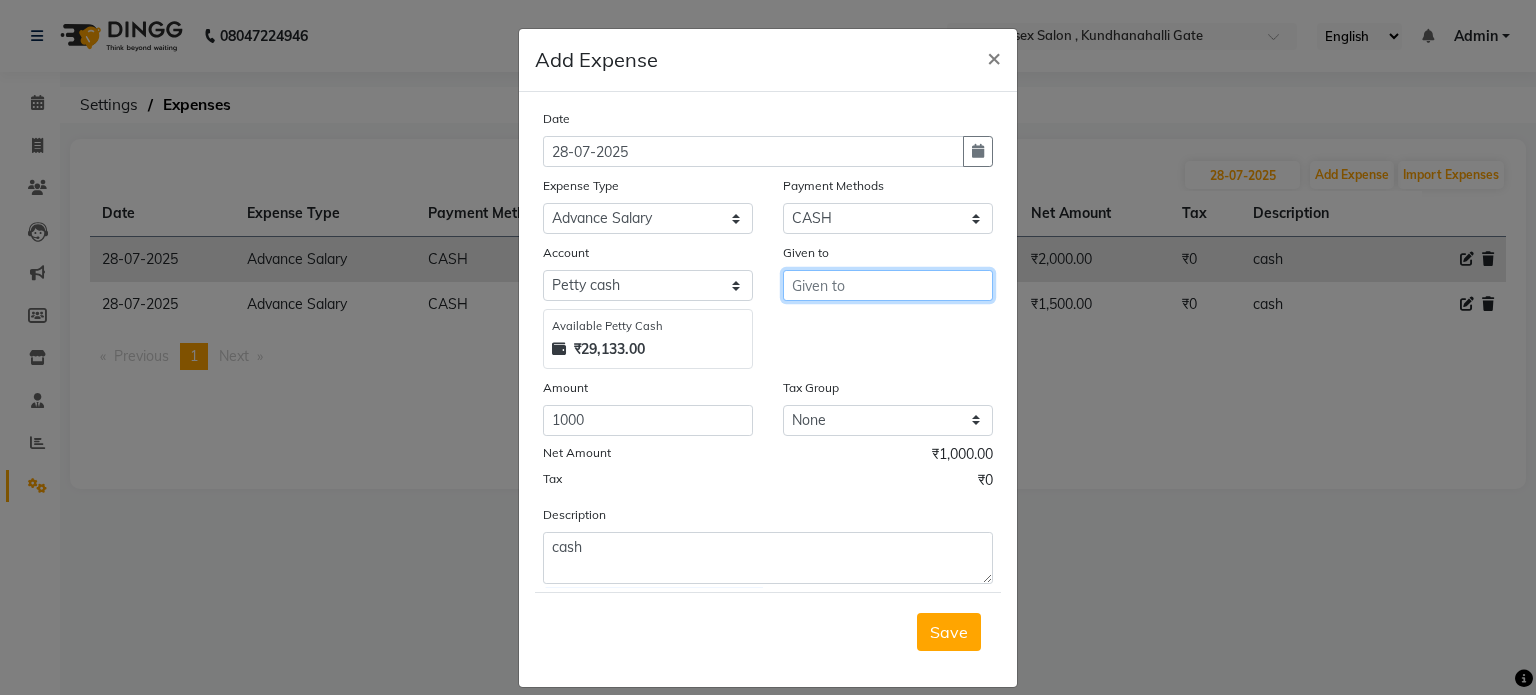 click at bounding box center [888, 285] 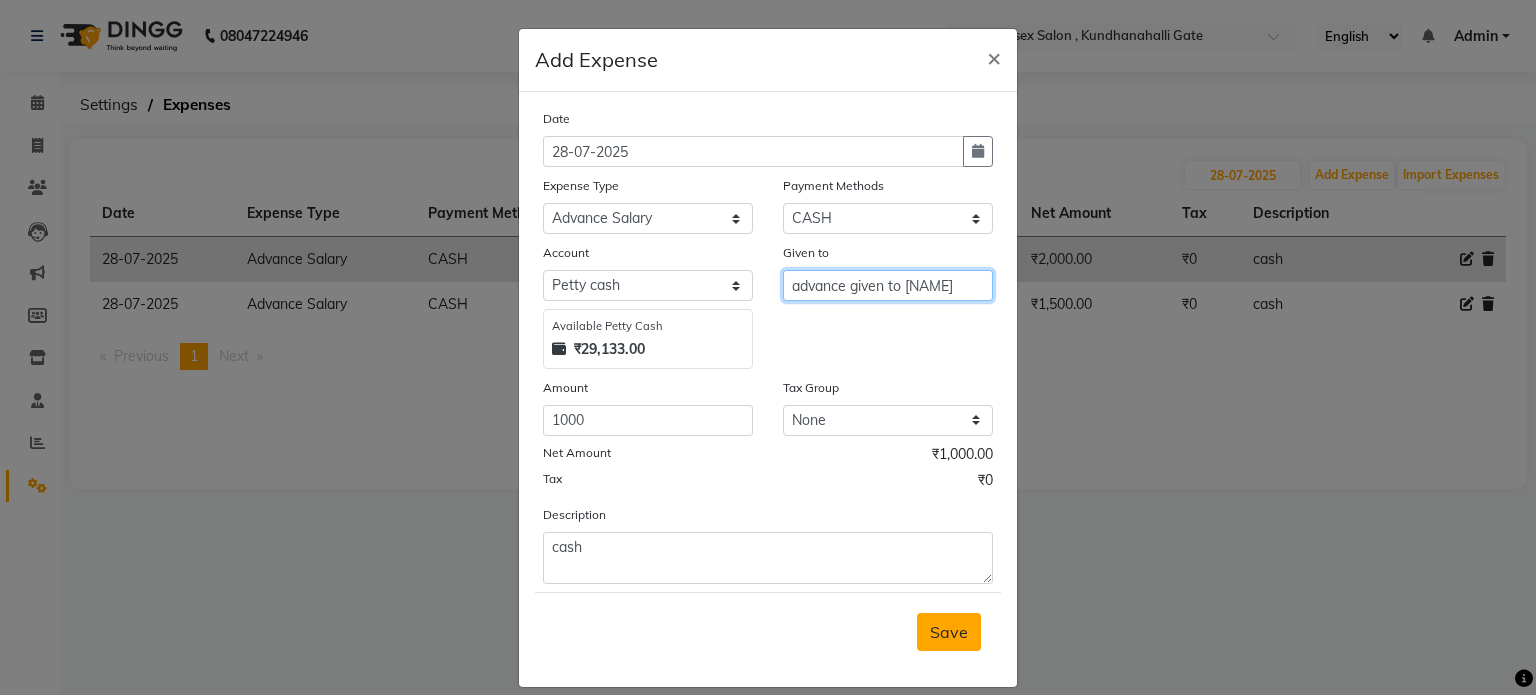 type on "advance given to rohit" 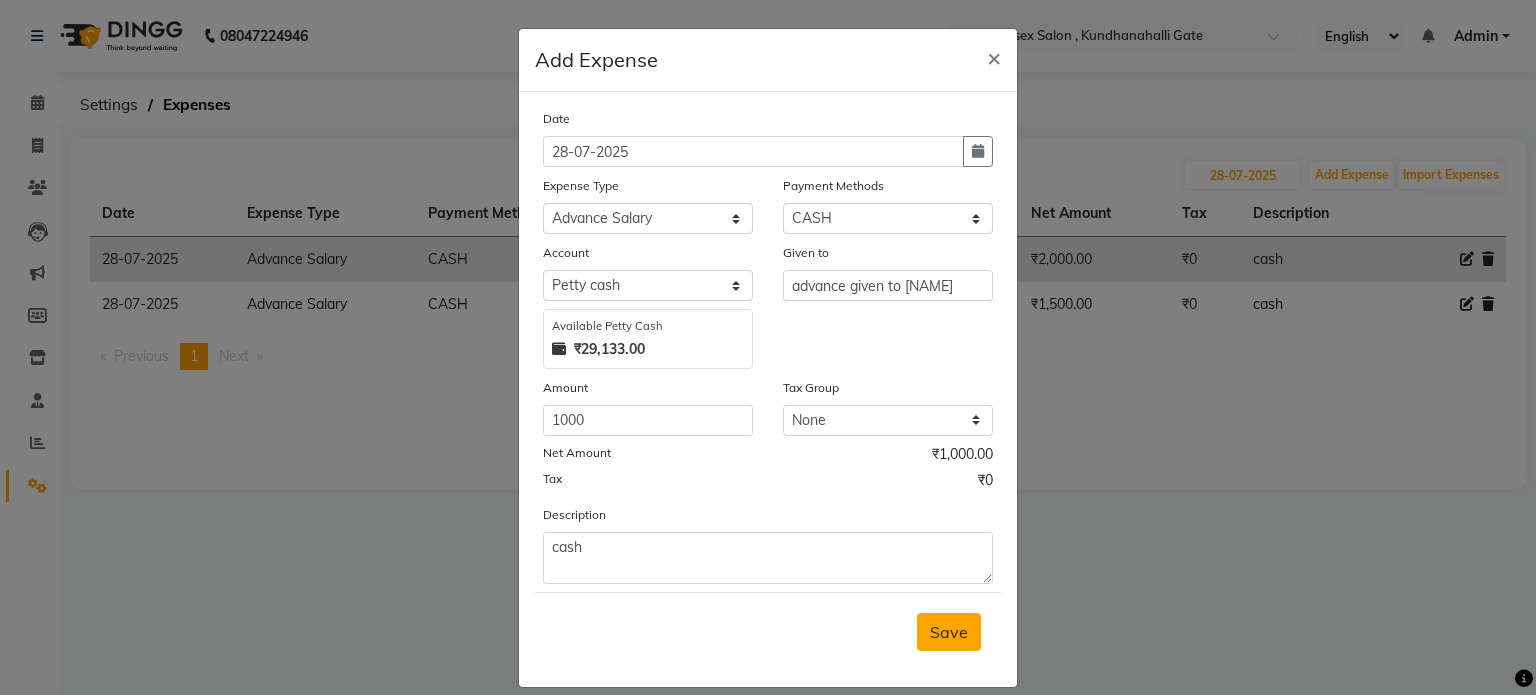 click on "Save" at bounding box center (949, 632) 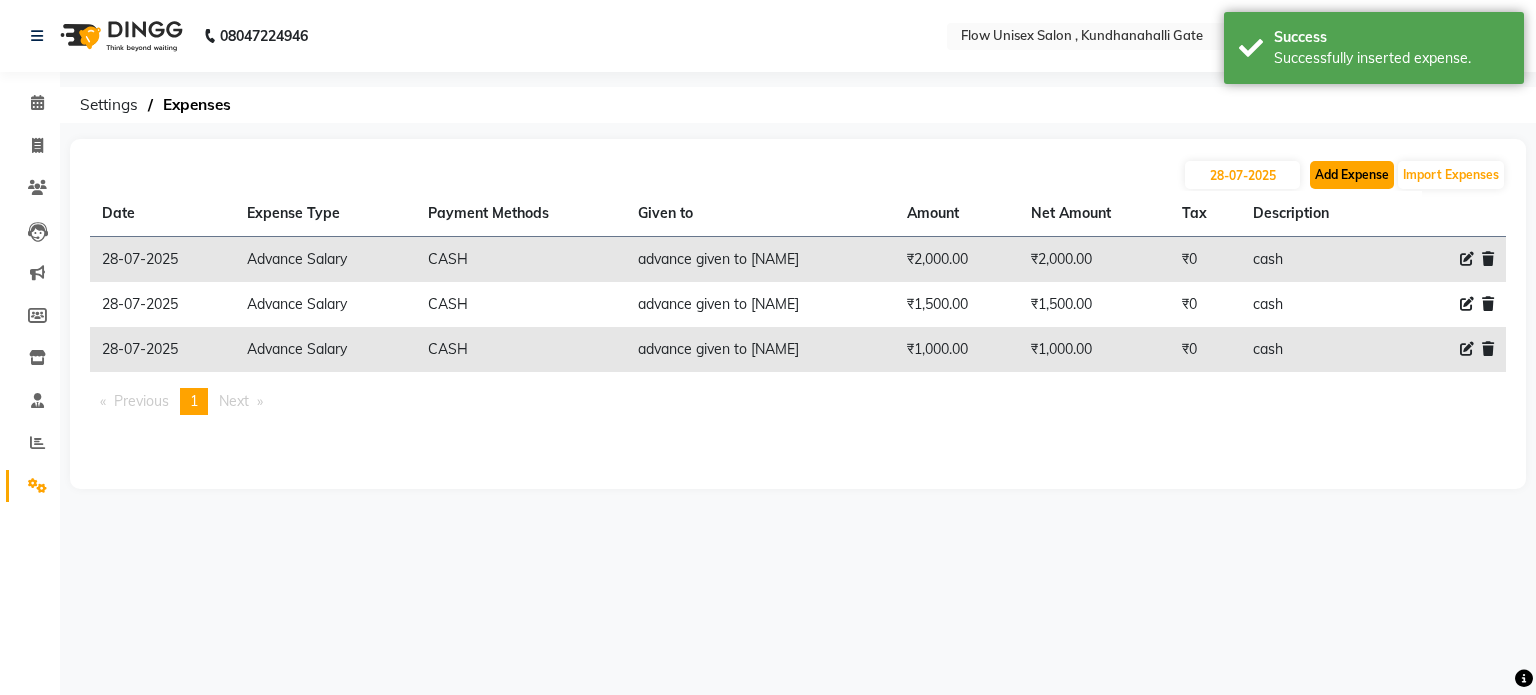 click on "Add Expense" 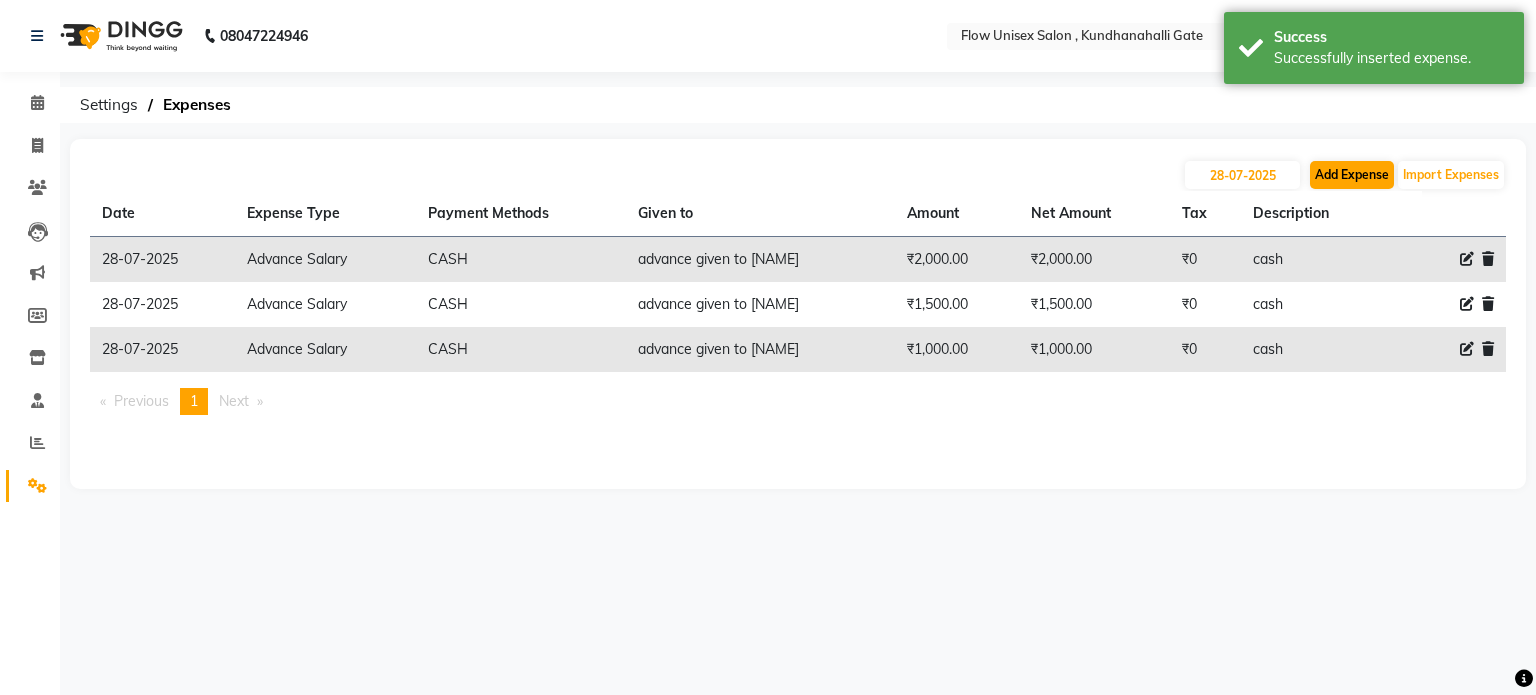 select on "1" 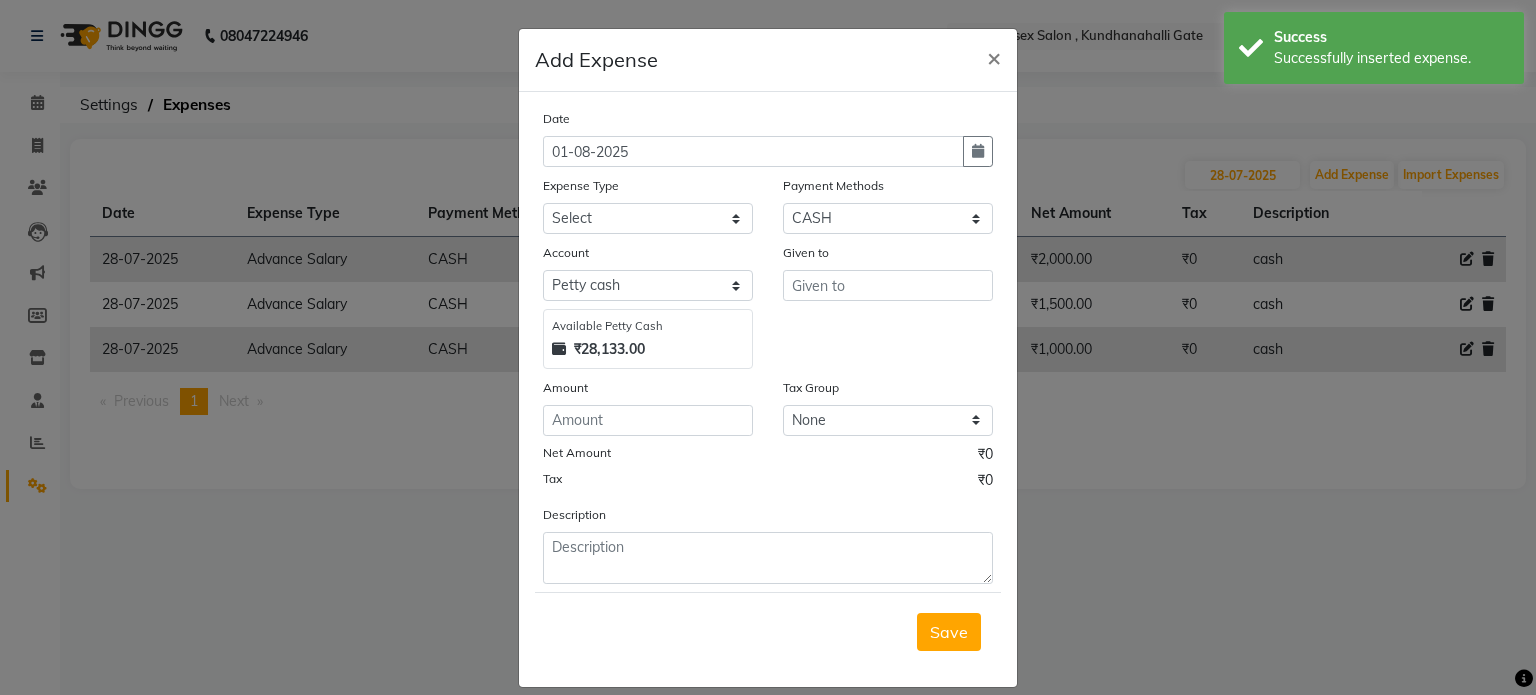 drag, startPoint x: 1096, startPoint y: 467, endPoint x: 1196, endPoint y: 215, distance: 271.1162 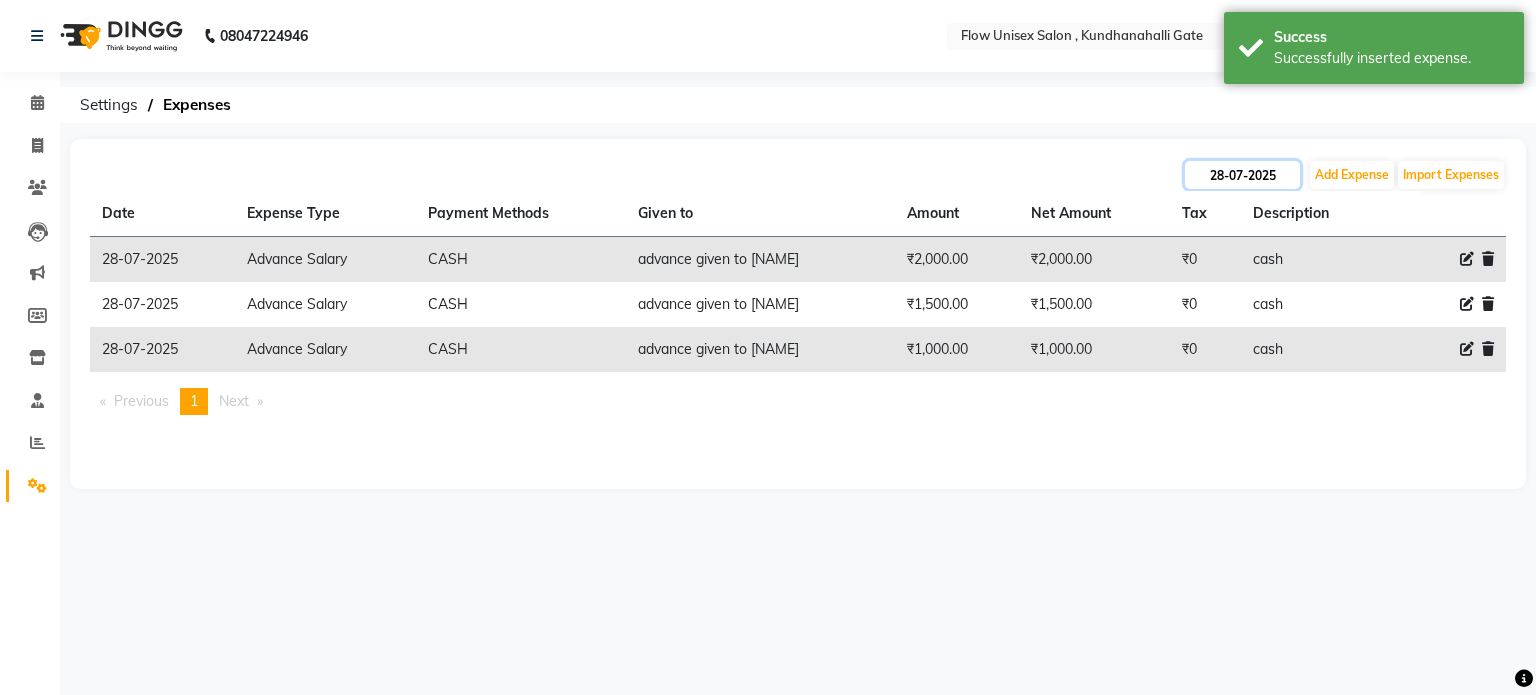 click on "28-07-2025" 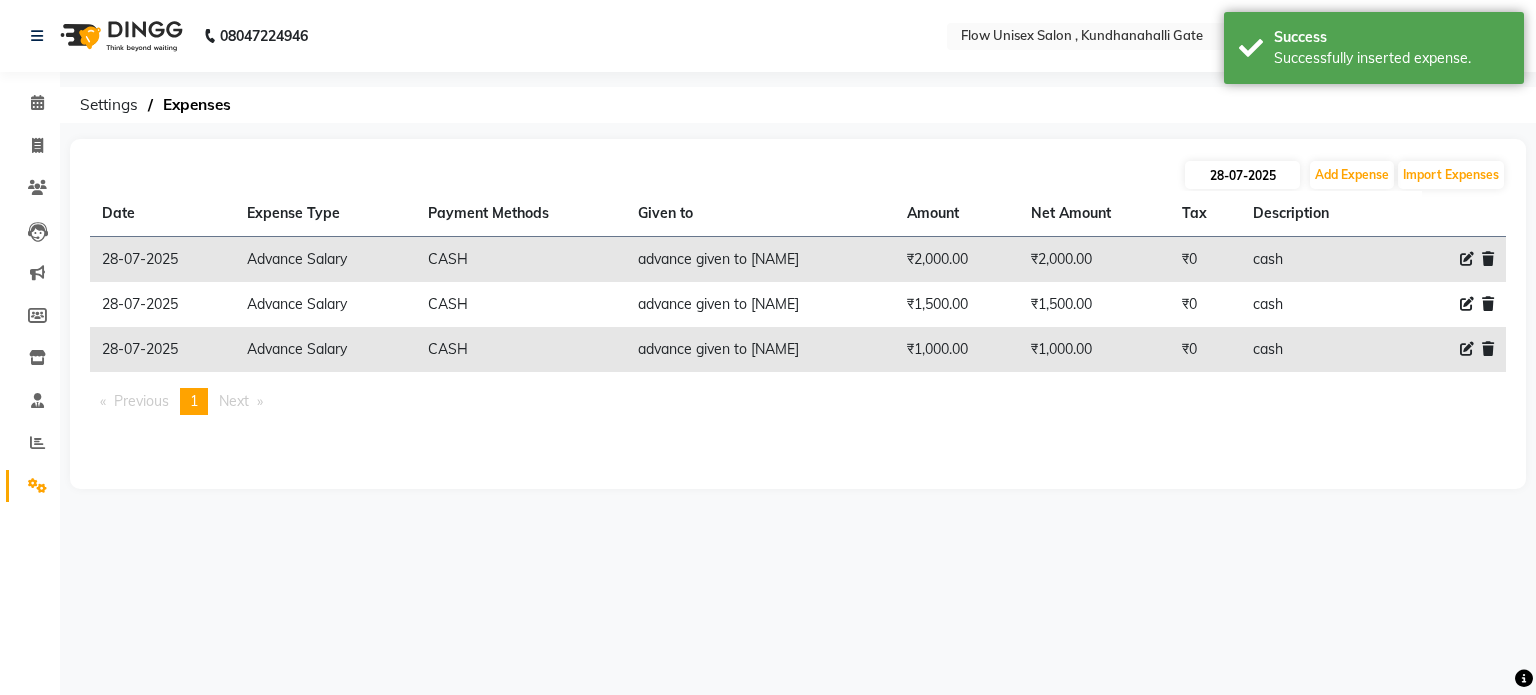 select on "7" 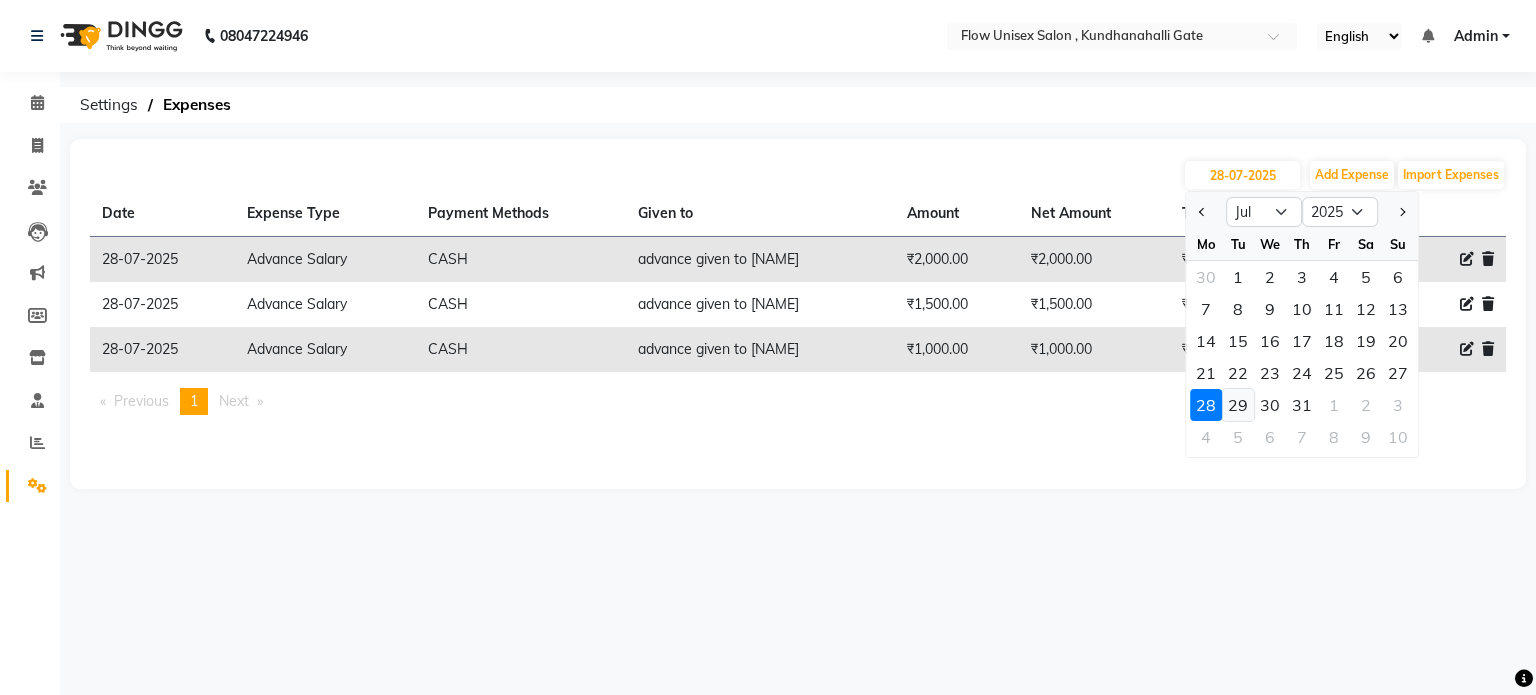 click on "29" 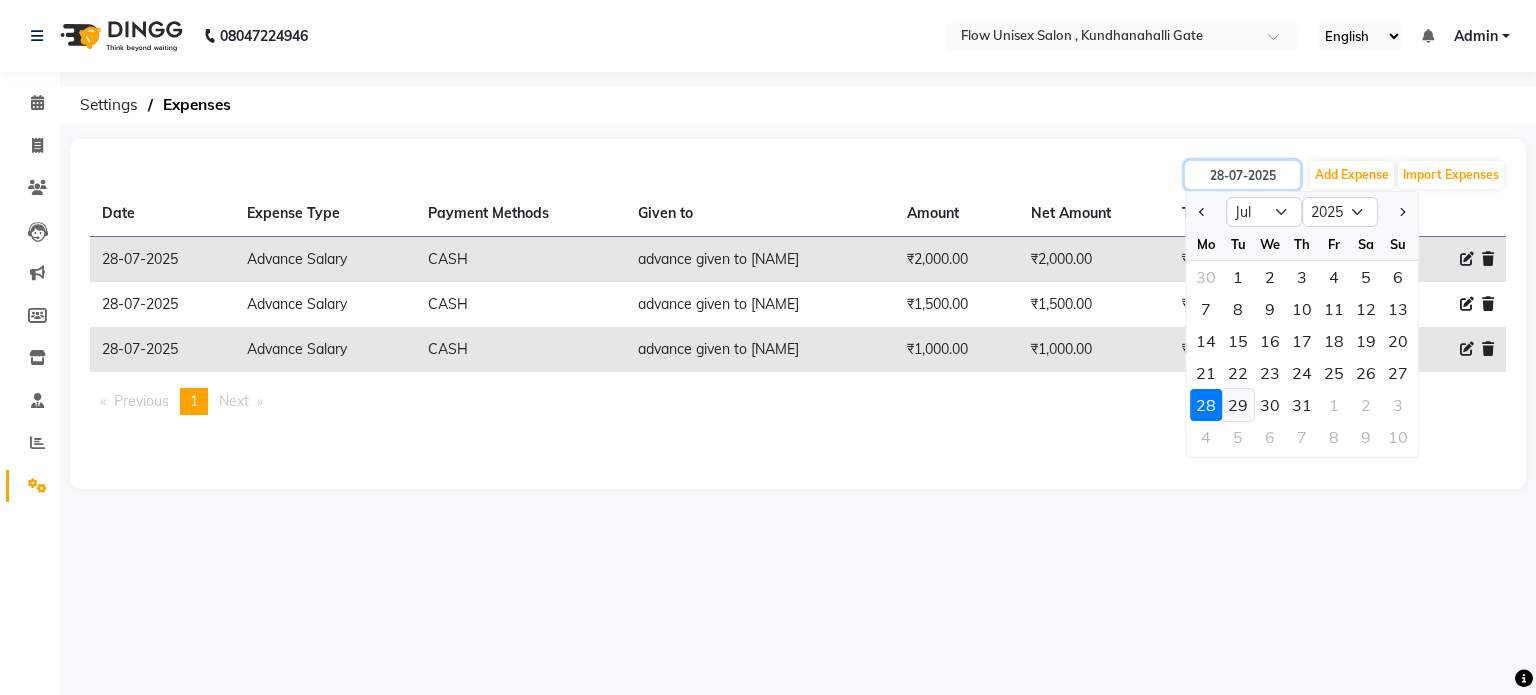 type on "29-07-2025" 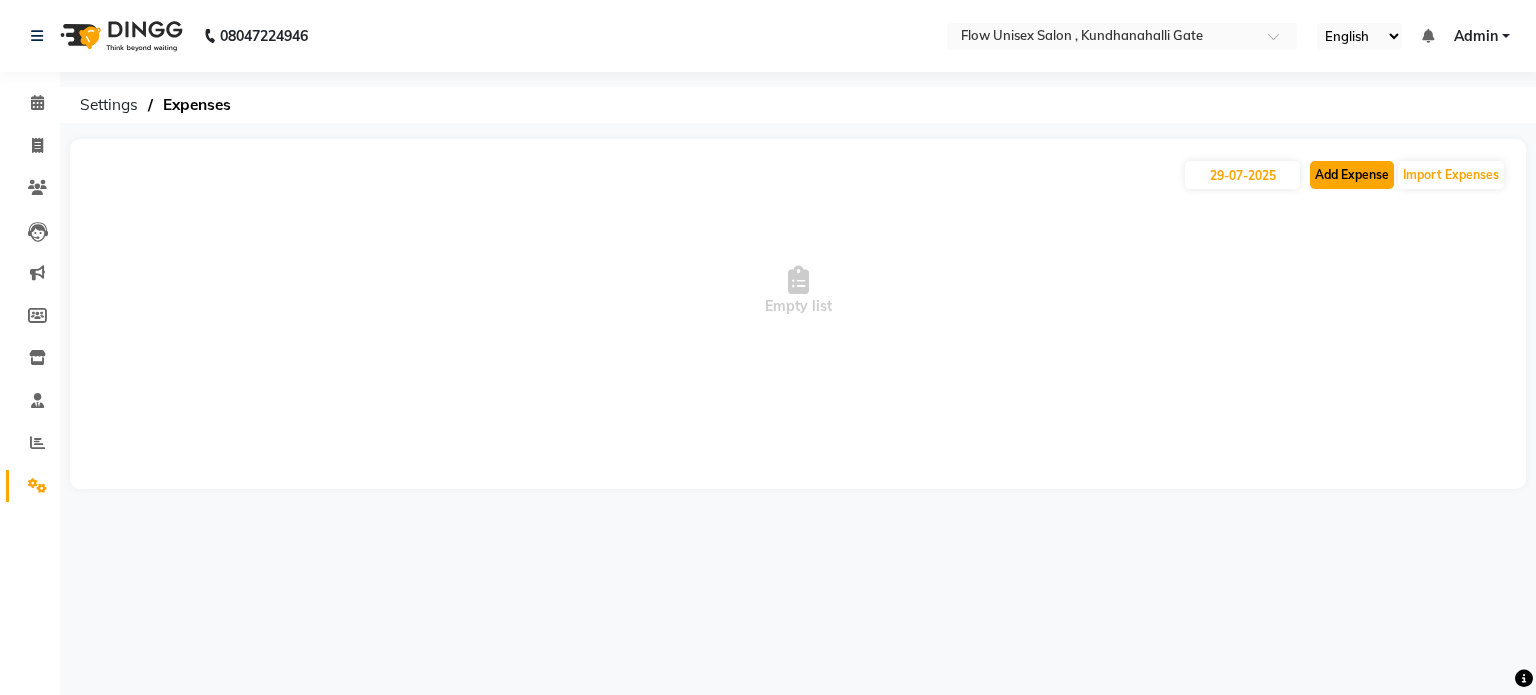 click on "Add Expense" 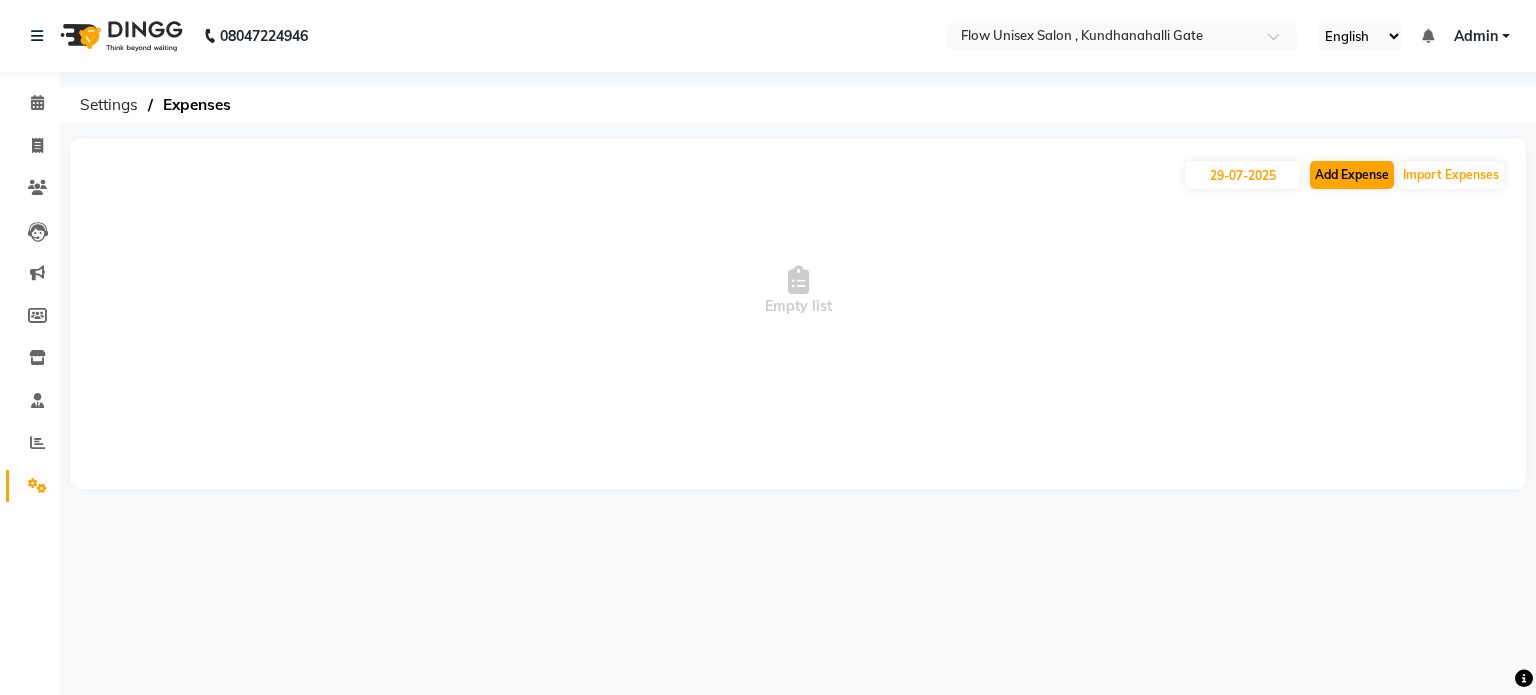 select on "1" 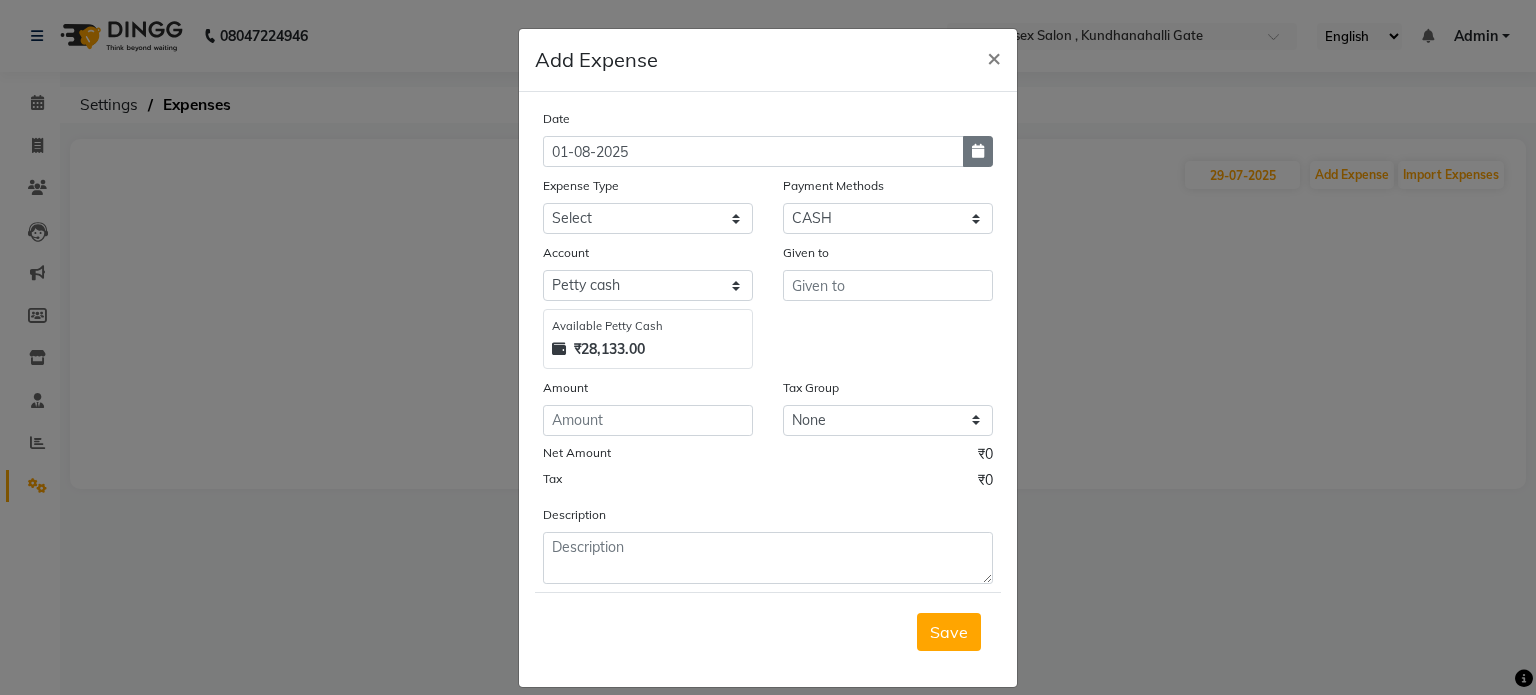 click 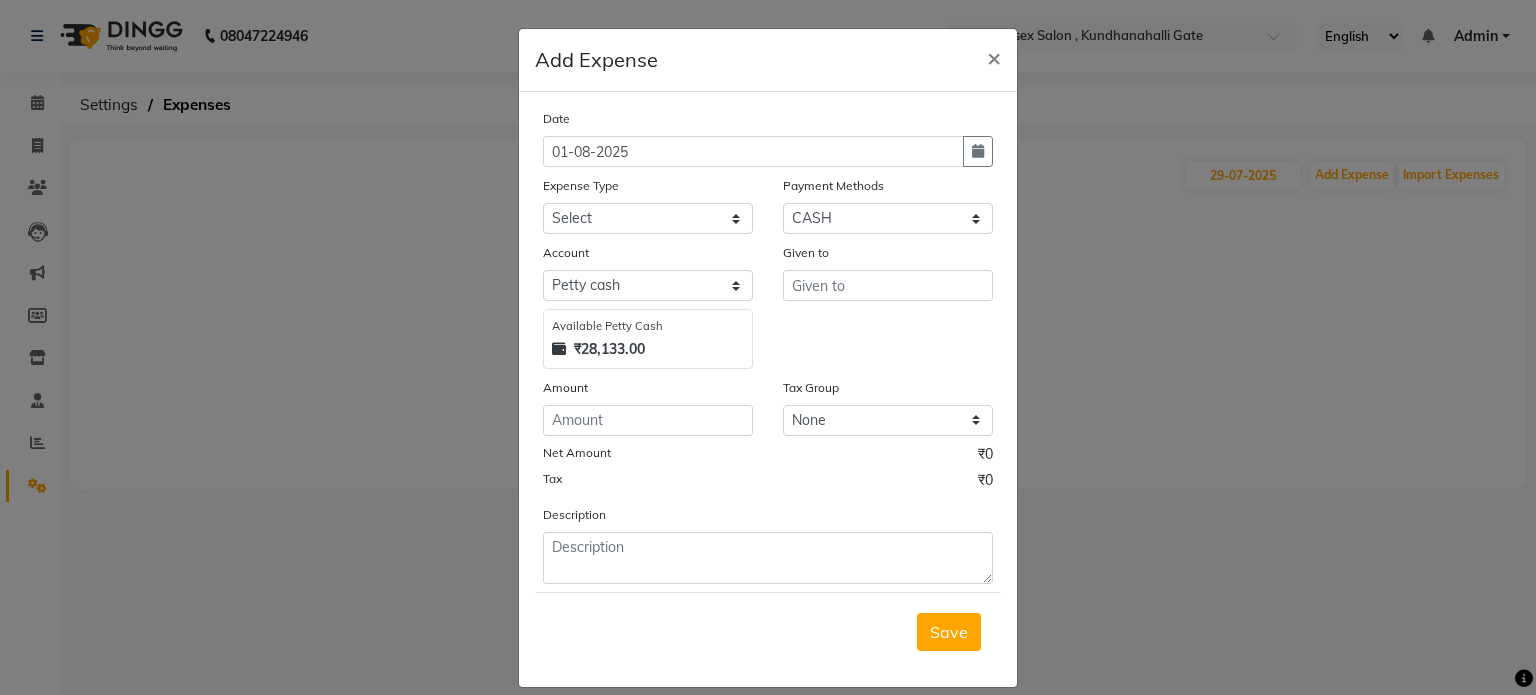select on "8" 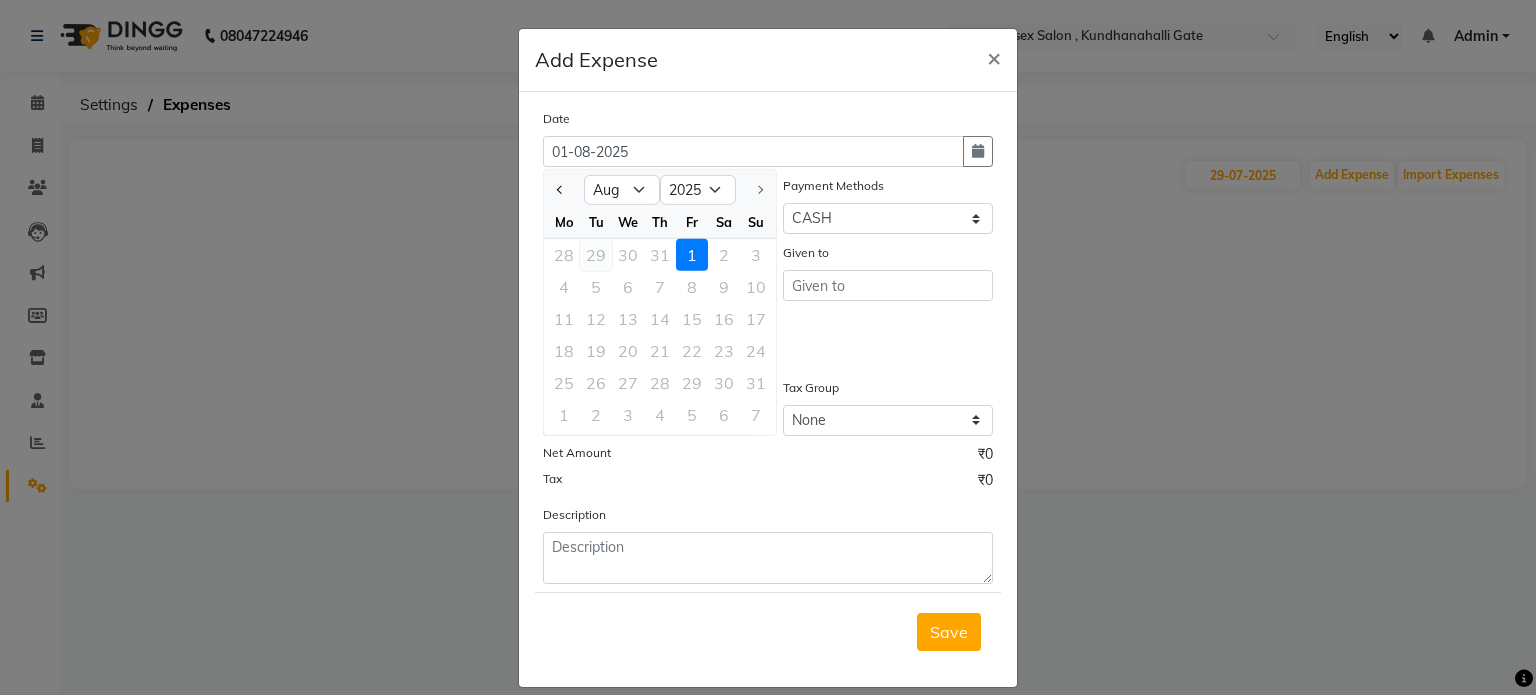 click on "29" 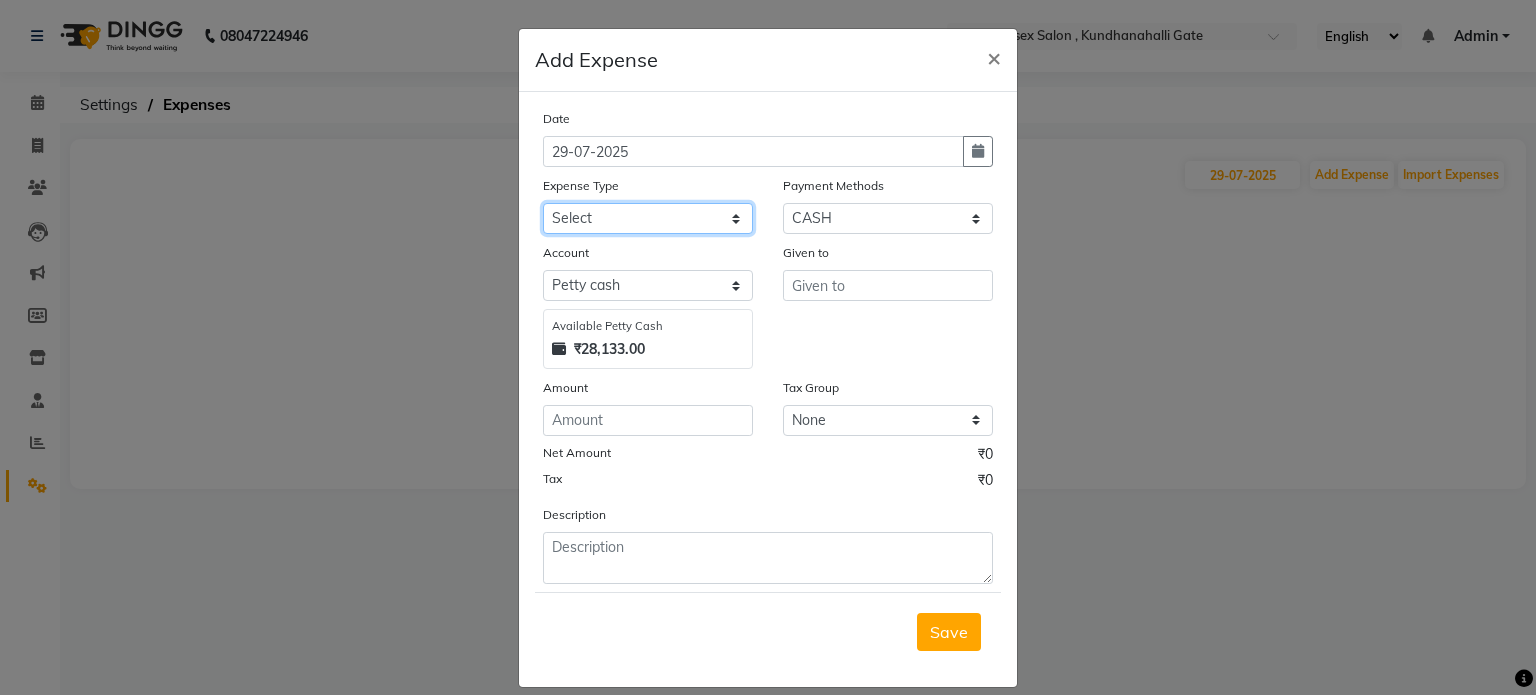click on "Select Advance Salary Bank charges Cash transfer to bank Cash transfer to Boss Client Snacks Clinical charges Equipment Incentive International purchase Maintenance Marketing Miscellaneous Other Pantry Product Rent Salary salon millk and client tea Staff Snacks Tax Tea & Refreshment Towel Laundery Utilities" 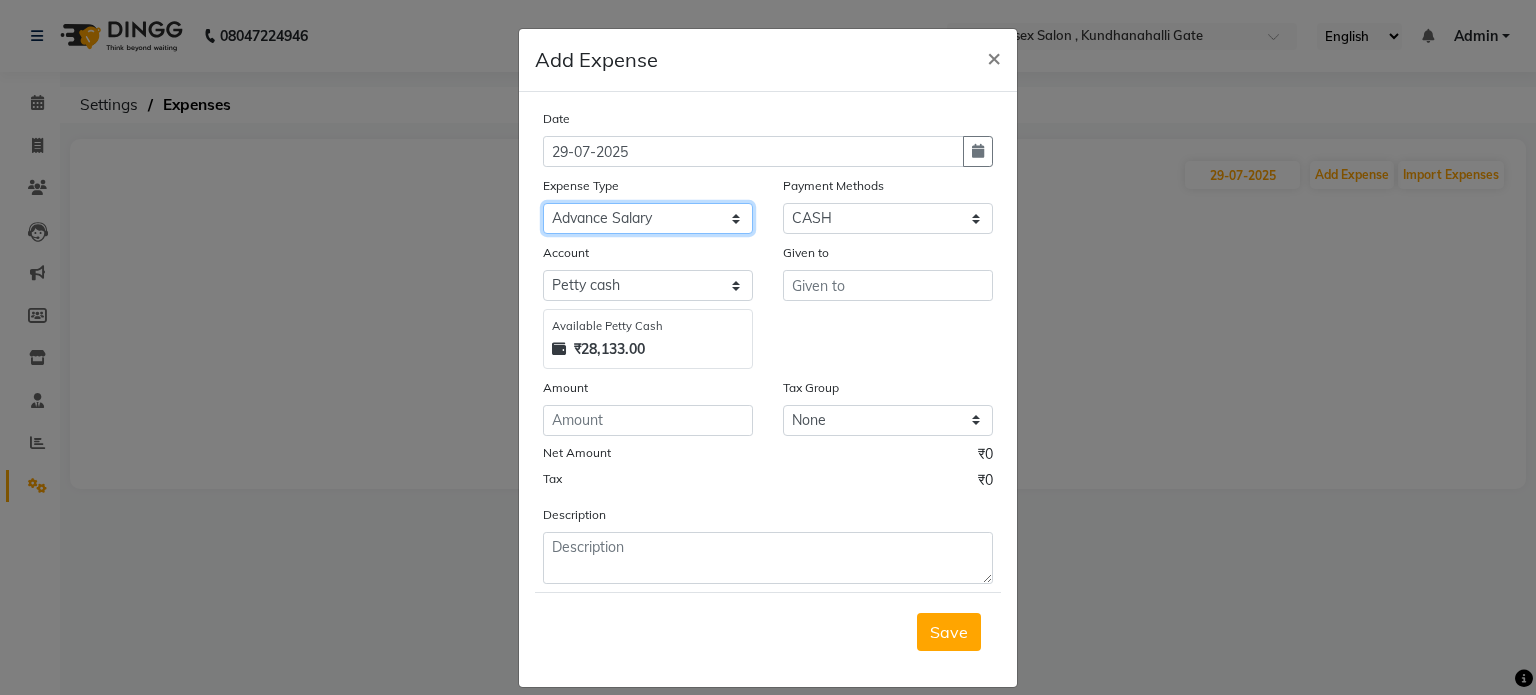 click on "Select Advance Salary Bank charges Cash transfer to bank Cash transfer to Boss Client Snacks Clinical charges Equipment Incentive International purchase Maintenance Marketing Miscellaneous Other Pantry Product Rent Salary salon millk and client tea Staff Snacks Tax Tea & Refreshment Towel Laundery Utilities" 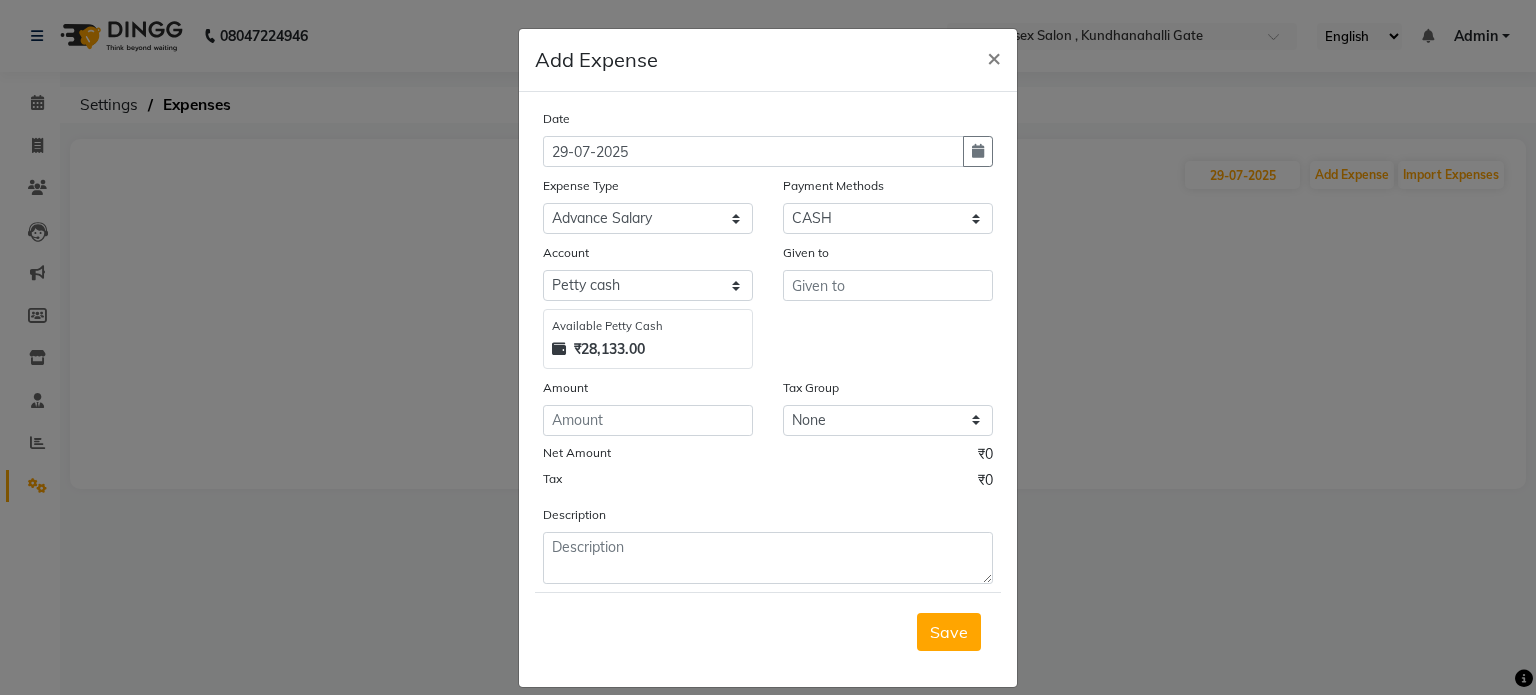 click on "Date 29-07-2025 Expense Type Select Advance Salary Bank charges Cash transfer to bank Cash transfer to Boss Client Snacks Clinical charges Equipment Incentive International purchase Maintenance Marketing Miscellaneous Other Pantry Product Rent Salary salon millk and client tea Staff Snacks Tax Tea & Refreshment Towel Laundery Utilities Payment Methods Select CARD CASH UPI THD Prepaid GPay Account Select Petty cash Default account Available Petty Cash ₹28,133.00 Given to Amount Tax Group None GST Net Amount ₹0 Tax ₹0 Description" 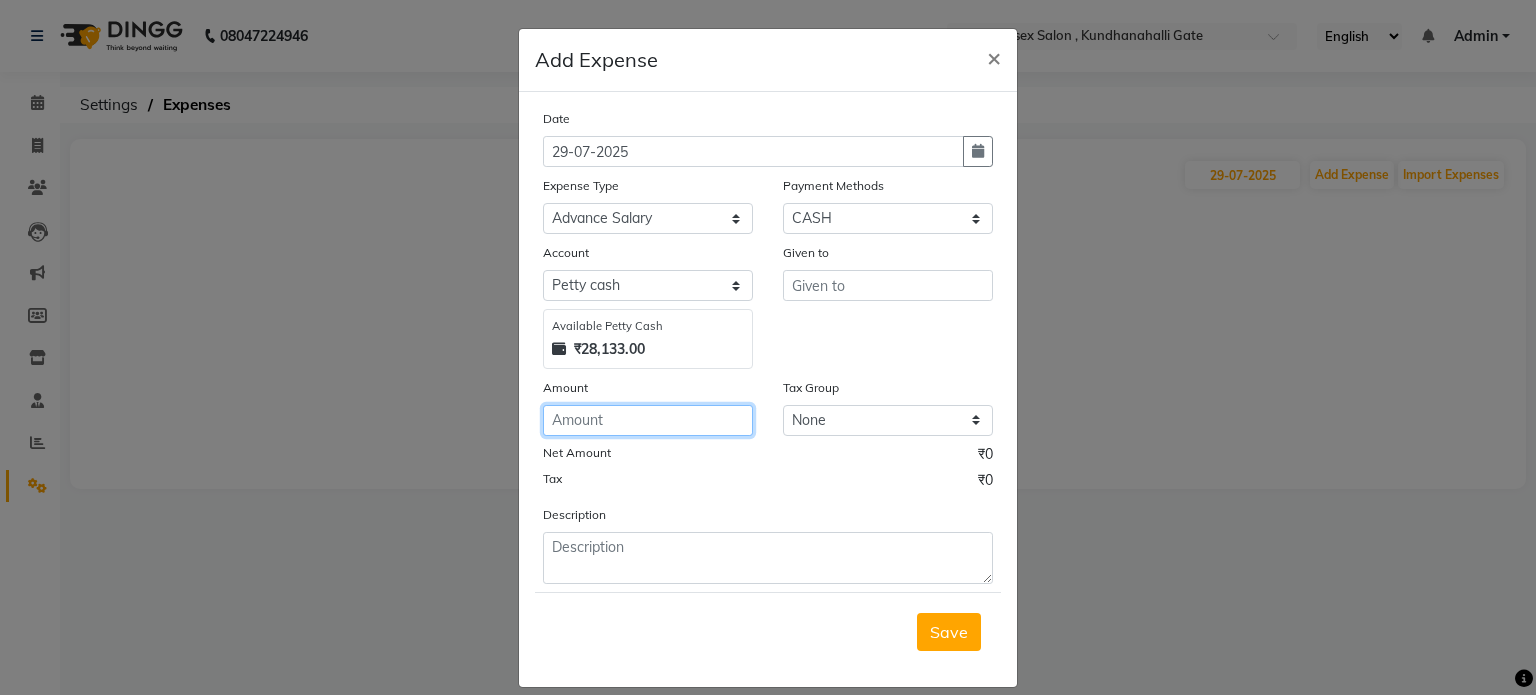 click 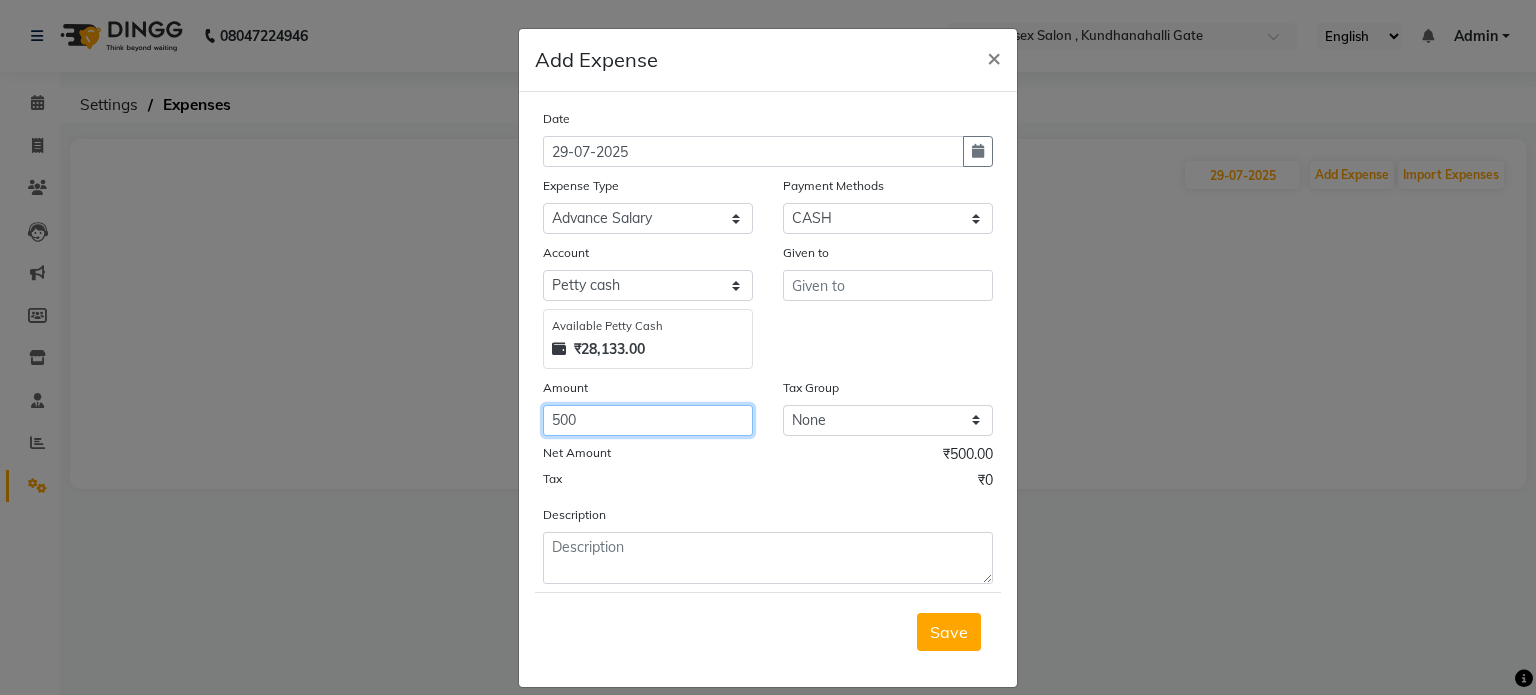 type on "500" 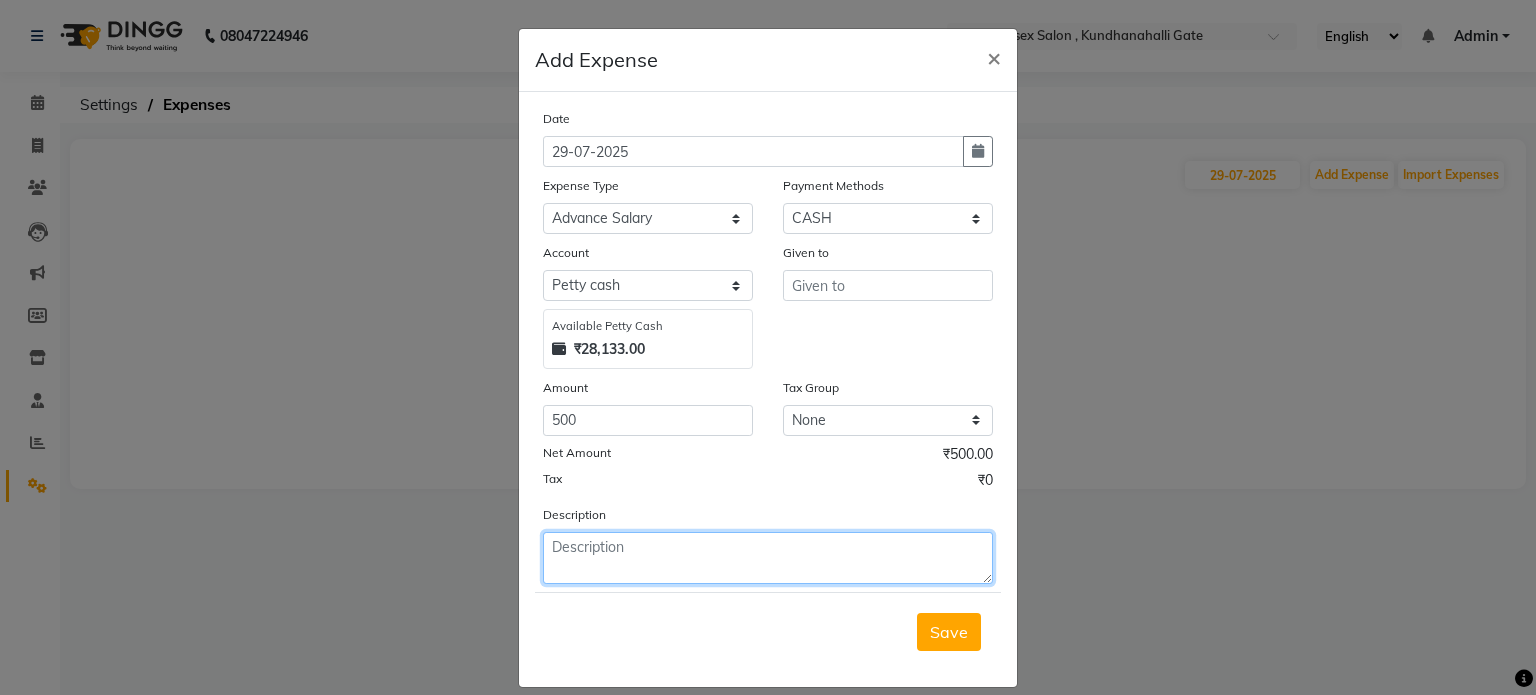 click 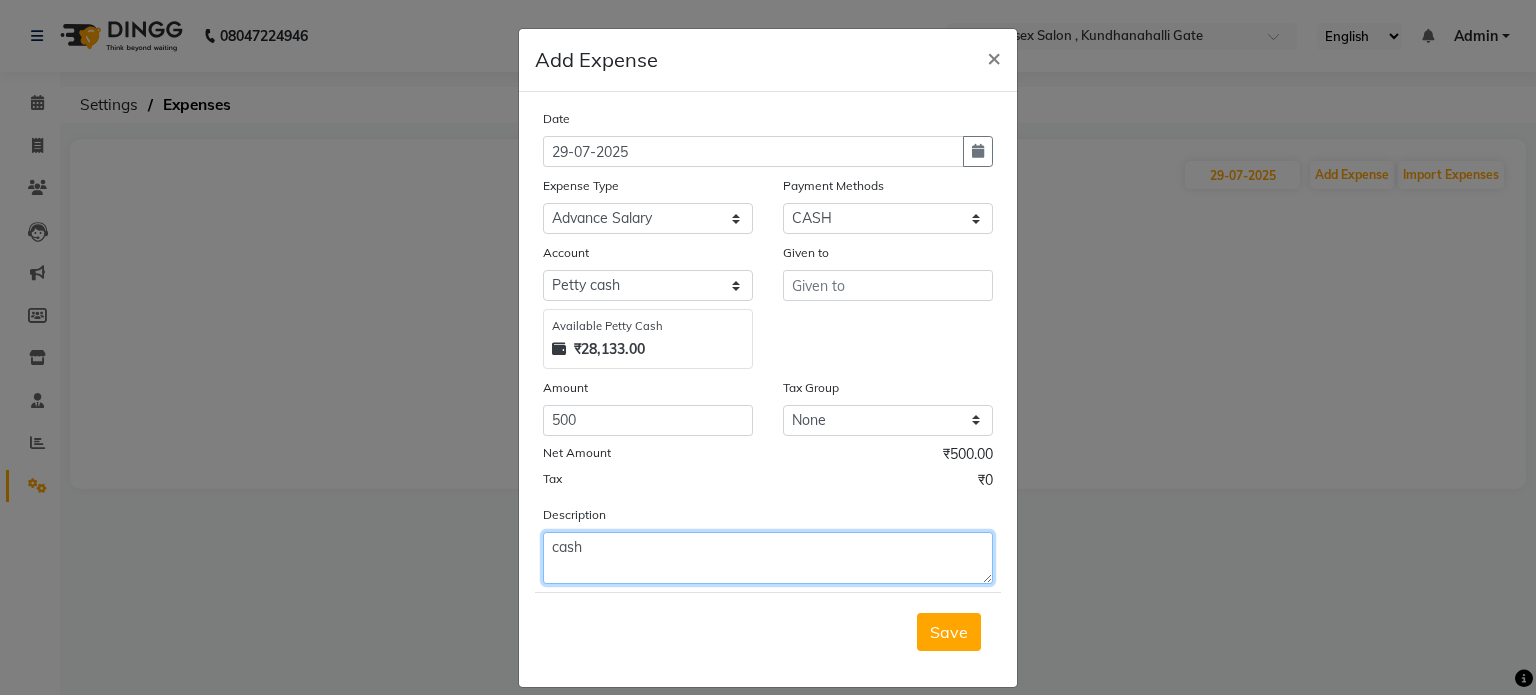 type on "cash" 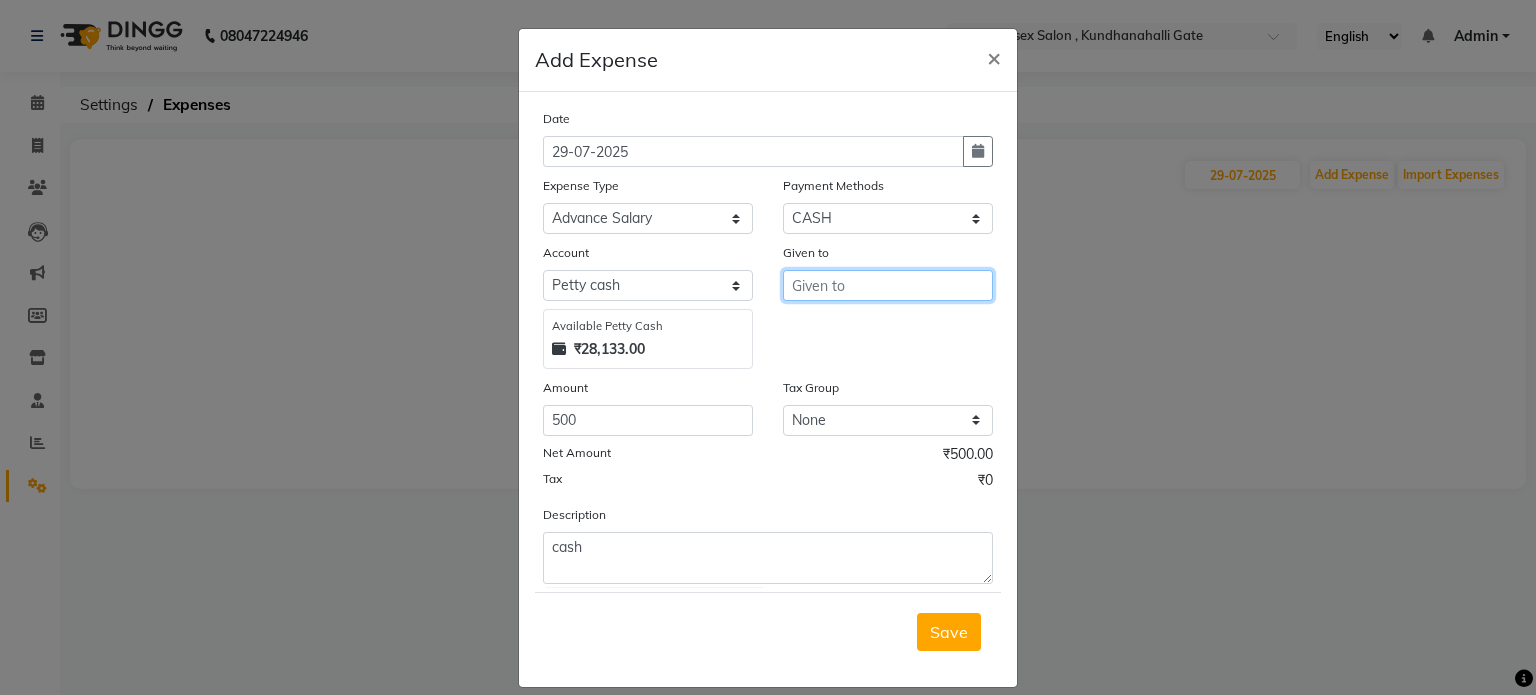 click at bounding box center [888, 285] 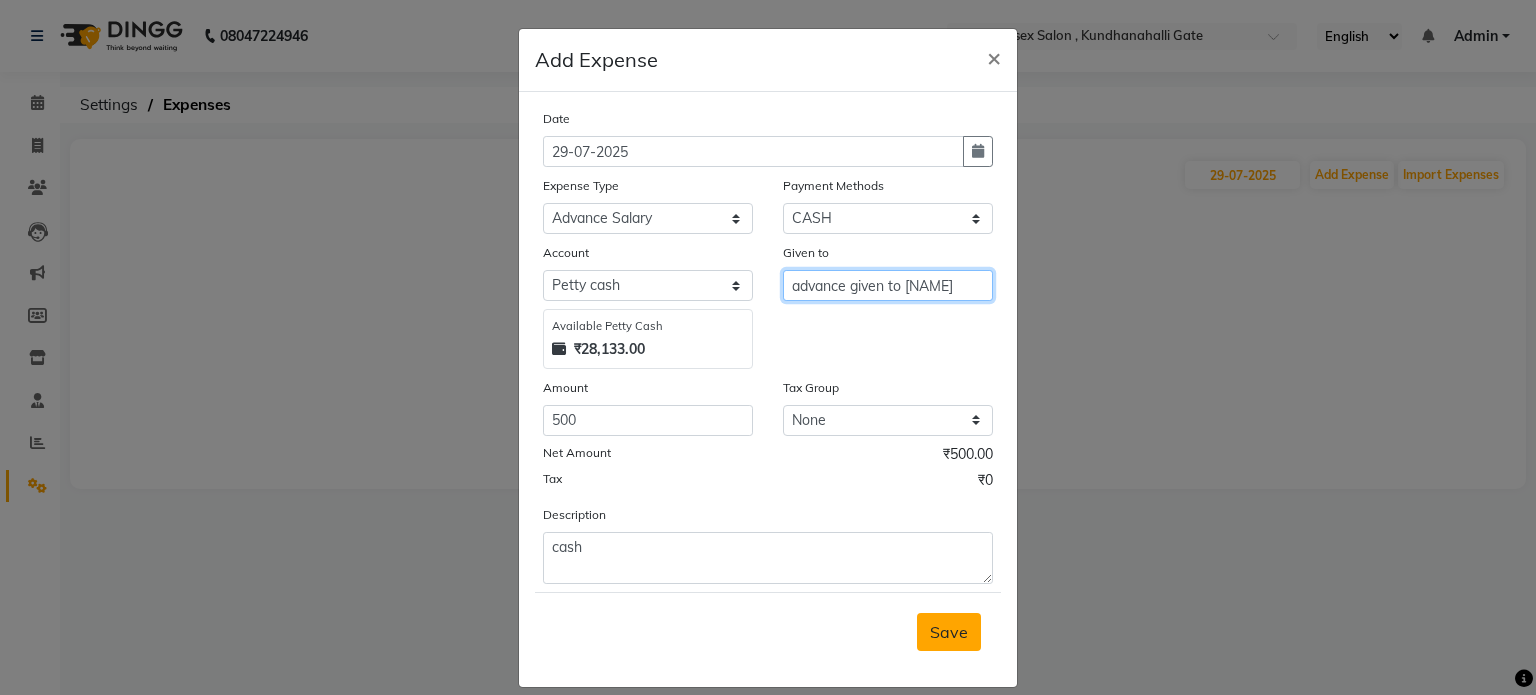 type on "advance given to arman" 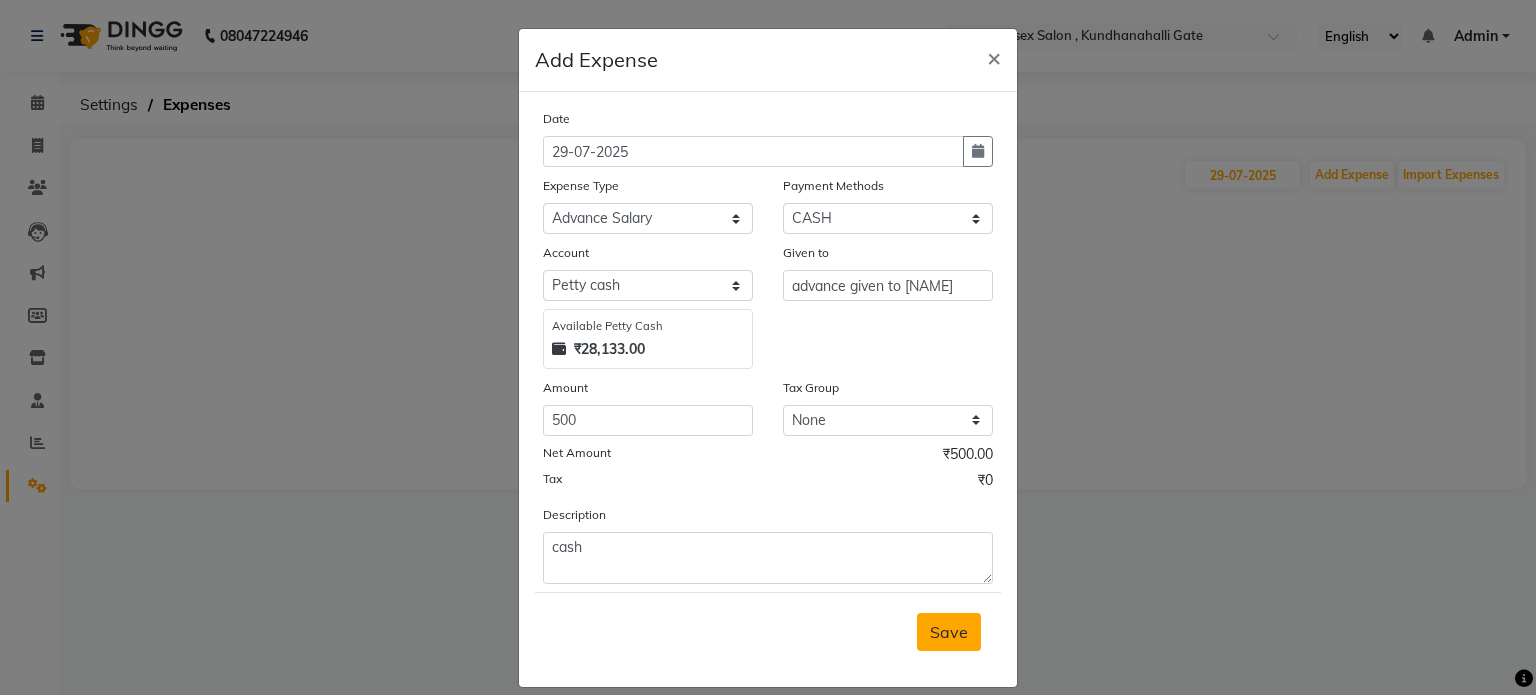 click on "Save" at bounding box center (949, 632) 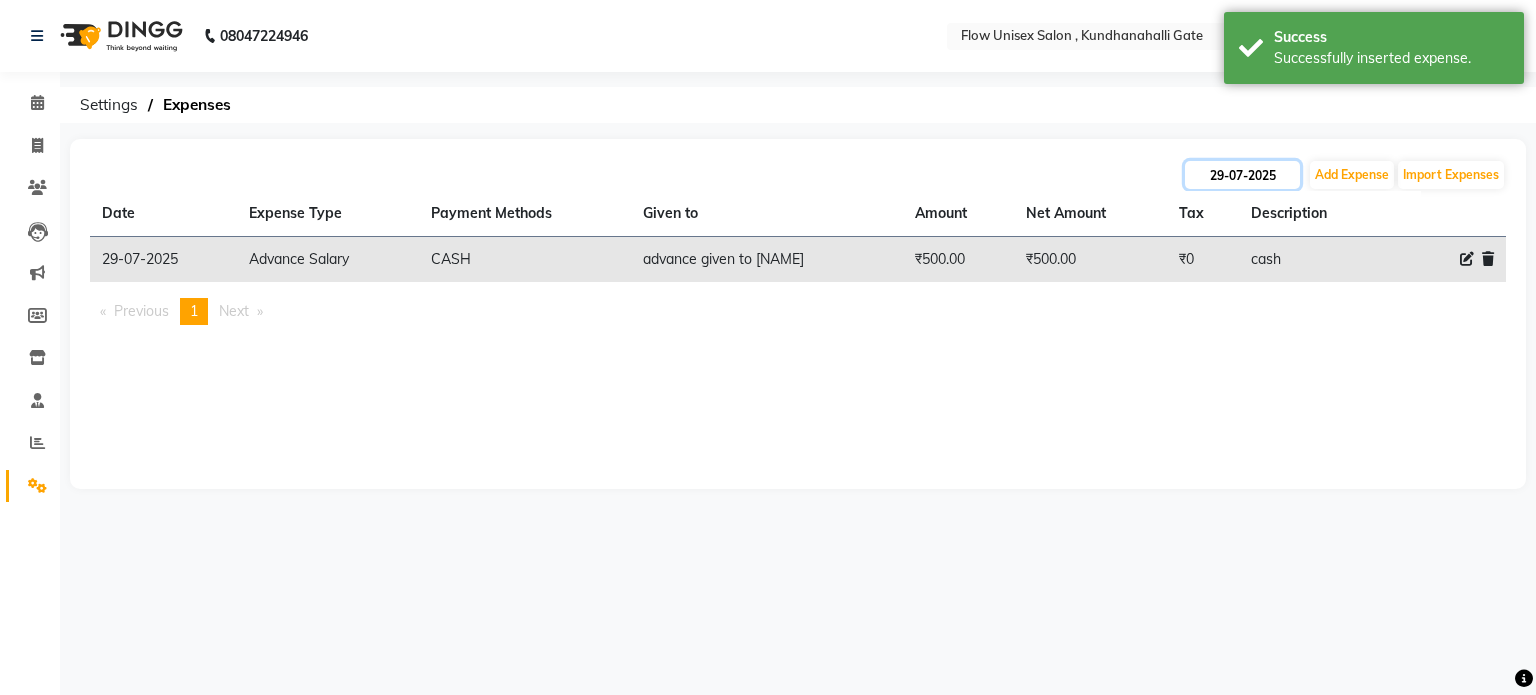 click on "29-07-2025" 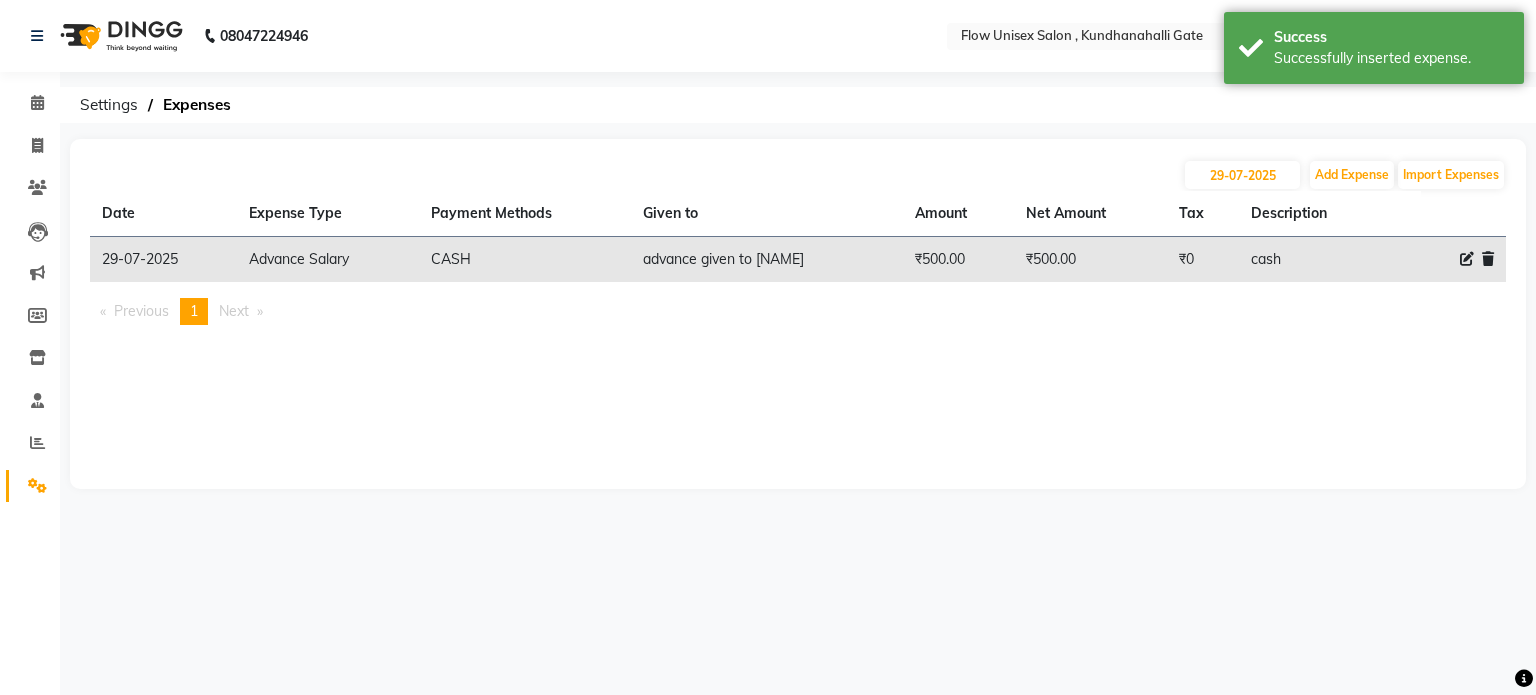 select on "7" 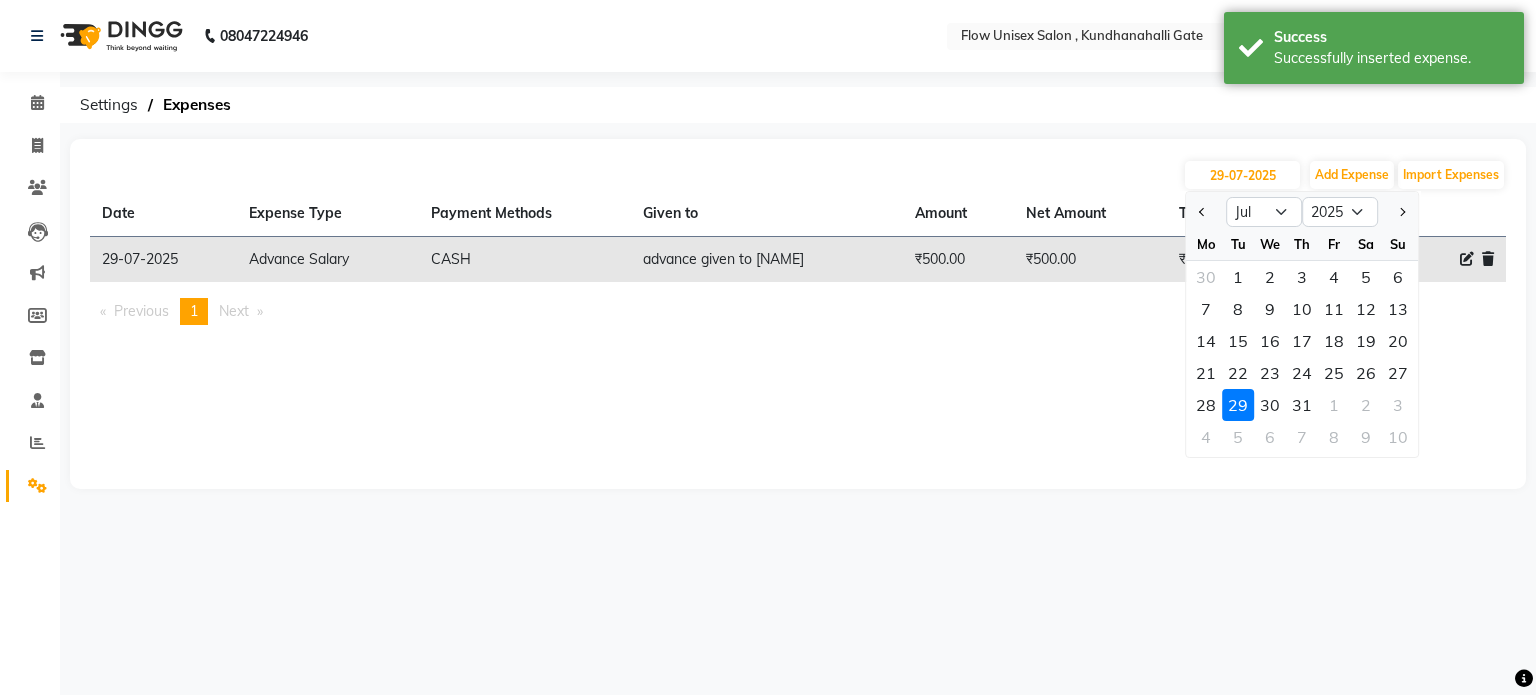 drag, startPoint x: 1065, startPoint y: 479, endPoint x: 1129, endPoint y: 427, distance: 82.46211 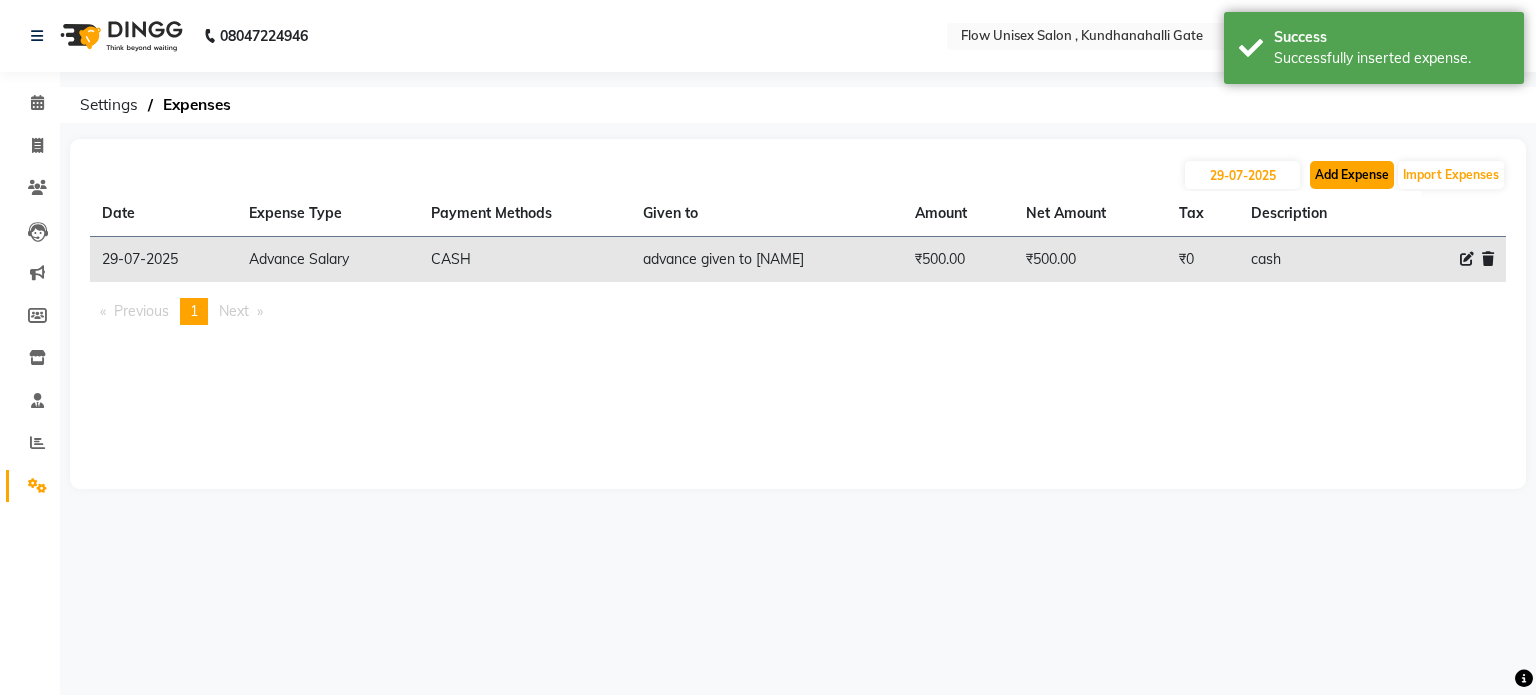 click on "Add Expense" 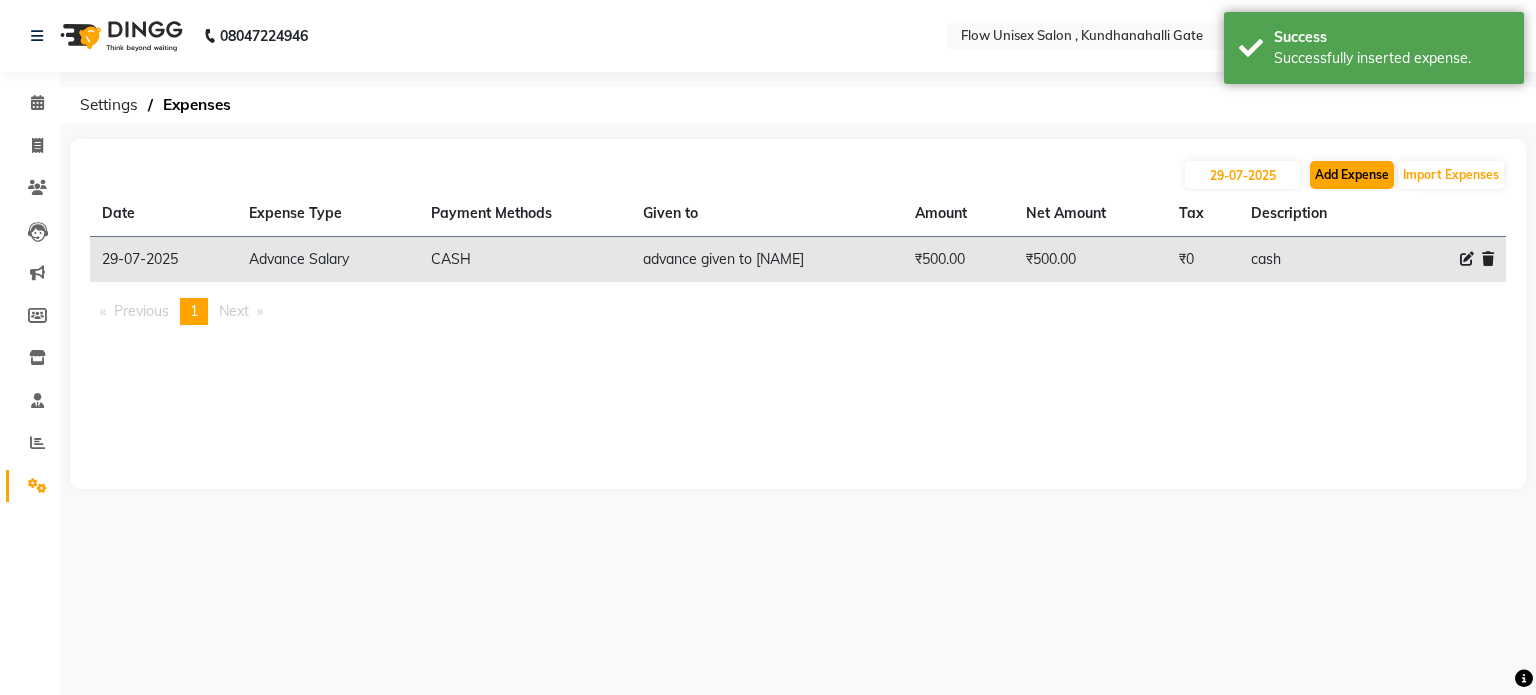 select on "1" 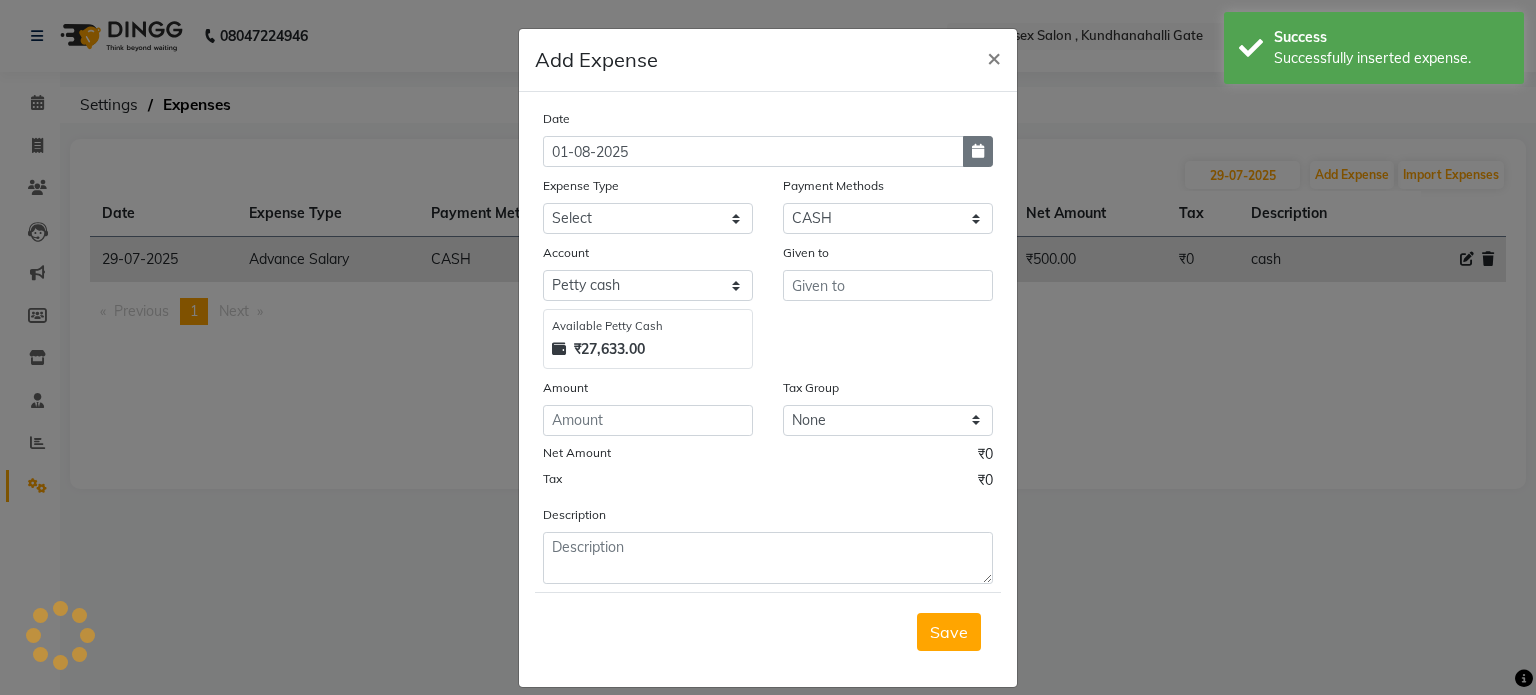 click 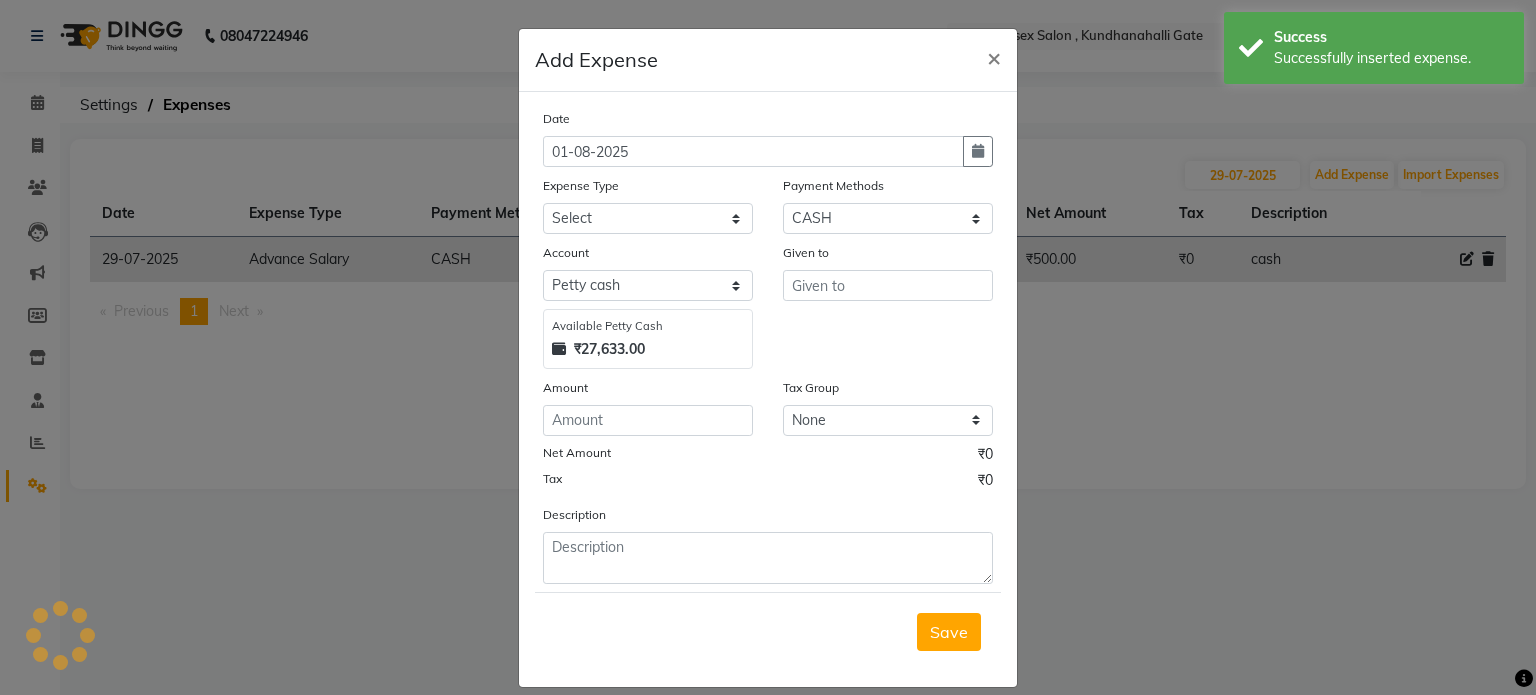 select on "8" 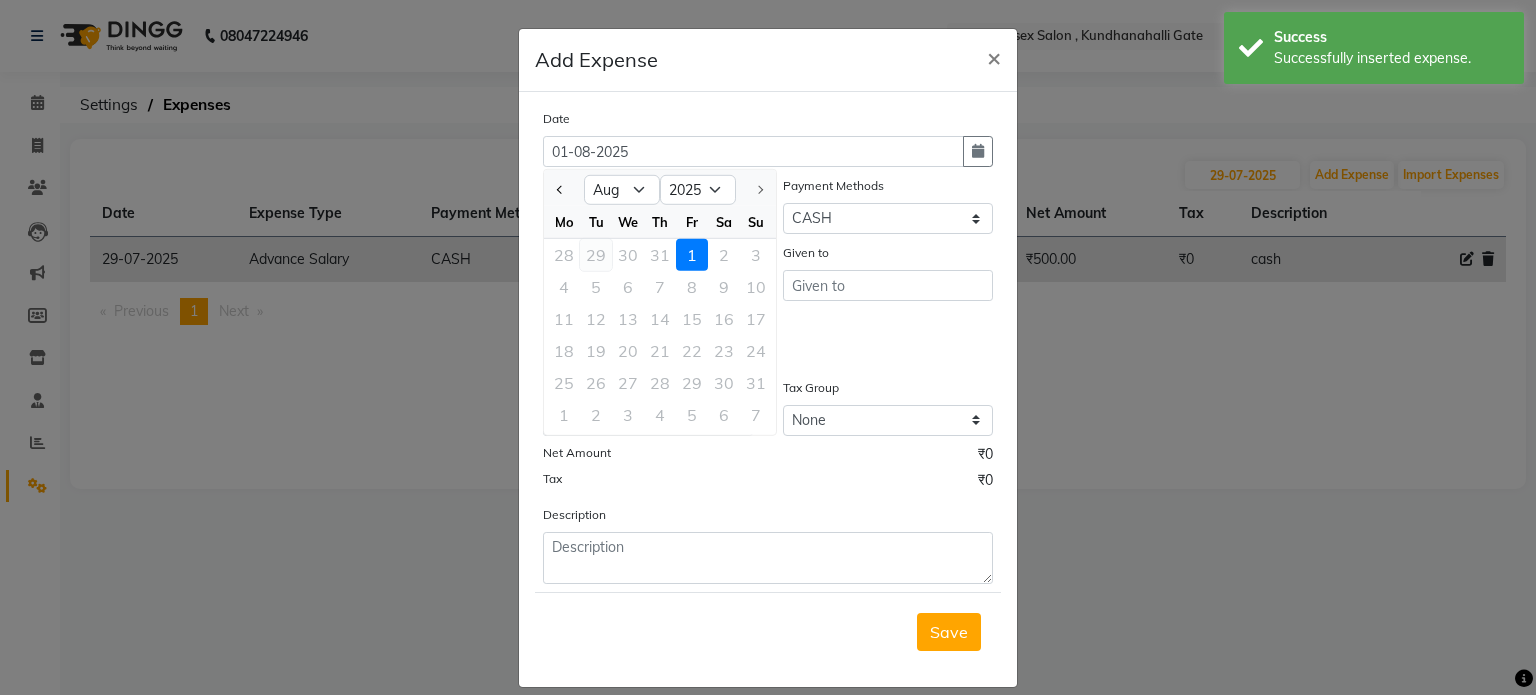 click on "29" 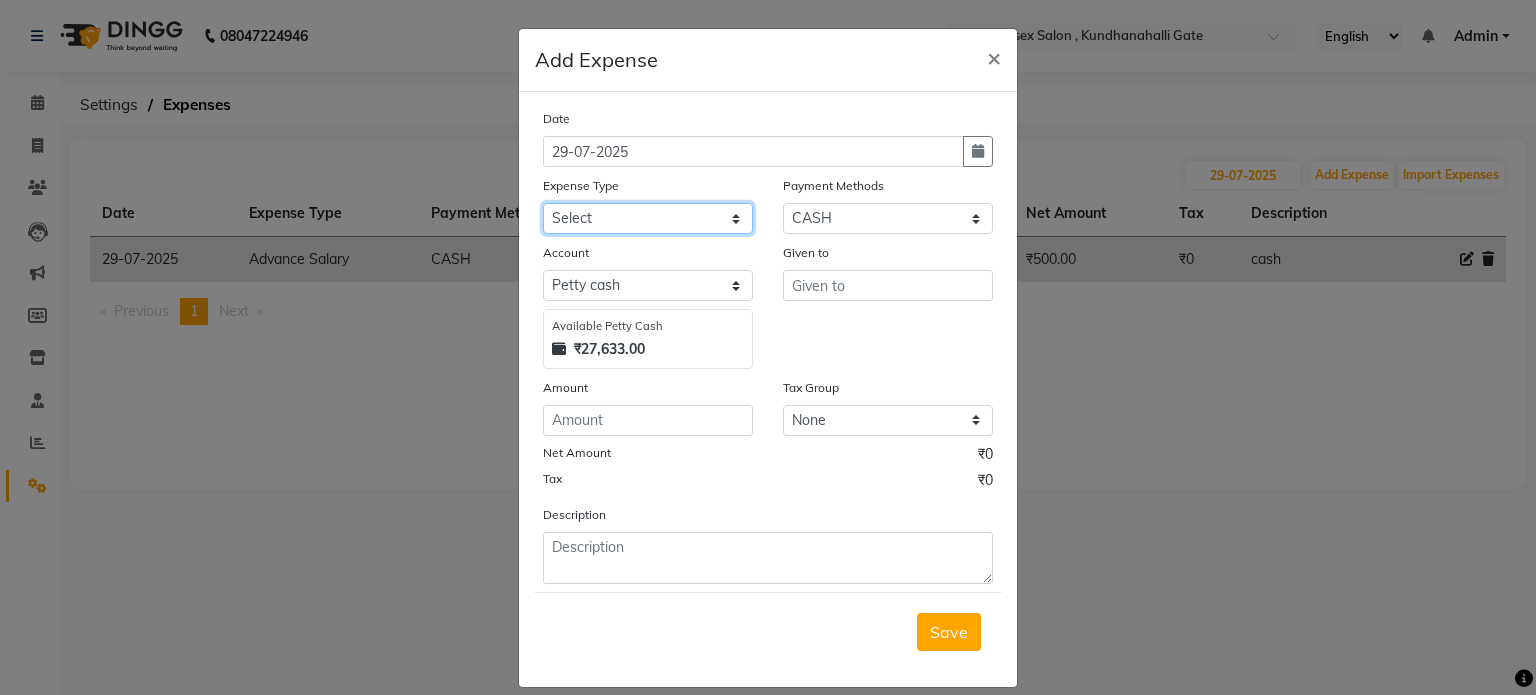 click on "Select Advance Salary Bank charges Cash transfer to bank Cash transfer to Boss Client Snacks Clinical charges Equipment Incentive International purchase Maintenance Marketing Miscellaneous Other Pantry Product Rent Salary salon millk and client tea Staff Snacks Tax Tea & Refreshment Towel Laundery Utilities" 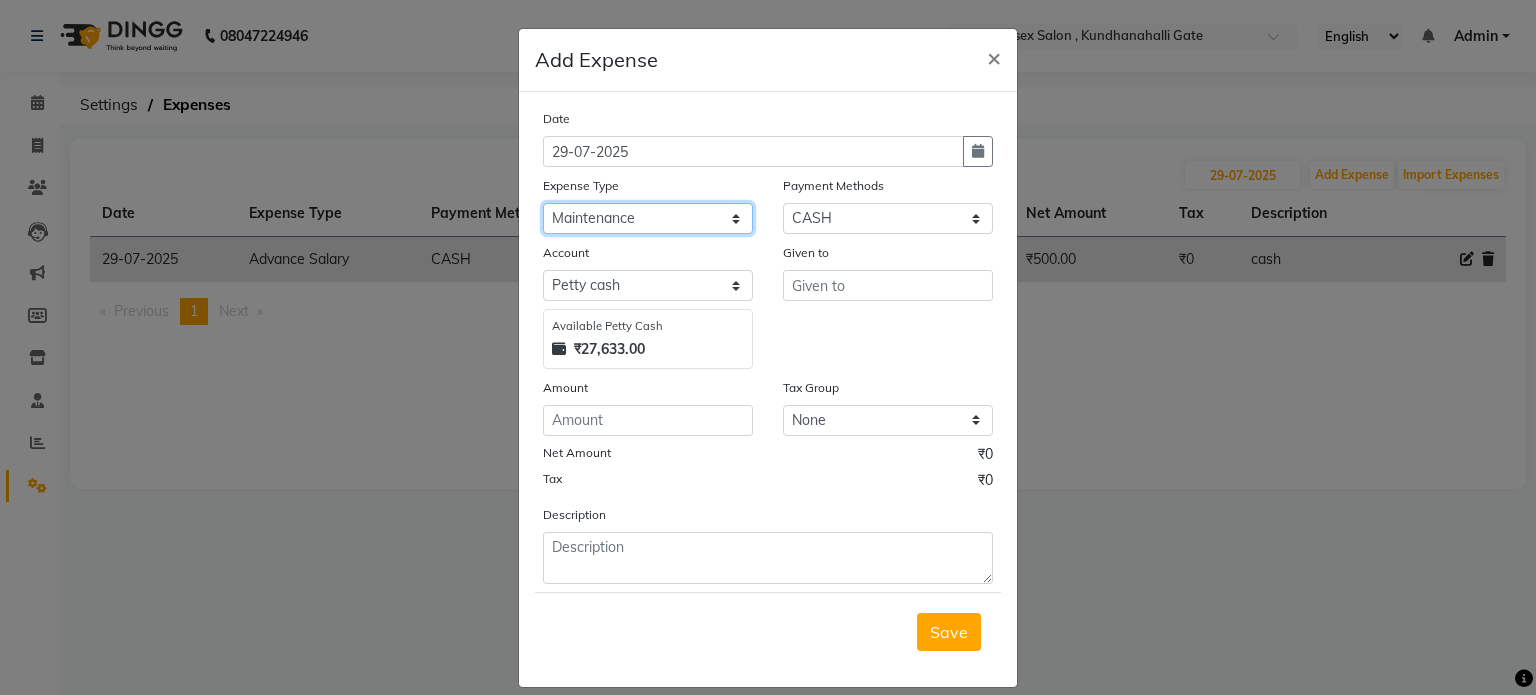 click on "Select Advance Salary Bank charges Cash transfer to bank Cash transfer to Boss Client Snacks Clinical charges Equipment Incentive International purchase Maintenance Marketing Miscellaneous Other Pantry Product Rent Salary salon millk and client tea Staff Snacks Tax Tea & Refreshment Towel Laundery Utilities" 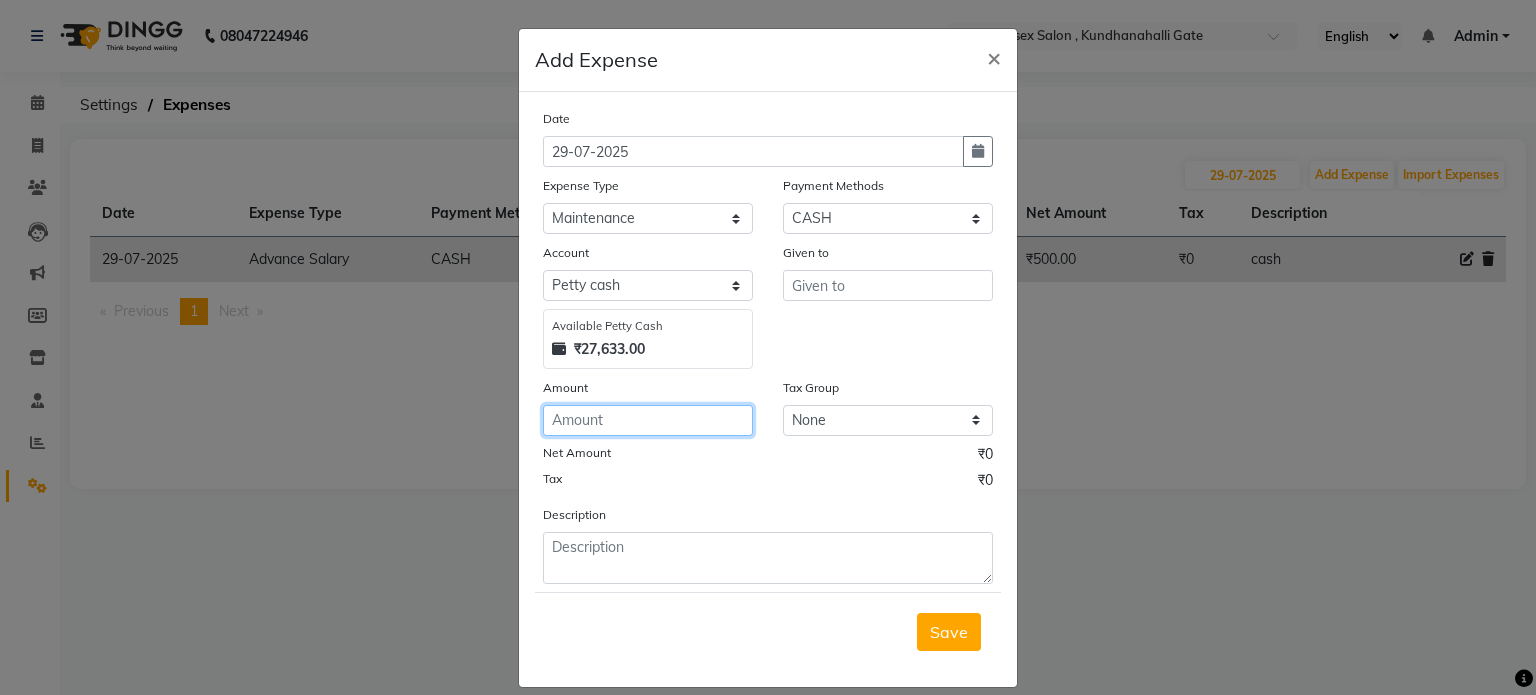 click 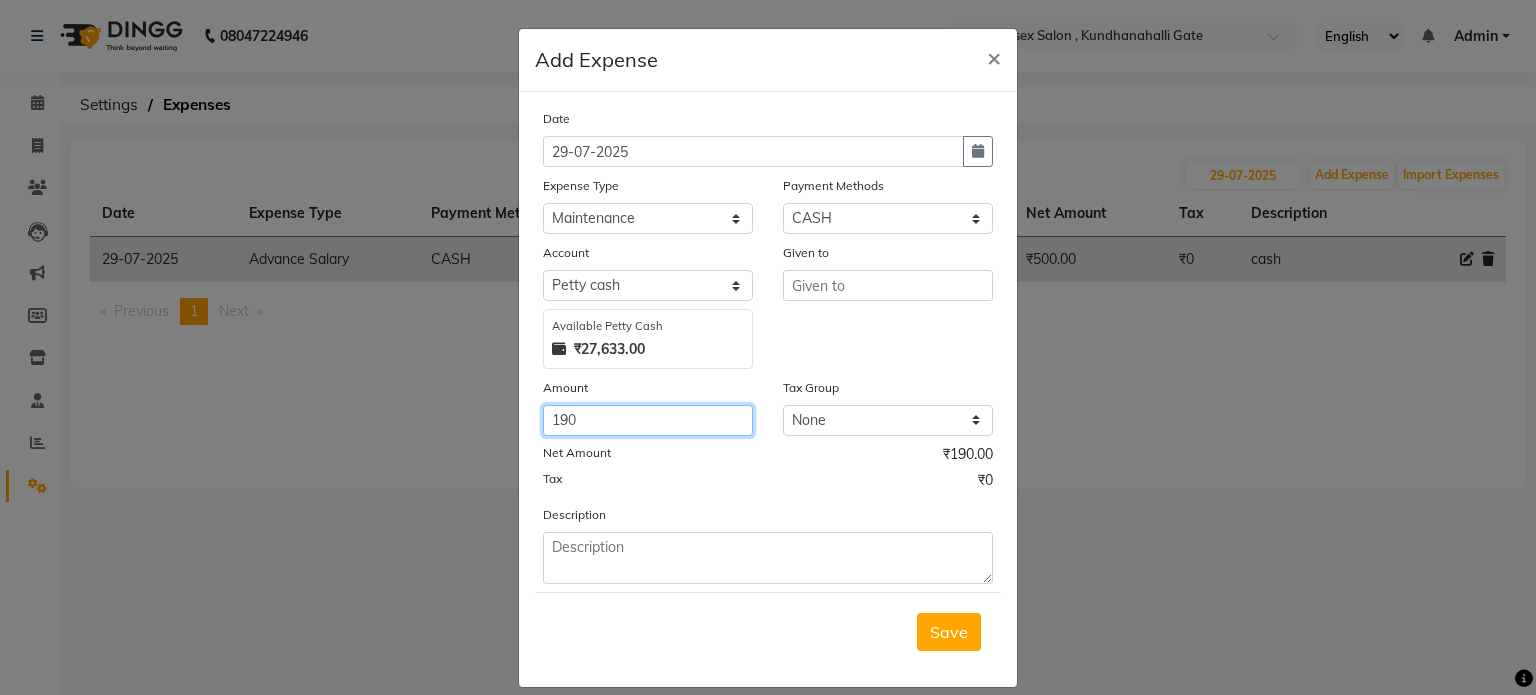 type on "190" 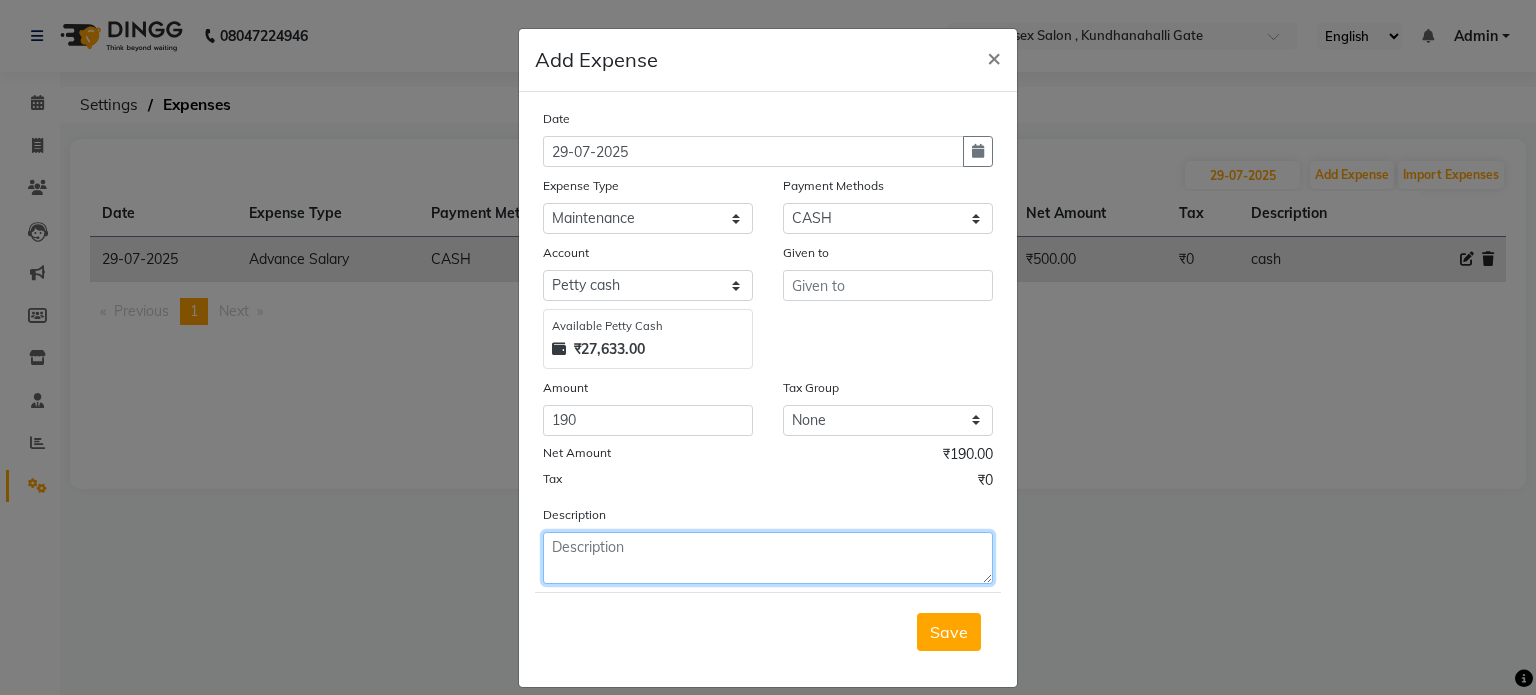 click 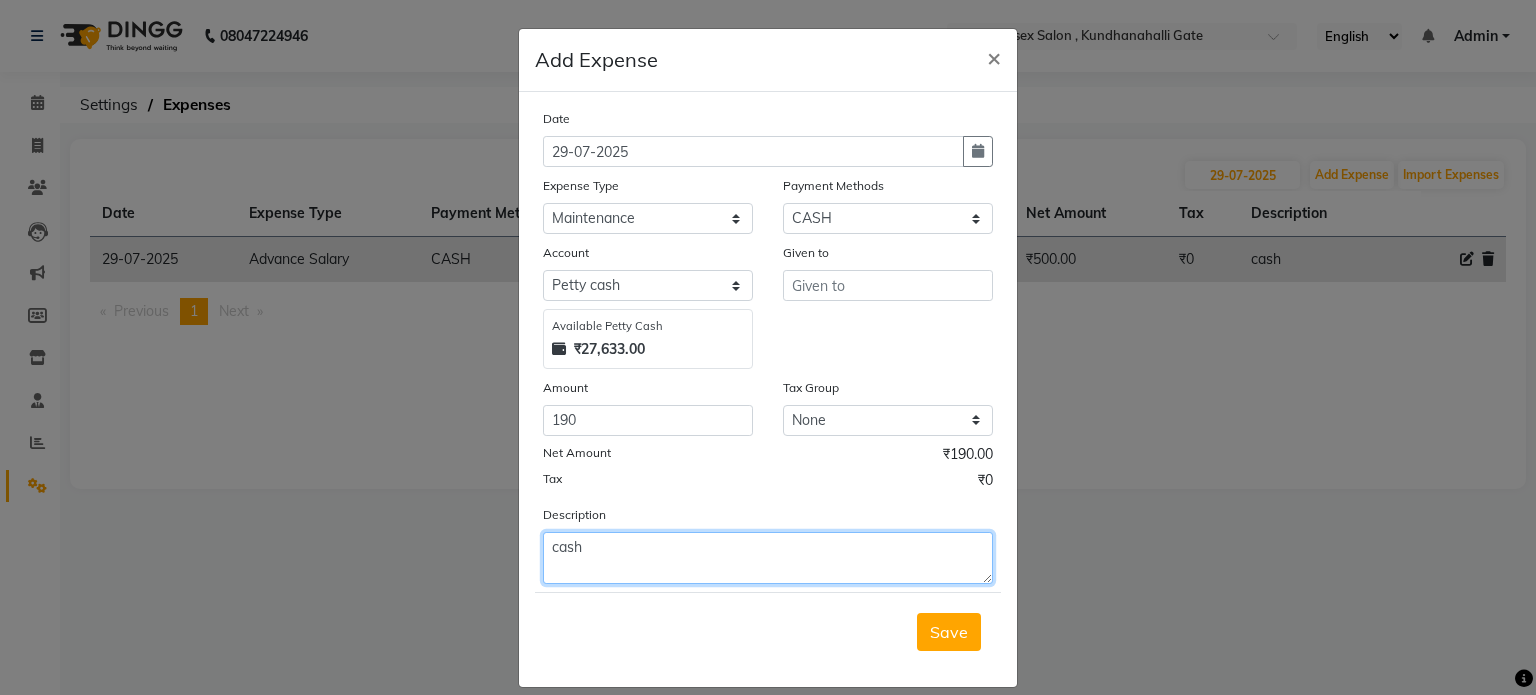 type on "cash" 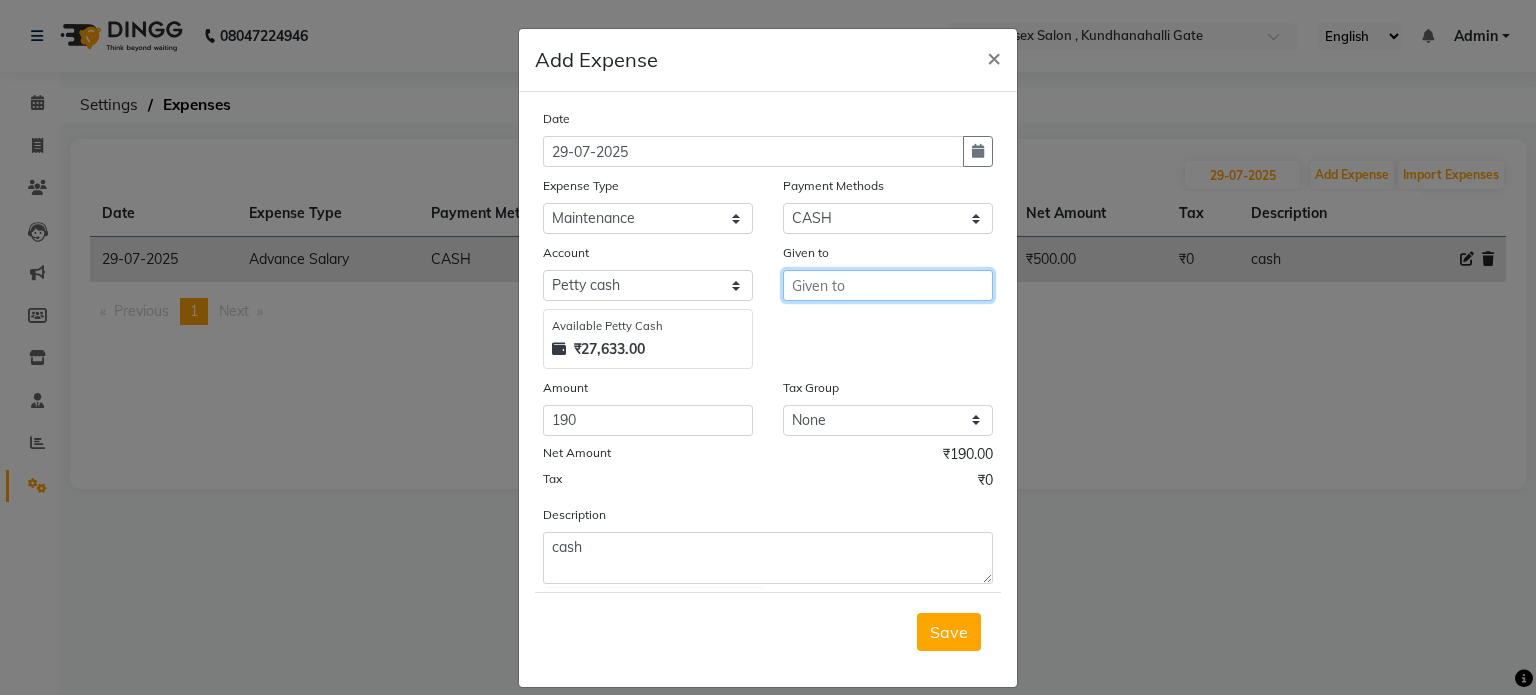 click at bounding box center (888, 285) 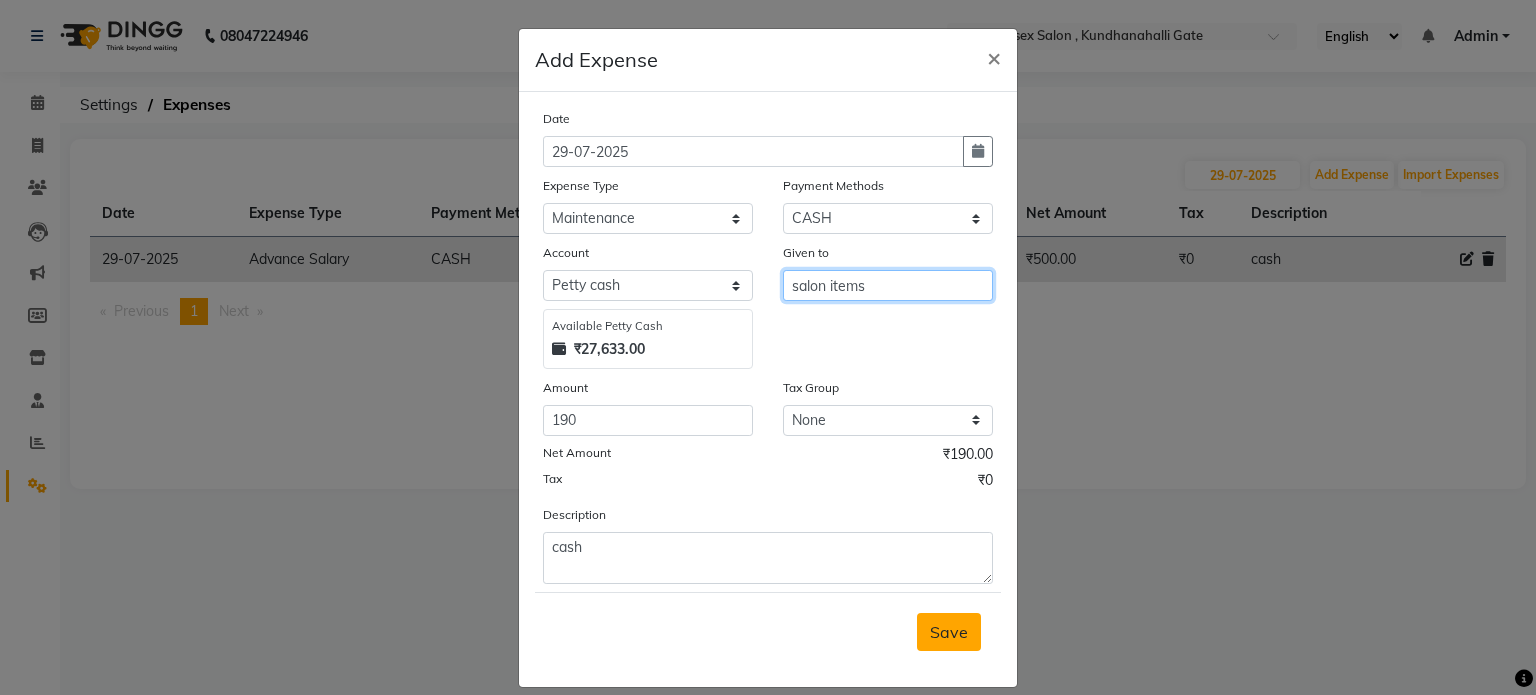 type on "salon items" 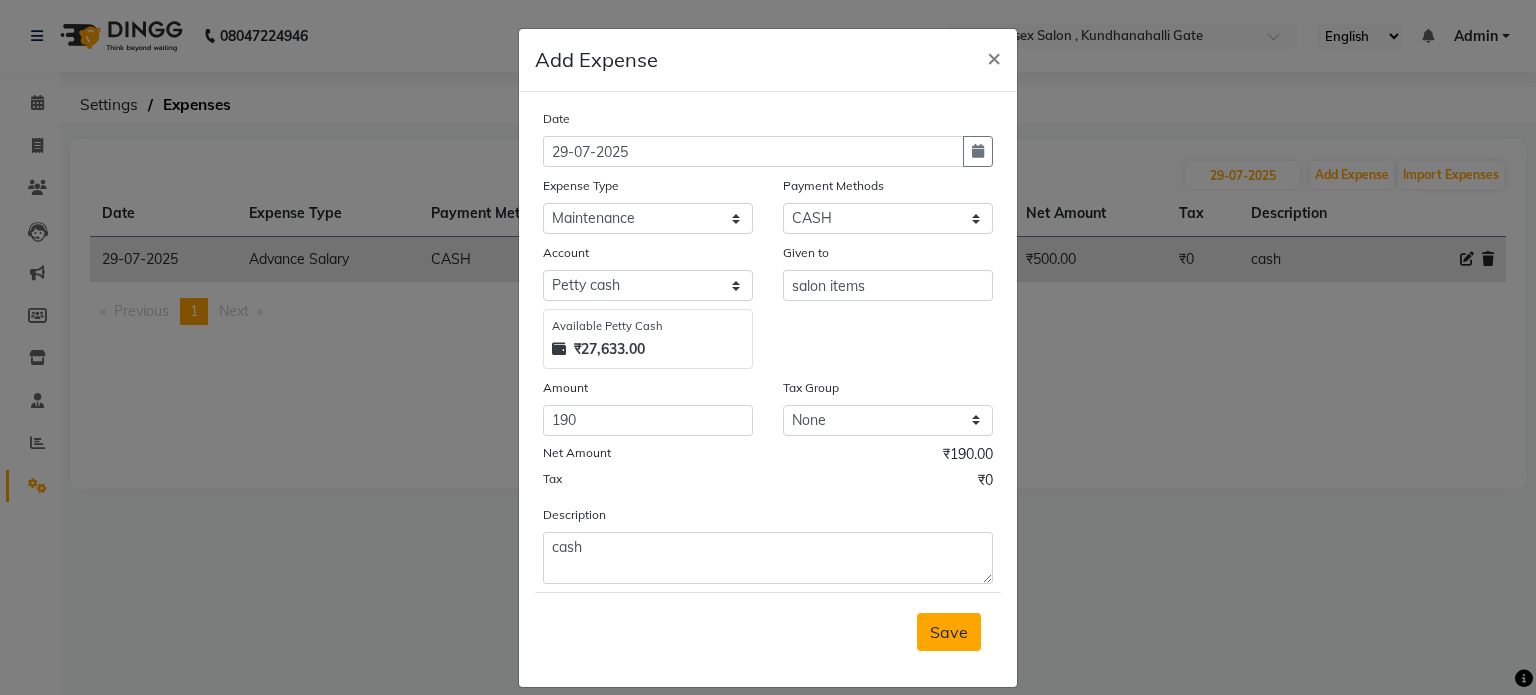 click on "Save" at bounding box center (949, 632) 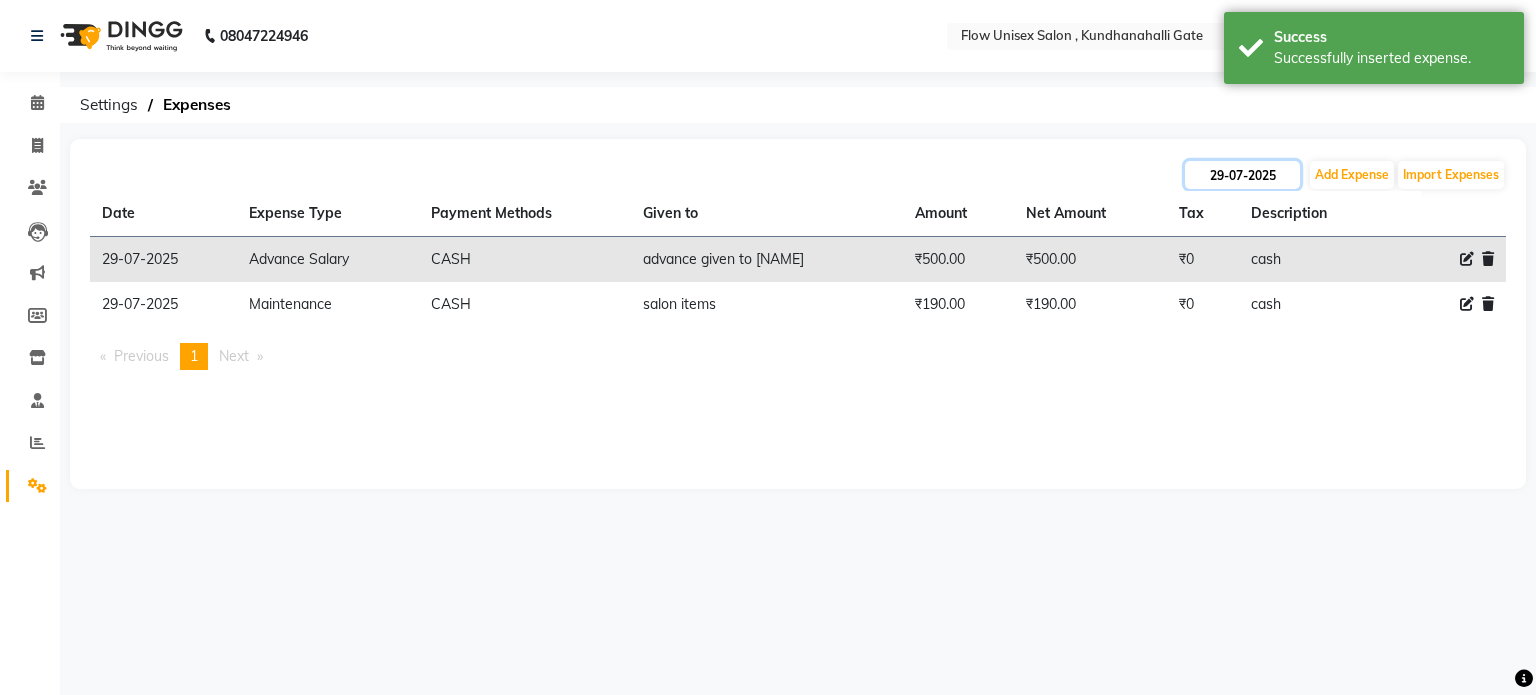 click on "29-07-2025" 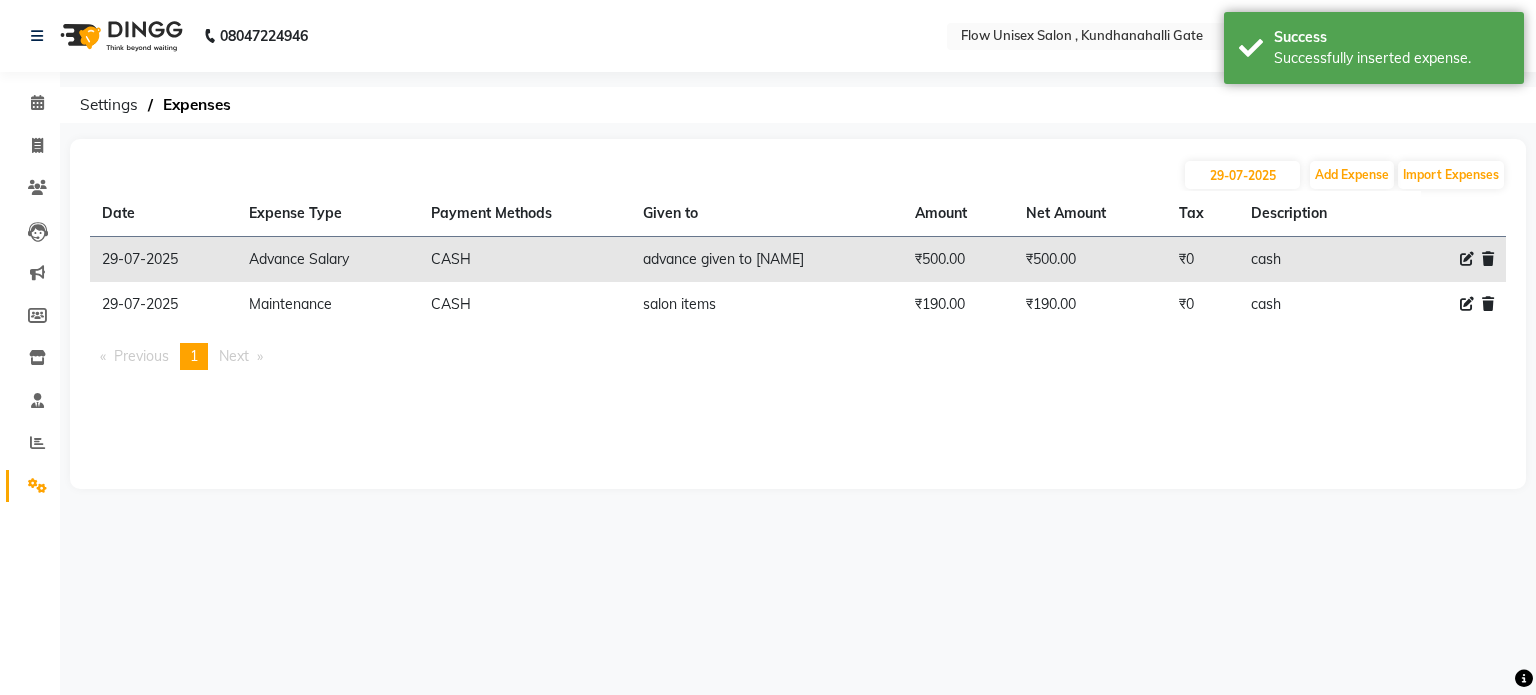 select on "7" 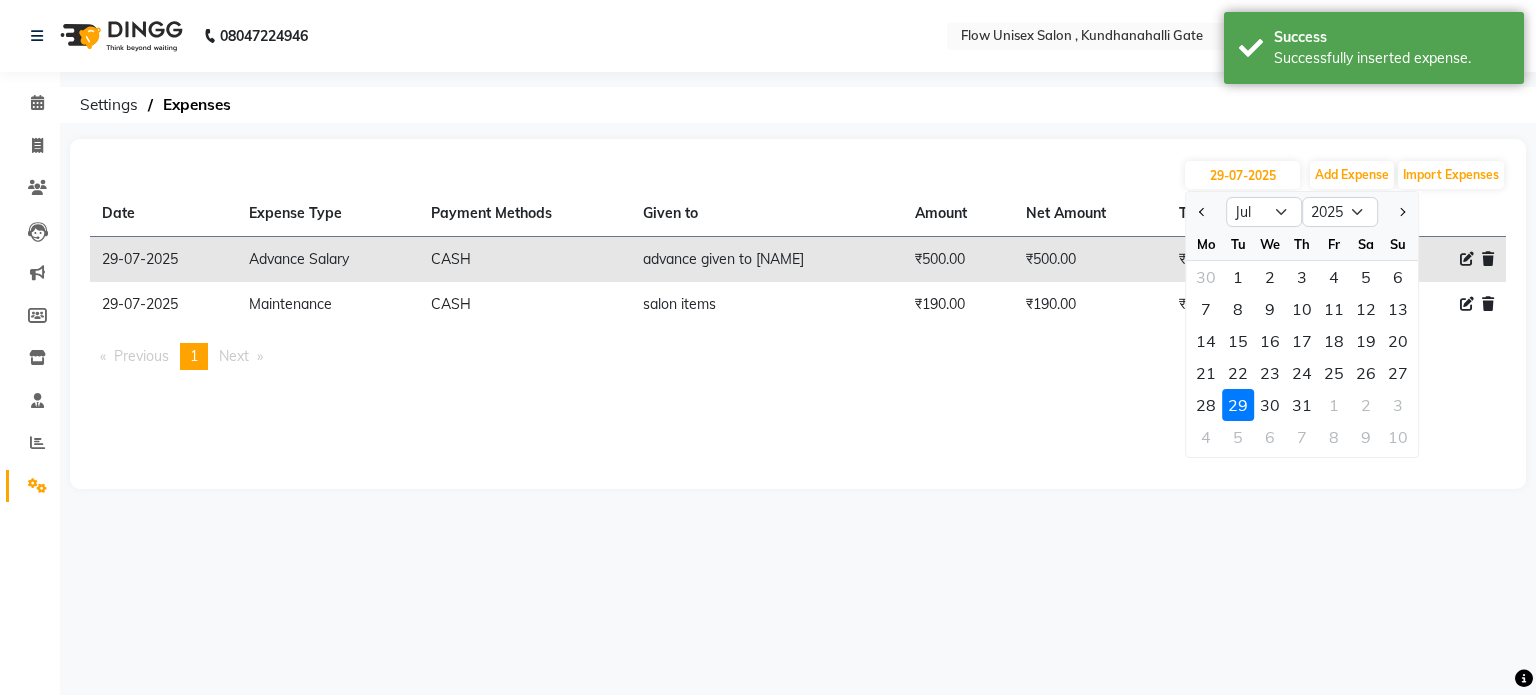 click on "29-07-2025 Jan Feb Mar Apr May Jun Jul Aug Sep Oct Nov Dec 2015 2016 2017 2018 2019 2020 2021 2022 2023 2024 2025 2026 2027 2028 2029 2030 2031 2032 2033 2034 2035 Mo Tu We Th Fr Sa Su 30 1 2 3 4 5 6 7 8 9 10 11 12 13 14 15 16 17 18 19 20 21 22 23 24 25 26 27 28 29 30 31 1 2 3 4 5 6 7 8 9 10 Add Expense Import Expenses Date Expense Type Payment Methods Given to Amount Net Amount Tax Description  29-07-2025   Advance Salary   CASH   advance given to arman   ₹500.00  ₹500.00 ₹0  cash   29-07-2025   Maintenance   CASH   salon items   ₹190.00  ₹190.00 ₹0  cash   Previous  page  1 / 1  You're on page  1  Next  page" 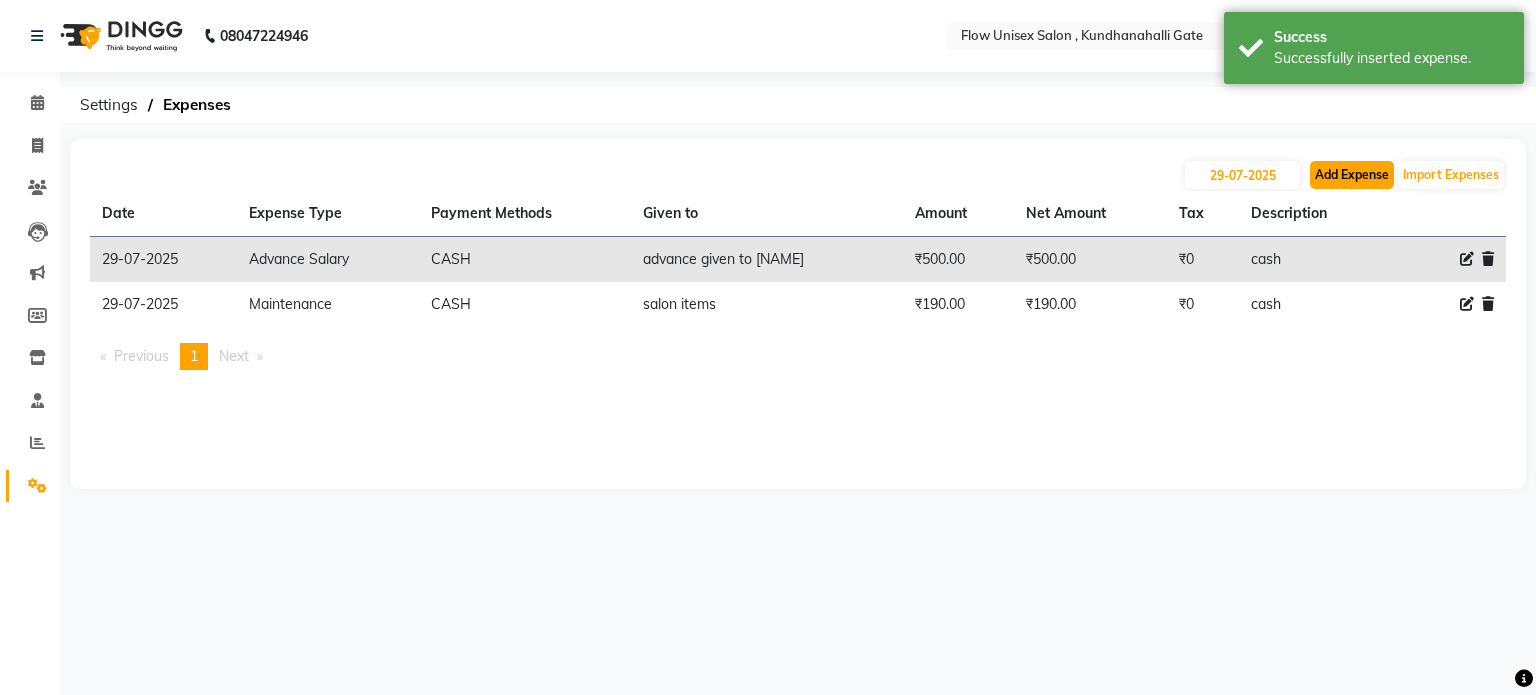 click on "Add Expense" 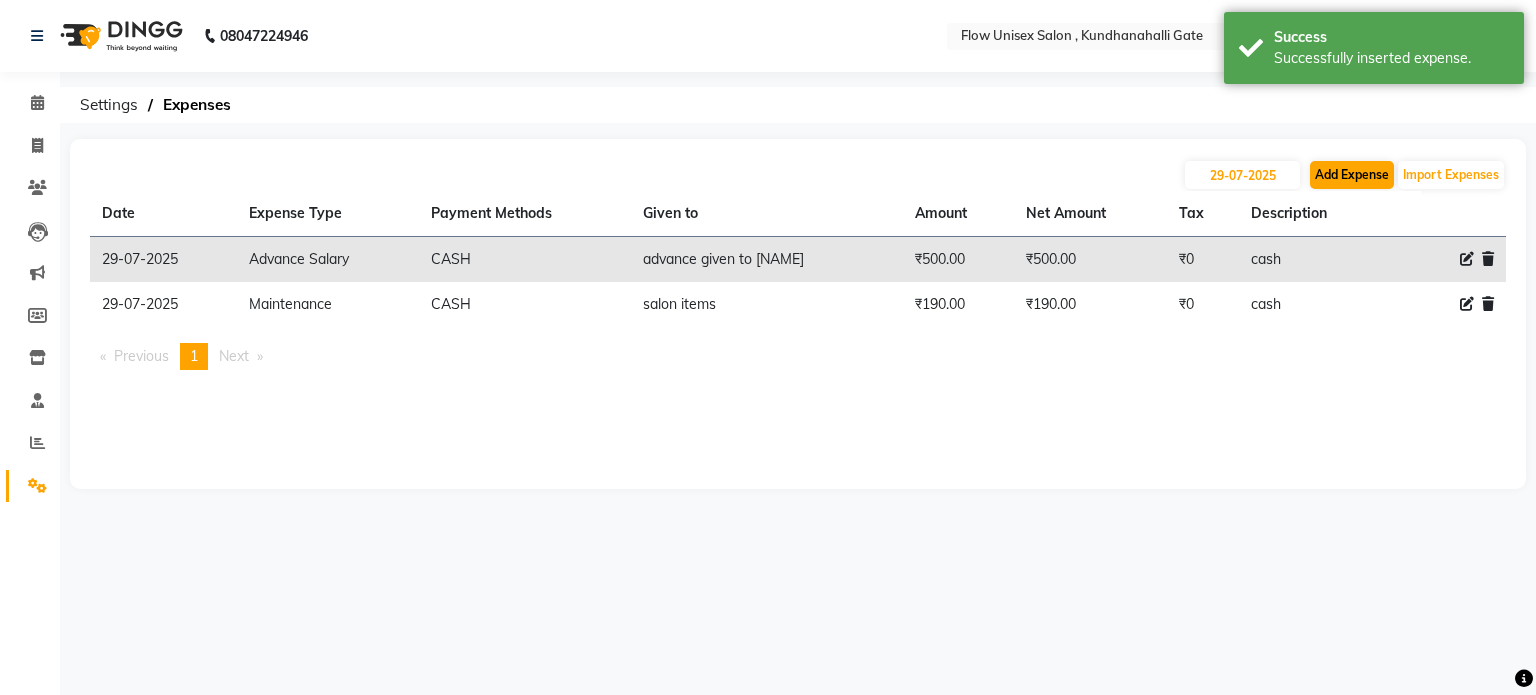 select on "1" 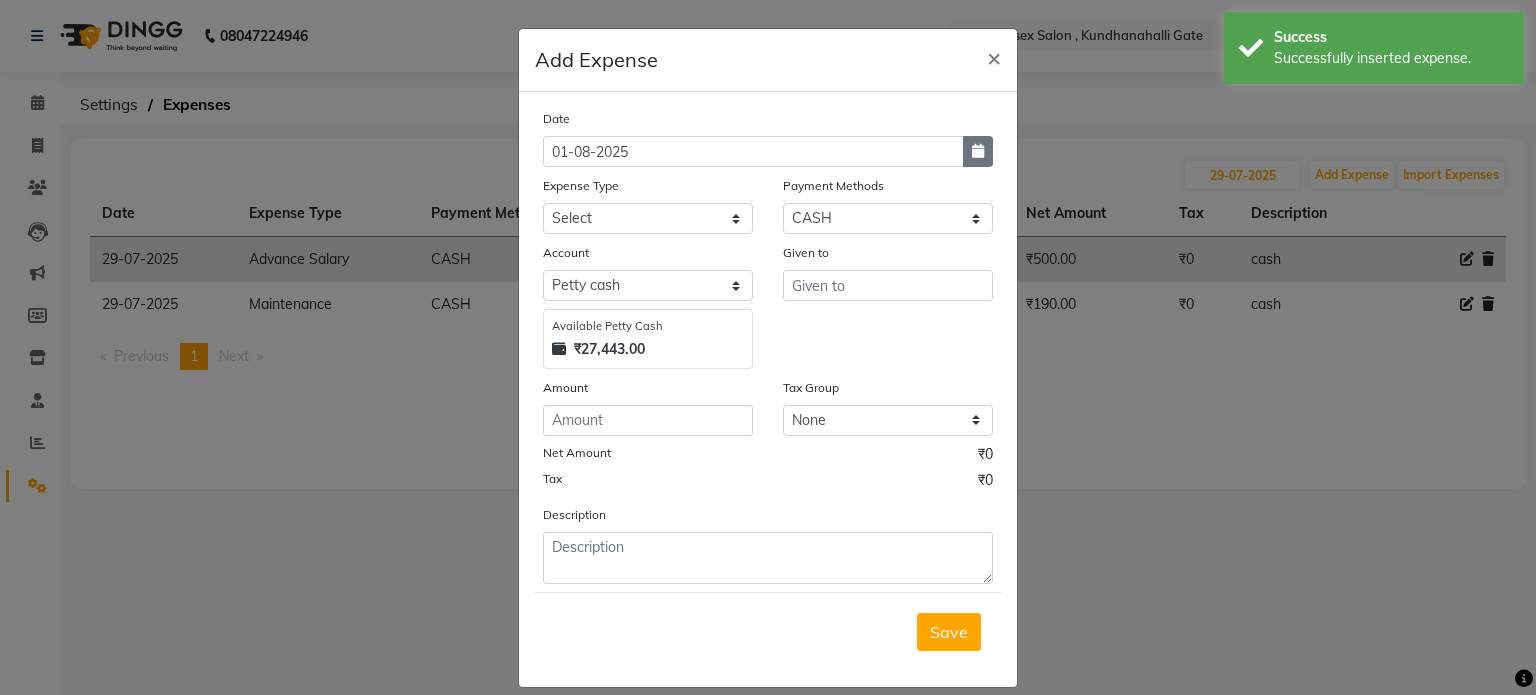 click 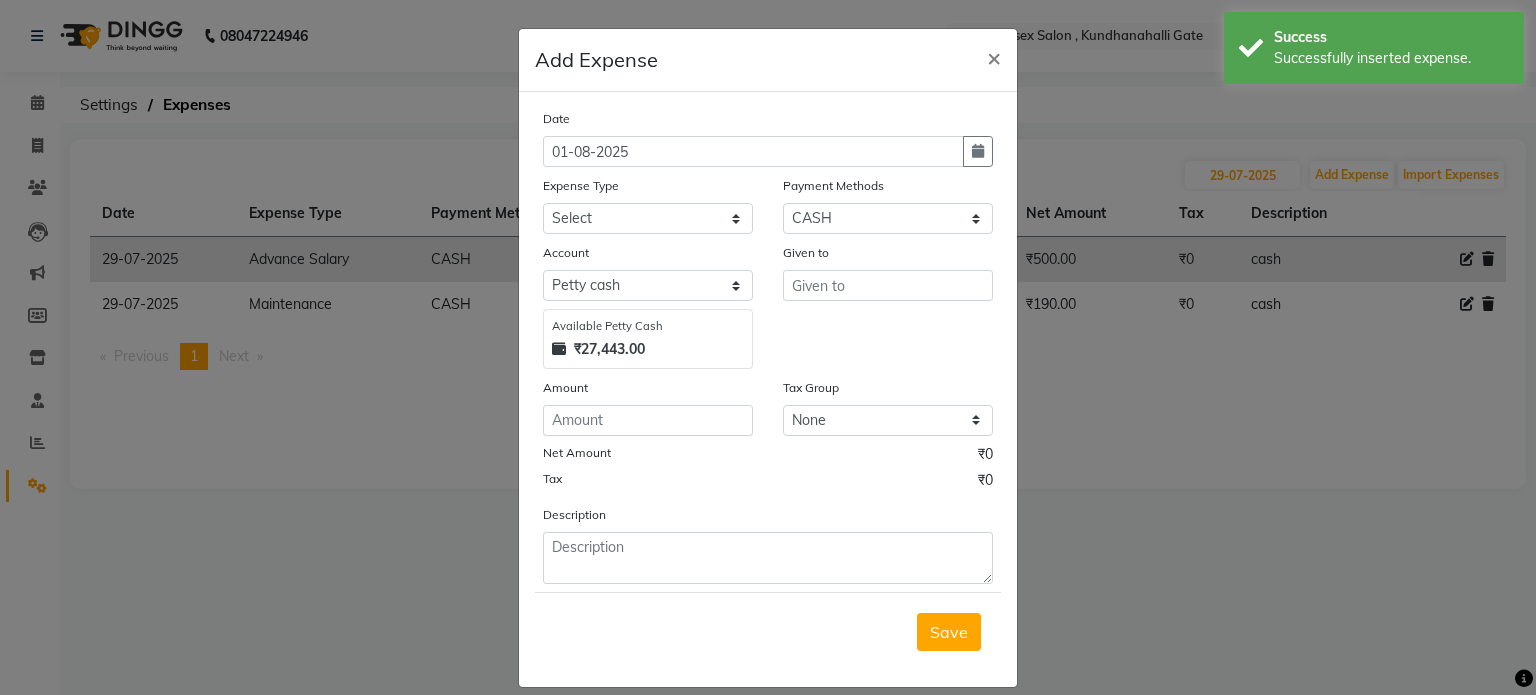 select on "8" 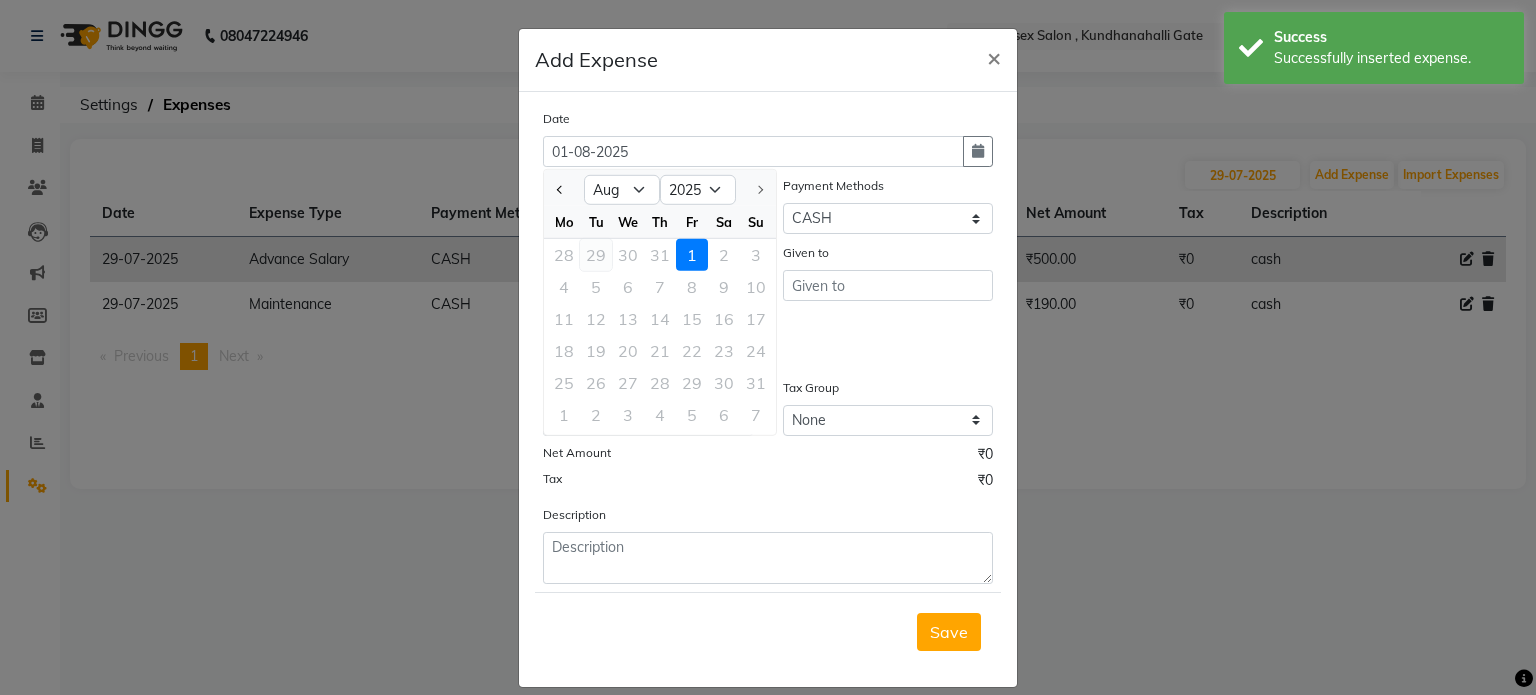 click on "29" 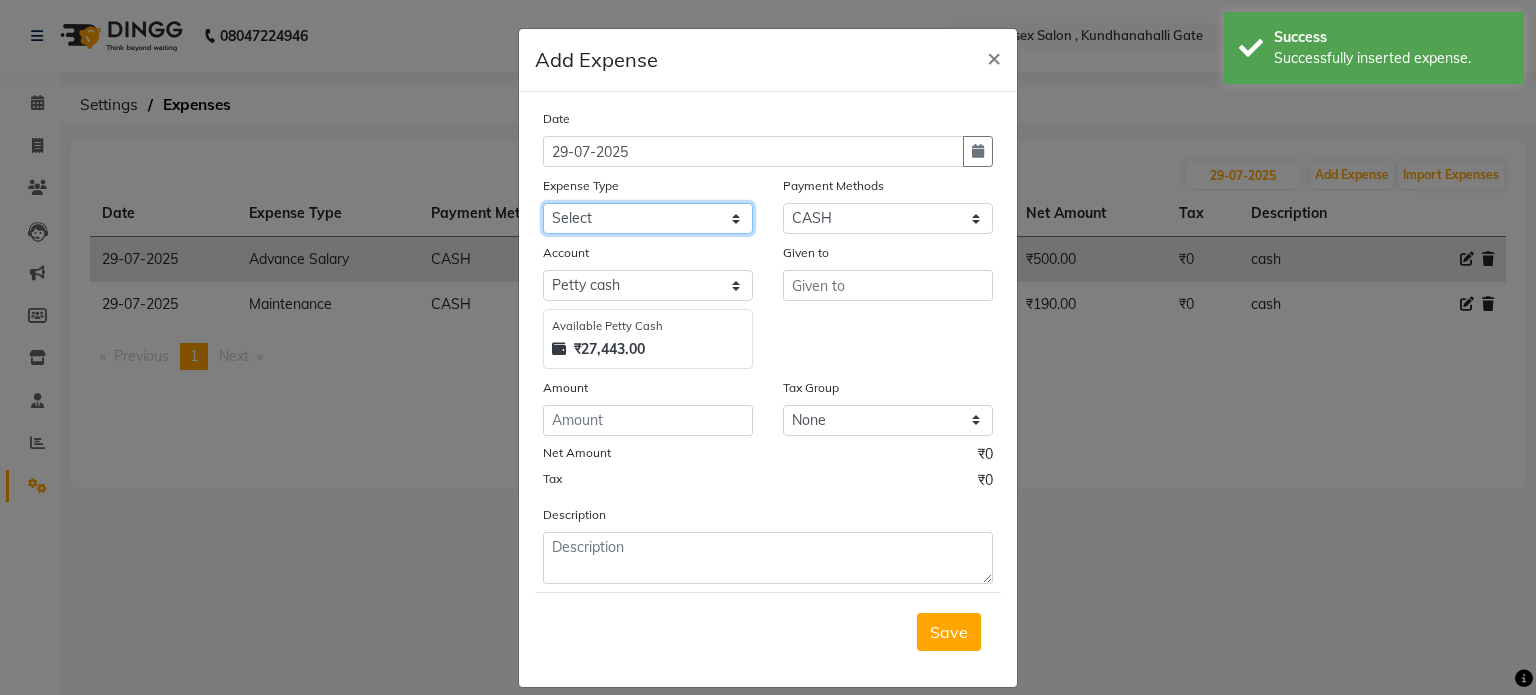 click on "Select Advance Salary Bank charges Cash transfer to bank Cash transfer to Boss Client Snacks Clinical charges Equipment Incentive International purchase Maintenance Marketing Miscellaneous Other Pantry Product Rent Salary salon millk and client tea Staff Snacks Tax Tea & Refreshment Towel Laundery Utilities" 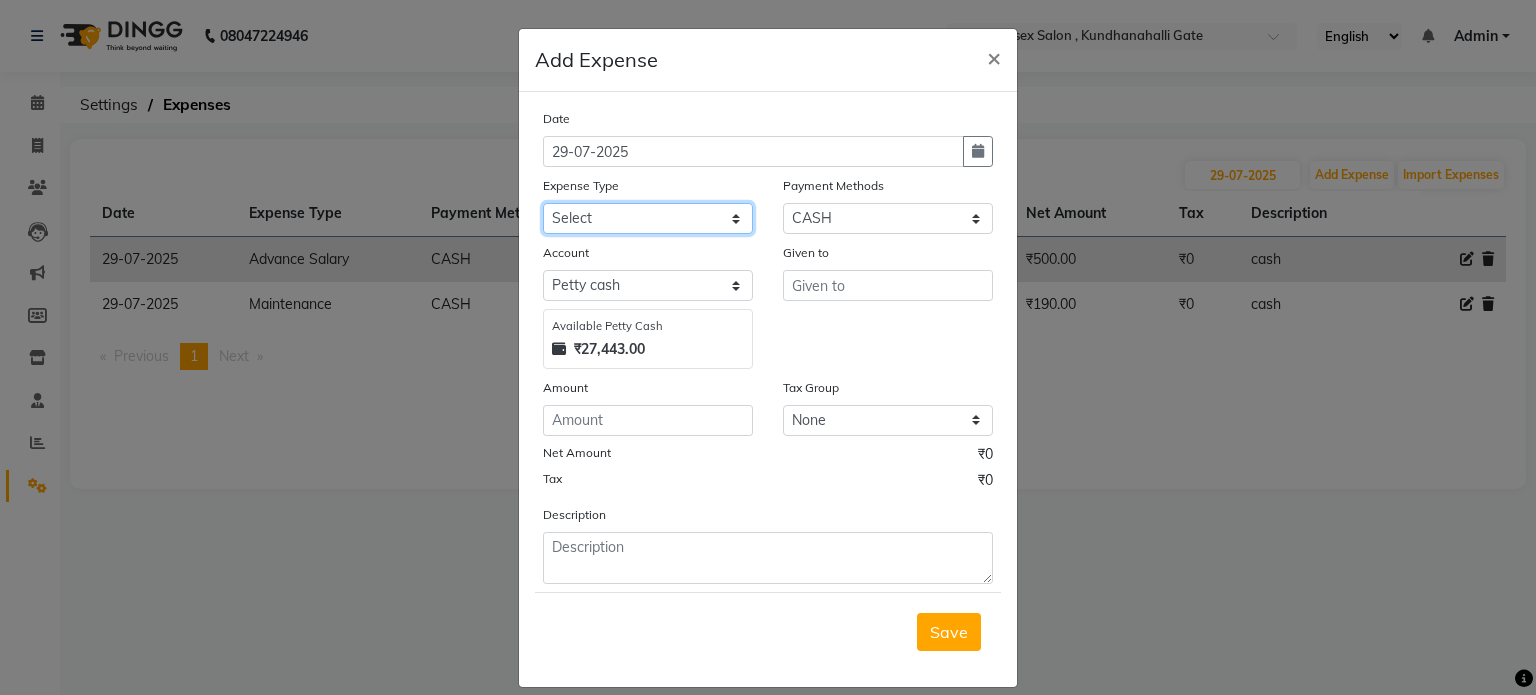 select on "15422" 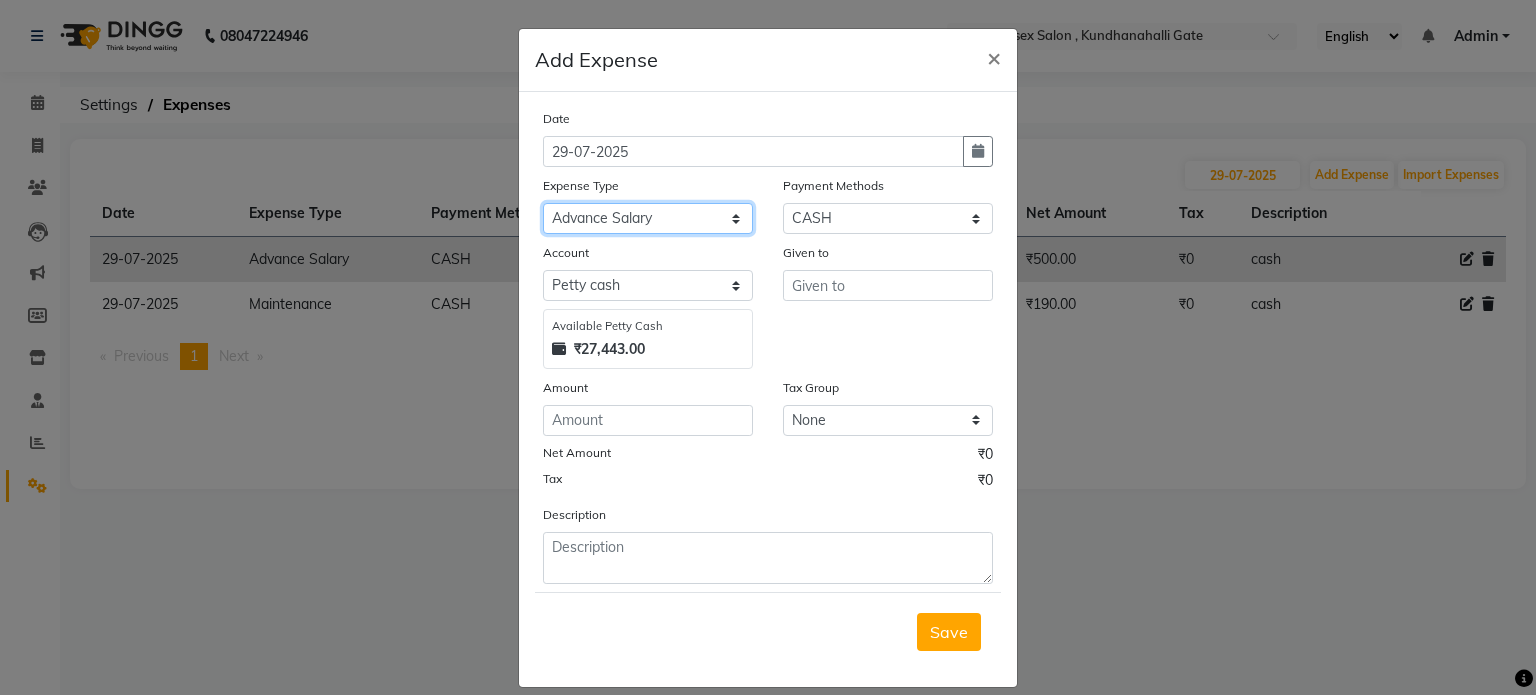 click on "Select Advance Salary Bank charges Cash transfer to bank Cash transfer to Boss Client Snacks Clinical charges Equipment Incentive International purchase Maintenance Marketing Miscellaneous Other Pantry Product Rent Salary salon millk and client tea Staff Snacks Tax Tea & Refreshment Towel Laundery Utilities" 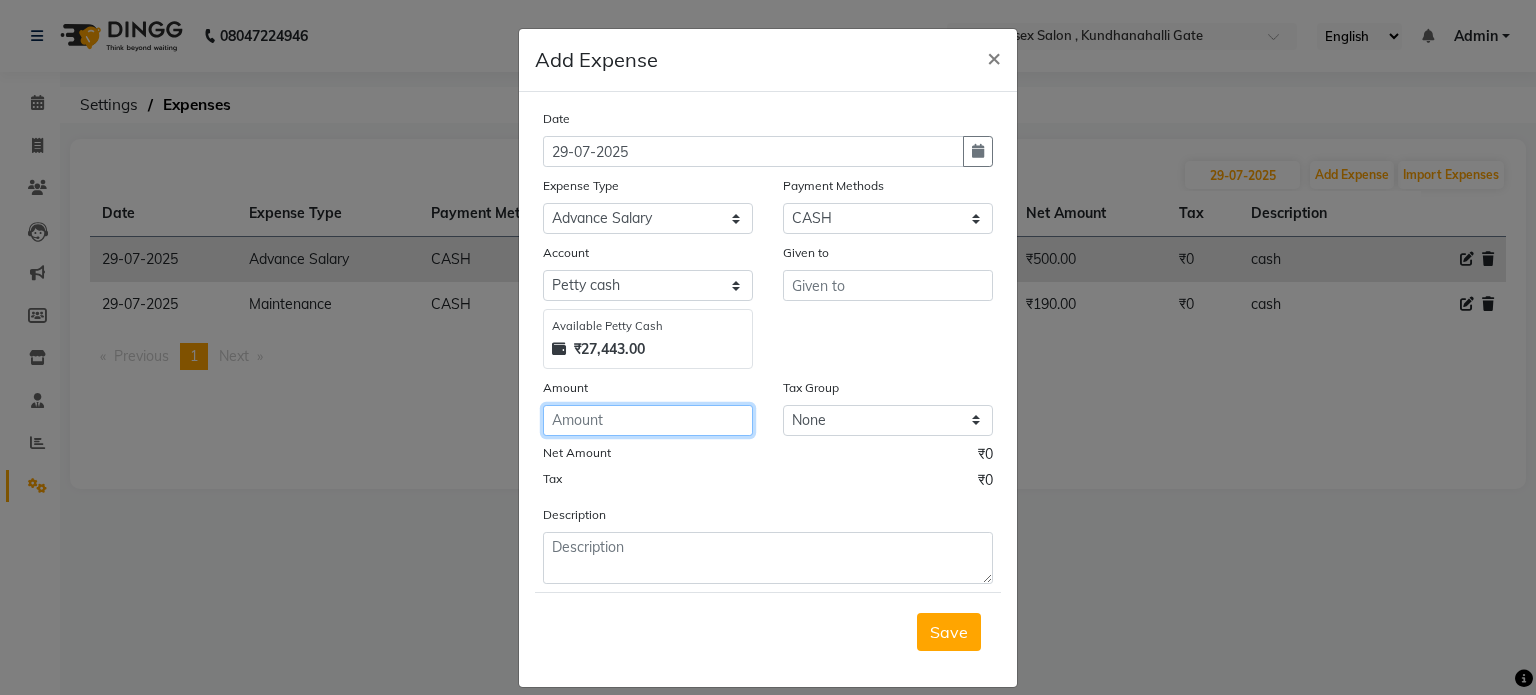 click 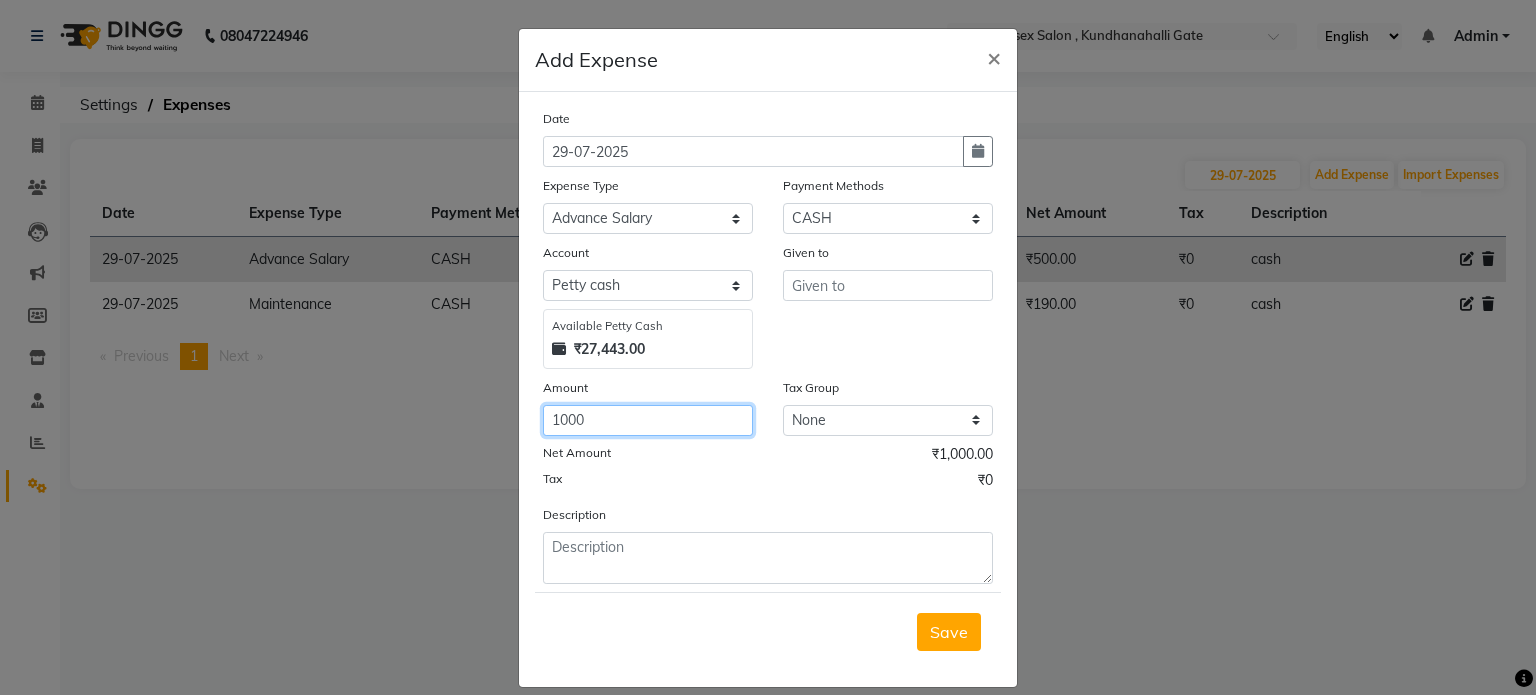 type on "1000" 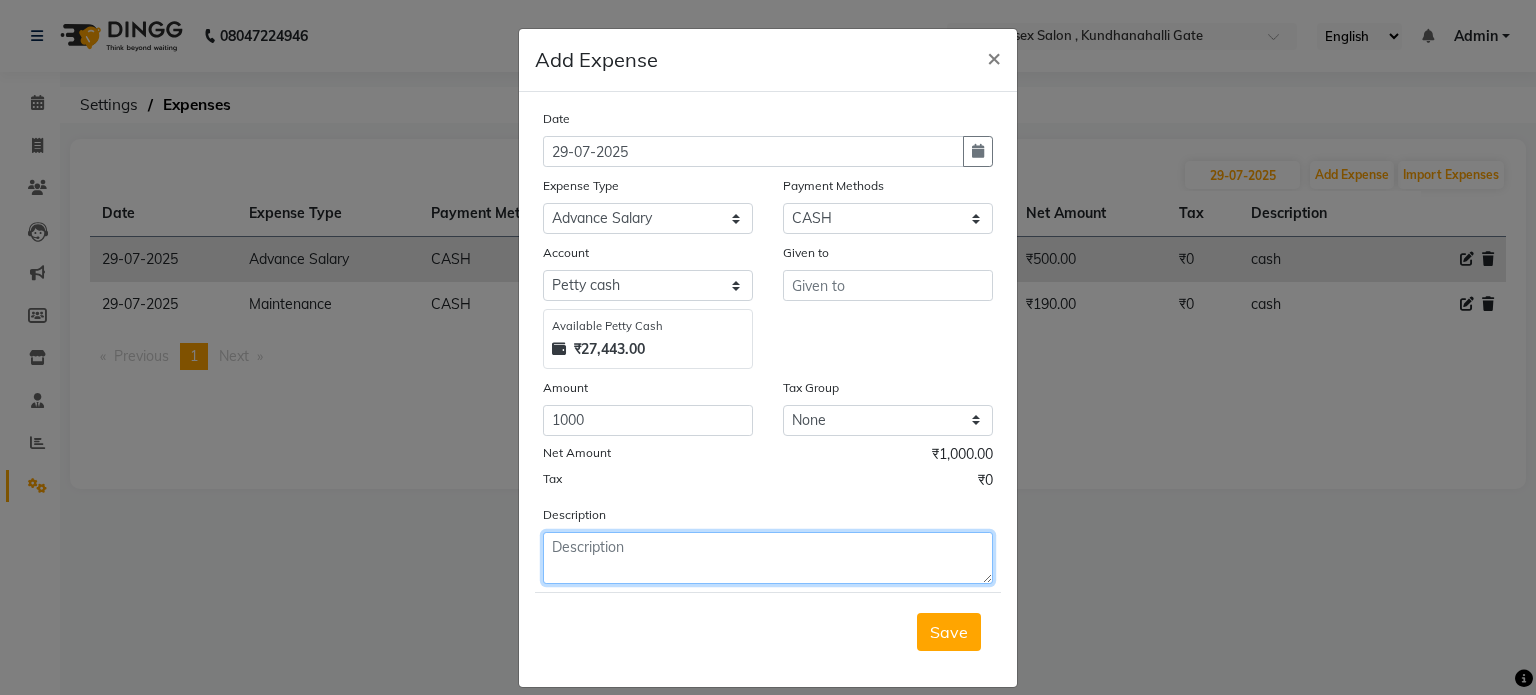 click 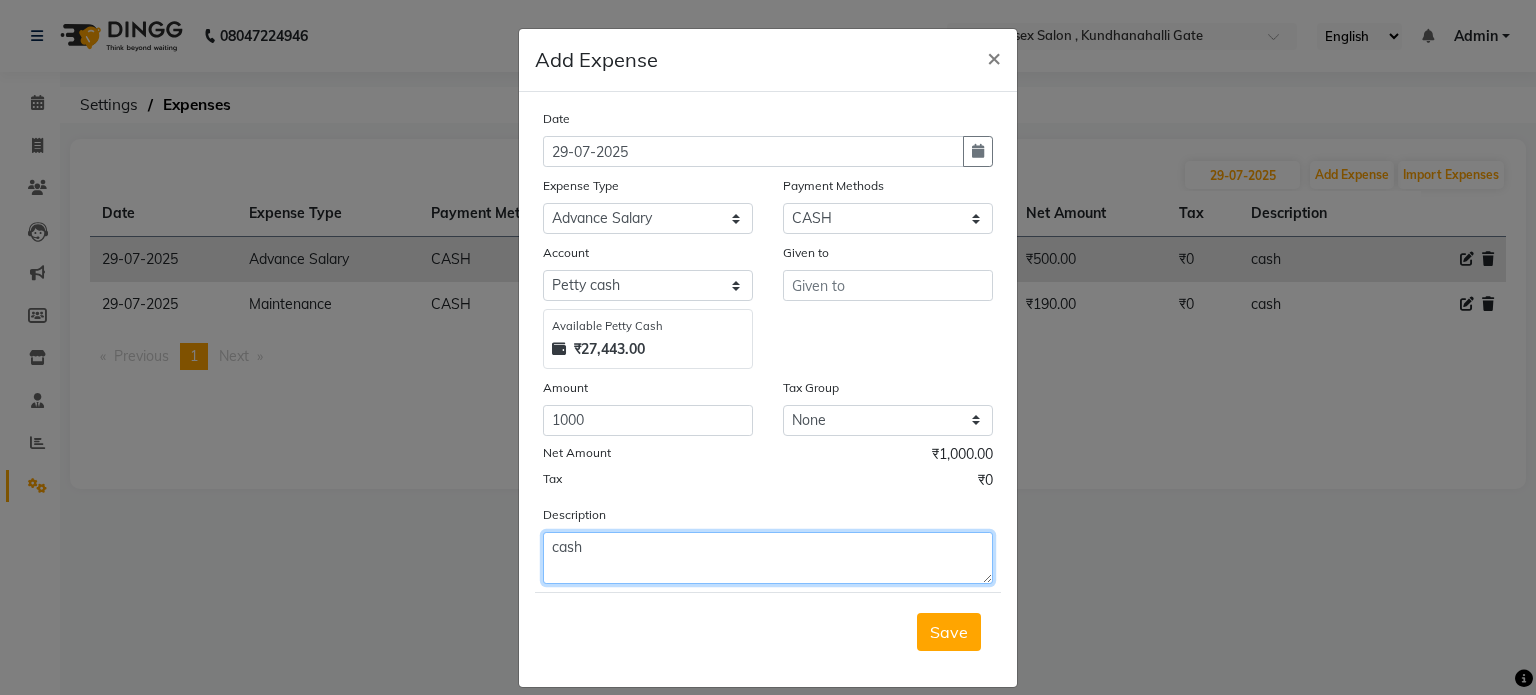 type on "cash" 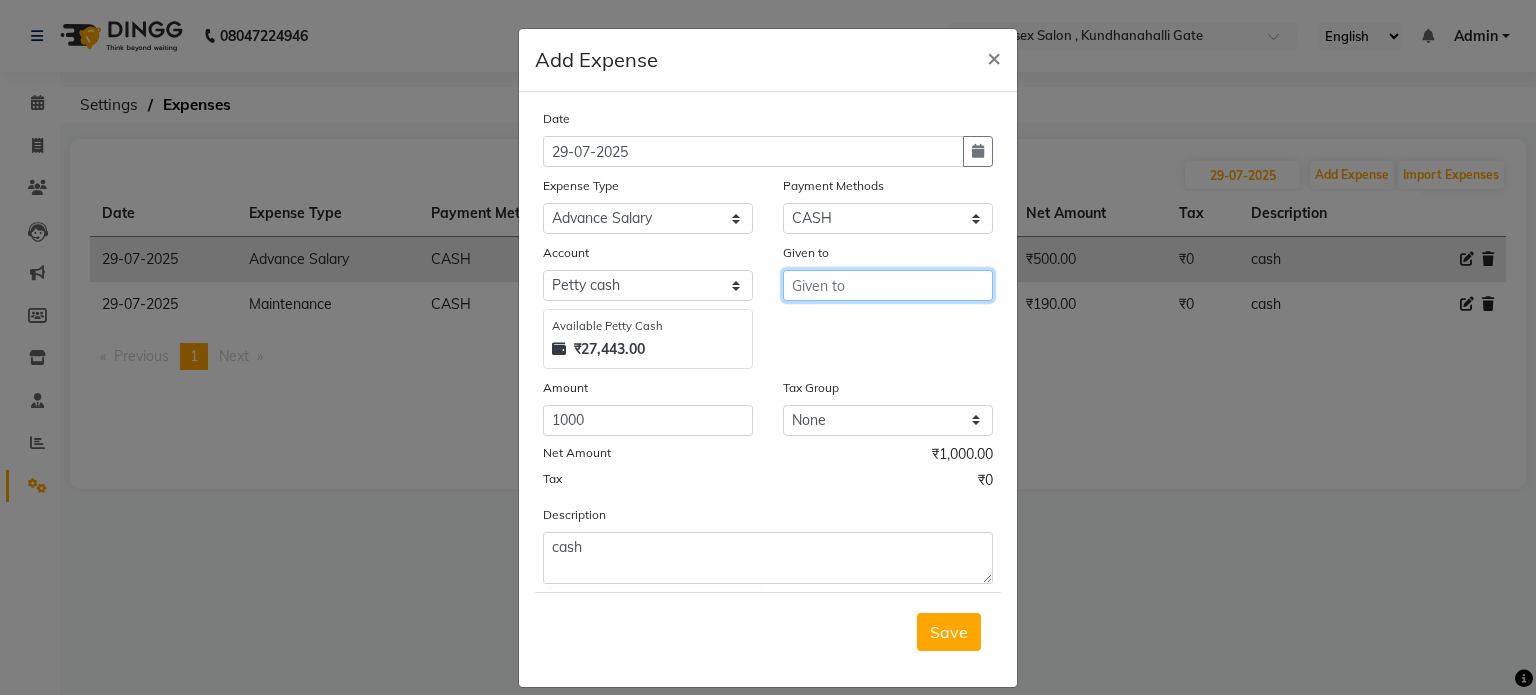 click at bounding box center (888, 285) 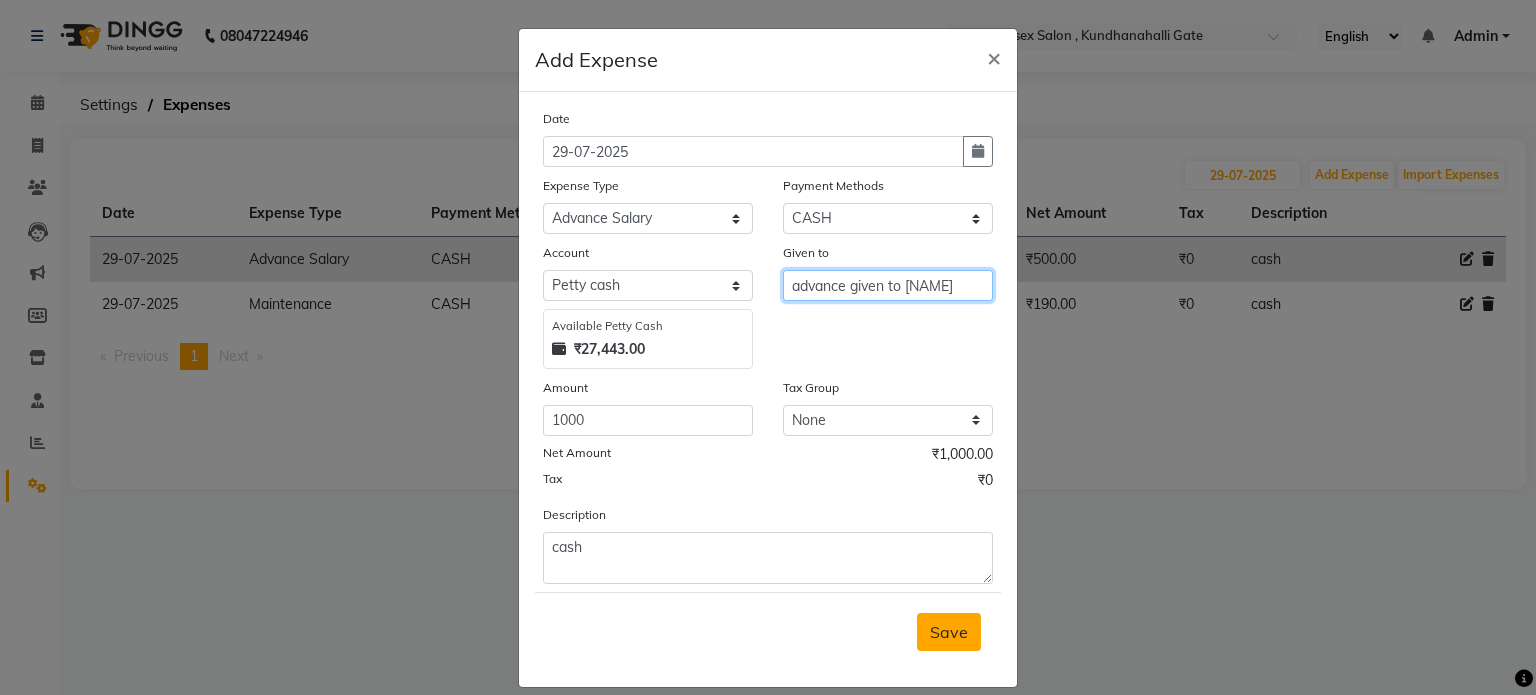 type on "advance given to sonu" 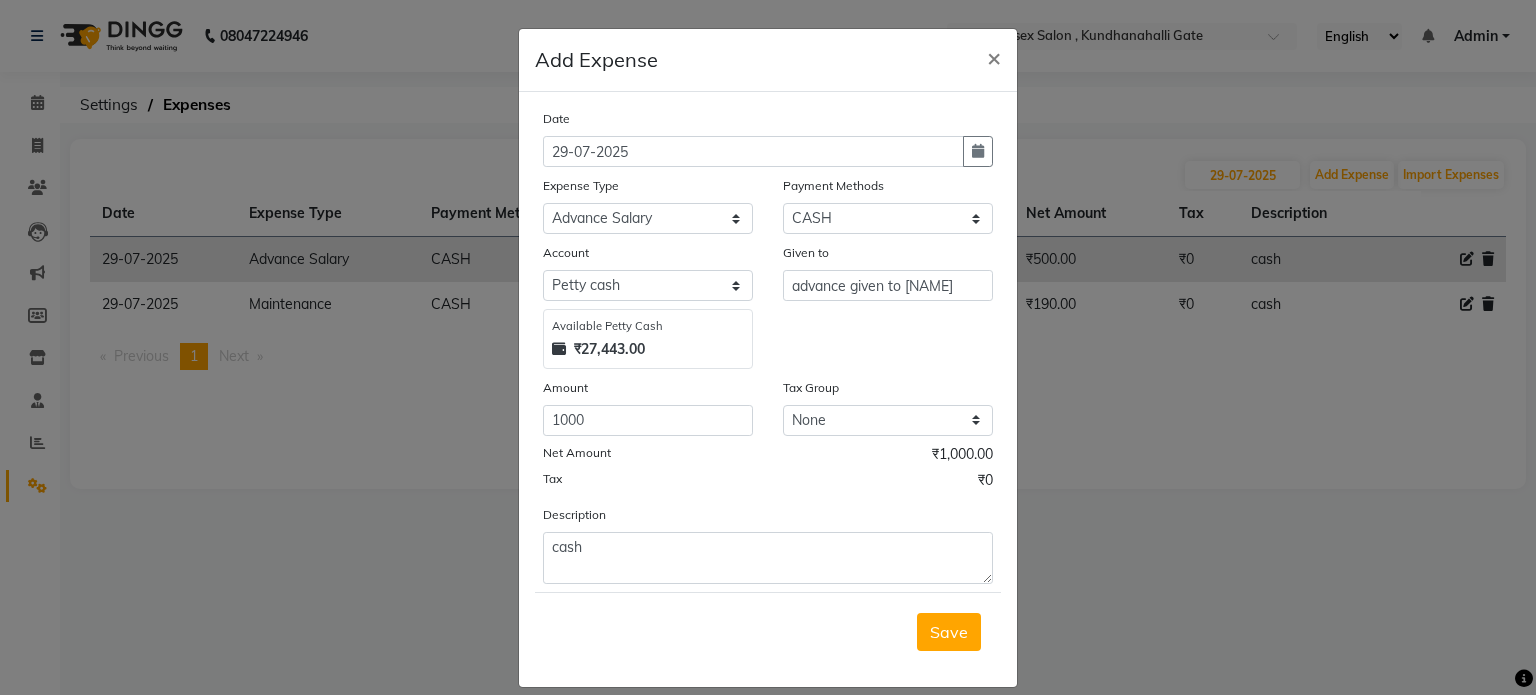 click on "Save" at bounding box center (949, 632) 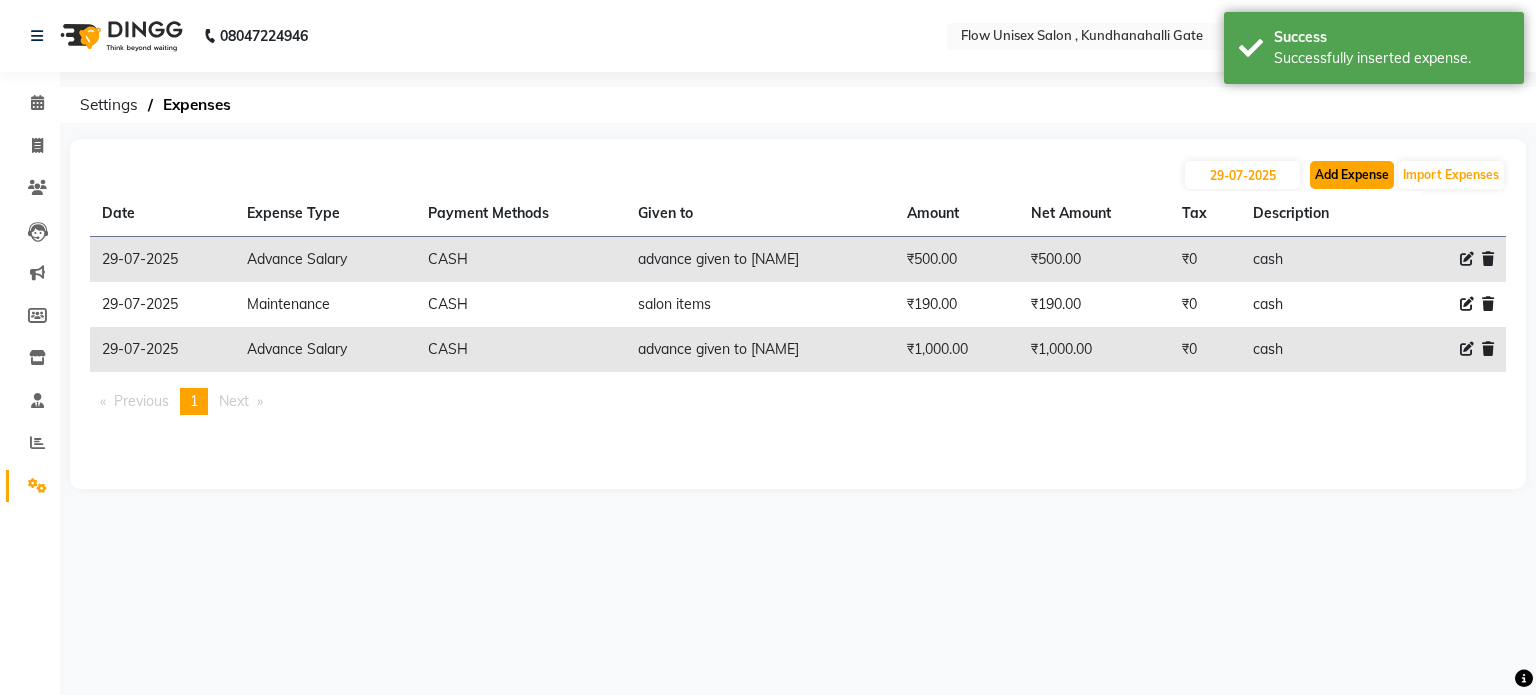 click on "Add Expense" 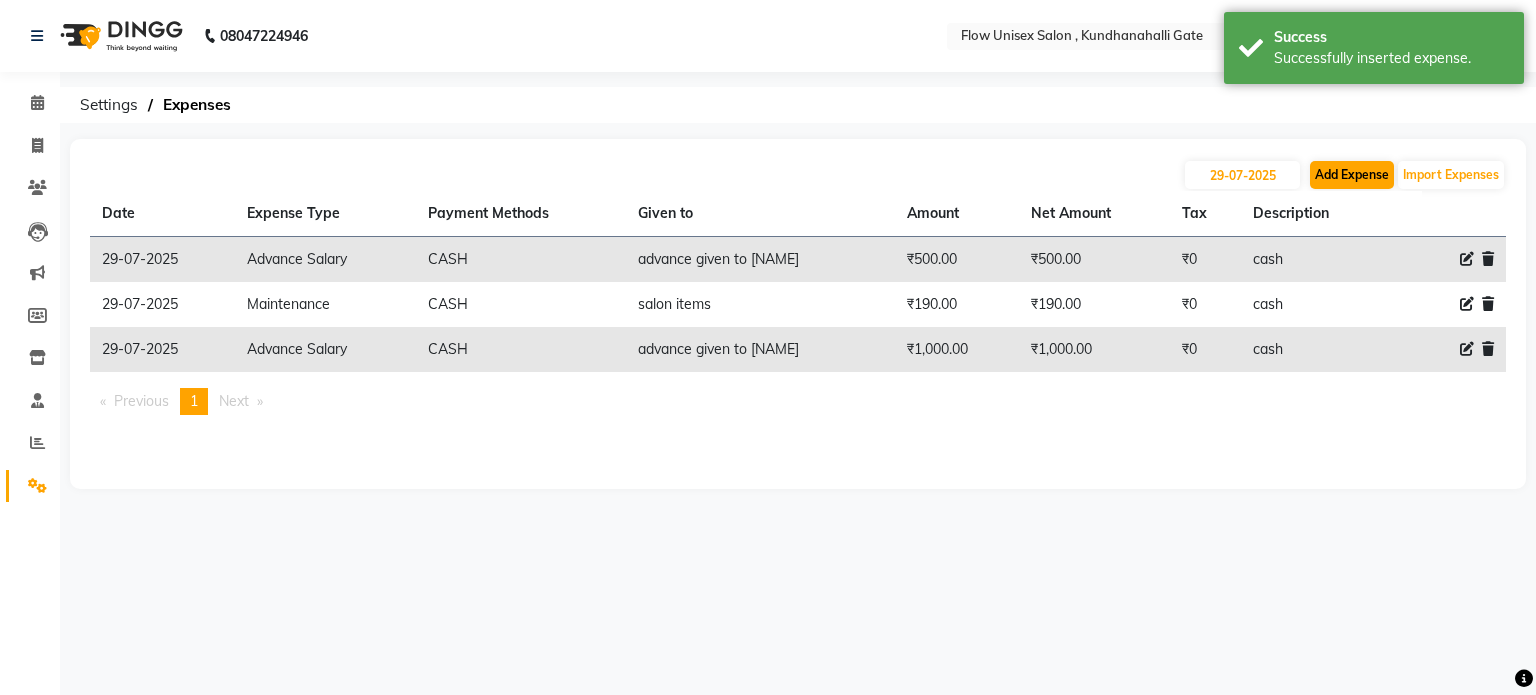 select on "1" 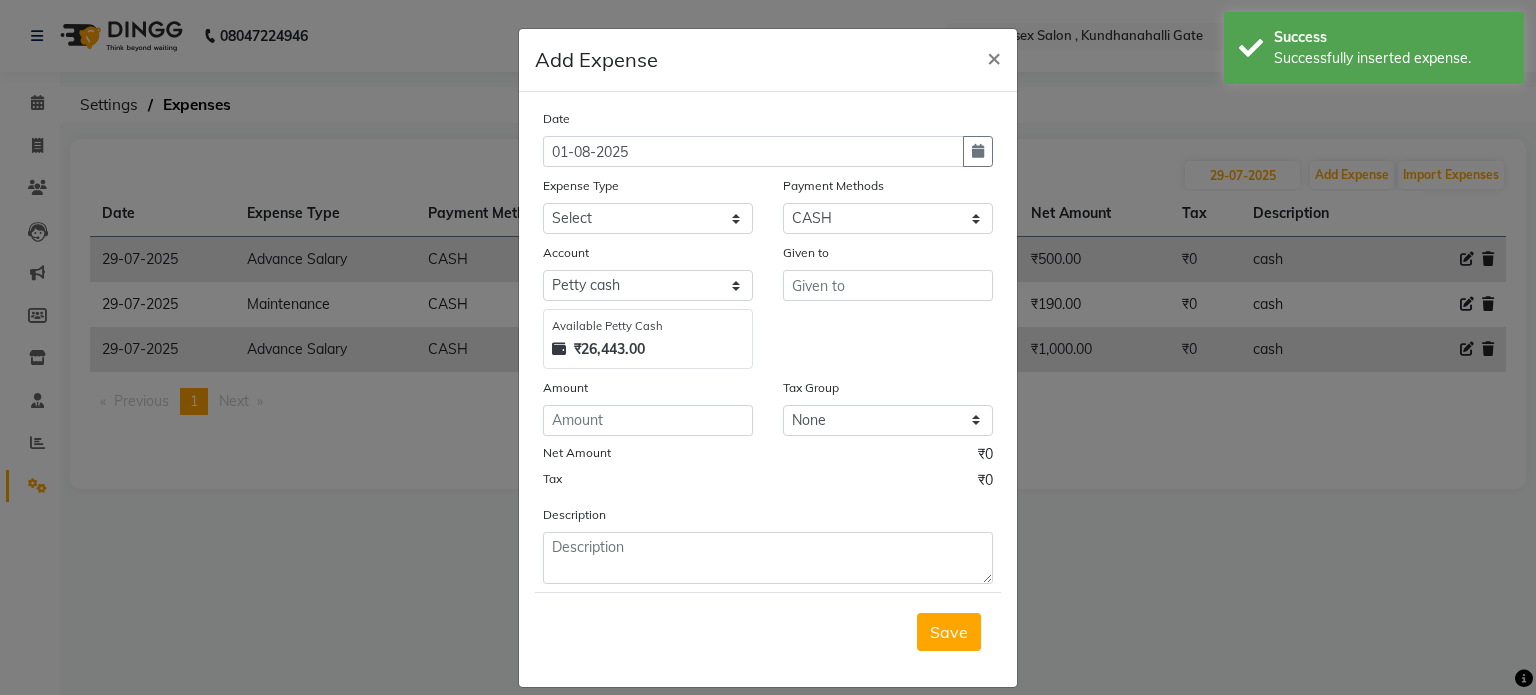 drag, startPoint x: 1202, startPoint y: 523, endPoint x: 1212, endPoint y: 443, distance: 80.622574 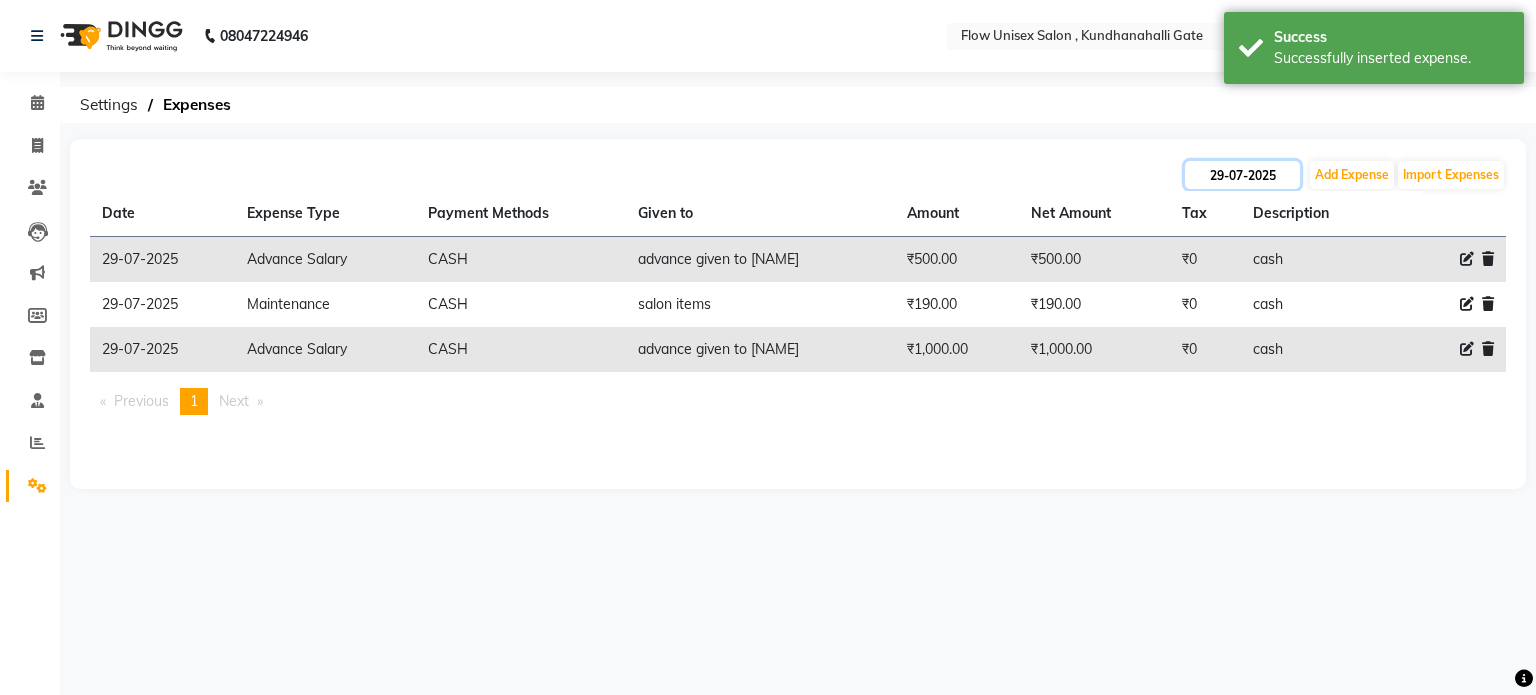click on "29-07-2025" 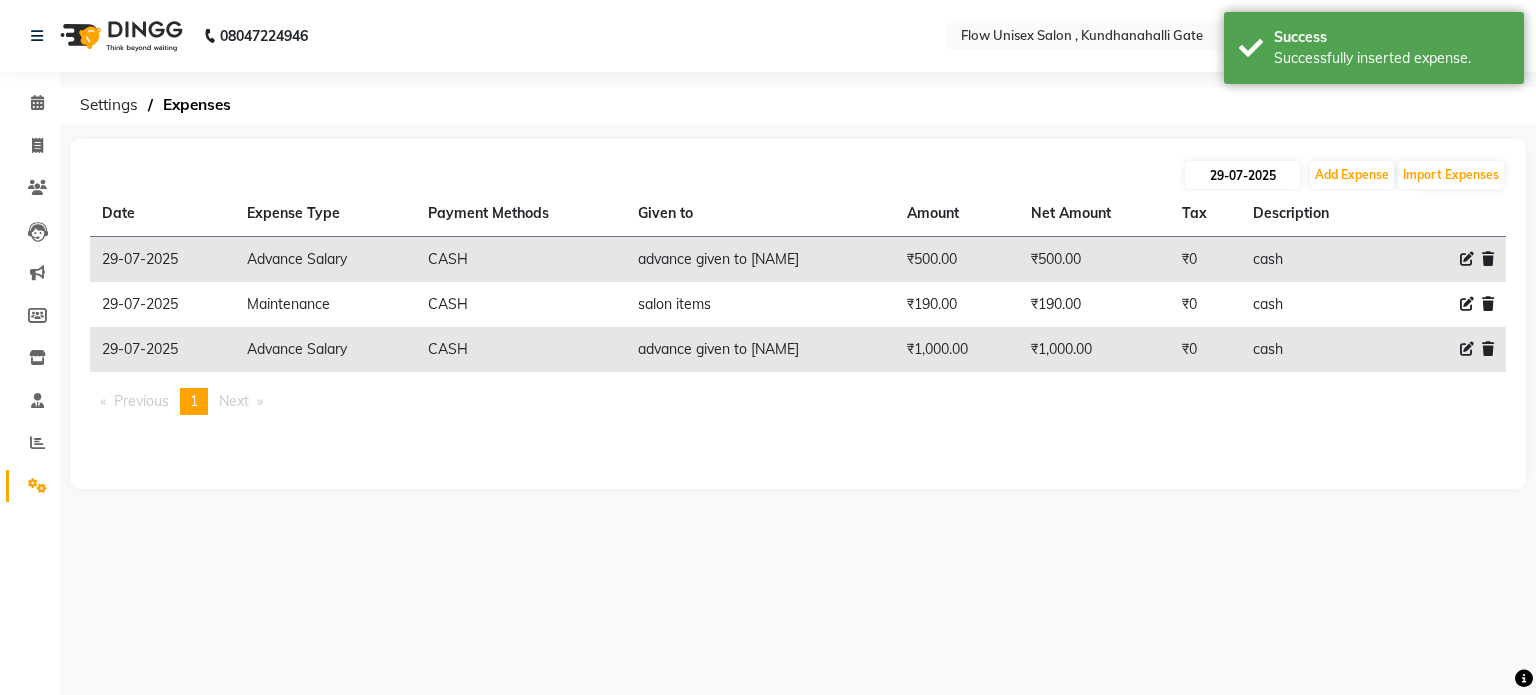 select on "7" 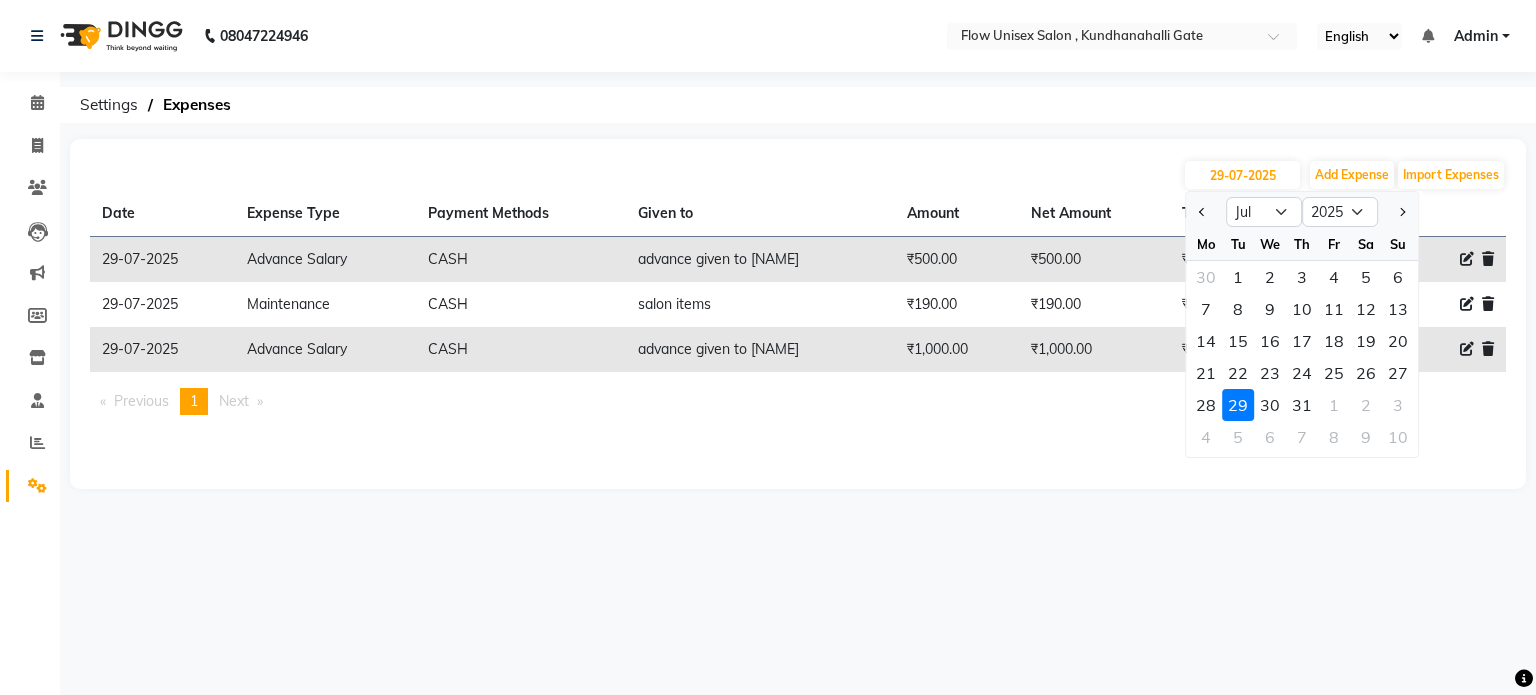 drag, startPoint x: 1084, startPoint y: 631, endPoint x: 1348, endPoint y: 271, distance: 446.4258 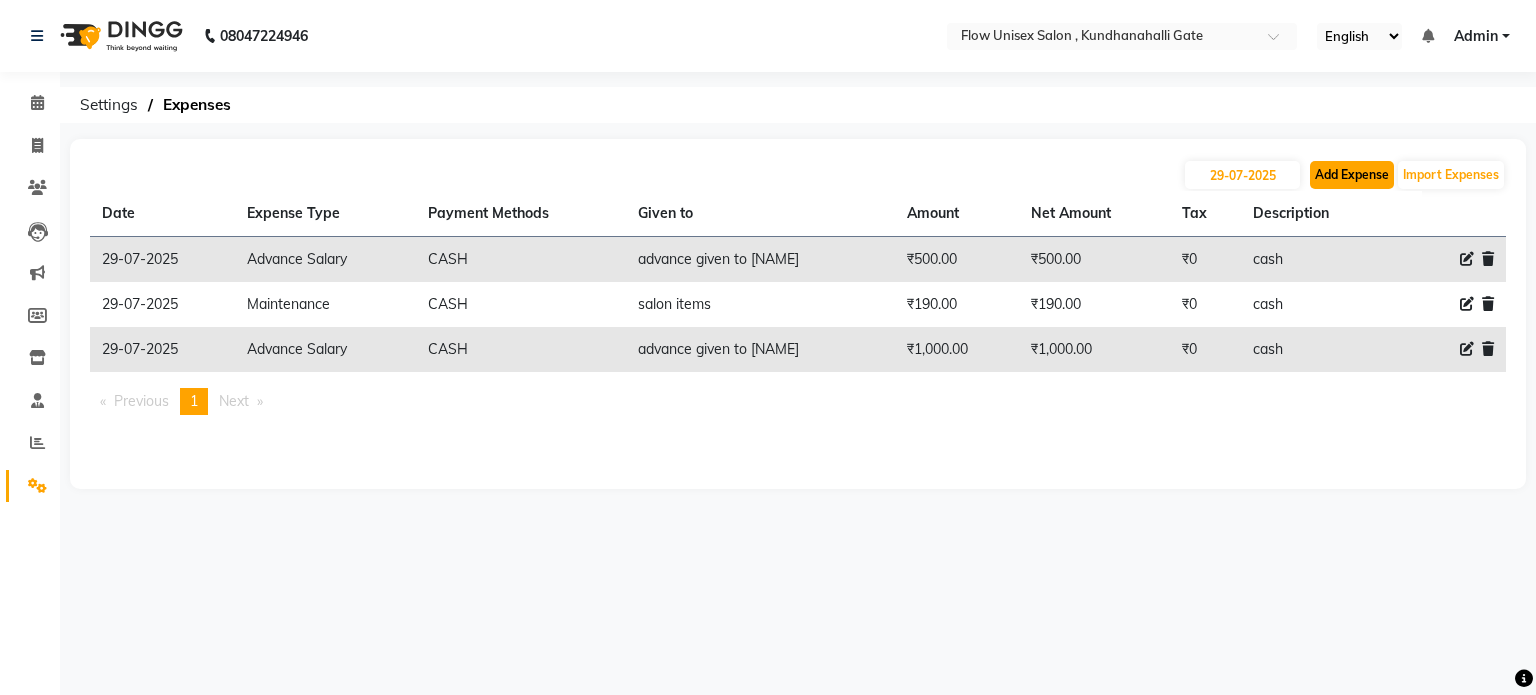 click on "Add Expense" 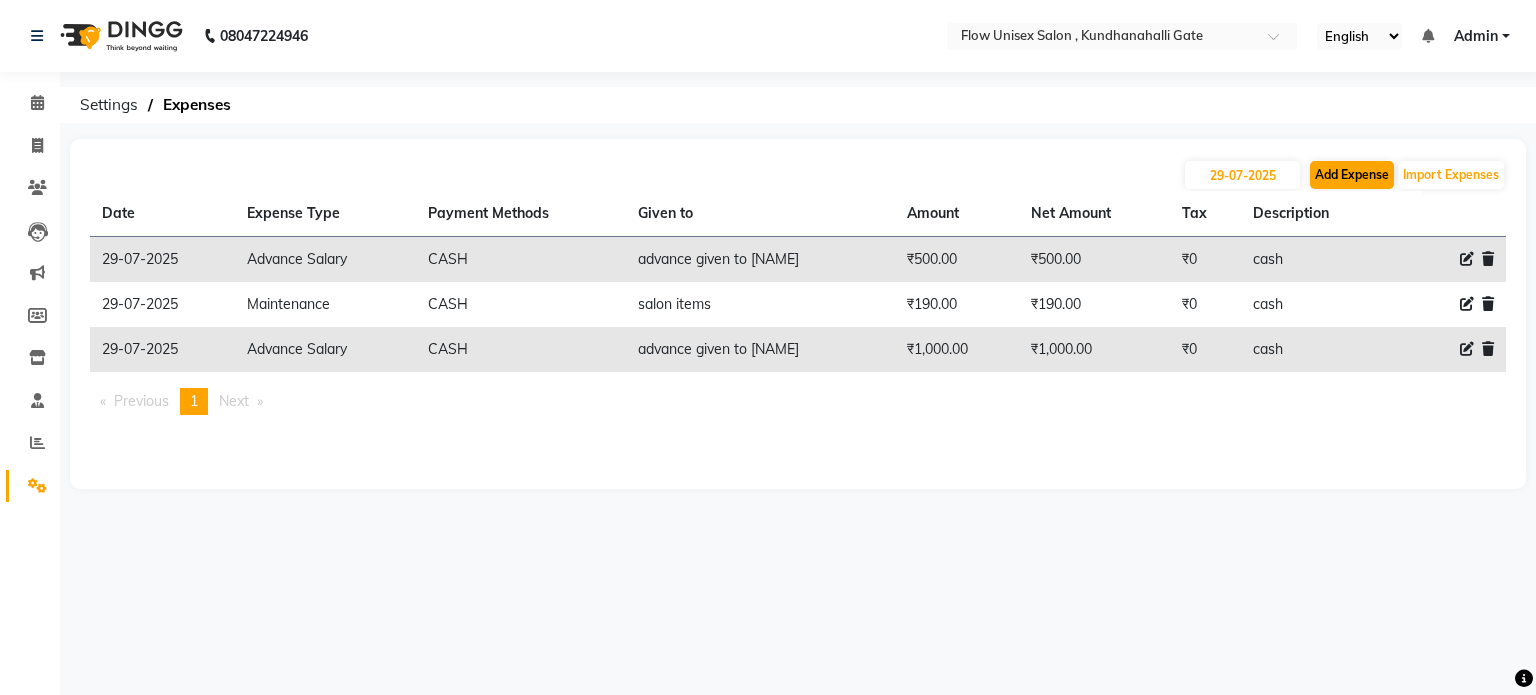 select on "1" 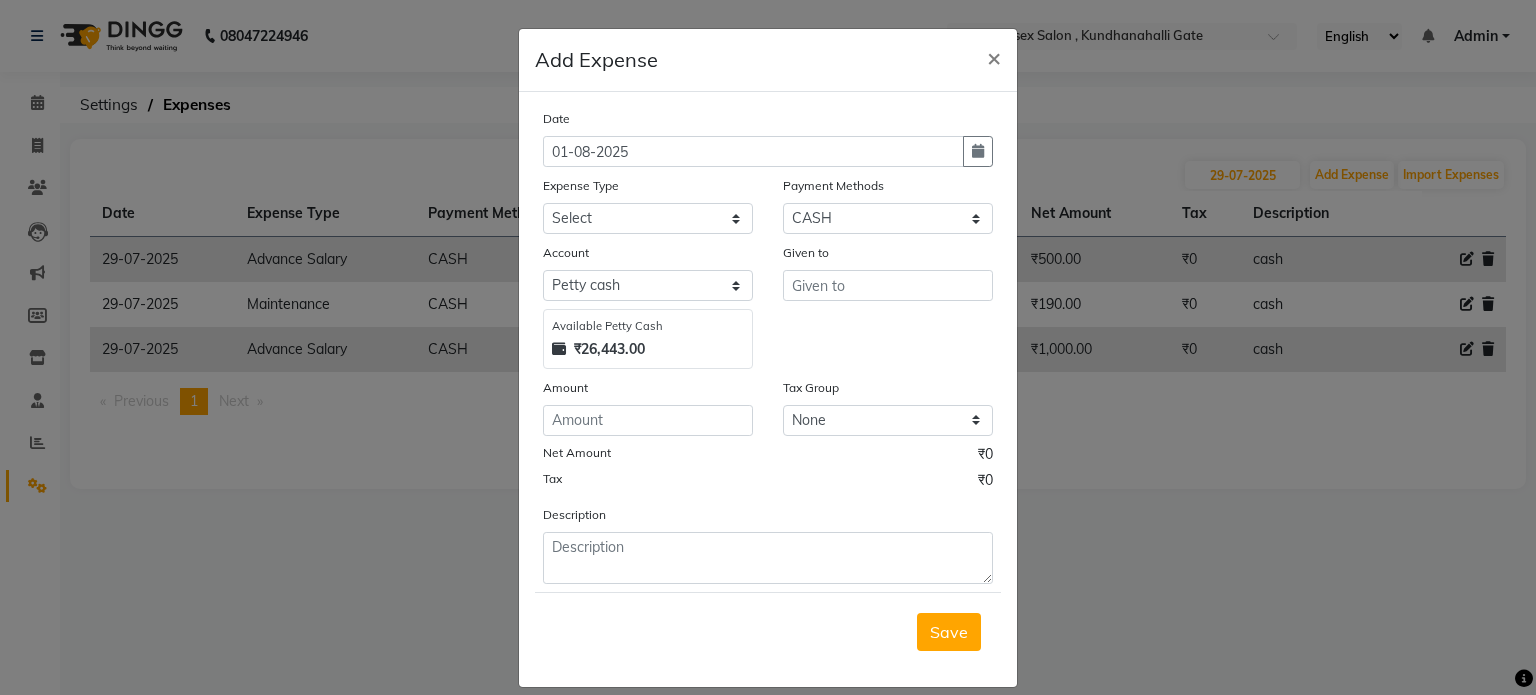 click on "Date 01-08-2025" 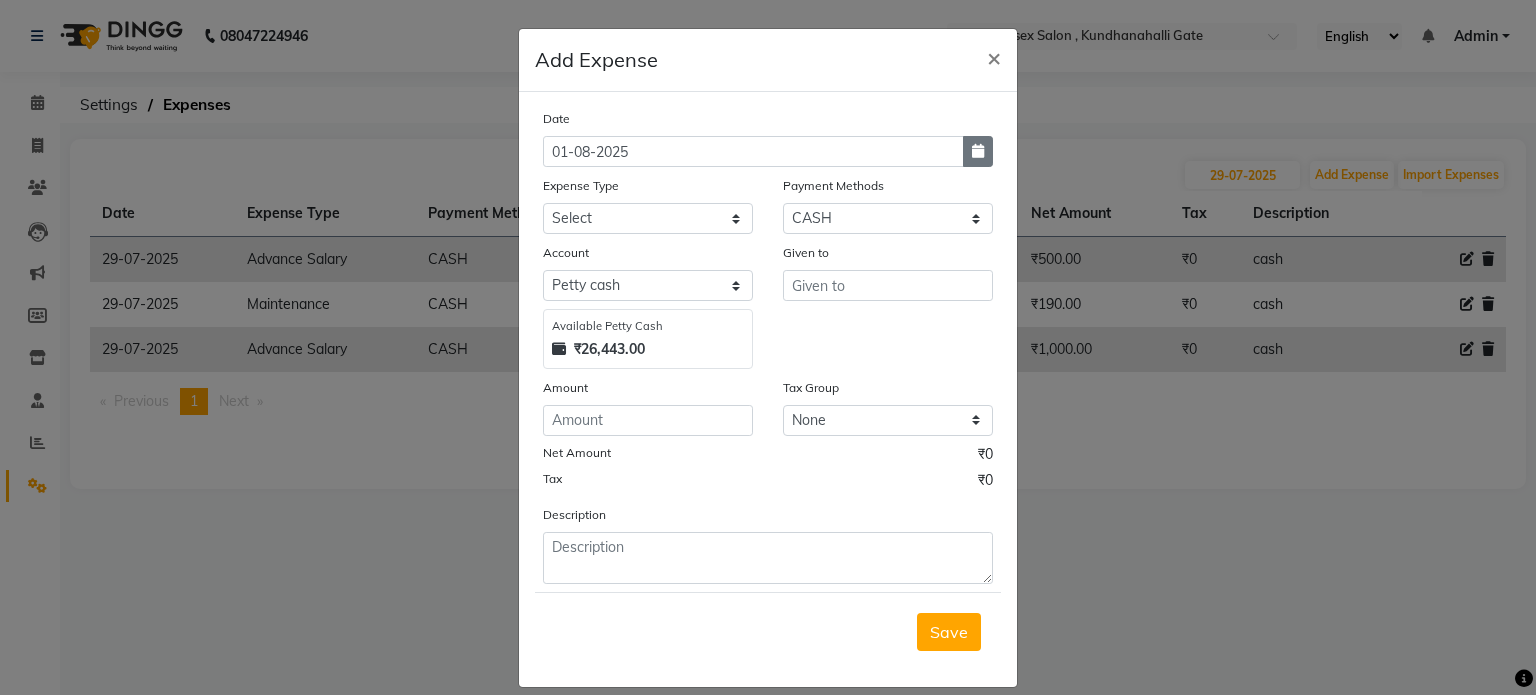 click 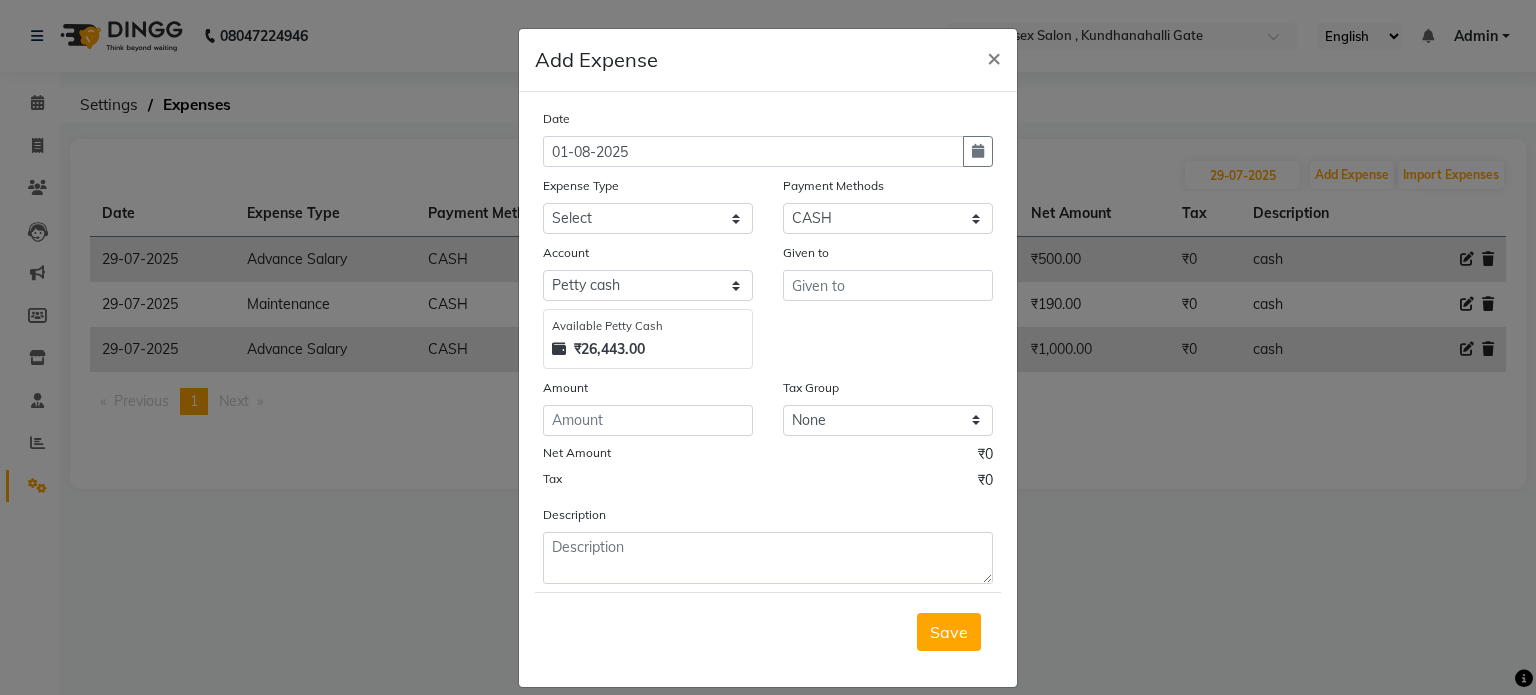 select on "8" 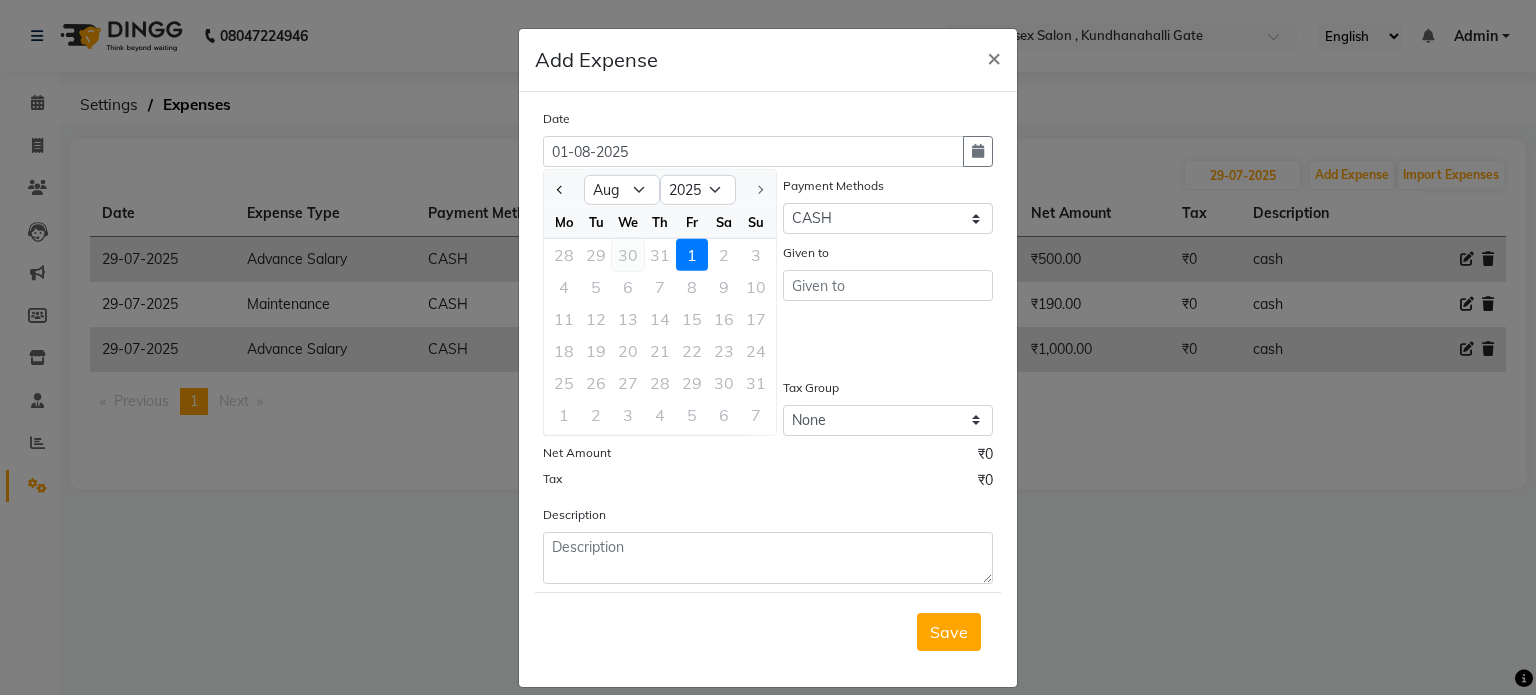 click on "30" 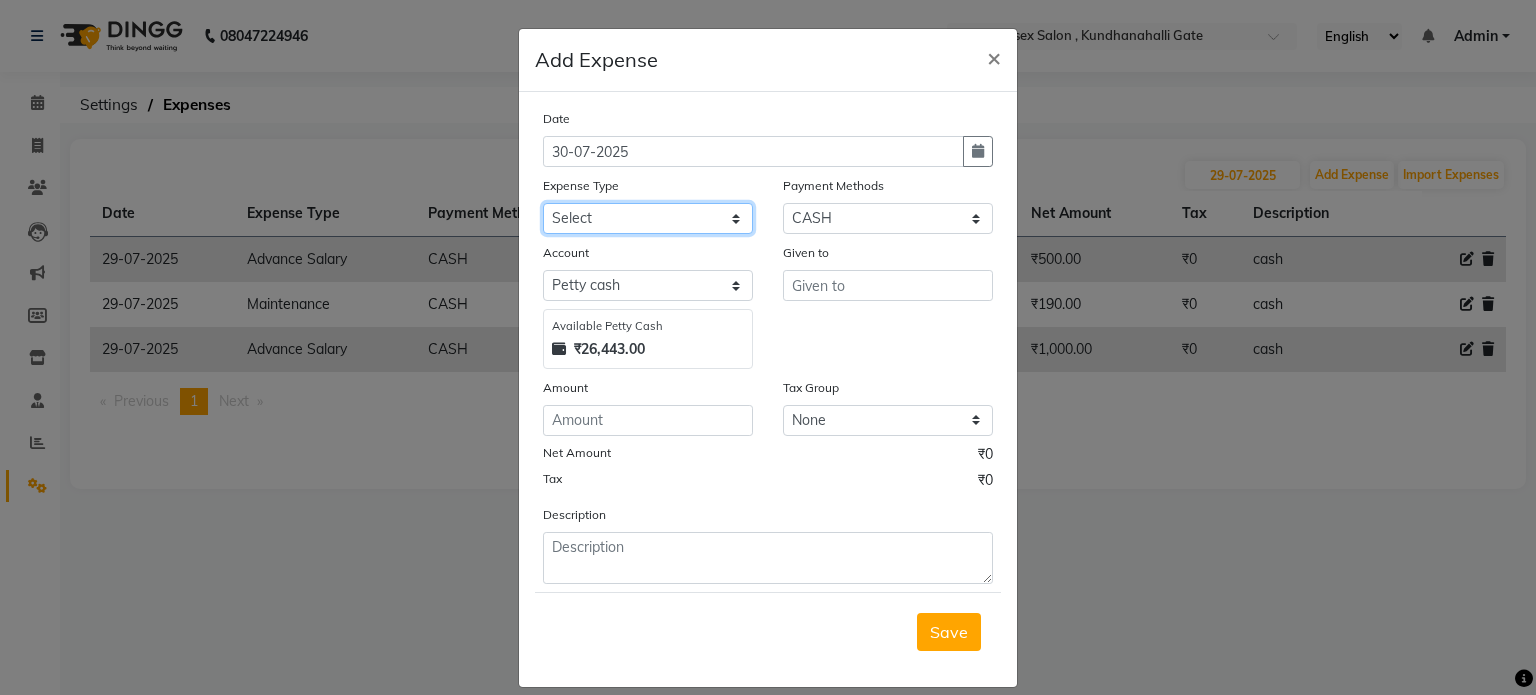 click on "Select Advance Salary Bank charges Cash transfer to bank Cash transfer to Boss Client Snacks Clinical charges Equipment Incentive International purchase Maintenance Marketing Miscellaneous Other Pantry Product Rent Salary salon millk and client tea Staff Snacks Tax Tea & Refreshment Towel Laundery Utilities" 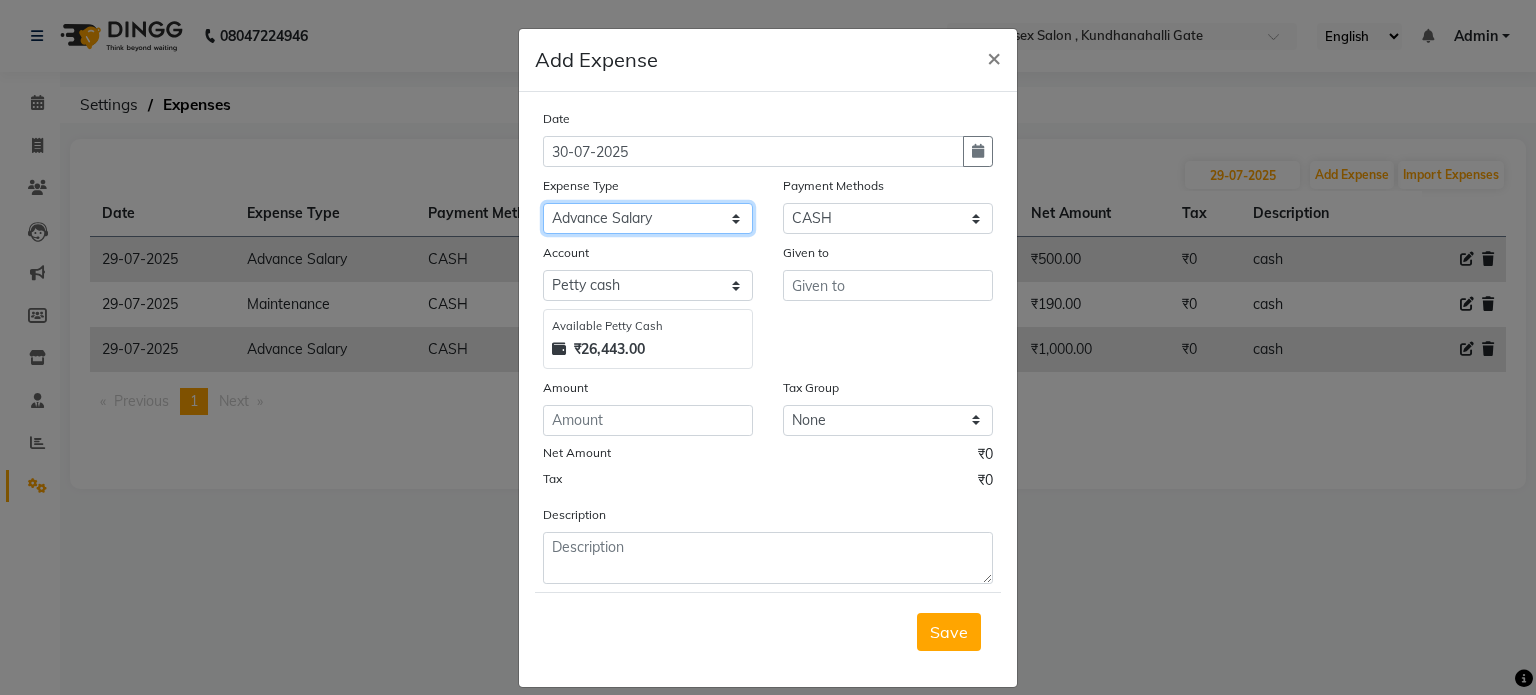 click on "Select Advance Salary Bank charges Cash transfer to bank Cash transfer to Boss Client Snacks Clinical charges Equipment Incentive International purchase Maintenance Marketing Miscellaneous Other Pantry Product Rent Salary salon millk and client tea Staff Snacks Tax Tea & Refreshment Towel Laundery Utilities" 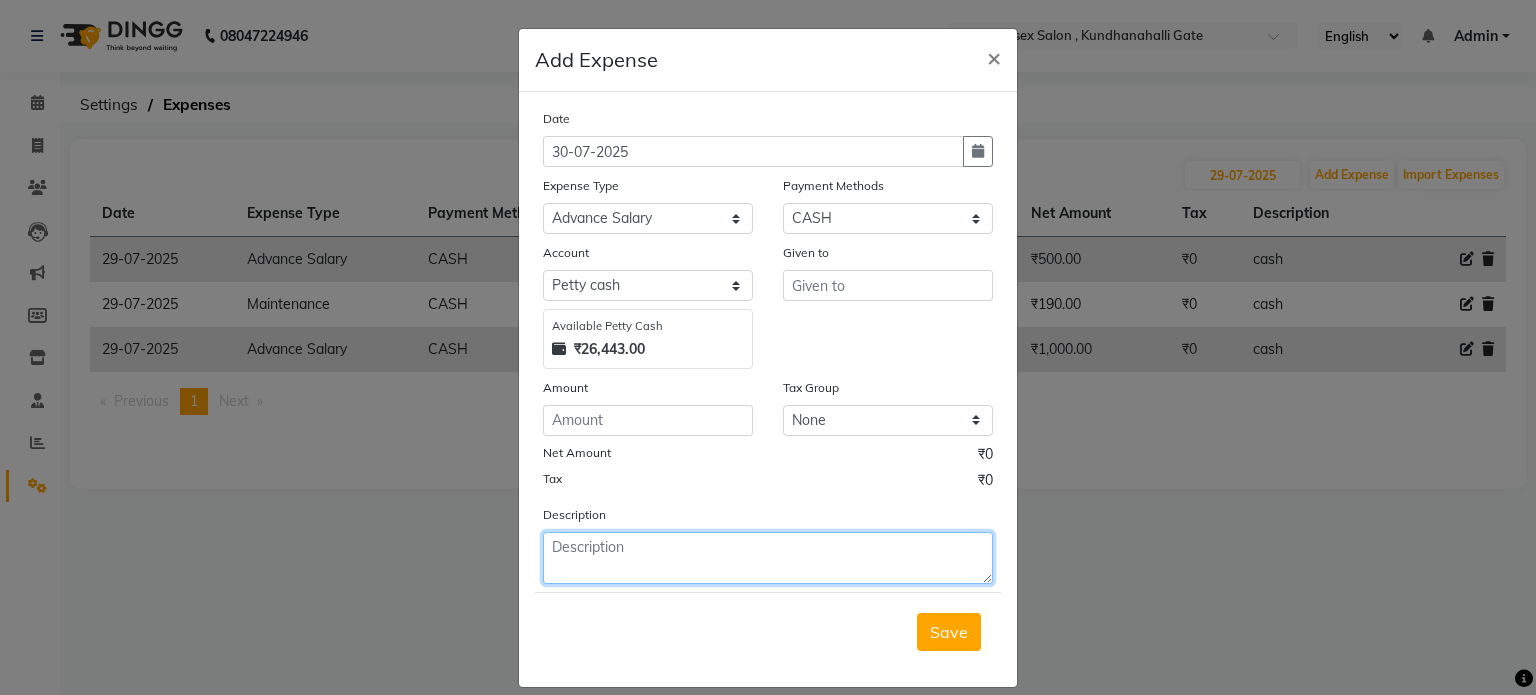 click 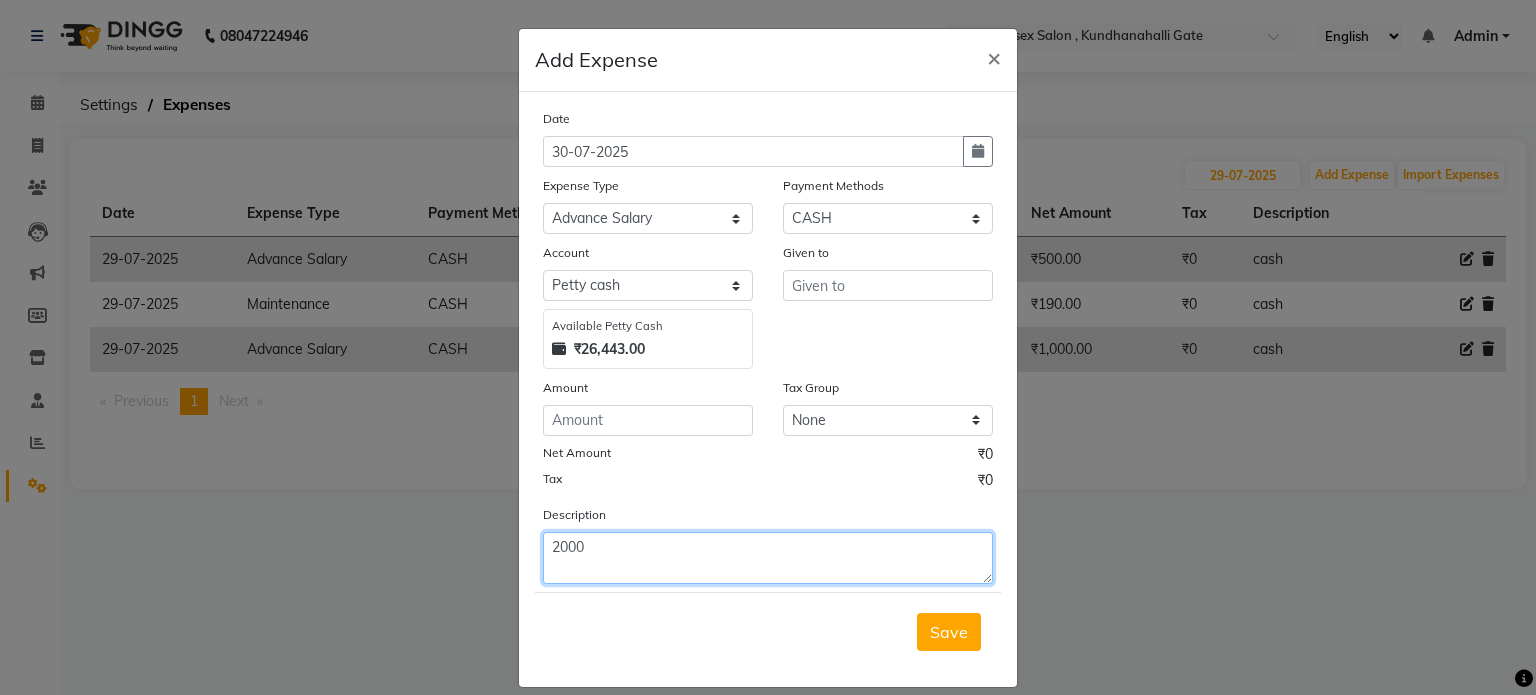 type on "2000" 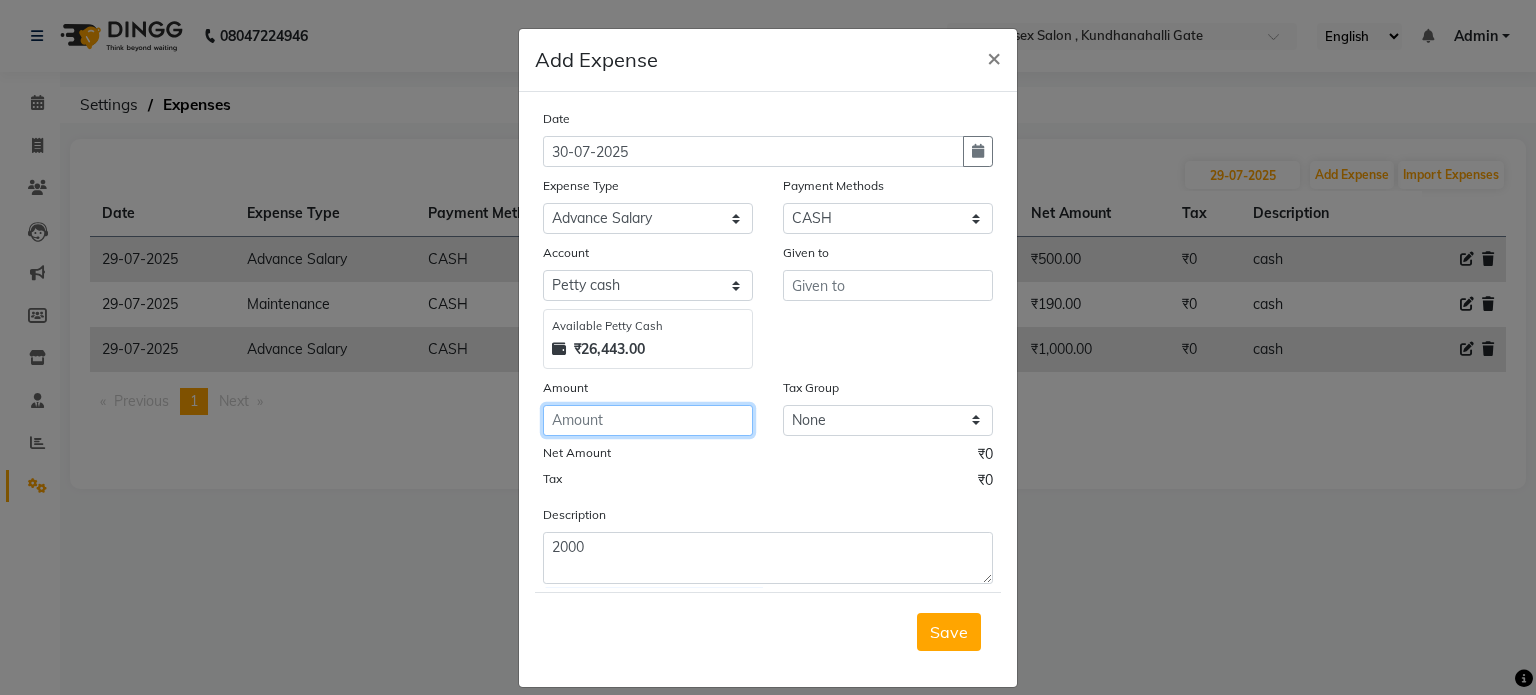 click 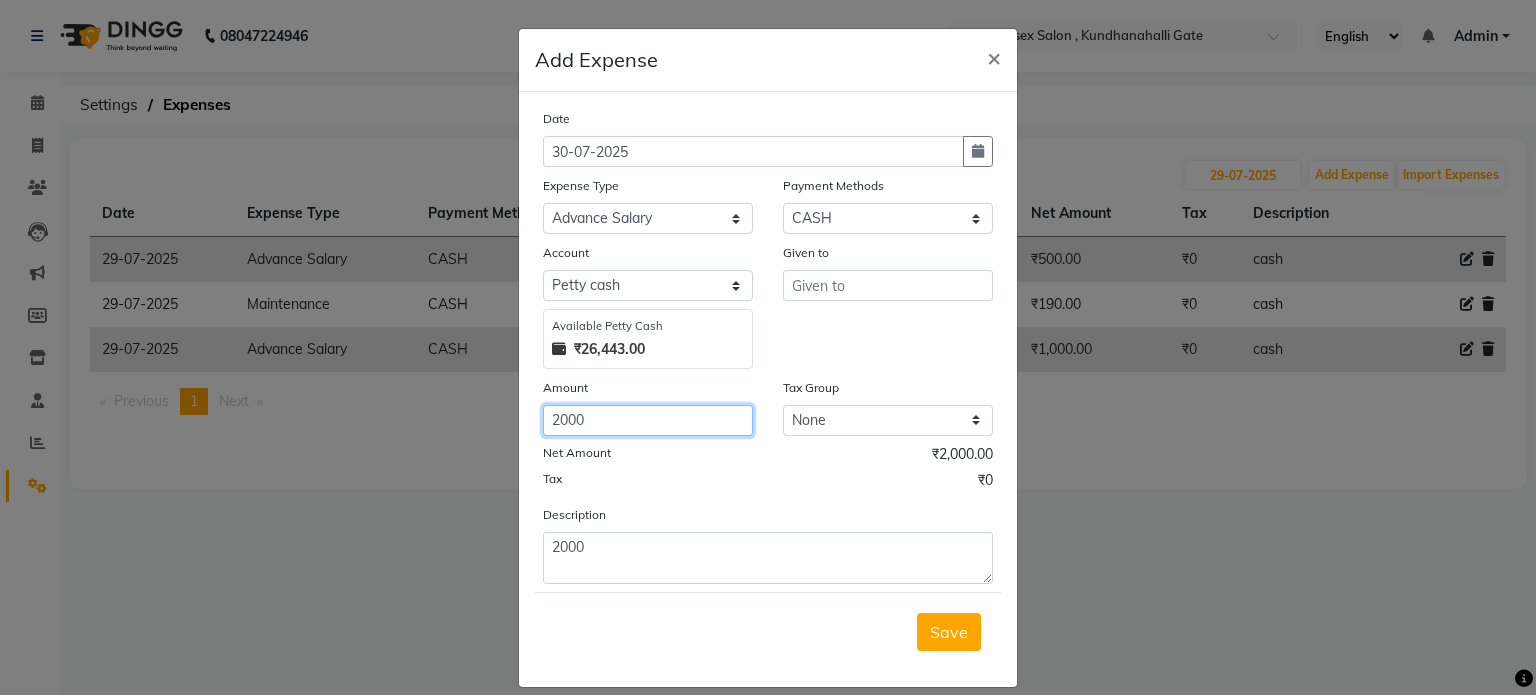 type on "2000" 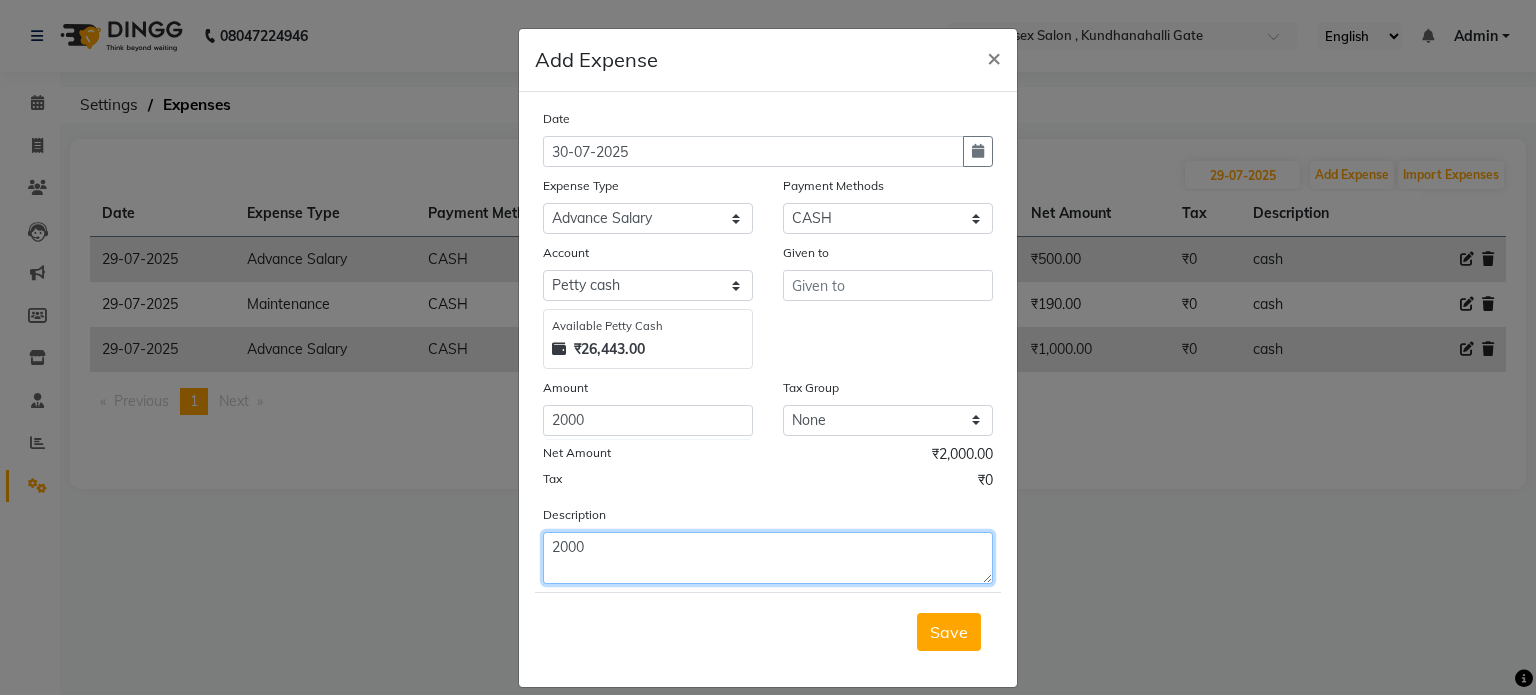 click on "2000" 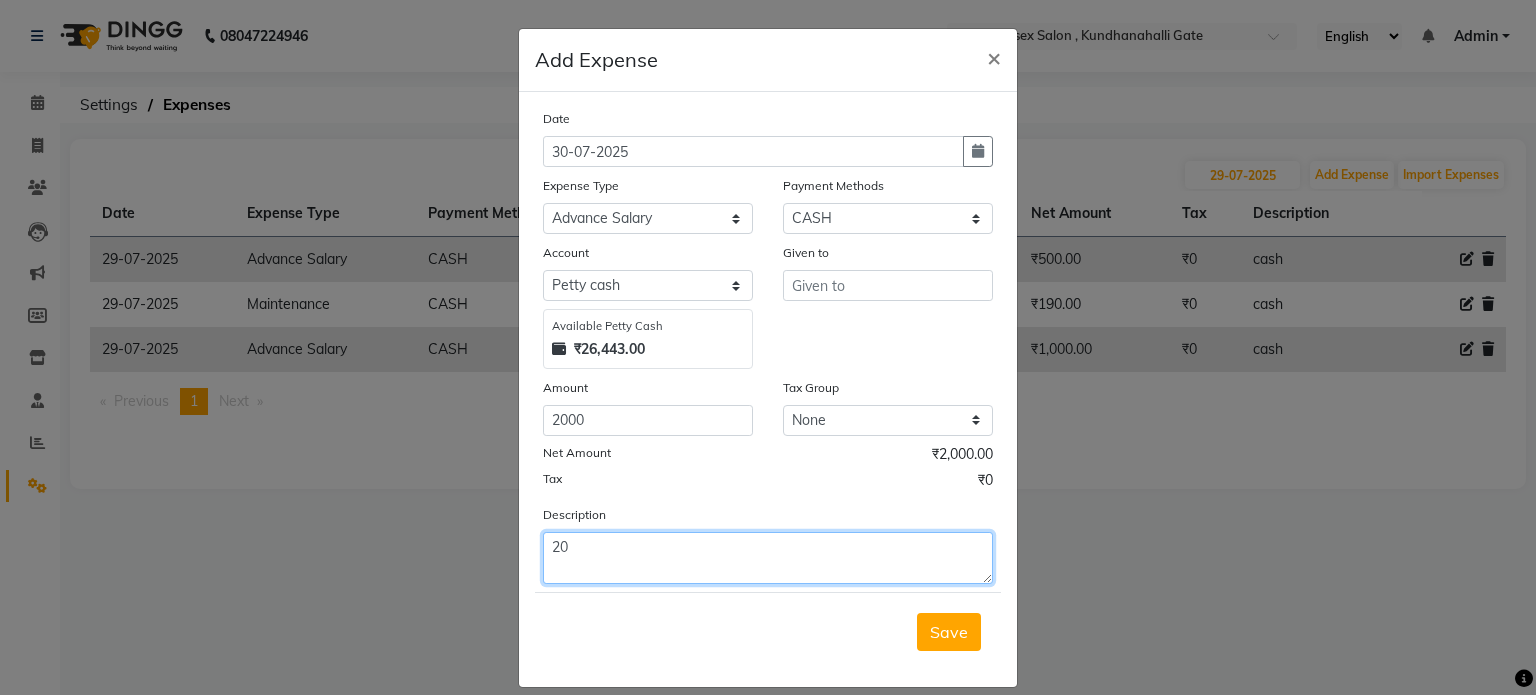 type on "2" 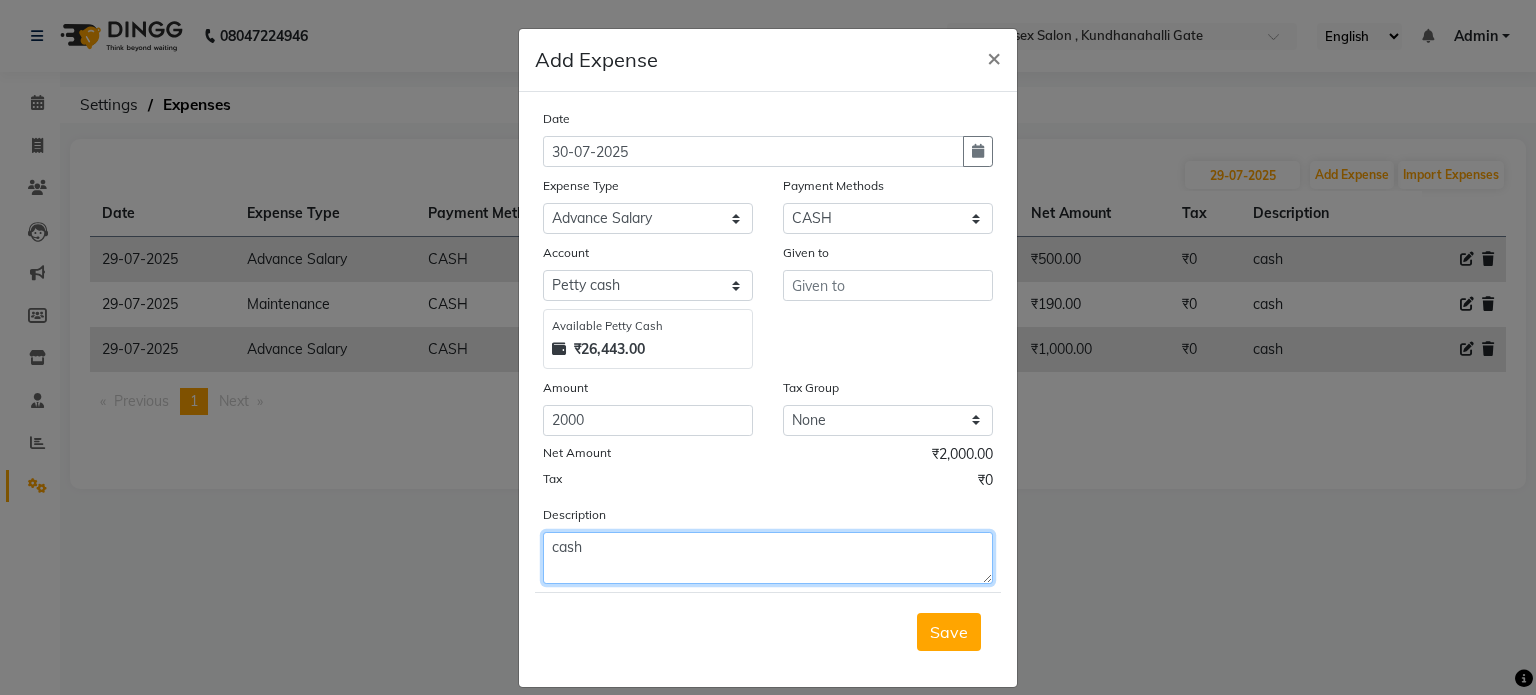 type on "cash" 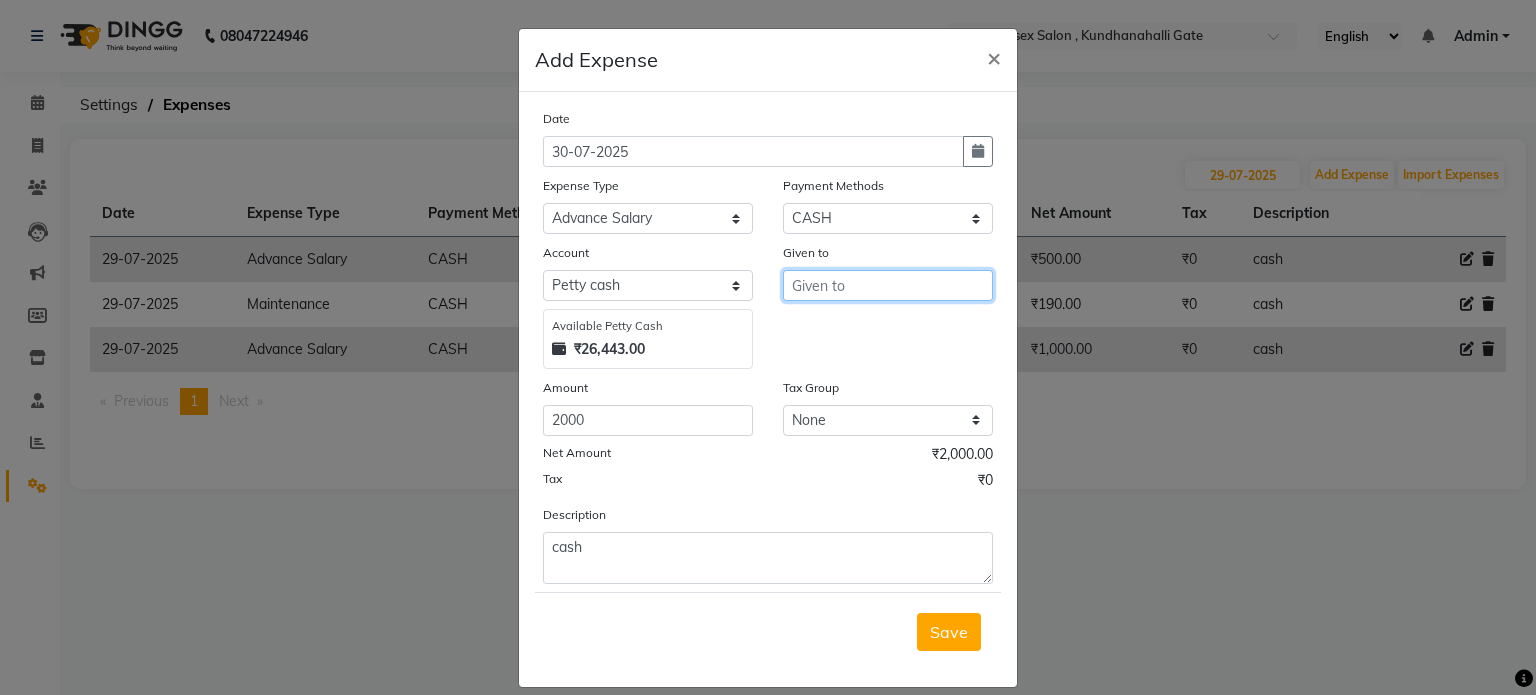 click at bounding box center [888, 285] 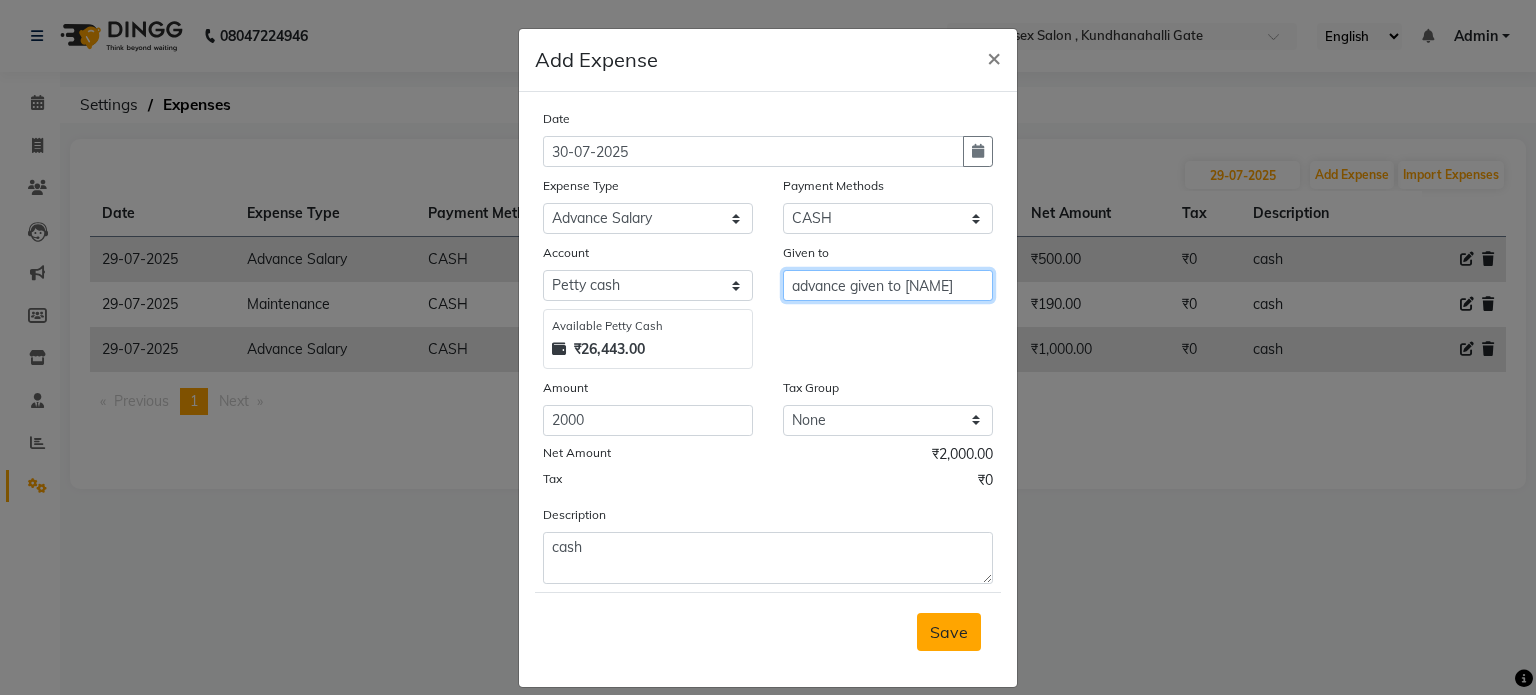 type on "advance given to arman" 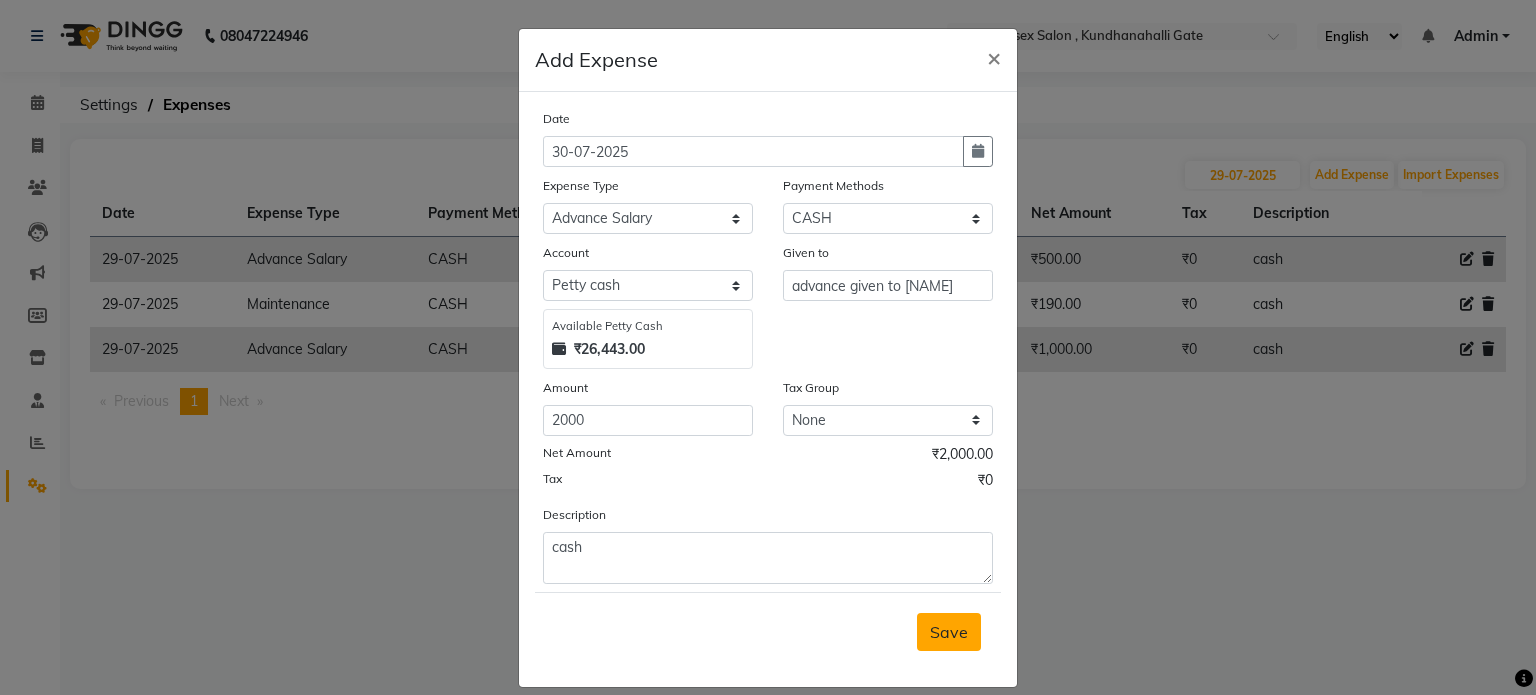 click on "Save" at bounding box center (949, 632) 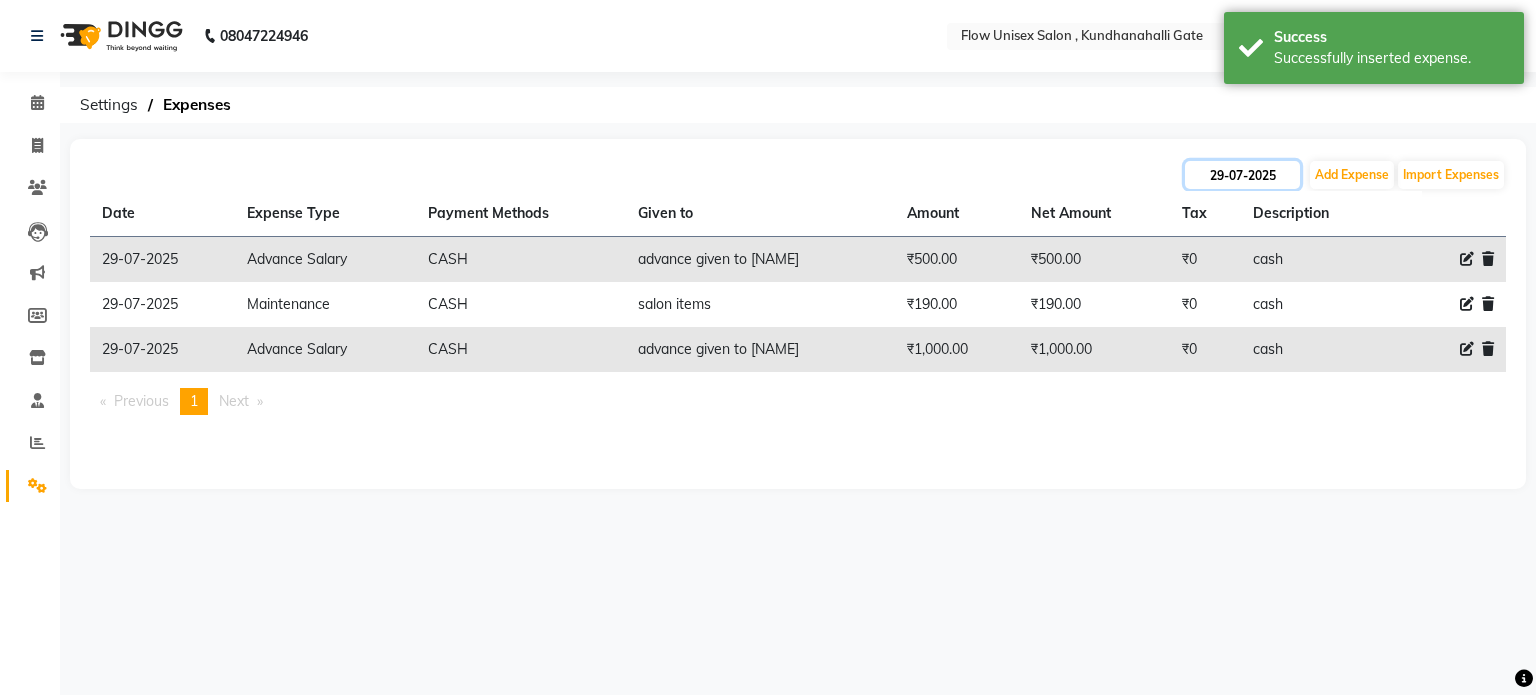 click on "29-07-2025" 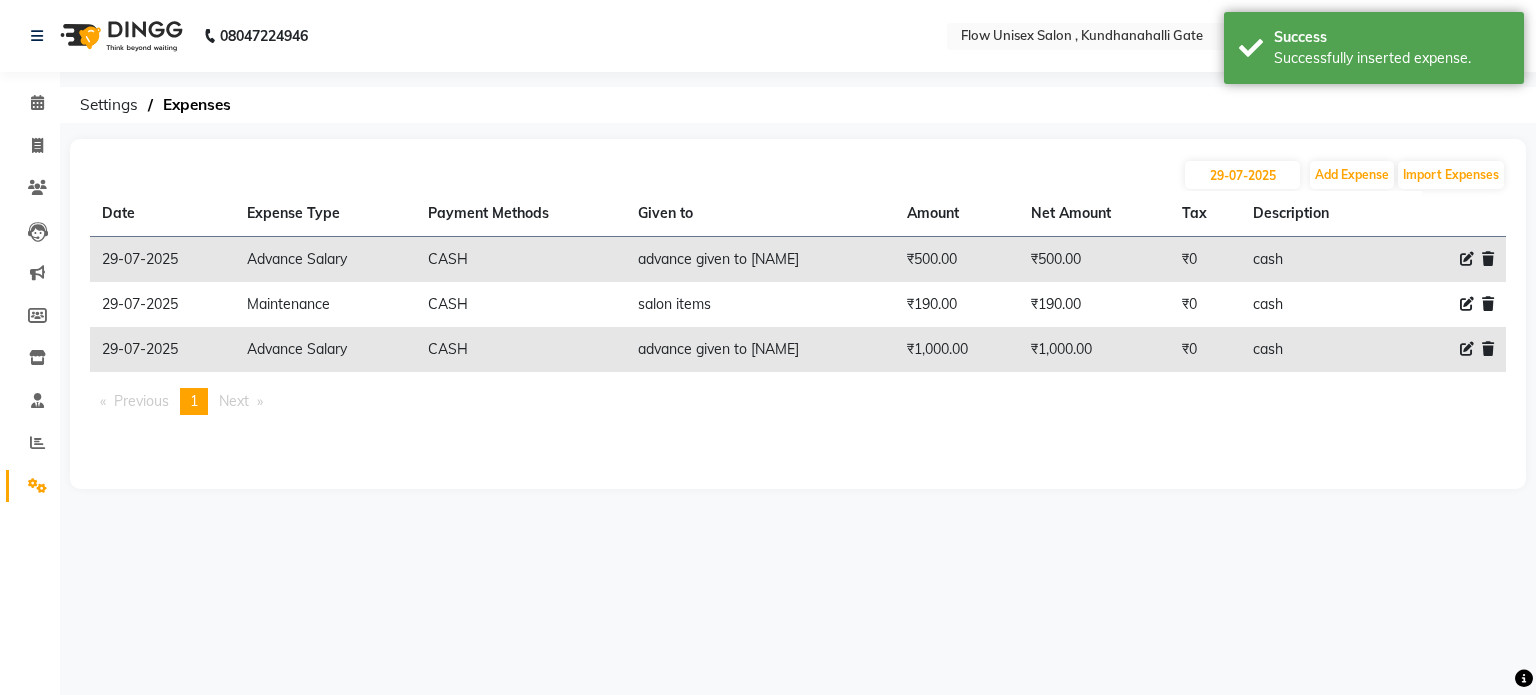 select on "7" 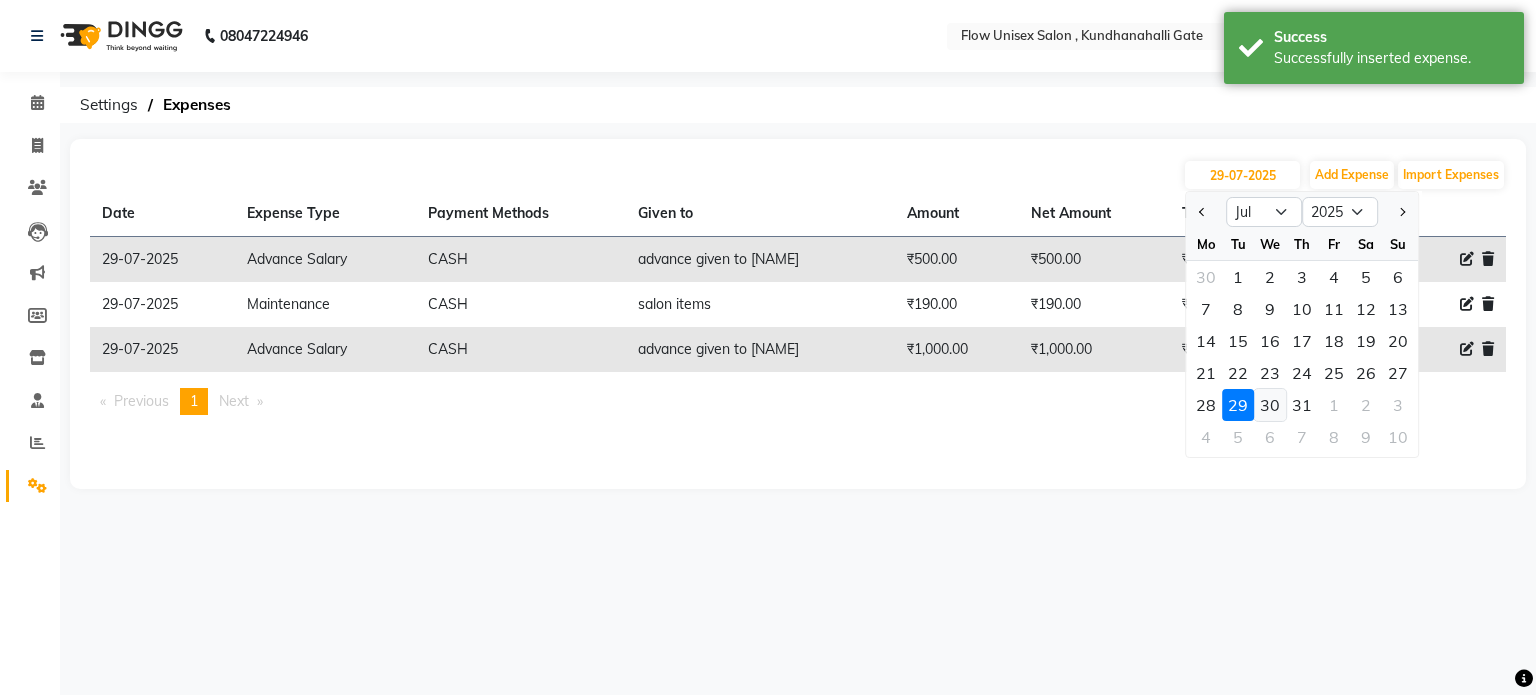 click on "30" 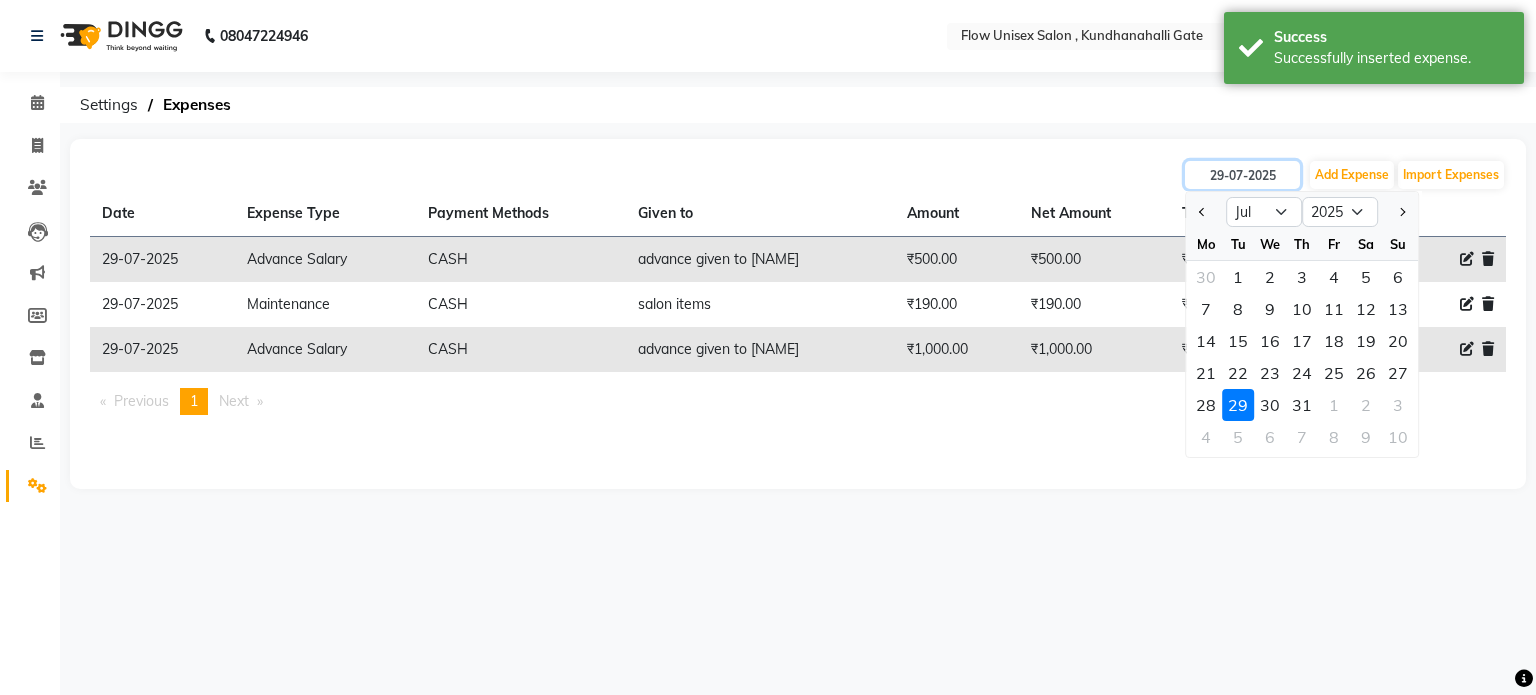 type on "30-07-2025" 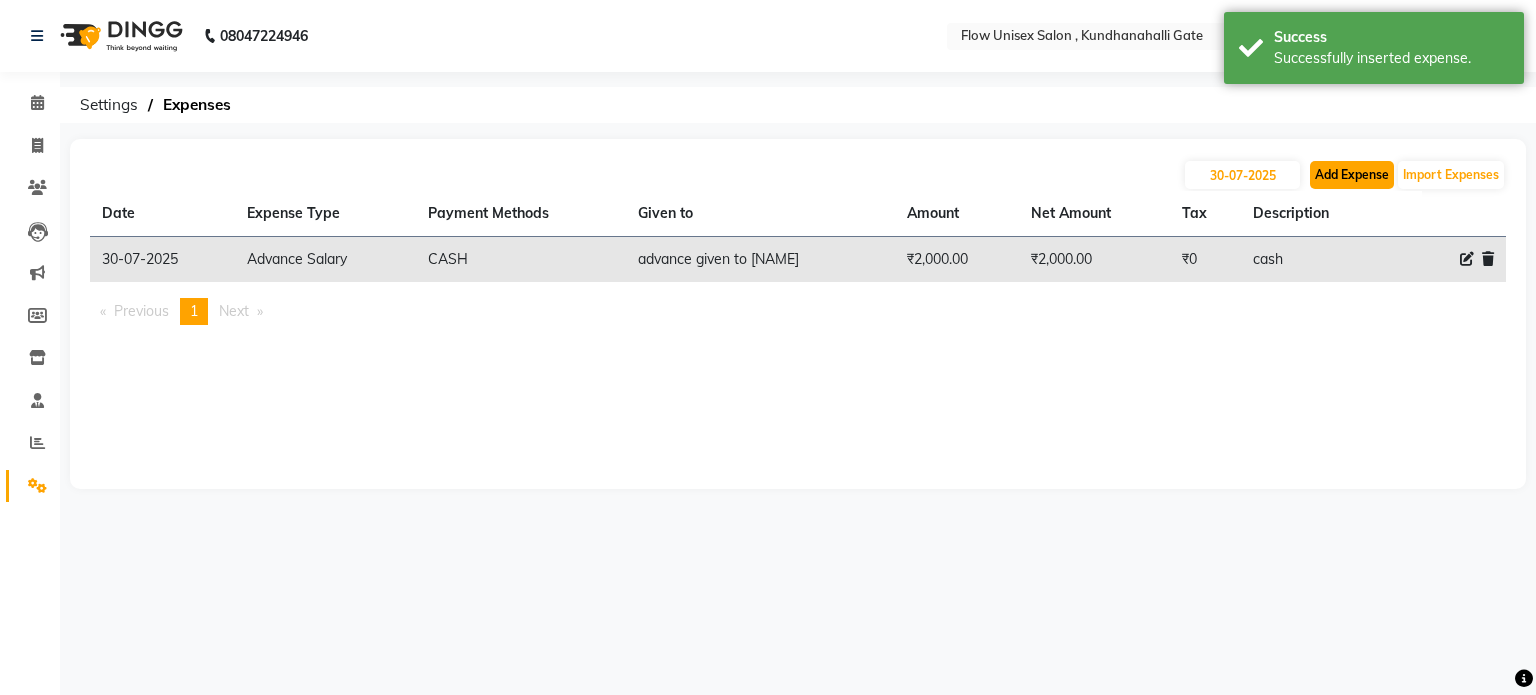 click on "Add Expense" 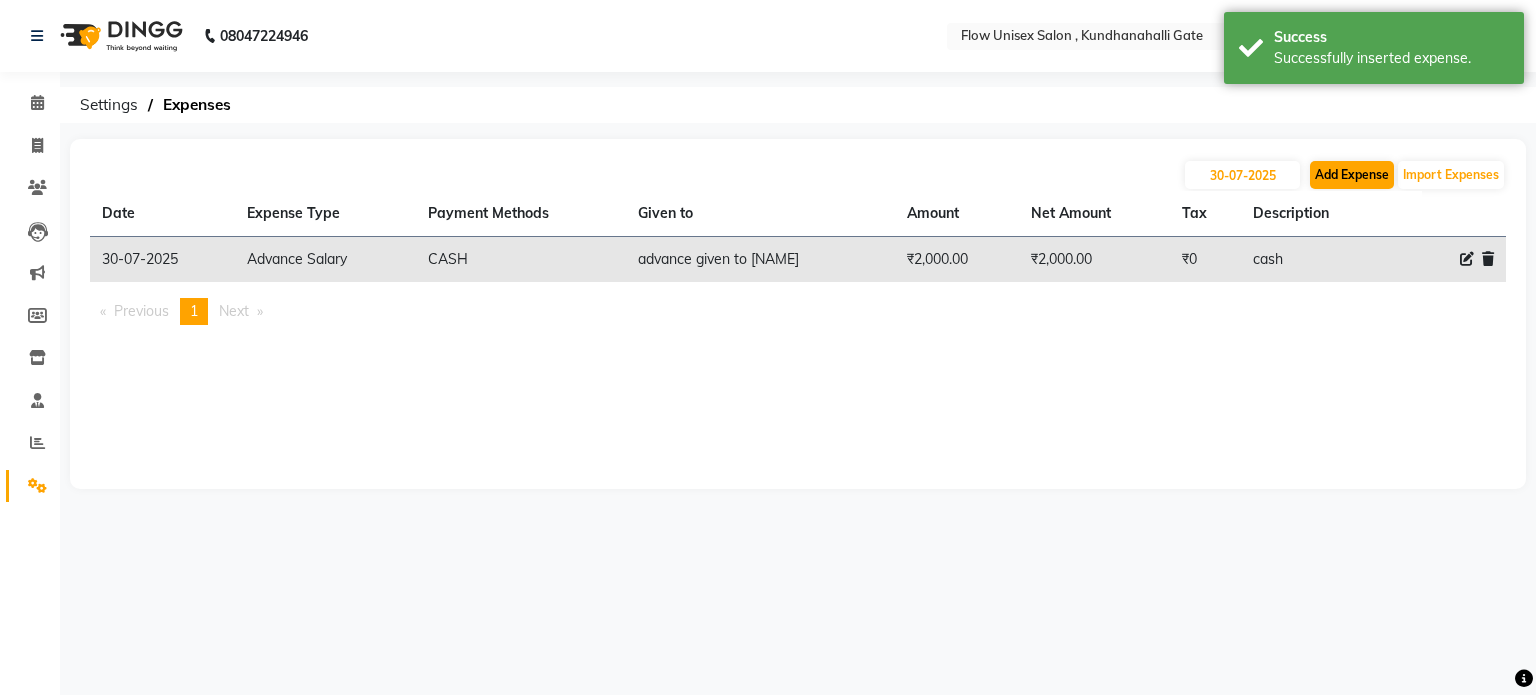 select on "1" 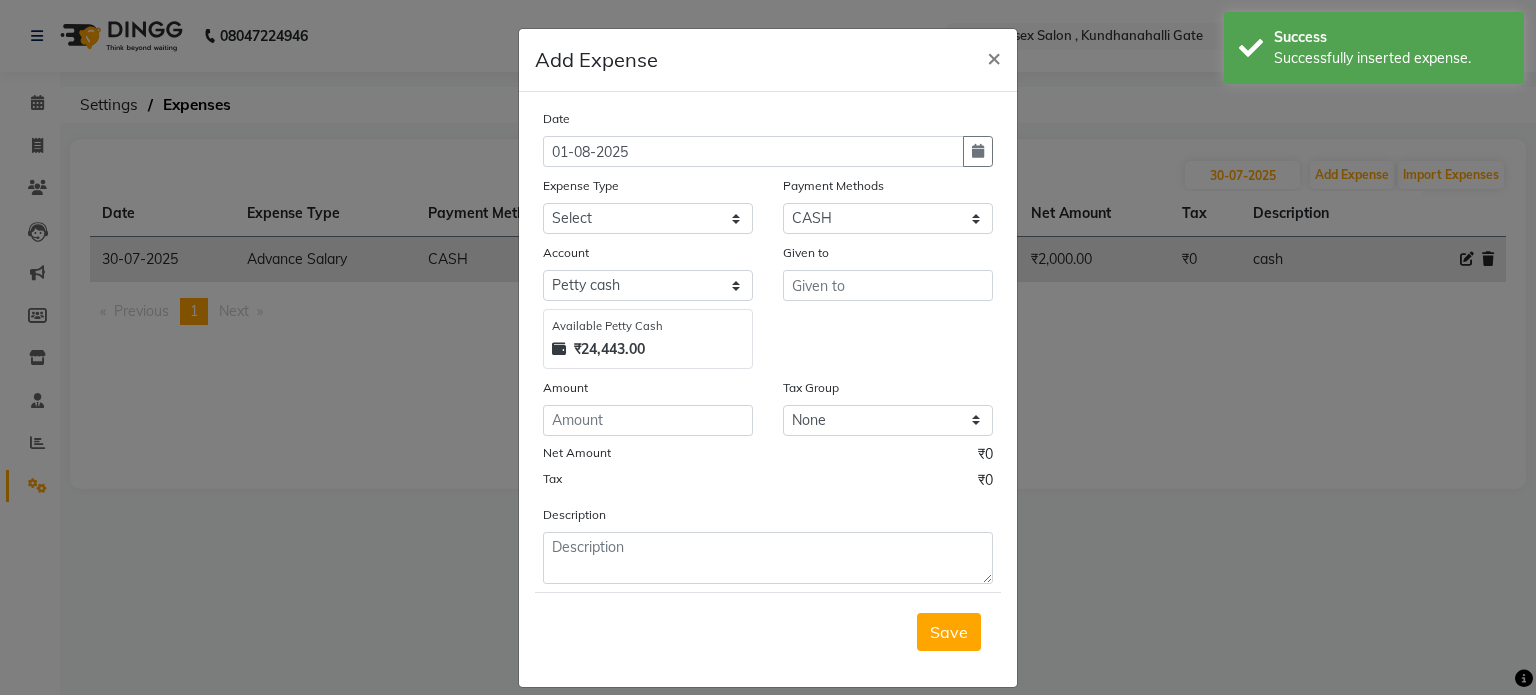 drag, startPoint x: 1120, startPoint y: 391, endPoint x: 1198, endPoint y: 235, distance: 174.4133 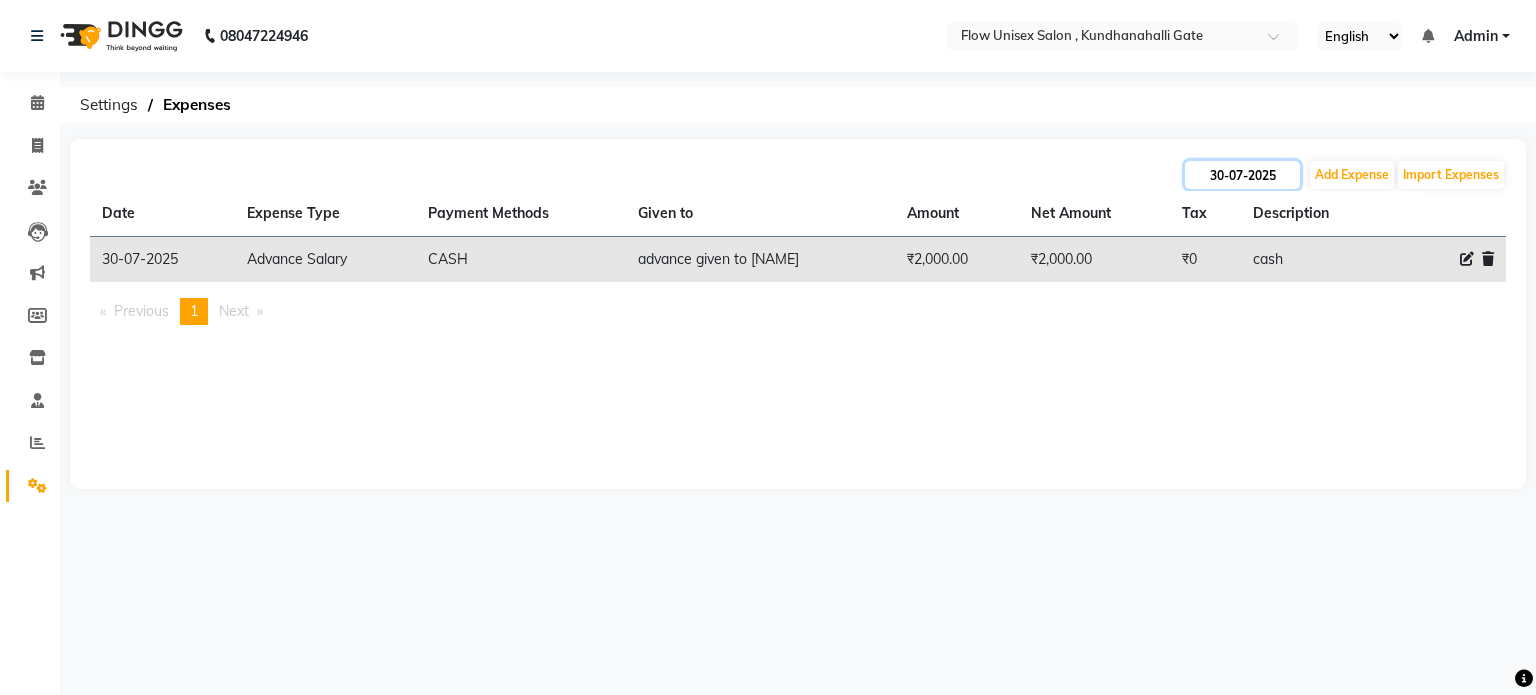 click on "30-07-2025" 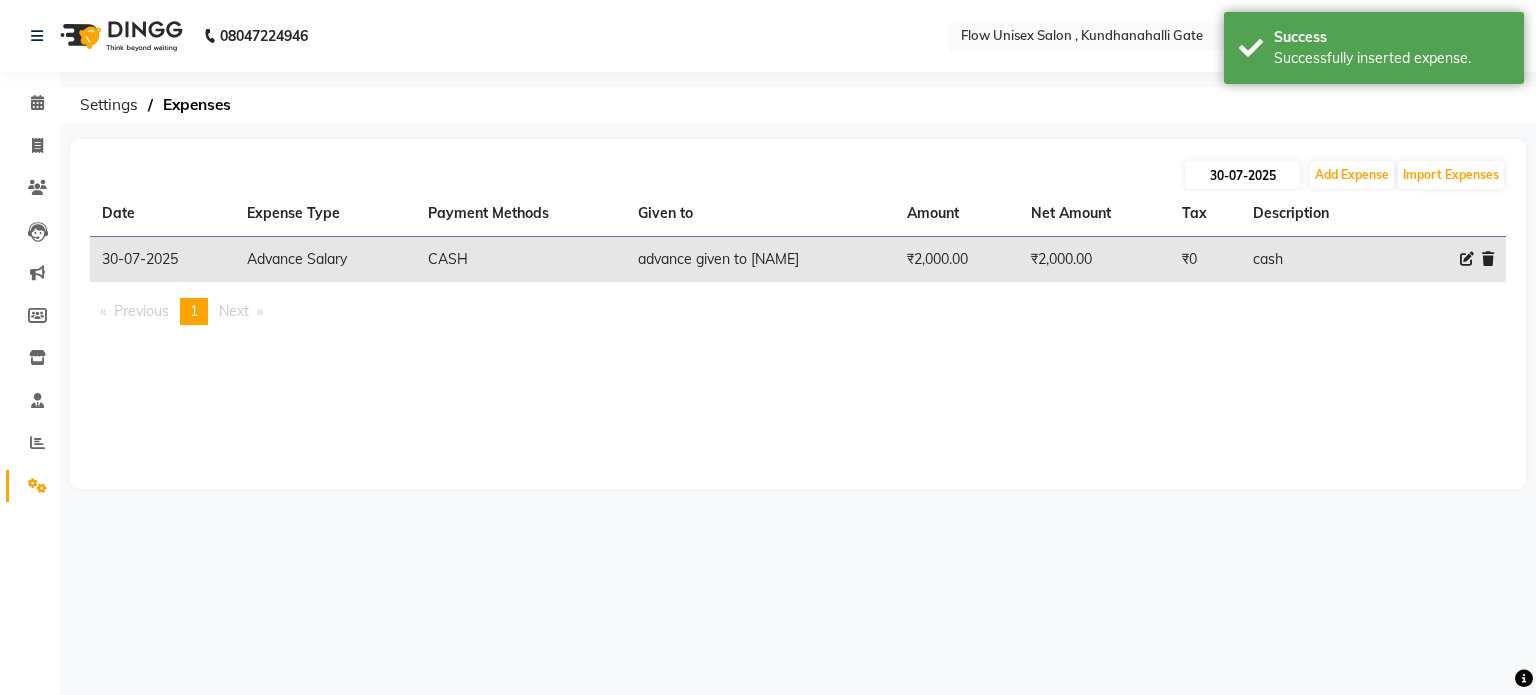 select on "7" 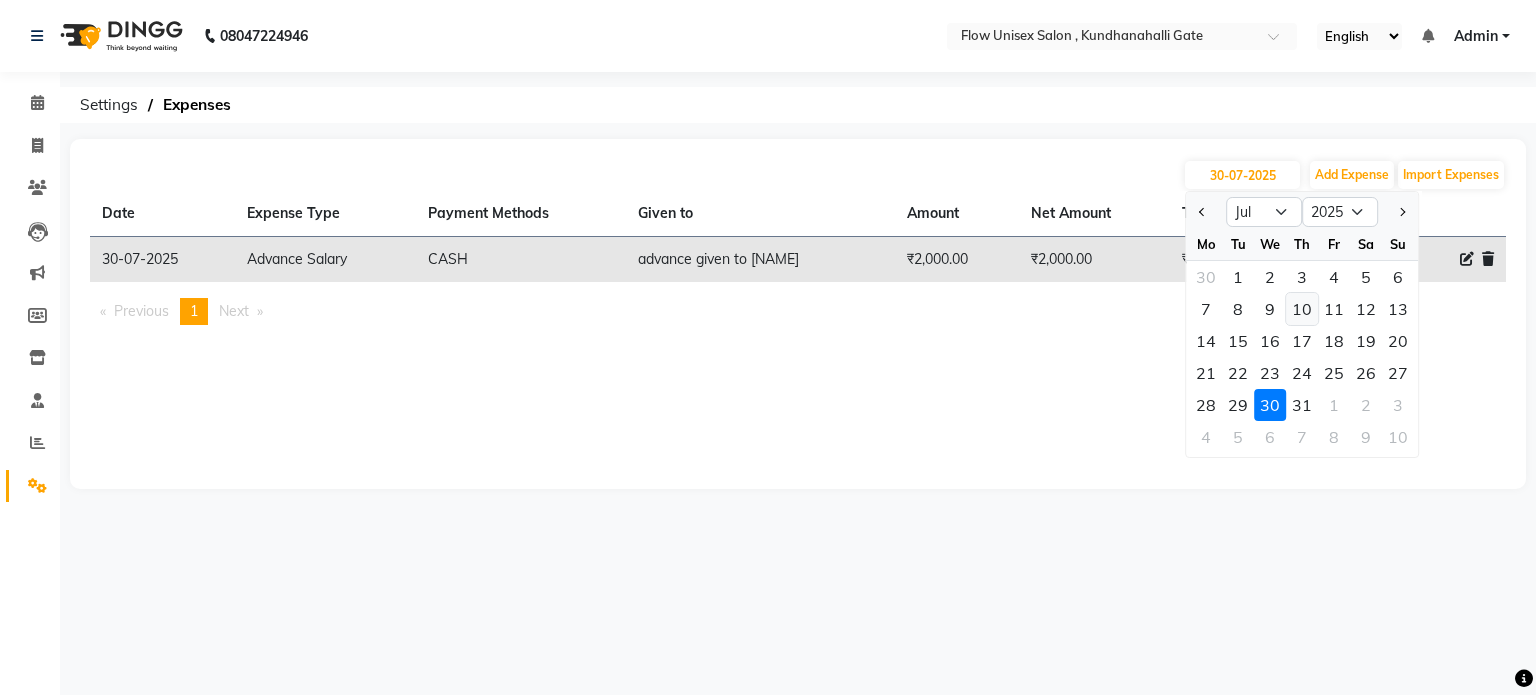 drag, startPoint x: 1296, startPoint y: 404, endPoint x: 1315, endPoint y: 315, distance: 91.00549 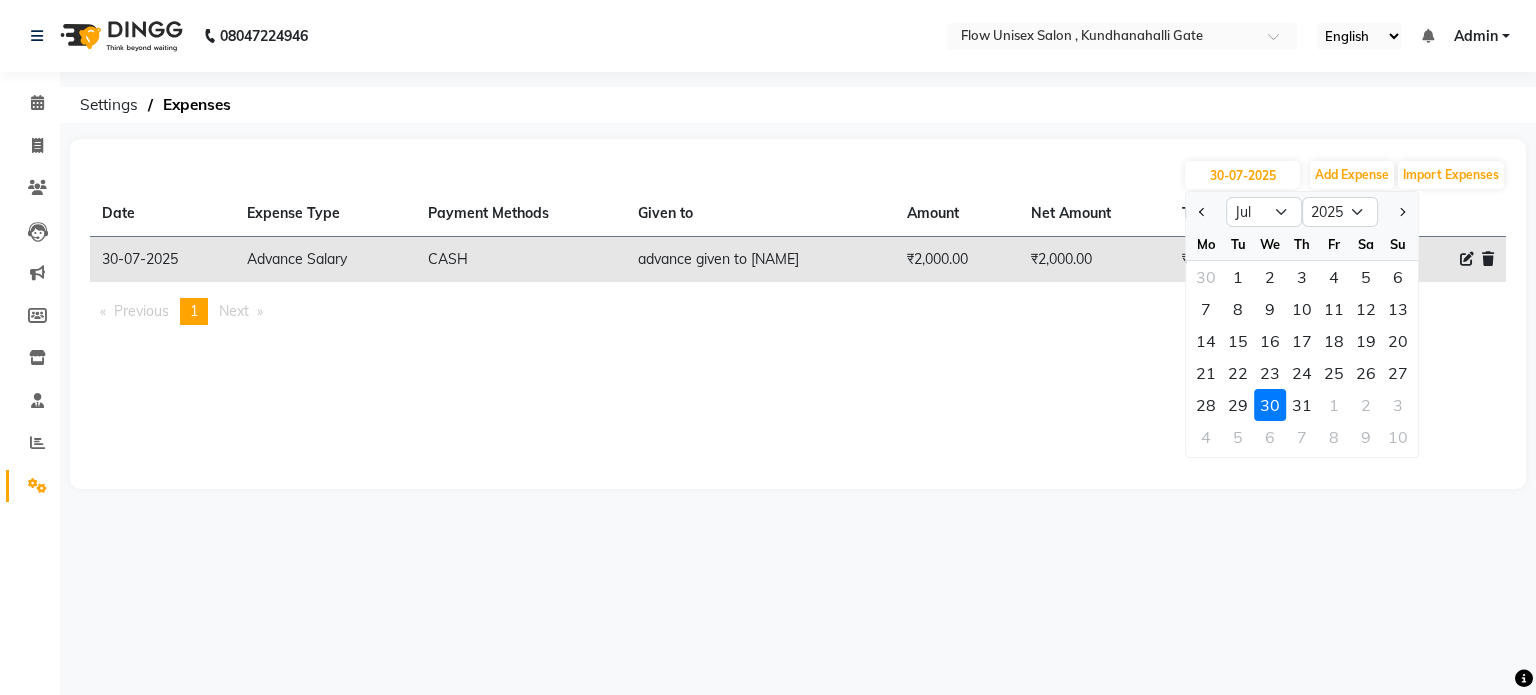 drag, startPoint x: 1324, startPoint y: 534, endPoint x: 1320, endPoint y: 449, distance: 85.09406 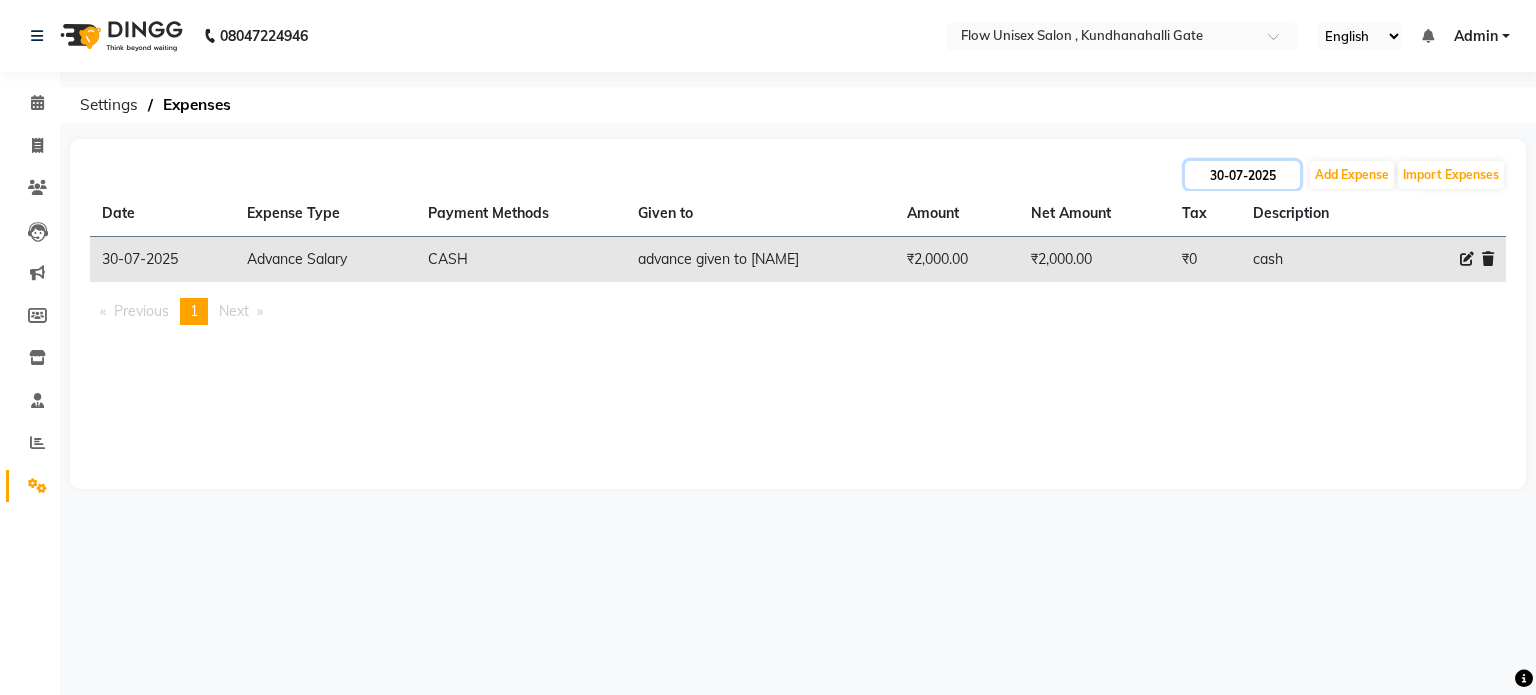 click on "30-07-2025" 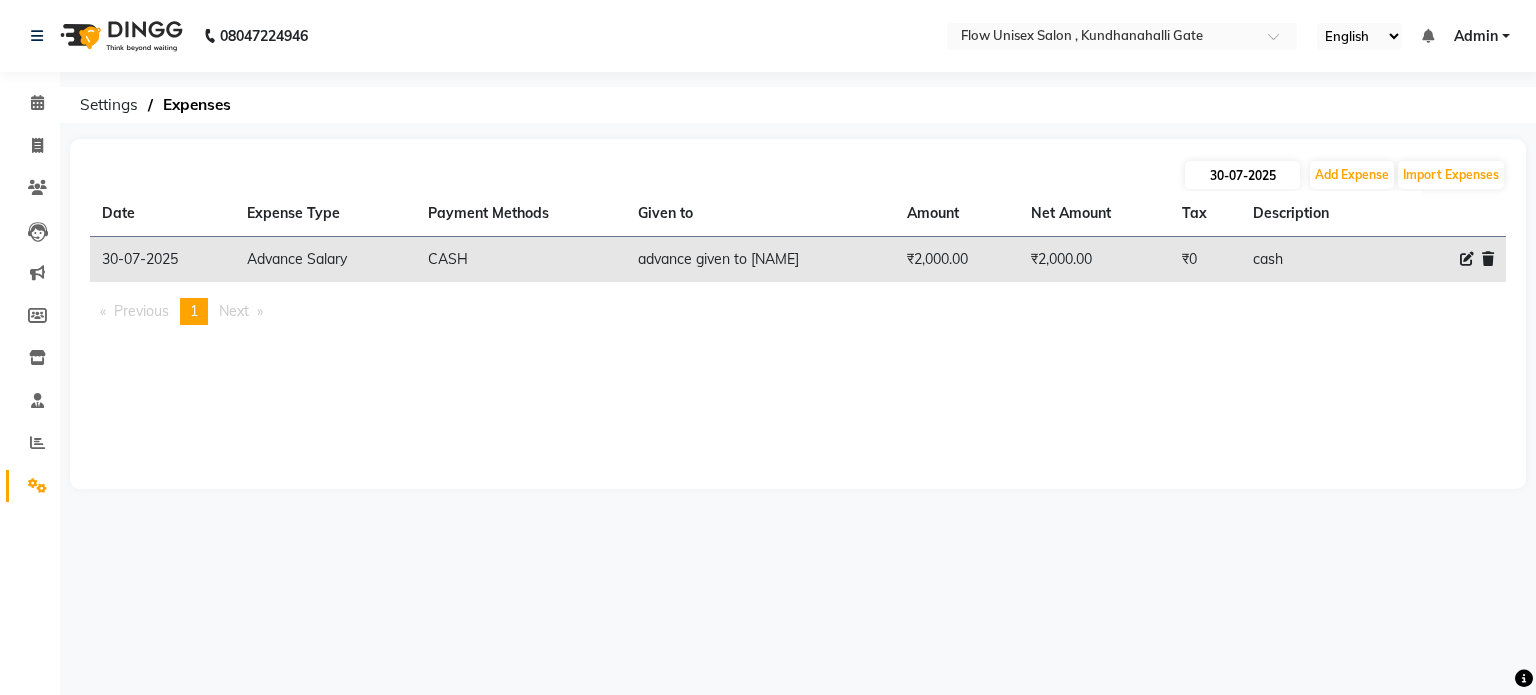 select on "7" 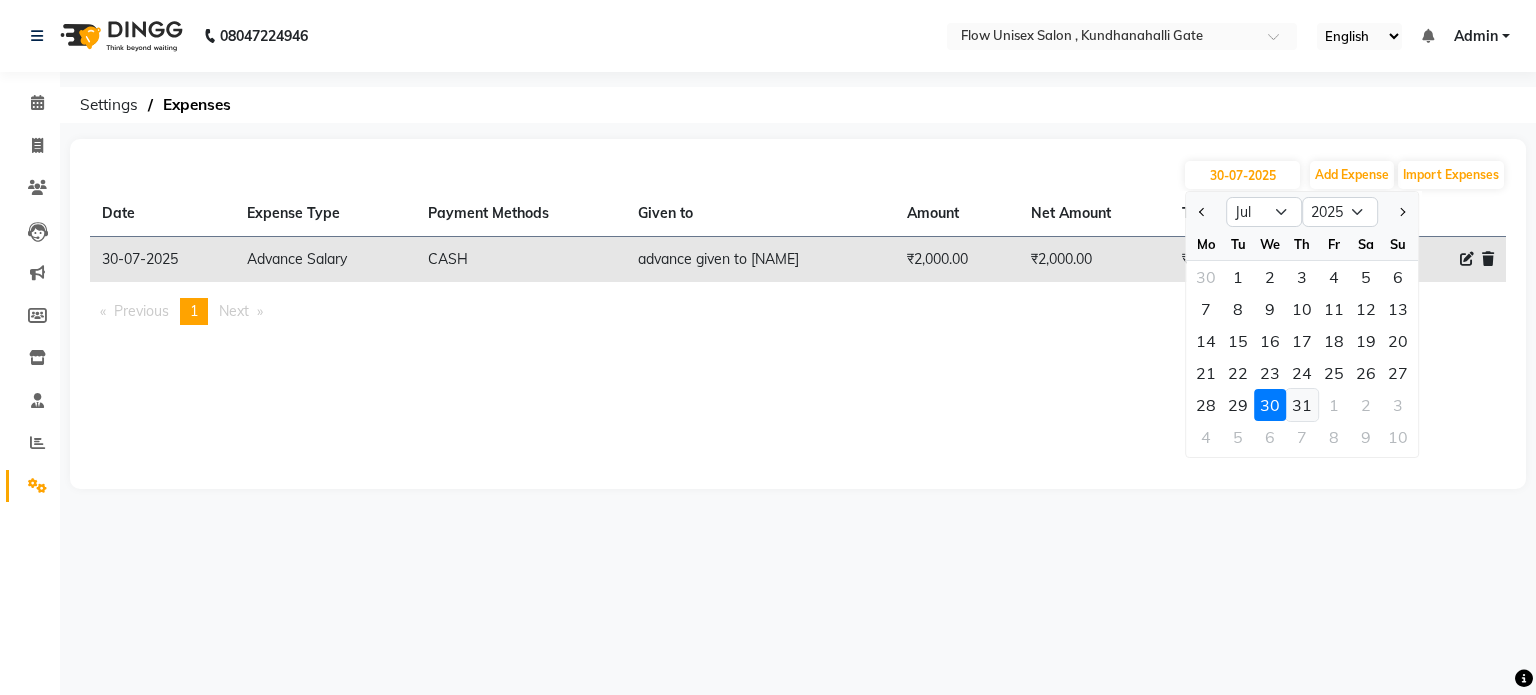 drag, startPoint x: 1305, startPoint y: 404, endPoint x: 1337, endPoint y: 283, distance: 125.1599 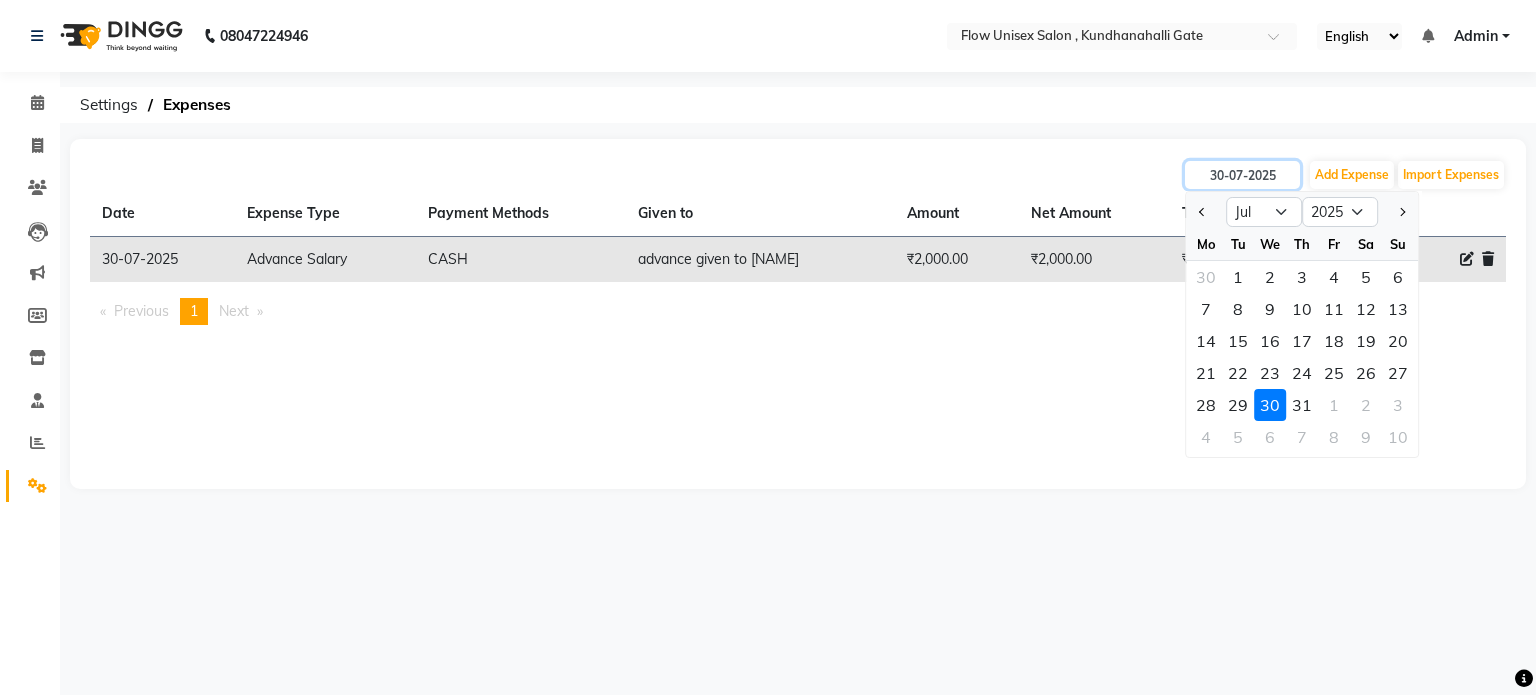 type on "31-07-2025" 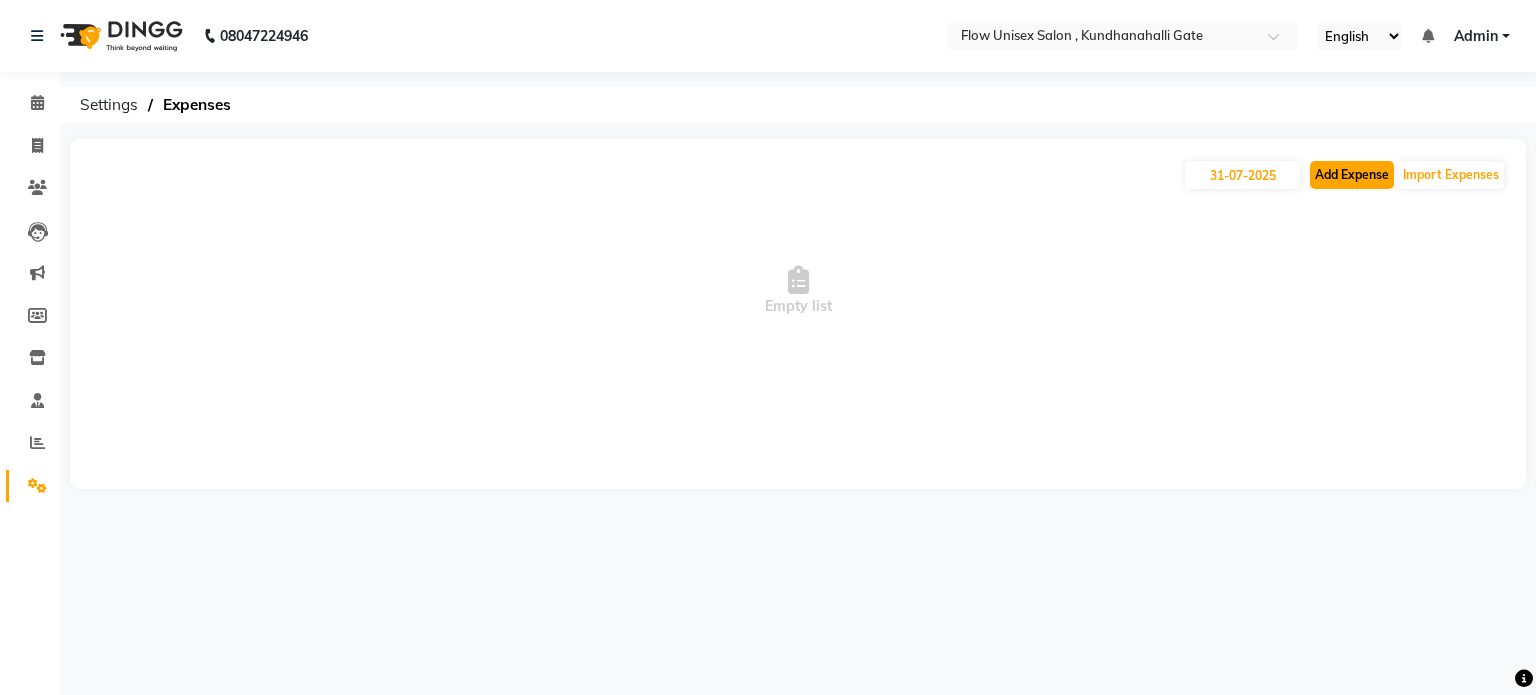 click on "Add Expense" 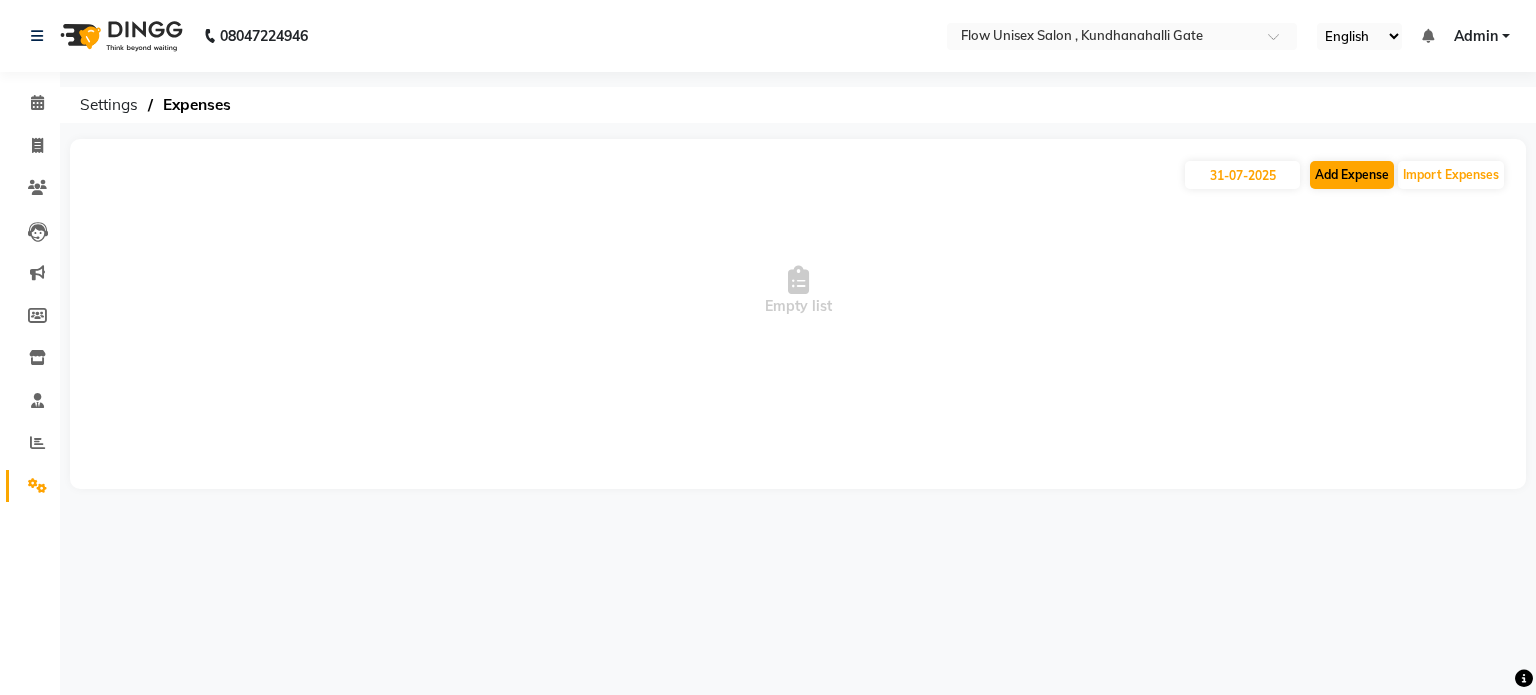 select on "1" 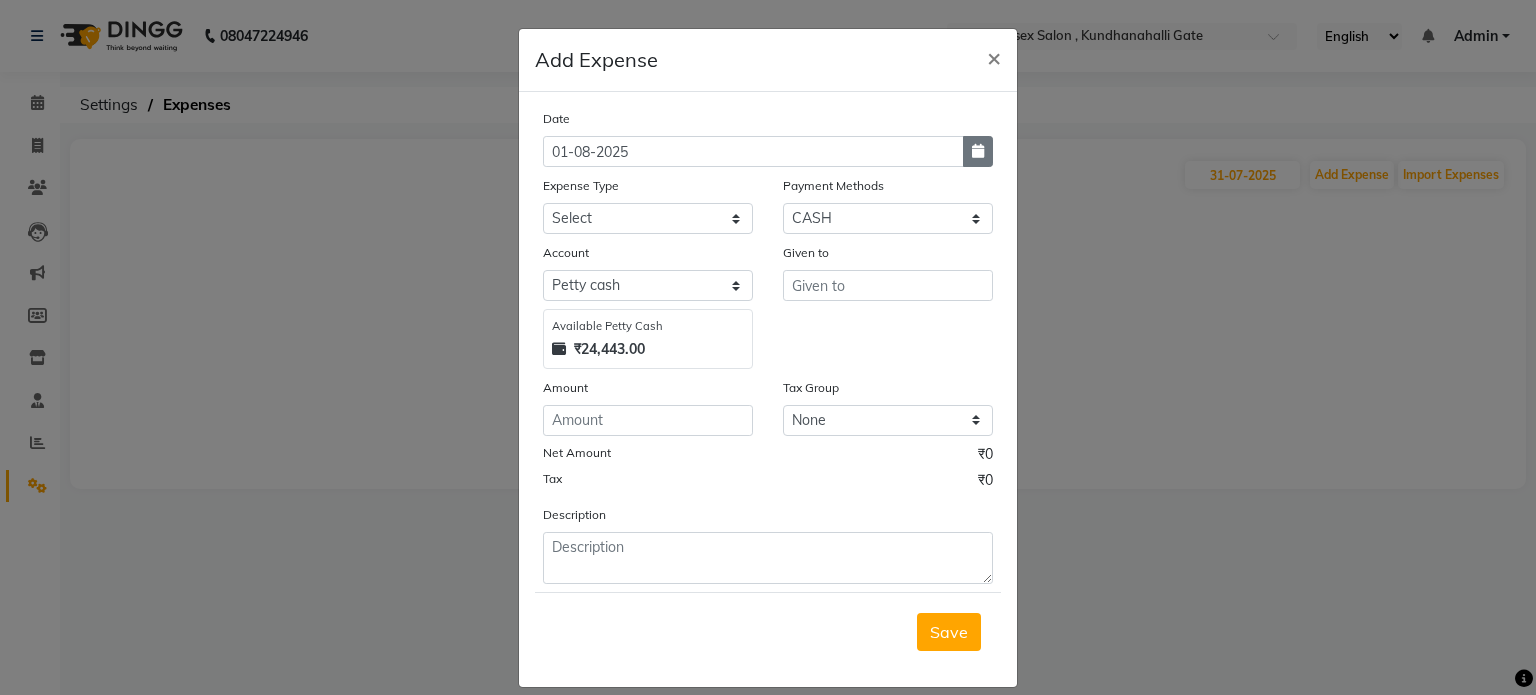click 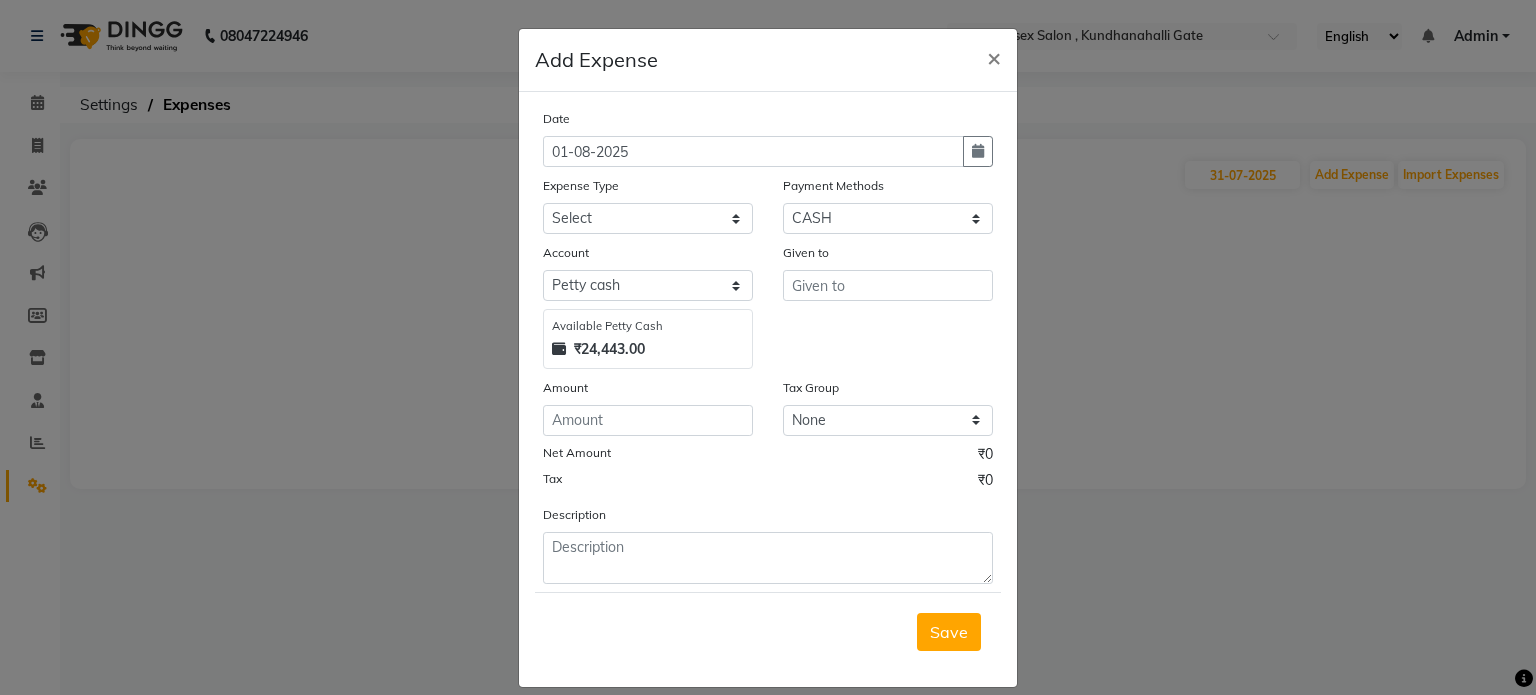 select on "8" 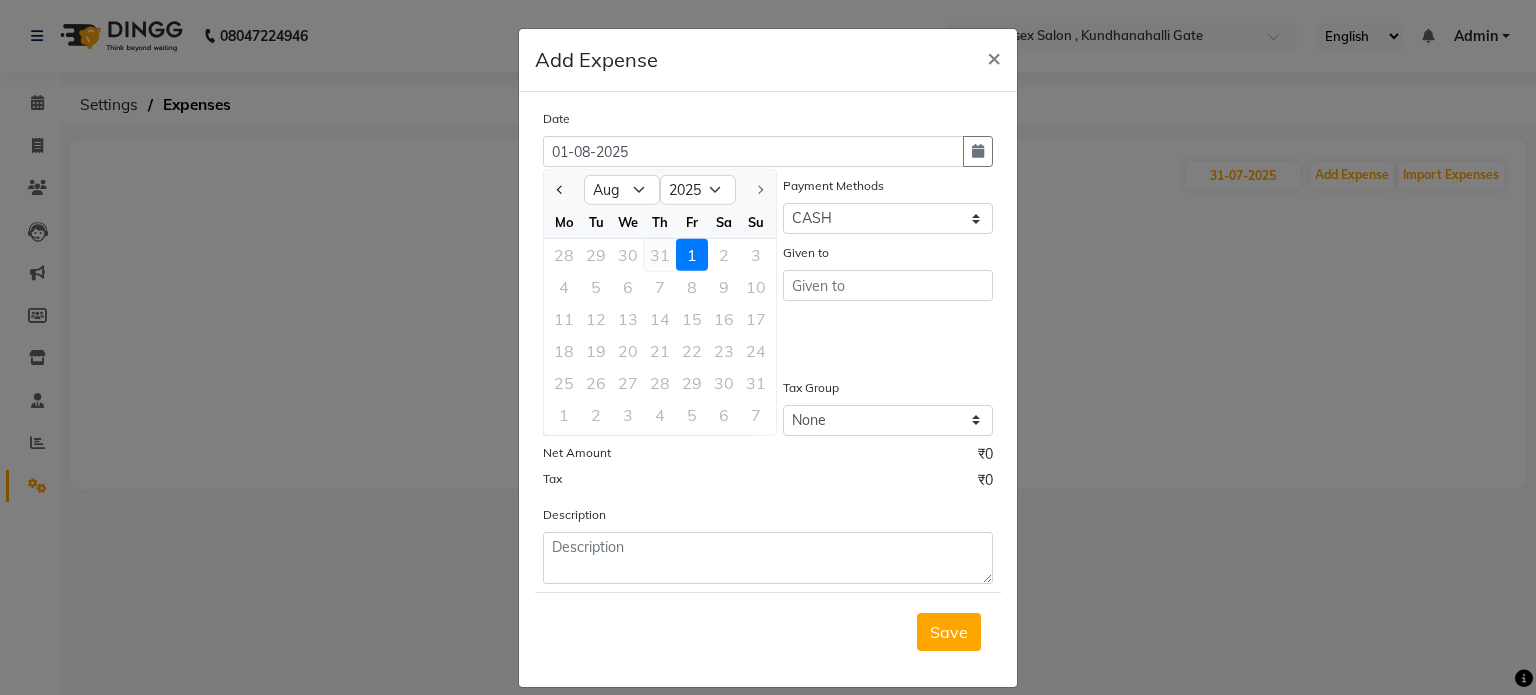 click on "31" 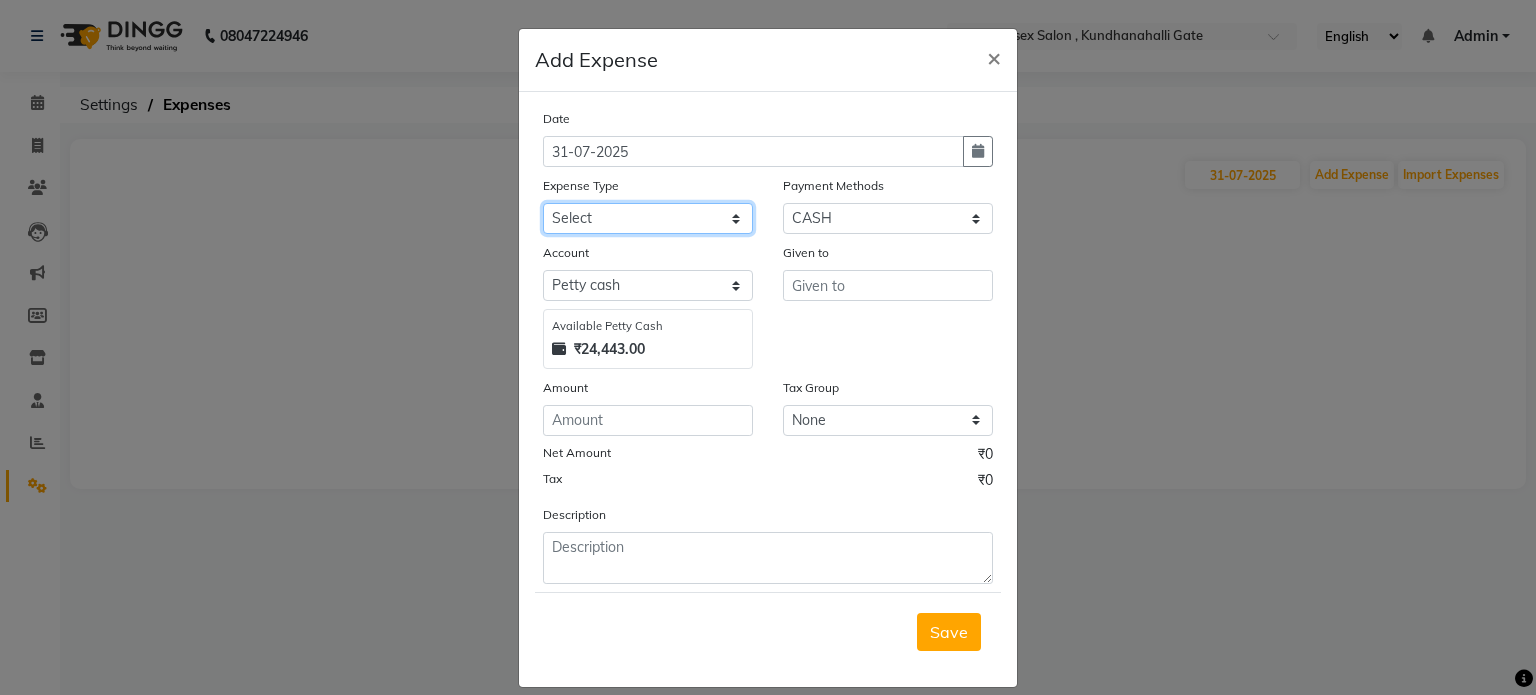 drag, startPoint x: 638, startPoint y: 219, endPoint x: 638, endPoint y: 231, distance: 12 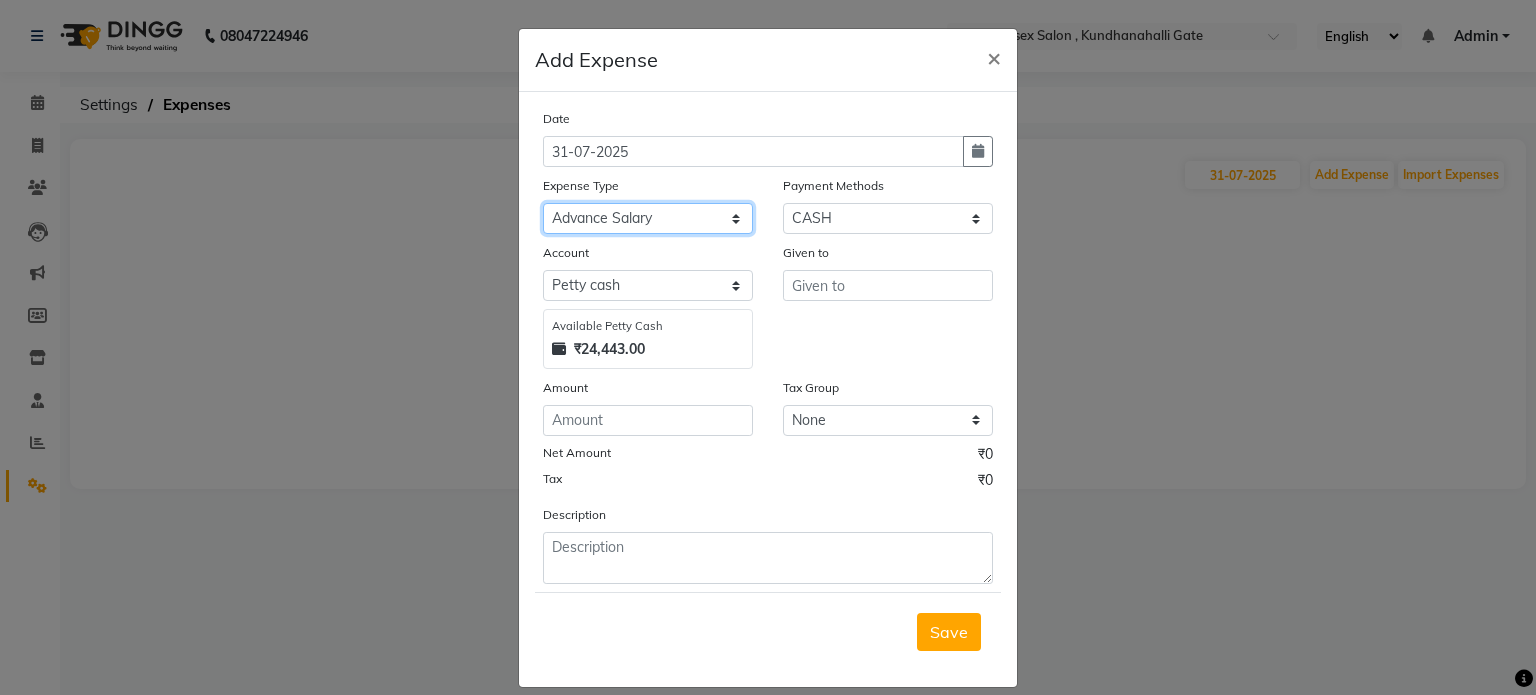 click on "Select Advance Salary Bank charges Cash transfer to bank Cash transfer to Boss Client Snacks Clinical charges Equipment Incentive International purchase Maintenance Marketing Miscellaneous Other Pantry Product Rent Salary salon millk and client tea Staff Snacks Tax Tea & Refreshment Towel Laundery Utilities" 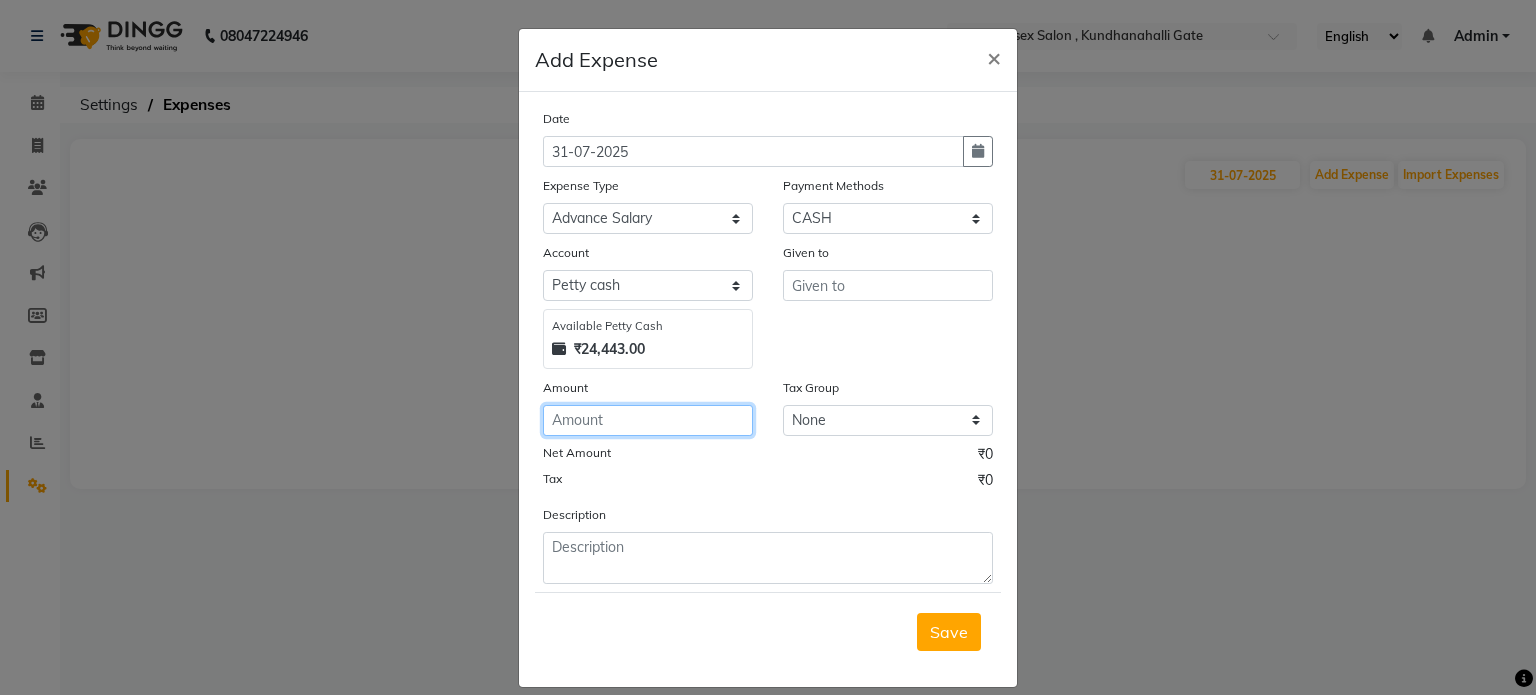 click 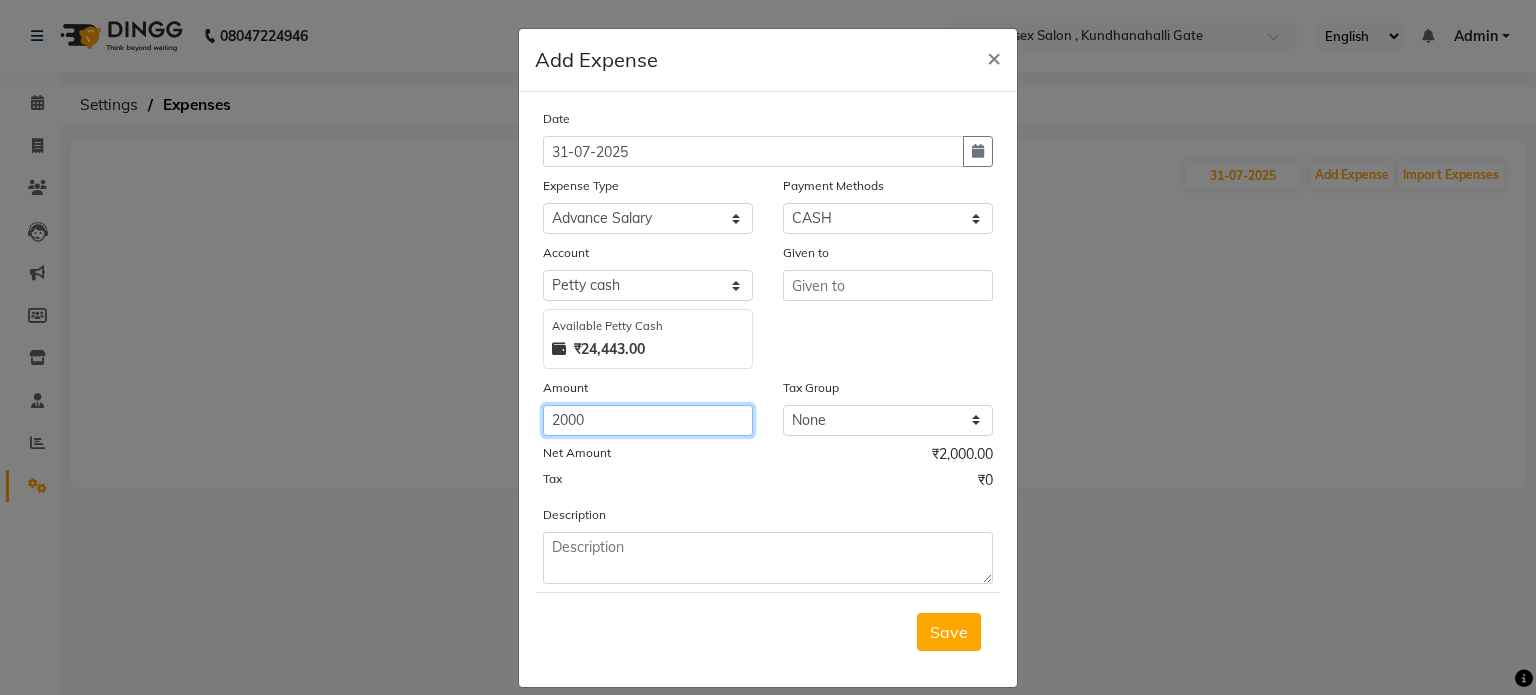 type on "2000" 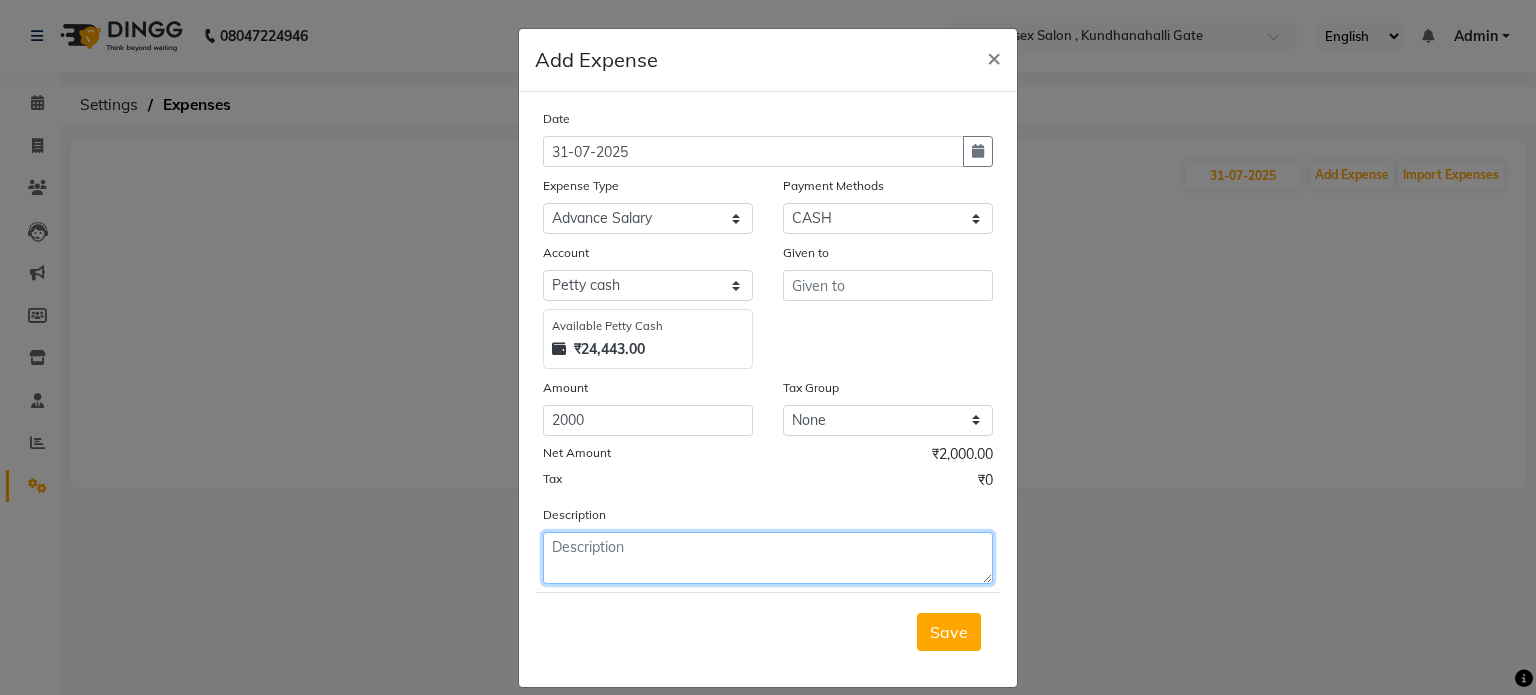 click 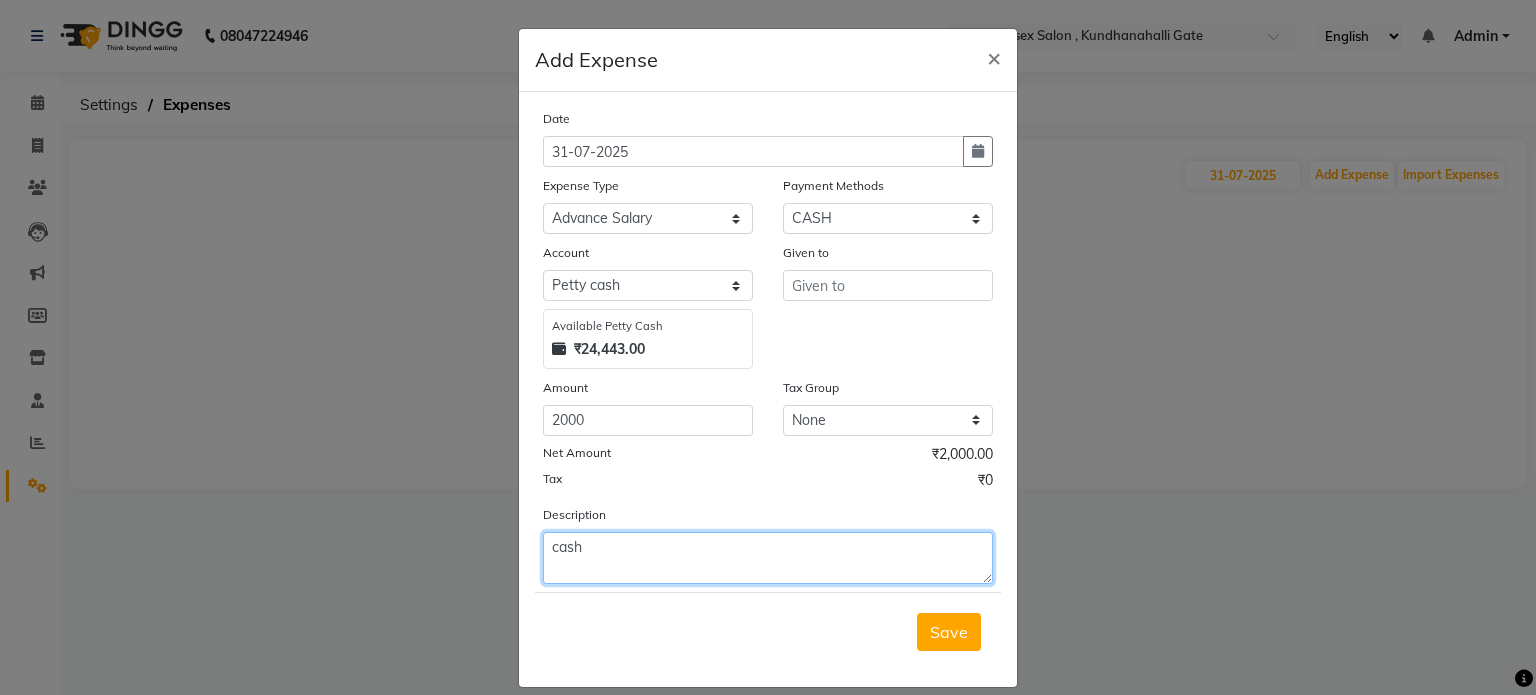 type on "cash" 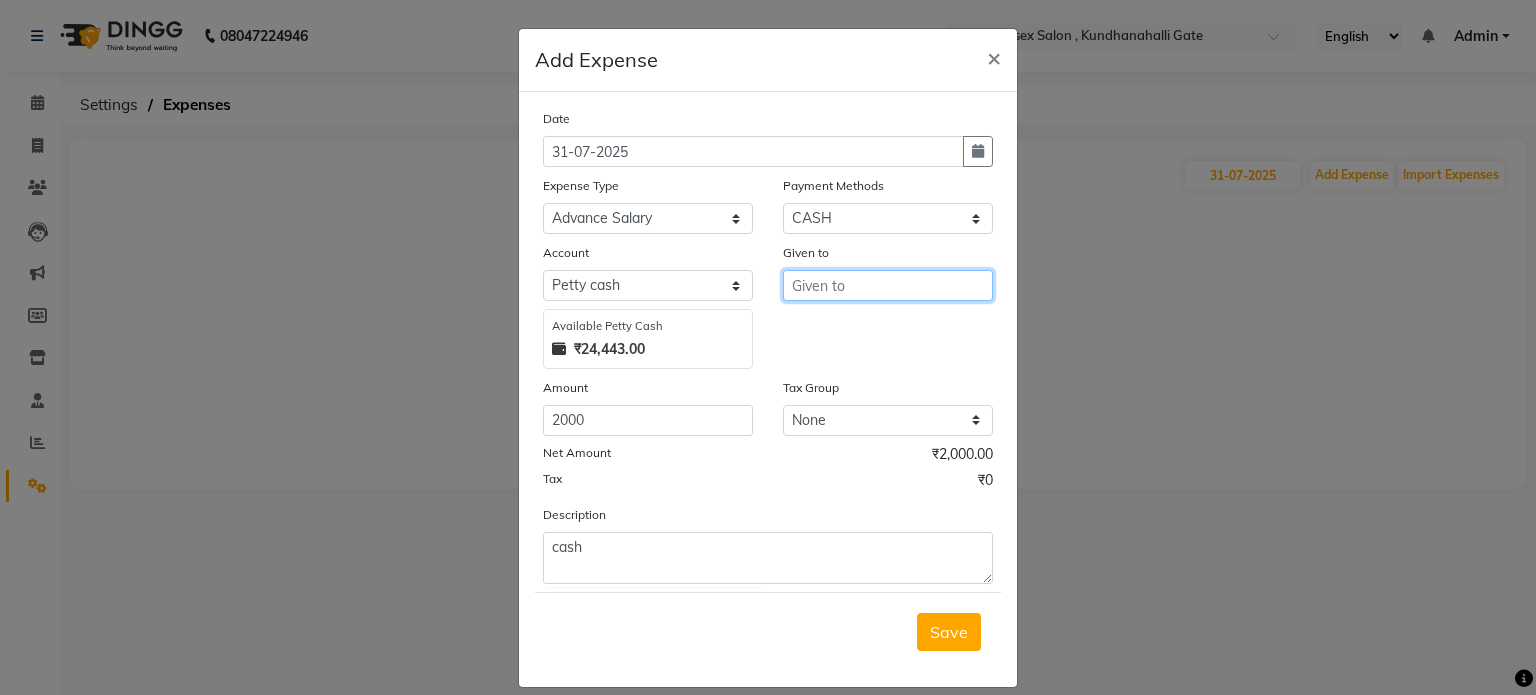 click at bounding box center (888, 285) 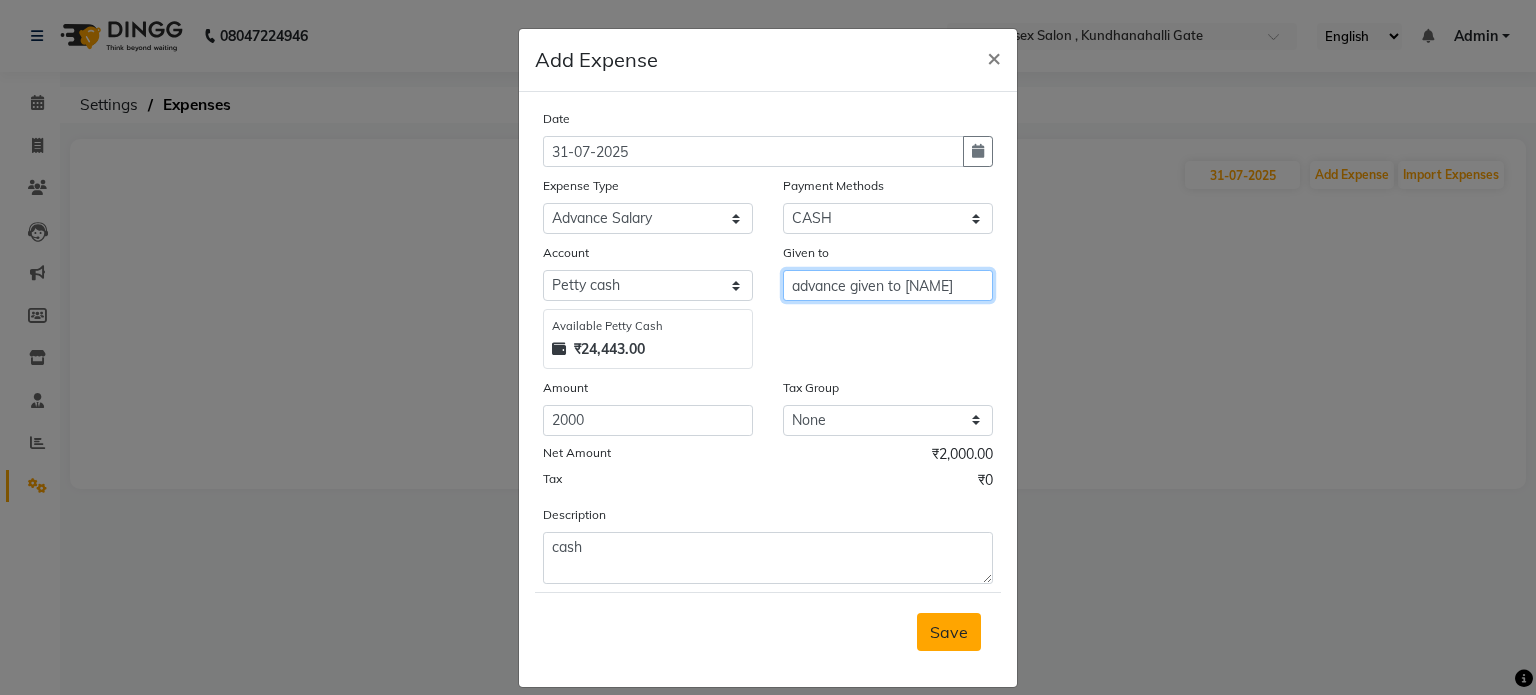type on "advance given to sharuk" 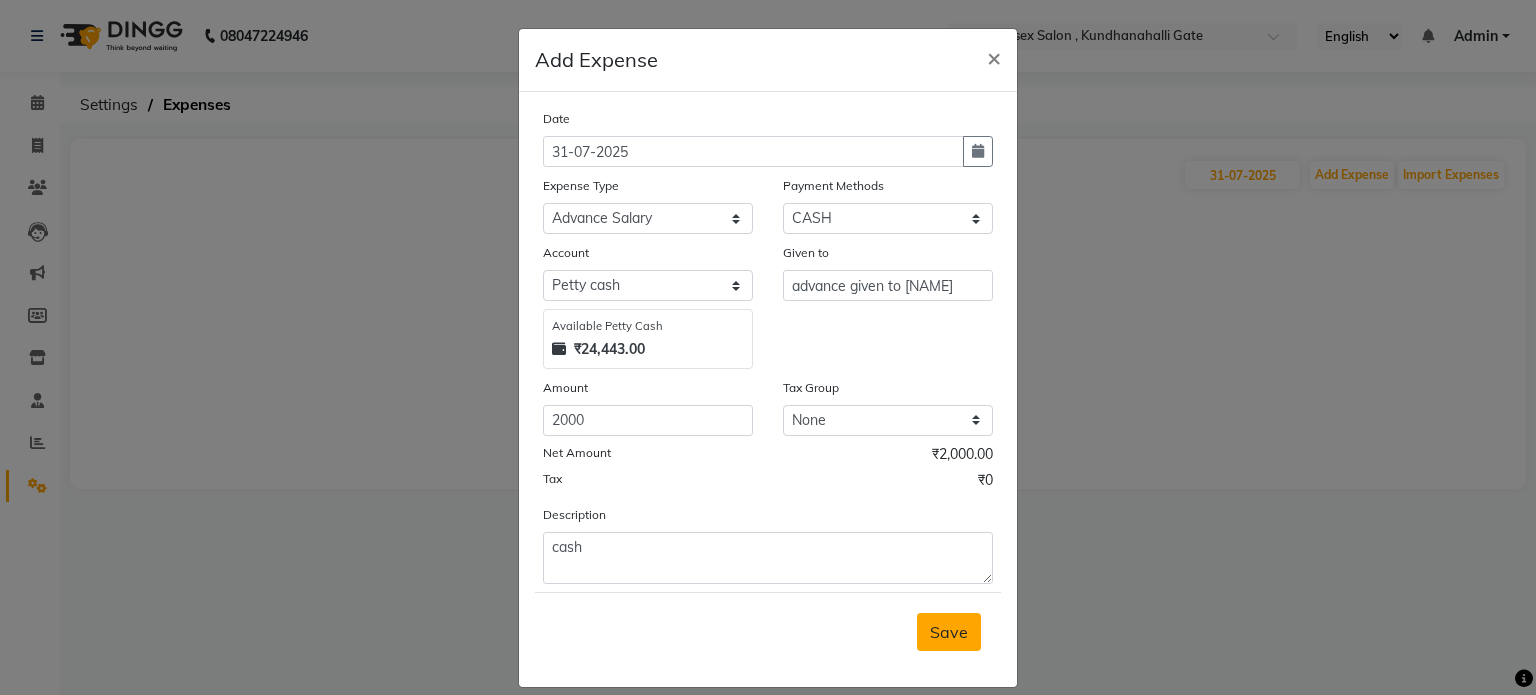 click on "Save" at bounding box center (949, 632) 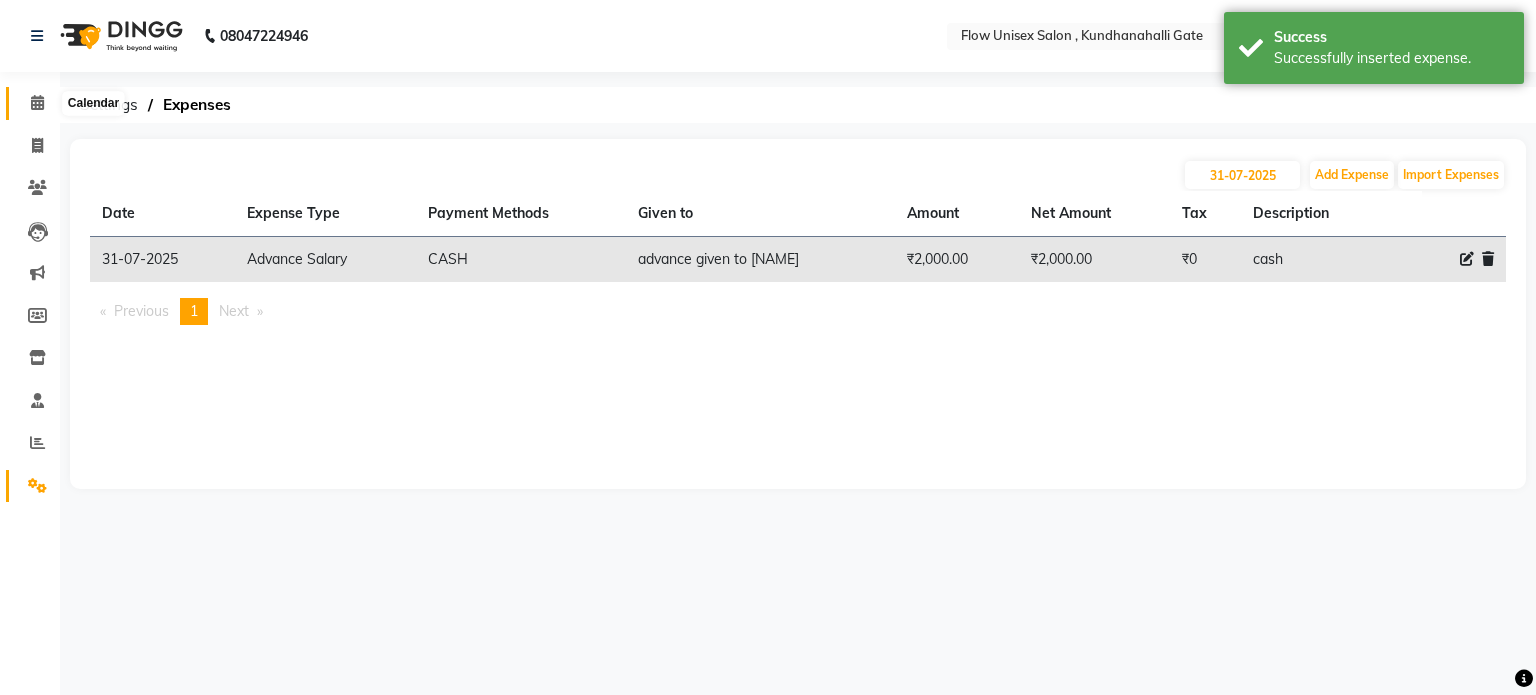 click 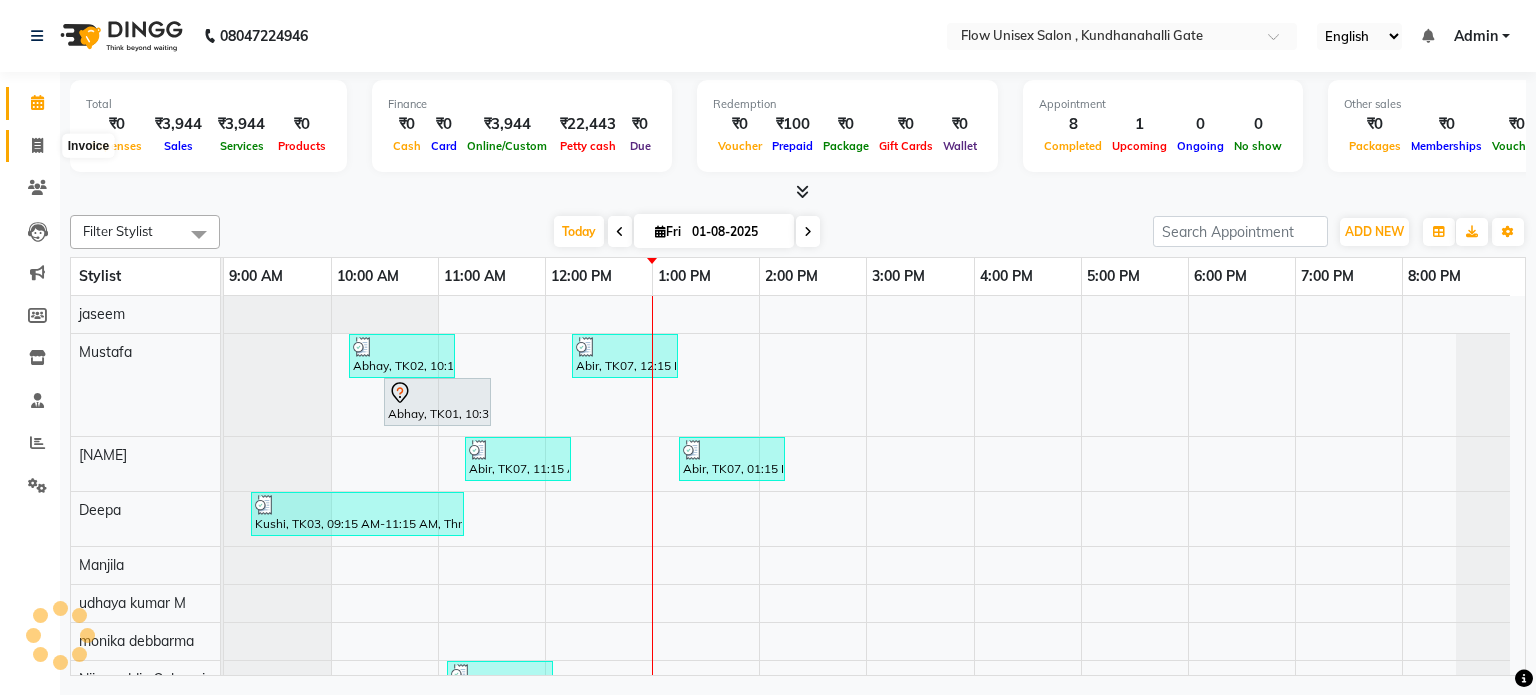 click 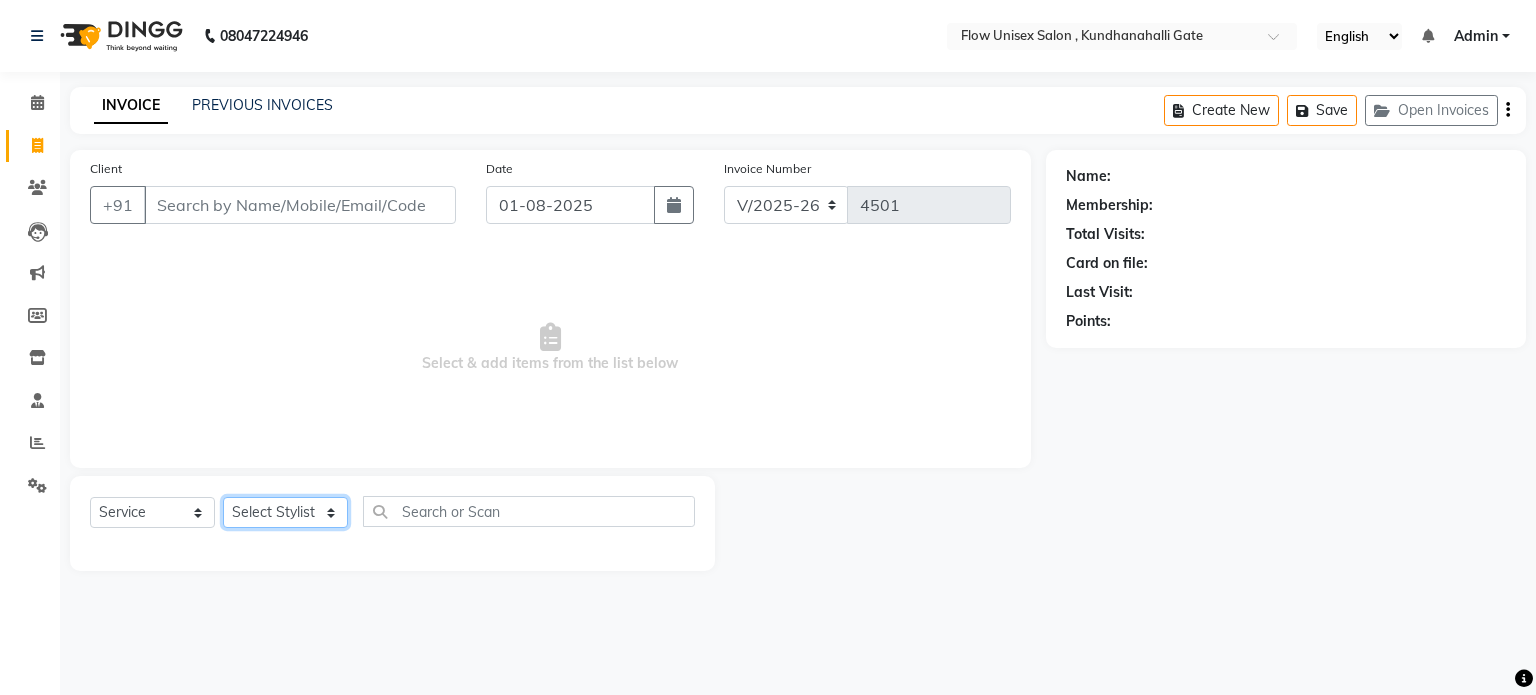 click on "Select Stylist anjana debbarma arman Deepa emlen jaseem Kishore Manjila monika debbarma Mustafa Nijamuddin Salmani Saluka Rai Sonu khan Thapa Geeta udhaya kumar M Vishnu Bhati" 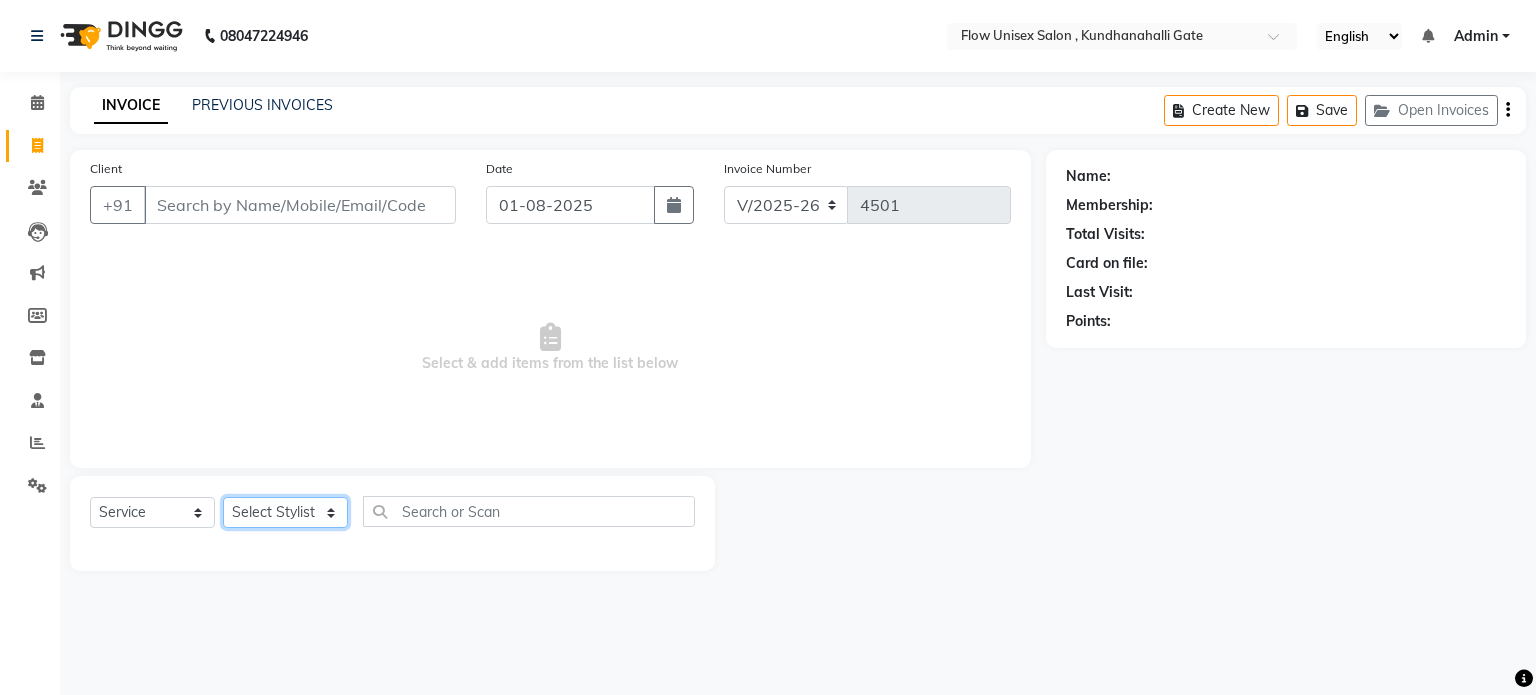 select on "77638" 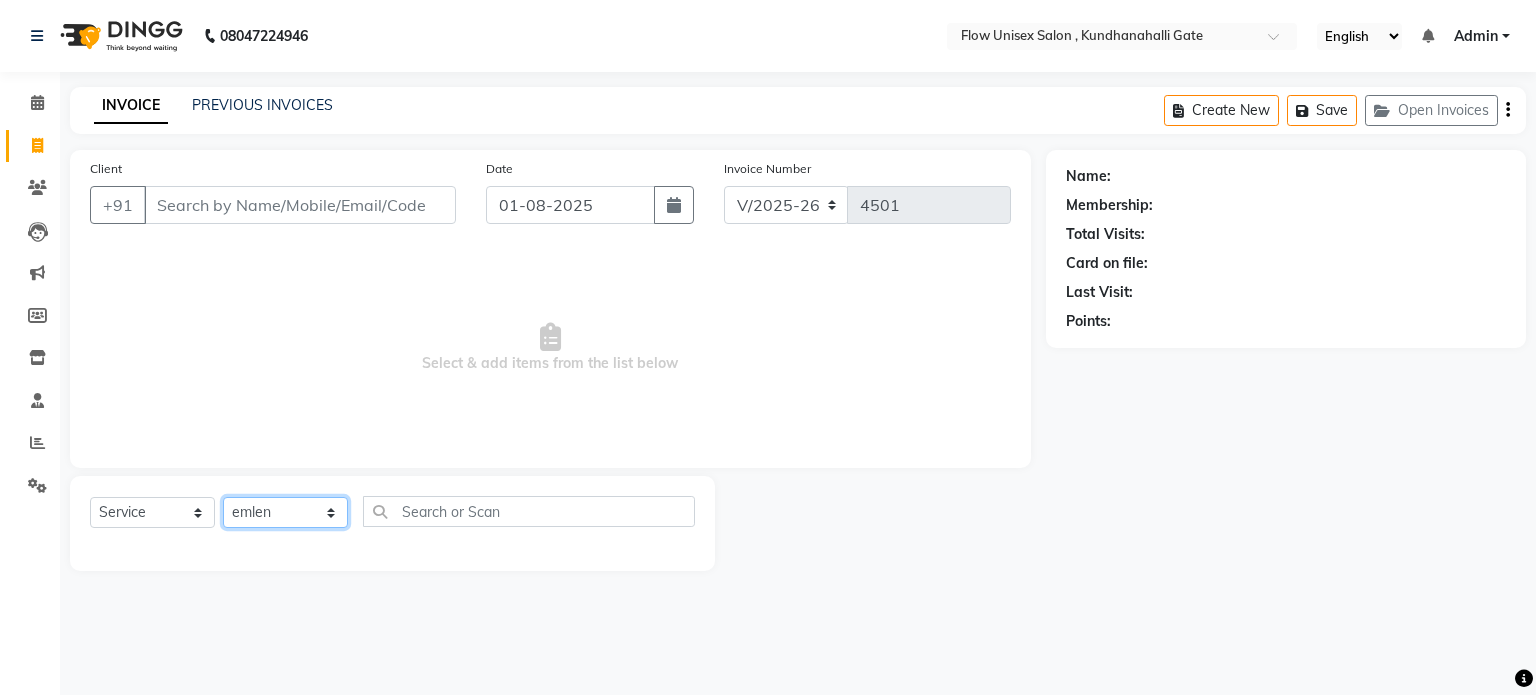 click on "Select Stylist anjana debbarma arman Deepa emlen jaseem Kishore Manjila monika debbarma Mustafa Nijamuddin Salmani Saluka Rai Sonu khan Thapa Geeta udhaya kumar M Vishnu Bhati" 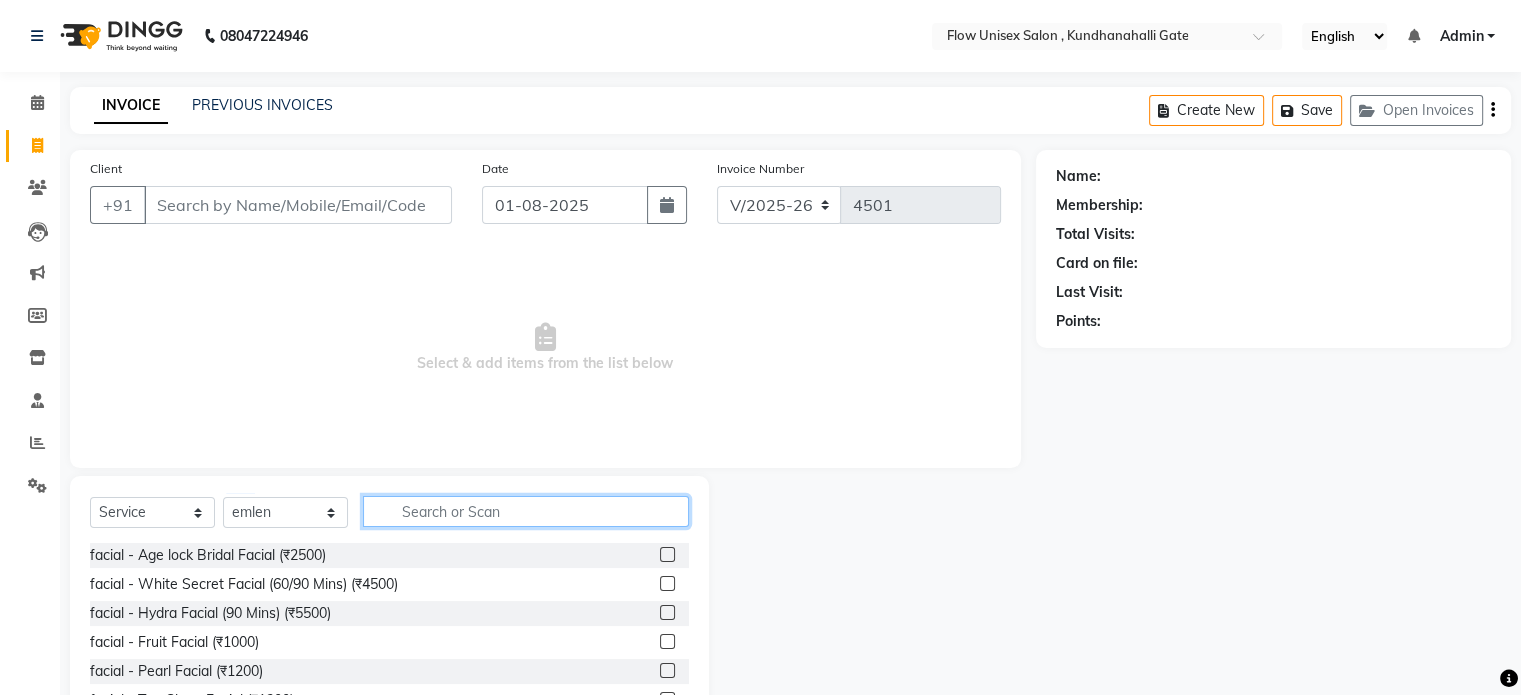click 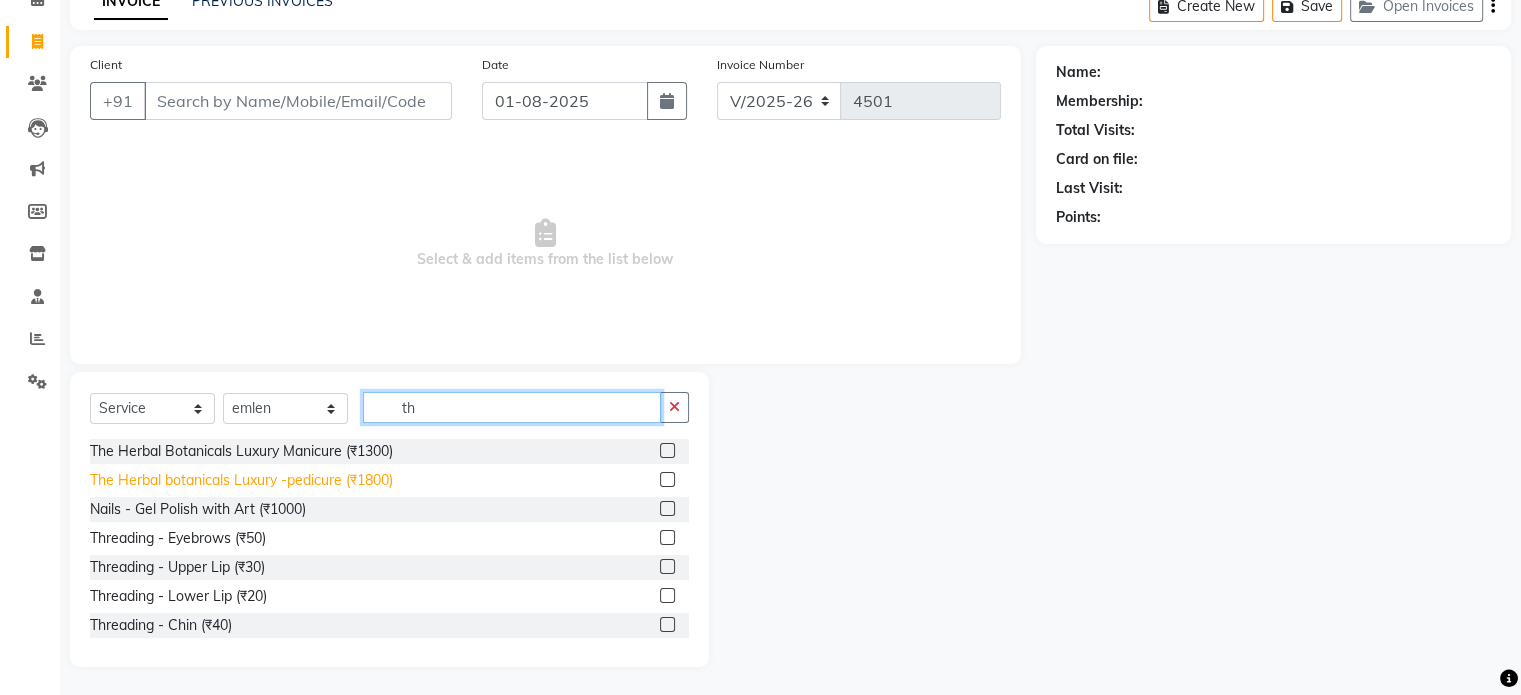 scroll, scrollTop: 106, scrollLeft: 0, axis: vertical 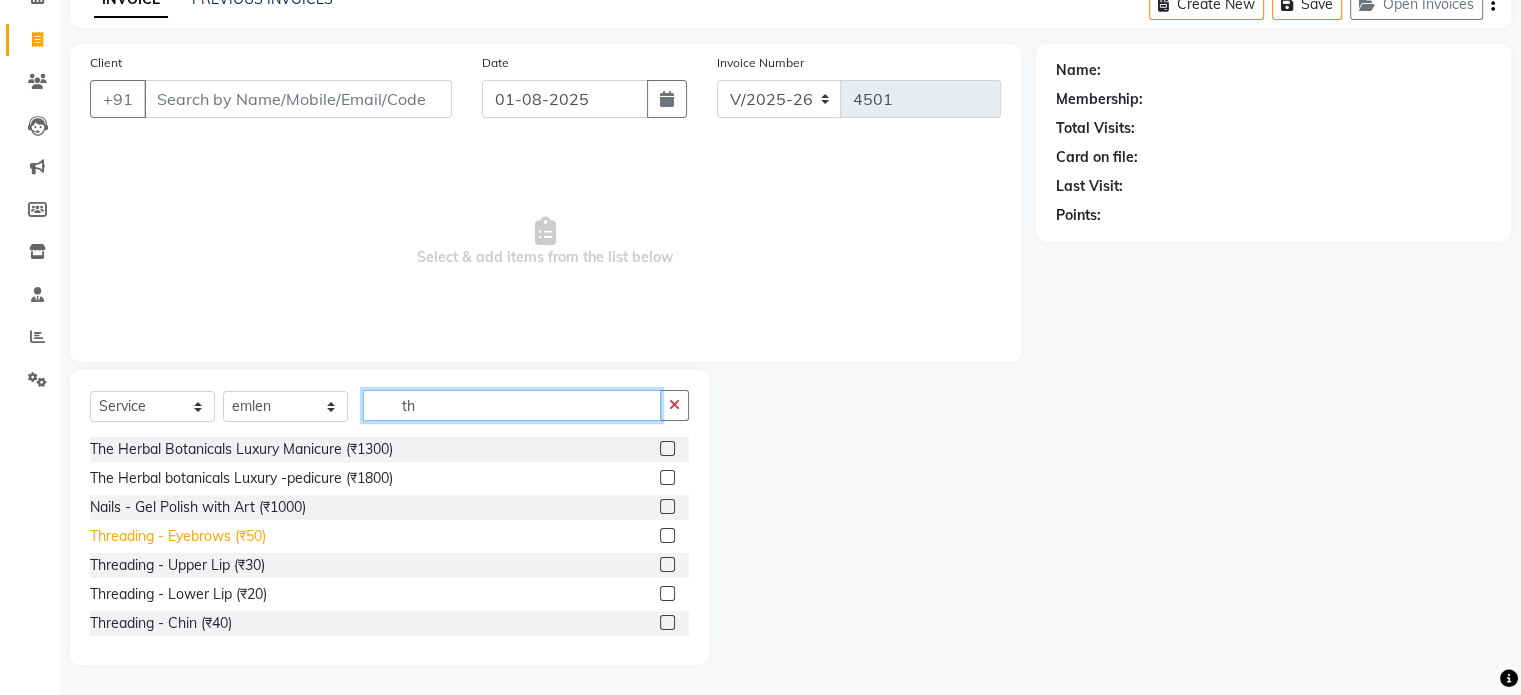 type on "th" 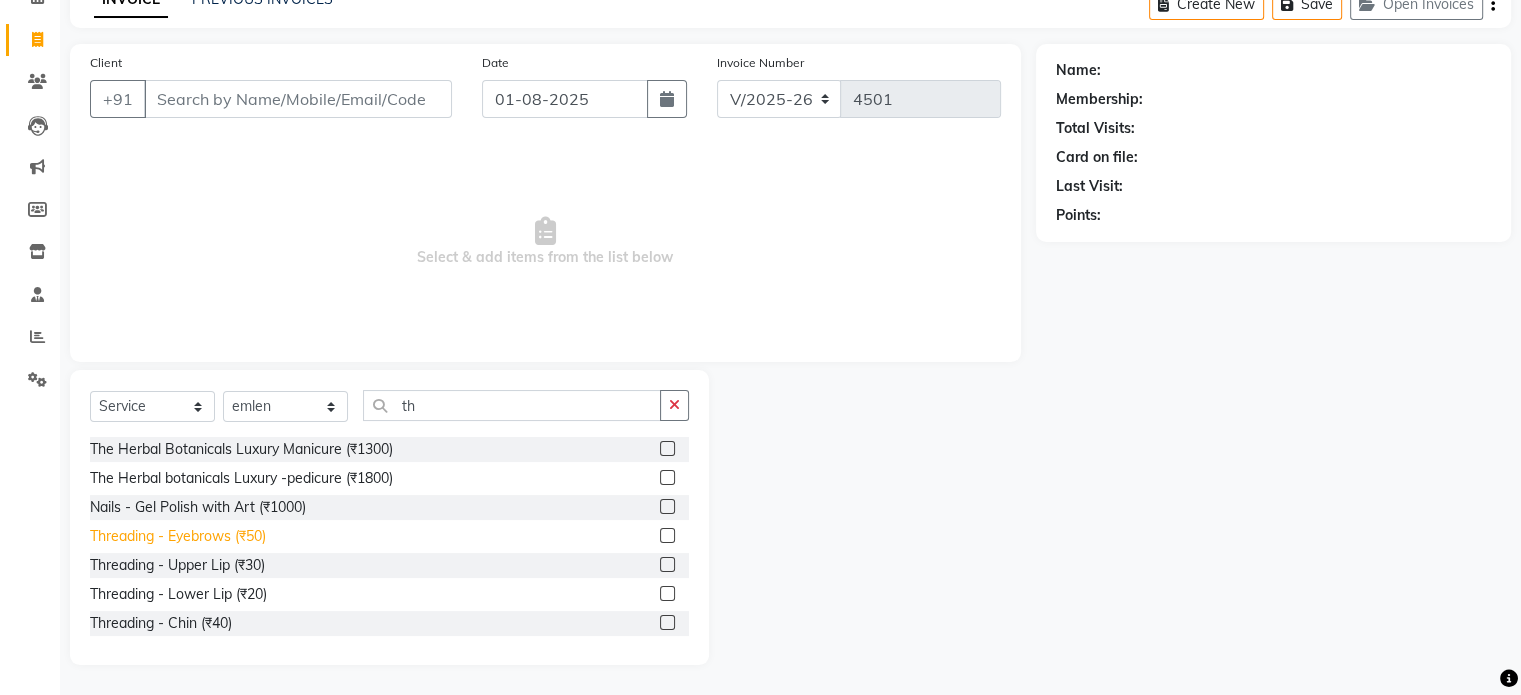 click on "Threading -  Eyebrows (₹50)" 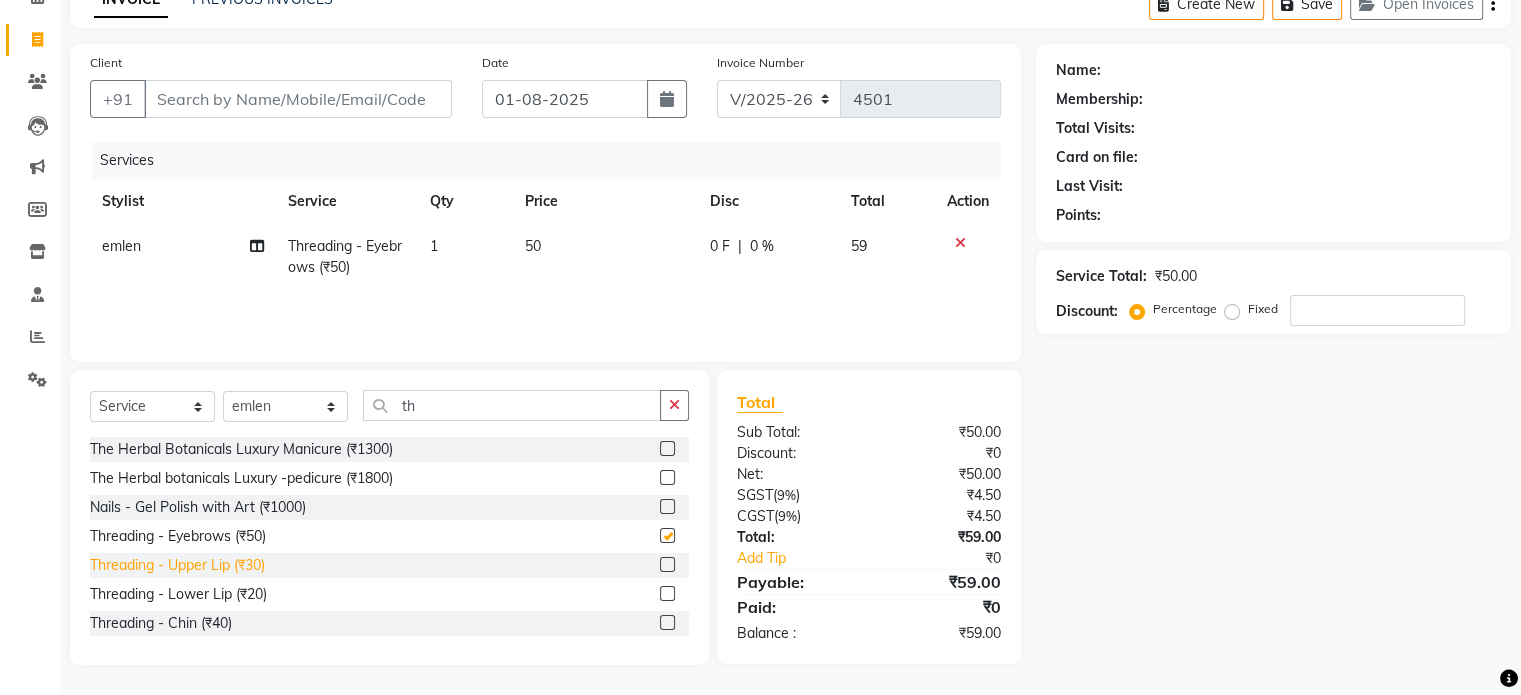 checkbox on "false" 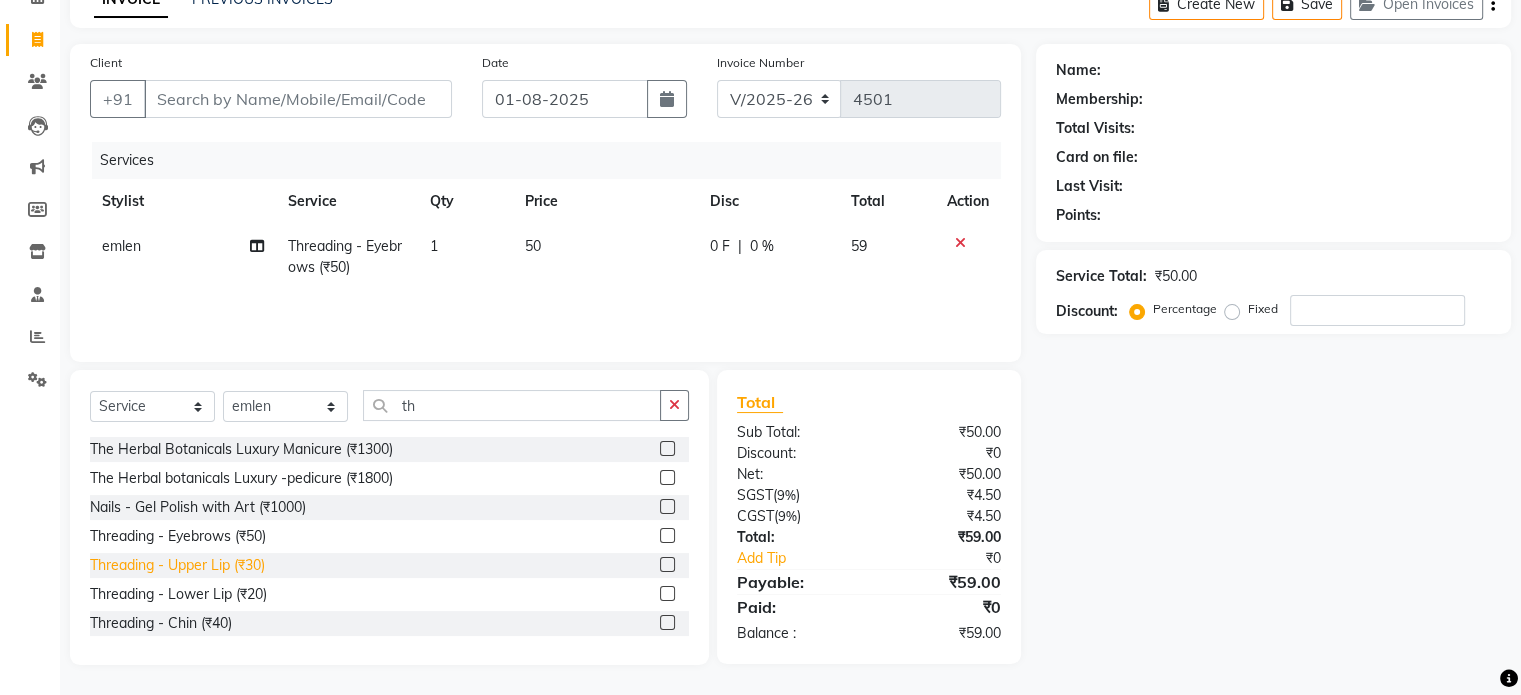 click on "Threading -  Upper Lip (₹30)" 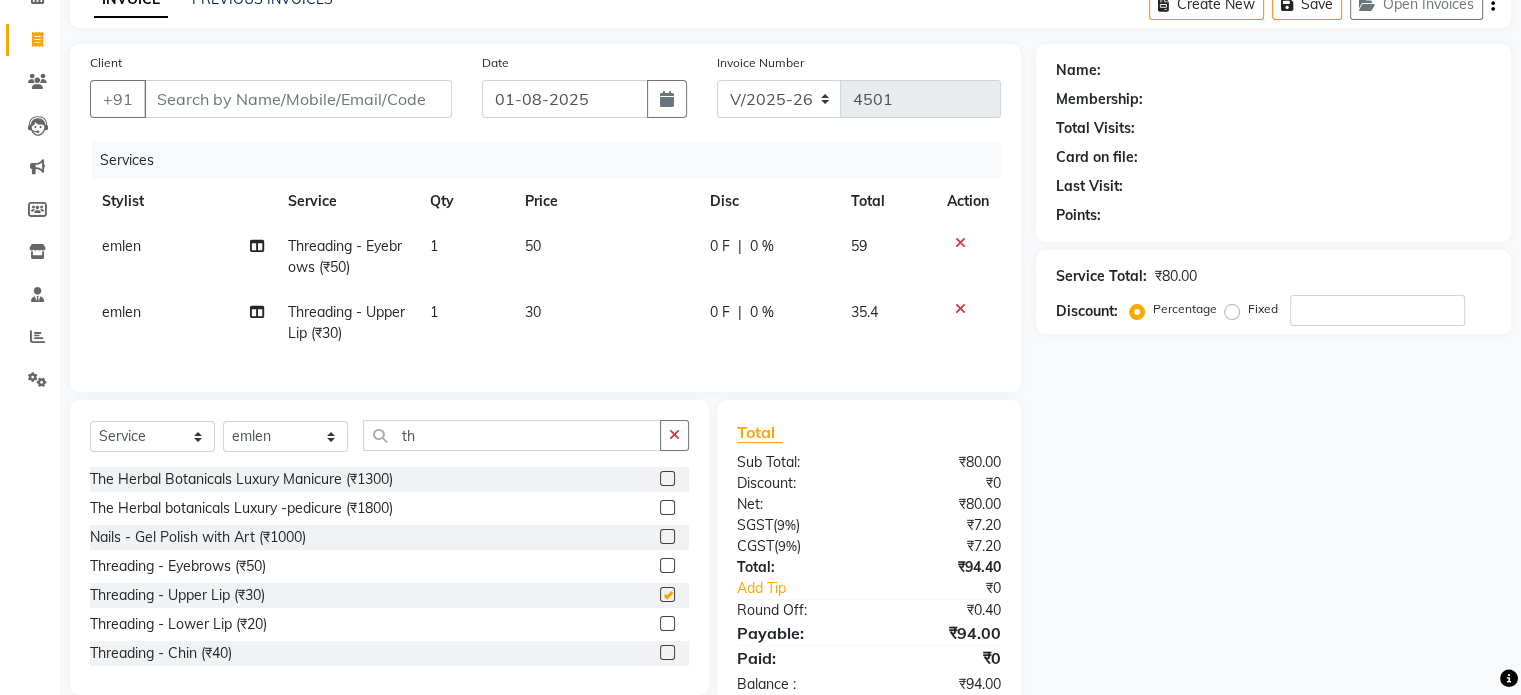 checkbox on "false" 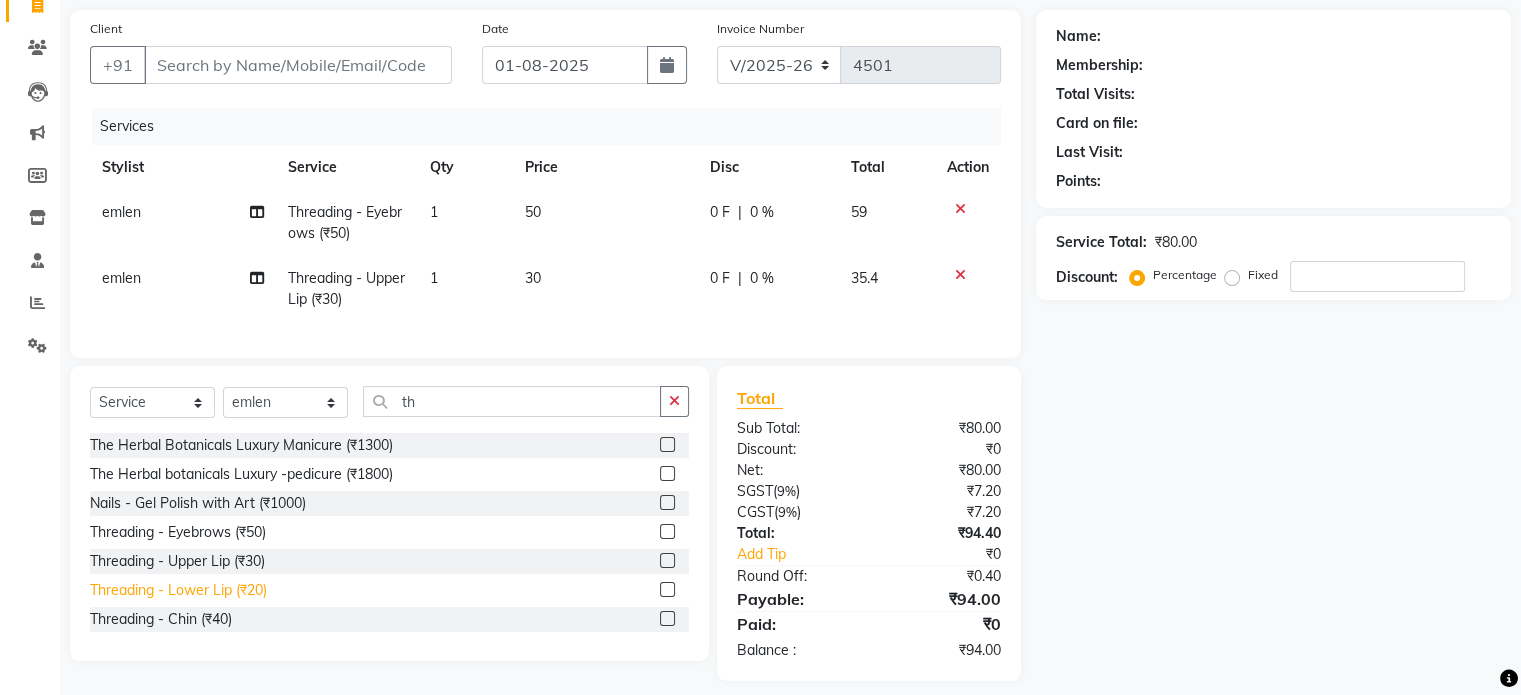 scroll, scrollTop: 172, scrollLeft: 0, axis: vertical 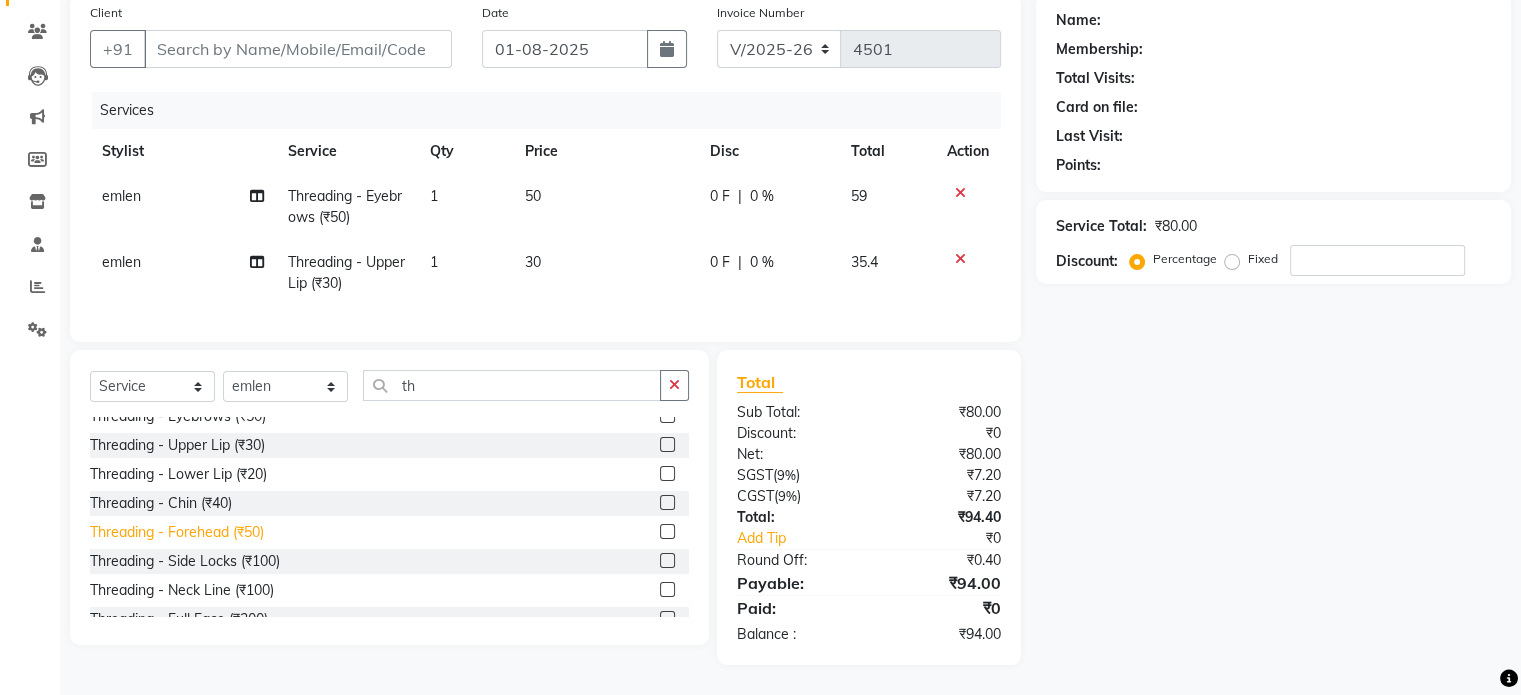 click on "Threading -  Forehead (₹50)" 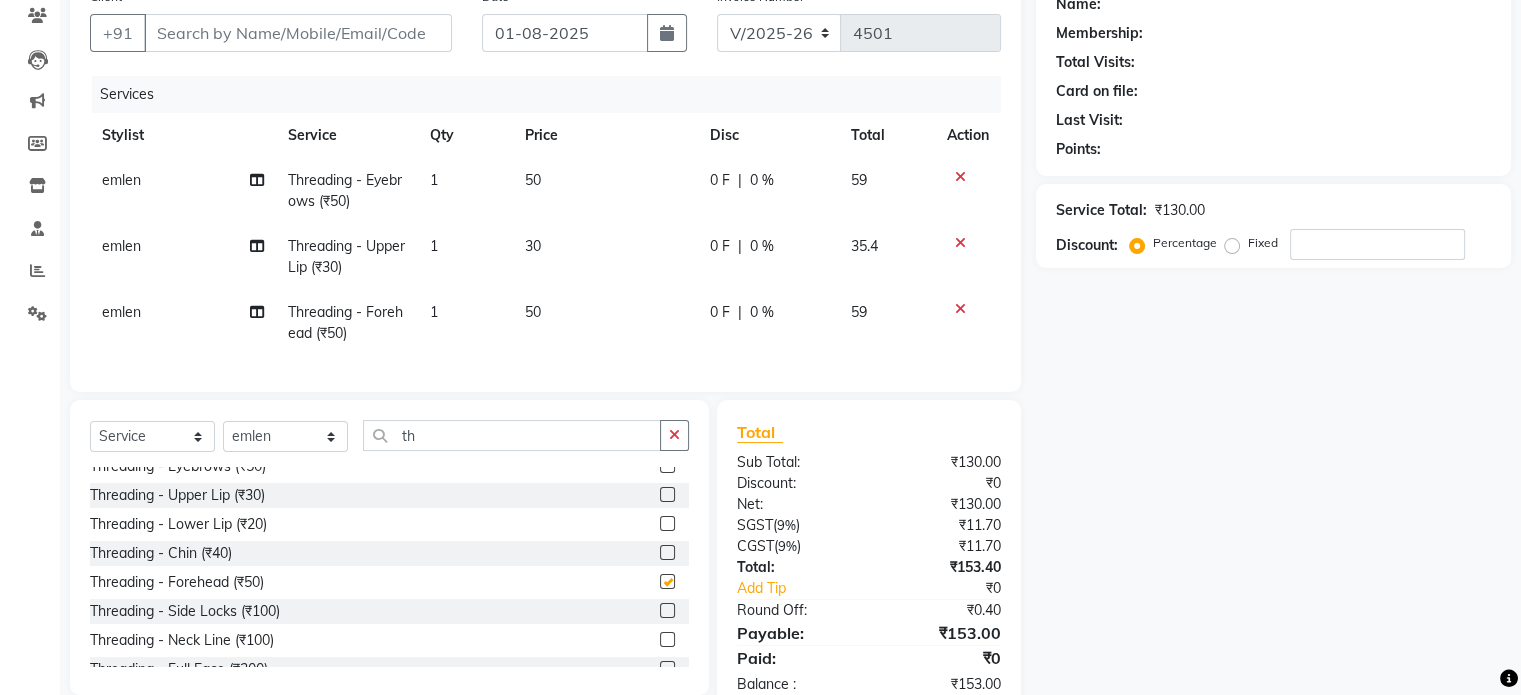 checkbox on "false" 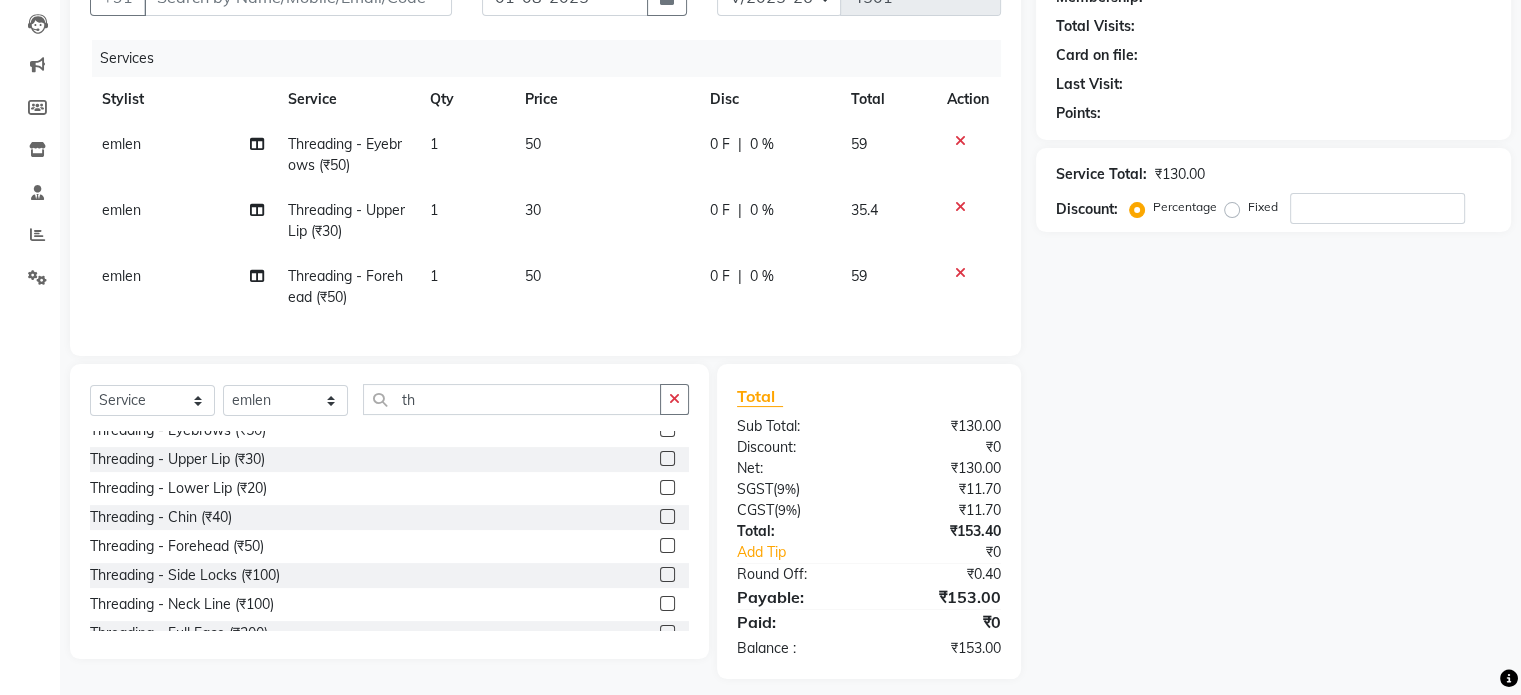 scroll, scrollTop: 237, scrollLeft: 0, axis: vertical 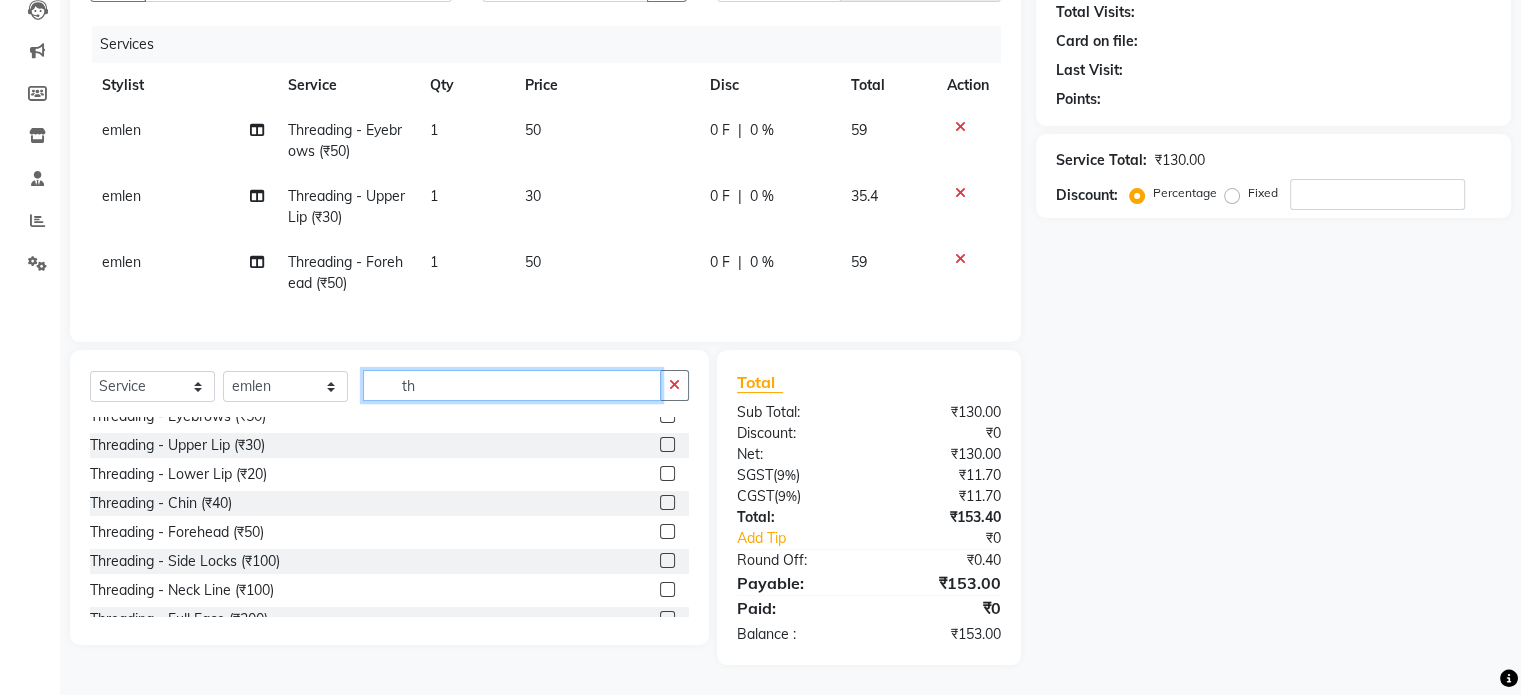 click on "th" 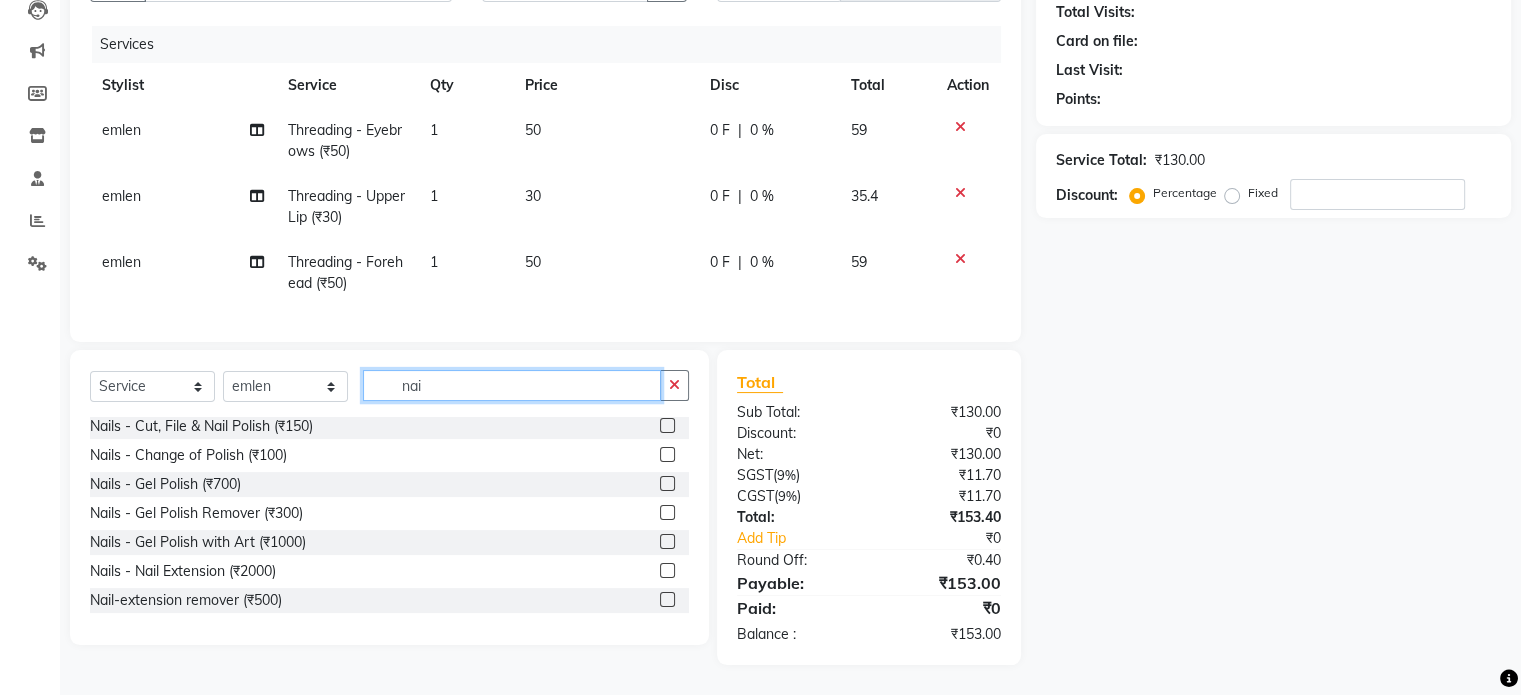 scroll, scrollTop: 3, scrollLeft: 0, axis: vertical 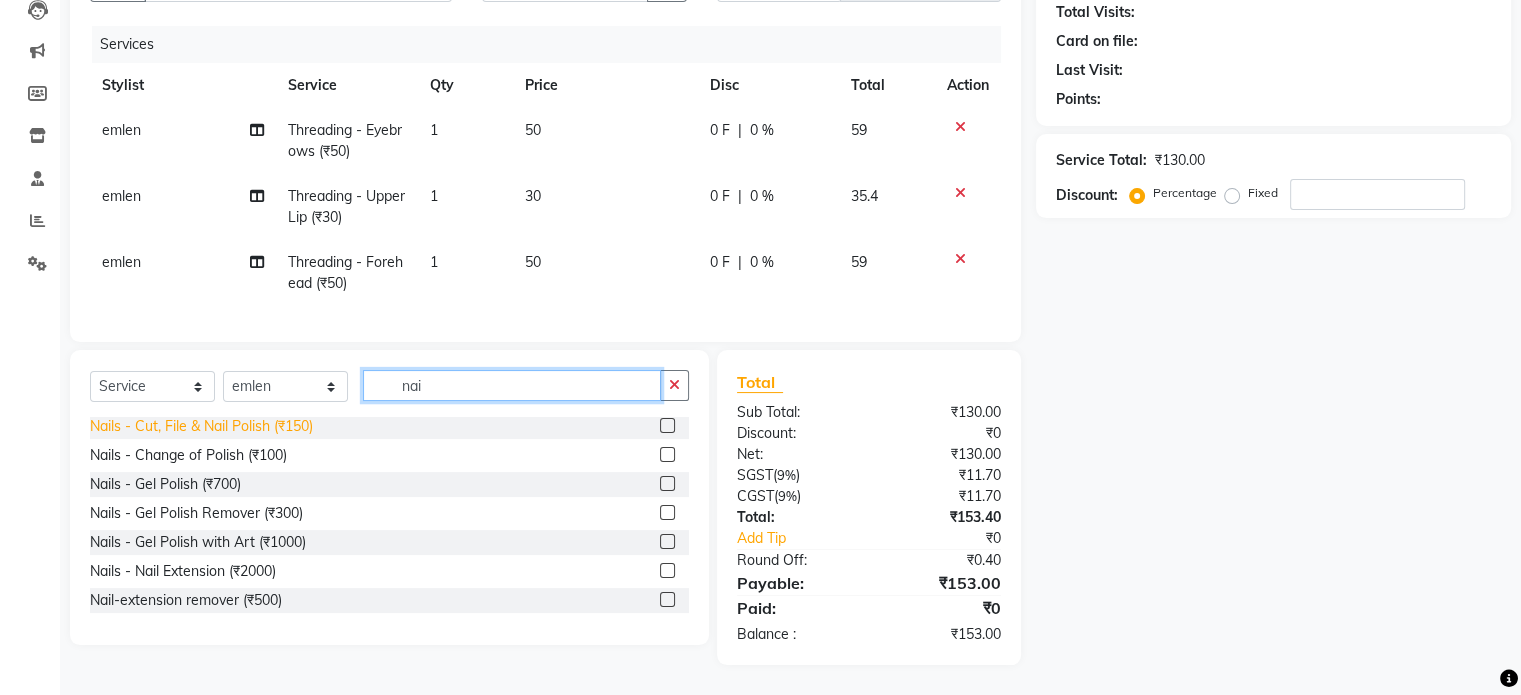 type on "nai" 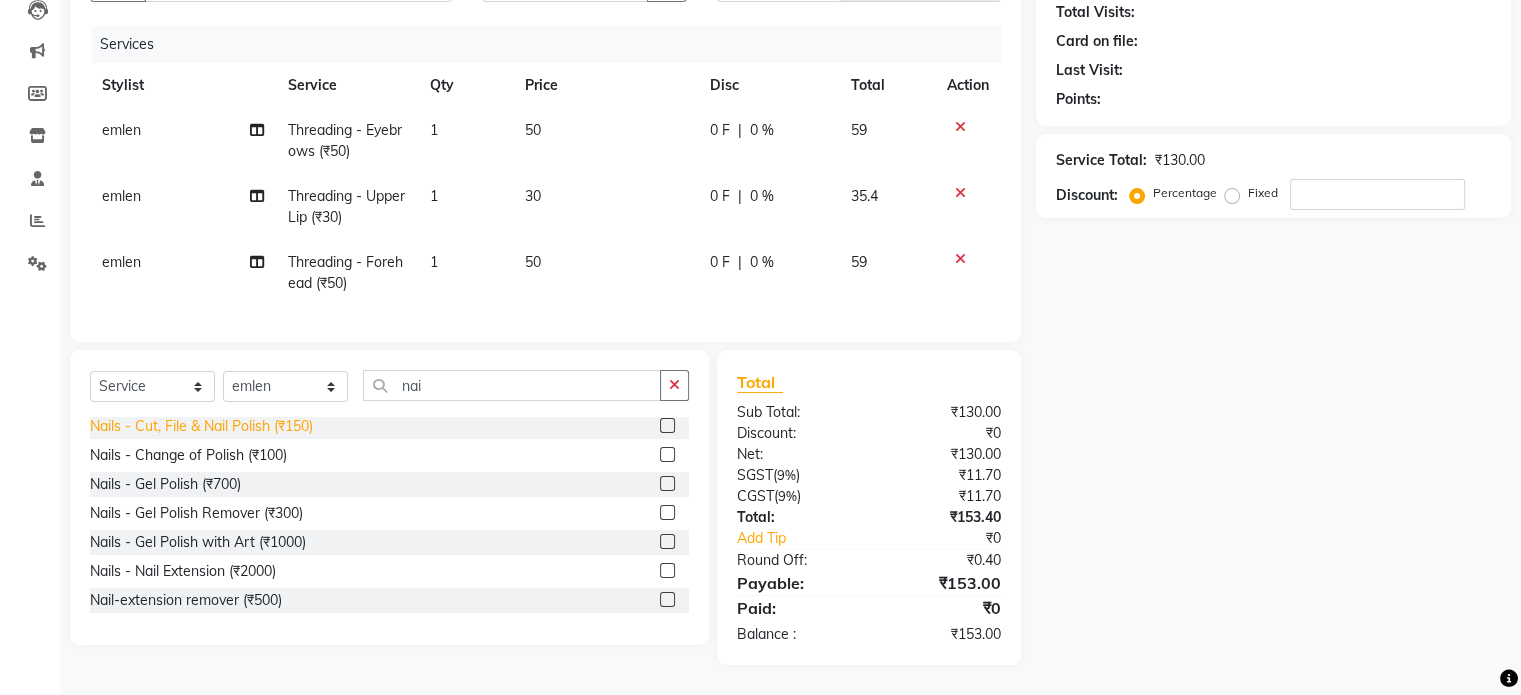 click on "Nails -  Cut, File & Nail Polish (₹150)" 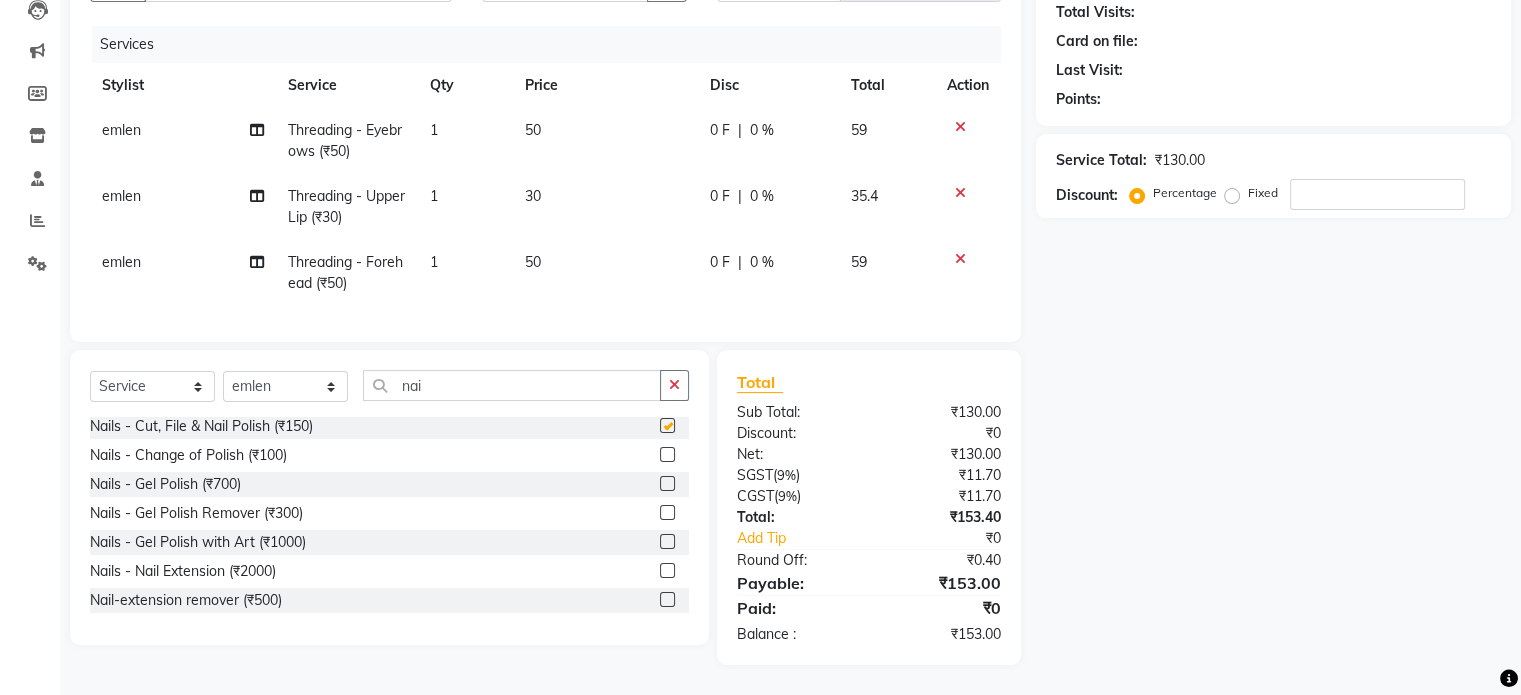 checkbox on "false" 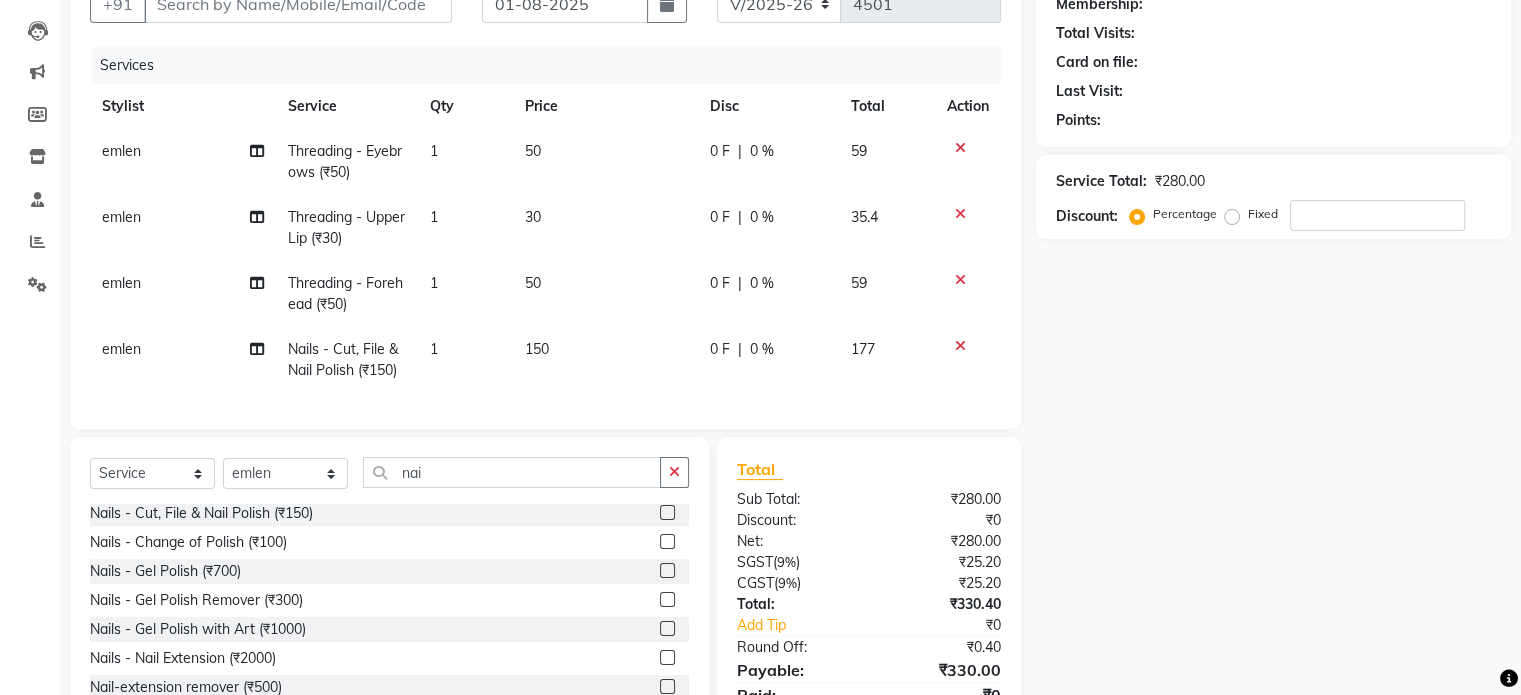 scroll, scrollTop: 0, scrollLeft: 0, axis: both 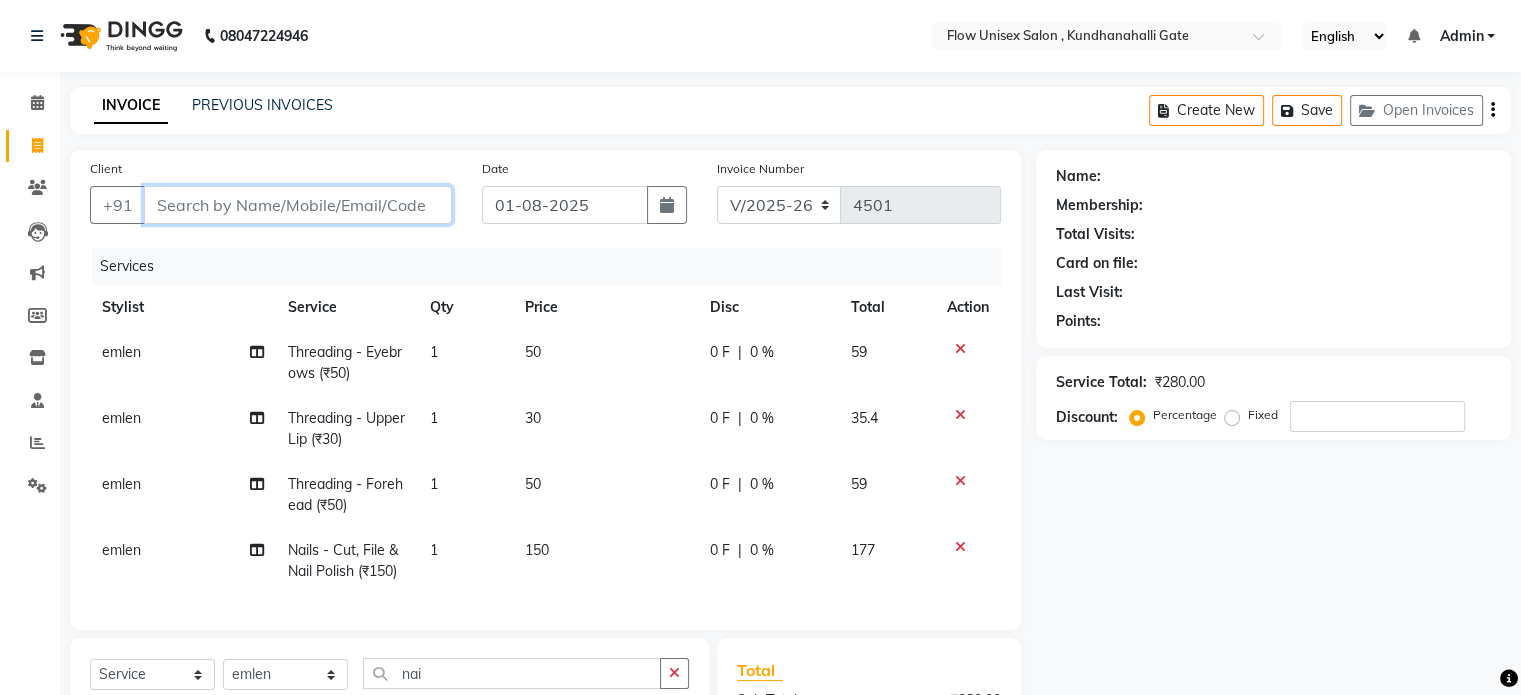 click on "Client" at bounding box center (298, 205) 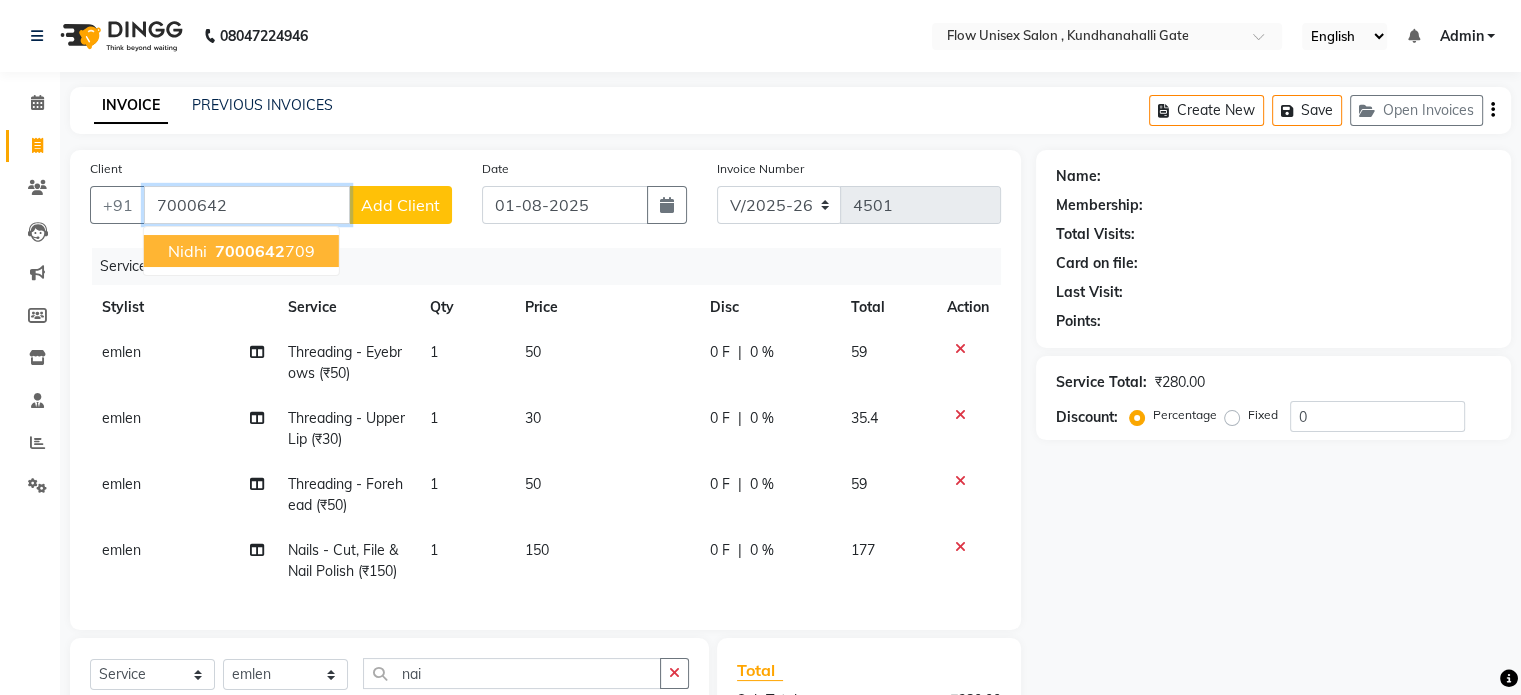 click on "7000642" at bounding box center (250, 251) 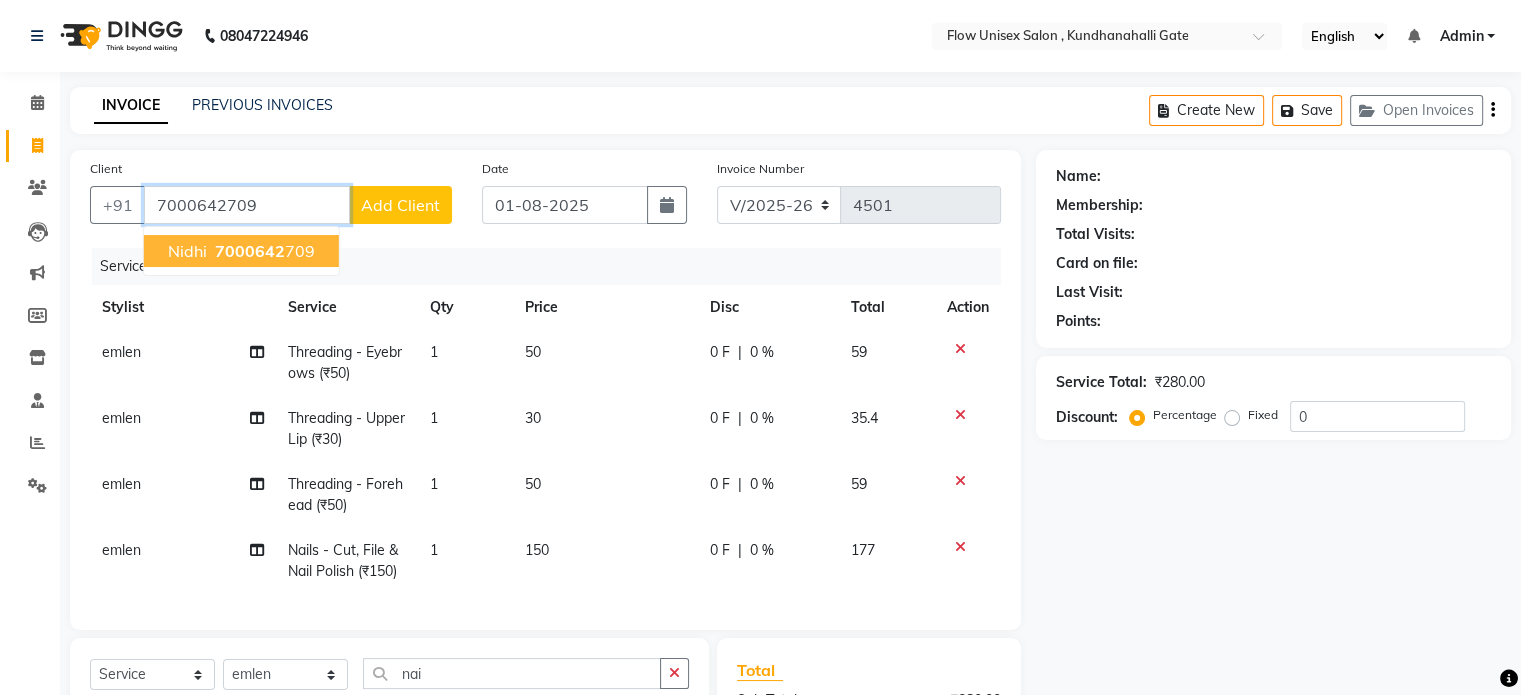 type on "7000642709" 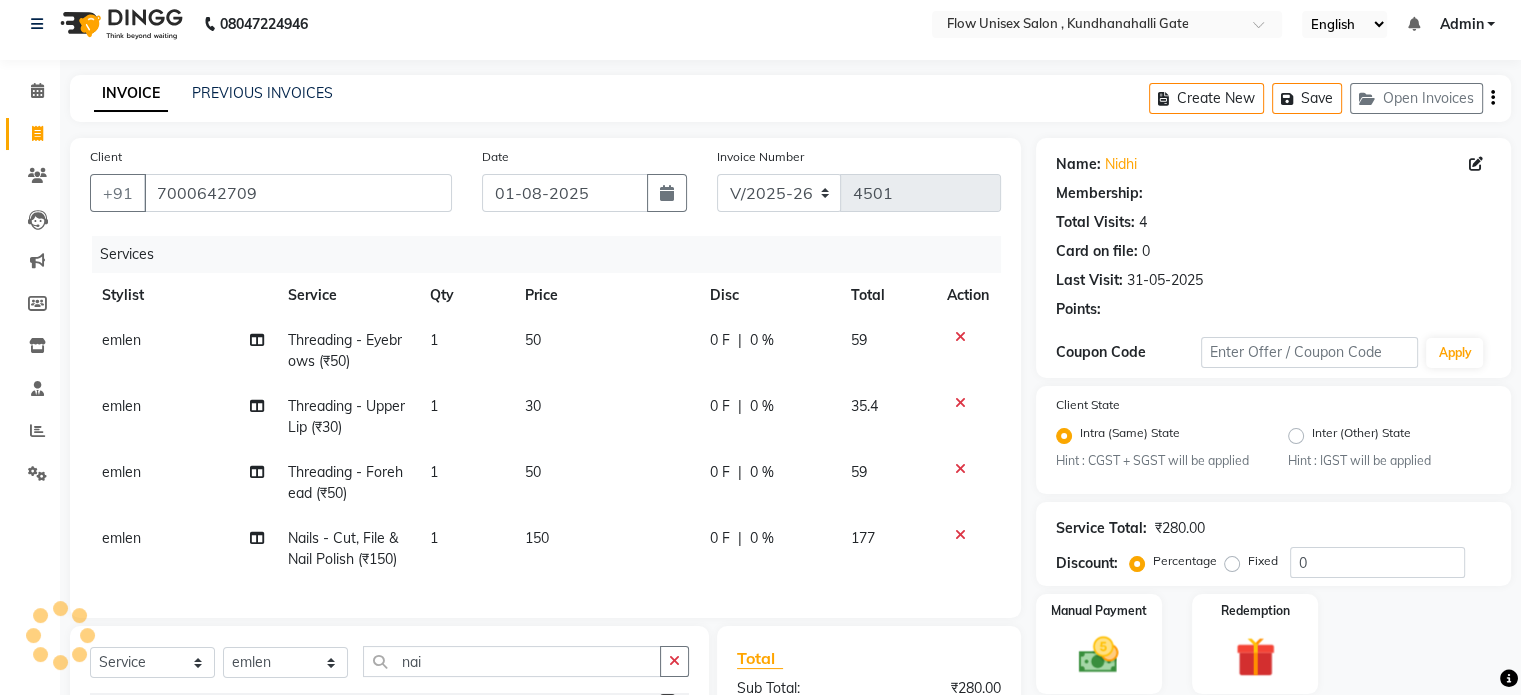 select on "1: Object" 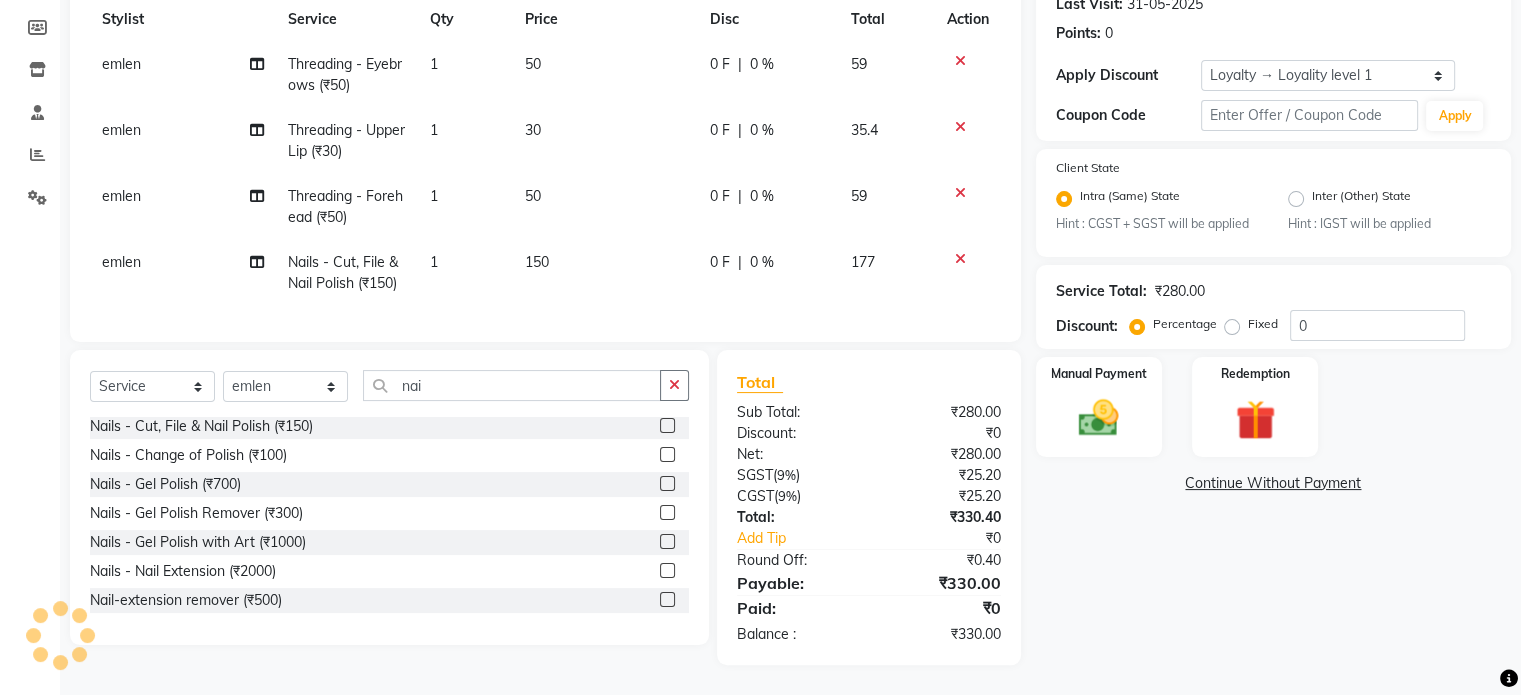 scroll, scrollTop: 304, scrollLeft: 0, axis: vertical 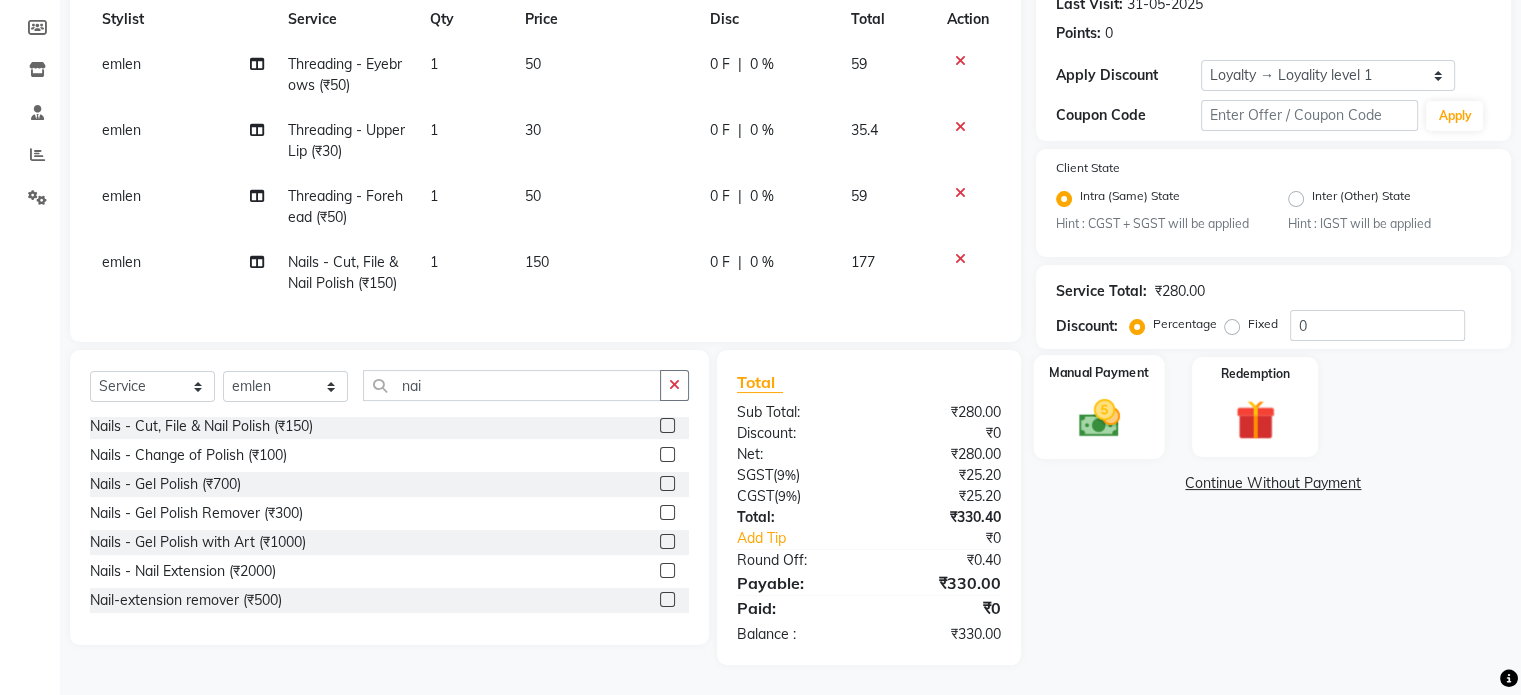 click 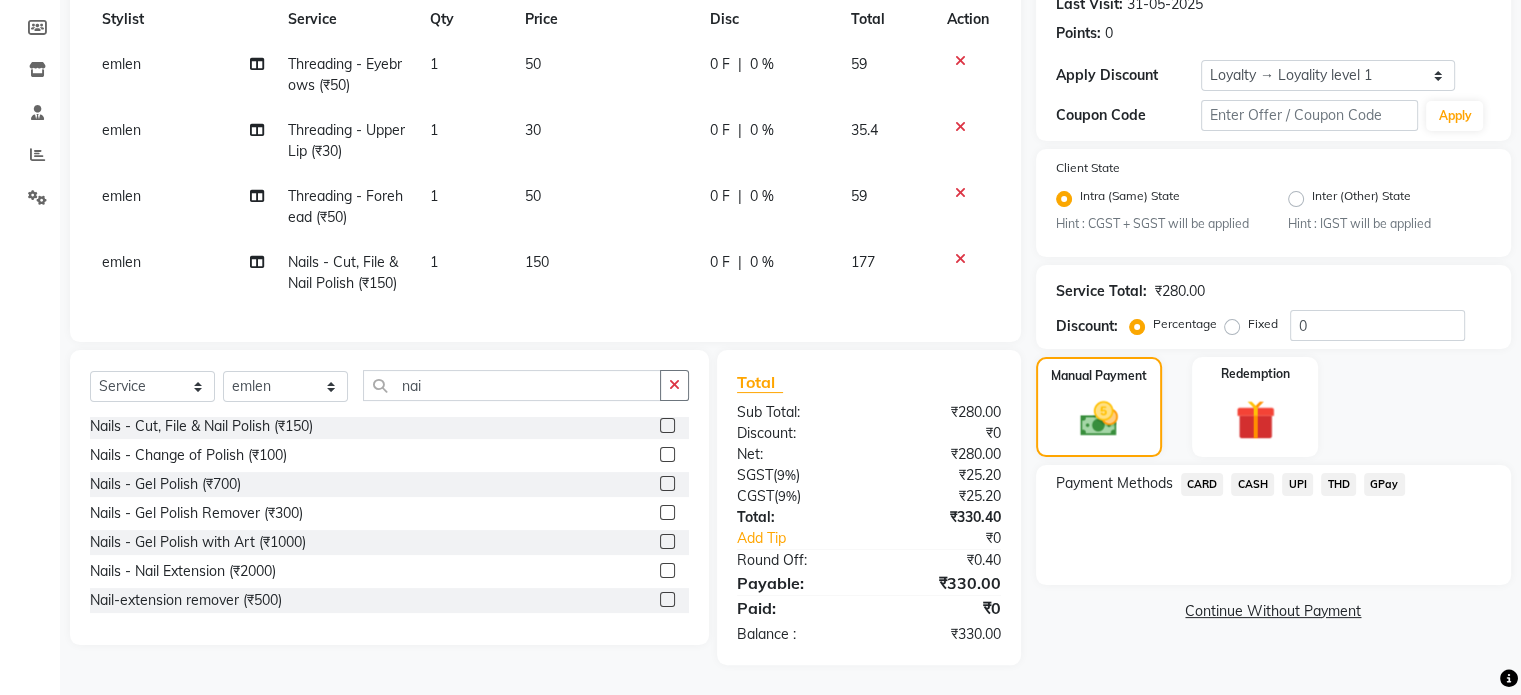 click on "UPI" 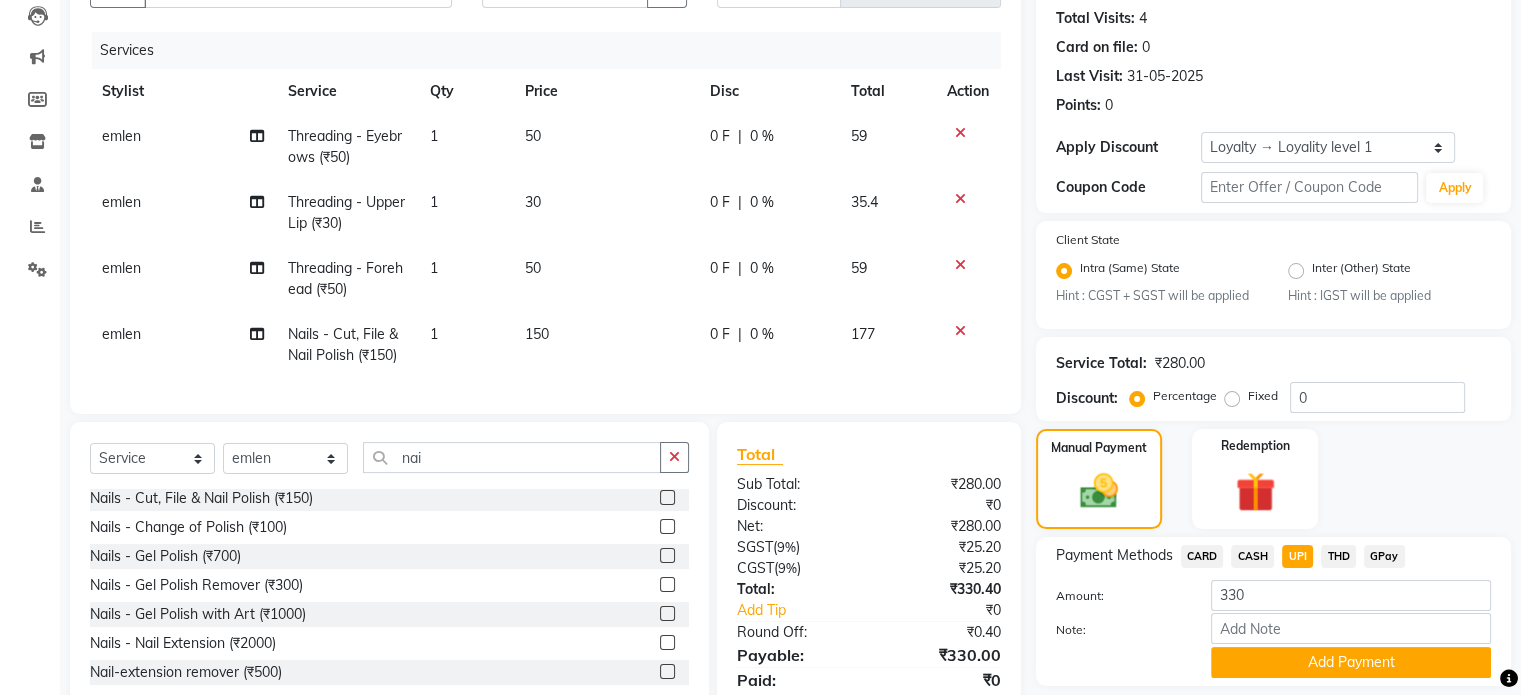 scroll, scrollTop: 304, scrollLeft: 0, axis: vertical 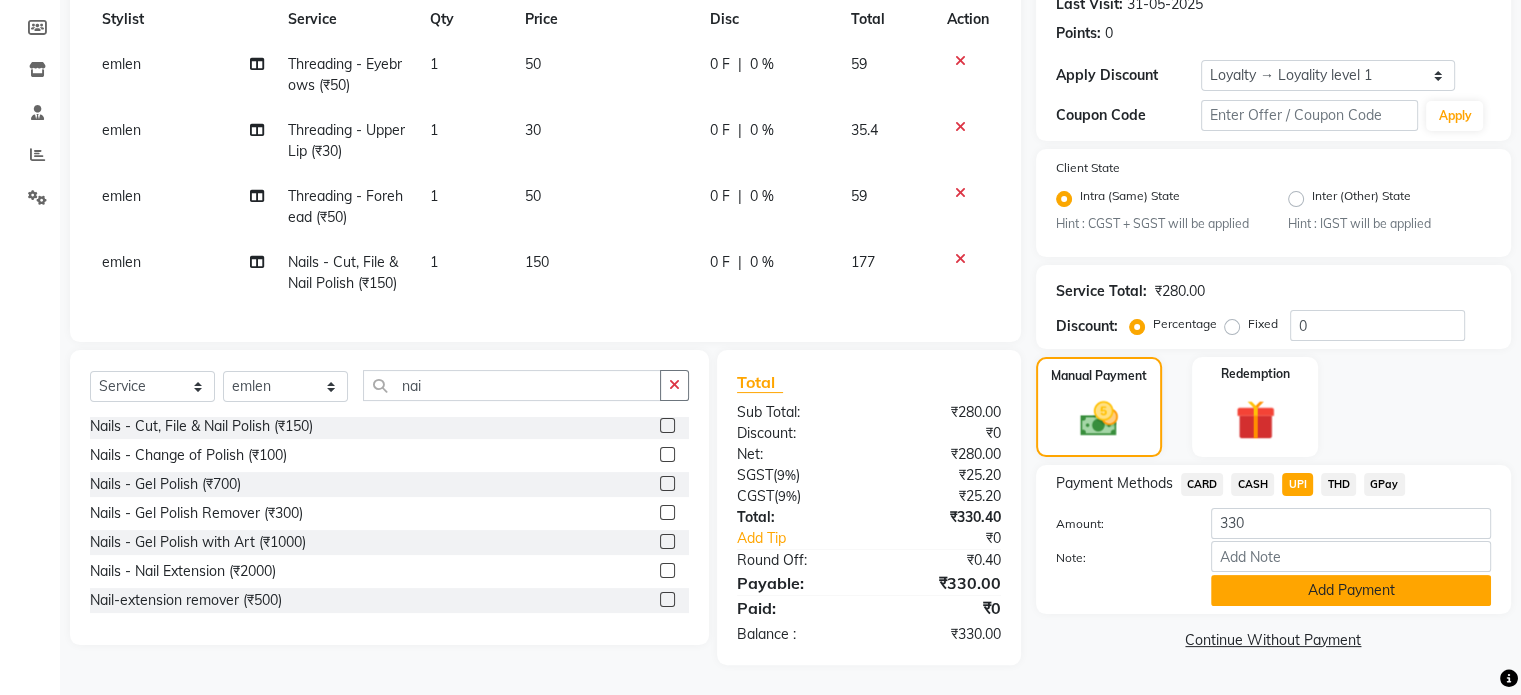 click on "Add Payment" 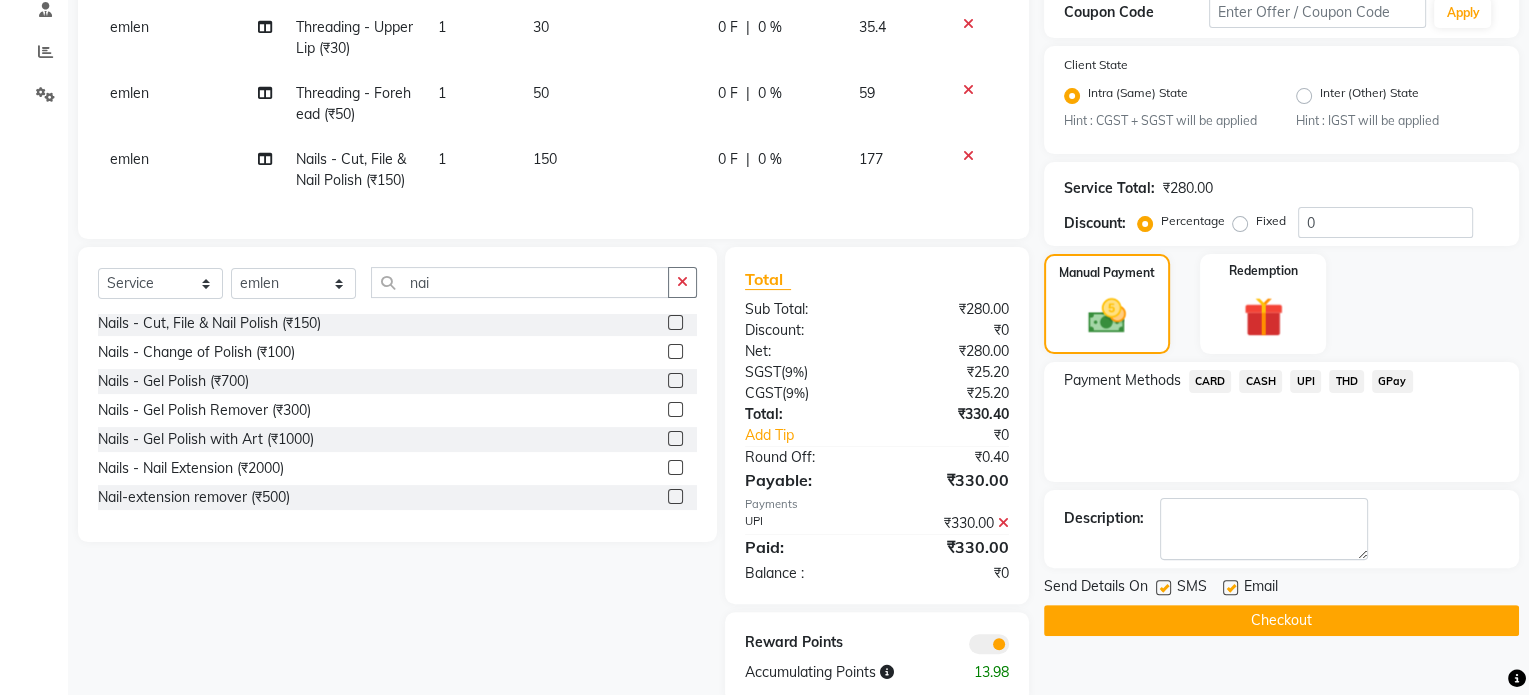 scroll, scrollTop: 445, scrollLeft: 0, axis: vertical 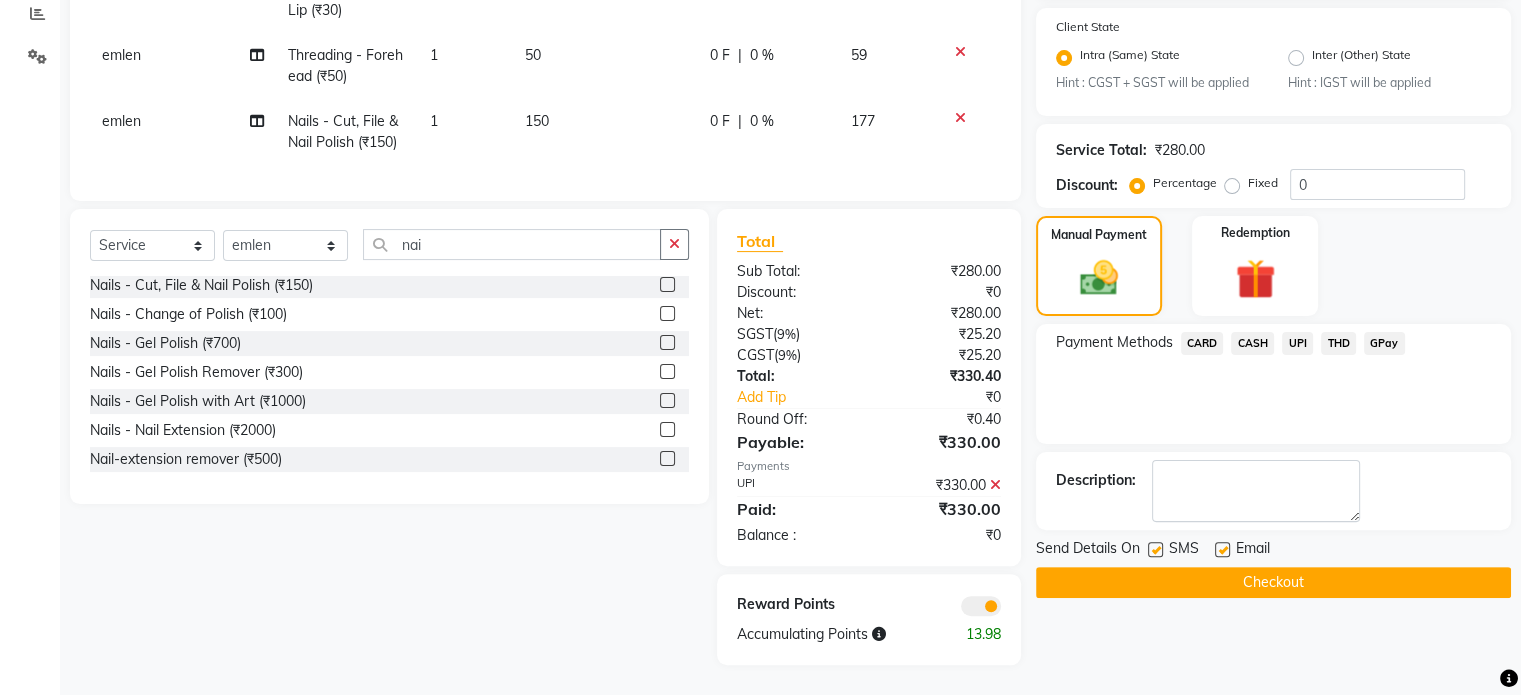 click 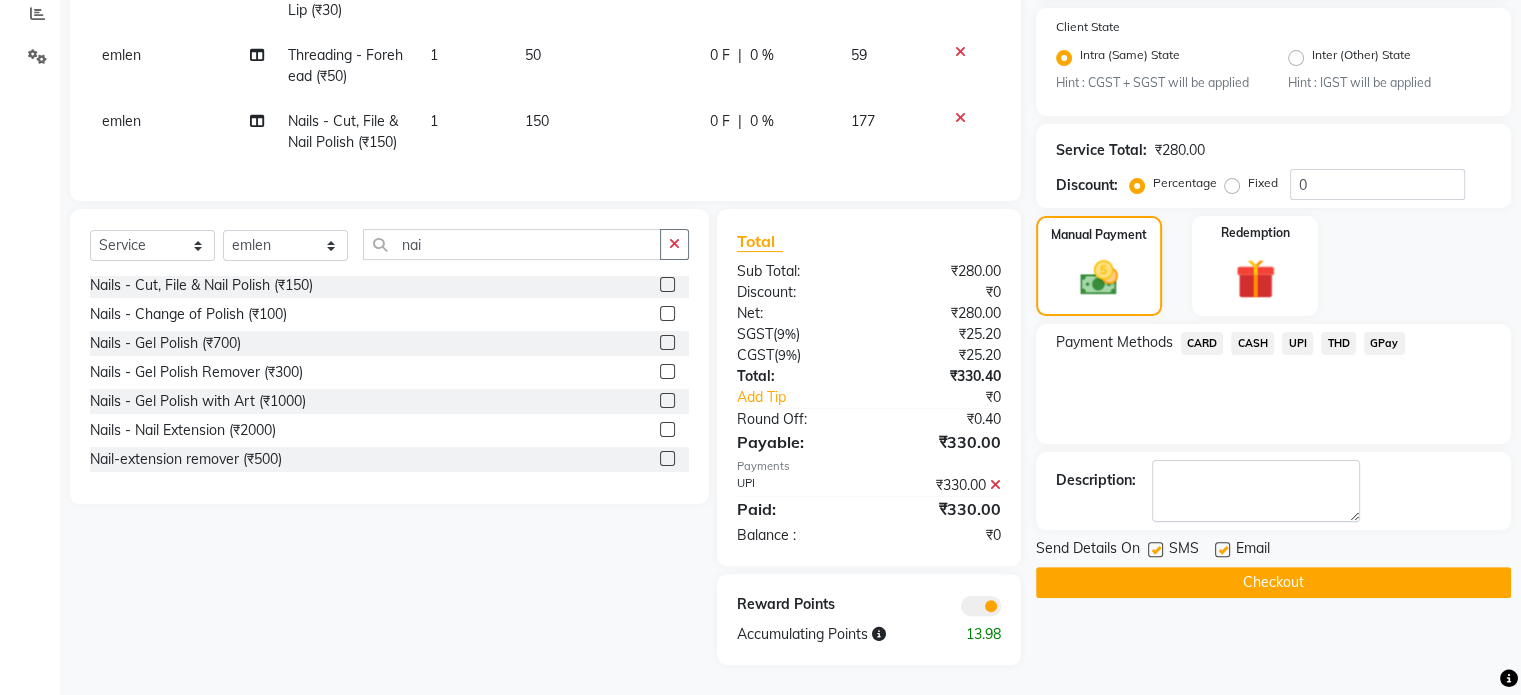 click 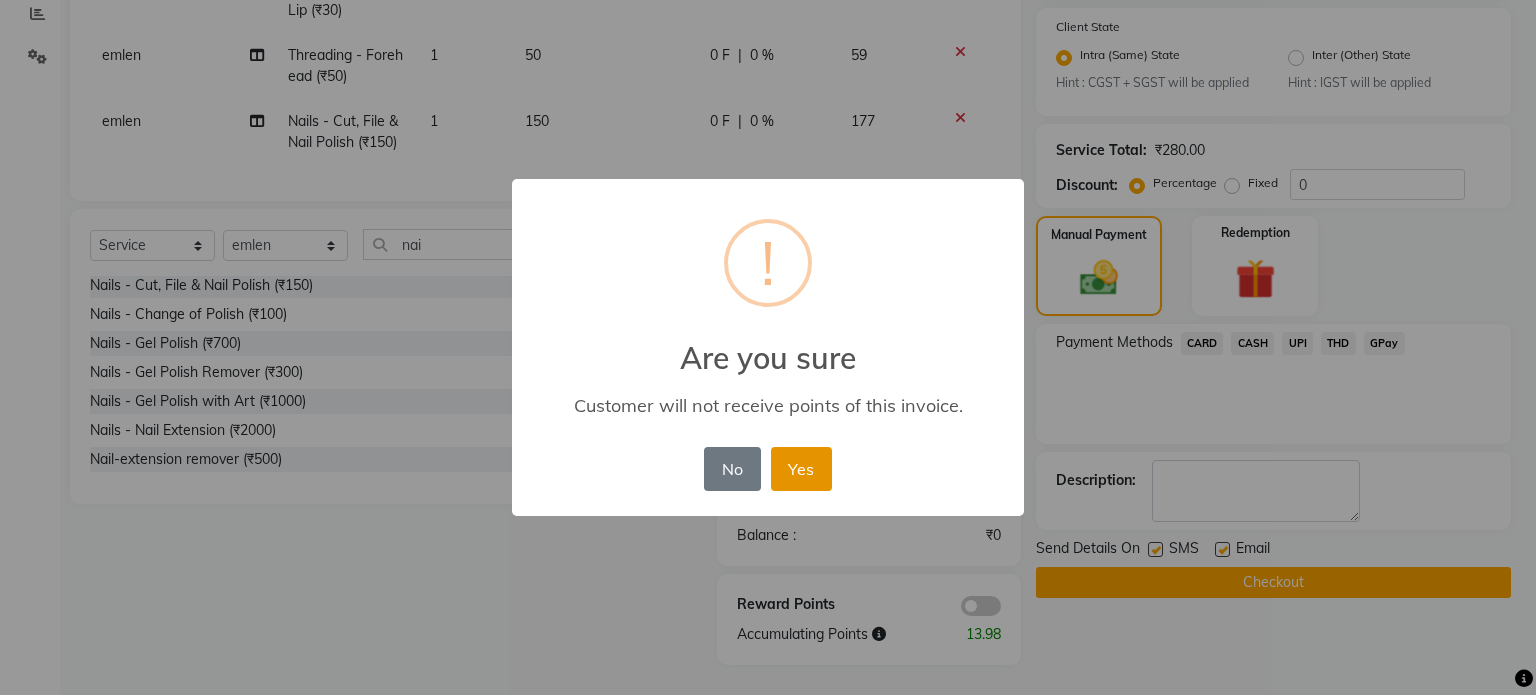 click on "Yes" at bounding box center [801, 469] 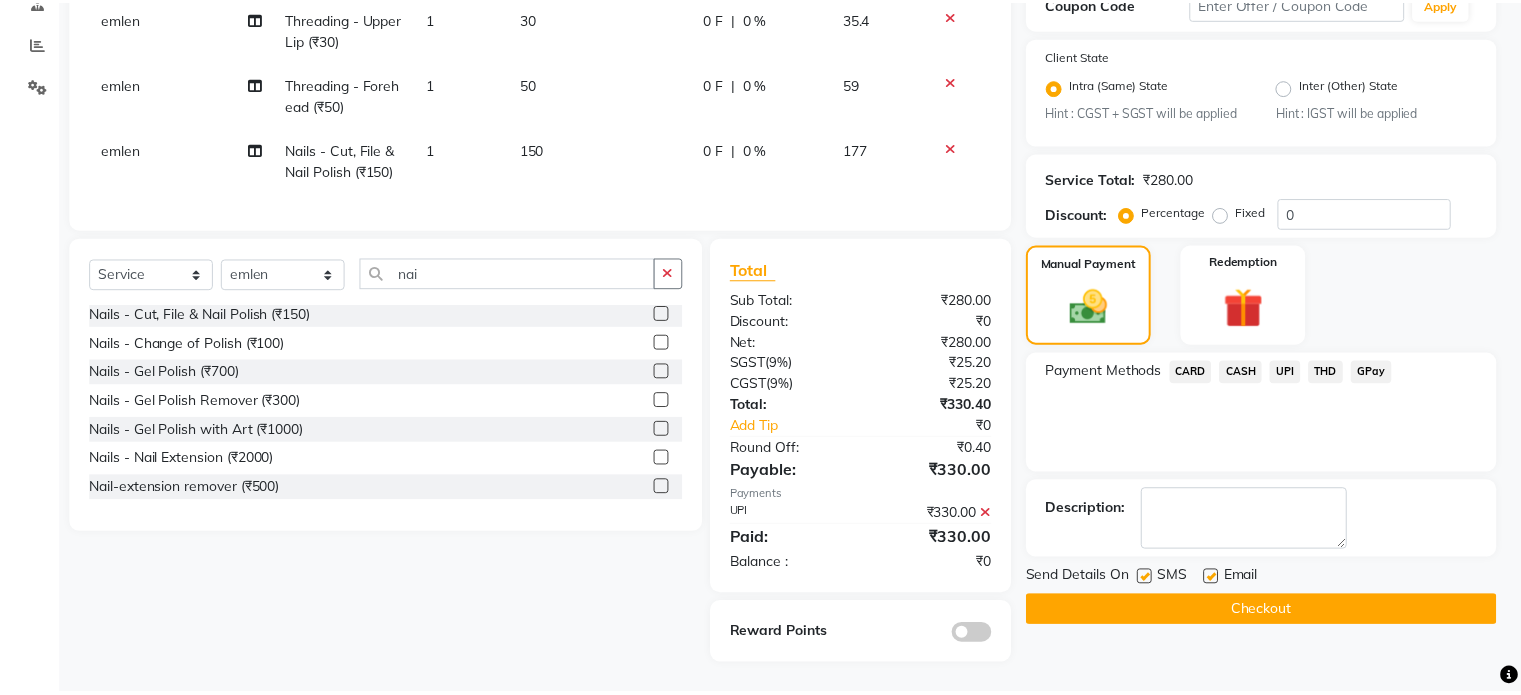 scroll, scrollTop: 416, scrollLeft: 0, axis: vertical 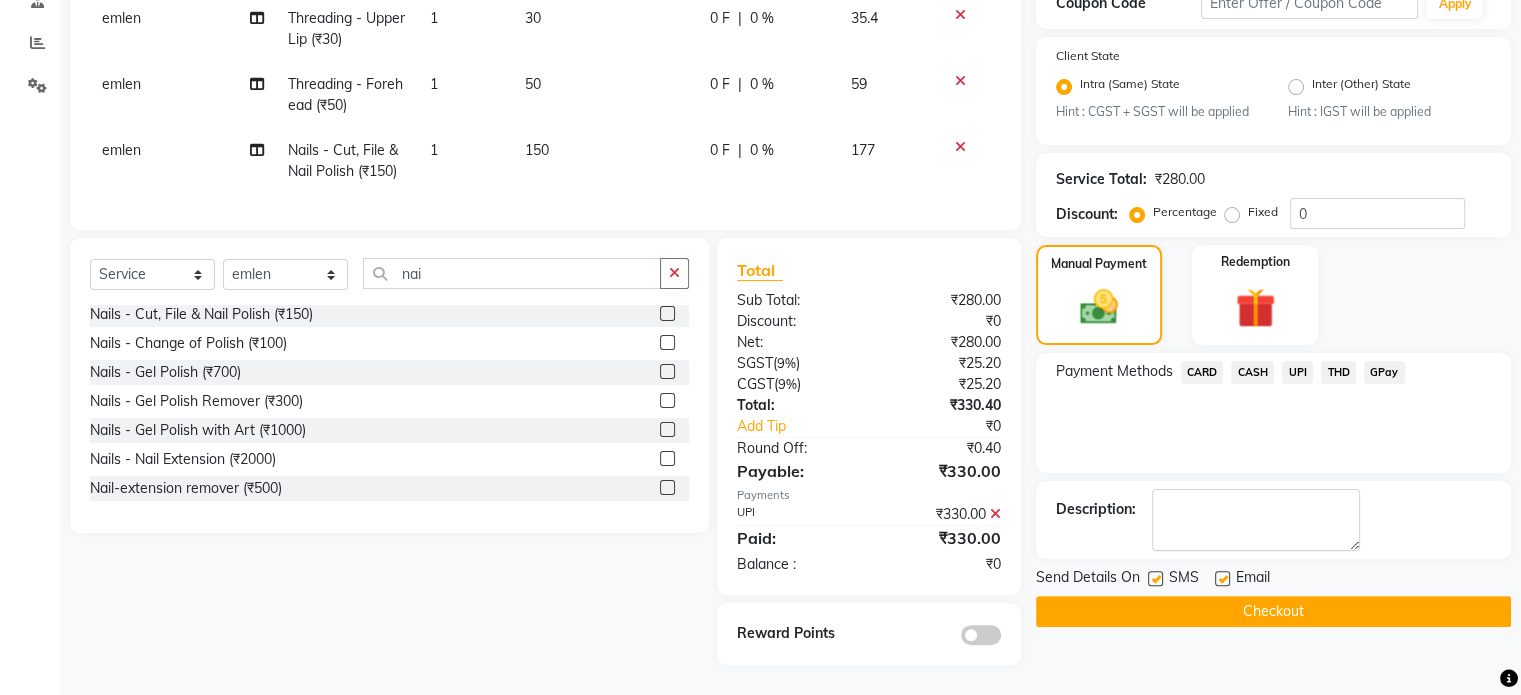 click on "Checkout" 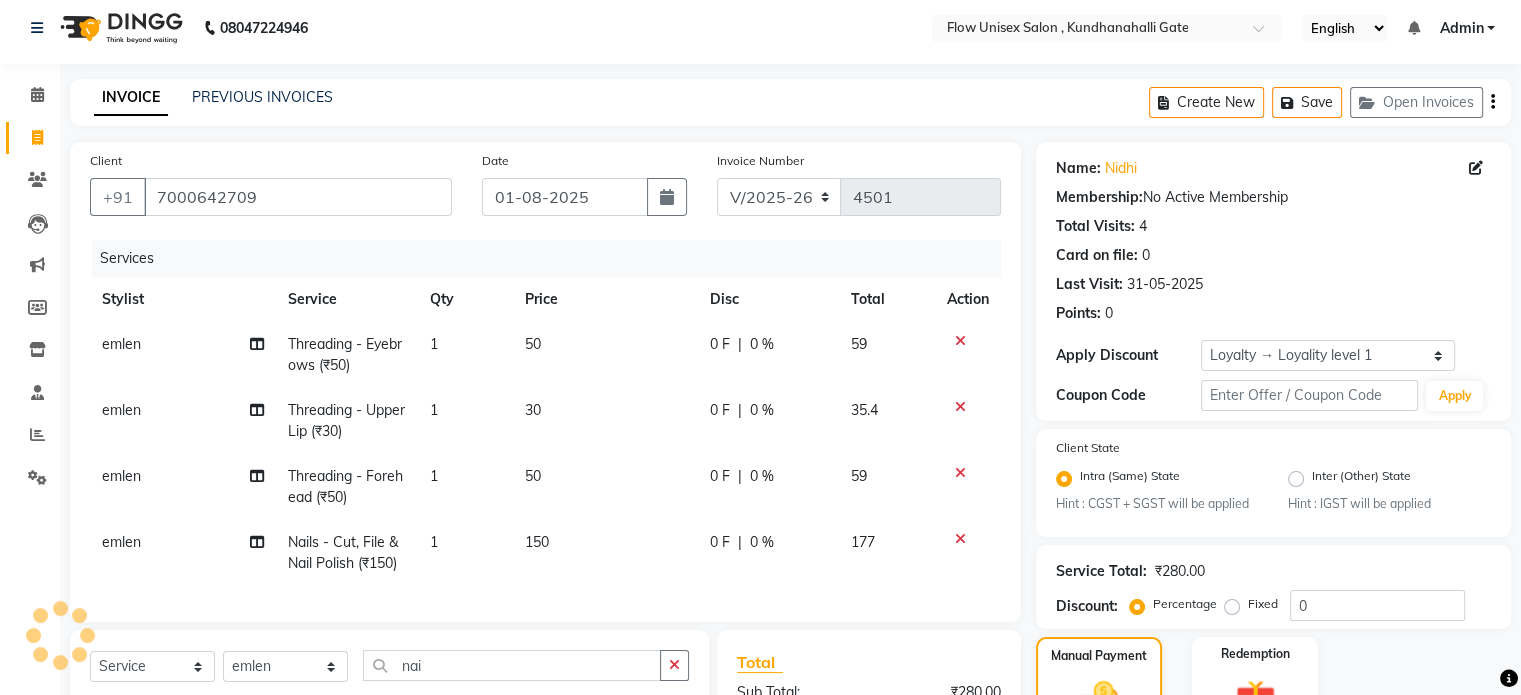 scroll, scrollTop: 0, scrollLeft: 0, axis: both 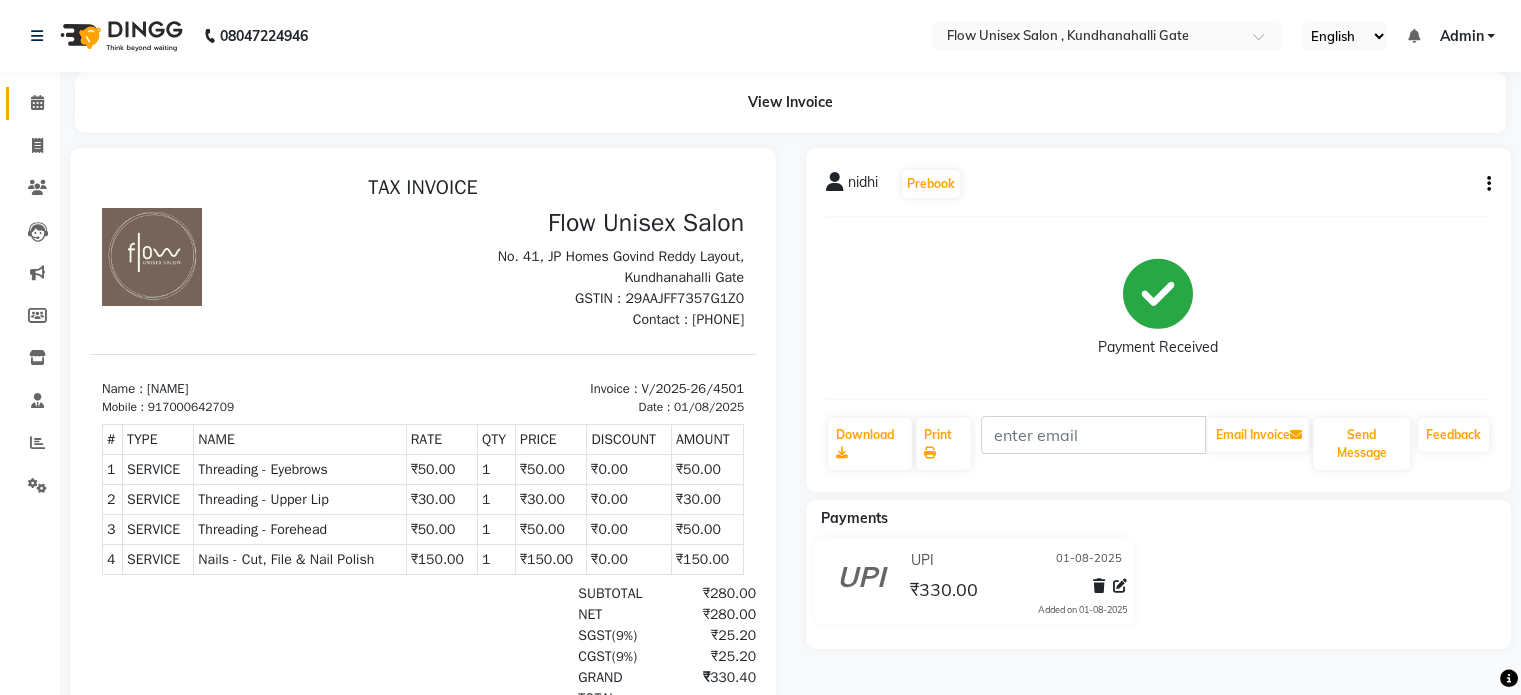click on "Calendar" 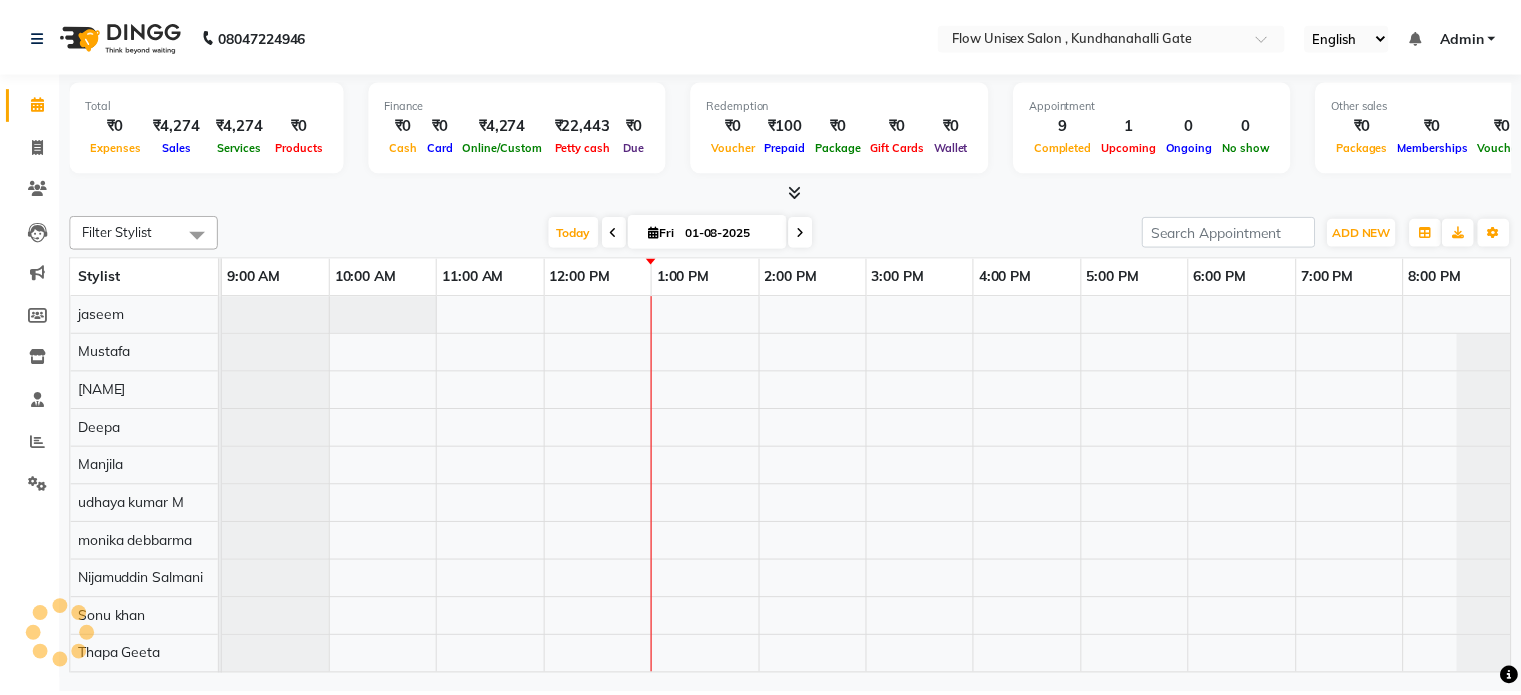 scroll, scrollTop: 0, scrollLeft: 0, axis: both 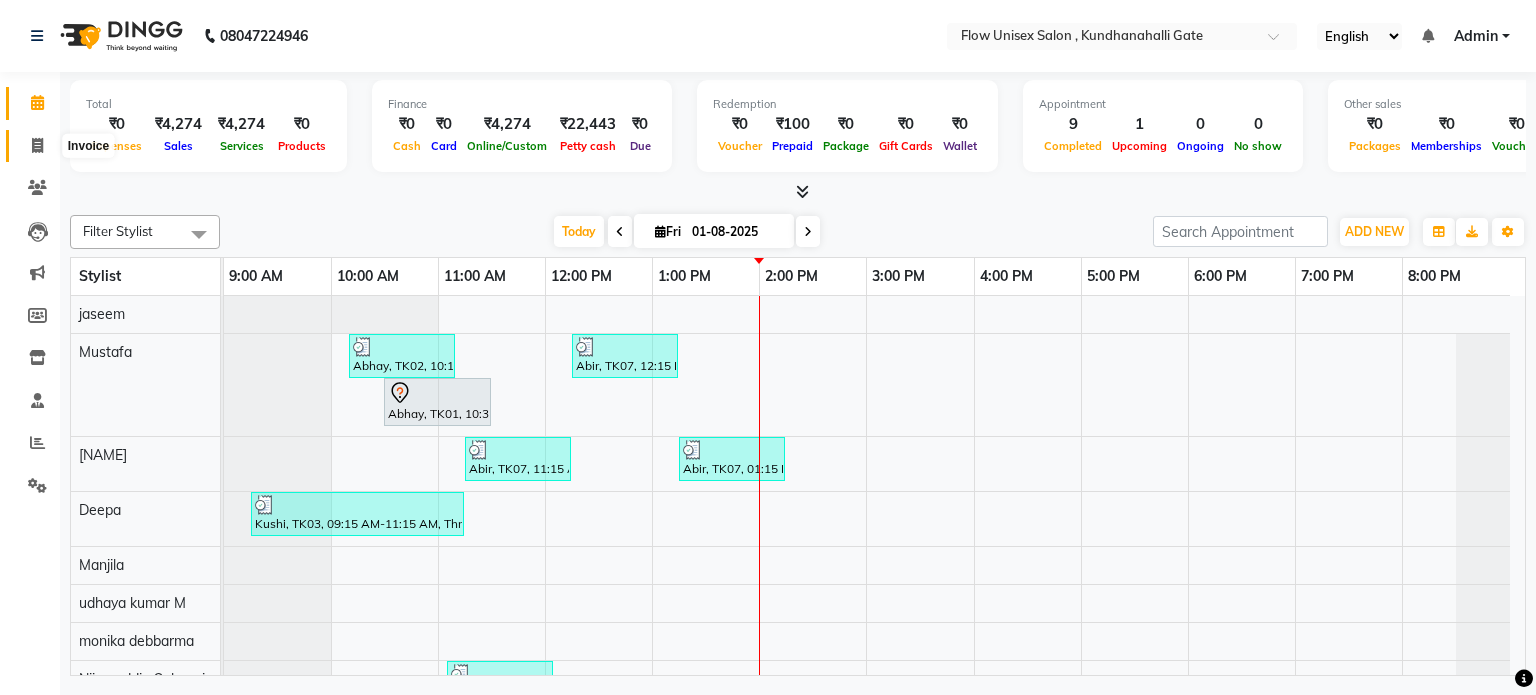 click 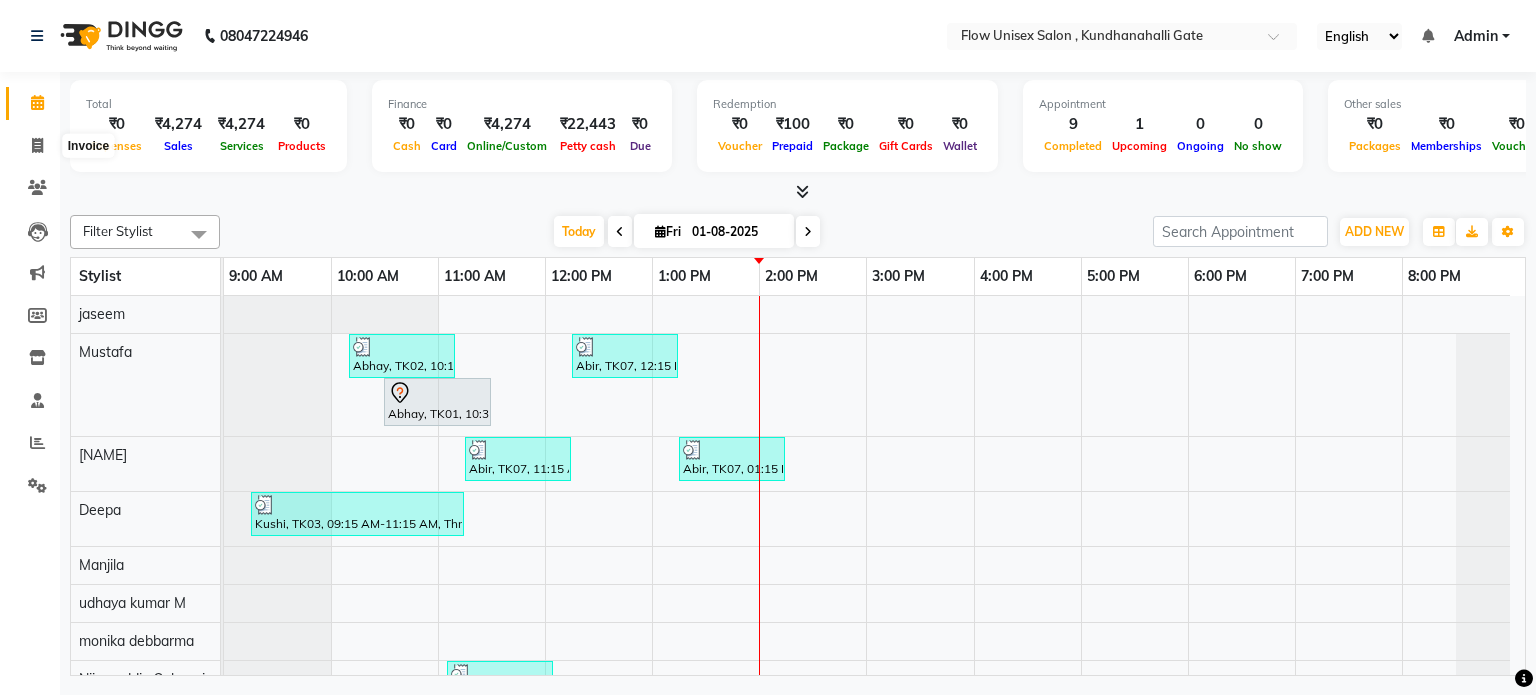 select on "service" 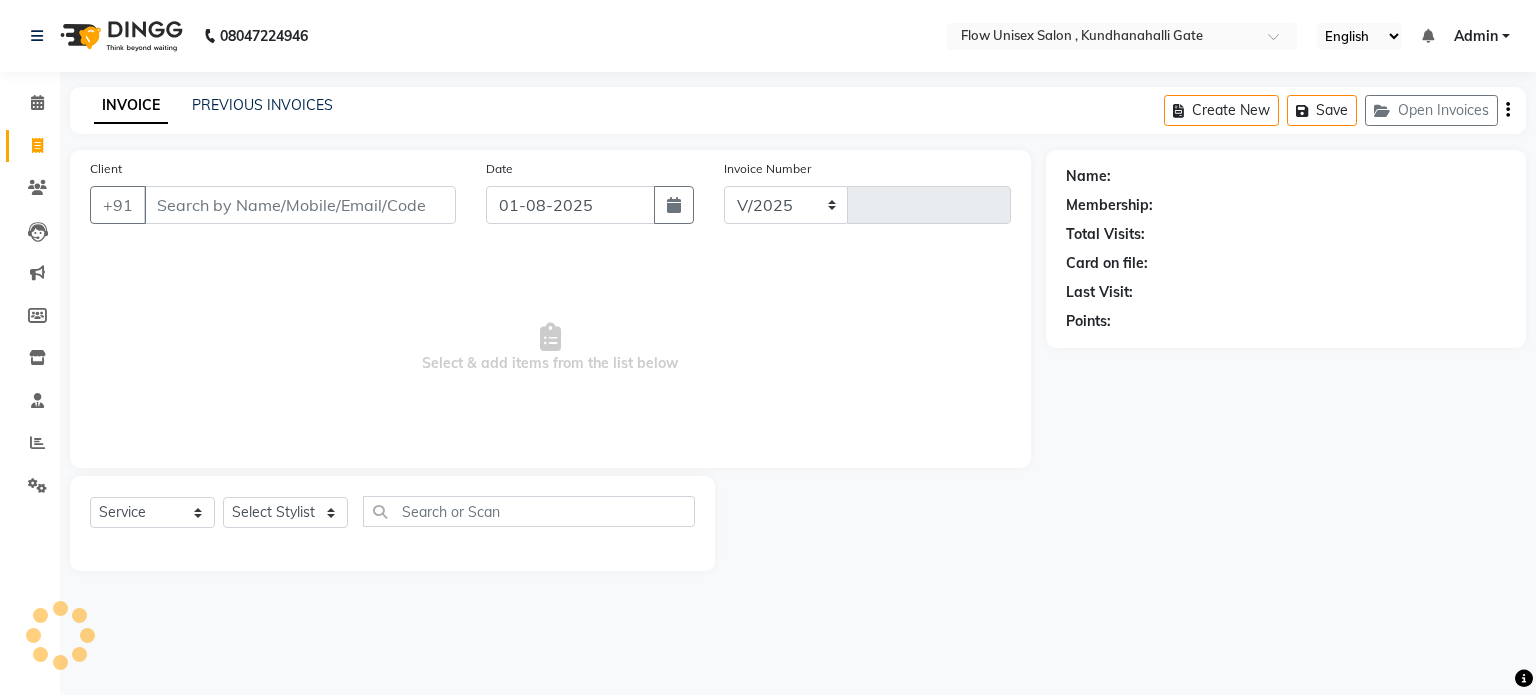 select on "5875" 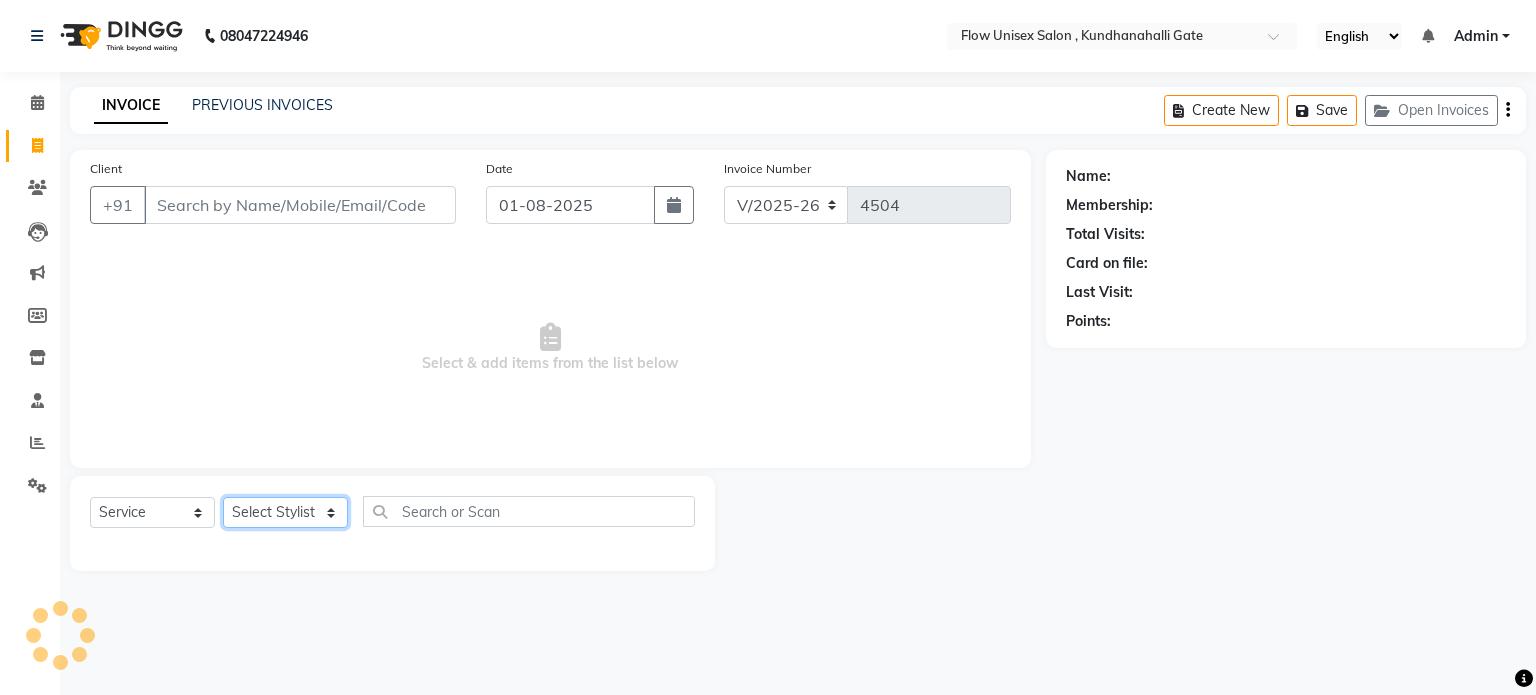 click on "Select Stylist anjana debbarma arman Deepa emlen jaseem Kishore Manjila monika debbarma Mustafa Nijamuddin Salmani Saluka Rai Sonu khan Thapa Geeta udhaya kumar M Vishnu Bhati" 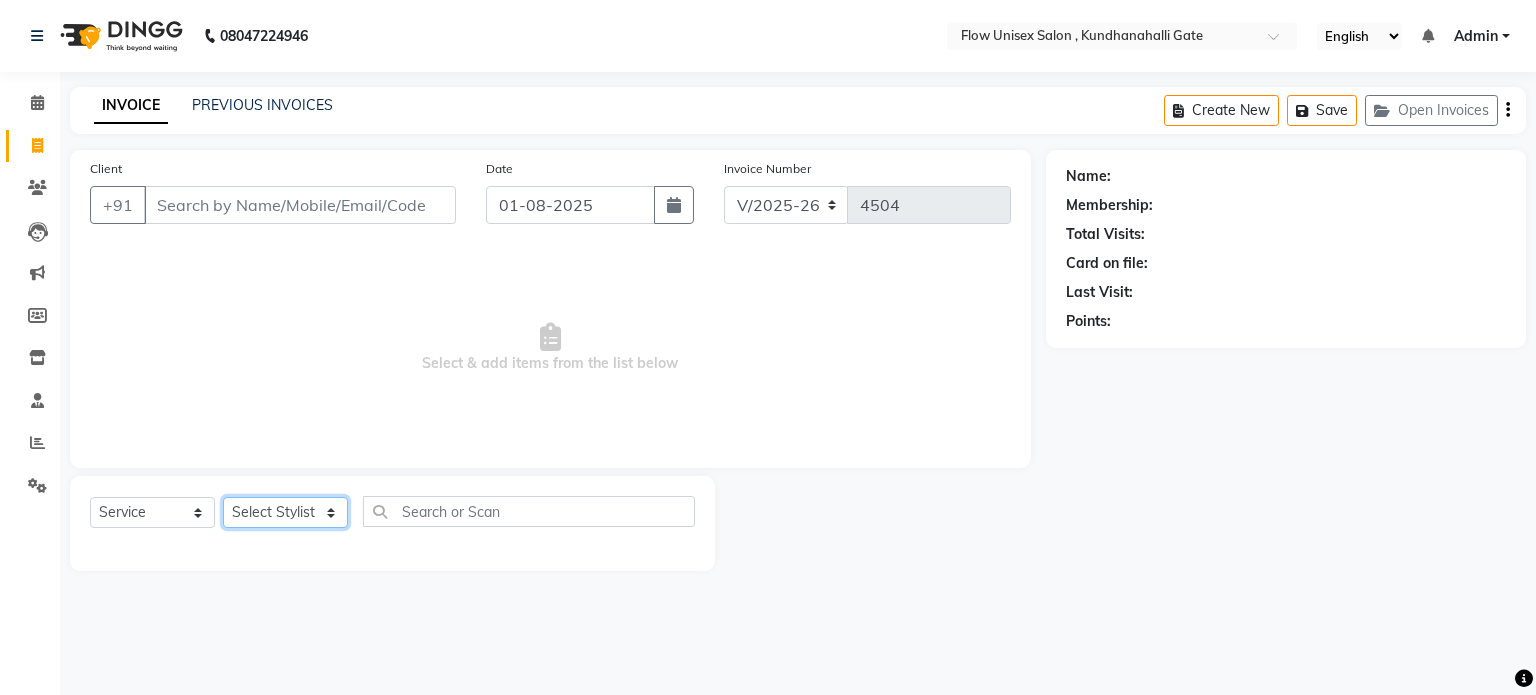 select on "63500" 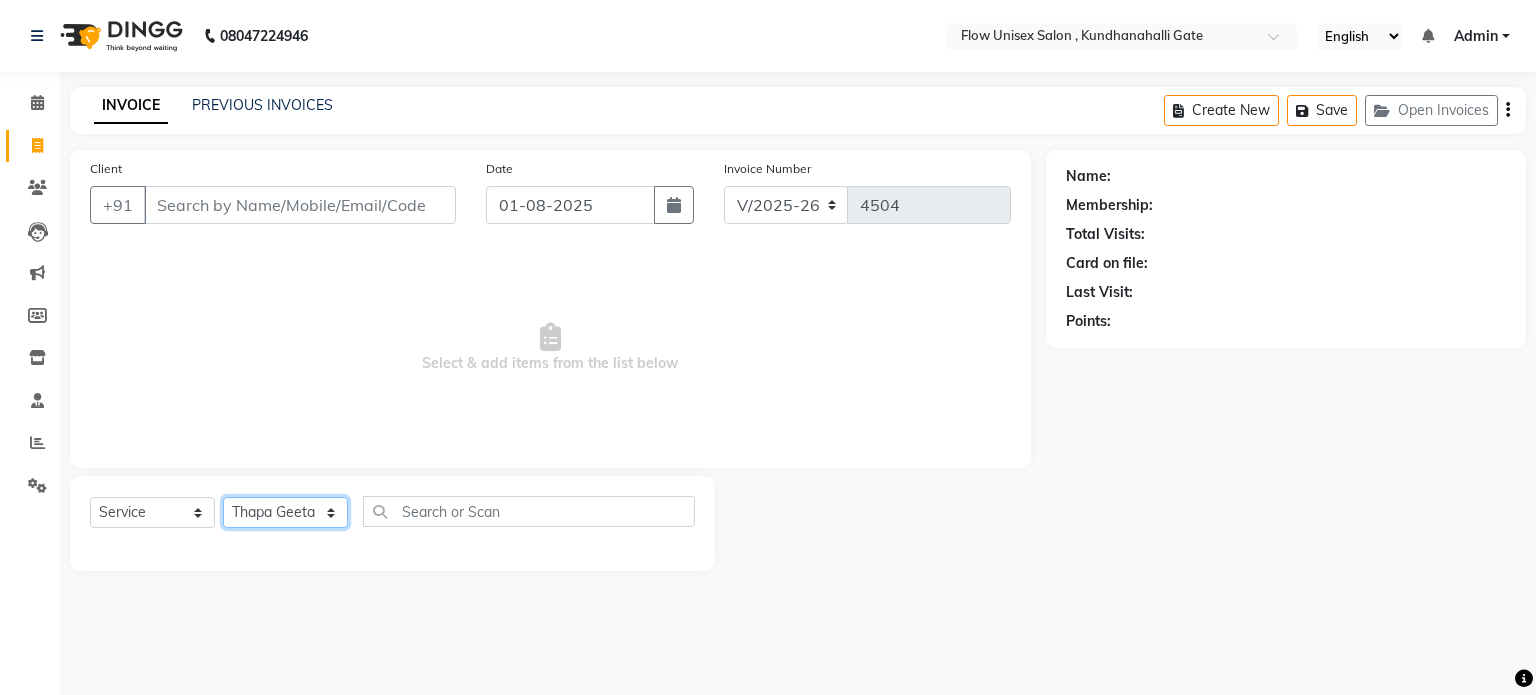 click on "Select Stylist anjana debbarma arman Deepa emlen jaseem Kishore Manjila monika debbarma Mustafa Nijamuddin Salmani Saluka Rai Sonu khan Thapa Geeta udhaya kumar M Vishnu Bhati" 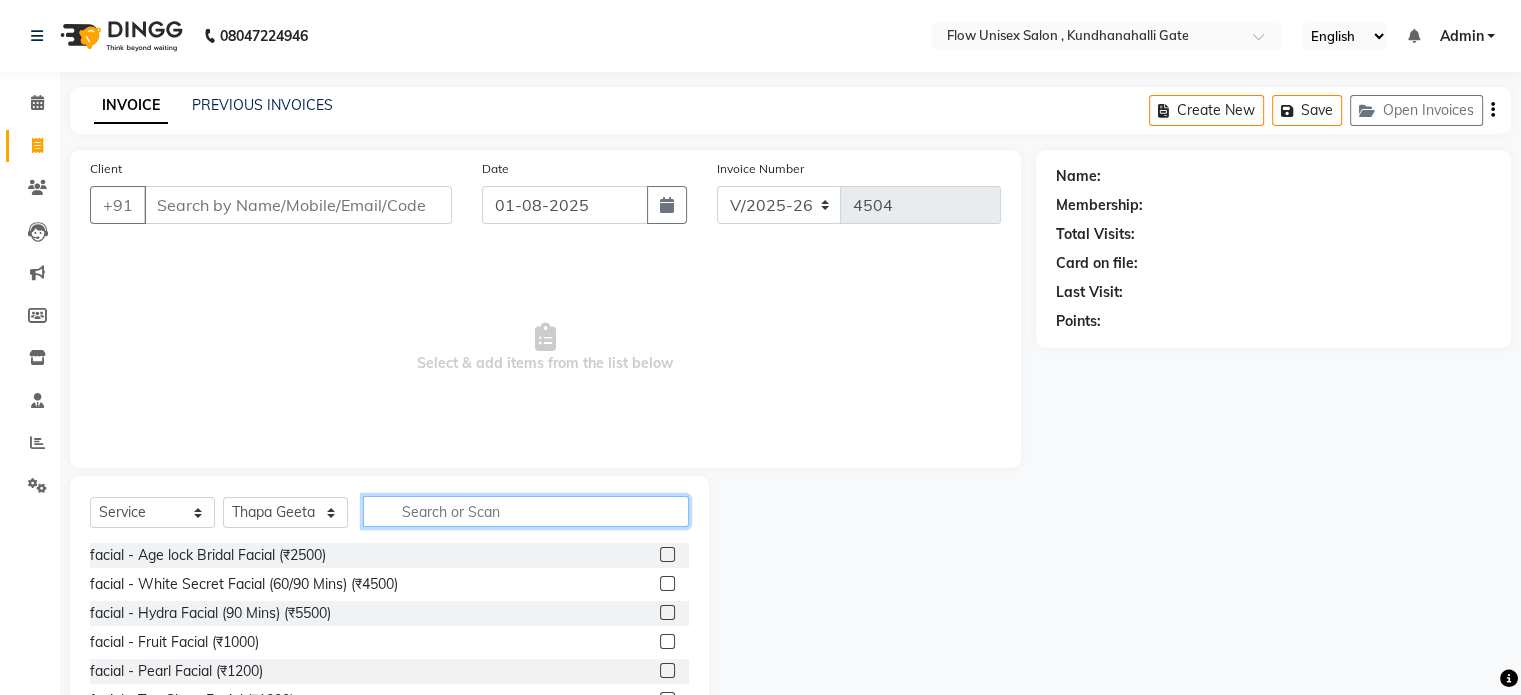 click 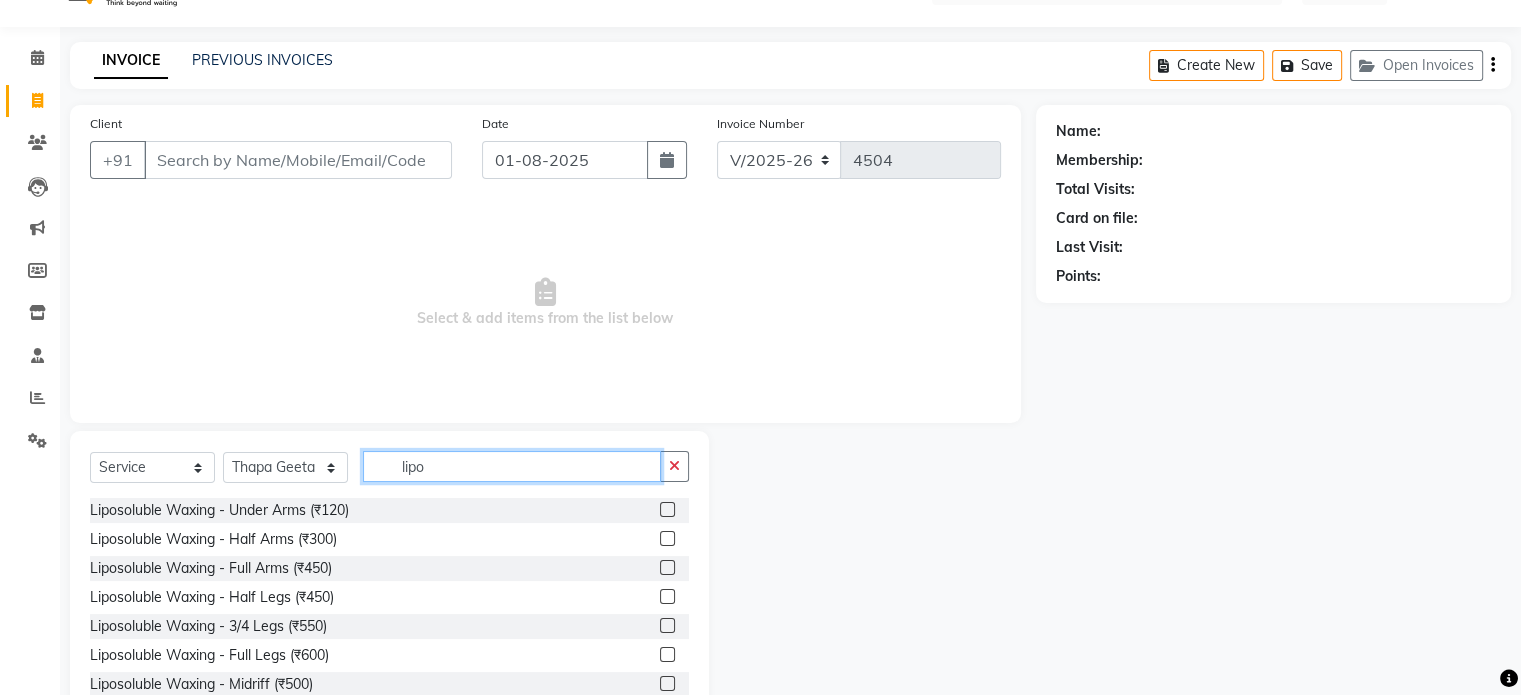 scroll, scrollTop: 106, scrollLeft: 0, axis: vertical 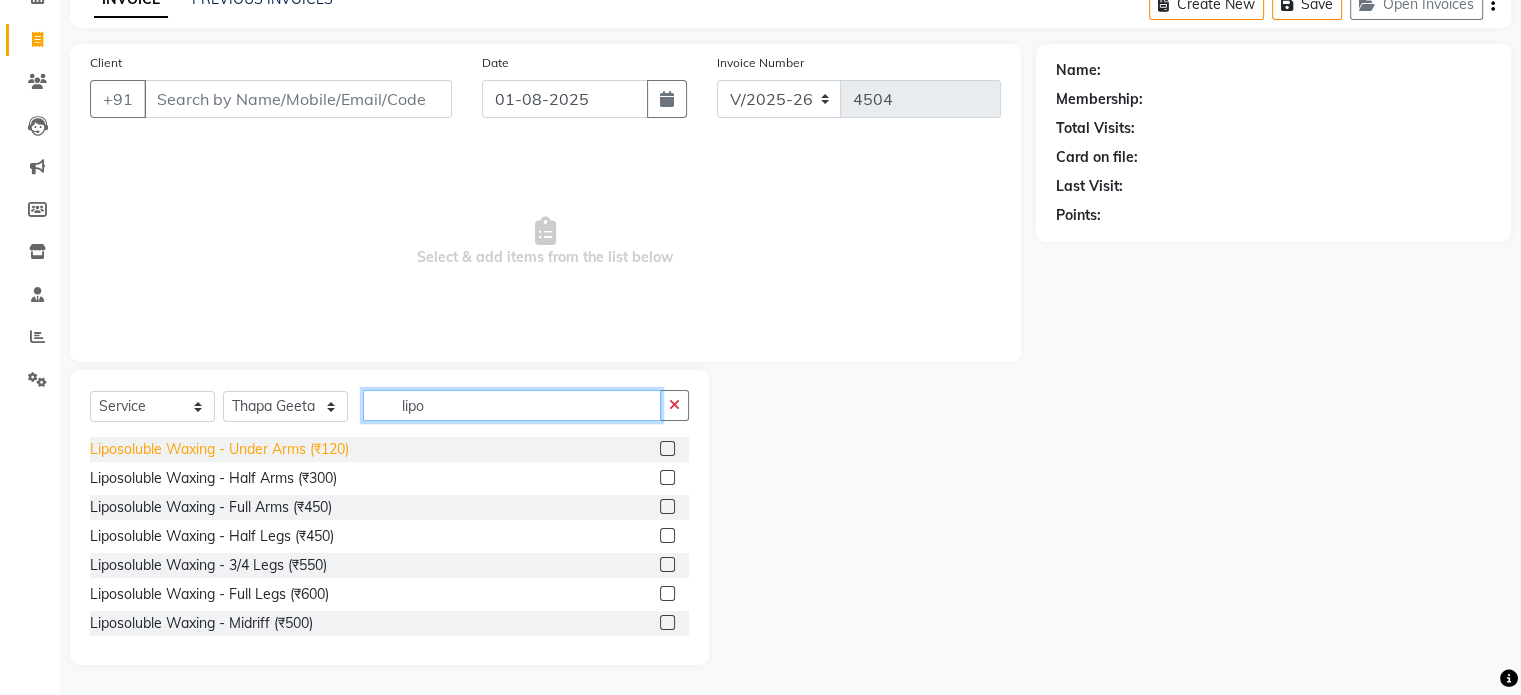 type on "lipo" 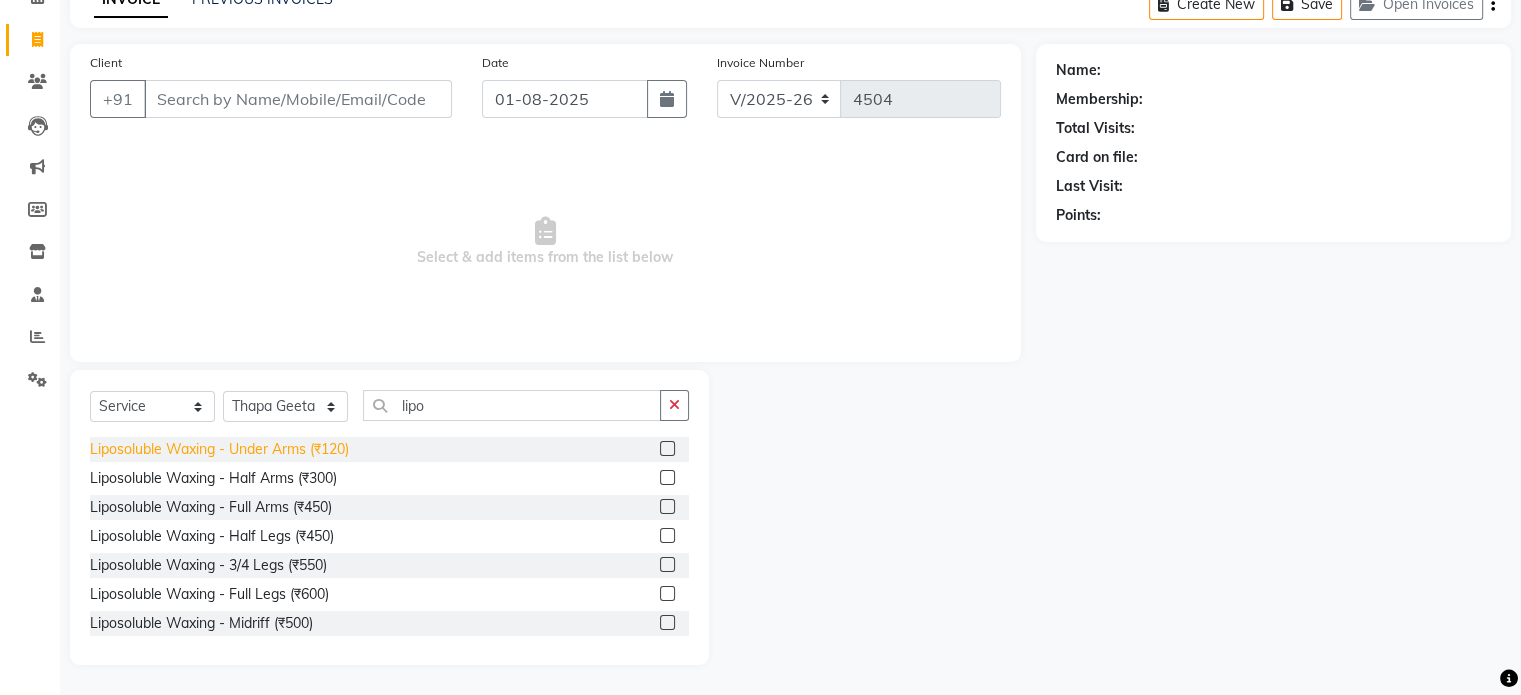 click on "Liposoluble Waxing  - Under Arms (₹120)" 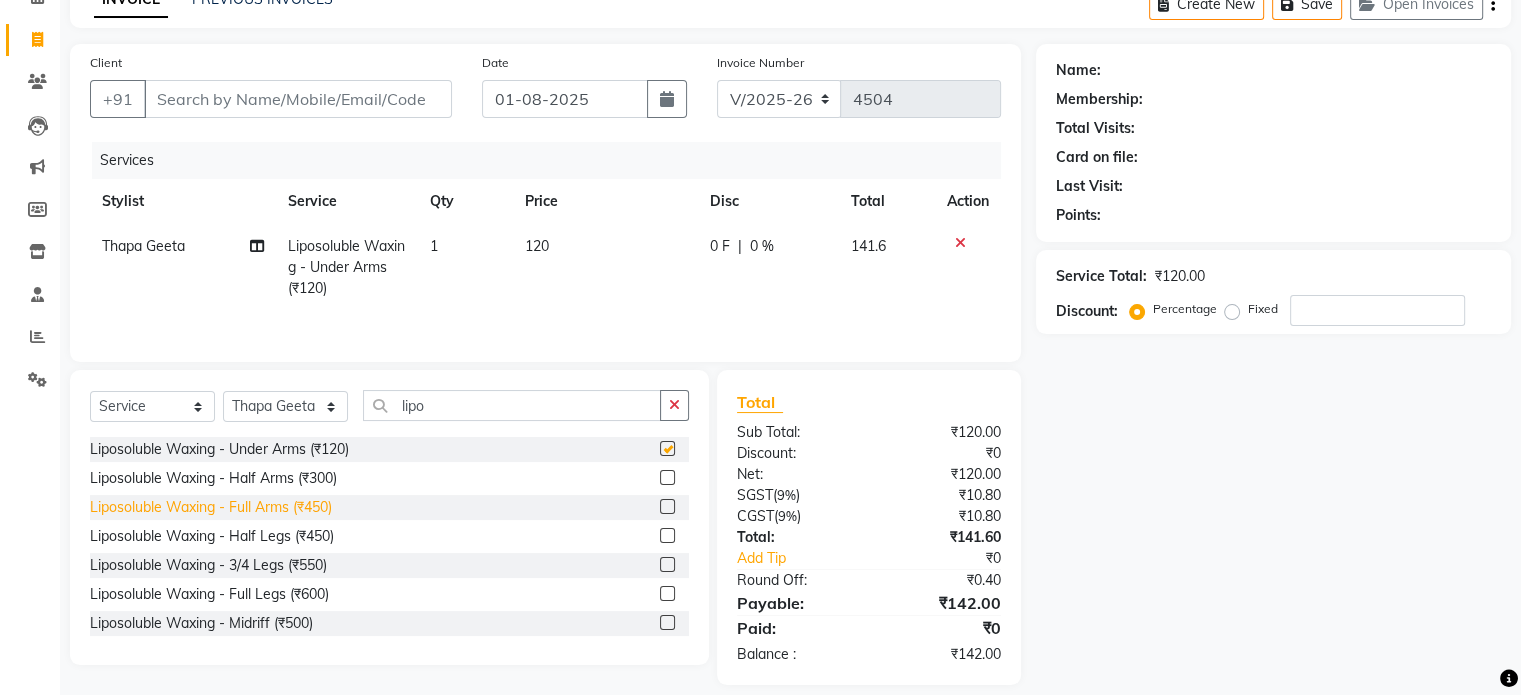 checkbox on "false" 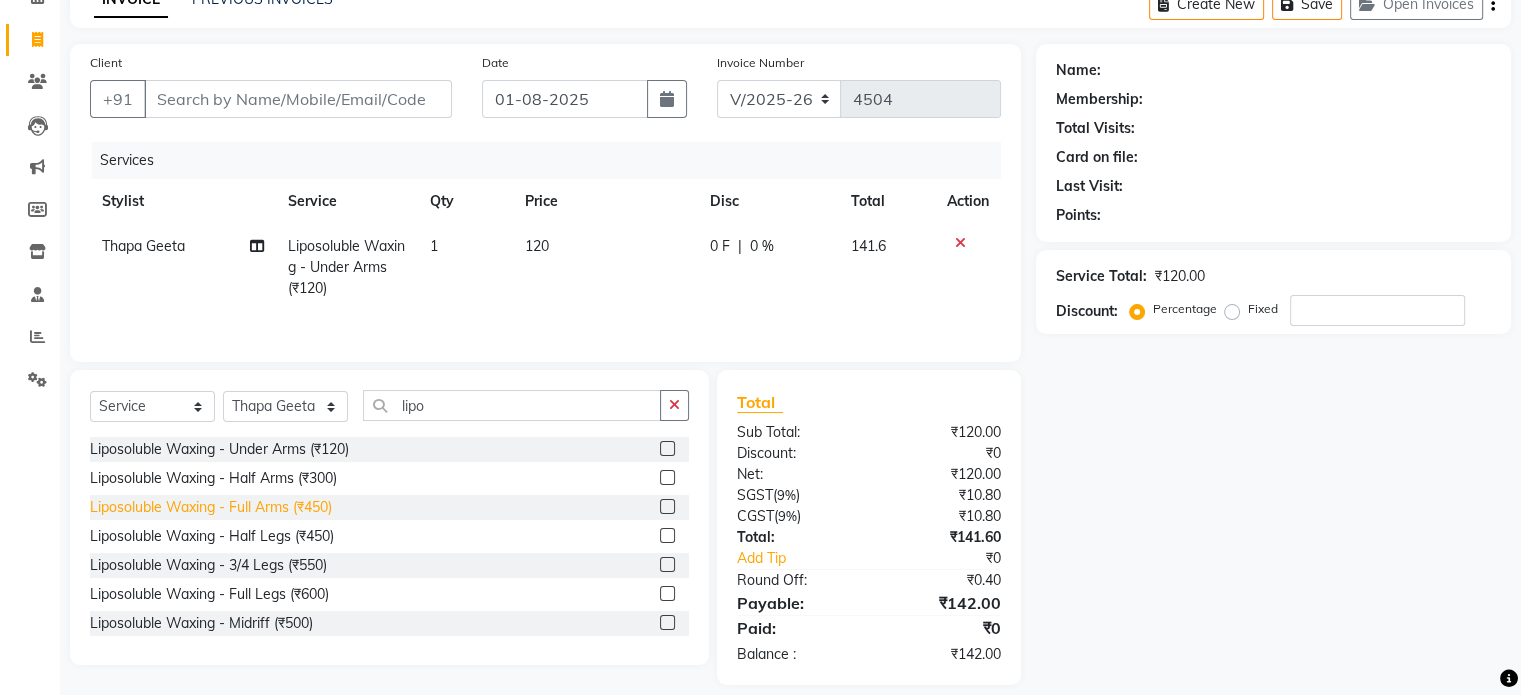 click on "Liposoluble Waxing  - Full Arms (₹450)" 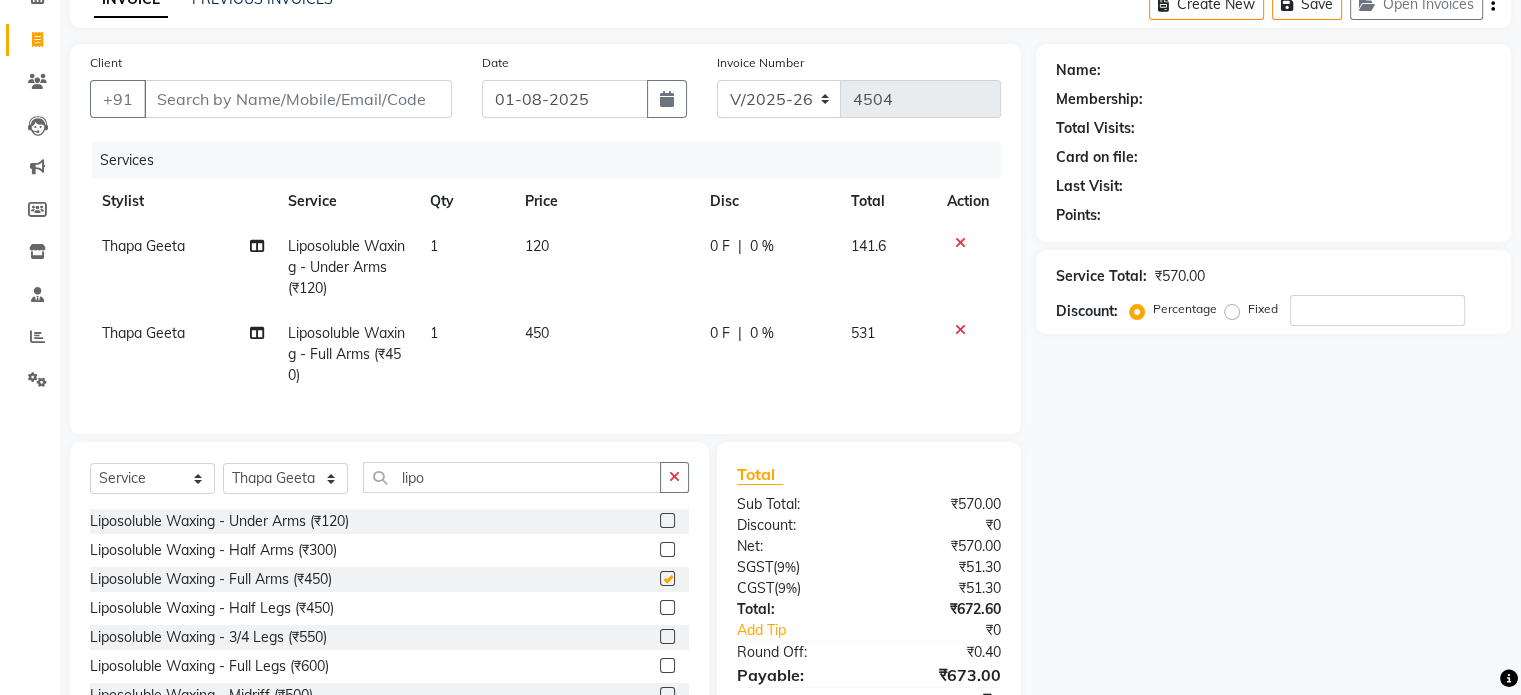 checkbox on "false" 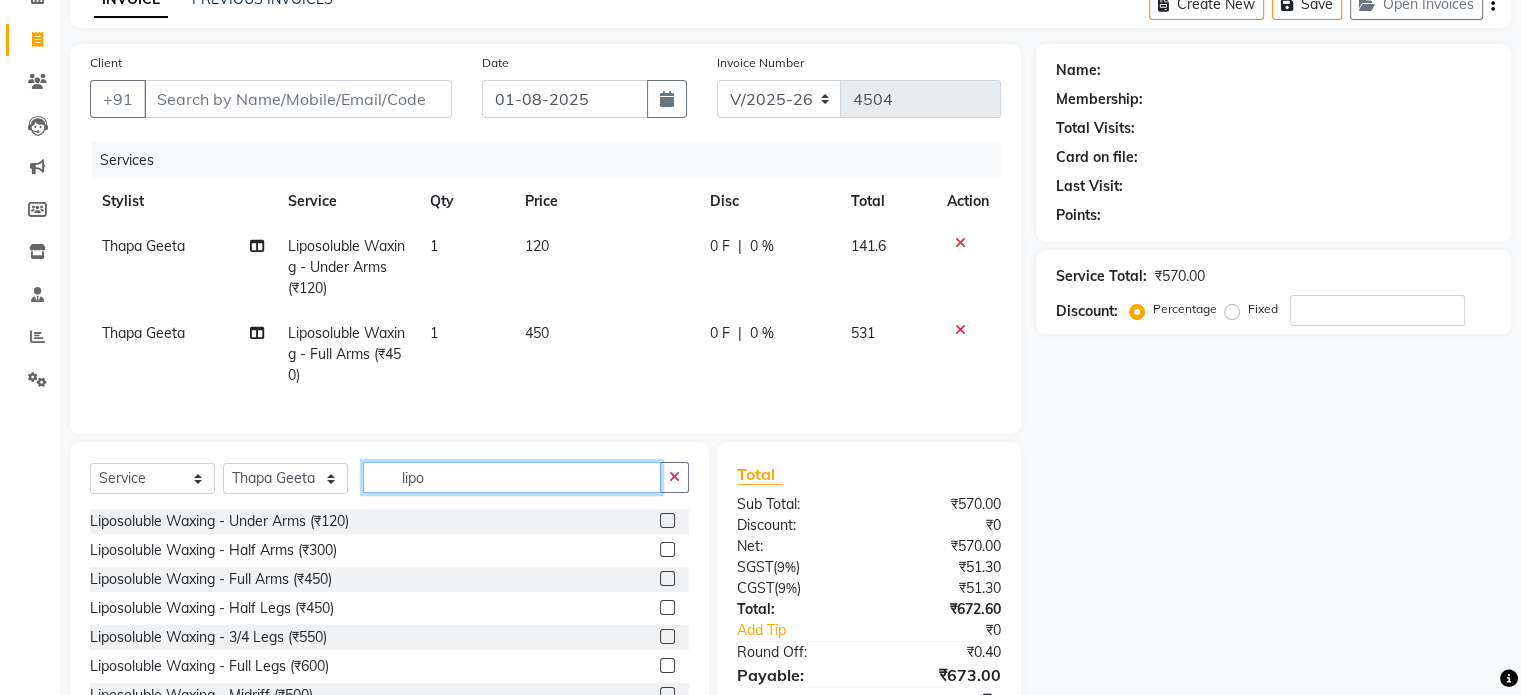 click on "lipo" 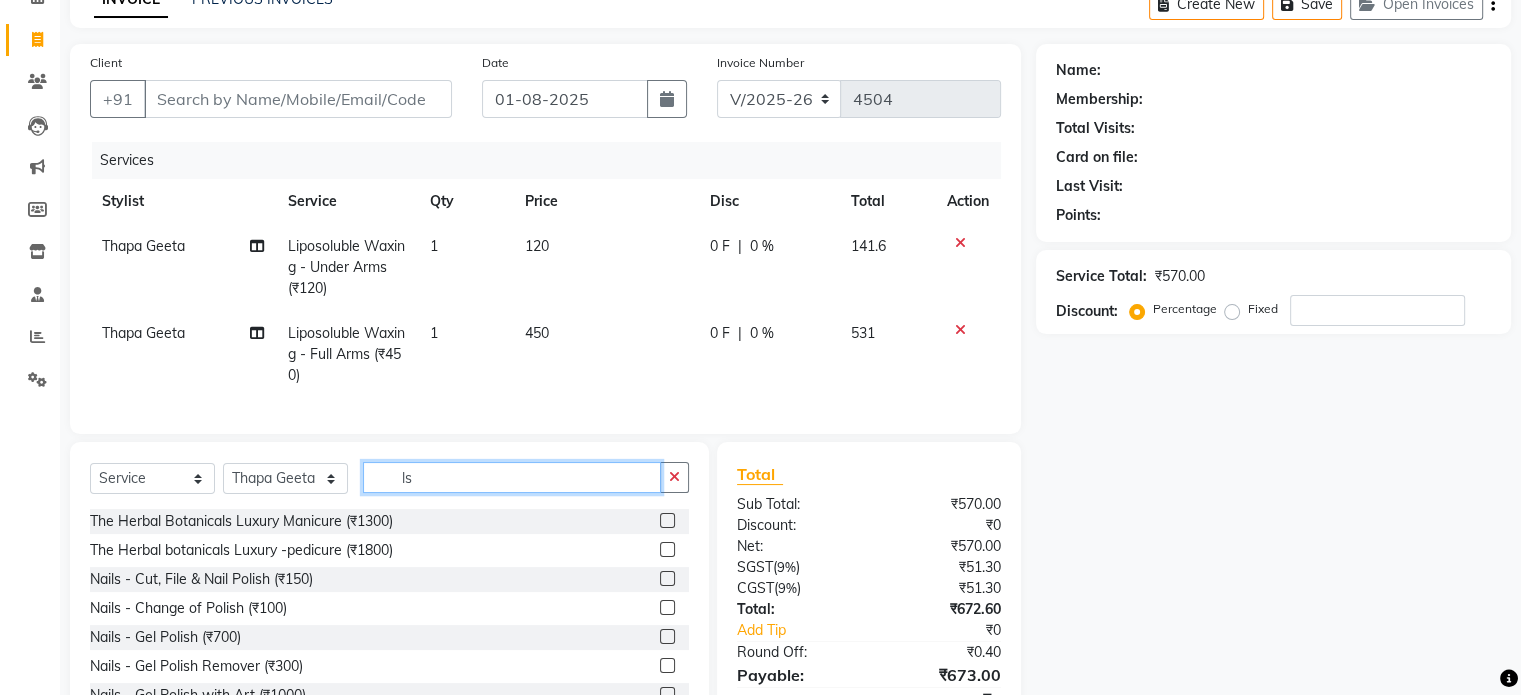 type on "l" 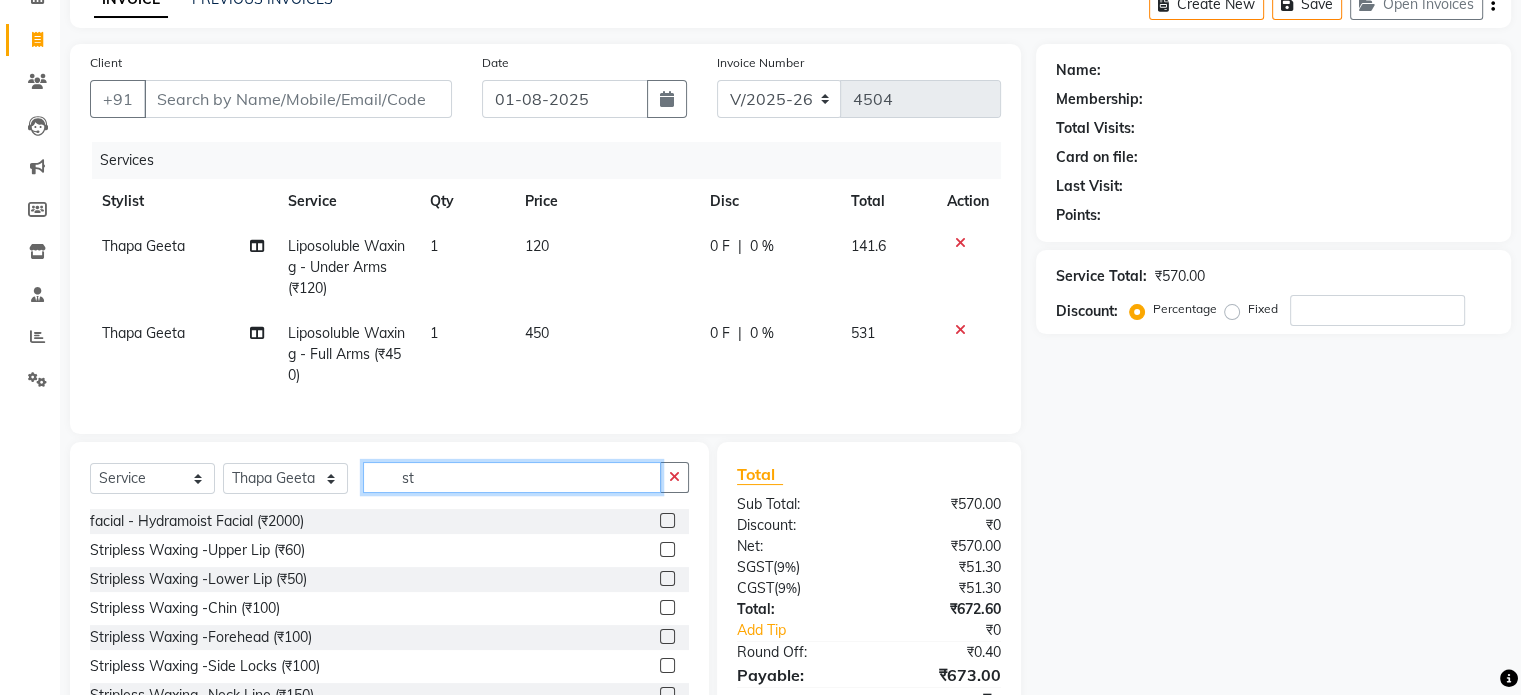 scroll, scrollTop: 206, scrollLeft: 0, axis: vertical 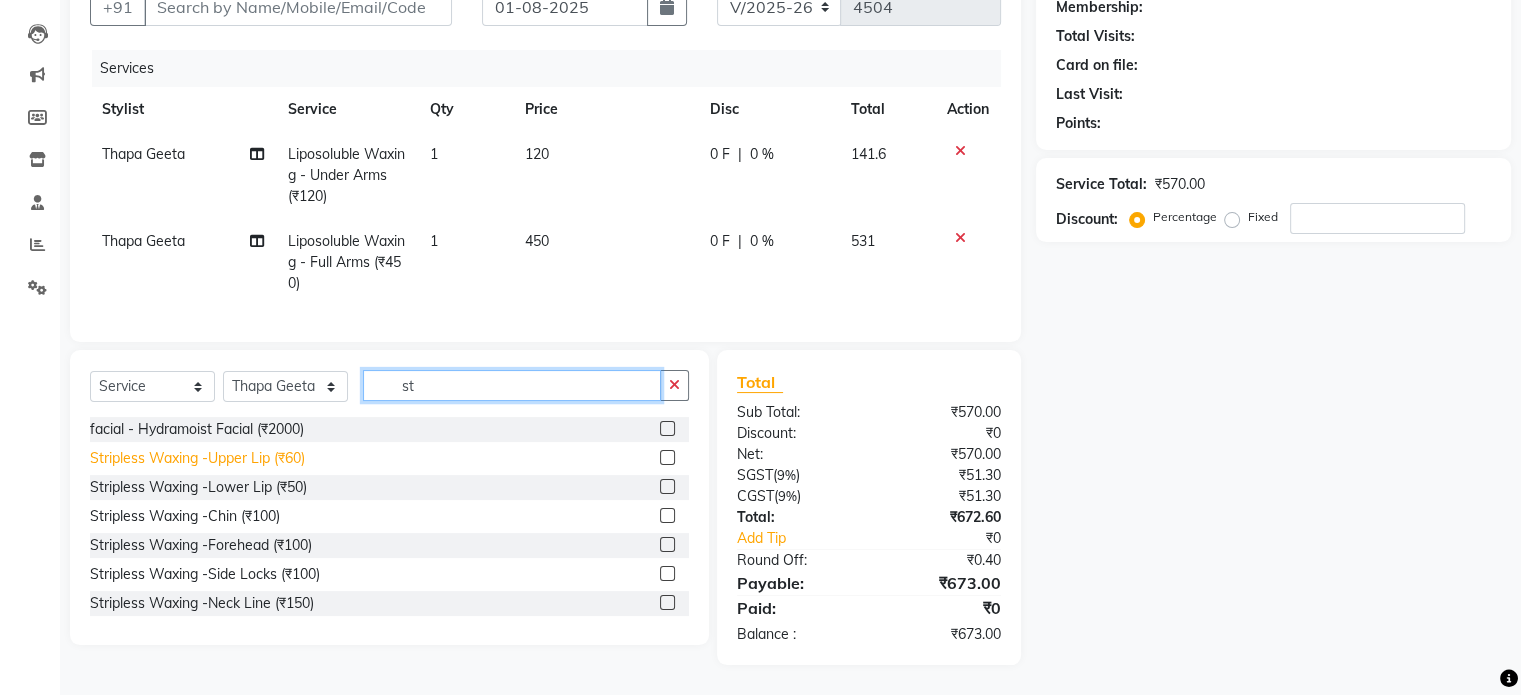type on "st" 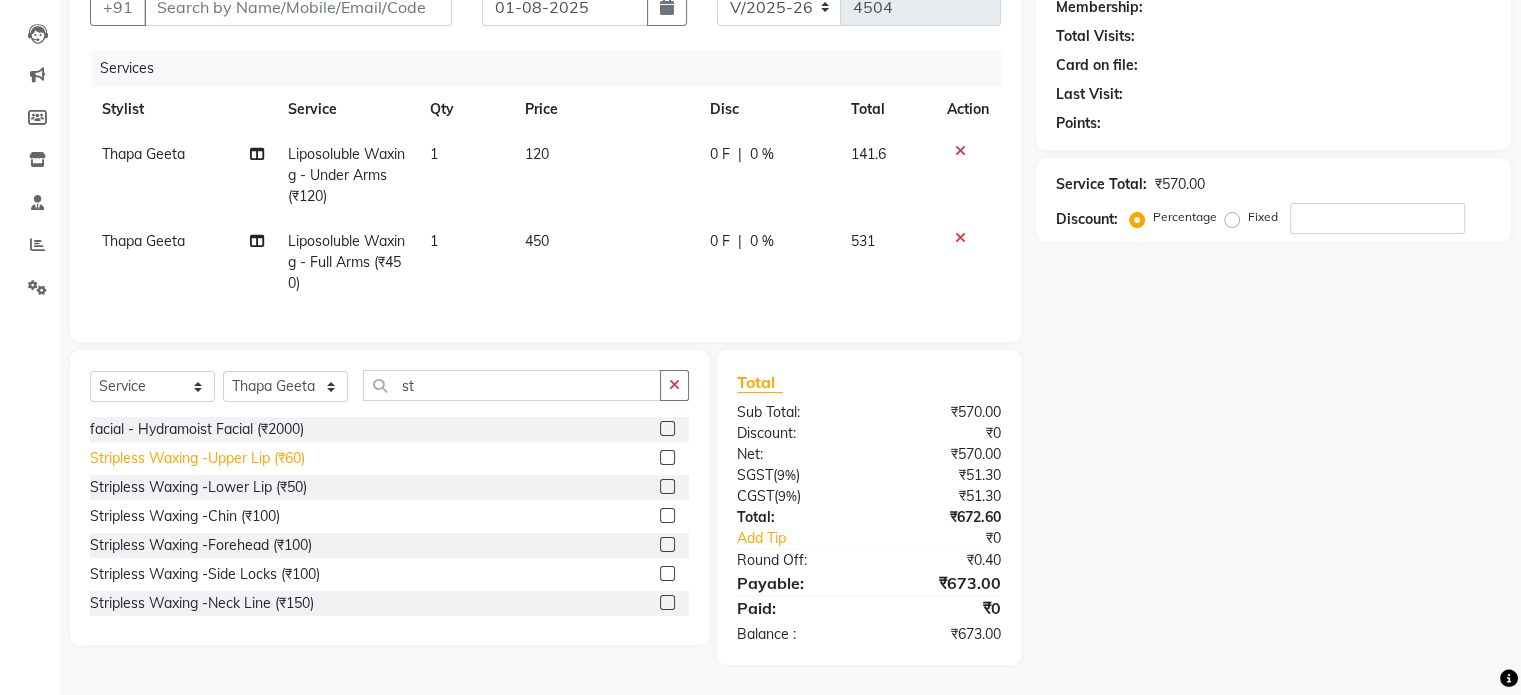 click on "Stripless Waxing -Upper Lip (₹60)" 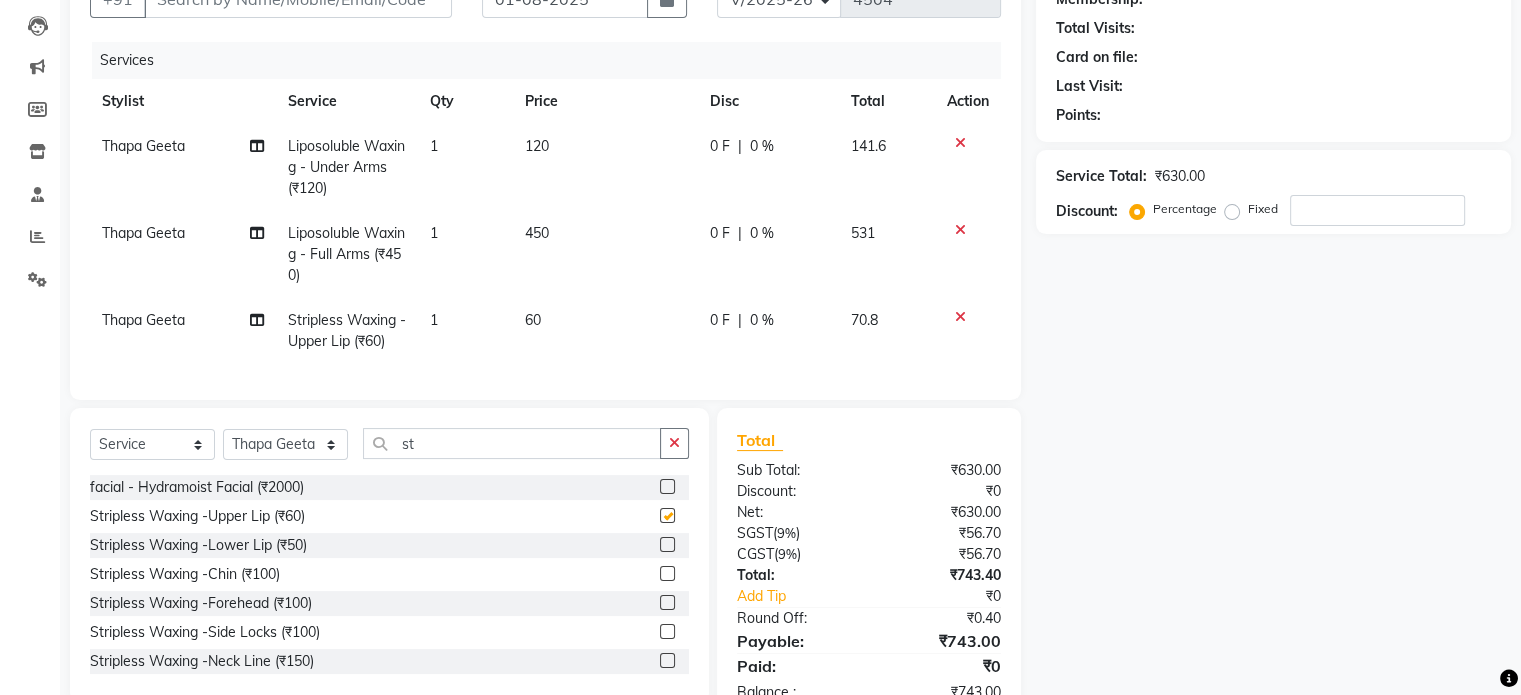 checkbox on "false" 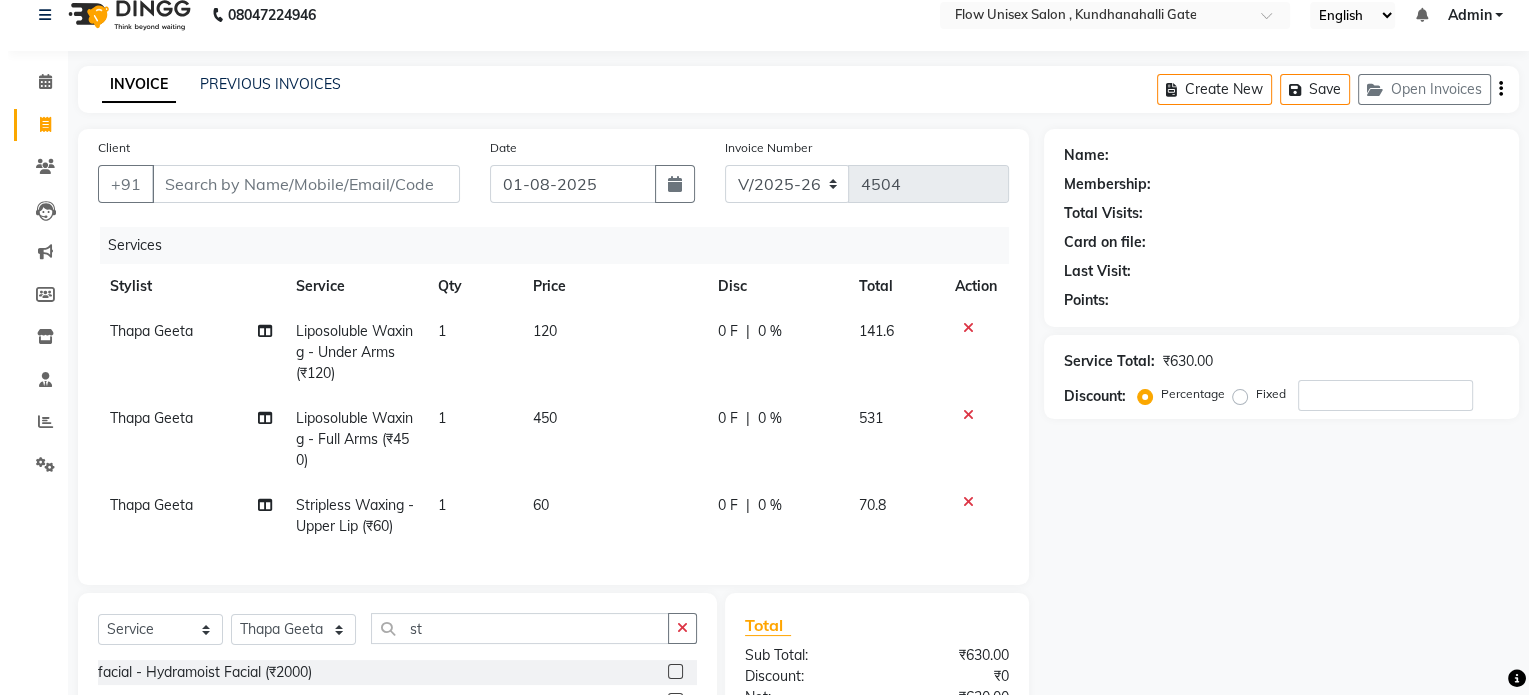 scroll, scrollTop: 0, scrollLeft: 0, axis: both 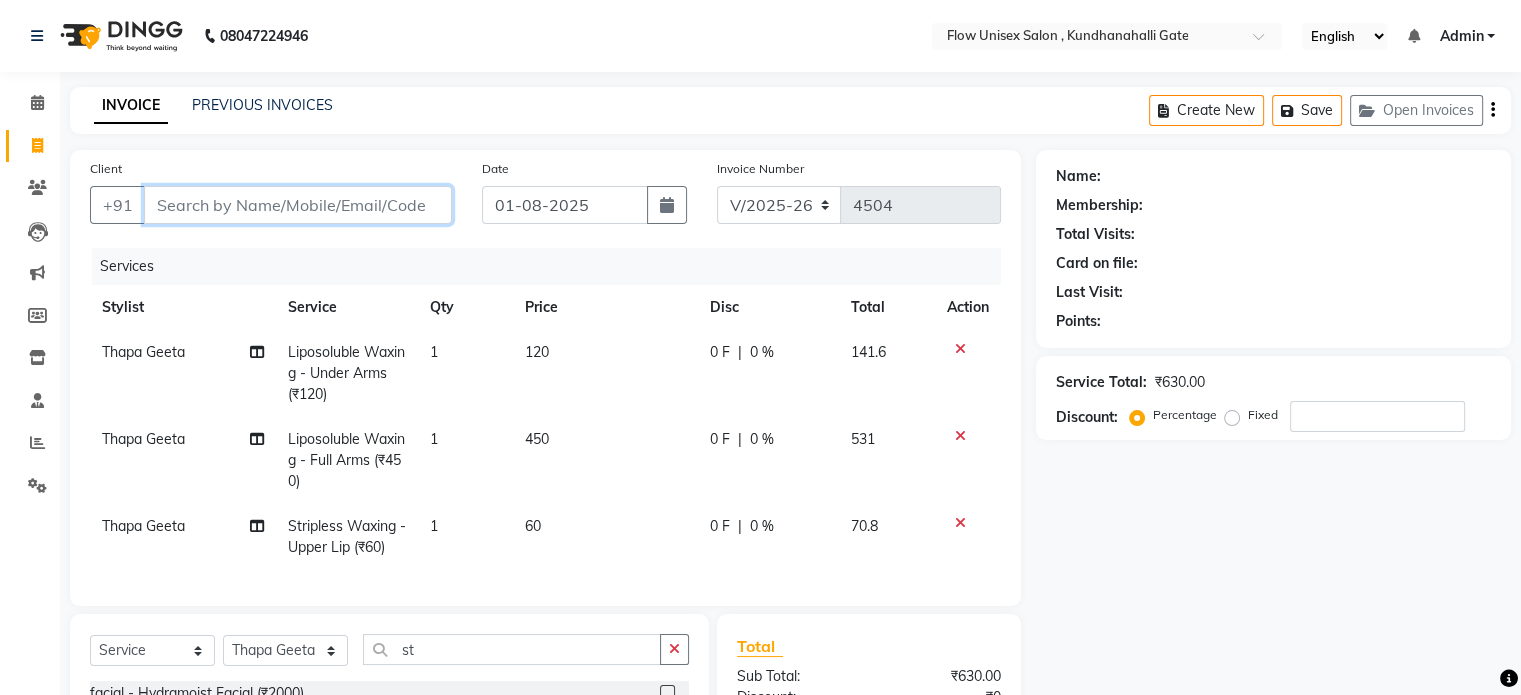 click on "Client" at bounding box center (298, 205) 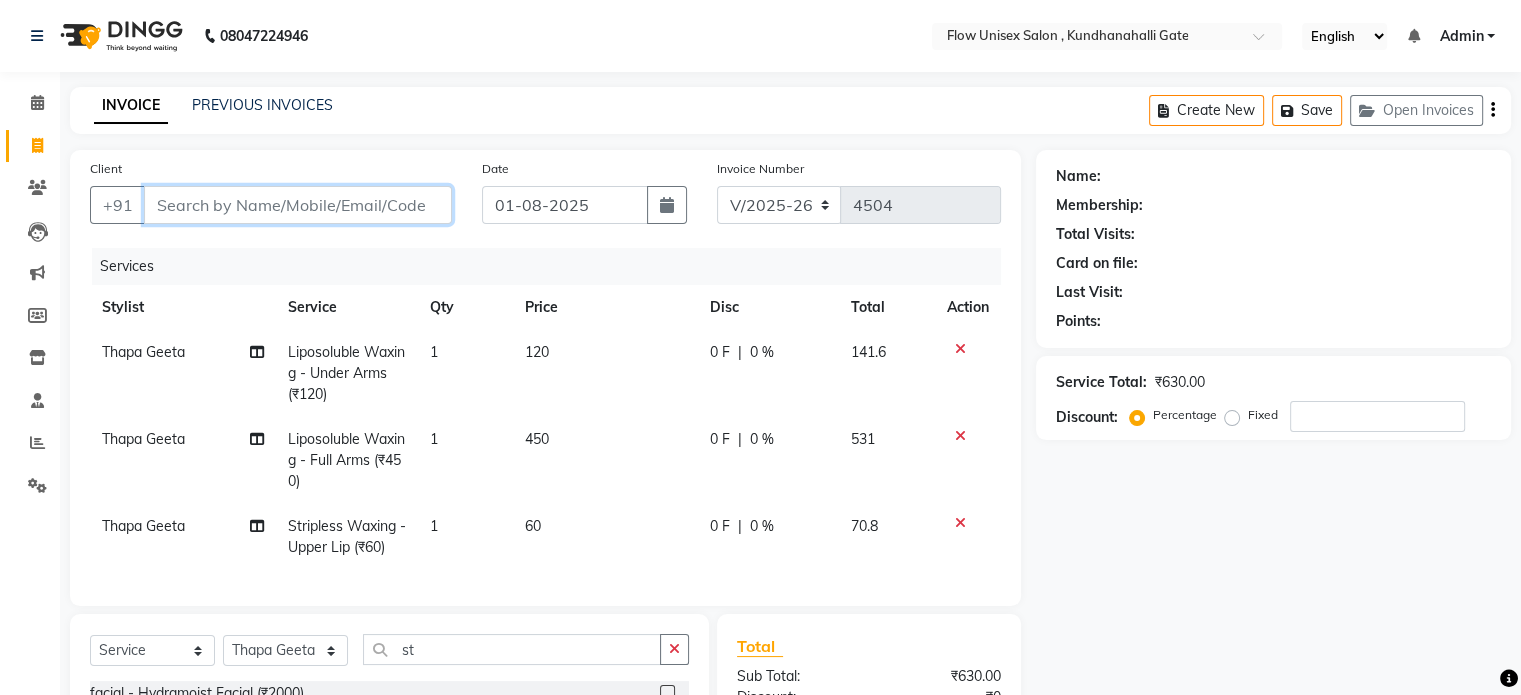 type on "7" 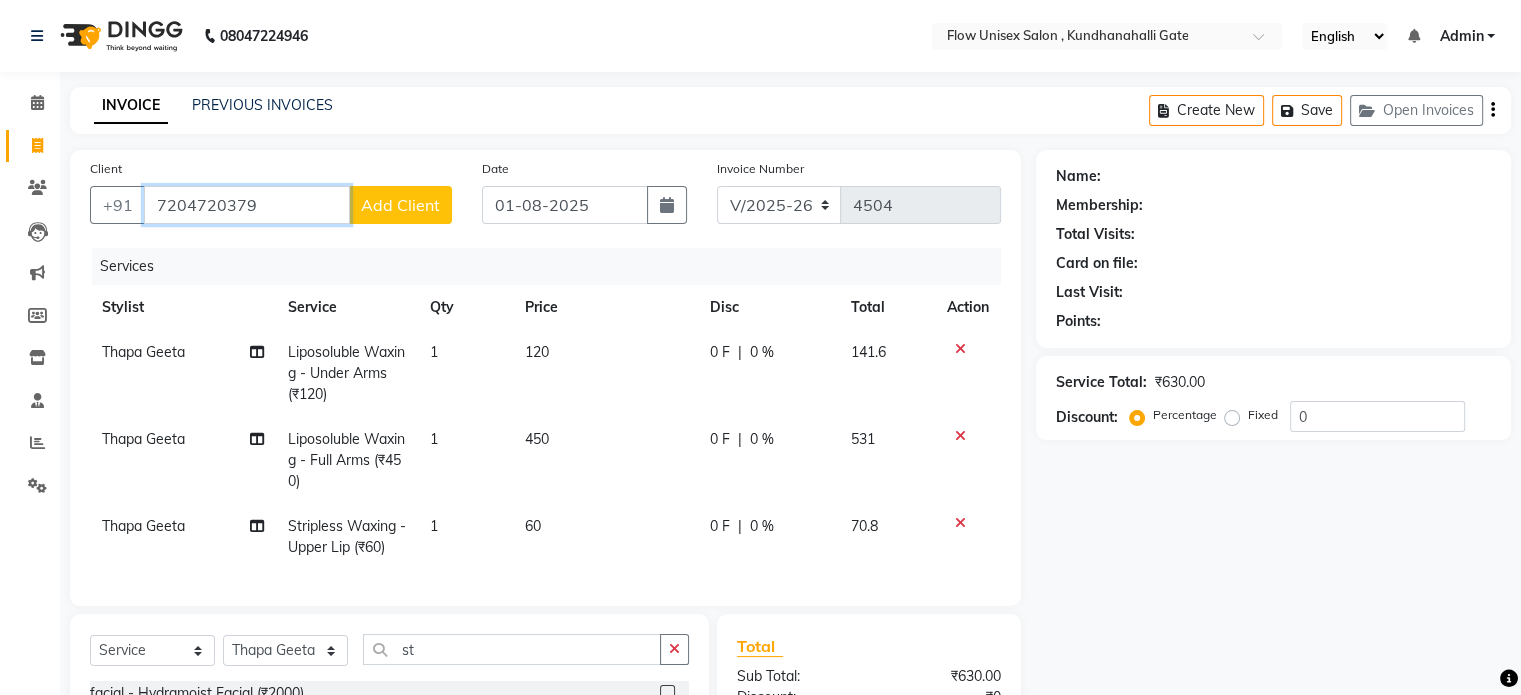 type on "7204720379" 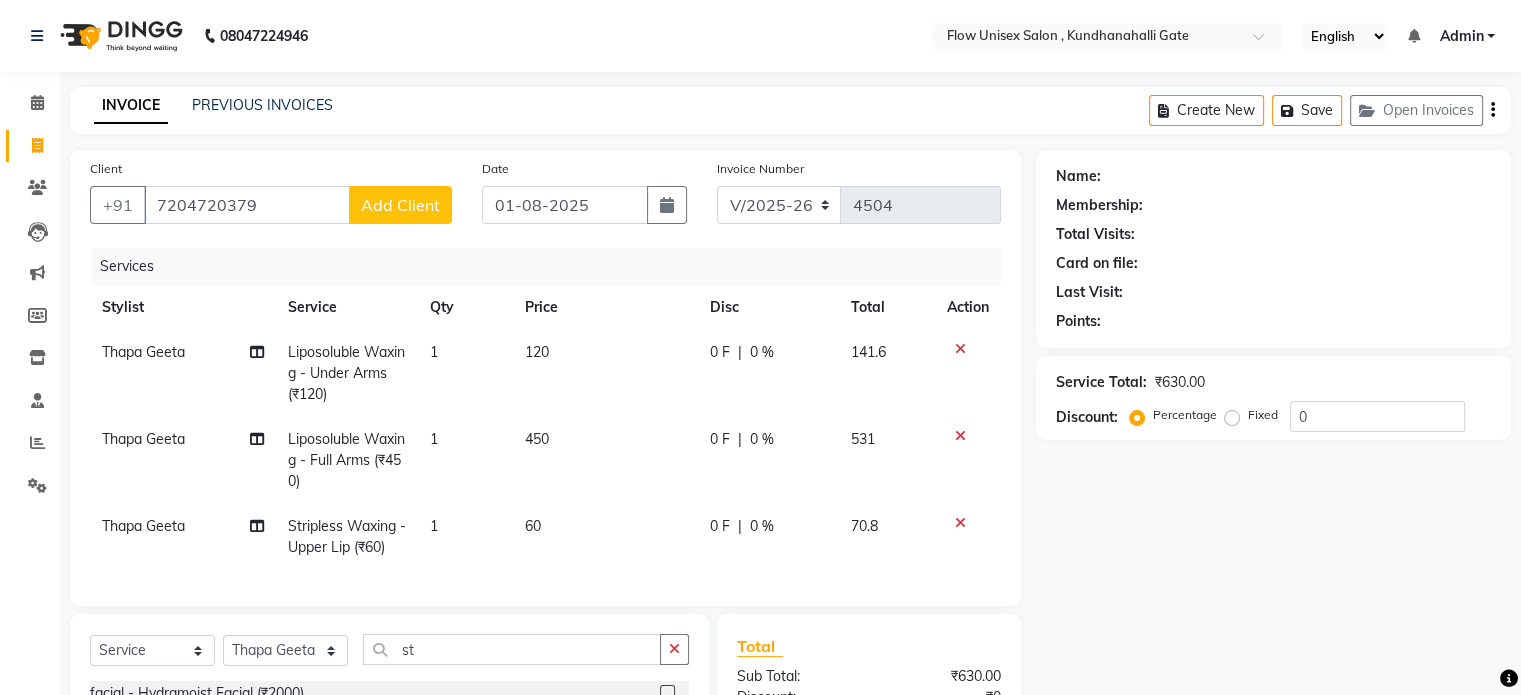 click on "Add Client" 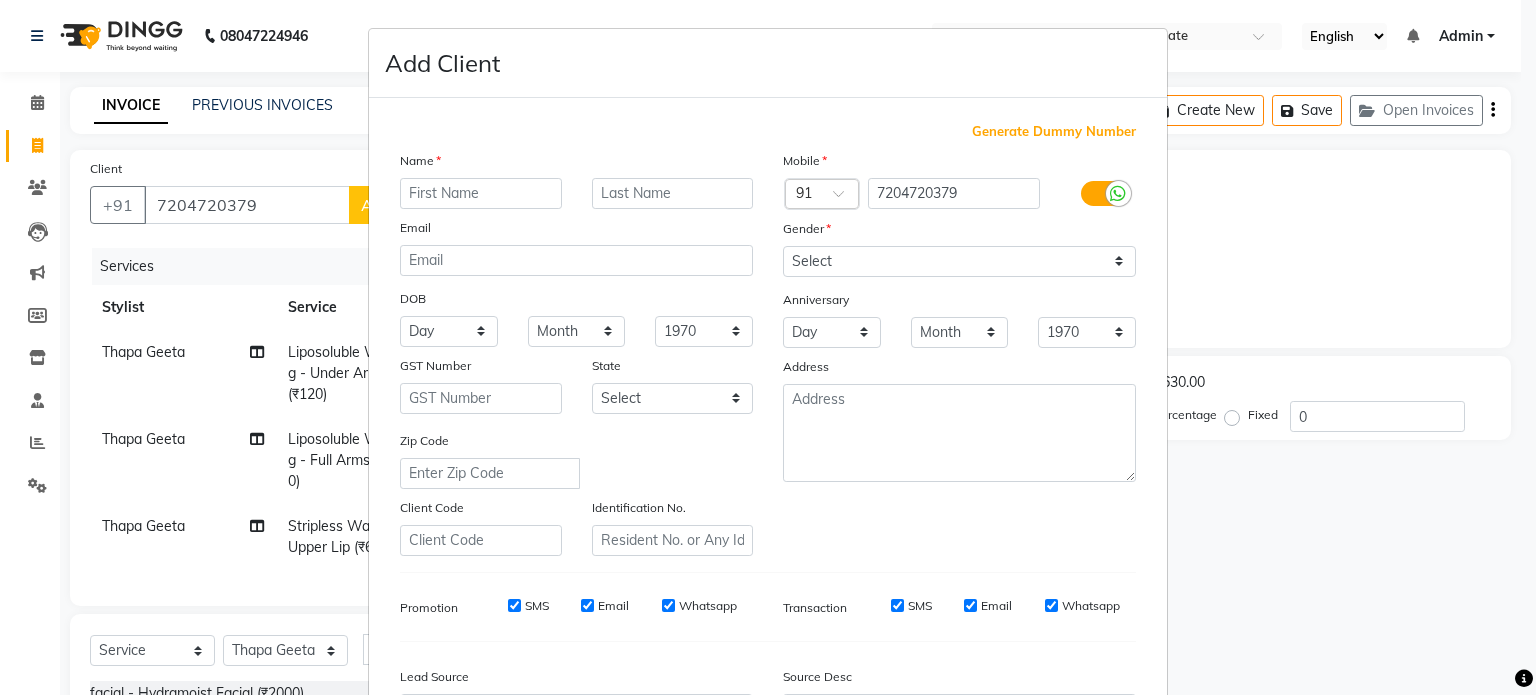 click at bounding box center (481, 193) 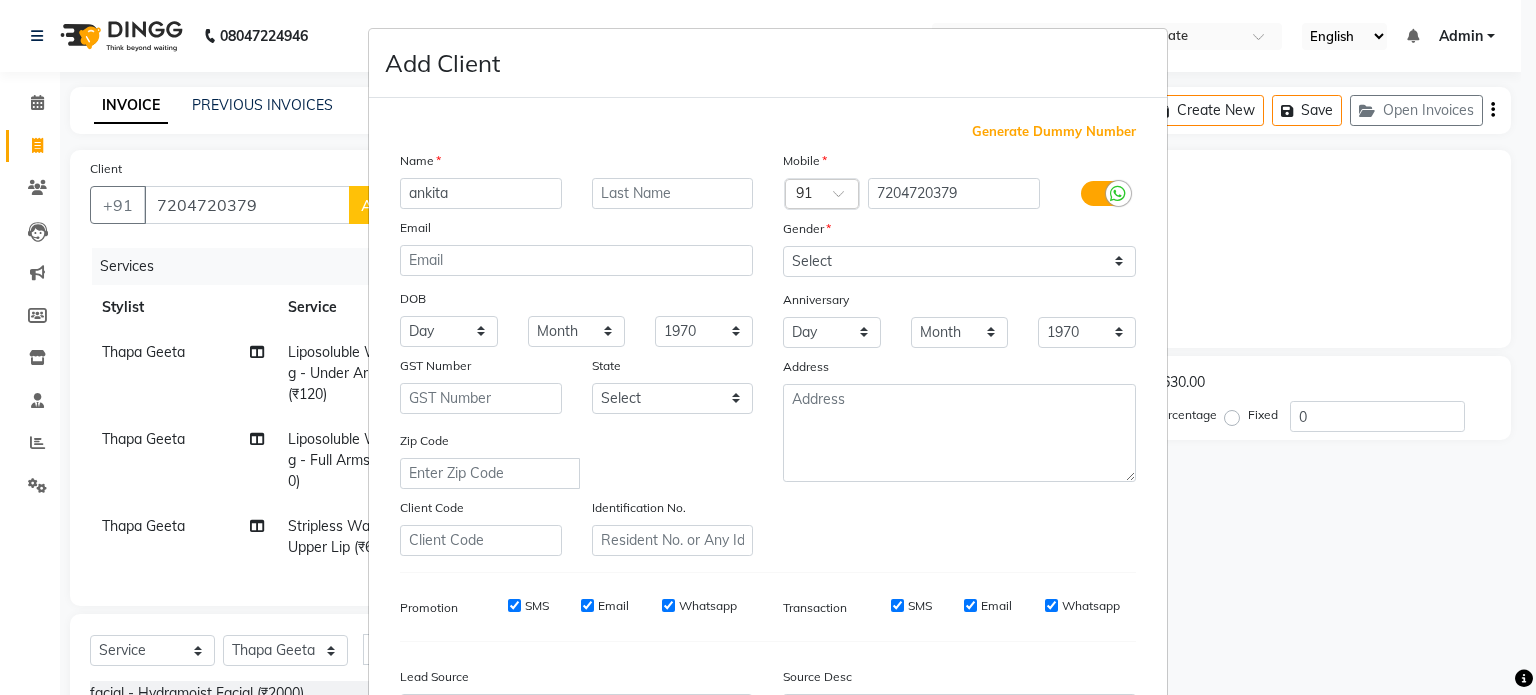 type on "ankita" 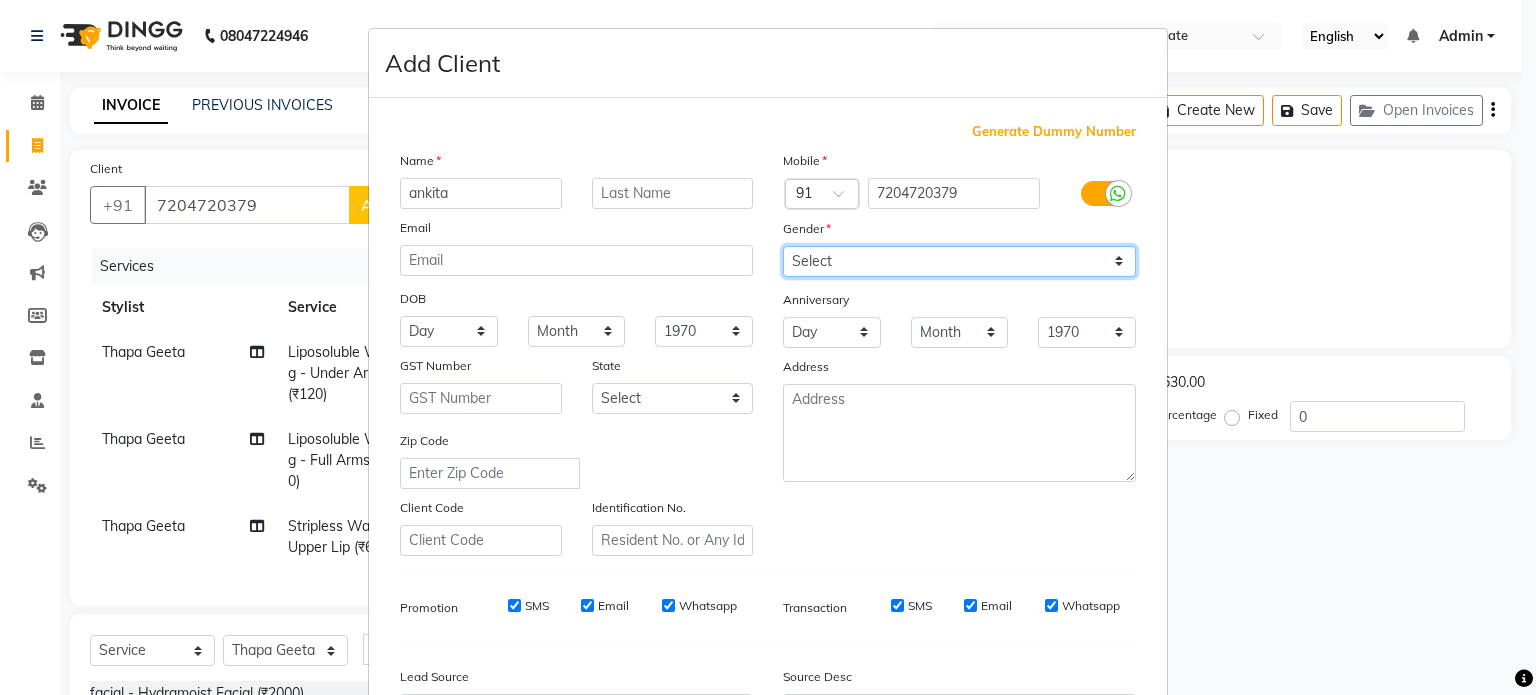 click on "Select Male Female Other Prefer Not To Say" at bounding box center [959, 261] 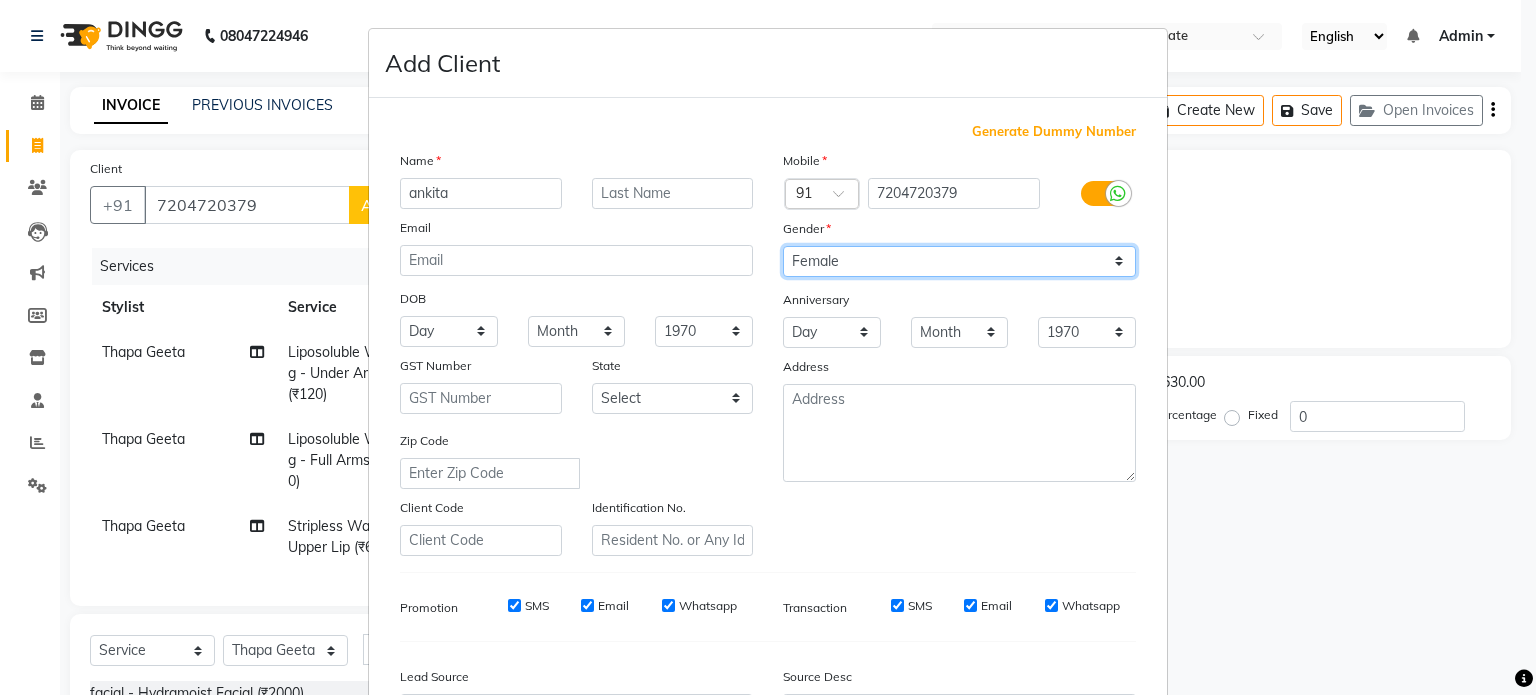 click on "Select Male Female Other Prefer Not To Say" at bounding box center (959, 261) 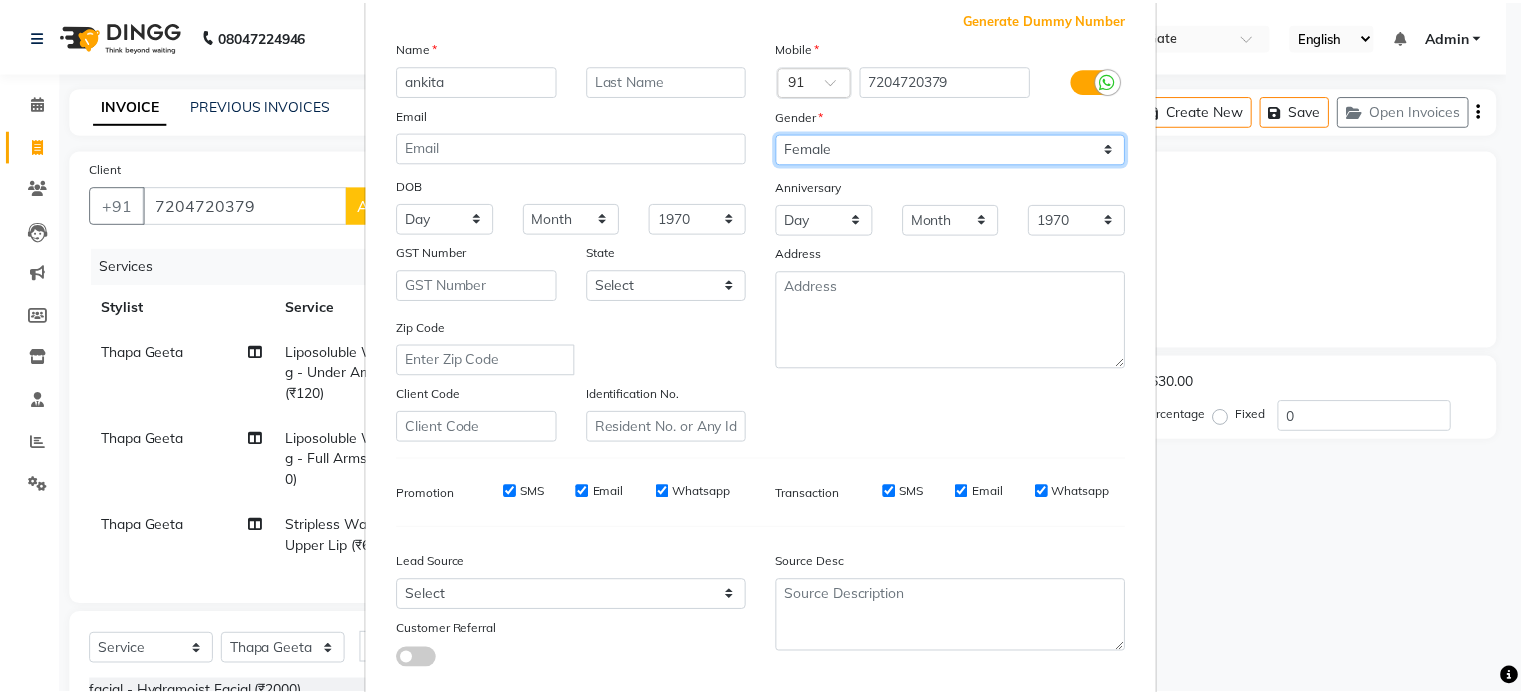 scroll, scrollTop: 237, scrollLeft: 0, axis: vertical 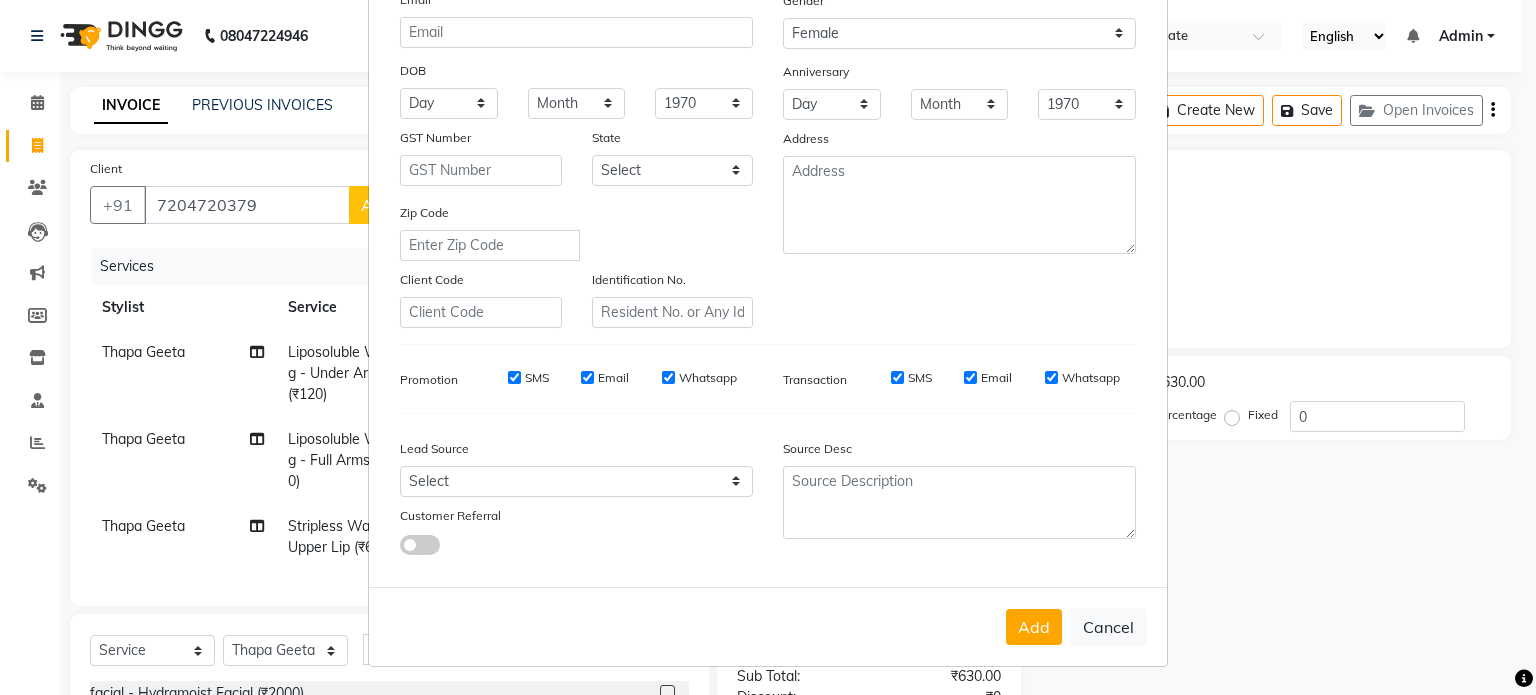 drag, startPoint x: 1026, startPoint y: 631, endPoint x: 137, endPoint y: 352, distance: 931.75214 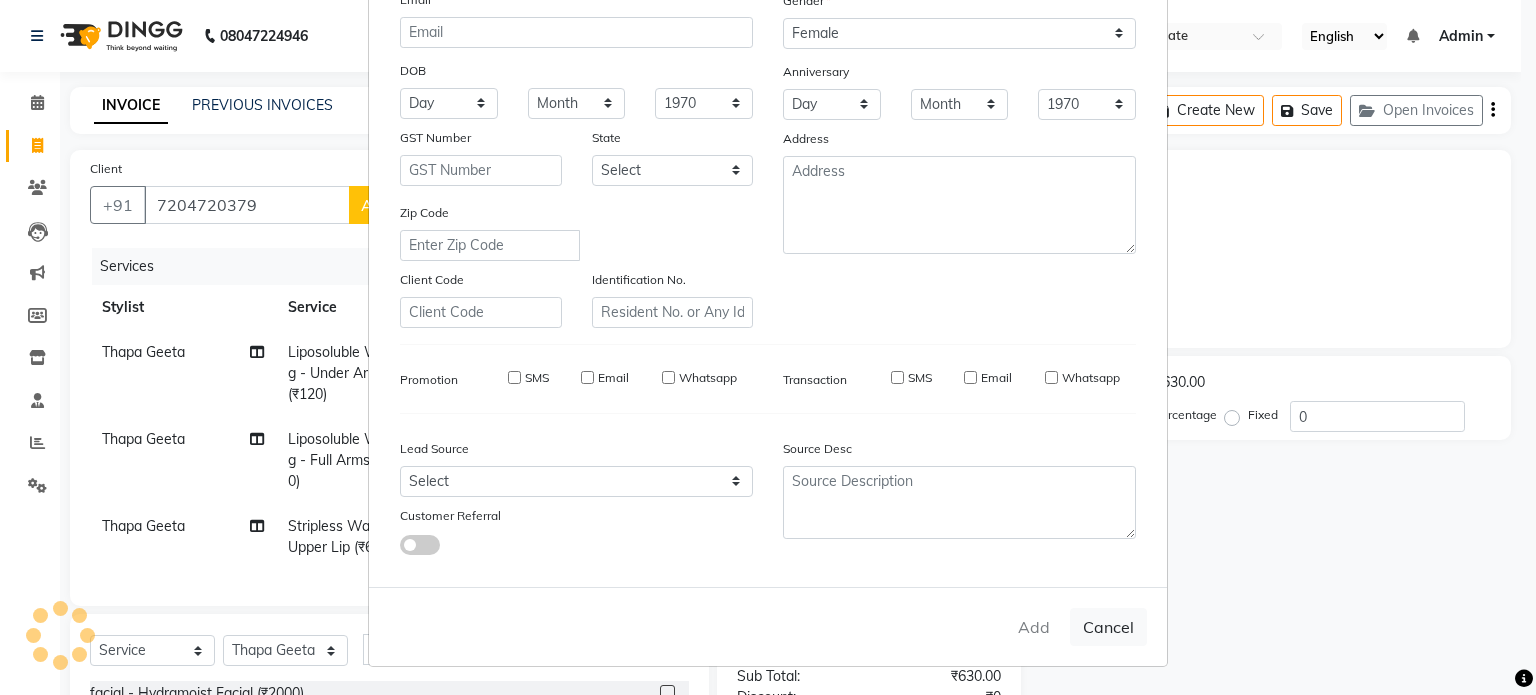 type 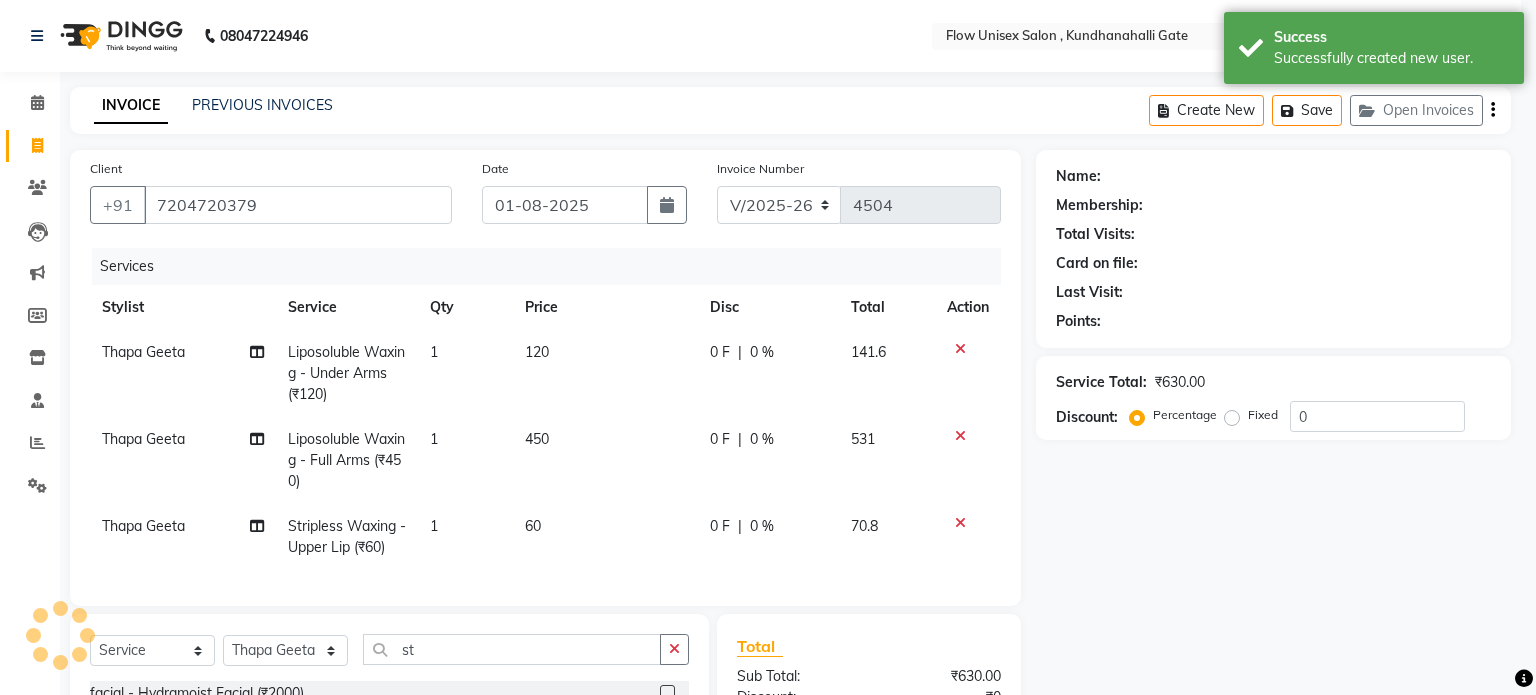 select on "1: Object" 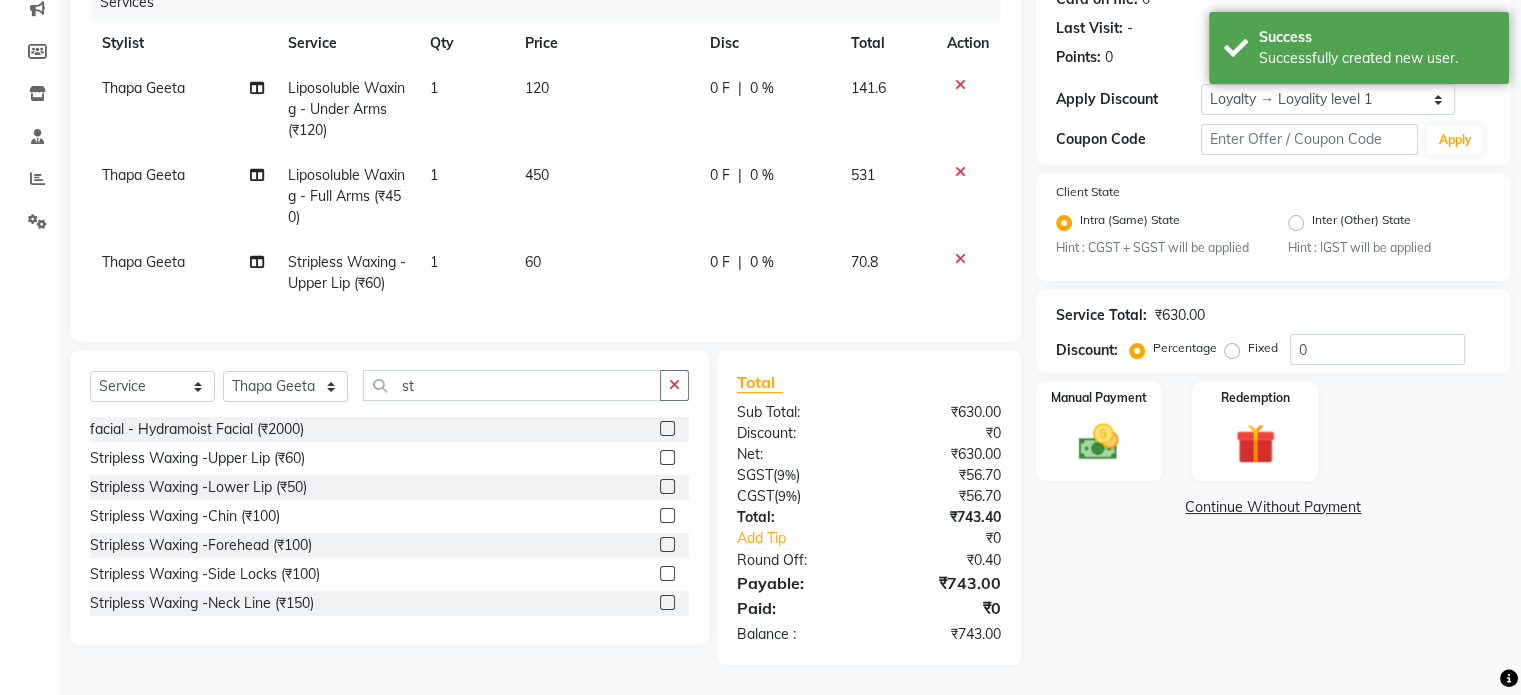 scroll, scrollTop: 280, scrollLeft: 0, axis: vertical 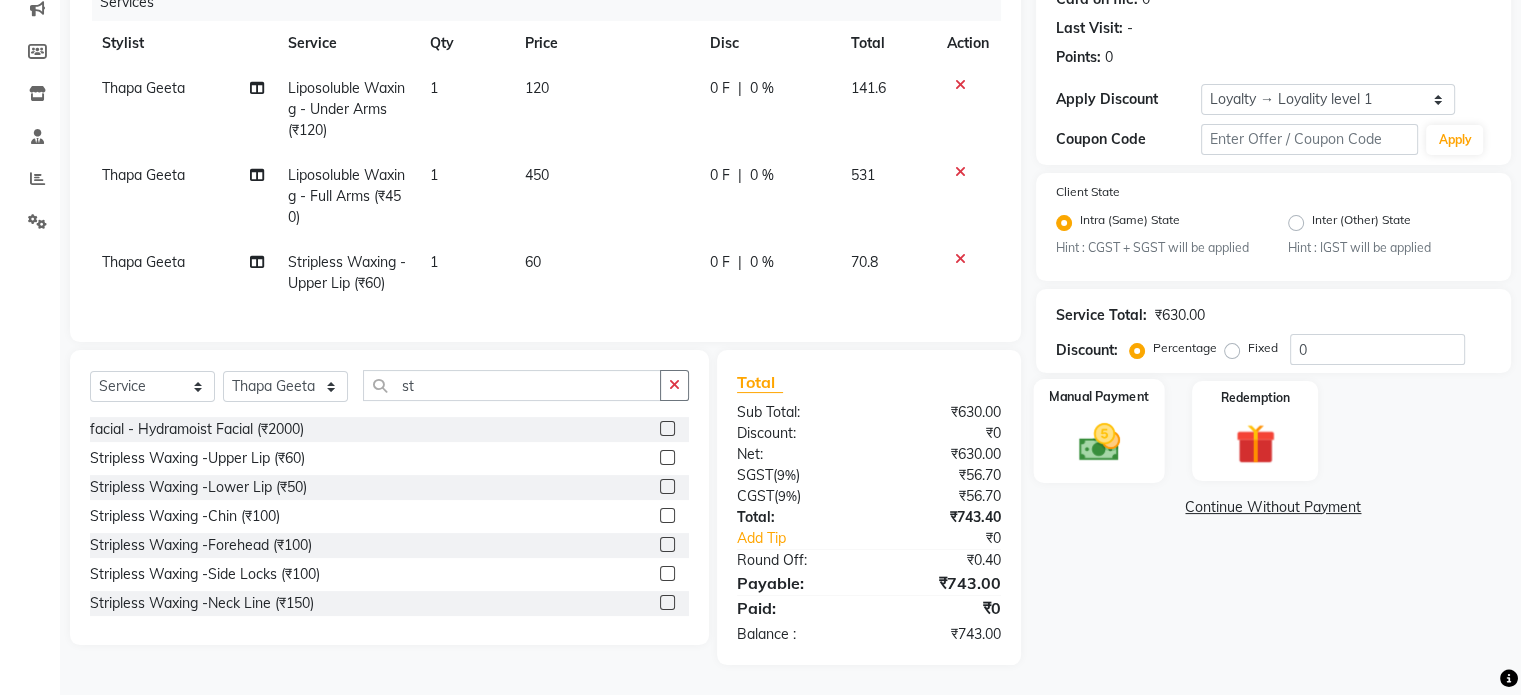 click on "Manual Payment" 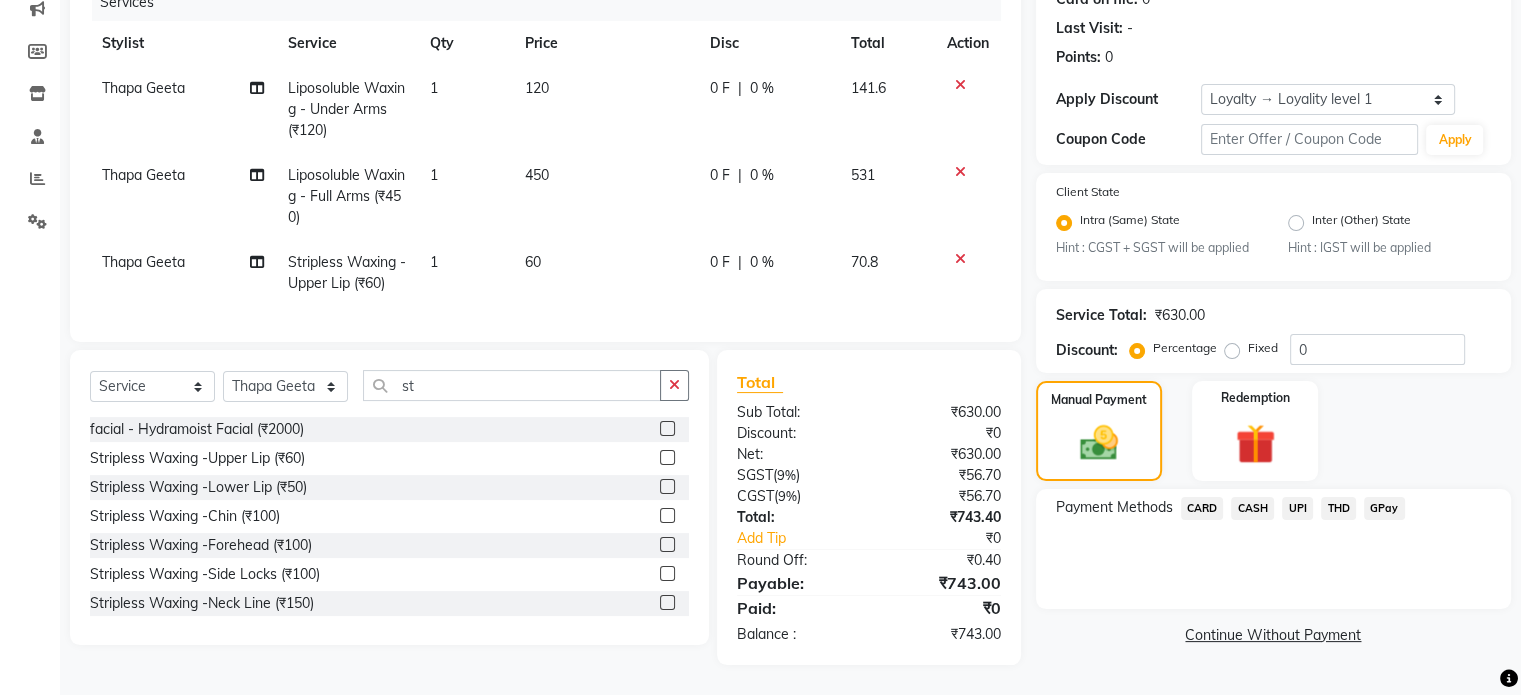click on "UPI" 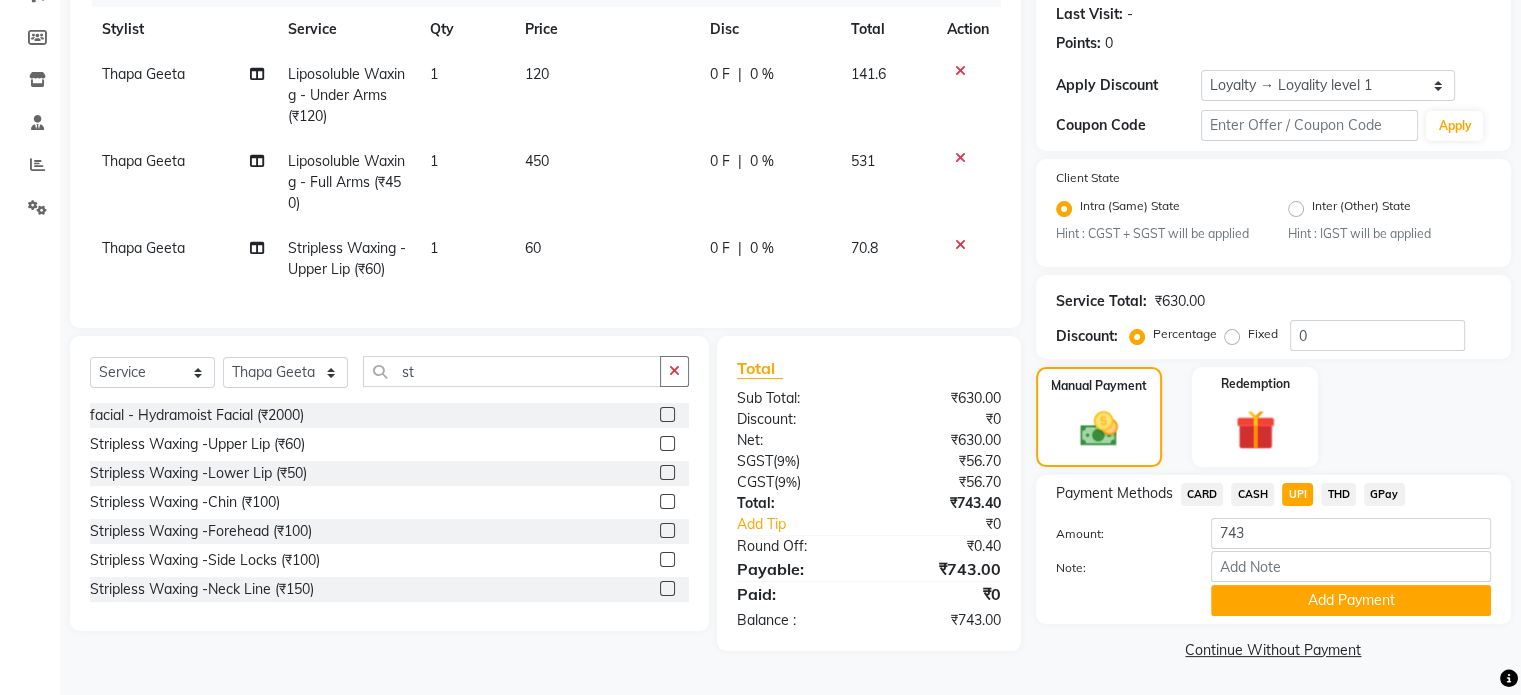 scroll, scrollTop: 281, scrollLeft: 0, axis: vertical 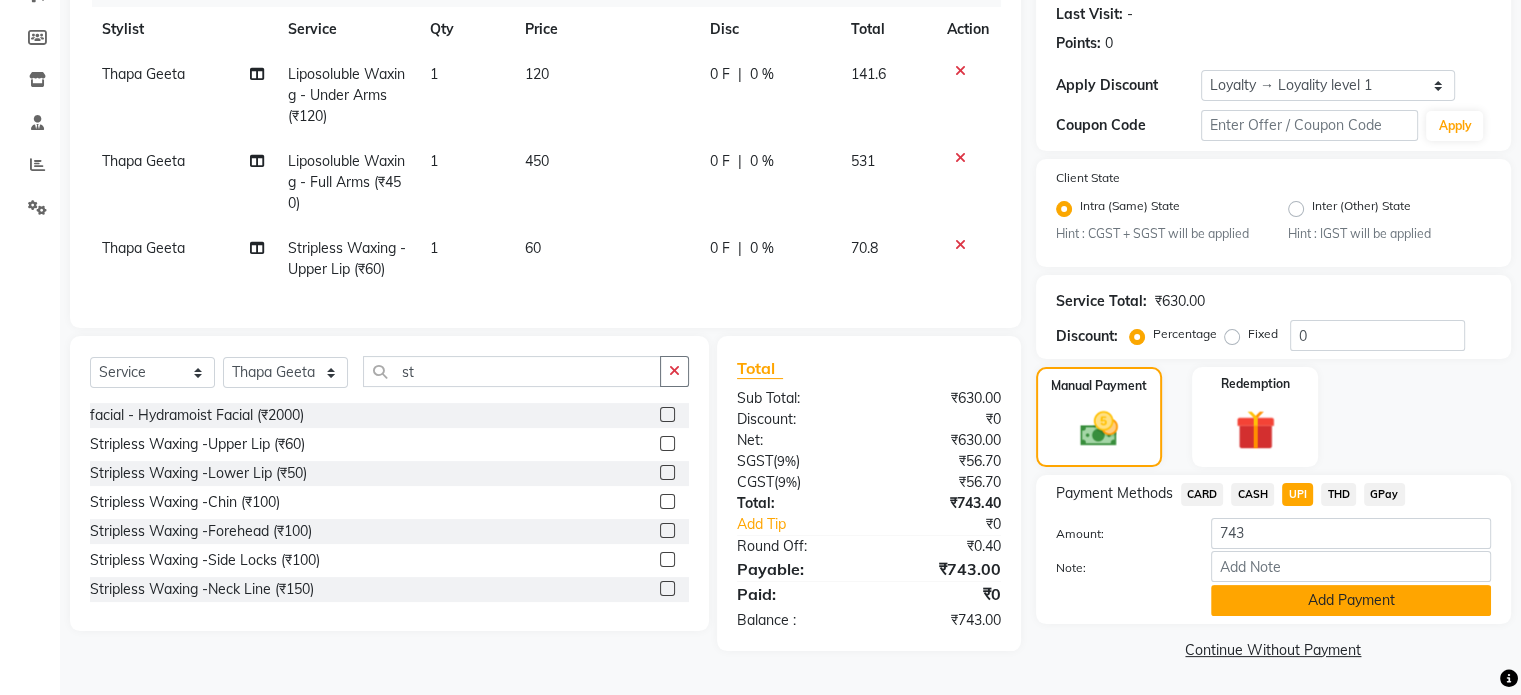 click on "Add Payment" 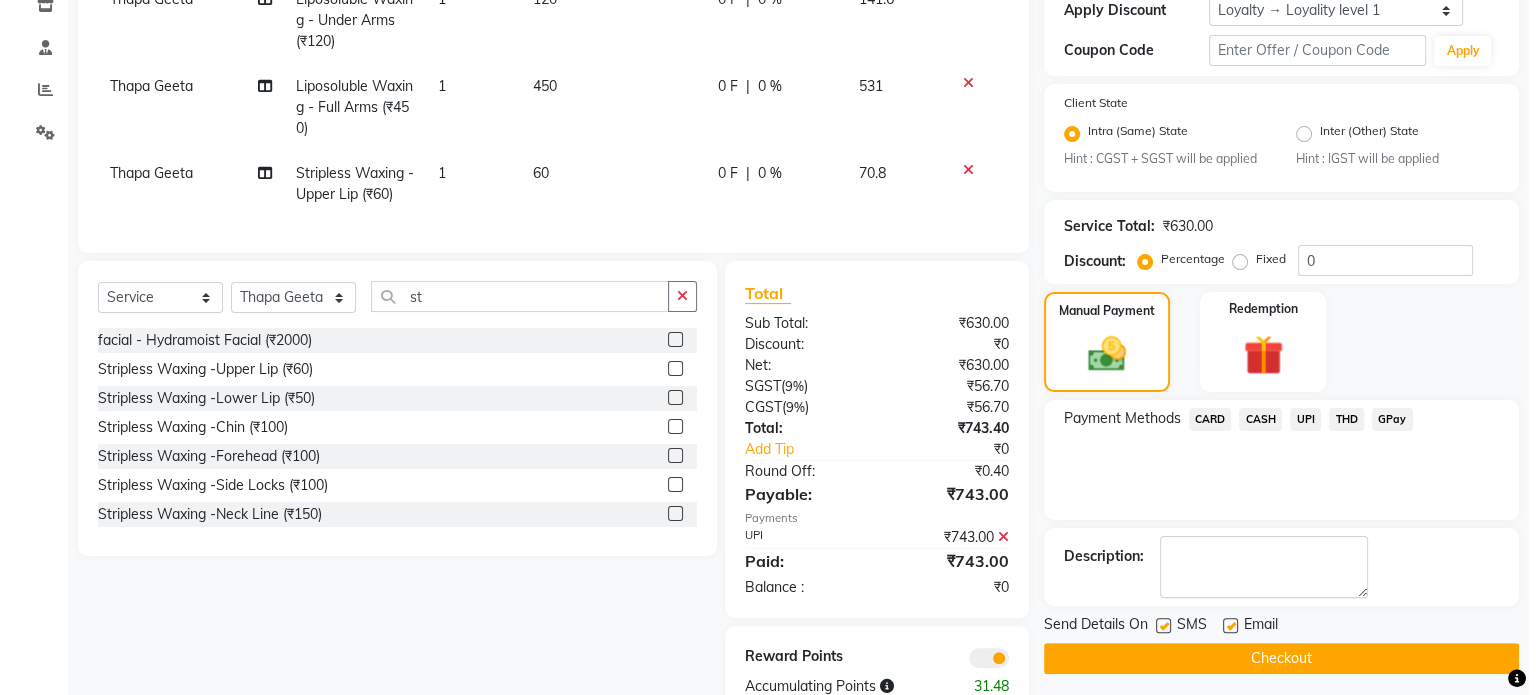 scroll, scrollTop: 421, scrollLeft: 0, axis: vertical 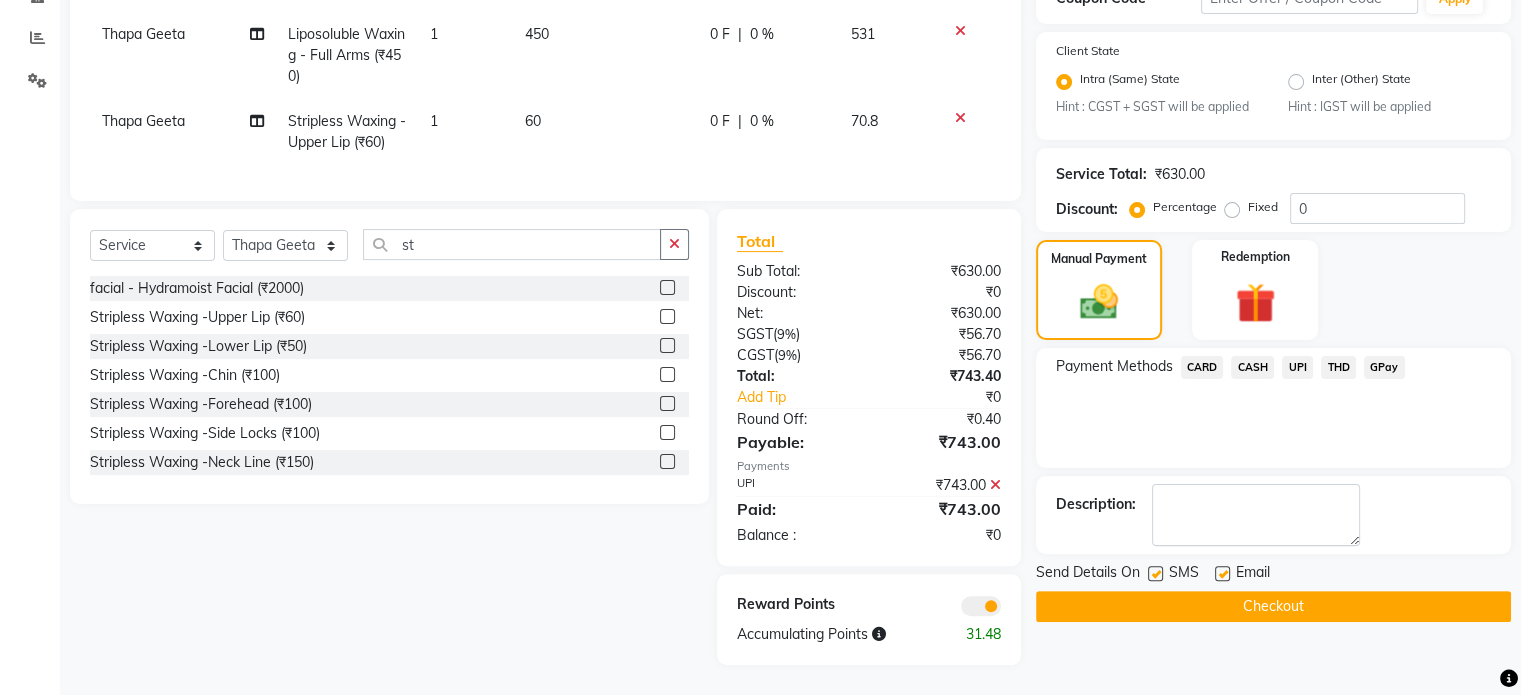 click 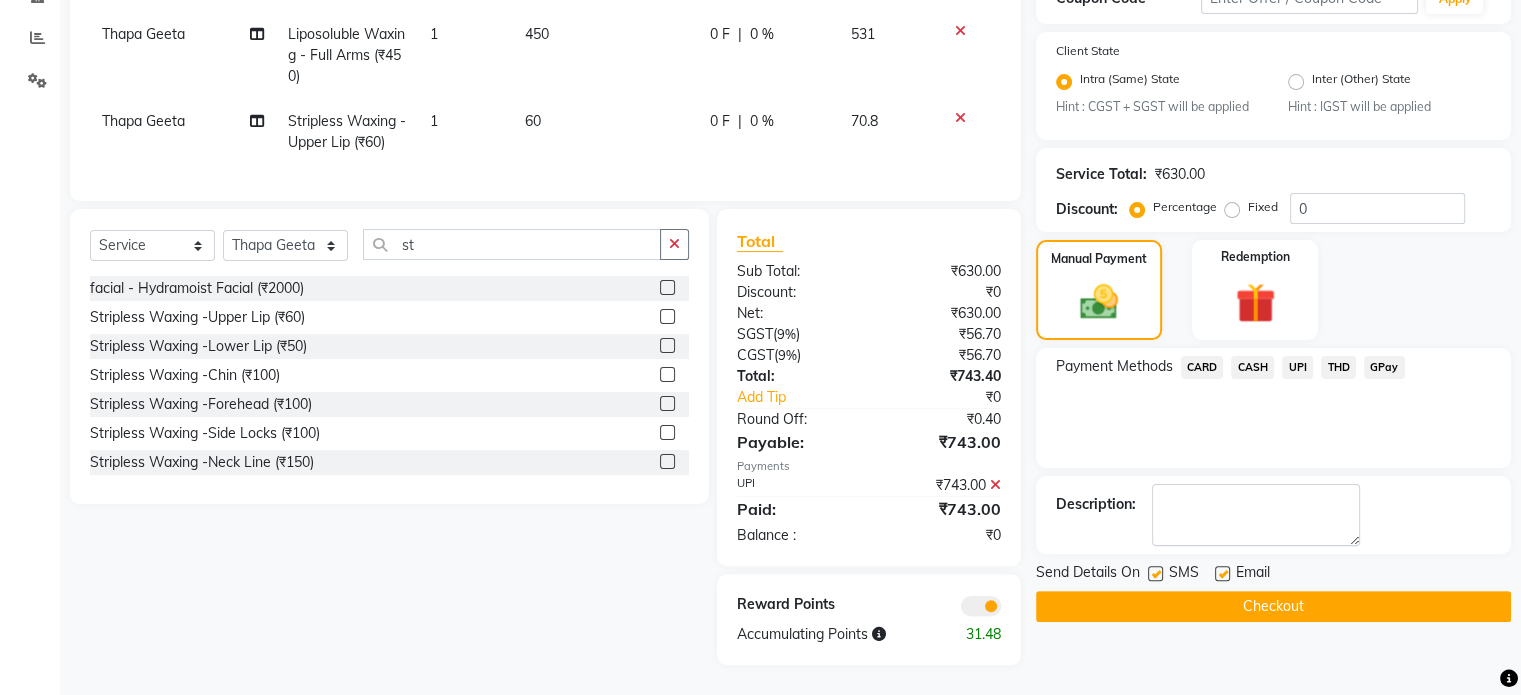 click 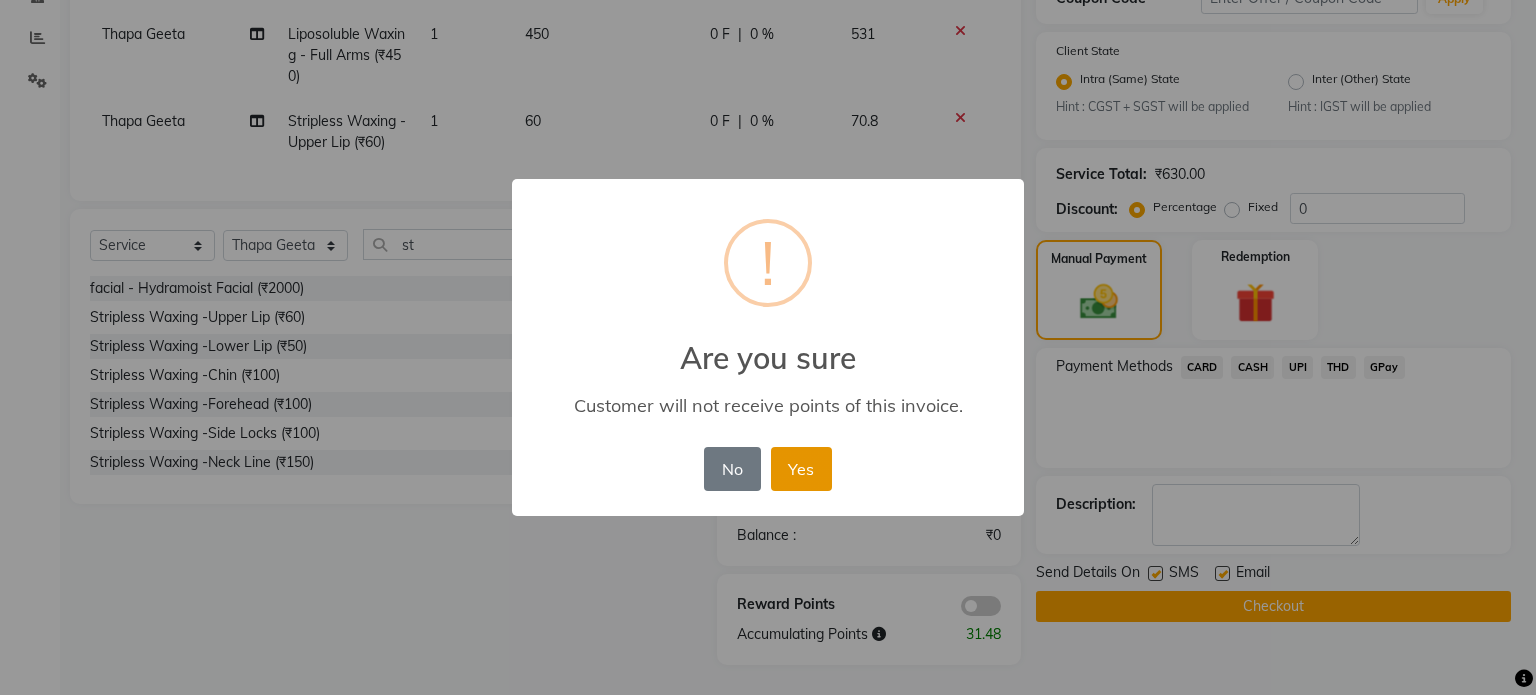 click on "Yes" at bounding box center (801, 469) 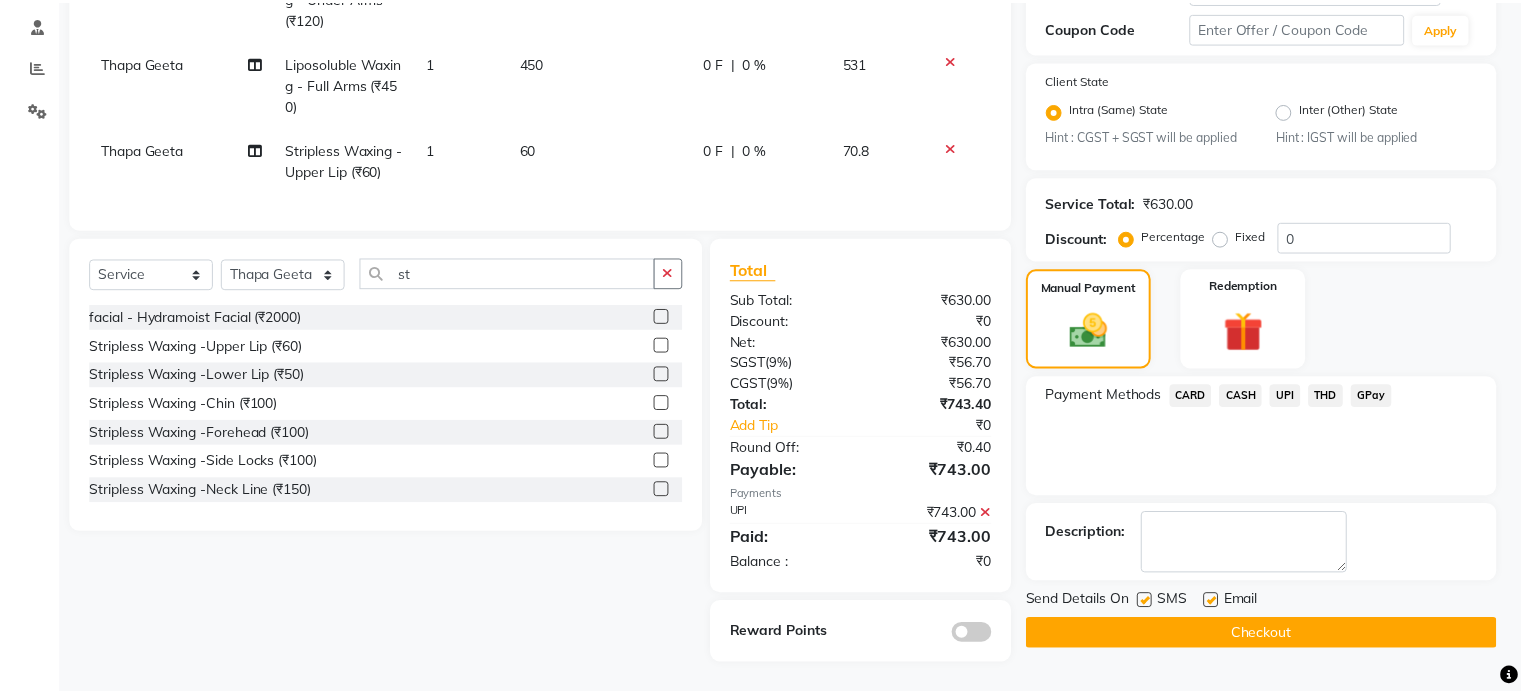 scroll, scrollTop: 392, scrollLeft: 0, axis: vertical 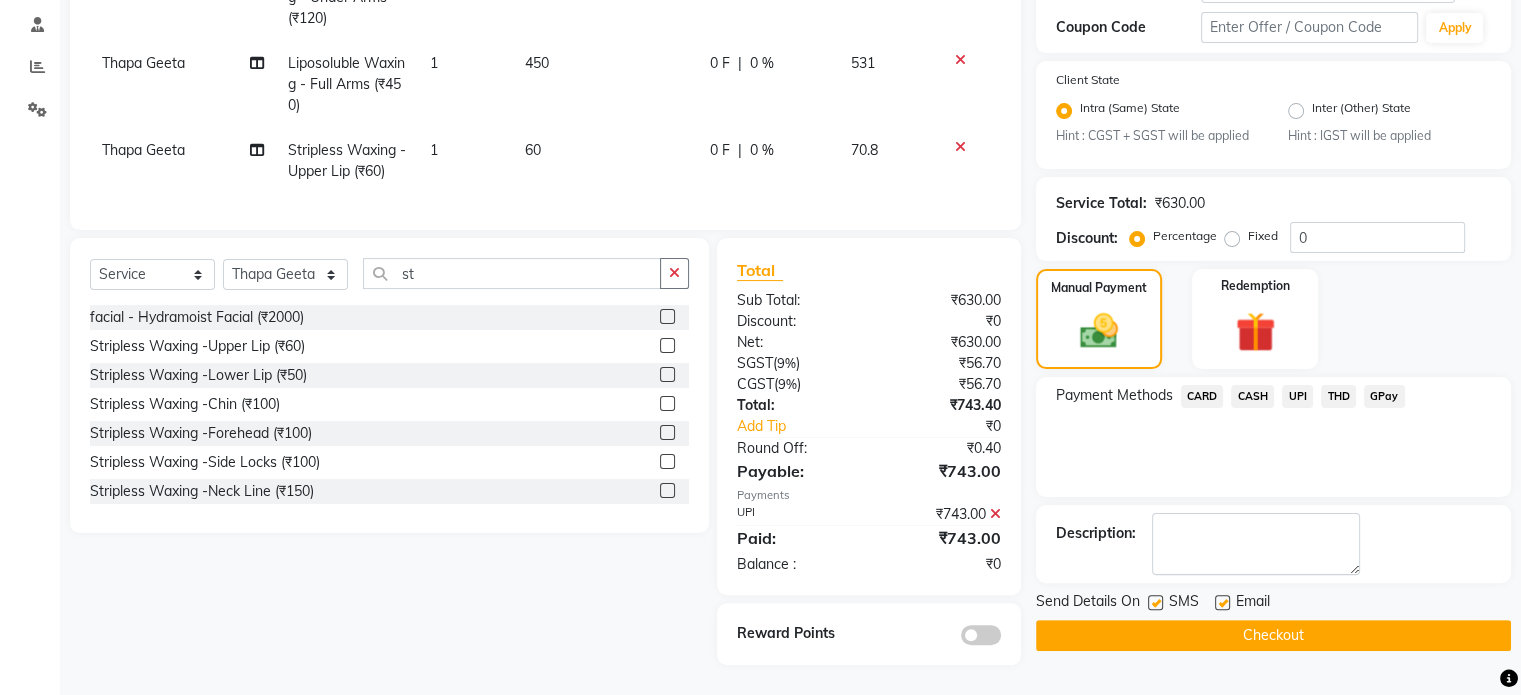 click on "Checkout" 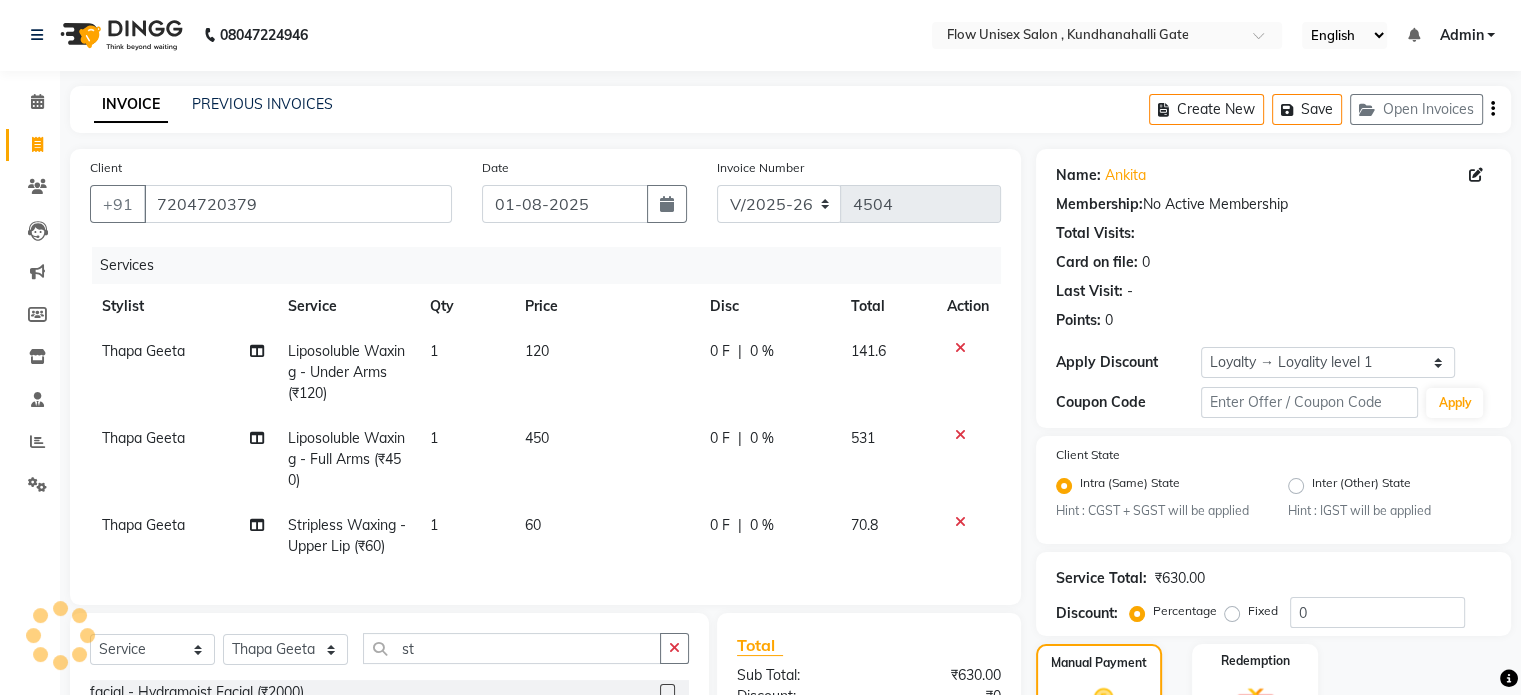scroll, scrollTop: 0, scrollLeft: 0, axis: both 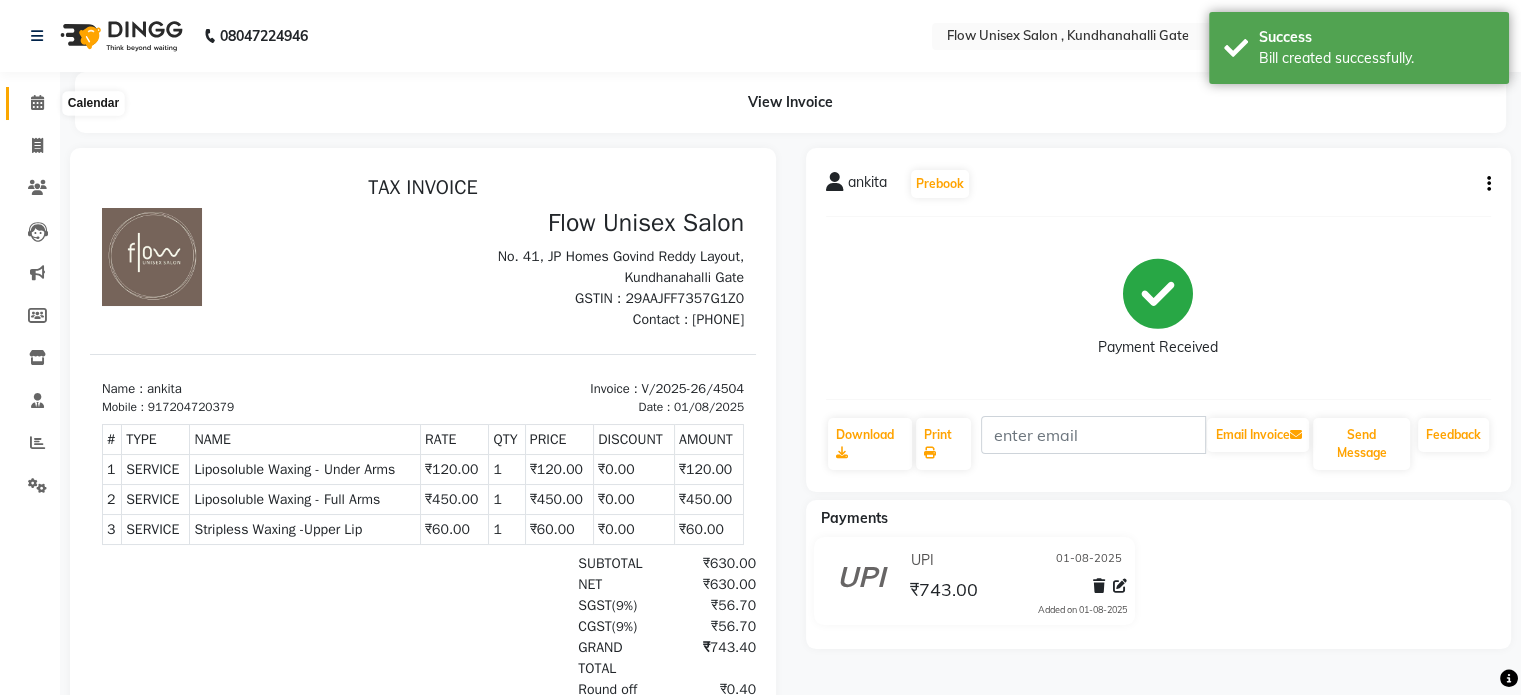 click 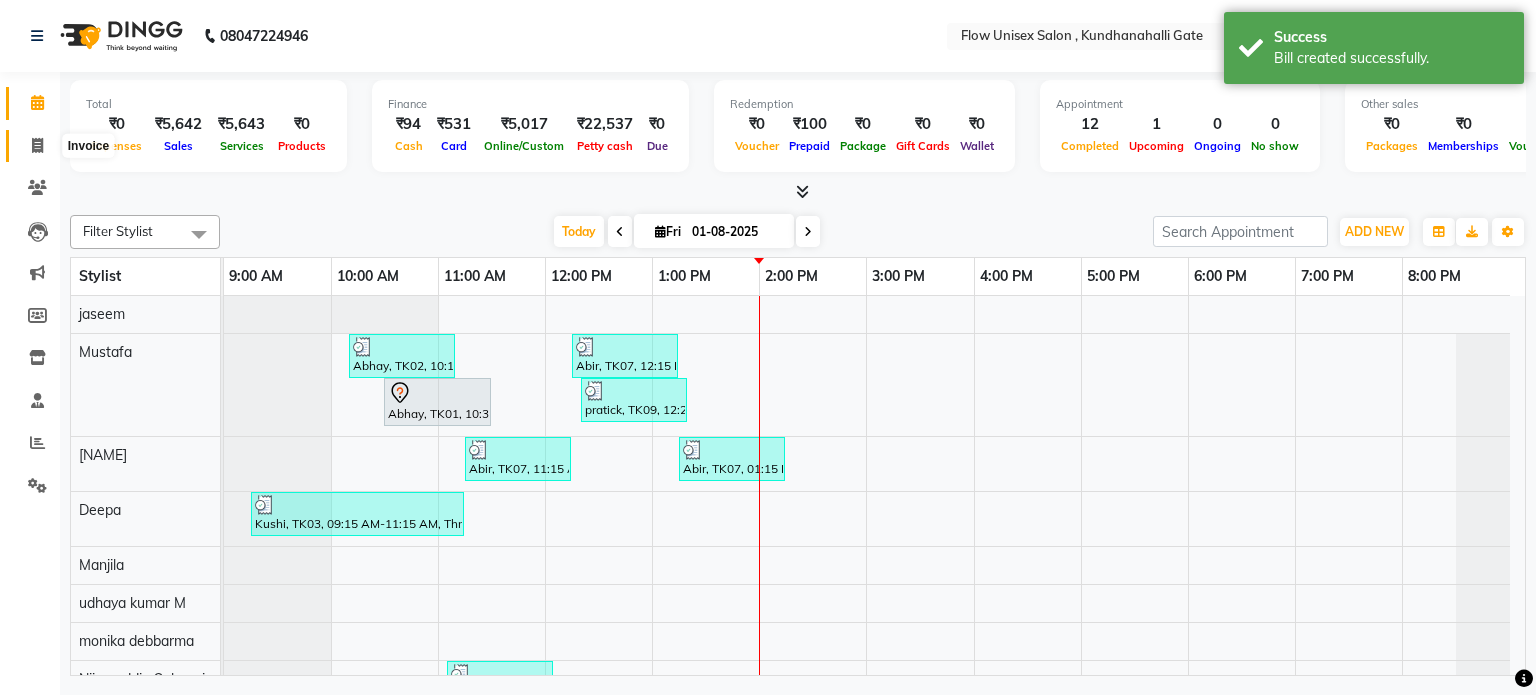 click 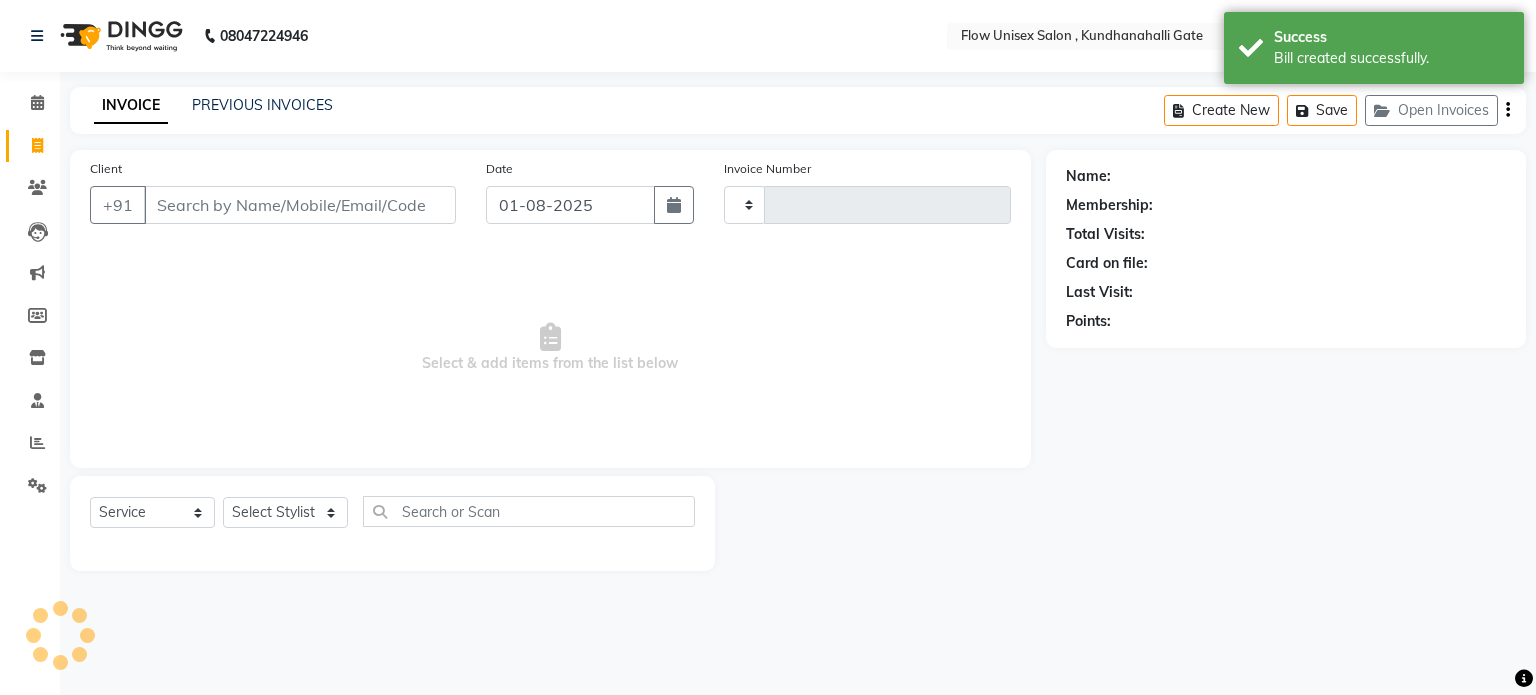 type on "4505" 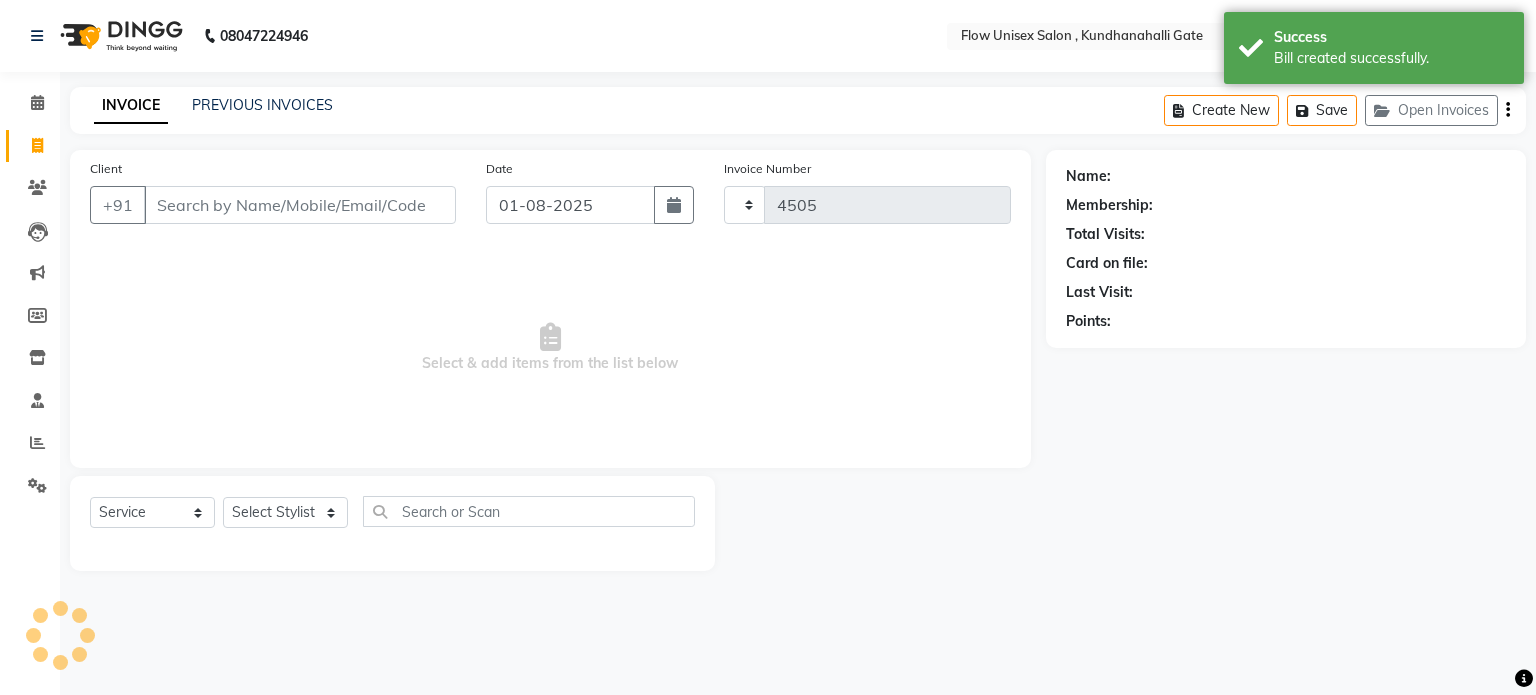 select on "5875" 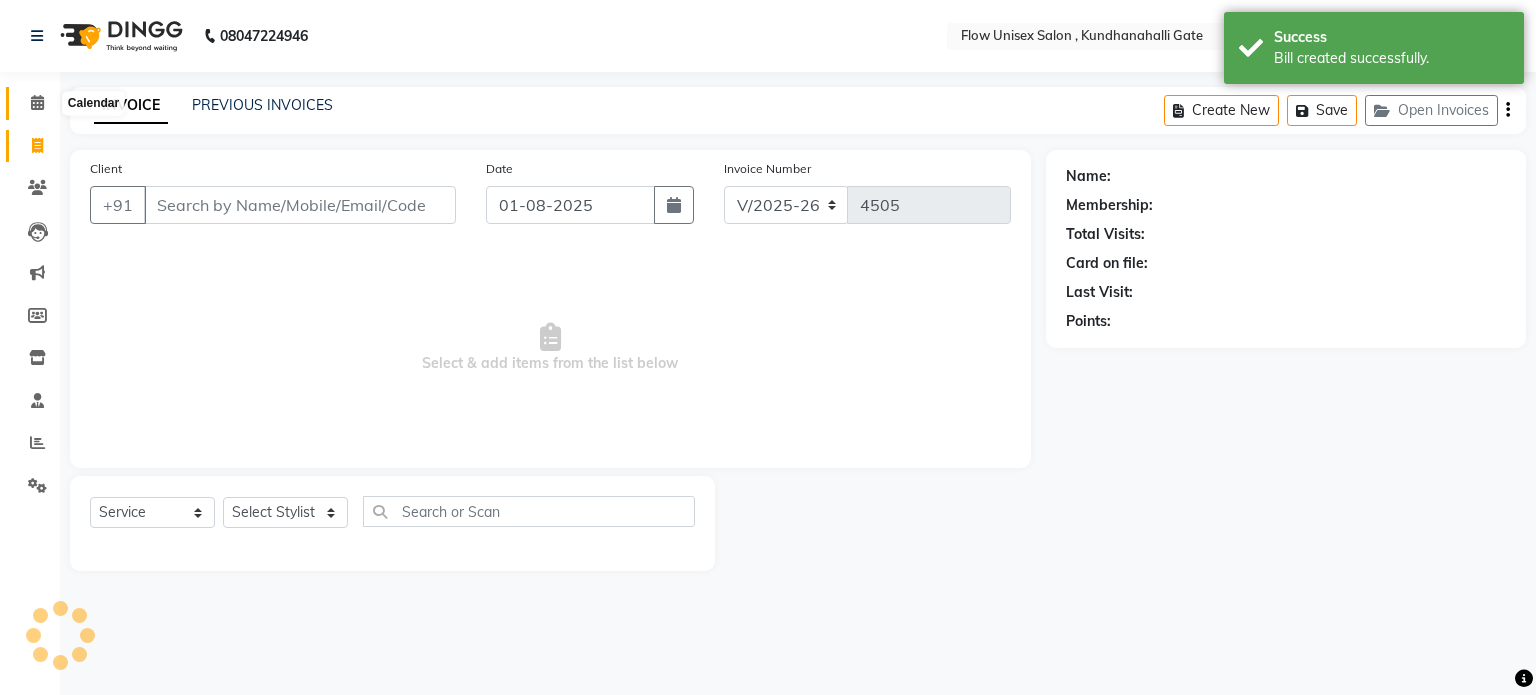 click 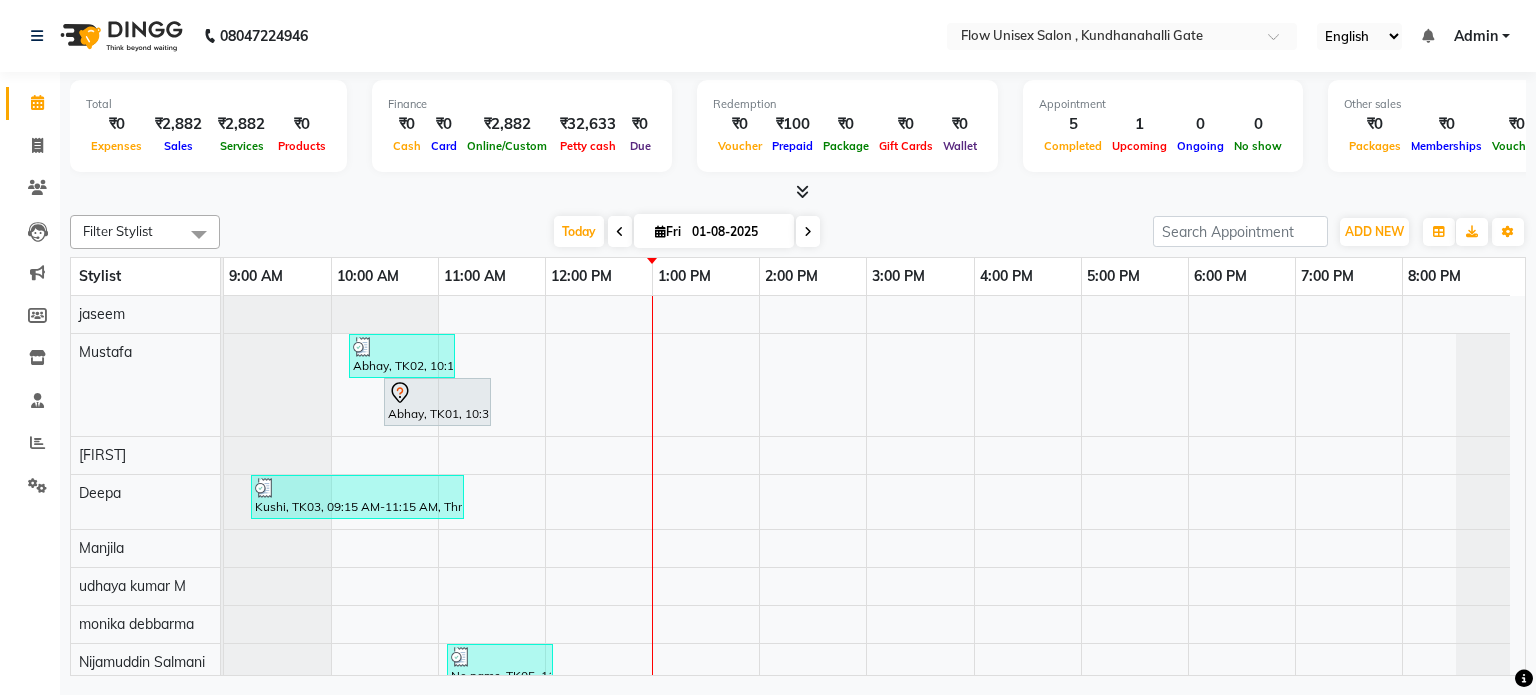 scroll, scrollTop: 0, scrollLeft: 0, axis: both 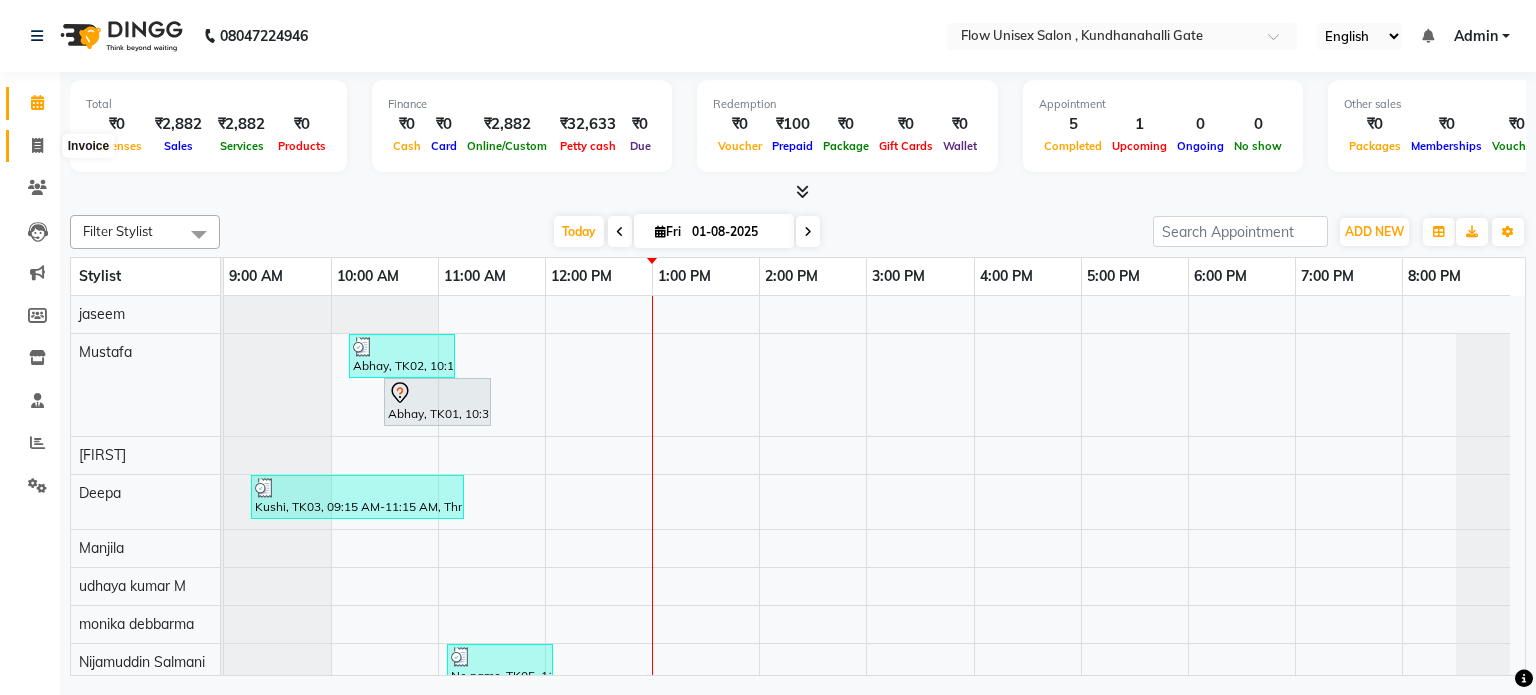 click 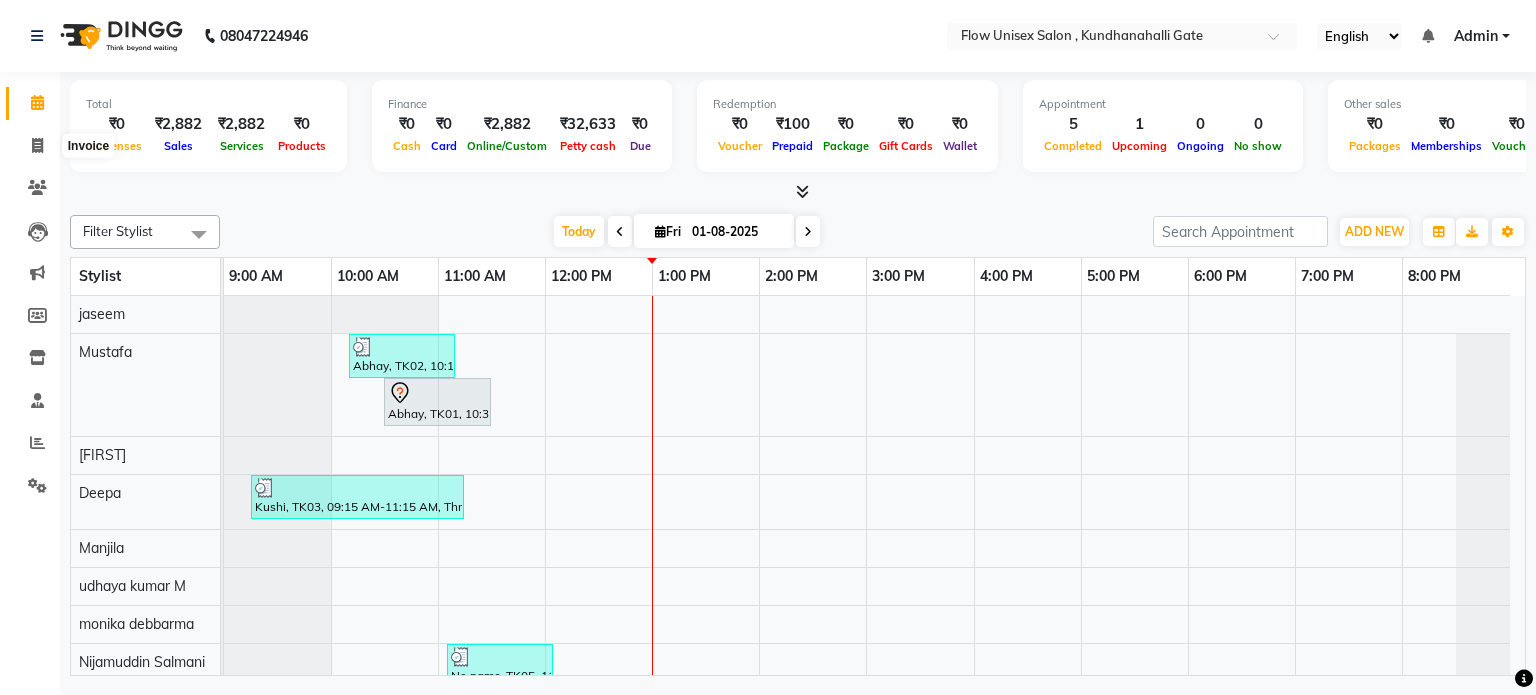 select on "service" 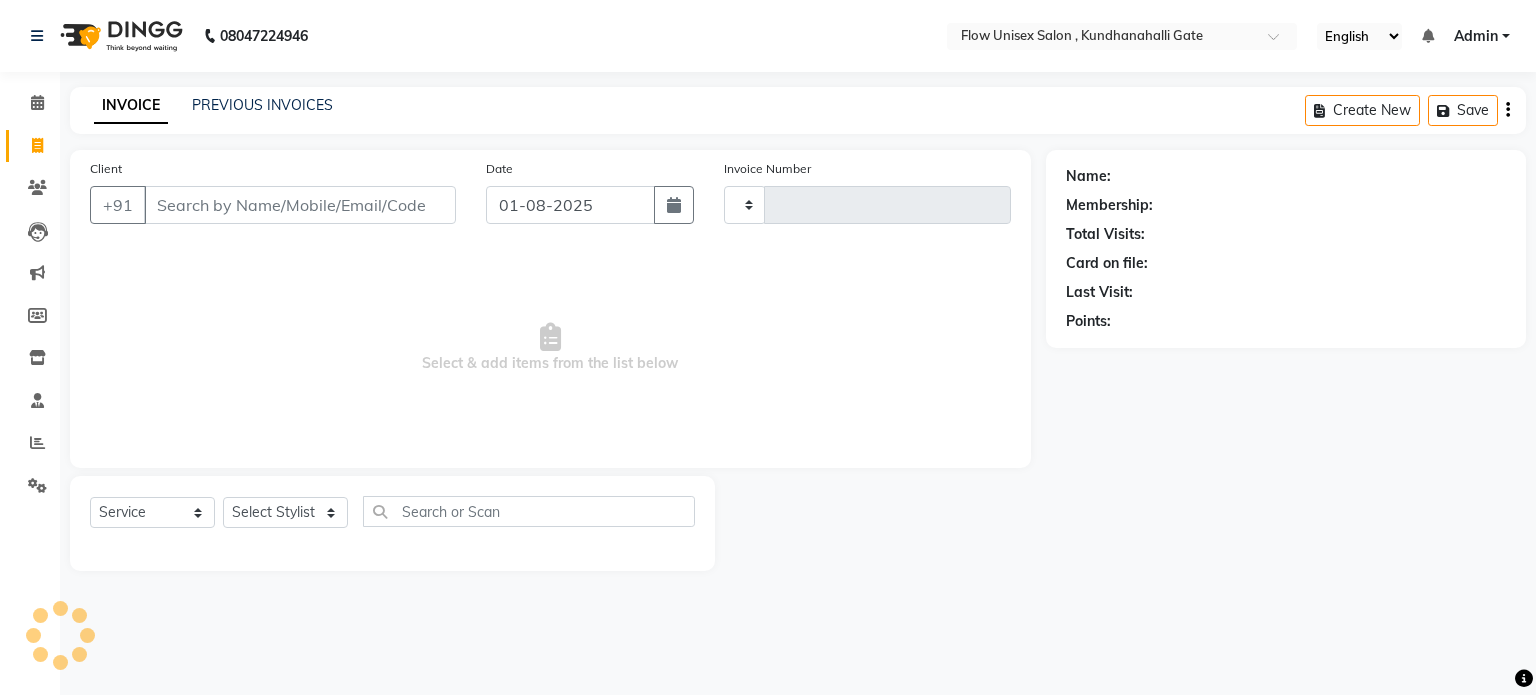 type on "4502" 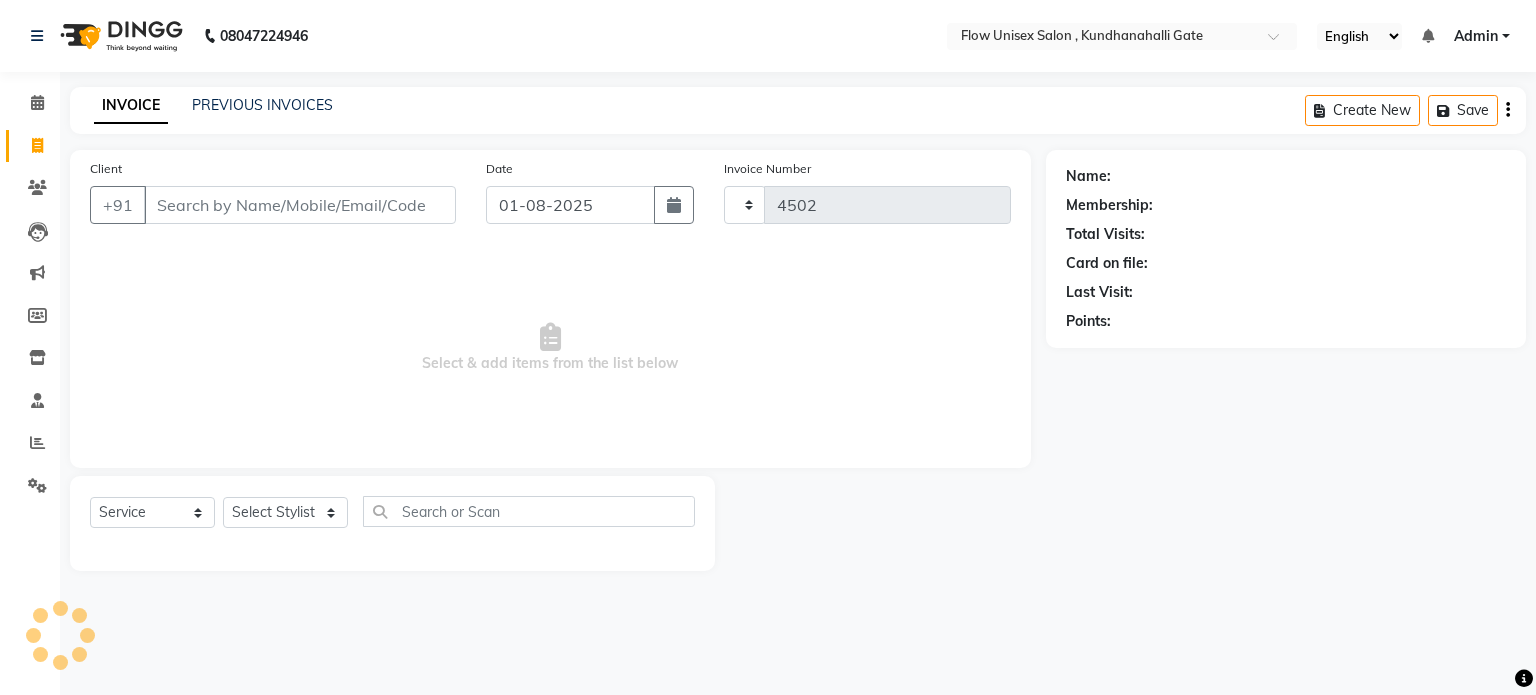select on "5875" 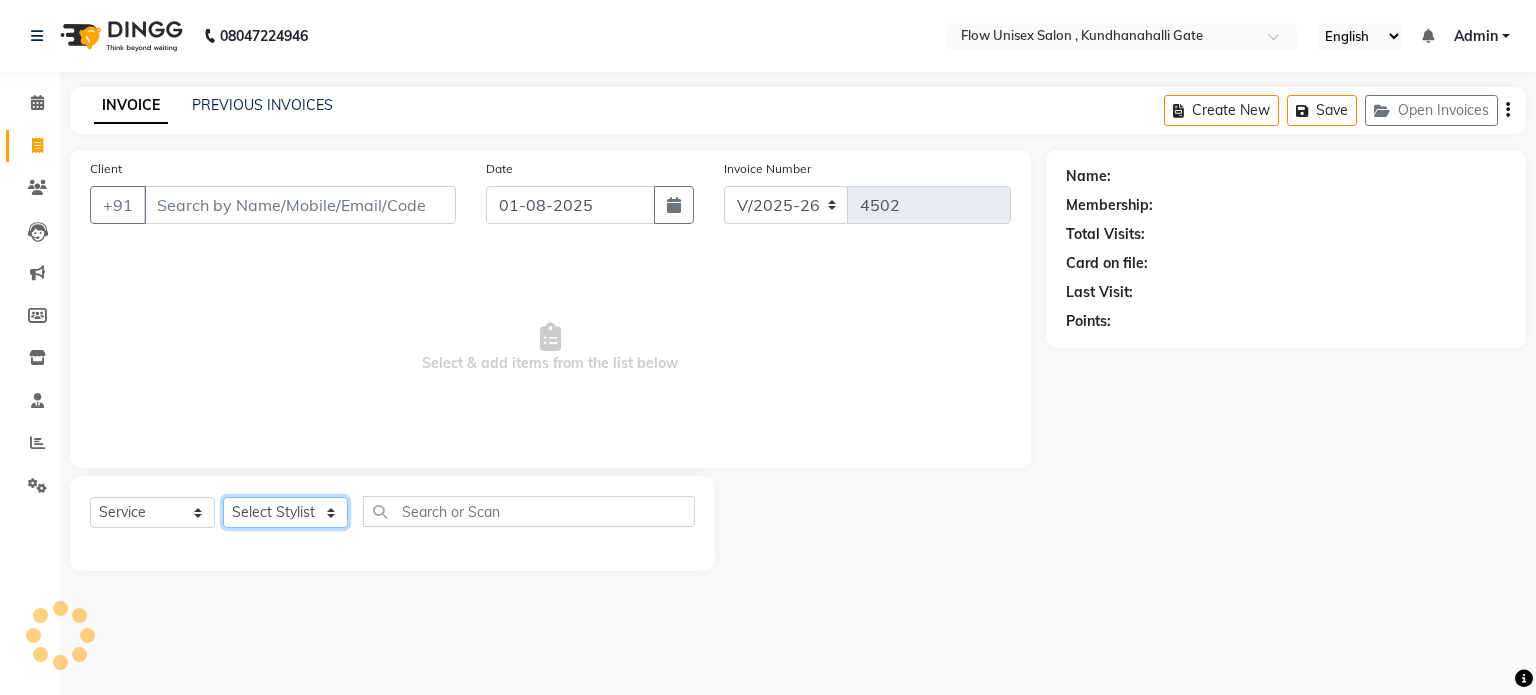 click on "Select Stylist" 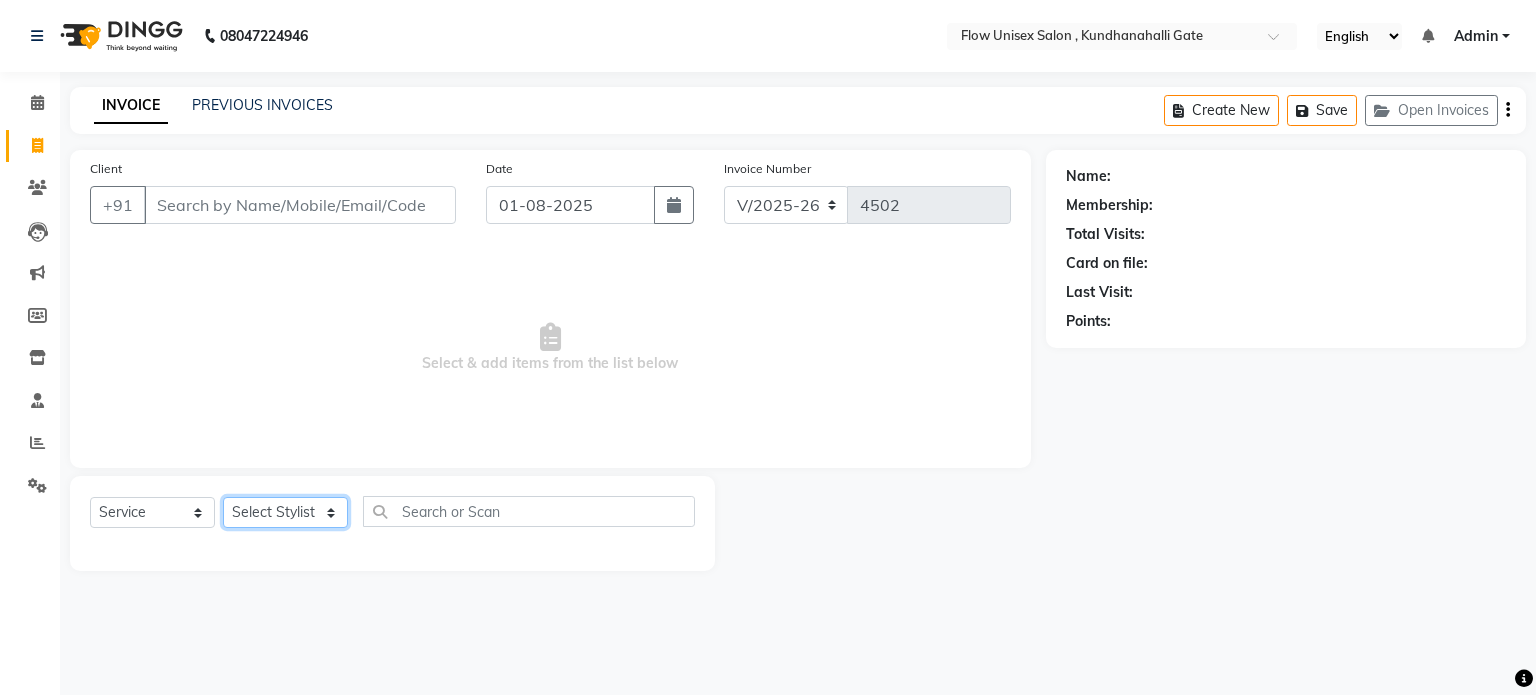 click on "Select Stylist anjana debbarma arman Deepa emlen jaseem Kishore Manjila monika debbarma Mustafa Nijamuddin Salmani Saluka Rai Sonu khan Thapa Geeta udhaya kumar M Vishnu Bhati" 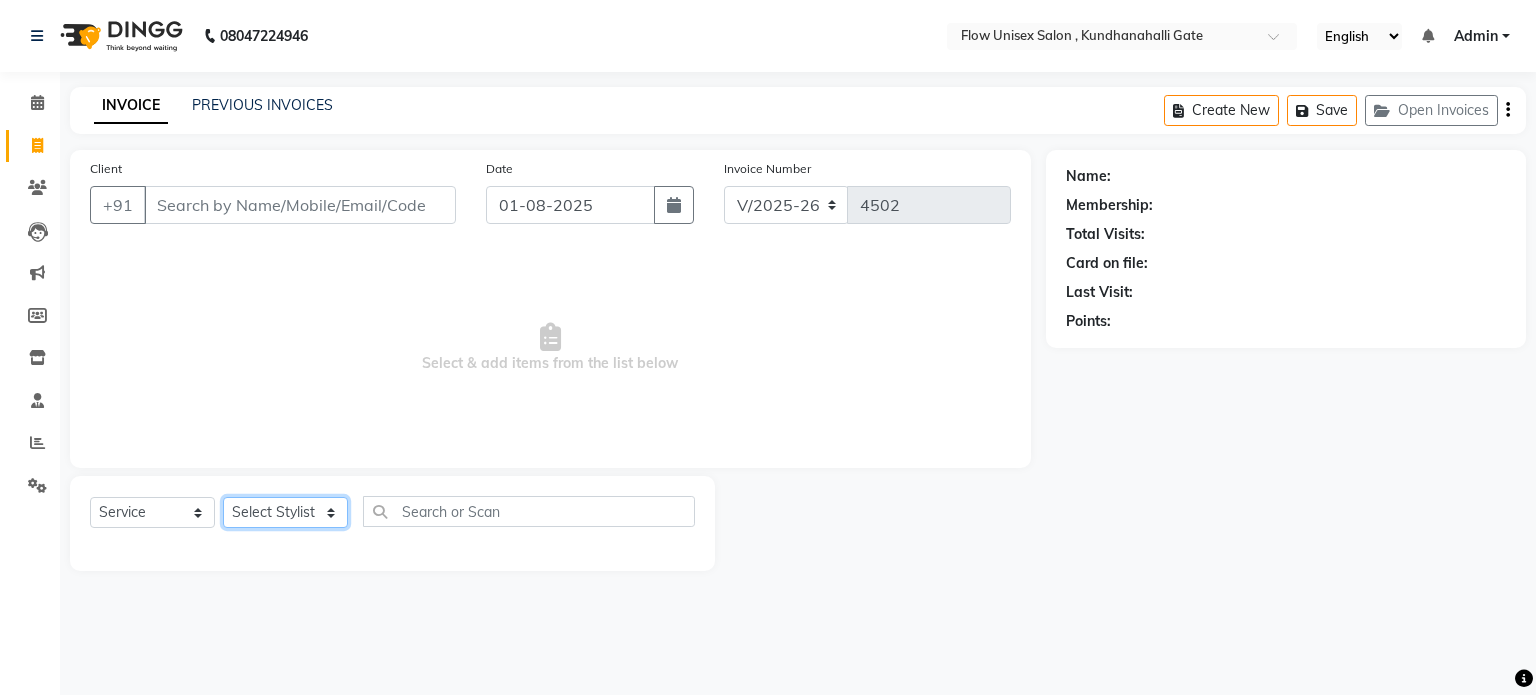 select on "48854" 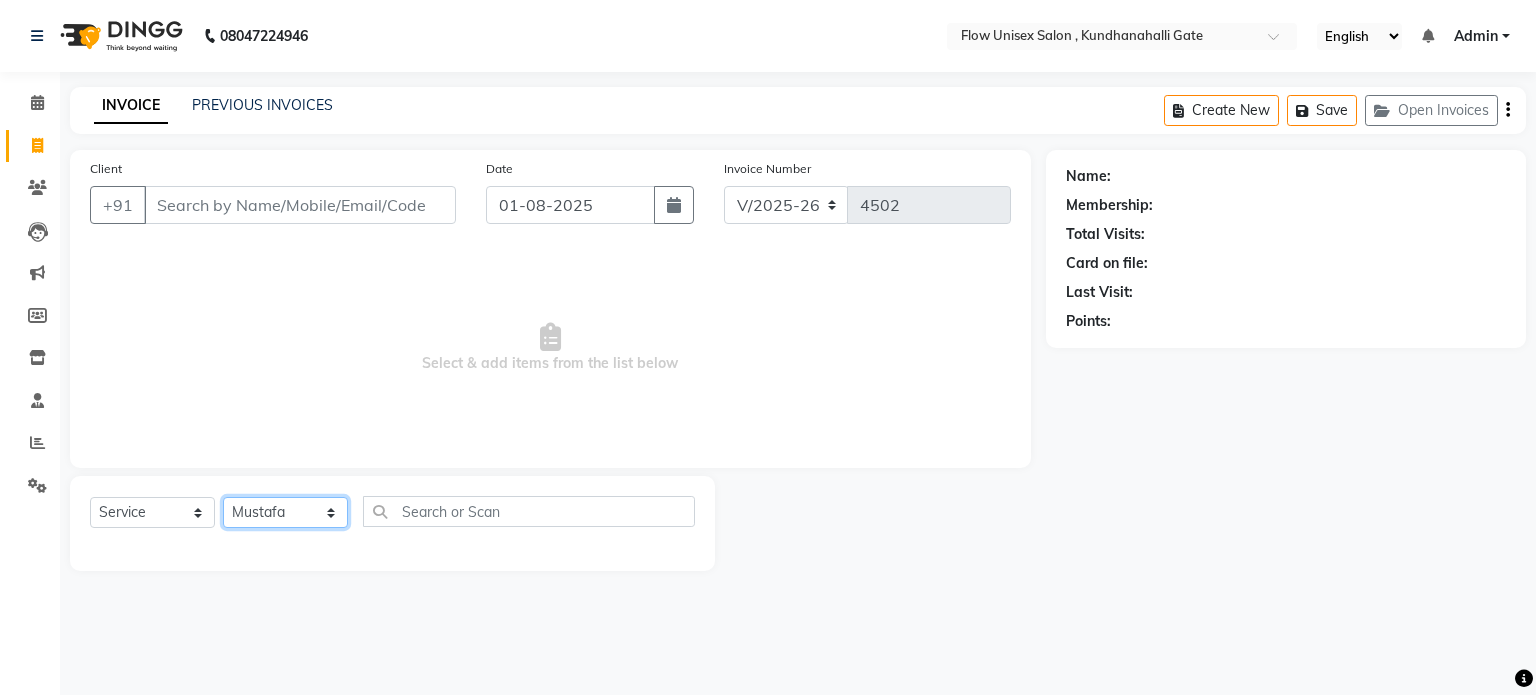 click on "Select Stylist anjana debbarma arman Deepa emlen jaseem Kishore Manjila monika debbarma Mustafa Nijamuddin Salmani Saluka Rai Sonu khan Thapa Geeta udhaya kumar M Vishnu Bhati" 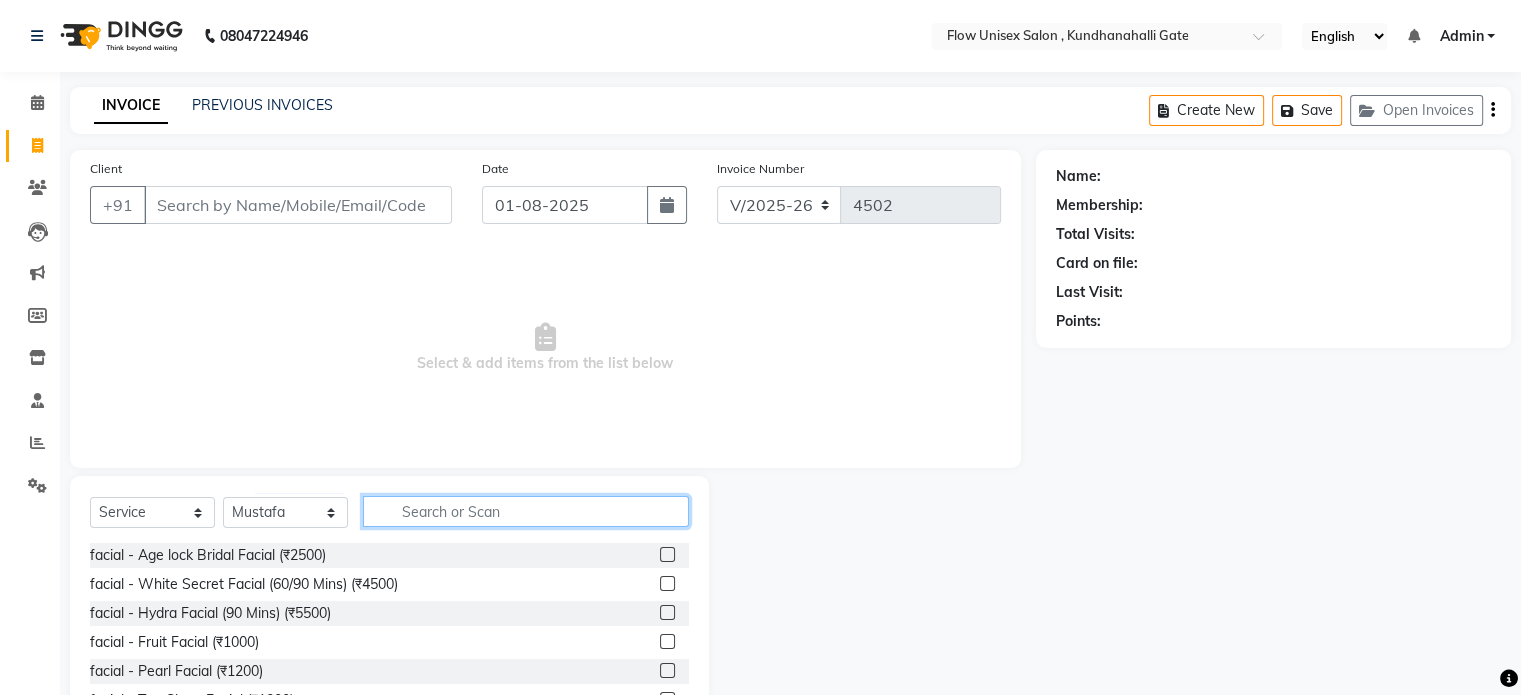 click 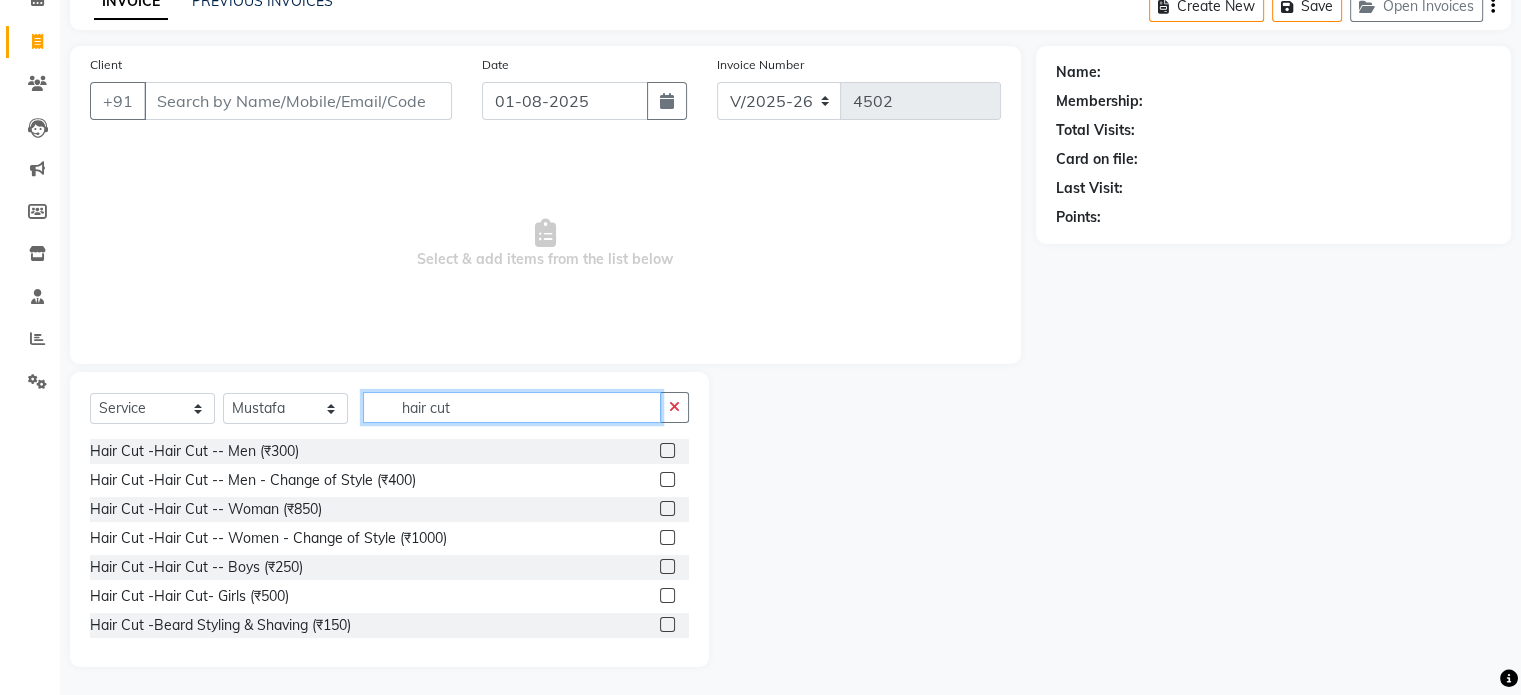 scroll, scrollTop: 106, scrollLeft: 0, axis: vertical 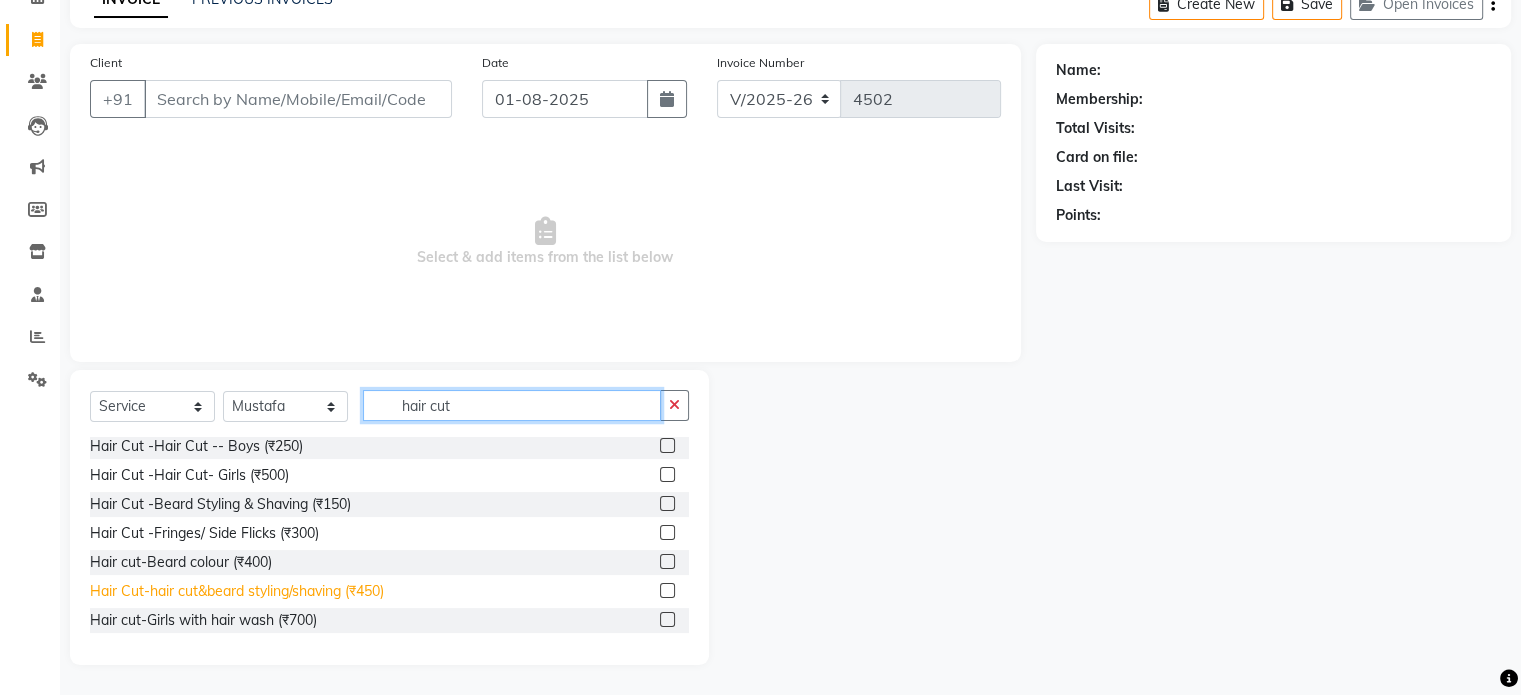 type on "hair cut" 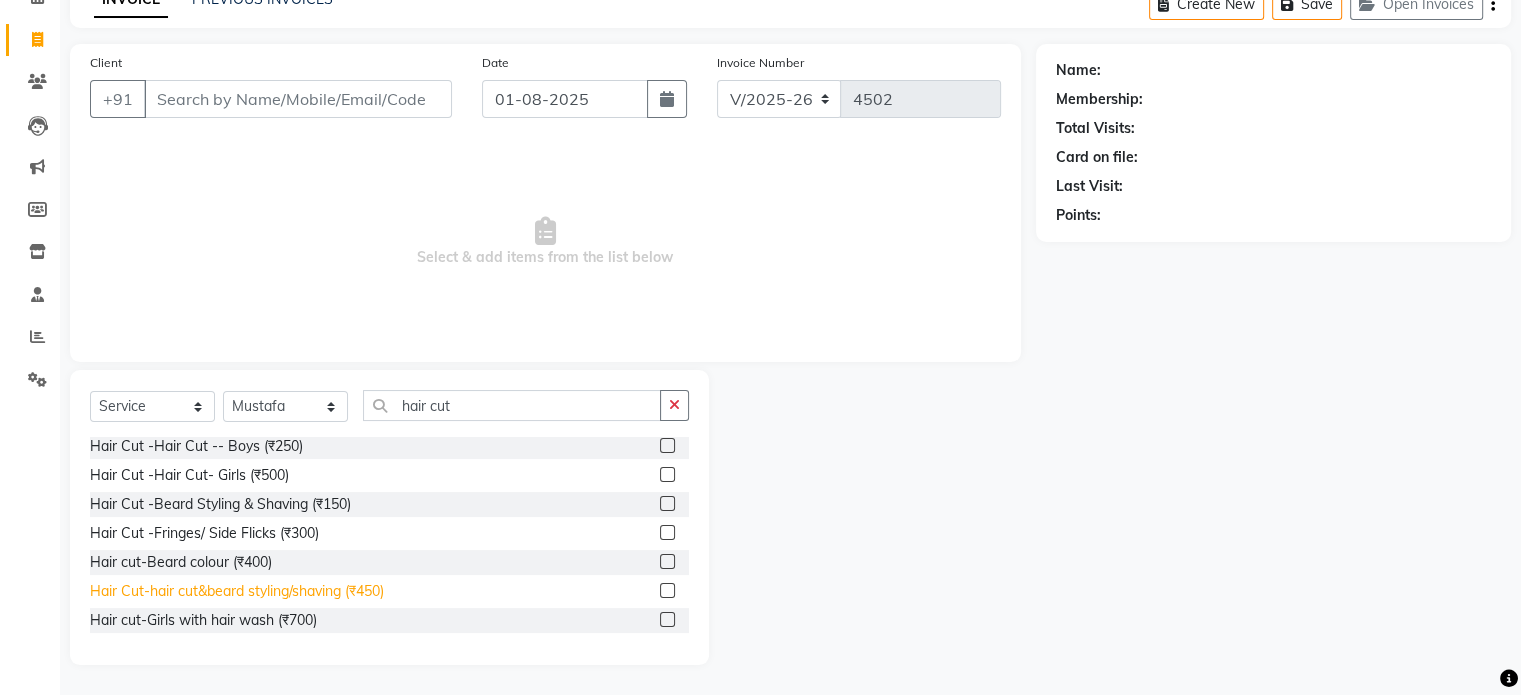 click on "Hair Cut-hair cut&beard styling/shaving (₹450)" 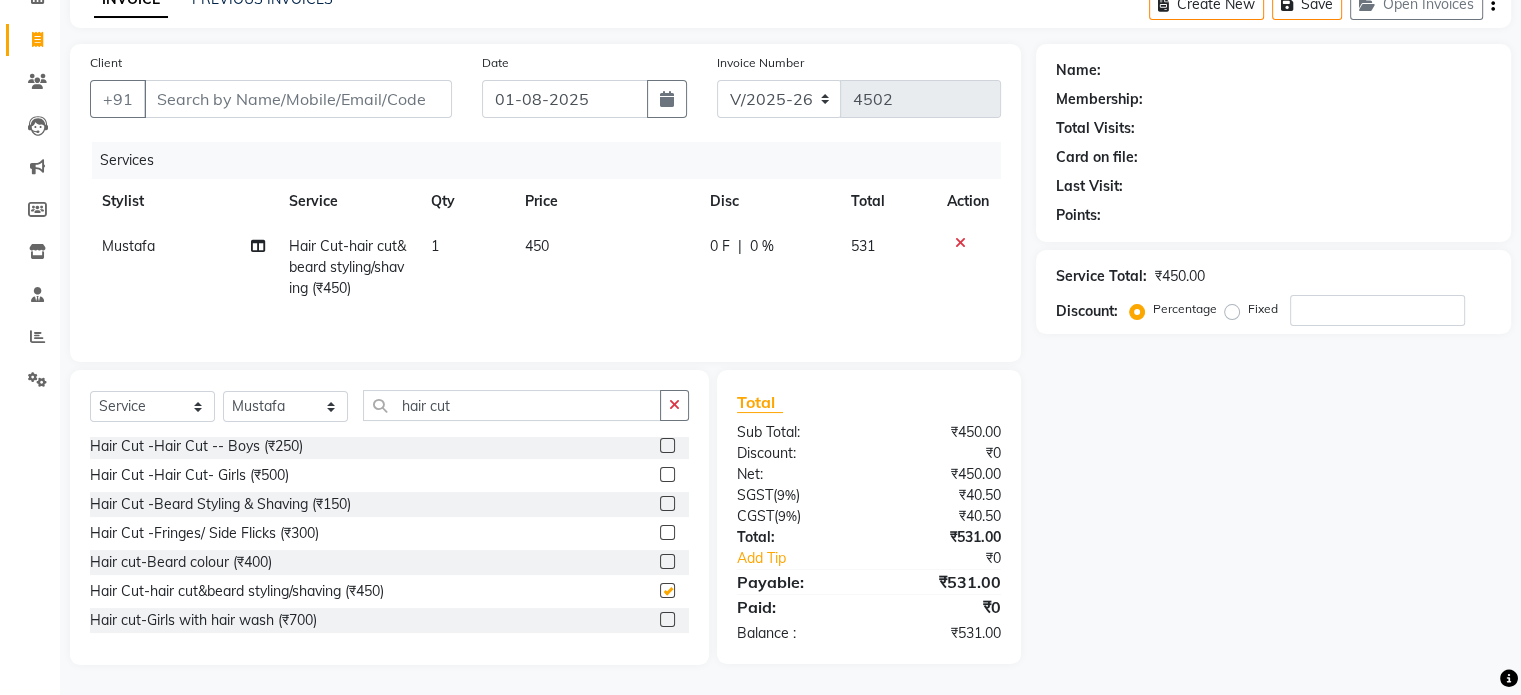 checkbox on "false" 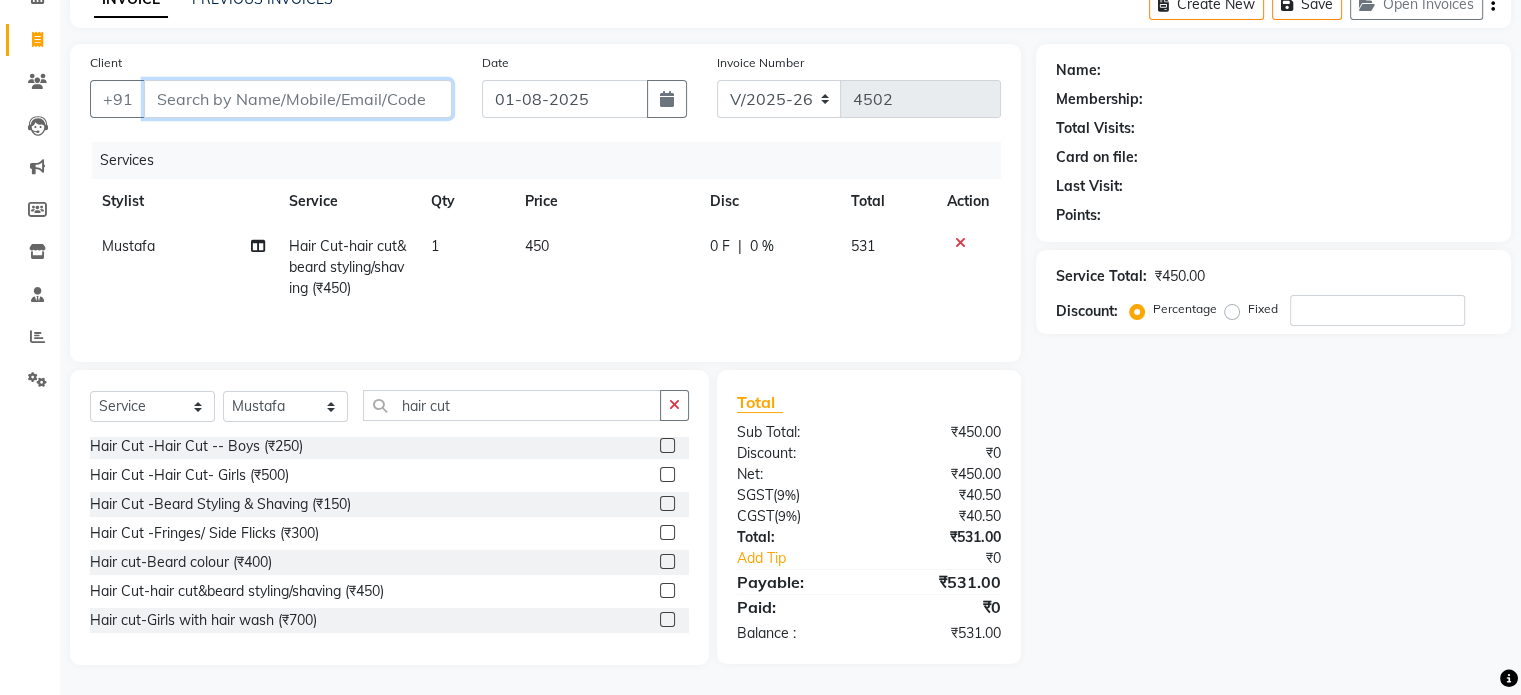 click on "Client" at bounding box center (298, 99) 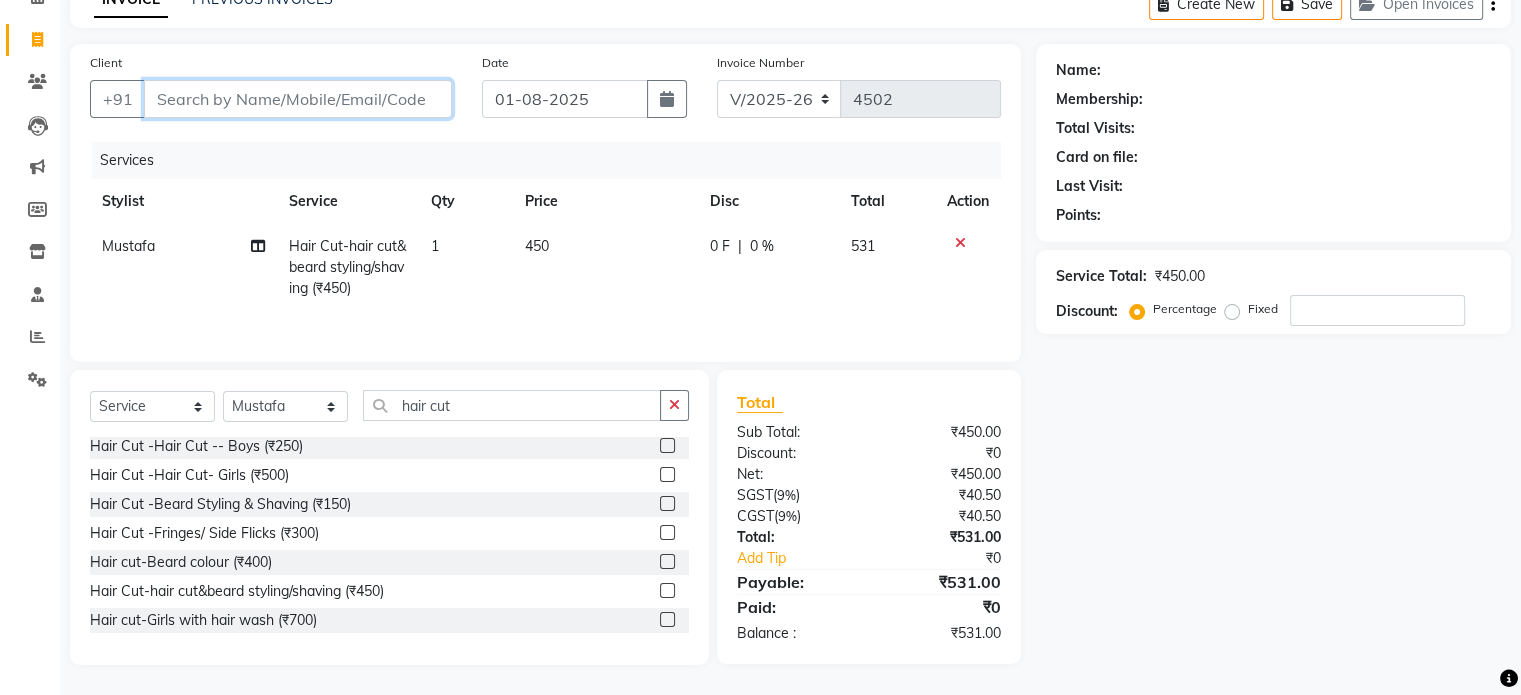 type on "8" 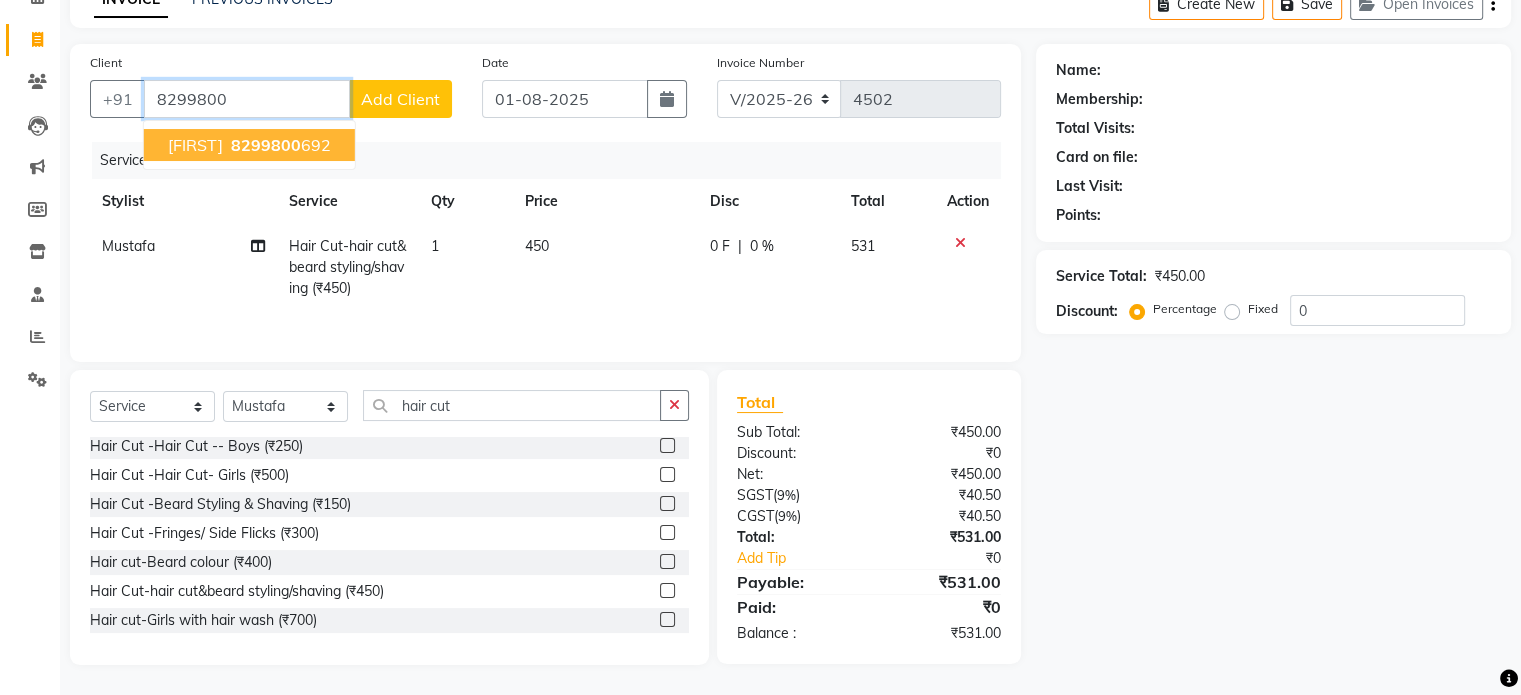 click on "8299800 692" at bounding box center [279, 145] 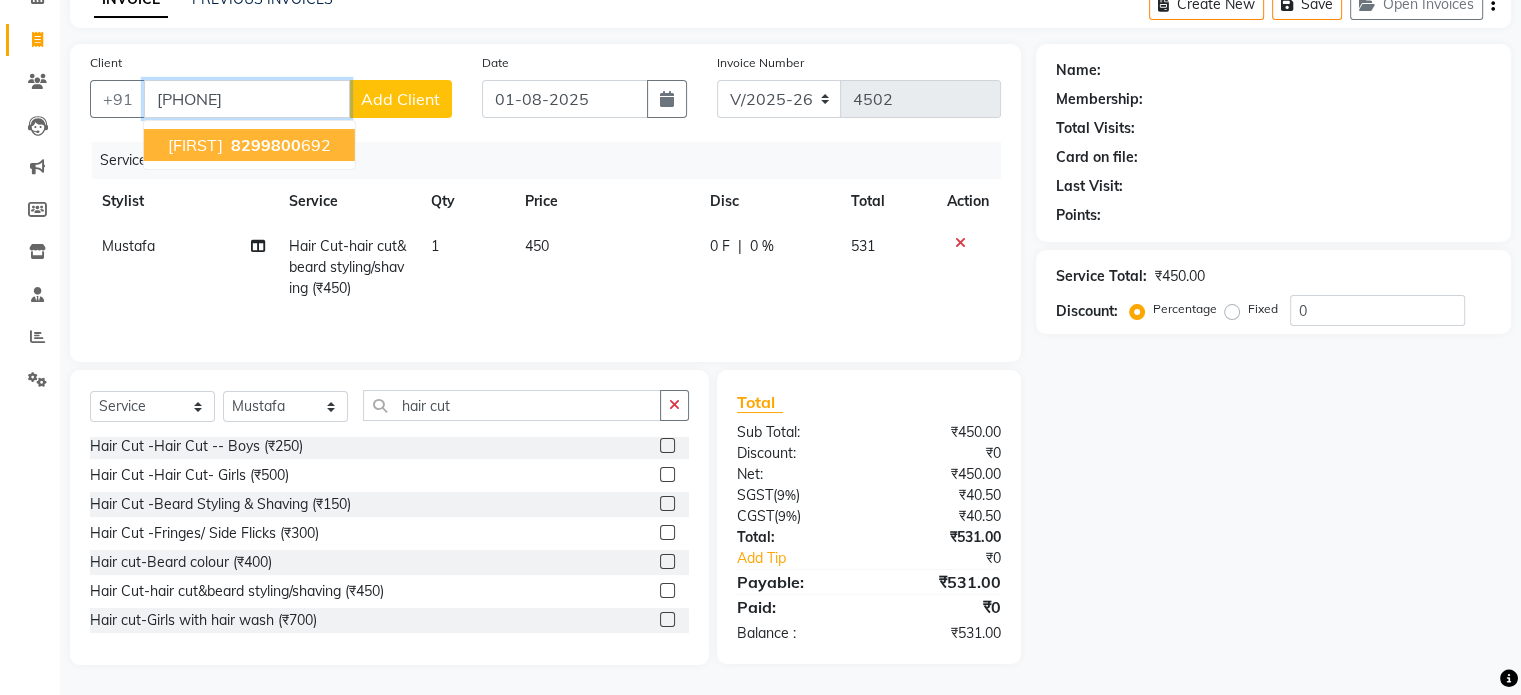 type on "8299800692" 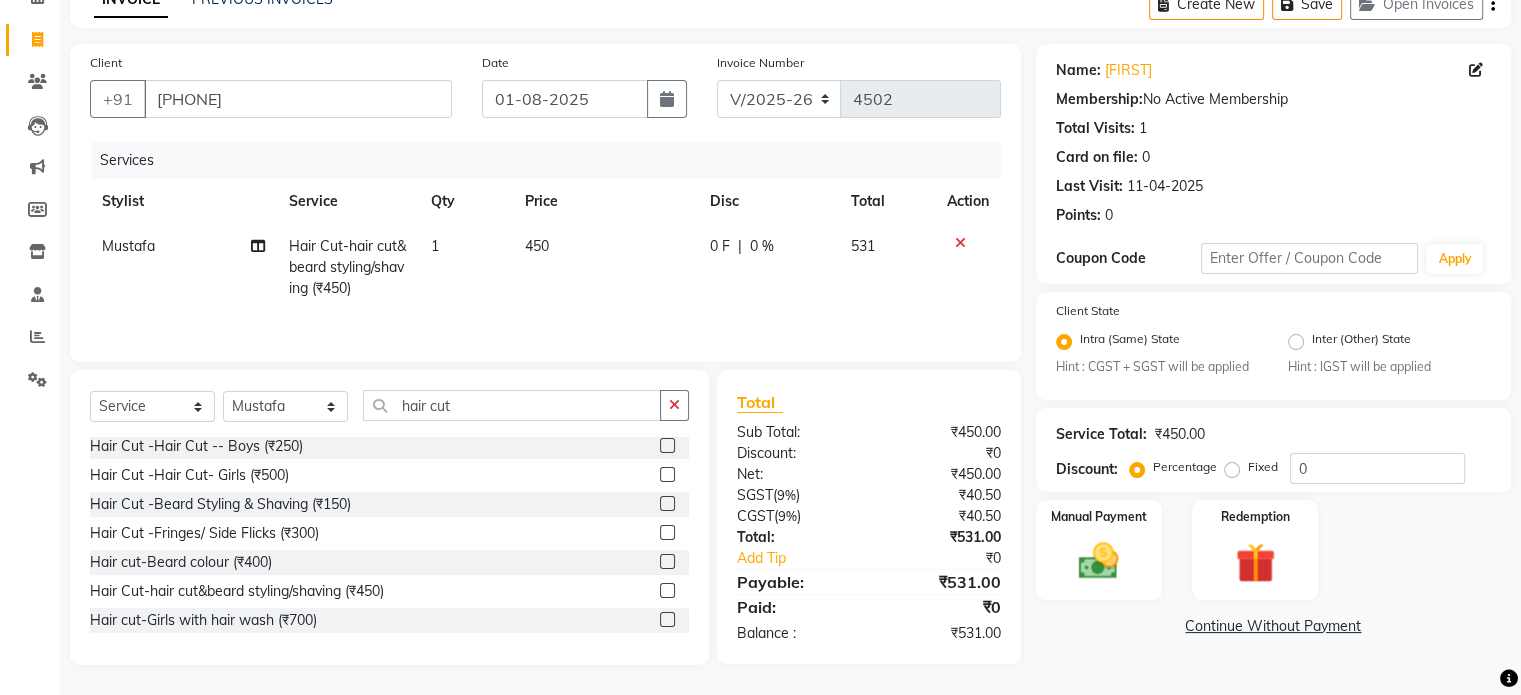 scroll, scrollTop: 107, scrollLeft: 0, axis: vertical 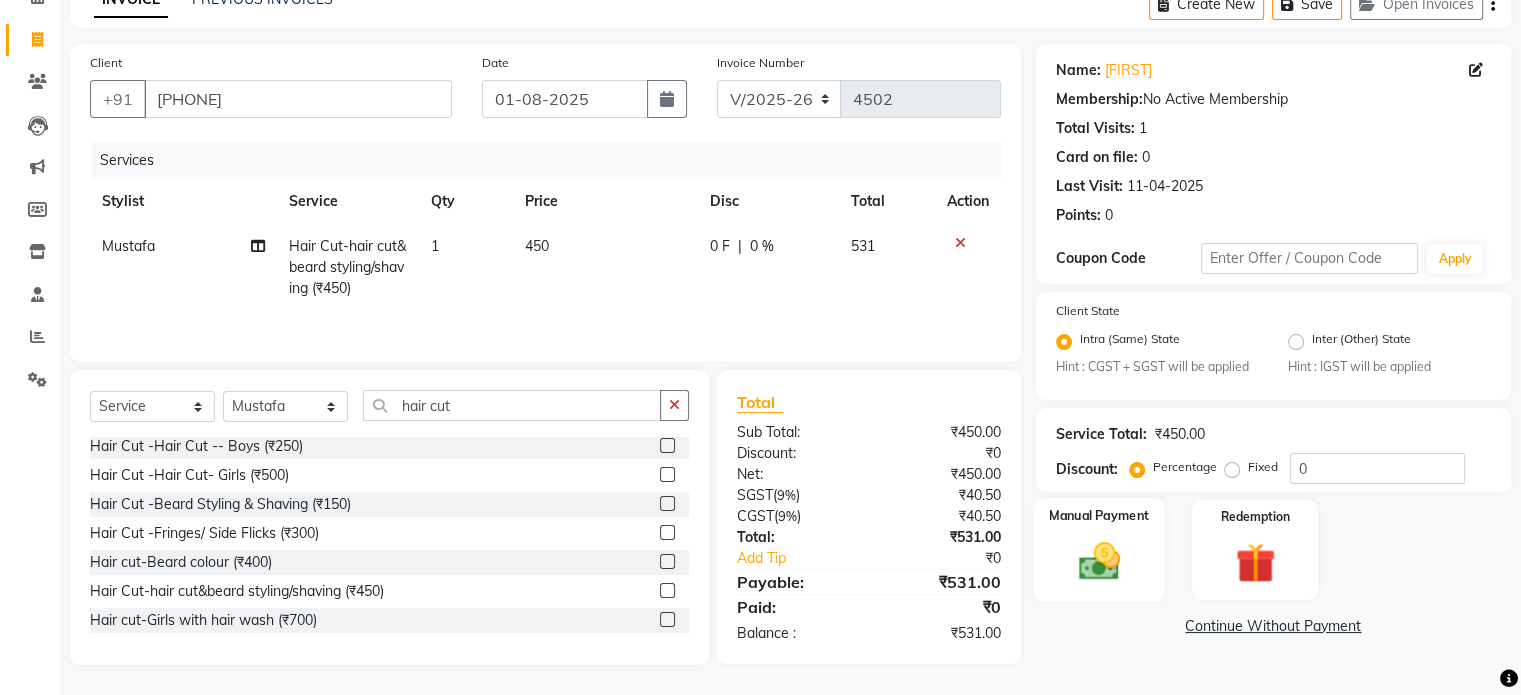 click on "Manual Payment" 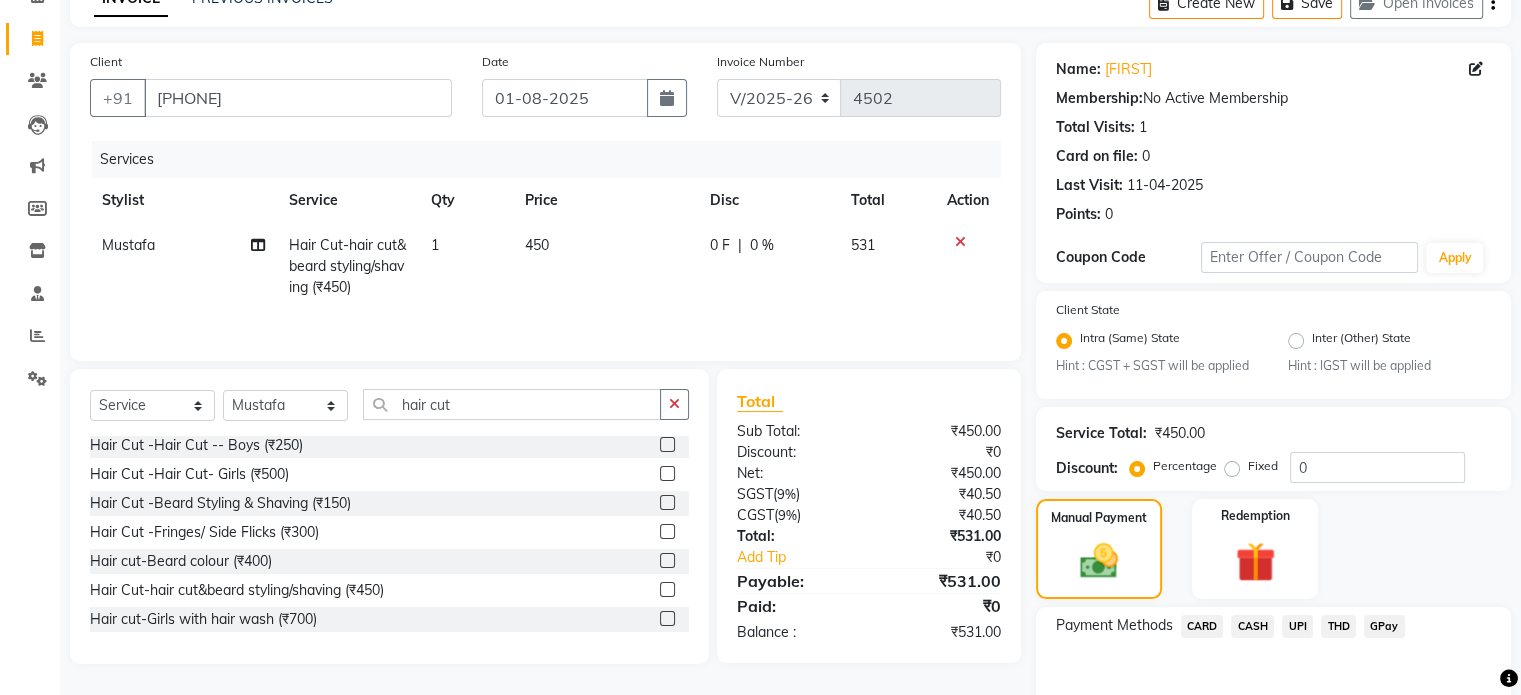 click on "CARD" 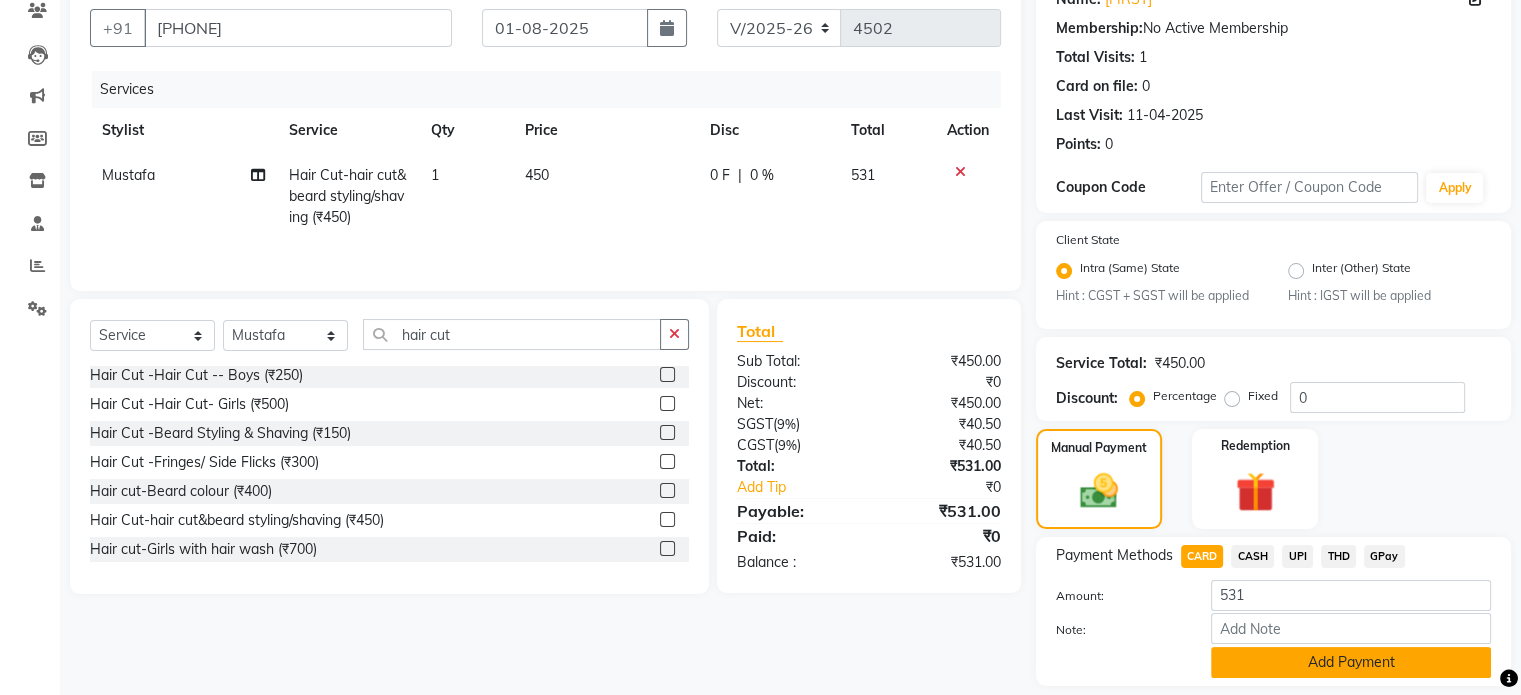 scroll, scrollTop: 243, scrollLeft: 0, axis: vertical 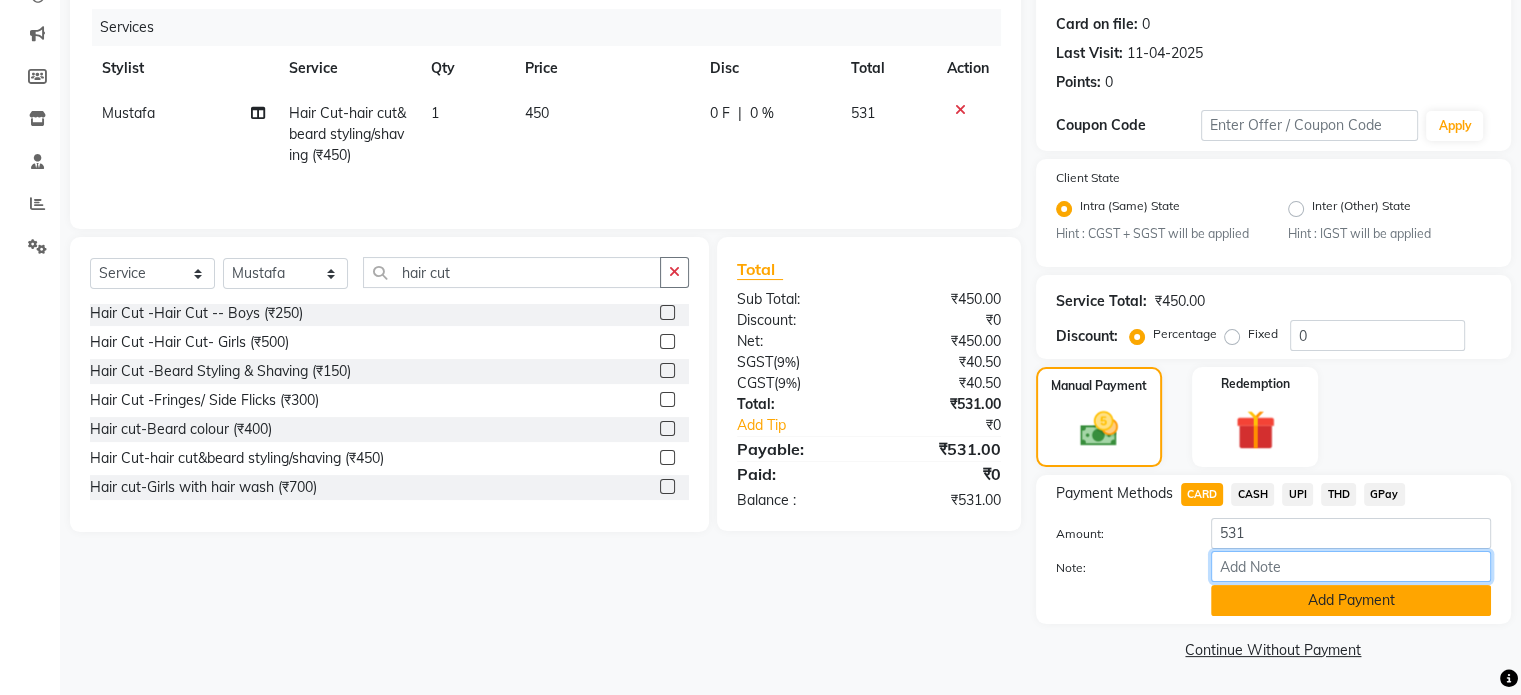 drag, startPoint x: 1244, startPoint y: 581, endPoint x: 1240, endPoint y: 597, distance: 16.492422 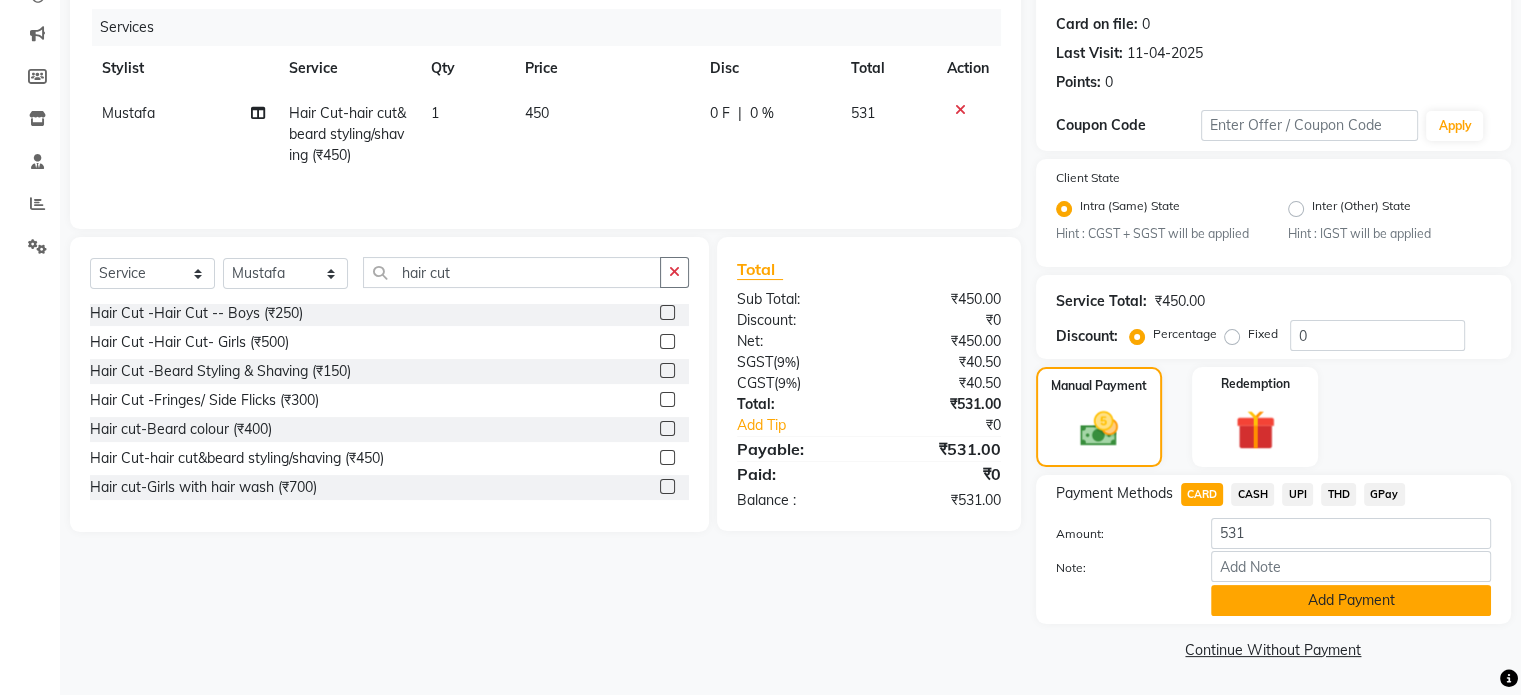click on "Add Payment" 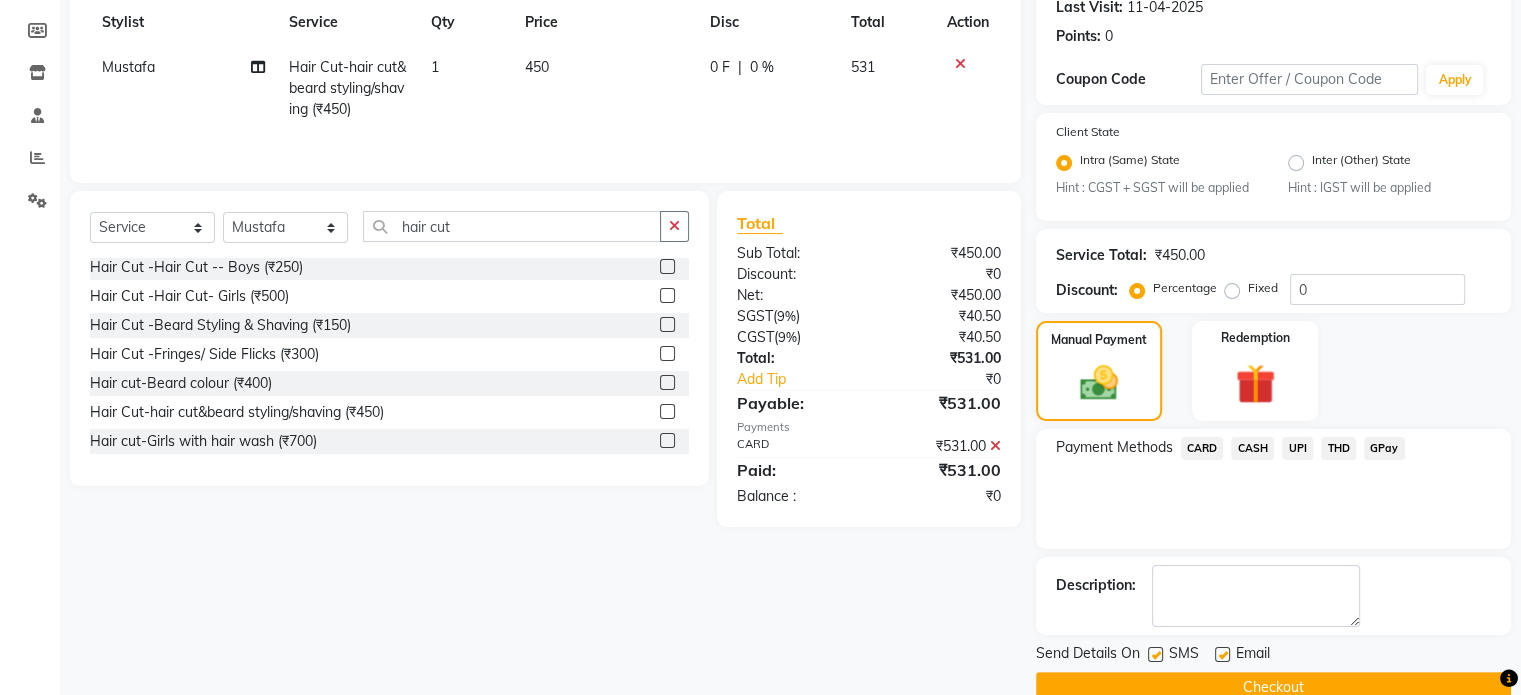 scroll, scrollTop: 324, scrollLeft: 0, axis: vertical 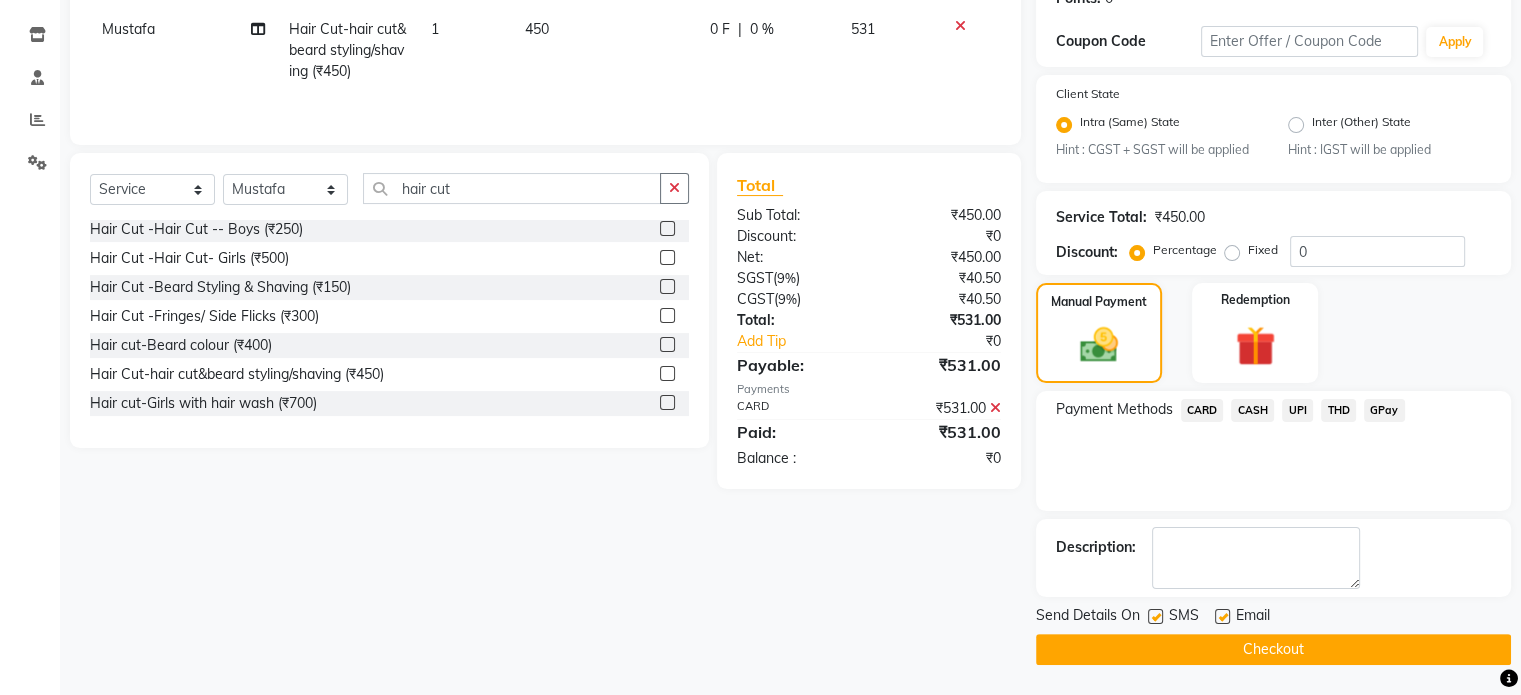 click on "Checkout" 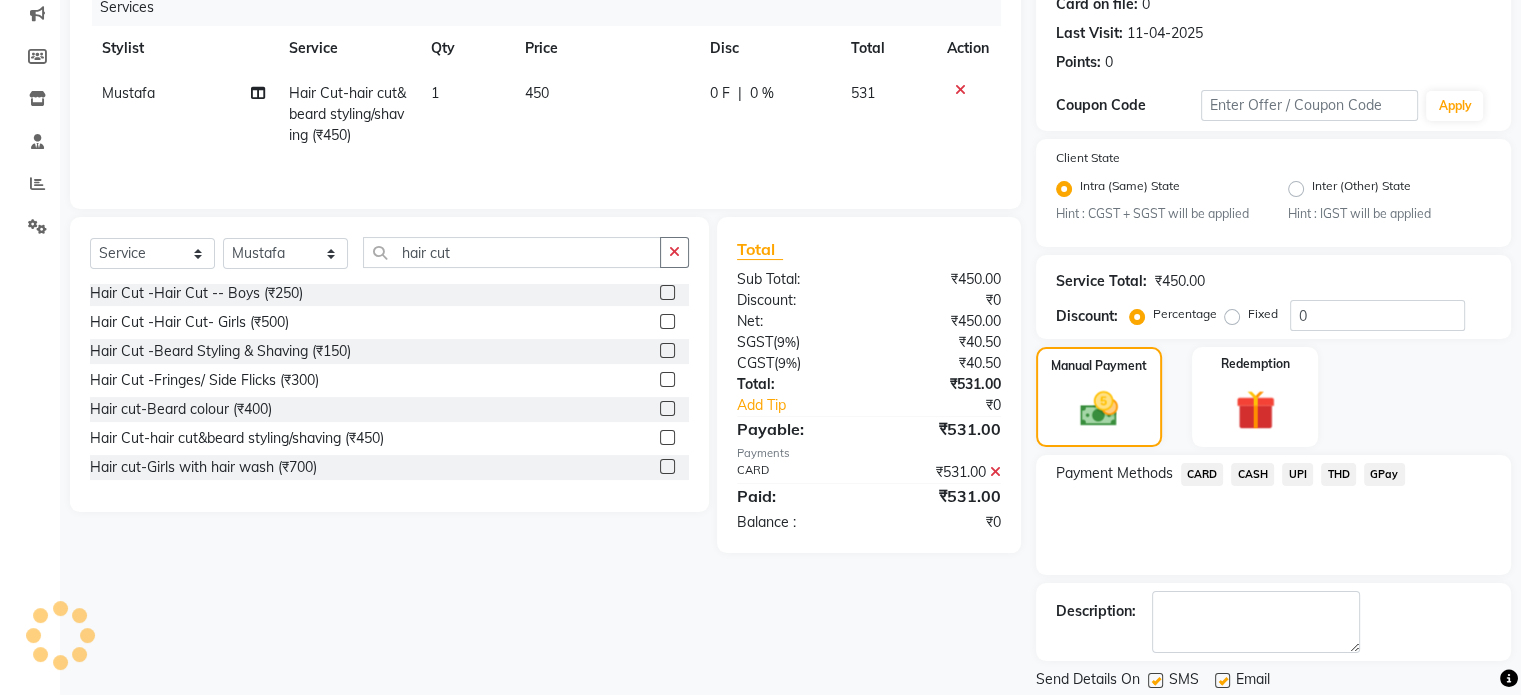 scroll, scrollTop: 147, scrollLeft: 0, axis: vertical 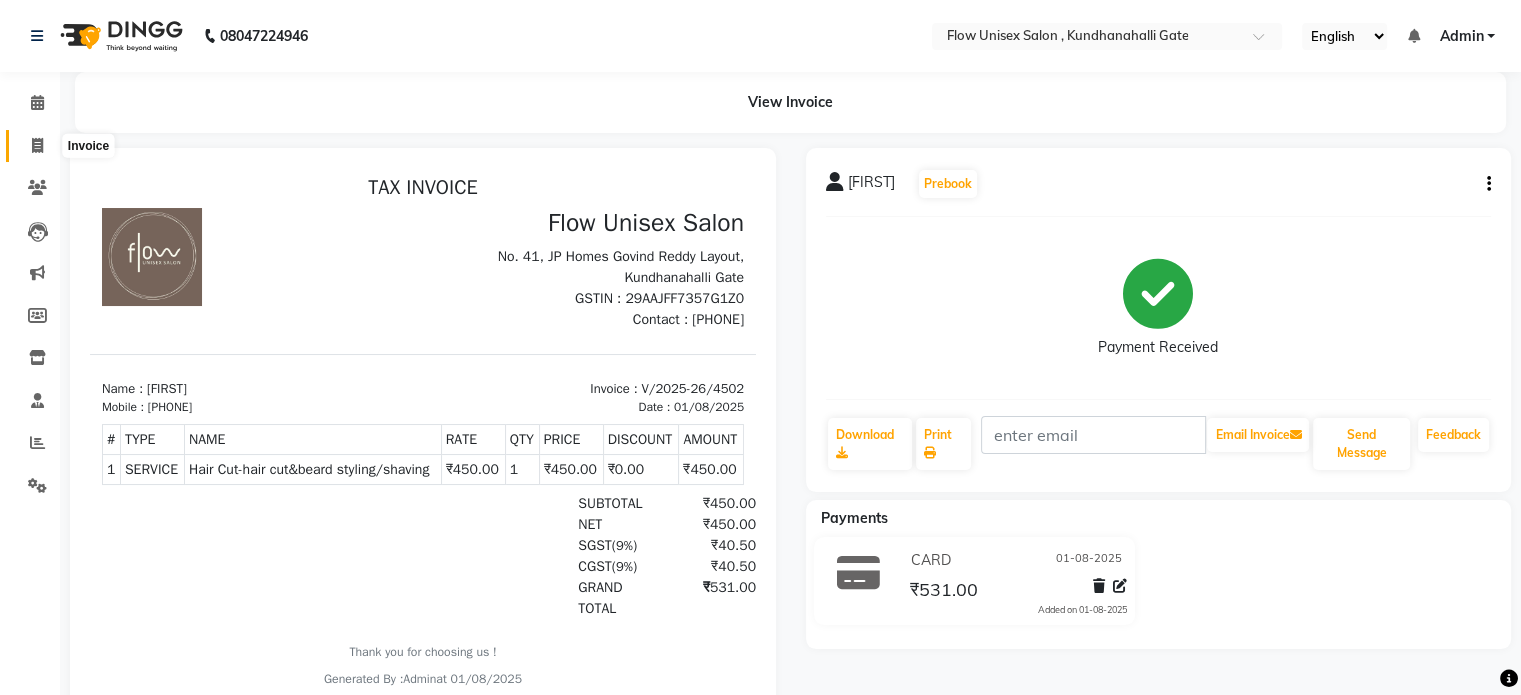 click 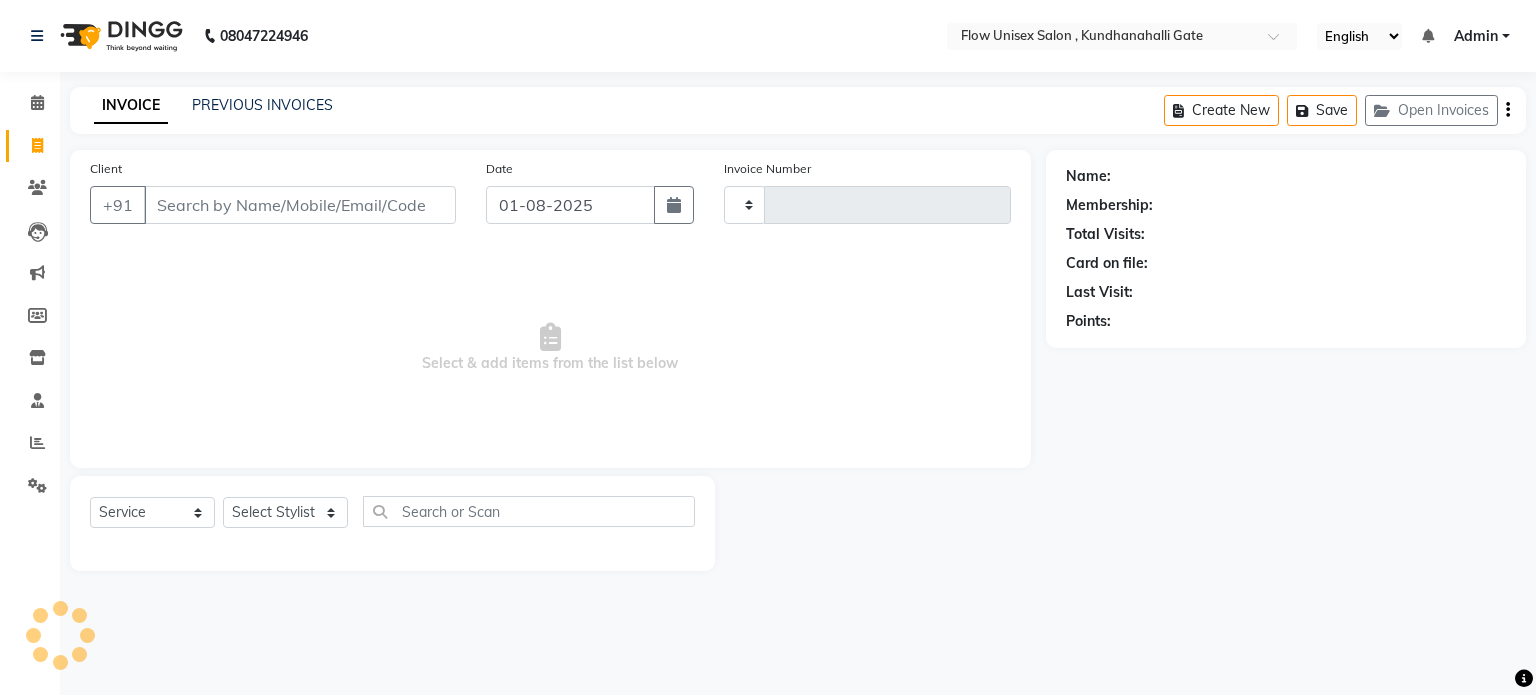 type on "4503" 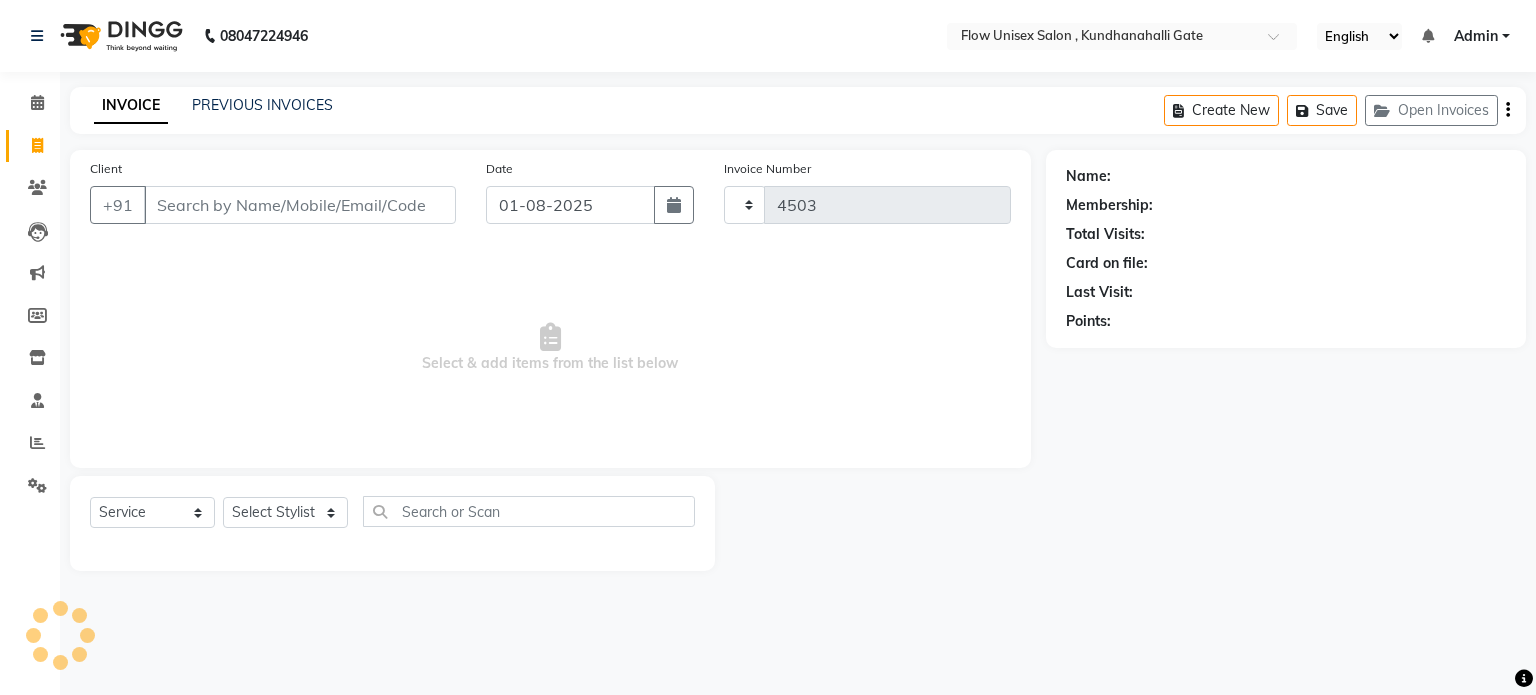 select on "5875" 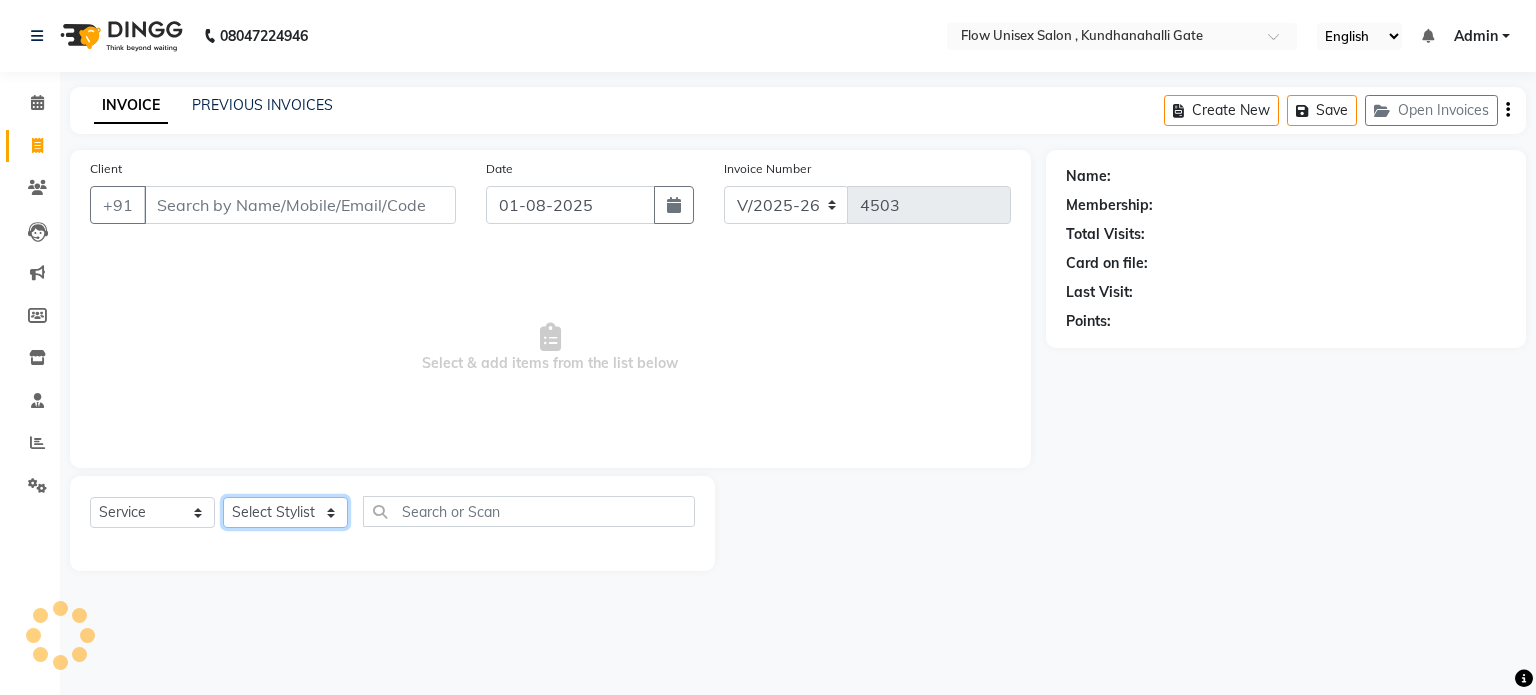 click on "Select Stylist" 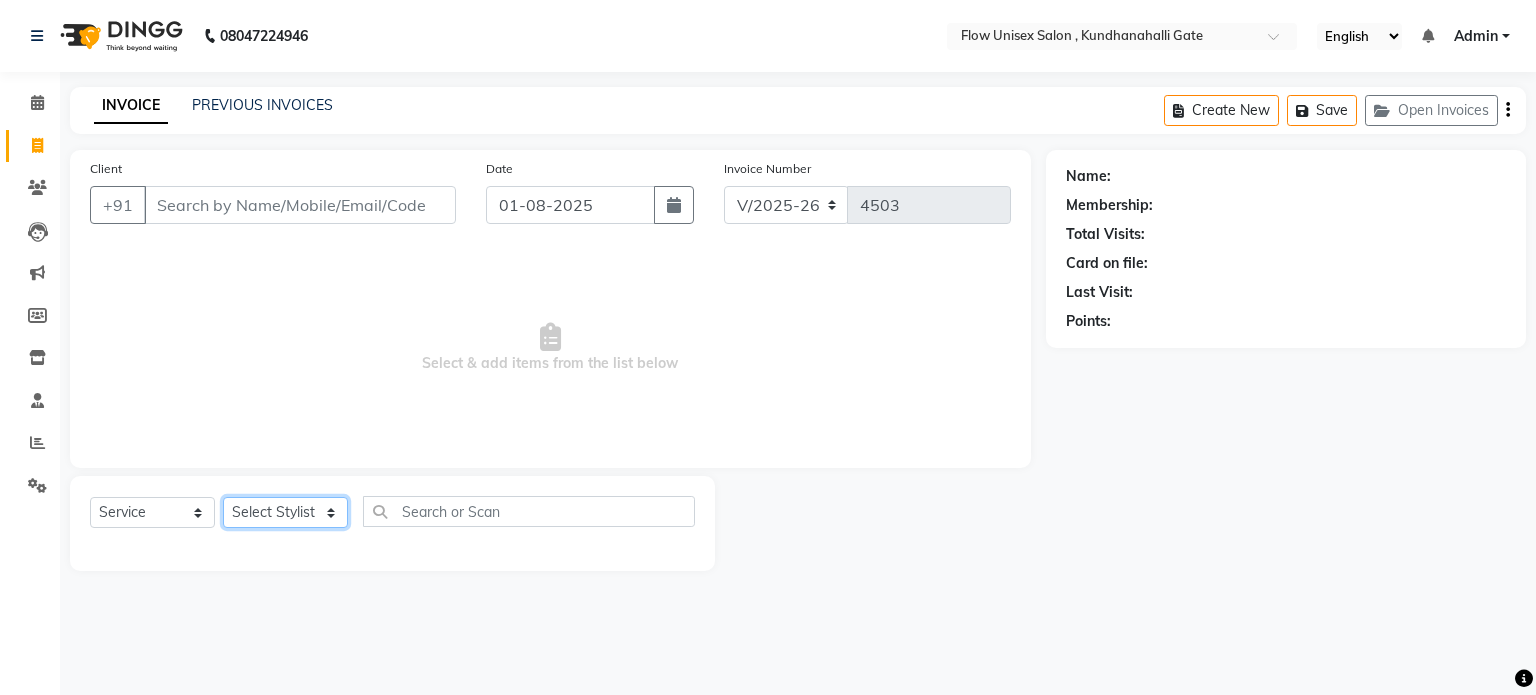 click on "Select Stylist anjana debbarma arman Deepa emlen jaseem Kishore Manjila monika debbarma Mustafa Nijamuddin Salmani Saluka Rai Sonu khan Thapa Geeta udhaya kumar M Vishnu Bhati" 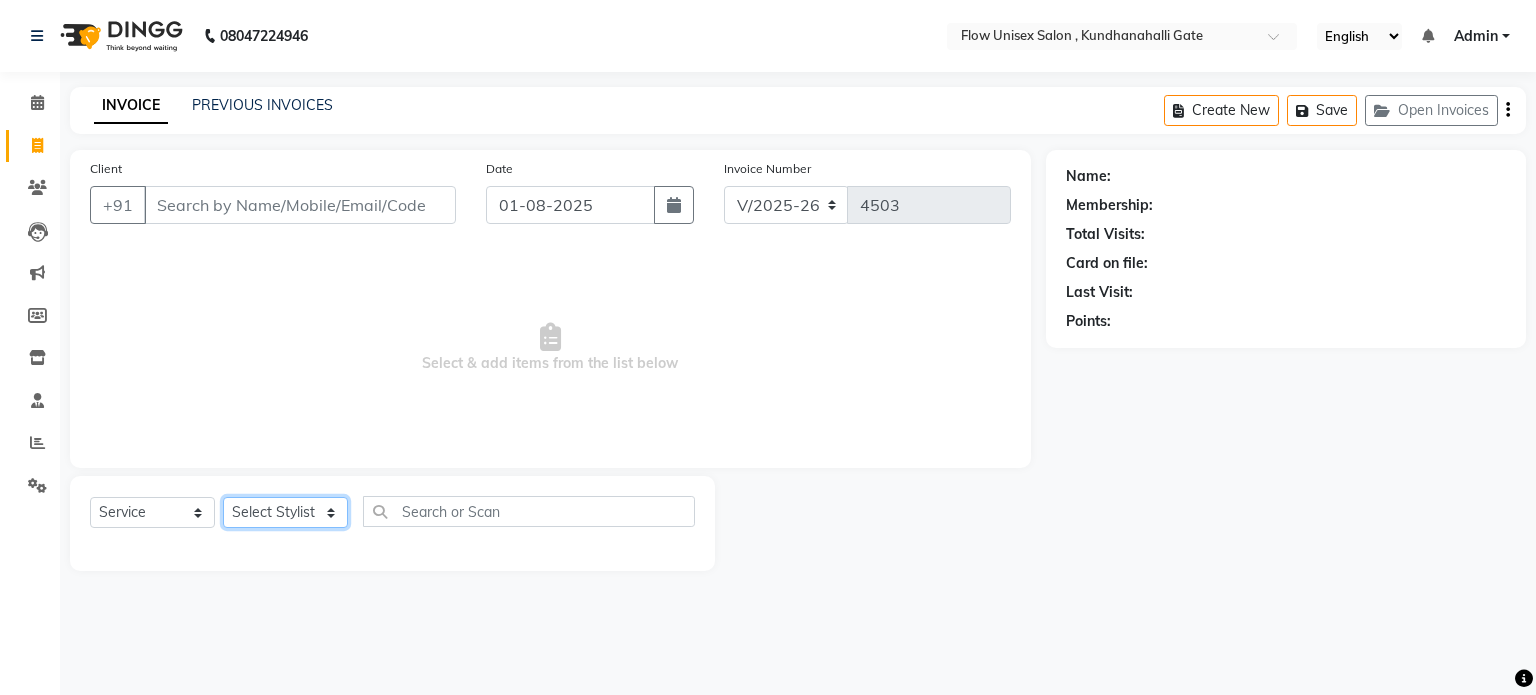 select on "70798" 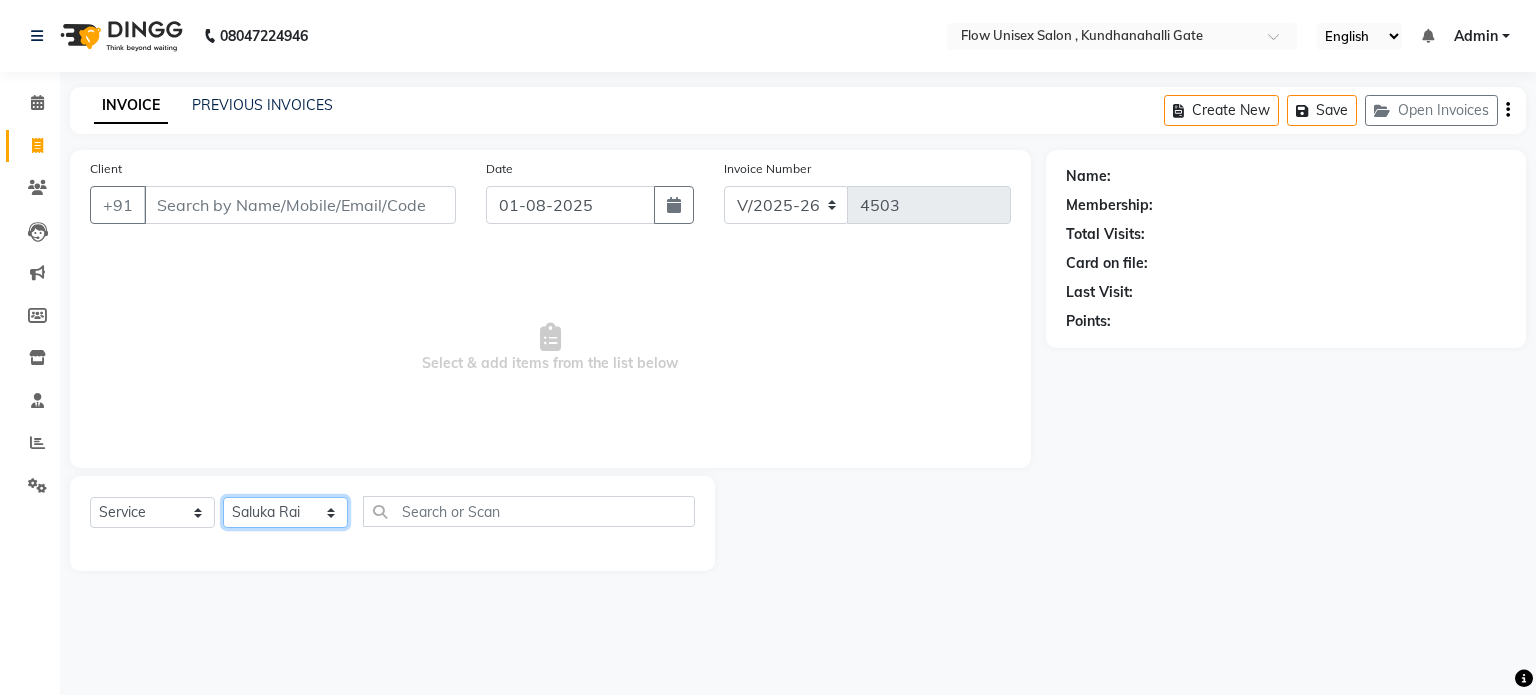 click on "Select Stylist anjana debbarma arman Deepa emlen jaseem Kishore Manjila monika debbarma Mustafa Nijamuddin Salmani Saluka Rai Sonu khan Thapa Geeta udhaya kumar M Vishnu Bhati" 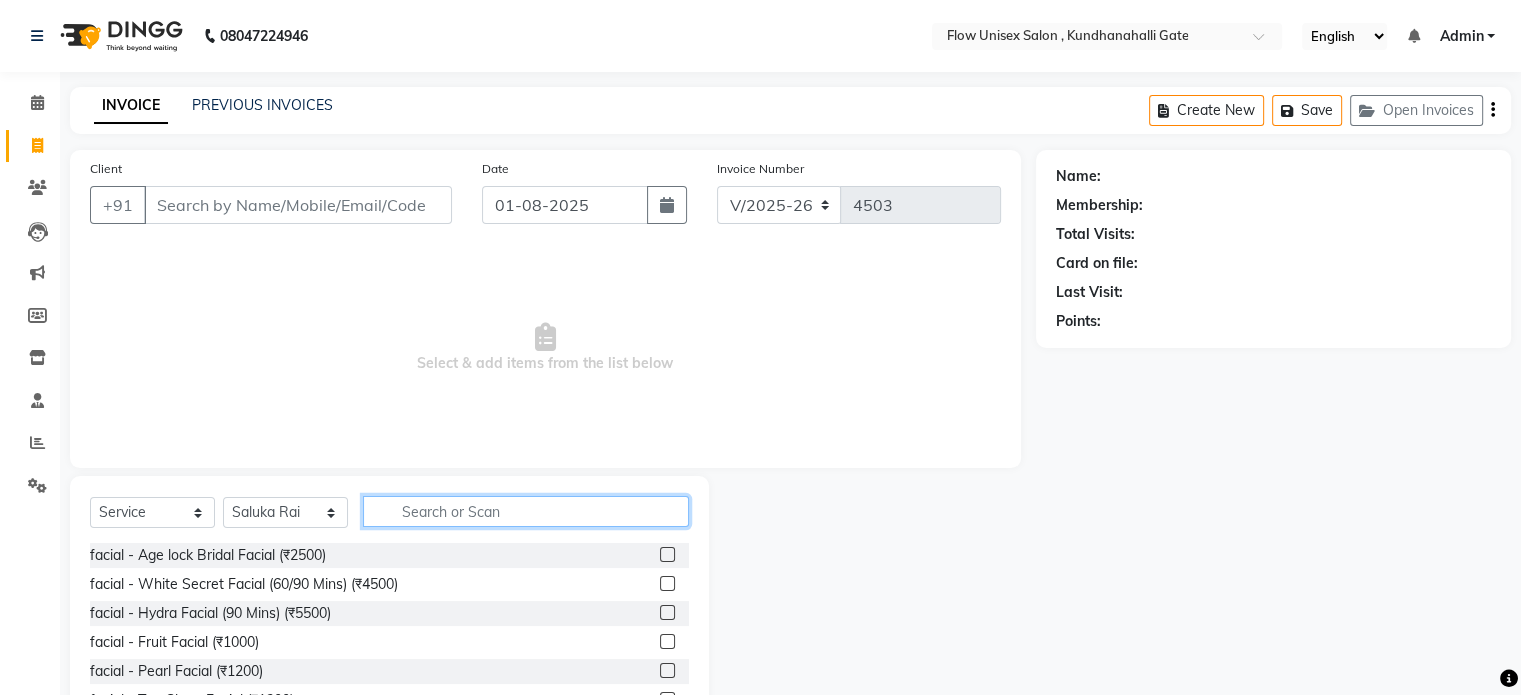 click 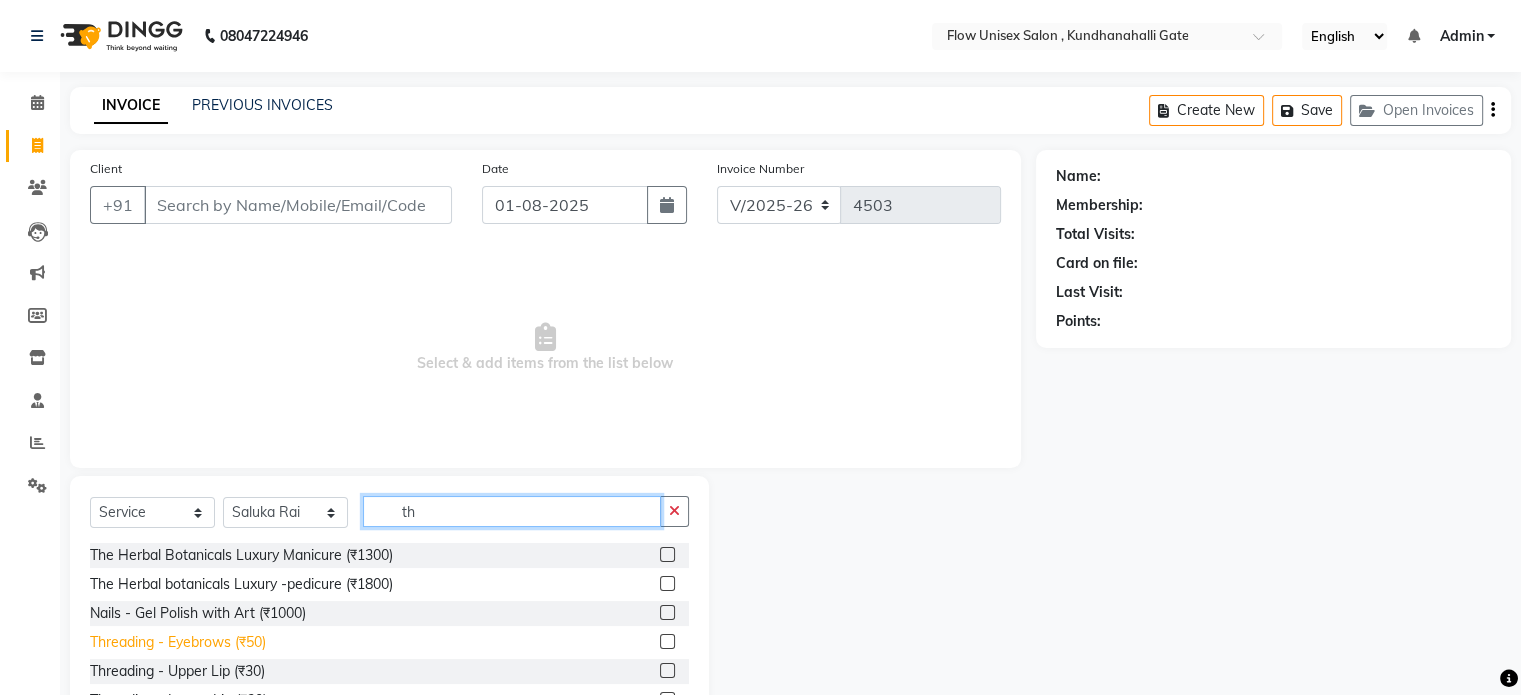 type on "th" 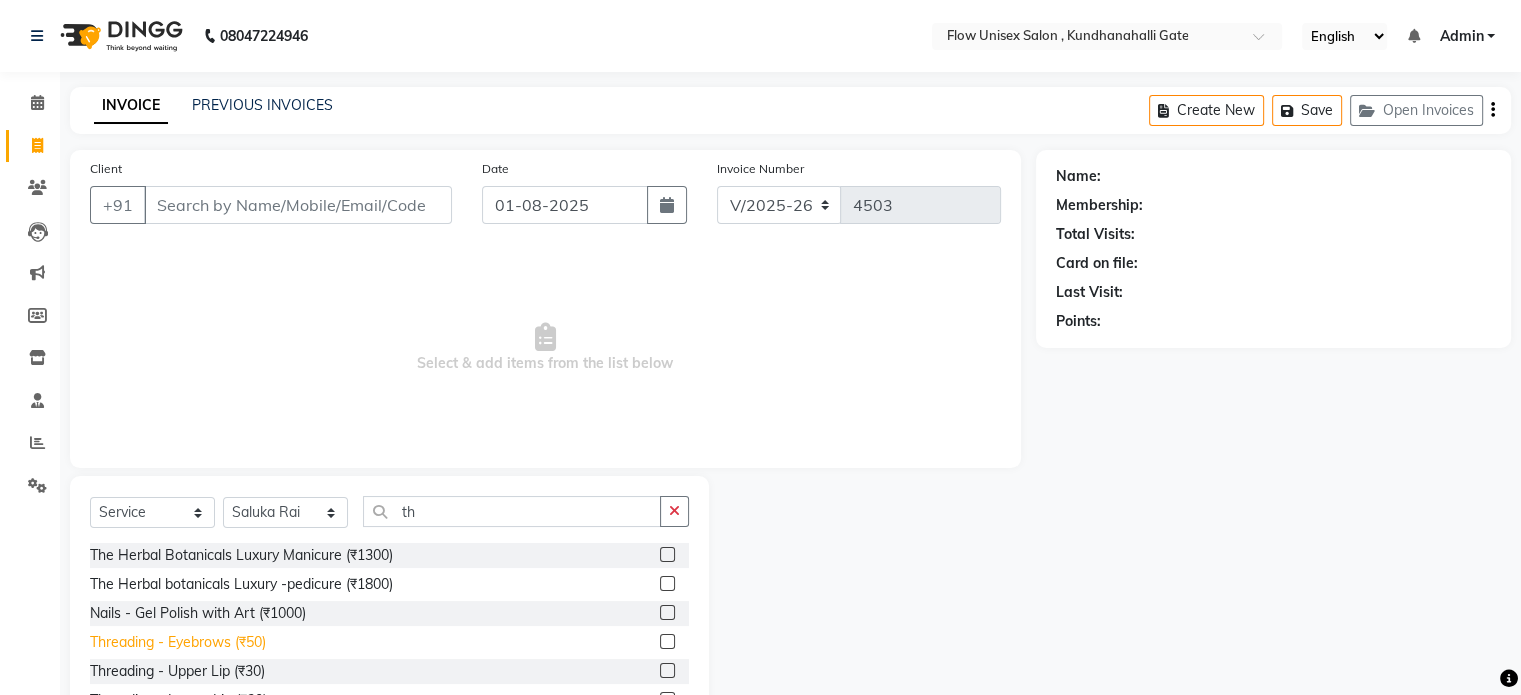 click on "Threading -  Eyebrows (₹50)" 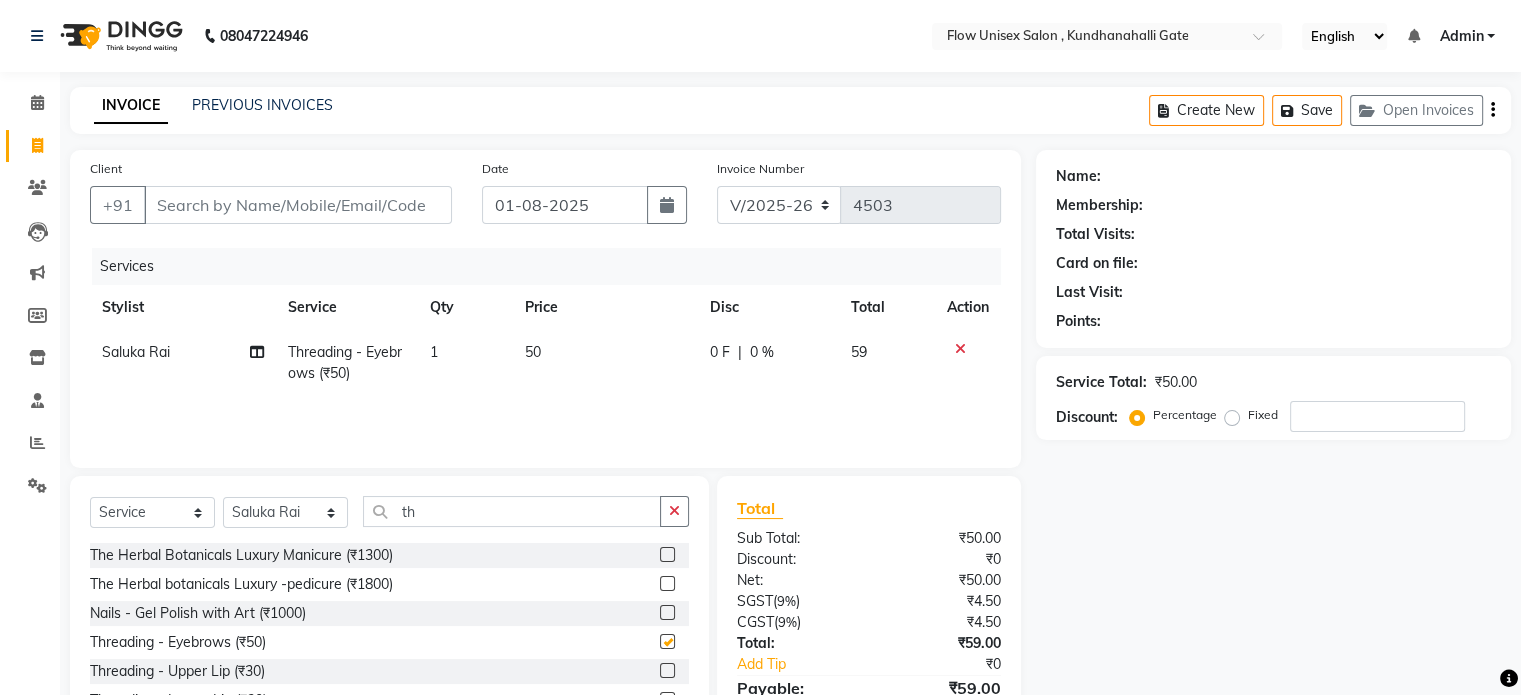 checkbox on "false" 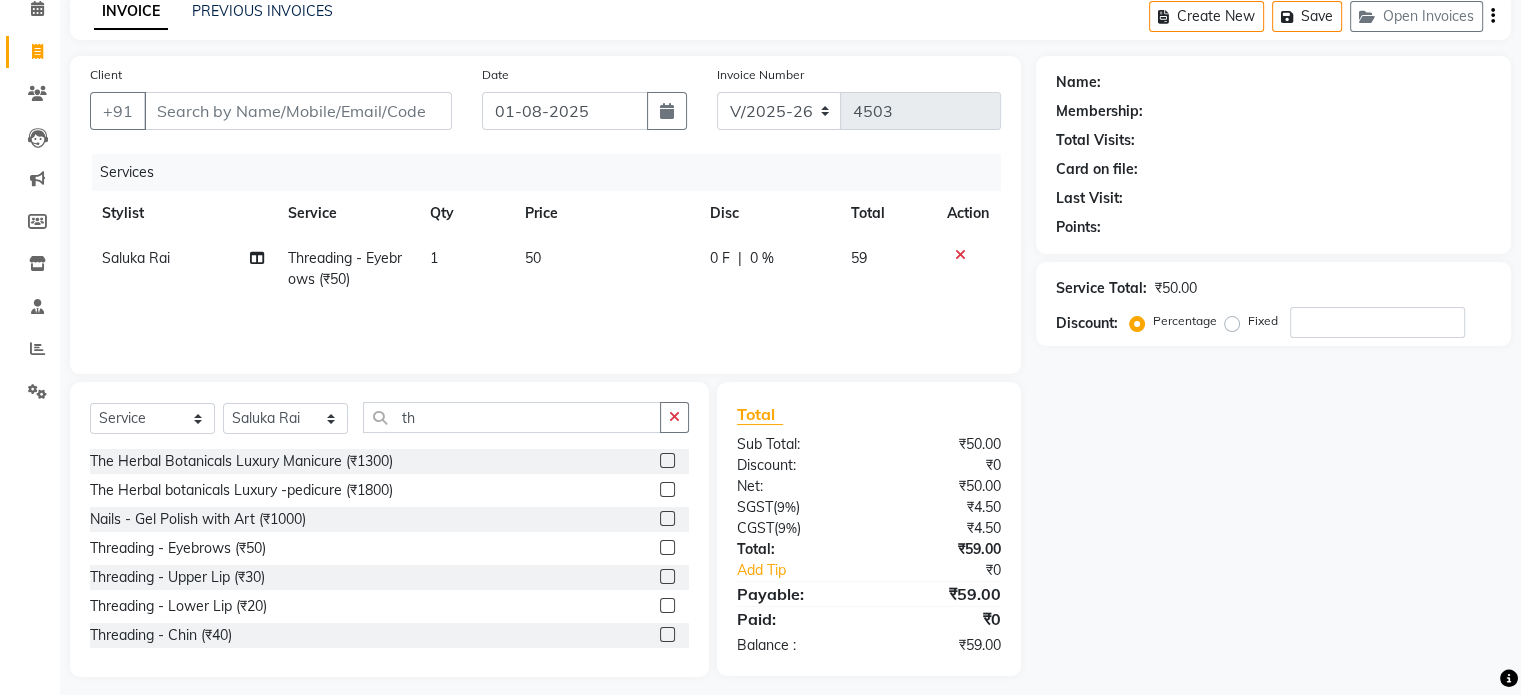 scroll, scrollTop: 106, scrollLeft: 0, axis: vertical 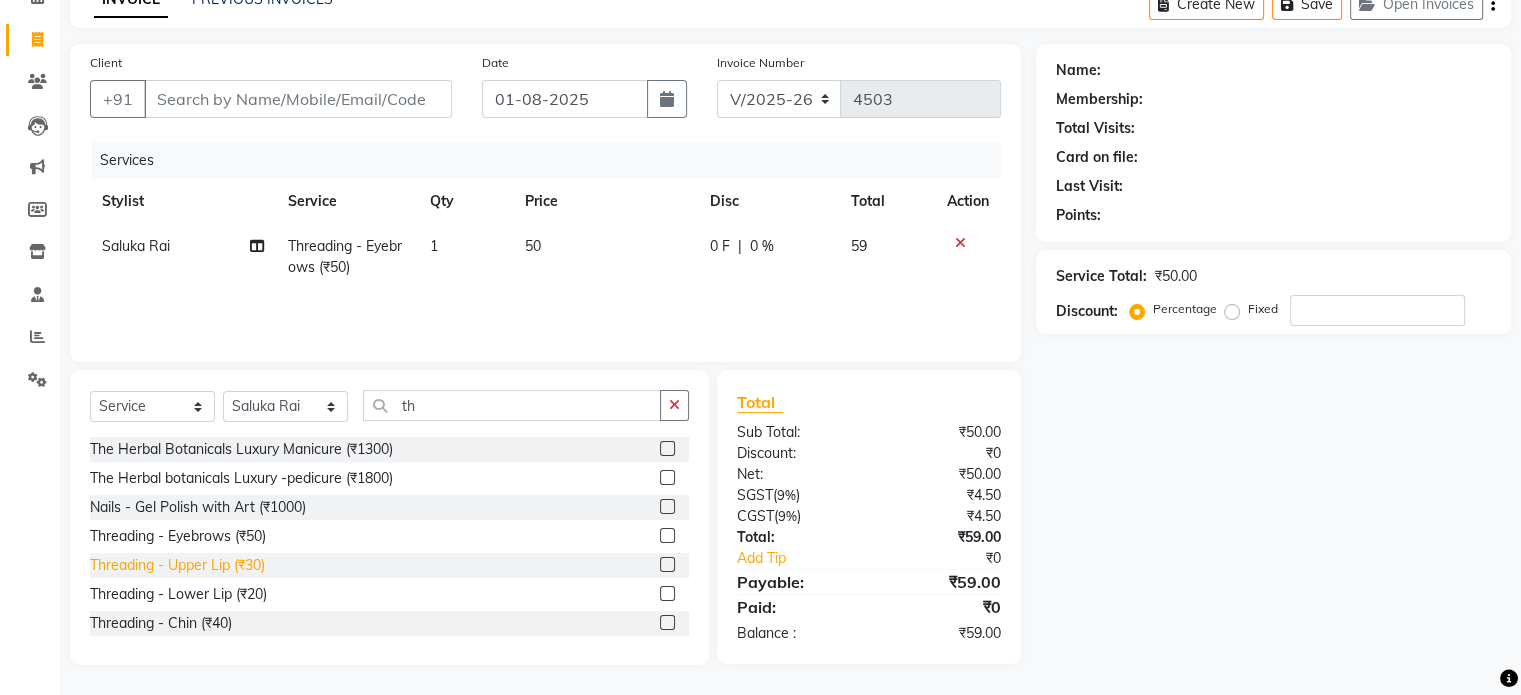 click on "Threading -  Upper Lip (₹30)" 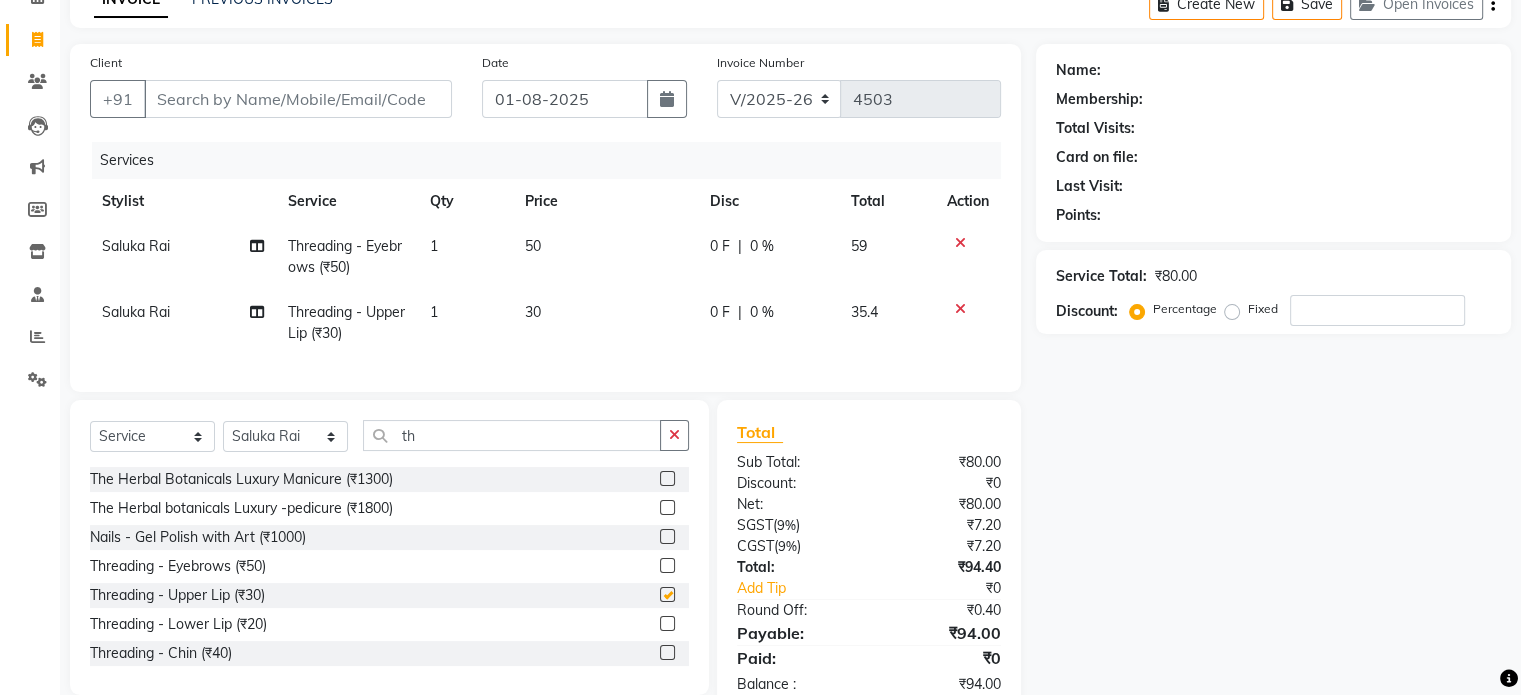 checkbox on "false" 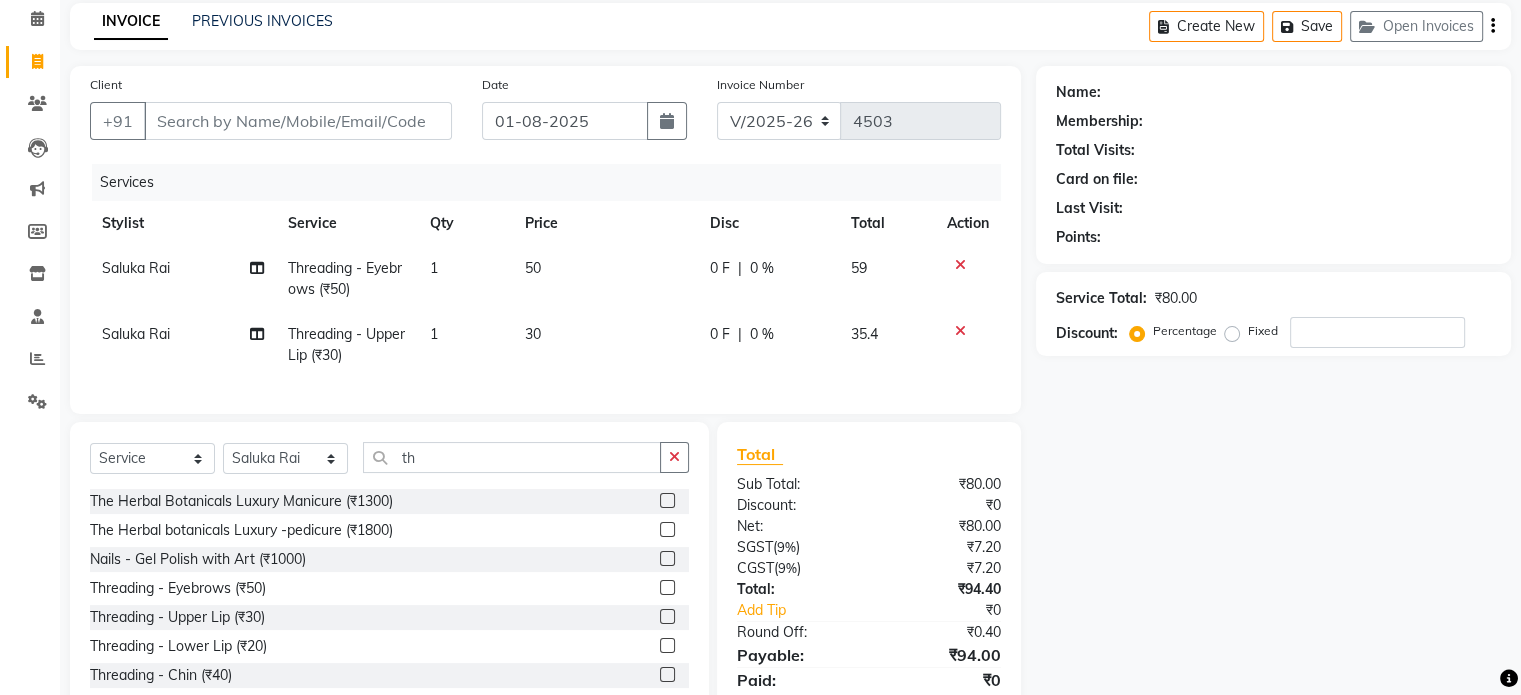 scroll, scrollTop: 72, scrollLeft: 0, axis: vertical 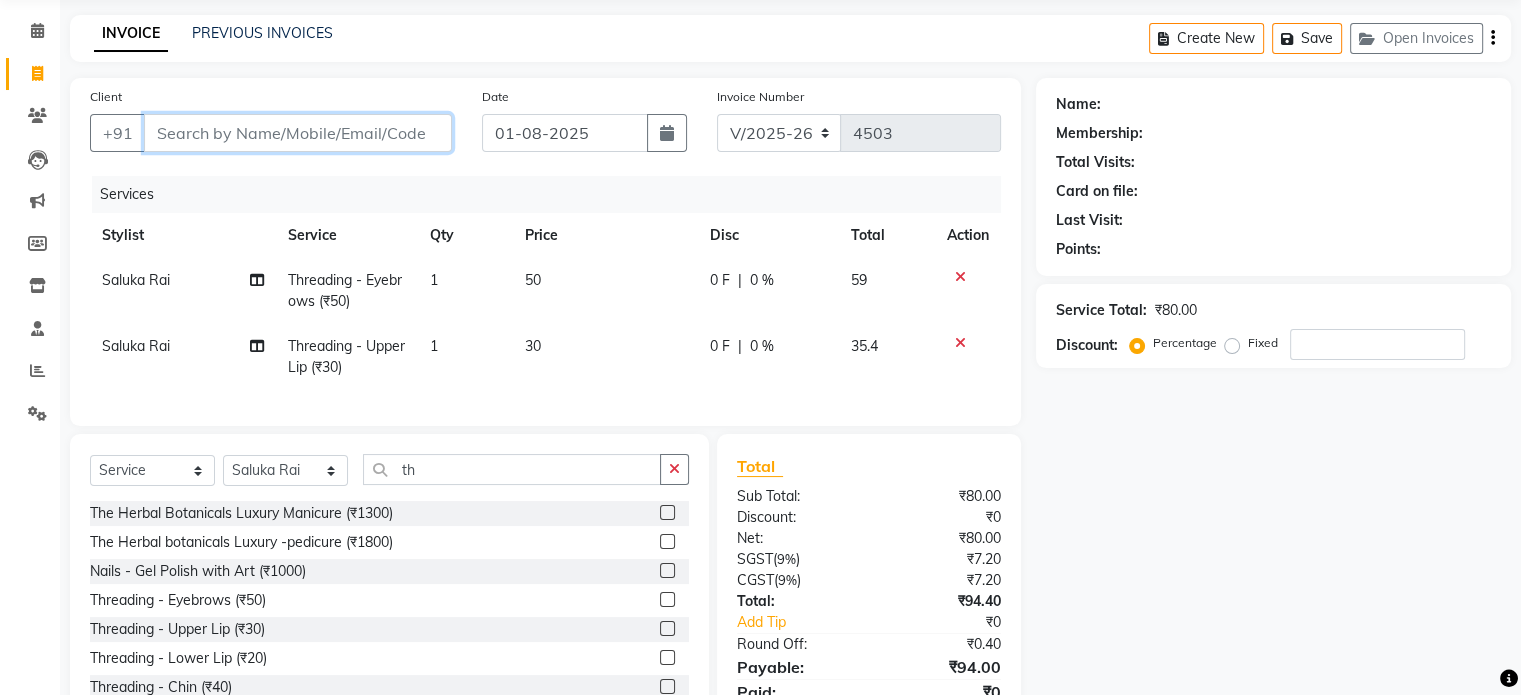 click on "Client" at bounding box center [298, 133] 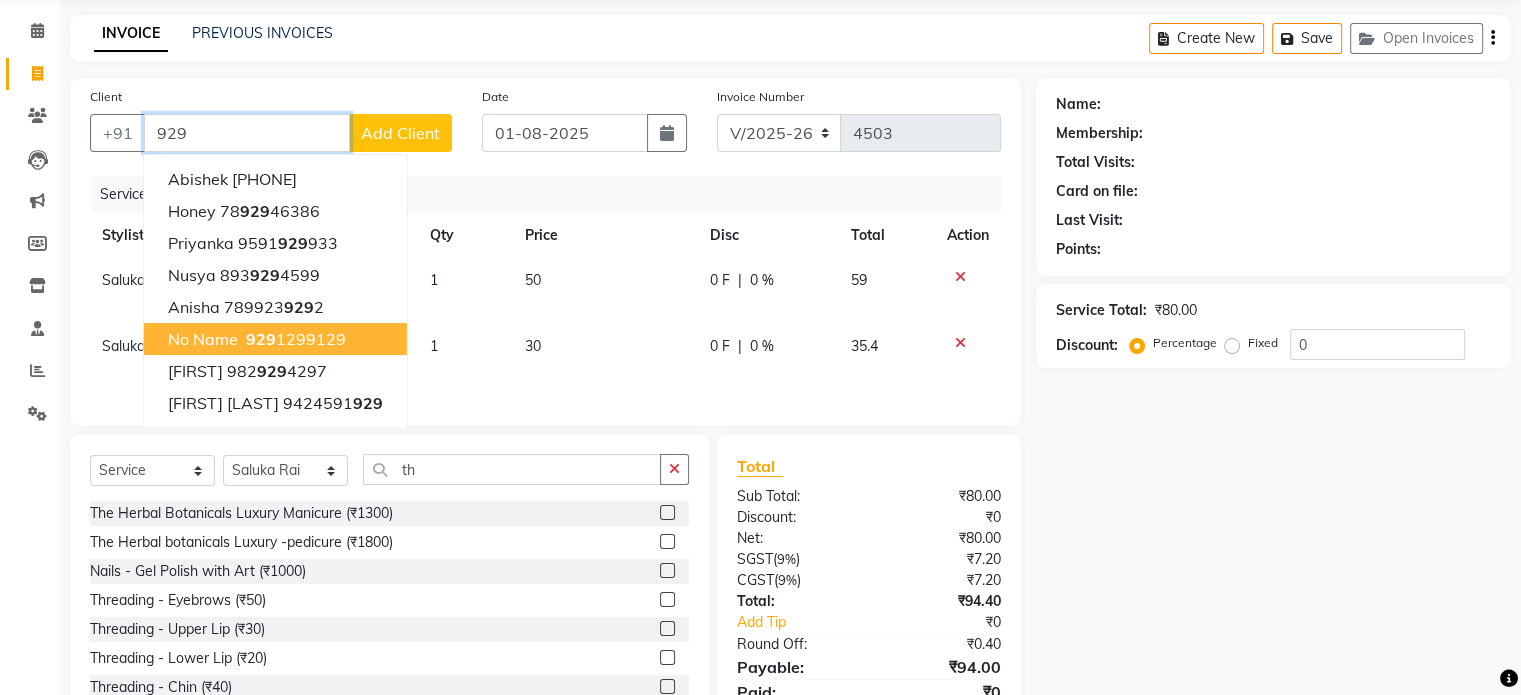 click on "No name   929 1299129" at bounding box center [275, 339] 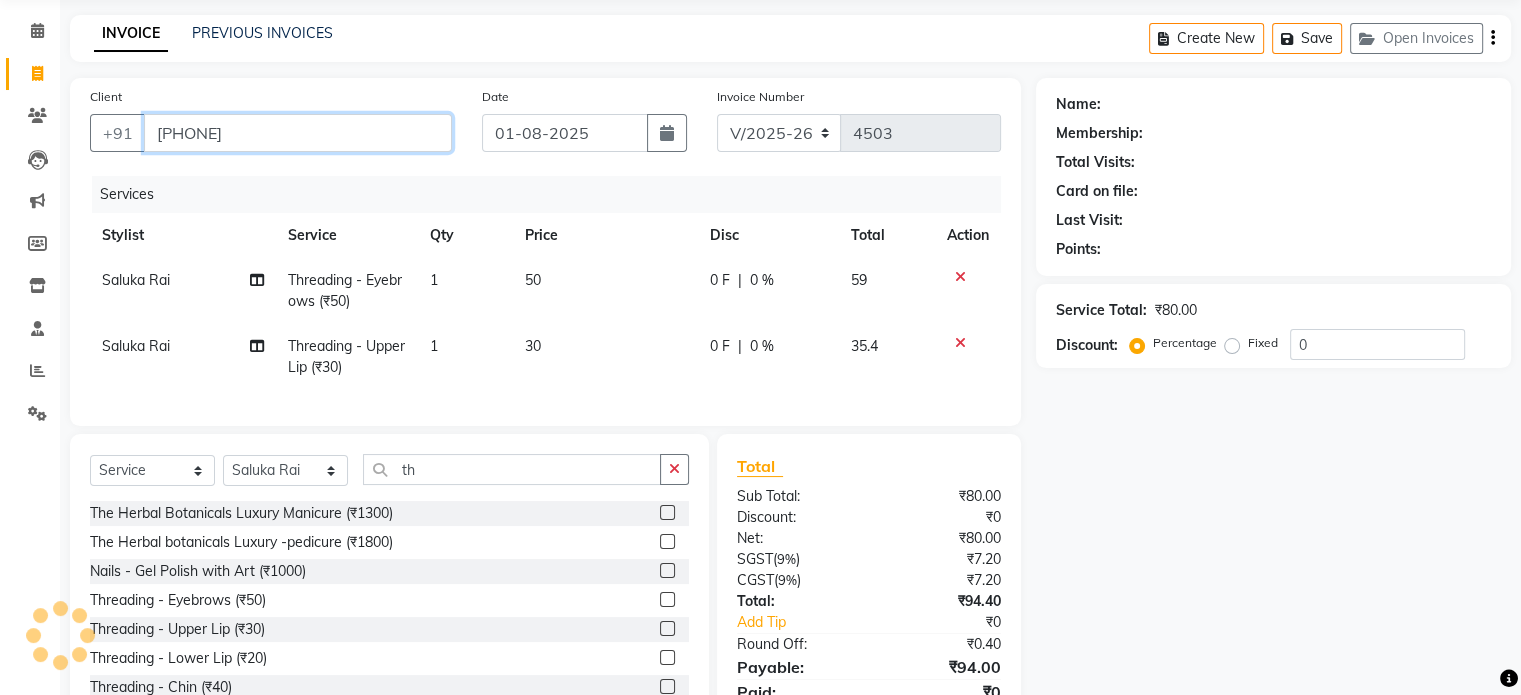 type on "9291299129" 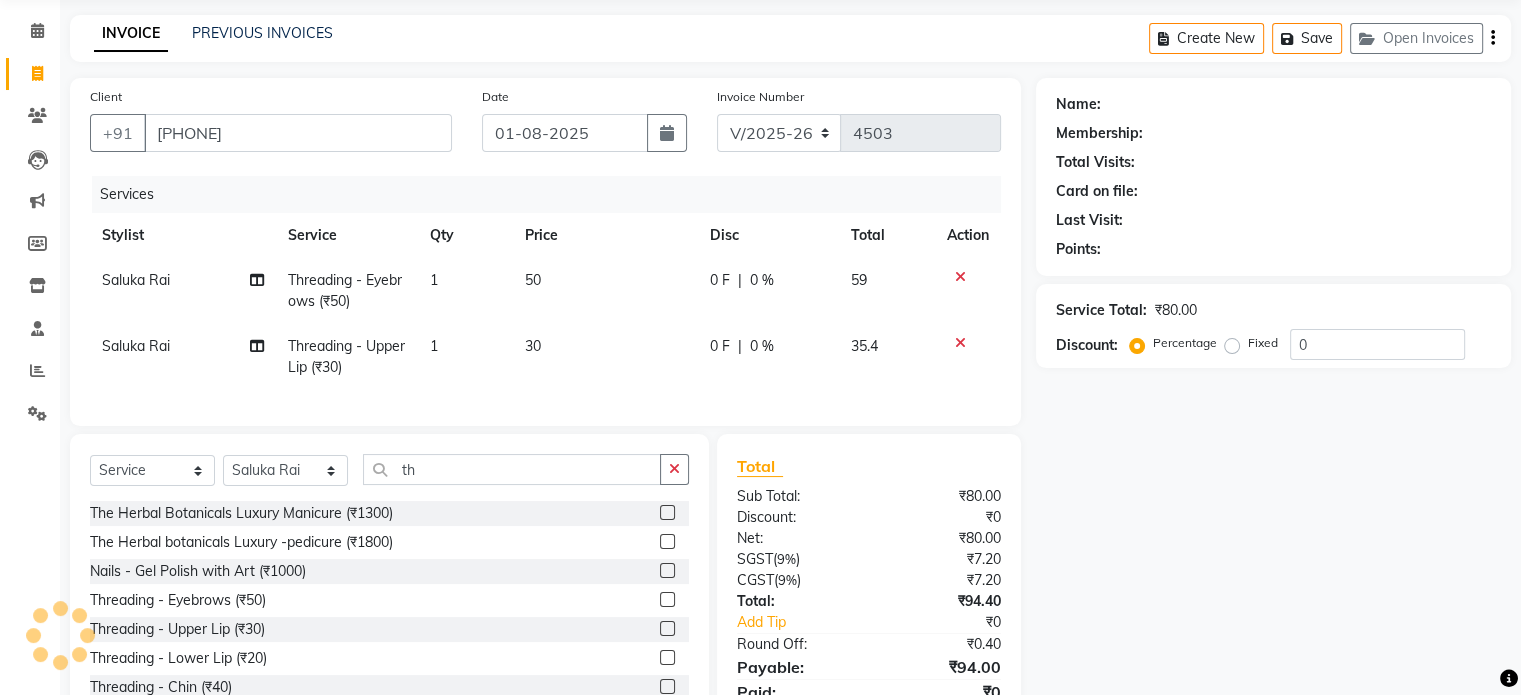 select on "1: Object" 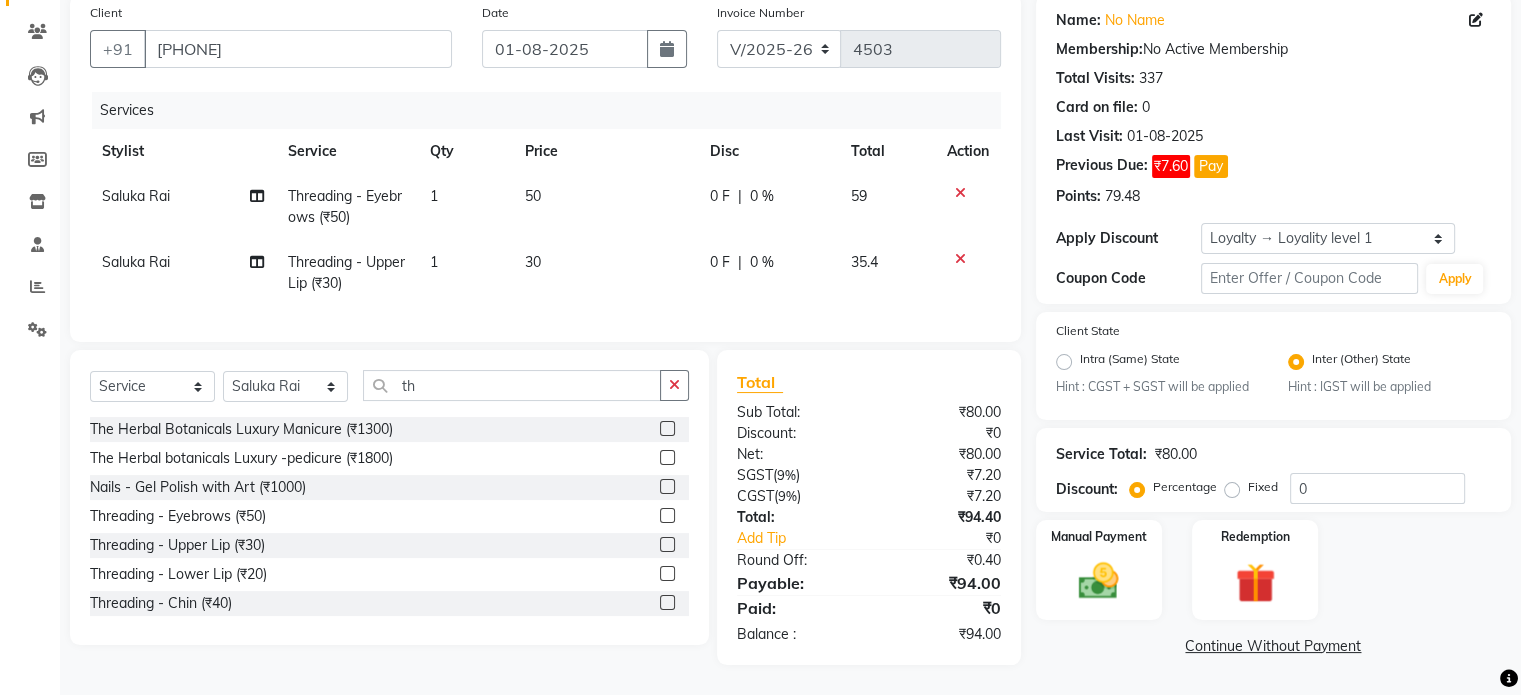 scroll, scrollTop: 172, scrollLeft: 0, axis: vertical 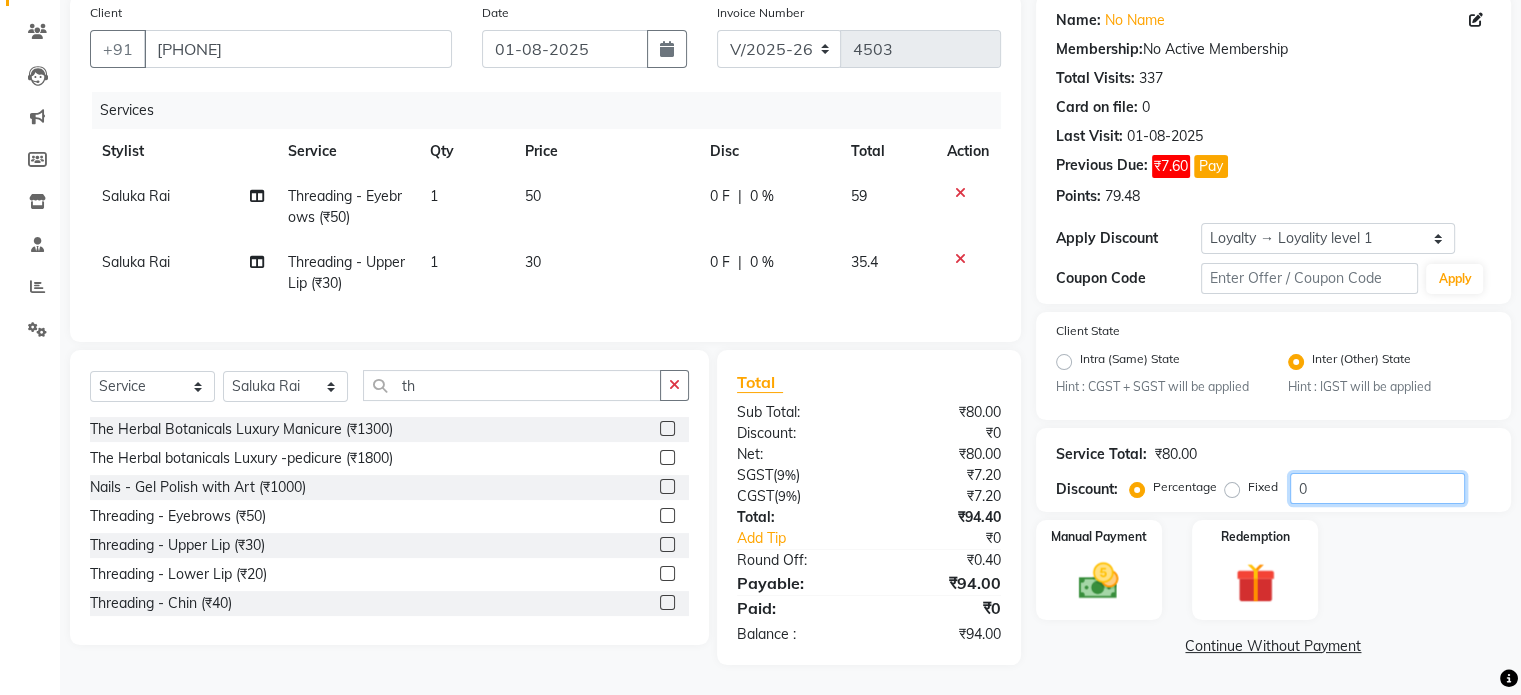click on "0" 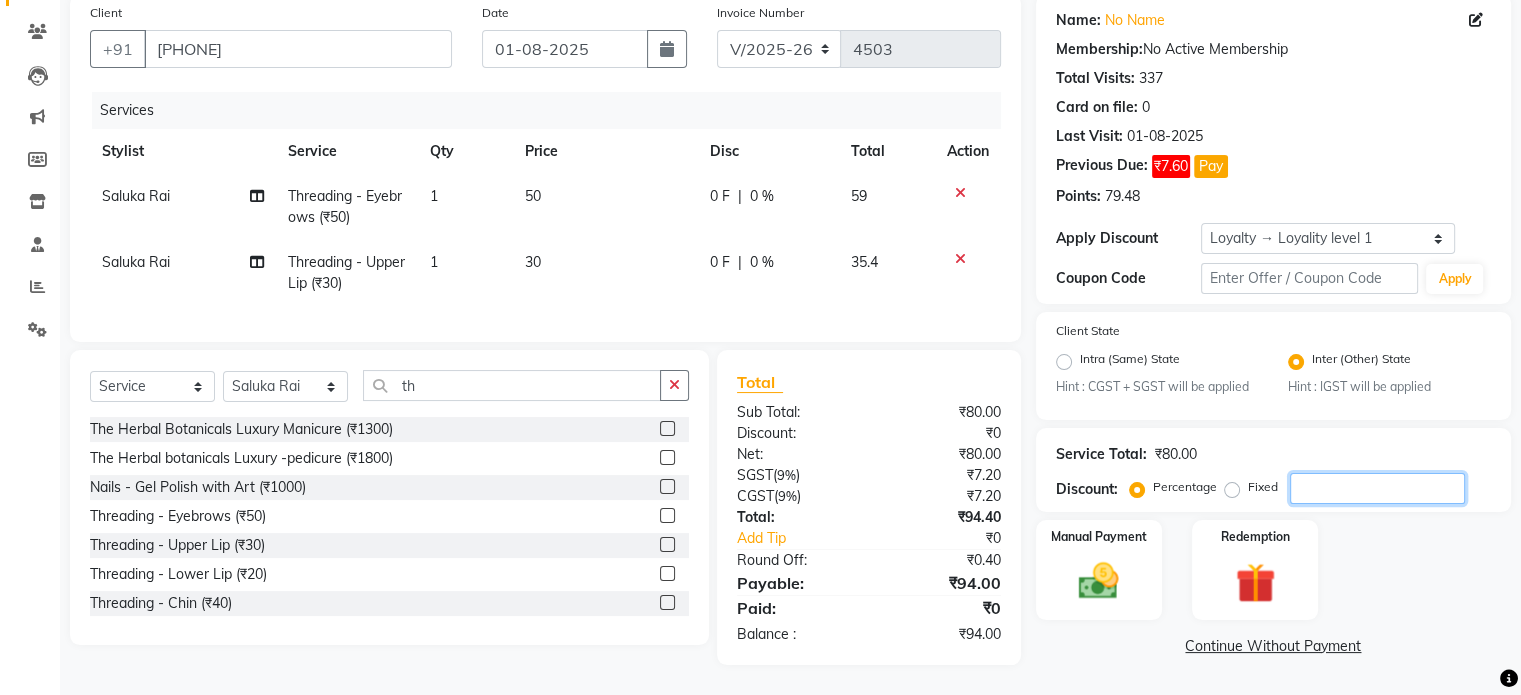 scroll, scrollTop: 172, scrollLeft: 0, axis: vertical 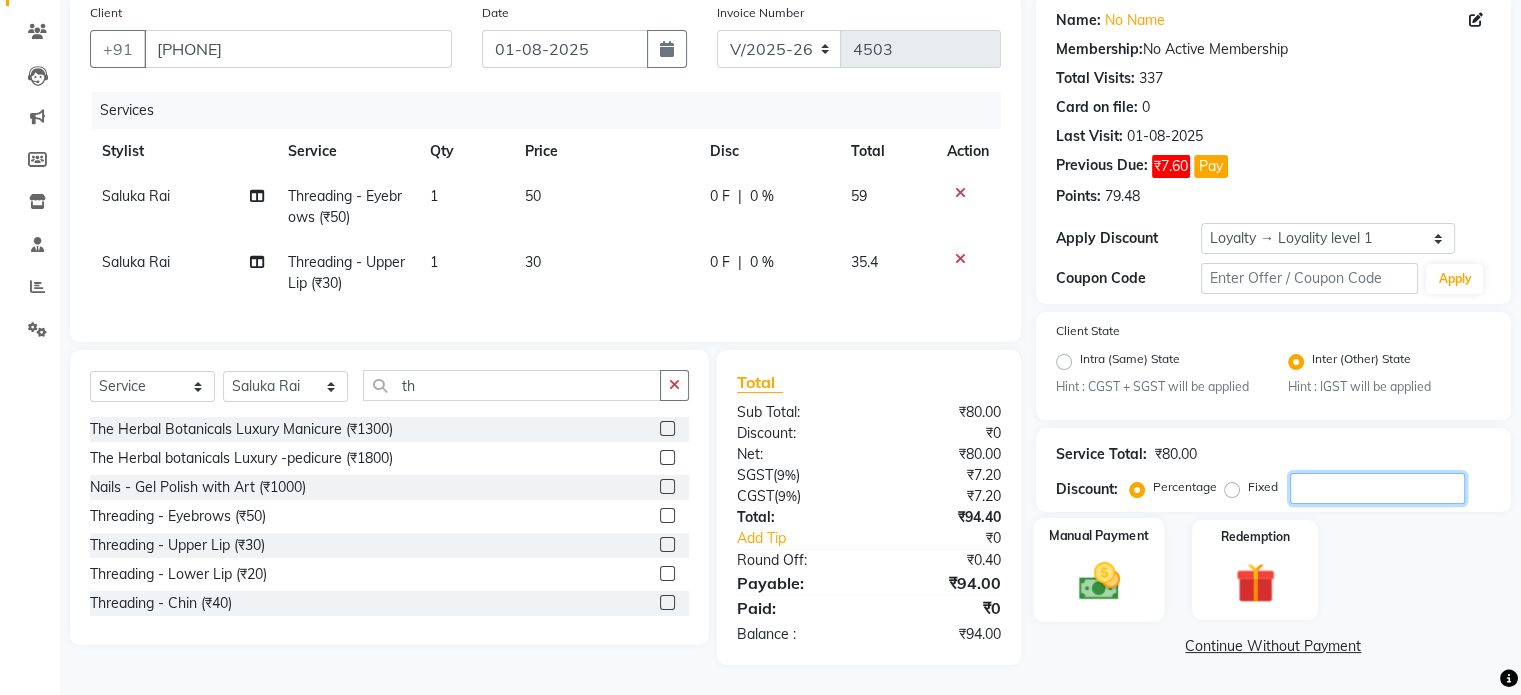 type 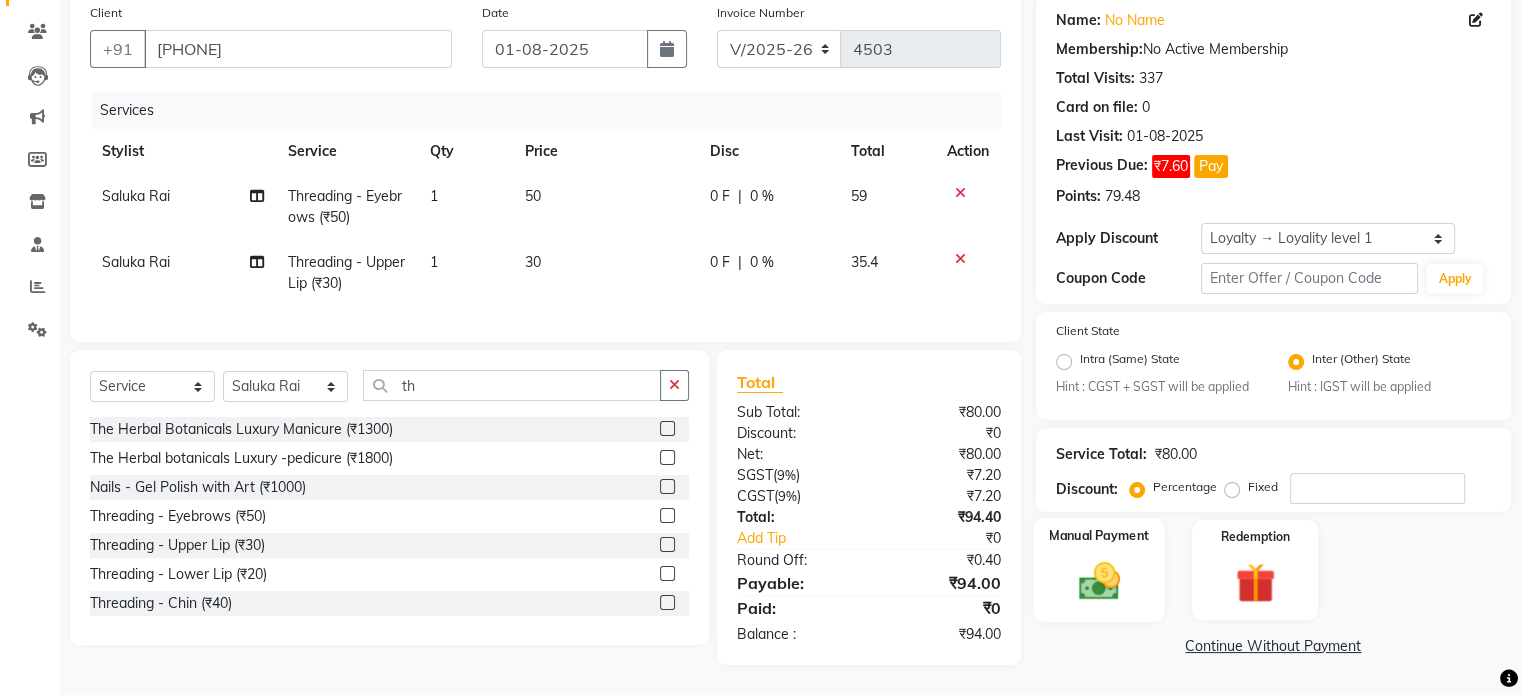 click 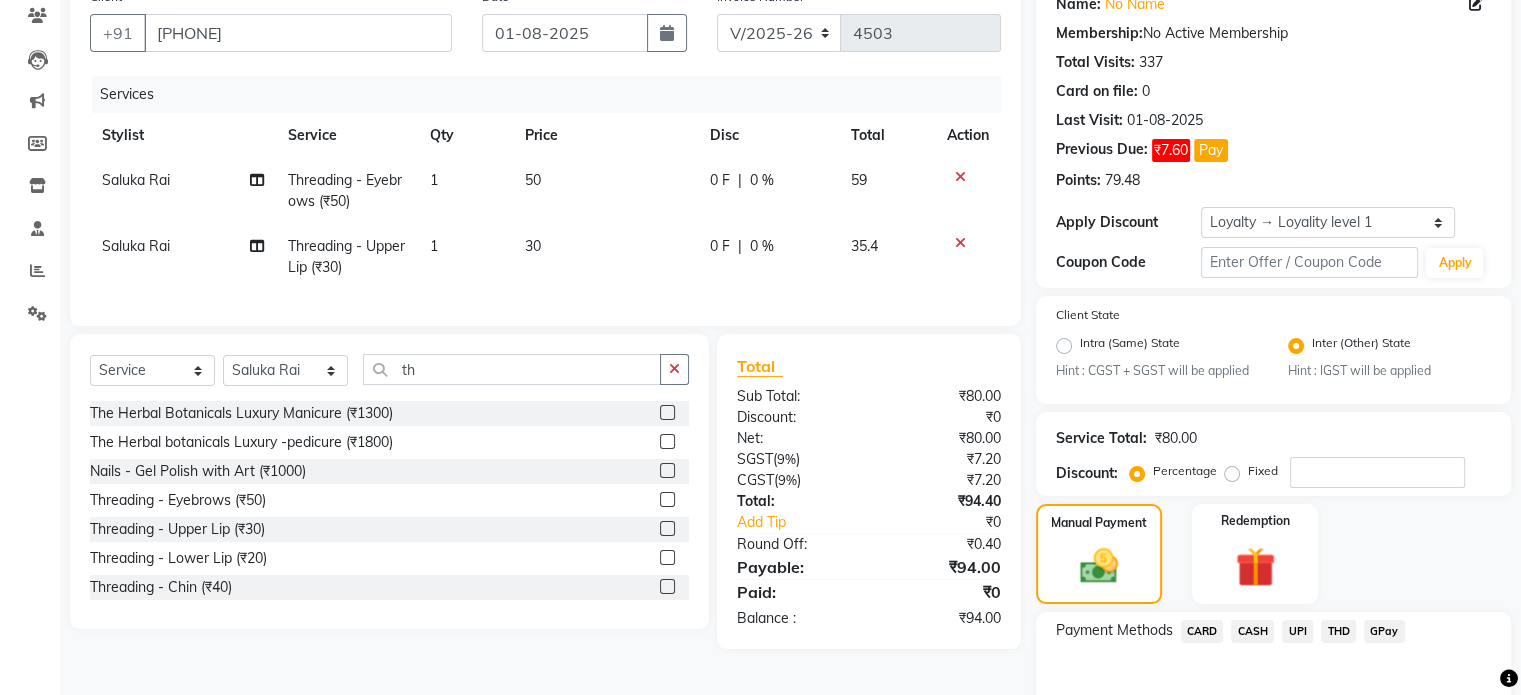 click on "CASH" 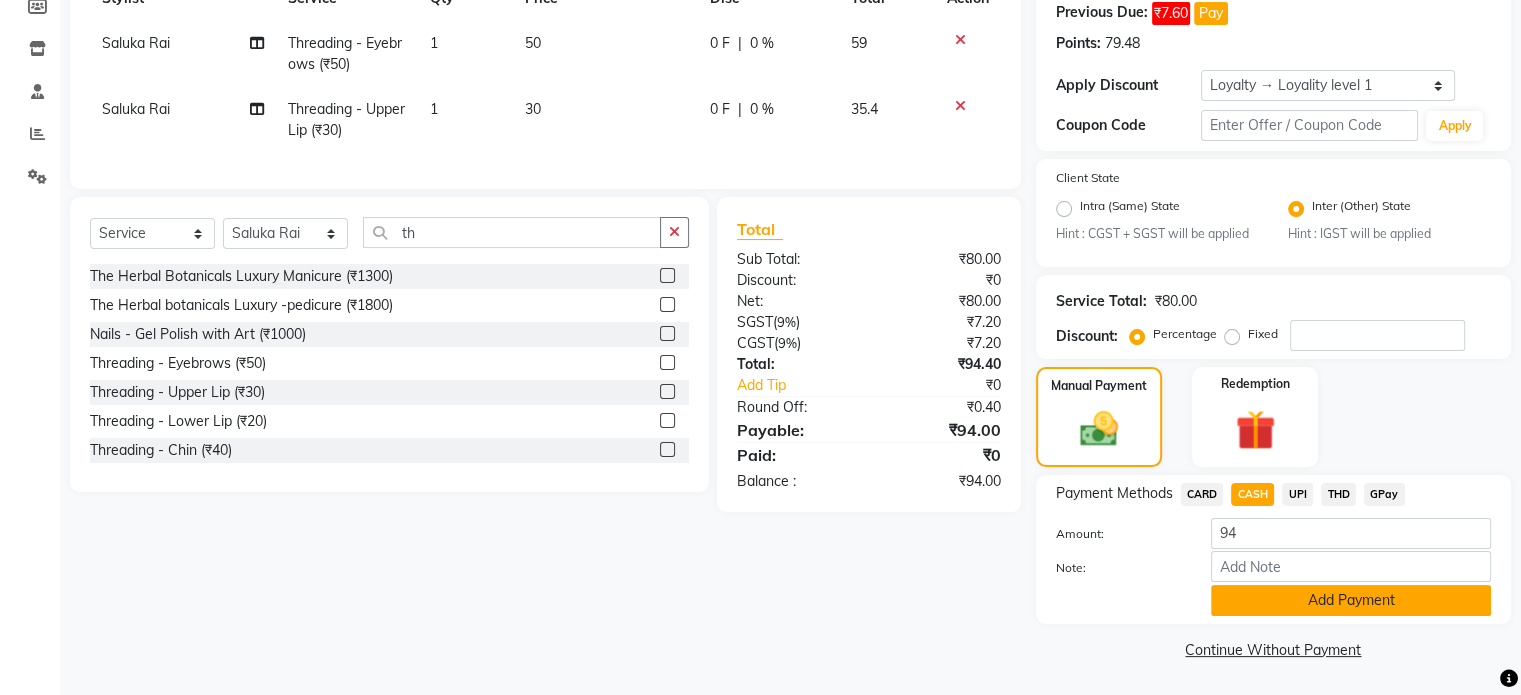 click on "Add Payment" 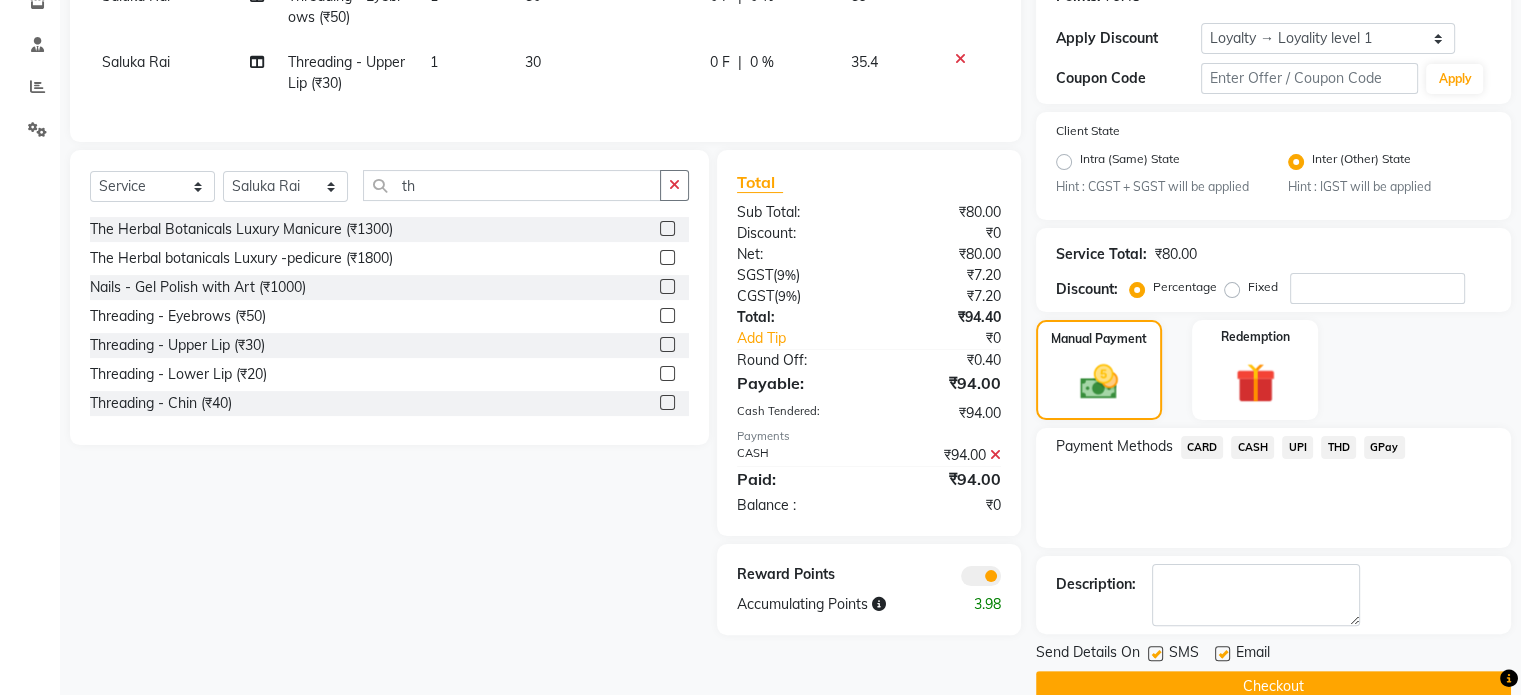 scroll, scrollTop: 394, scrollLeft: 0, axis: vertical 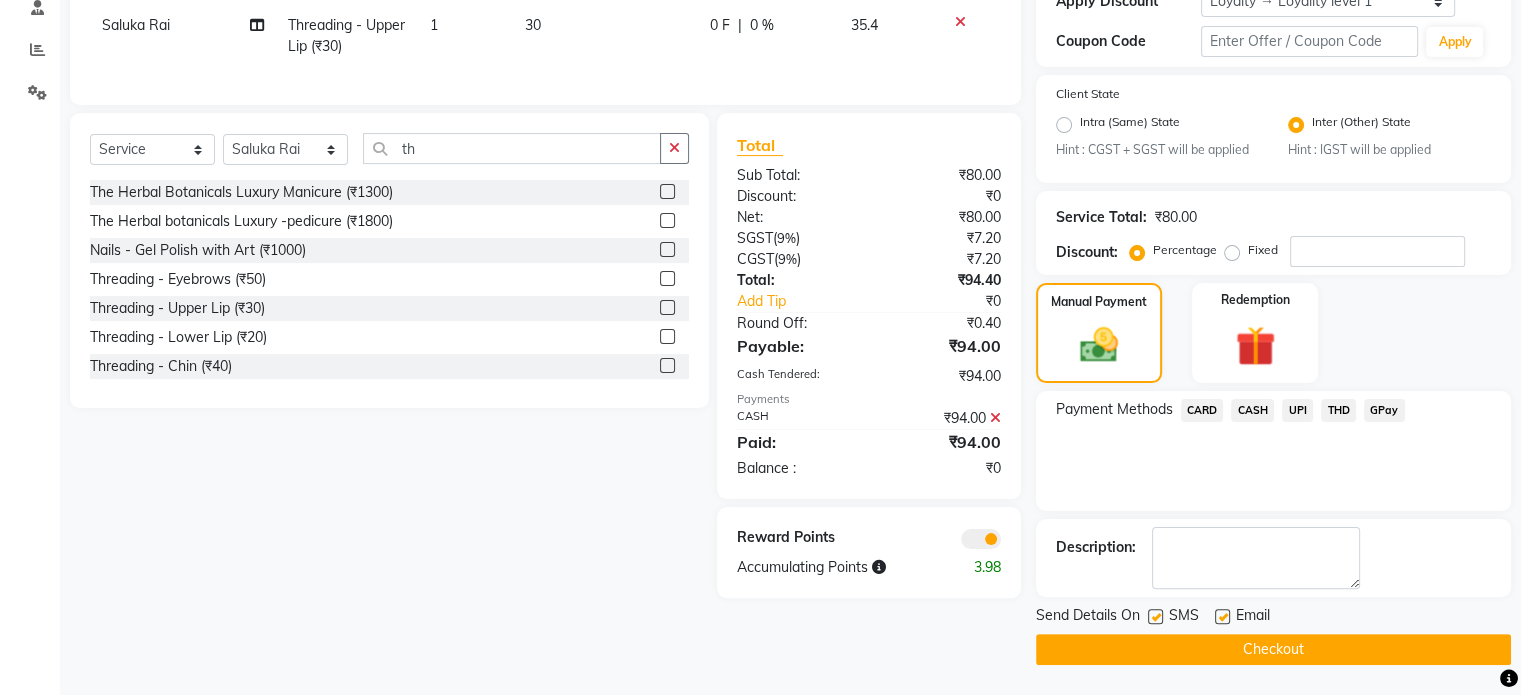 click 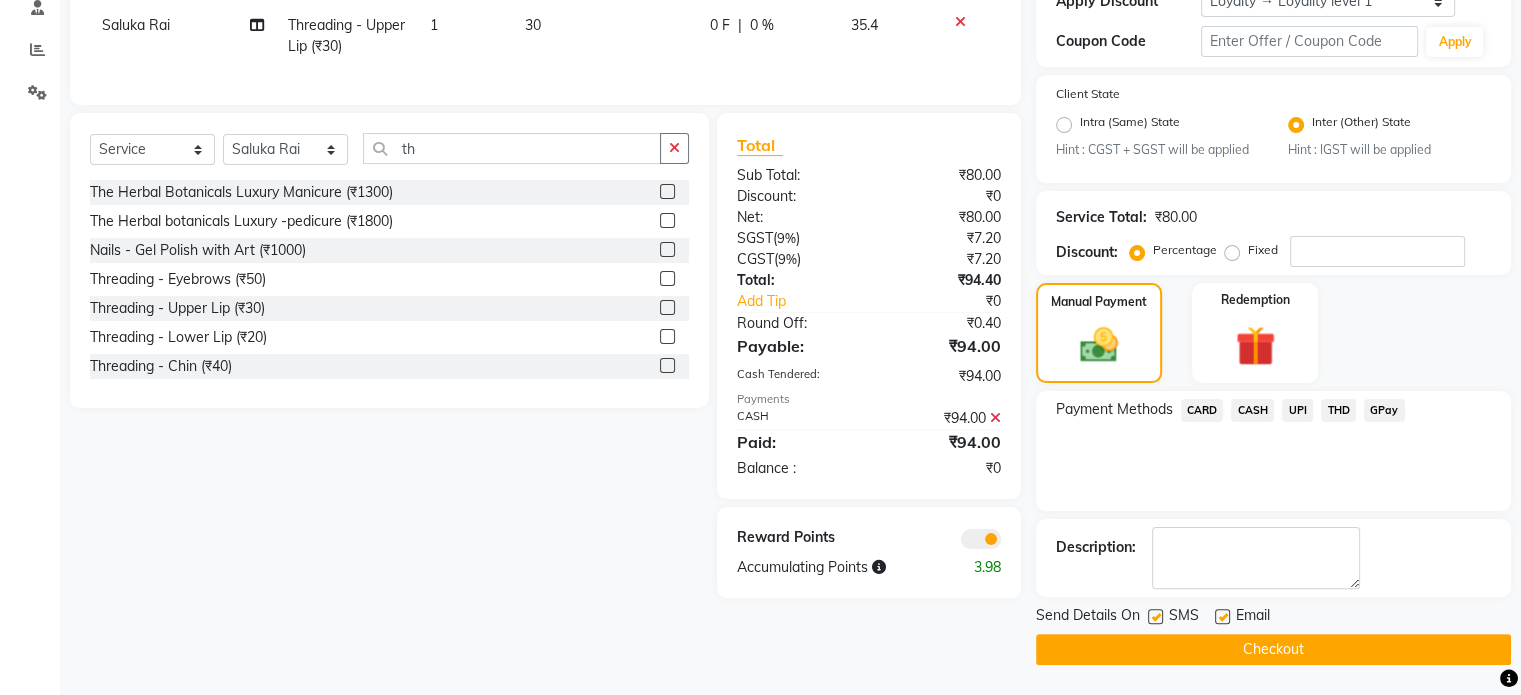 click 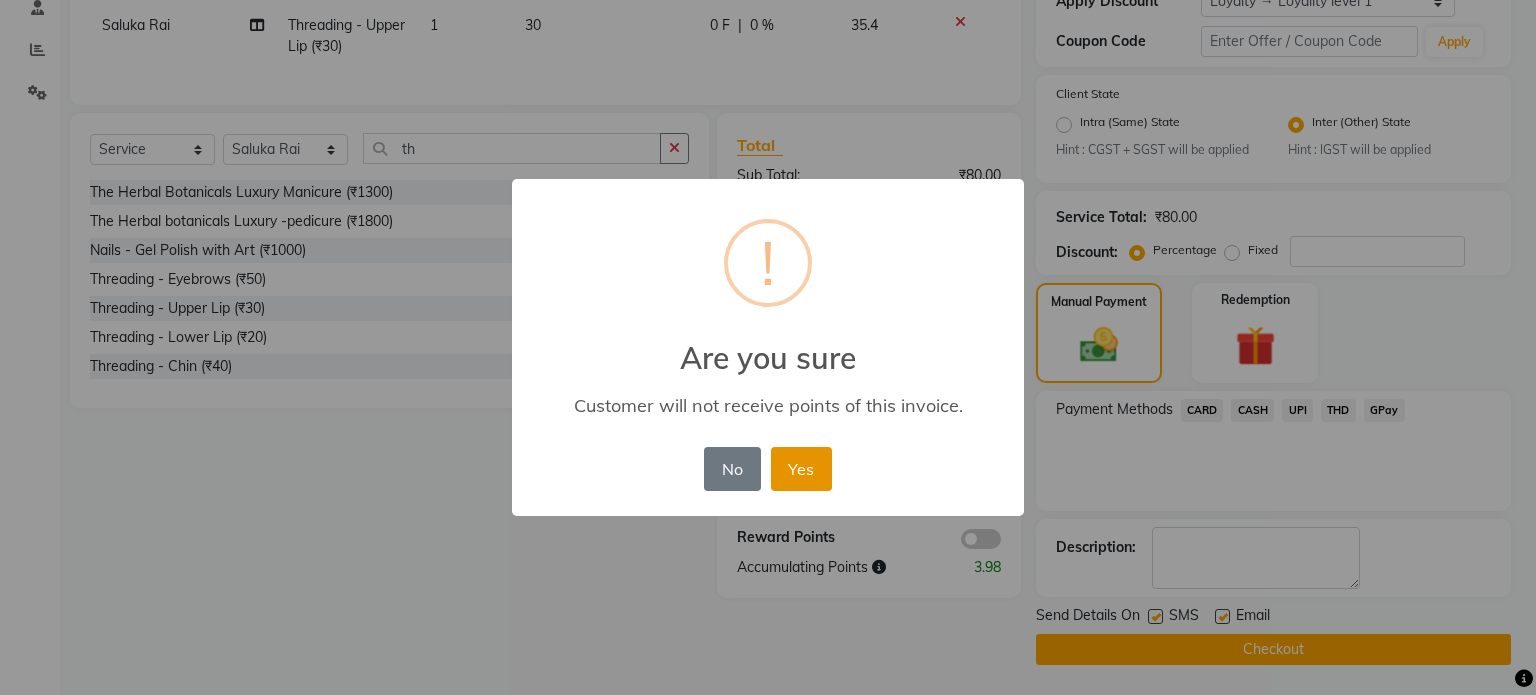 click on "Yes" at bounding box center (801, 469) 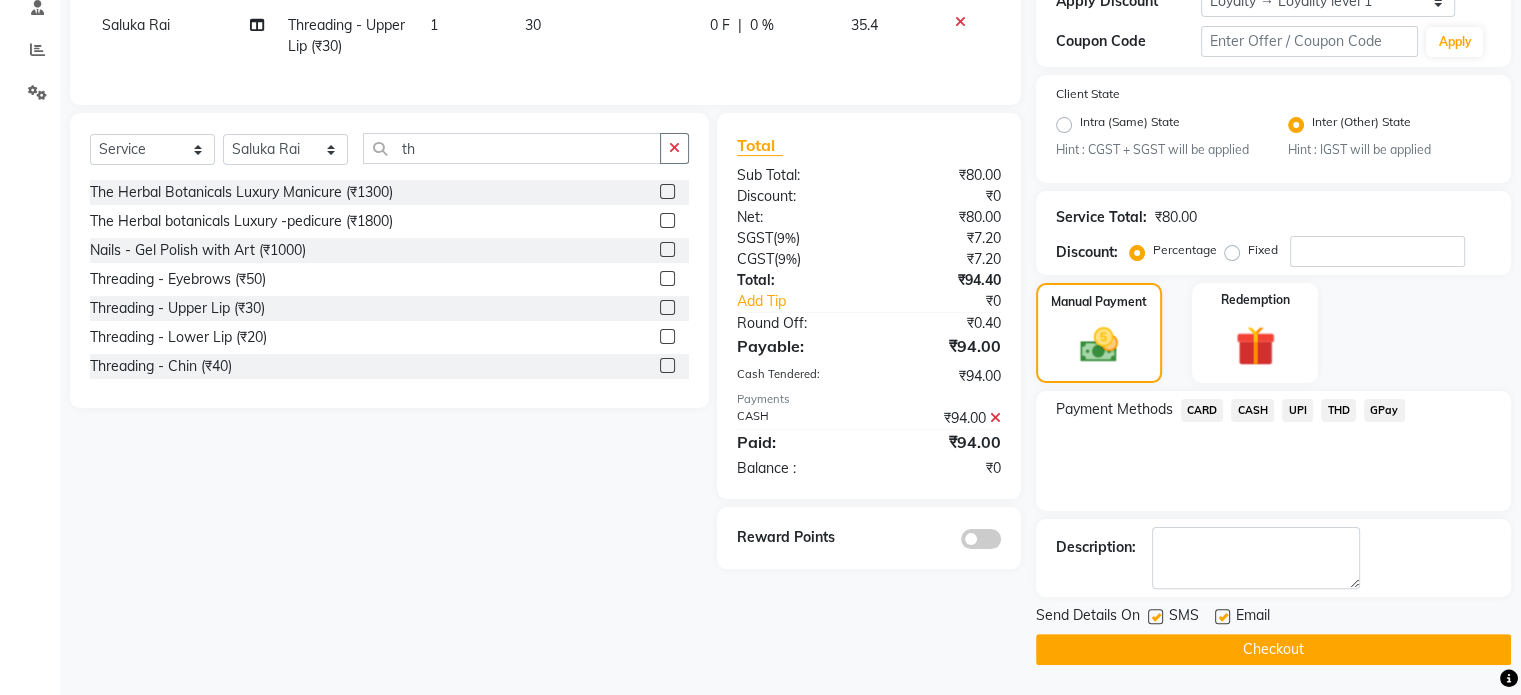 click on "Checkout" 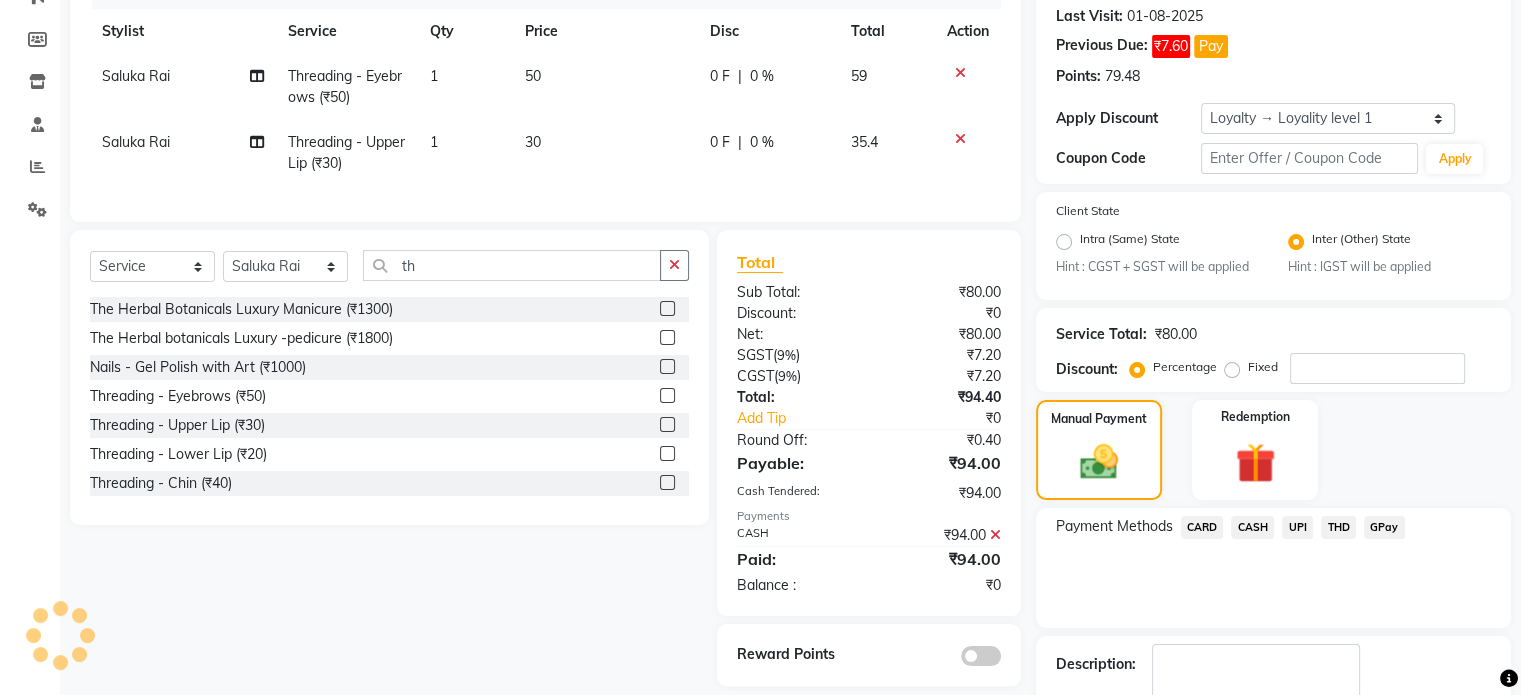scroll, scrollTop: 52, scrollLeft: 0, axis: vertical 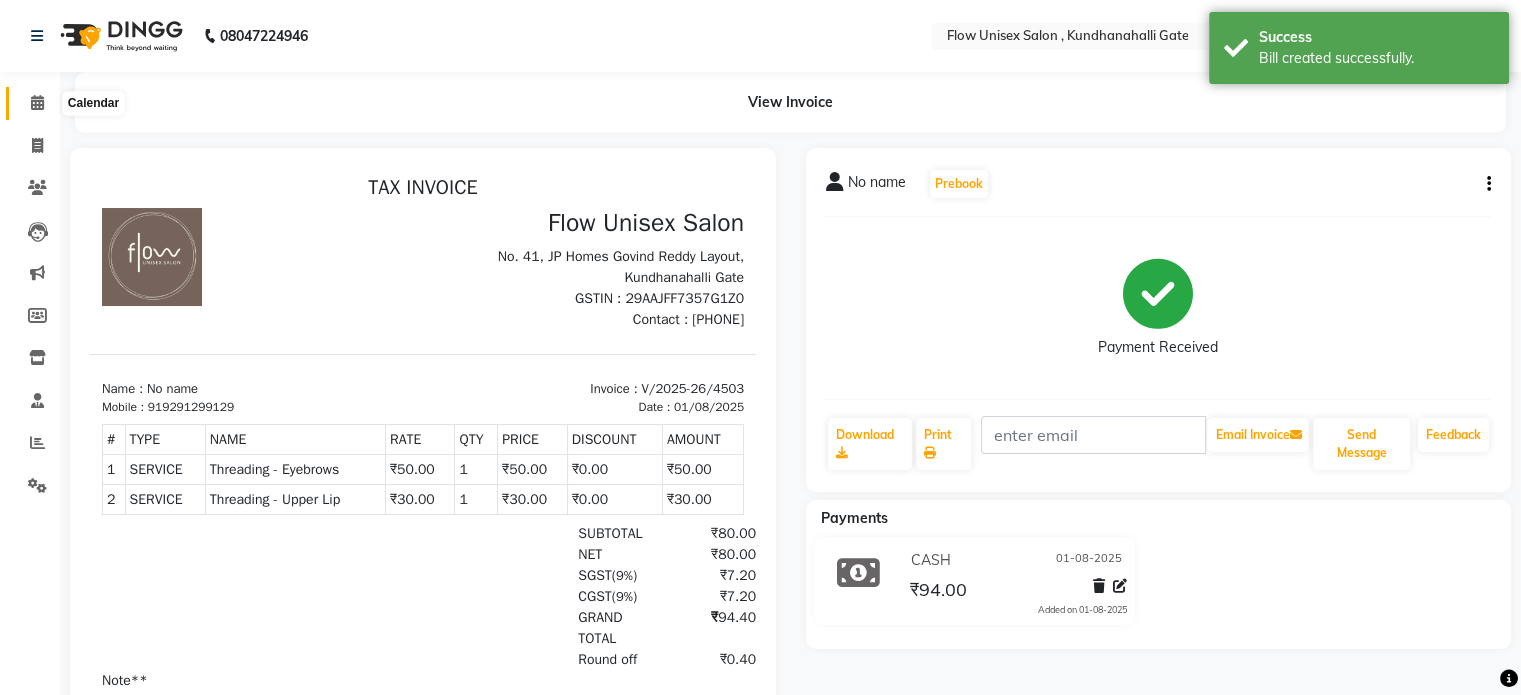 click 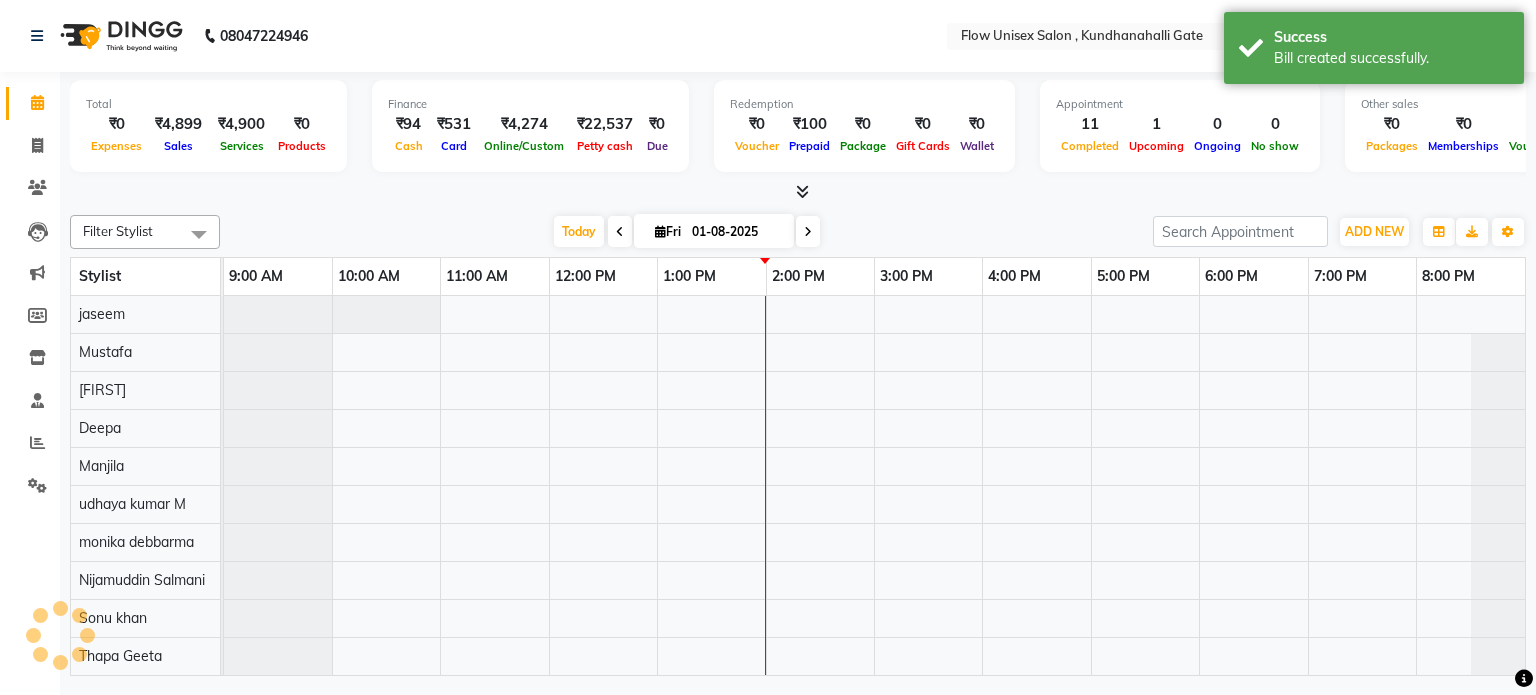 scroll, scrollTop: 0, scrollLeft: 0, axis: both 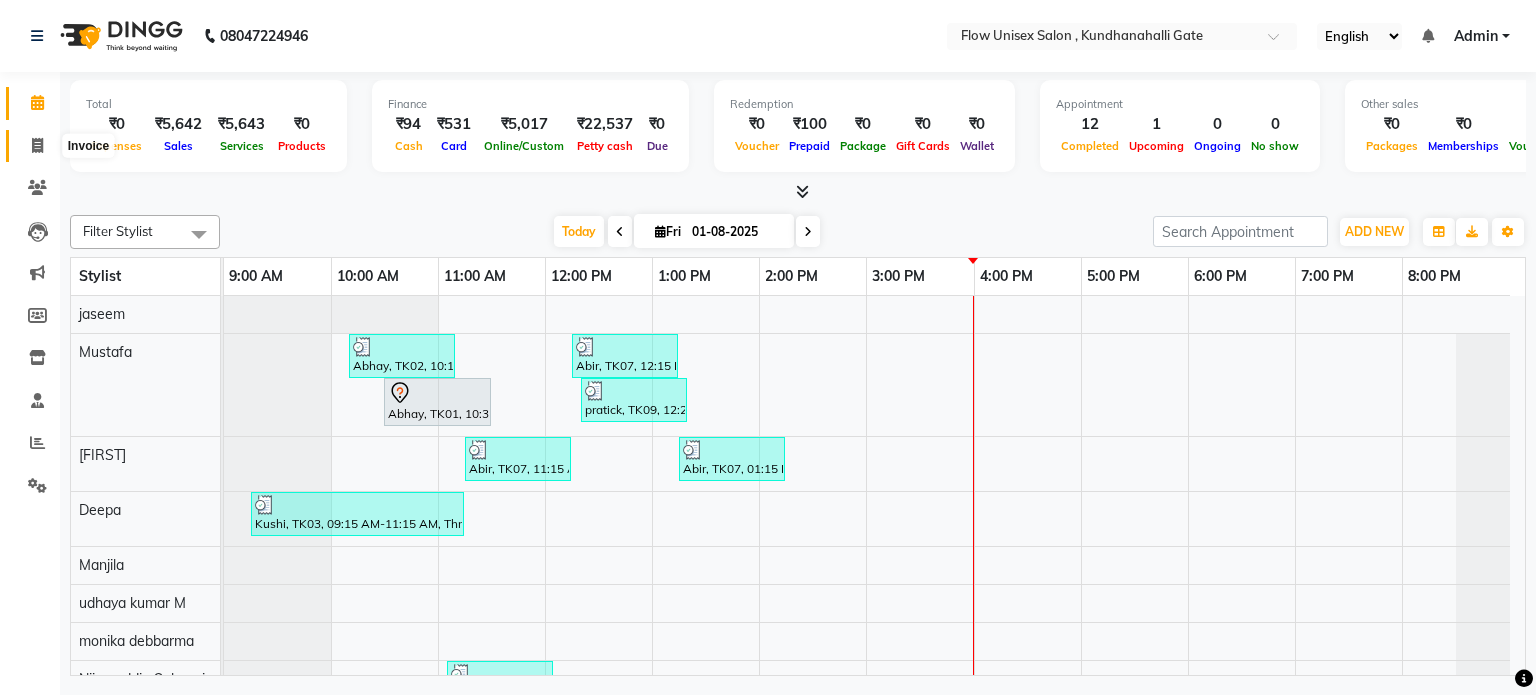 click 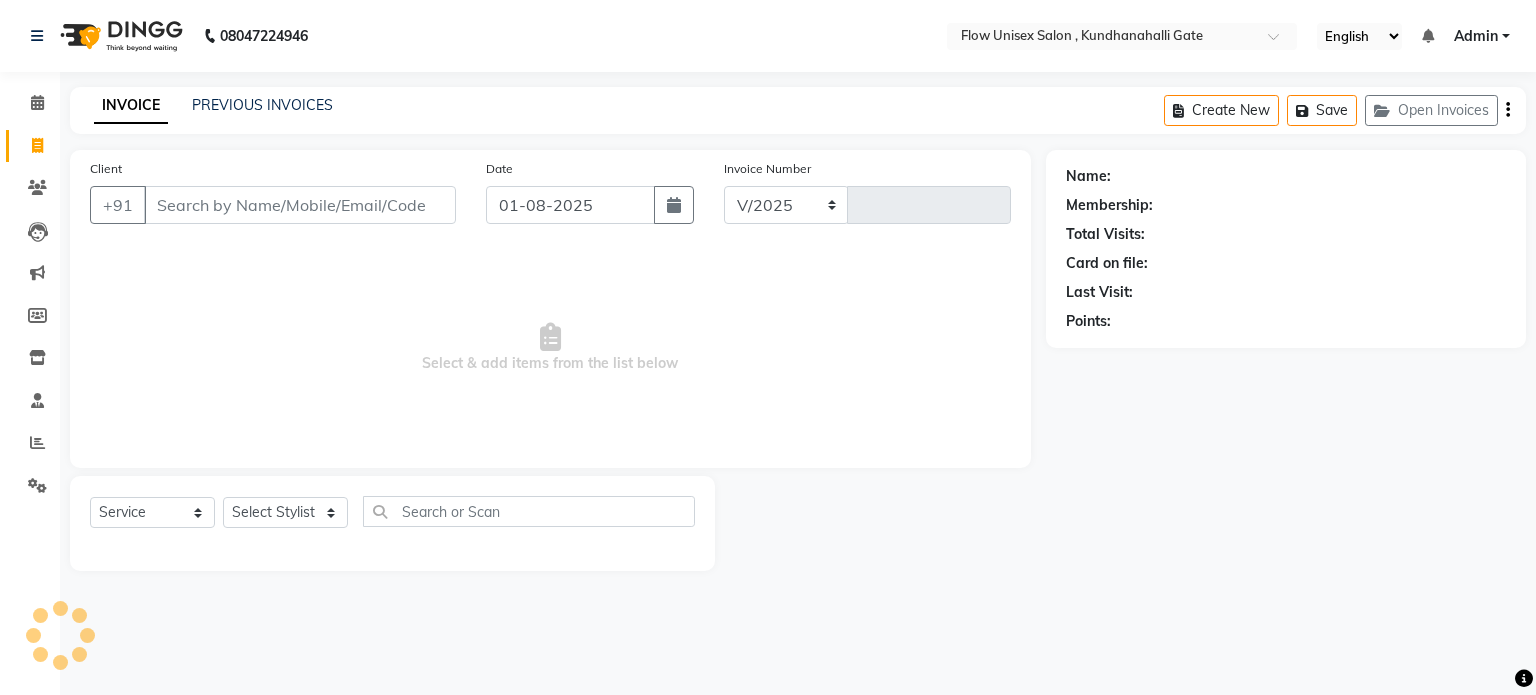select on "5875" 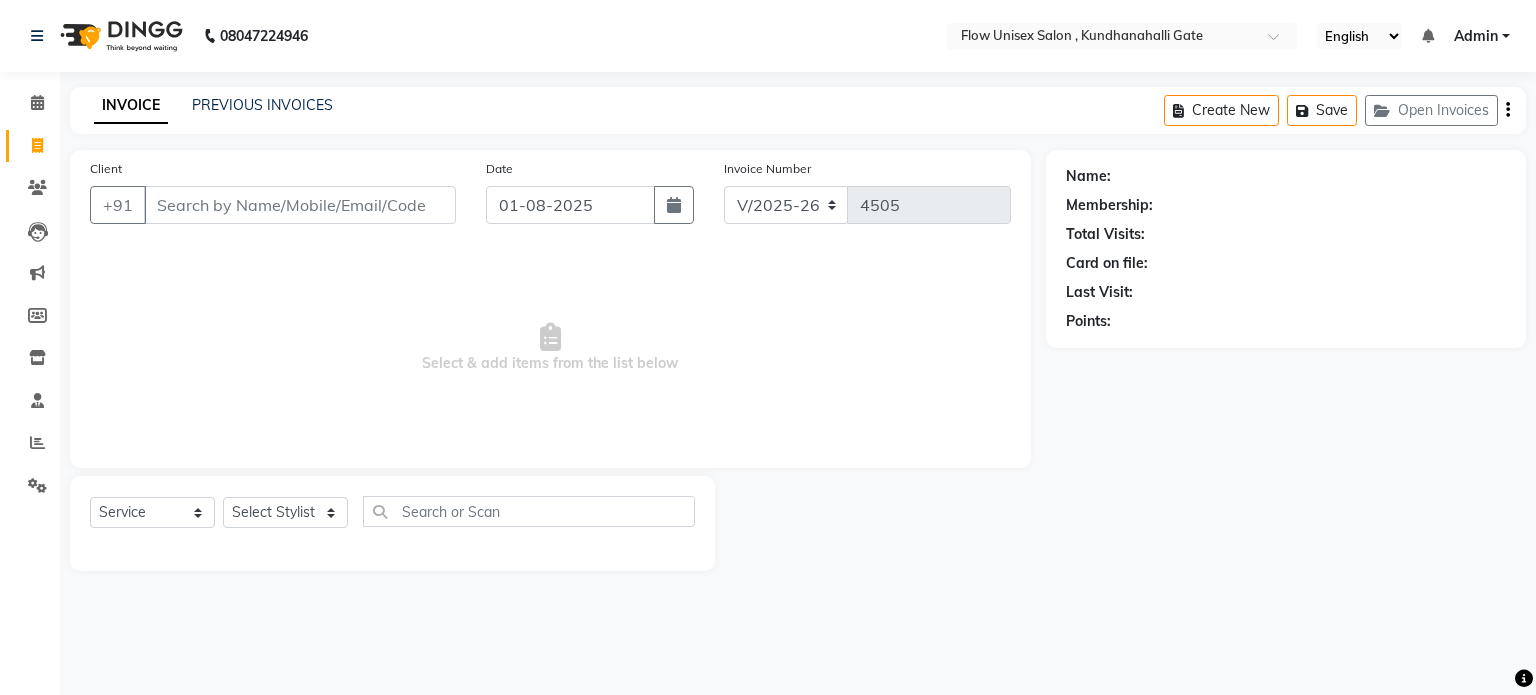 drag, startPoint x: 39, startPoint y: 148, endPoint x: 88, endPoint y: 190, distance: 64.53681 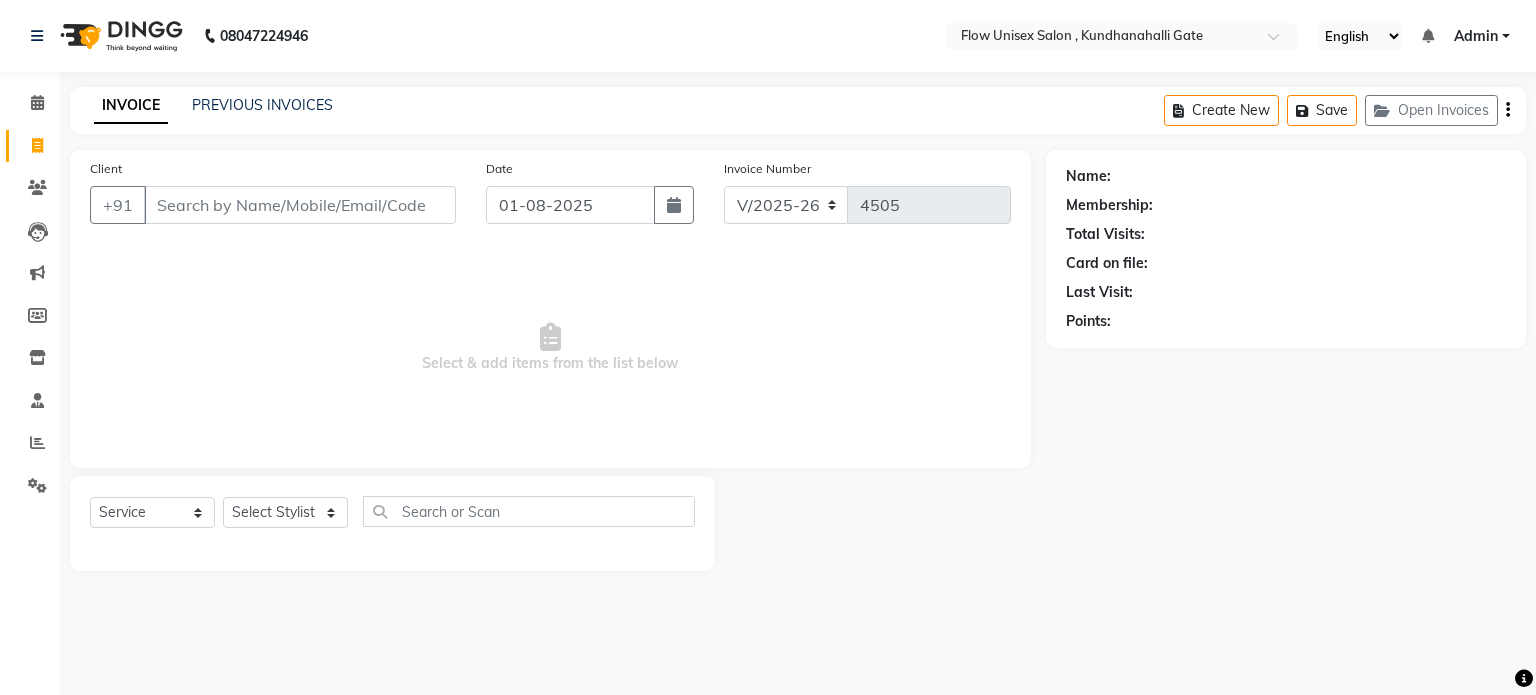 click on "Client +91" 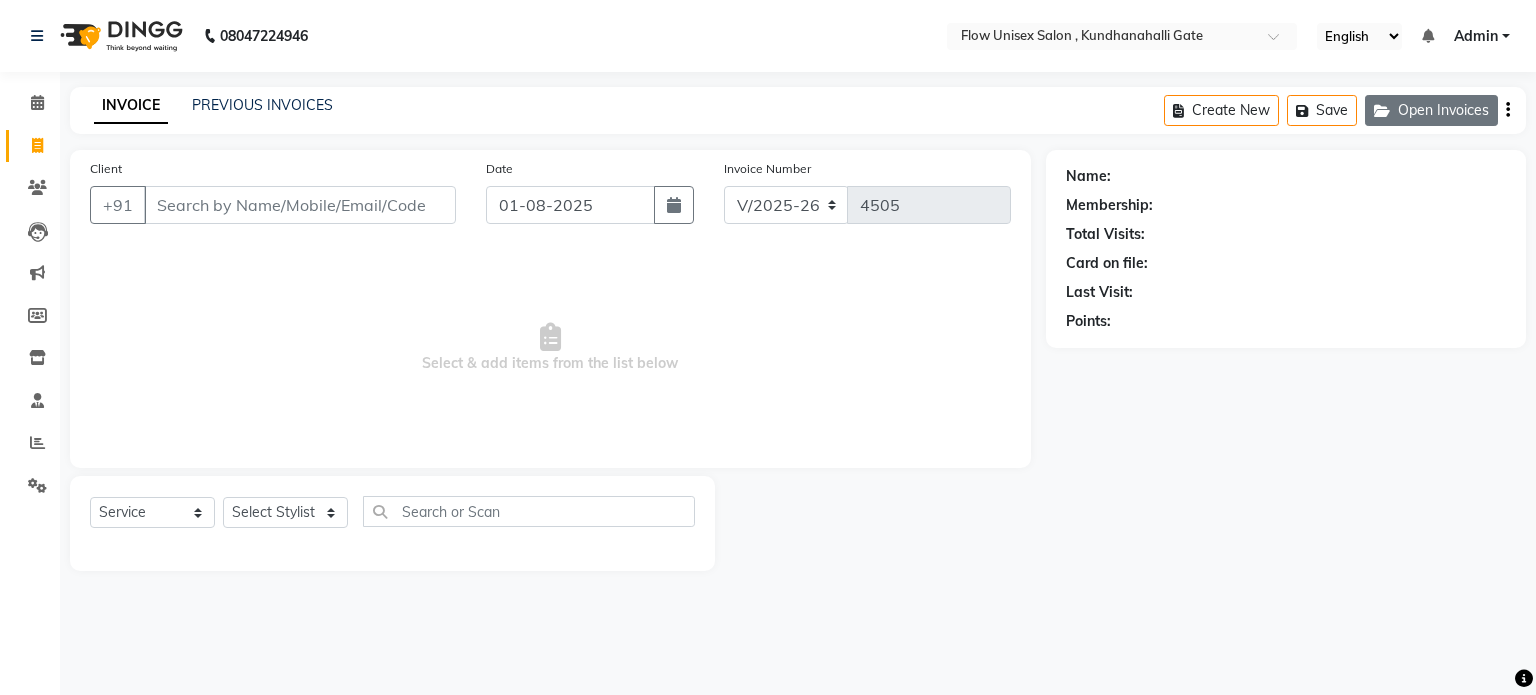 drag, startPoint x: 88, startPoint y: 190, endPoint x: 1447, endPoint y: 110, distance: 1361.3527 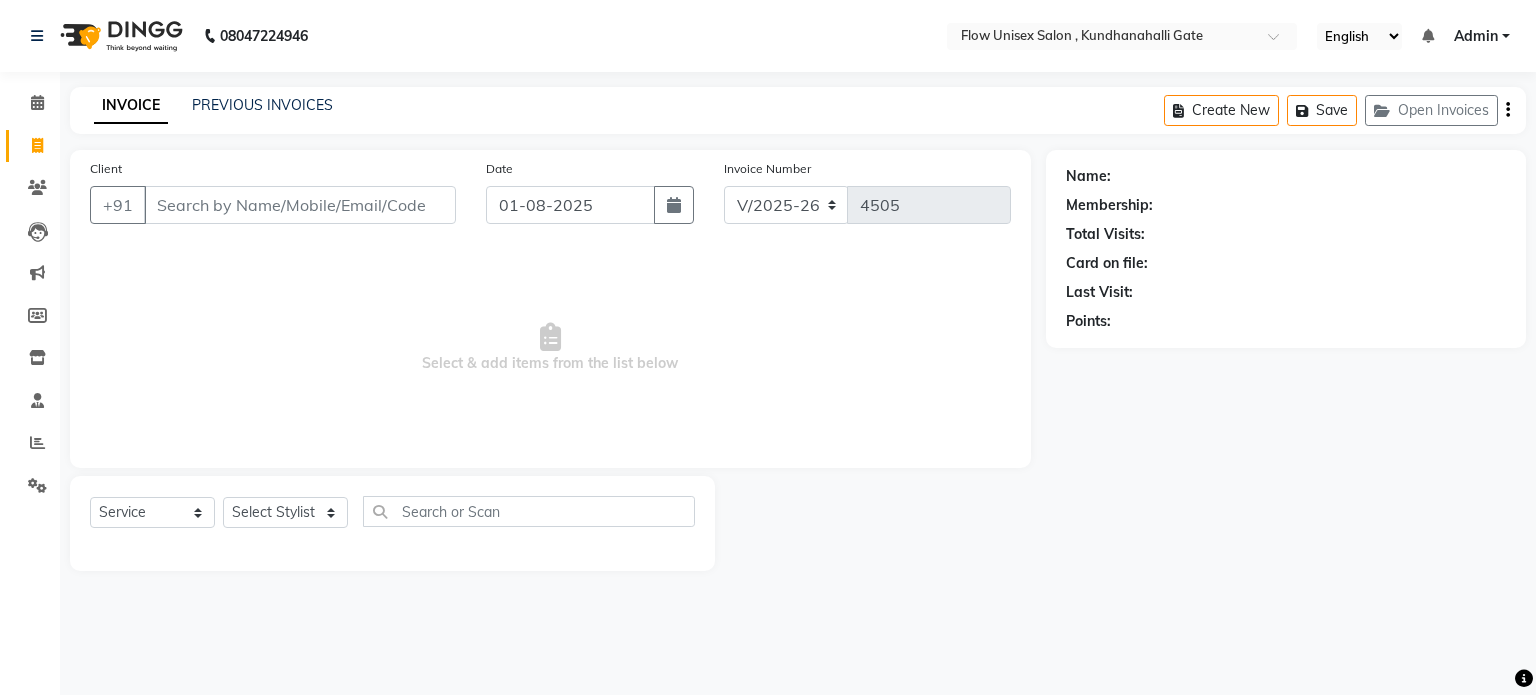 drag, startPoint x: 1447, startPoint y: 110, endPoint x: 1134, endPoint y: 579, distance: 563.85284 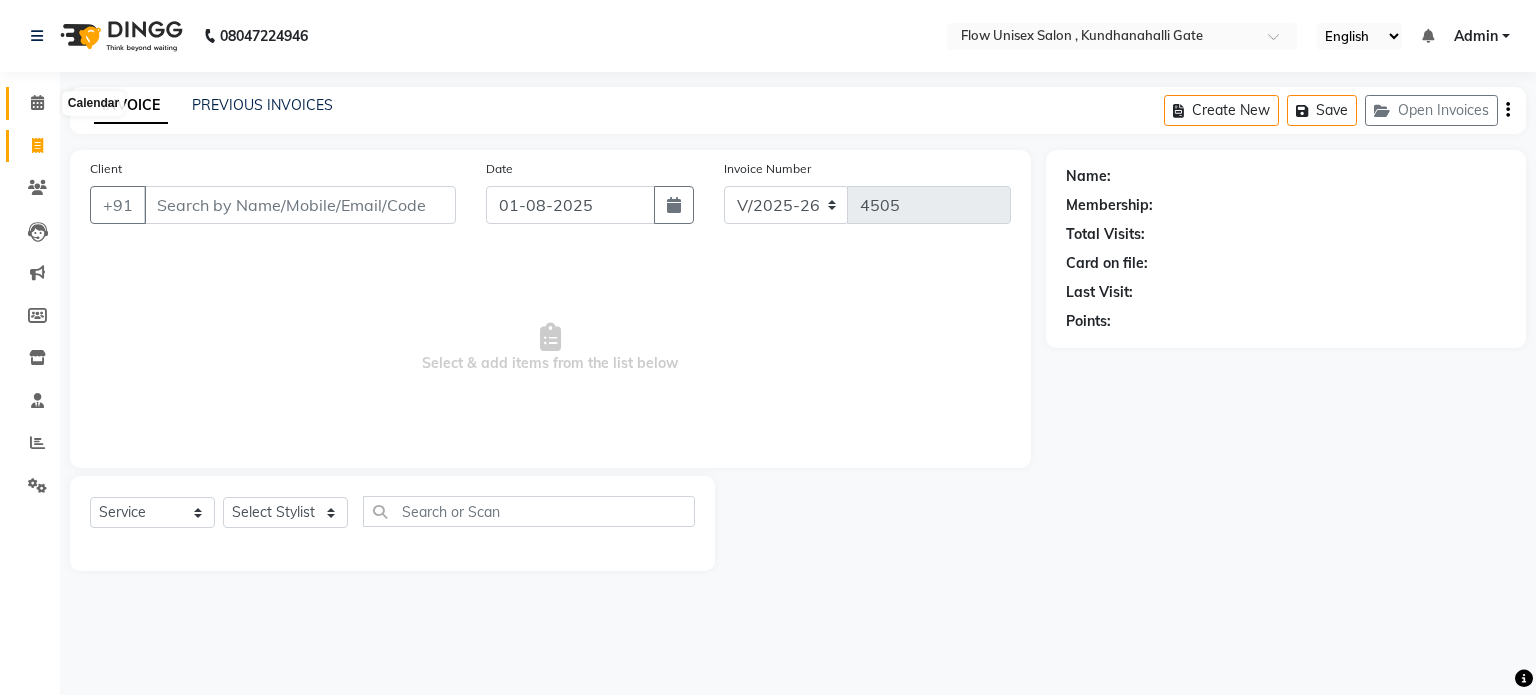 click 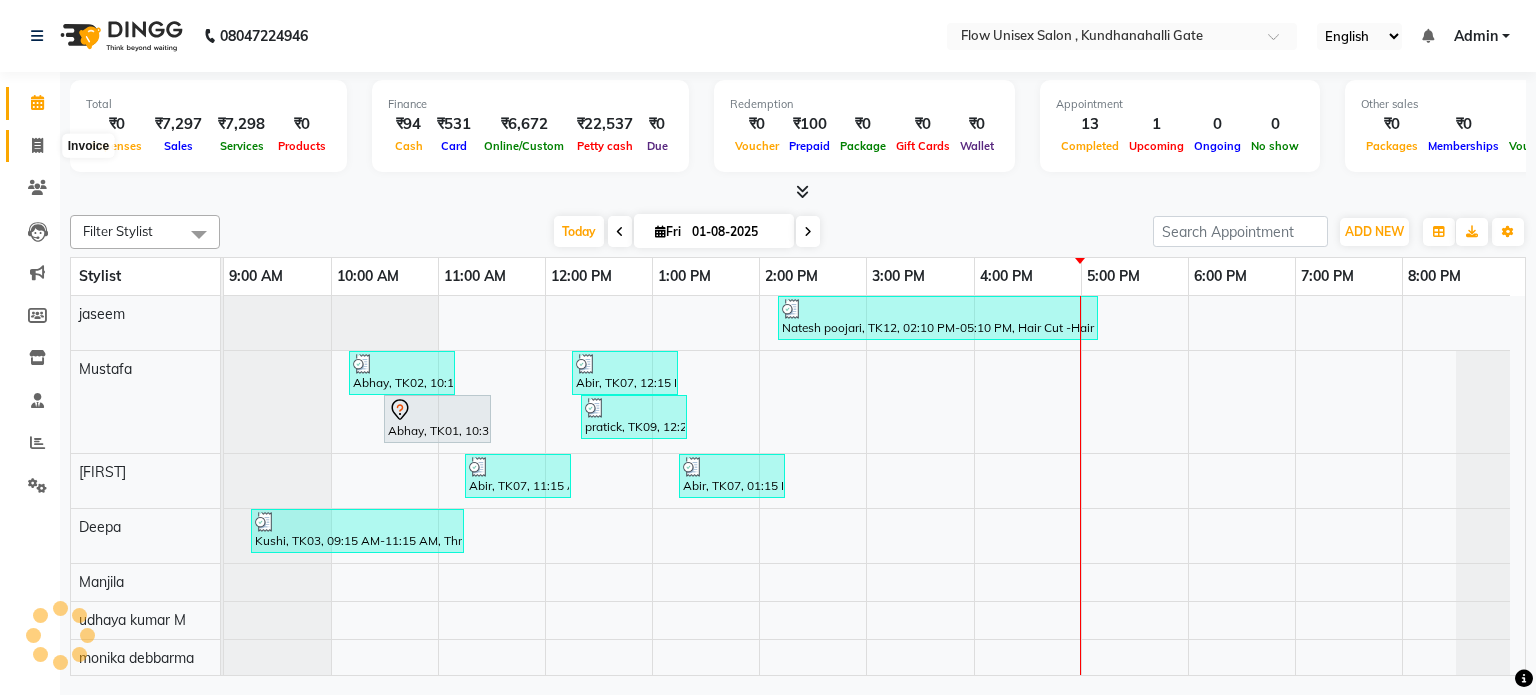 click 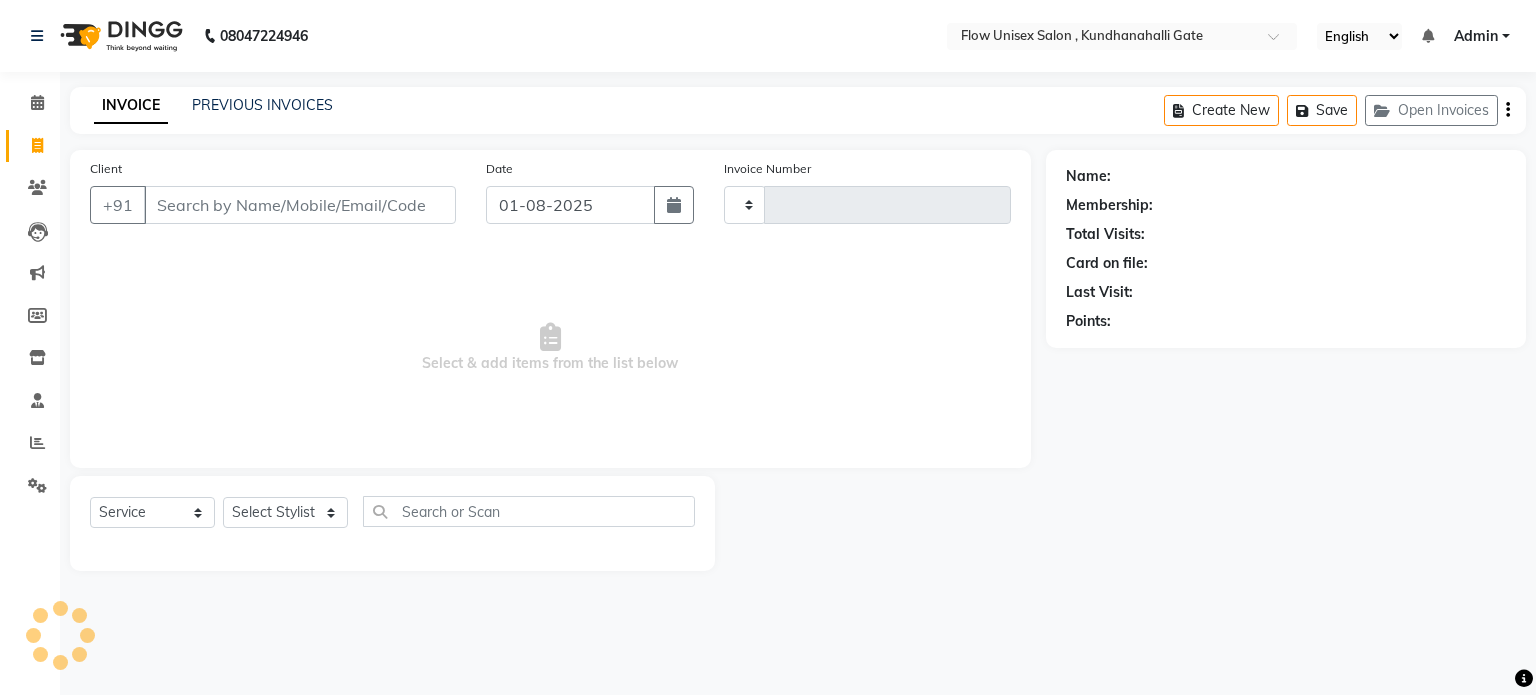 type on "4506" 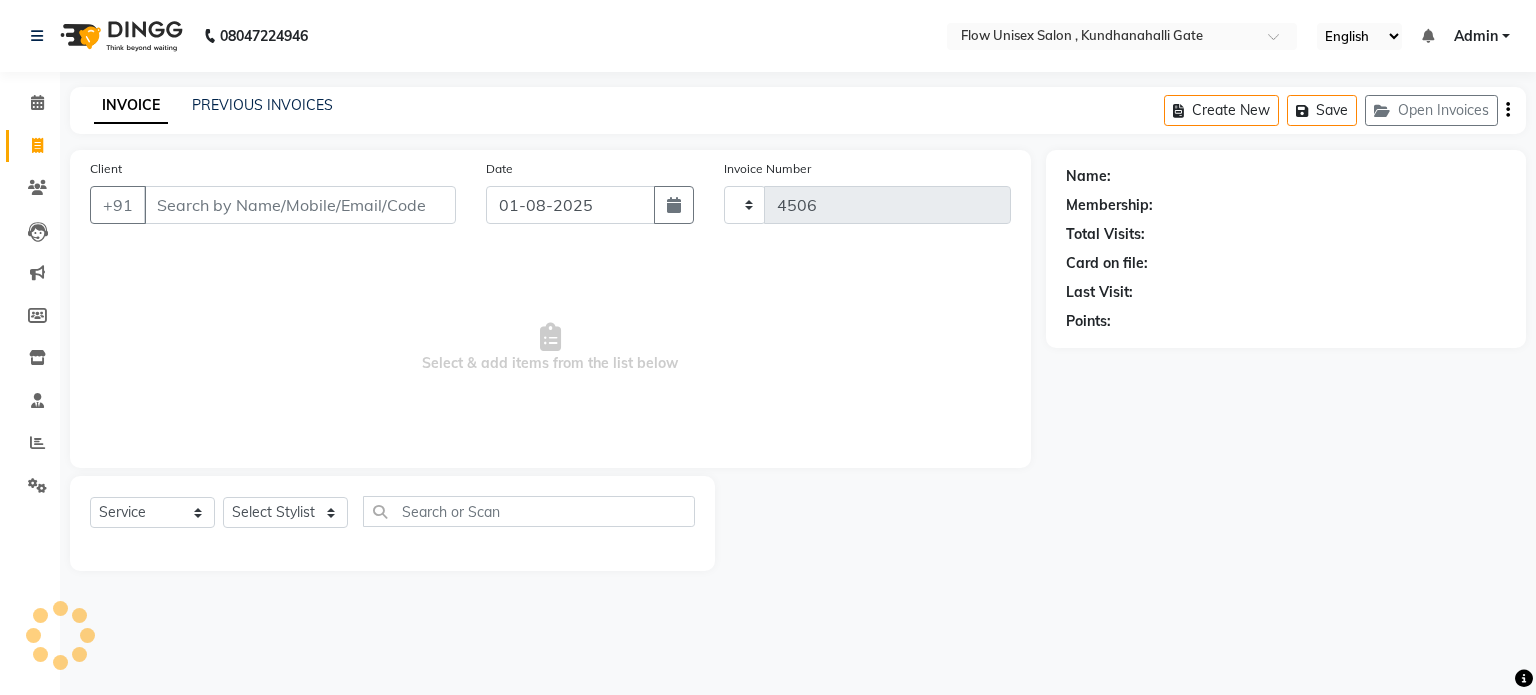 select on "5875" 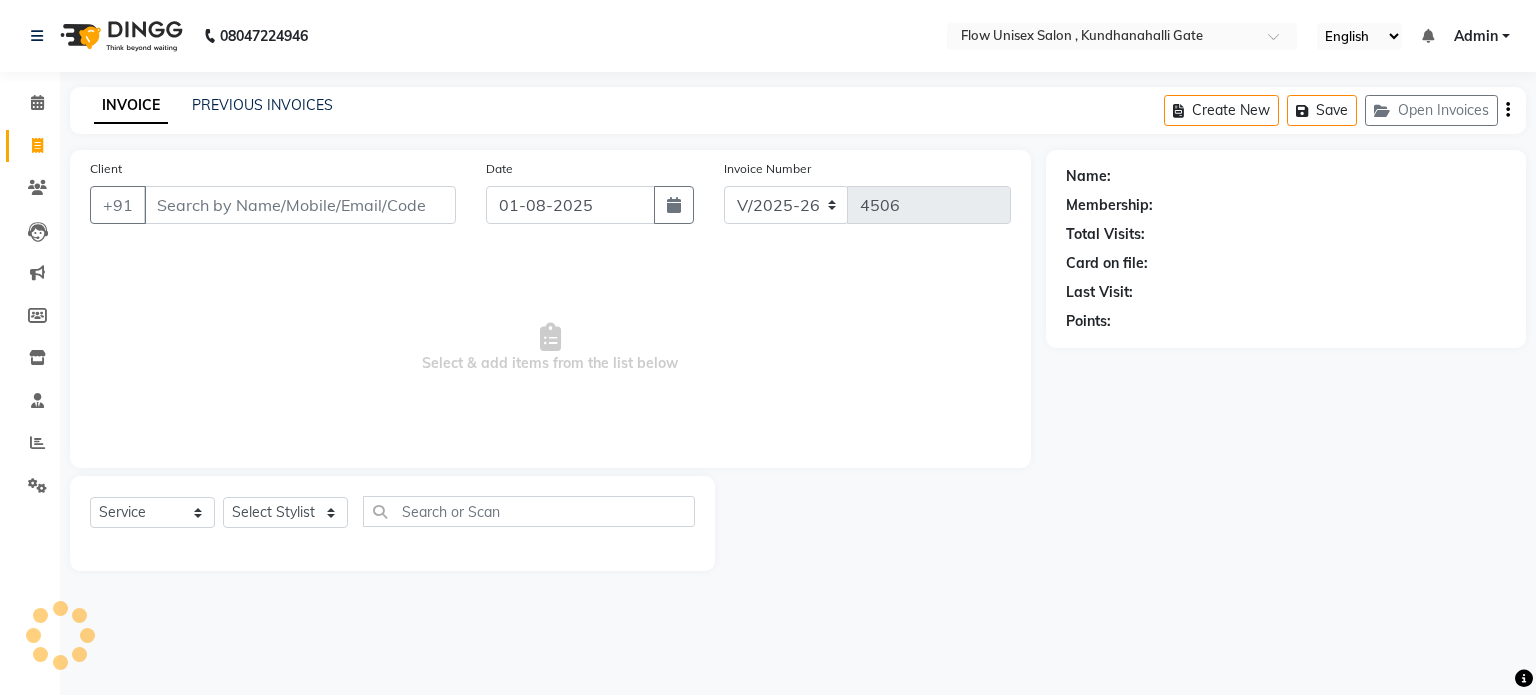 click on "Client" at bounding box center (300, 205) 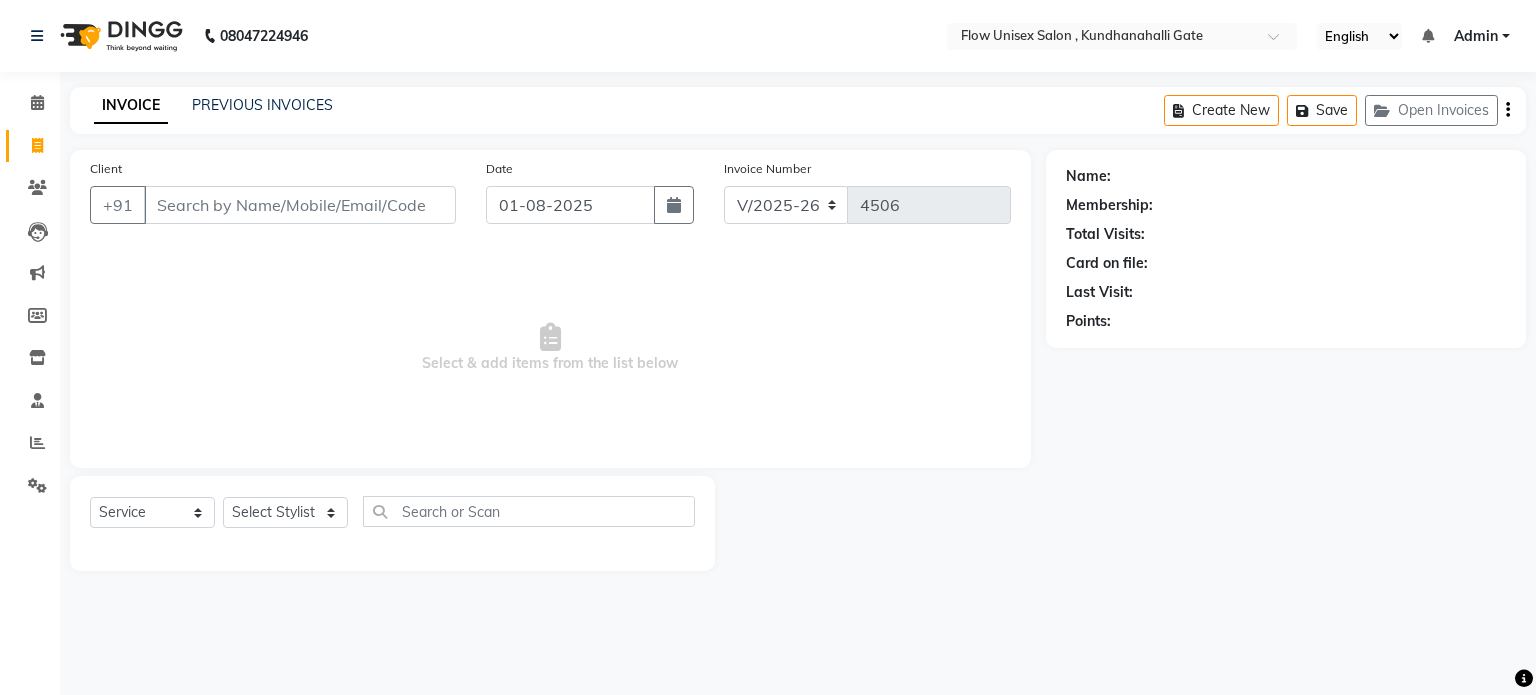 click on "Client" at bounding box center (300, 205) 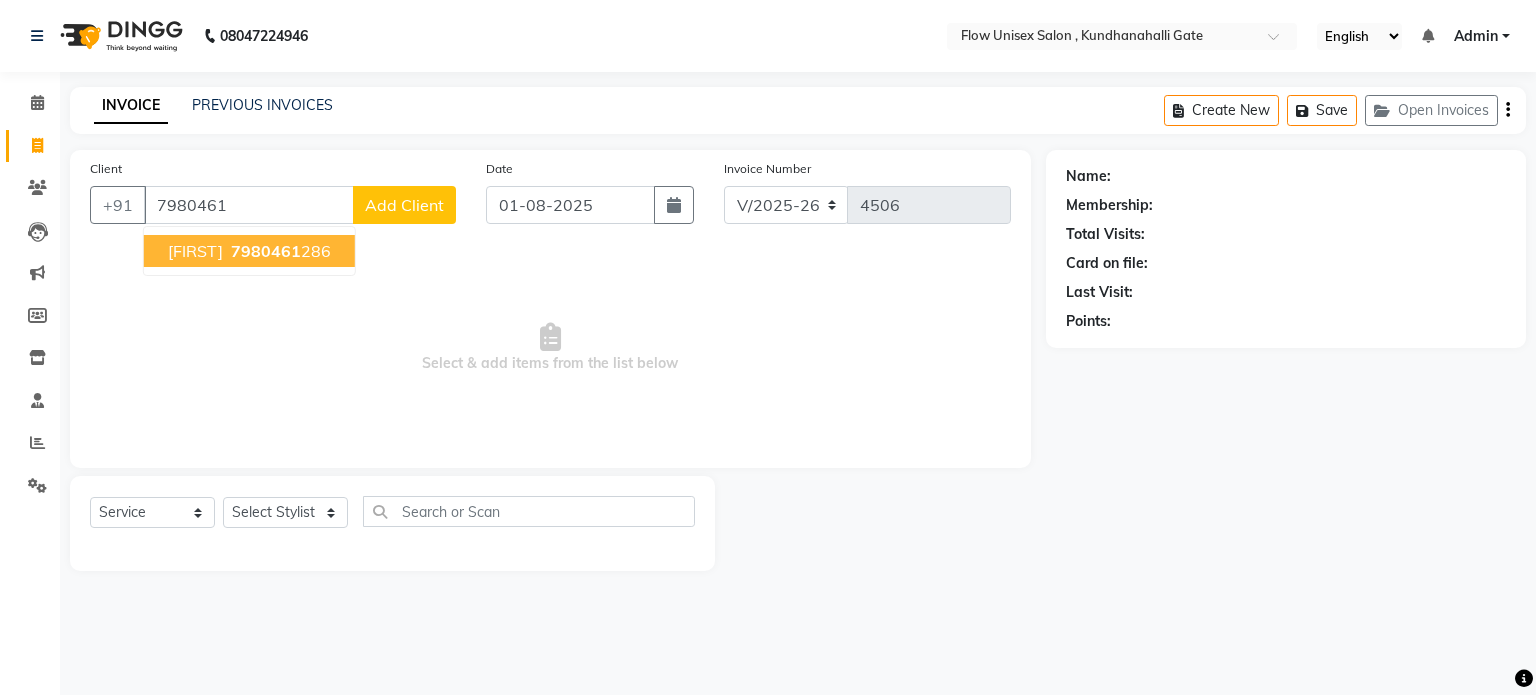 click on "7980461 286" at bounding box center (279, 251) 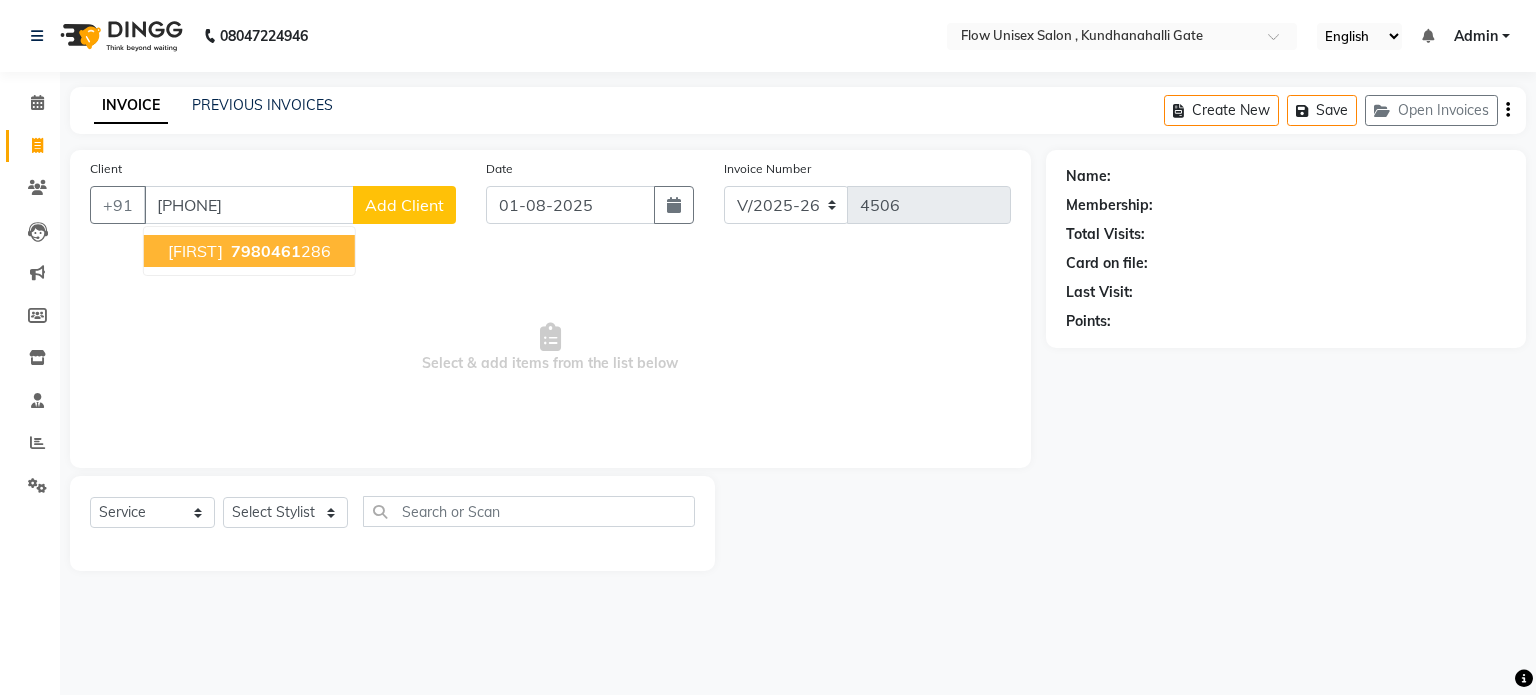 type on "7980461286" 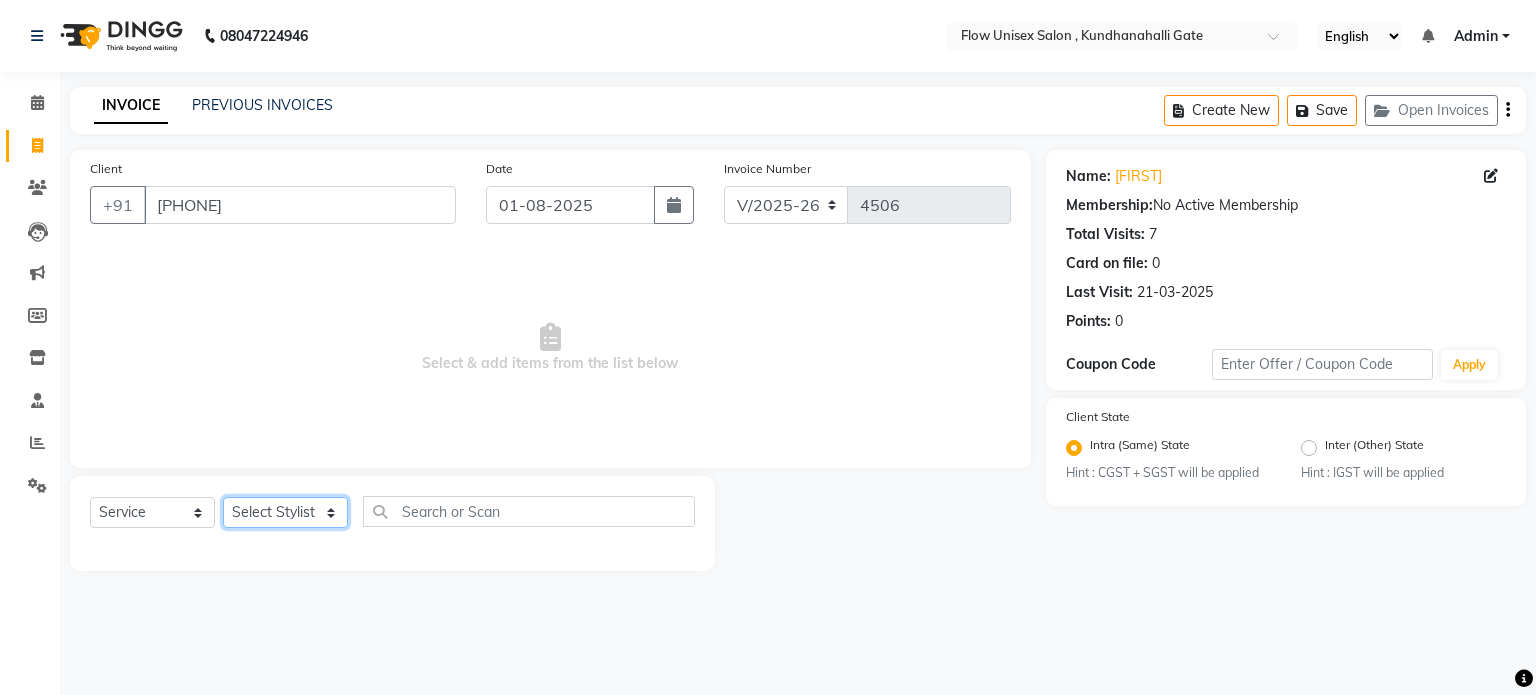 click on "Select Stylist anjana debbarma arman Deepa emlen jaseem Kishore Manjila monika debbarma Mustafa Nijamuddin Salmani Saluka Rai Sonu khan Thapa Geeta udhaya kumar M Vishnu Bhati" 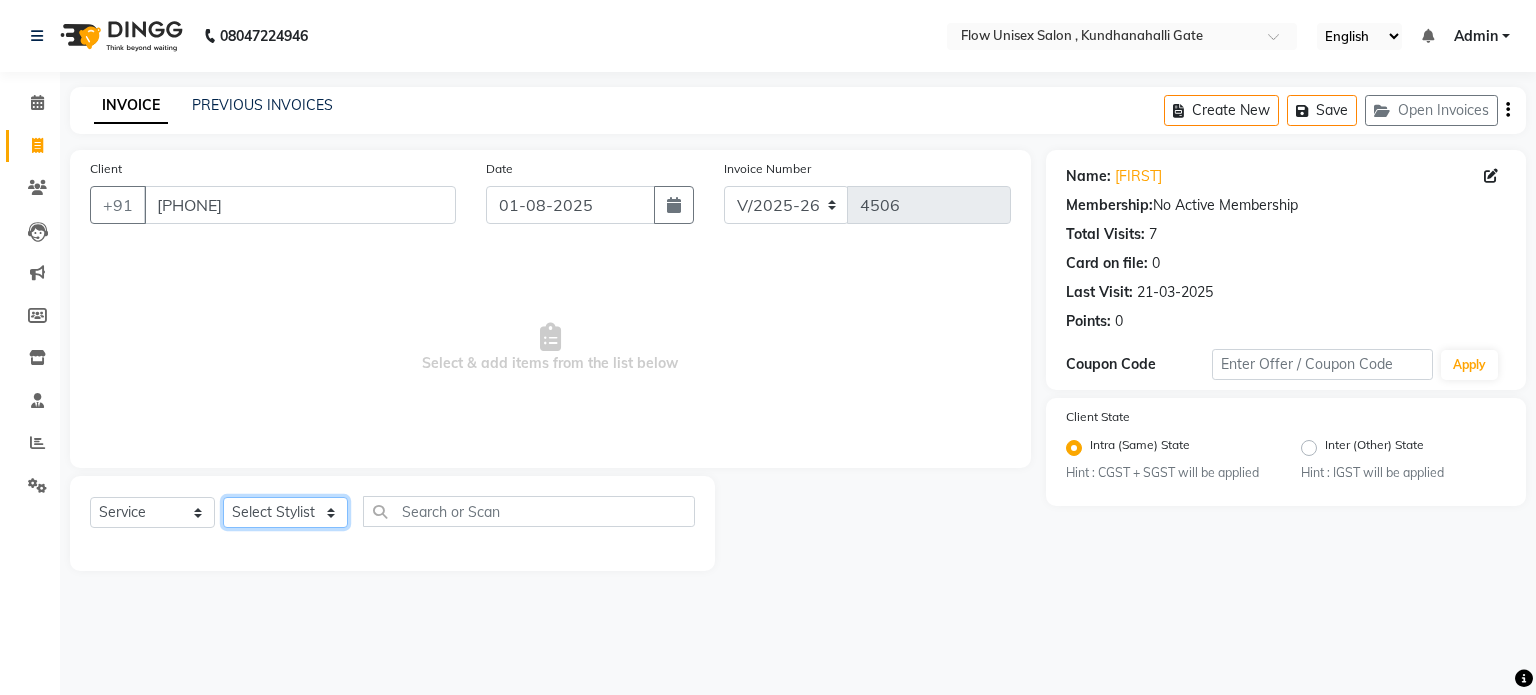select on "79057" 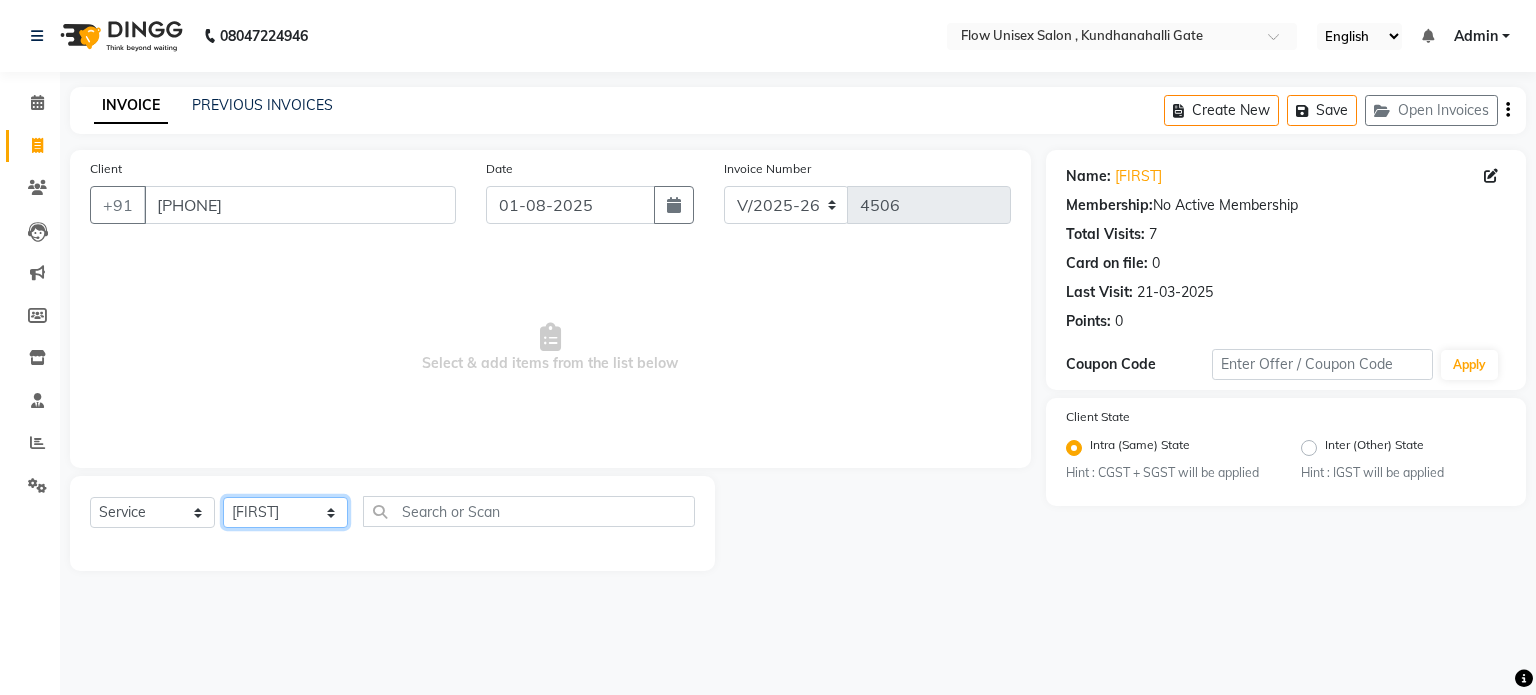 click on "Select Stylist anjana debbarma arman Deepa emlen jaseem Kishore Manjila monika debbarma Mustafa Nijamuddin Salmani Saluka Rai Sonu khan Thapa Geeta udhaya kumar M Vishnu Bhati" 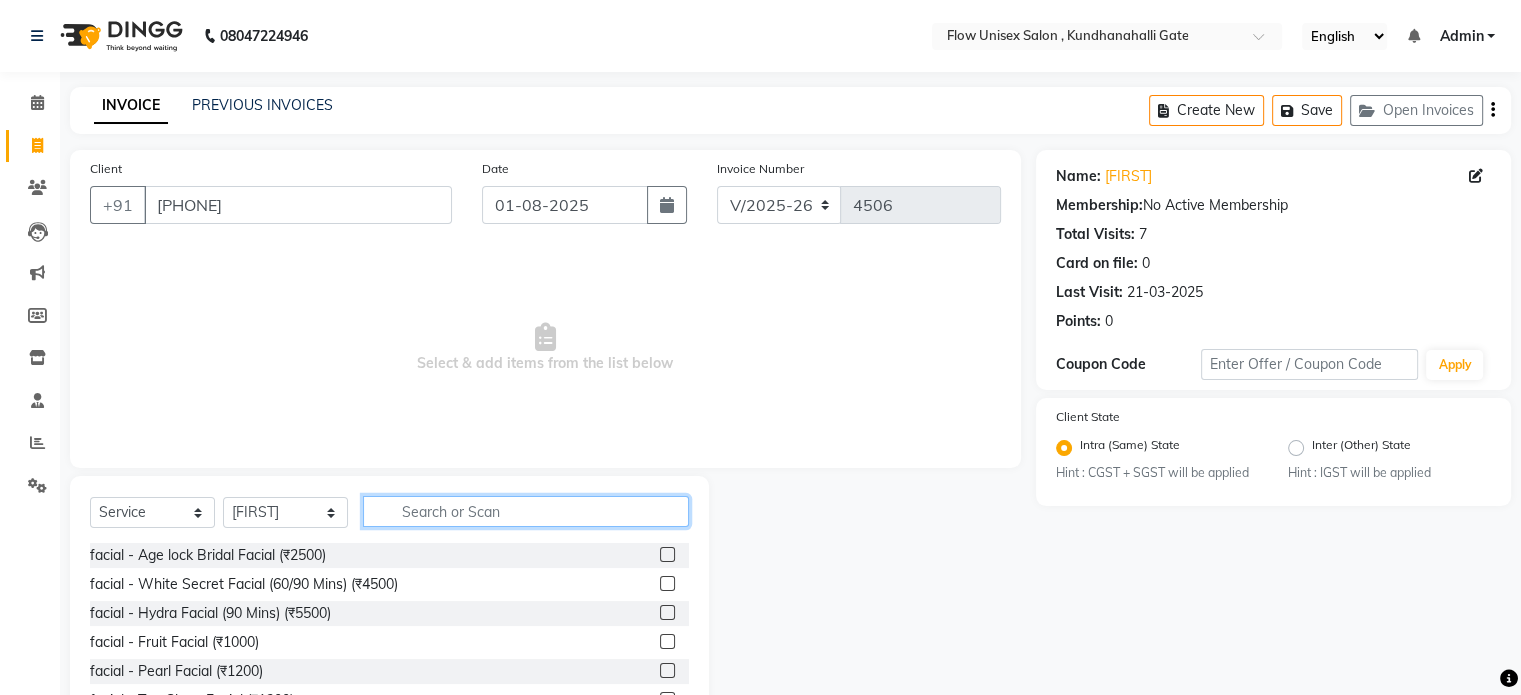 click 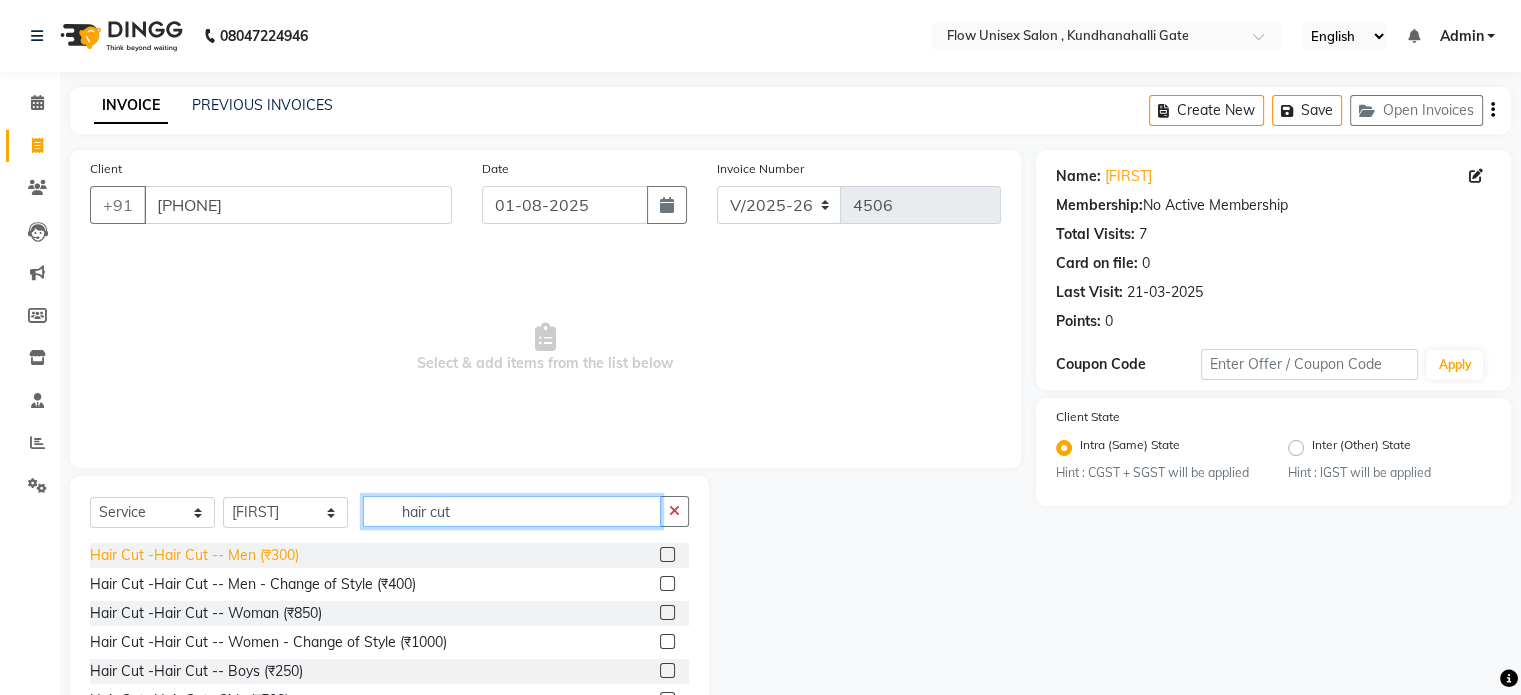 type on "hair cut" 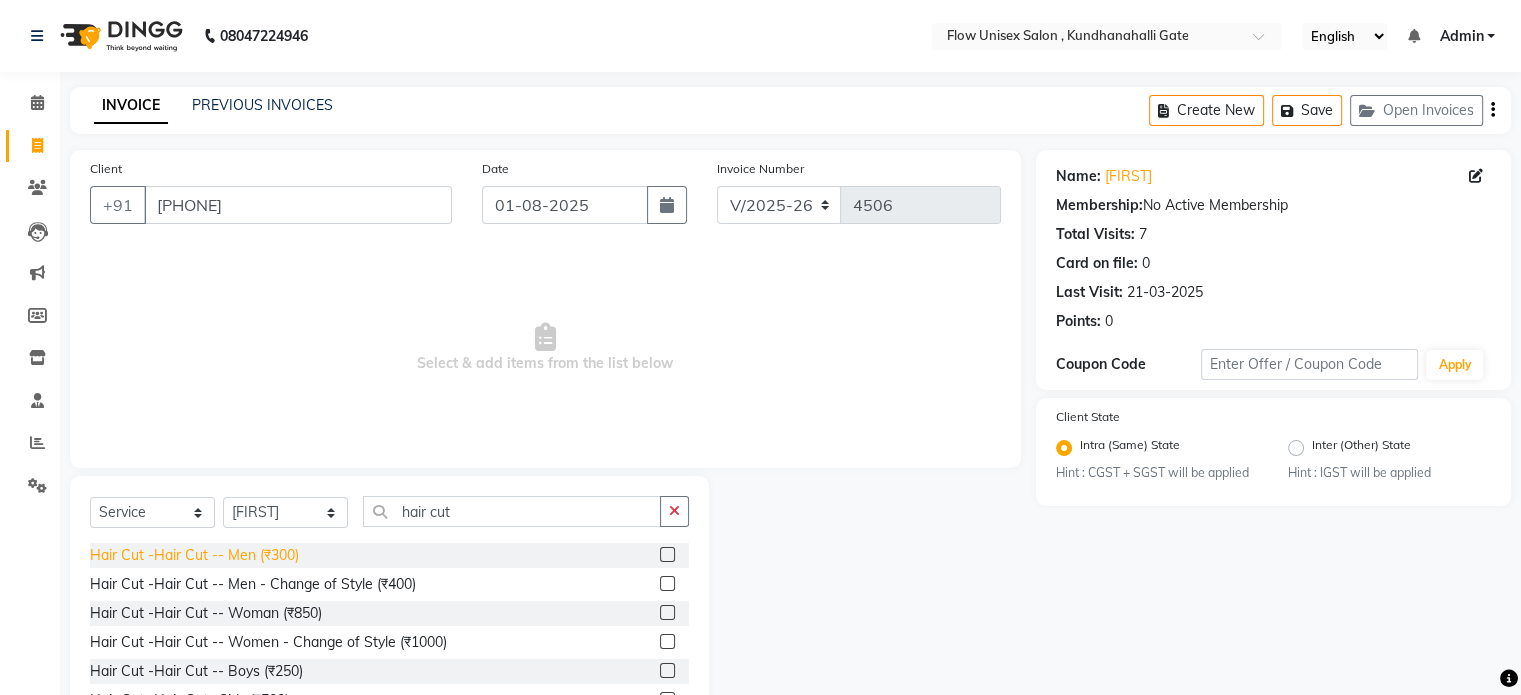 click on "Hair Cut -Hair Cut -- Men (₹300)" 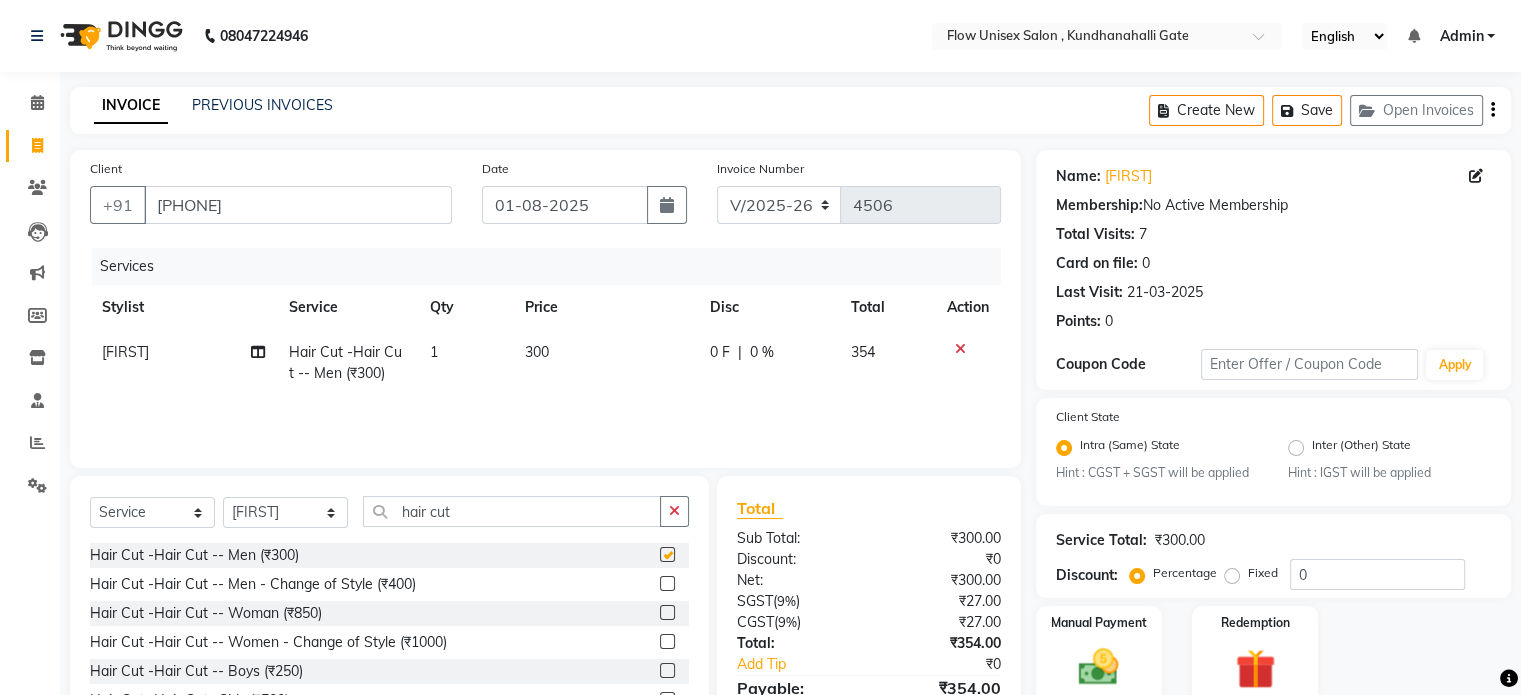 checkbox on "false" 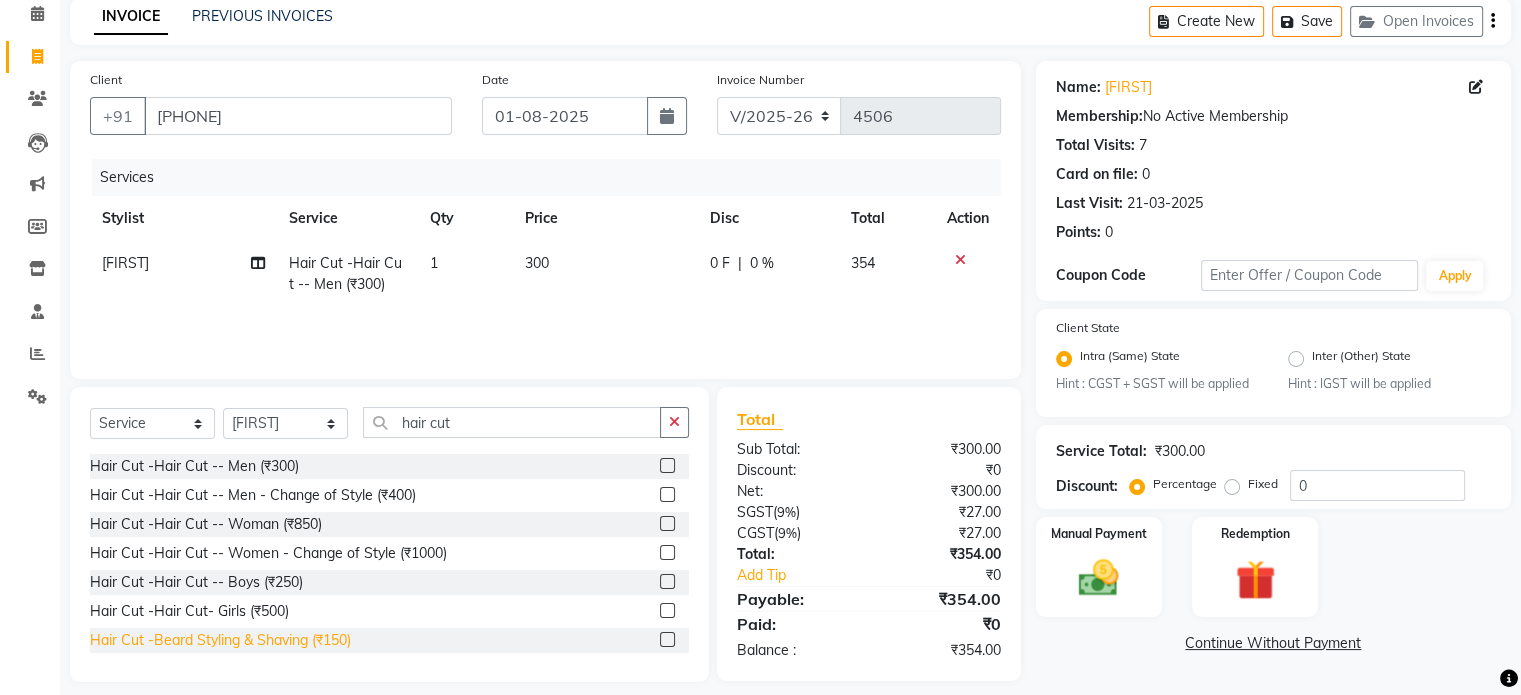 scroll, scrollTop: 106, scrollLeft: 0, axis: vertical 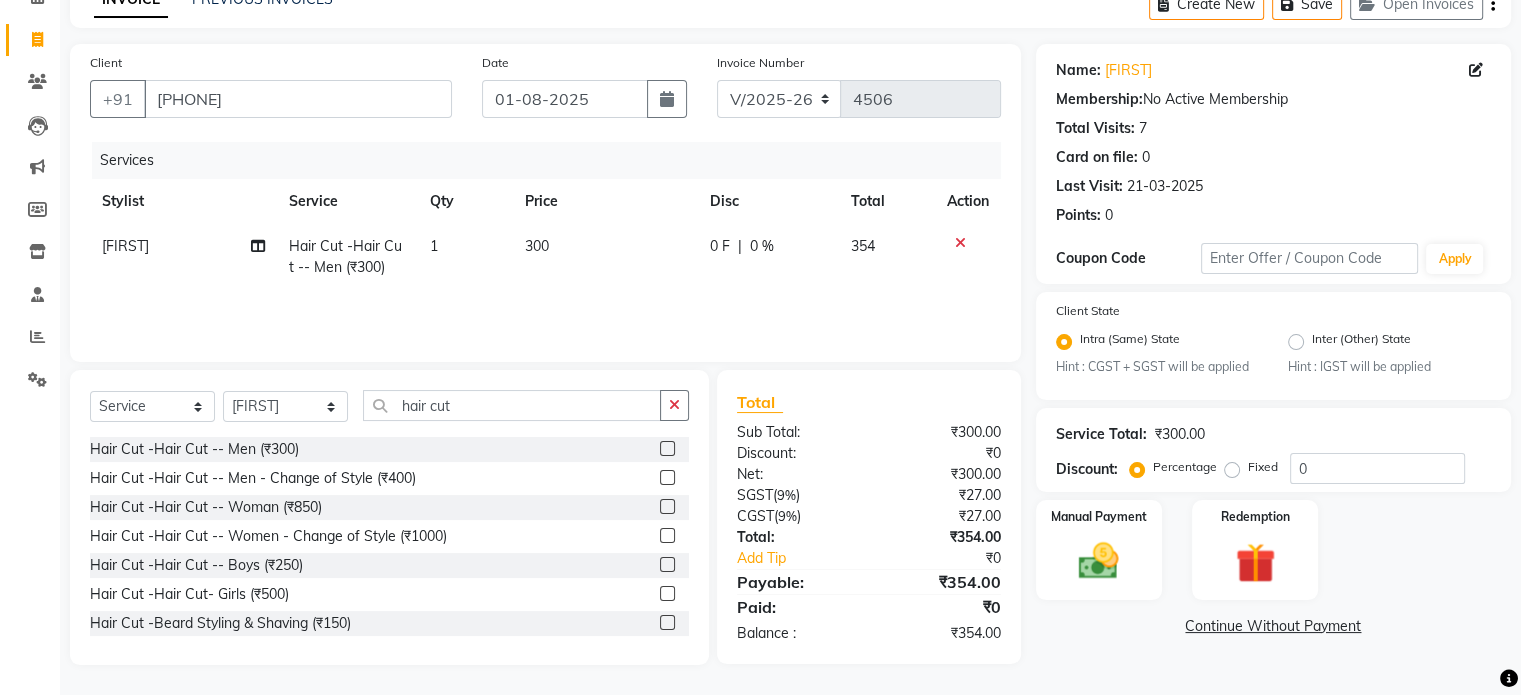 drag, startPoint x: 344, startPoint y: 629, endPoint x: 452, endPoint y: 633, distance: 108.07405 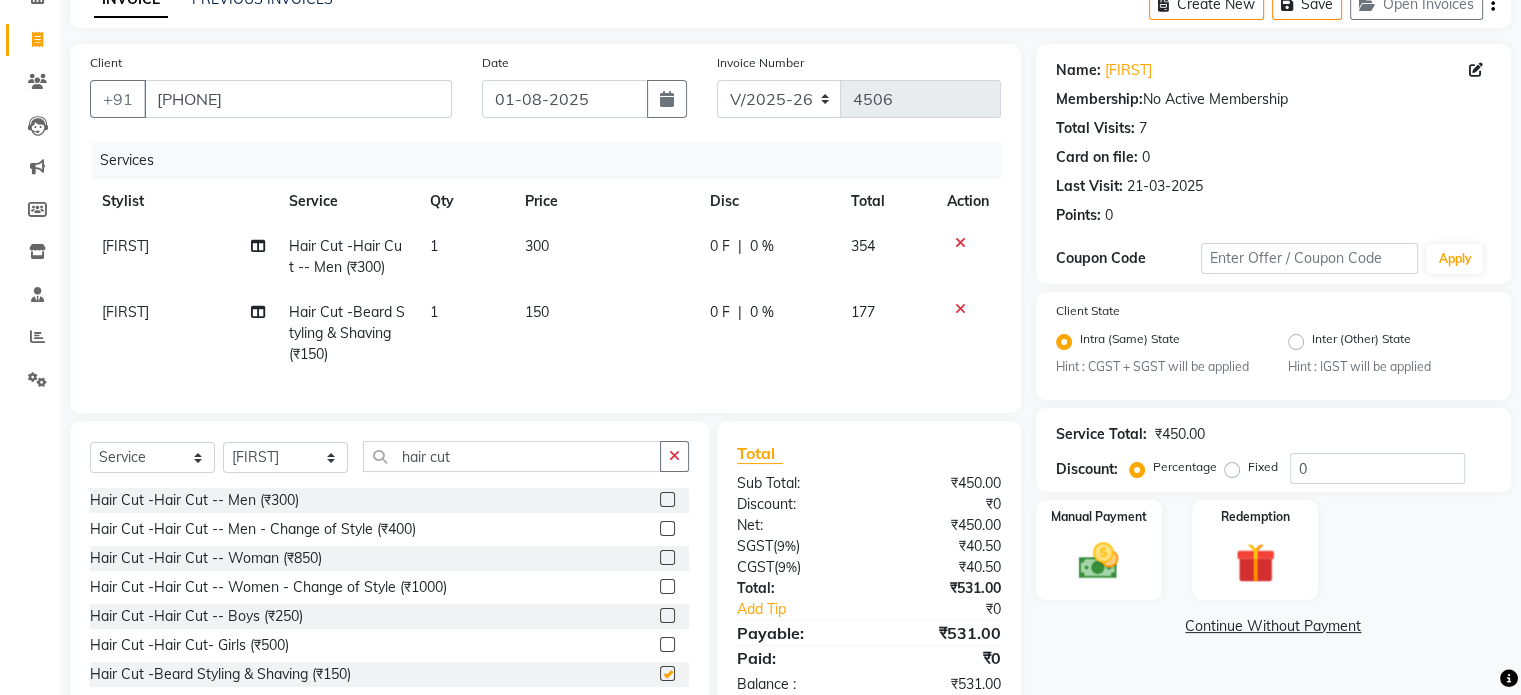 checkbox on "false" 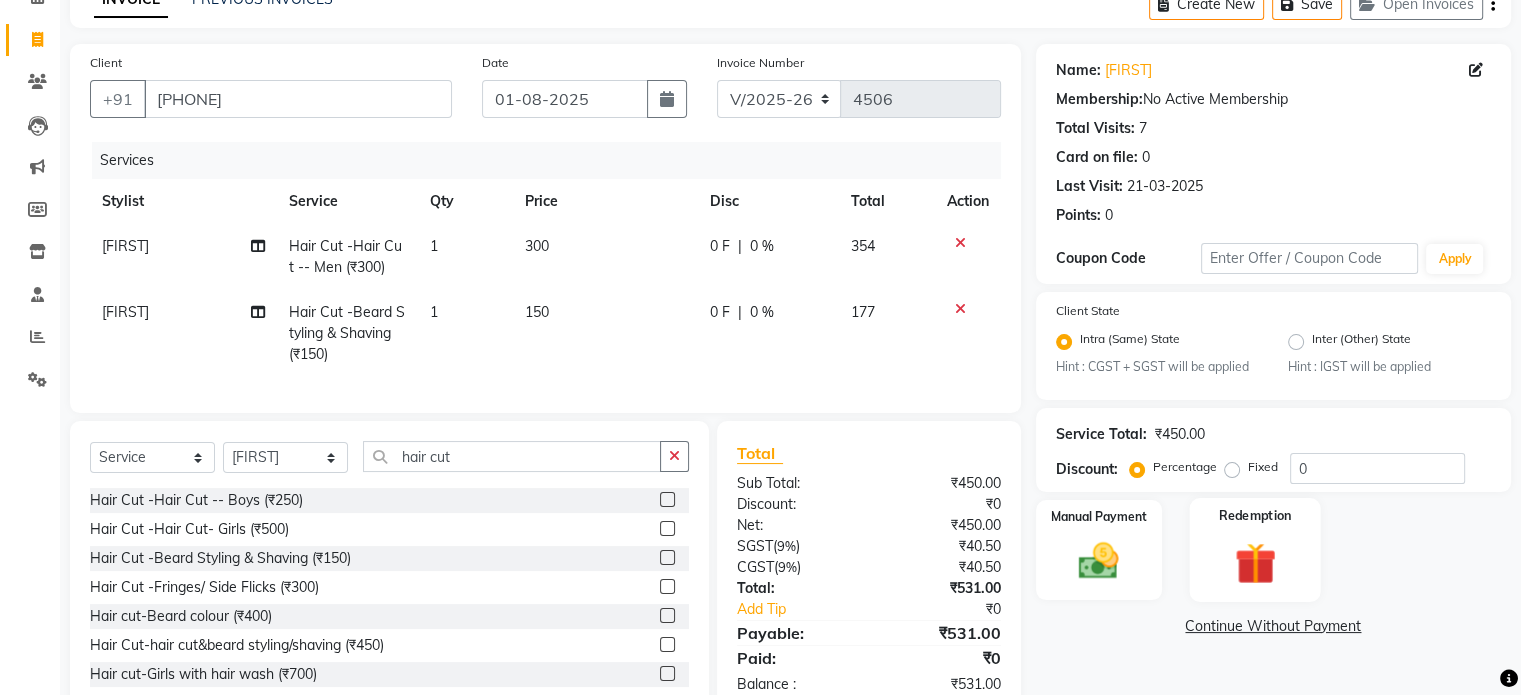 scroll, scrollTop: 118, scrollLeft: 0, axis: vertical 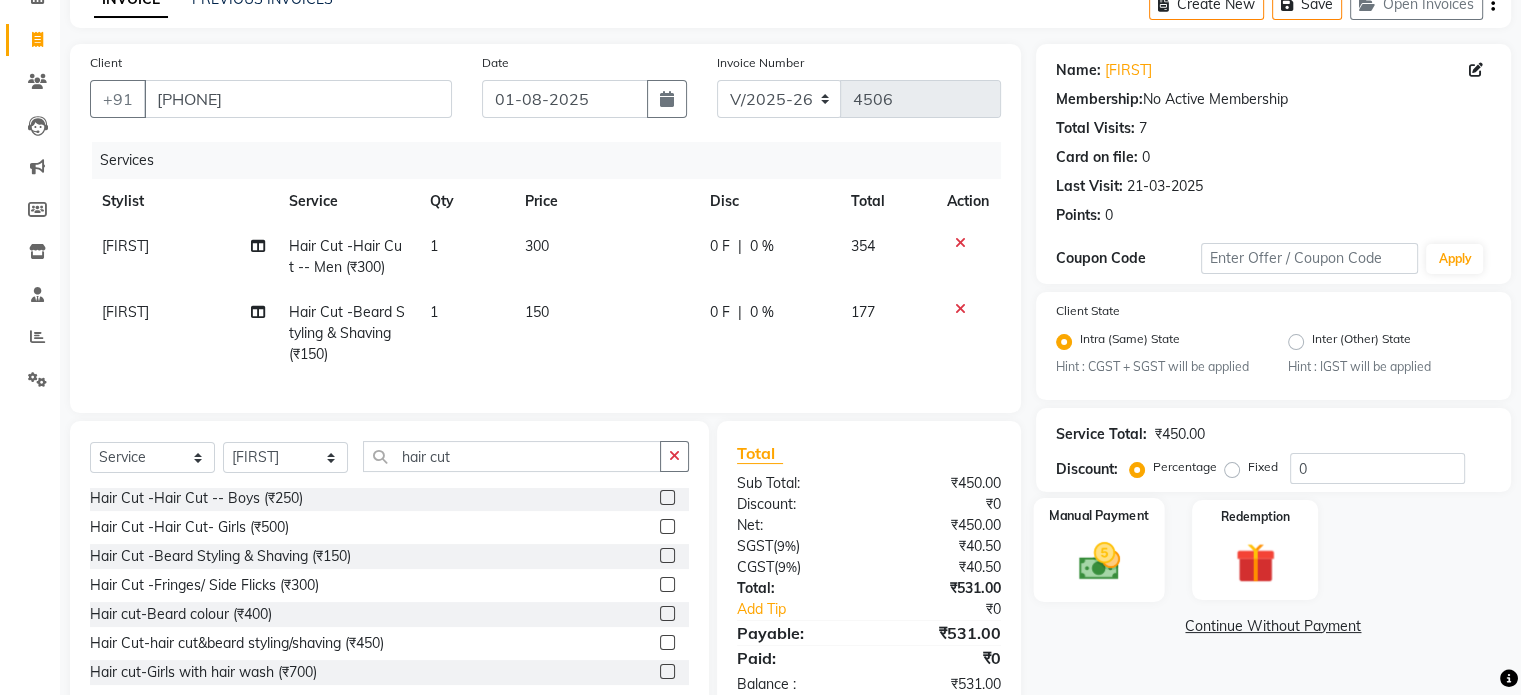 click 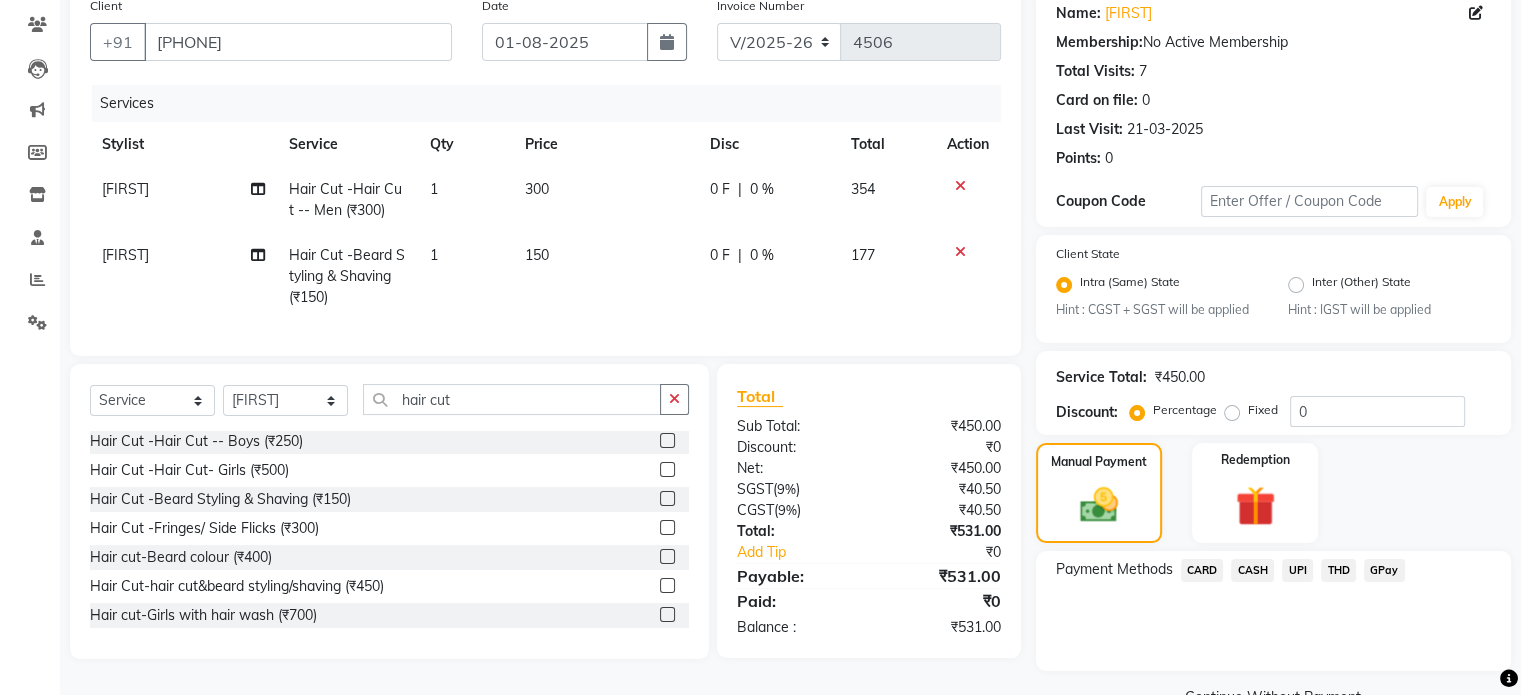 scroll, scrollTop: 212, scrollLeft: 0, axis: vertical 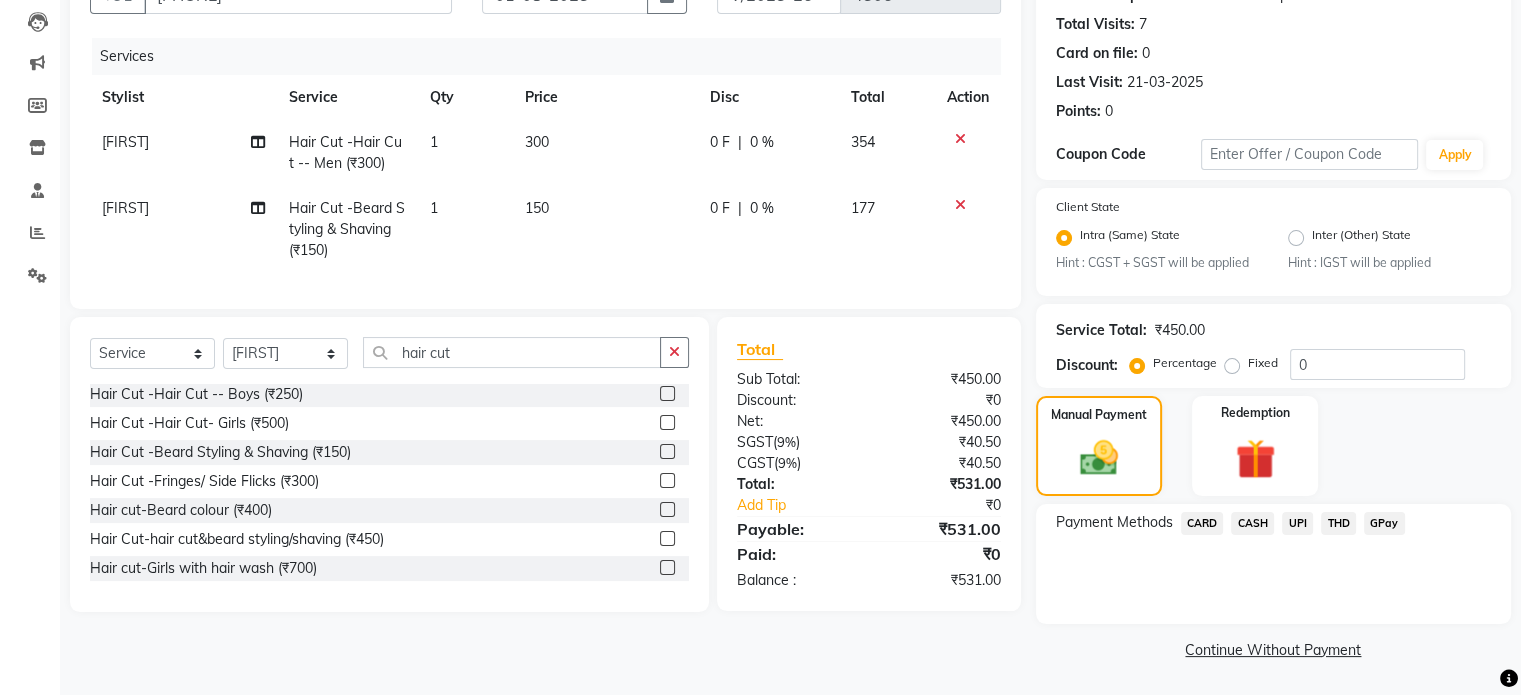 click on "UPI" 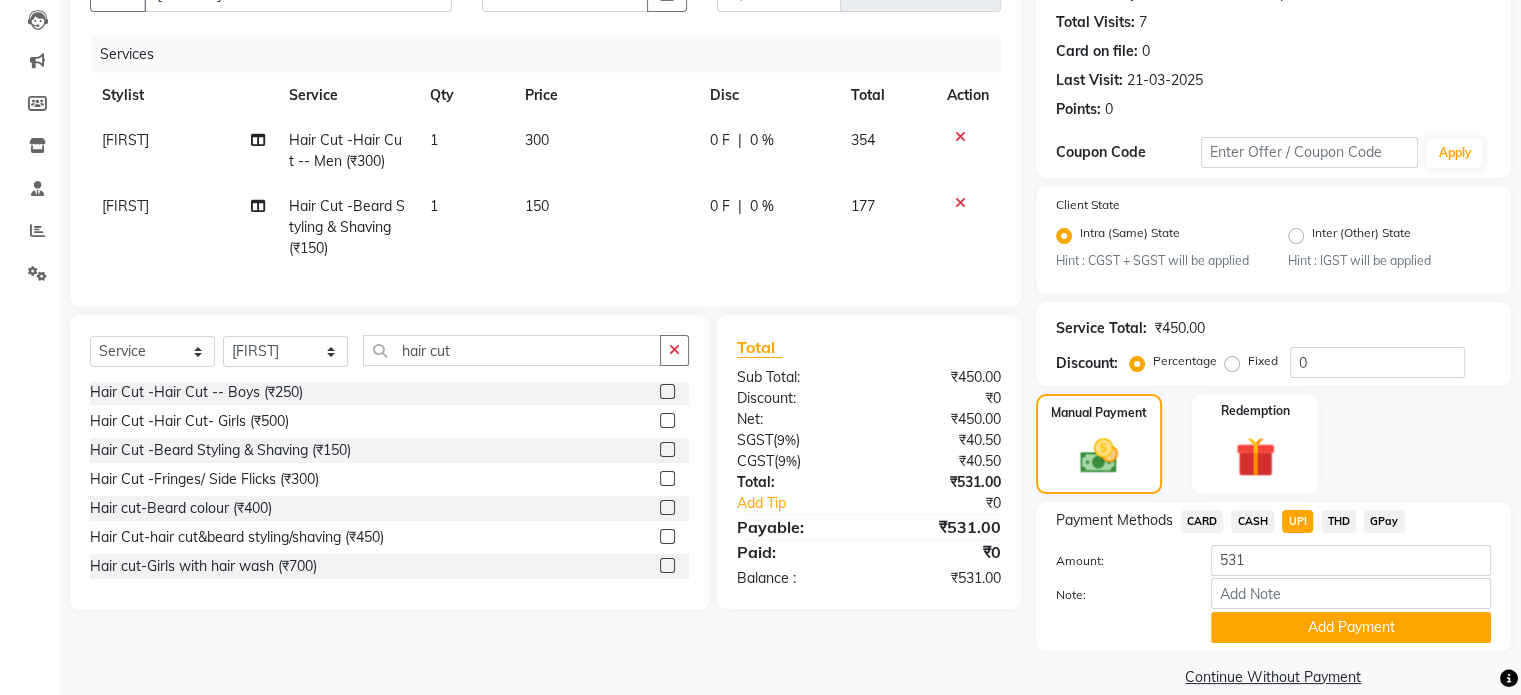 drag, startPoint x: 1274, startPoint y: 631, endPoint x: 1221, endPoint y: 623, distance: 53.600372 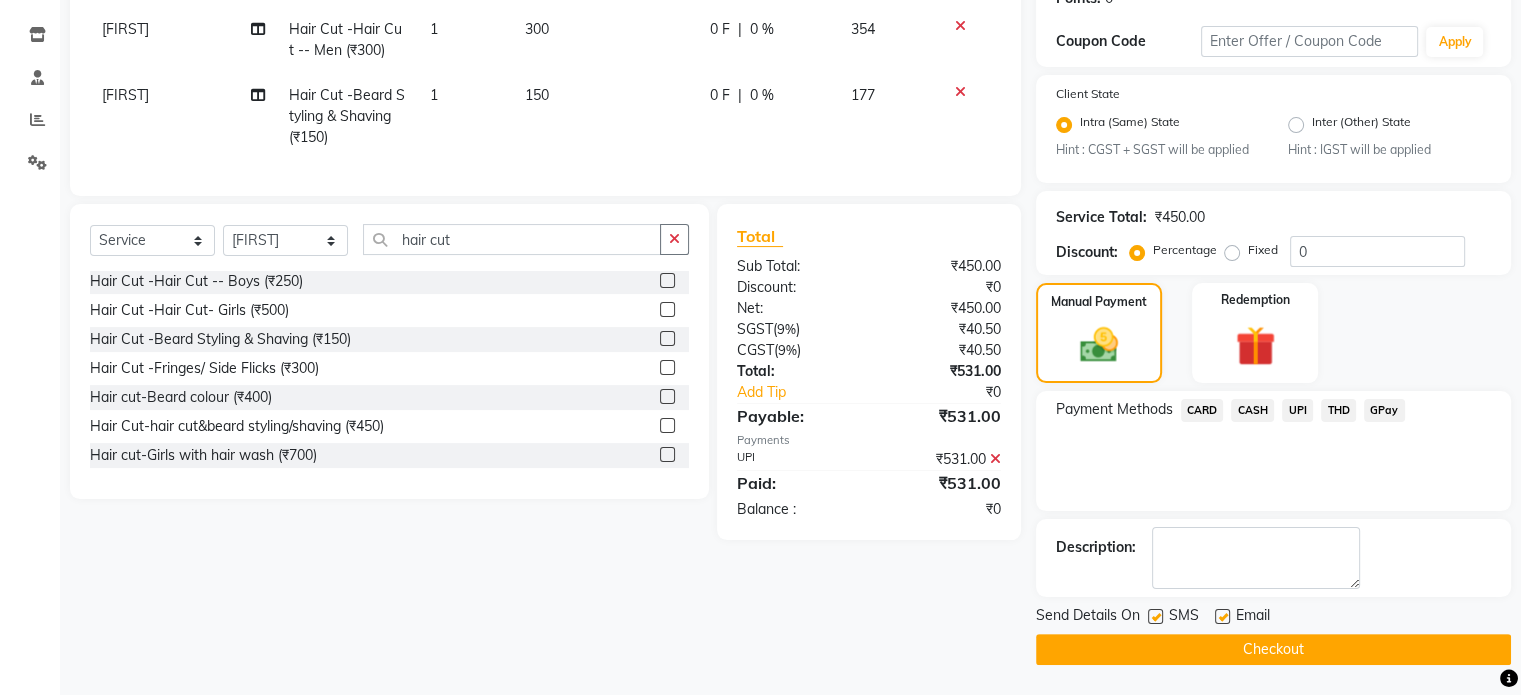 scroll, scrollTop: 324, scrollLeft: 0, axis: vertical 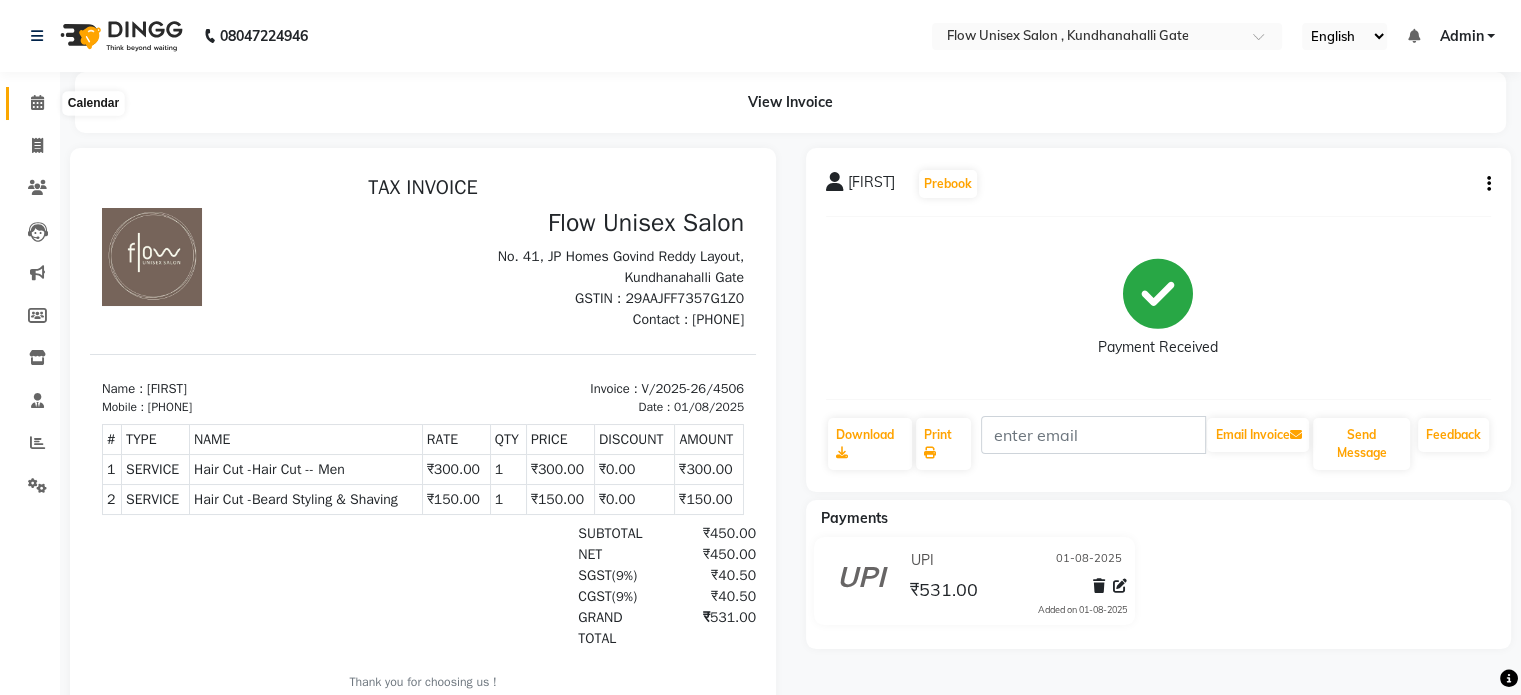 click 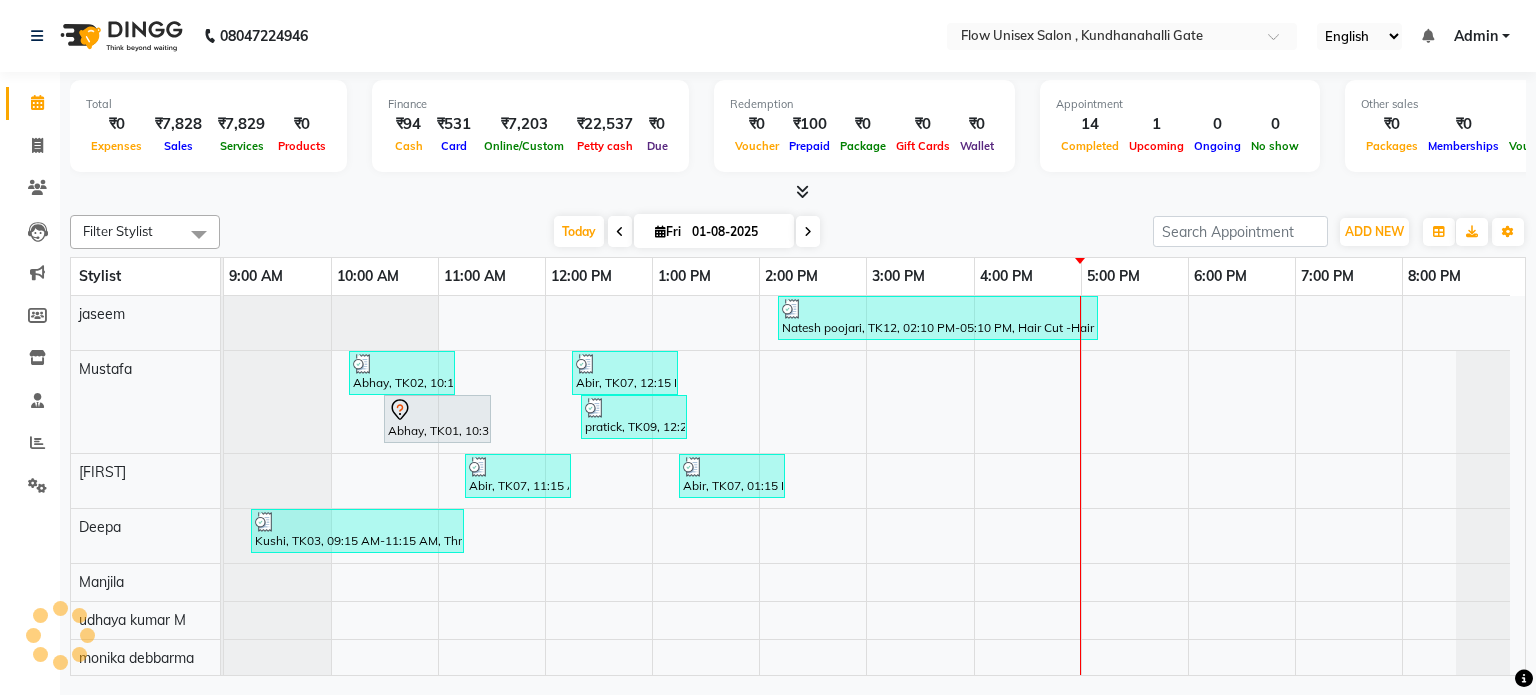 scroll, scrollTop: 0, scrollLeft: 0, axis: both 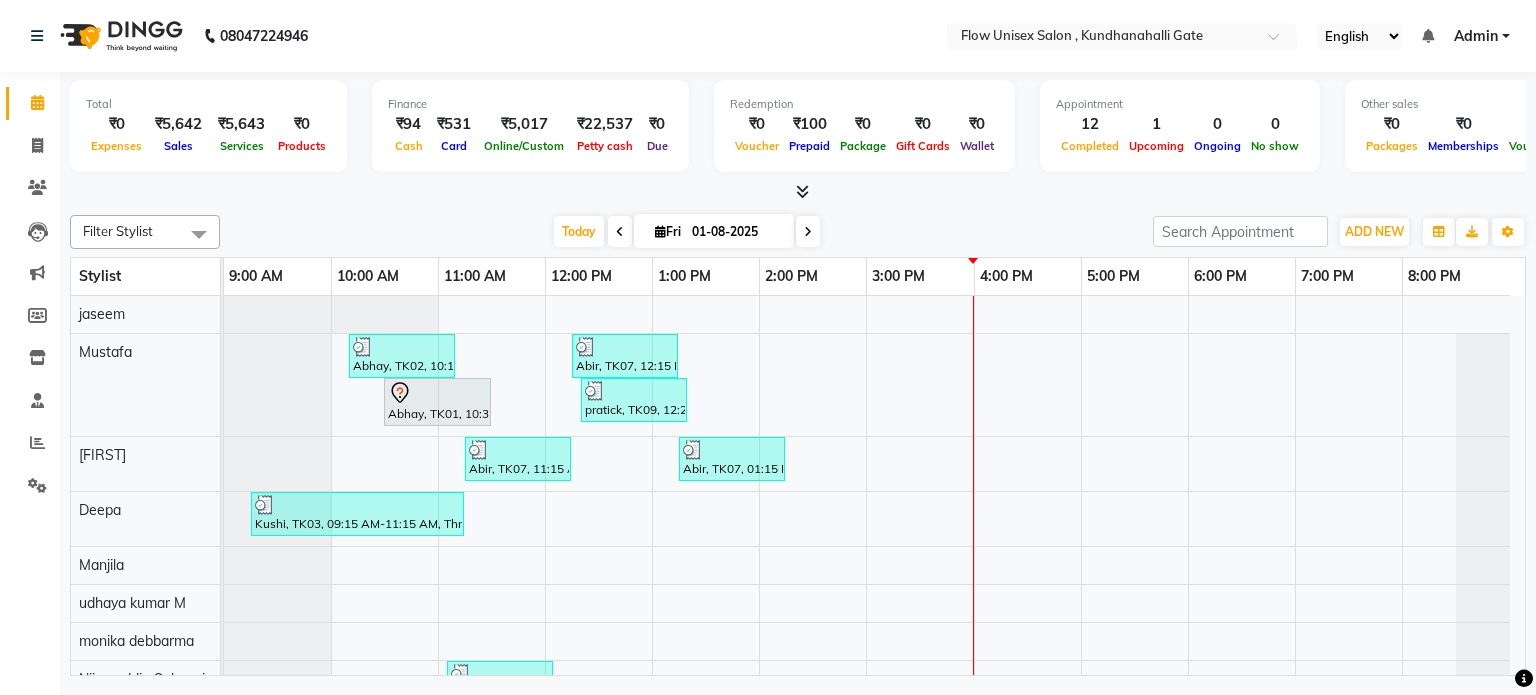 click on "Invoice" 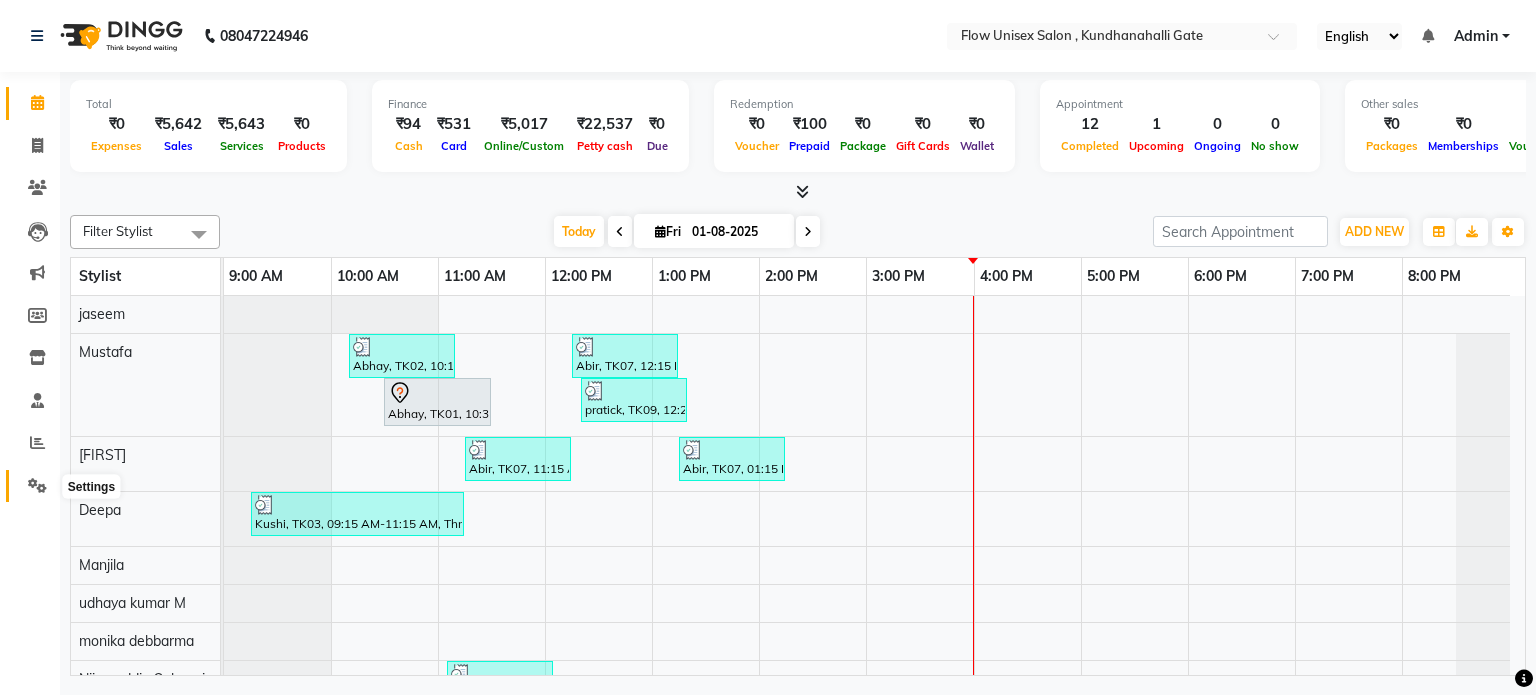 drag, startPoint x: 26, startPoint y: 487, endPoint x: 21, endPoint y: 467, distance: 20.615528 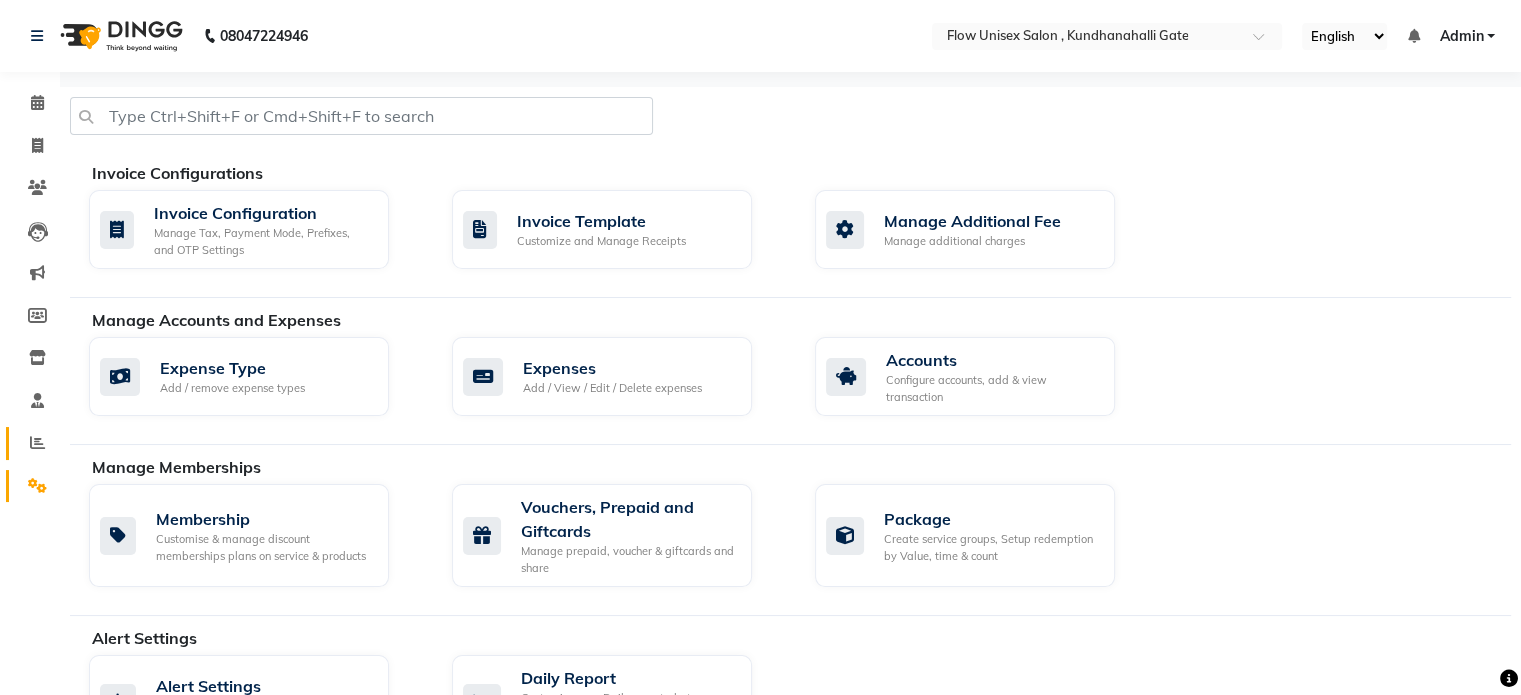 click on "Reports" 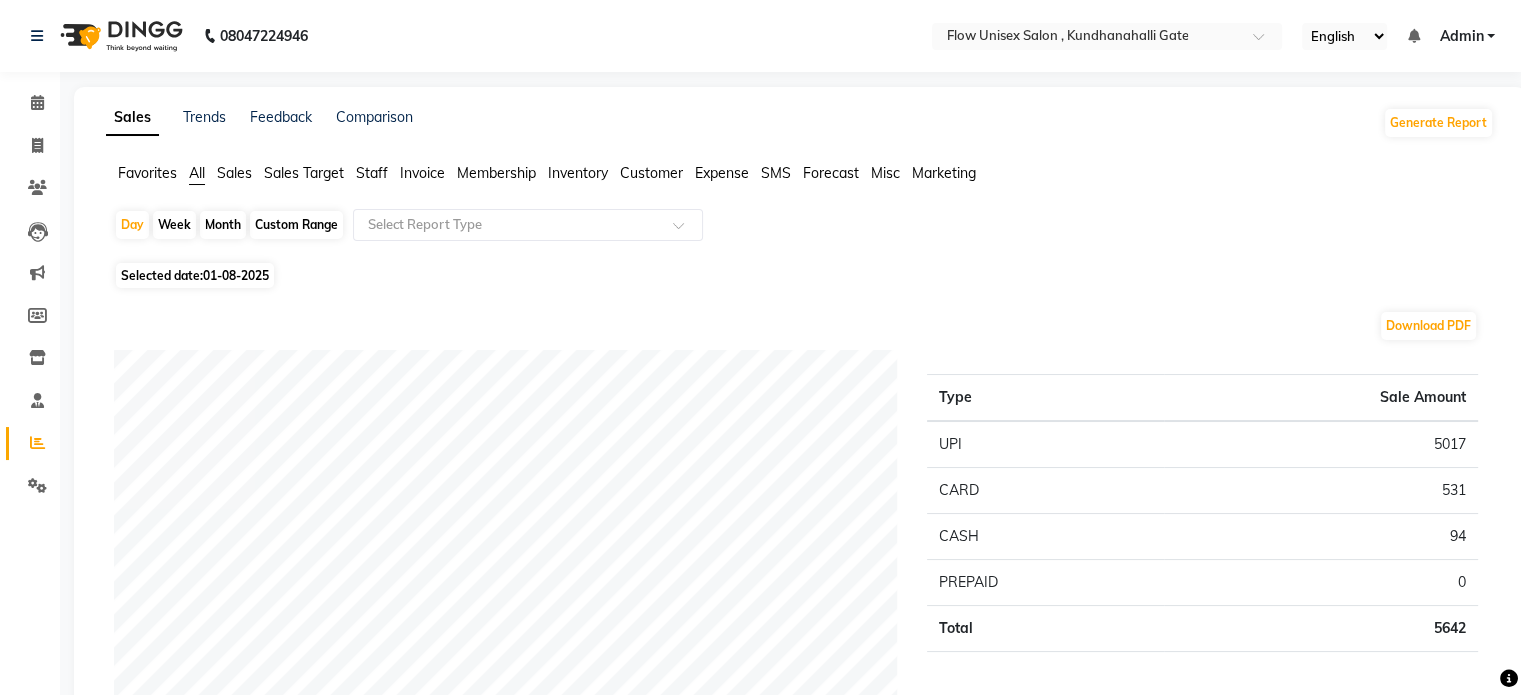 click on "Sales Target" 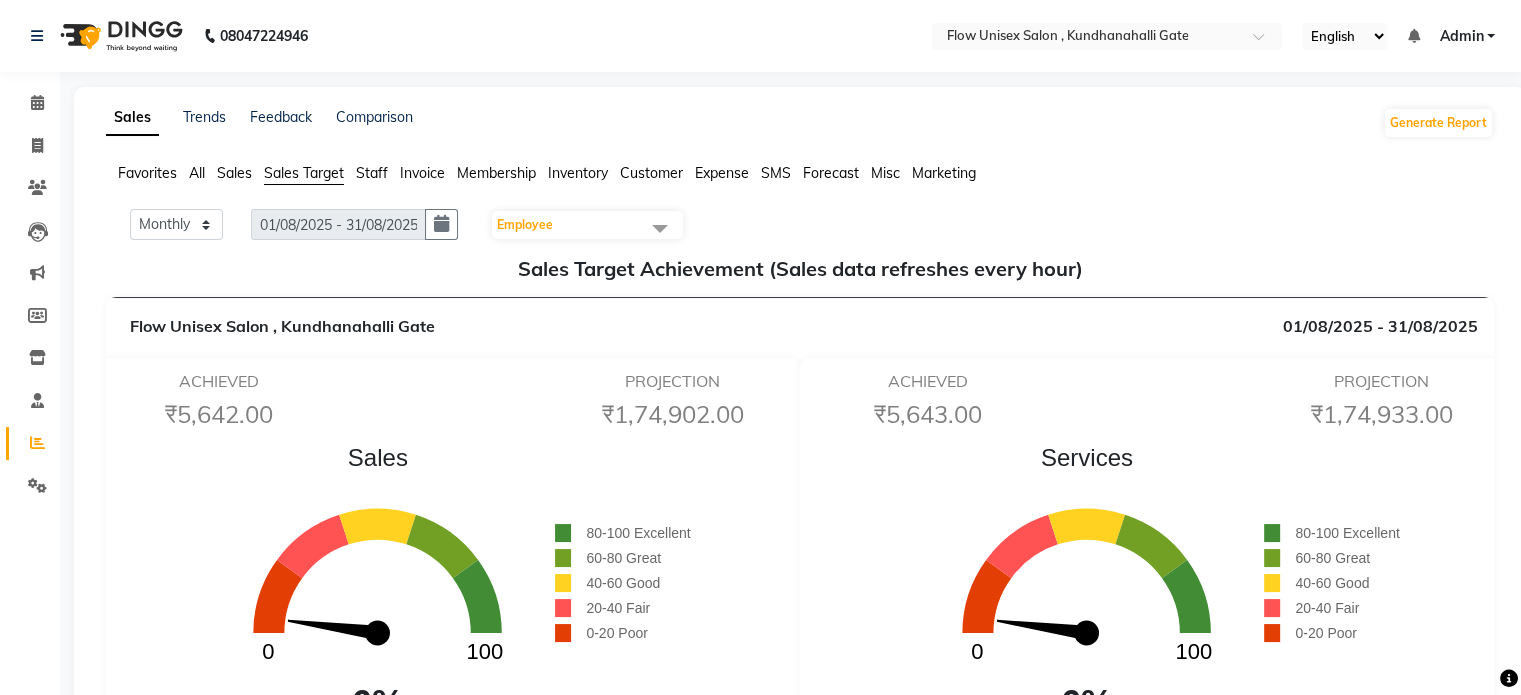 click on "Employee" 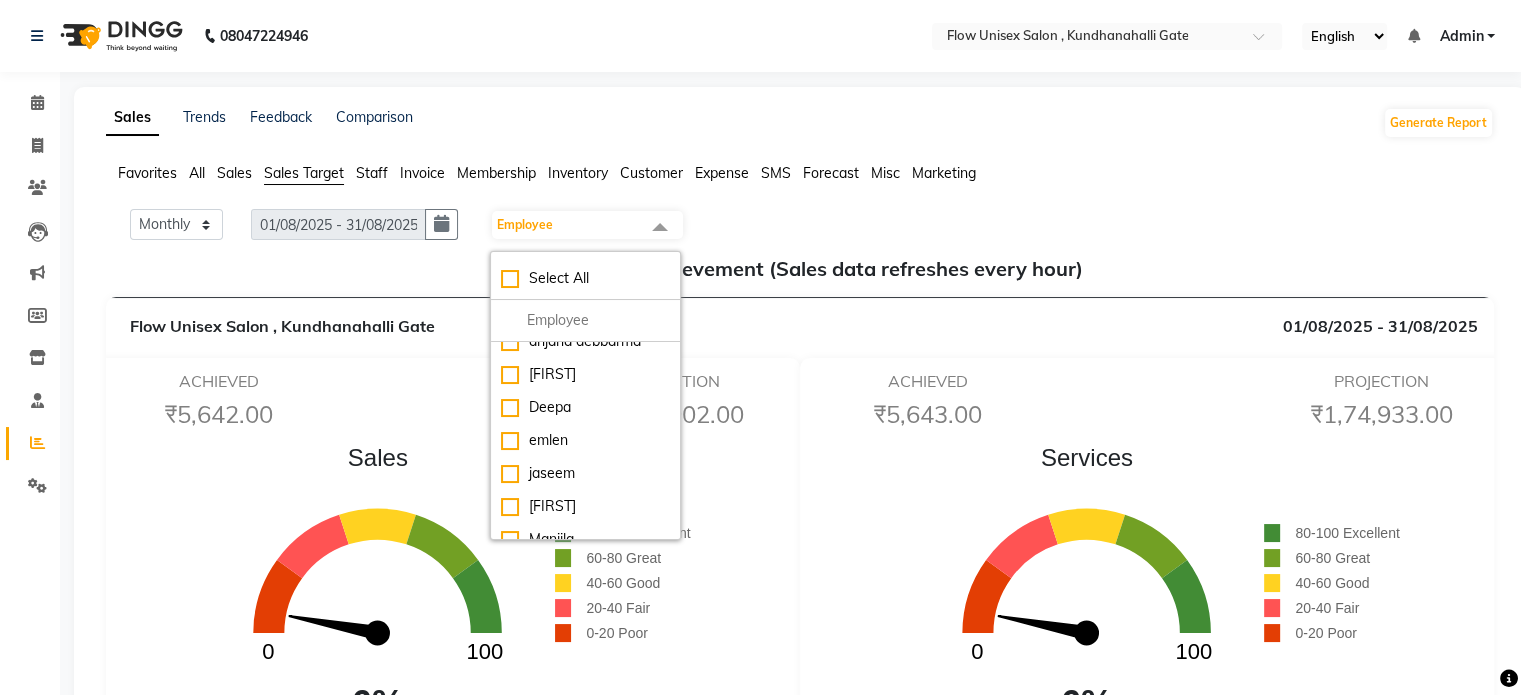 scroll, scrollTop: 0, scrollLeft: 0, axis: both 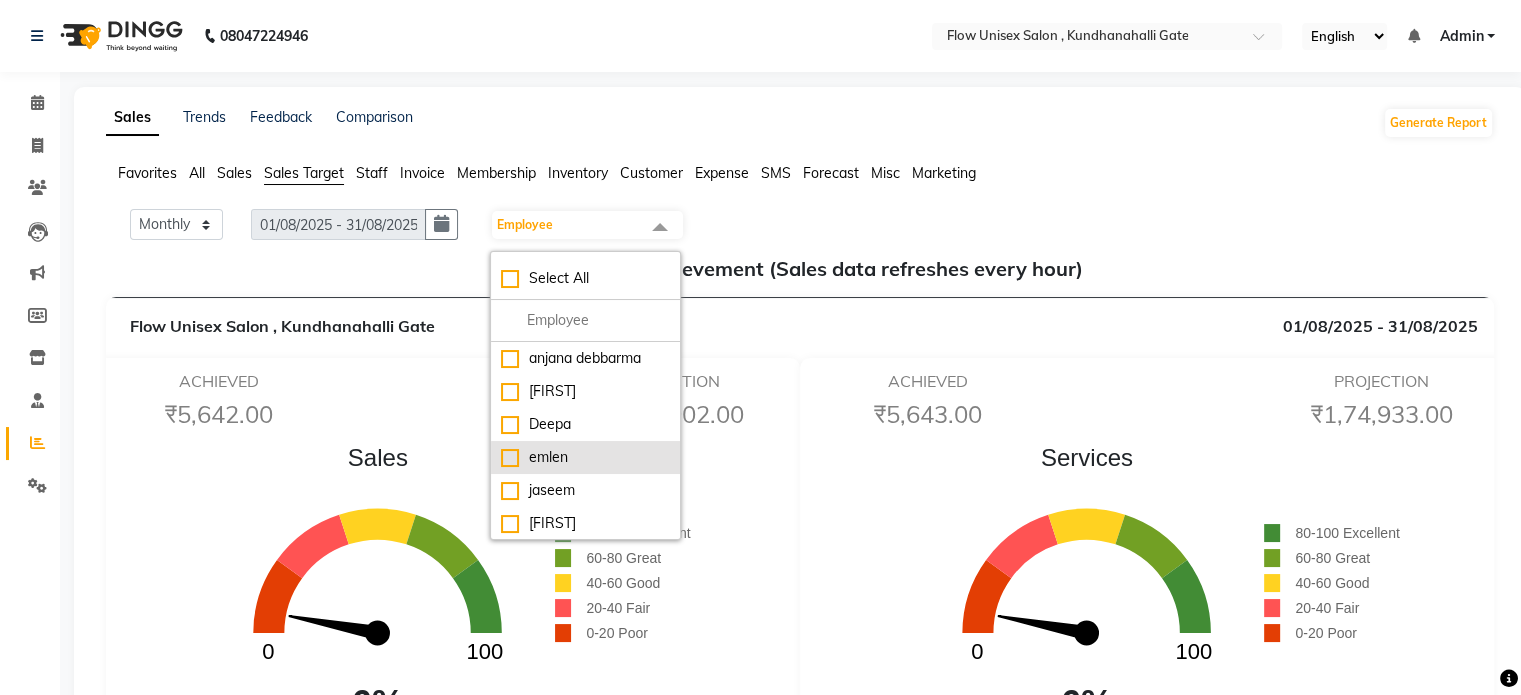 click on "emlen" 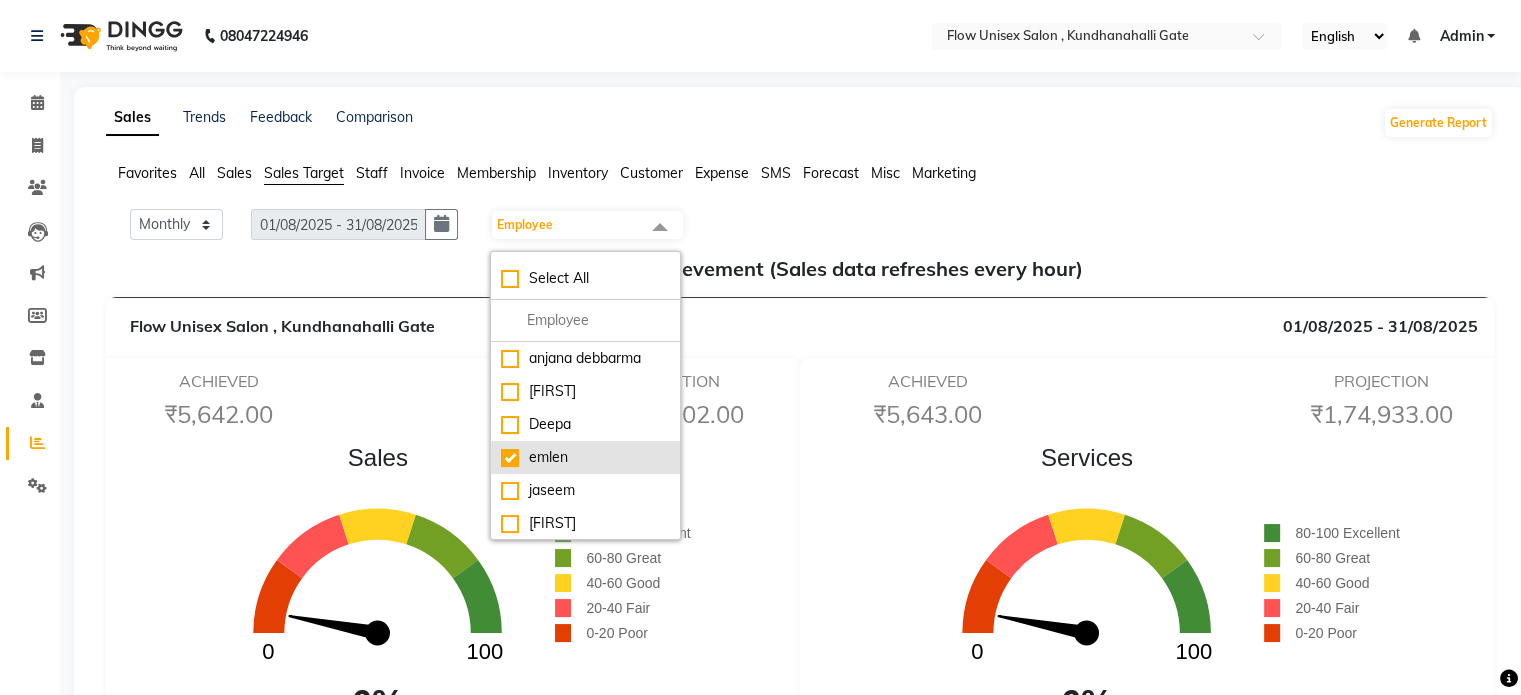 checkbox on "true" 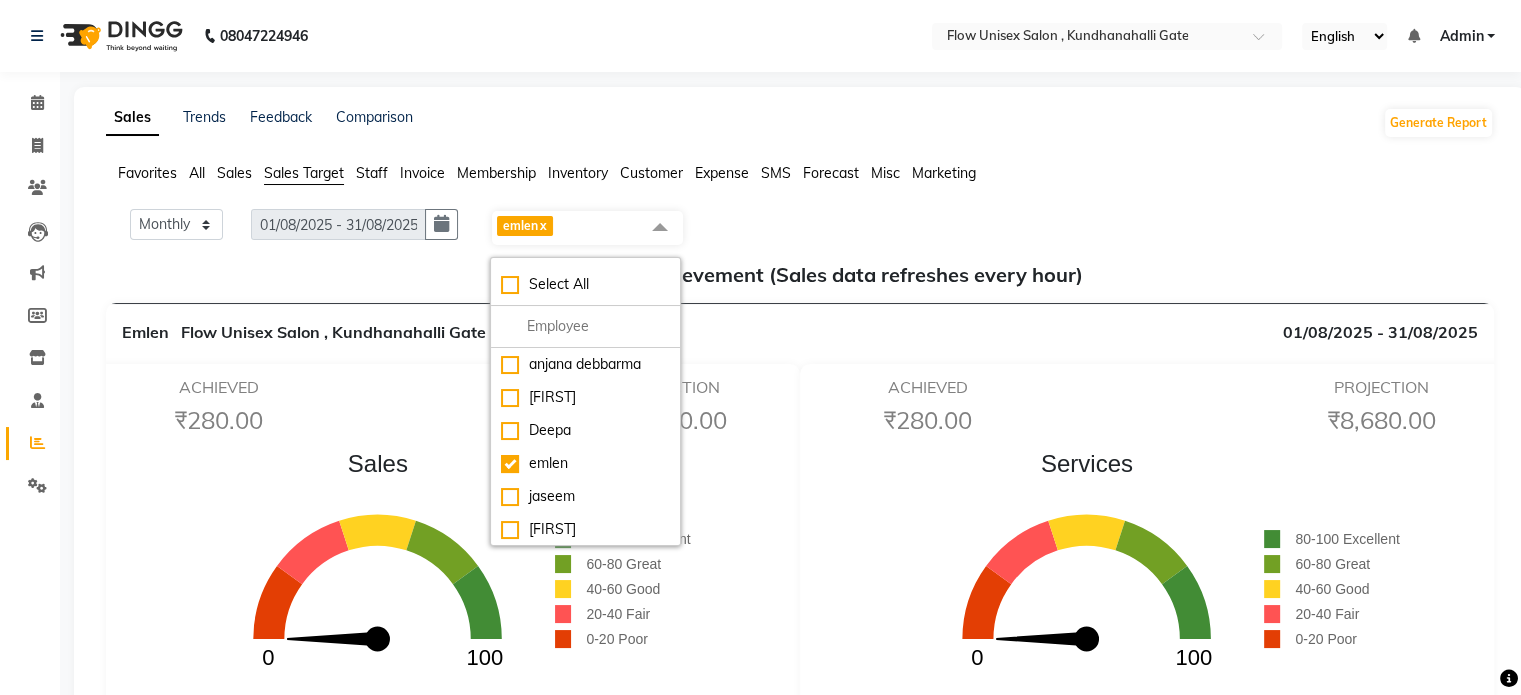 click on "Sales  0 100  0%       80-100 Excellent      60-80 Great      40-60 Good      20-40 Fair      0-20 Poor" 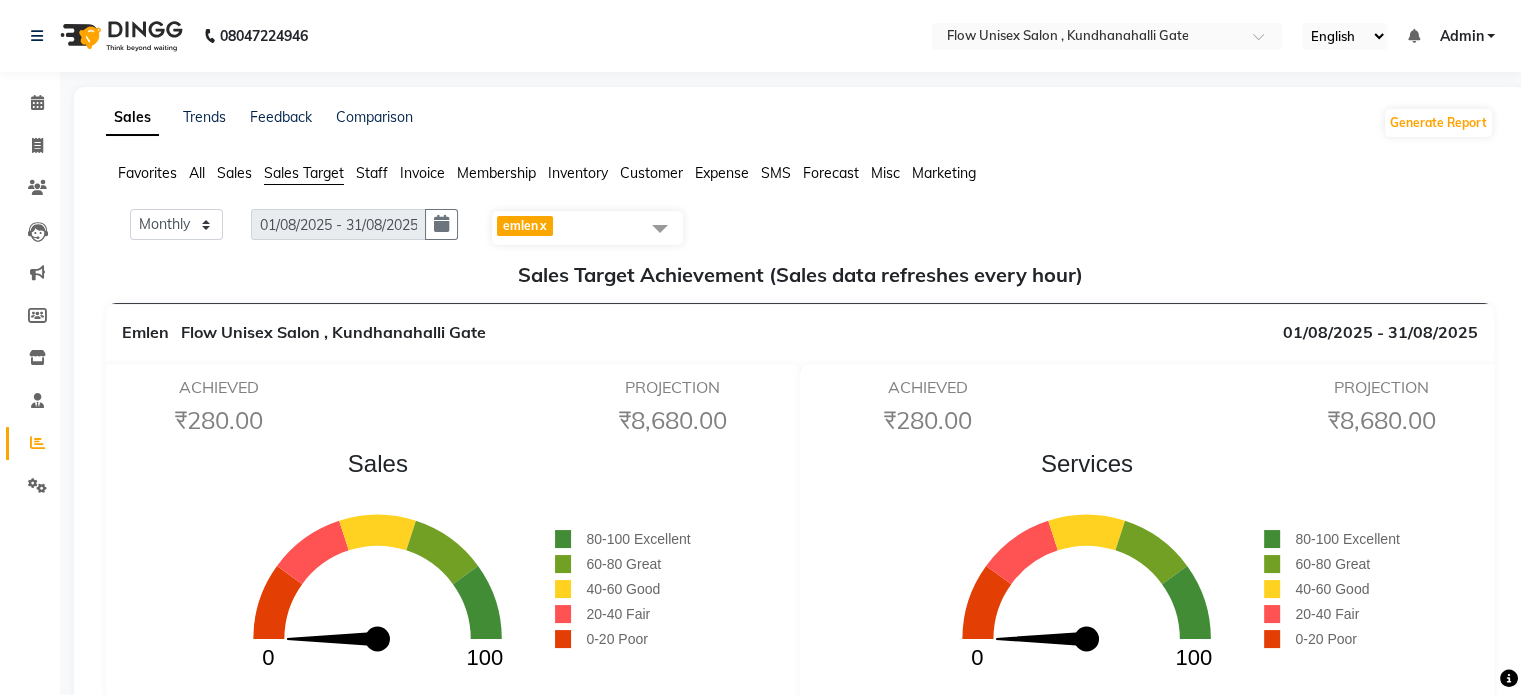 click on "Sales" 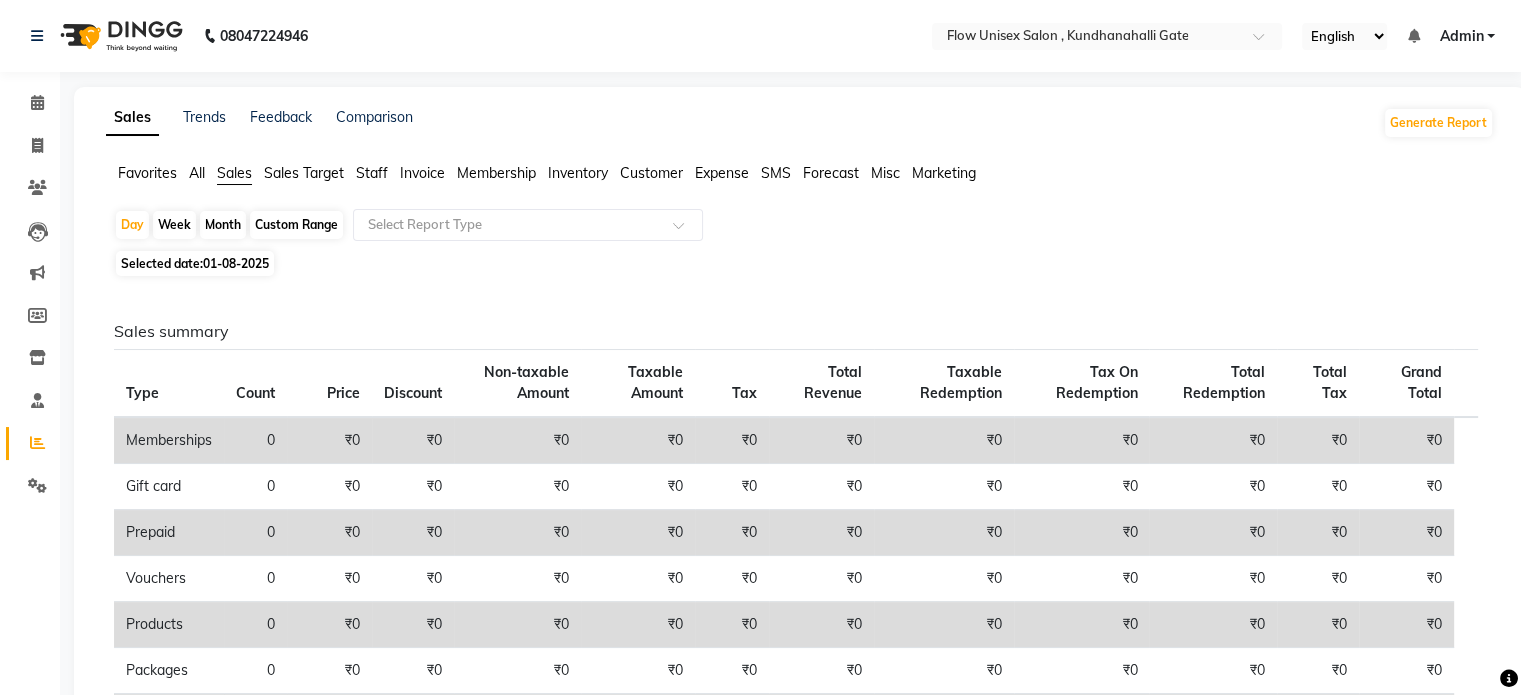 click on "Sales Target" 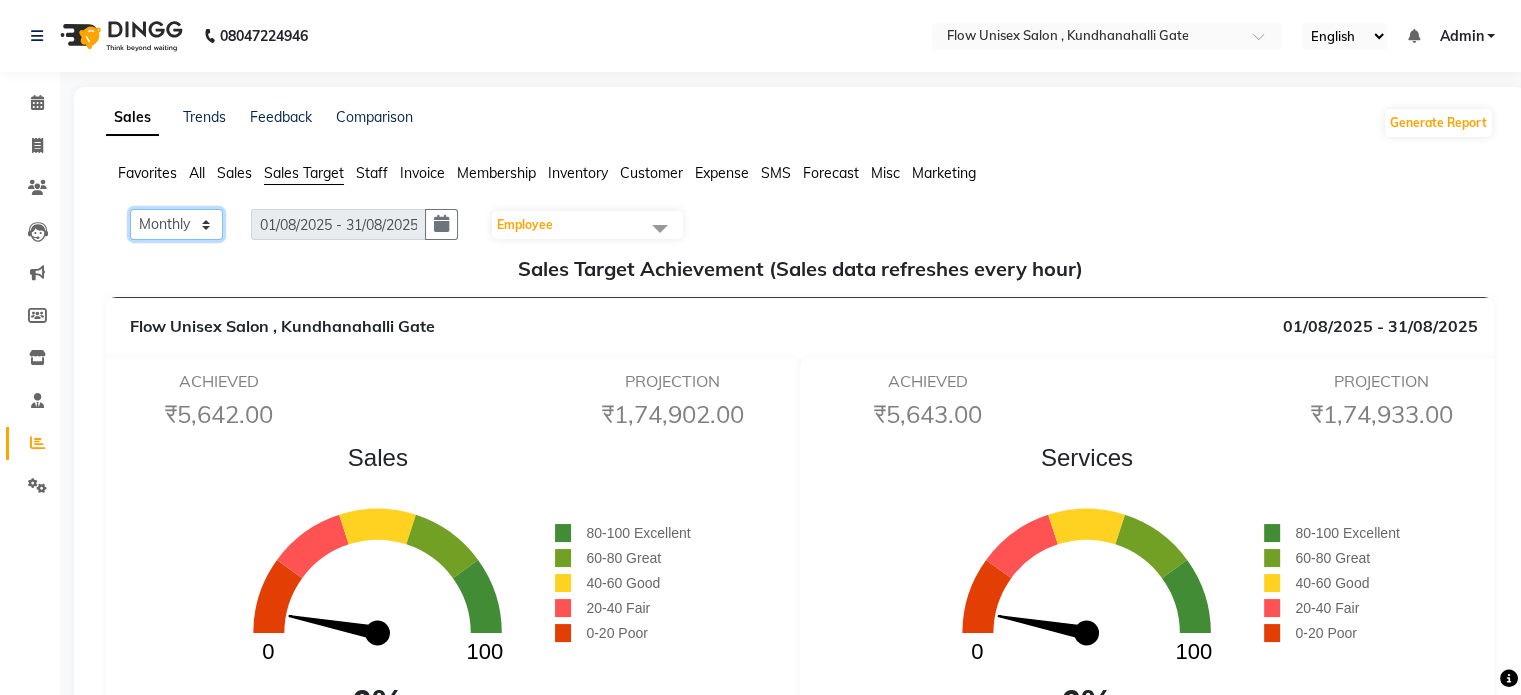 drag, startPoint x: 207, startPoint y: 224, endPoint x: 200, endPoint y: 239, distance: 16.552946 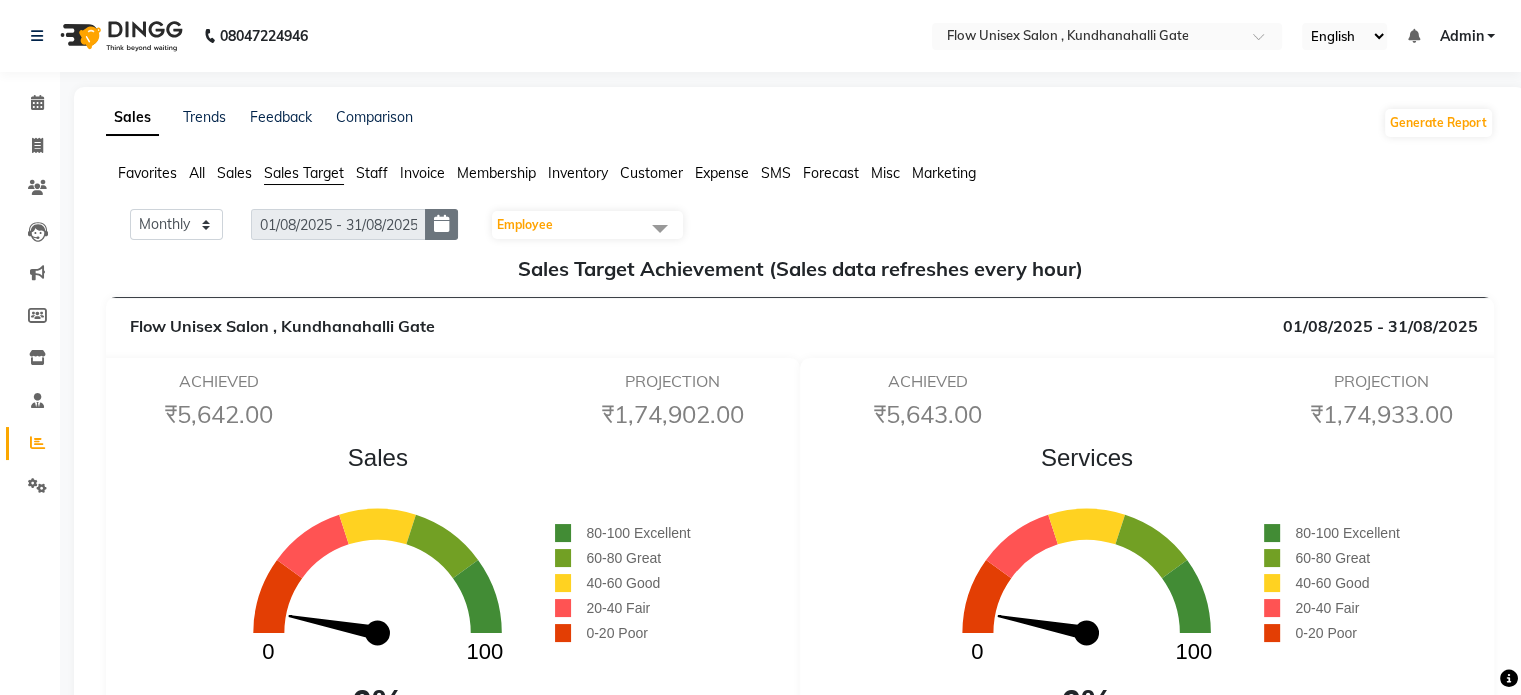 click 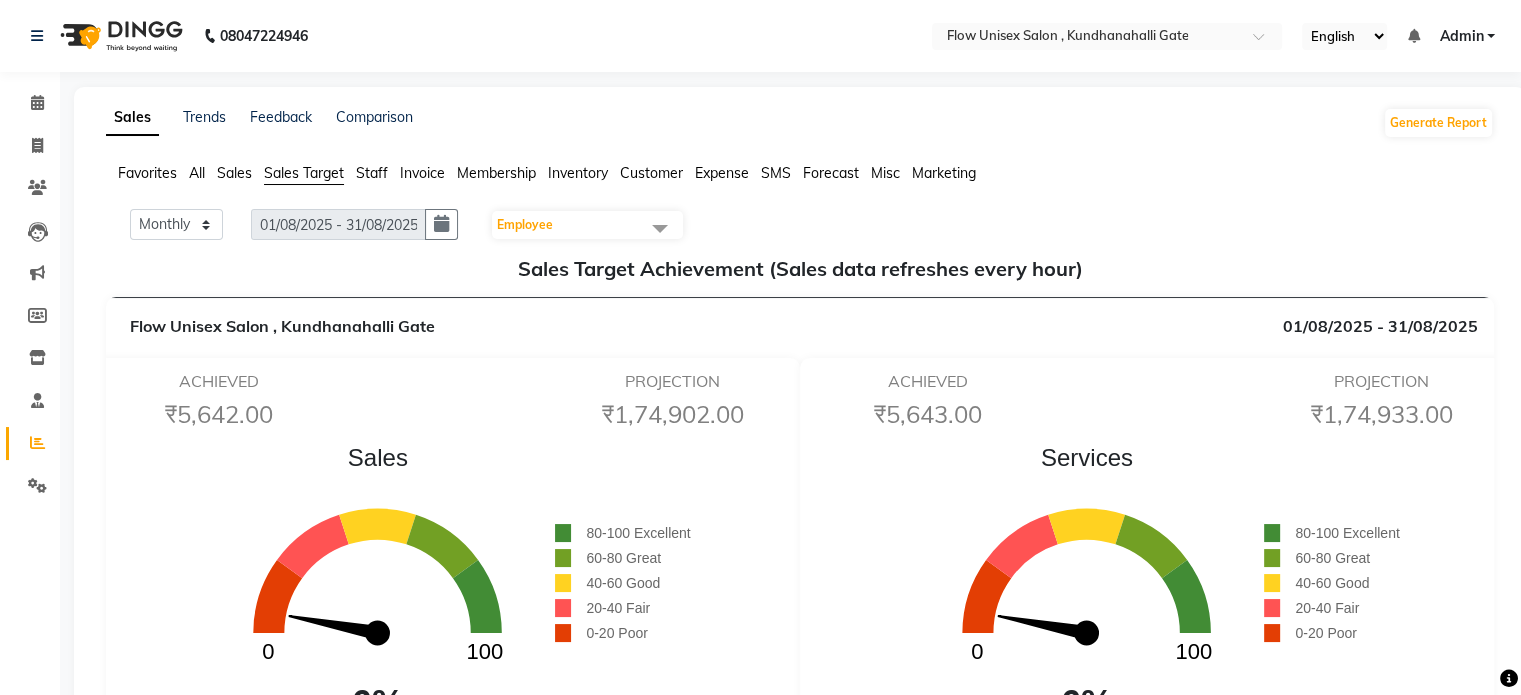 select on "8" 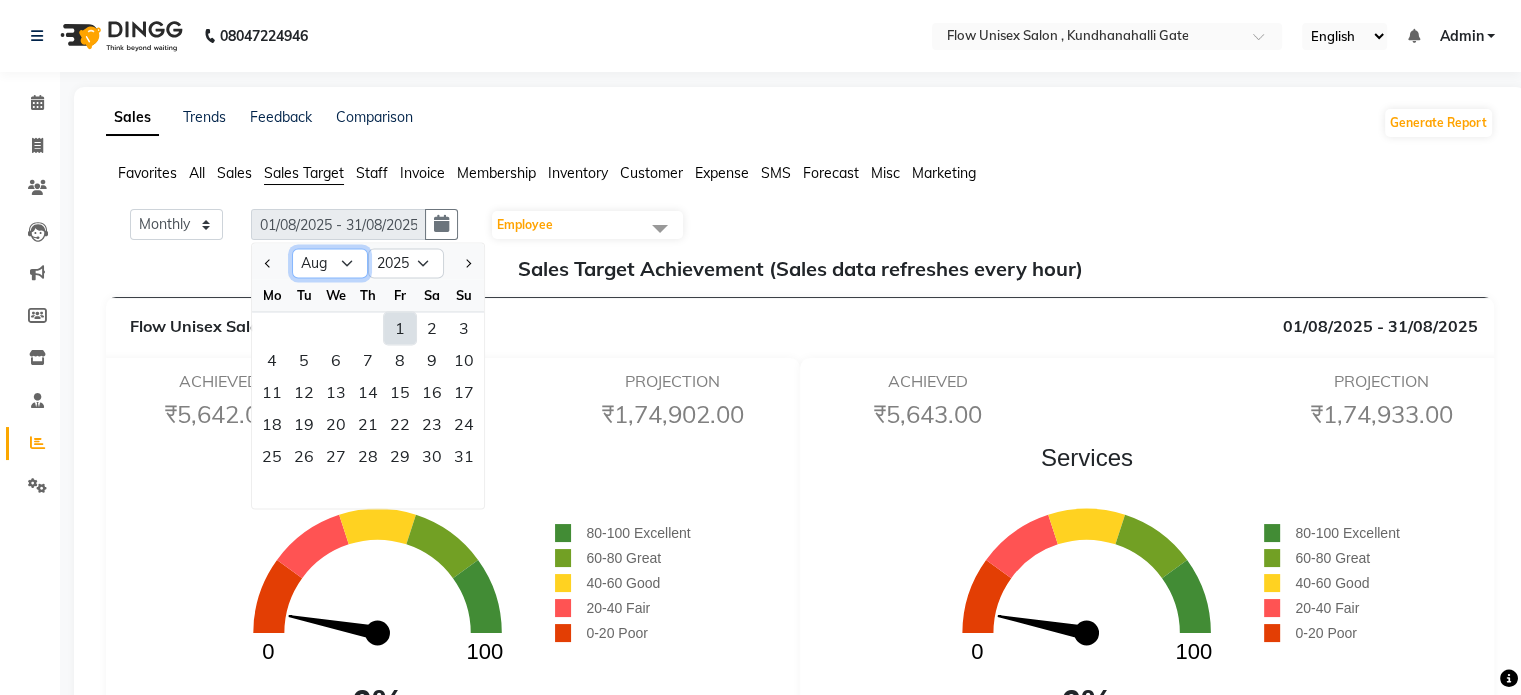 click on "Jan Feb Mar Apr May Jun Jul Aug Sep Oct Nov Dec" 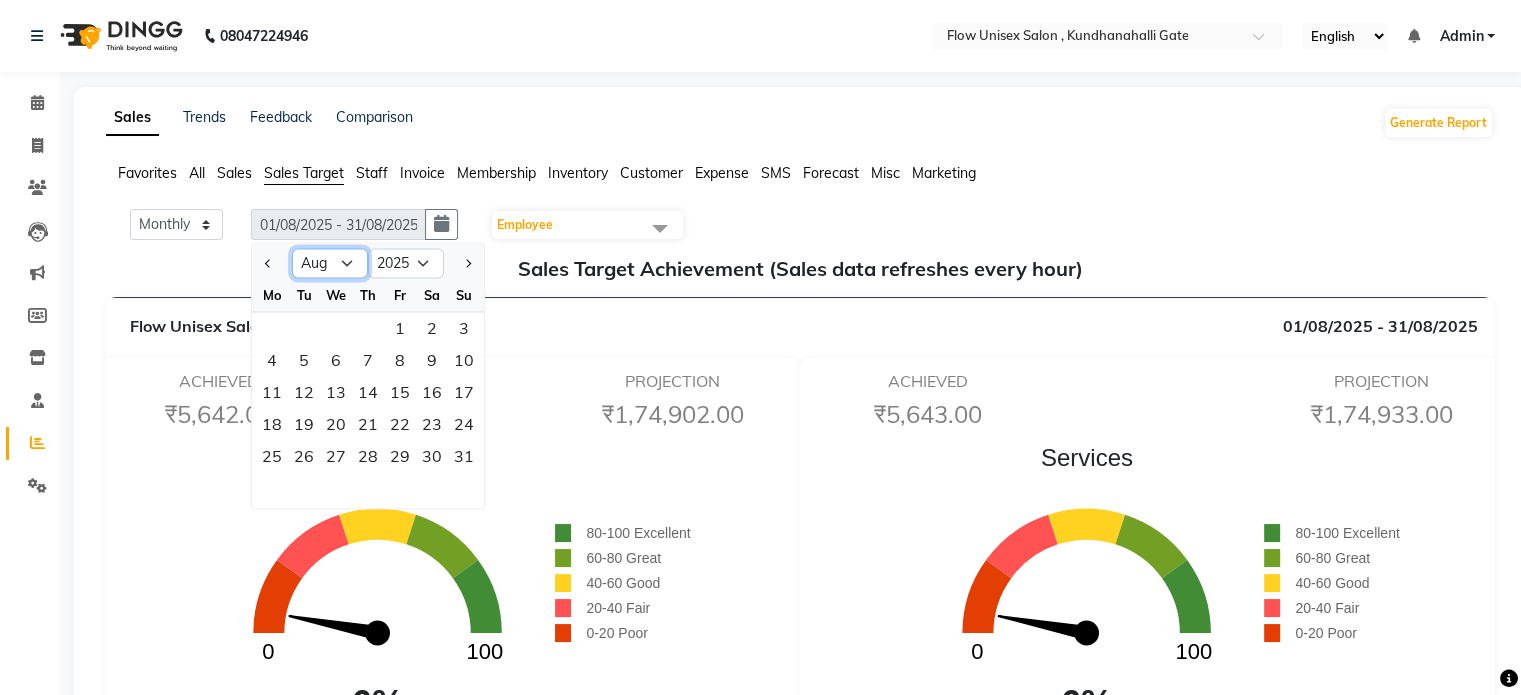 select on "7" 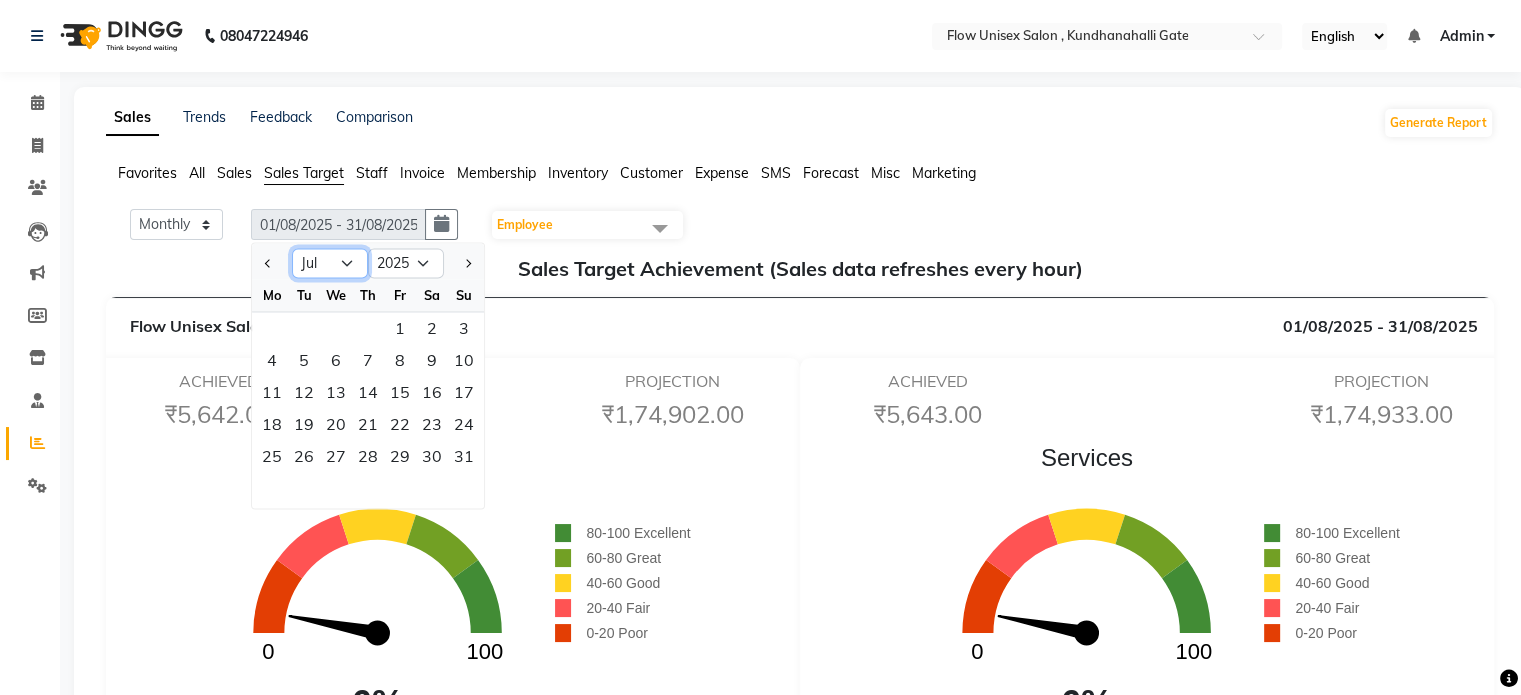 click on "Jan Feb Mar Apr May Jun Jul Aug Sep Oct Nov Dec" 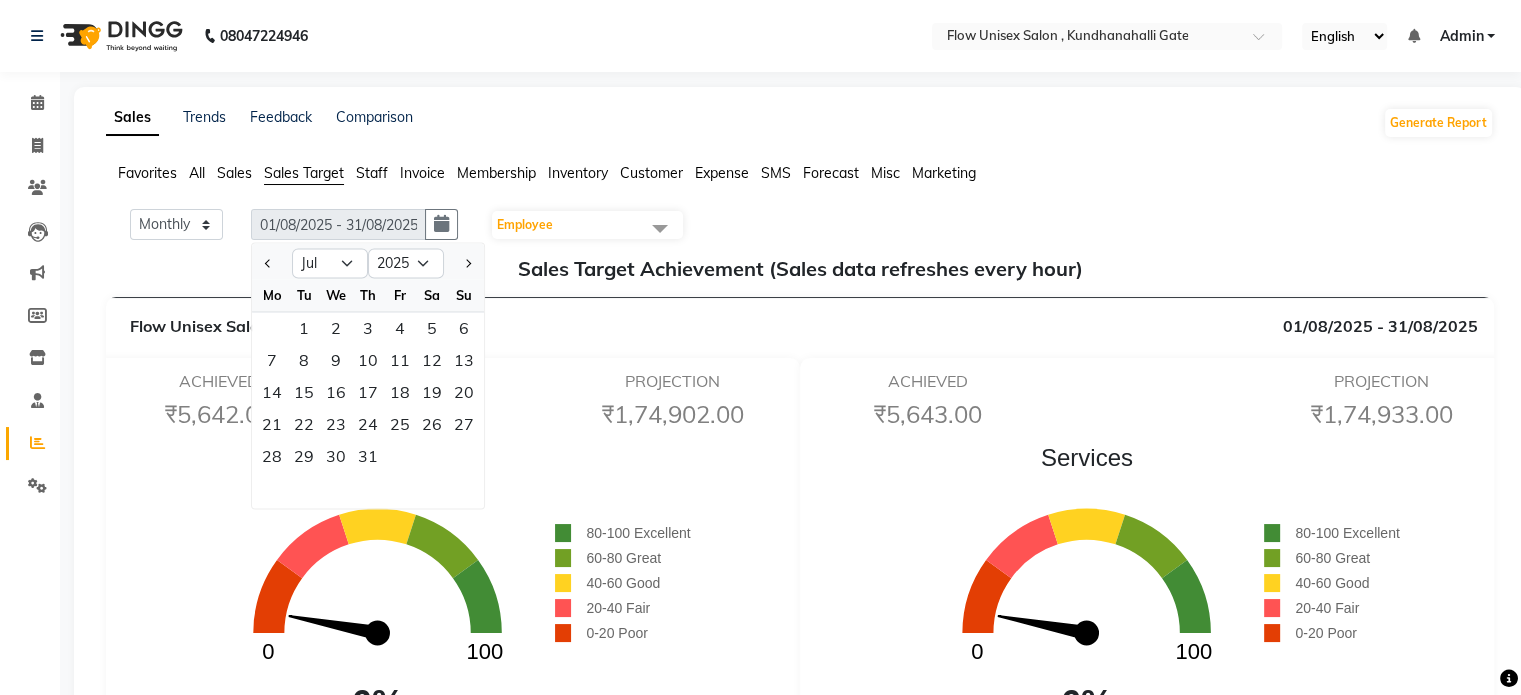 click on "Flow Unisex Salon , Kundhanahalli Gate 01/08/2025 - 31/08/2025" 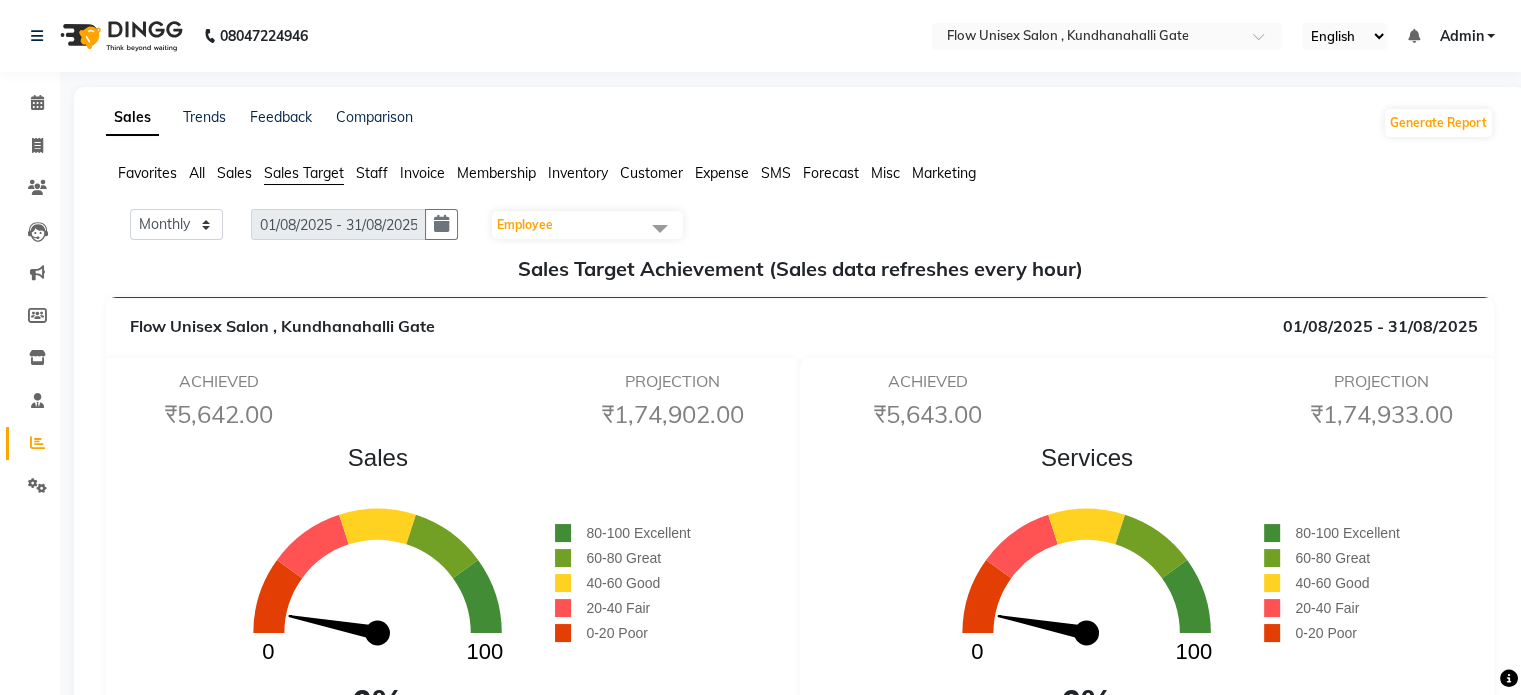 click on "Employee" 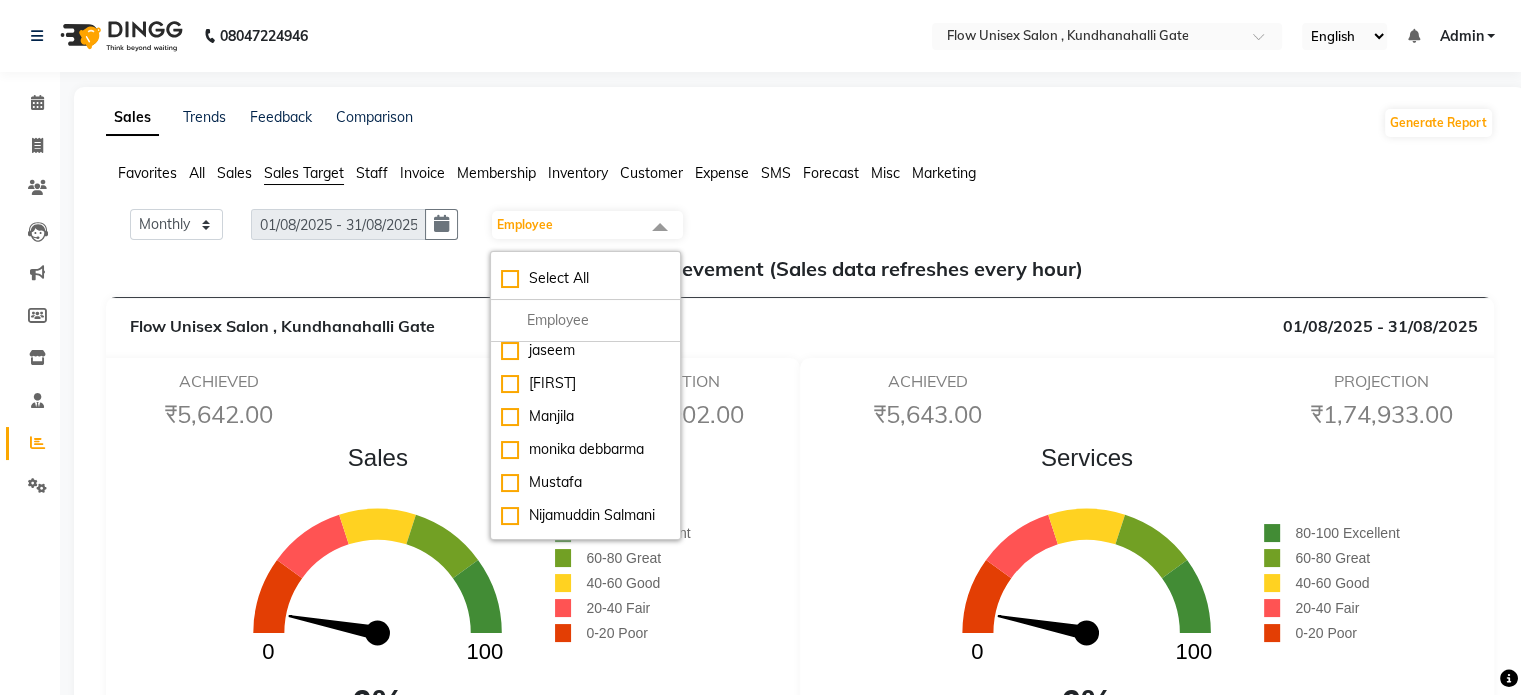 scroll, scrollTop: 172, scrollLeft: 0, axis: vertical 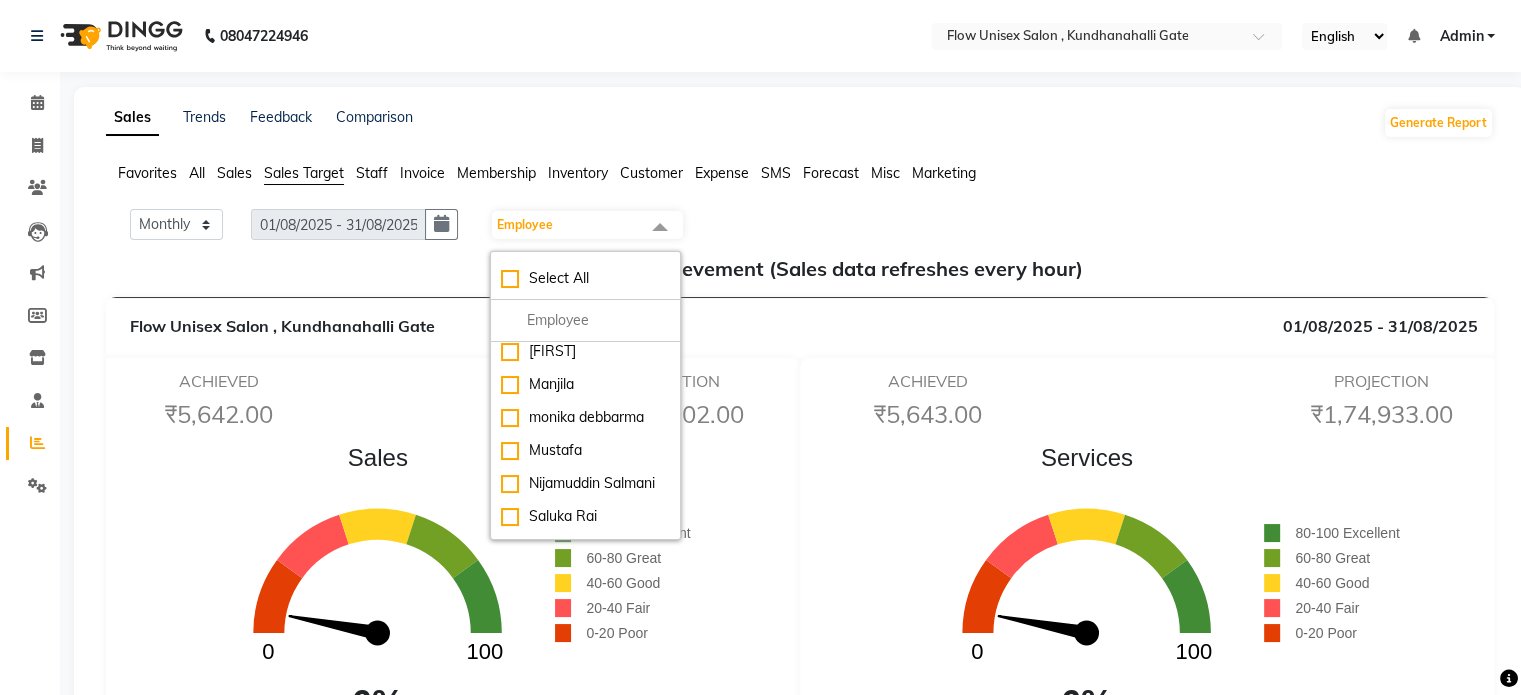 click on "Sales Target Achievement (Sales data refreshes every hour)     Flow Unisex Salon , Kundhanahalli Gate 01/08/2025 - 31/08/2025 ACHIEVED  ₹5,642.00  PROJECTION  ₹1,74,902.00   Sales  0 100  6%       80-100 Excellent      60-80 Great      40-60 Good      20-40 Fair      0-20 Poor TARGET TILL DATE  ₹2,903.00  ACTUAL TARGET  ₹90,000.00  ACHIEVED  ₹5,643.00  PROJECTION  ₹1,74,933.00   Services  0 100  6%       80-100 Excellent      60-80 Great      40-60 Good      20-40 Fair      0-20 Poor TARGET TILL DATE  ₹2,903.00  ACTUAL TARGET  ₹90,000.00  ACHIEVED  ₹0  PROJECTION  ₹0   Products  0 100  0%       80-100 Excellent      60-80 Great      40-60 Good      20-40 Fair      0-20 Poor TARGET TILL DATE  ₹0  ACTUAL TARGET  ₹0  ACHIEVED  ₹0  PROJECTION  ₹0   Packages  0 100  0%       80-100 Excellent      60-80 Great      40-60 Good      20-40 Fair      0-20 Poor TARGET TILL DATE  ₹0  ACTUAL TARGET  ₹0  ACHIEVED" 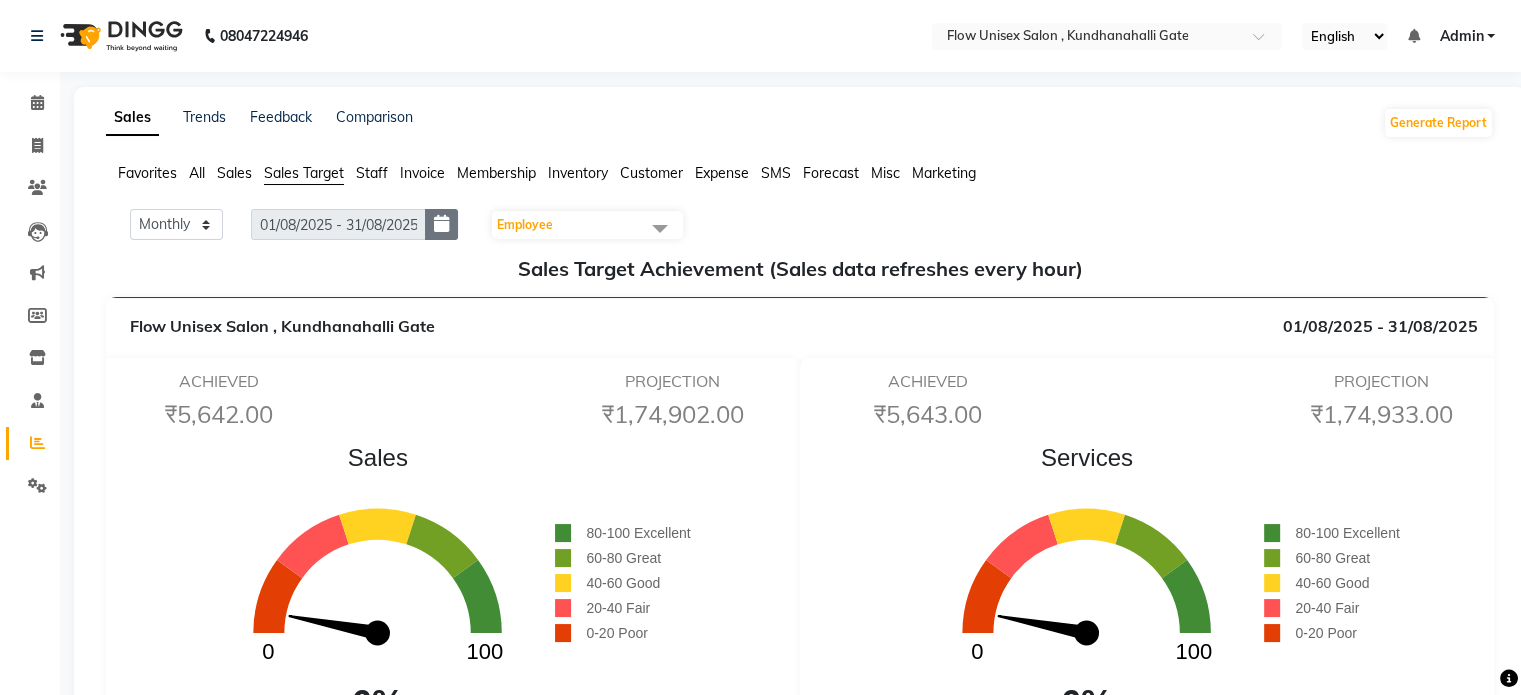 click 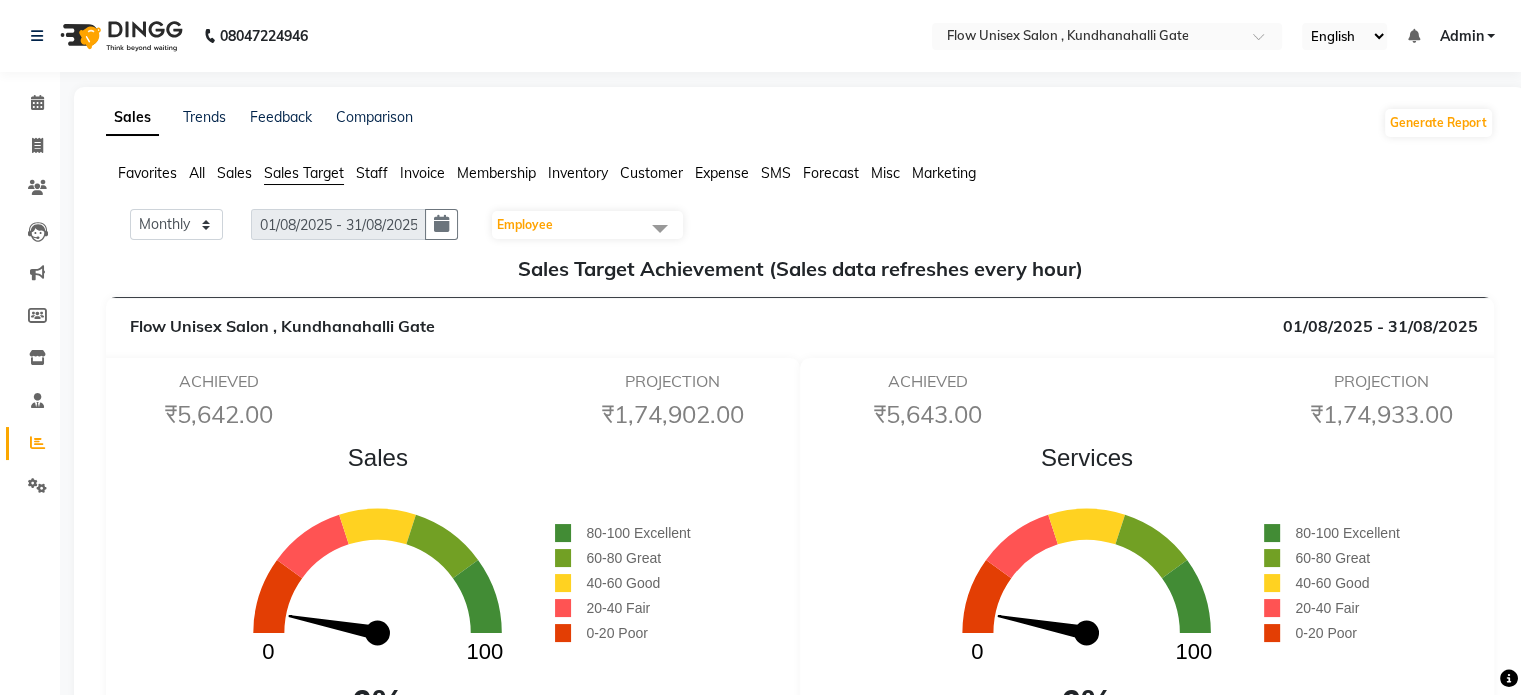 select on "8" 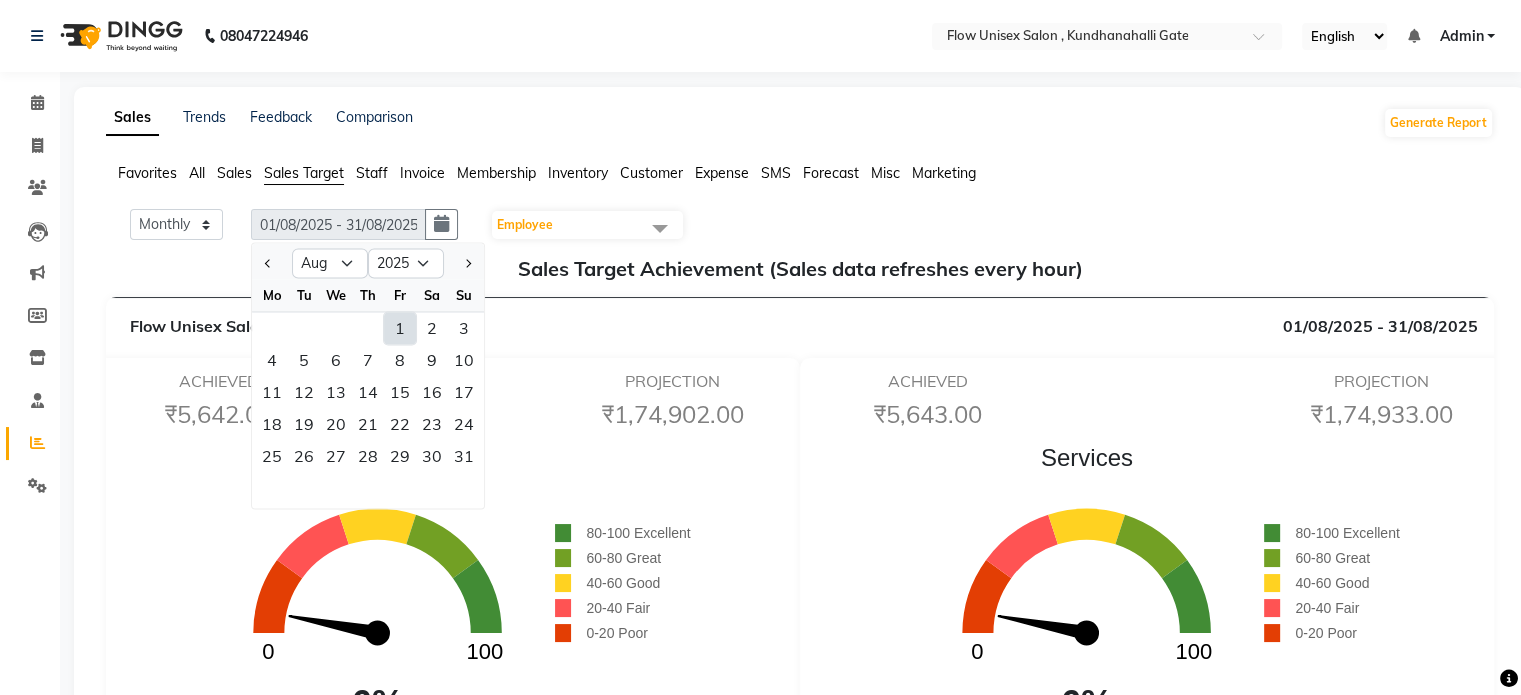 click on "1" 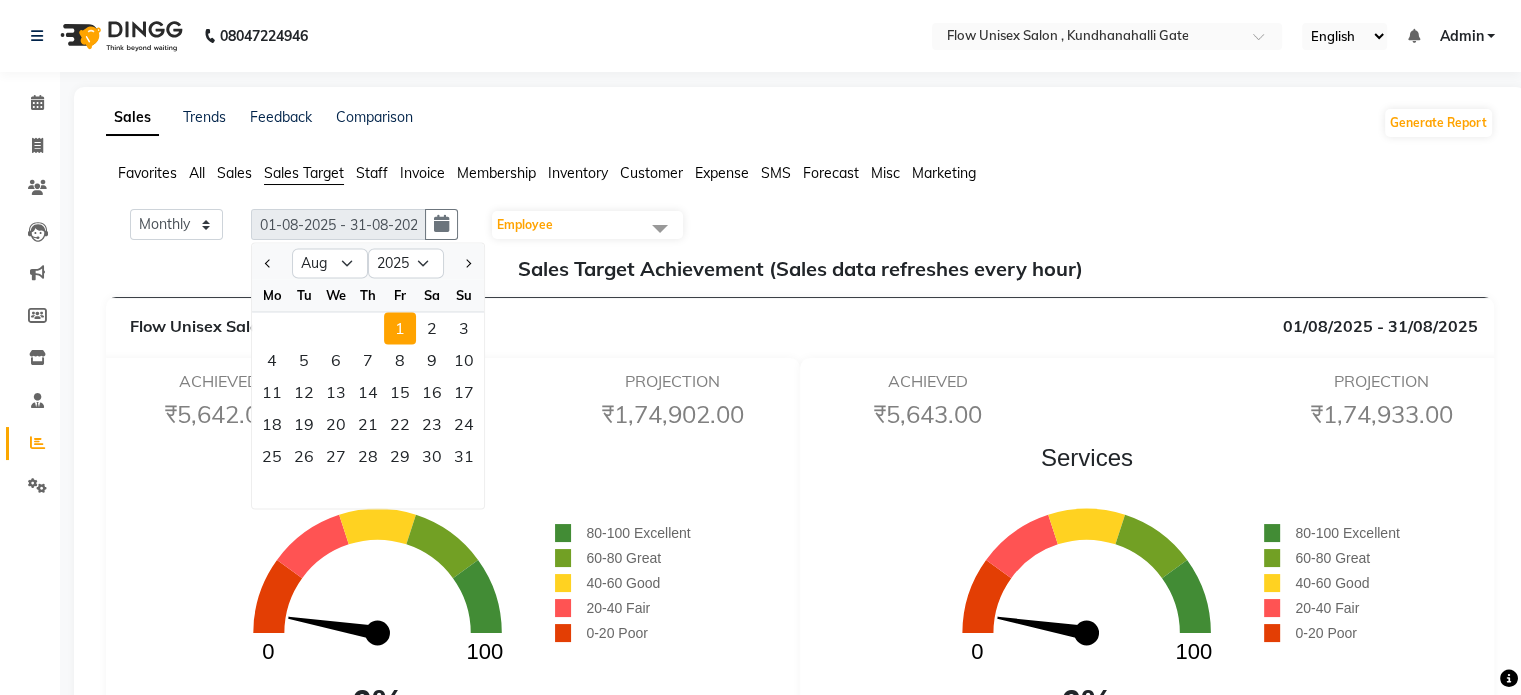 click on "Flow Unisex Salon , Kundhanahalli Gate 01/08/2025 - 31/08/2025 ACHIEVED  ₹5,642.00  PROJECTION  ₹1,74,902.00   Sales  0 100  6%       80-100 Excellent      60-80 Great      40-60 Good      20-40 Fair      0-20 Poor TARGET TILL DATE  ₹2,903.00  ACTUAL TARGET  ₹90,000.00  ACHIEVED  ₹5,643.00  PROJECTION  ₹1,74,933.00   Services  0 100  6%       80-100 Excellent      60-80 Great      40-60 Good      20-40 Fair      0-20 Poor TARGET TILL DATE  ₹2,903.00  ACTUAL TARGET  ₹90,000.00  ACHIEVED  ₹0  PROJECTION  ₹0   Products  0 100  0%       80-100 Excellent      60-80 Great      40-60 Good      20-40 Fair      0-20 Poor TARGET TILL DATE  ₹0  ACTUAL TARGET  ₹0  ACHIEVED  ₹0  PROJECTION  ₹0   Packages  0 100  0%       80-100 Excellent      60-80 Great      40-60 Good      20-40 Fair      0-20 Poor TARGET TILL DATE  ₹0  ACTUAL TARGET  ₹0  ACHIEVED  ₹0  PROJECTION  ₹0   Memberships  0 100  0%" 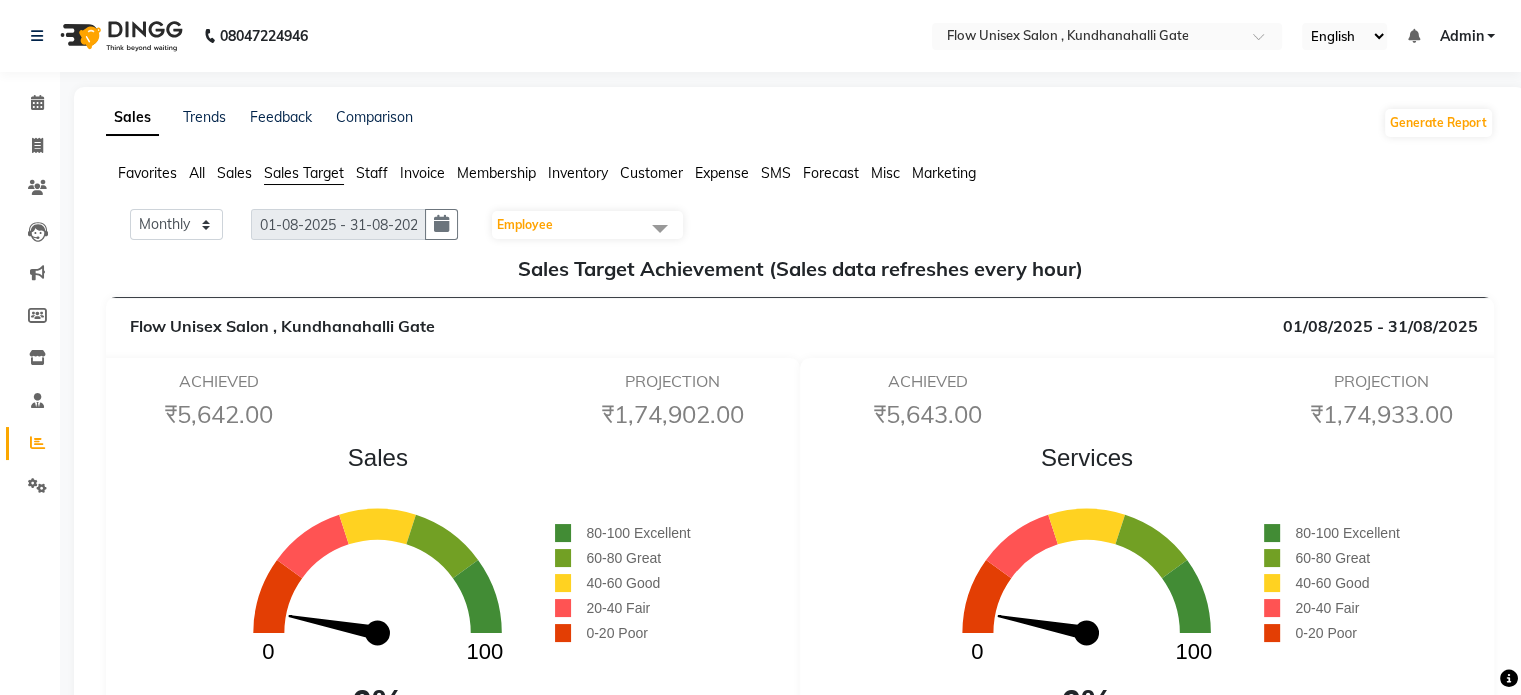 click 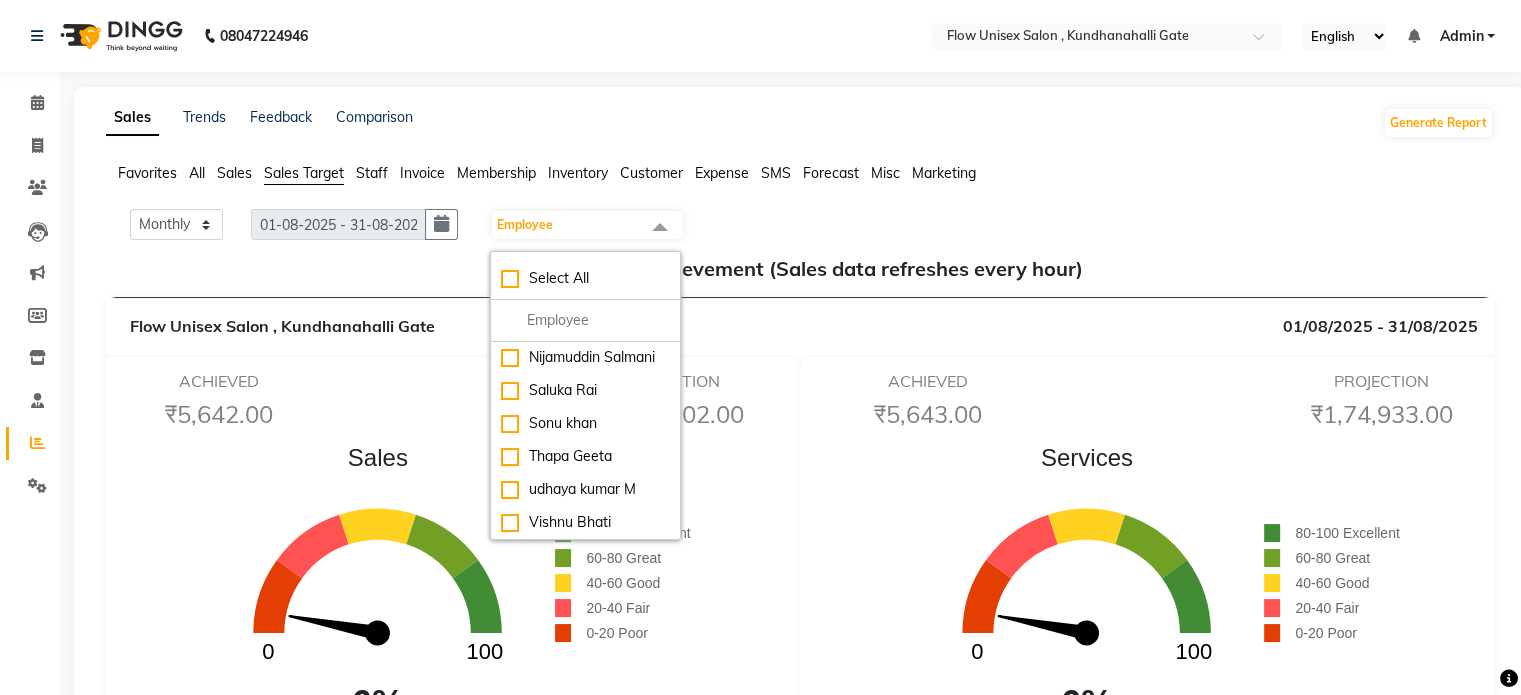 scroll, scrollTop: 319, scrollLeft: 0, axis: vertical 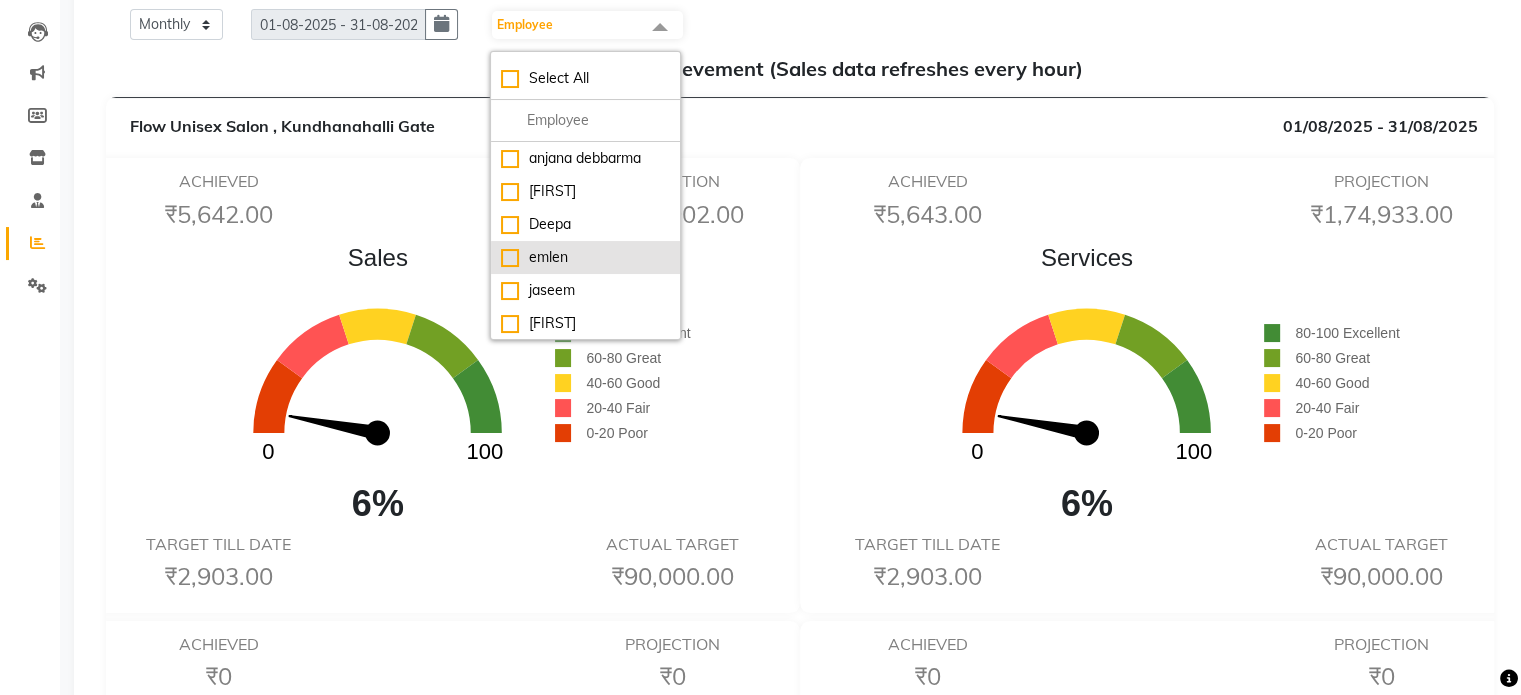 click on "emlen" 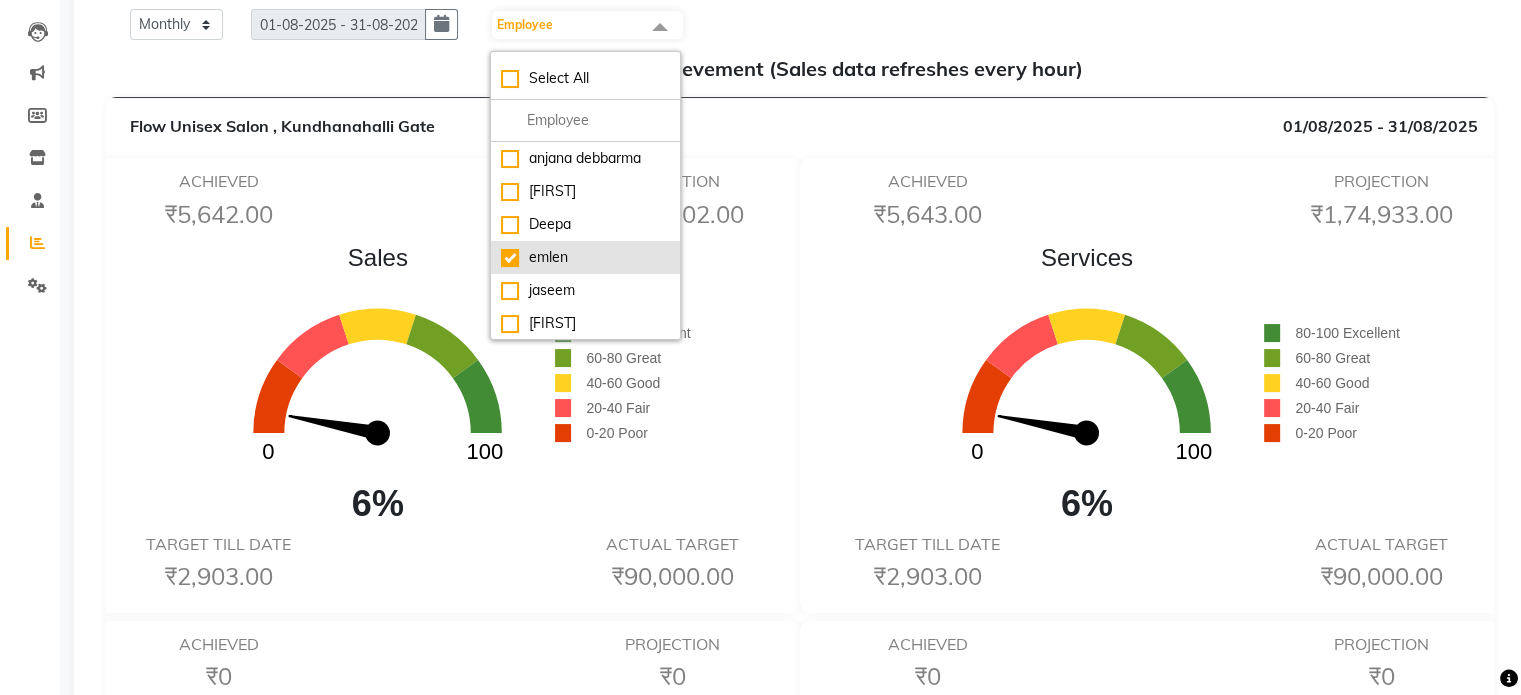 checkbox on "true" 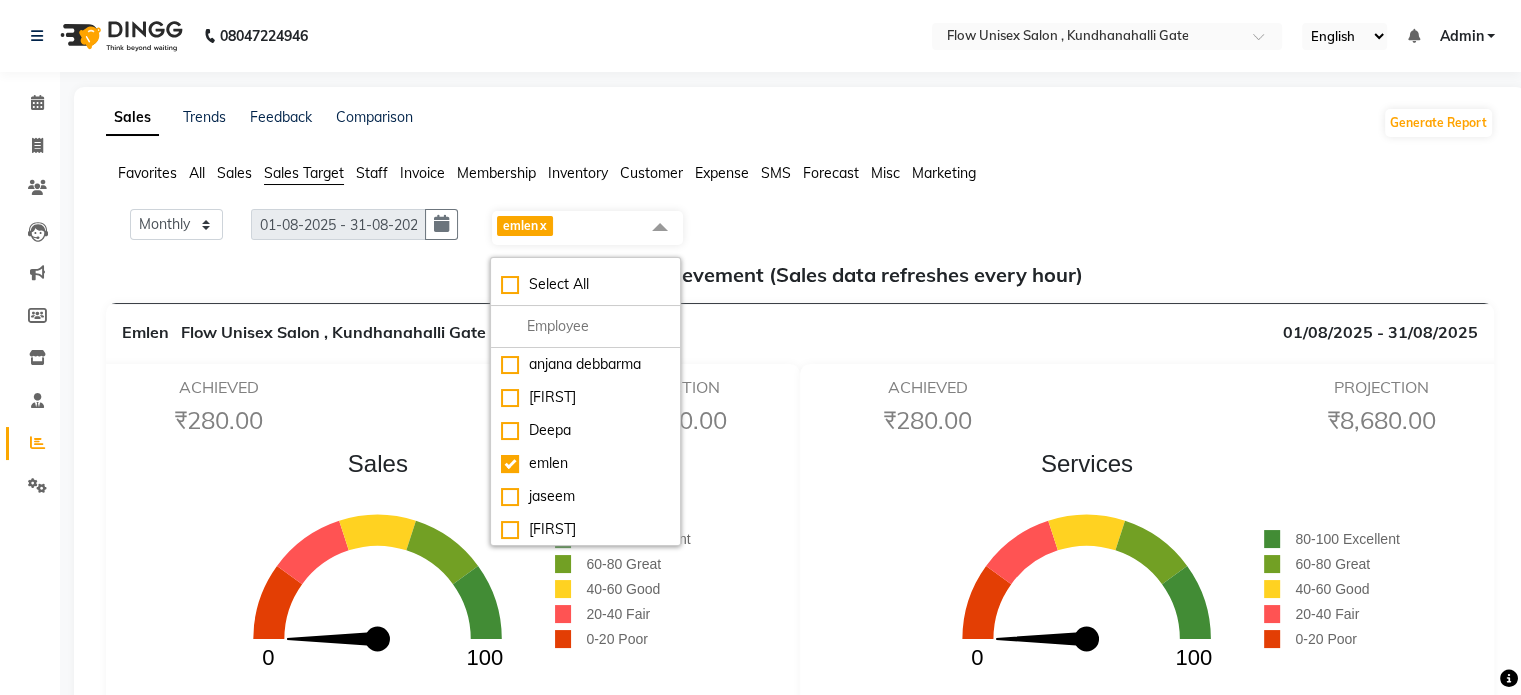 click on "Emlen     Flow Unisex Salon , Kundhanahalli Gate 01/08/2025 - 31/08/2025 ACHIEVED  ₹280.00  PROJECTION  ₹8,680.00   Sales  0 100  0%       80-100 Excellent      60-80 Great      40-60 Good      20-40 Fair      0-20 Poor TARGET TILL DATE  ₹3,226.00  ACTUAL TARGET  ₹1,00,000.00  ACHIEVED  ₹280.00  PROJECTION  ₹8,680.00   Services  0 100  0%       80-100 Excellent      60-80 Great      40-60 Good      20-40 Fair      0-20 Poor TARGET TILL DATE  ₹3,226.00  ACTUAL TARGET  ₹99,999.00  ACHIEVED  ₹0  PROJECTION  ₹0   Products  0 100  0%       80-100 Excellent      60-80 Great      40-60 Good      20-40 Fair      0-20 Poor TARGET TILL DATE  ₹0  ACTUAL TARGET  ₹0  ACHIEVED  ₹0  PROJECTION  ₹0   Packages  0 100  0%       80-100 Excellent      60-80 Great      40-60 Good      20-40 Fair      0-20 Poor TARGET TILL DATE  ₹0  ACTUAL TARGET  ₹0  ACHIEVED  ₹0  PROJECTION  ₹0   Memberships  0 100  0%       0" 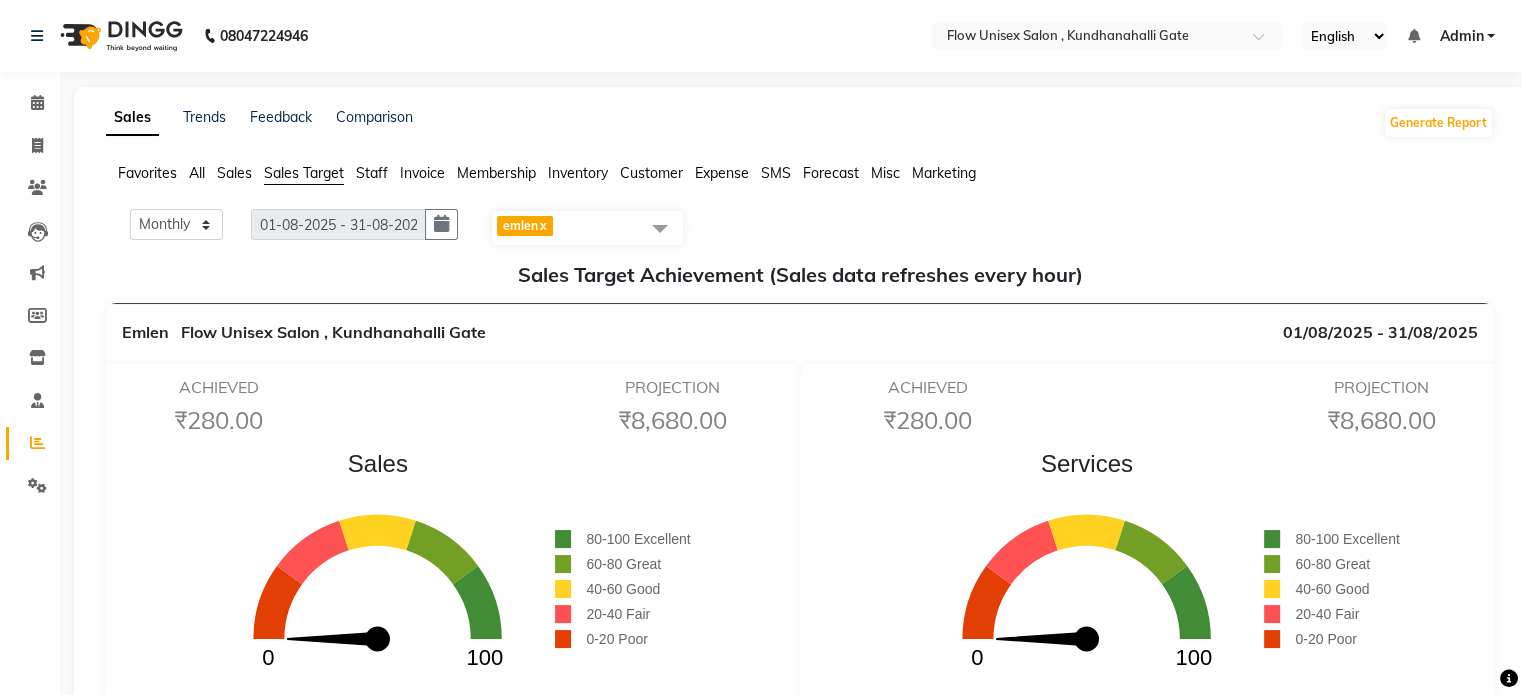 click on "x" 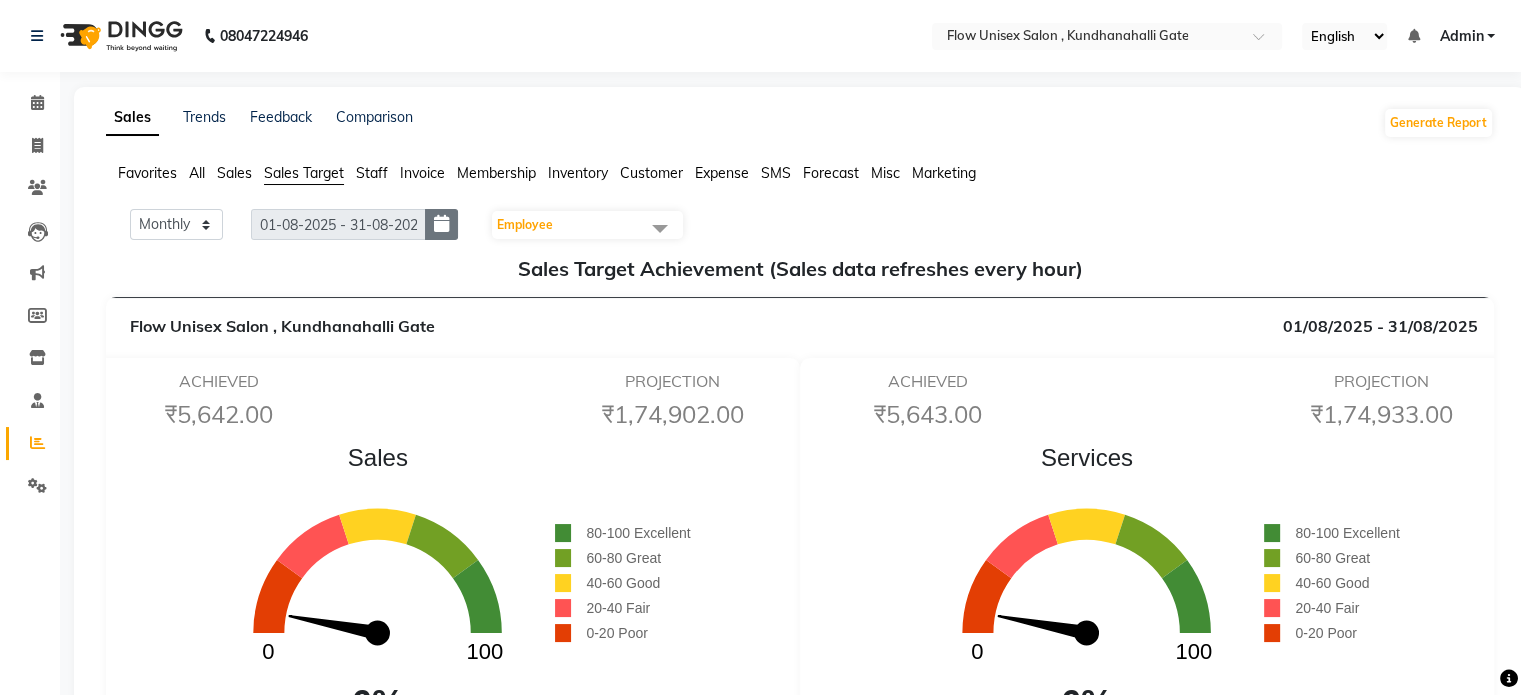 scroll, scrollTop: 0, scrollLeft: 8, axis: horizontal 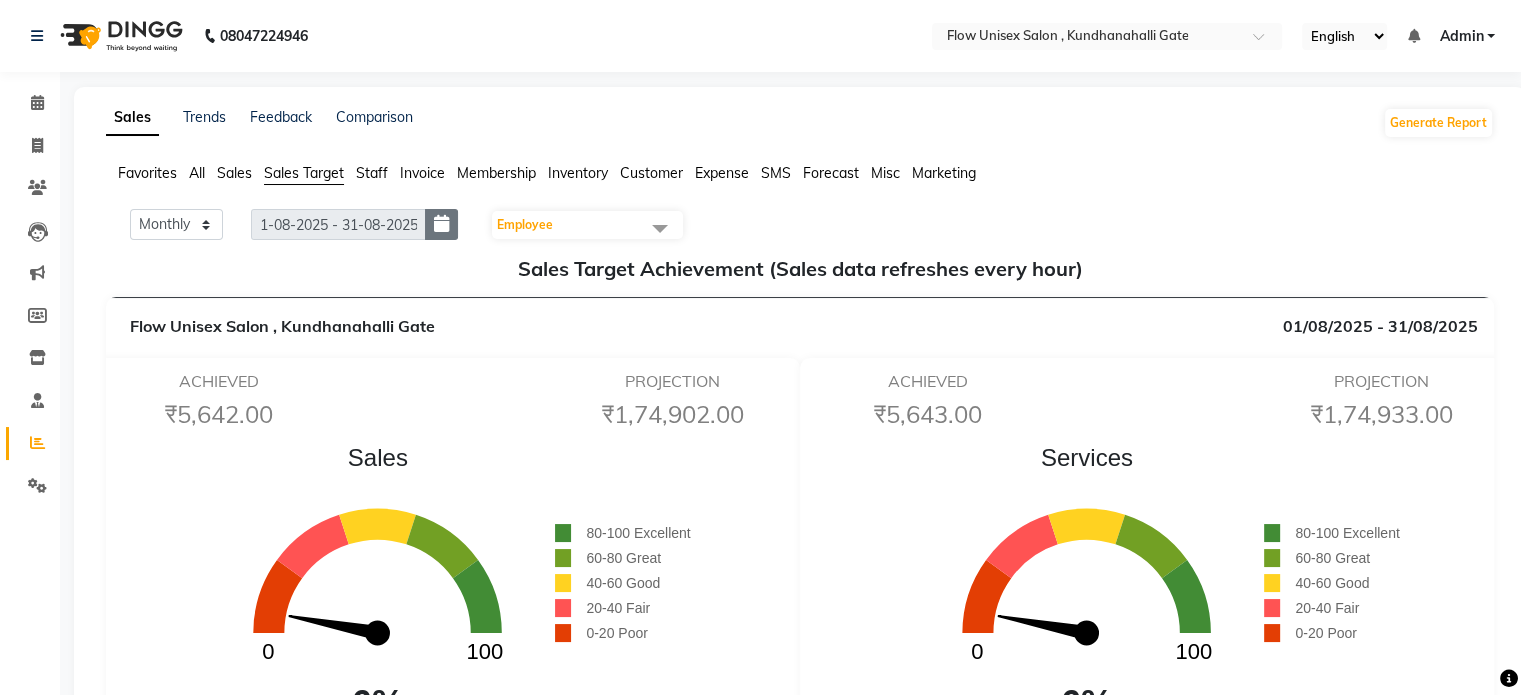 click on "01-08-2025 - 31-08-2025" 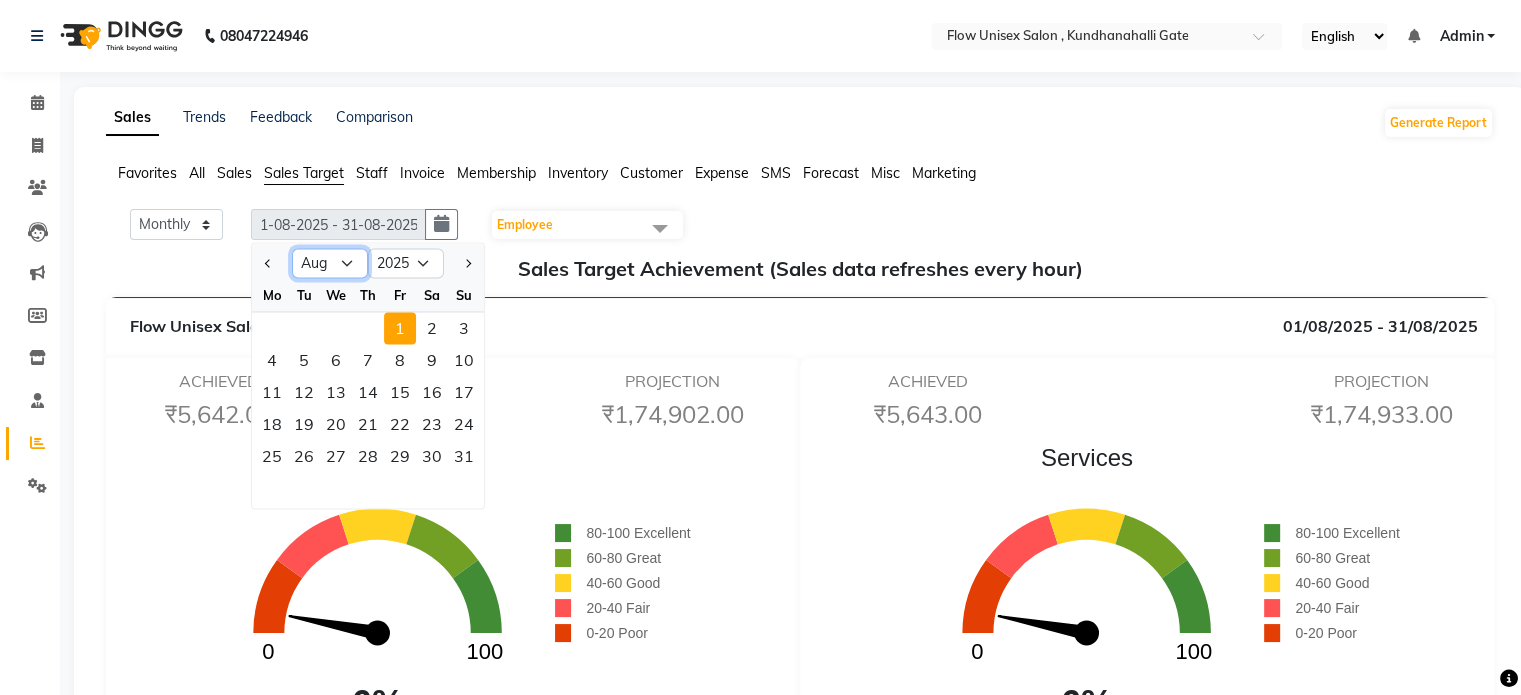 click on "Jan Feb Mar Apr May Jun Jul Aug Sep Oct Nov Dec" 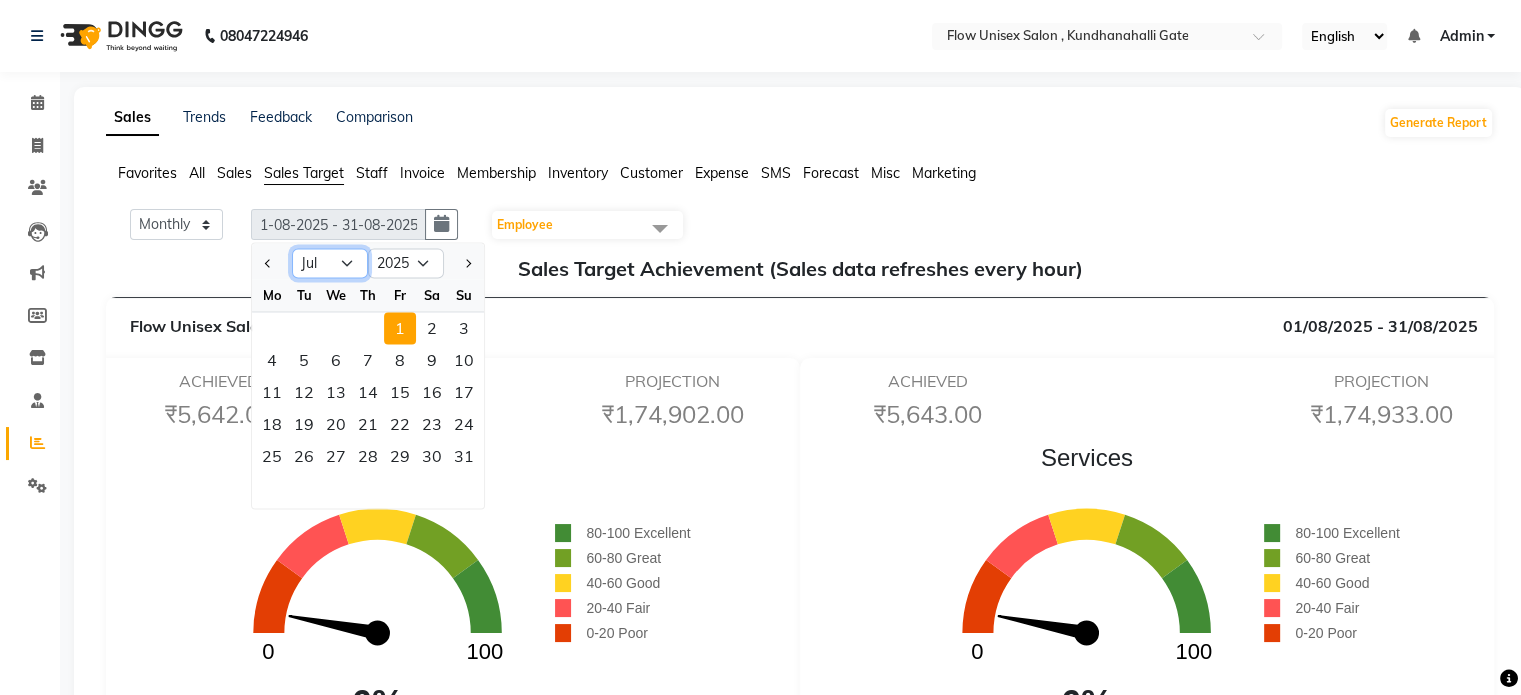 click on "Jan Feb Mar Apr May Jun Jul Aug Sep Oct Nov Dec" 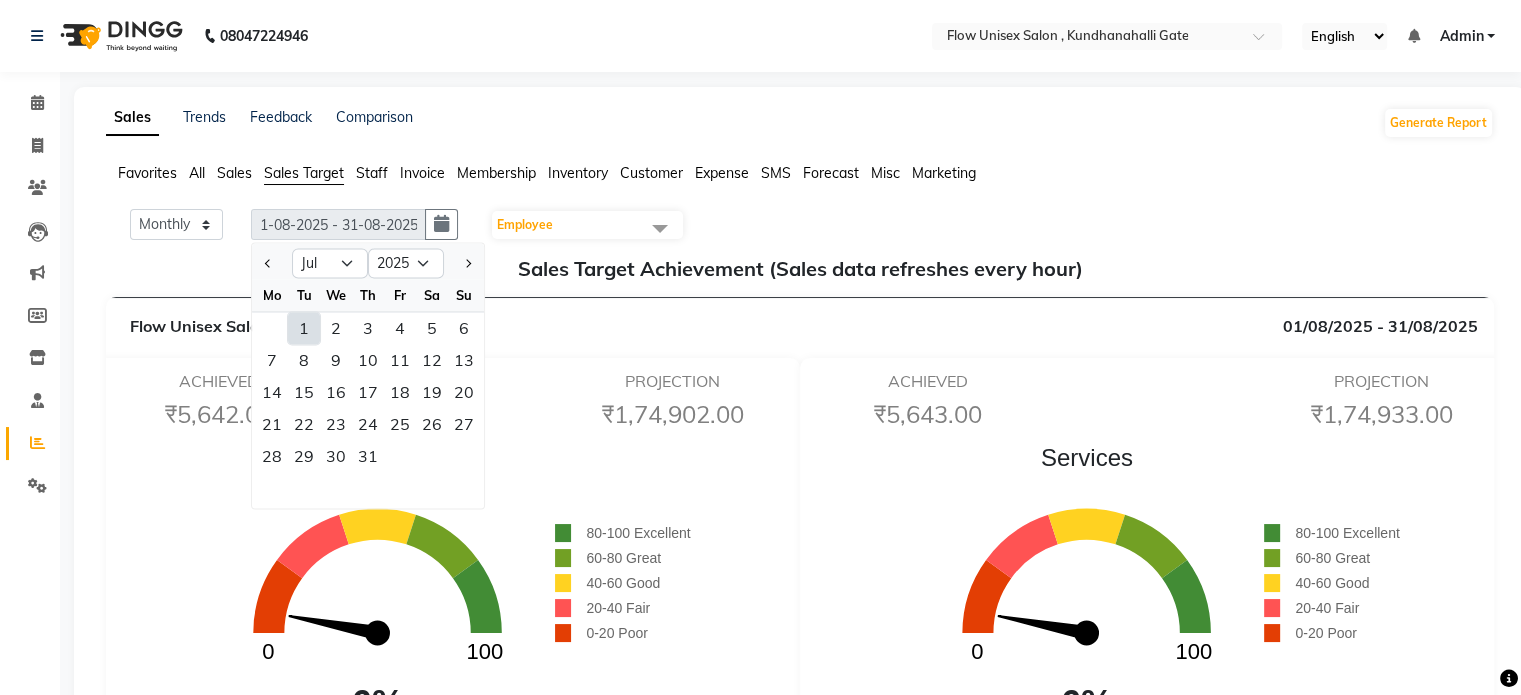 click on "1" 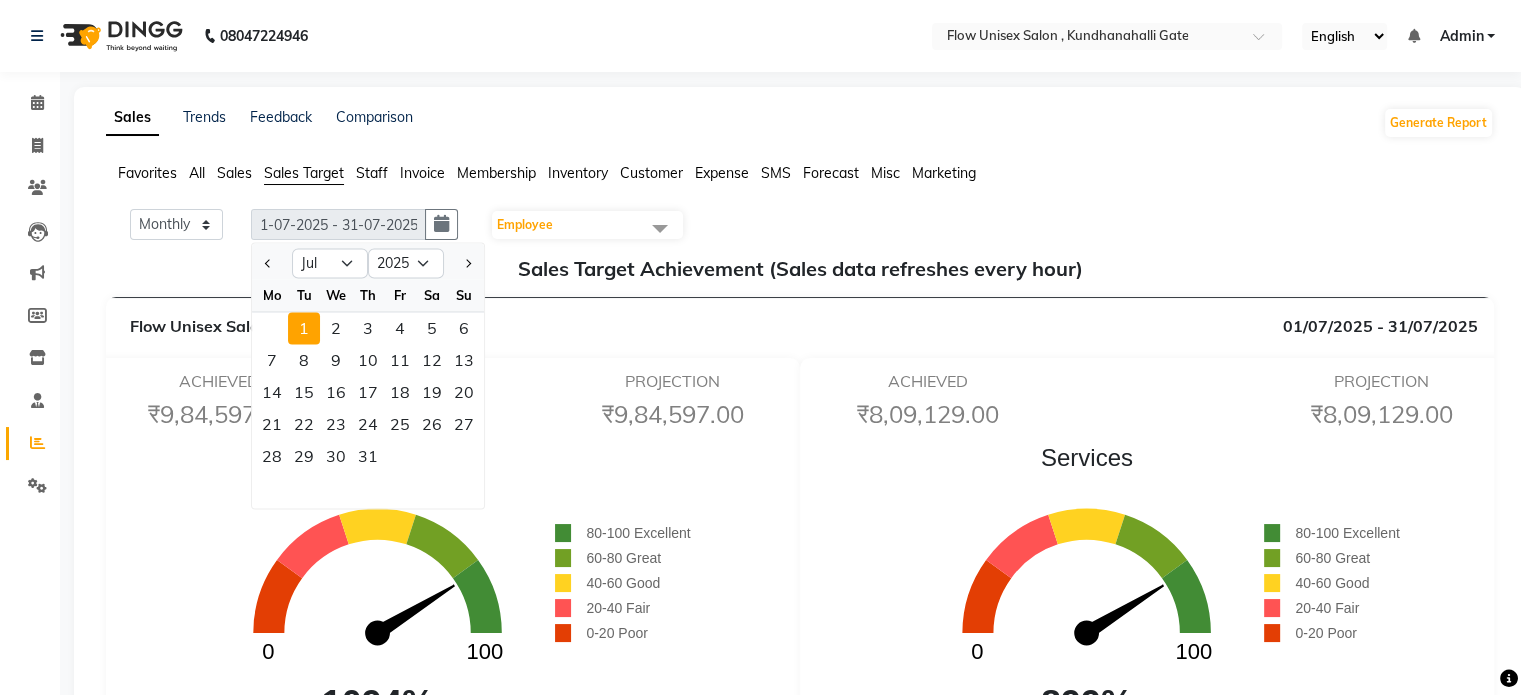 click on "PROJECTION  ₹9,84,597.00" 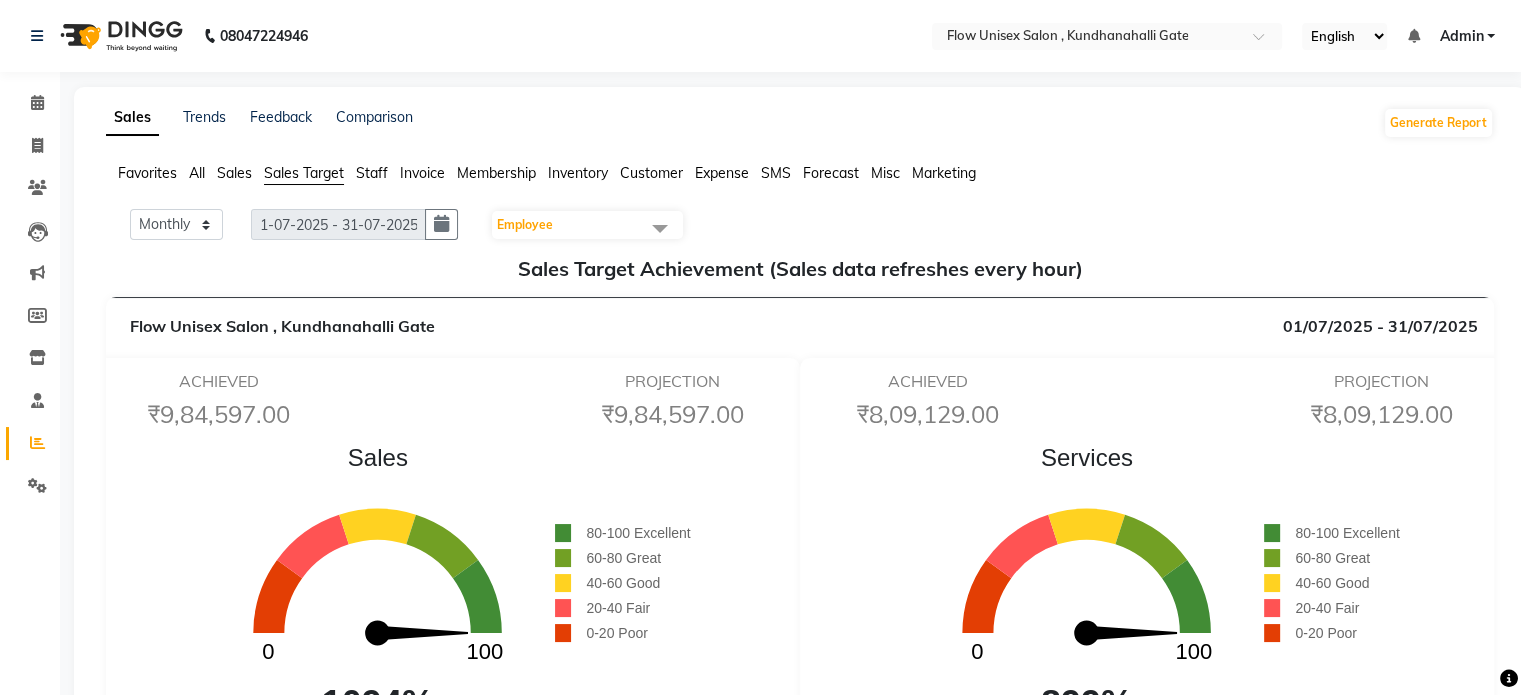 click on "Employee" 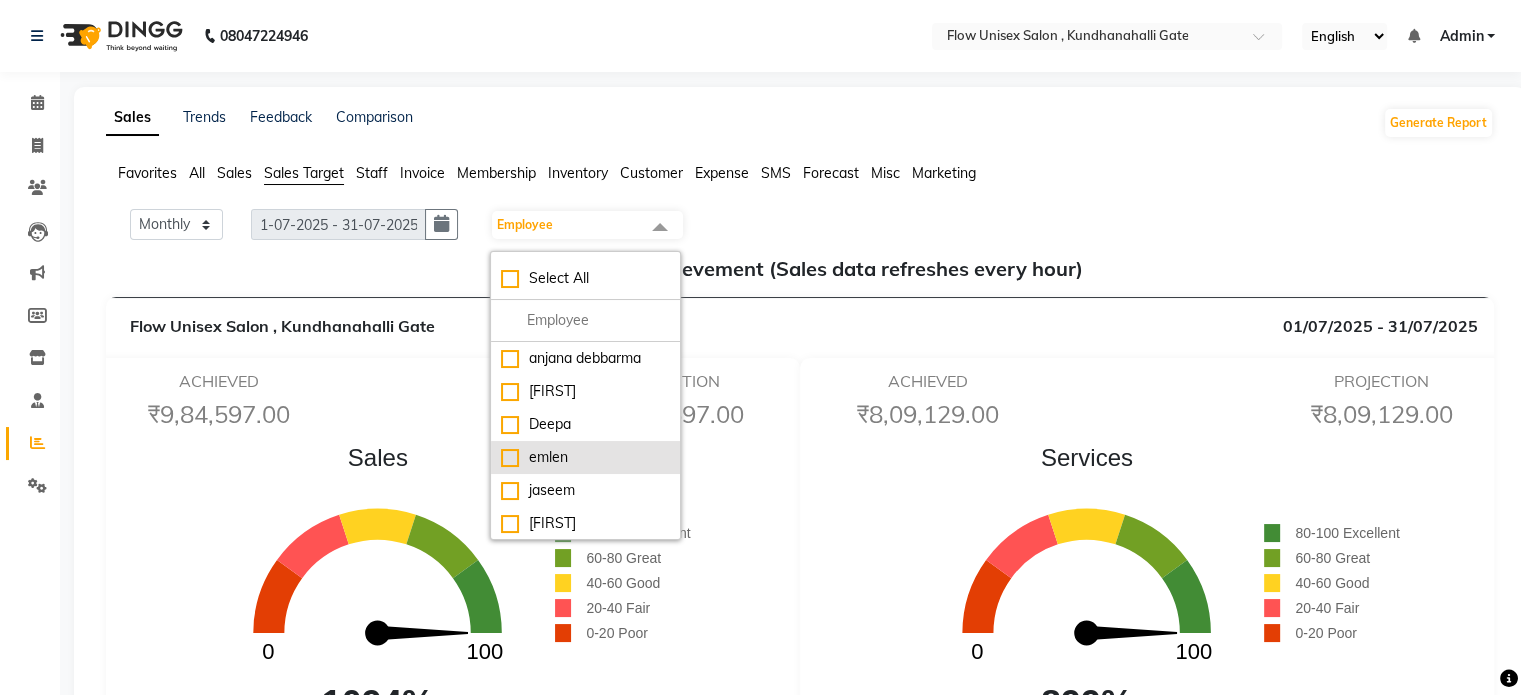 click on "emlen" 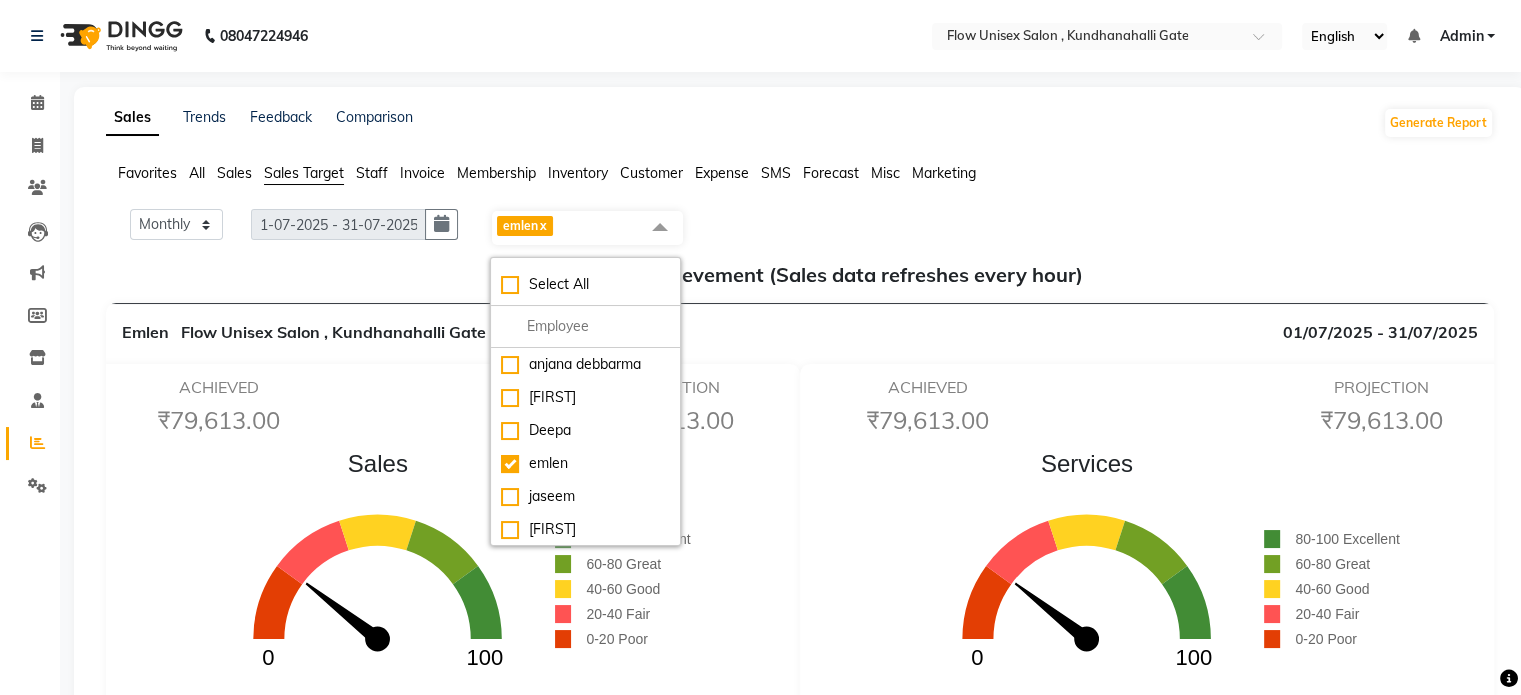 click on "Services  0 100  80%       80-100 Excellent      60-80 Great      40-60 Good      20-40 Fair      0-20 Poor" 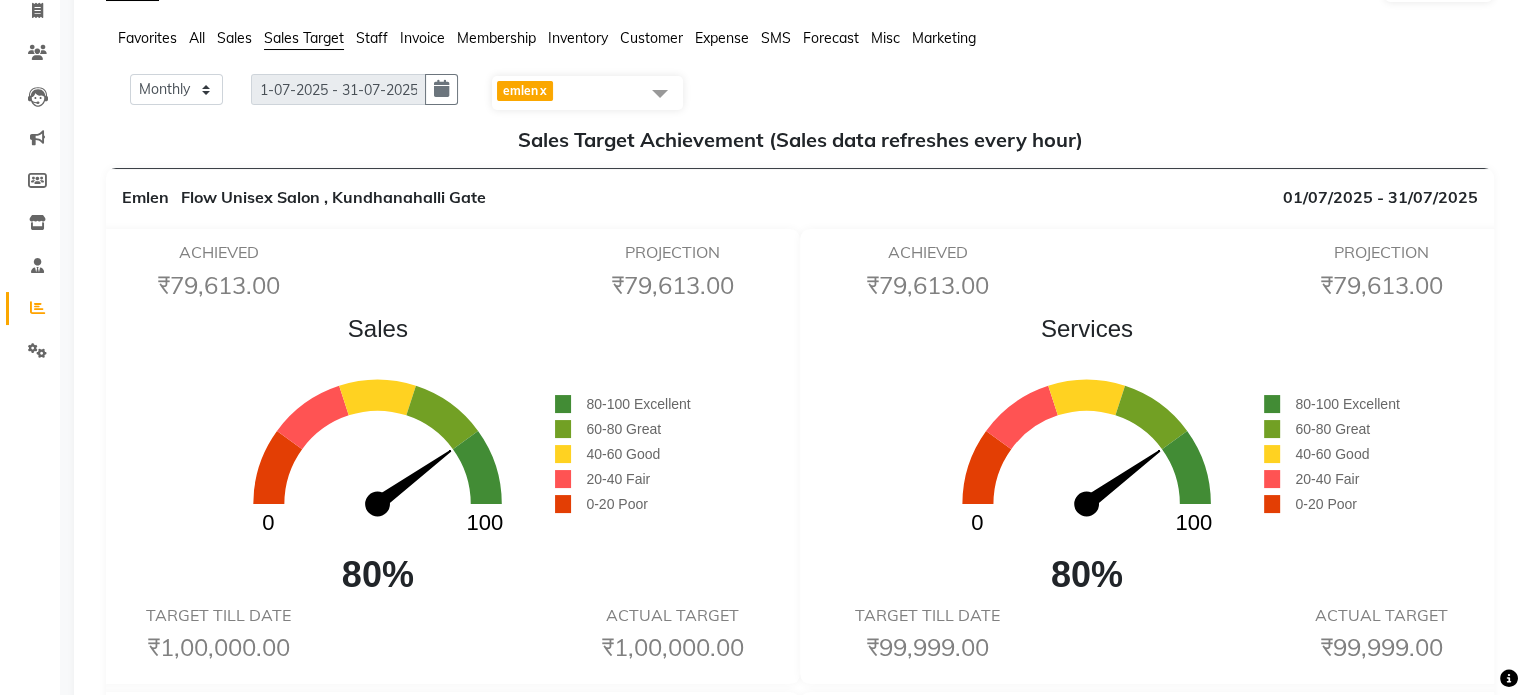 scroll, scrollTop: 100, scrollLeft: 0, axis: vertical 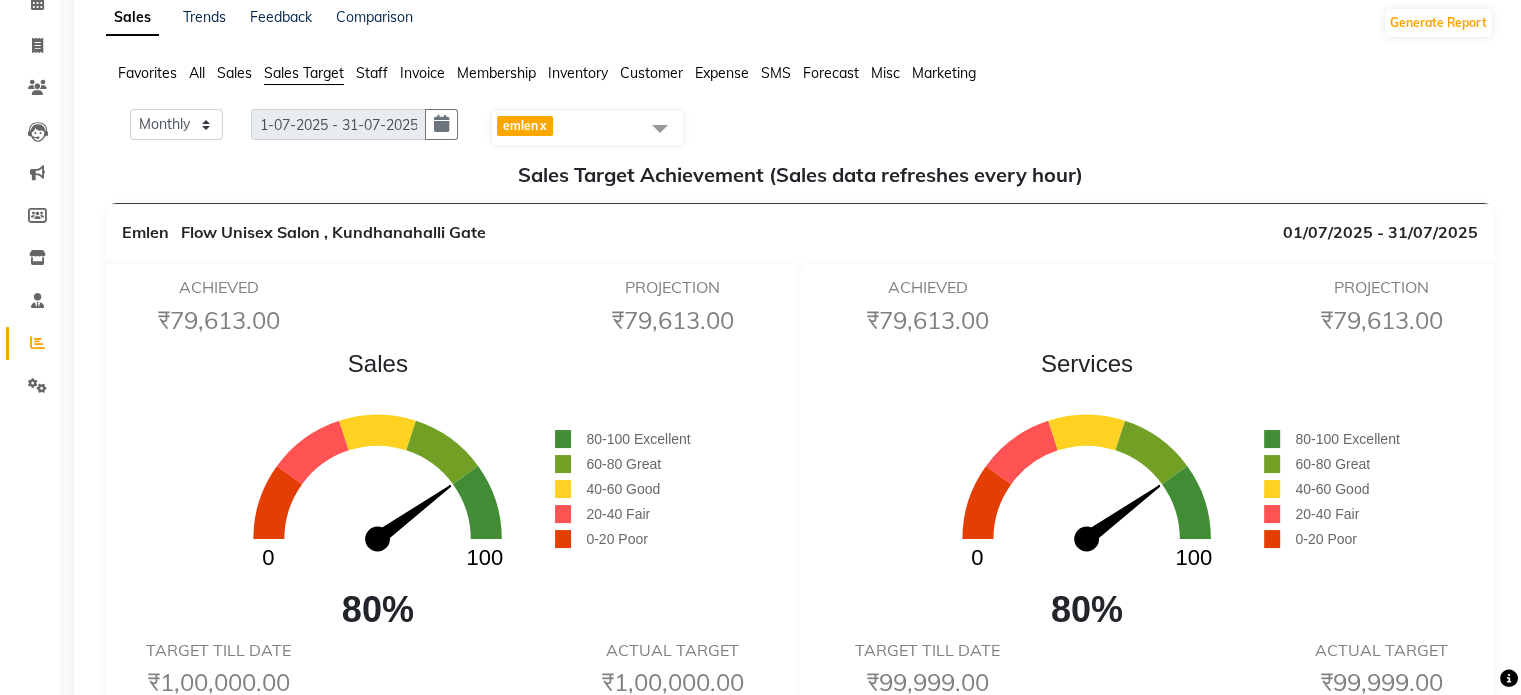 click on "x" 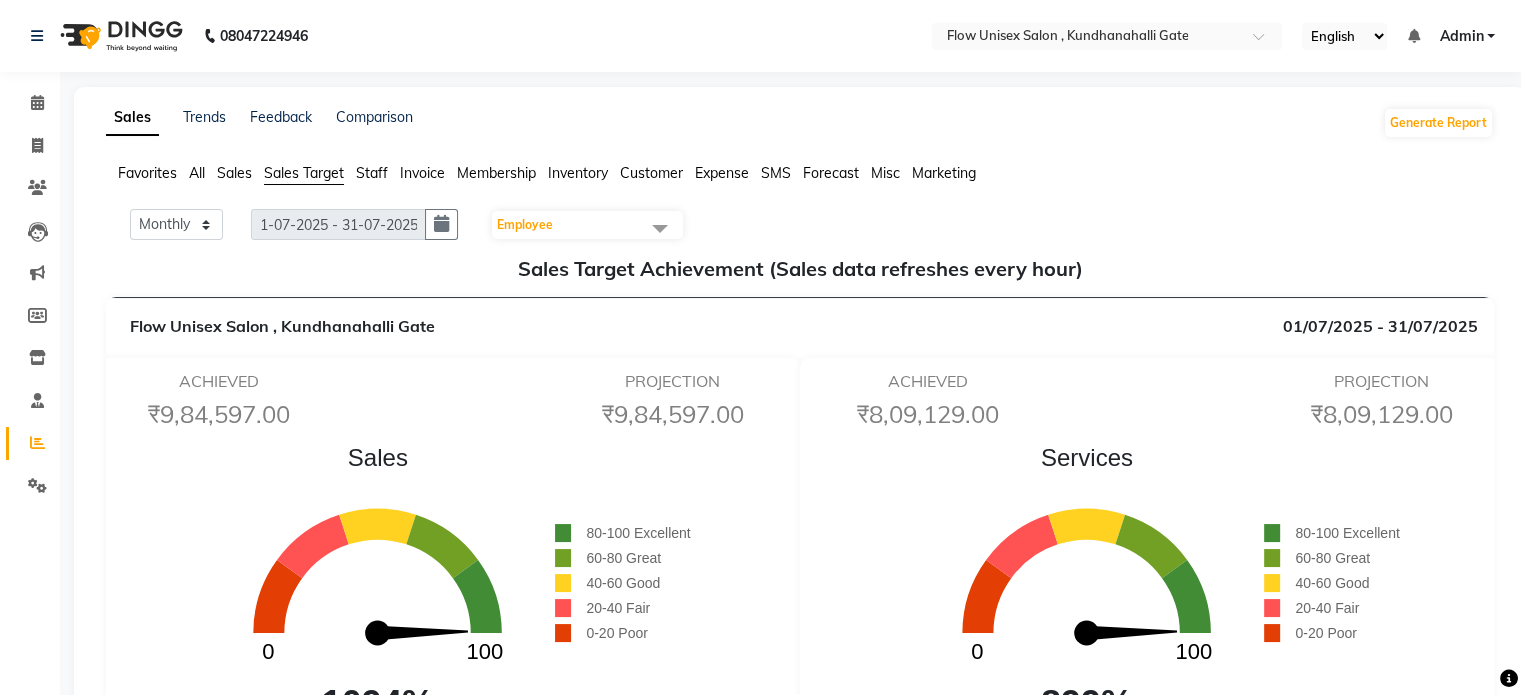 click on "Employee" 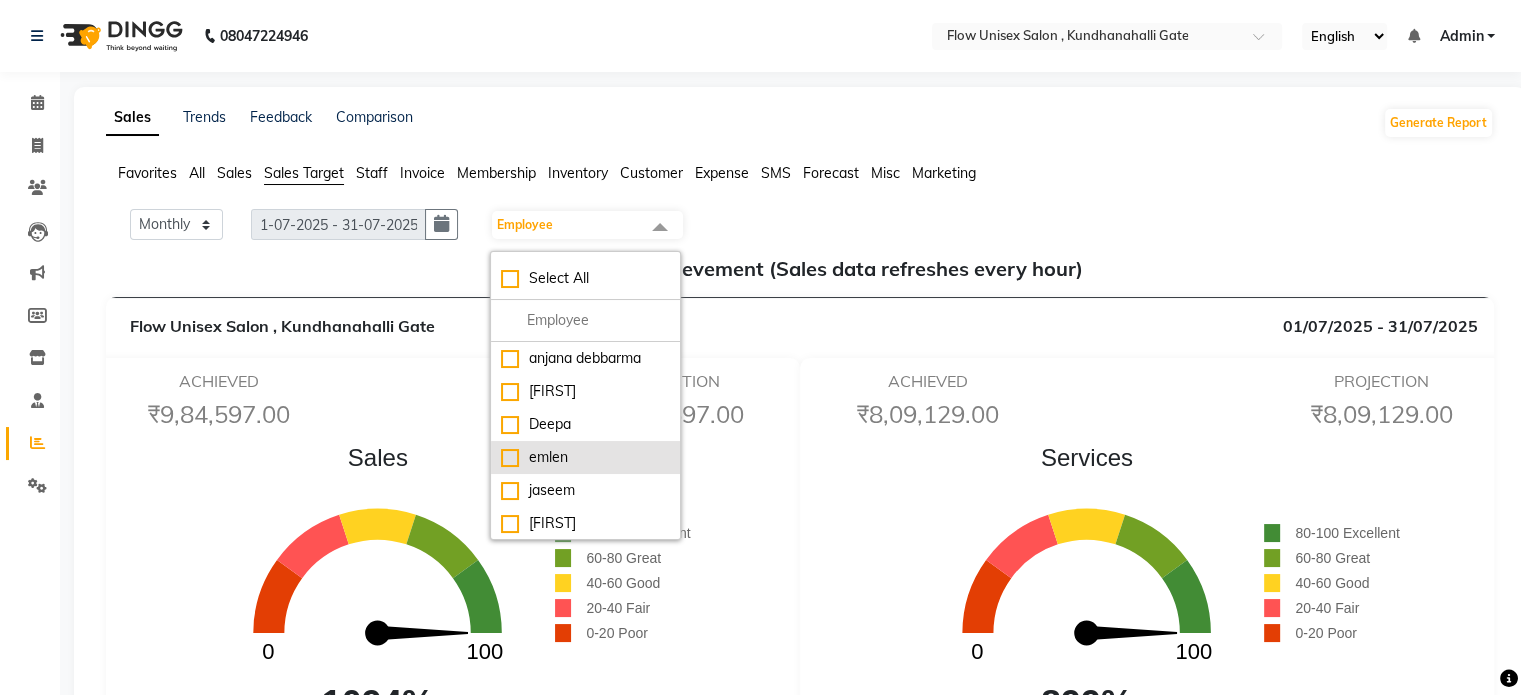 scroll, scrollTop: 100, scrollLeft: 0, axis: vertical 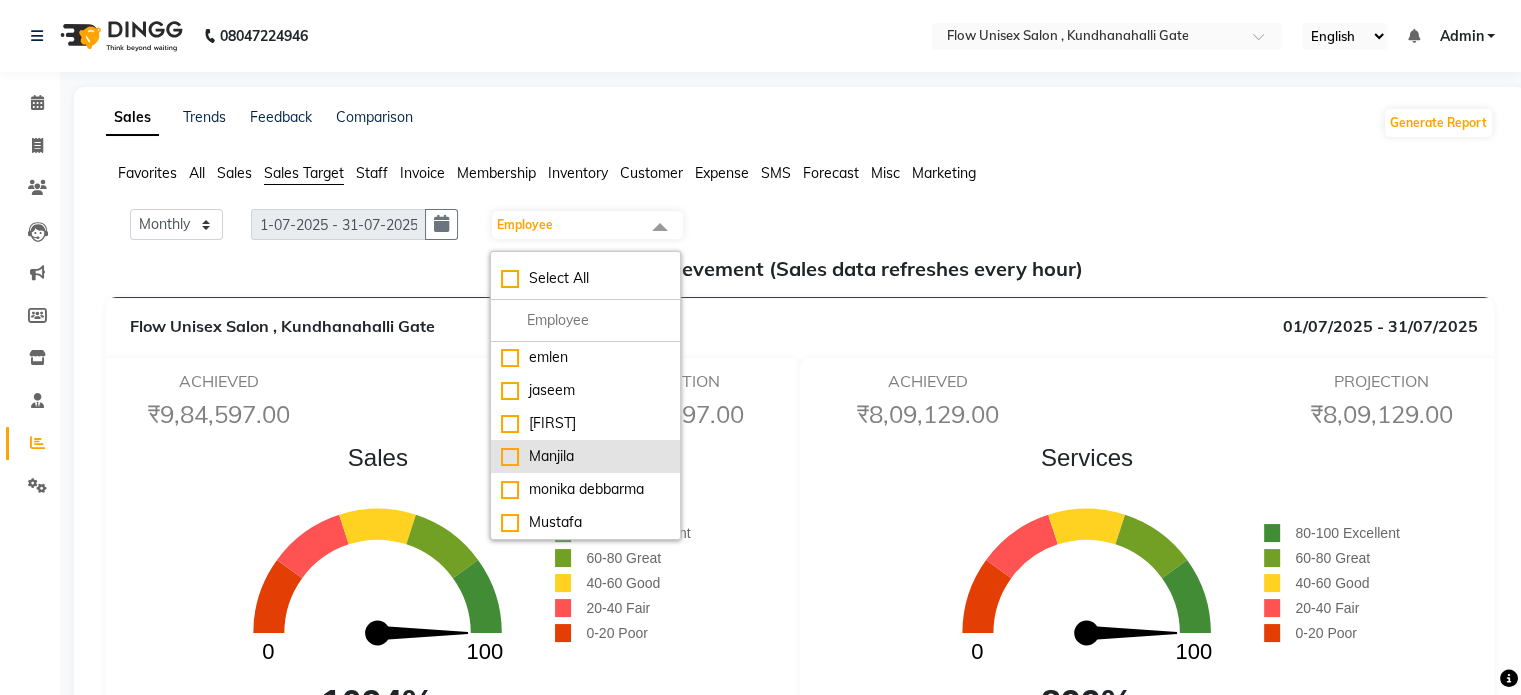 click on "Manjila" 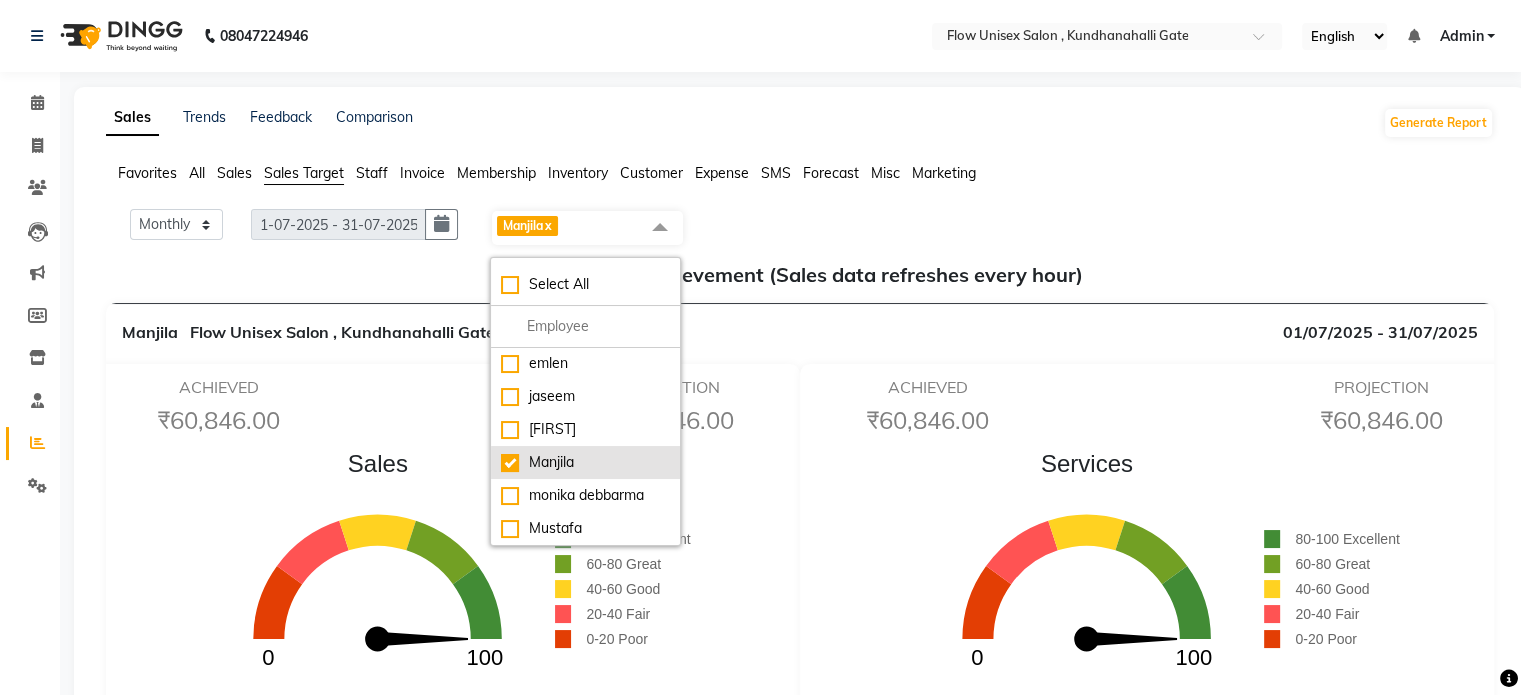 click on "Manjila" 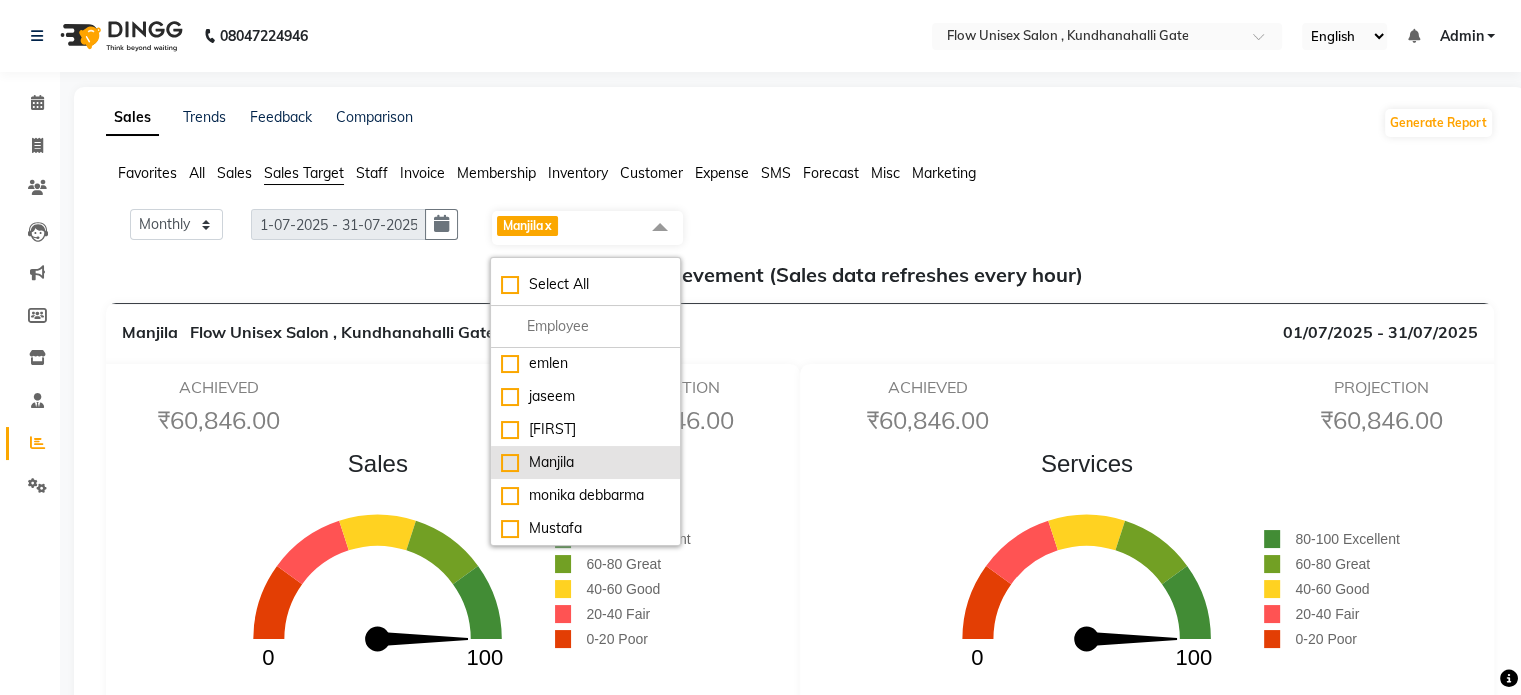 checkbox on "false" 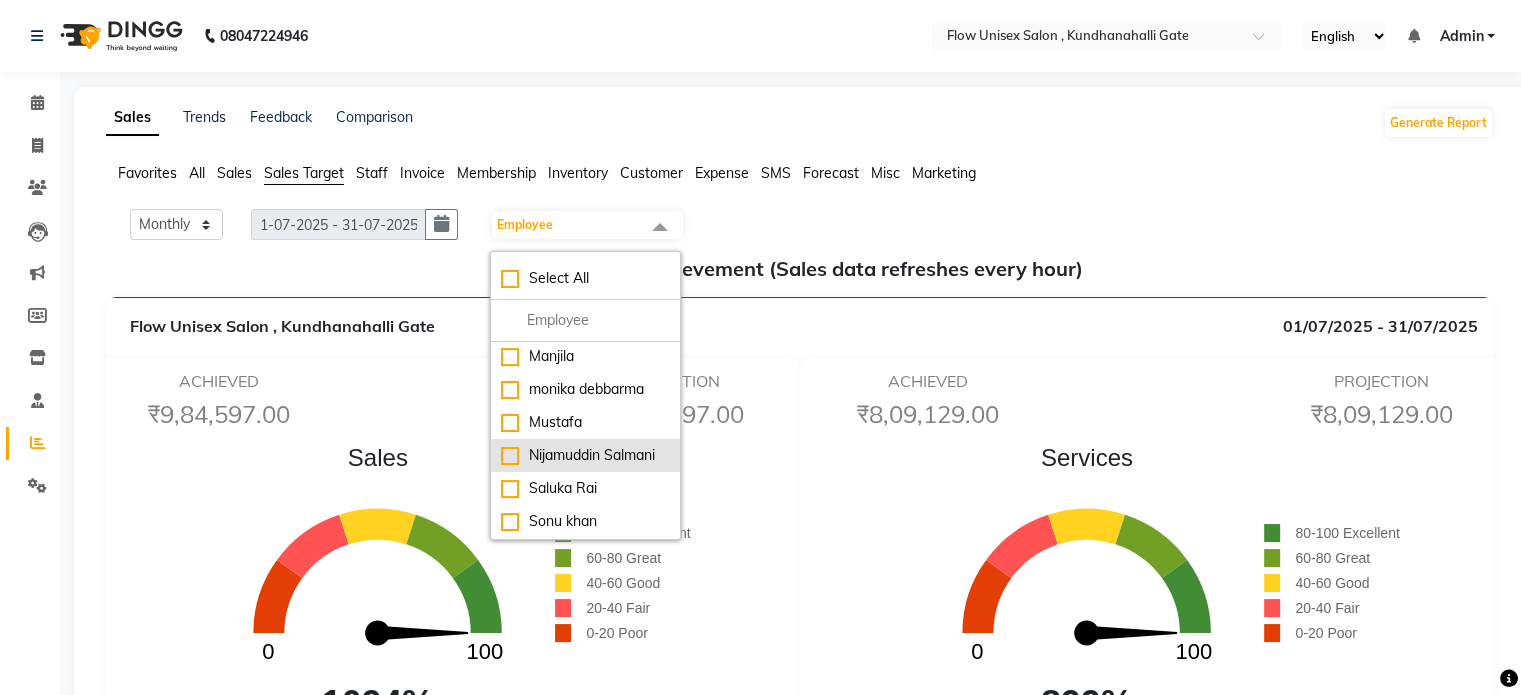 scroll, scrollTop: 300, scrollLeft: 0, axis: vertical 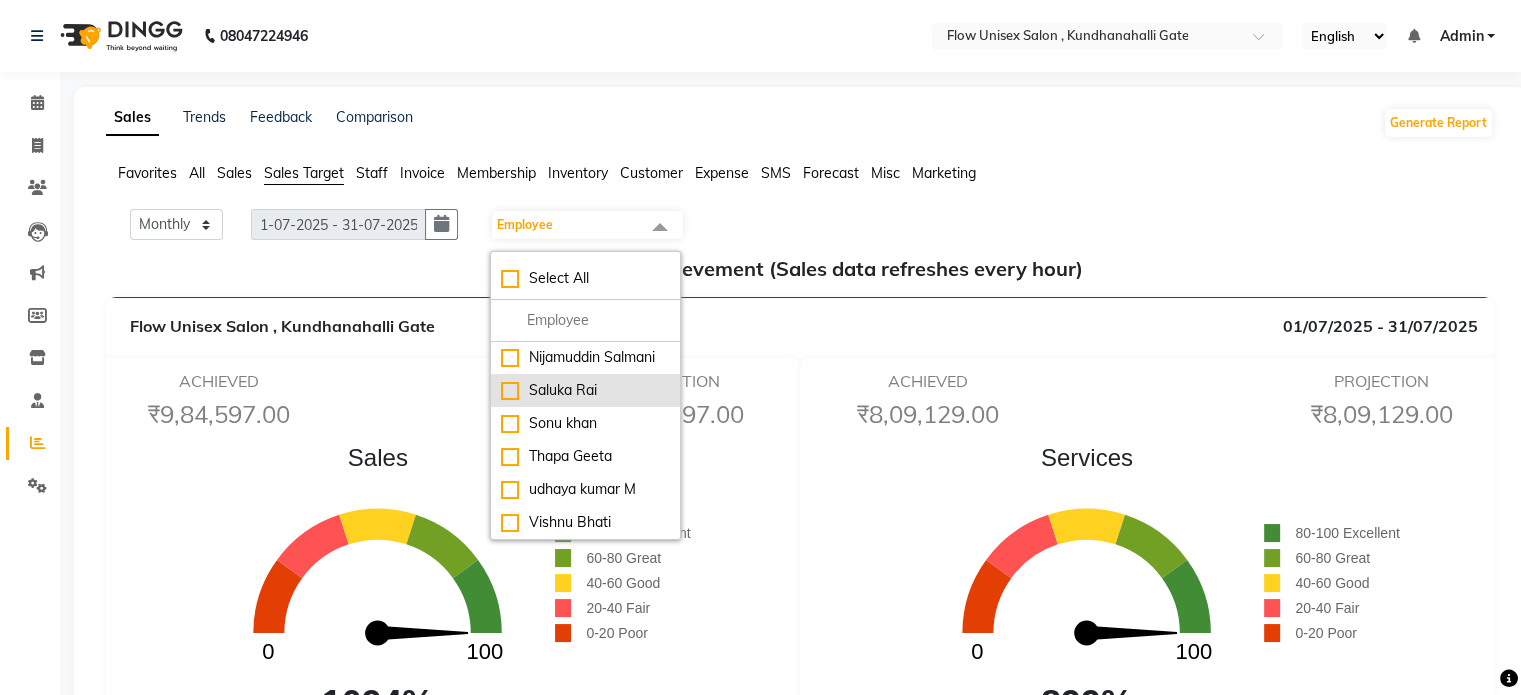 click on "Saluka Rai" 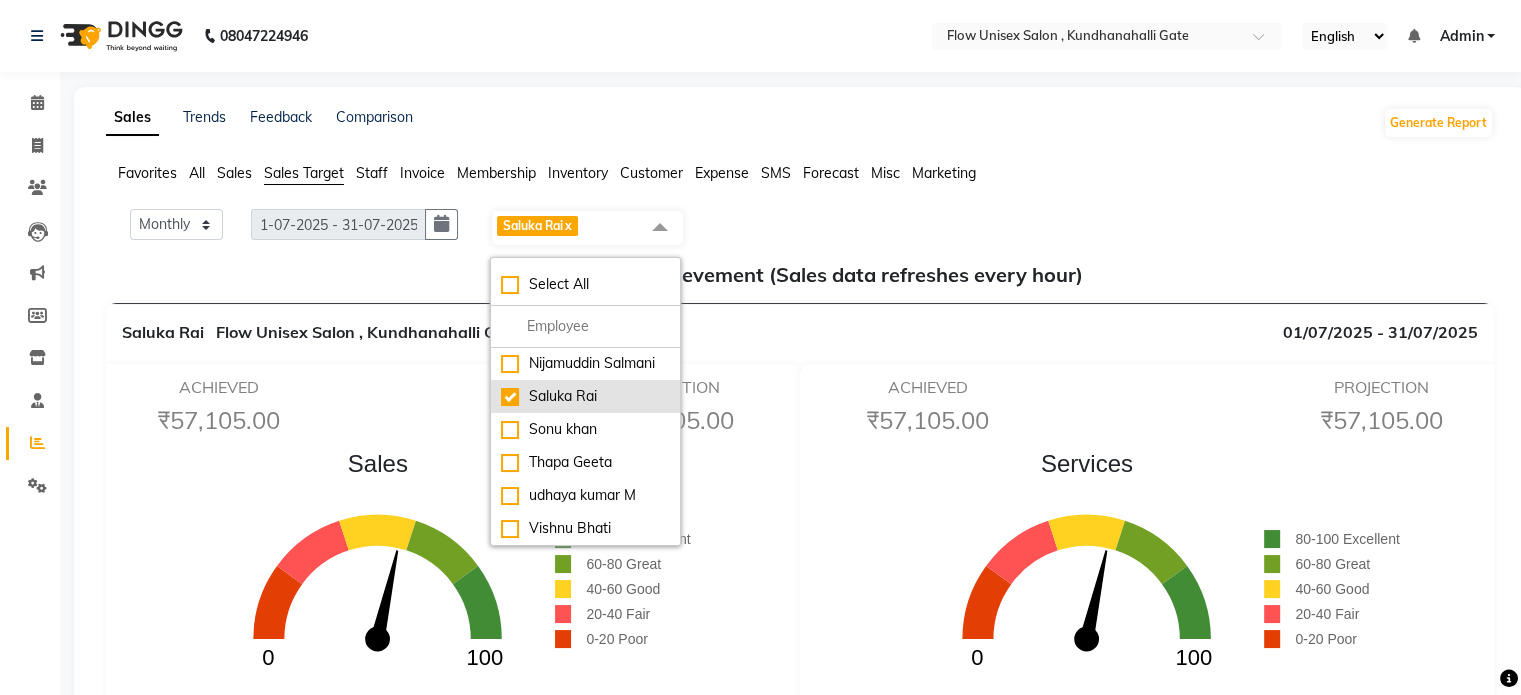 click on "Saluka Rai" 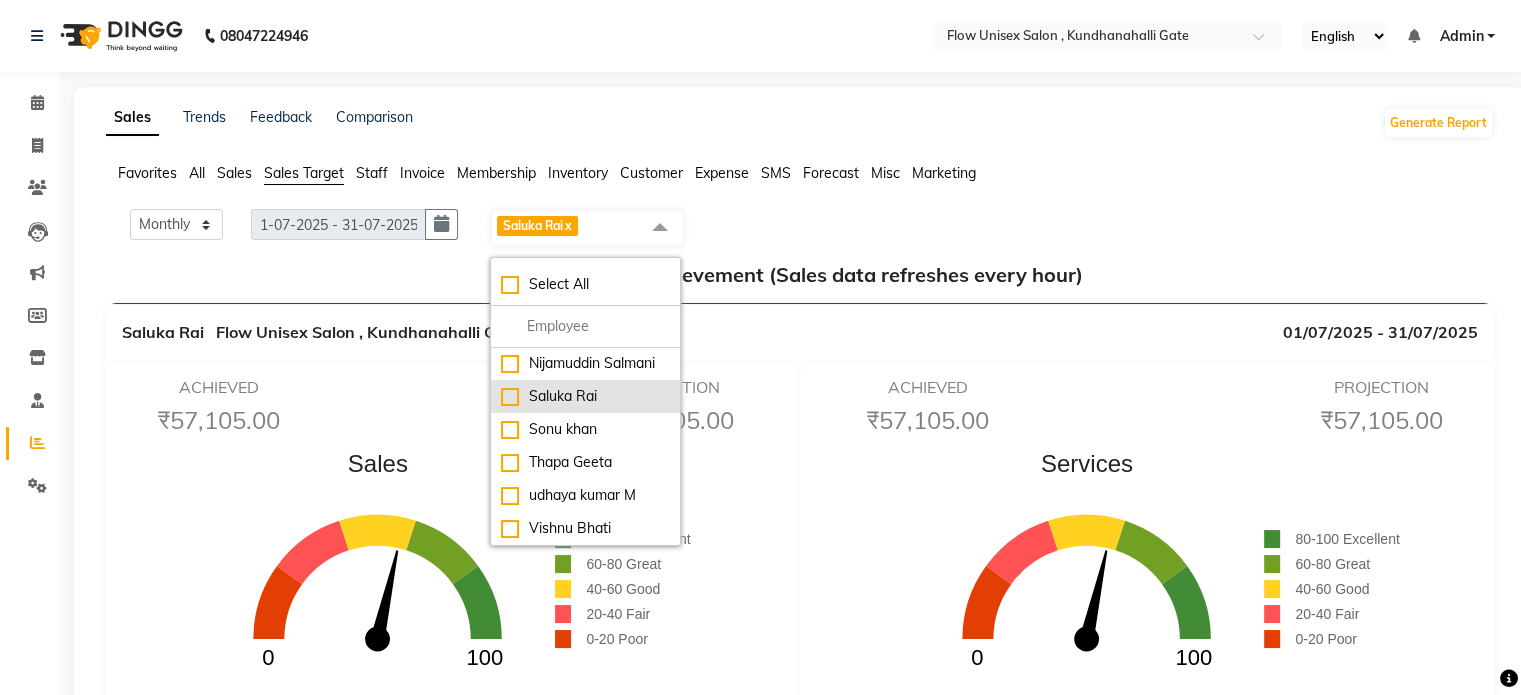 checkbox on "false" 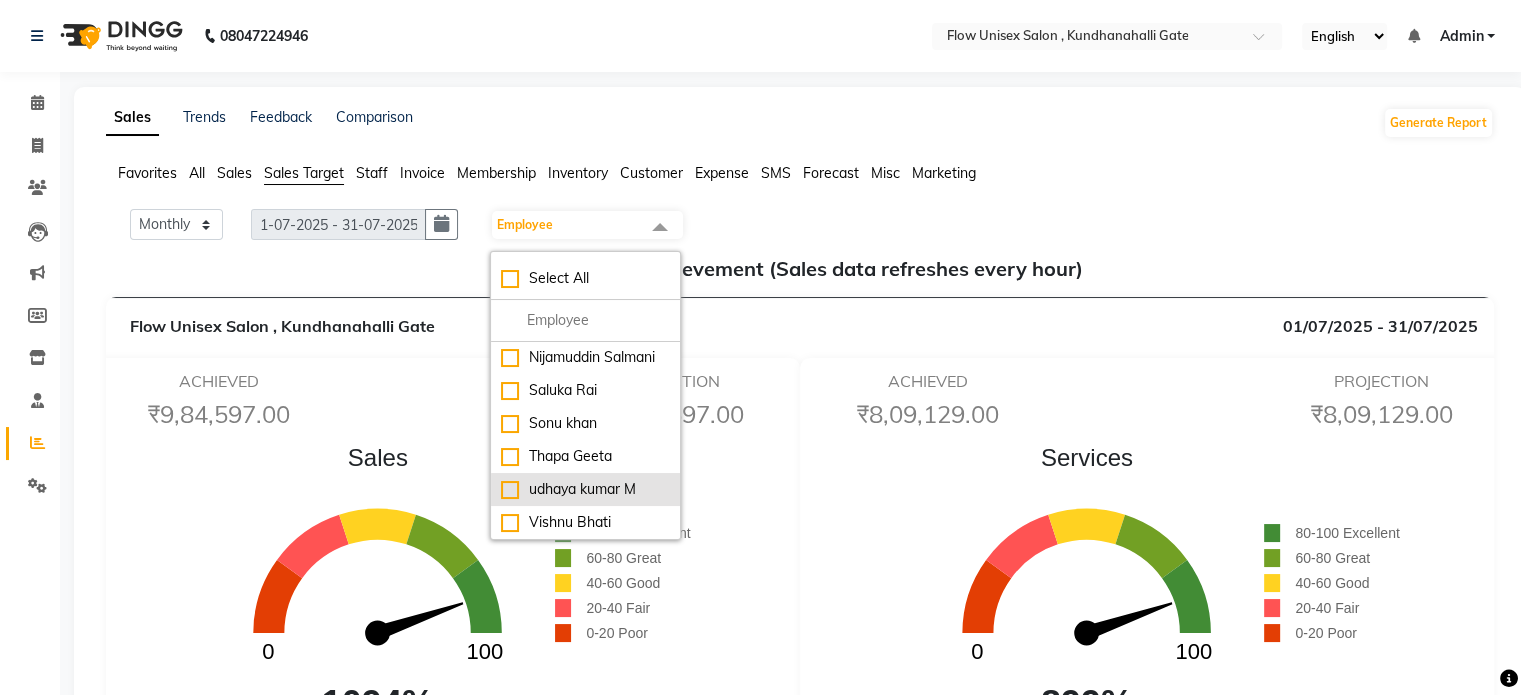 click on "udhaya kumar M" 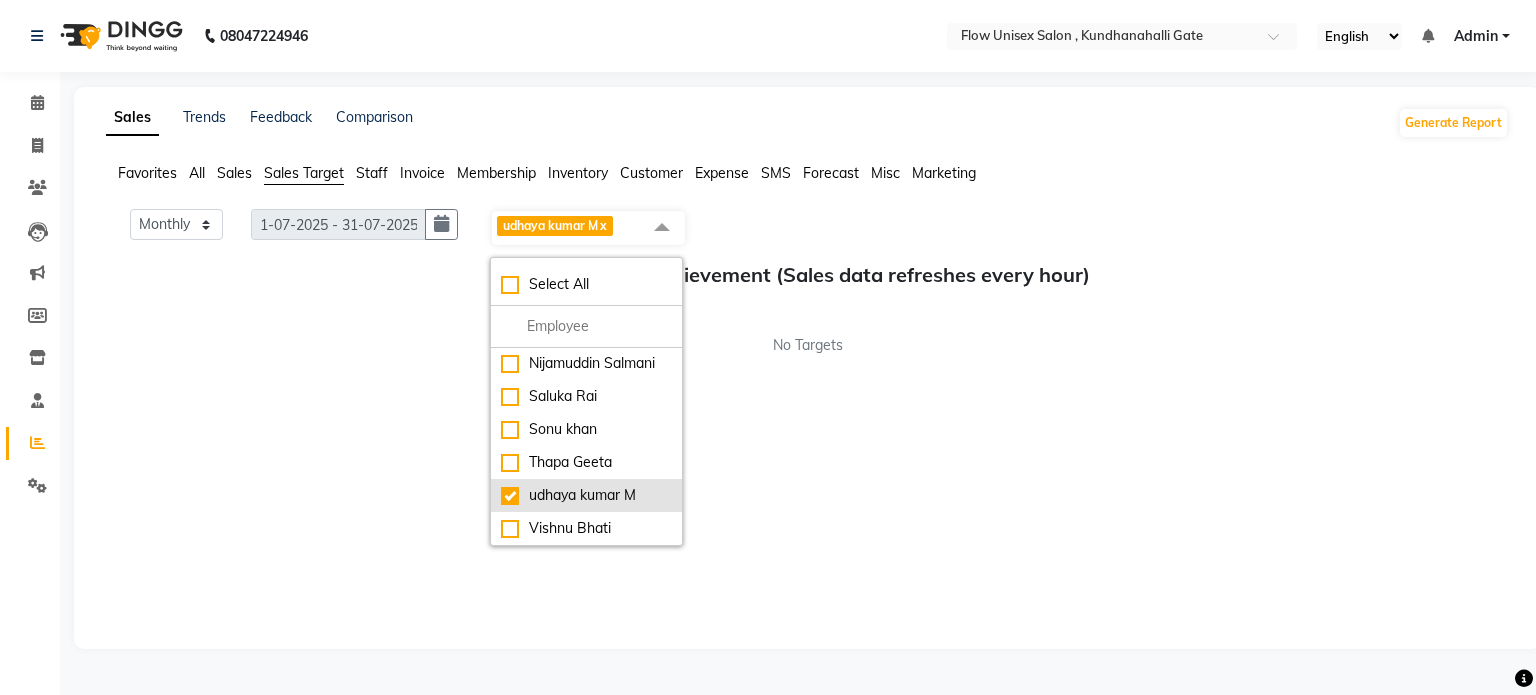 click on "udhaya kumar M" 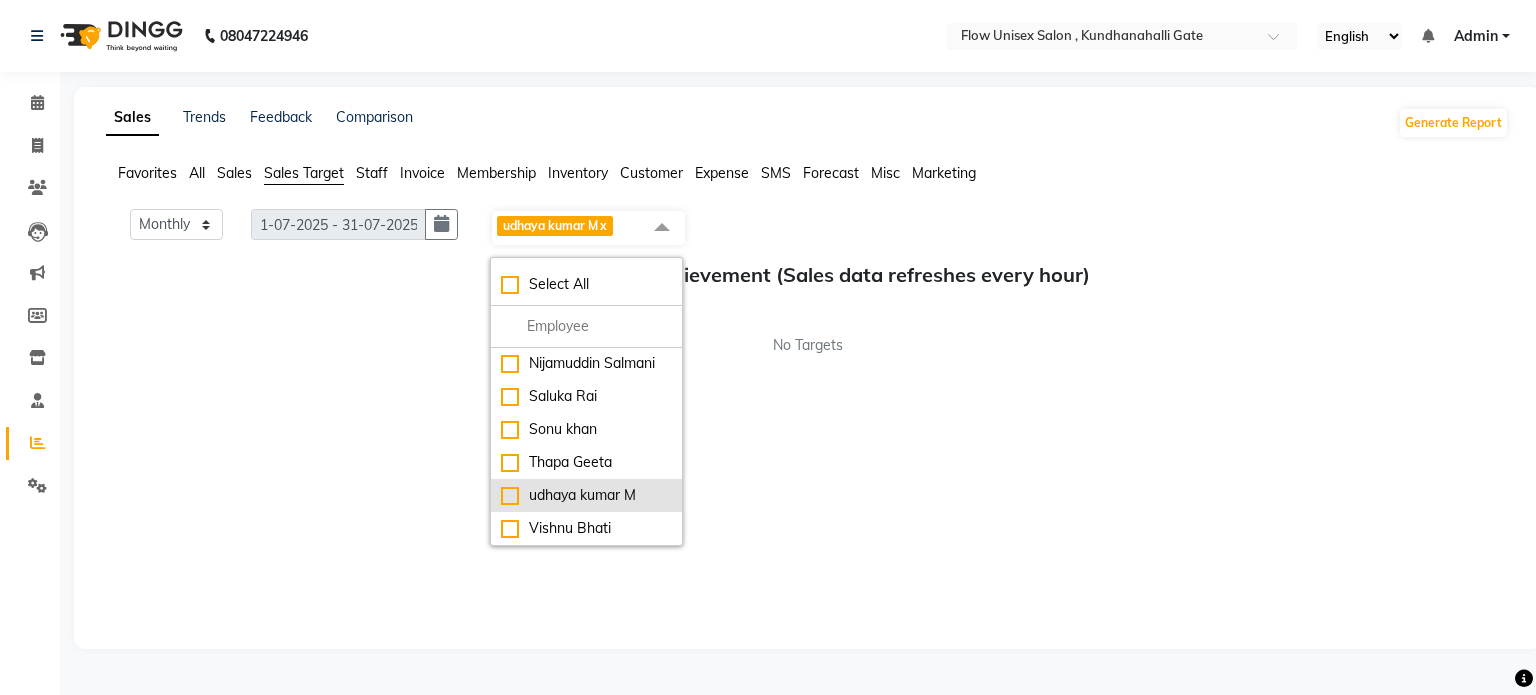 checkbox on "false" 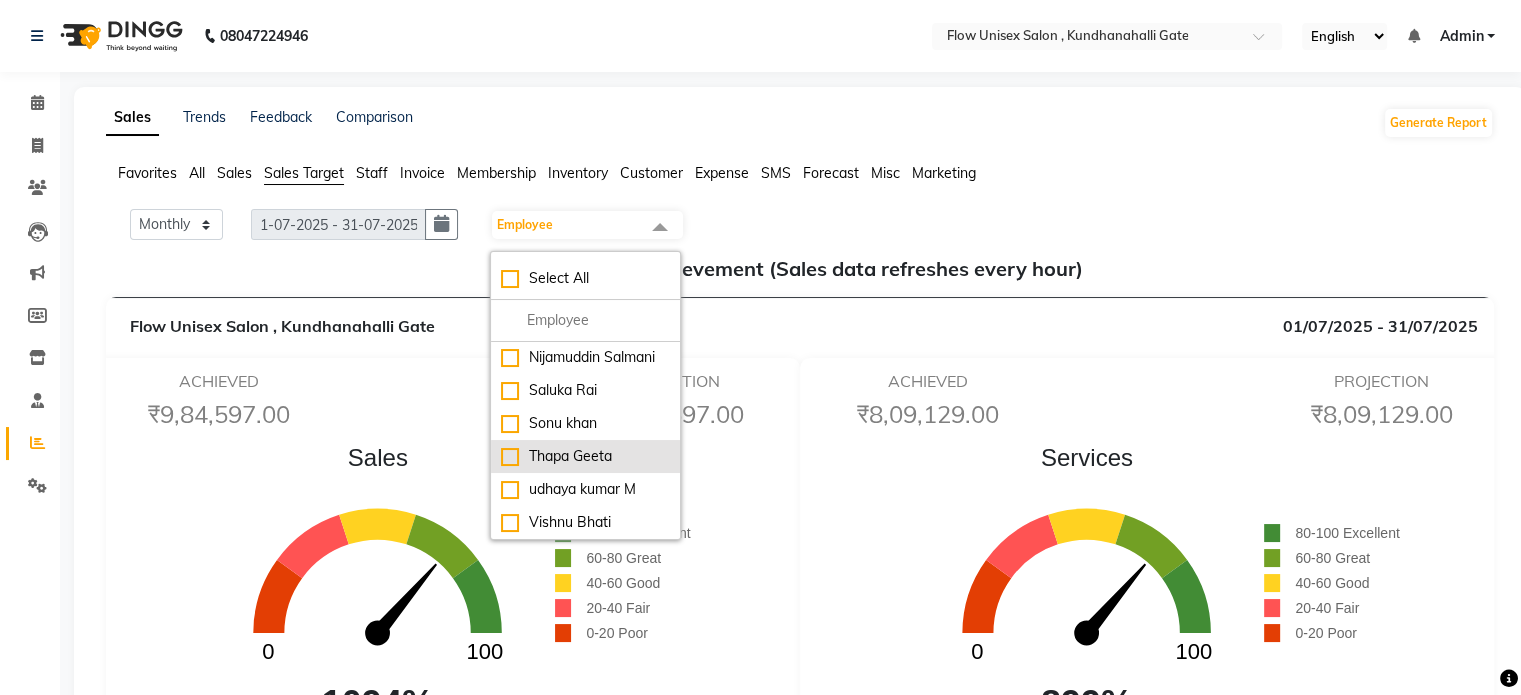 click on "Thapa Geeta" 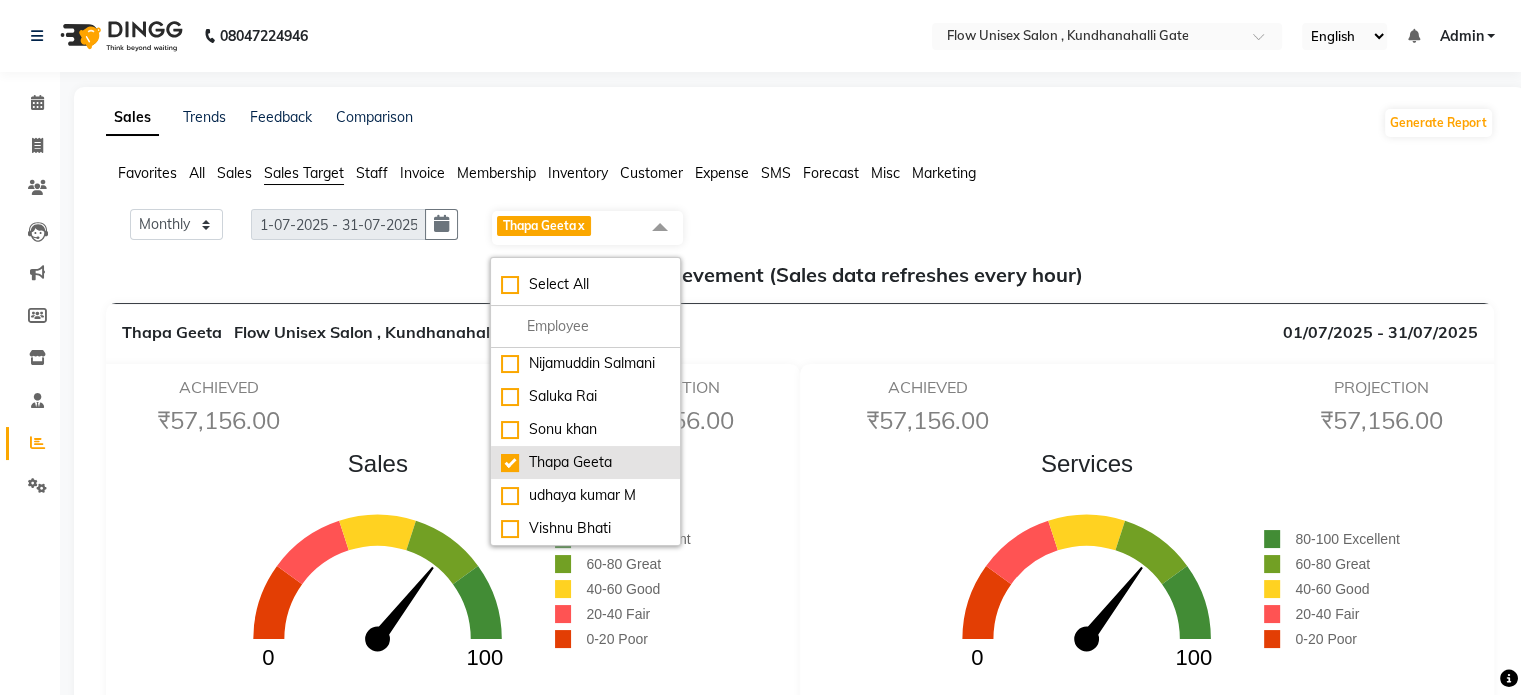 click on "Thapa Geeta" 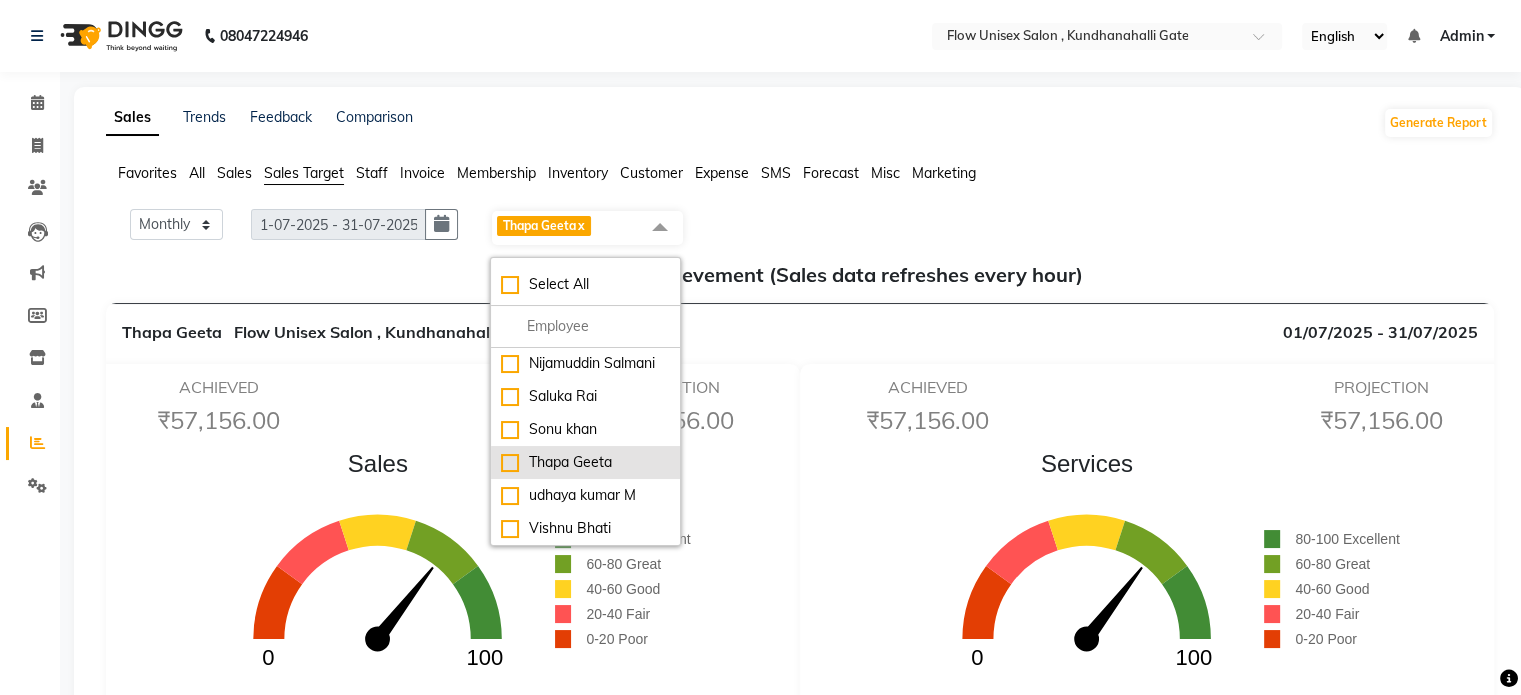 checkbox on "false" 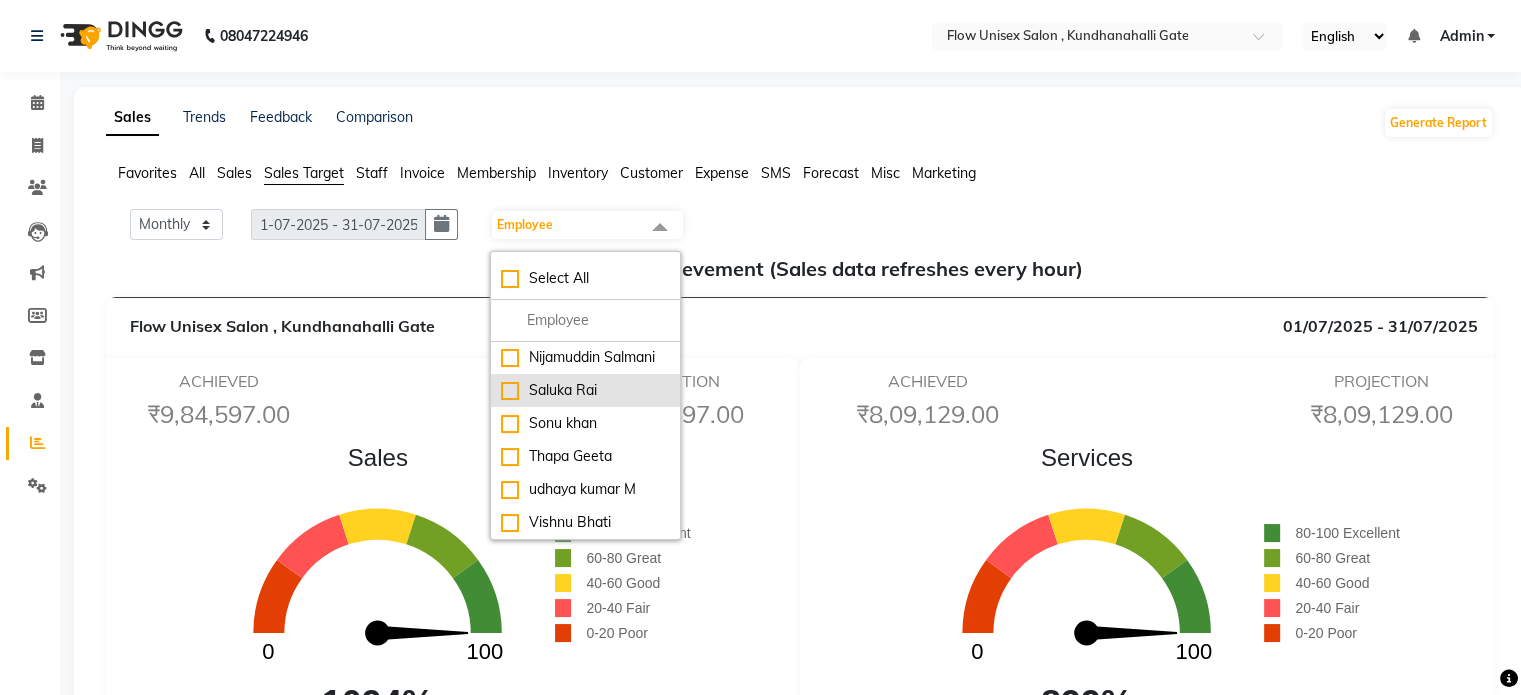 click on "Saluka Rai" 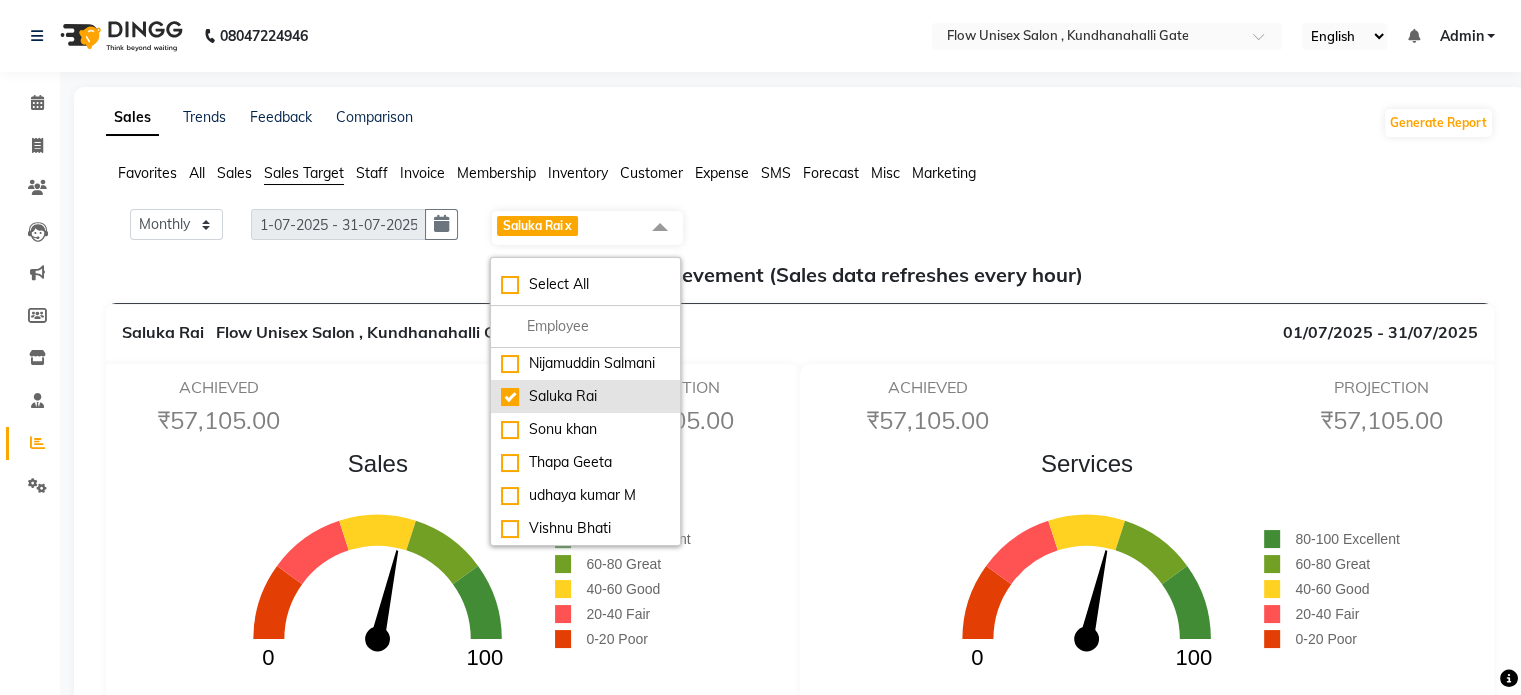 click on "Saluka Rai" 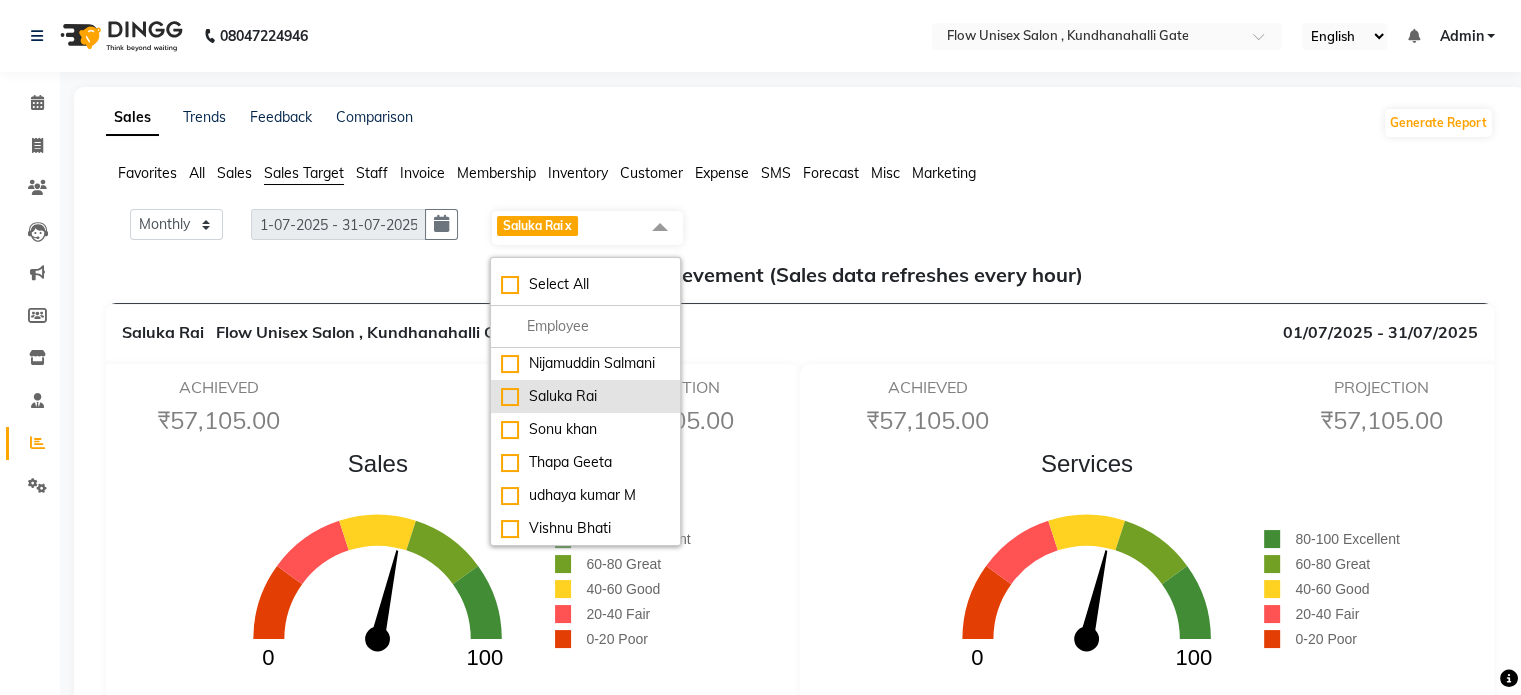 checkbox on "false" 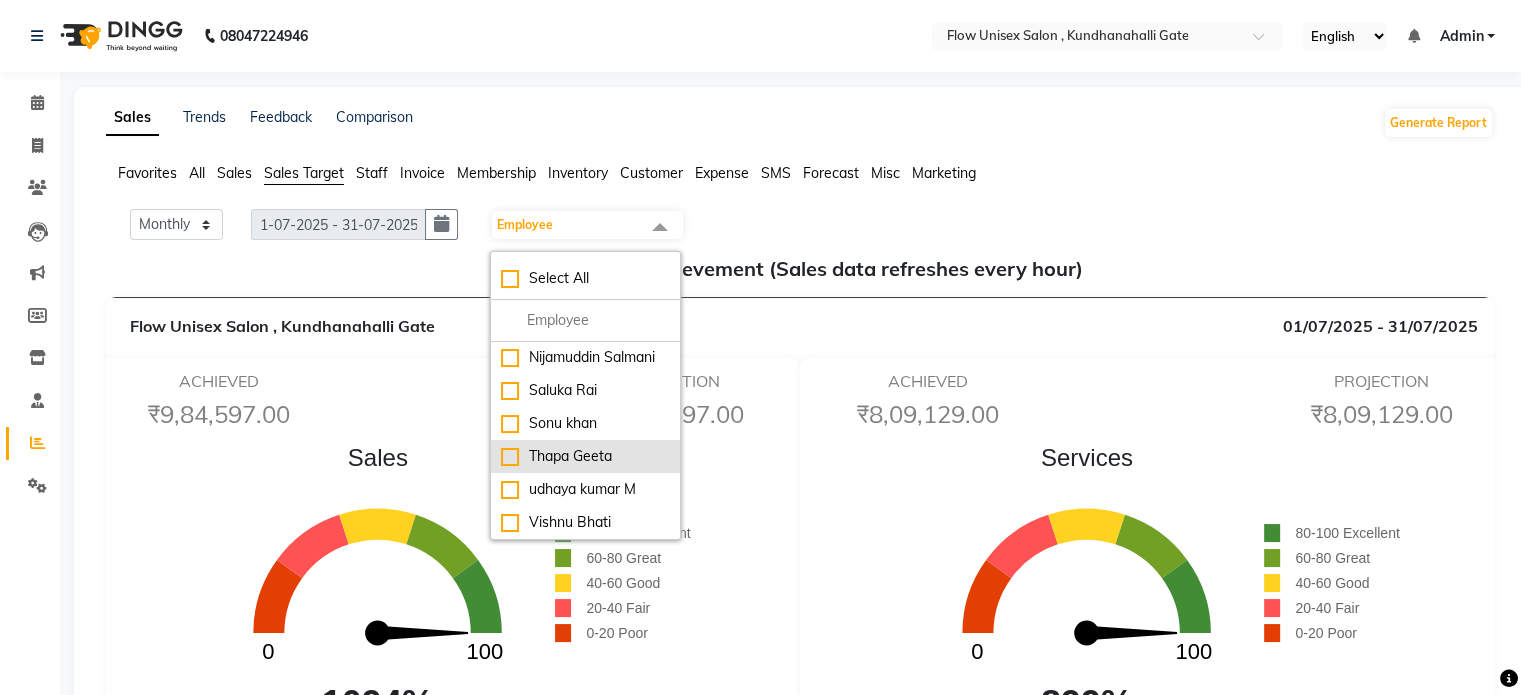 click on "Thapa Geeta" 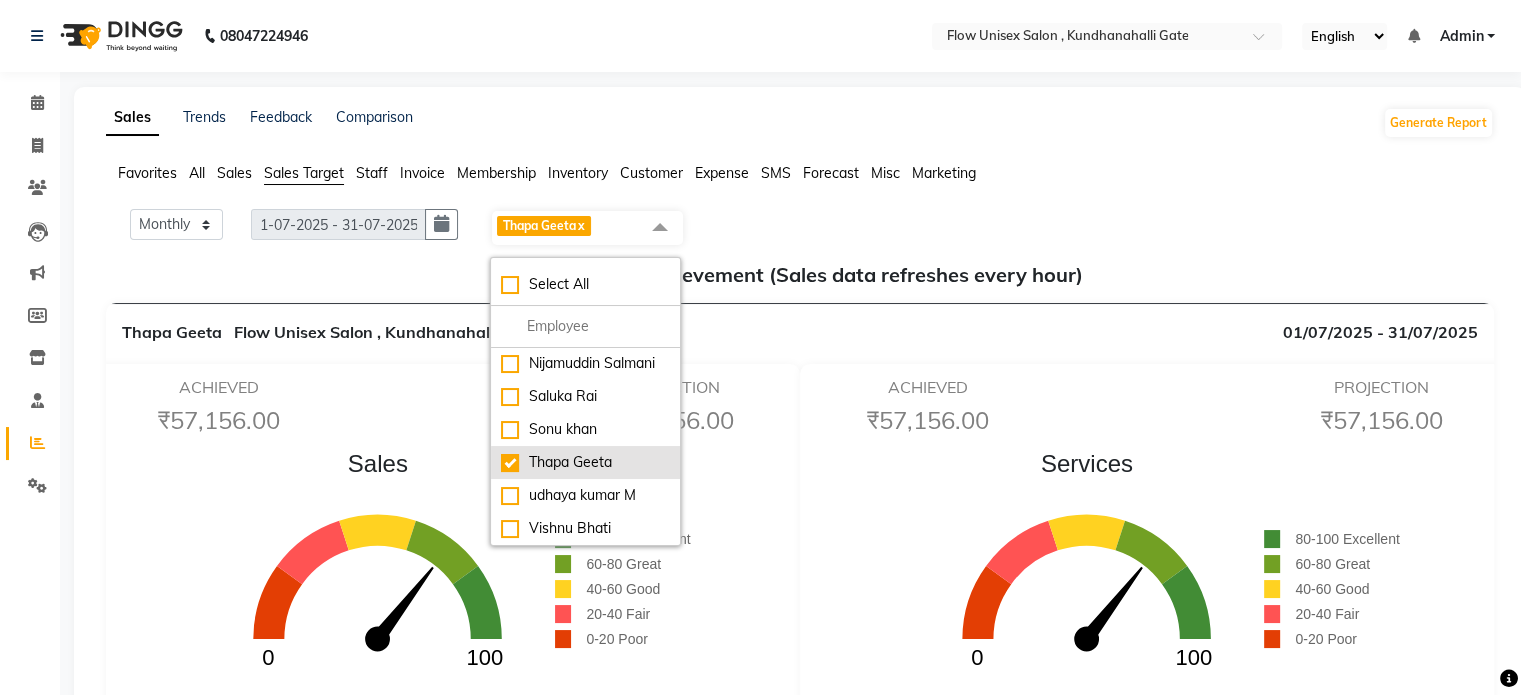 click on "Thapa Geeta" 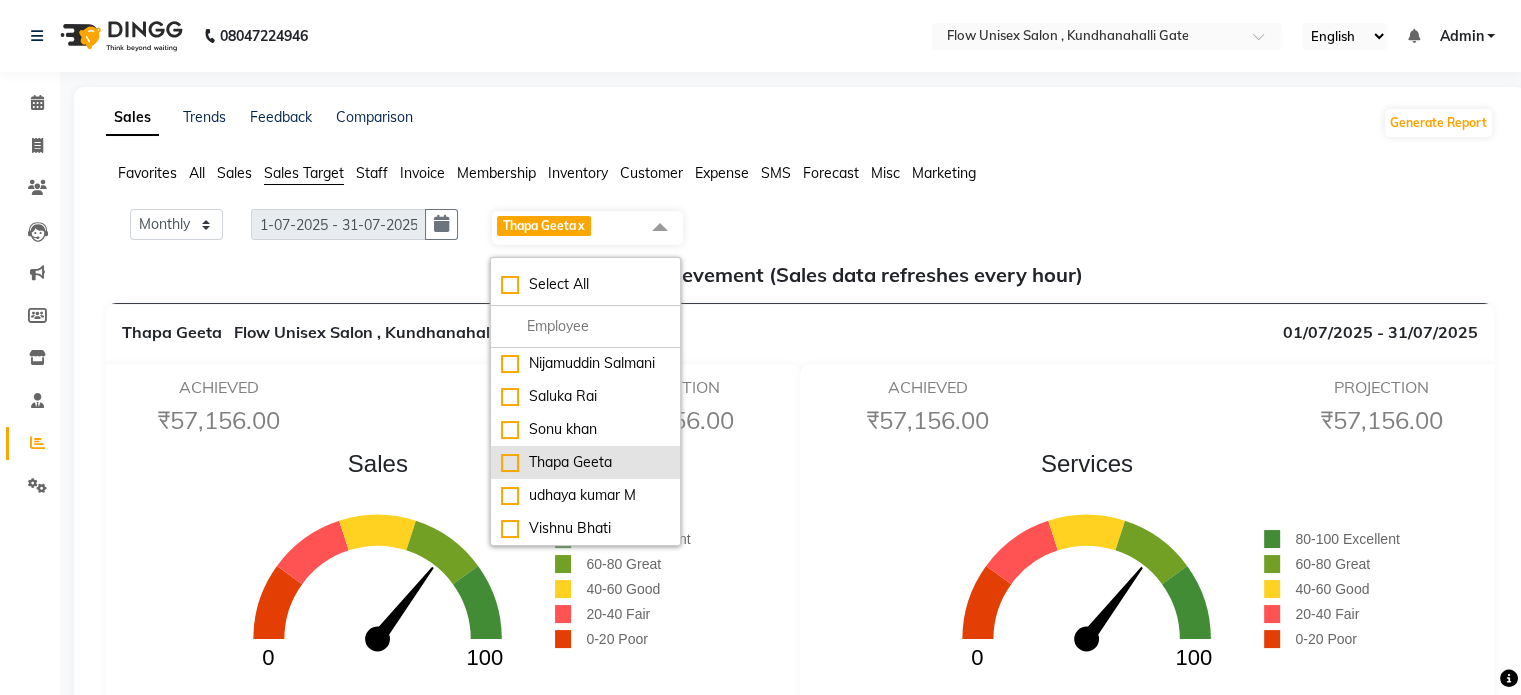 checkbox on "false" 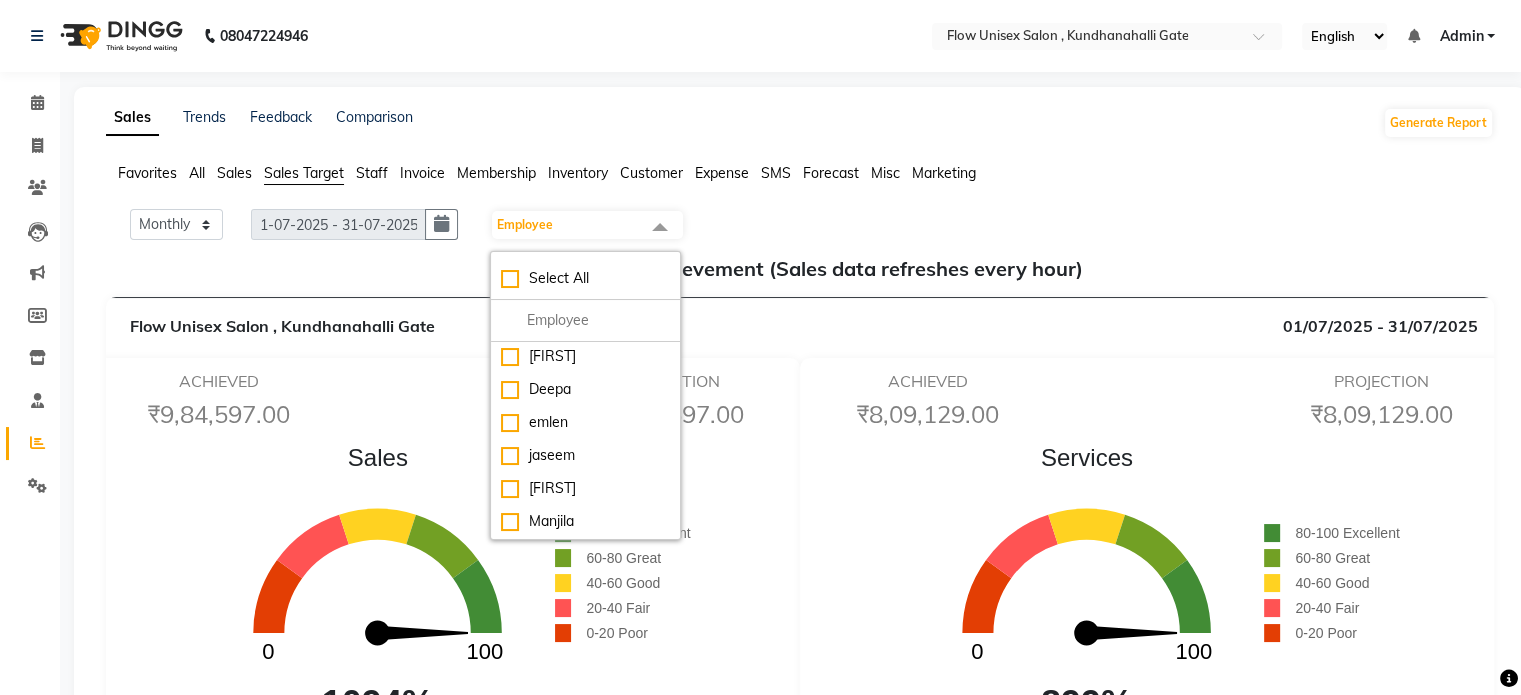 scroll, scrollTop: 0, scrollLeft: 0, axis: both 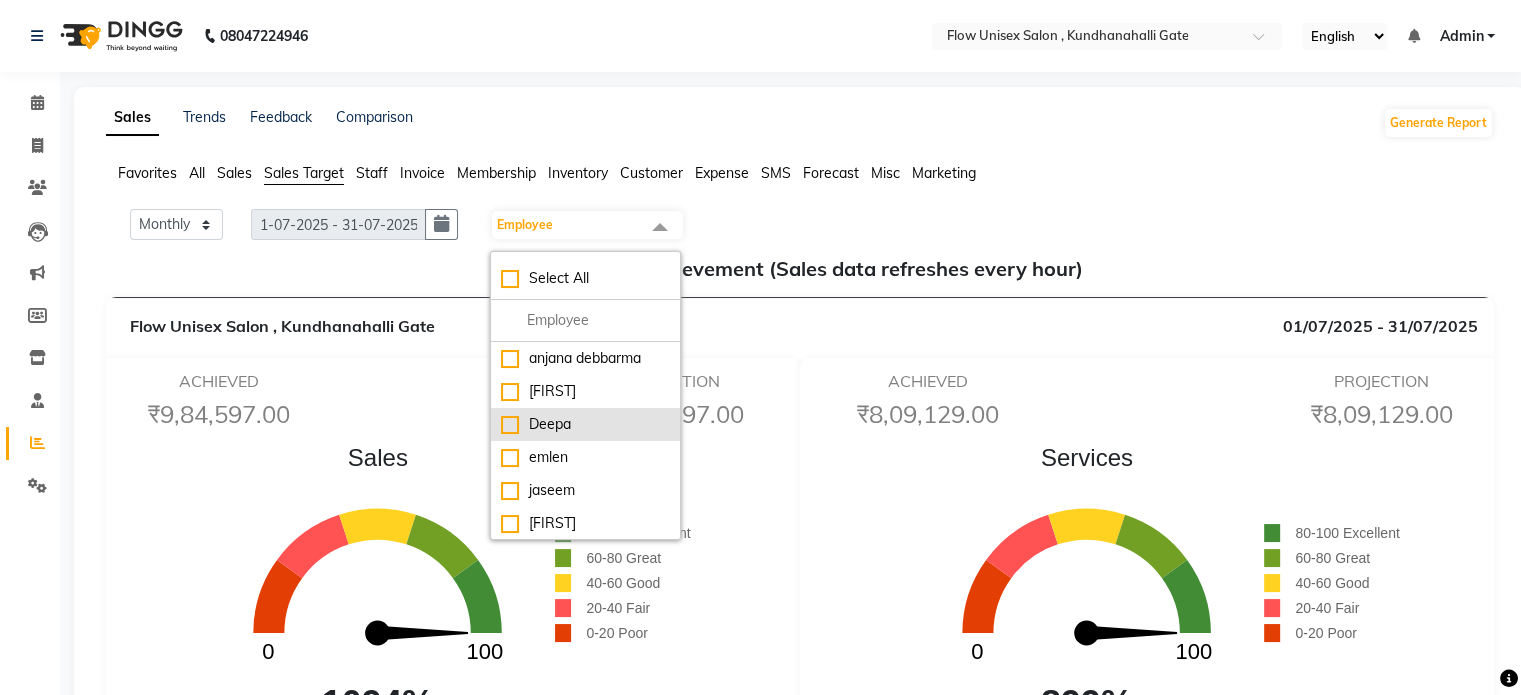 click on "Deepa" 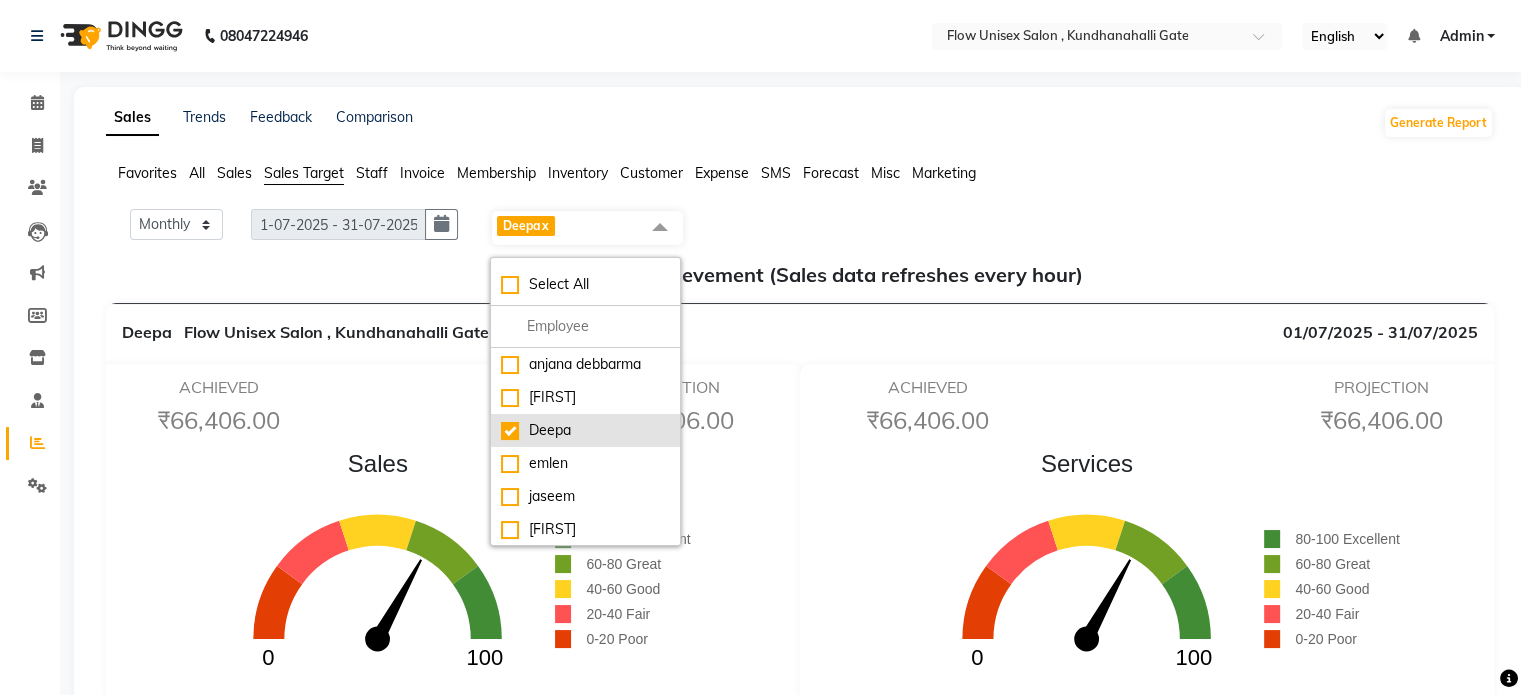 click on "Deepa" 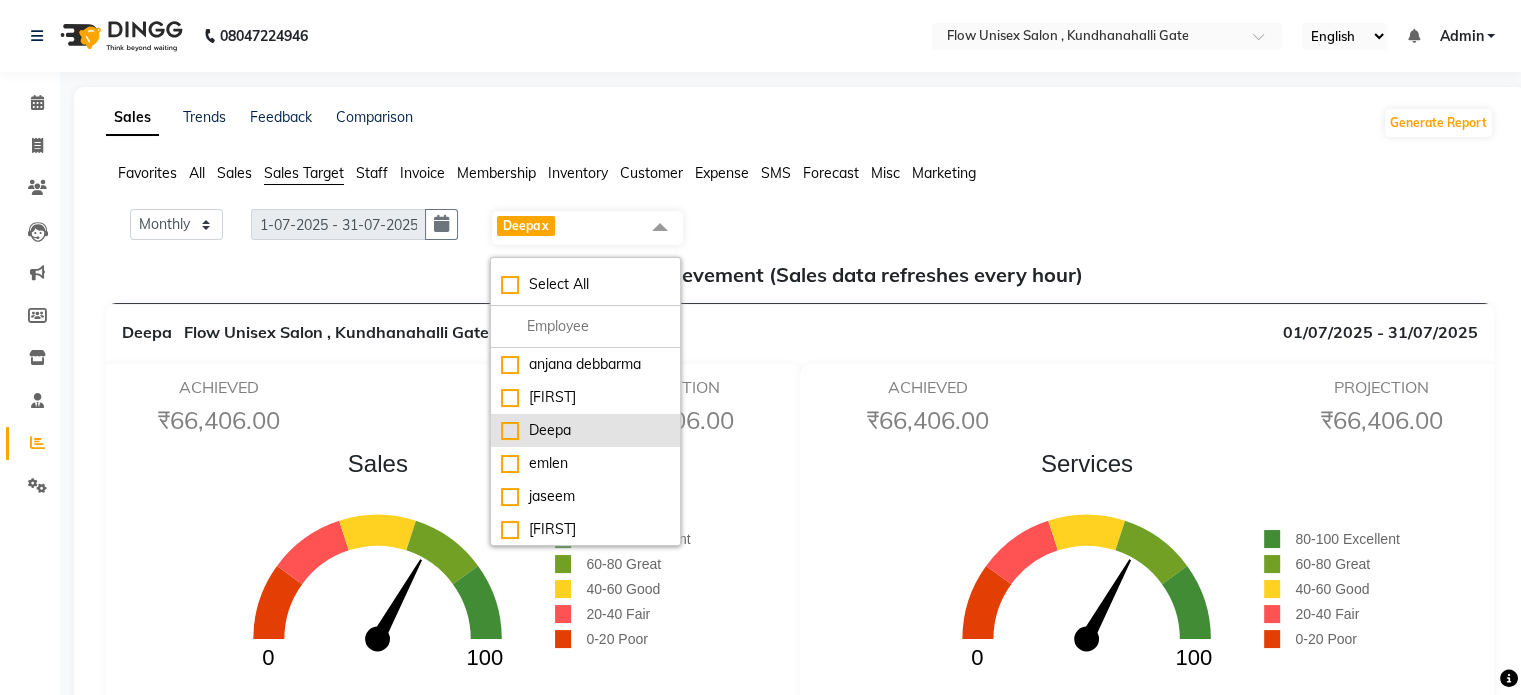 checkbox on "false" 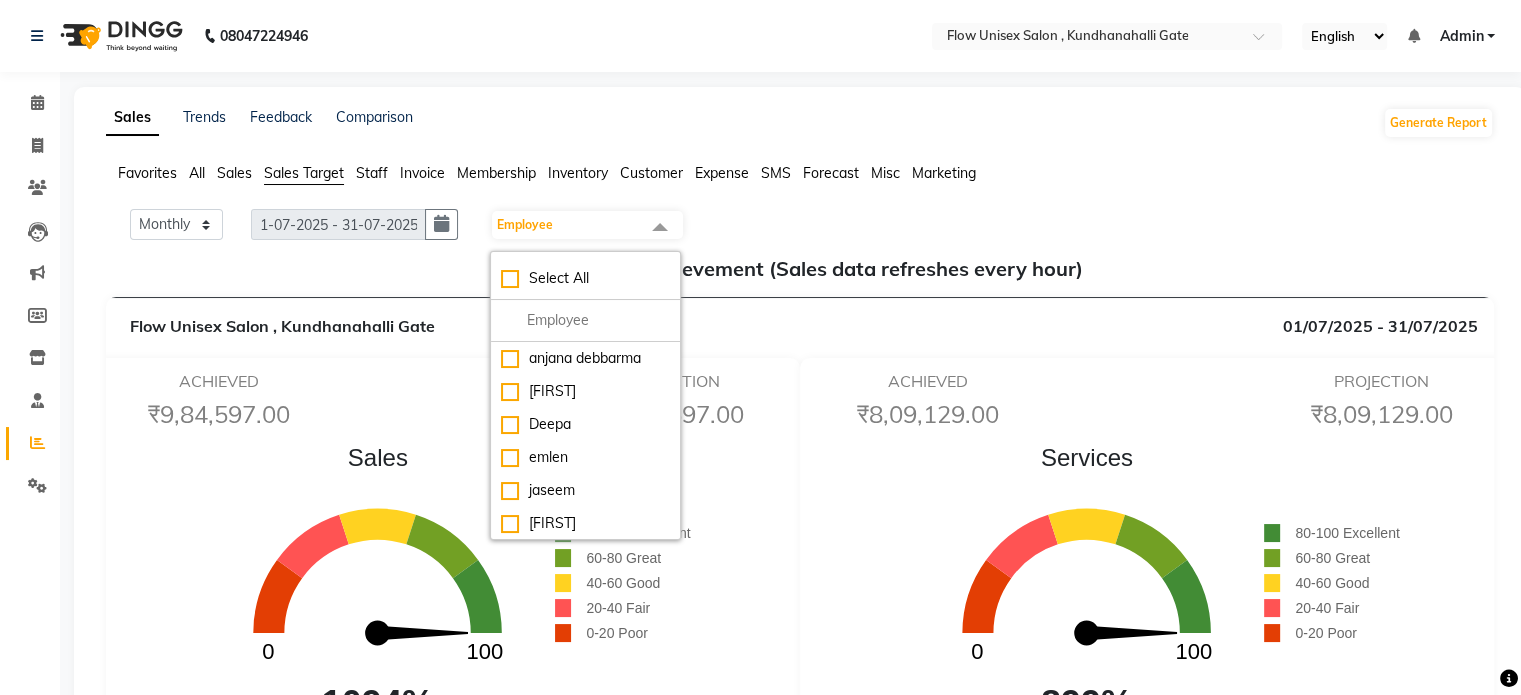 click on "Sales  0 100  1094%       80-100 Excellent      60-80 Great      40-60 Good      20-40 Fair      0-20 Poor" 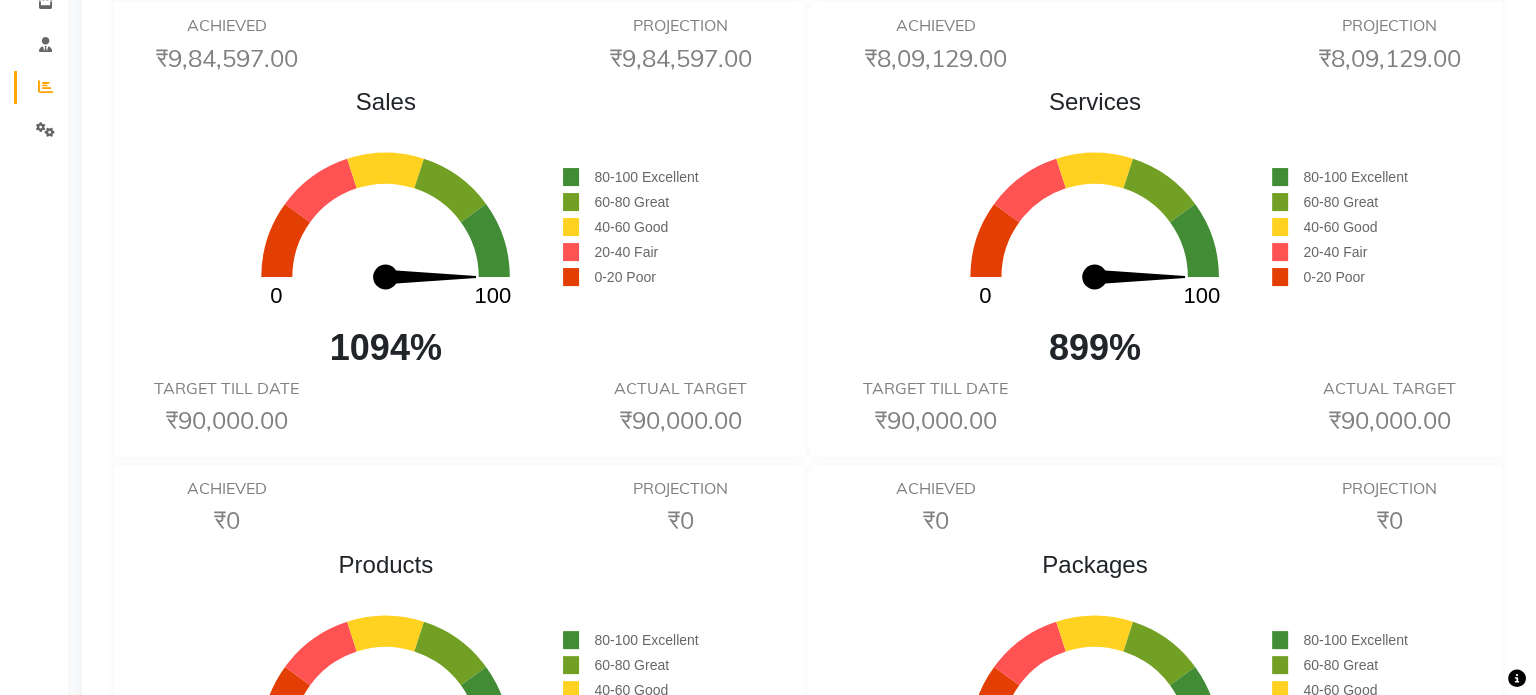 scroll, scrollTop: 0, scrollLeft: 0, axis: both 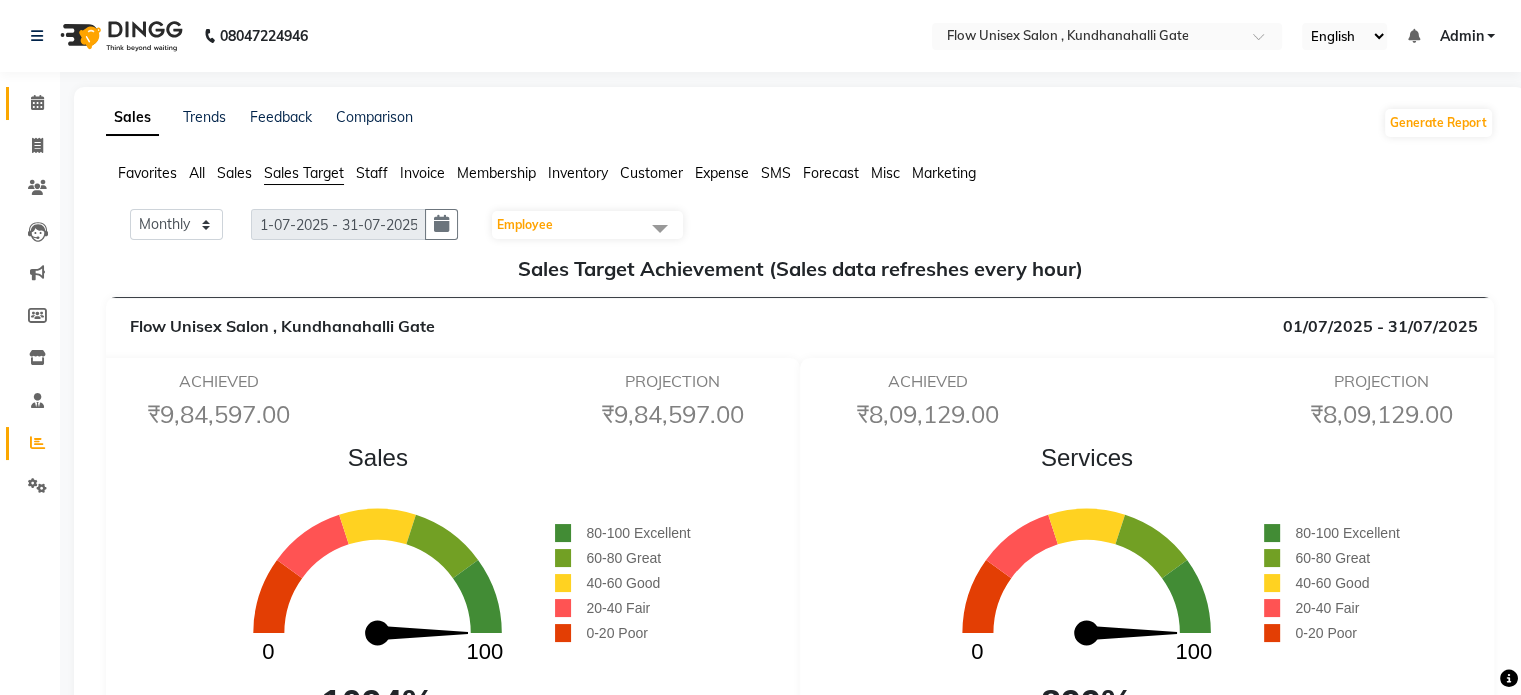 click on "Calendar" 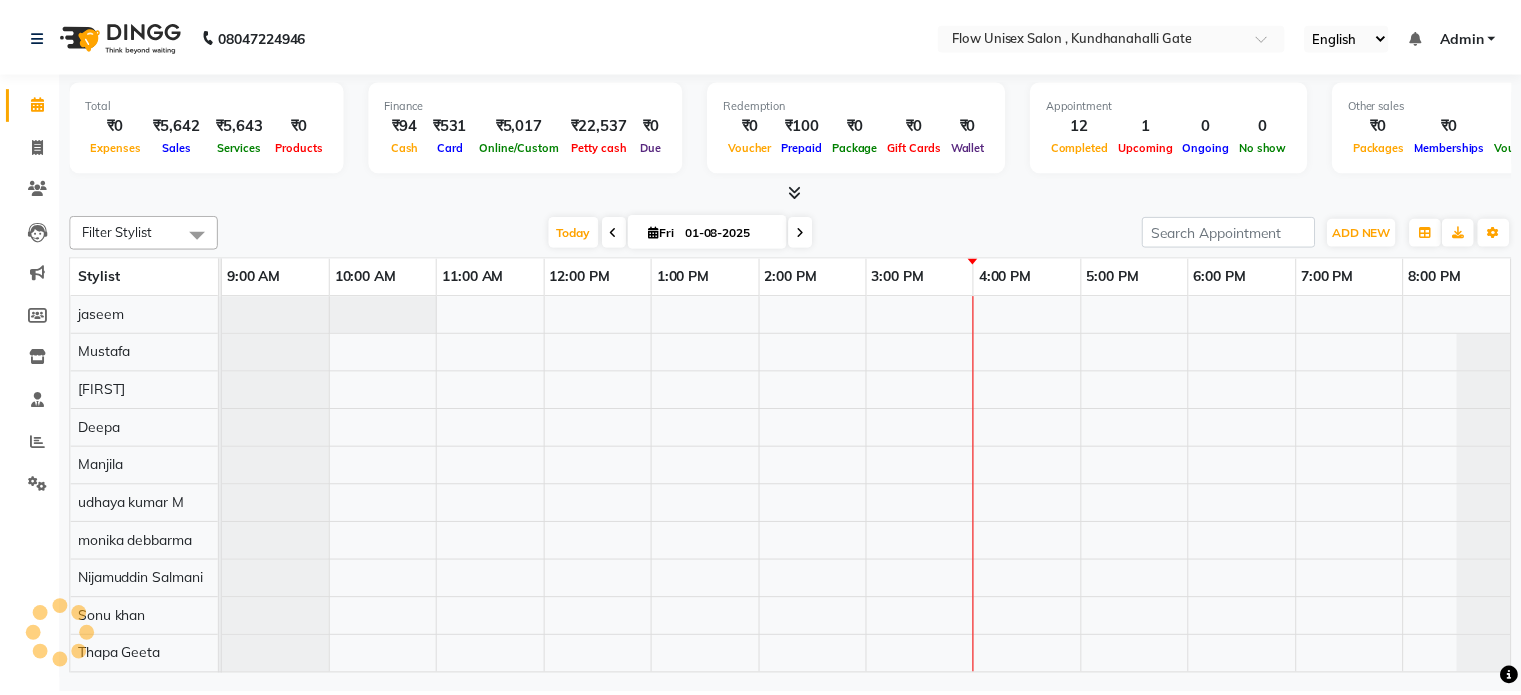 scroll, scrollTop: 0, scrollLeft: 0, axis: both 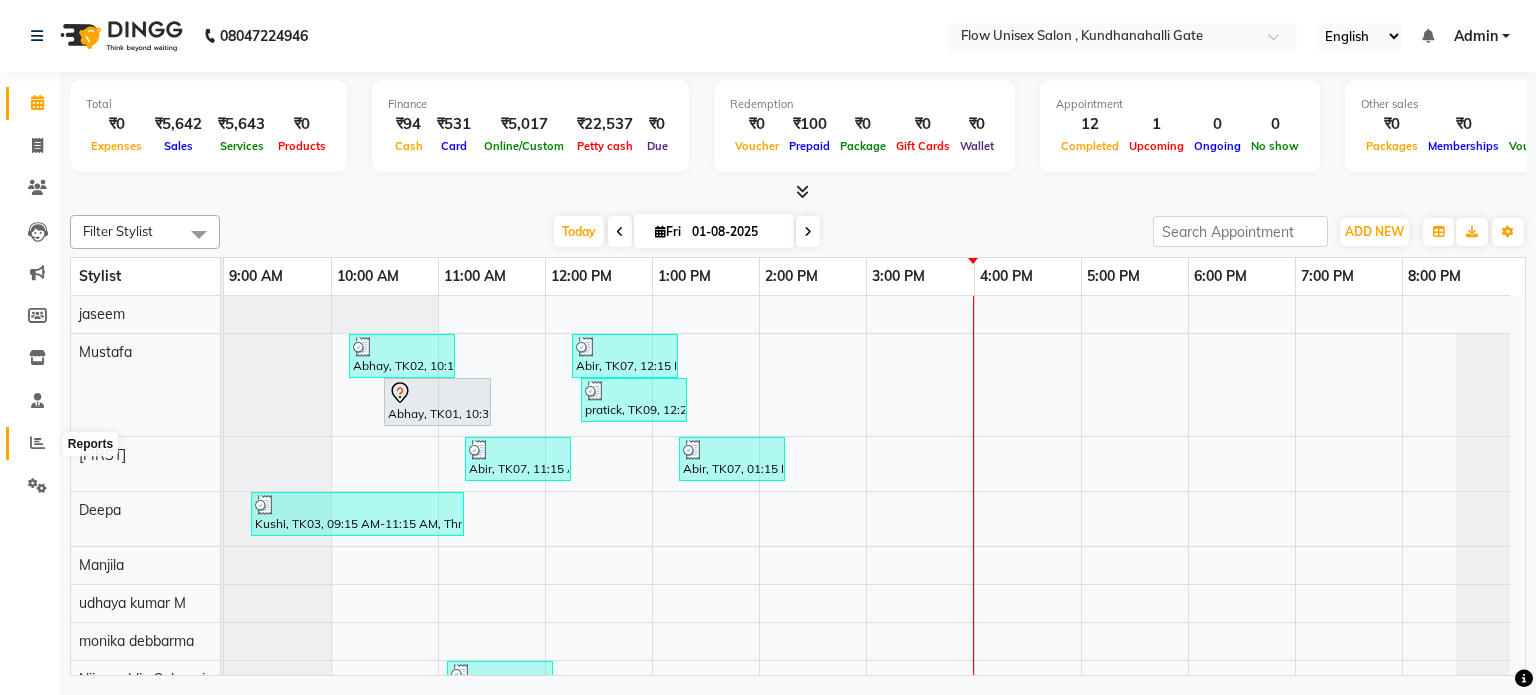click 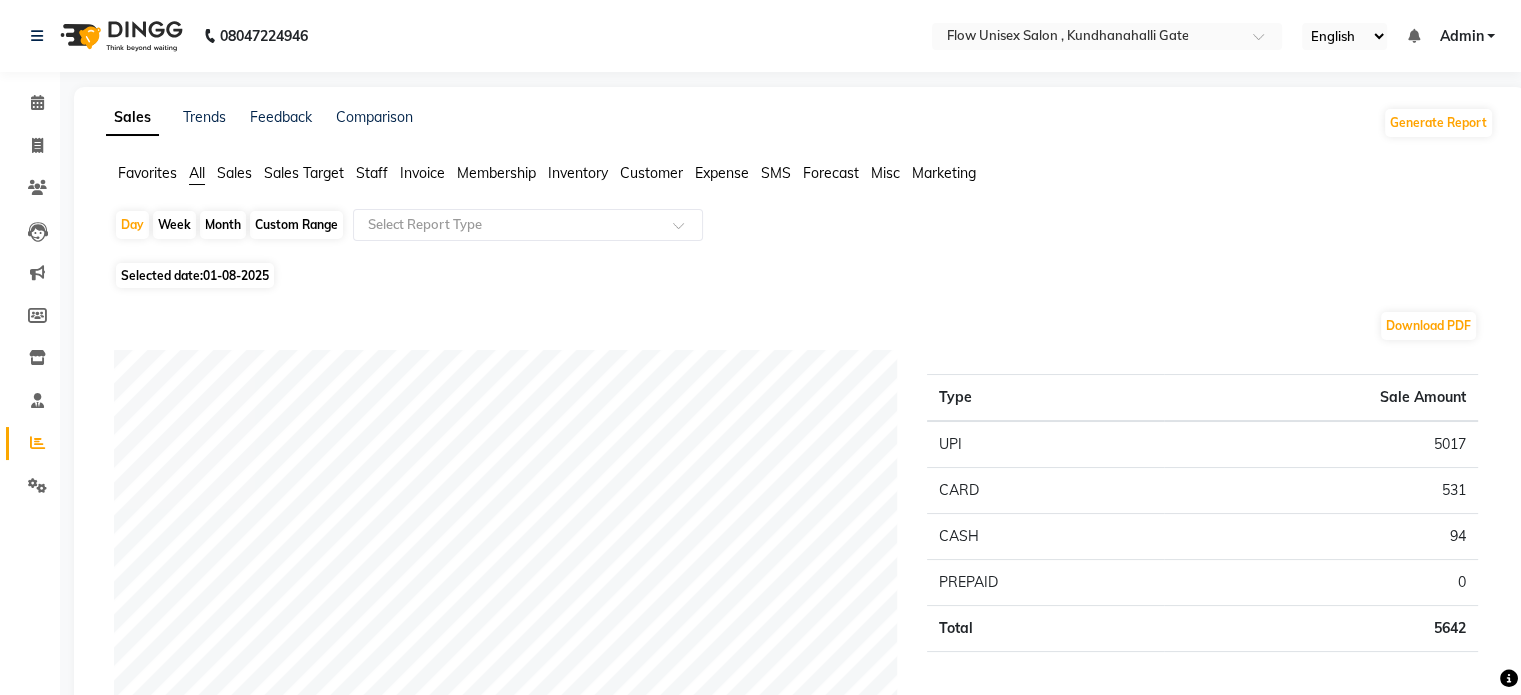 click on "Sales Target" 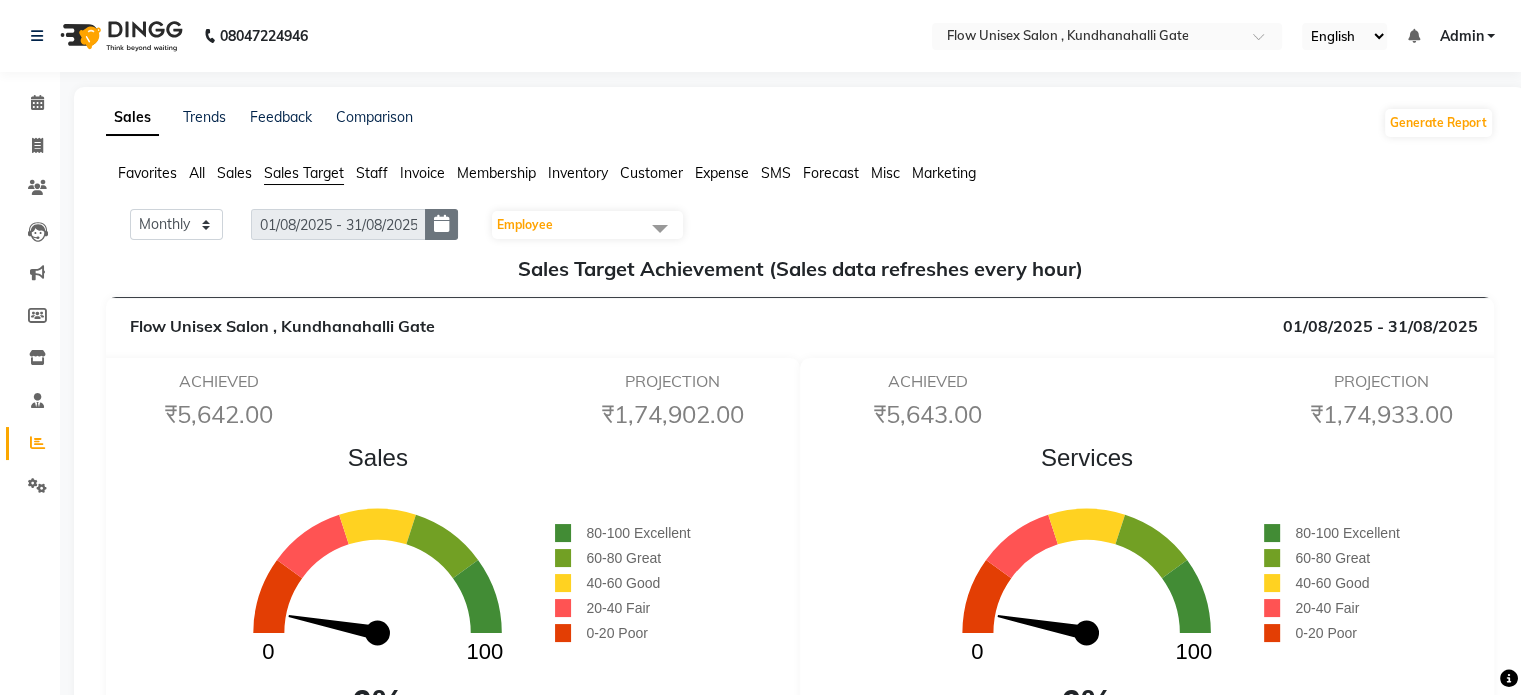 click 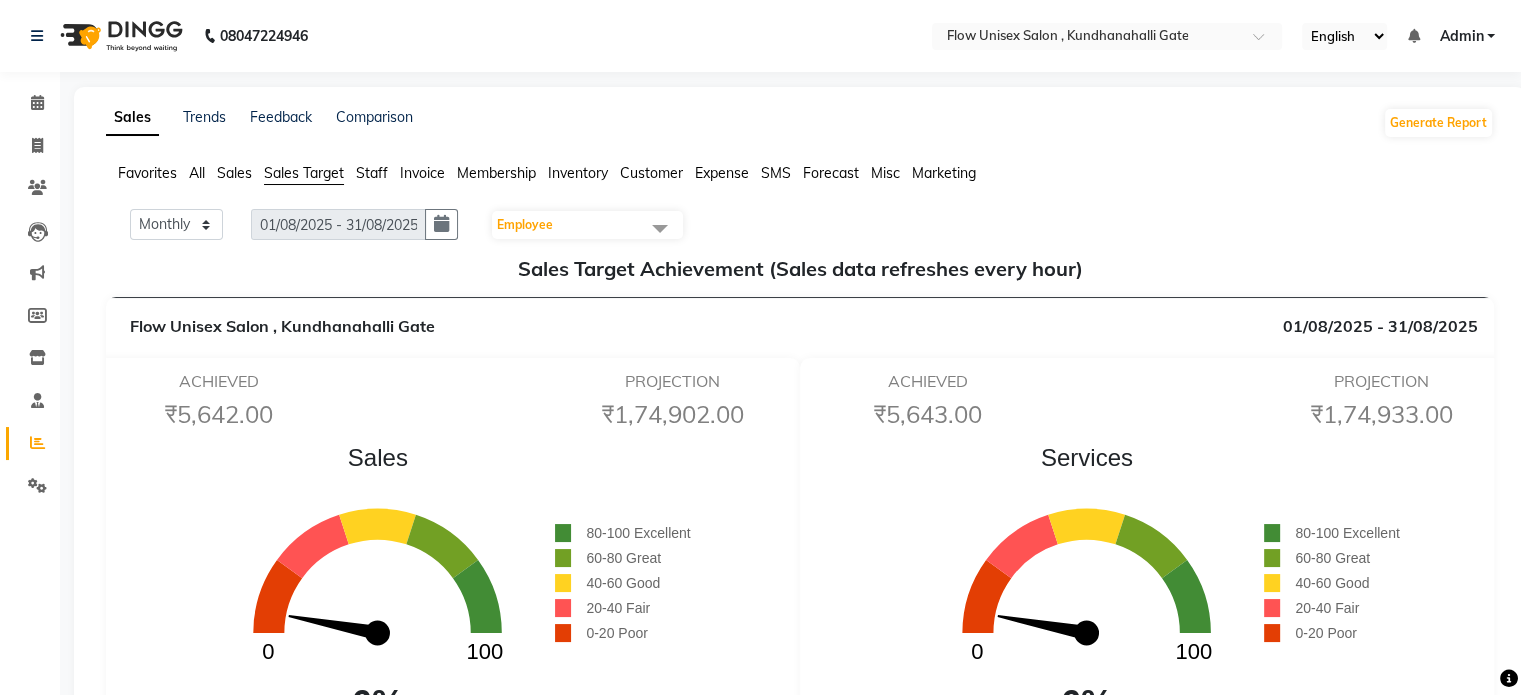 select on "8" 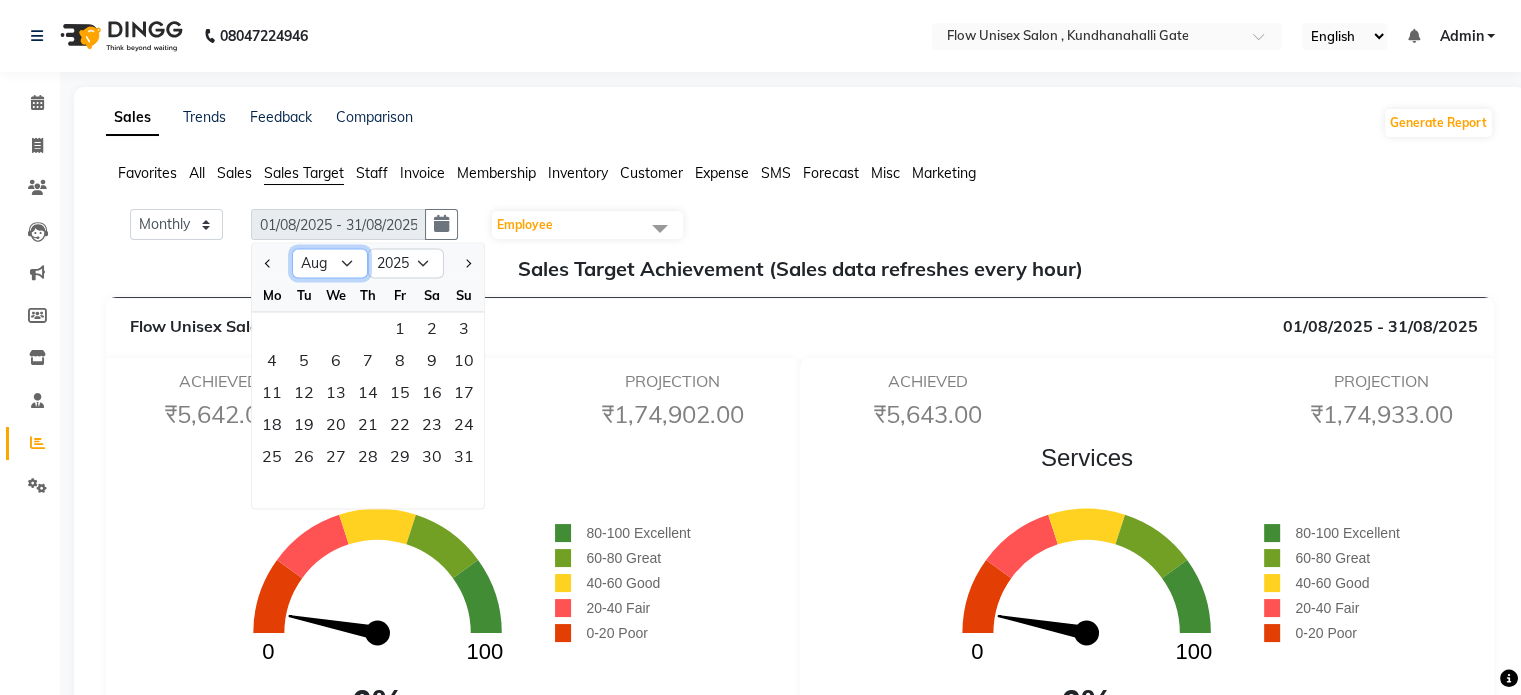 click on "Jan Feb Mar Apr May Jun Jul Aug Sep Oct Nov Dec" 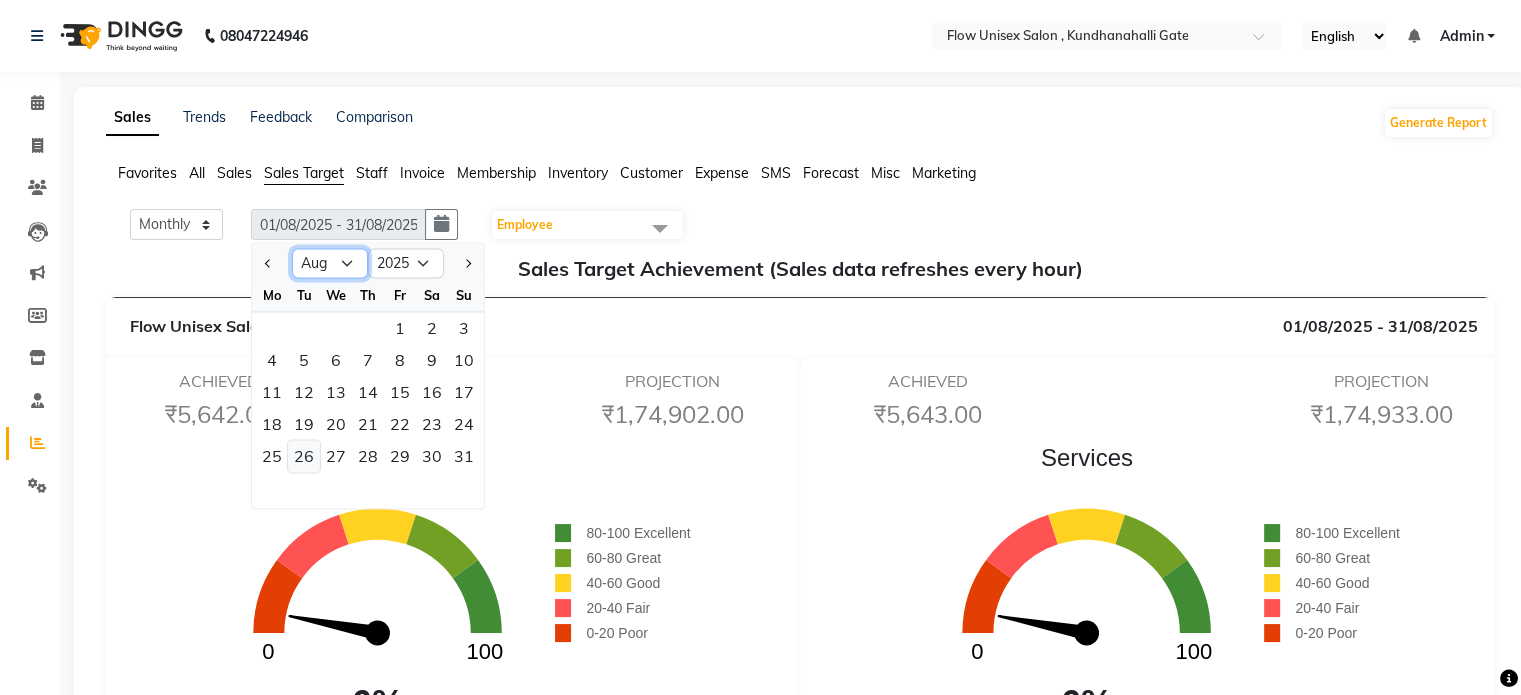 select on "6" 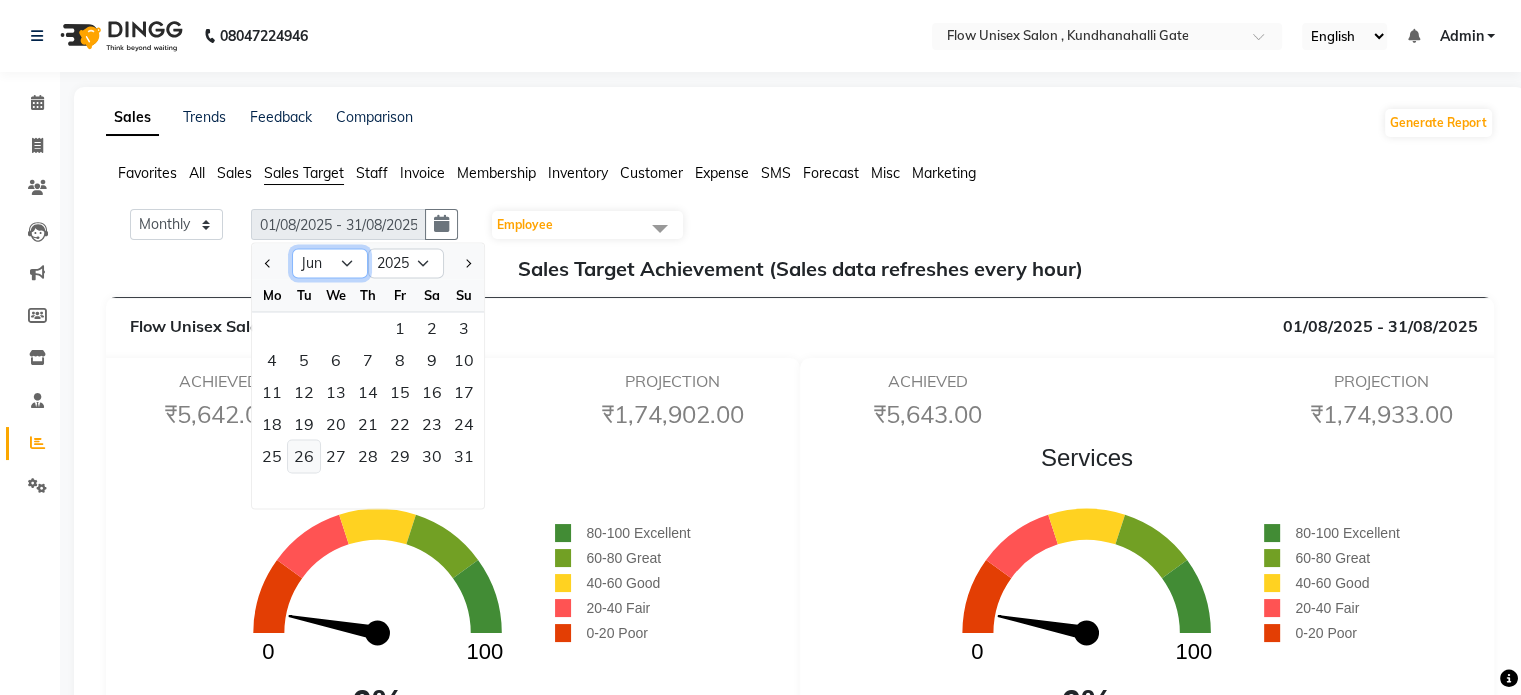 click on "Jan Feb Mar Apr May Jun Jul Aug Sep Oct Nov Dec" 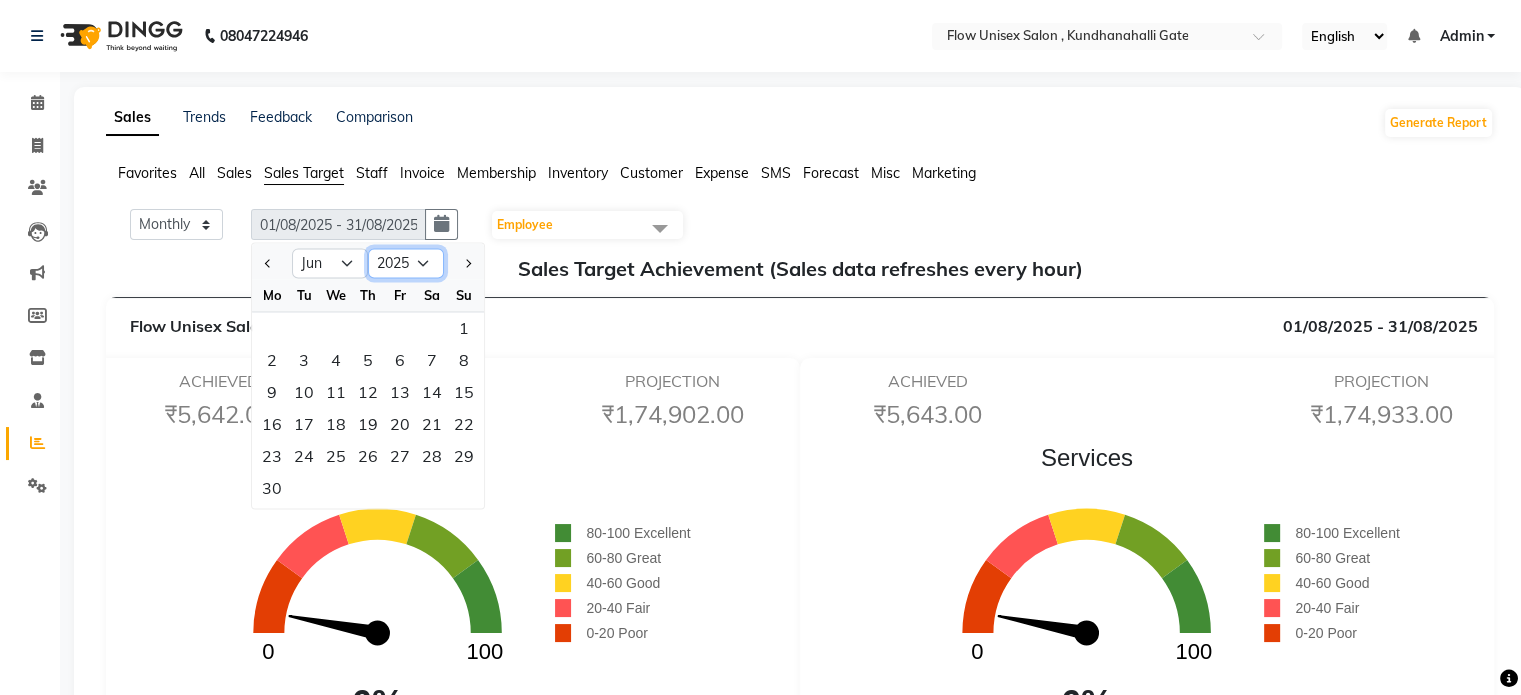 click on "2015 2016 2017 2018 2019 2020 2021 2022 2023 2024 2025 2026 2027 2028 2029 2030 2031 2032 2033 2034 2035" 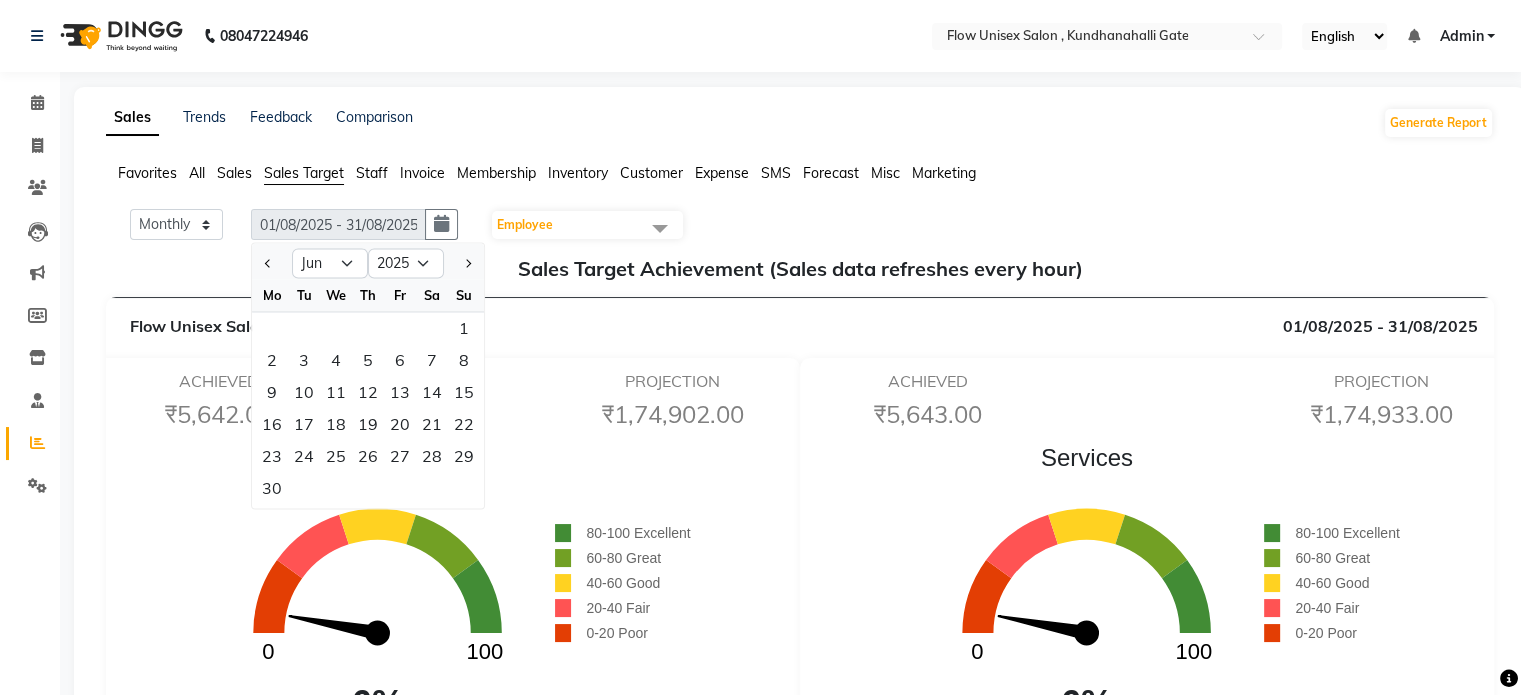 click on "Sales" 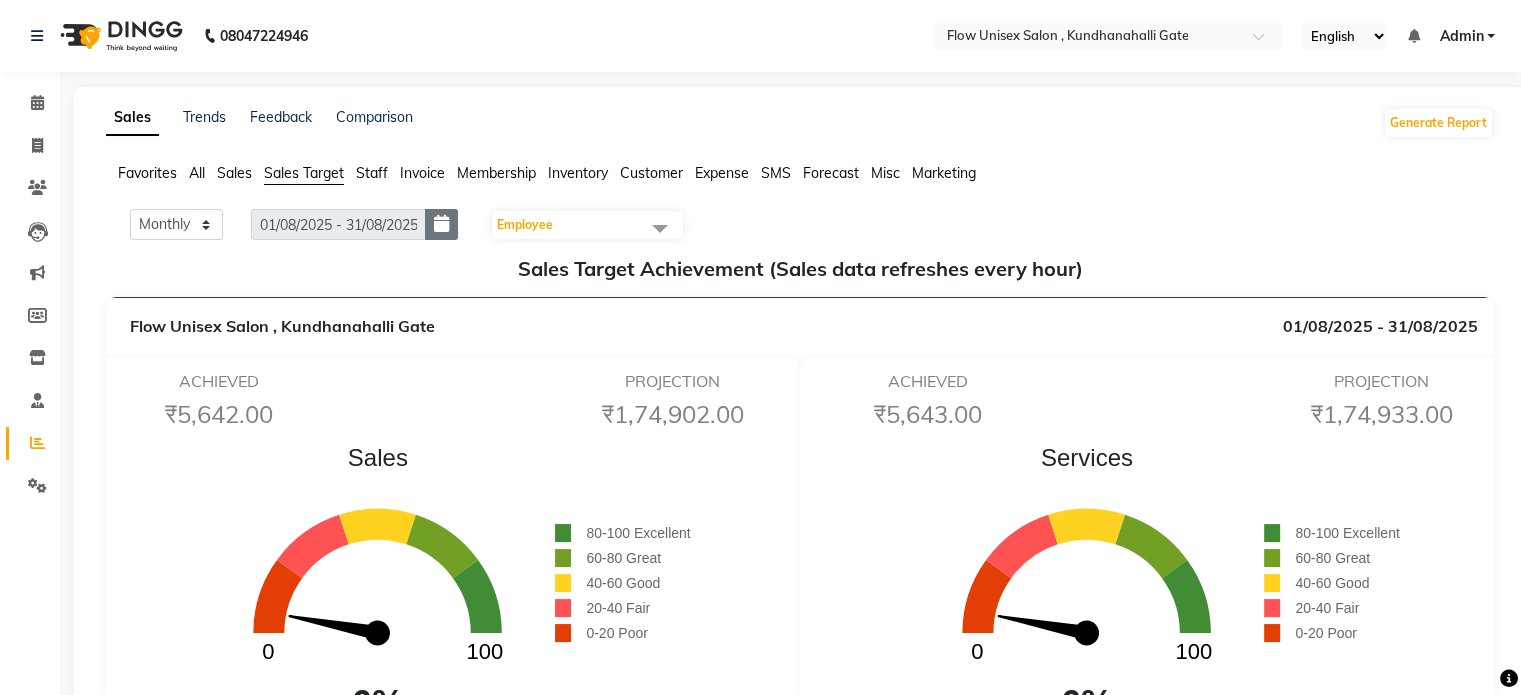 click 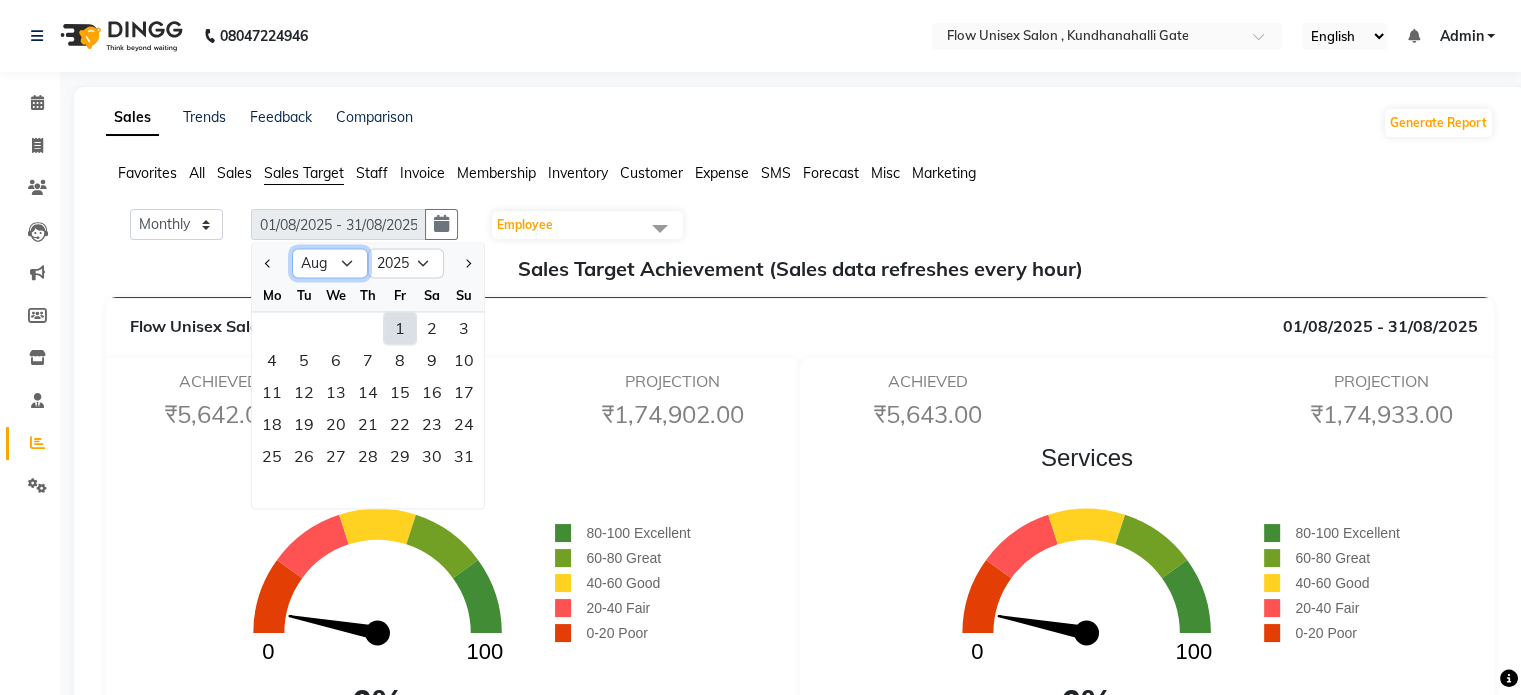 click on "Jan Feb Mar Apr May Jun Jul Aug Sep Oct Nov Dec" 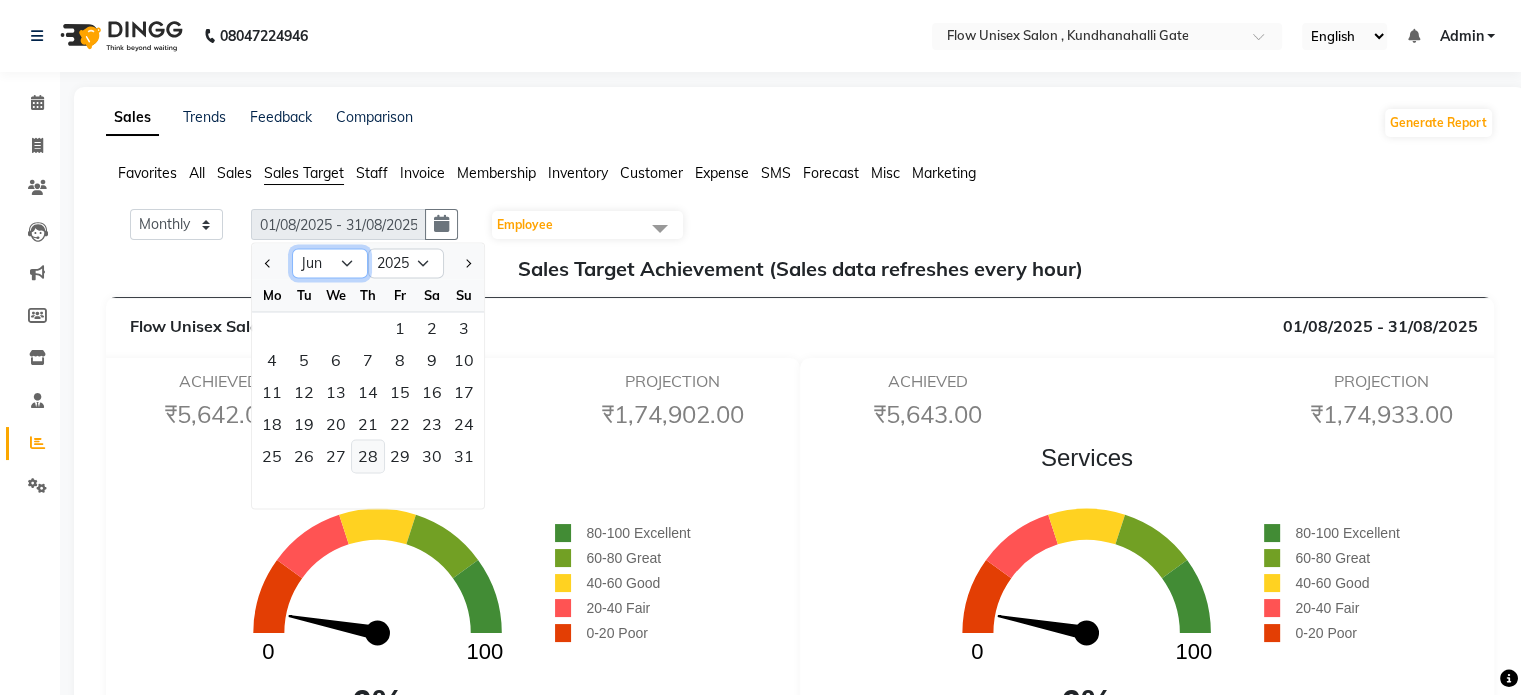 click on "Jan Feb Mar Apr May Jun Jul Aug Sep Oct Nov Dec" 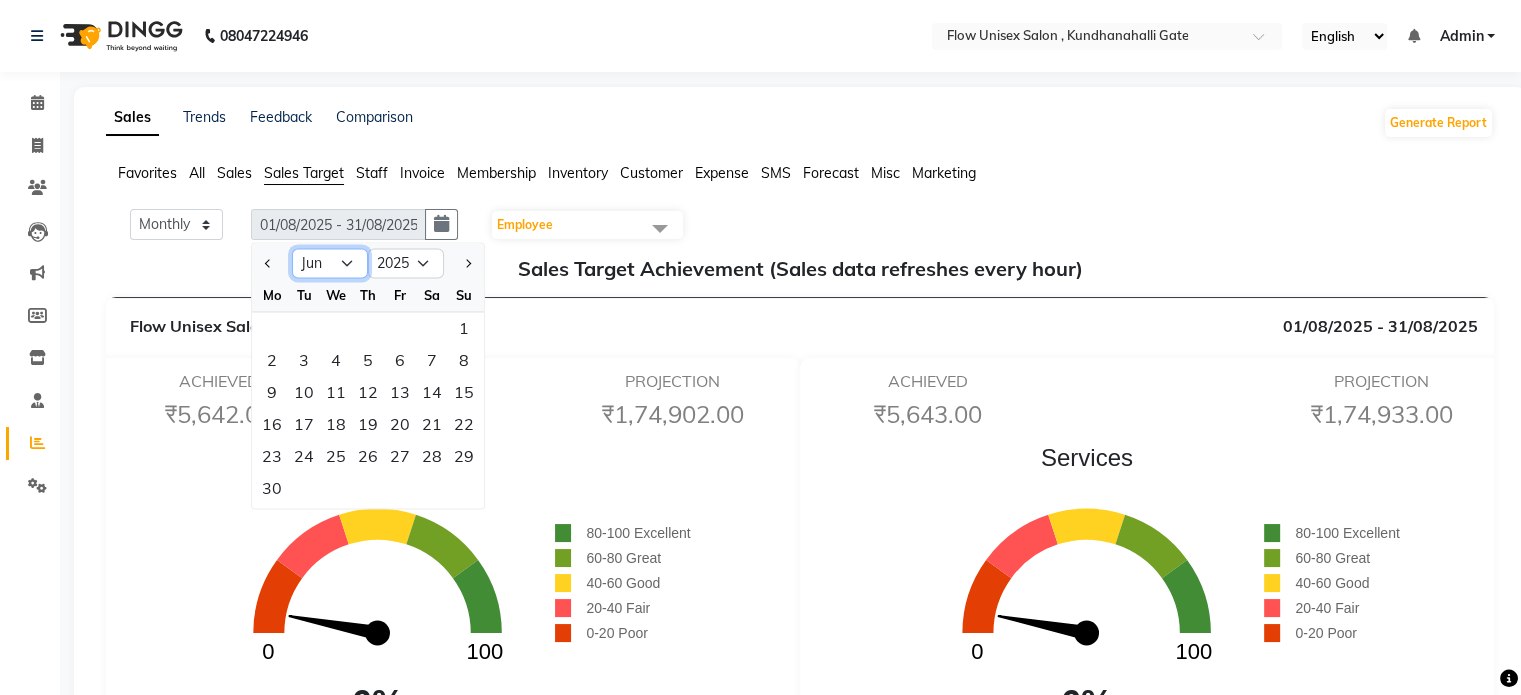 click on "Jan Feb Mar Apr May Jun Jul Aug Sep Oct Nov Dec" 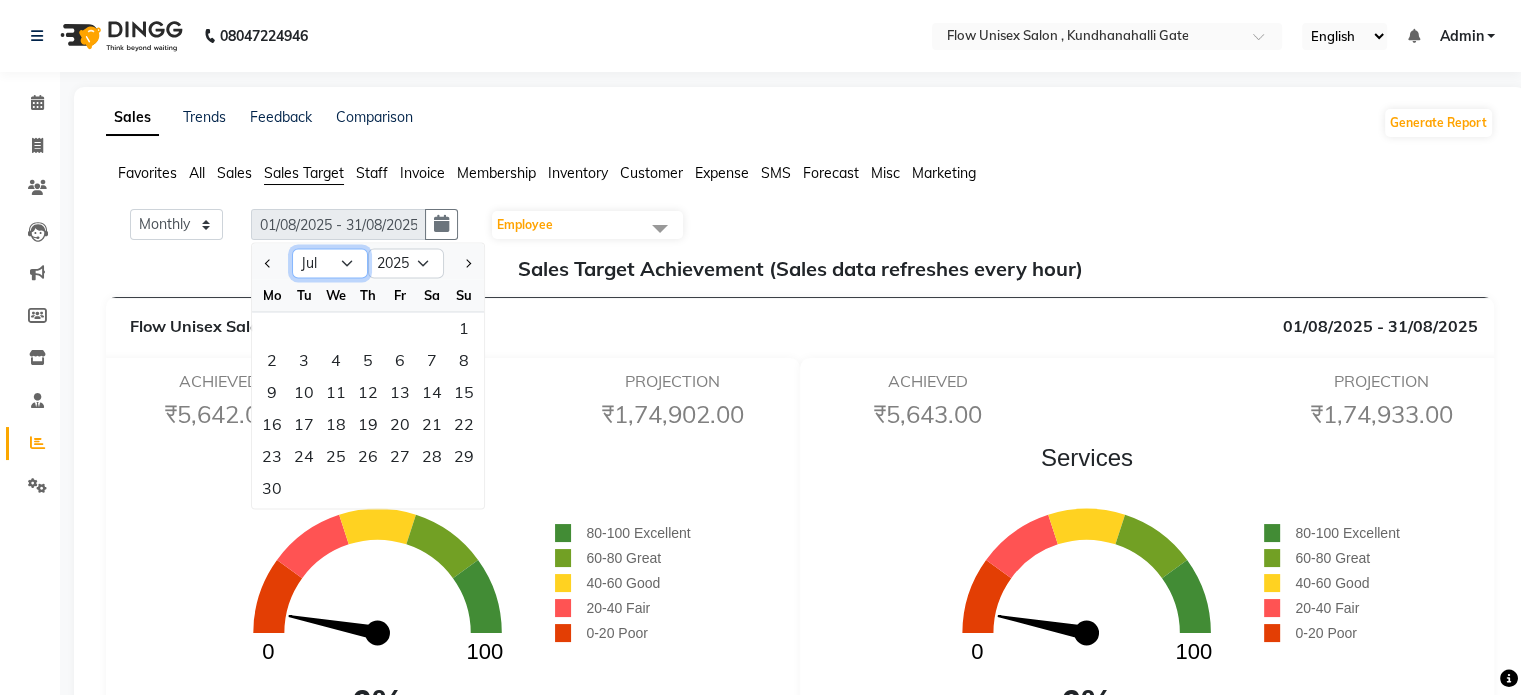 click on "Jan Feb Mar Apr May Jun Jul Aug Sep Oct Nov Dec" 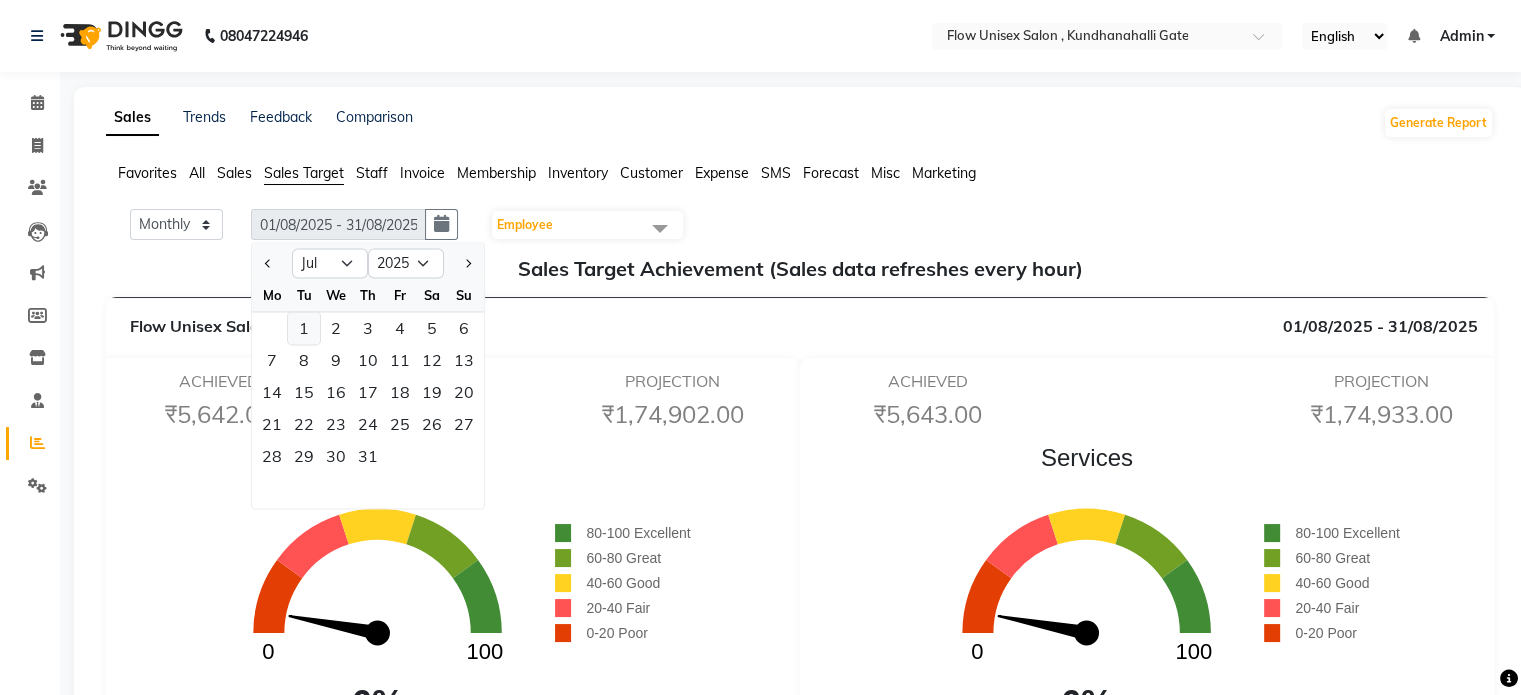 click on "1" 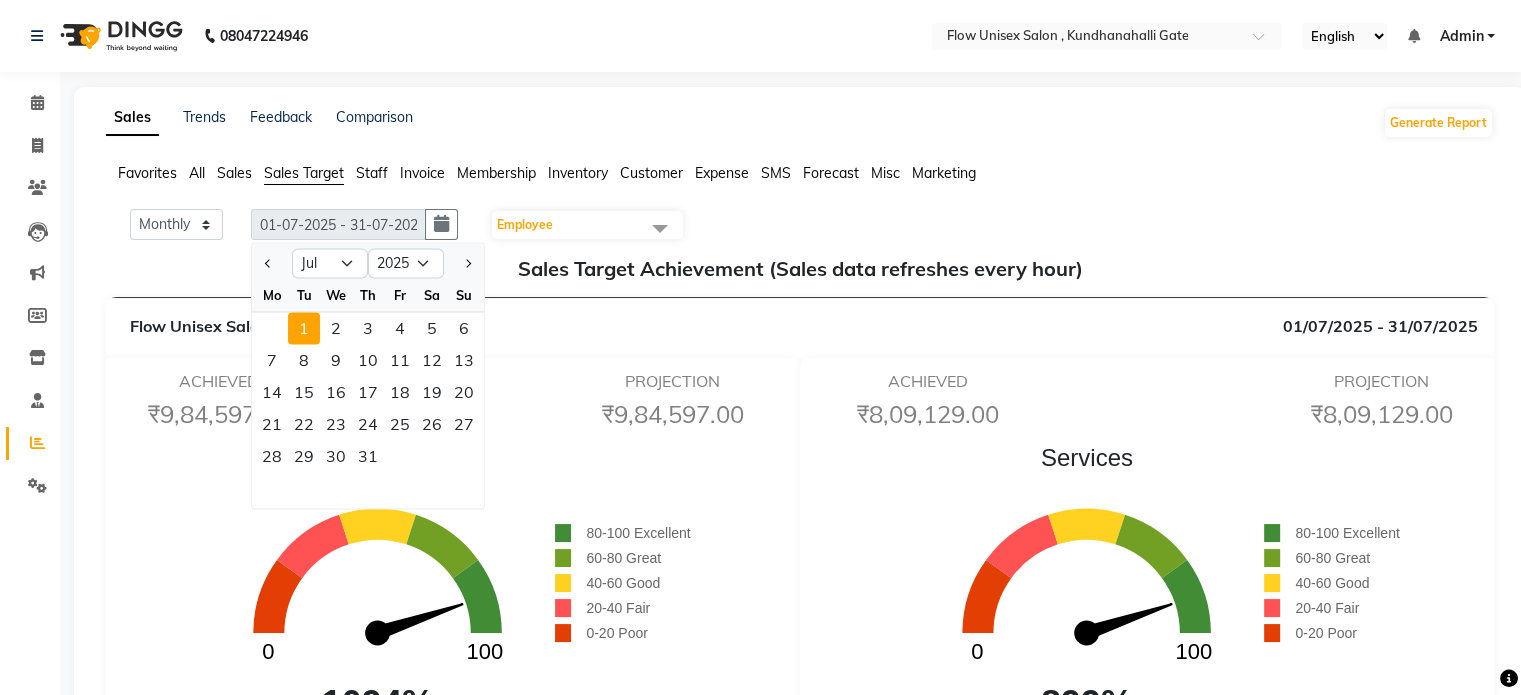 click on "Employee" 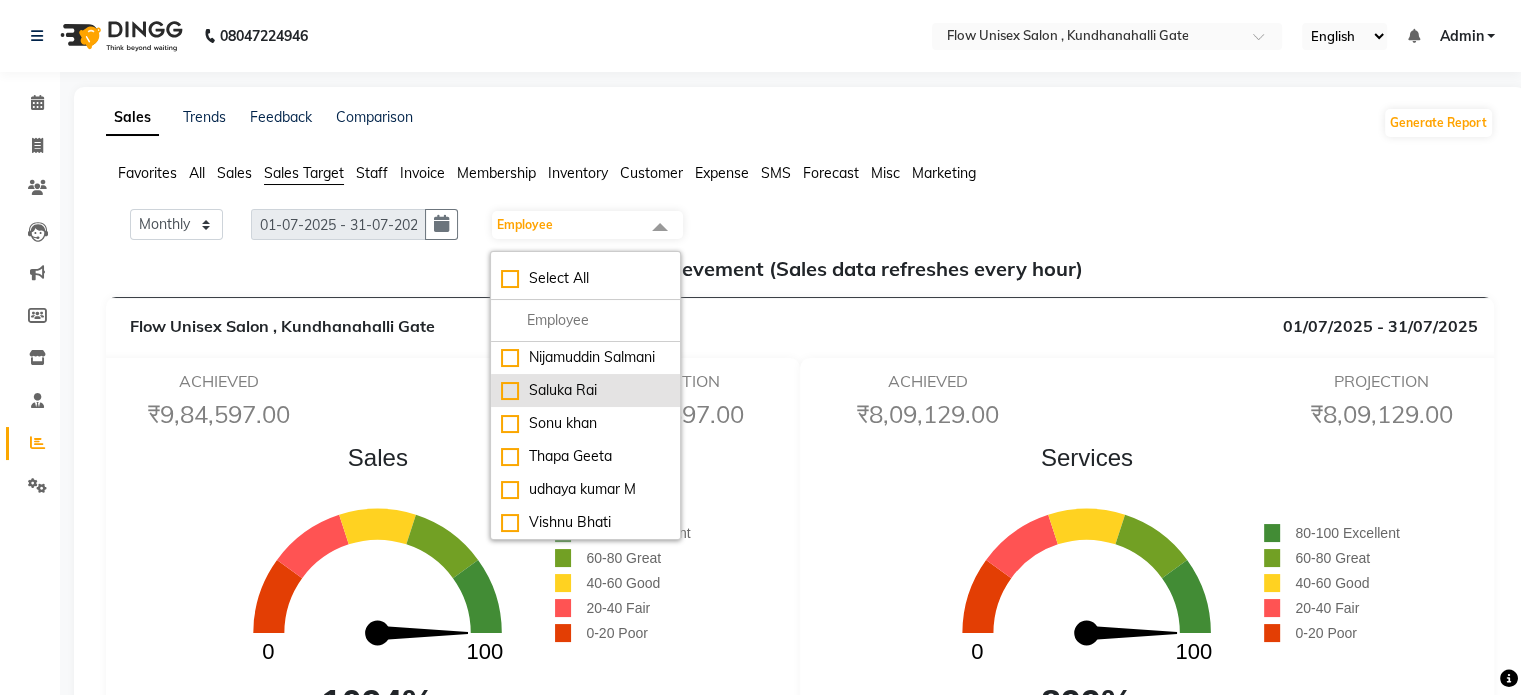 scroll, scrollTop: 319, scrollLeft: 0, axis: vertical 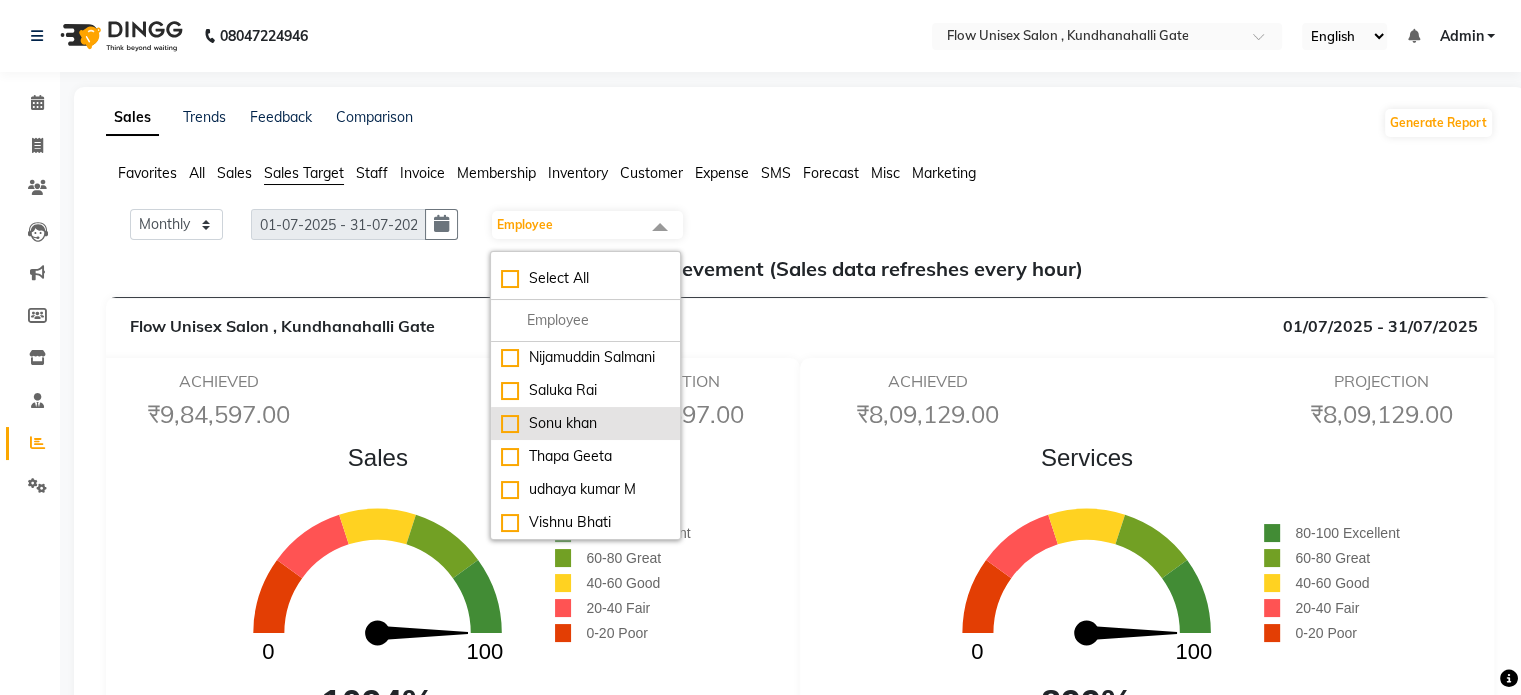 click on "Sonu khan" 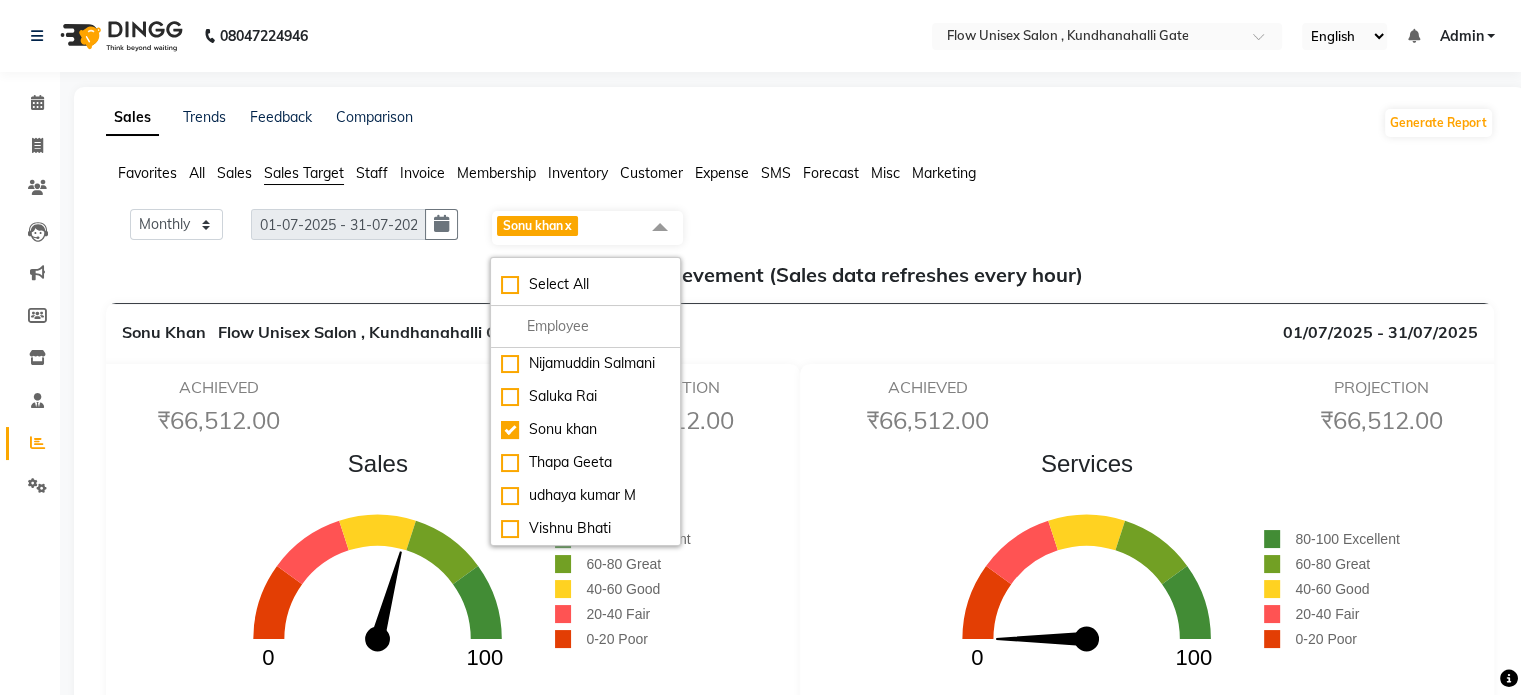 click on "Services  0 100  0%       80-100 Excellent      60-80 Great      40-60 Good      20-40 Fair      0-20 Poor" 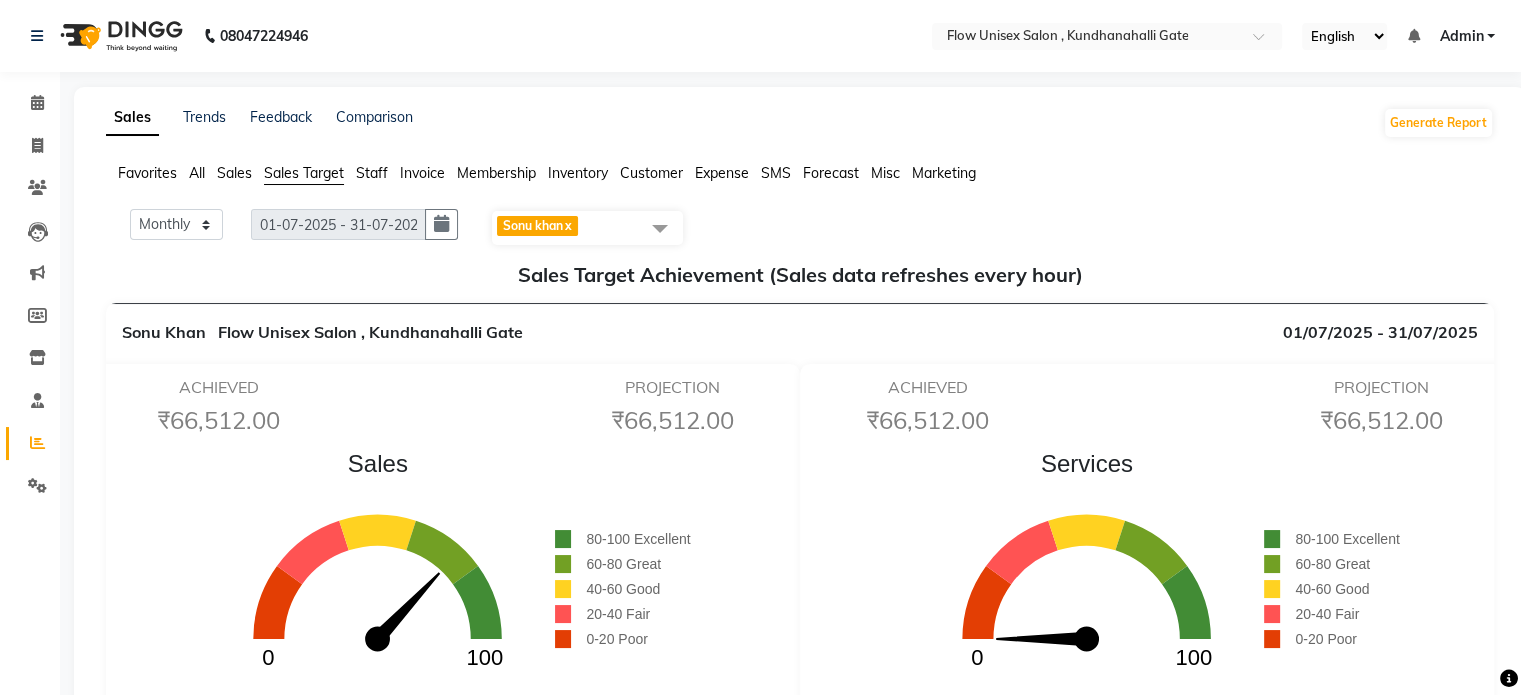 click on "Sonu khan  x" 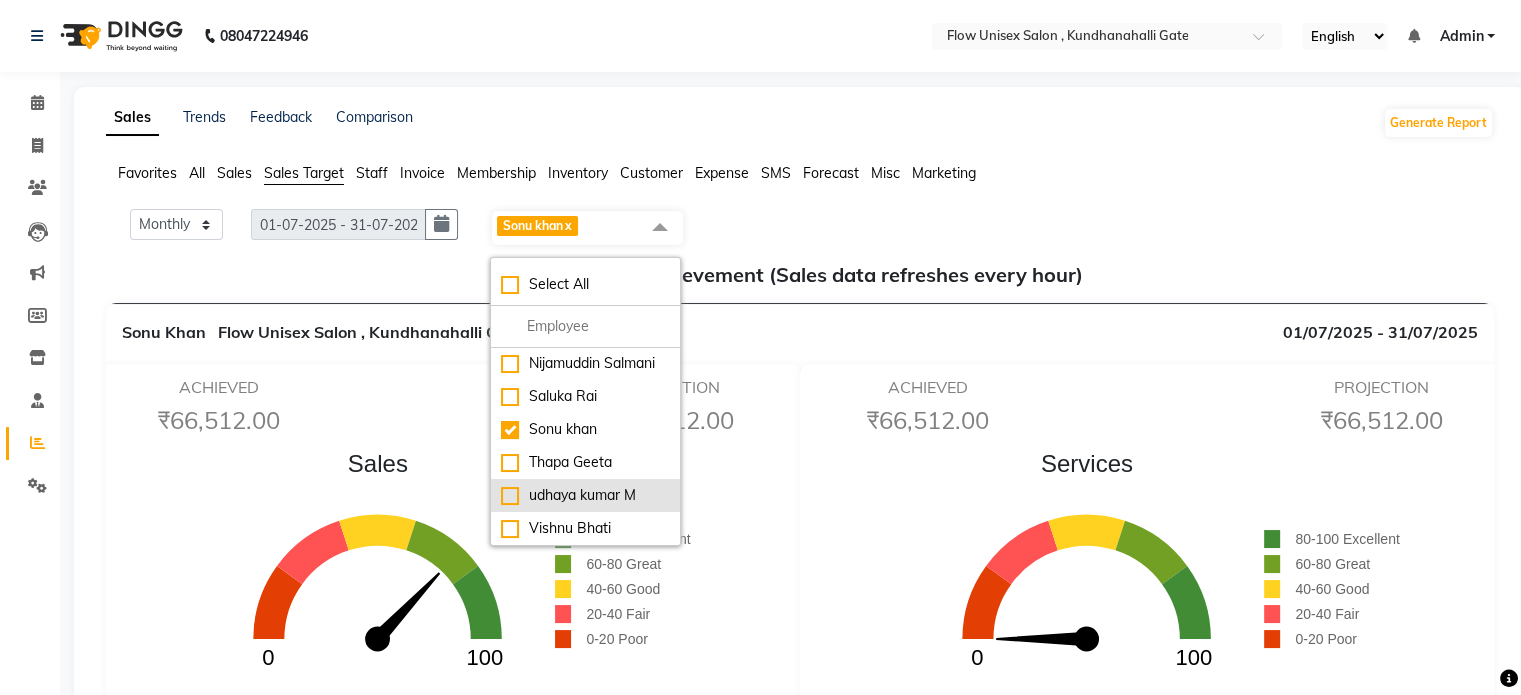 scroll, scrollTop: 100, scrollLeft: 0, axis: vertical 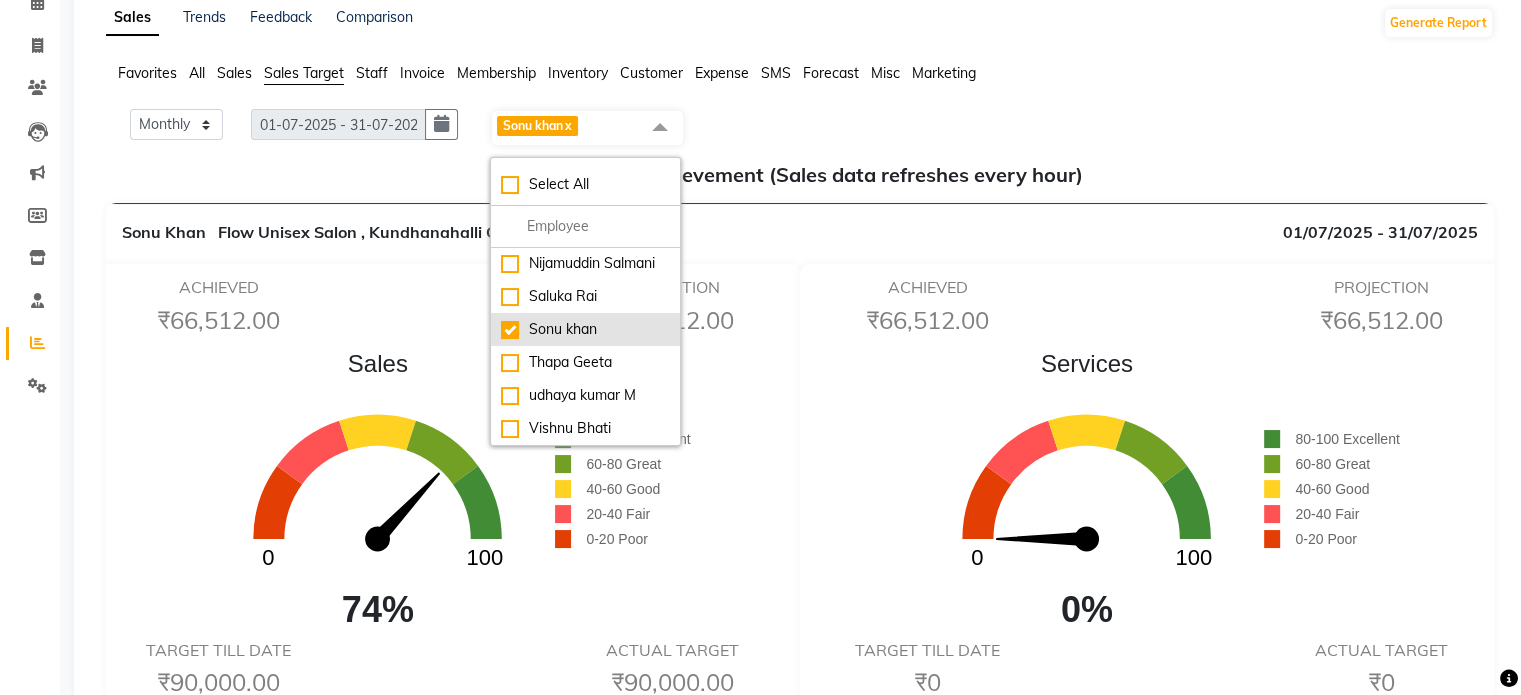 click on "Sonu khan" 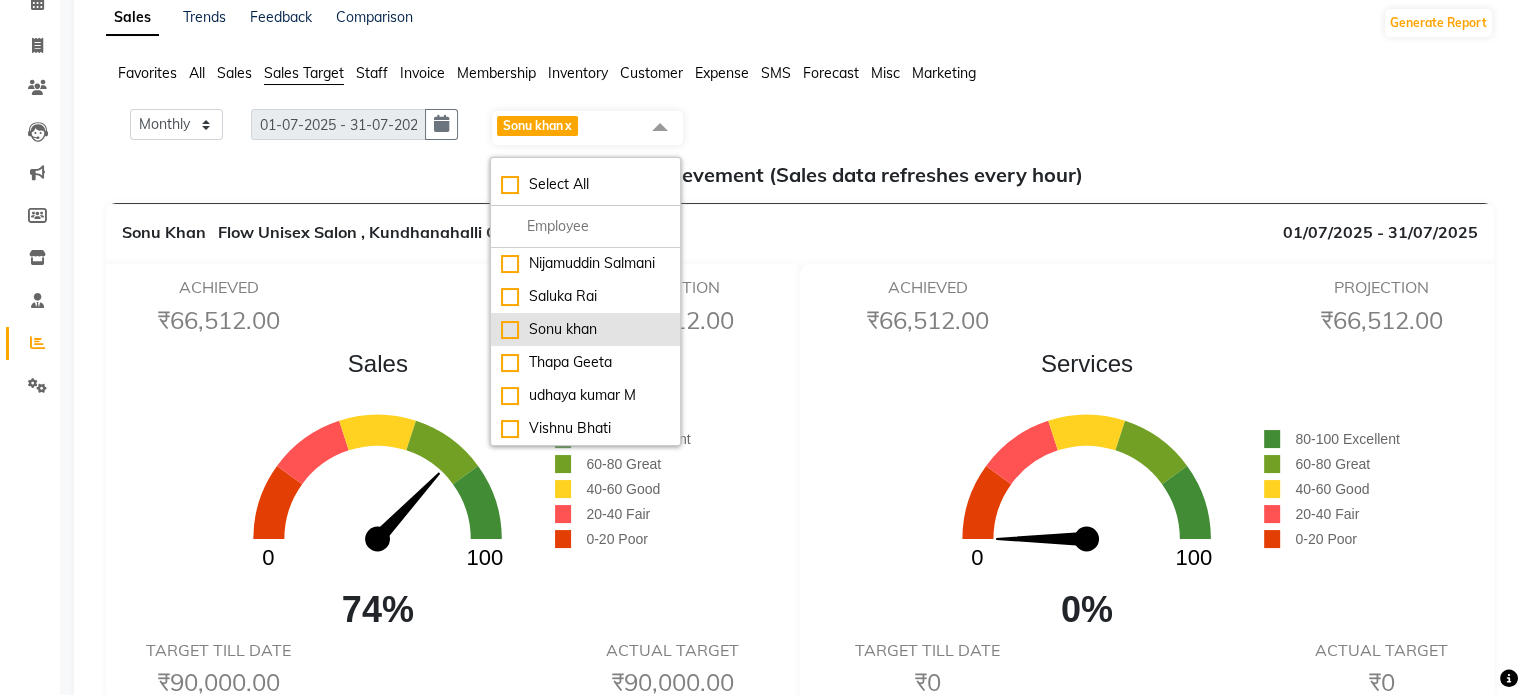 checkbox on "false" 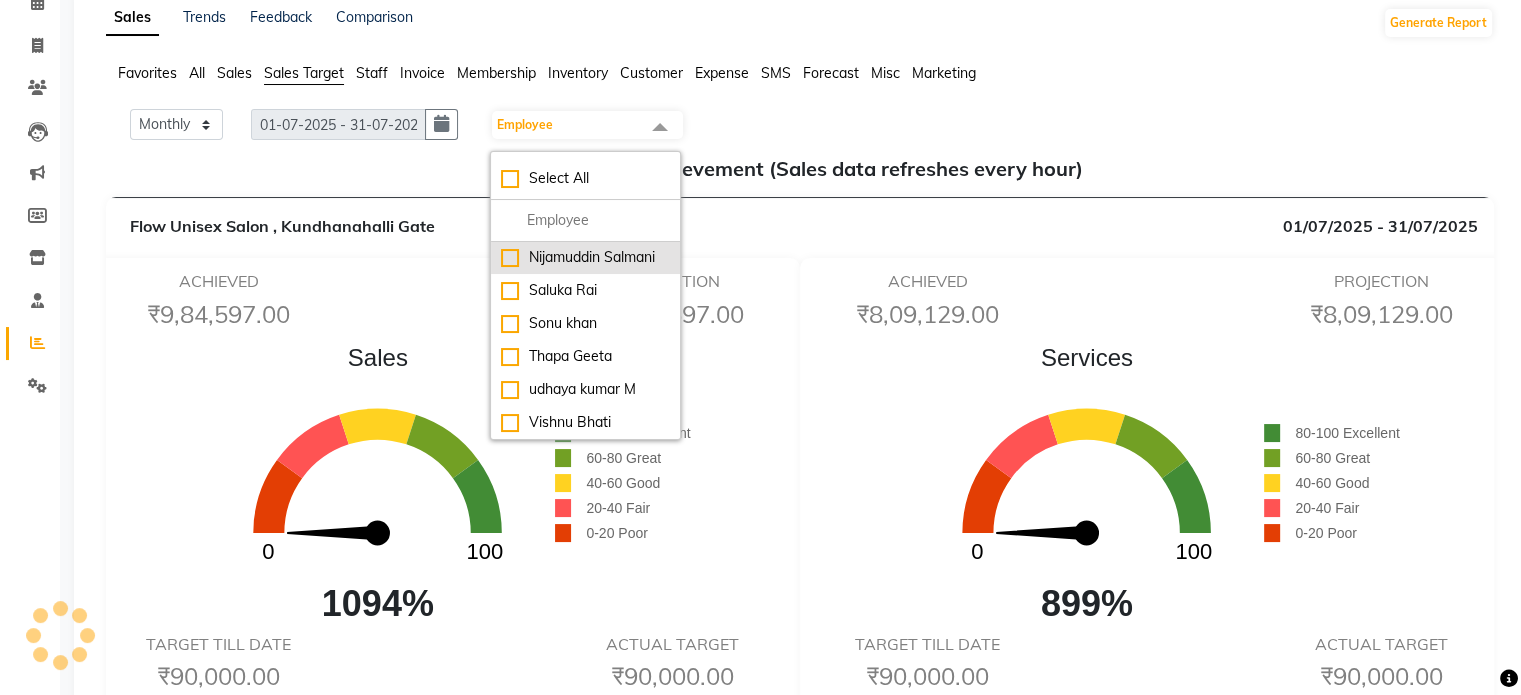scroll, scrollTop: 0, scrollLeft: 0, axis: both 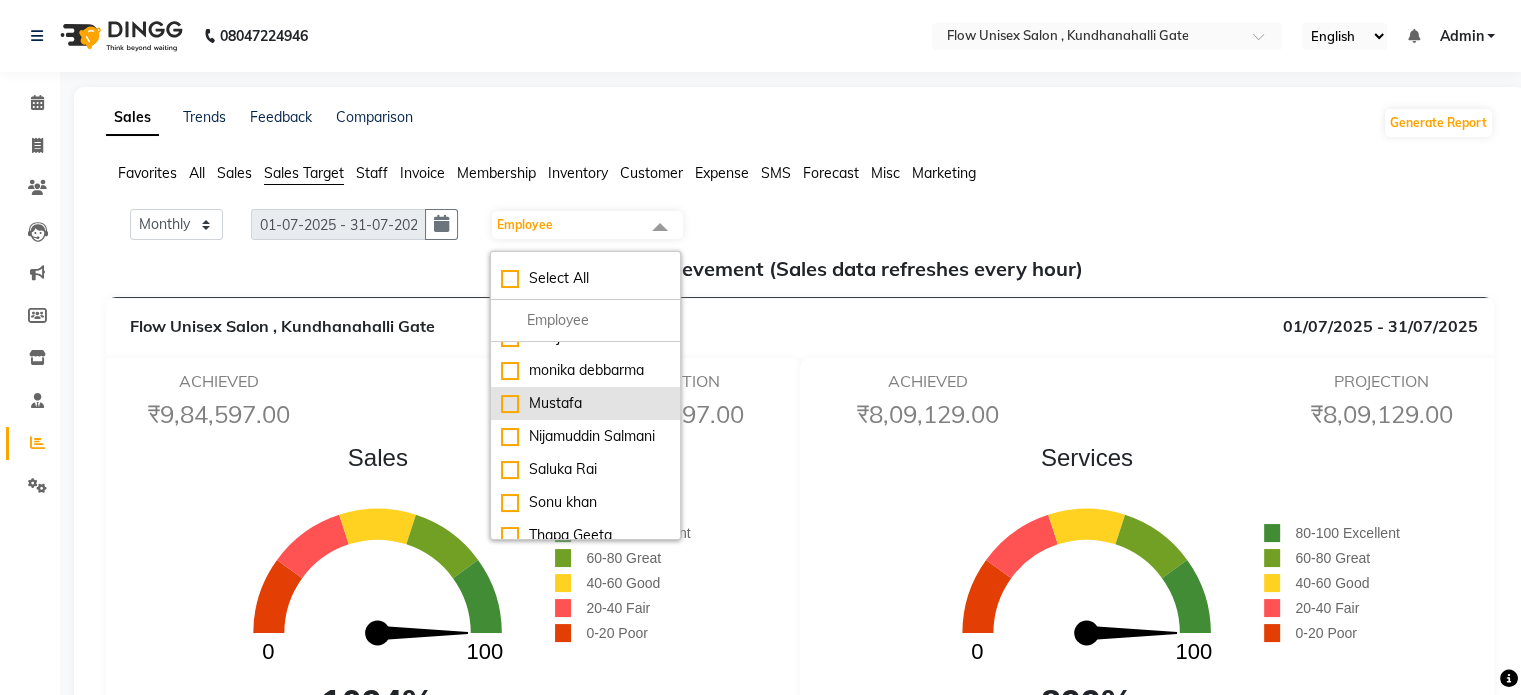click on "Mustafa" 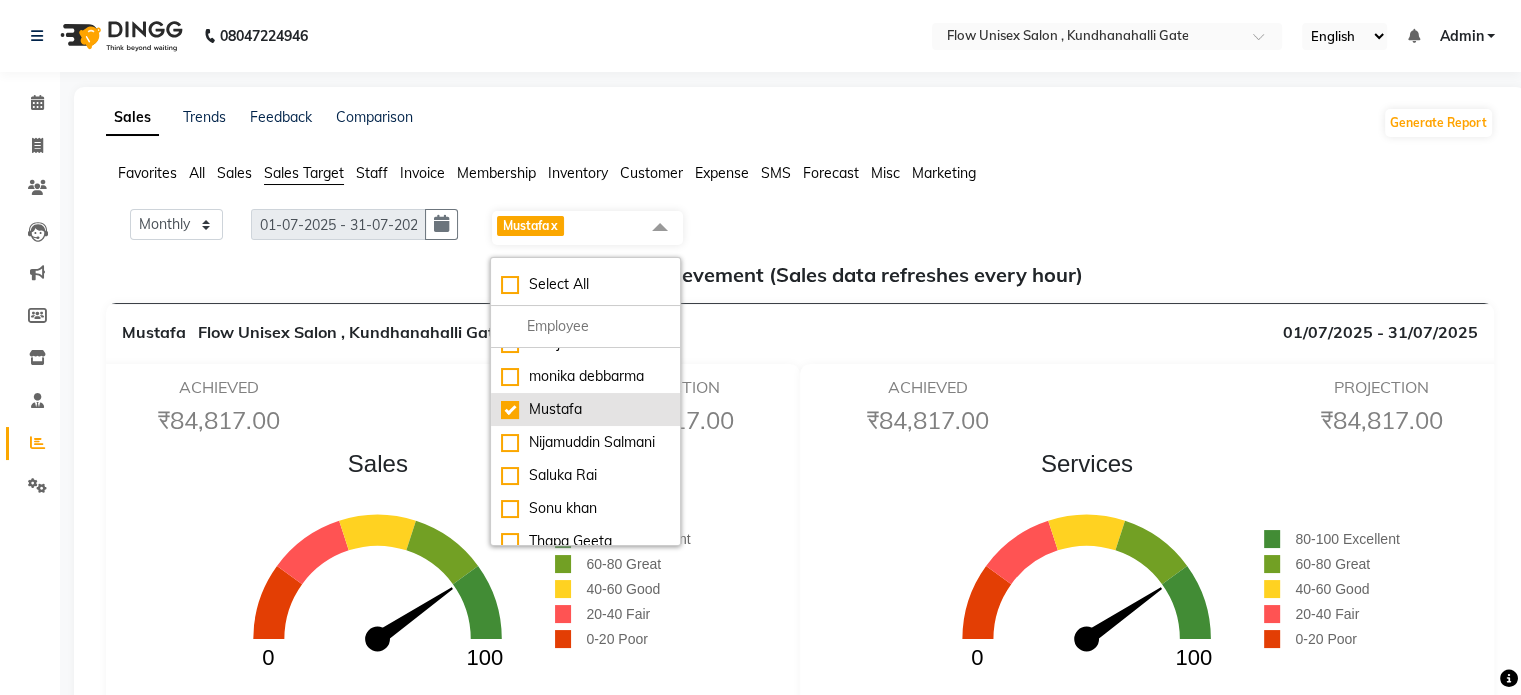 click on "Mustafa" 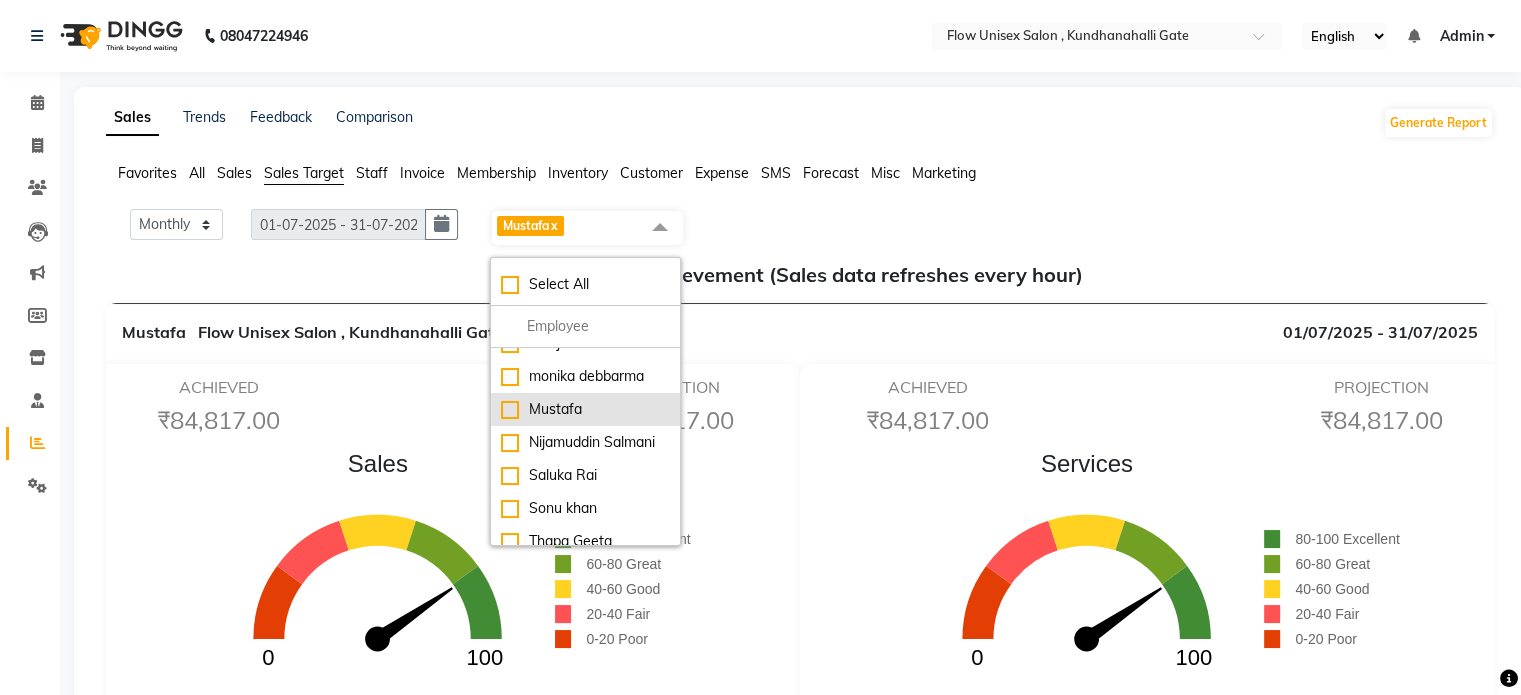 checkbox on "false" 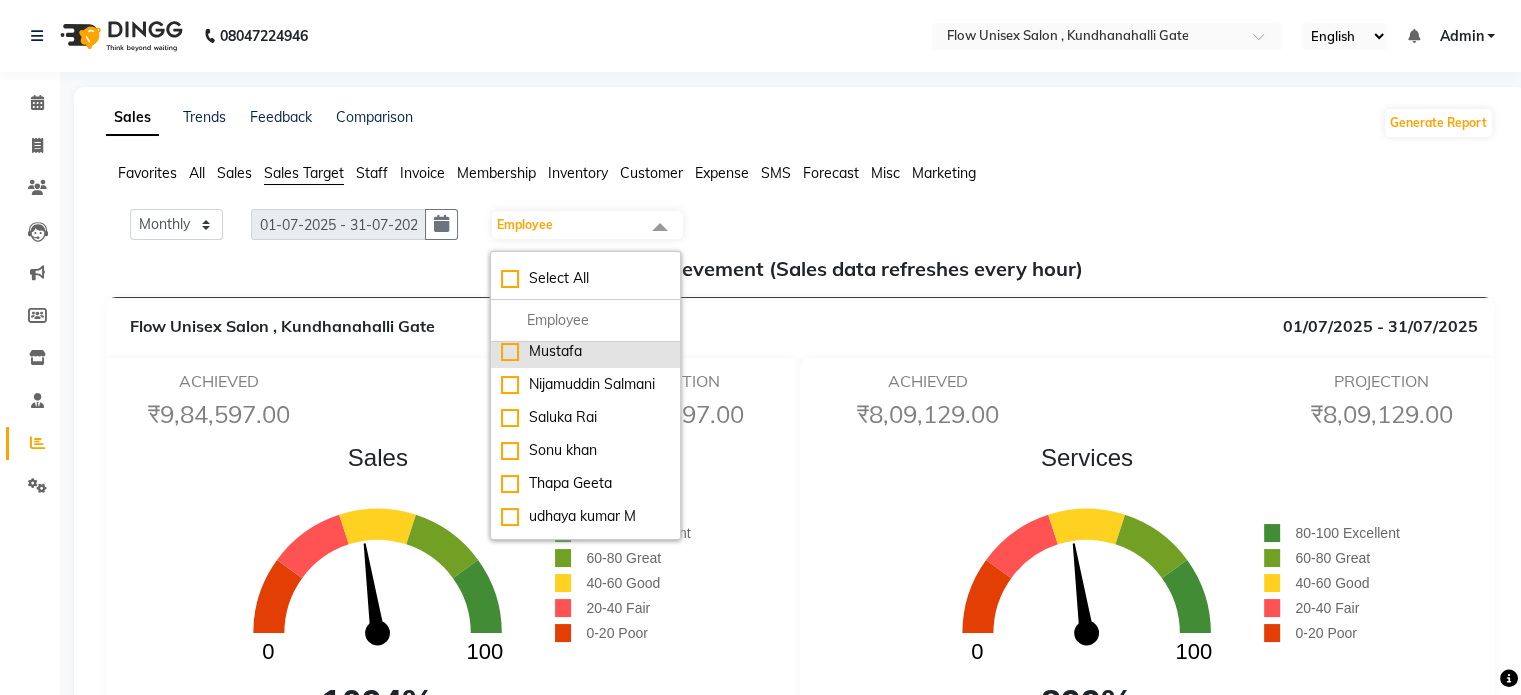 scroll, scrollTop: 319, scrollLeft: 0, axis: vertical 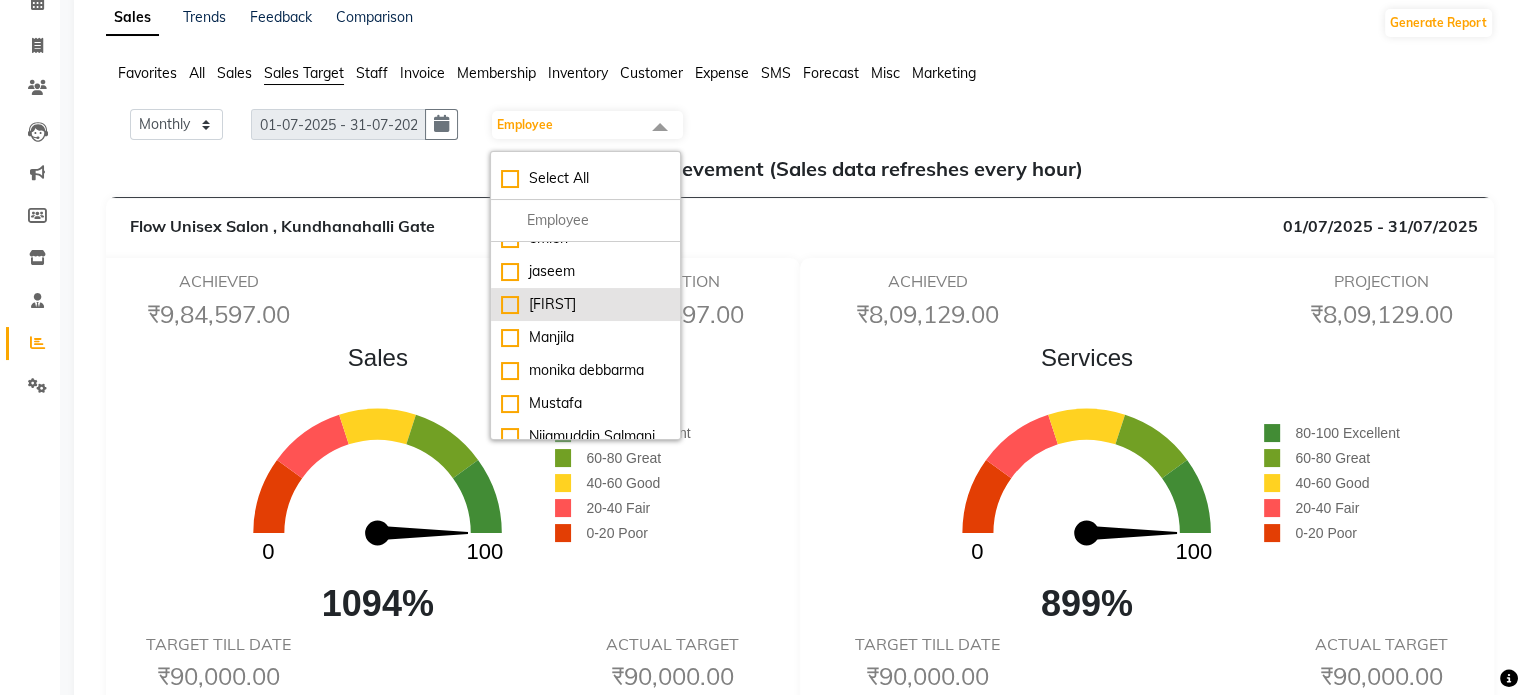 click on "[FIRST]" 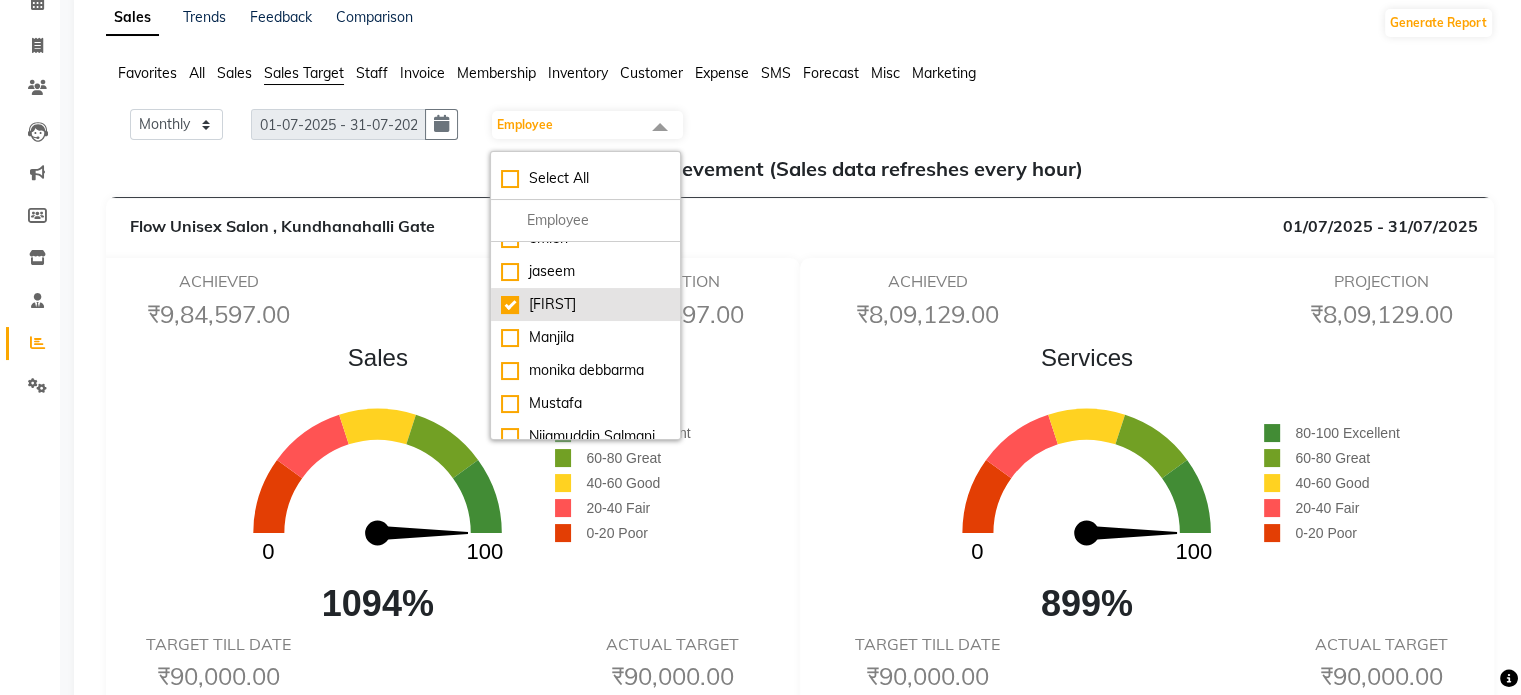 scroll, scrollTop: 0, scrollLeft: 0, axis: both 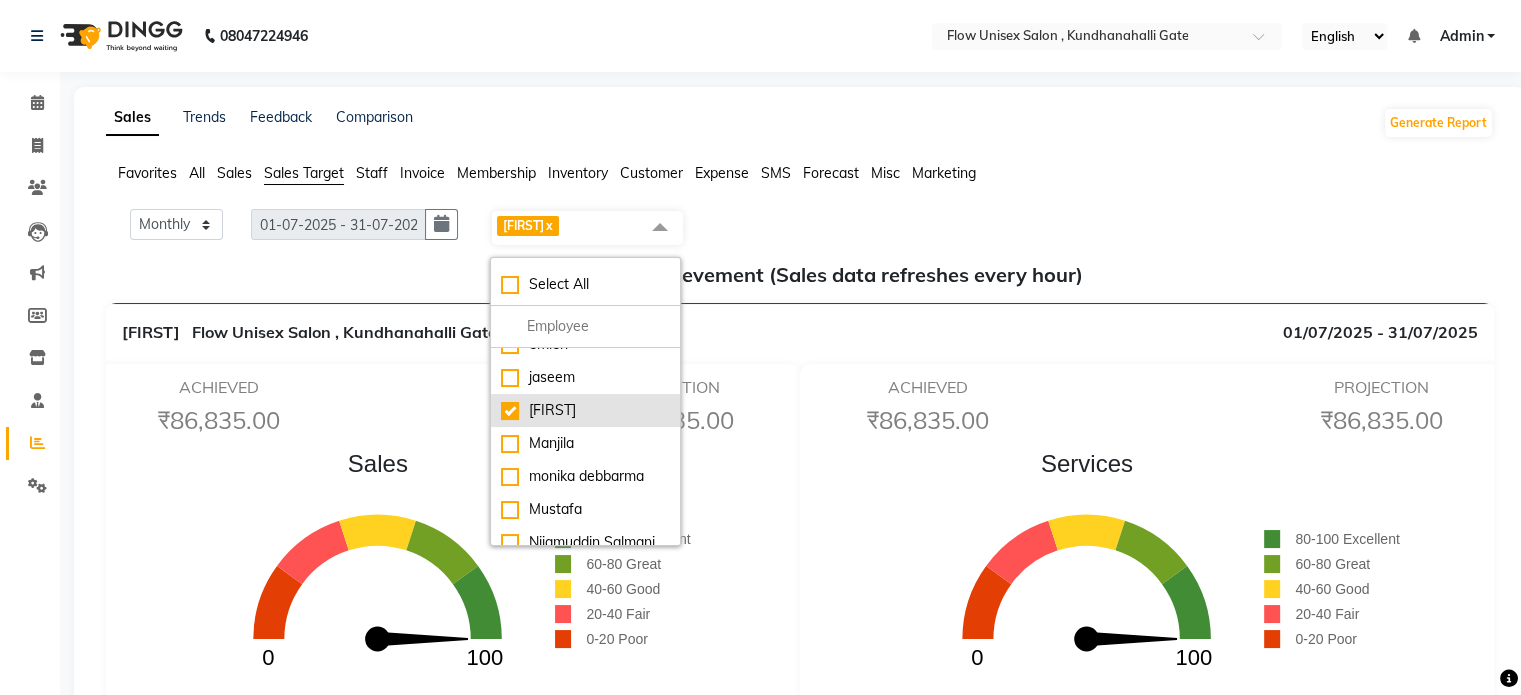 click on "[FIRST]" 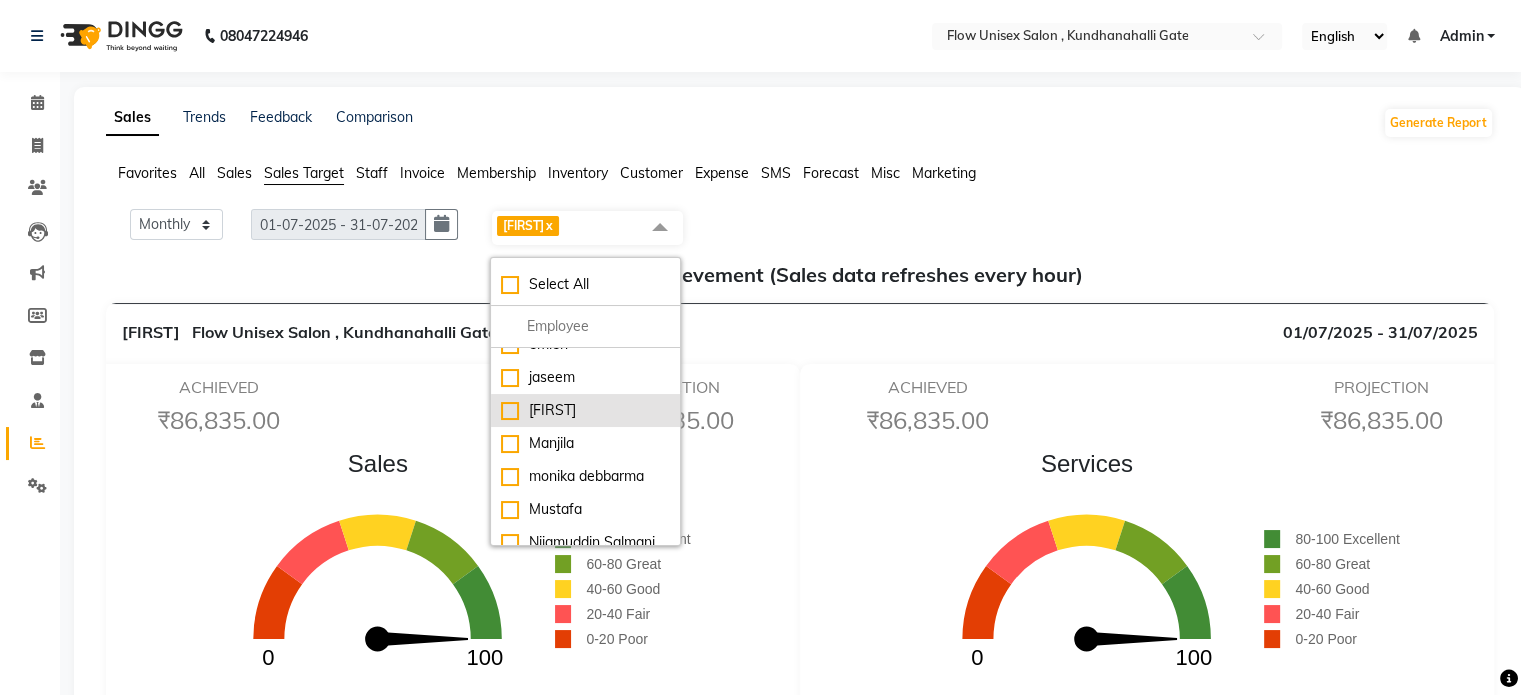 checkbox on "false" 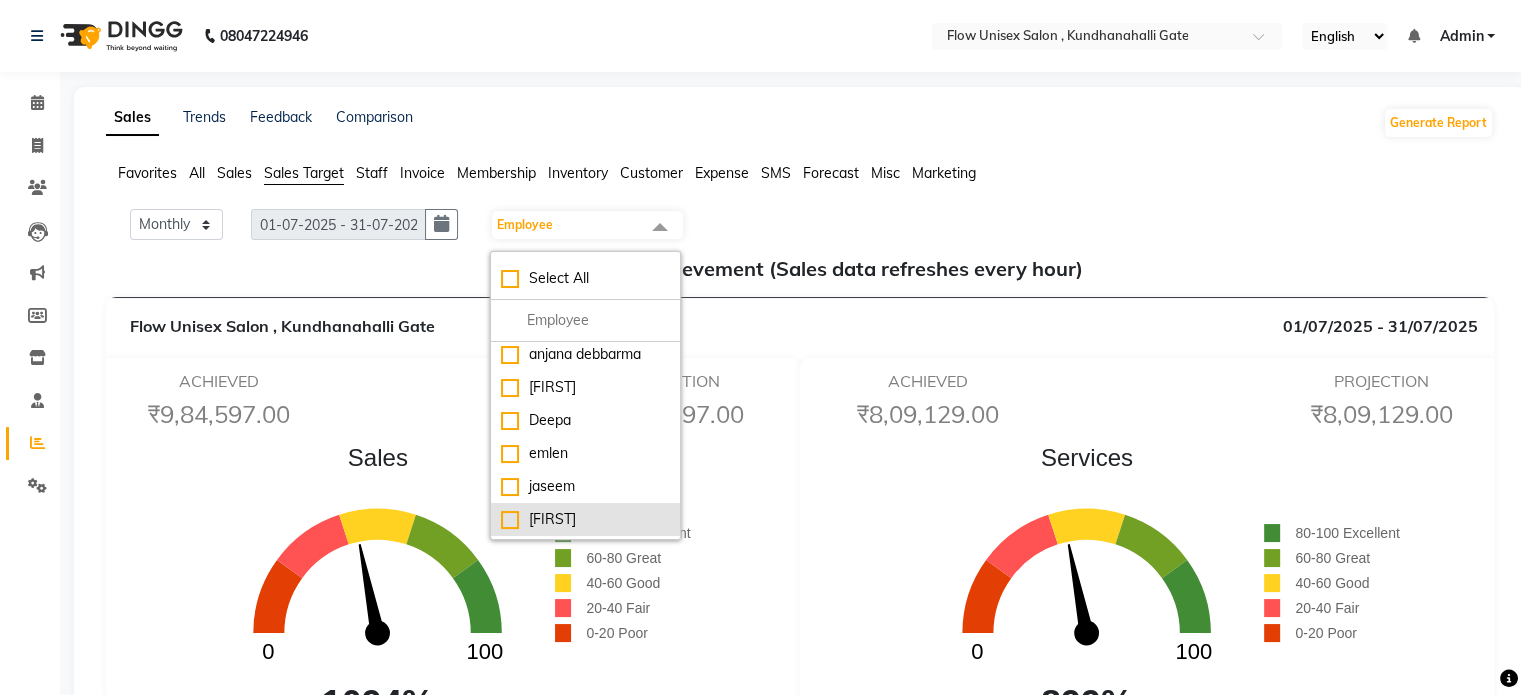 scroll, scrollTop: 0, scrollLeft: 0, axis: both 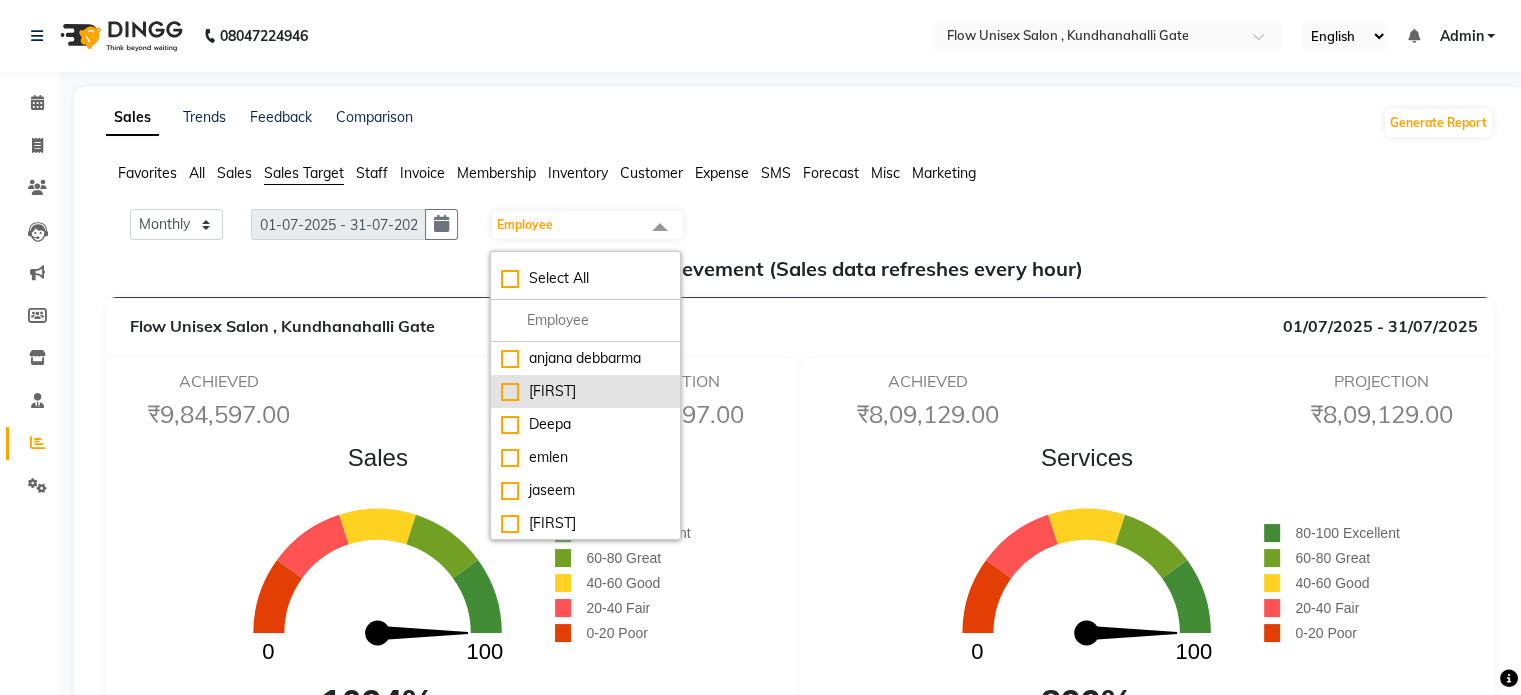 click on "[FIRST]" 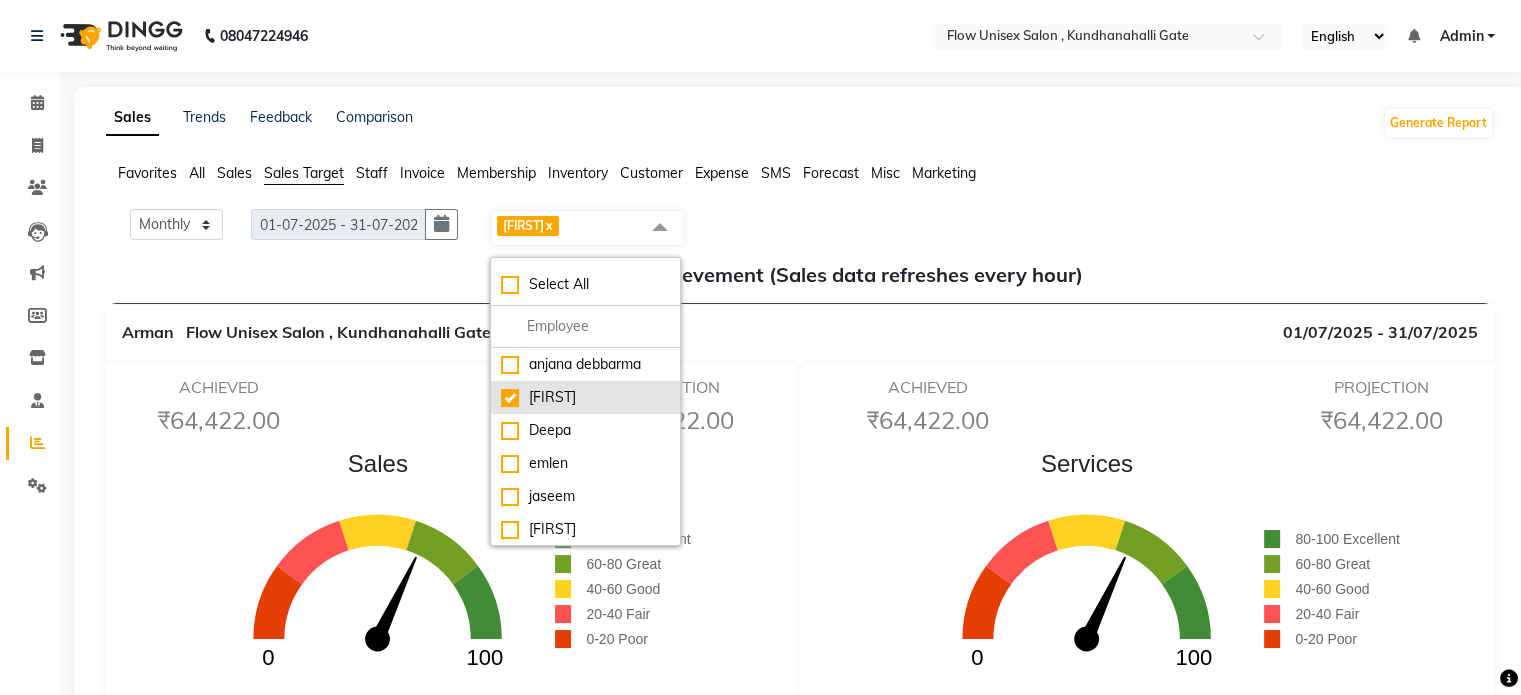 click on "[FIRST]" 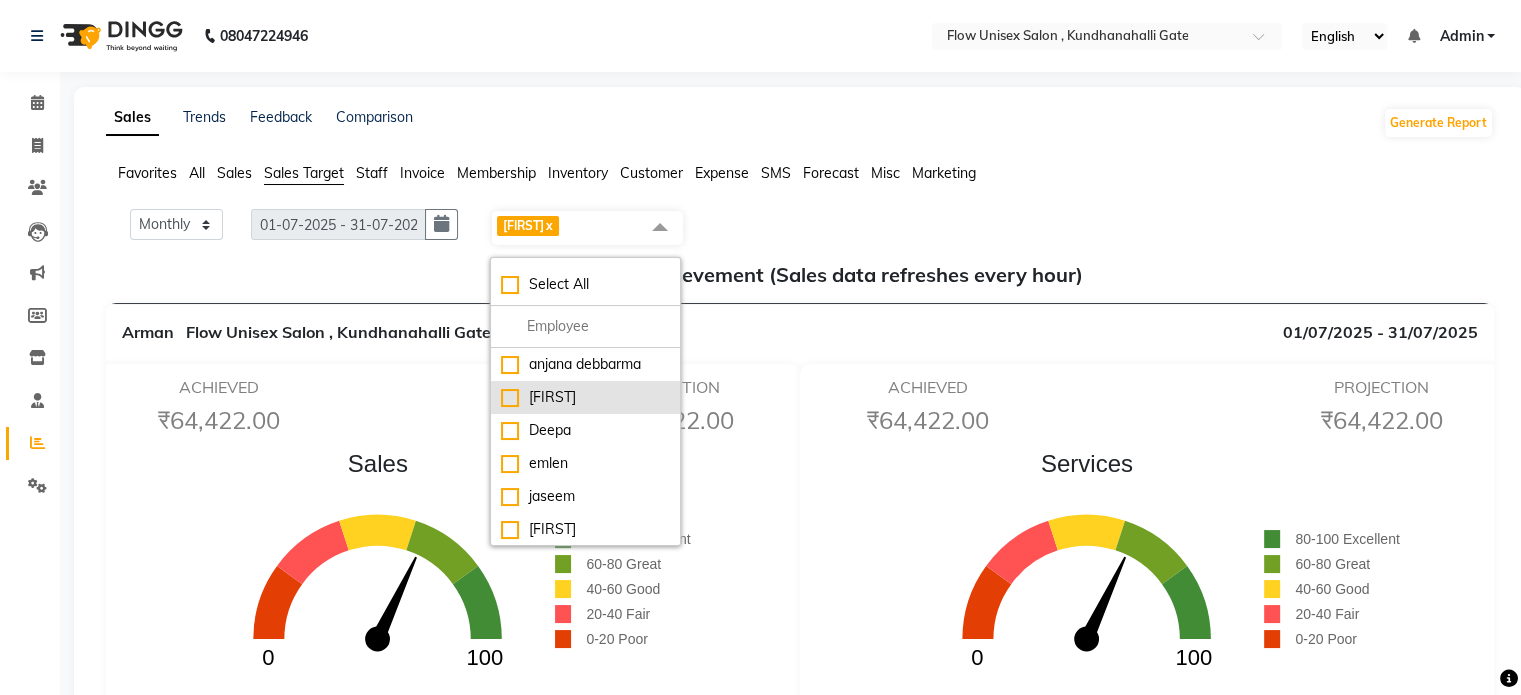 checkbox on "false" 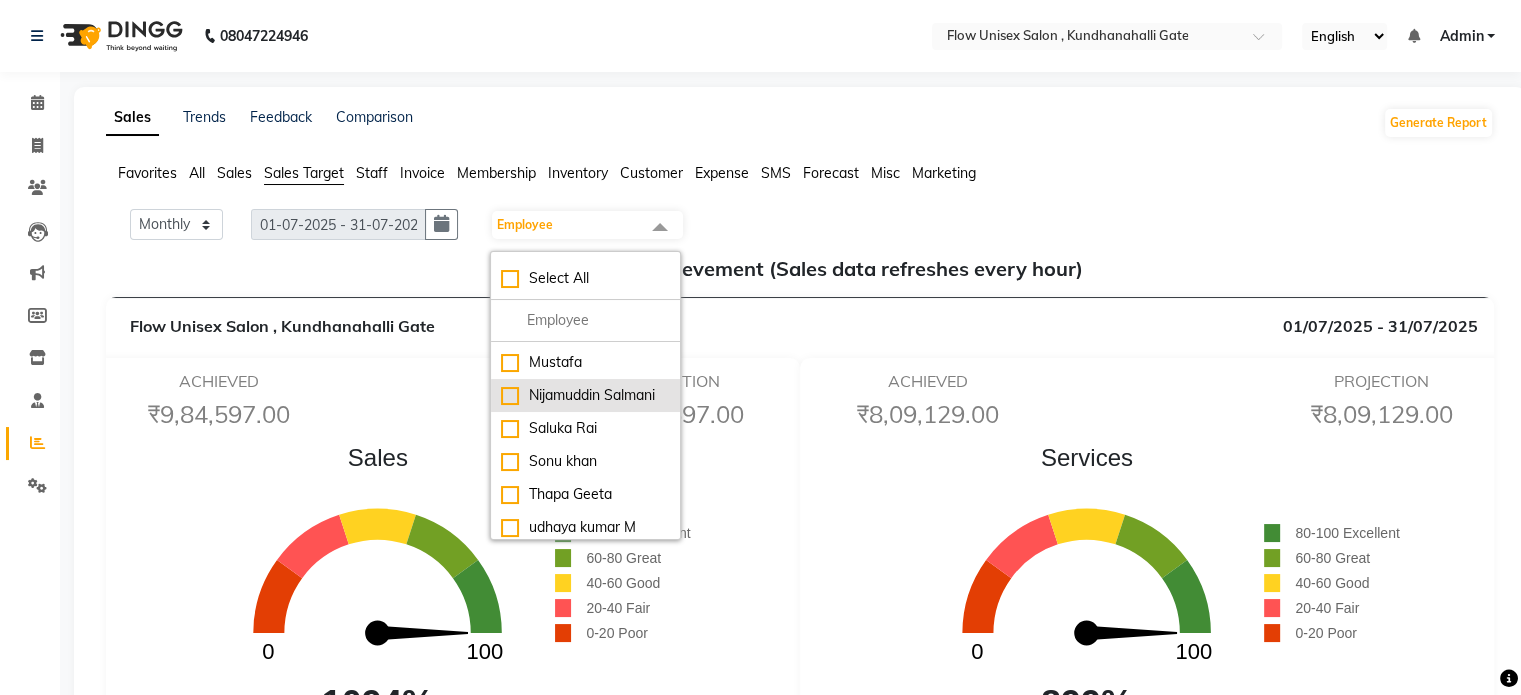scroll, scrollTop: 319, scrollLeft: 0, axis: vertical 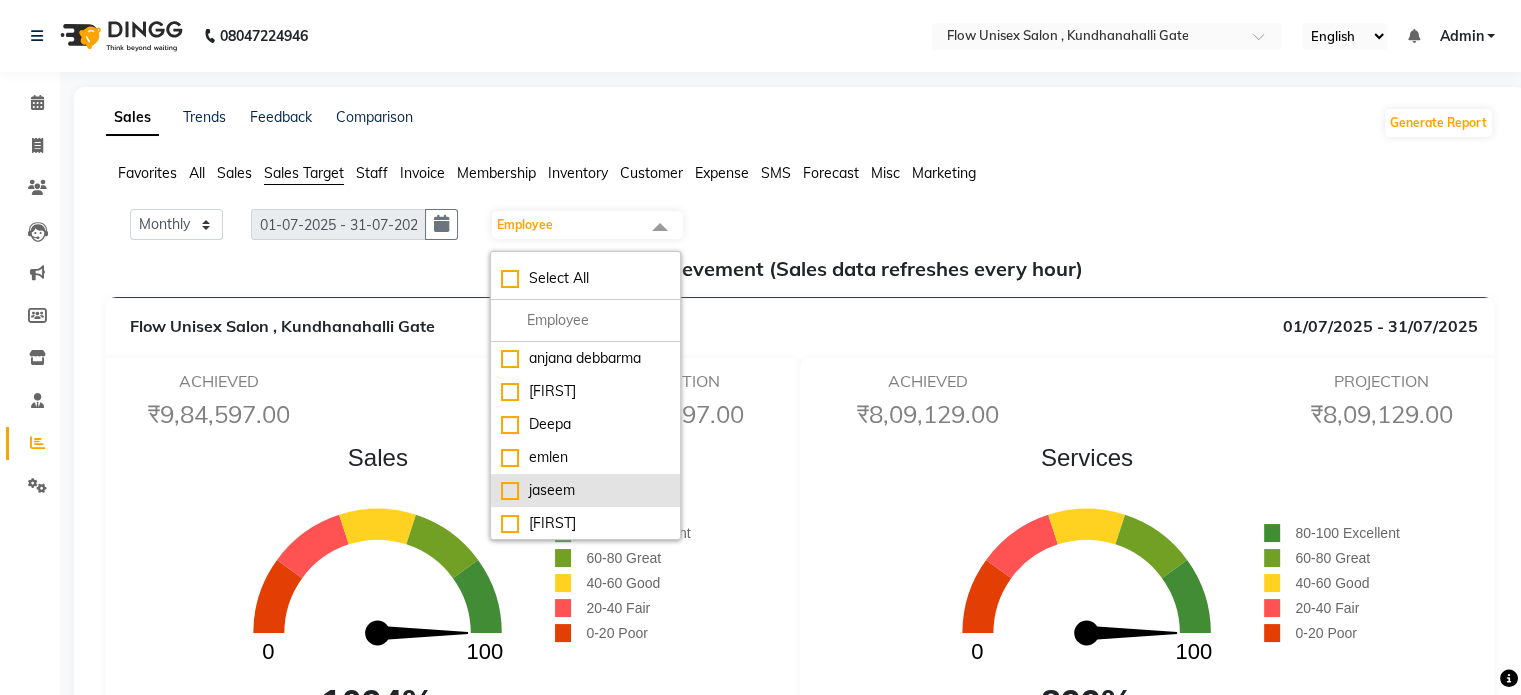 click on "jaseem" 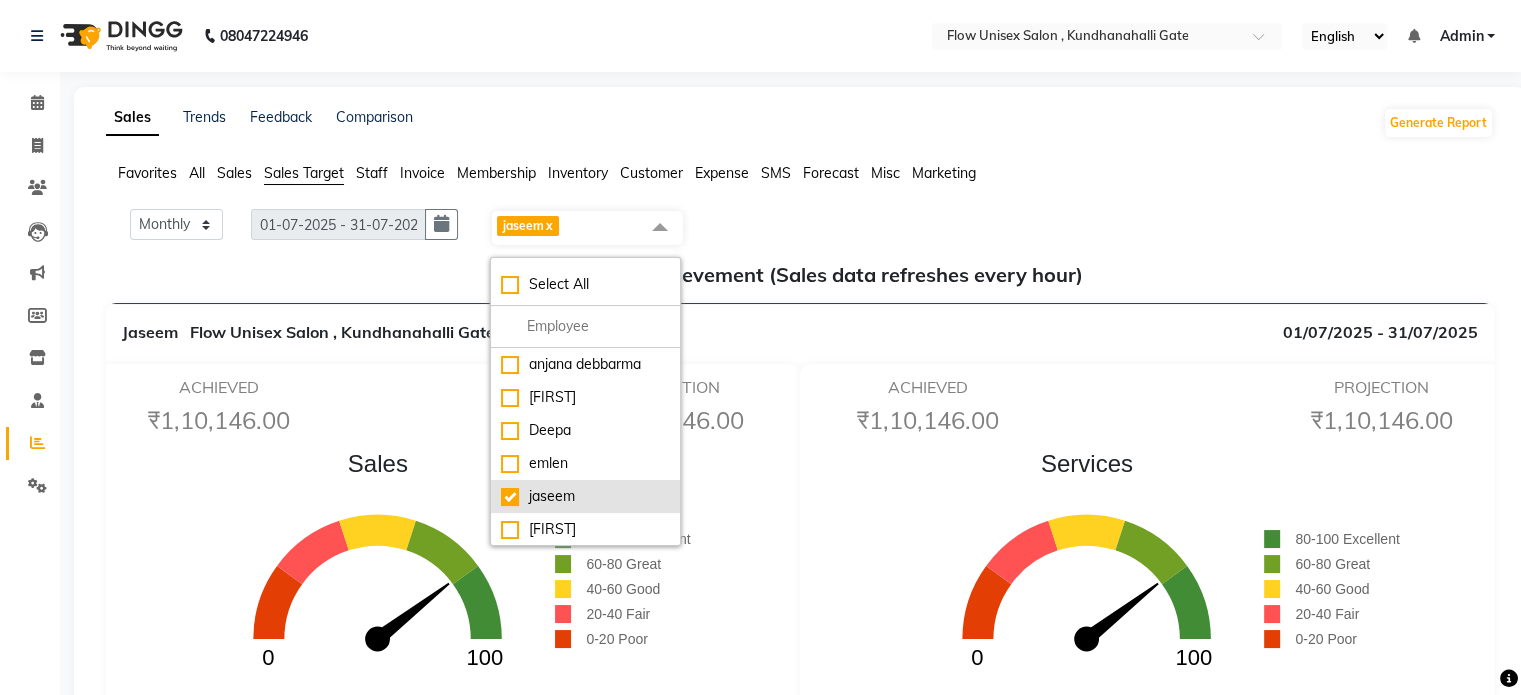 click on "jaseem" 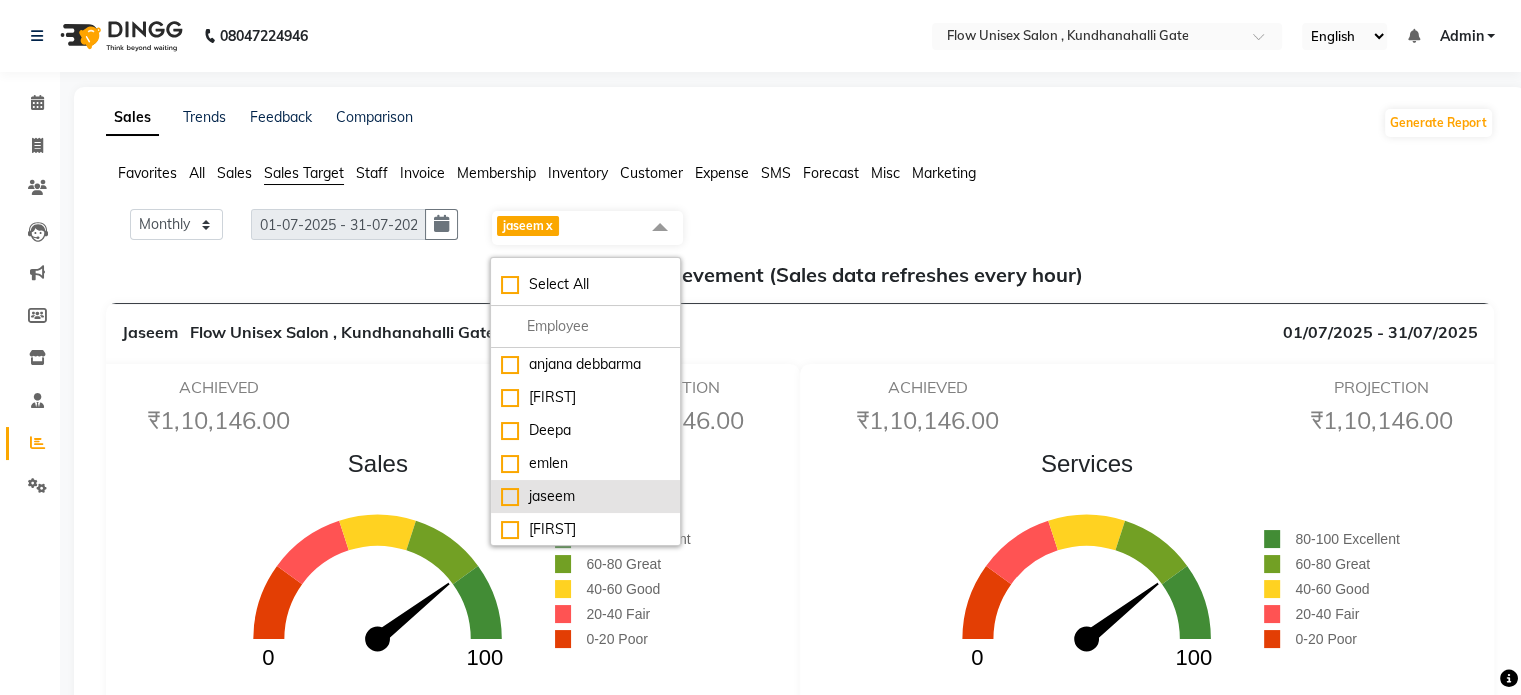 checkbox on "false" 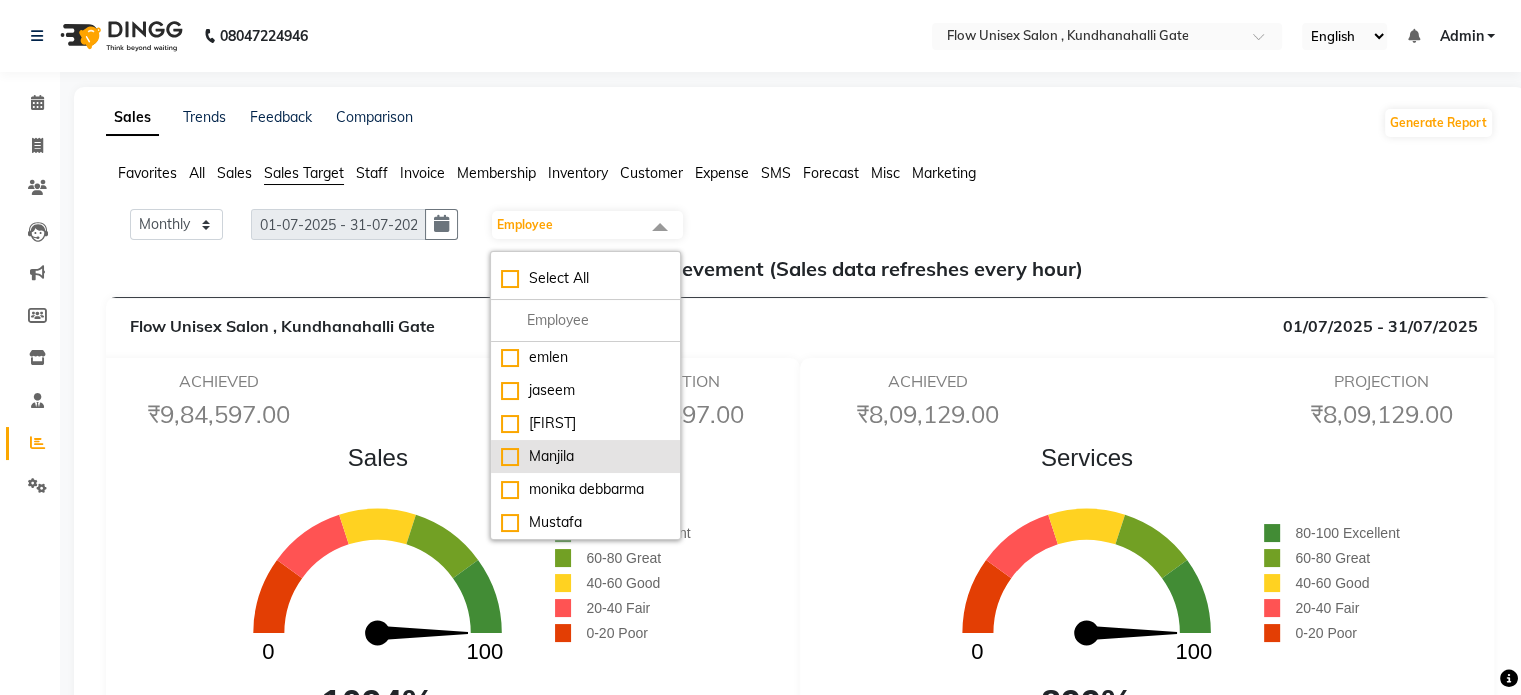 scroll, scrollTop: 200, scrollLeft: 0, axis: vertical 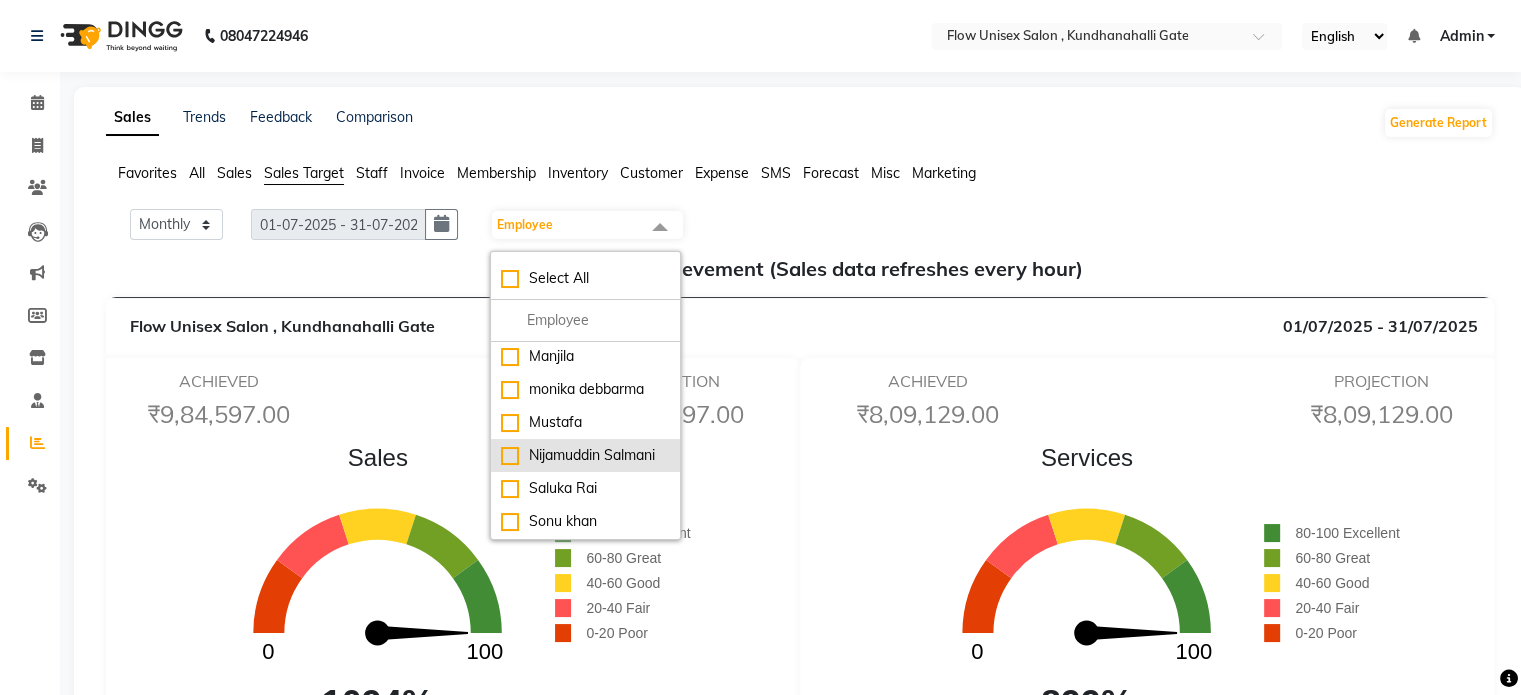 click on "Nijamuddin Salmani" 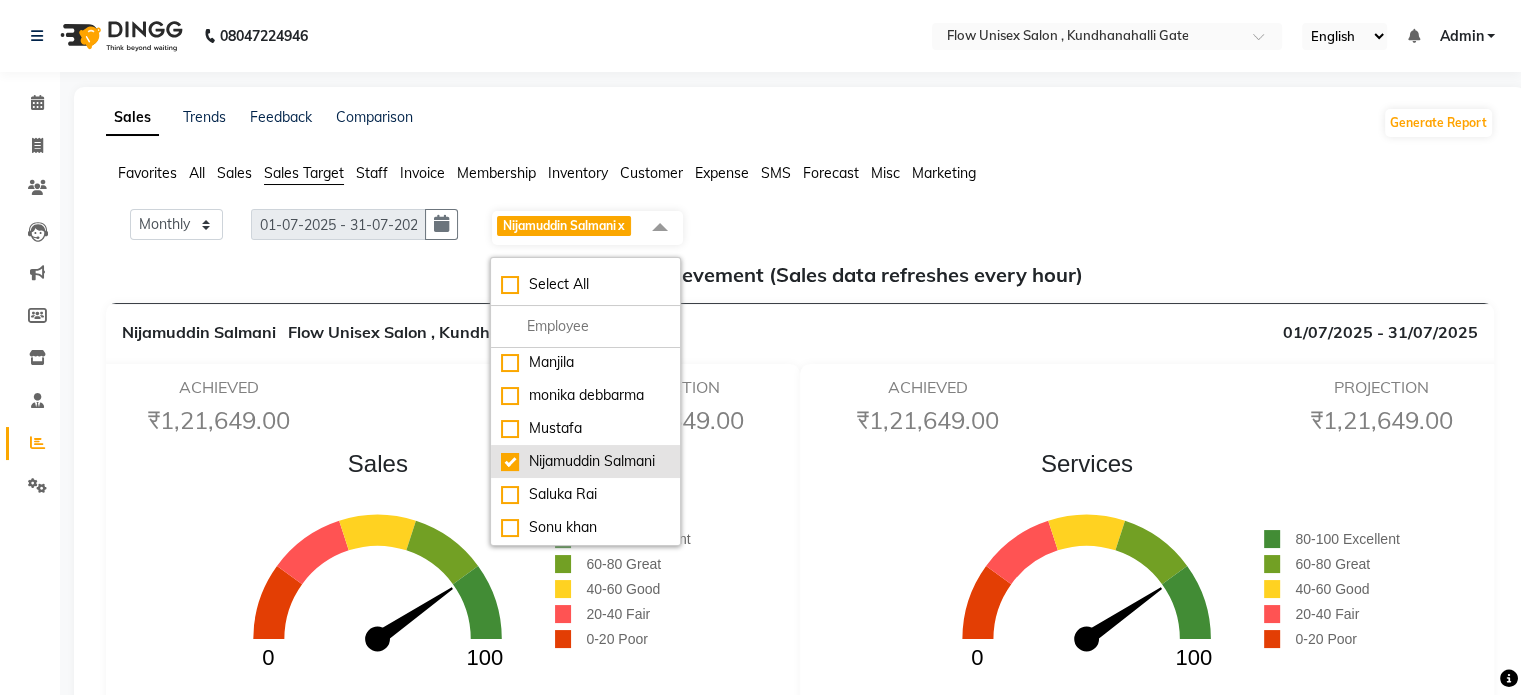 click on "Nijamuddin Salmani" 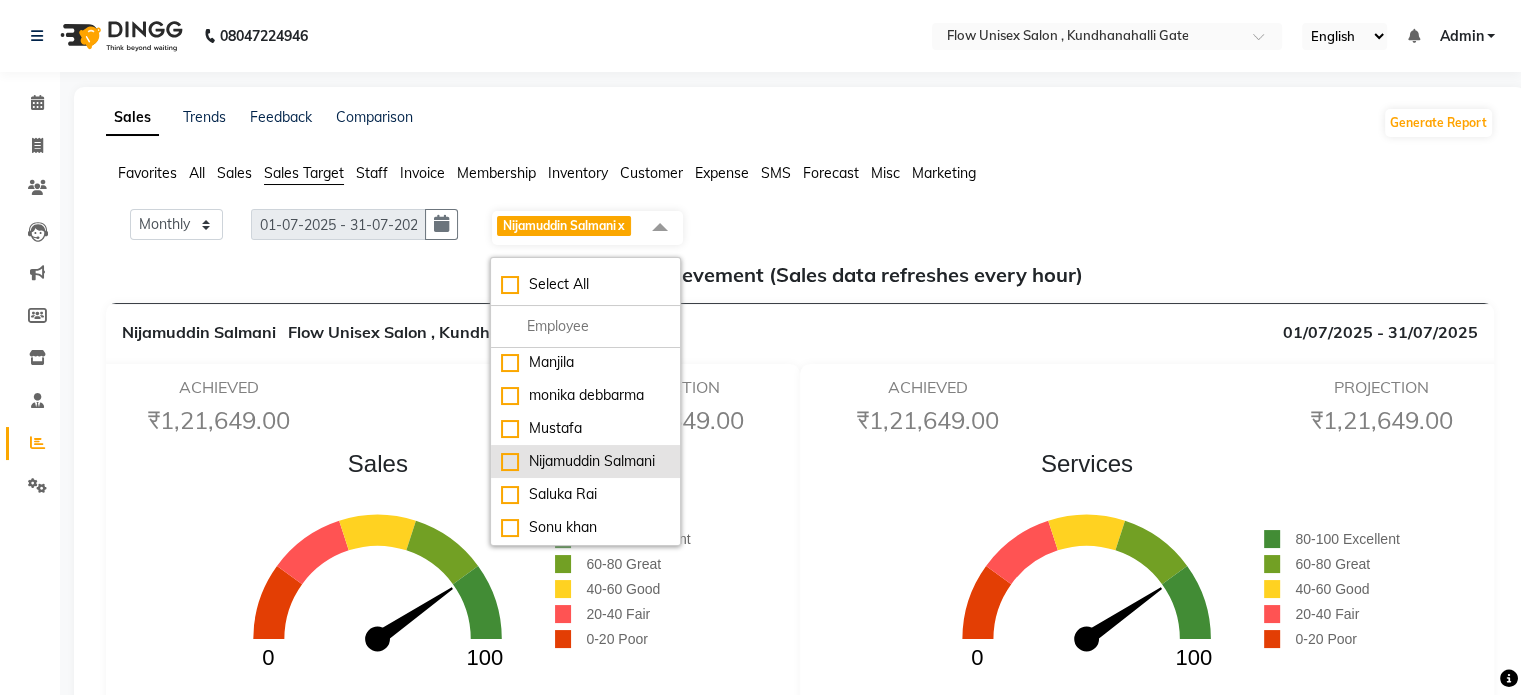 checkbox on "false" 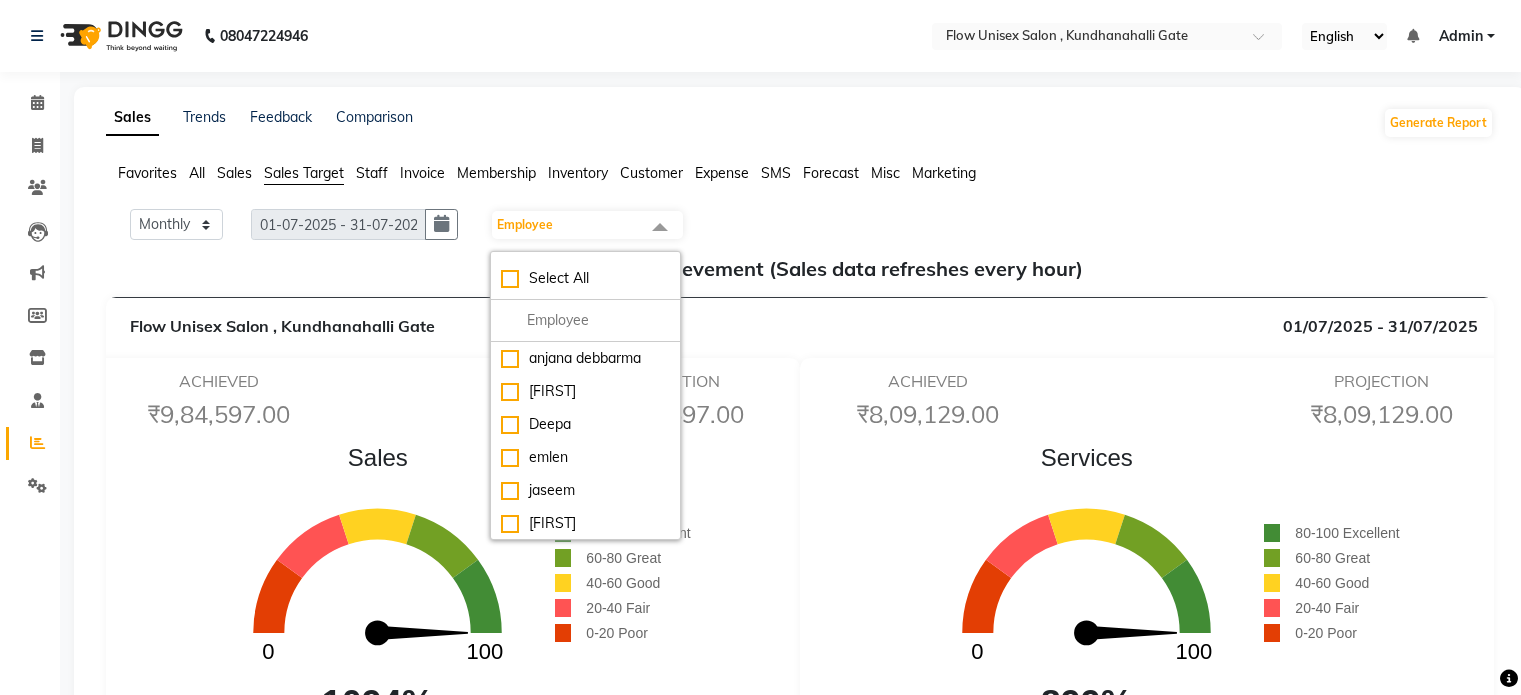 scroll, scrollTop: 0, scrollLeft: 0, axis: both 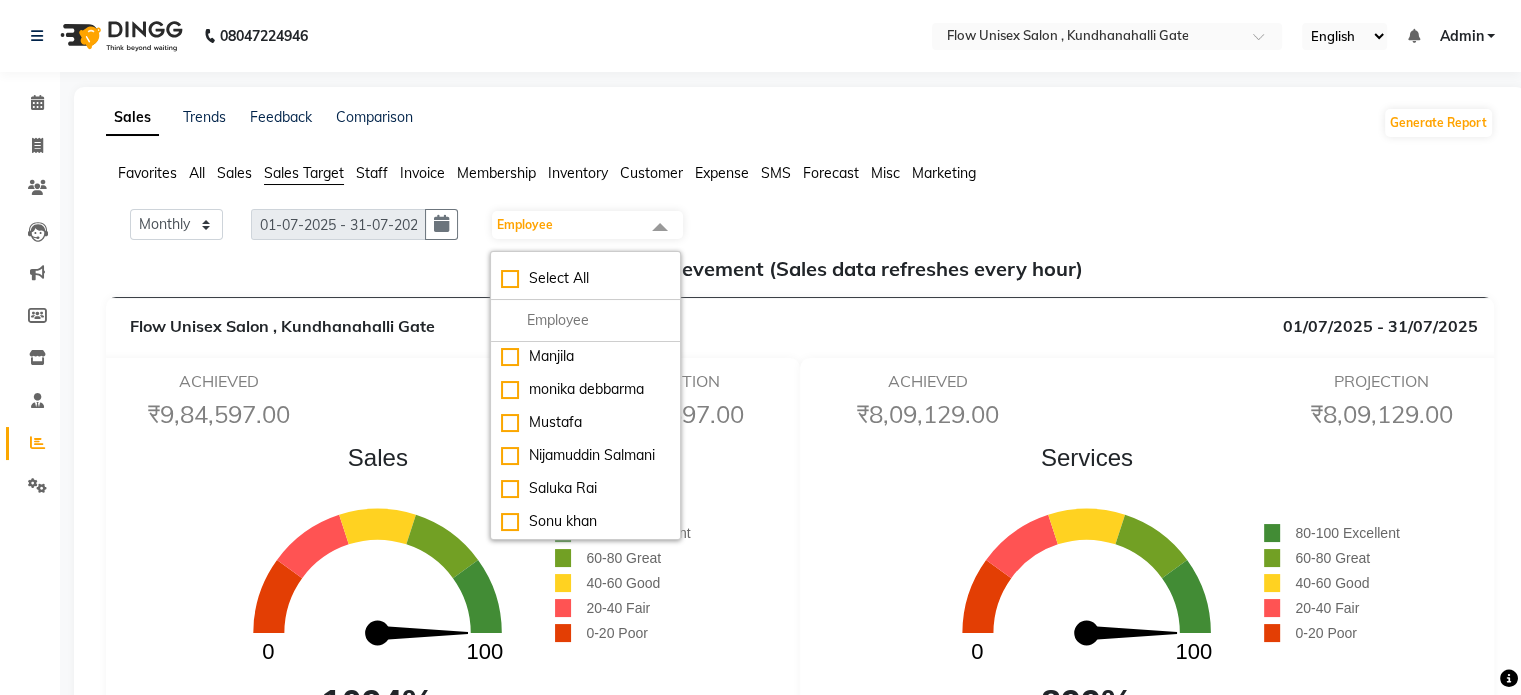 drag, startPoint x: 823, startPoint y: 492, endPoint x: 132, endPoint y: 504, distance: 691.1042 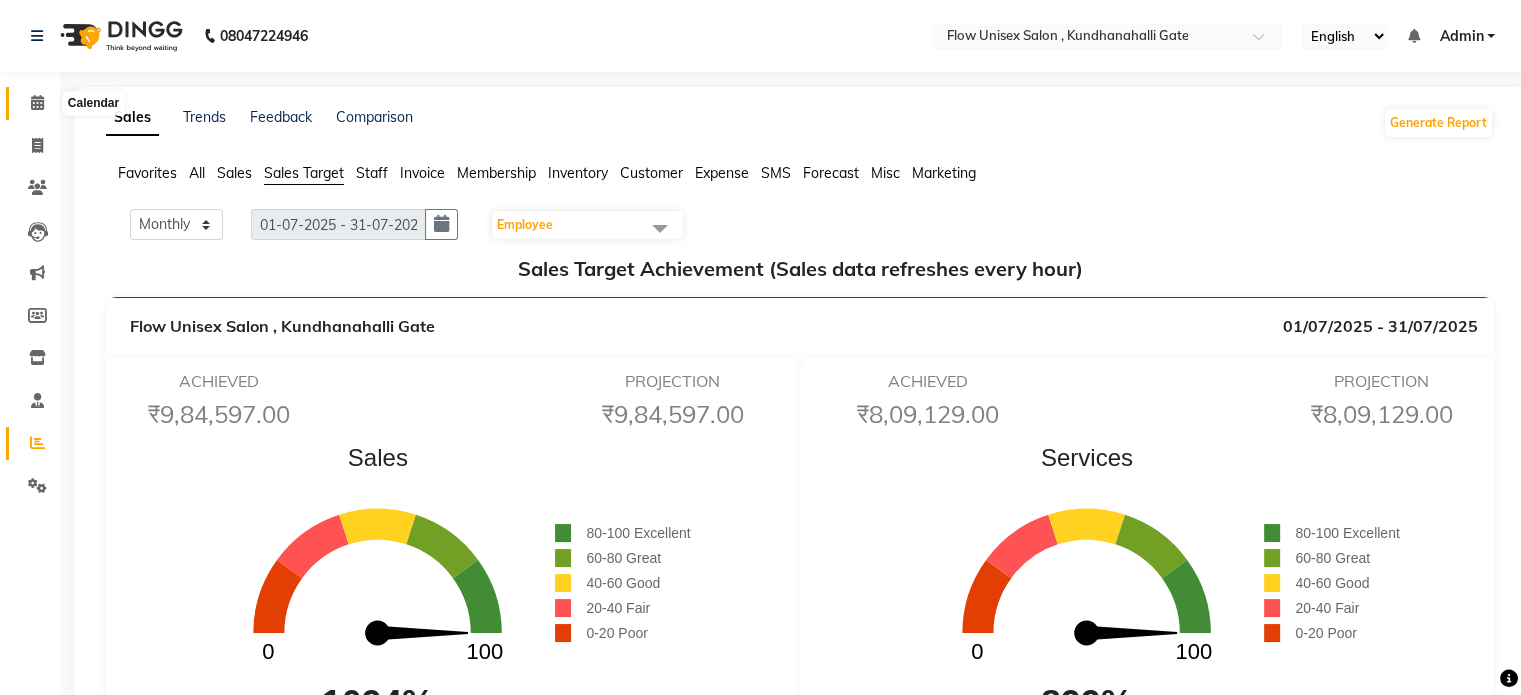click 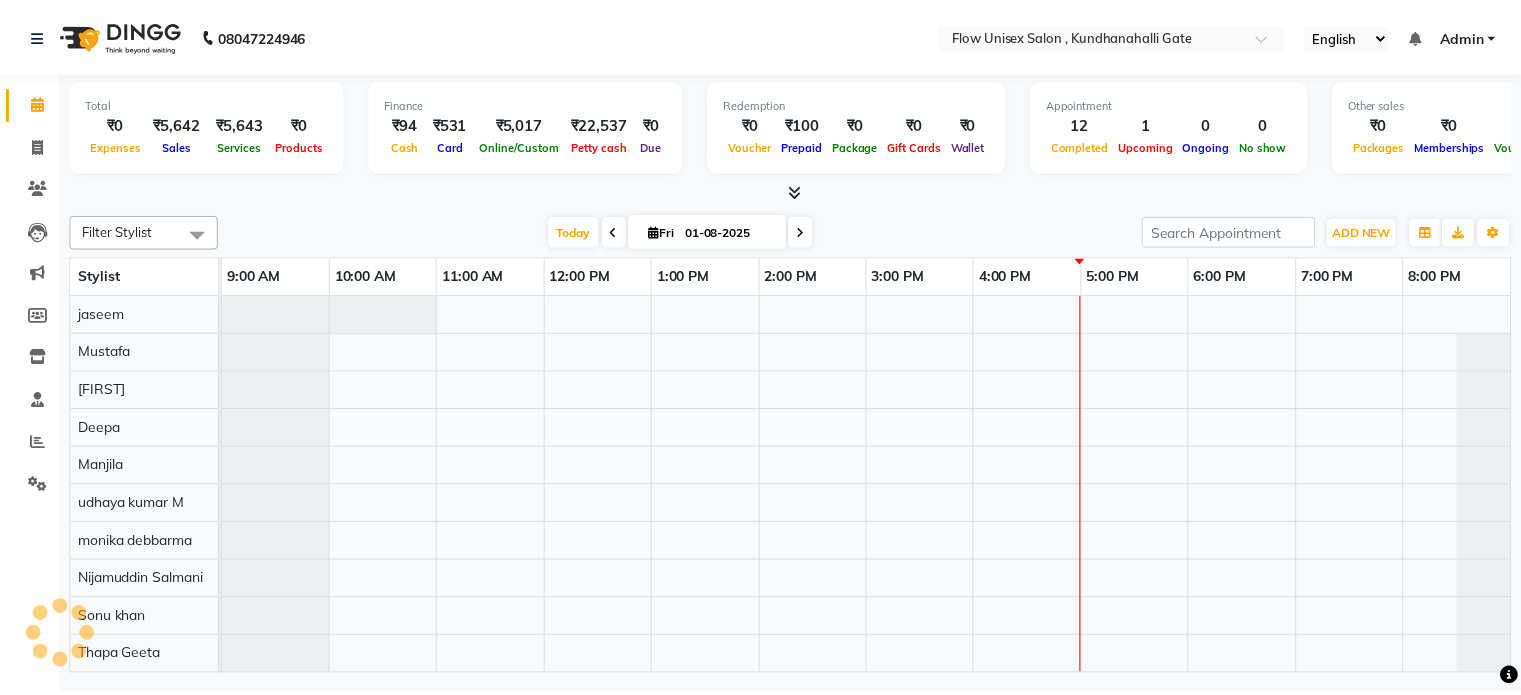 scroll, scrollTop: 0, scrollLeft: 0, axis: both 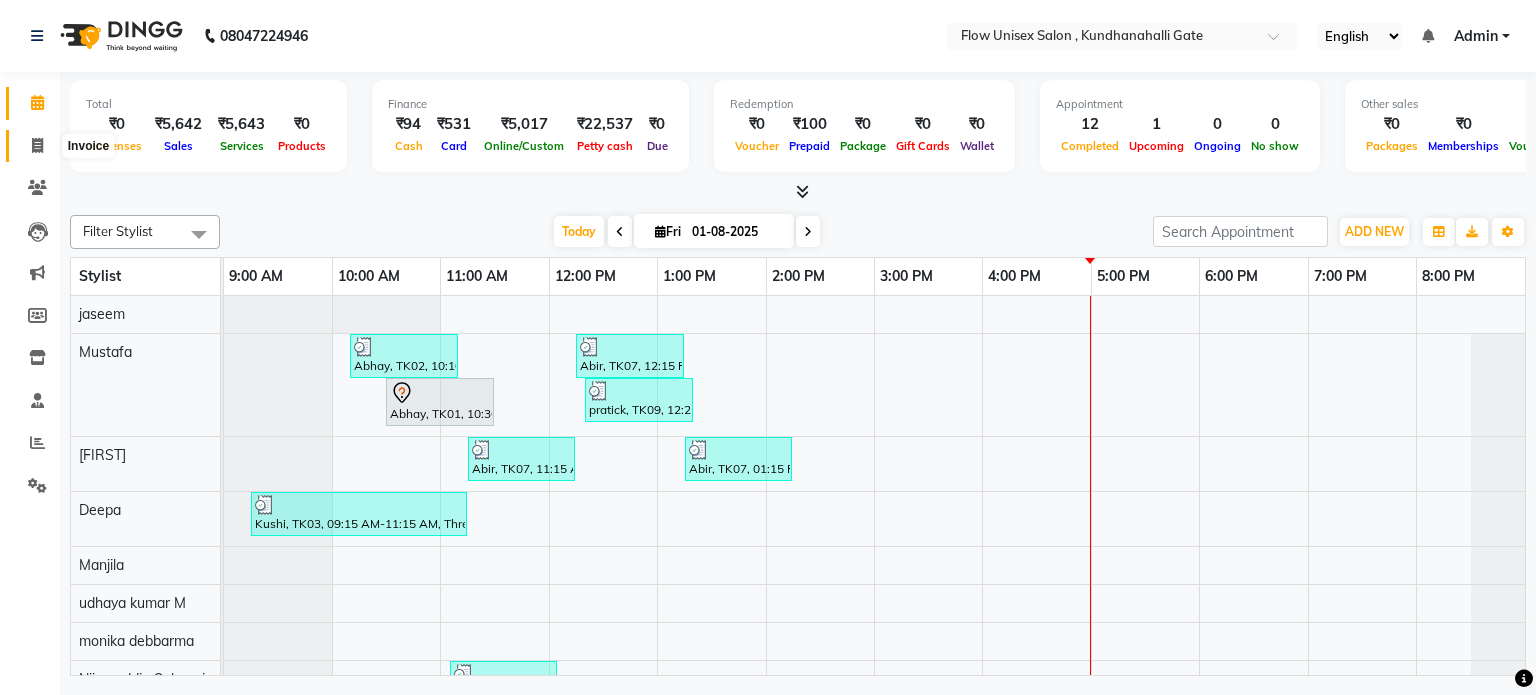 click 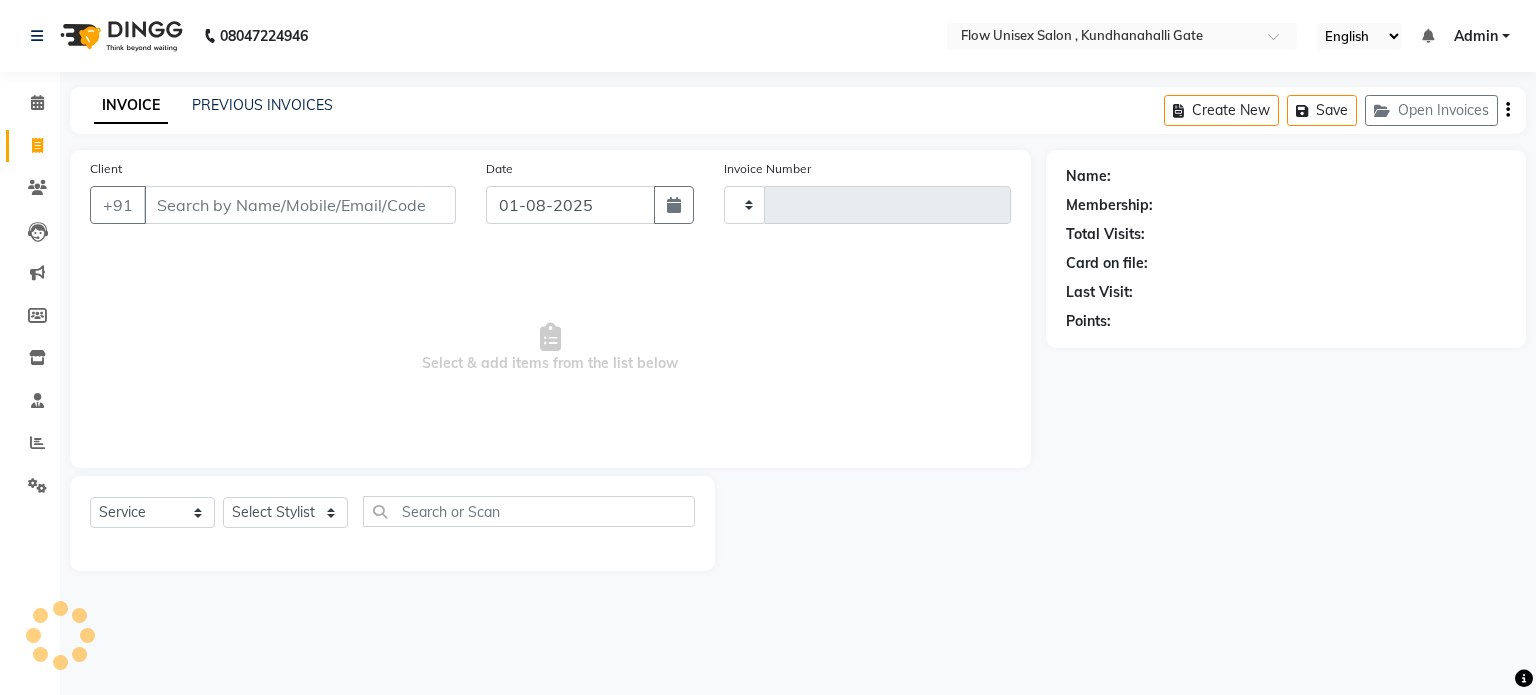 type on "4505" 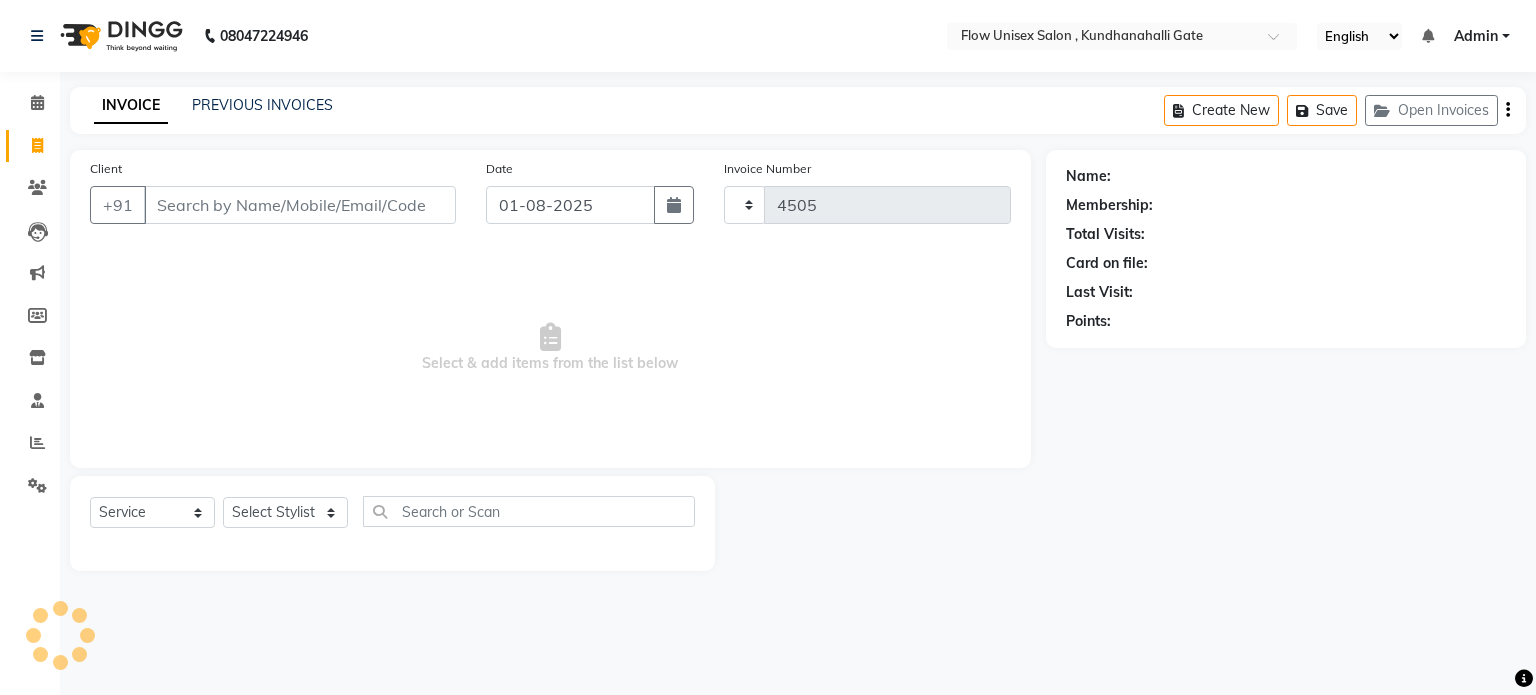 select on "5875" 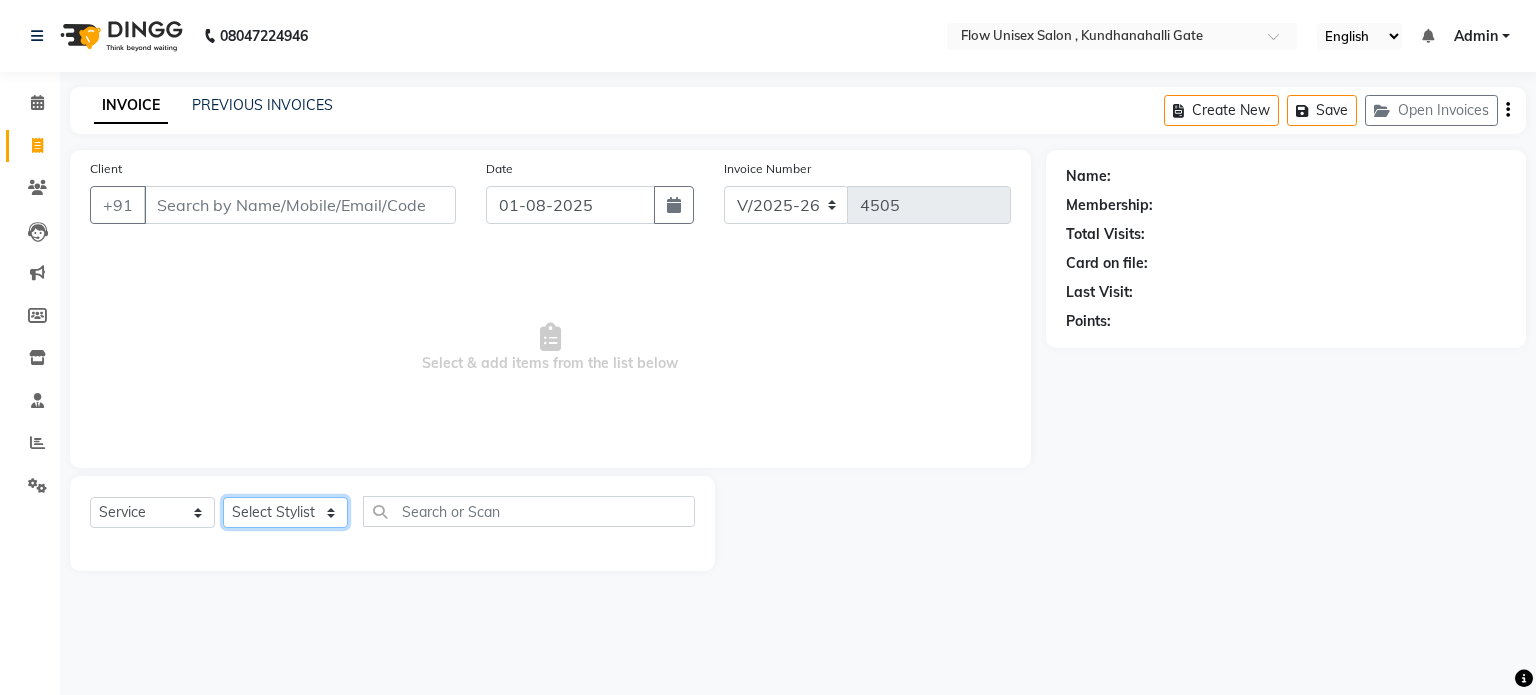 click on "Select Stylist anjana debbarma arman Deepa emlen jaseem Kishore Manjila monika debbarma Mustafa Nijamuddin Salmani Saluka Rai Sonu khan Thapa Geeta udhaya kumar M Vishnu Bhati" 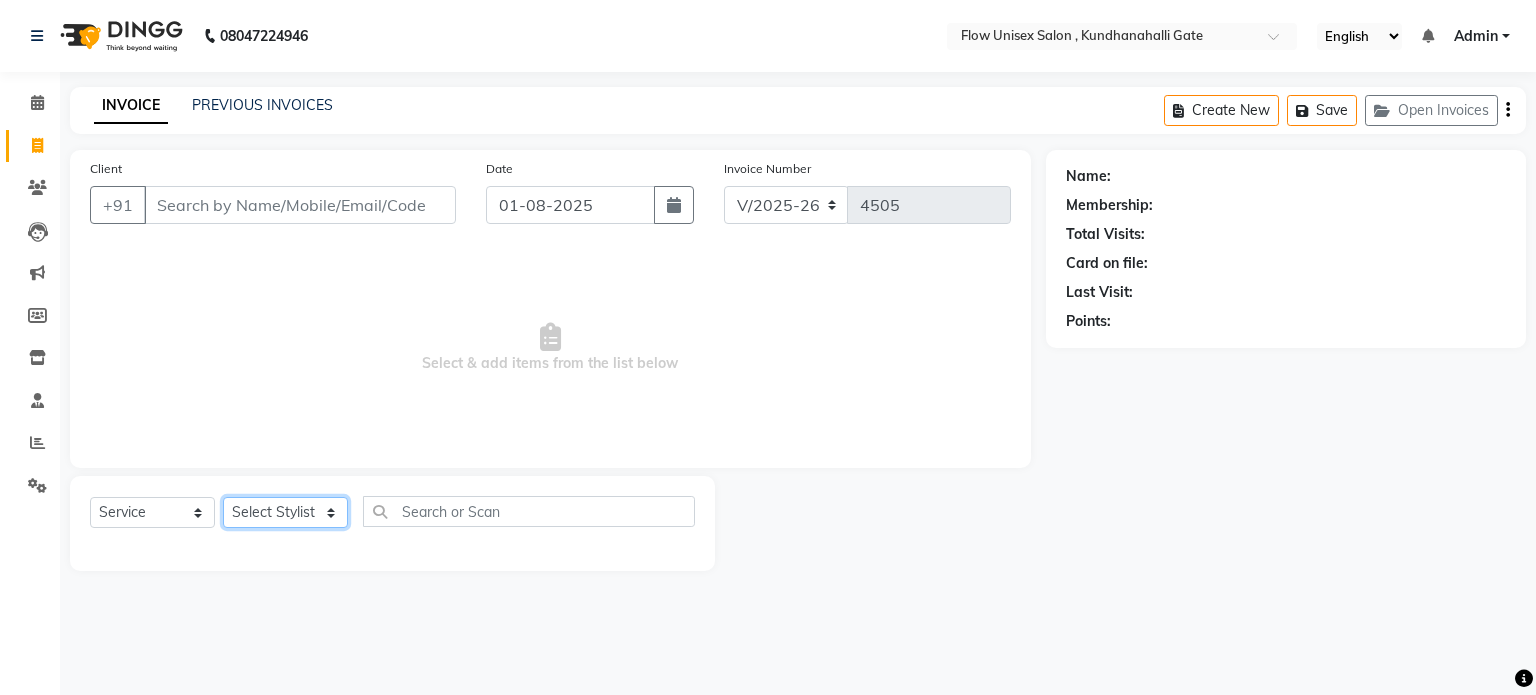 select on "48853" 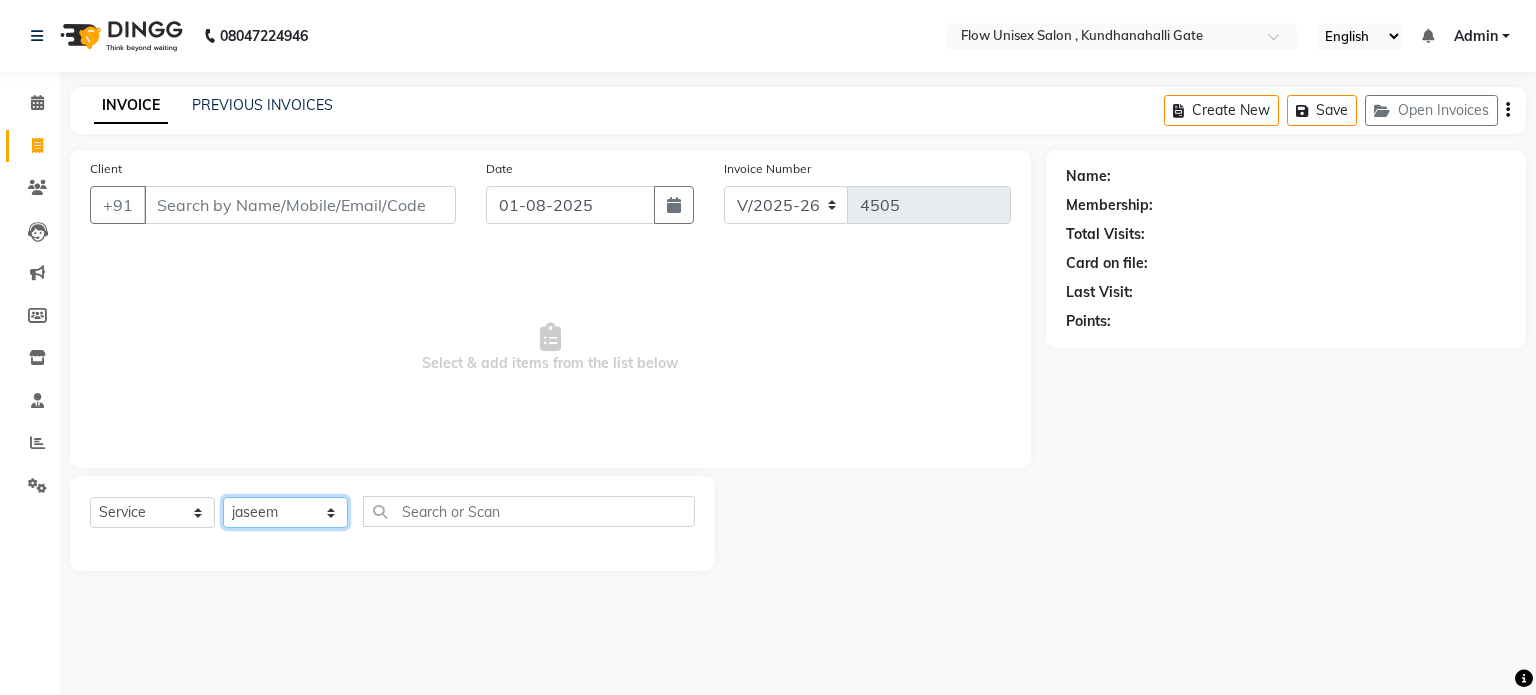 click on "Select Stylist anjana debbarma arman Deepa emlen jaseem Kishore Manjila monika debbarma Mustafa Nijamuddin Salmani Saluka Rai Sonu khan Thapa Geeta udhaya kumar M Vishnu Bhati" 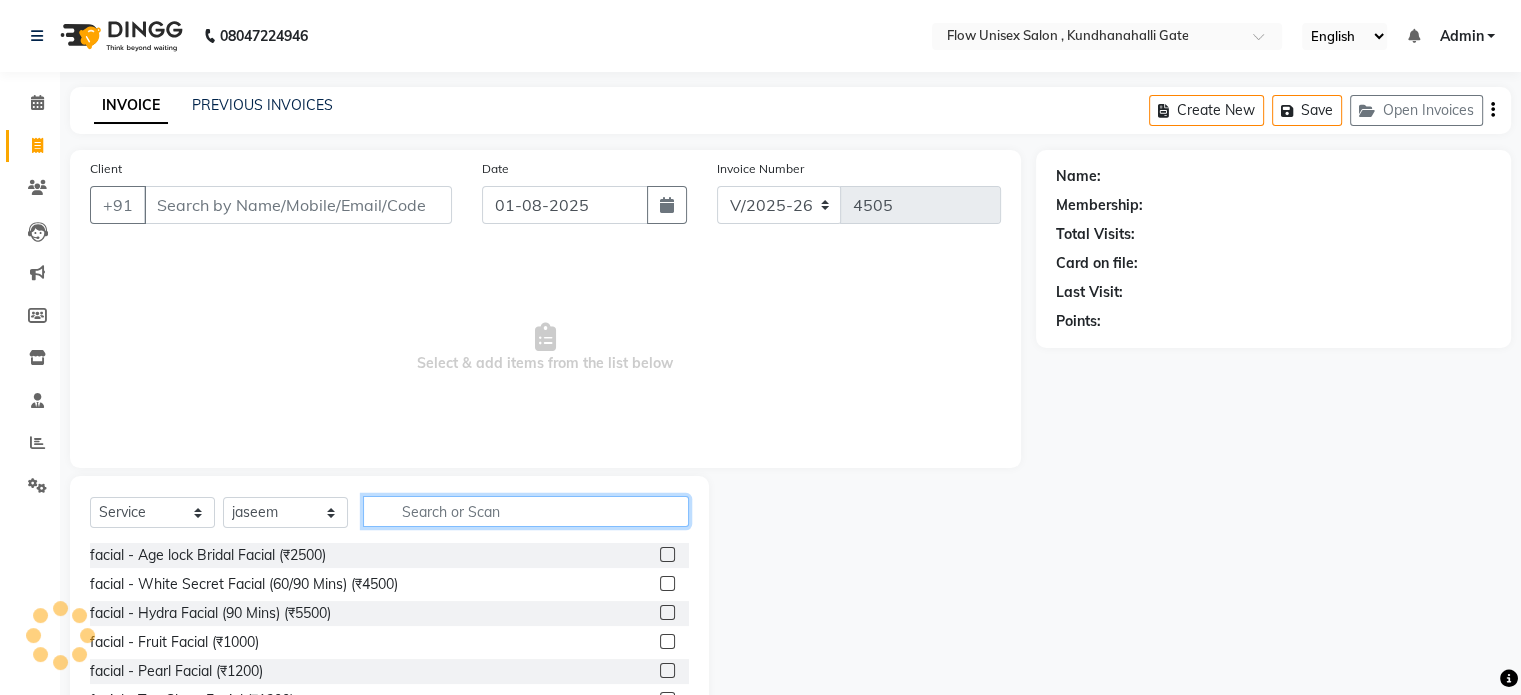 click 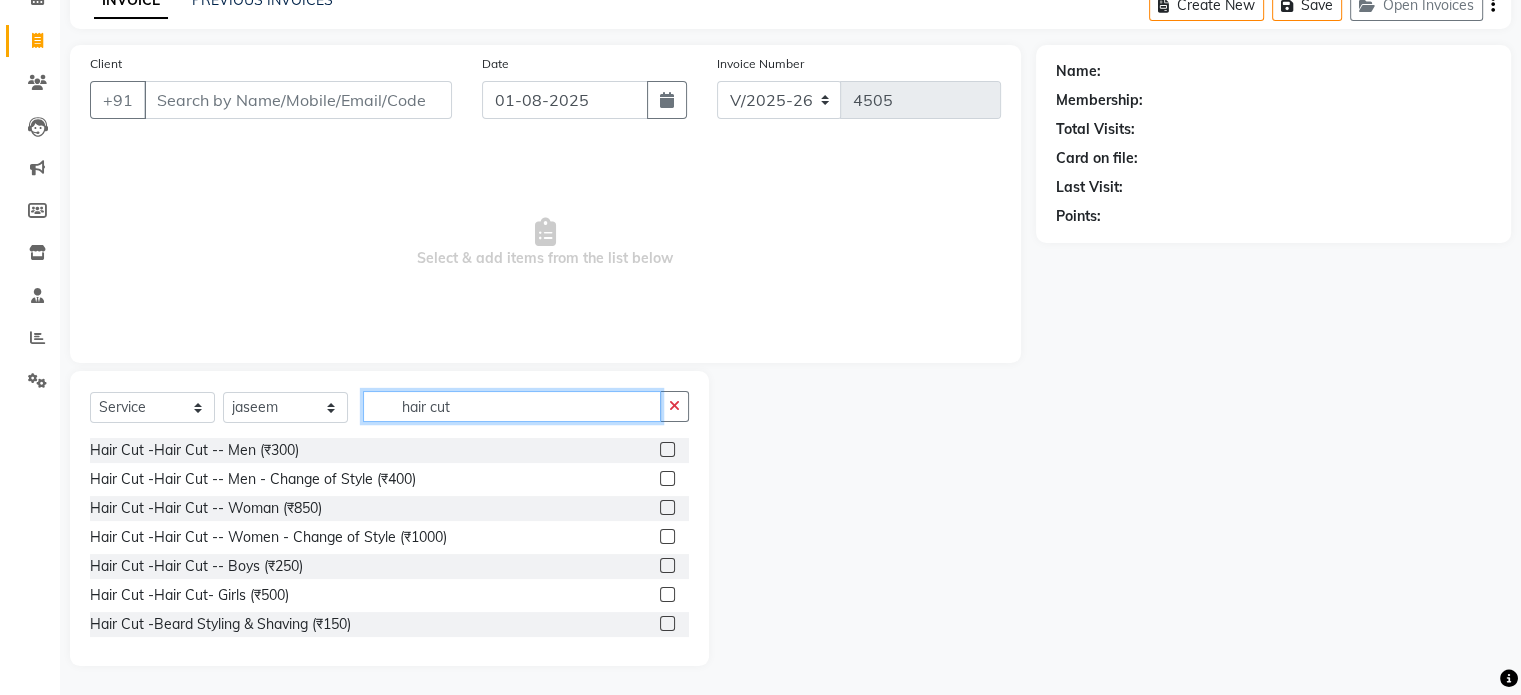 scroll, scrollTop: 106, scrollLeft: 0, axis: vertical 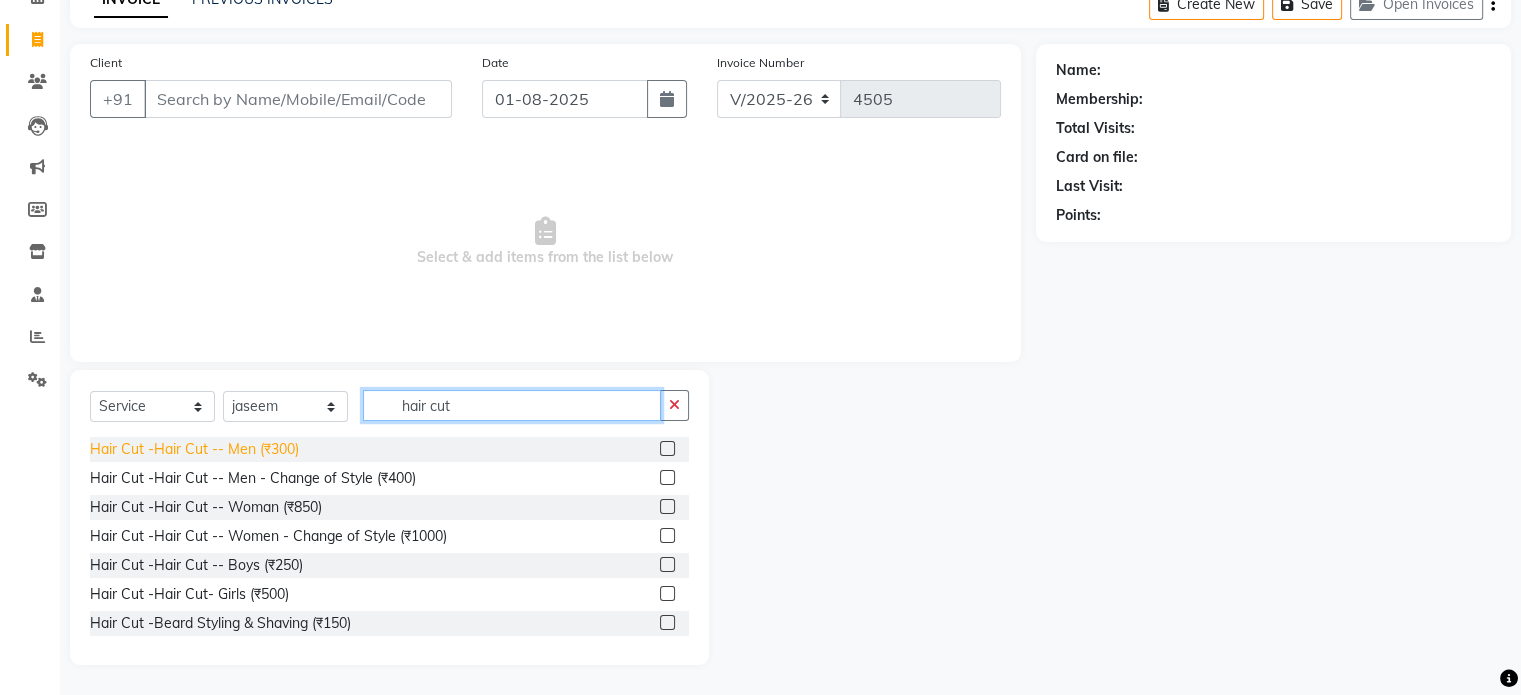 type on "hair cut" 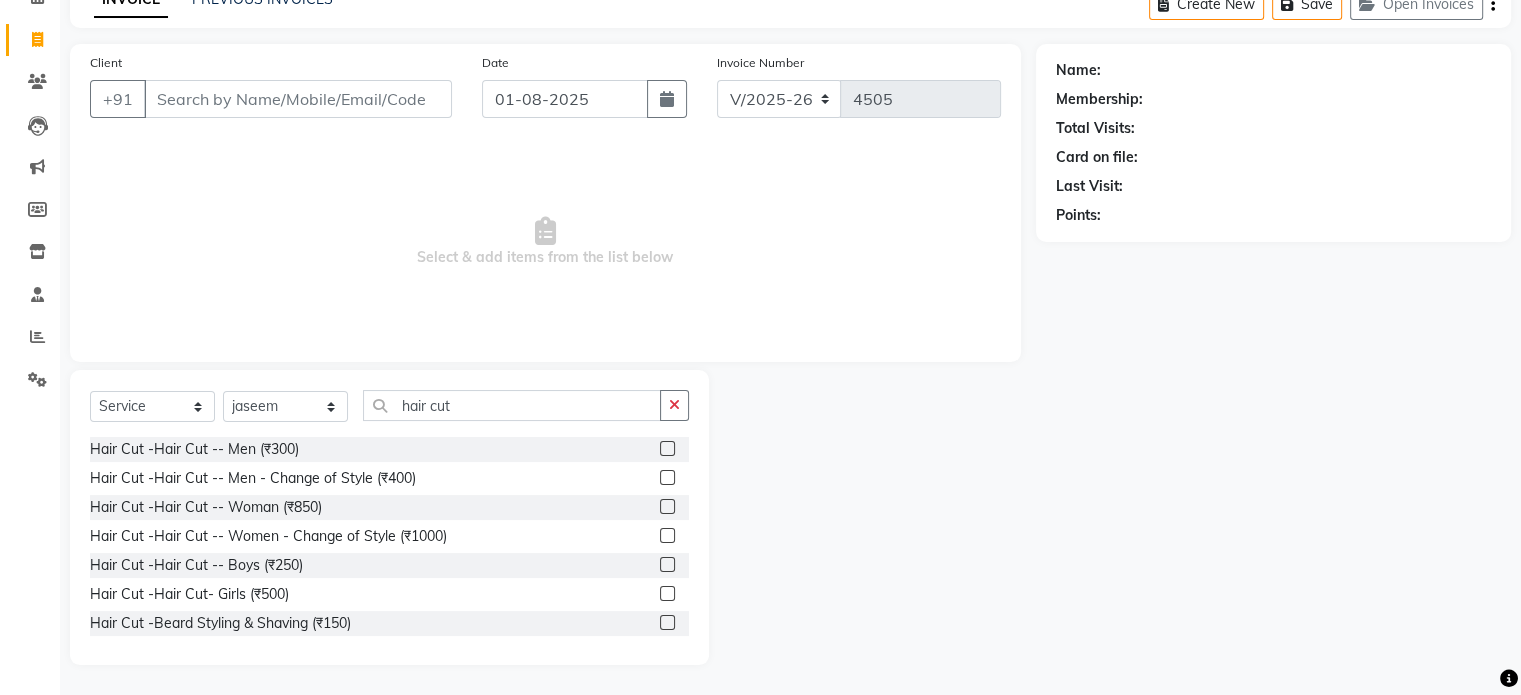 drag, startPoint x: 288, startPoint y: 441, endPoint x: 328, endPoint y: 490, distance: 63.25346 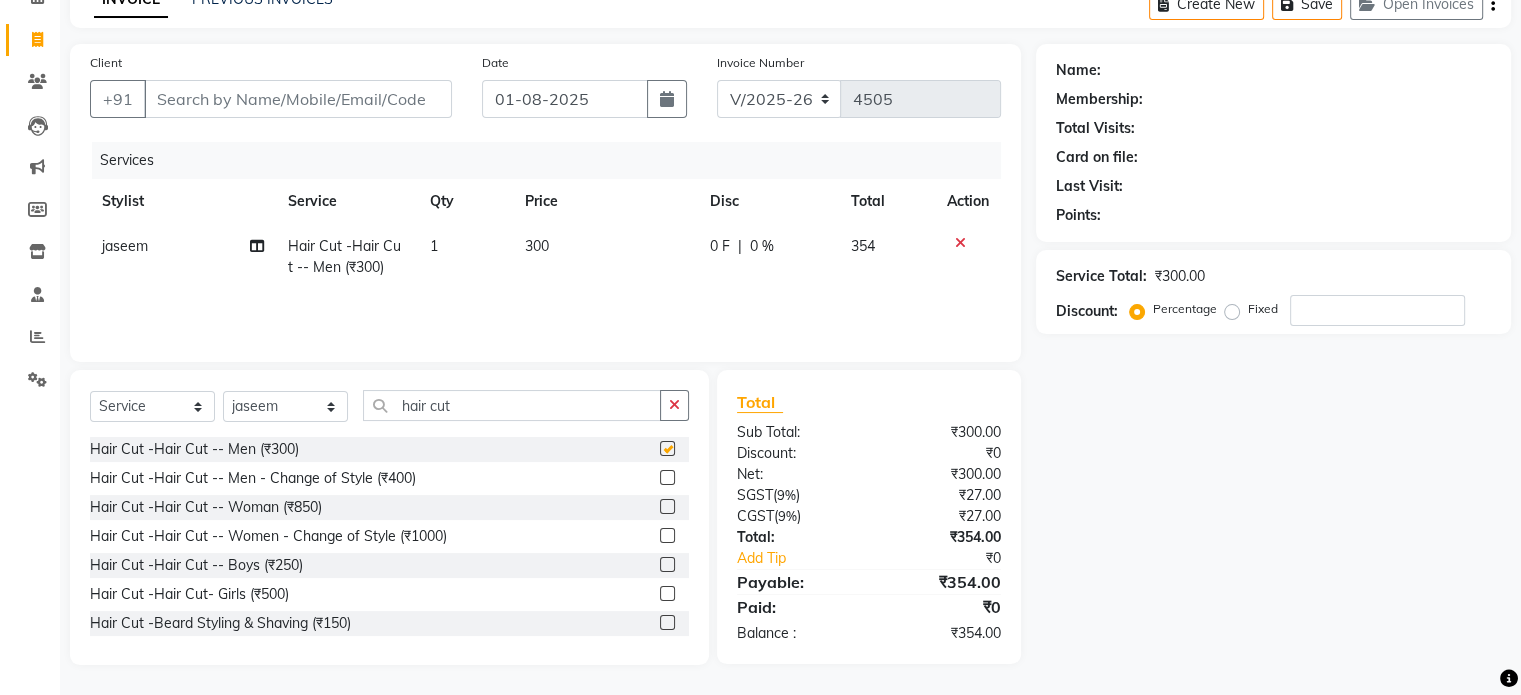 checkbox on "false" 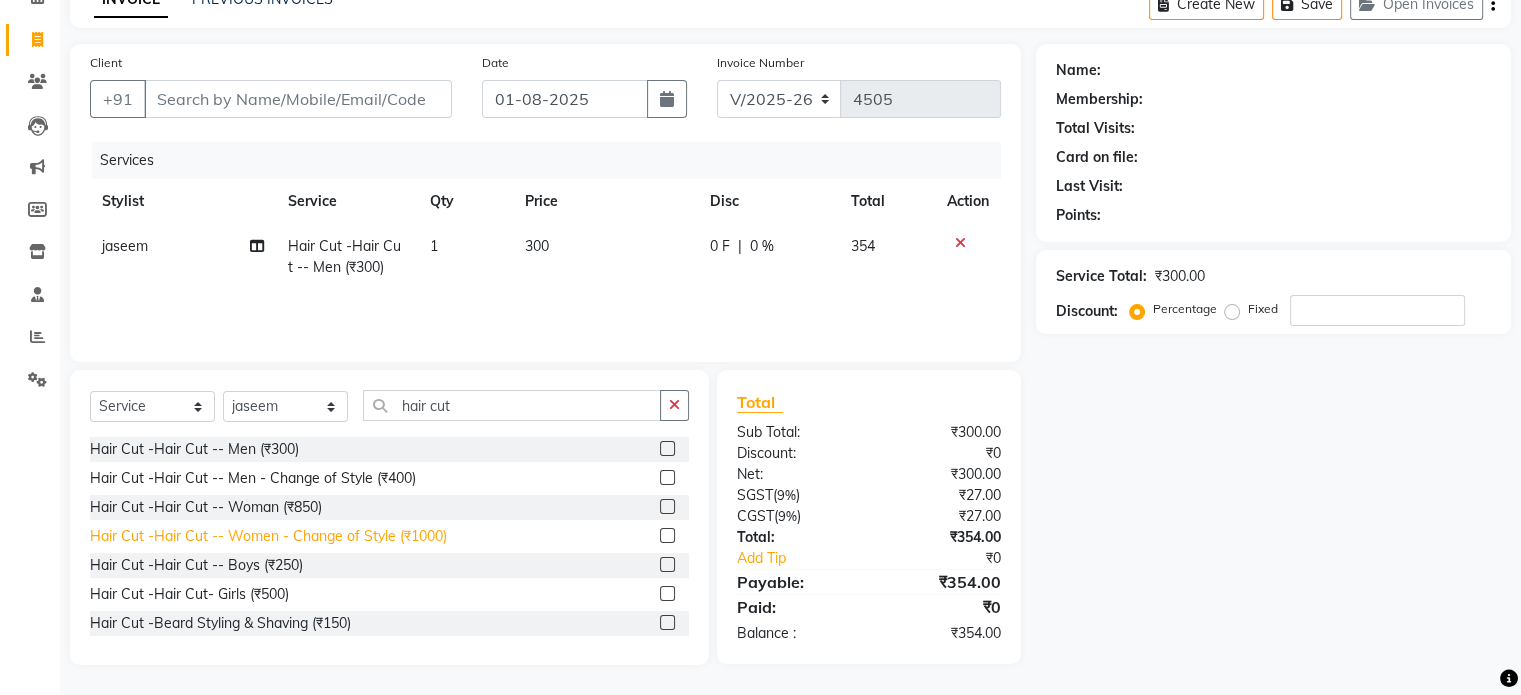 drag, startPoint x: 328, startPoint y: 613, endPoint x: 423, endPoint y: 531, distance: 125.49502 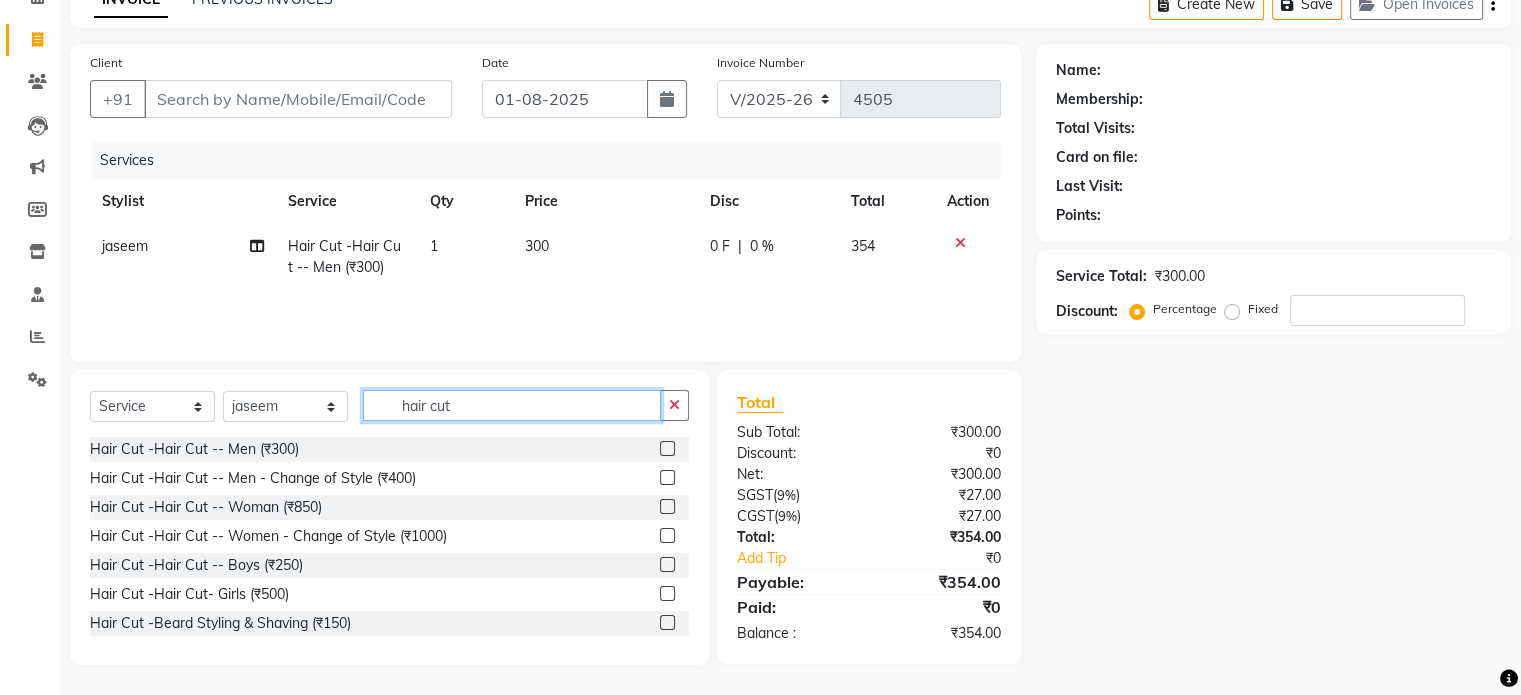 click on "hair cut" 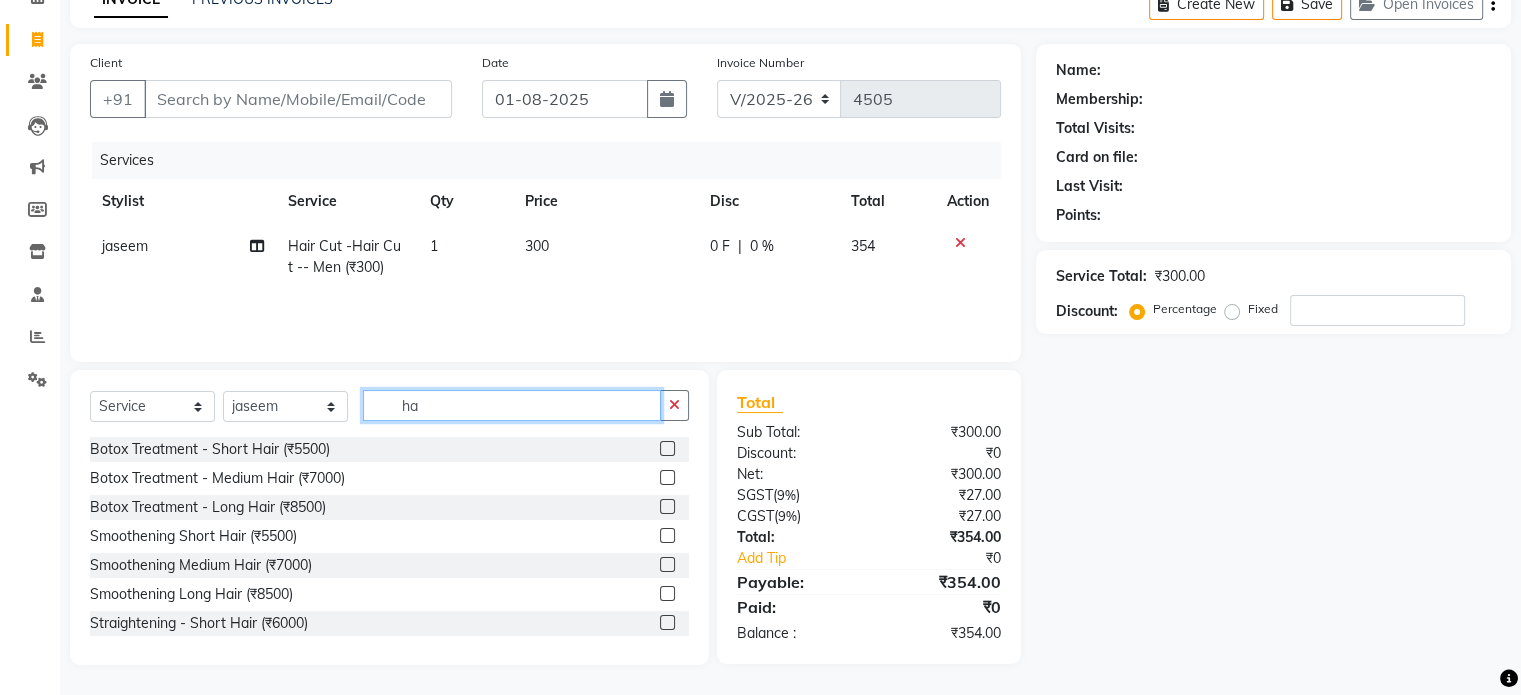 type on "h" 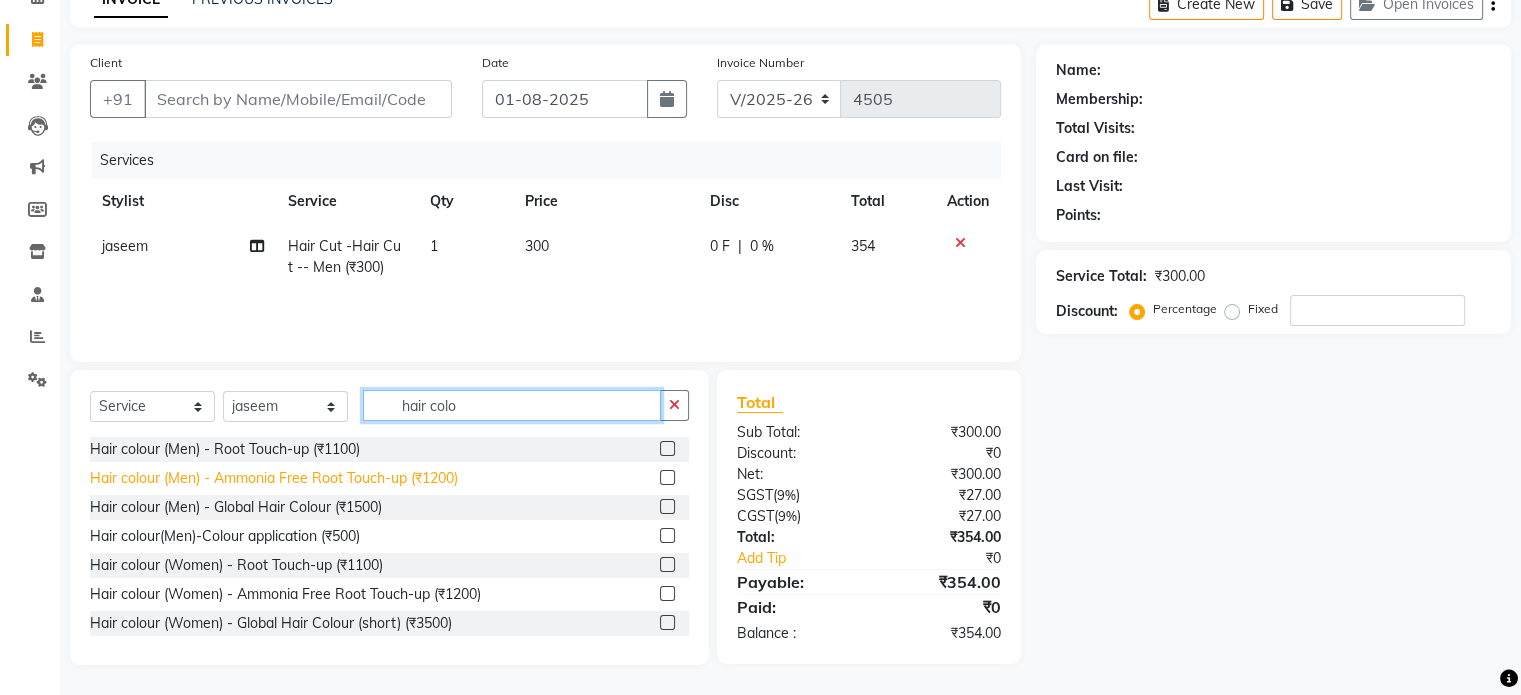 type on "hair colo" 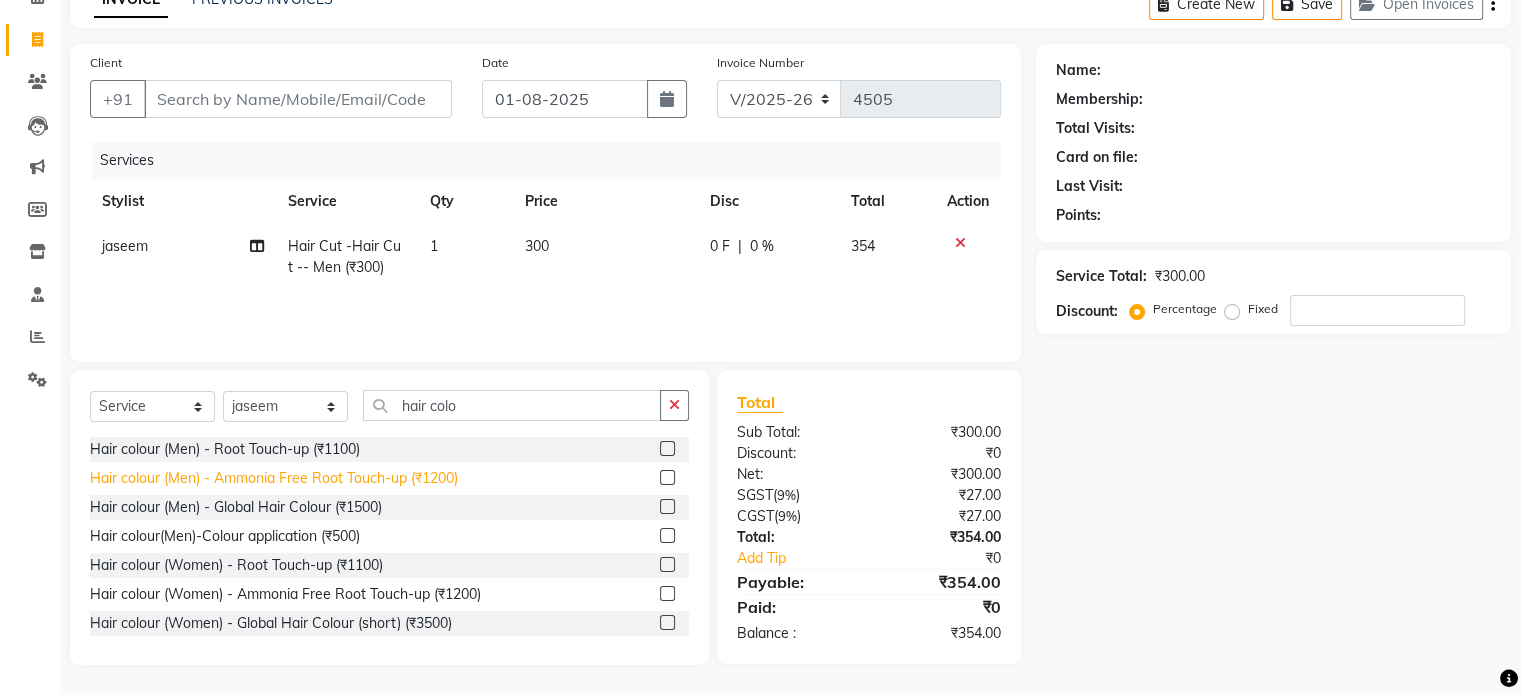 click on "Hair colour (Men) - Ammonia Free Root Touch-up (₹1200)" 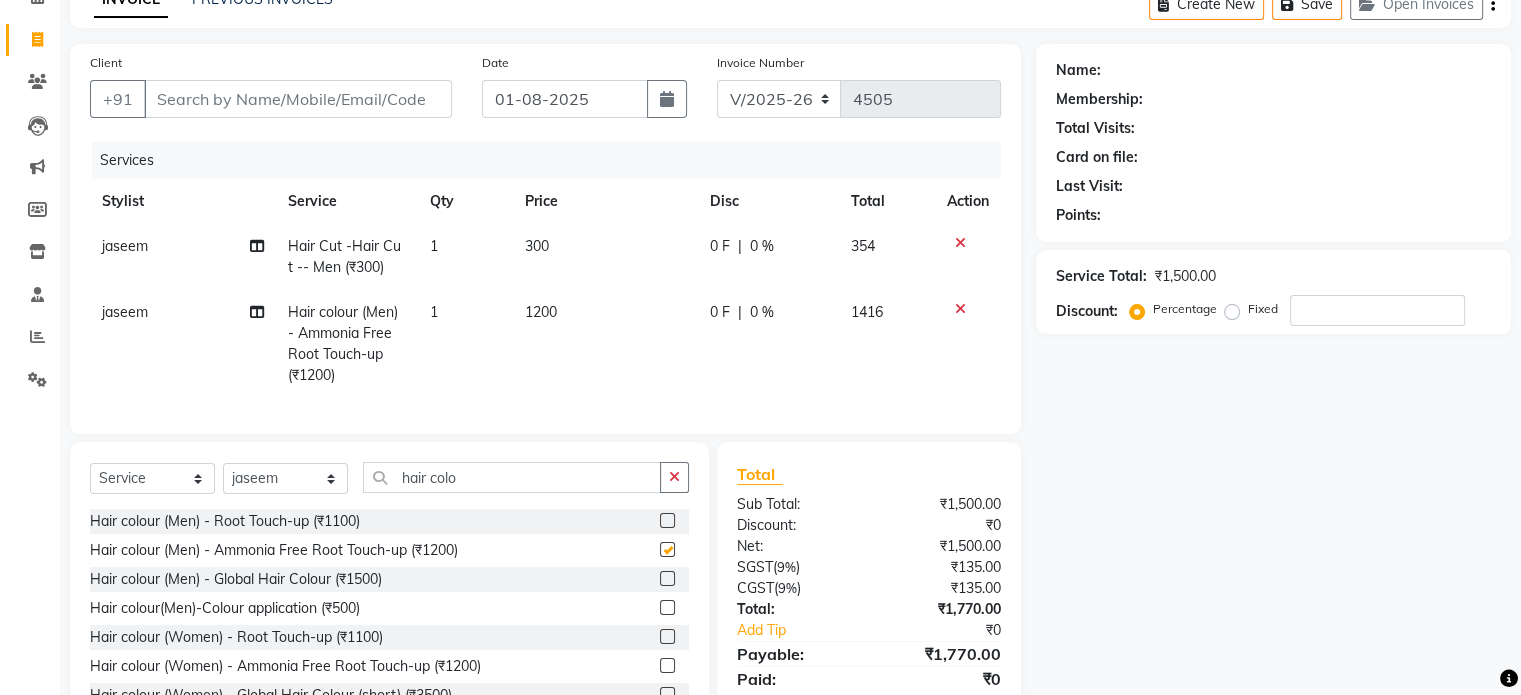 checkbox on "false" 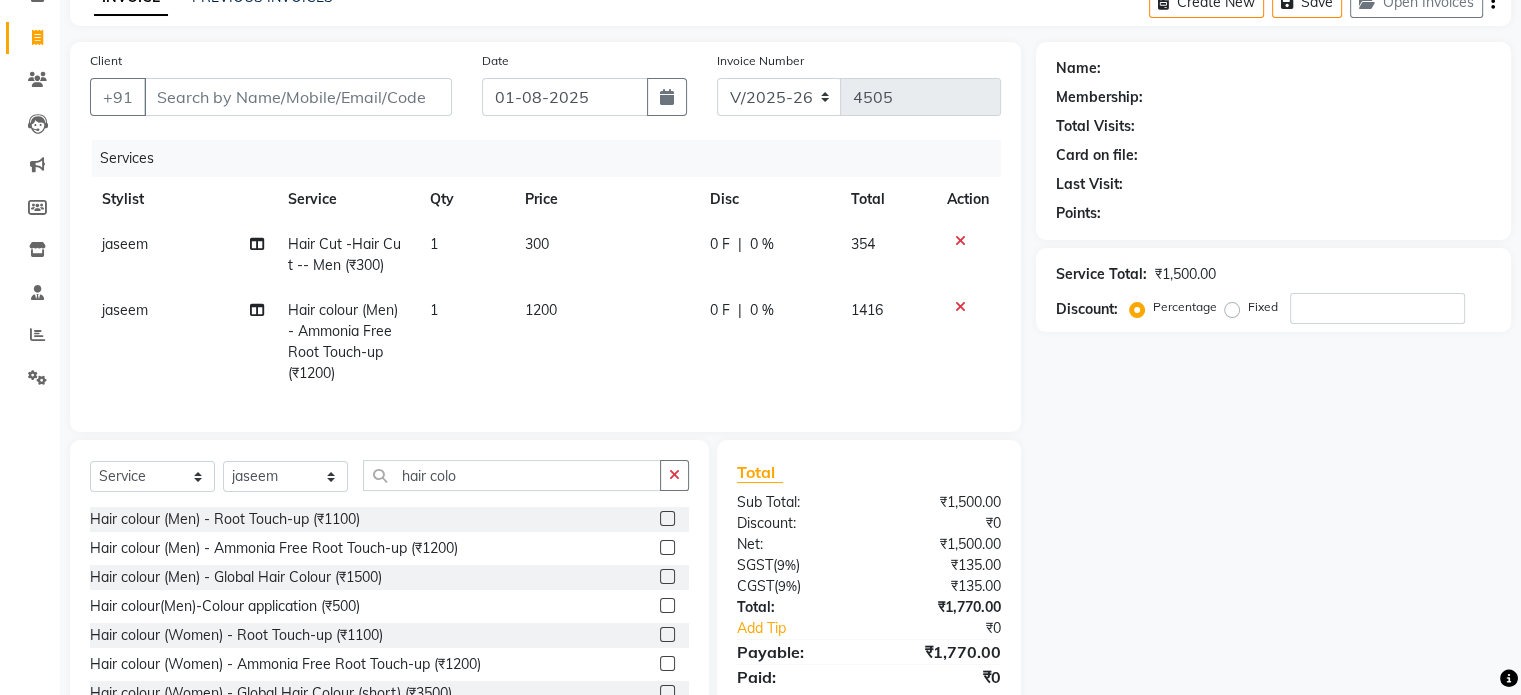 scroll, scrollTop: 193, scrollLeft: 0, axis: vertical 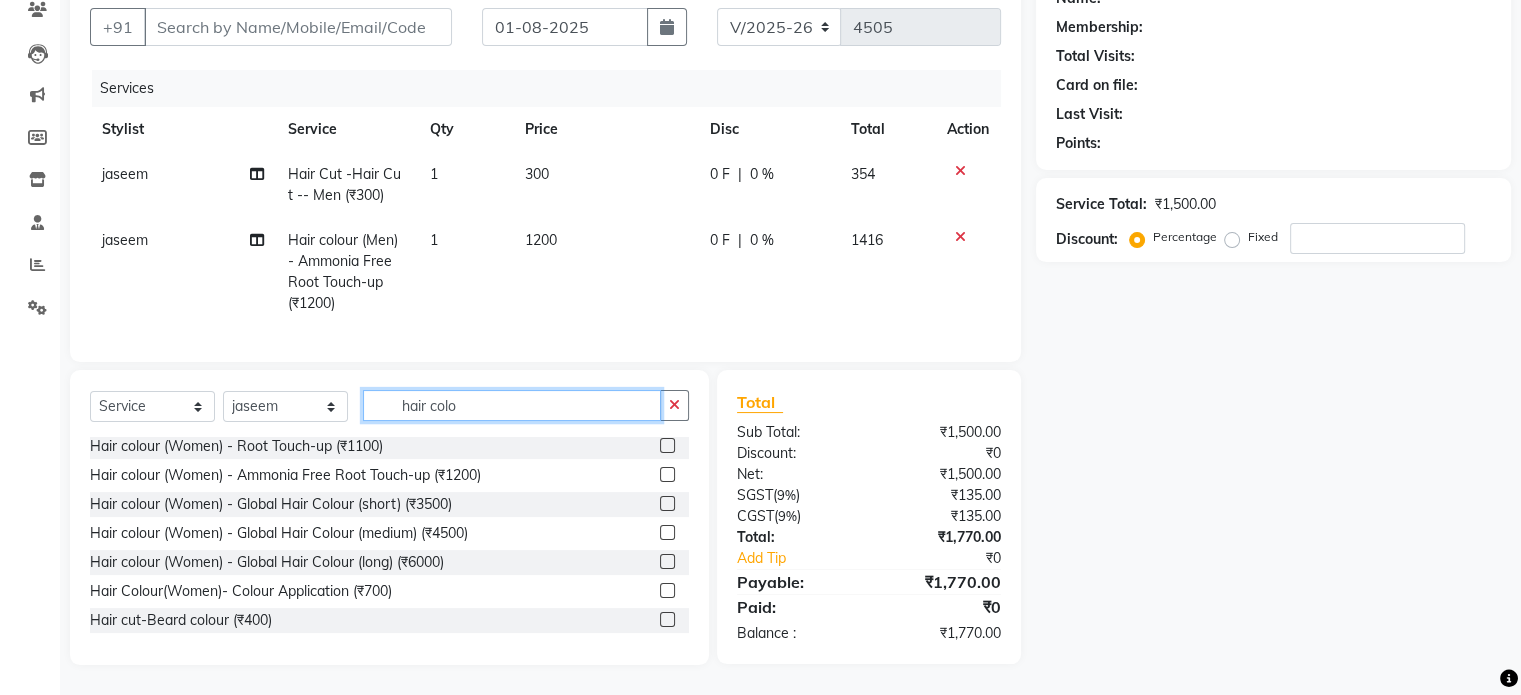 click on "hair colo" 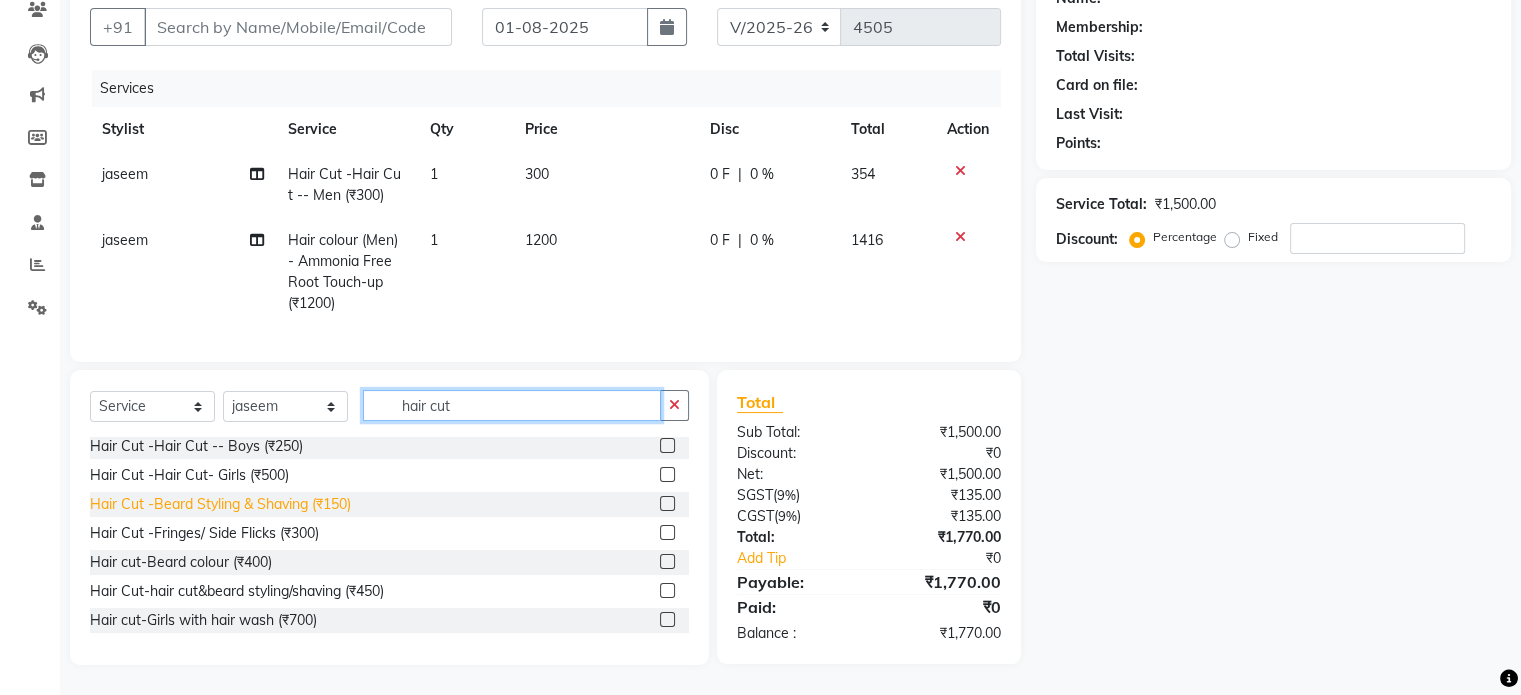 type on "hair cut" 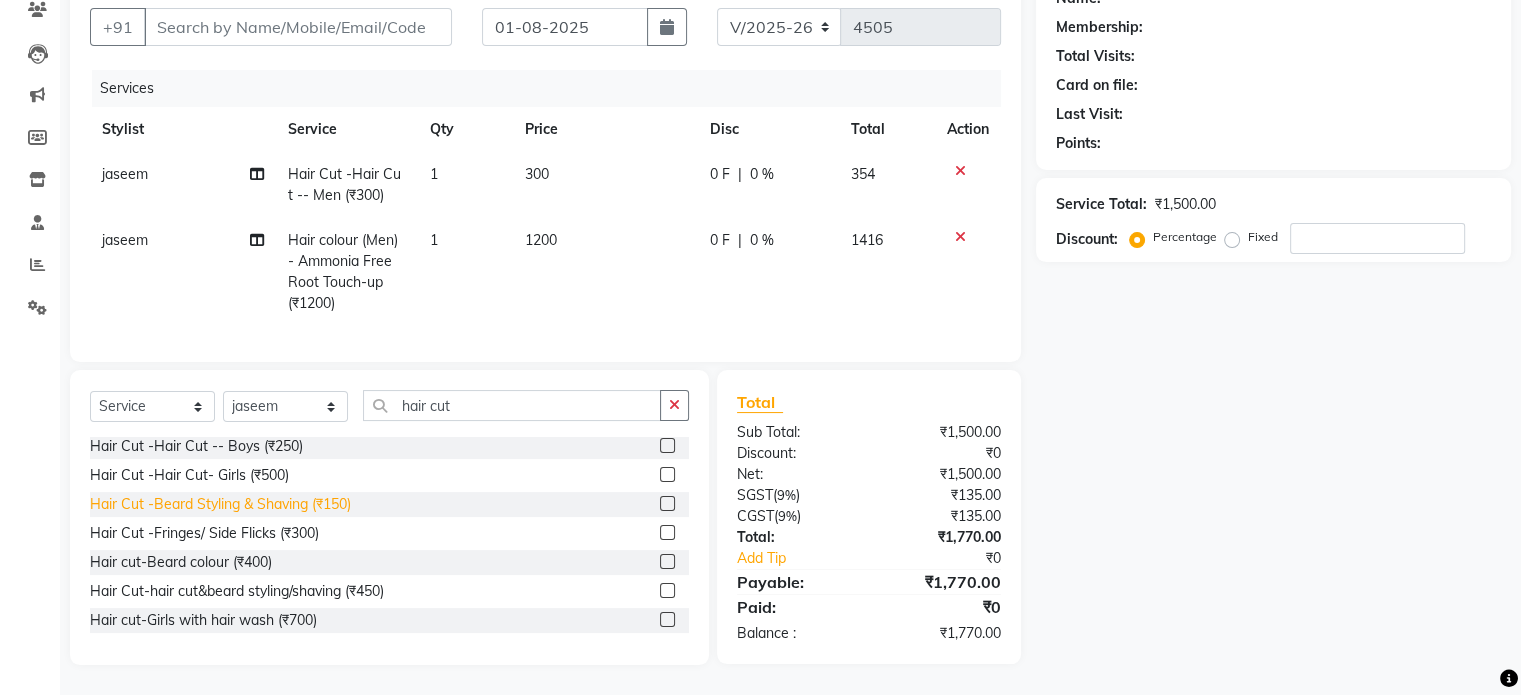 click on "Hair Cut -Beard Styling & Shaving (₹150)" 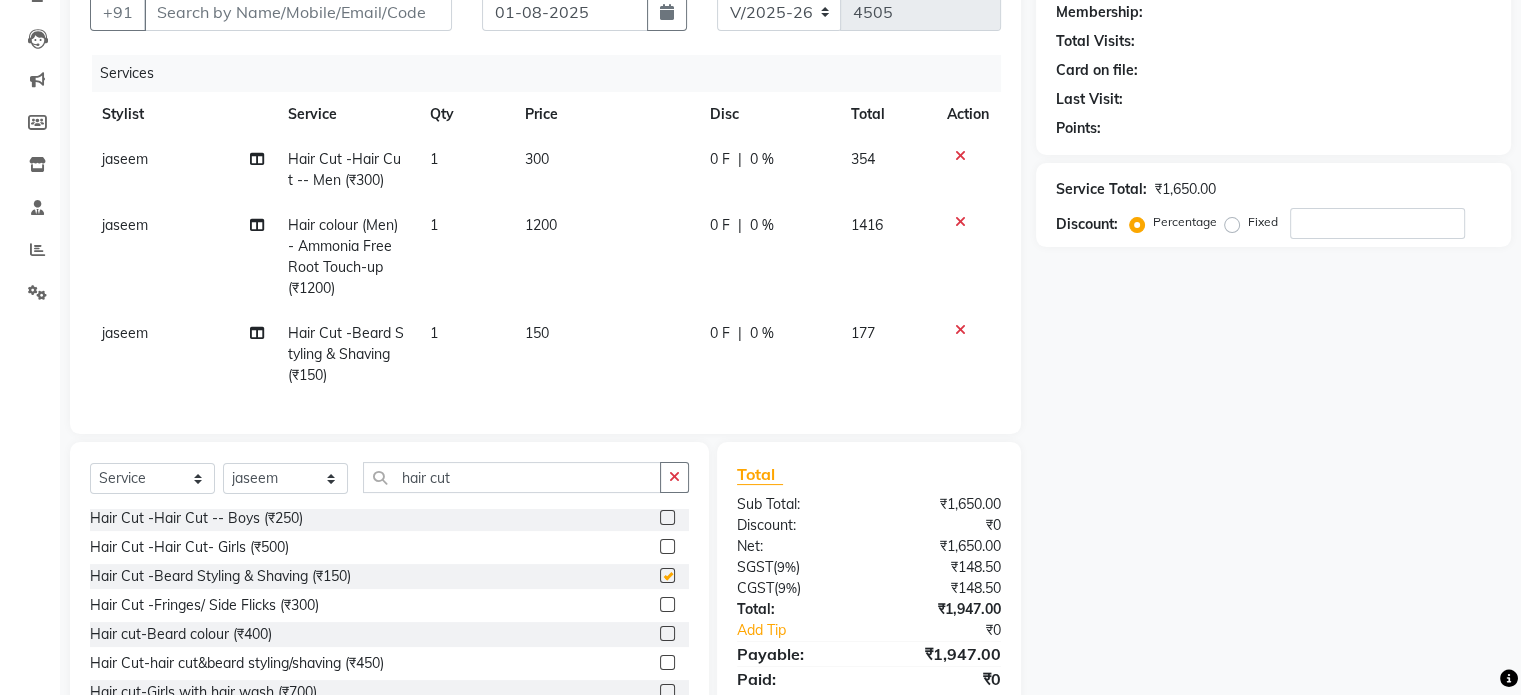 checkbox on "false" 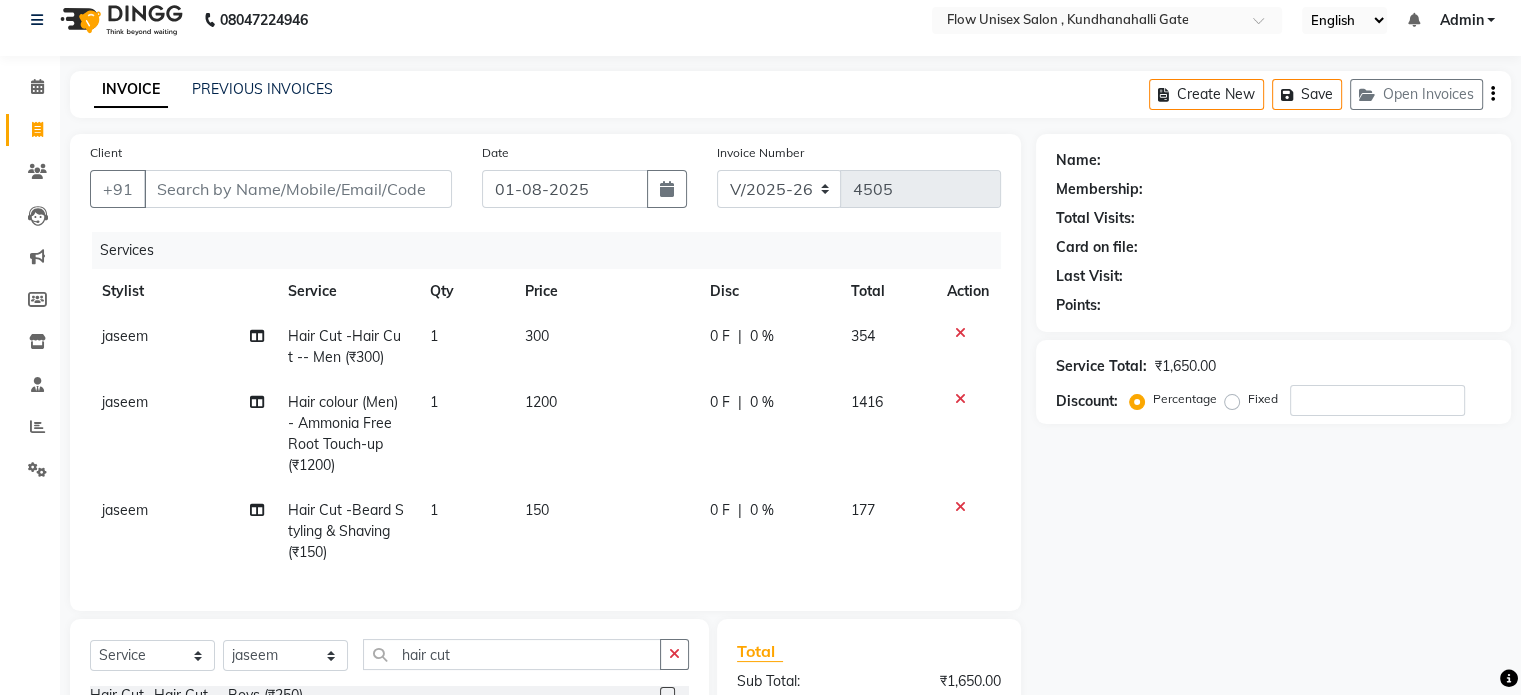 scroll, scrollTop: 0, scrollLeft: 0, axis: both 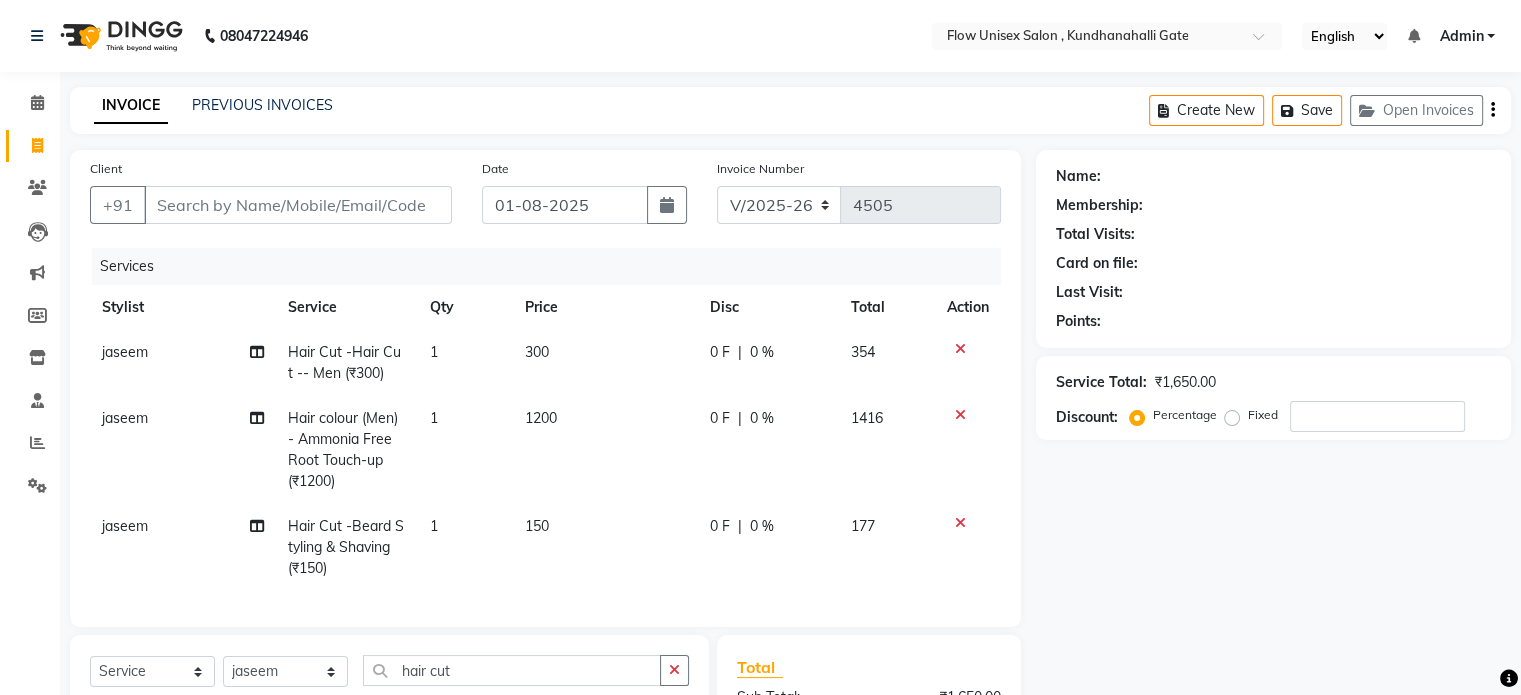 click on "INVOICE PREVIOUS INVOICES Create New   Save   Open Invoices" 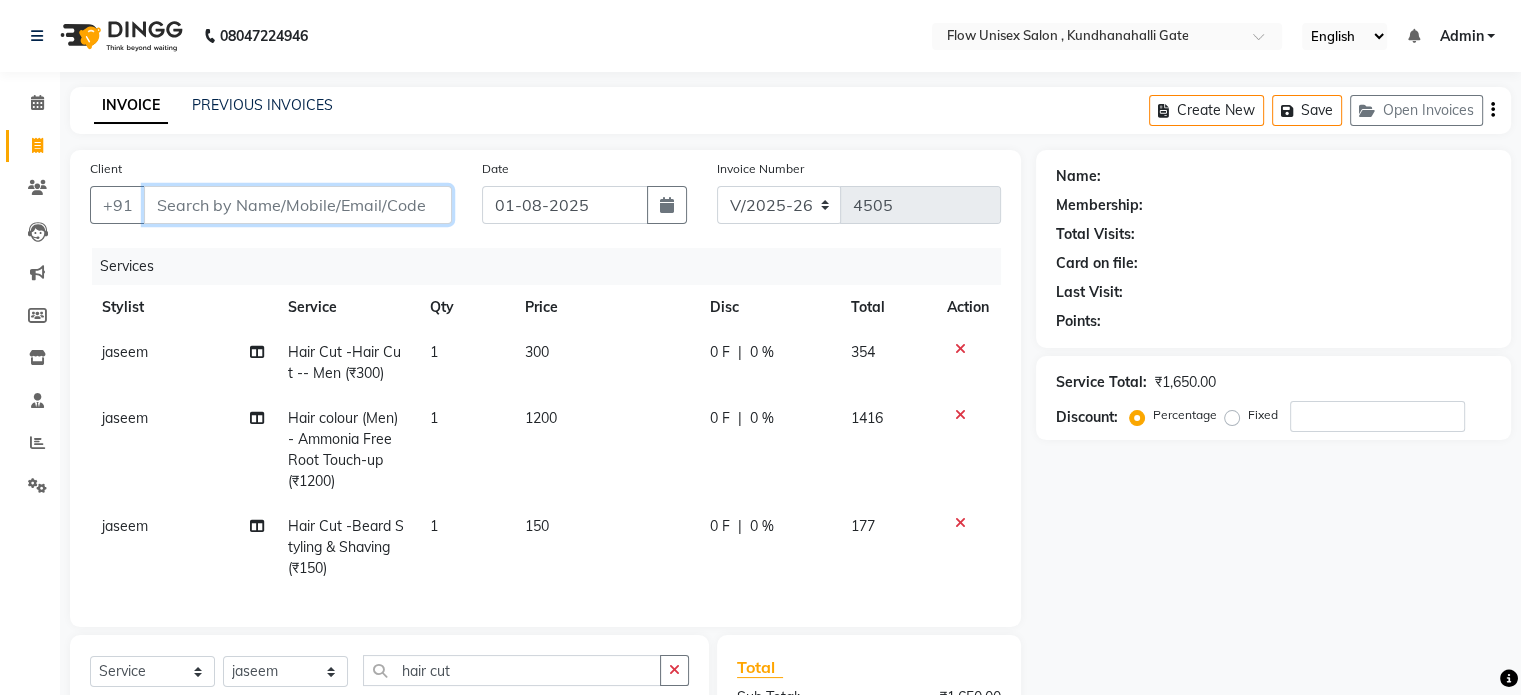 click on "Client" at bounding box center [298, 205] 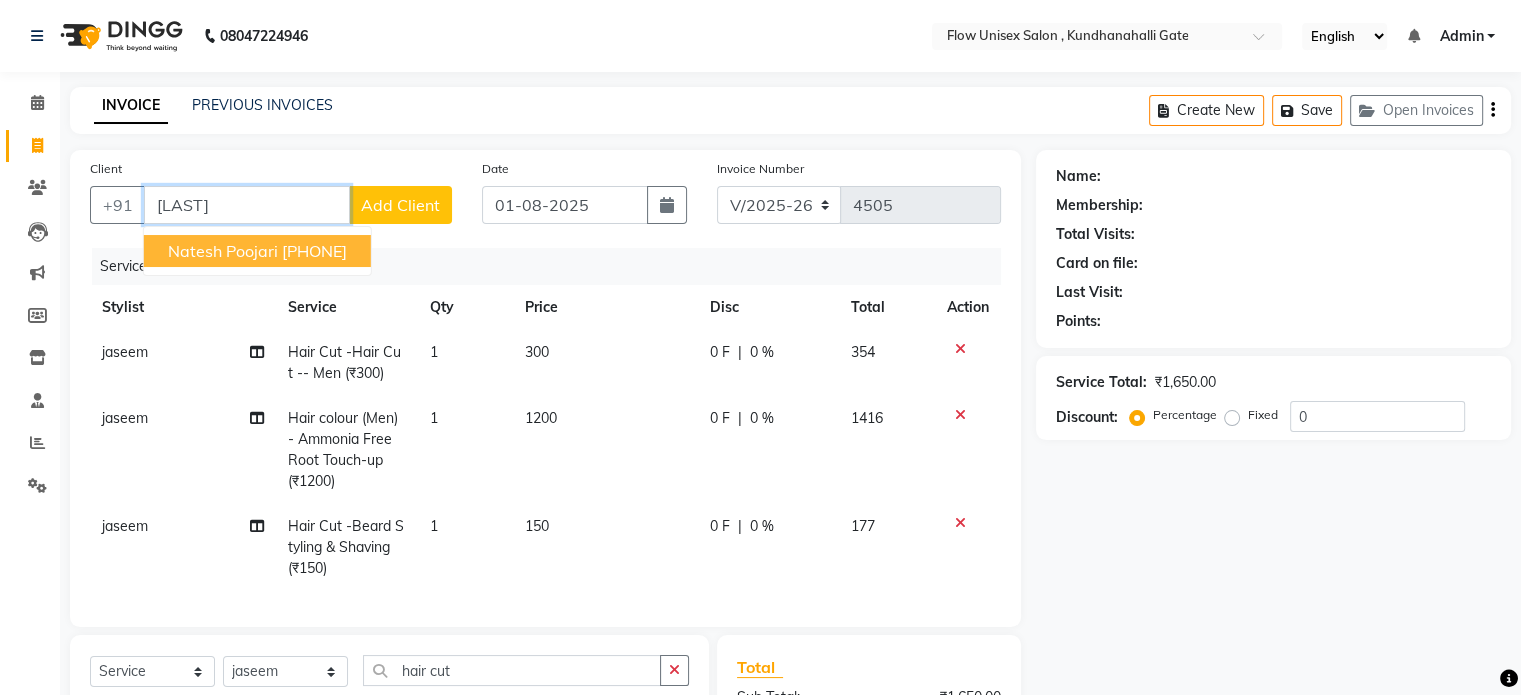 click on "Natesh poojari" at bounding box center [223, 251] 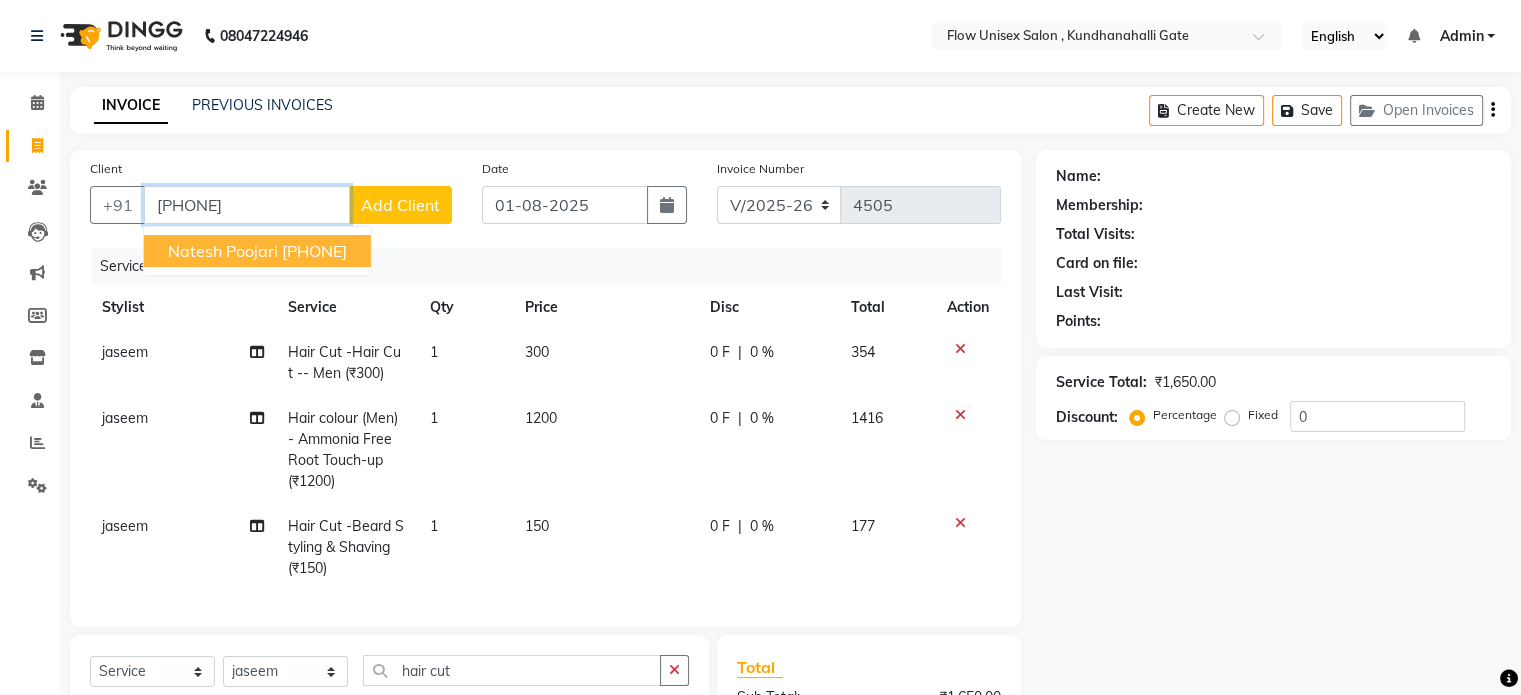 type on "[PHONE]" 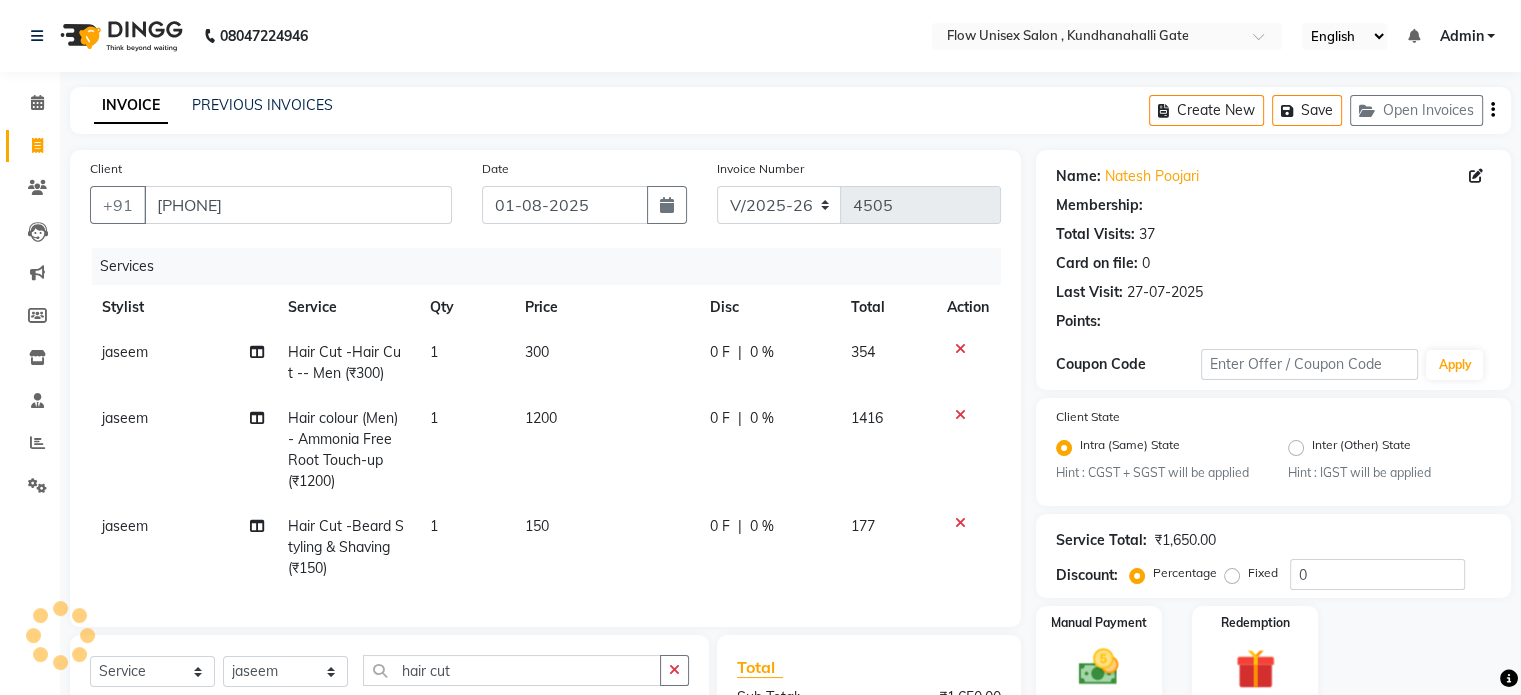 select on "1: Object" 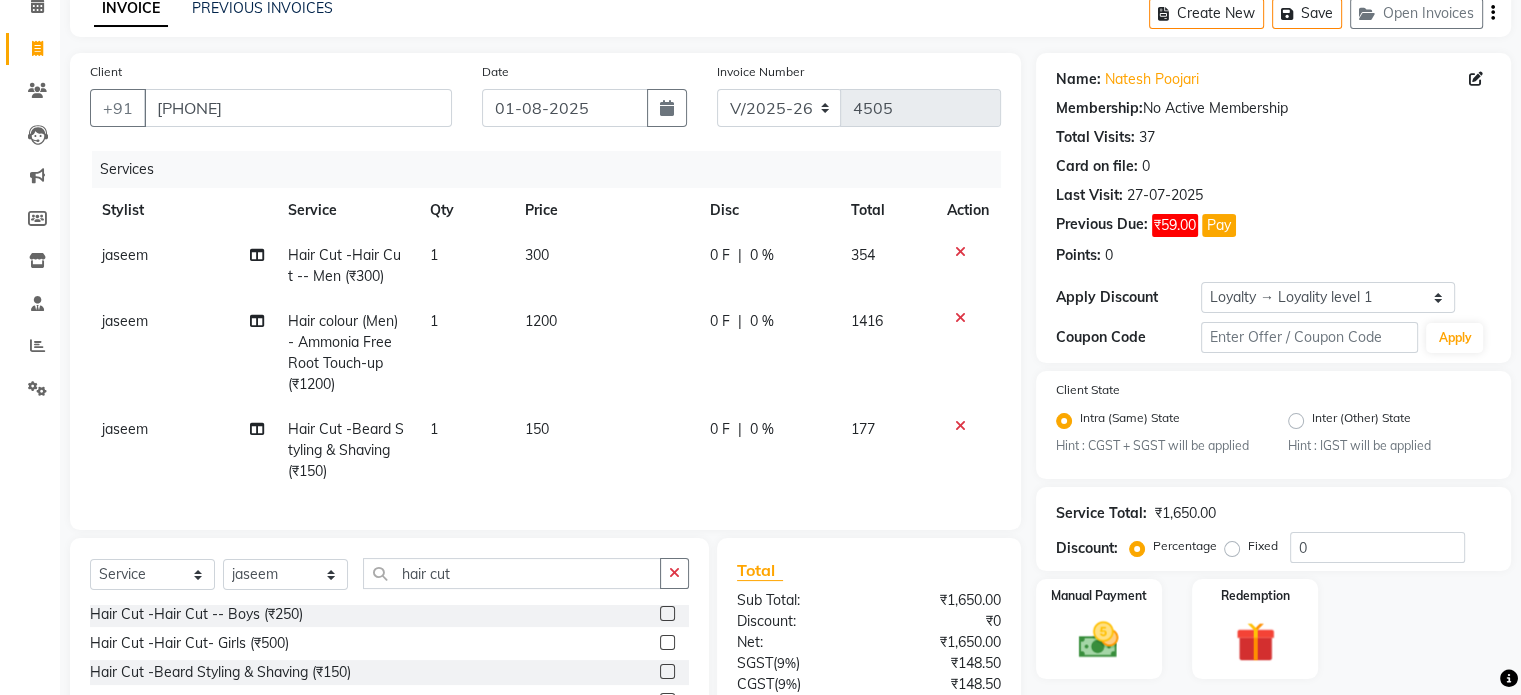 scroll, scrollTop: 280, scrollLeft: 0, axis: vertical 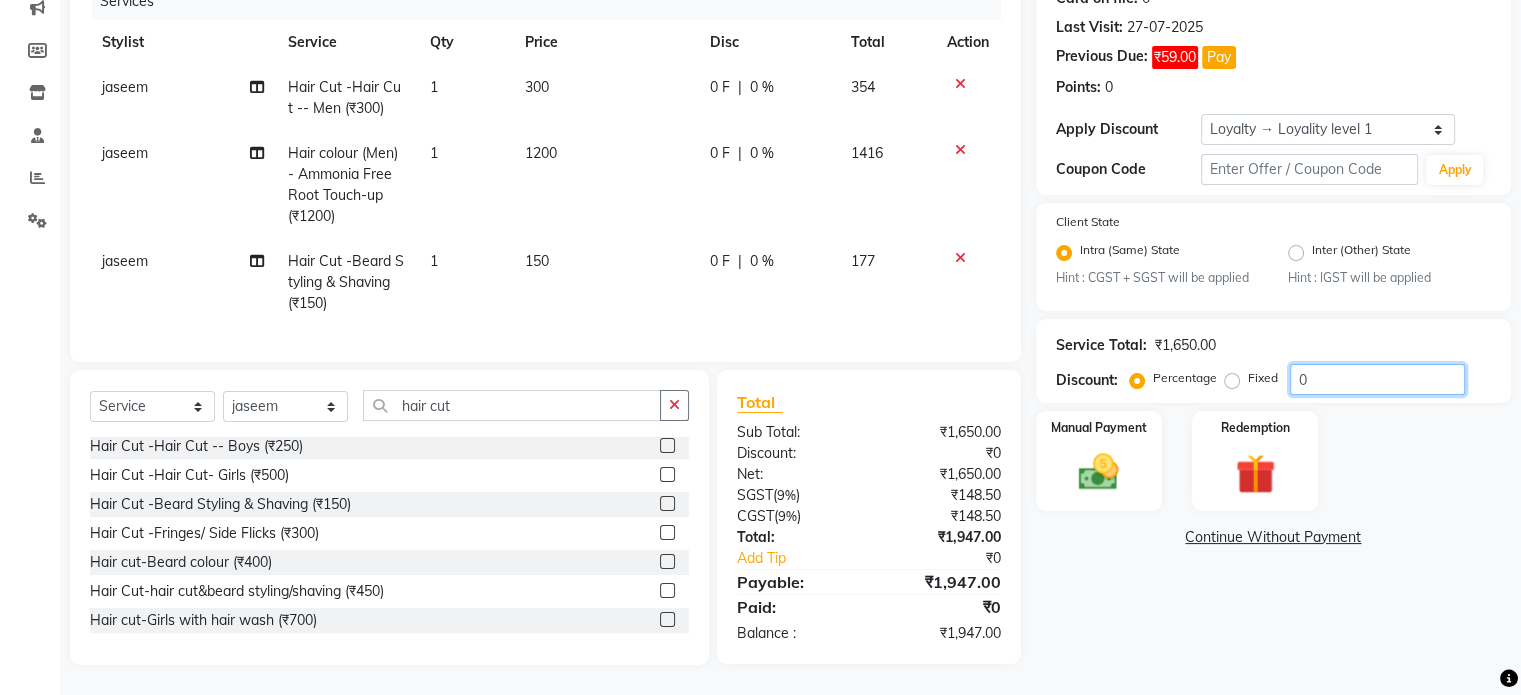 drag, startPoint x: 1310, startPoint y: 375, endPoint x: 1297, endPoint y: 360, distance: 19.849434 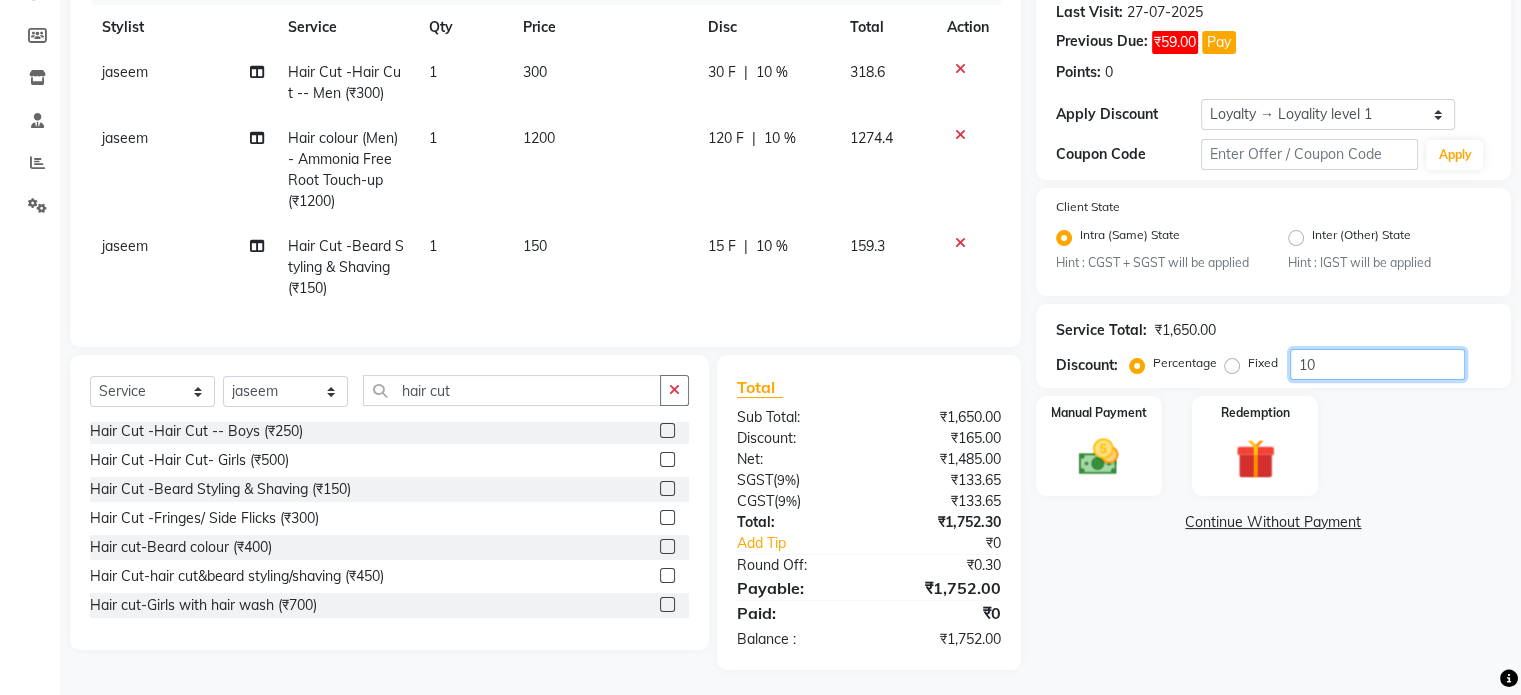 type on "1" 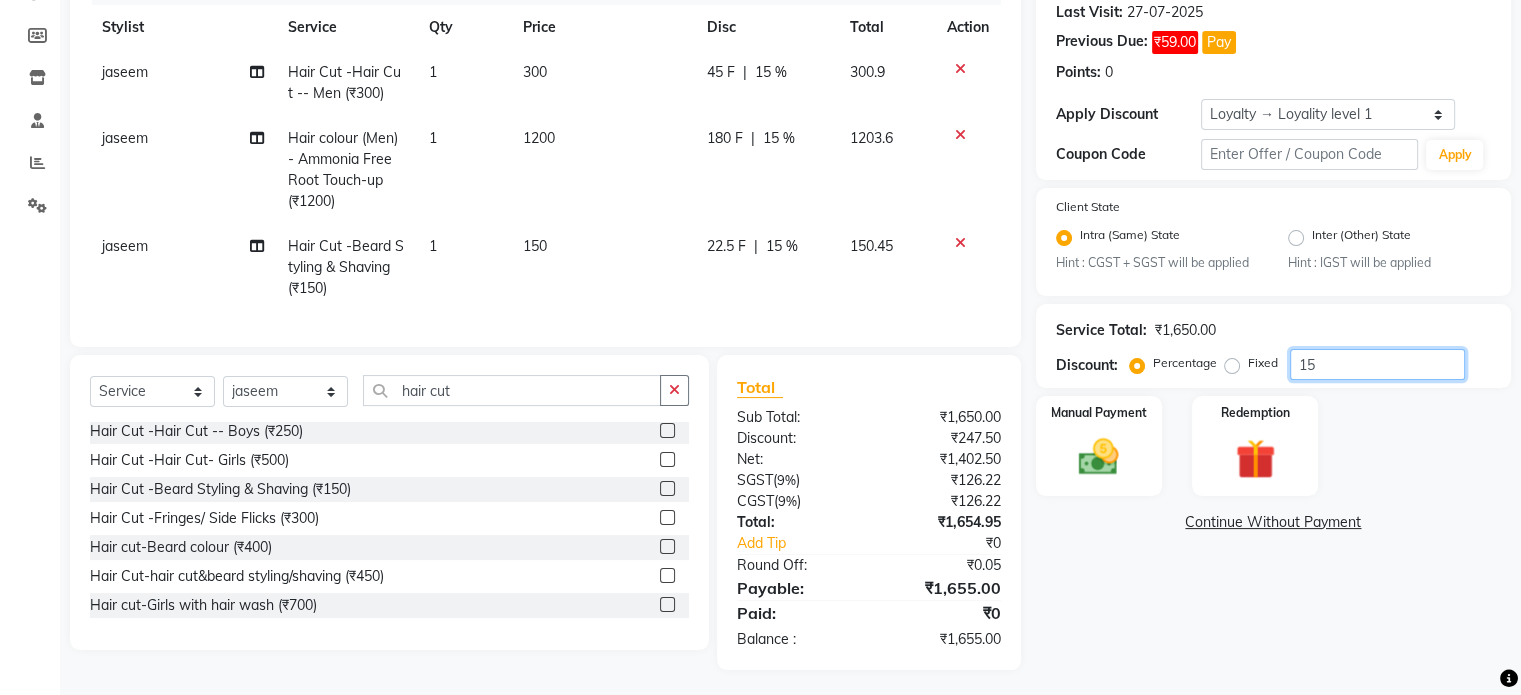 type on "1" 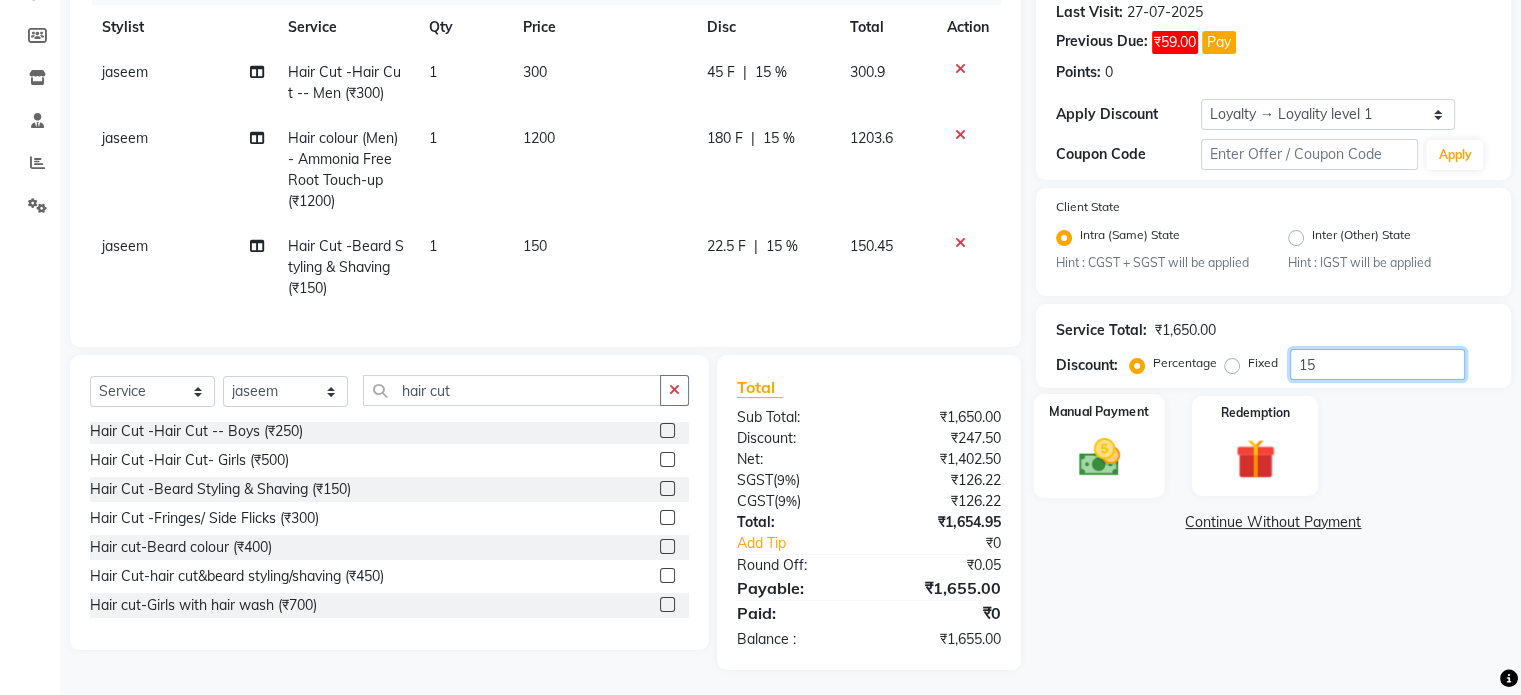 type on "15" 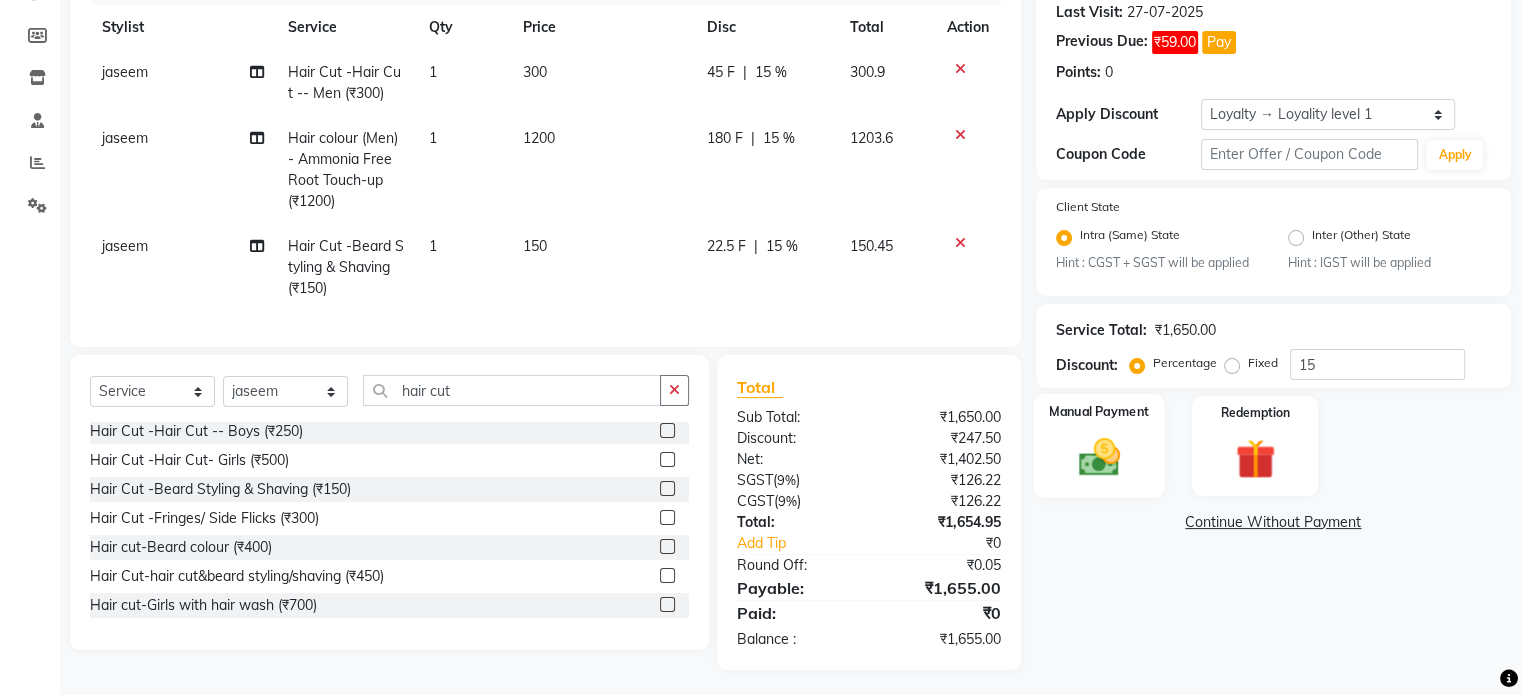 click on "Manual Payment" 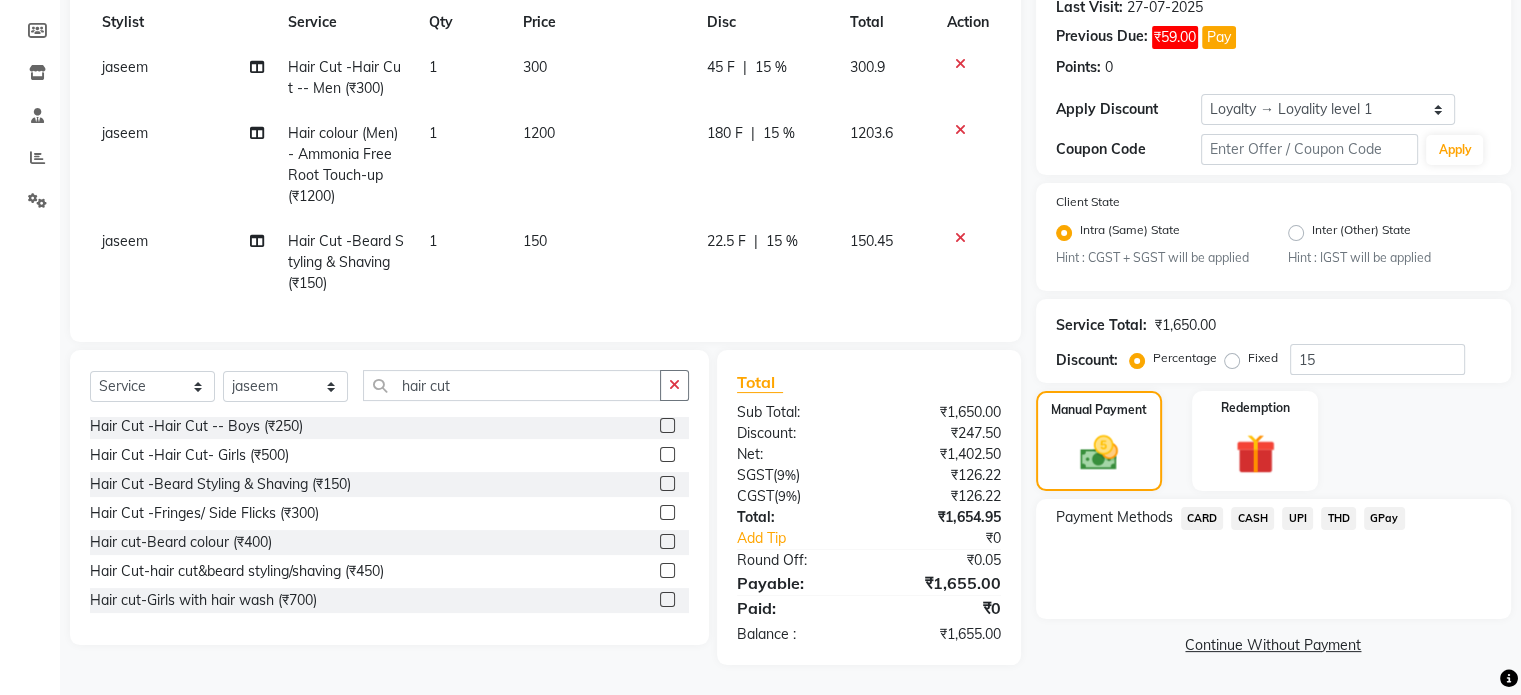 click on "UPI" 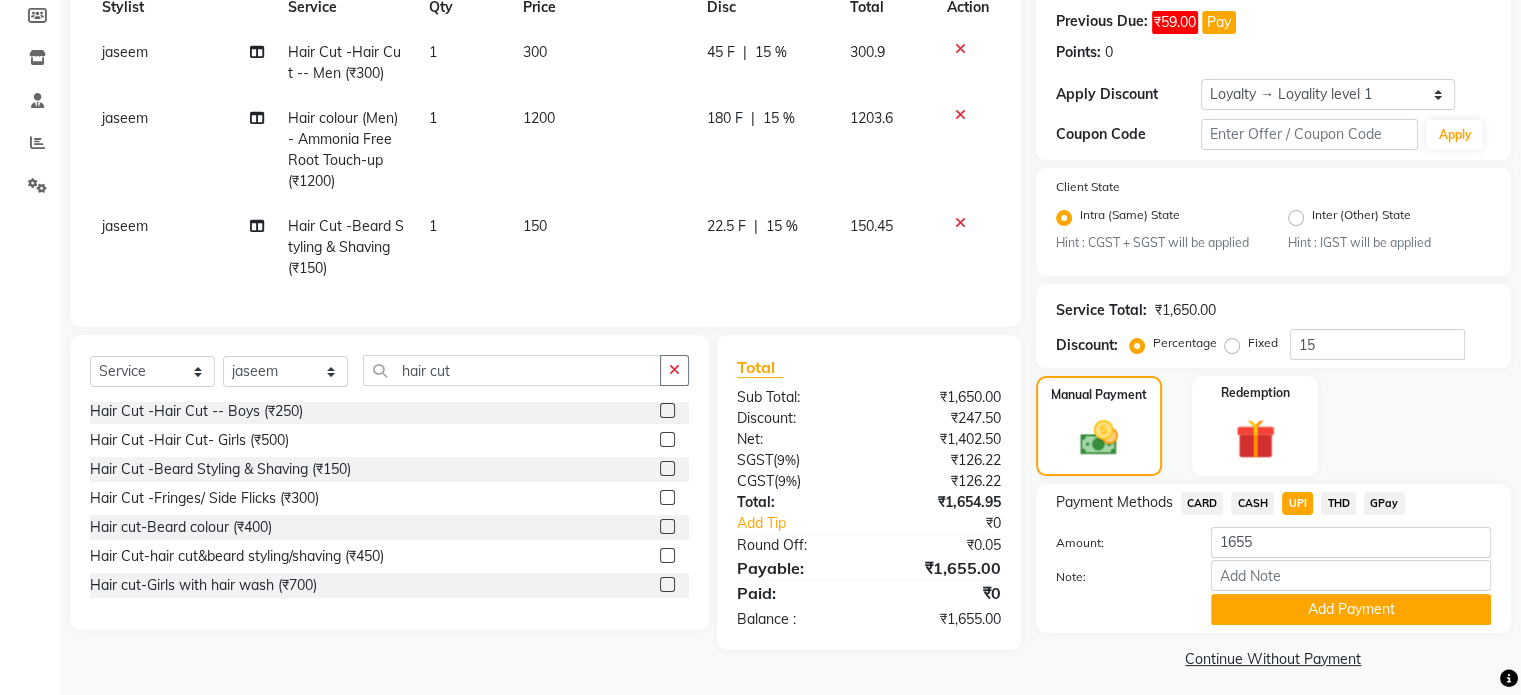 scroll, scrollTop: 312, scrollLeft: 0, axis: vertical 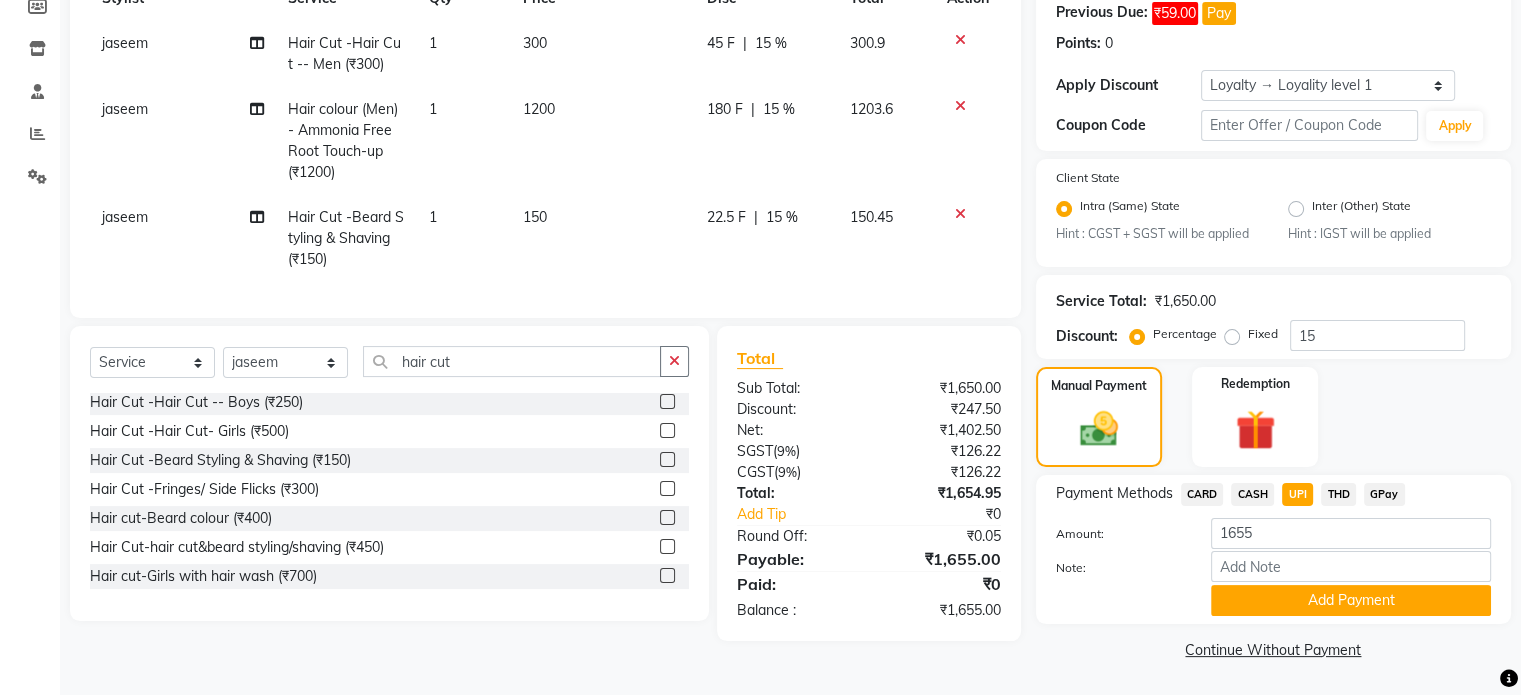 drag, startPoint x: 1233, startPoint y: 601, endPoint x: 1227, endPoint y: 591, distance: 11.661903 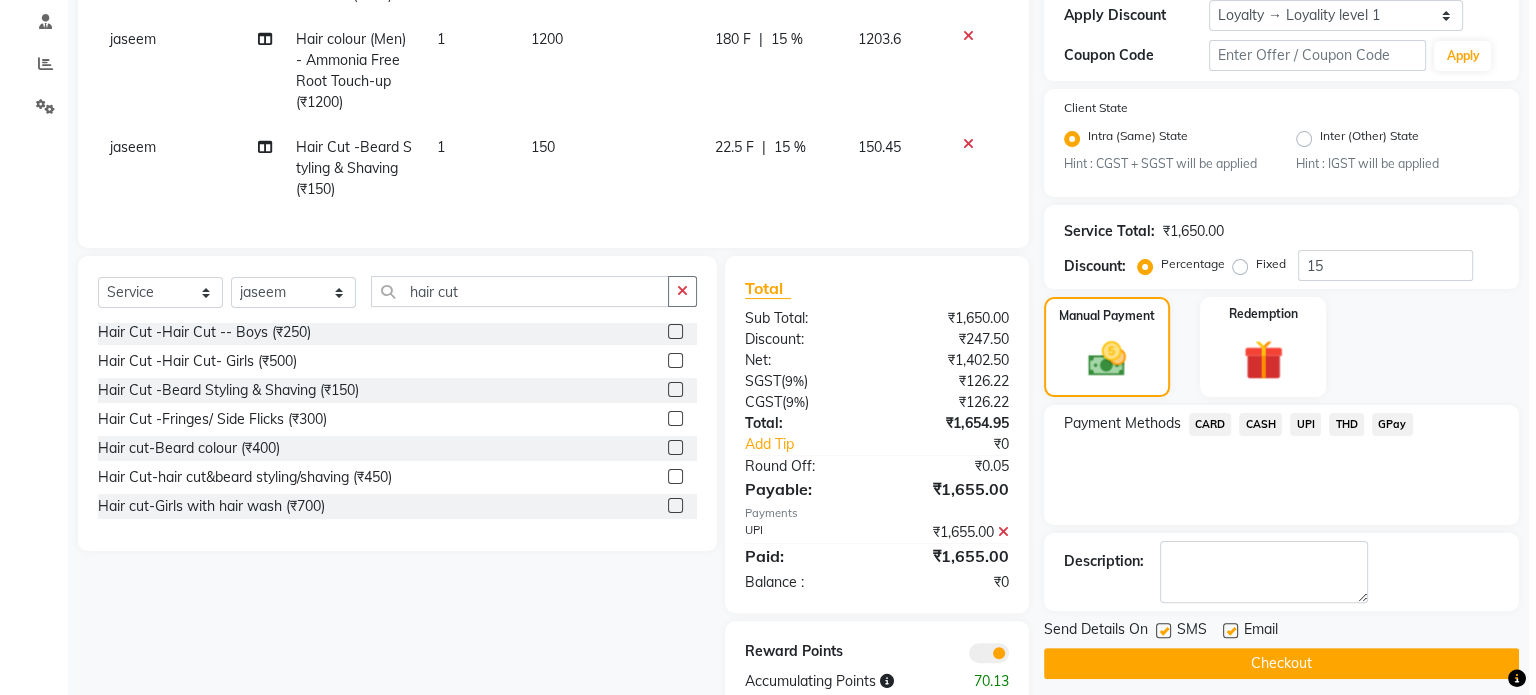 scroll, scrollTop: 442, scrollLeft: 0, axis: vertical 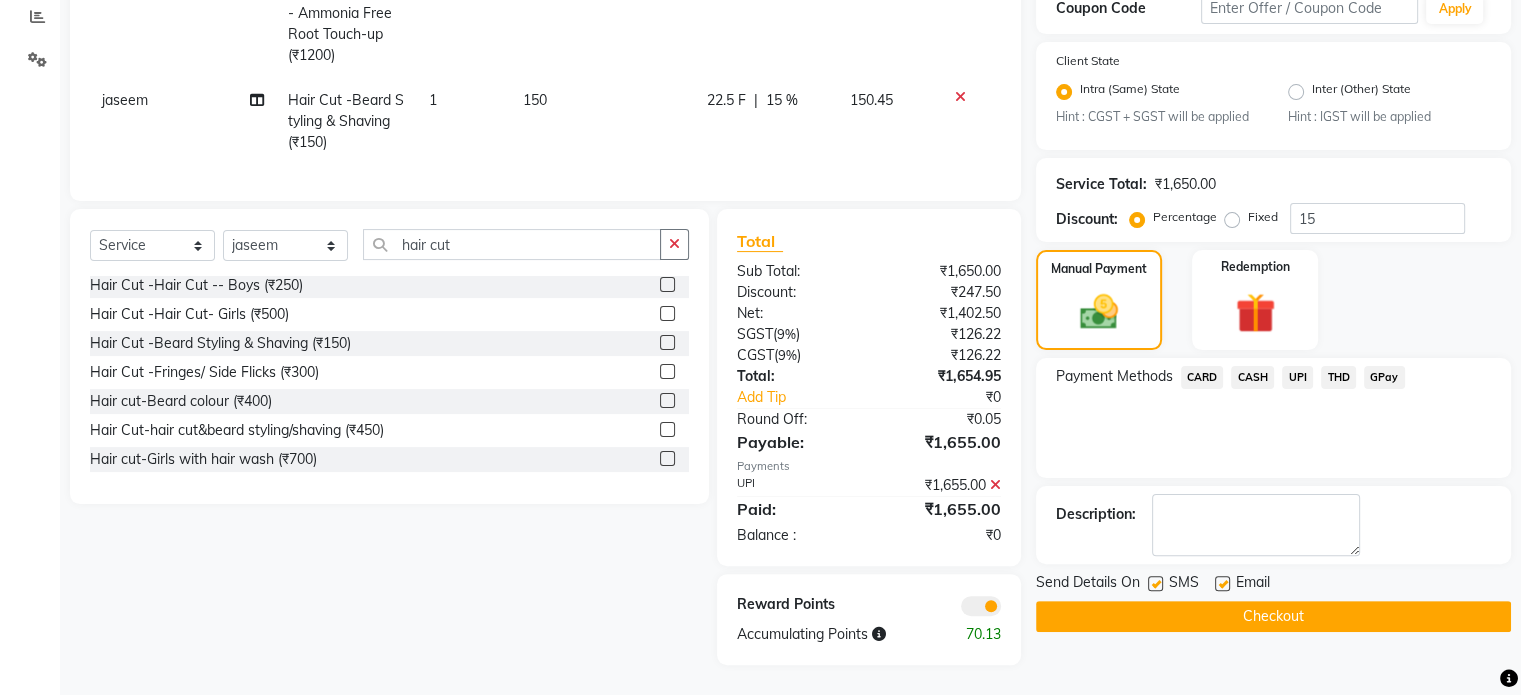 click 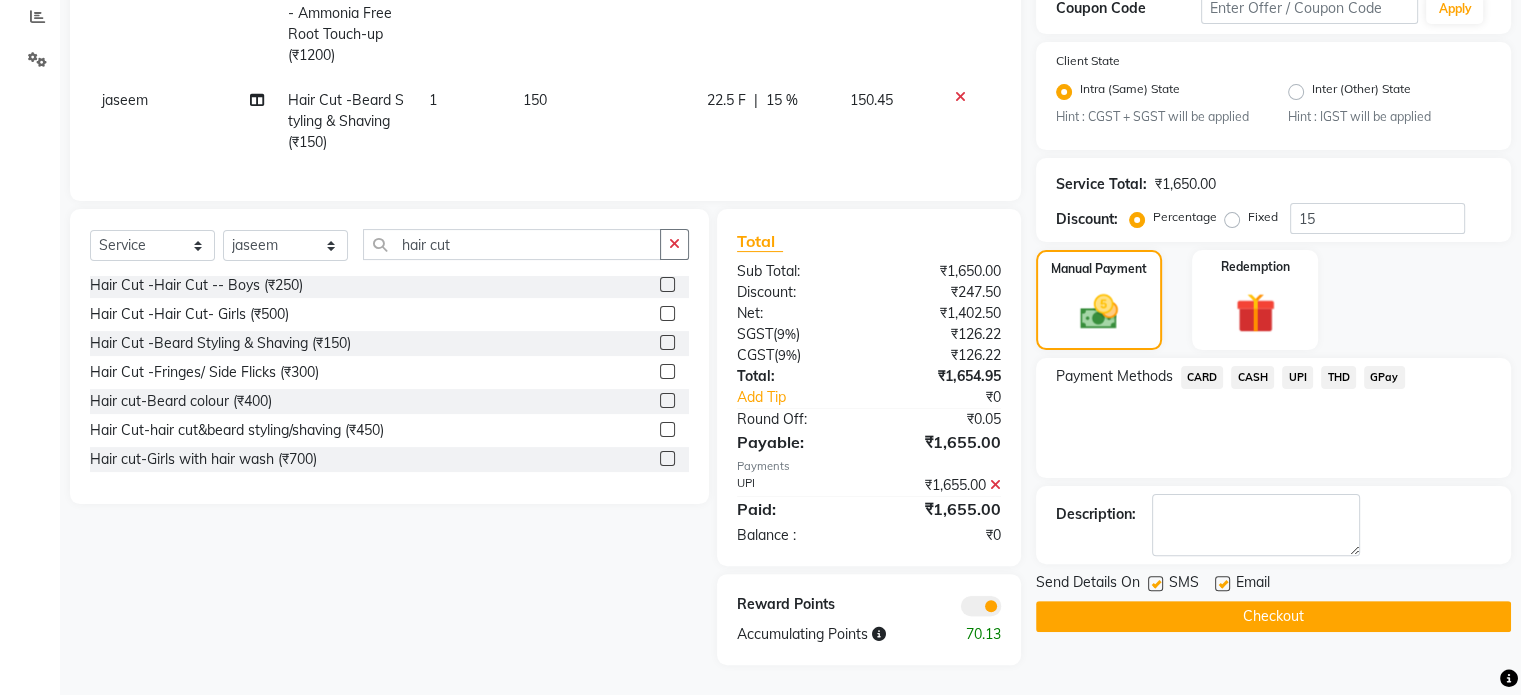 click 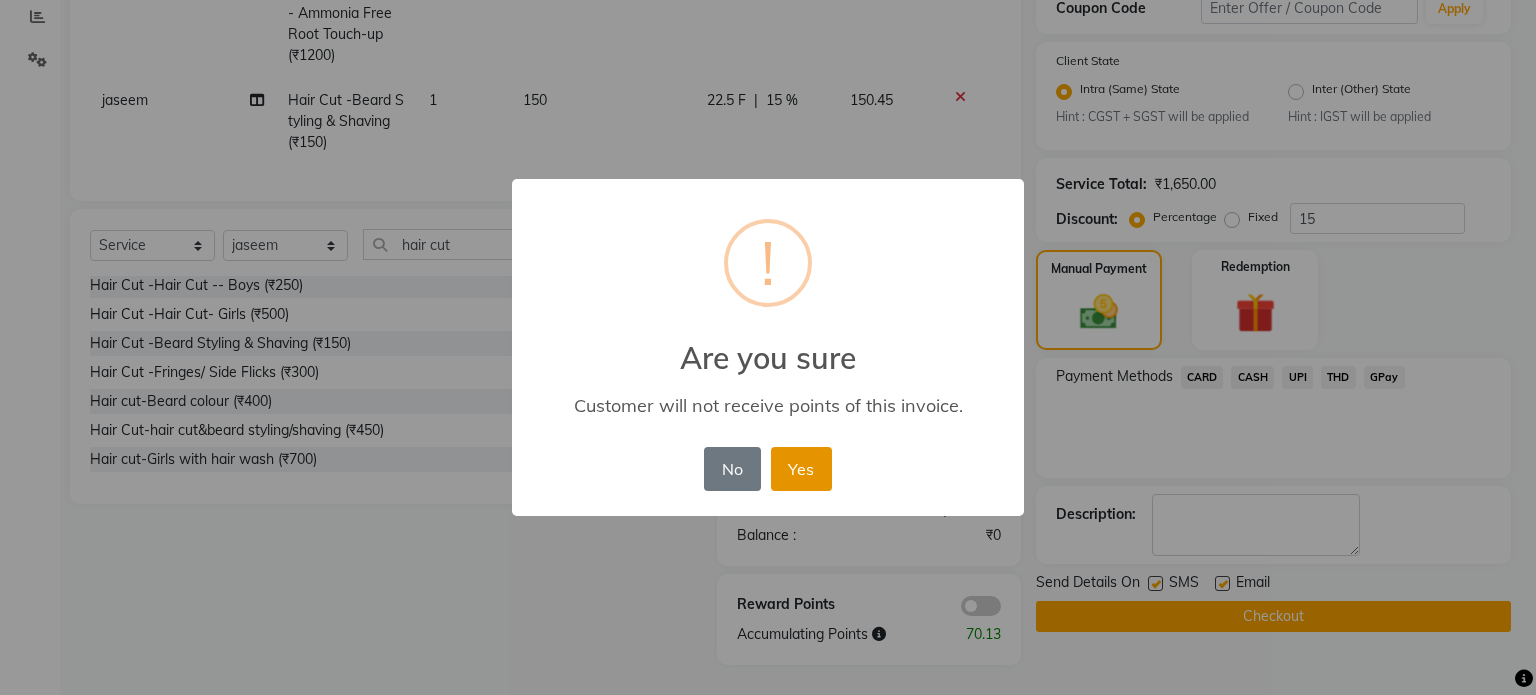 click on "Yes" at bounding box center [801, 469] 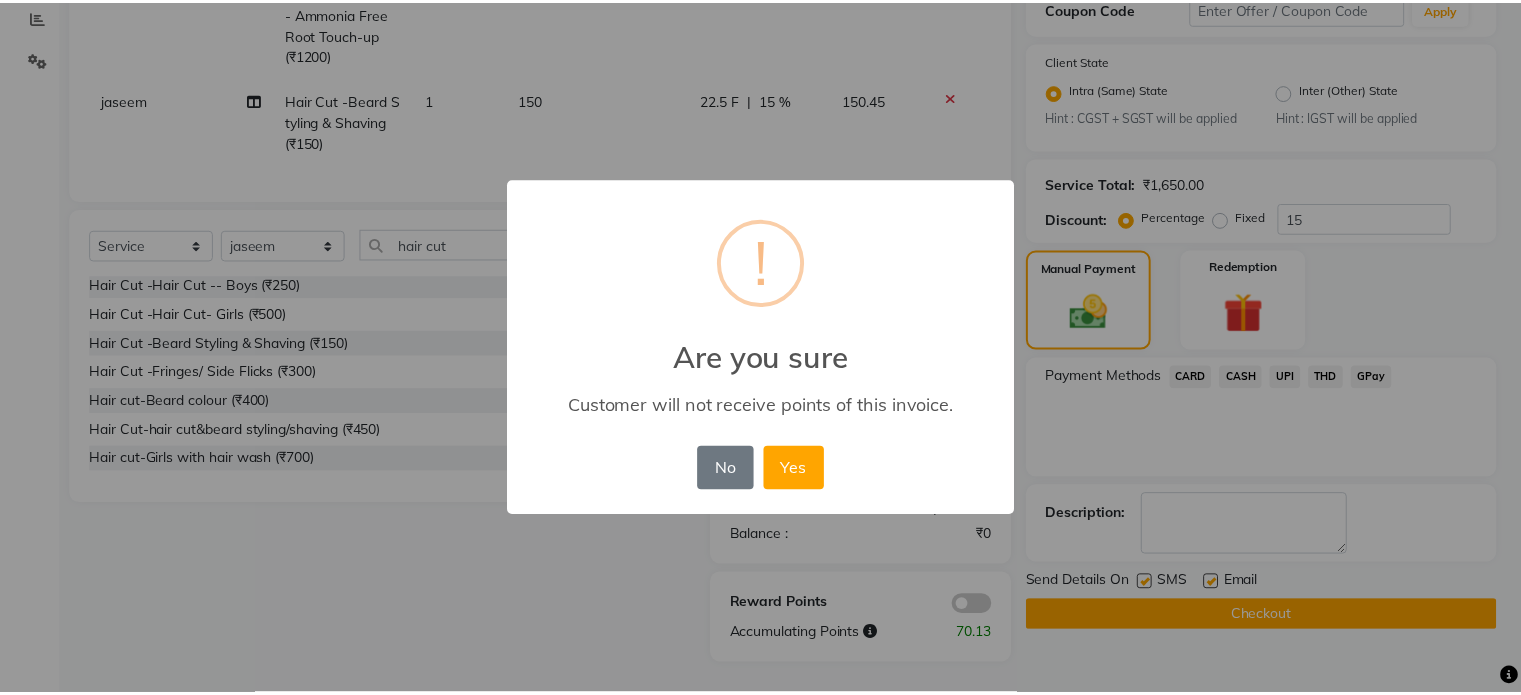 scroll, scrollTop: 413, scrollLeft: 0, axis: vertical 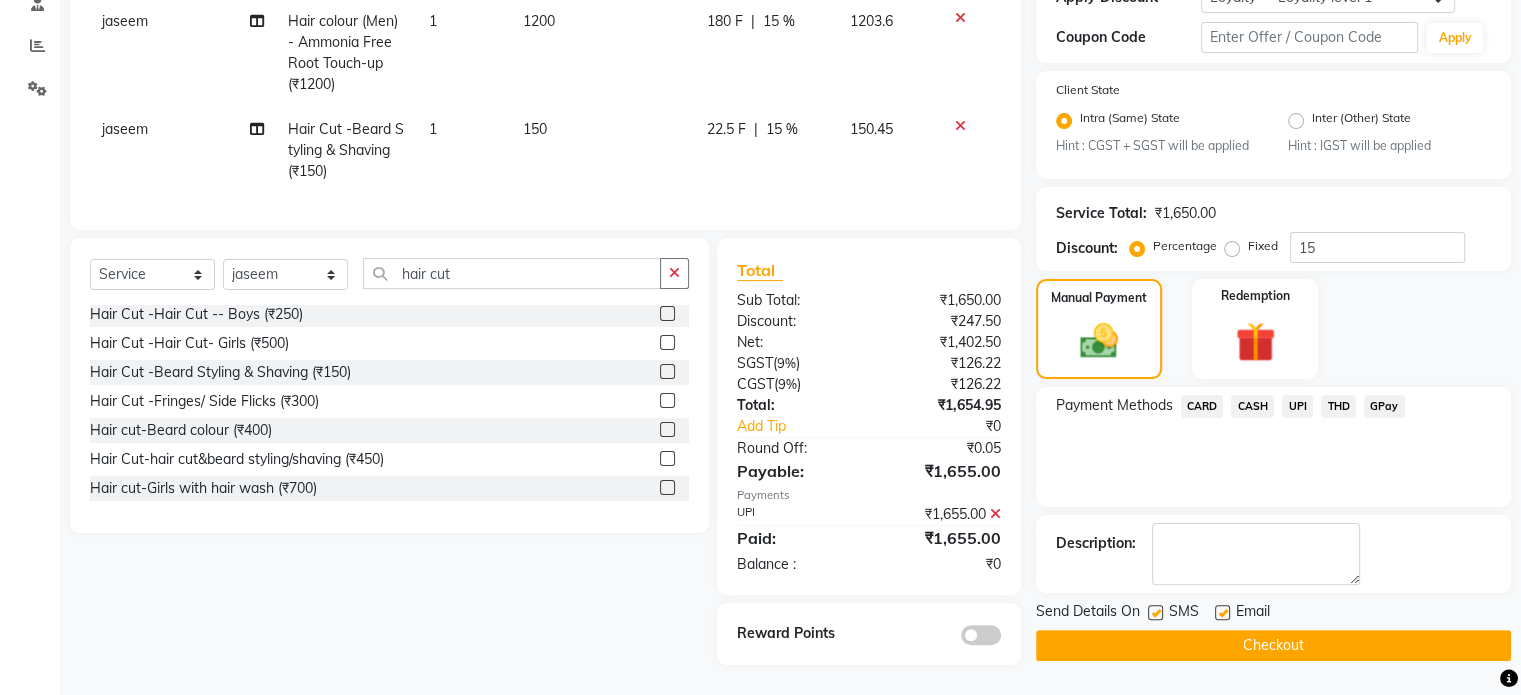 click on "Checkout" 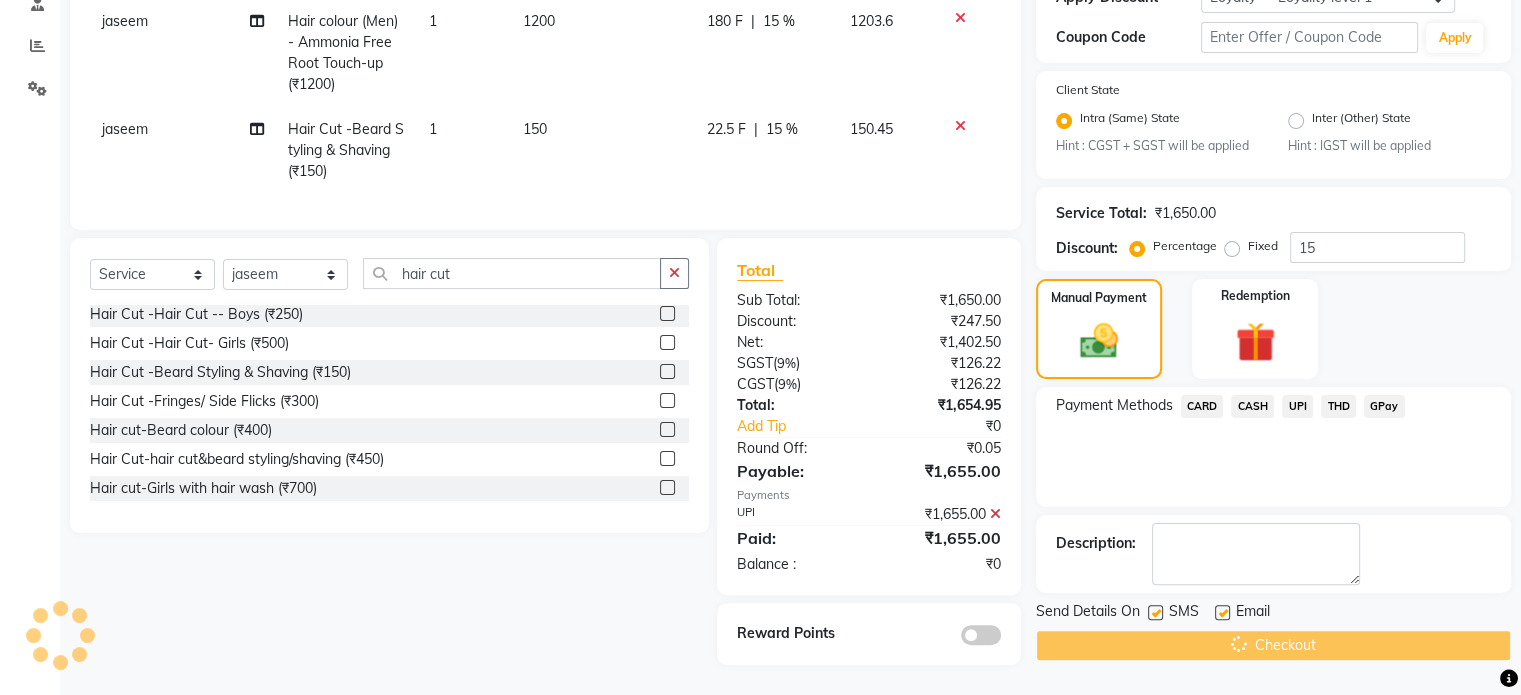 scroll, scrollTop: 118, scrollLeft: 0, axis: vertical 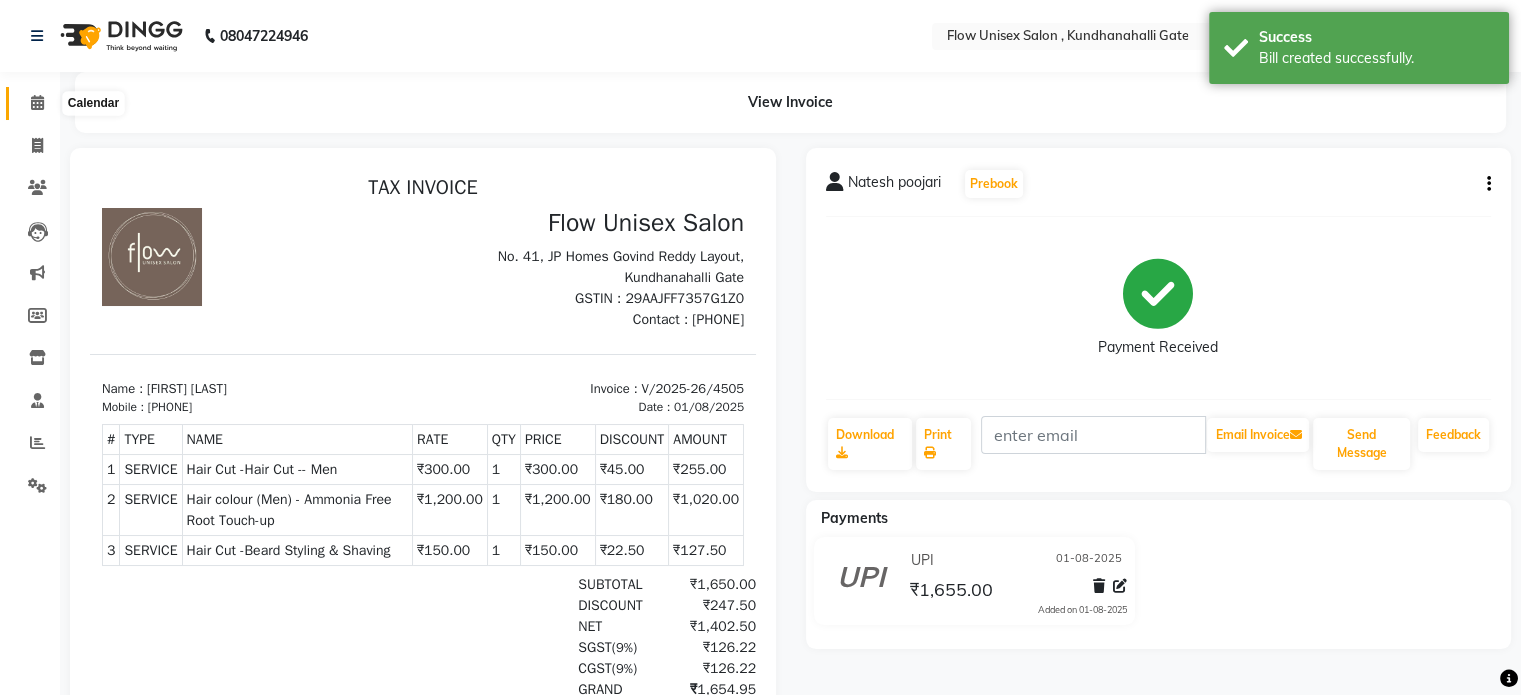 click 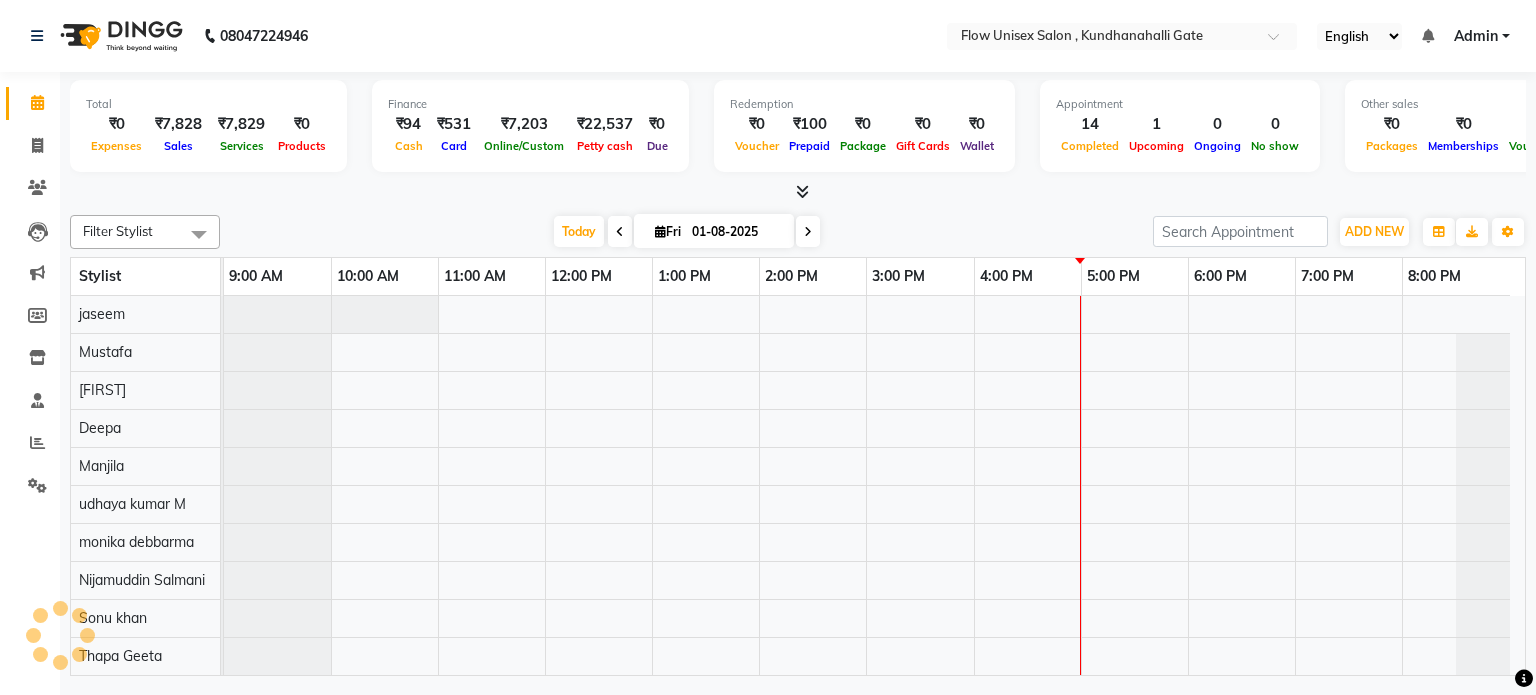 scroll, scrollTop: 0, scrollLeft: 0, axis: both 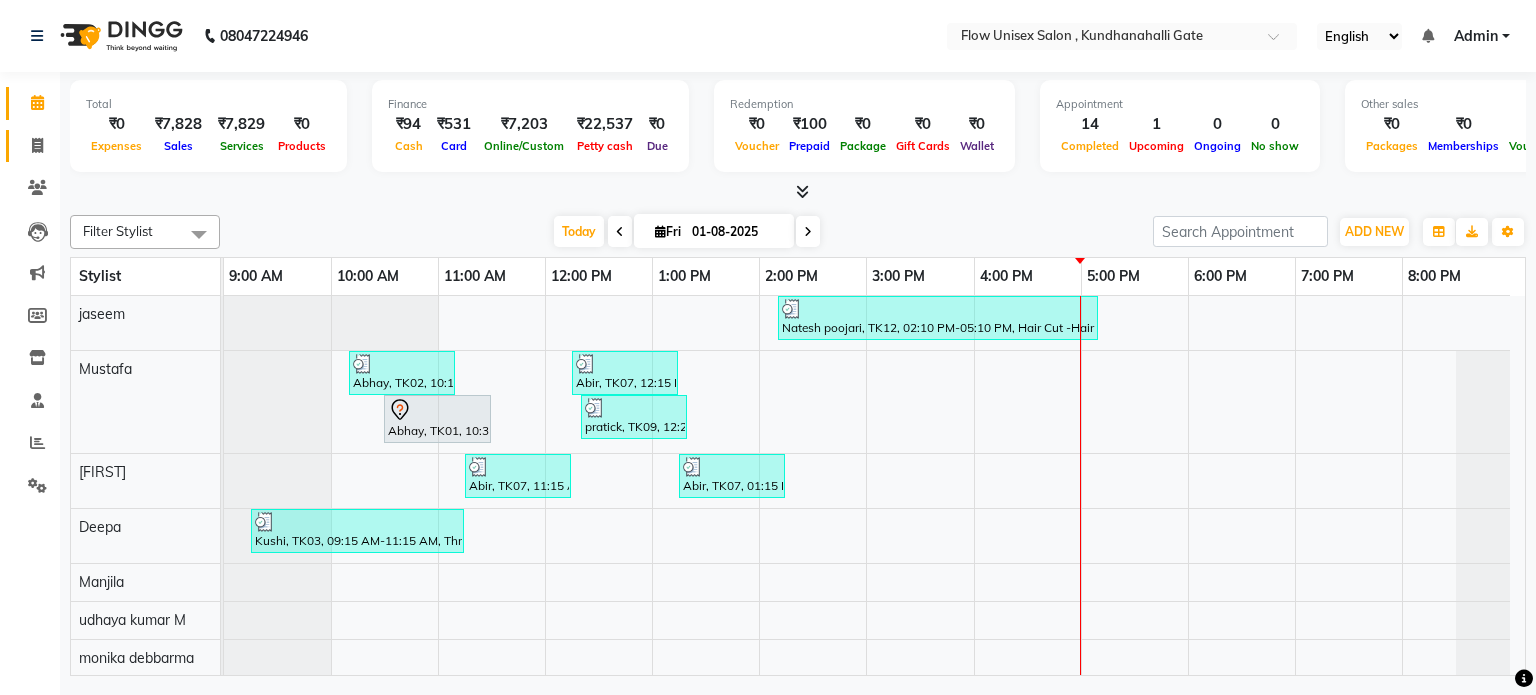 click on "Invoice" 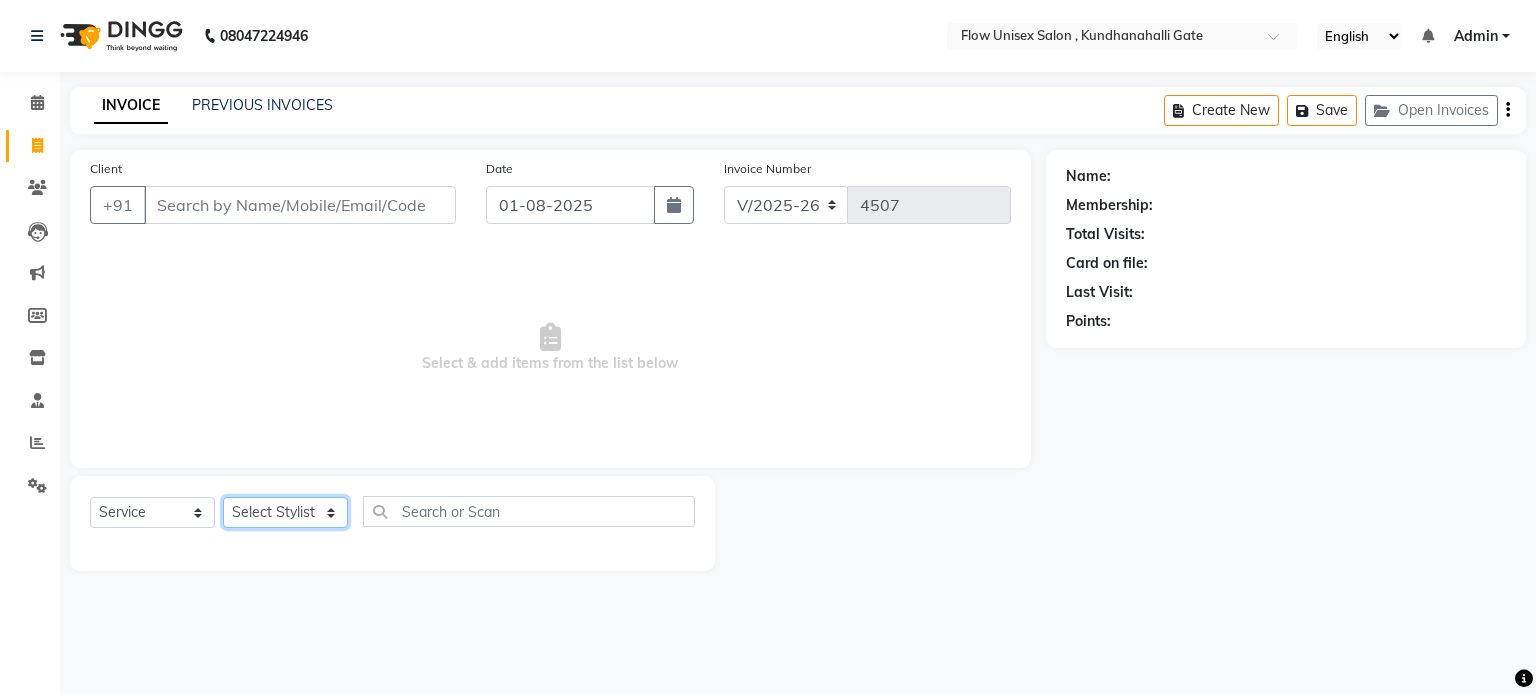 click on "Select Stylist anjana debbarma arman Deepa emlen jaseem Kishore Manjila monika debbarma Mustafa Nijamuddin Salmani Saluka Rai Sonu khan Thapa Geeta udhaya kumar M Vishnu Bhati" 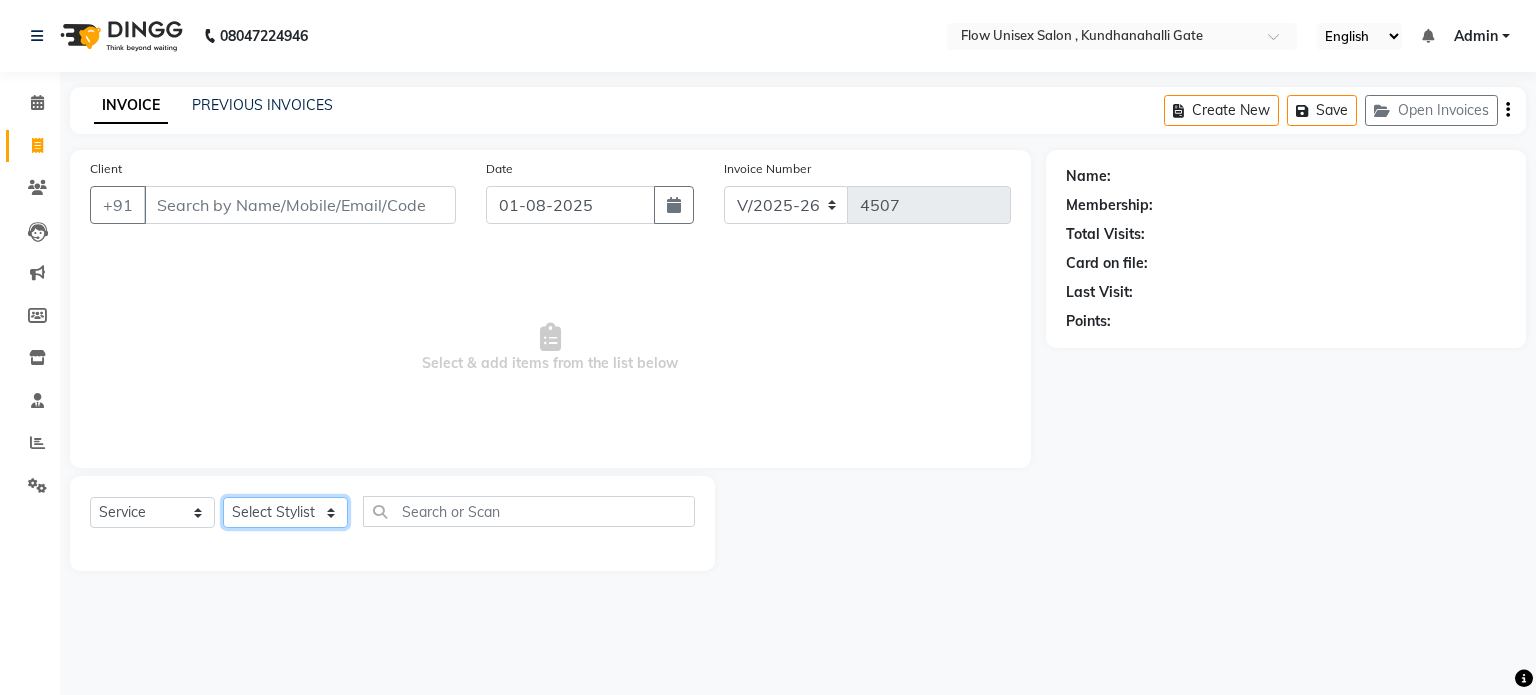 select on "77638" 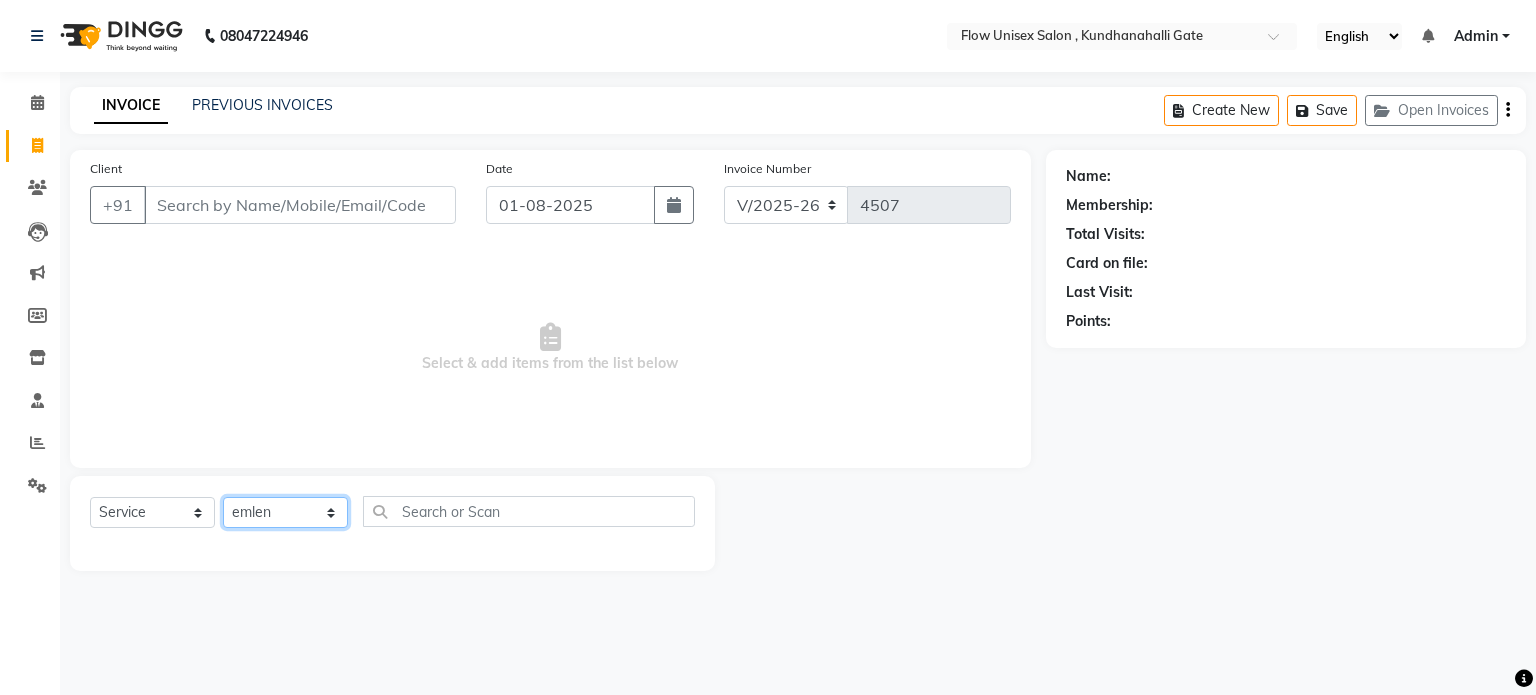 click on "Select Stylist anjana debbarma arman Deepa emlen jaseem Kishore Manjila monika debbarma Mustafa Nijamuddin Salmani Saluka Rai Sonu khan Thapa Geeta udhaya kumar M Vishnu Bhati" 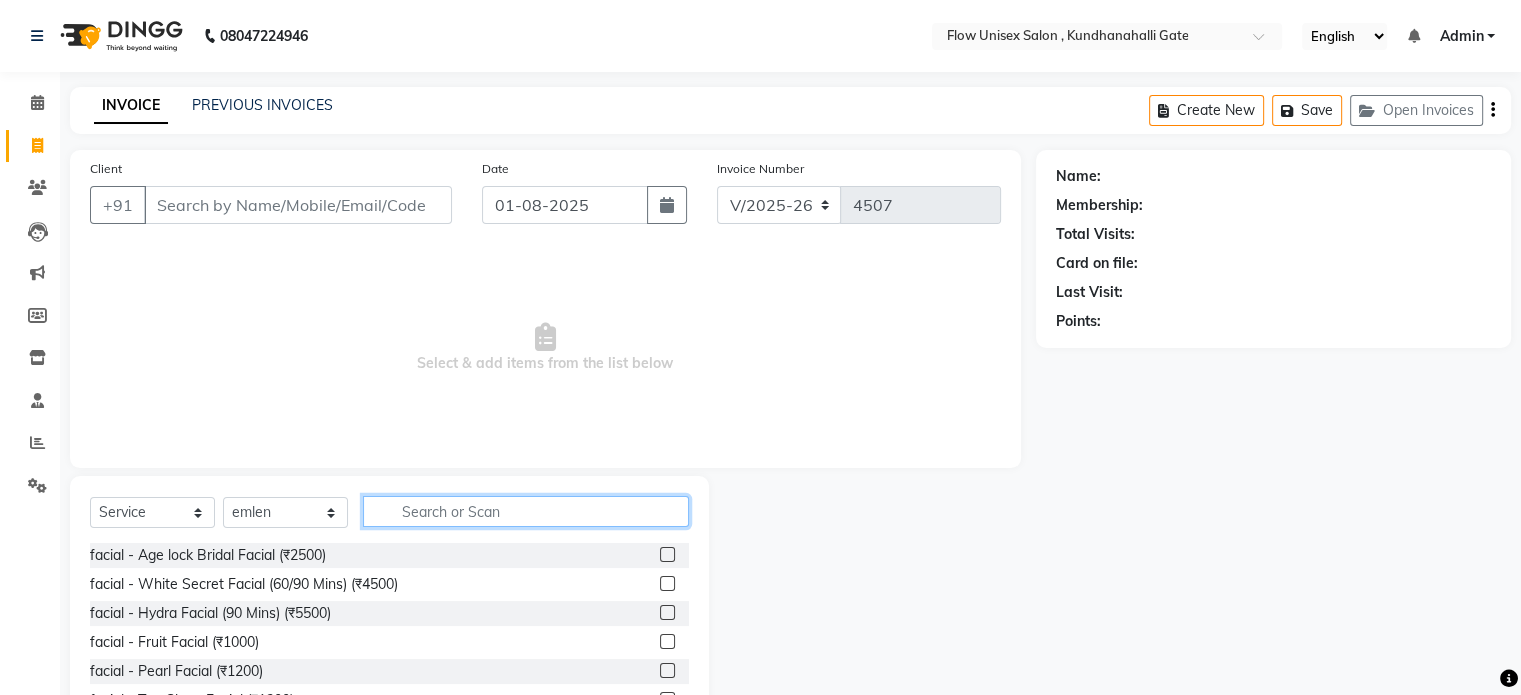 click 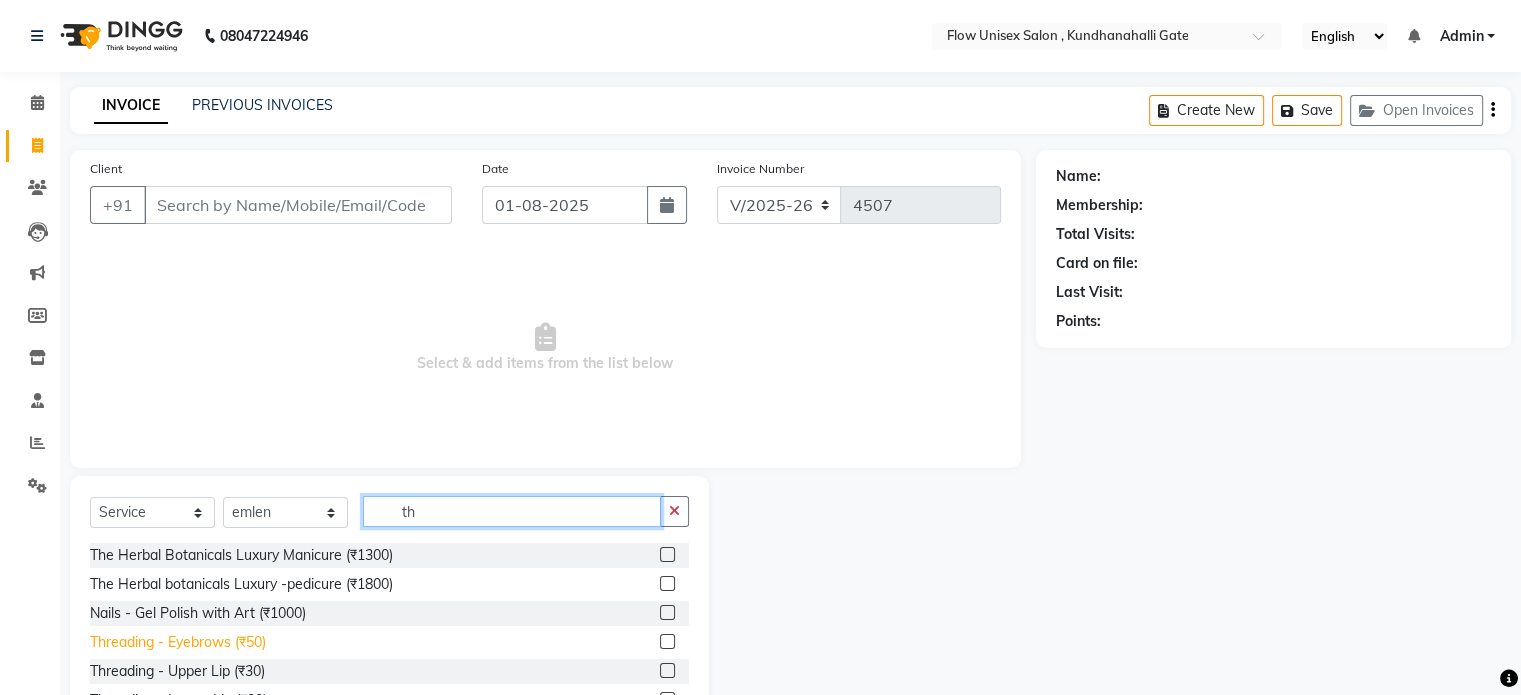 type on "th" 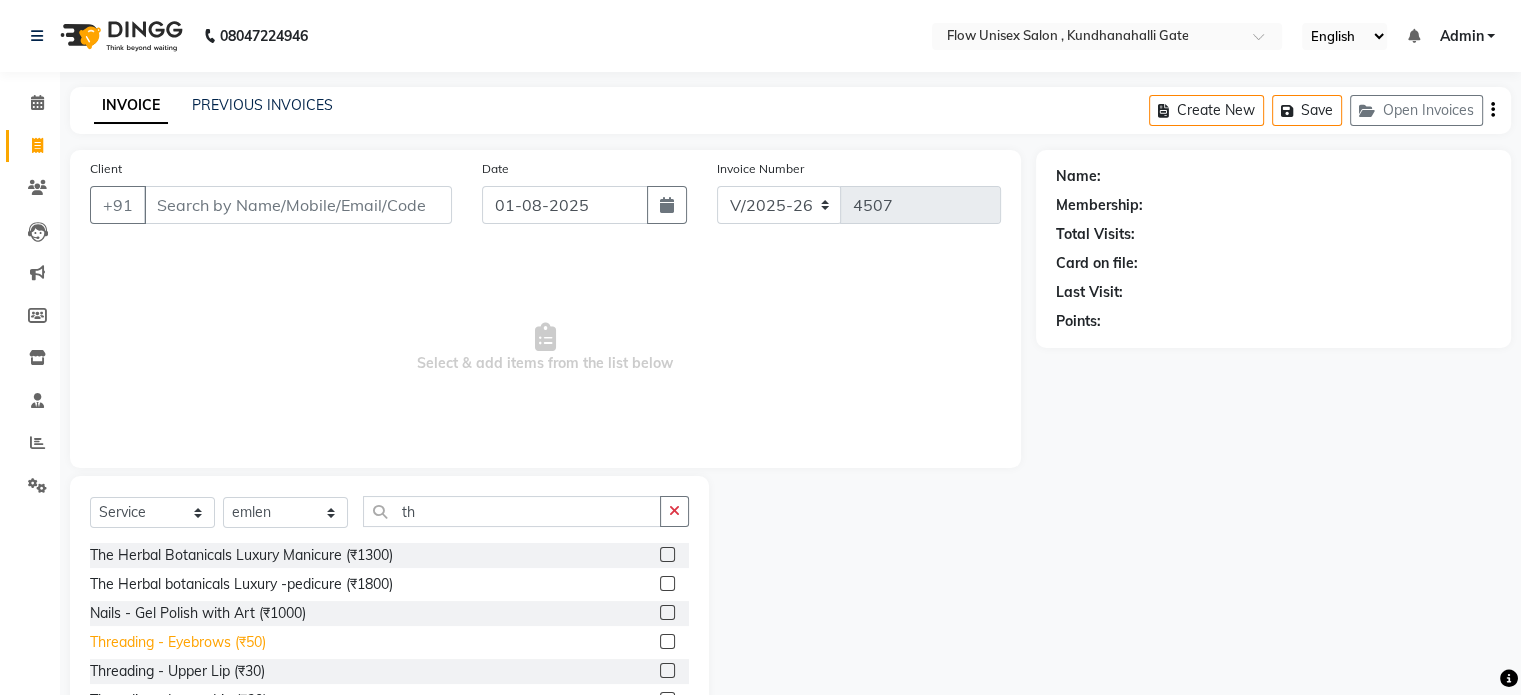 click on "Threading -  Eyebrows (₹50)" 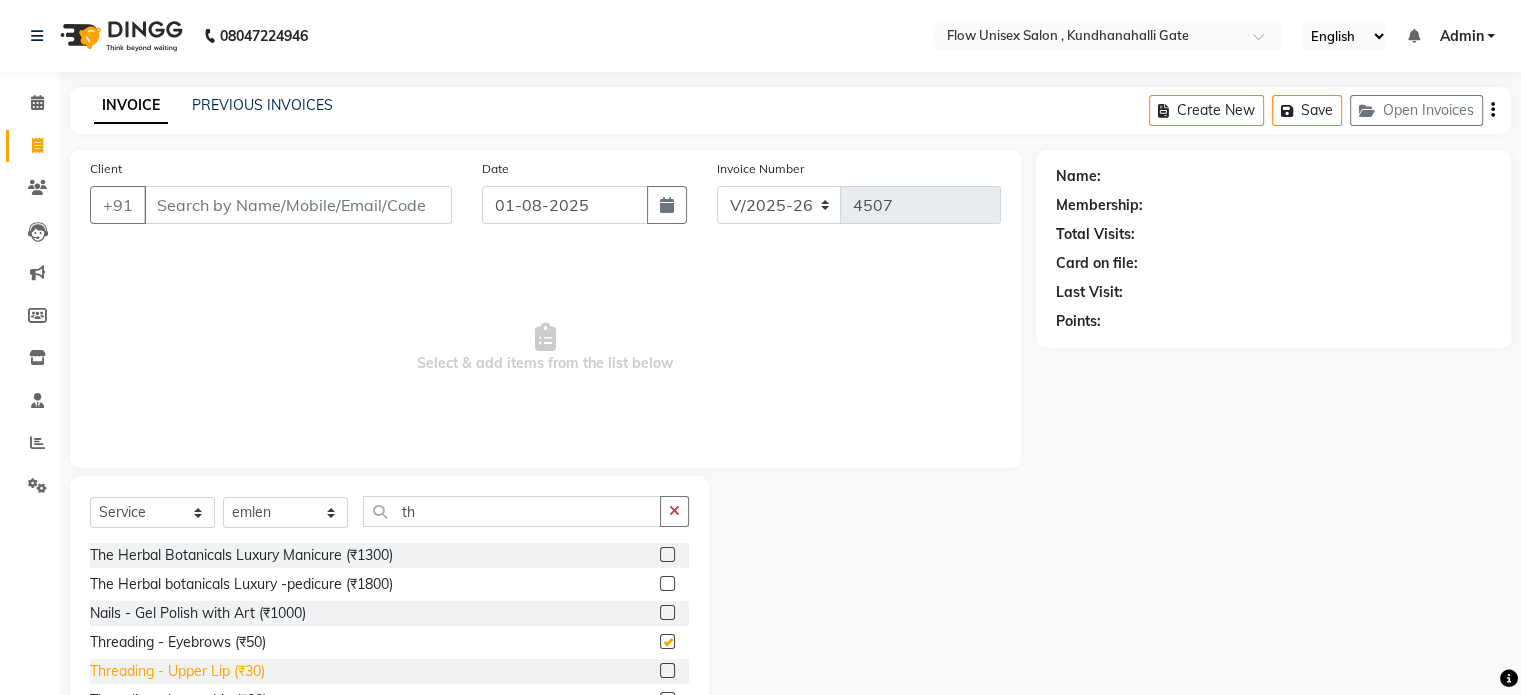 checkbox on "false" 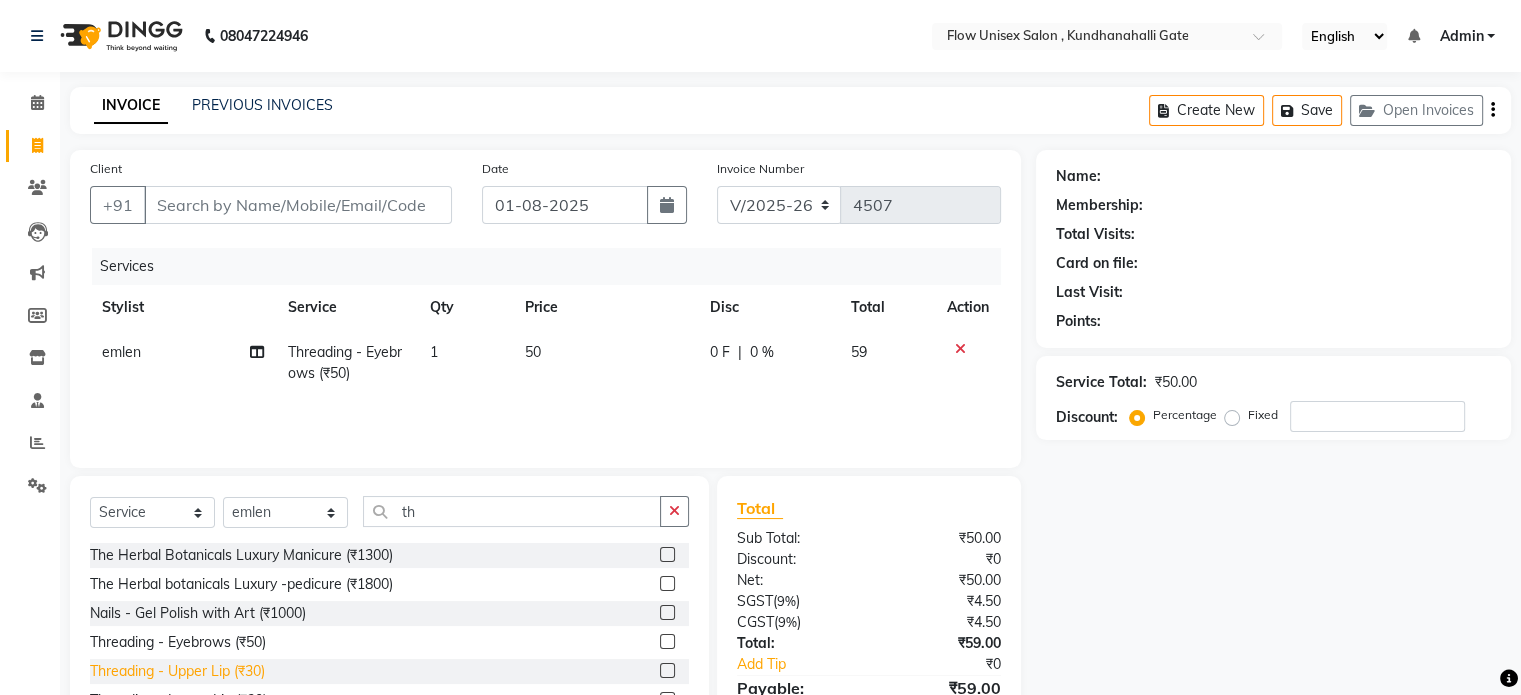 click on "Threading -  Upper Lip (₹30)" 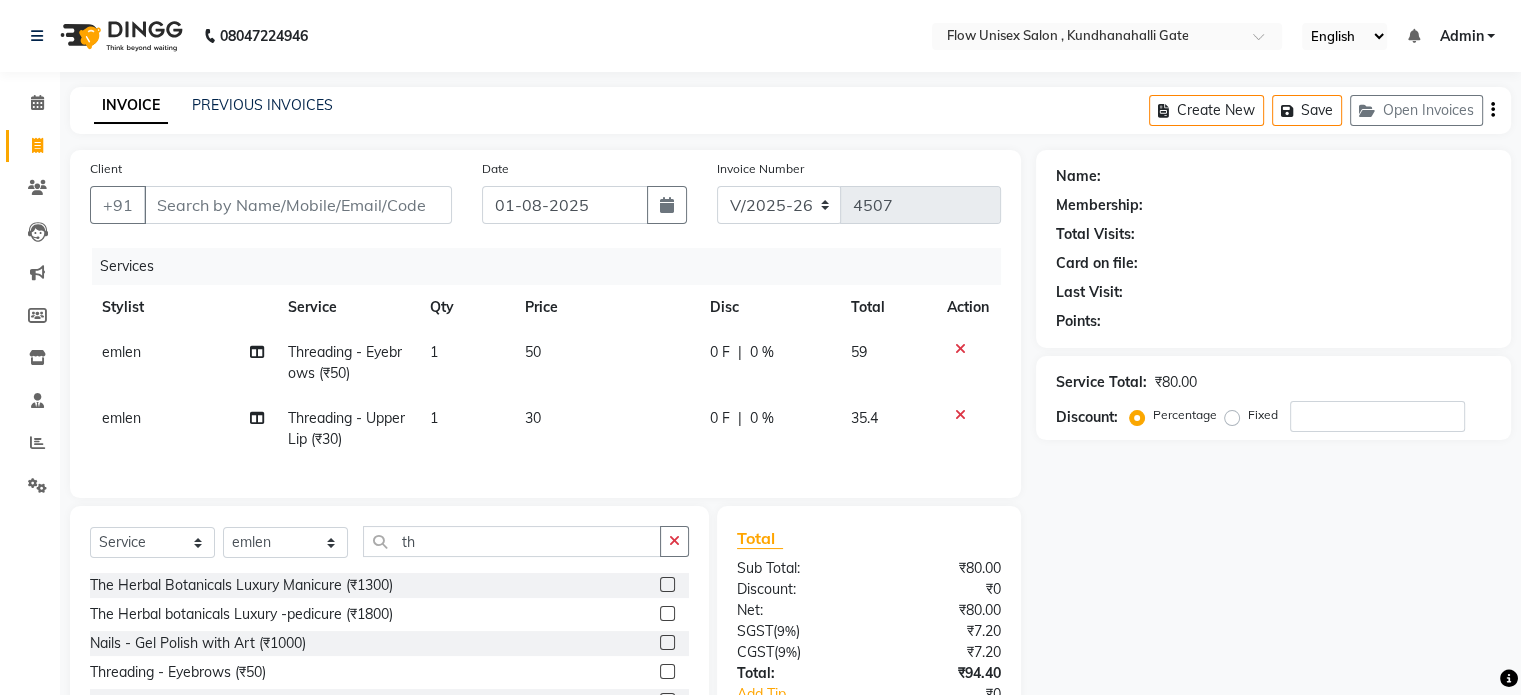 checkbox on "false" 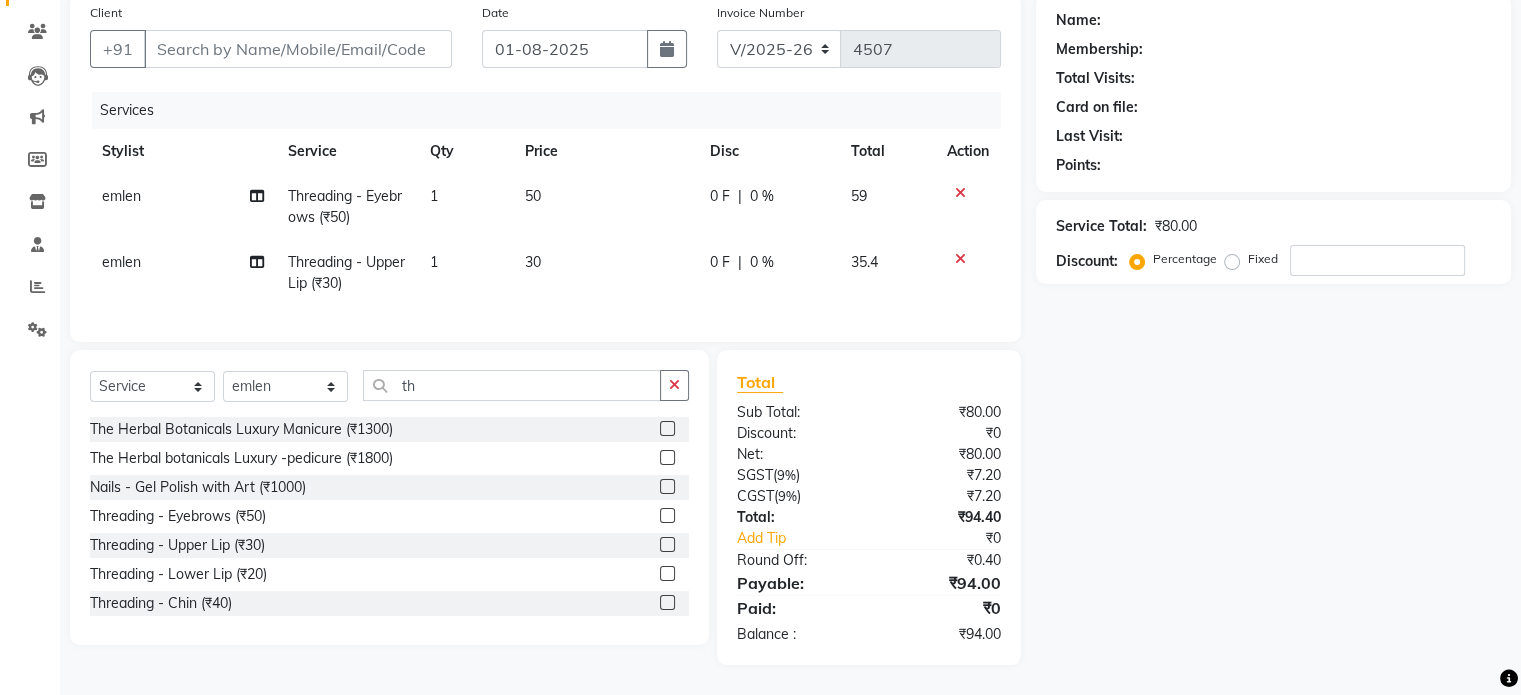 scroll, scrollTop: 172, scrollLeft: 0, axis: vertical 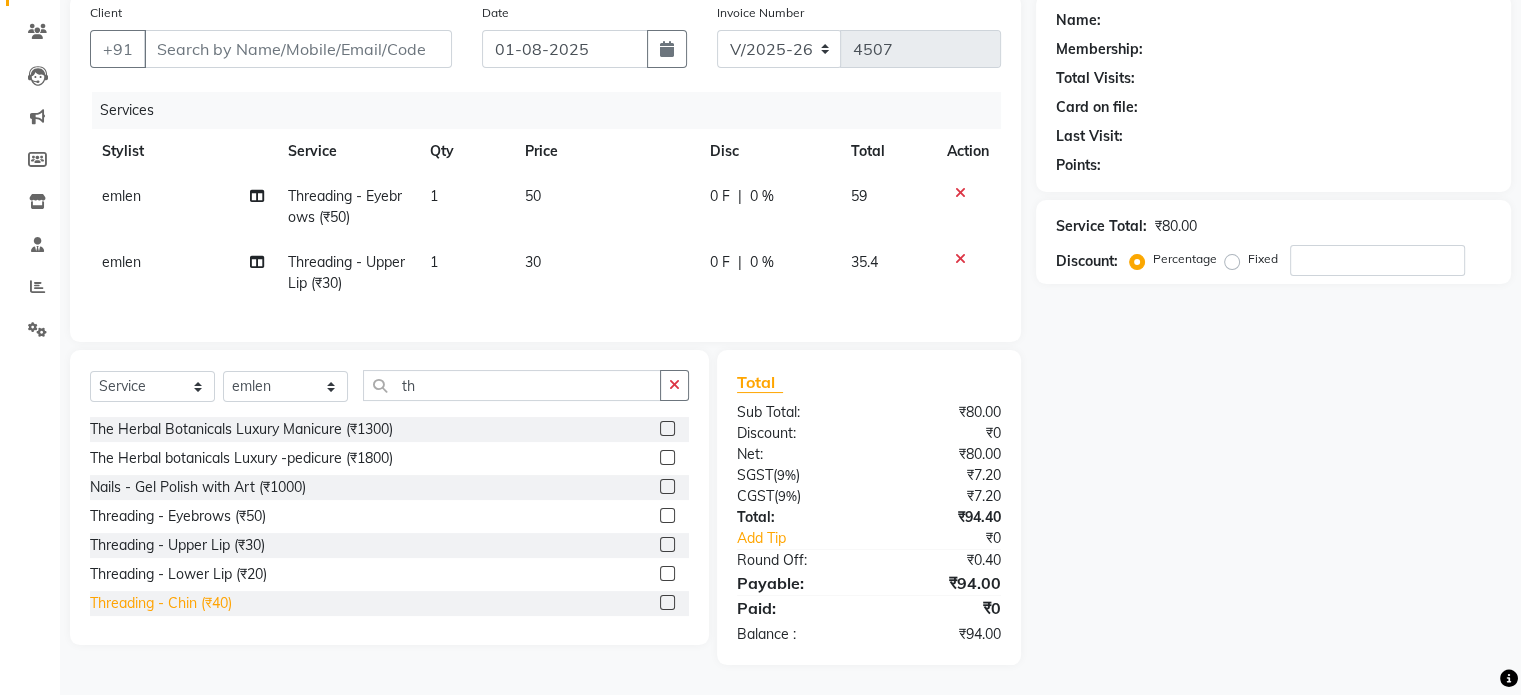 click on "Threading -  Chin (₹40)" 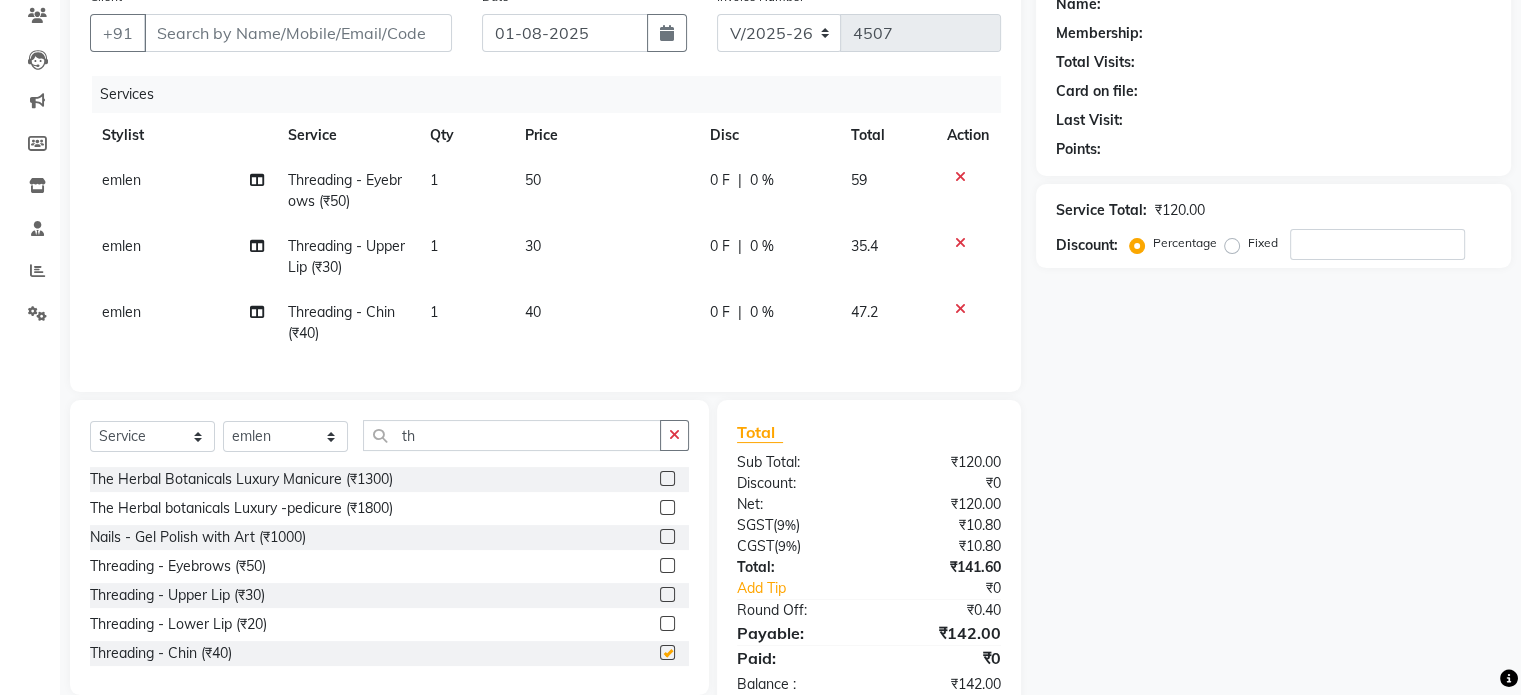 checkbox on "false" 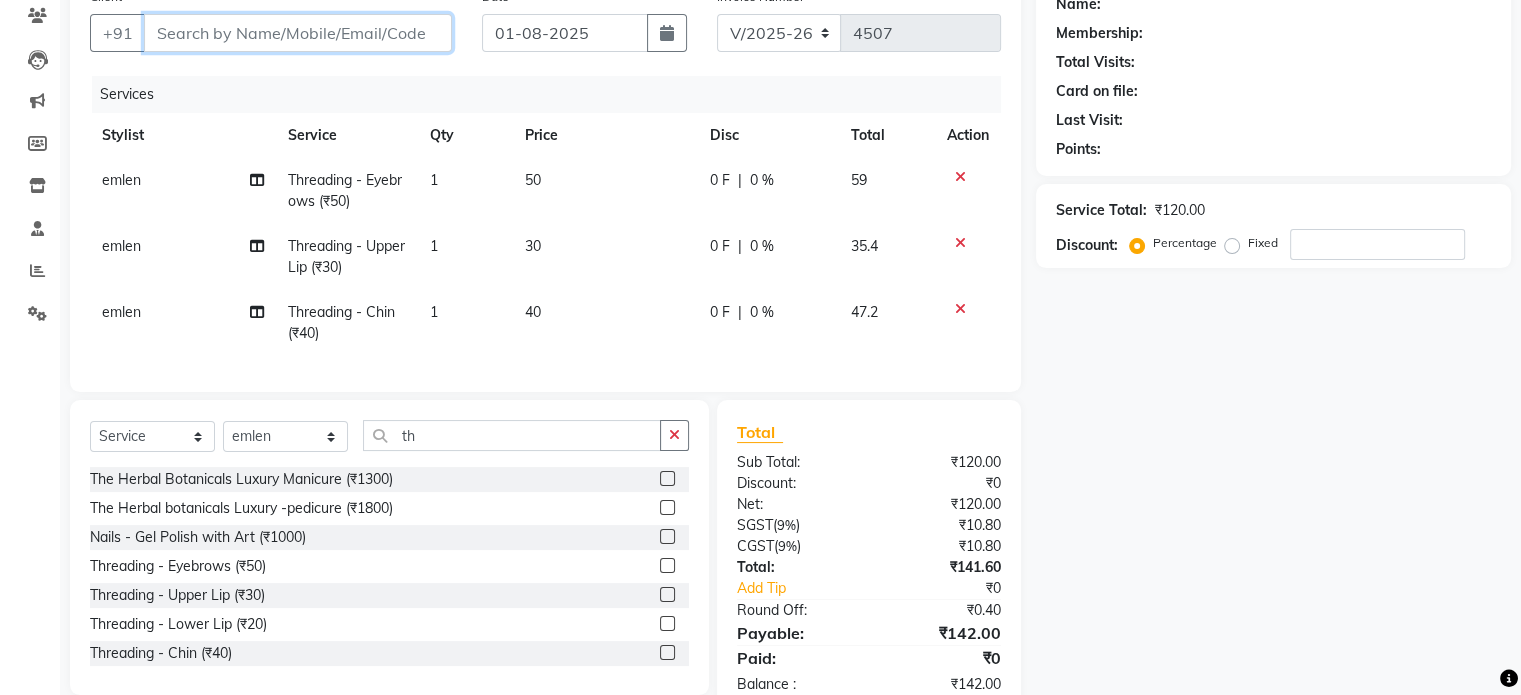 click on "Client" at bounding box center (298, 33) 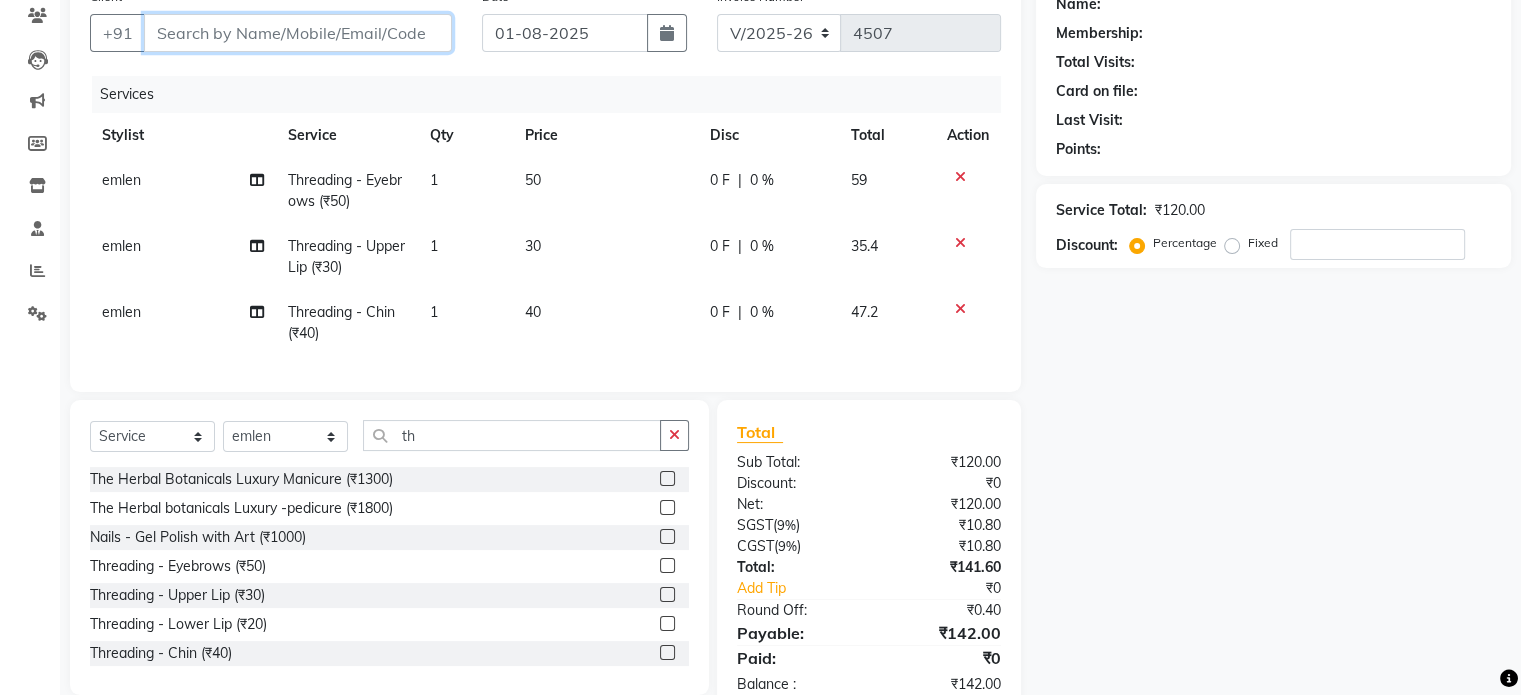 type on "9" 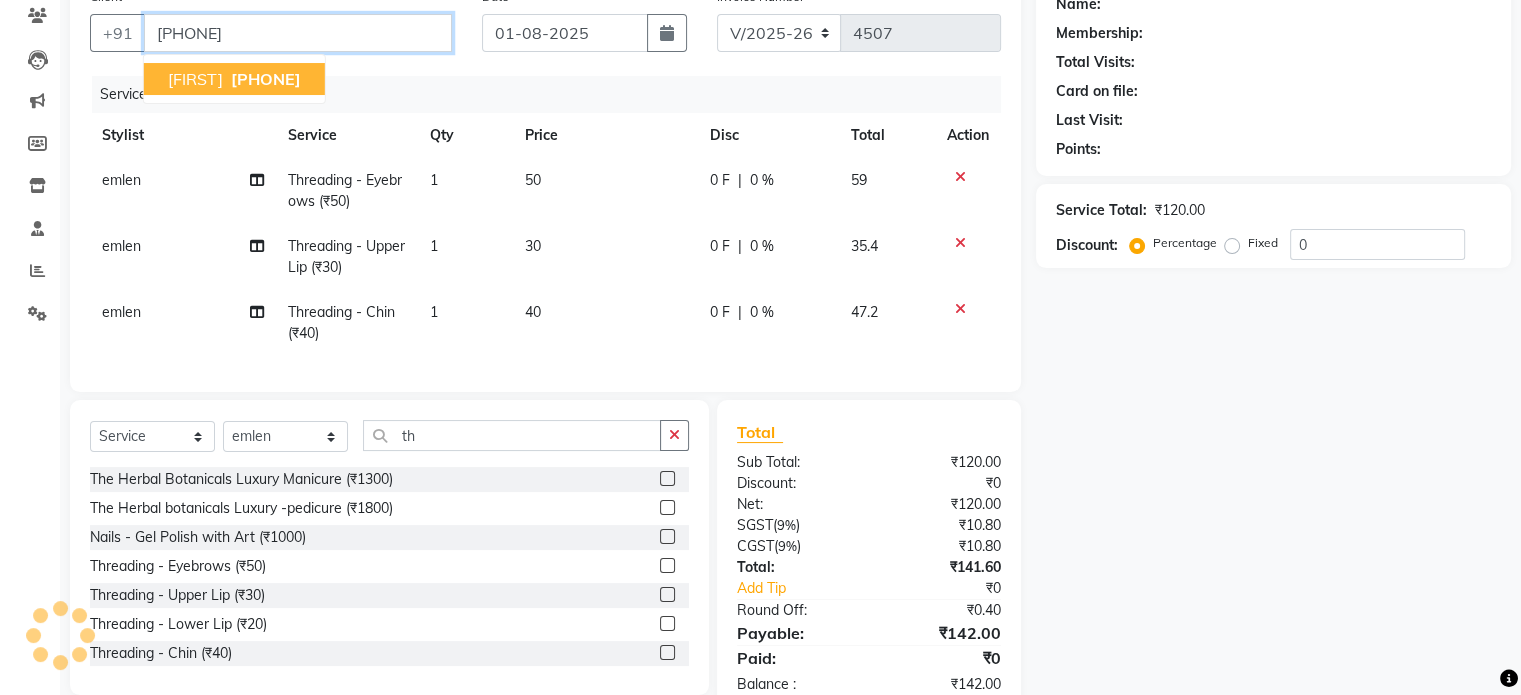 type on "[PHONE]" 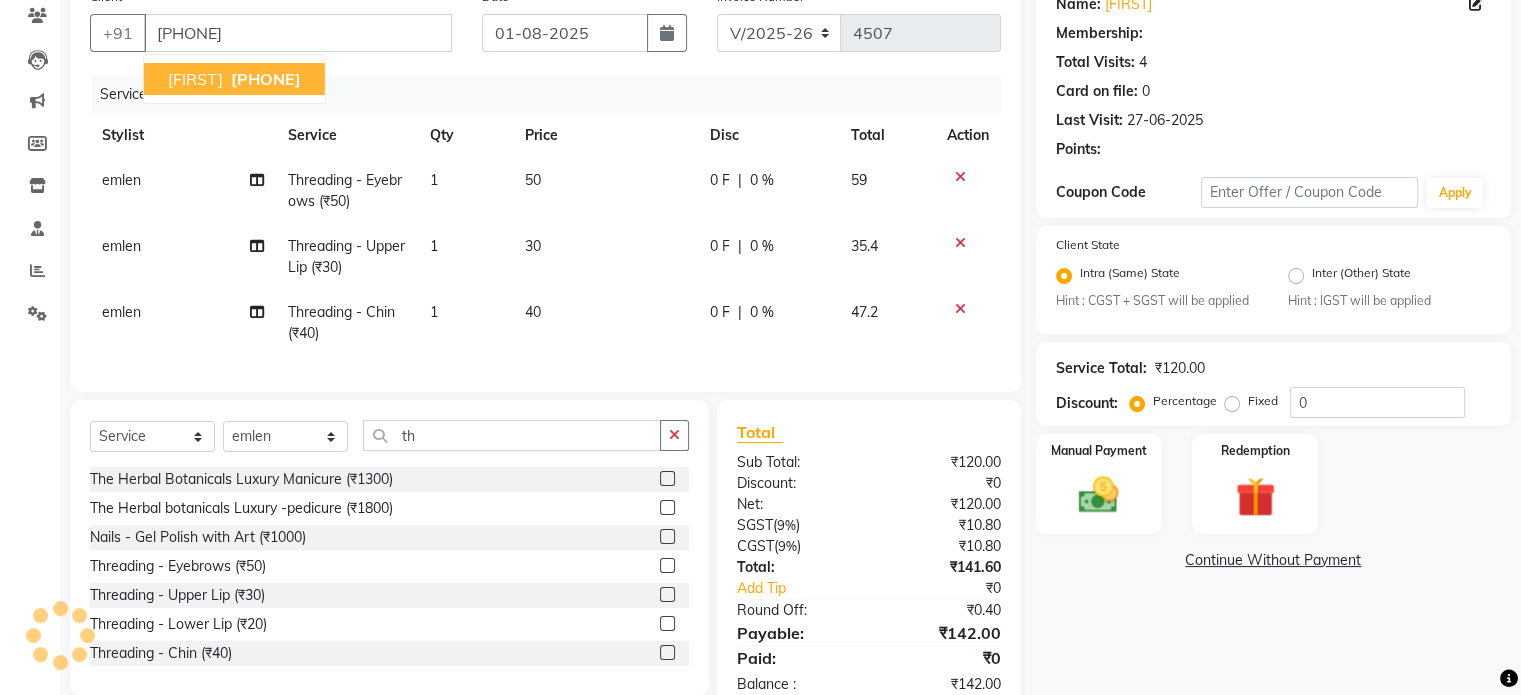 select on "1: Object" 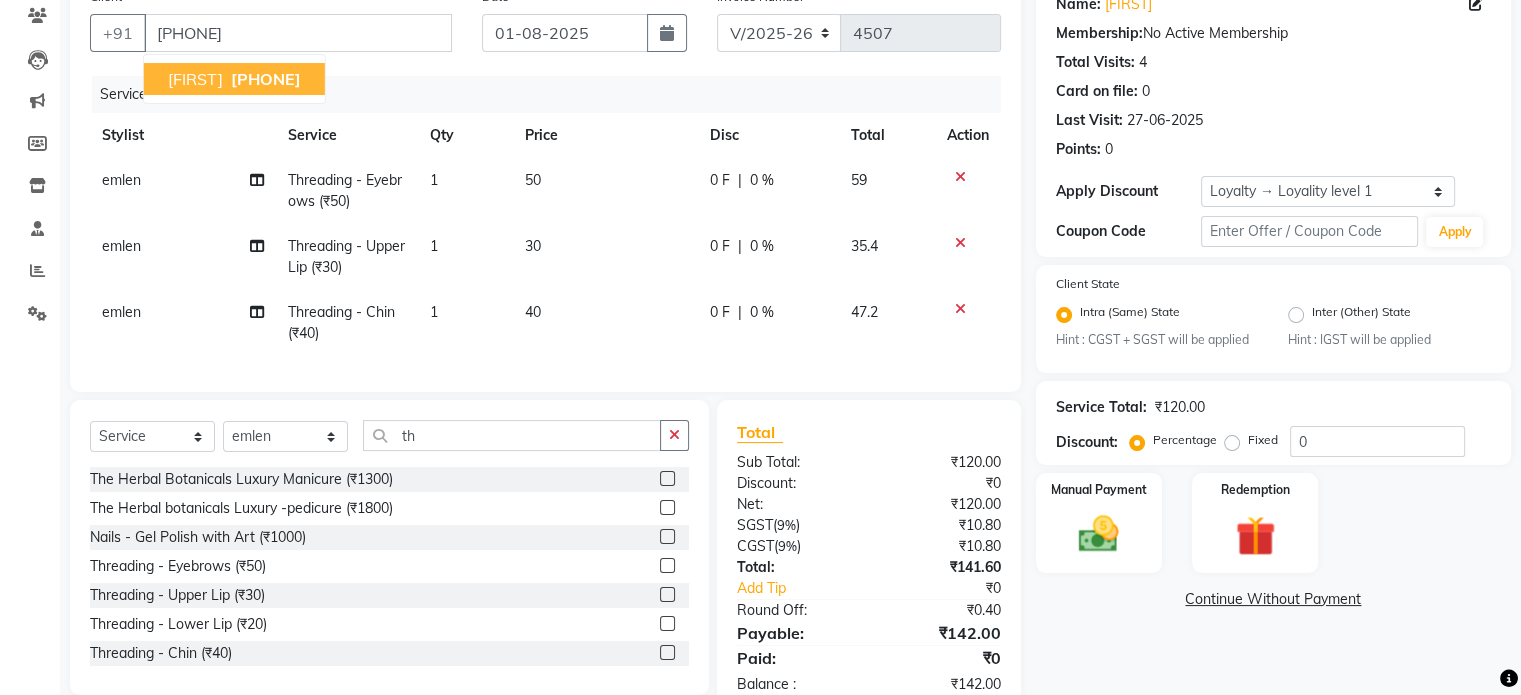 click on "[PHONE]" at bounding box center [266, 79] 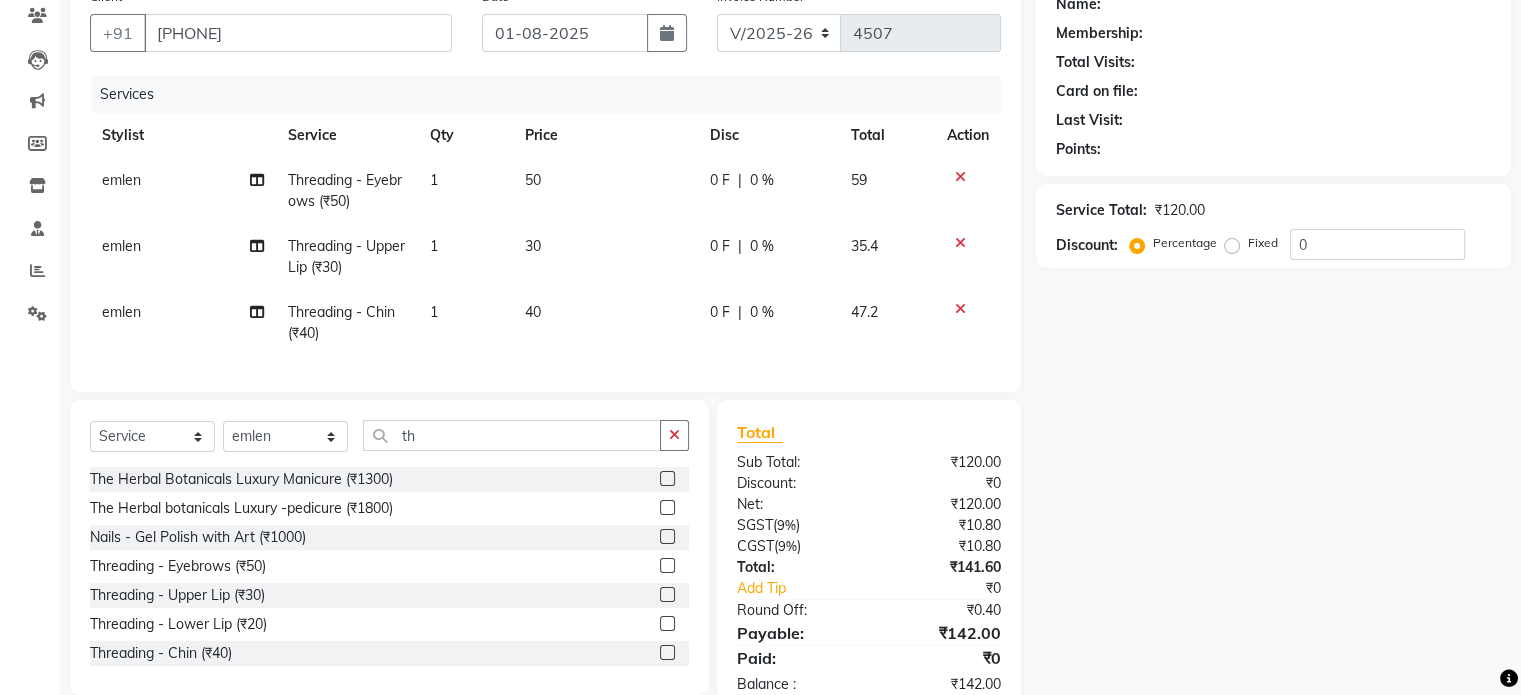select on "1: Object" 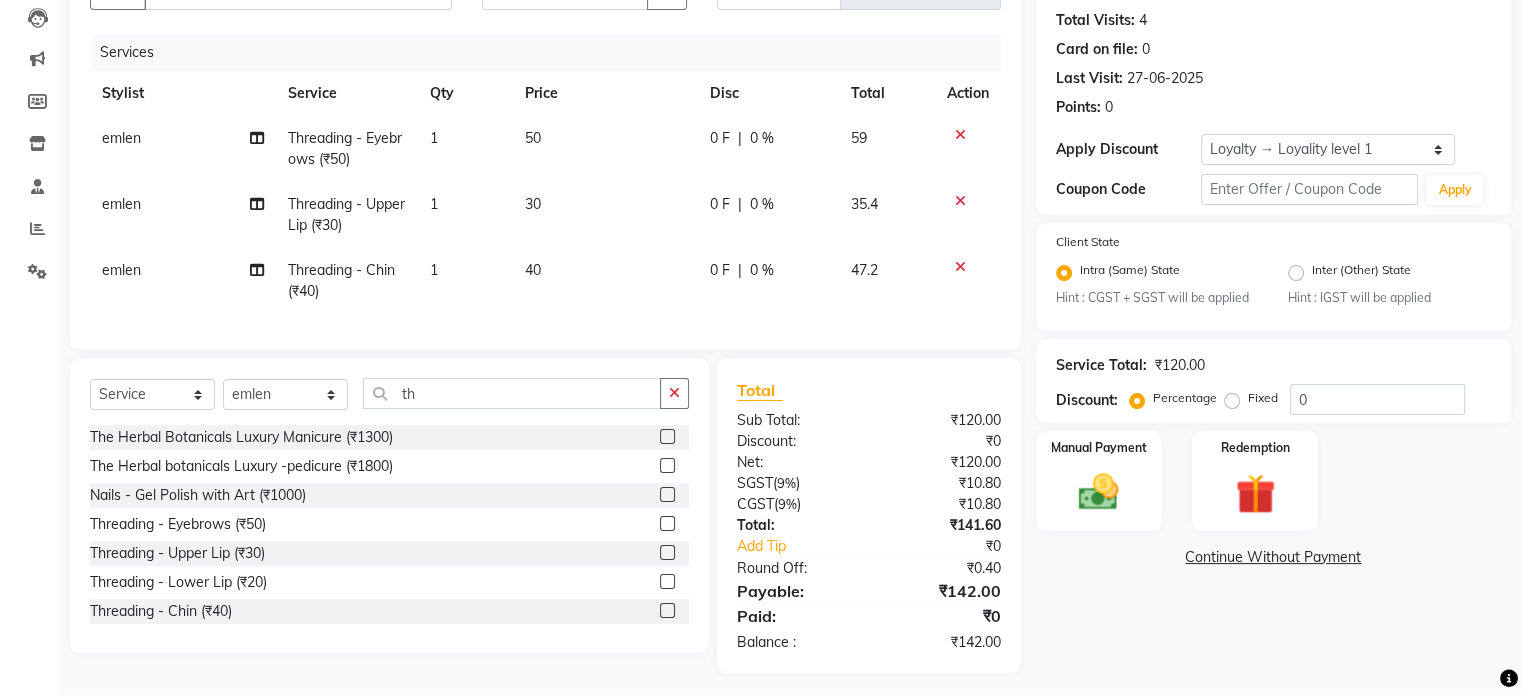 scroll, scrollTop: 237, scrollLeft: 0, axis: vertical 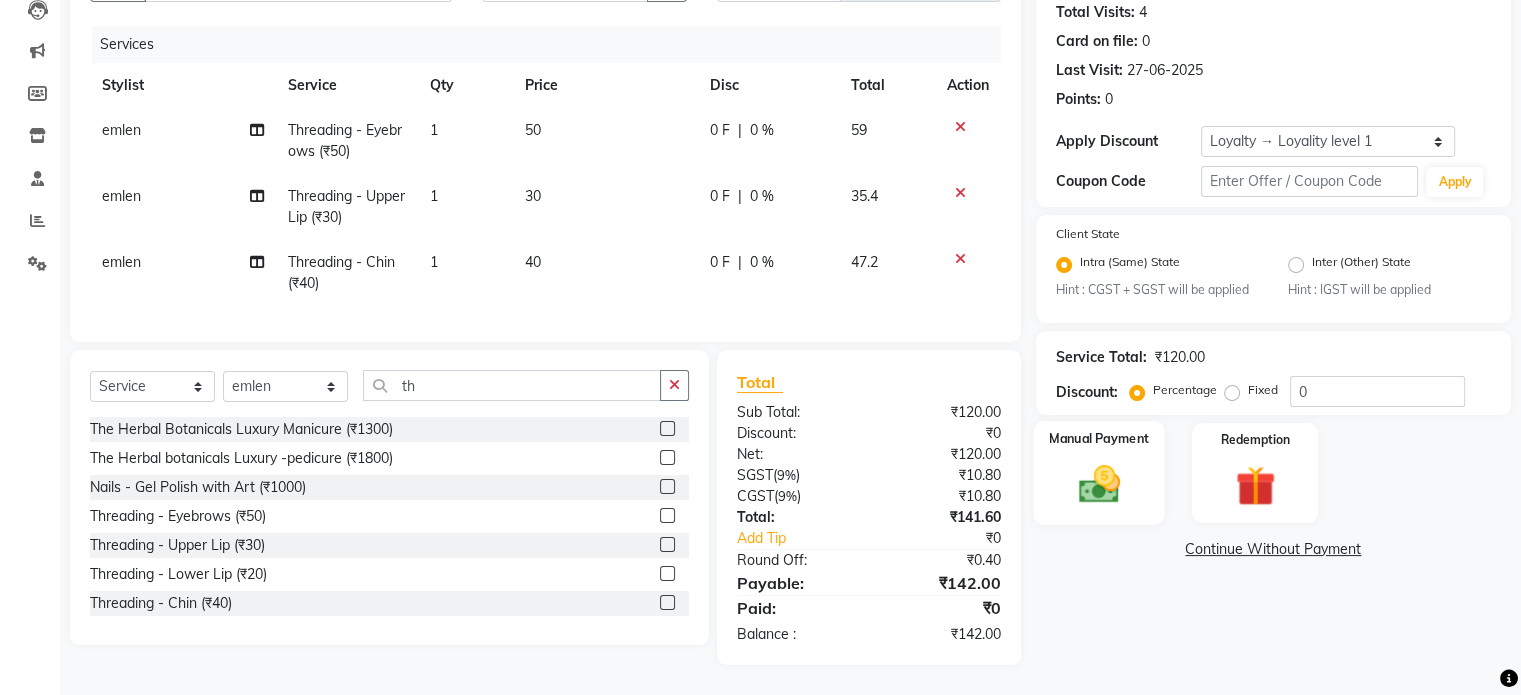 click on "Manual Payment" 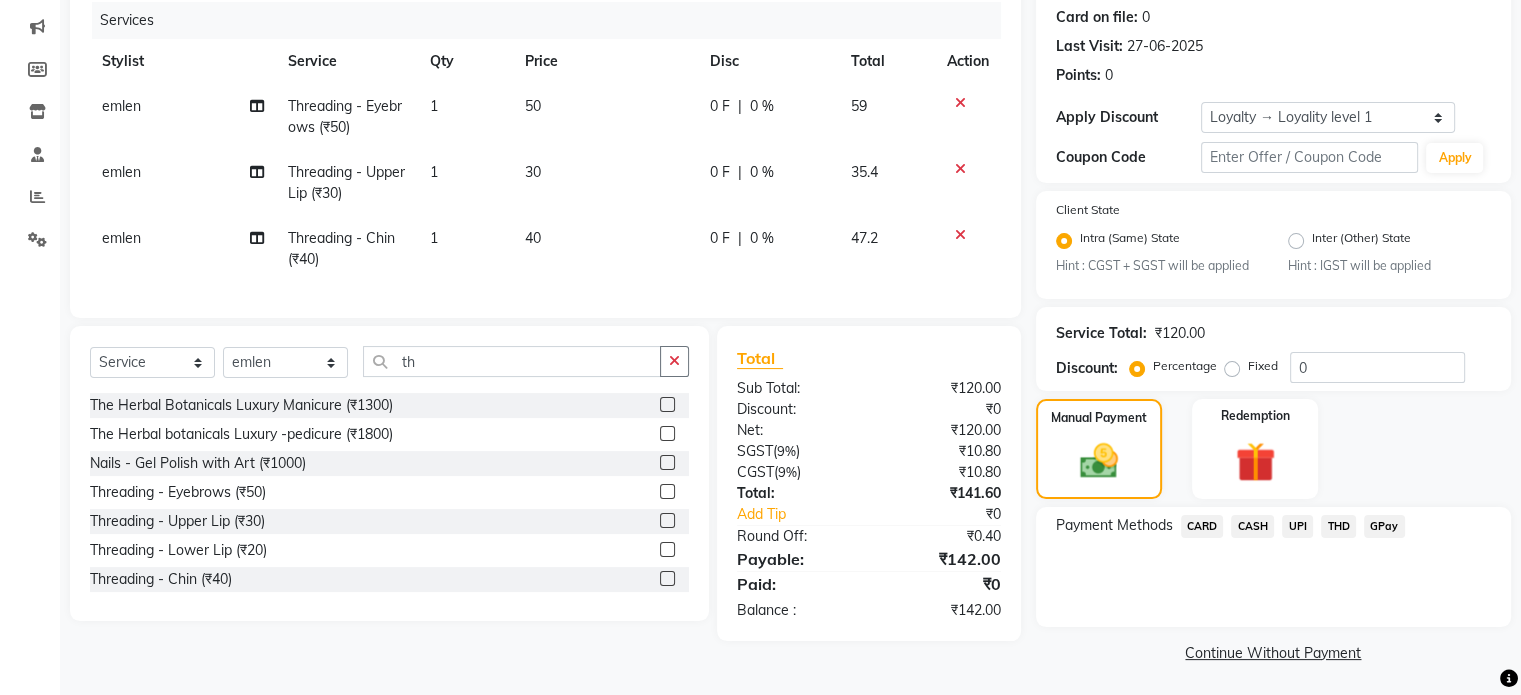scroll, scrollTop: 251, scrollLeft: 0, axis: vertical 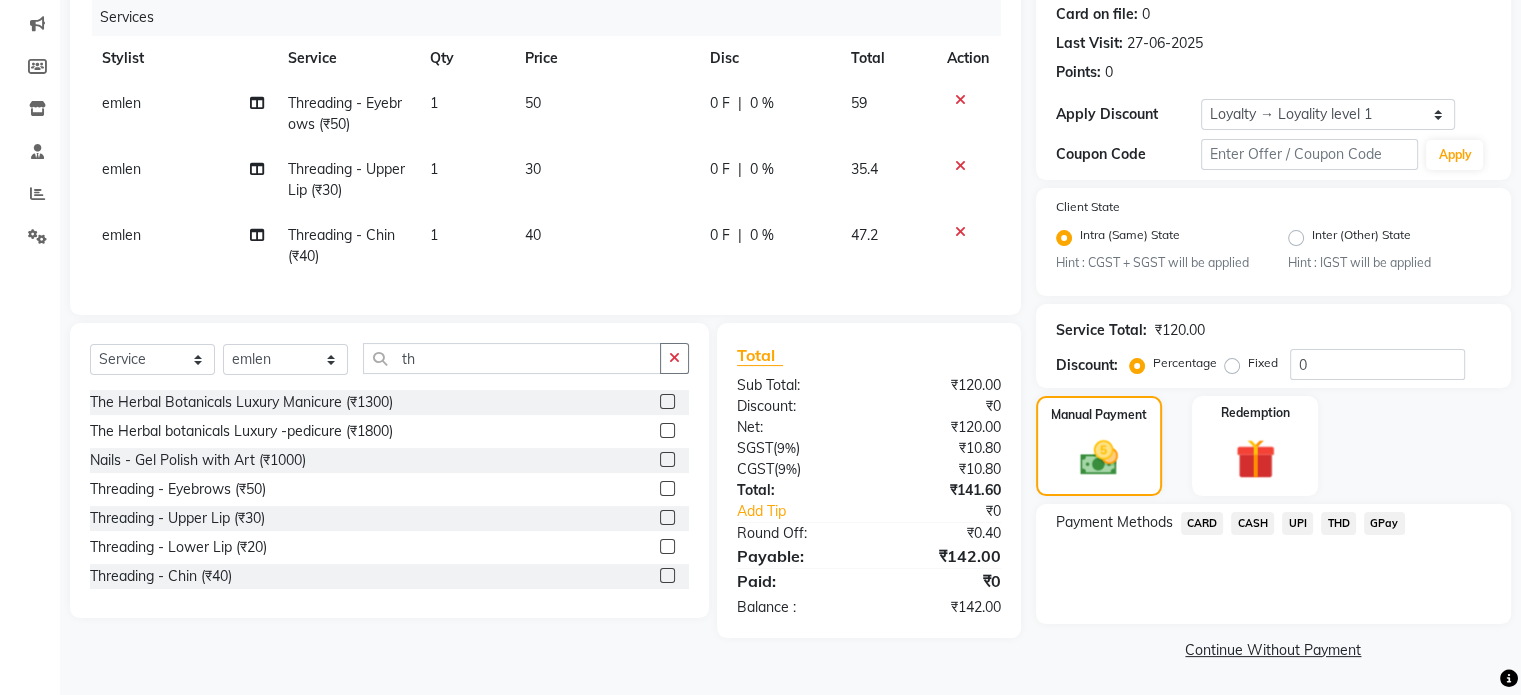 click on "UPI" 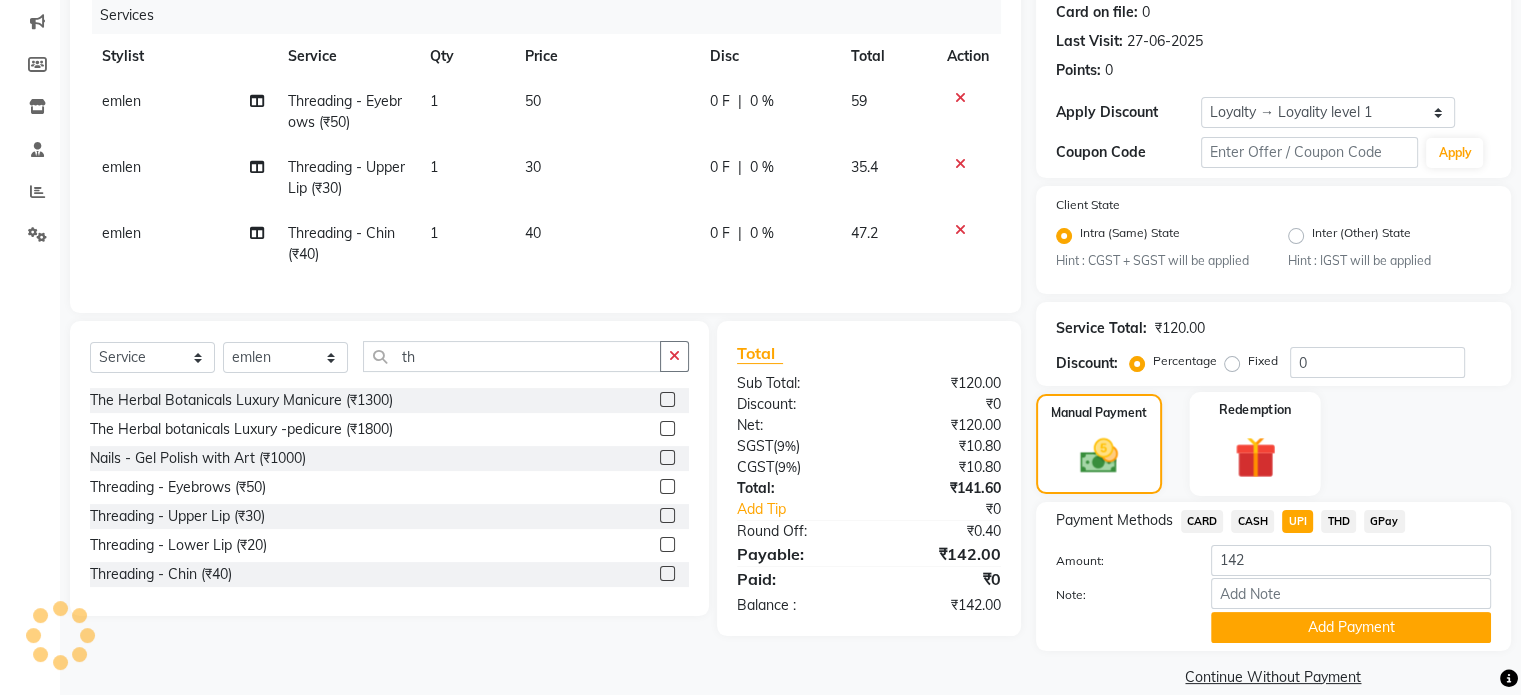 scroll, scrollTop: 281, scrollLeft: 0, axis: vertical 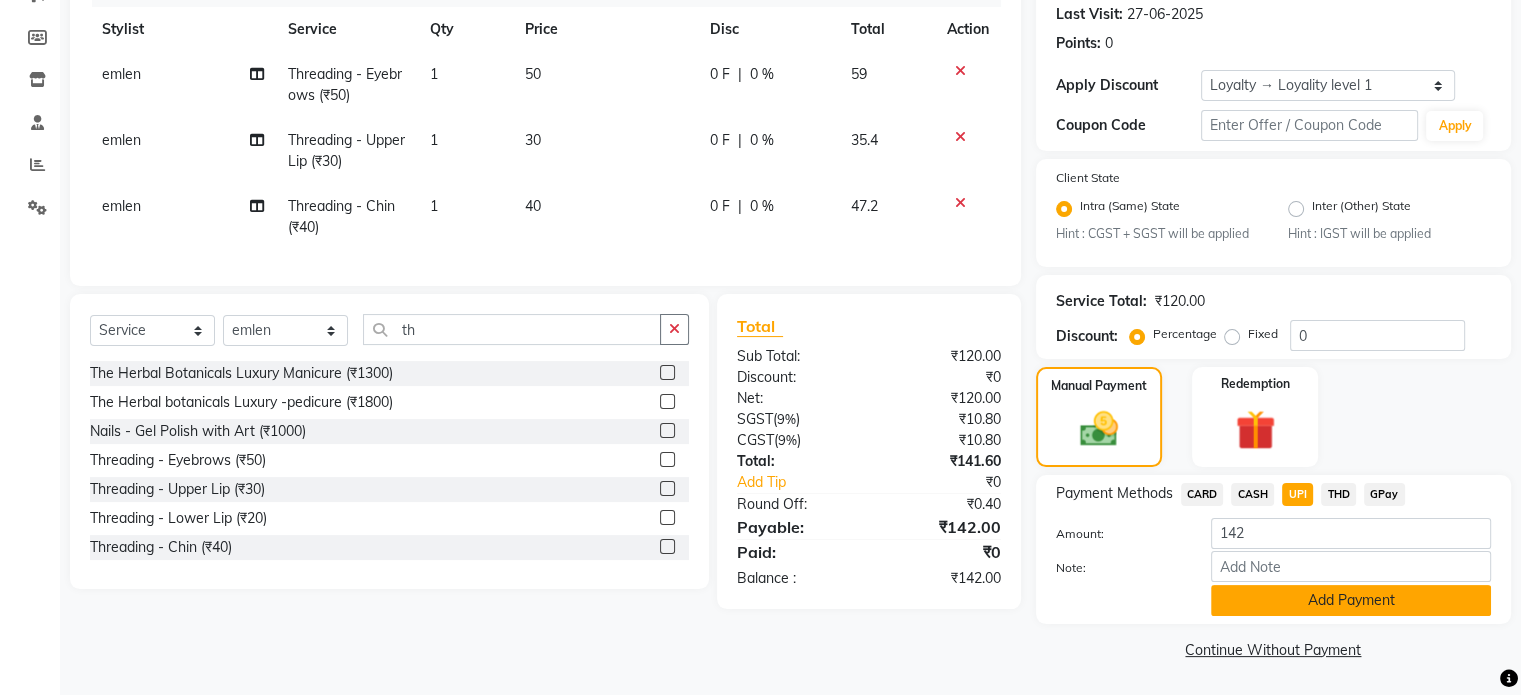 click on "Add Payment" 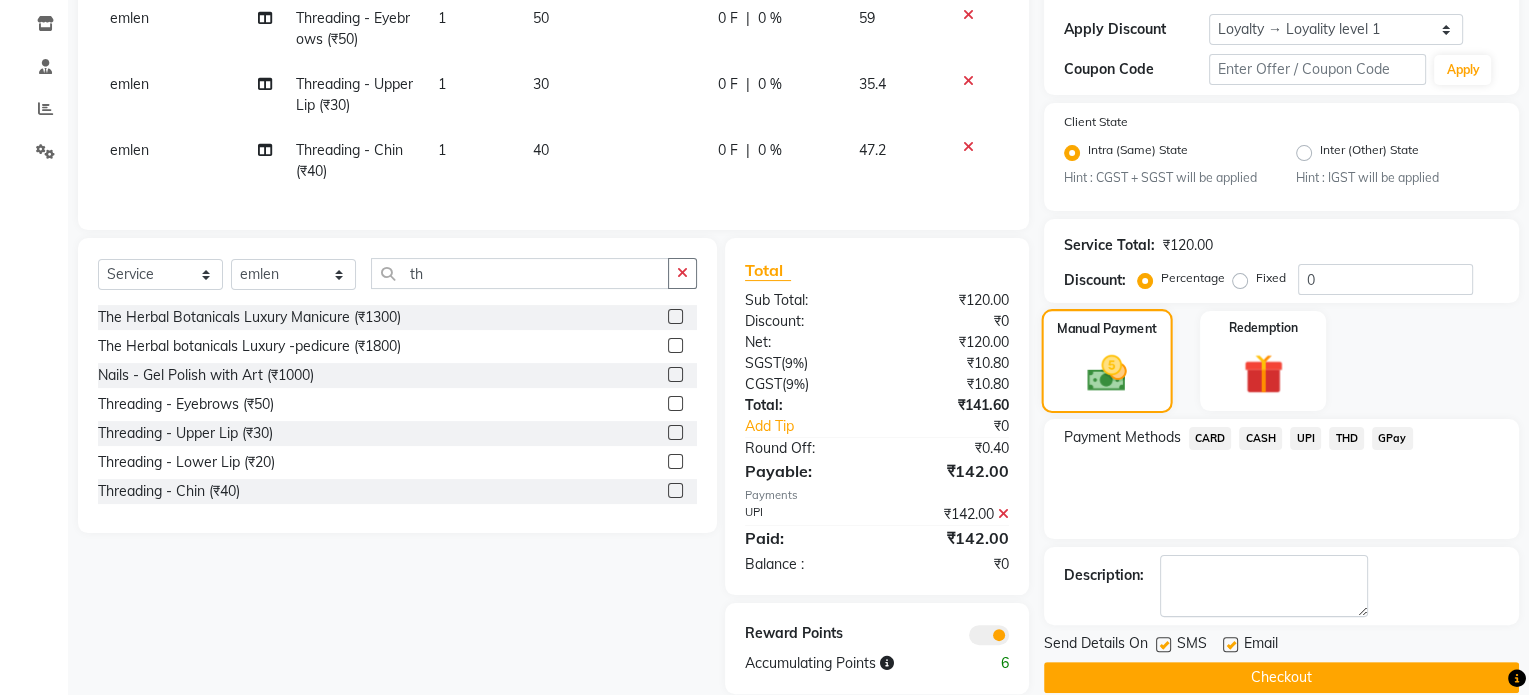 scroll, scrollTop: 380, scrollLeft: 0, axis: vertical 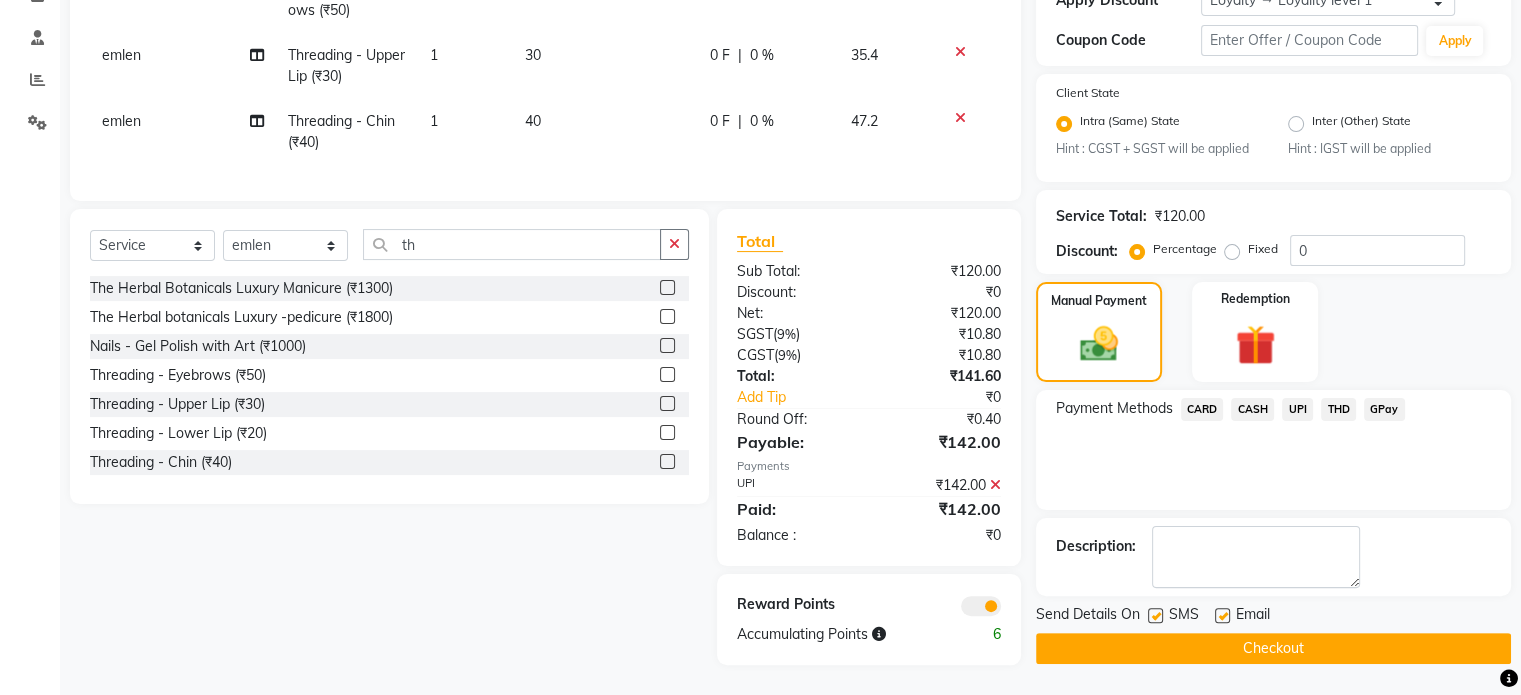 click 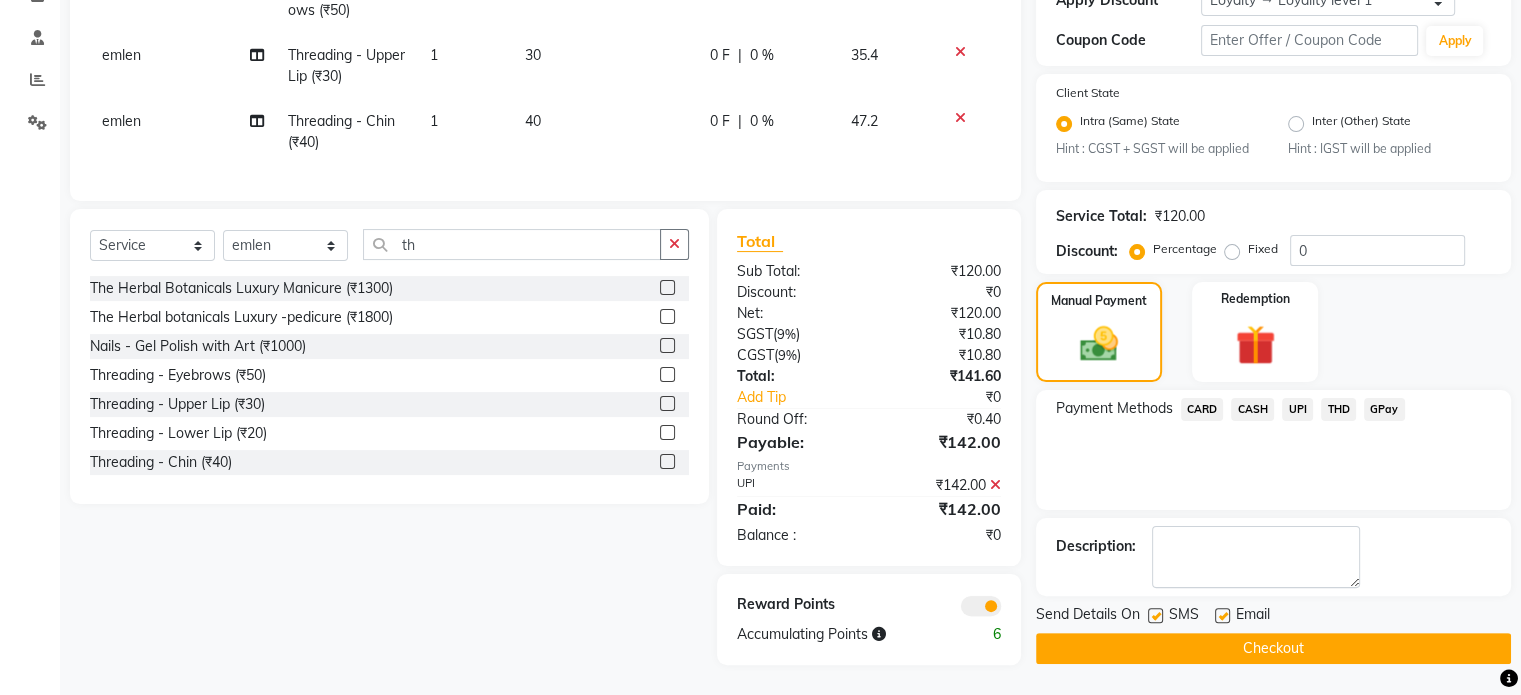click 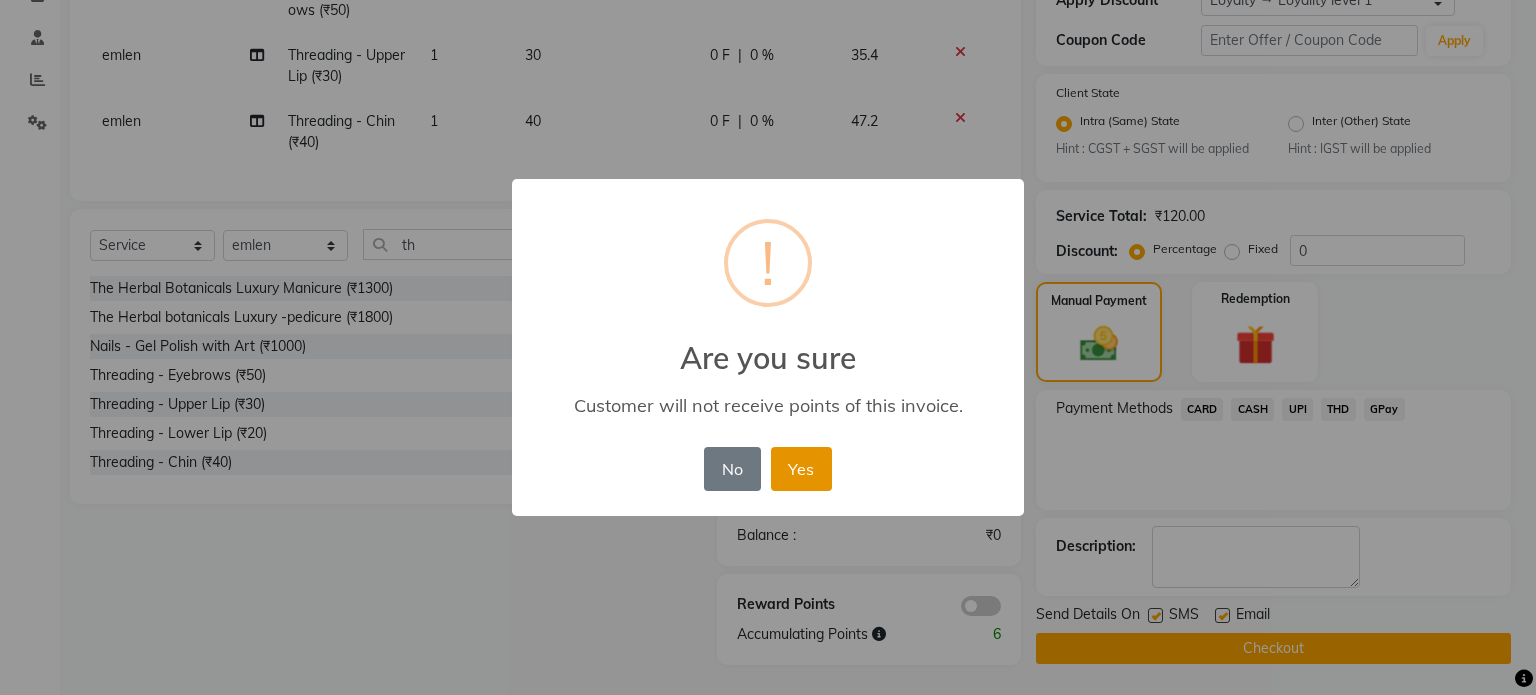 click on "Yes" at bounding box center (801, 469) 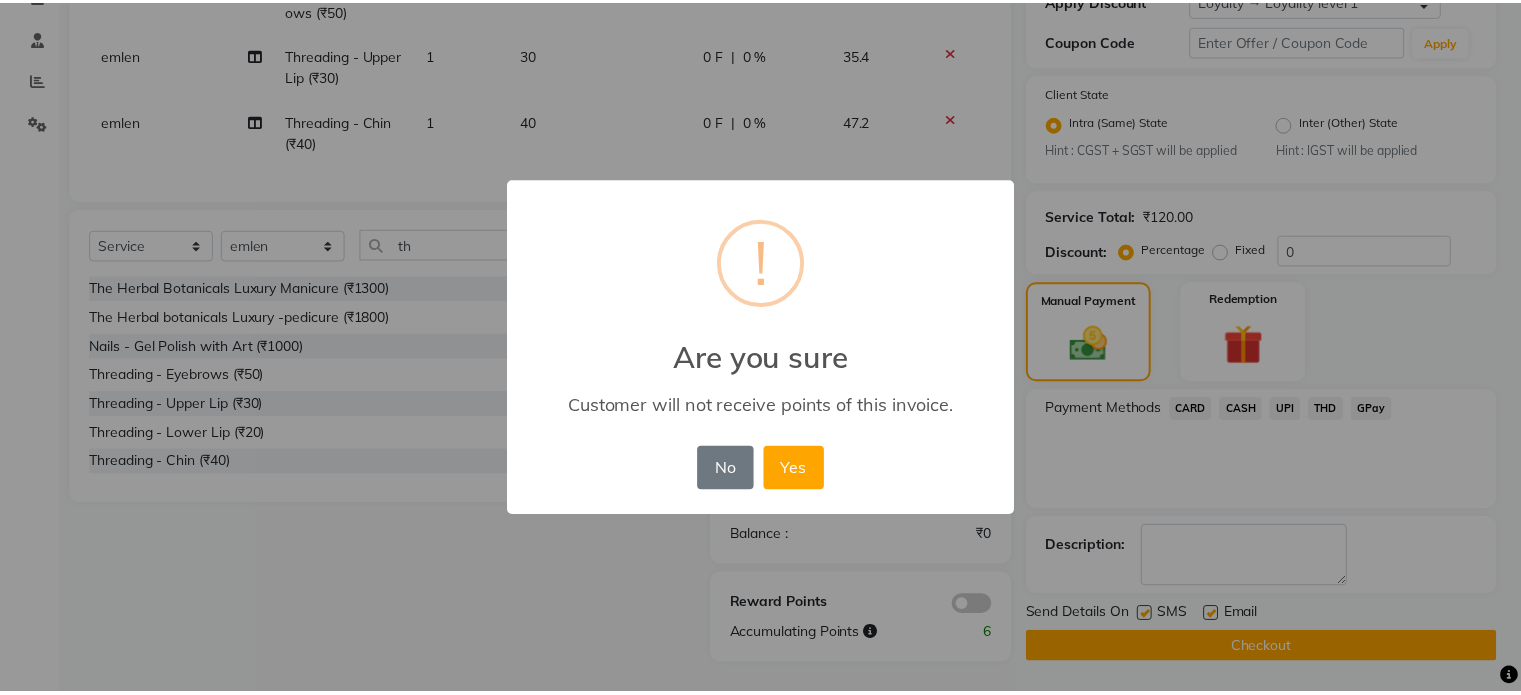 scroll, scrollTop: 363, scrollLeft: 0, axis: vertical 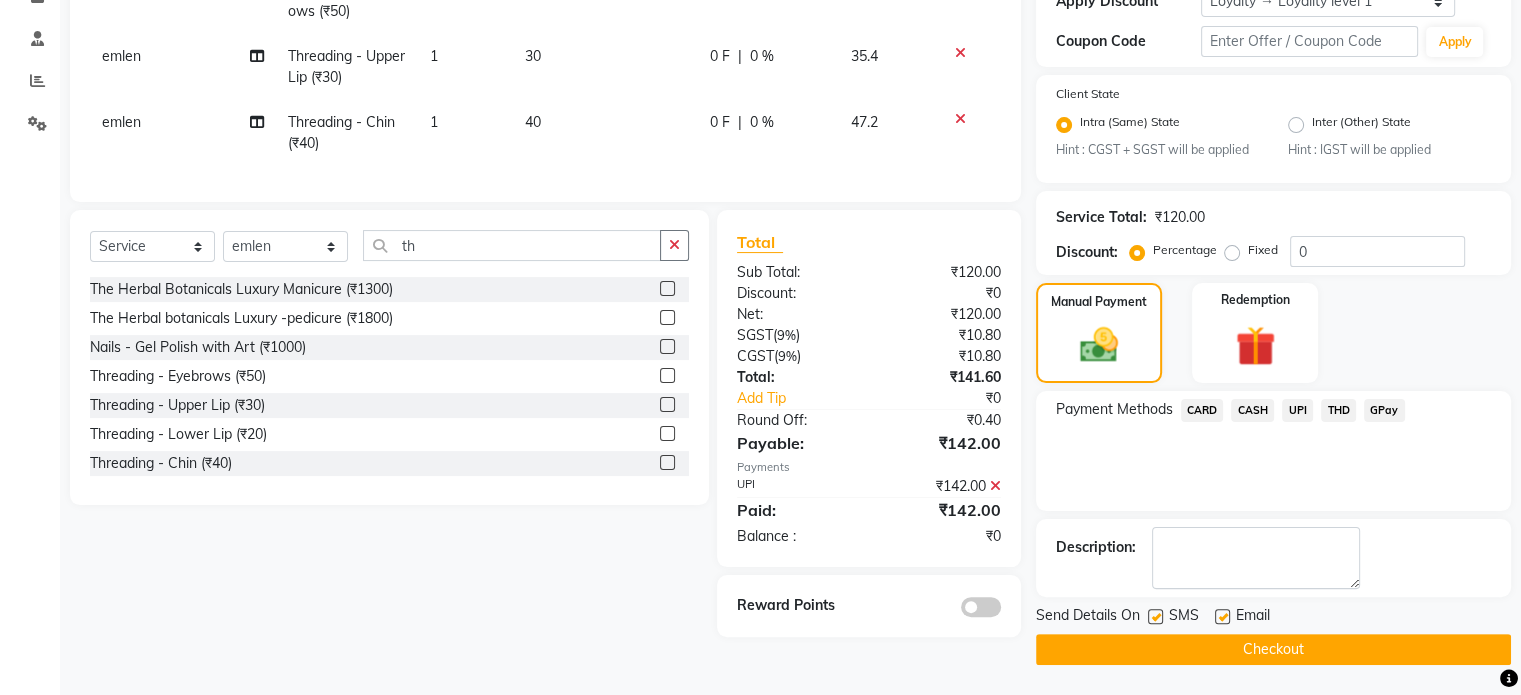 click on "Checkout" 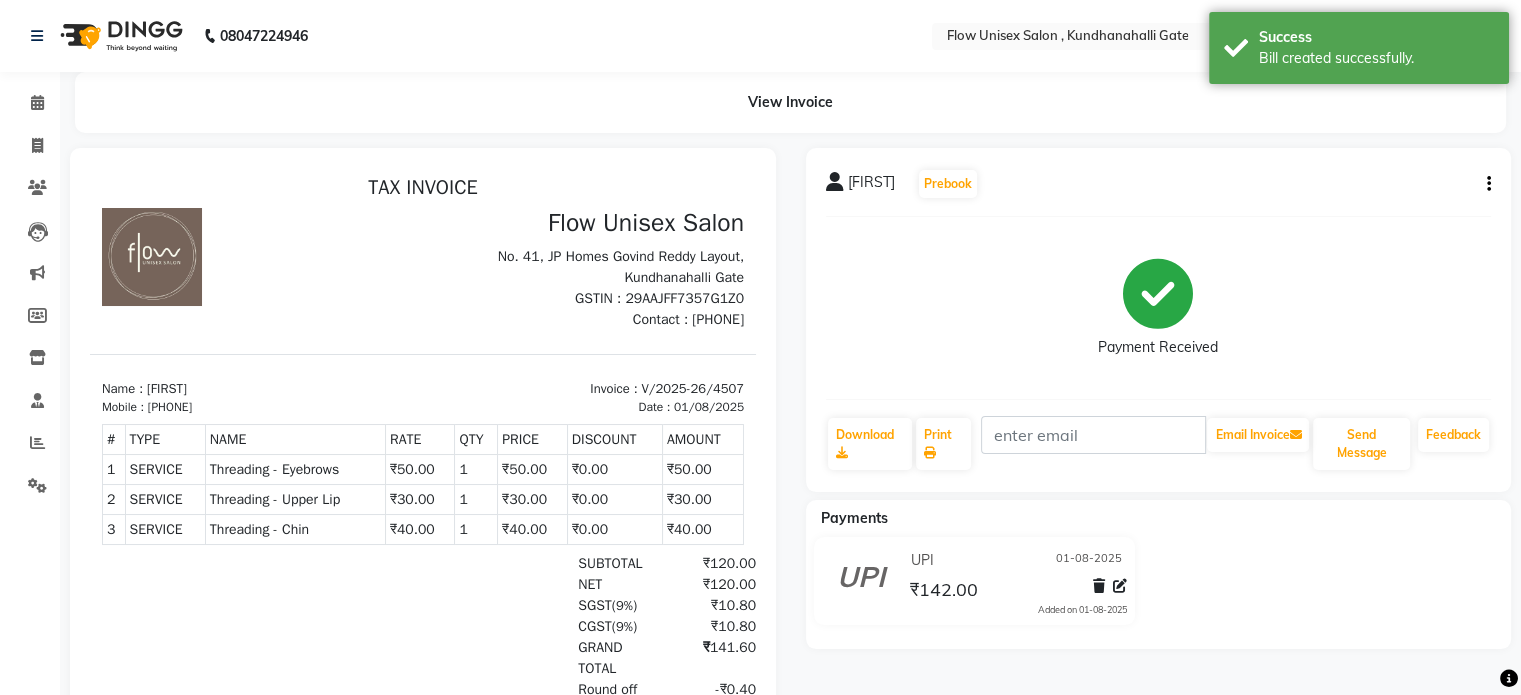 scroll, scrollTop: 0, scrollLeft: 0, axis: both 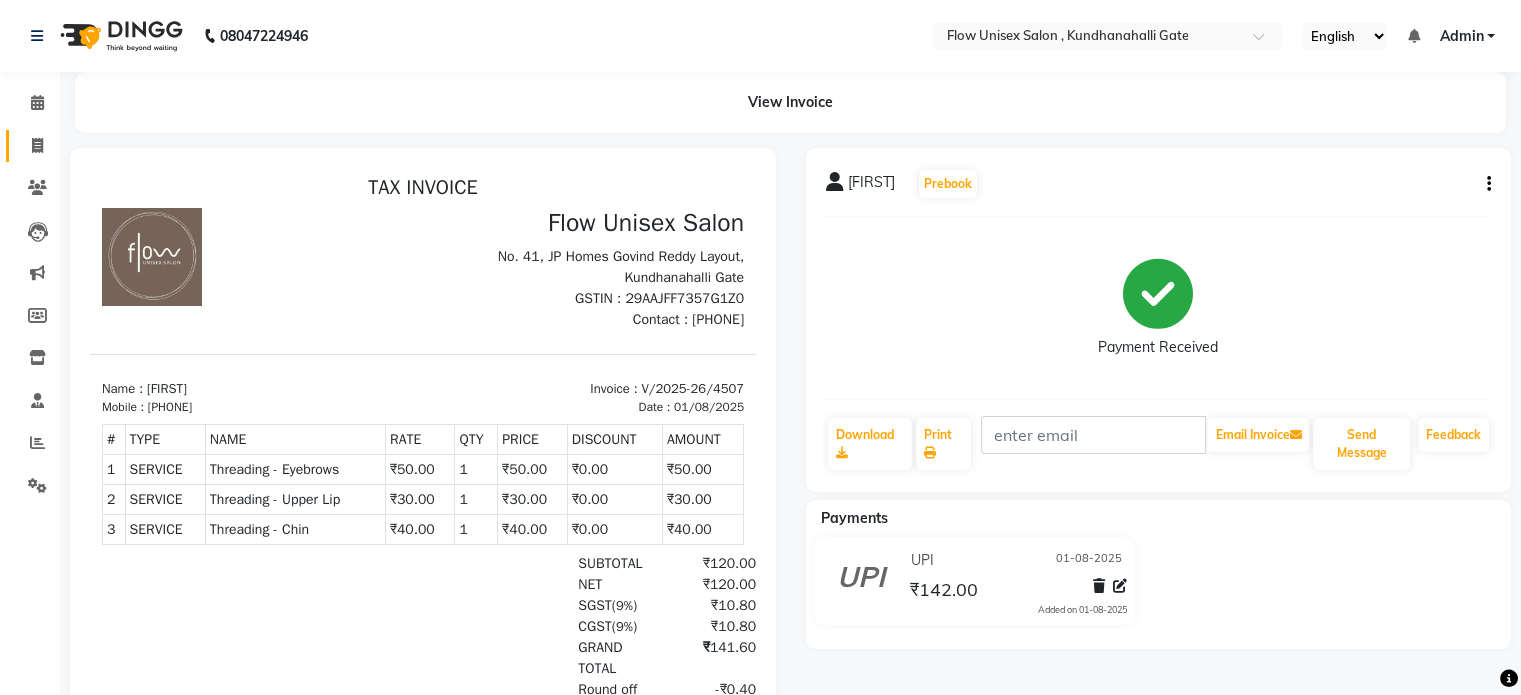 click on "Invoice" 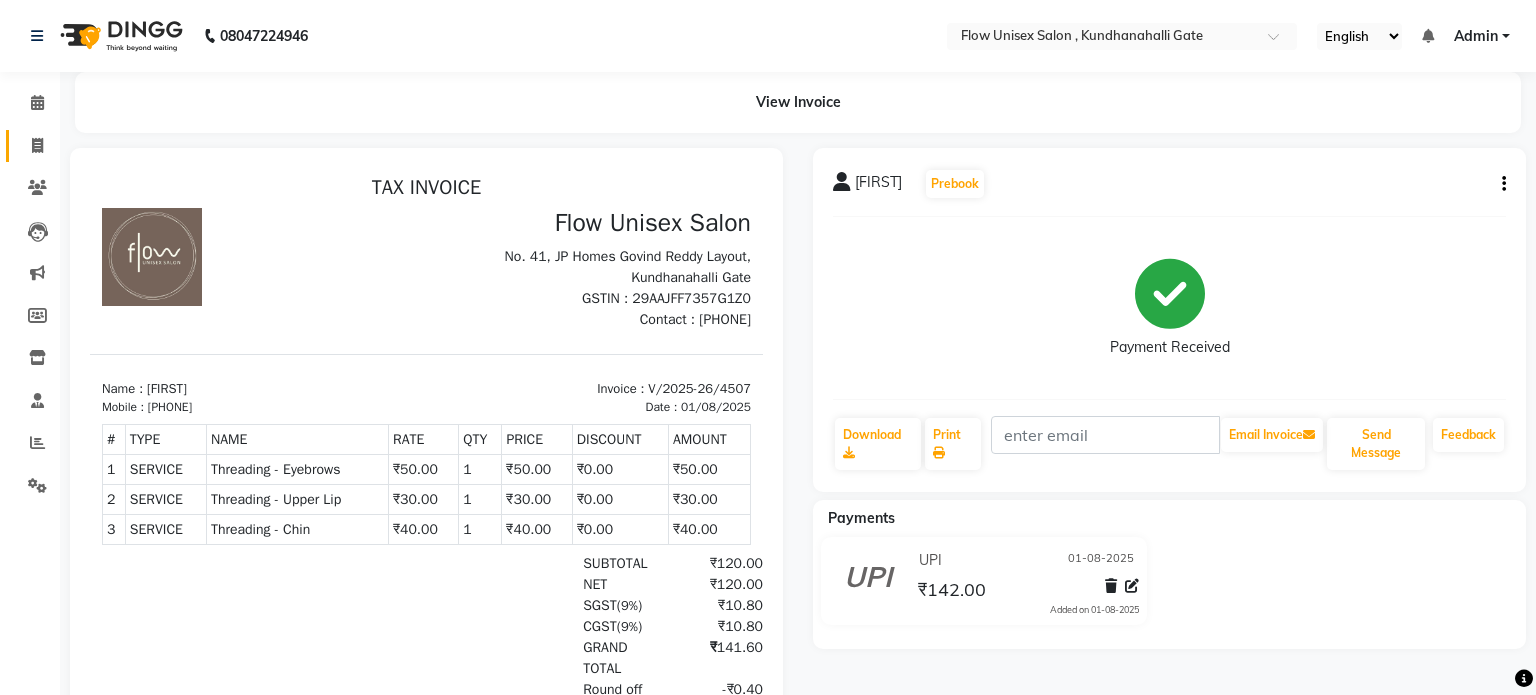 select on "5875" 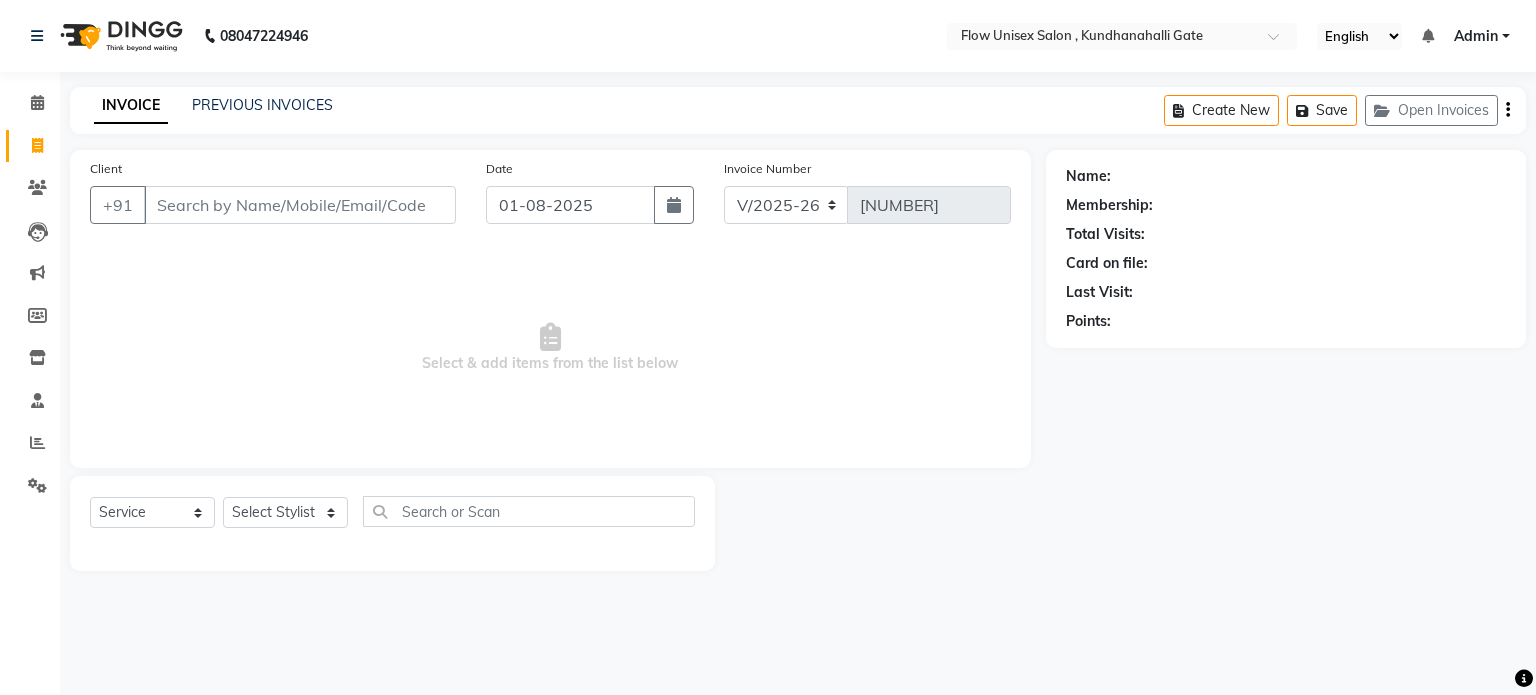 click on "Client" at bounding box center [300, 205] 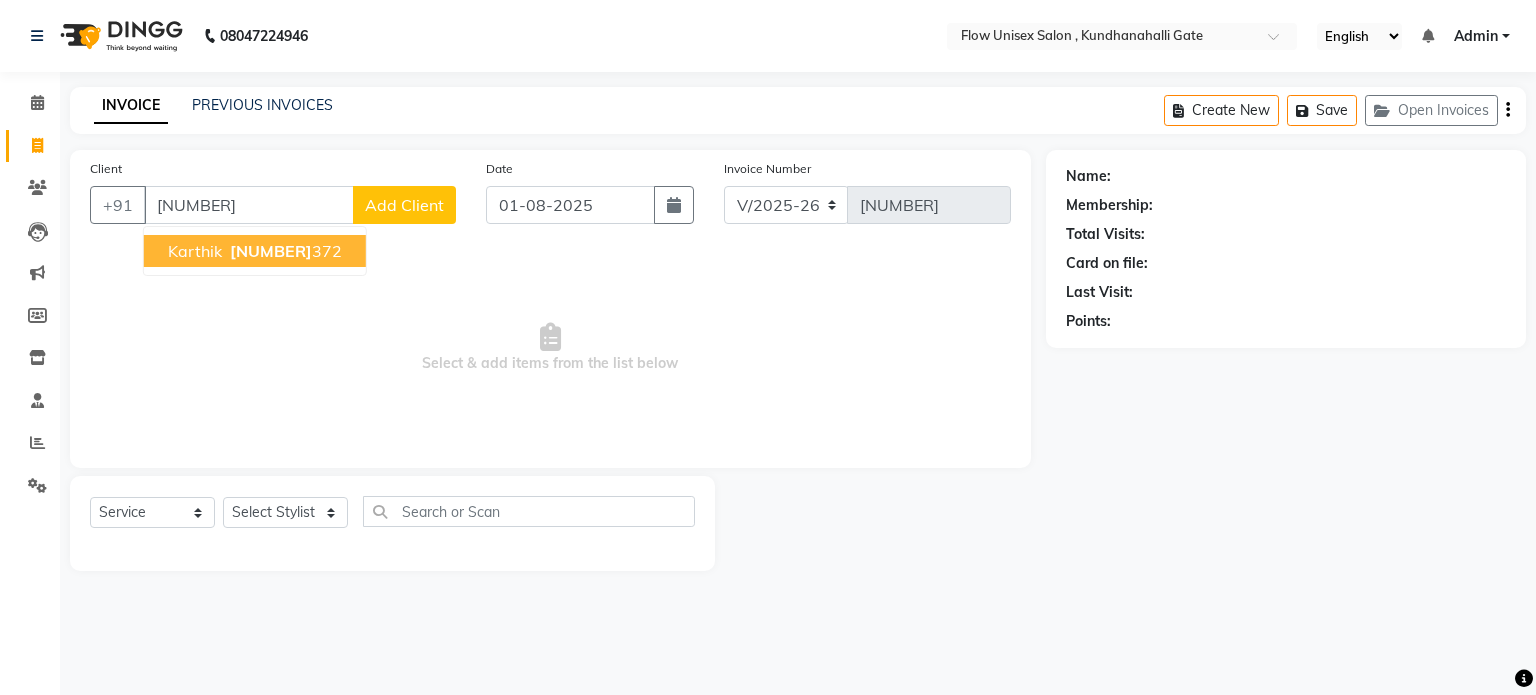 click on "Karthik" at bounding box center (195, 251) 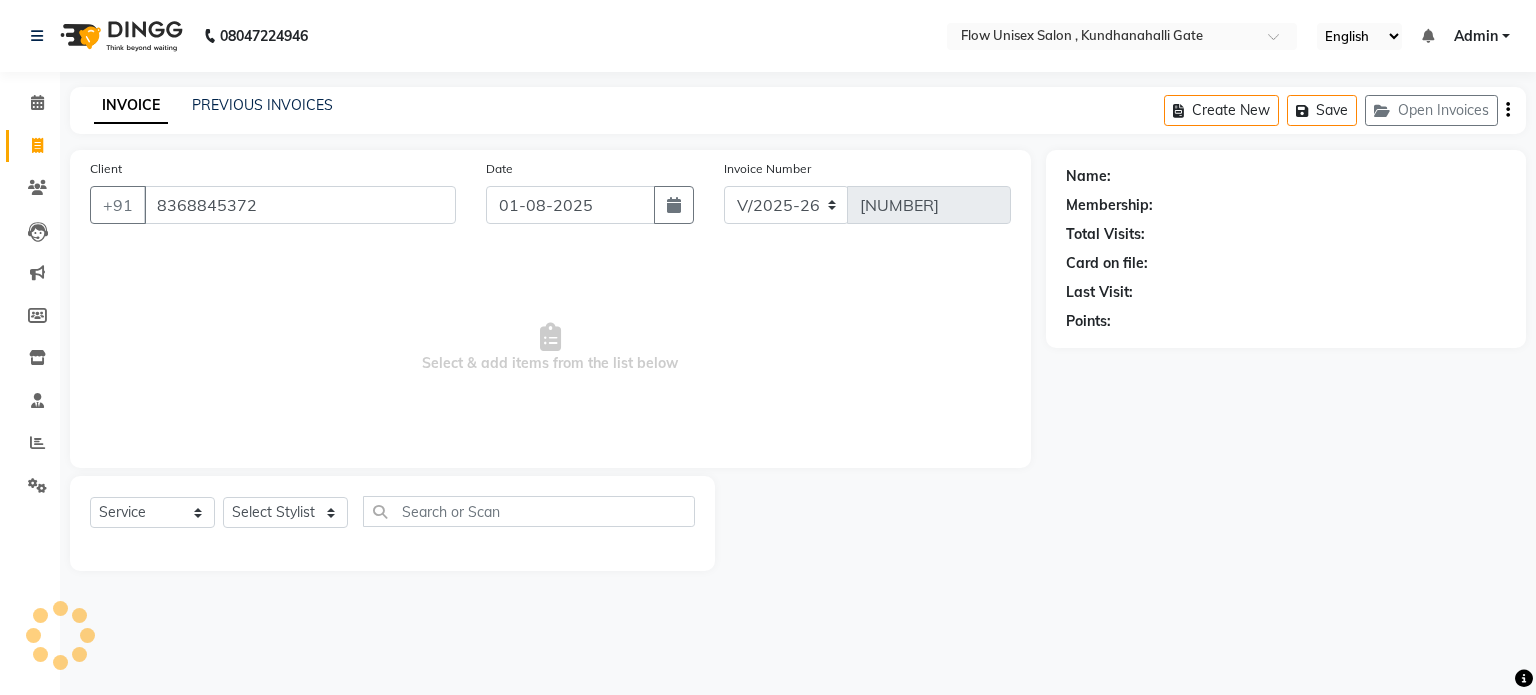 type on "8368845372" 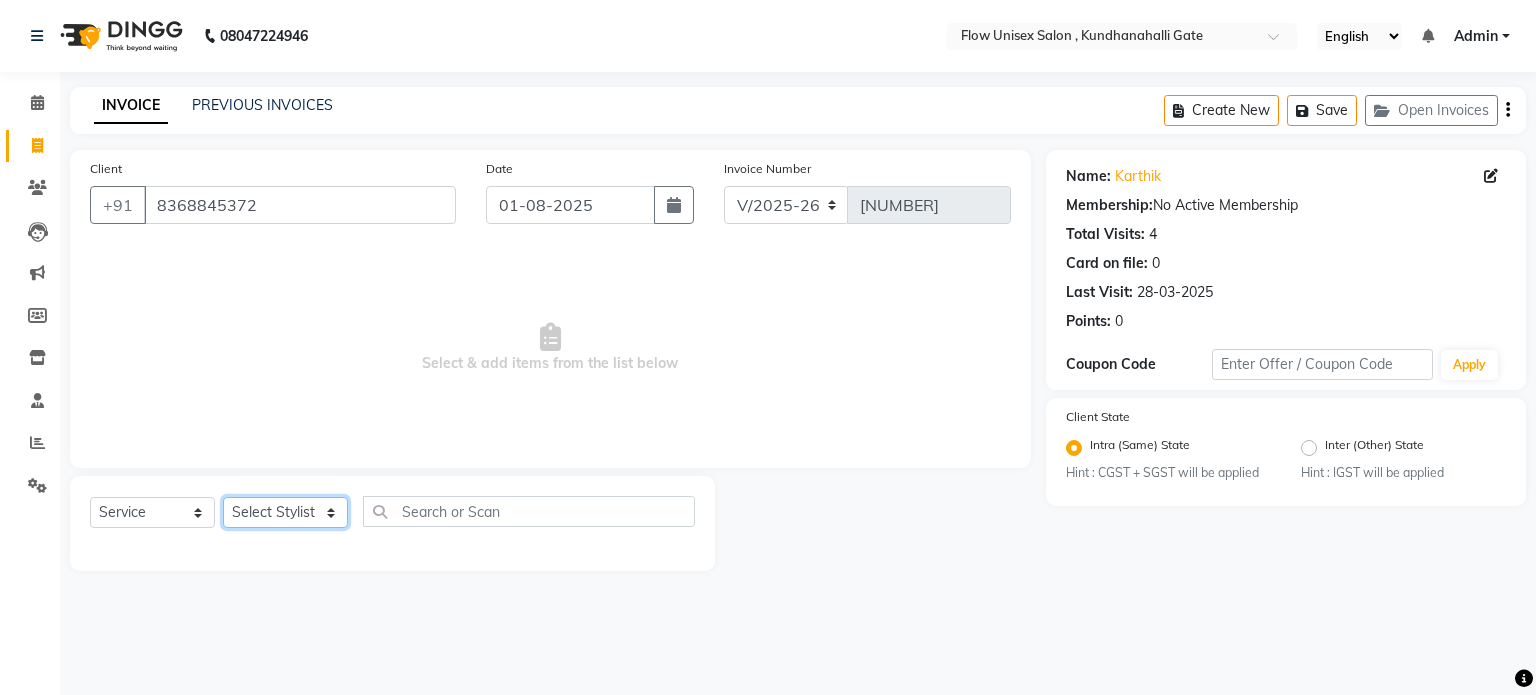 click on "Select Stylist anjana debbarma arman Deepa emlen jaseem Kishore Manjila monika debbarma Mustafa Nijamuddin Salmani Saluka Rai Sonu khan Thapa Geeta udhaya kumar M Vishnu Bhati" 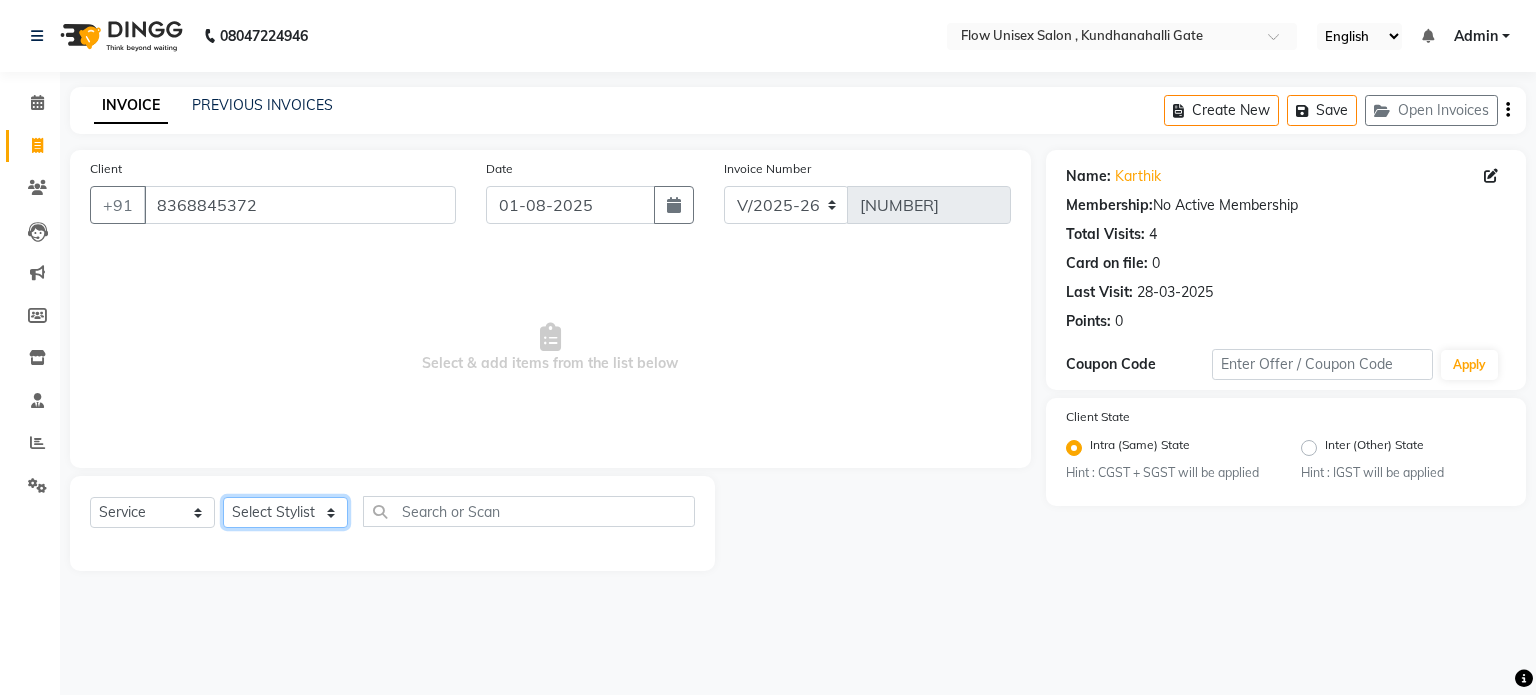 select on "48854" 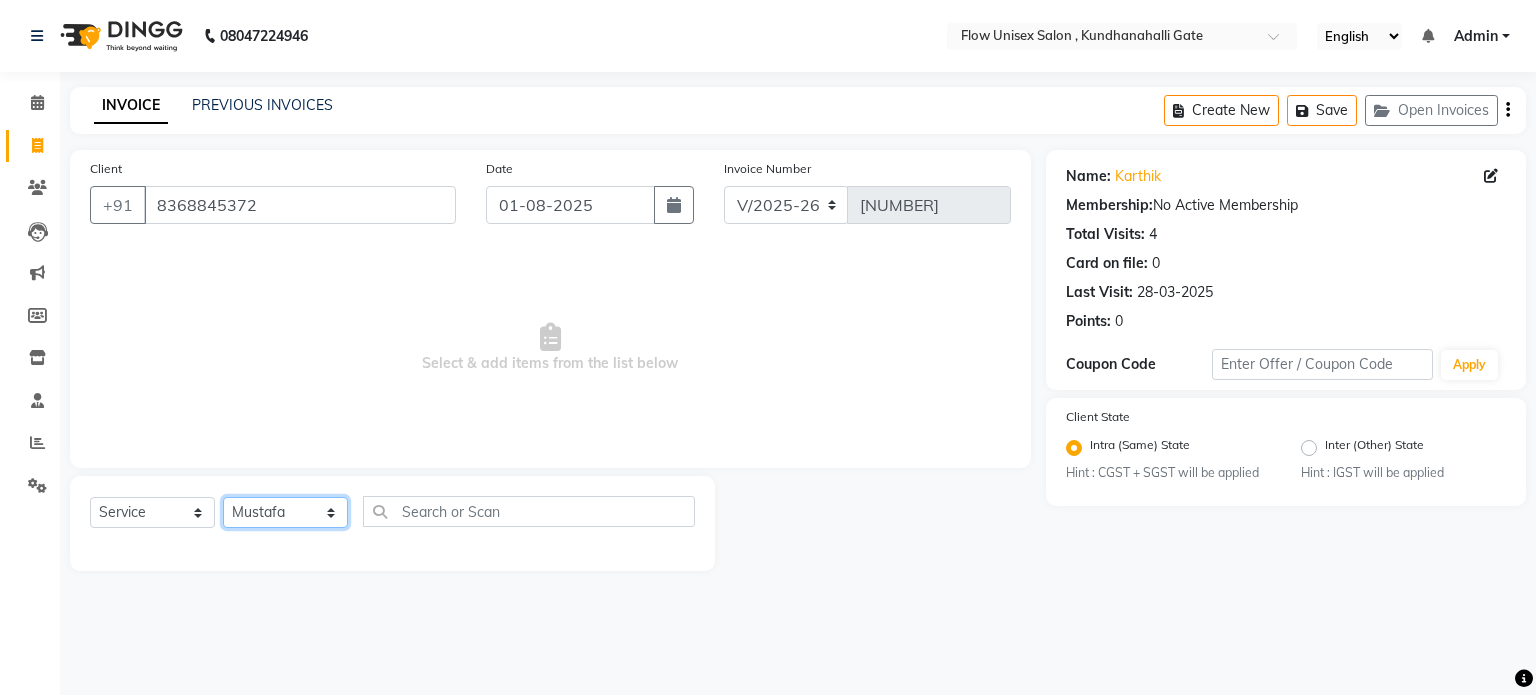 click on "Select Stylist anjana debbarma arman Deepa emlen jaseem Kishore Manjila monika debbarma Mustafa Nijamuddin Salmani Saluka Rai Sonu khan Thapa Geeta udhaya kumar M Vishnu Bhati" 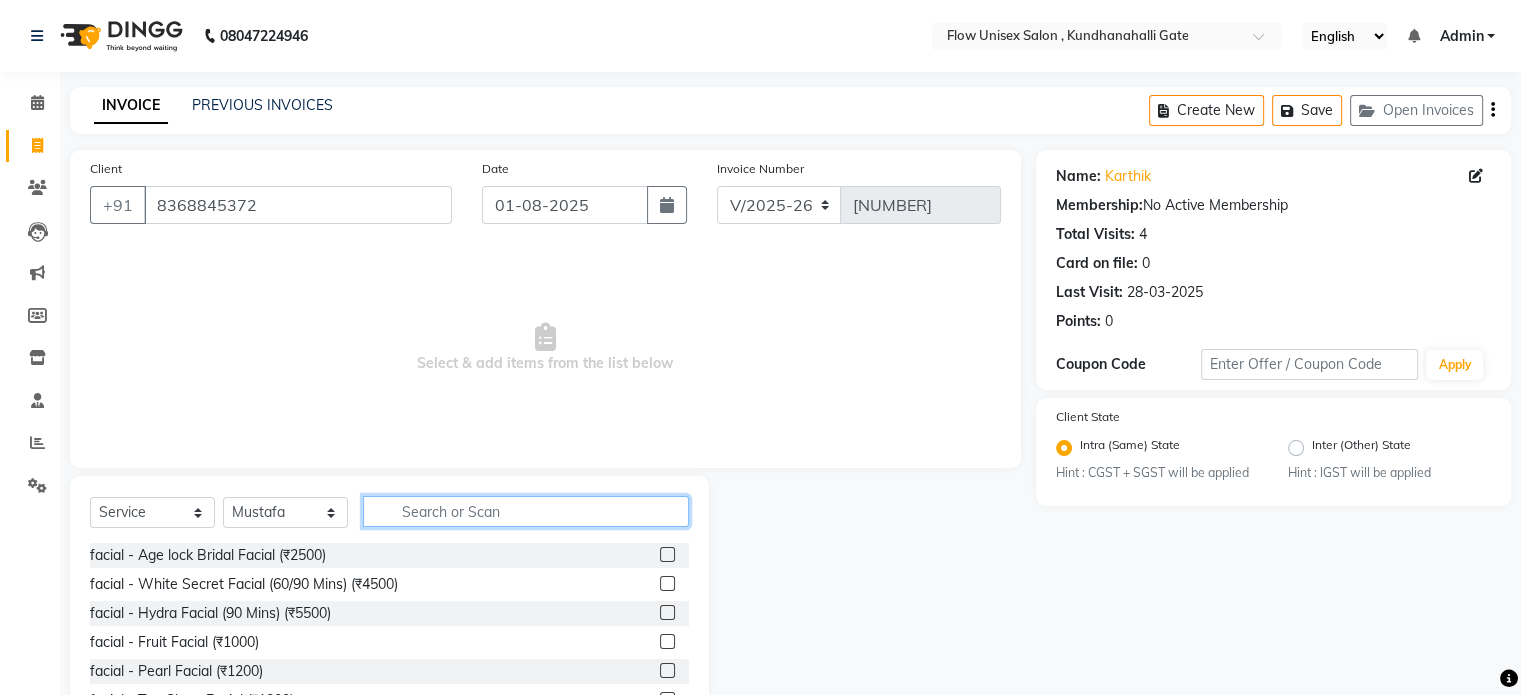 click 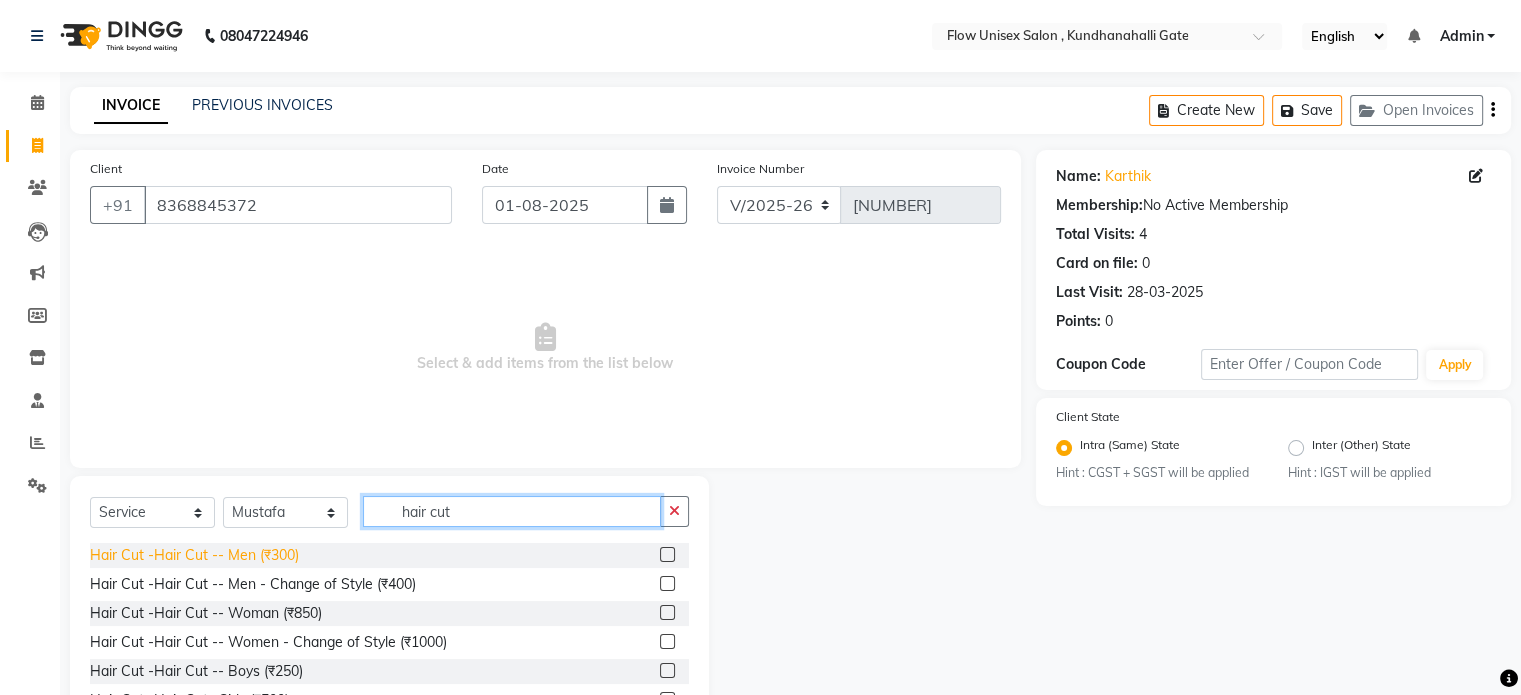 type on "hair cut" 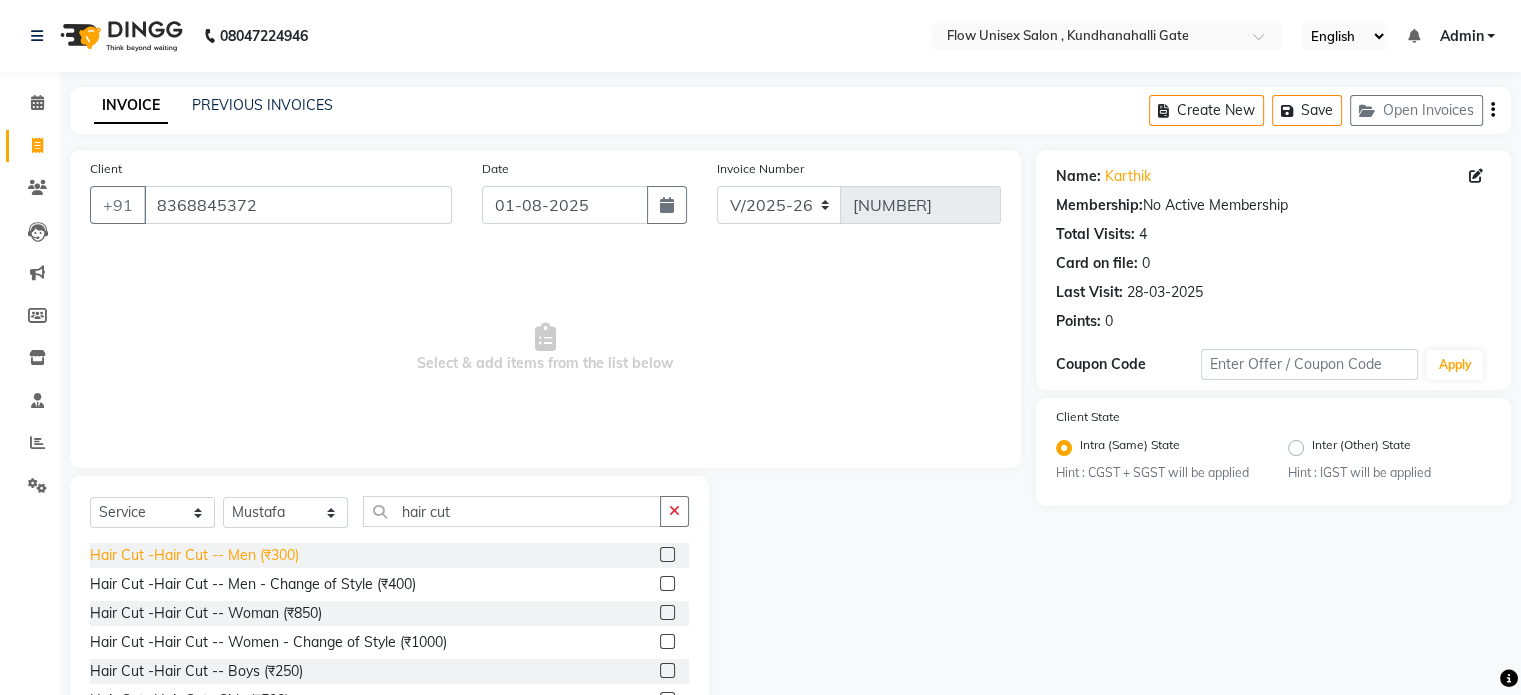 click on "Hair Cut -Hair Cut -- Men (₹300)" 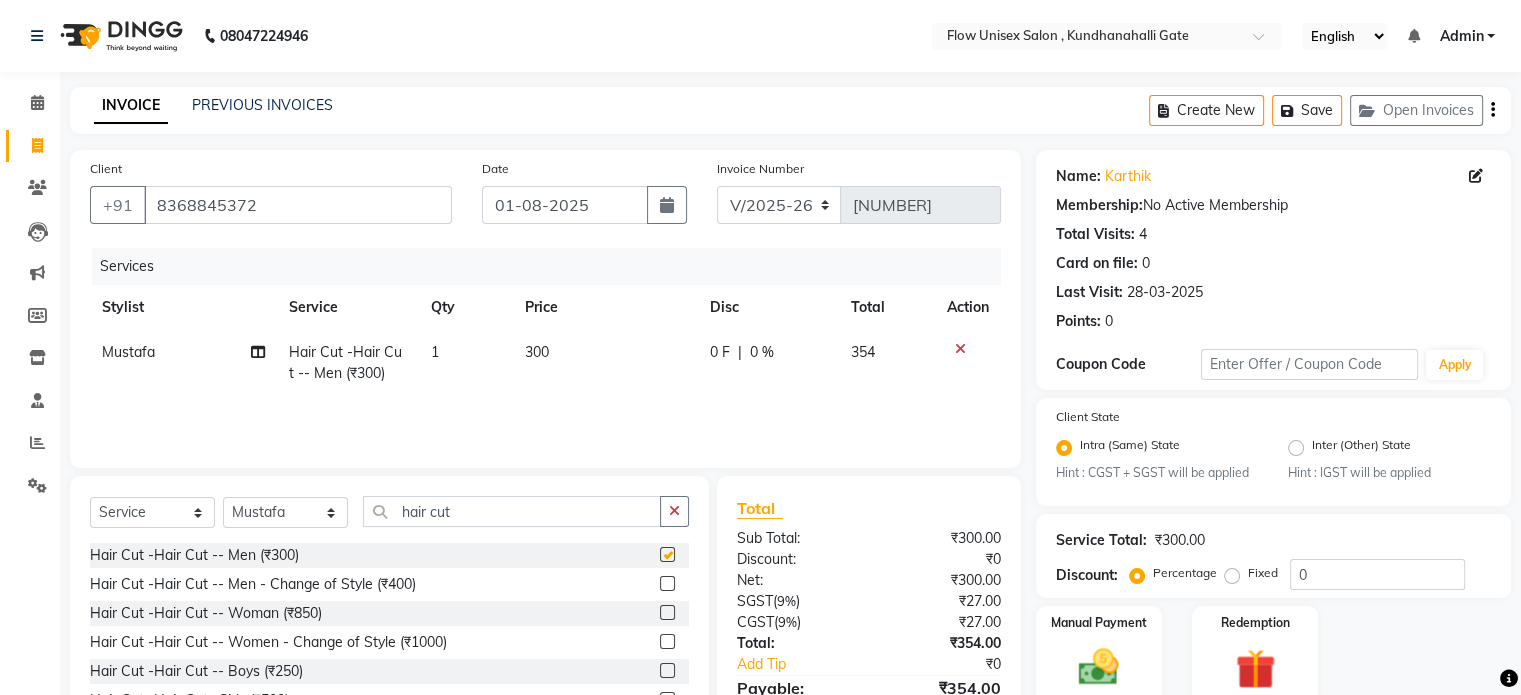 checkbox on "false" 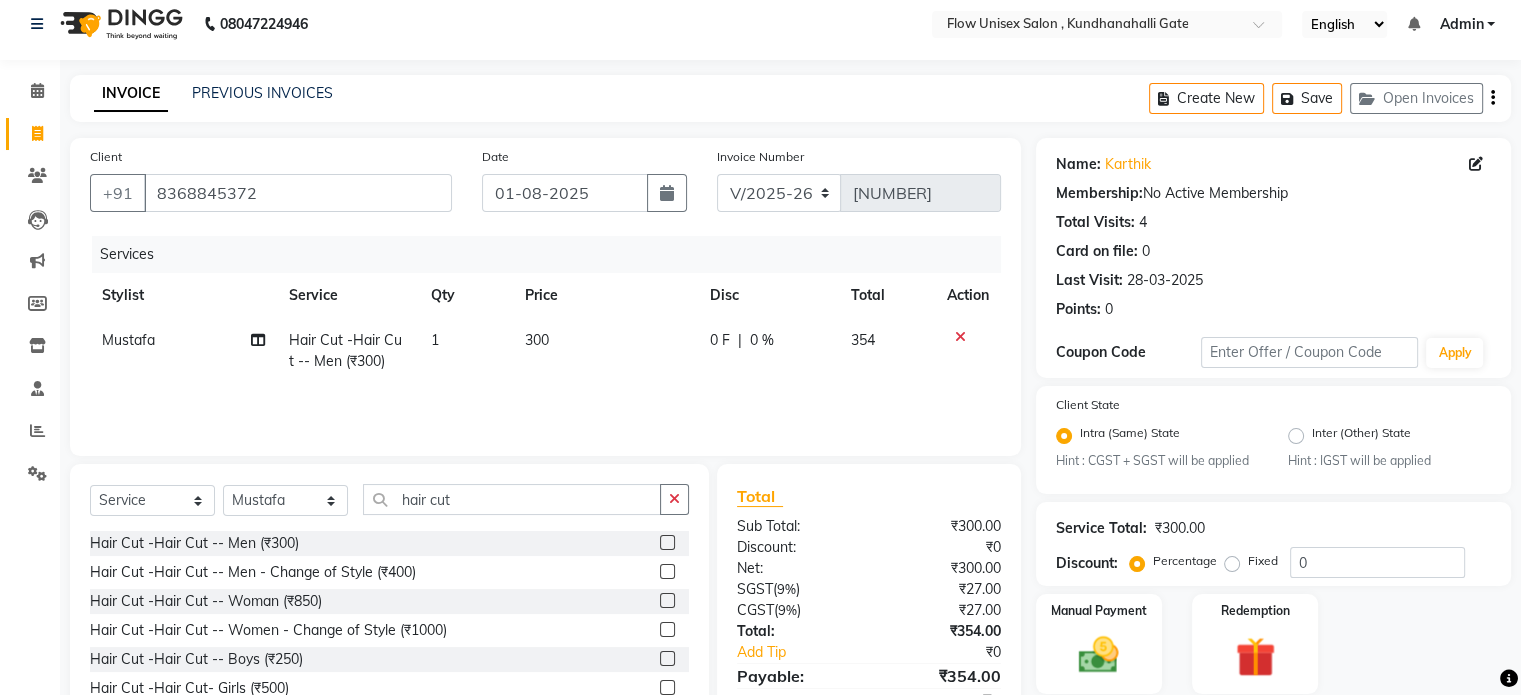 scroll, scrollTop: 106, scrollLeft: 0, axis: vertical 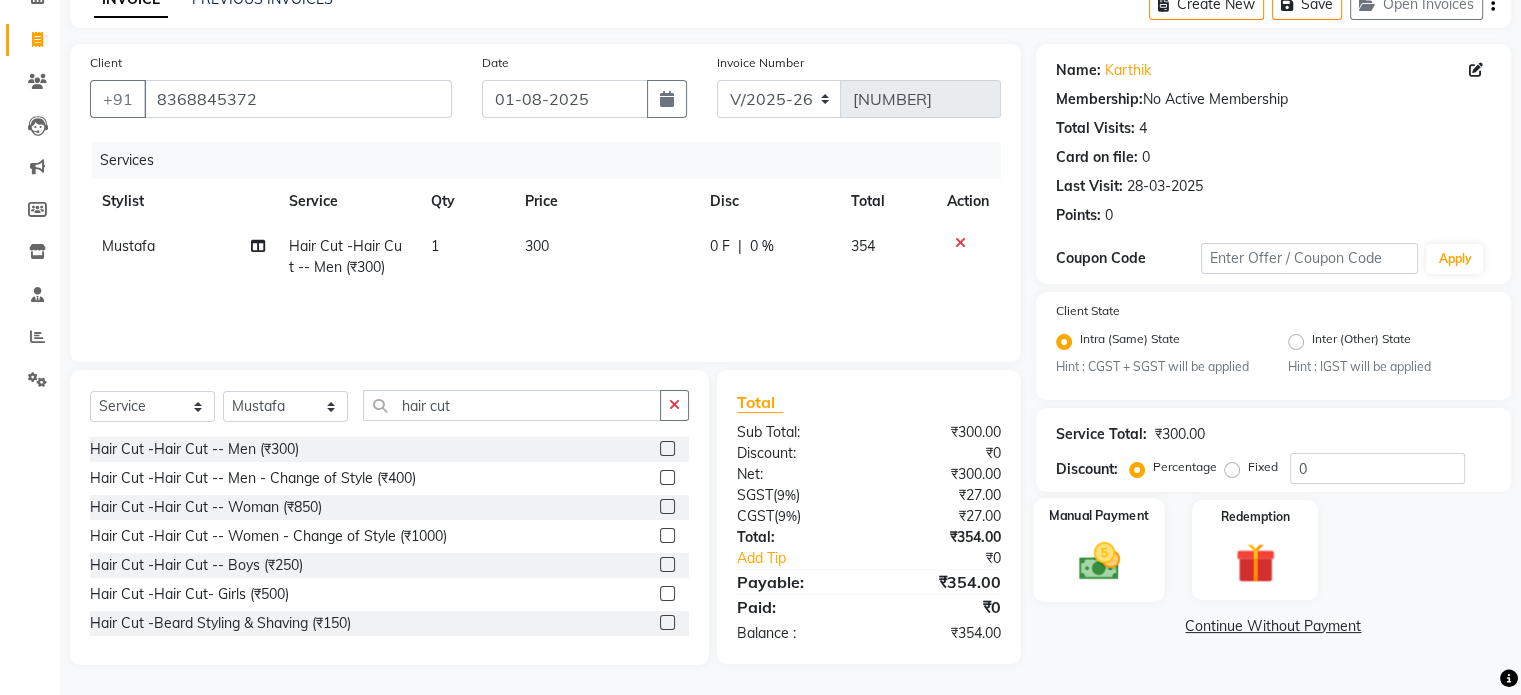 click 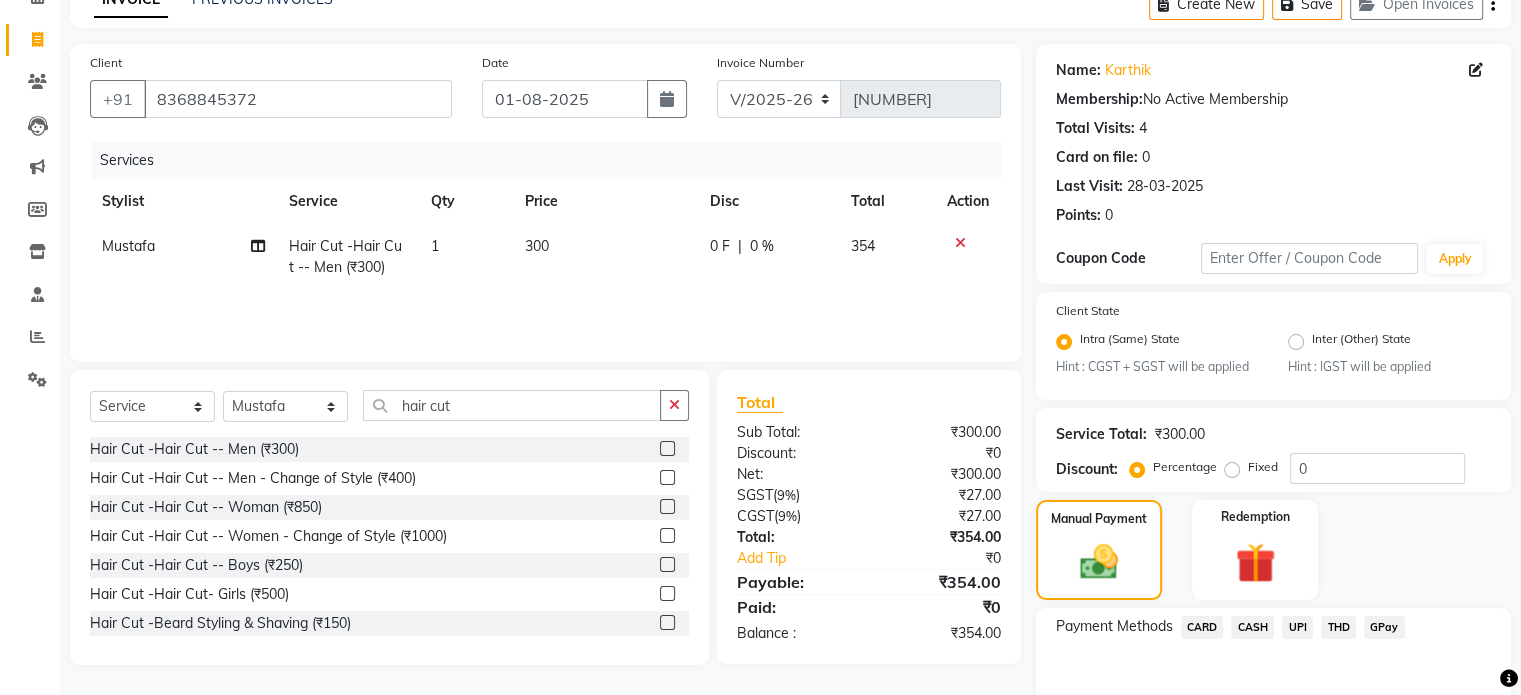 drag, startPoint x: 1295, startPoint y: 627, endPoint x: 1303, endPoint y: 615, distance: 14.422205 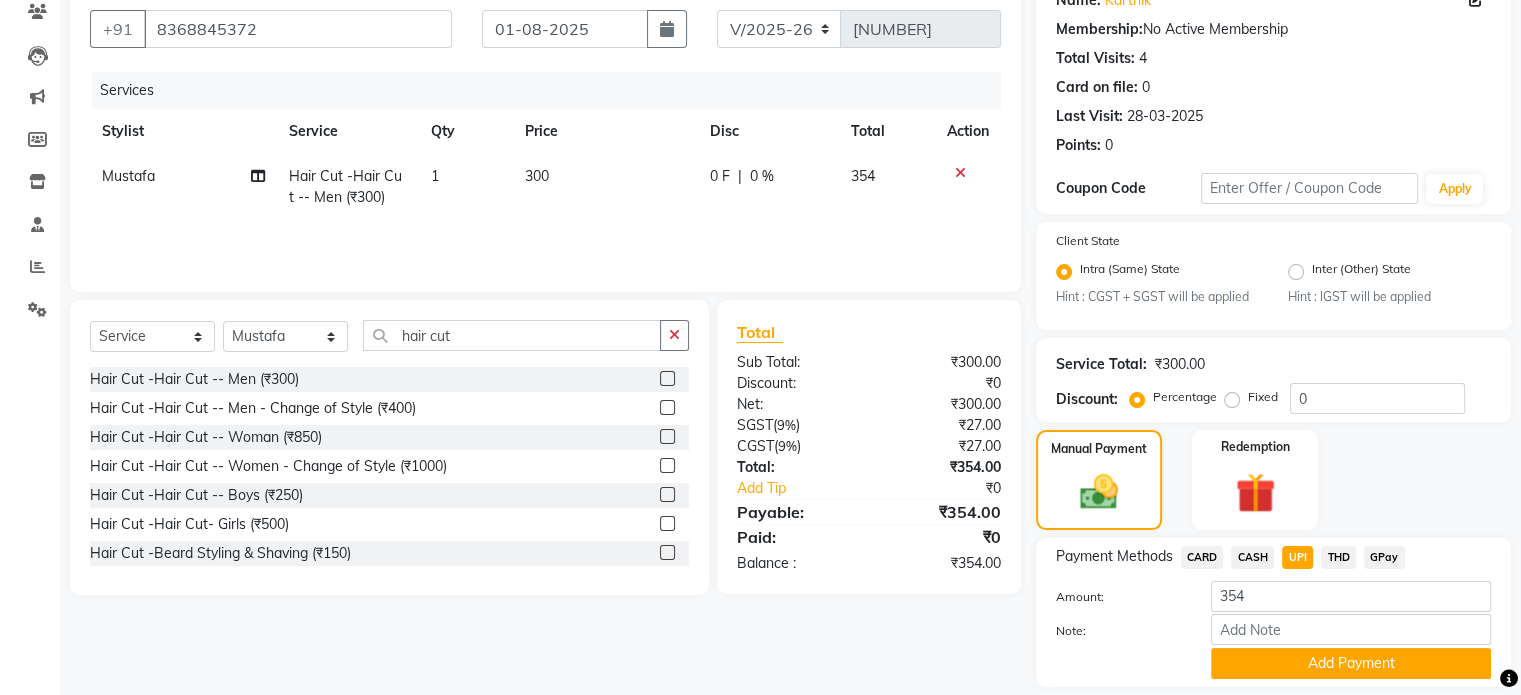 scroll, scrollTop: 243, scrollLeft: 0, axis: vertical 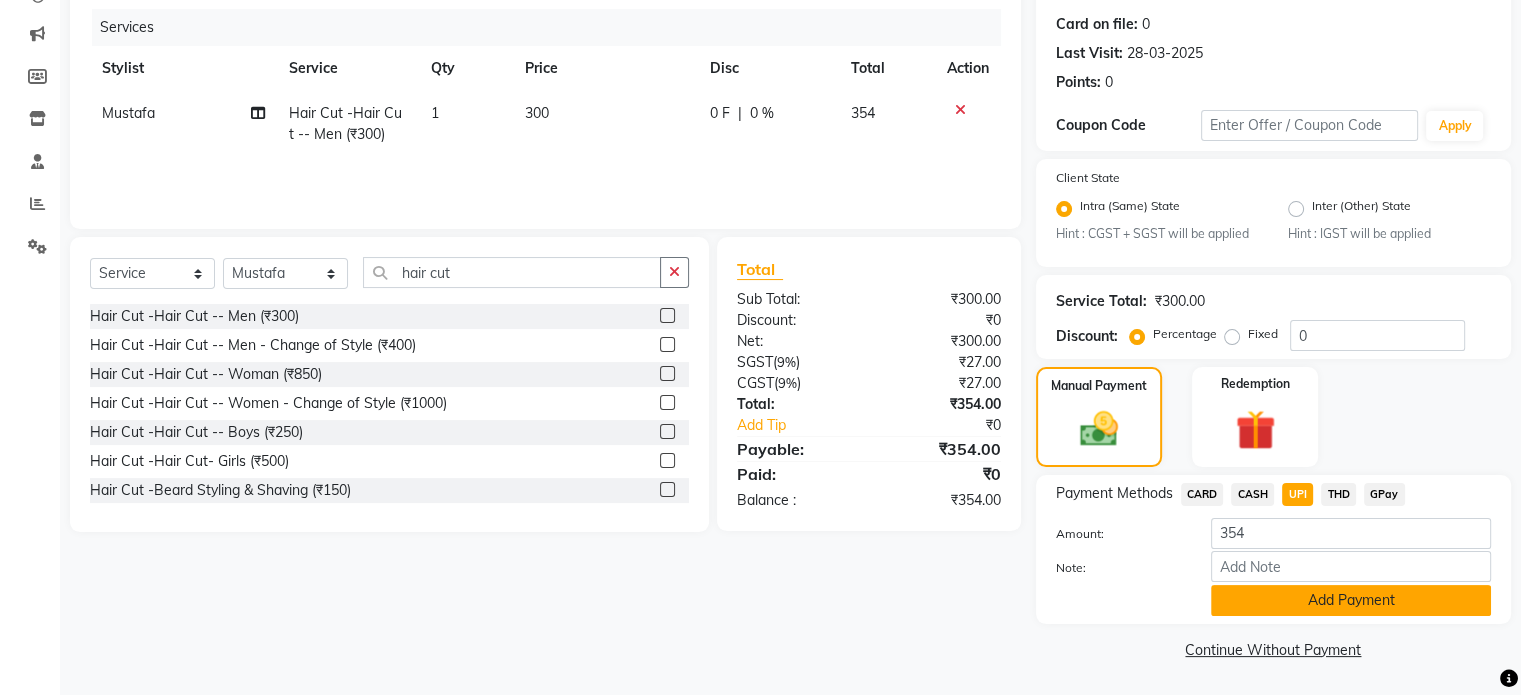 click on "Add Payment" 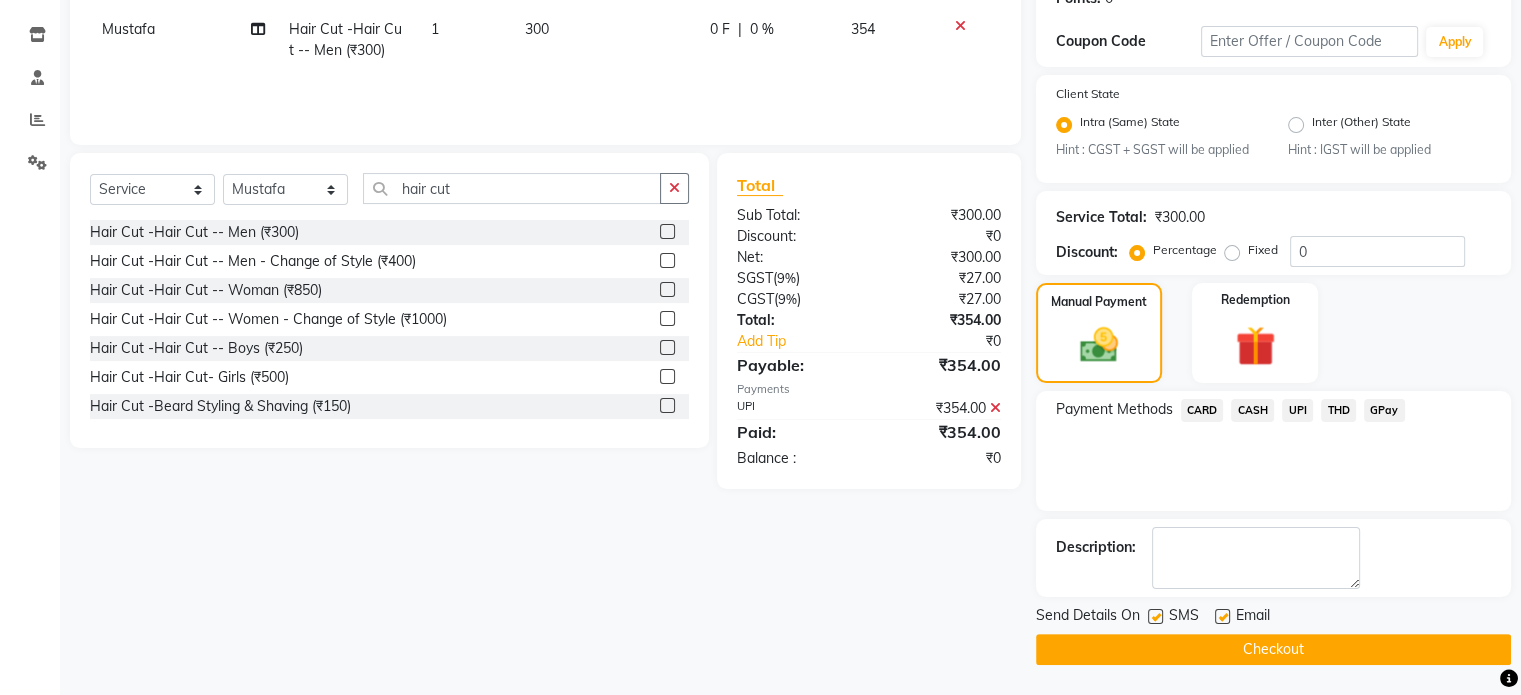 drag, startPoint x: 1116, startPoint y: 656, endPoint x: 1072, endPoint y: 632, distance: 50.119858 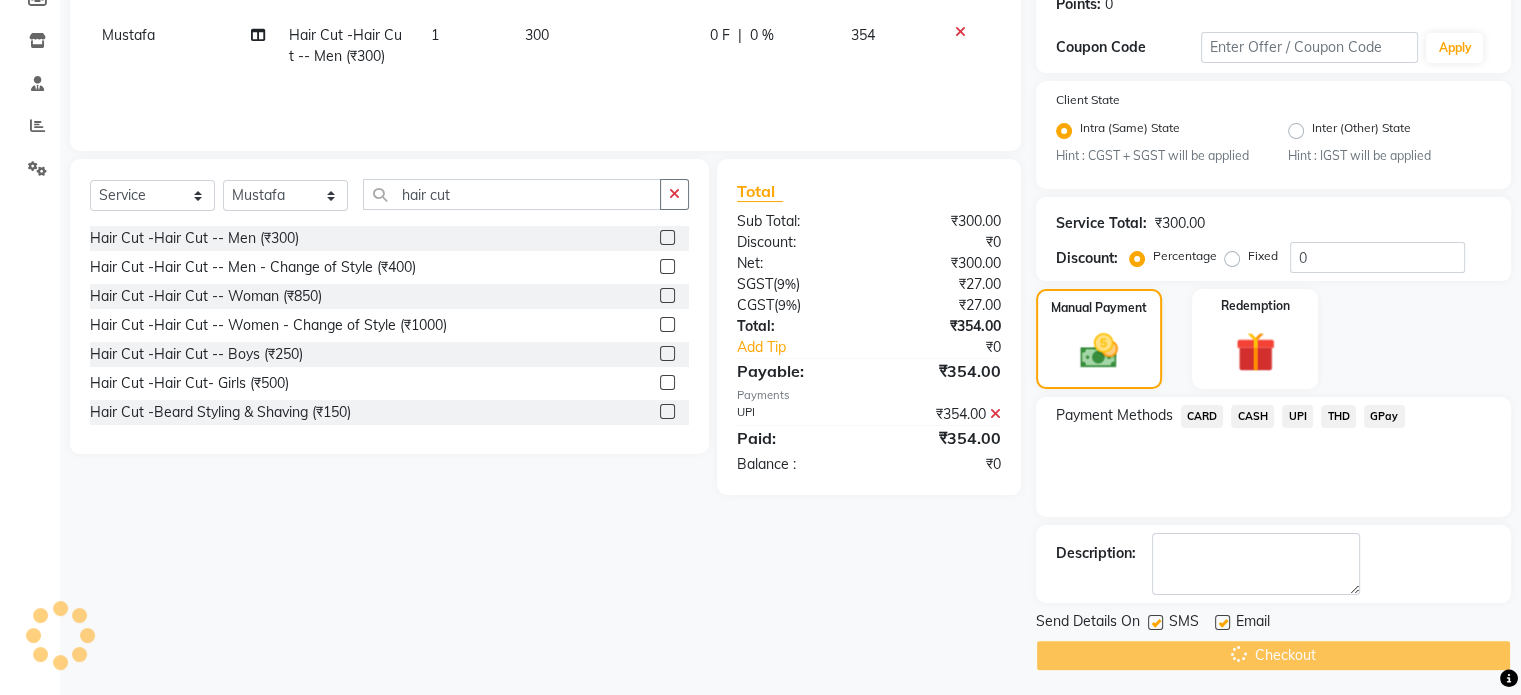 scroll, scrollTop: 0, scrollLeft: 0, axis: both 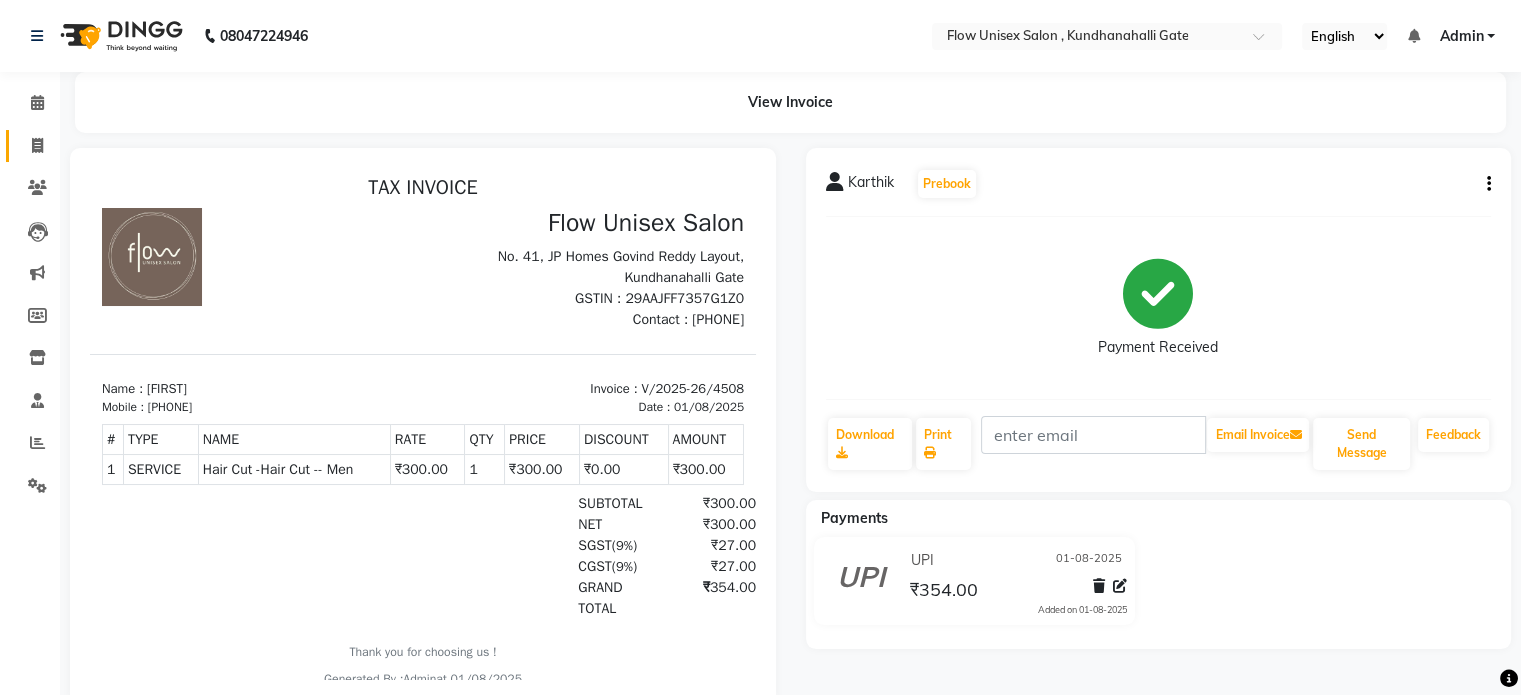 click on "Invoice" 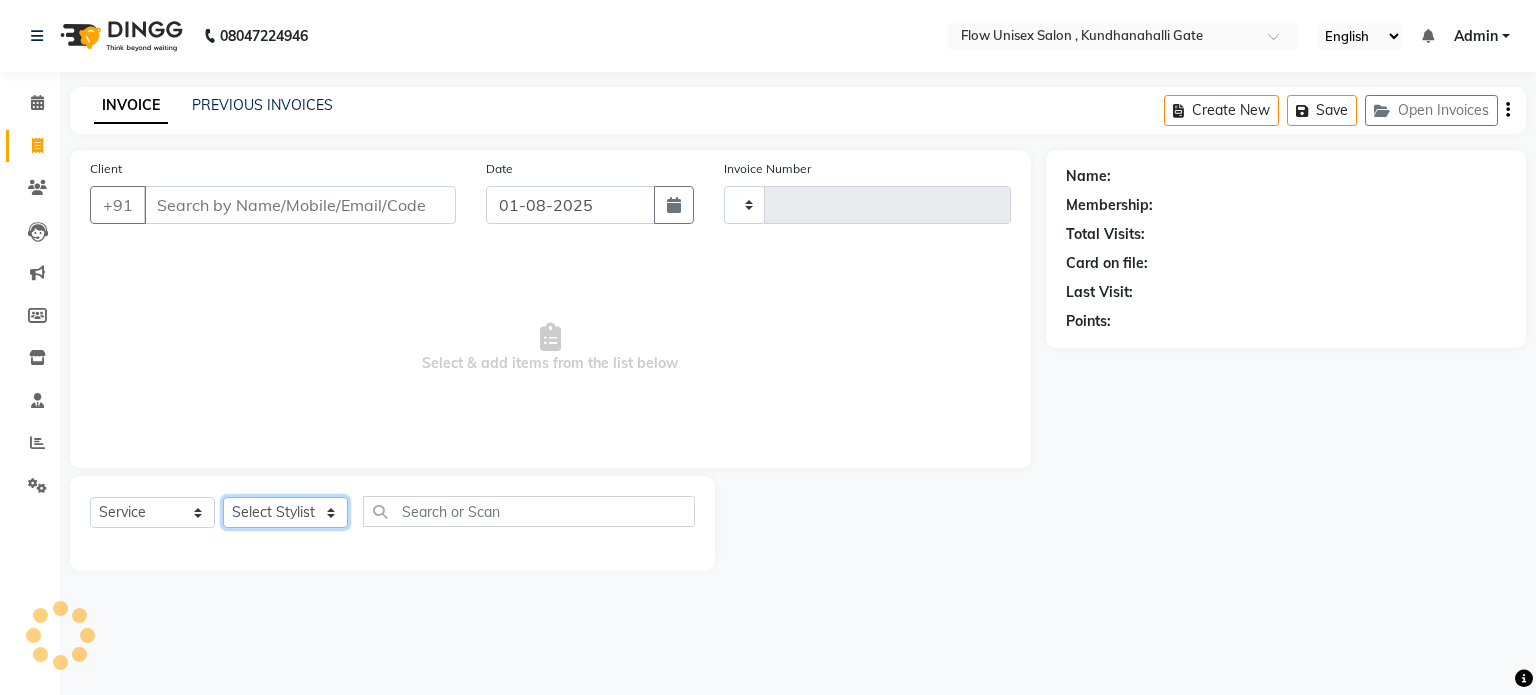 drag, startPoint x: 293, startPoint y: 510, endPoint x: 261, endPoint y: 435, distance: 81.5414 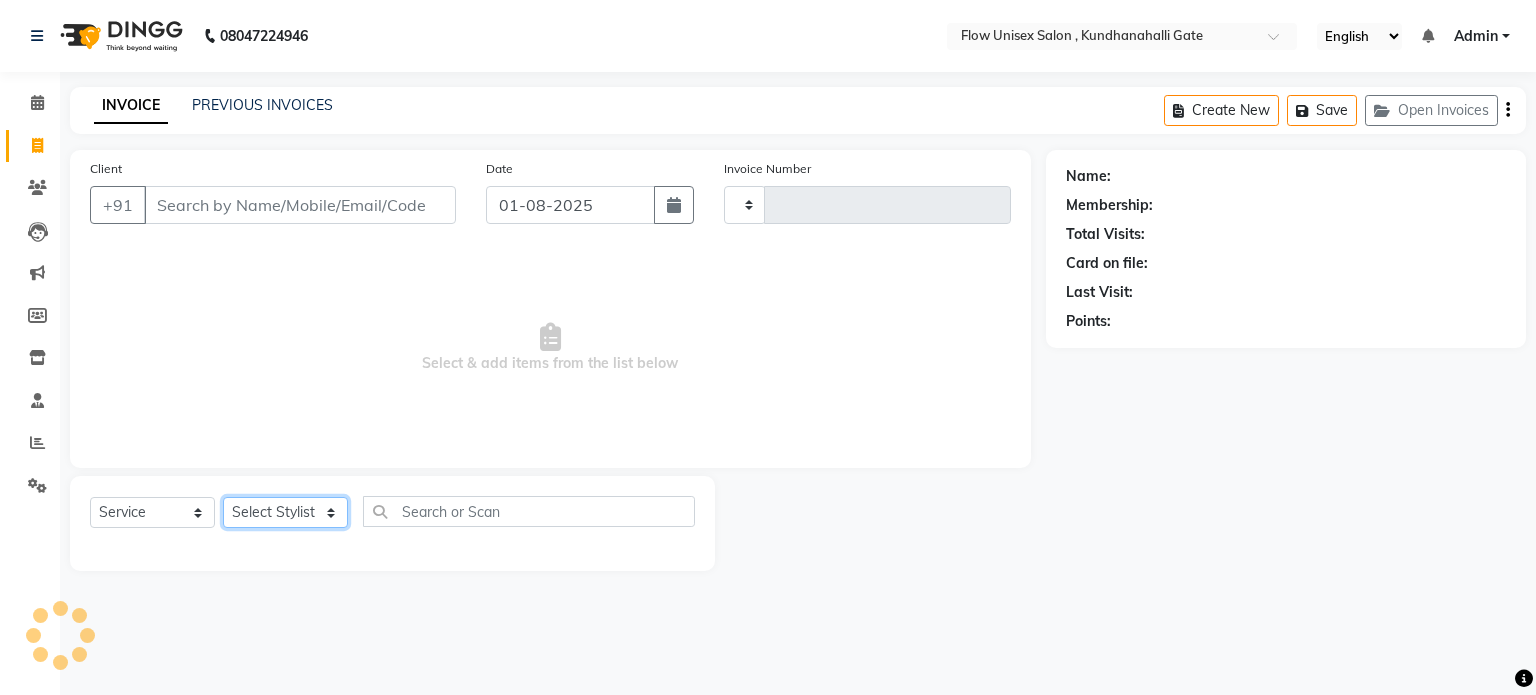 click on "Select Stylist" 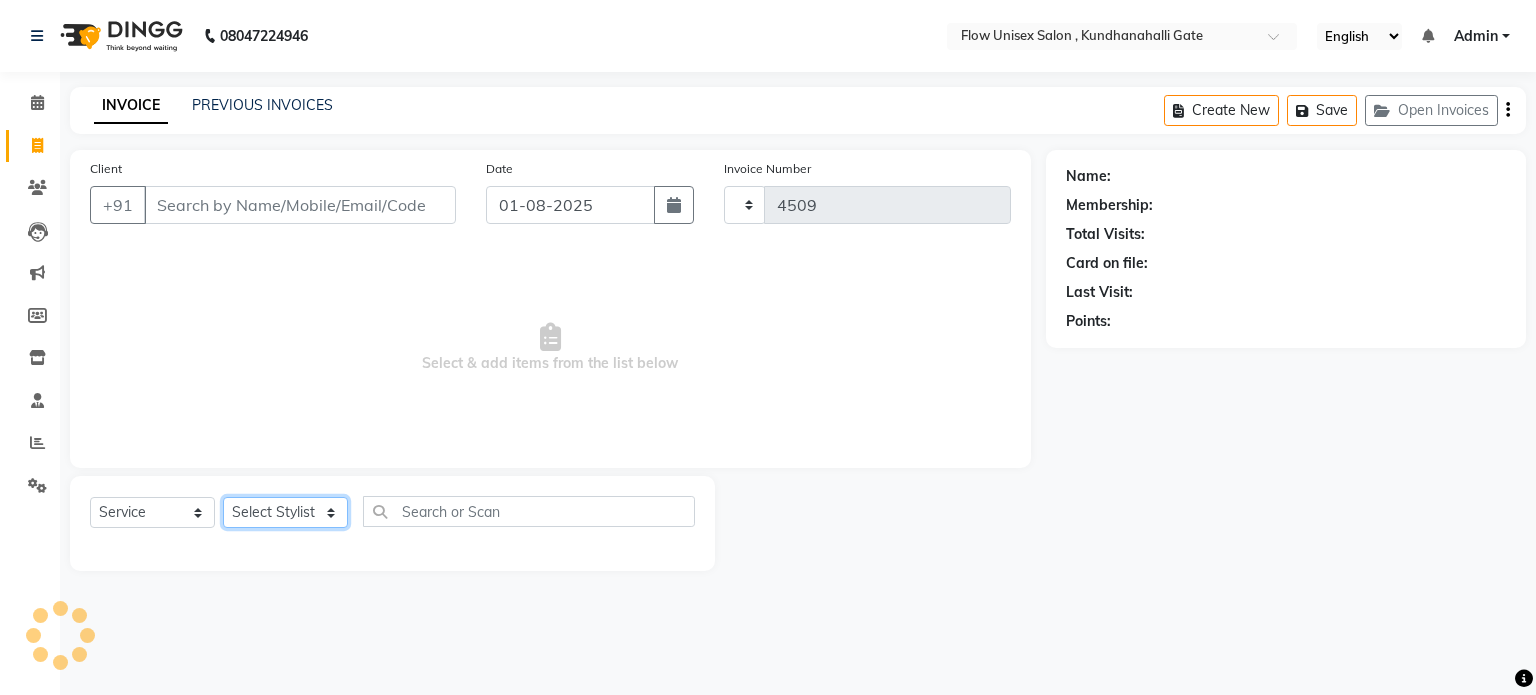 select on "5875" 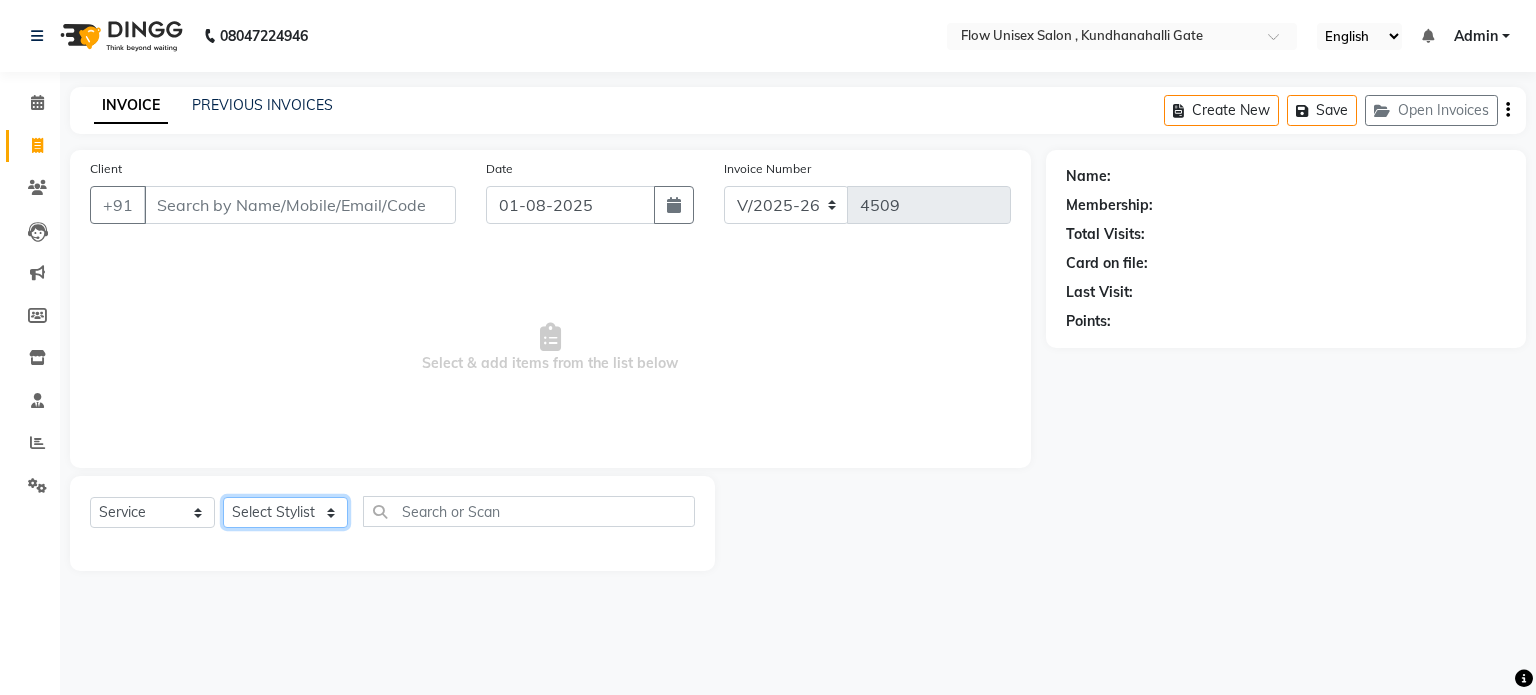 click on "Select Stylist" 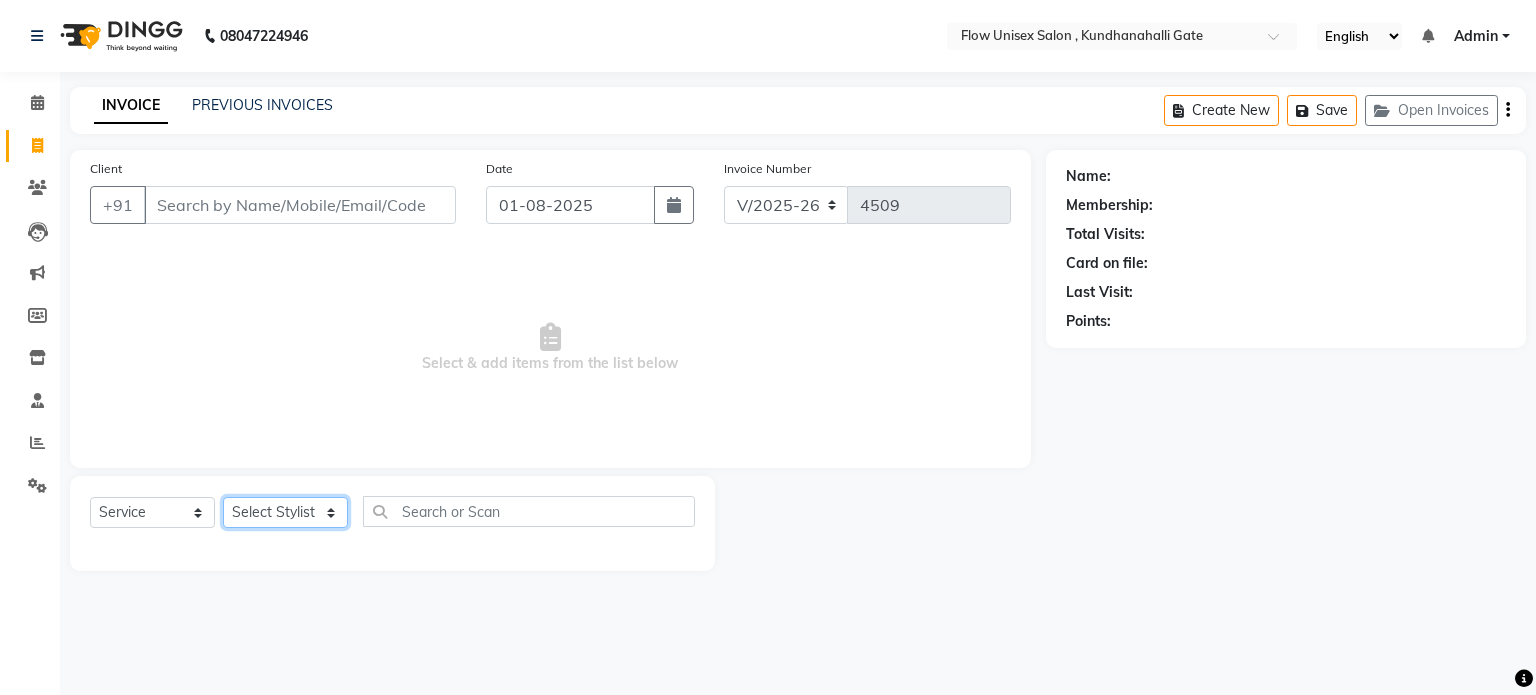 click on "Select Stylist anjana debbarma arman Deepa emlen jaseem Kishore Manjila monika debbarma Mustafa Nijamuddin Salmani Saluka Rai Sonu khan Thapa Geeta udhaya kumar M Vishnu Bhati" 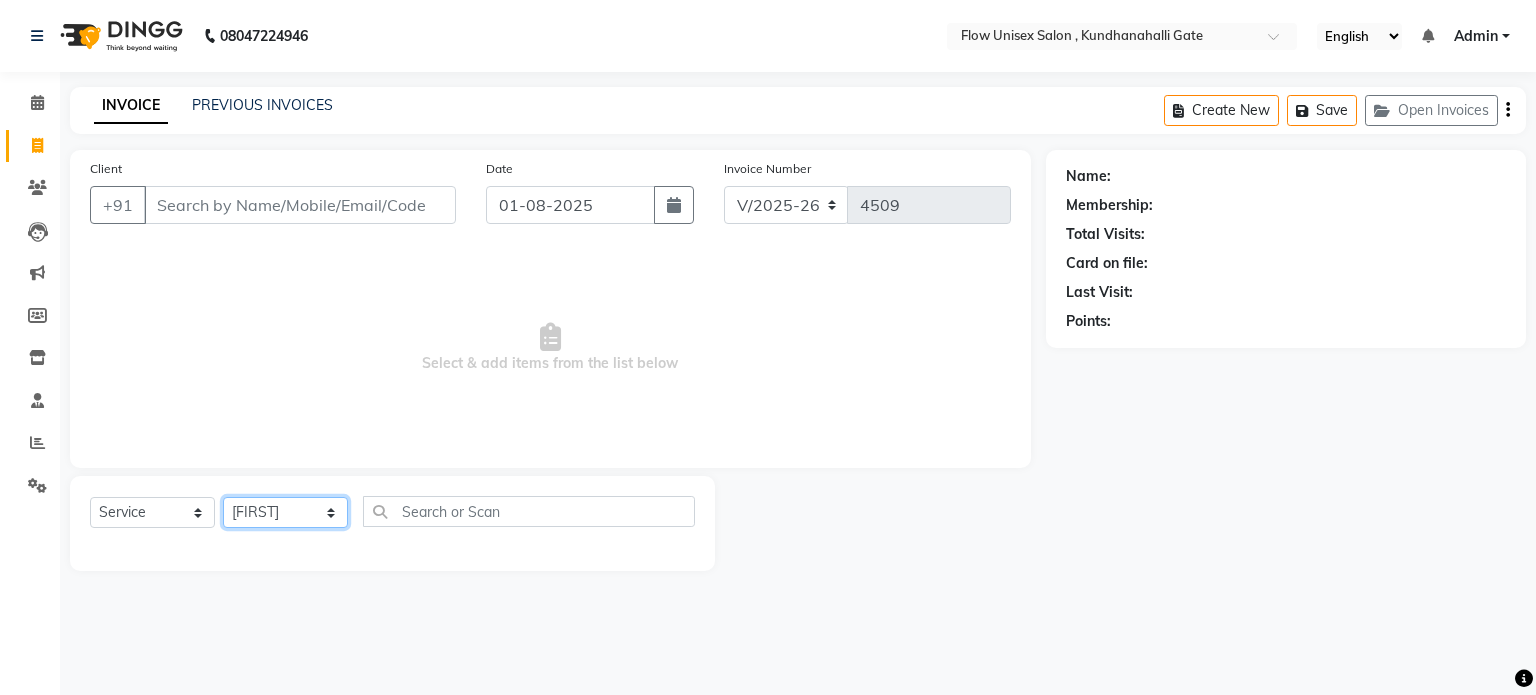 click on "Select Stylist anjana debbarma arman Deepa emlen jaseem Kishore Manjila monika debbarma Mustafa Nijamuddin Salmani Saluka Rai Sonu khan Thapa Geeta udhaya kumar M Vishnu Bhati" 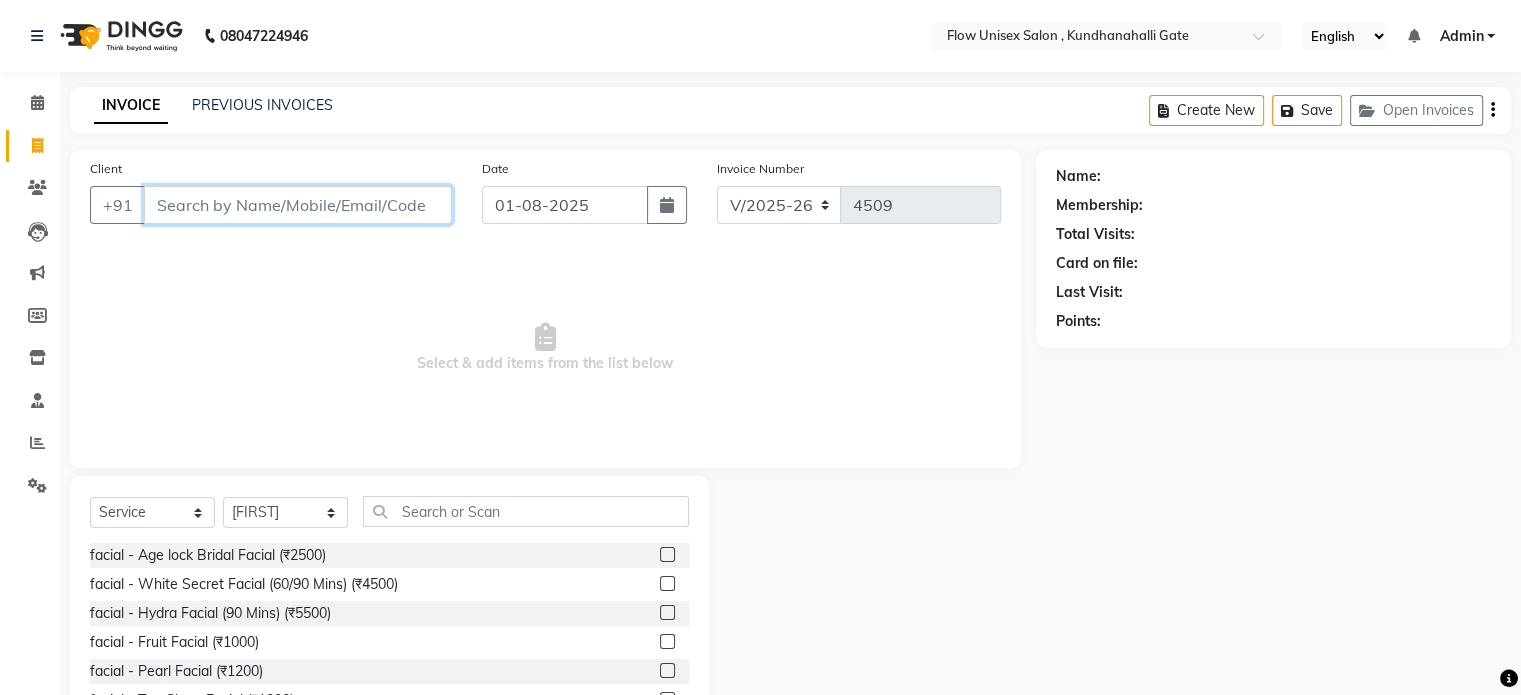 click on "Client" at bounding box center [298, 205] 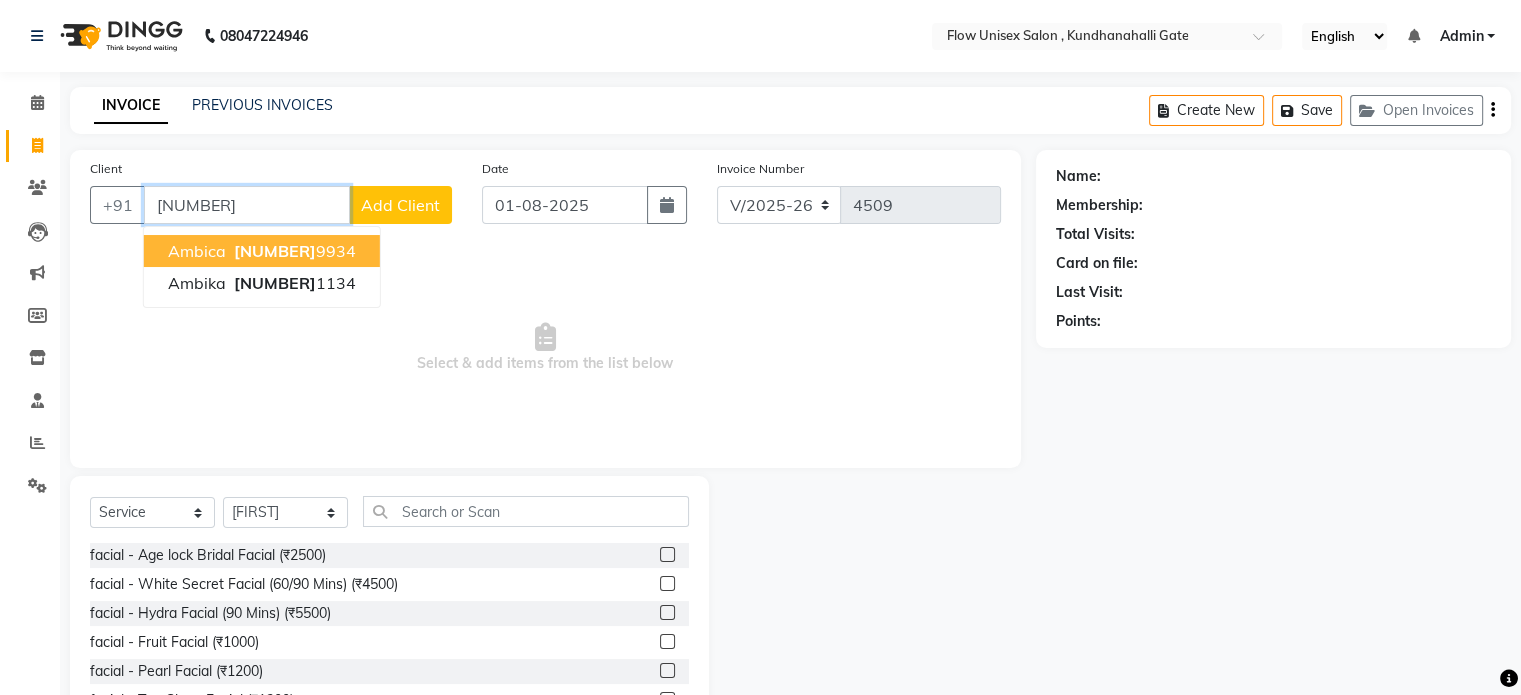 click on "Ambica   913157 9934" at bounding box center (262, 251) 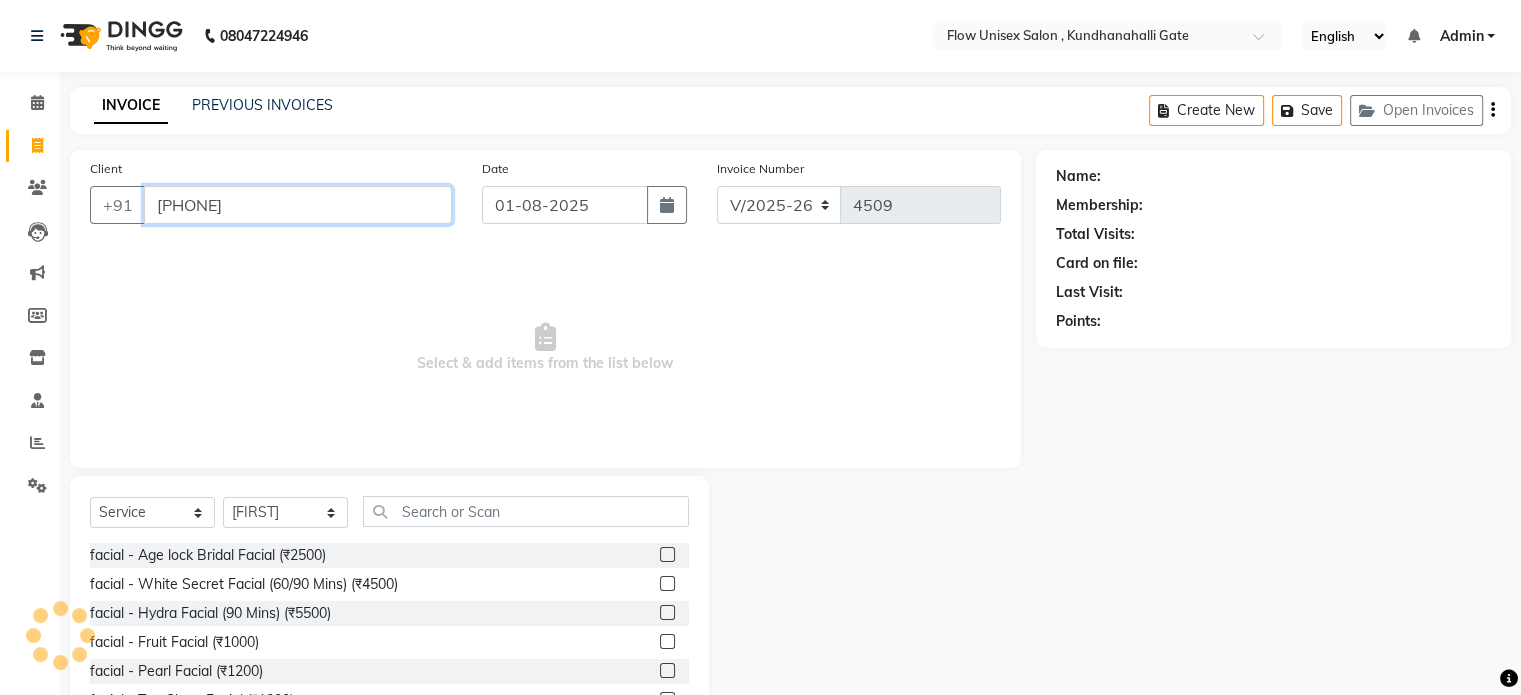 type on "[PHONE]" 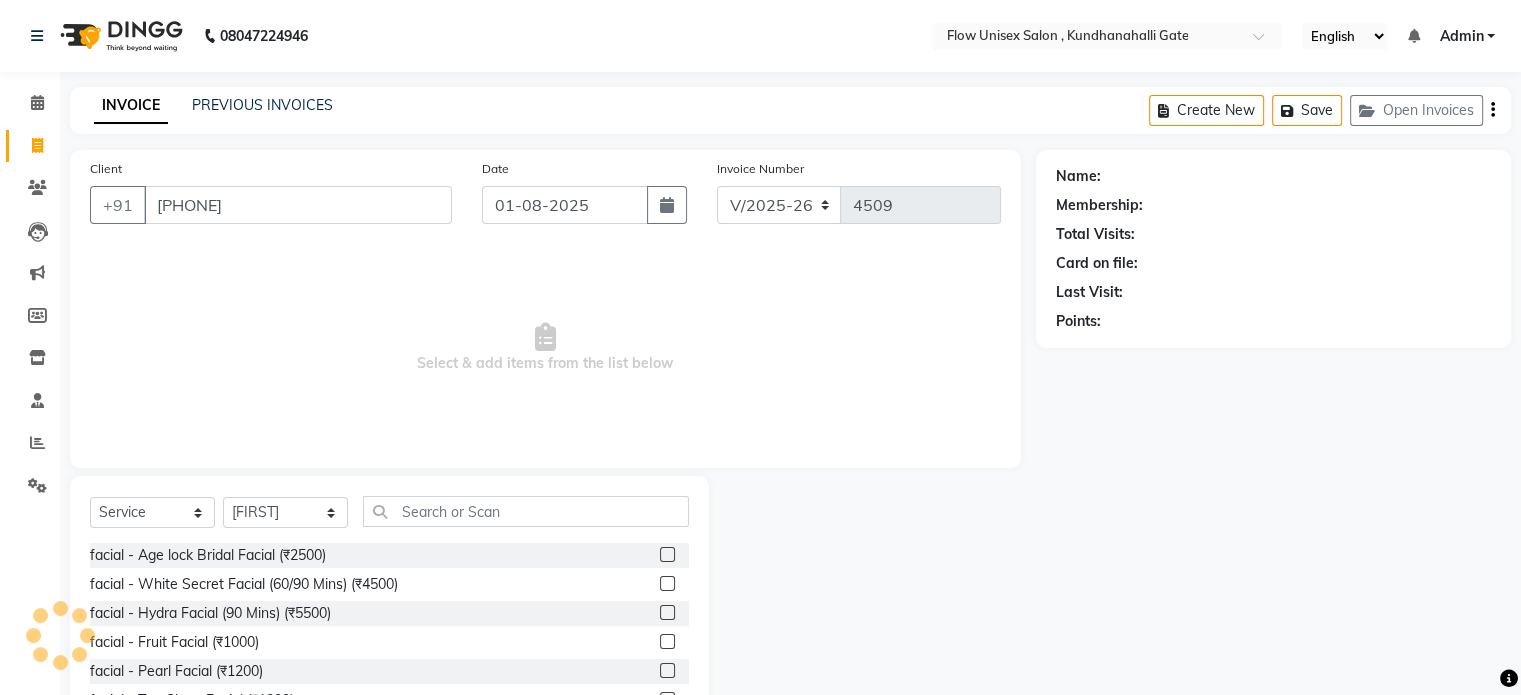 select on "1: Object" 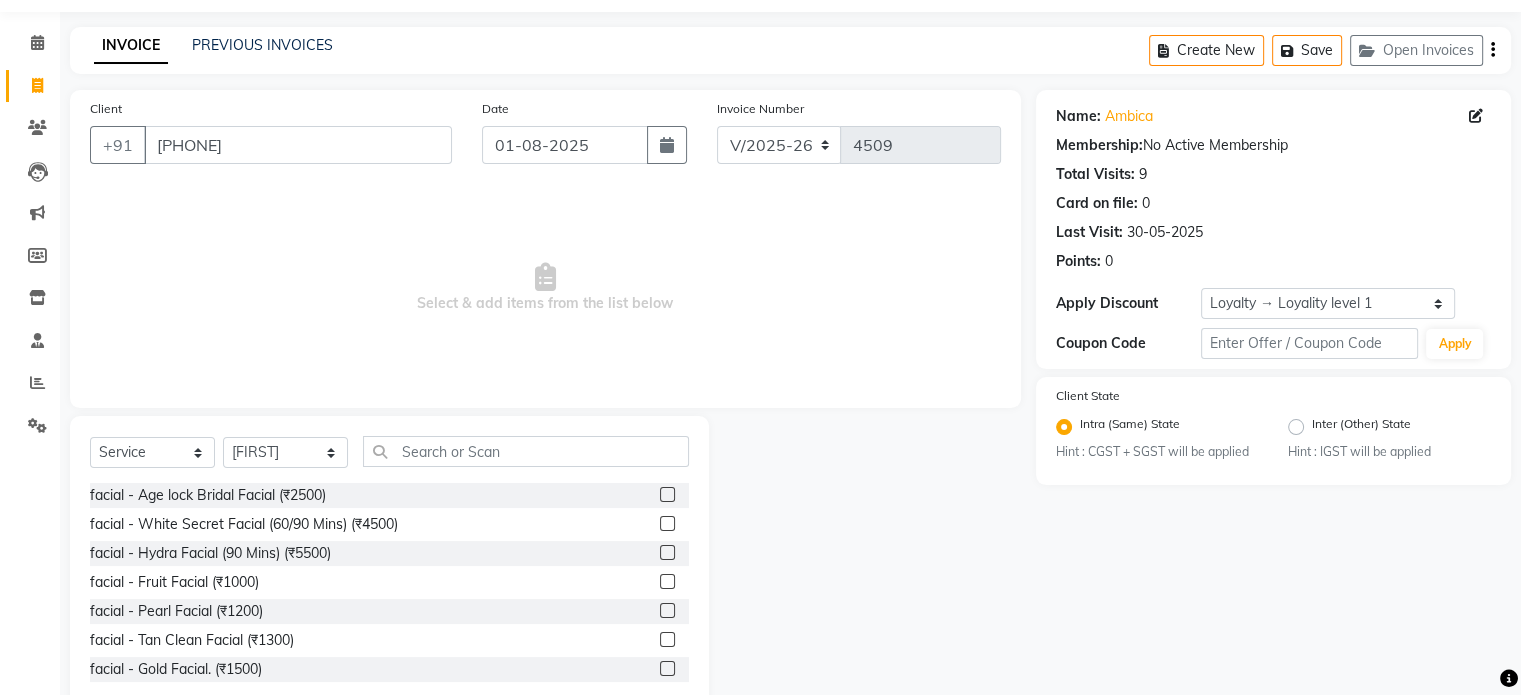 scroll, scrollTop: 106, scrollLeft: 0, axis: vertical 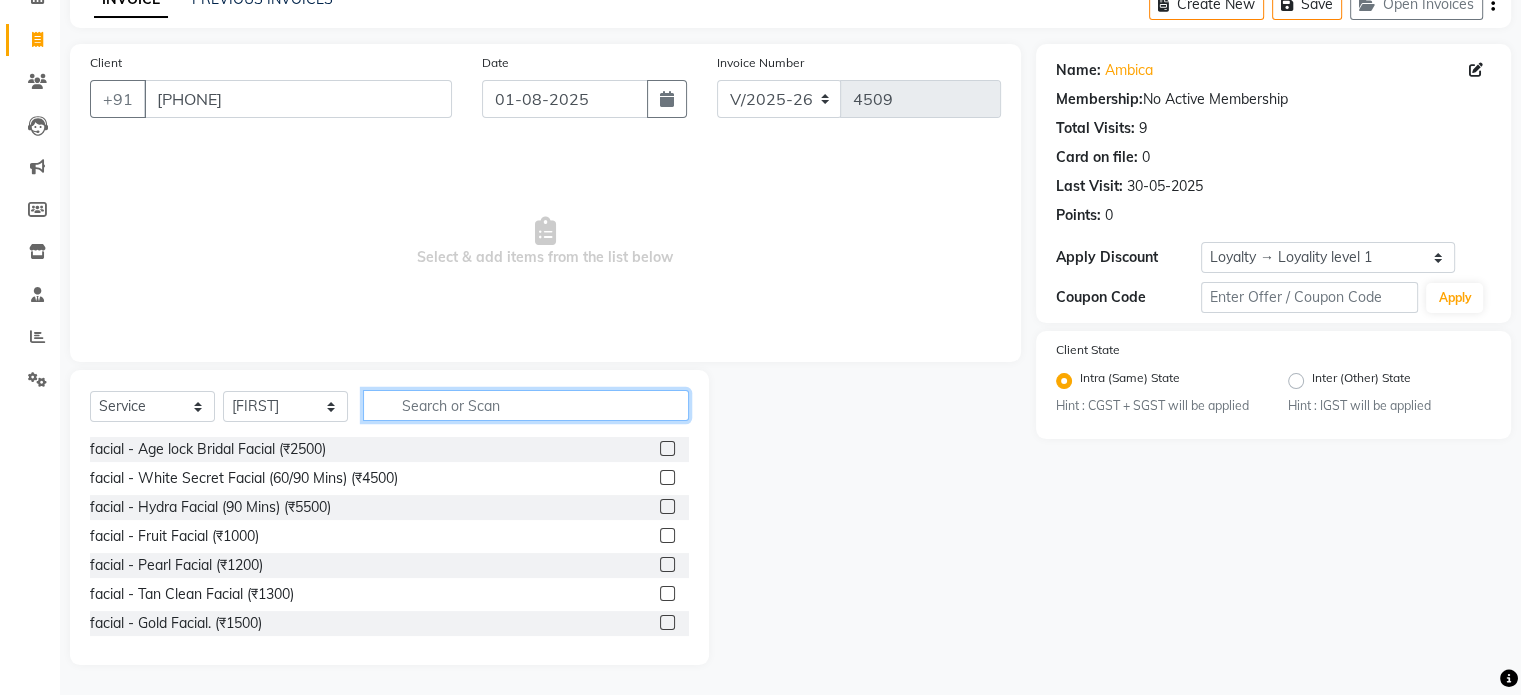 click 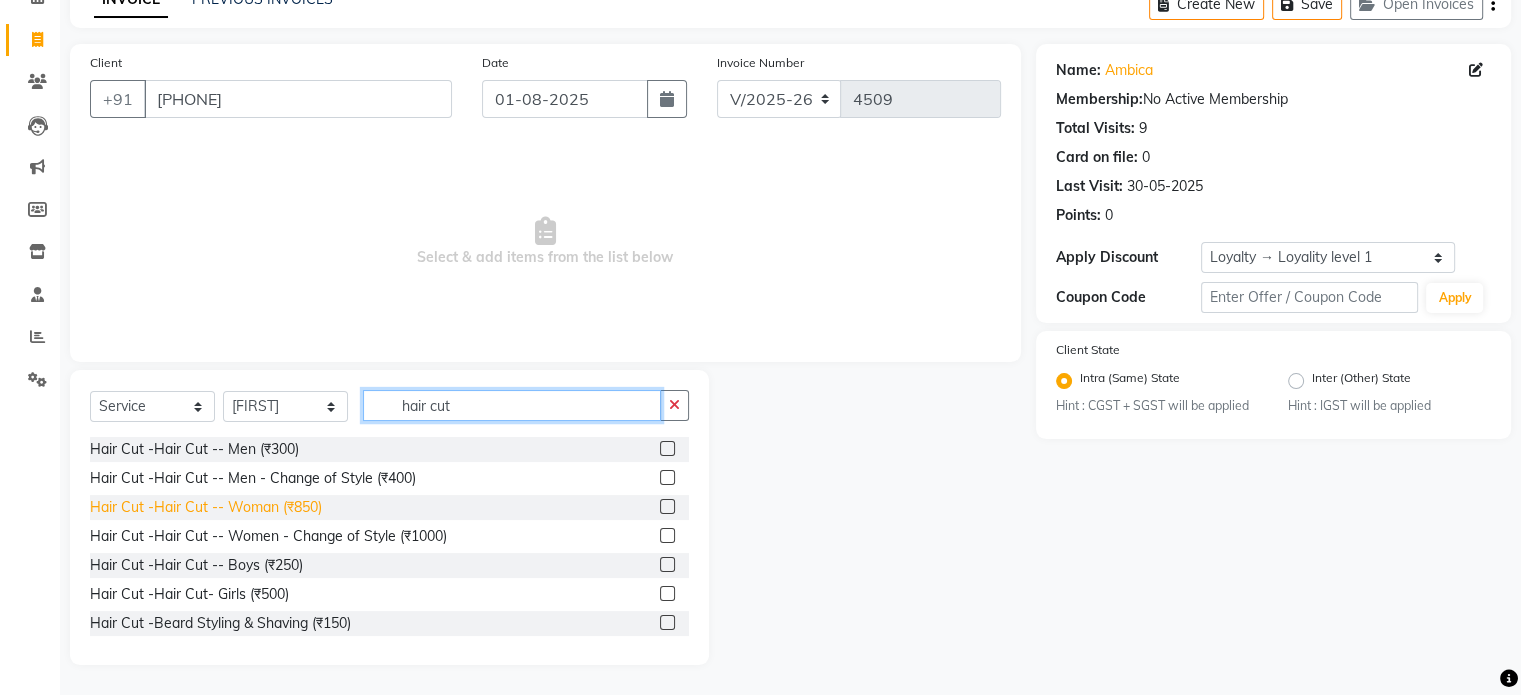 type on "hair cut" 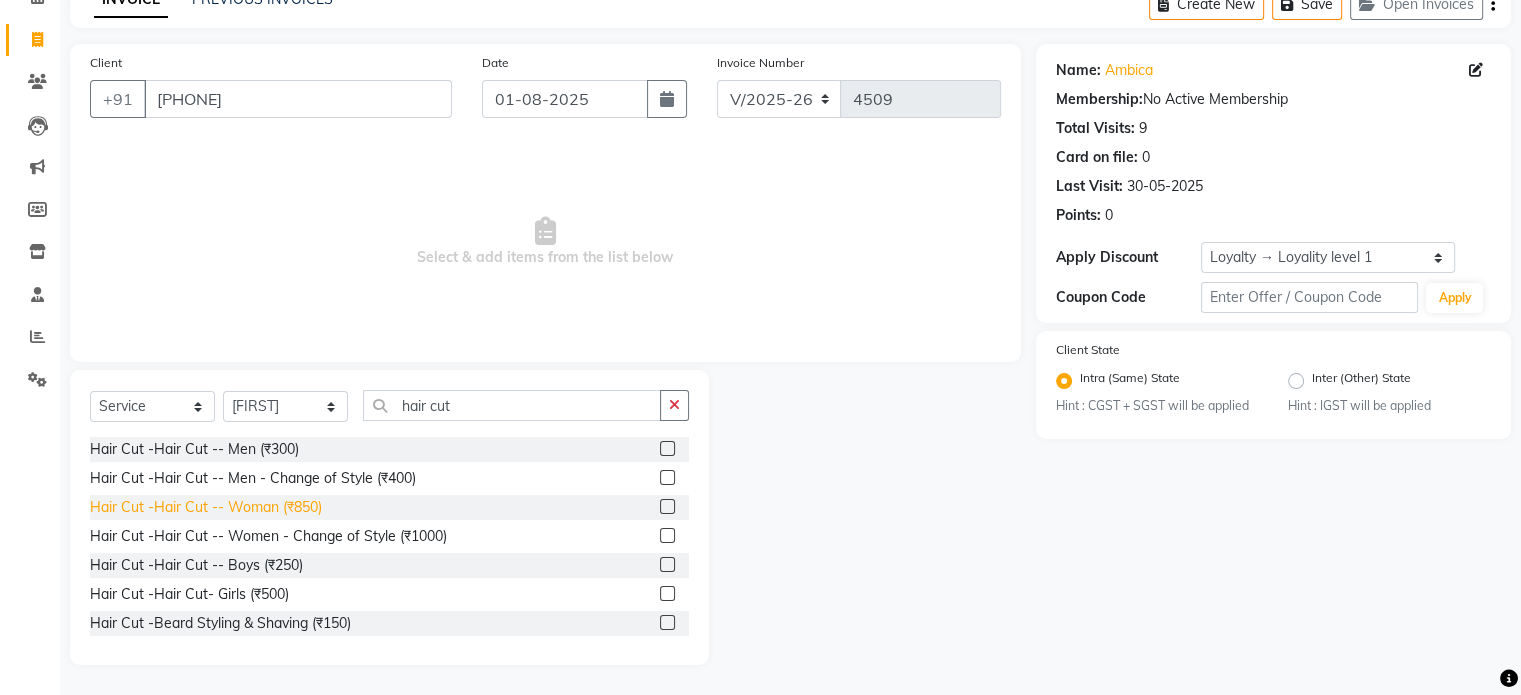 click on "Hair Cut -Hair Cut -- Woman (₹850)" 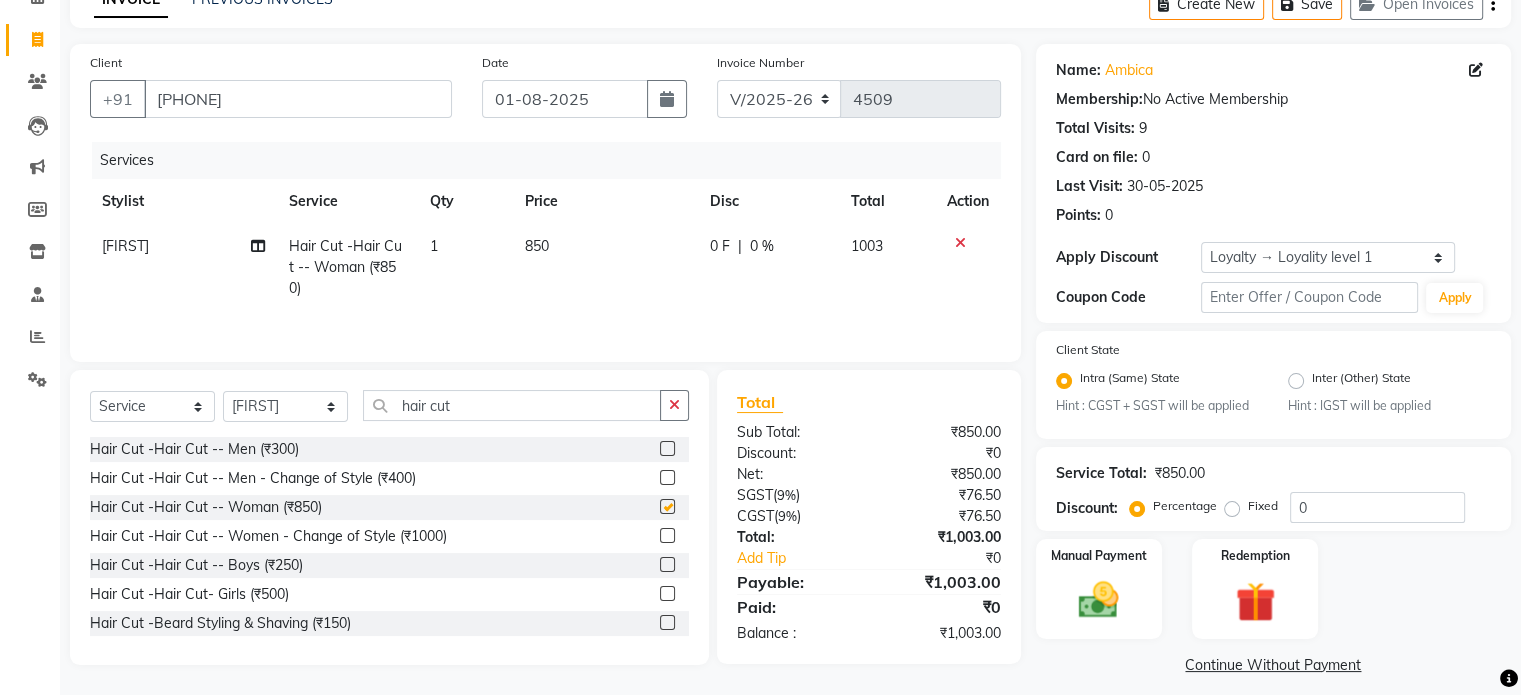 checkbox on "false" 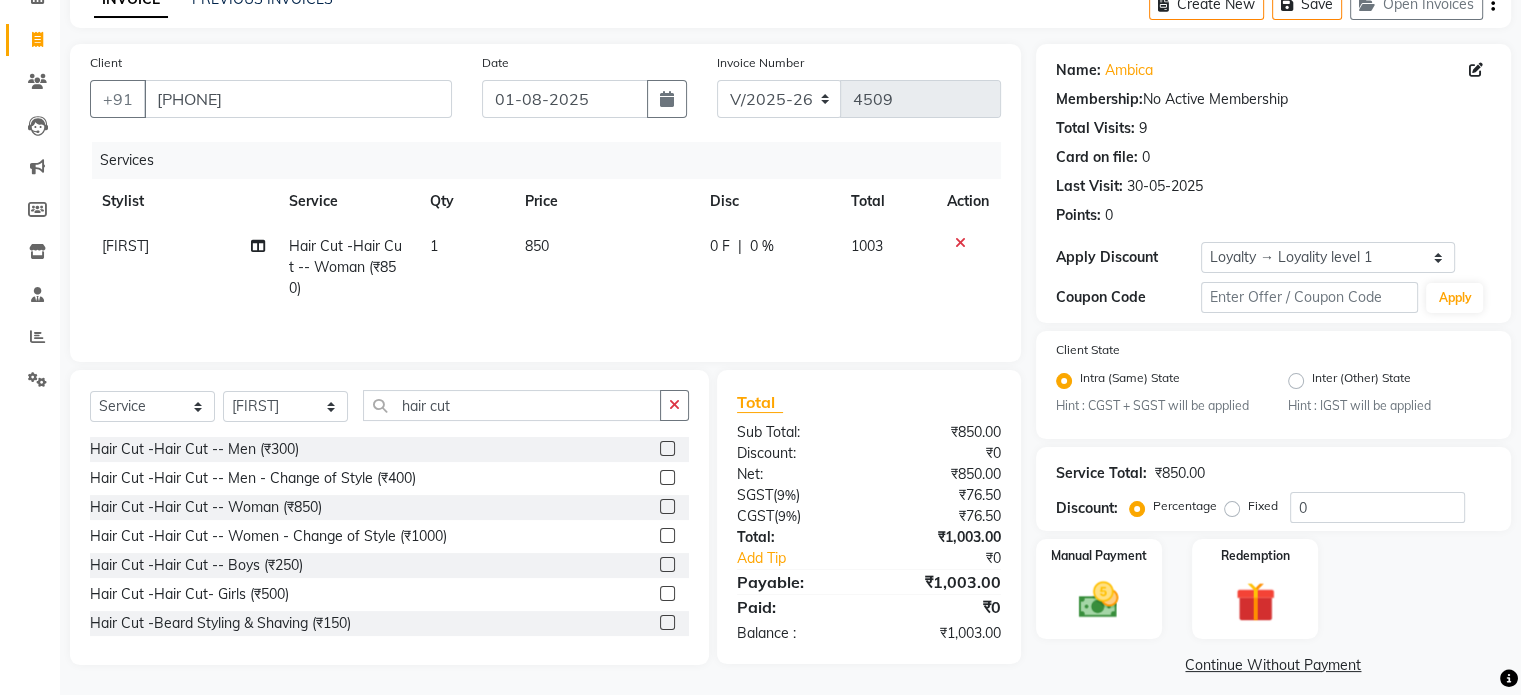 click on "₹0" 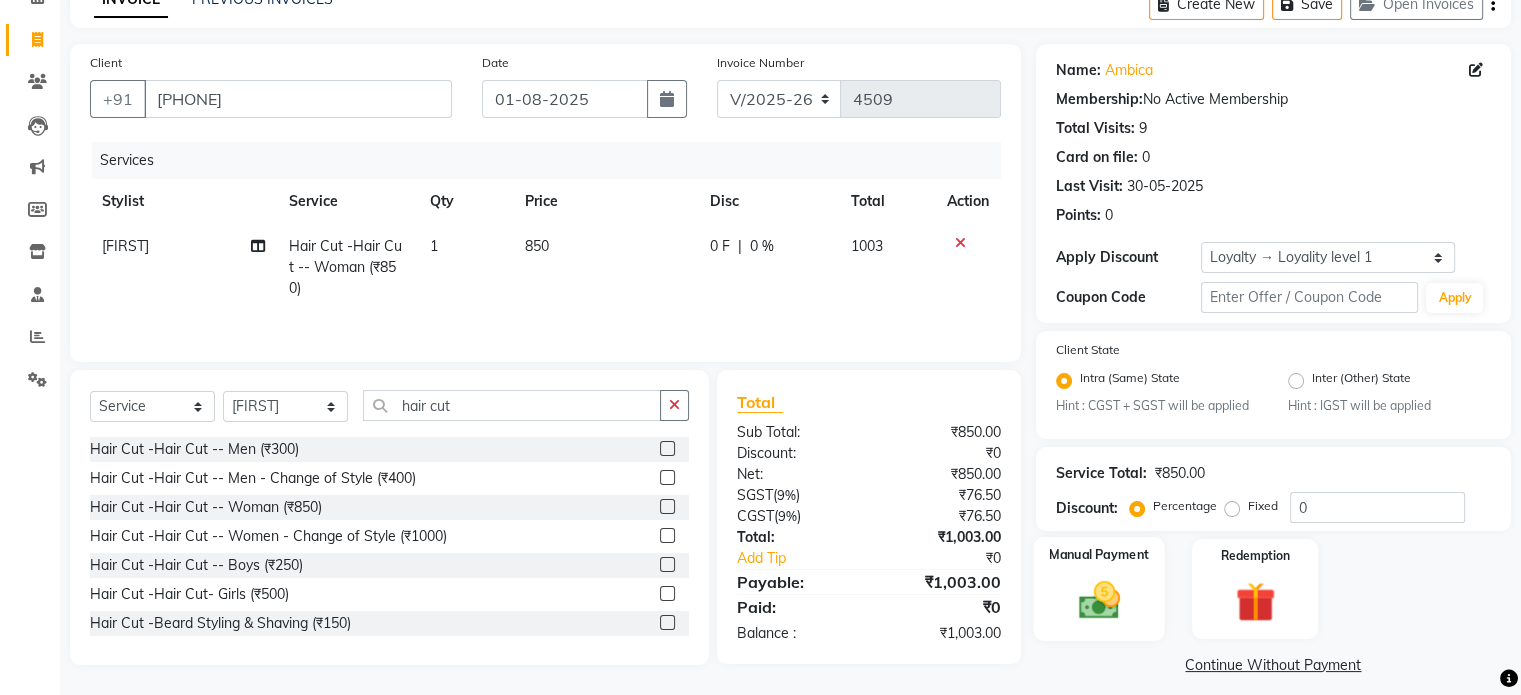 click on "Manual Payment" 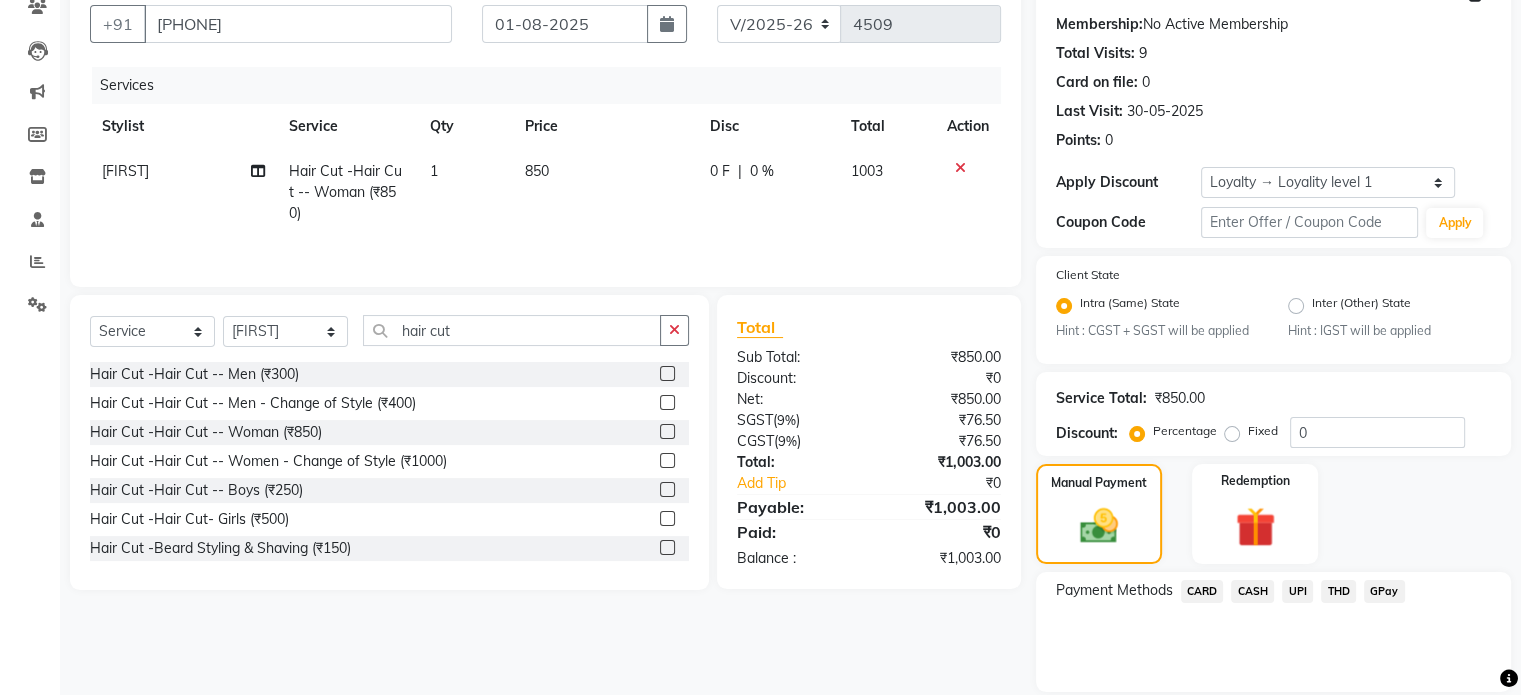 scroll, scrollTop: 251, scrollLeft: 0, axis: vertical 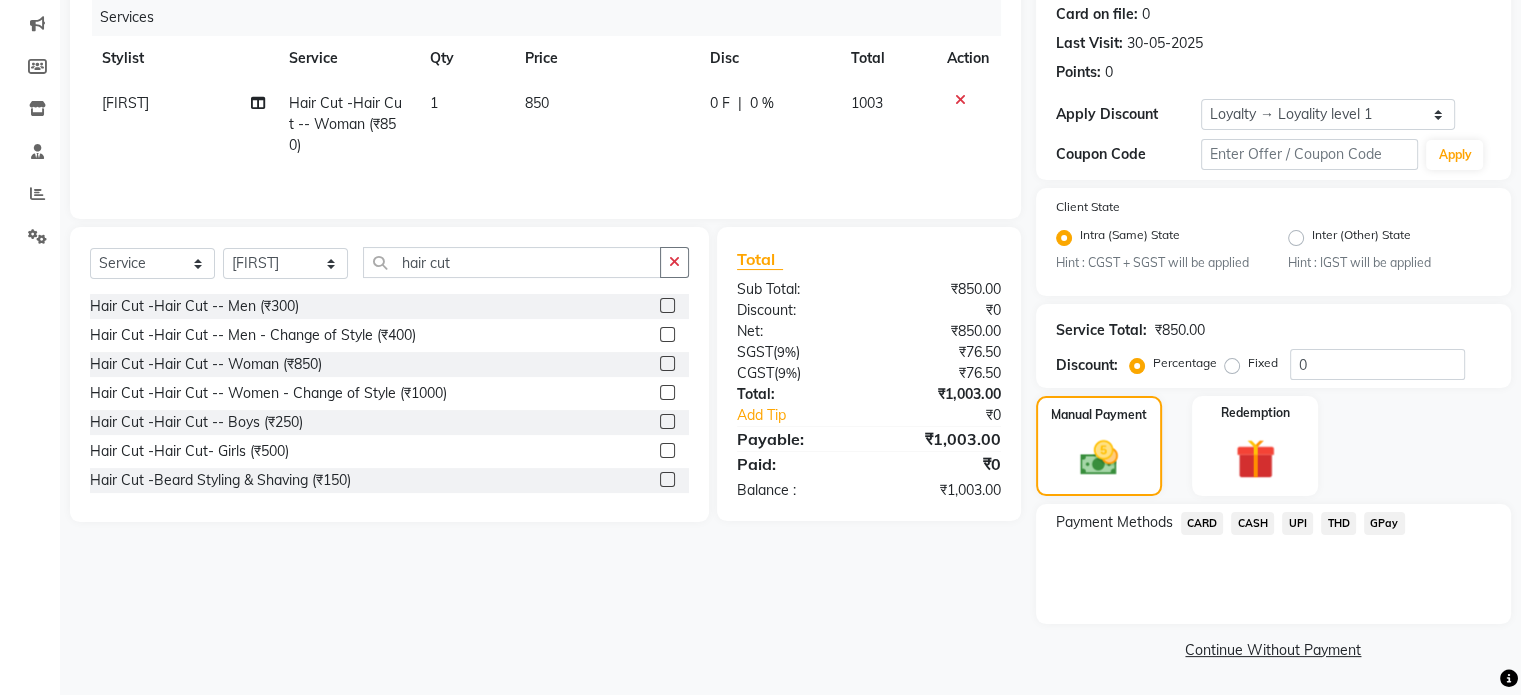 click on "UPI" 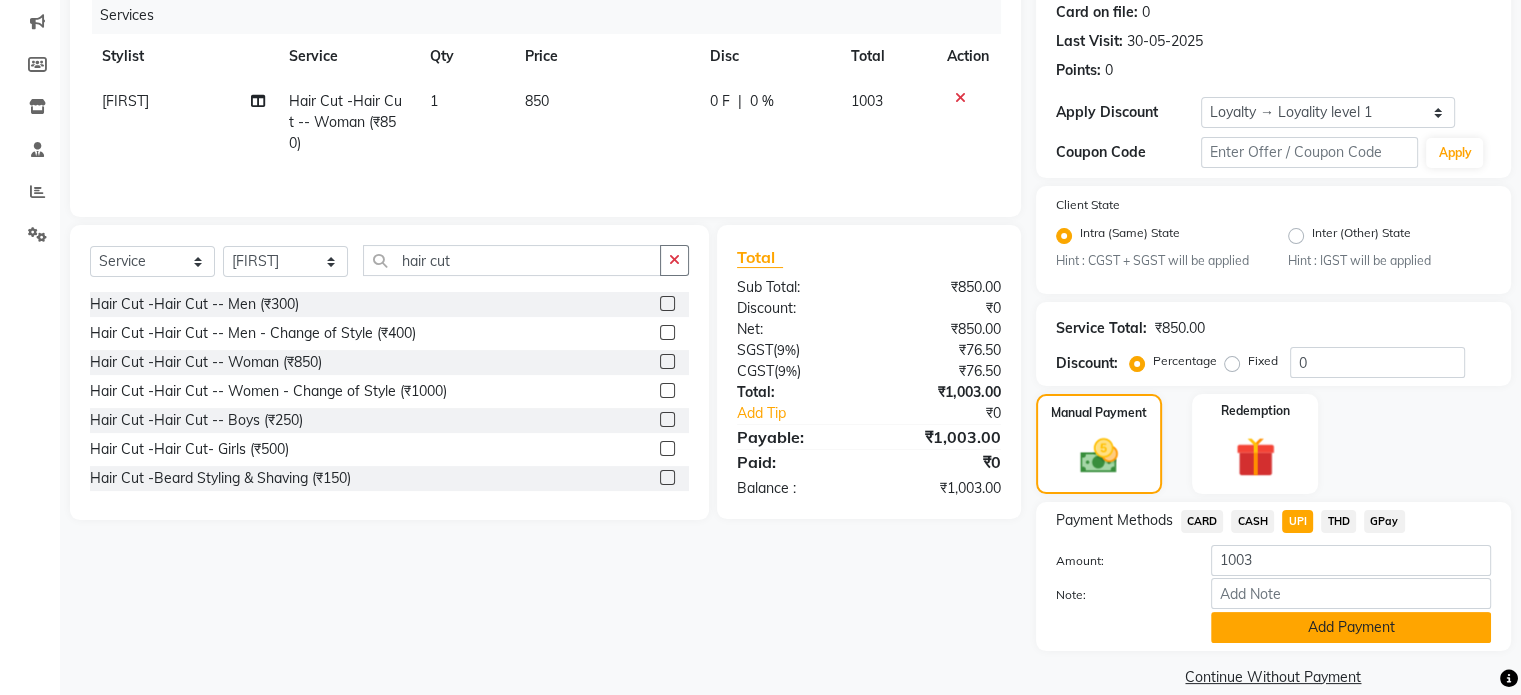 click on "Add Payment" 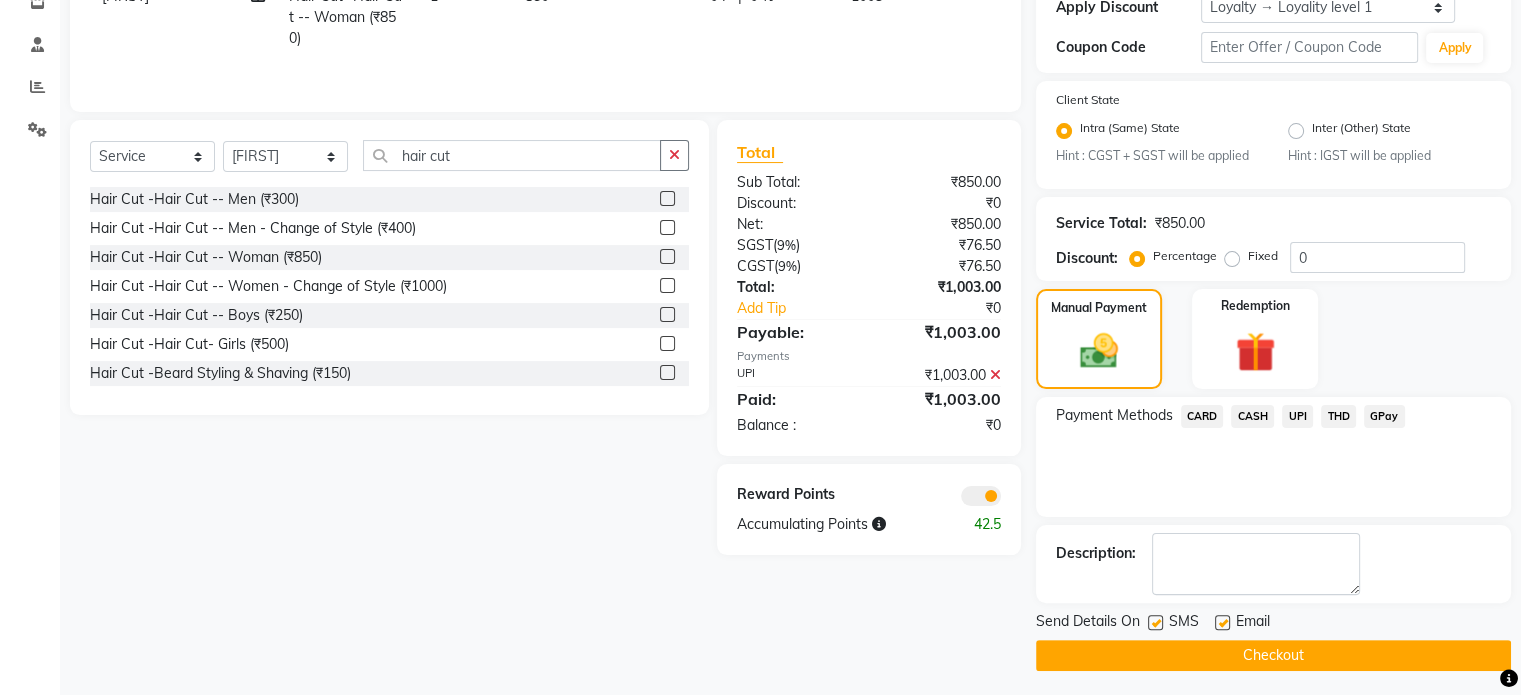 scroll, scrollTop: 363, scrollLeft: 0, axis: vertical 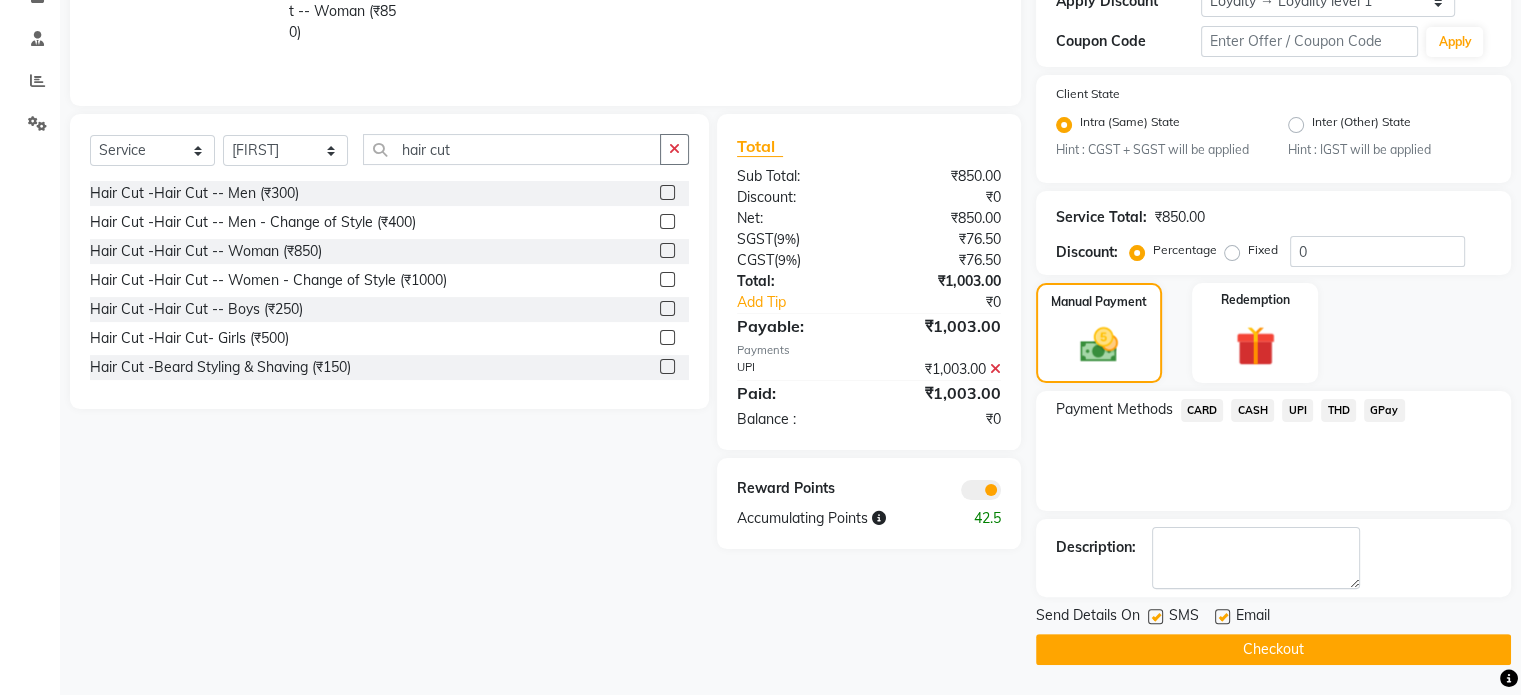 click 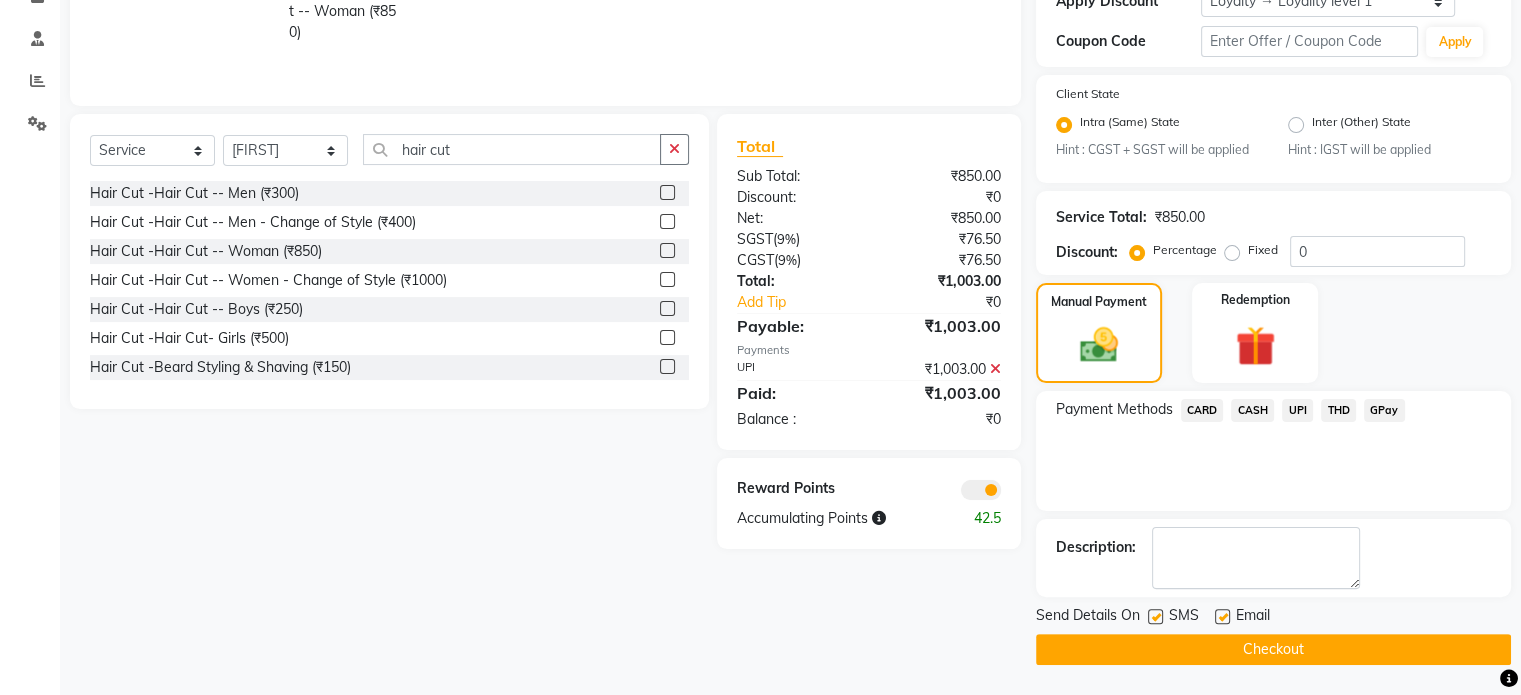 click 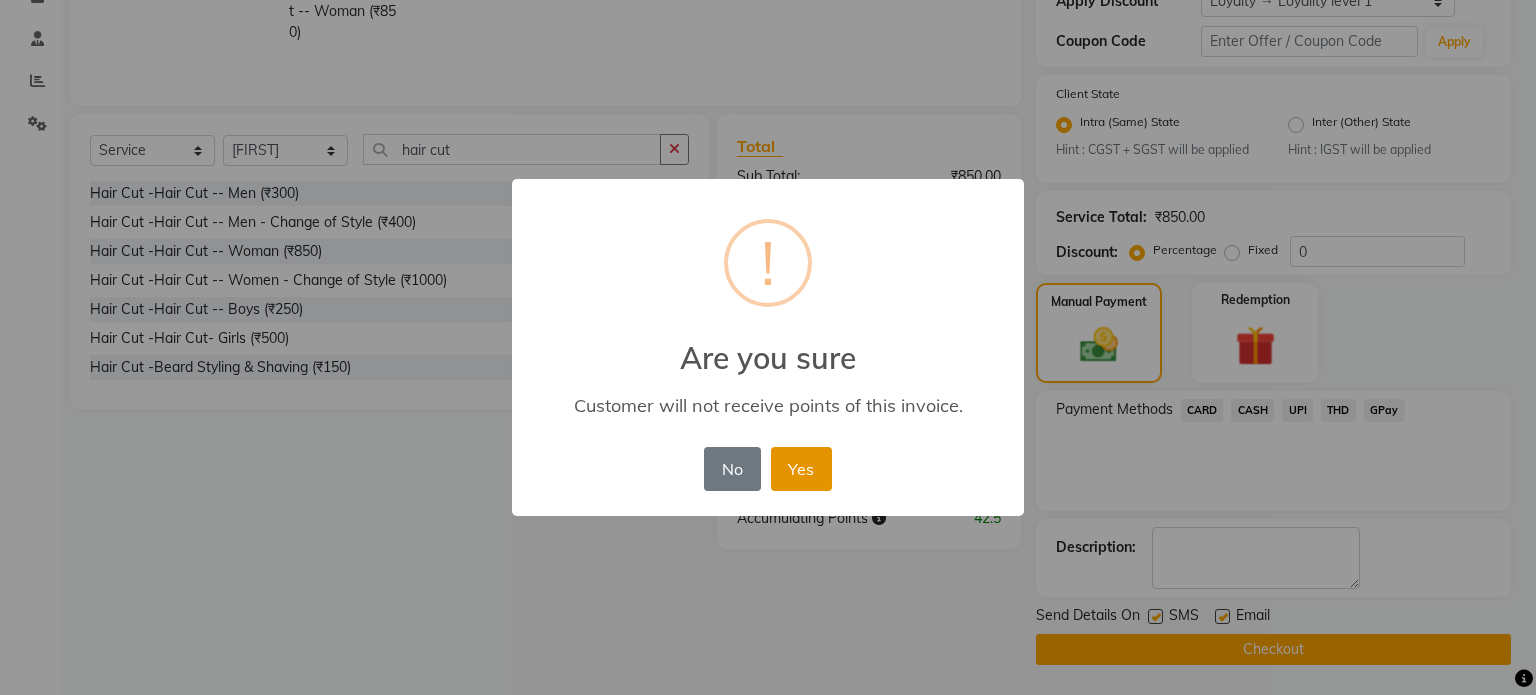 click on "Yes" at bounding box center (801, 469) 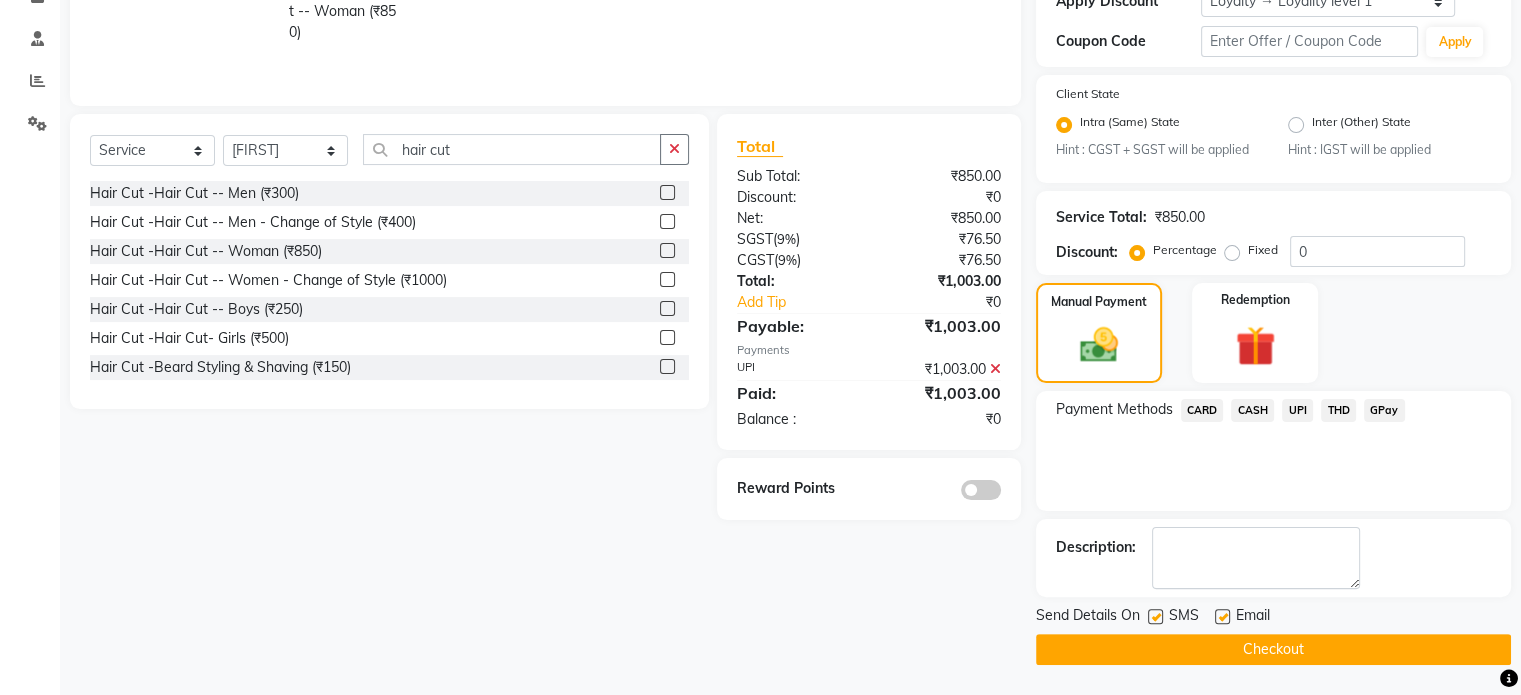 click on "Checkout" 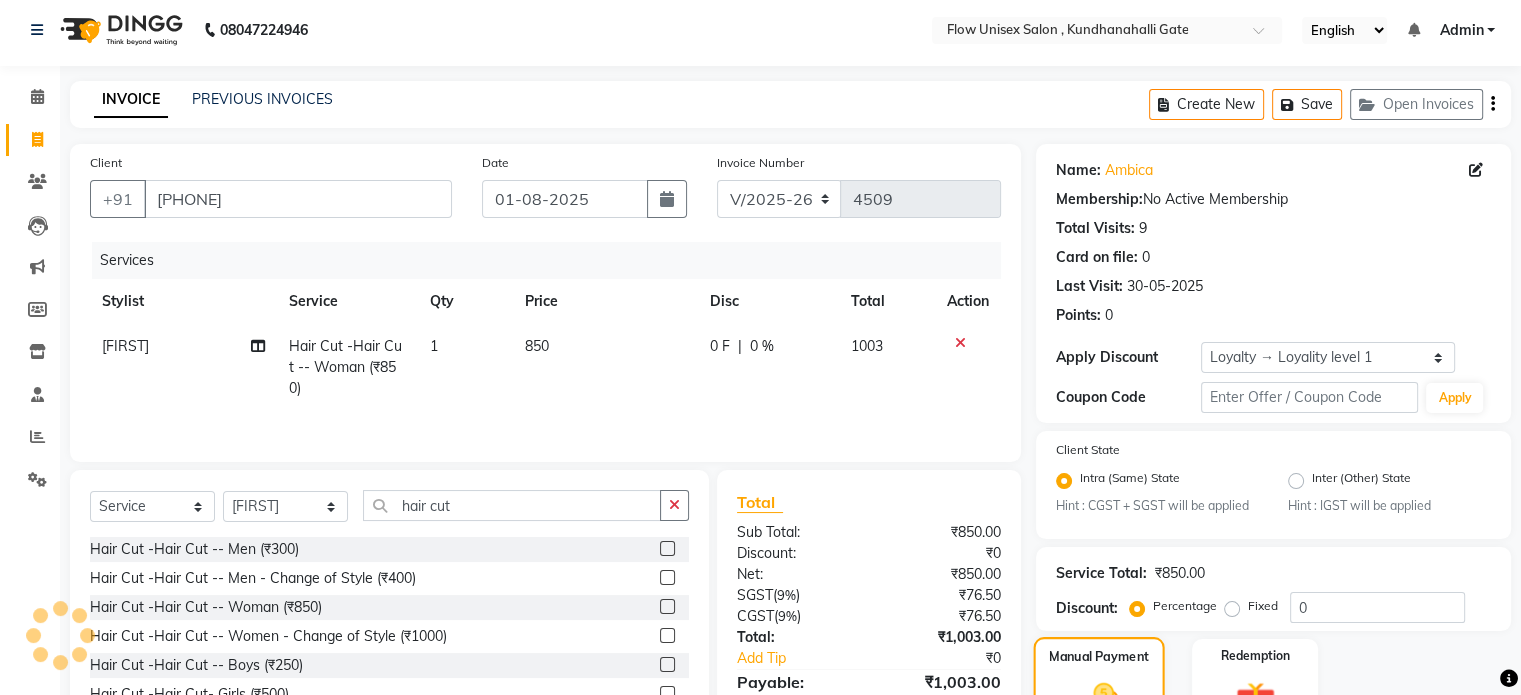 scroll, scrollTop: 0, scrollLeft: 0, axis: both 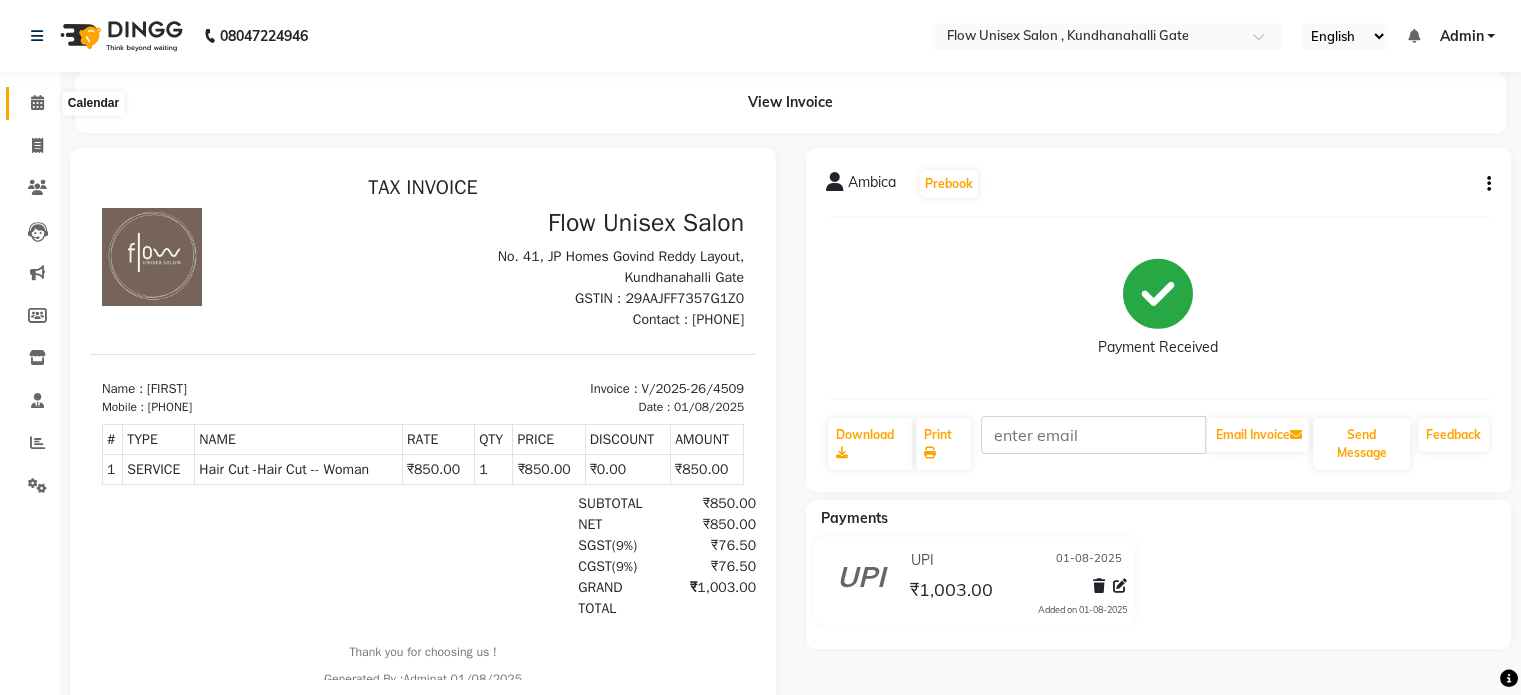 click 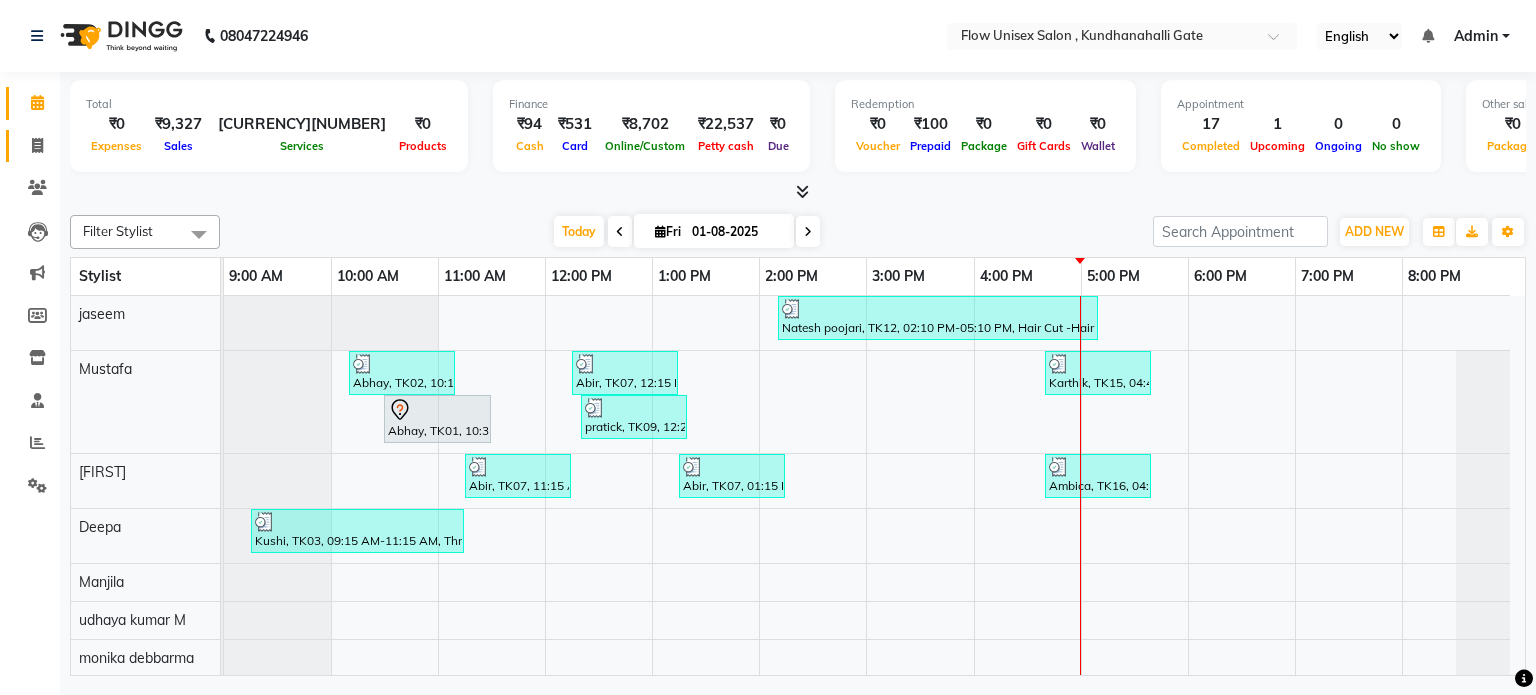 click on "Invoice" 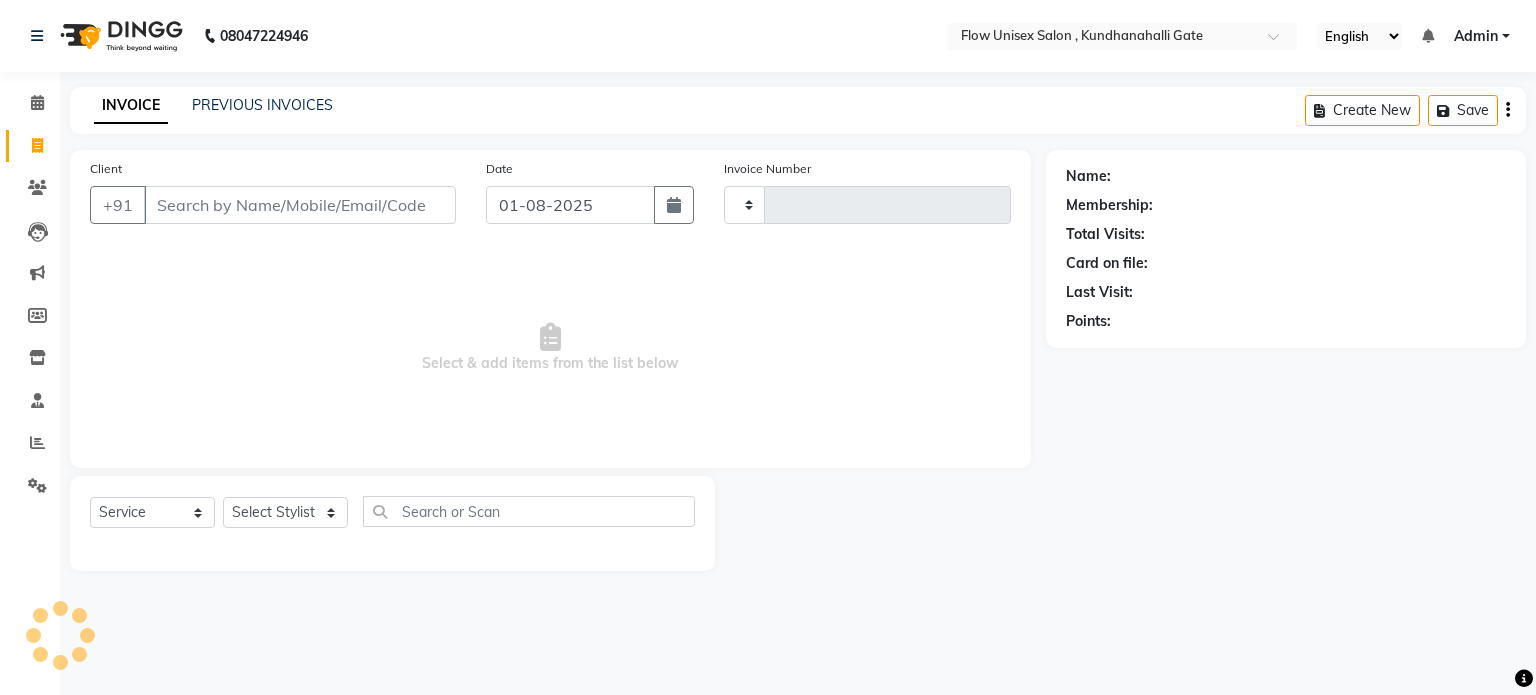 type on "4510" 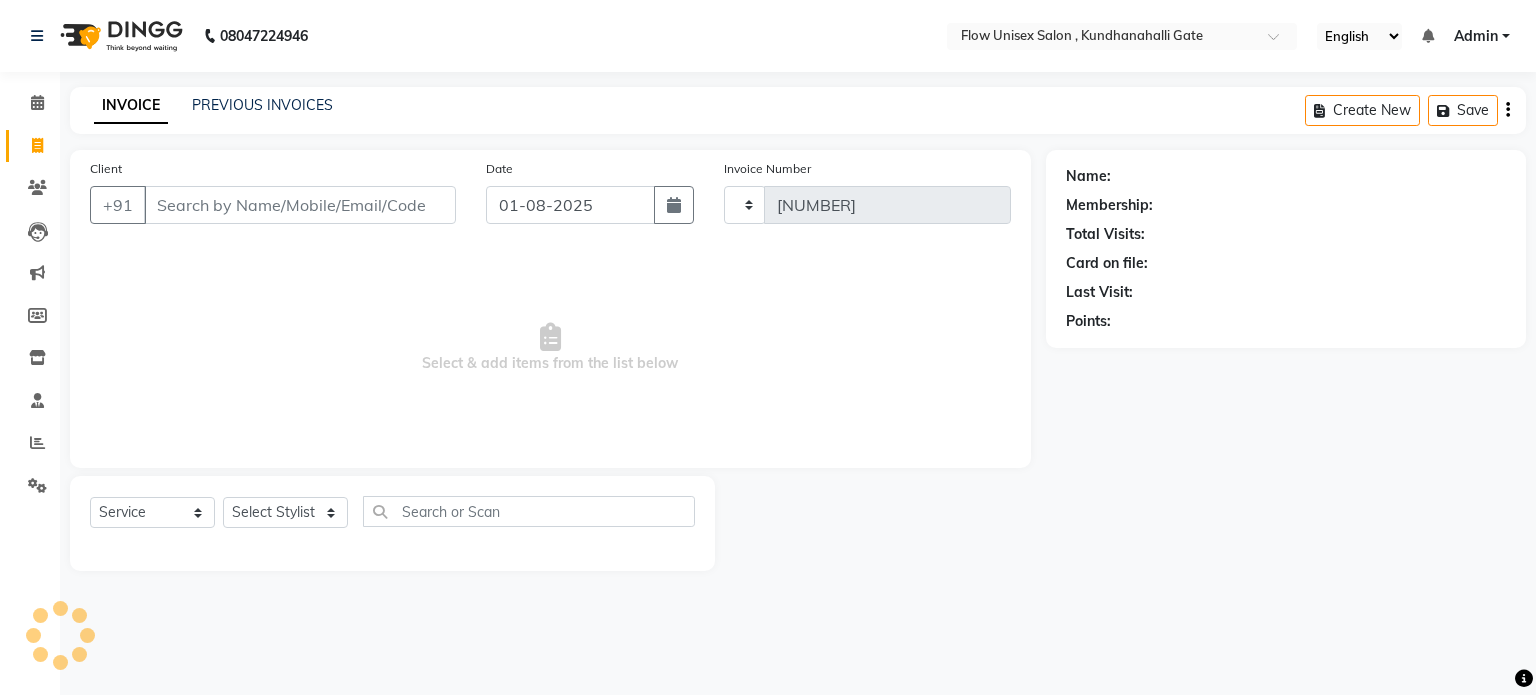 select on "5875" 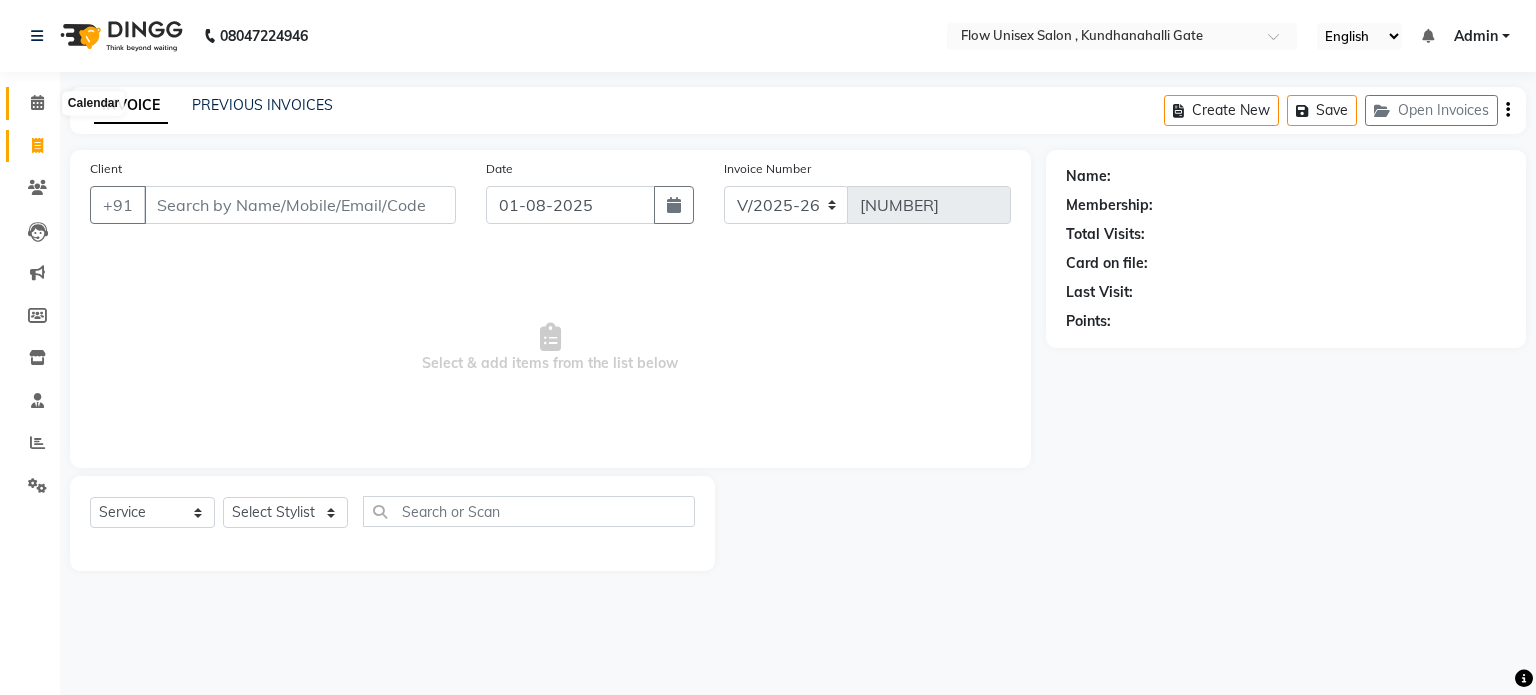 click 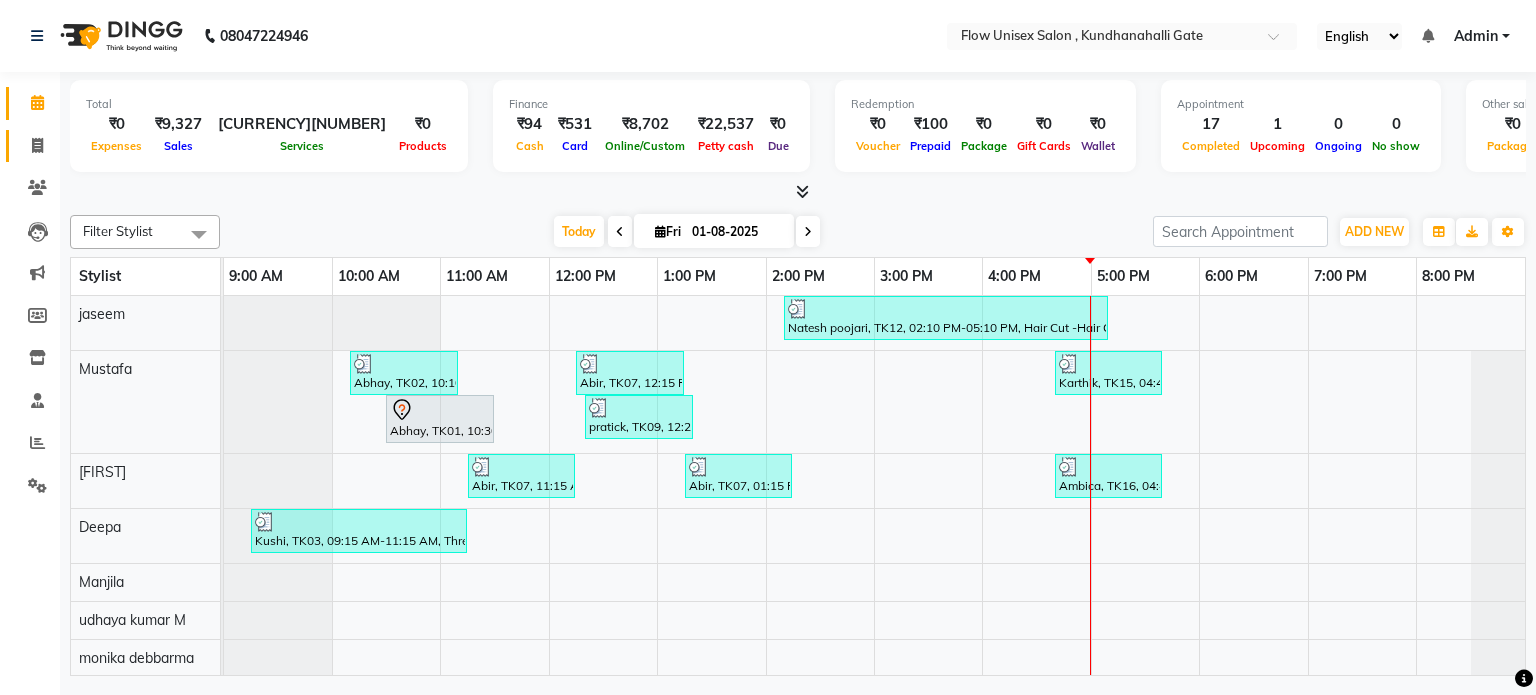 click 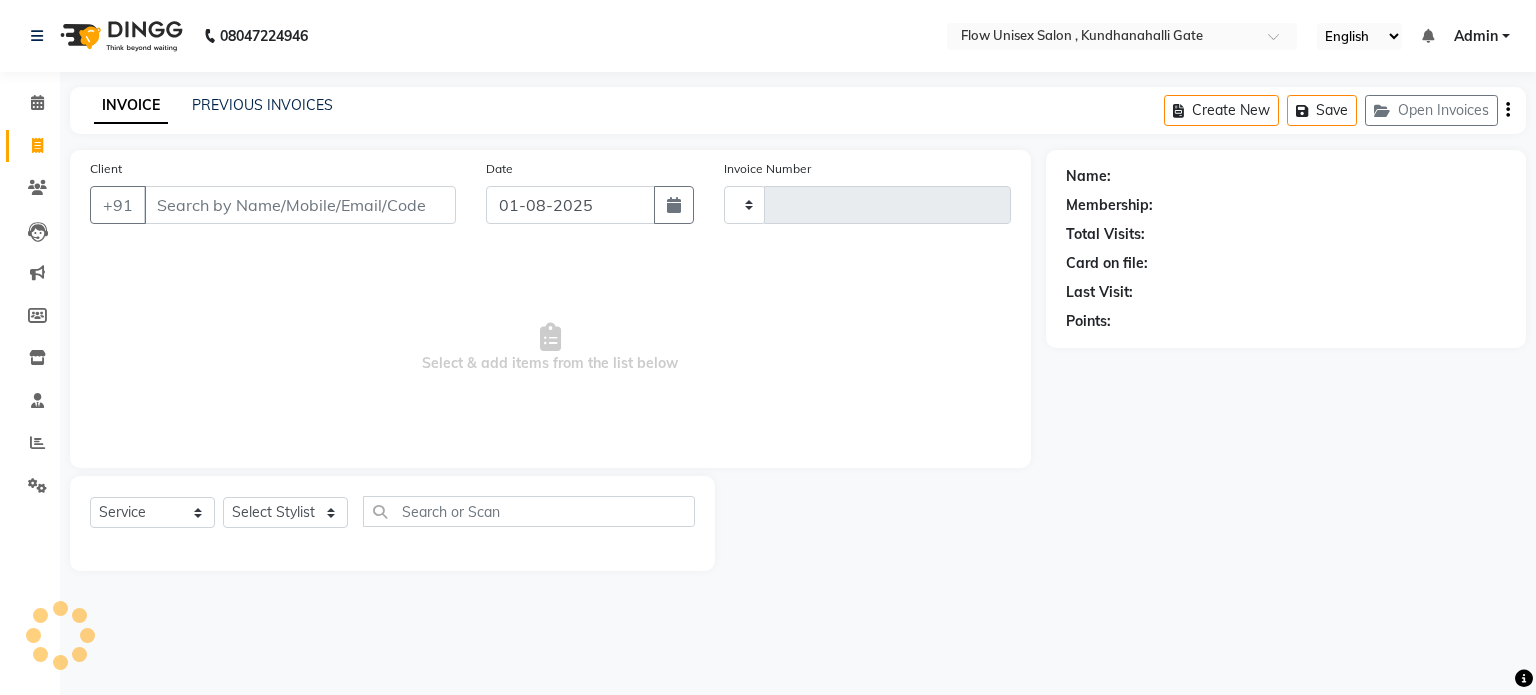 type on "4510" 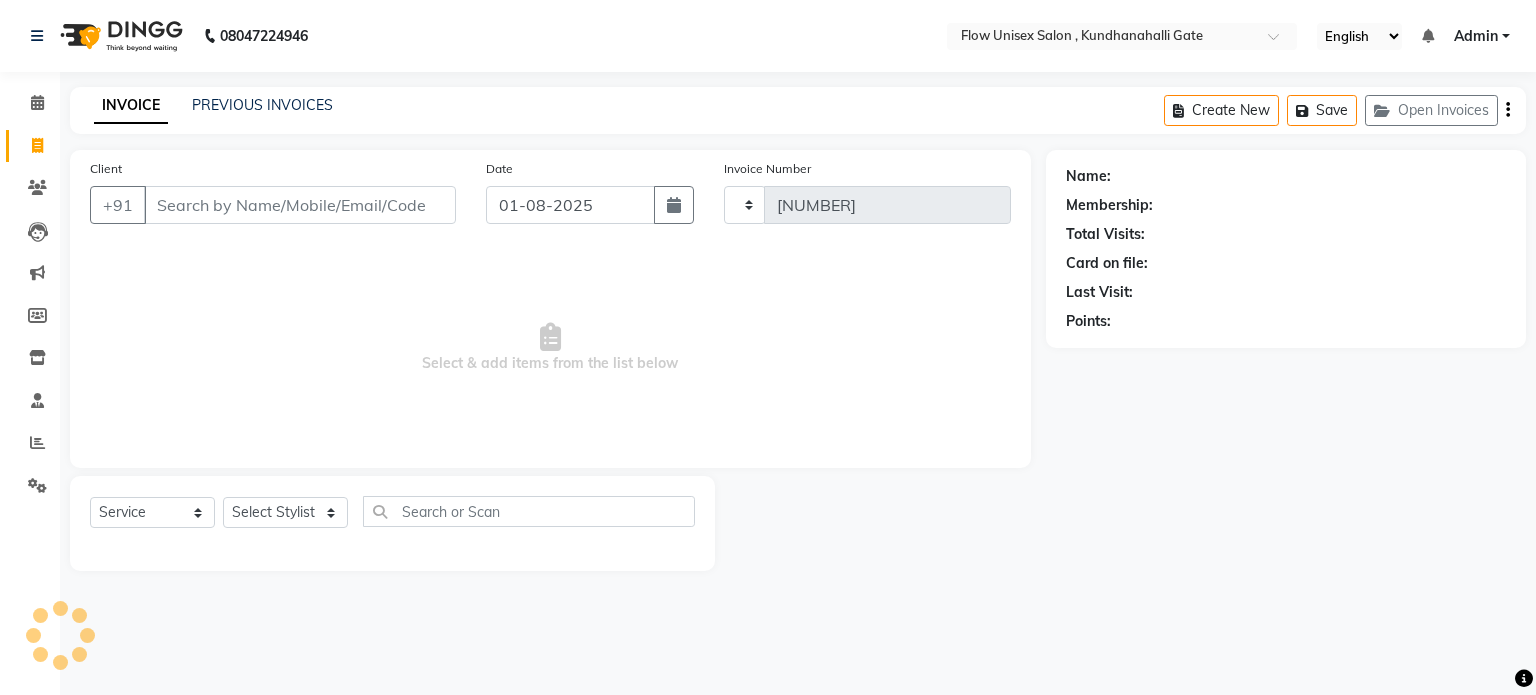 select on "5875" 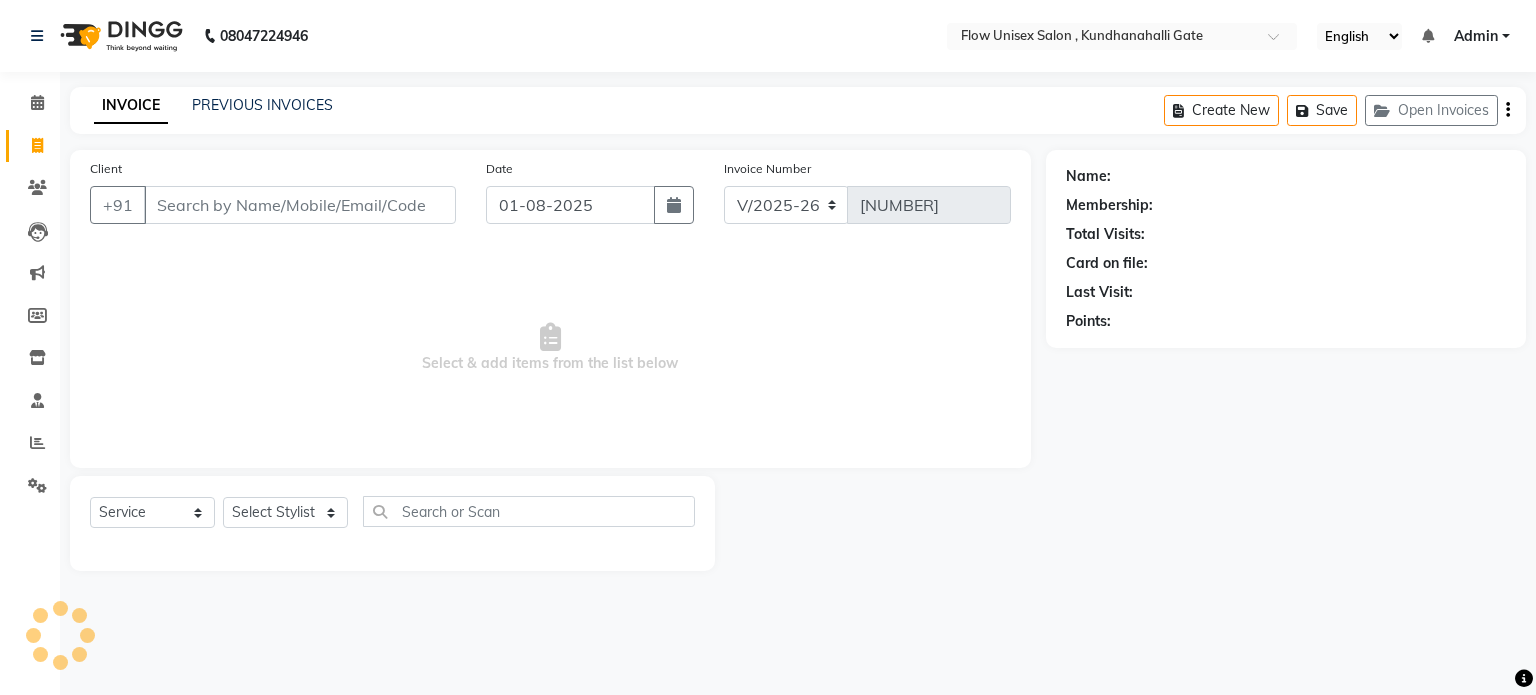 click on "Client" at bounding box center (300, 205) 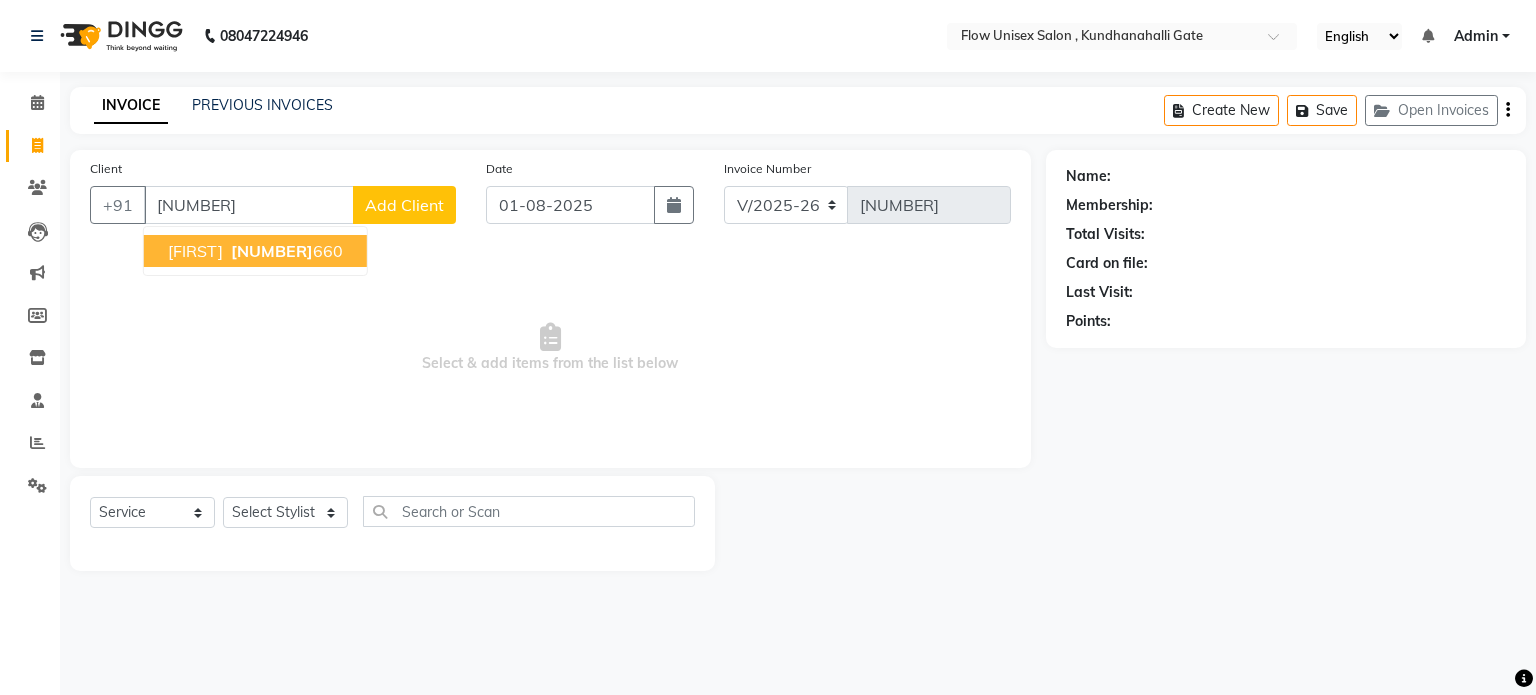 click on "vishkha   8800820 660" at bounding box center (255, 251) 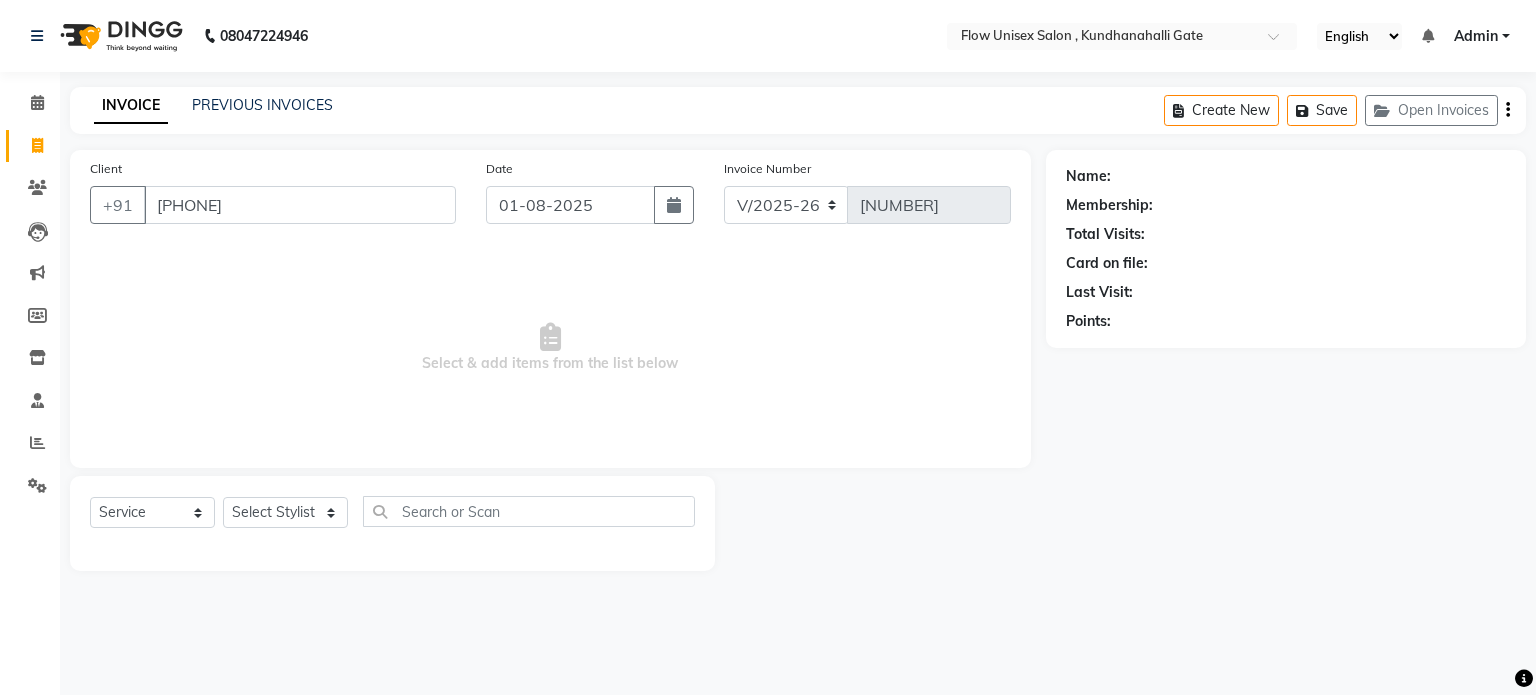 type on "8800820660" 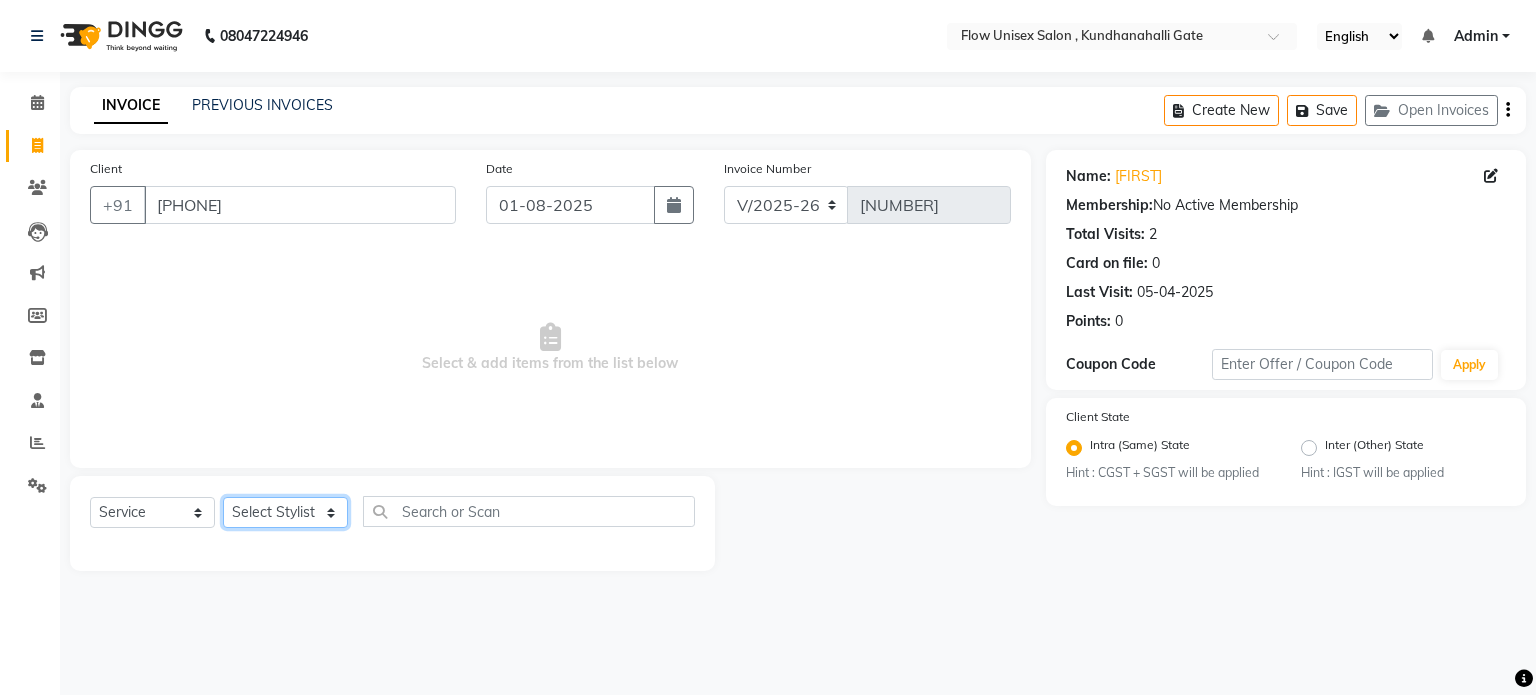 click on "Select Stylist anjana debbarma arman Deepa emlen jaseem Kishore Manjila monika debbarma Mustafa Nijamuddin Salmani Saluka Rai Sonu khan Thapa Geeta udhaya kumar M Vishnu Bhati" 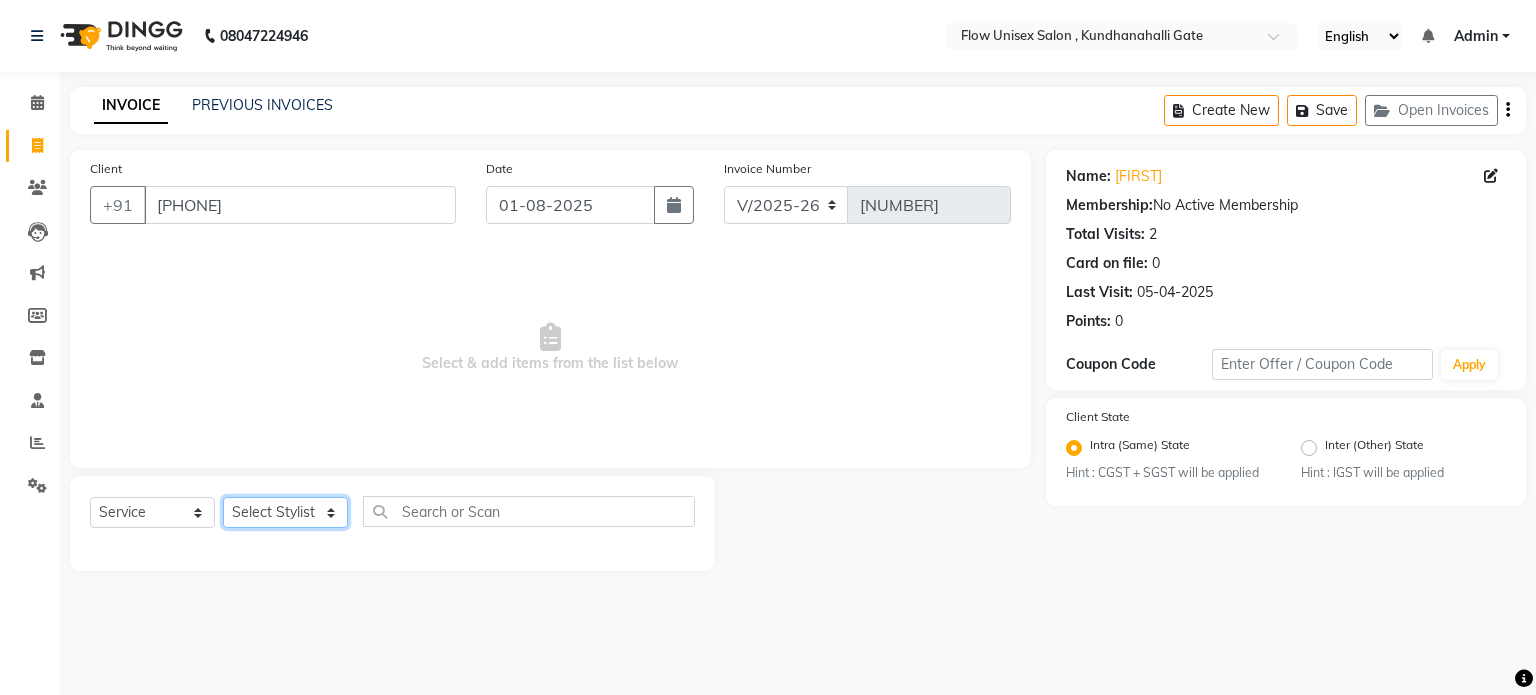 select on "62210" 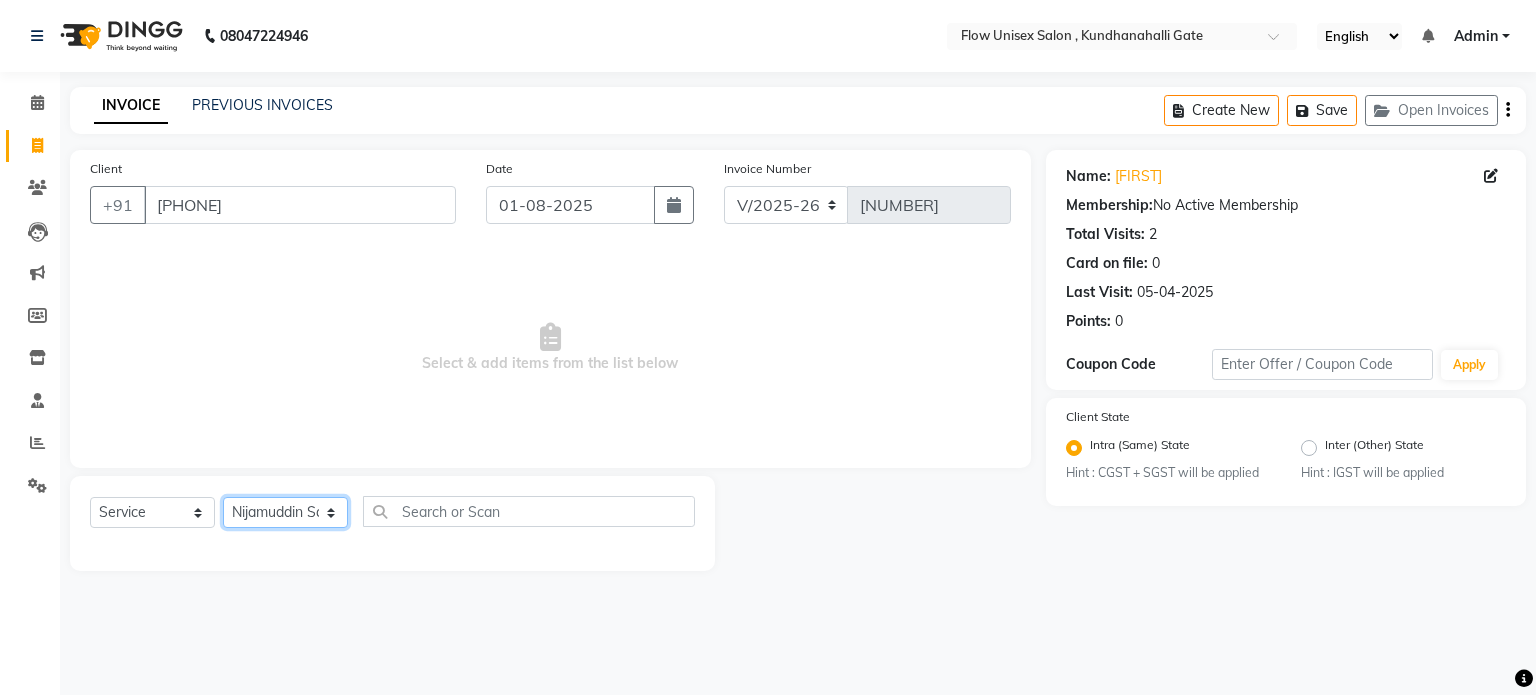 click on "Select Stylist anjana debbarma arman Deepa emlen jaseem Kishore Manjila monika debbarma Mustafa Nijamuddin Salmani Saluka Rai Sonu khan Thapa Geeta udhaya kumar M Vishnu Bhati" 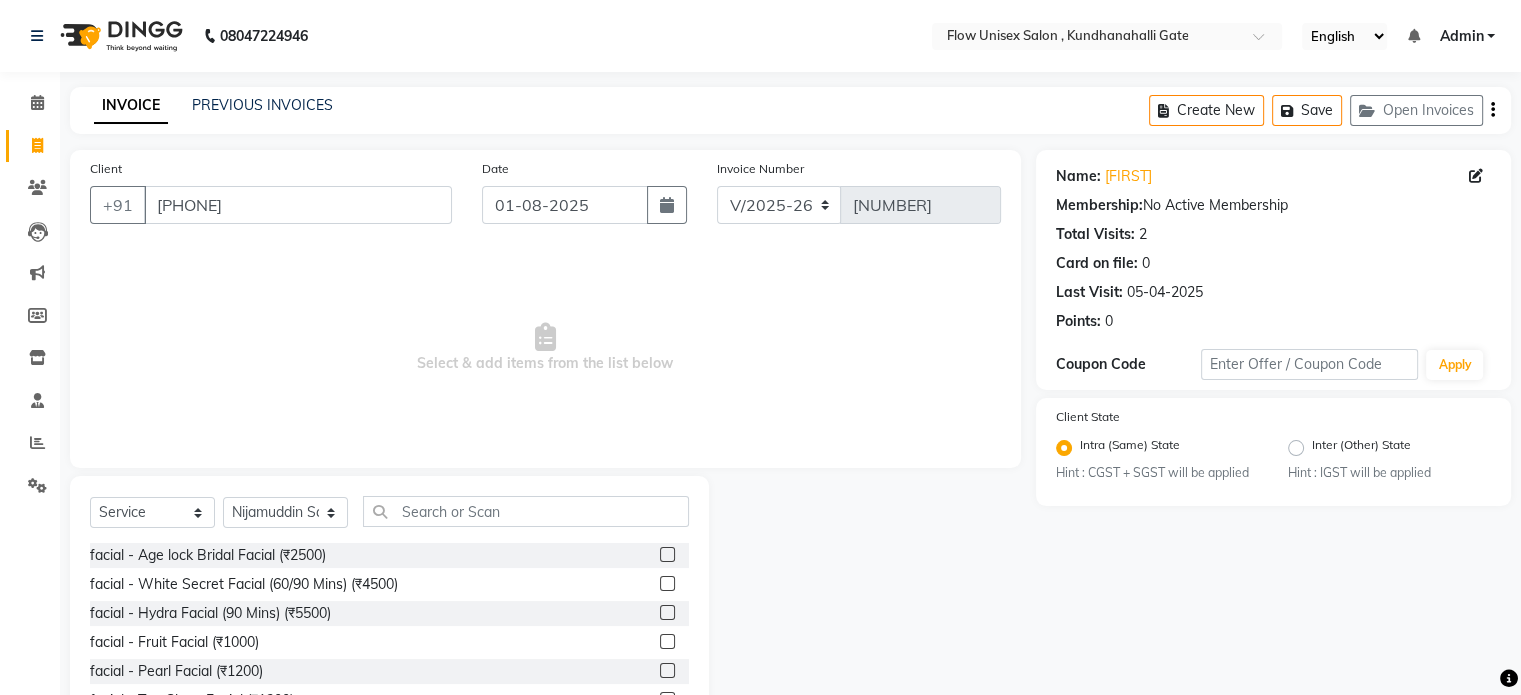 click on "Select  Service  Product  Membership  Package Voucher Prepaid Gift Card  Select Stylist anjana debbarma arman Deepa emlen jaseem Kishore Manjila monika debbarma Mustafa Nijamuddin Salmani Saluka Rai Sonu khan Thapa Geeta udhaya kumar M Vishnu Bhati" 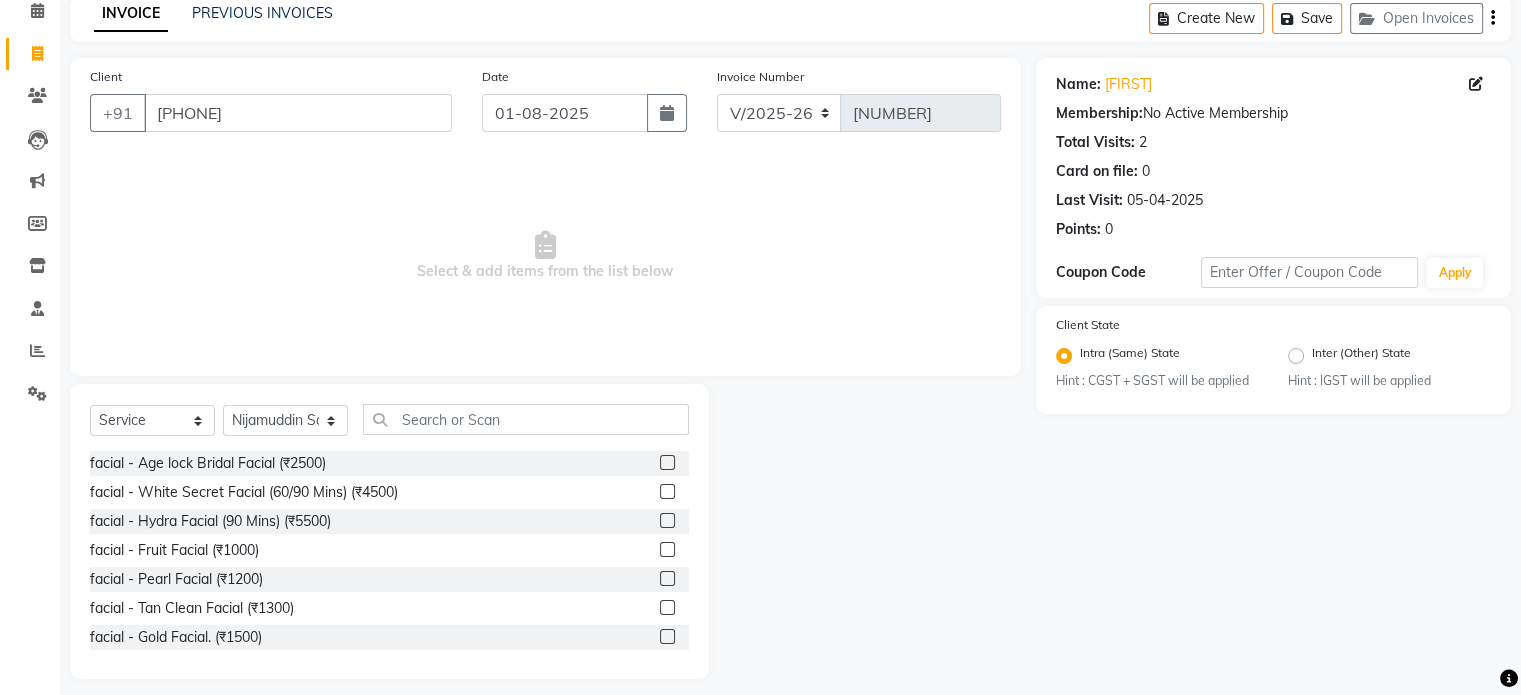 scroll, scrollTop: 106, scrollLeft: 0, axis: vertical 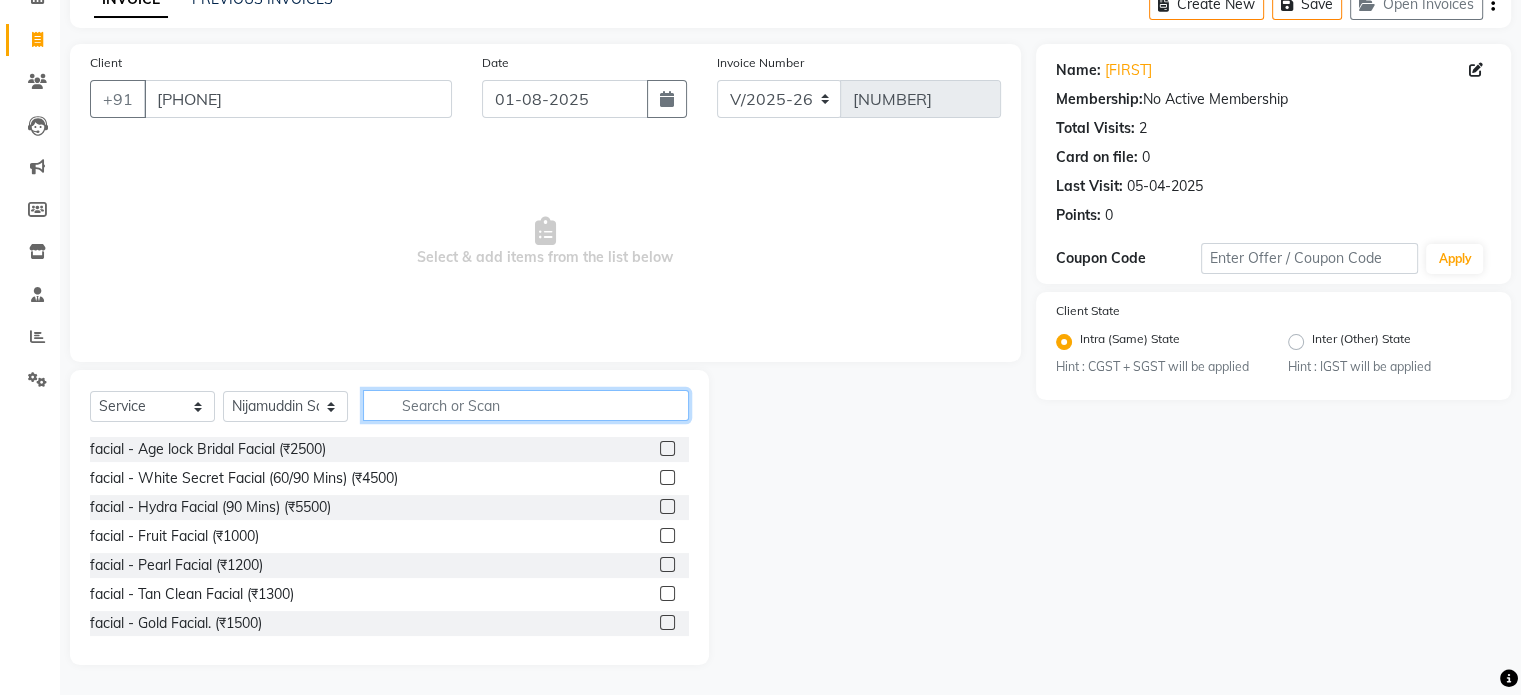 click 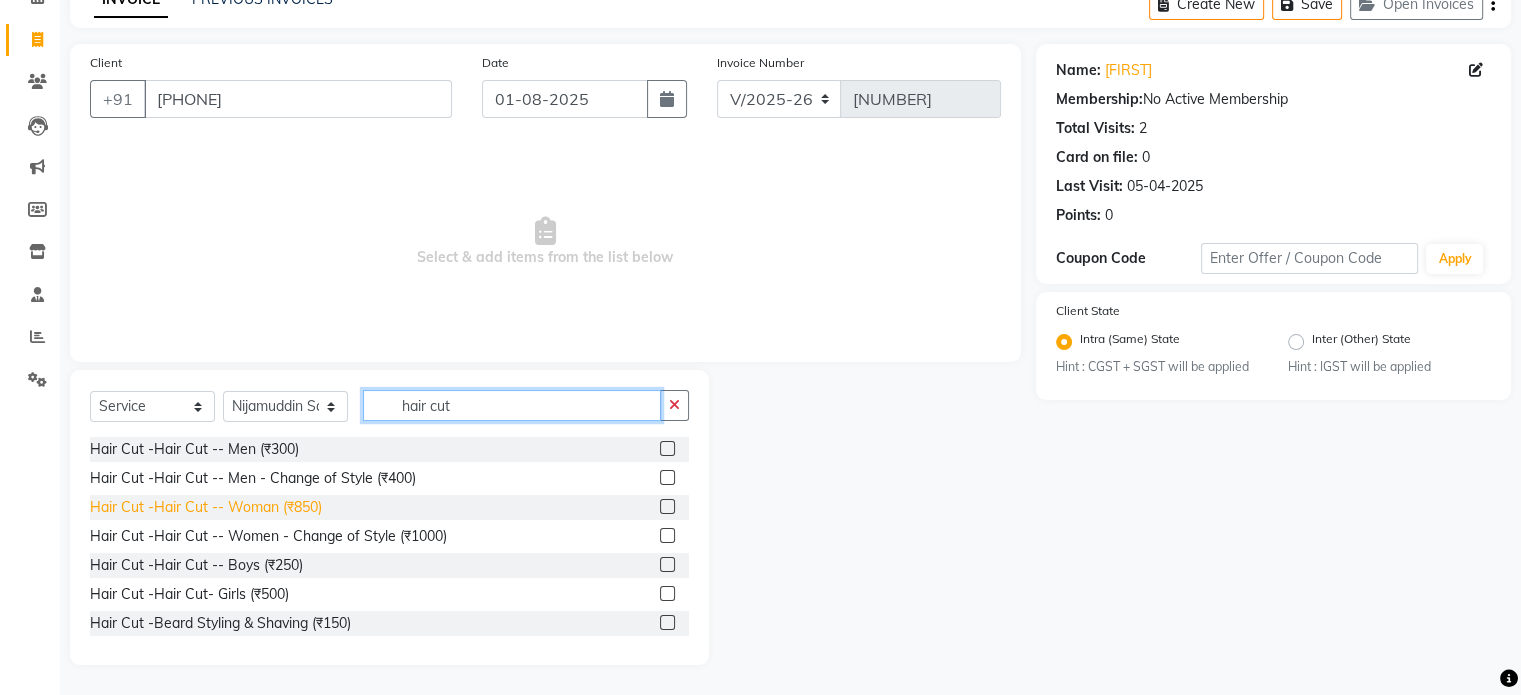 type on "hair cut" 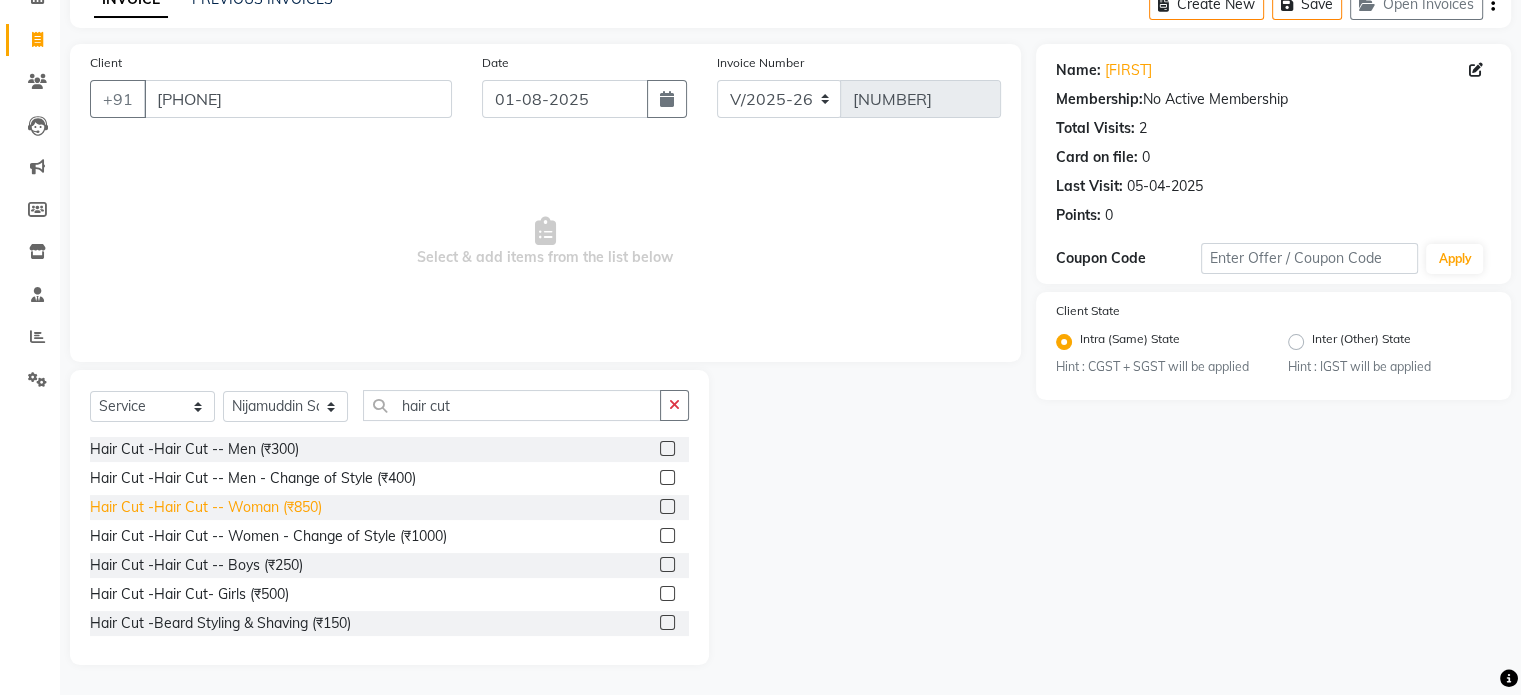 click on "Hair Cut -Hair Cut -- Woman (₹850)" 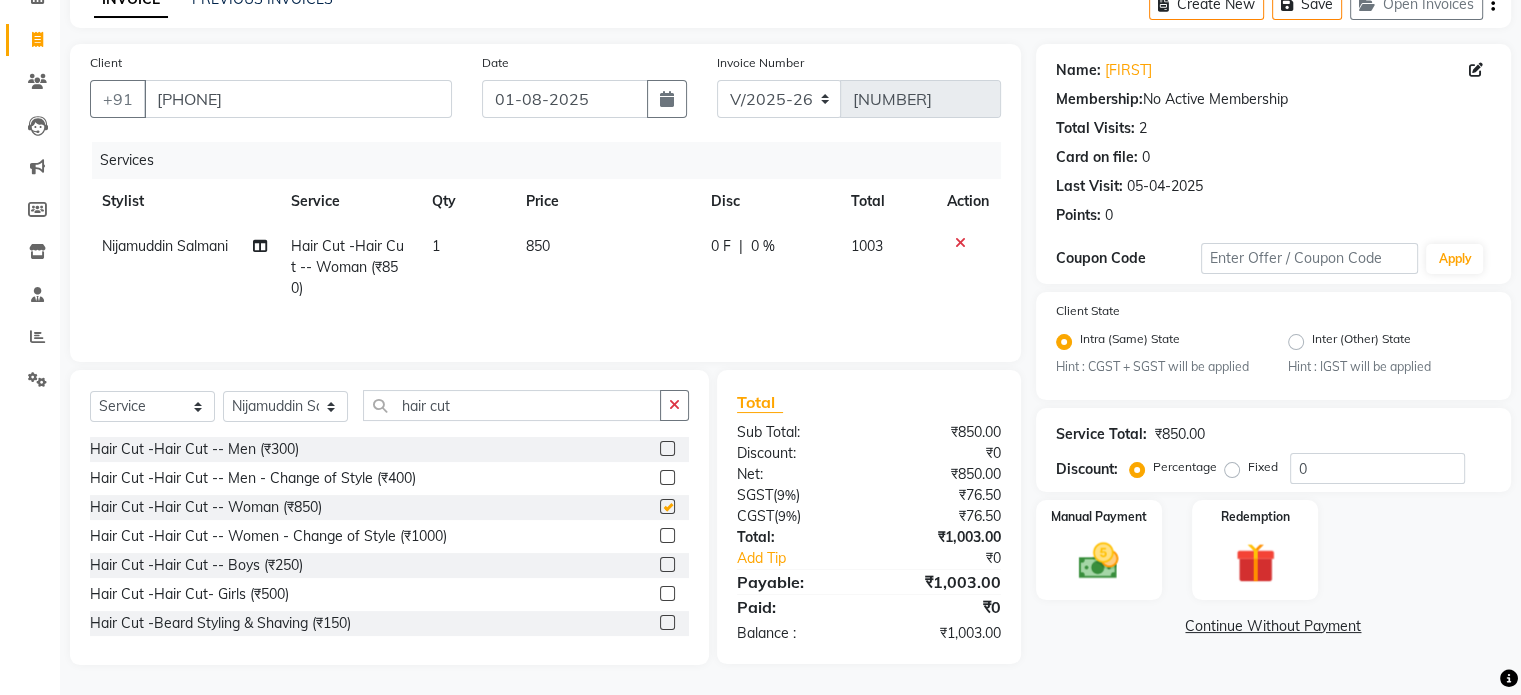 checkbox on "false" 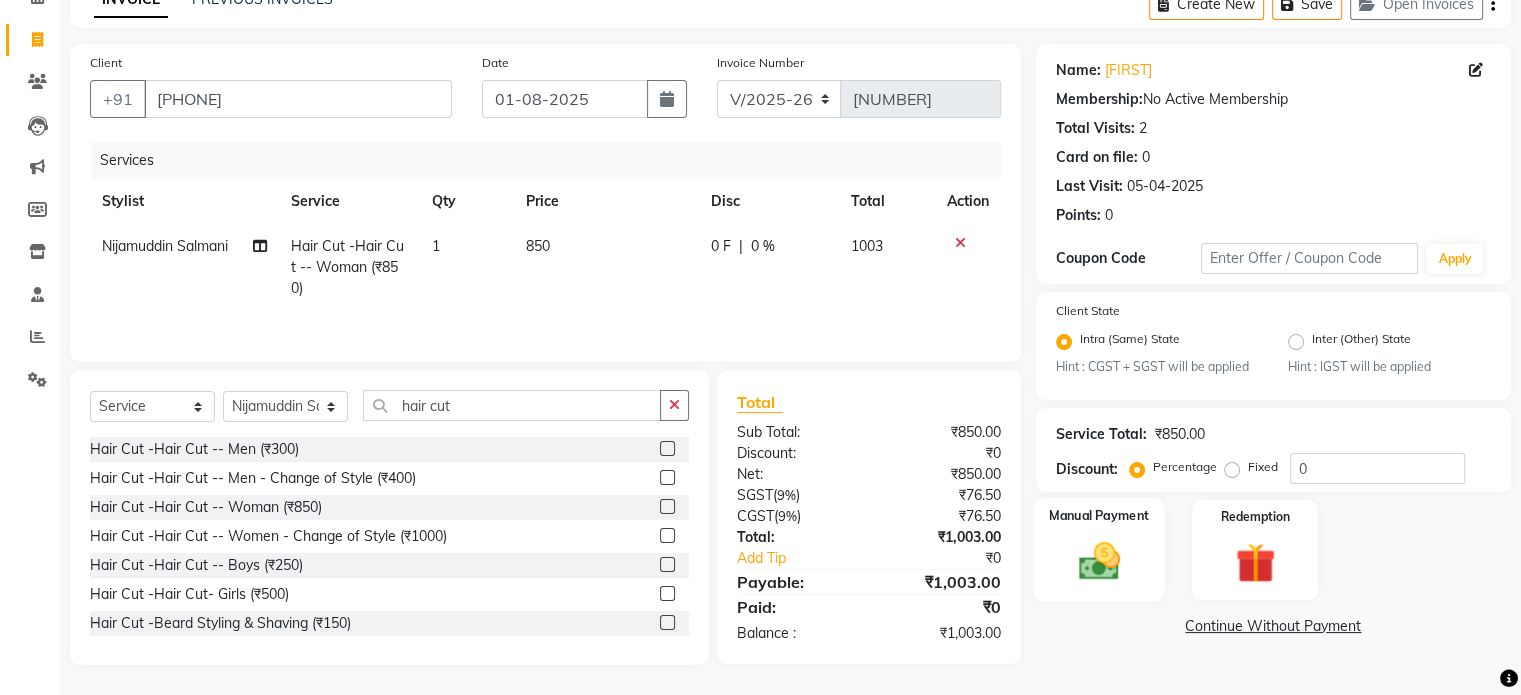 click 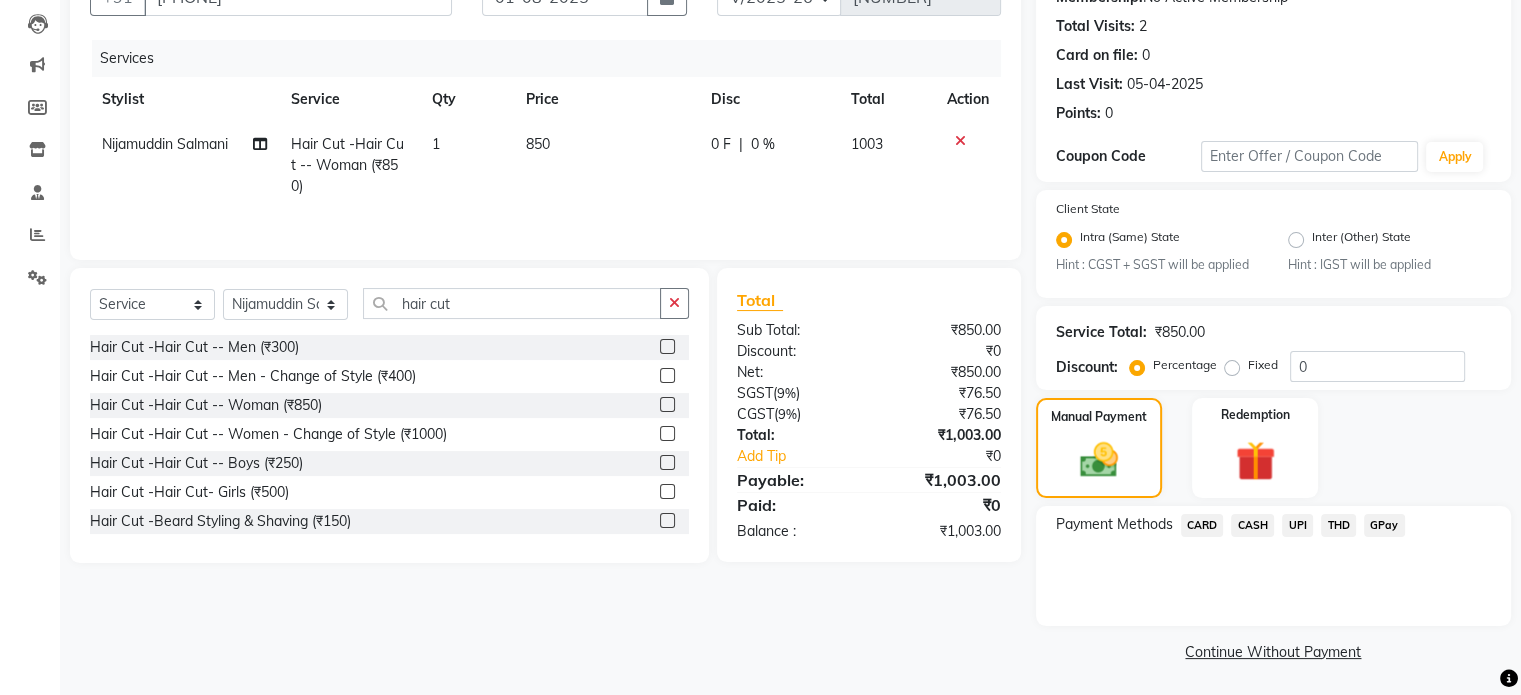 scroll, scrollTop: 212, scrollLeft: 0, axis: vertical 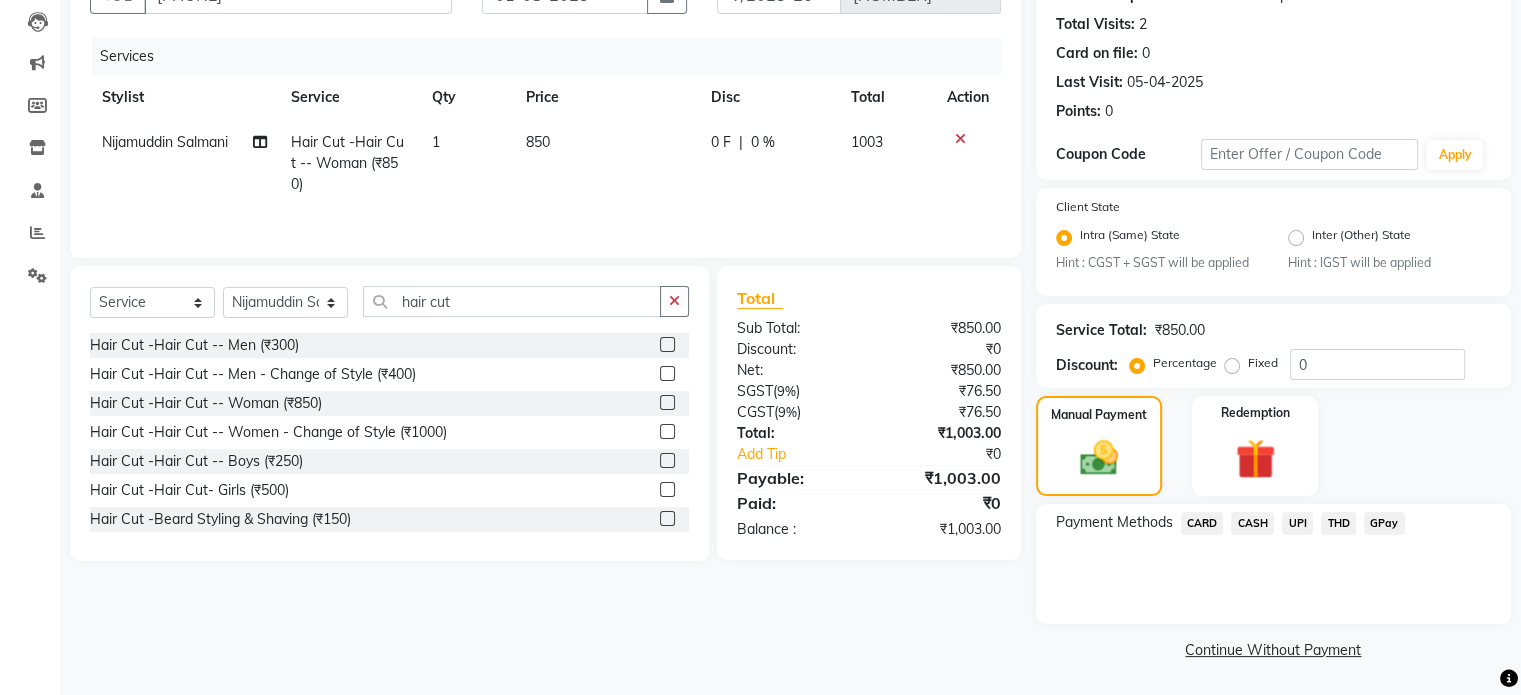 click on "CARD" 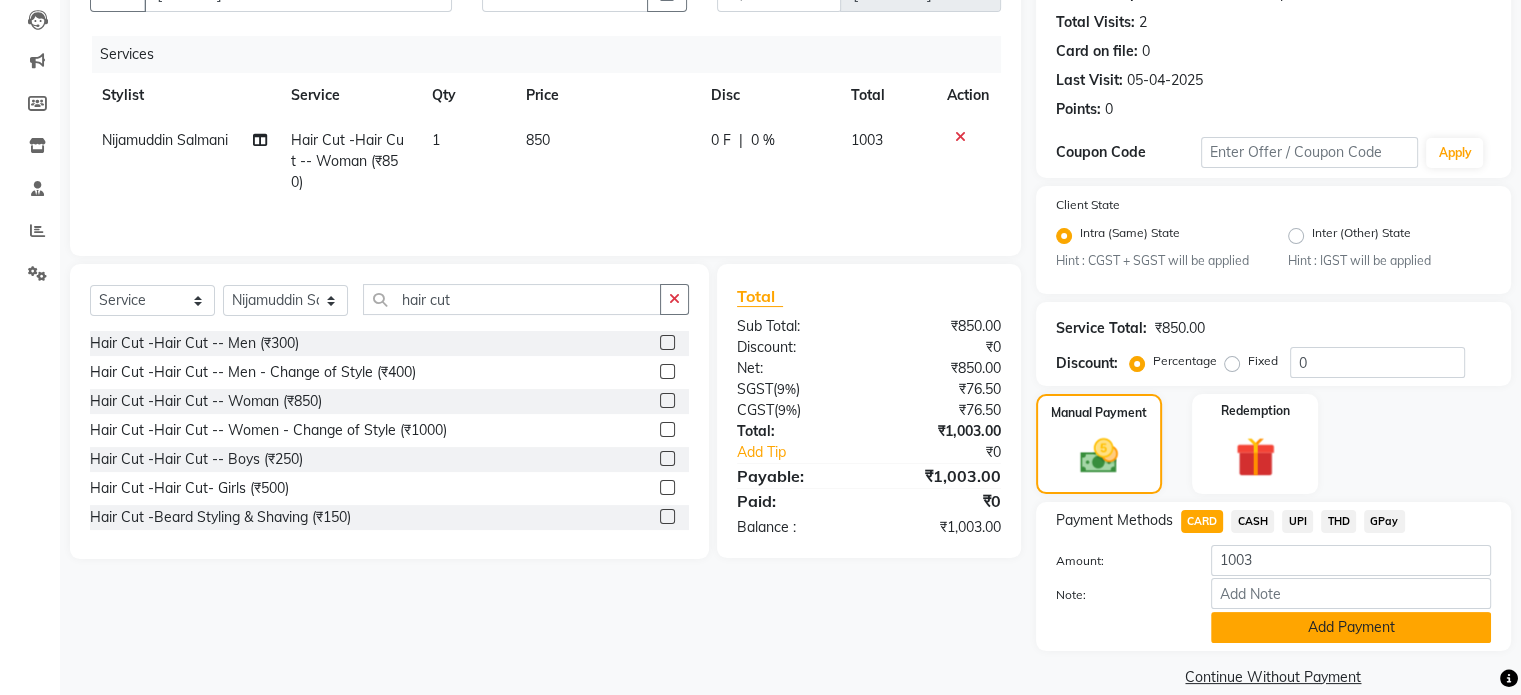 click on "Add Payment" 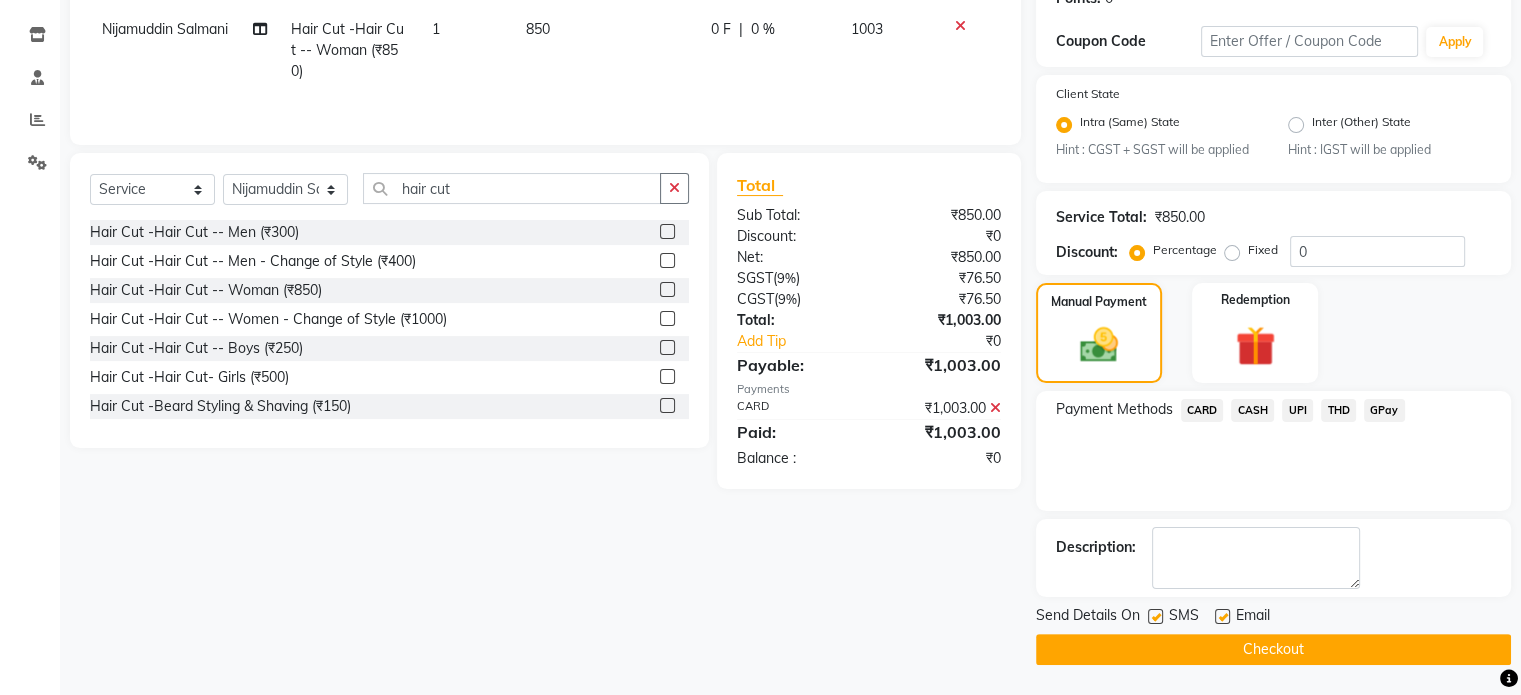 scroll, scrollTop: 324, scrollLeft: 0, axis: vertical 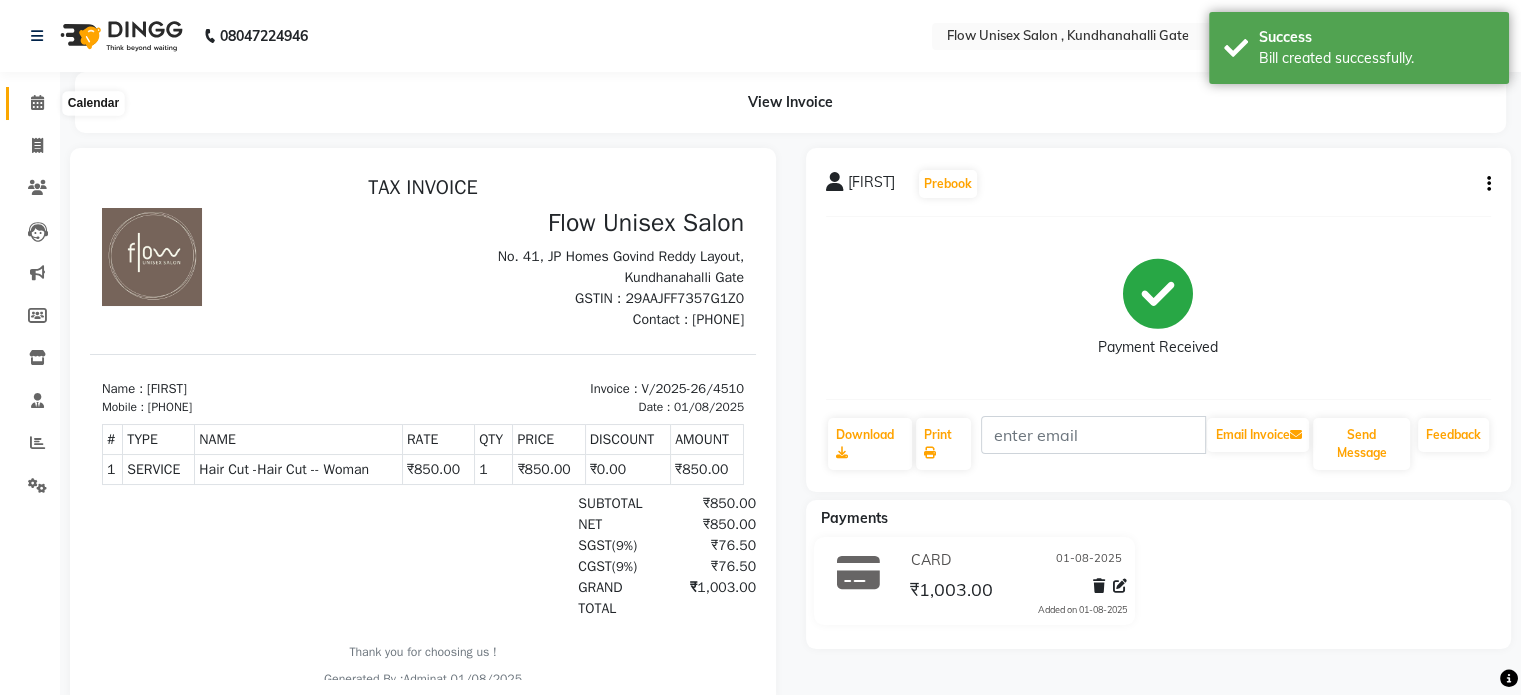 click 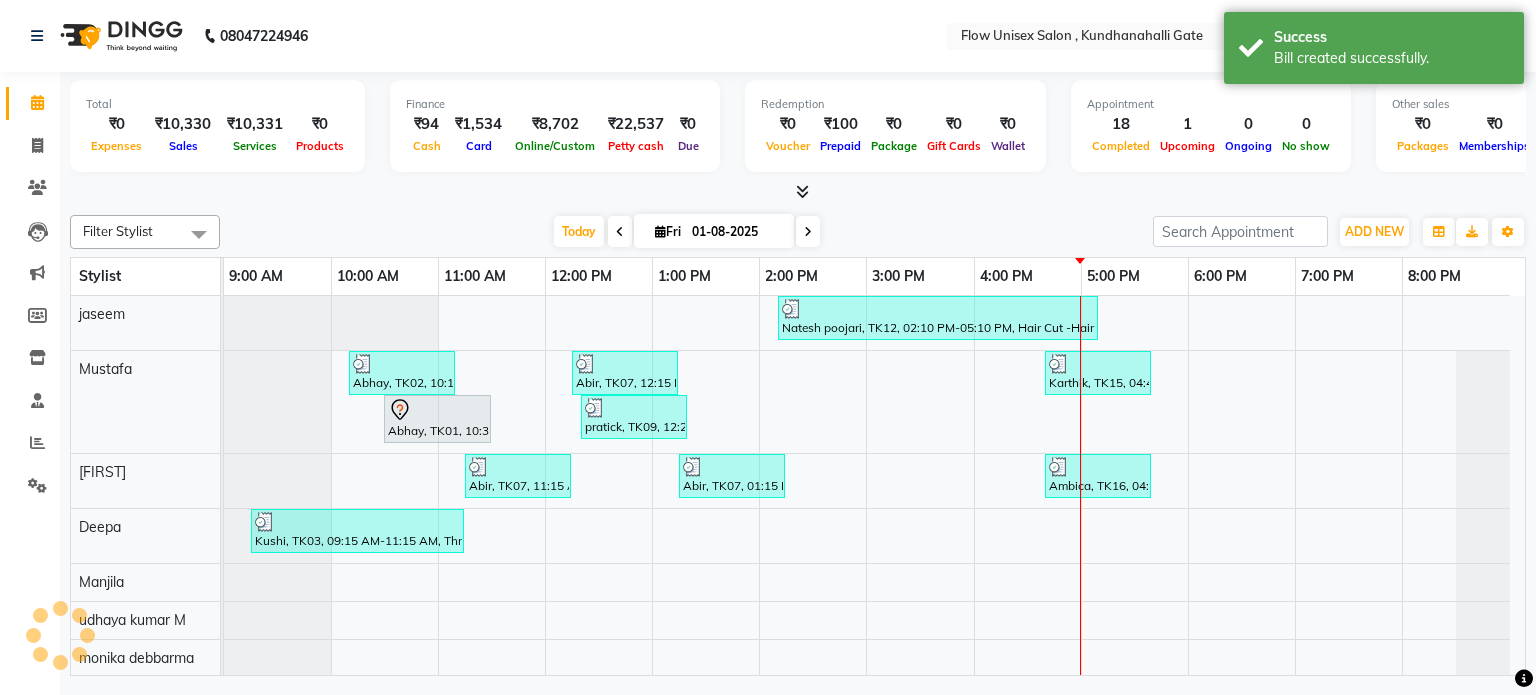 scroll, scrollTop: 0, scrollLeft: 0, axis: both 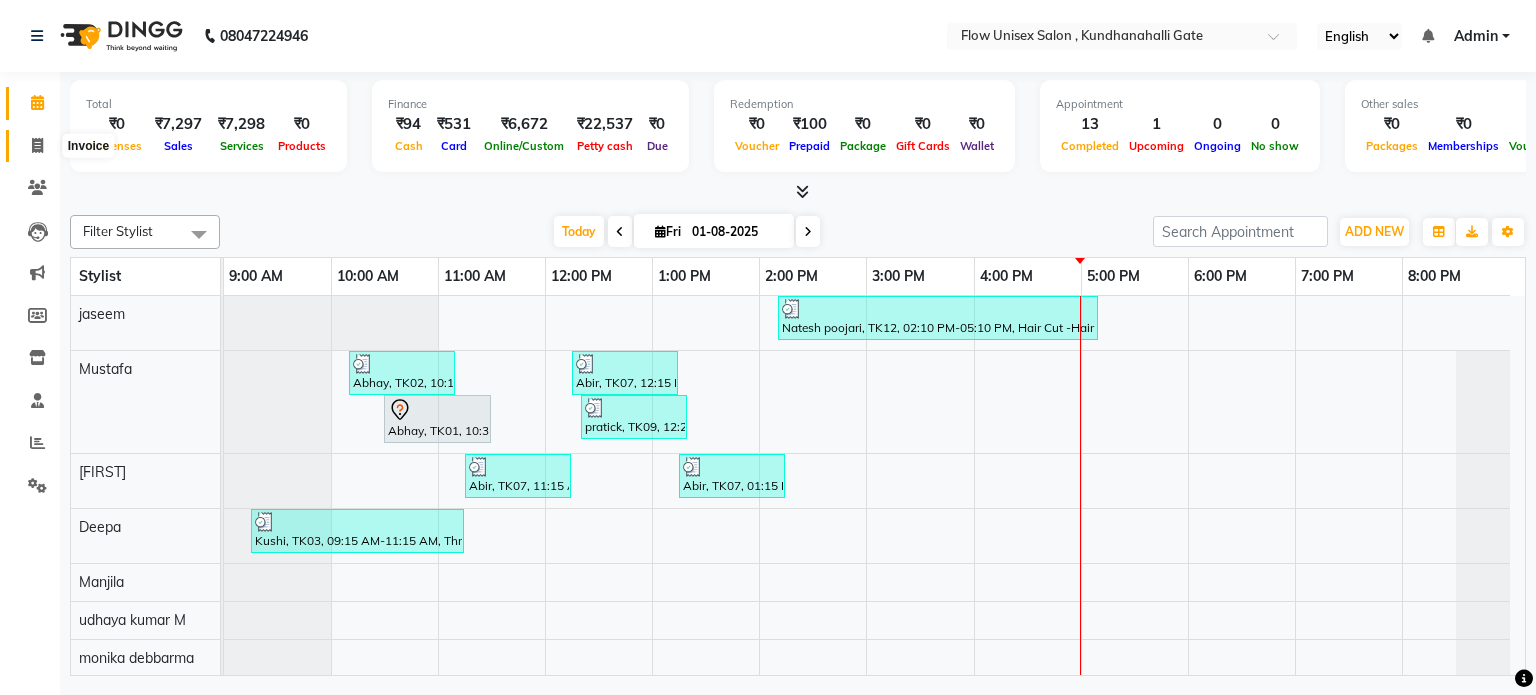 click 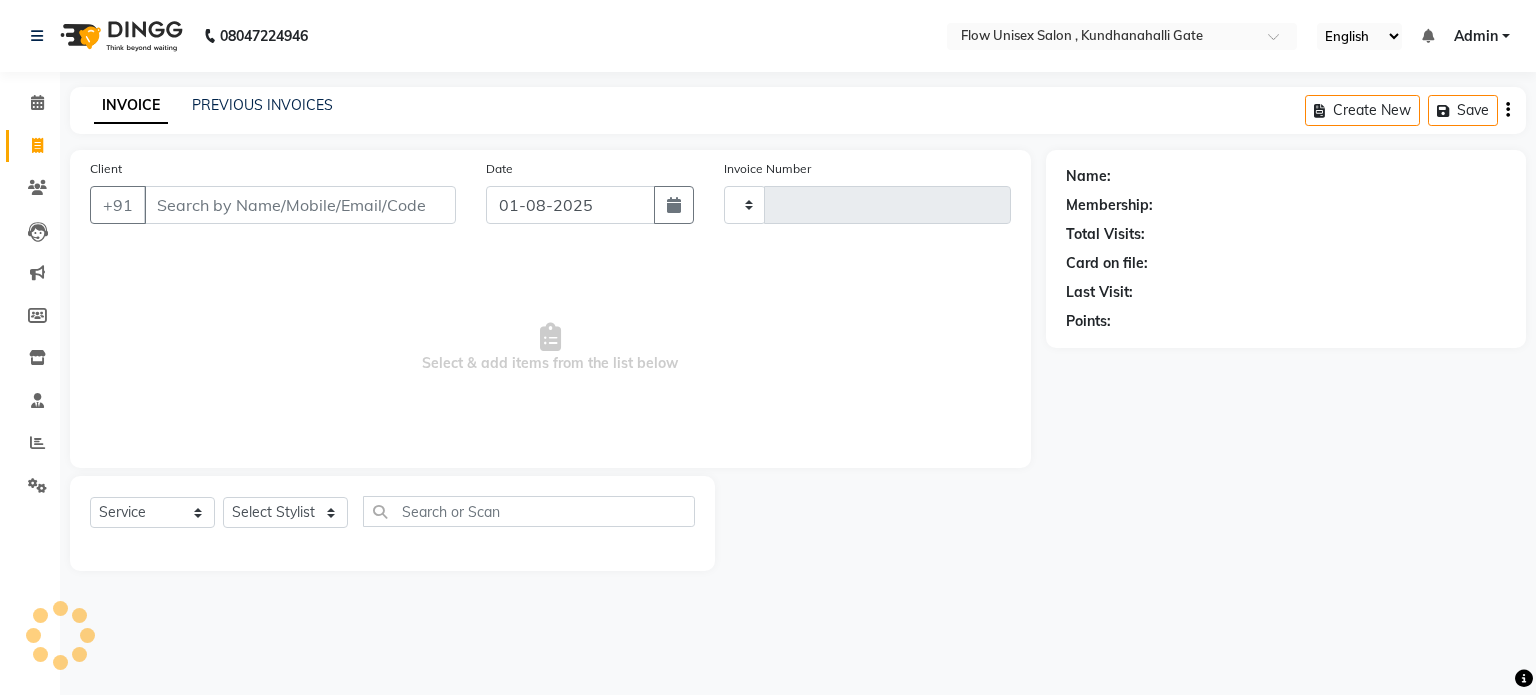 type on "4511" 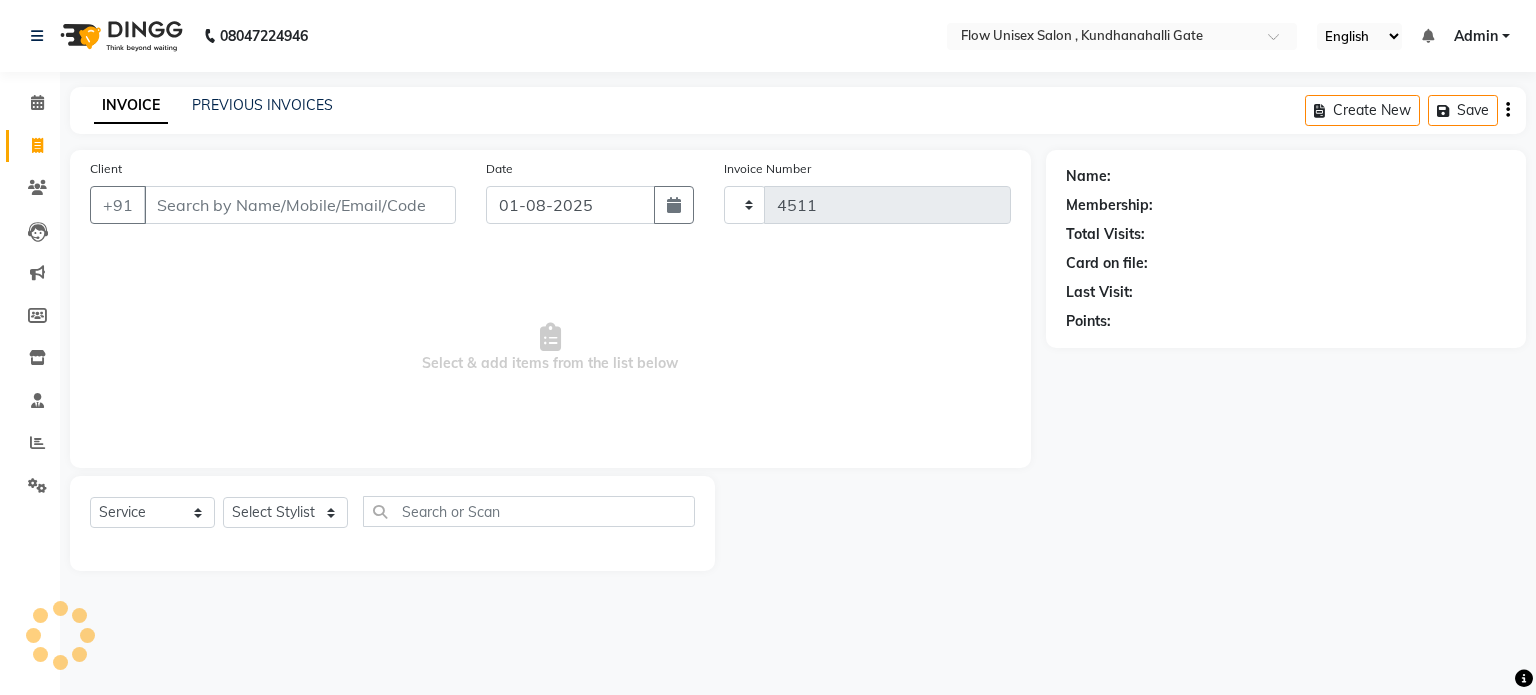 select on "5875" 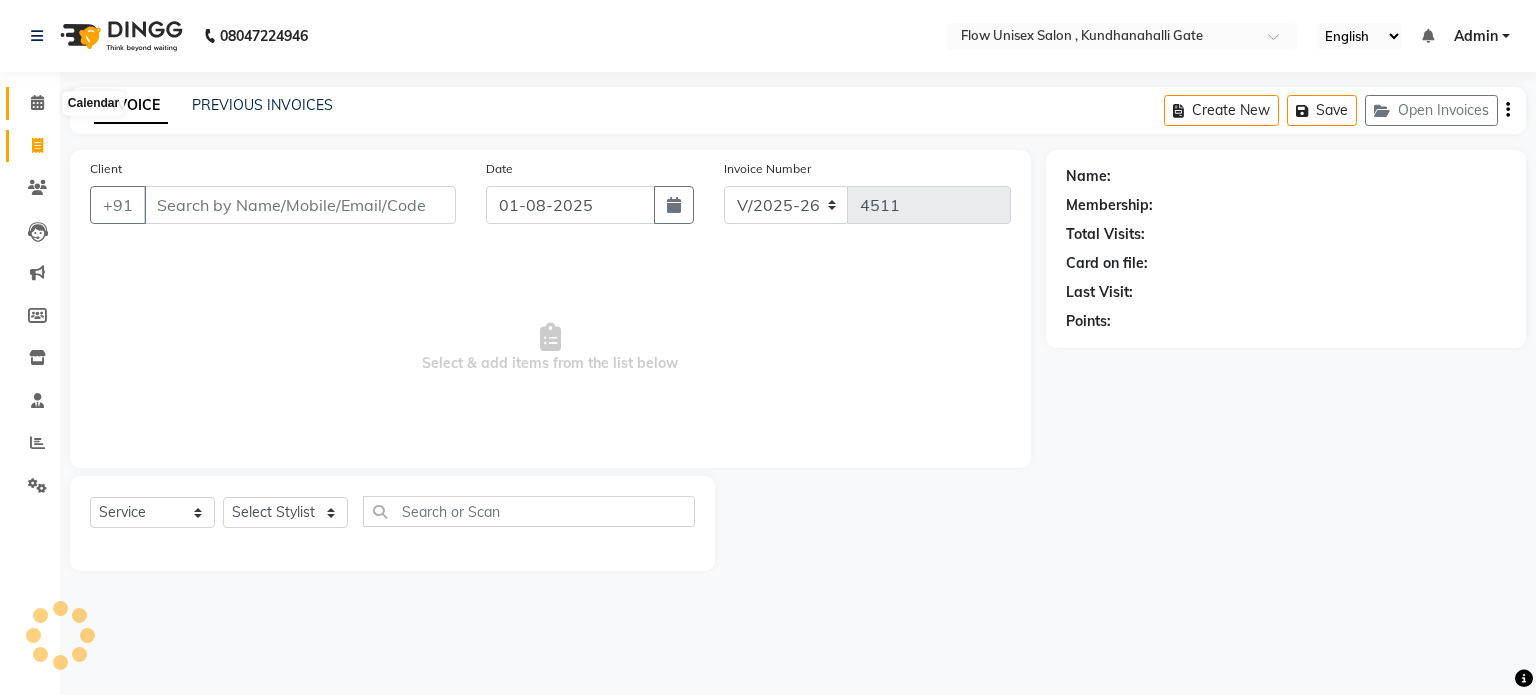 click 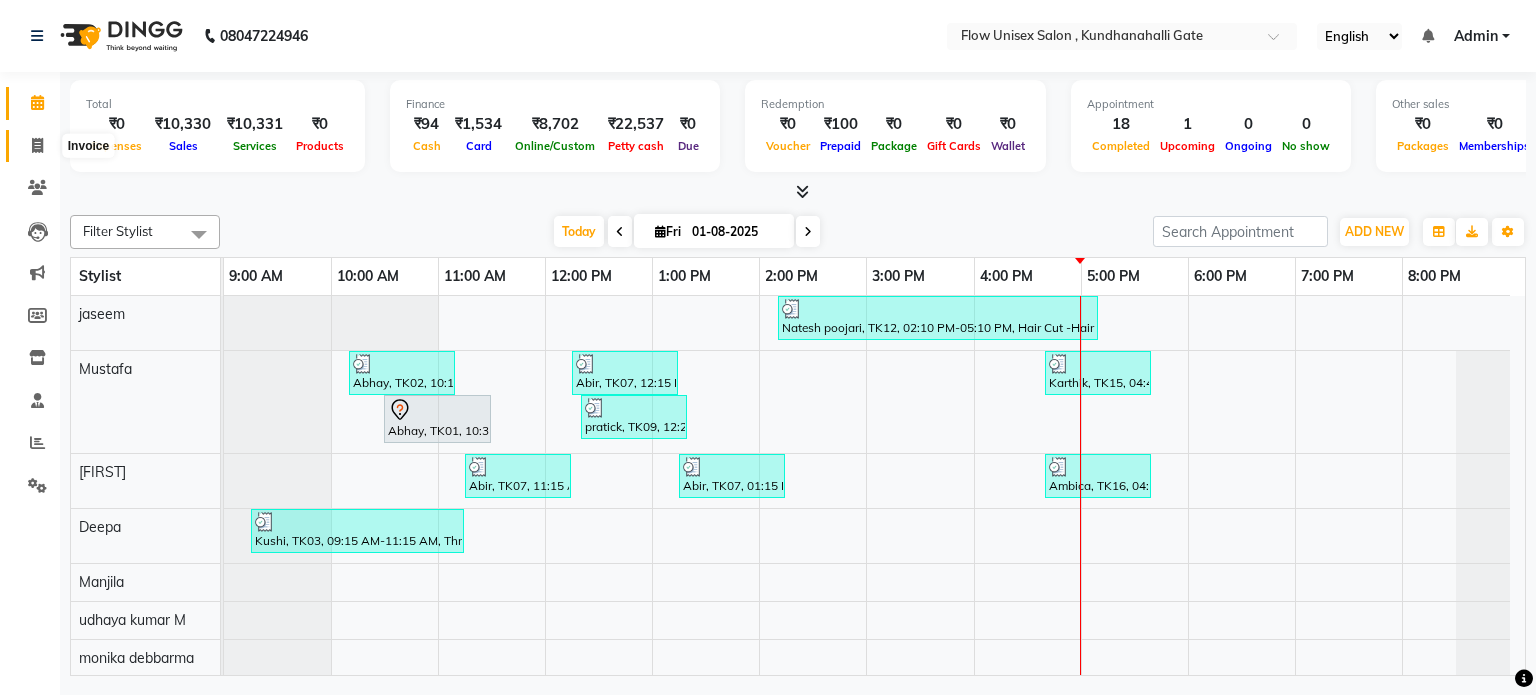 click 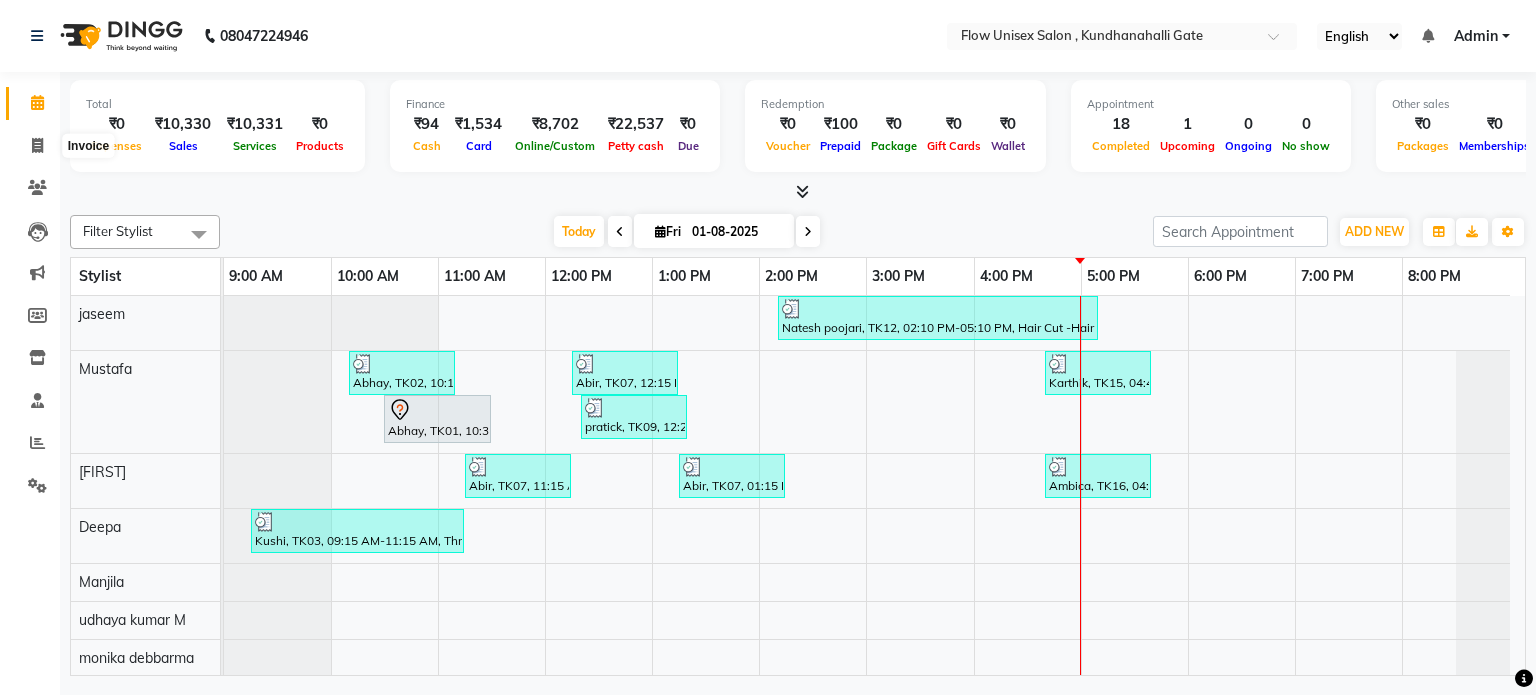 select on "5875" 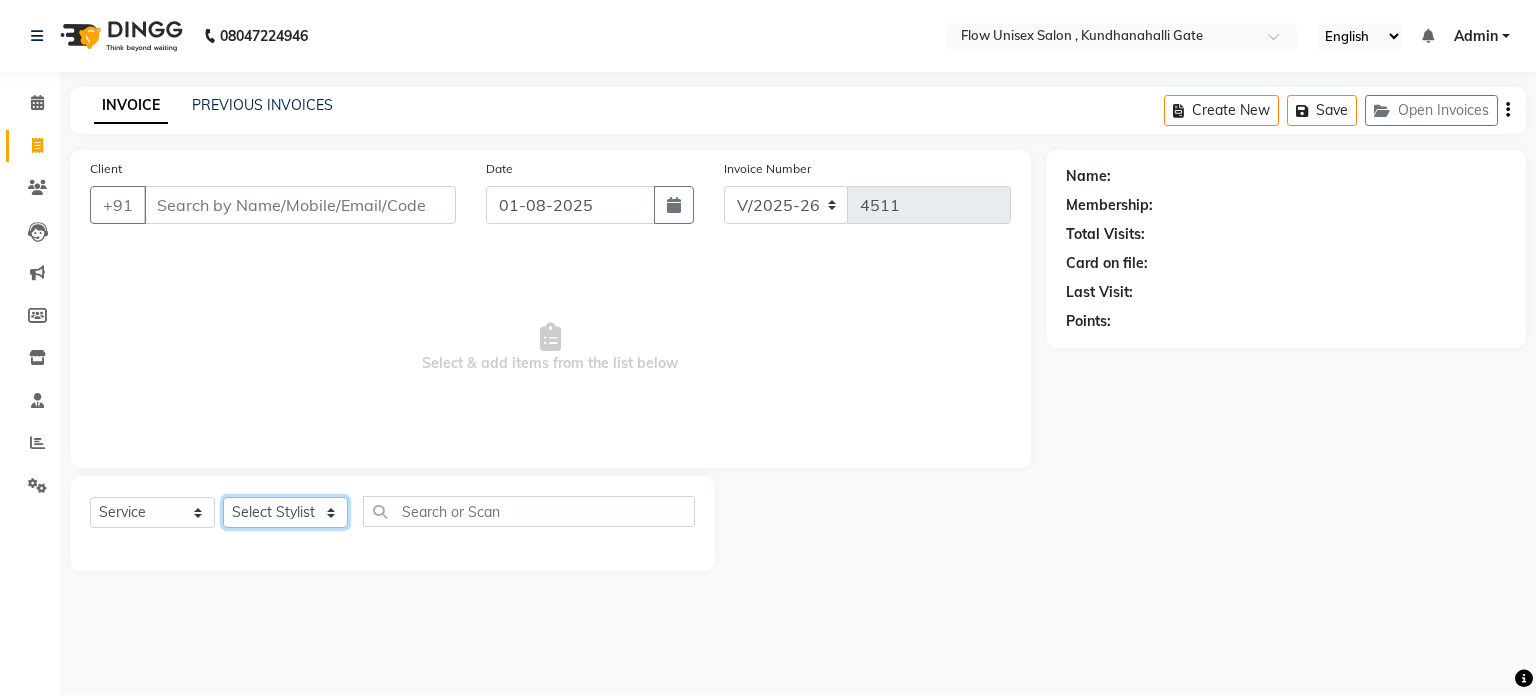 drag, startPoint x: 300, startPoint y: 519, endPoint x: 298, endPoint y: 509, distance: 10.198039 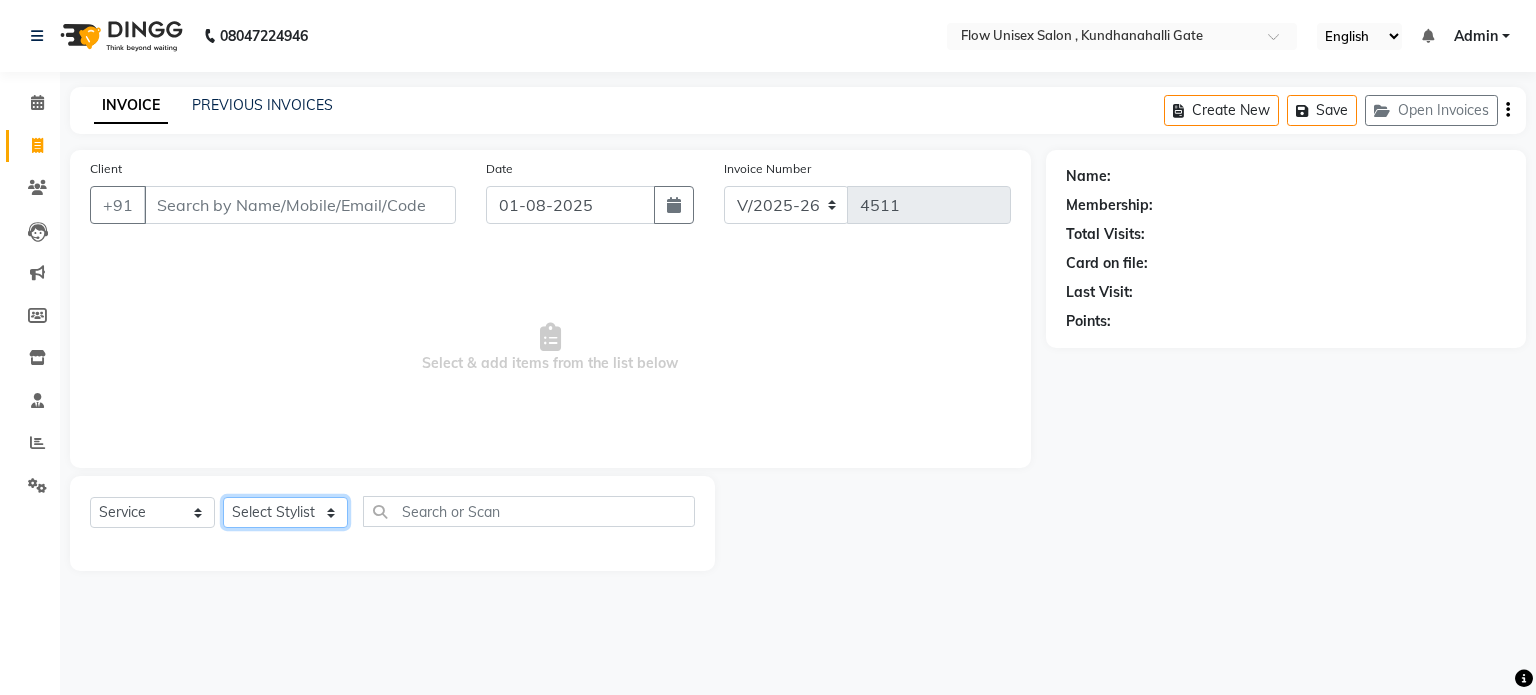 select on "62770" 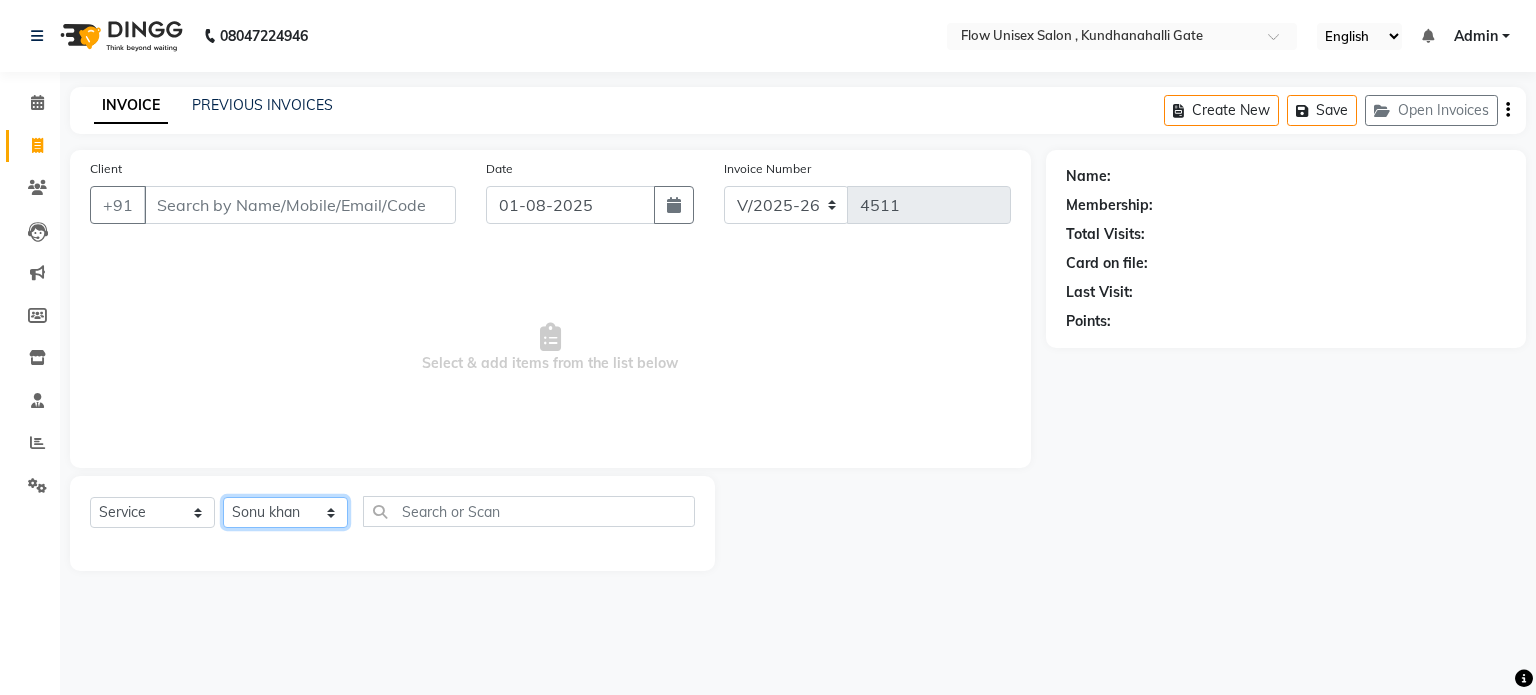 click on "Select Stylist anjana debbarma arman Deepa emlen jaseem Kishore Manjila monika debbarma Mustafa Nijamuddin Salmani Saluka Rai Sonu khan Thapa Geeta udhaya kumar M Vishnu Bhati" 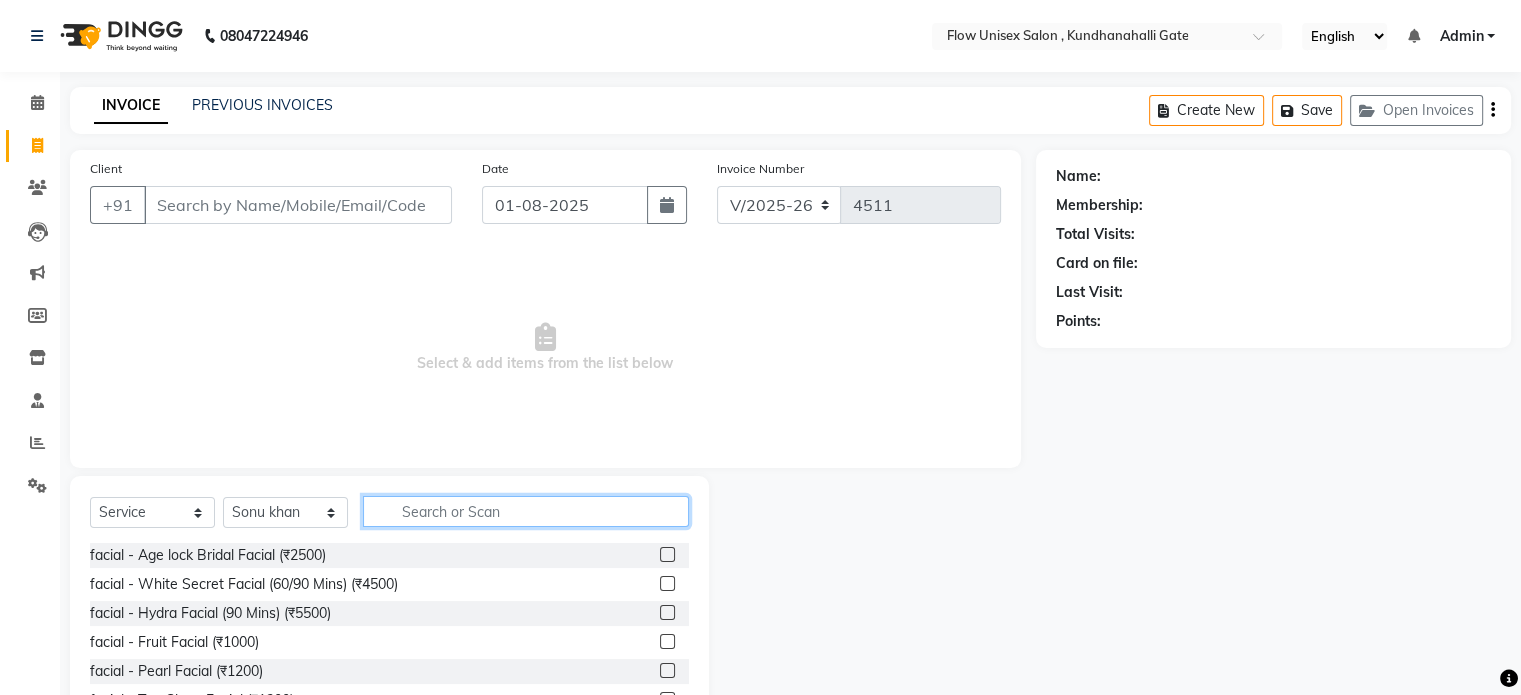 click 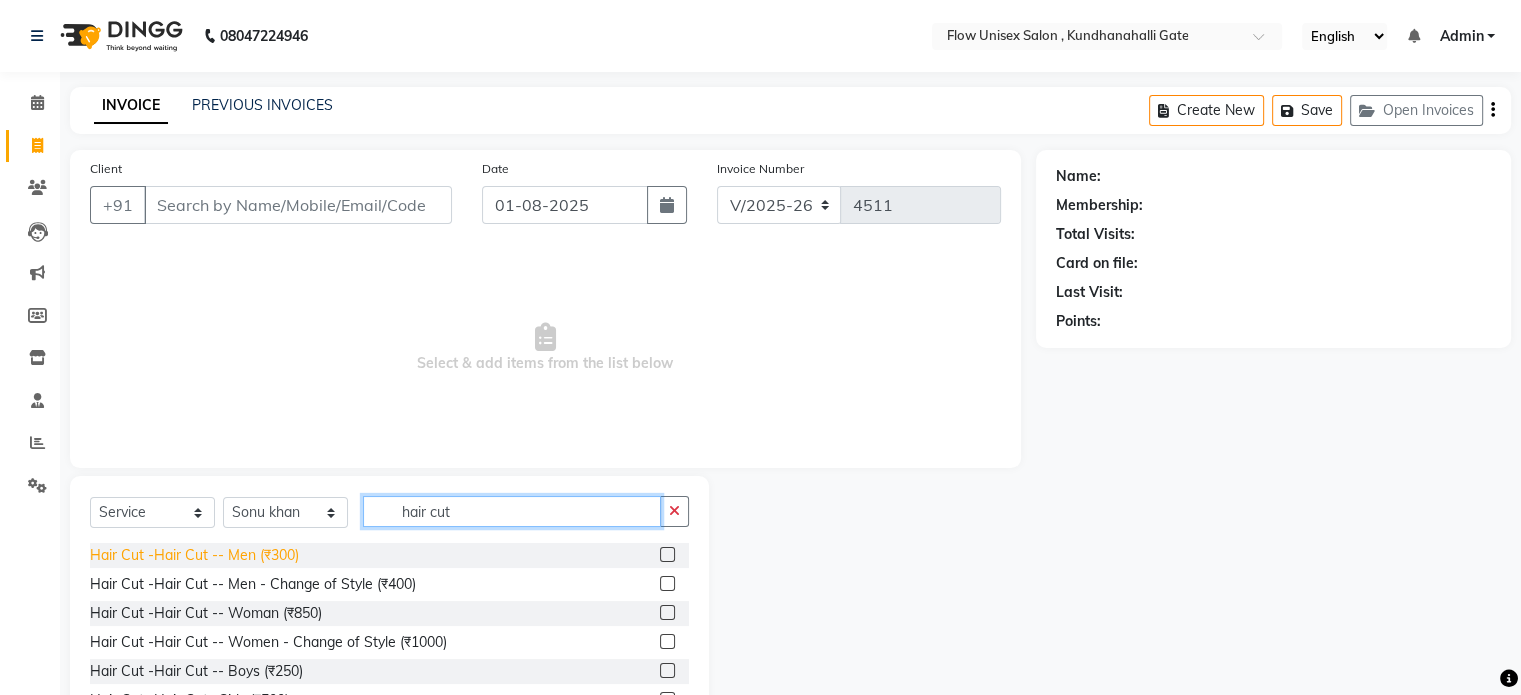 type on "hair cut" 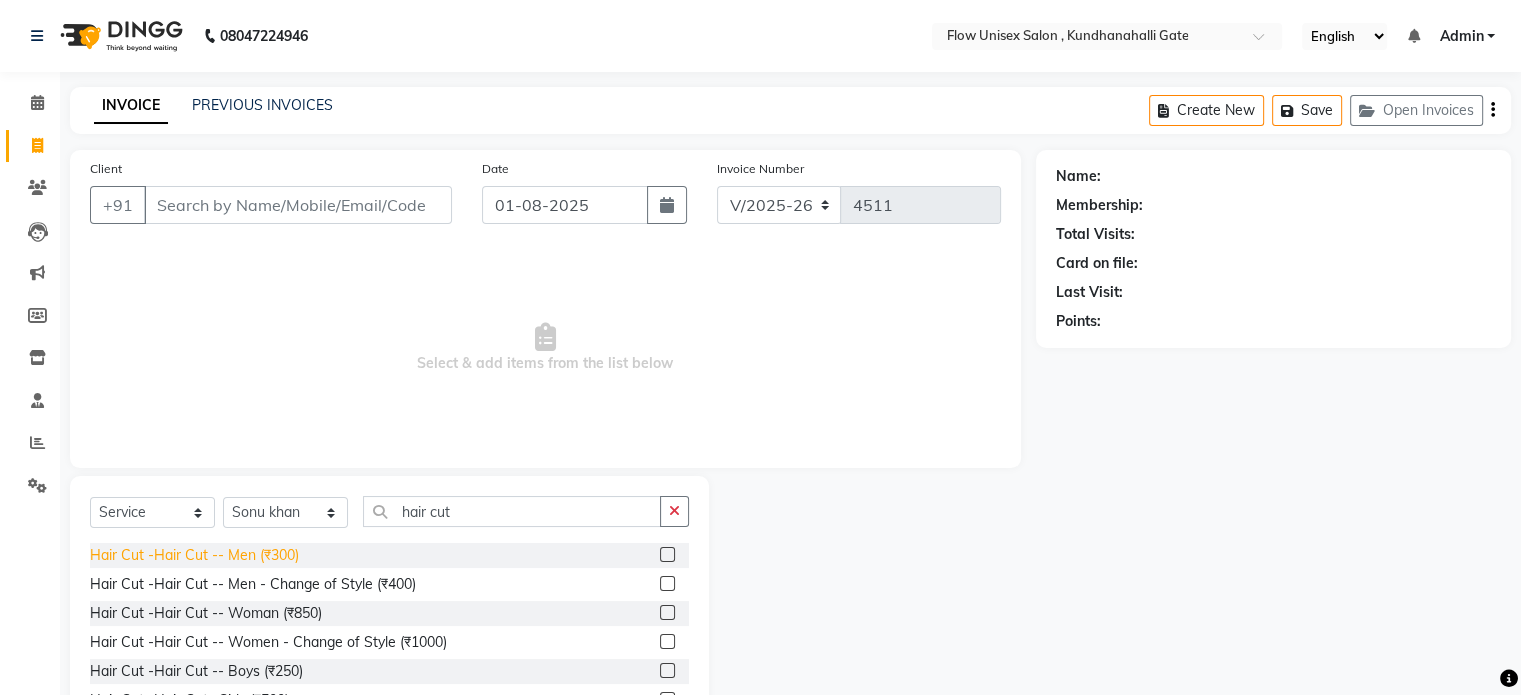 click on "Hair Cut -Hair Cut -- Men (₹300)" 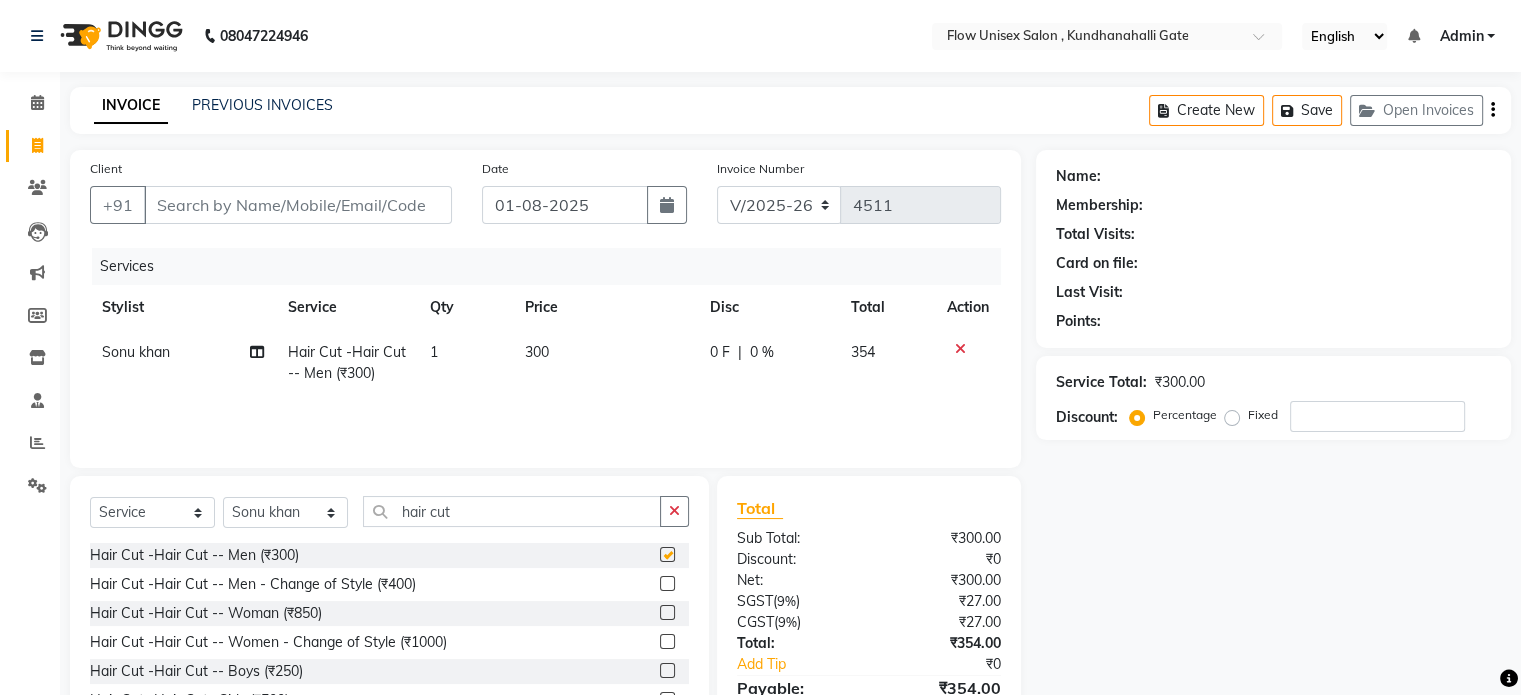 checkbox on "false" 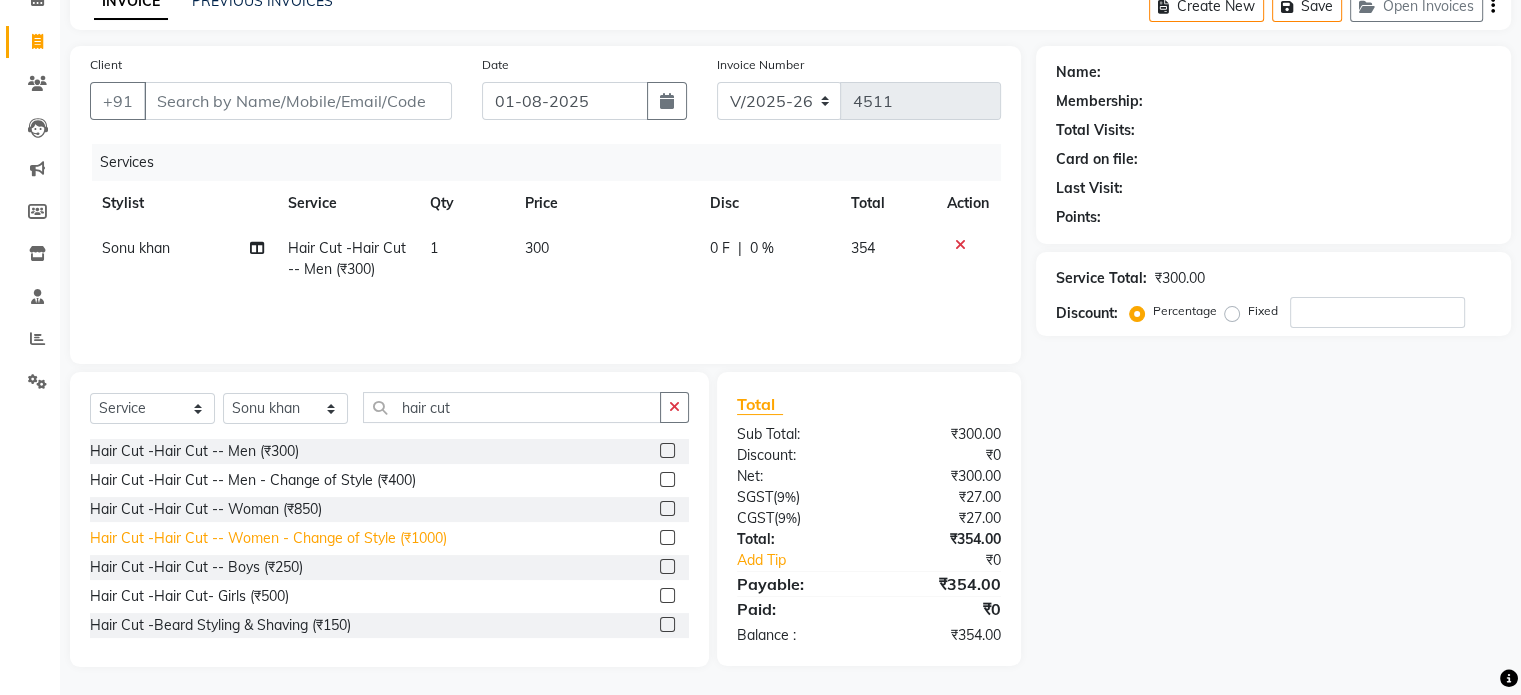 scroll, scrollTop: 106, scrollLeft: 0, axis: vertical 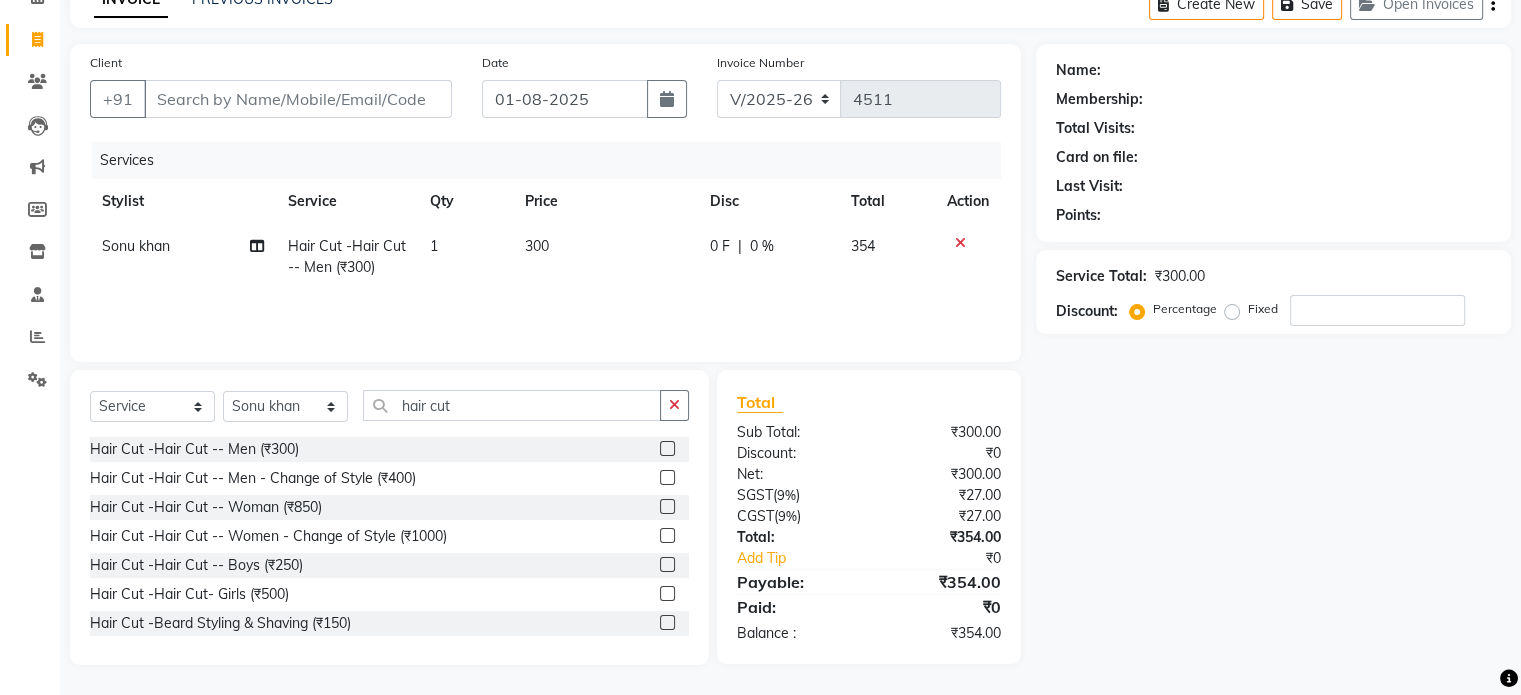 click on "Select Service Product Membership Package Voucher Prepaid Gift Card Select Stylist [FIRST] [LAST] [FIRST] [FIRST] [FIRST] [FIRST] [FIRST] [FIRST] [FIRST] [FIRST] [FIRST] [FIRST] [FIRST] [FIRST] [FIRST] [FIRST] hair cut" 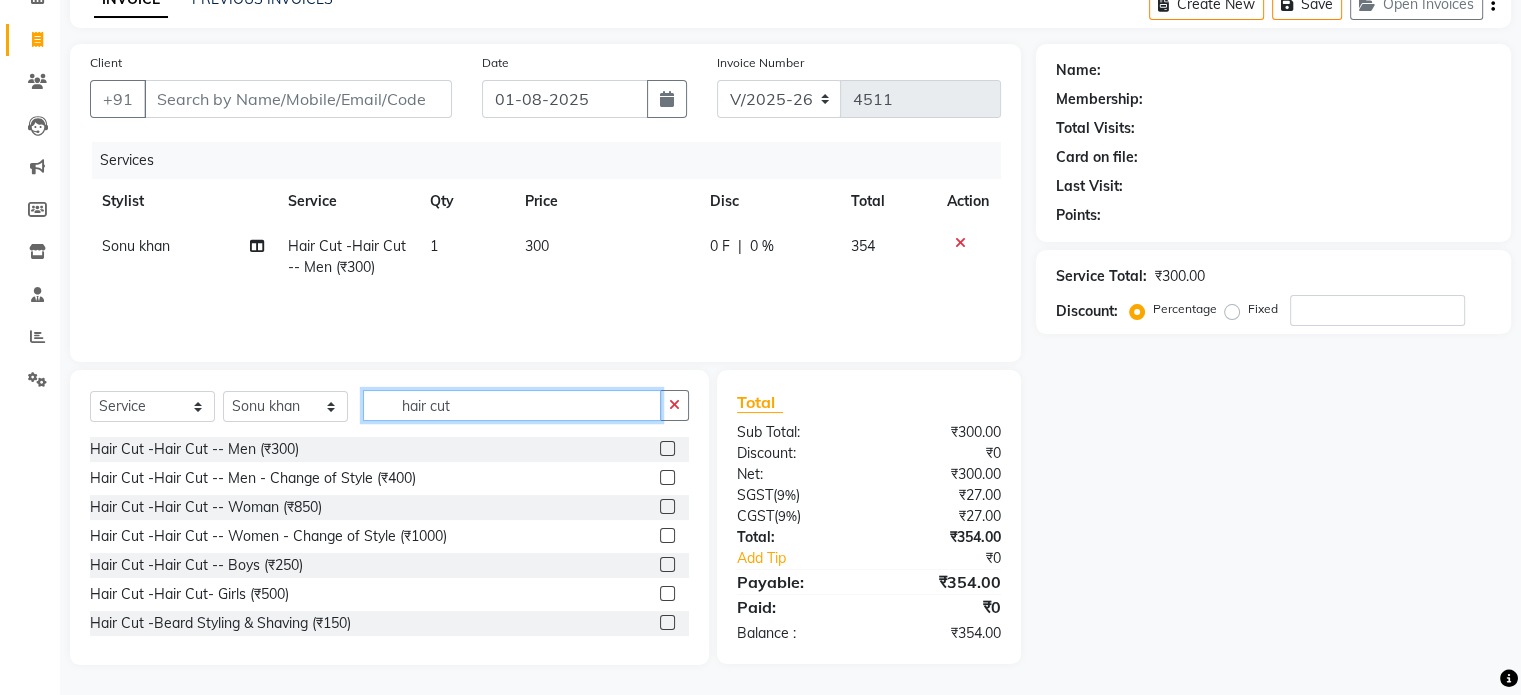 click on "hair cut" 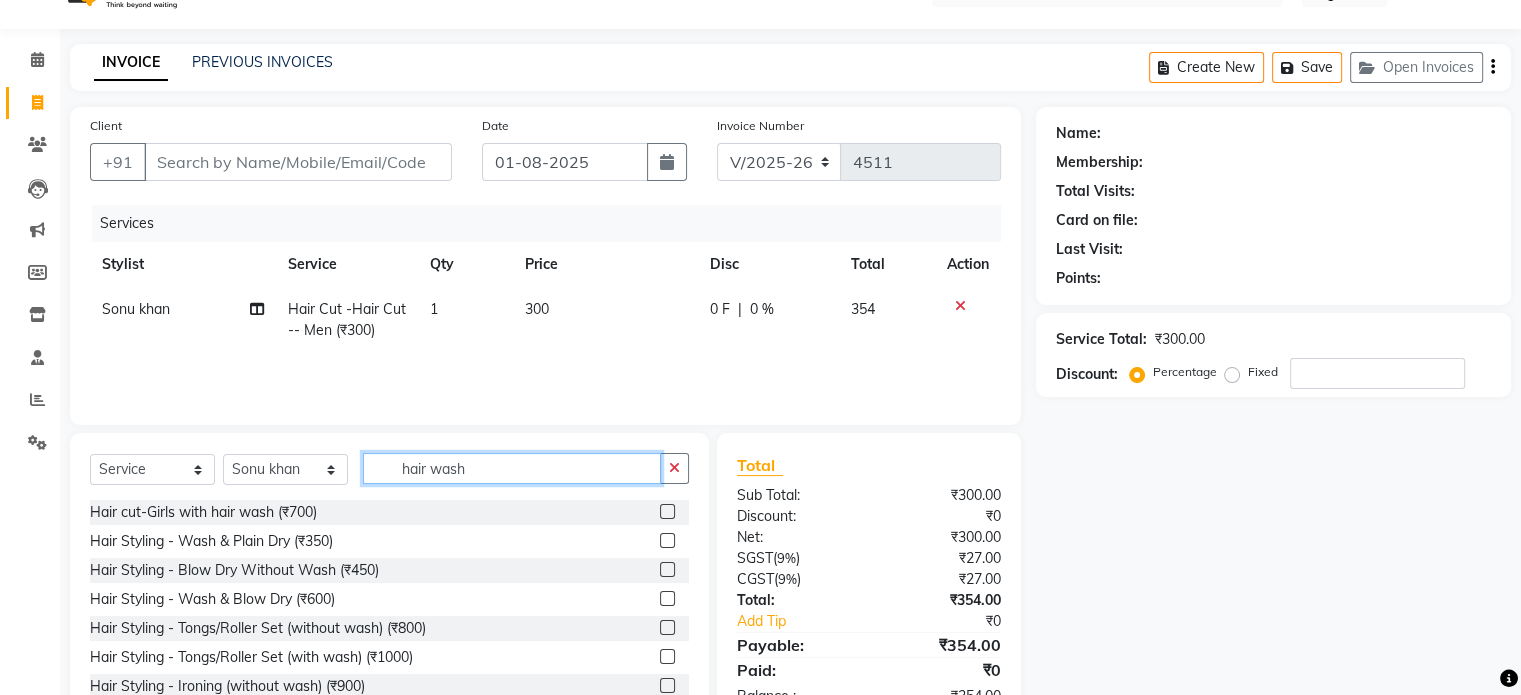scroll, scrollTop: 106, scrollLeft: 0, axis: vertical 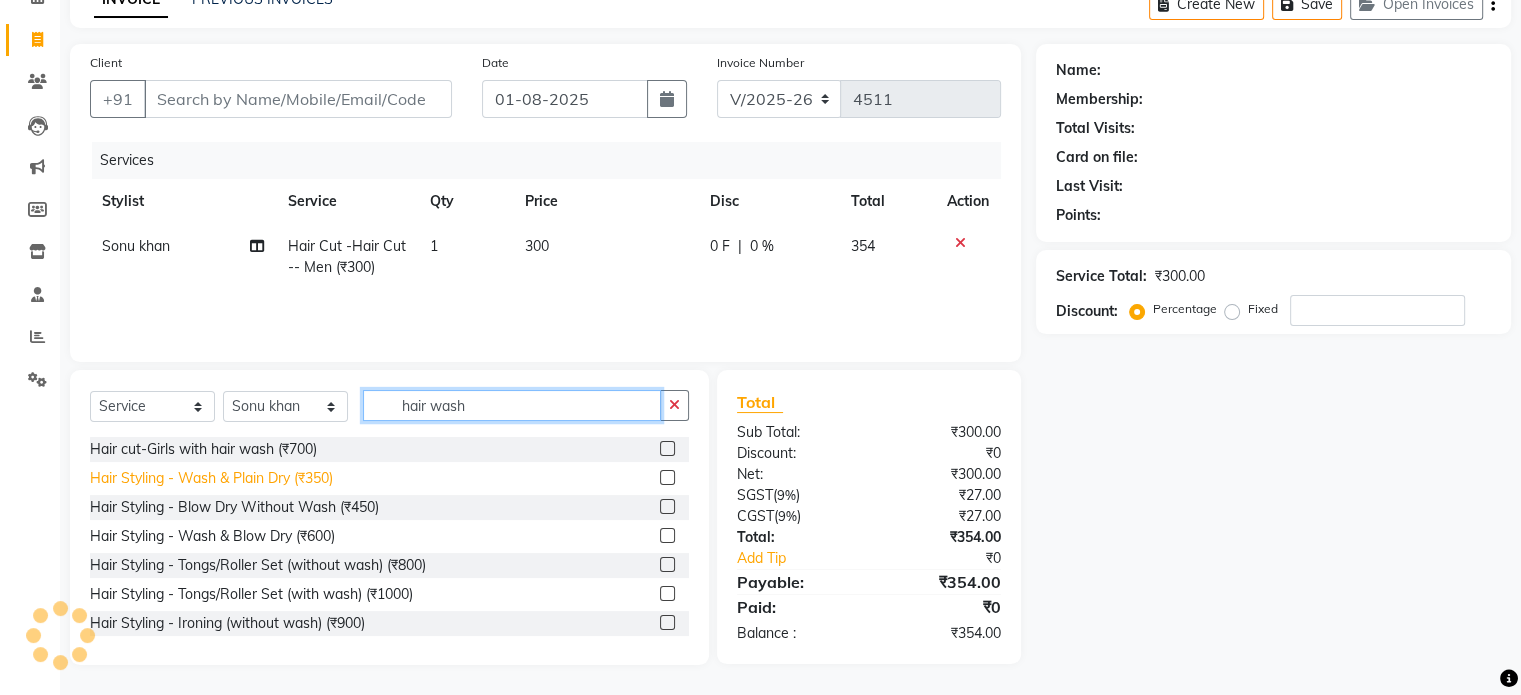 type on "hair wash" 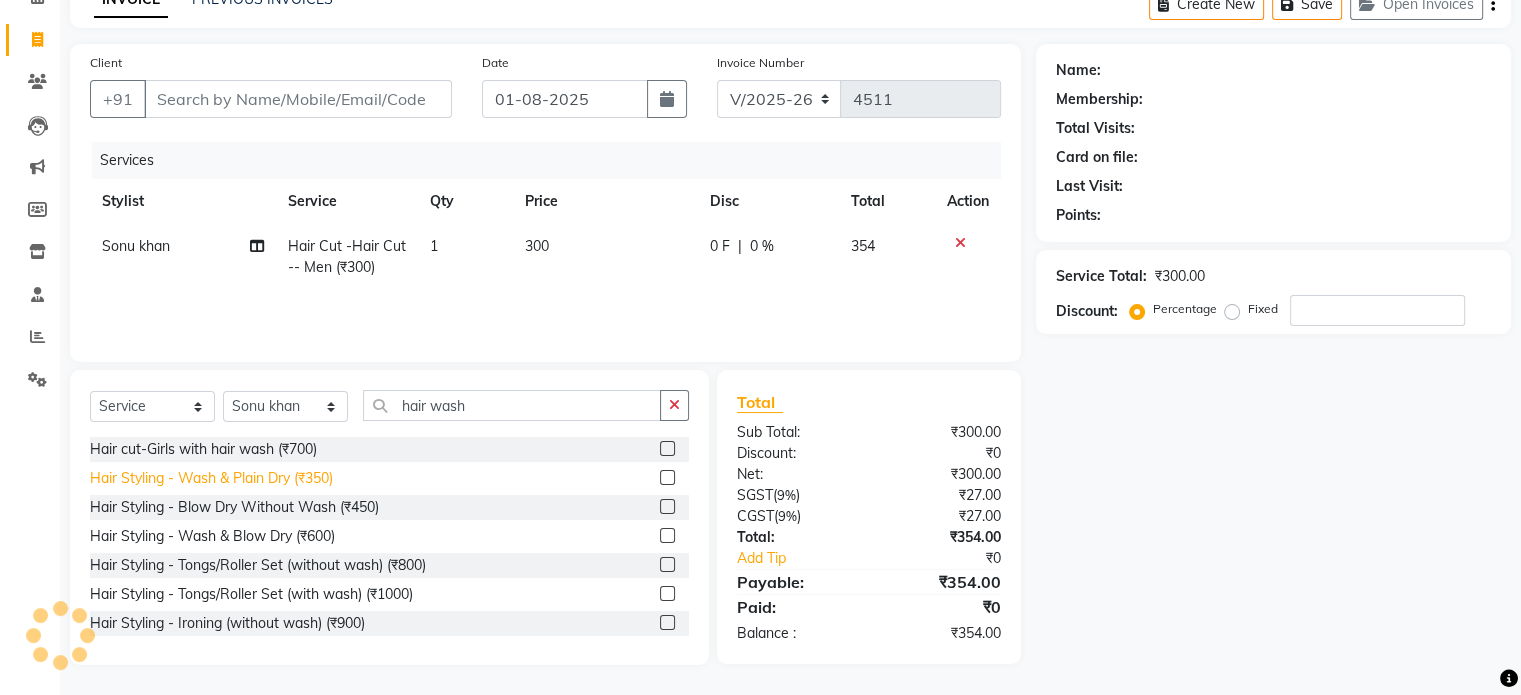 click on "Hair Styling  -  Wash & Plain Dry (₹350)" 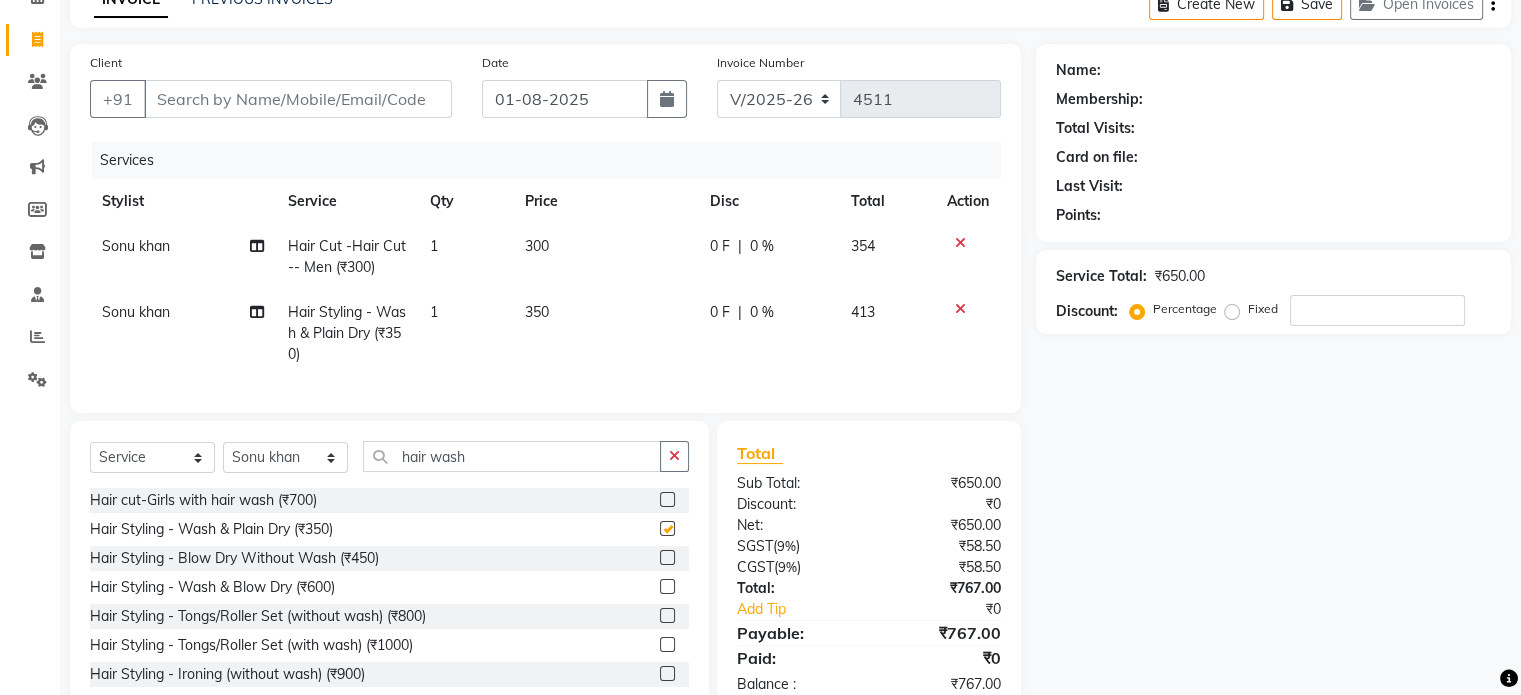 checkbox on "false" 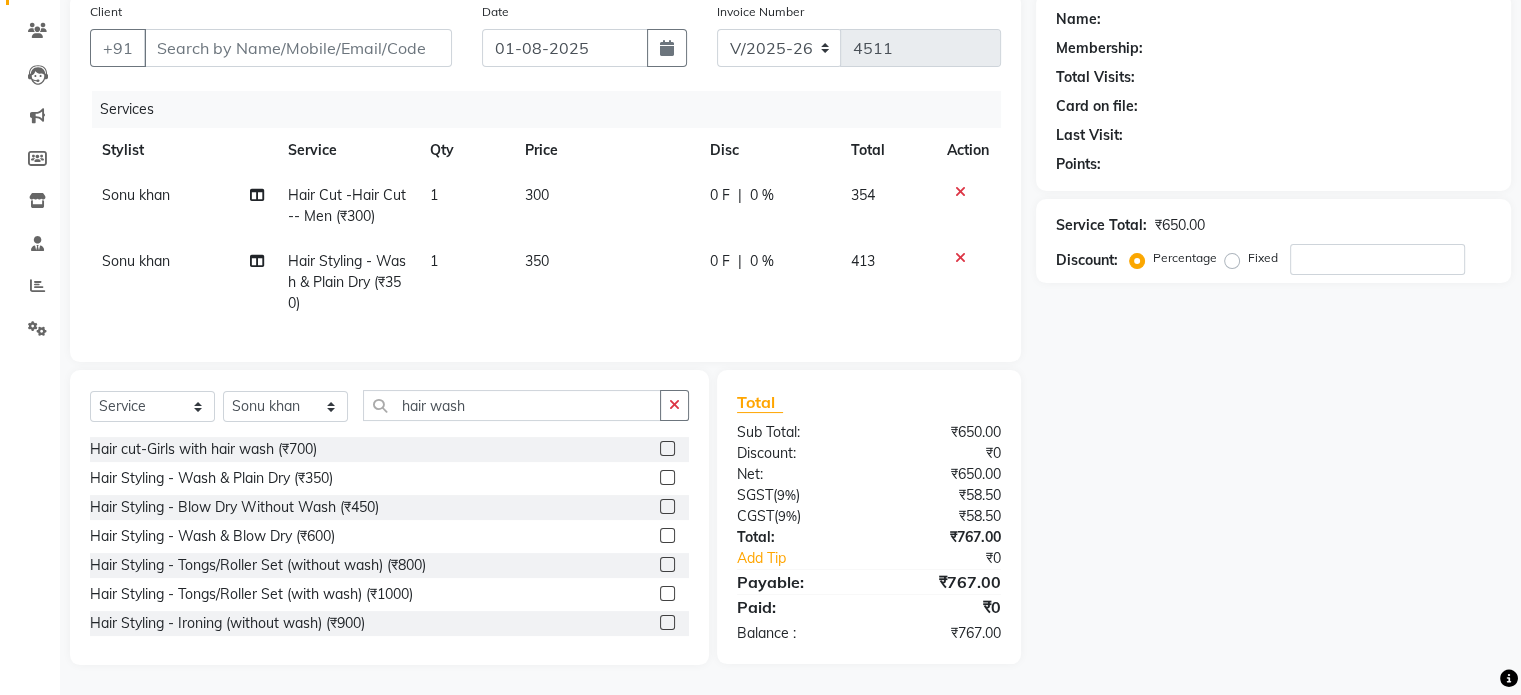 click on "350" 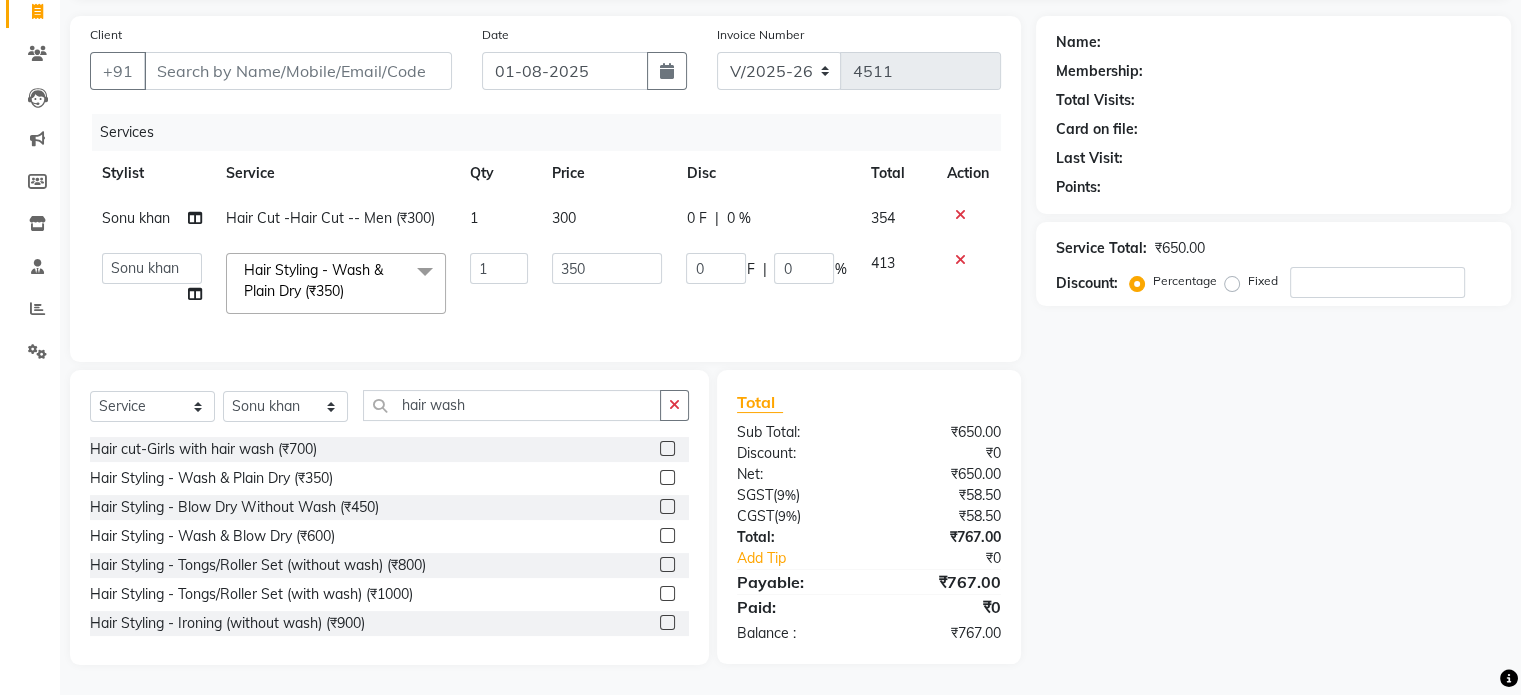 scroll, scrollTop: 149, scrollLeft: 0, axis: vertical 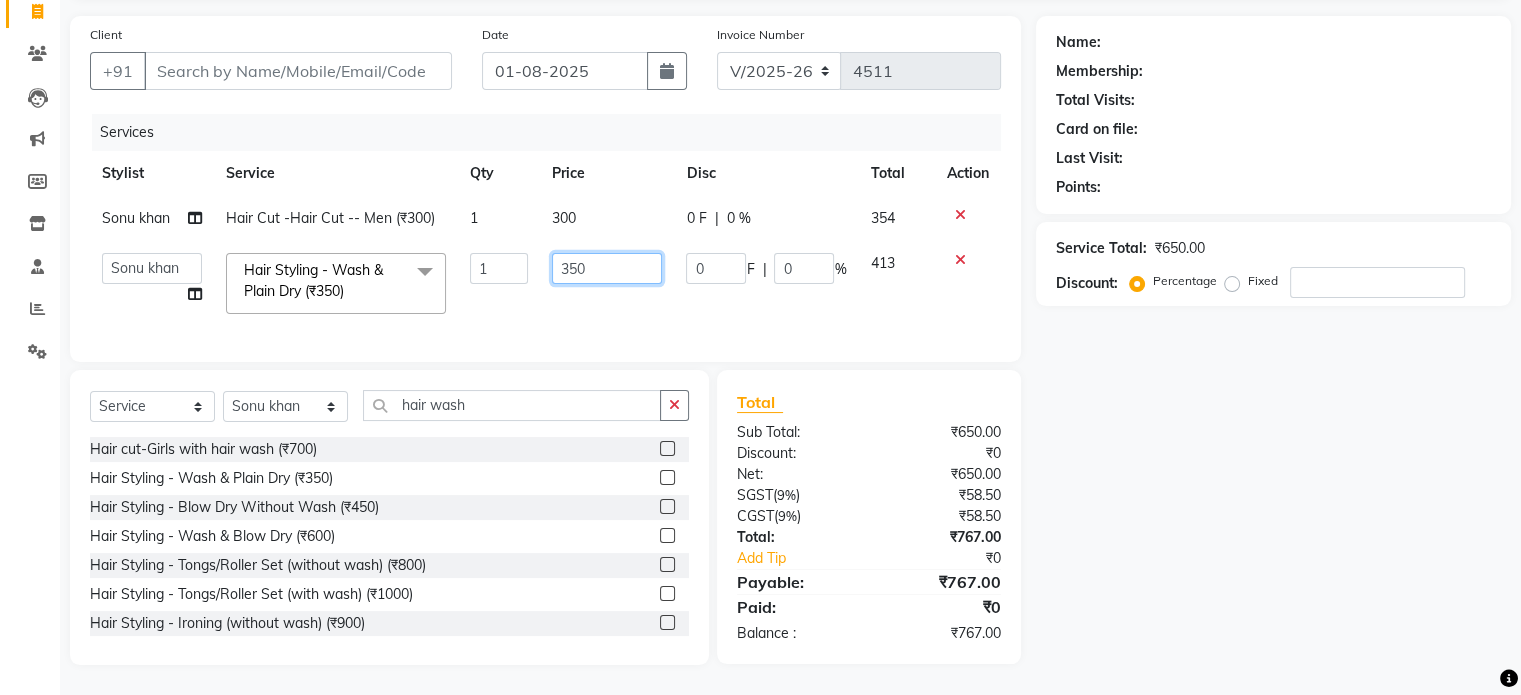 click on "350" 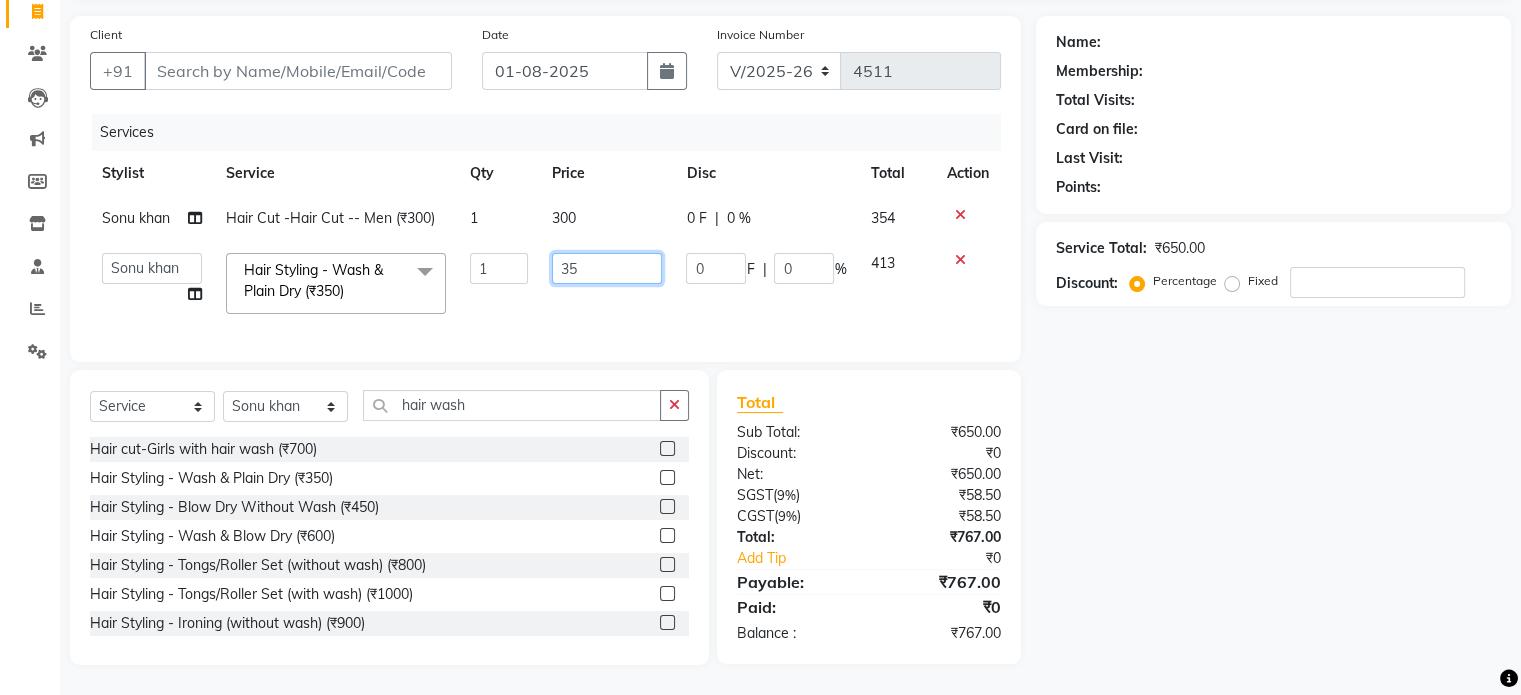 type on "3" 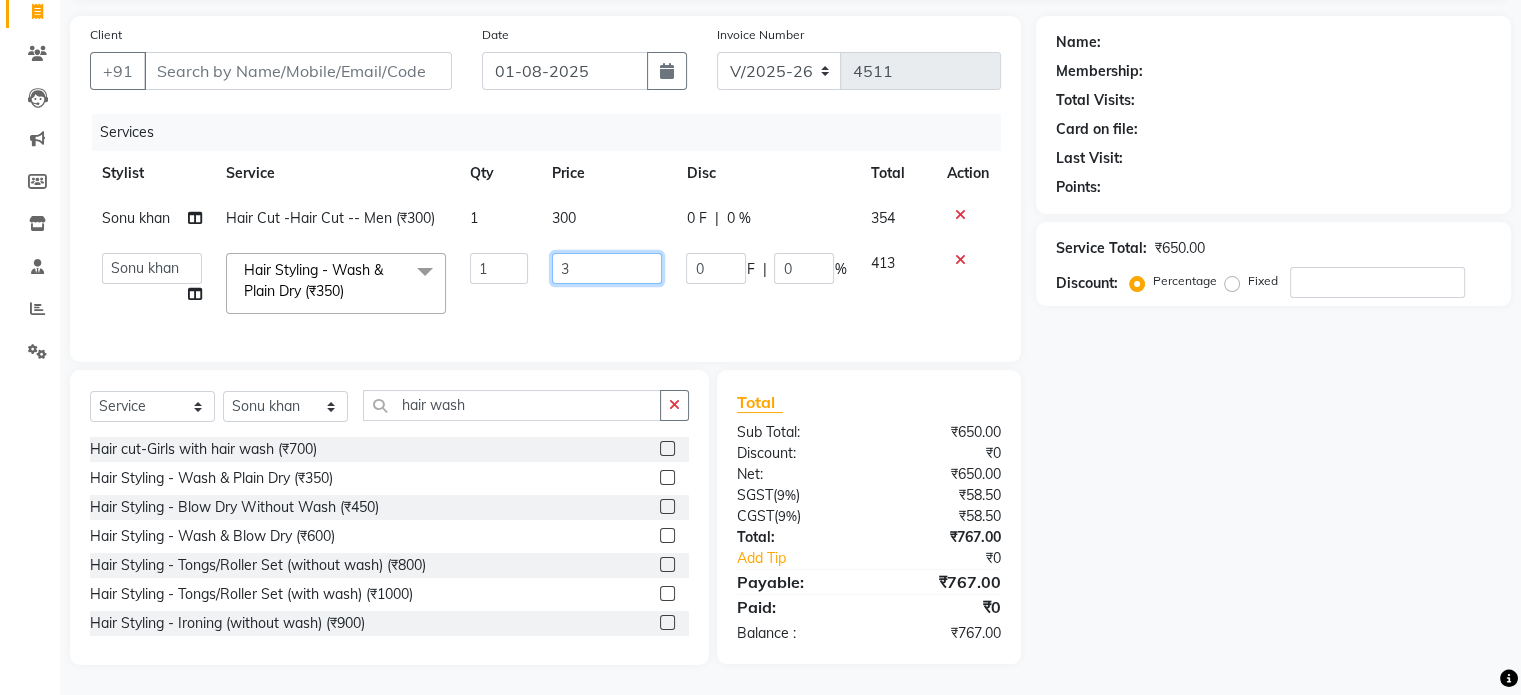 type 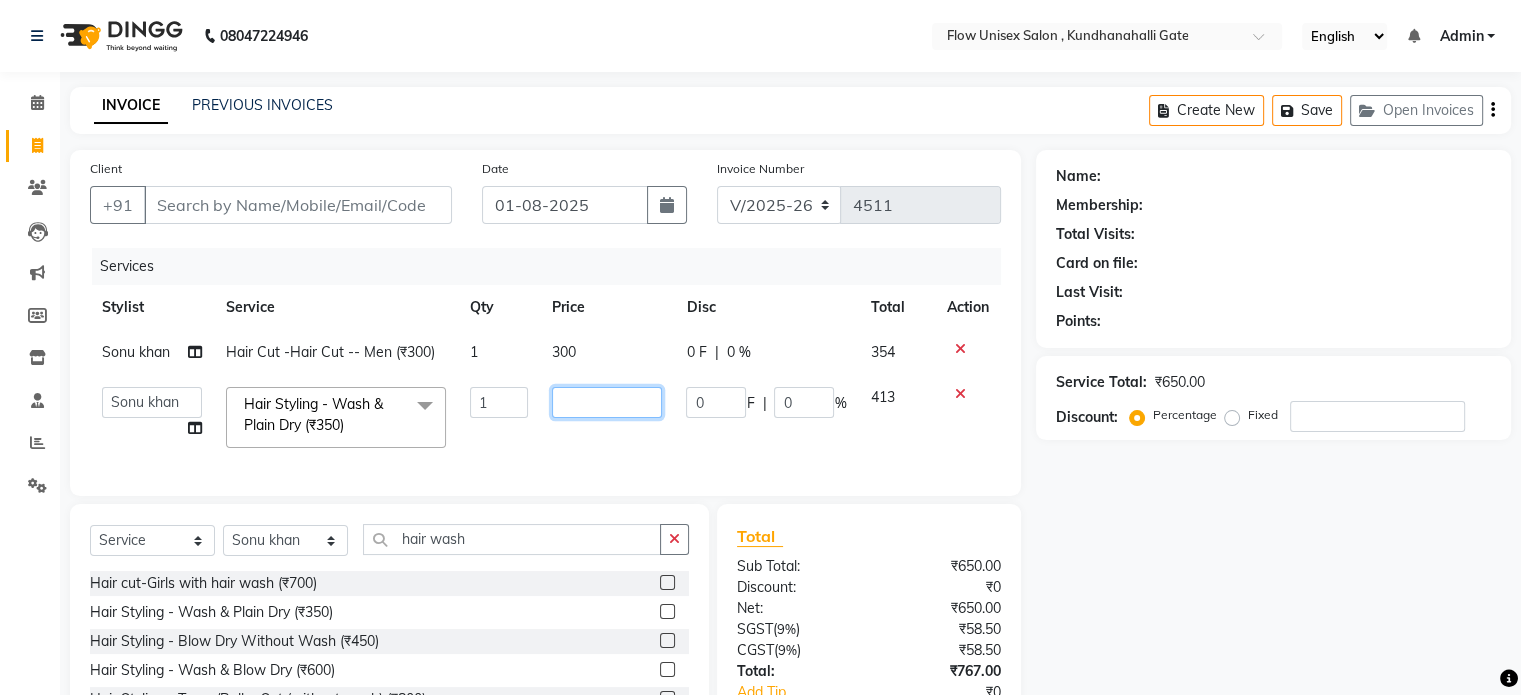 scroll, scrollTop: 0, scrollLeft: 0, axis: both 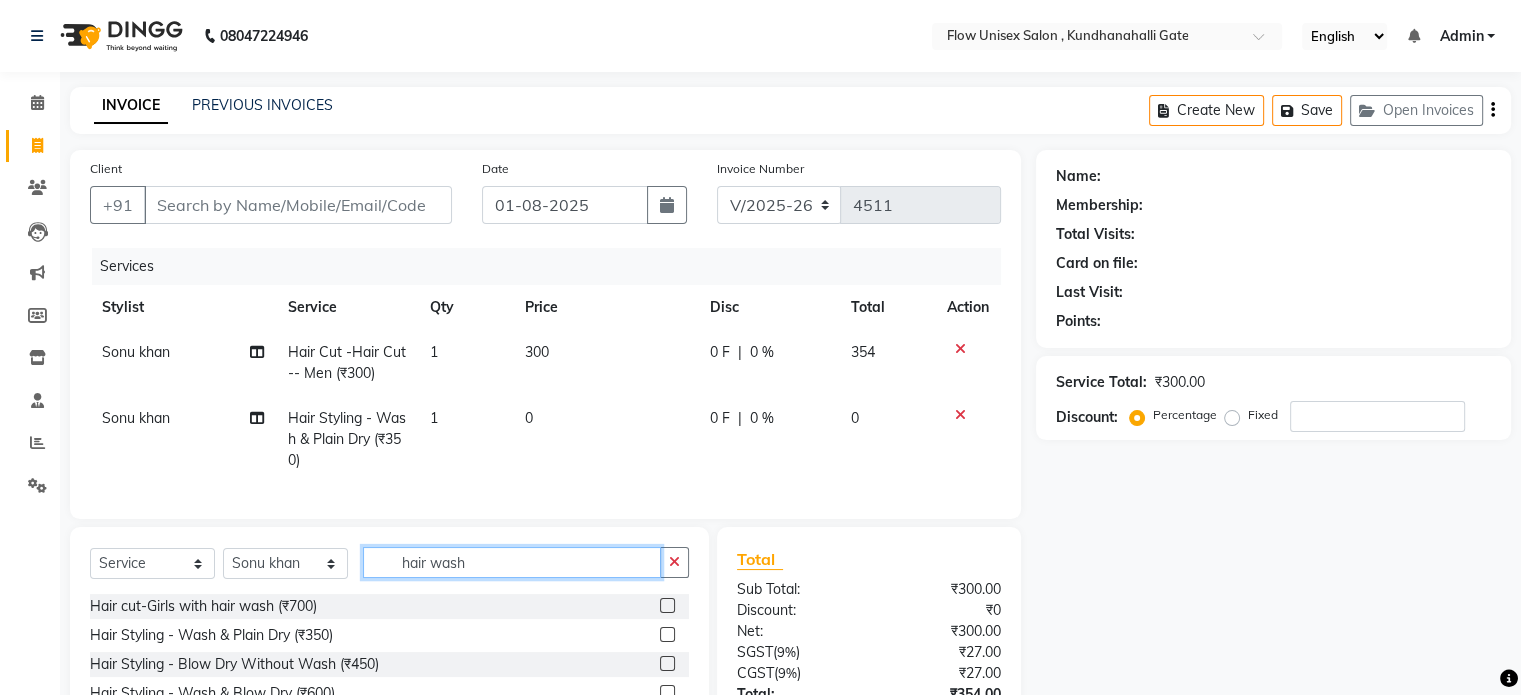 click on "Select  Service  Product  Membership  Package Voucher Prepaid Gift Card  Select Stylist anjana debbarma arman Deepa emlen jaseem Kishore Manjila monika debbarma Mustafa Nijamuddin Salmani Saluka Rai Sonu khan Thapa Geeta udhaya kumar M Vishnu Bhati hair wash Hair cut-Girls with hair wash (₹700)  Hair Styling  -  Wash & Plain Dry (₹350)  Hair Styling  -  Blow Dry Without Wash (₹450)  Hair Styling  -  Wash & Blow Dry (₹600)  Hair Styling  -  Tongs/Roller Set (without wash) (₹800)  Hair Styling  -  Tongs/Roller Set (with wash) (₹1000)  Hair Styling  -  Ironing (without wash) (₹900)  Hair Styling  -  Ironing (with wash) (₹1000)  Hair styling-Botox&keratin Wash (₹450)" 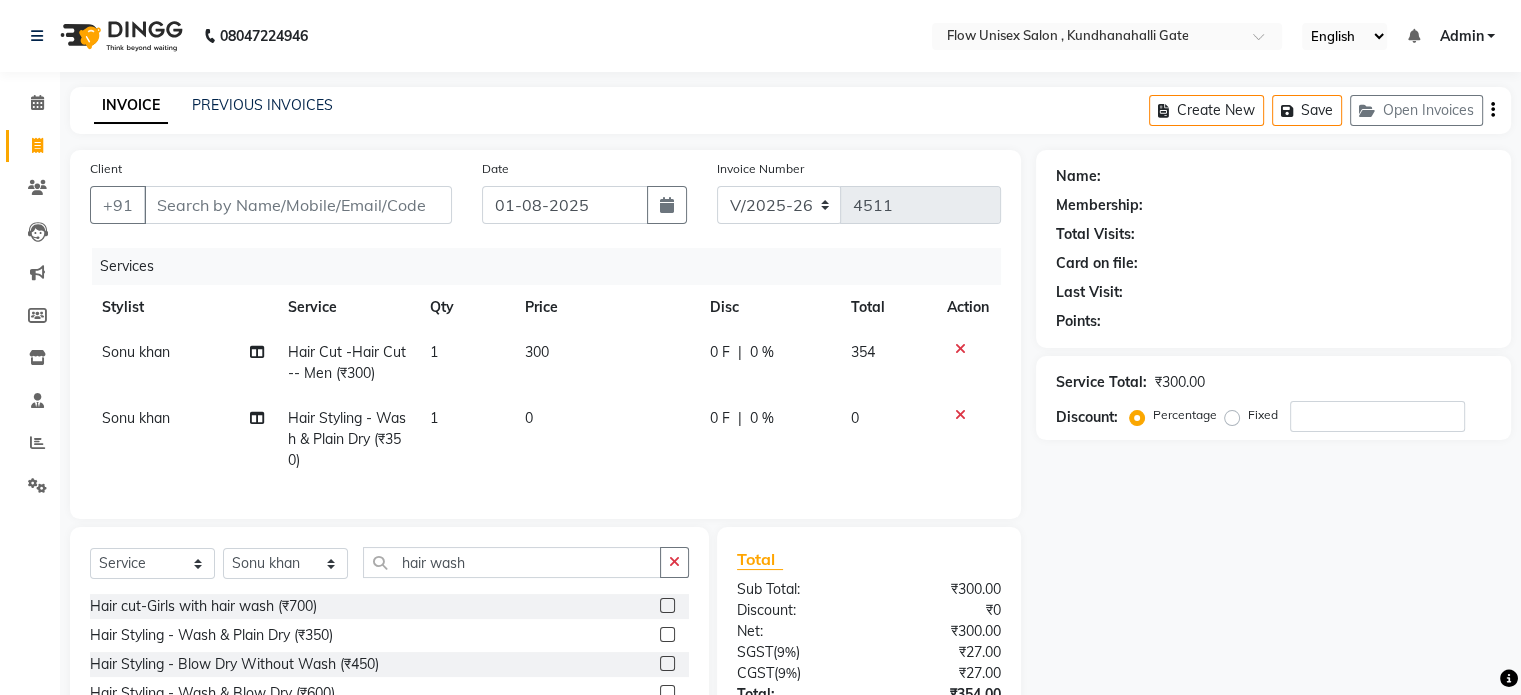 click on "Sonu khan" 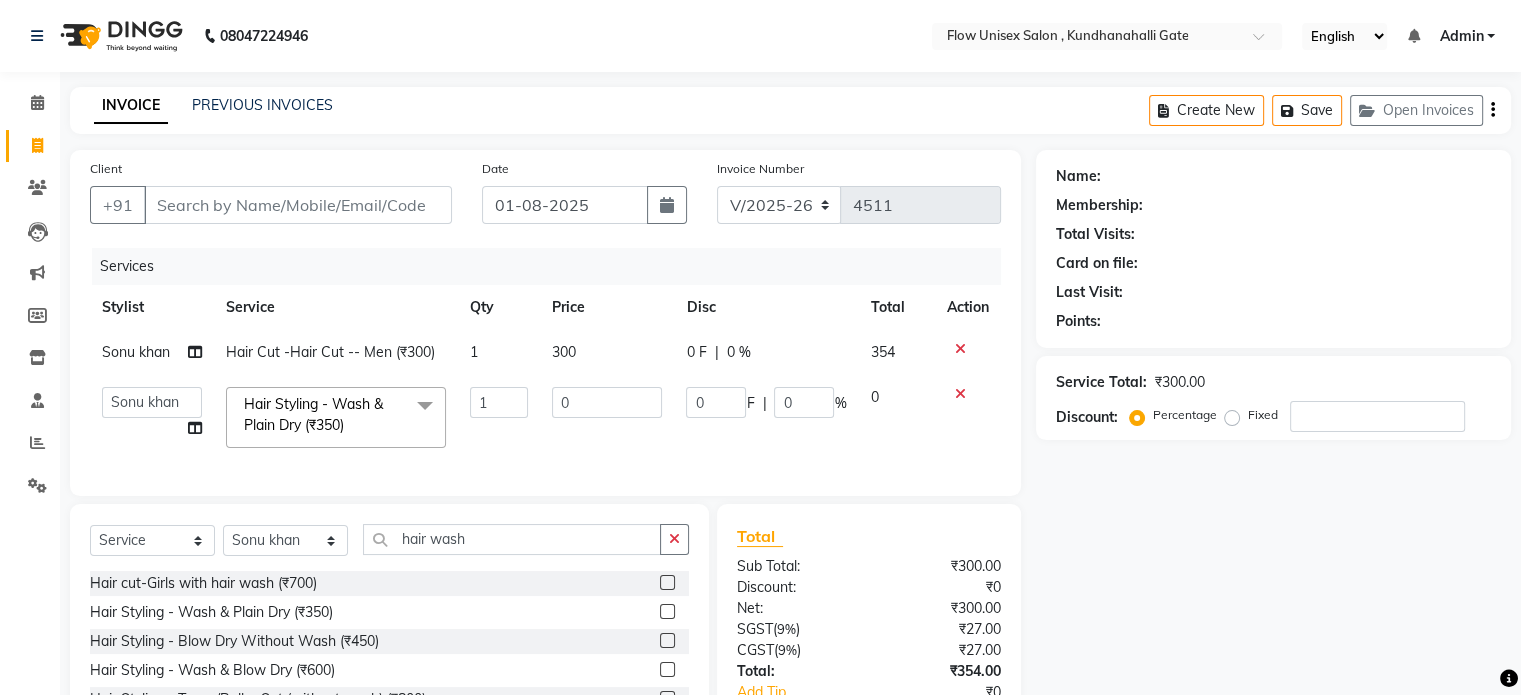 click on "Hair Styling  -  Wash & Plain Dry (₹350)" 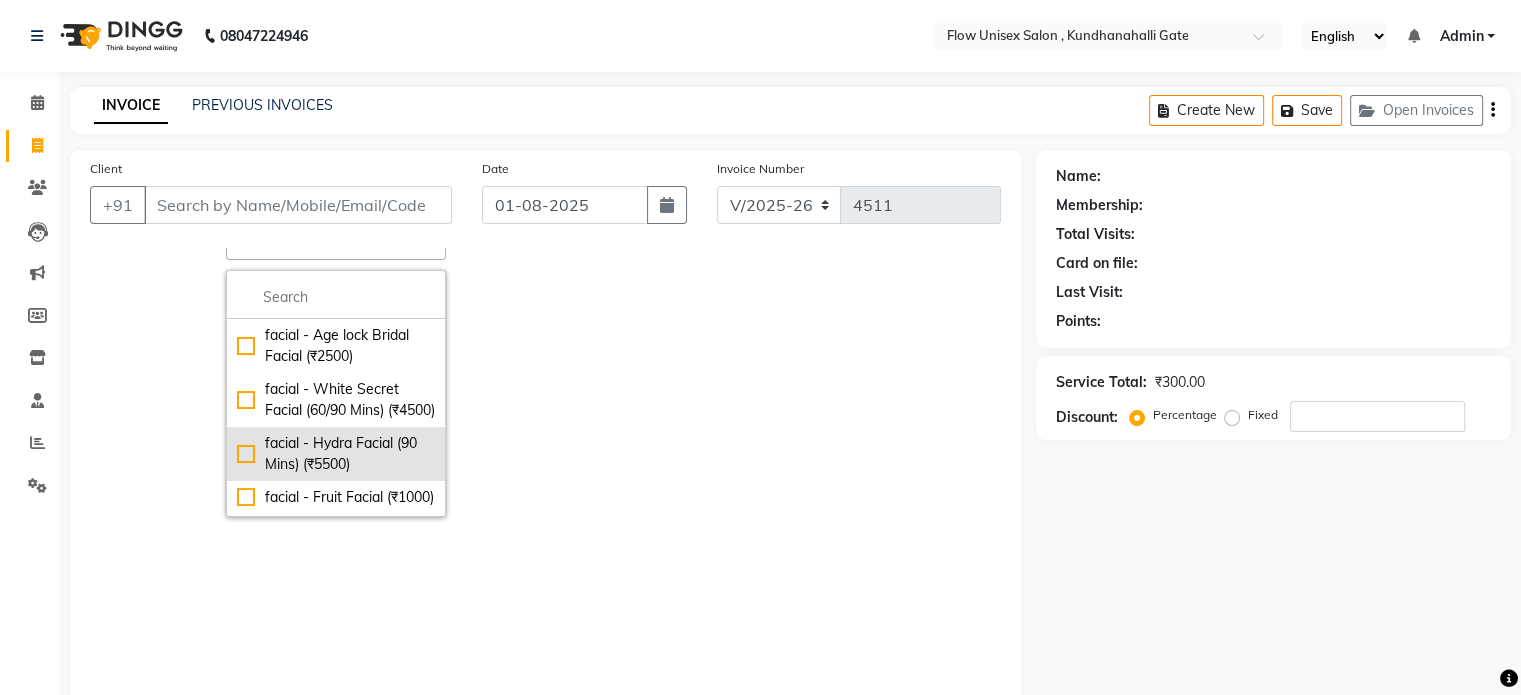 scroll, scrollTop: 200, scrollLeft: 0, axis: vertical 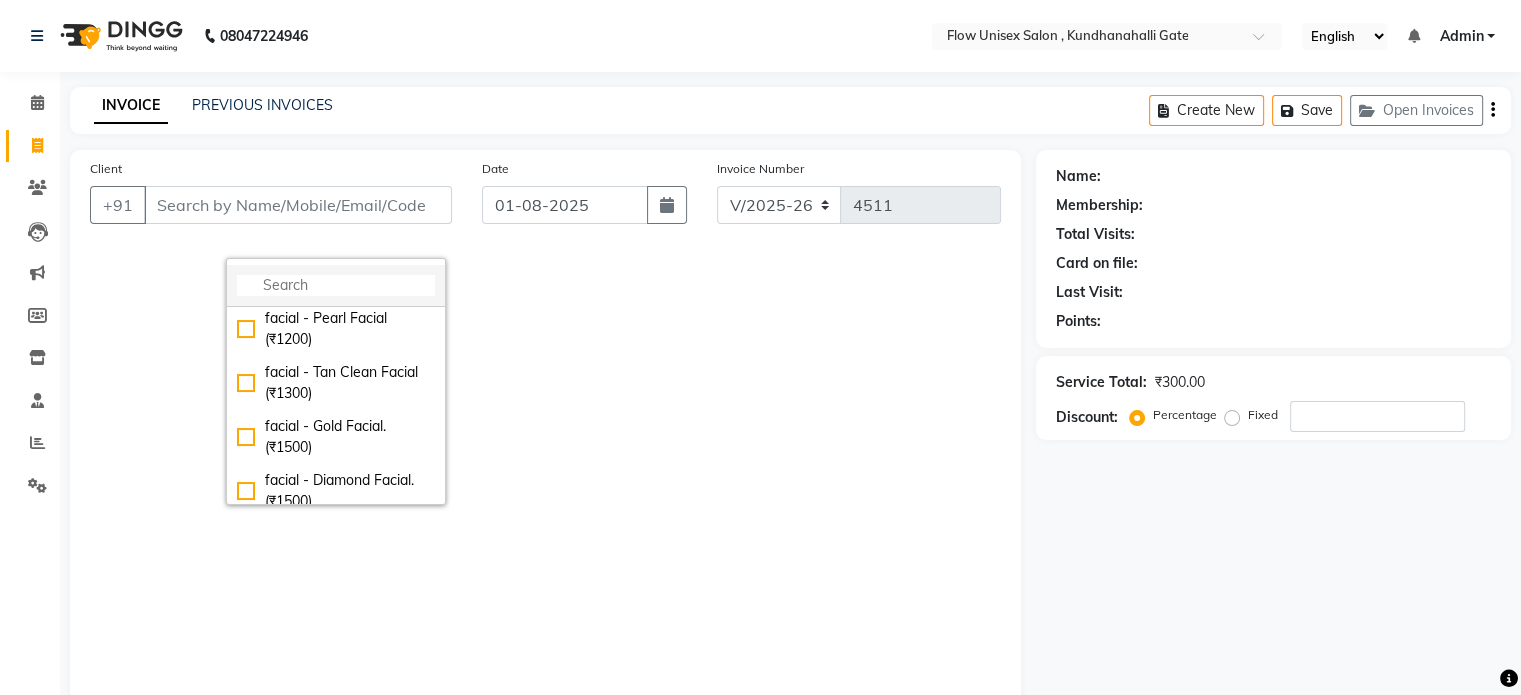click 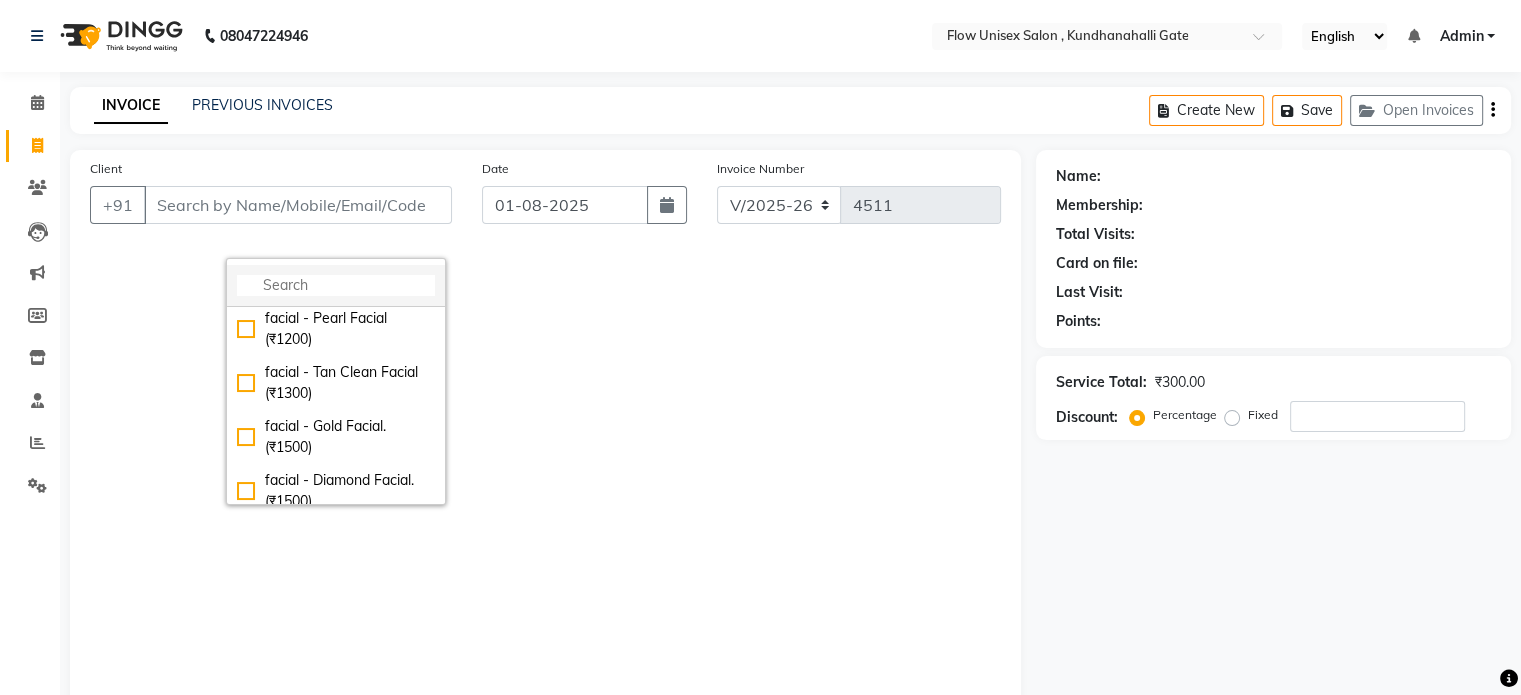 click 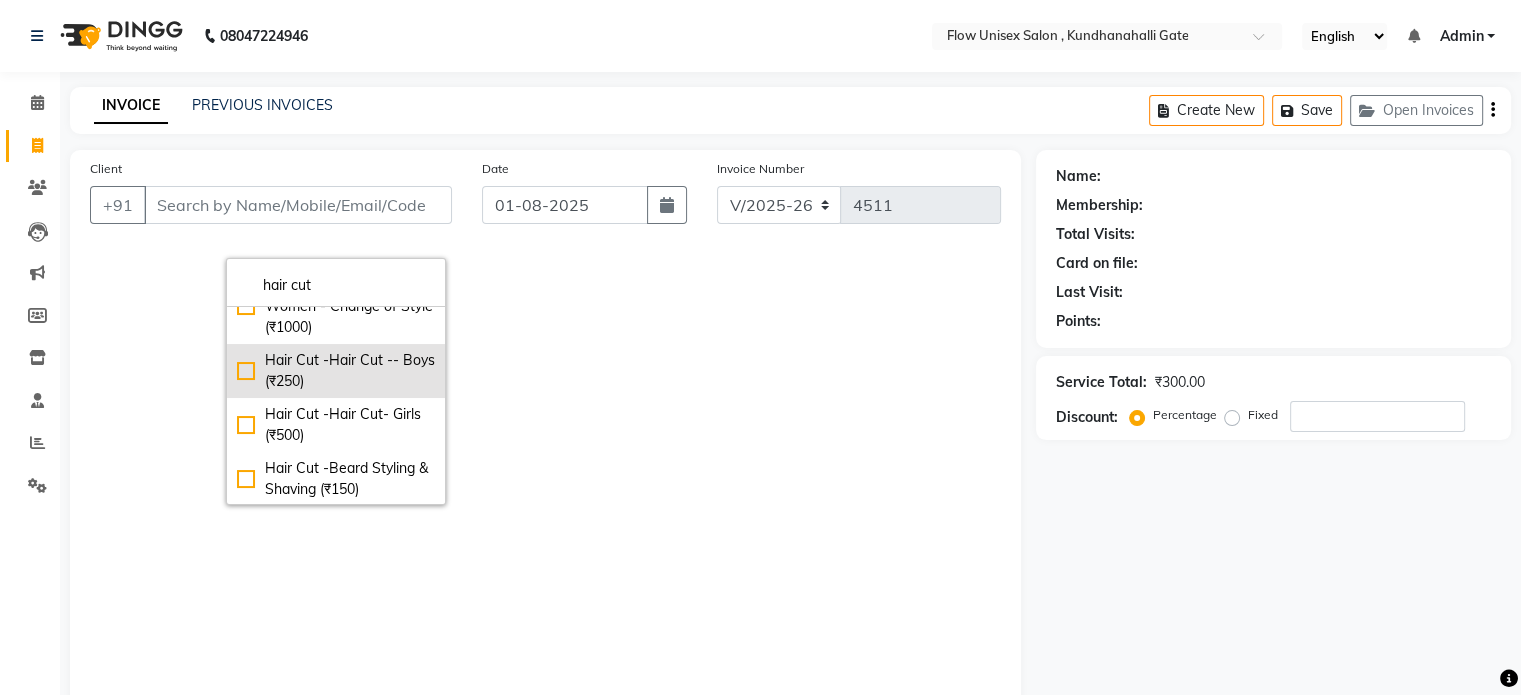 scroll, scrollTop: 0, scrollLeft: 0, axis: both 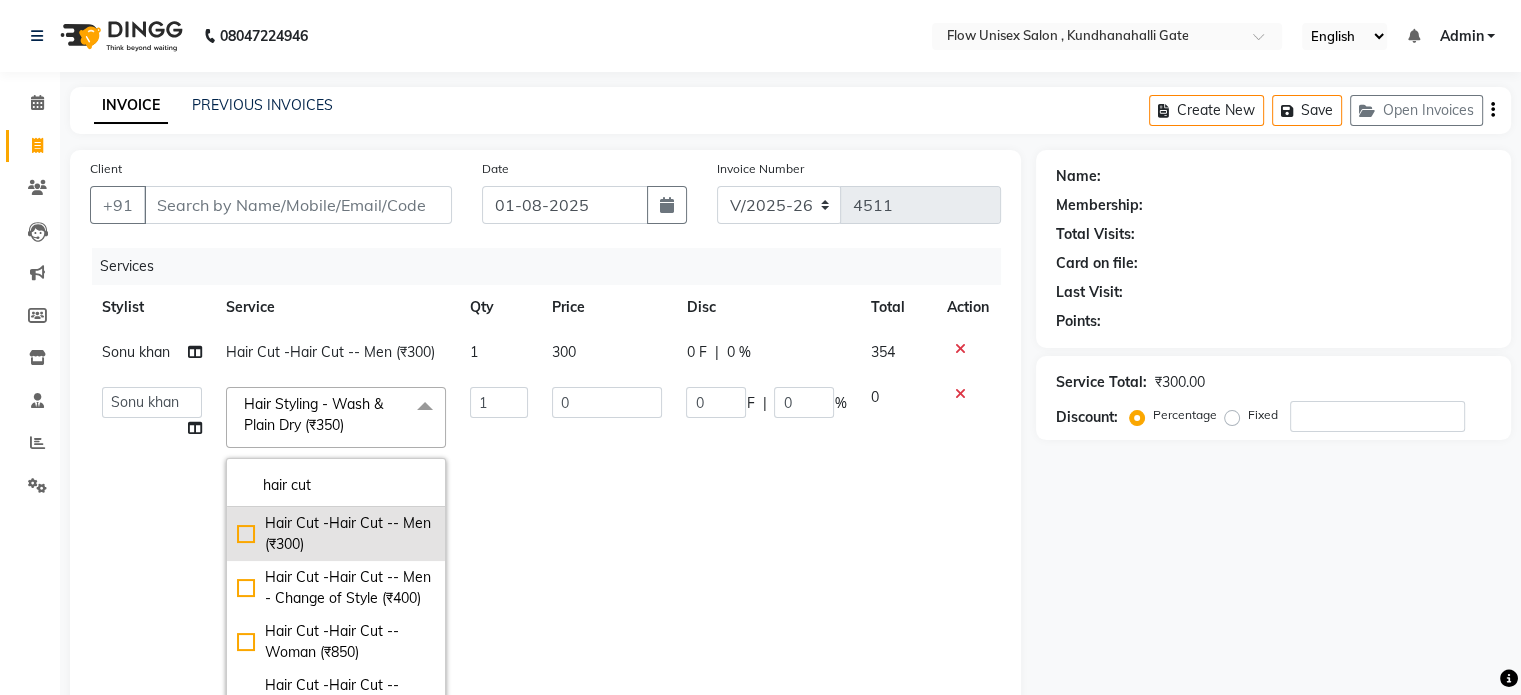type on "hair cut" 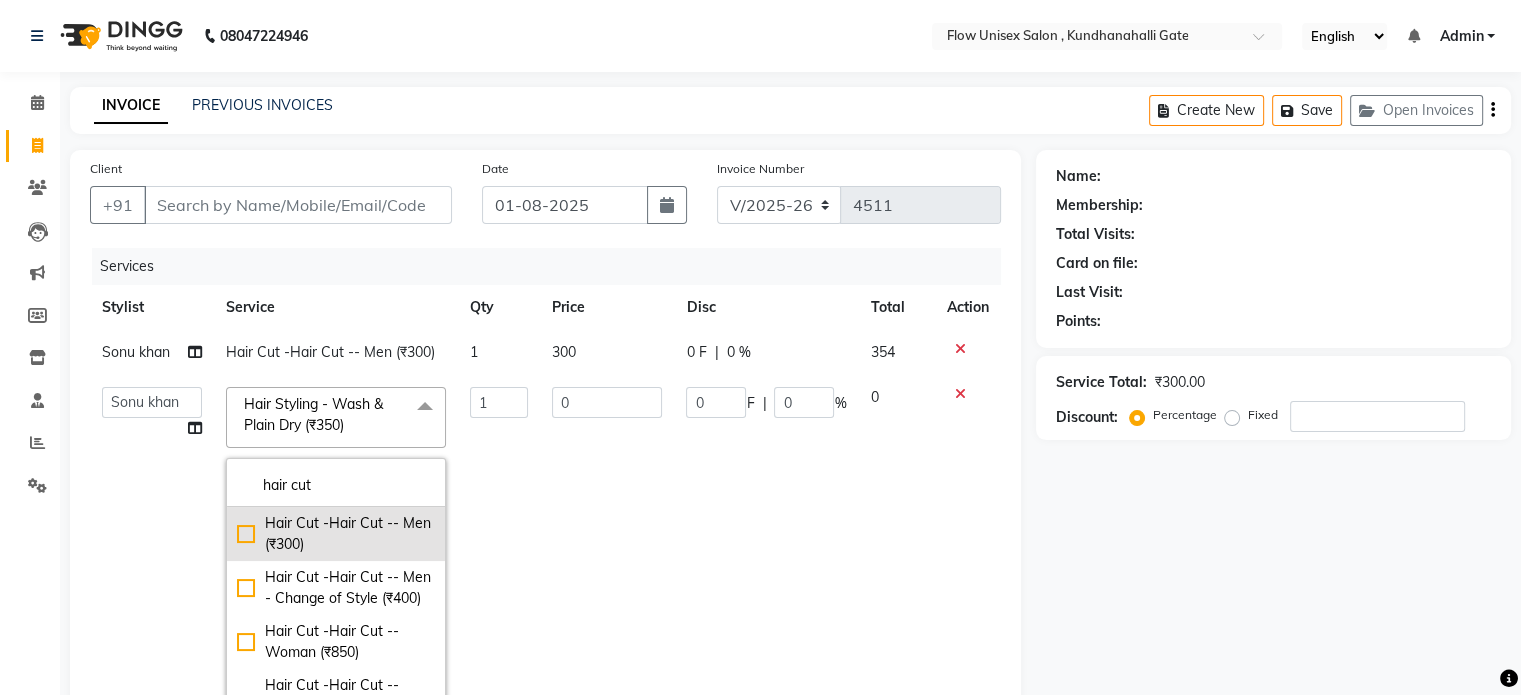 click on "Hair Cut -Hair Cut -- Men (₹300)" 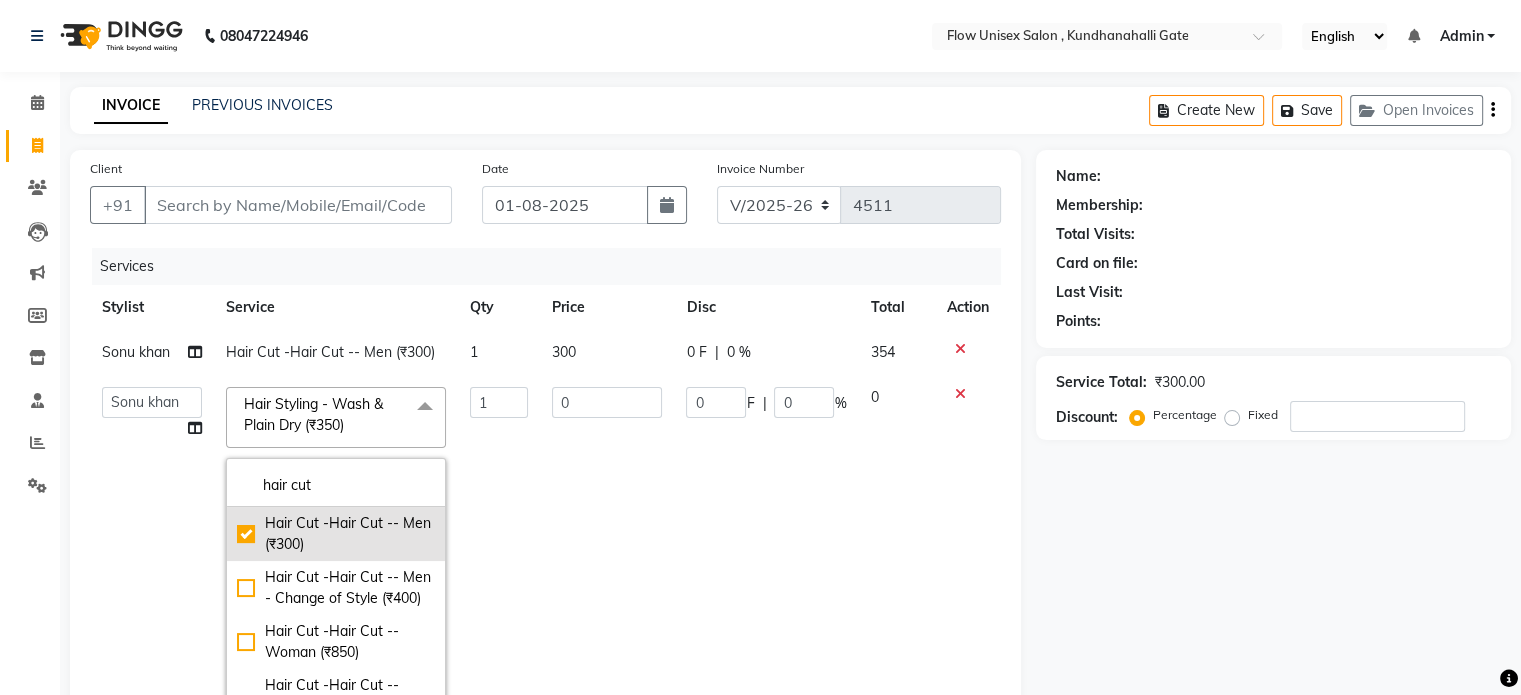 checkbox on "true" 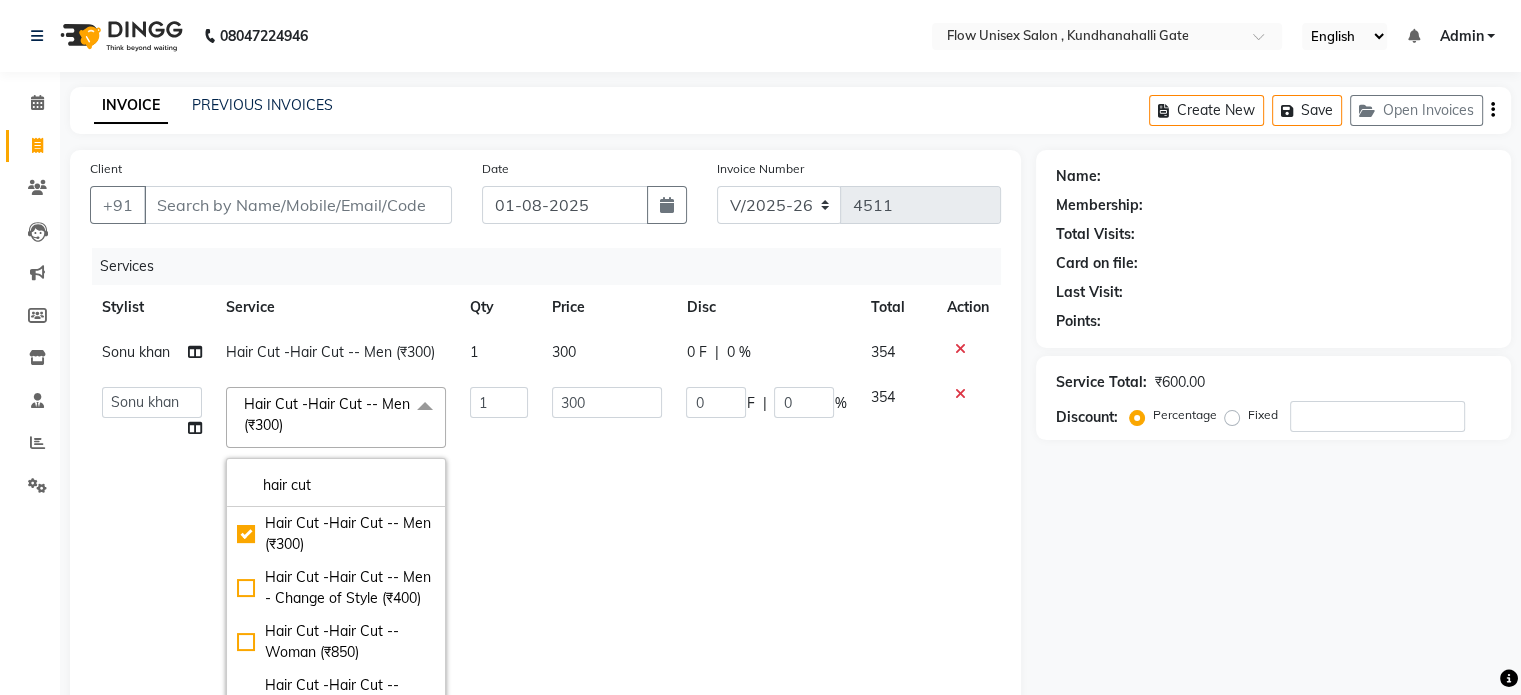 click on "300" 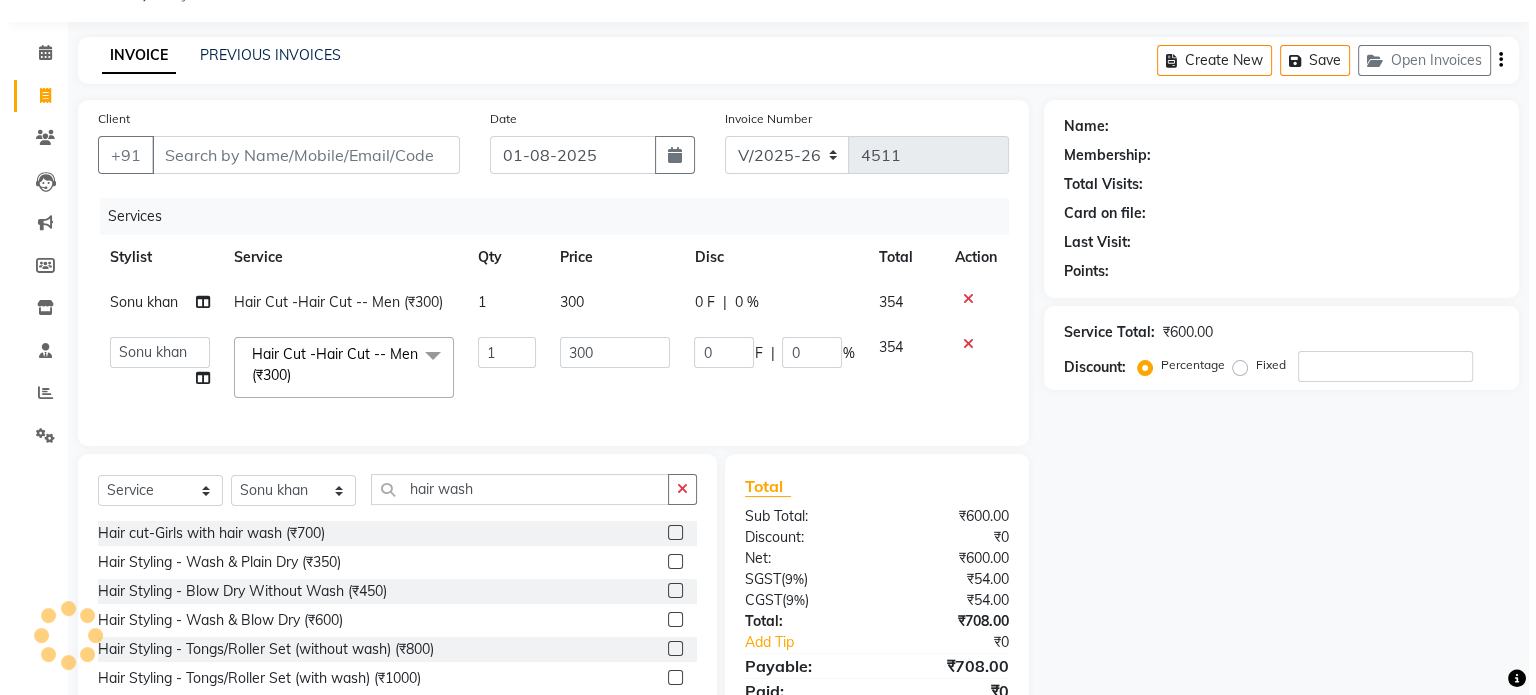 scroll, scrollTop: 49, scrollLeft: 0, axis: vertical 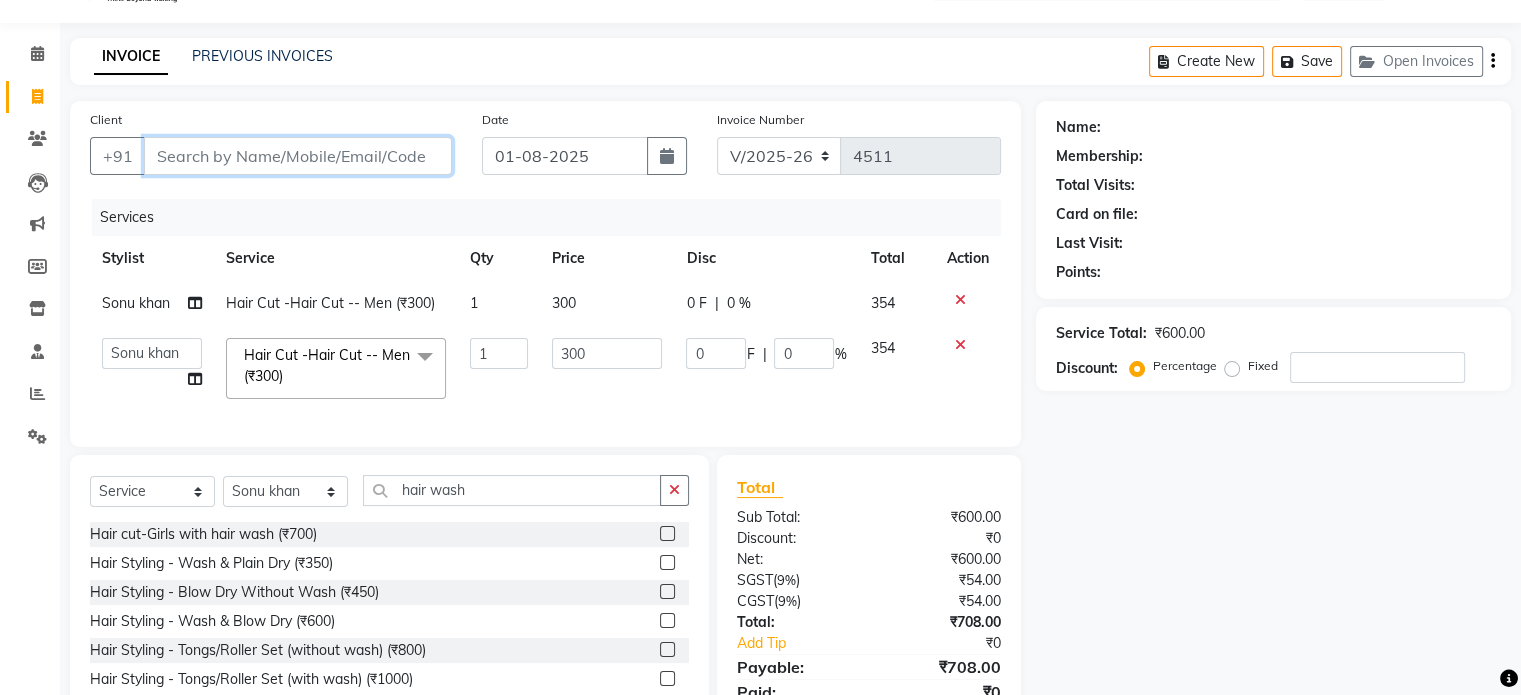click on "Client" at bounding box center (298, 156) 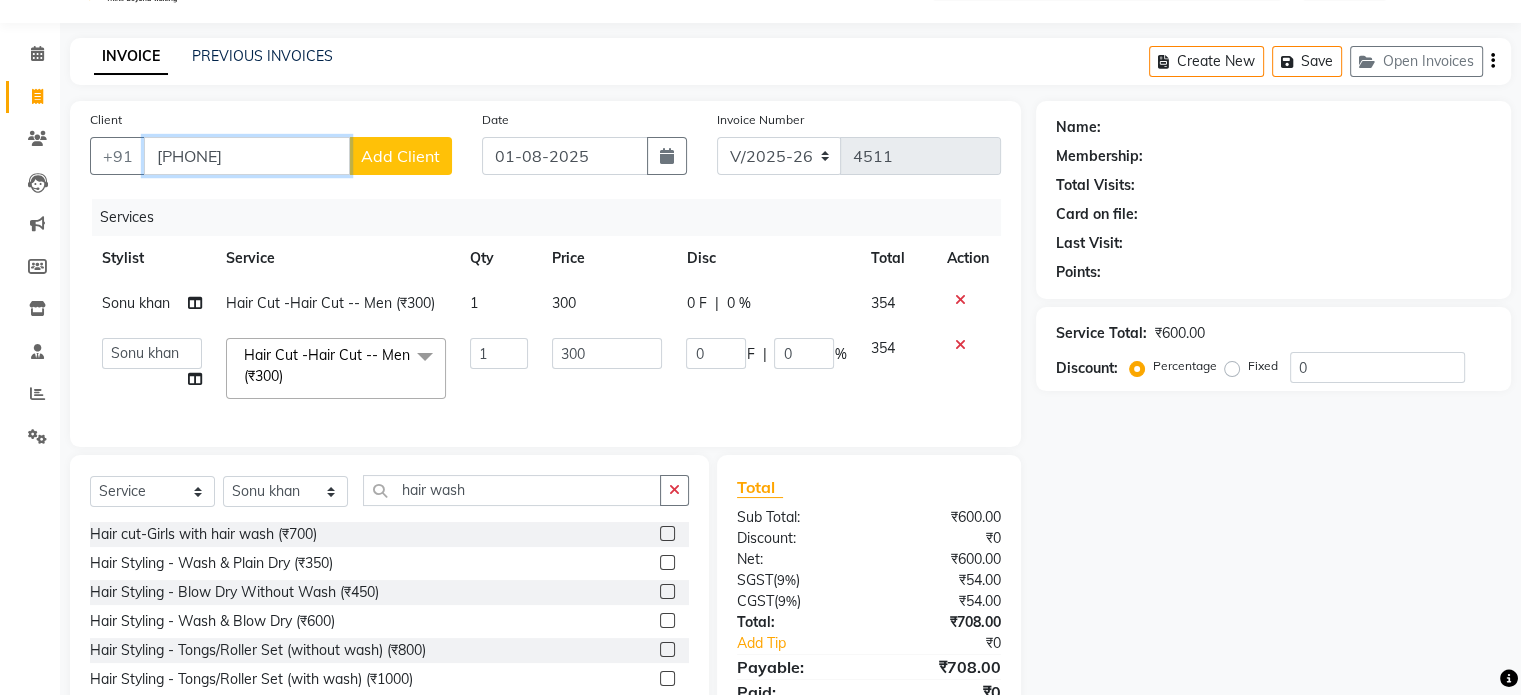 type on "6377982819" 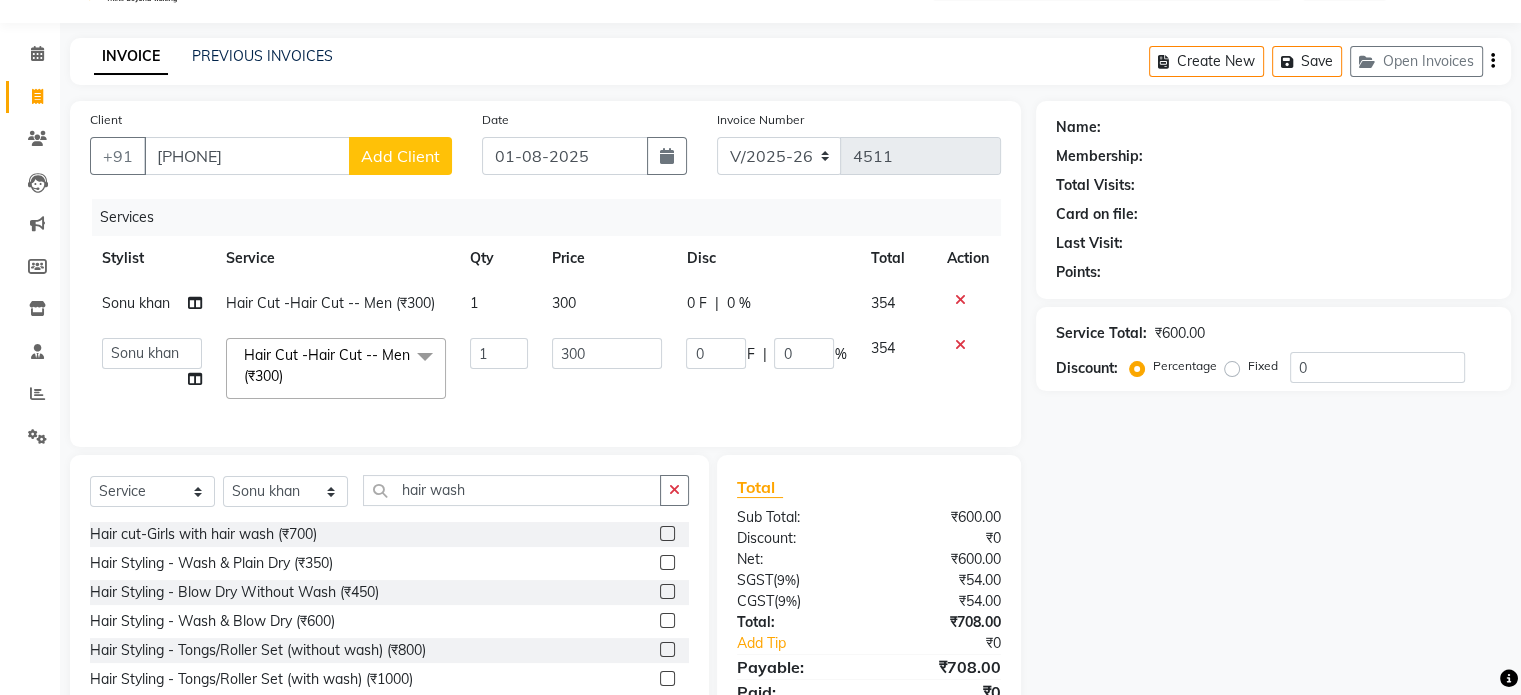 click on "Add Client" 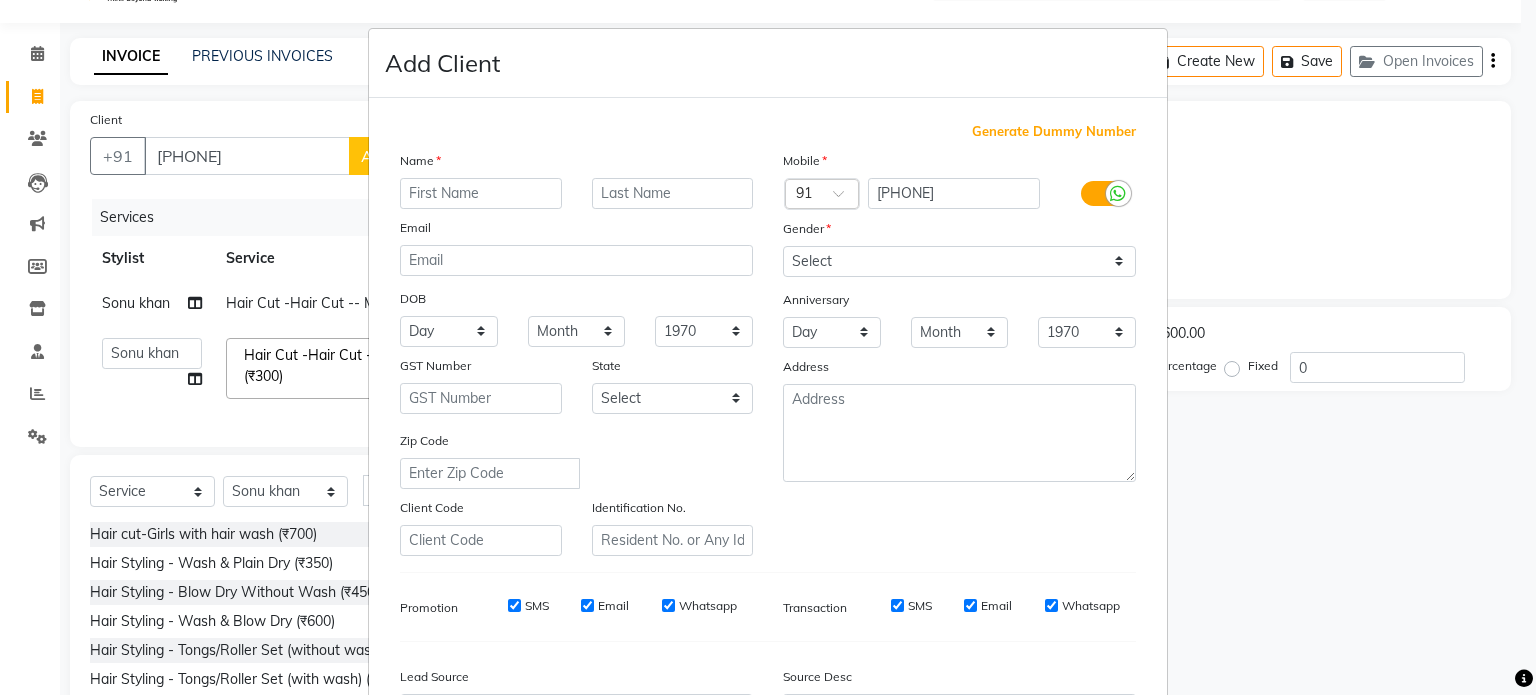 click at bounding box center (481, 193) 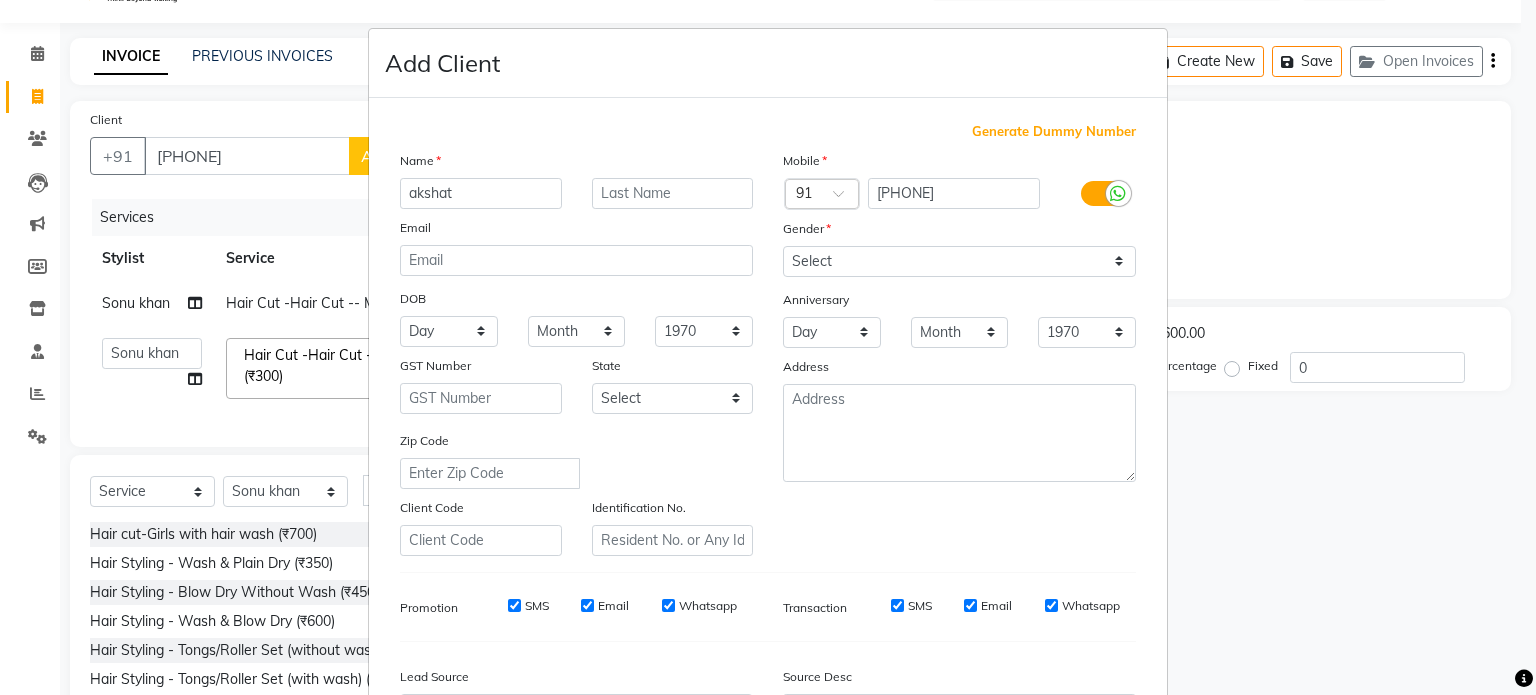 type on "akshat" 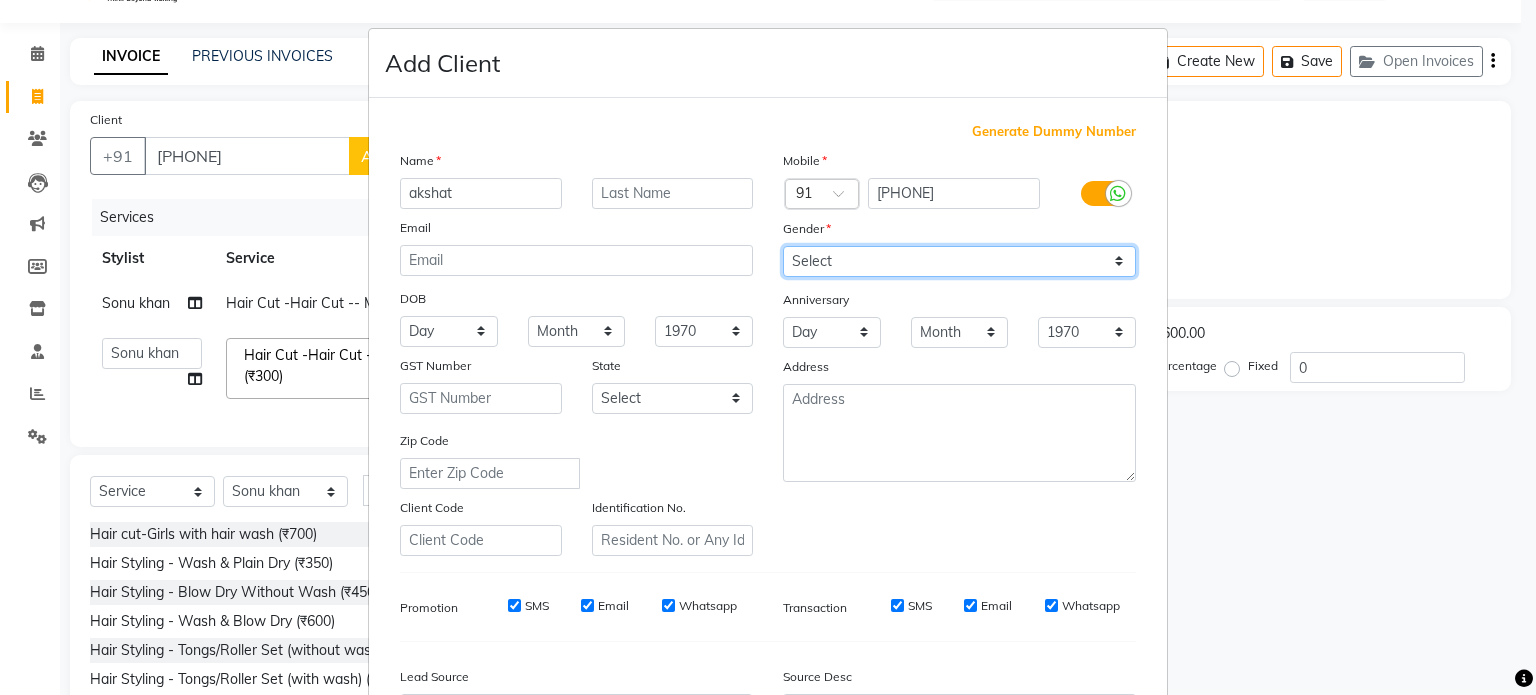 click on "Select Male Female Other Prefer Not To Say" at bounding box center [959, 261] 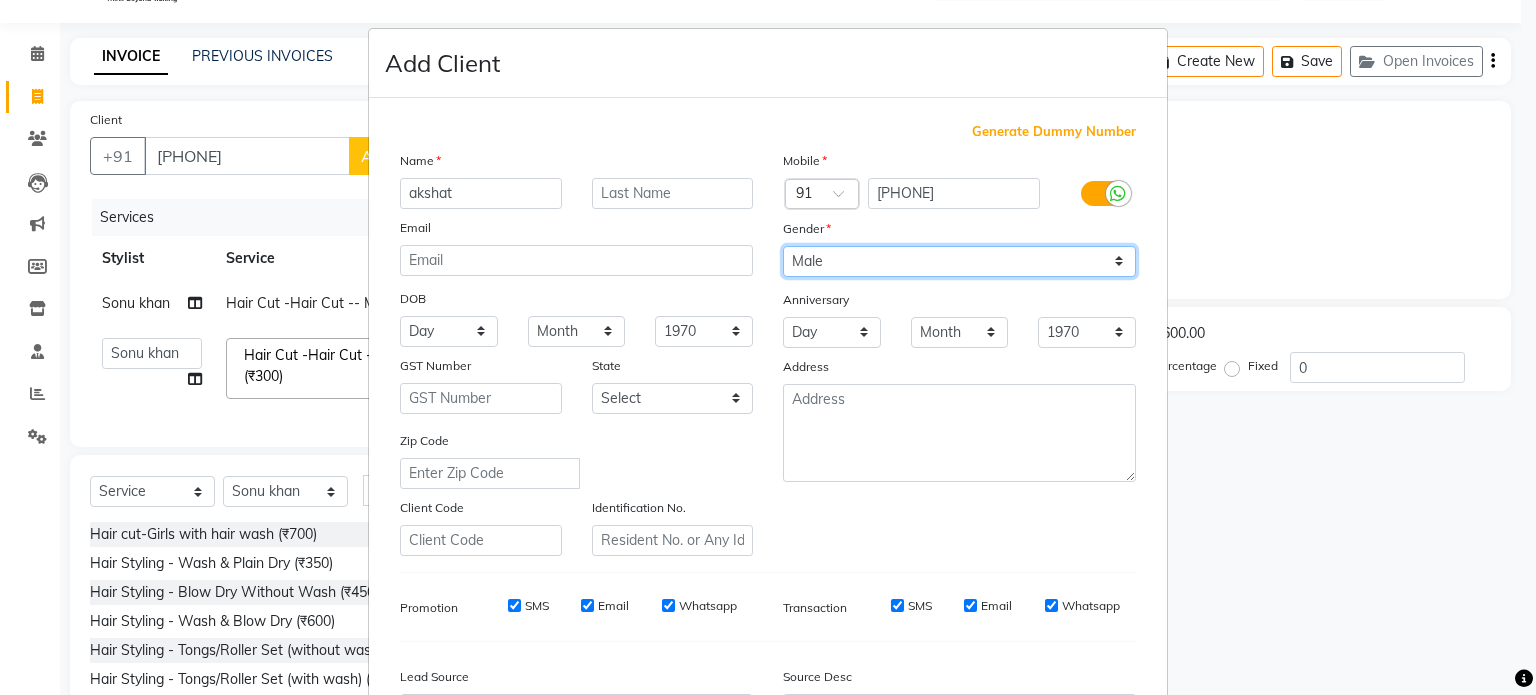 click on "Select Male Female Other Prefer Not To Say" at bounding box center (959, 261) 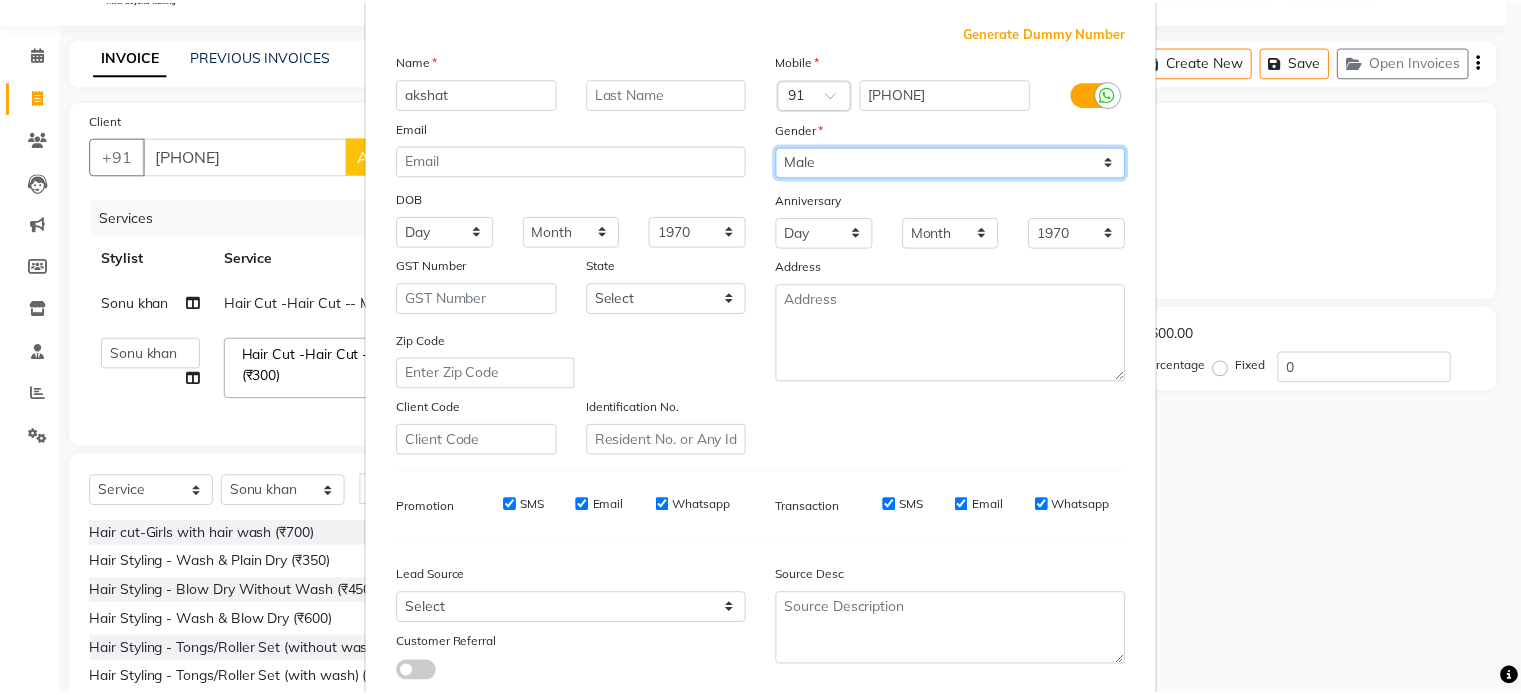scroll, scrollTop: 237, scrollLeft: 0, axis: vertical 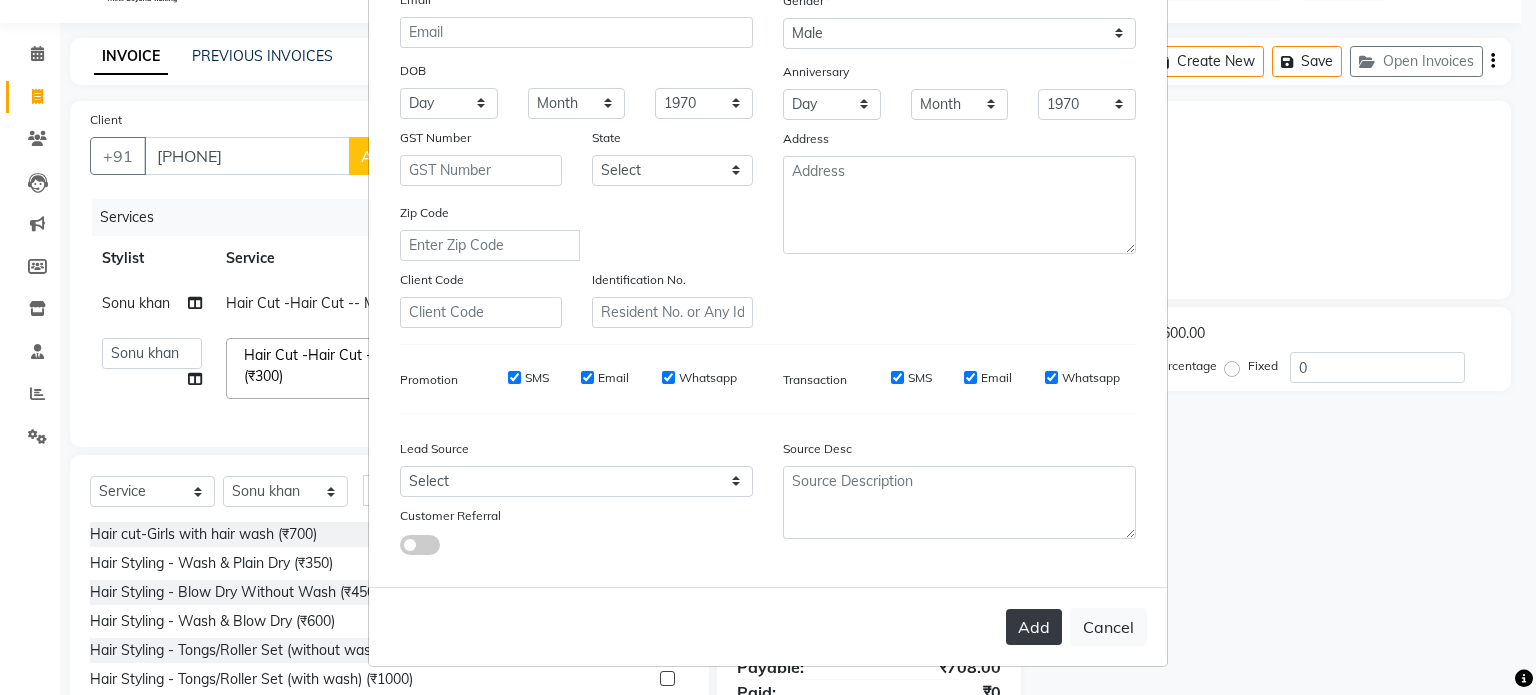 click on "Add" at bounding box center (1034, 627) 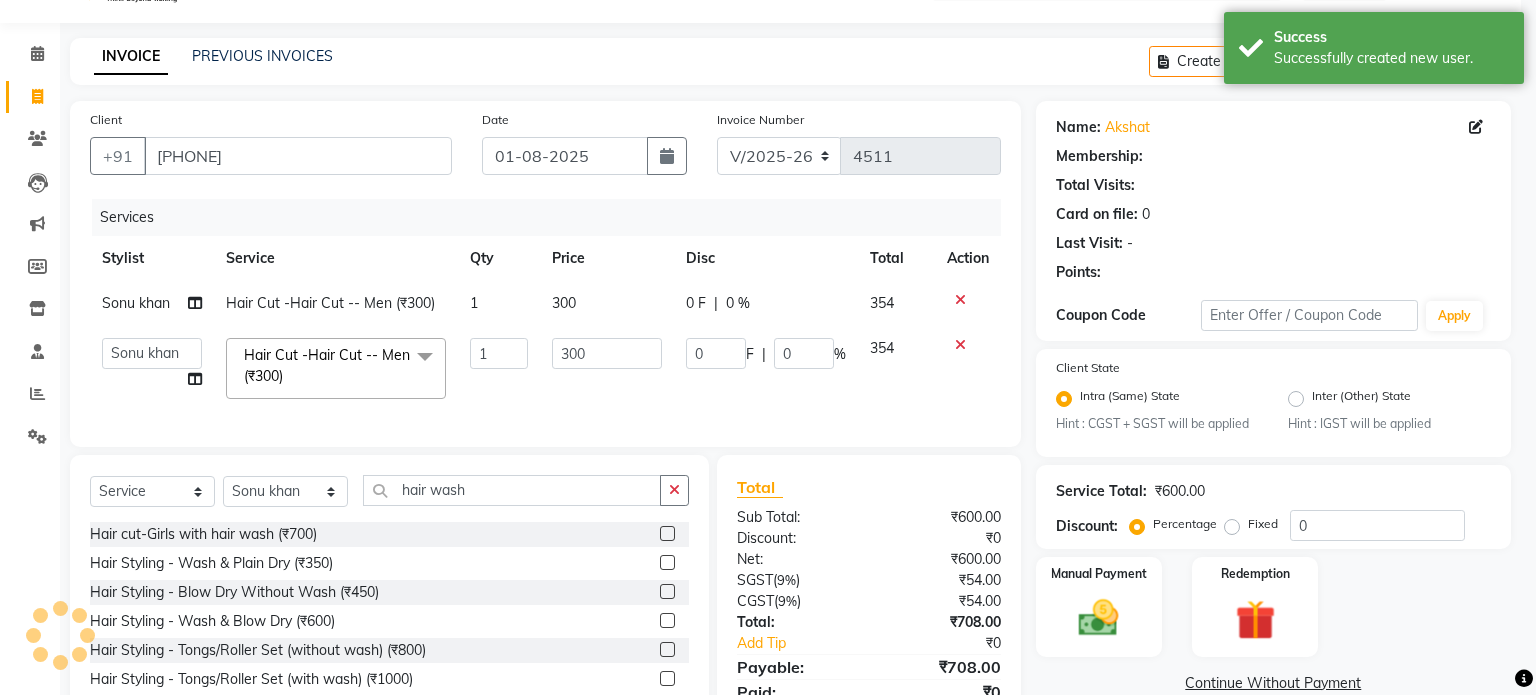 select on "1: Object" 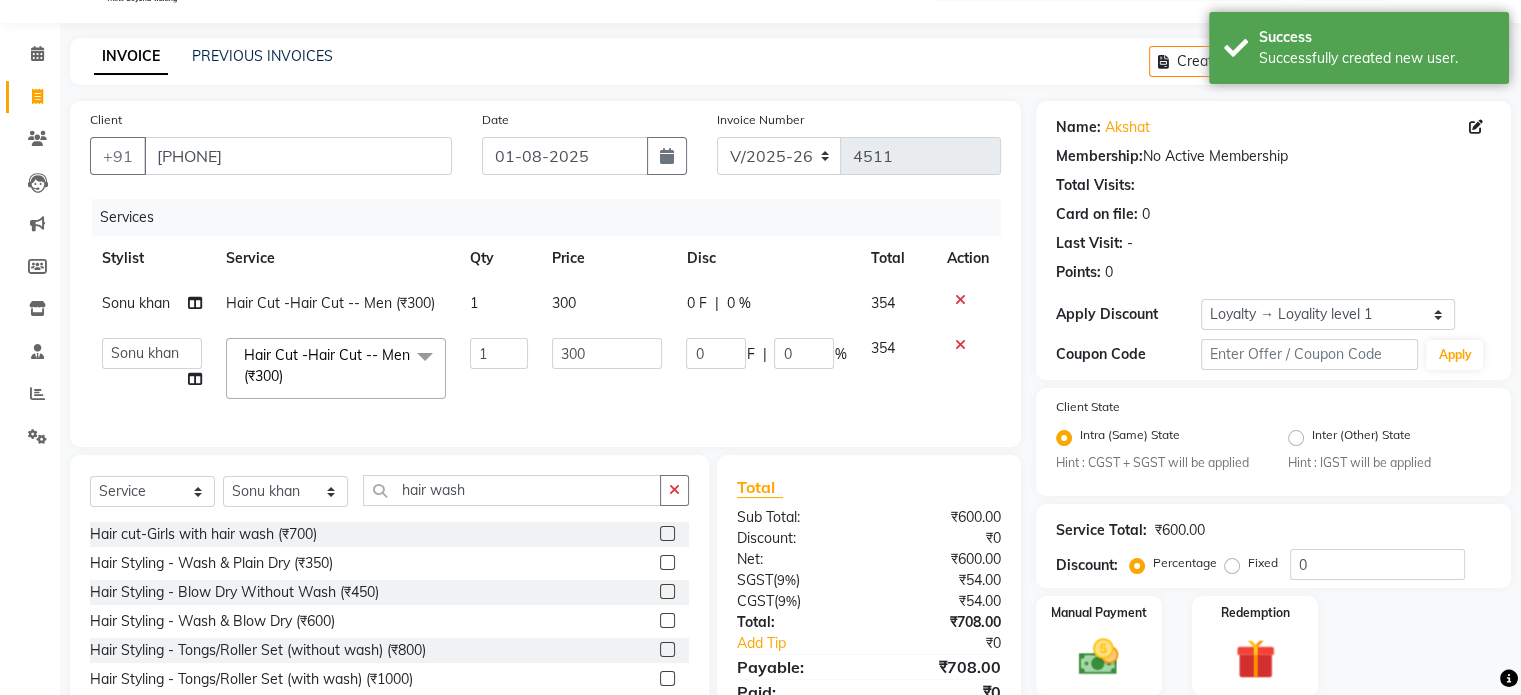 scroll, scrollTop: 149, scrollLeft: 0, axis: vertical 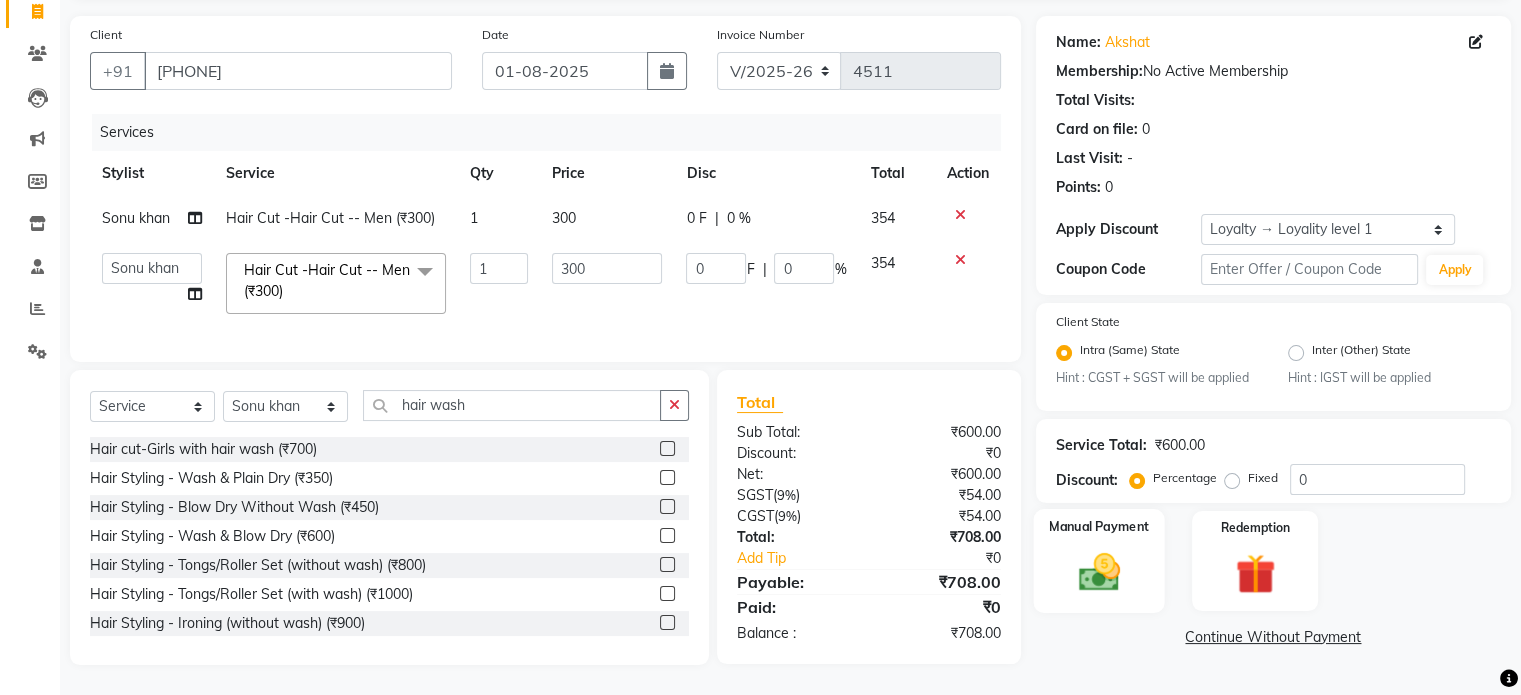 click 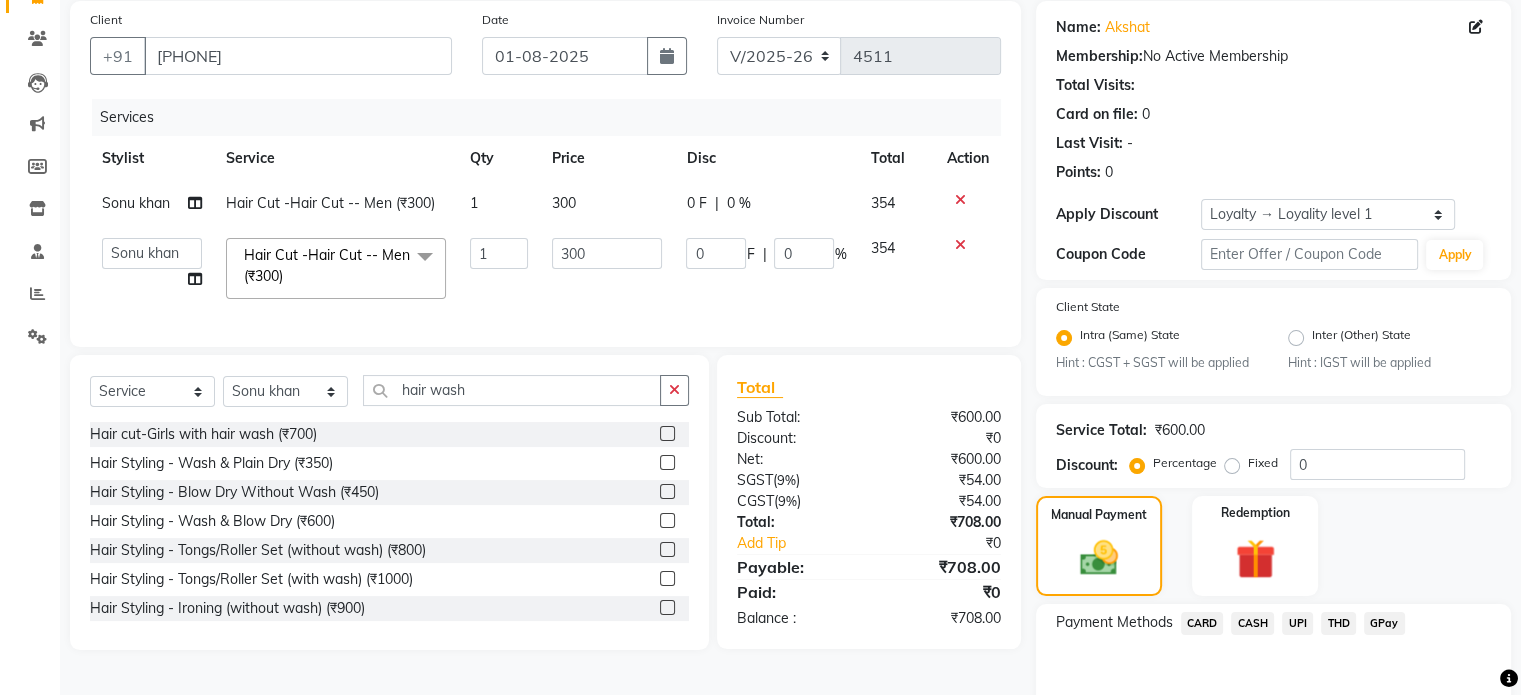 drag, startPoint x: 1304, startPoint y: 627, endPoint x: 1298, endPoint y: 567, distance: 60.299255 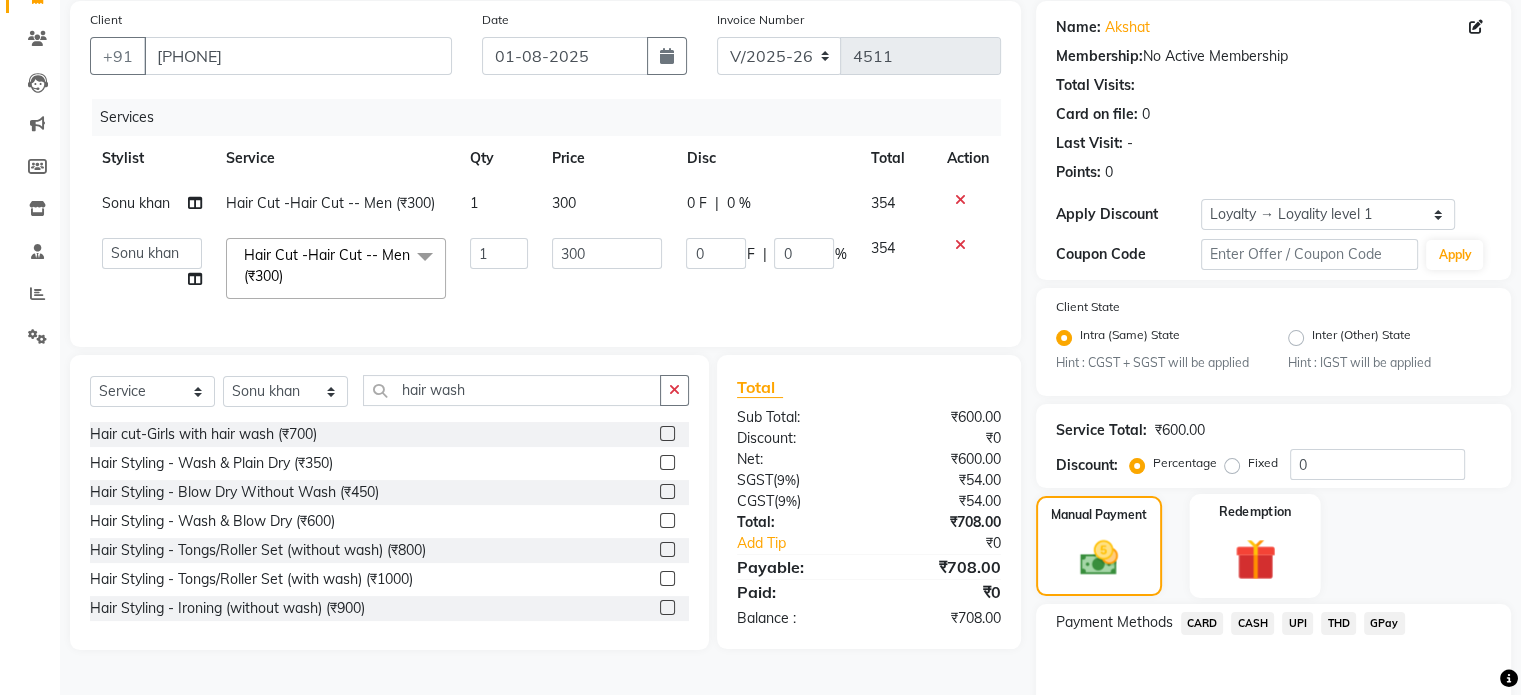 click on "UPI" 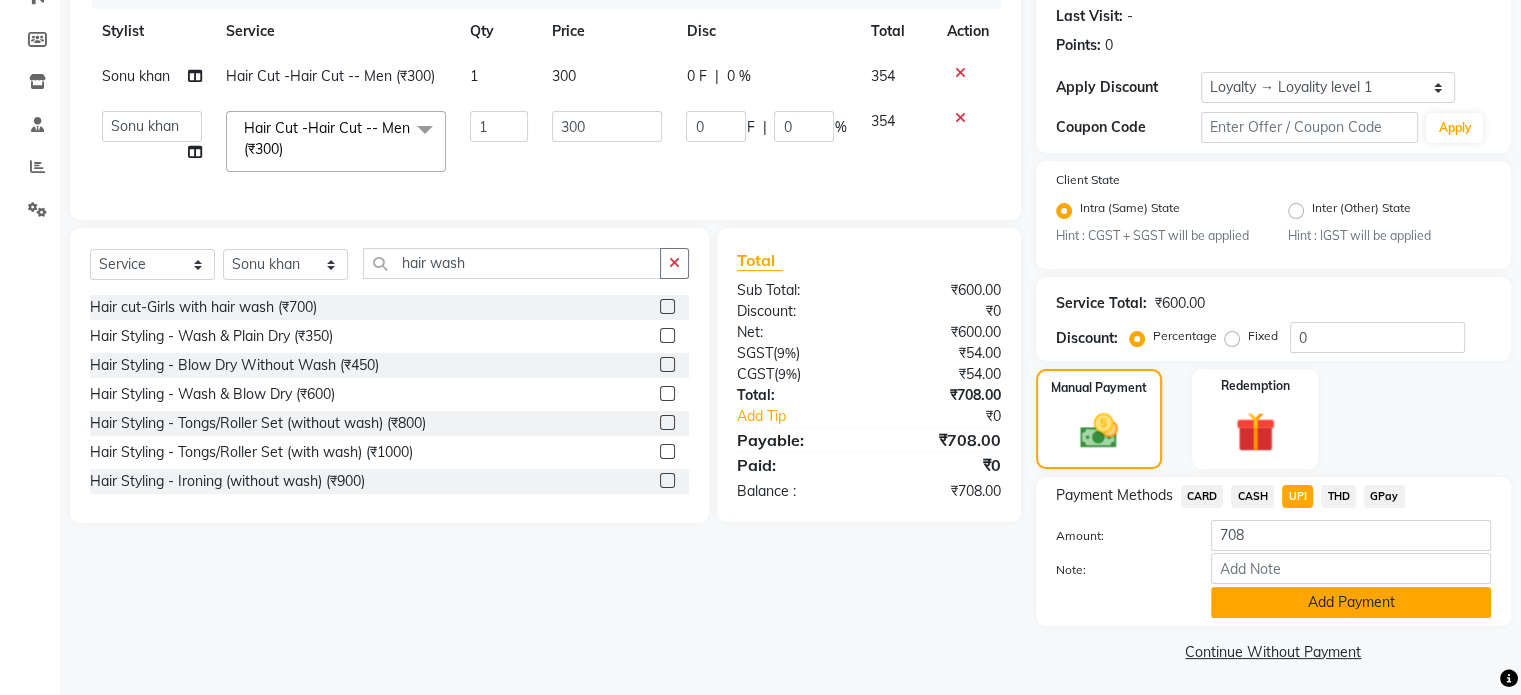 scroll, scrollTop: 281, scrollLeft: 0, axis: vertical 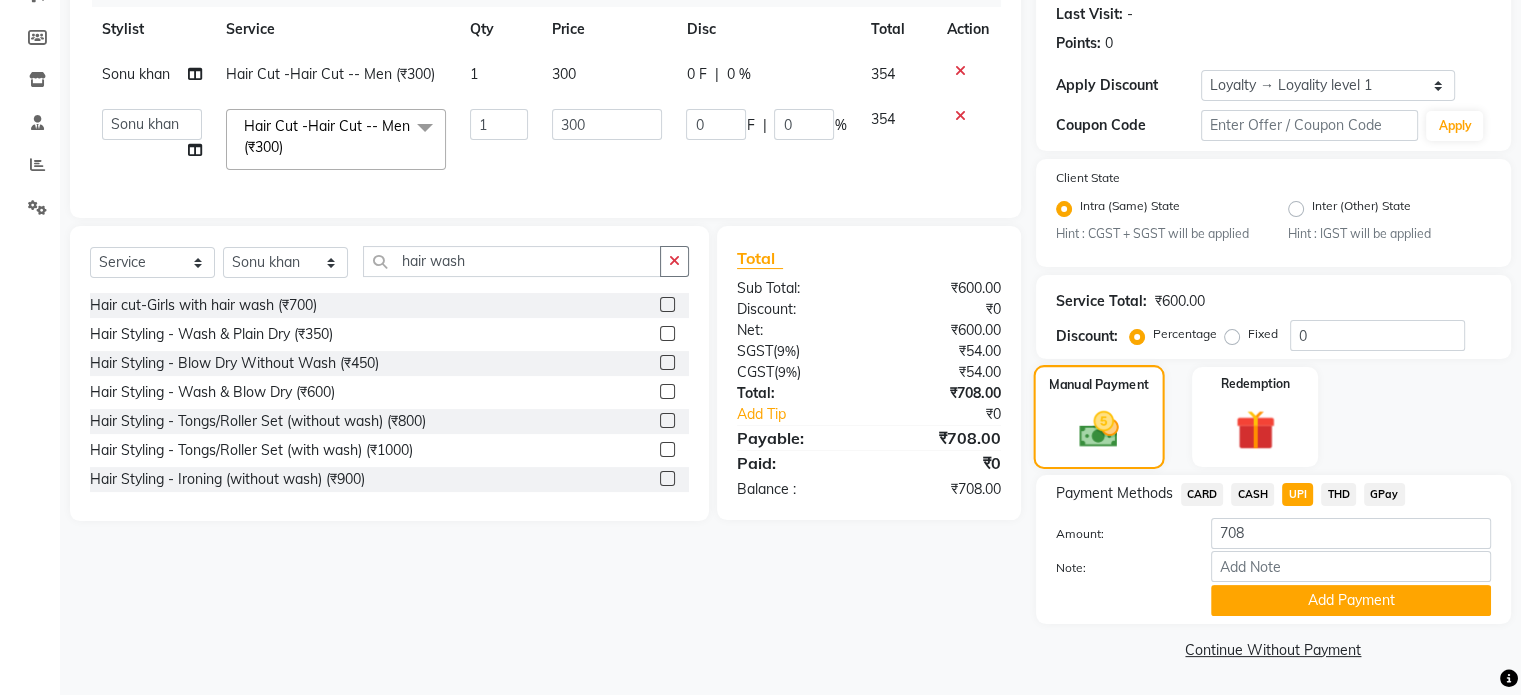 drag, startPoint x: 1278, startPoint y: 599, endPoint x: 1040, endPoint y: 418, distance: 299.00668 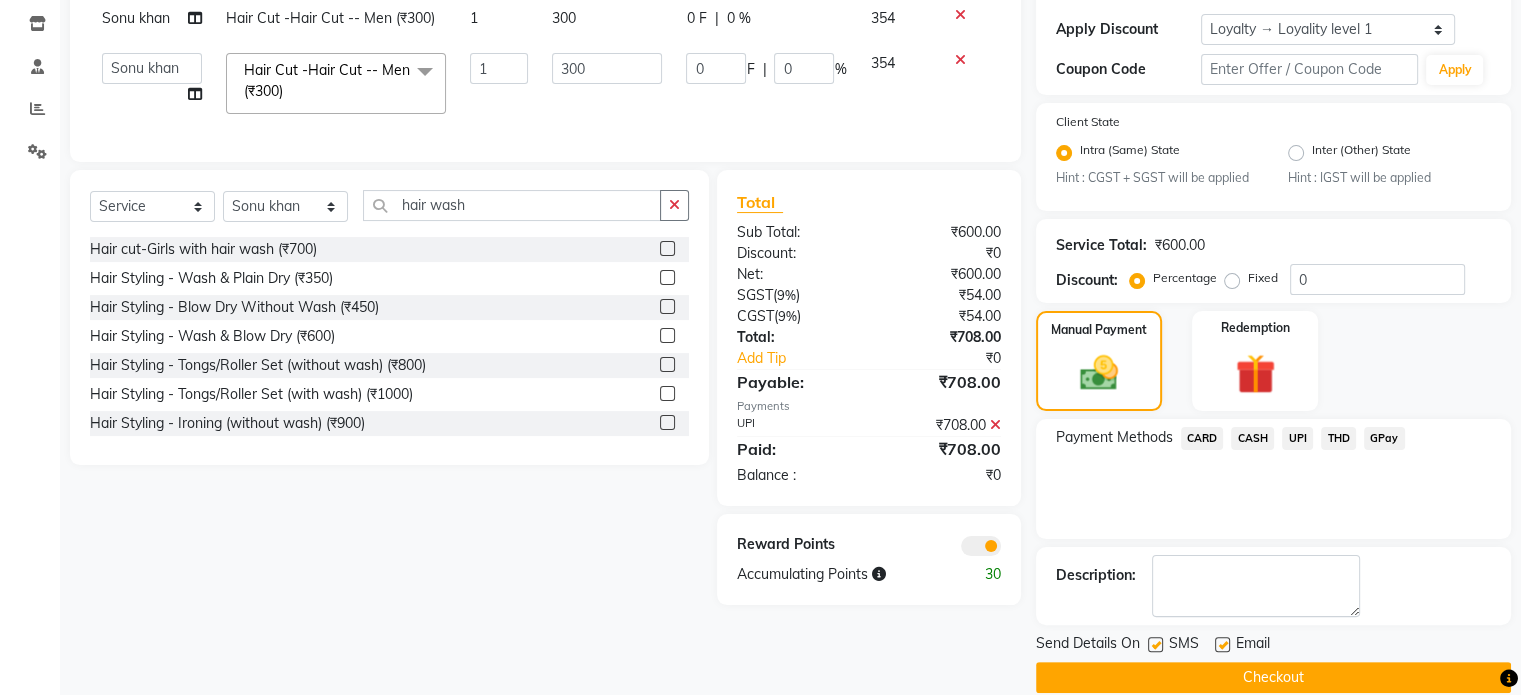 scroll, scrollTop: 363, scrollLeft: 0, axis: vertical 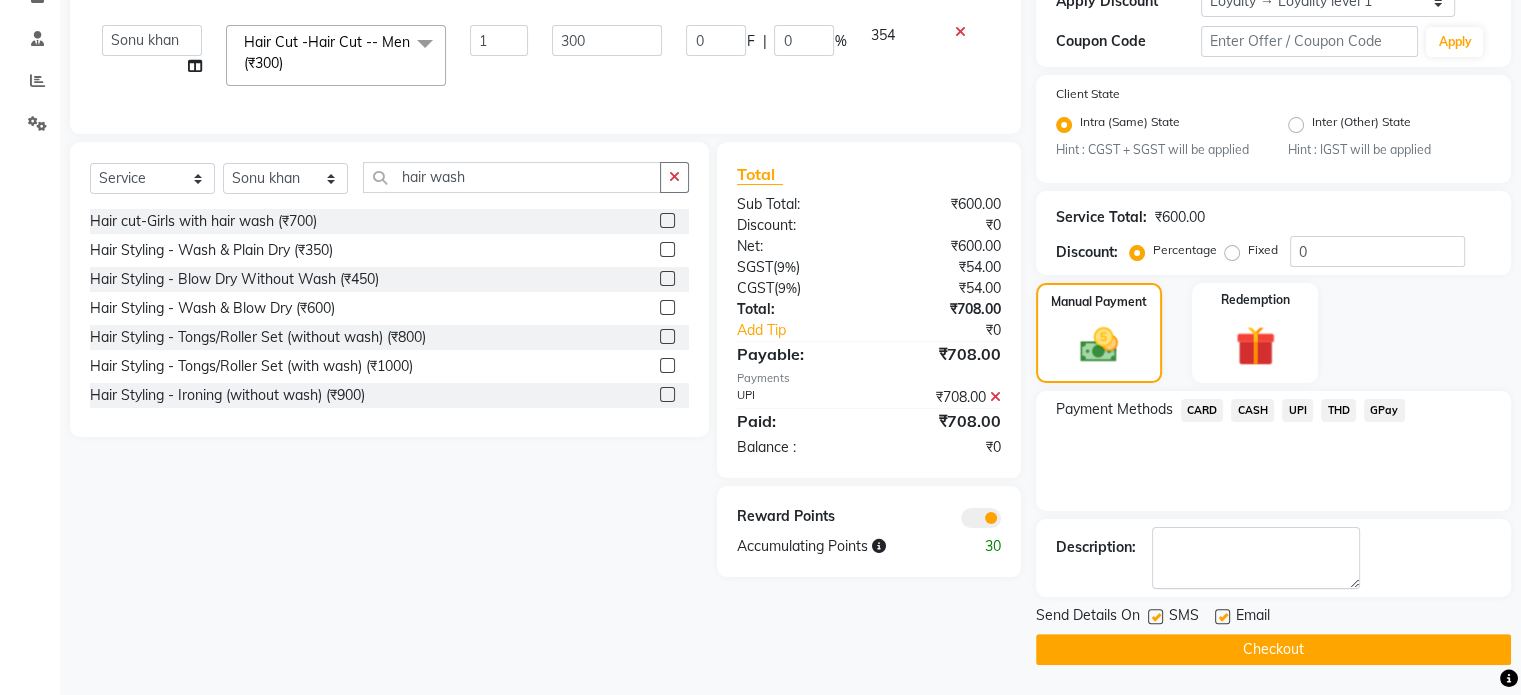 click on "Reward Points Accumulating Points  30" 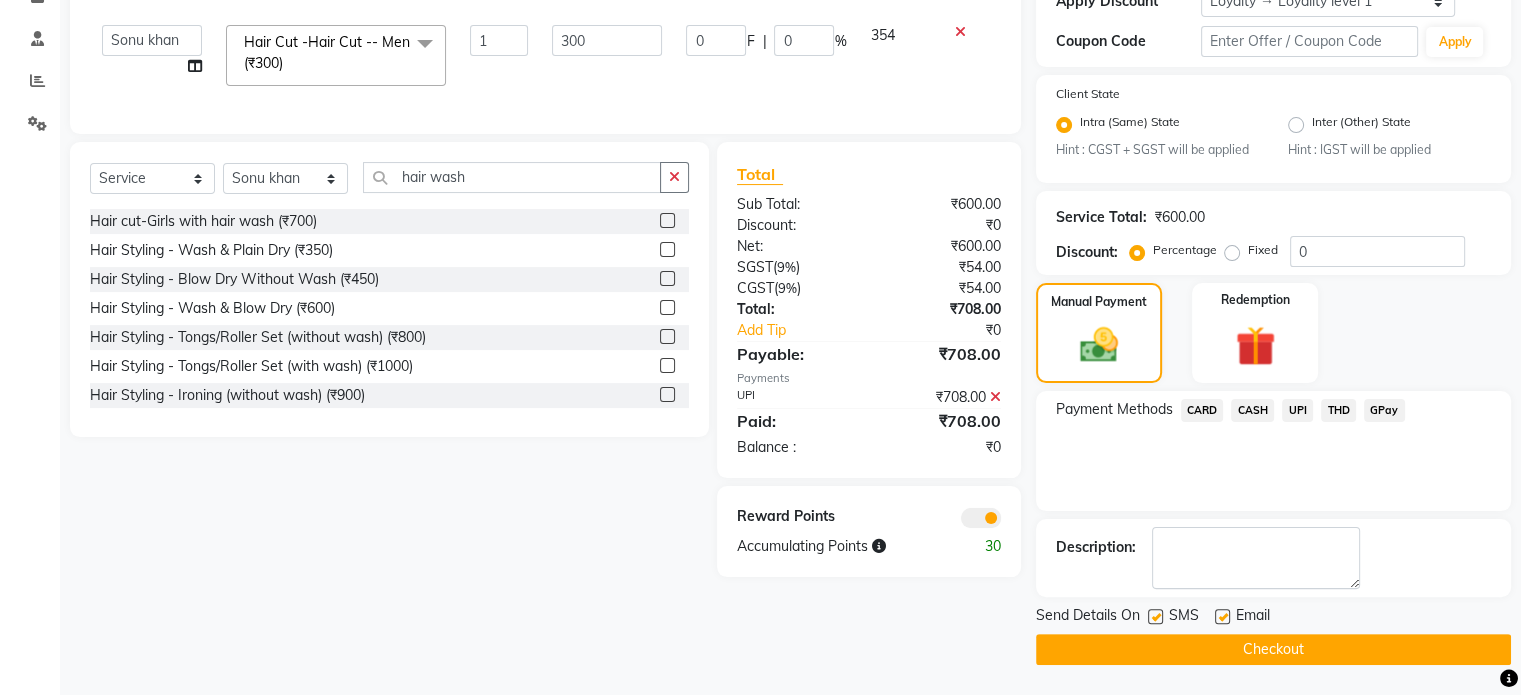 click 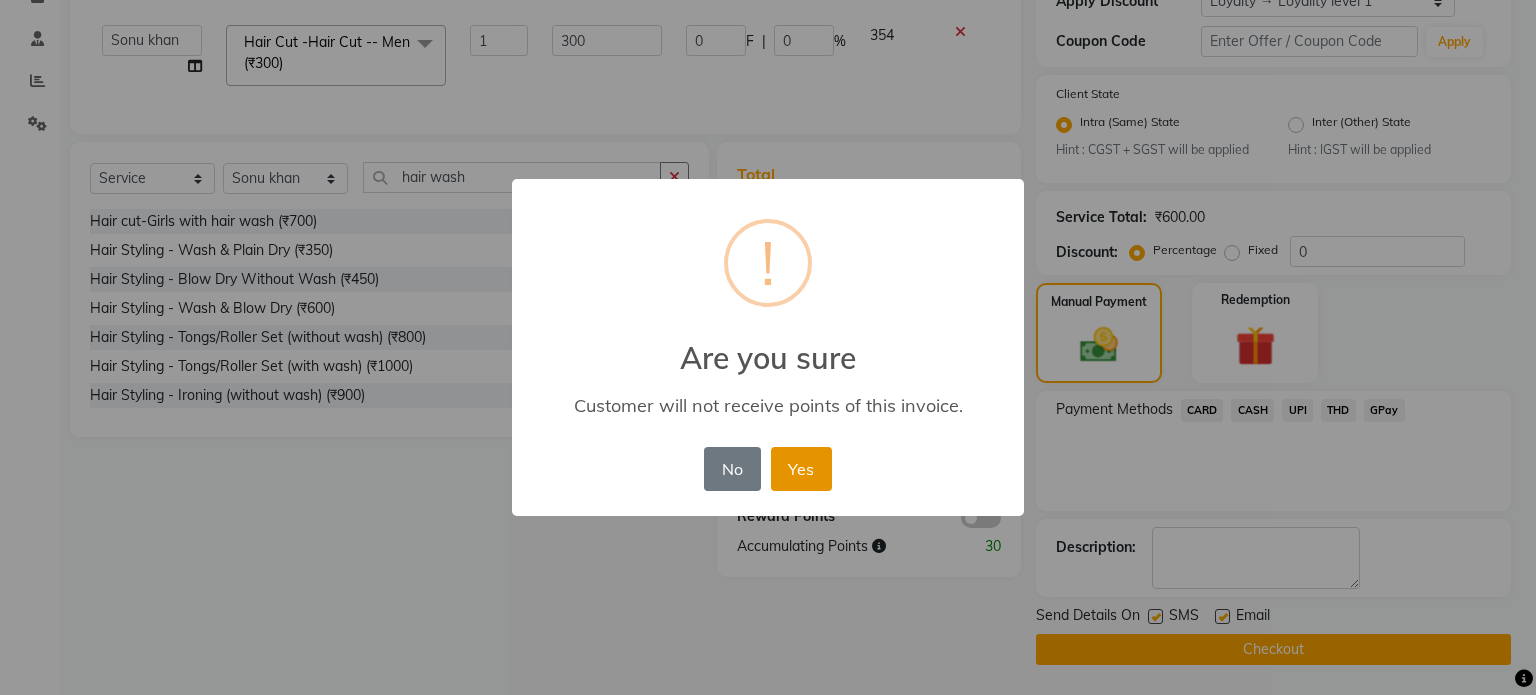 click on "Yes" at bounding box center (801, 469) 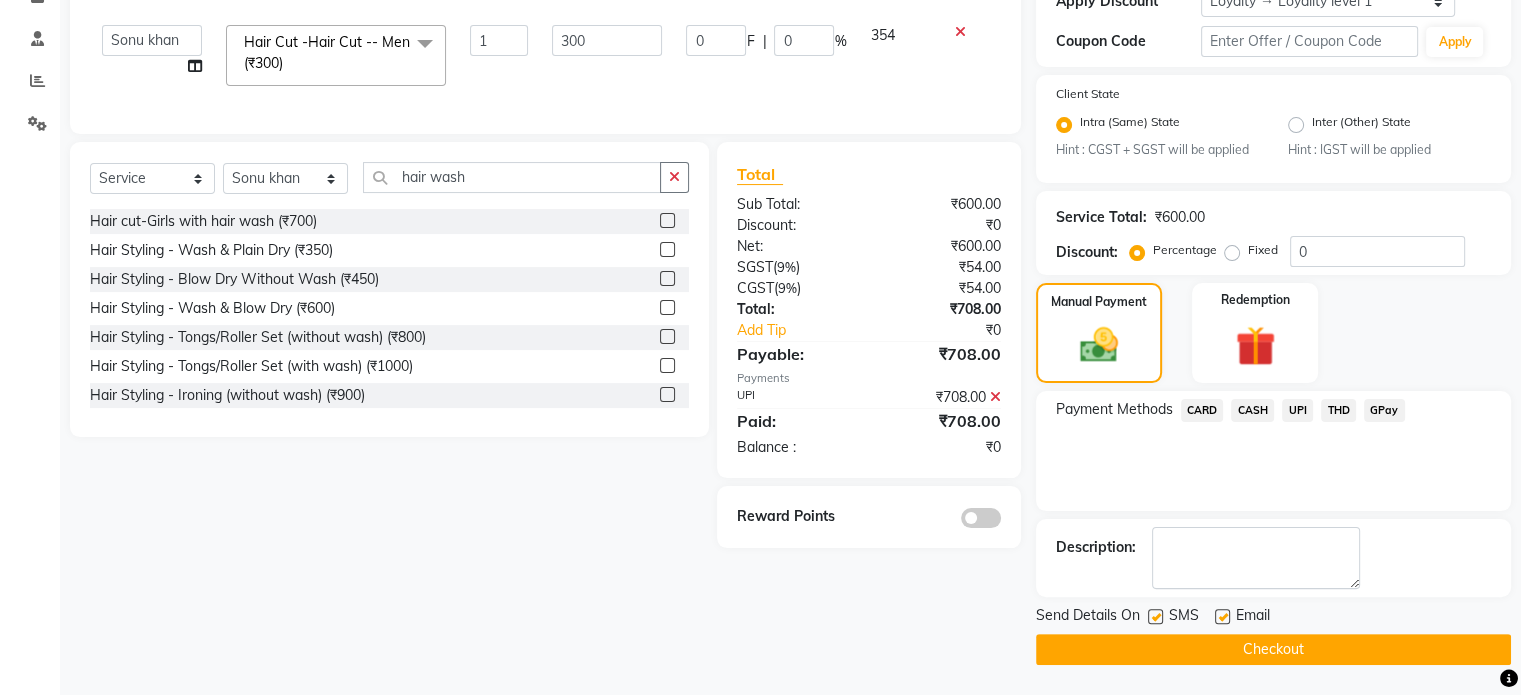 click on "Checkout" 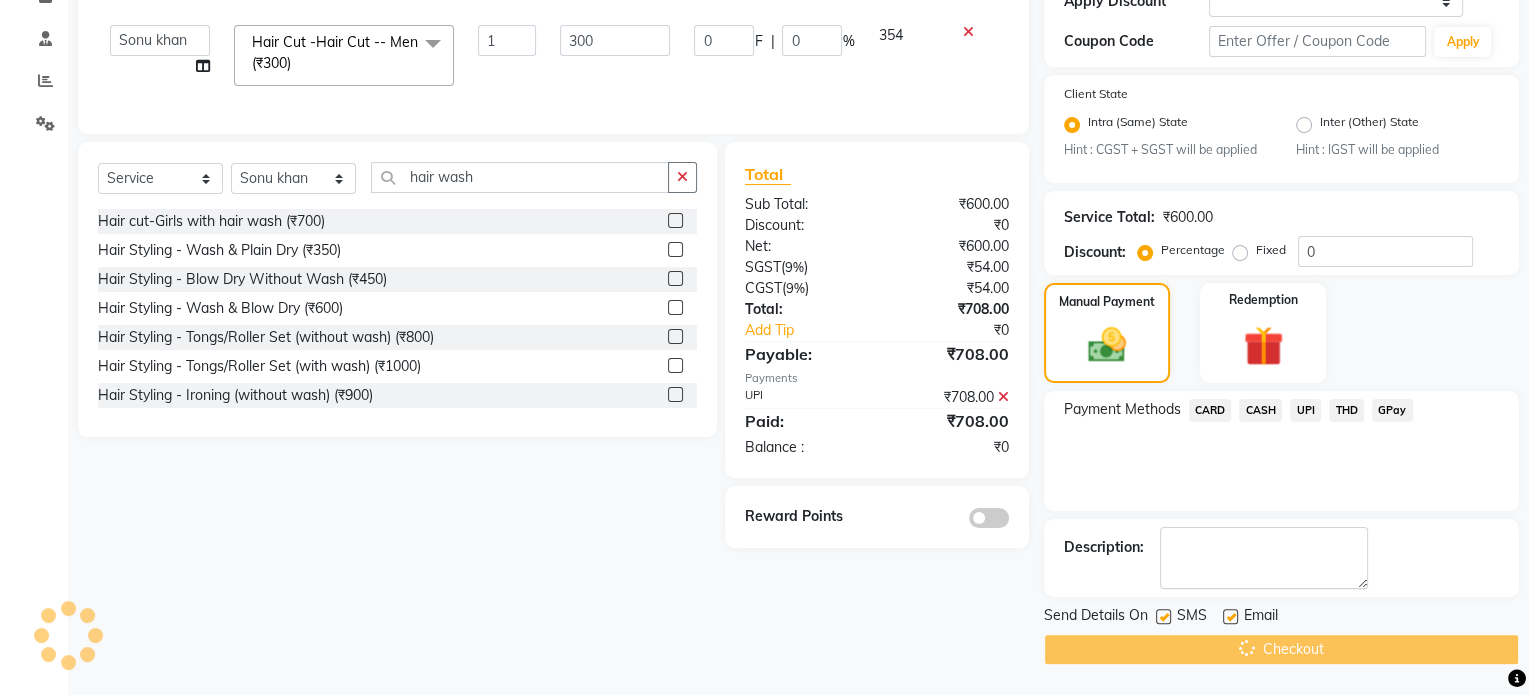 scroll, scrollTop: 0, scrollLeft: 0, axis: both 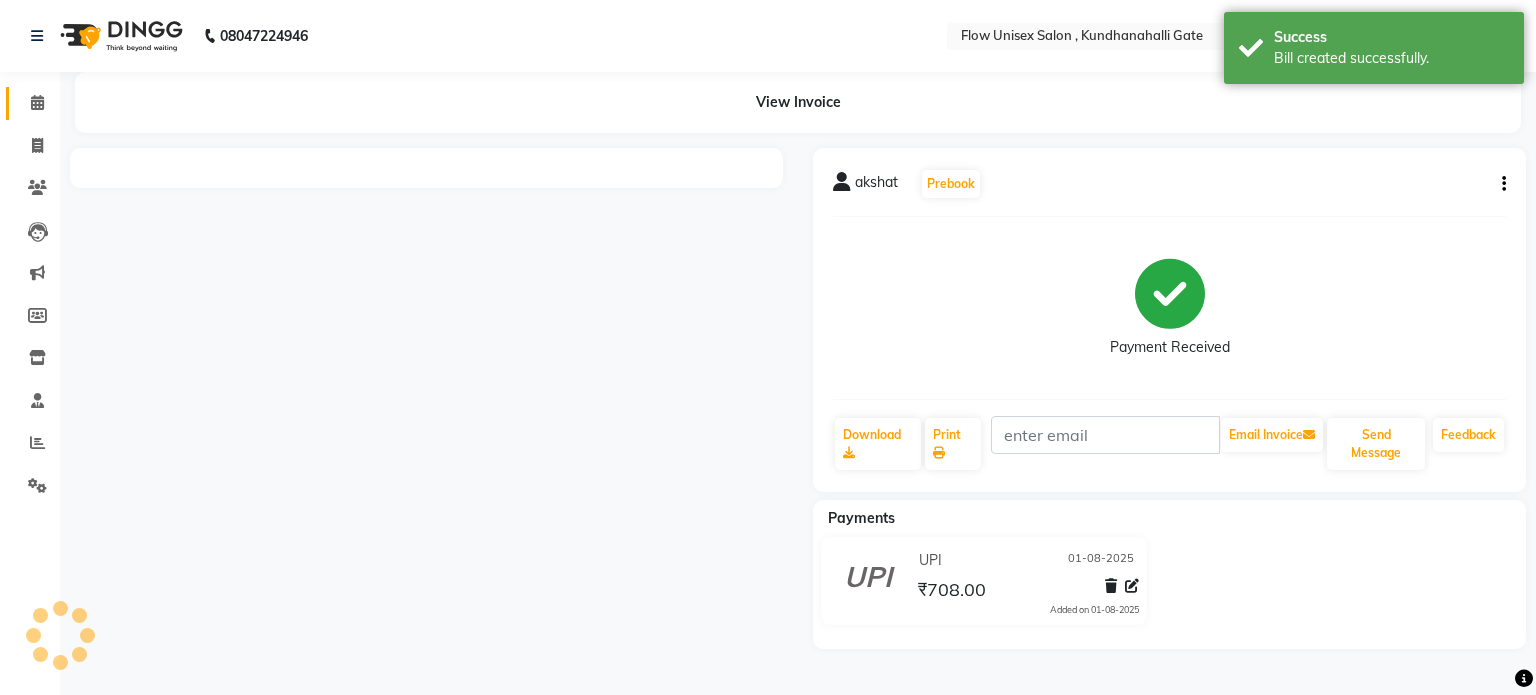click on "Calendar" 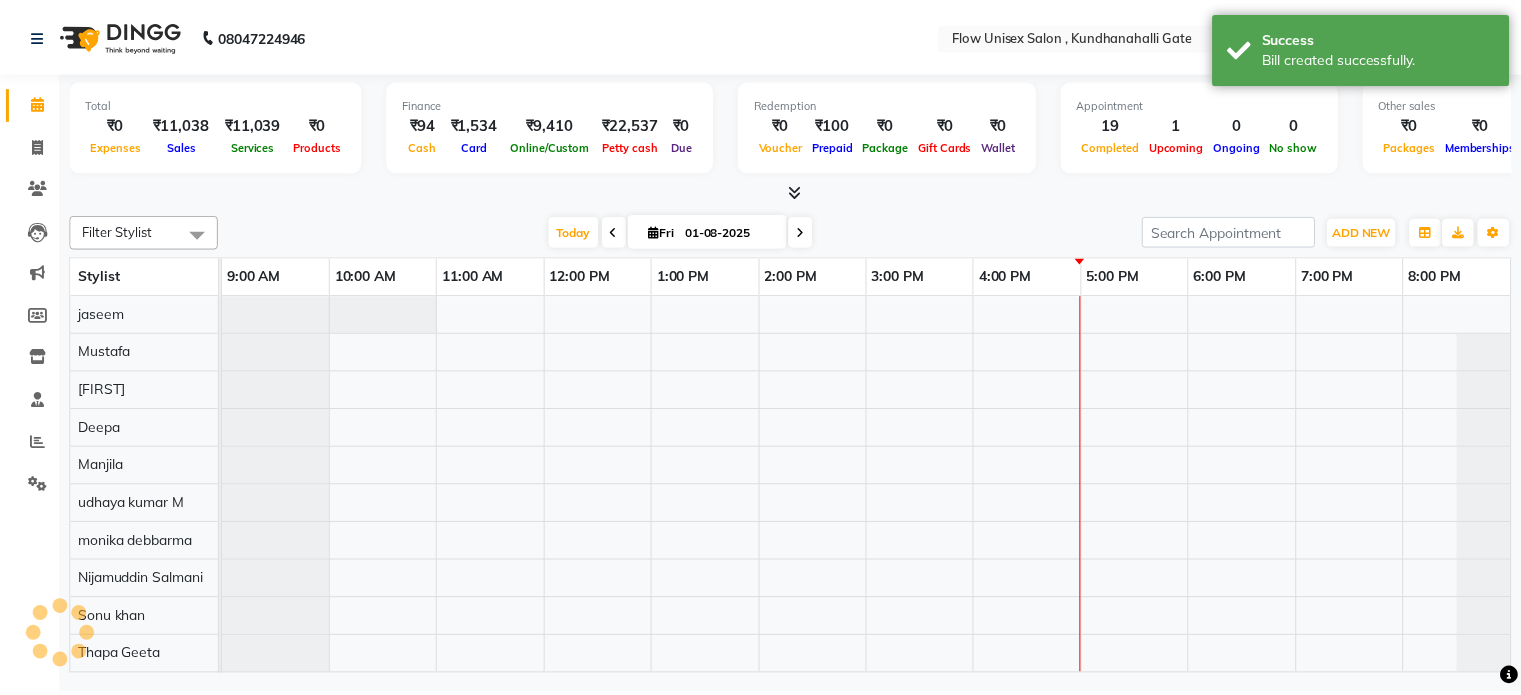 scroll, scrollTop: 0, scrollLeft: 0, axis: both 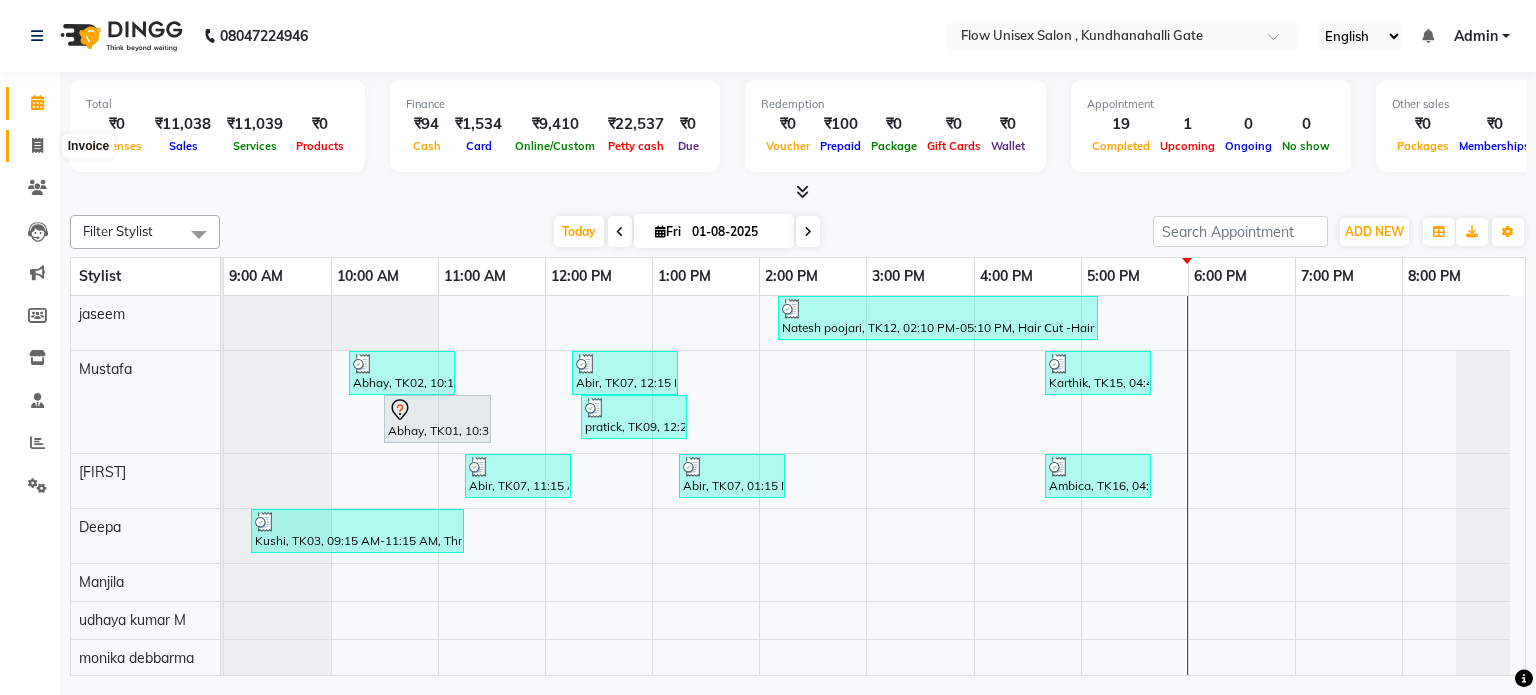 click 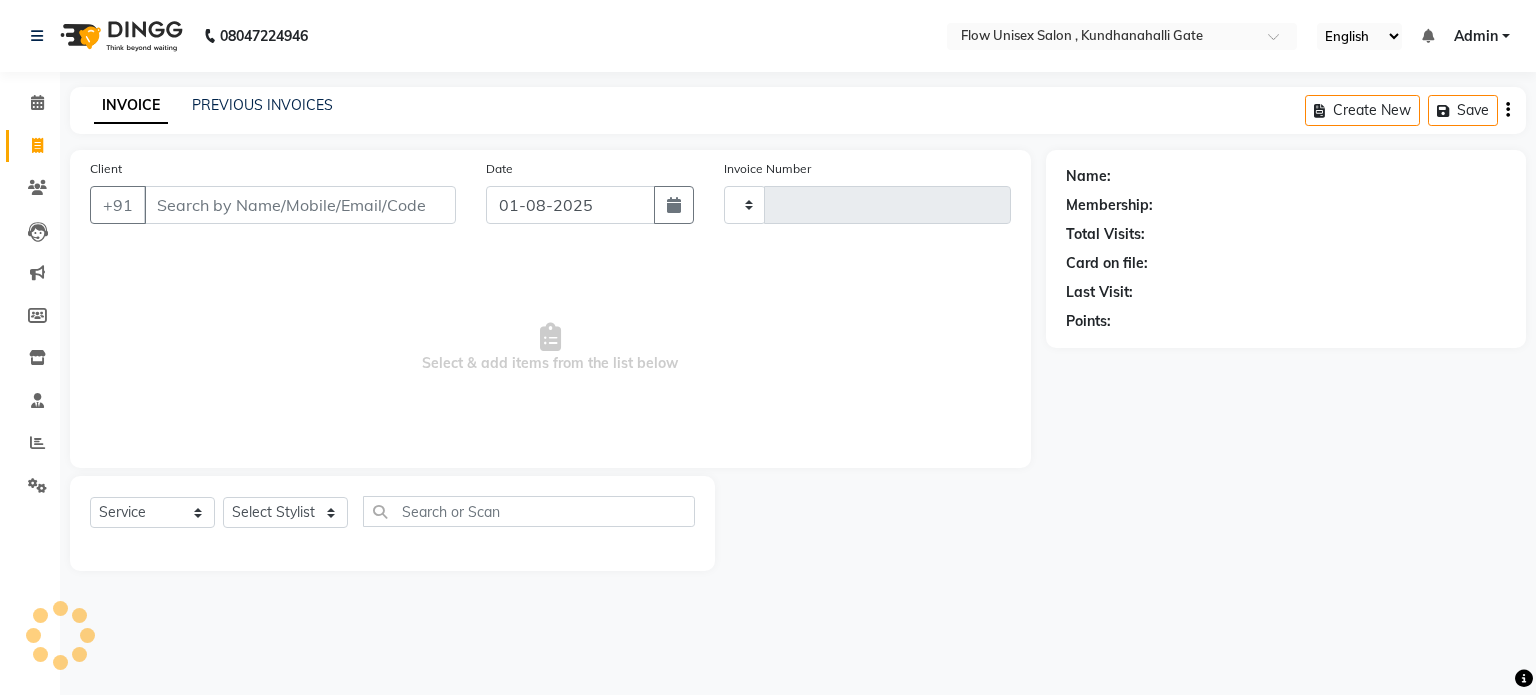 type on "4512" 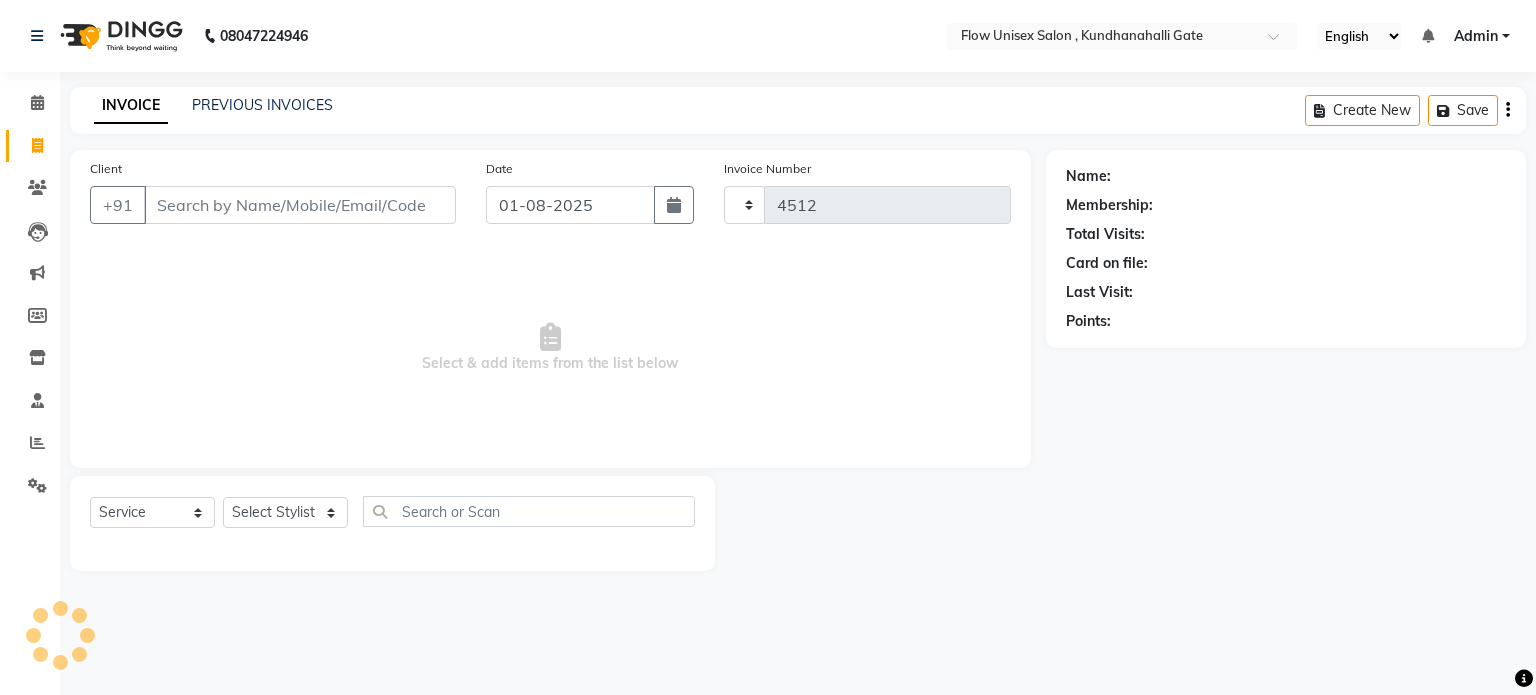 select on "5875" 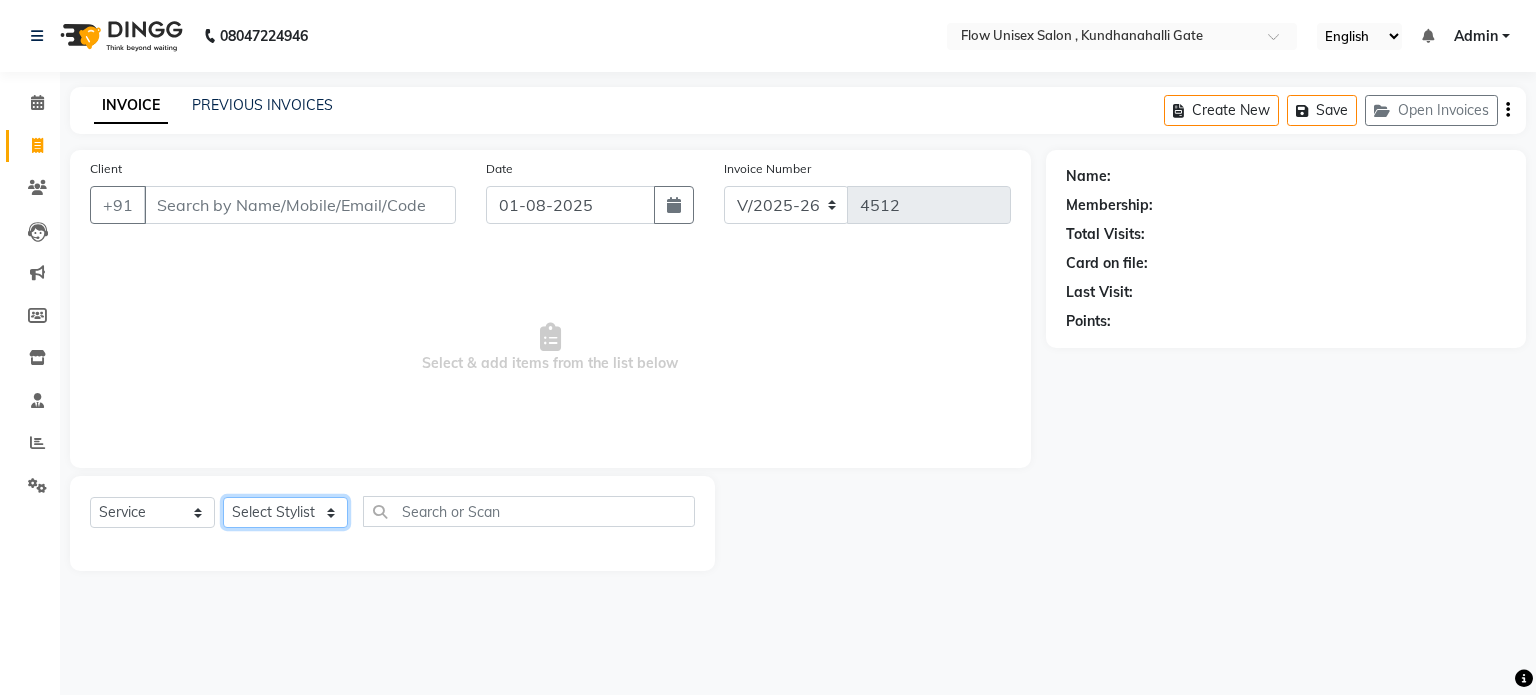 click on "Select Stylist" 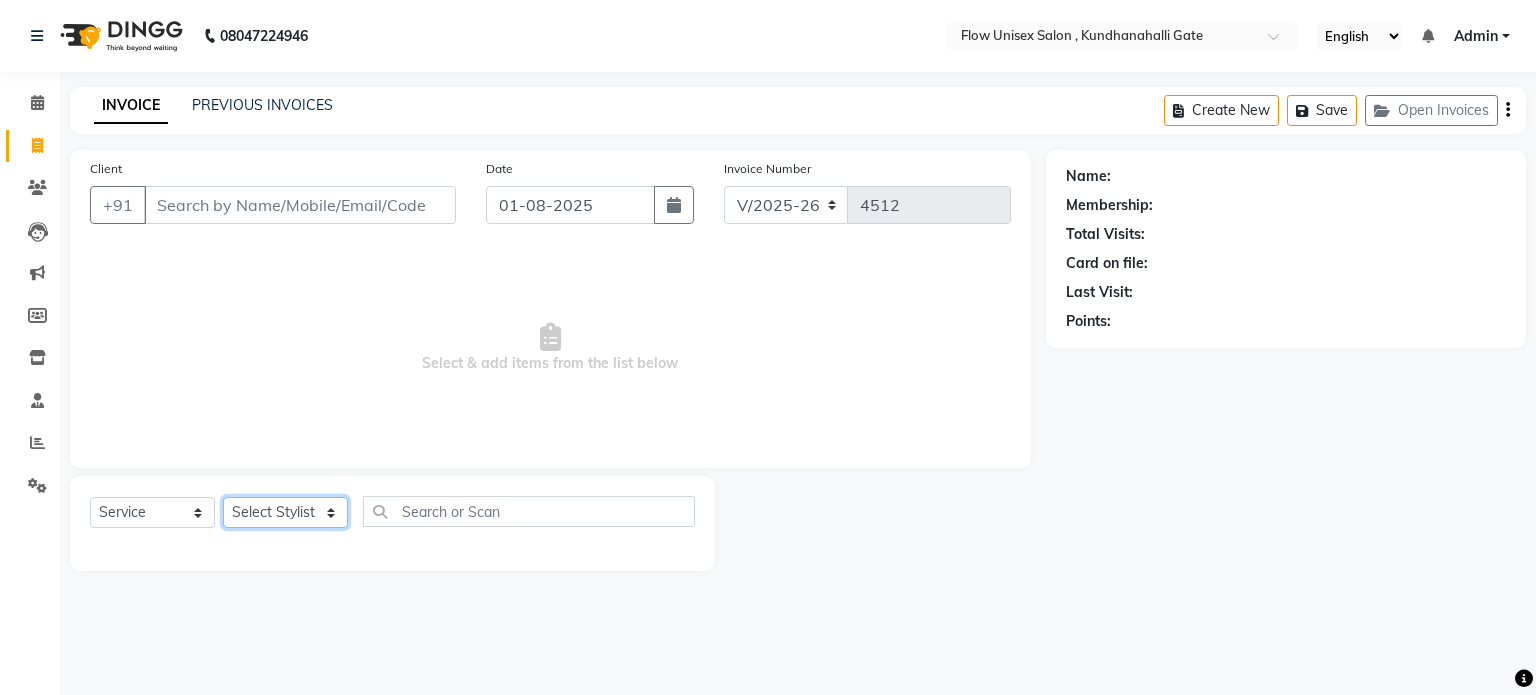 select on "49208" 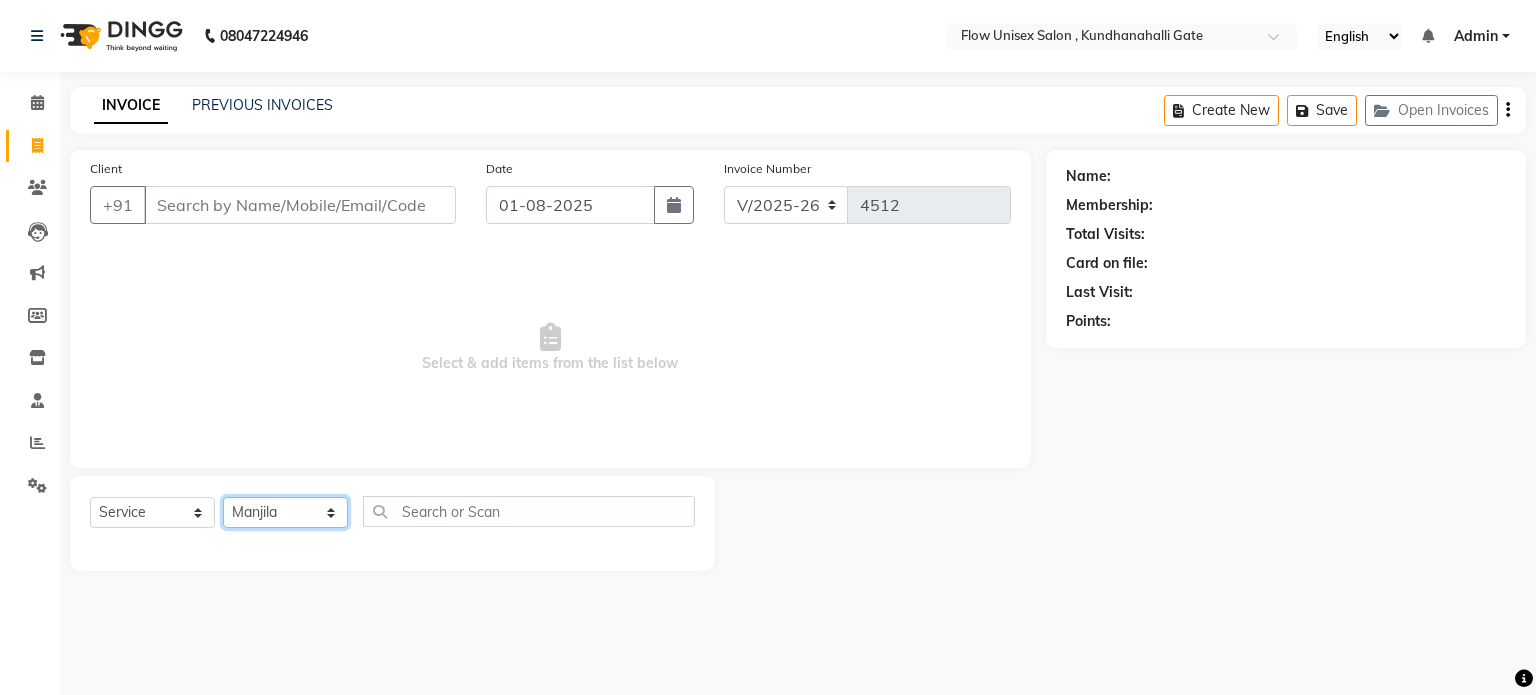 click on "Select Stylist anjana debbarma arman Deepa emlen jaseem Kishore Manjila monika debbarma Mustafa Nijamuddin Salmani Saluka Rai Sonu khan Thapa Geeta udhaya kumar M Vishnu Bhati" 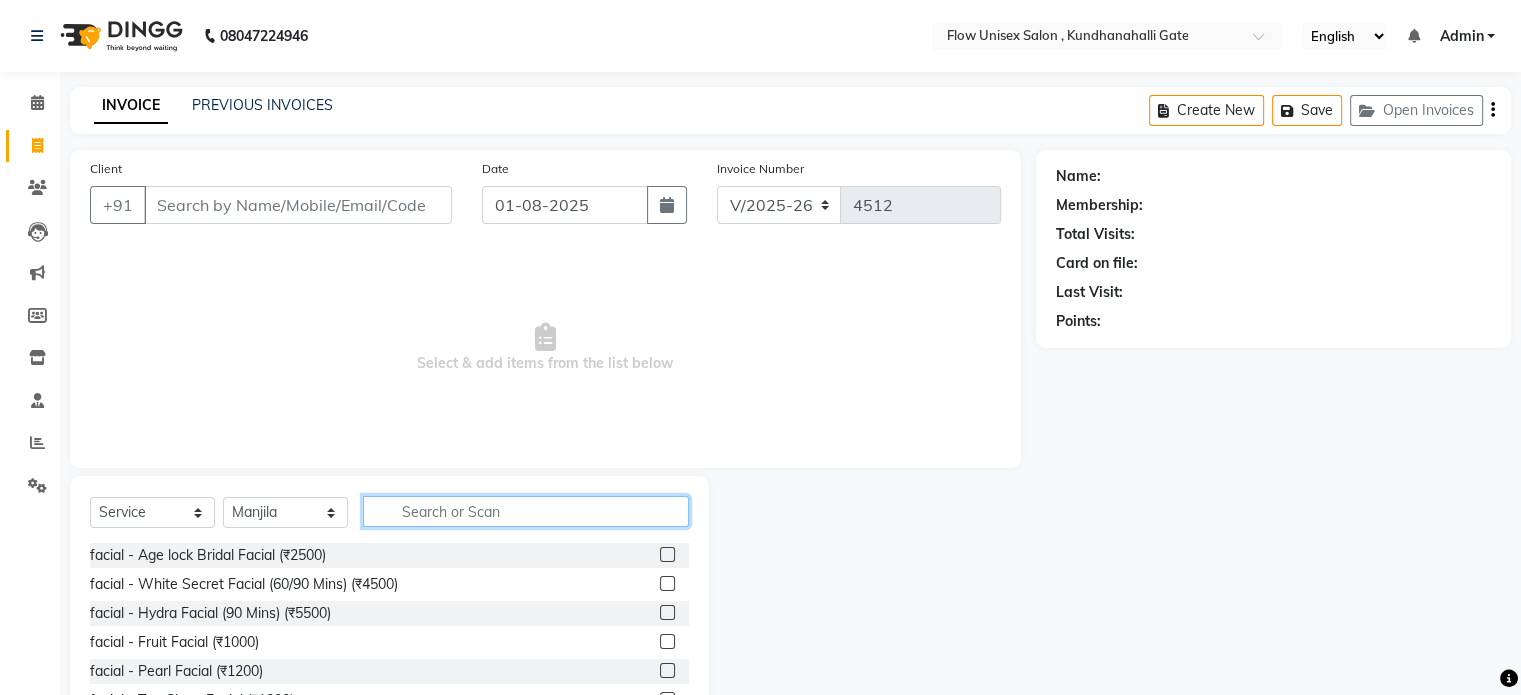 click 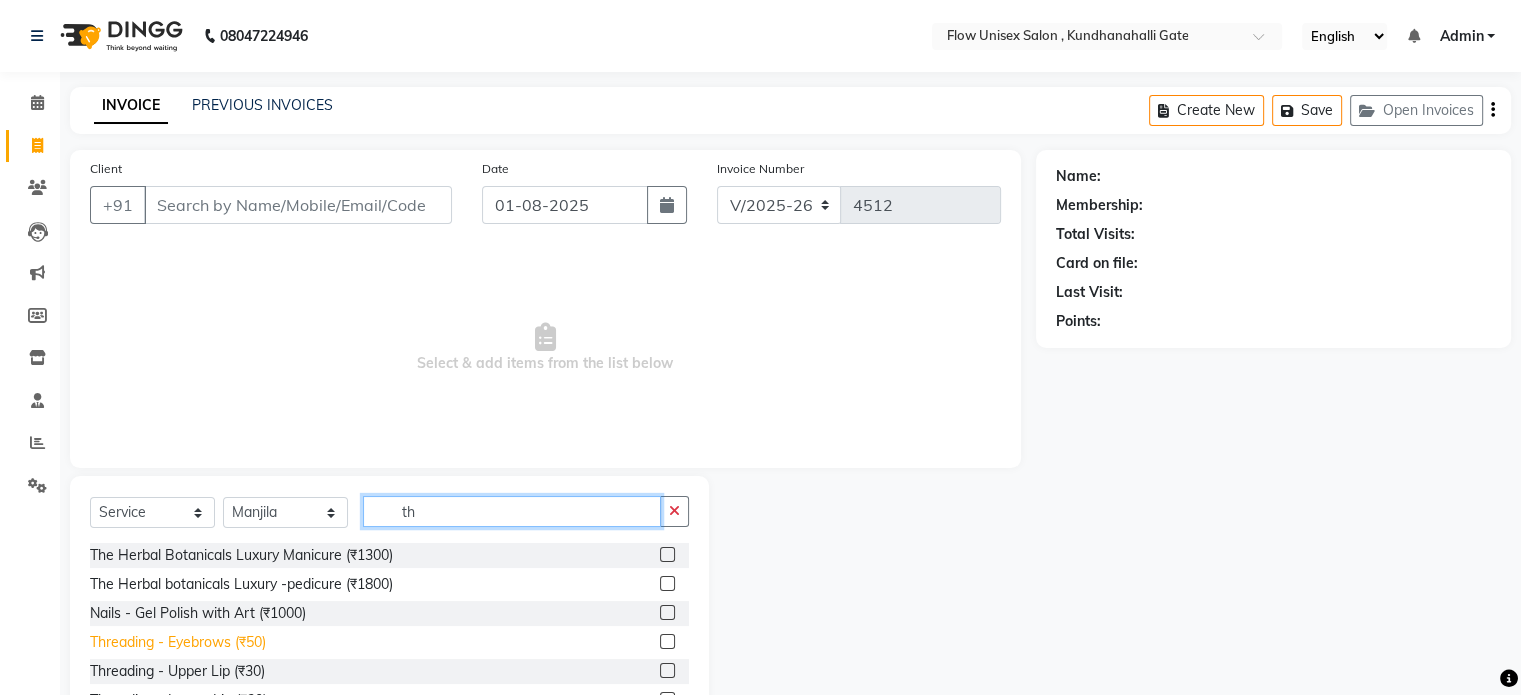 type on "th" 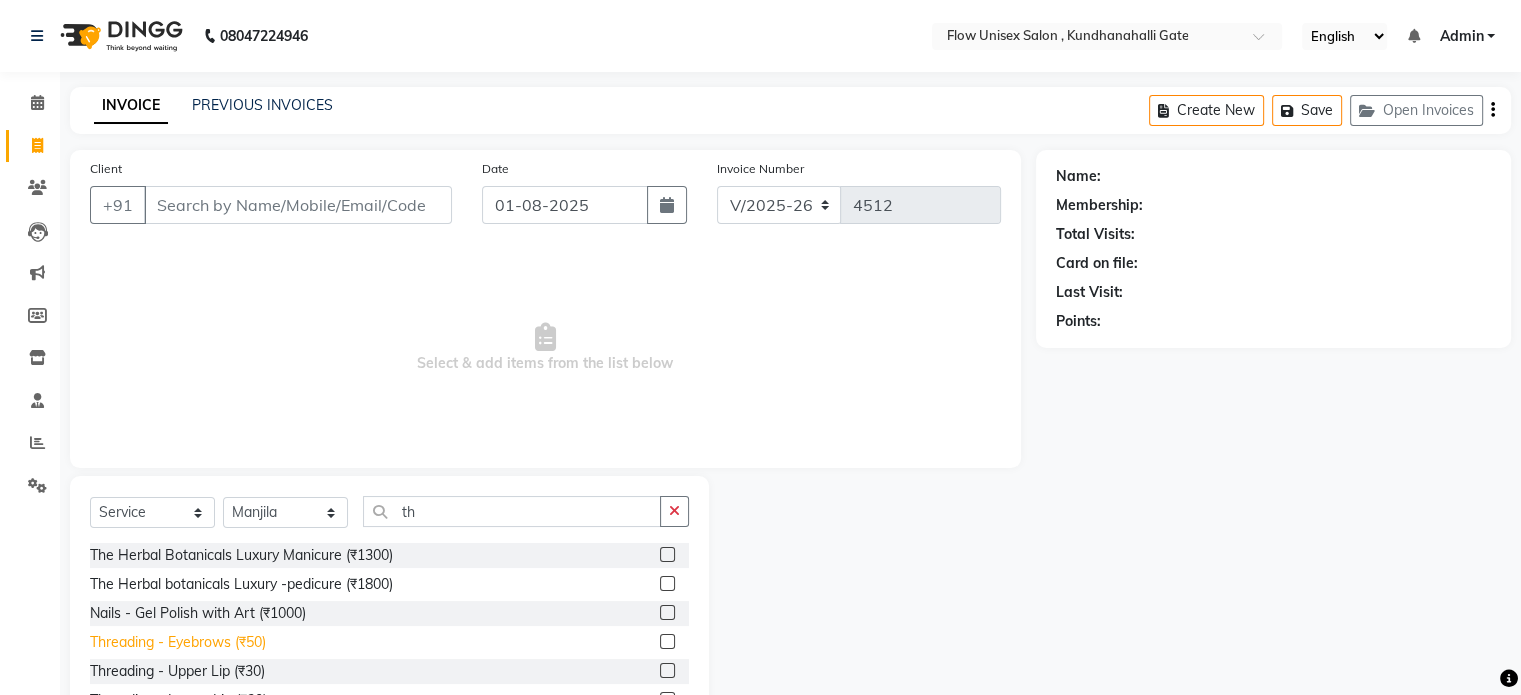 click on "Threading -  Eyebrows (₹50)" 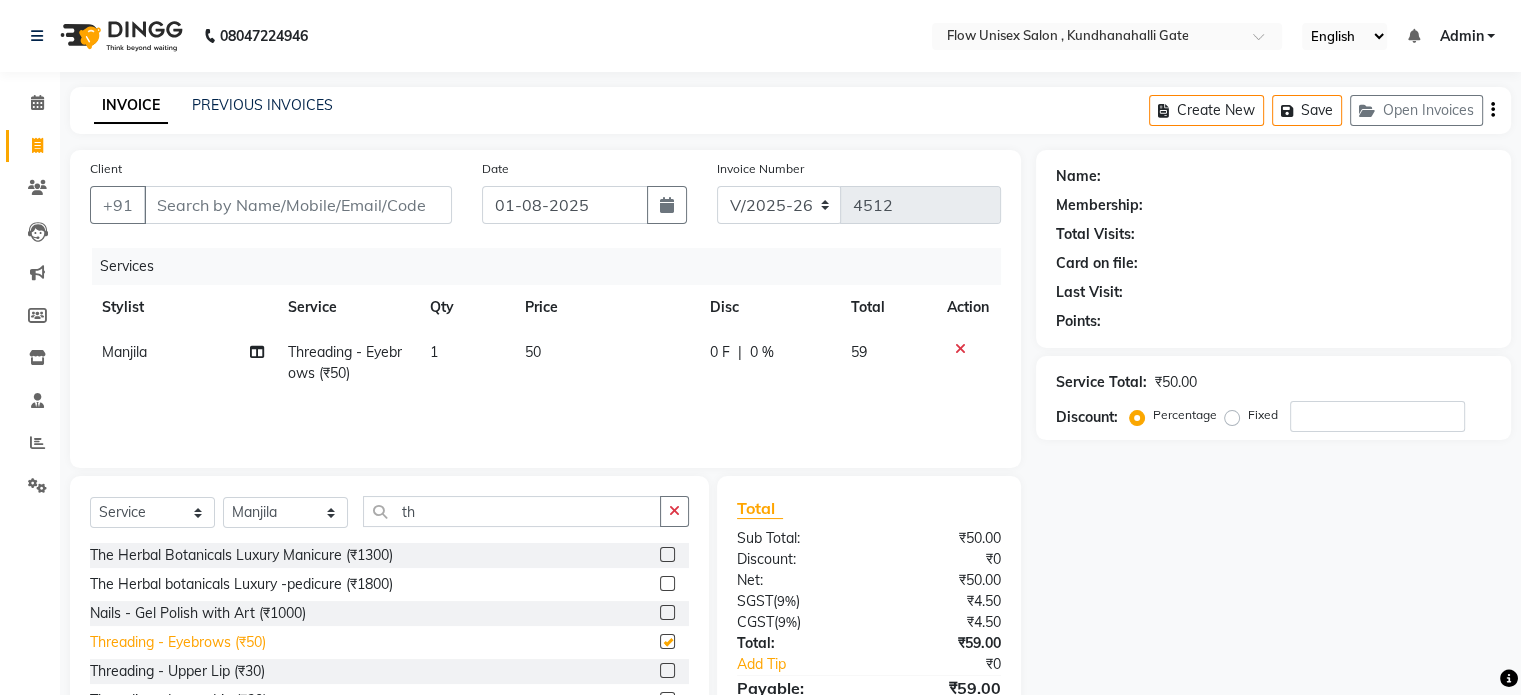 checkbox on "false" 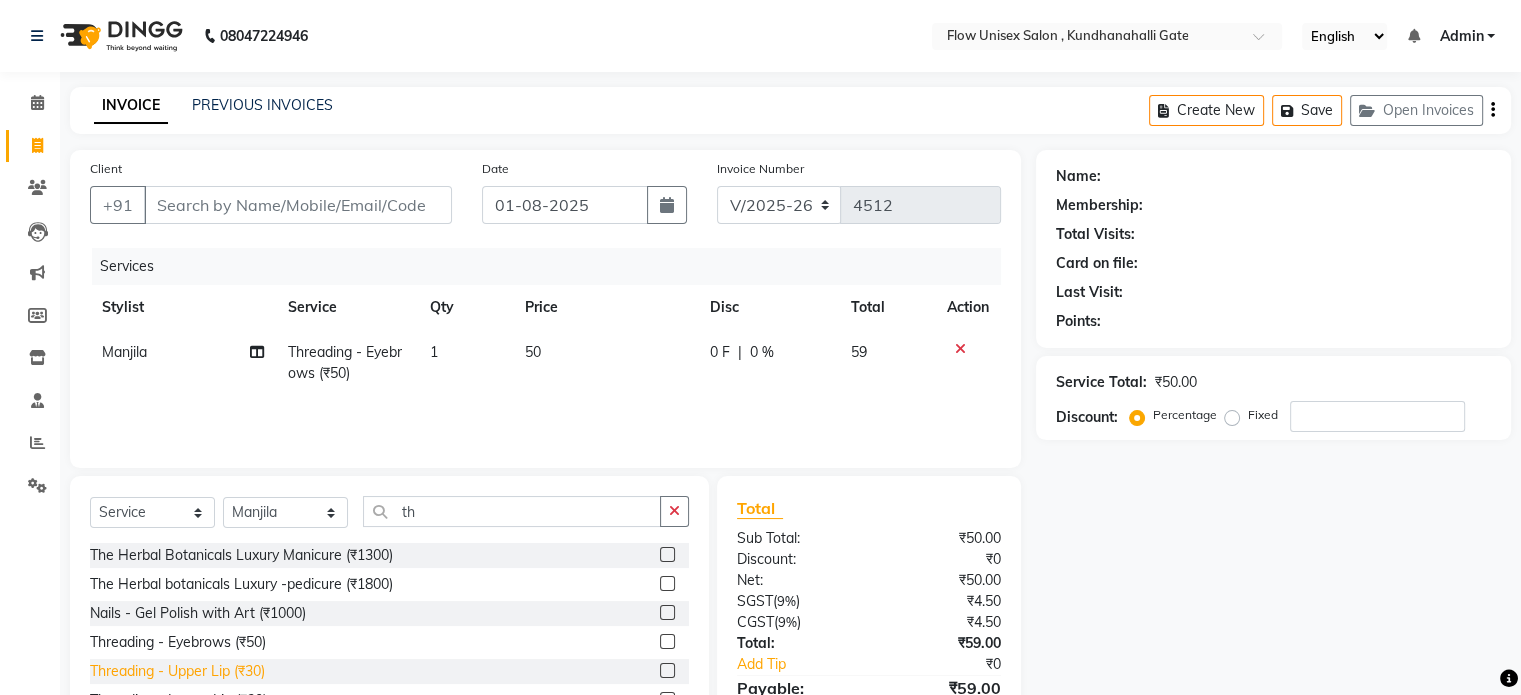 click on "Threading -  Upper Lip (₹30)" 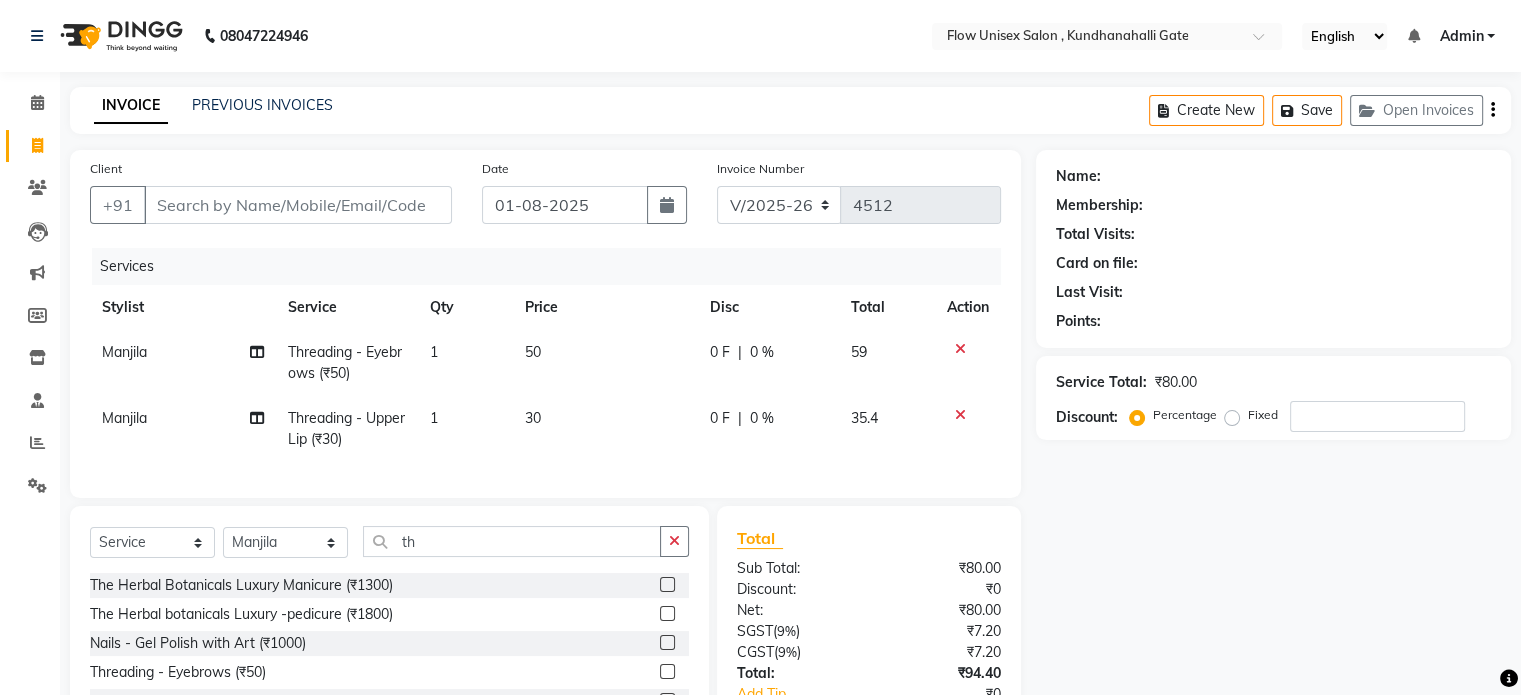 checkbox on "false" 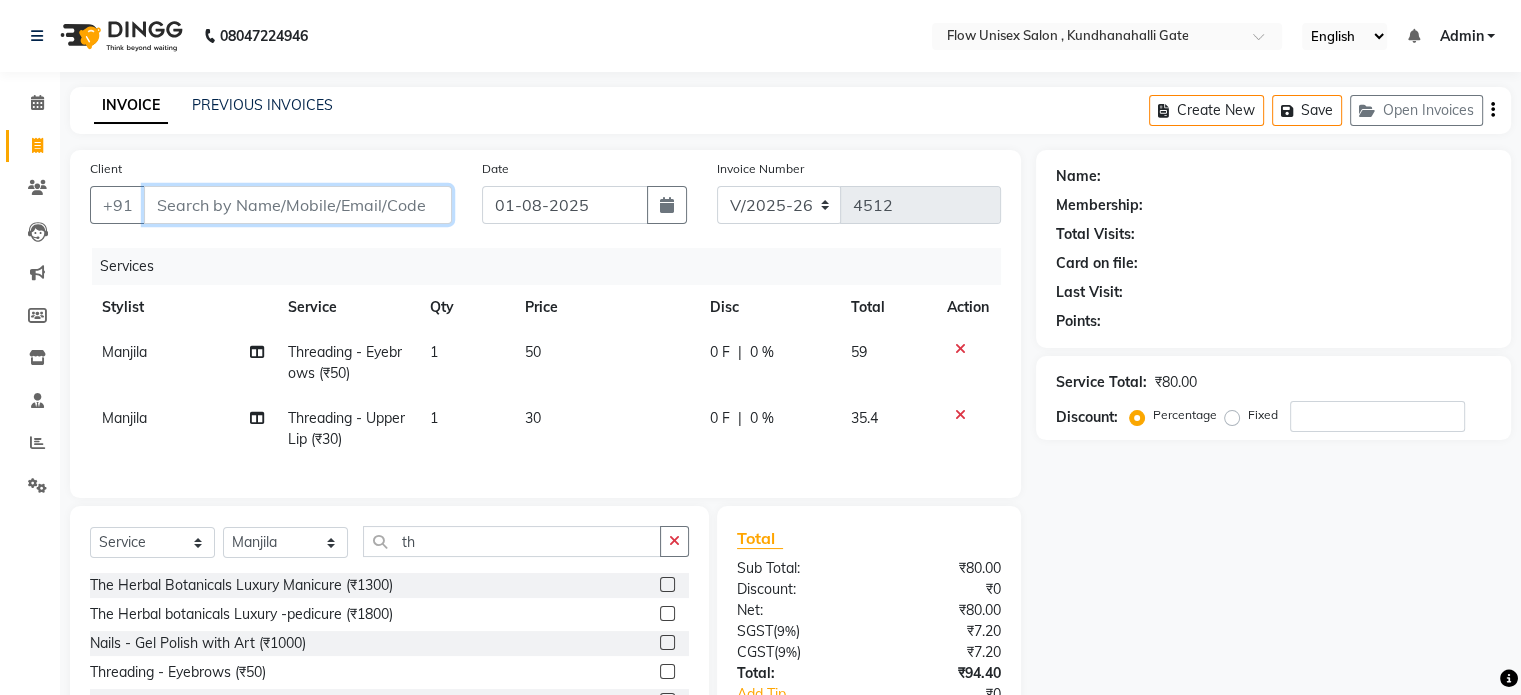 click on "Client" at bounding box center [298, 205] 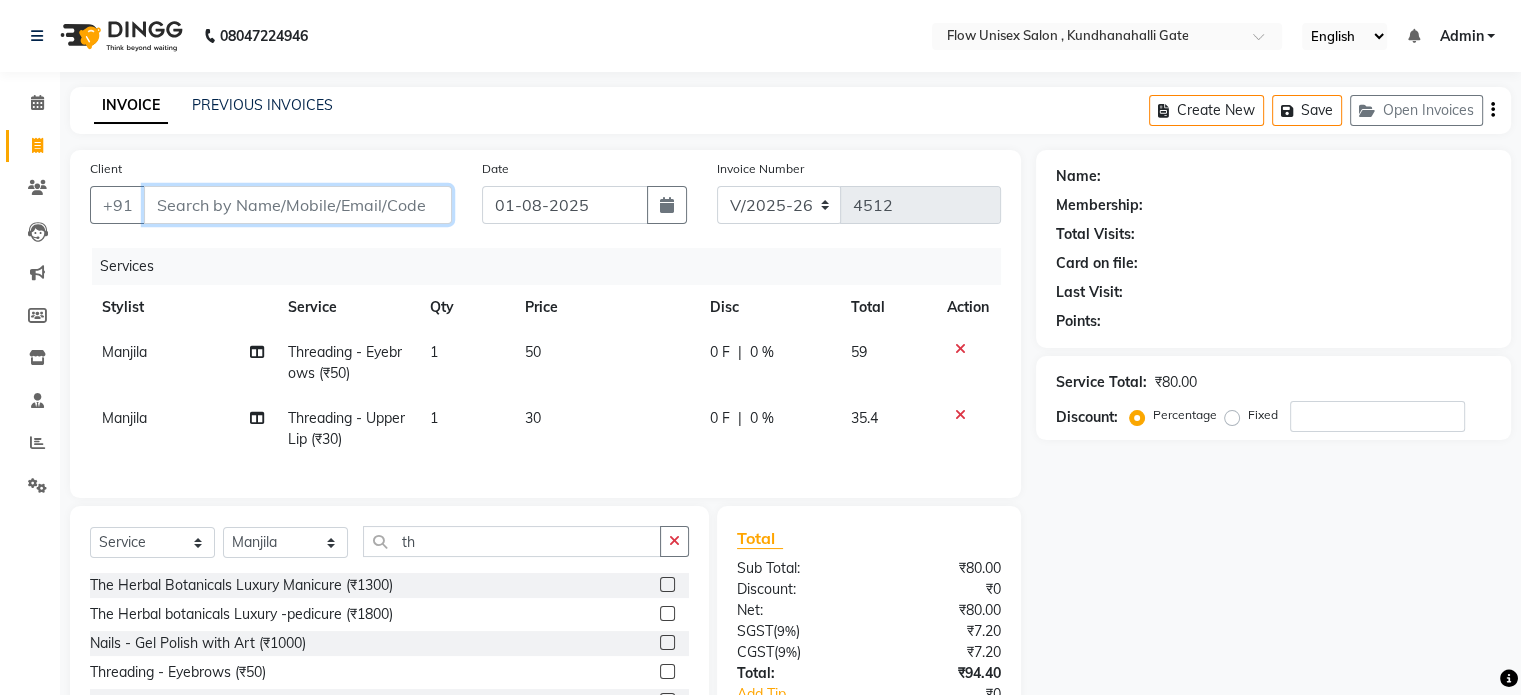 type on "8" 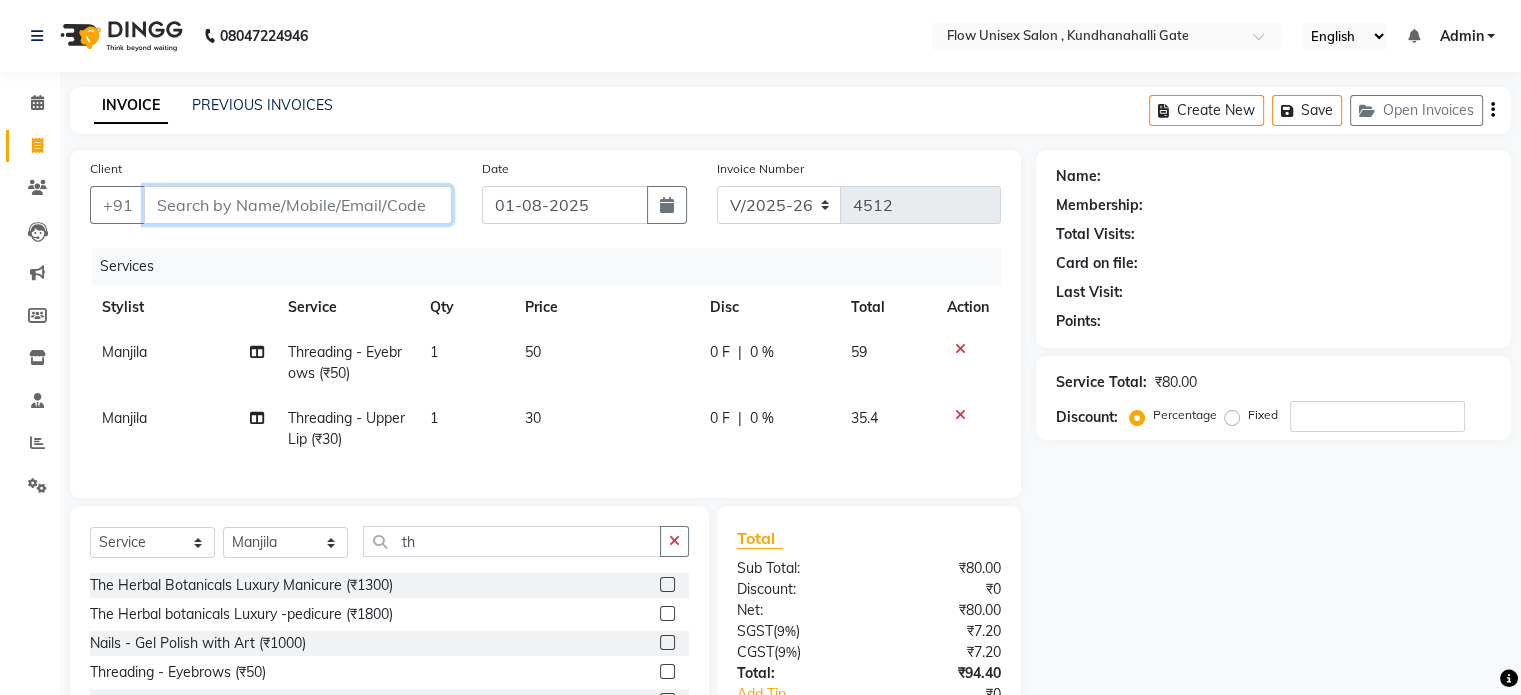 type on "0" 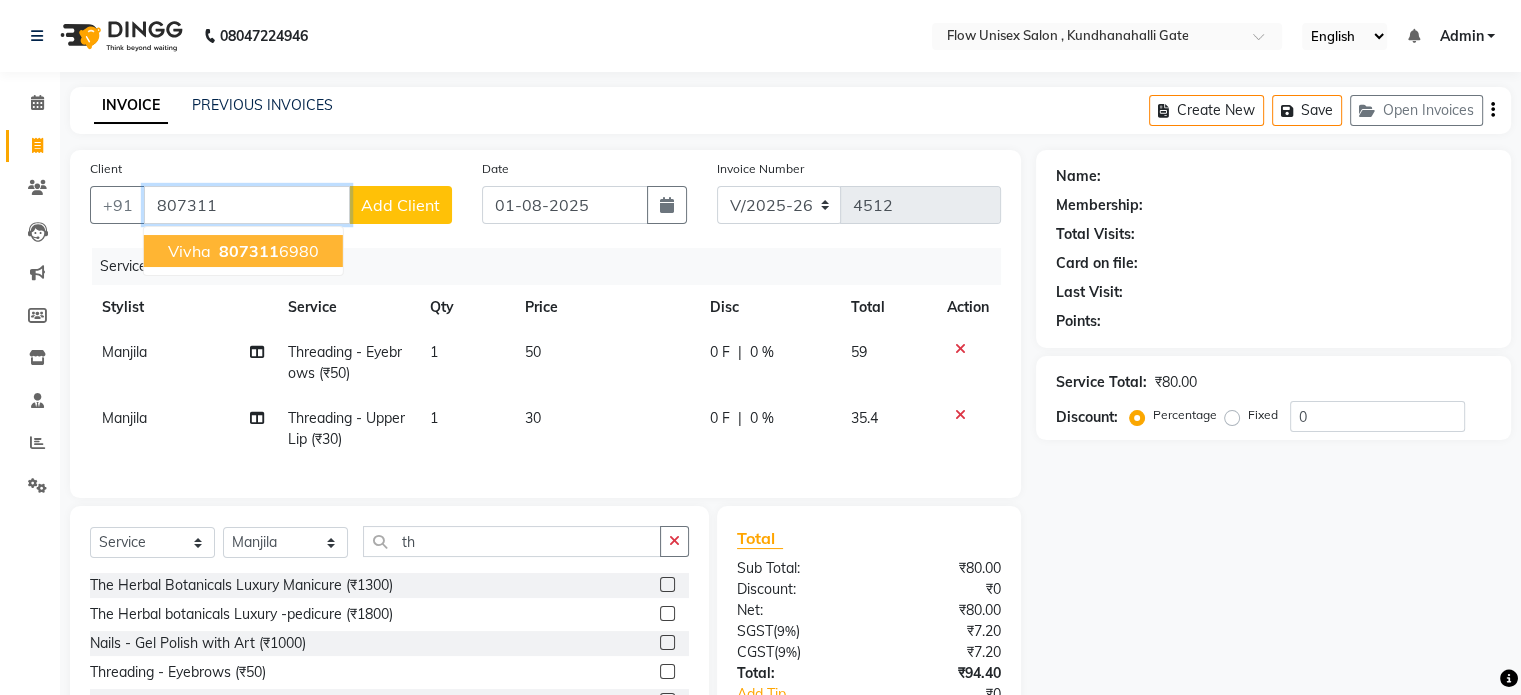 click on "807311" at bounding box center (249, 251) 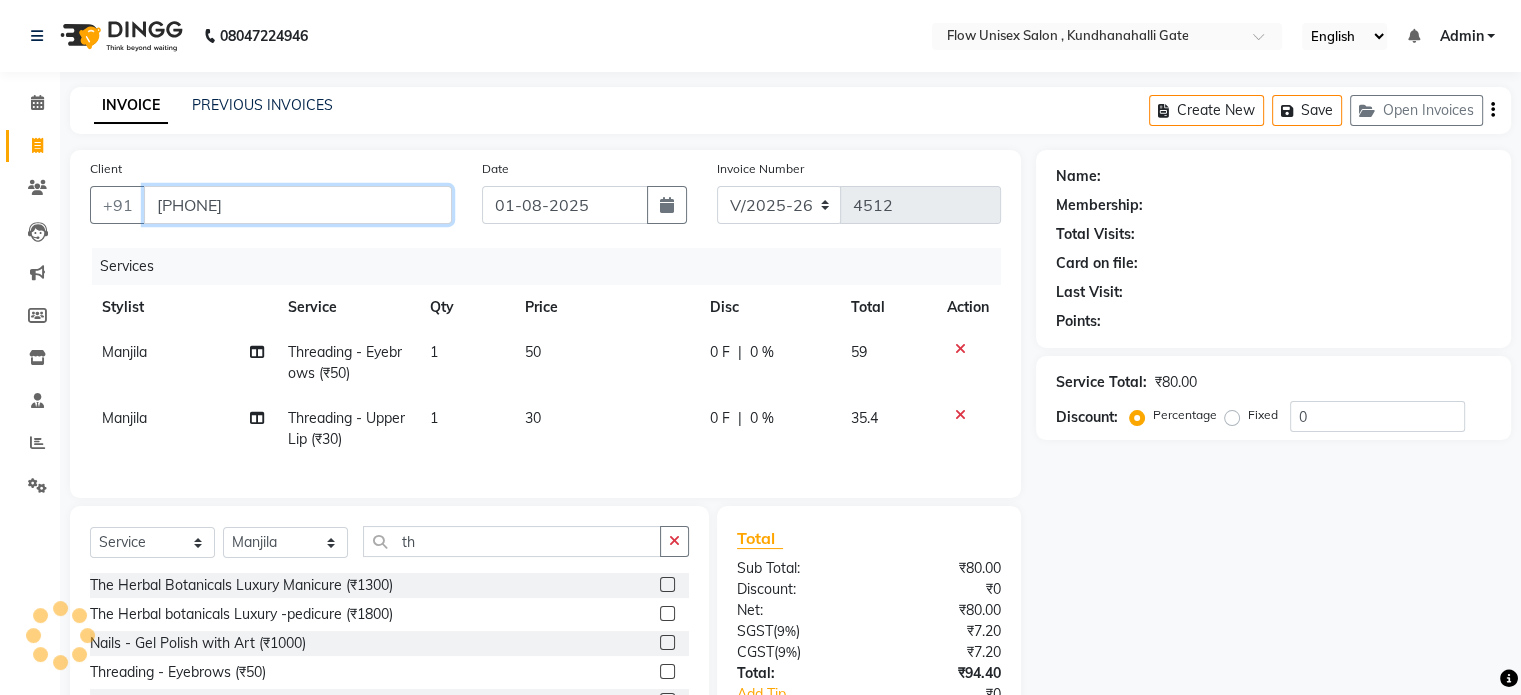 type on "8073116980" 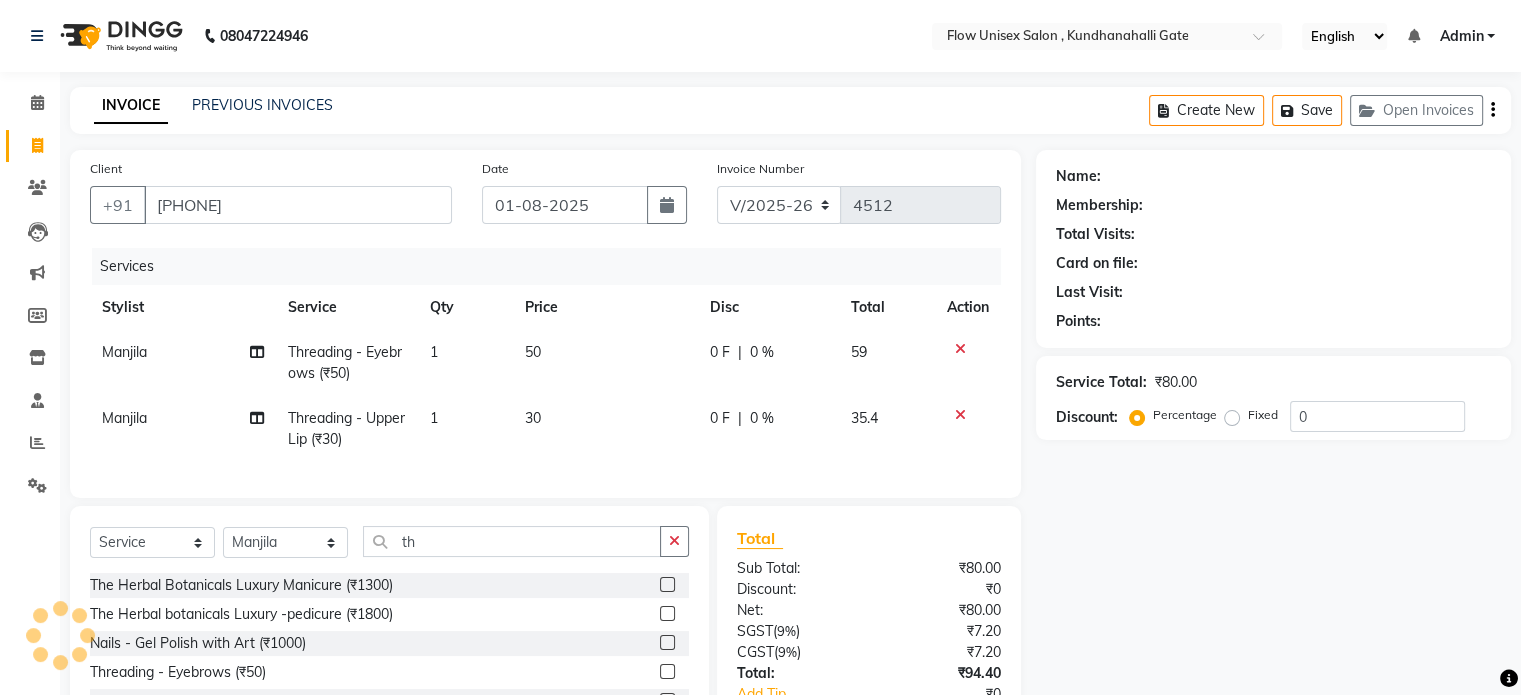 select on "1: Object" 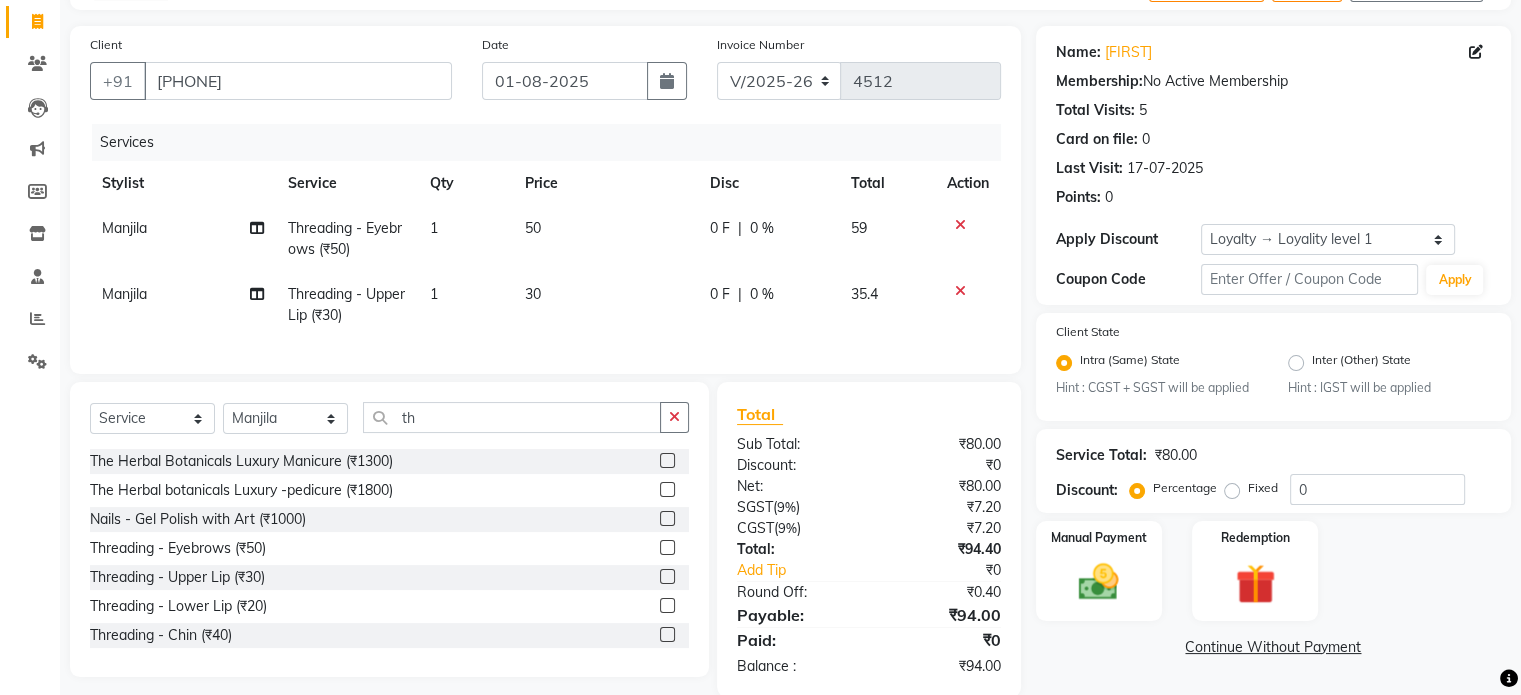 scroll, scrollTop: 172, scrollLeft: 0, axis: vertical 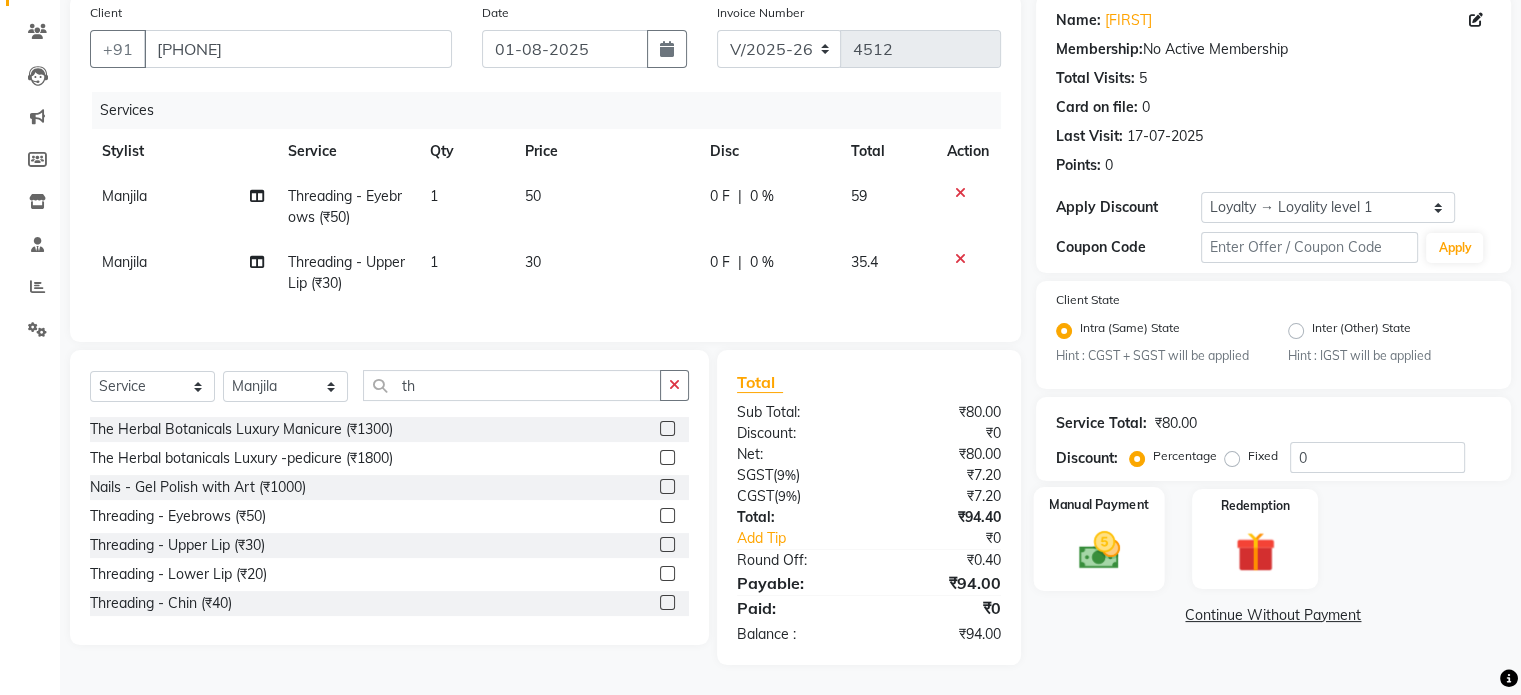 click on "Manual Payment" 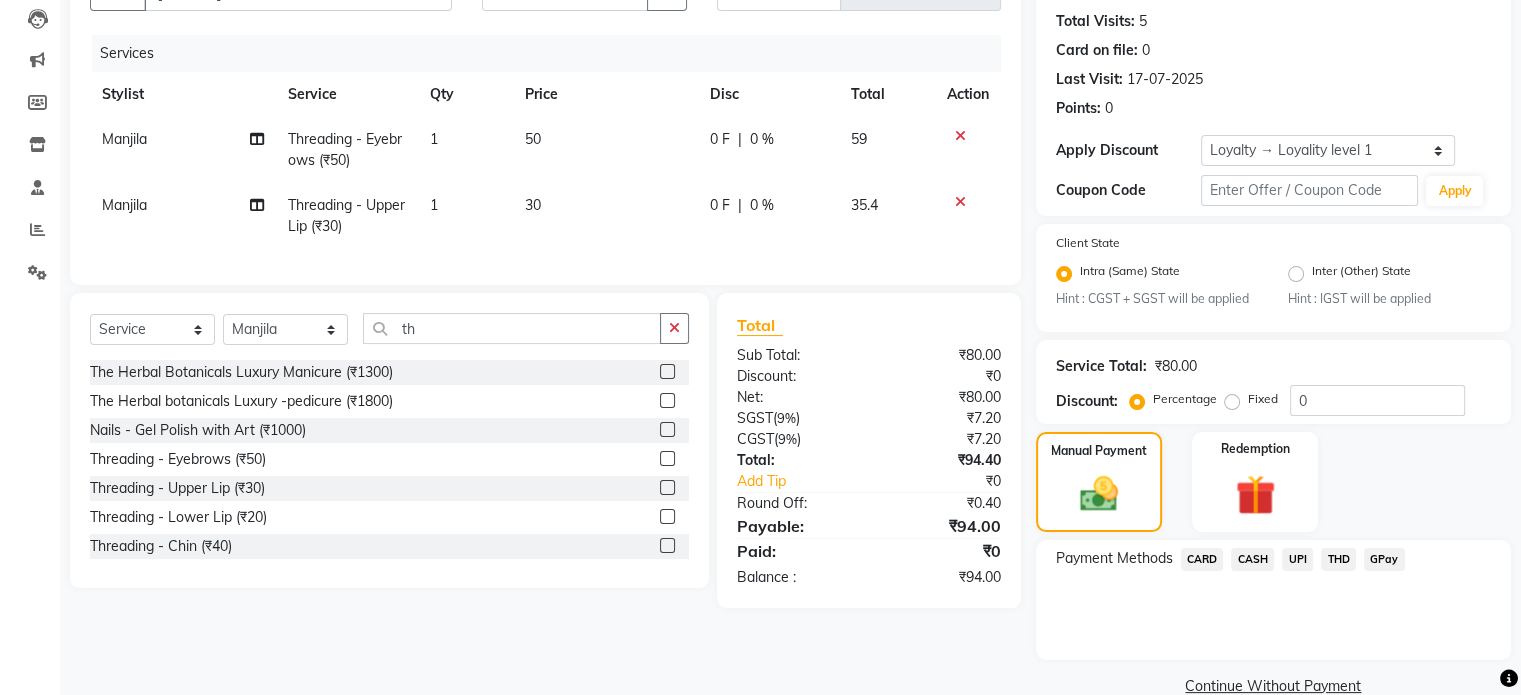 scroll, scrollTop: 251, scrollLeft: 0, axis: vertical 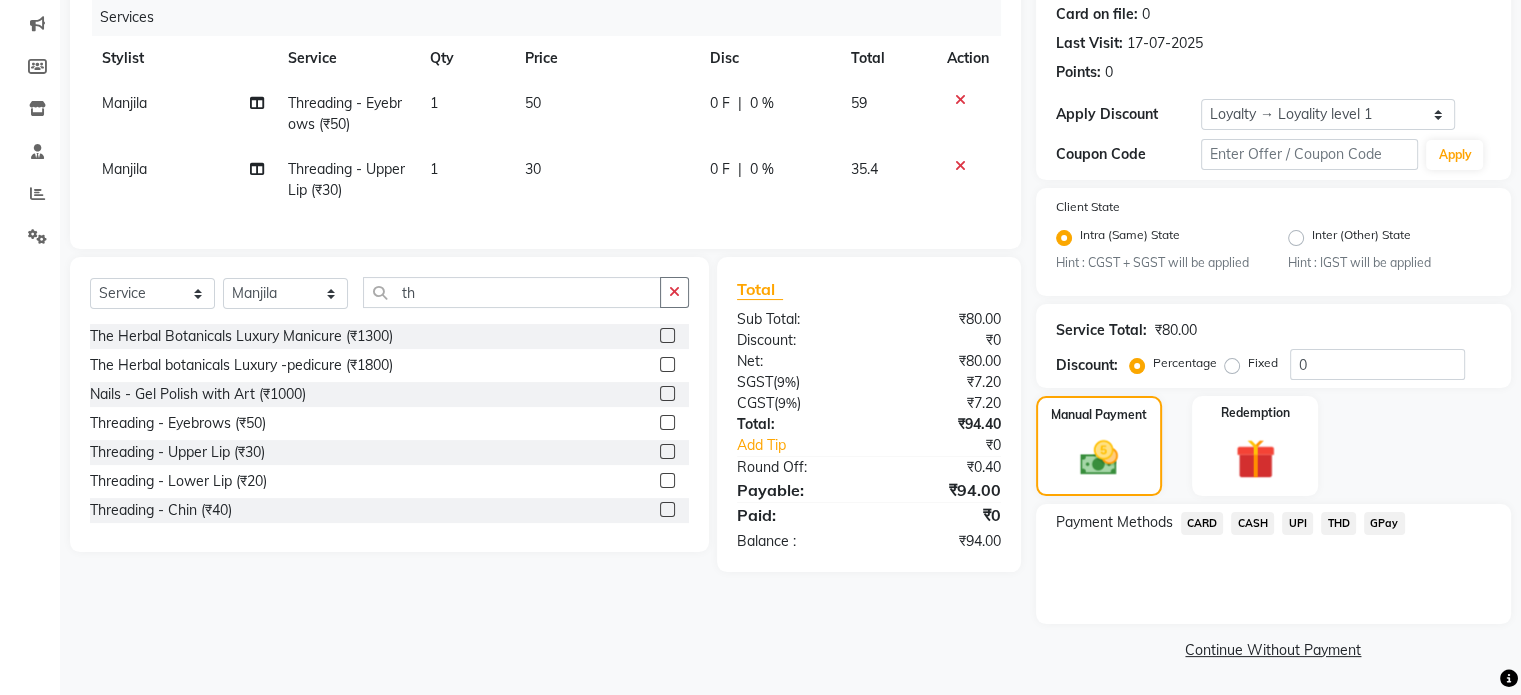 click on "UPI" 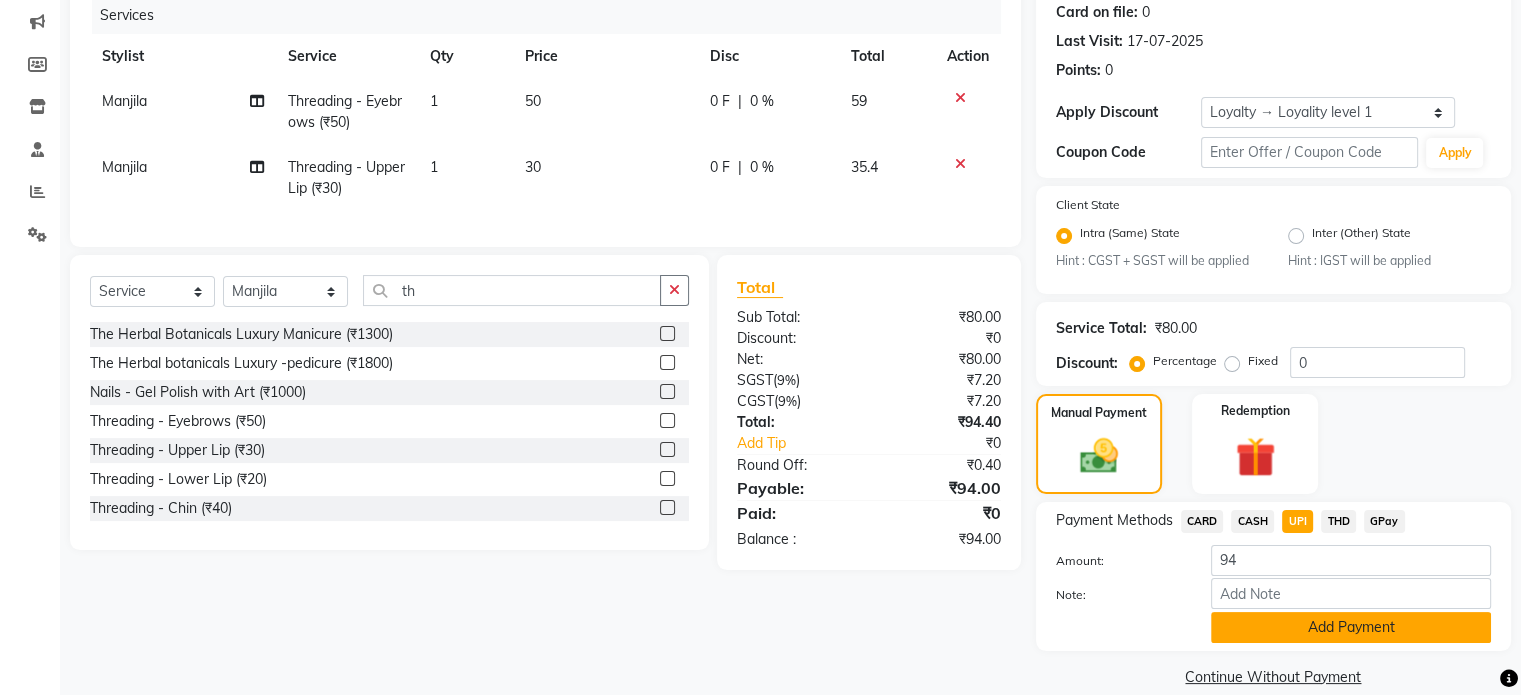 click on "Add Payment" 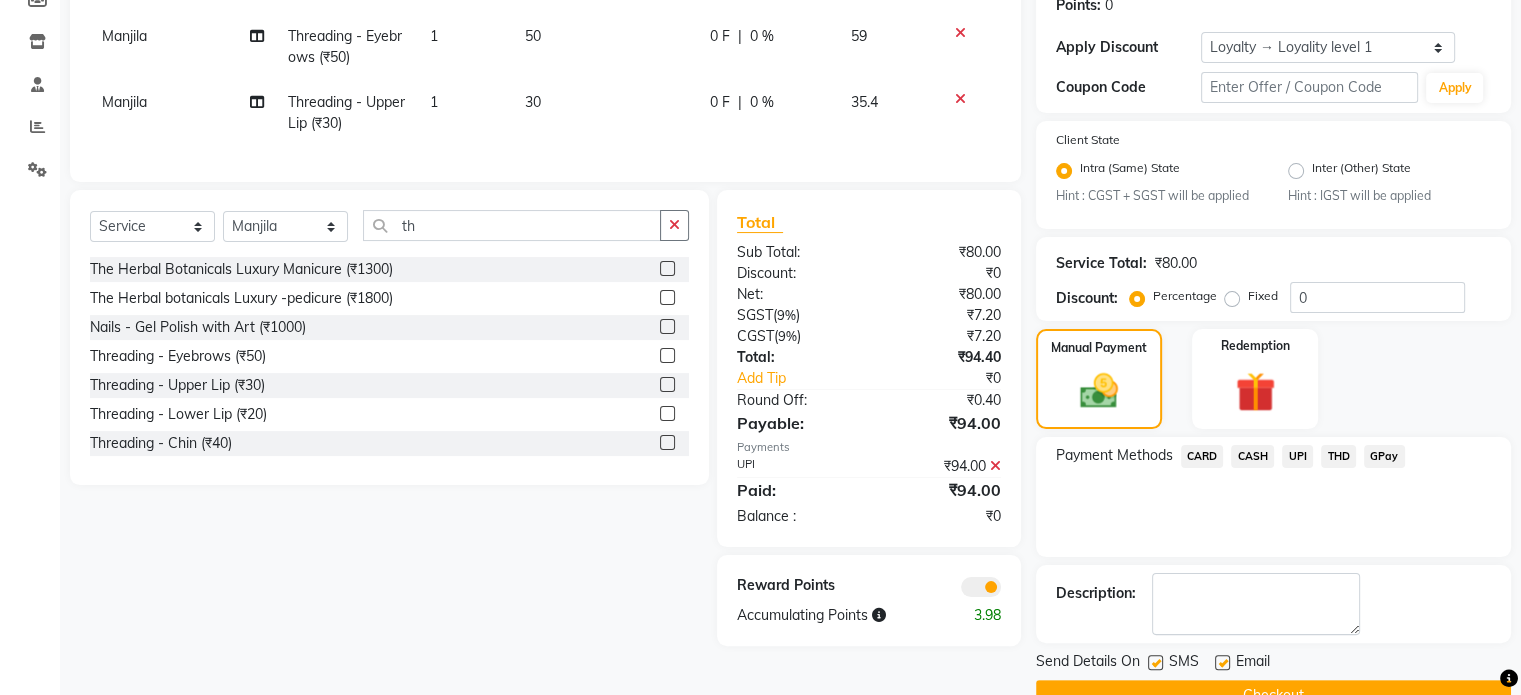 scroll, scrollTop: 363, scrollLeft: 0, axis: vertical 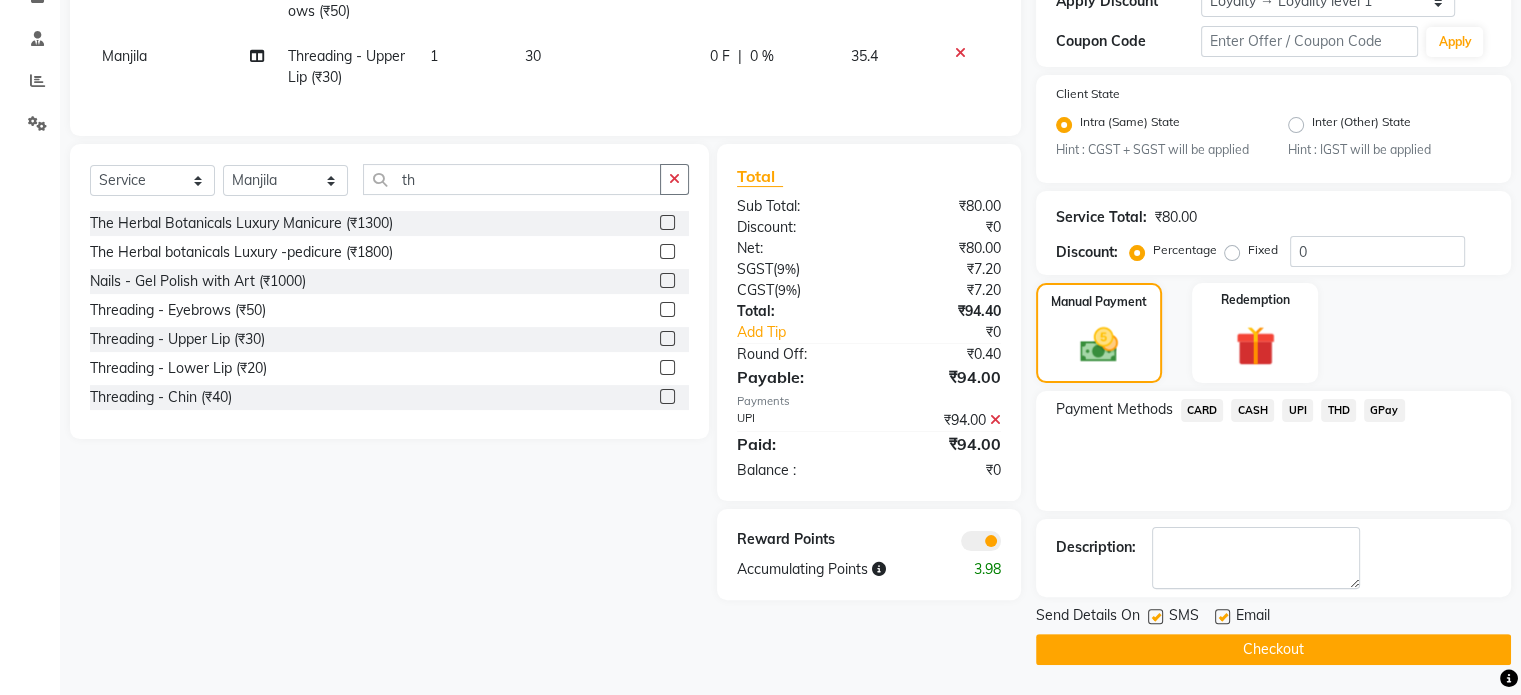 click 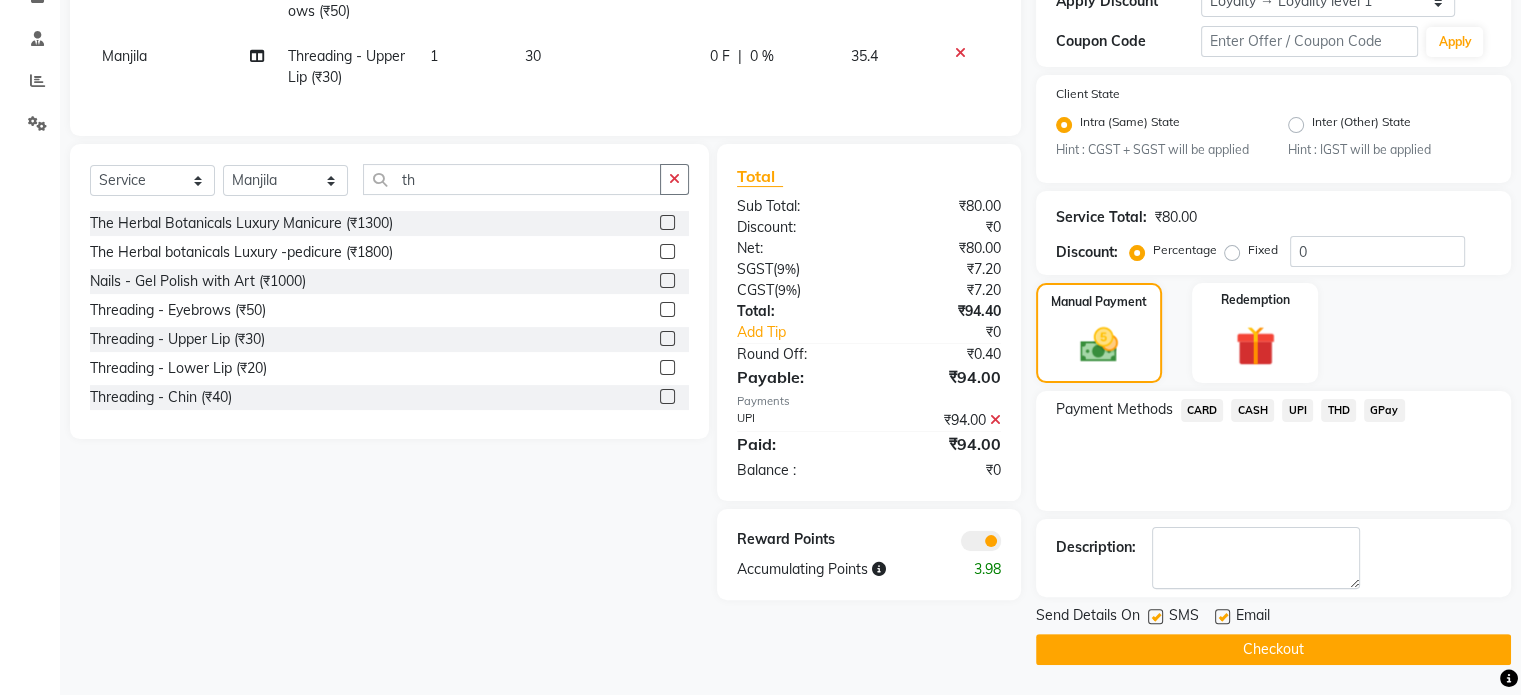 click 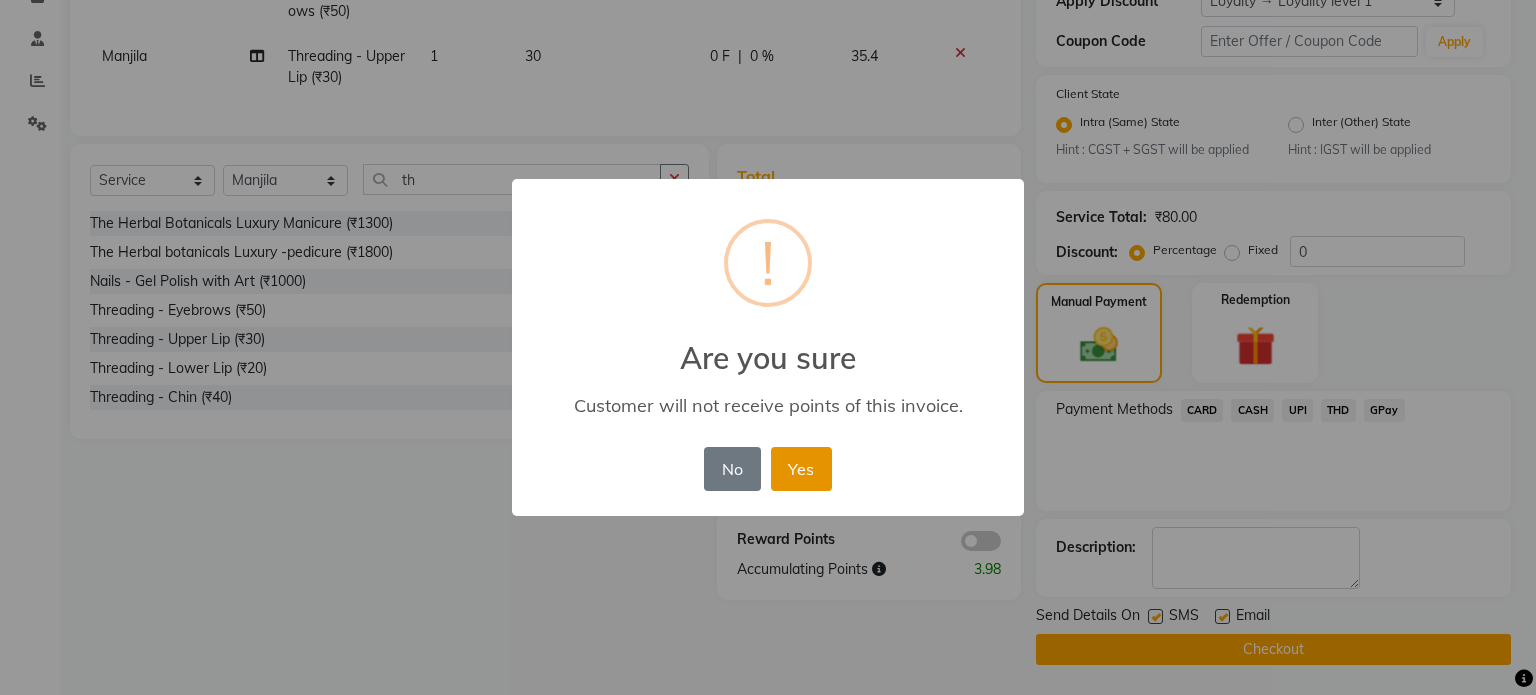 click on "Yes" at bounding box center (801, 469) 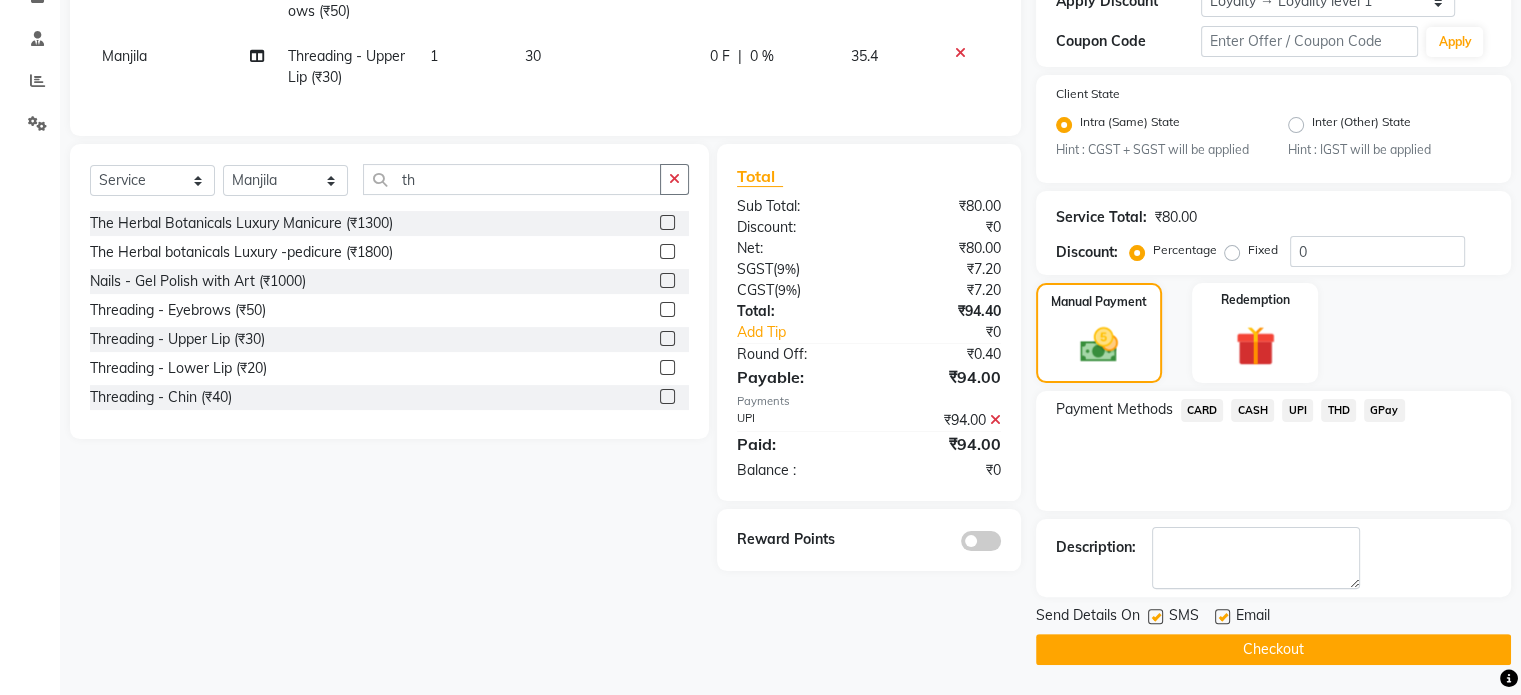 click on "Send Details On" 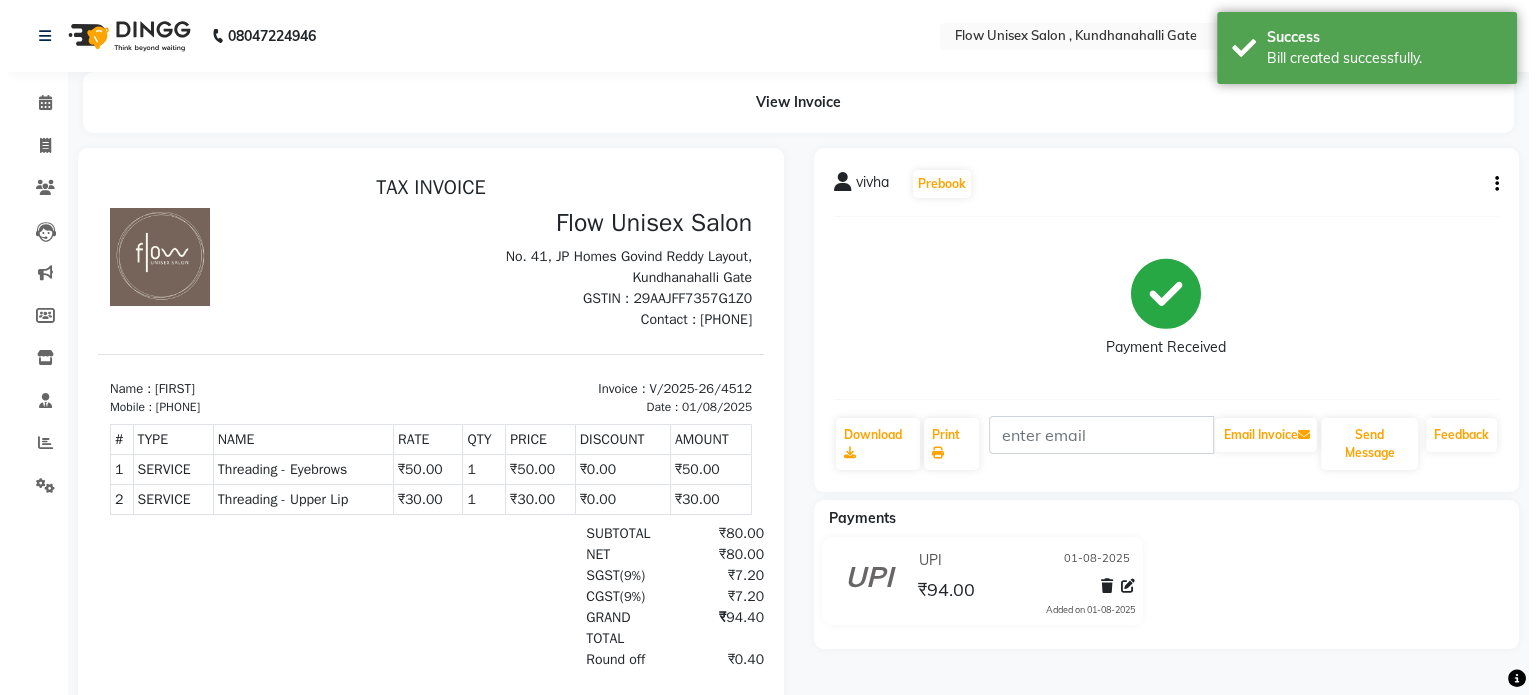 scroll, scrollTop: 0, scrollLeft: 0, axis: both 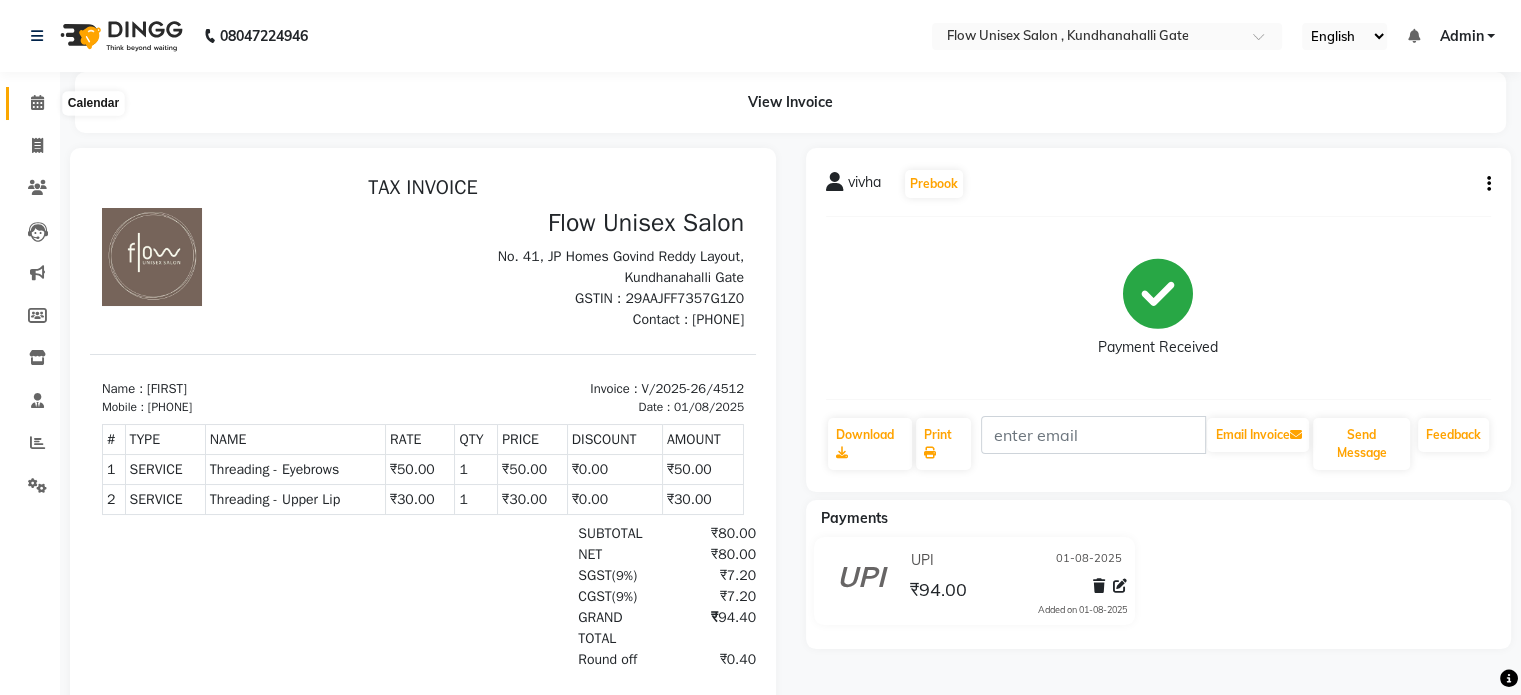 click 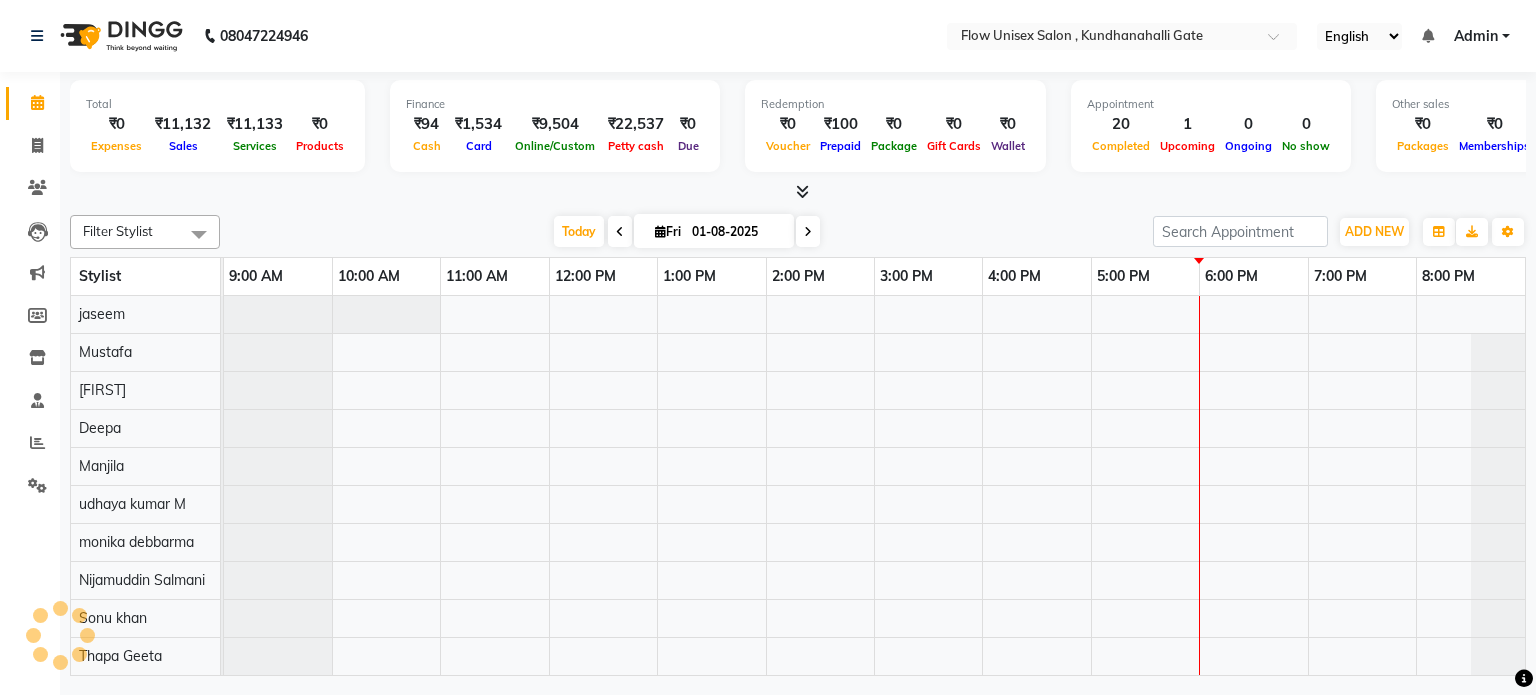 scroll, scrollTop: 0, scrollLeft: 0, axis: both 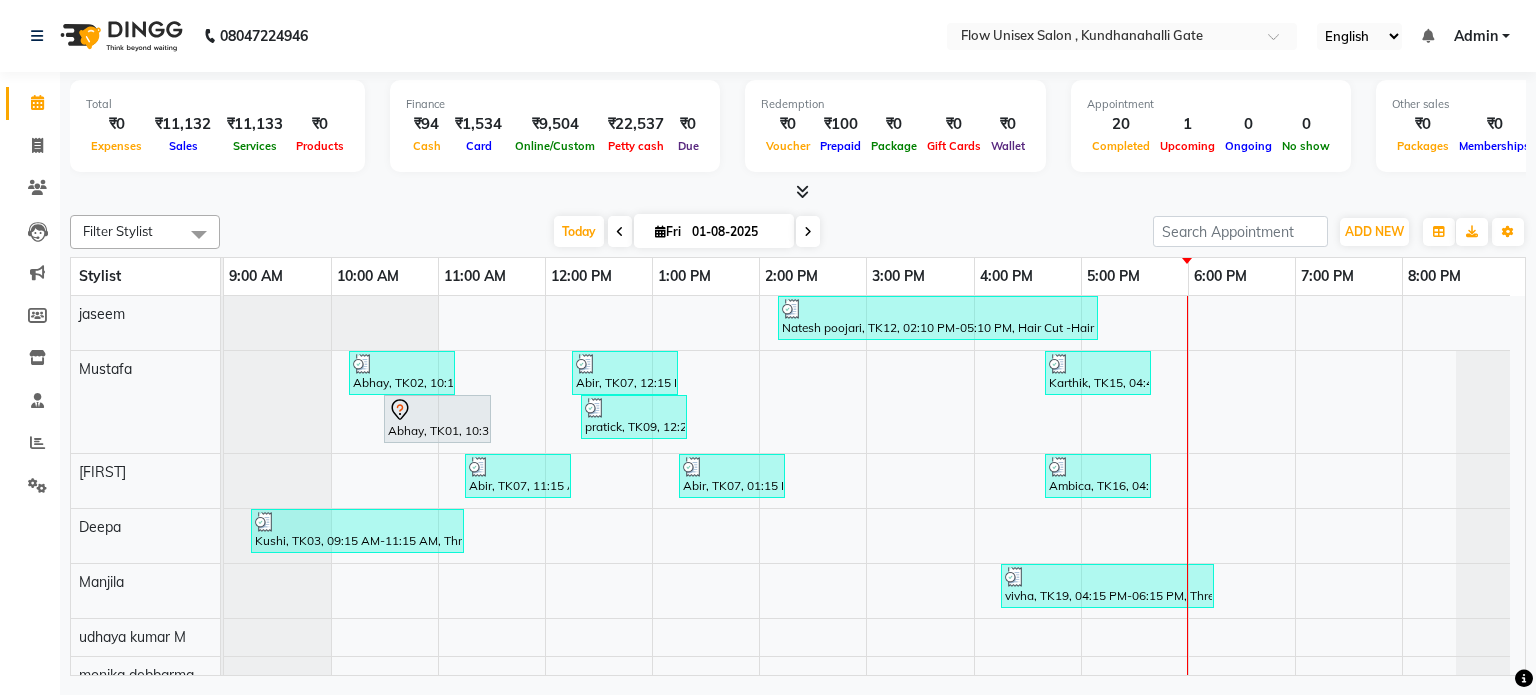 drag, startPoint x: 334, startPoint y: 188, endPoint x: 1186, endPoint y: 674, distance: 980.86694 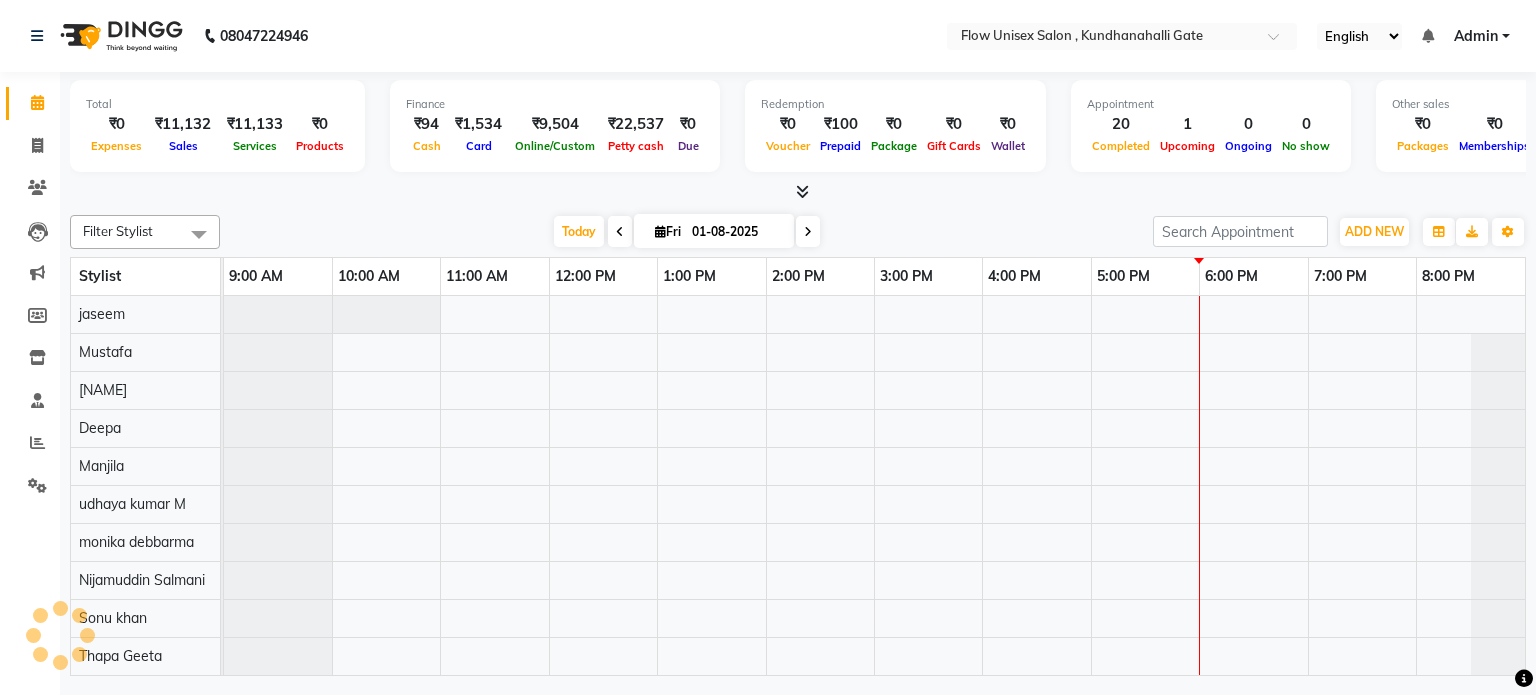 scroll, scrollTop: 0, scrollLeft: 0, axis: both 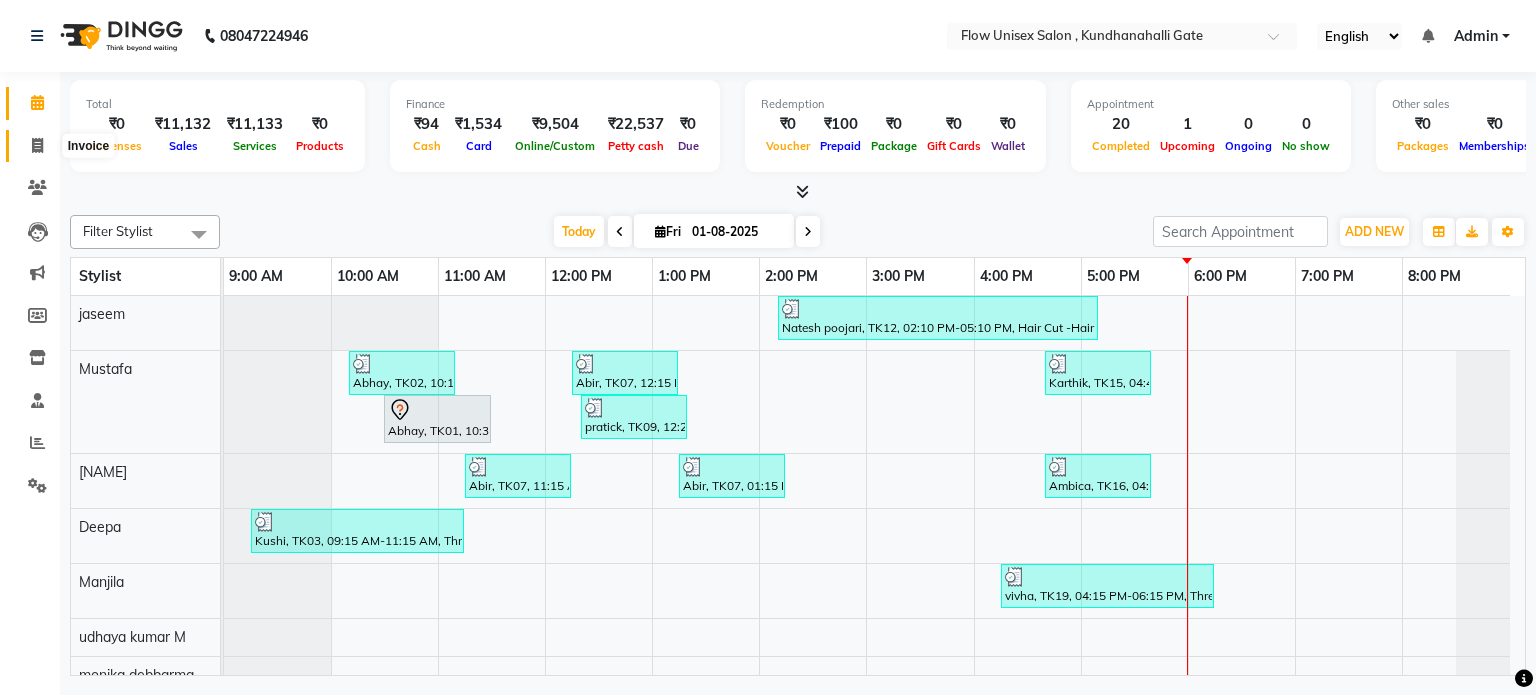 click 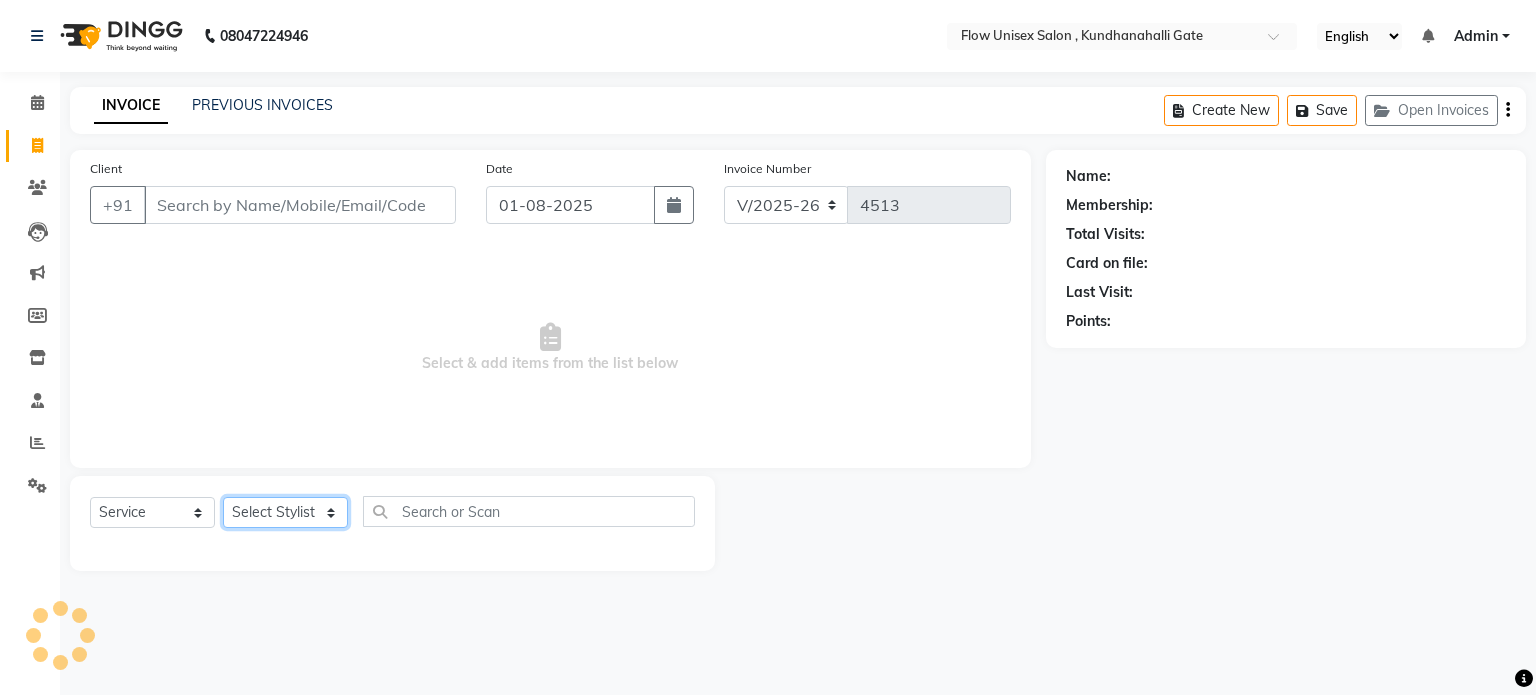 click on "Select Stylist anjana debbarma arman Deepa emlen jaseem Kishore Manjila monika debbarma Mustafa Nijamuddin Salmani Saluka Rai Sonu khan Thapa Geeta udhaya kumar M Vishnu Bhati" 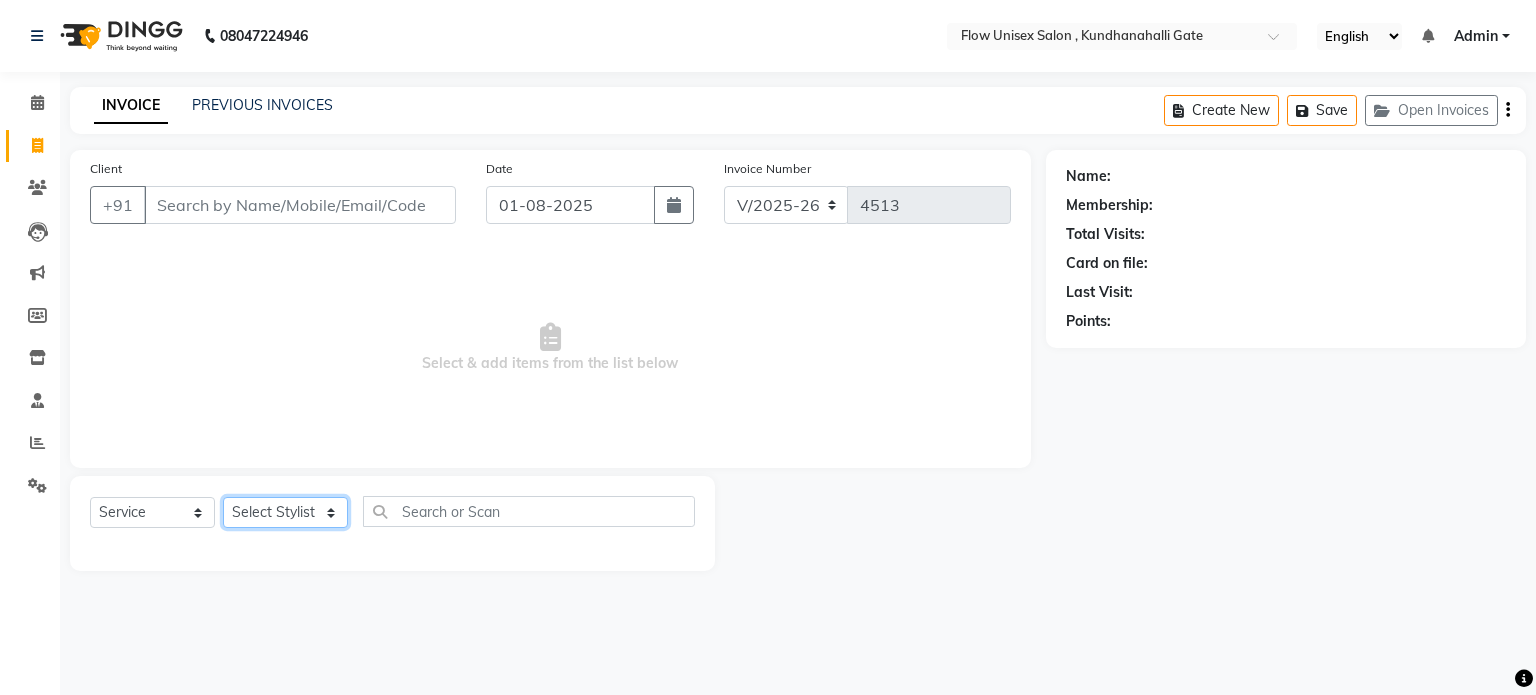 select on "48854" 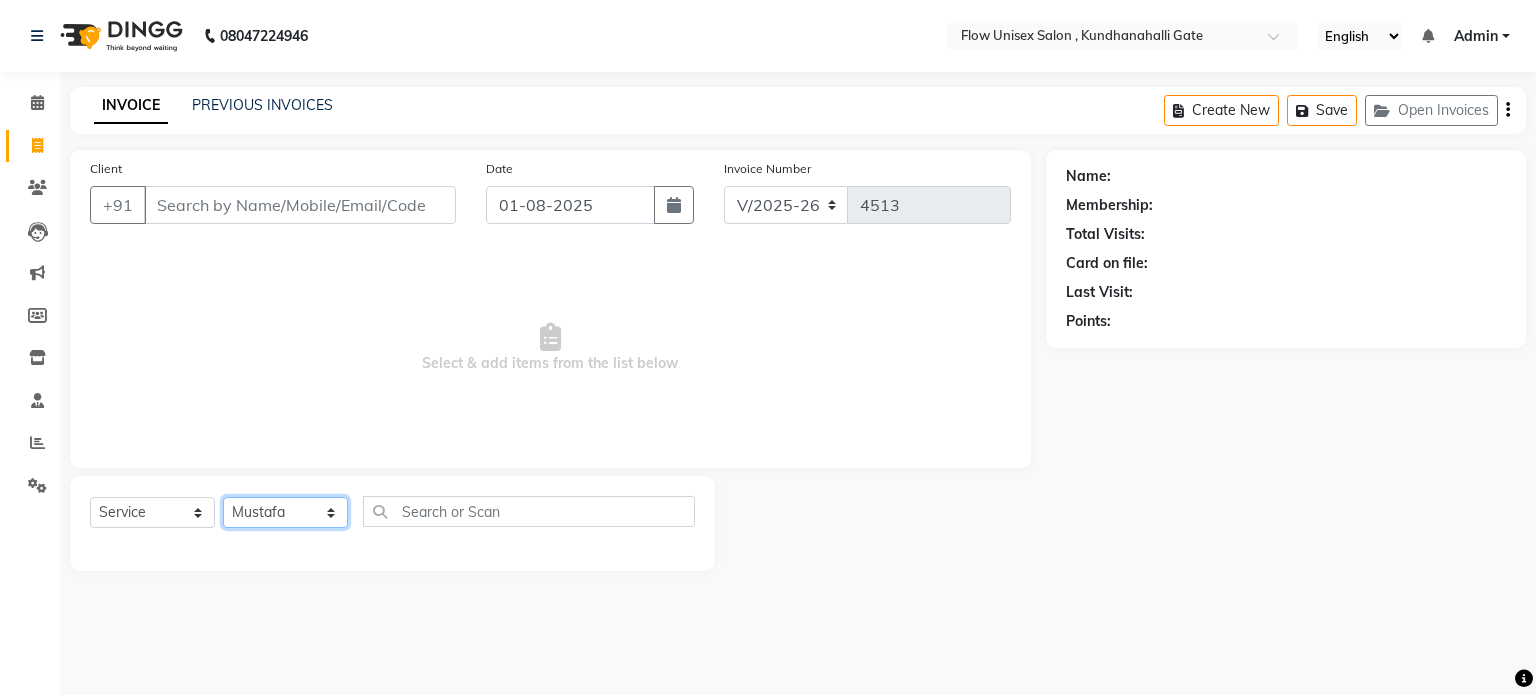 click on "Select Stylist anjana debbarma arman Deepa emlen jaseem Kishore Manjila monika debbarma Mustafa Nijamuddin Salmani Saluka Rai Sonu khan Thapa Geeta udhaya kumar M Vishnu Bhati" 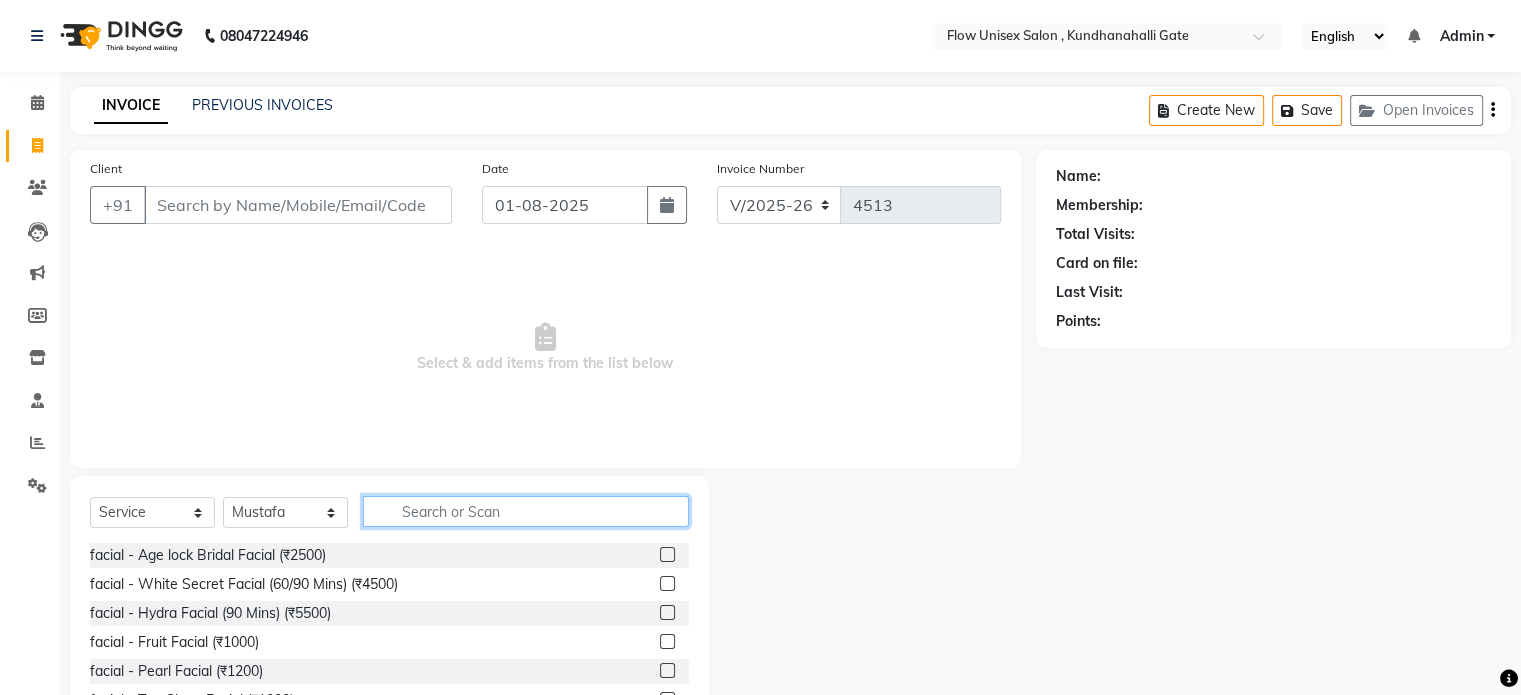 click 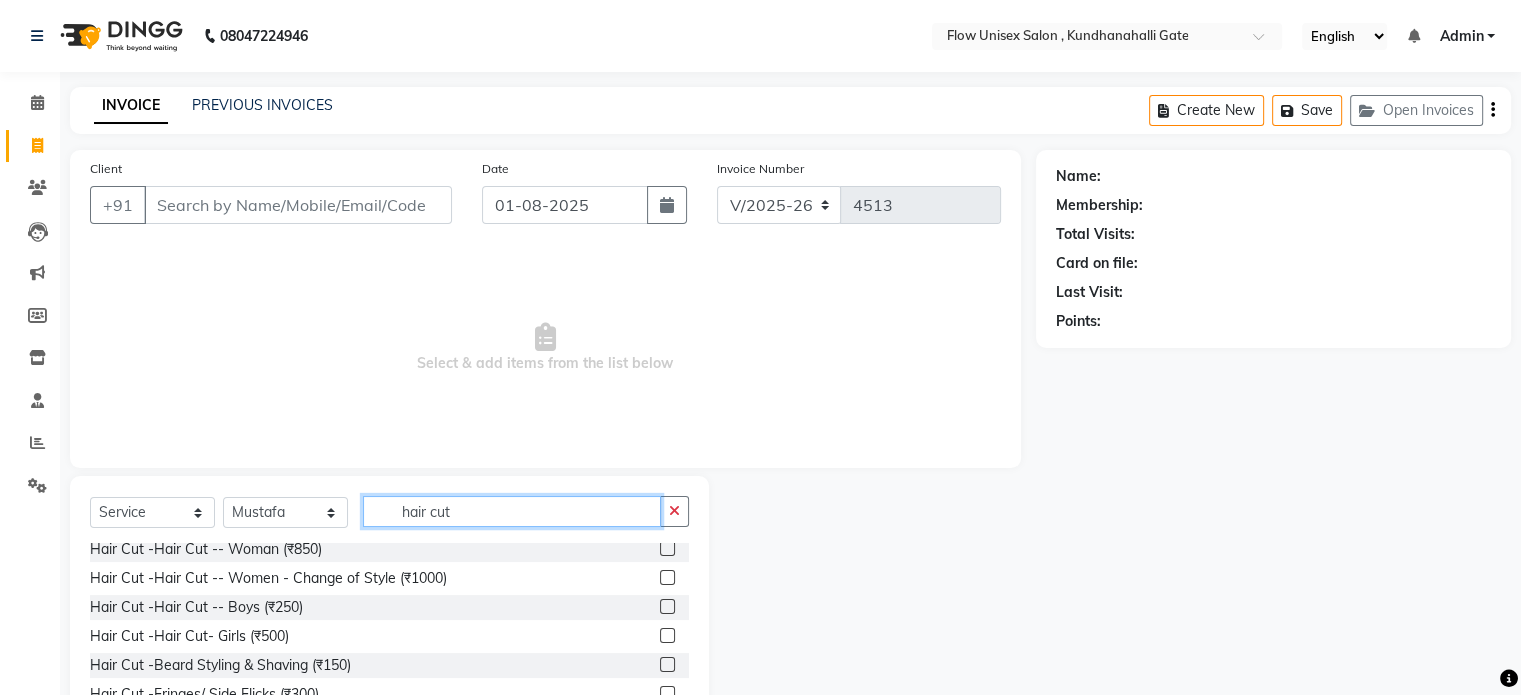 scroll, scrollTop: 119, scrollLeft: 0, axis: vertical 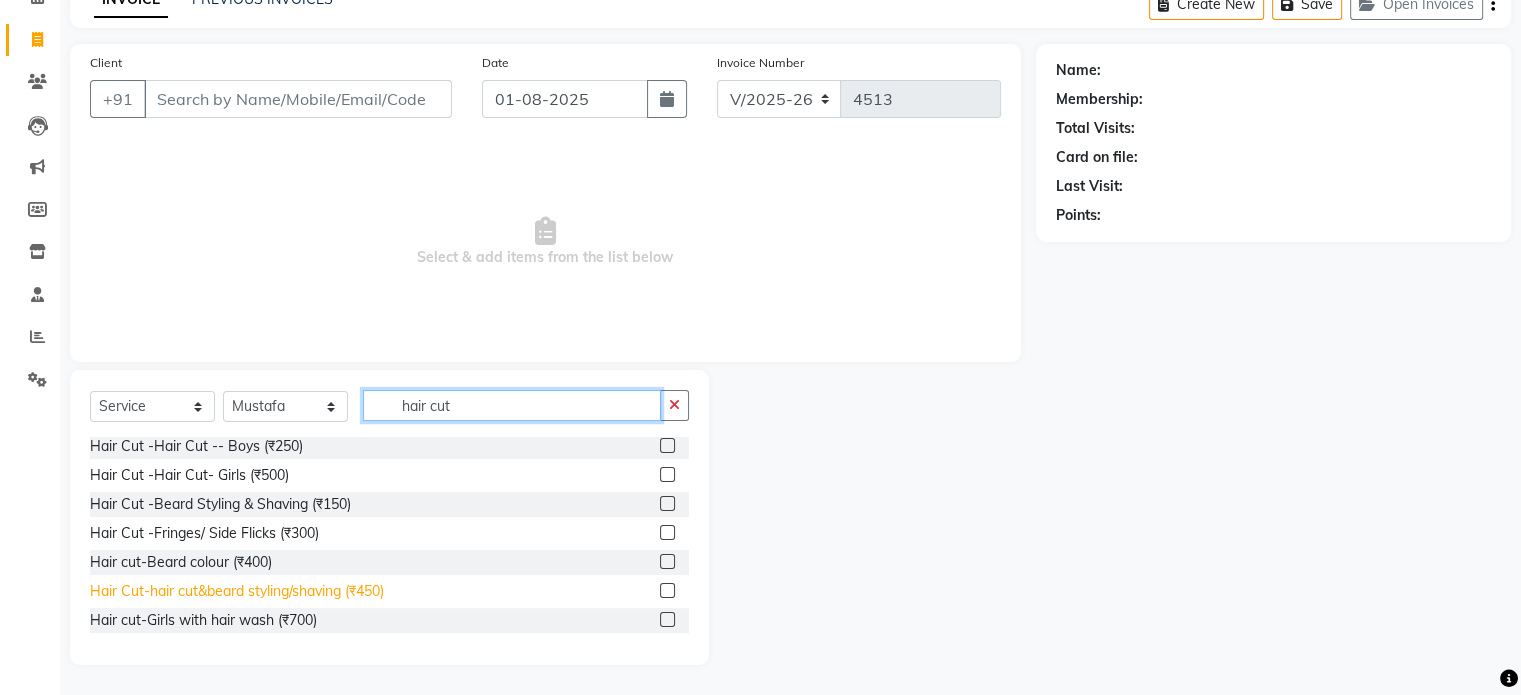 type on "hair cut" 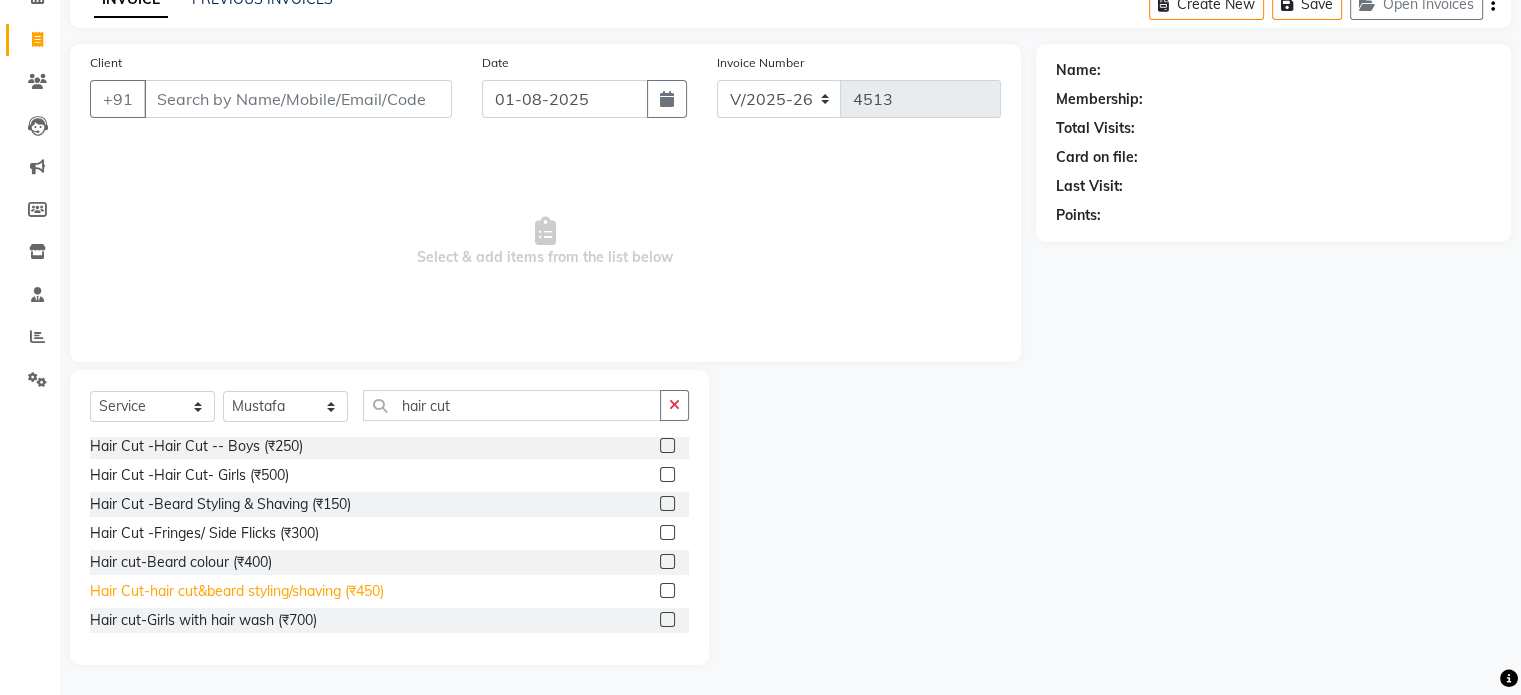 click on "Hair Cut-hair cut&beard styling/shaving (₹450)" 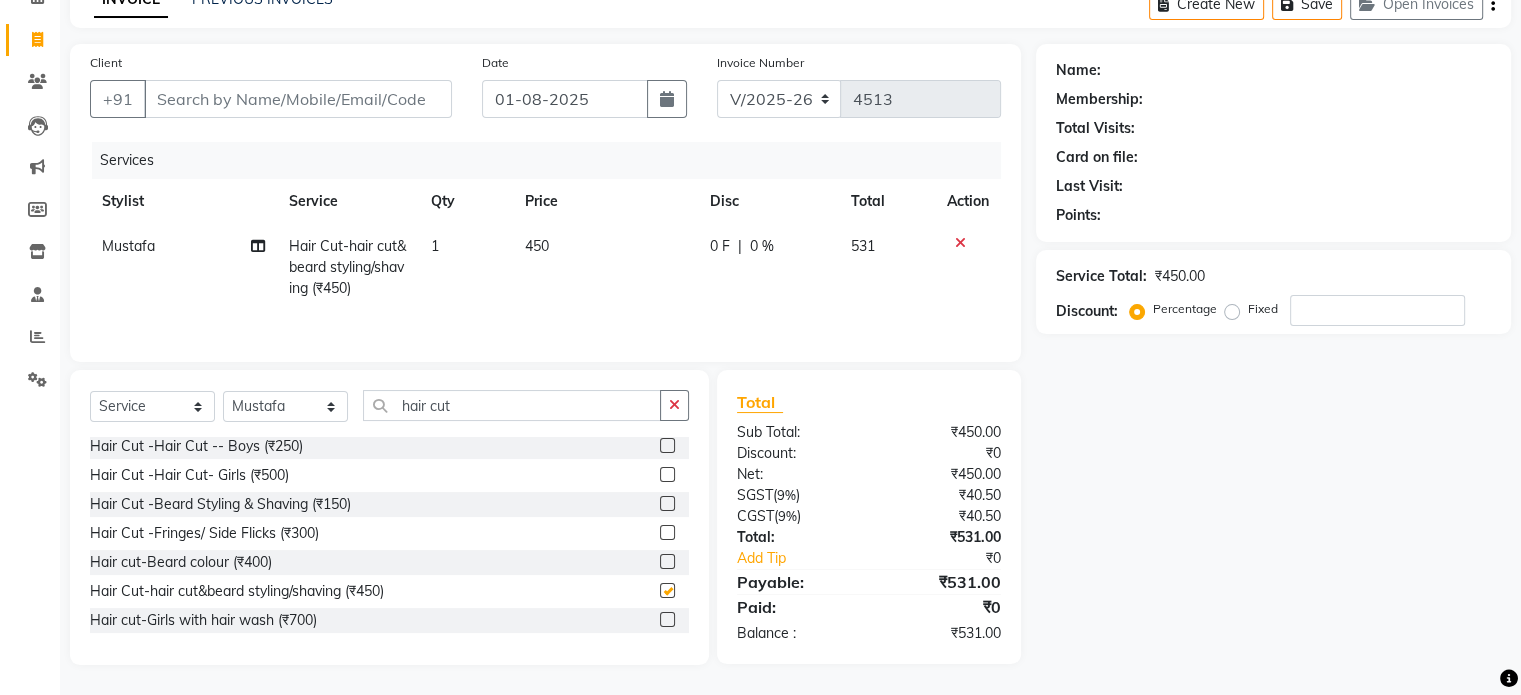 checkbox on "false" 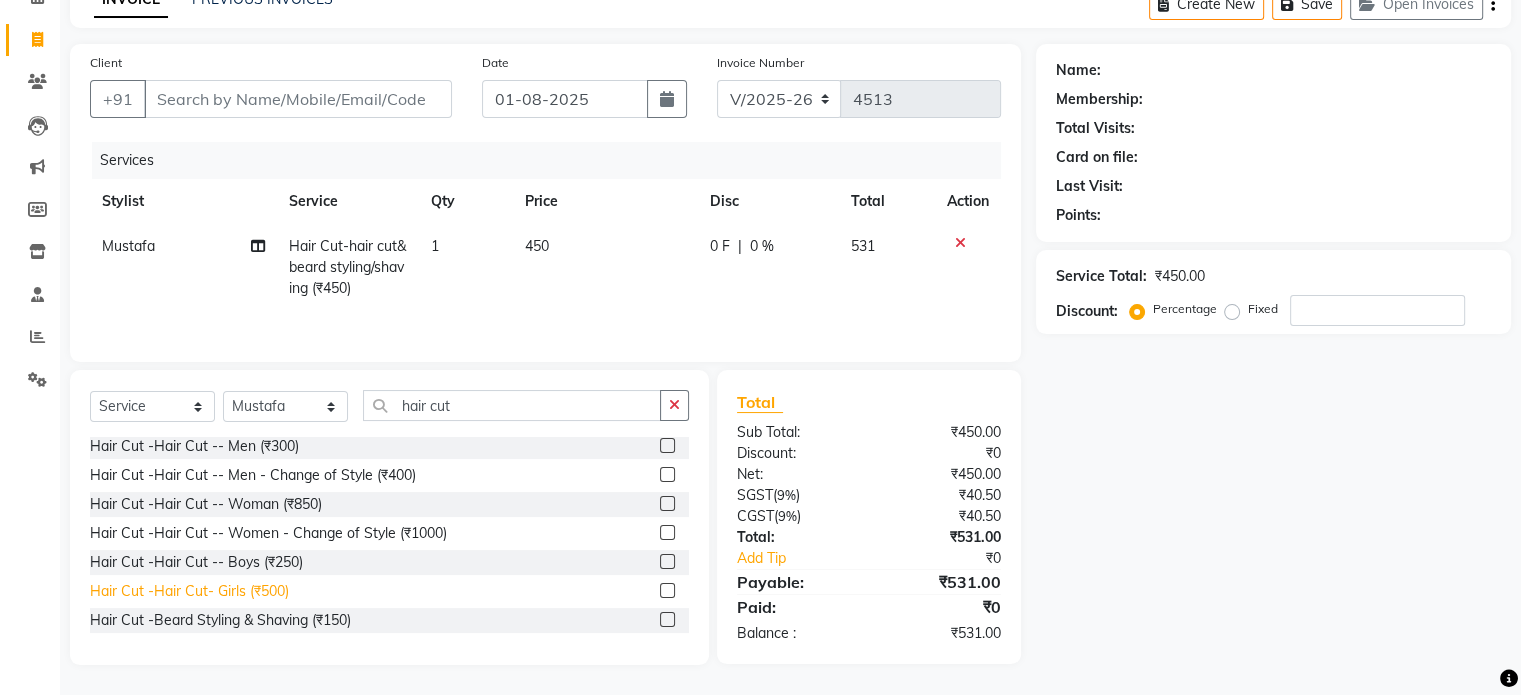 scroll, scrollTop: 0, scrollLeft: 0, axis: both 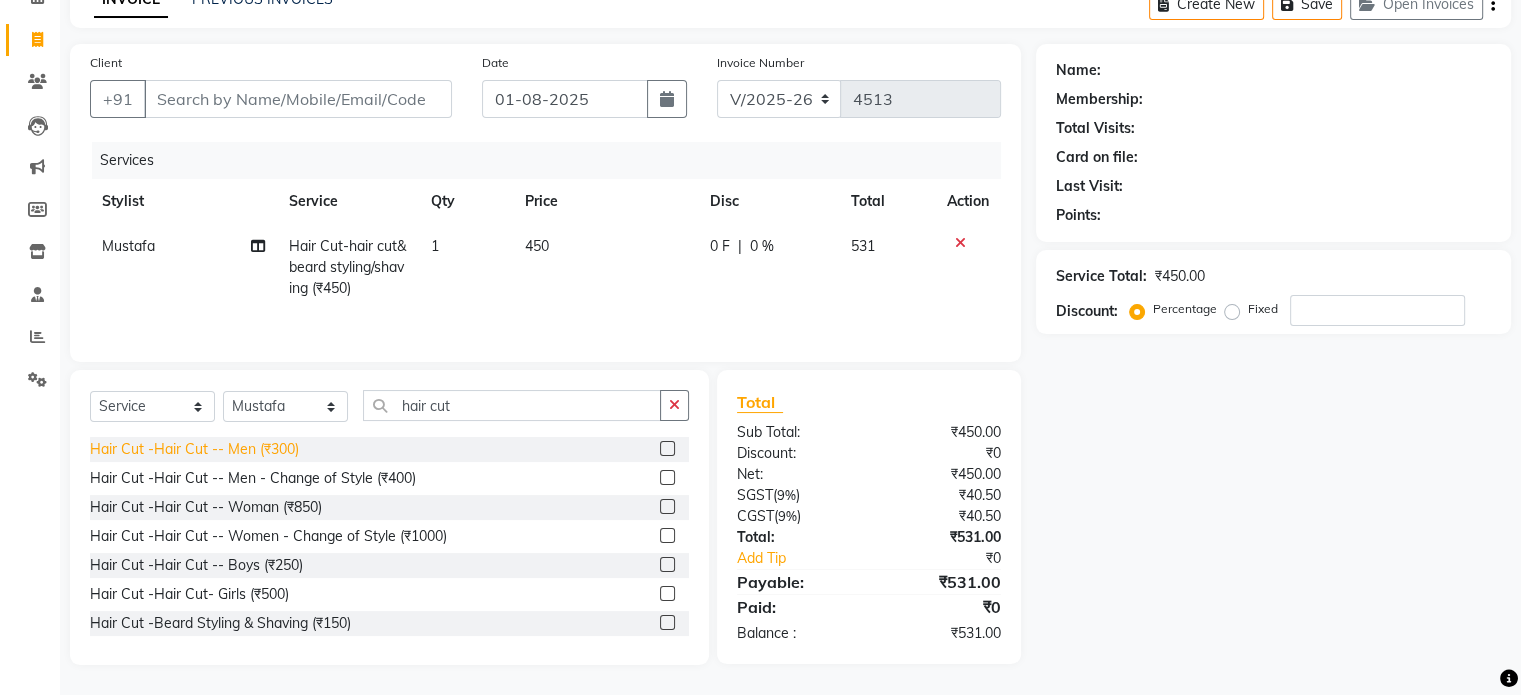 click on "Hair Cut -Hair Cut -- Men (₹300)" 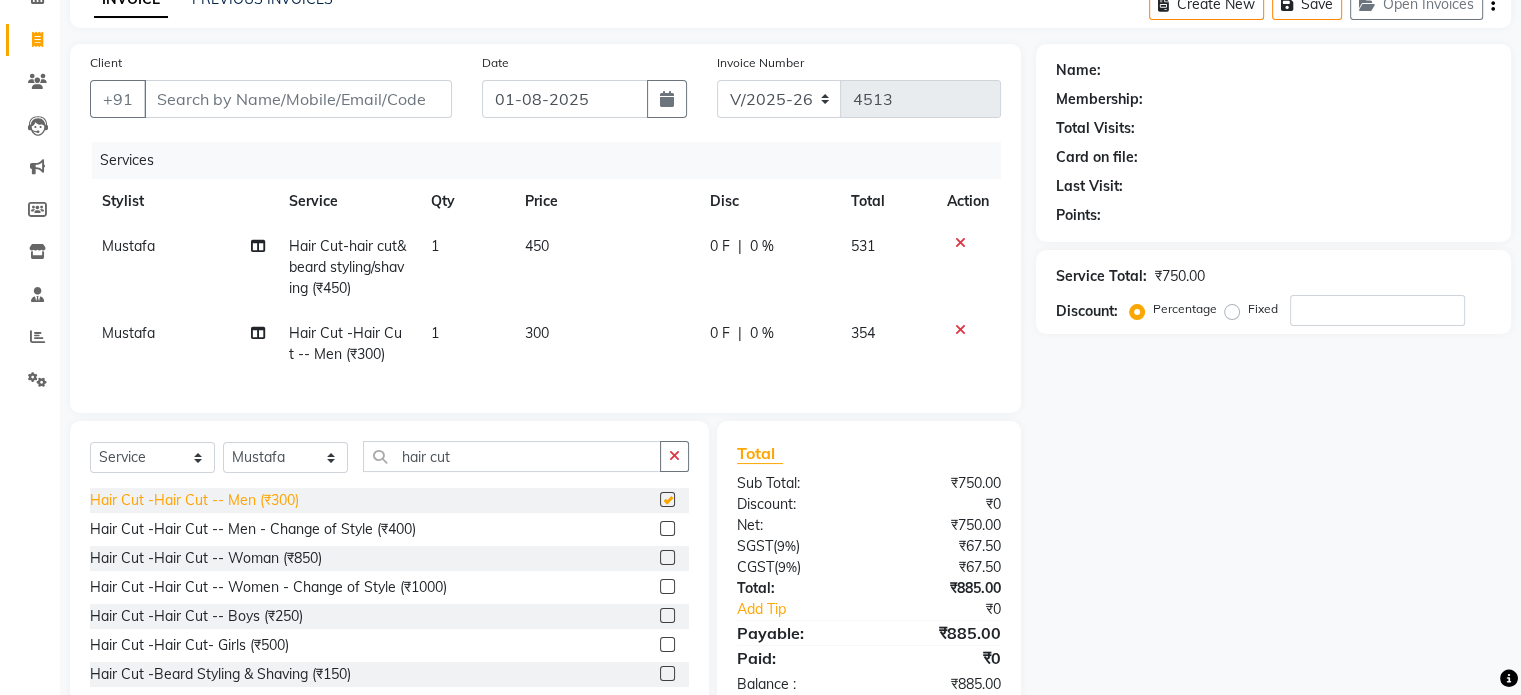 checkbox on "false" 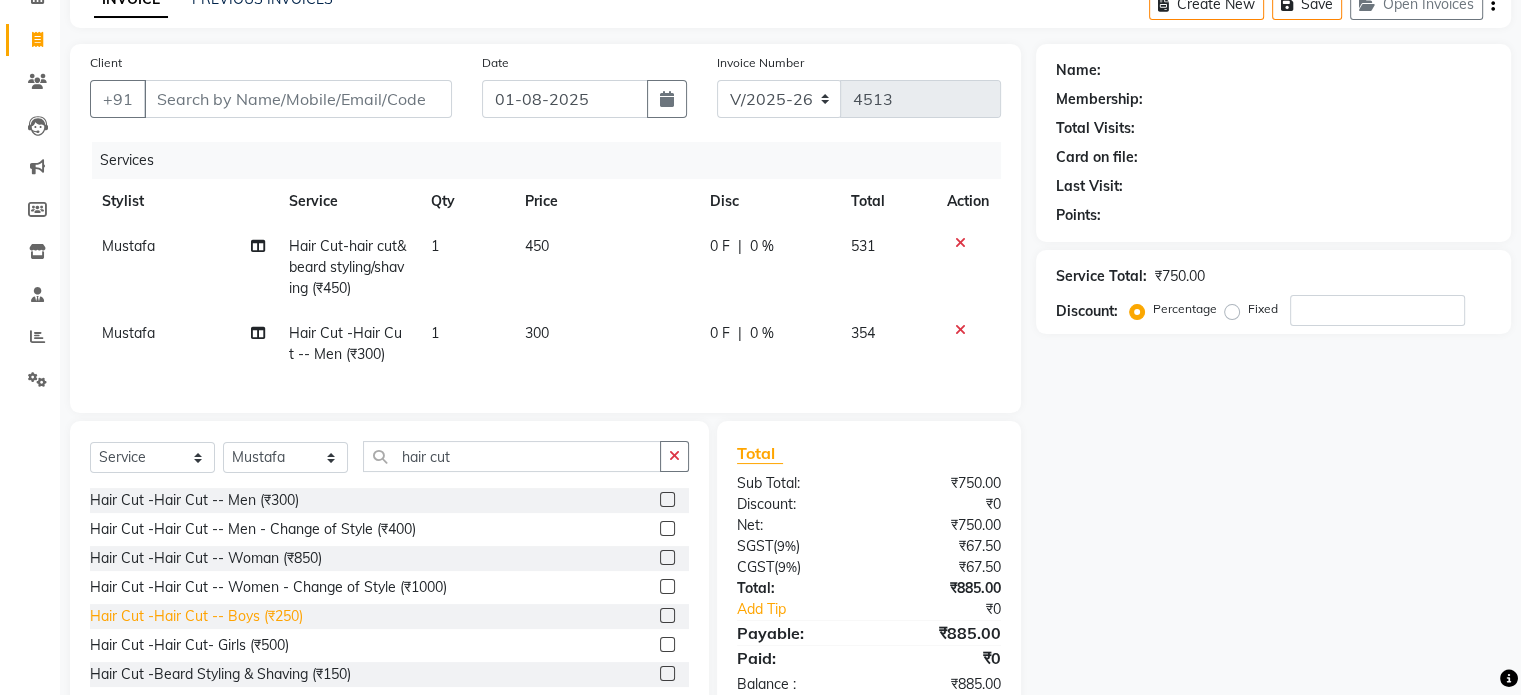 click on "Hair Cut -Hair Cut -- Boys (₹250)" 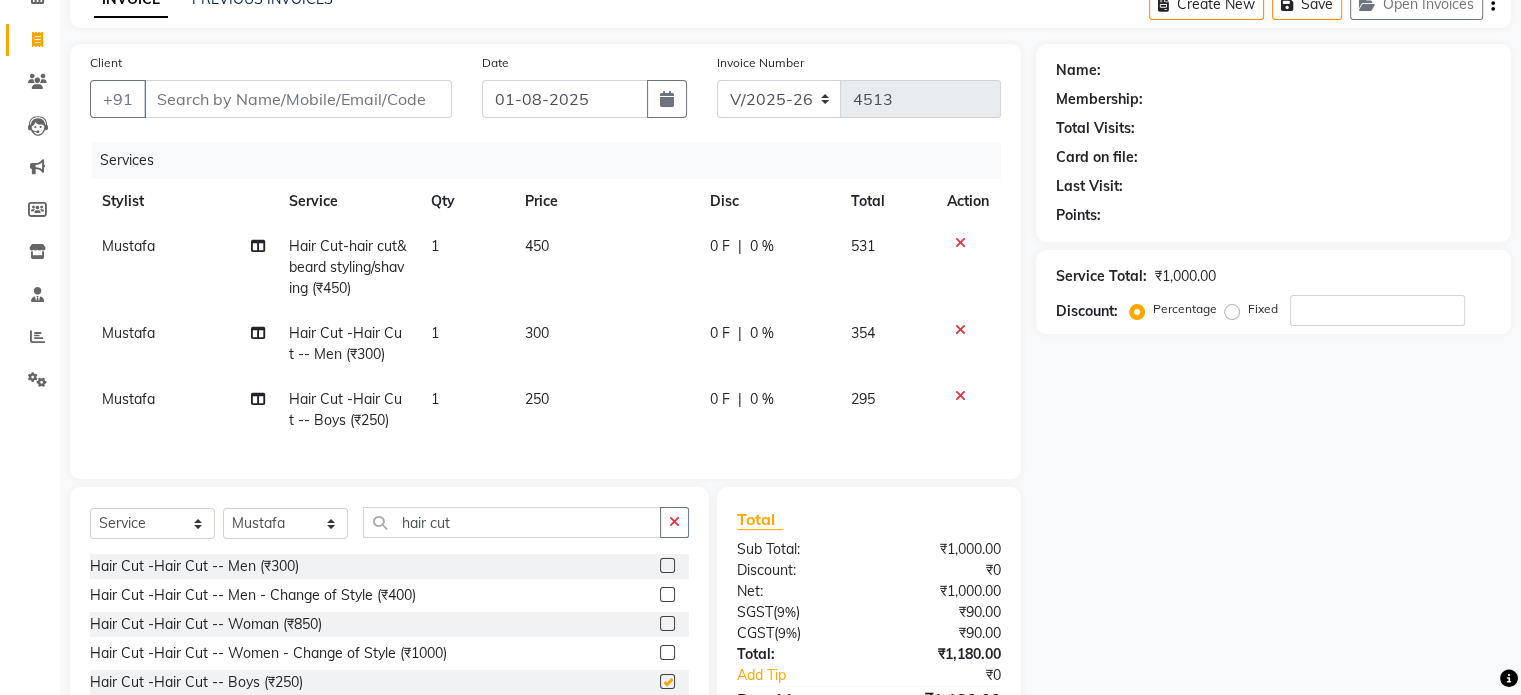 checkbox on "false" 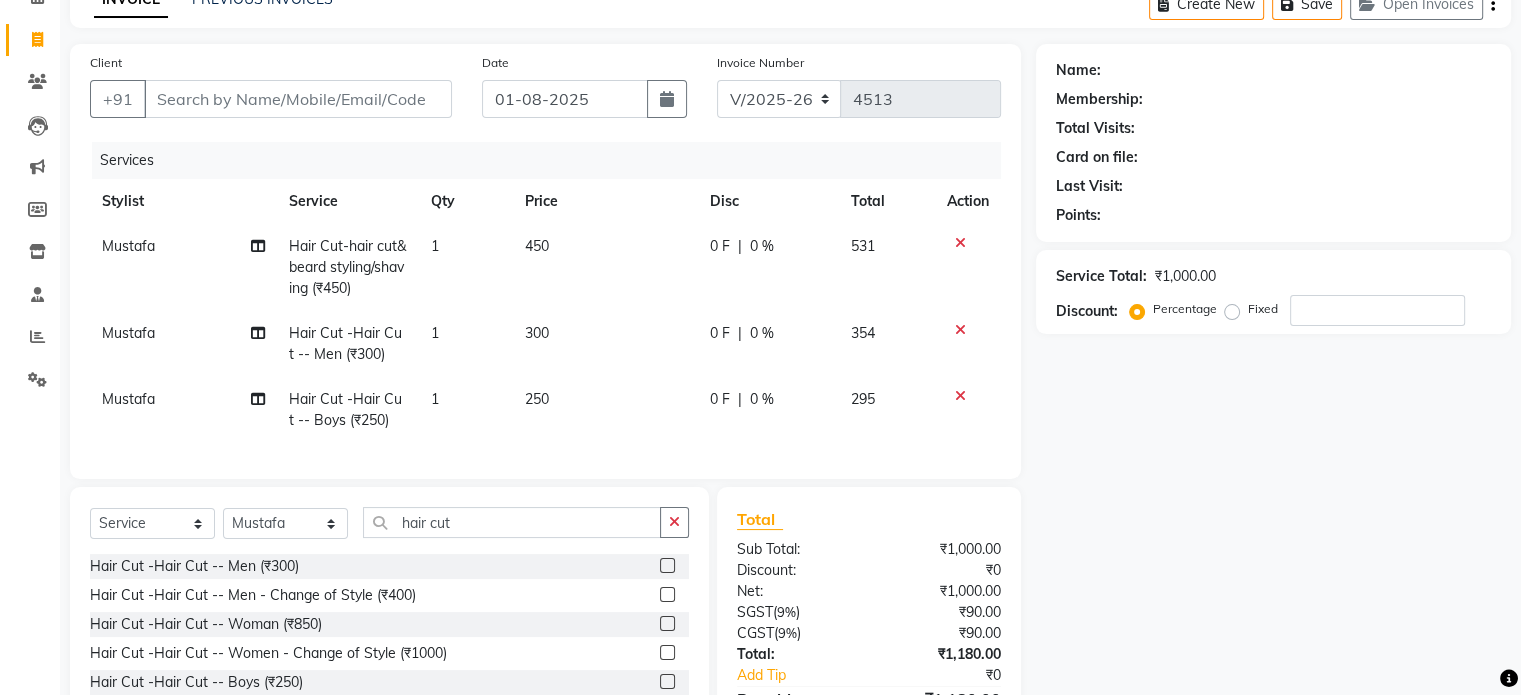 click on "Mustafa" 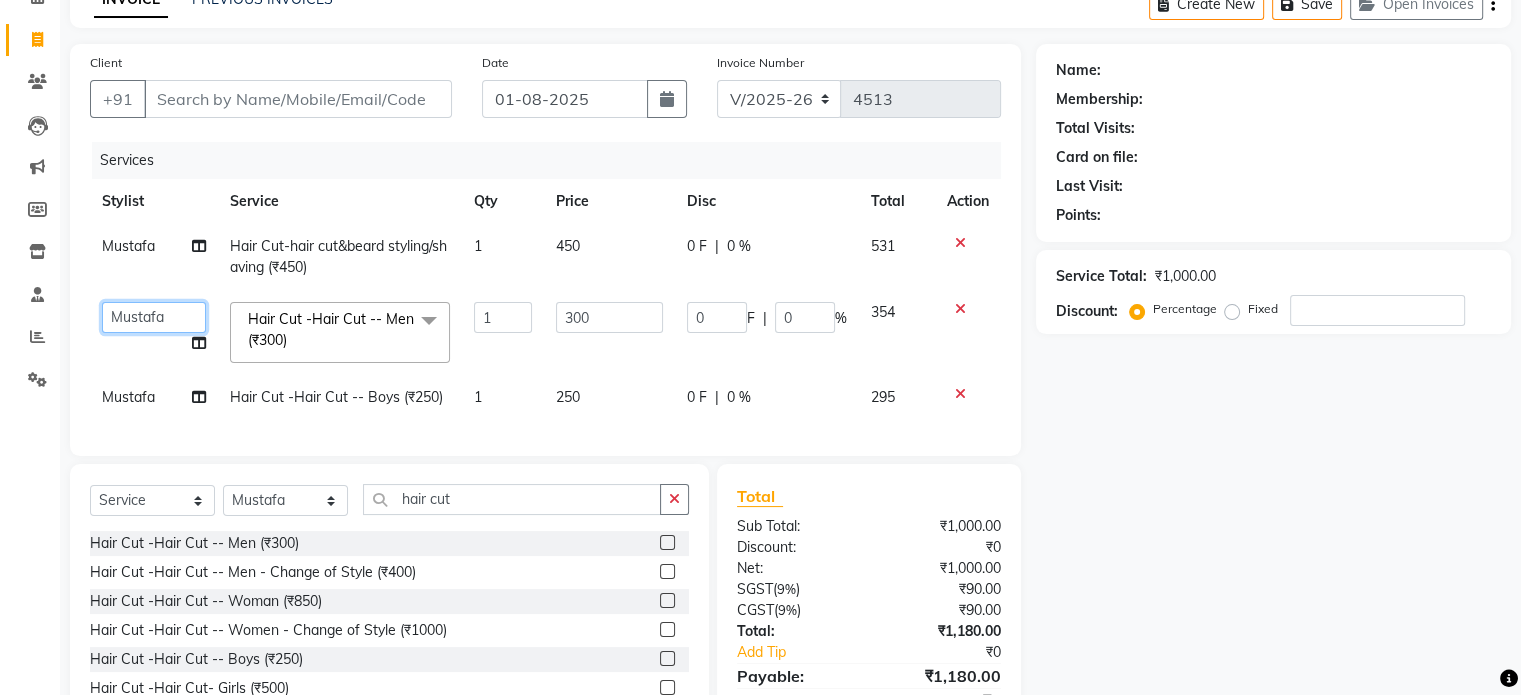 click on "anjana debbarma   arman   Deepa   emlen   jaseem   Kishore   Manjila   monika debbarma   Mustafa   Nijamuddin Salmani   Saluka Rai   Sonu khan   Thapa Geeta   udhaya kumar M   Vishnu Bhati" 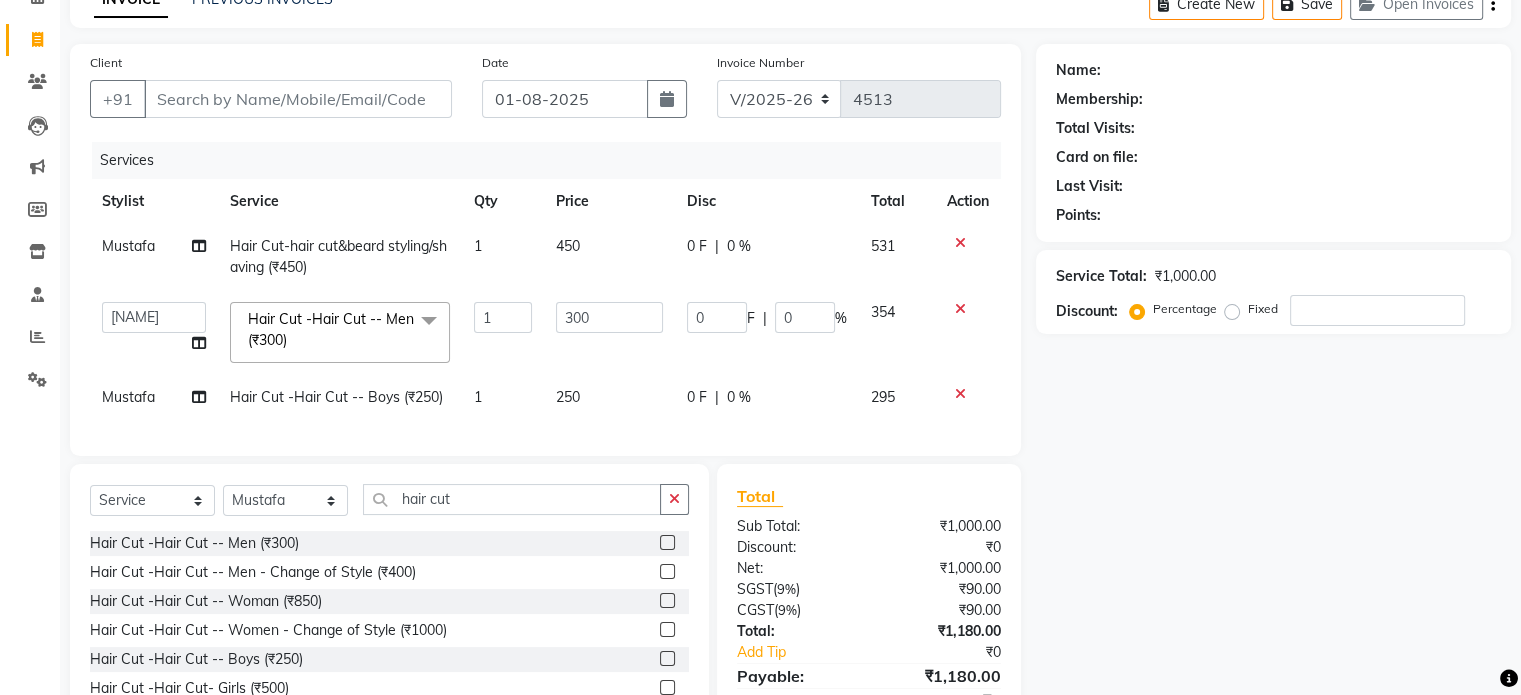select on "79057" 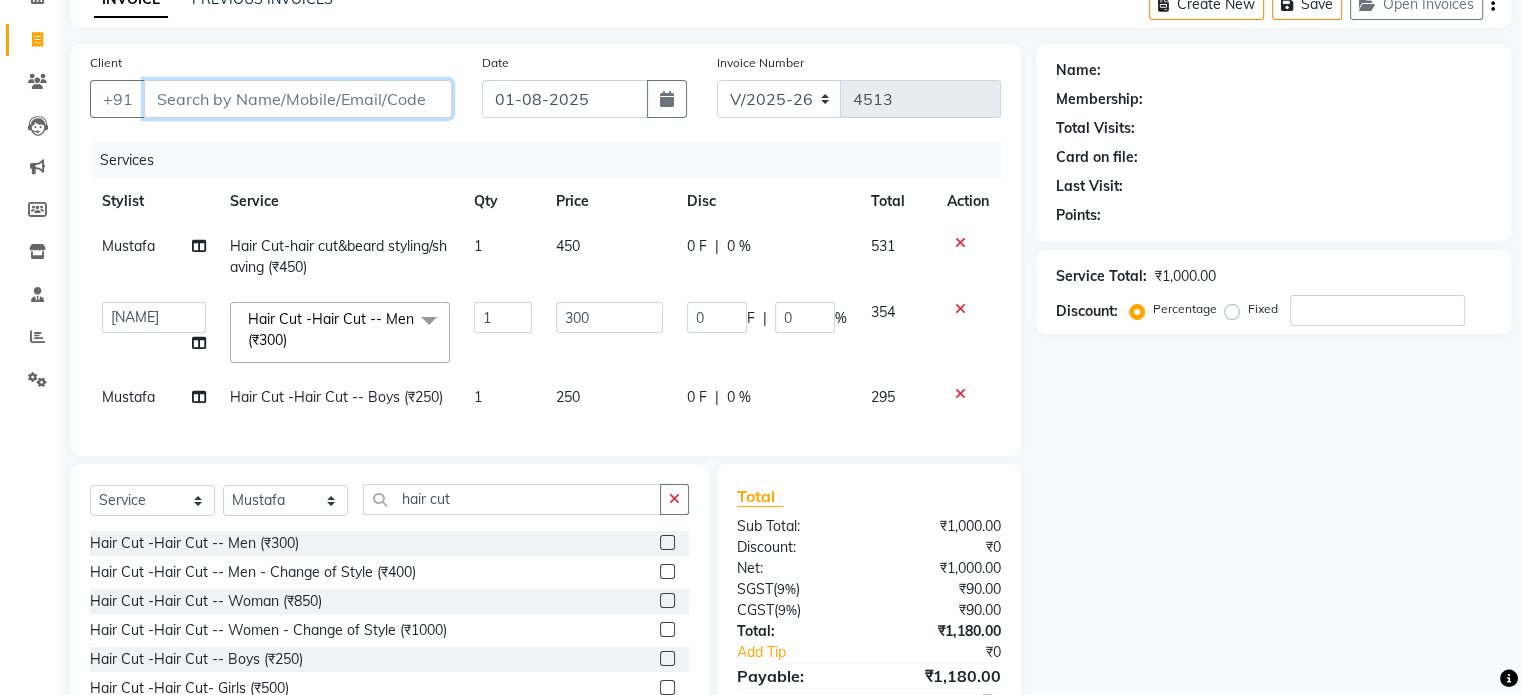 click on "Client" at bounding box center (298, 99) 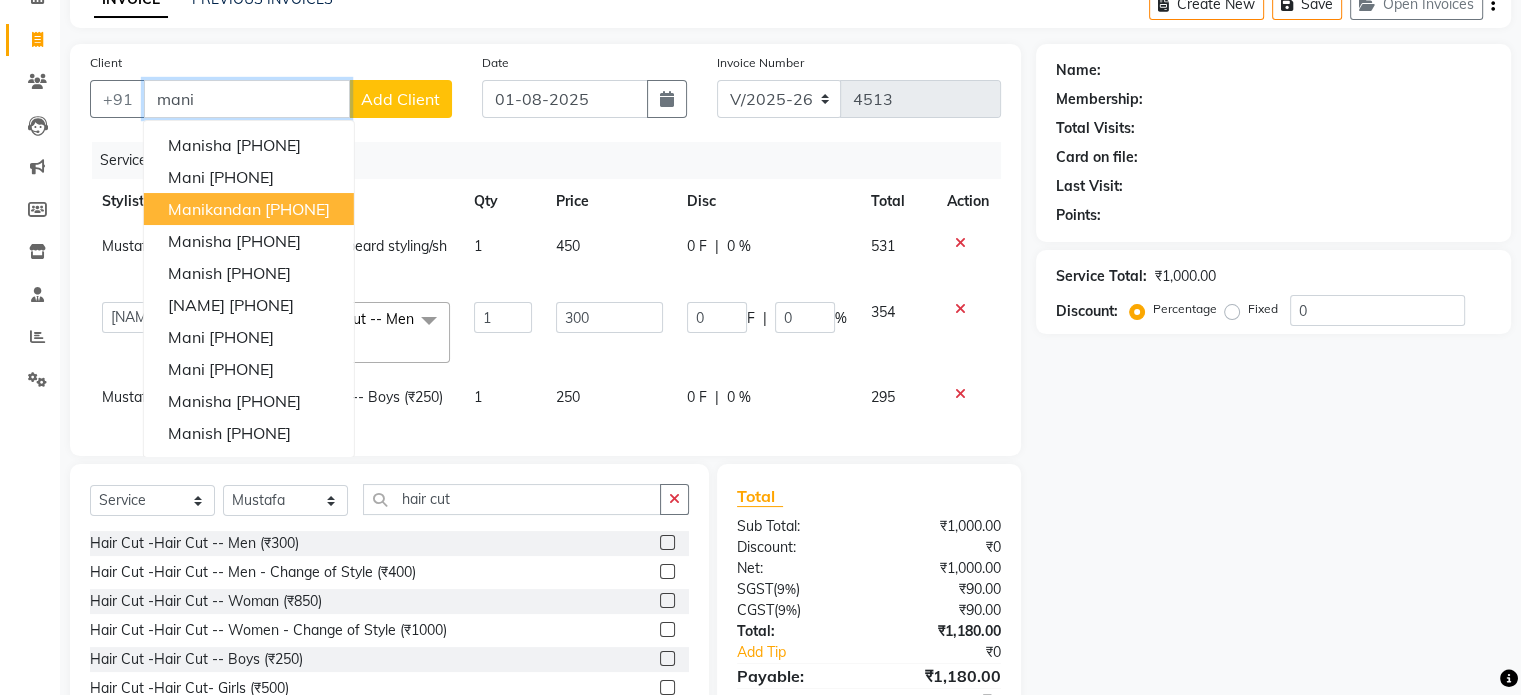 click on "[PHONE]" at bounding box center [297, 209] 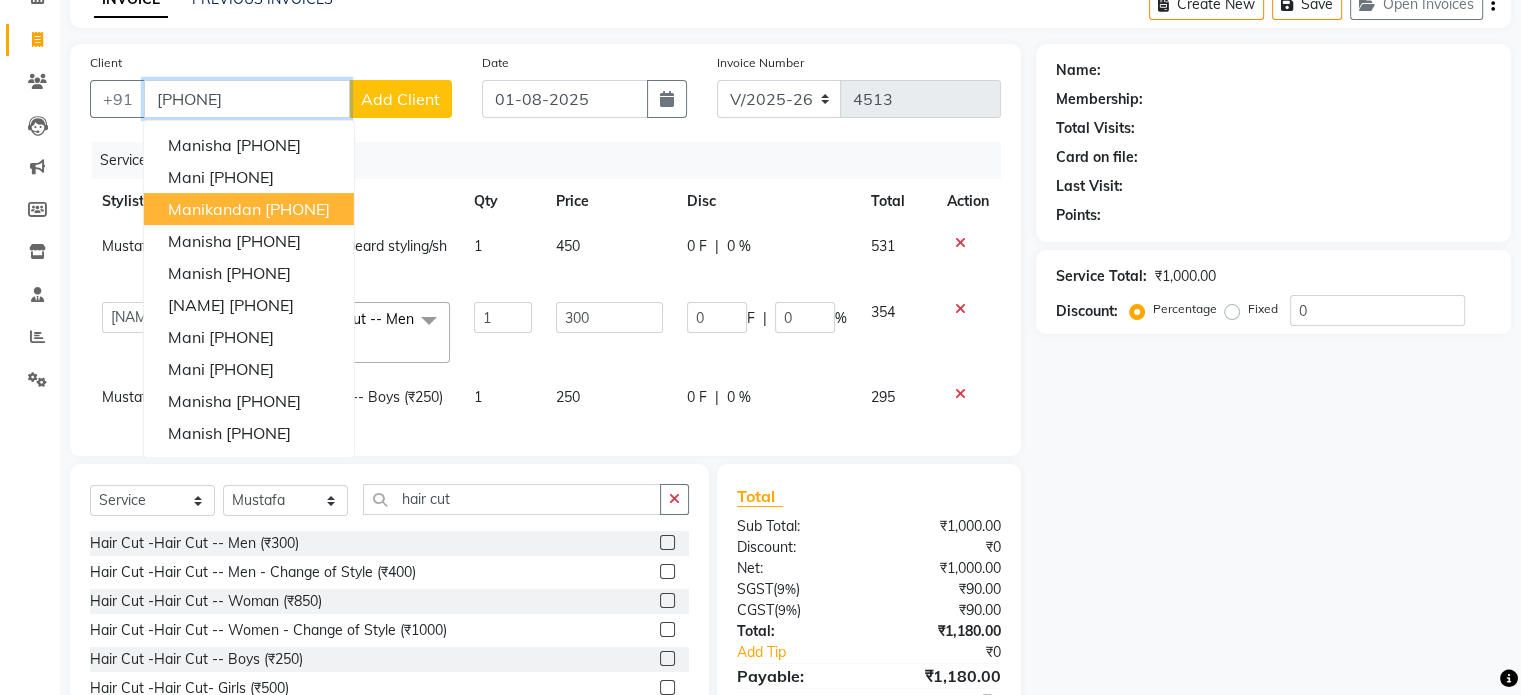type on "[PHONE]" 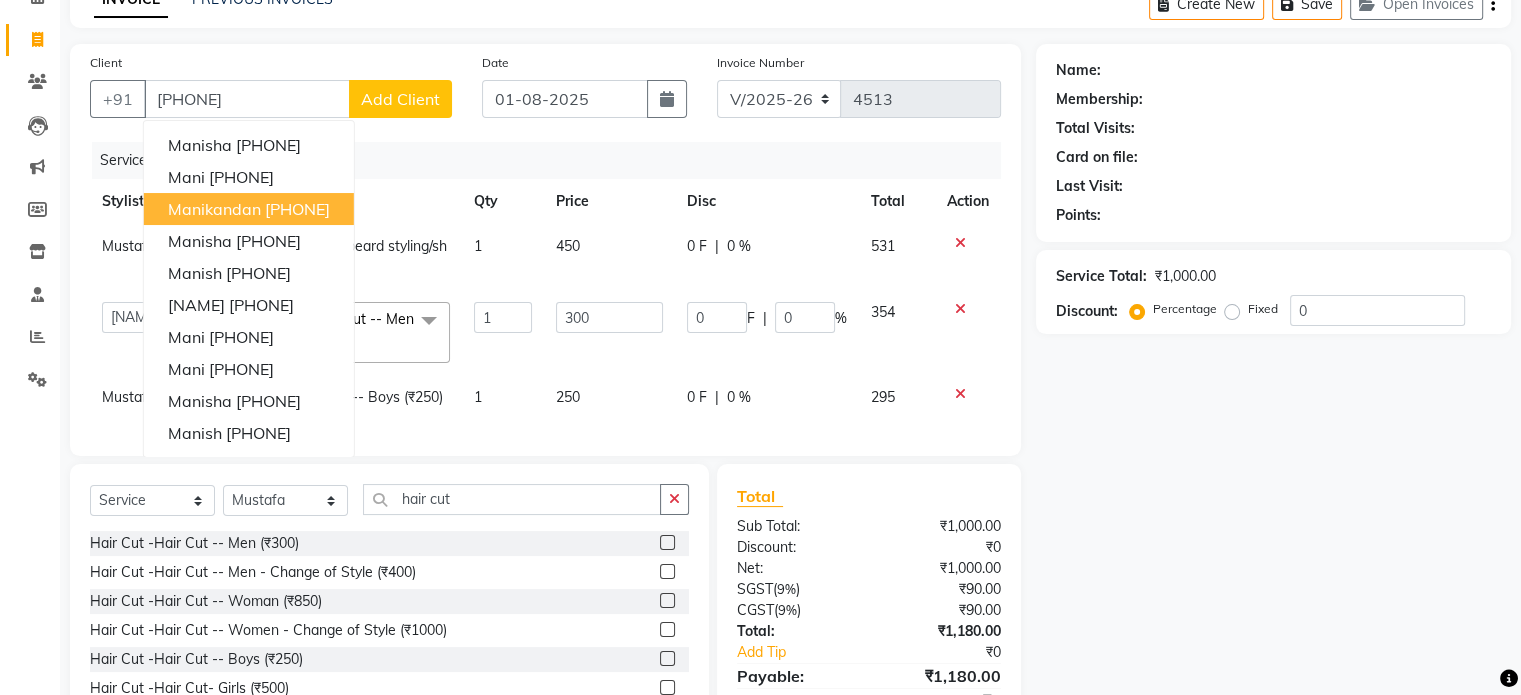 select on "1: Object" 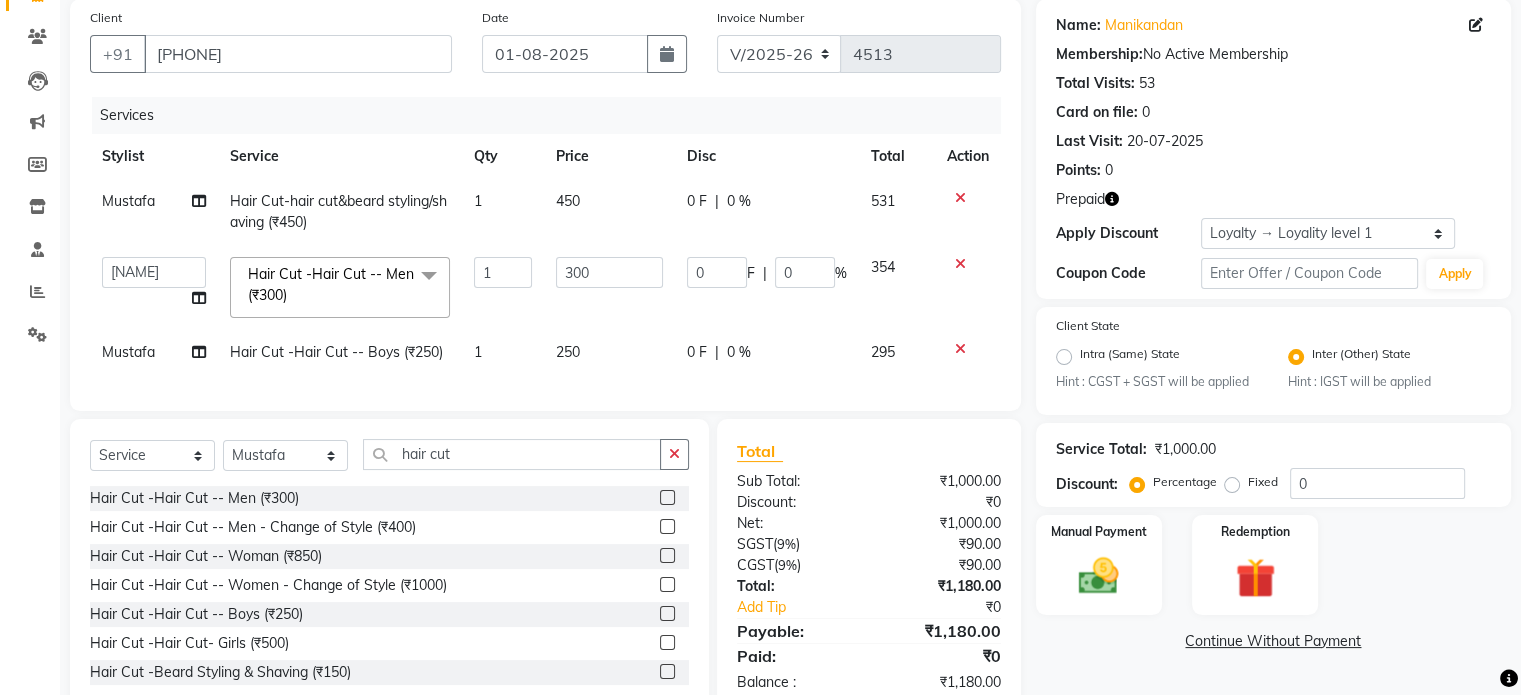 scroll, scrollTop: 215, scrollLeft: 0, axis: vertical 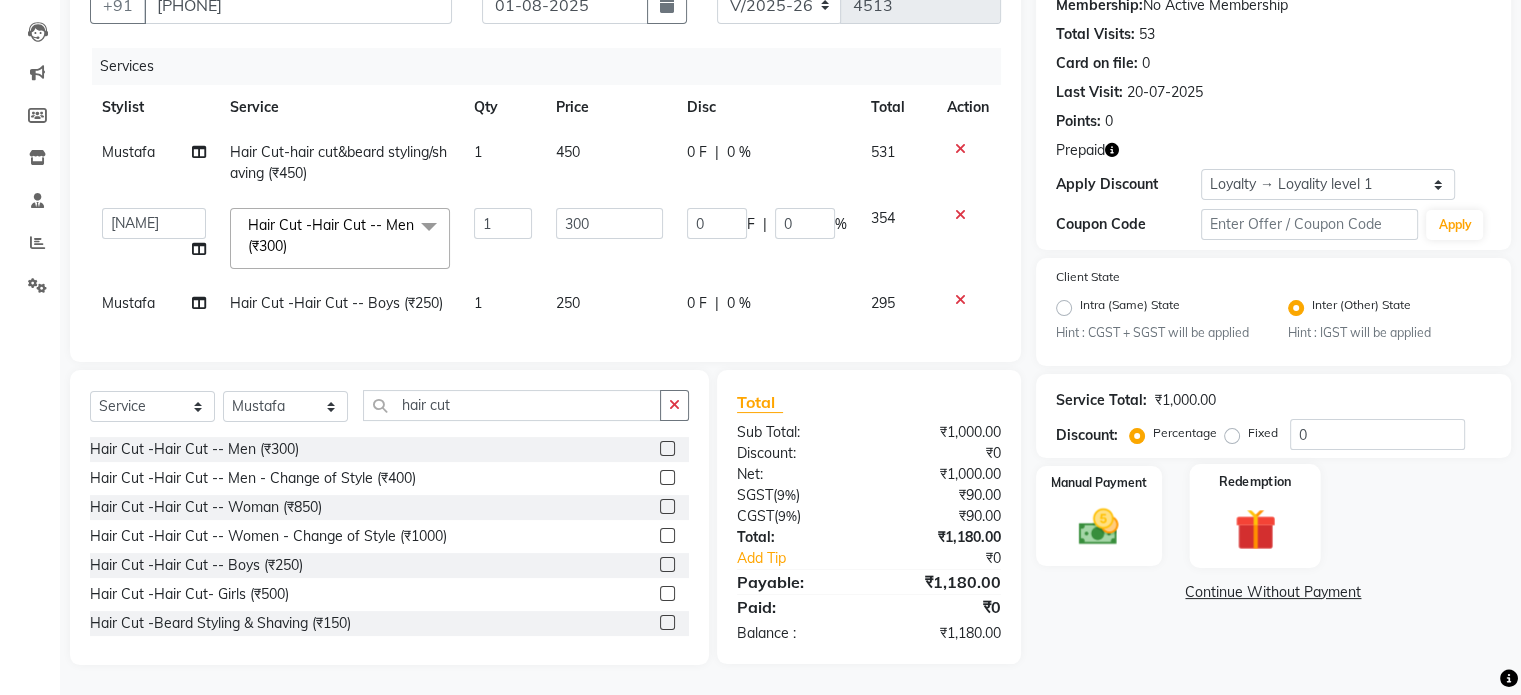 click 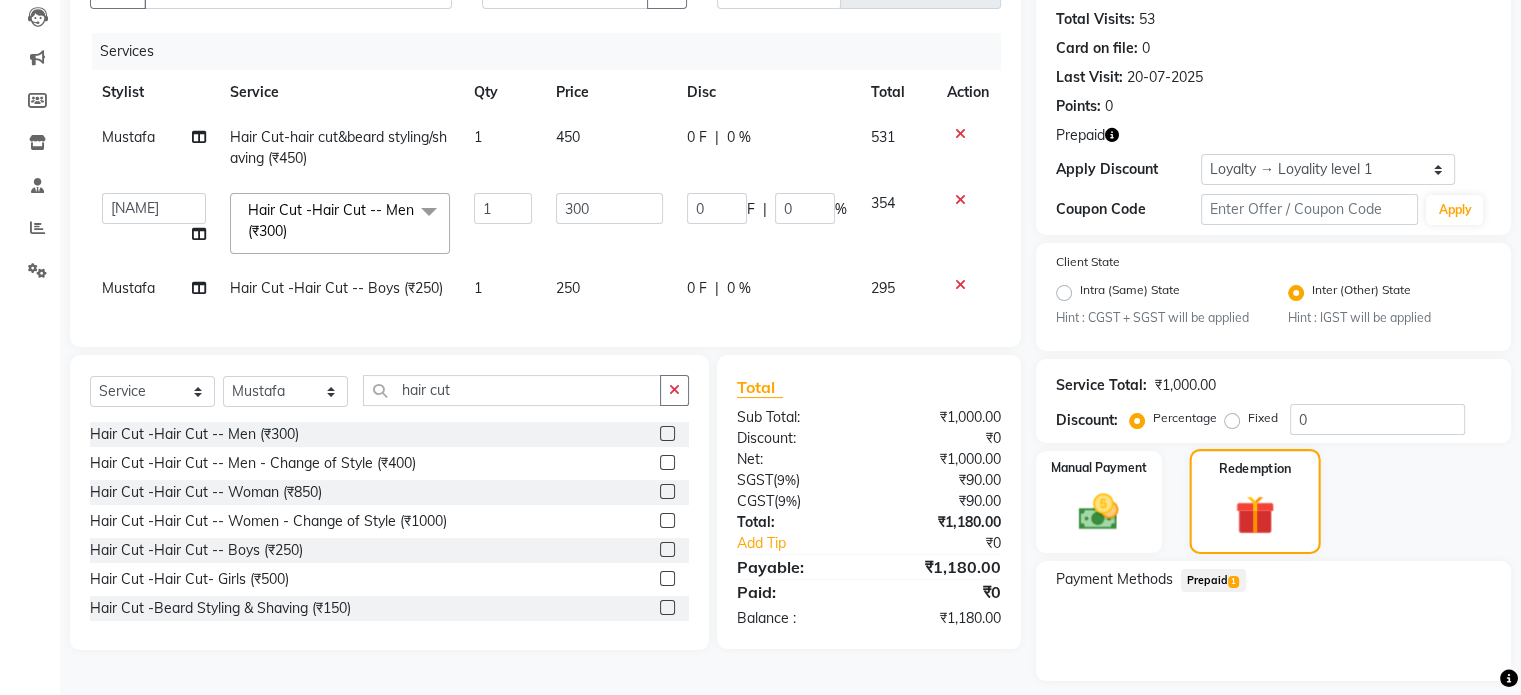 scroll, scrollTop: 272, scrollLeft: 0, axis: vertical 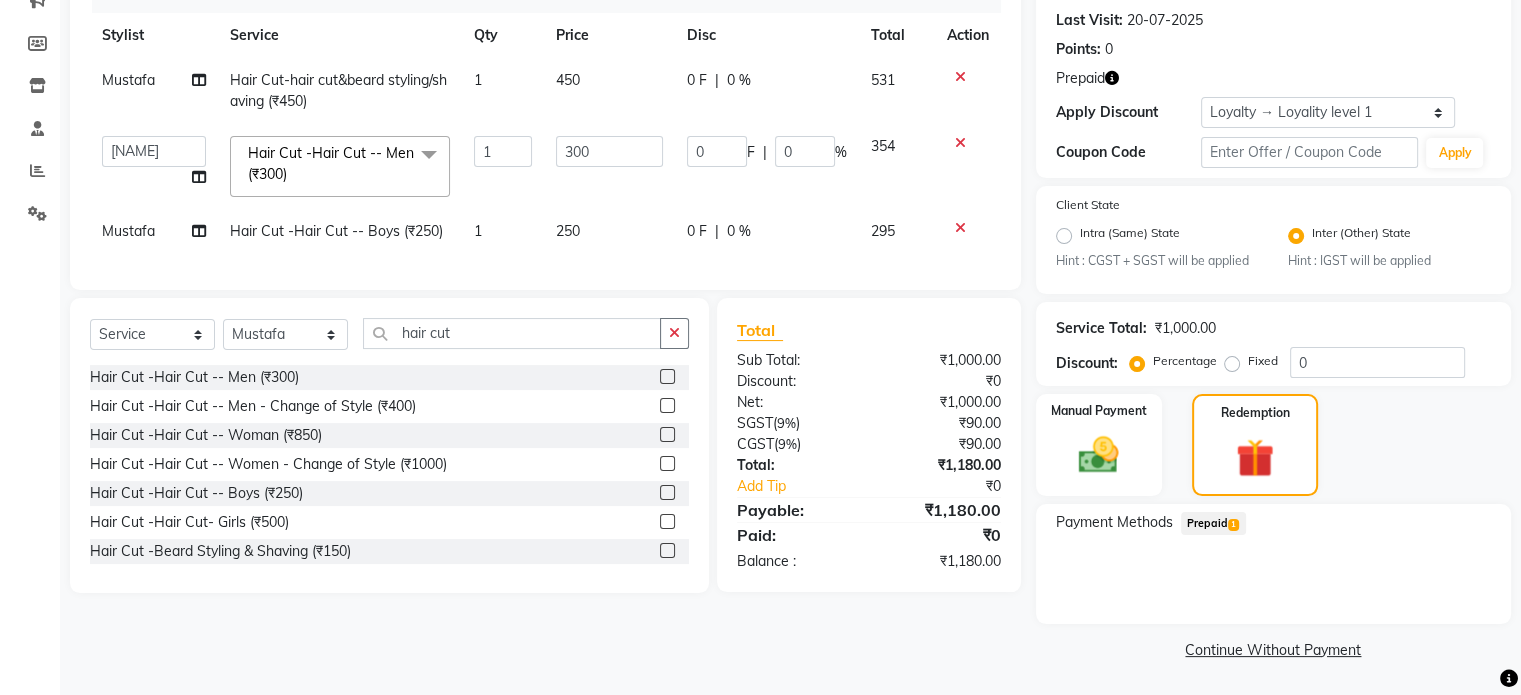 click on "Prepaid  1" 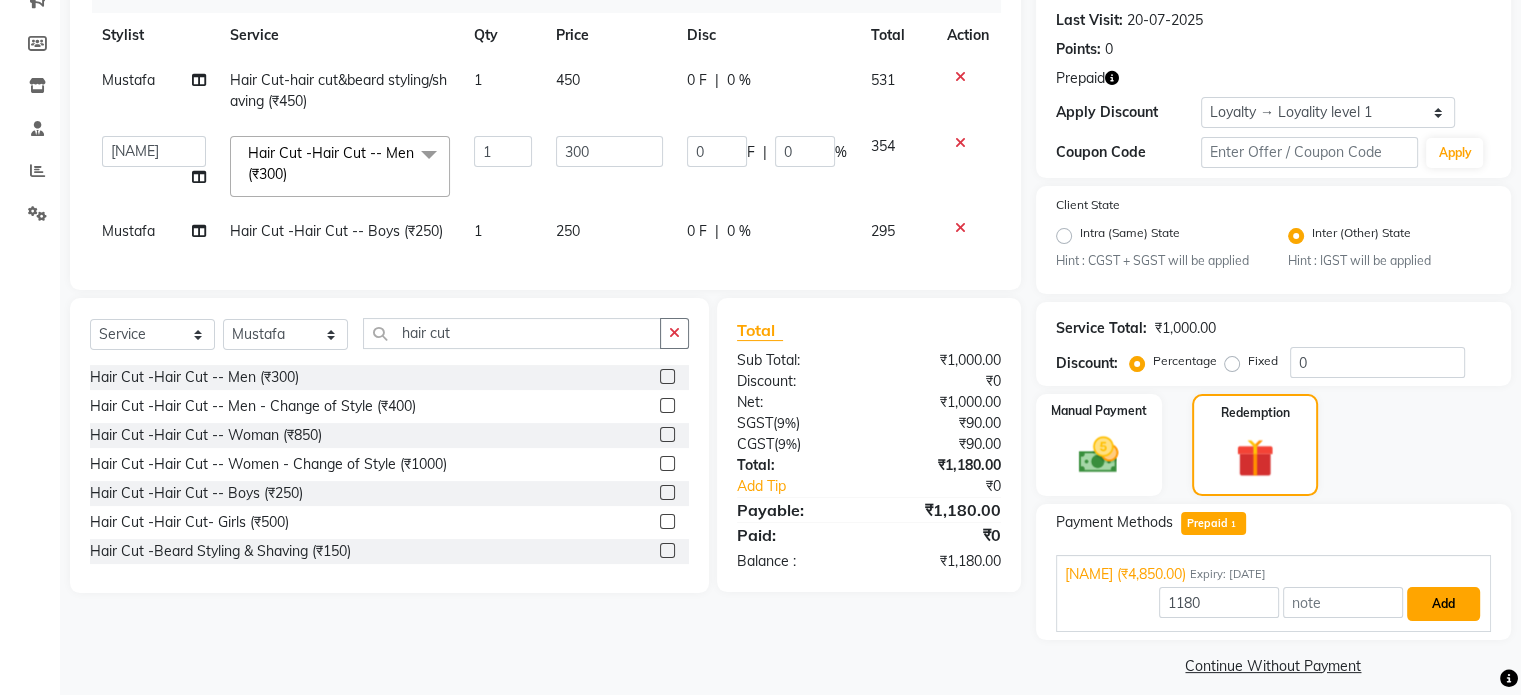 click on "Add" at bounding box center [1443, 604] 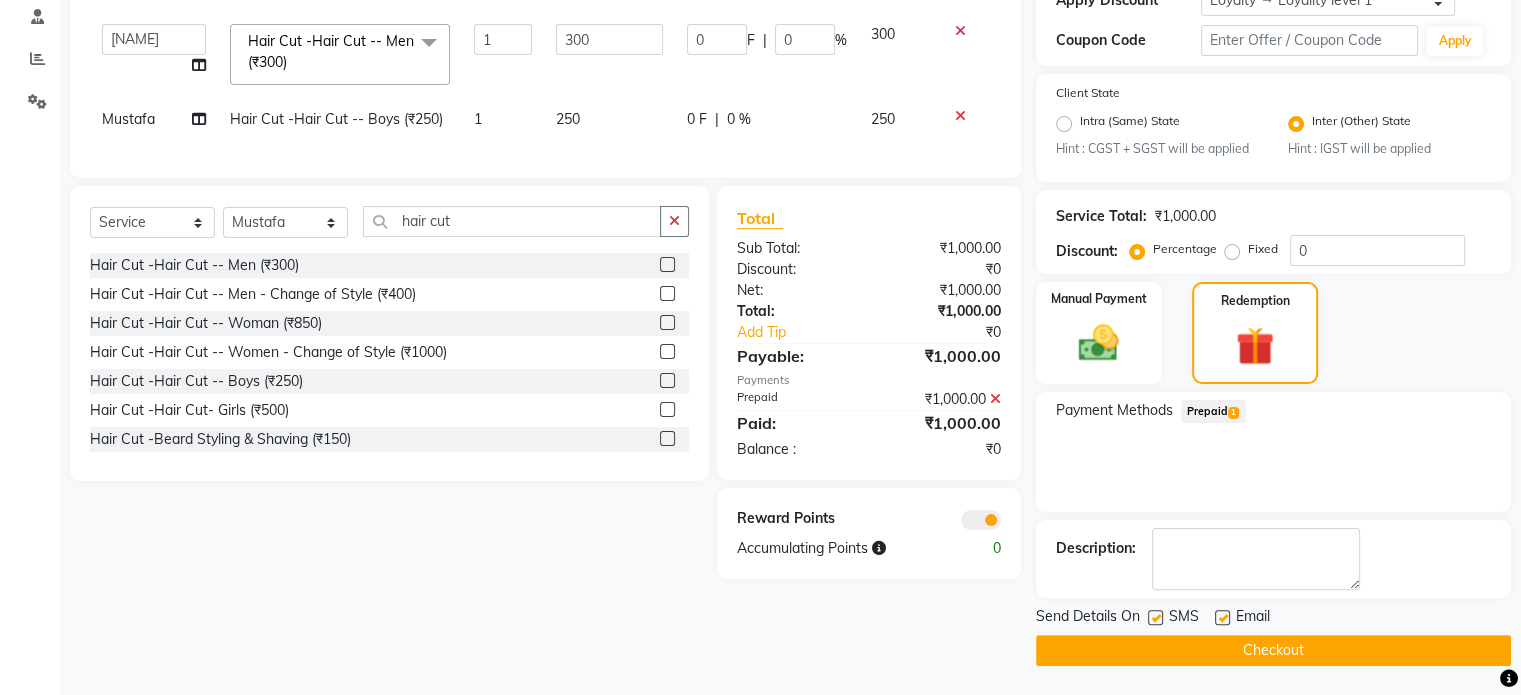 scroll, scrollTop: 385, scrollLeft: 0, axis: vertical 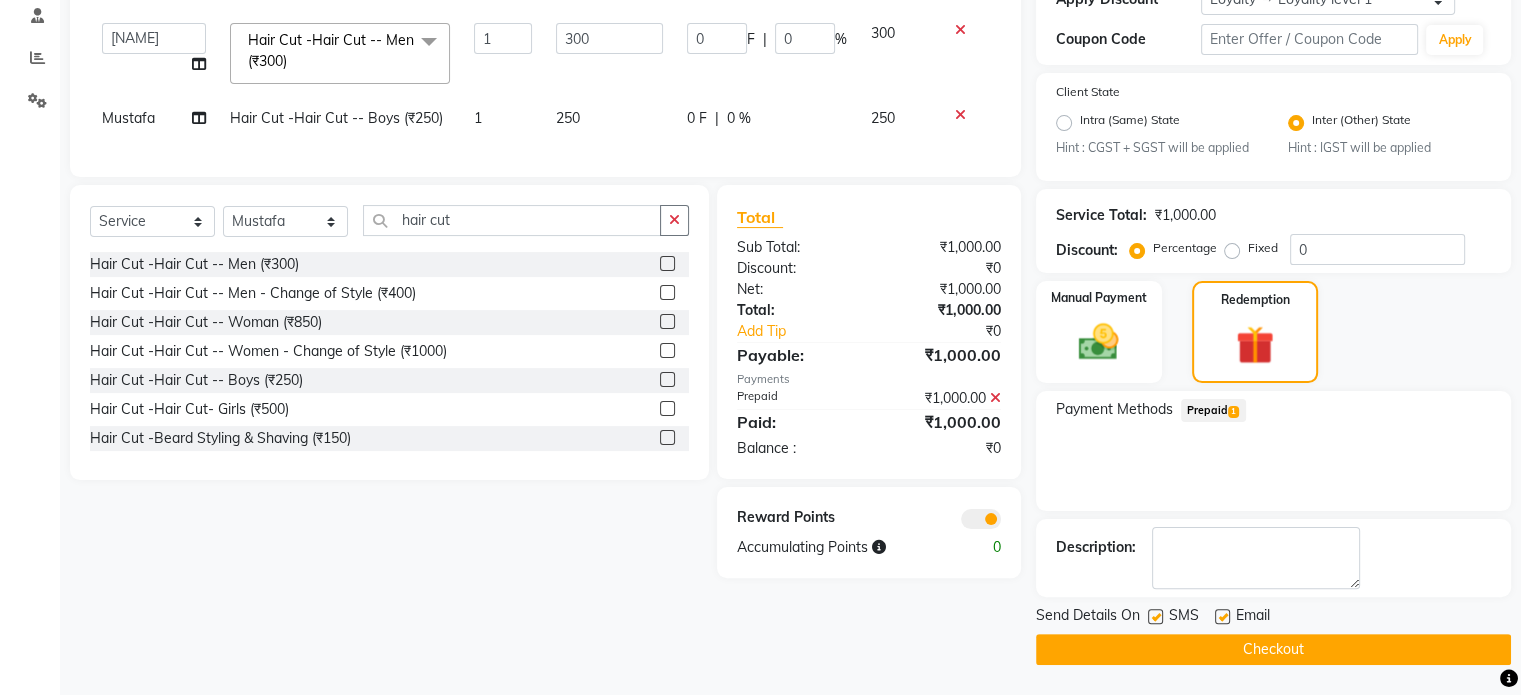click on "Checkout" 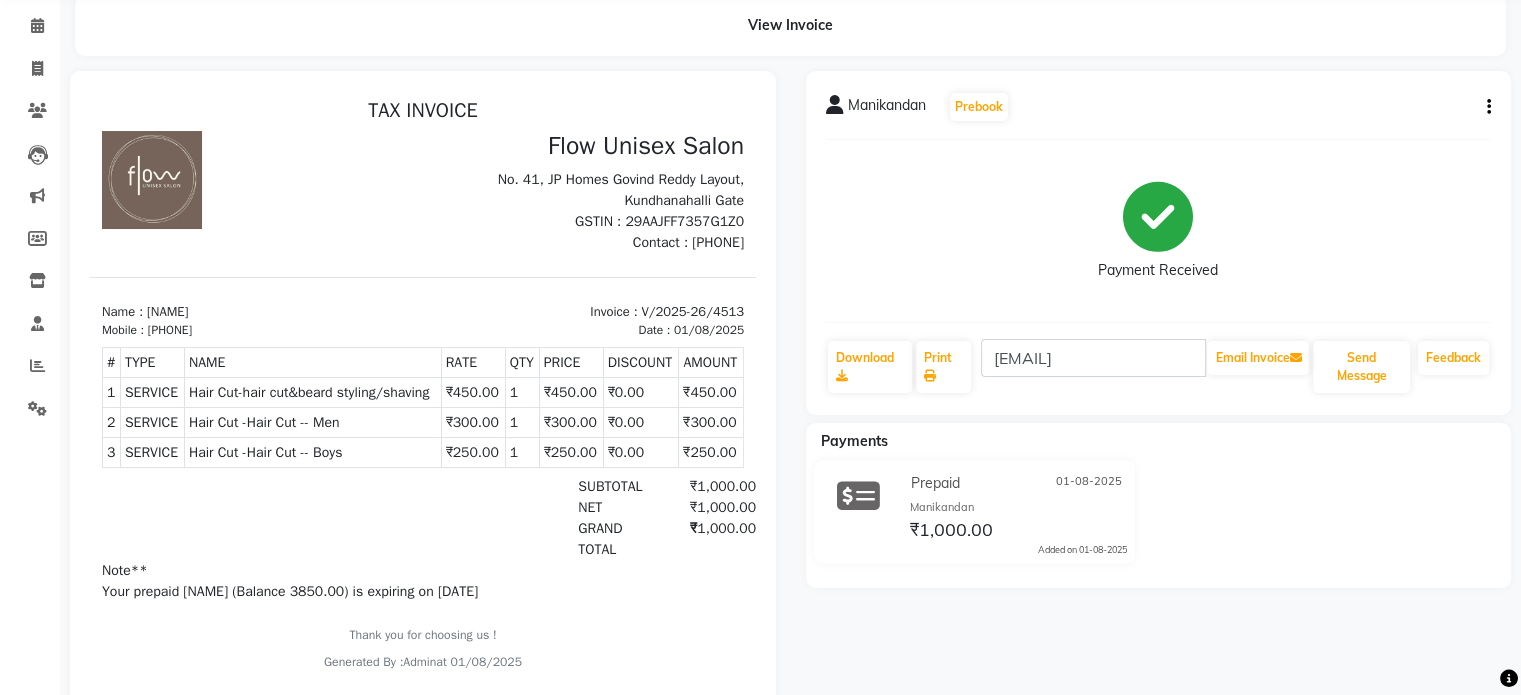 scroll, scrollTop: 0, scrollLeft: 0, axis: both 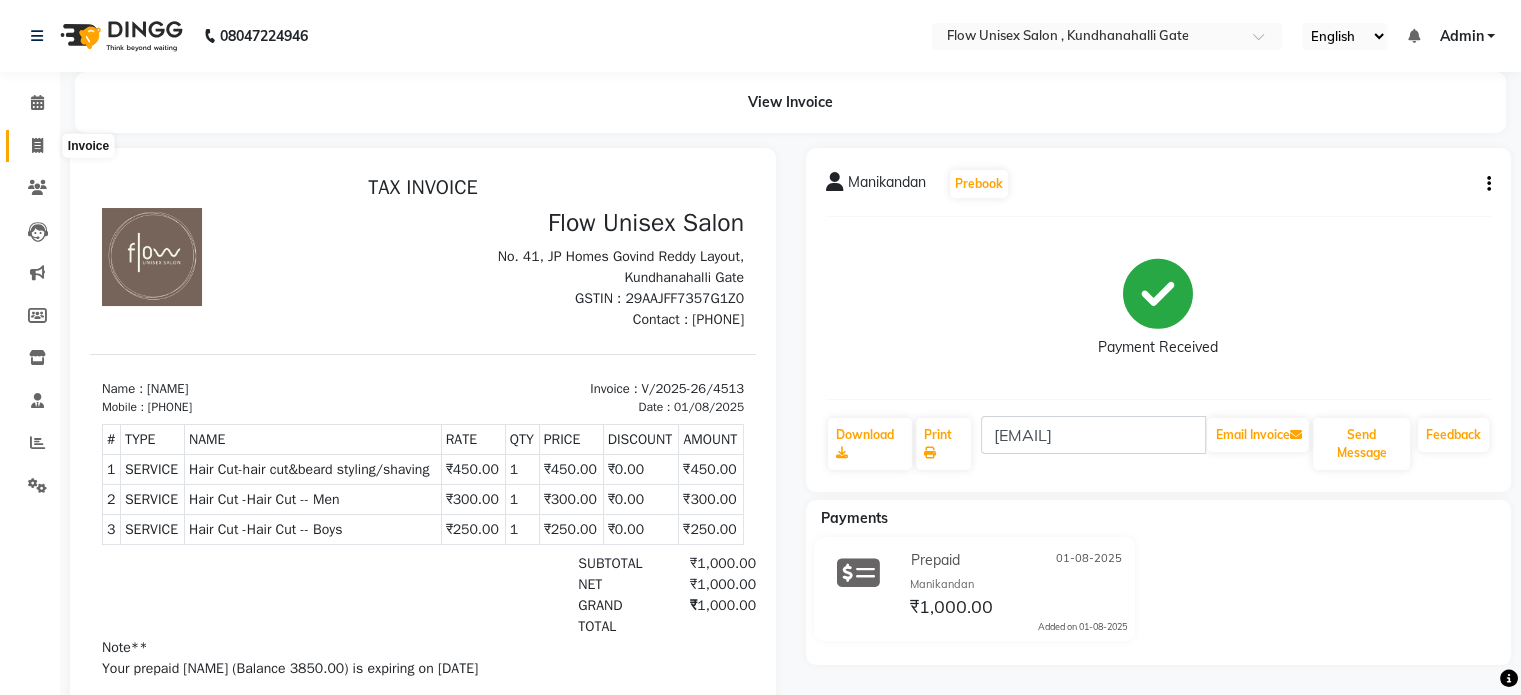 click 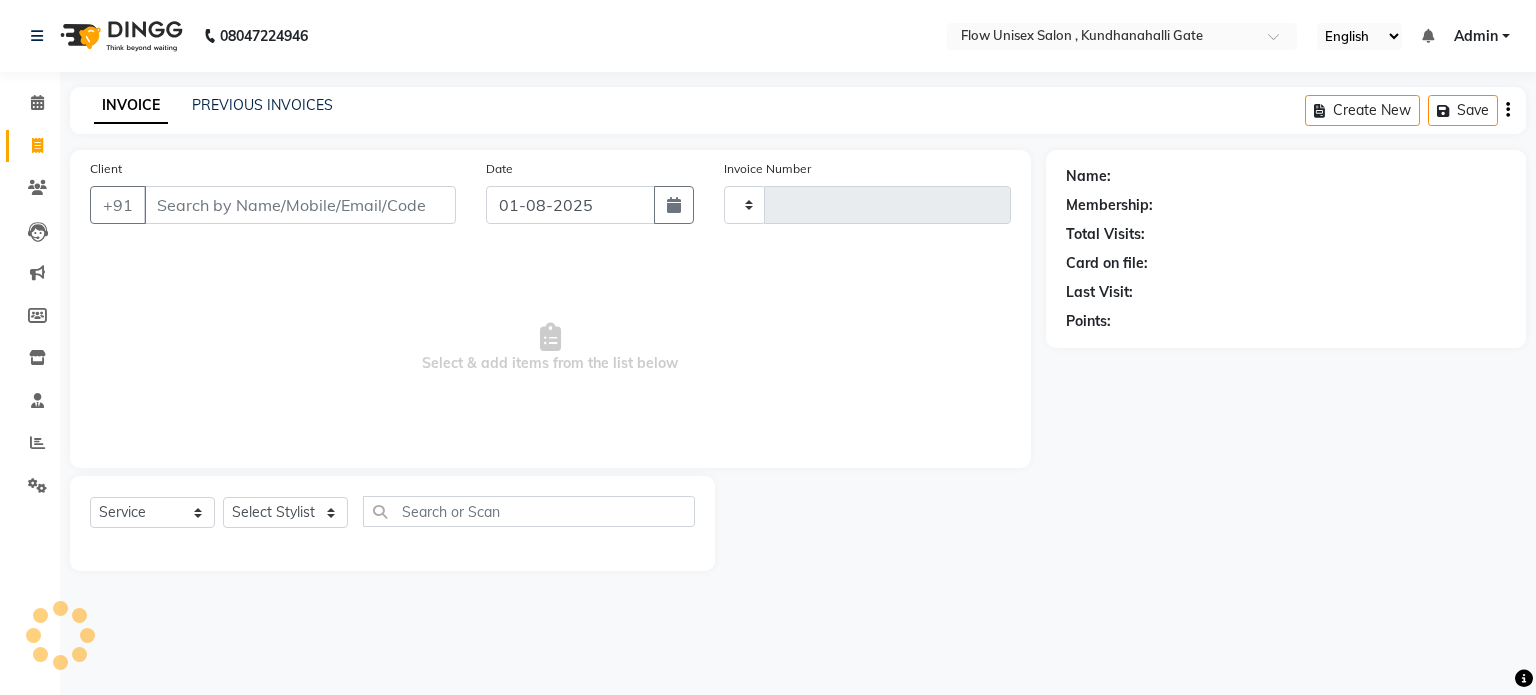 type on "4514" 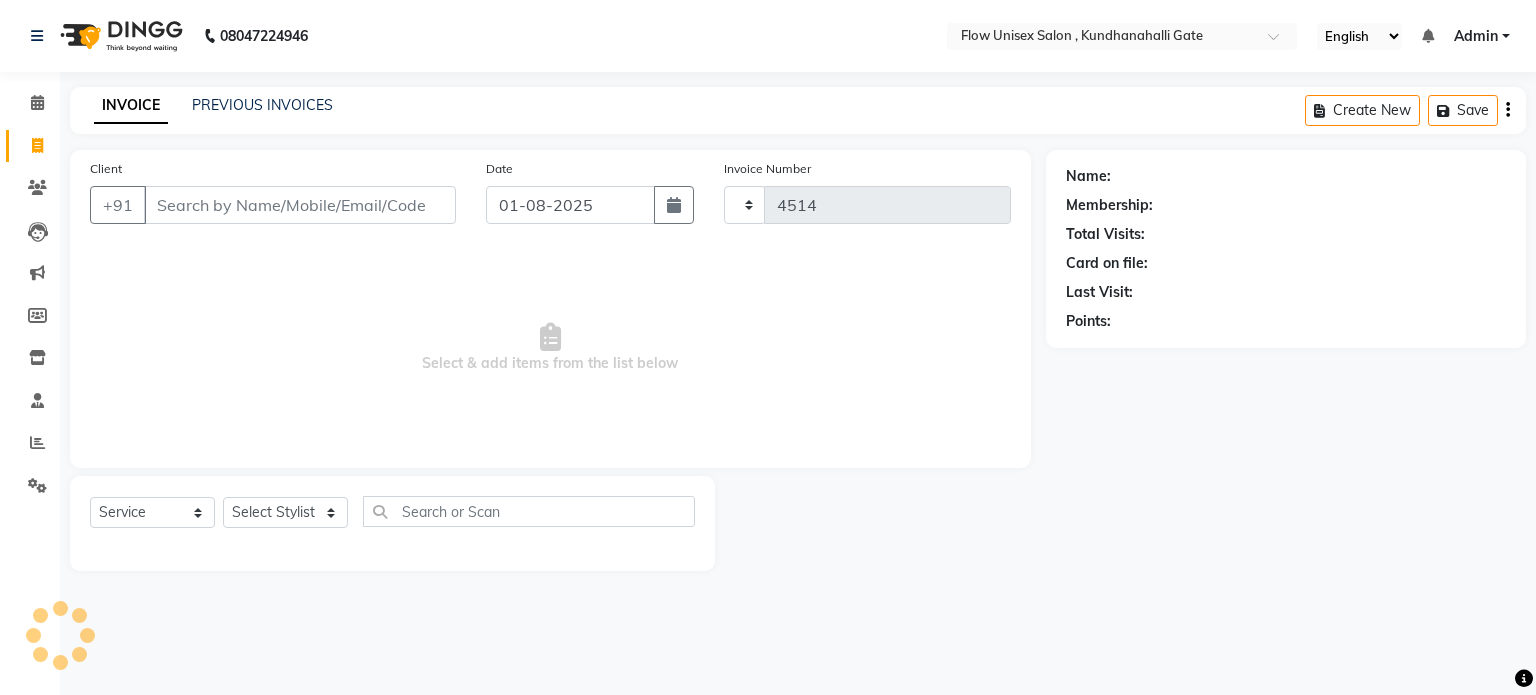 select on "5875" 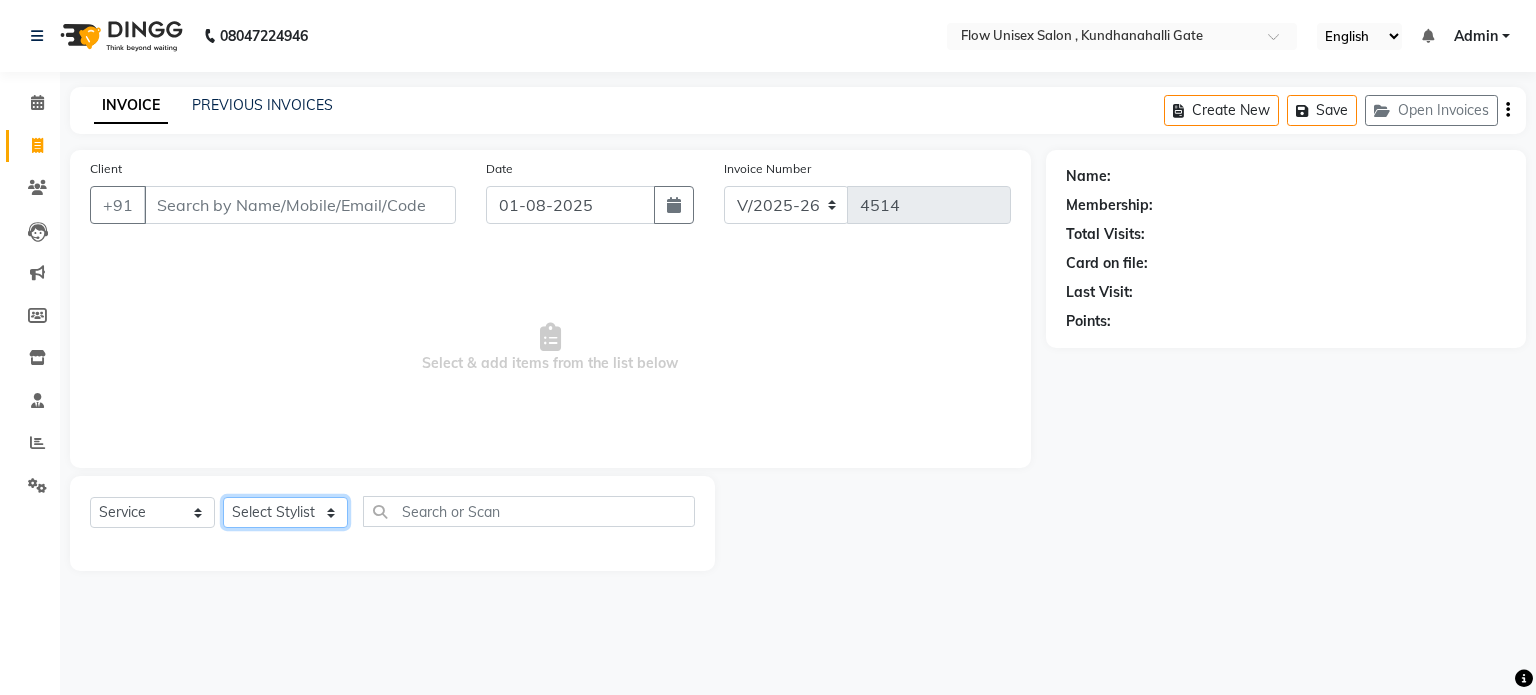 click on "Select Stylist anjana debbarma arman Deepa emlen jaseem Kishore Manjila monika debbarma Mustafa Nijamuddin Salmani Saluka Rai Sonu khan Thapa Geeta udhaya kumar M Vishnu Bhati" 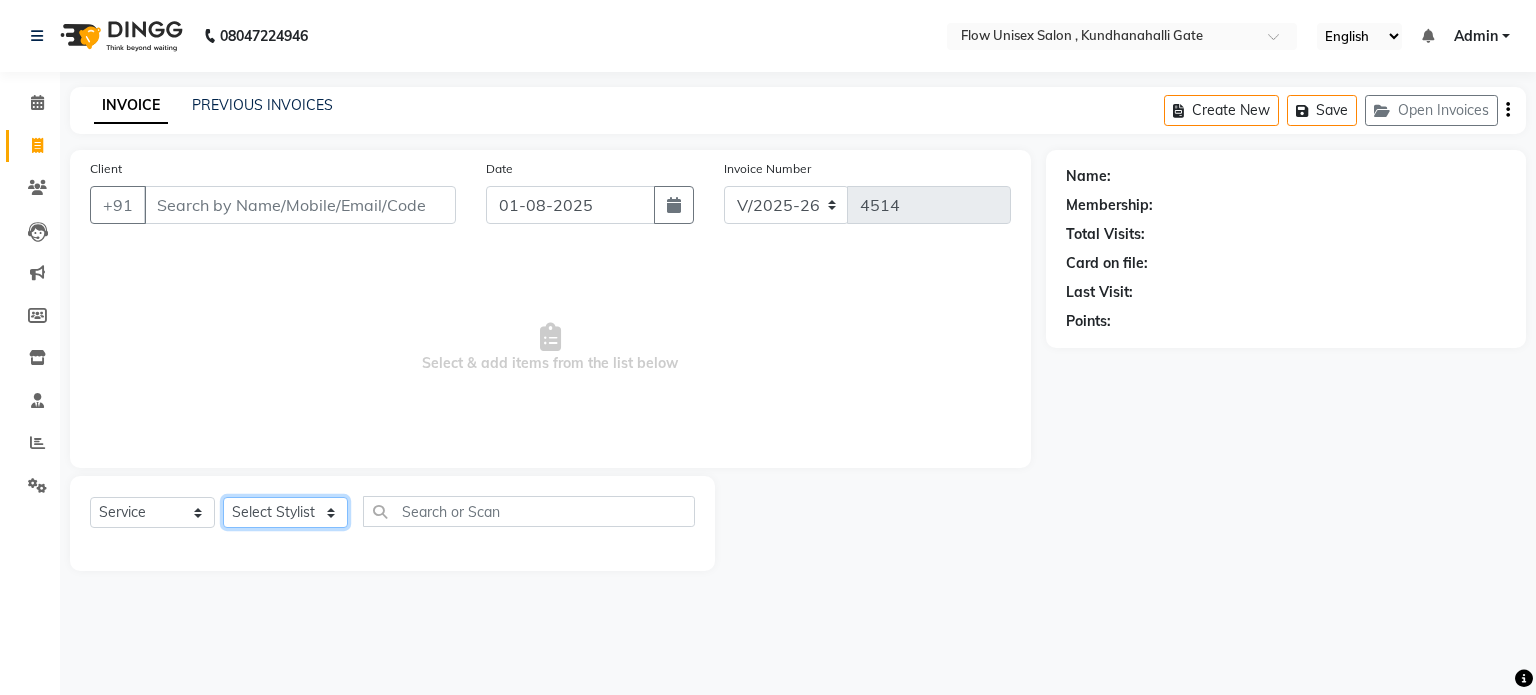 select on "79057" 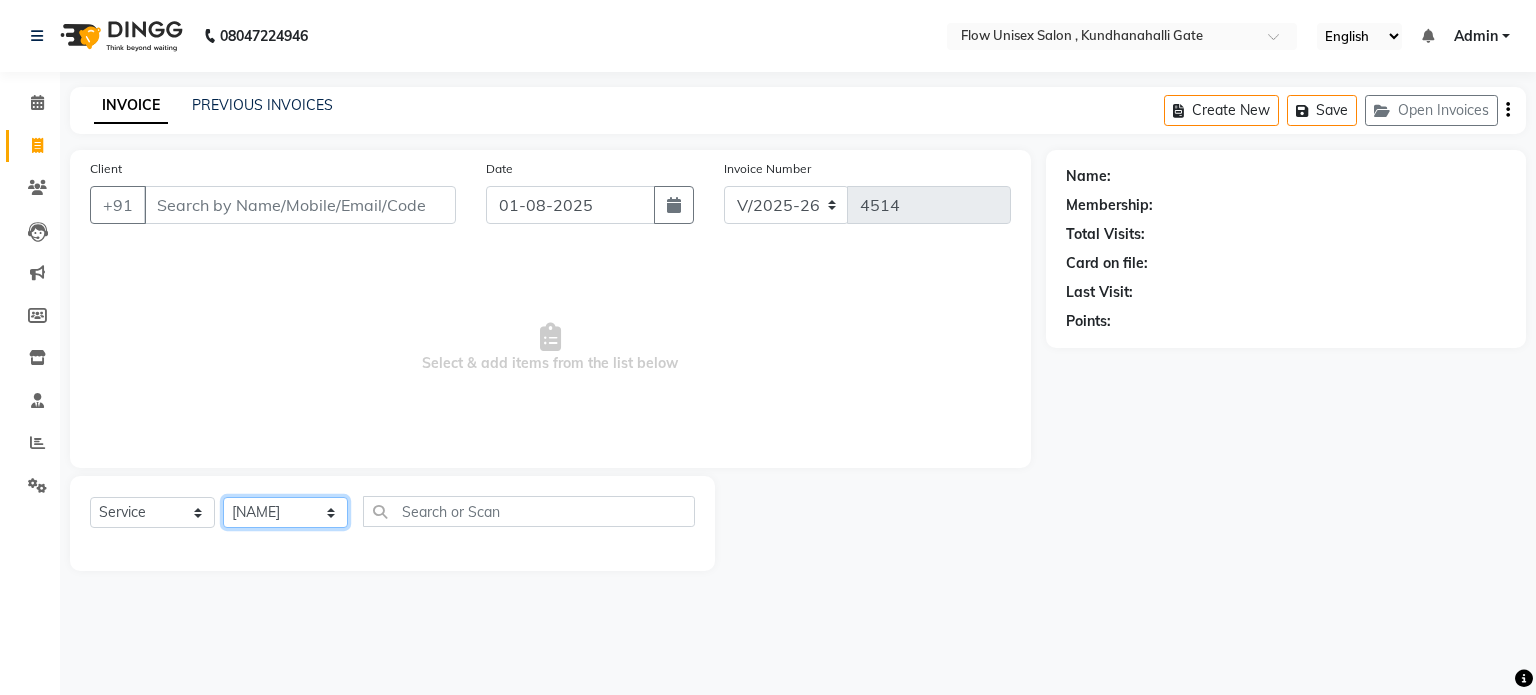 click on "Select Stylist anjana debbarma arman Deepa emlen jaseem Kishore Manjila monika debbarma Mustafa Nijamuddin Salmani Saluka Rai Sonu khan Thapa Geeta udhaya kumar M Vishnu Bhati" 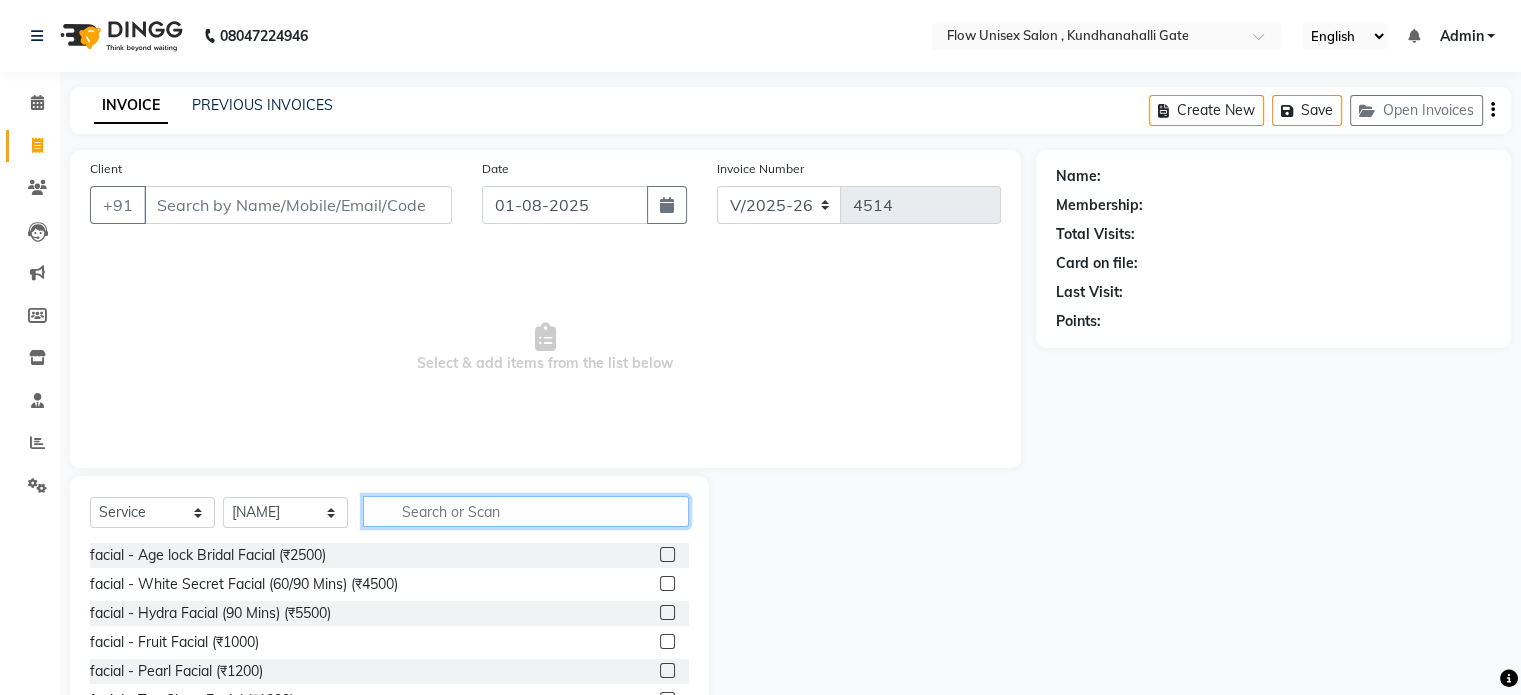 click 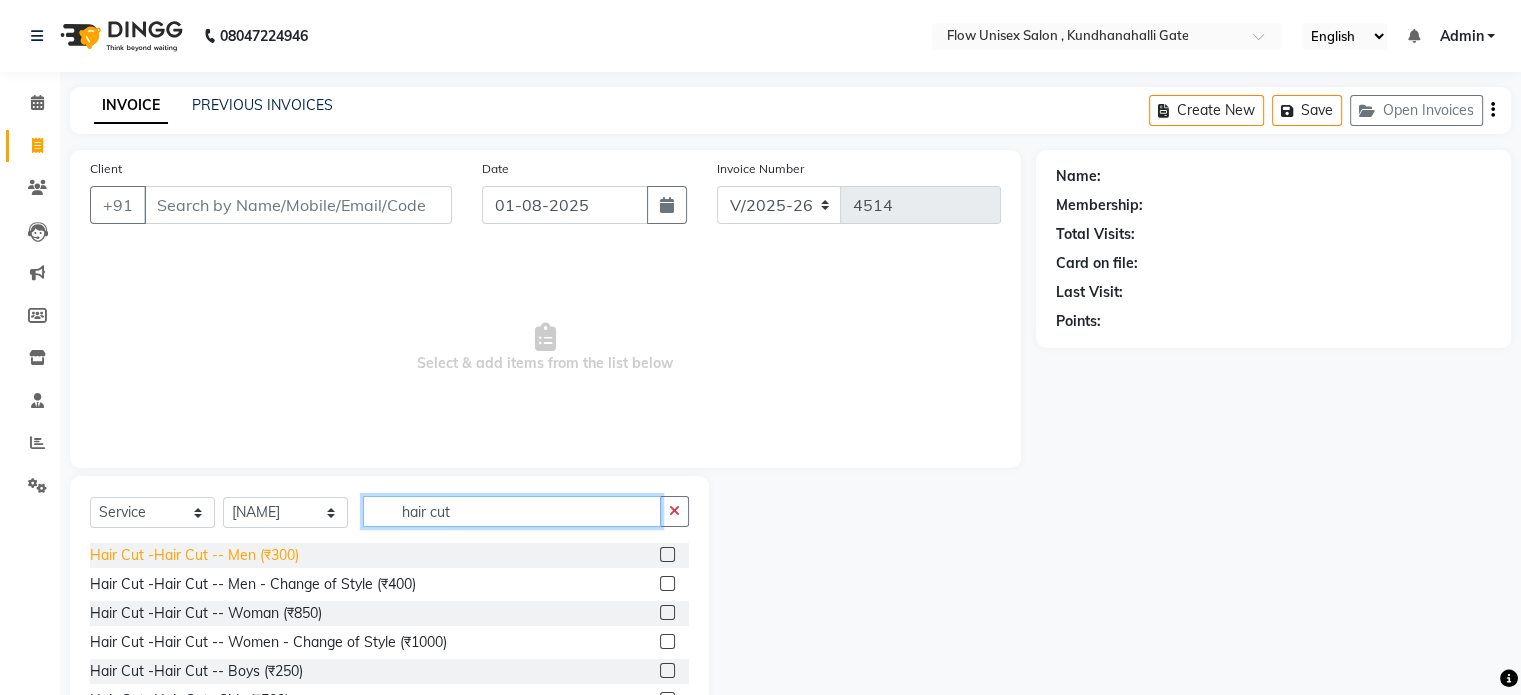 type on "hair cut" 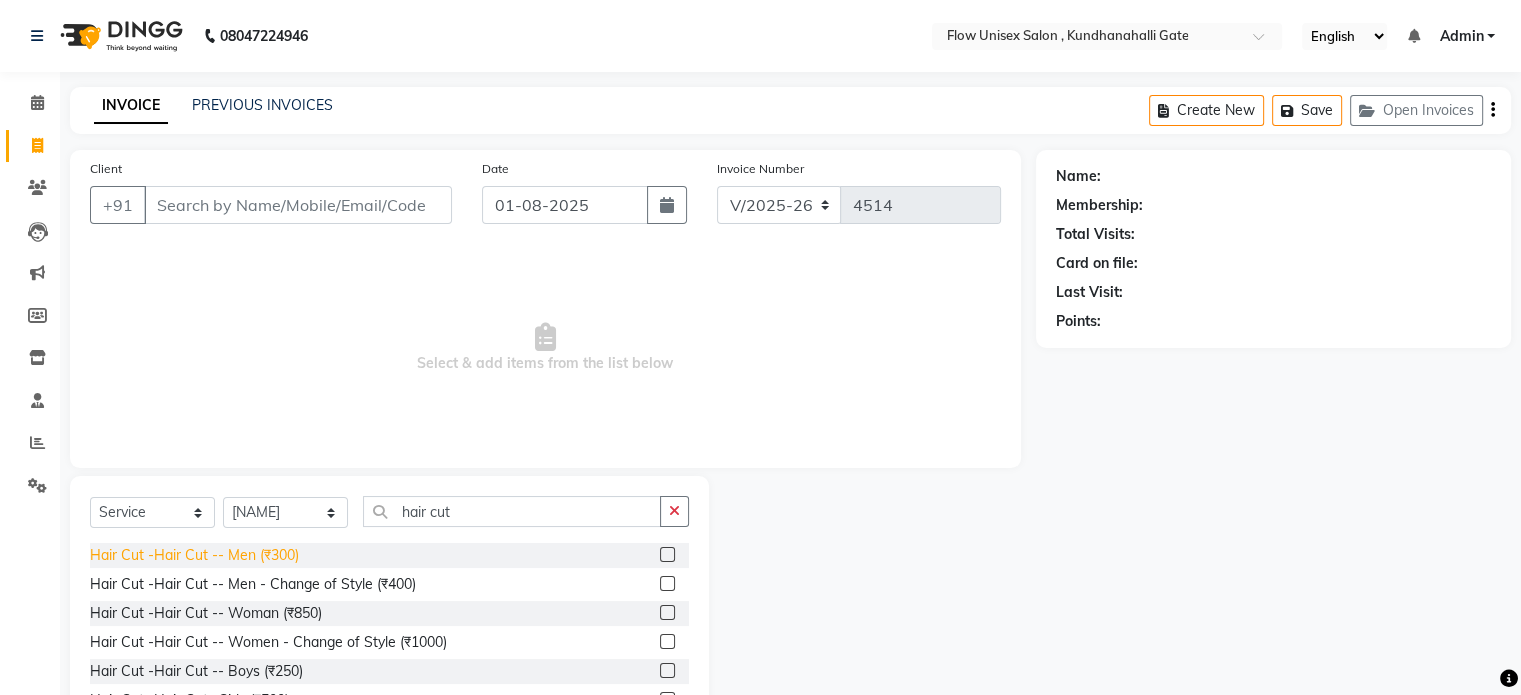 click on "Hair Cut -Hair Cut -- Men (₹300)" 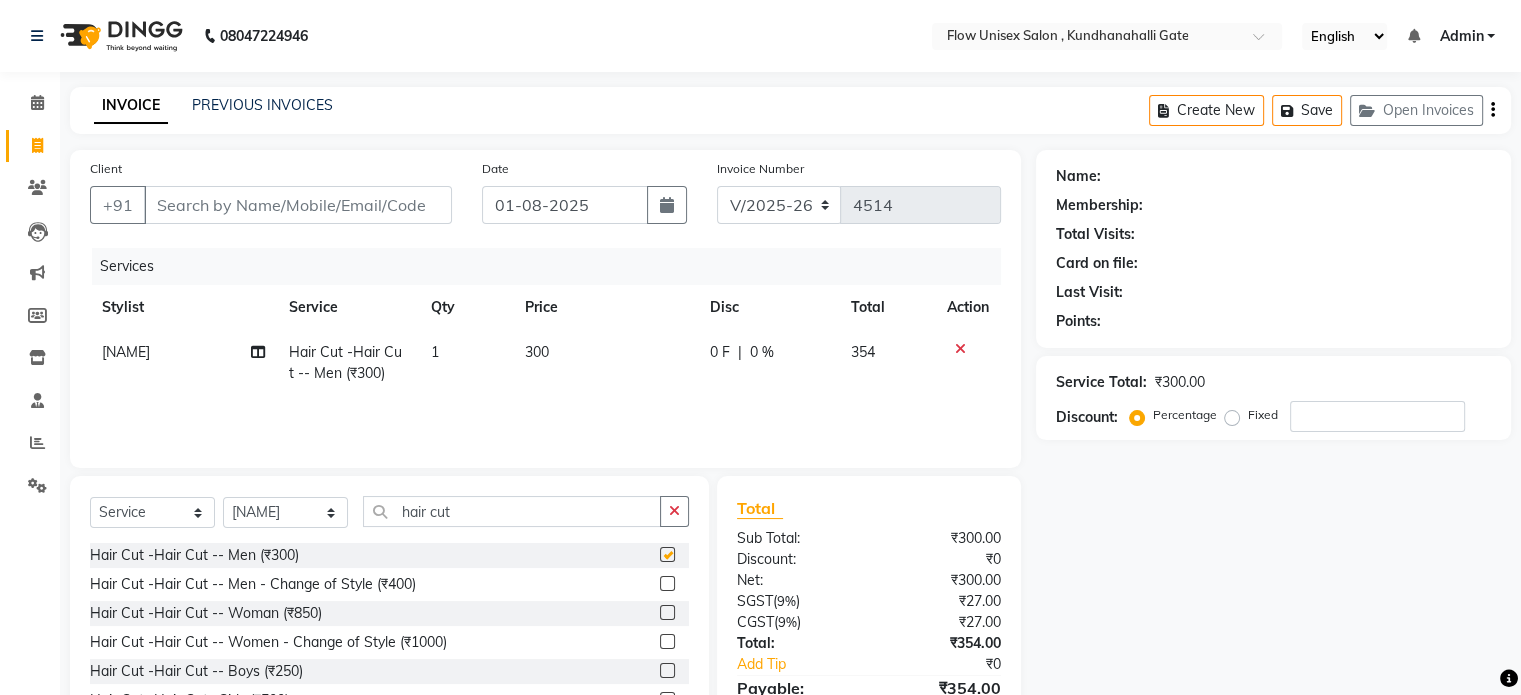 checkbox on "false" 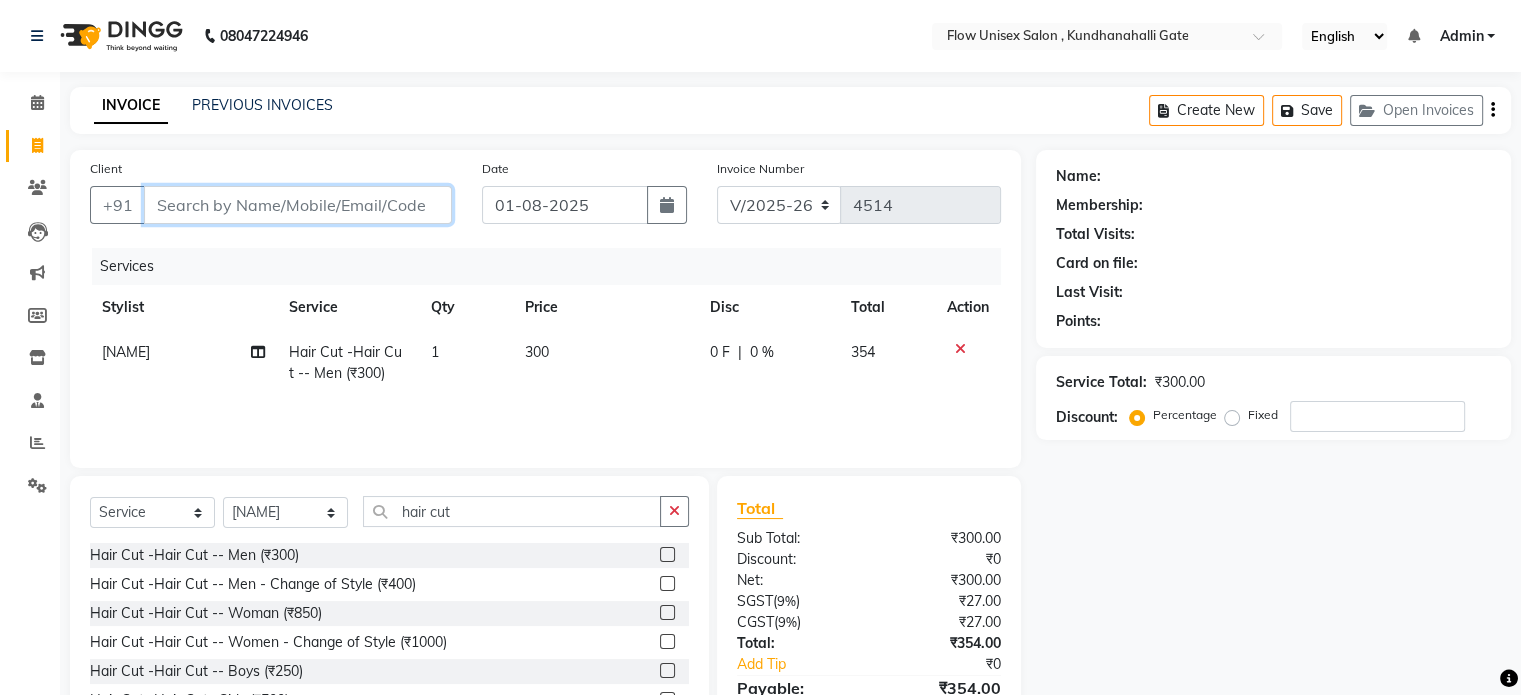 click on "Client" at bounding box center [298, 205] 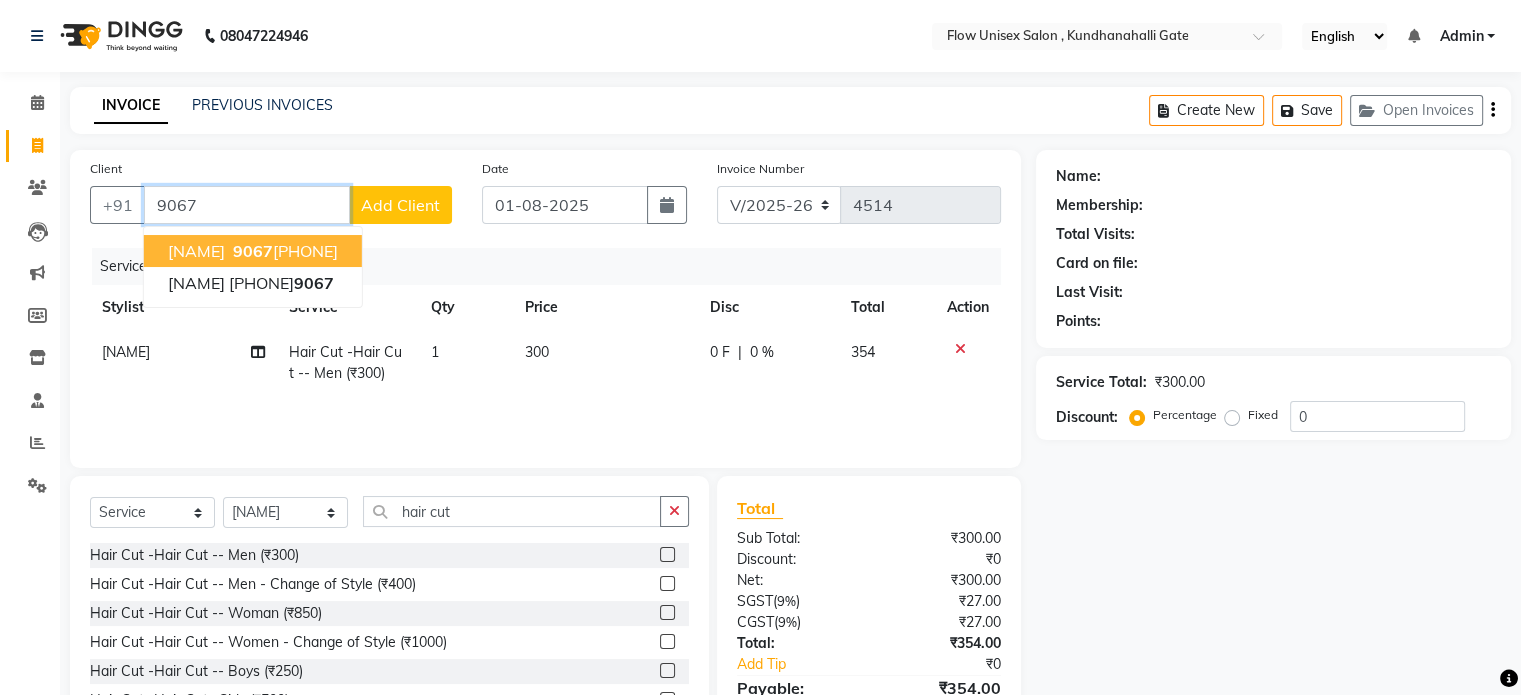 click on "9067 116699" at bounding box center [283, 251] 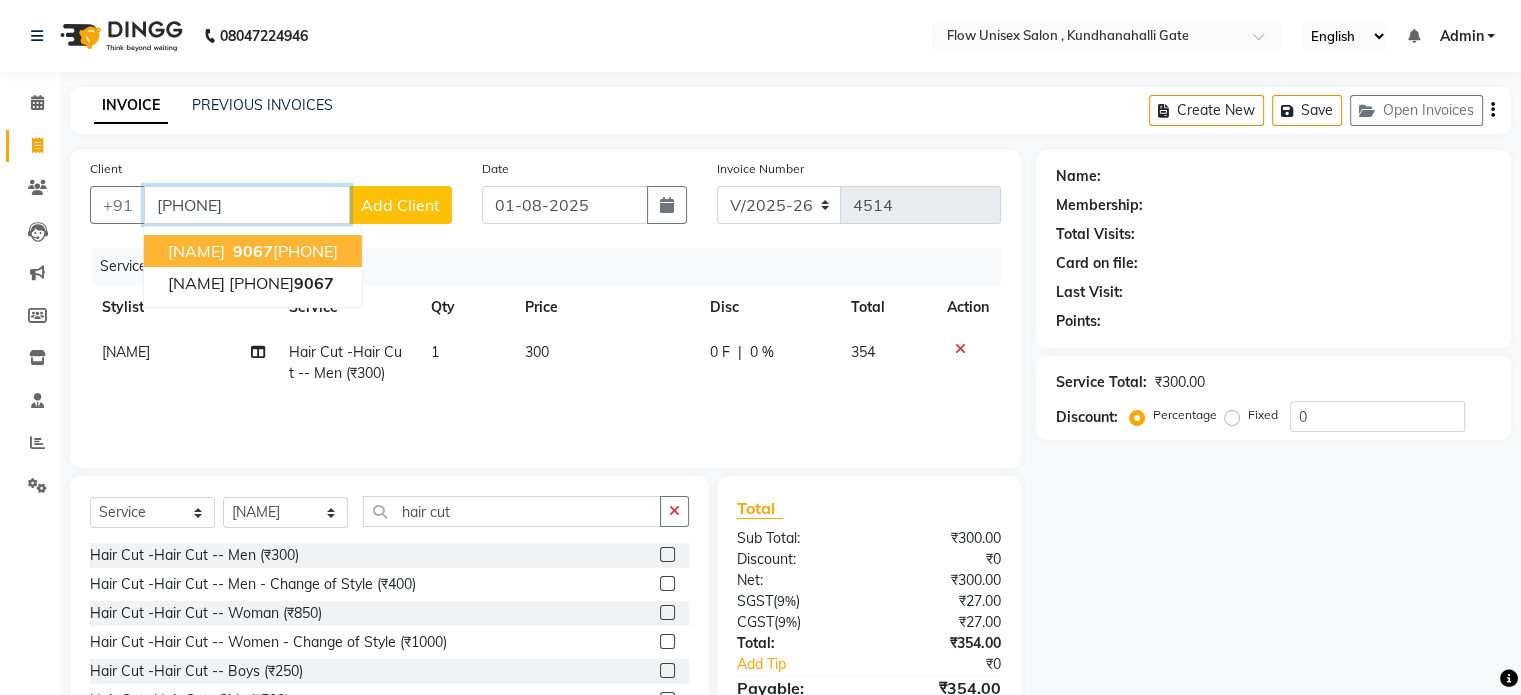 type on "9067116699" 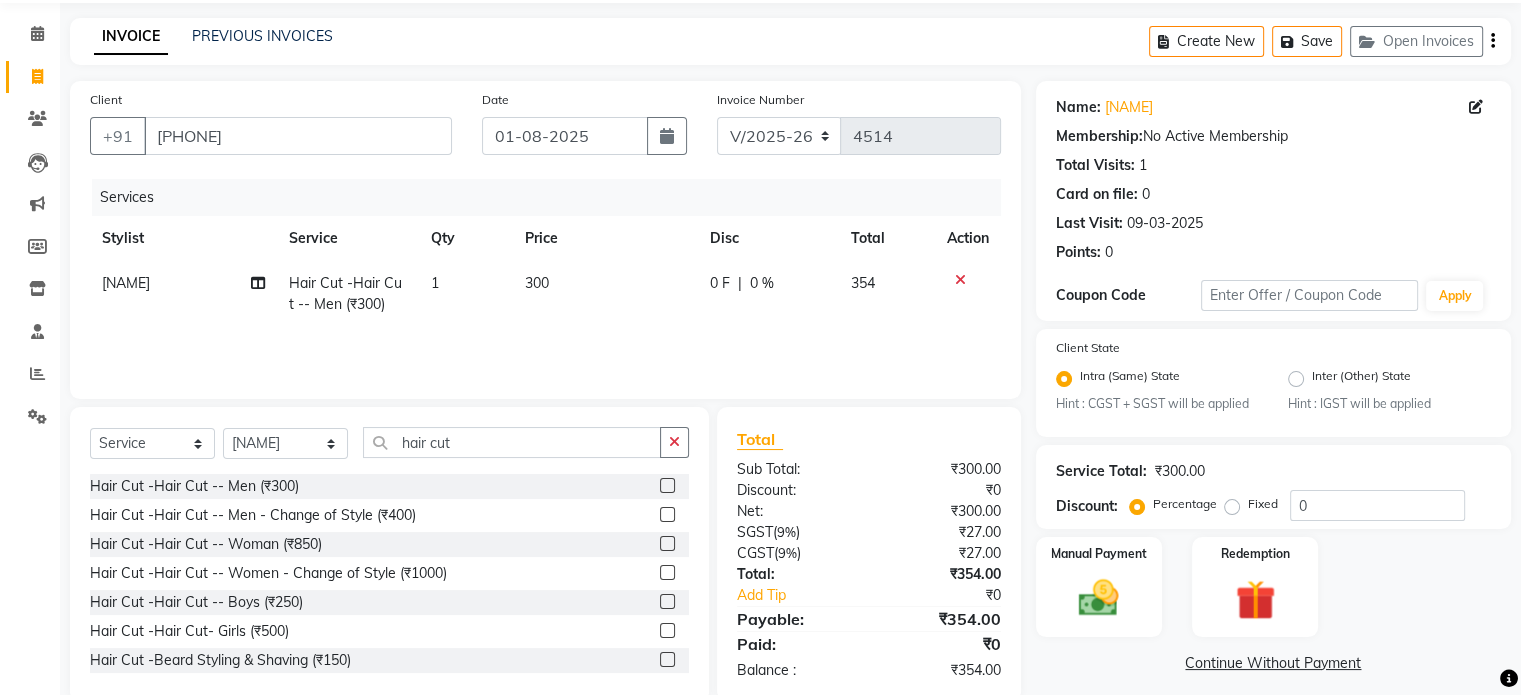 scroll, scrollTop: 106, scrollLeft: 0, axis: vertical 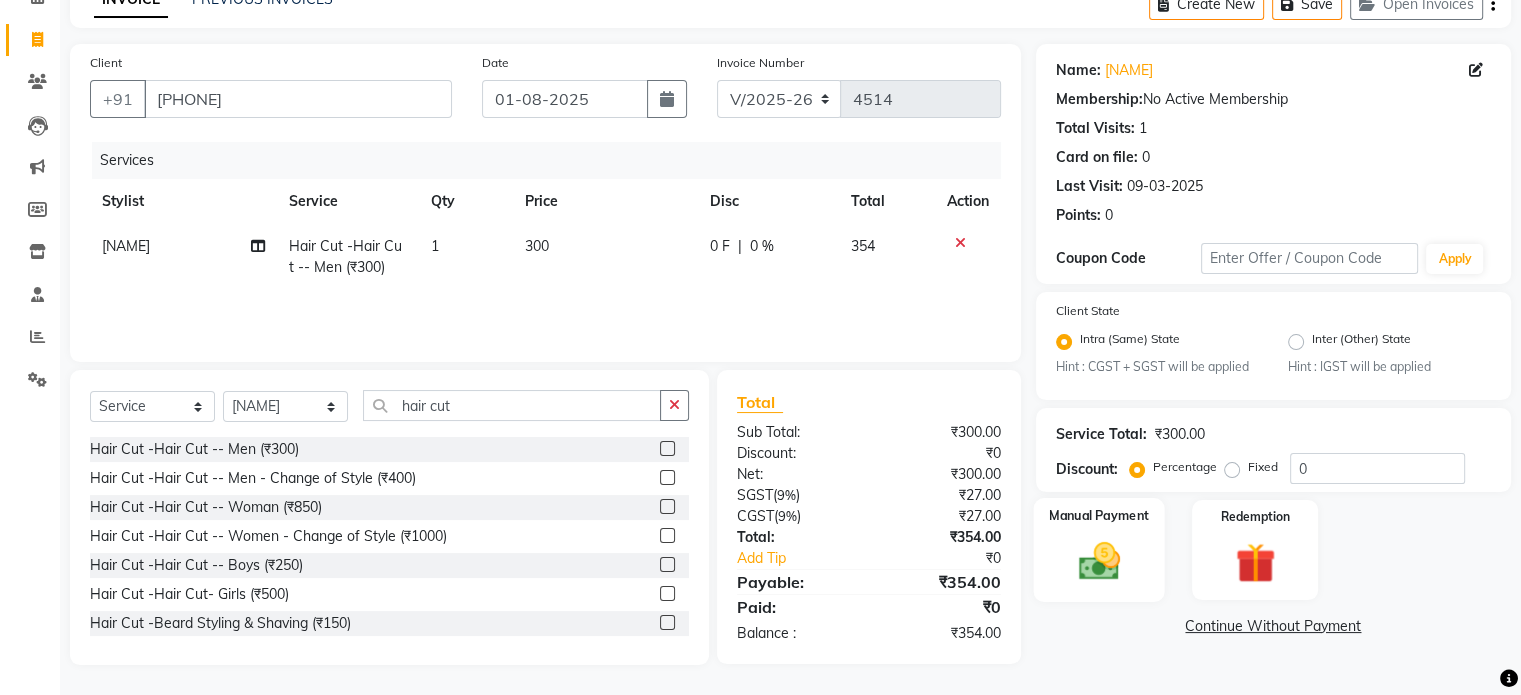 click 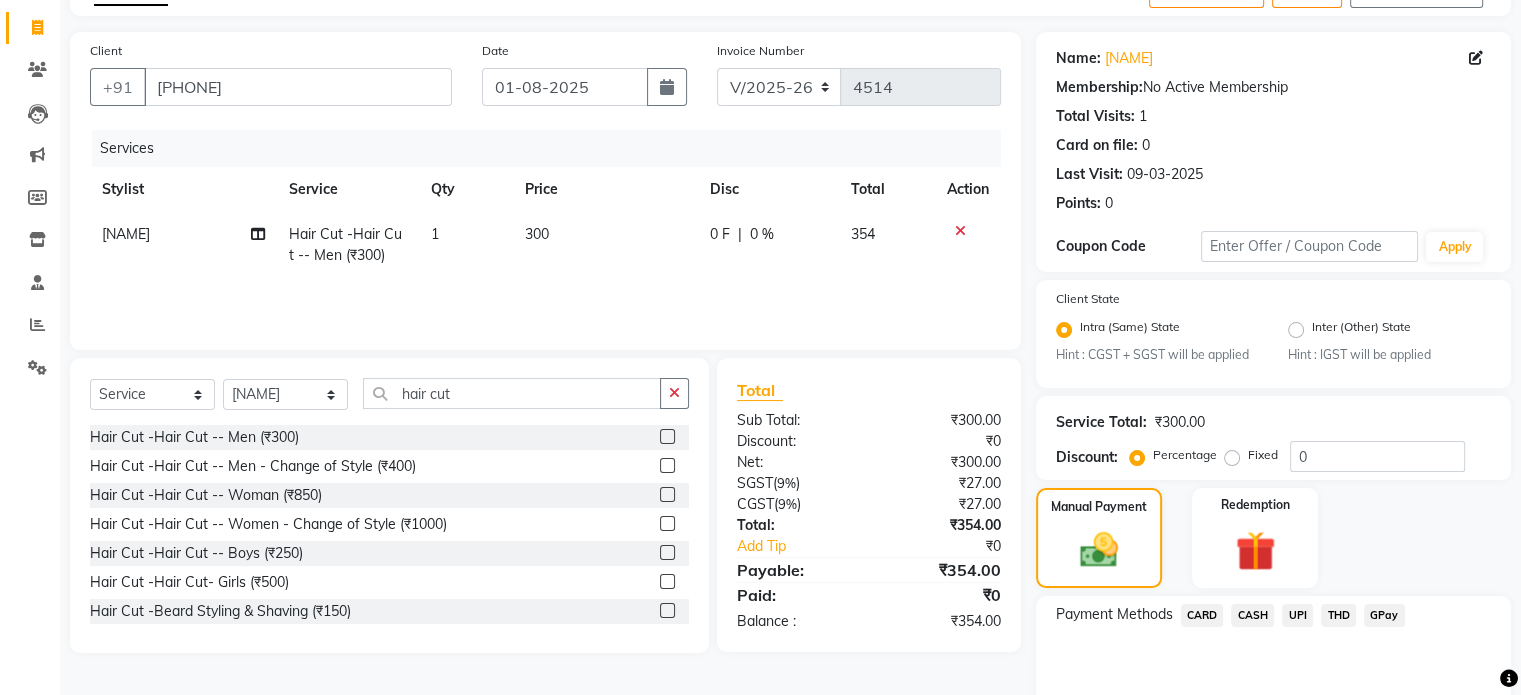 scroll, scrollTop: 212, scrollLeft: 0, axis: vertical 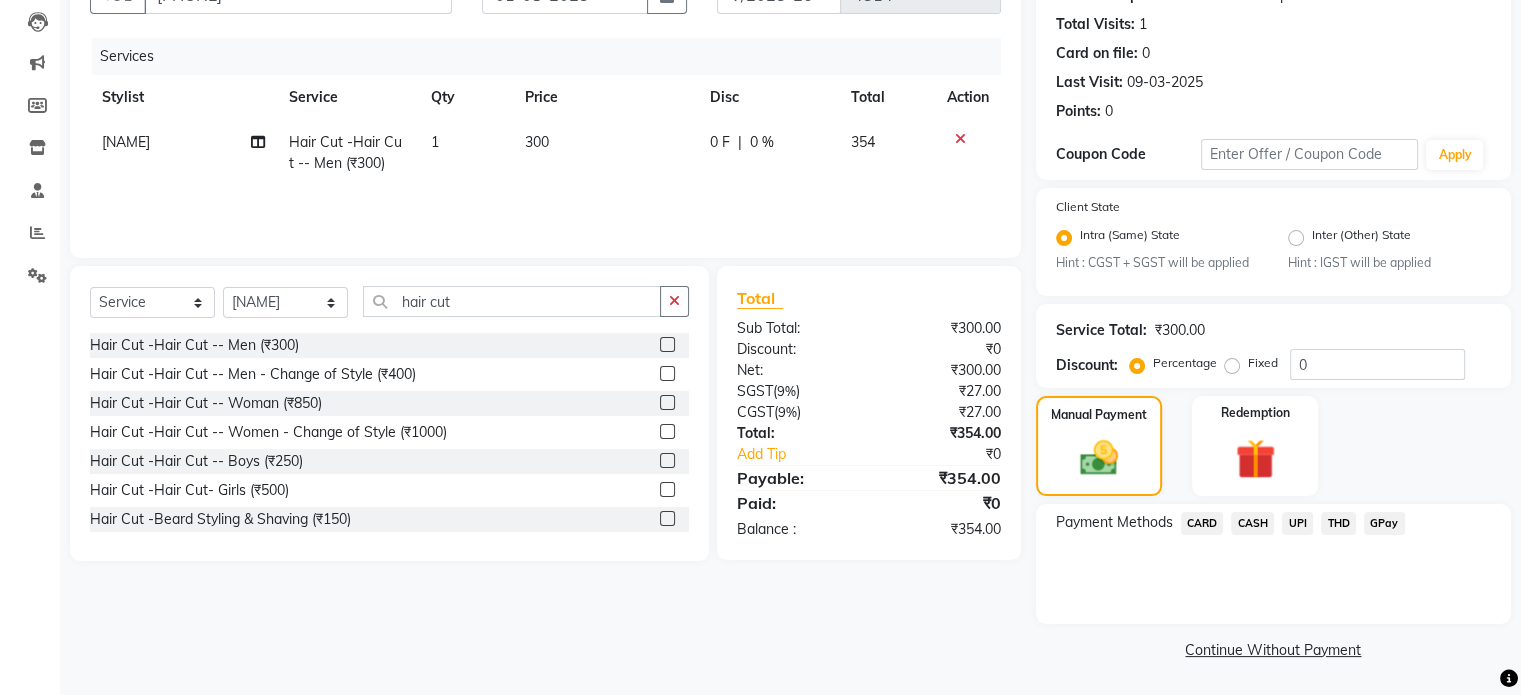 click on "UPI" 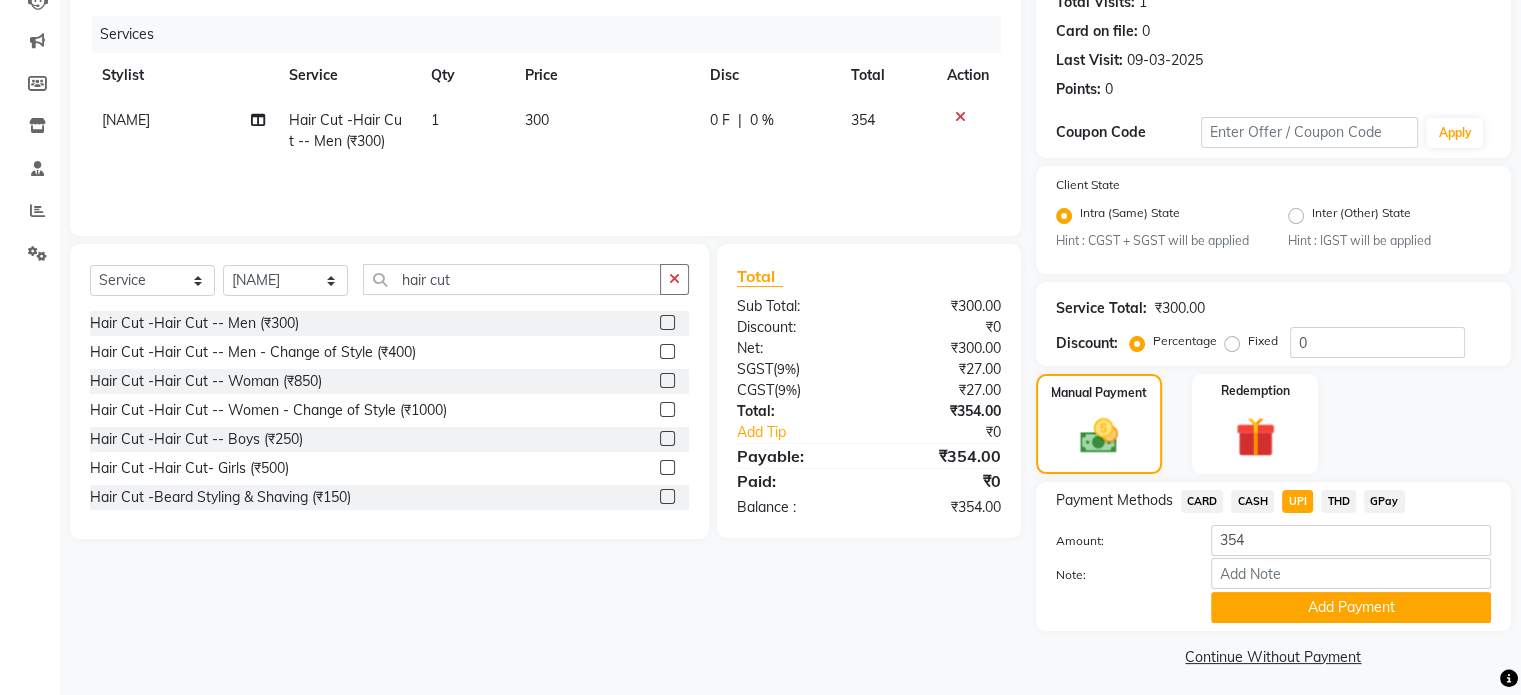 scroll, scrollTop: 243, scrollLeft: 0, axis: vertical 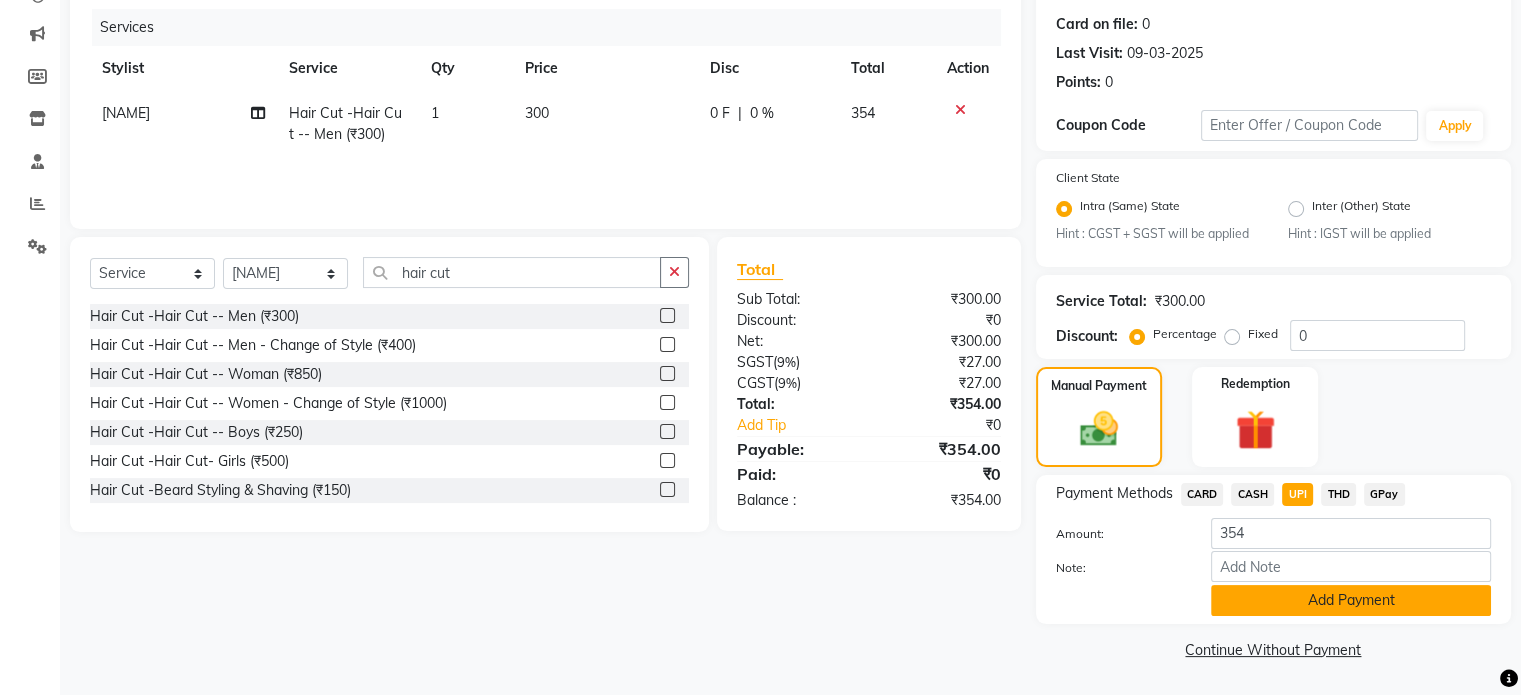 click on "Add Payment" 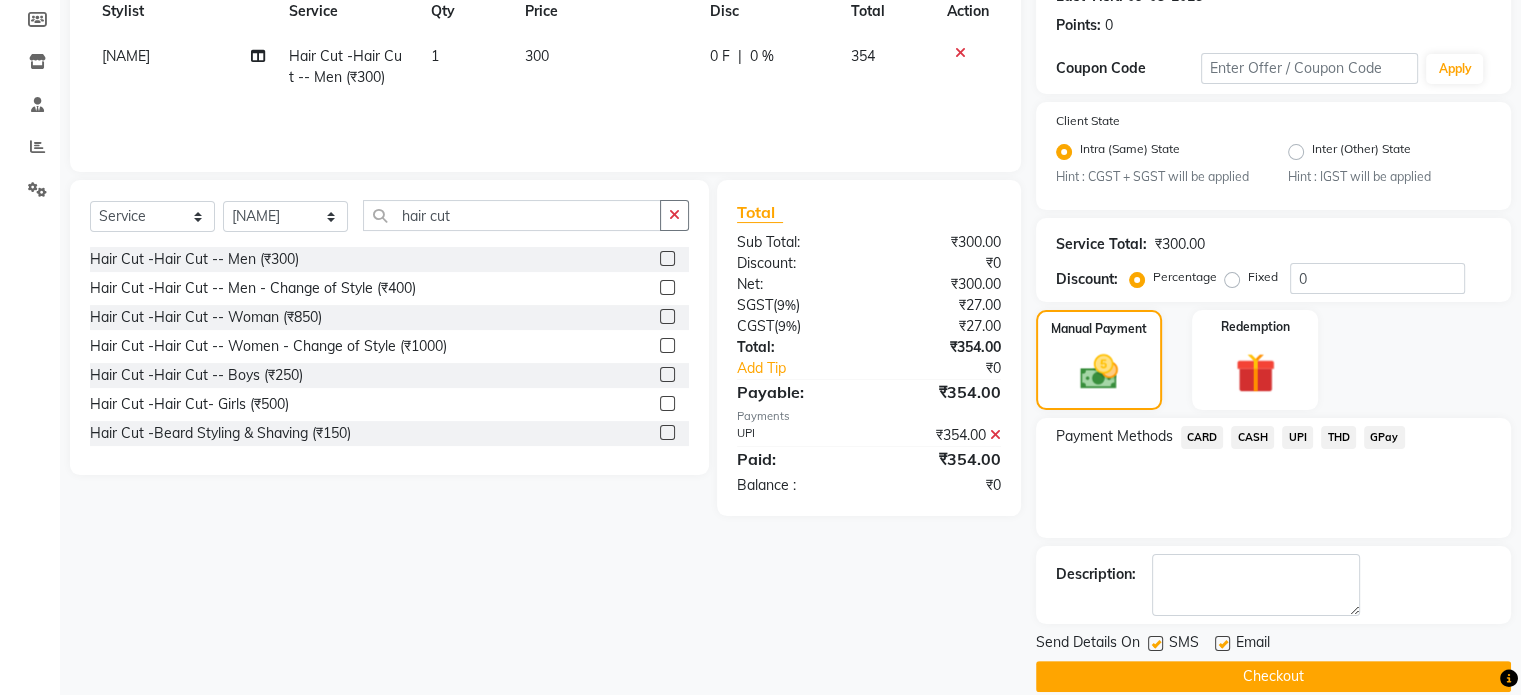 scroll, scrollTop: 324, scrollLeft: 0, axis: vertical 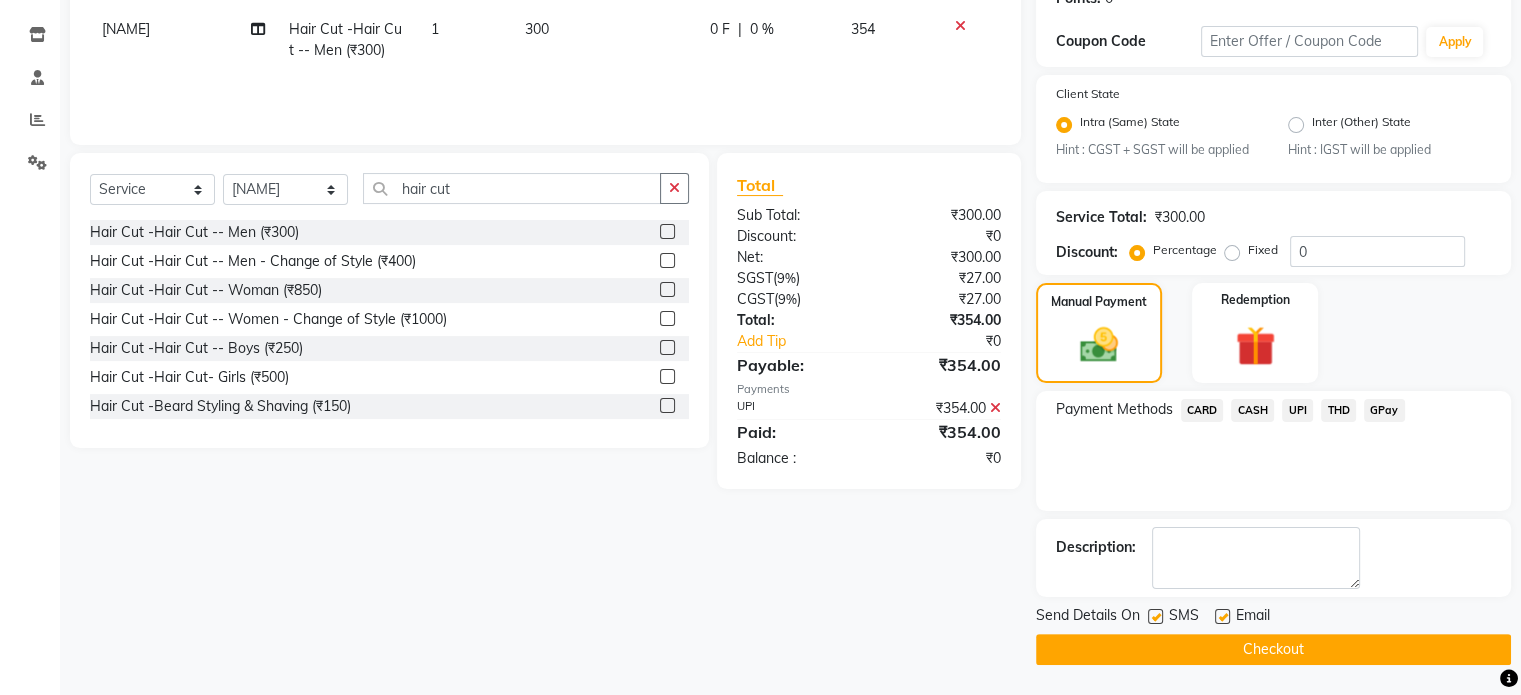 click on "Checkout" 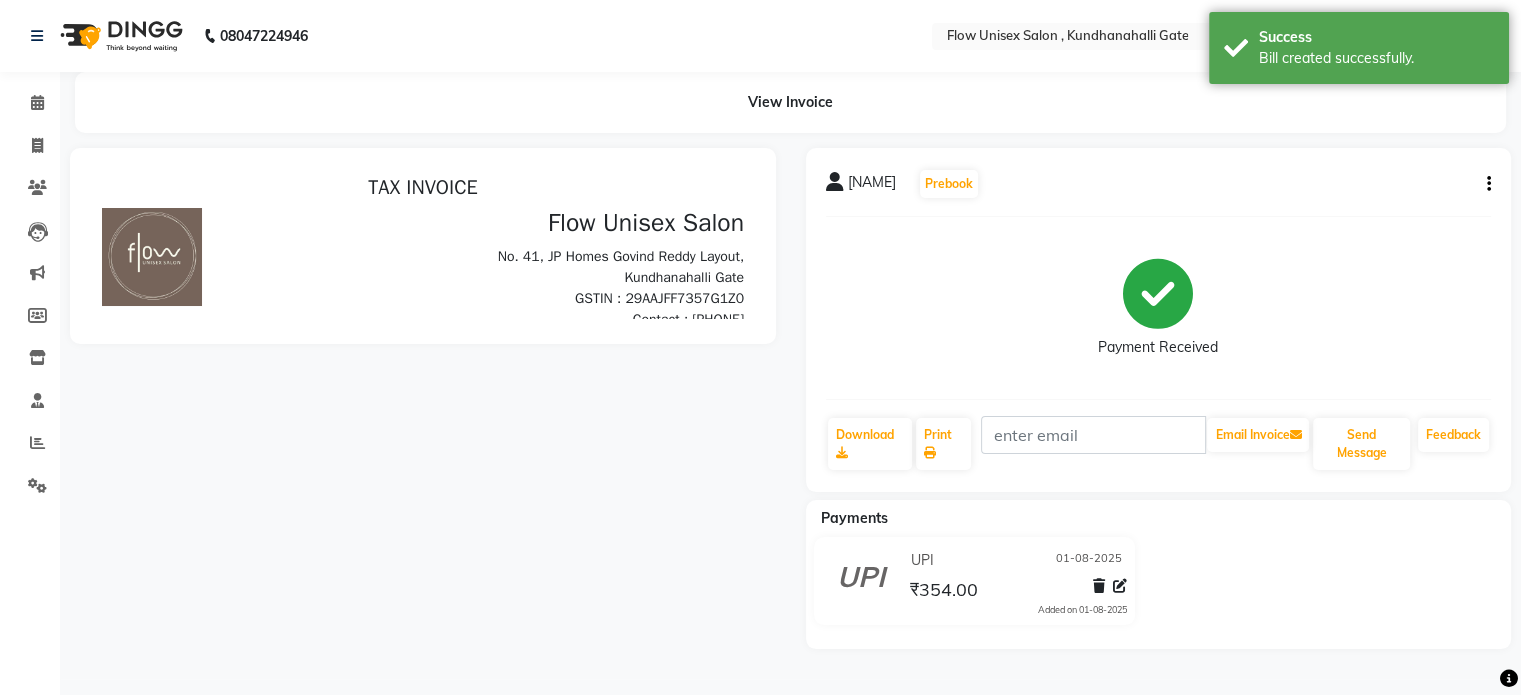 scroll, scrollTop: 0, scrollLeft: 0, axis: both 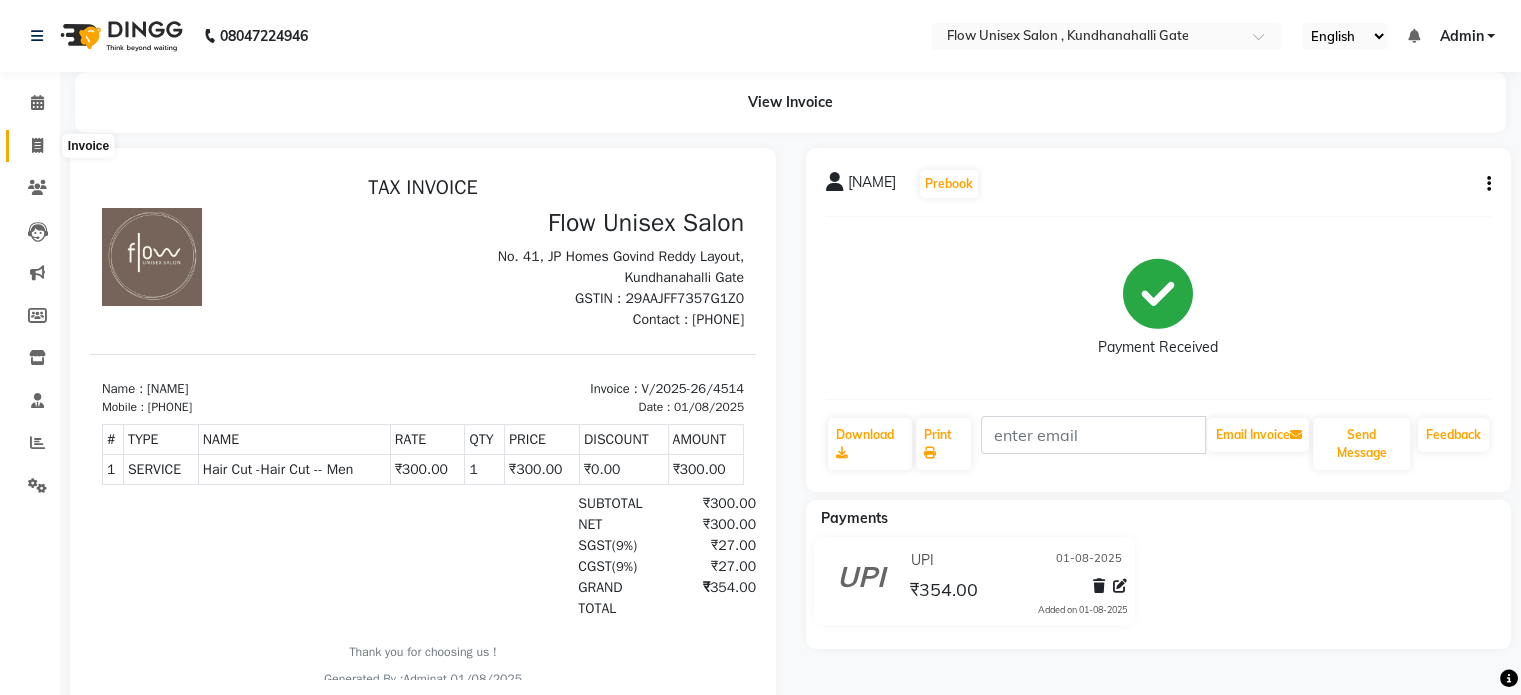 click 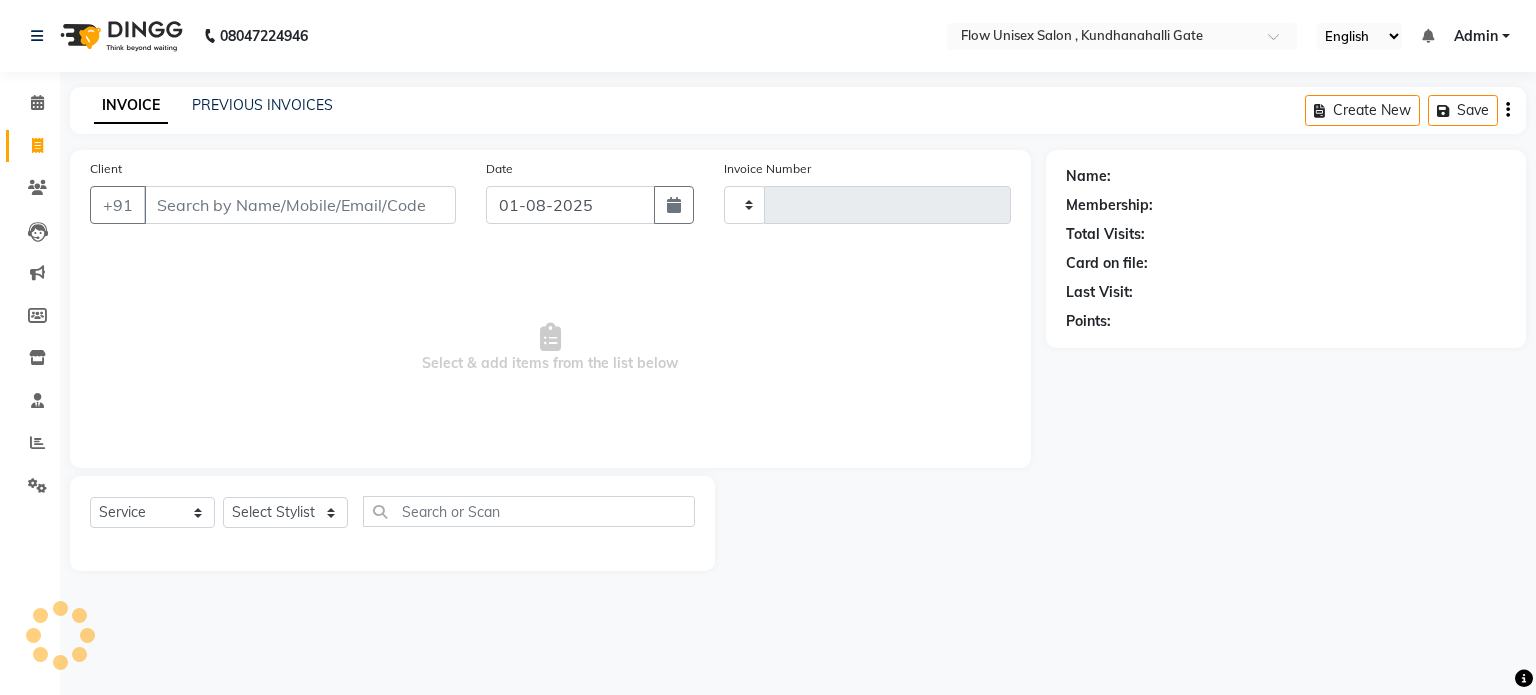 type on "4515" 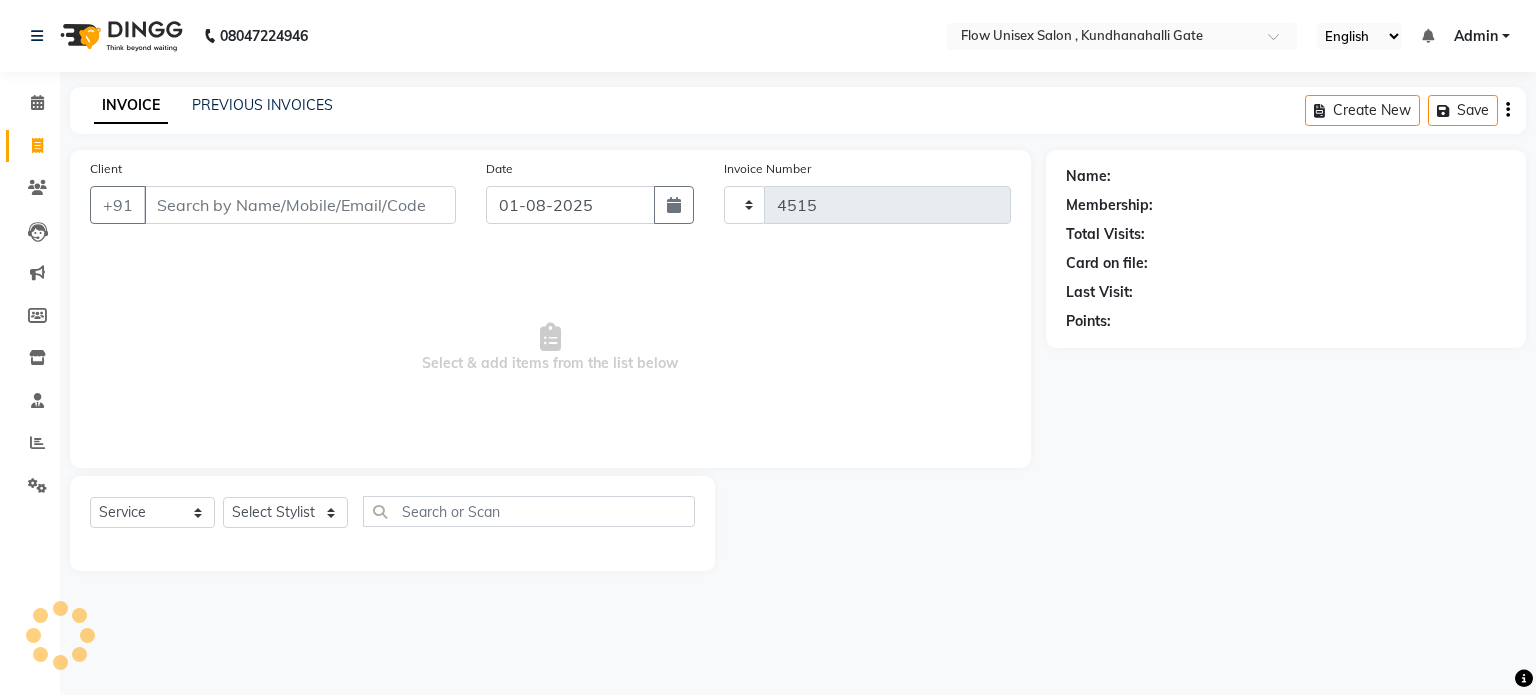 select on "5875" 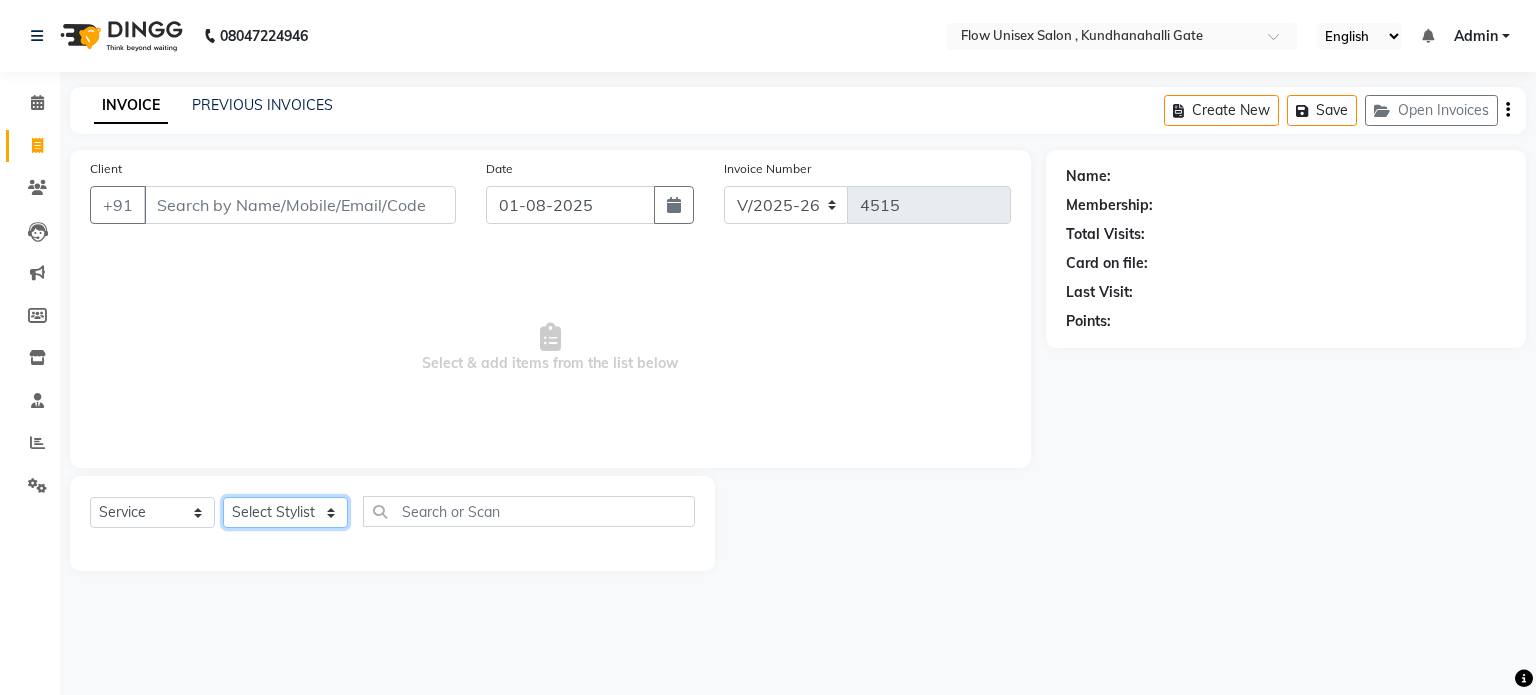 click on "Select Stylist anjana debbarma arman Deepa emlen jaseem Kishore Manjila monika debbarma Mustafa Nijamuddin Salmani Saluka Rai Sonu khan Thapa Geeta udhaya kumar M Vishnu Bhati" 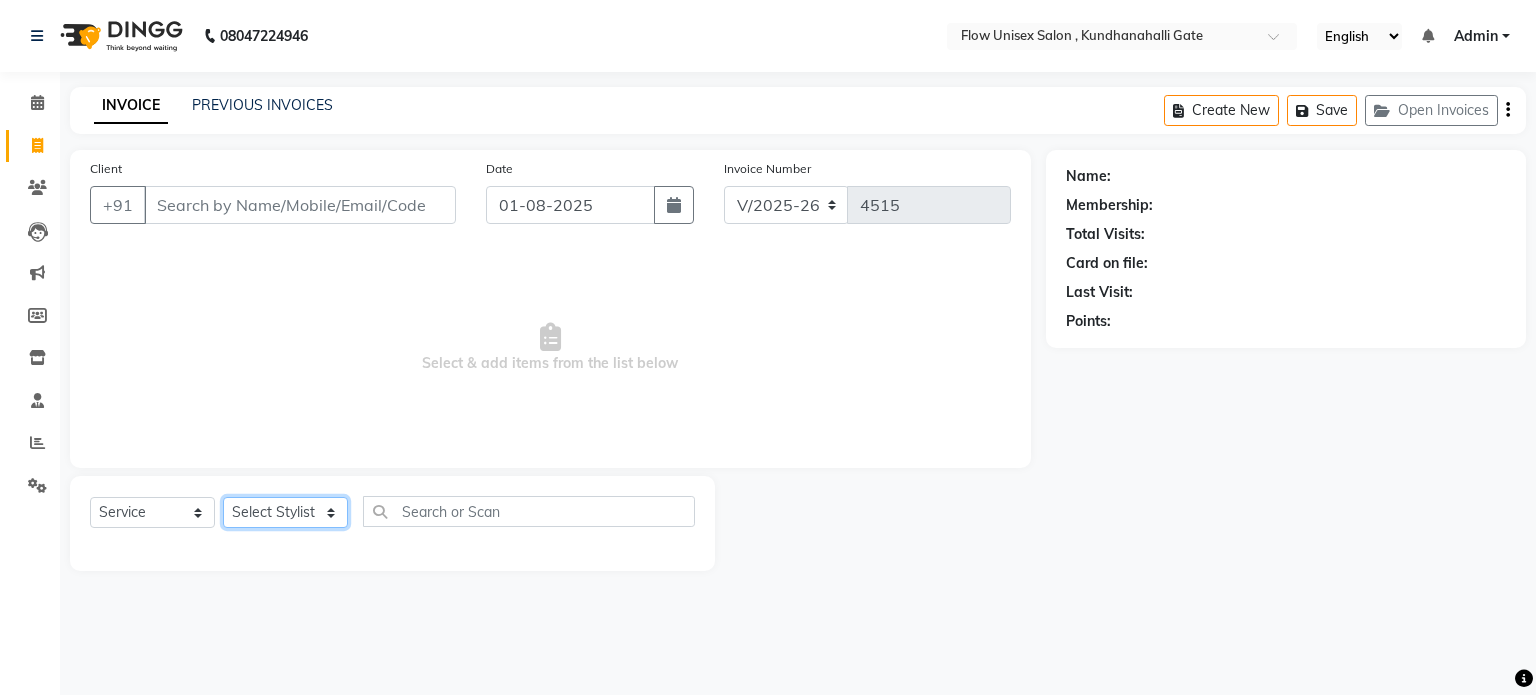 select on "62210" 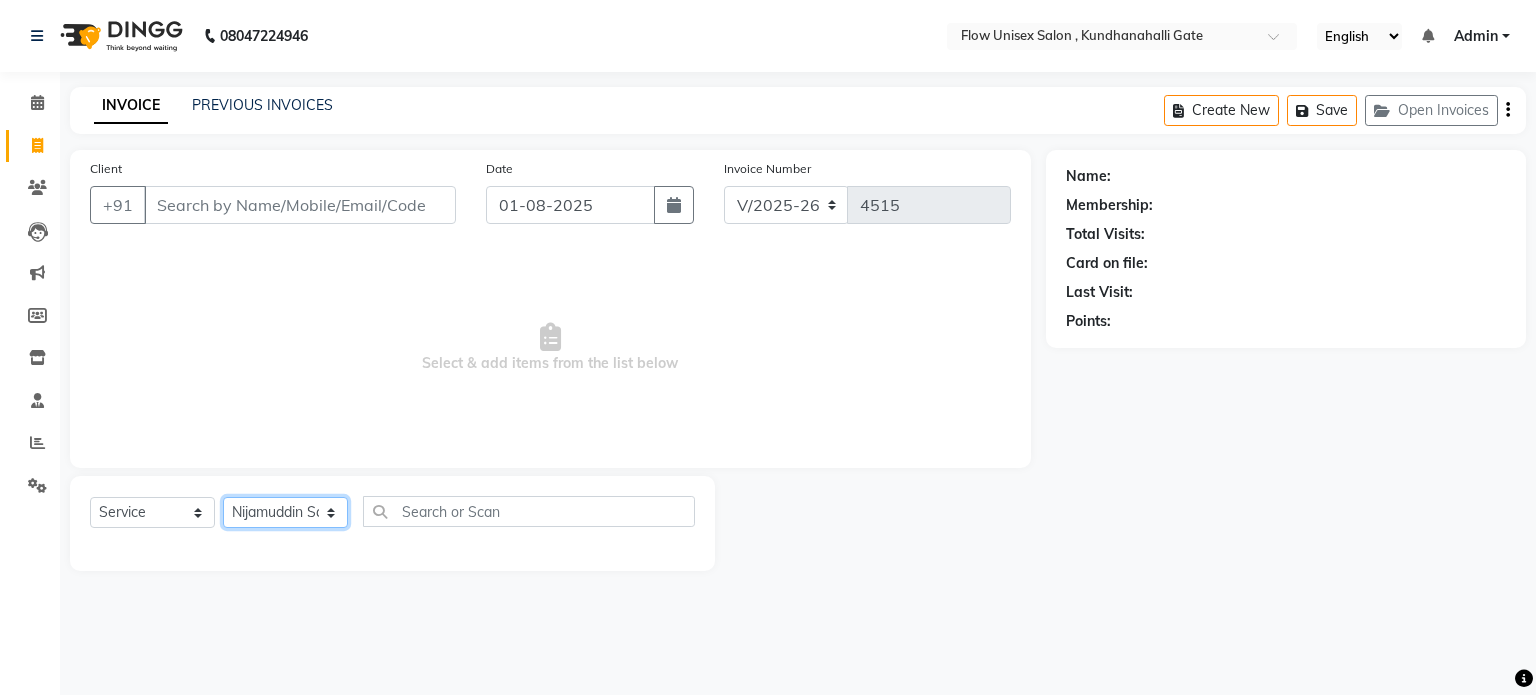 click on "Select Stylist anjana debbarma arman Deepa emlen jaseem Kishore Manjila monika debbarma Mustafa Nijamuddin Salmani Saluka Rai Sonu khan Thapa Geeta udhaya kumar M Vishnu Bhati" 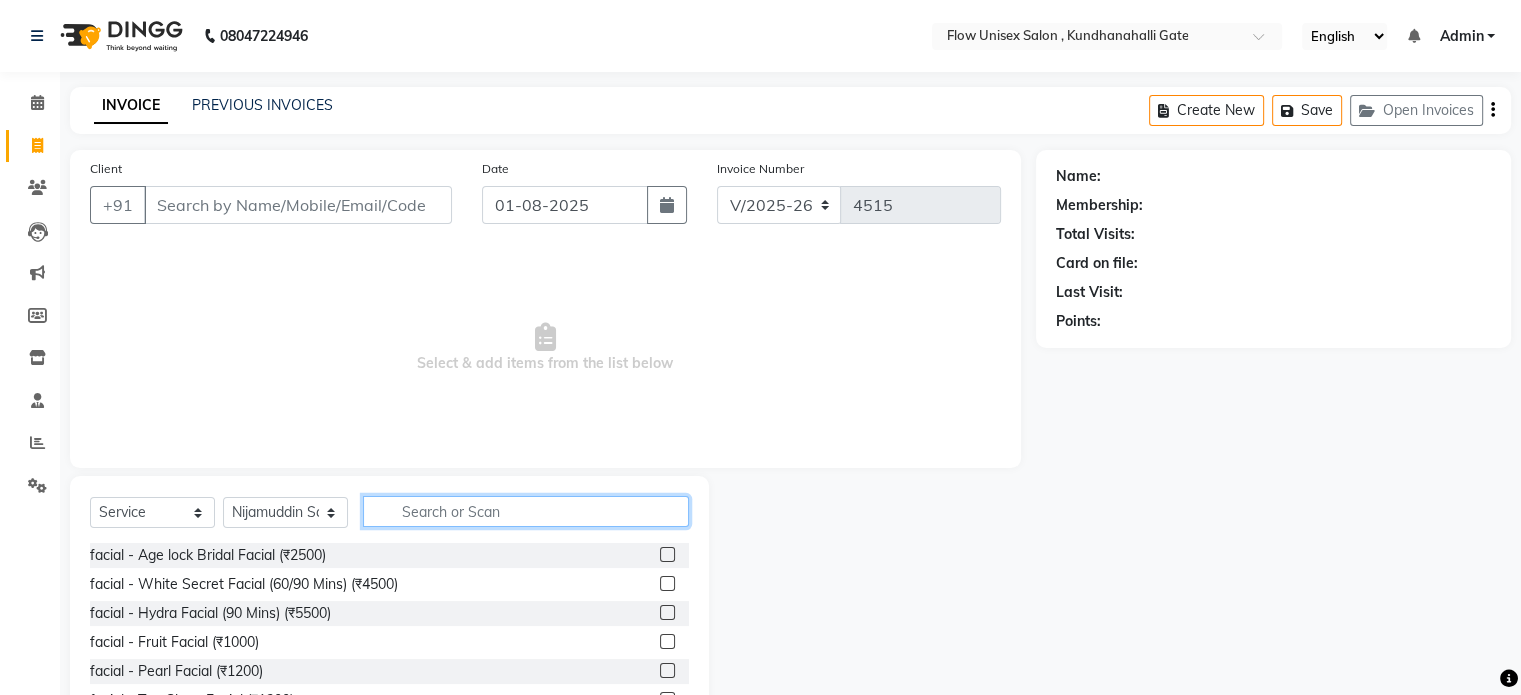 click 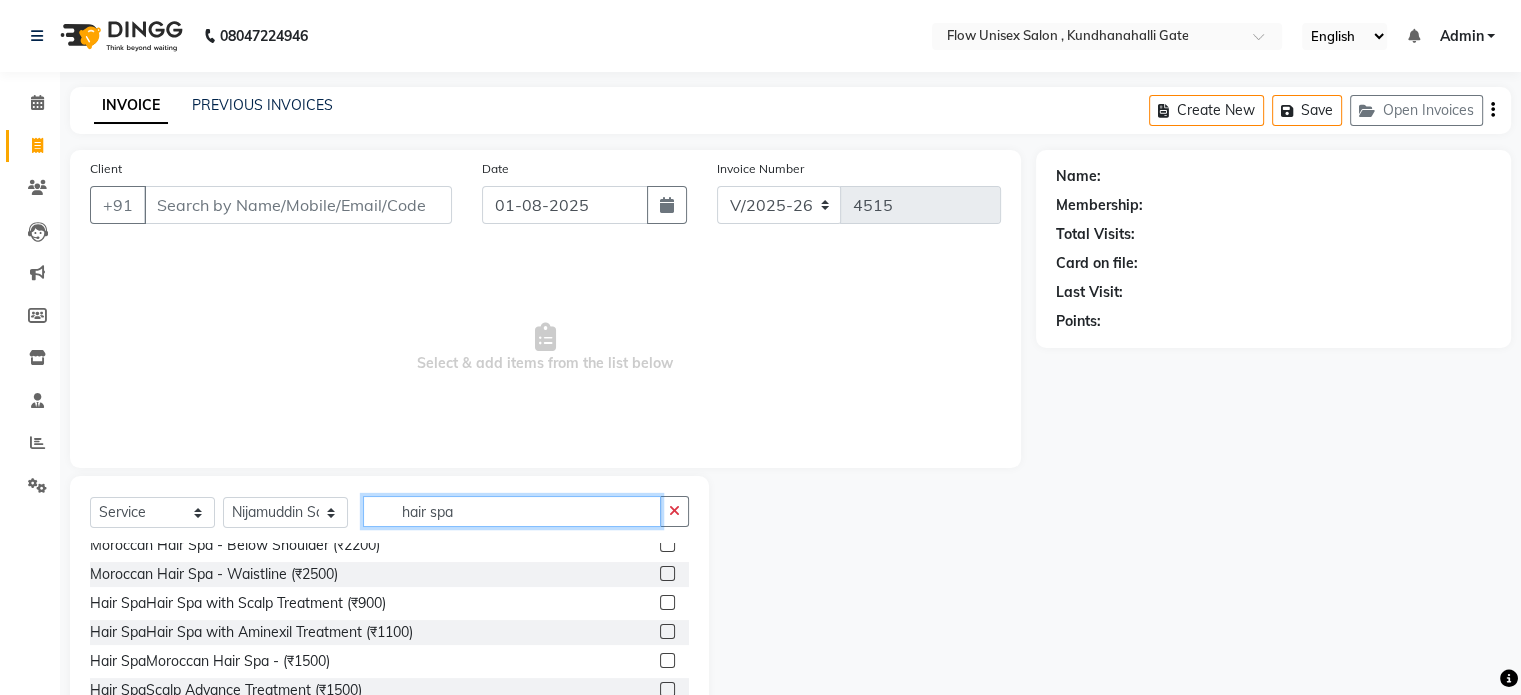 scroll, scrollTop: 60, scrollLeft: 0, axis: vertical 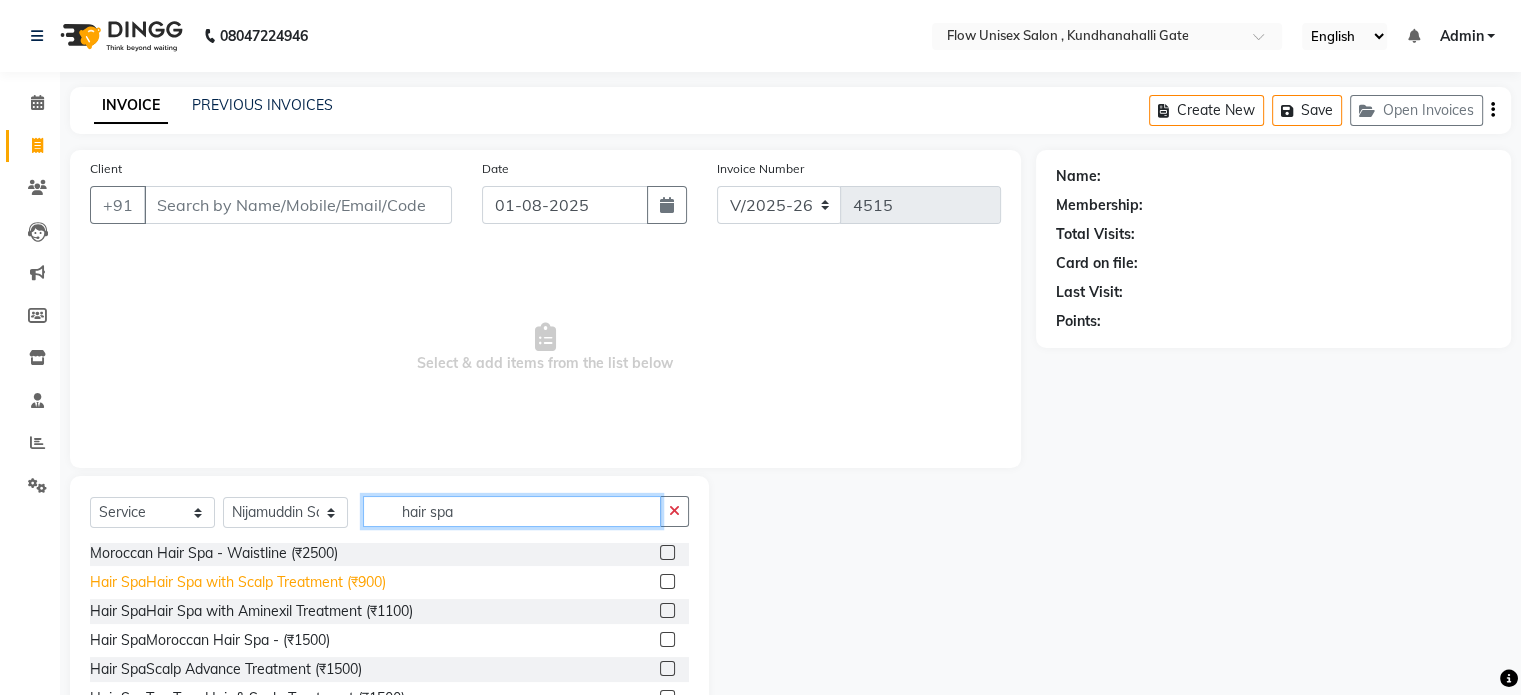 type on "hair spa" 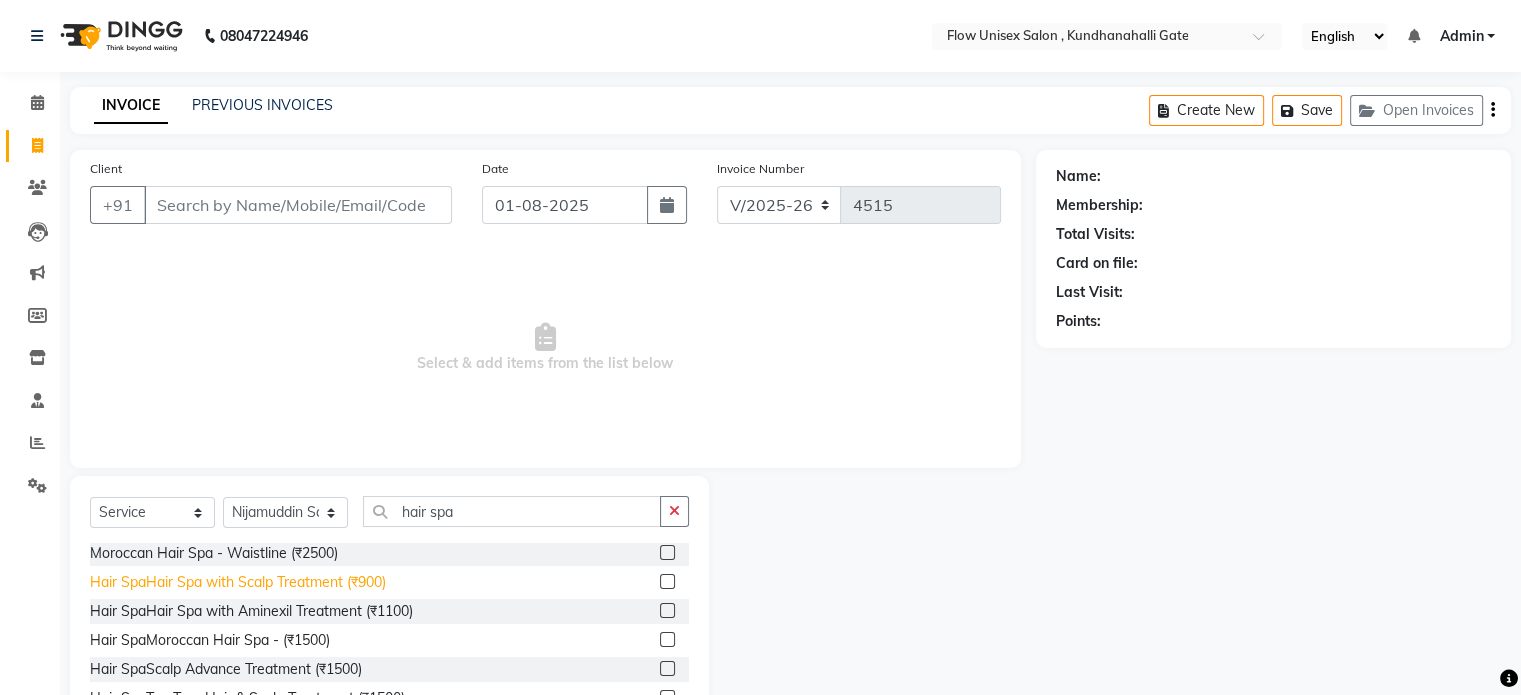 click on "Hair SpaHair Spa with Scalp Treatment (₹900)" 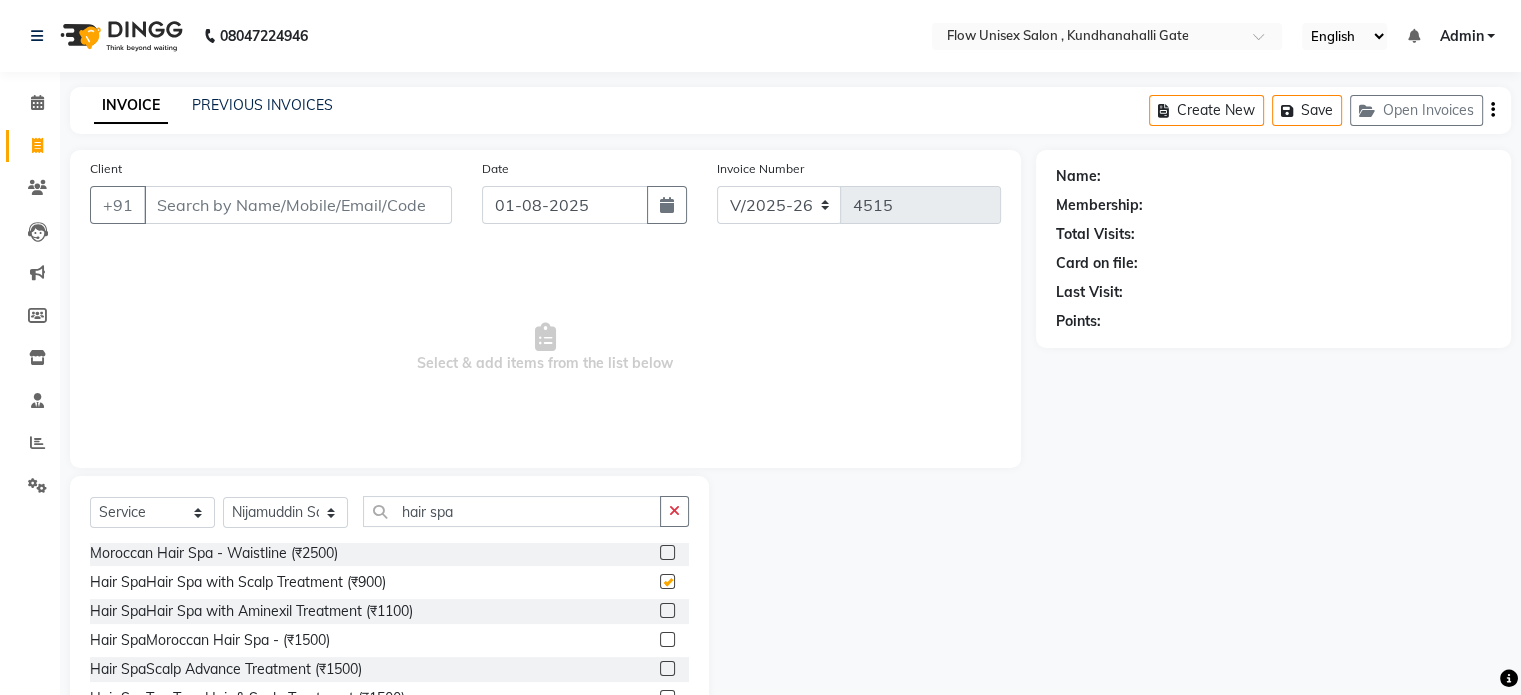 checkbox on "false" 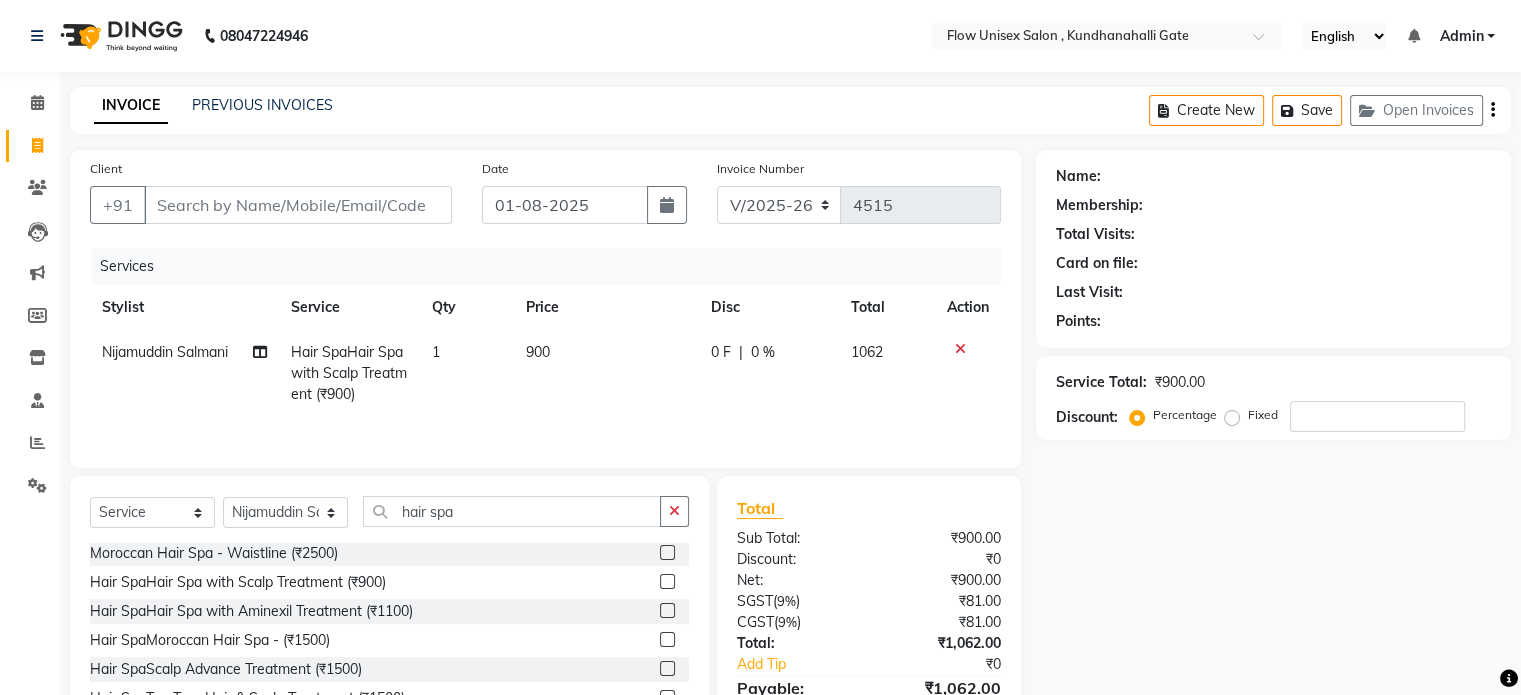 click on "900" 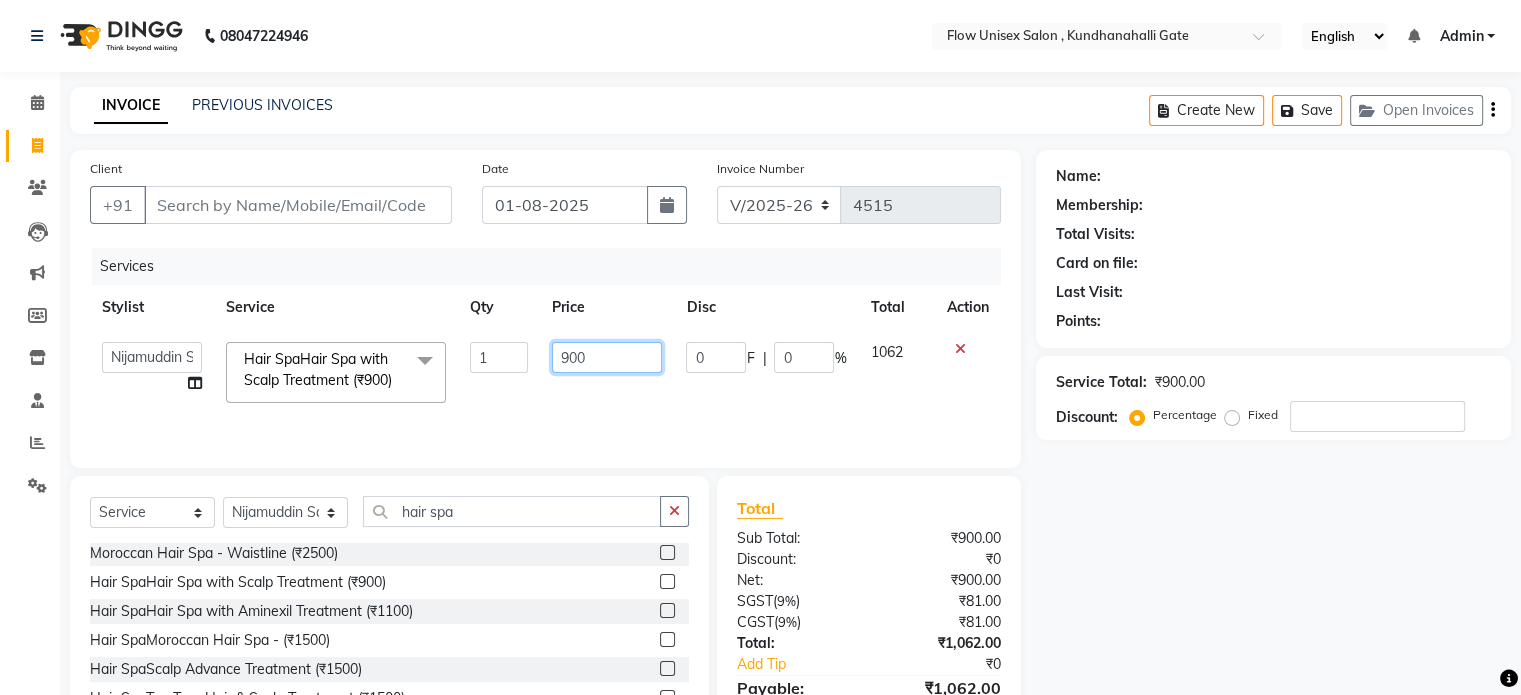 click on "900" 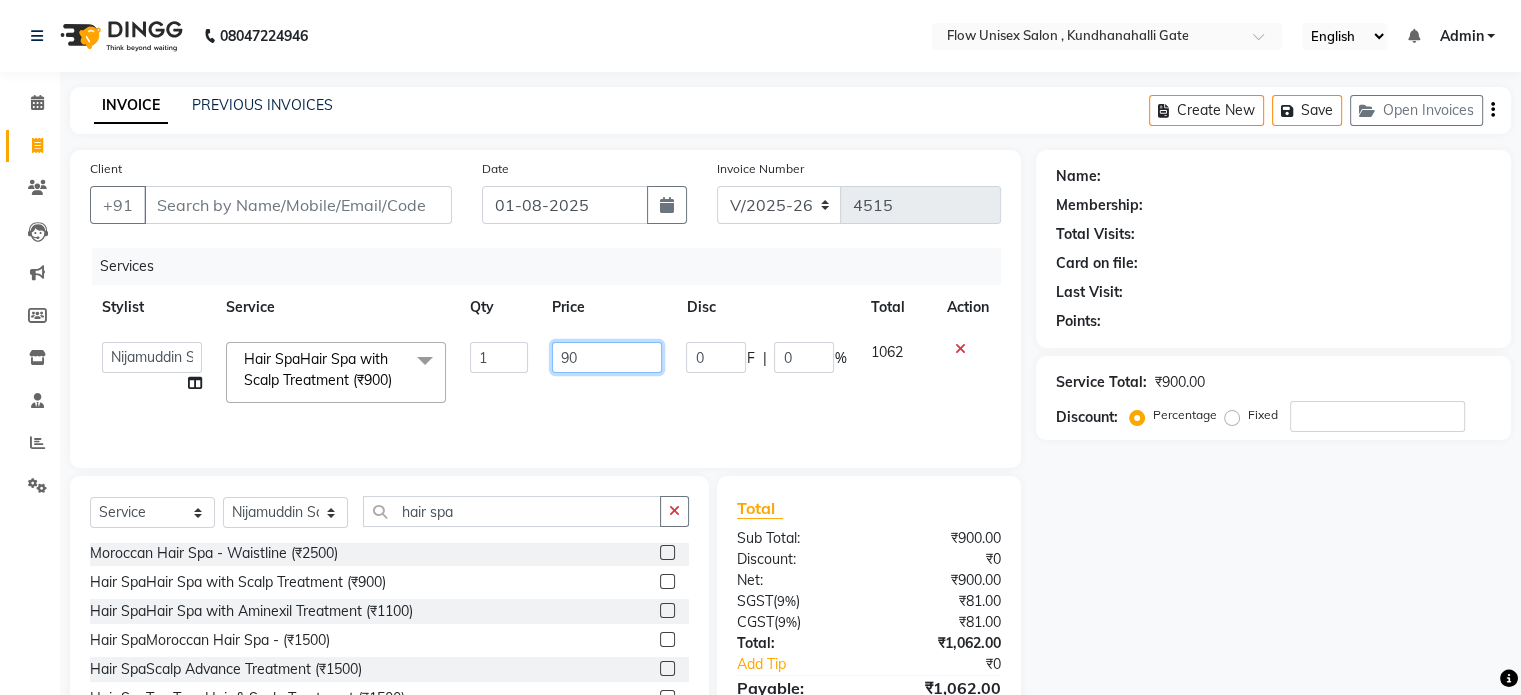 type on "9" 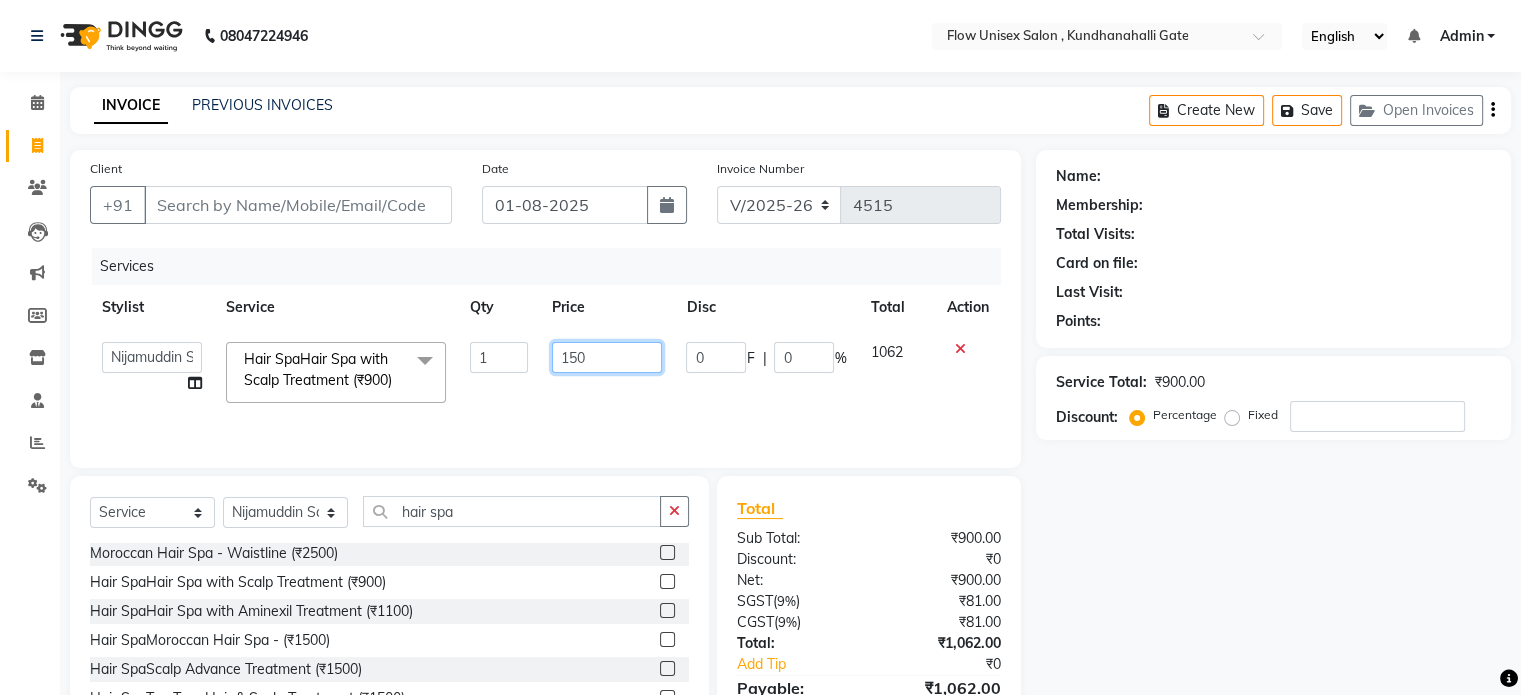 type on "1500" 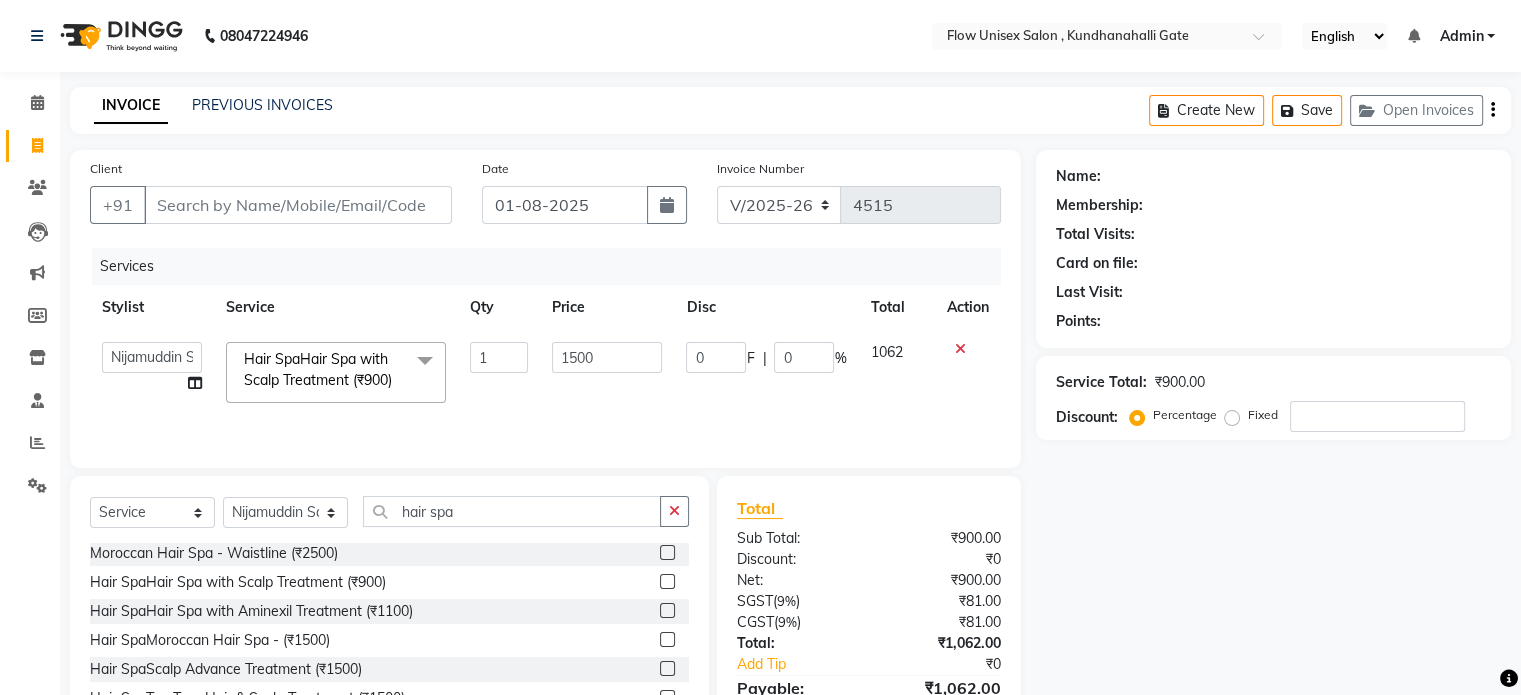 click on "Services Stylist Service Qty Price Disc Total Action  anjana debbarma   arman   Deepa   emlen   jaseem   Kishore   Manjila   monika debbarma   Mustafa   Nijamuddin Salmani   Saluka Rai   Sonu khan   Thapa Geeta   udhaya kumar M   Vishnu Bhati  Hair SpaHair Spa with Scalp Treatment (₹900)  x facial - Age lock Bridal Facial (₹2500) facial - White Secret Facial (60/90 Mins) (₹4500) facial - Hydra Facial (90 Mins) (₹5500) facial - Fruit Facial (₹1000) facial - Pearl Facial (₹1200) facial - Tan Clean Facial (₹1300) facial - Gold Facial. (₹1500) facial - Diamond Facial. (₹1500) facial - Muvit Facial (₹1500) facial - Gold Facial (₹1800) facial - Diamond Facial (₹1800) facial - Hydramoist Facial (₹2000) facial - Radiance Facial (₹2200) facial - Seaweed Facial (₹2200) facial - Acne facial (₹2200) facial-o3 clean up (₹1500) Body Scrubbing - Full Arms (₹400) Body Scrubbing - Full Legs (₹800) Body Scrubbing - Full Back (₹800) Body Polishing - Full Arms (₹600) 1 1500 0 F | 0 %" 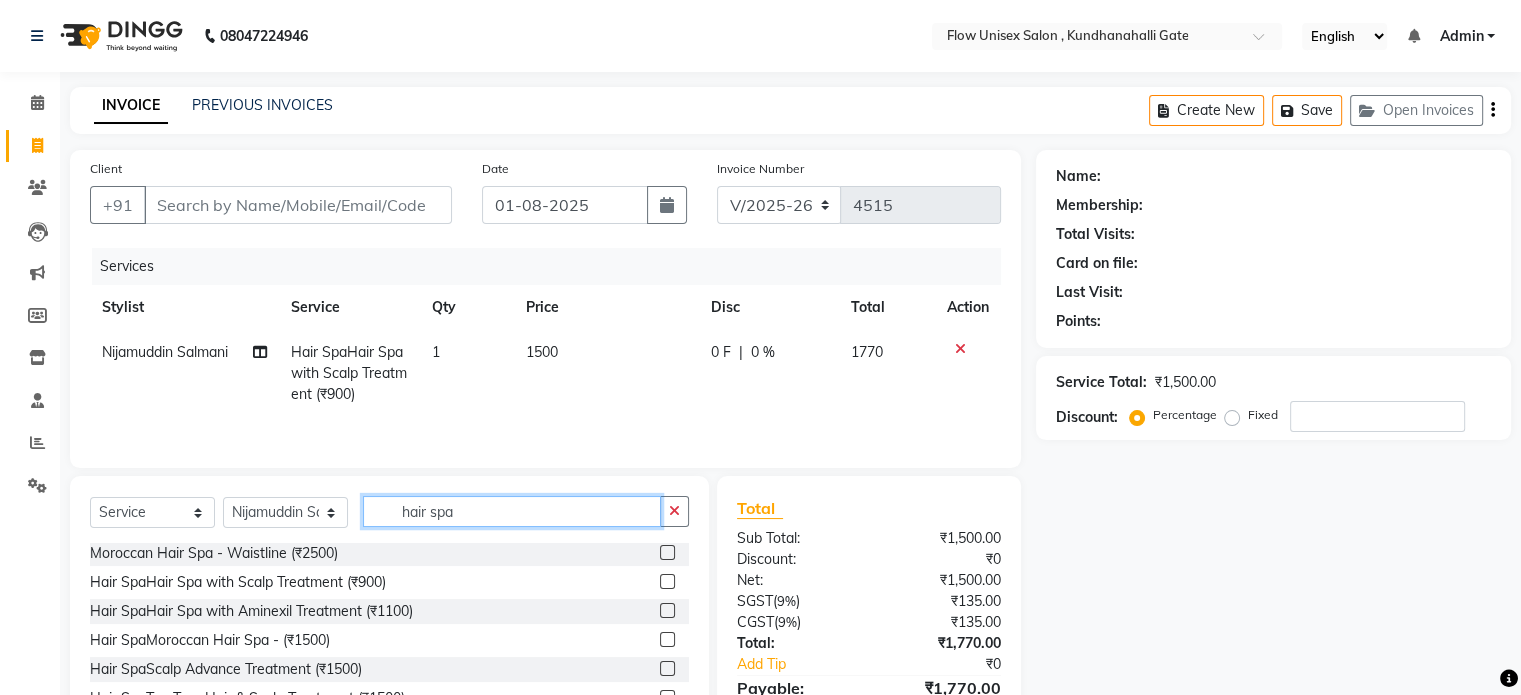 click on "hair spa" 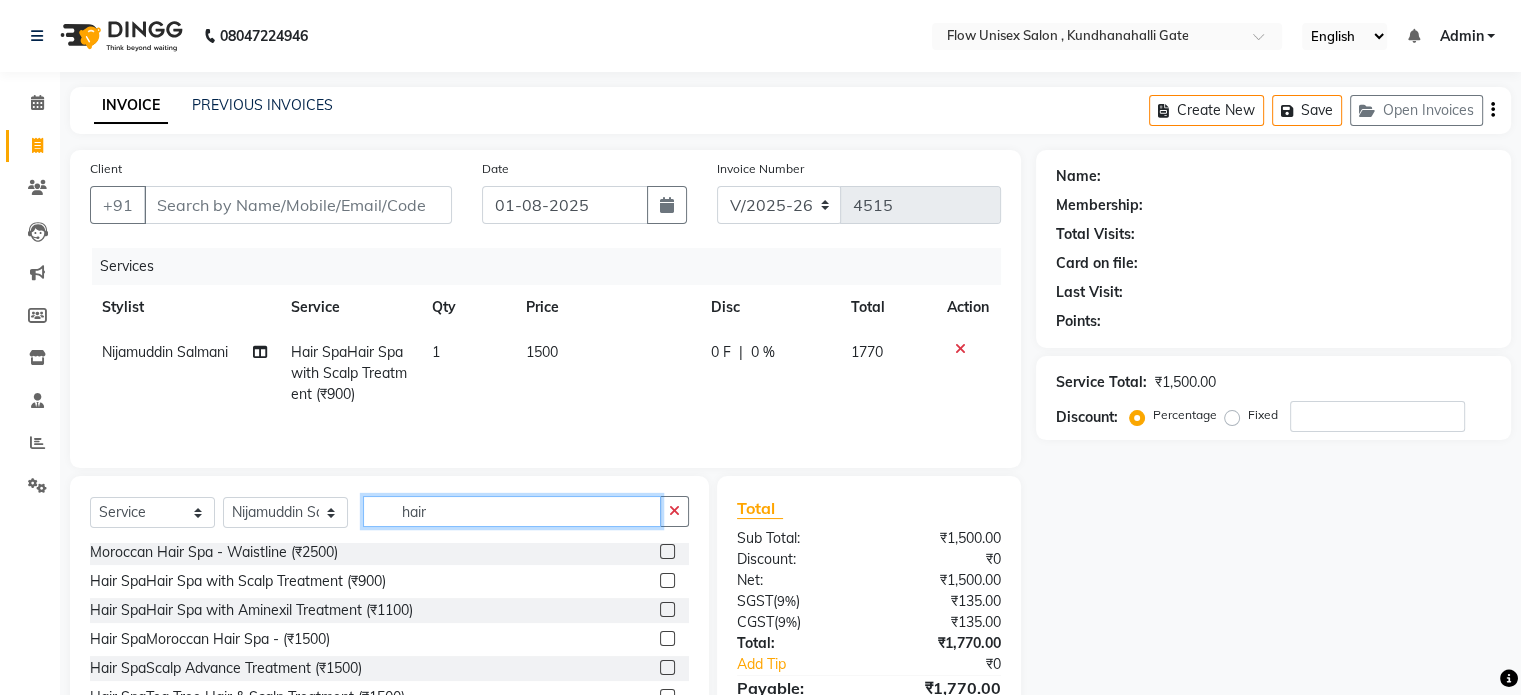 scroll, scrollTop: 1047, scrollLeft: 0, axis: vertical 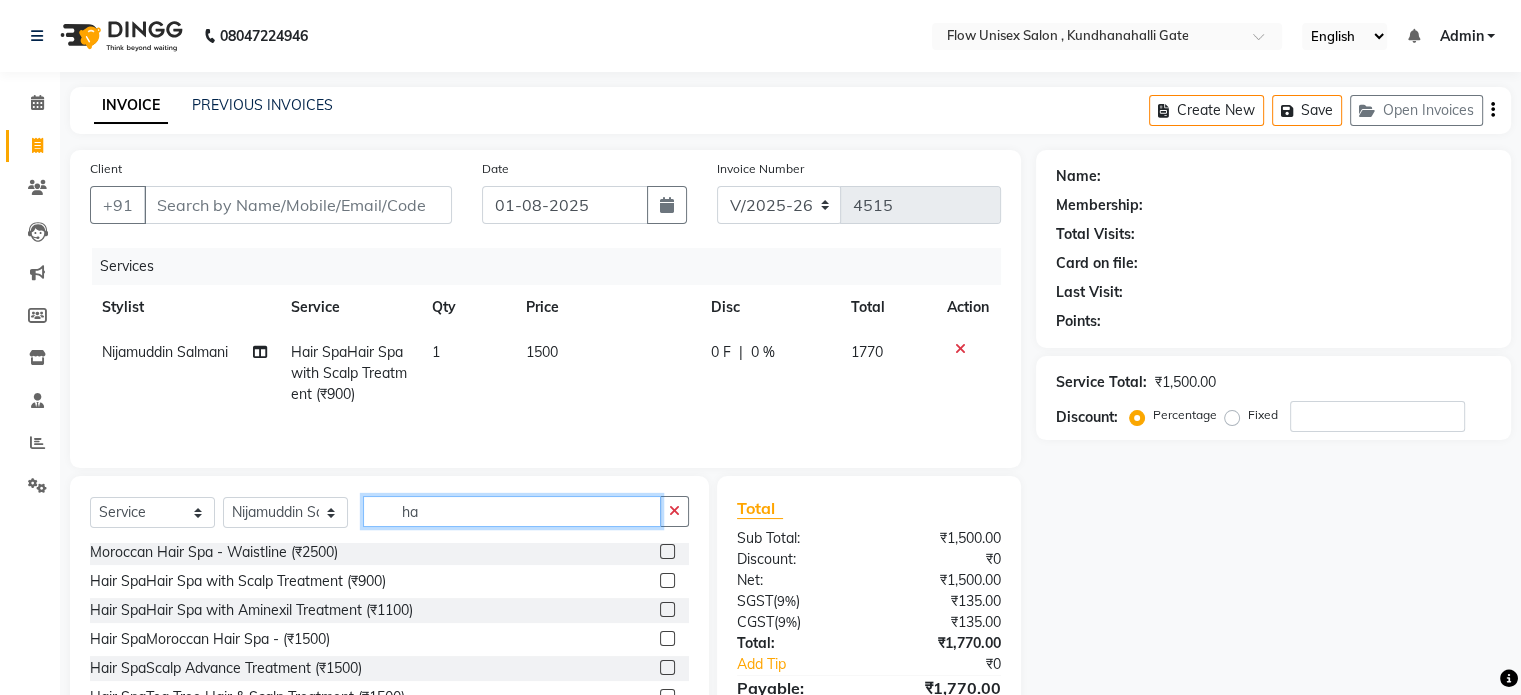 type on "h" 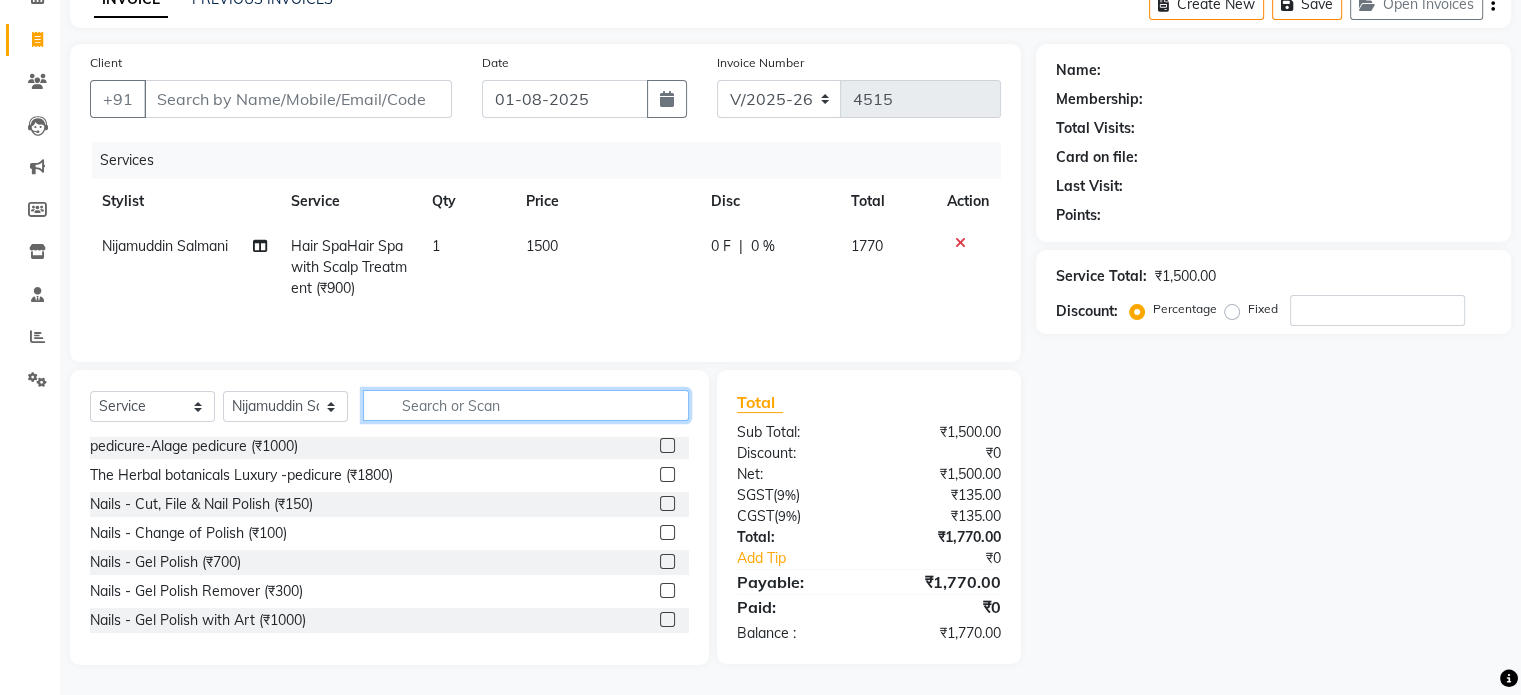 scroll, scrollTop: 107, scrollLeft: 0, axis: vertical 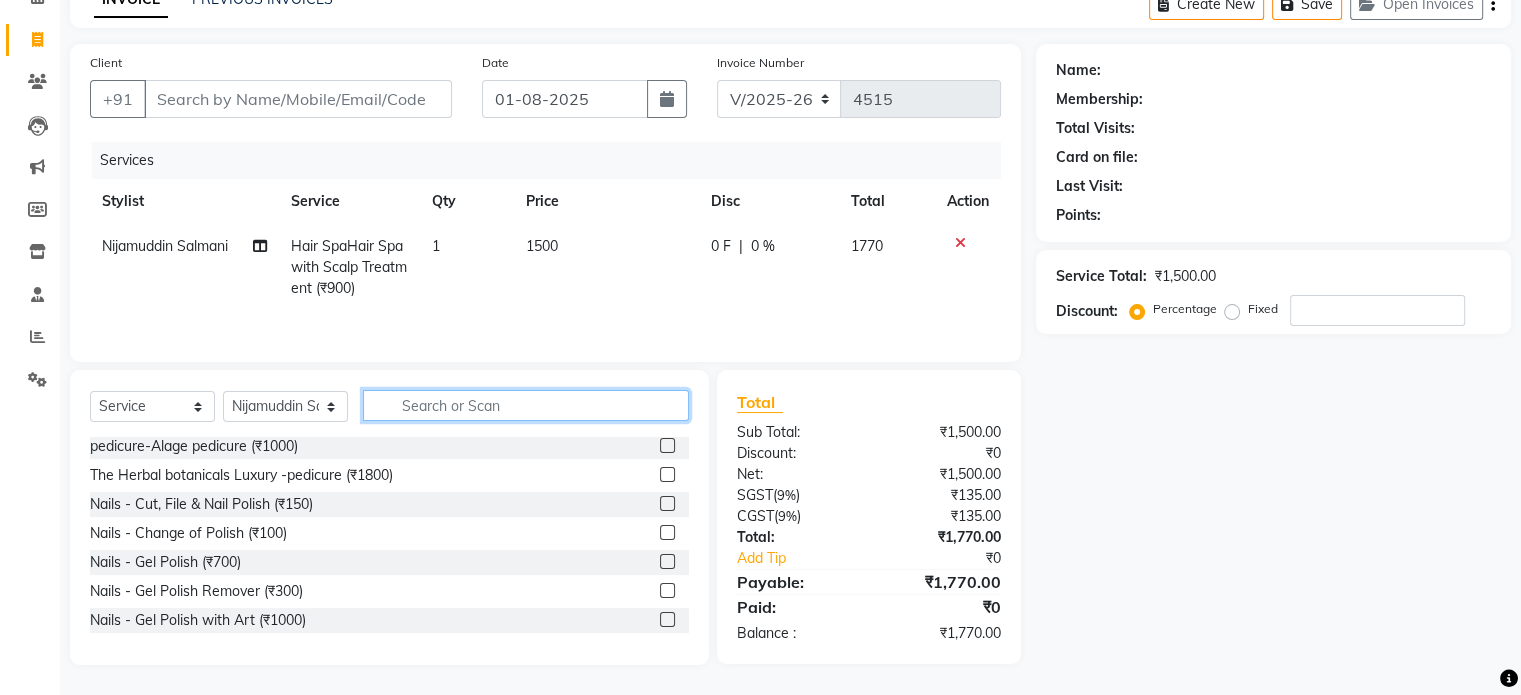 type 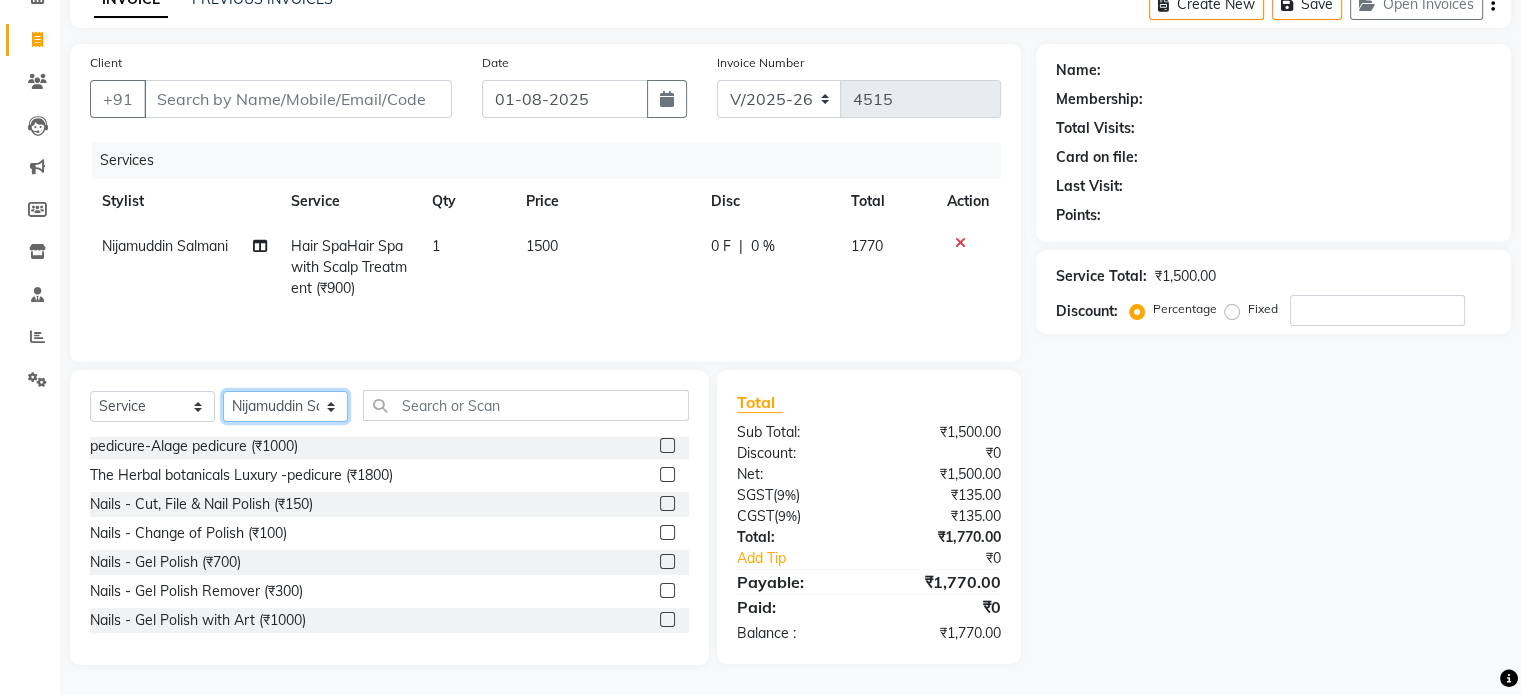 click on "Select Stylist anjana debbarma arman Deepa emlen jaseem Kishore Manjila monika debbarma Mustafa Nijamuddin Salmani Saluka Rai Sonu khan Thapa Geeta udhaya kumar M Vishnu Bhati" 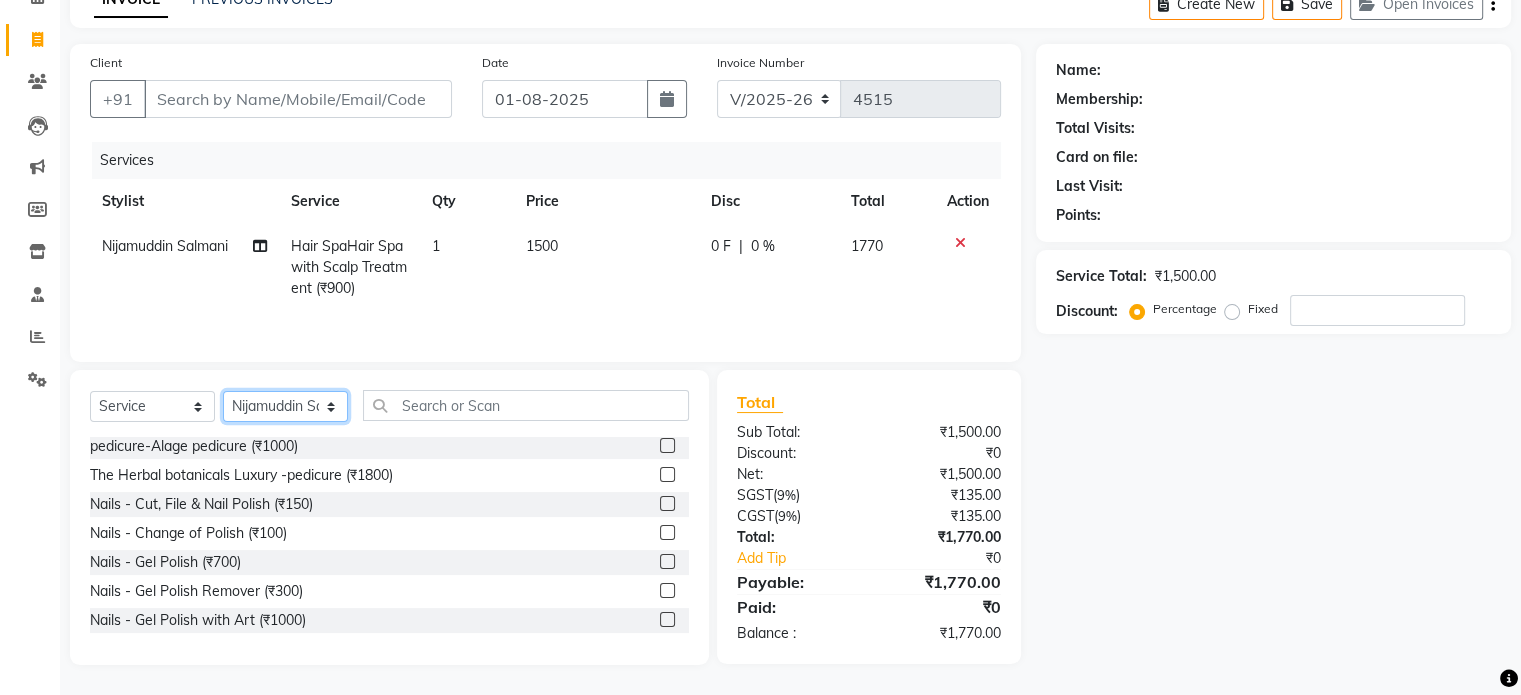 select on "48856" 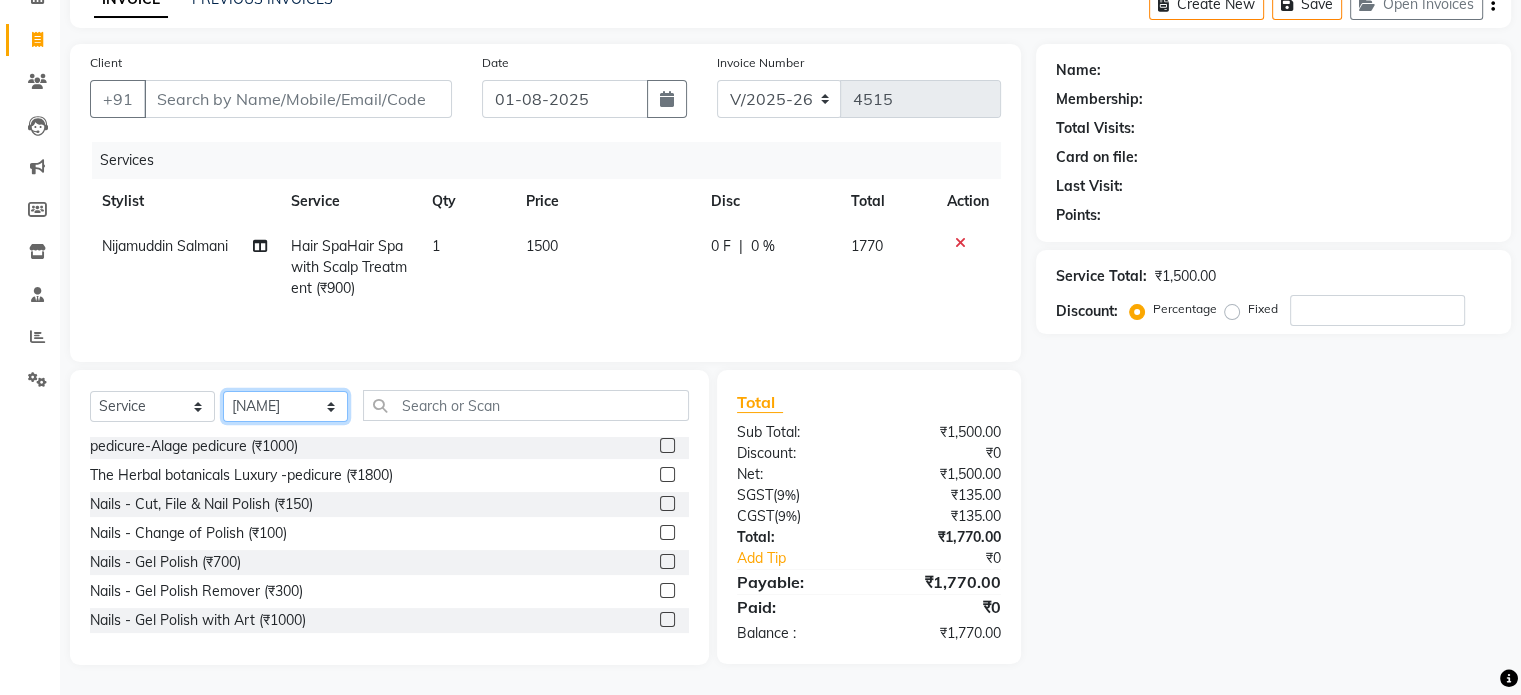 click on "Select Stylist anjana debbarma arman Deepa emlen jaseem Kishore Manjila monika debbarma Mustafa Nijamuddin Salmani Saluka Rai Sonu khan Thapa Geeta udhaya kumar M Vishnu Bhati" 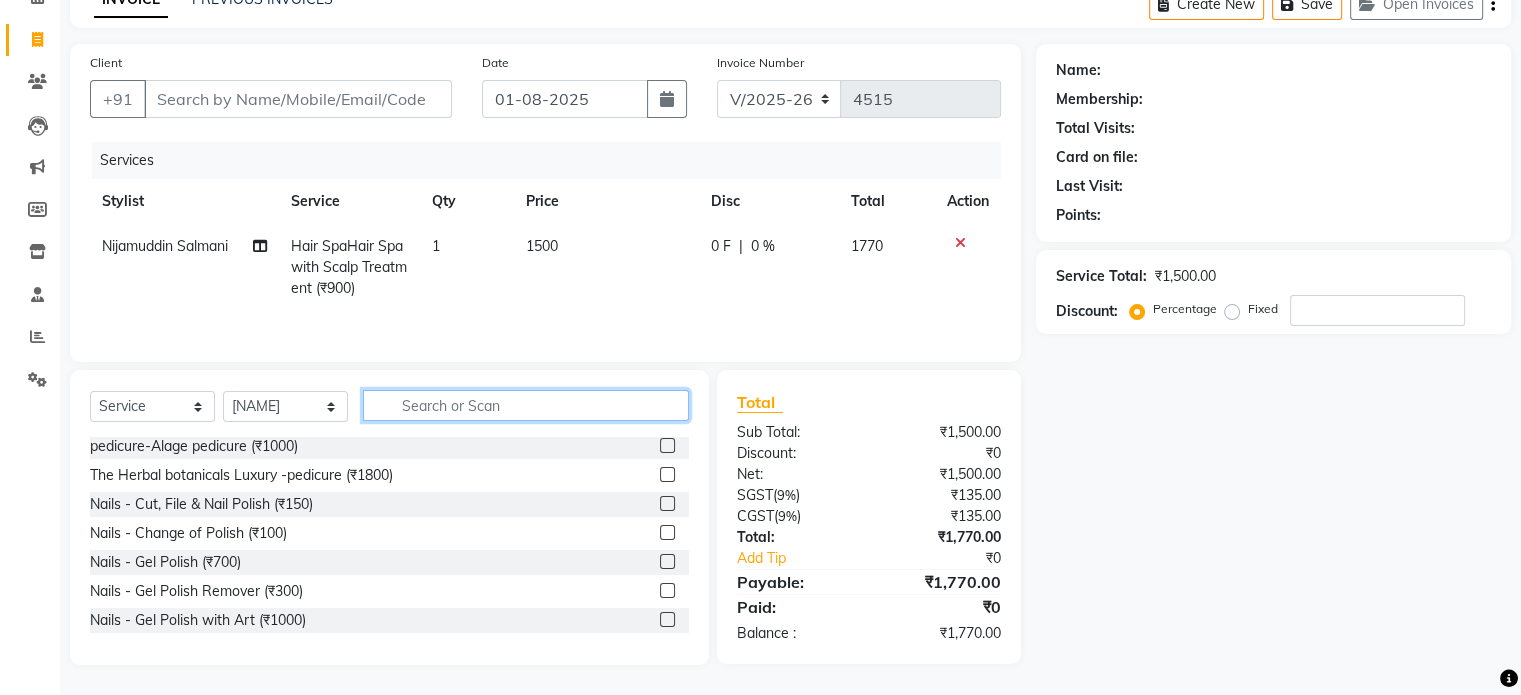 click 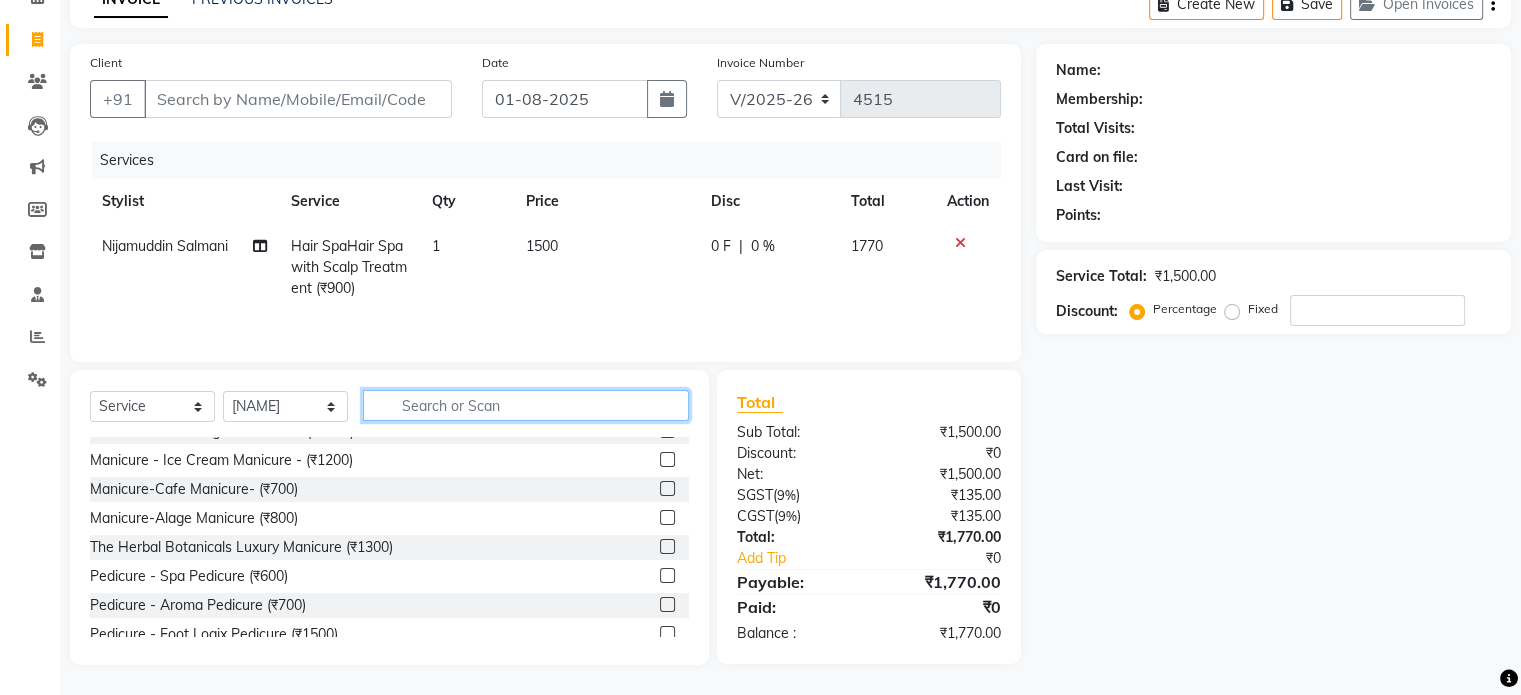 scroll, scrollTop: 447, scrollLeft: 0, axis: vertical 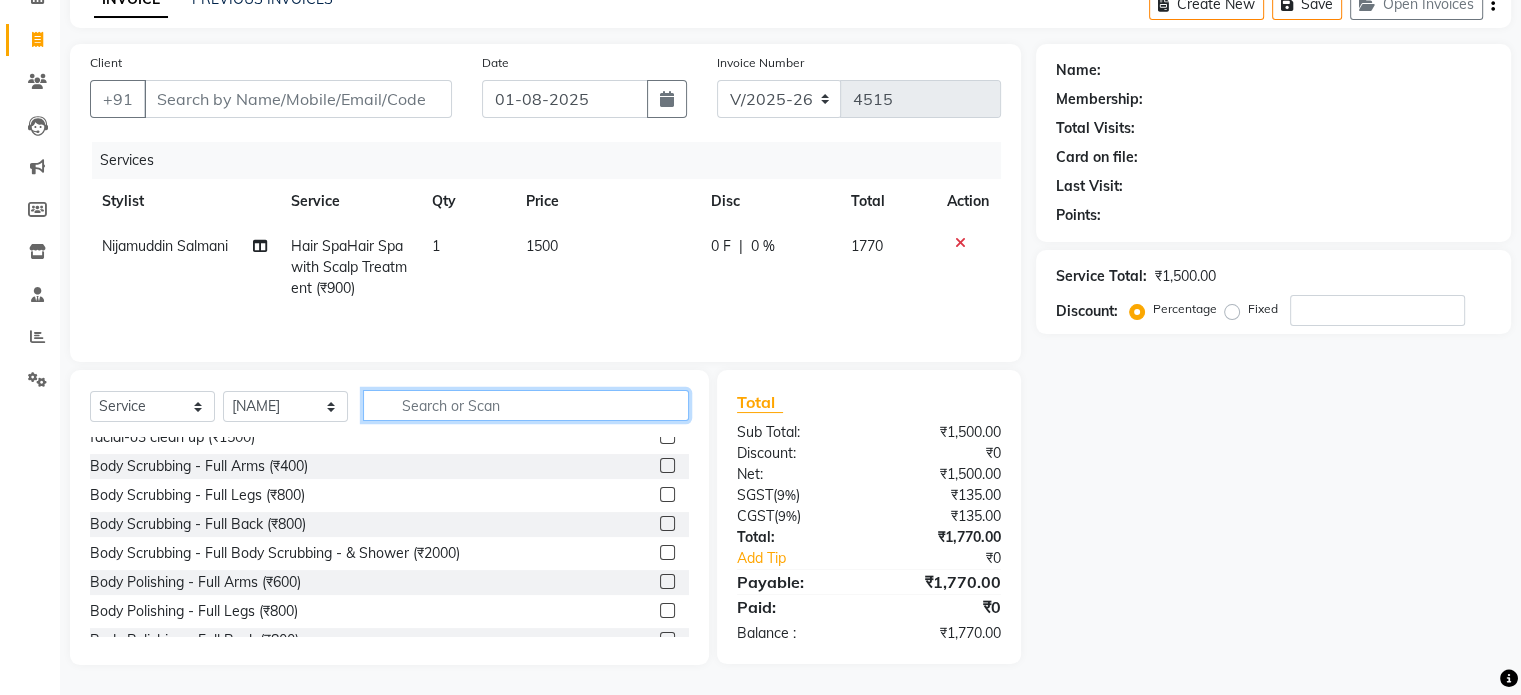 click 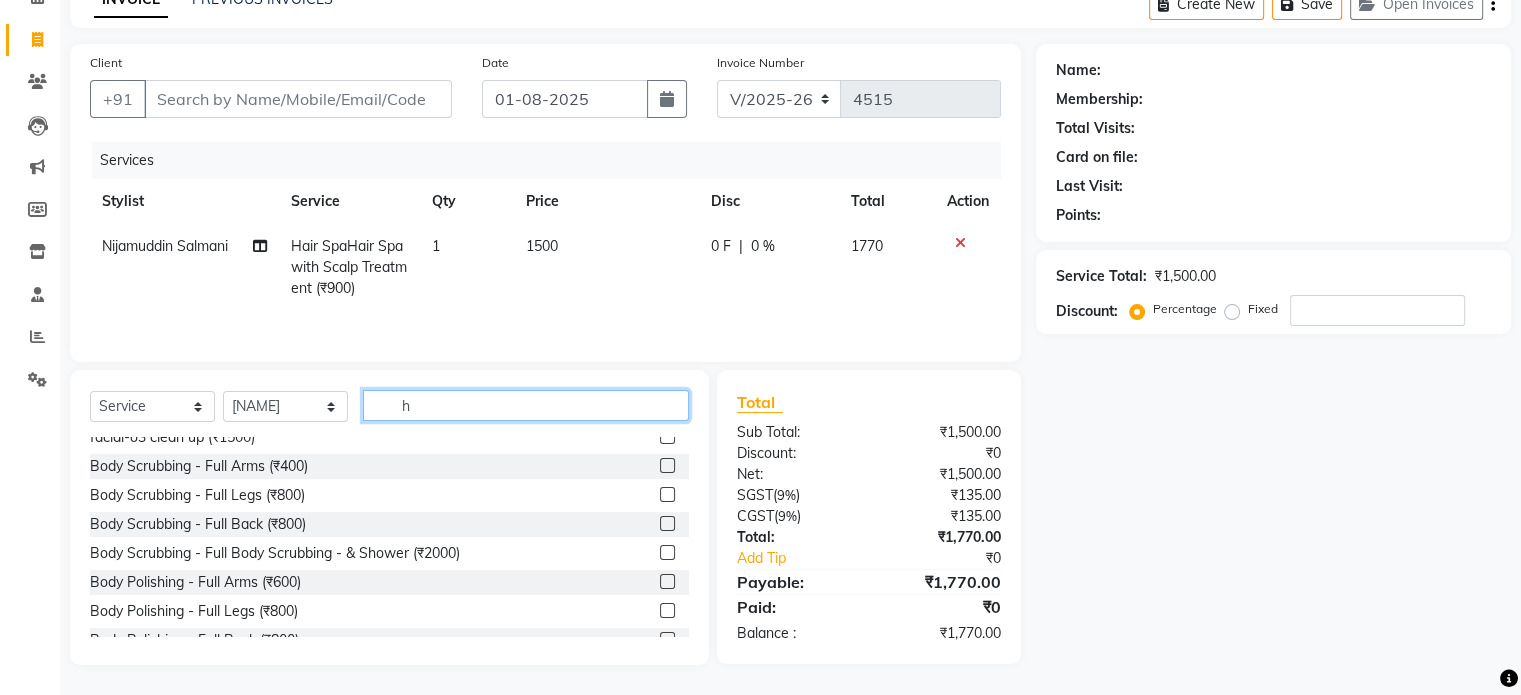 scroll, scrollTop: 0, scrollLeft: 0, axis: both 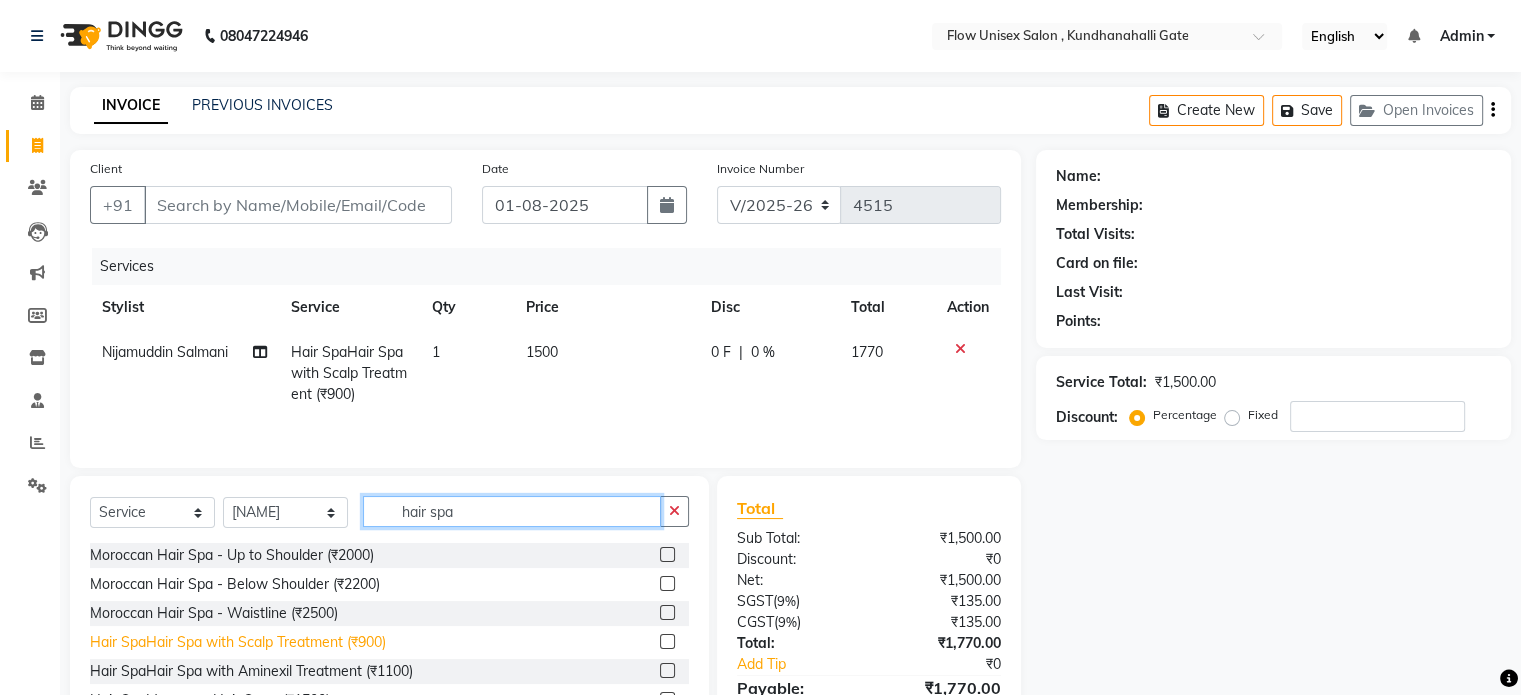 type on "hair spa" 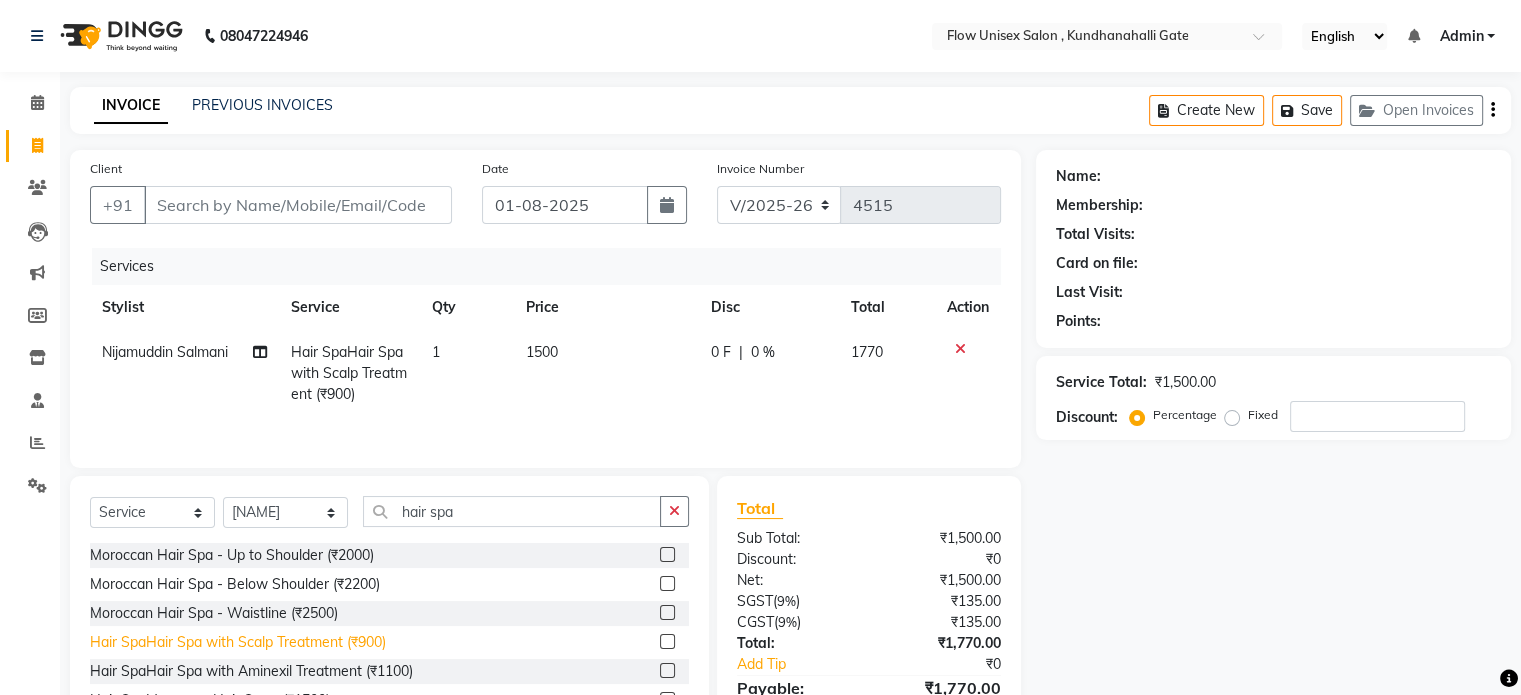 click on "Hair SpaHair Spa with Scalp Treatment (₹900)" 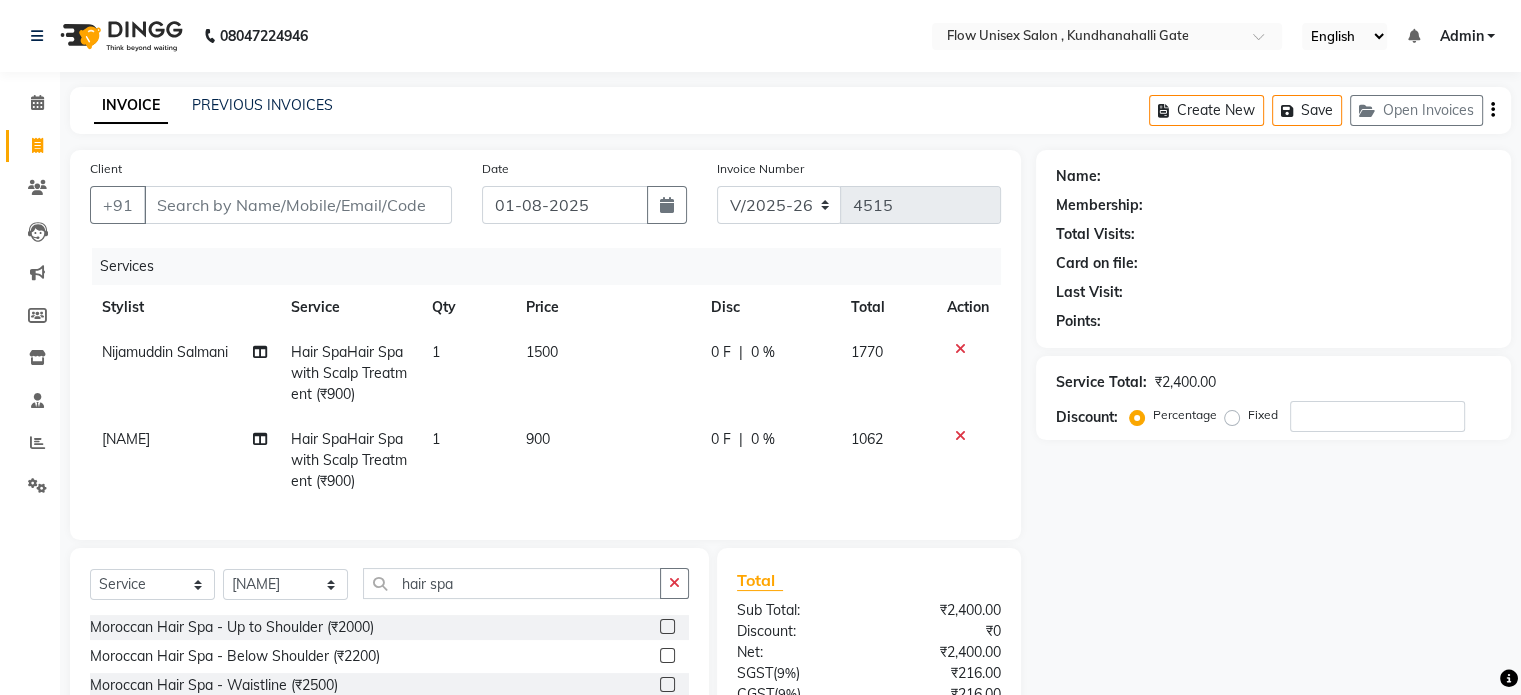checkbox on "false" 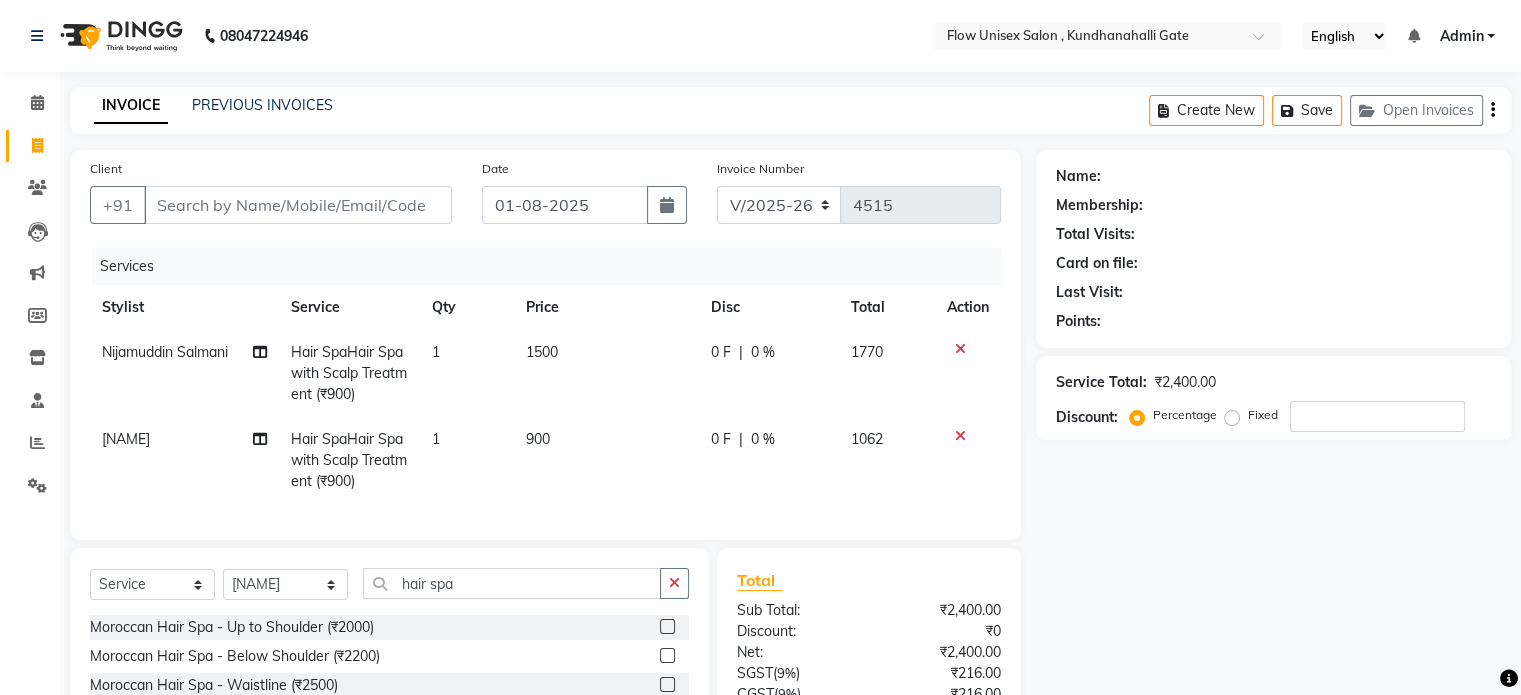 click on "1" 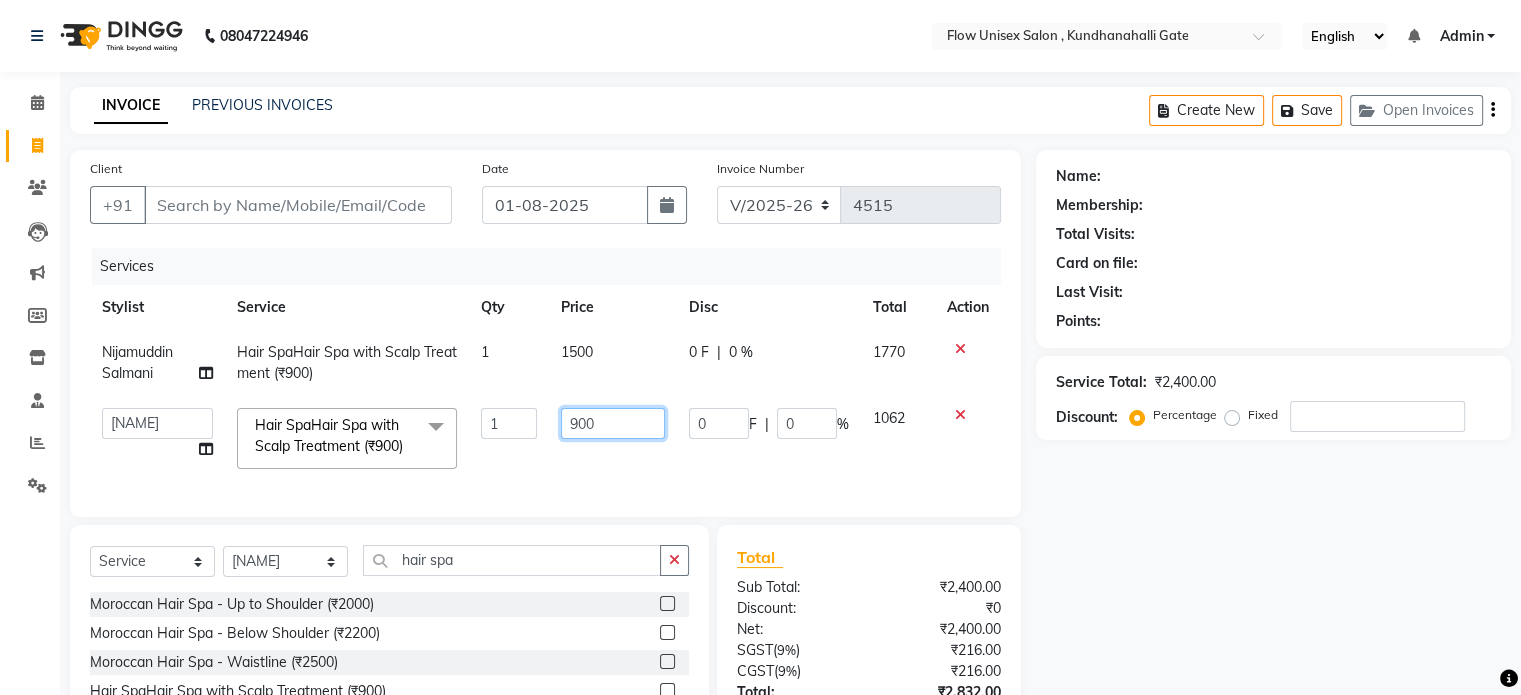 drag, startPoint x: 604, startPoint y: 439, endPoint x: 619, endPoint y: 428, distance: 18.601076 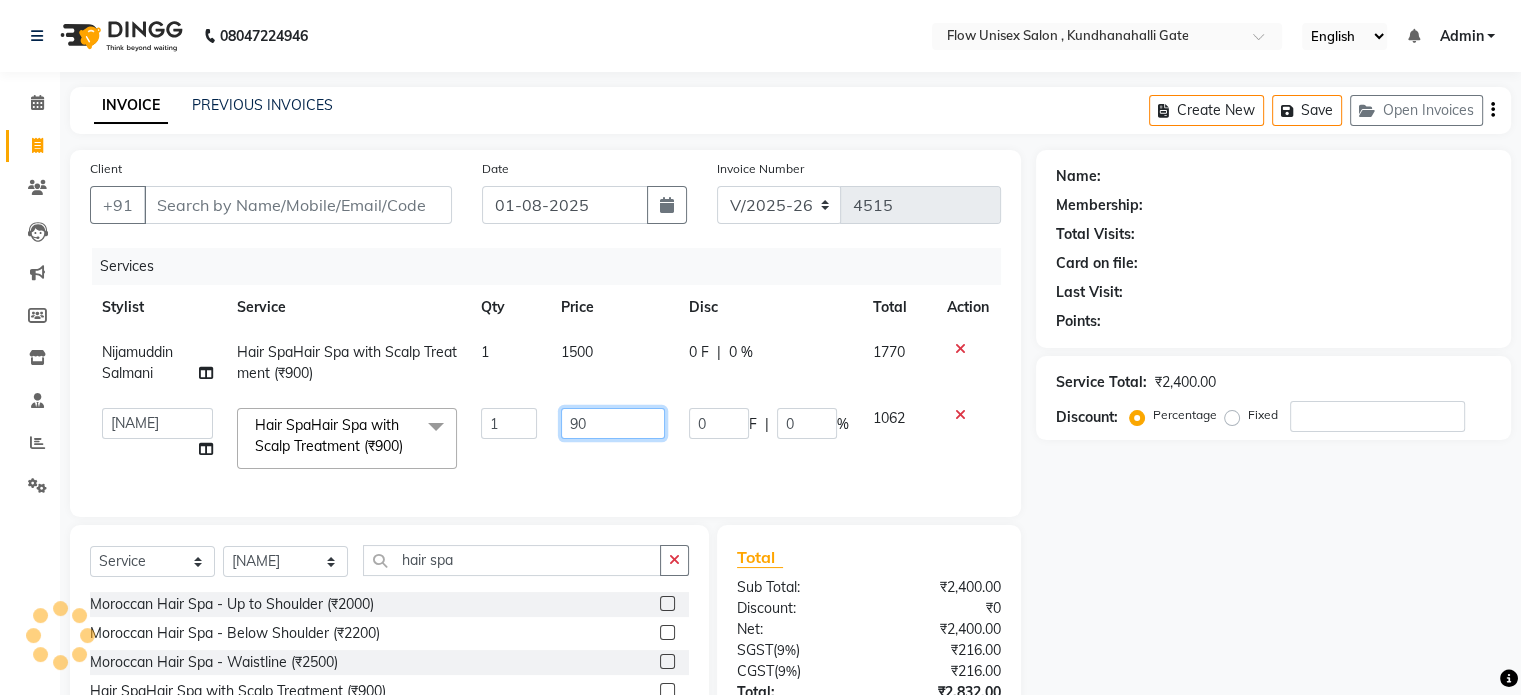 type on "9" 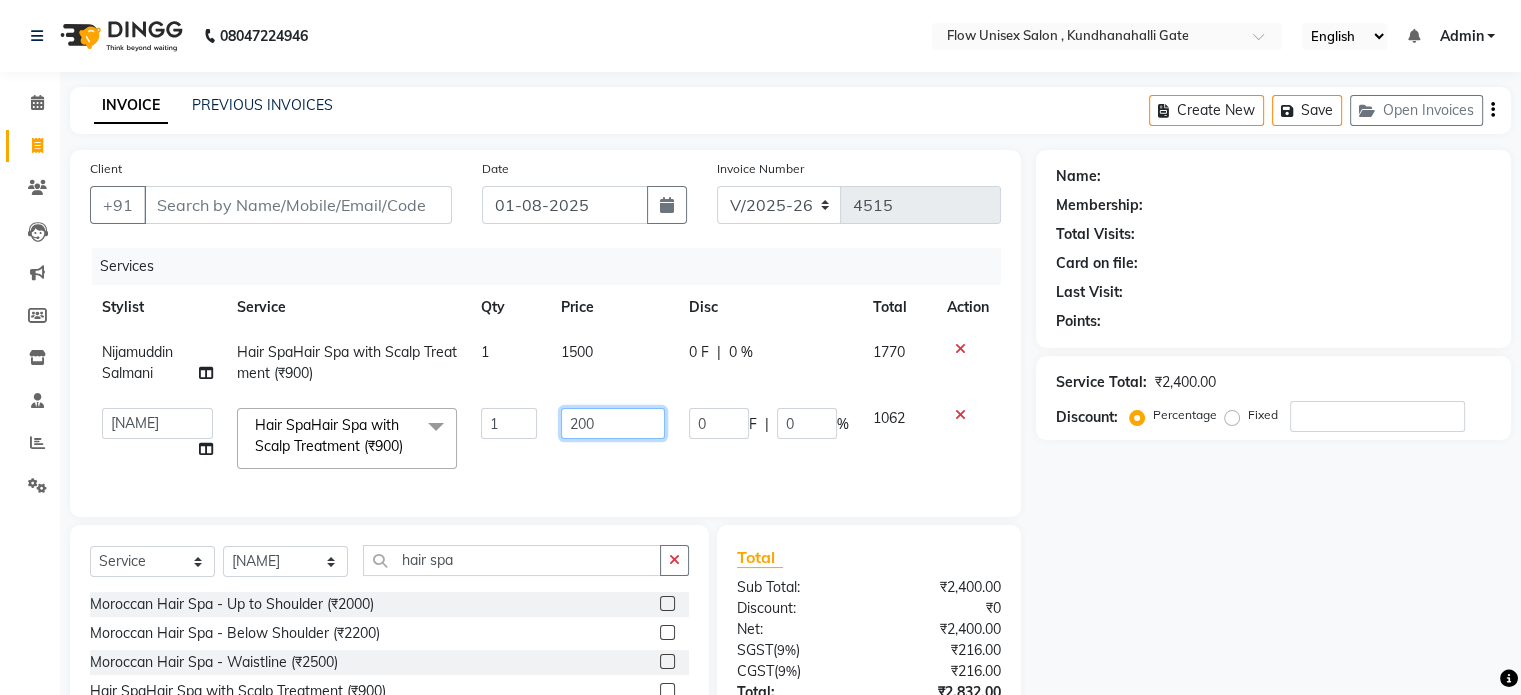 type on "2000" 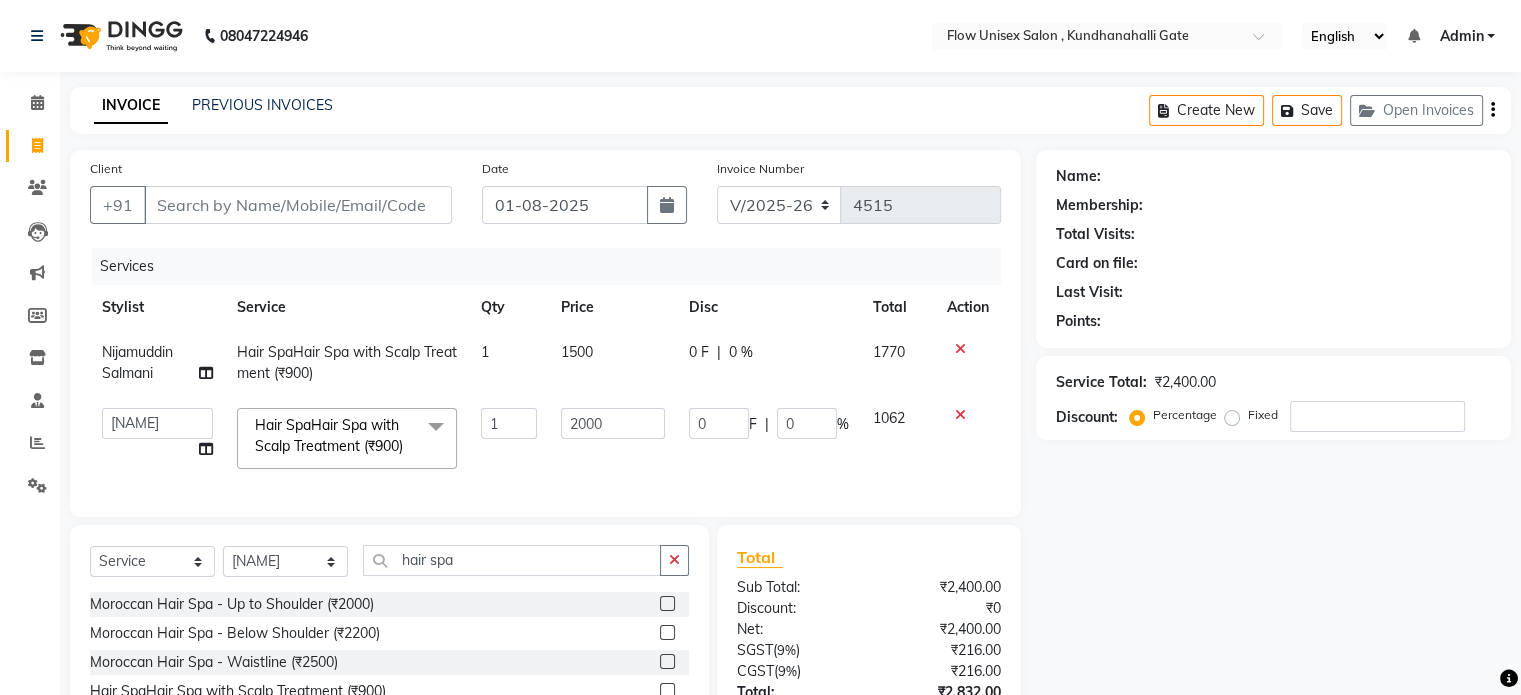 click on "2000" 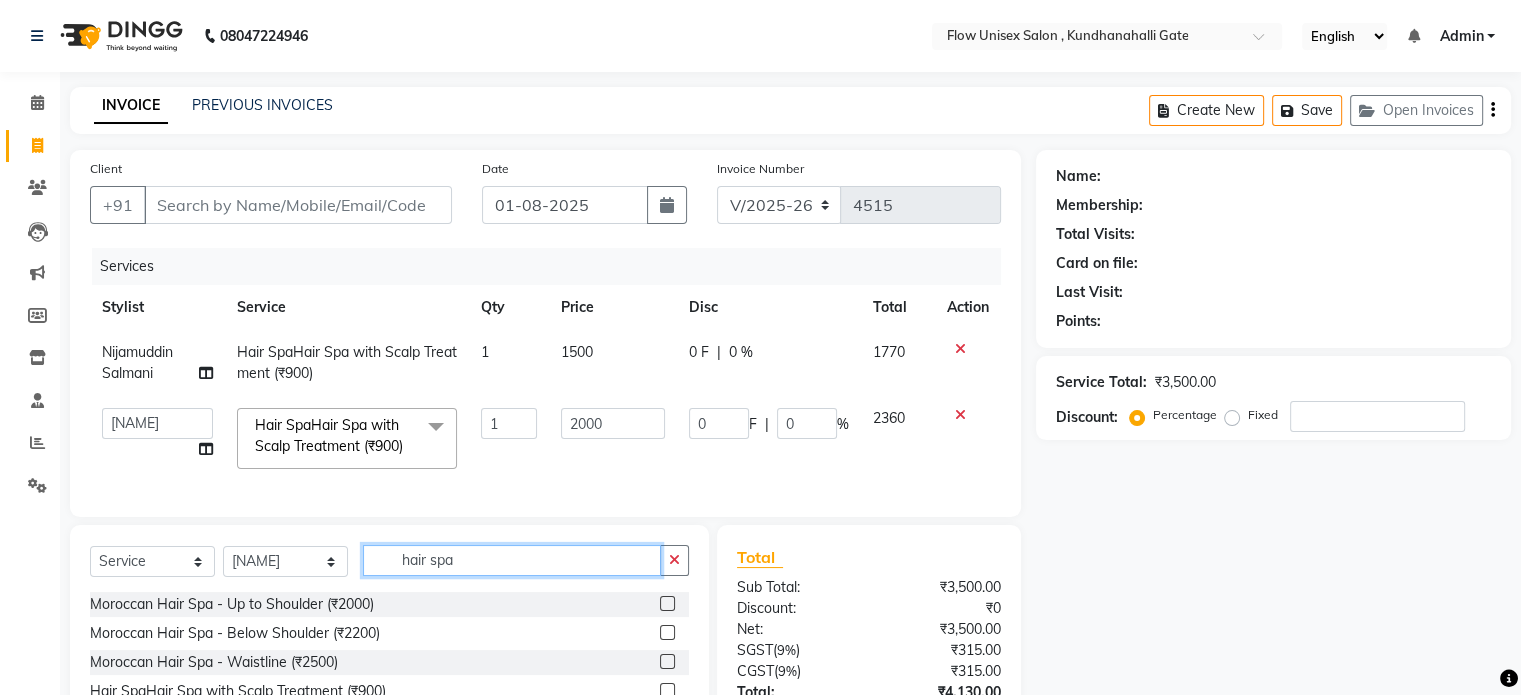 click on "hair spa" 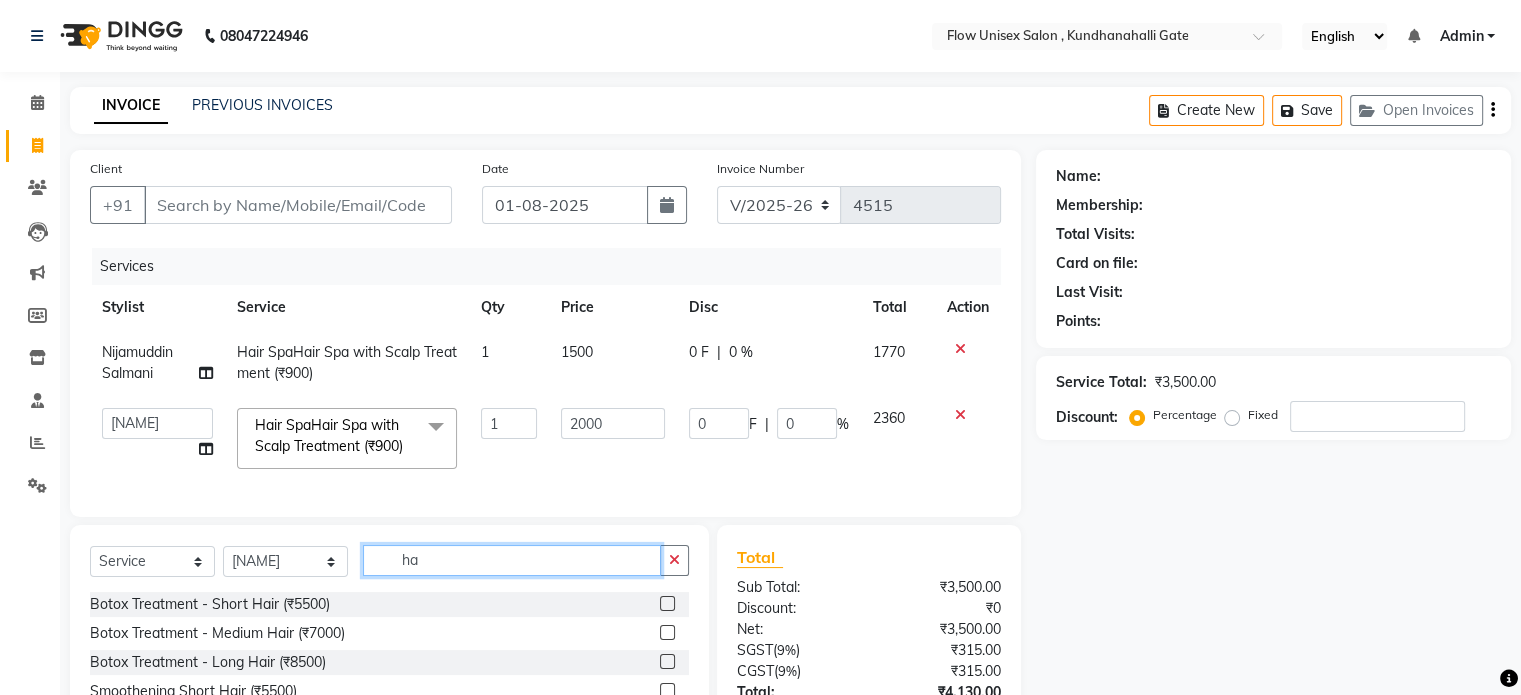 type on "h" 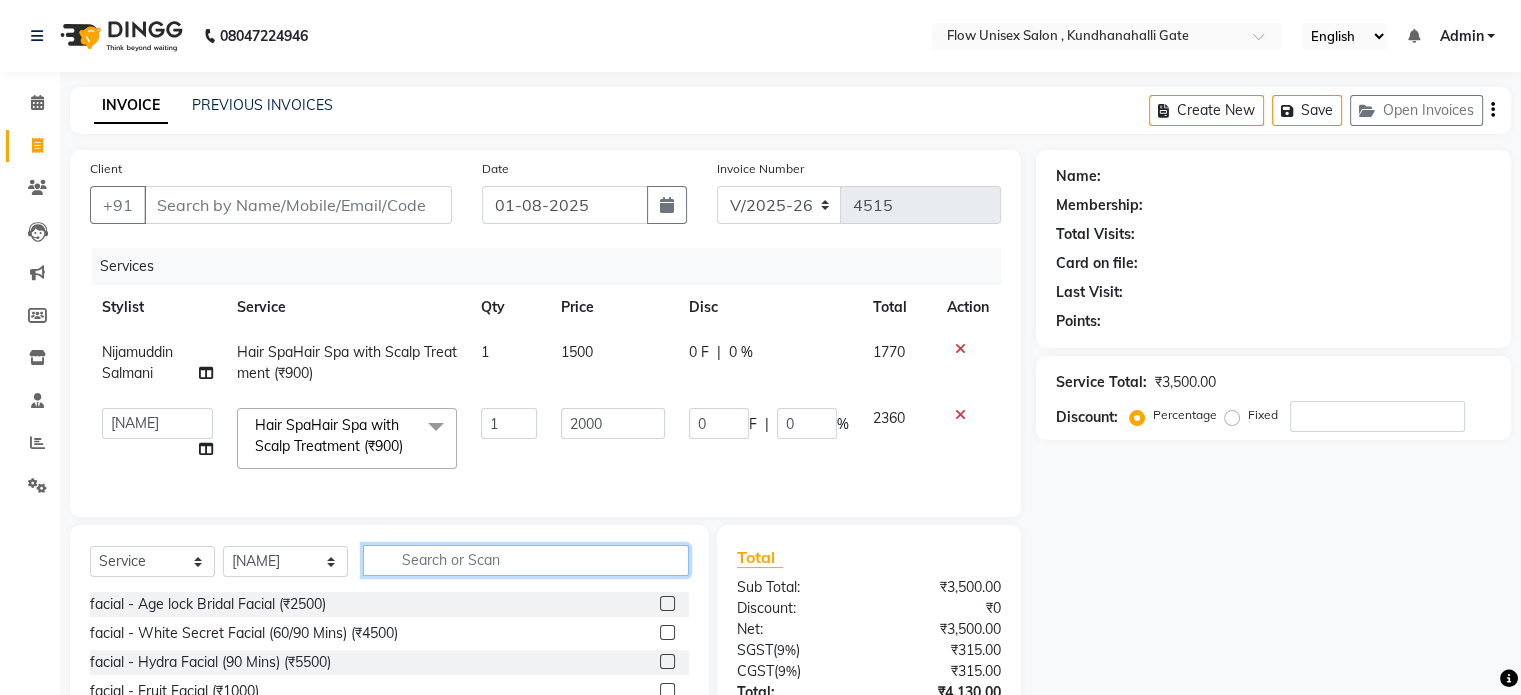 type on "y" 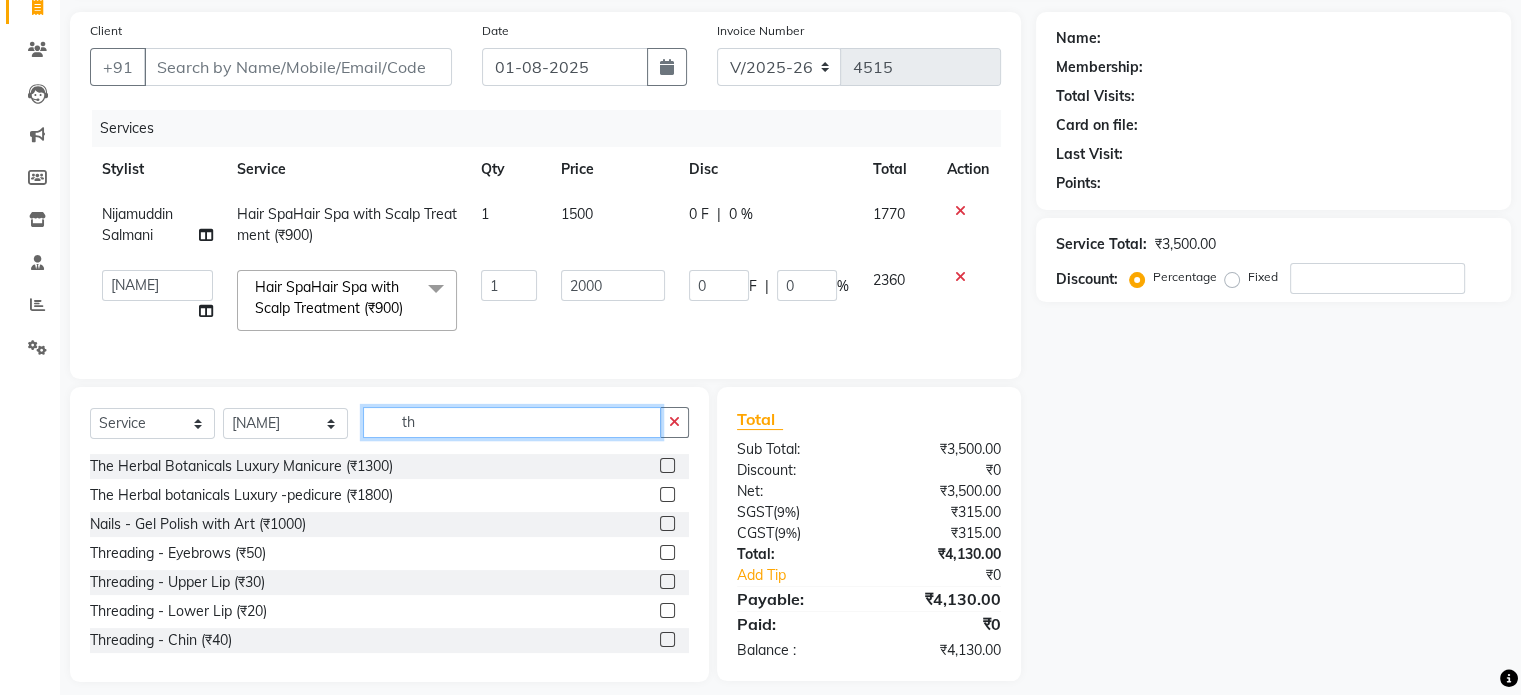 scroll, scrollTop: 170, scrollLeft: 0, axis: vertical 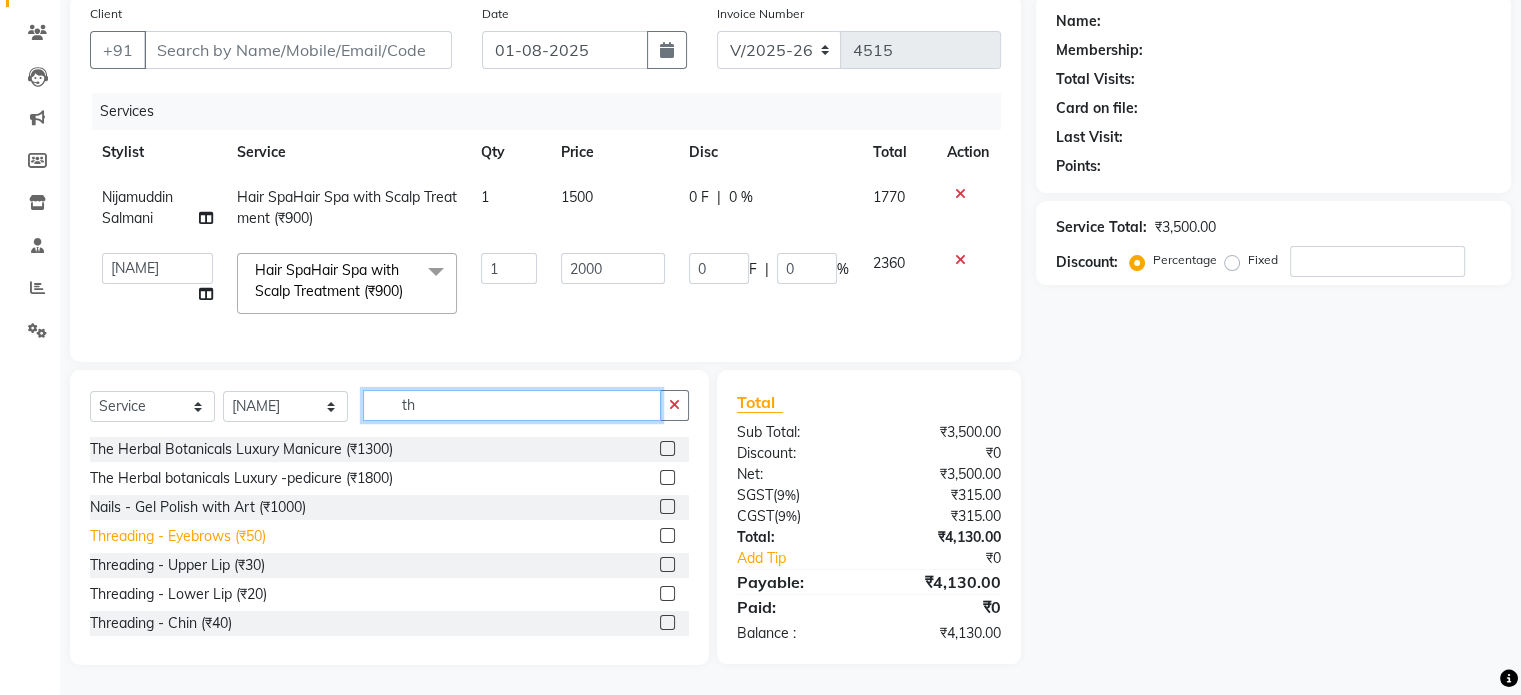type on "th" 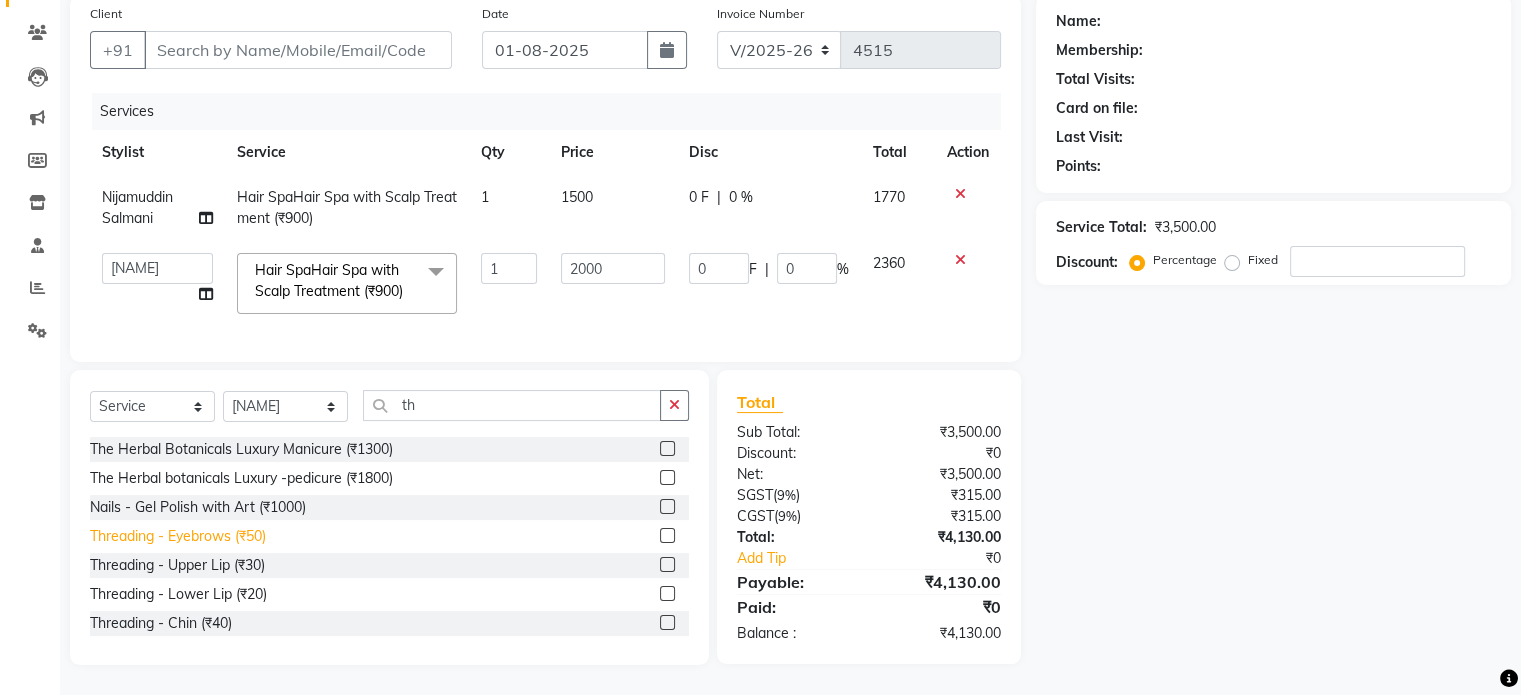click on "Threading -  Eyebrows (₹50)" 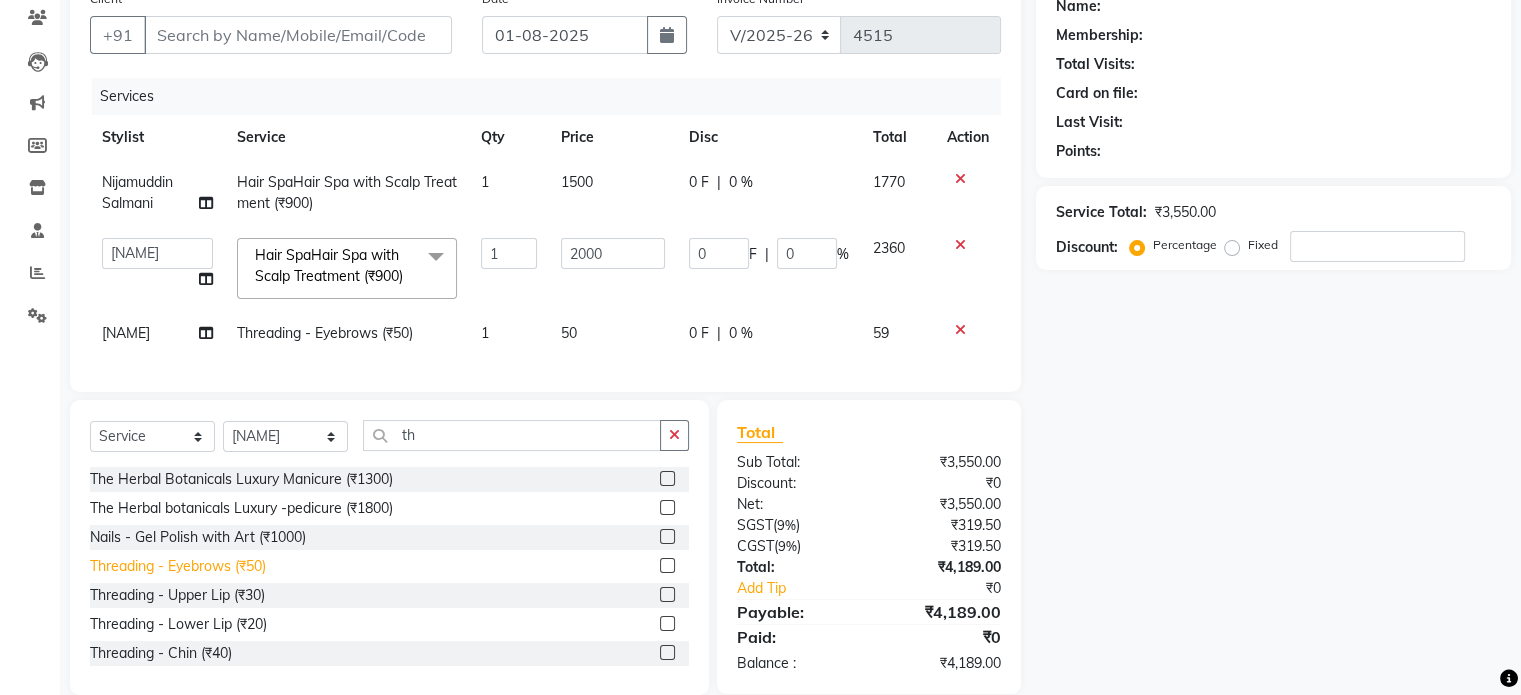 click on "Threading -  Eyebrows (₹50)" 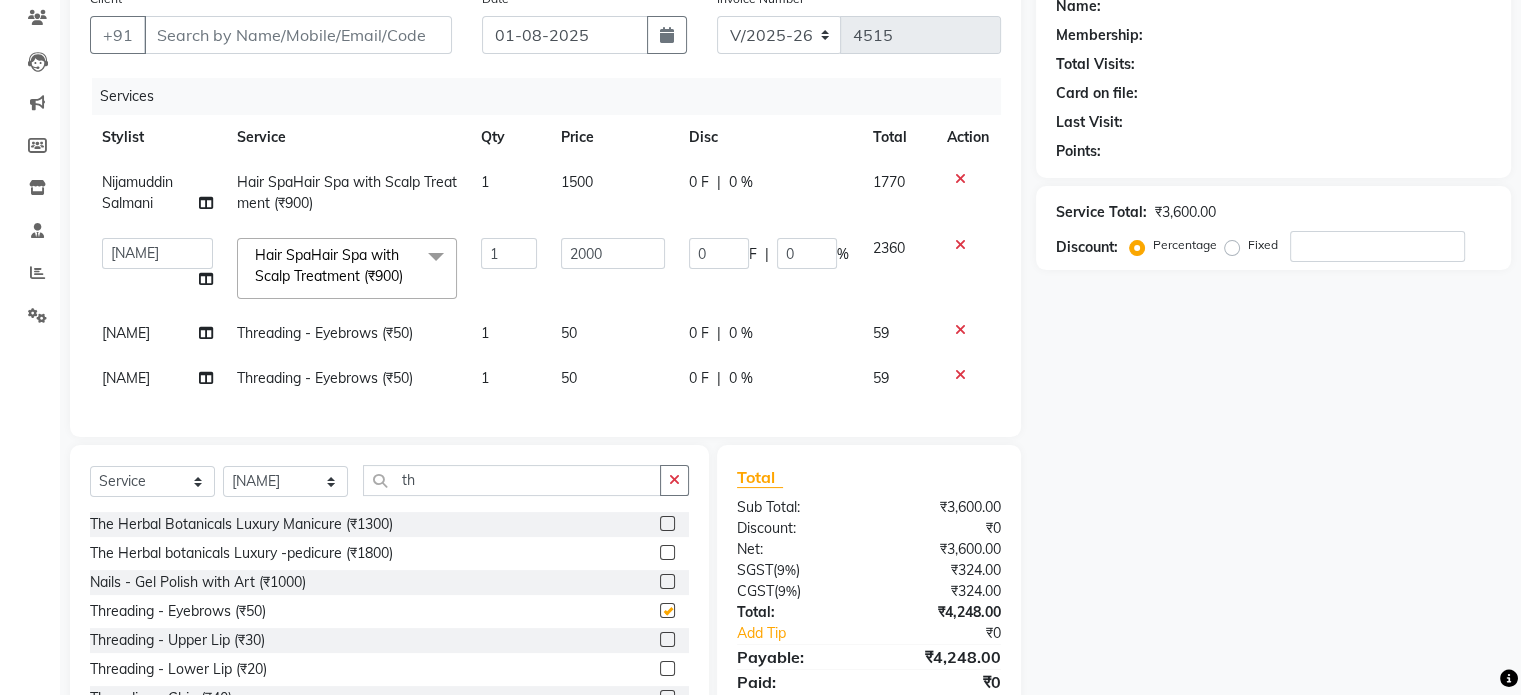 checkbox on "false" 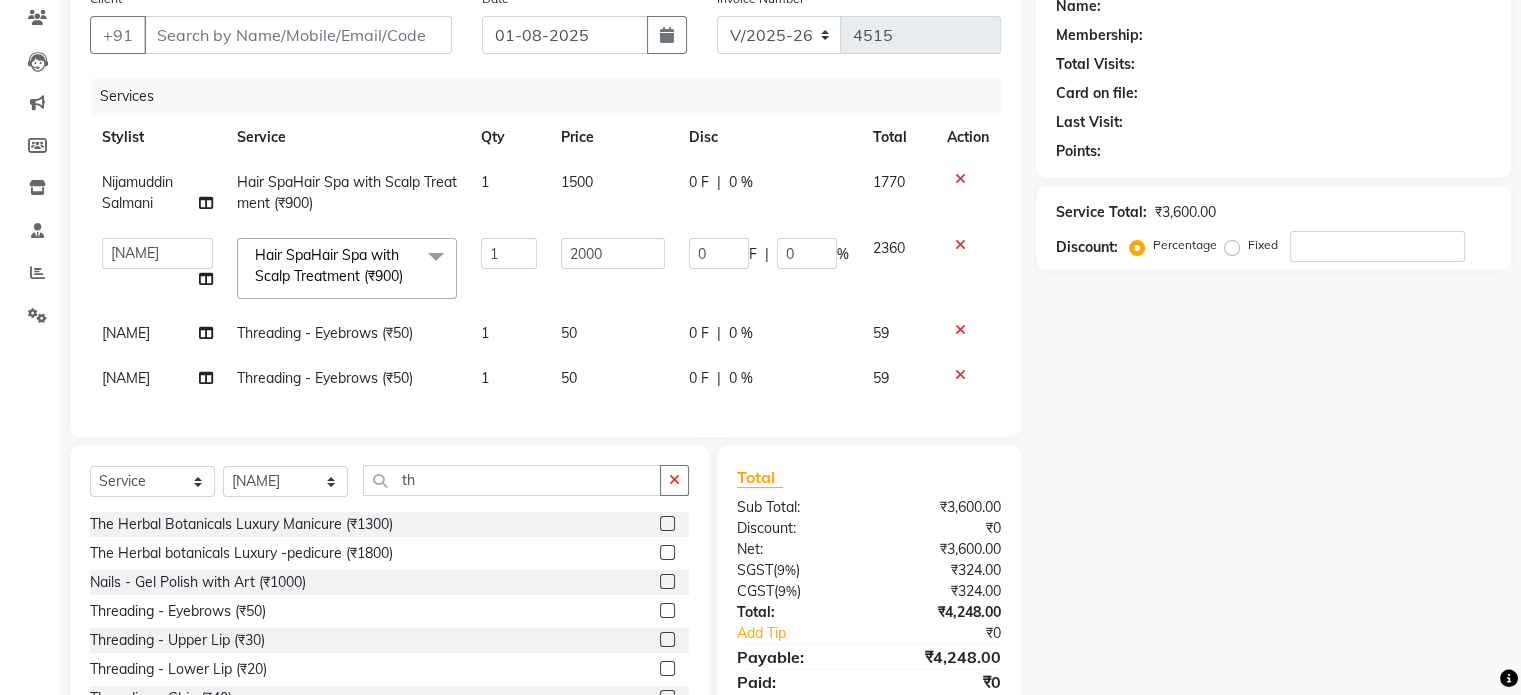click on "[FIRST]" 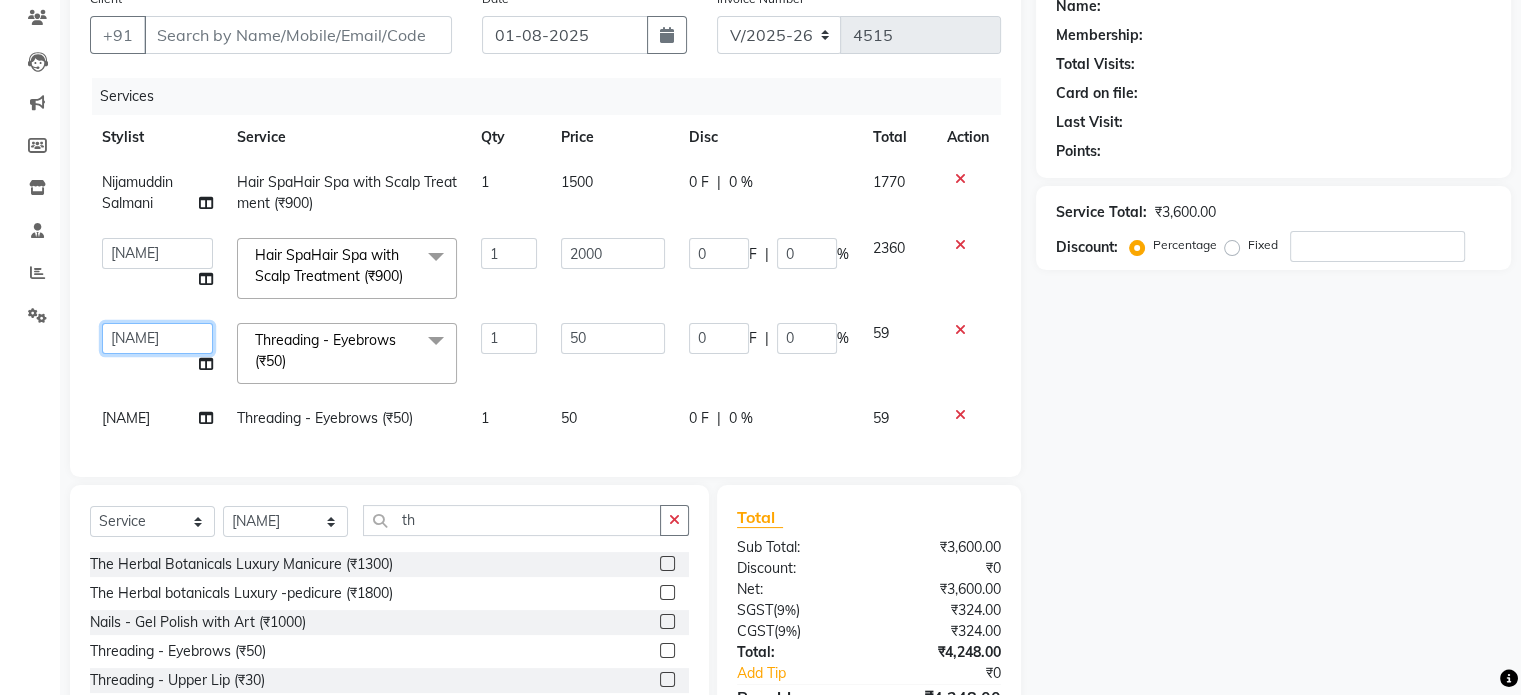 click on "anjana debbarma   arman   Deepa   emlen   jaseem   Kishore   Manjila   monika debbarma   Mustafa   Nijamuddin Salmani   Saluka Rai   Sonu khan   Thapa Geeta   udhaya kumar M   Vishnu Bhati" 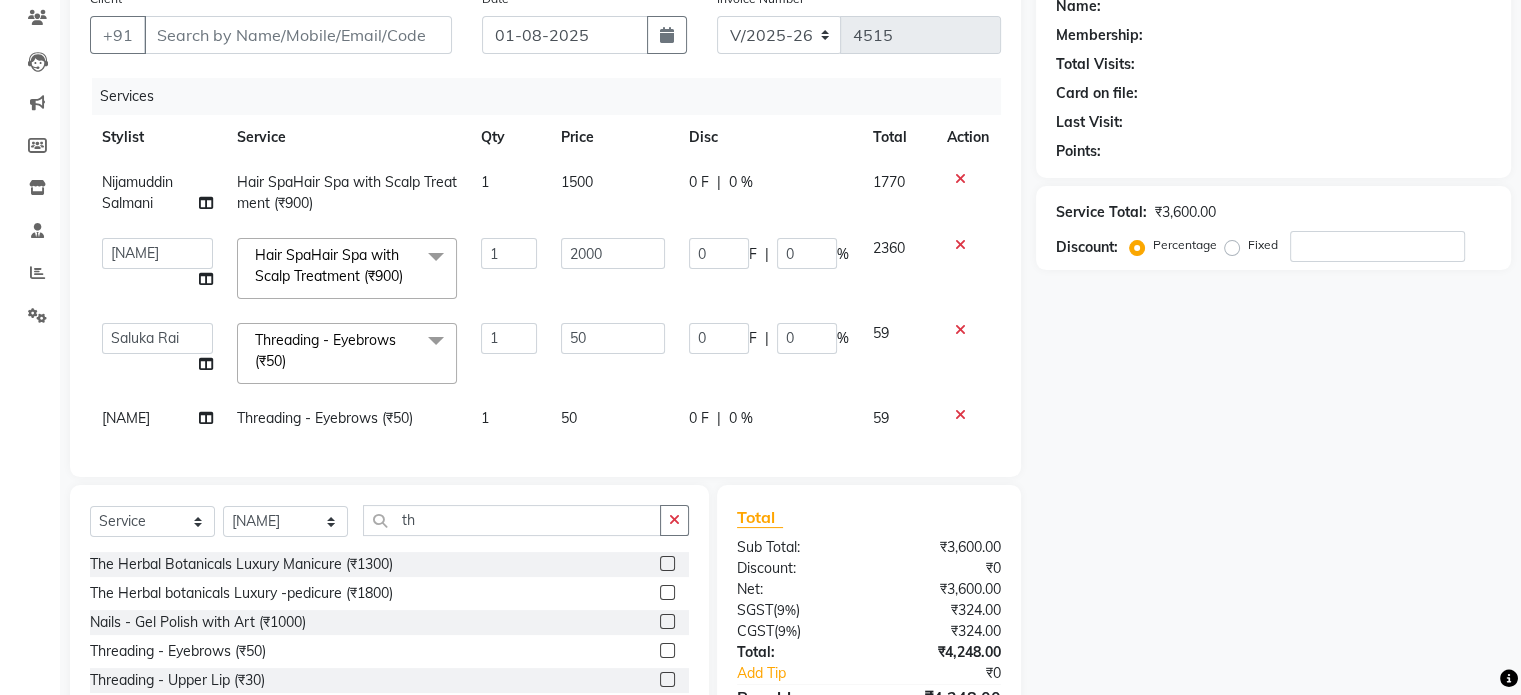 select on "70798" 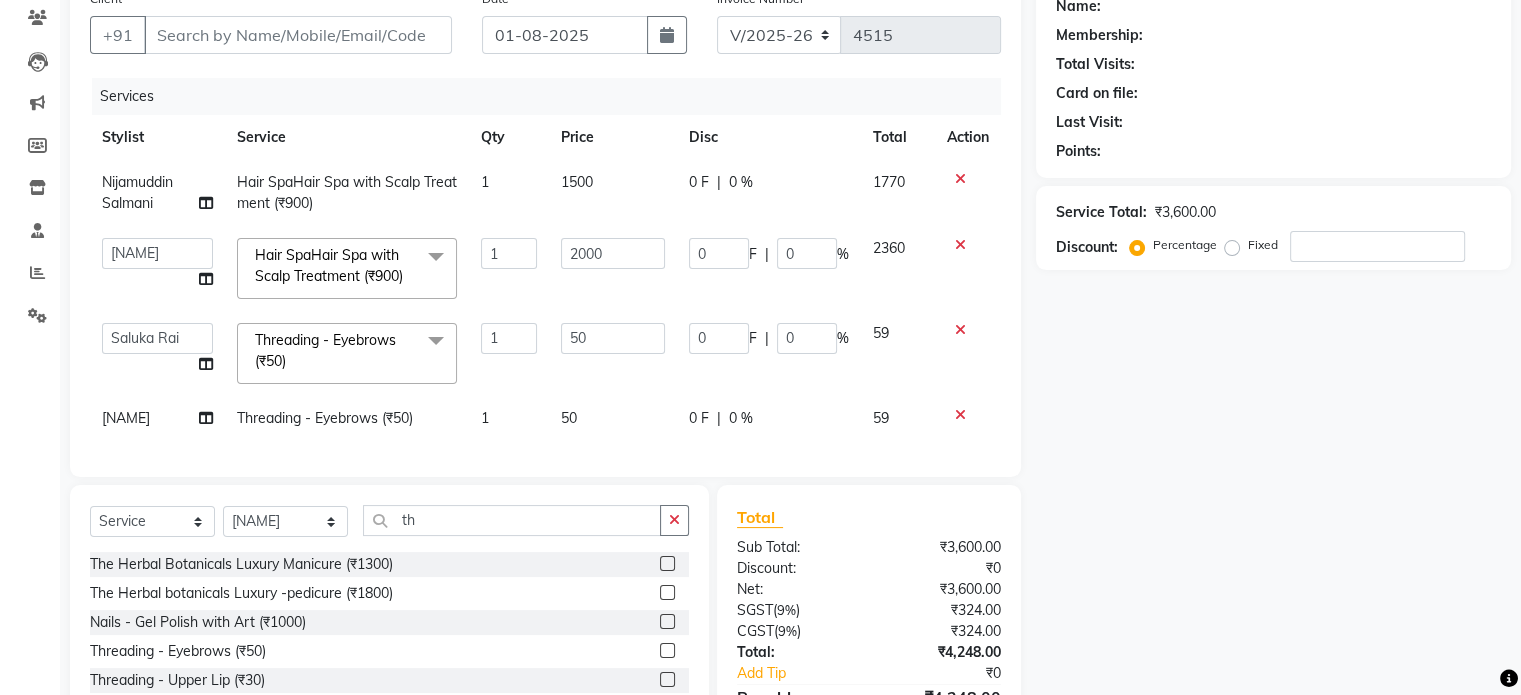 click on "[FIRST]" 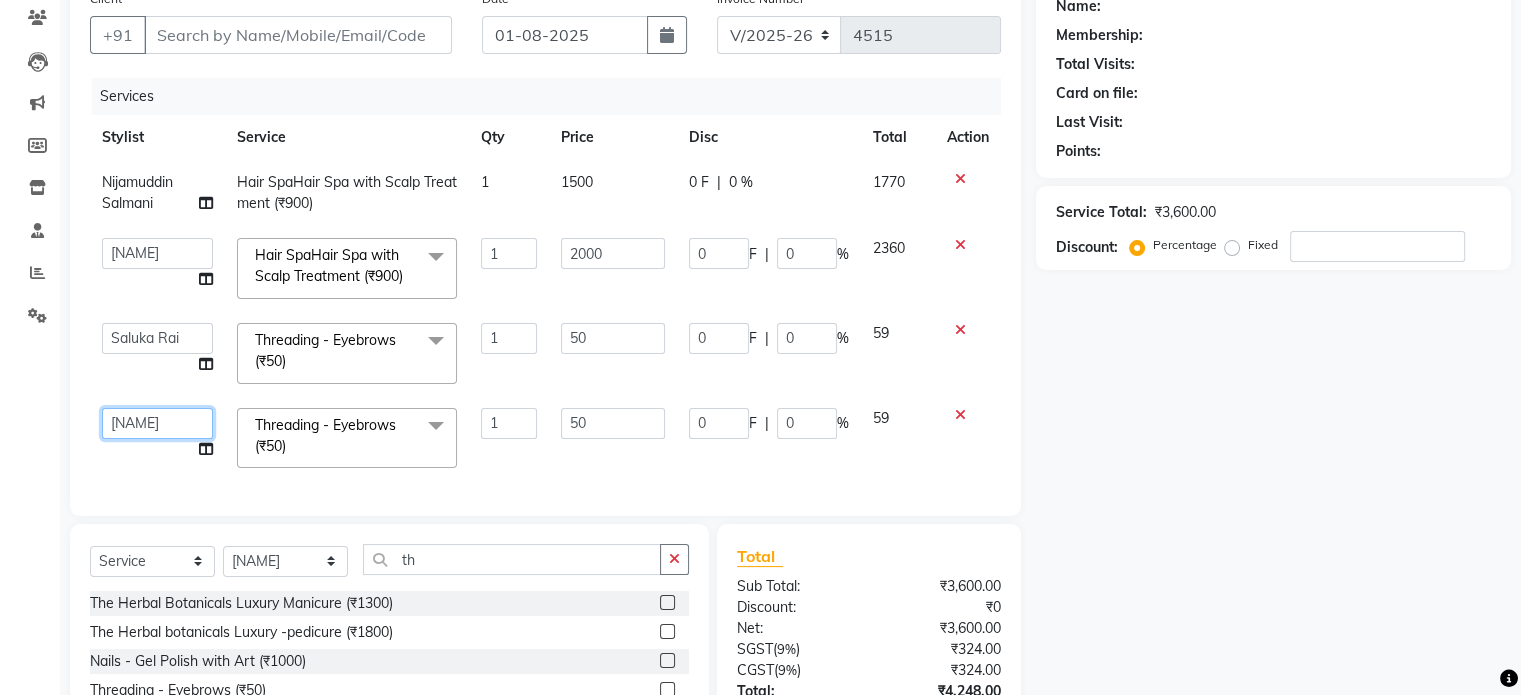 drag, startPoint x: 129, startPoint y: 435, endPoint x: 126, endPoint y: 409, distance: 26.172504 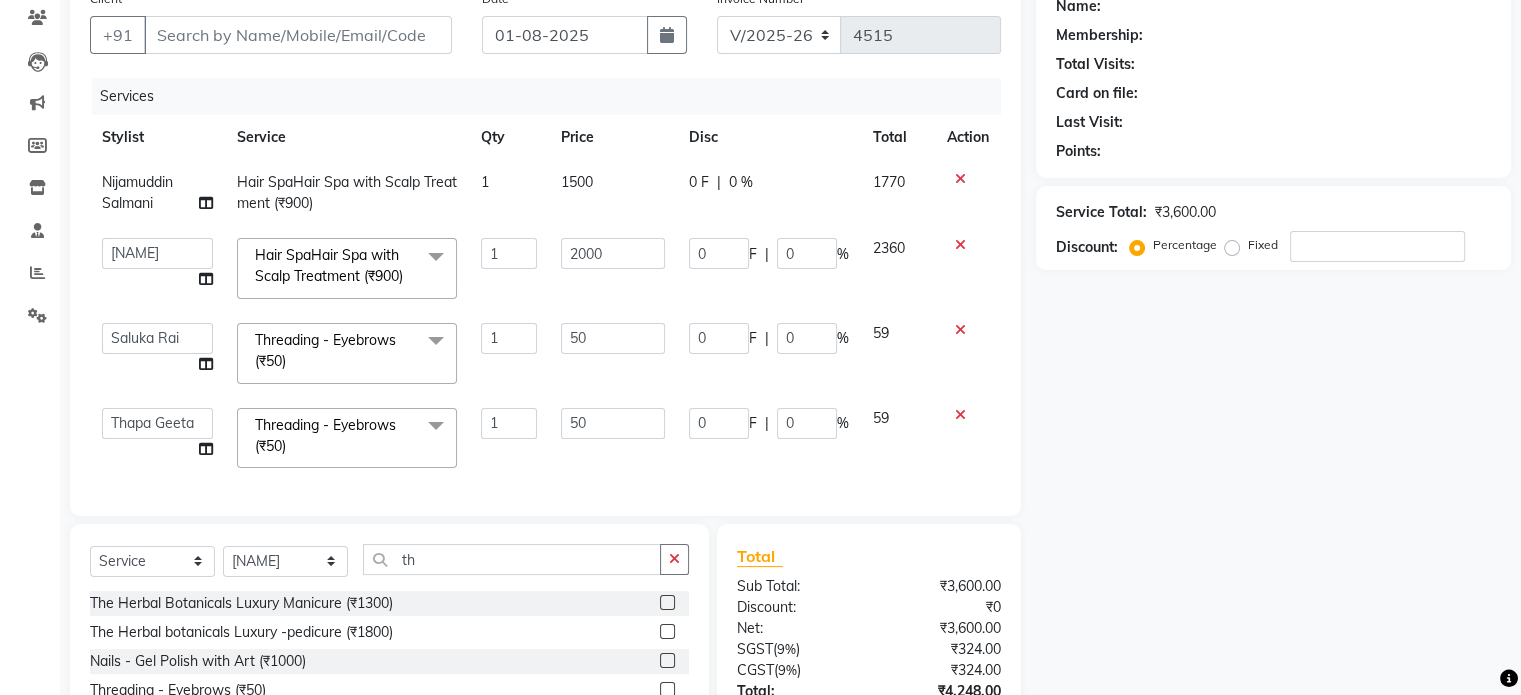 select on "63500" 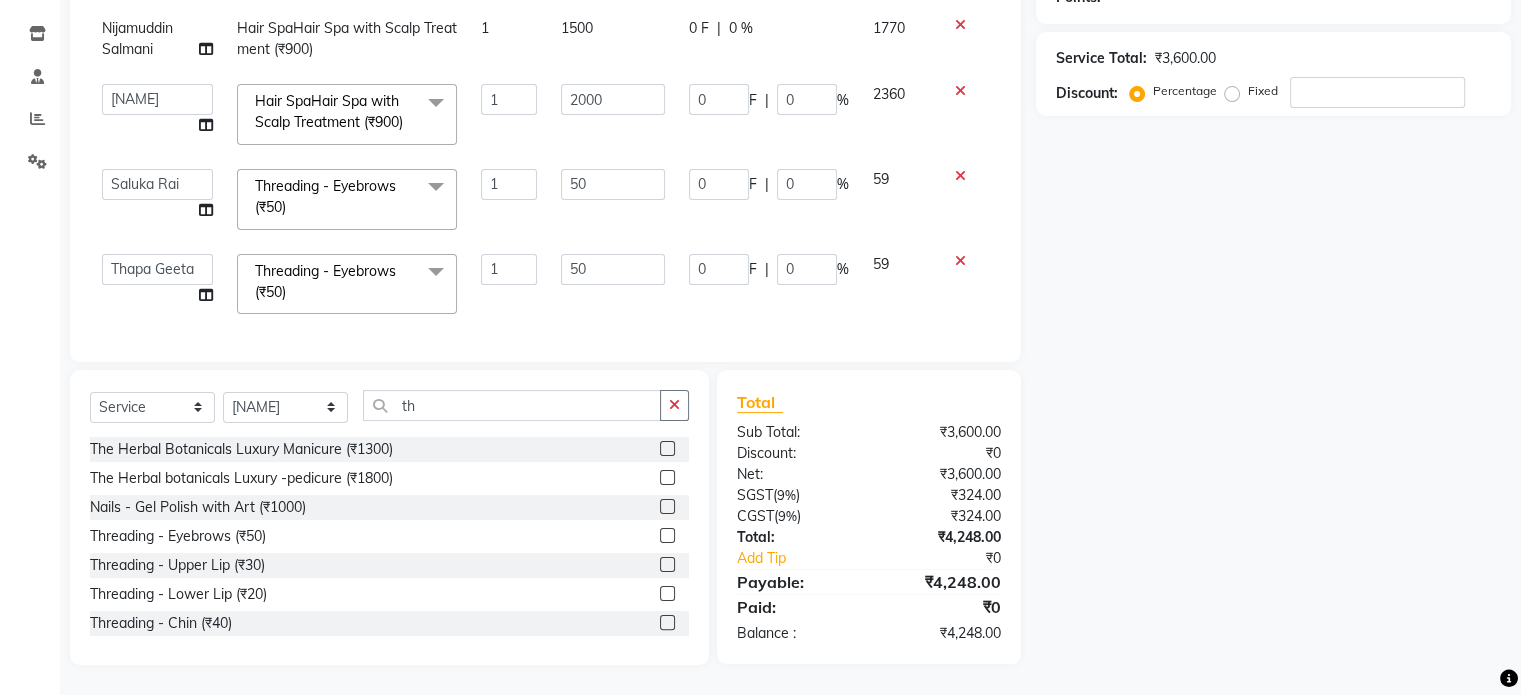 scroll, scrollTop: 0, scrollLeft: 0, axis: both 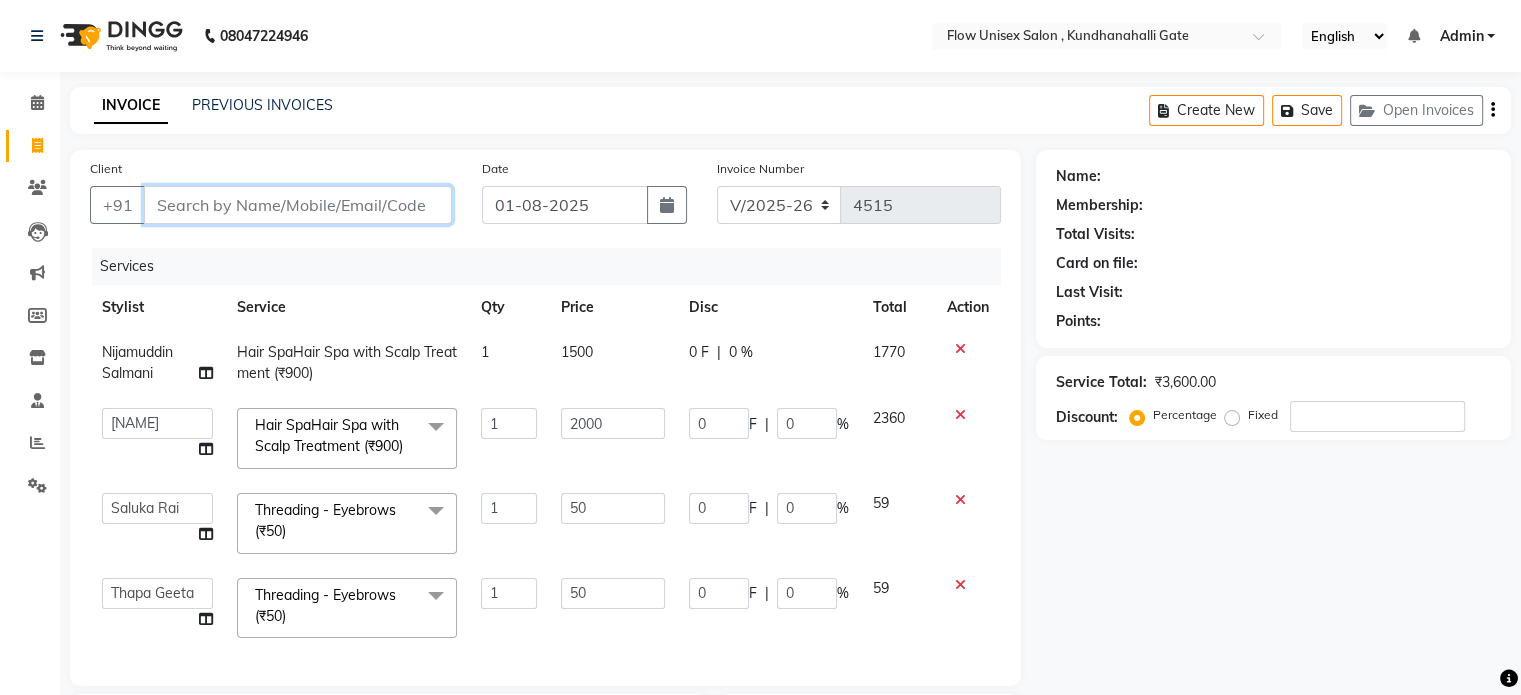 click on "Client" at bounding box center (298, 205) 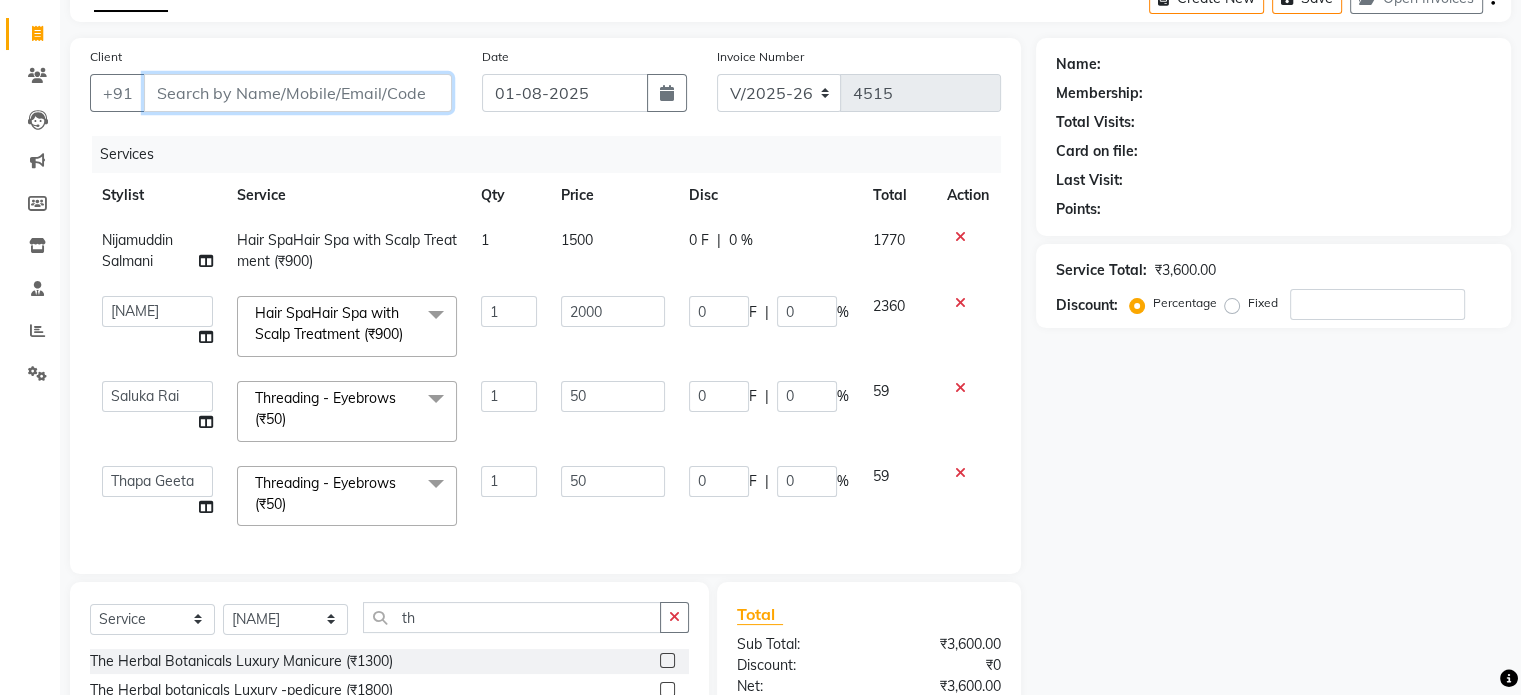 scroll, scrollTop: 0, scrollLeft: 0, axis: both 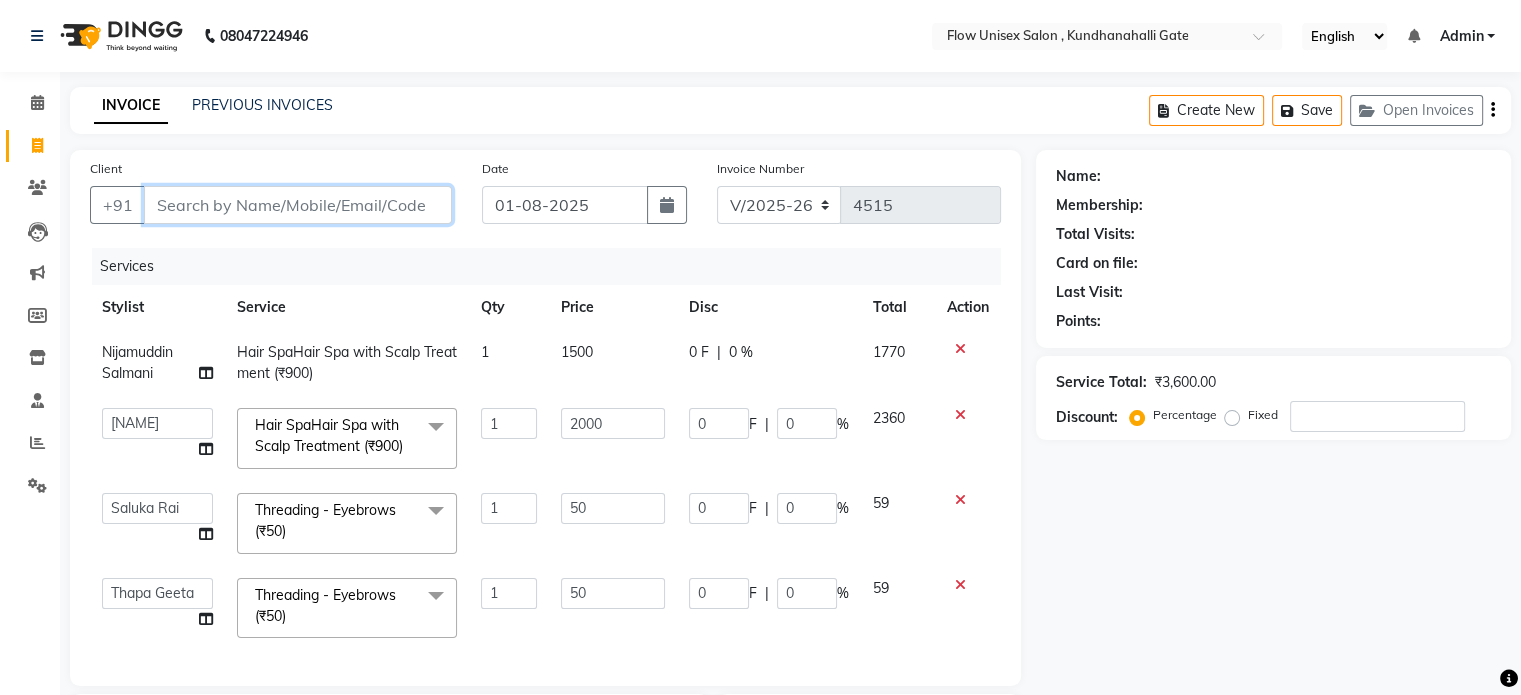 type on "9" 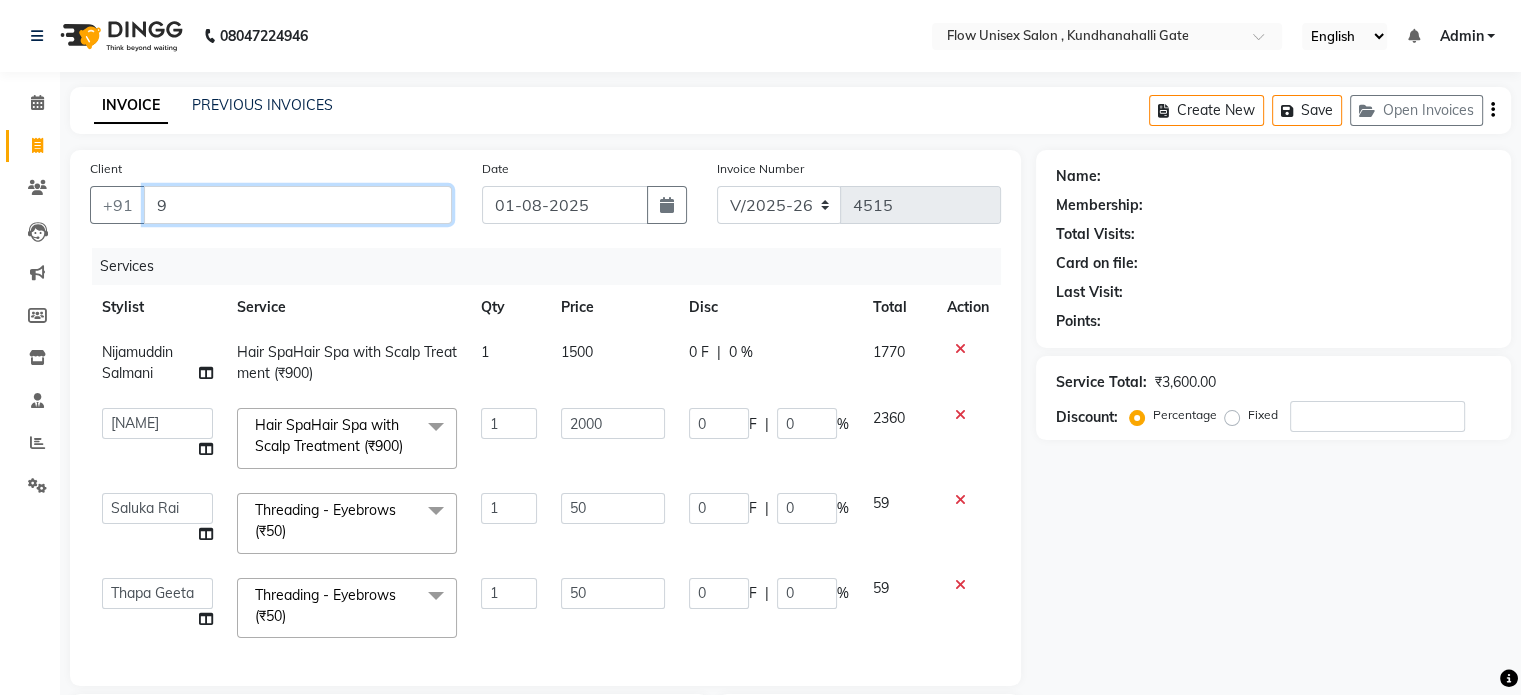 type on "0" 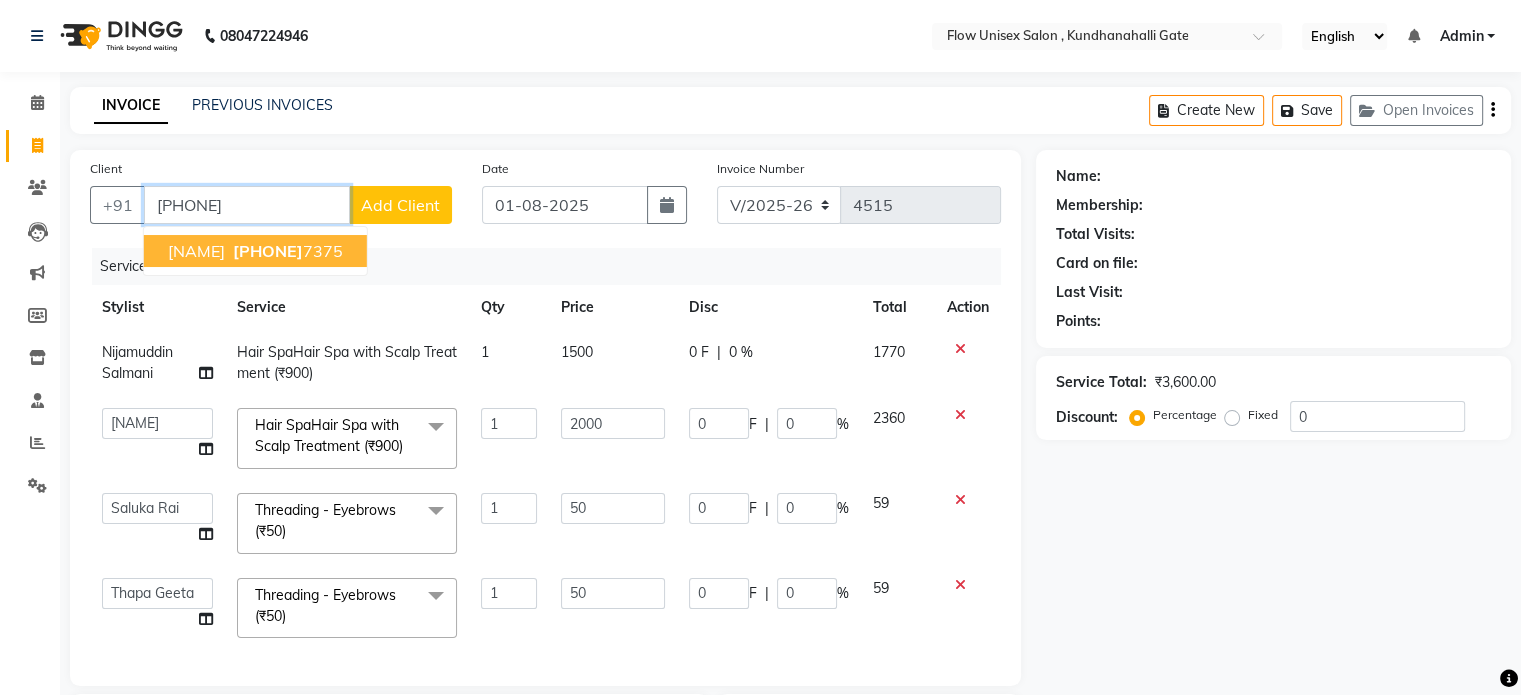 click on "958363" at bounding box center (268, 251) 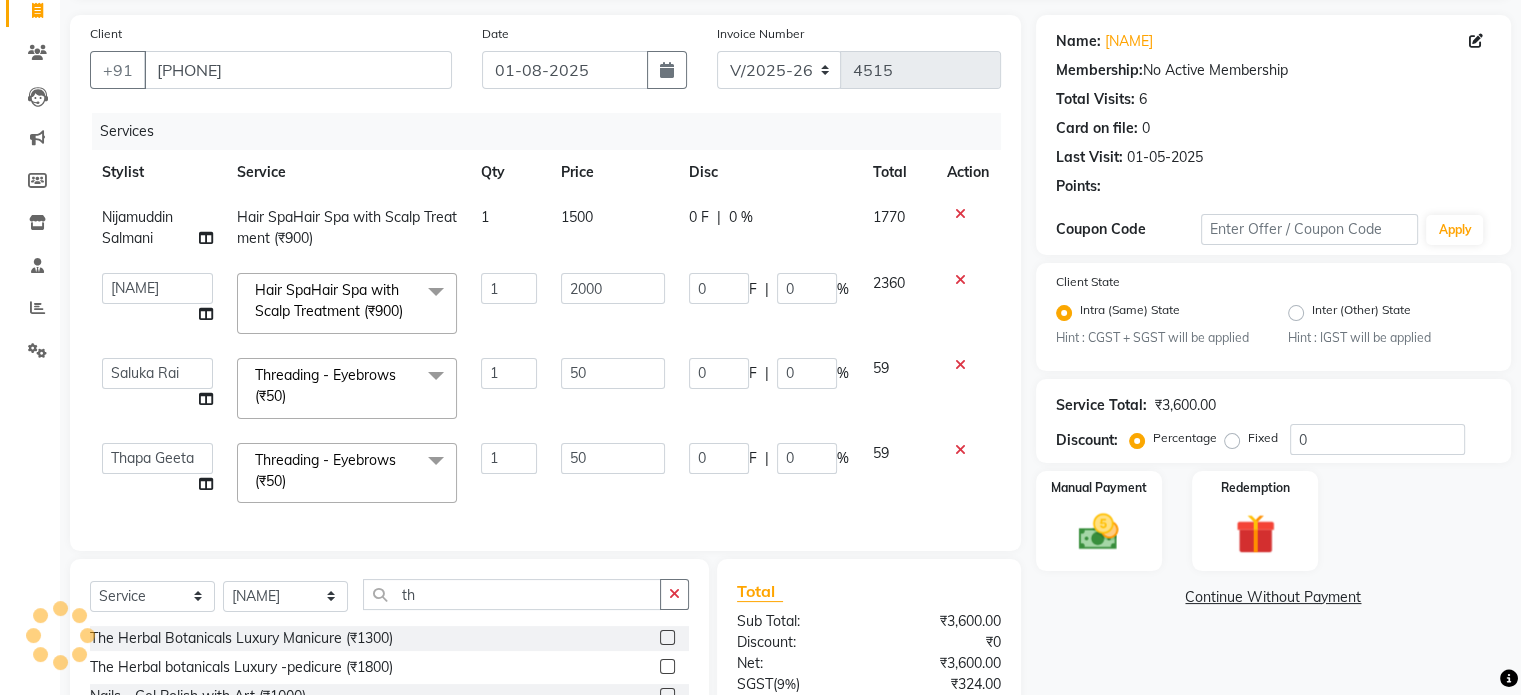 scroll, scrollTop: 300, scrollLeft: 0, axis: vertical 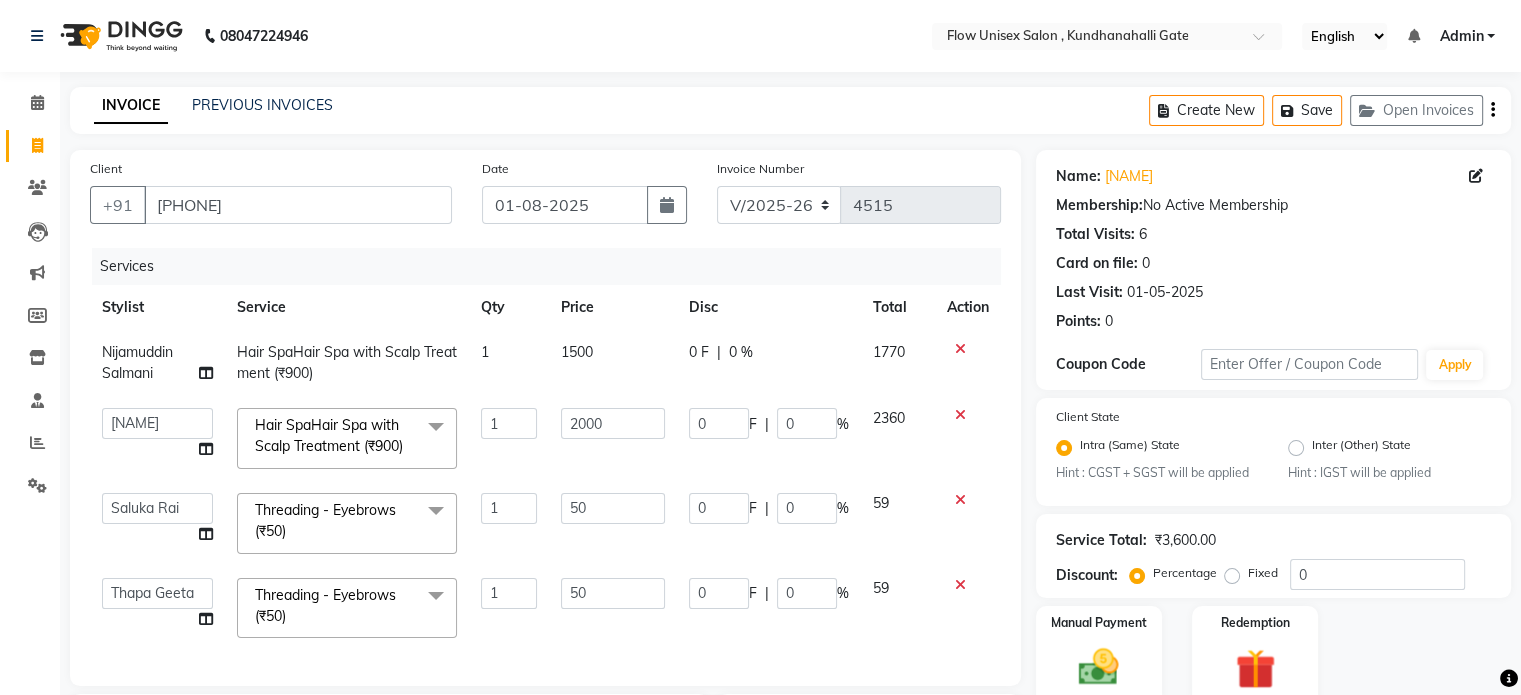 drag, startPoint x: 1097, startPoint y: 175, endPoint x: 1180, endPoint y: 186, distance: 83.725746 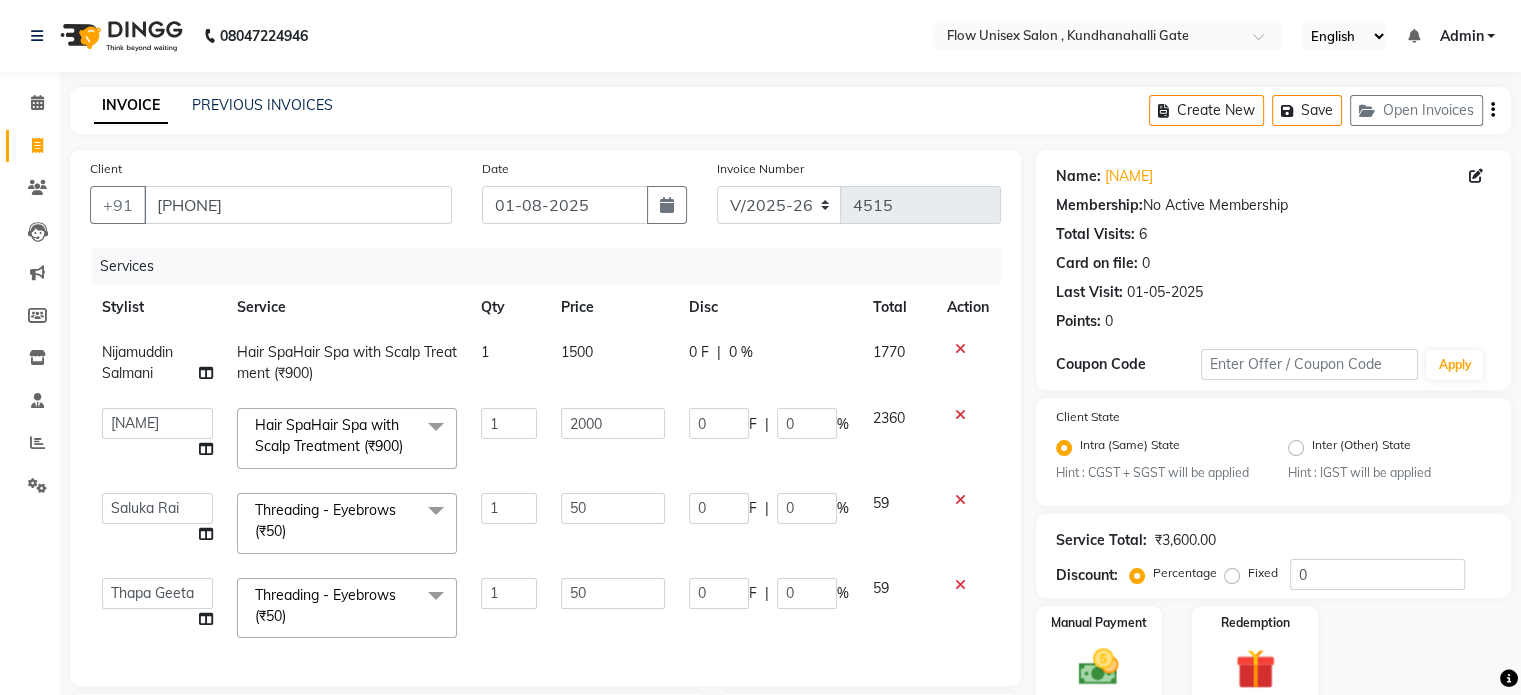 copy on "[FIRST]" 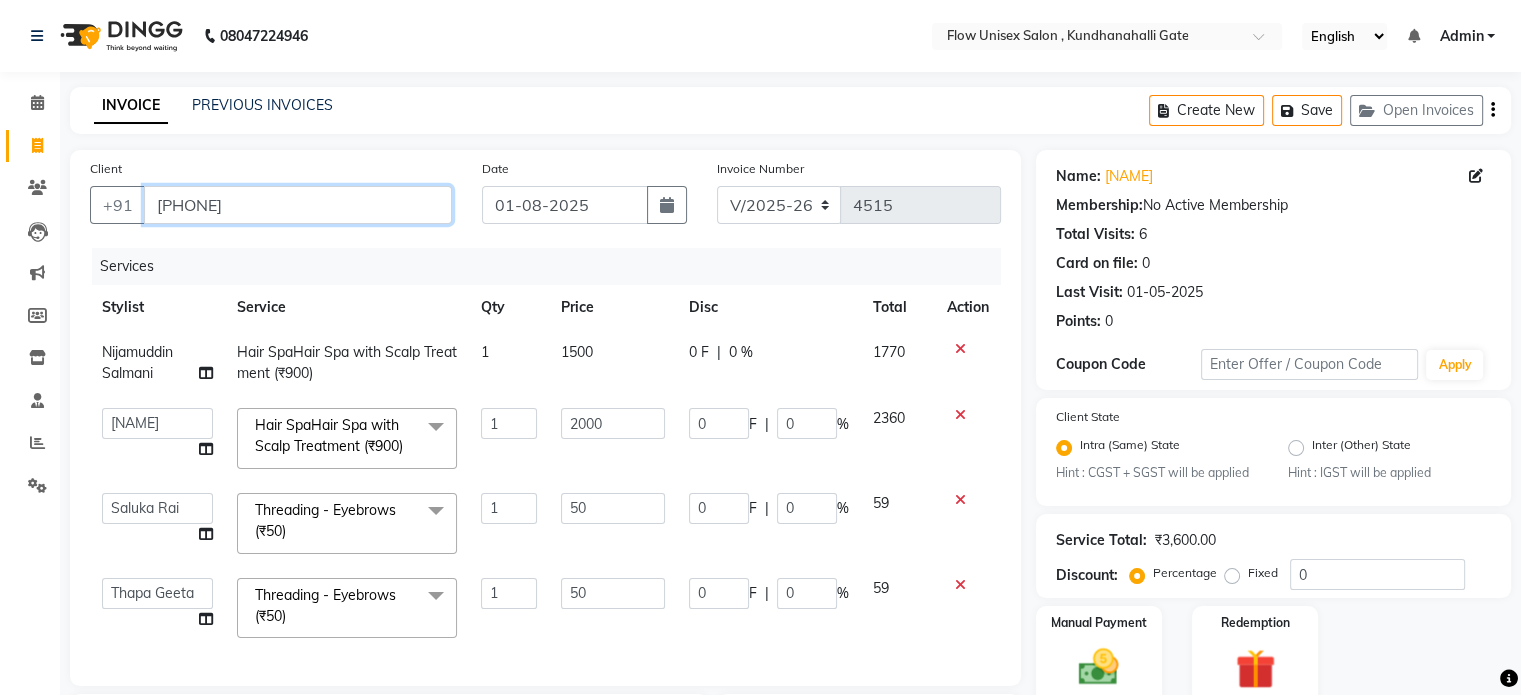 drag, startPoint x: 148, startPoint y: 199, endPoint x: 282, endPoint y: 219, distance: 135.48431 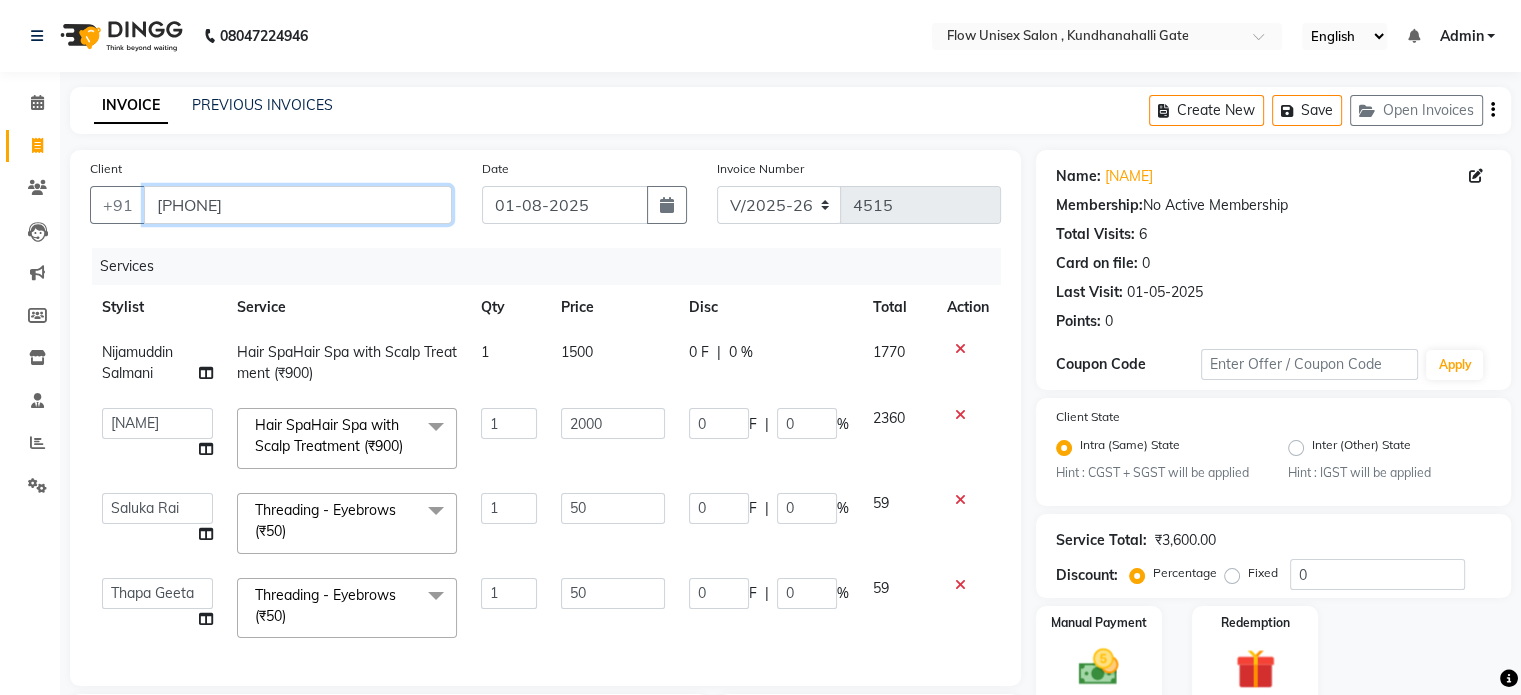 click on "[PHONE]" at bounding box center (298, 205) 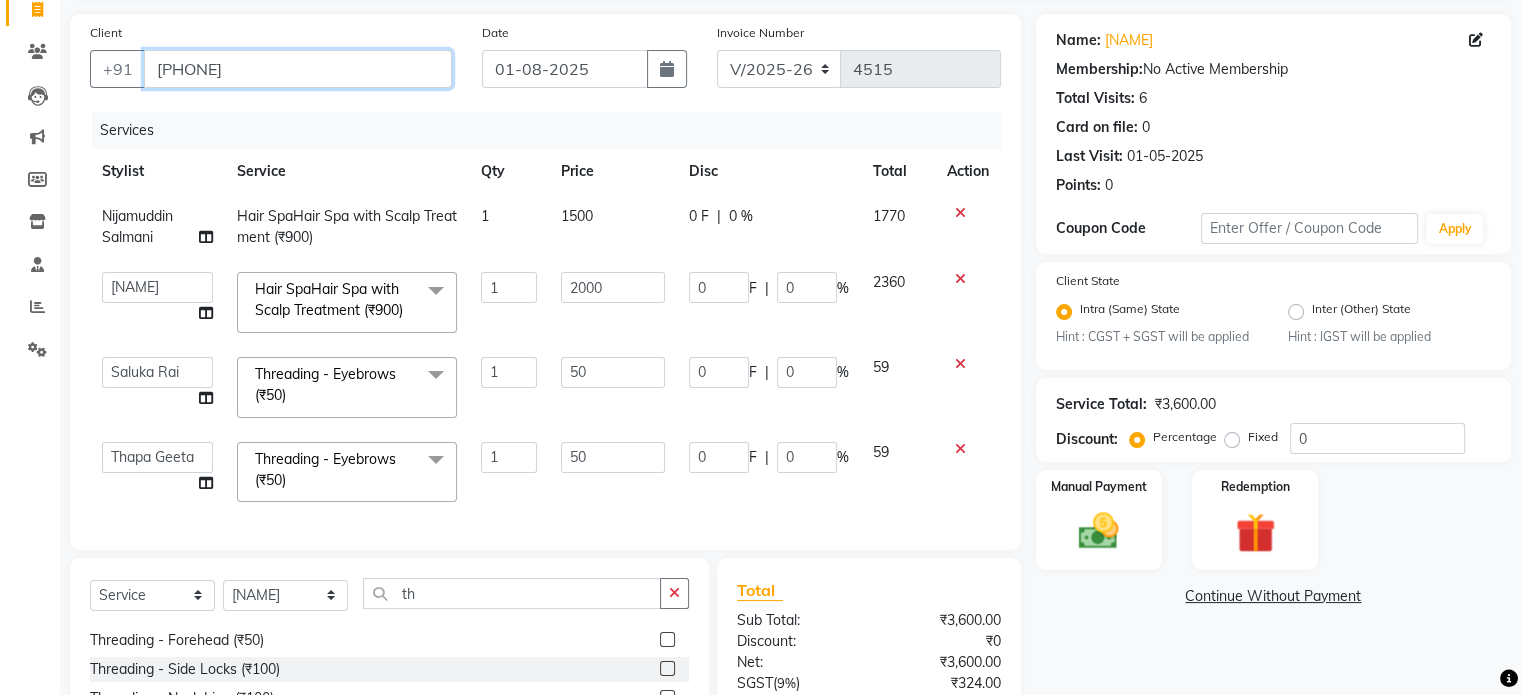 scroll, scrollTop: 339, scrollLeft: 0, axis: vertical 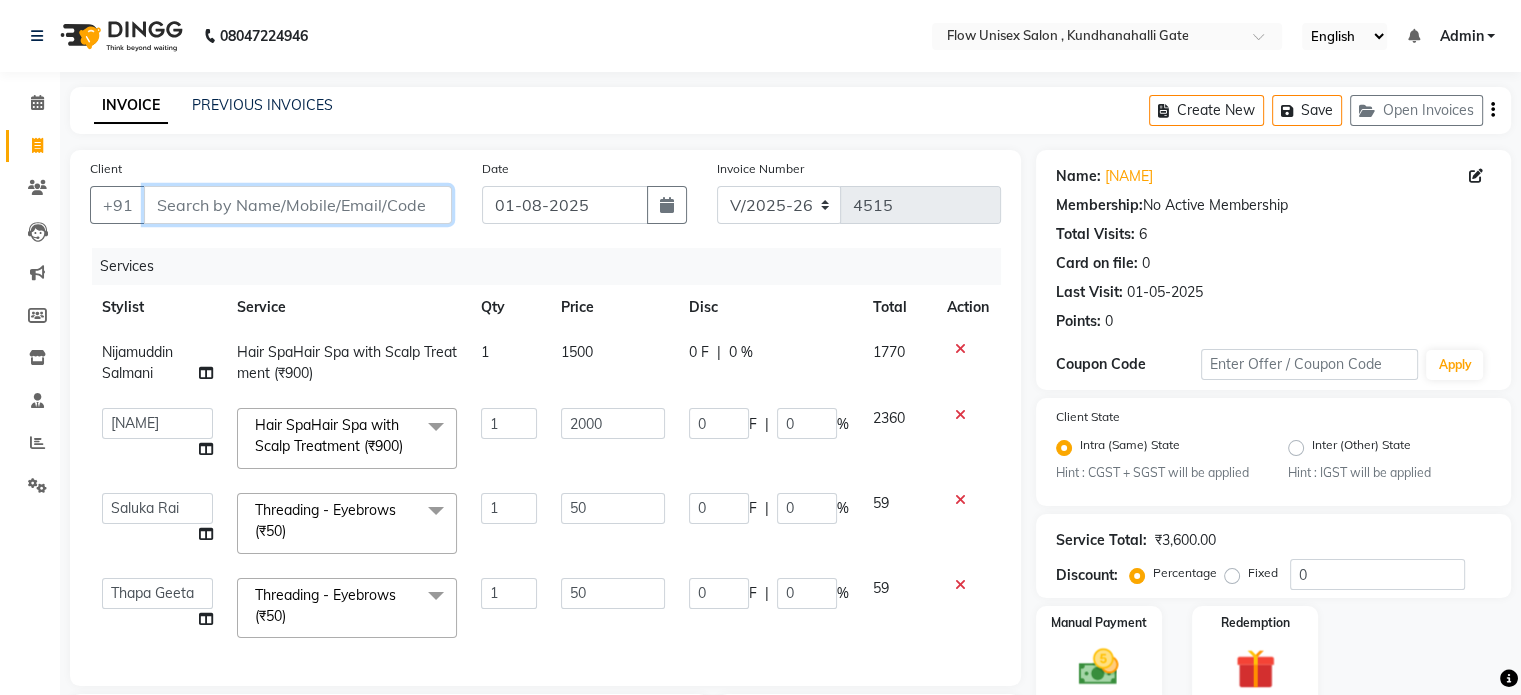 paste on "[PHONE]" 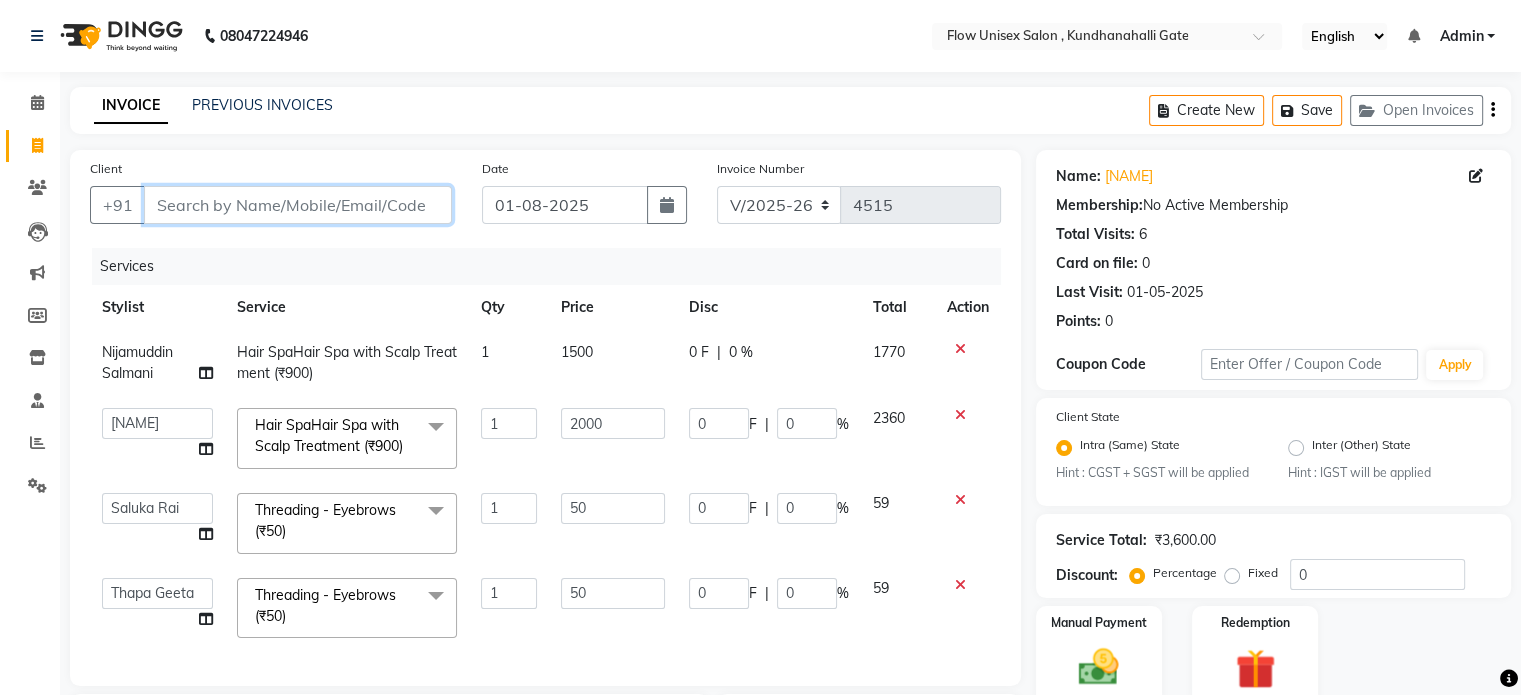 type on "[PHONE]" 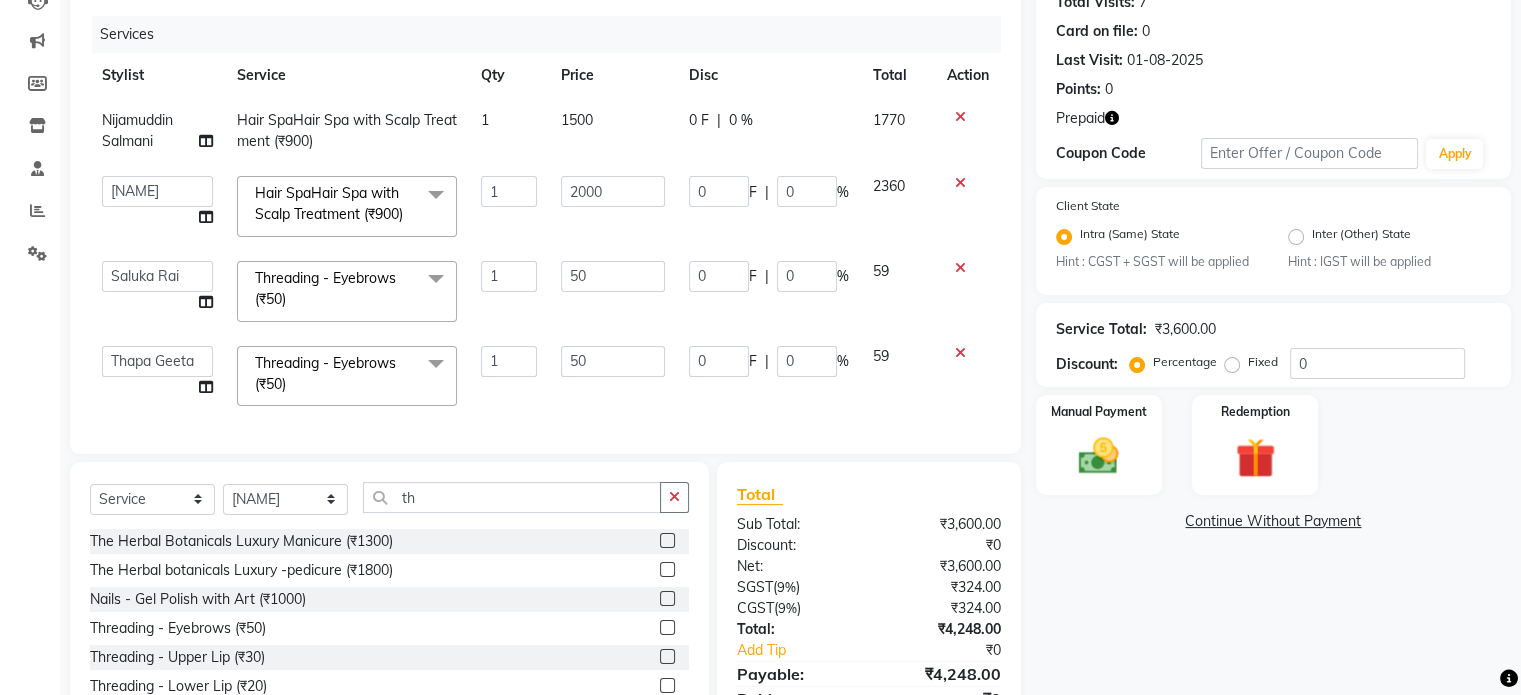 scroll, scrollTop: 339, scrollLeft: 0, axis: vertical 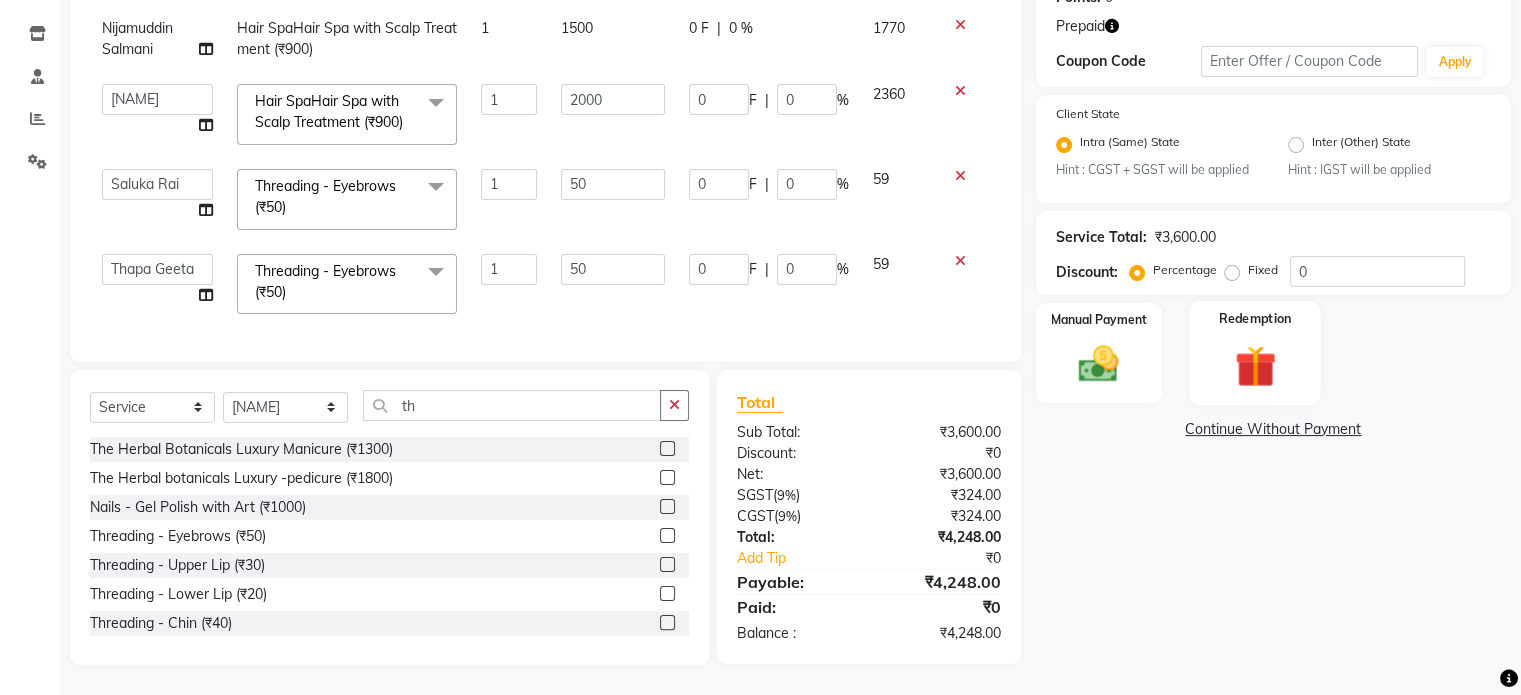 click 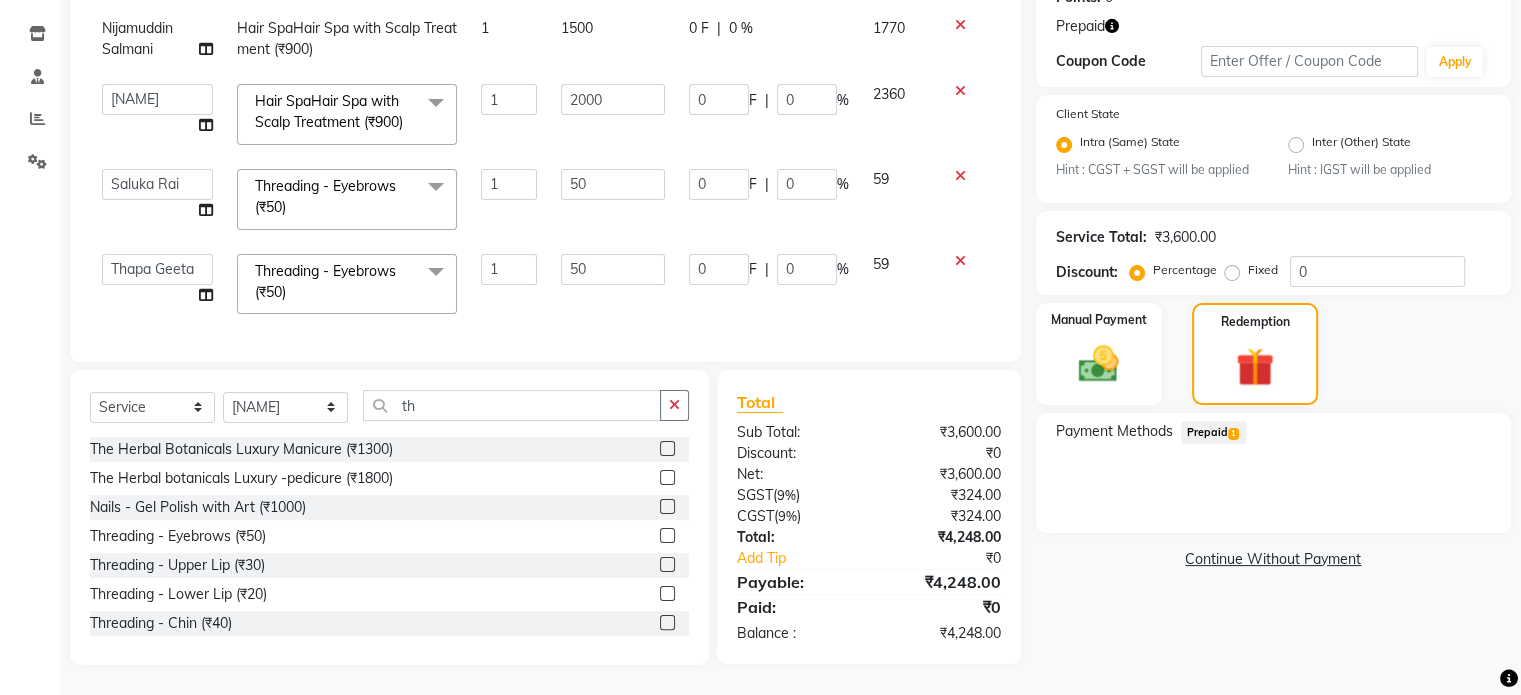 click on "Prepaid  1" 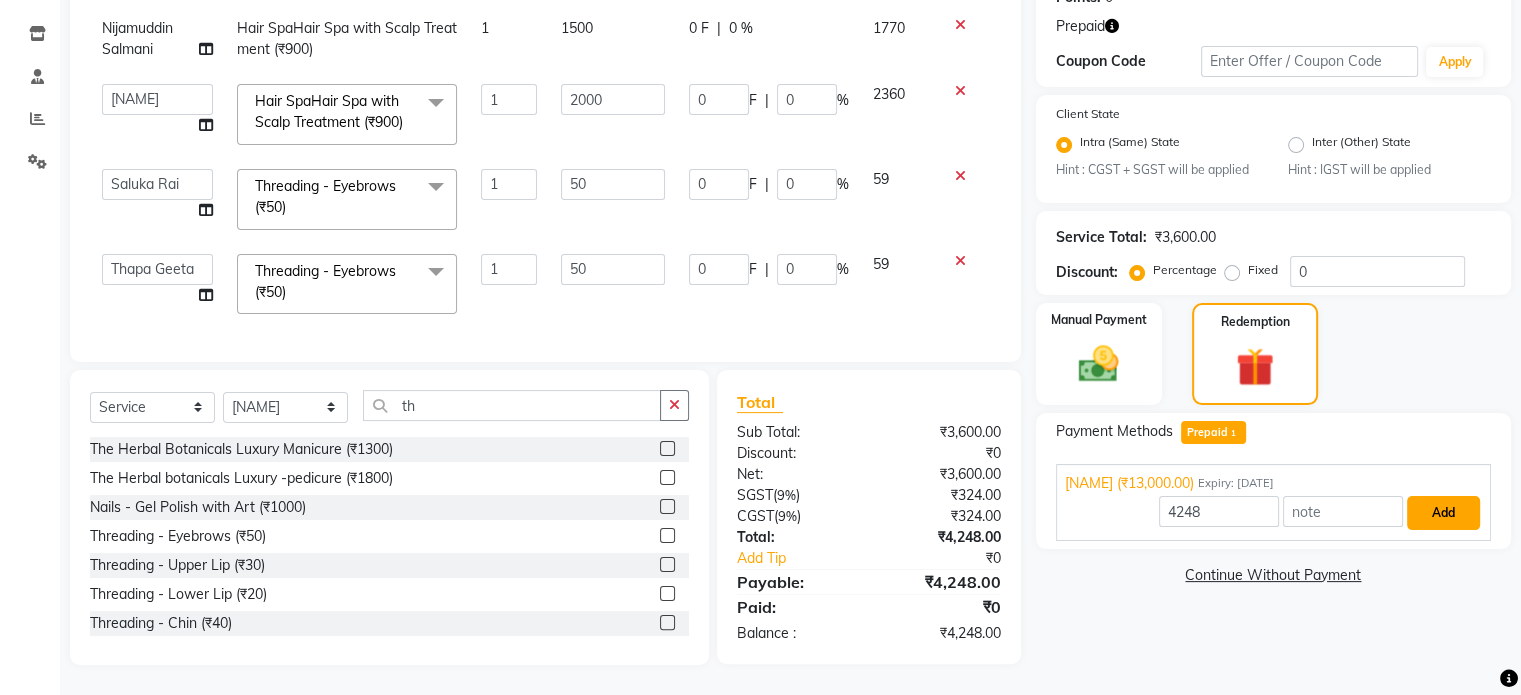 click on "Add" at bounding box center (1443, 513) 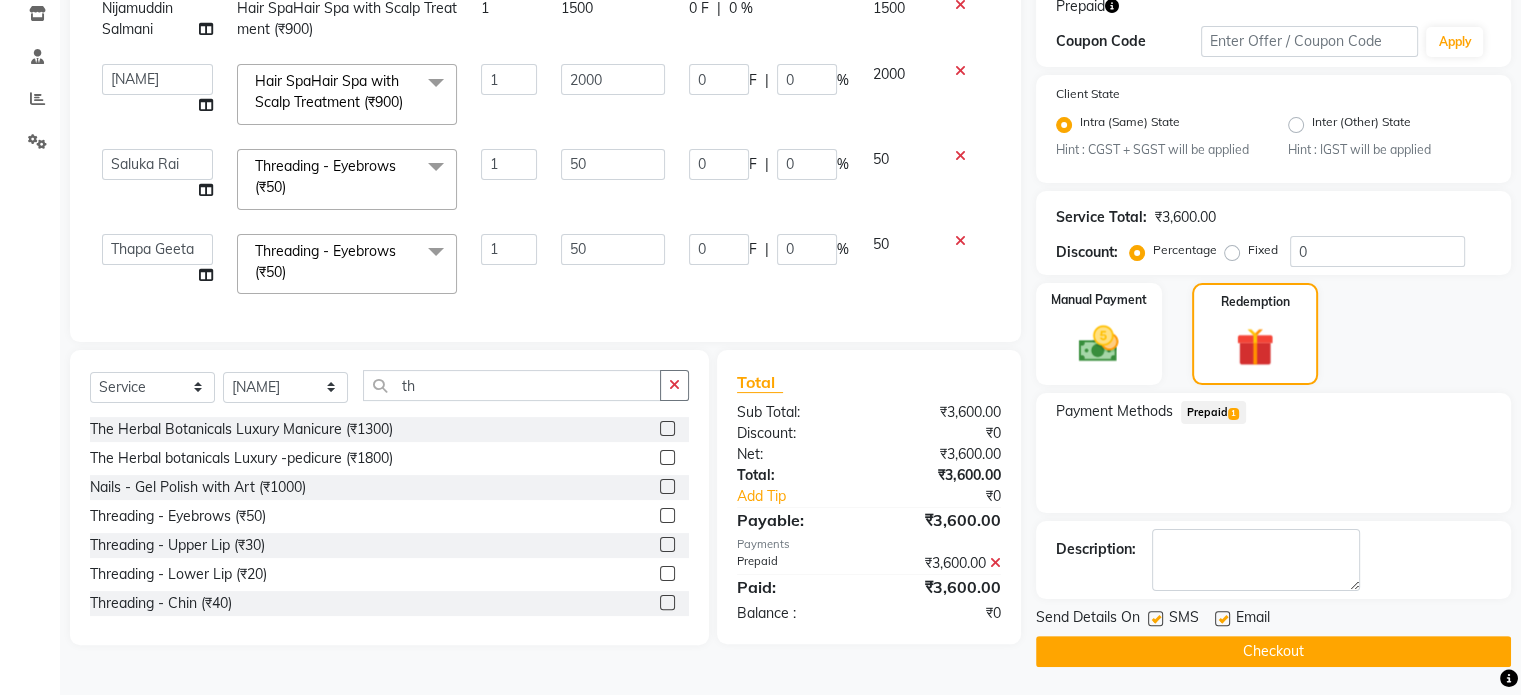 scroll, scrollTop: 346, scrollLeft: 0, axis: vertical 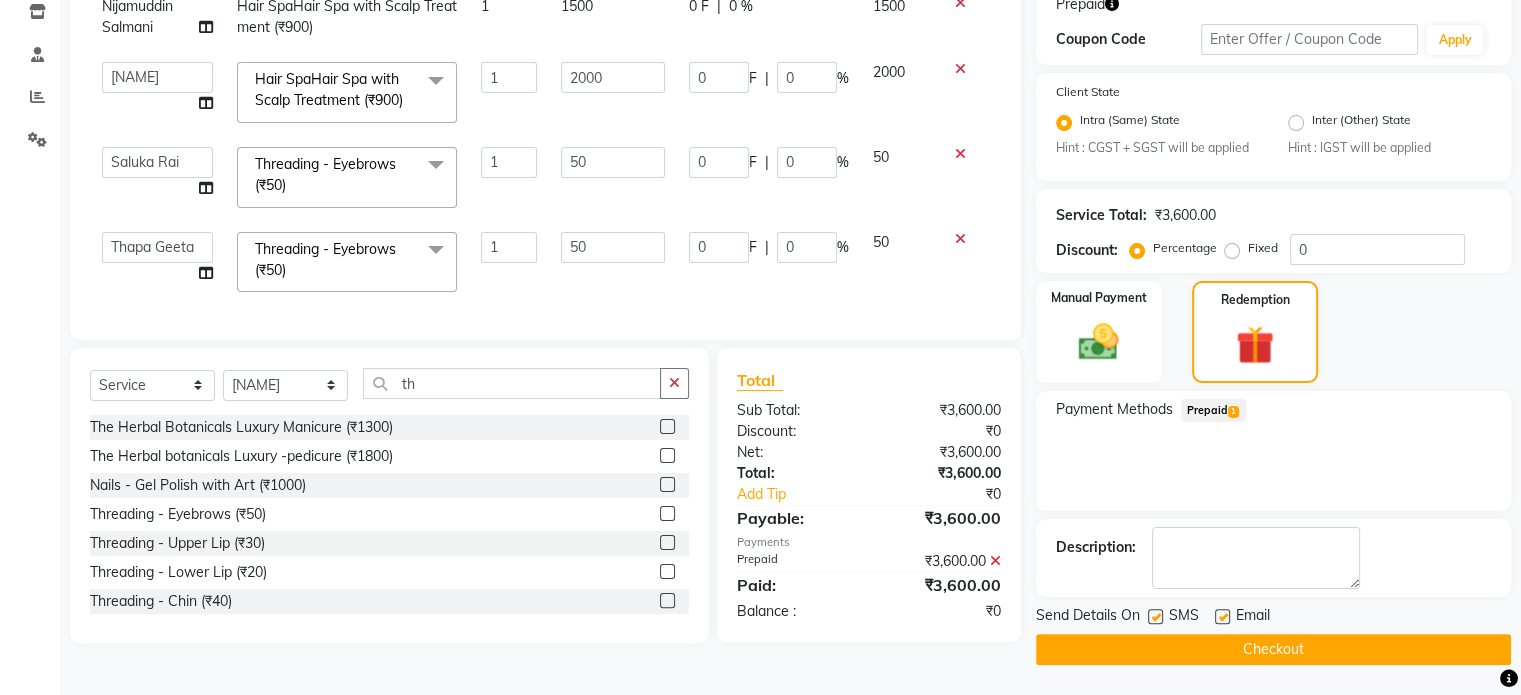 click on "Send Details On SMS Email" 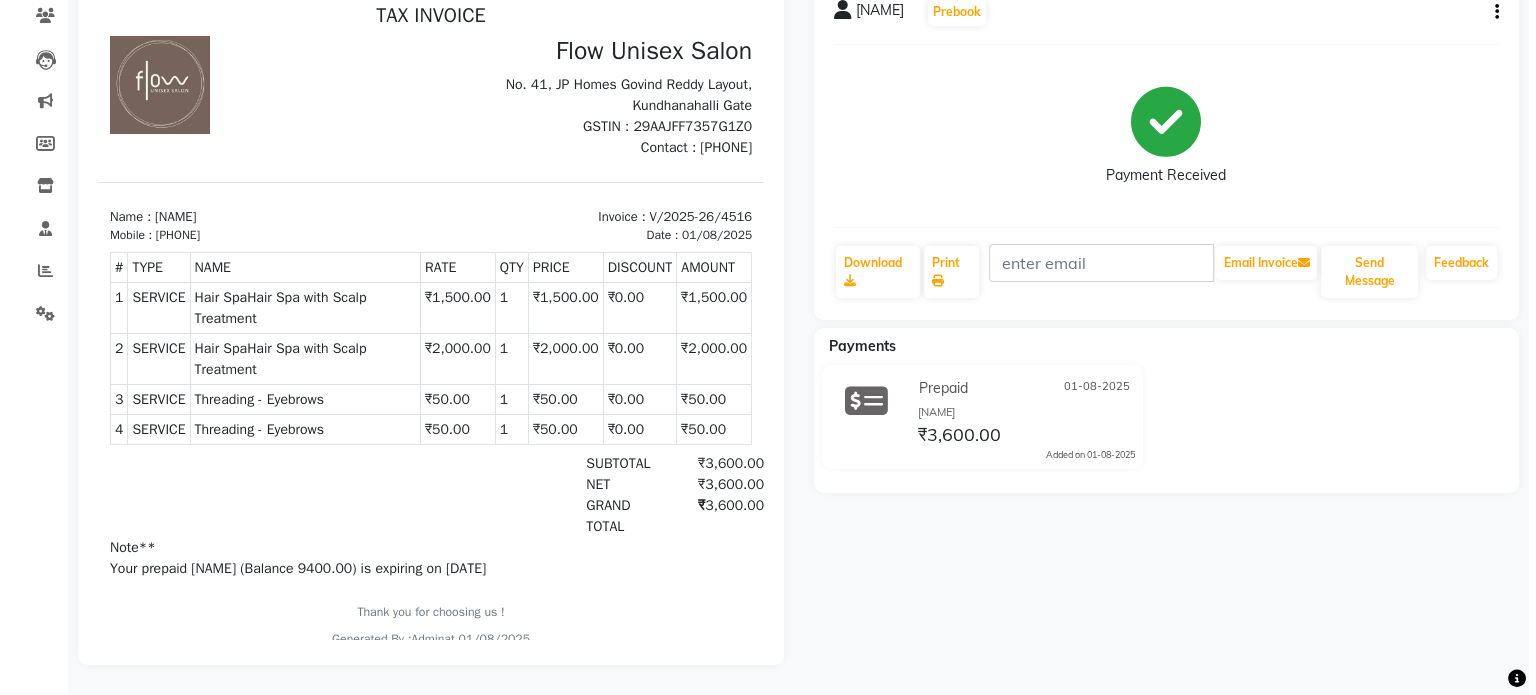 scroll, scrollTop: 0, scrollLeft: 0, axis: both 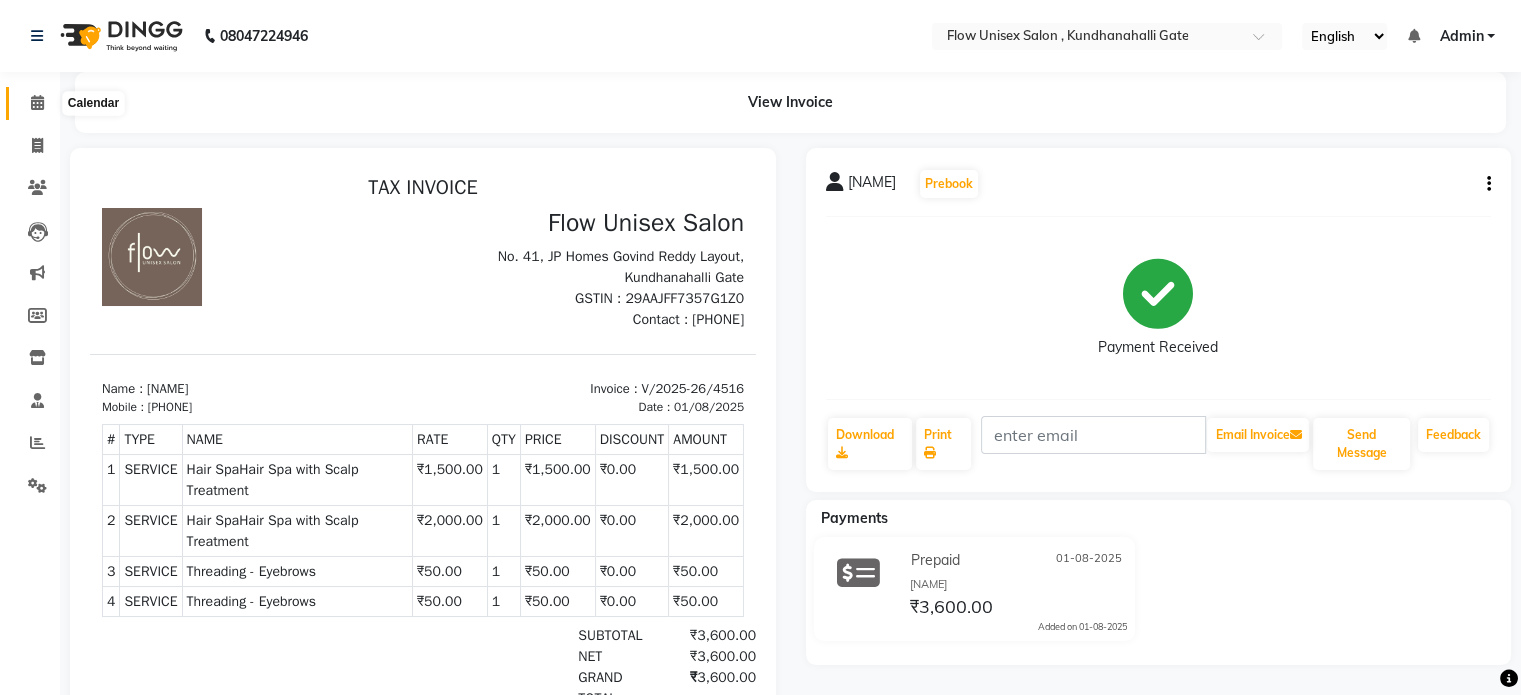 click 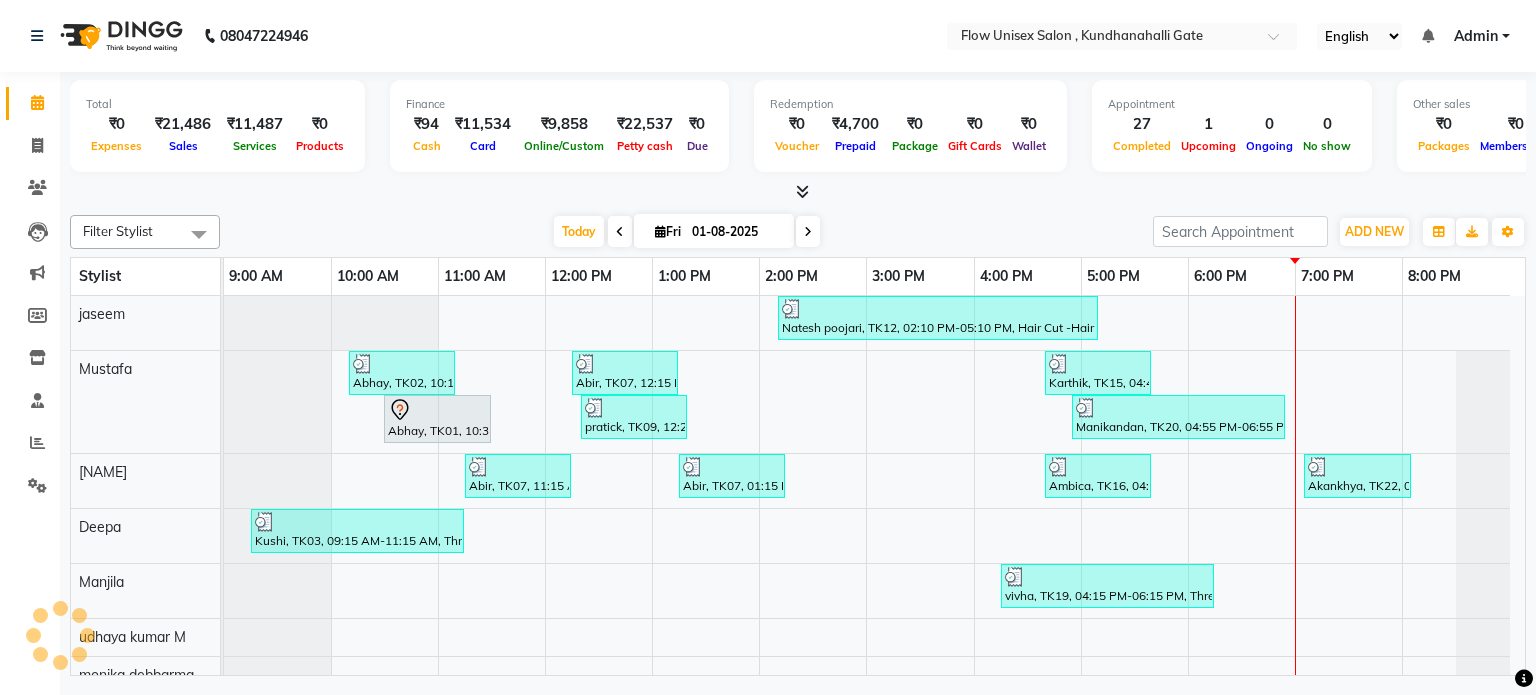scroll, scrollTop: 0, scrollLeft: 0, axis: both 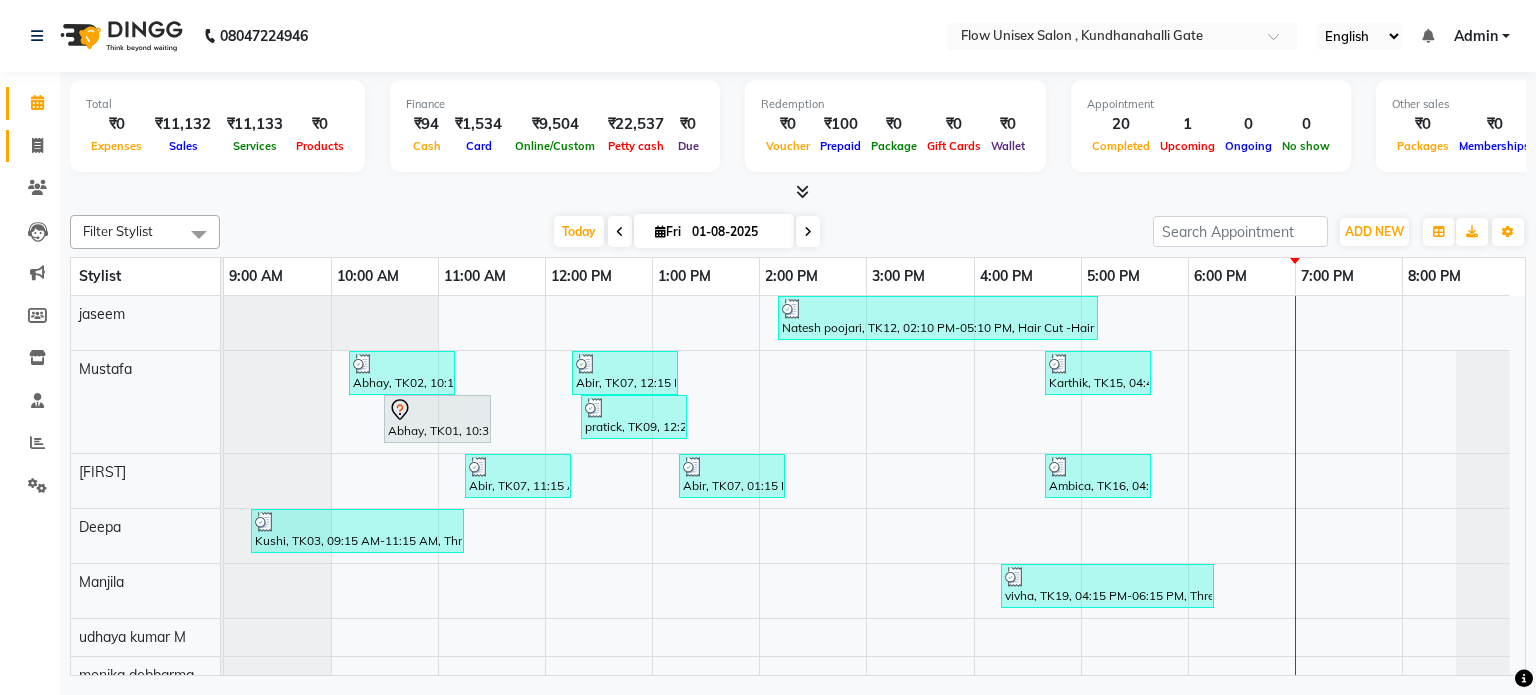 click on "Invoice" 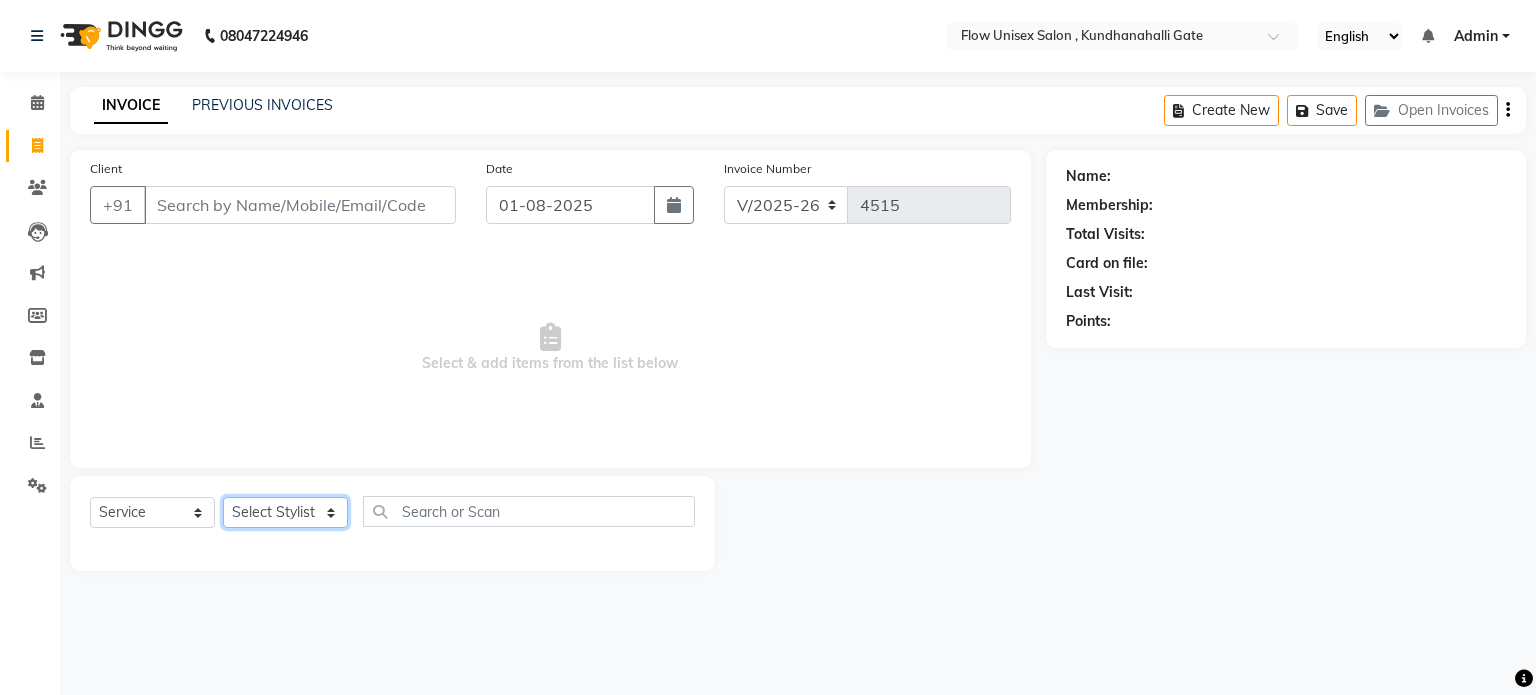 click on "Select Stylist anjana debbarma arman Deepa emlen jaseem Kishore Manjila monika debbarma Mustafa Nijamuddin Salmani Saluka Rai Sonu khan Thapa Geeta udhaya kumar M Vishnu Bhati" 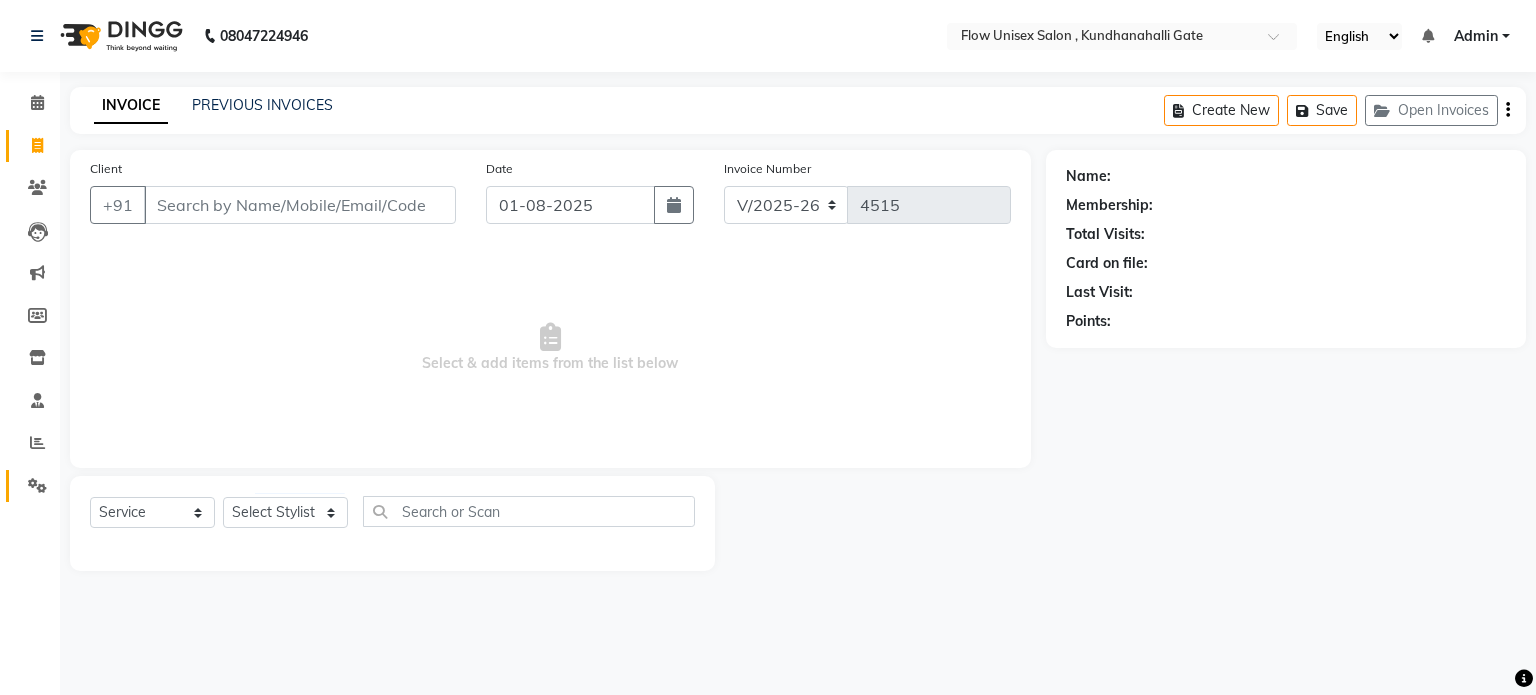 click on "Settings" 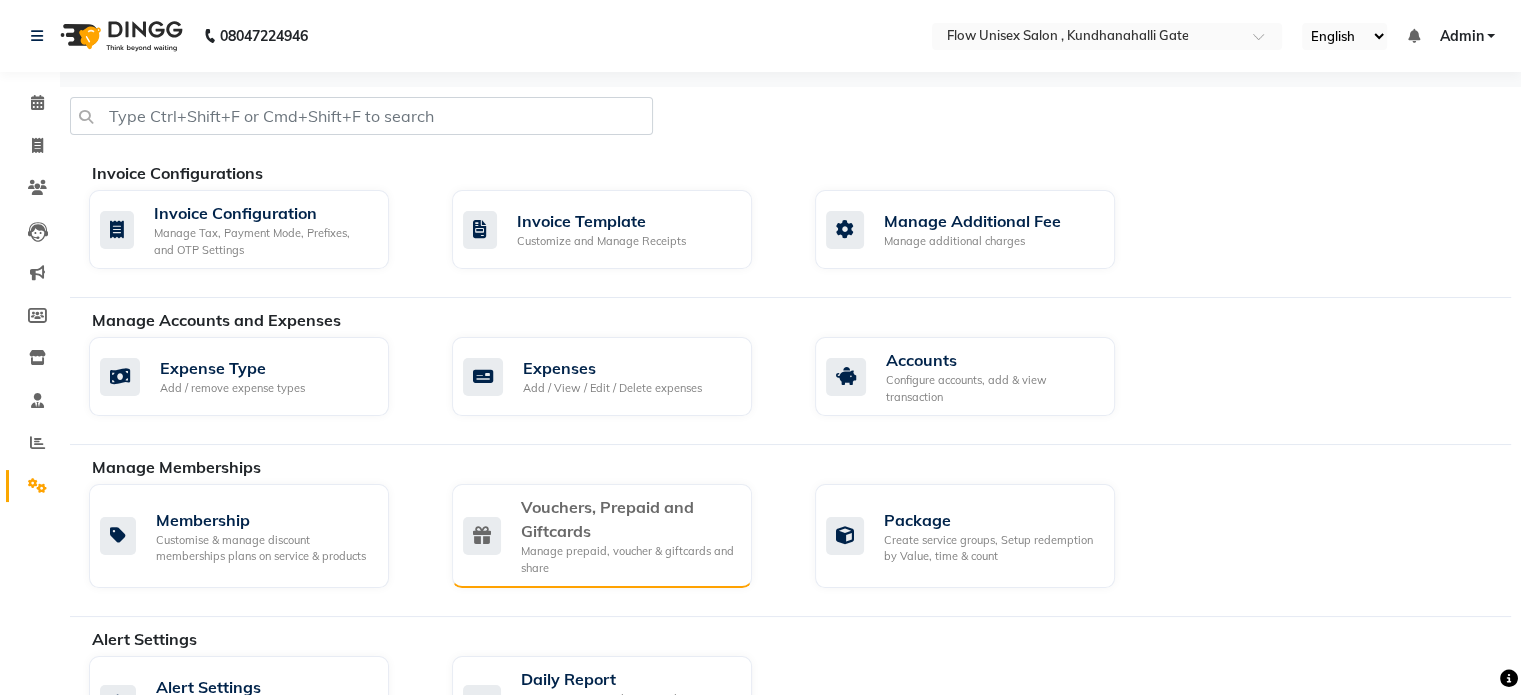 click on "Vouchers, Prepaid and Giftcards" 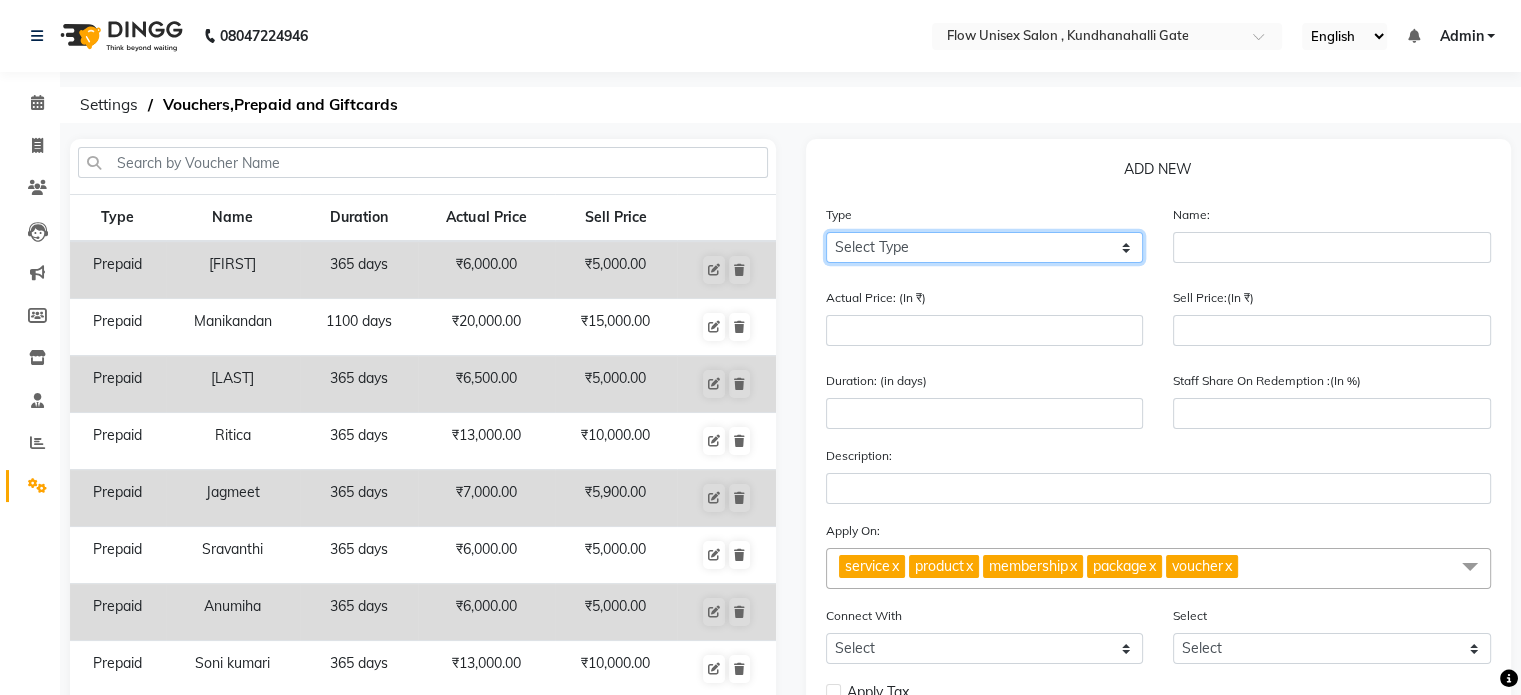click on "Select Type Voucher Prepaid Gift Card" 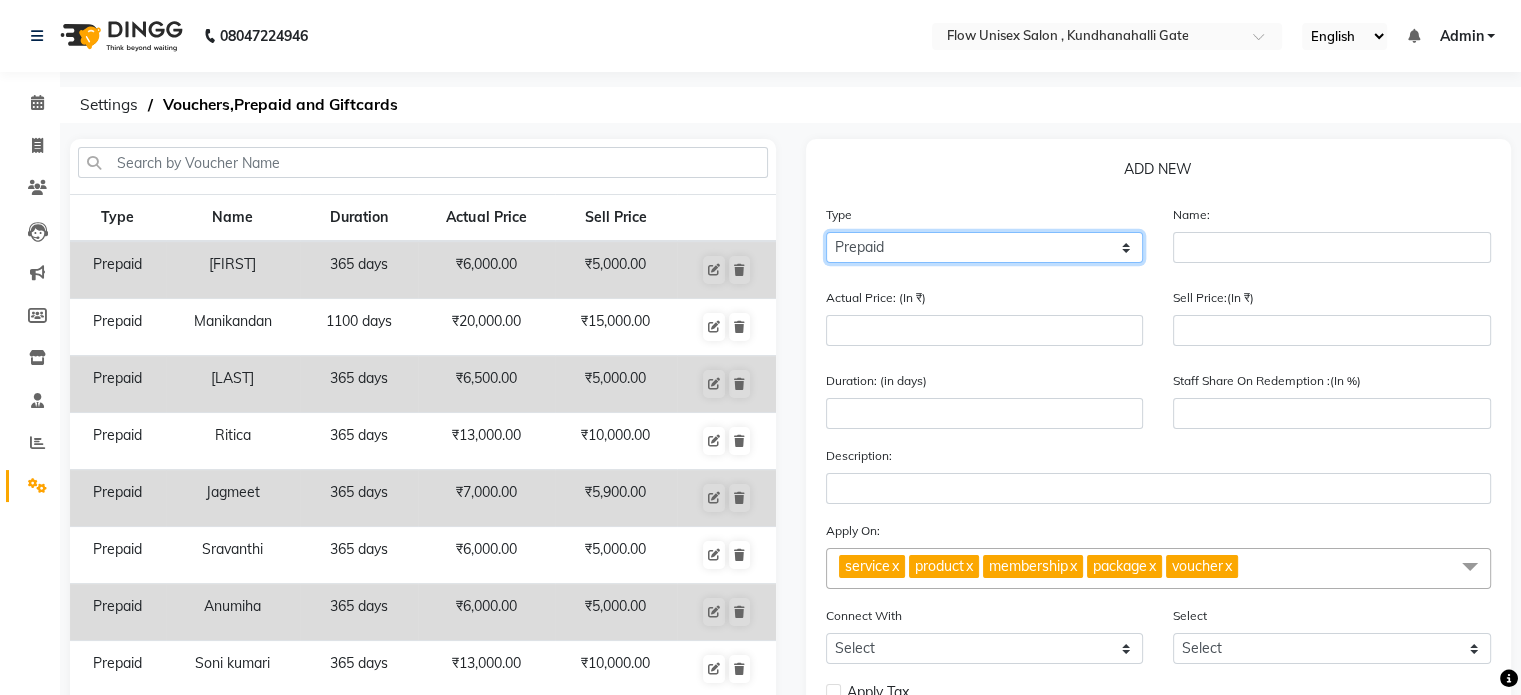 click on "Select Type Voucher Prepaid Gift Card" 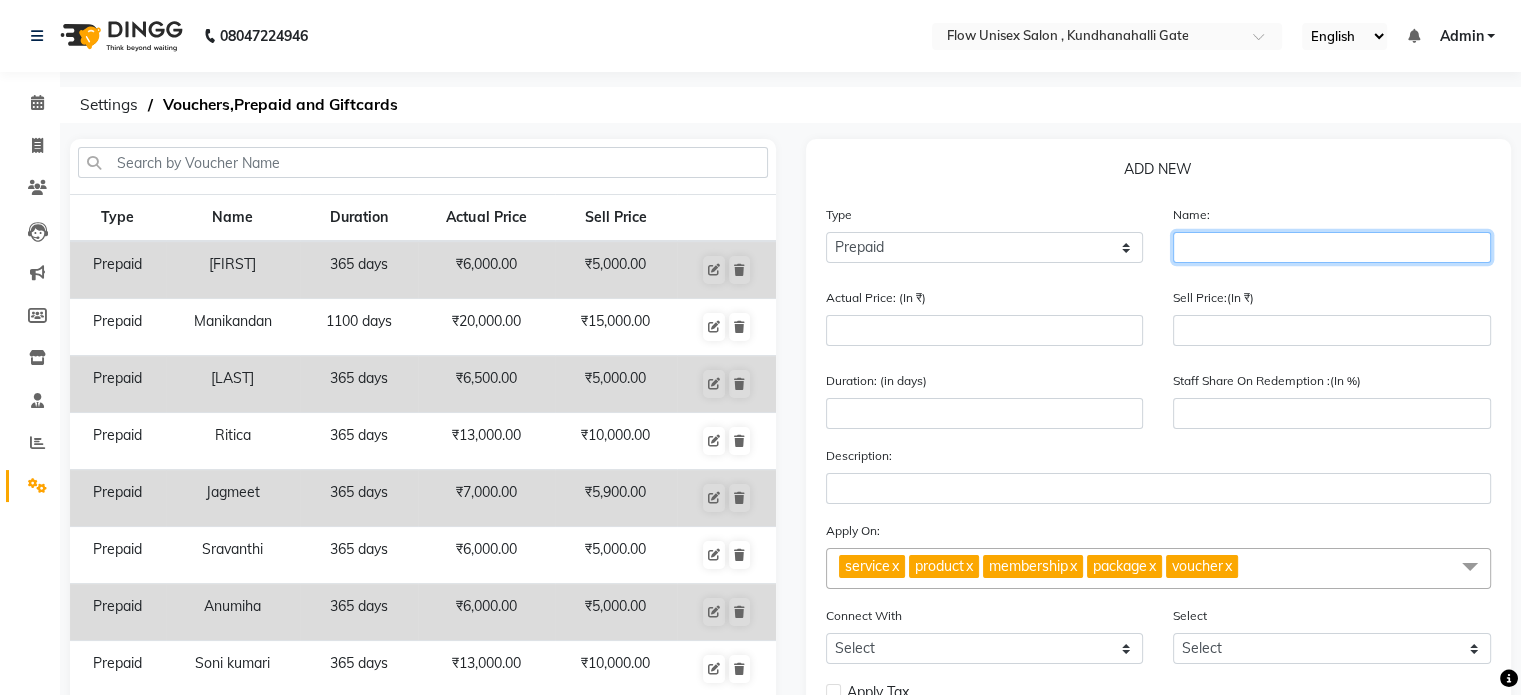 click 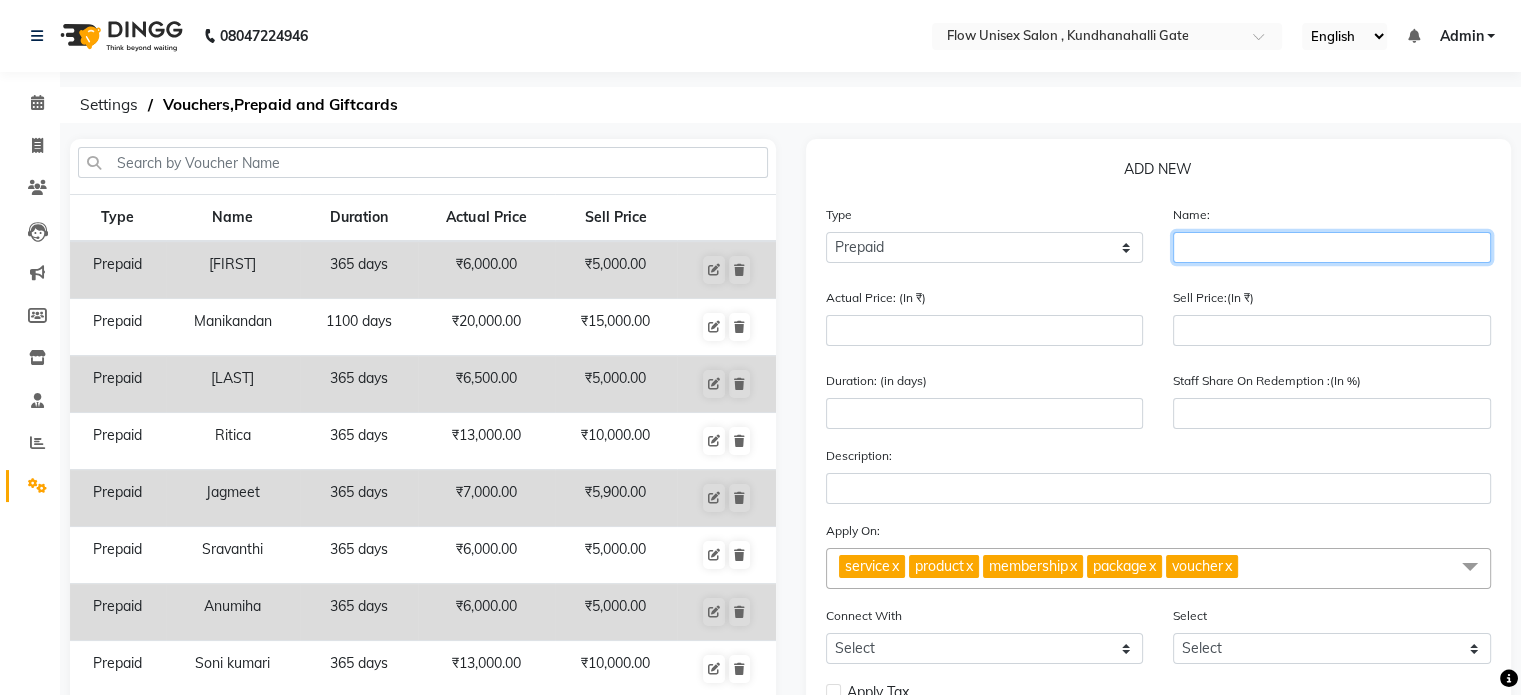 paste on ": [PHONE]" 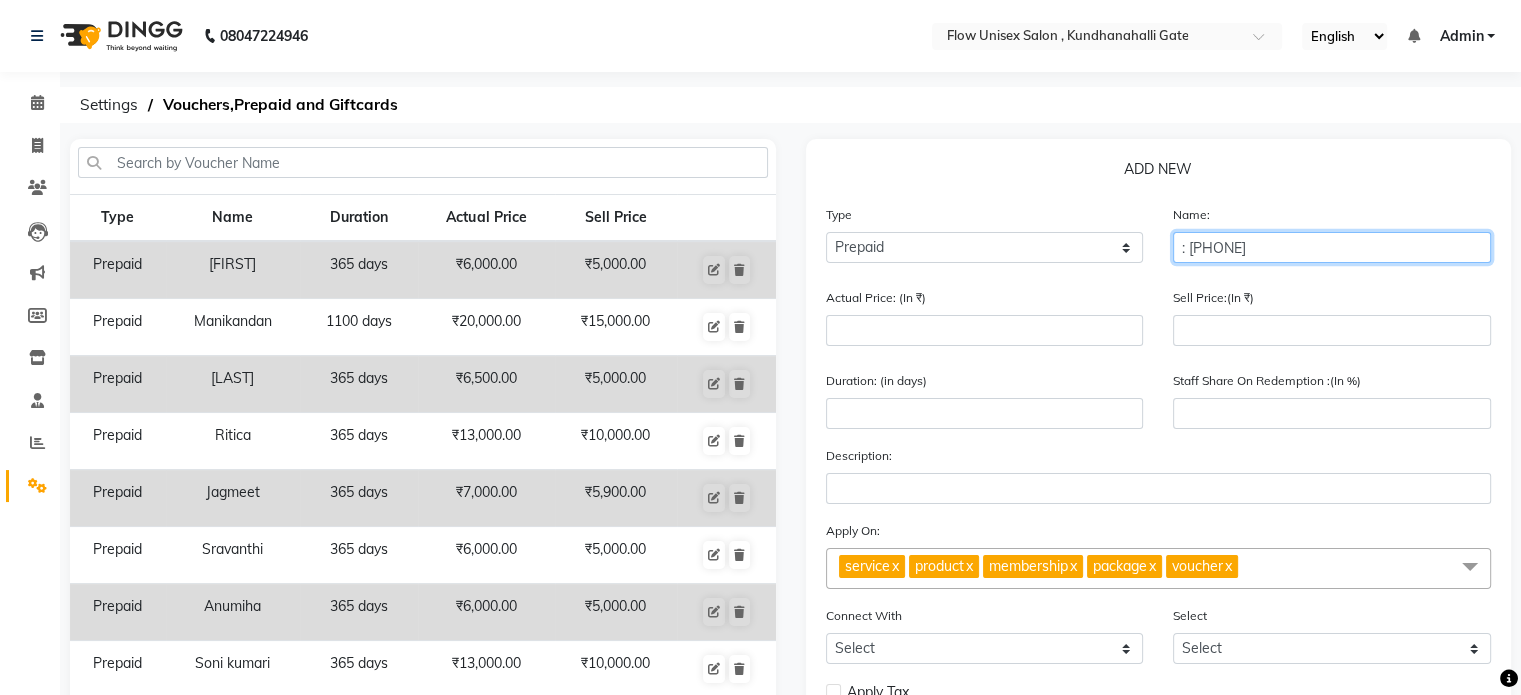 click on ": [PHONE]" 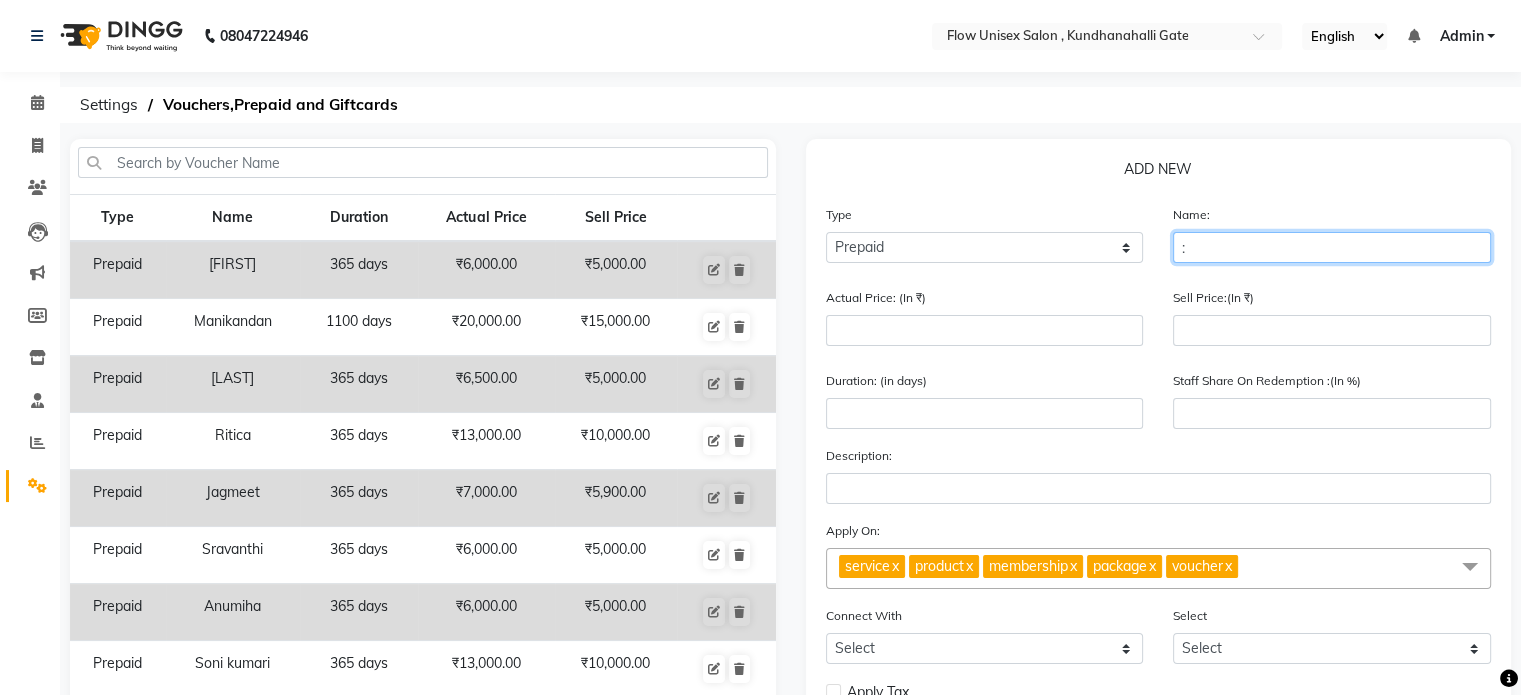 type on ":" 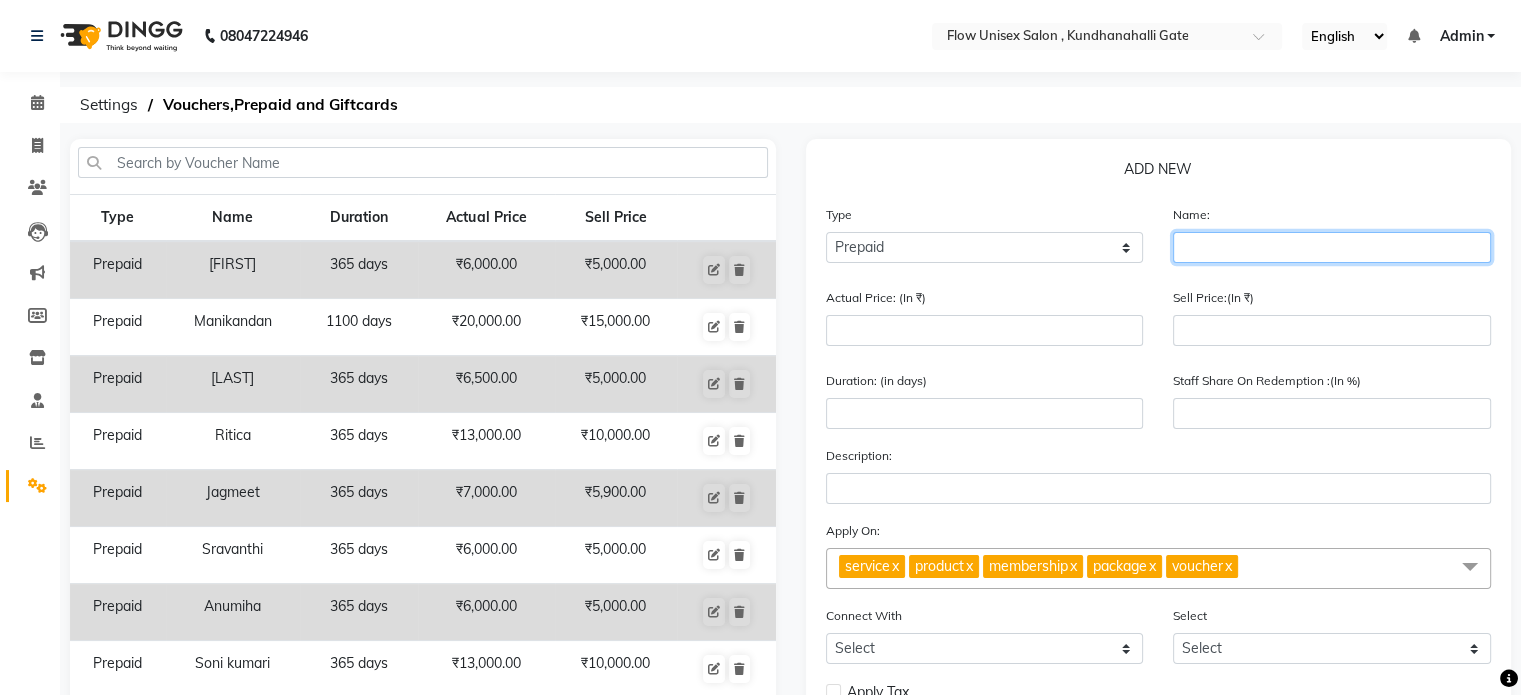 paste on "[FIRST]" 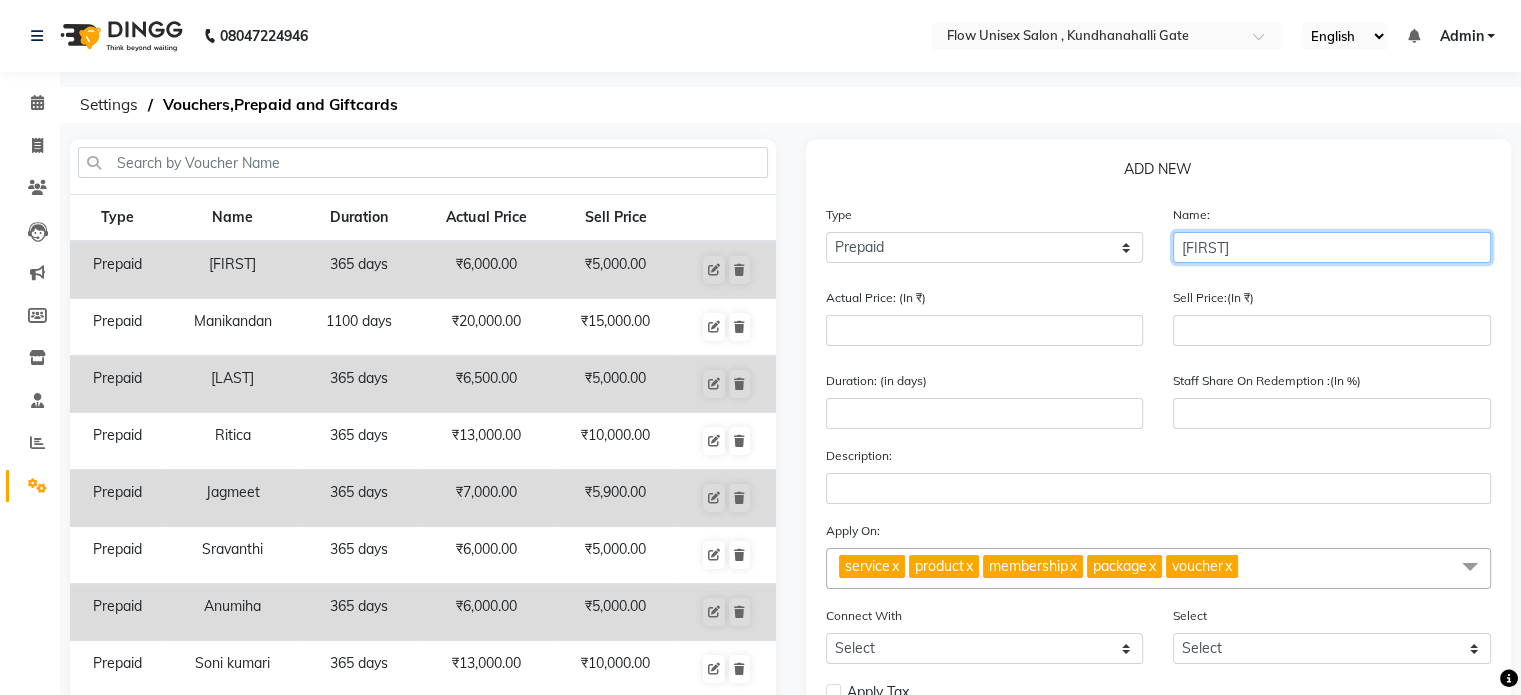 type on "[FIRST]" 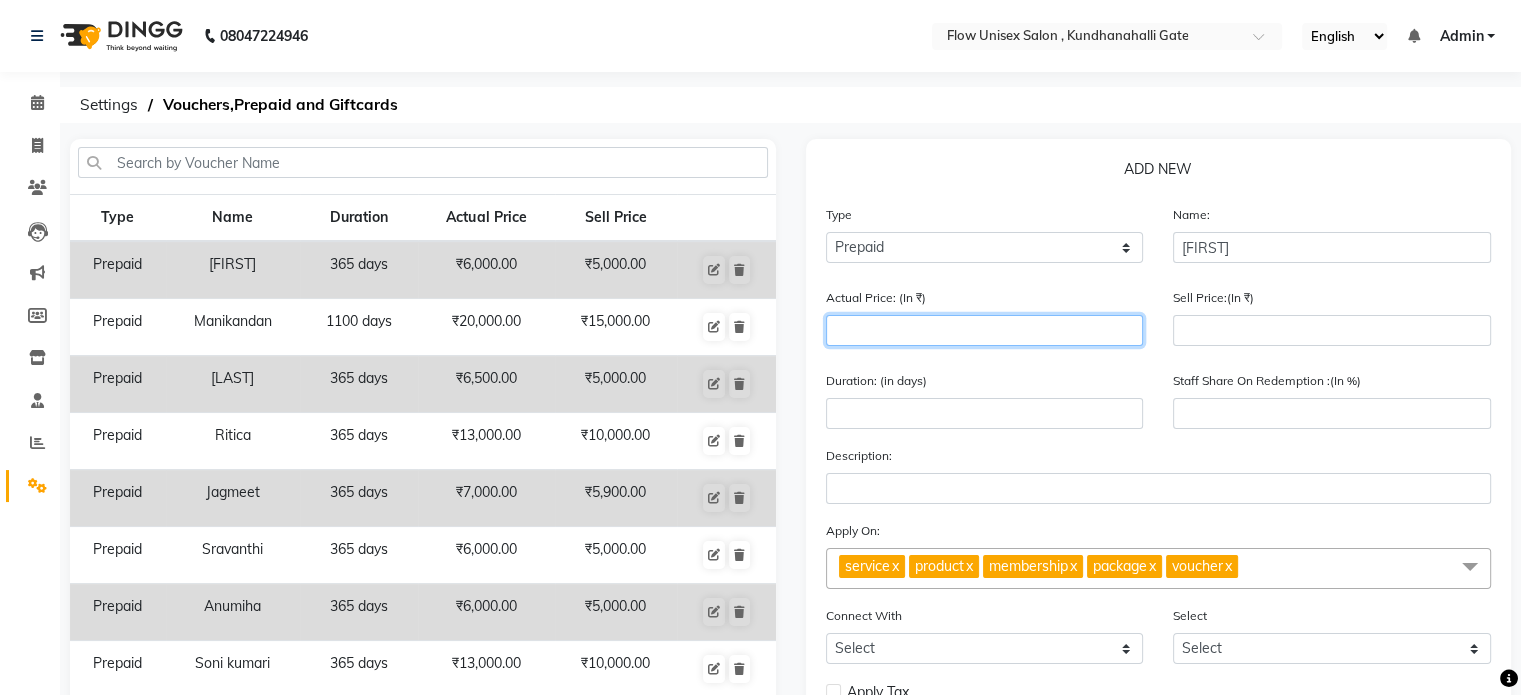 click 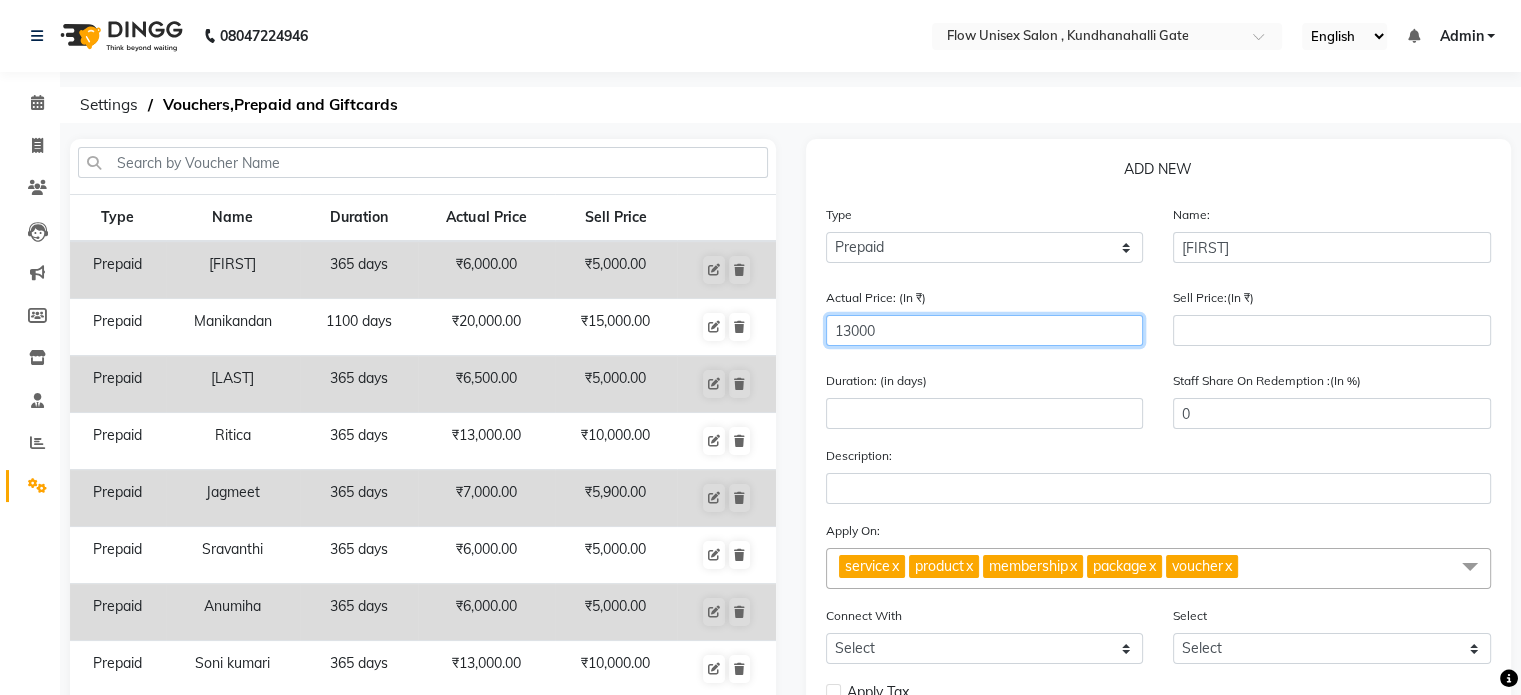 type on "13000" 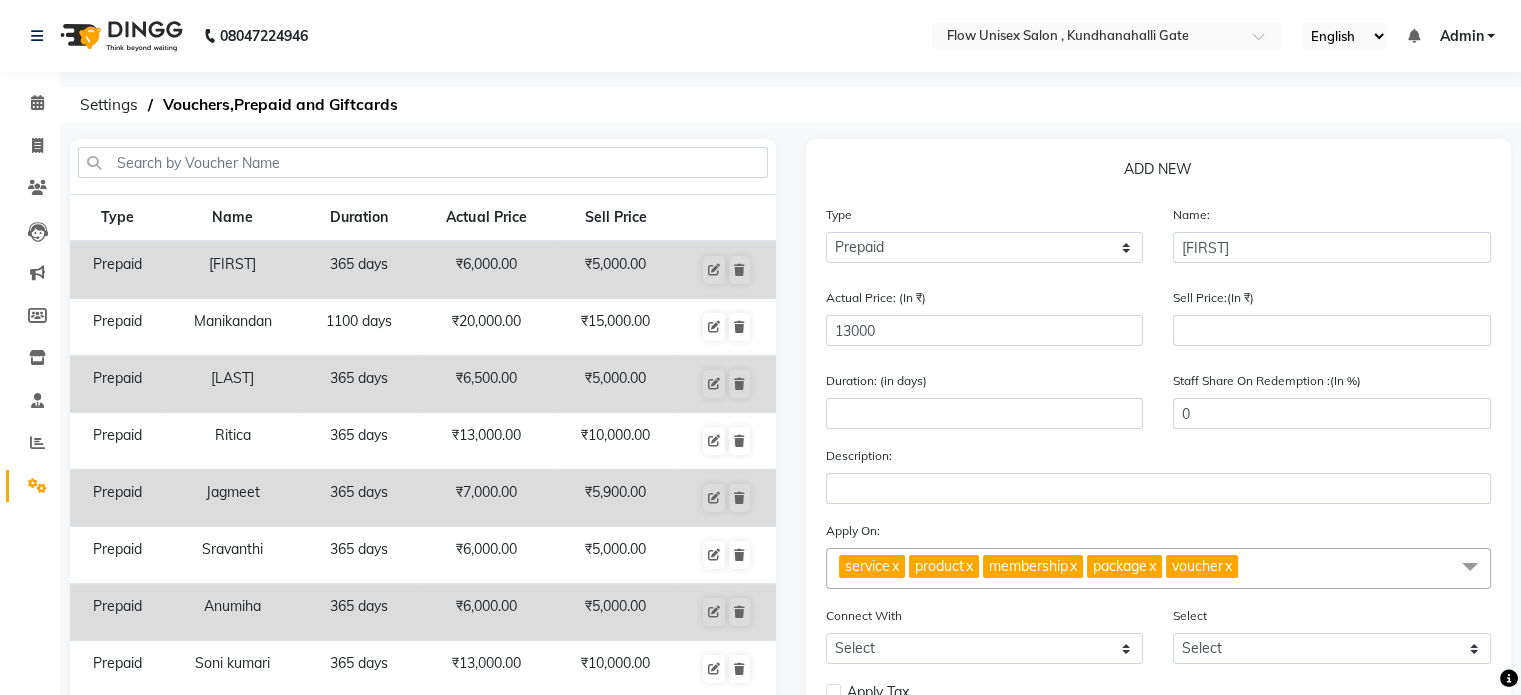 click on "Sell Price:(In ₹)" 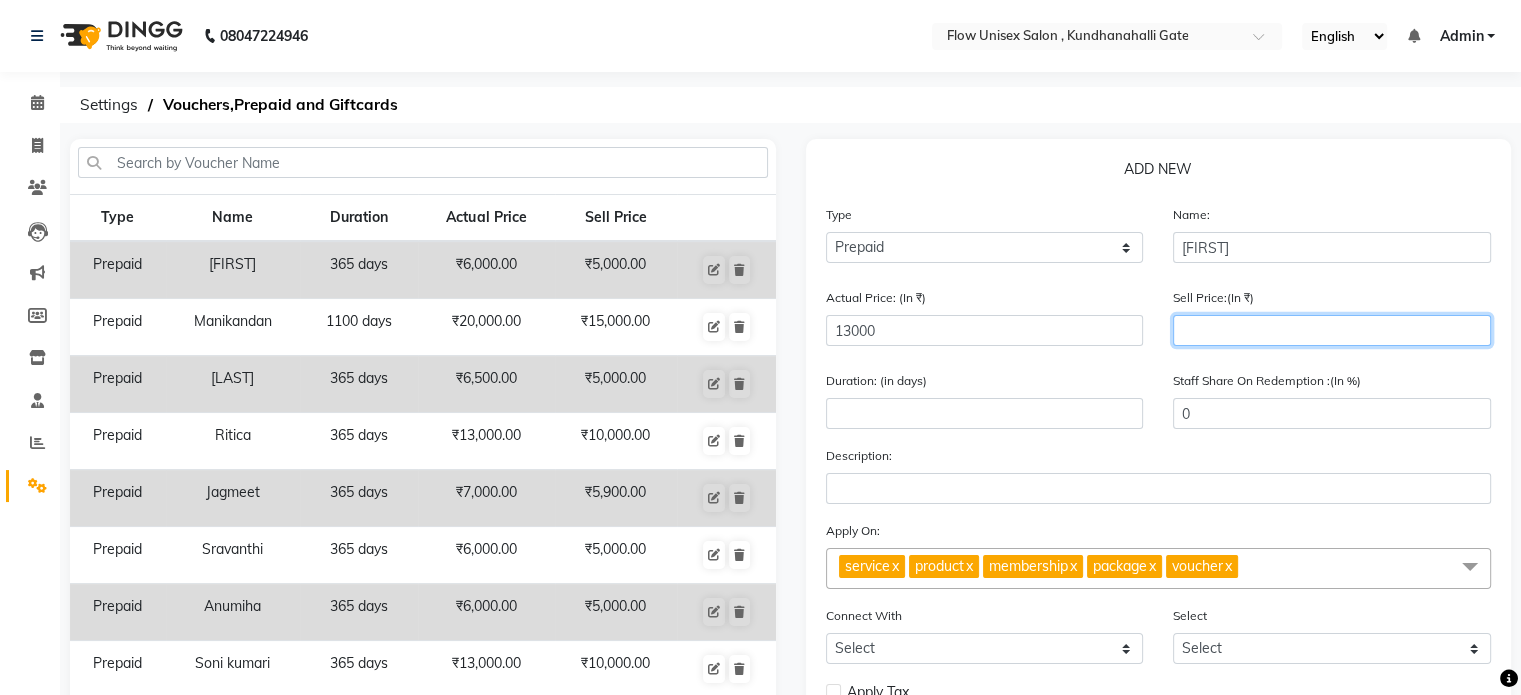 click 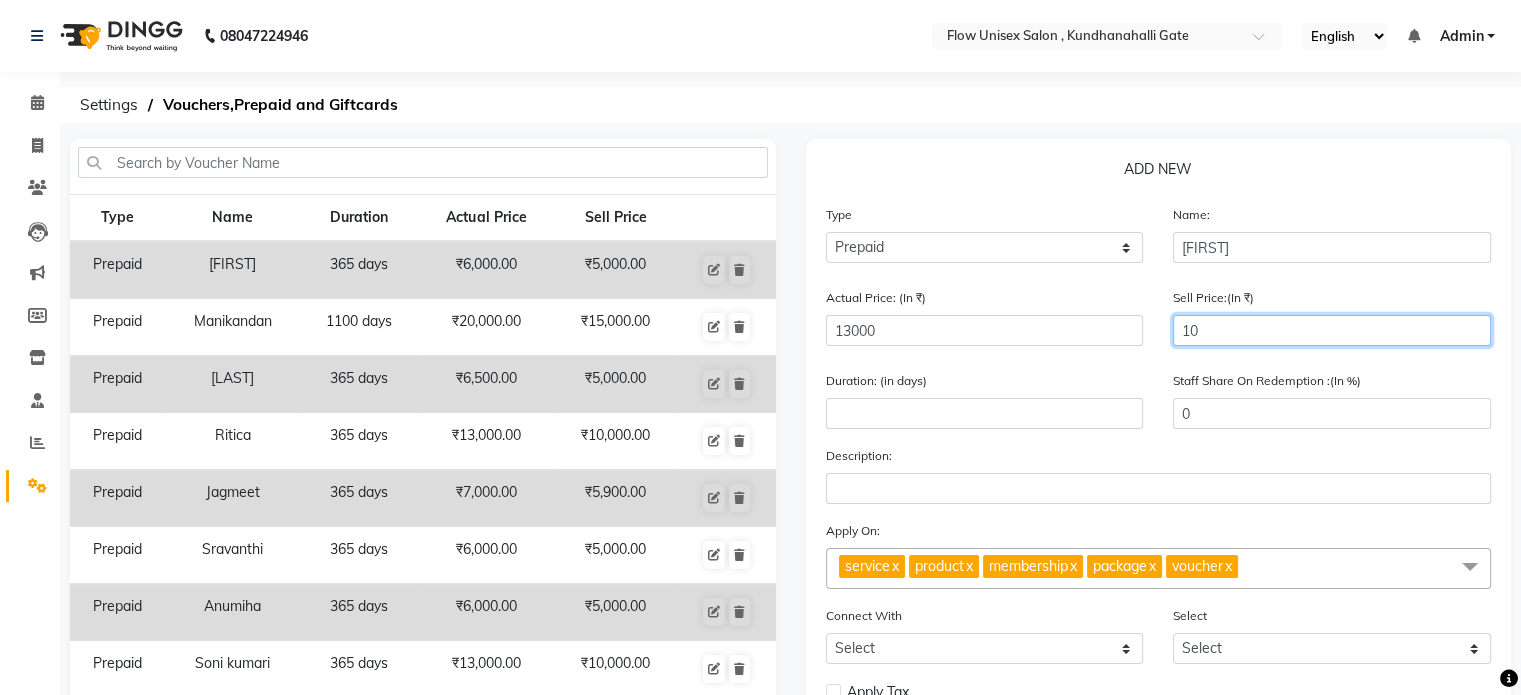 type on "100" 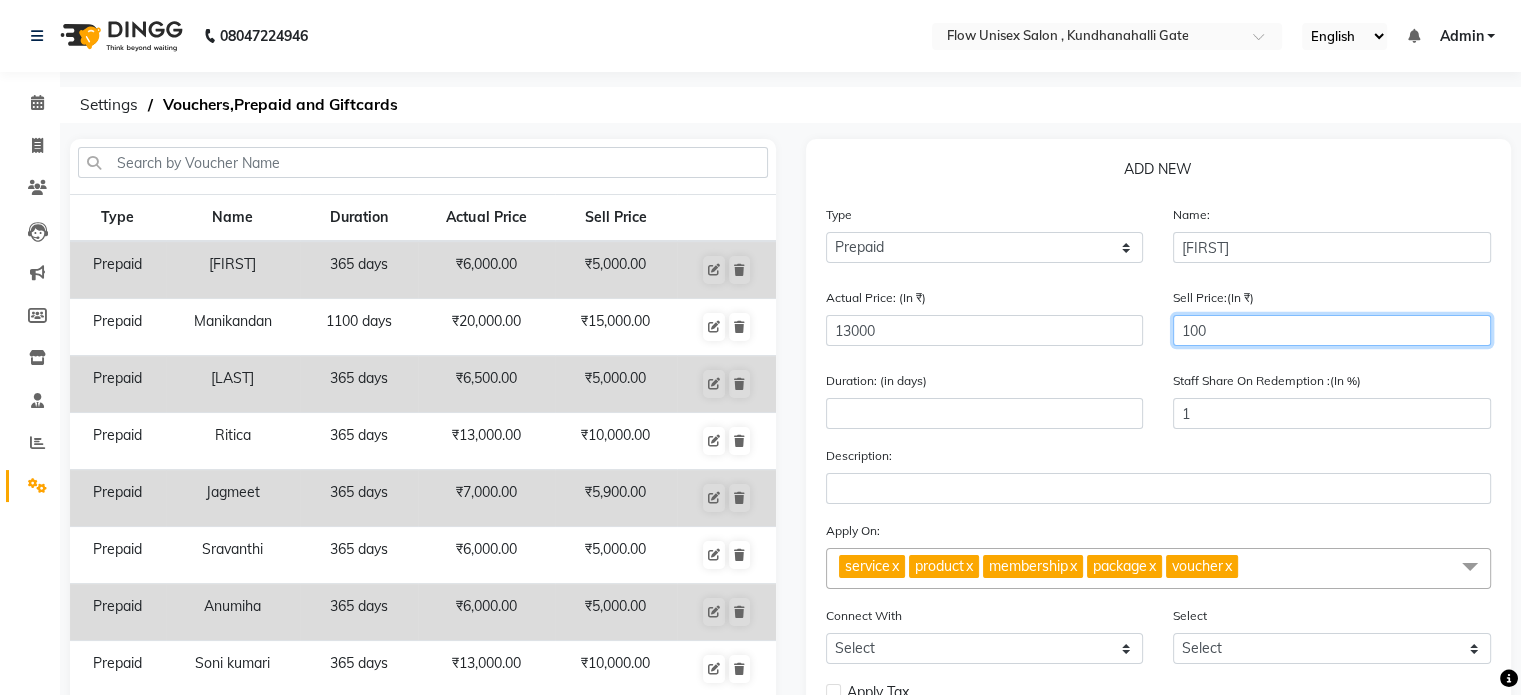 type on "1000" 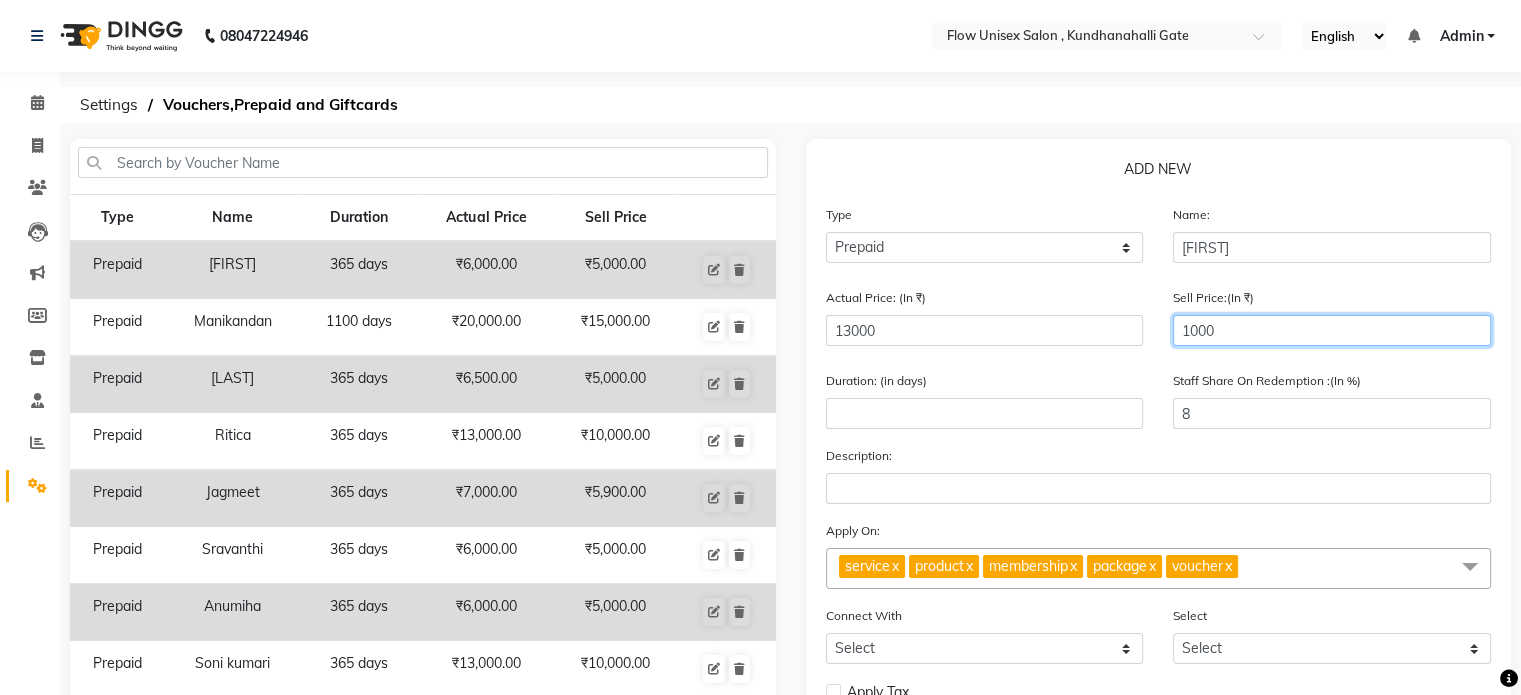 type on "10000" 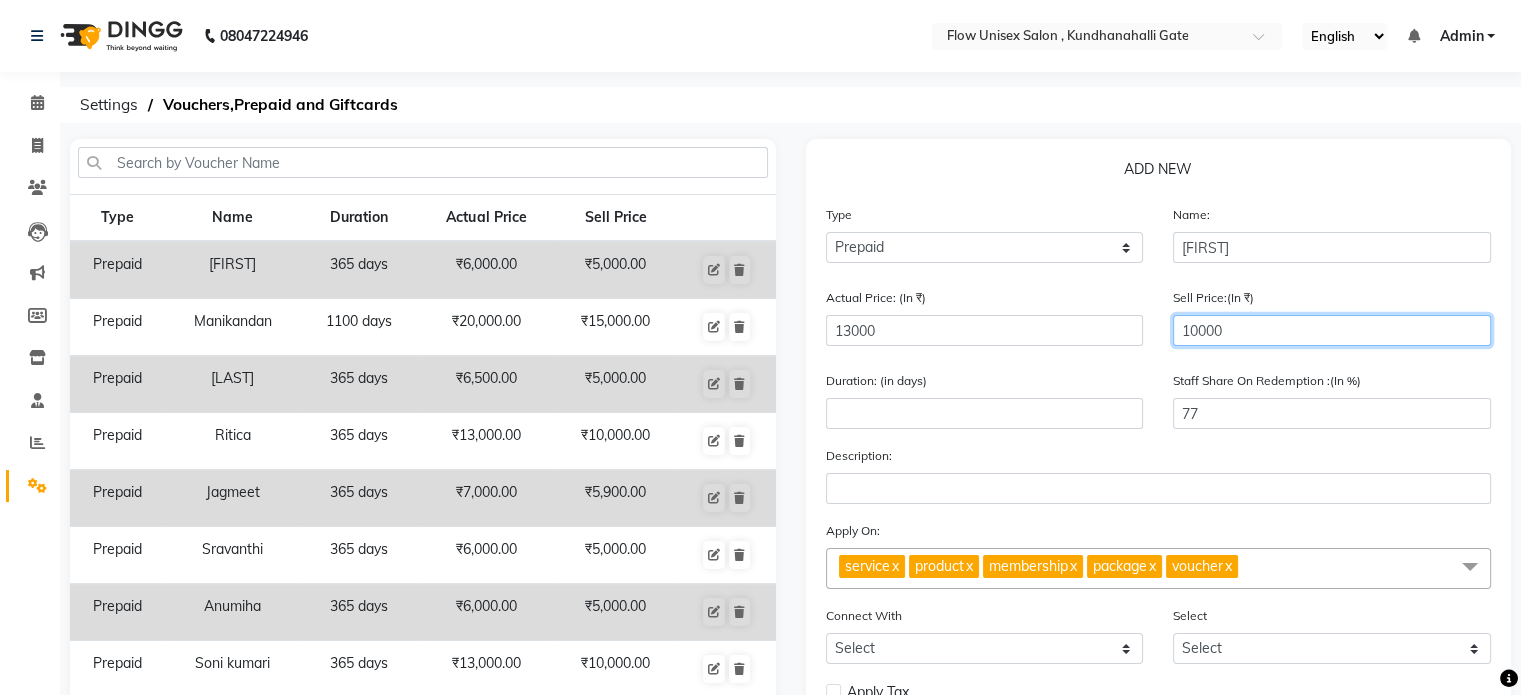 type on "10000" 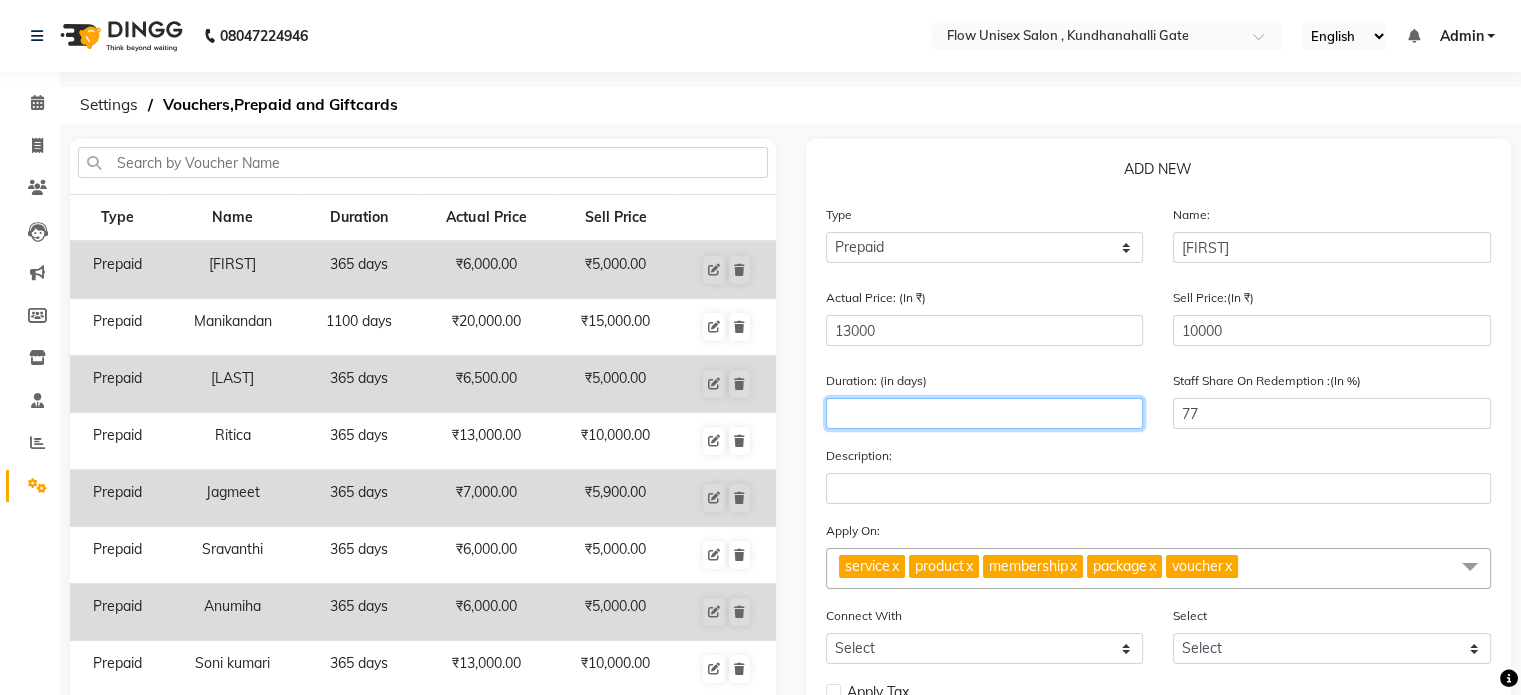 click 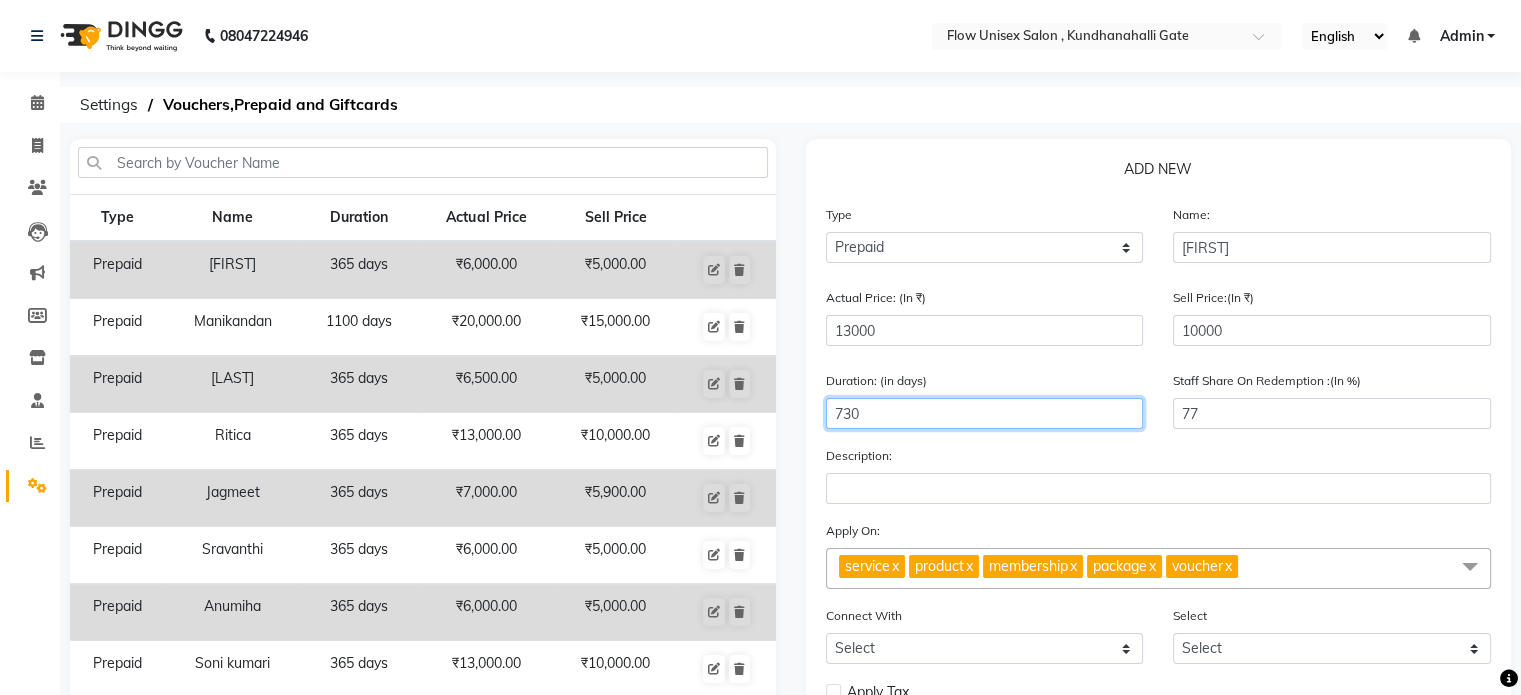 type on "730" 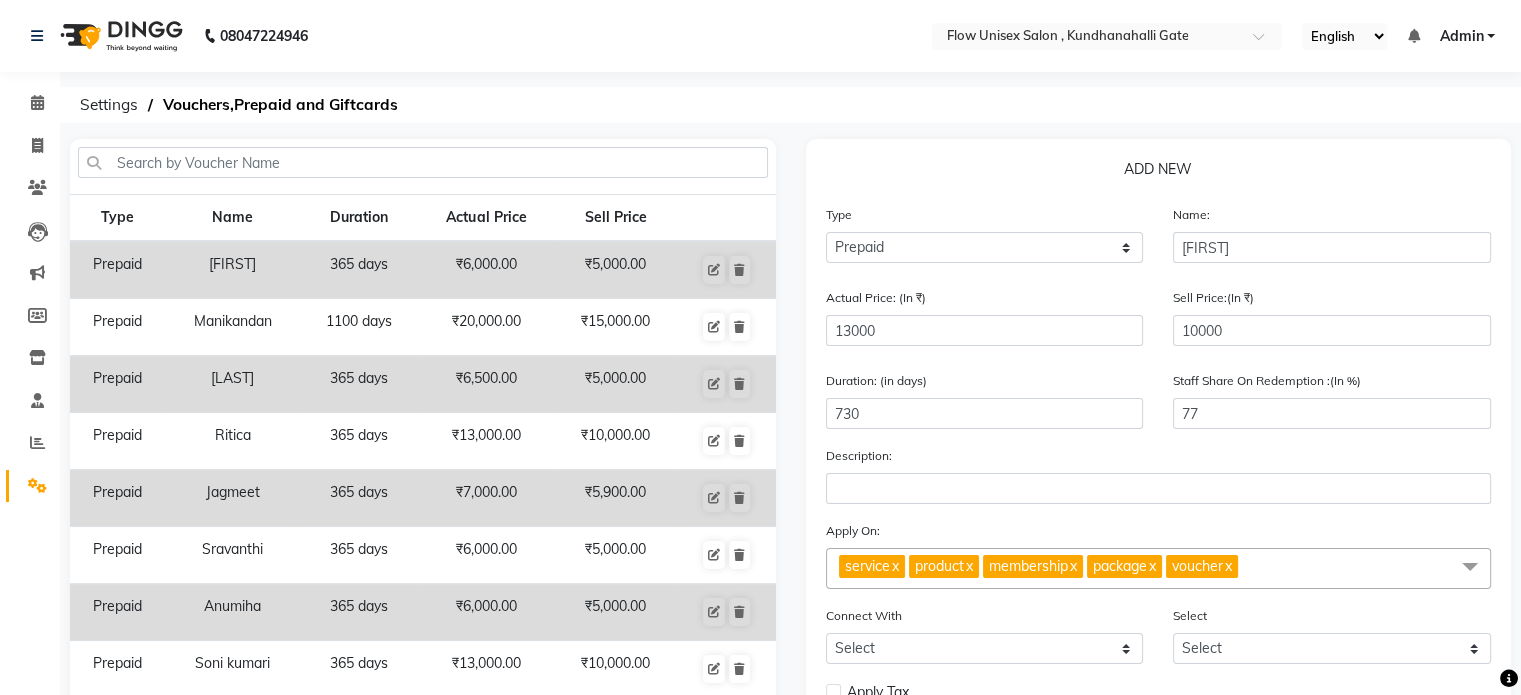 click 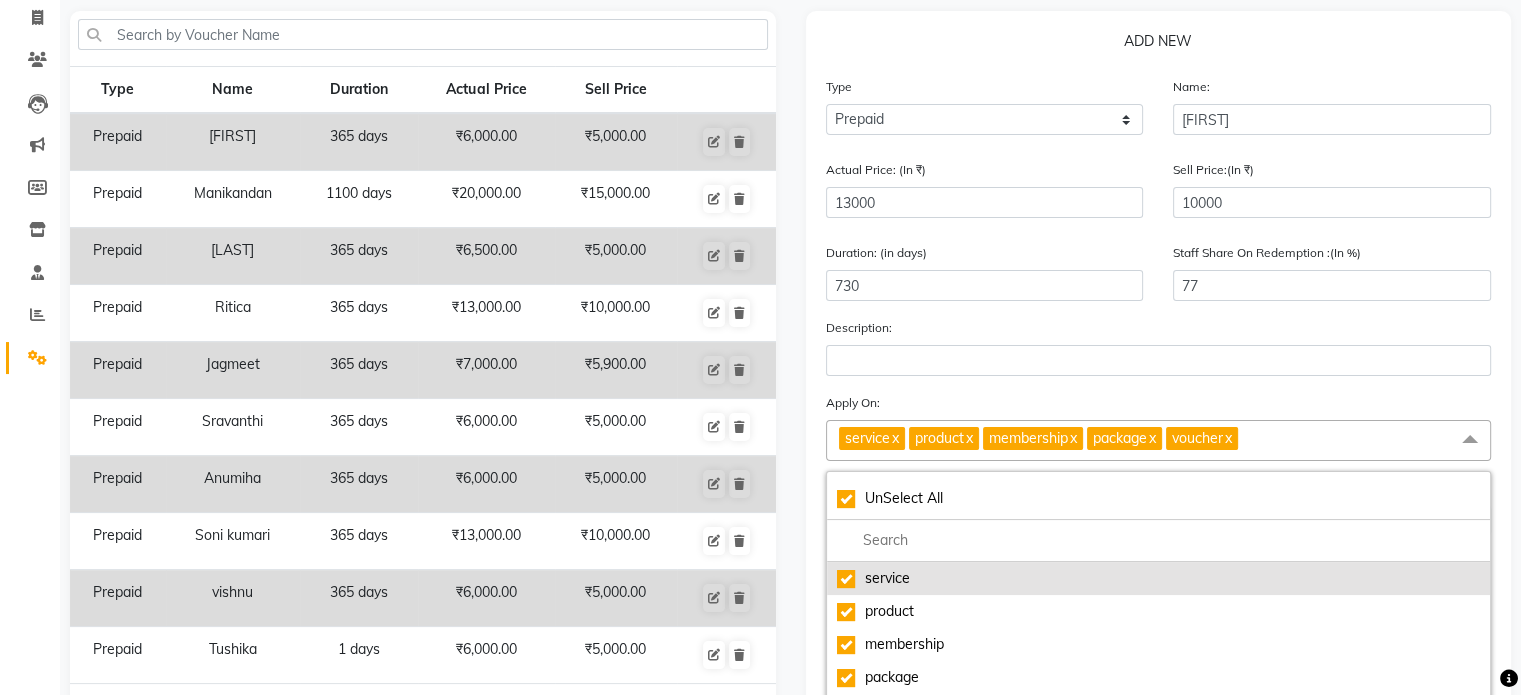 scroll, scrollTop: 236, scrollLeft: 0, axis: vertical 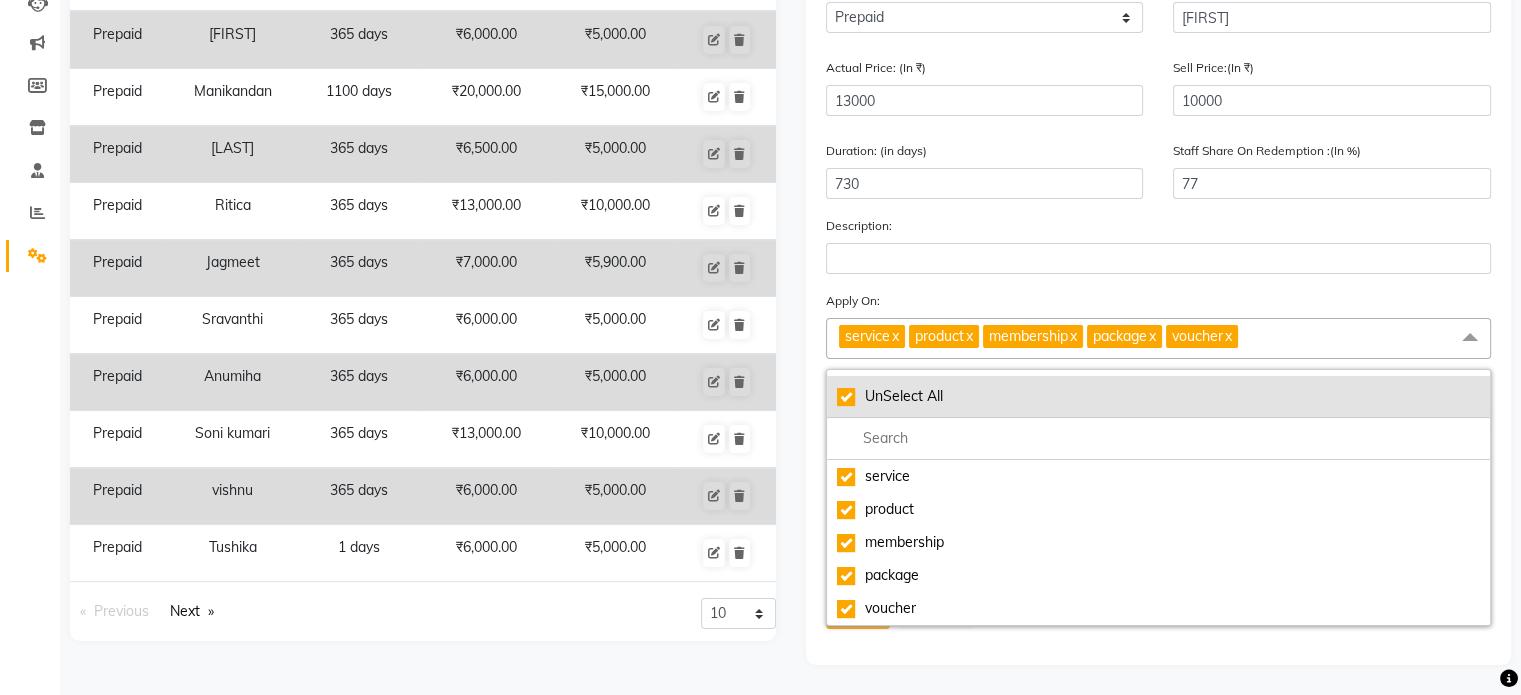 click on "UnSelect All" 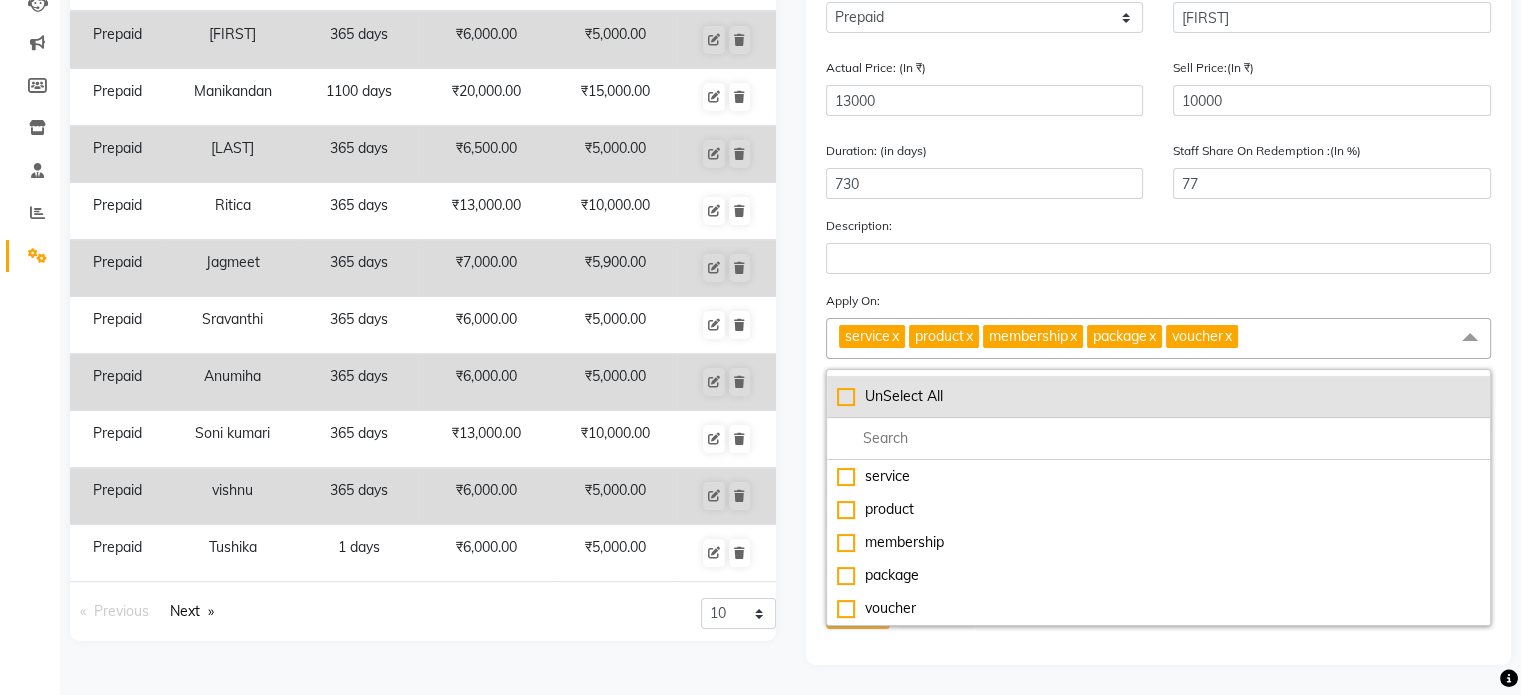 checkbox on "false" 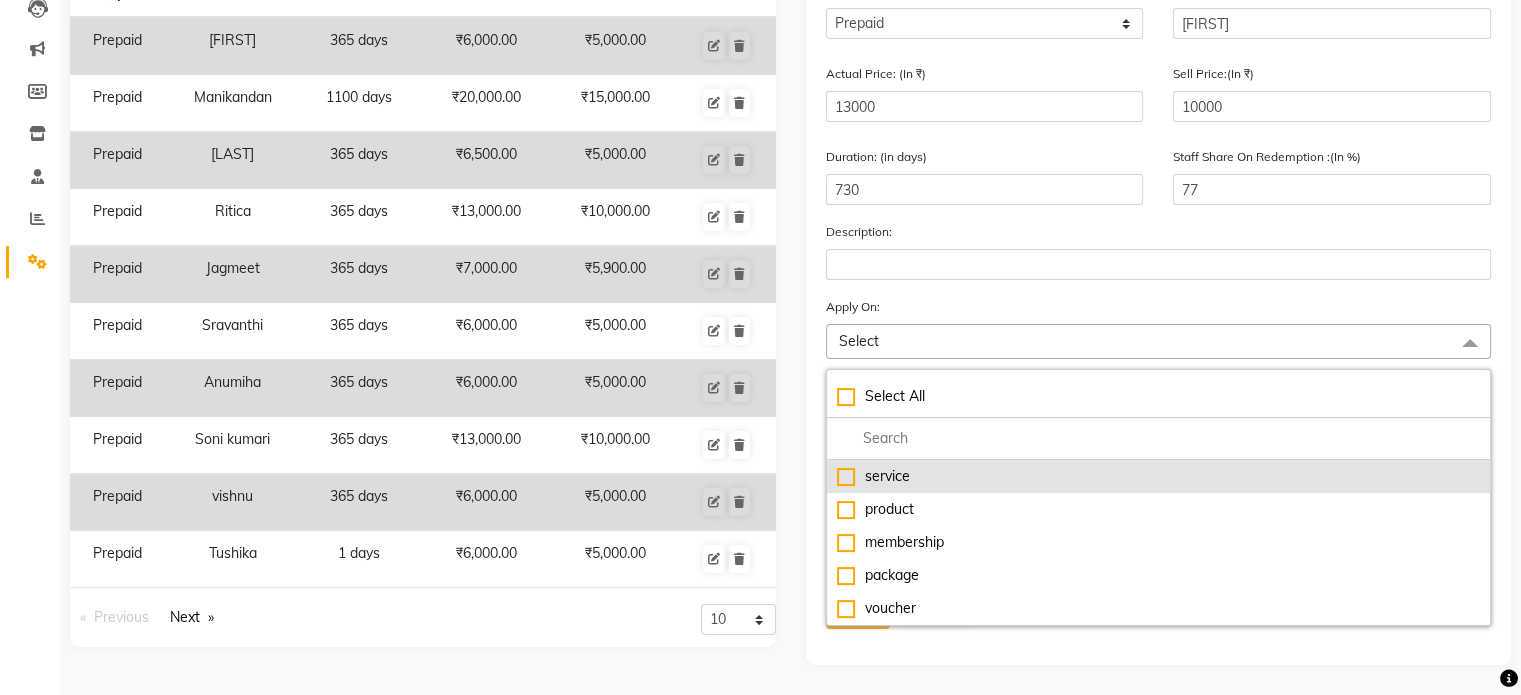 click on "service" 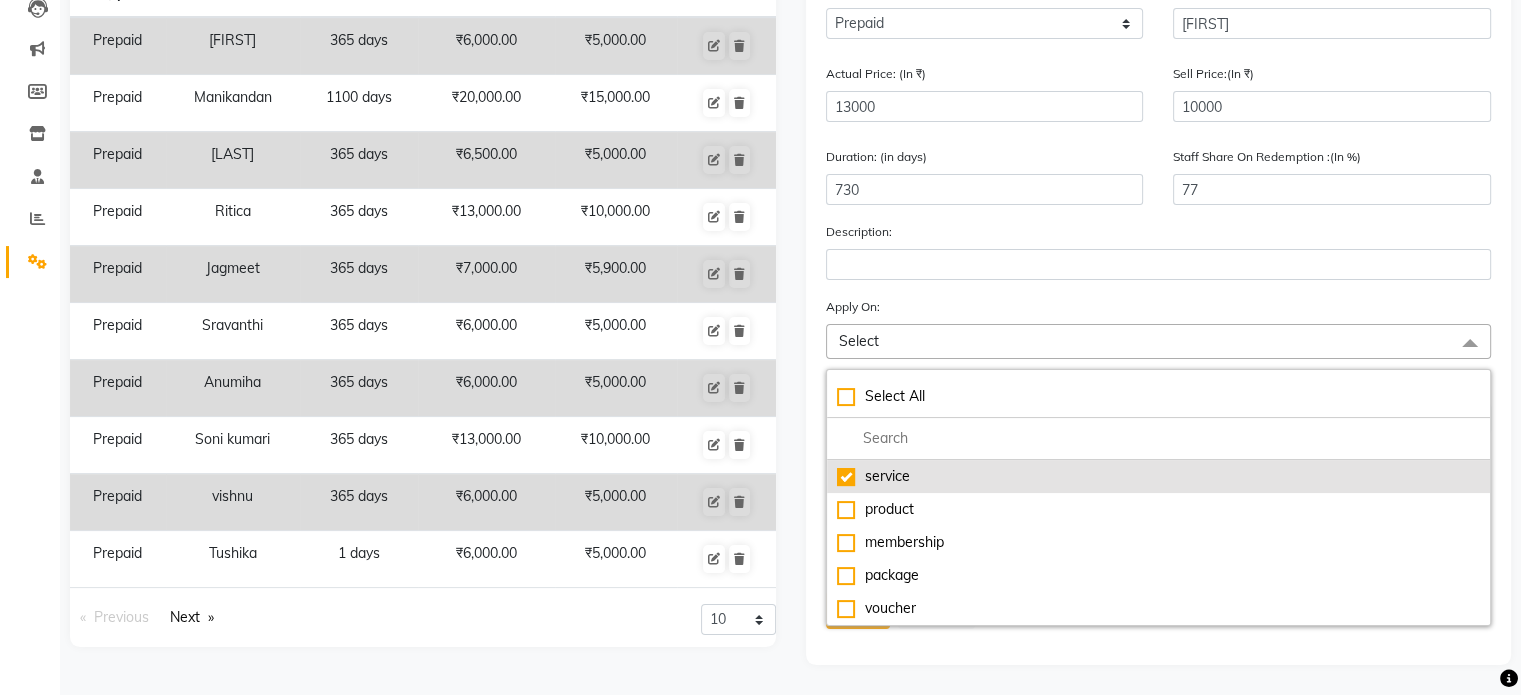 checkbox on "true" 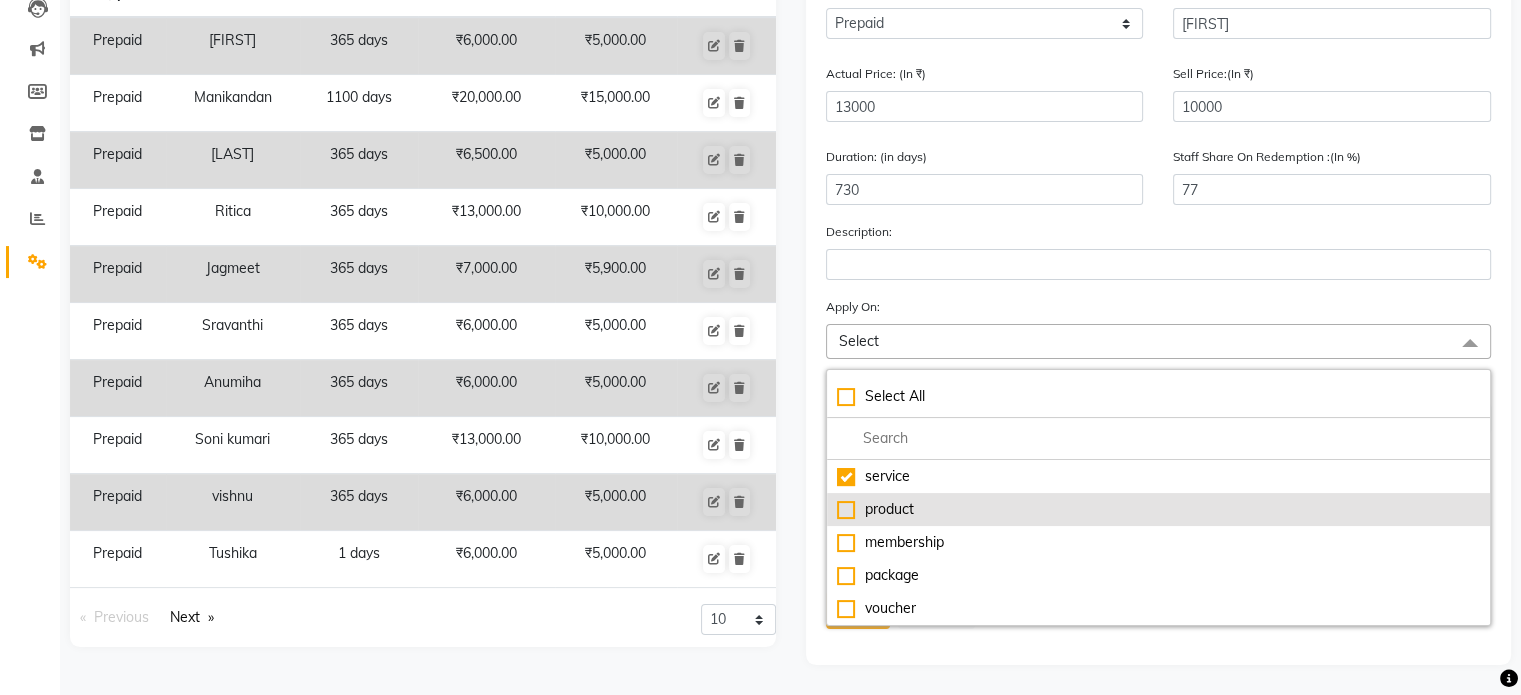 scroll, scrollTop: 236, scrollLeft: 0, axis: vertical 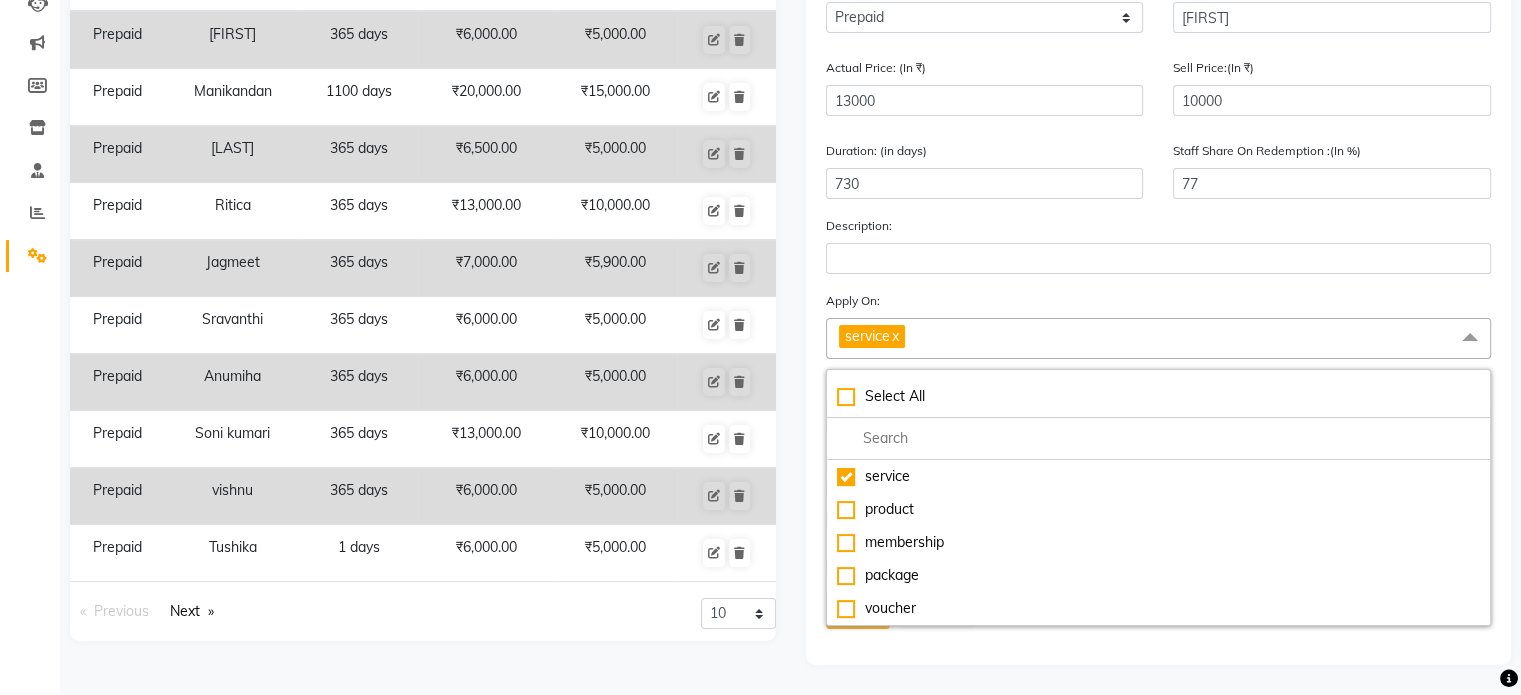 click on "ADD NEW  Type Select Type Voucher Prepaid Gift Card Name: Akankhya Actual Price: (In ₹) 13000 Sell Price:(In ₹) 10000 Duration: (in days) 730 Staff Share On Redemption :(In %) 77 Description: Apply On: service  x Select All service product membership package voucher Connect With Select Membership Package Select Select Apply Tax Redeem On Total  (Default On Net Value) Expire Prepaid on end date  (Default when completely consumed ) Visible to all locations  Save   Cancel" 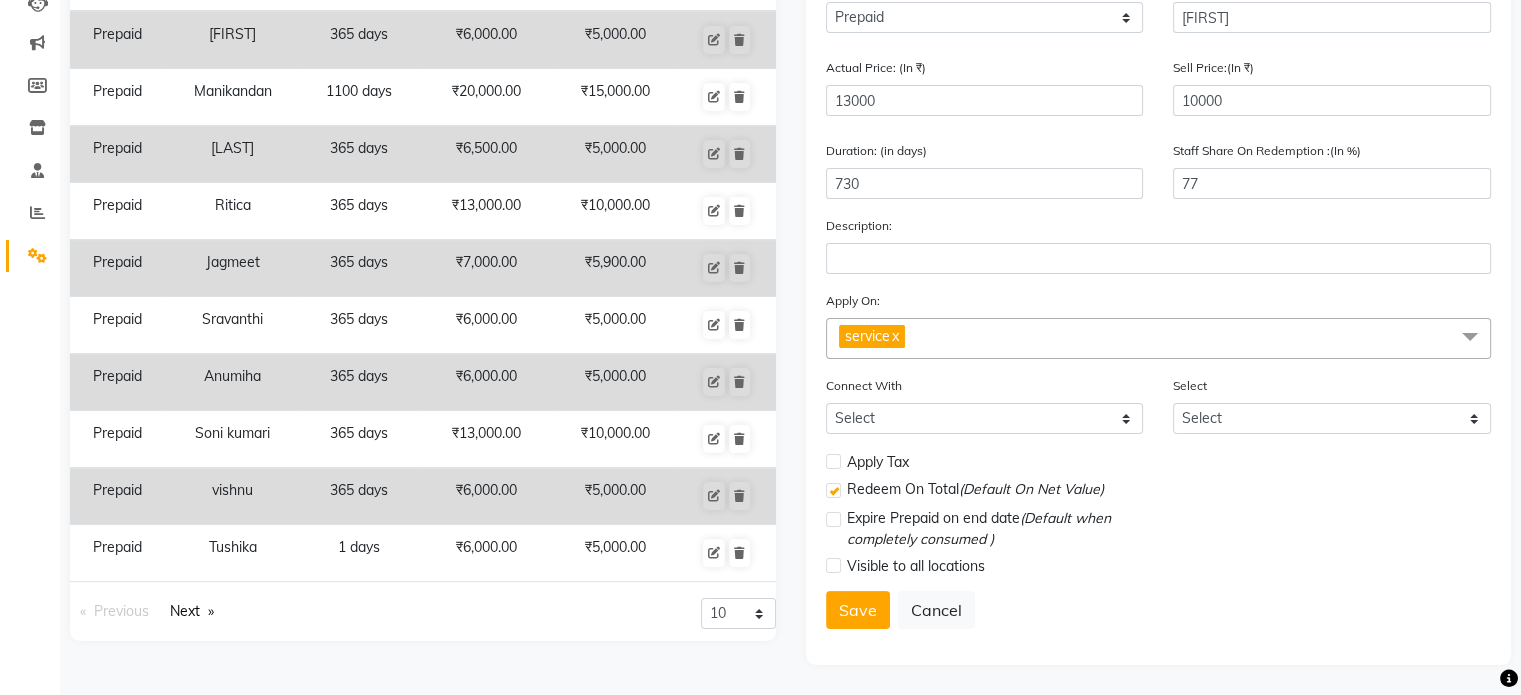 click on "Save   Cancel" 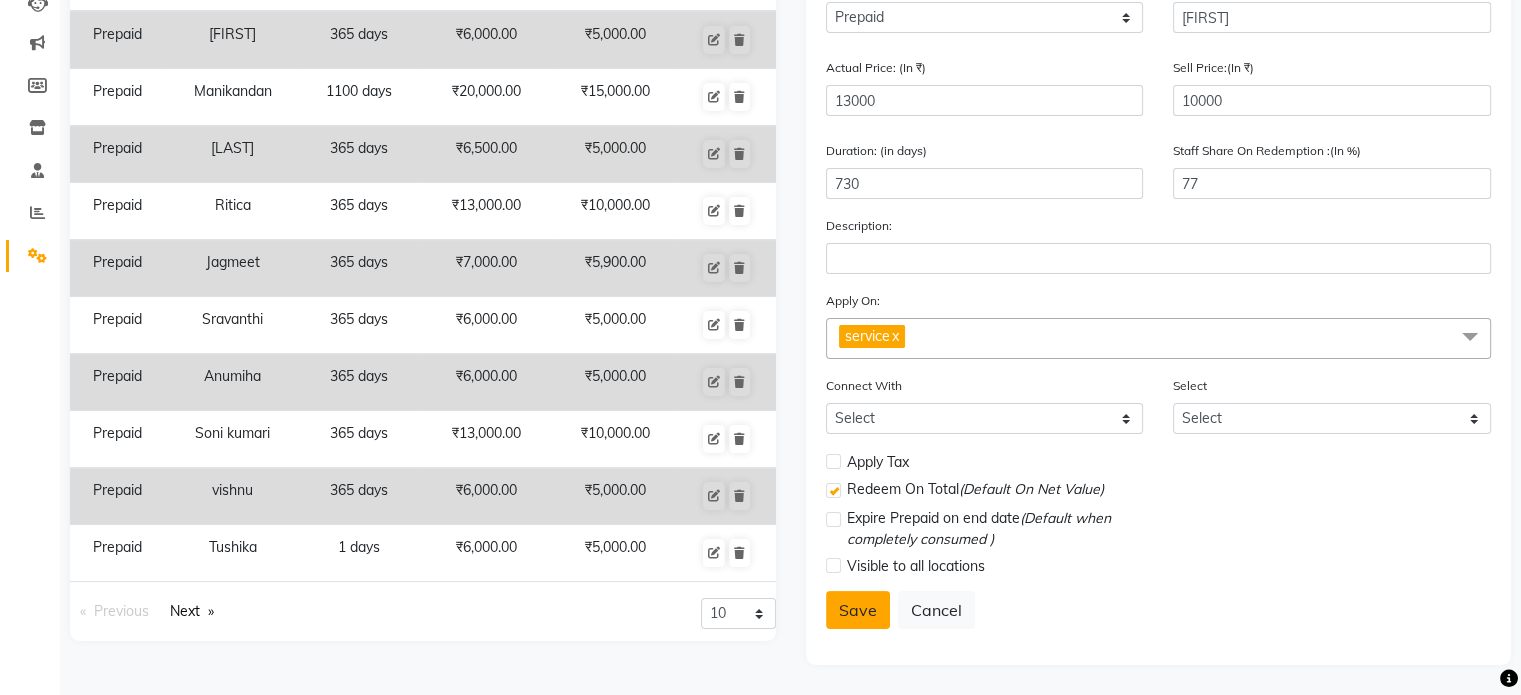 click on "Save" 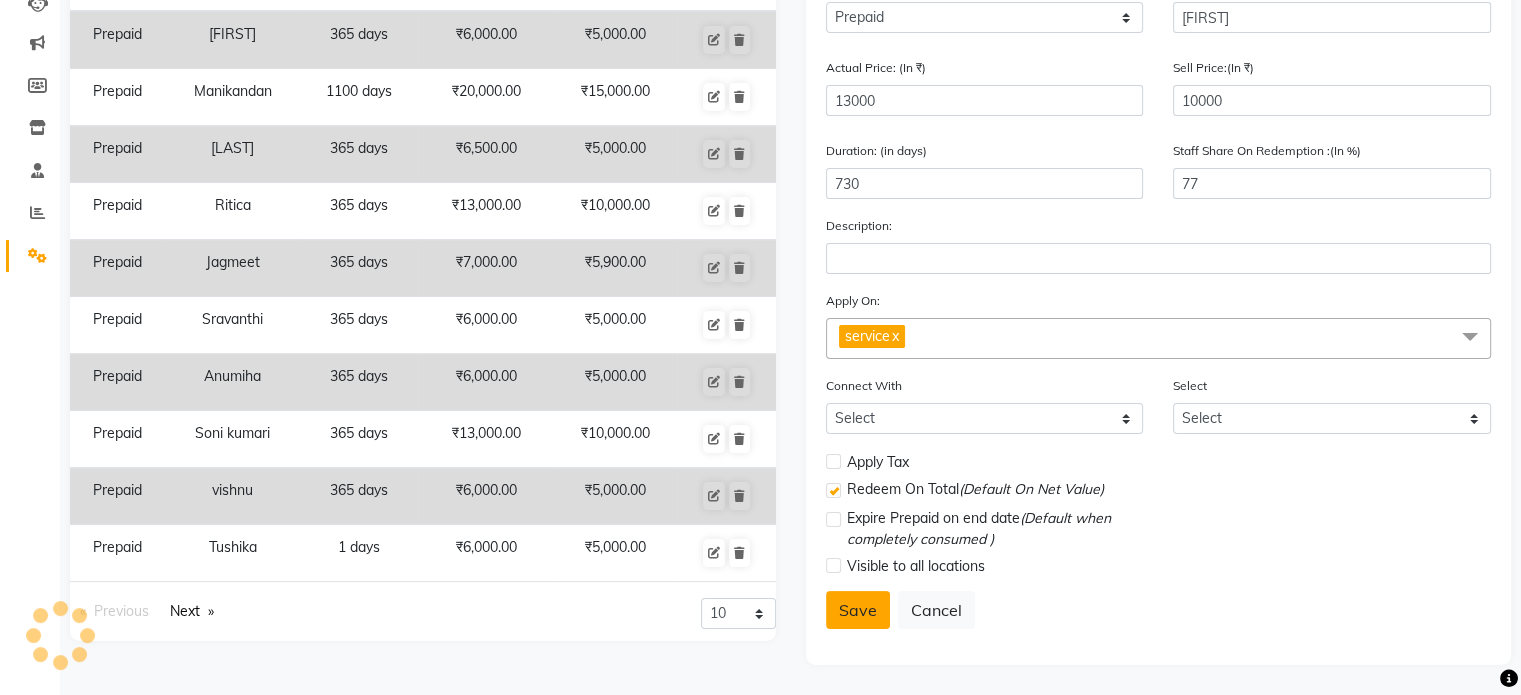 select 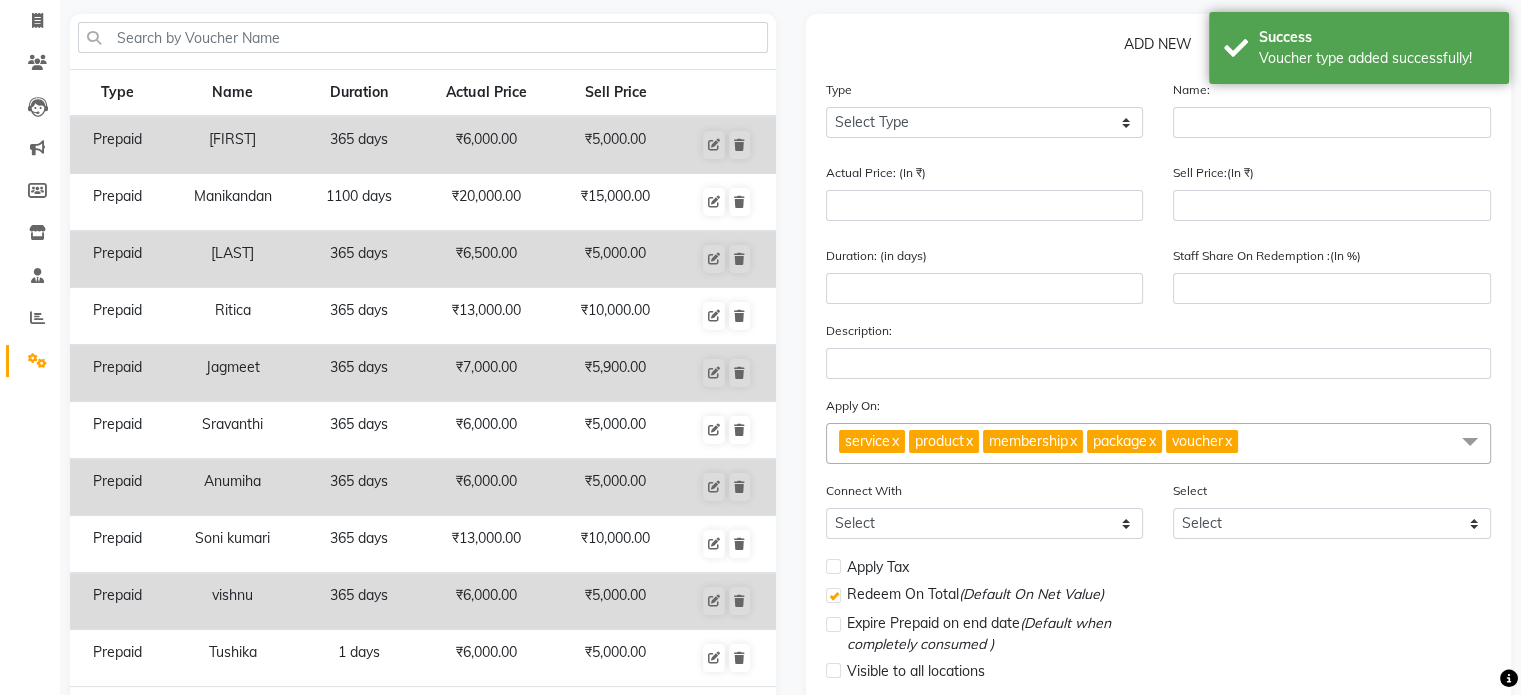 scroll, scrollTop: 0, scrollLeft: 0, axis: both 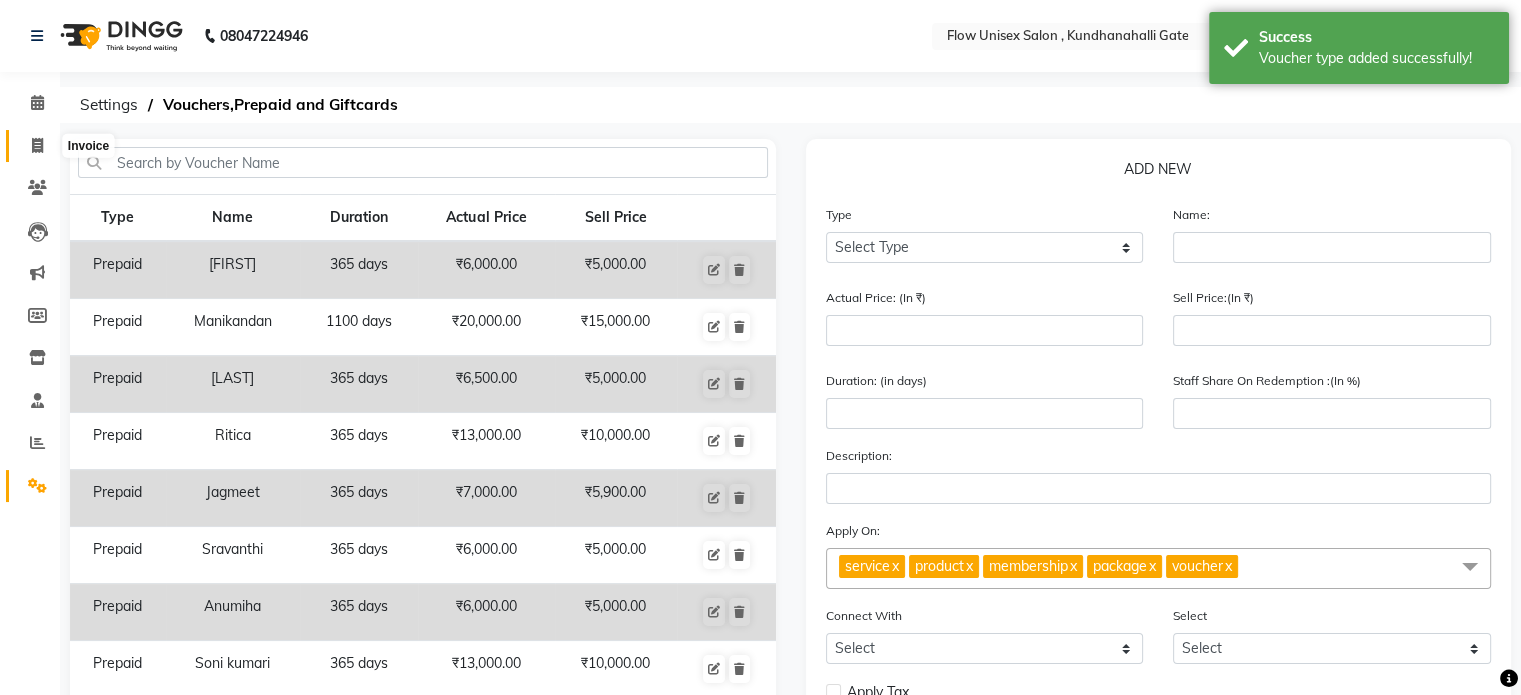 click 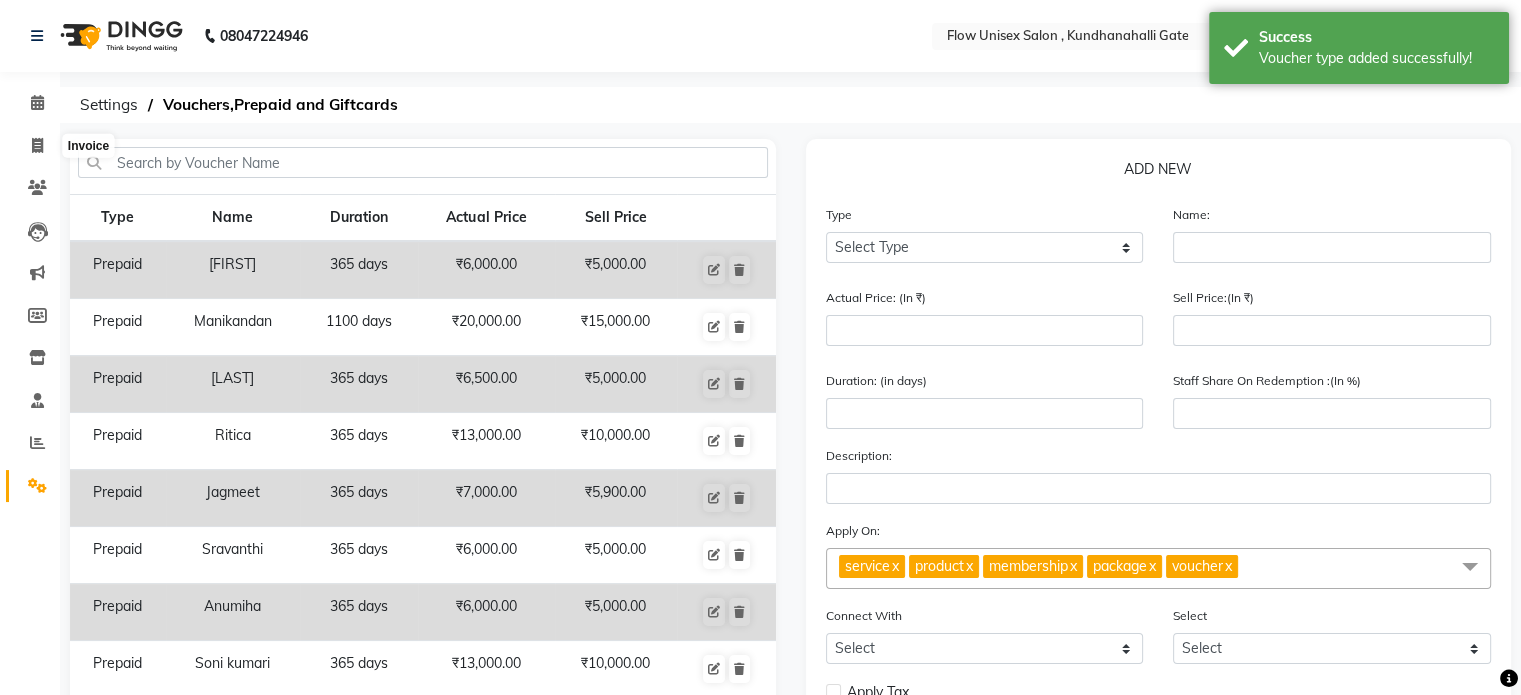 select on "service" 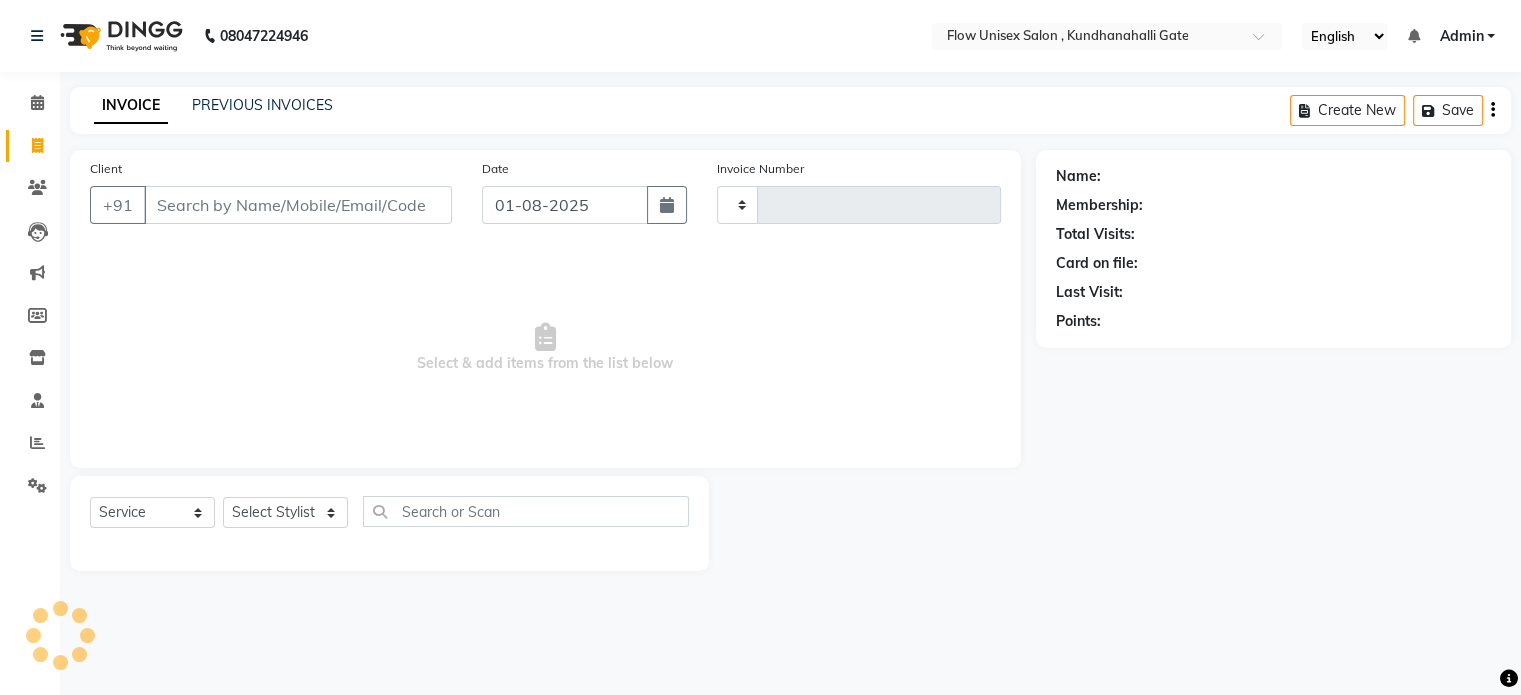 type on "4515" 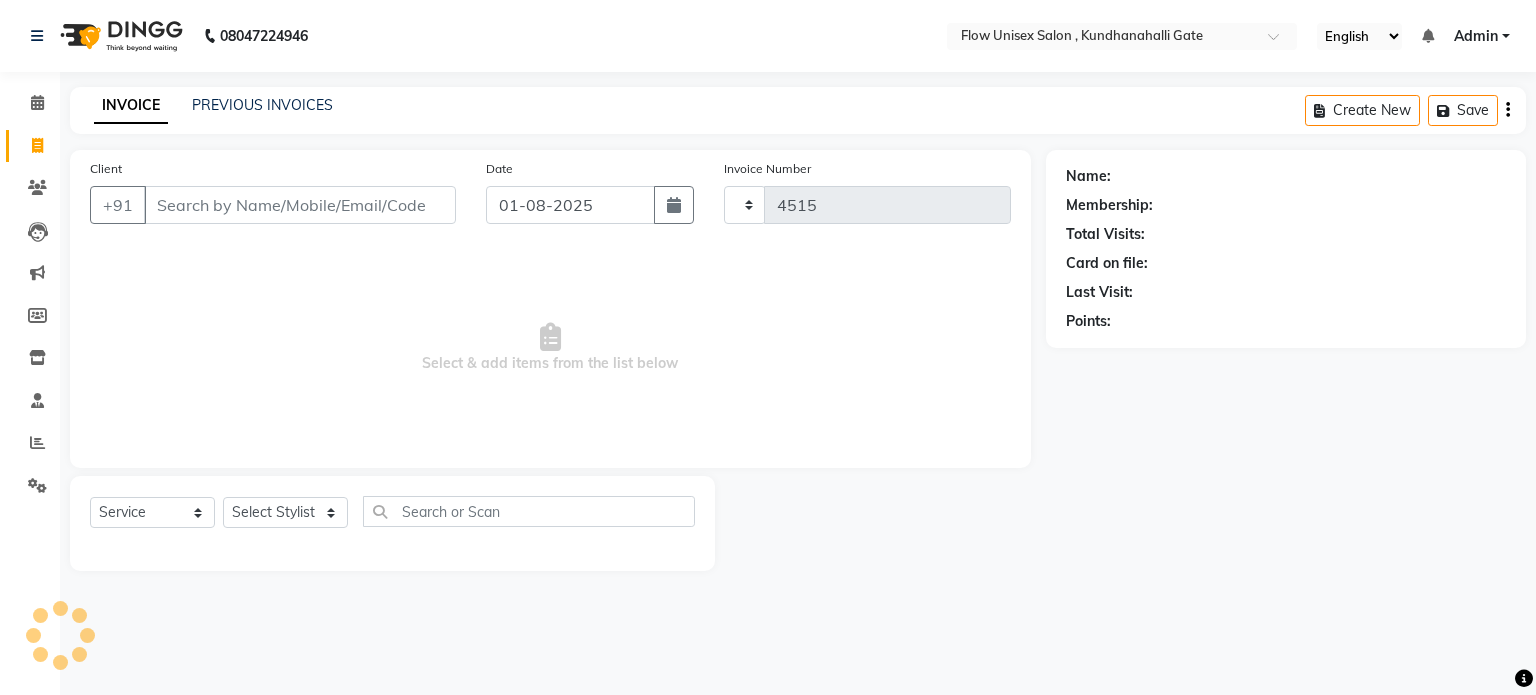 select on "5875" 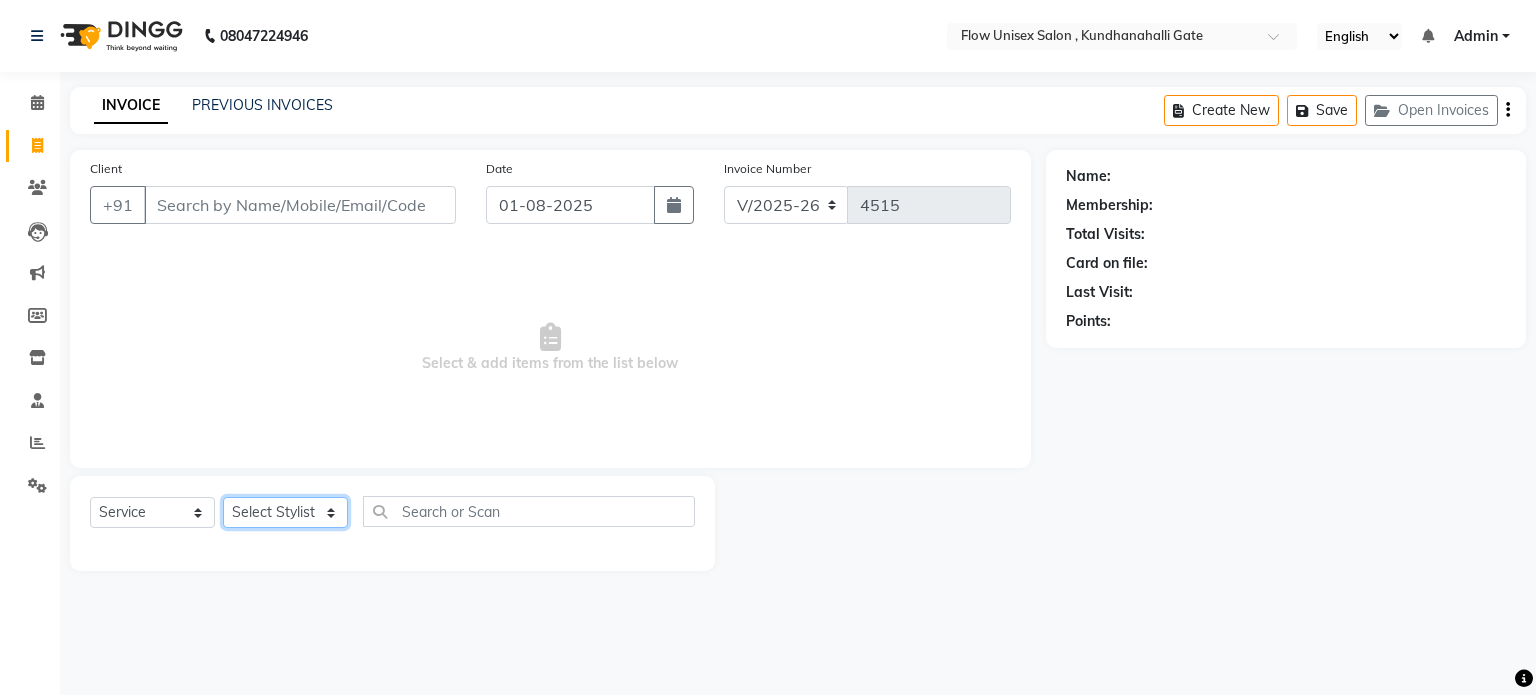 click on "Select Stylist anjana debbarma arman Deepa emlen jaseem Kishore Manjila monika debbarma Mustafa Nijamuddin Salmani Saluka Rai Sonu khan Thapa Geeta udhaya kumar M Vishnu Bhati" 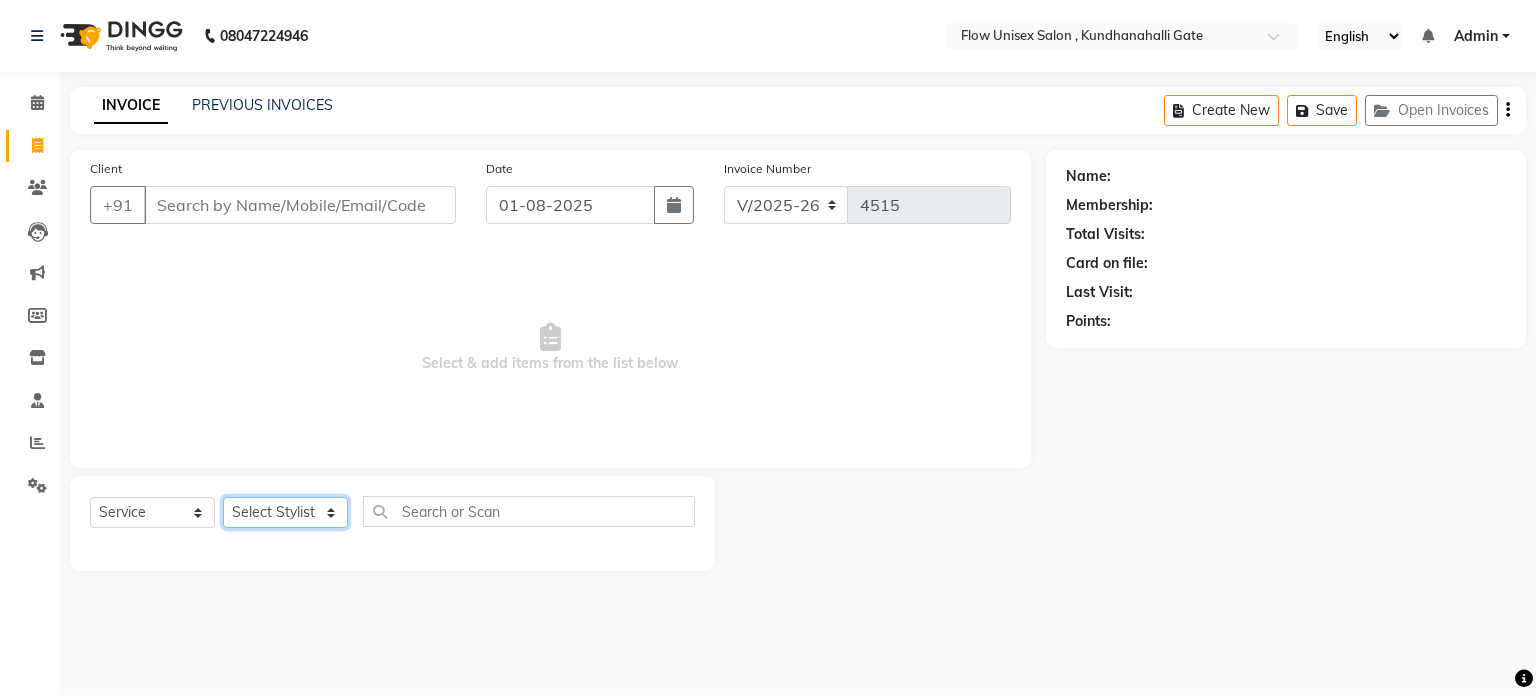 select on "49275" 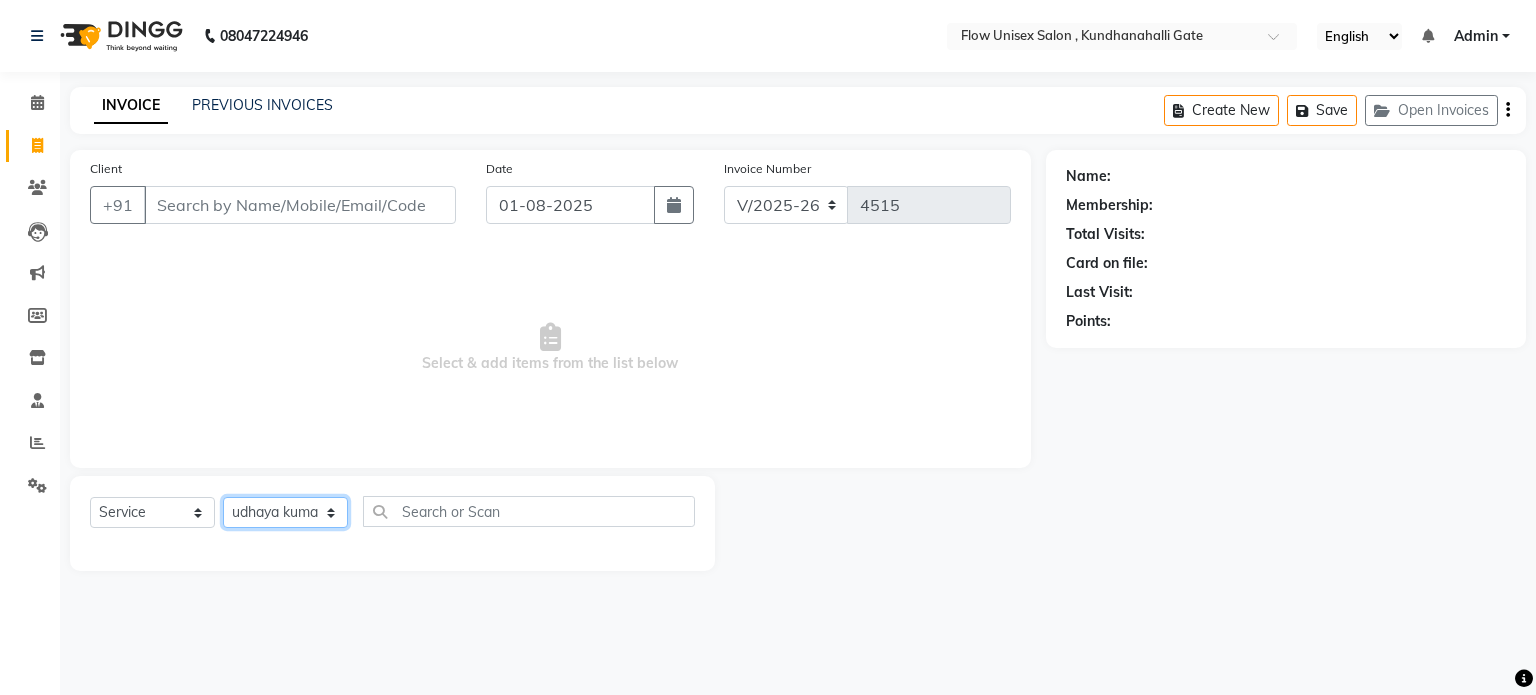 click on "Select Stylist anjana debbarma arman Deepa emlen jaseem Kishore Manjila monika debbarma Mustafa Nijamuddin Salmani Saluka Rai Sonu khan Thapa Geeta udhaya kumar M Vishnu Bhati" 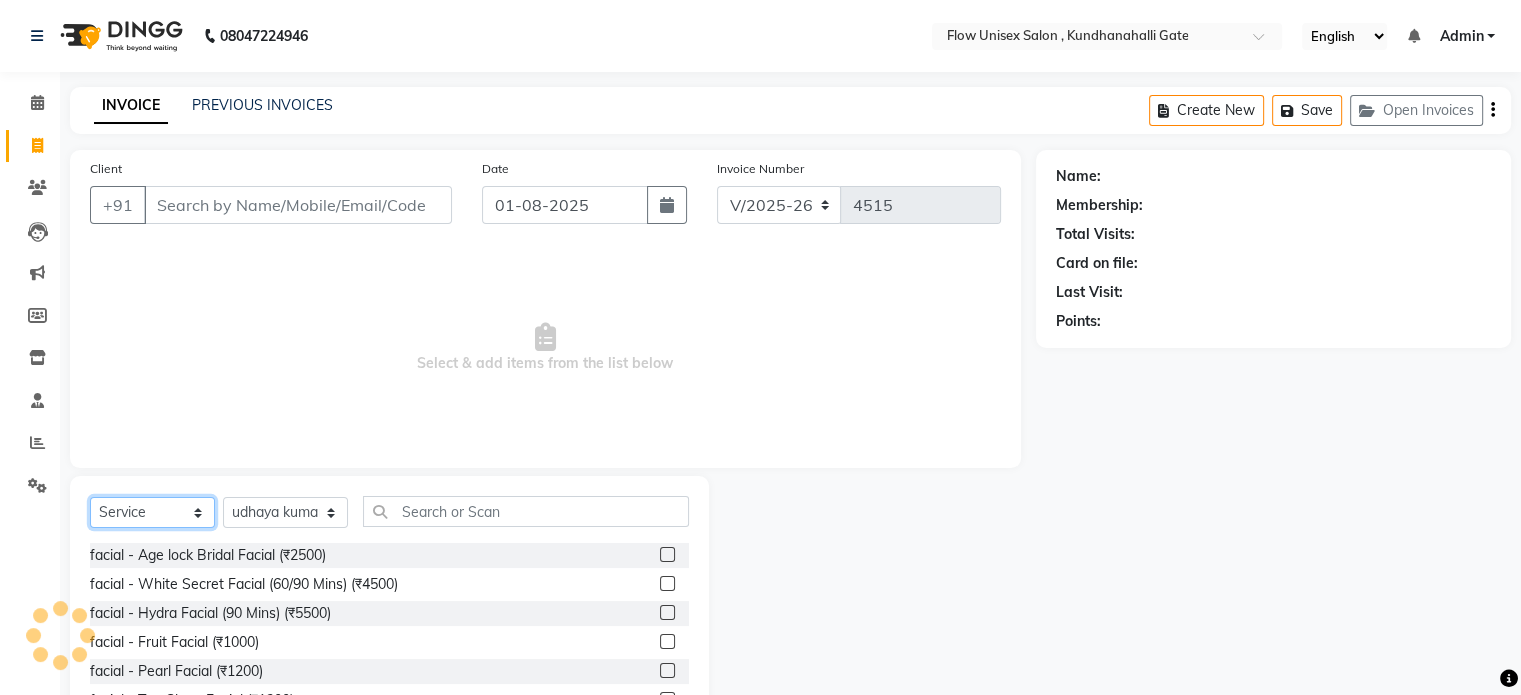click on "Select  Service  Product  Membership  Package Voucher Prepaid Gift Card" 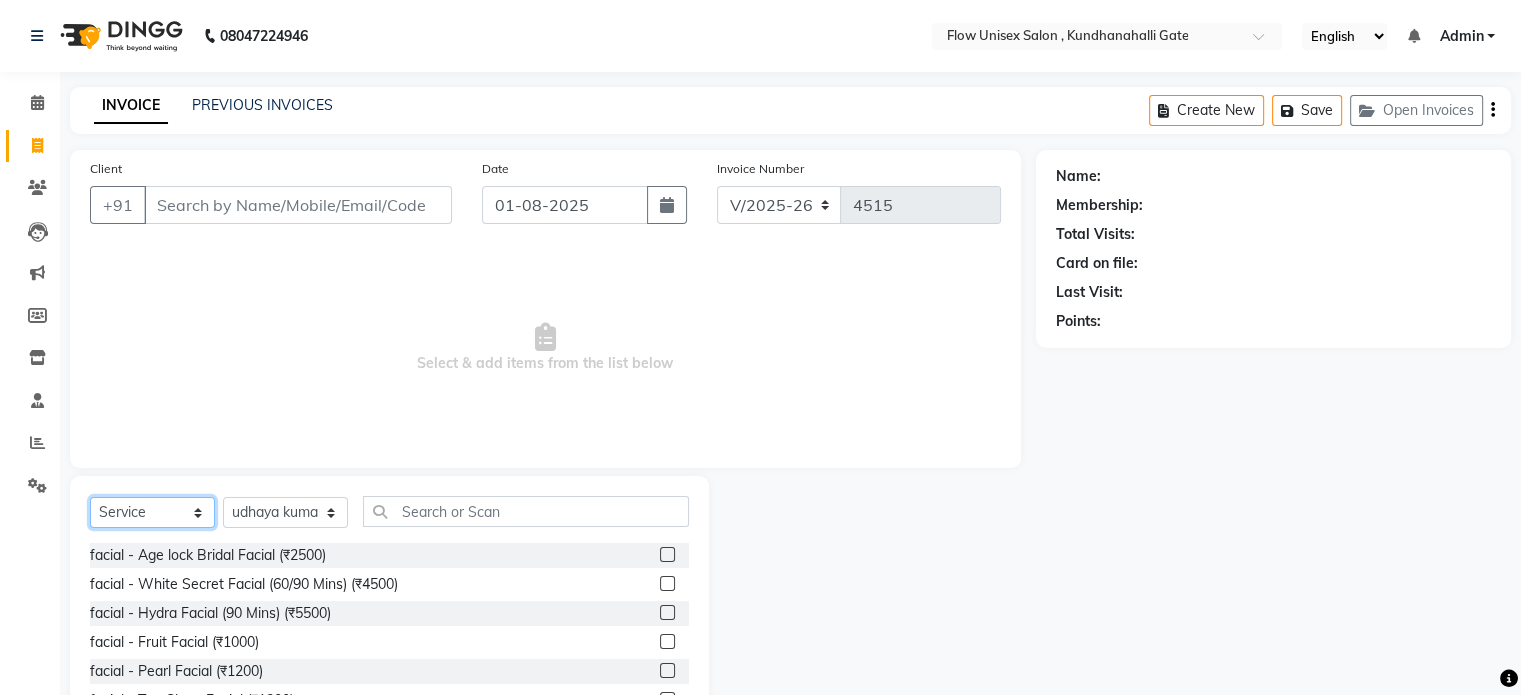 select on "P" 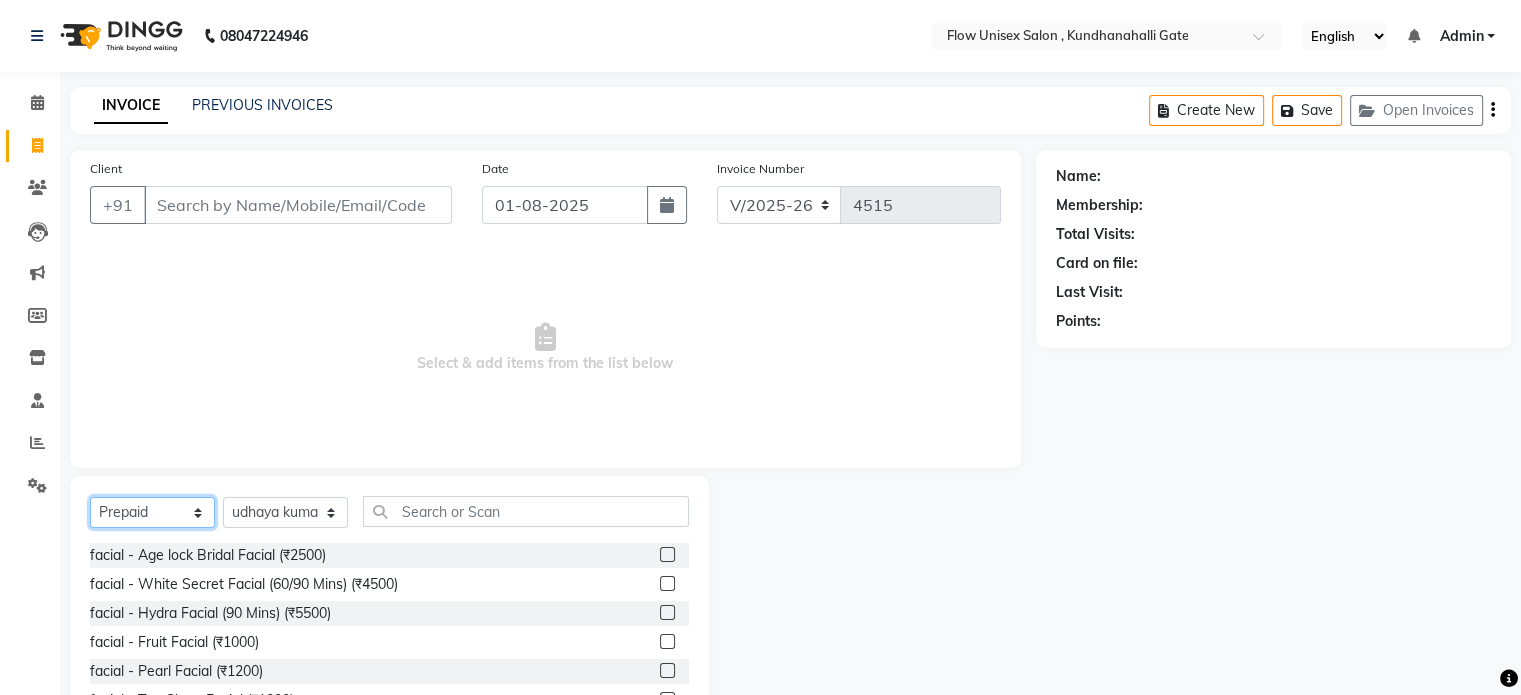 click on "Select  Service  Product  Membership  Package Voucher Prepaid Gift Card" 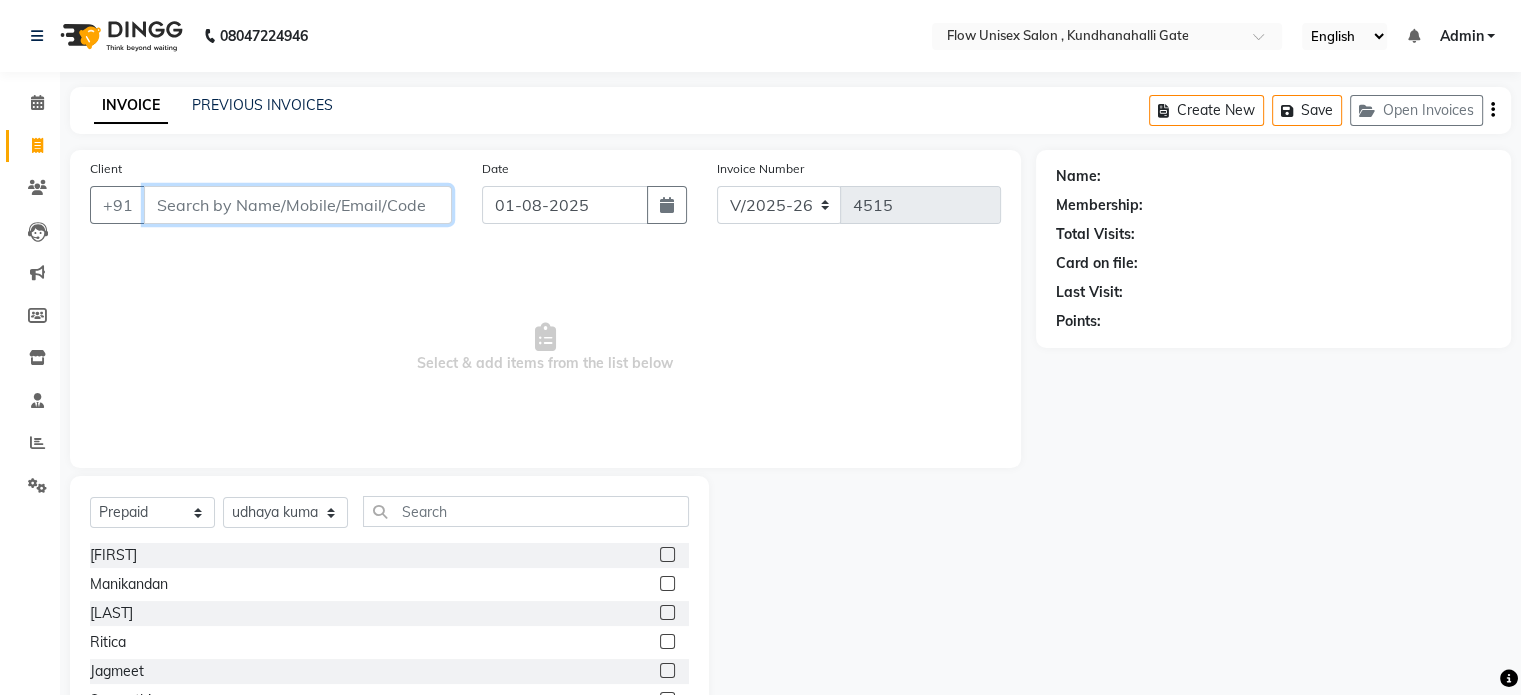 click on "Client" at bounding box center (298, 205) 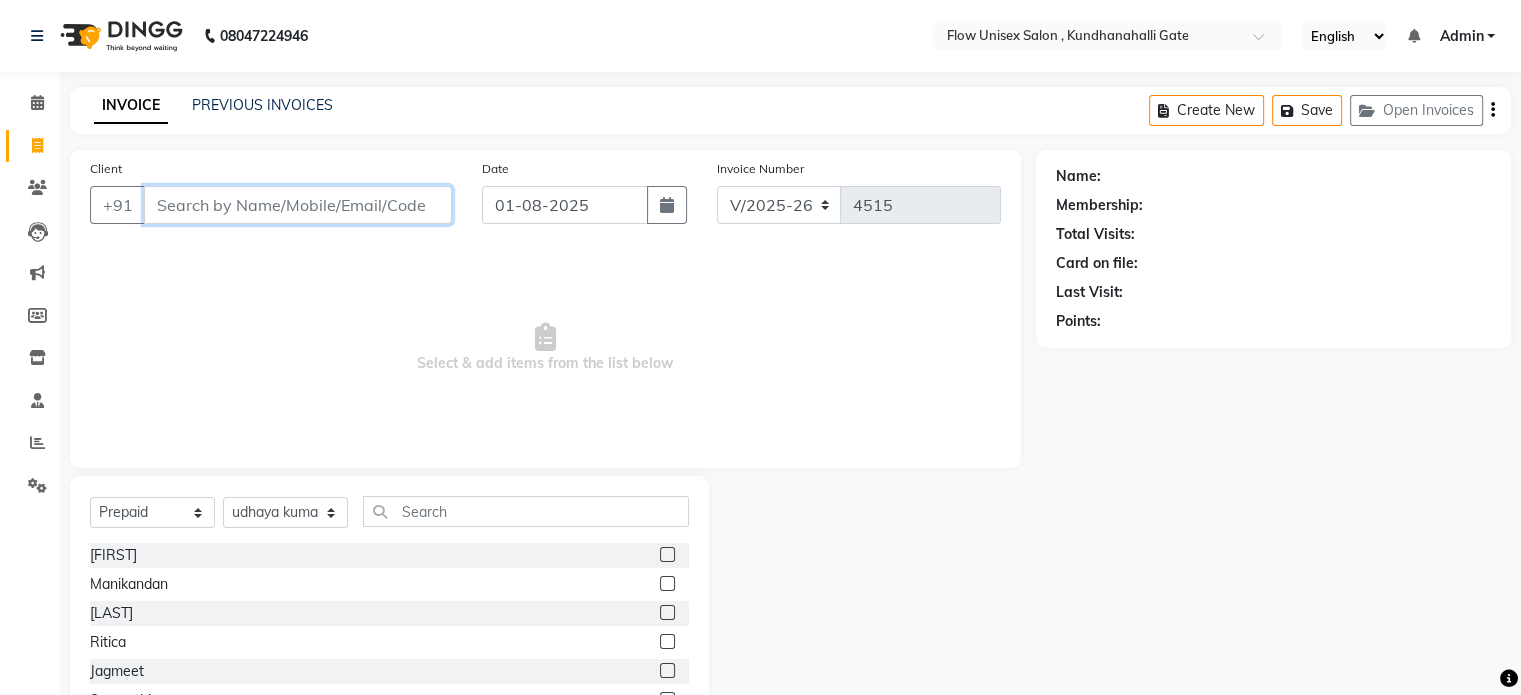 paste on "9583637375" 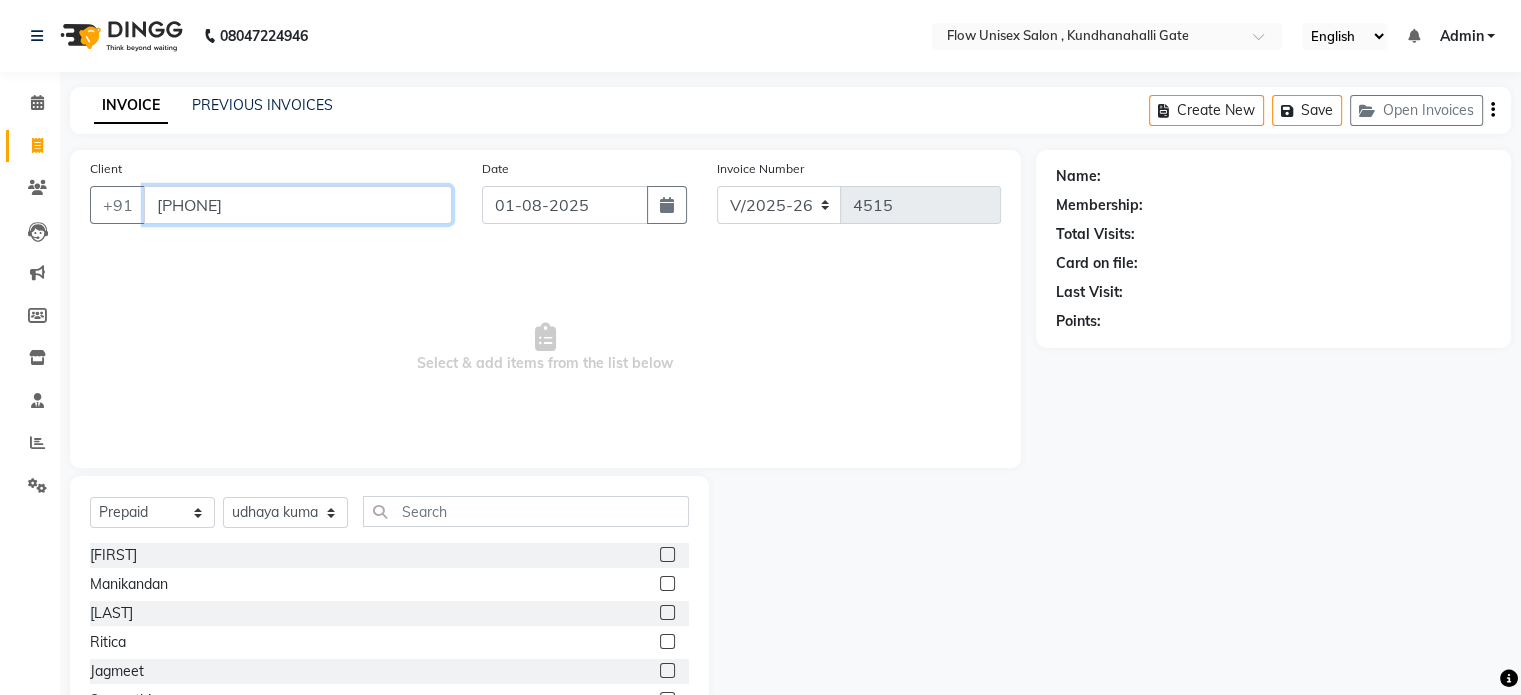 type on "9583637375" 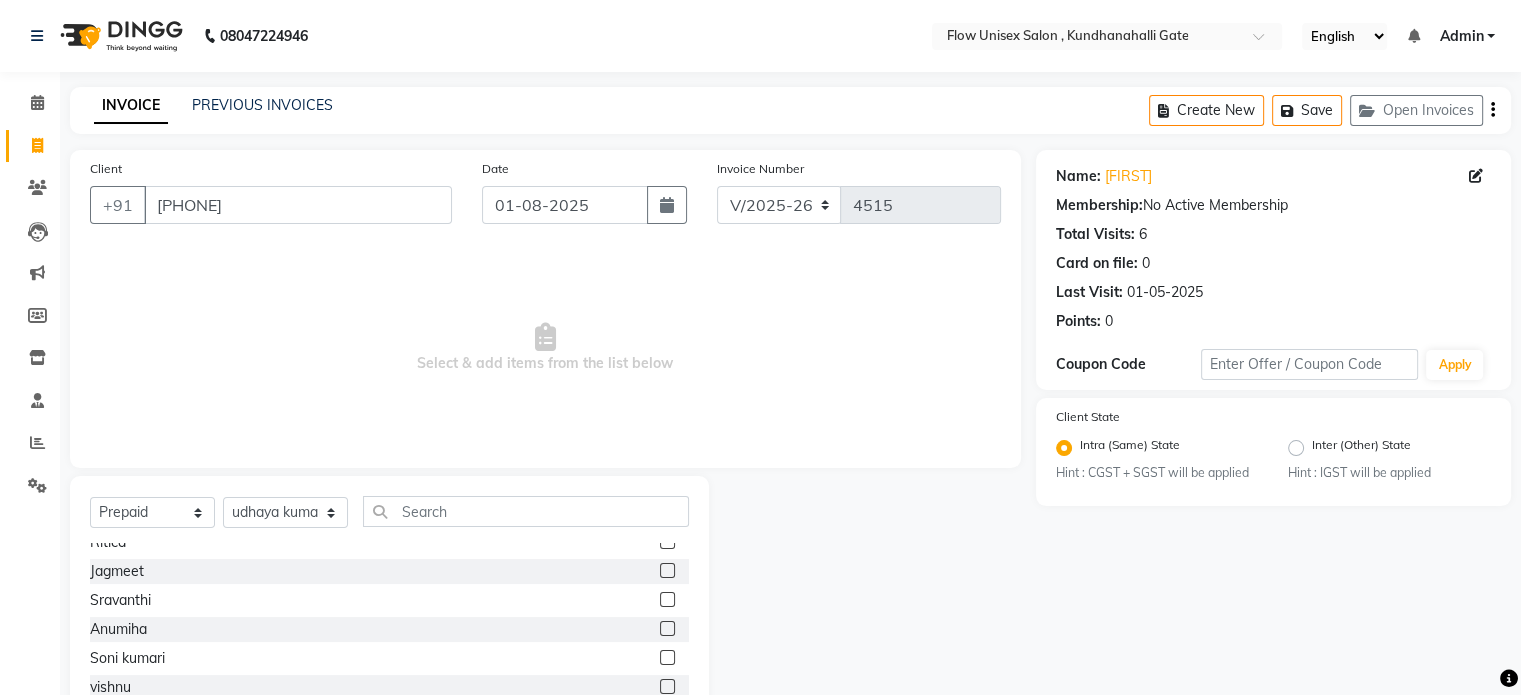 scroll, scrollTop: 200, scrollLeft: 0, axis: vertical 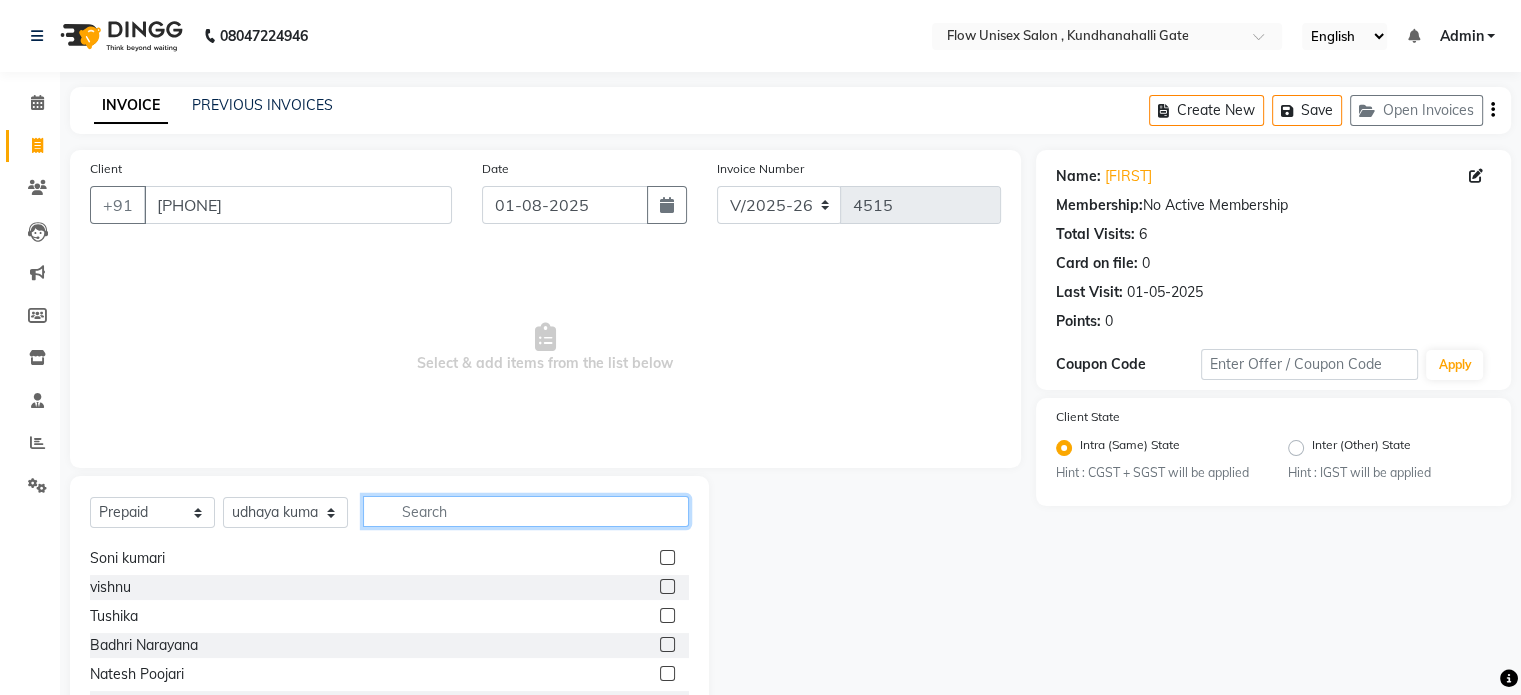 click 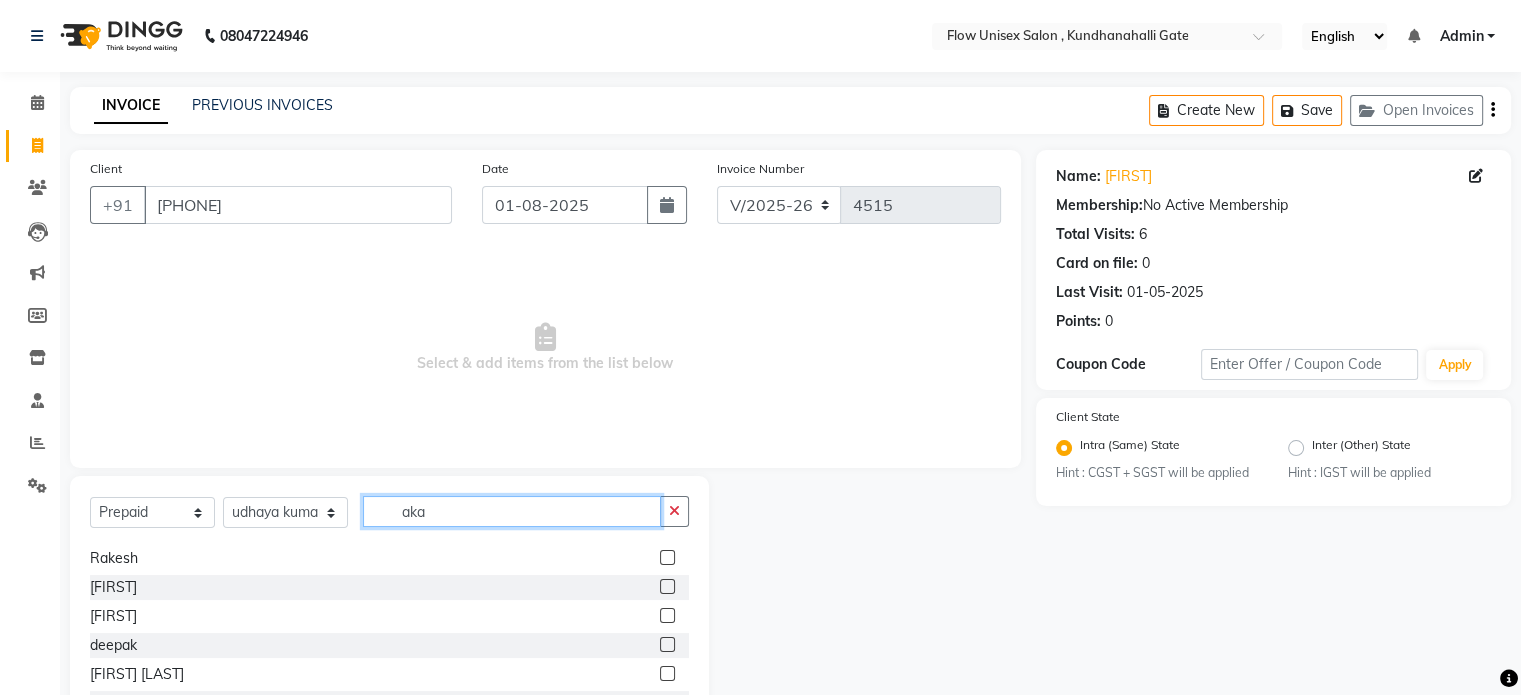 scroll, scrollTop: 0, scrollLeft: 0, axis: both 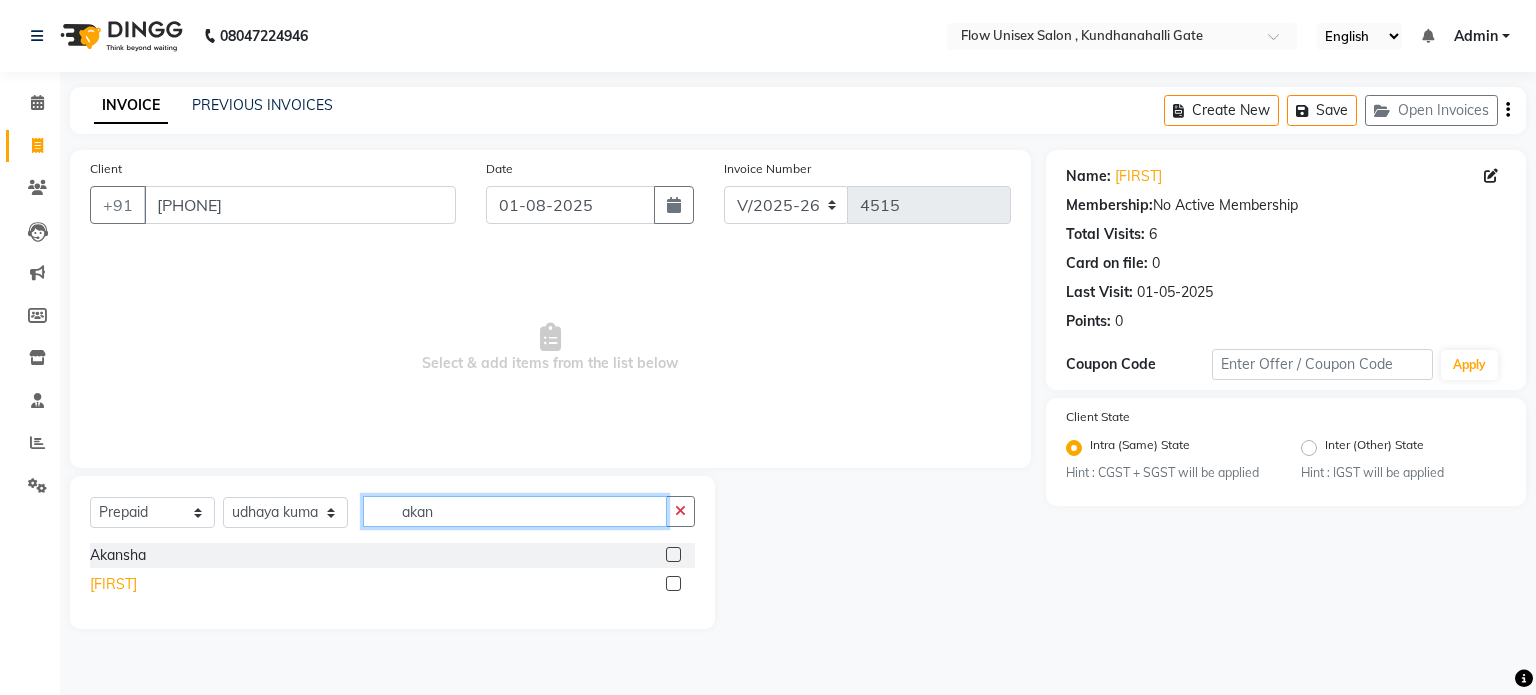 type on "akan" 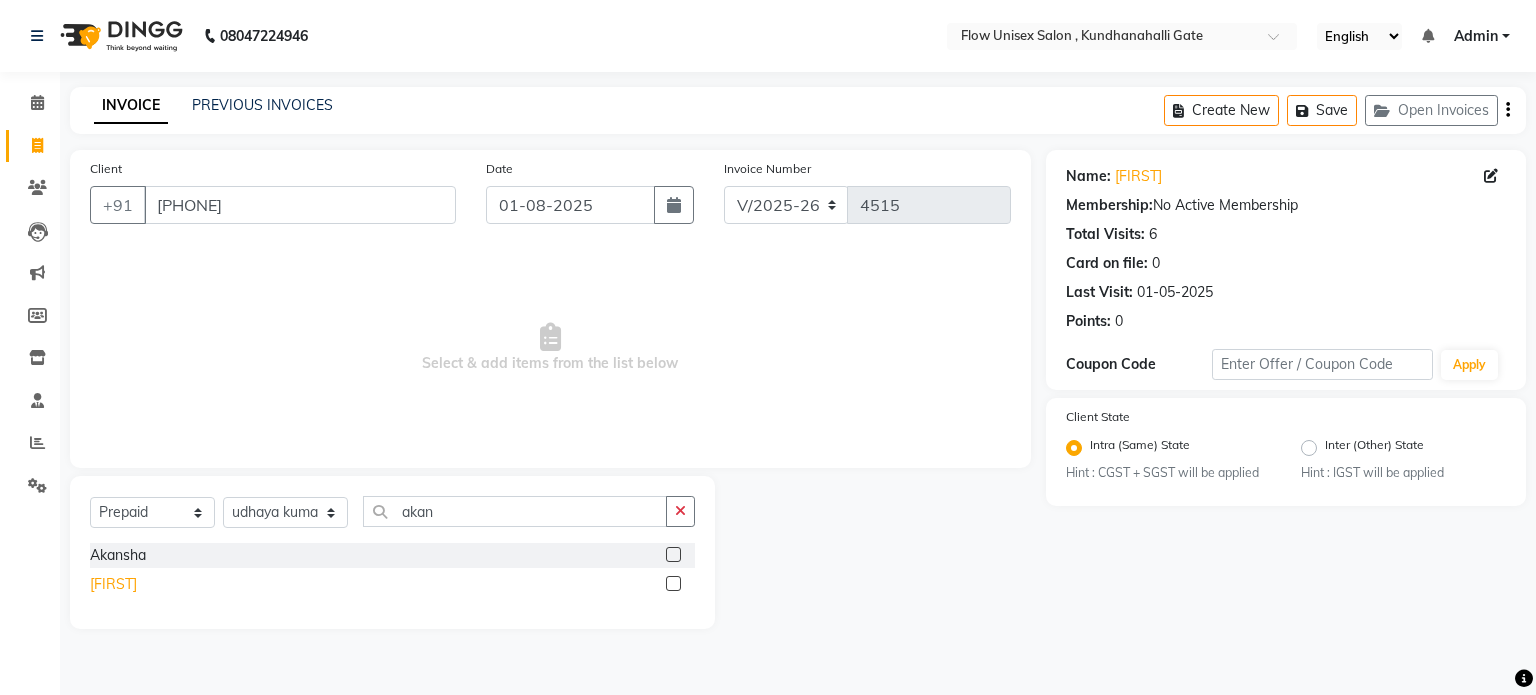 click on "Akankhya" 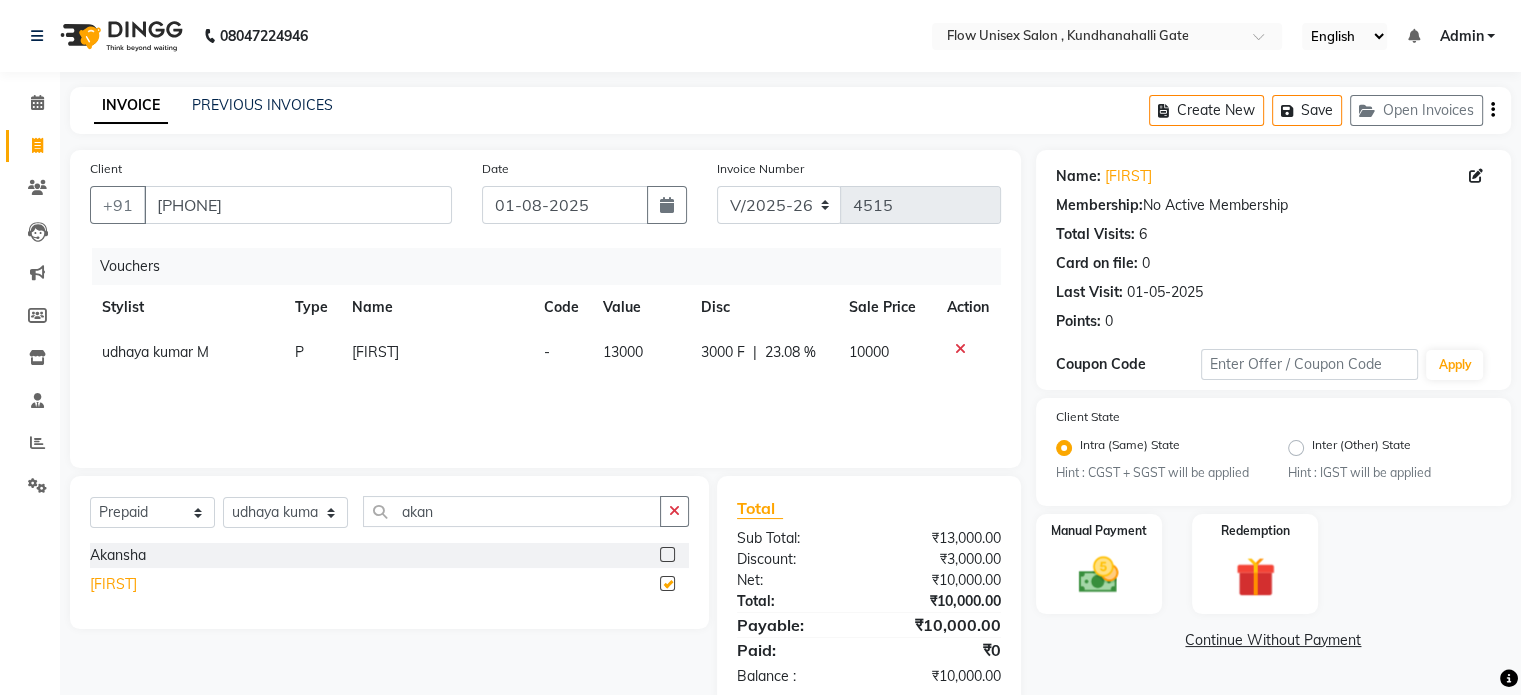 checkbox on "false" 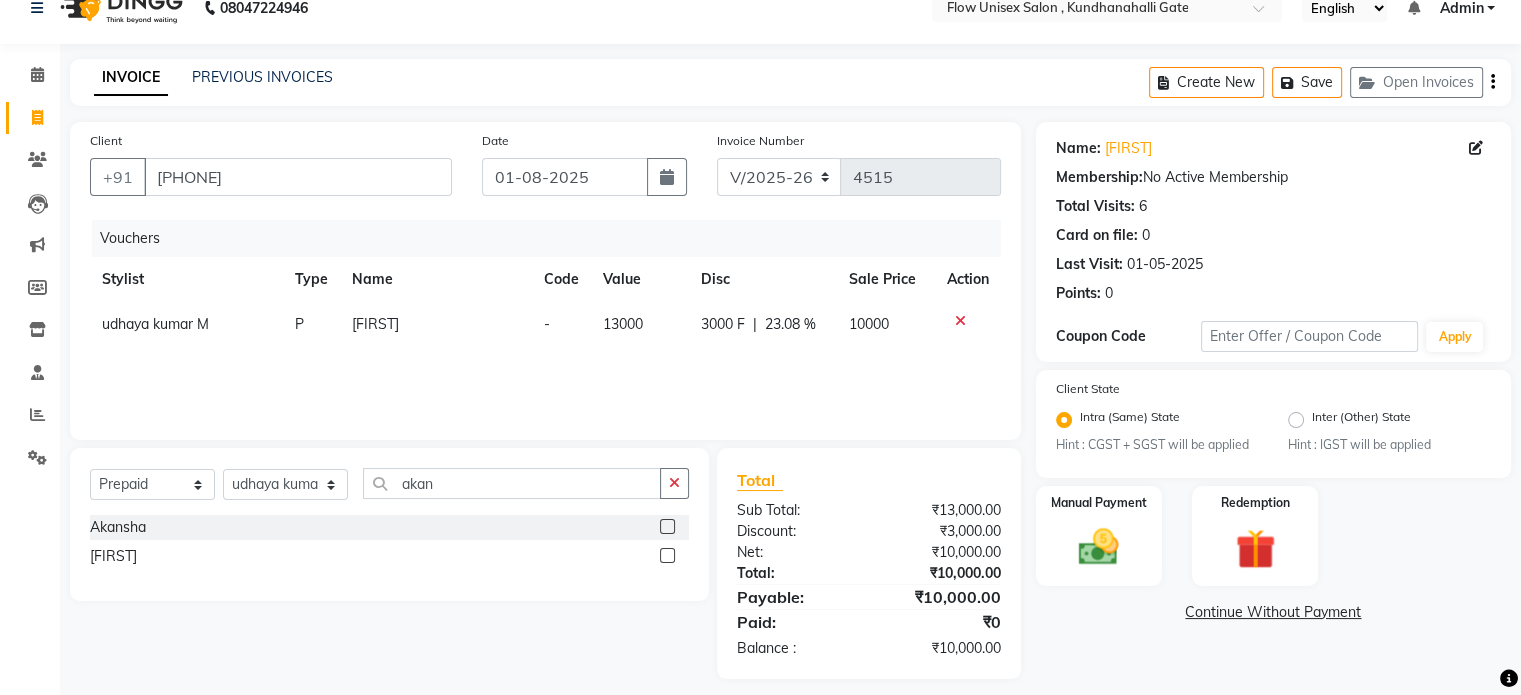scroll, scrollTop: 42, scrollLeft: 0, axis: vertical 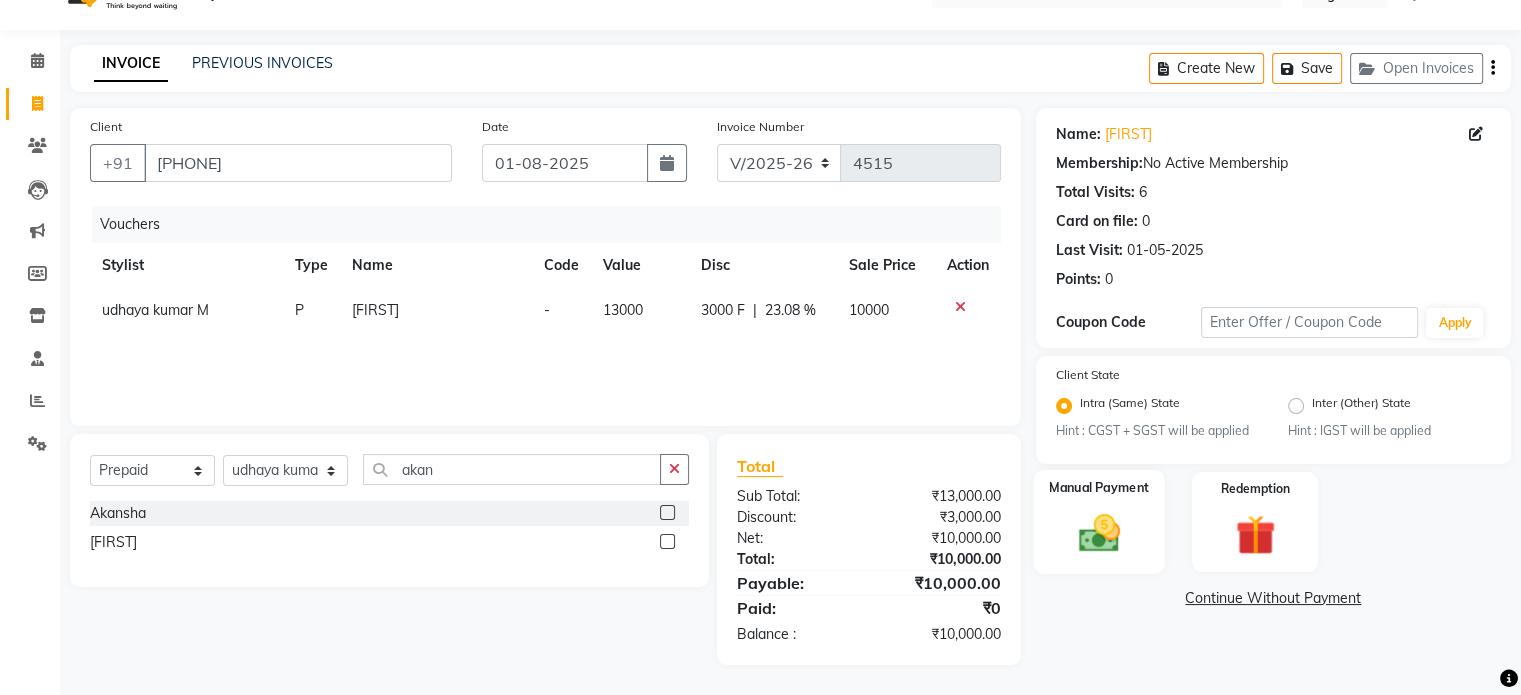 click 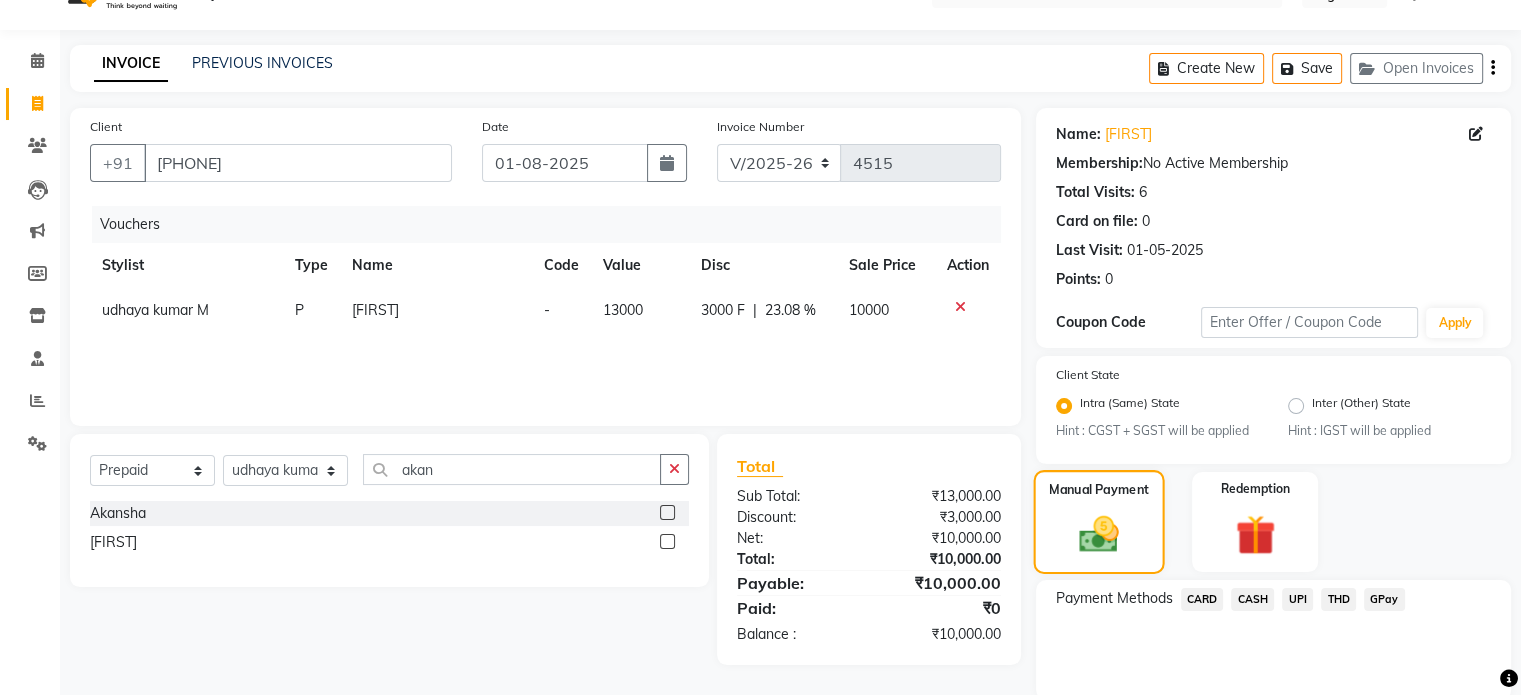 scroll, scrollTop: 120, scrollLeft: 0, axis: vertical 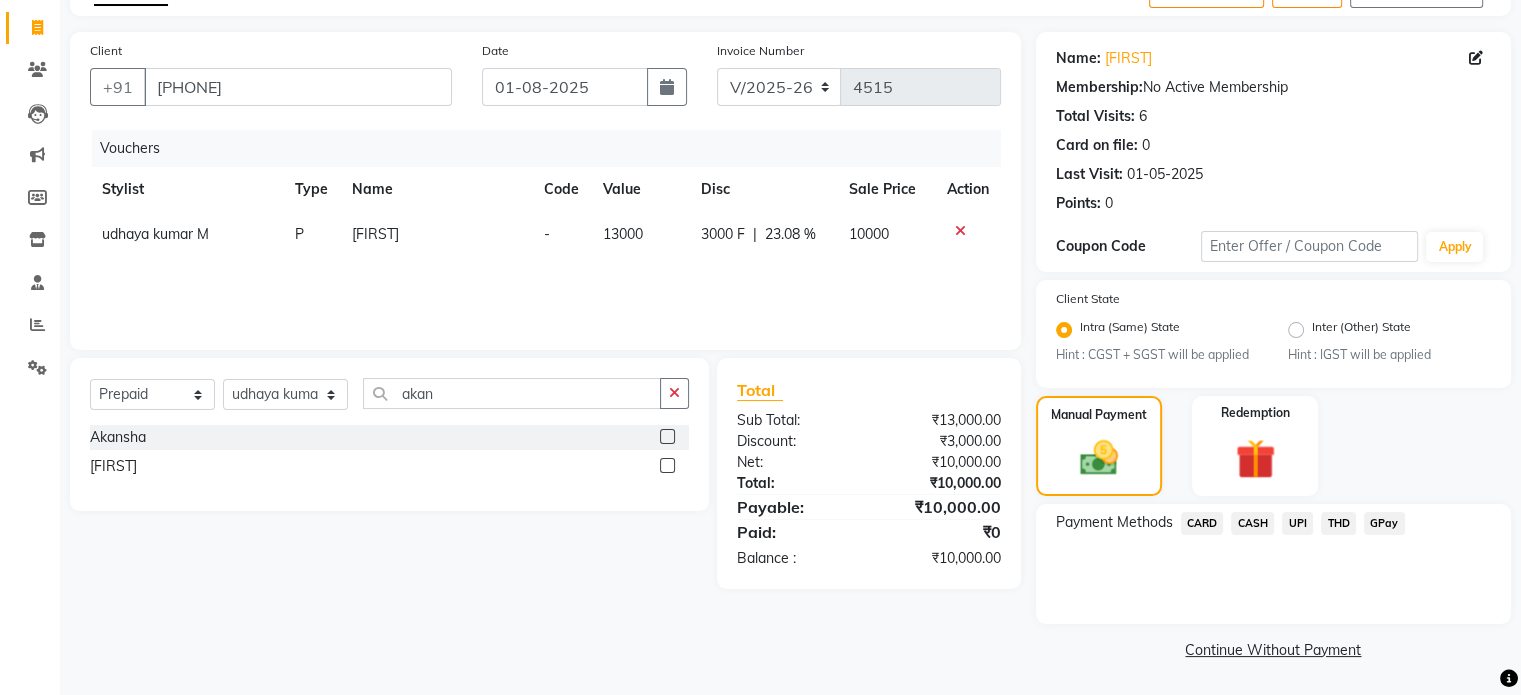 click on "CARD" 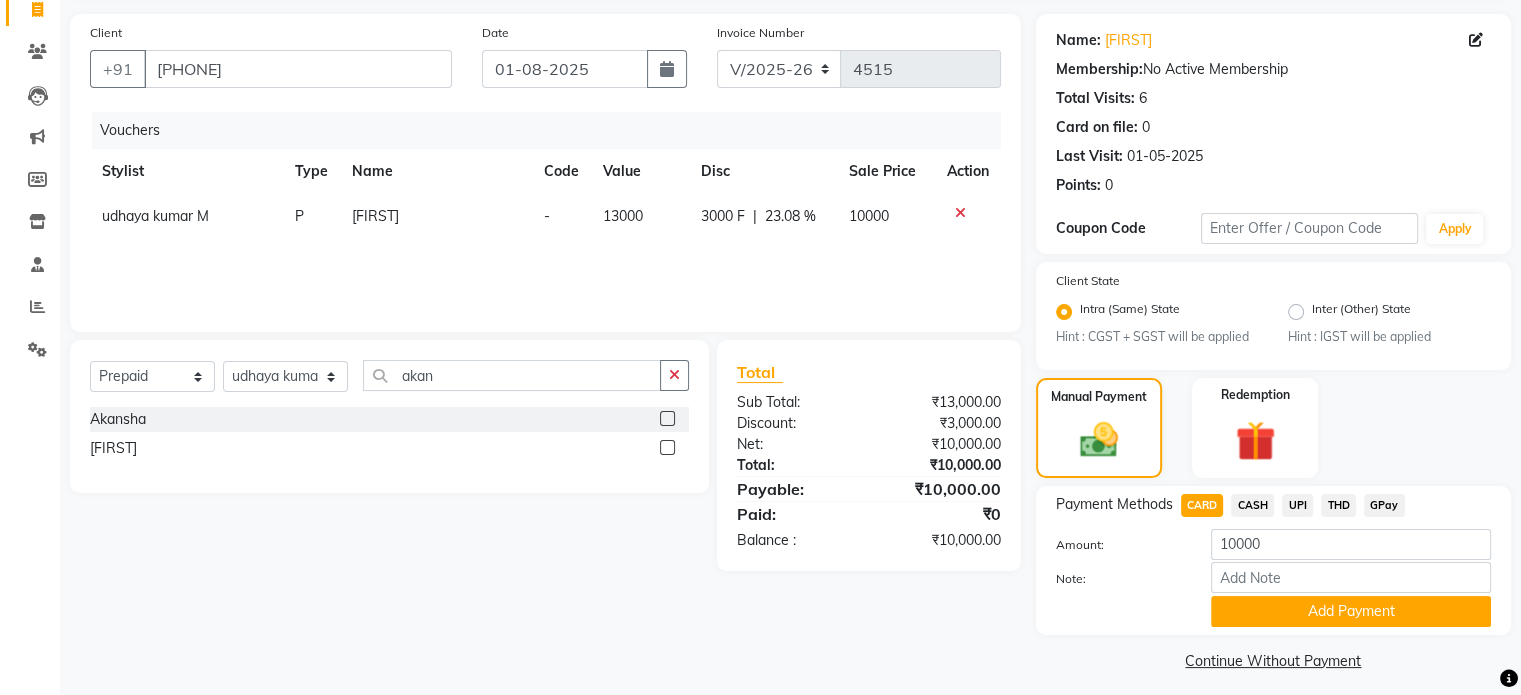 scroll, scrollTop: 151, scrollLeft: 0, axis: vertical 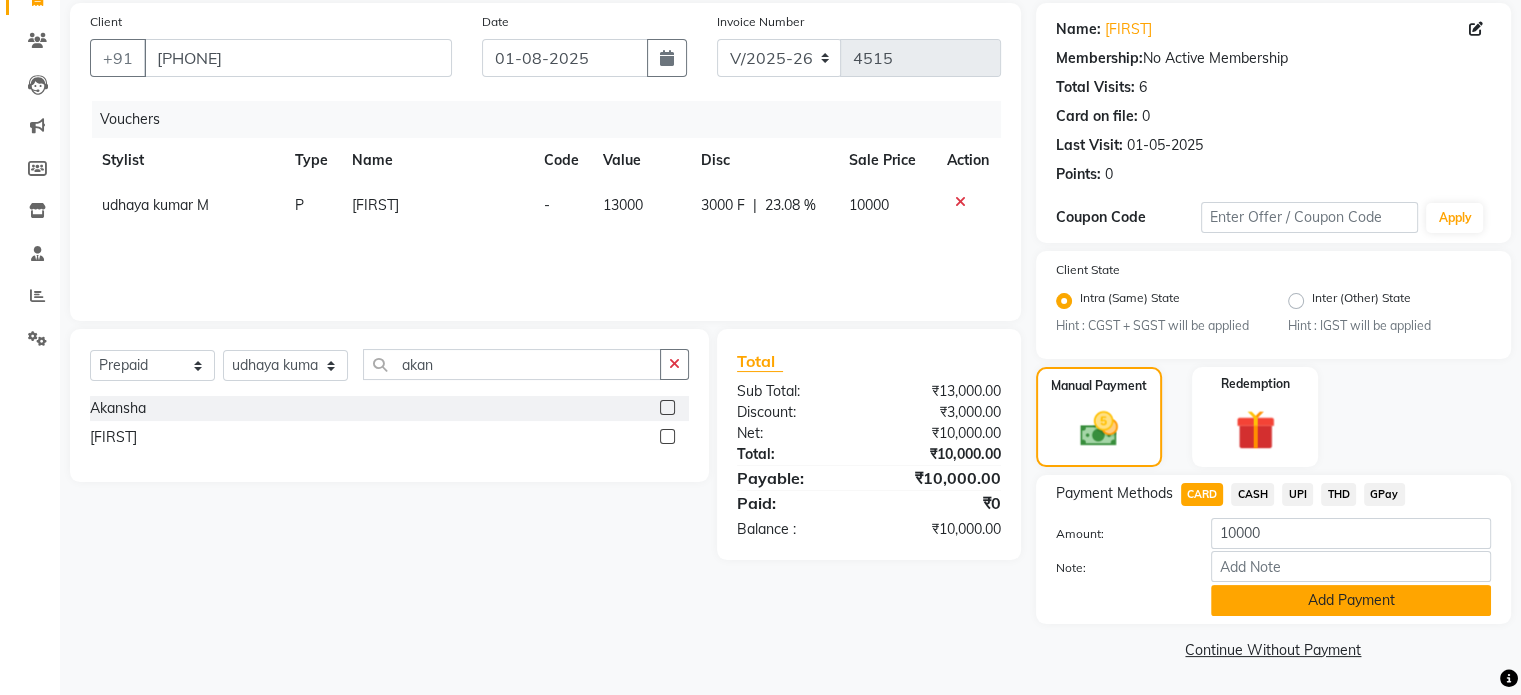 click on "Add Payment" 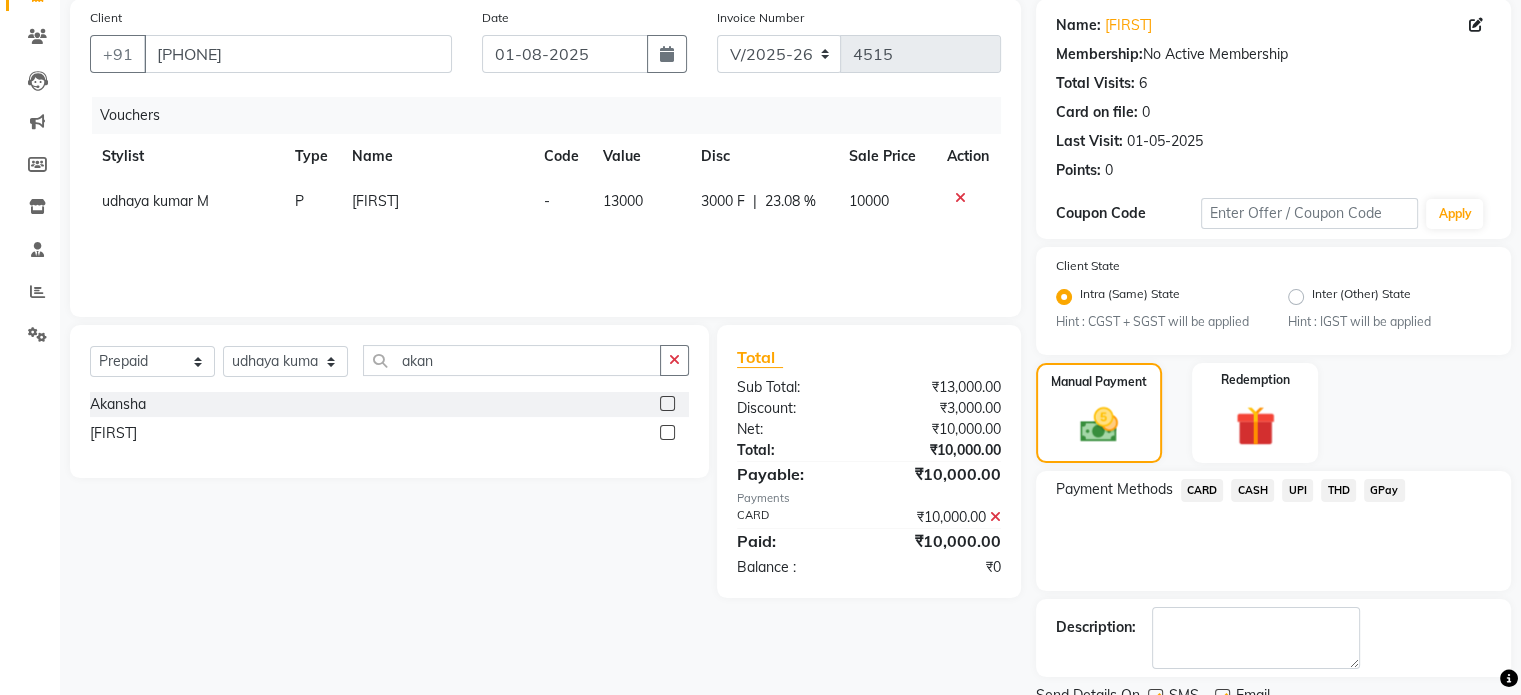scroll, scrollTop: 232, scrollLeft: 0, axis: vertical 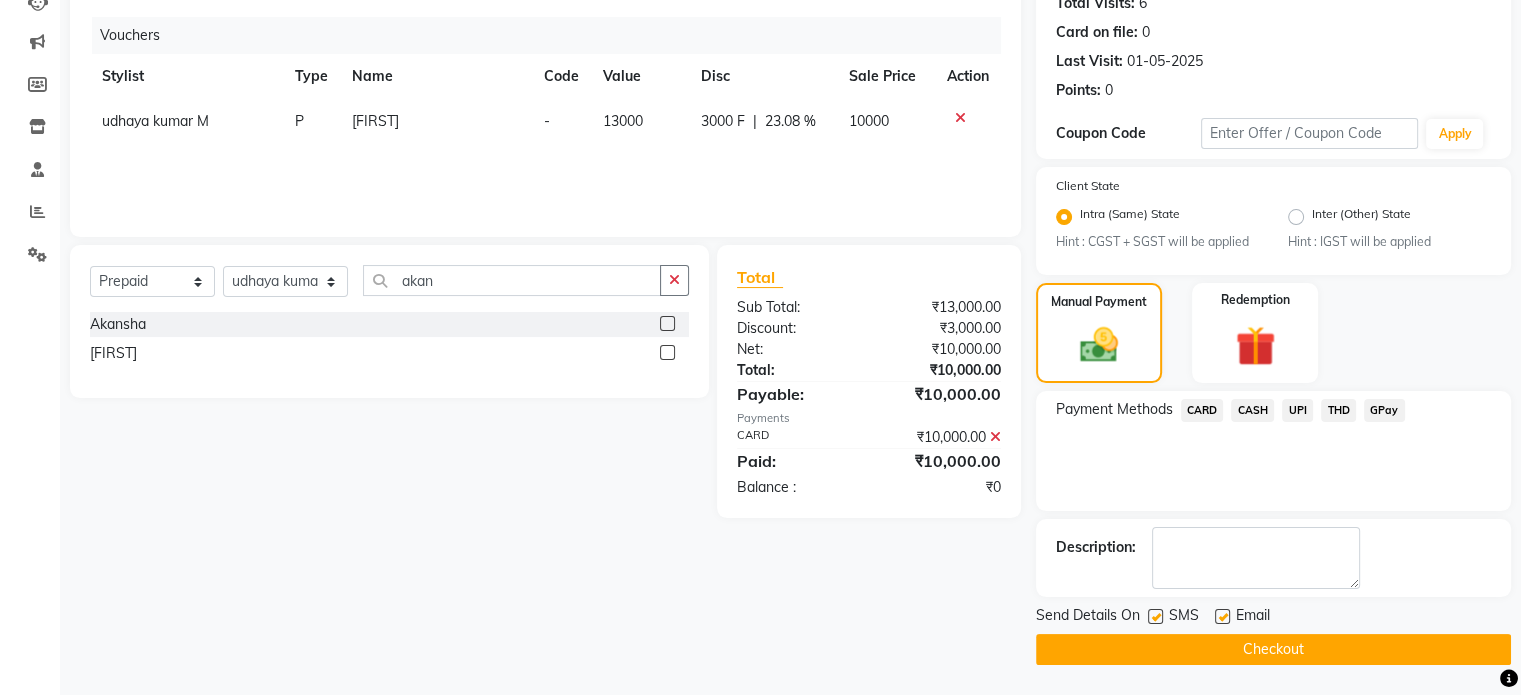 click on "Checkout" 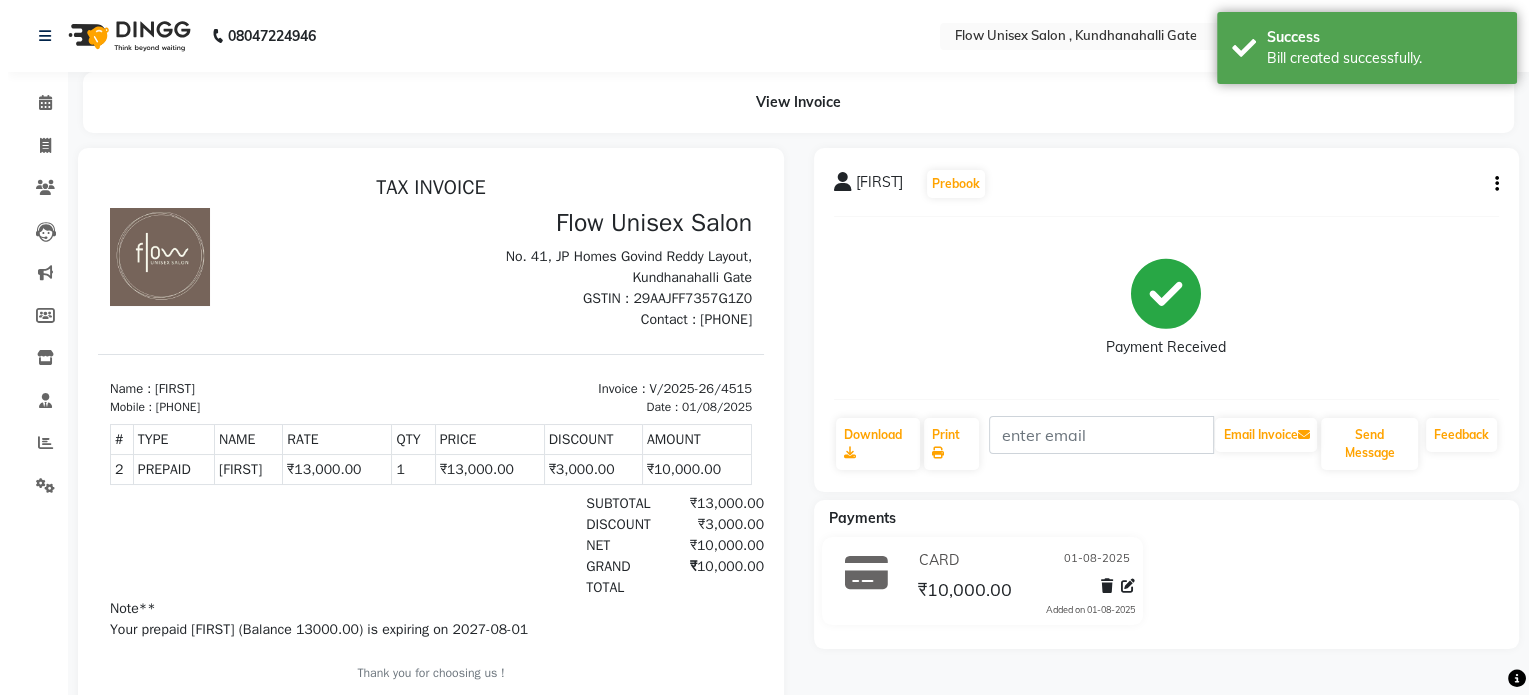 scroll, scrollTop: 0, scrollLeft: 0, axis: both 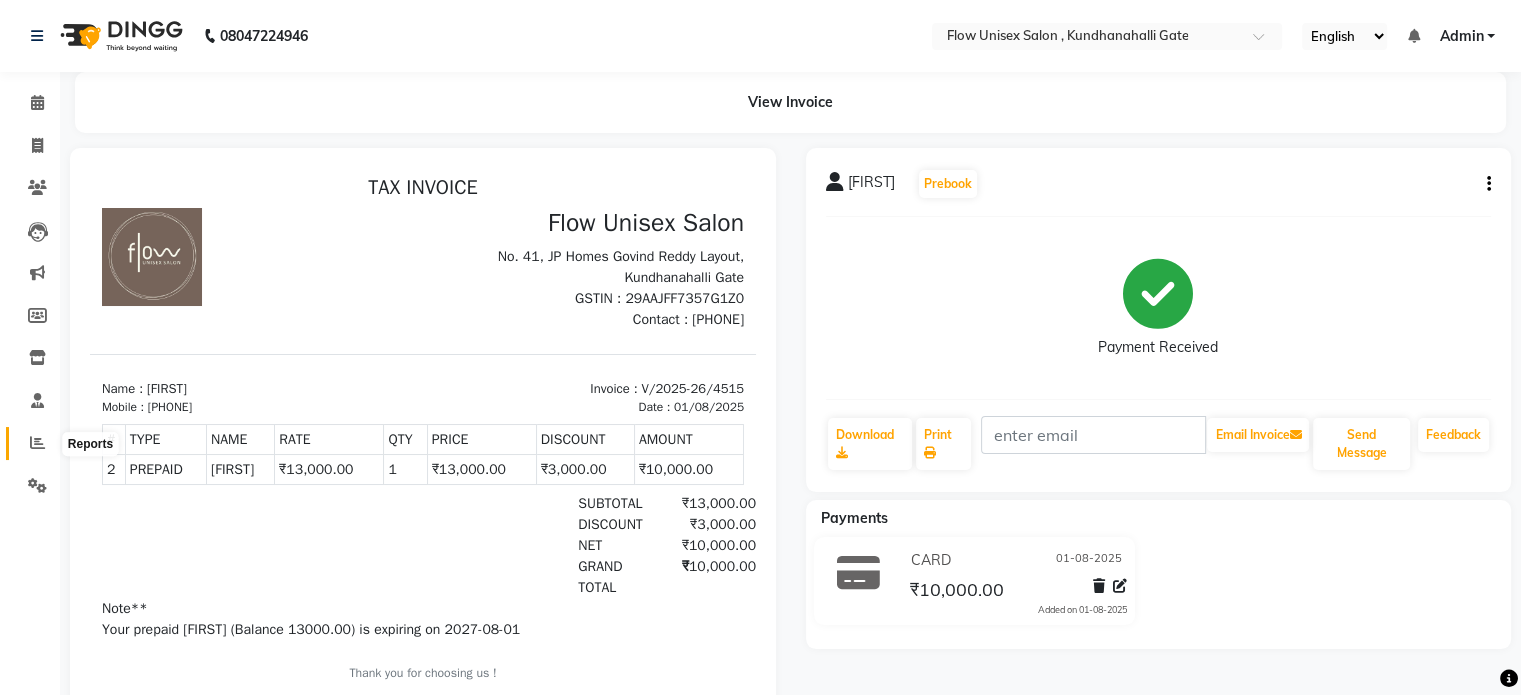 click 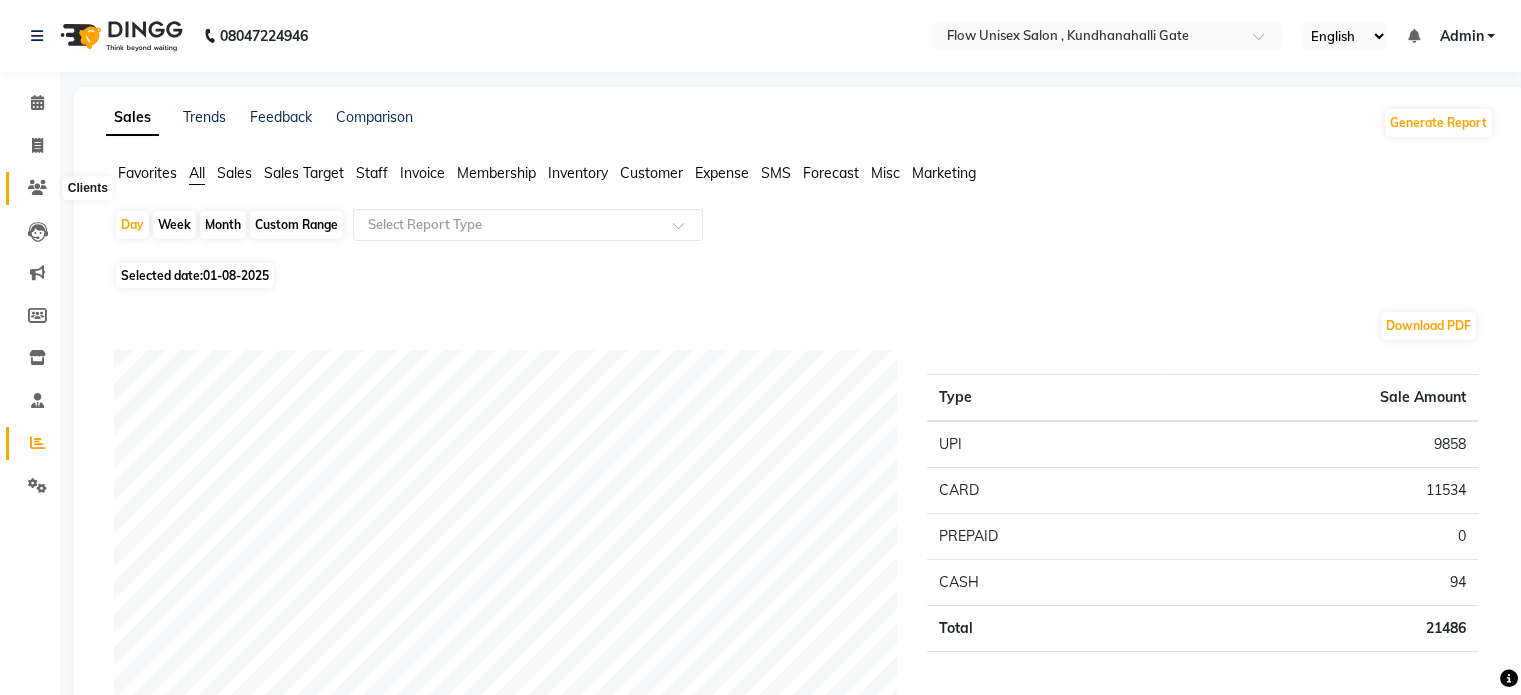 click 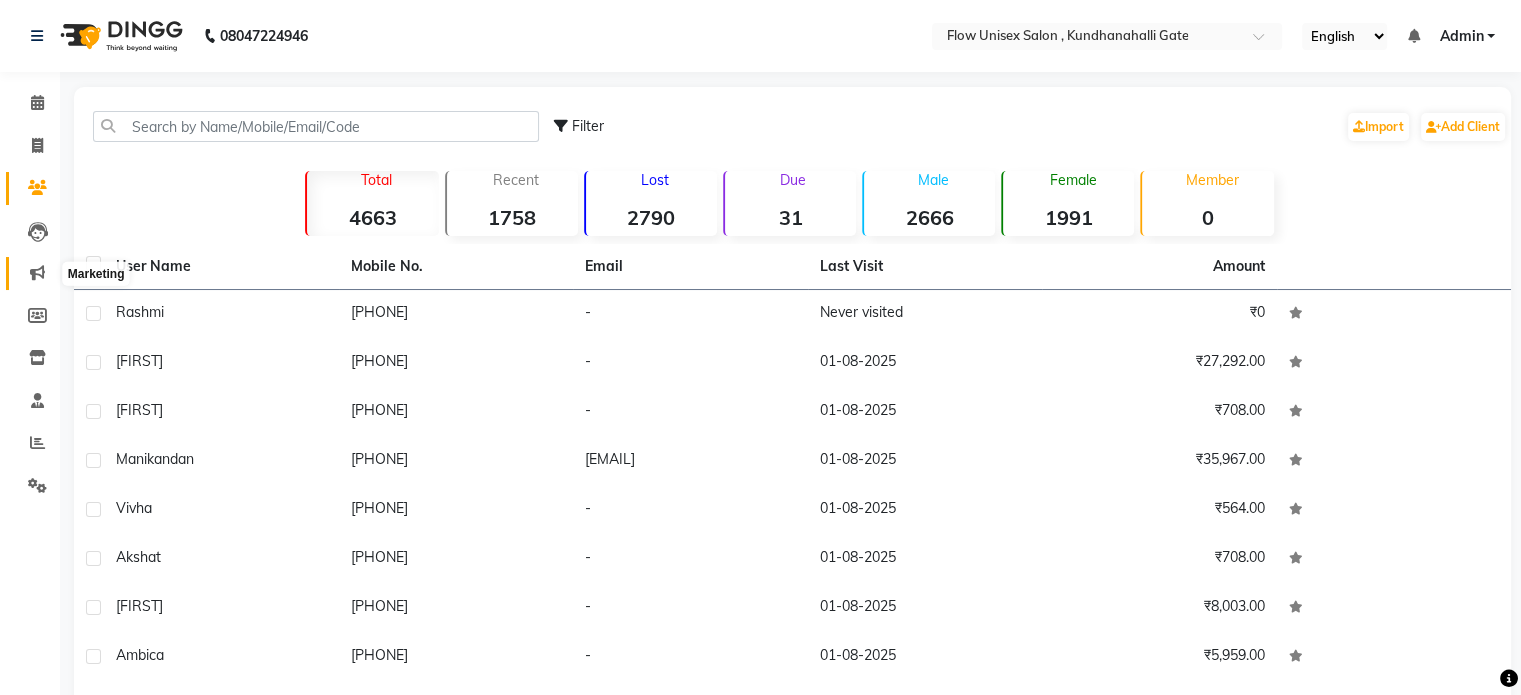 click 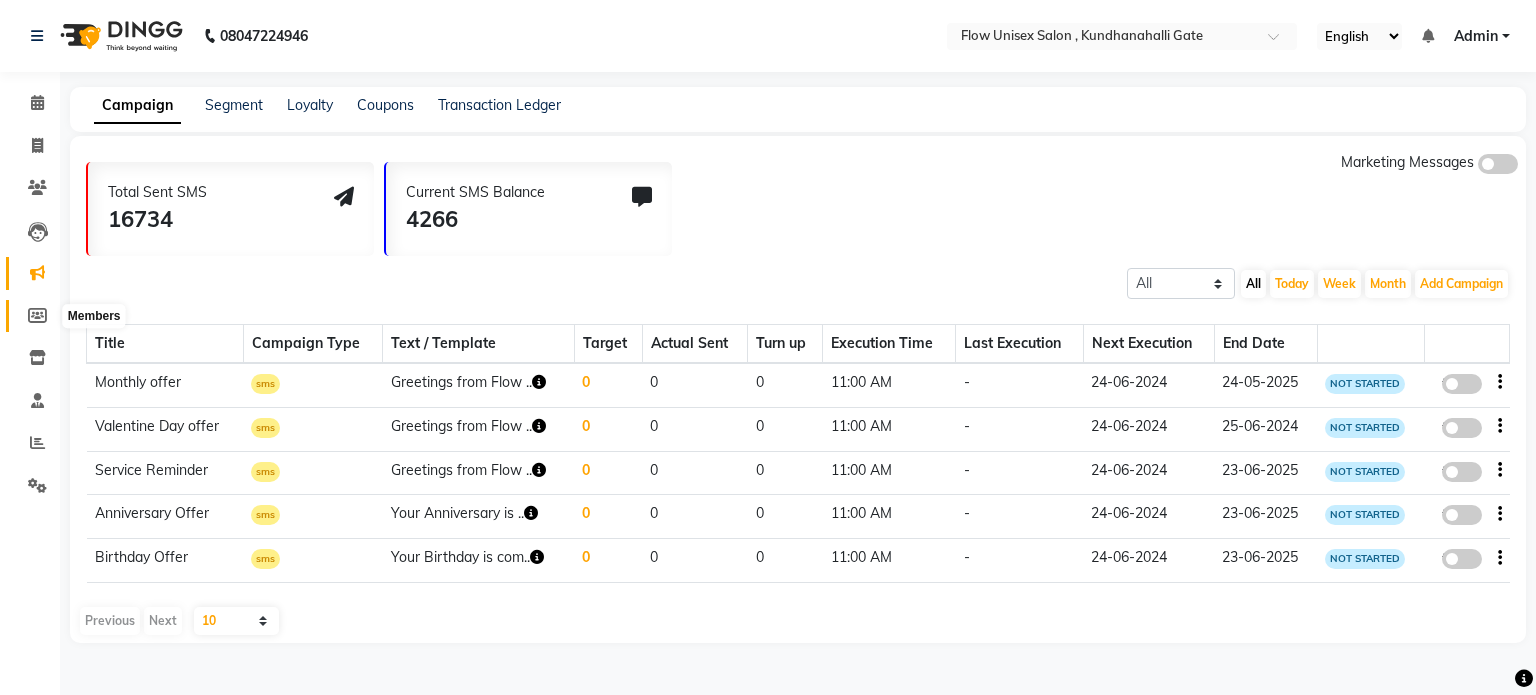 click 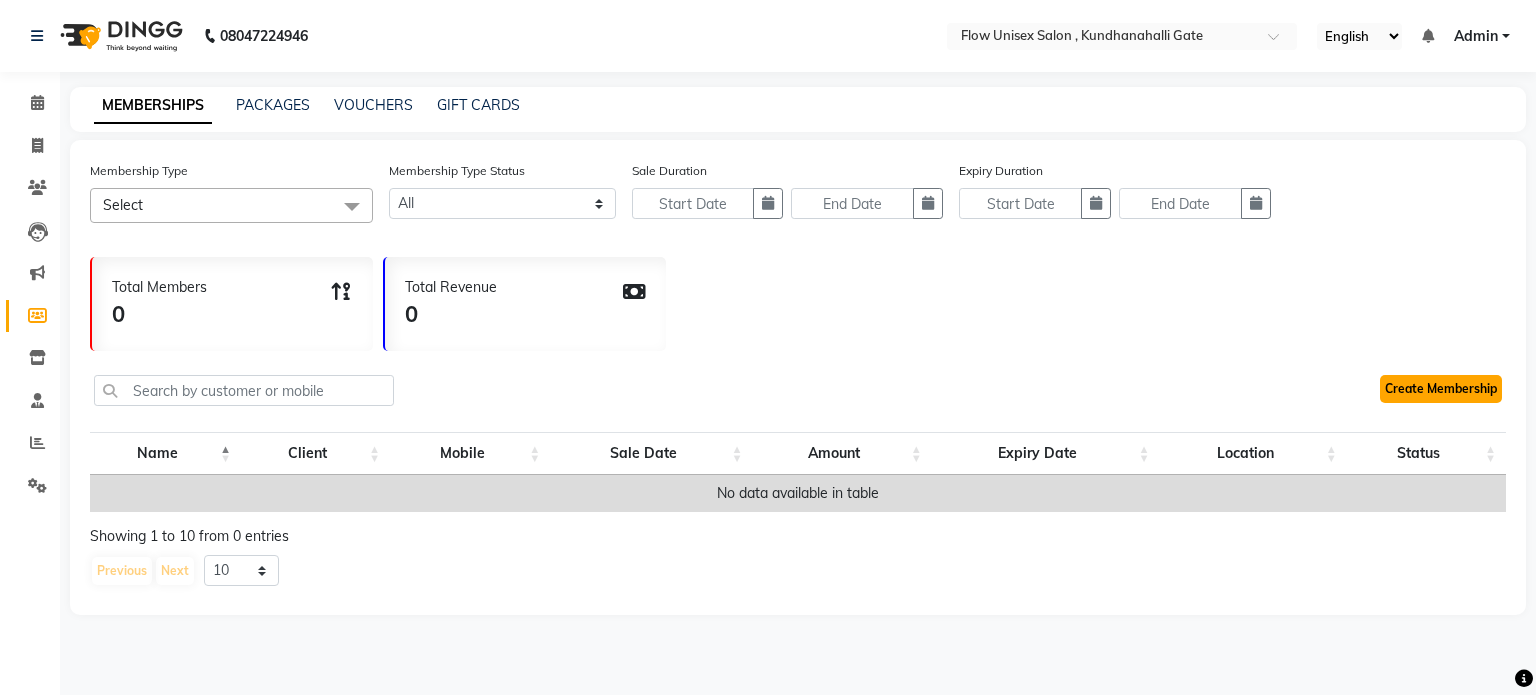 click on "Create Membership" 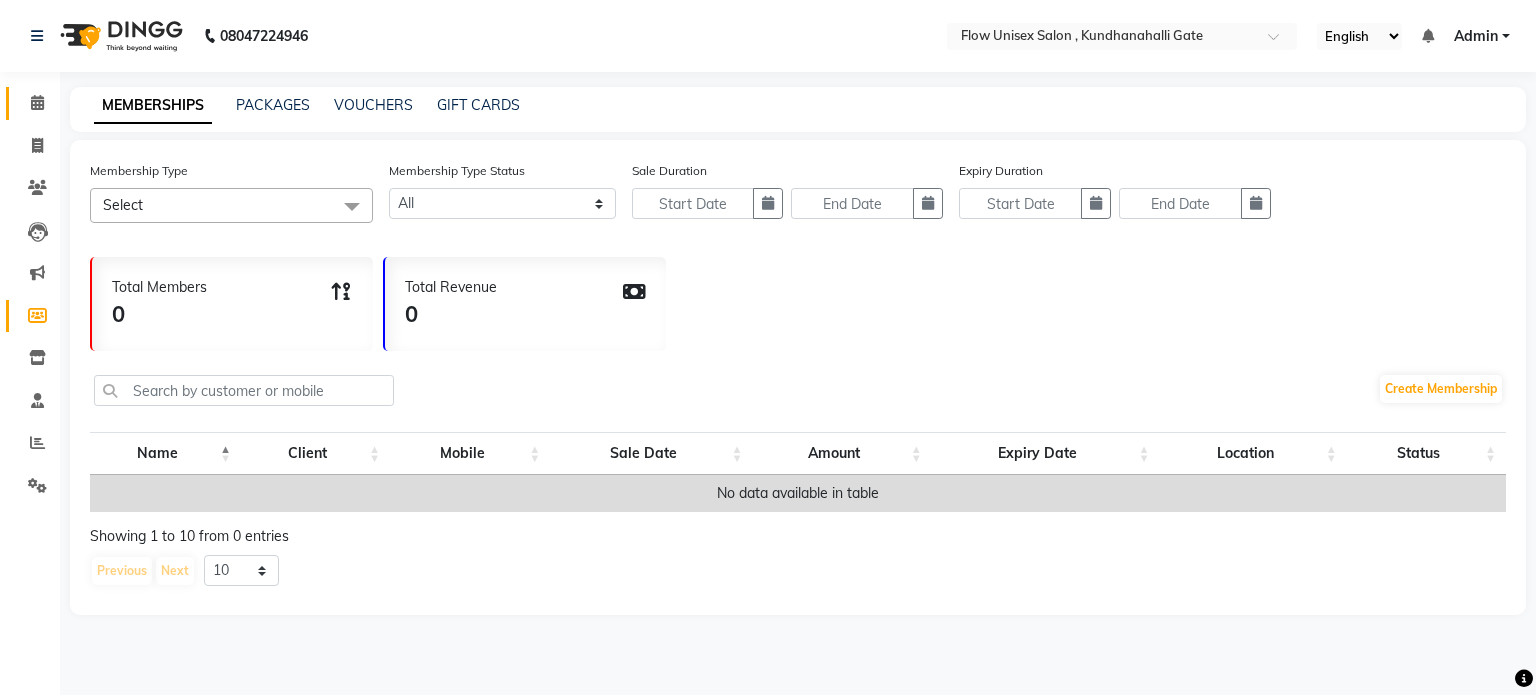 click on "Calendar" 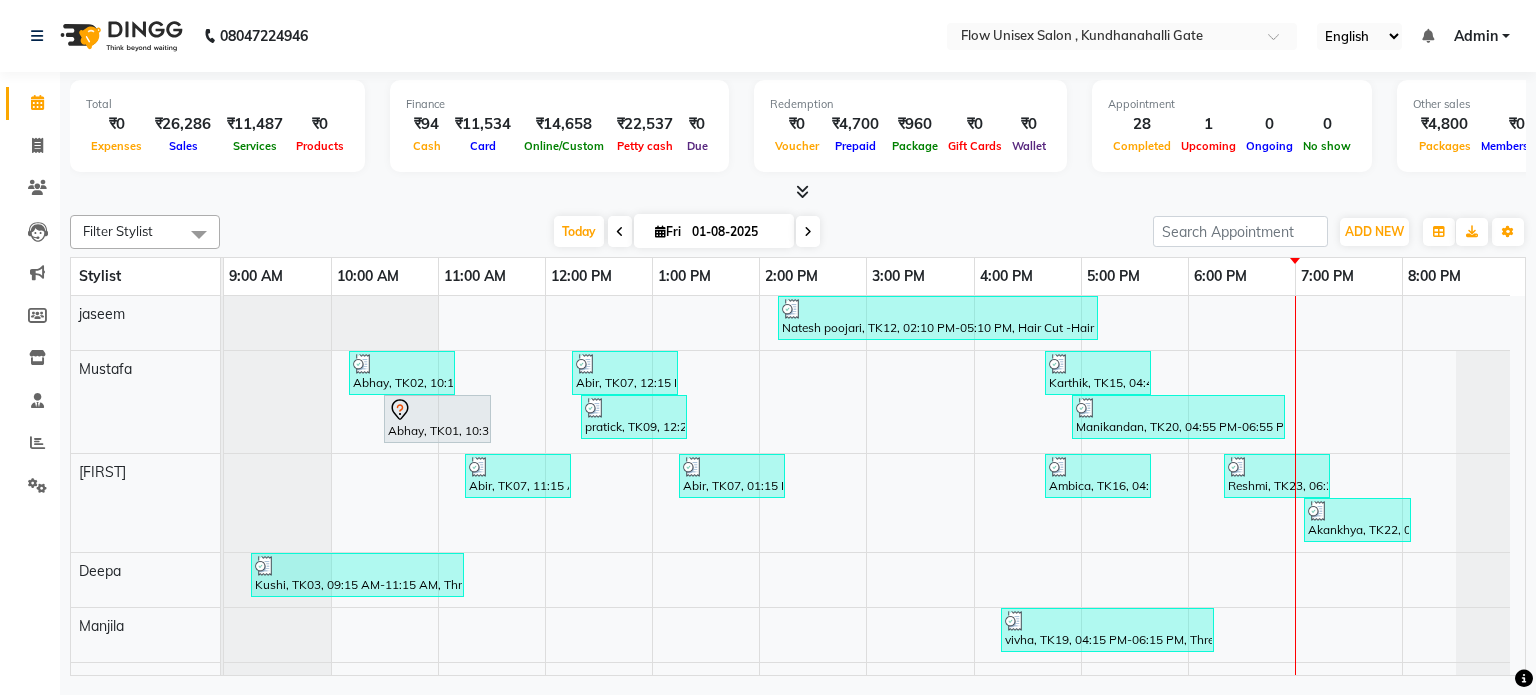 scroll, scrollTop: 233, scrollLeft: 0, axis: vertical 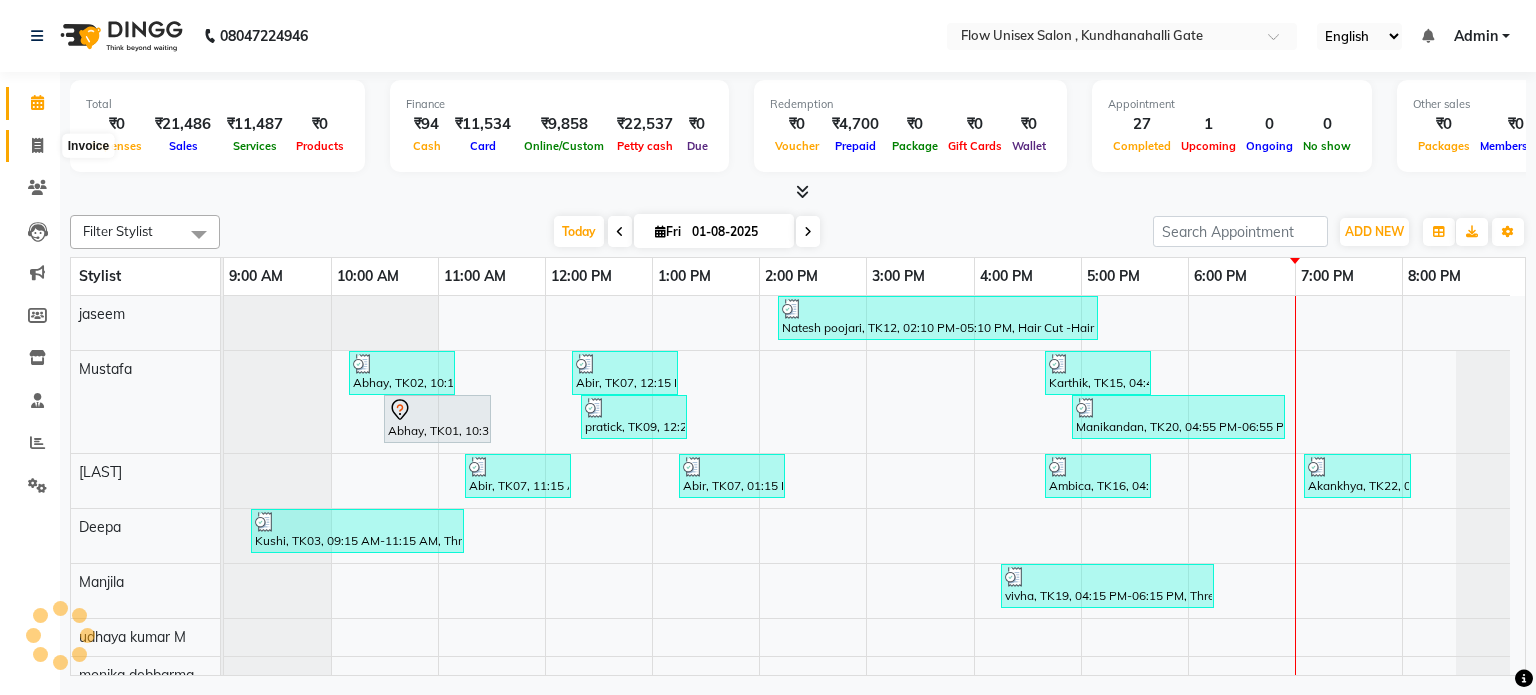 click 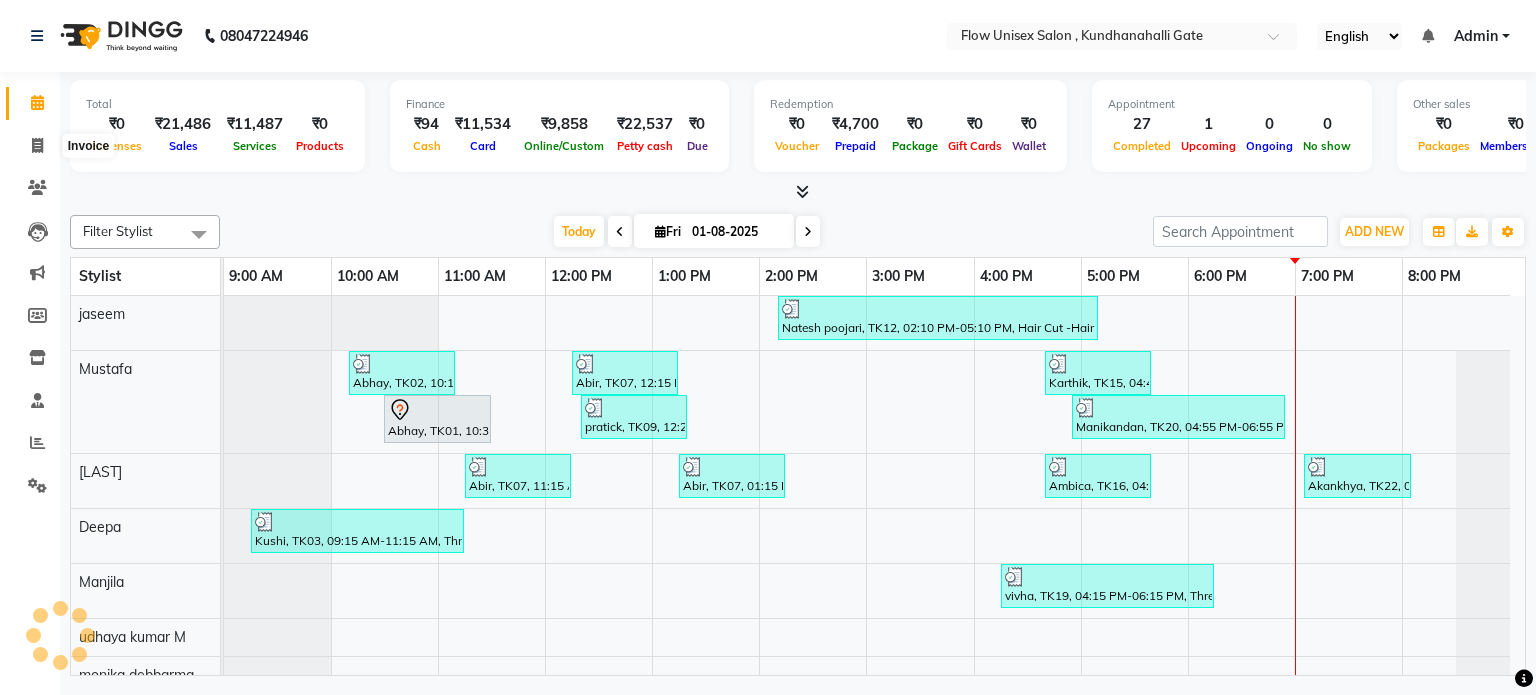 select on "service" 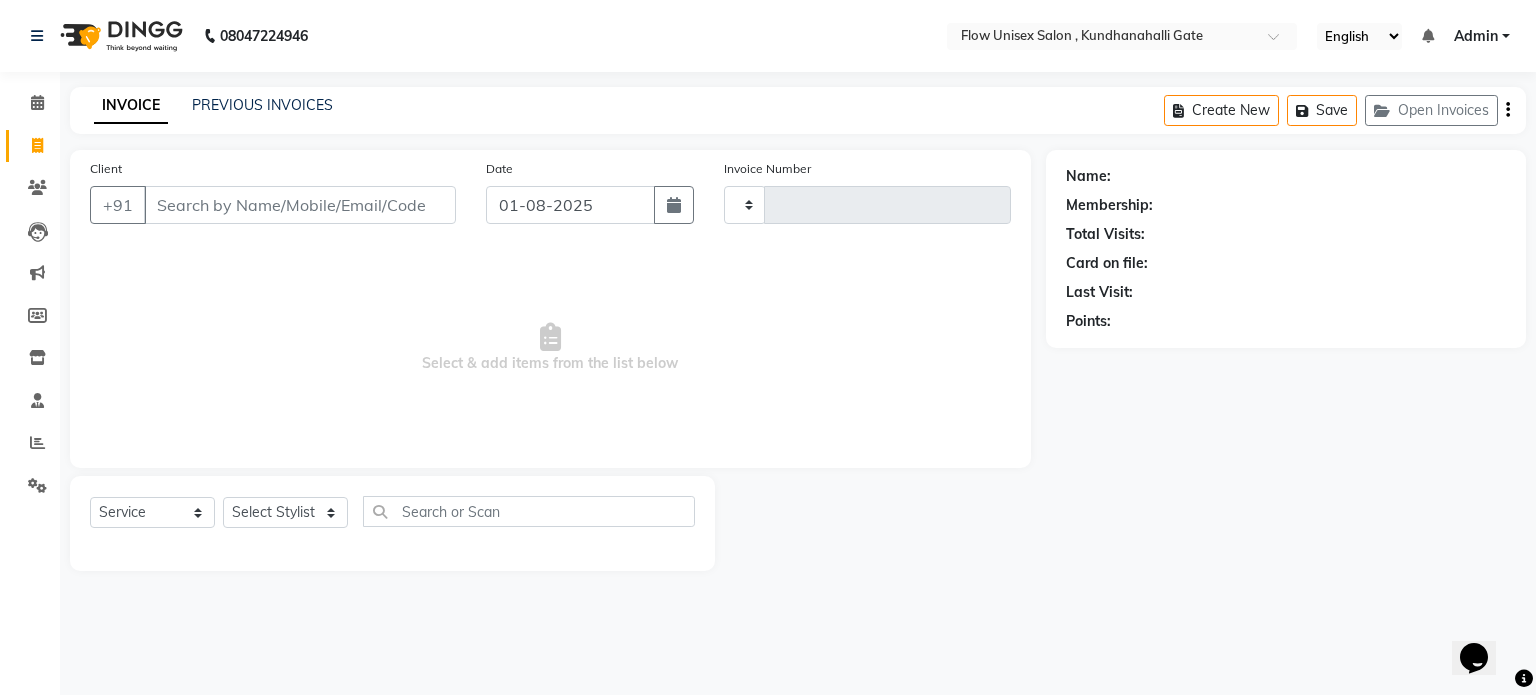 scroll, scrollTop: 0, scrollLeft: 0, axis: both 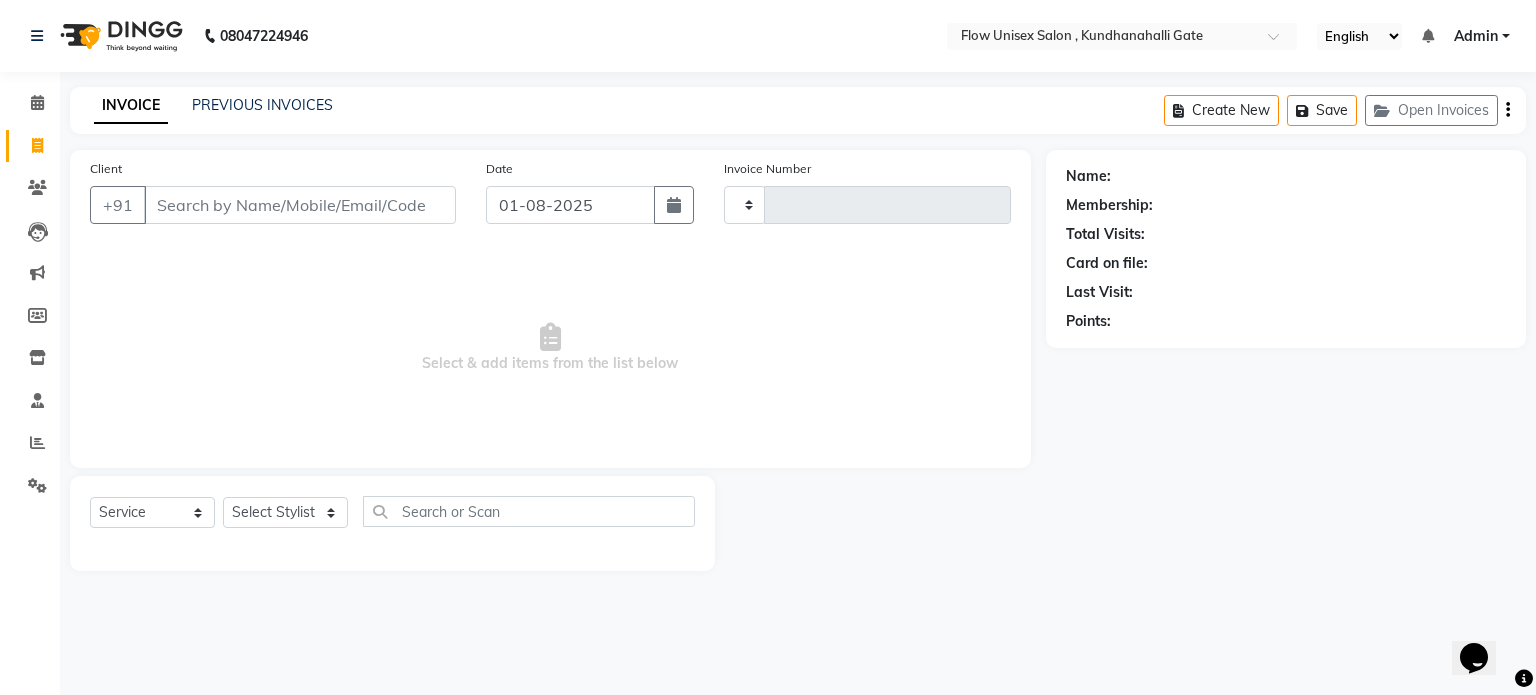 type on "4517" 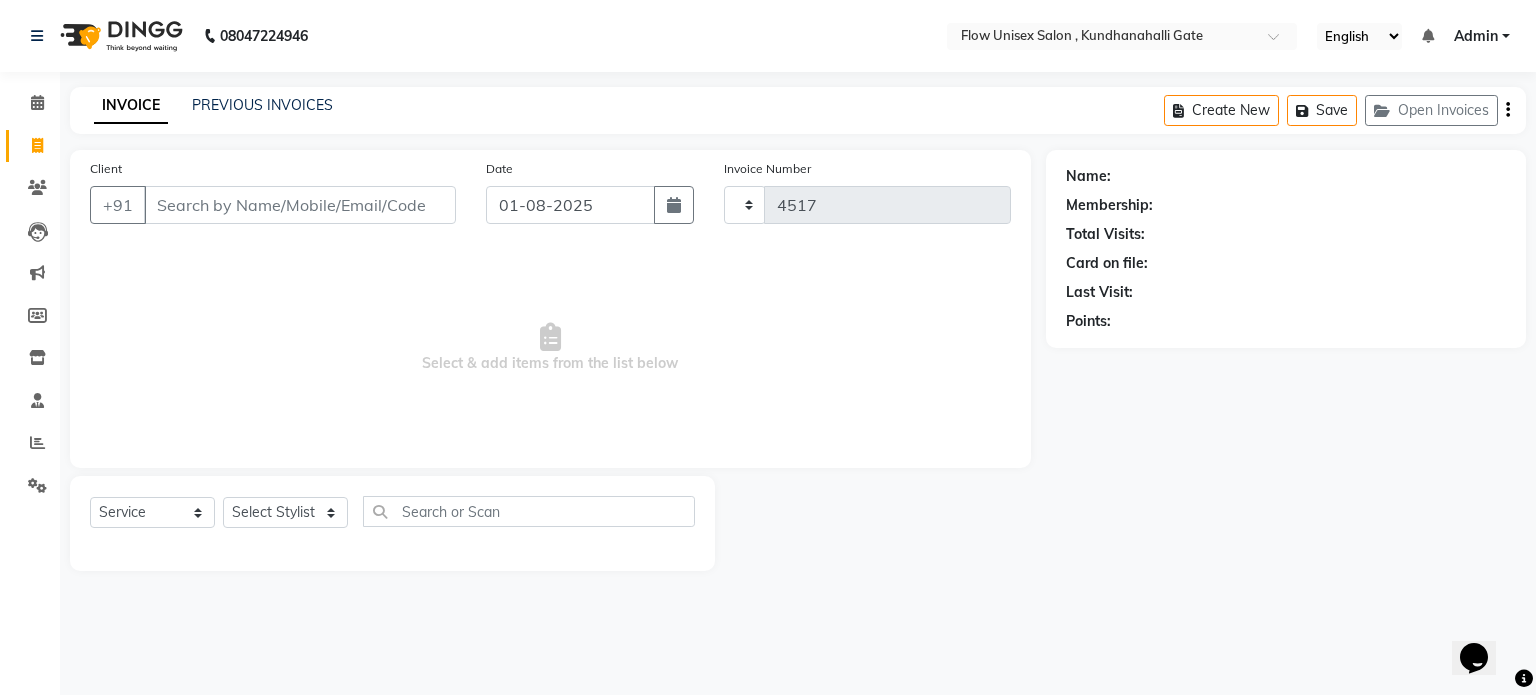select on "5875" 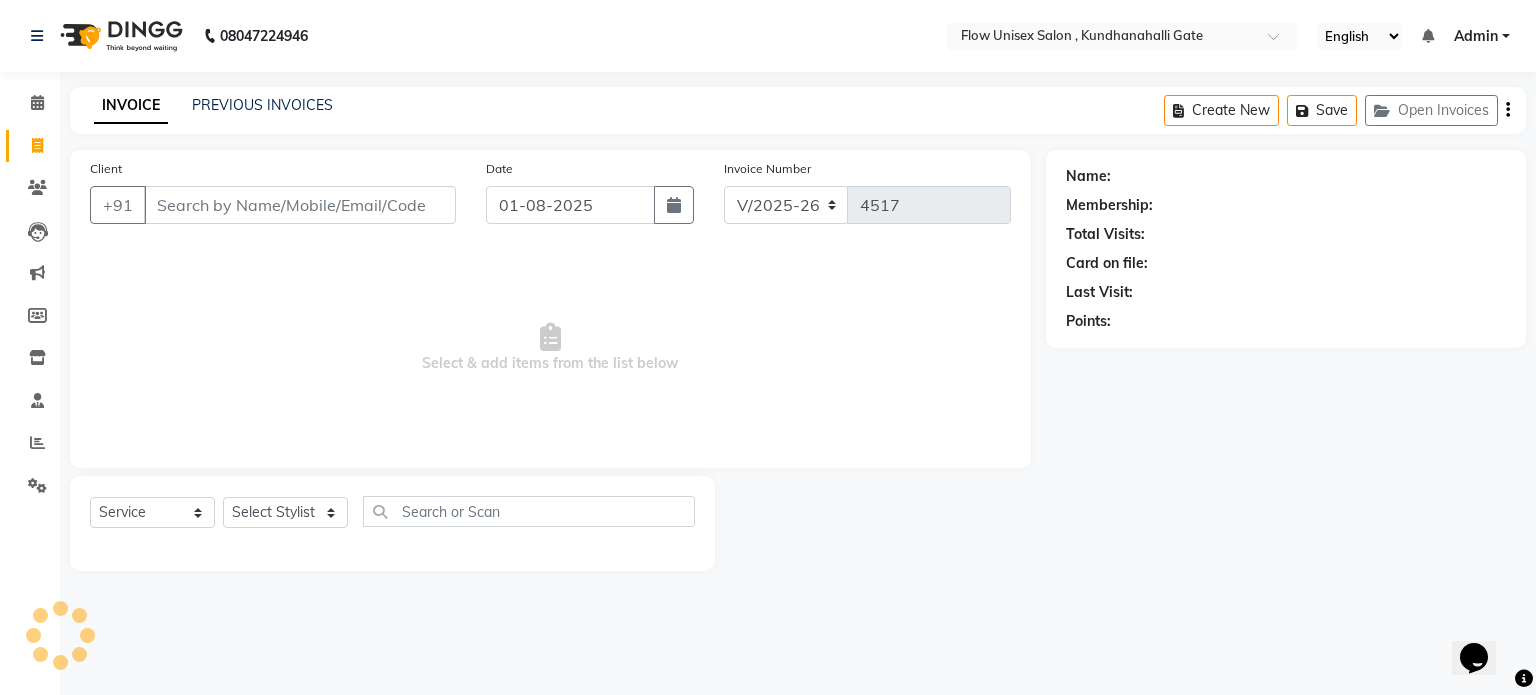 click on "Select  Service  Product  Membership  Package Voucher Prepaid Gift Card  Select Stylist" 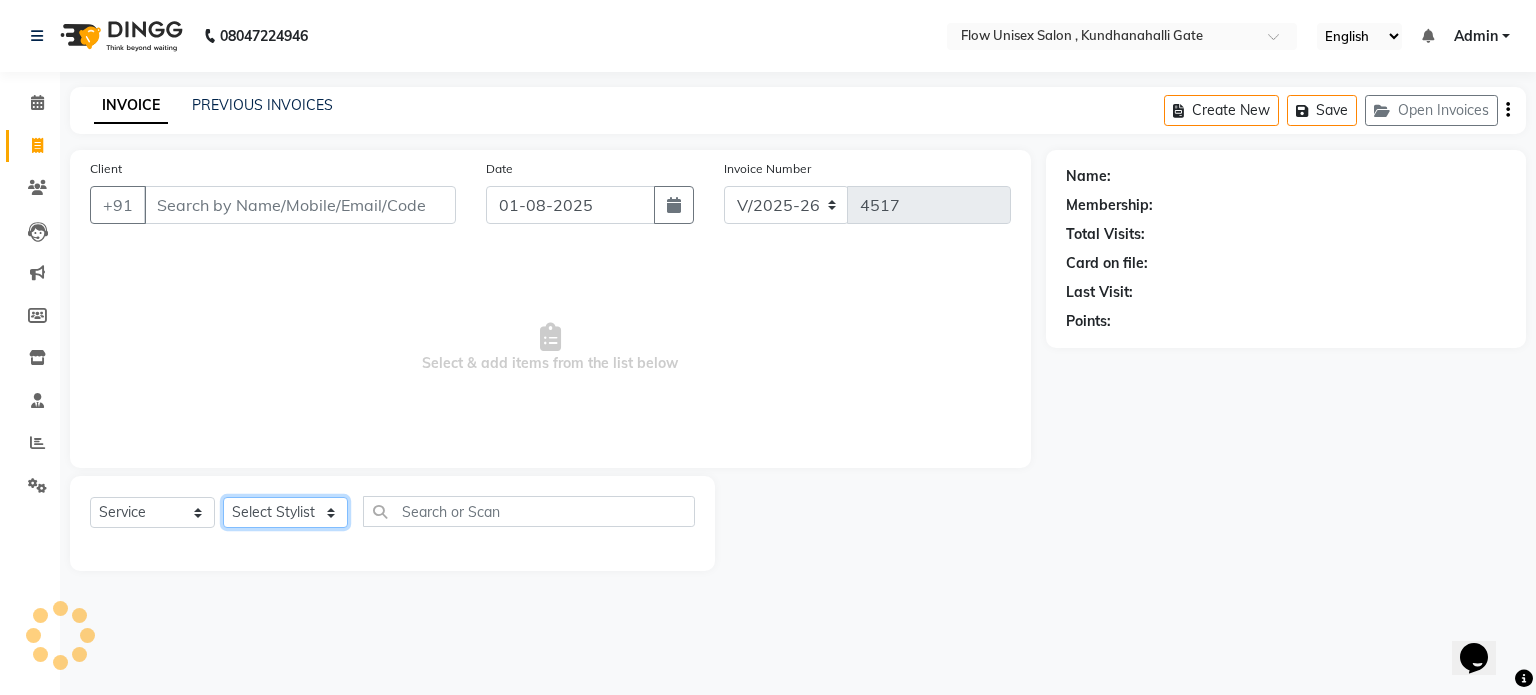 click on "Select Stylist" 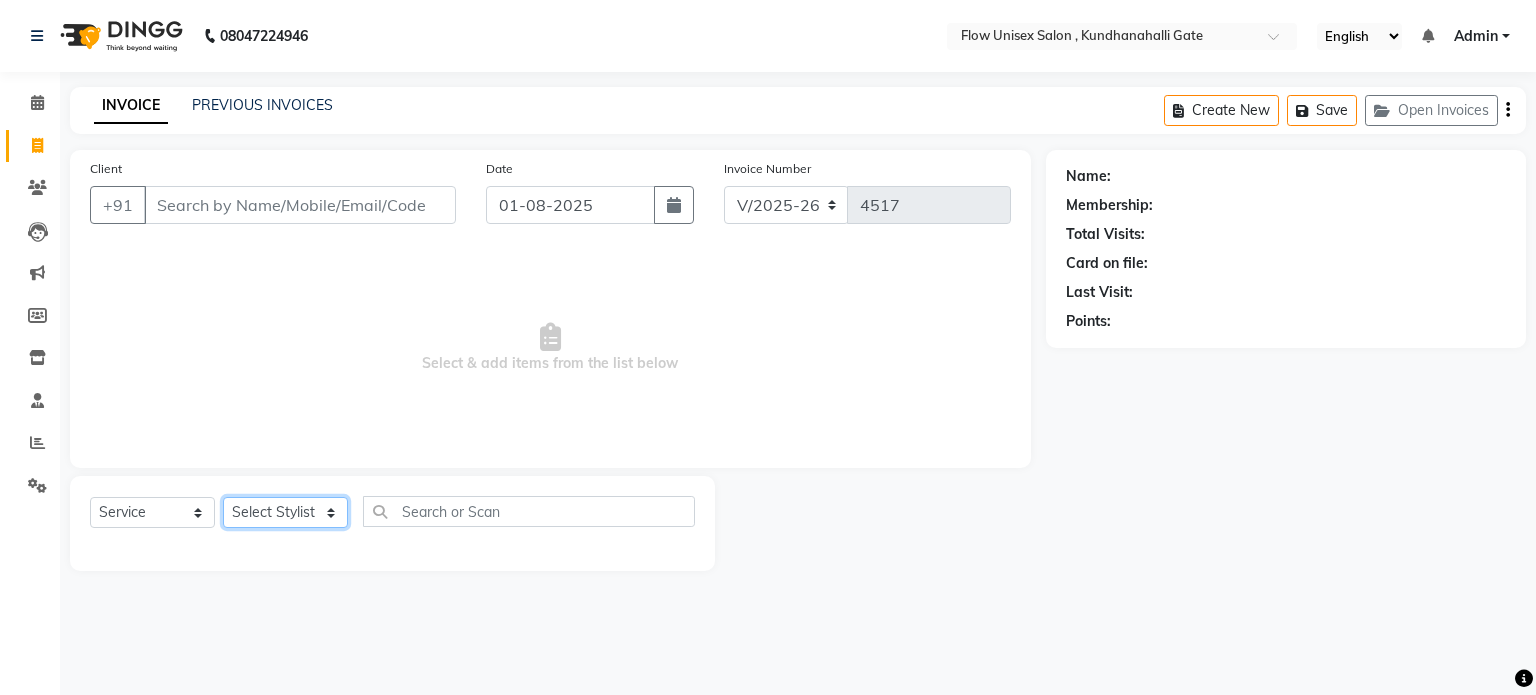 select on "48853" 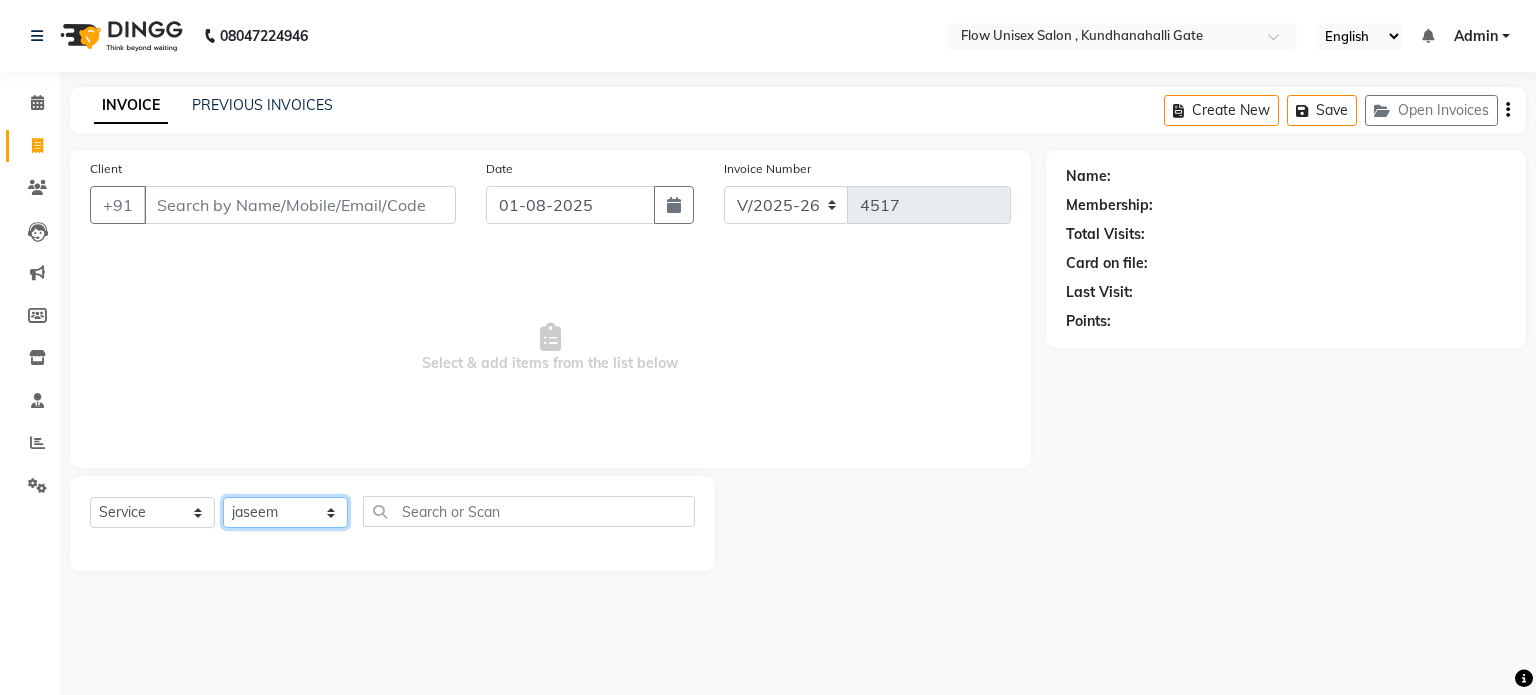 click on "Select Stylist anjana debbarma arman Deepa emlen jaseem Kishore Manjila monika debbarma Mustafa Nijamuddin Salmani Saluka Rai Sonu khan Thapa Geeta udhaya kumar M Vishnu Bhati" 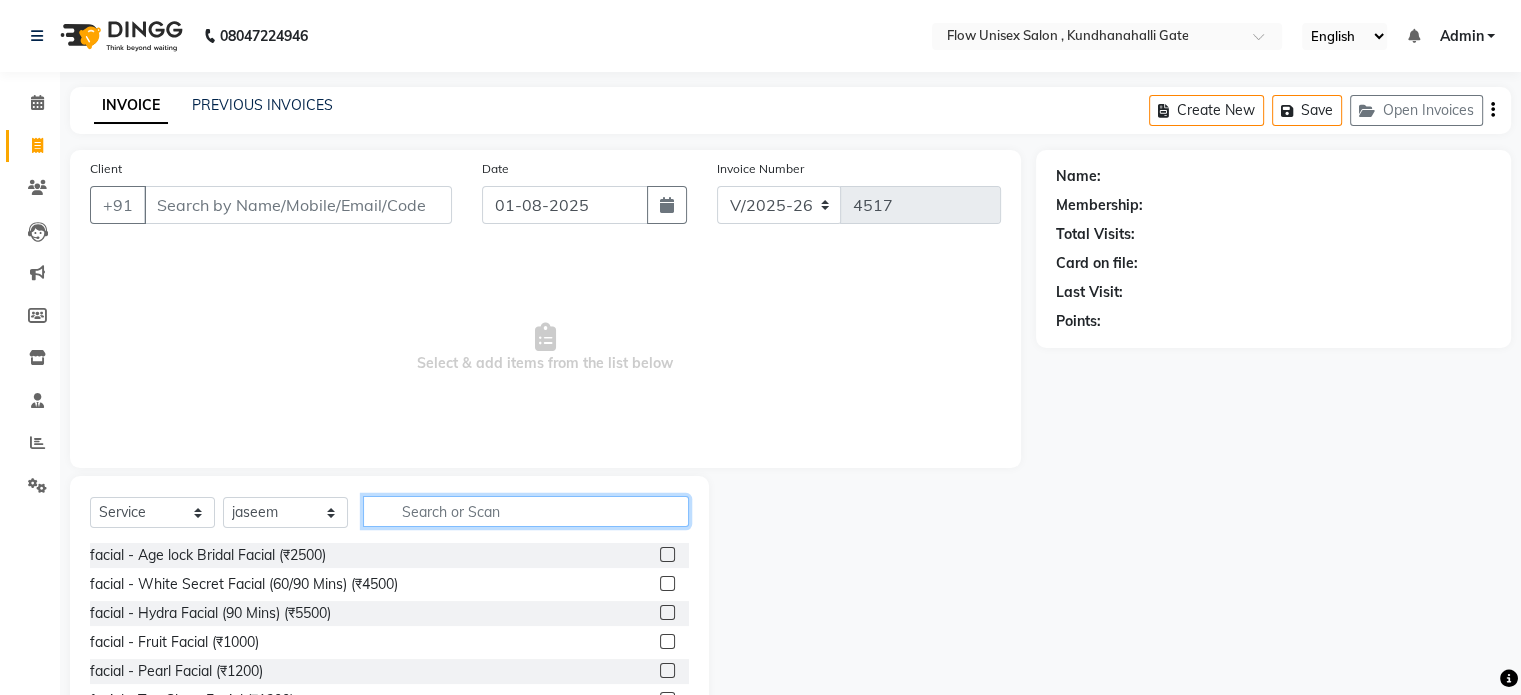 click 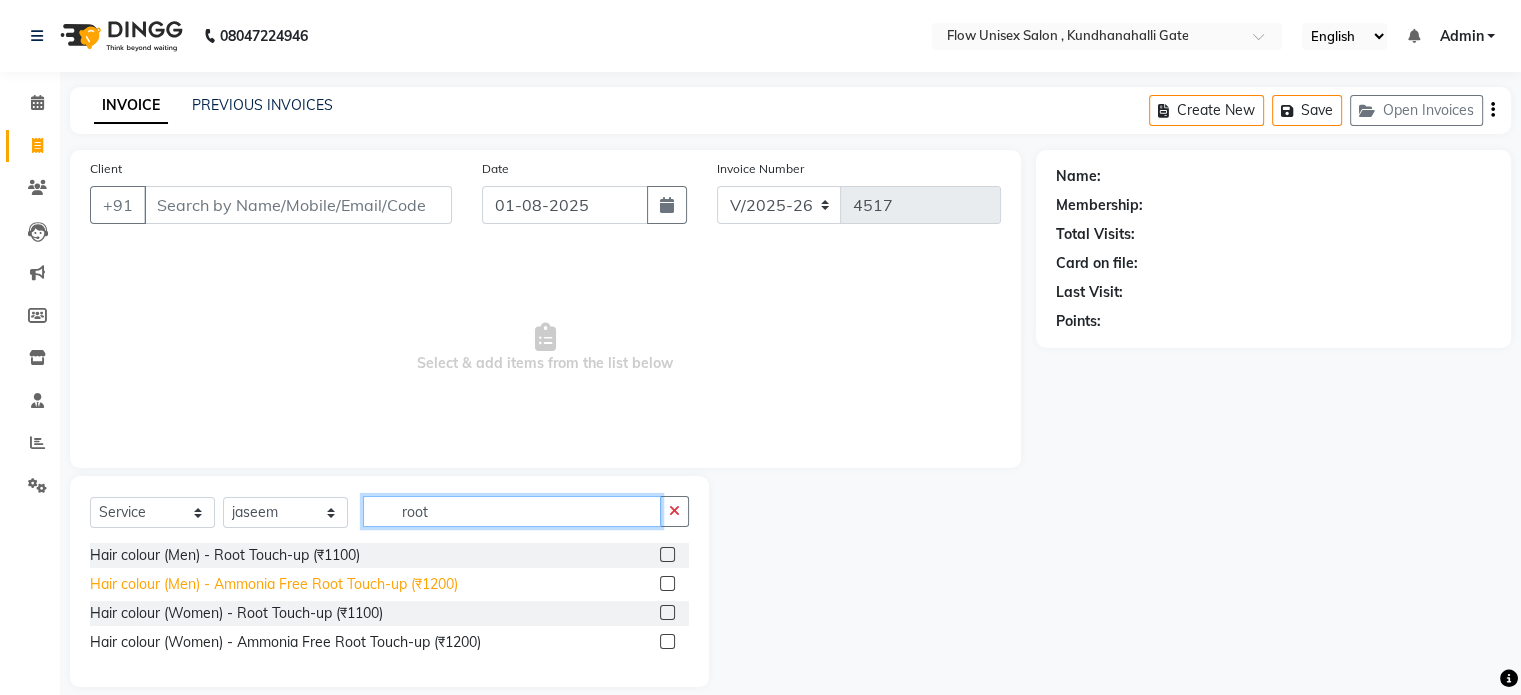 type on "root" 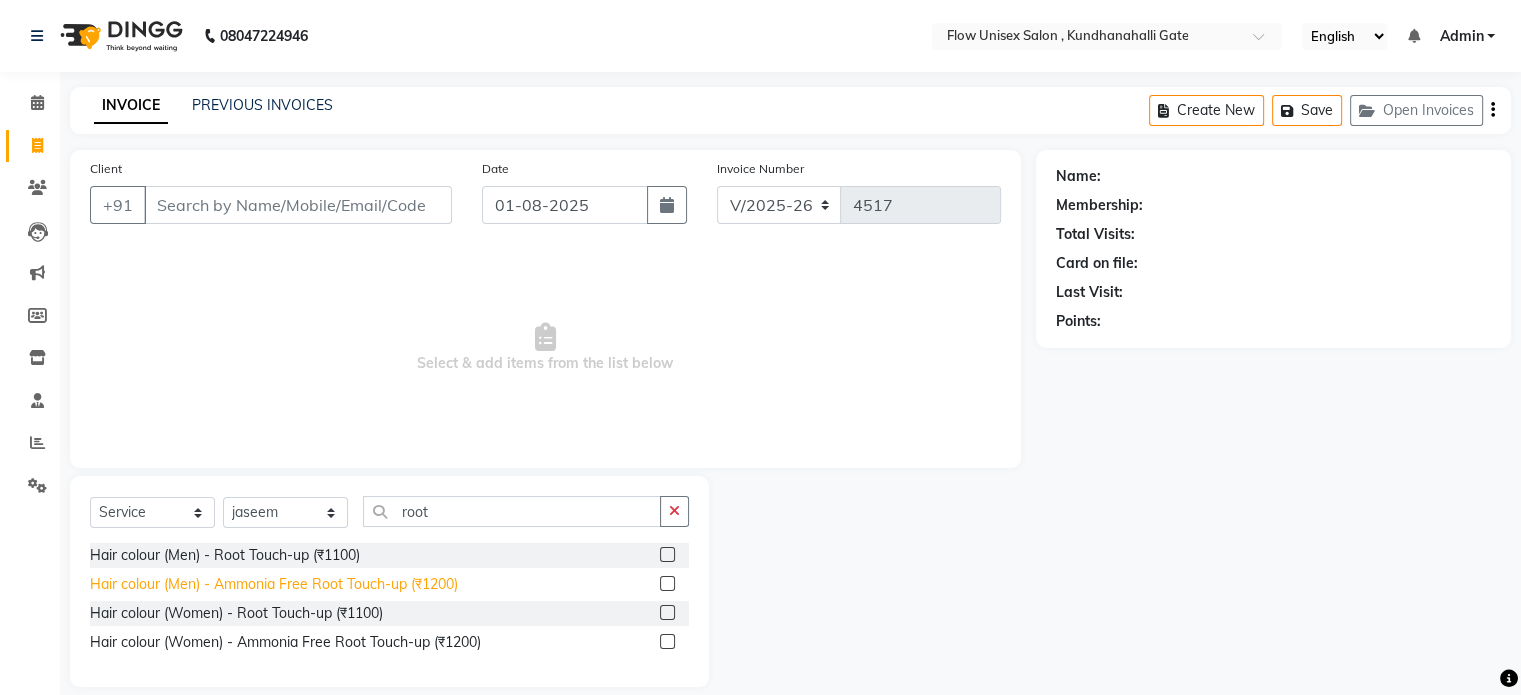 click on "Hair colour (Men) - Ammonia Free Root Touch-up (₹1200)" 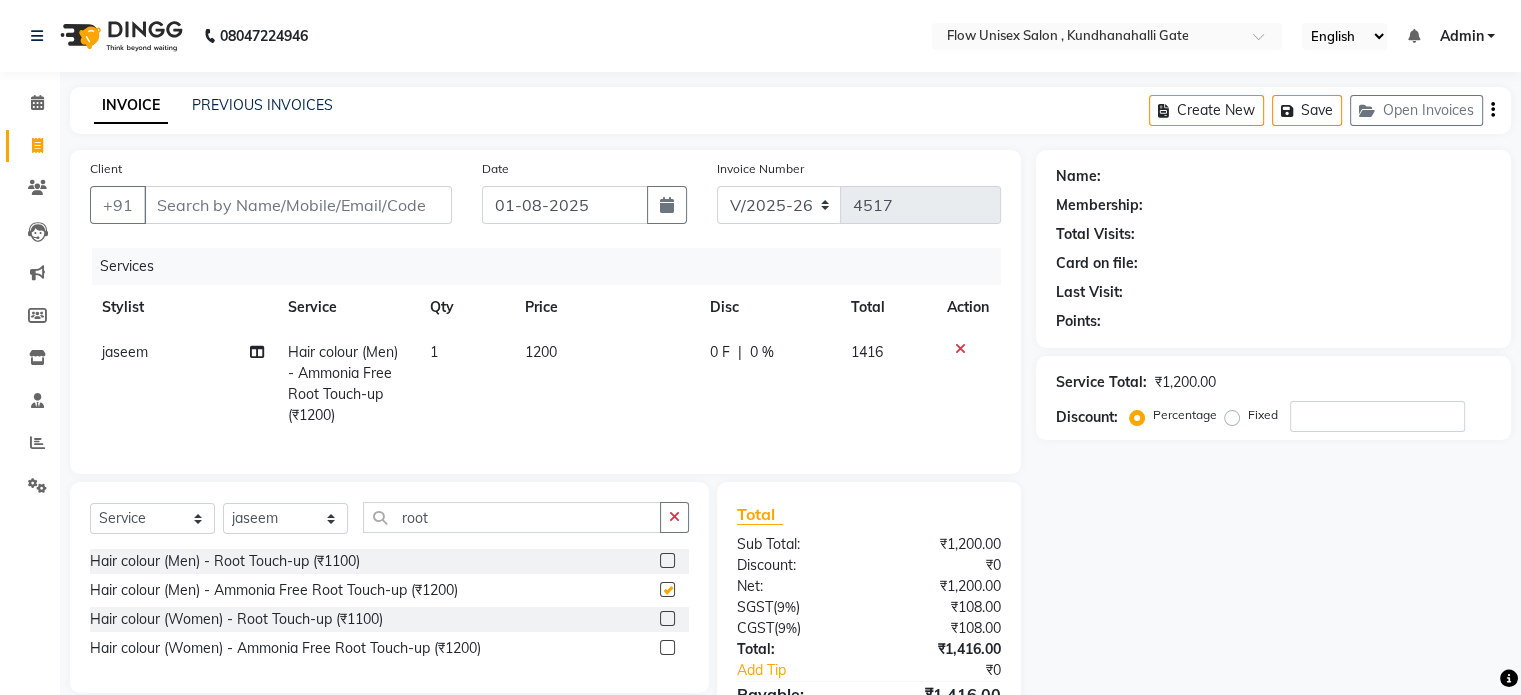 checkbox on "false" 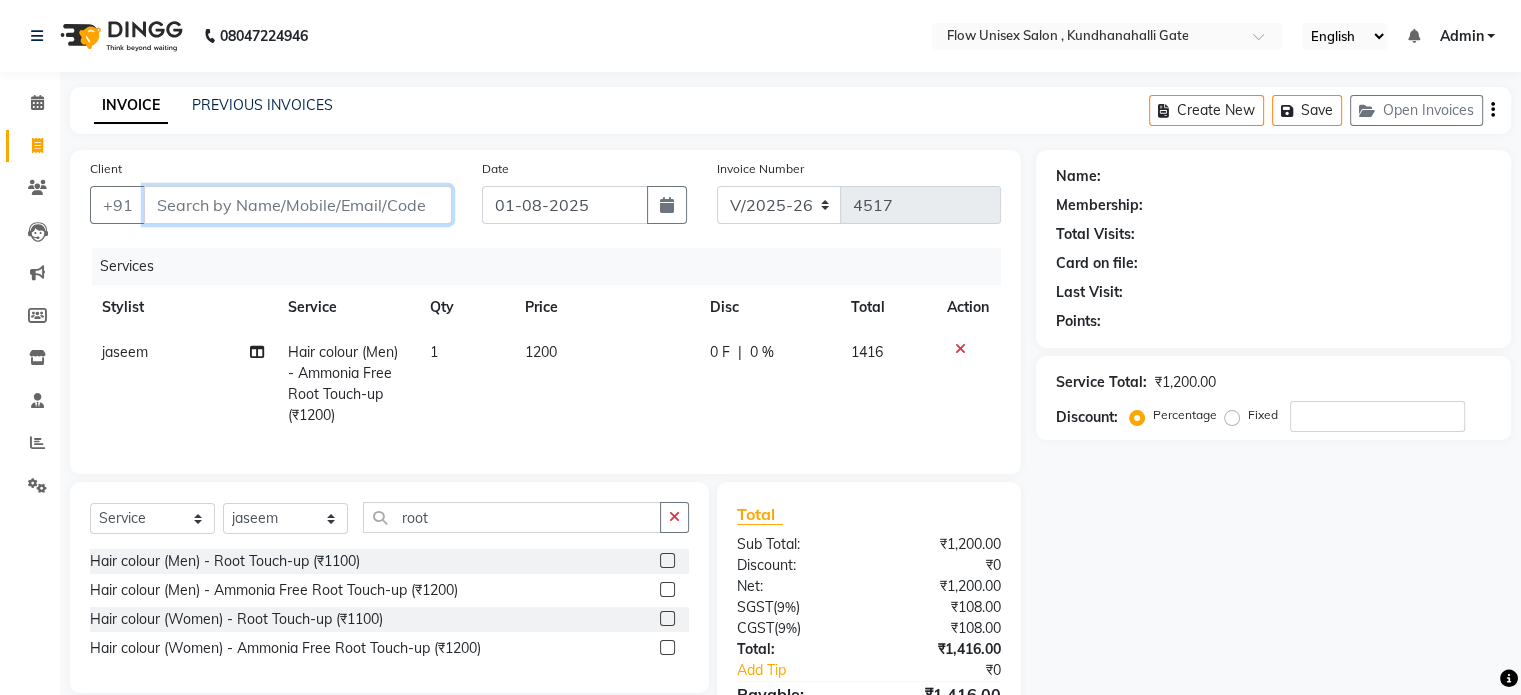 click on "Client" at bounding box center [298, 205] 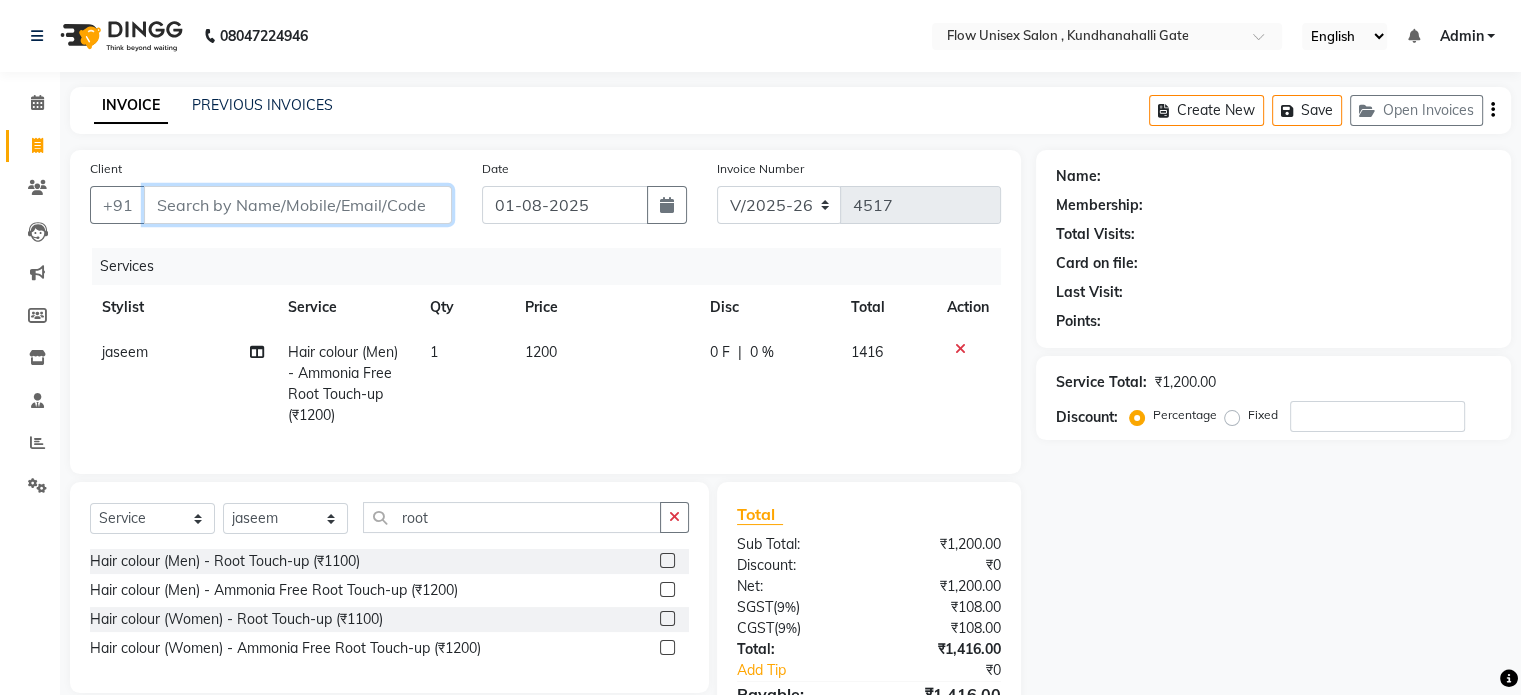 type on "9" 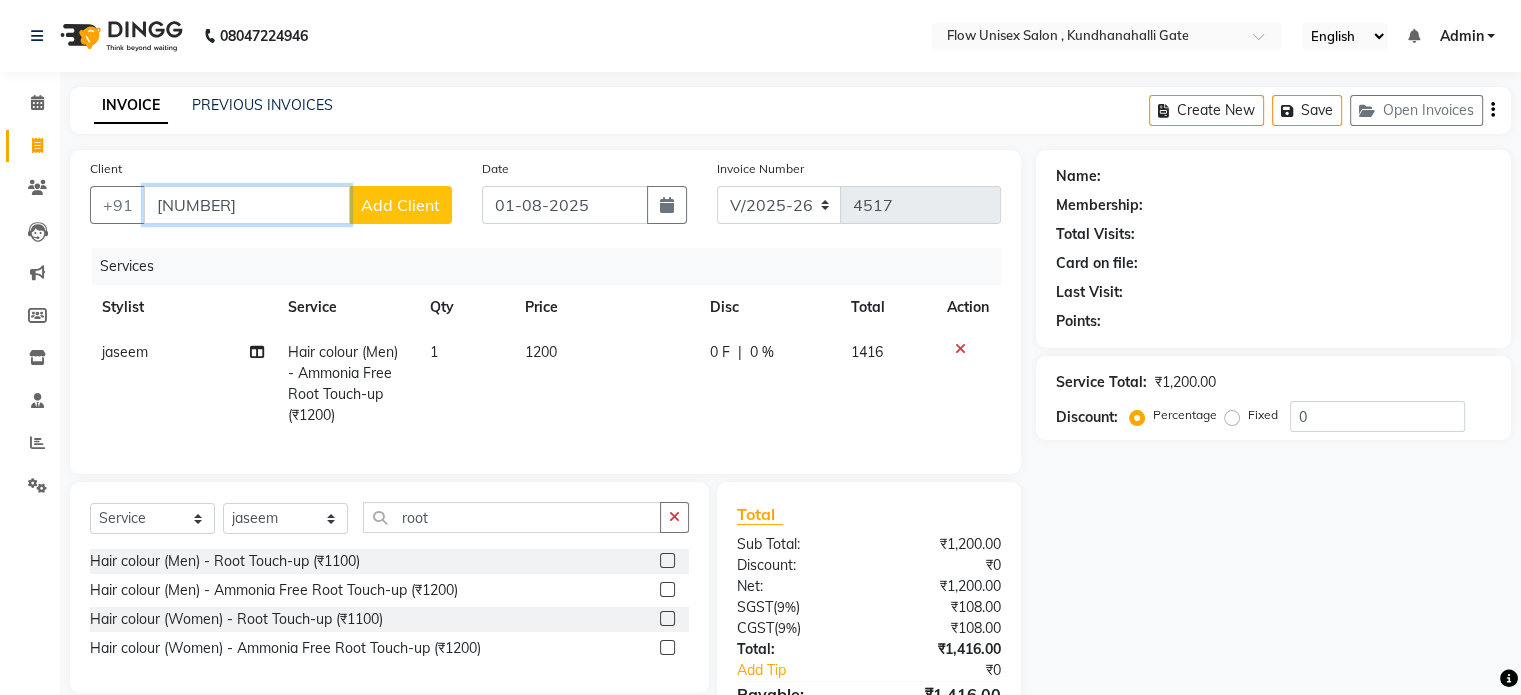 click on "[NUMBER]" at bounding box center [247, 205] 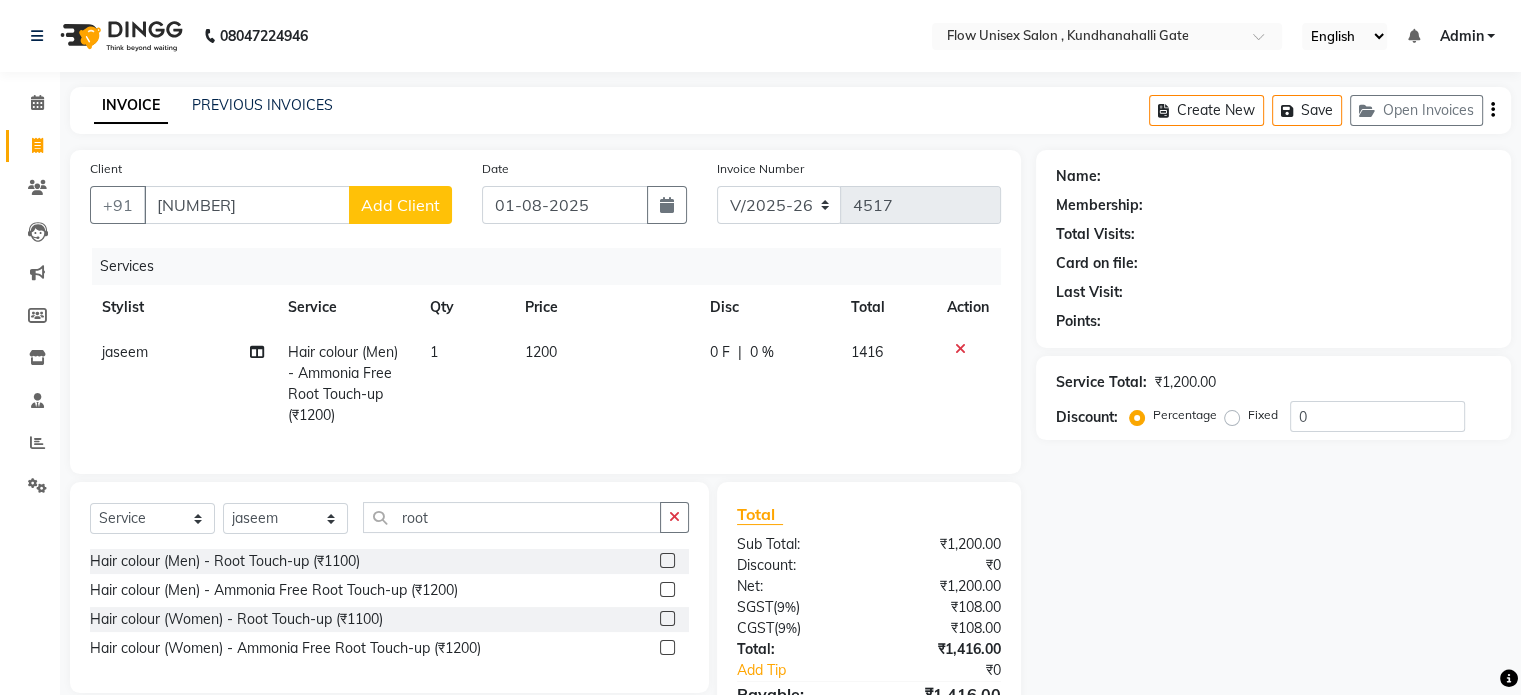 click on "Add Client" 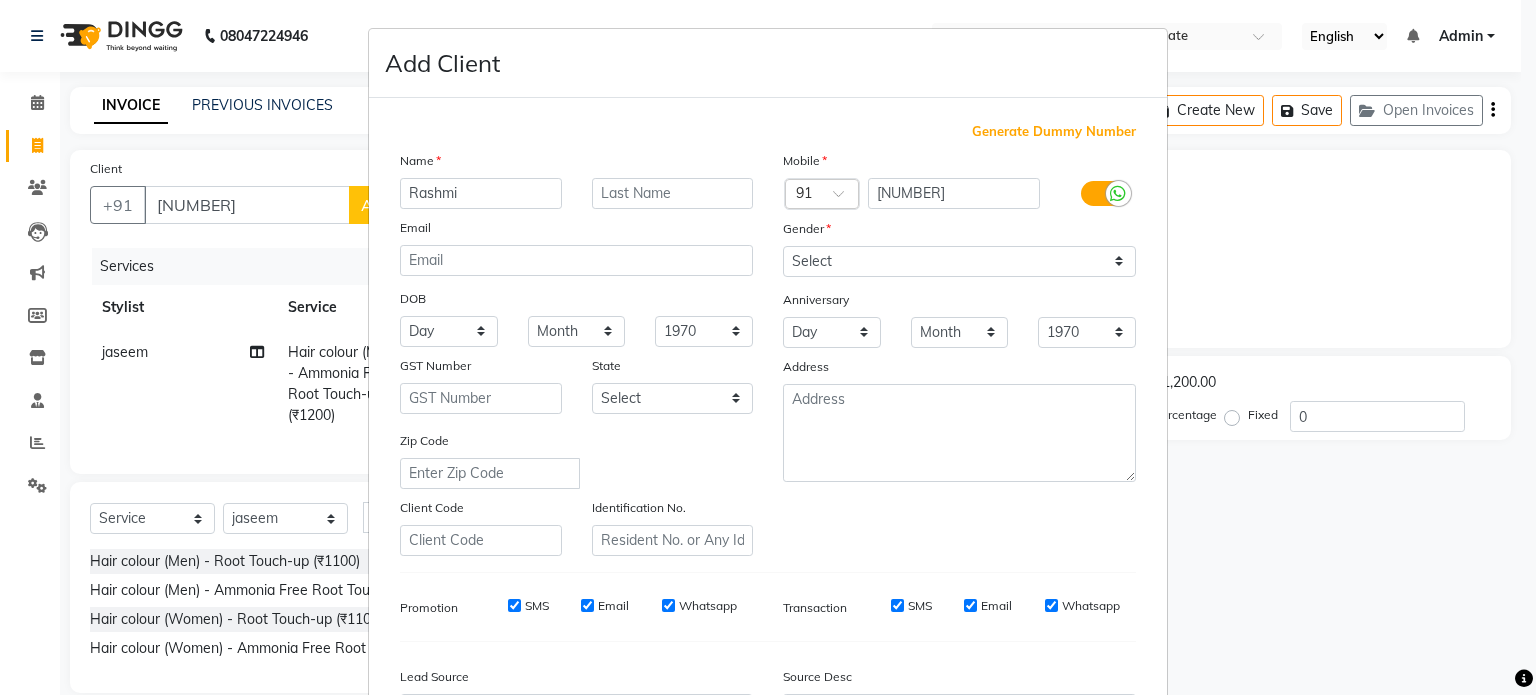 type on "Rashmi" 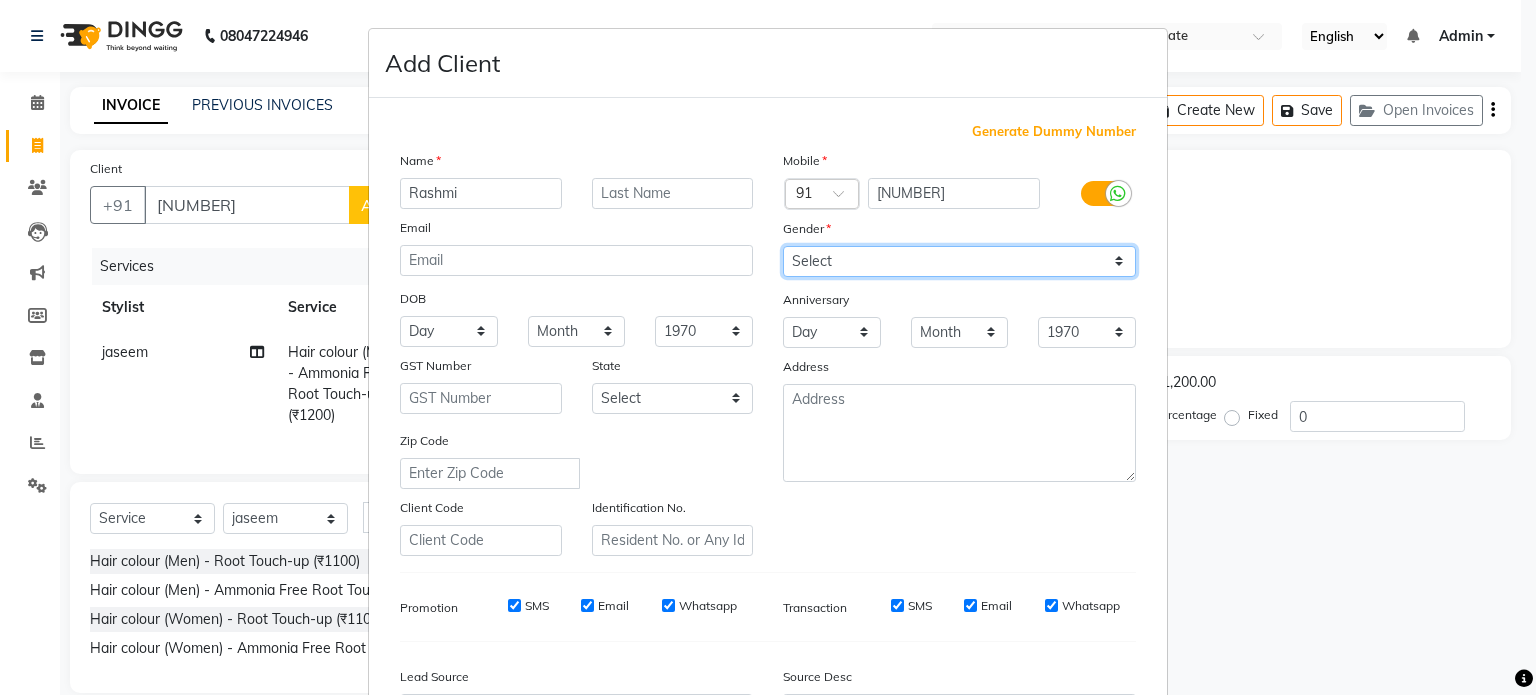 click on "Select Male Female Other Prefer Not To Say" at bounding box center (959, 261) 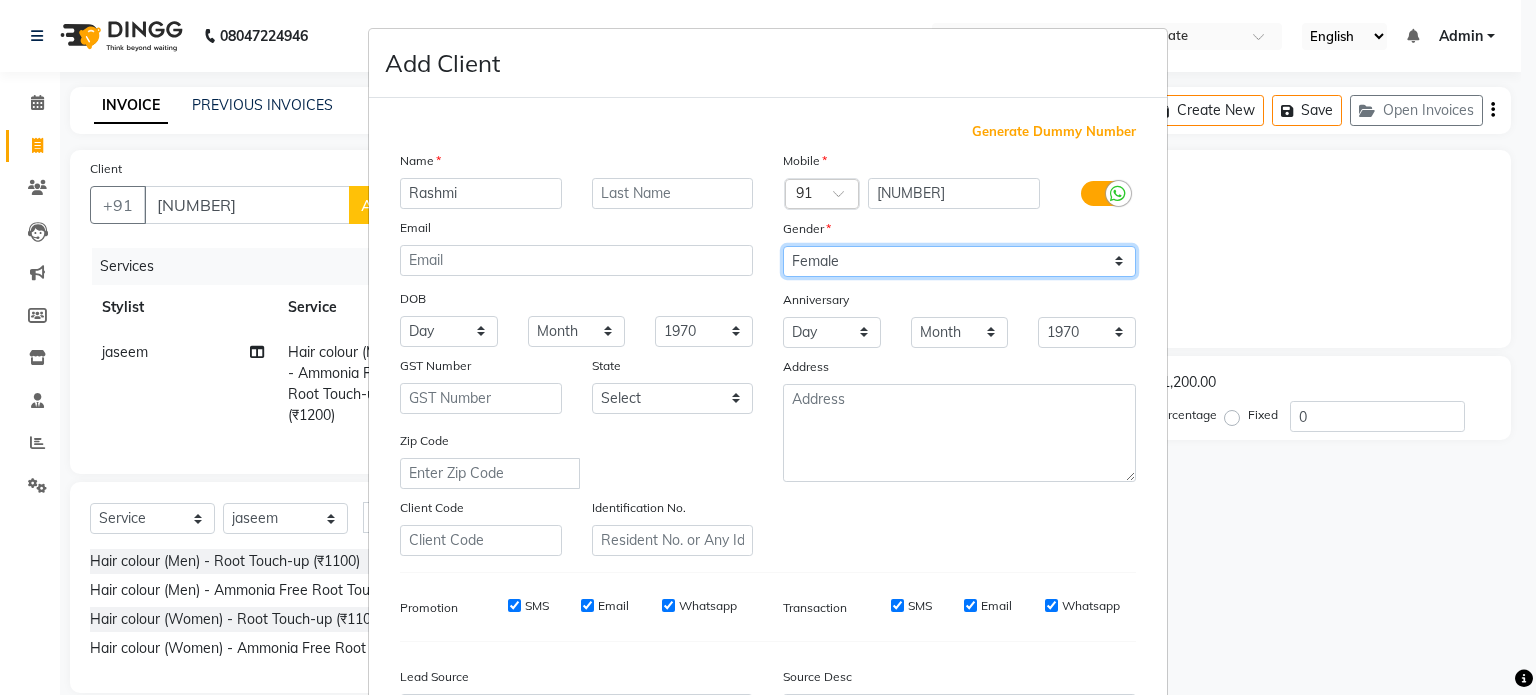 click on "Select Male Female Other Prefer Not To Say" at bounding box center (959, 261) 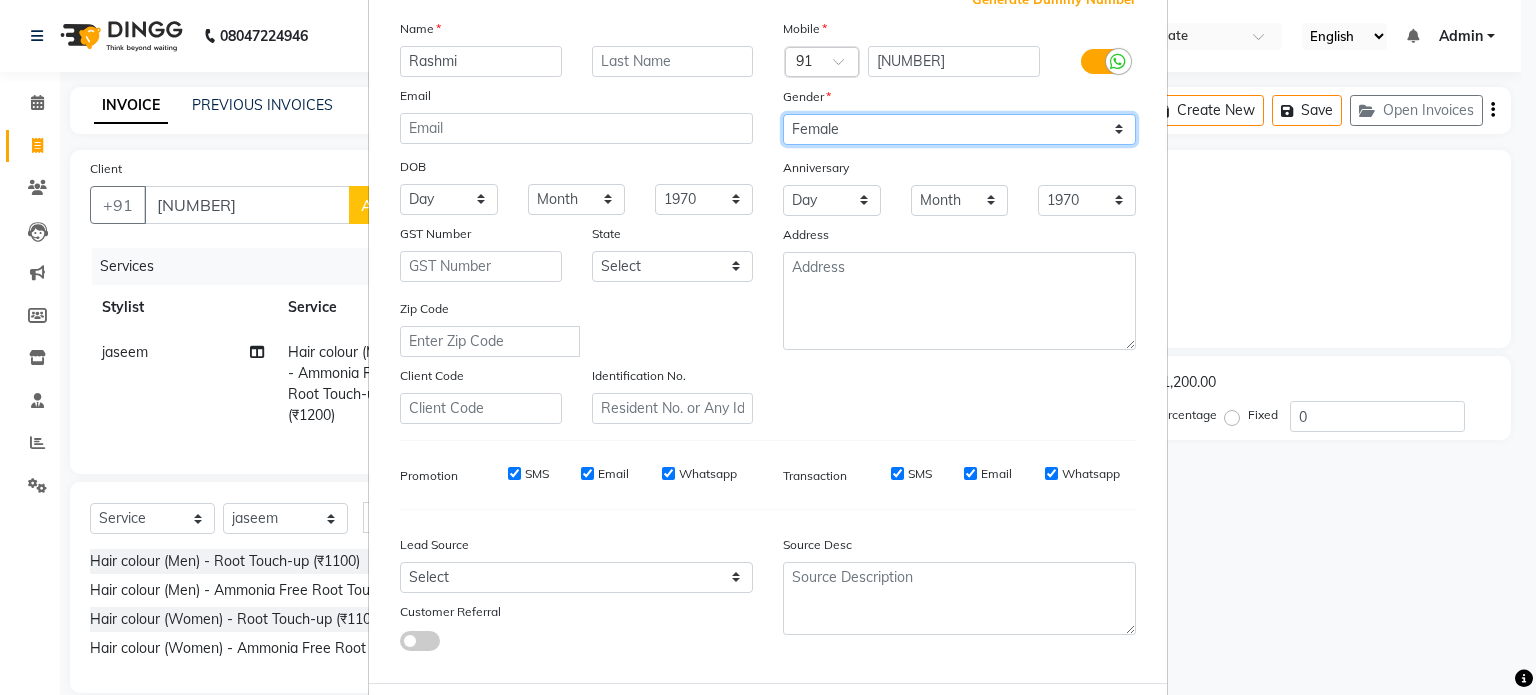 scroll, scrollTop: 237, scrollLeft: 0, axis: vertical 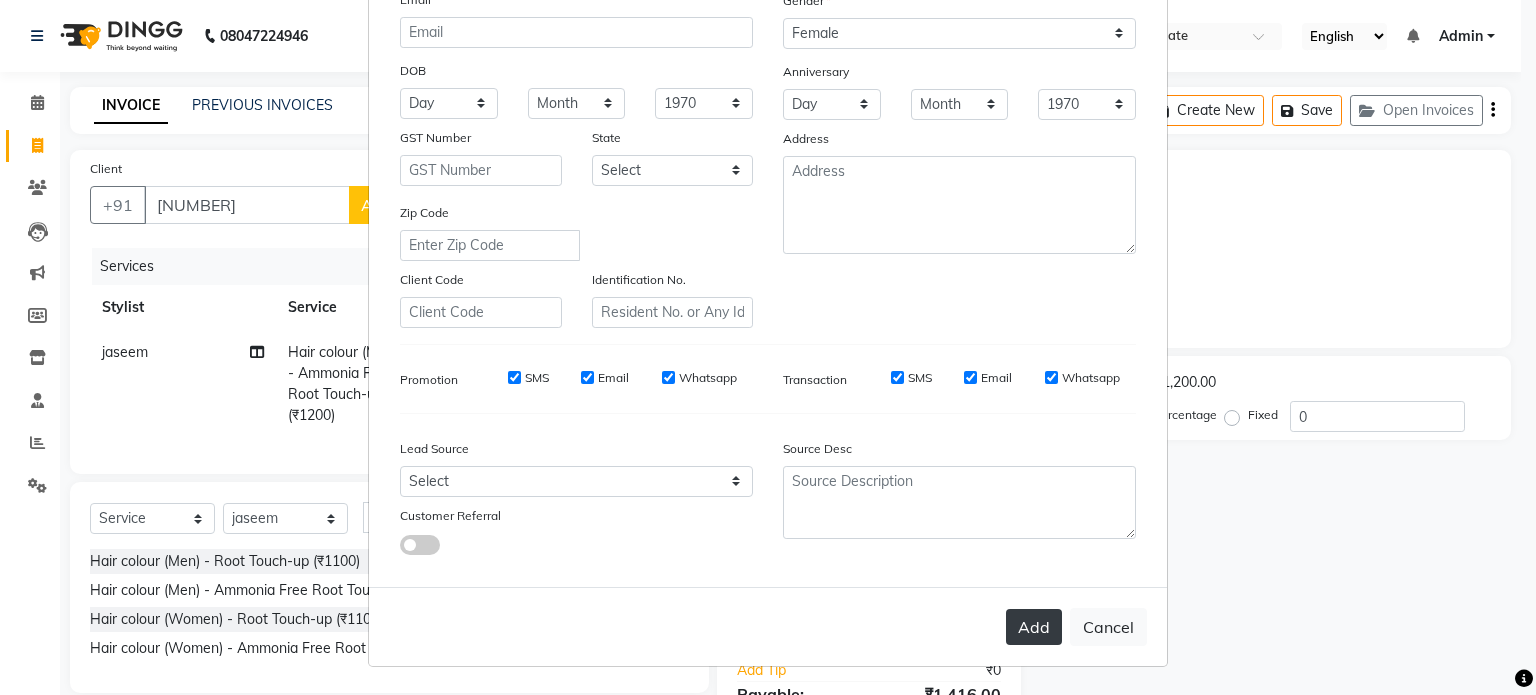 click on "Add" at bounding box center (1034, 627) 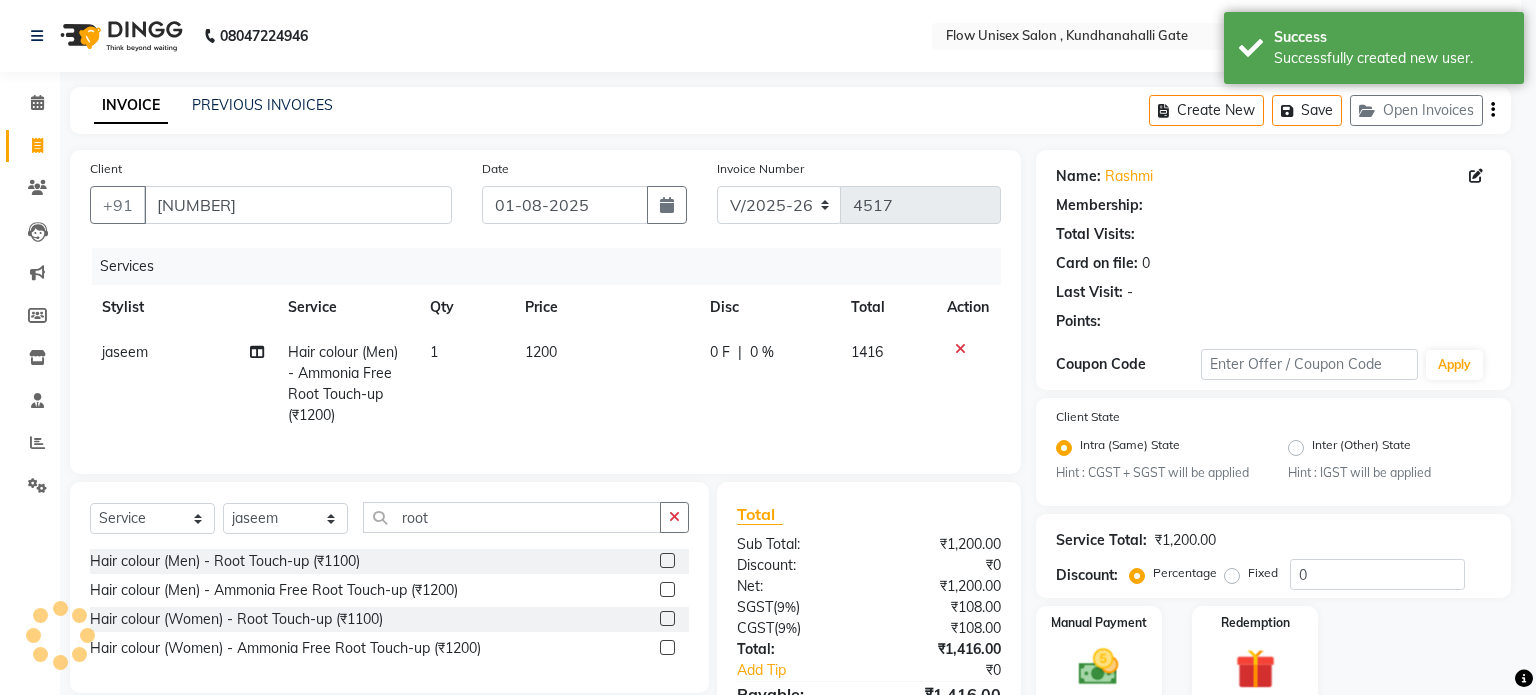 select on "1: Object" 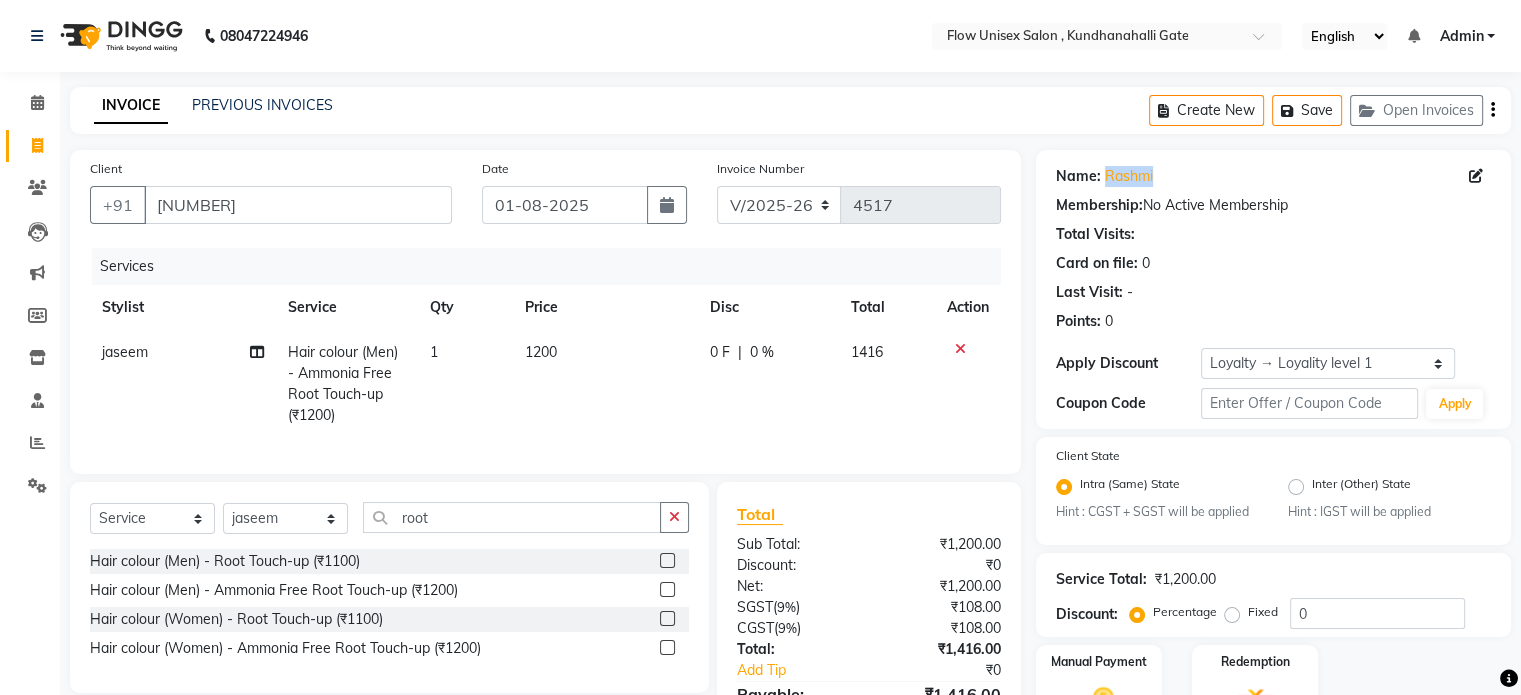 drag, startPoint x: 1097, startPoint y: 174, endPoint x: 1176, endPoint y: 174, distance: 79 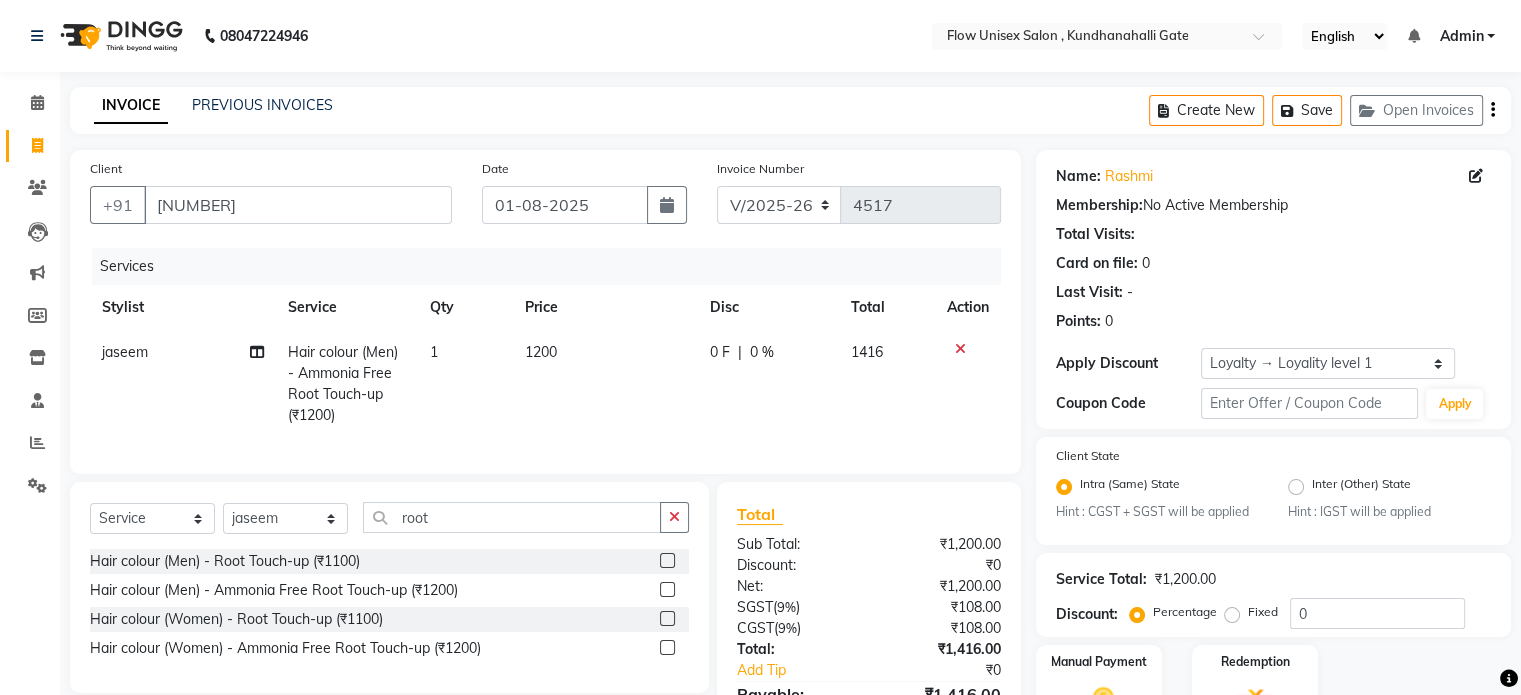 click on "Services" 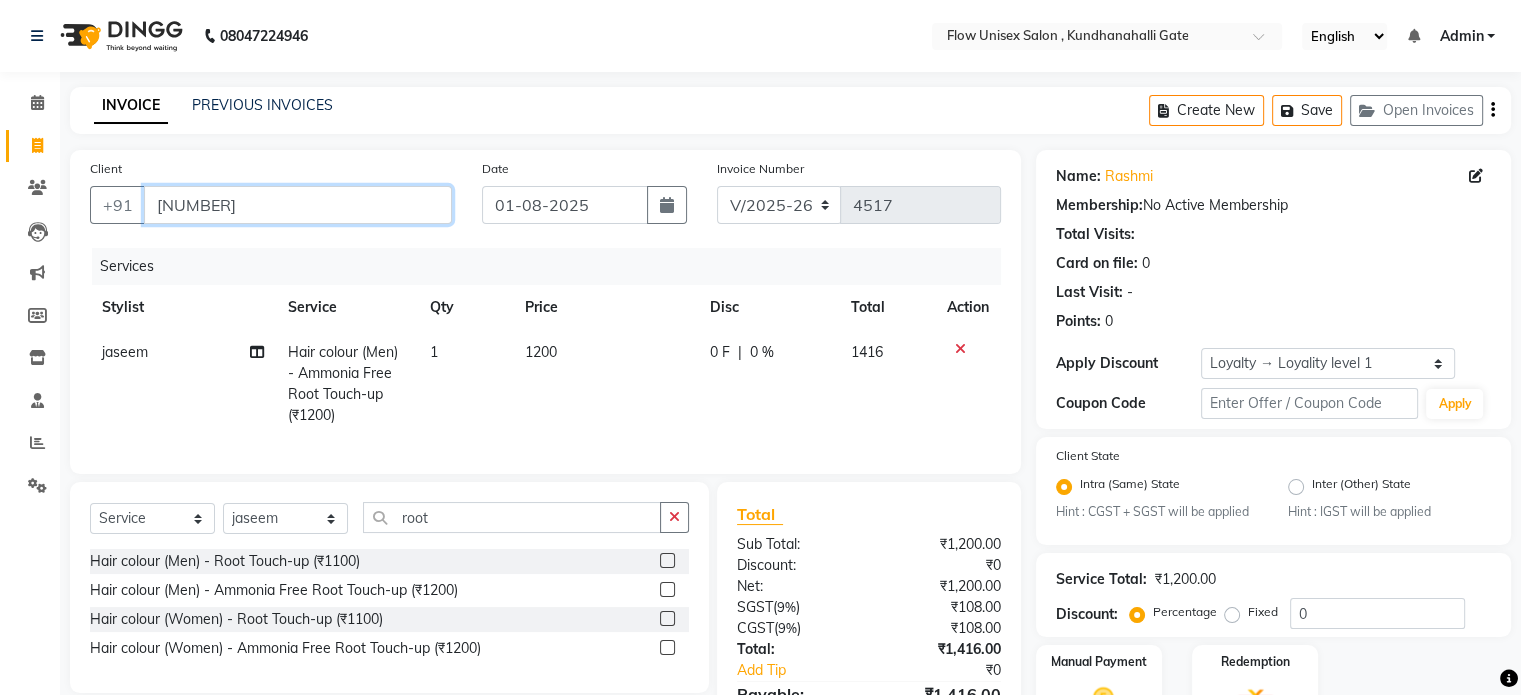 drag, startPoint x: 144, startPoint y: 202, endPoint x: 407, endPoint y: 195, distance: 263.09314 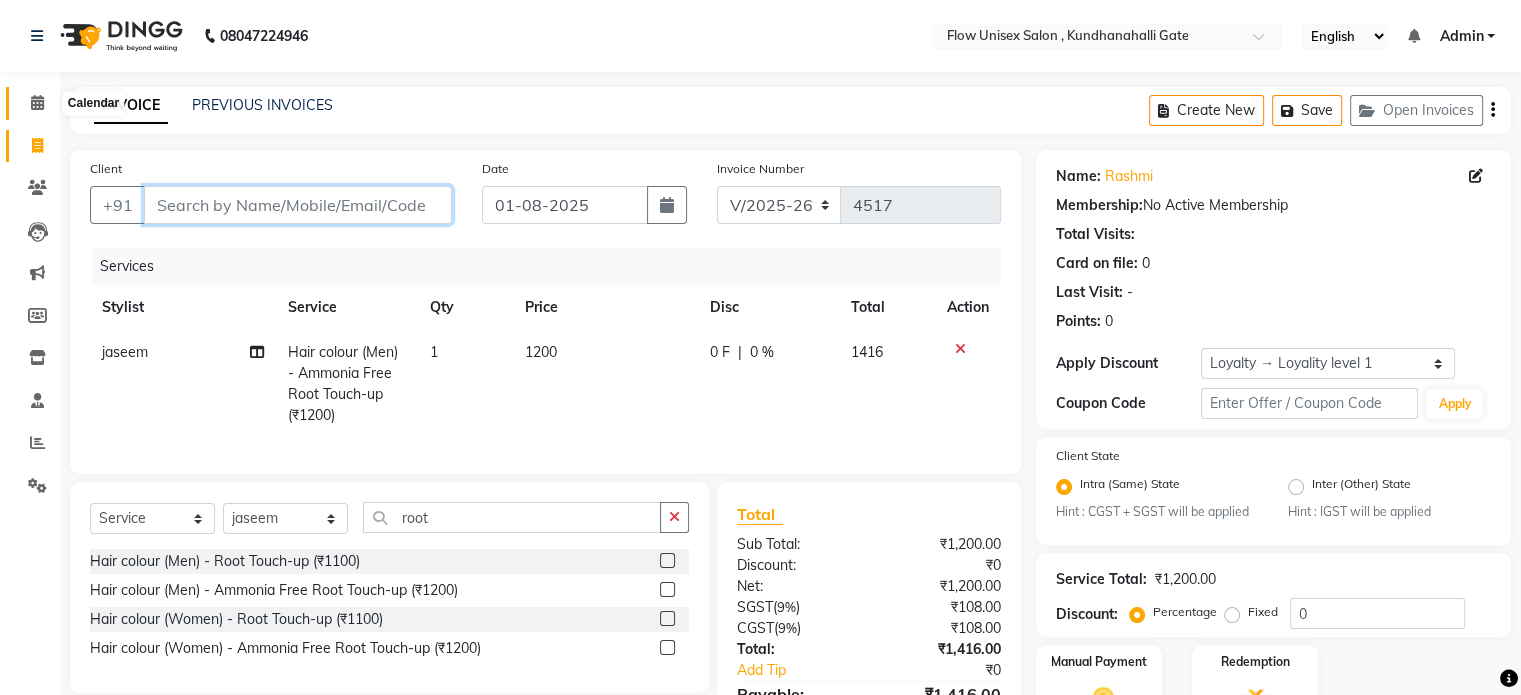 type 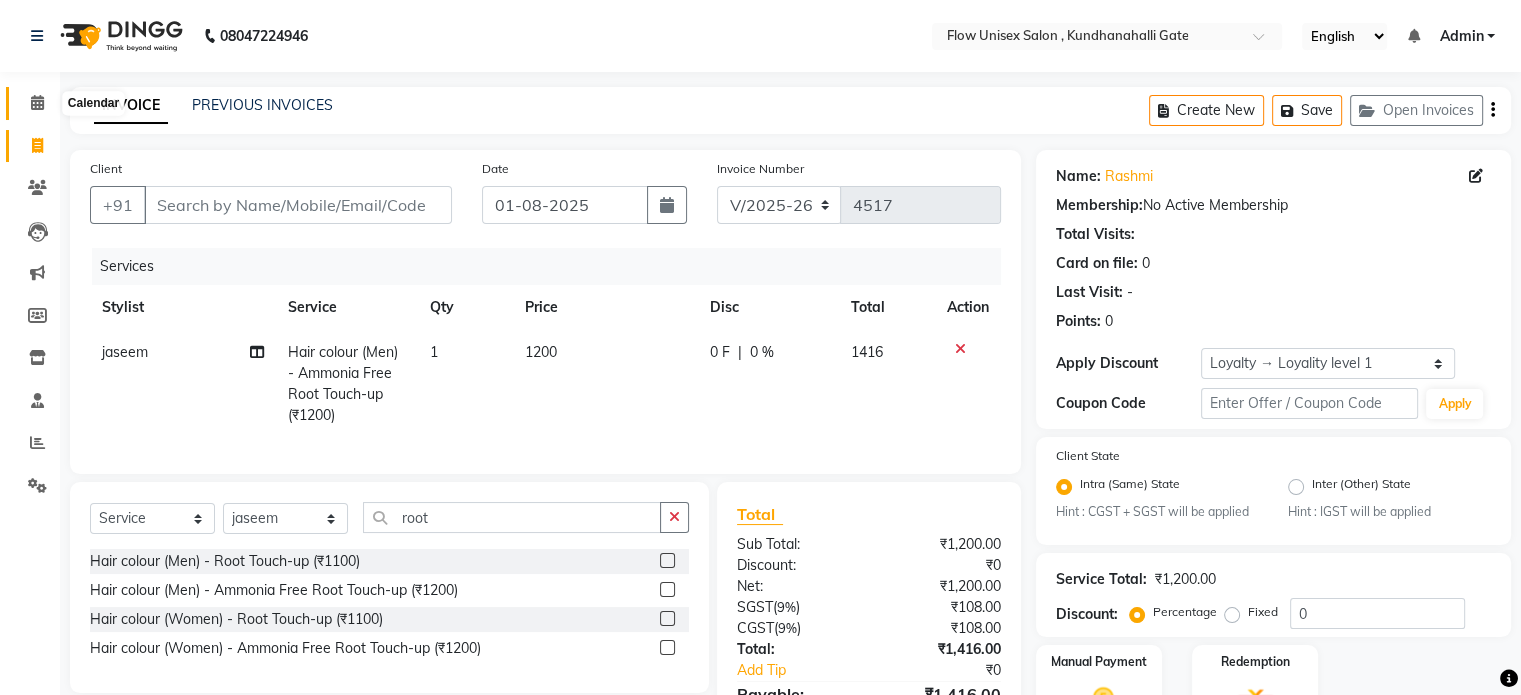 click 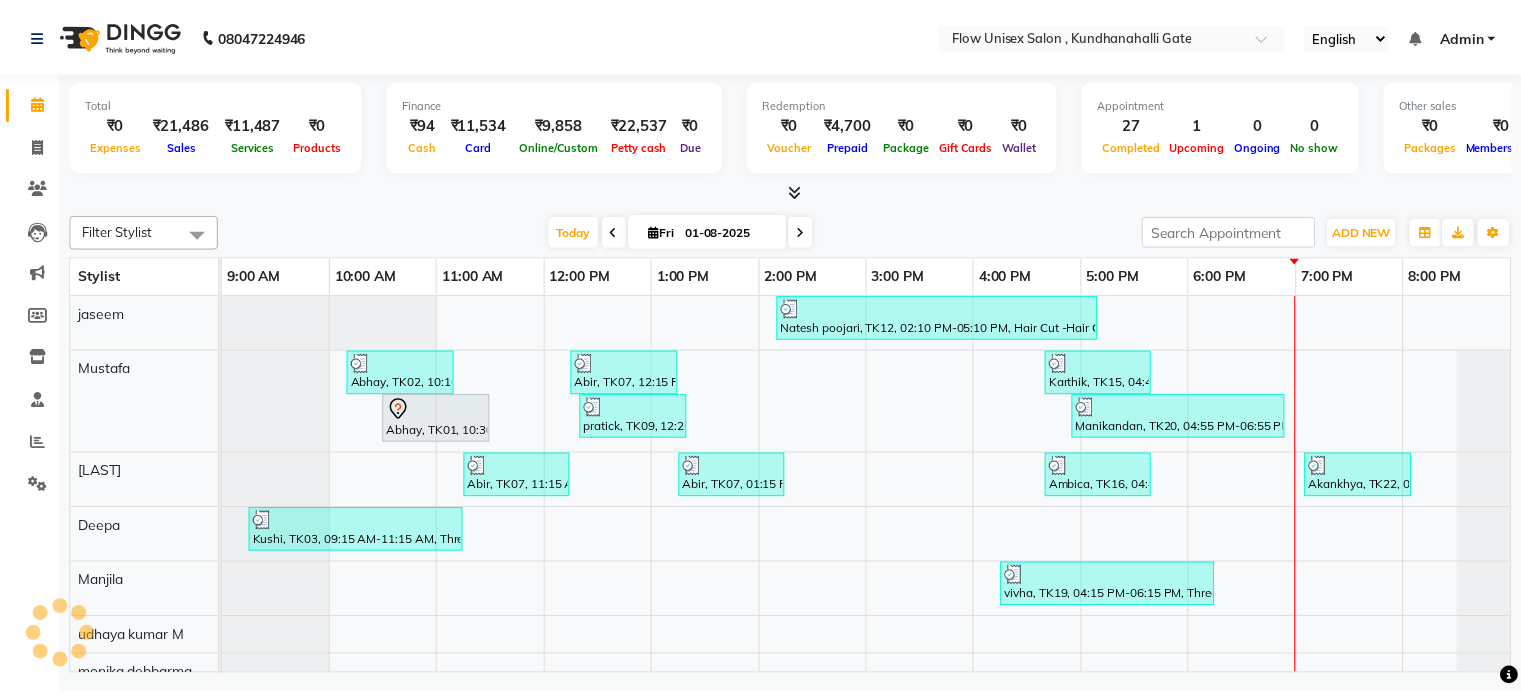 scroll, scrollTop: 0, scrollLeft: 0, axis: both 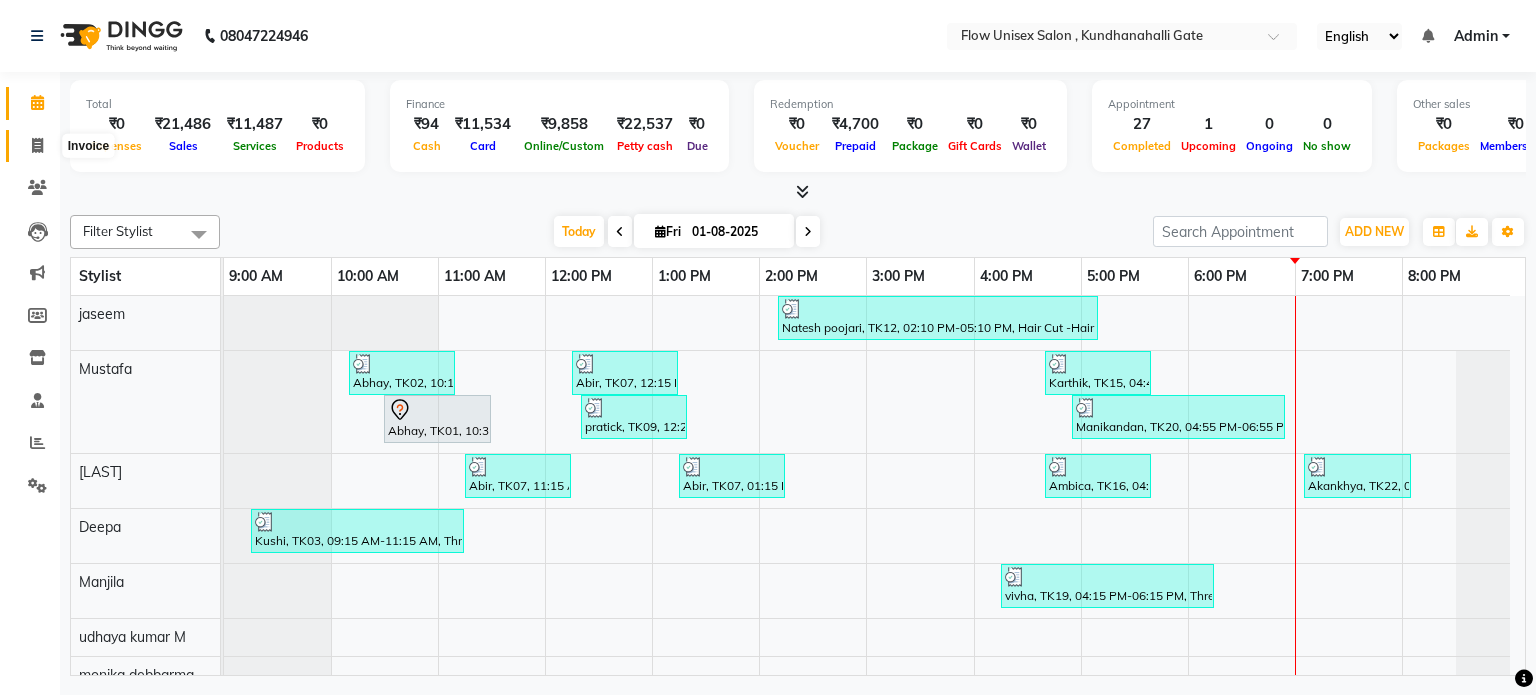 click 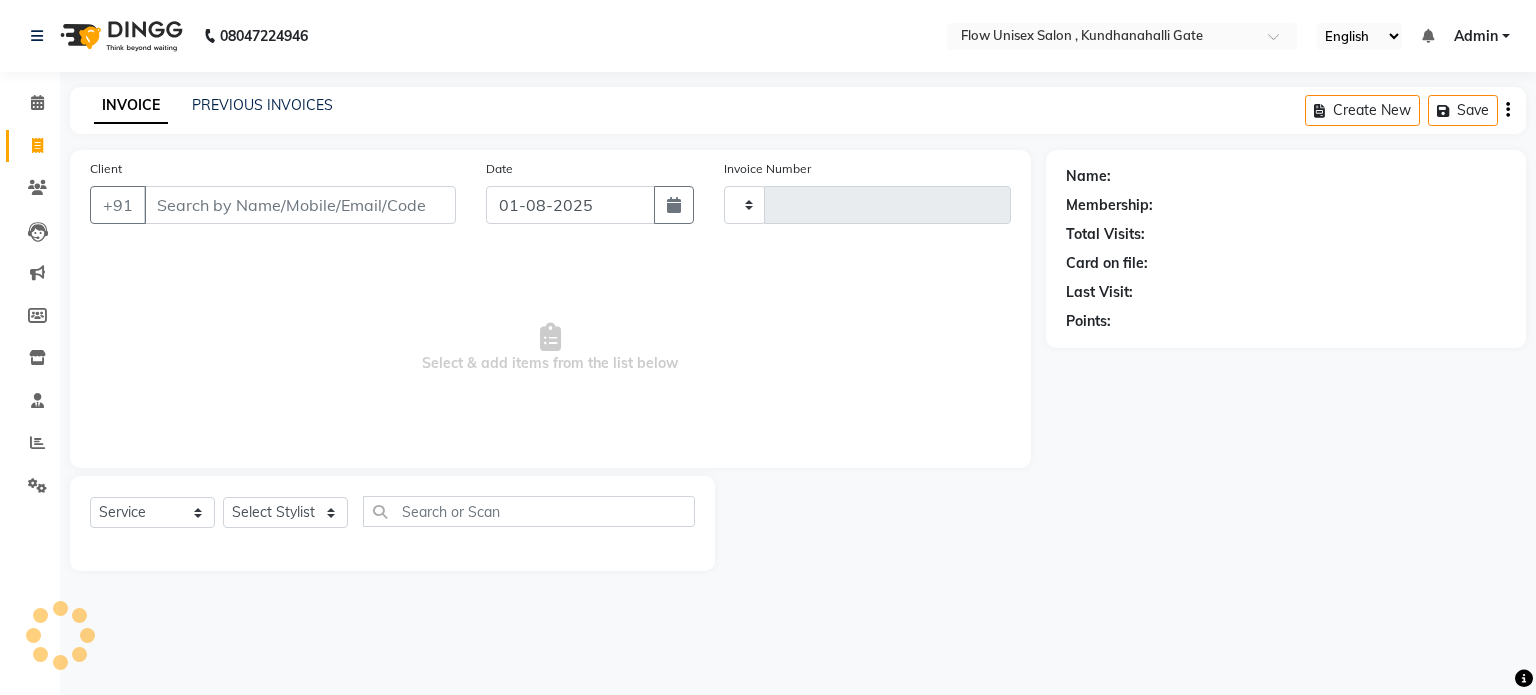 type on "4517" 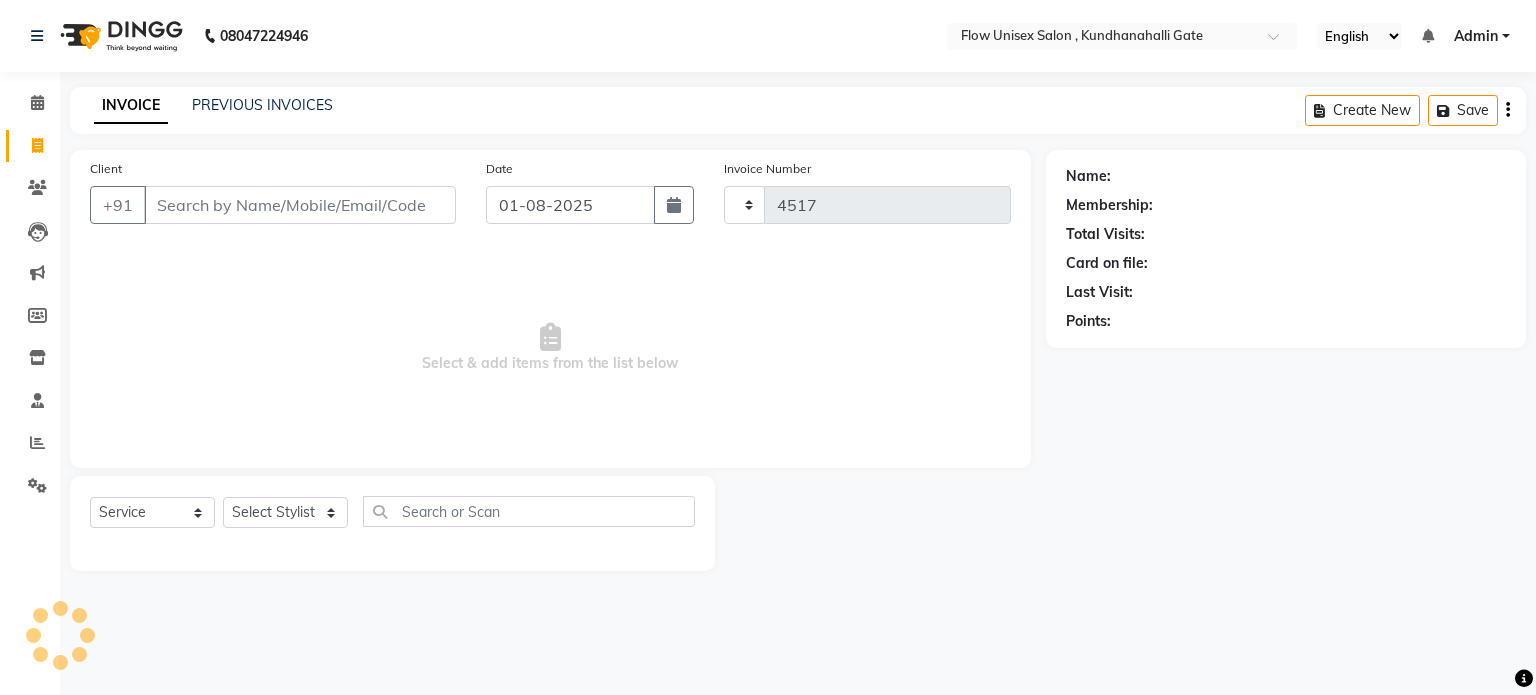 select on "5875" 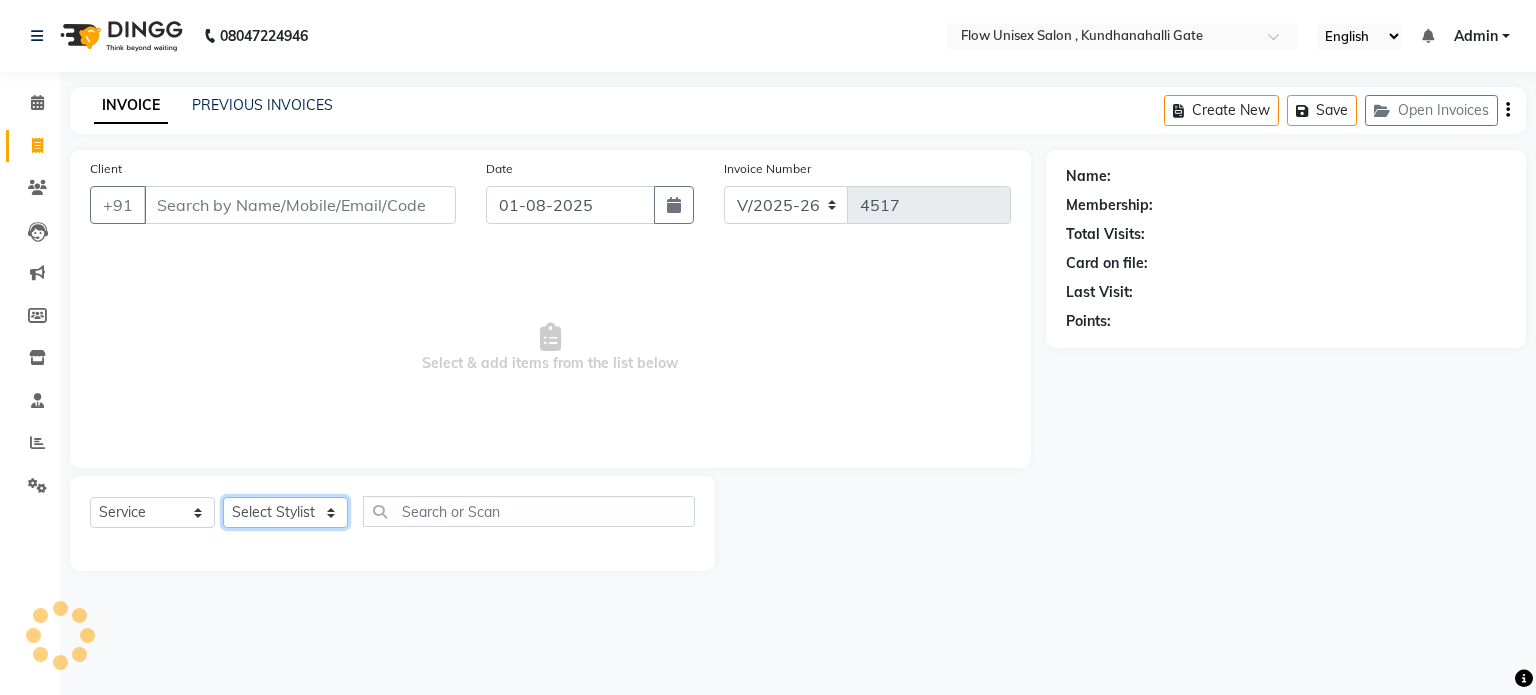 click on "Select Stylist" 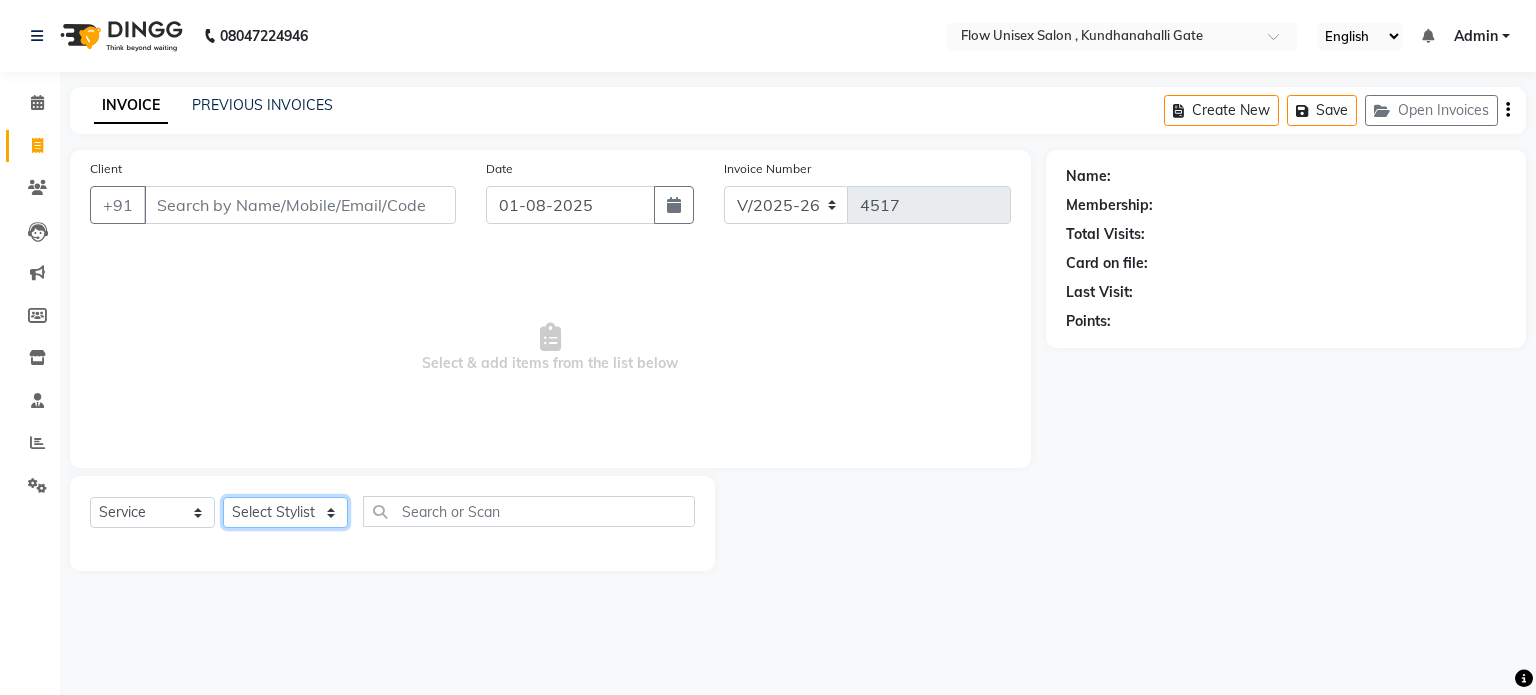 select on "49275" 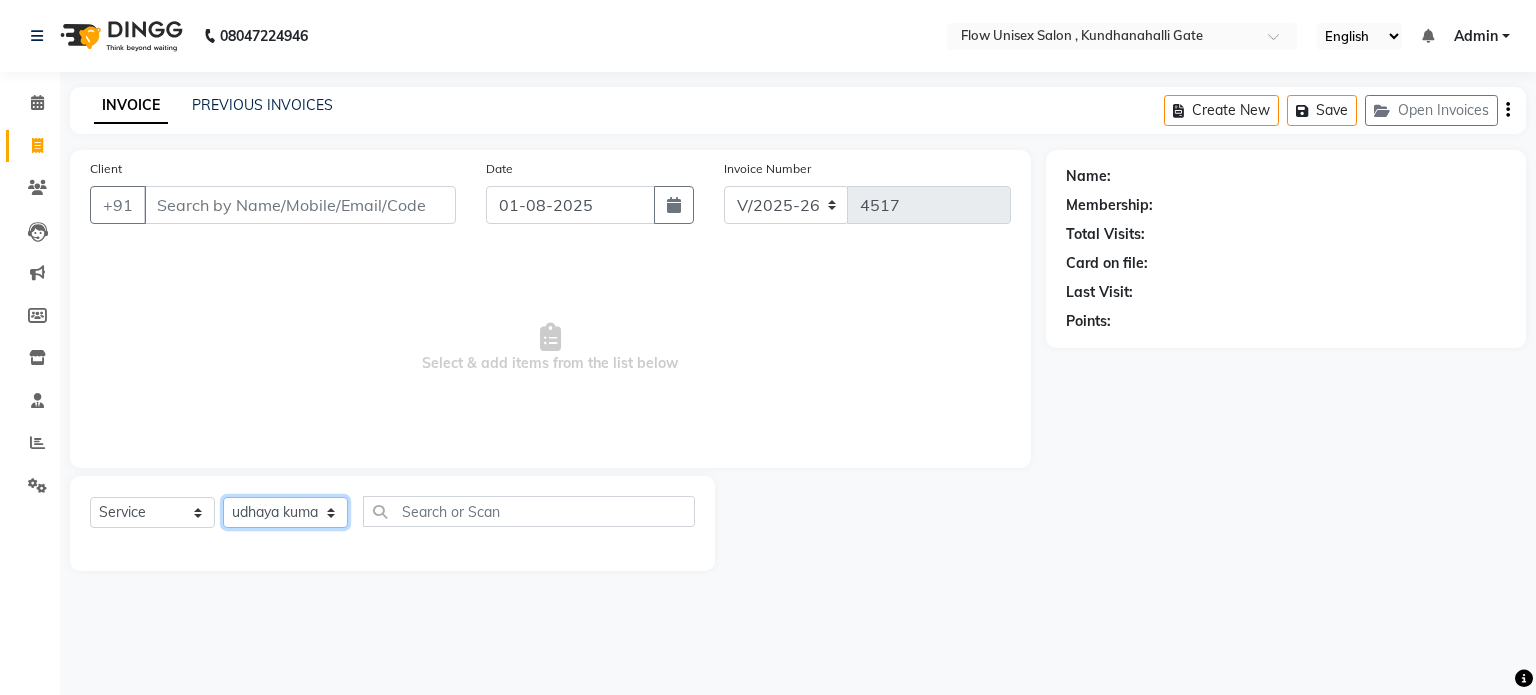click on "Select Stylist anjana debbarma arman Deepa emlen jaseem Kishore Manjila monika debbarma Mustafa Nijamuddin Salmani Saluka Rai Sonu khan Thapa Geeta udhaya kumar M Vishnu Bhati" 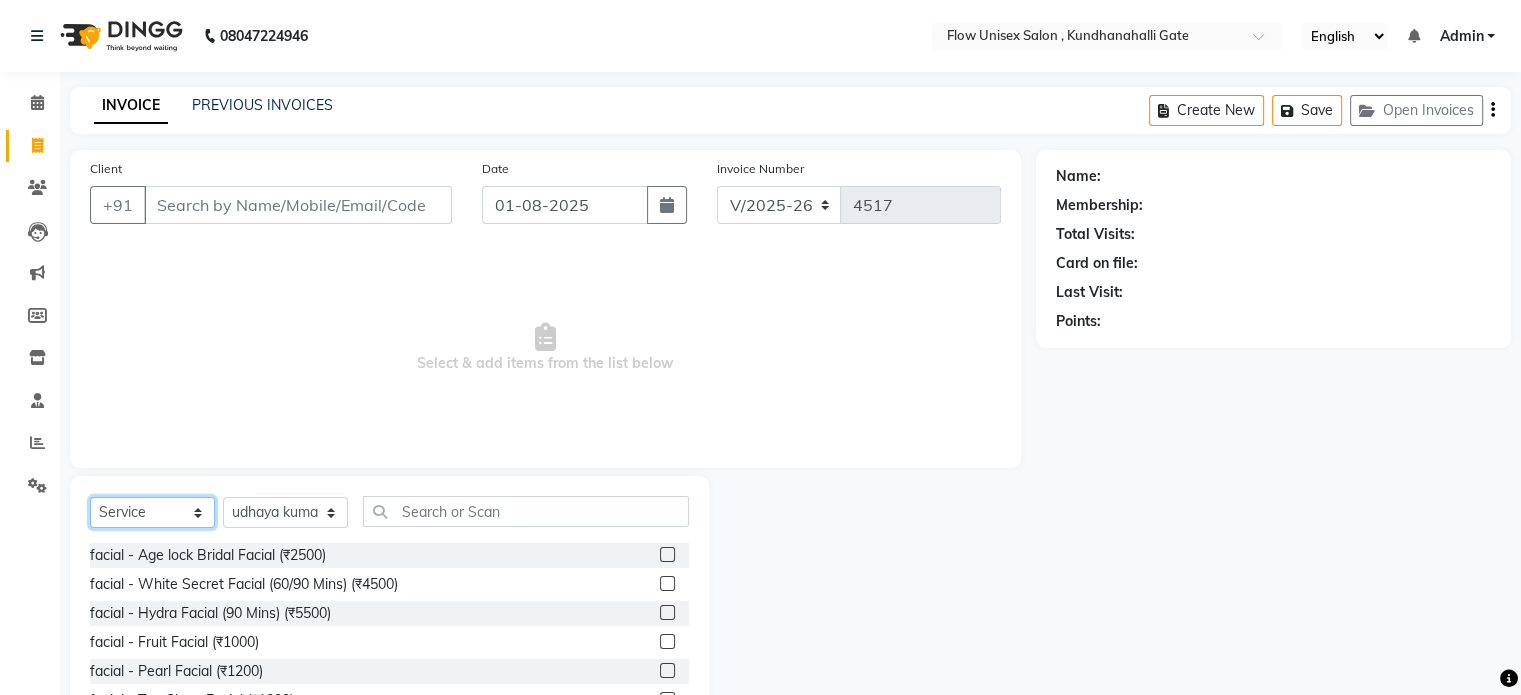 click on "Select  Service  Product  Membership  Package Voucher Prepaid Gift Card" 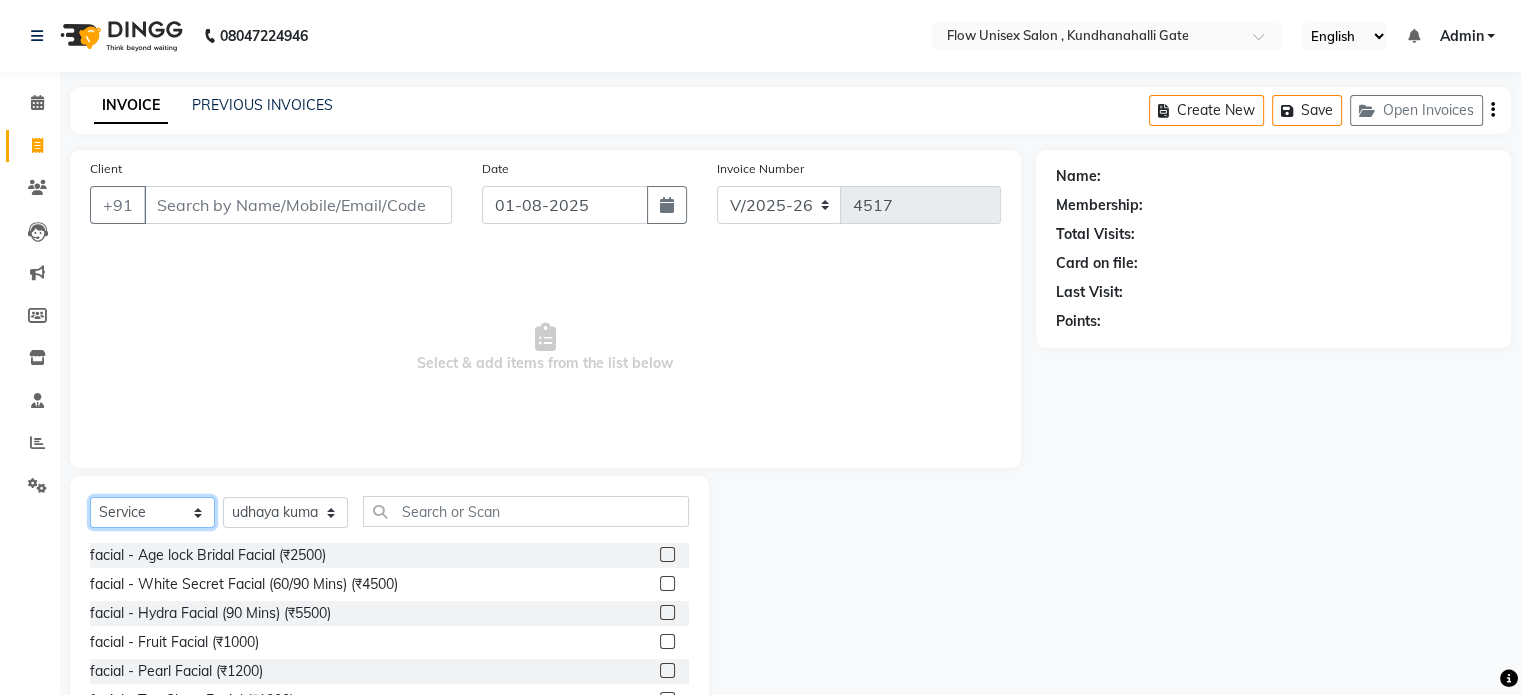 select on "package" 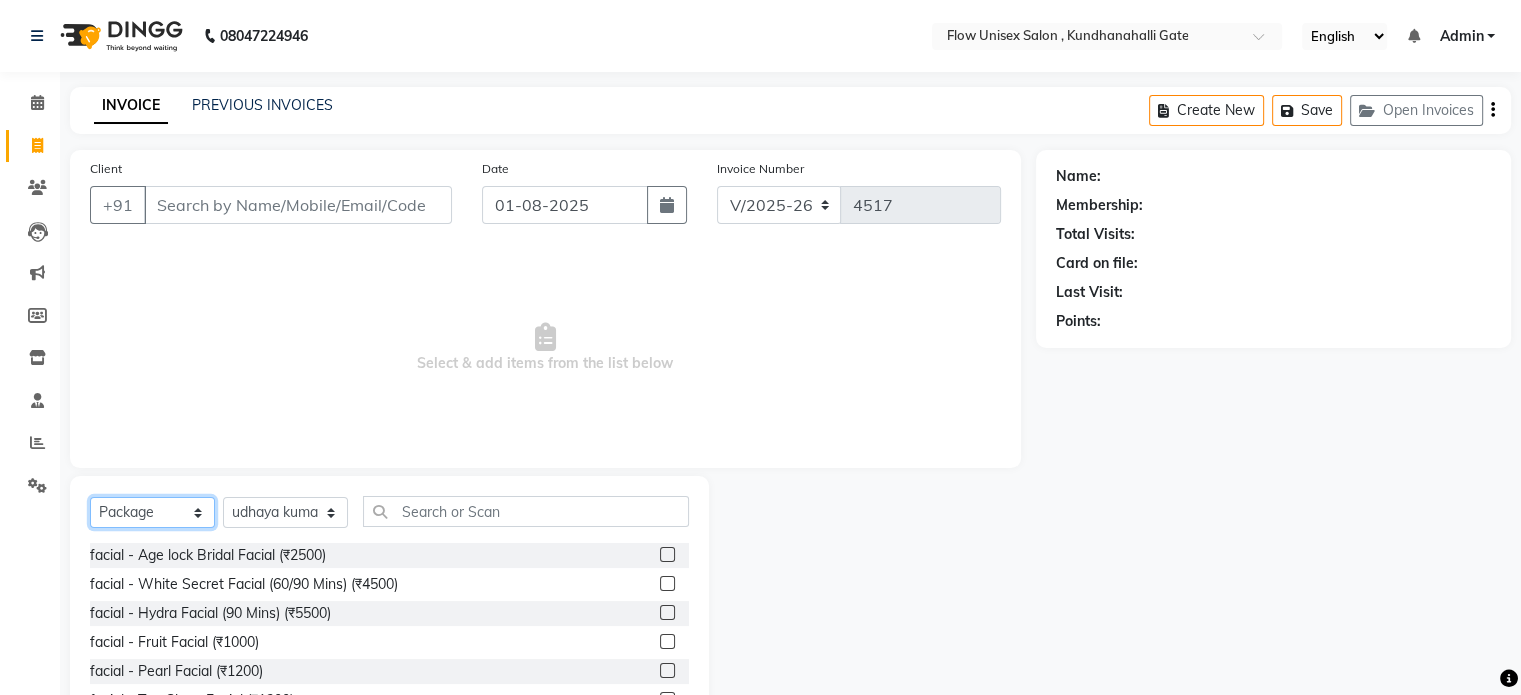 click on "Select  Service  Product  Membership  Package Voucher Prepaid Gift Card" 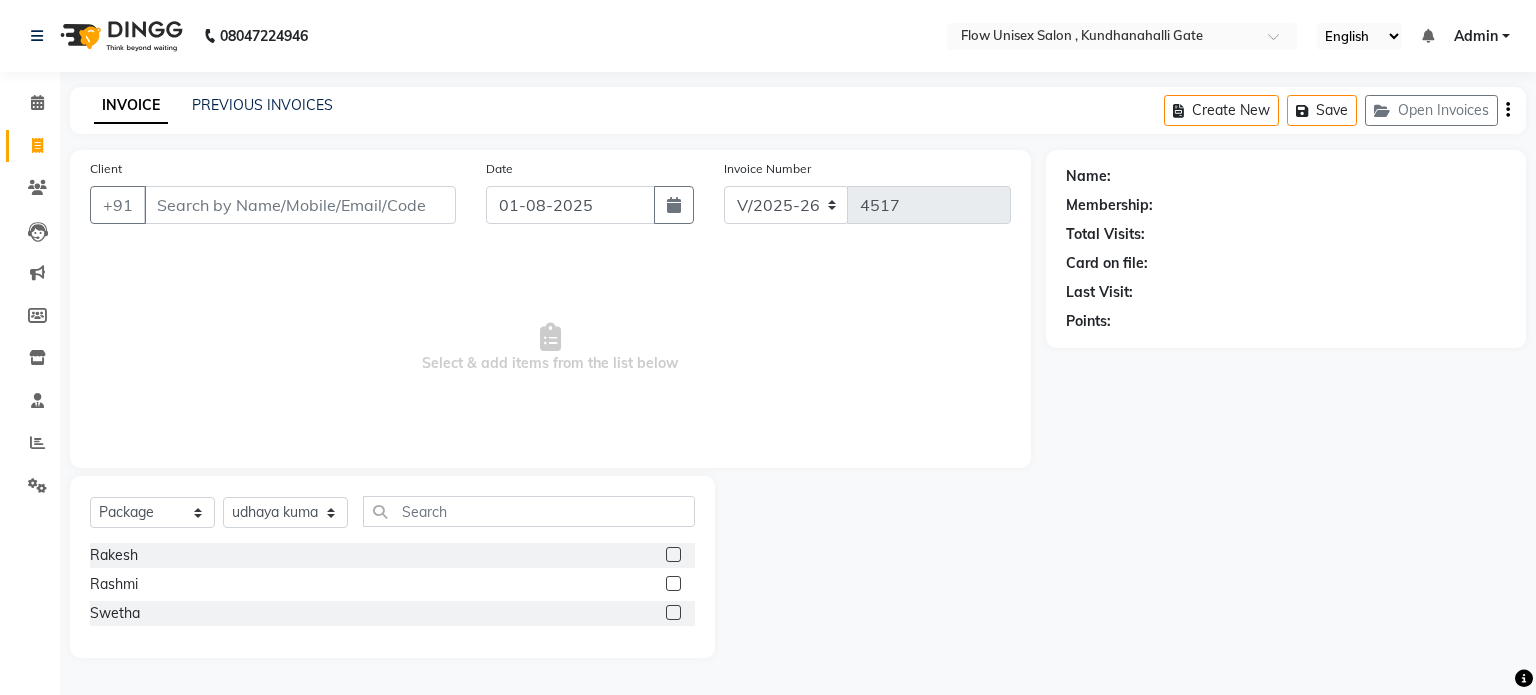 click 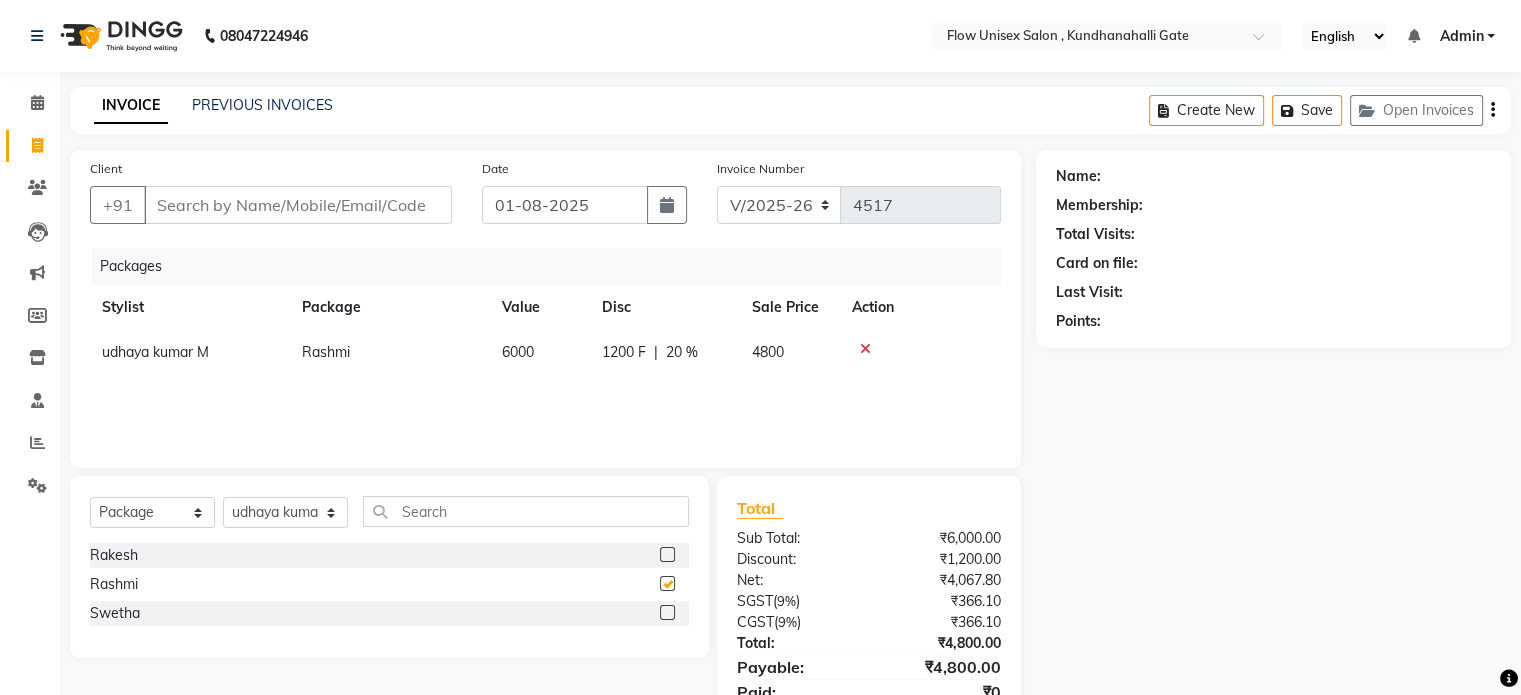checkbox on "false" 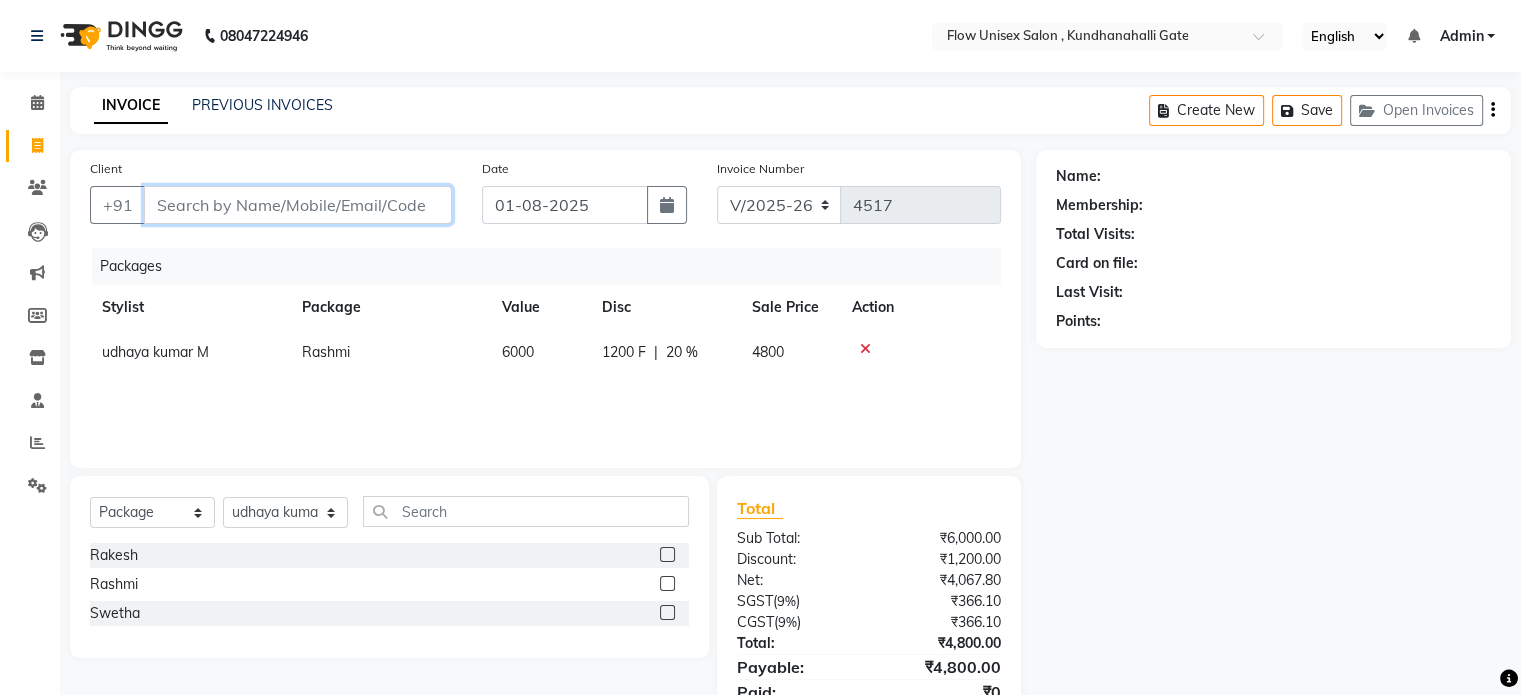 click on "Client" at bounding box center (298, 205) 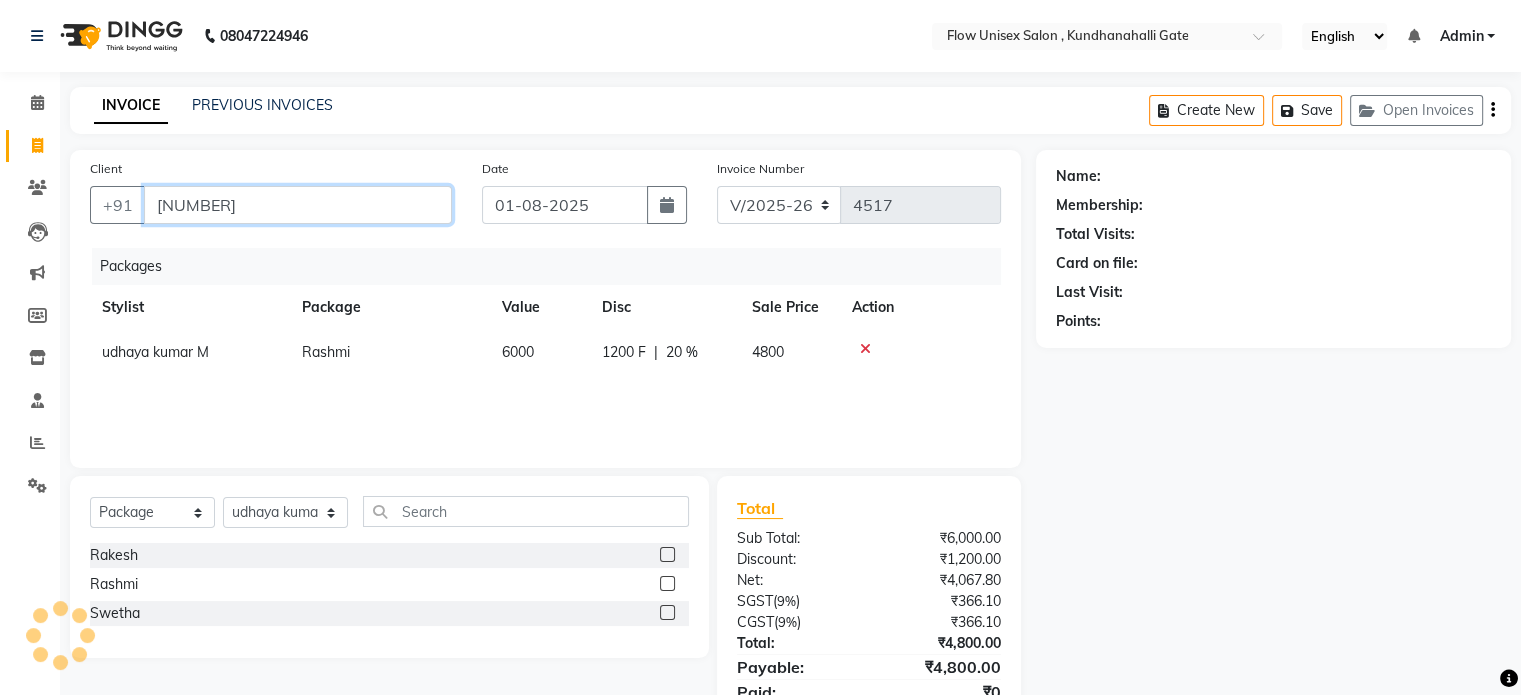type on "[NUMBER]" 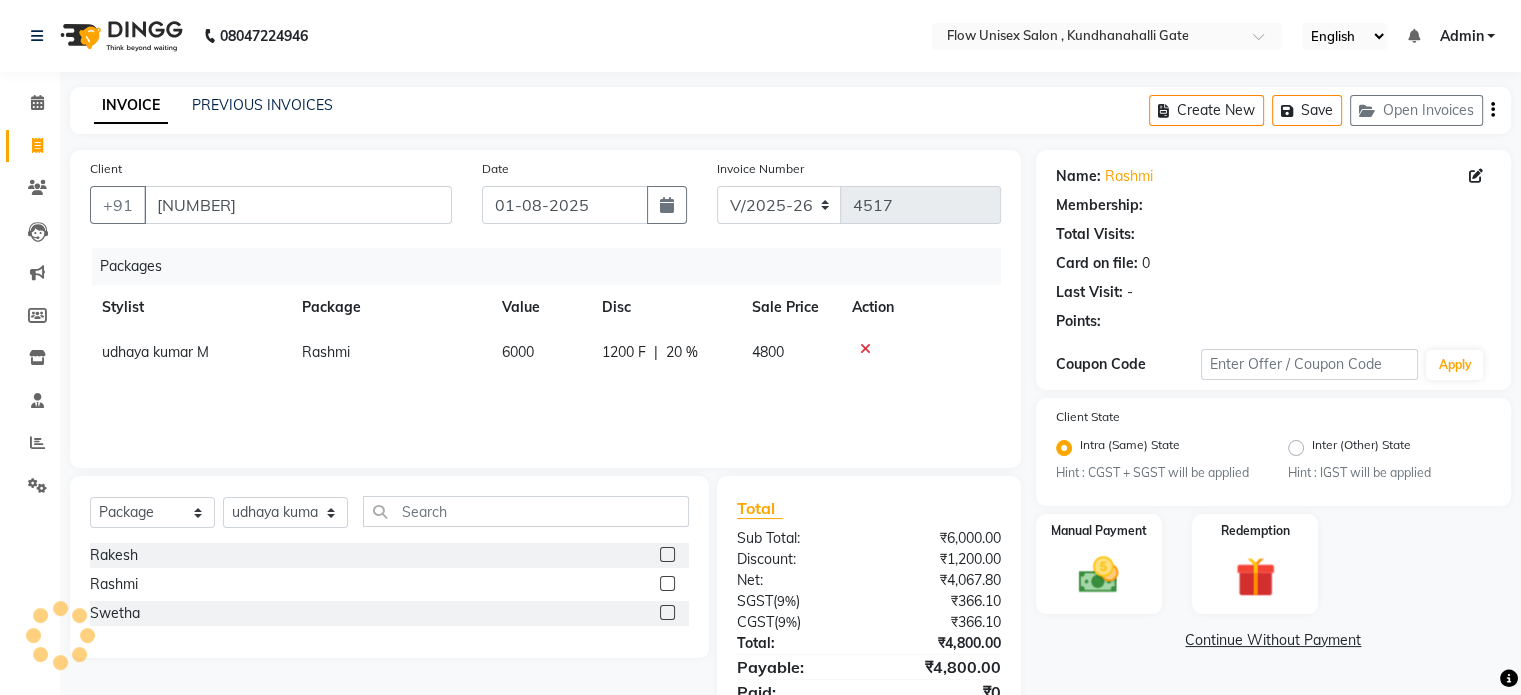 select on "1: Object" 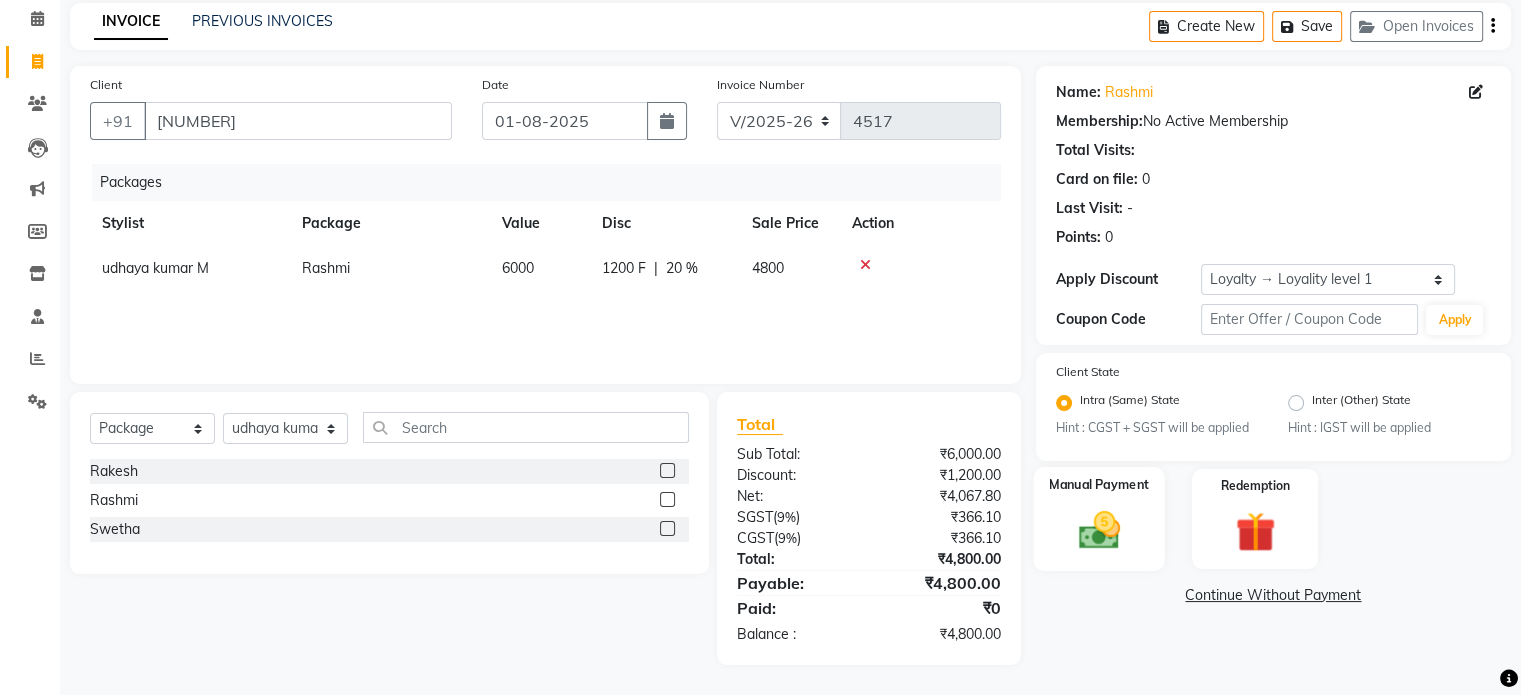 click 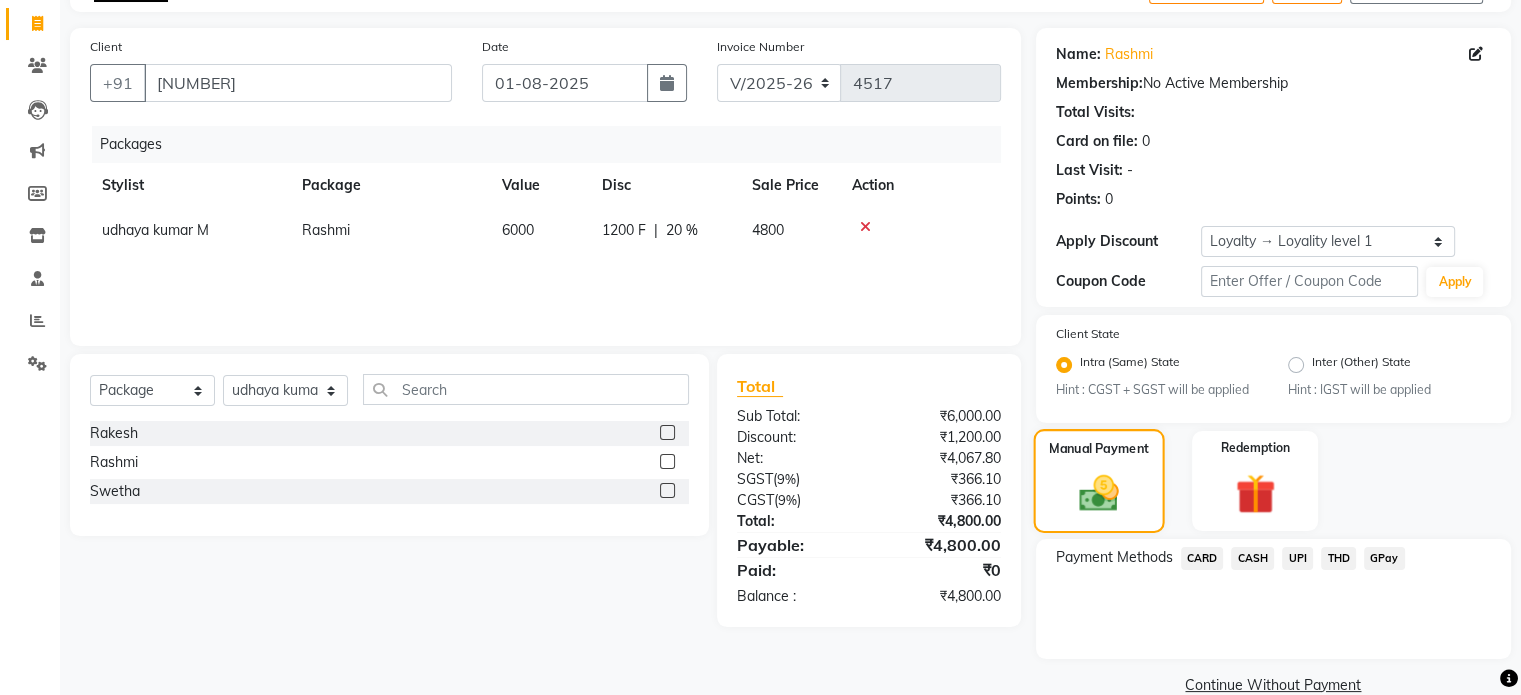 scroll, scrollTop: 159, scrollLeft: 0, axis: vertical 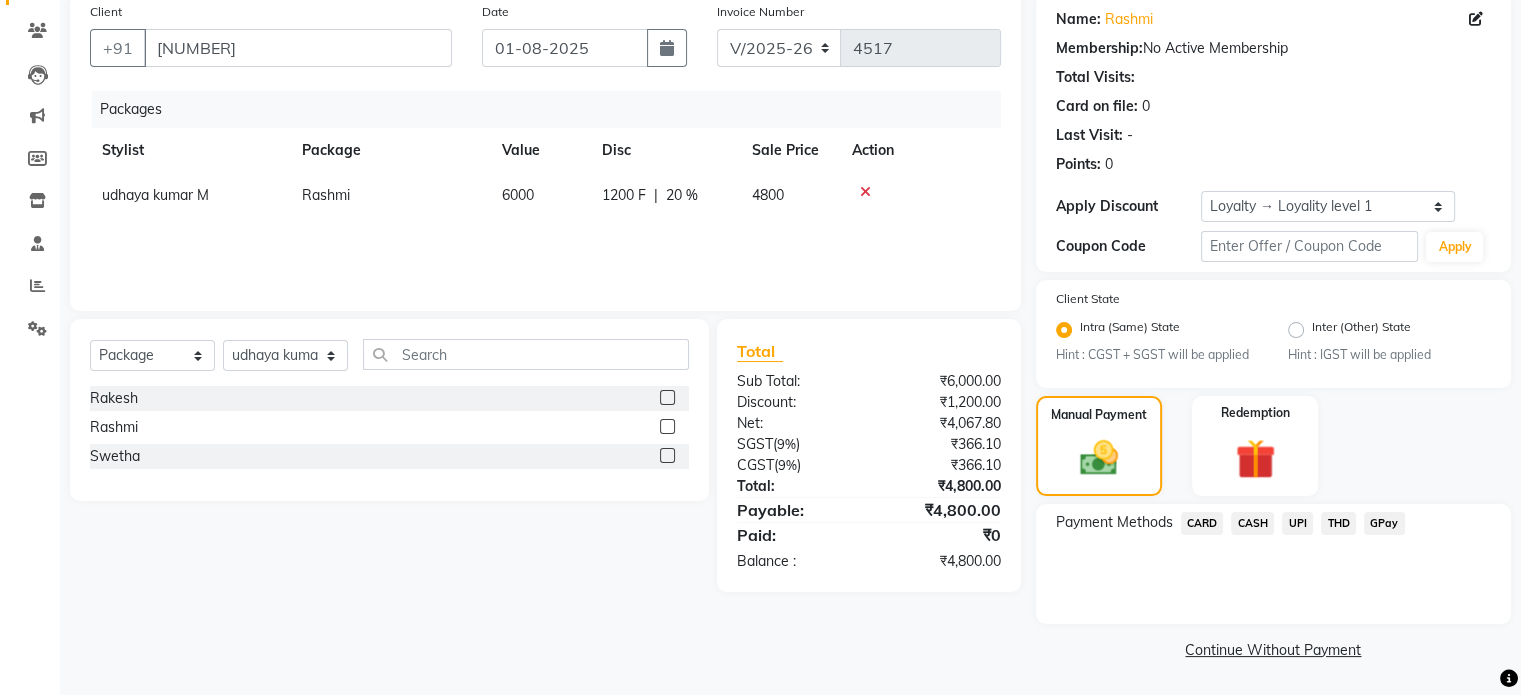 click on "UPI" 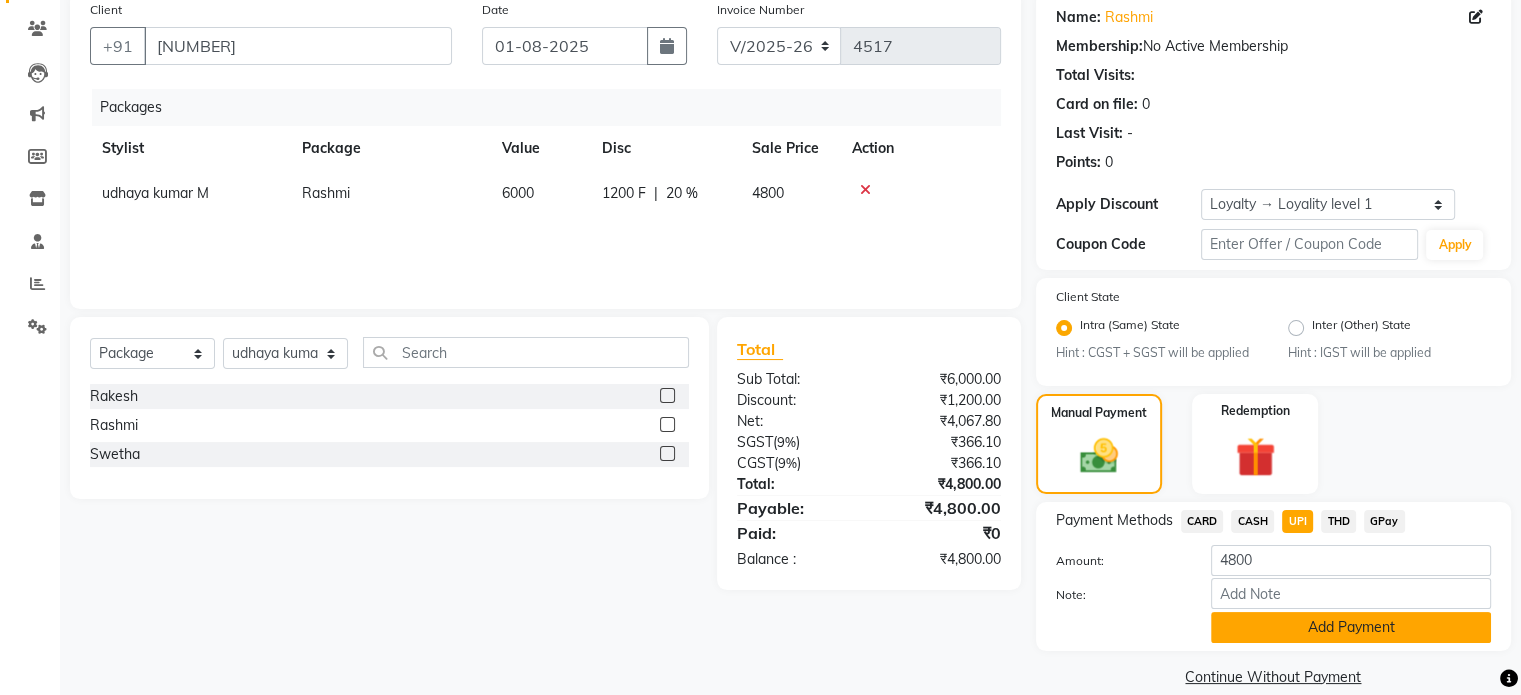 click on "Add Payment" 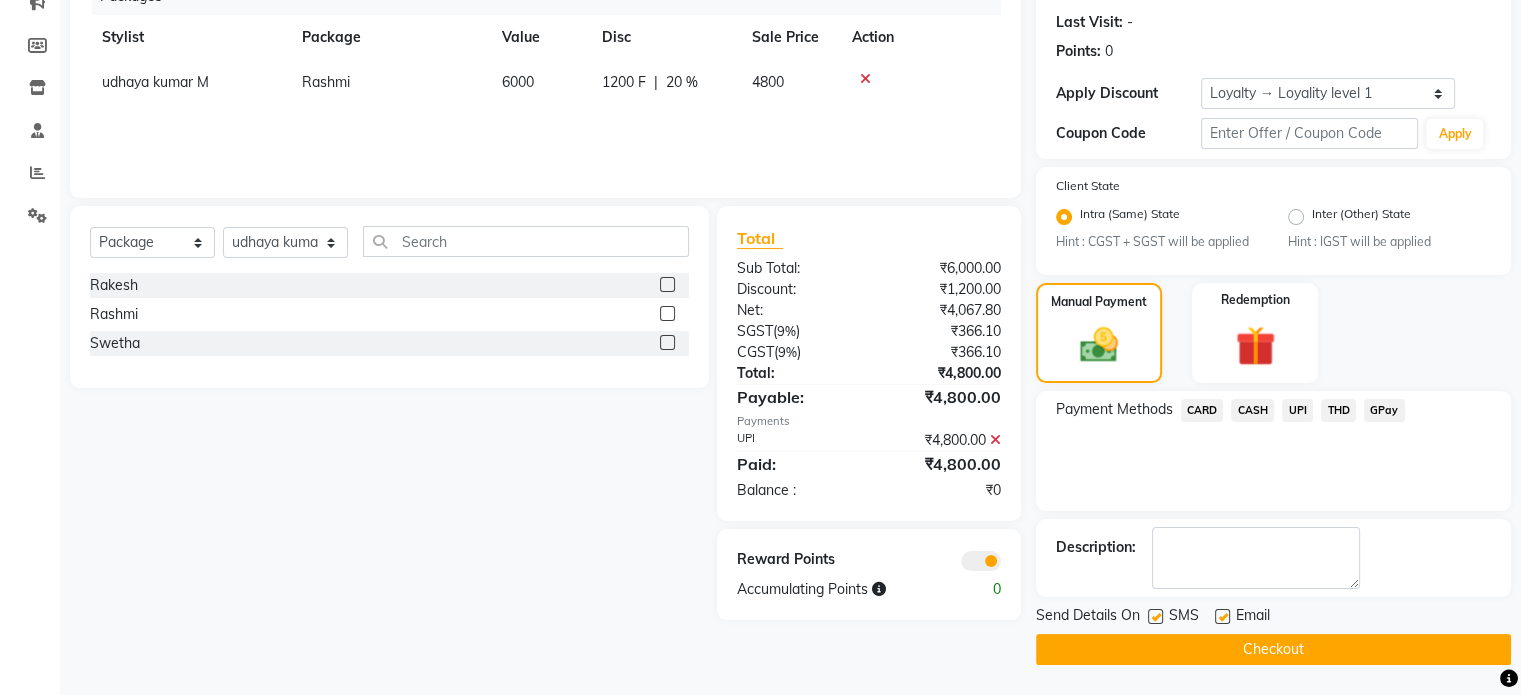 scroll, scrollTop: 271, scrollLeft: 0, axis: vertical 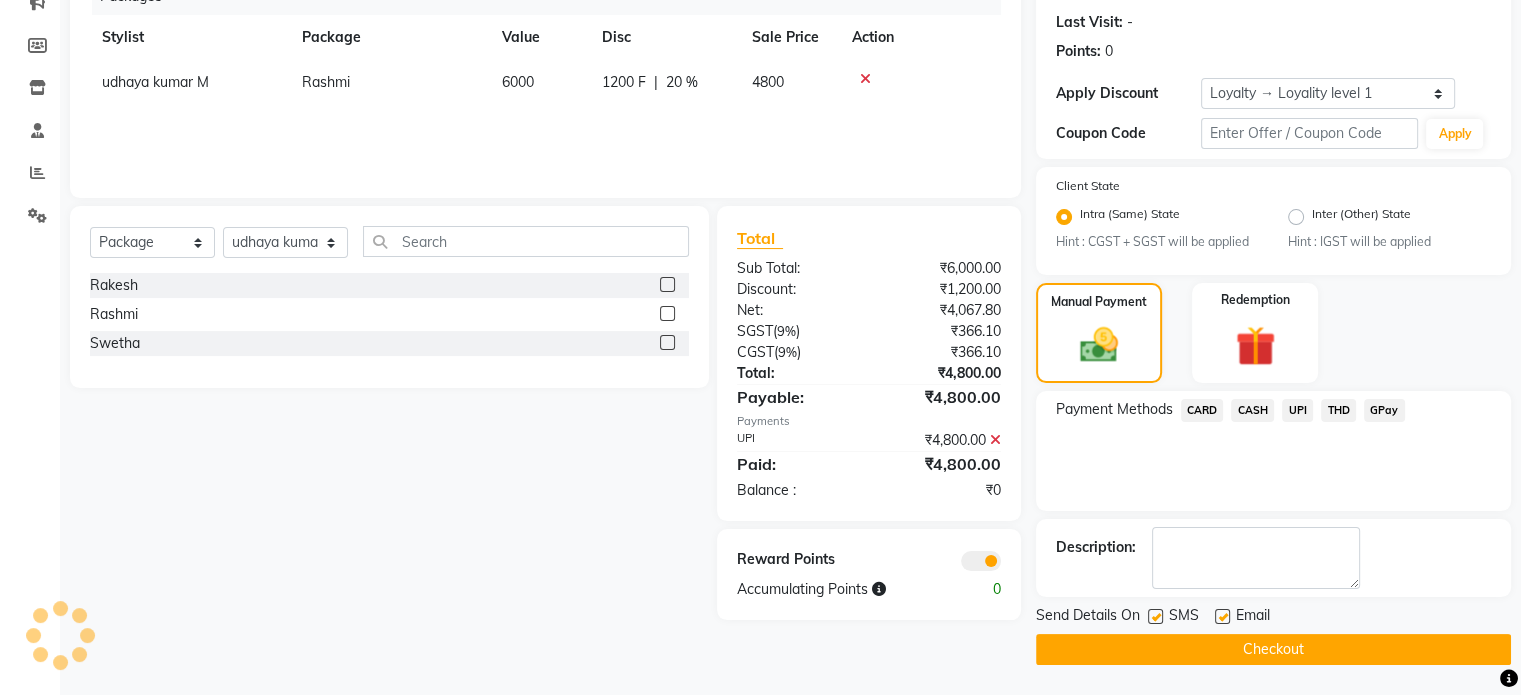 click on "Reward Points Accumulating Points  0" 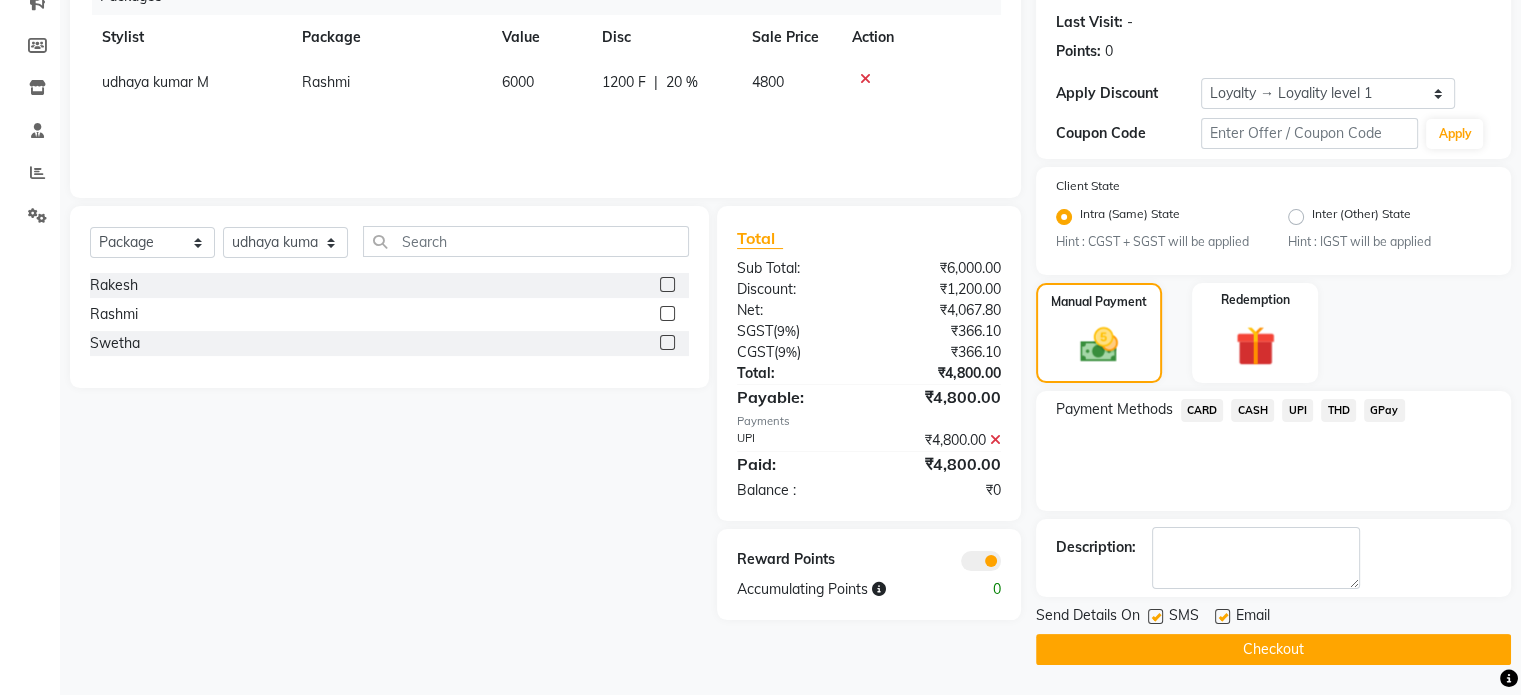 click 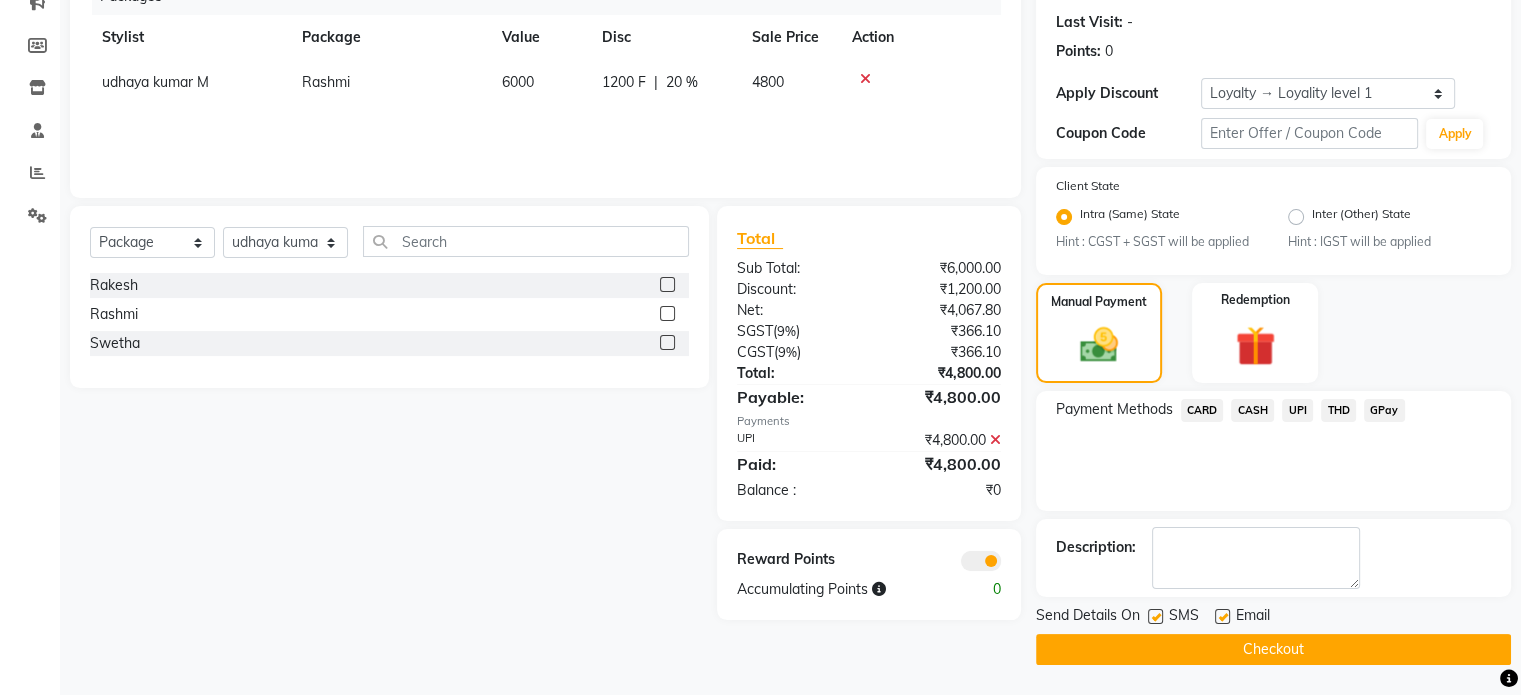 click 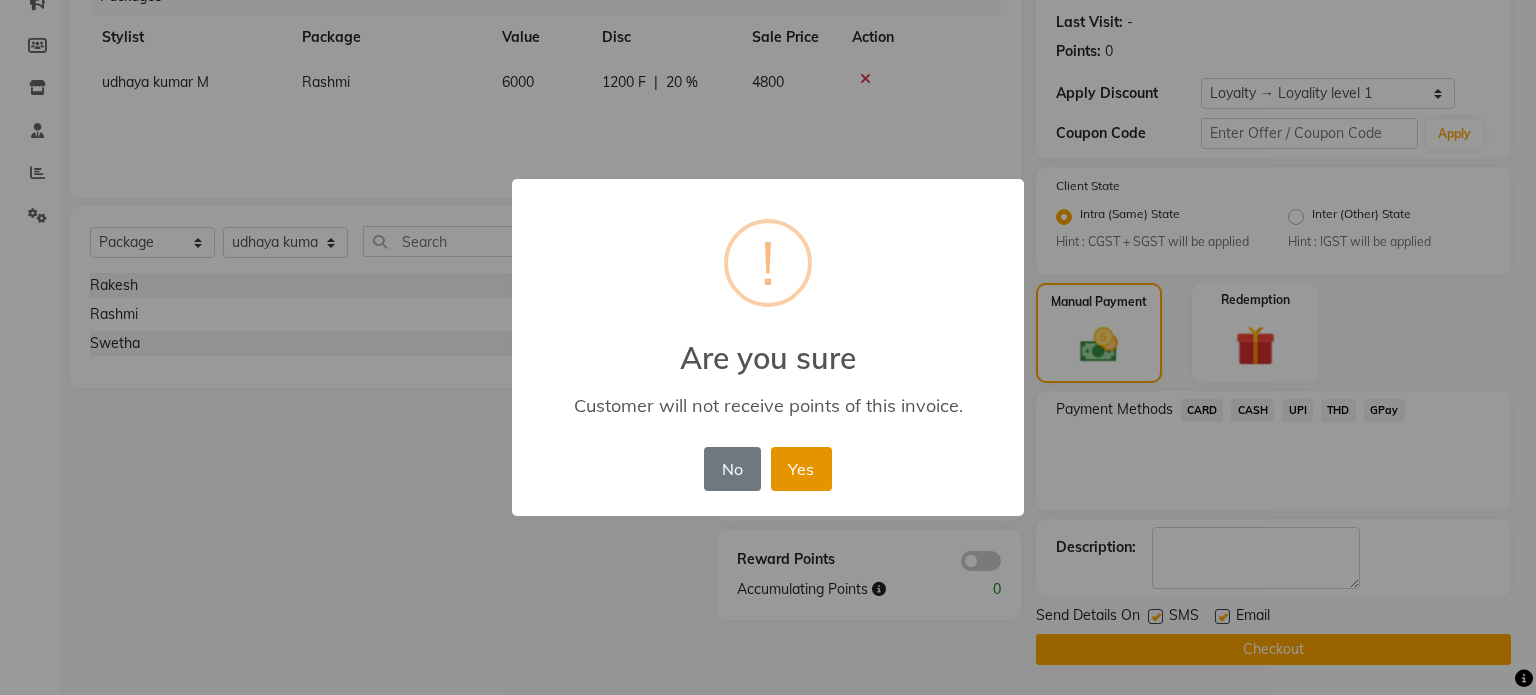 click on "Yes" at bounding box center (801, 469) 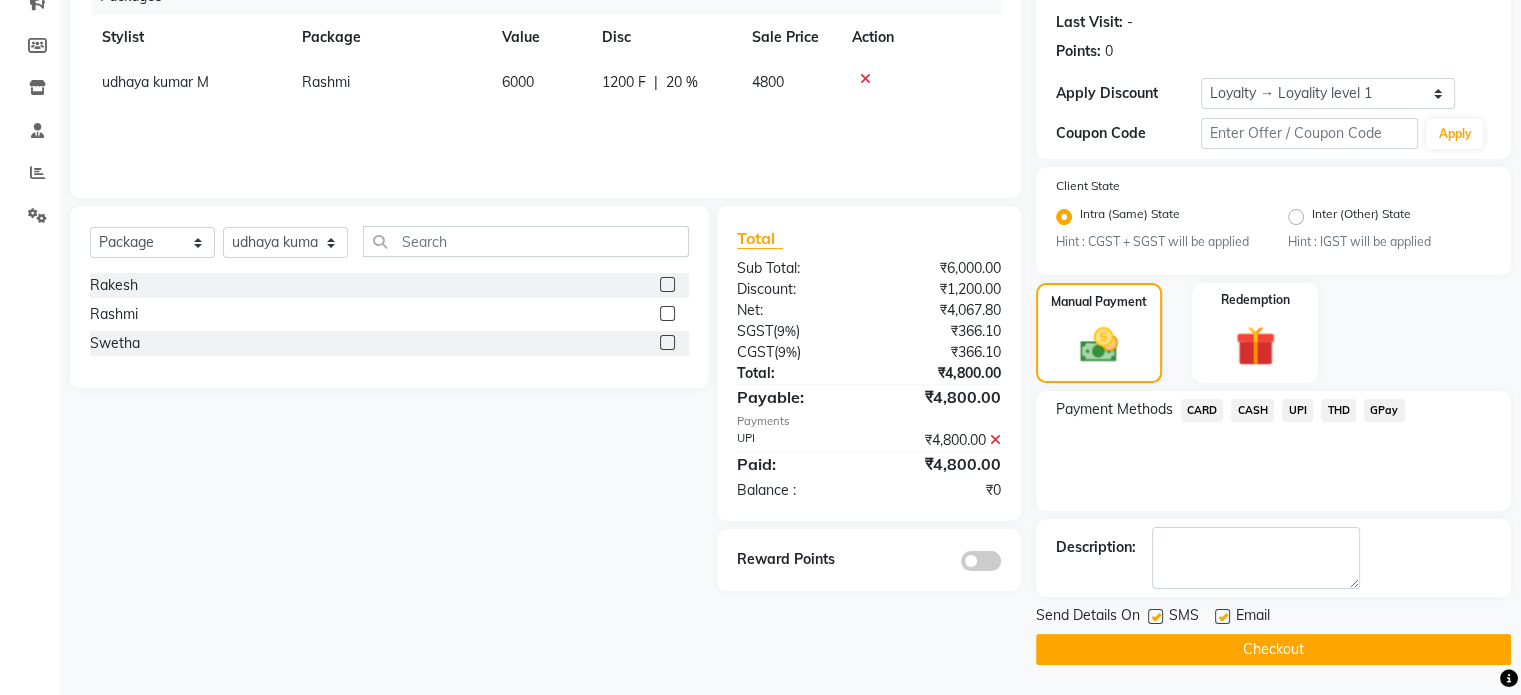 scroll, scrollTop: 0, scrollLeft: 0, axis: both 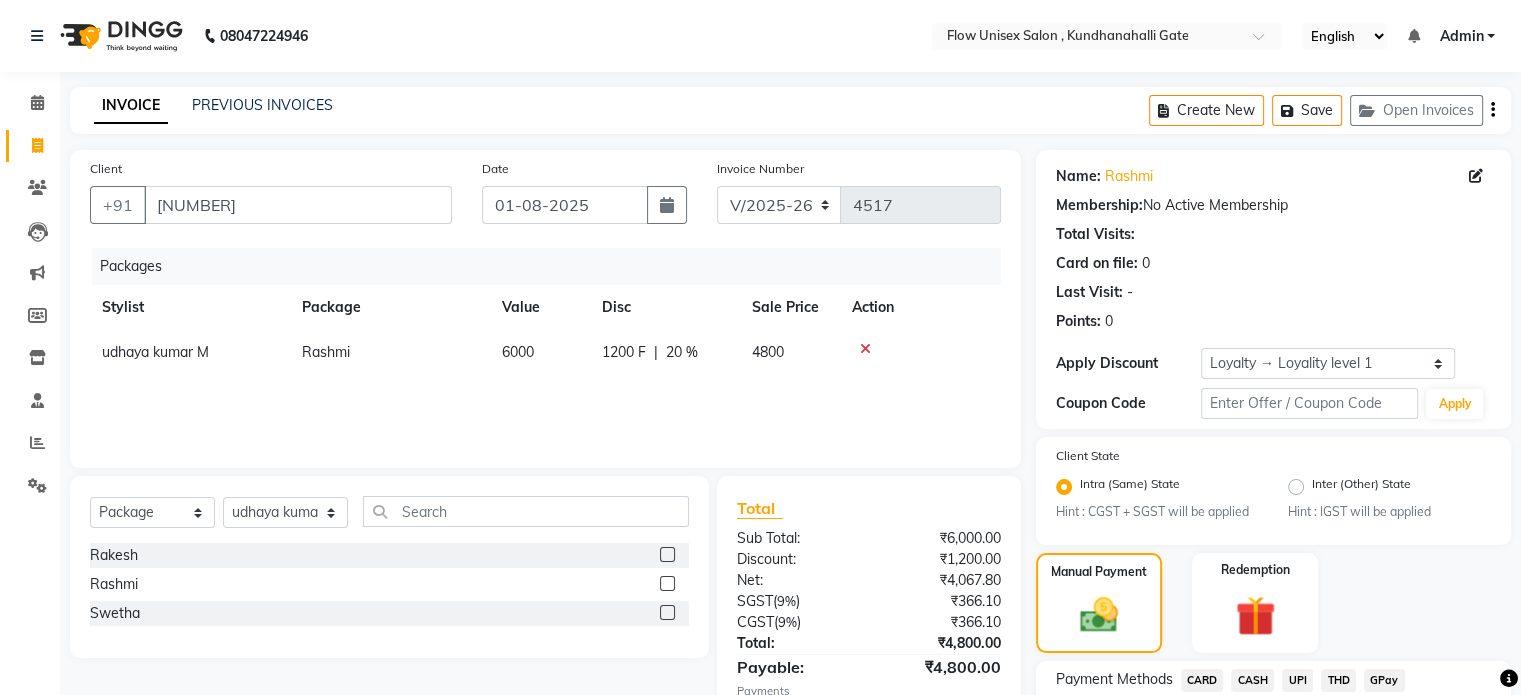 click on "Create New   Save   Open Invoices" 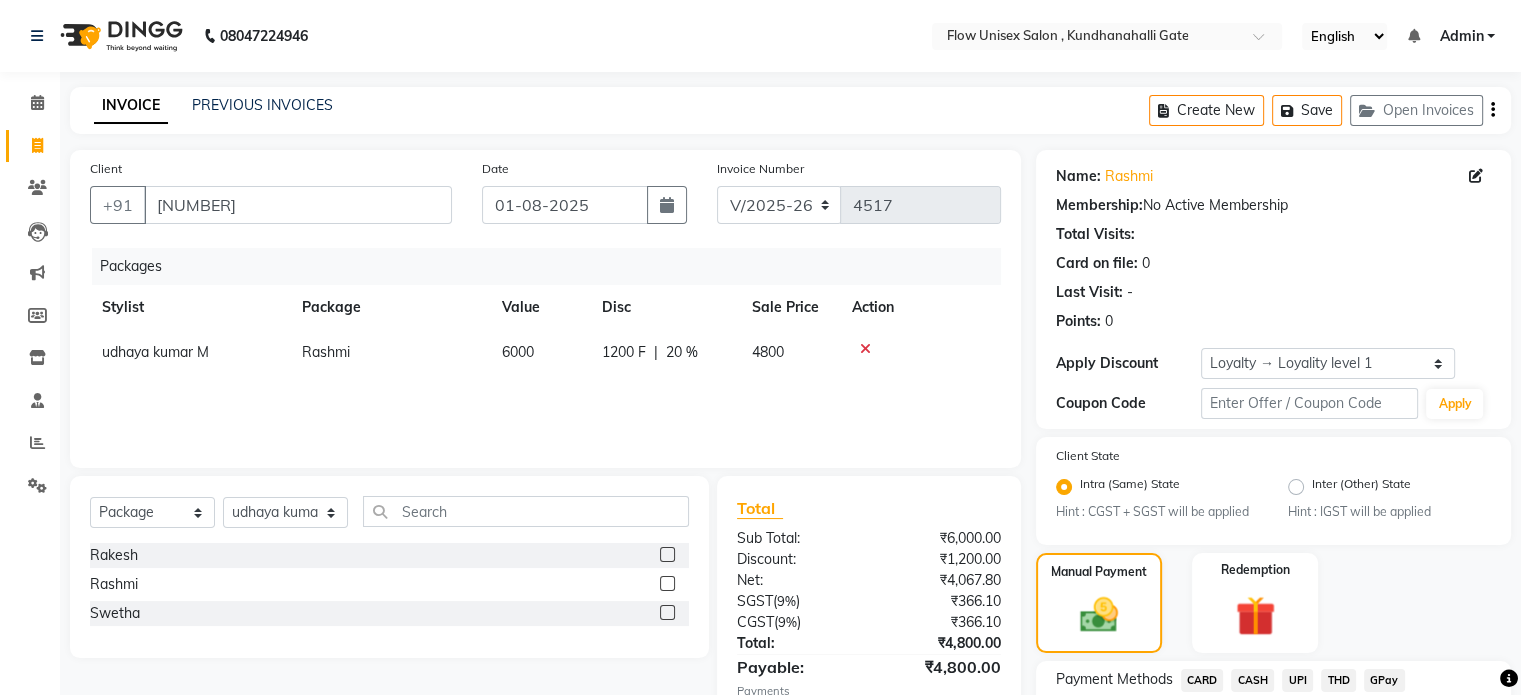 click 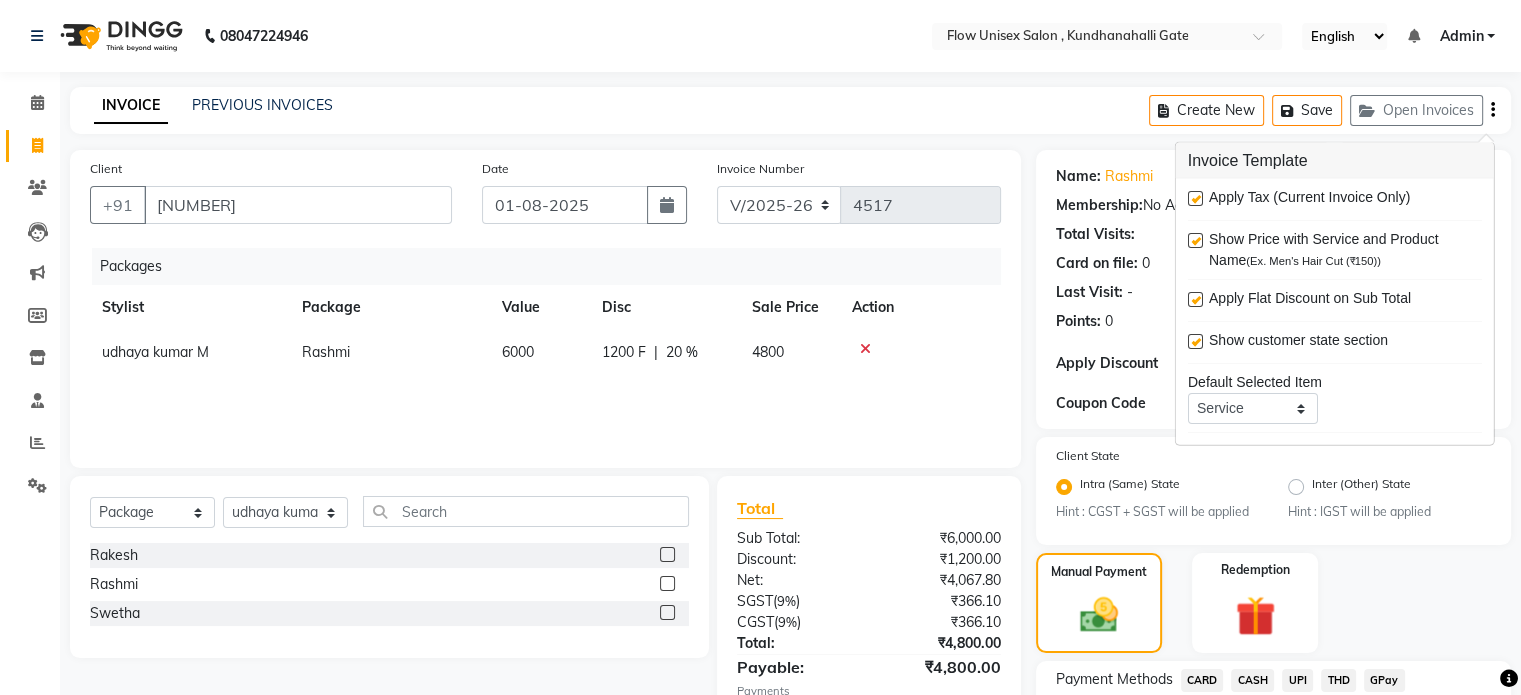 click at bounding box center (1195, 198) 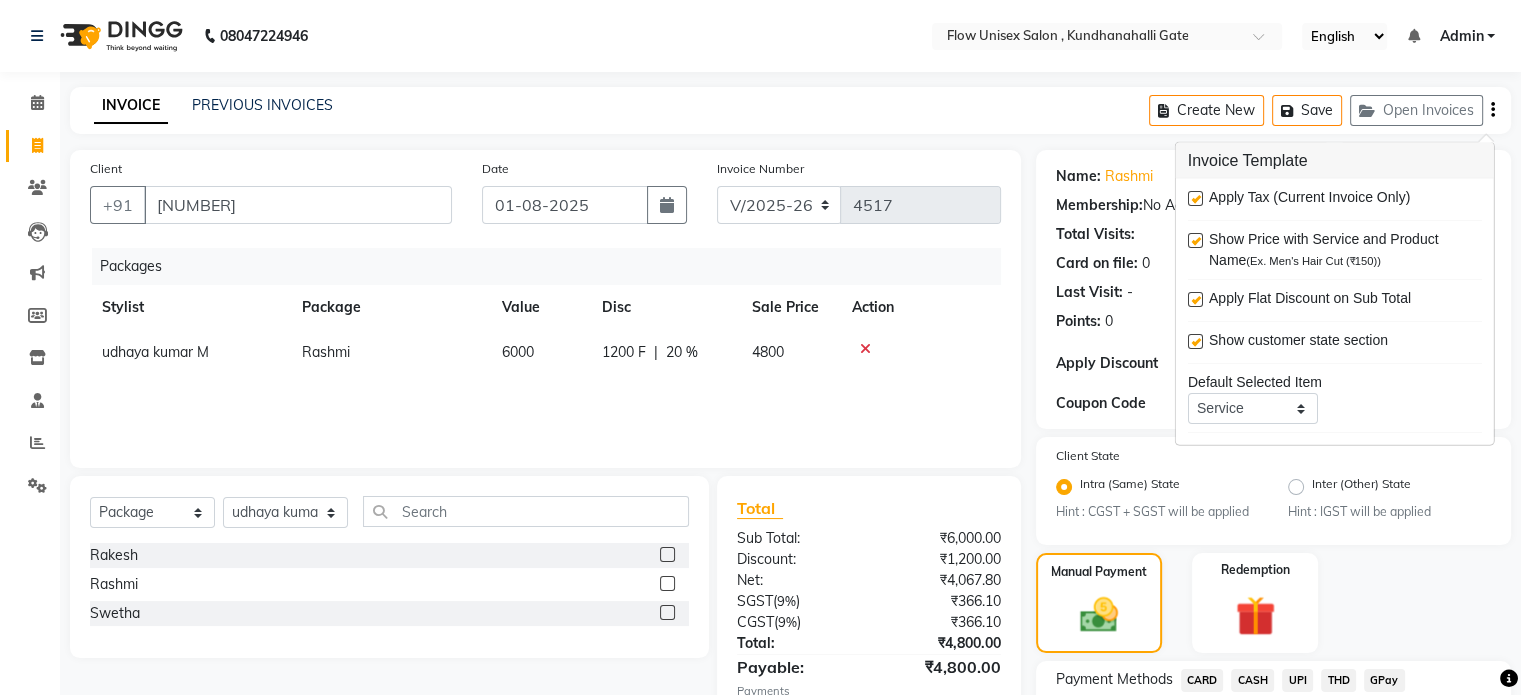 click at bounding box center [1194, 199] 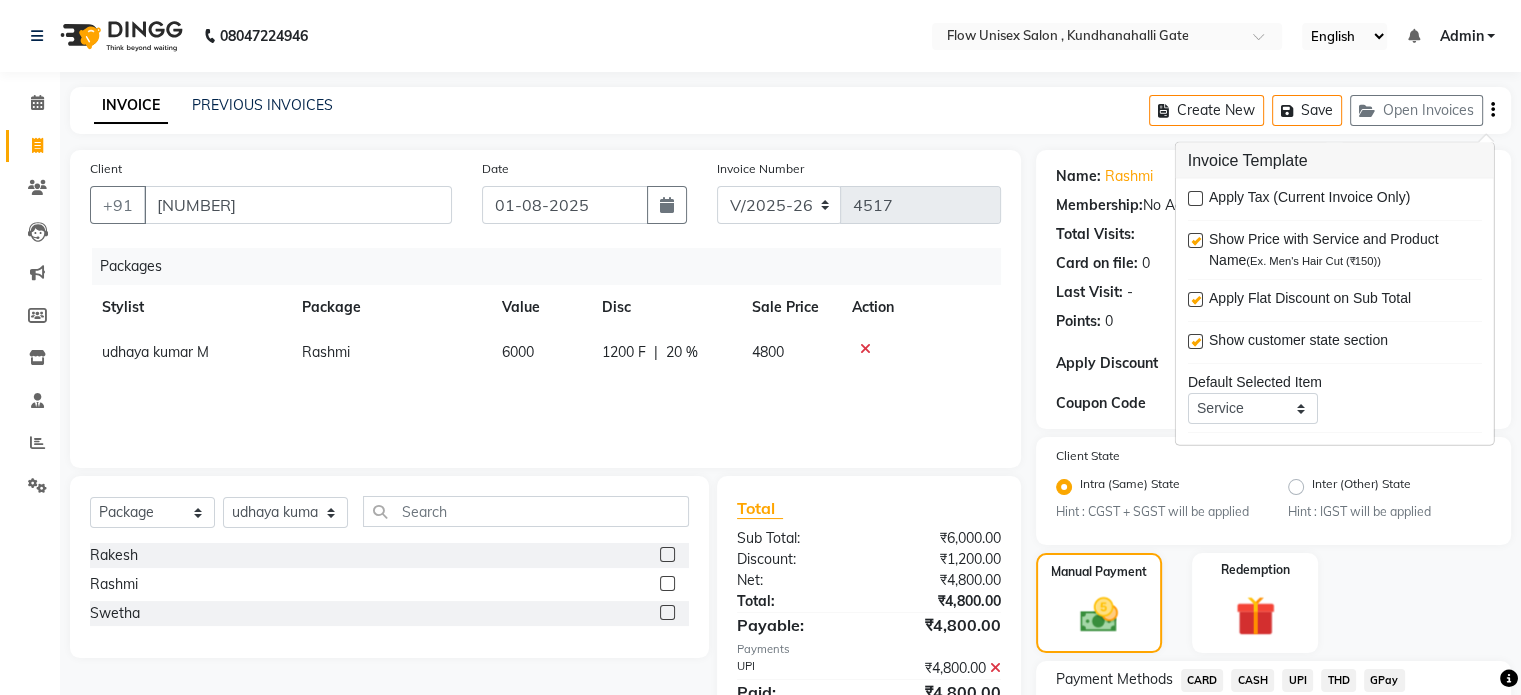 click on "Card on file:  0" 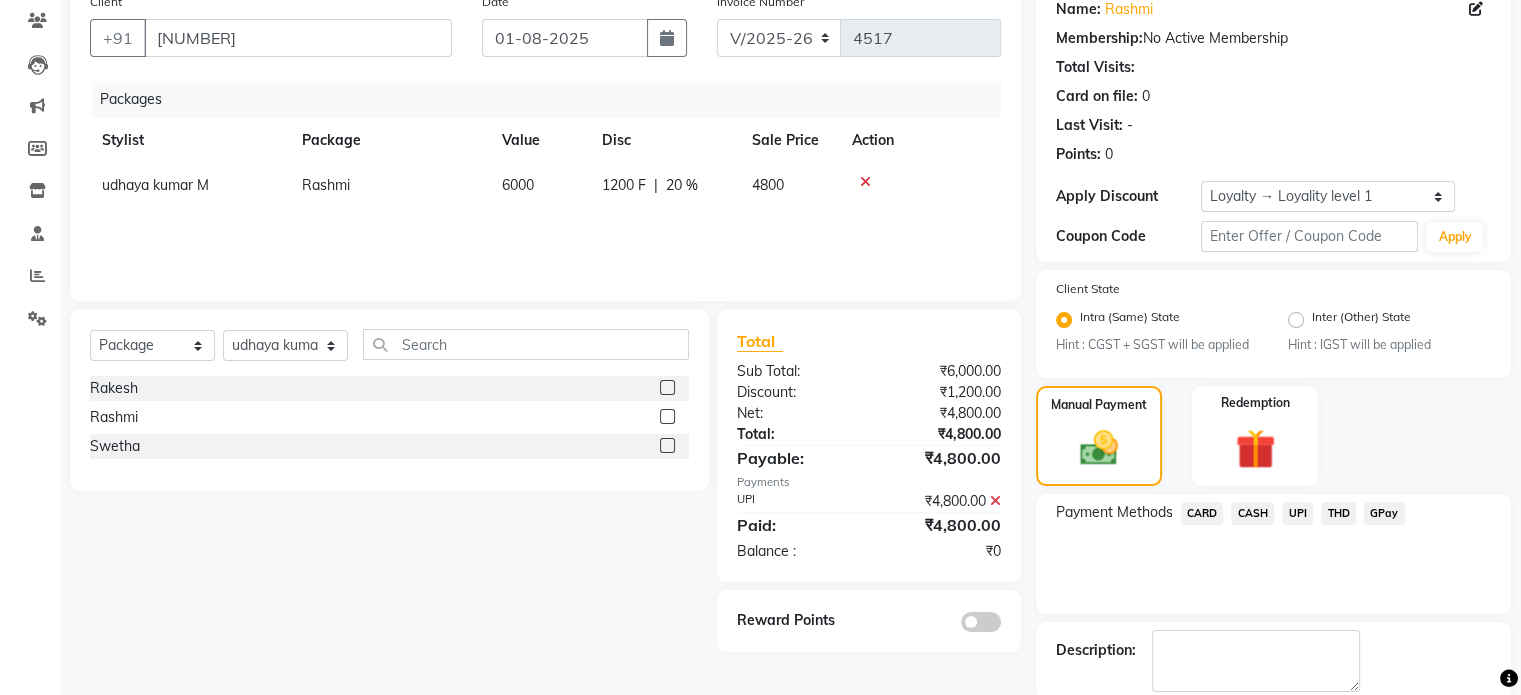 scroll, scrollTop: 271, scrollLeft: 0, axis: vertical 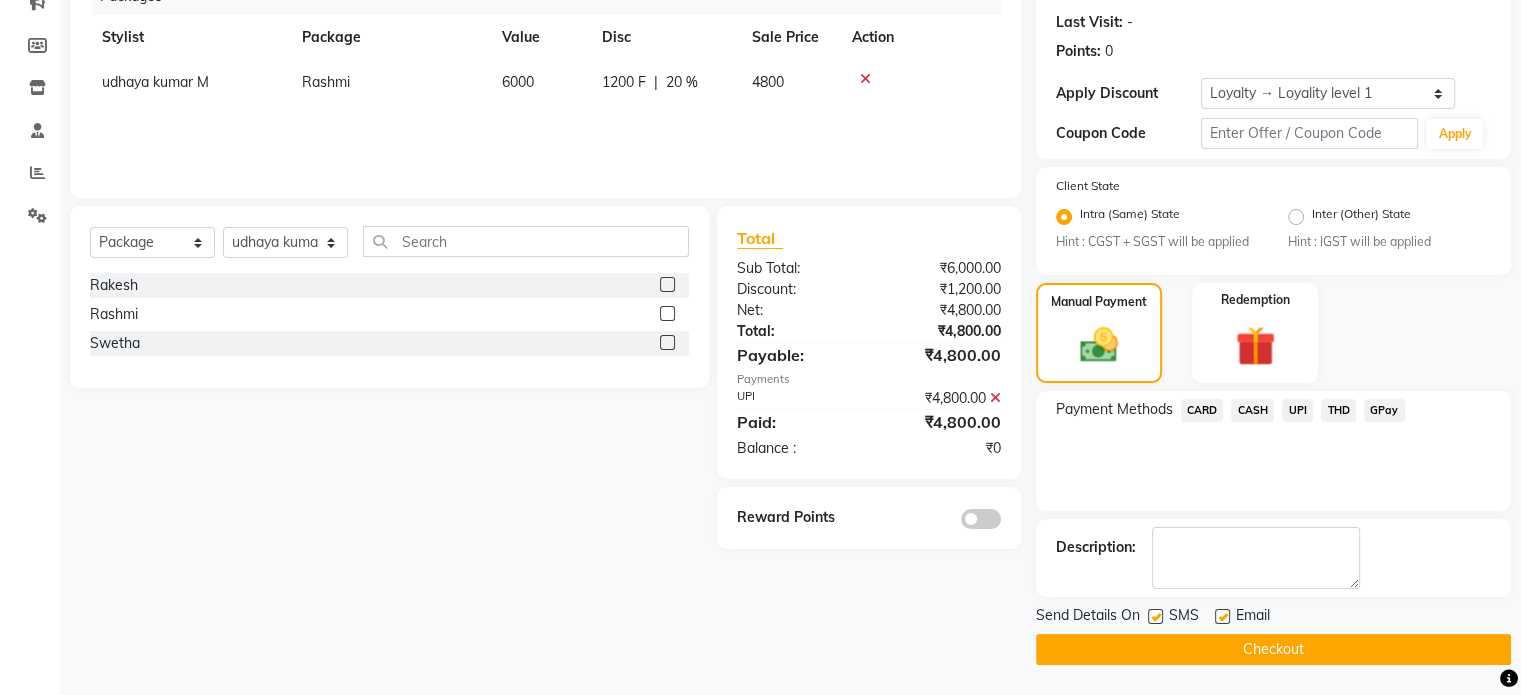 click on "Checkout" 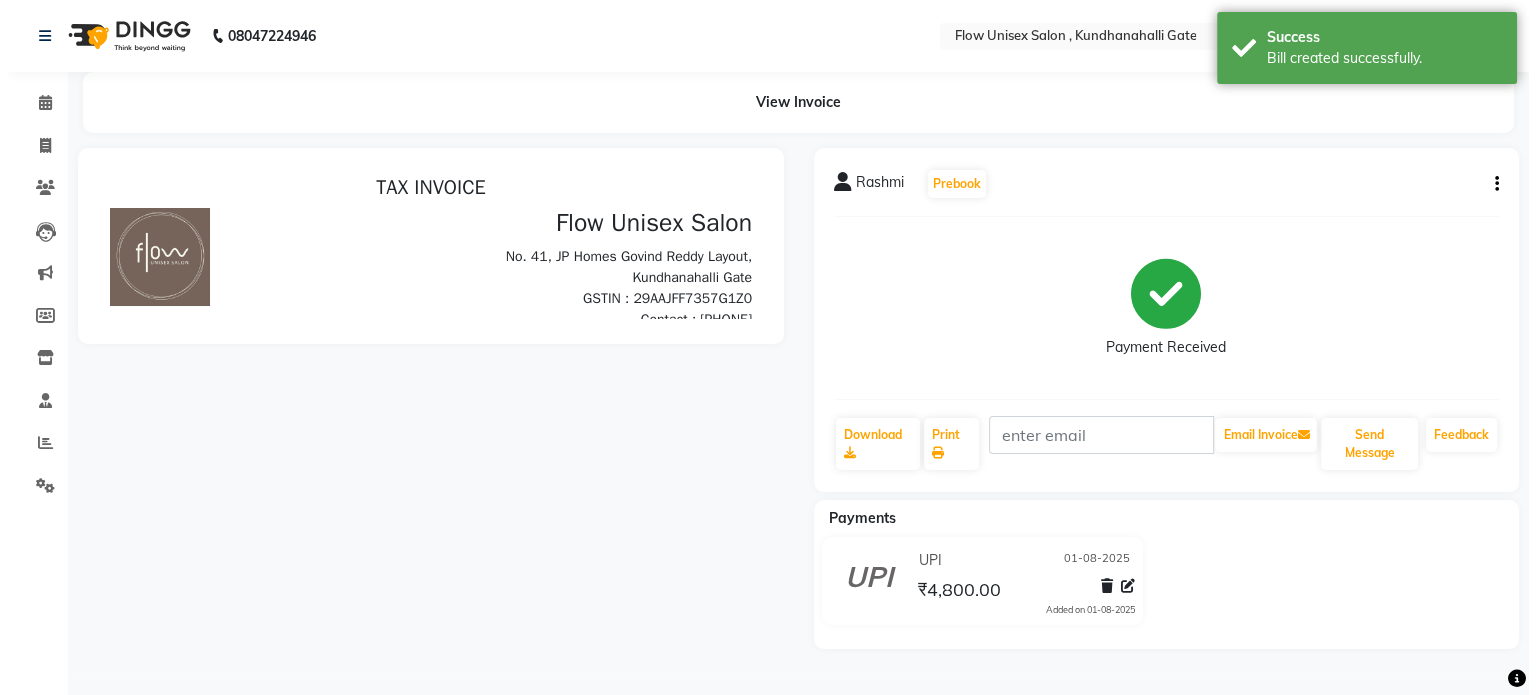 scroll, scrollTop: 0, scrollLeft: 0, axis: both 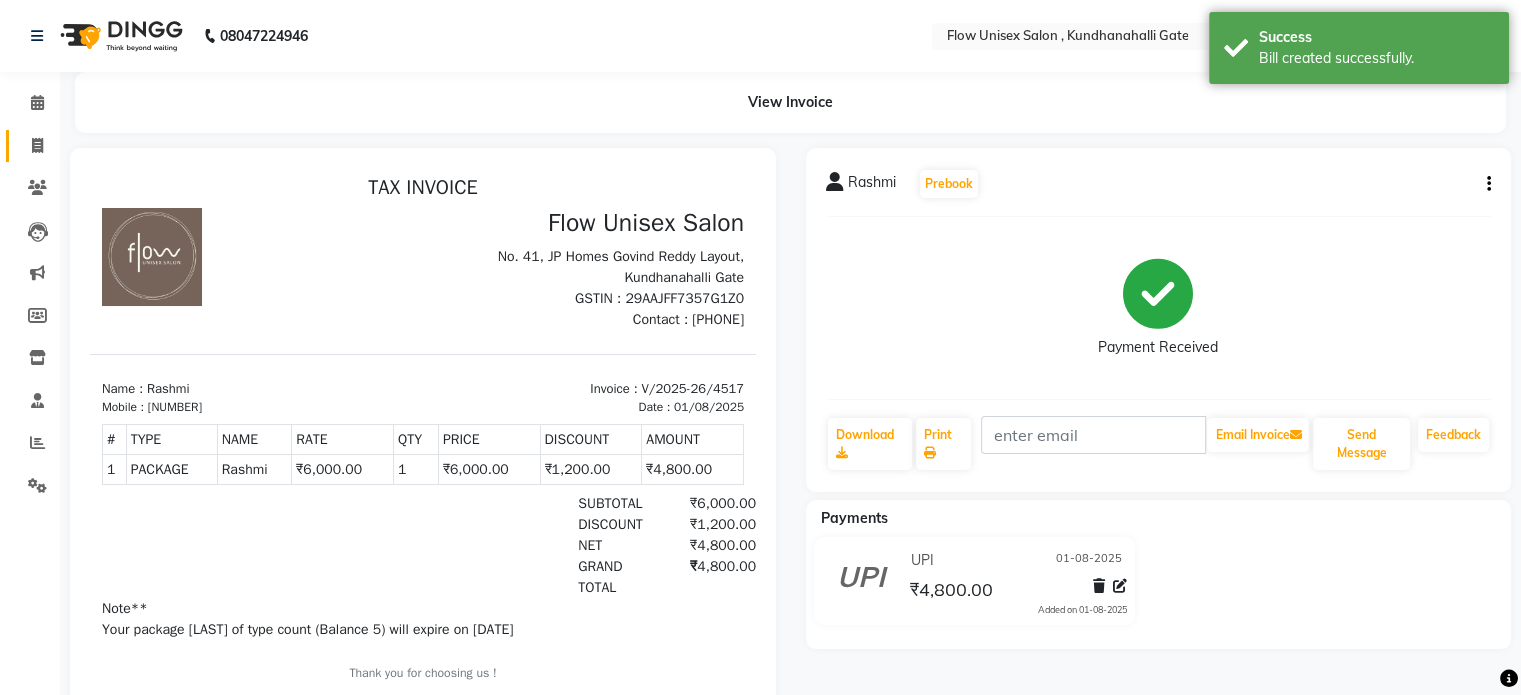 click 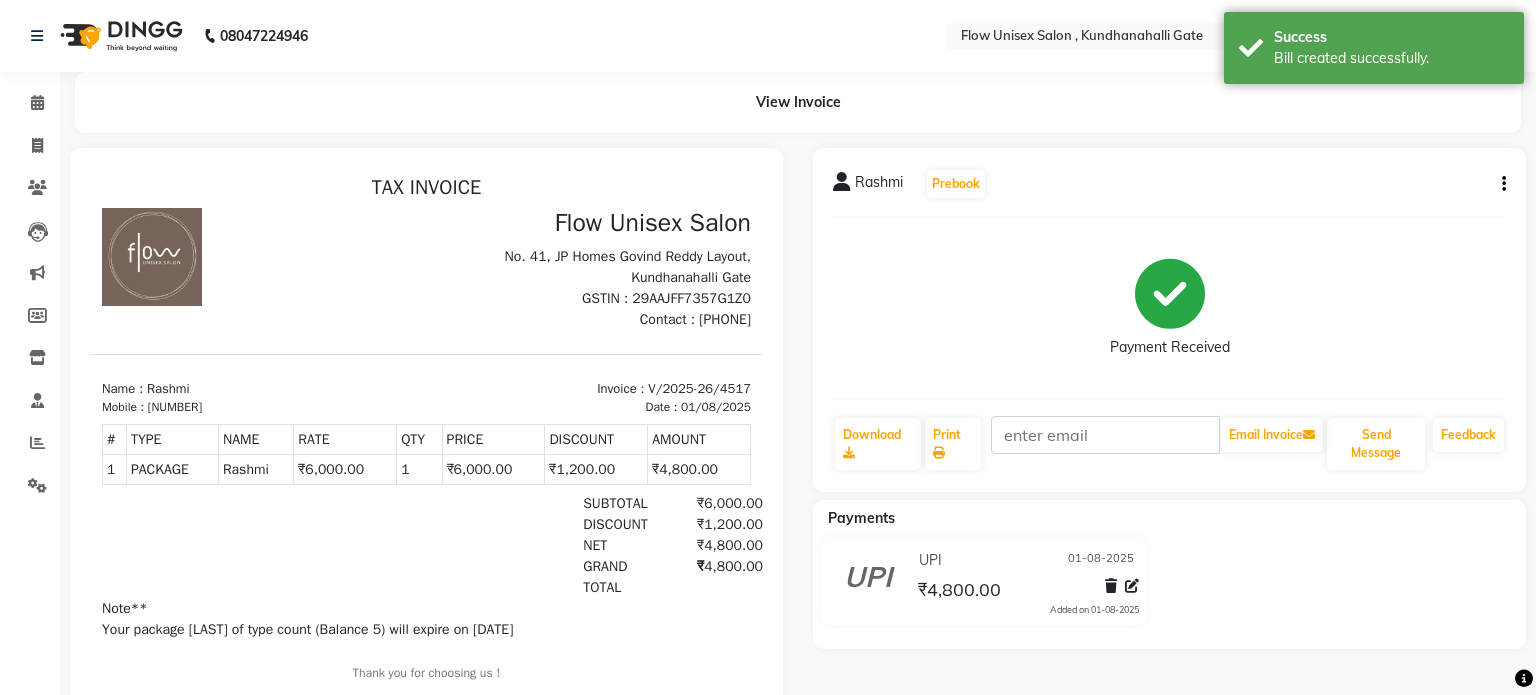 select on "5875" 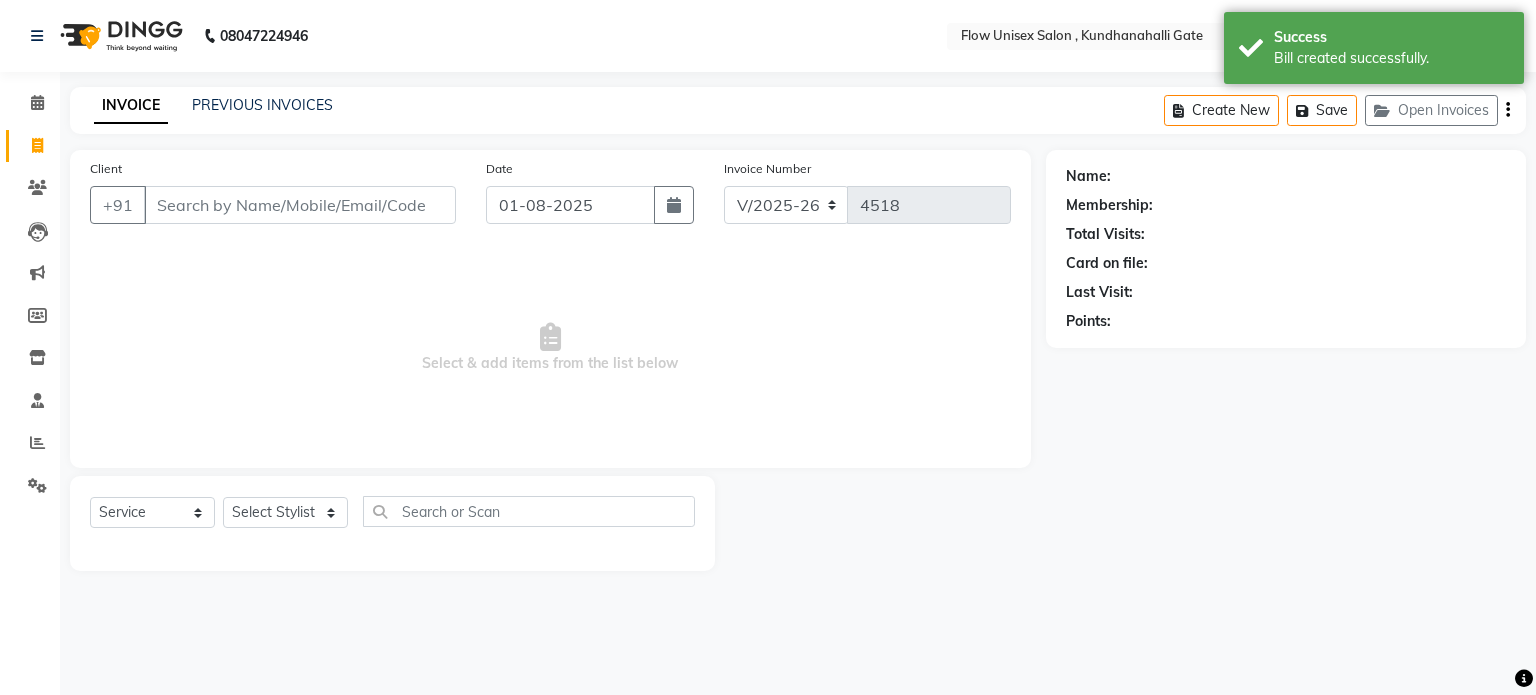 click on "Client" at bounding box center [300, 205] 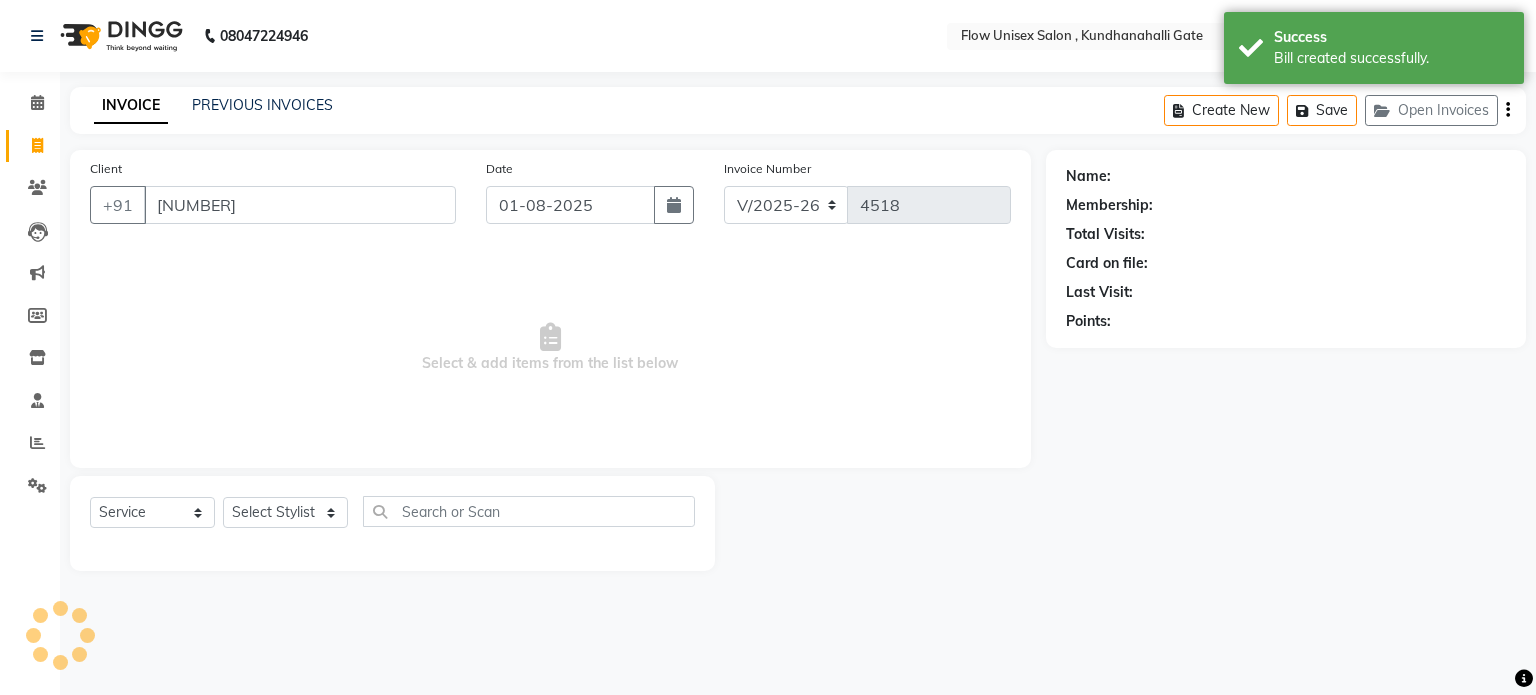 type on "[NUMBER]" 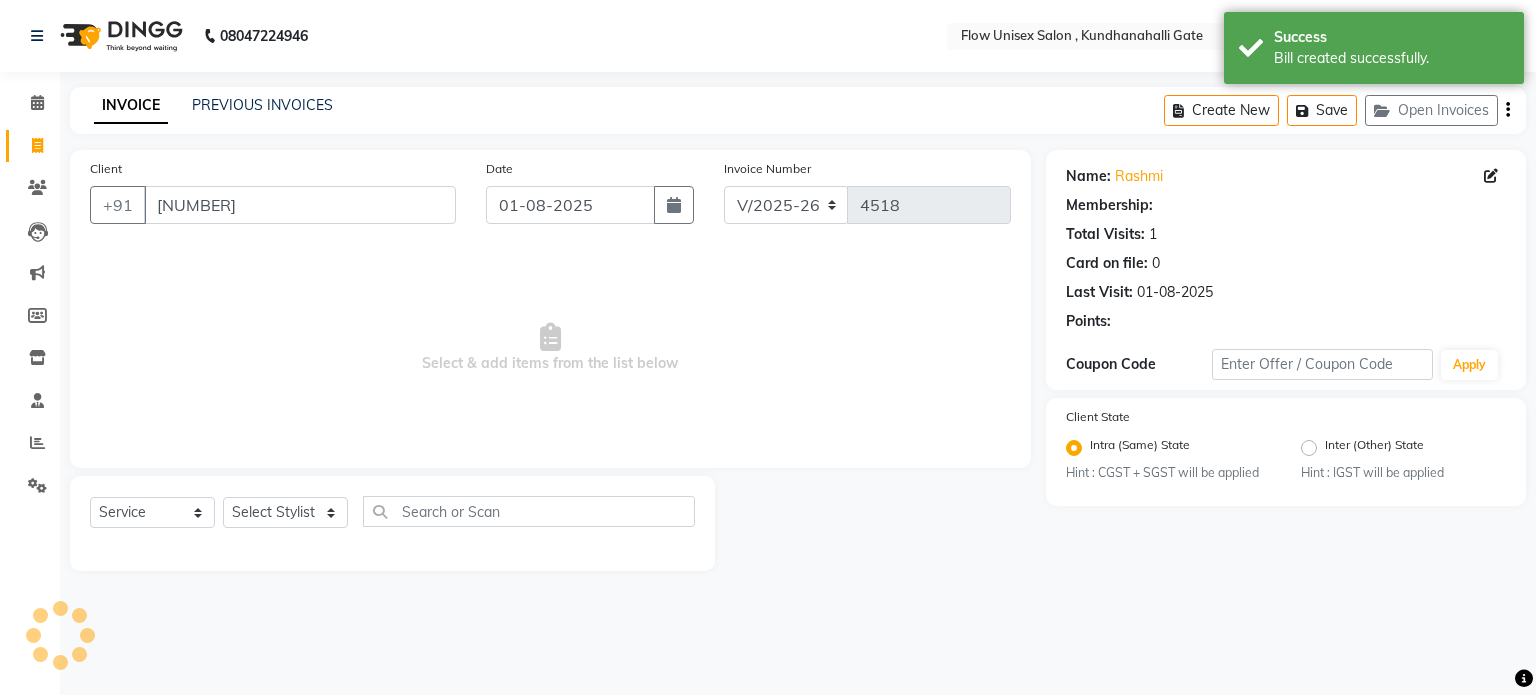 select on "1: Object" 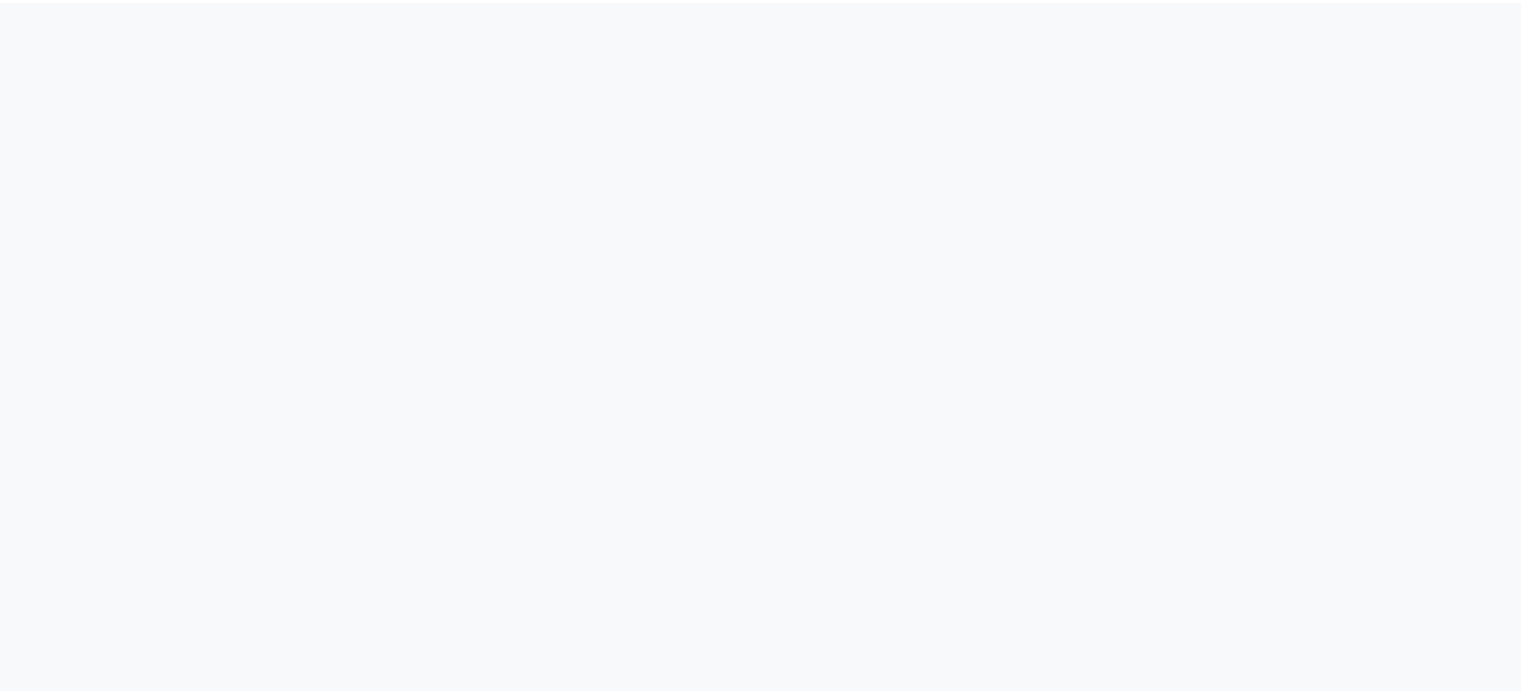 scroll, scrollTop: 0, scrollLeft: 0, axis: both 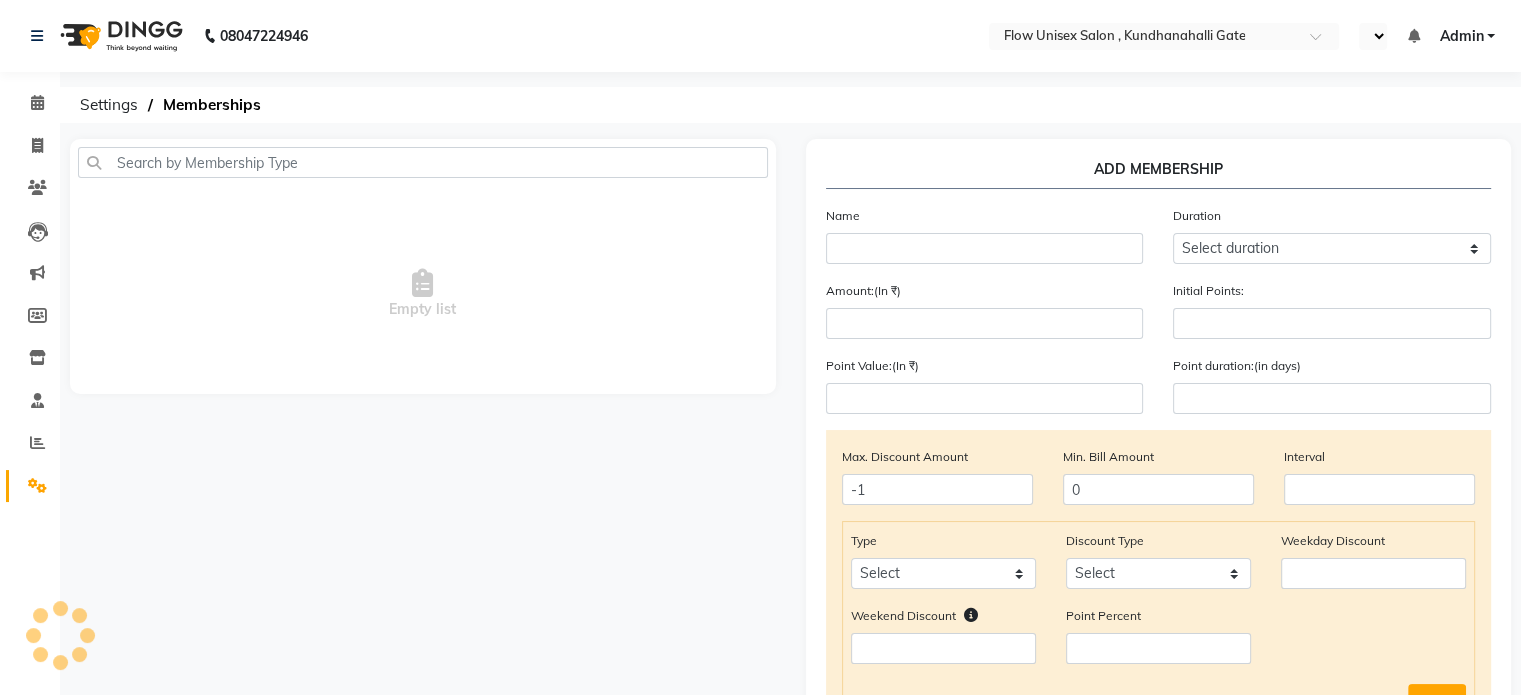 select on "en" 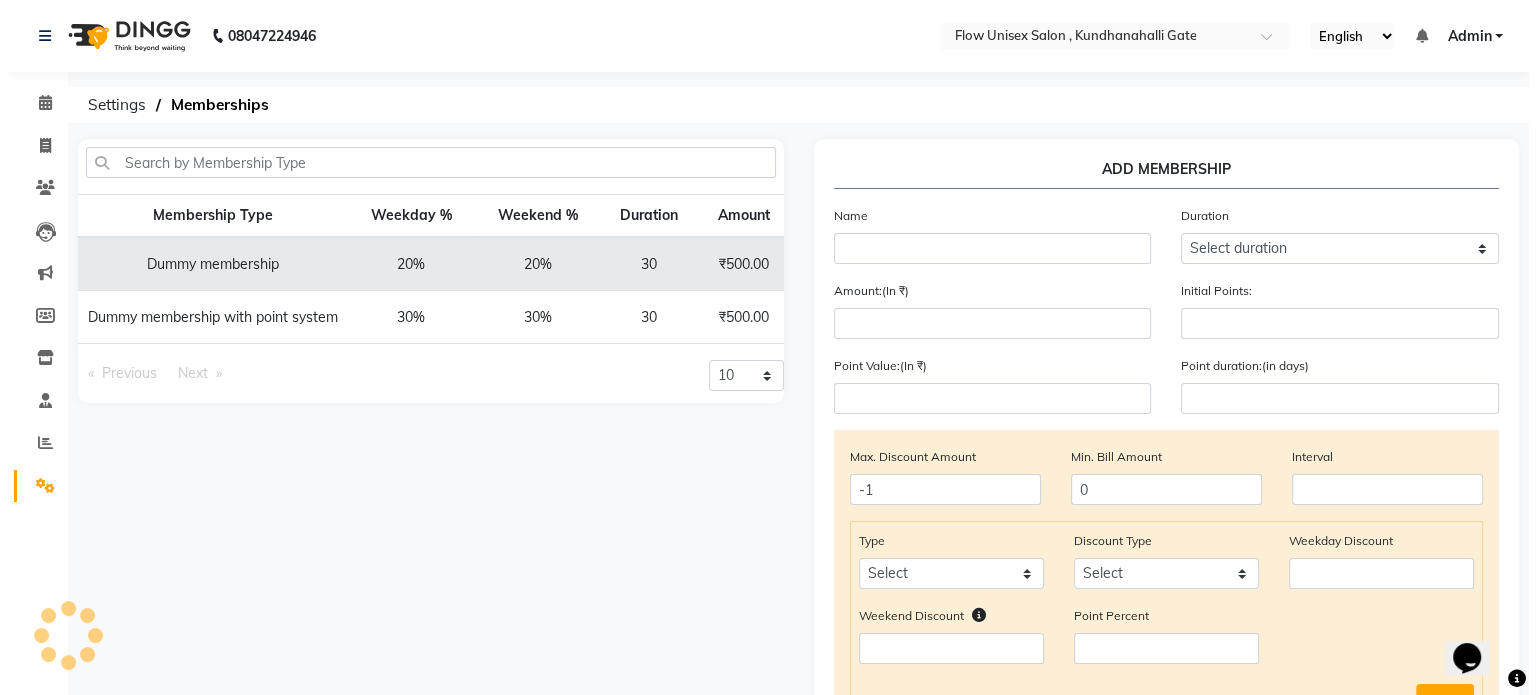 scroll, scrollTop: 0, scrollLeft: 0, axis: both 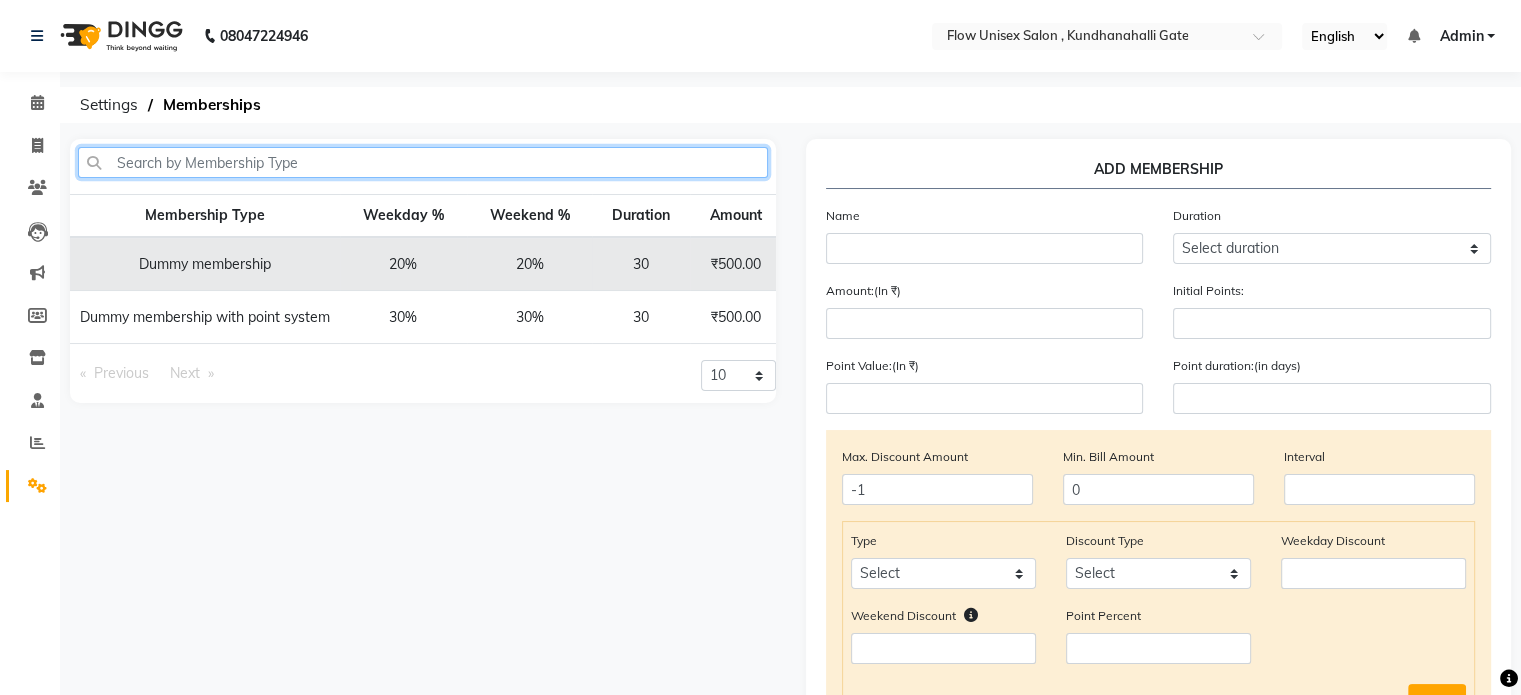 click 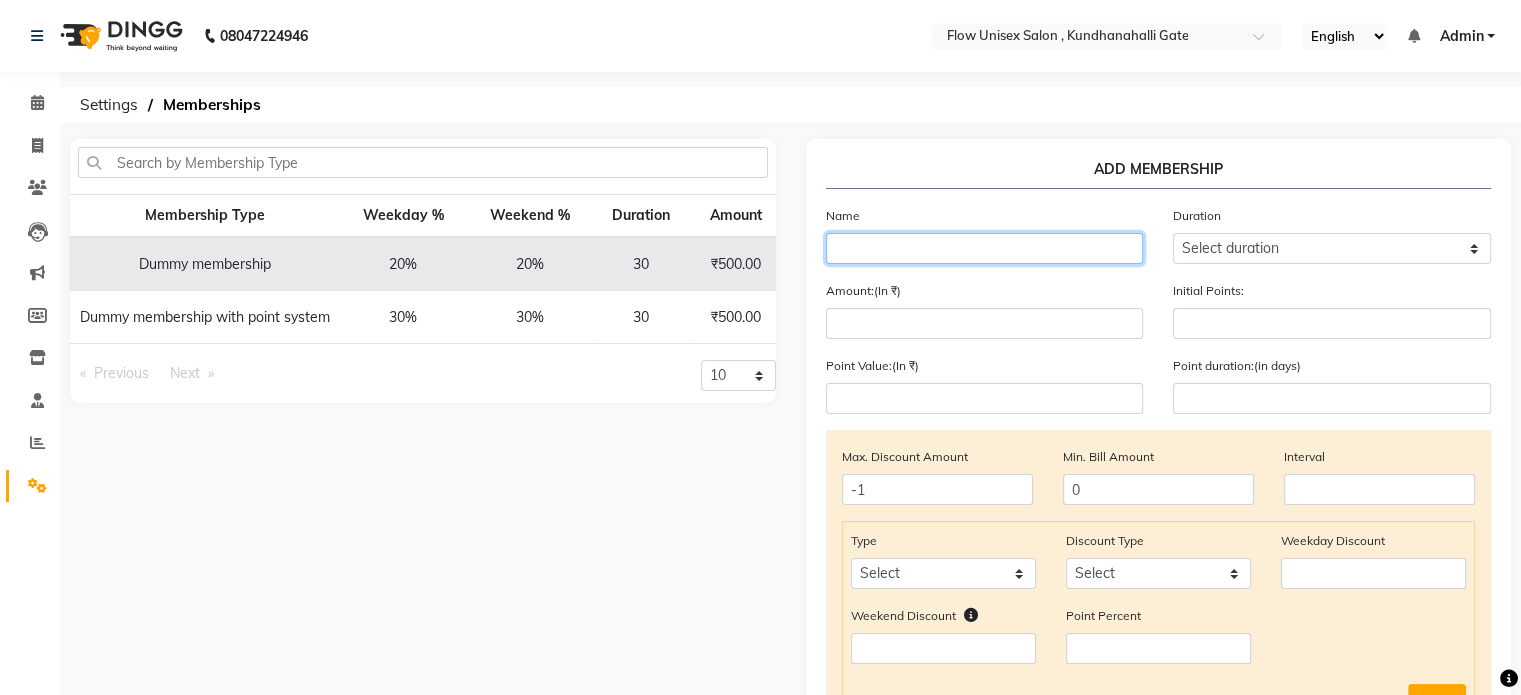 click 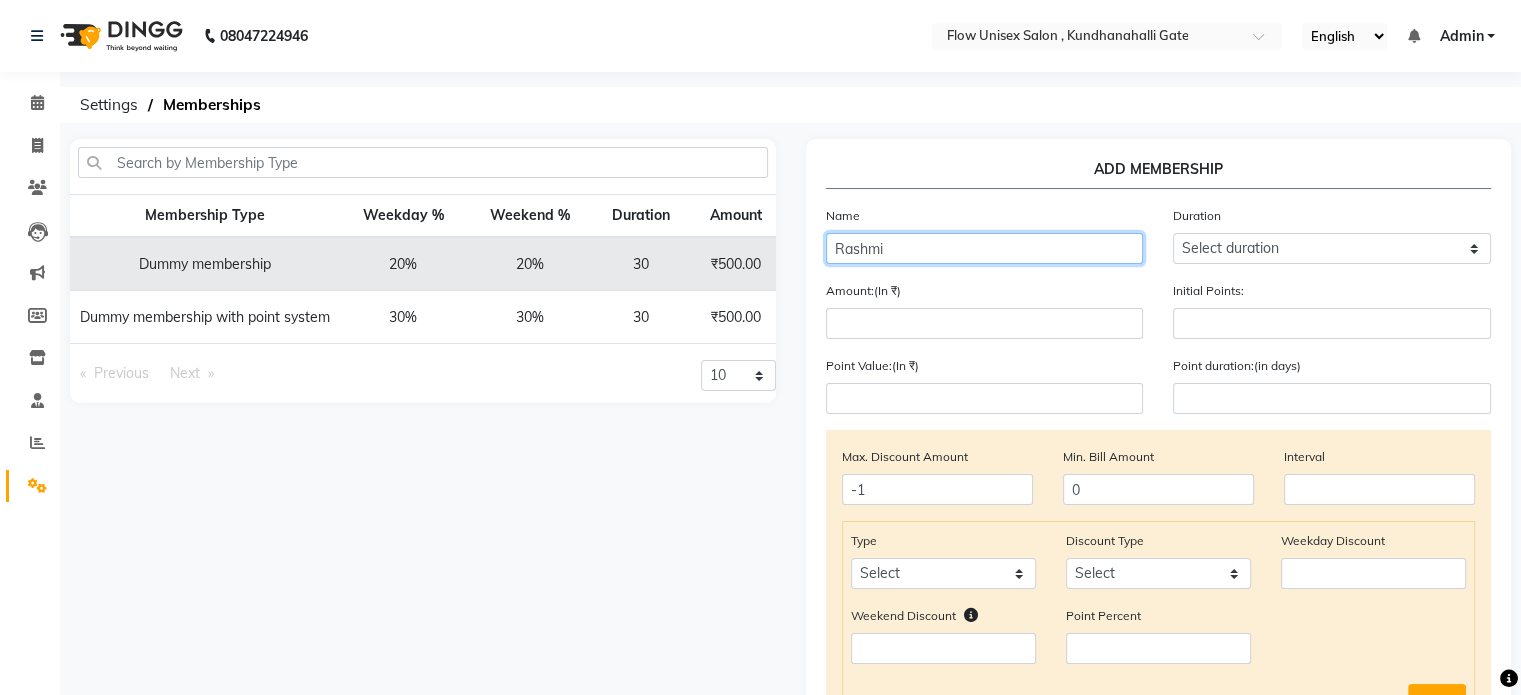 type on "Rashmi" 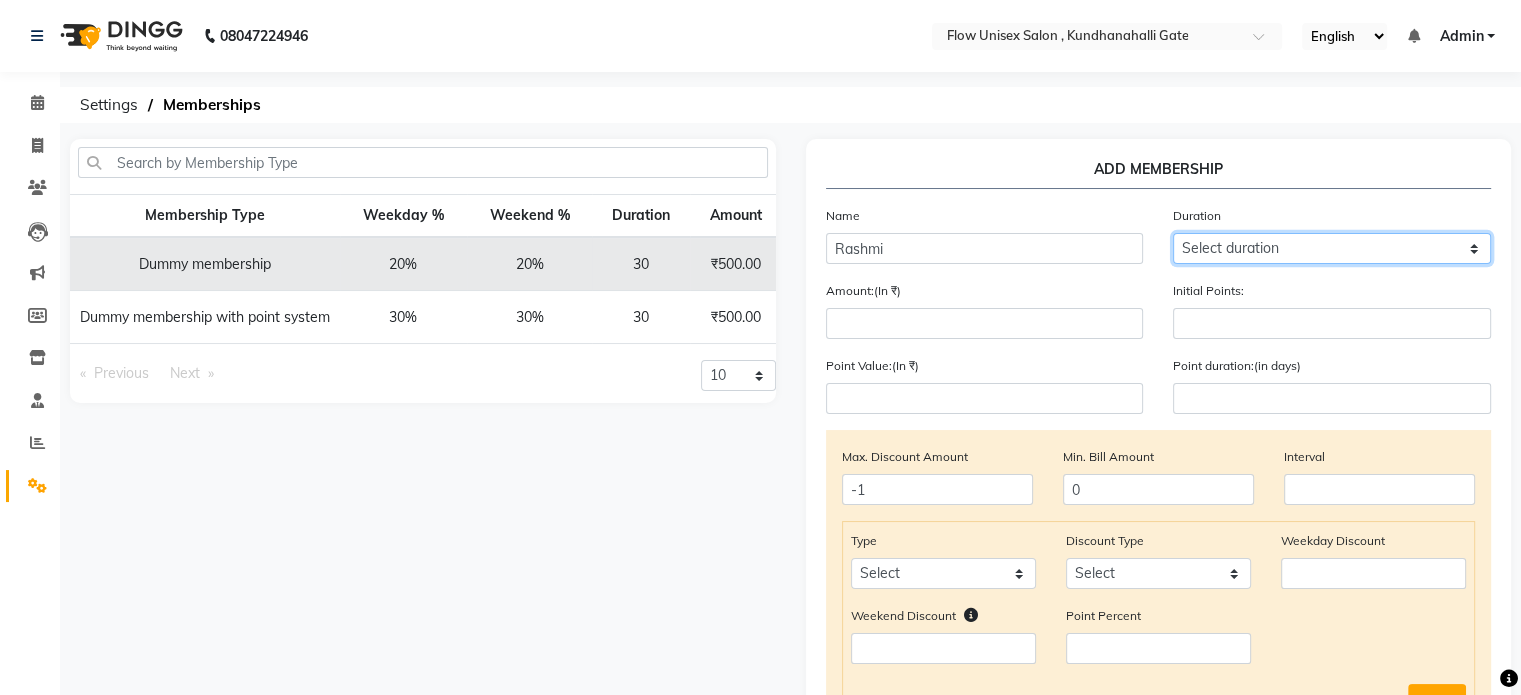 click on "Select duration Week  Half-month  Month  Year  Life Time  4 Months  8 Months  6 Months  15 Months  18 Months  30 Months  90 Days  210 Days  240 Days  270 Days  395 Days  425 Days  1 Day  2 Years  10 Months  3 Years  5 Years" 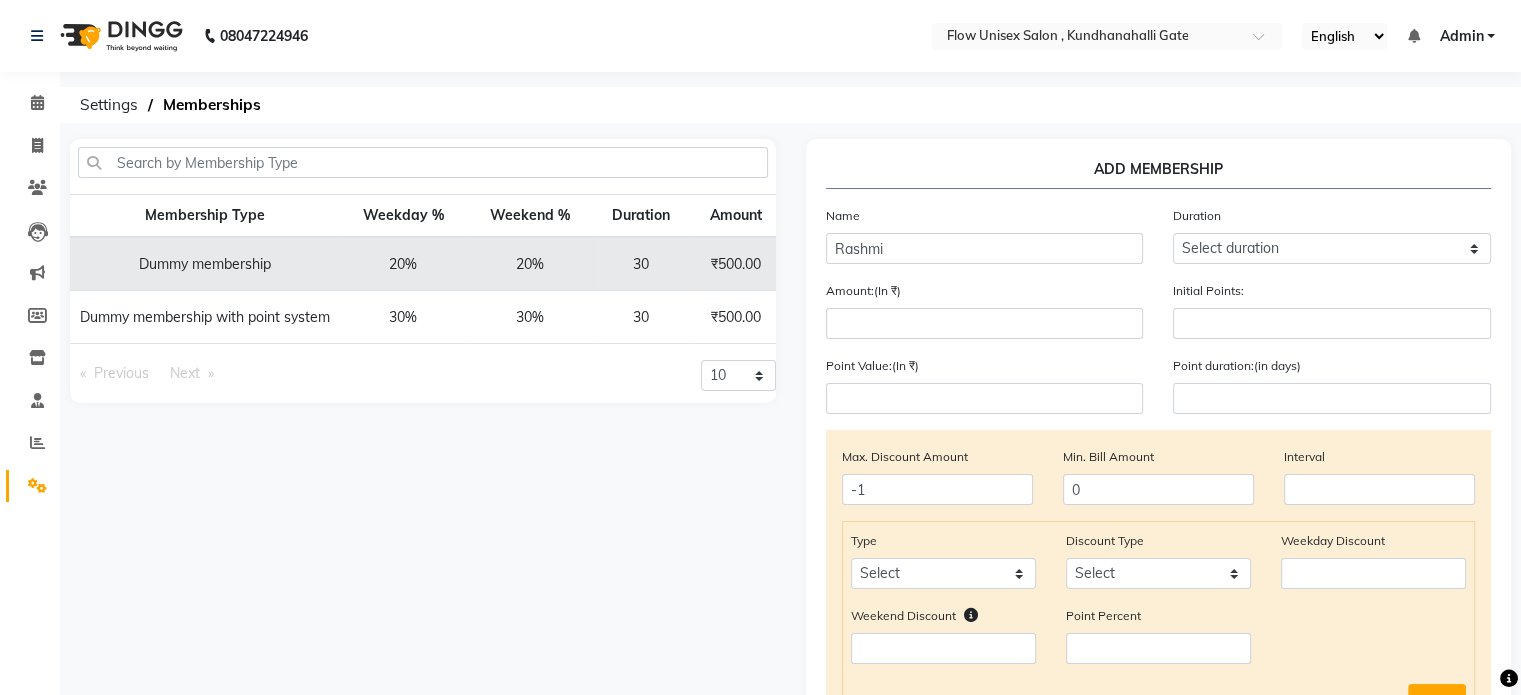 drag, startPoint x: 1156, startPoint y: 221, endPoint x: 1122, endPoint y: 215, distance: 34.525352 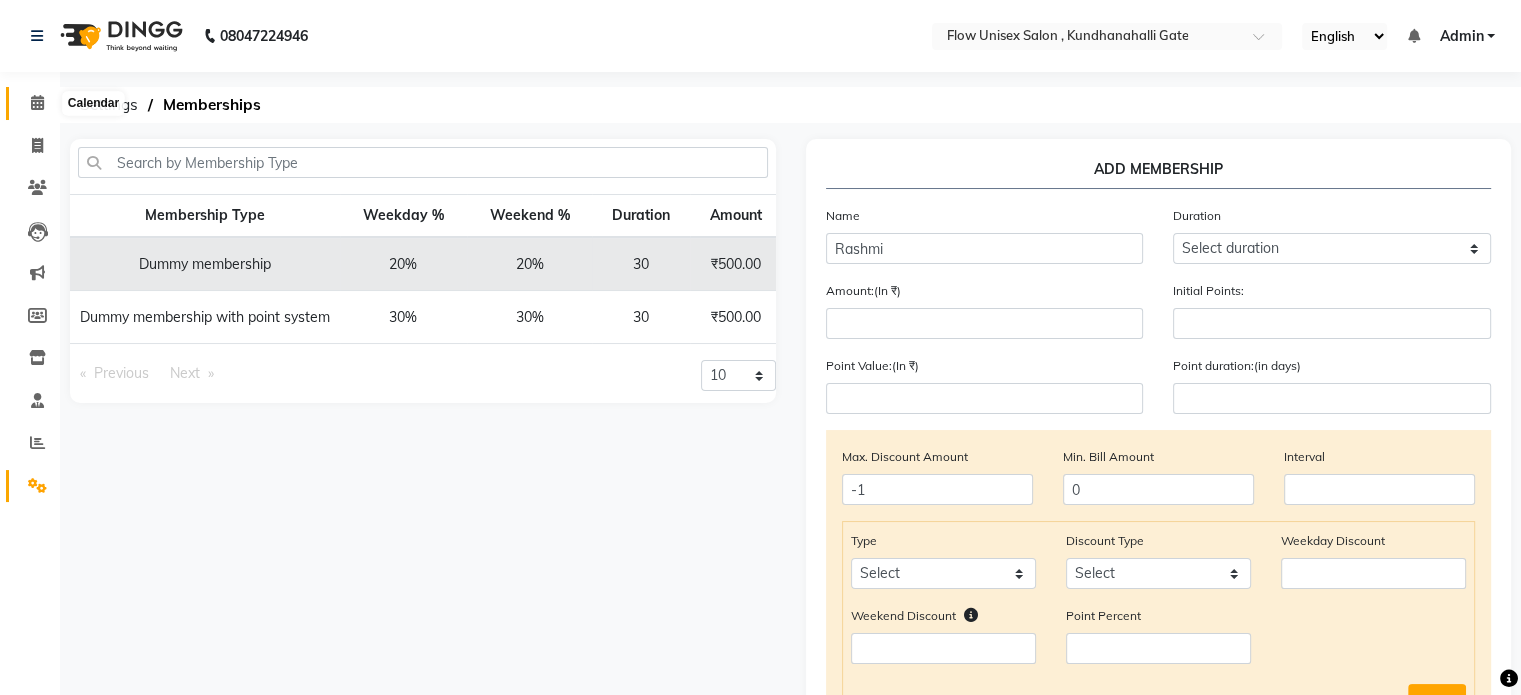 click 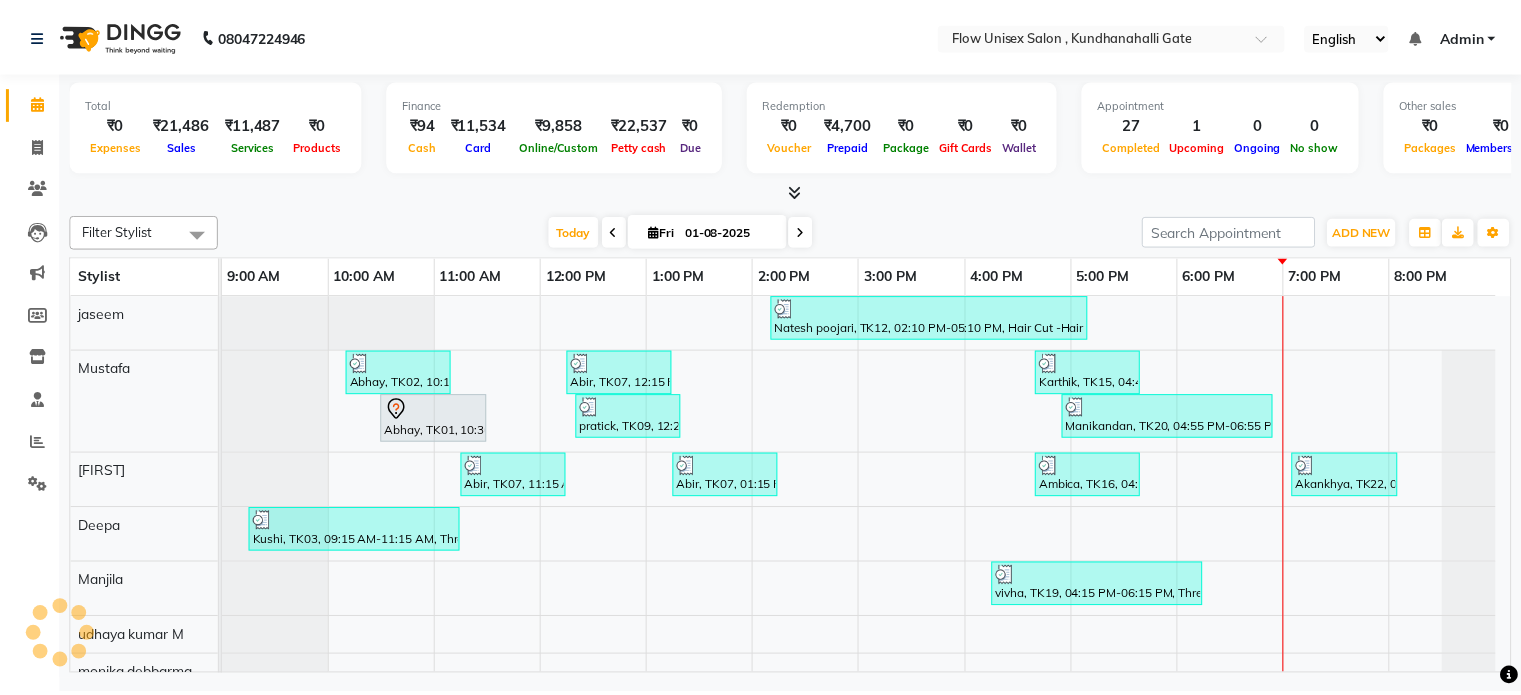 scroll, scrollTop: 0, scrollLeft: 0, axis: both 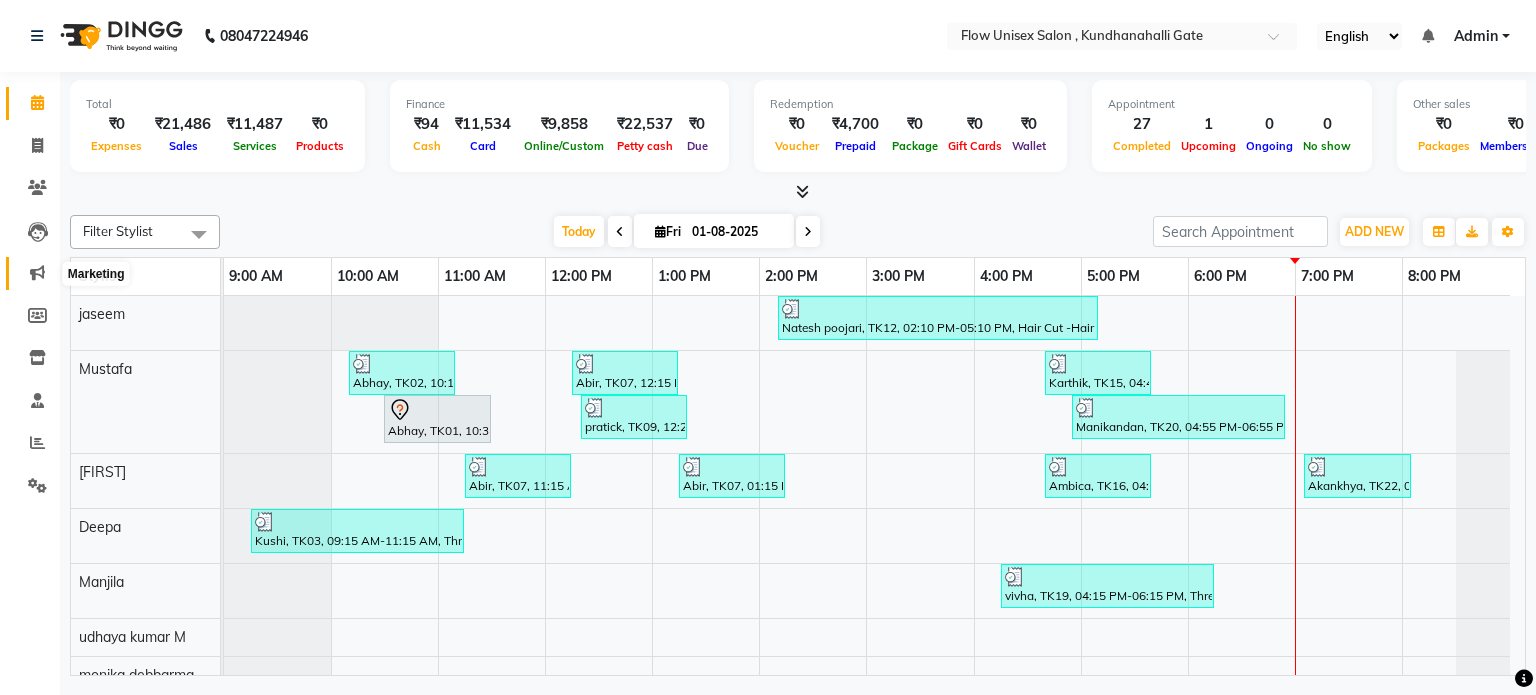 click 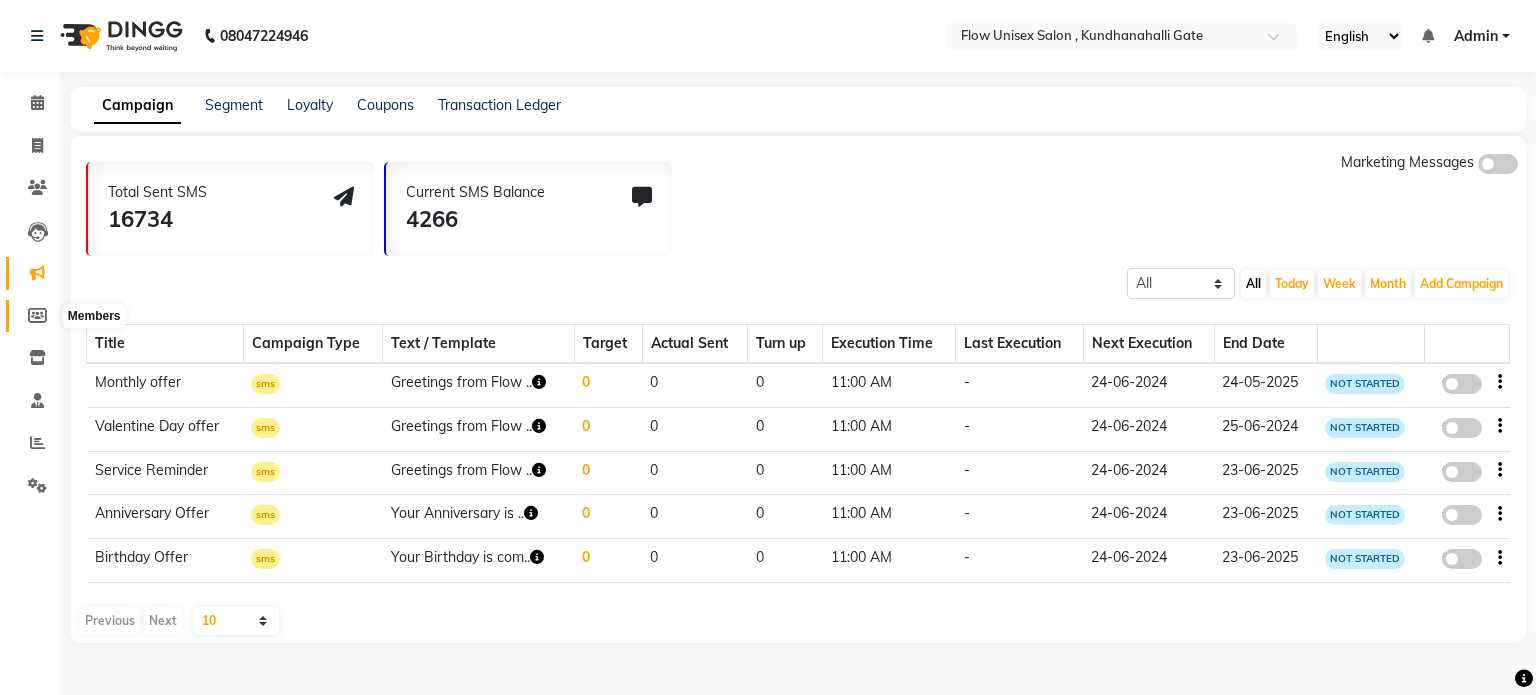click 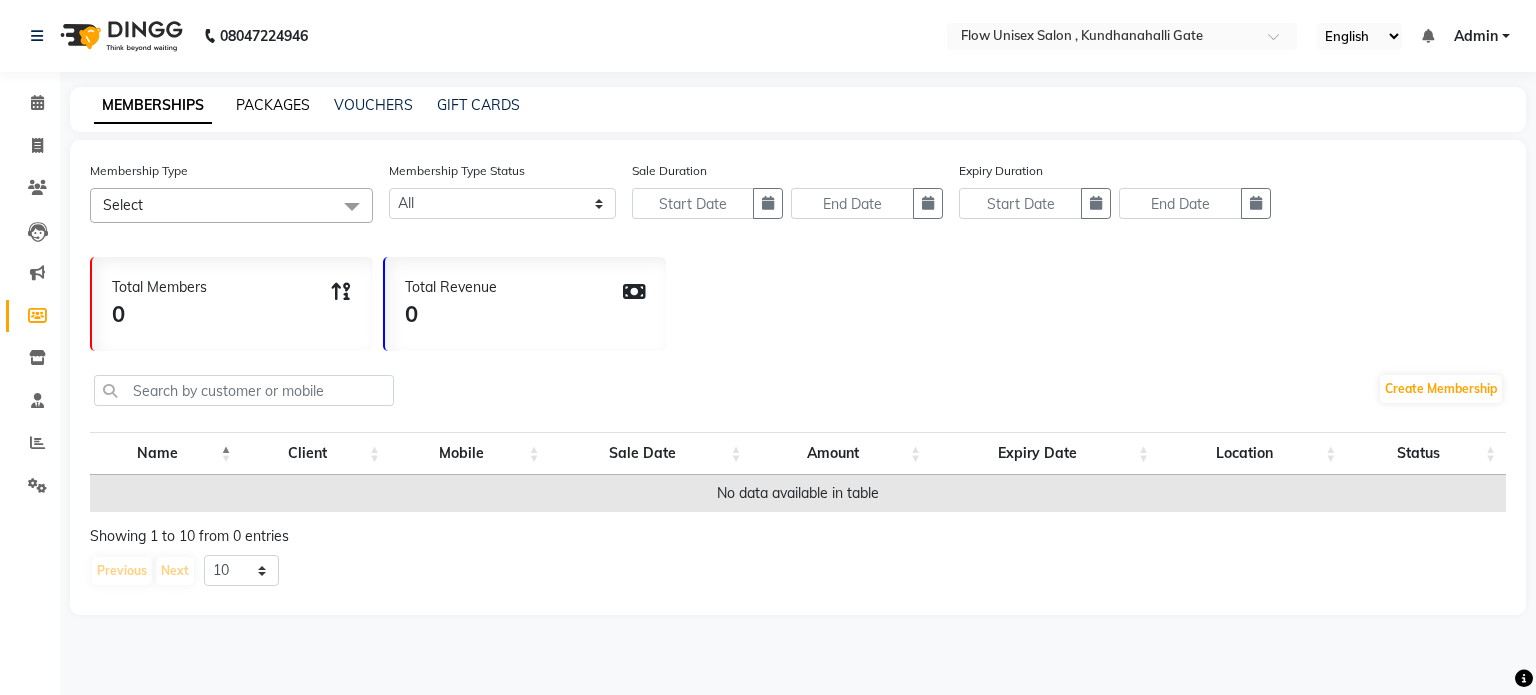 click on "PACKAGES" 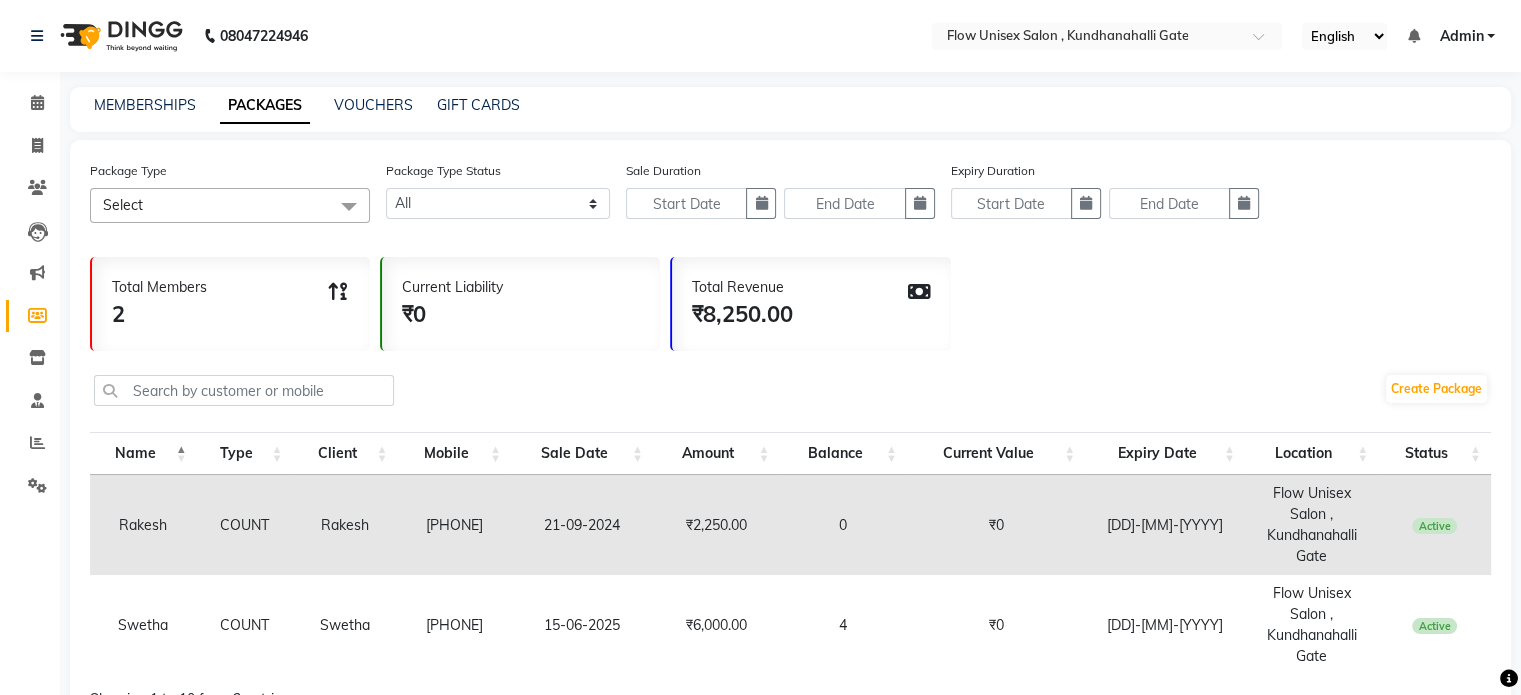 click 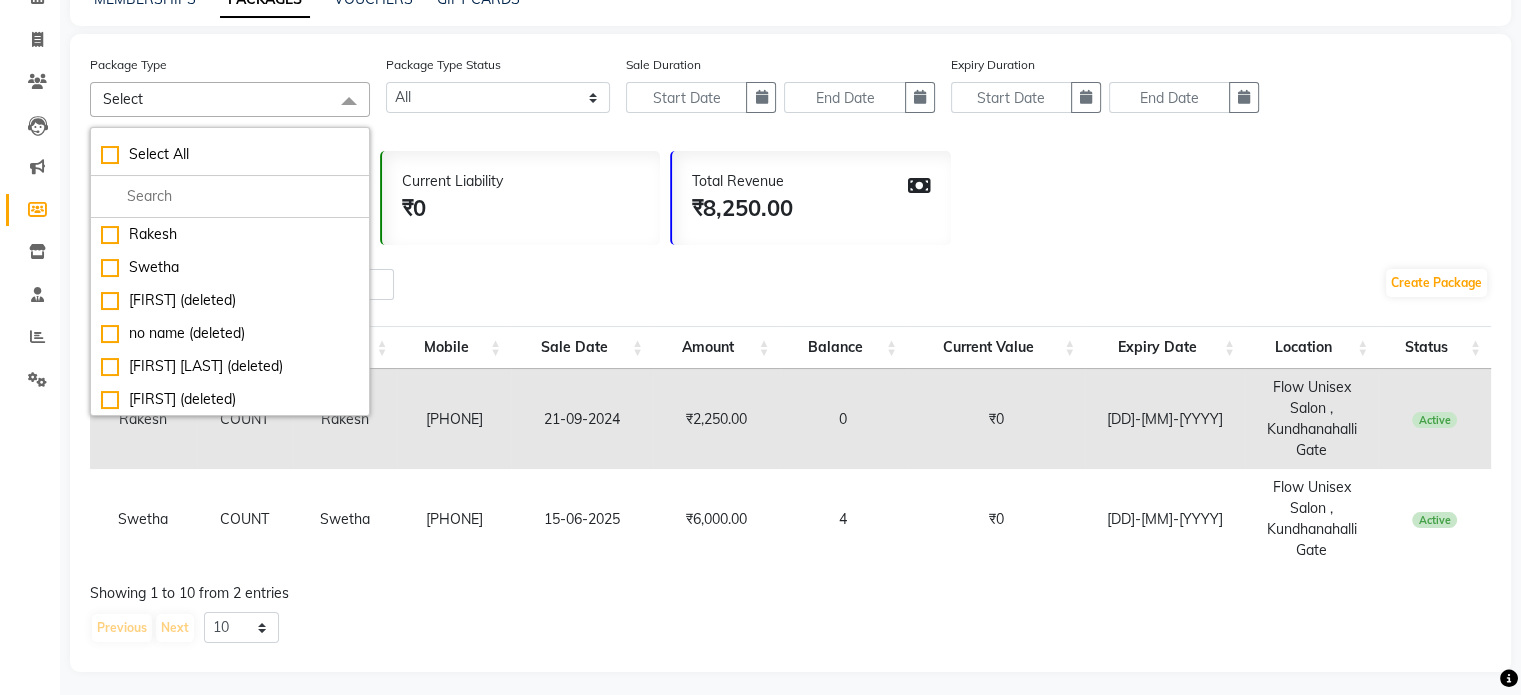 scroll, scrollTop: 113, scrollLeft: 0, axis: vertical 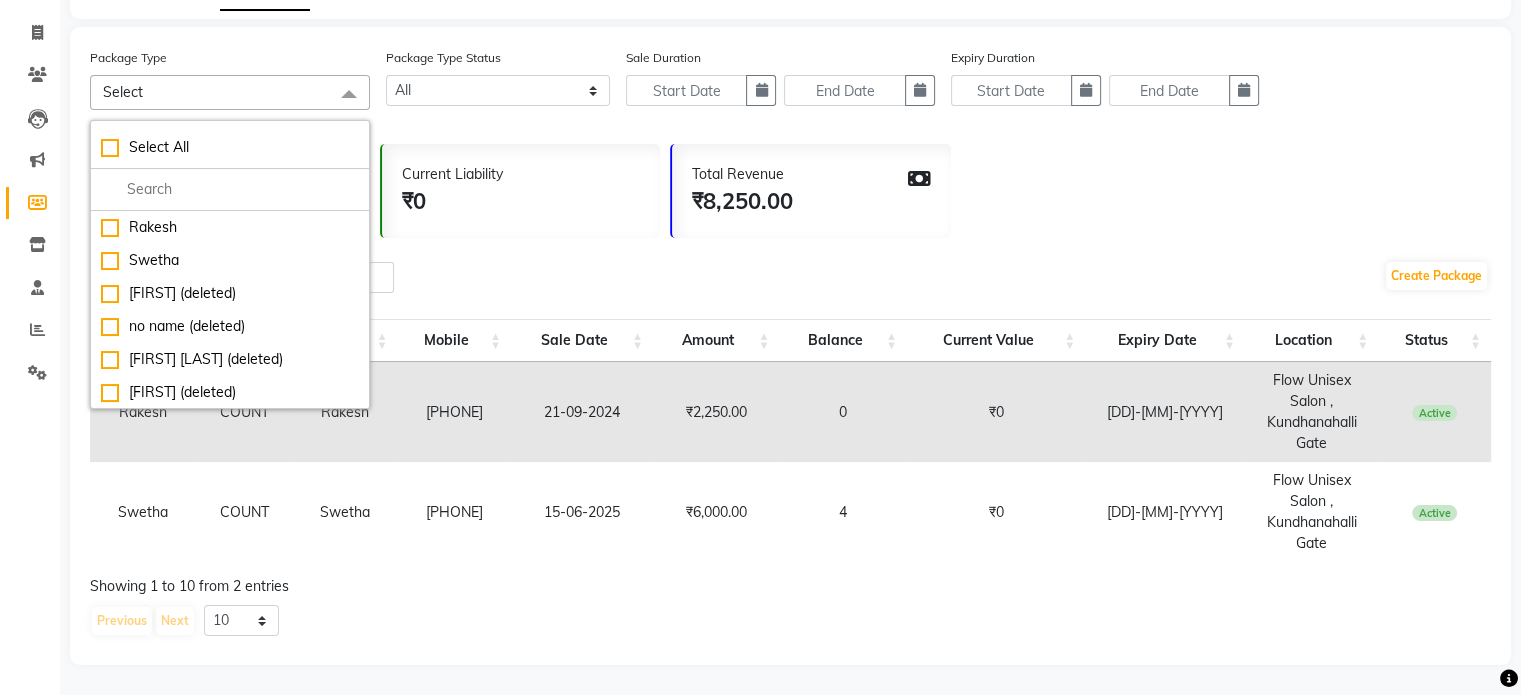 click on "Create Package" 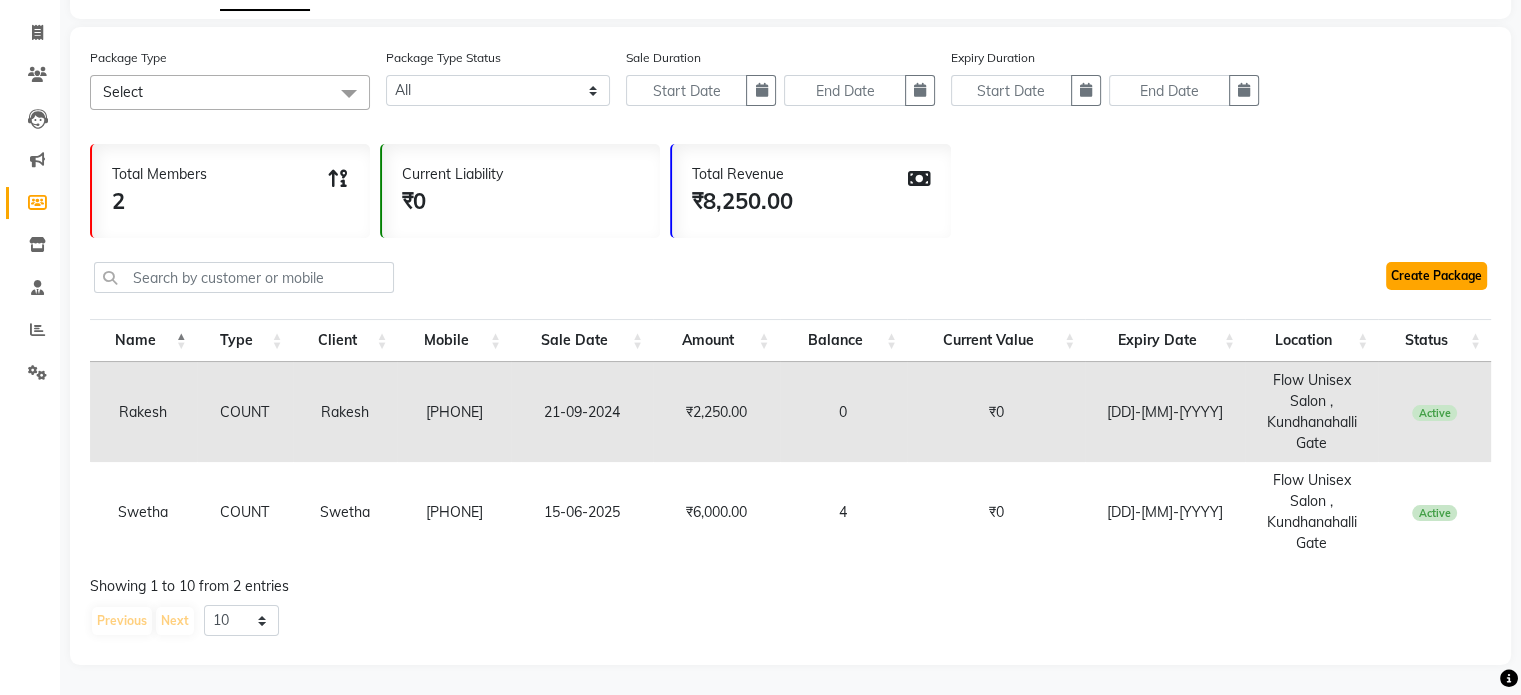 click on "Create Package" 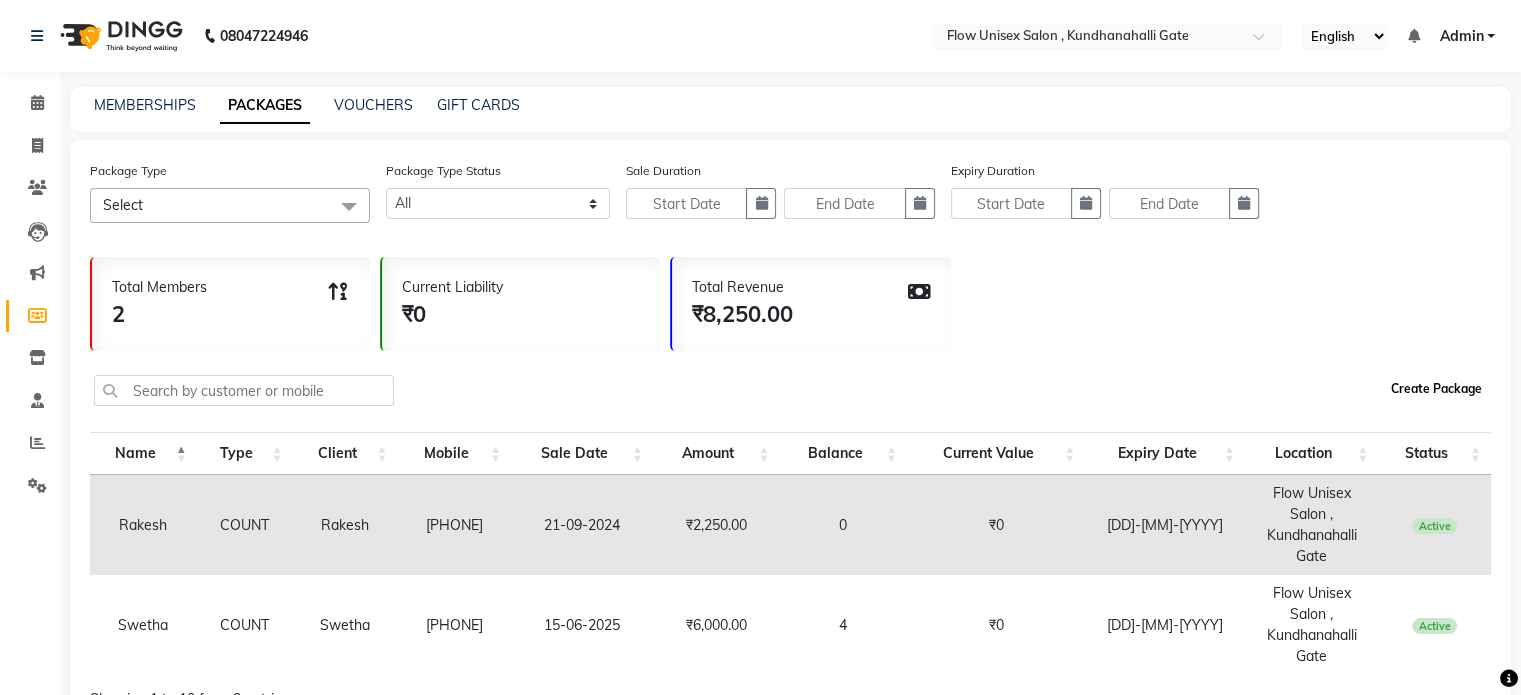 scroll, scrollTop: 0, scrollLeft: 0, axis: both 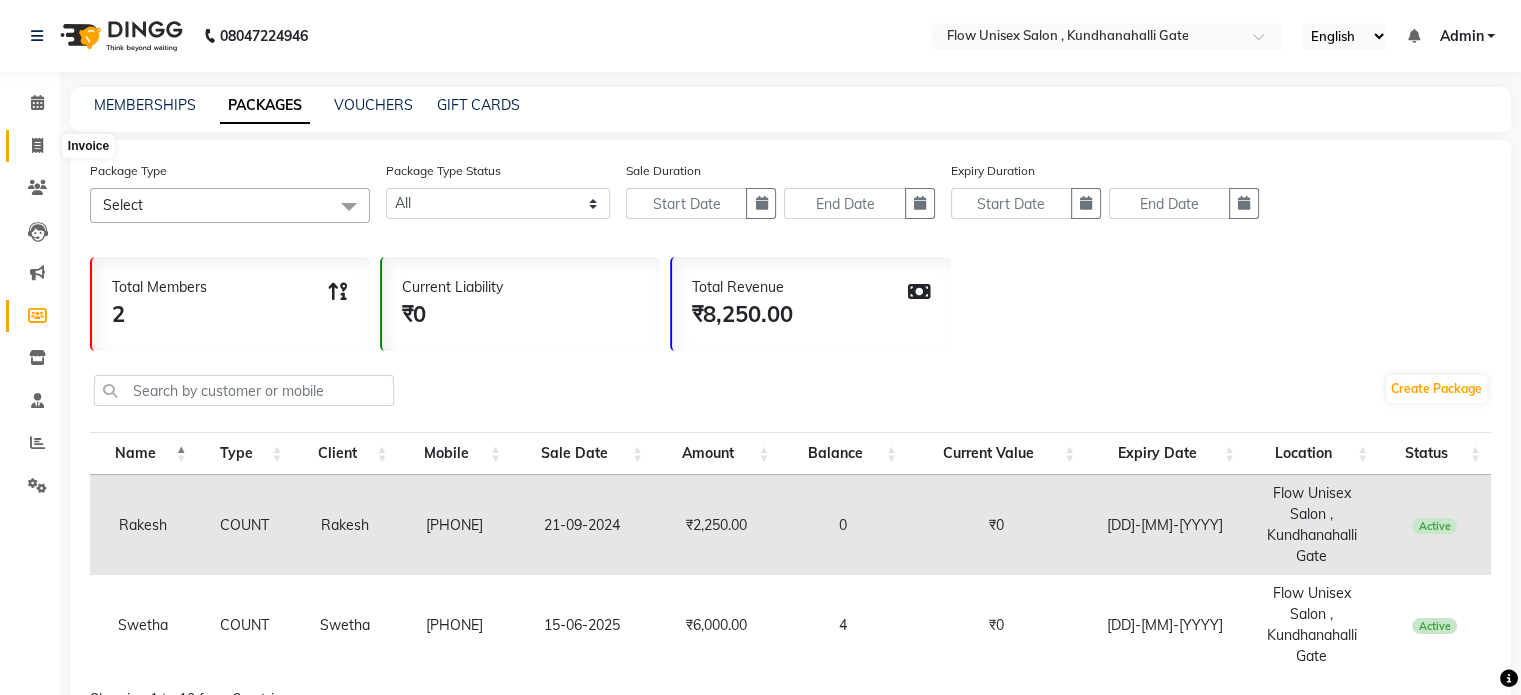 click 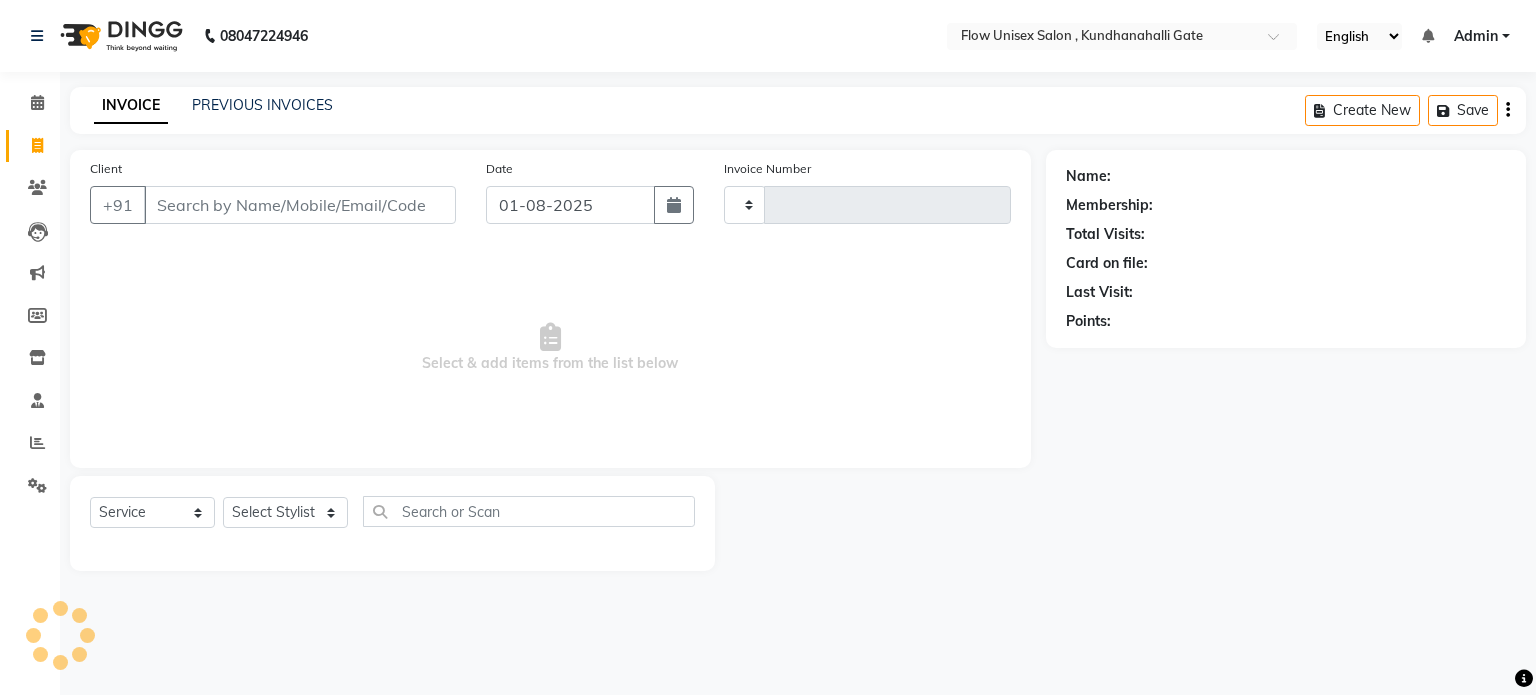 type on "4518" 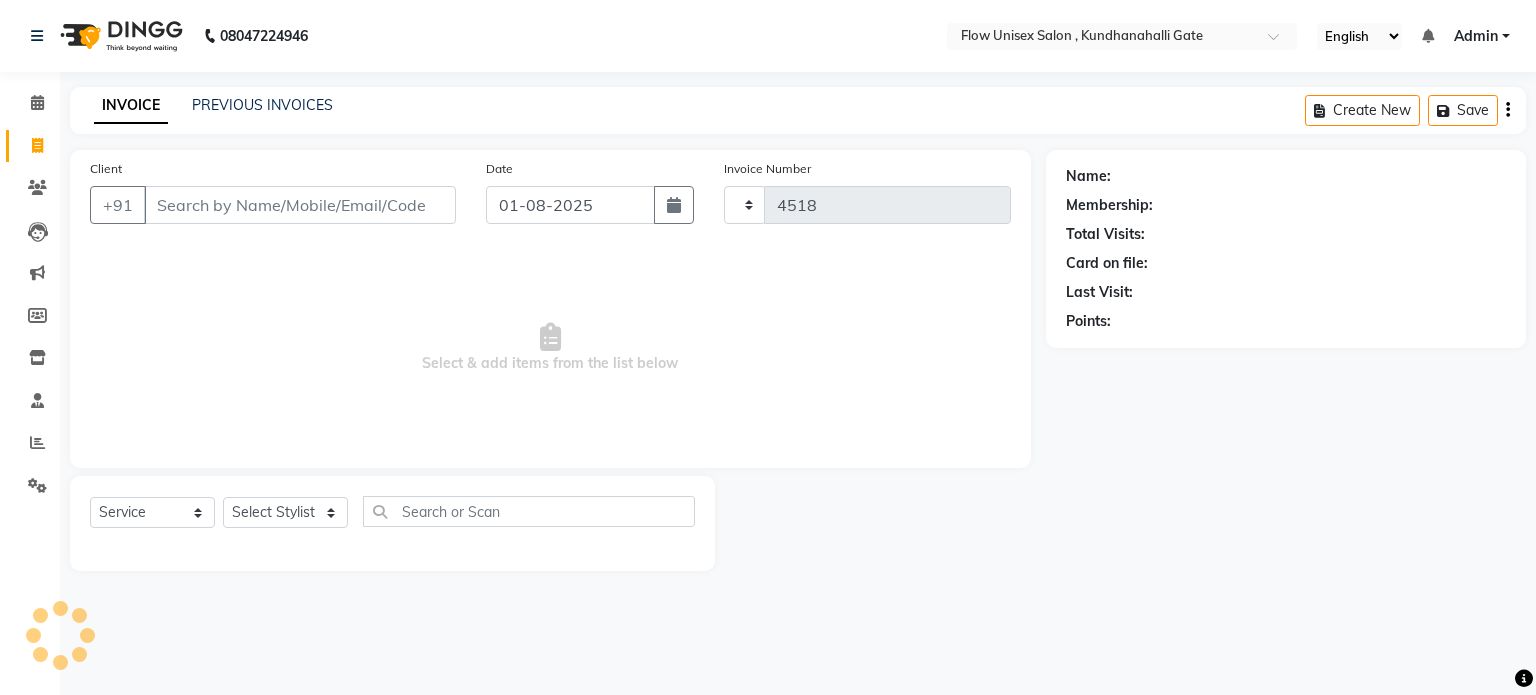 select on "5875" 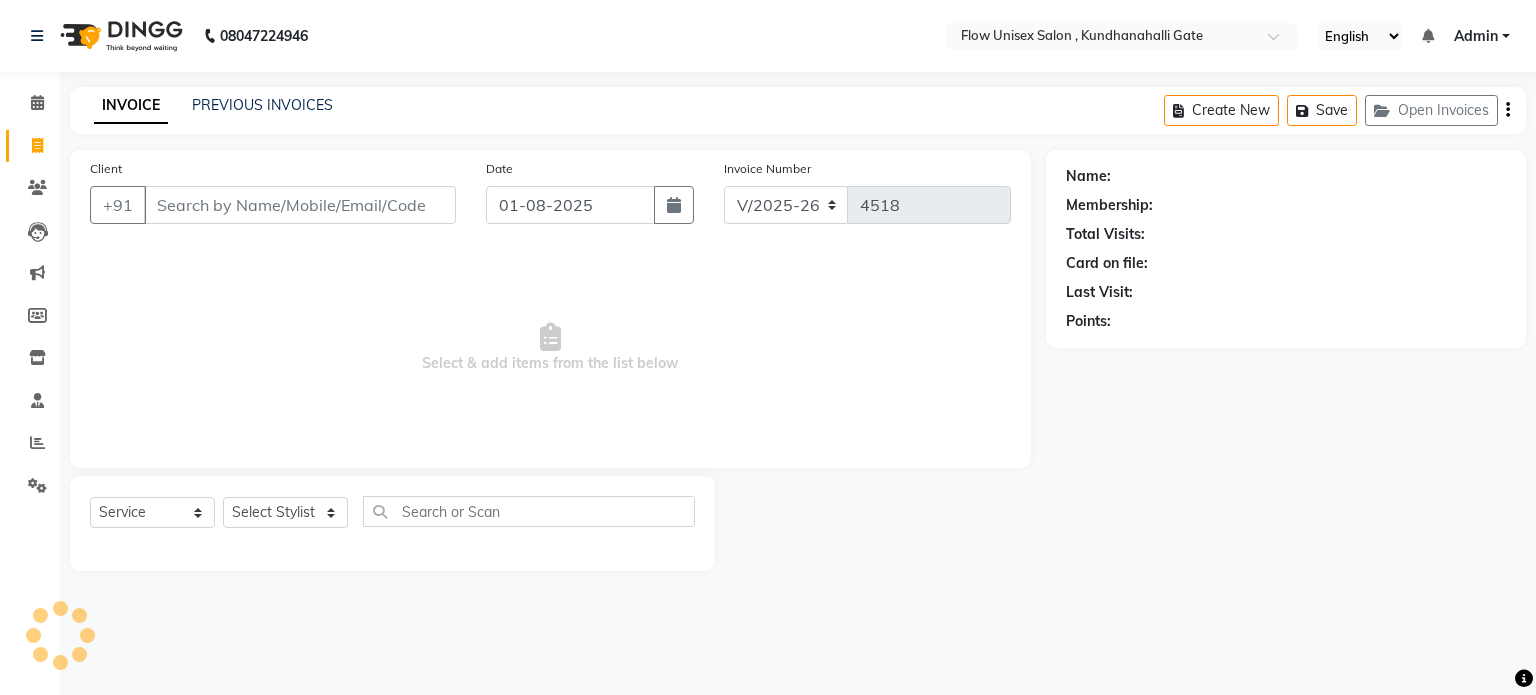 click on "INVOICE PREVIOUS INVOICES Create New   Save   Open Invoices" 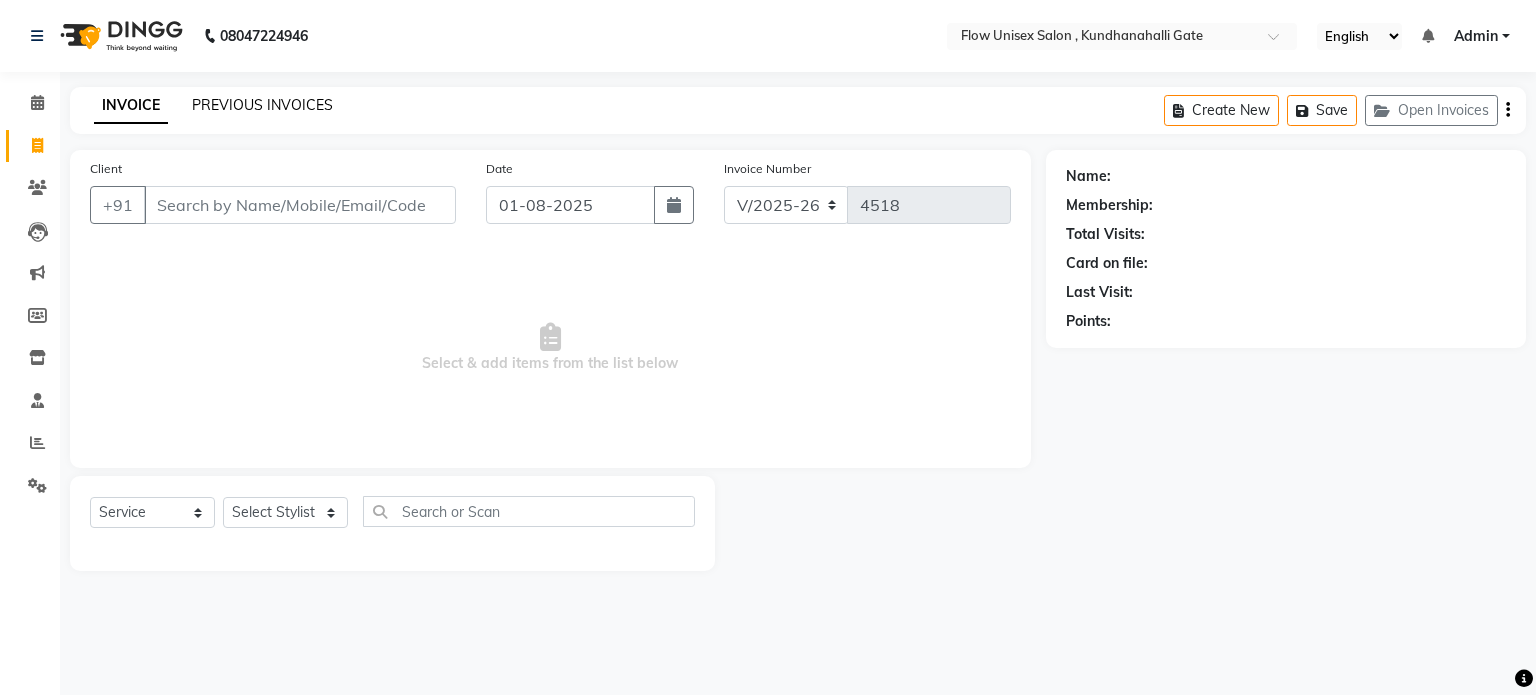 click on "PREVIOUS INVOICES" 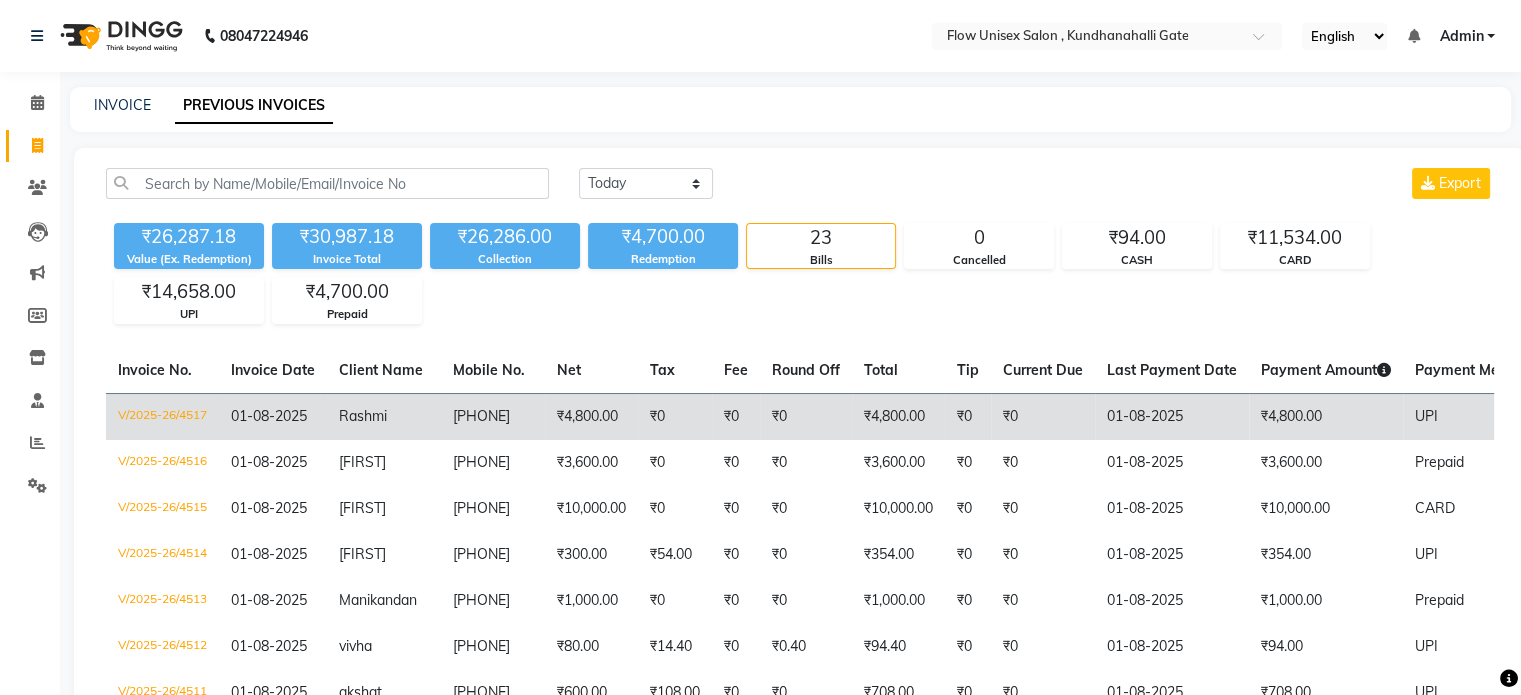 click on "₹0" 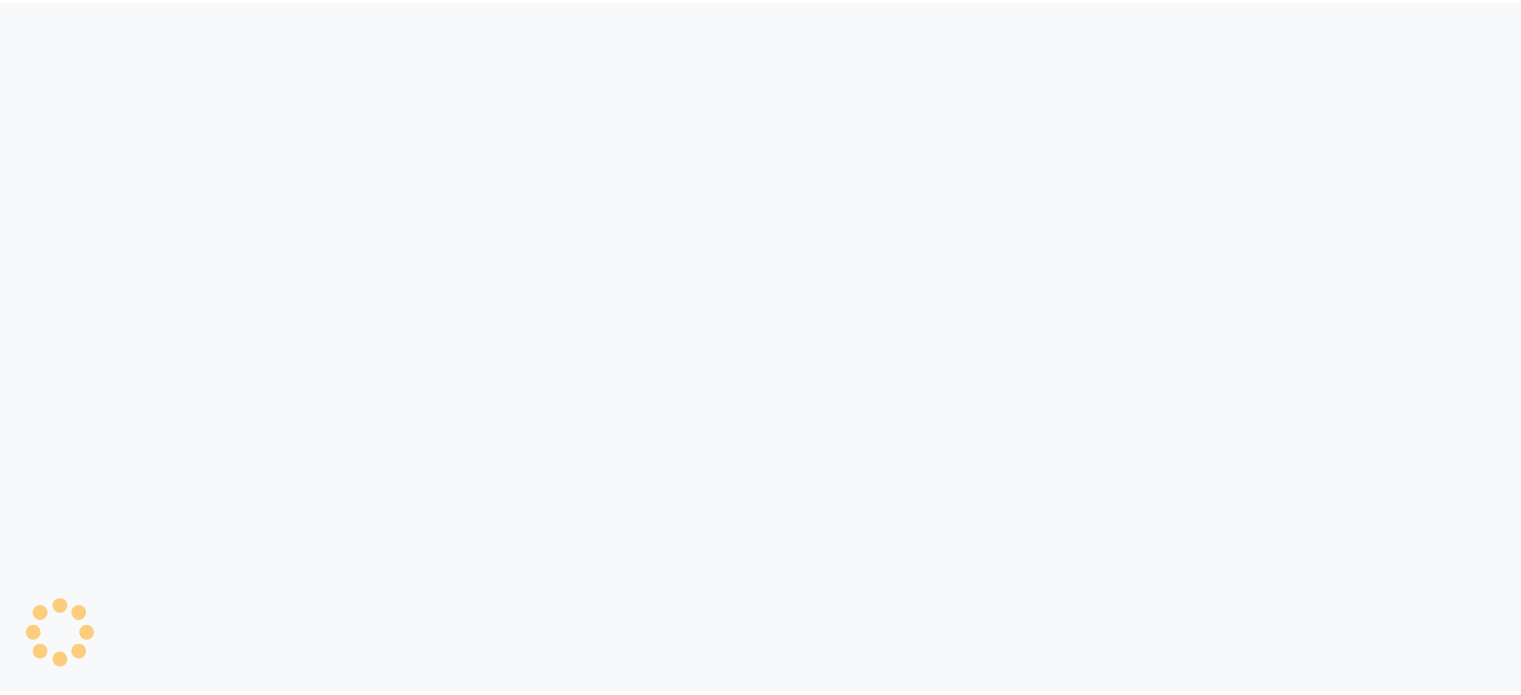 scroll, scrollTop: 0, scrollLeft: 0, axis: both 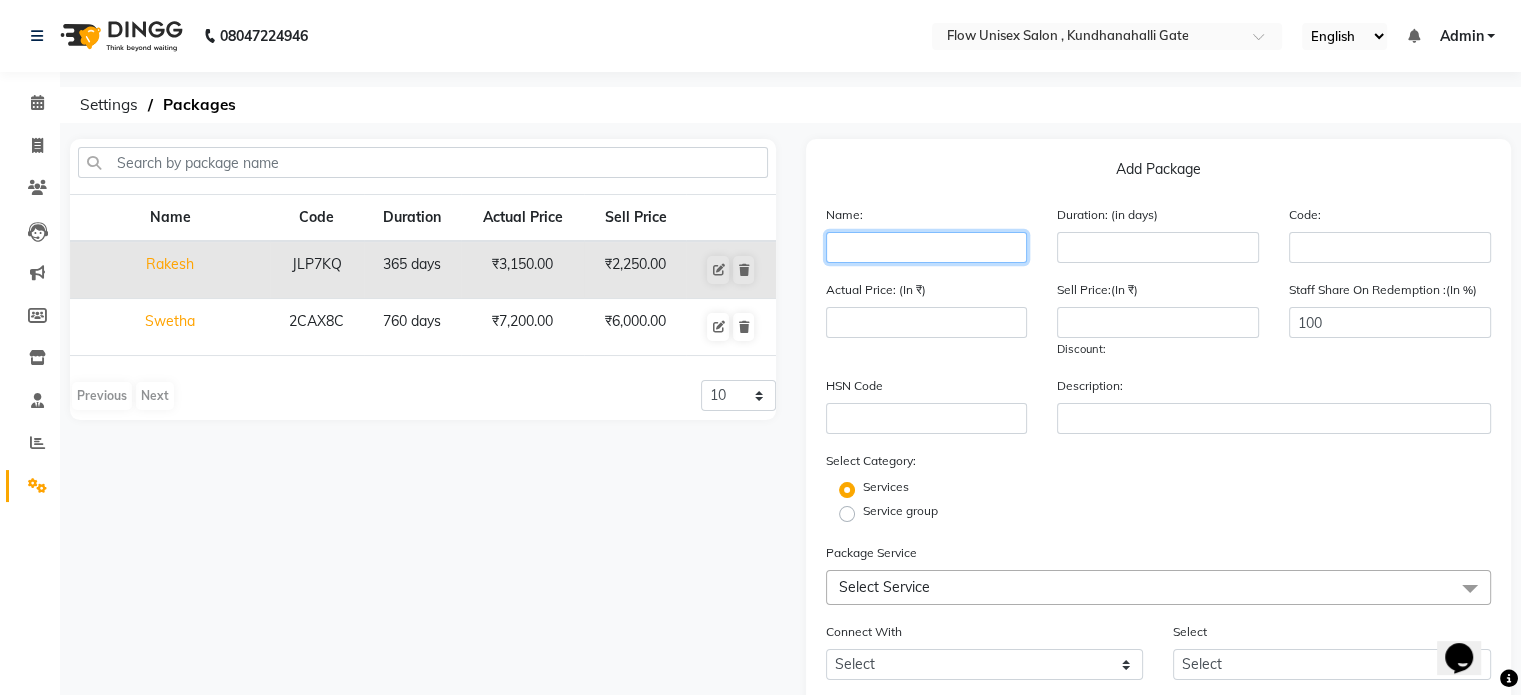 click 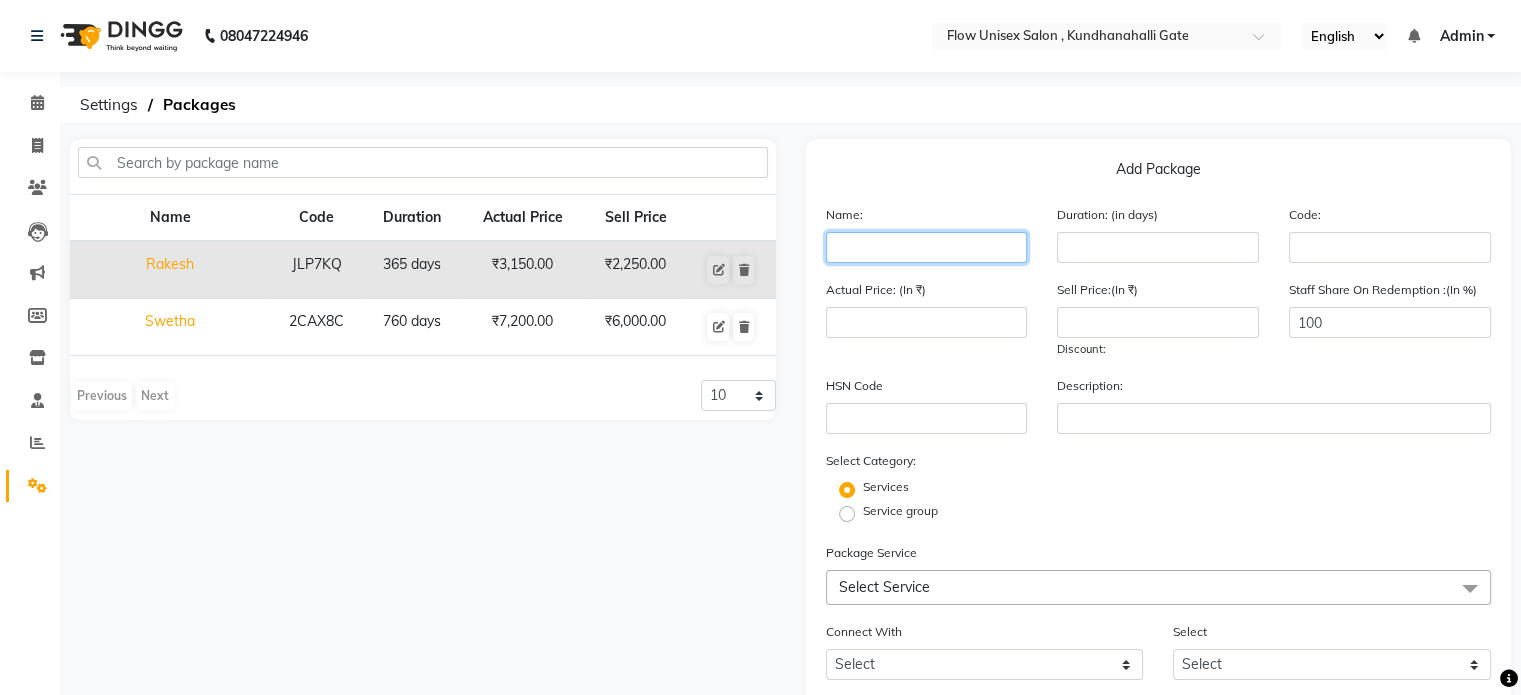 paste on "Rashmi" 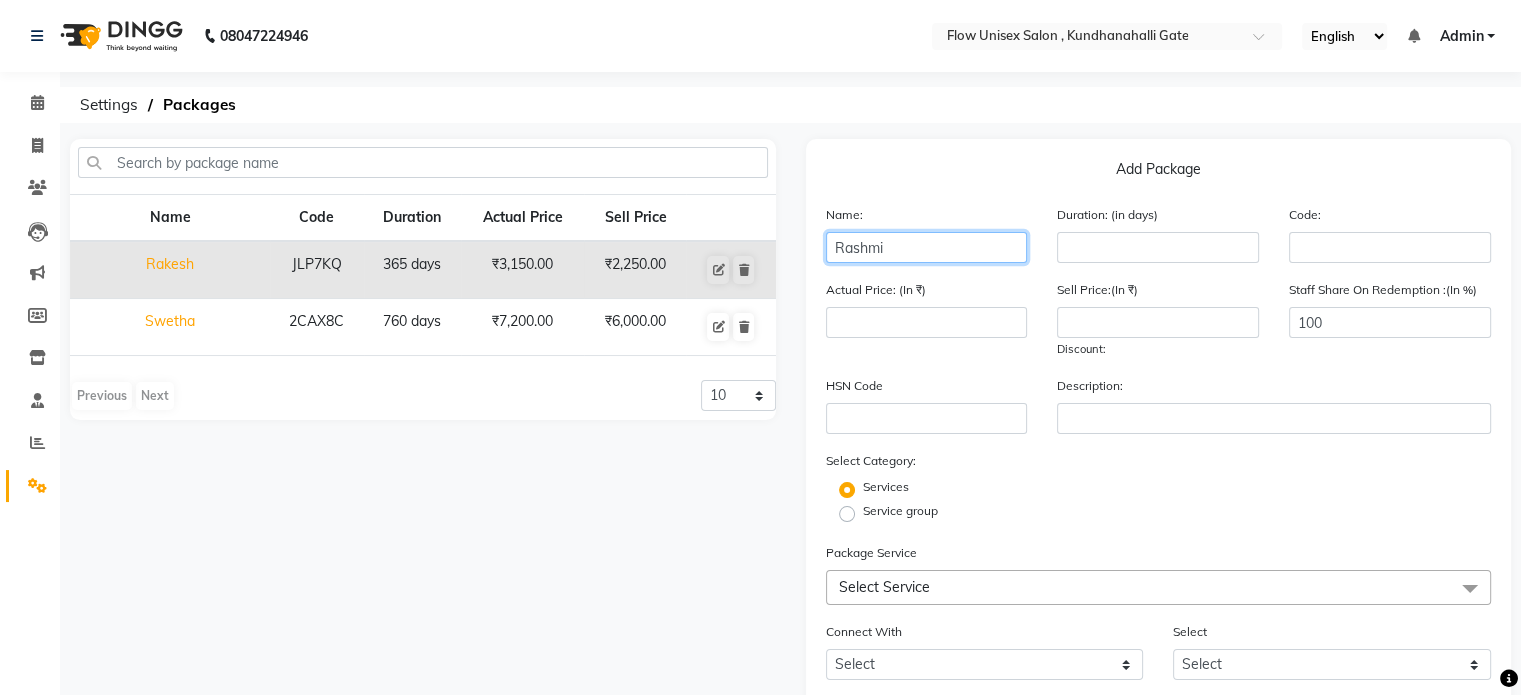 type on "Rashmi" 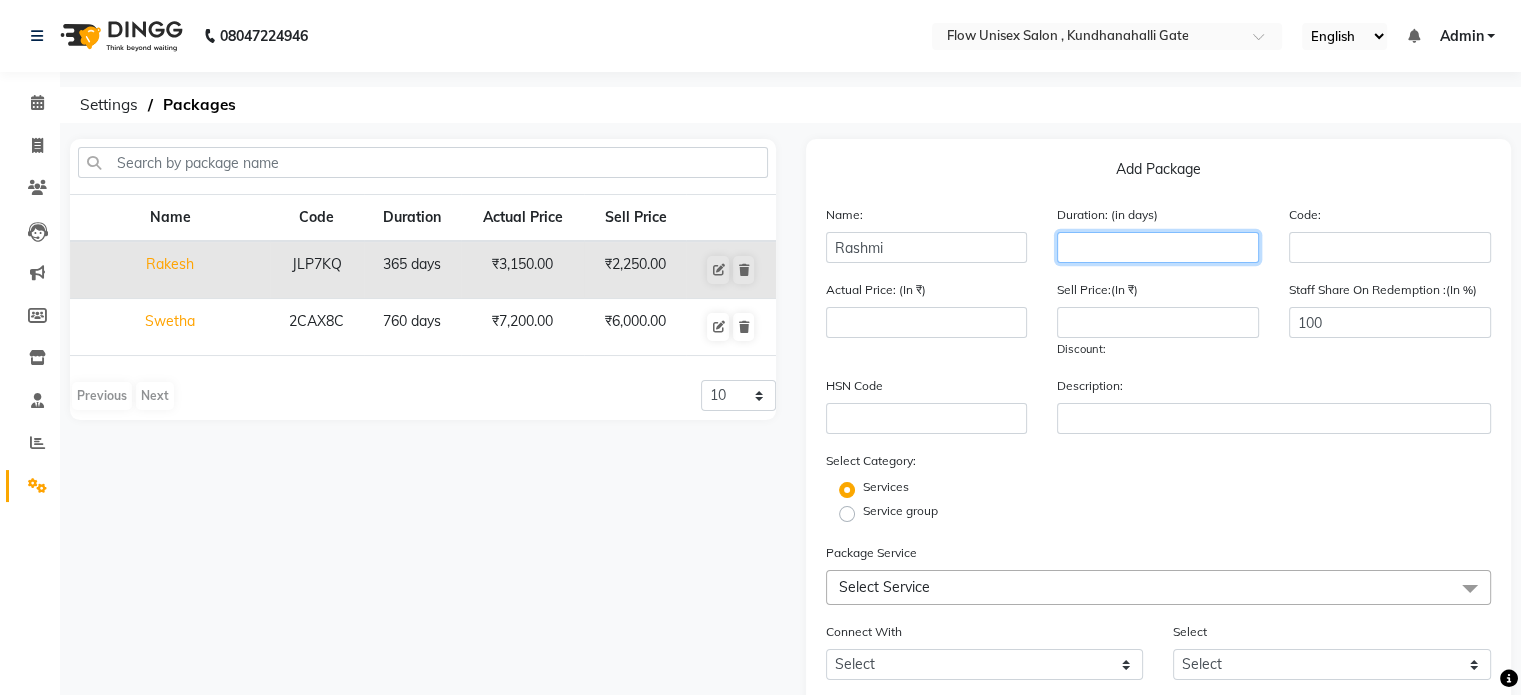 click 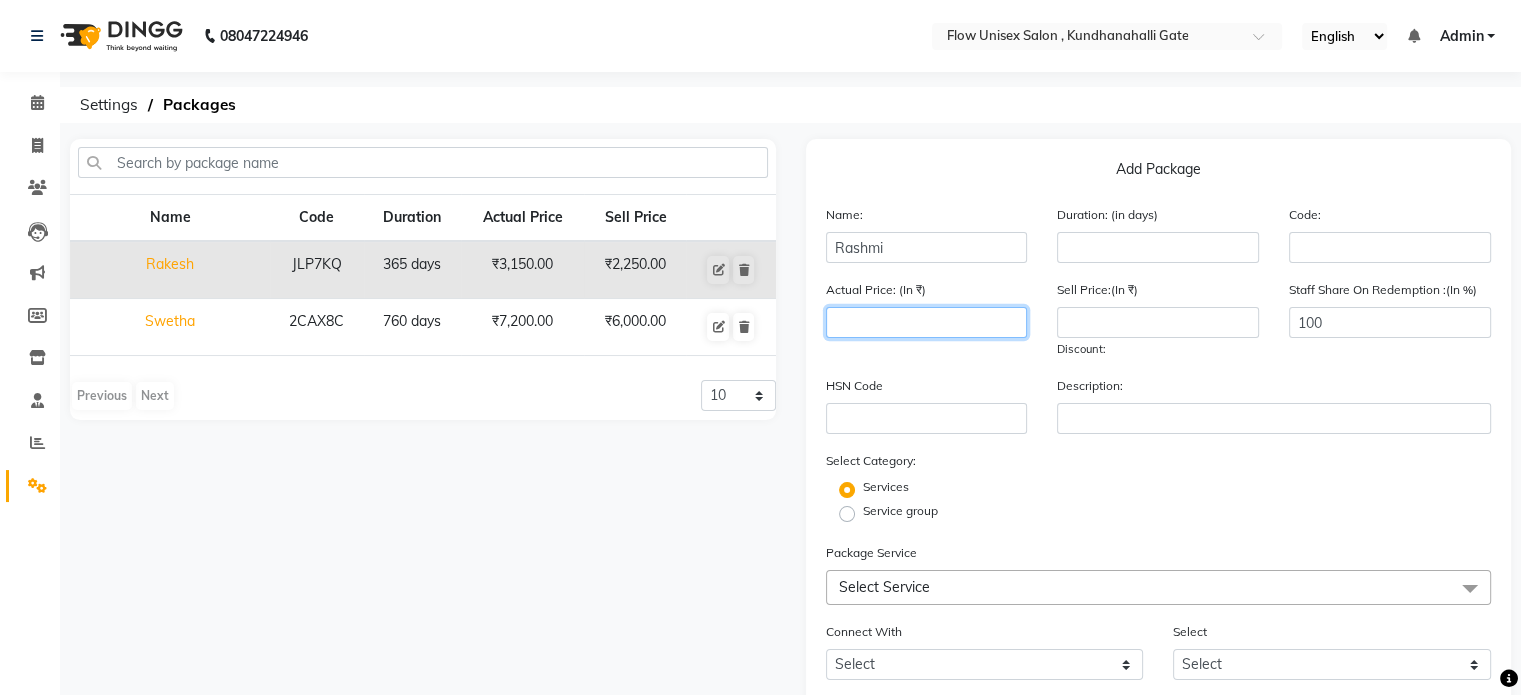 click 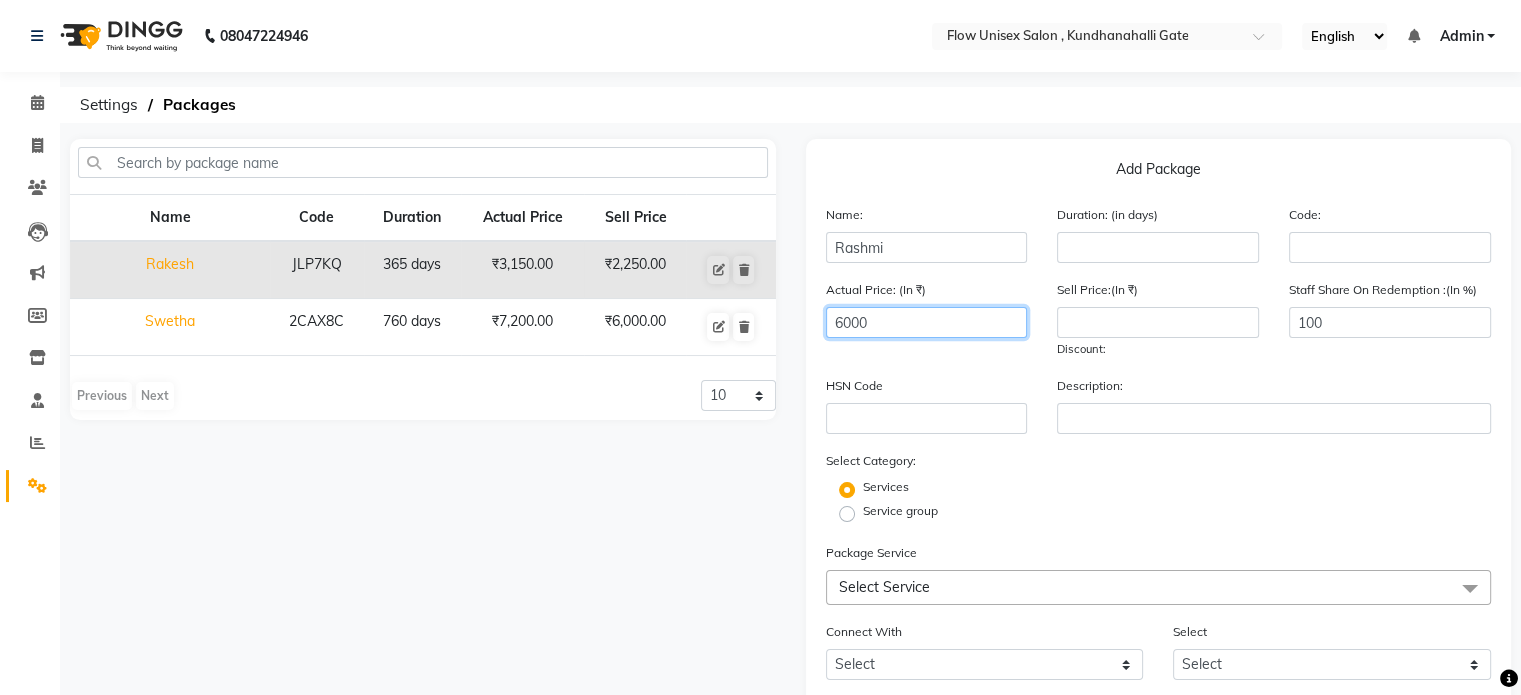 type on "6000" 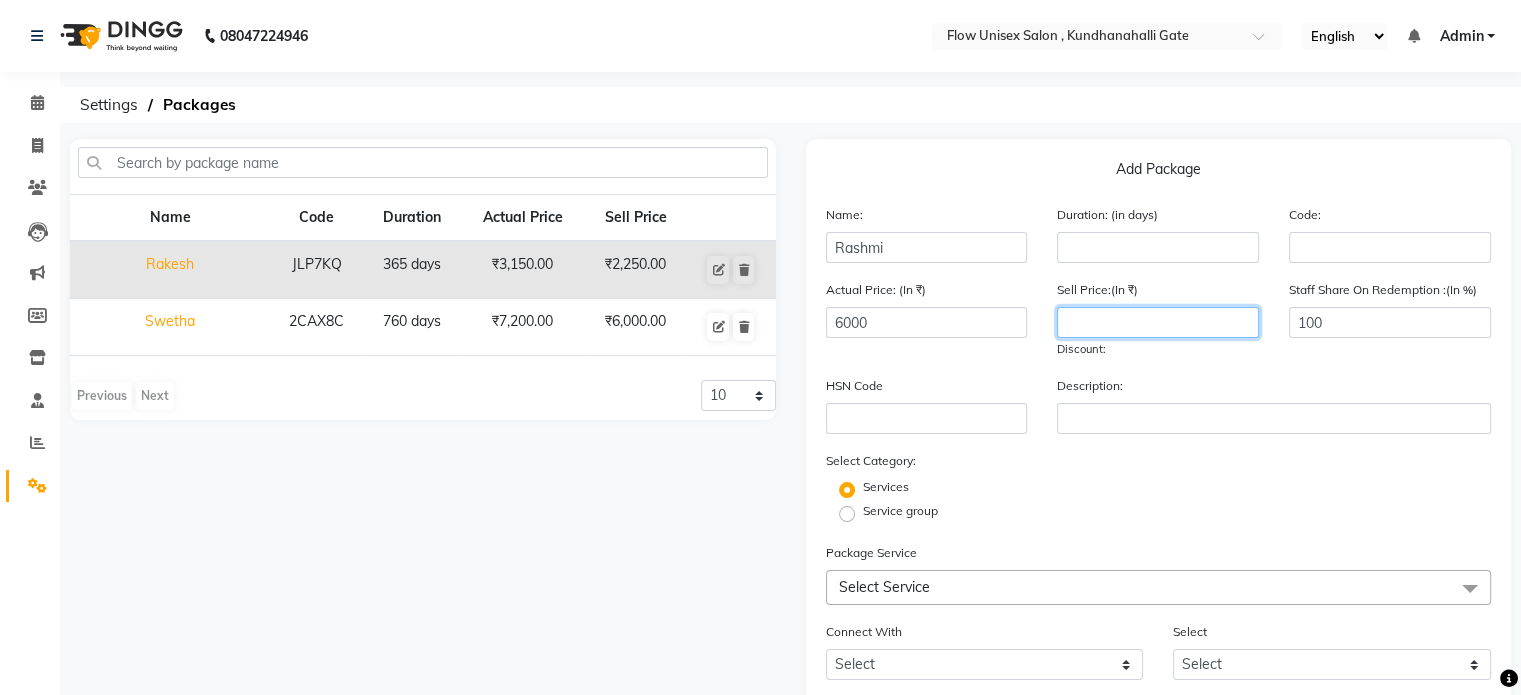 click 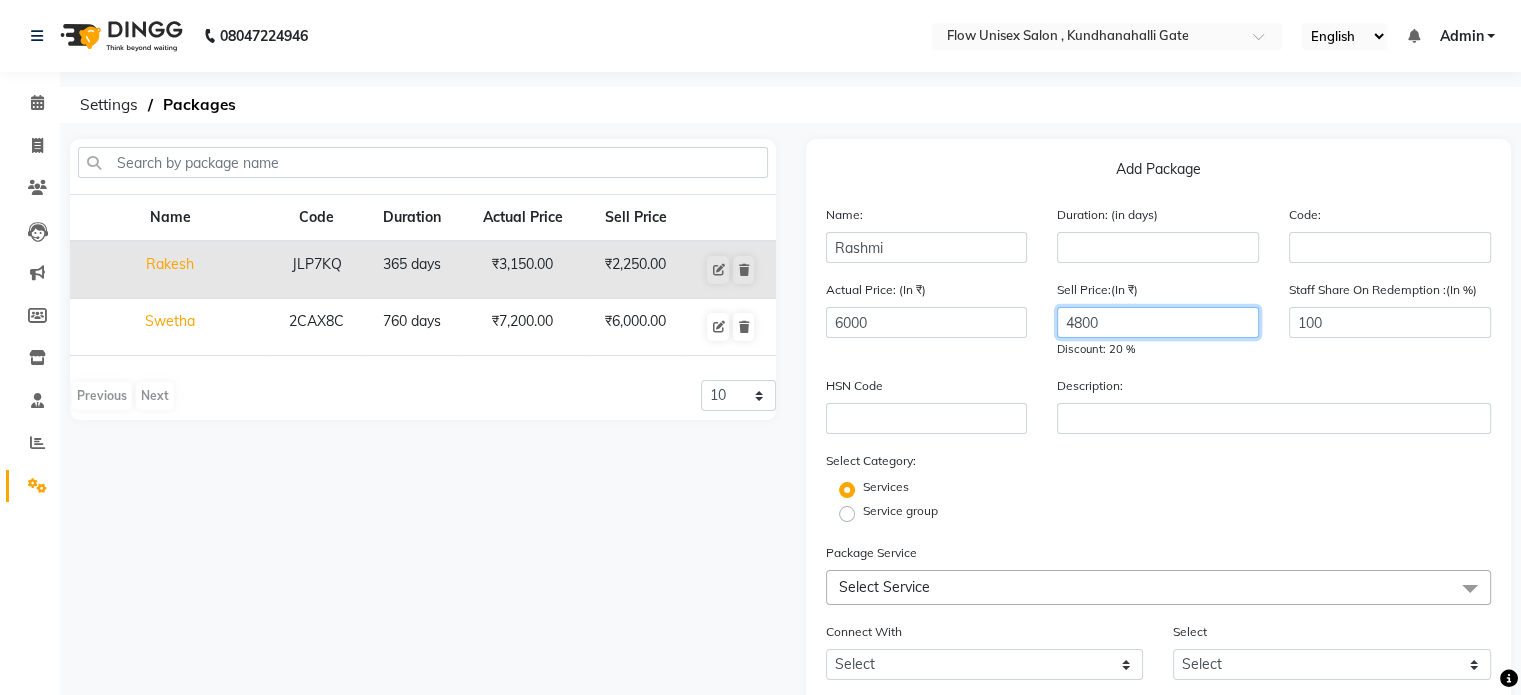 scroll, scrollTop: 100, scrollLeft: 0, axis: vertical 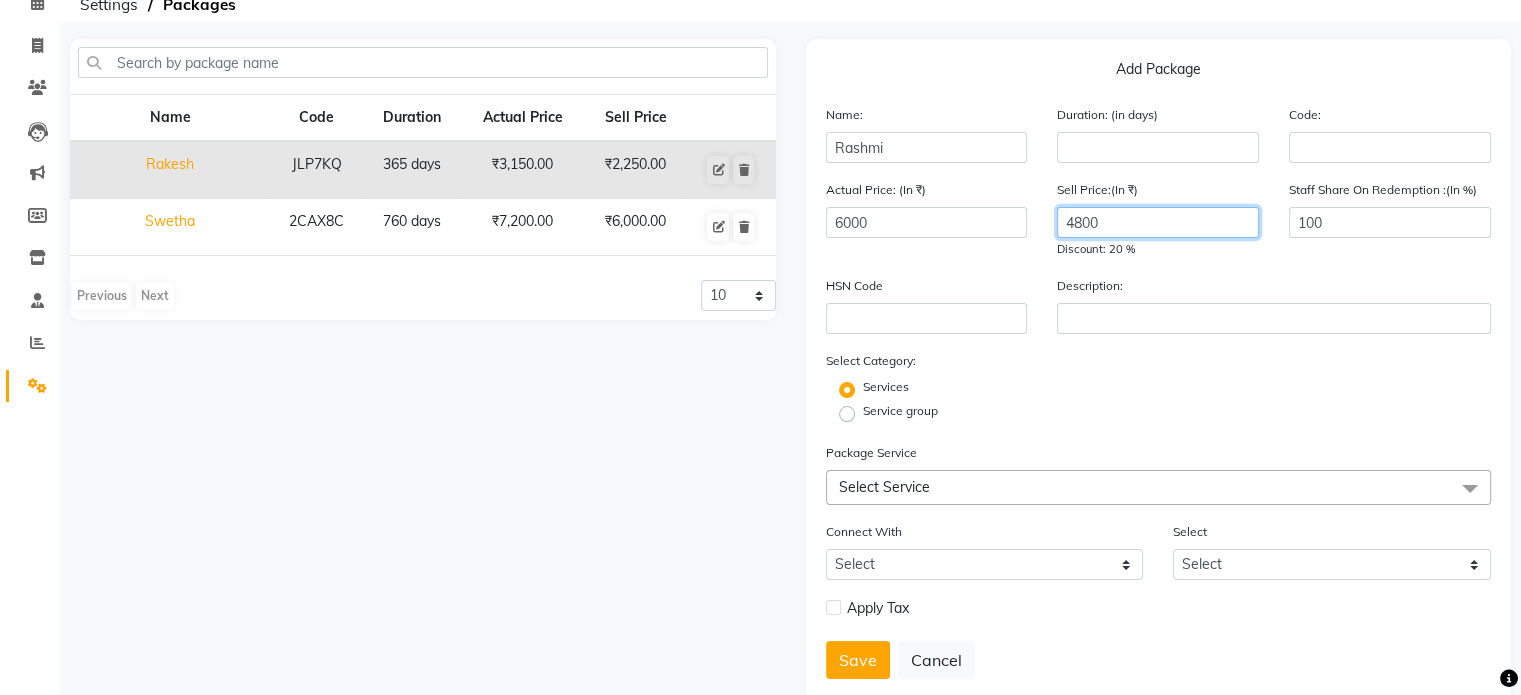 type on "4800" 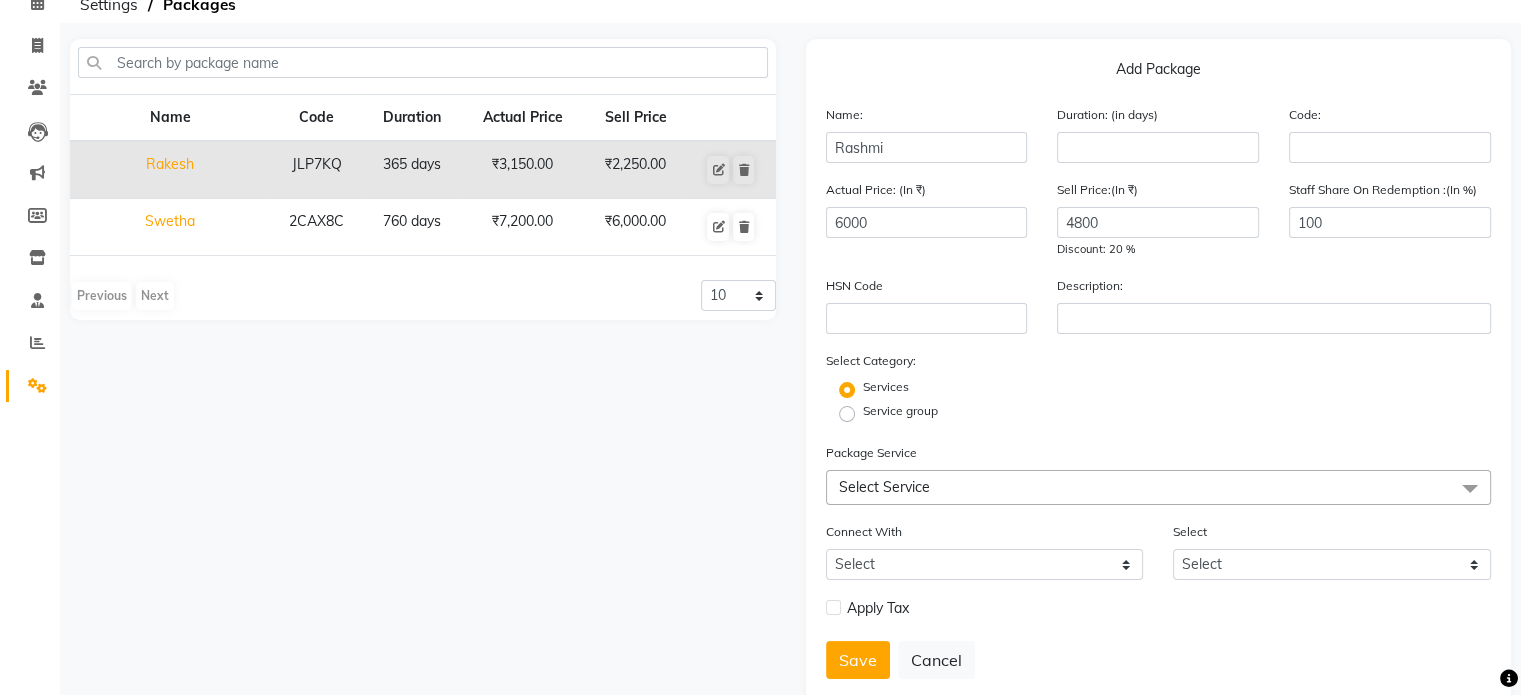 click on "HSN Code" 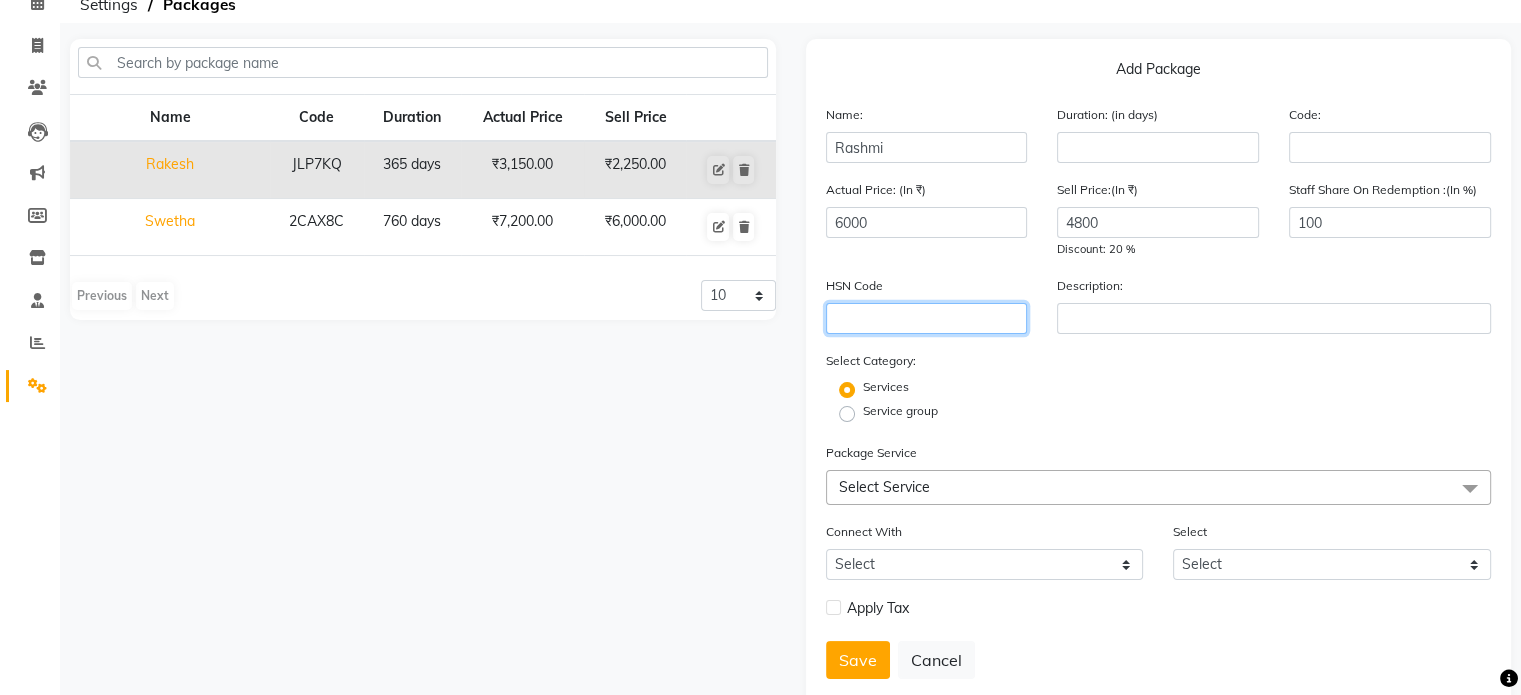 click 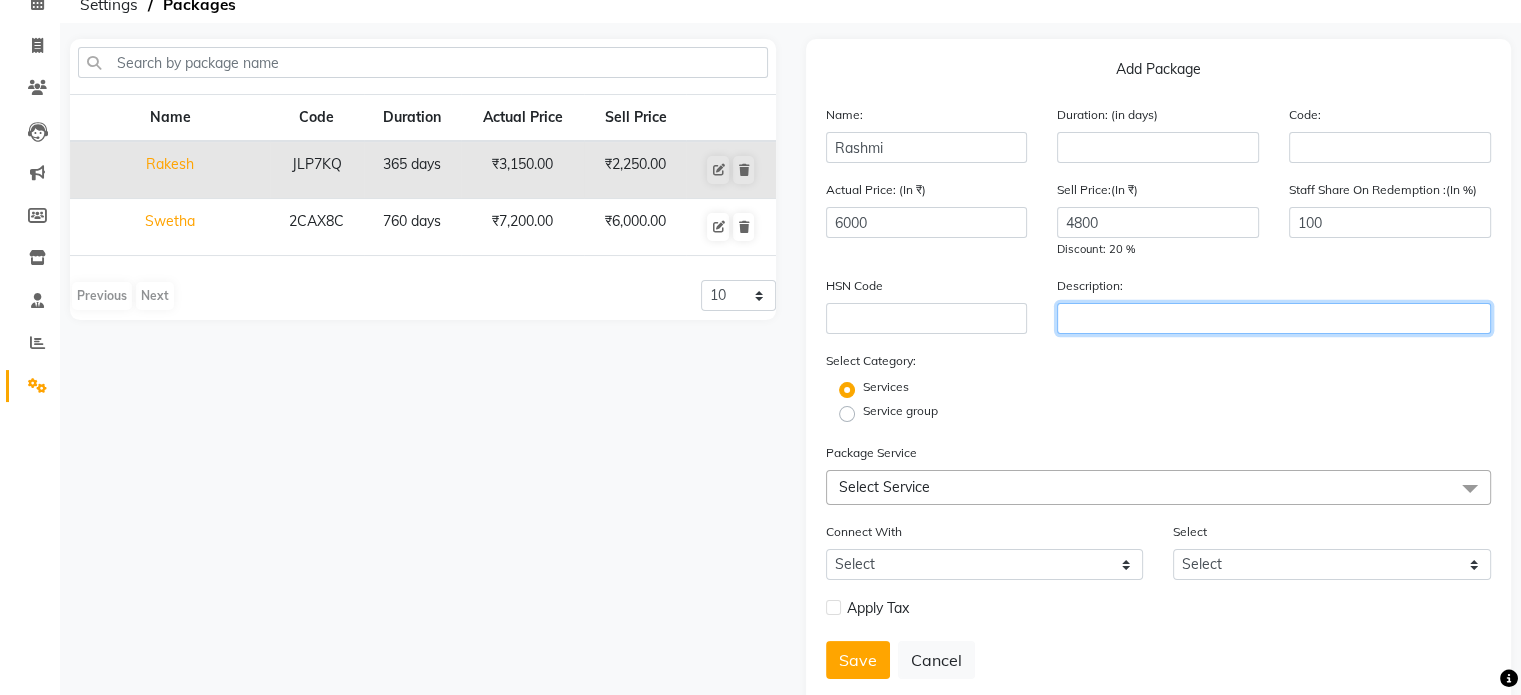 click 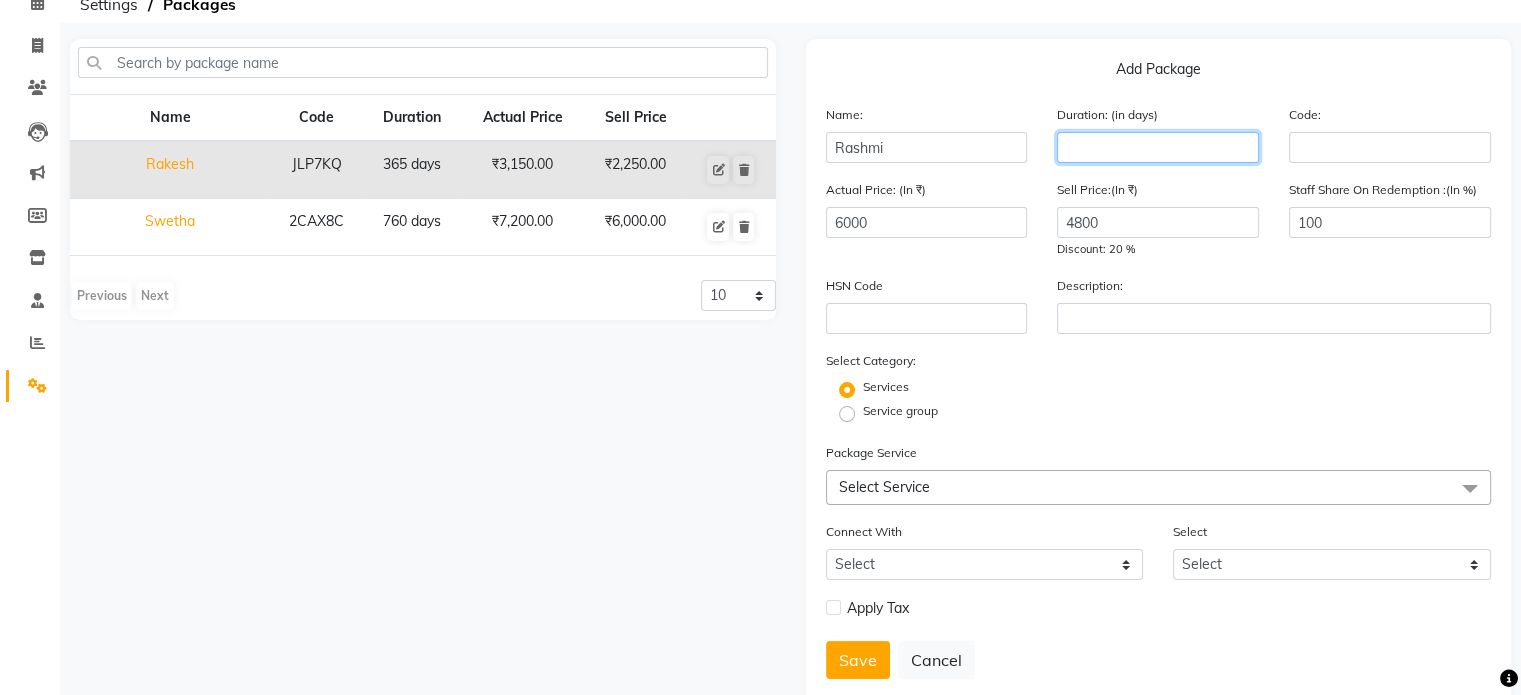click 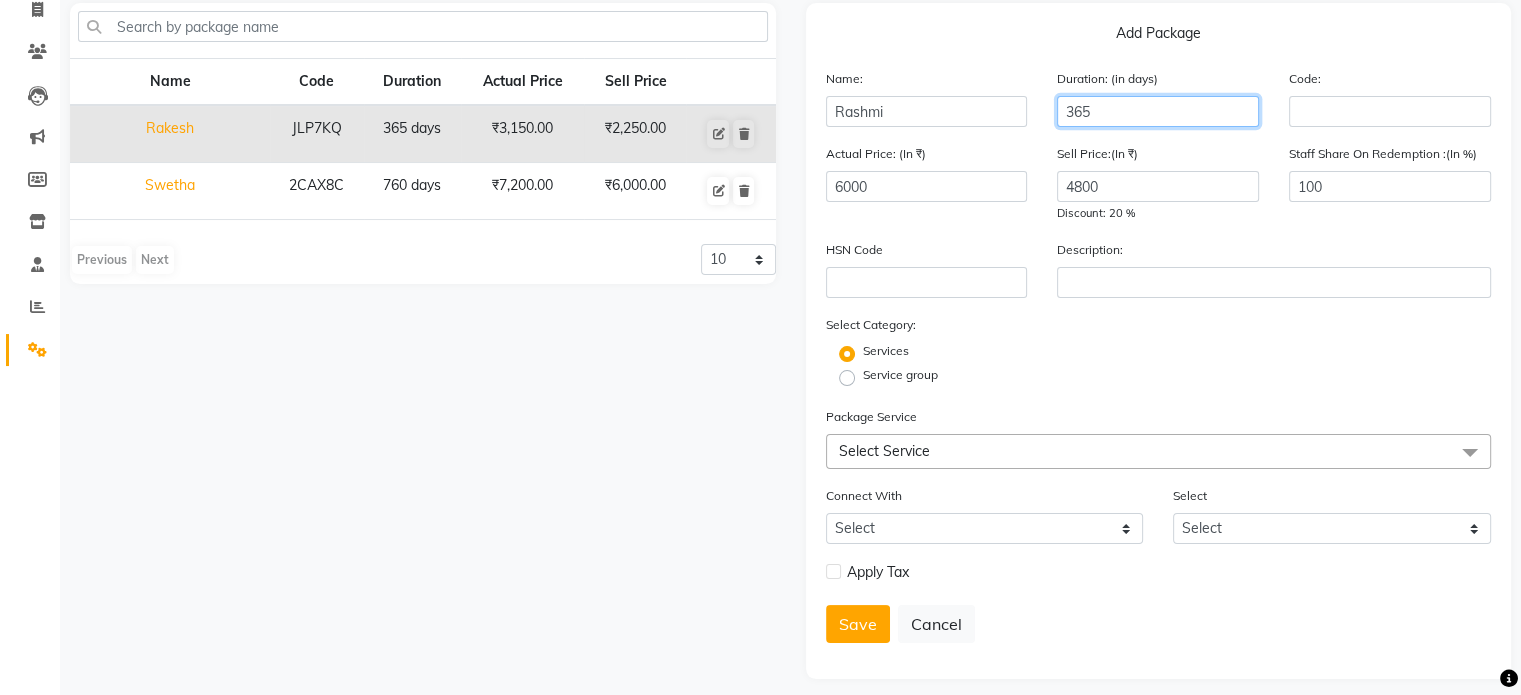 scroll, scrollTop: 156, scrollLeft: 0, axis: vertical 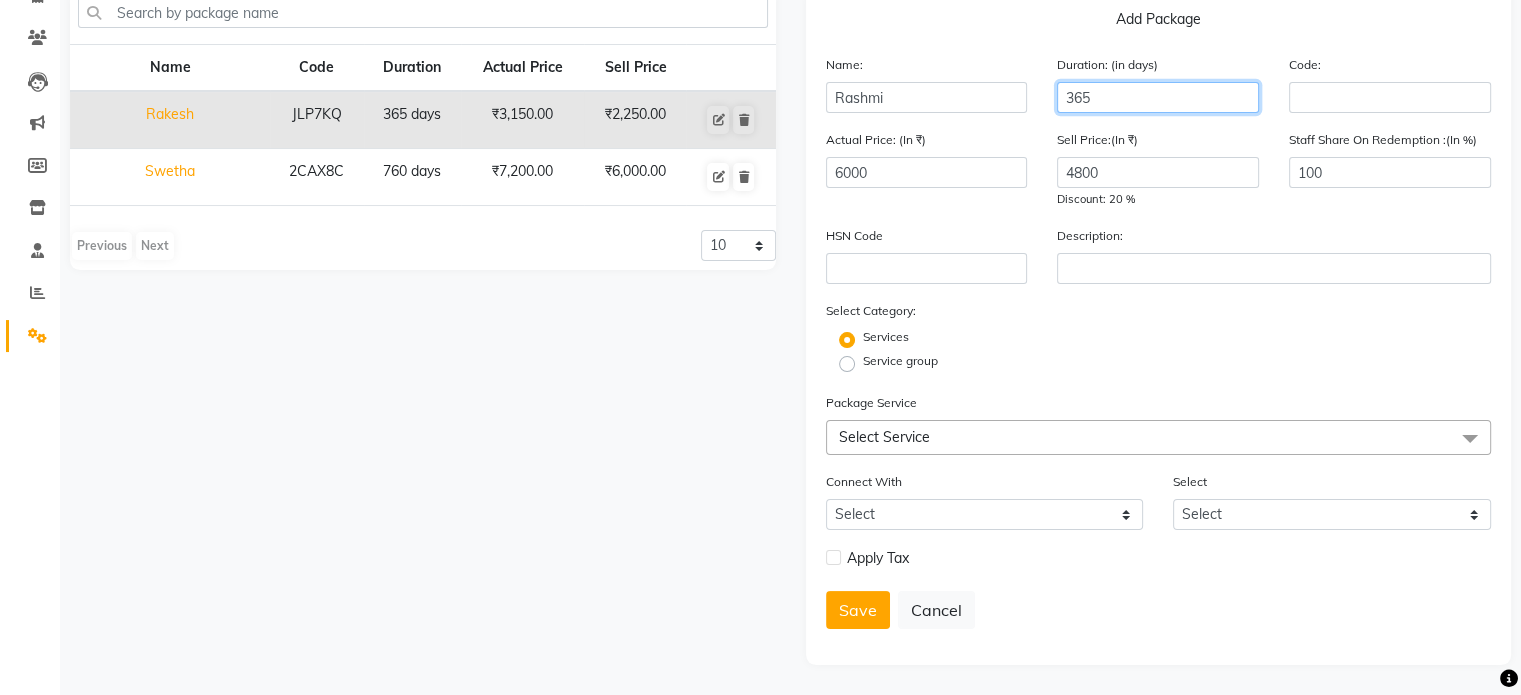 type on "365" 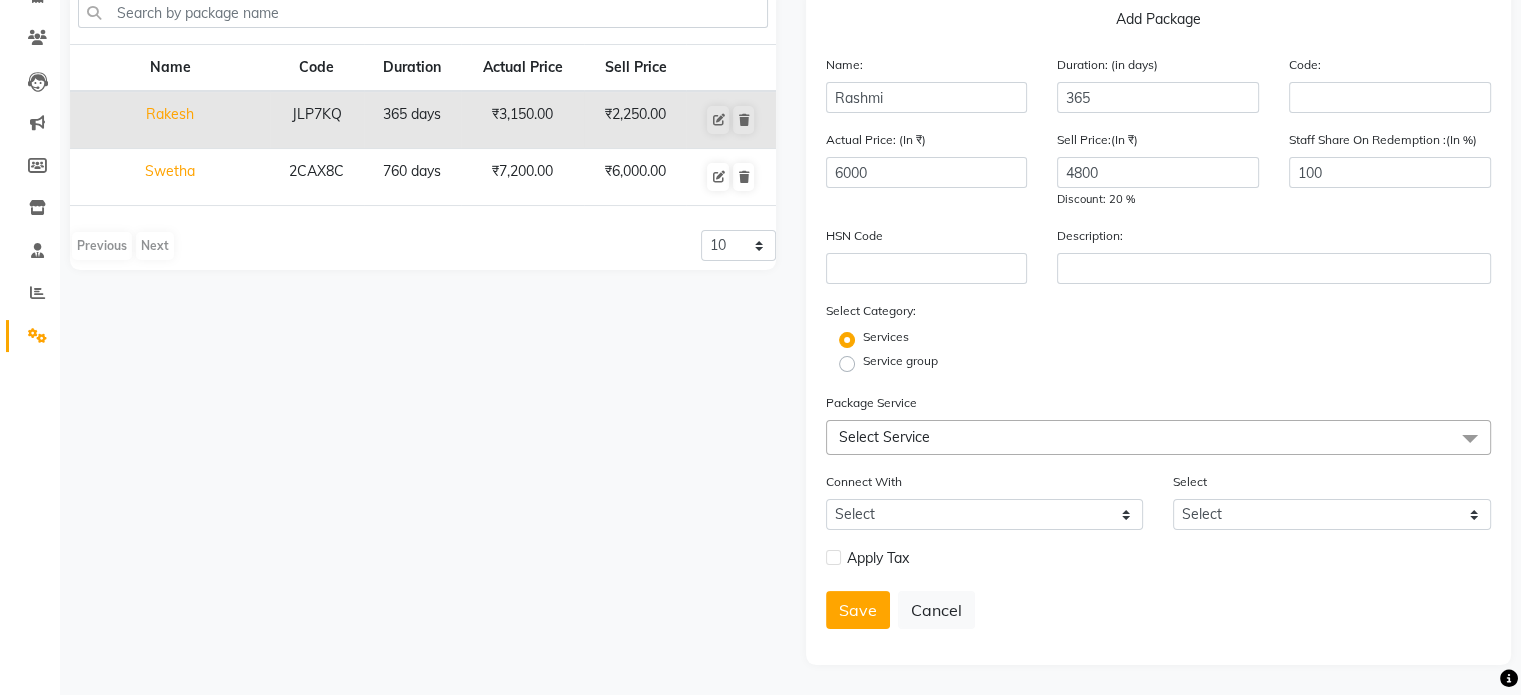 click on "Select Service" 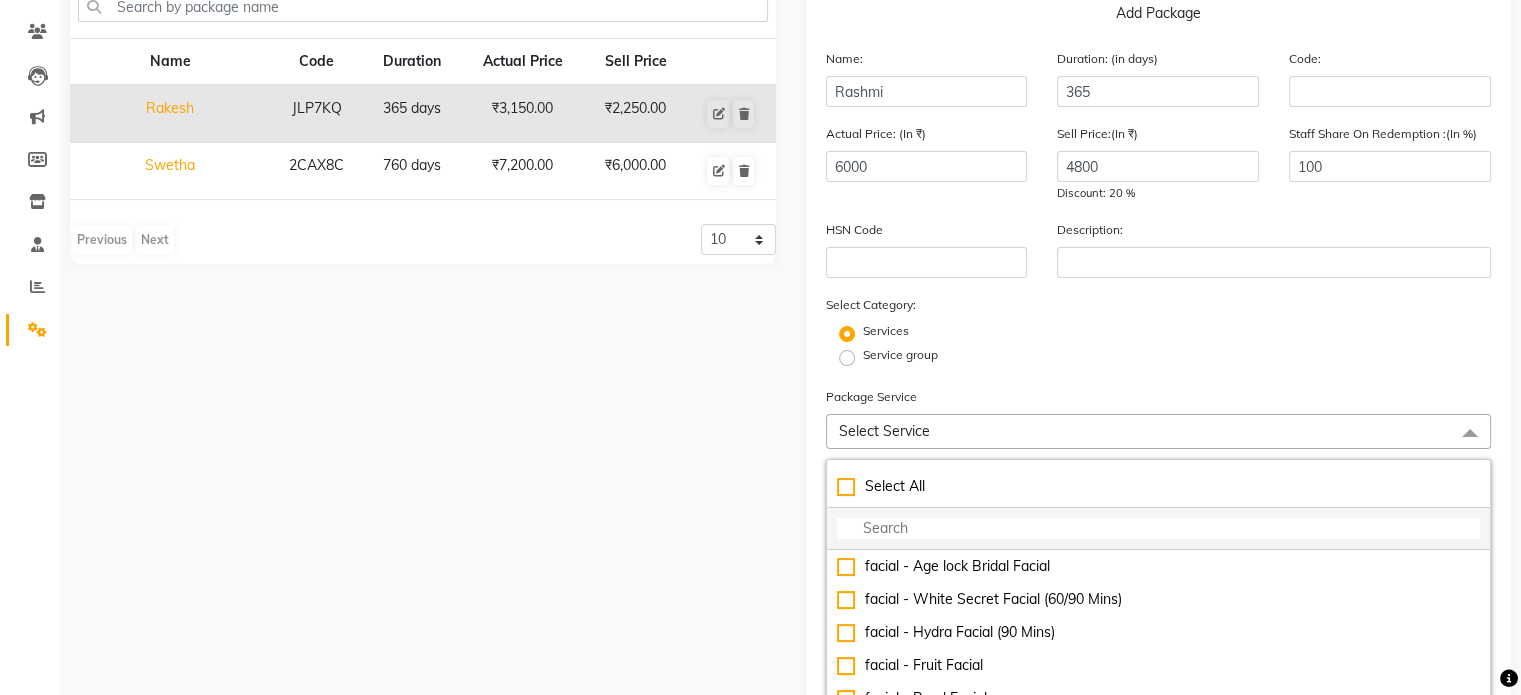 click 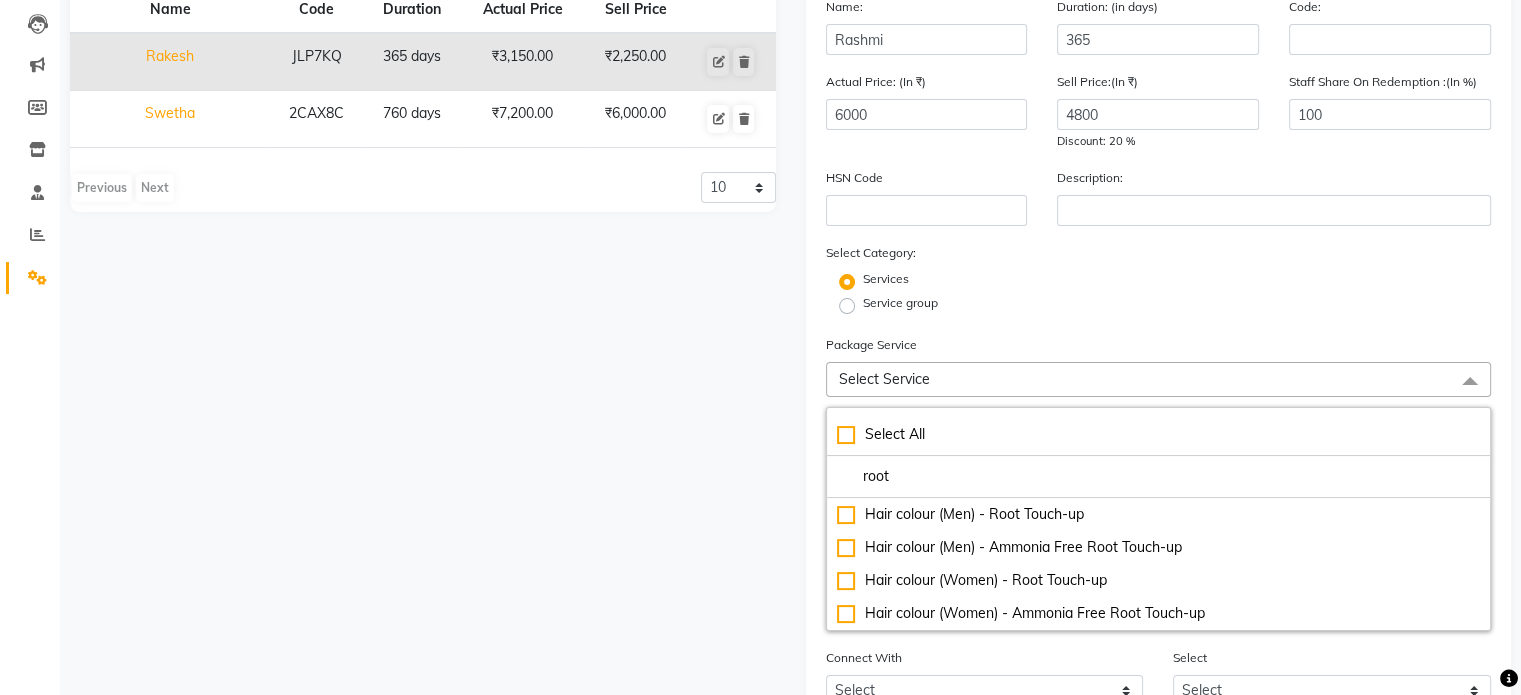 scroll, scrollTop: 256, scrollLeft: 0, axis: vertical 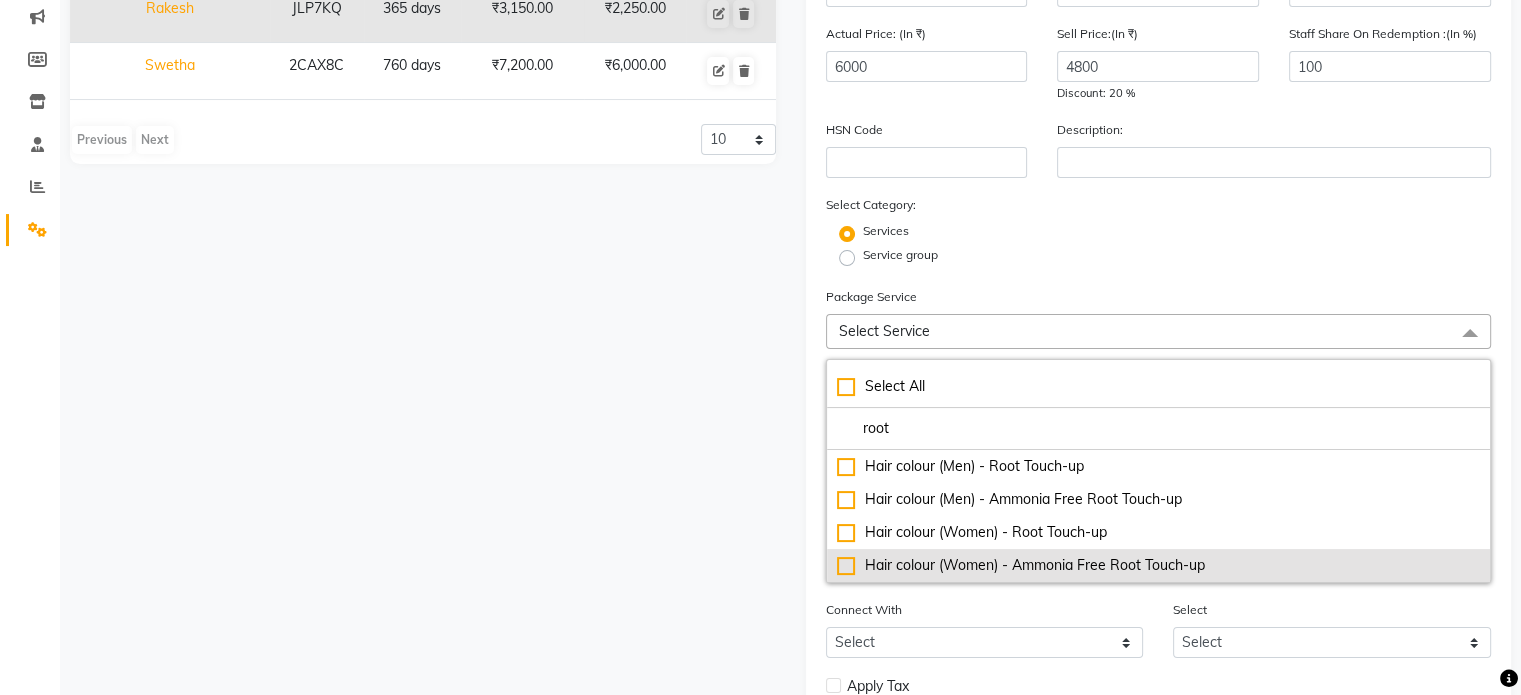 type on "root" 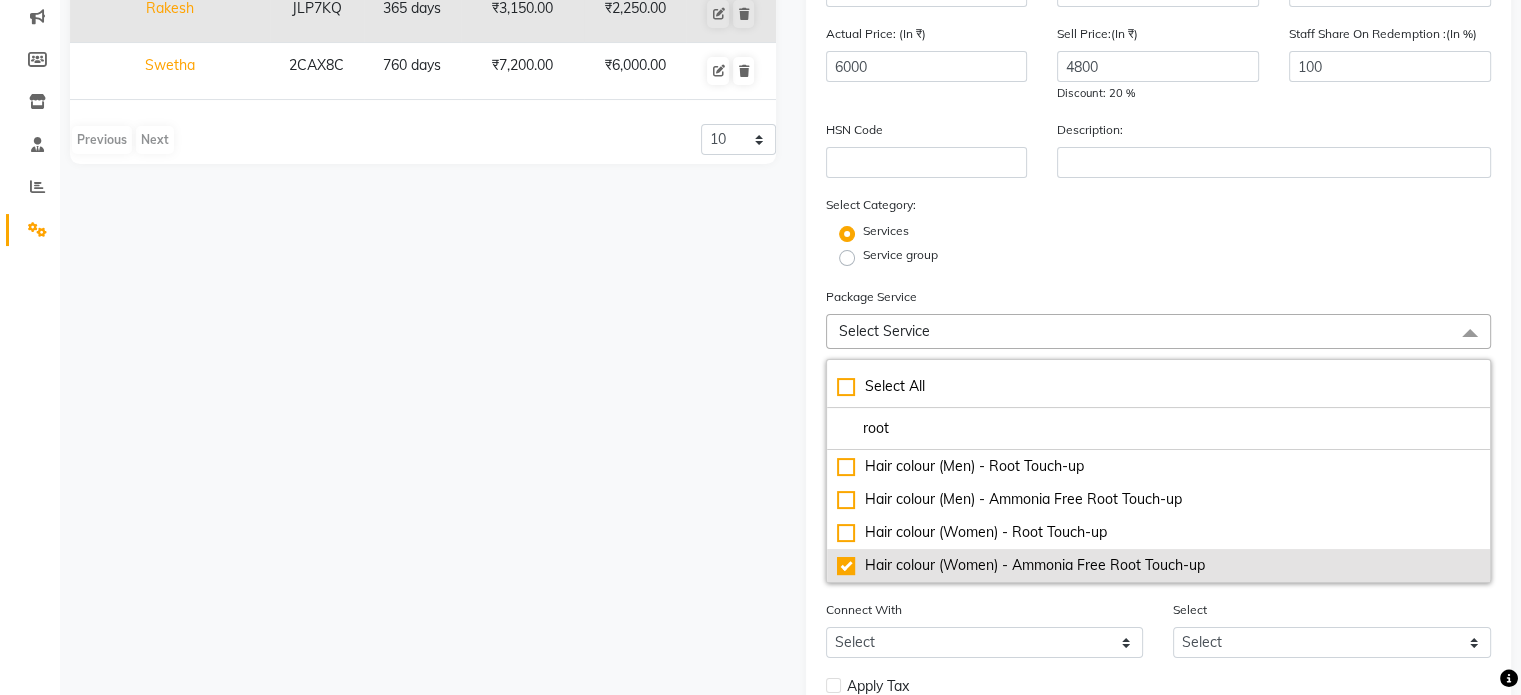 checkbox on "true" 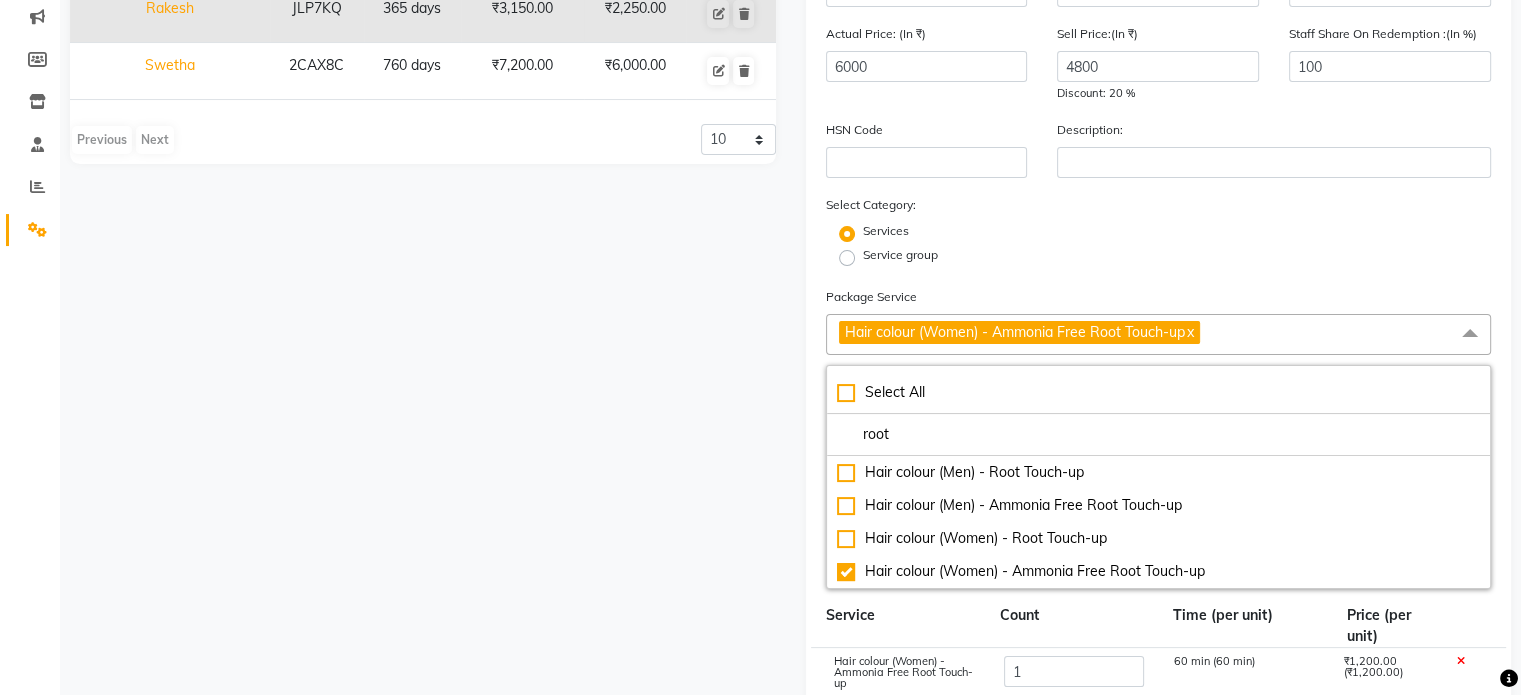 click on "Name Code Duration Actual Price Sell Price Rakesh JLP7KQ 365 days  ₹3,150.00   ₹2,250.00  Swetha 2CAX8C 760 days  ₹7,200.00   ₹6,000.00   Previous   Next  10 20 50 100" 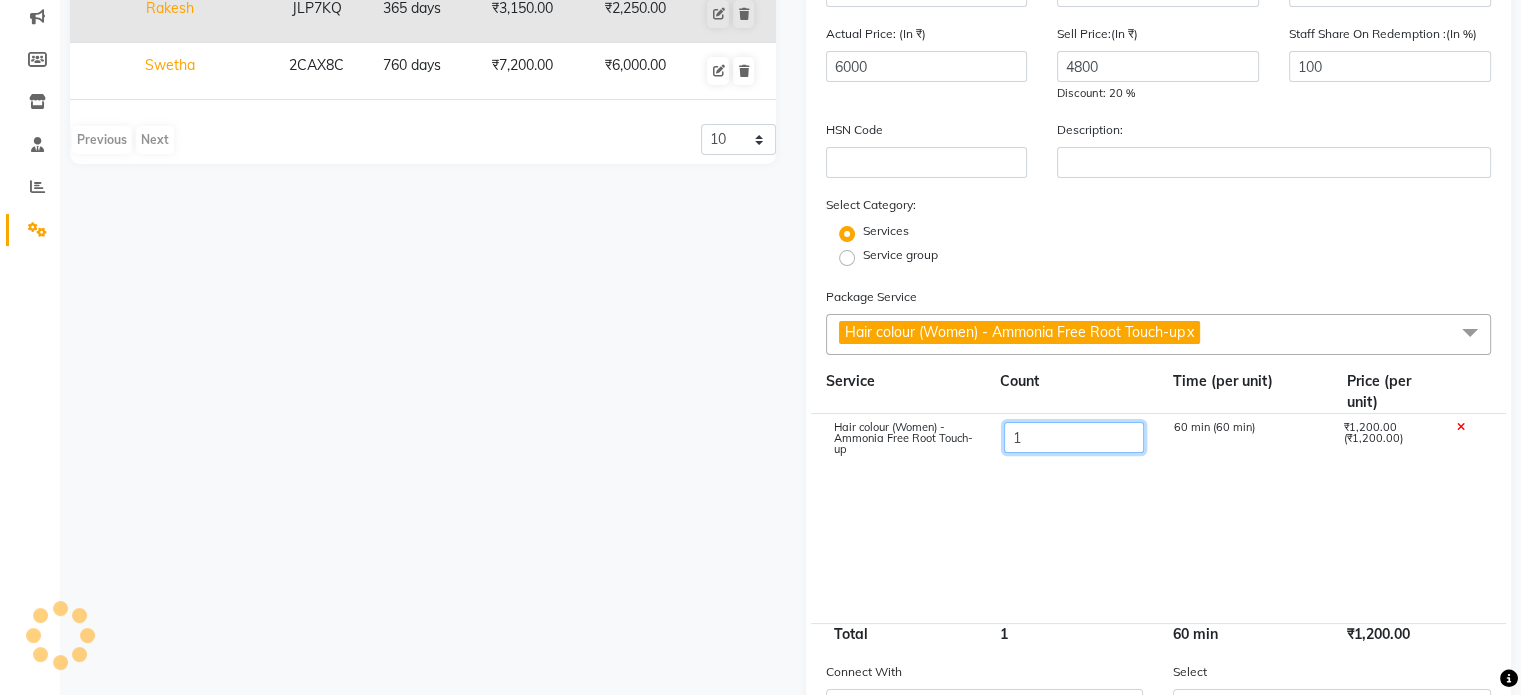 click on "1" 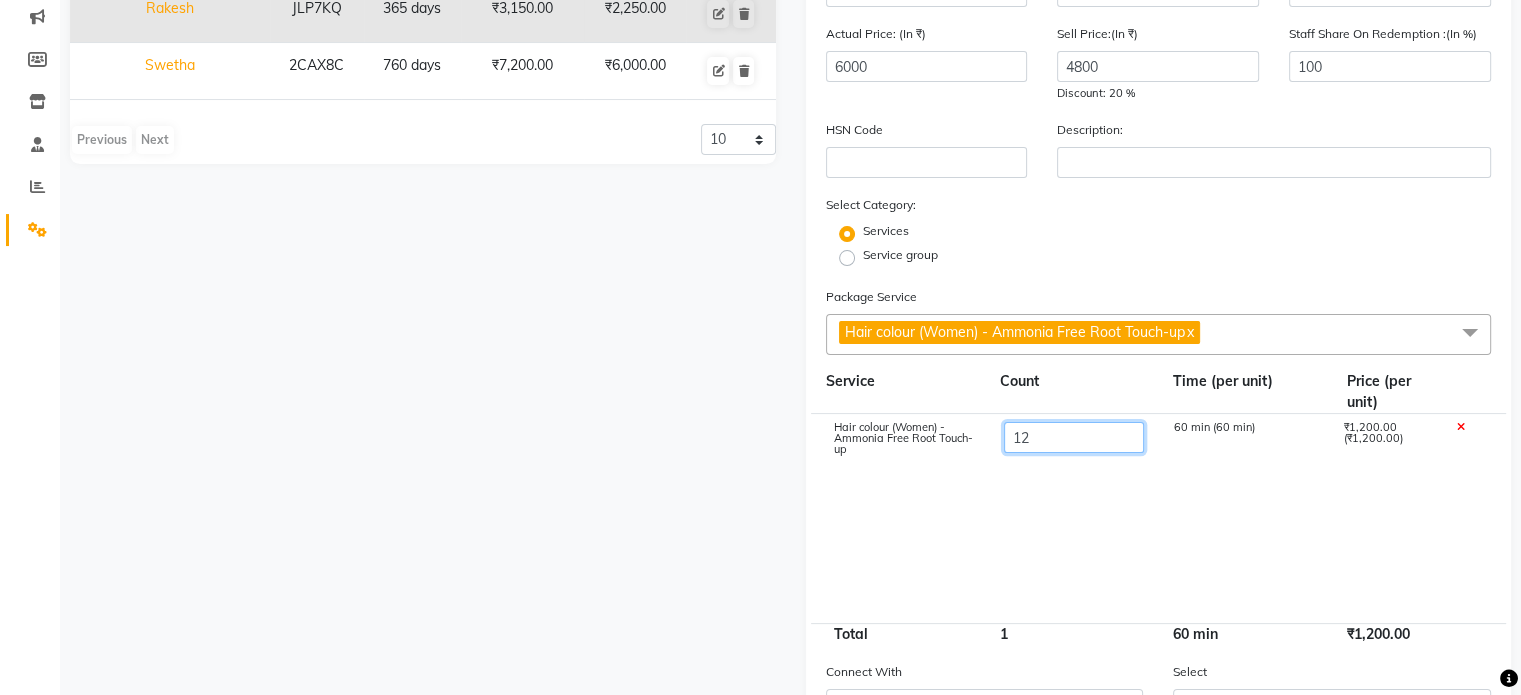 type on "1" 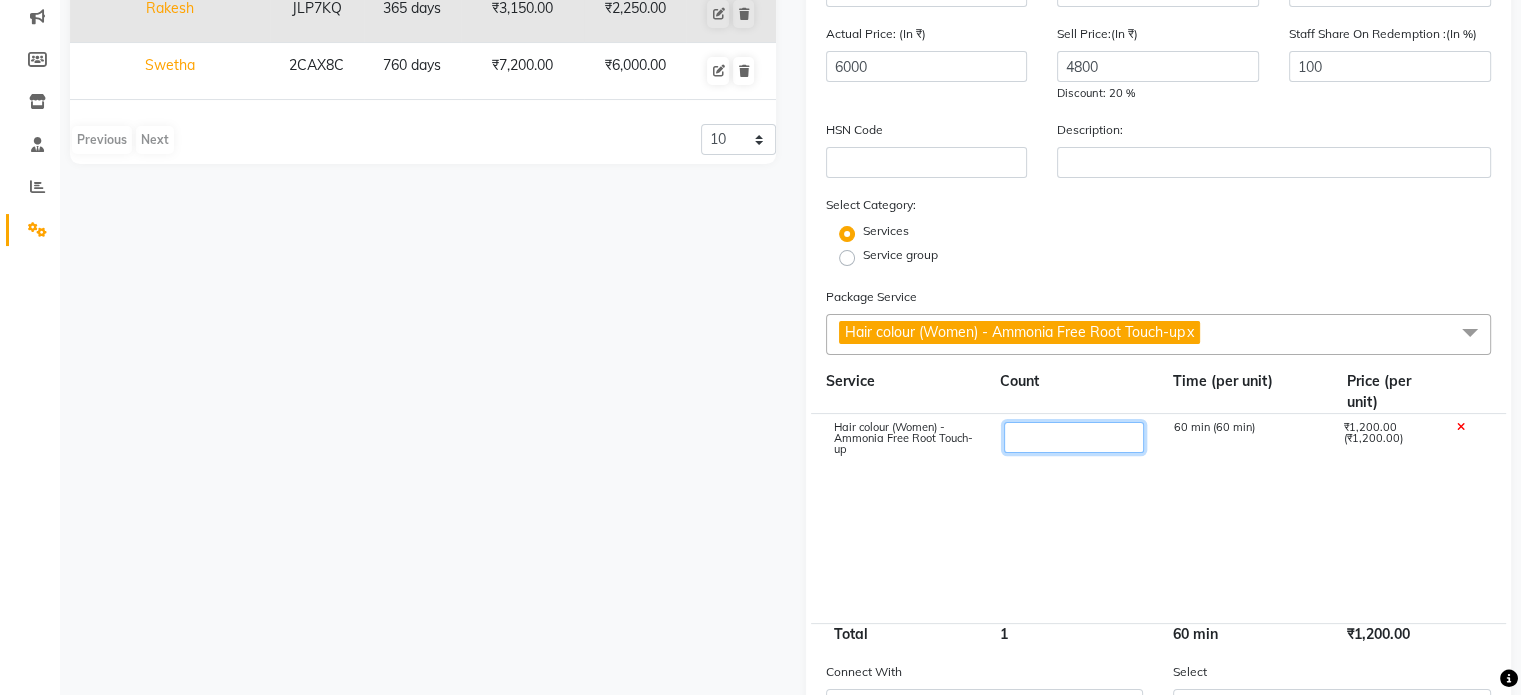 type on "5" 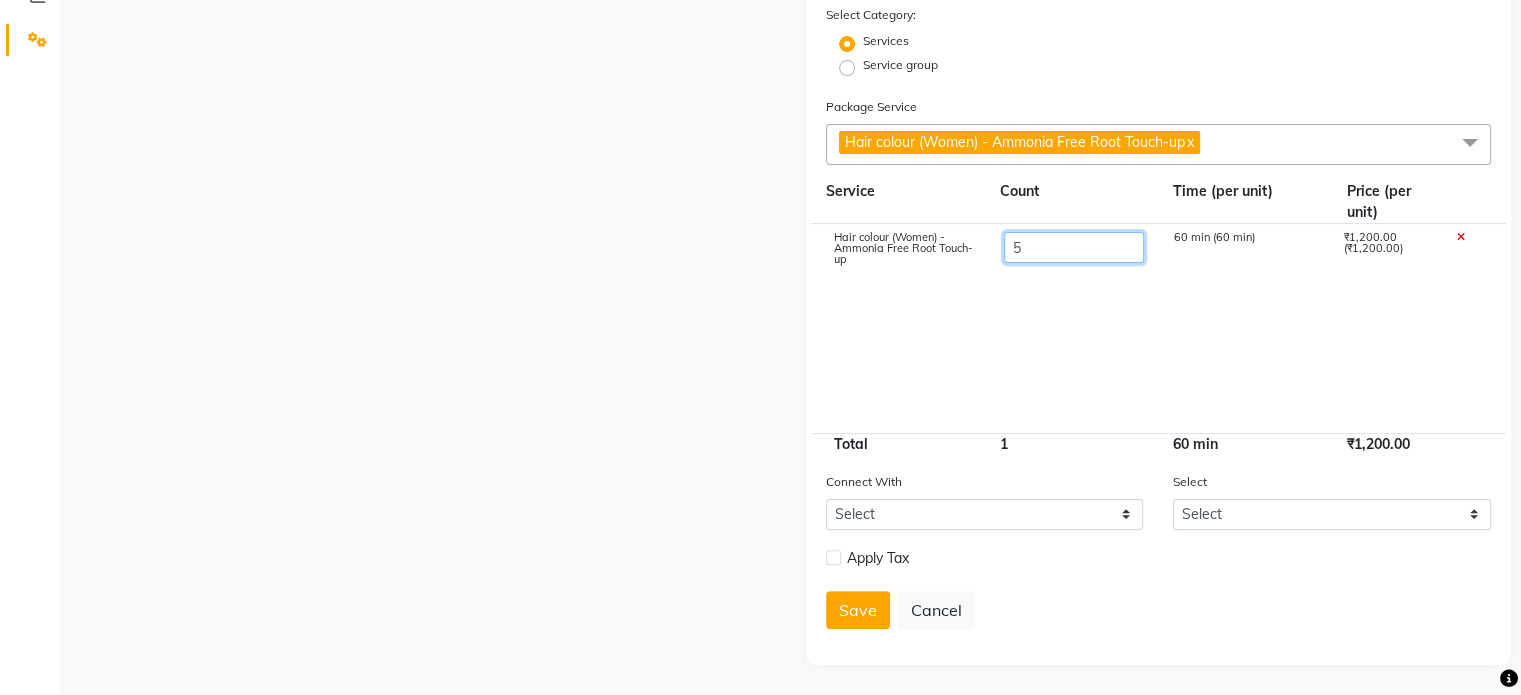 scroll, scrollTop: 451, scrollLeft: 0, axis: vertical 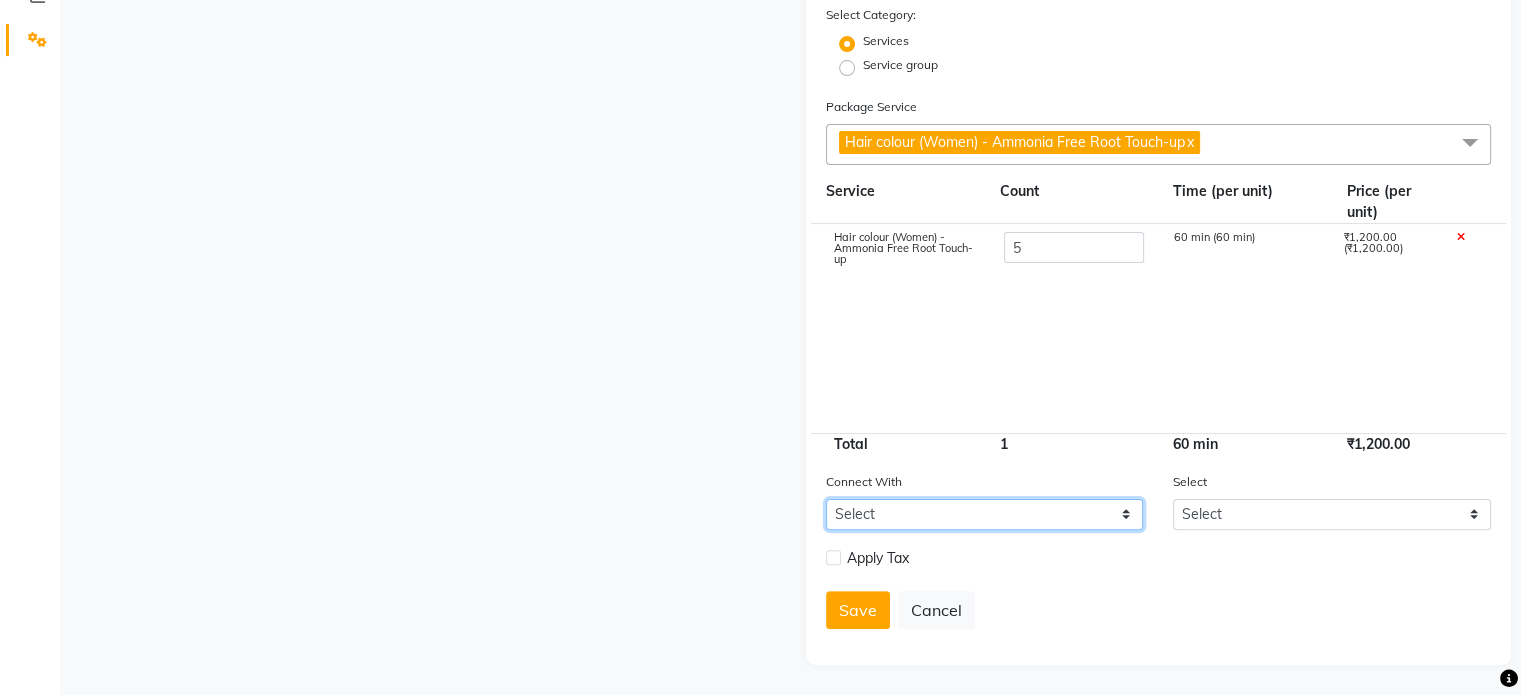 click on "Select Membership Prepaid Voucher" 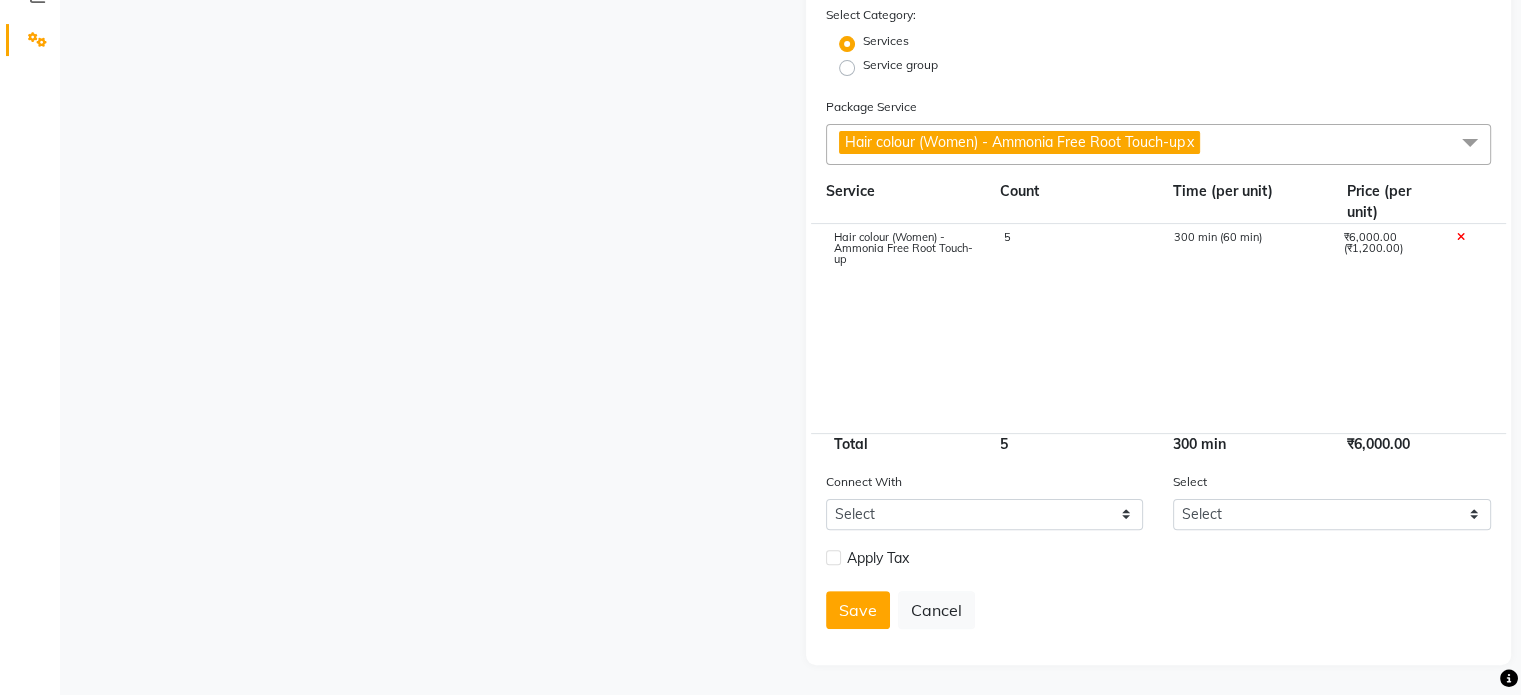 click on "Name Code Duration Actual Price Sell Price Rakesh JLP7KQ 365 days  ₹3,150.00   ₹2,250.00  Swetha 2CAX8C 760 days  ₹7,200.00   ₹6,000.00   Previous   Next  10 20 50 100" 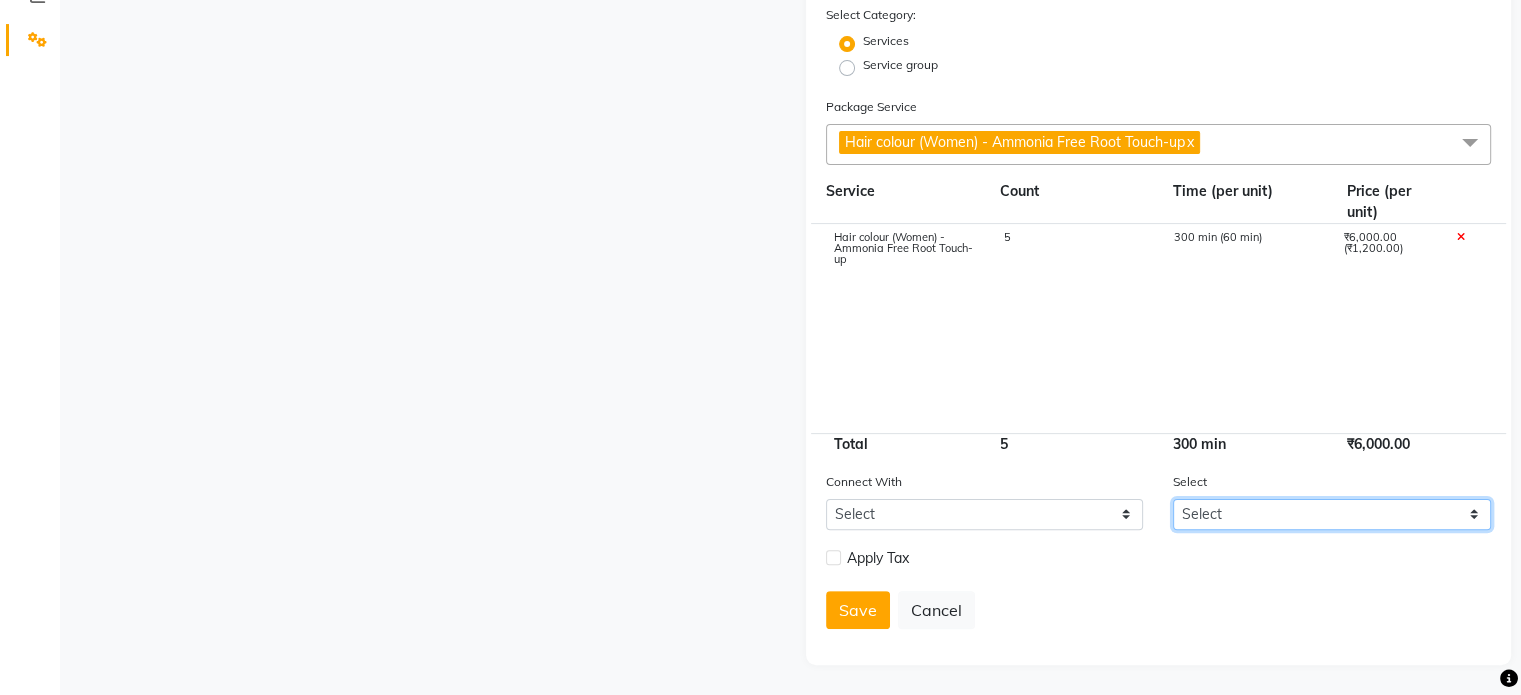 click on "Select" 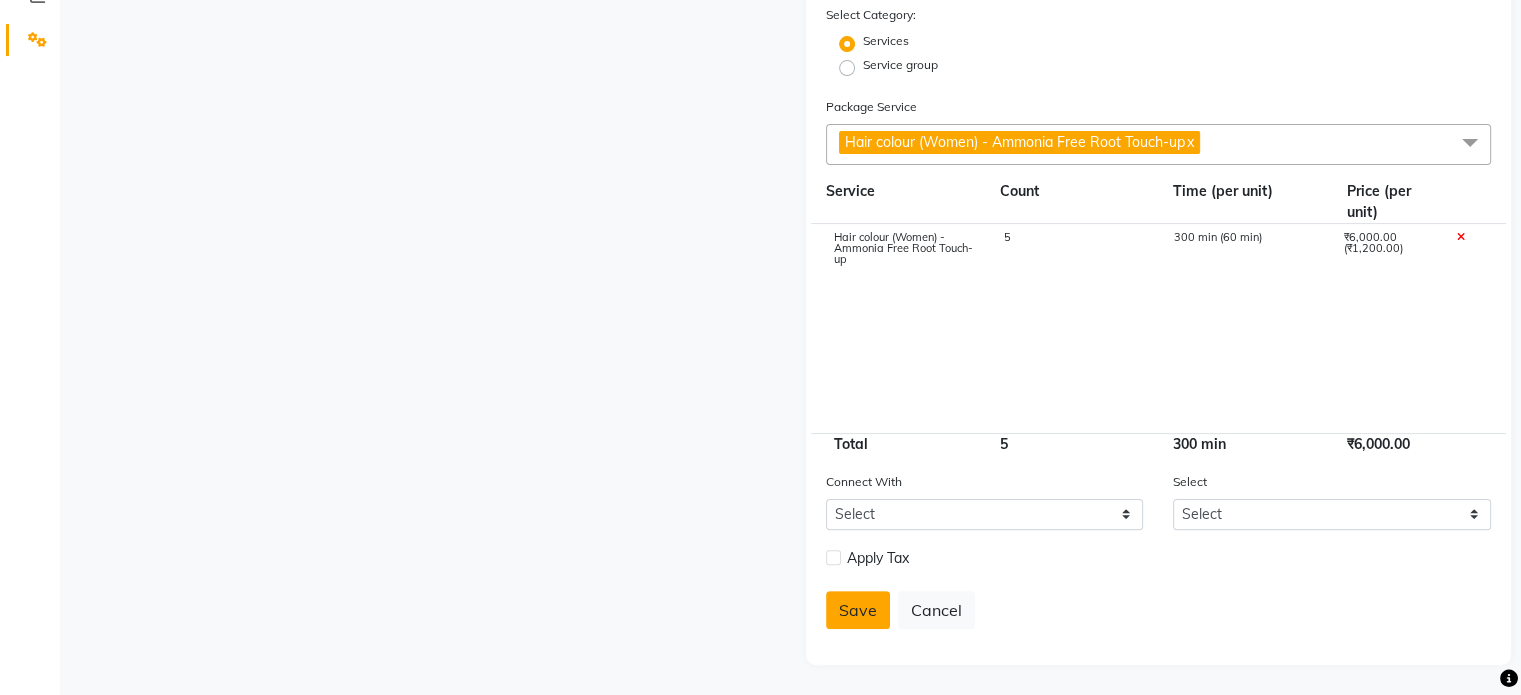 click on "Save" 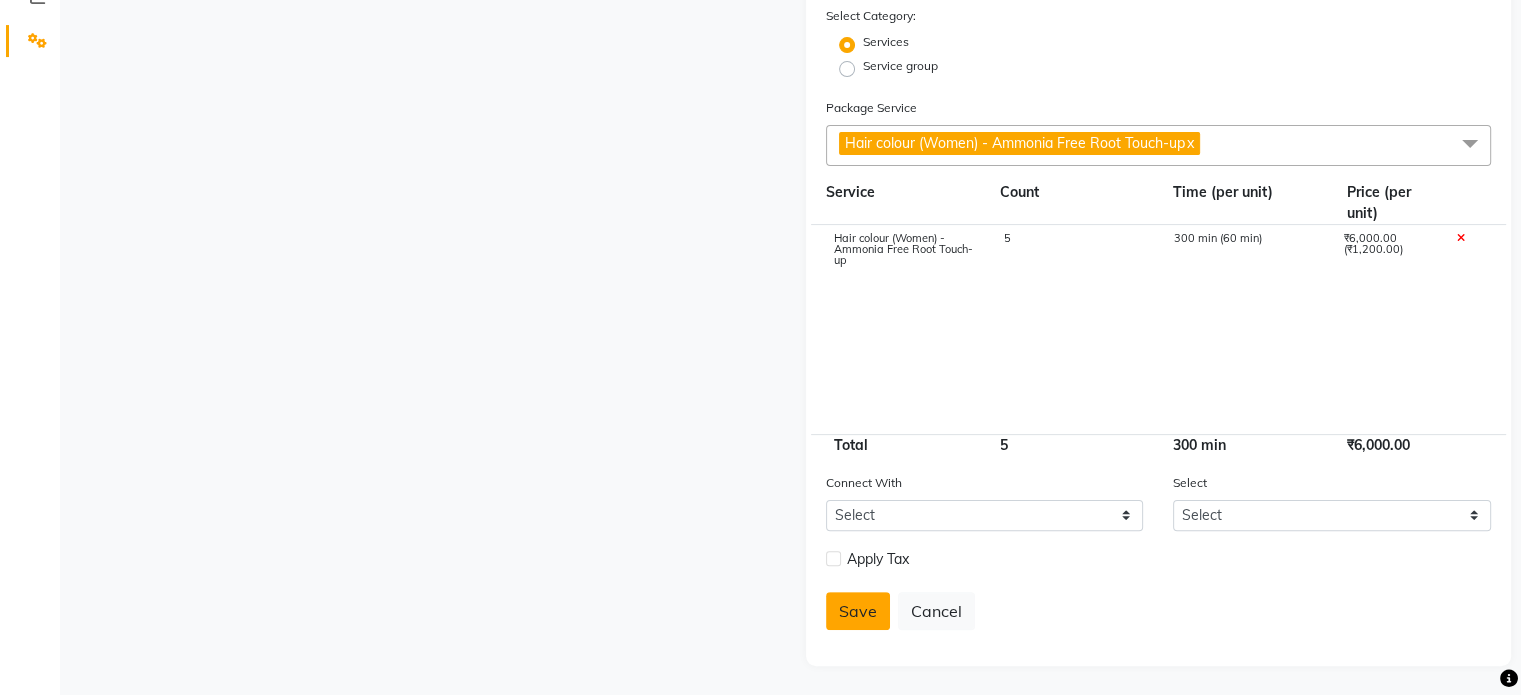 type 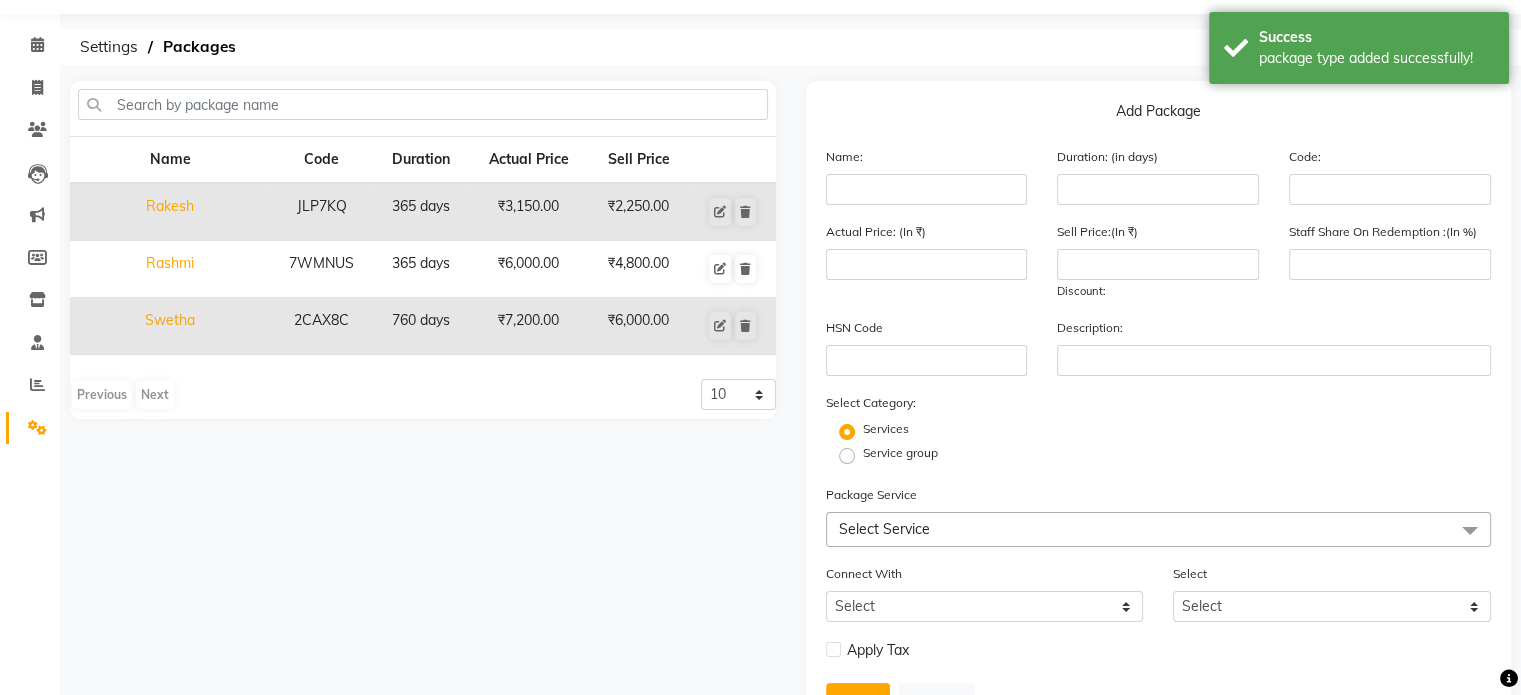scroll, scrollTop: 0, scrollLeft: 0, axis: both 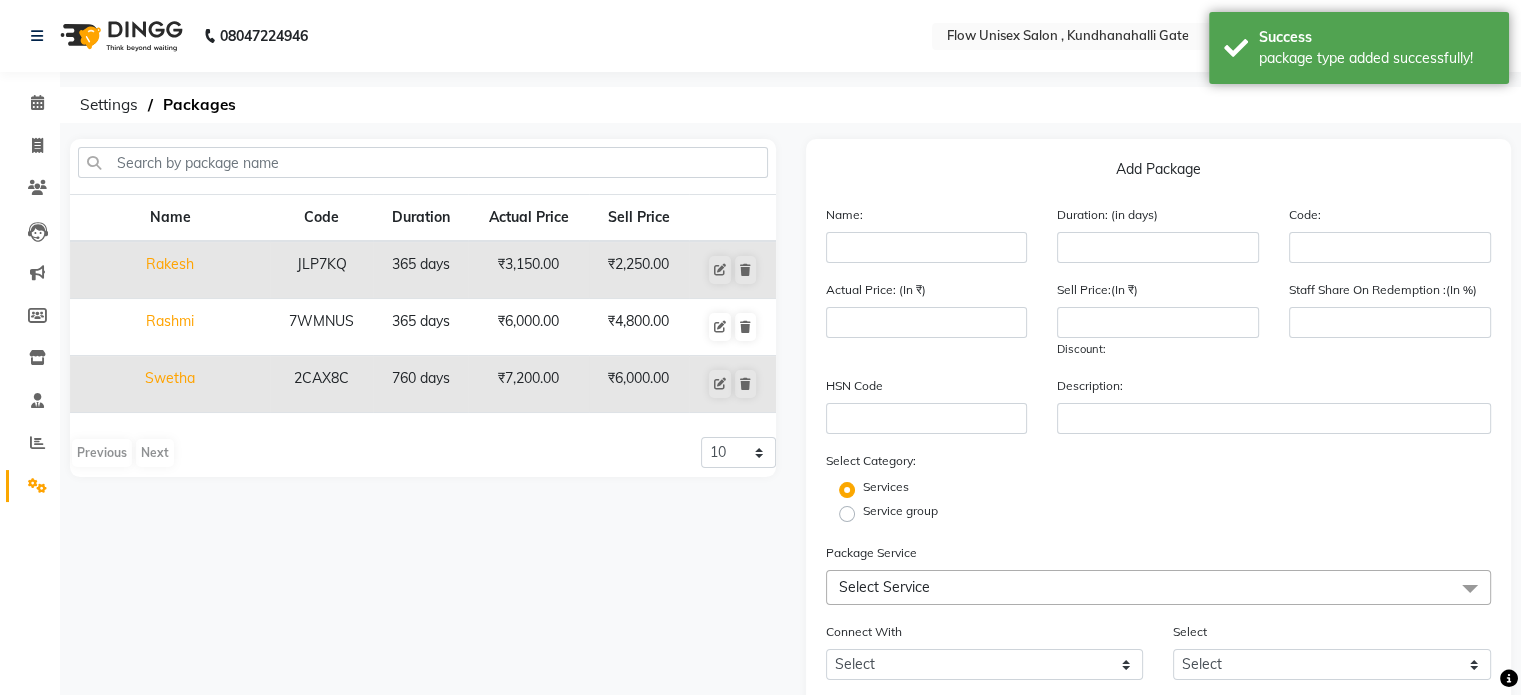 click on "Rashmi" 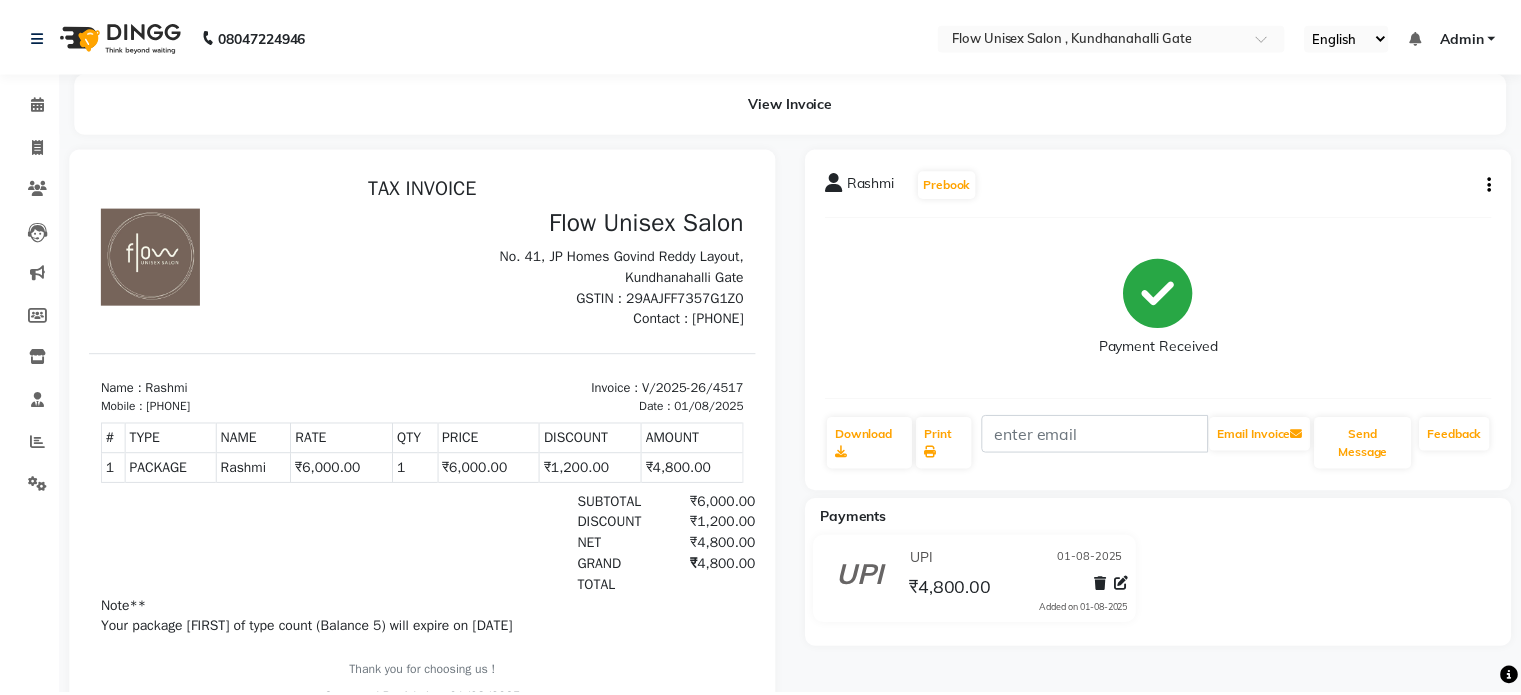scroll, scrollTop: 0, scrollLeft: 0, axis: both 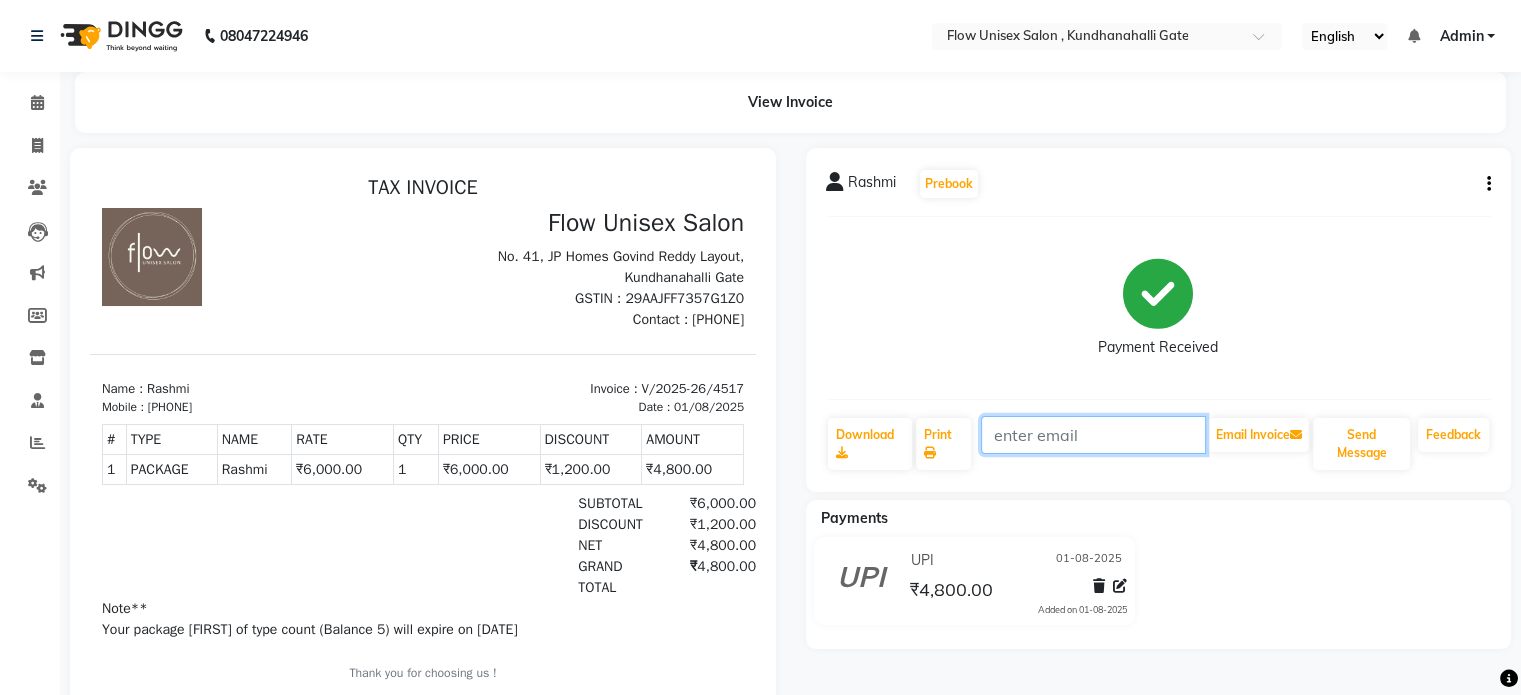 click 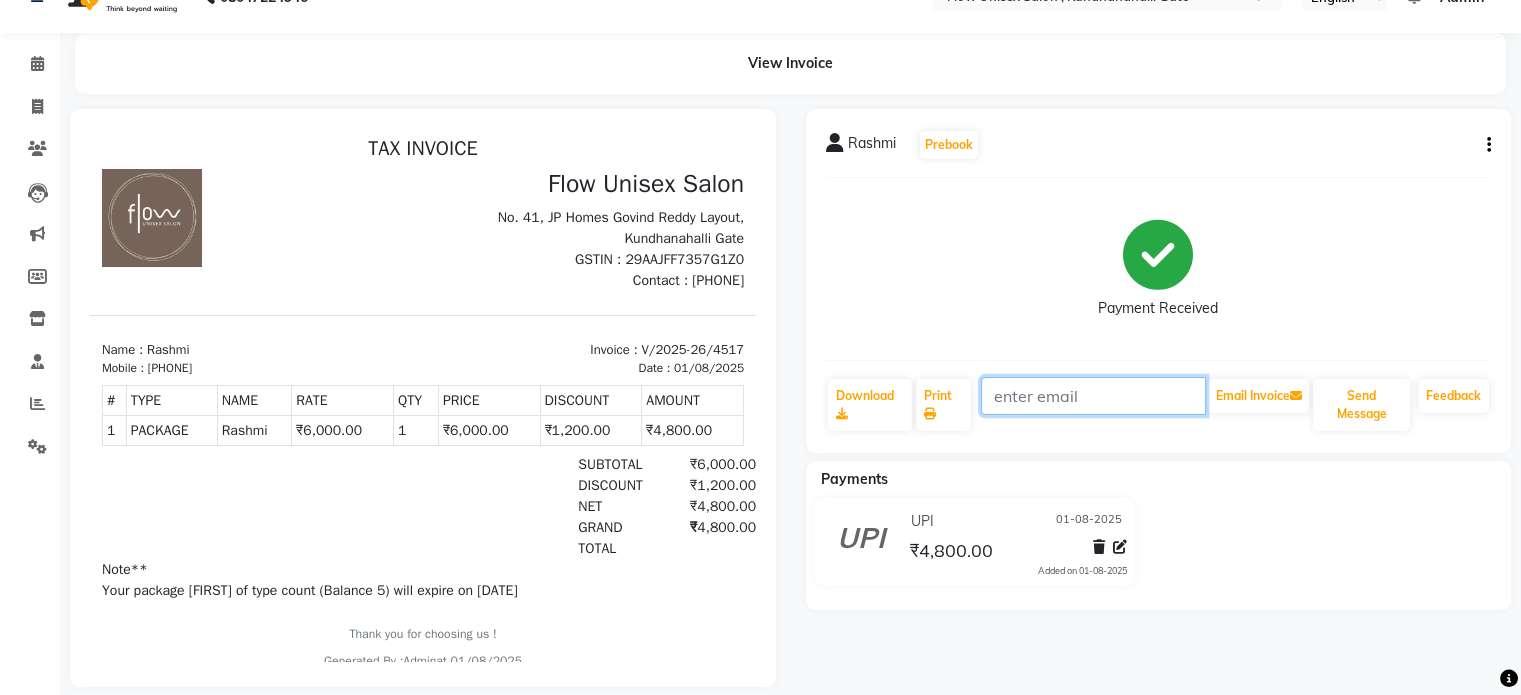 scroll, scrollTop: 75, scrollLeft: 0, axis: vertical 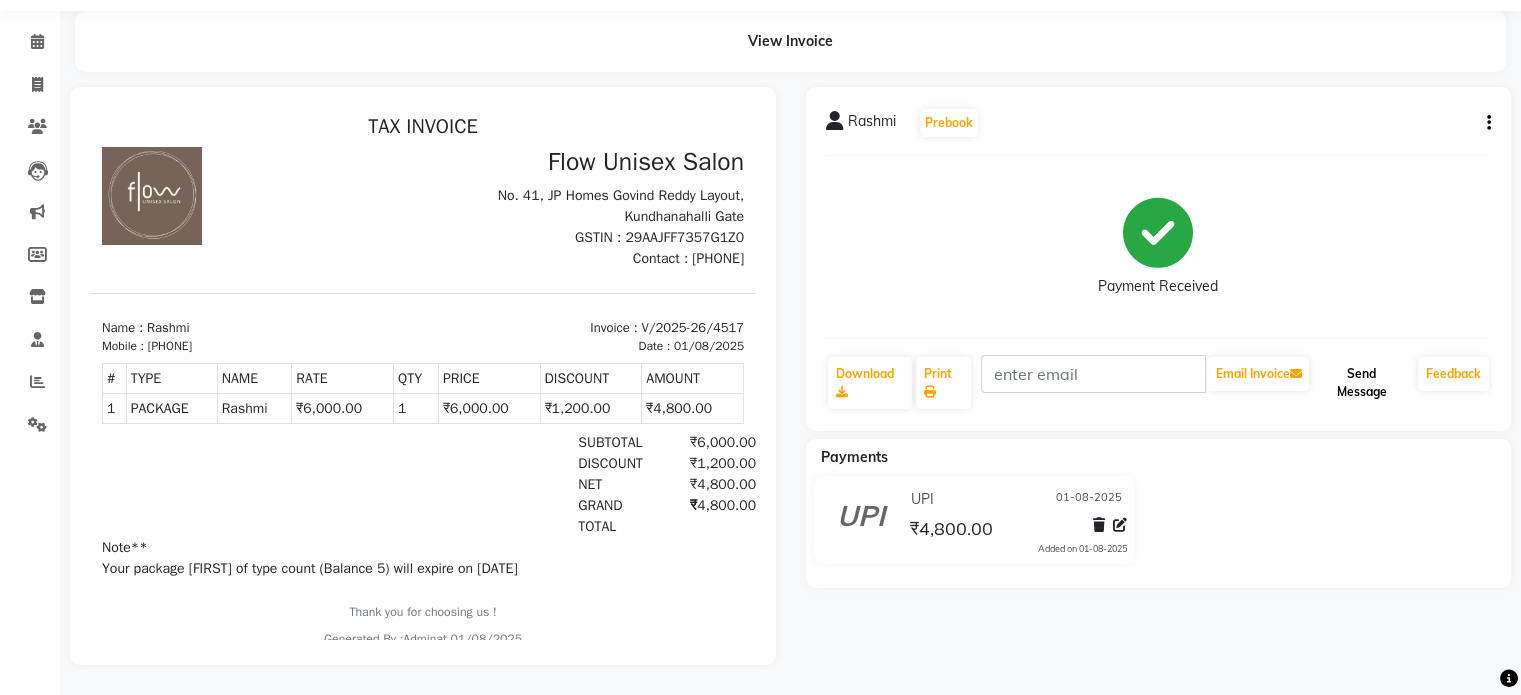 click on "Send Message" 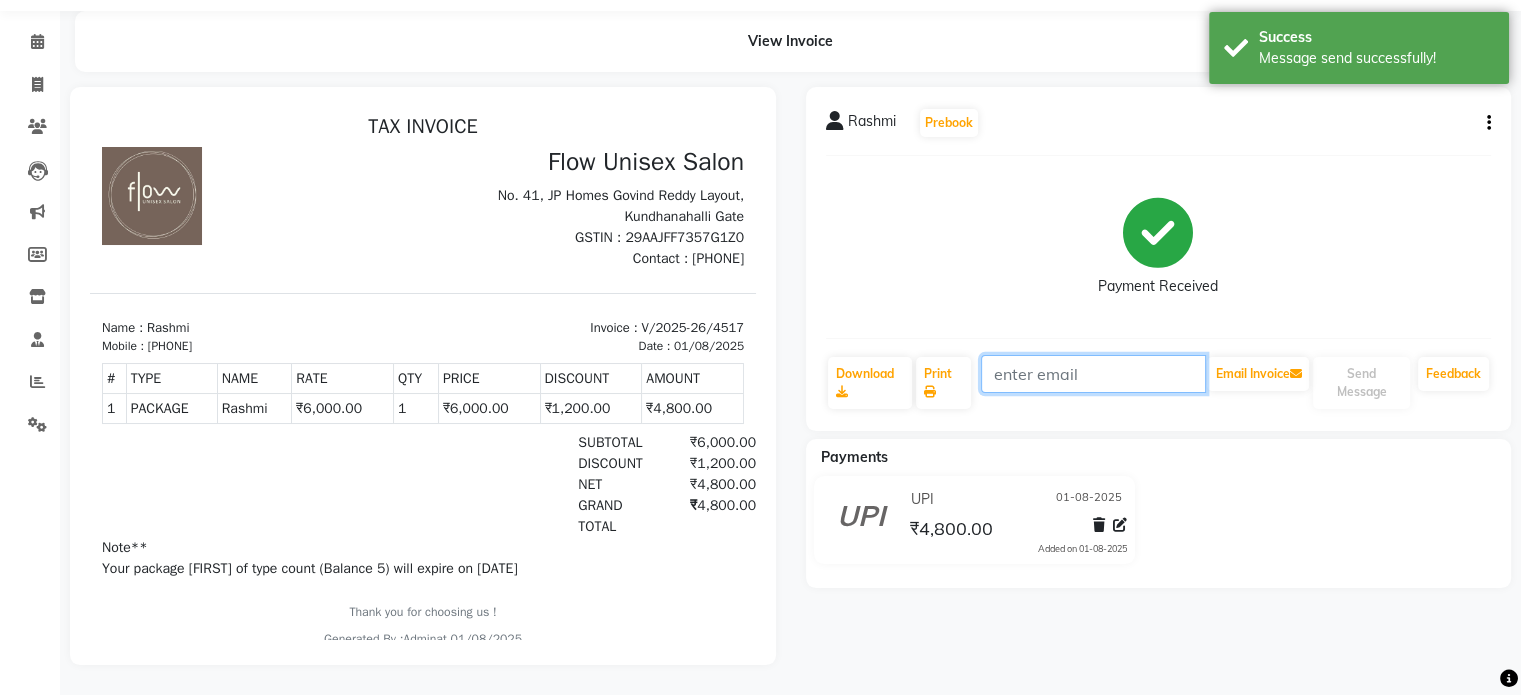 click 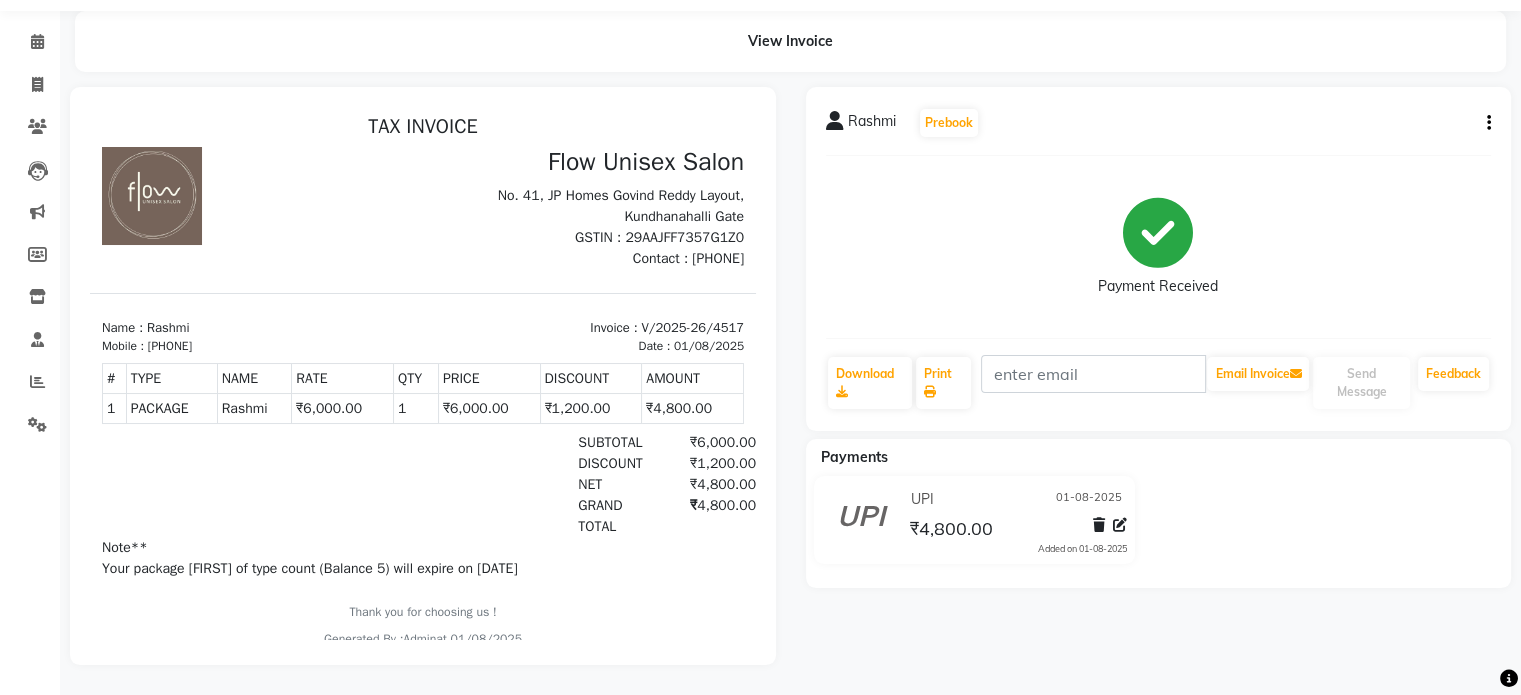 click 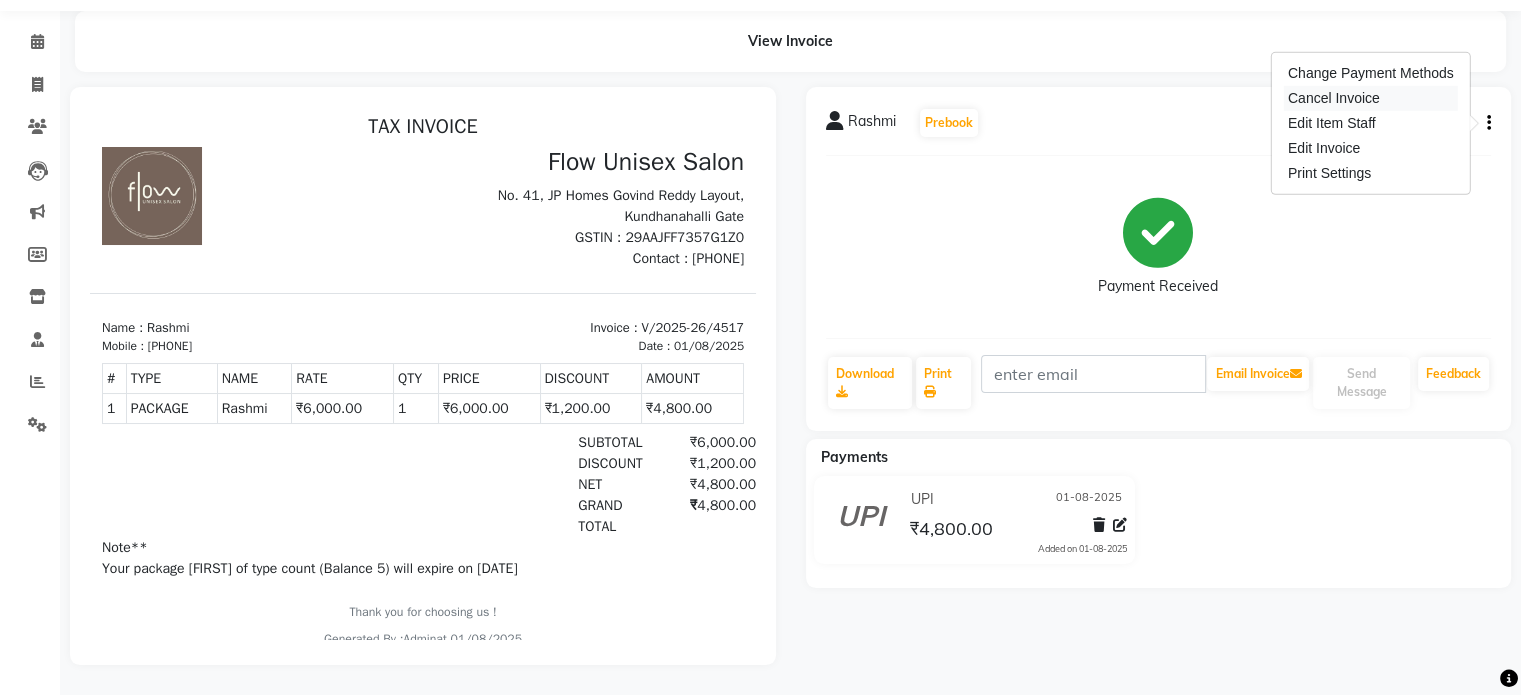 click on "Cancel Invoice" at bounding box center [1371, 98] 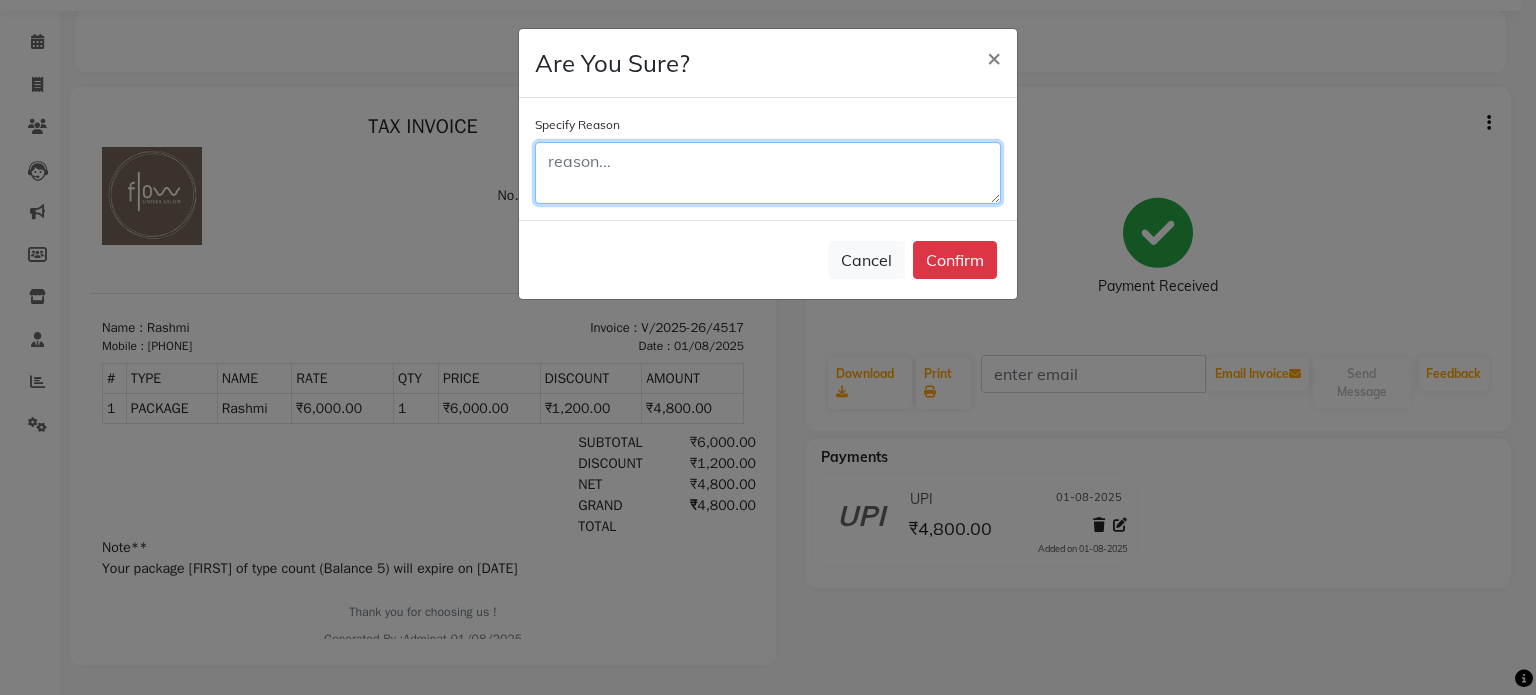 click 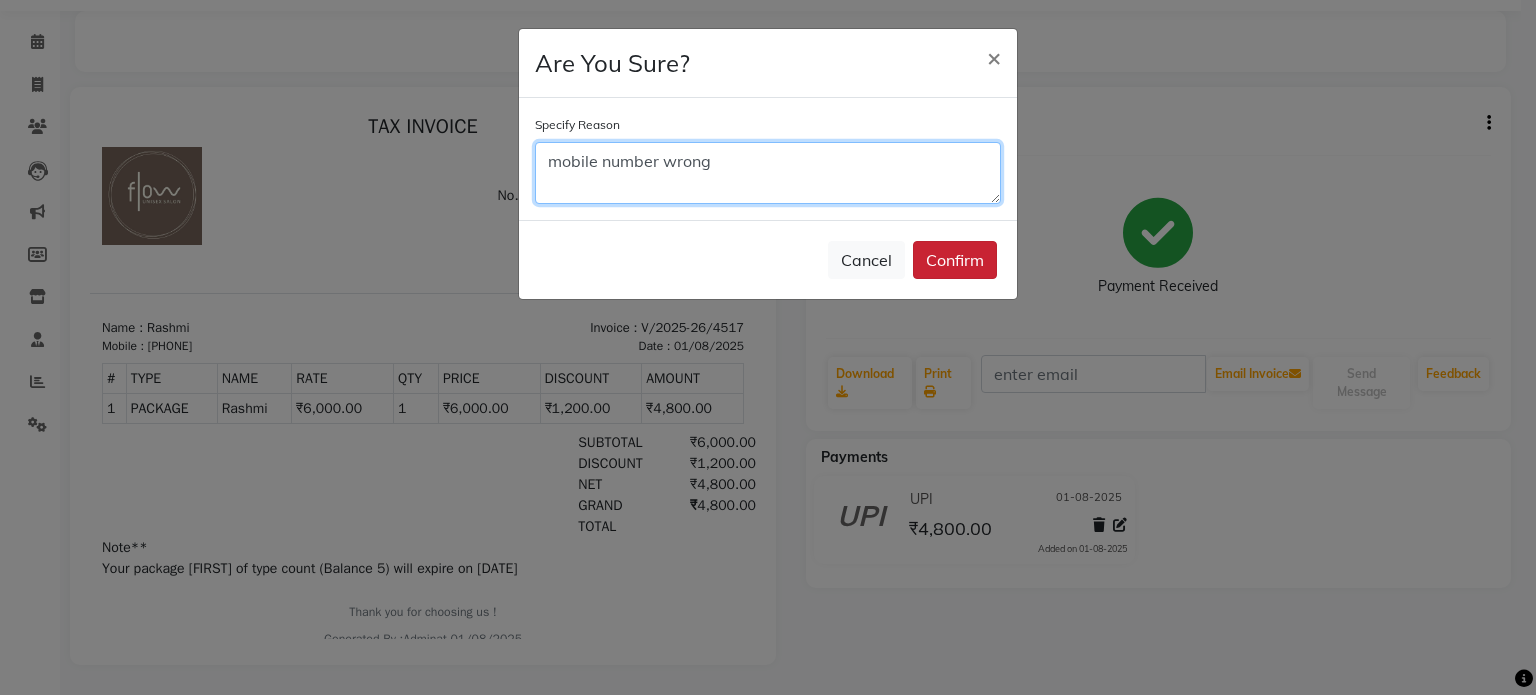 type on "mobile number wrong" 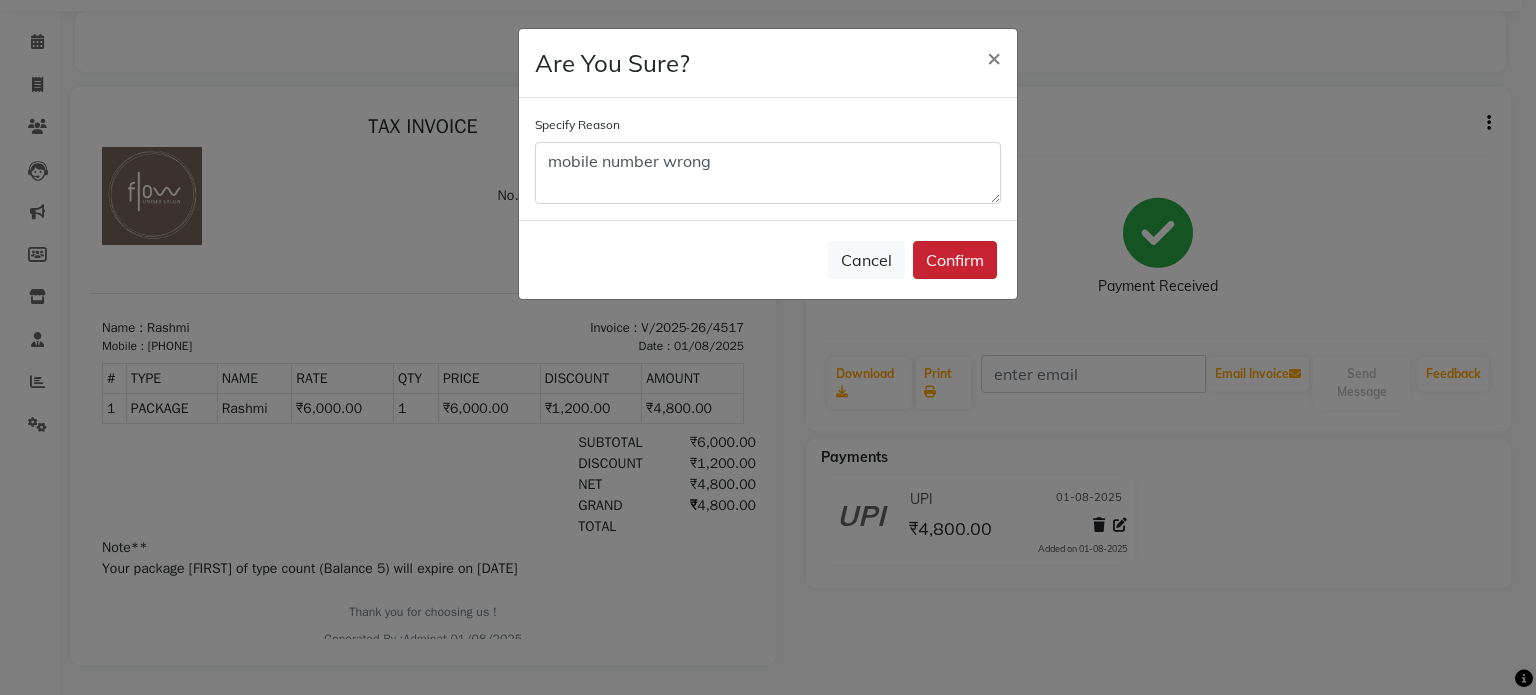click on "Confirm" 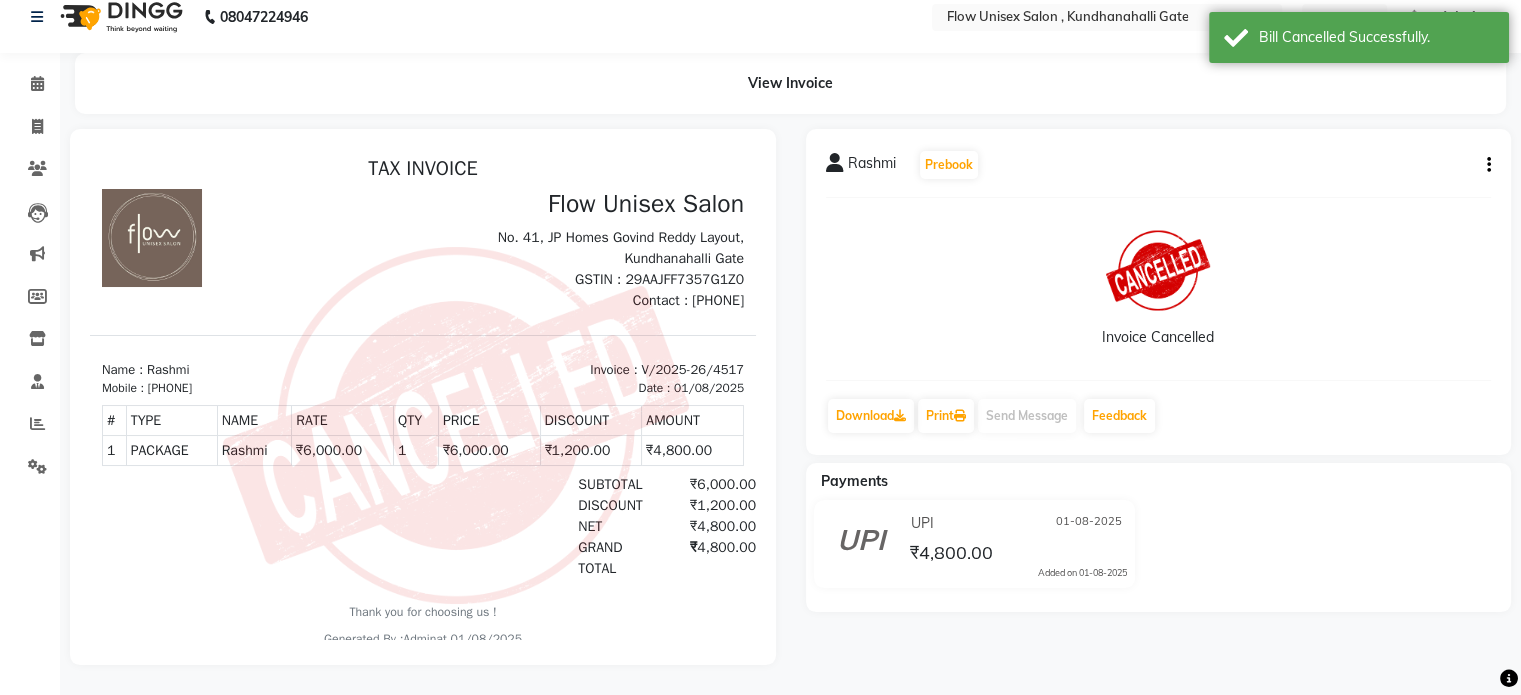 scroll, scrollTop: 32, scrollLeft: 0, axis: vertical 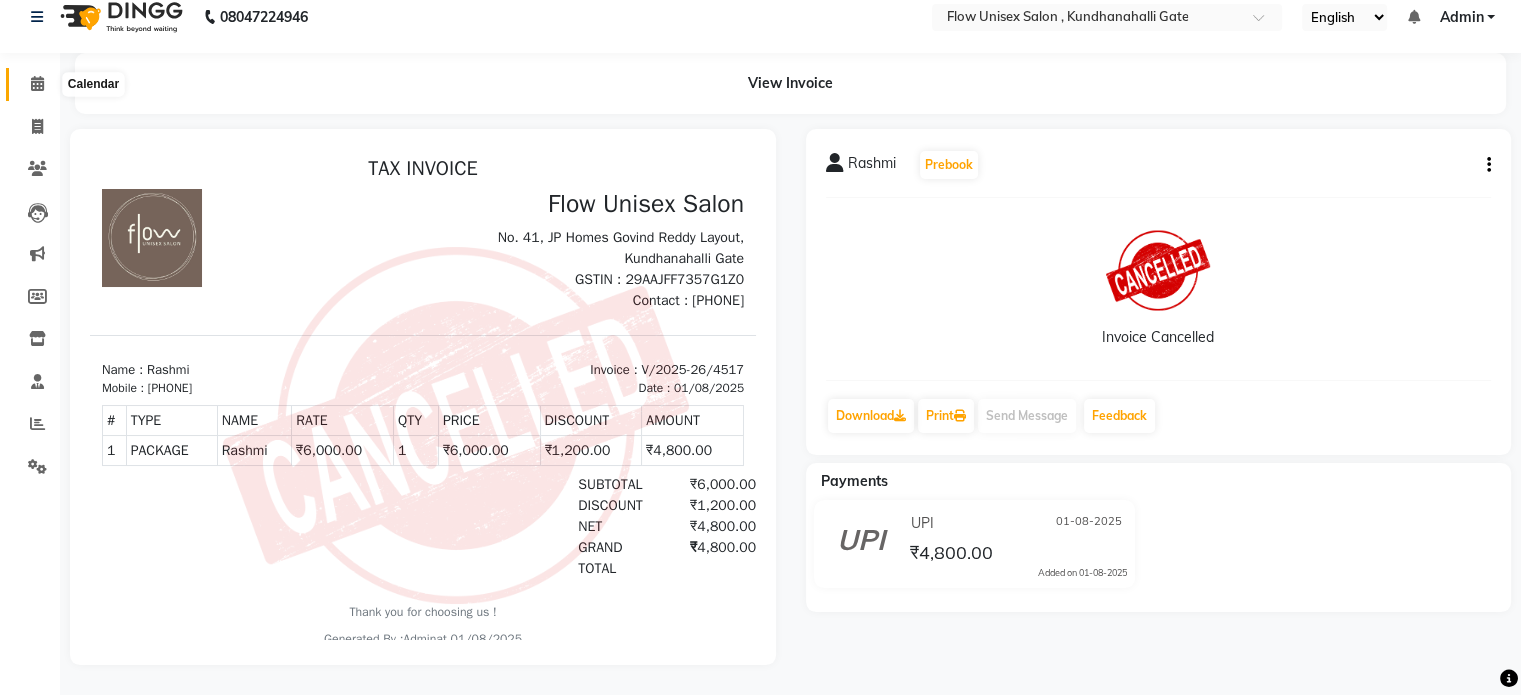 click 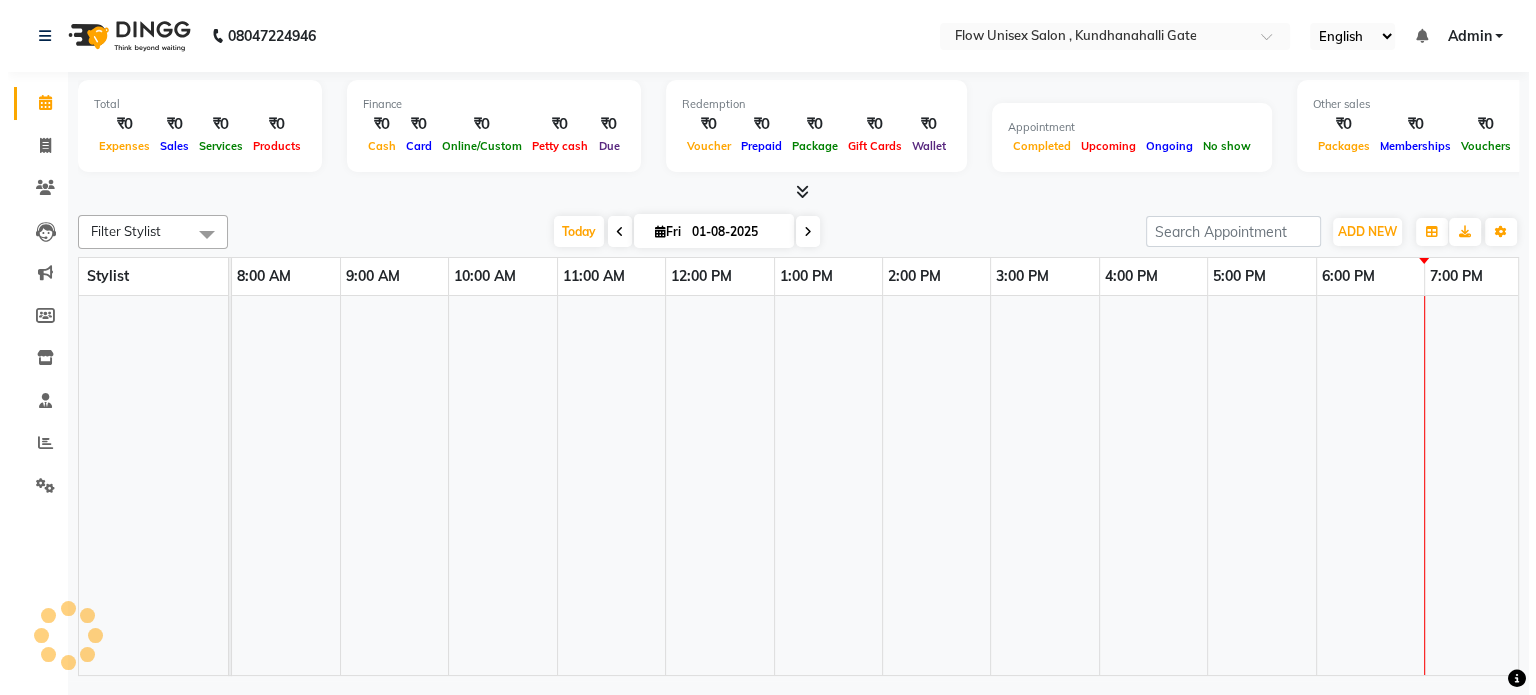 scroll, scrollTop: 0, scrollLeft: 0, axis: both 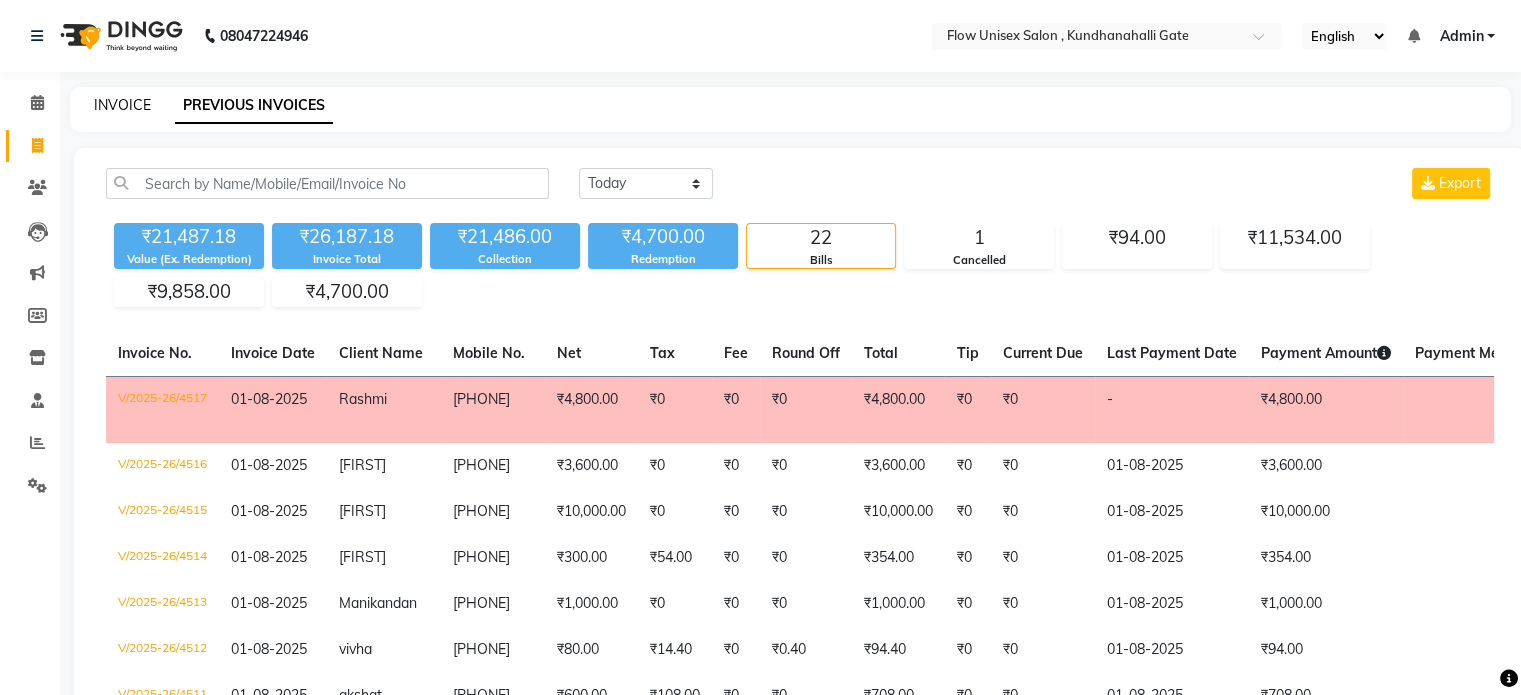 click on "INVOICE" 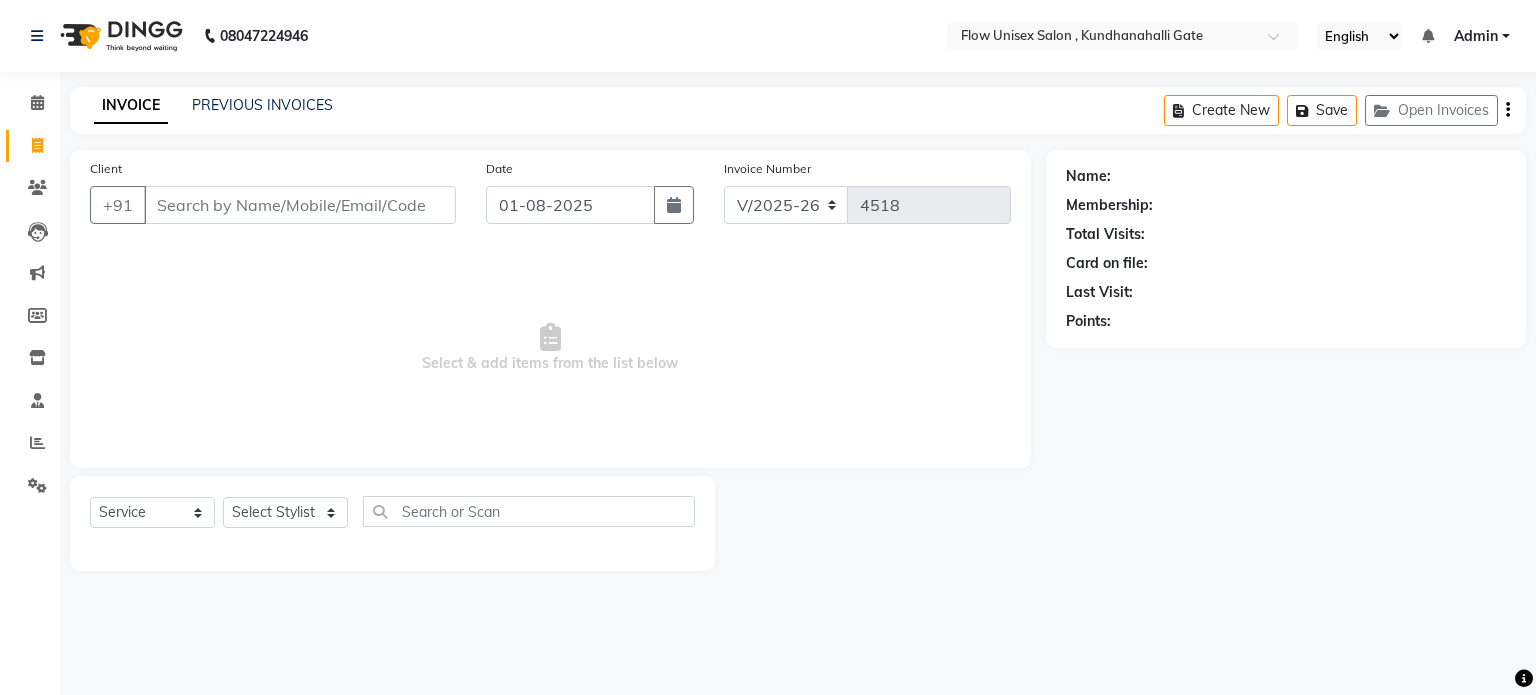 click on "Client" at bounding box center [300, 205] 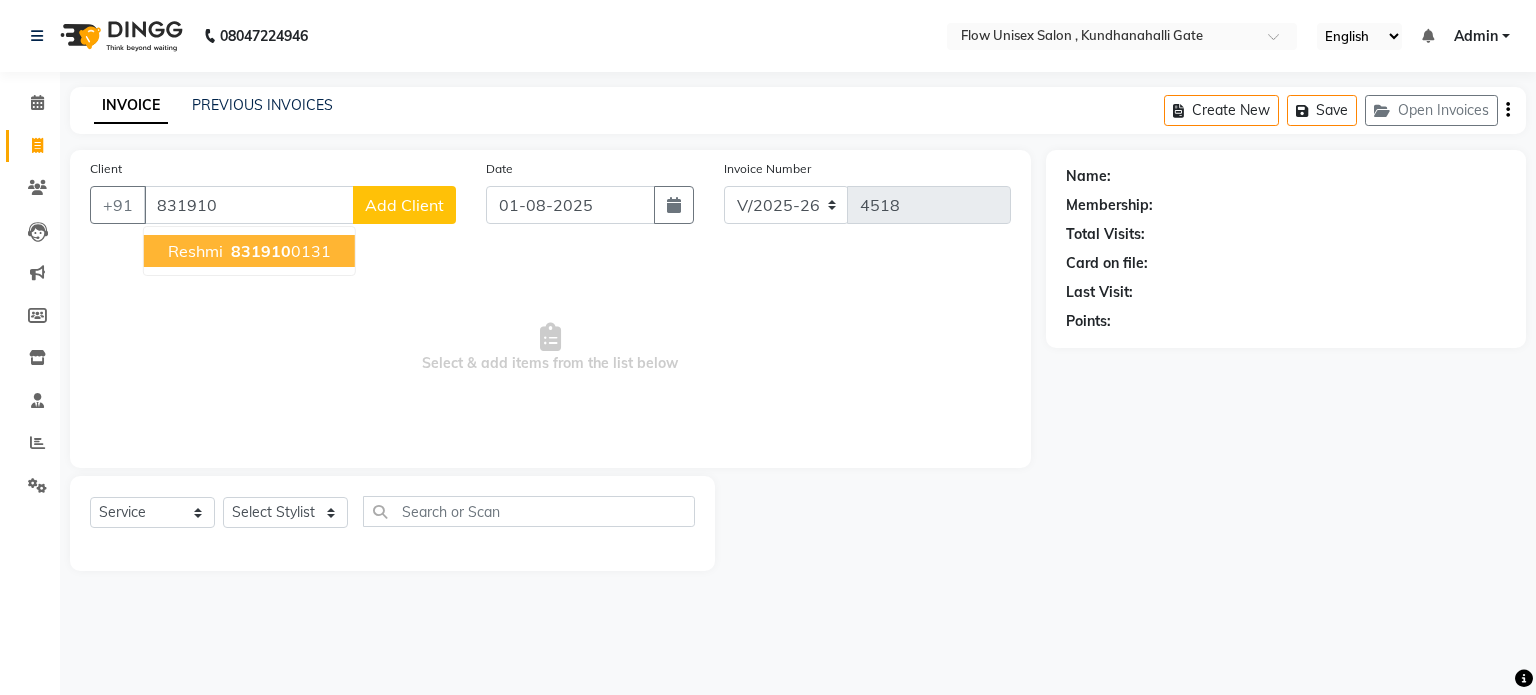 click on "831910" at bounding box center (261, 251) 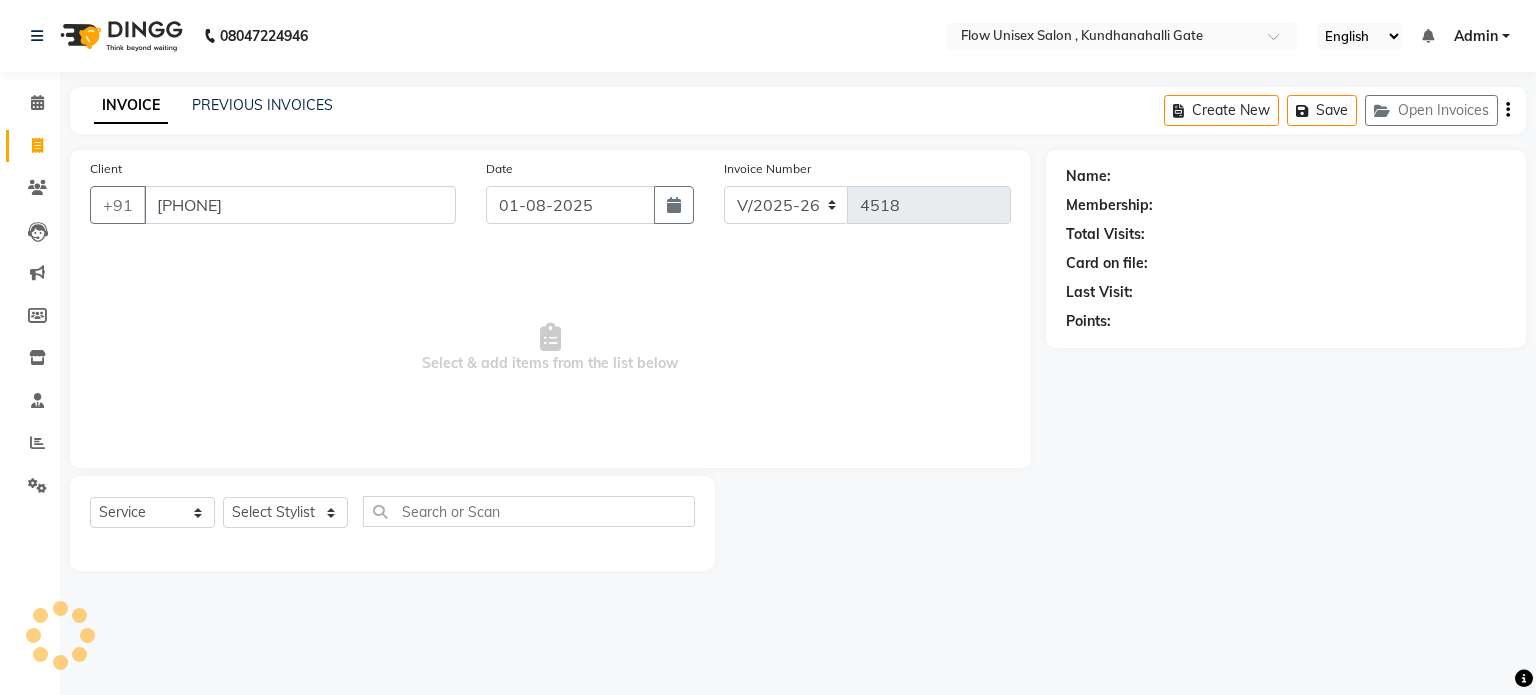 type on "[PHONE]" 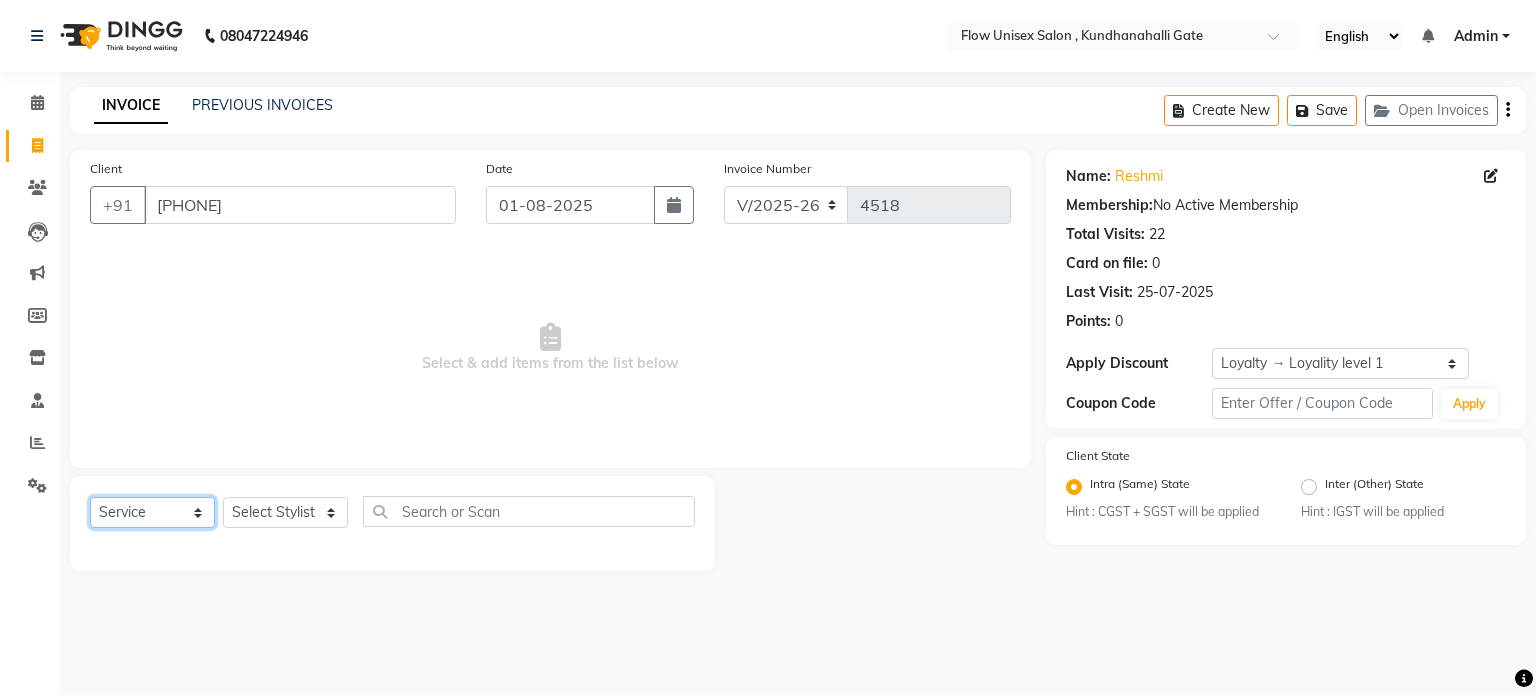 click on "Select  Service  Product  Membership  Package Voucher Prepaid Gift Card" 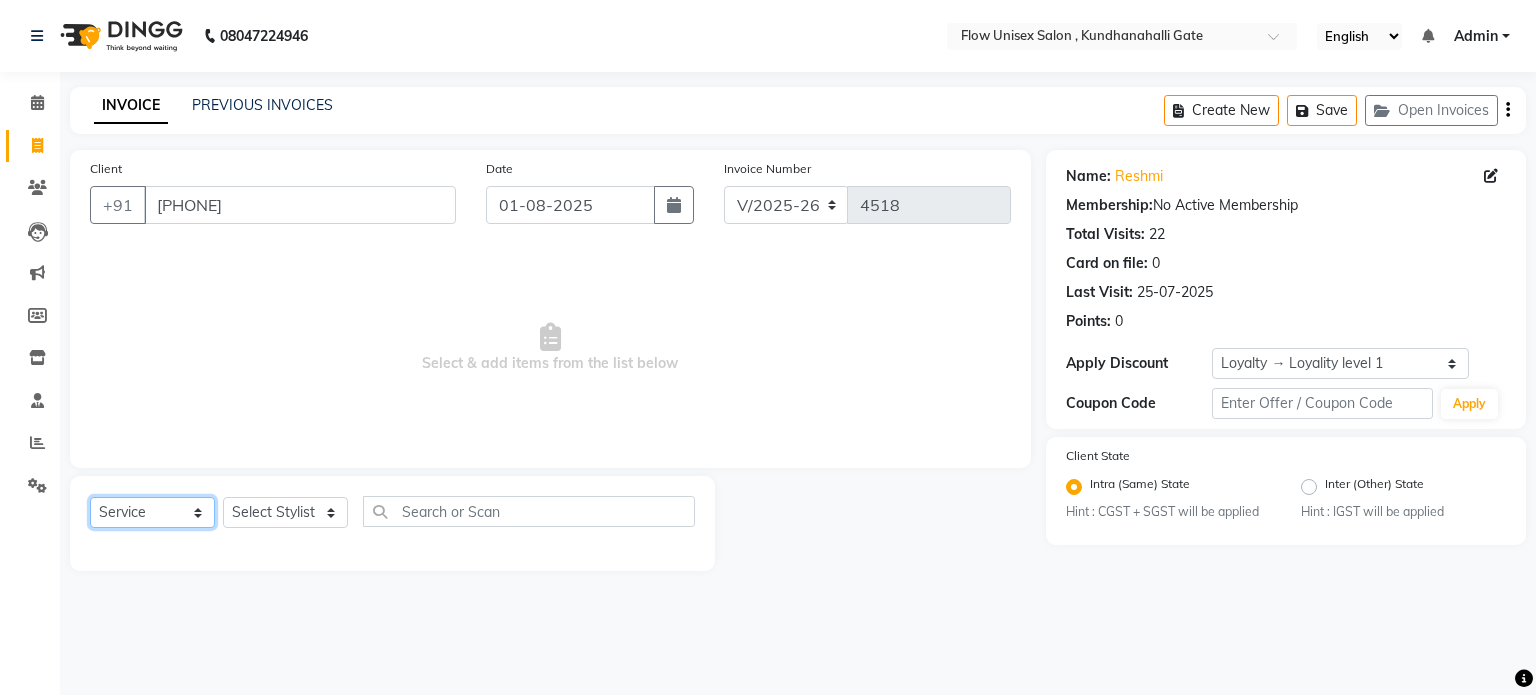 select on "package" 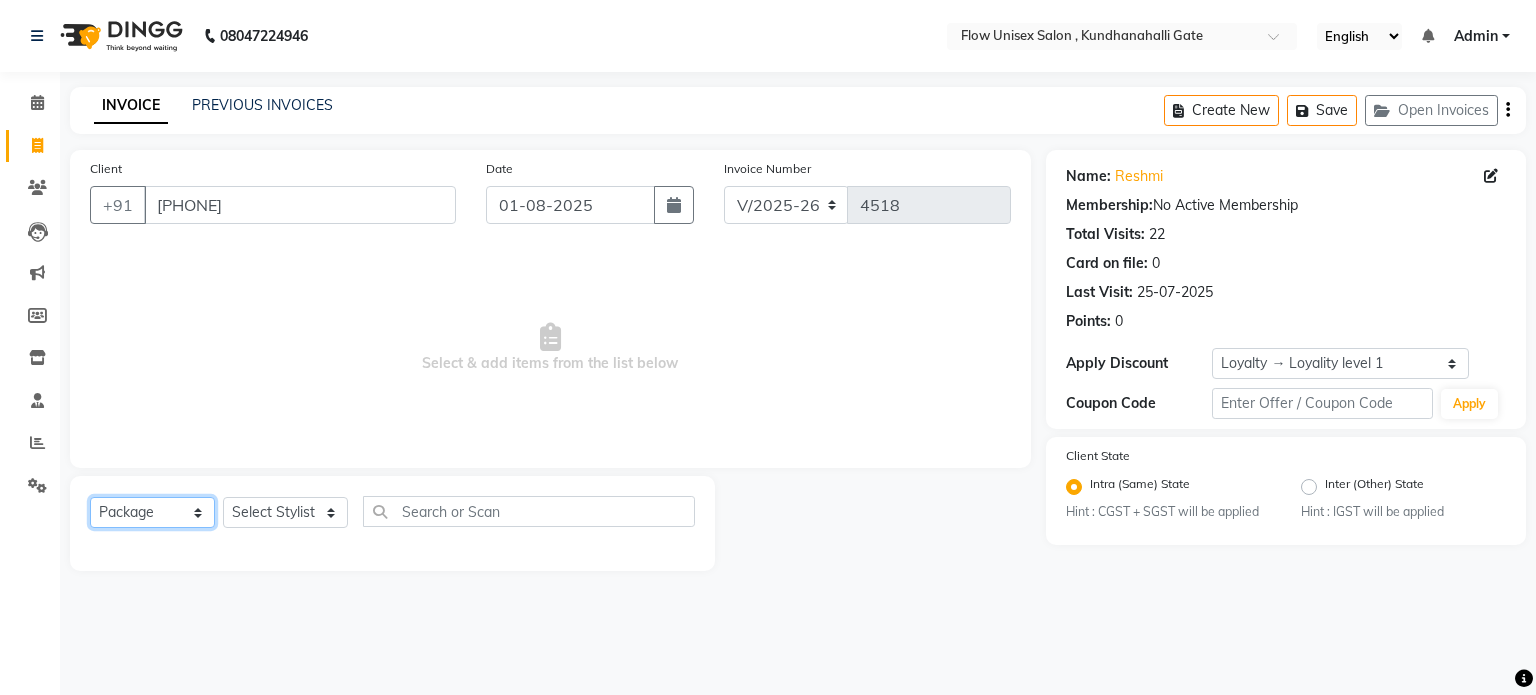 click on "Select  Service  Product  Membership  Package Voucher Prepaid Gift Card" 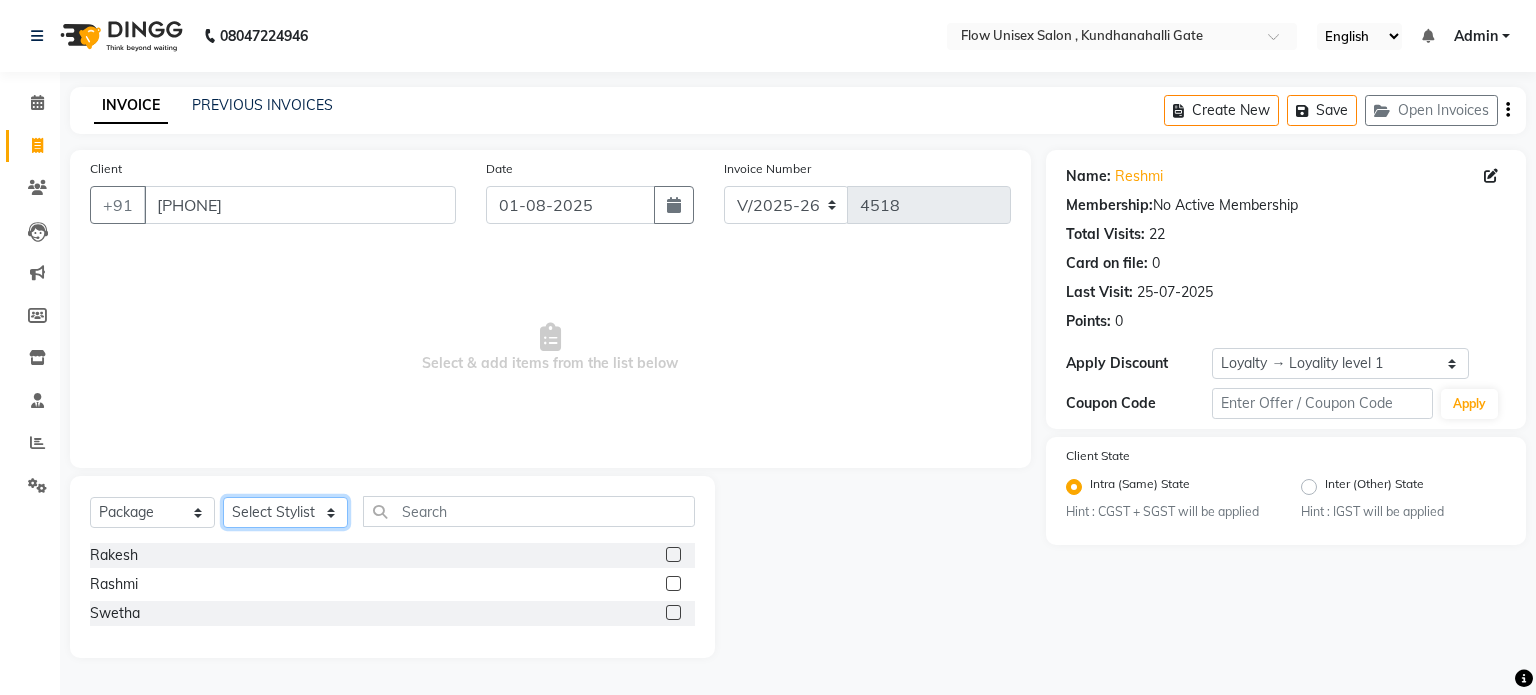 click on "Select Stylist anjana debbarma arman Deepa emlen jaseem Kishore Manjila monika debbarma Mustafa Nijamuddin Salmani Saluka Rai Sonu khan Thapa Geeta udhaya kumar M Vishnu Bhati" 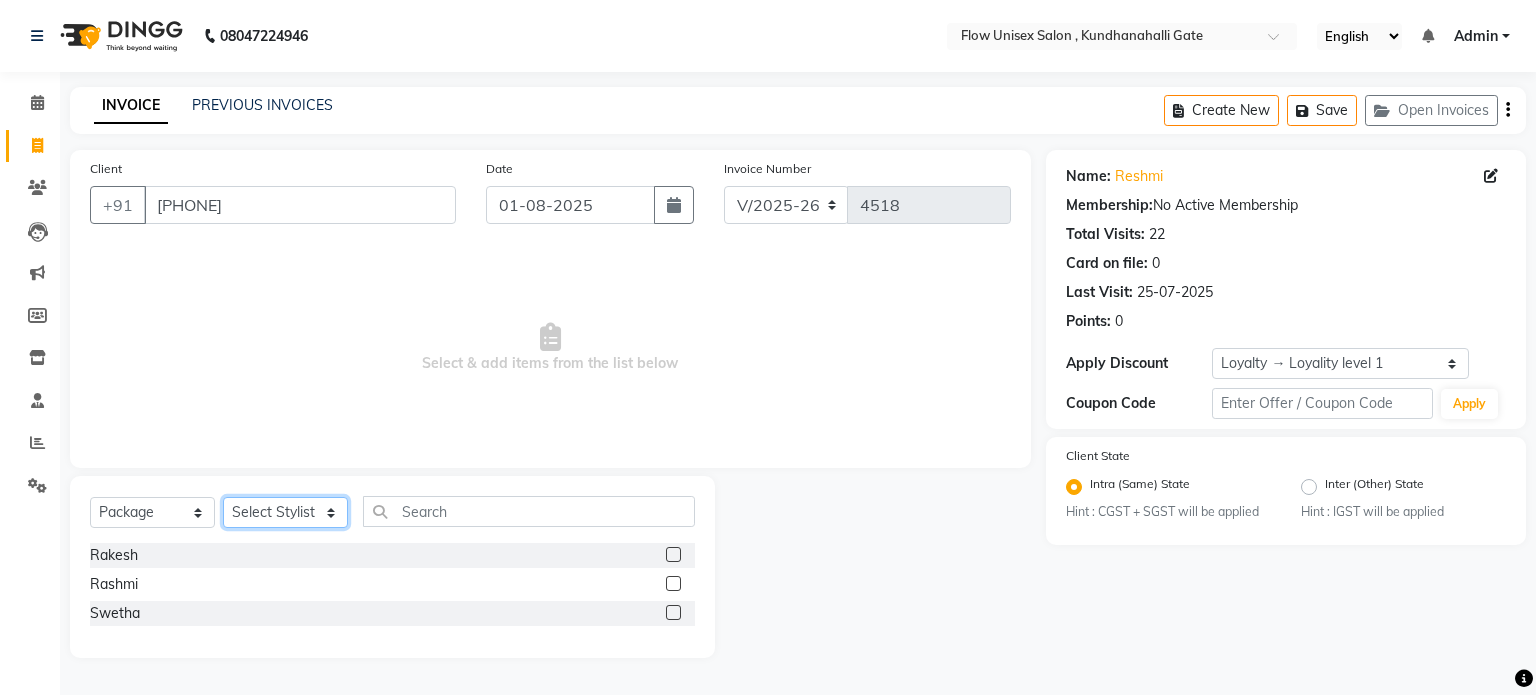 select on "49275" 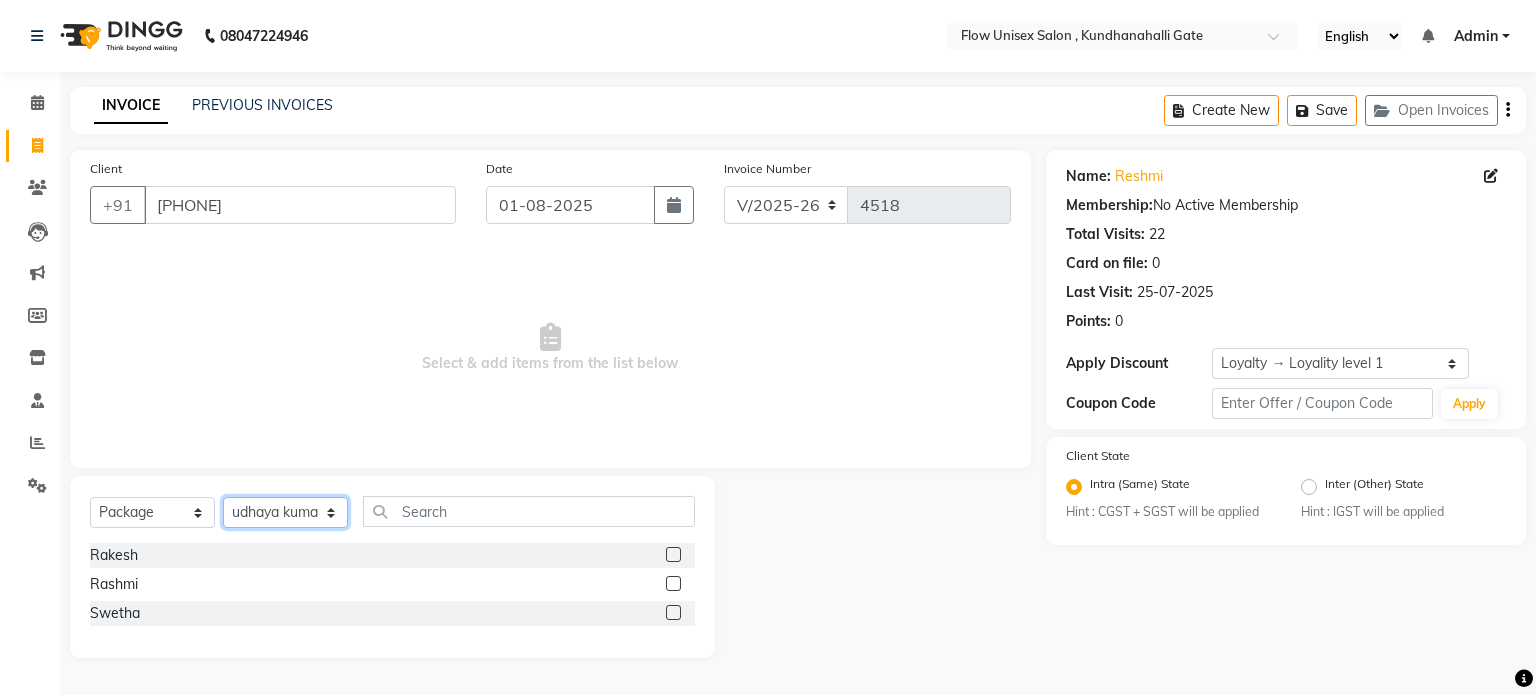 click on "Select Stylist anjana debbarma arman Deepa emlen jaseem Kishore Manjila monika debbarma Mustafa Nijamuddin Salmani Saluka Rai Sonu khan Thapa Geeta udhaya kumar M Vishnu Bhati" 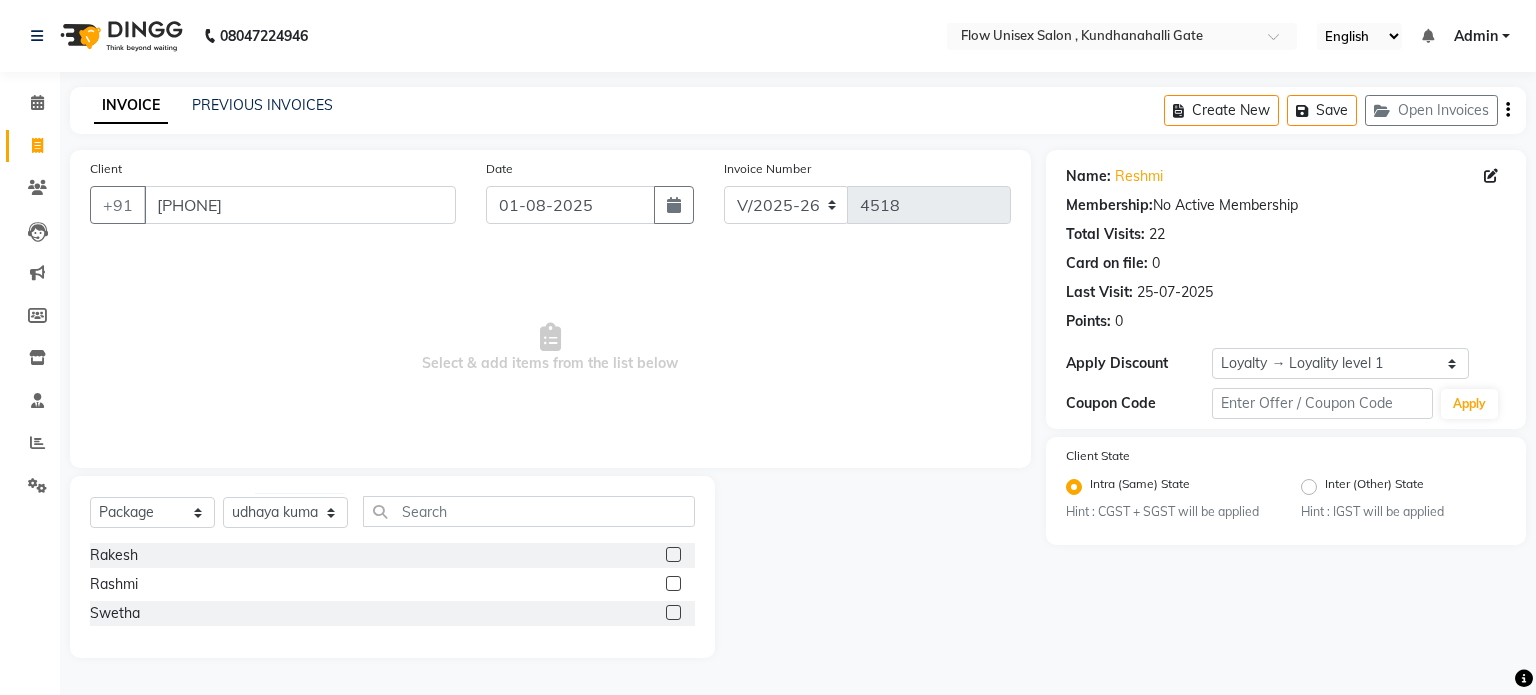 click 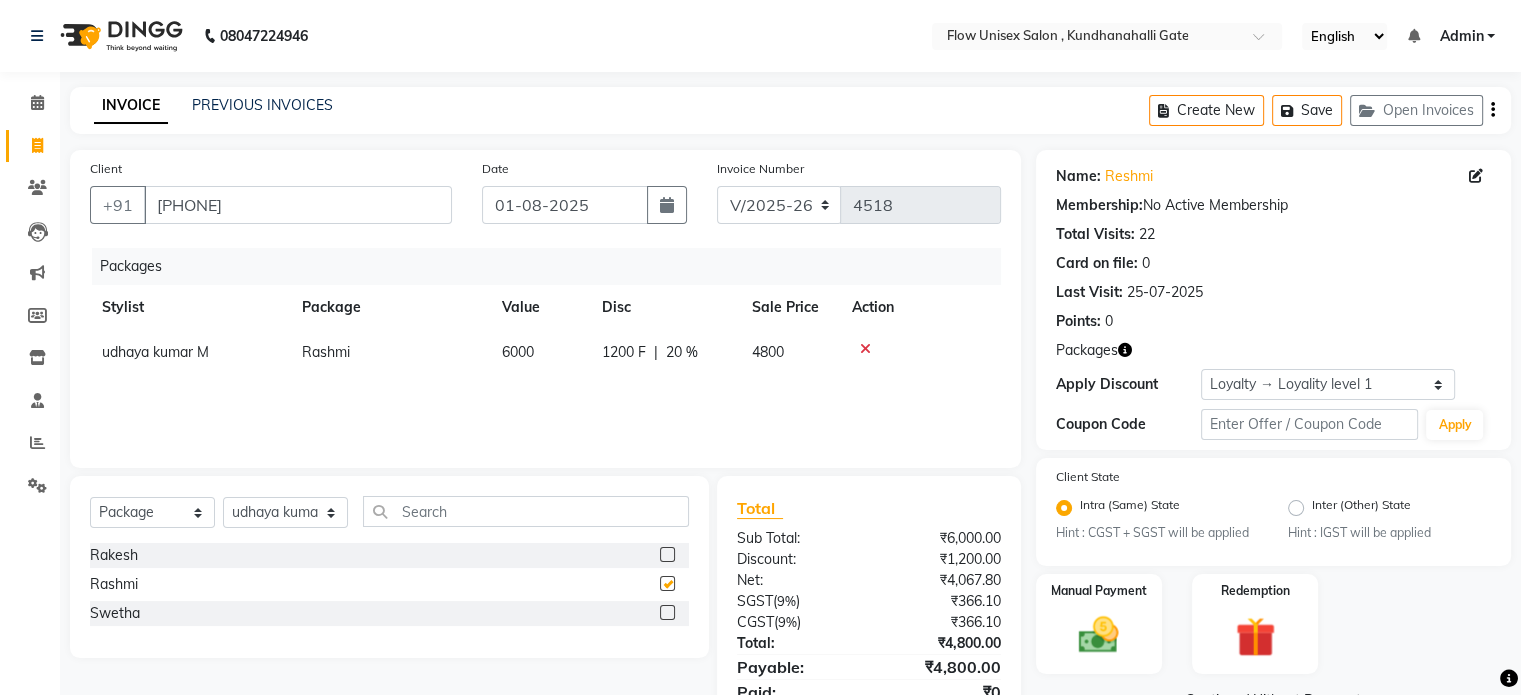 checkbox on "false" 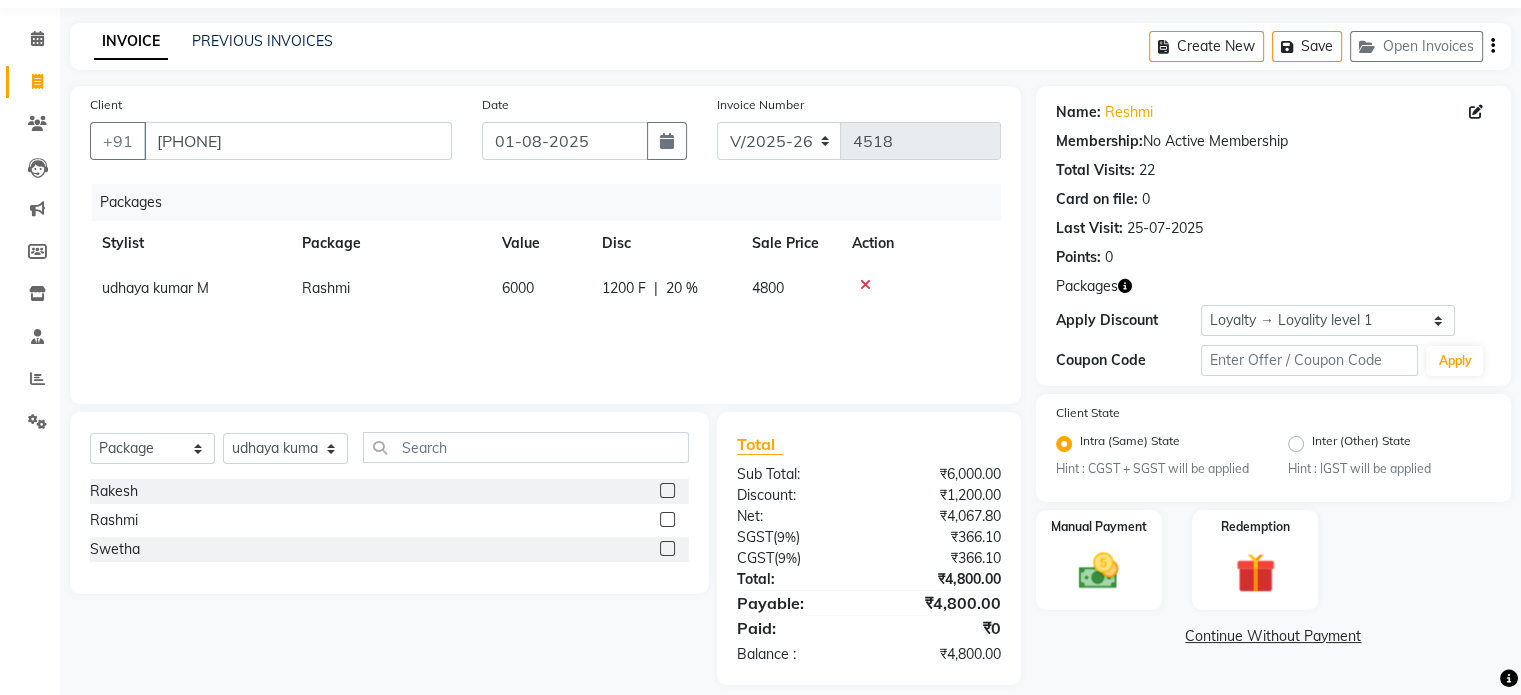 scroll, scrollTop: 84, scrollLeft: 0, axis: vertical 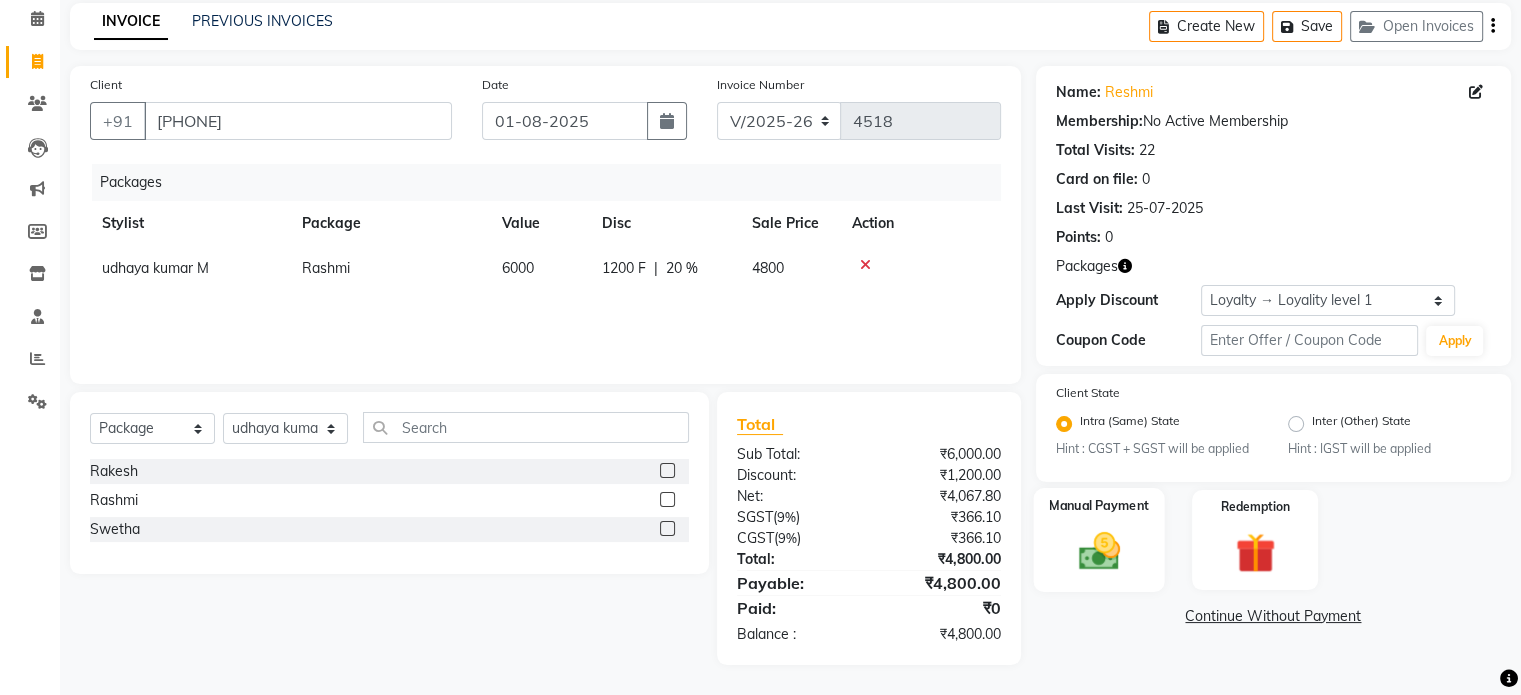 click 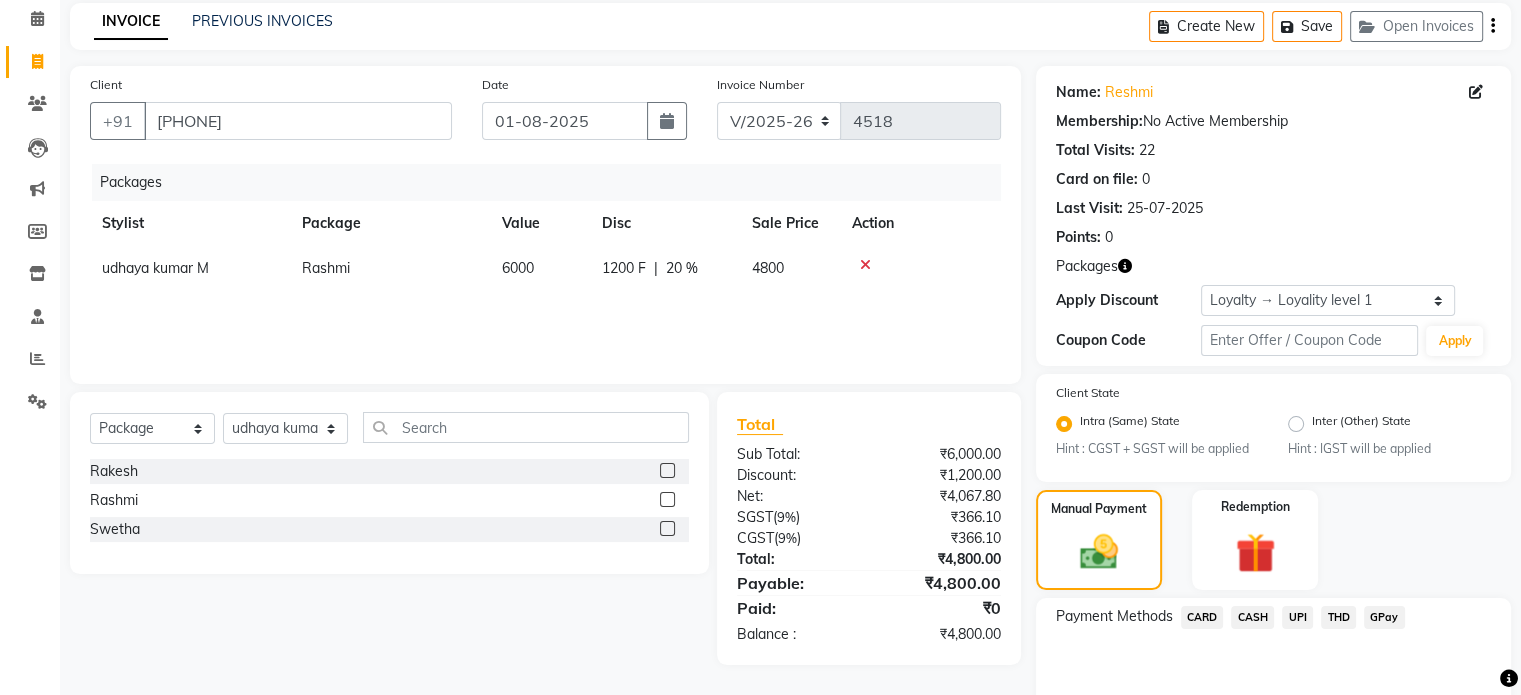 click on "UPI" 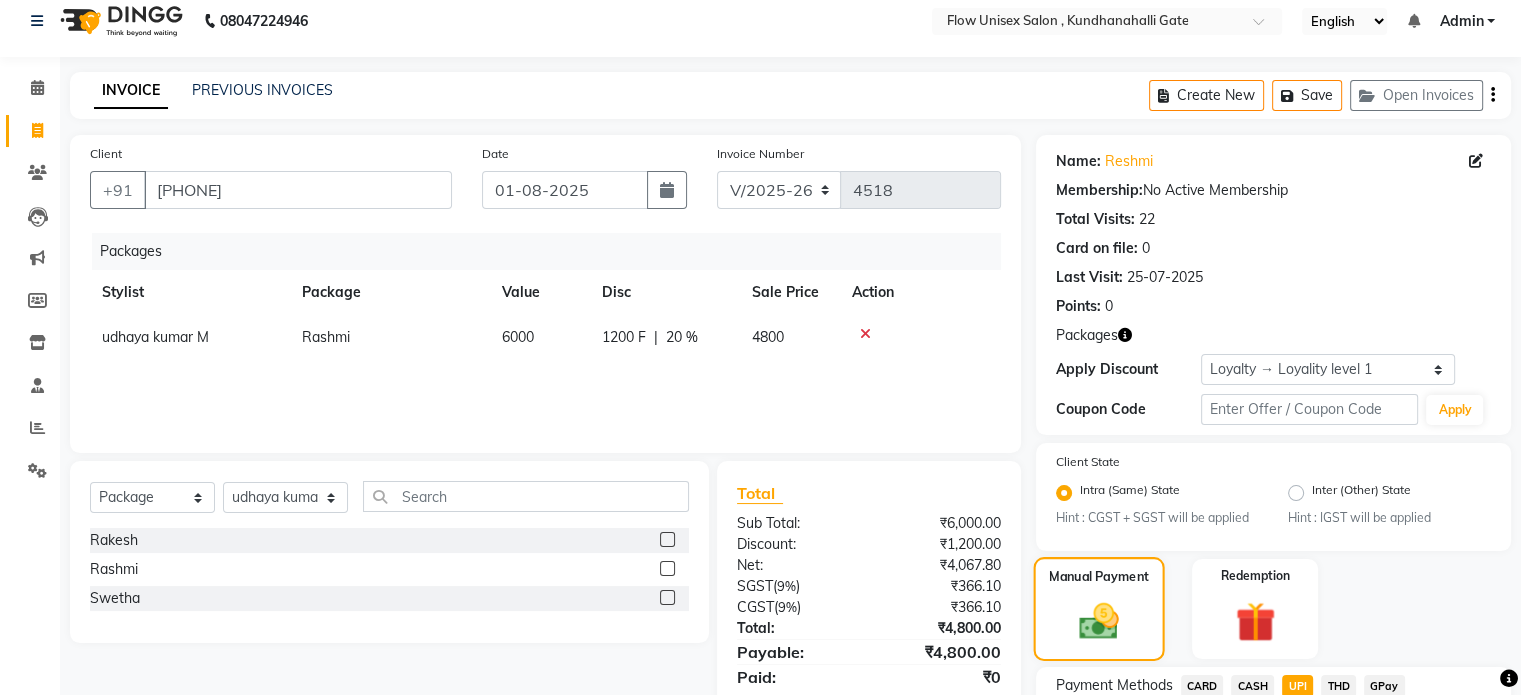 scroll, scrollTop: 11, scrollLeft: 0, axis: vertical 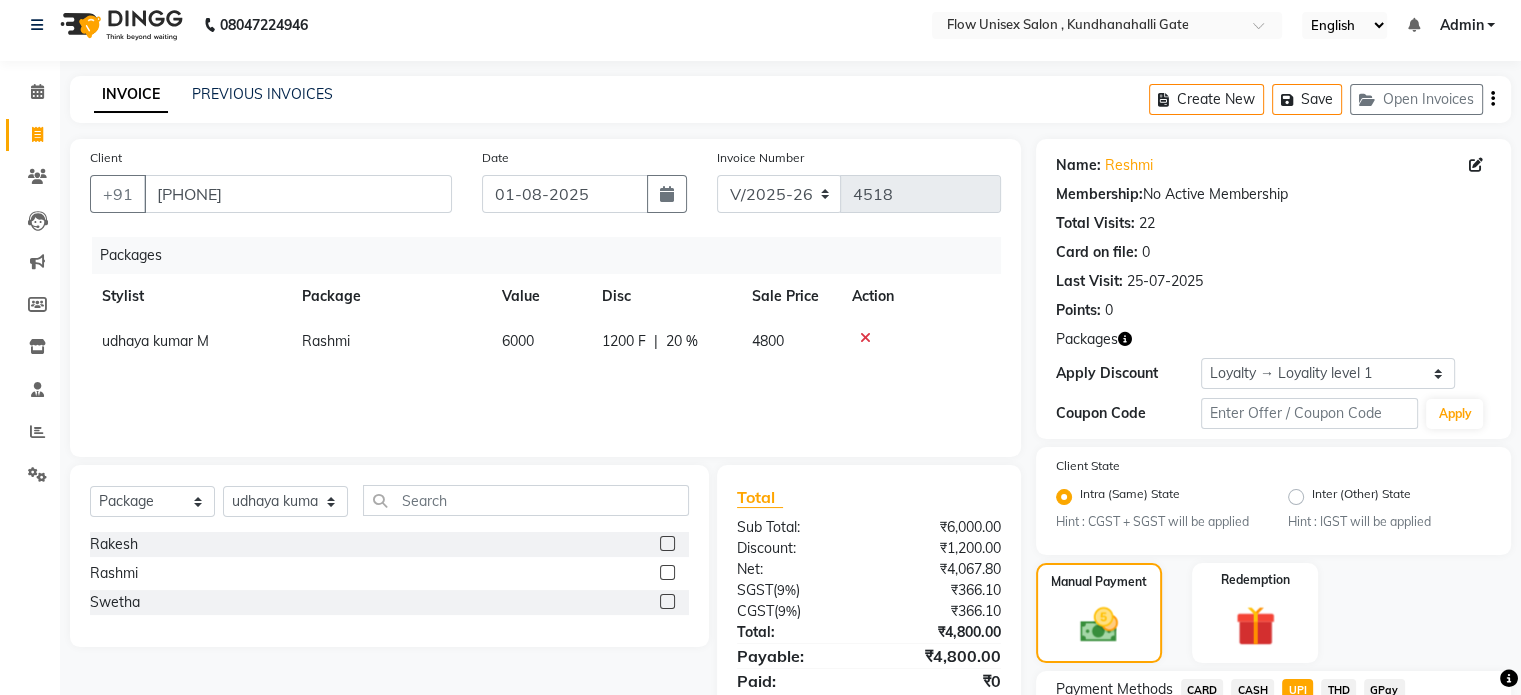 click 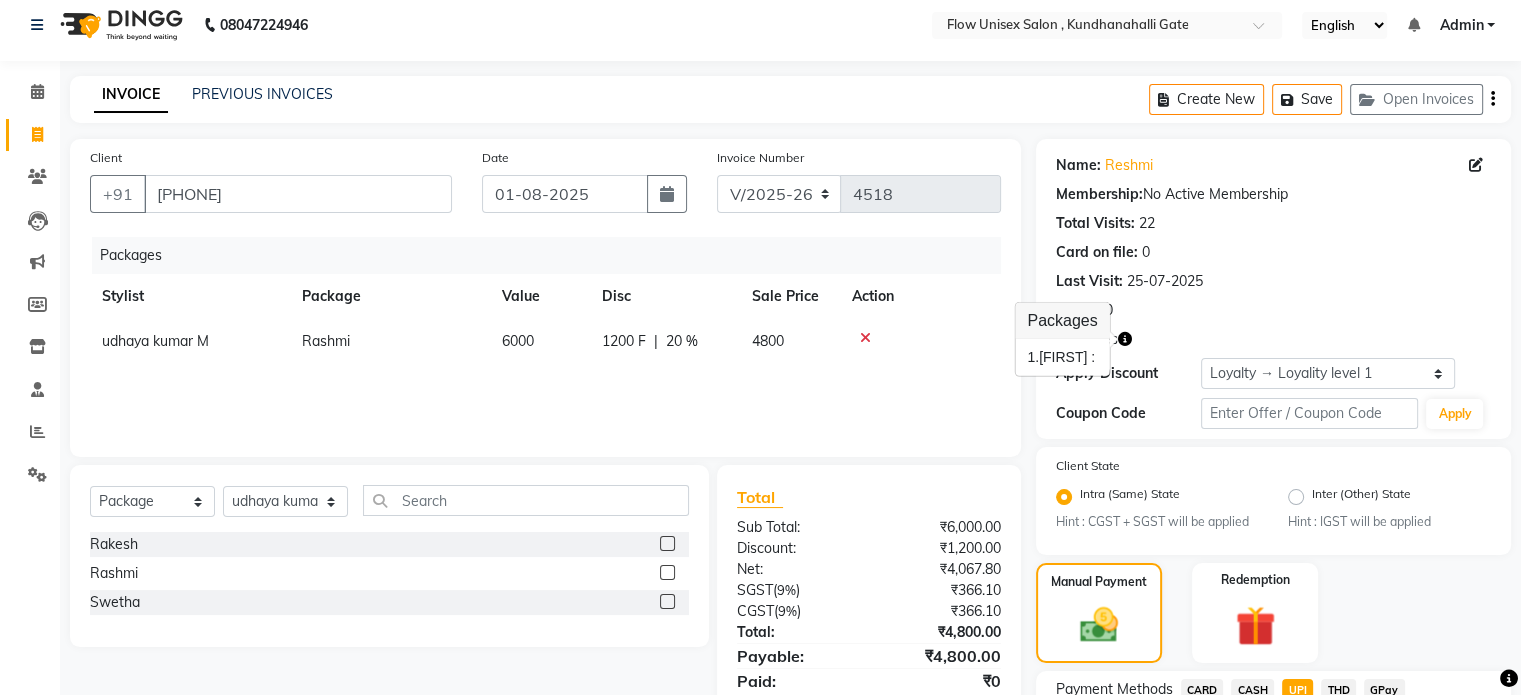 click 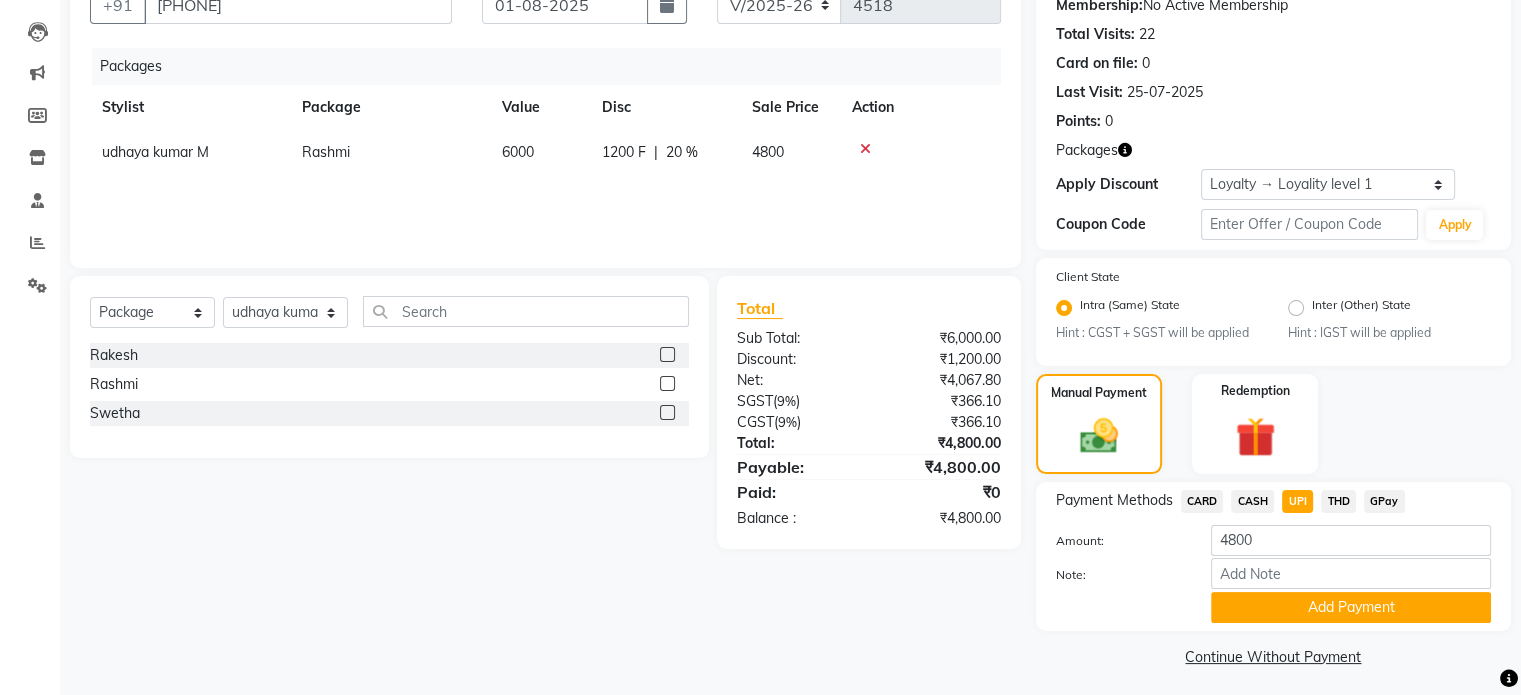 scroll, scrollTop: 211, scrollLeft: 0, axis: vertical 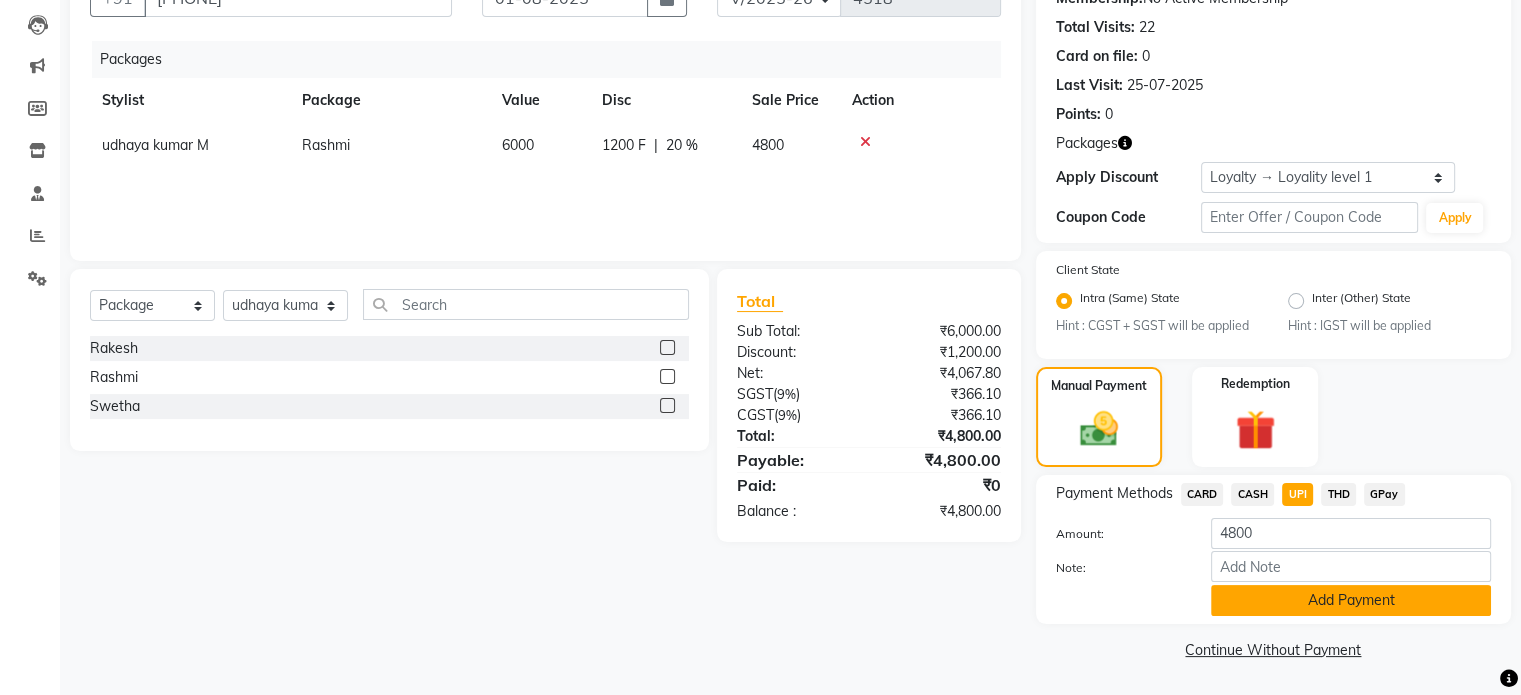 click on "Add Payment" 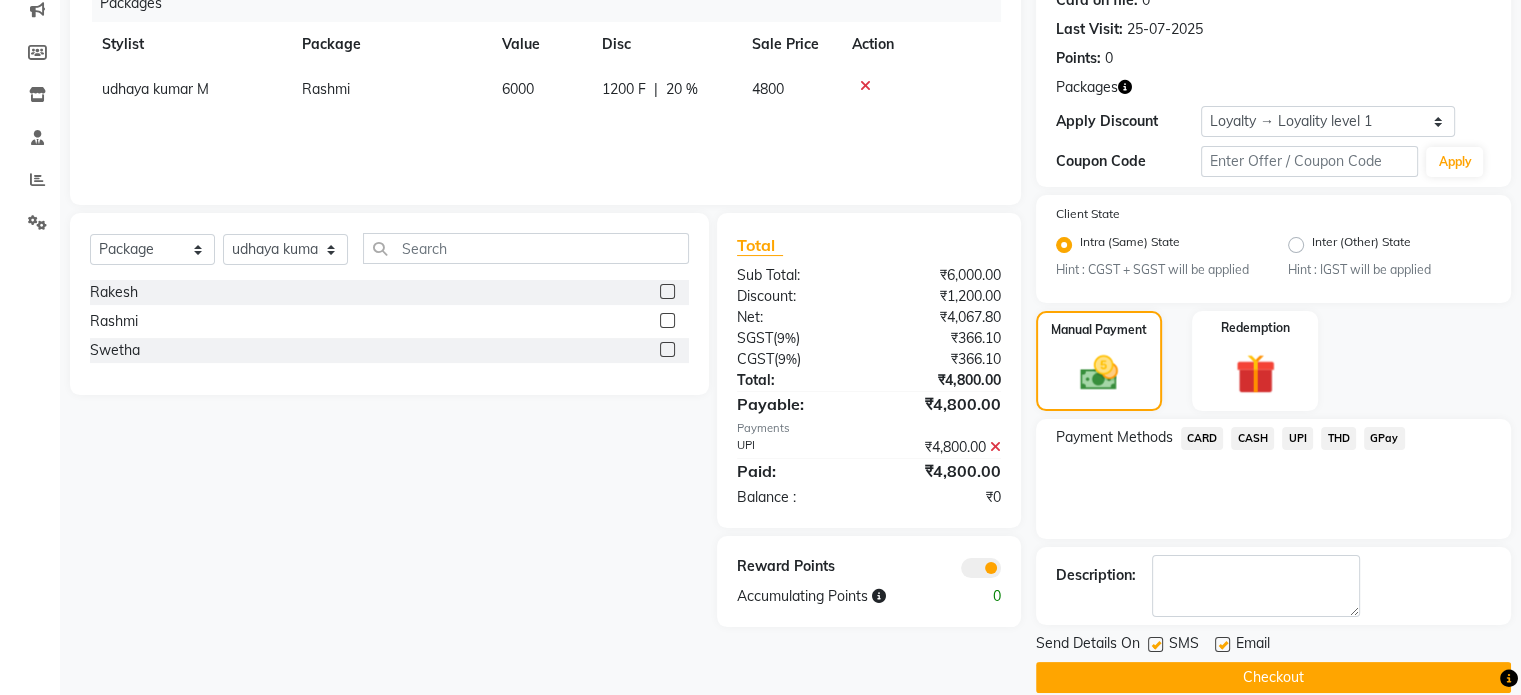 scroll, scrollTop: 292, scrollLeft: 0, axis: vertical 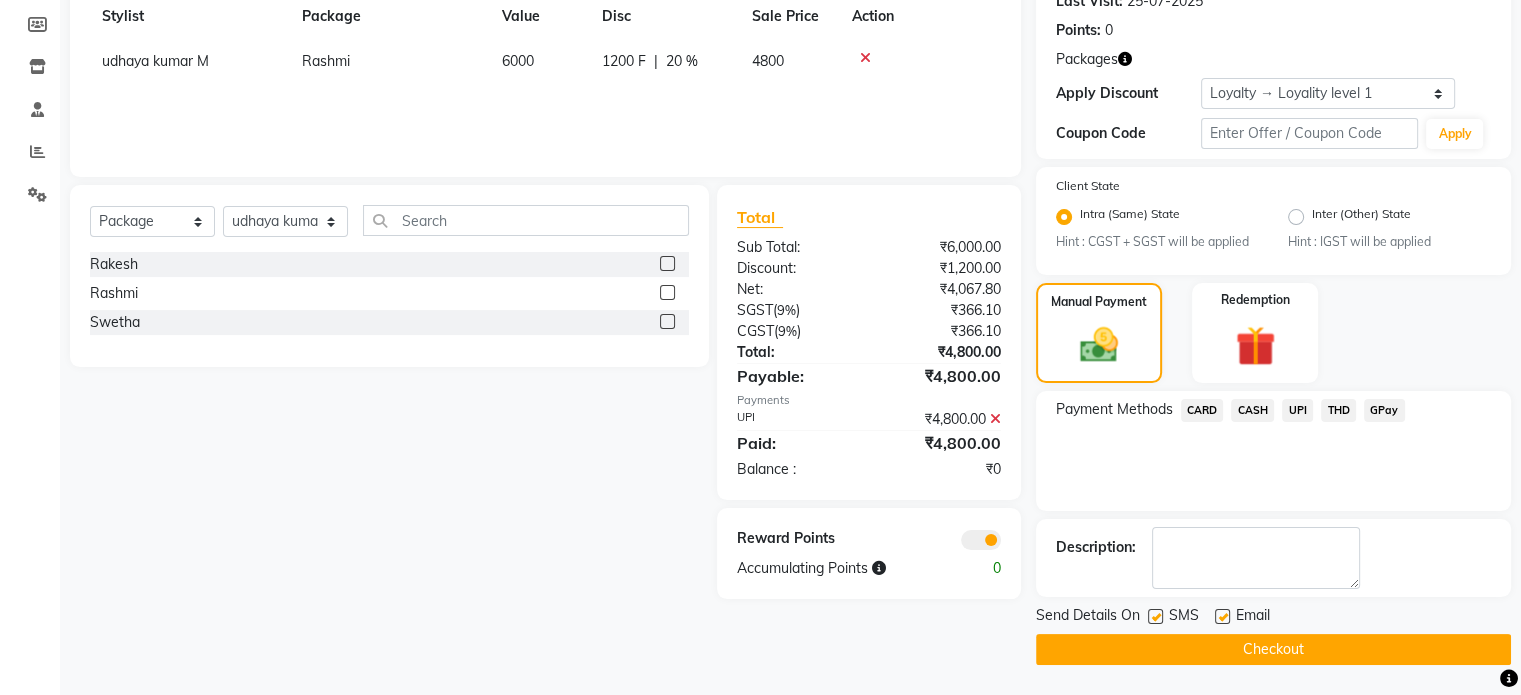 click on "Checkout" 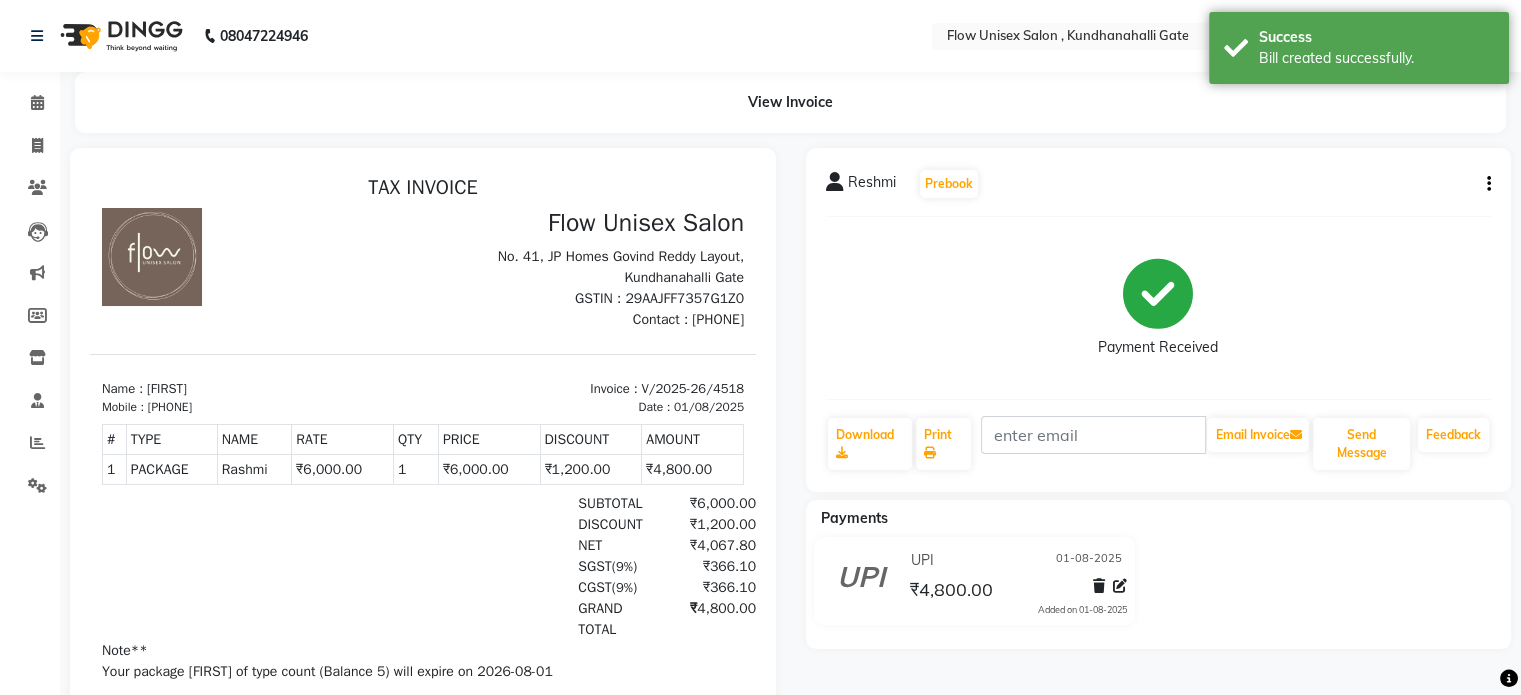 scroll, scrollTop: 16, scrollLeft: 0, axis: vertical 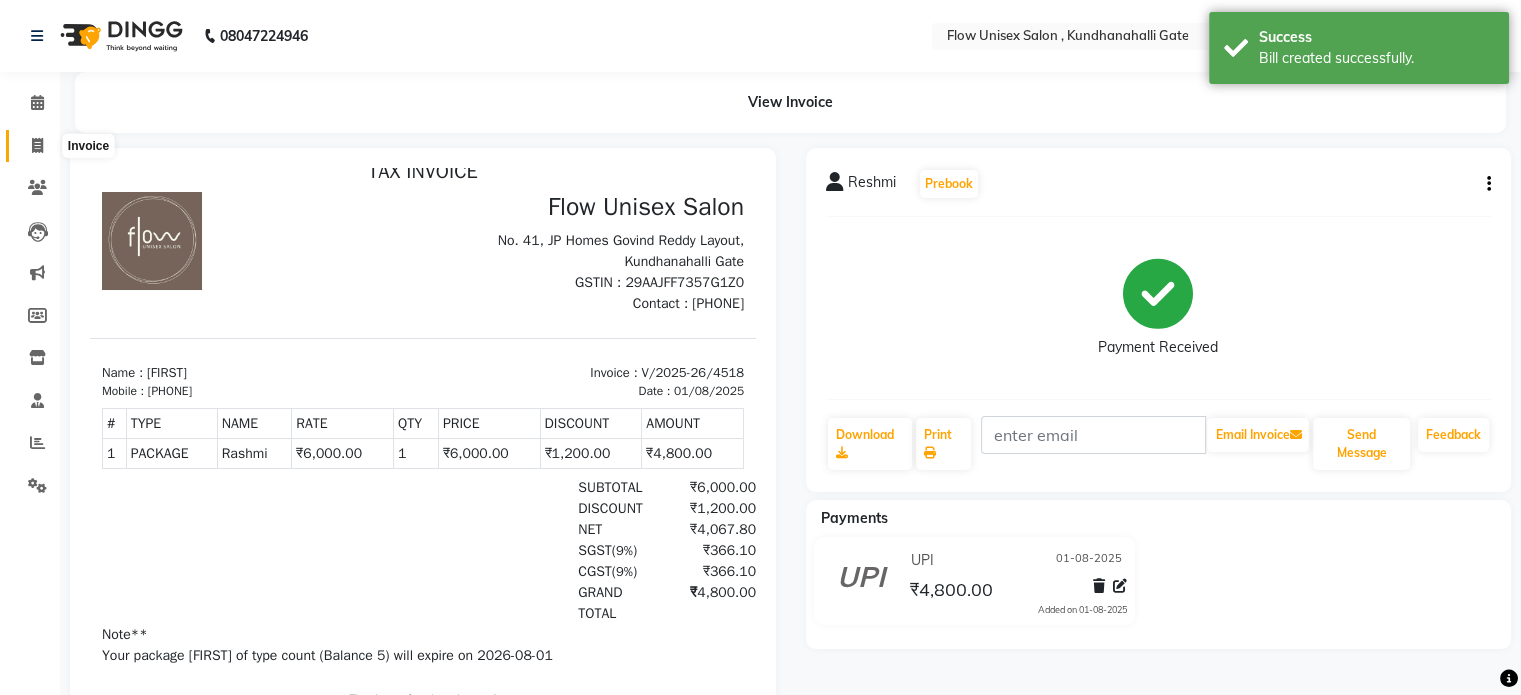 click 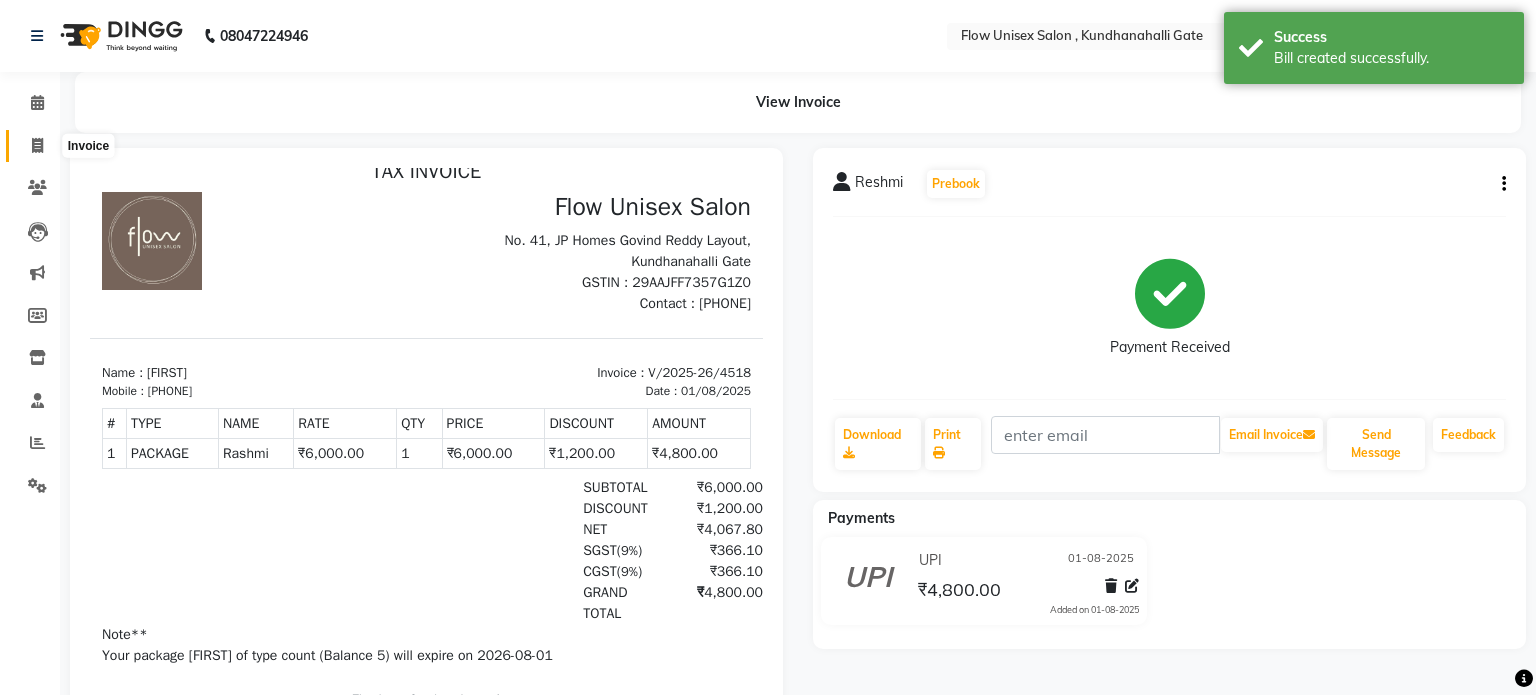 select on "5875" 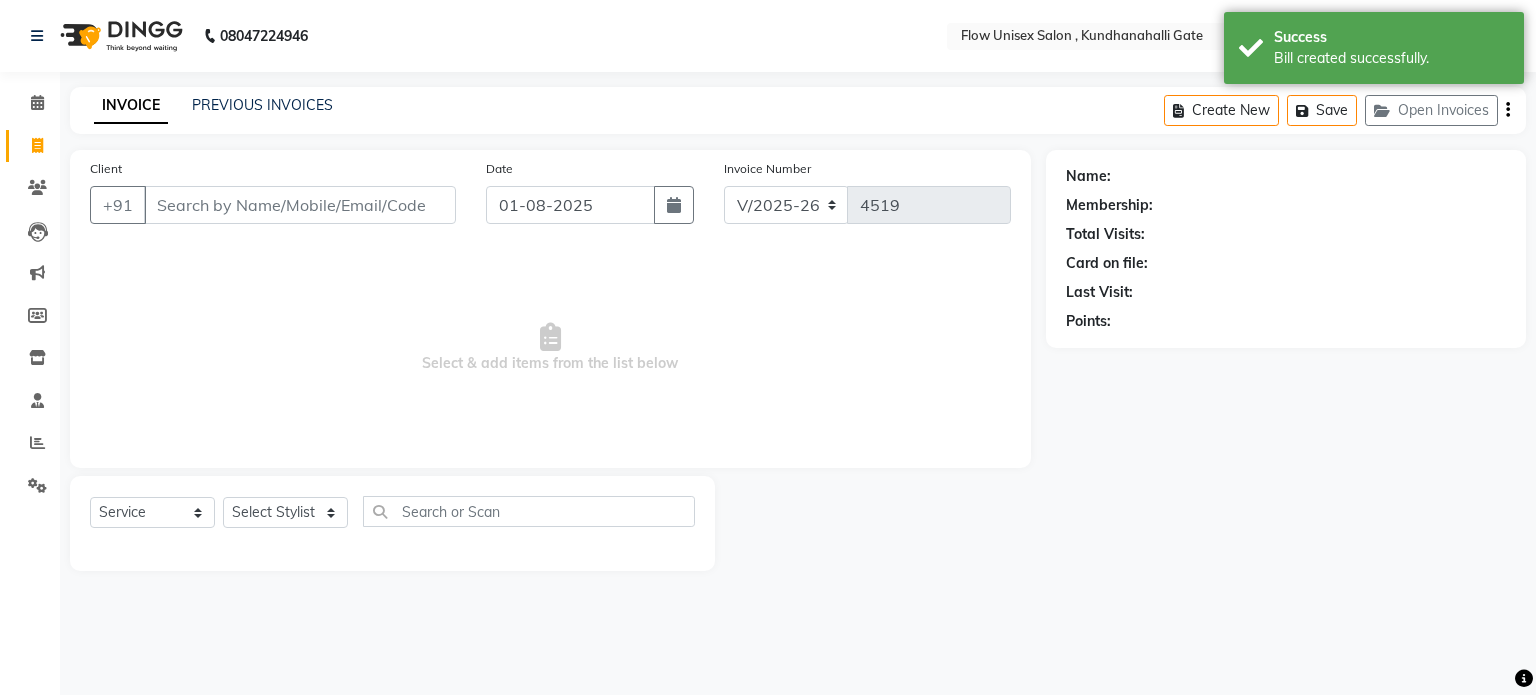click on "Client" at bounding box center [300, 205] 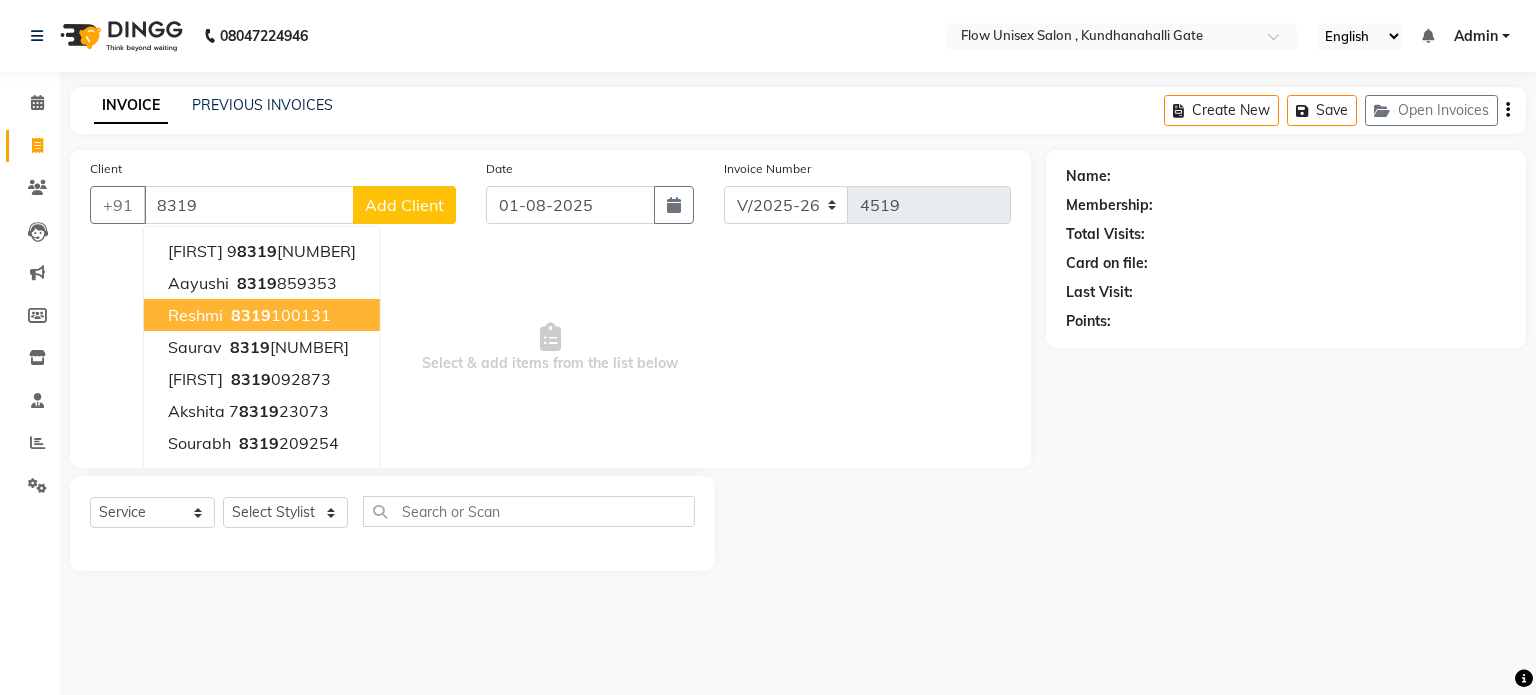 click on "[FIRST]   [PHONE]" at bounding box center [262, 315] 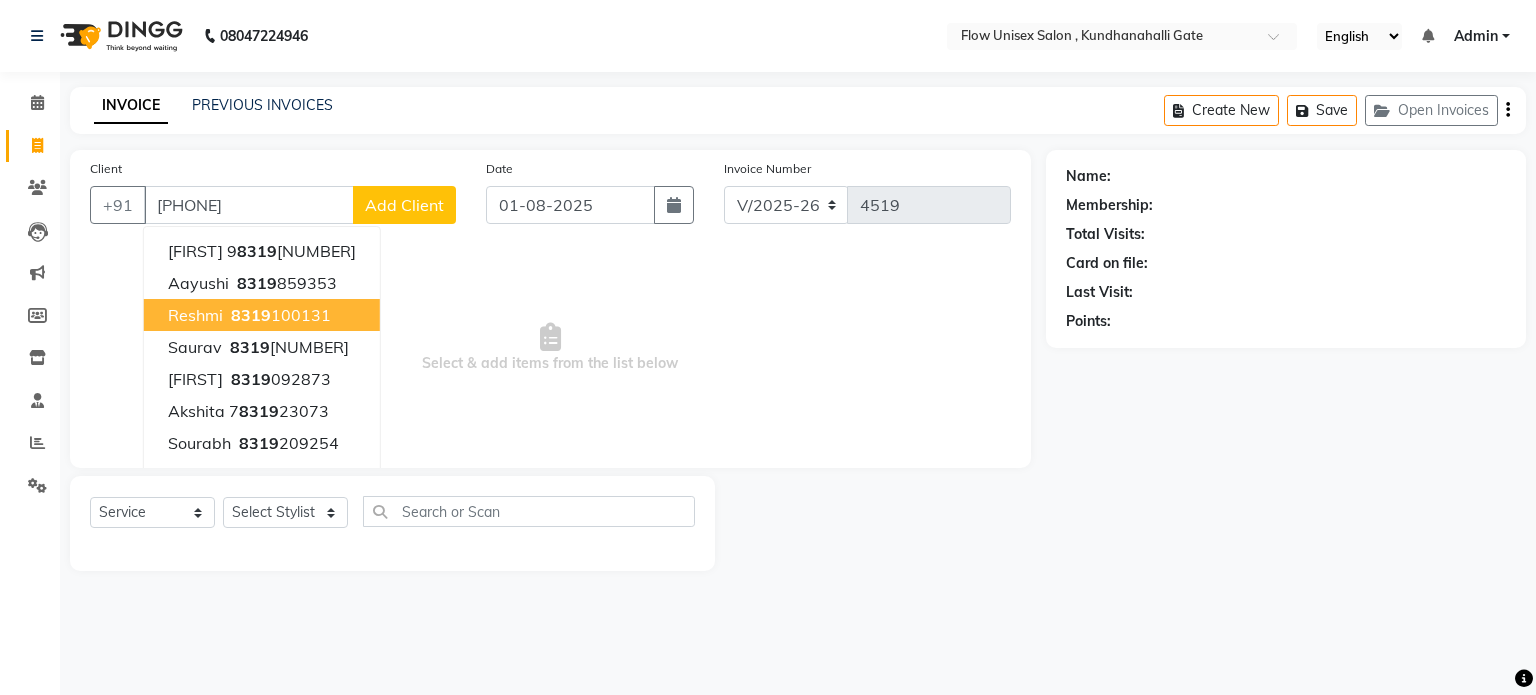 type on "[PHONE]" 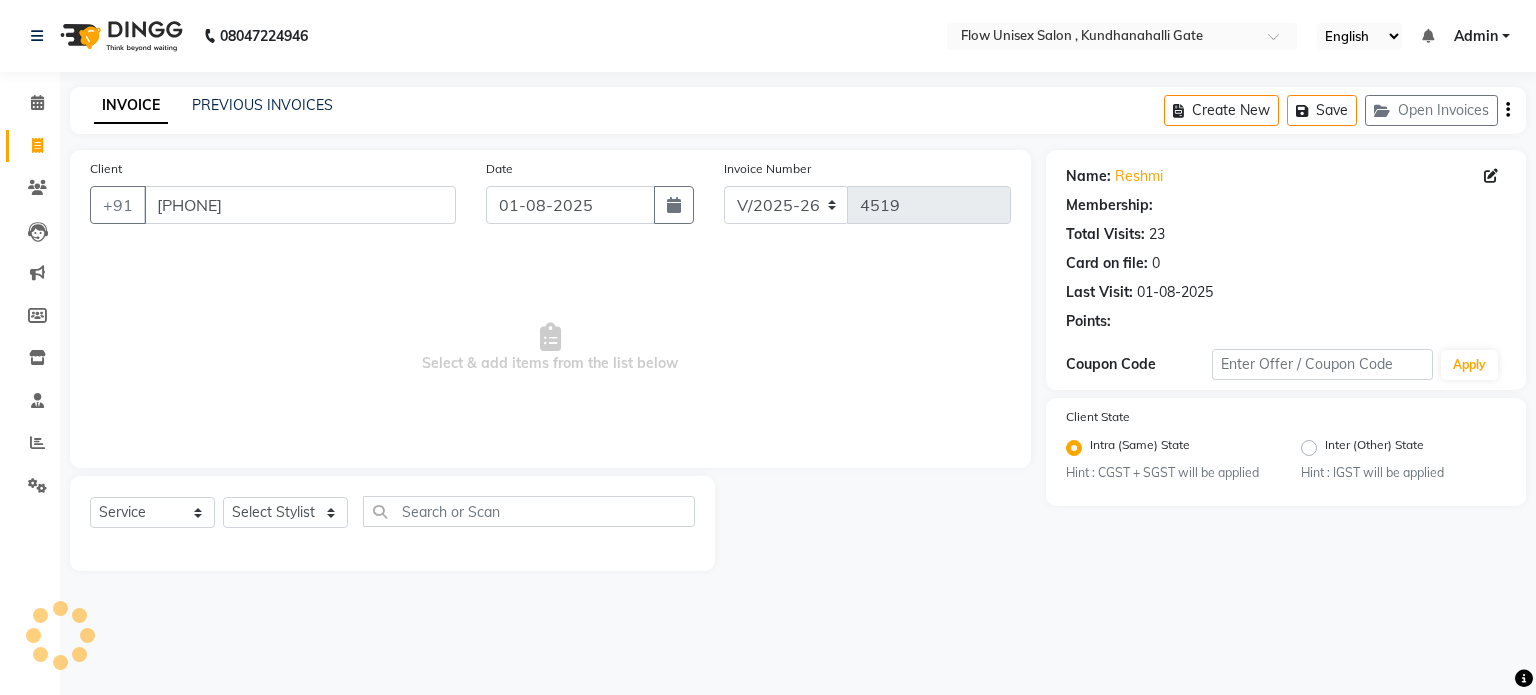 select on "1: Object" 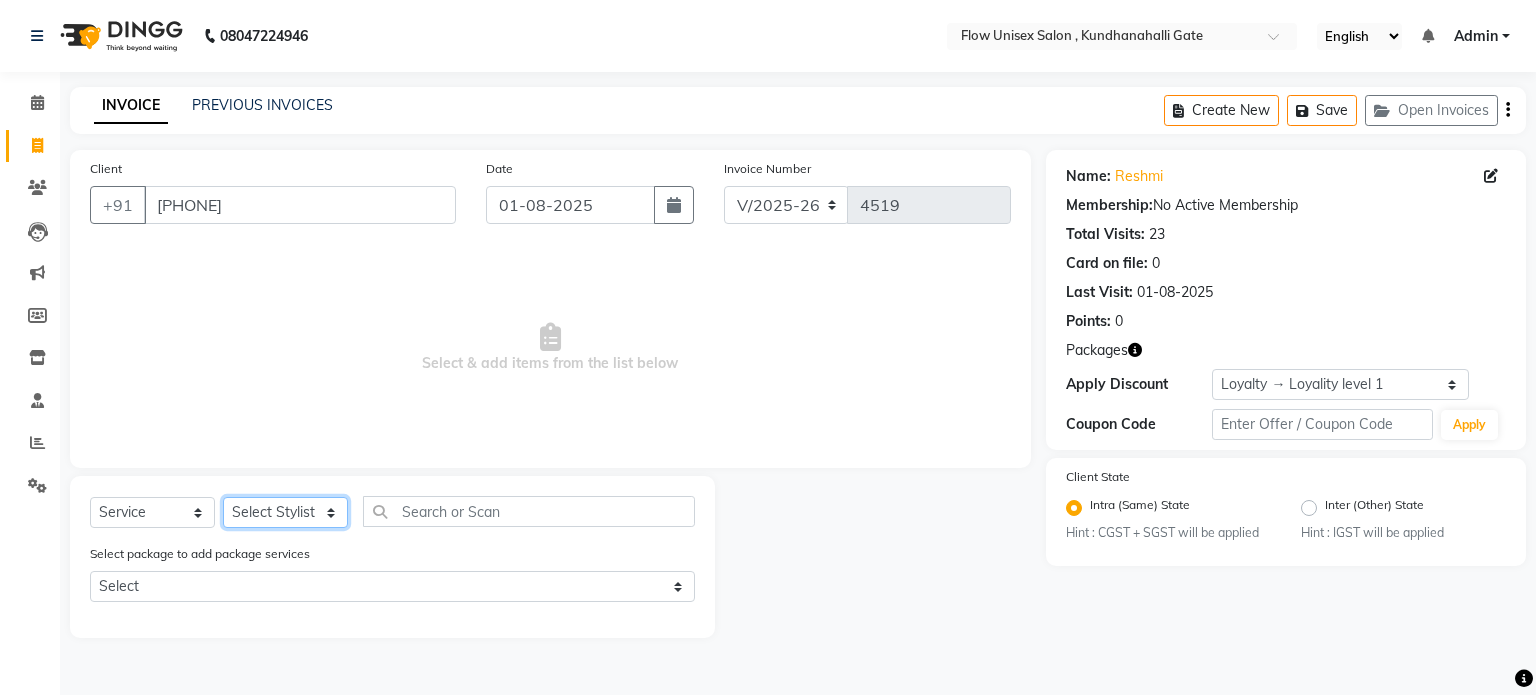 click on "Select Stylist anjana debbarma arman Deepa emlen jaseem Kishore Manjila monika debbarma Mustafa Nijamuddin Salmani Saluka Rai Sonu khan Thapa Geeta udhaya kumar M Vishnu Bhati" 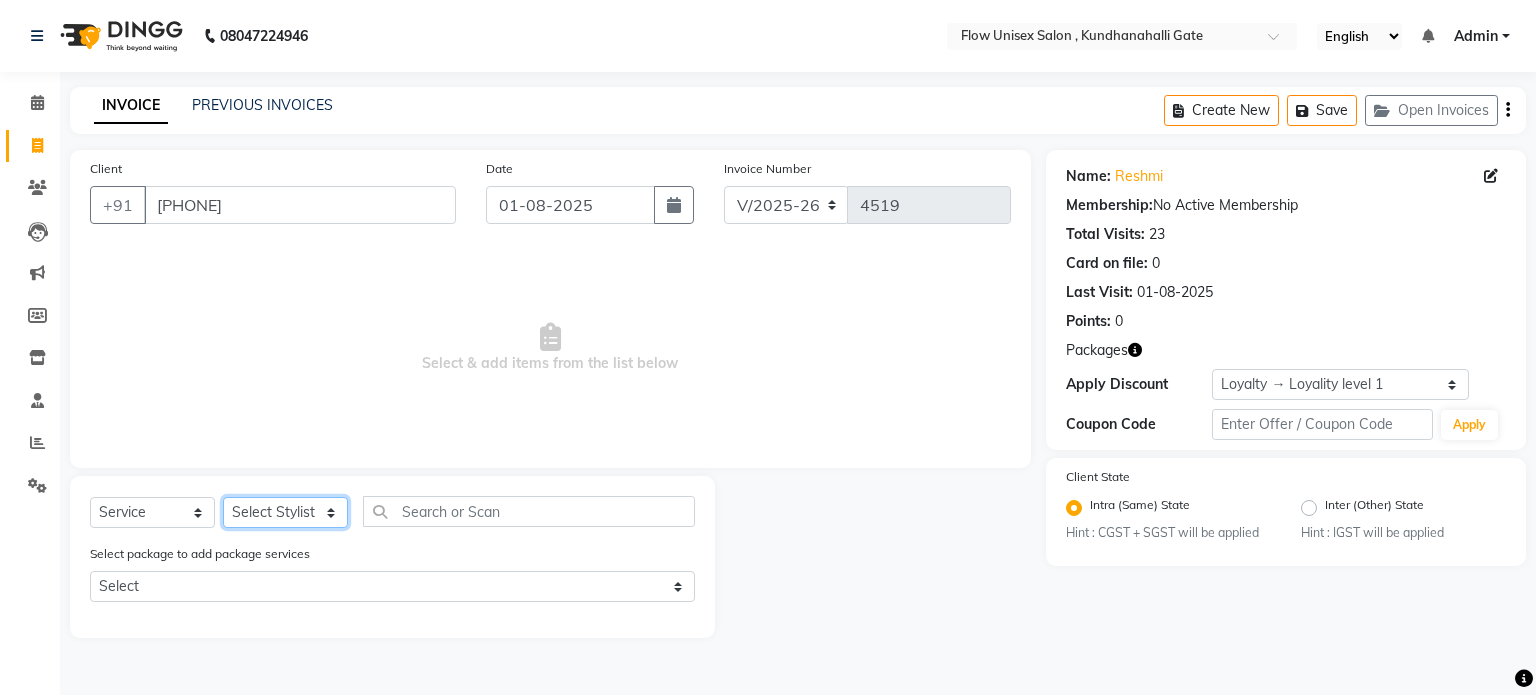 select on "48856" 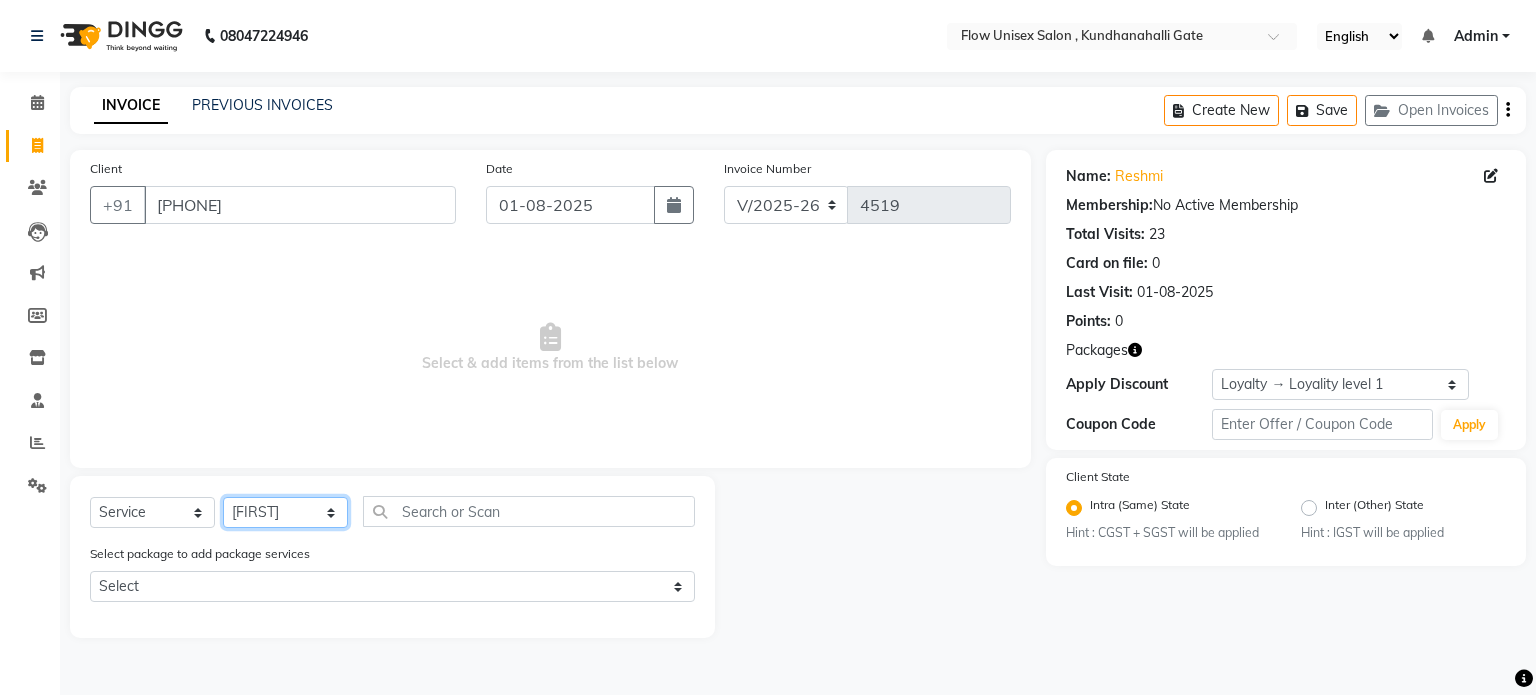 click on "Select Stylist anjana debbarma arman Deepa emlen jaseem Kishore Manjila monika debbarma Mustafa Nijamuddin Salmani Saluka Rai Sonu khan Thapa Geeta udhaya kumar M Vishnu Bhati" 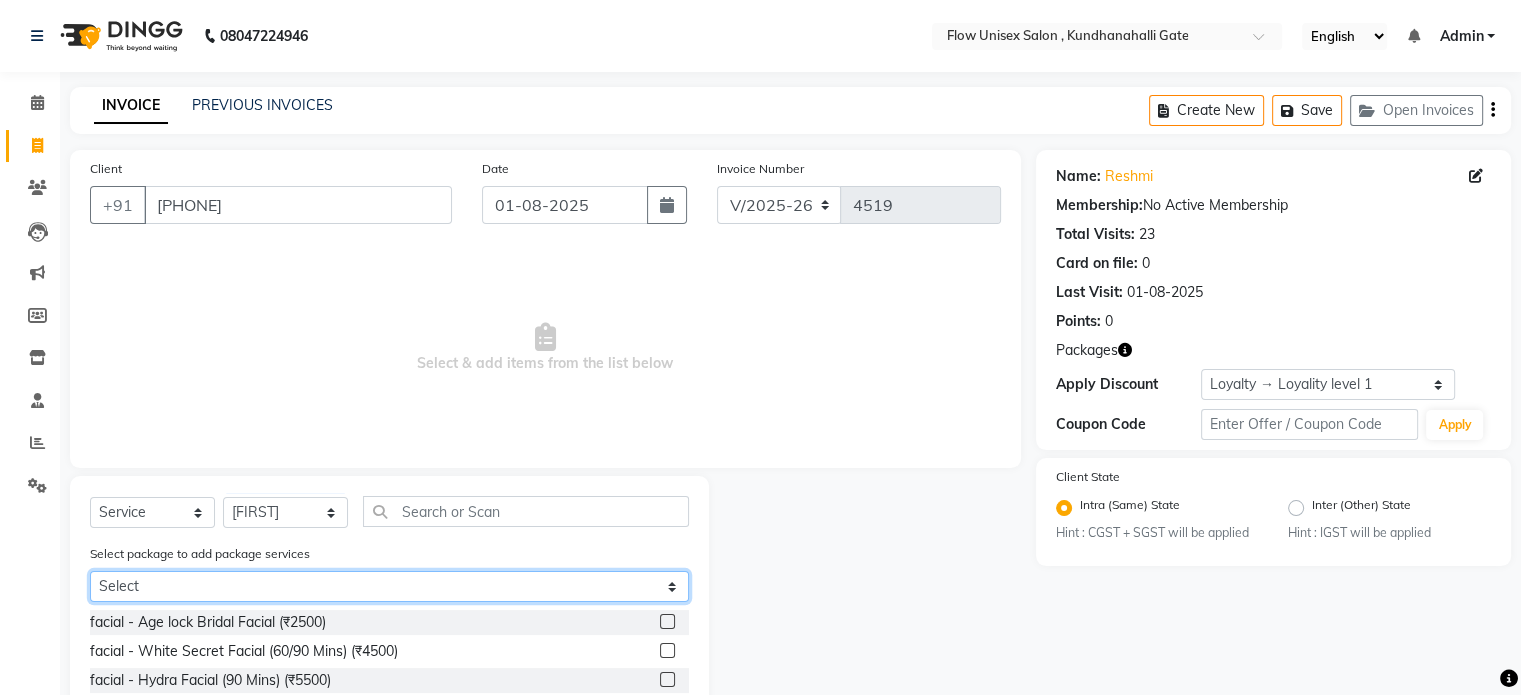 click on "Select  [FIRST]" 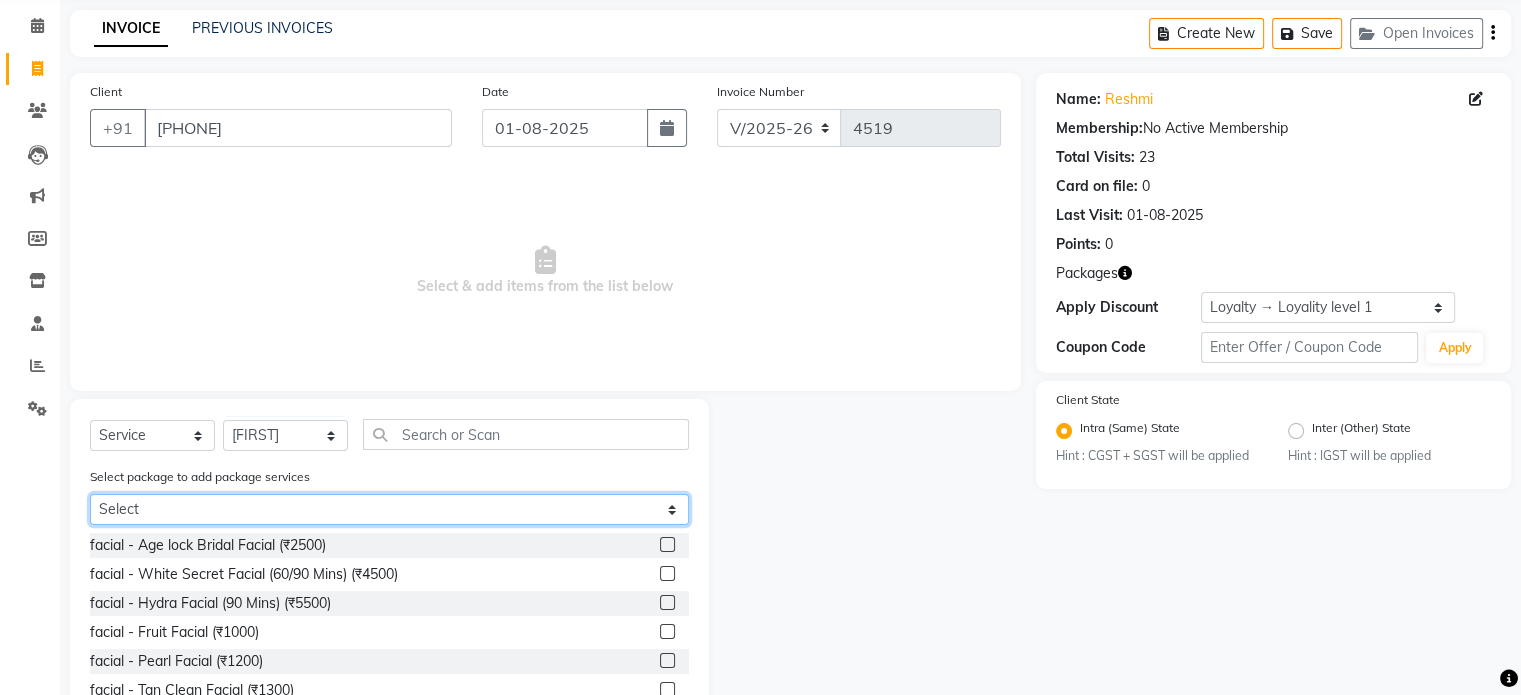 scroll, scrollTop: 100, scrollLeft: 0, axis: vertical 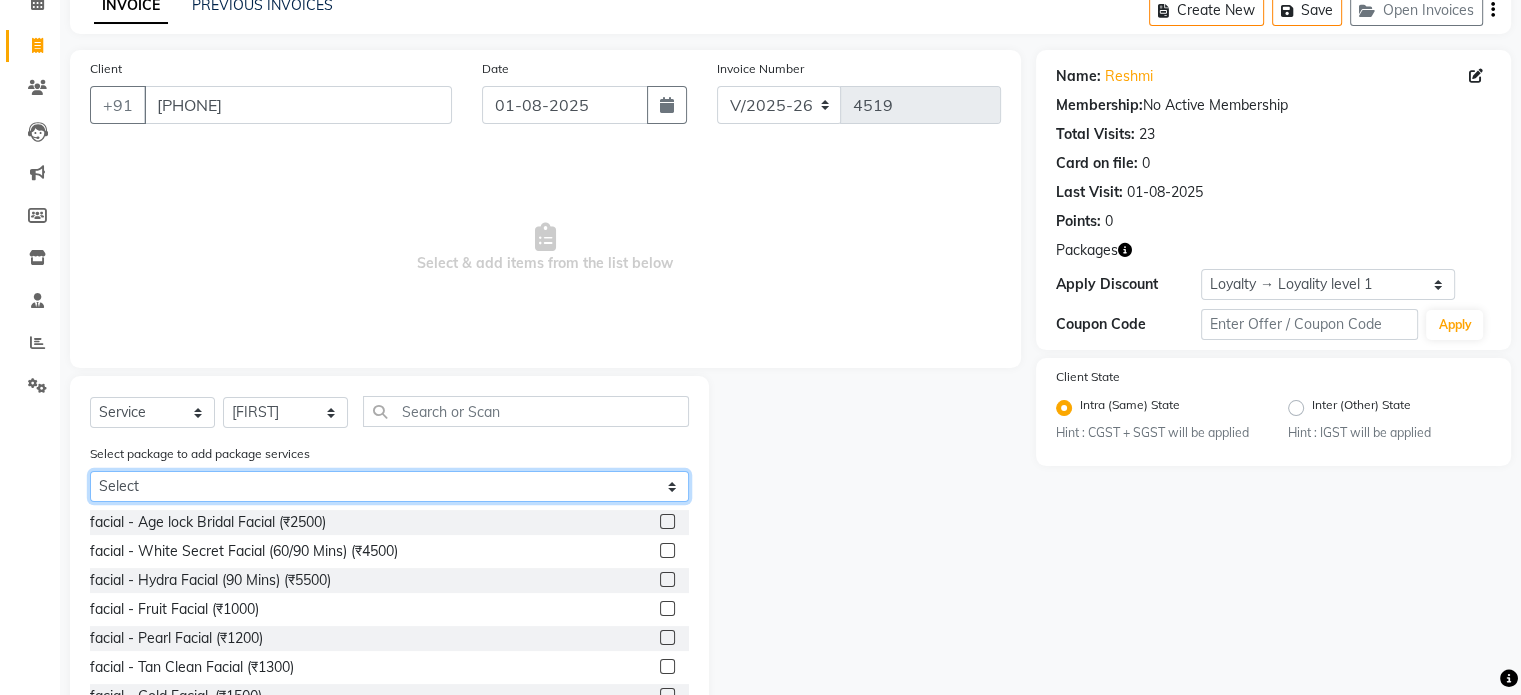 click on "Select  [FIRST]" 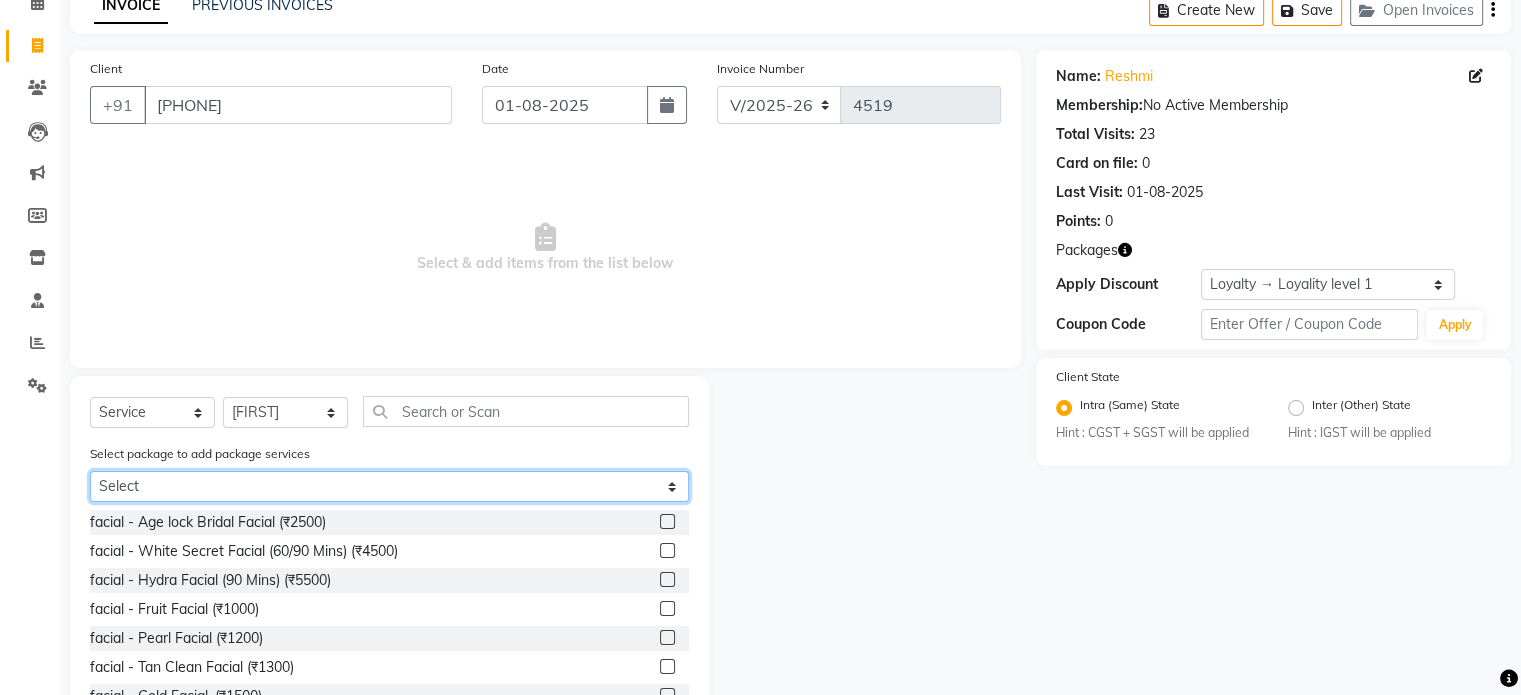 select on "1: Object" 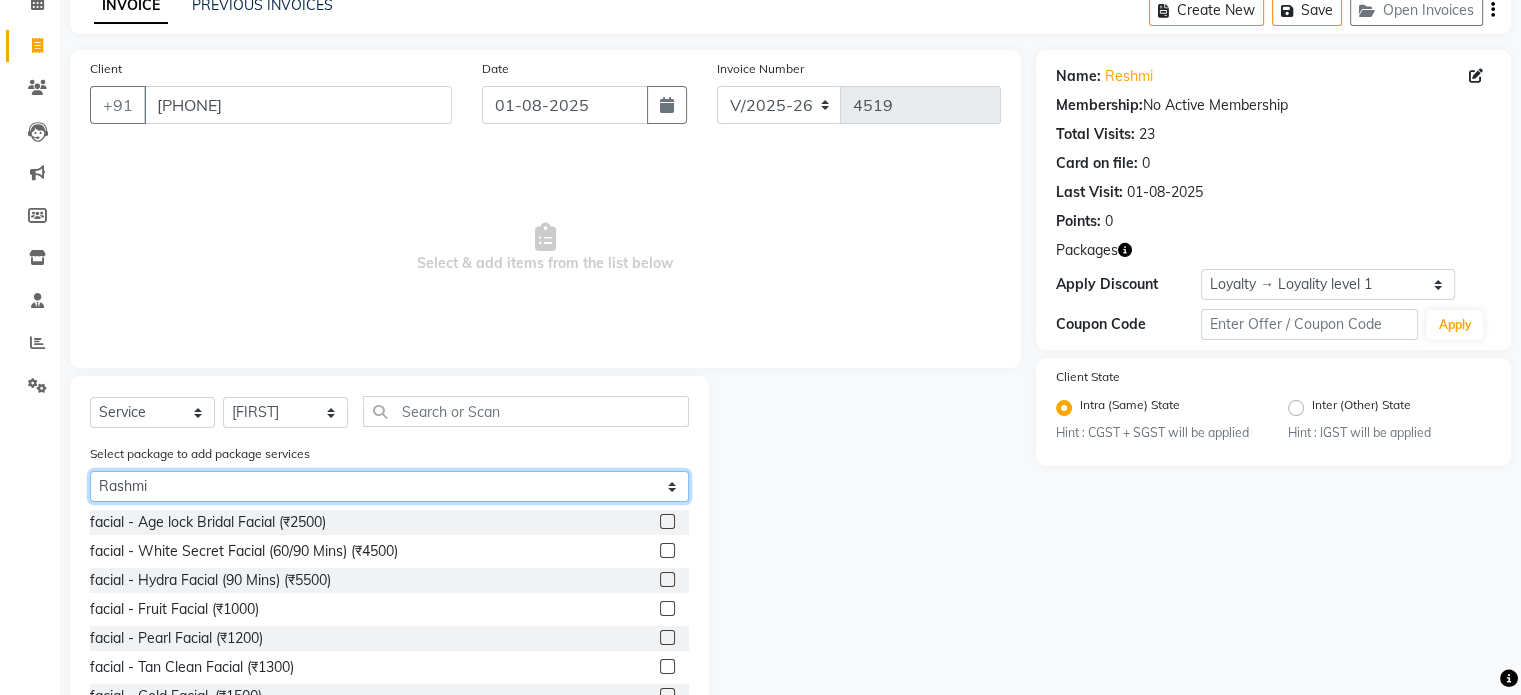 click on "Select  [FIRST]" 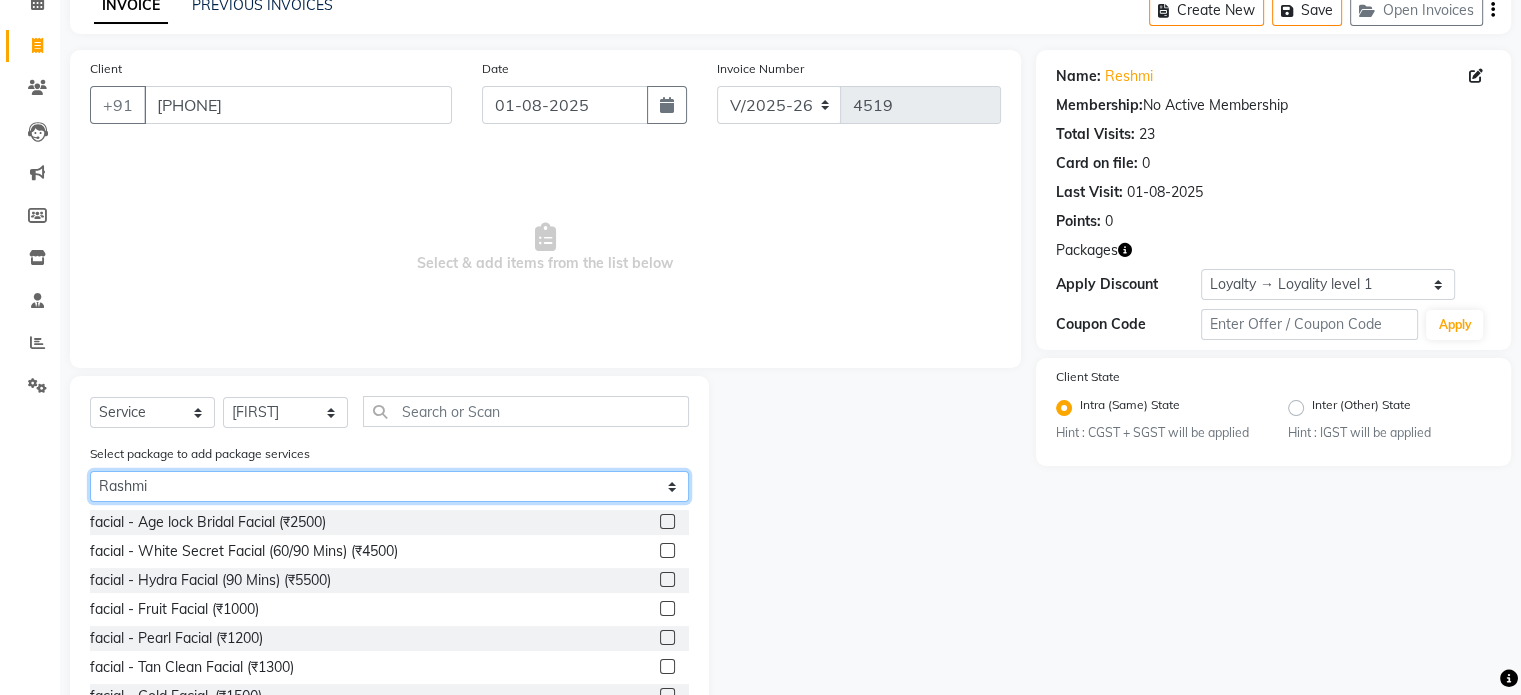 scroll, scrollTop: 4, scrollLeft: 0, axis: vertical 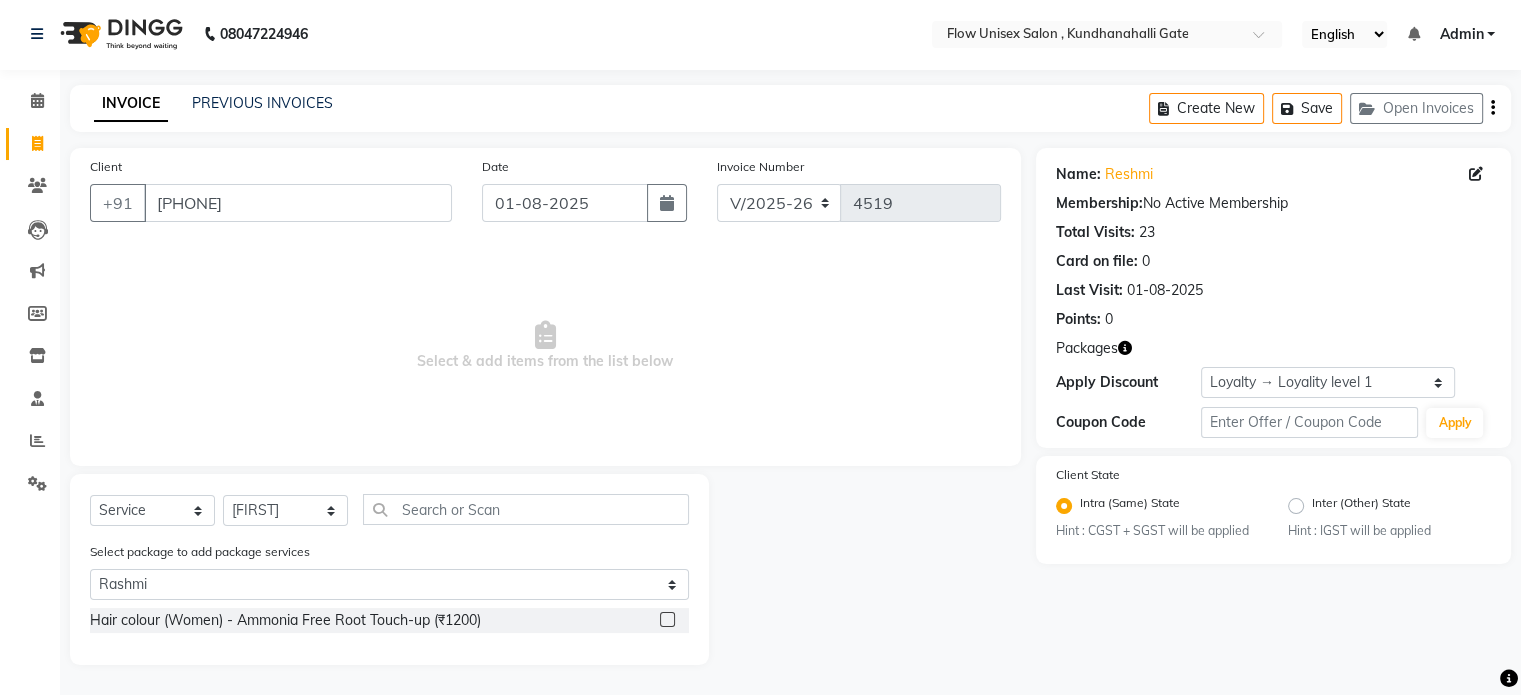 click 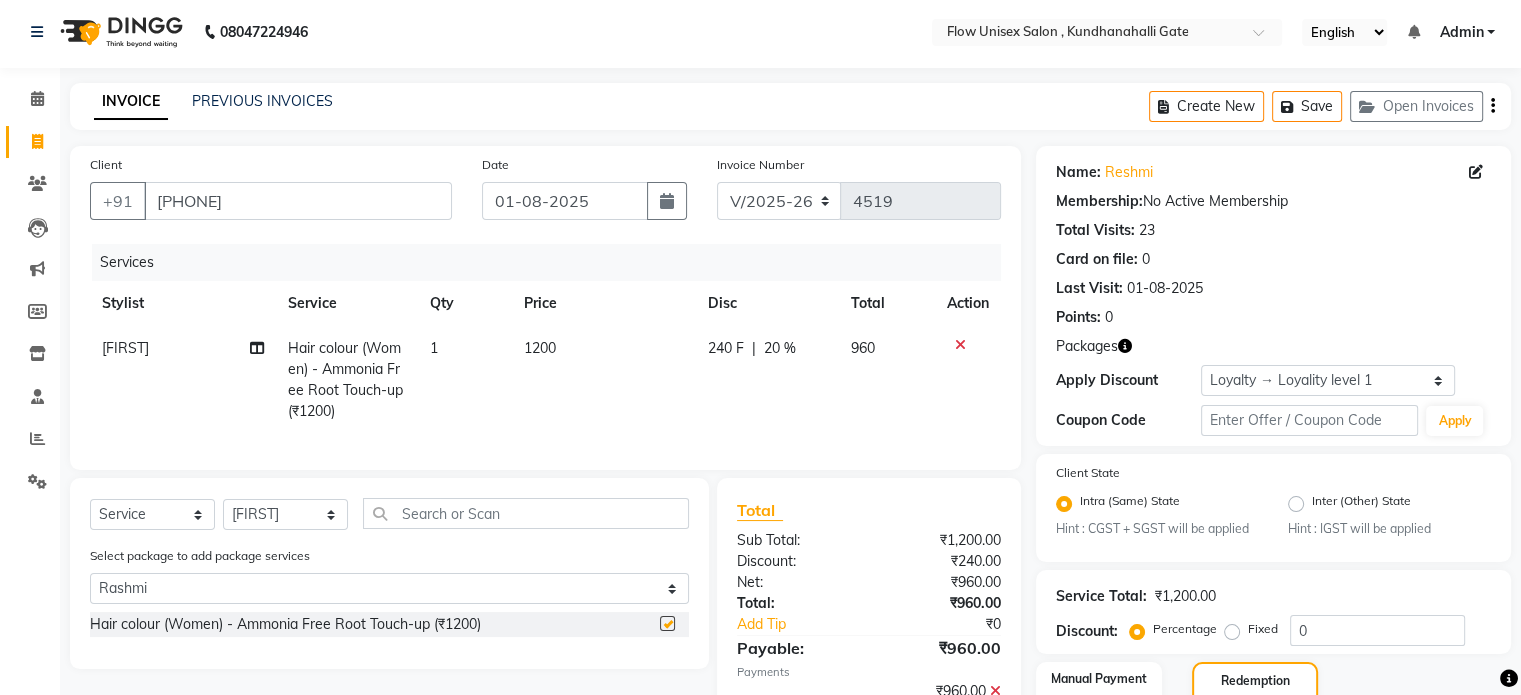 checkbox on "false" 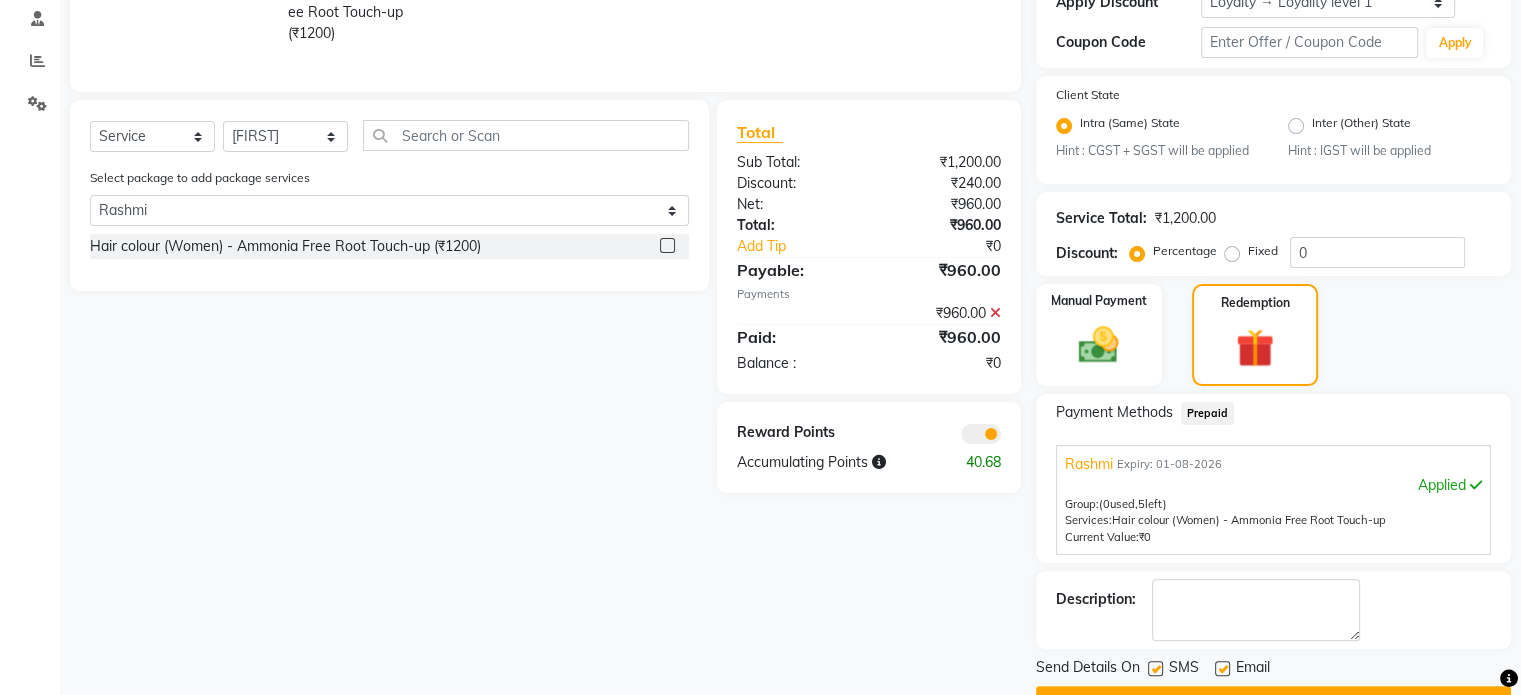 scroll, scrollTop: 435, scrollLeft: 0, axis: vertical 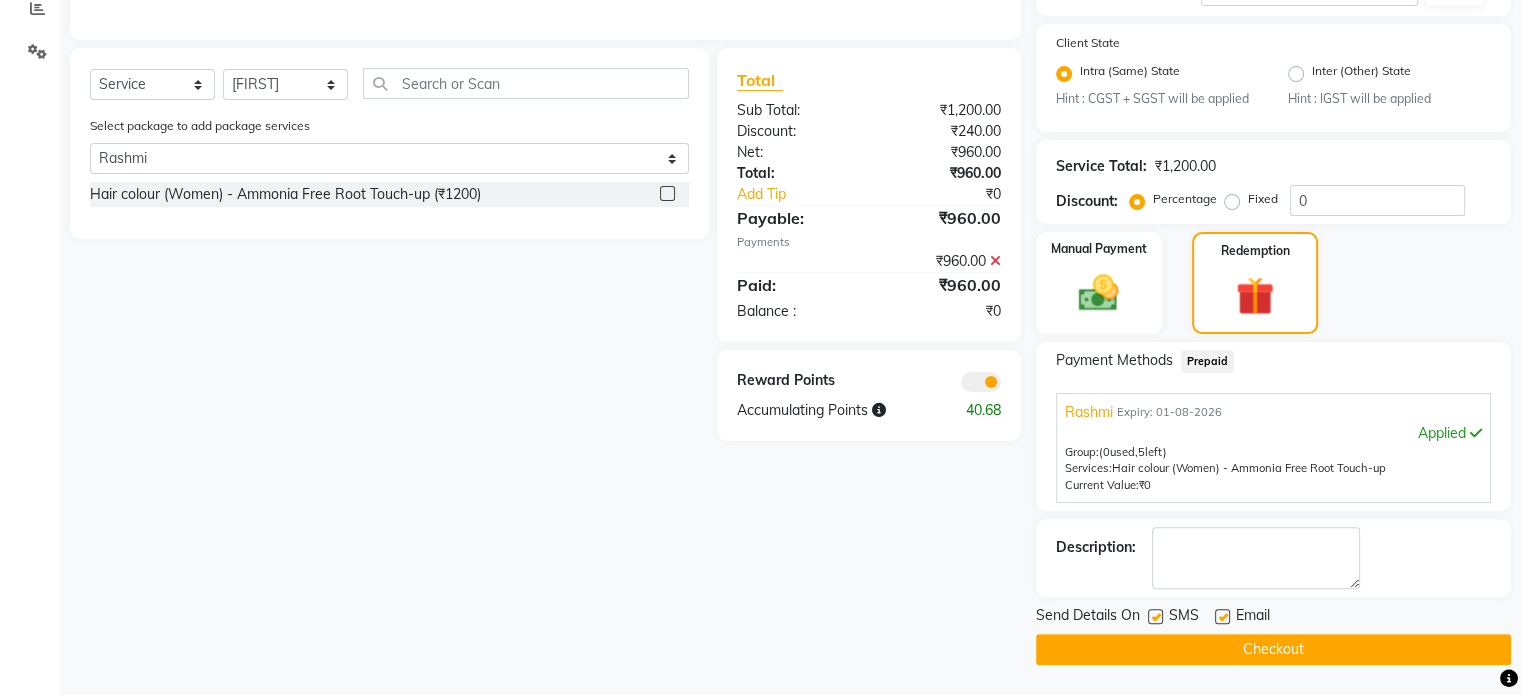 click 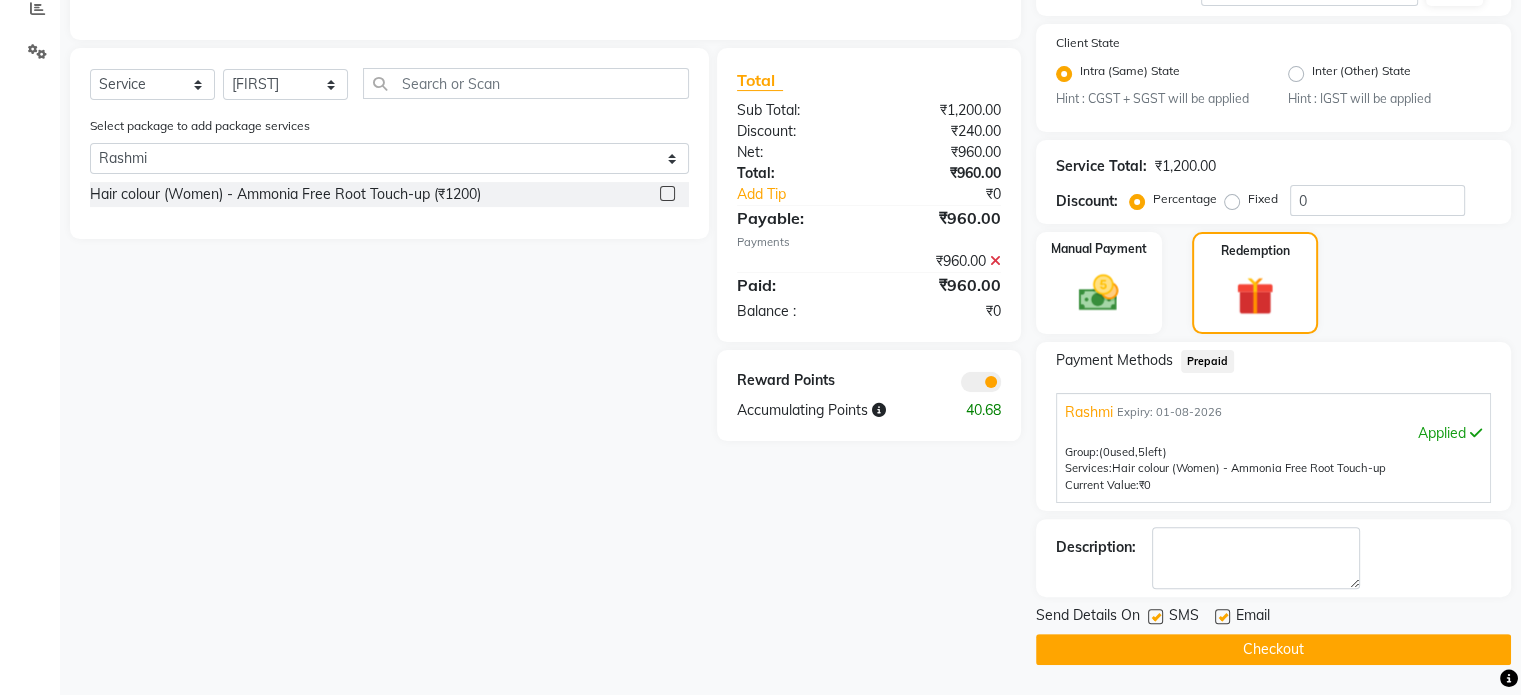click 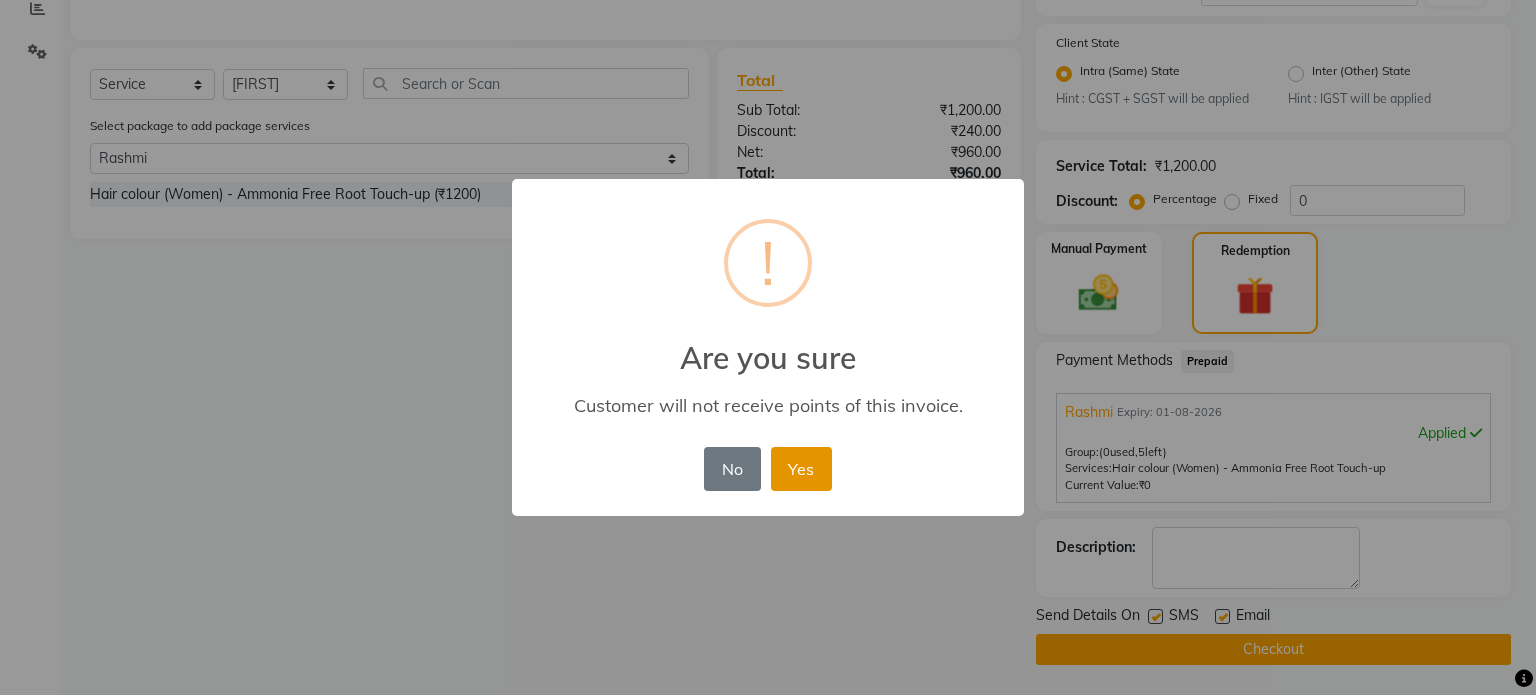 click on "Yes" at bounding box center (801, 469) 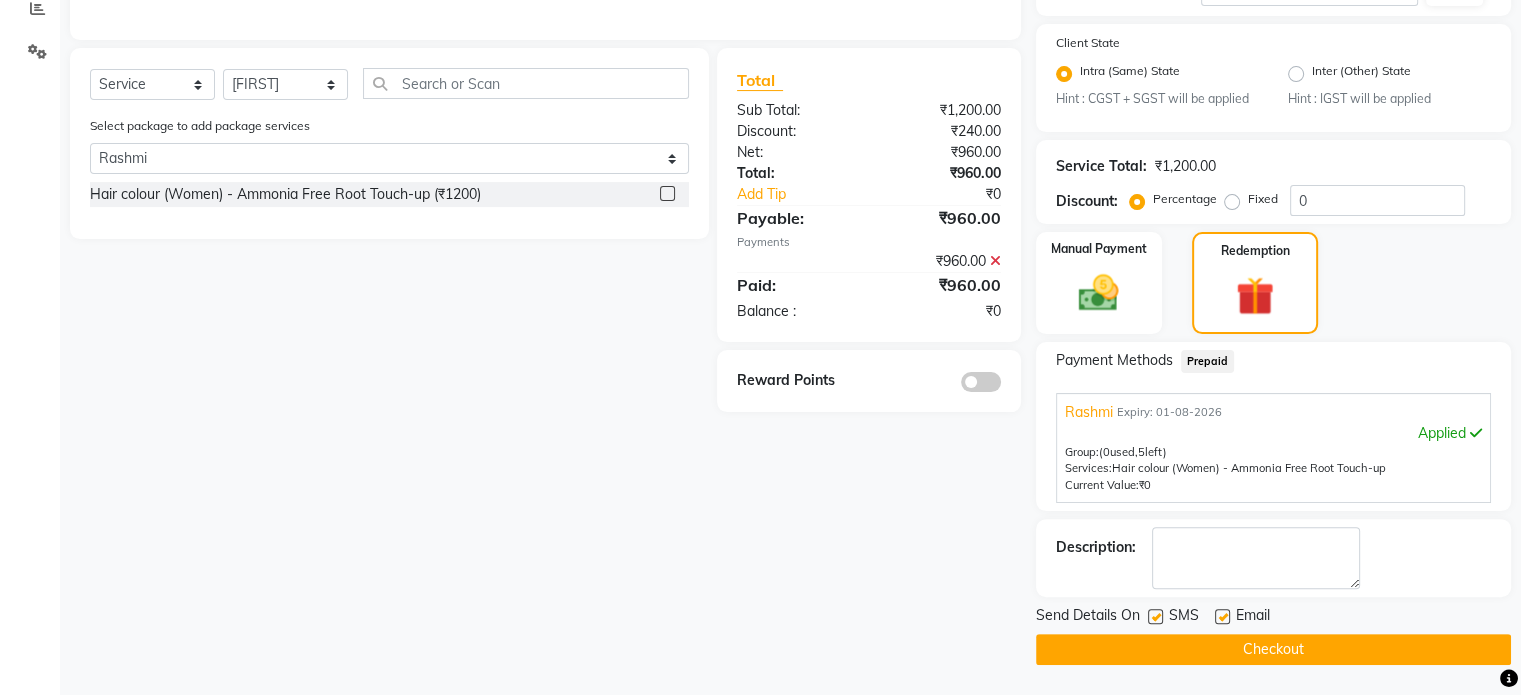 click on "Checkout" 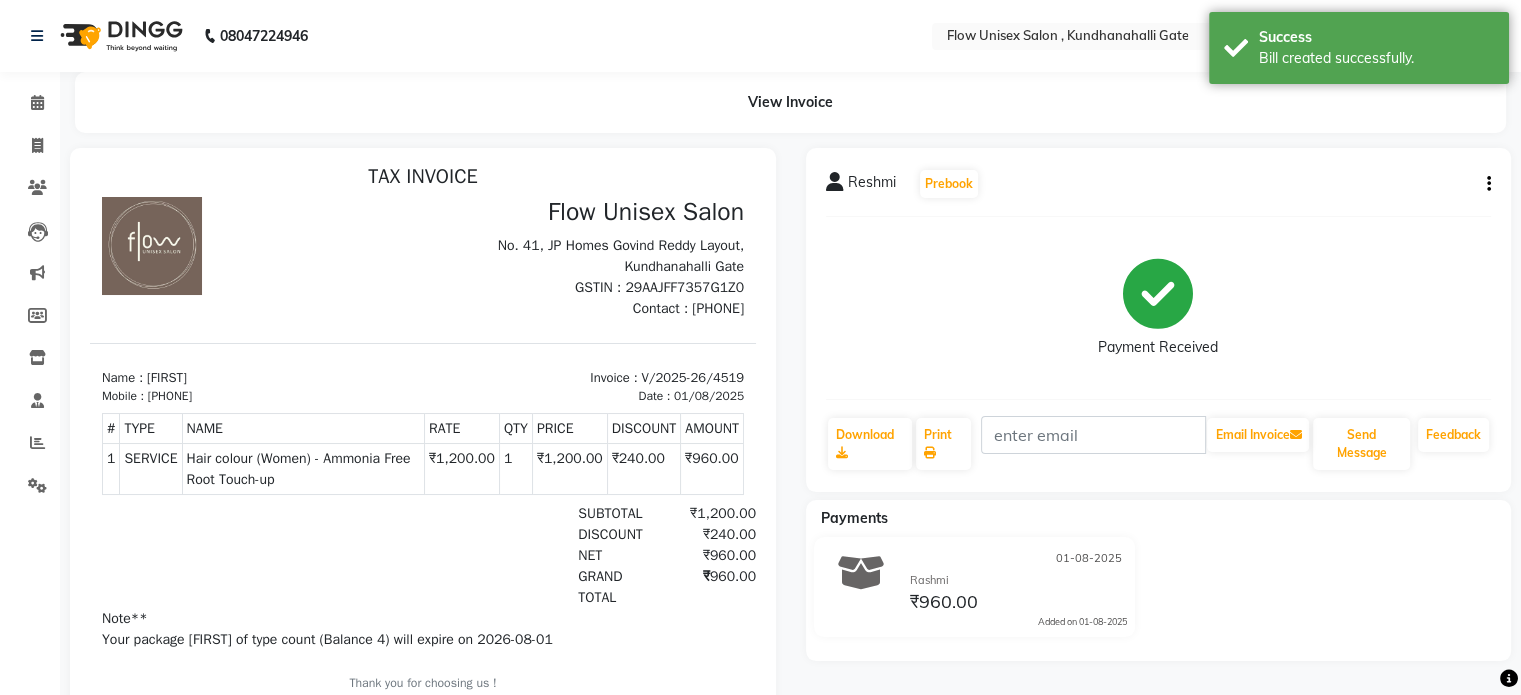 scroll, scrollTop: 16, scrollLeft: 0, axis: vertical 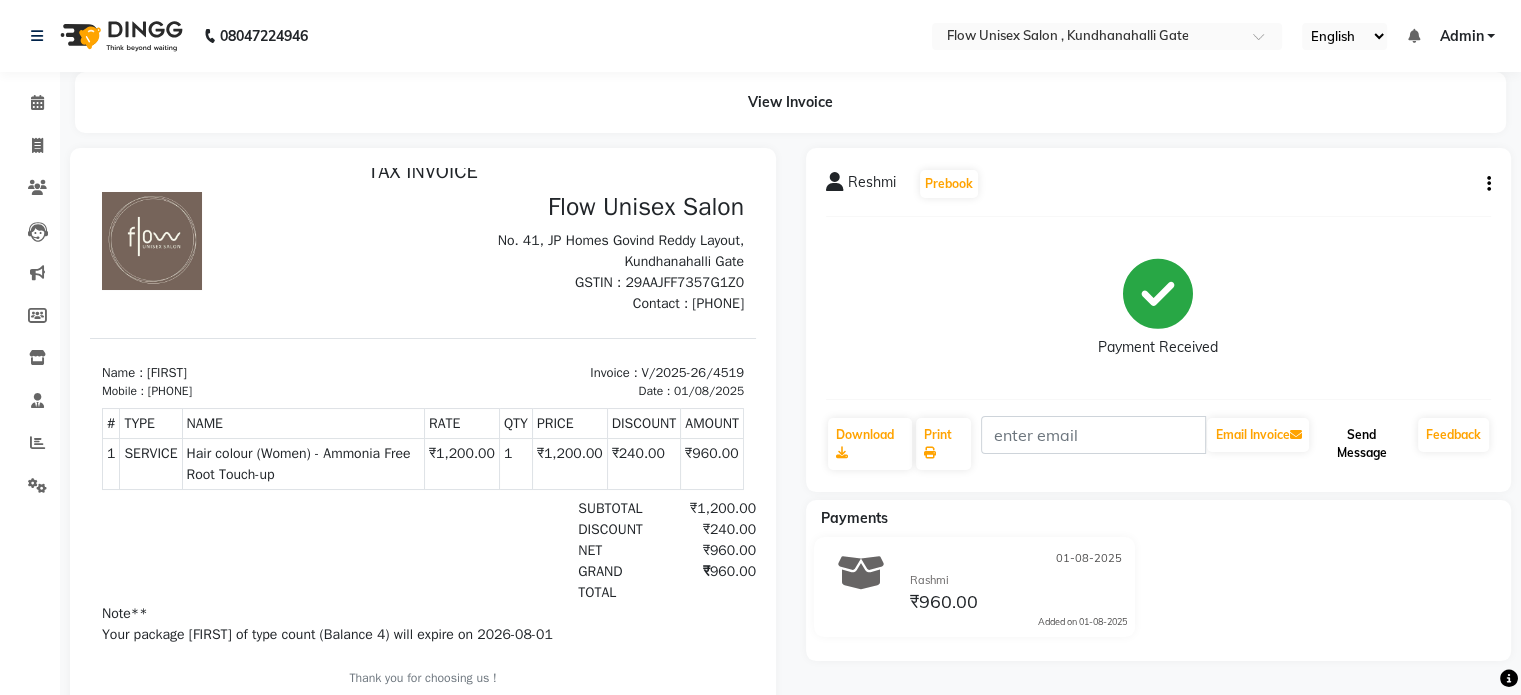 click on "Send Message" 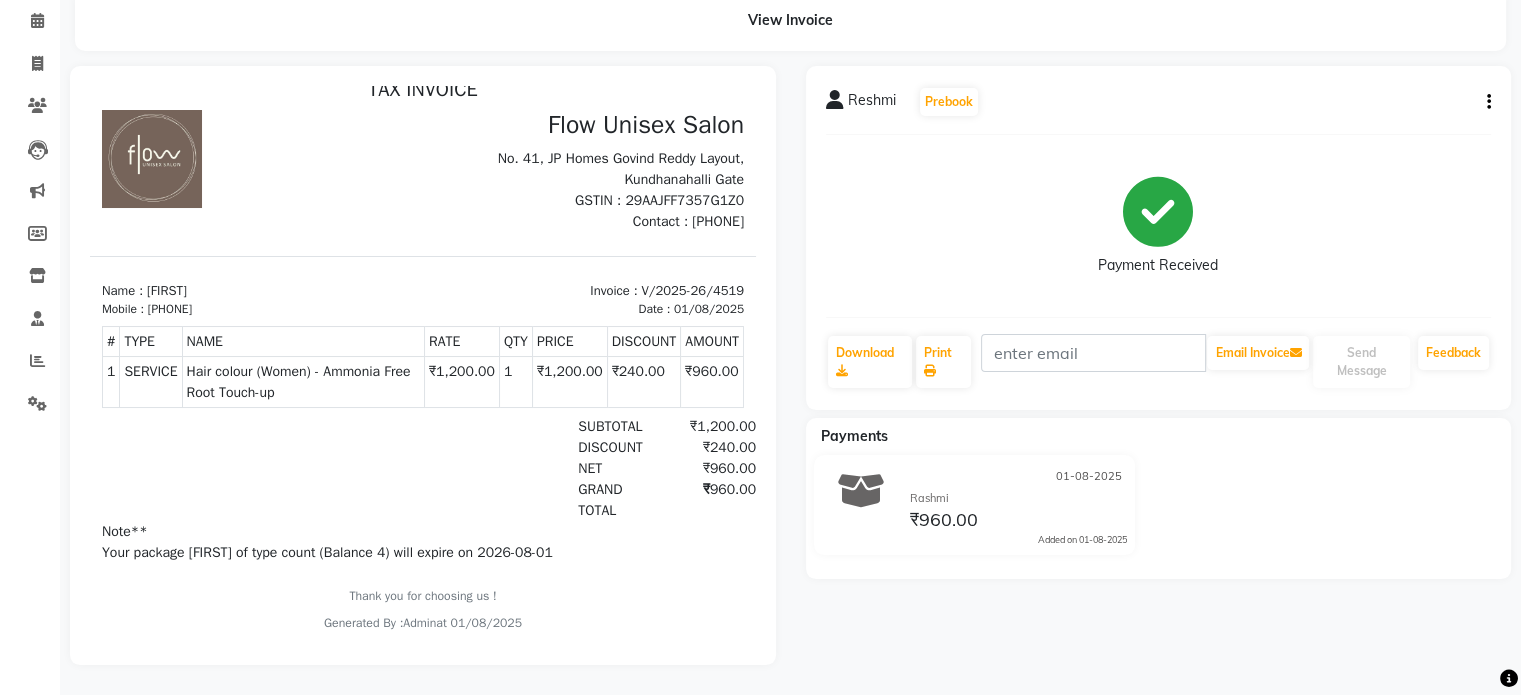 scroll, scrollTop: 96, scrollLeft: 0, axis: vertical 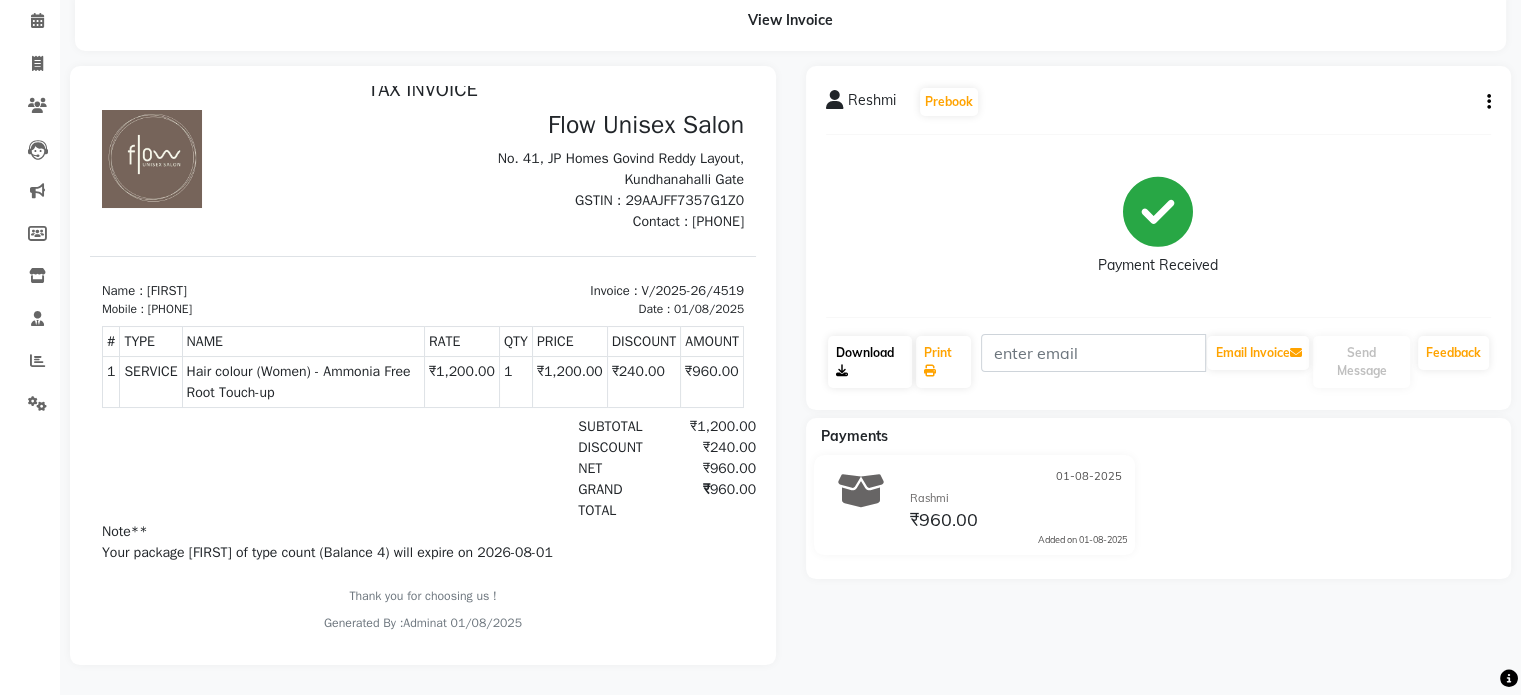 click on "Download" 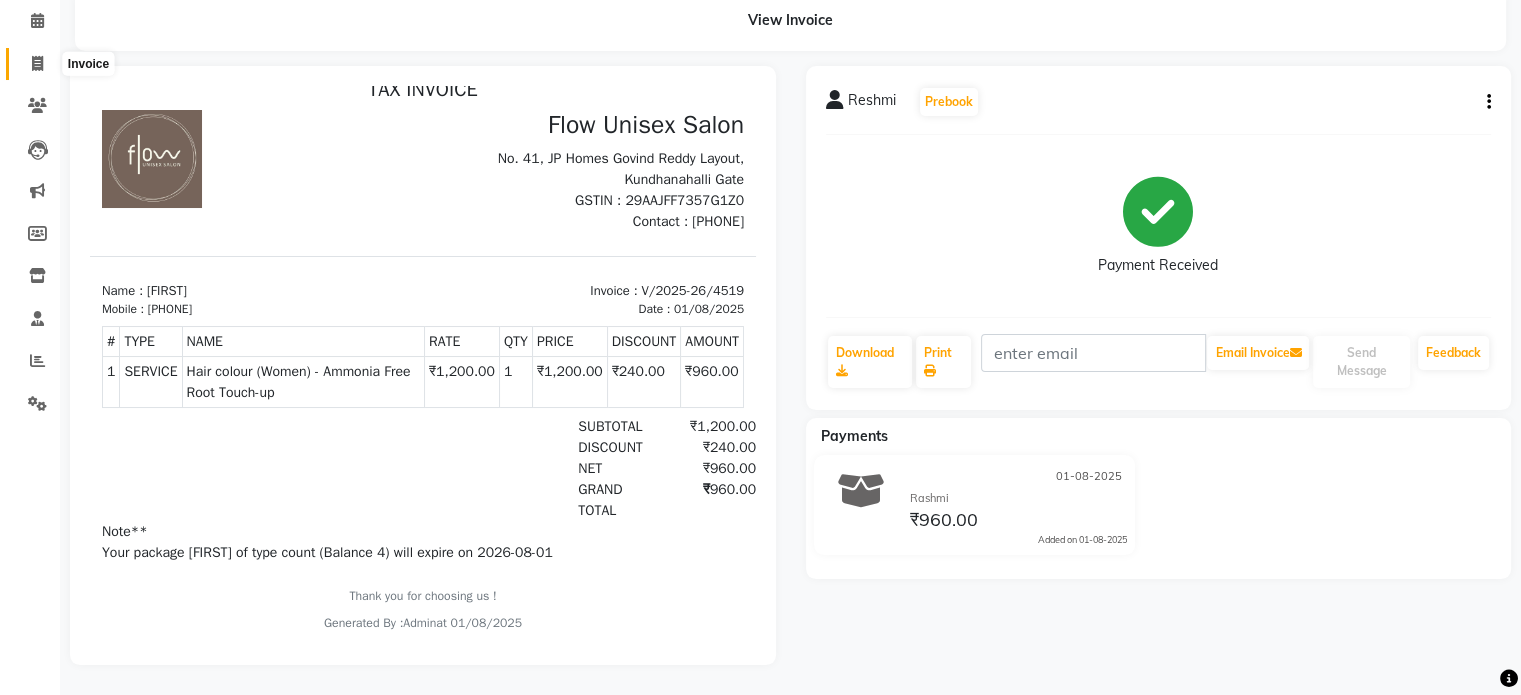 click 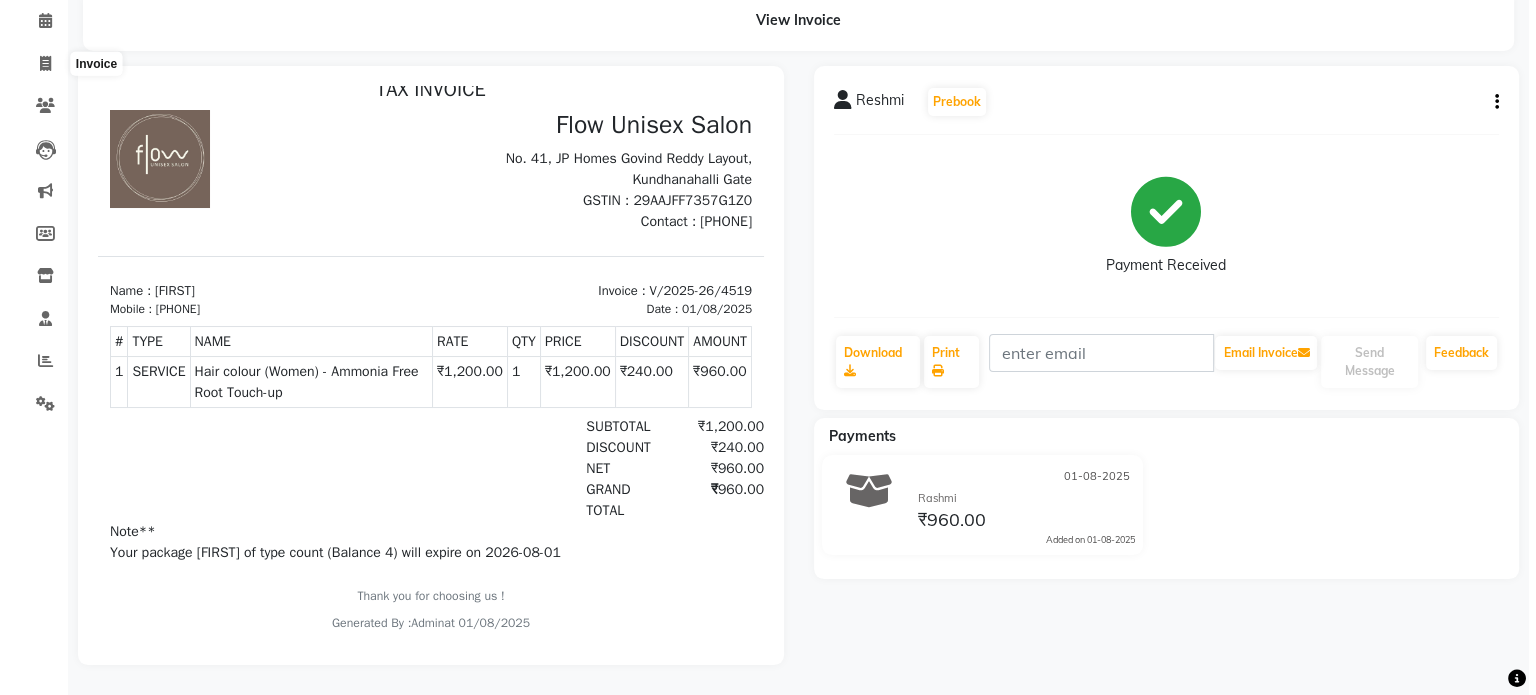 scroll, scrollTop: 0, scrollLeft: 0, axis: both 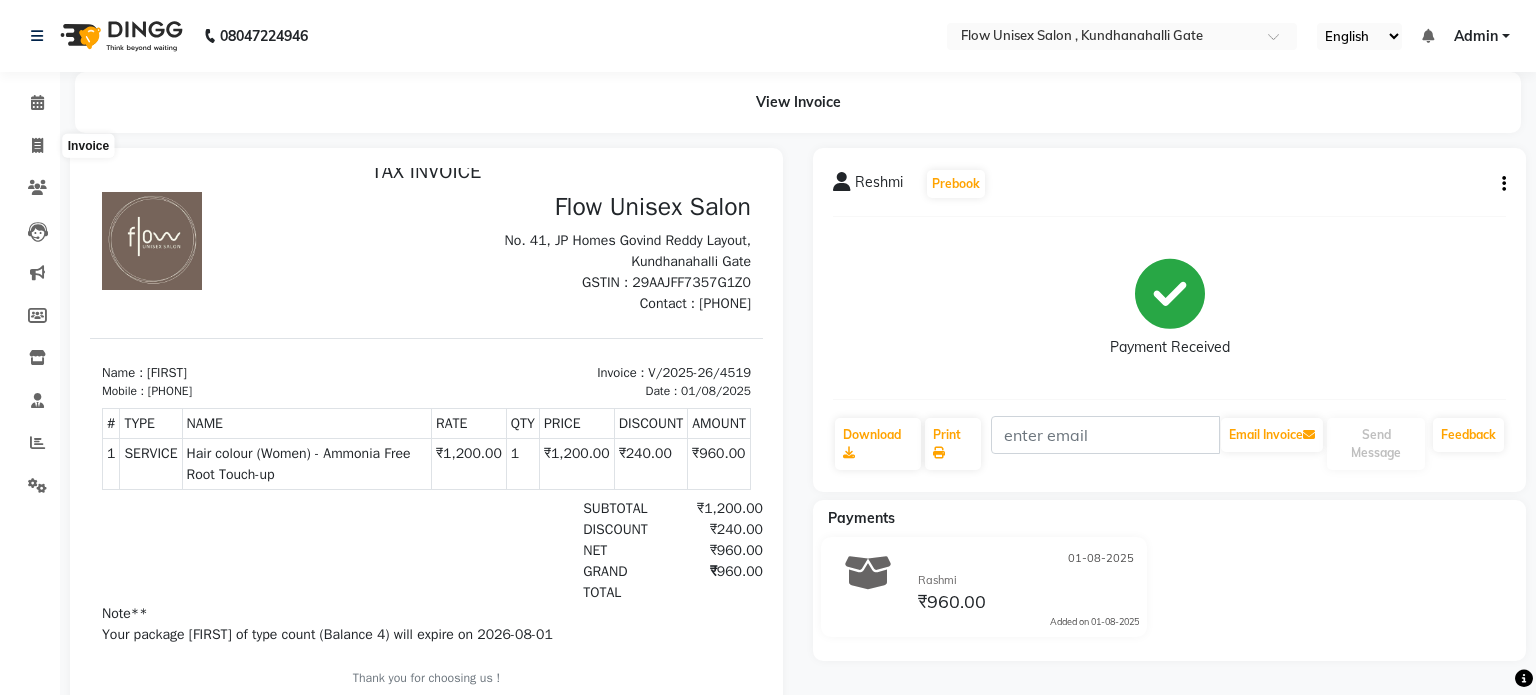 select on "service" 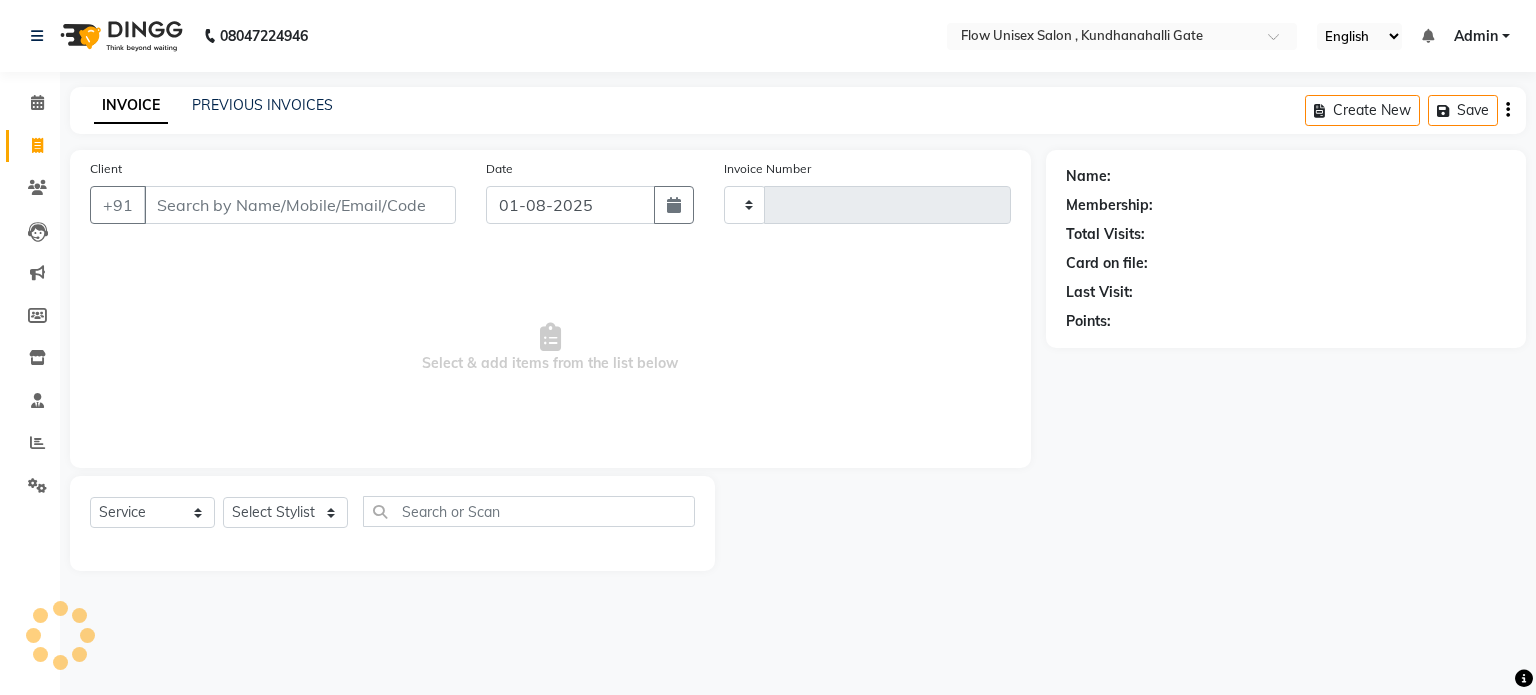type on "4520" 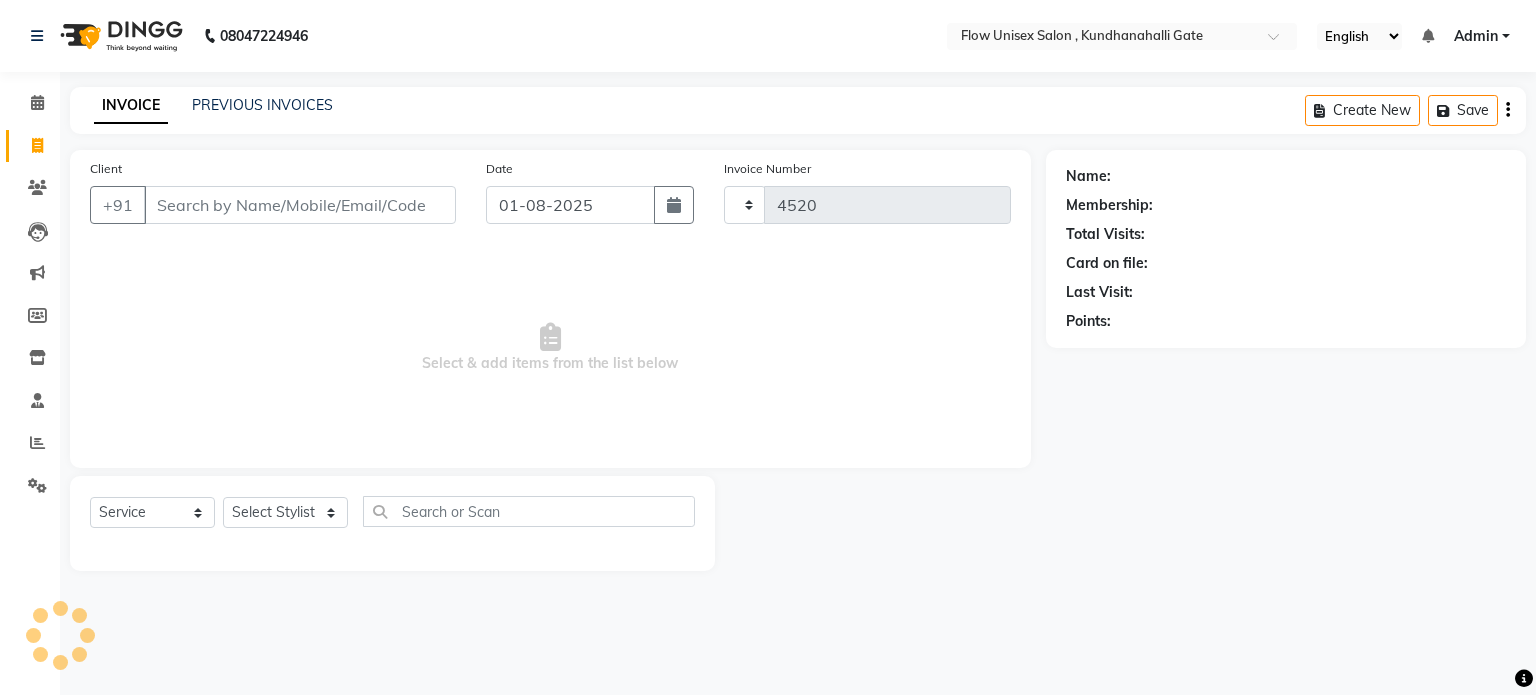 select on "5875" 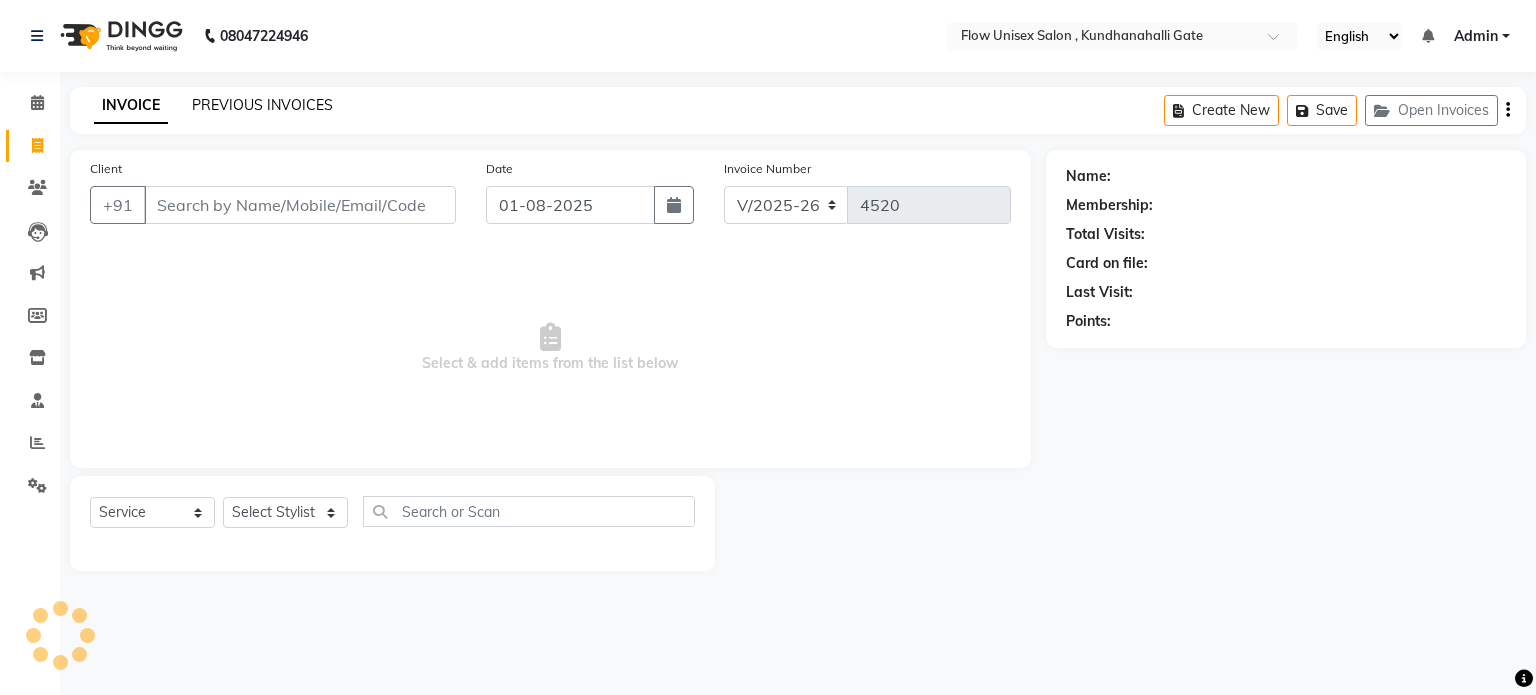 click on "PREVIOUS INVOICES" 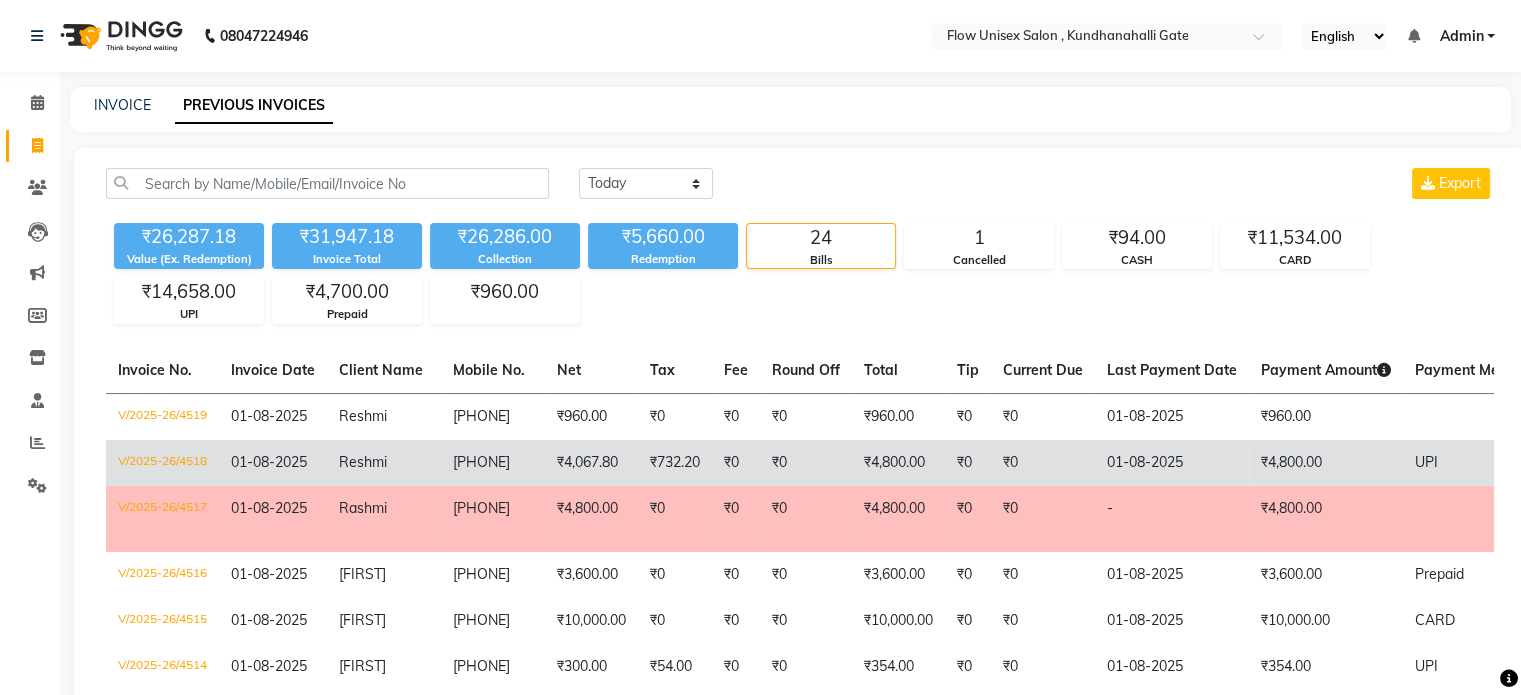click on "₹4,800.00" 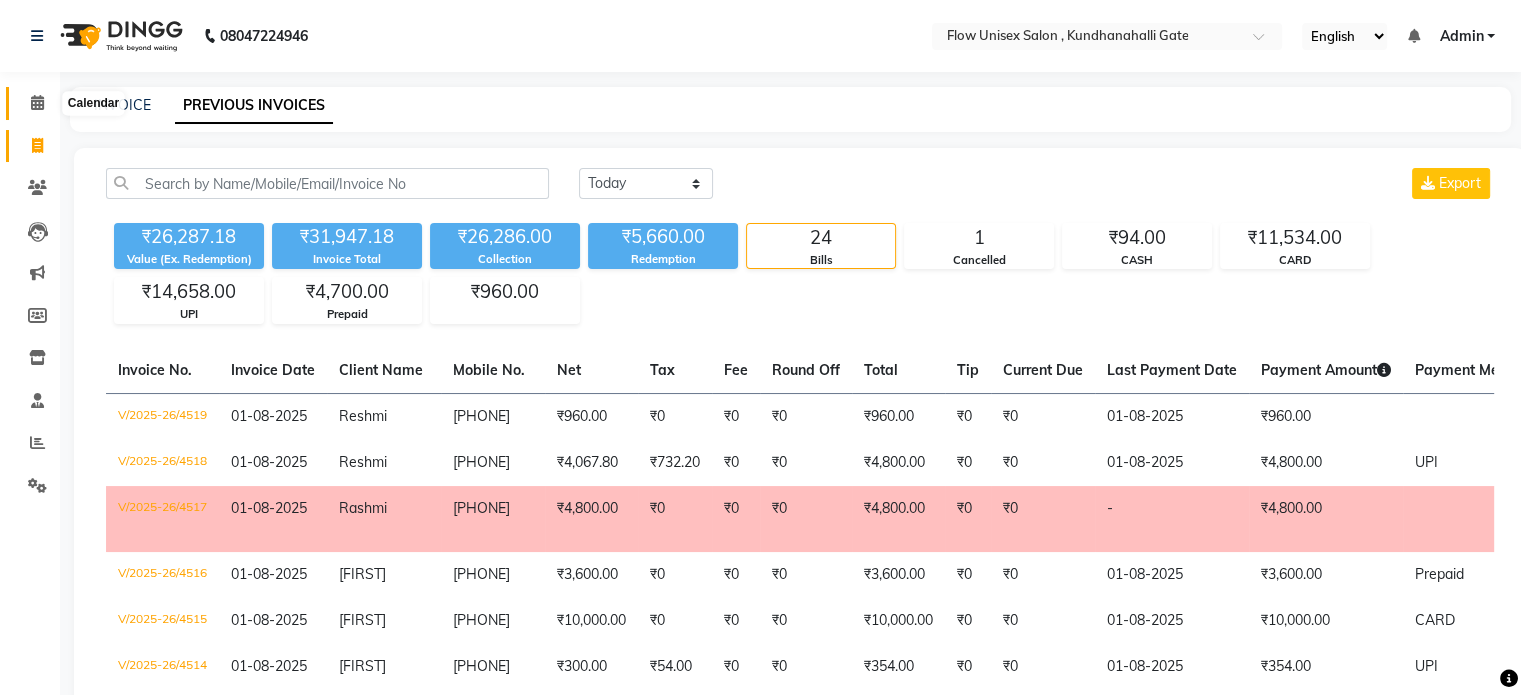 click 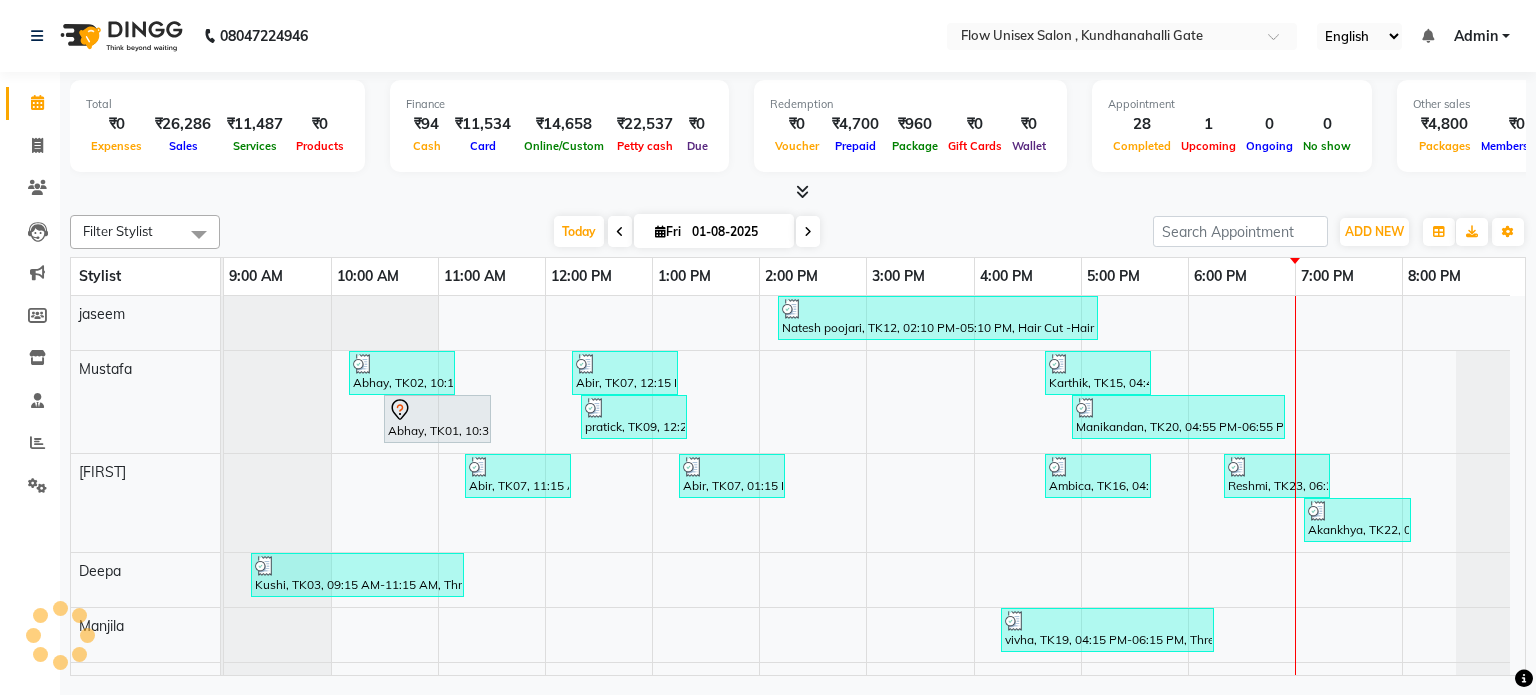 scroll, scrollTop: 0, scrollLeft: 0, axis: both 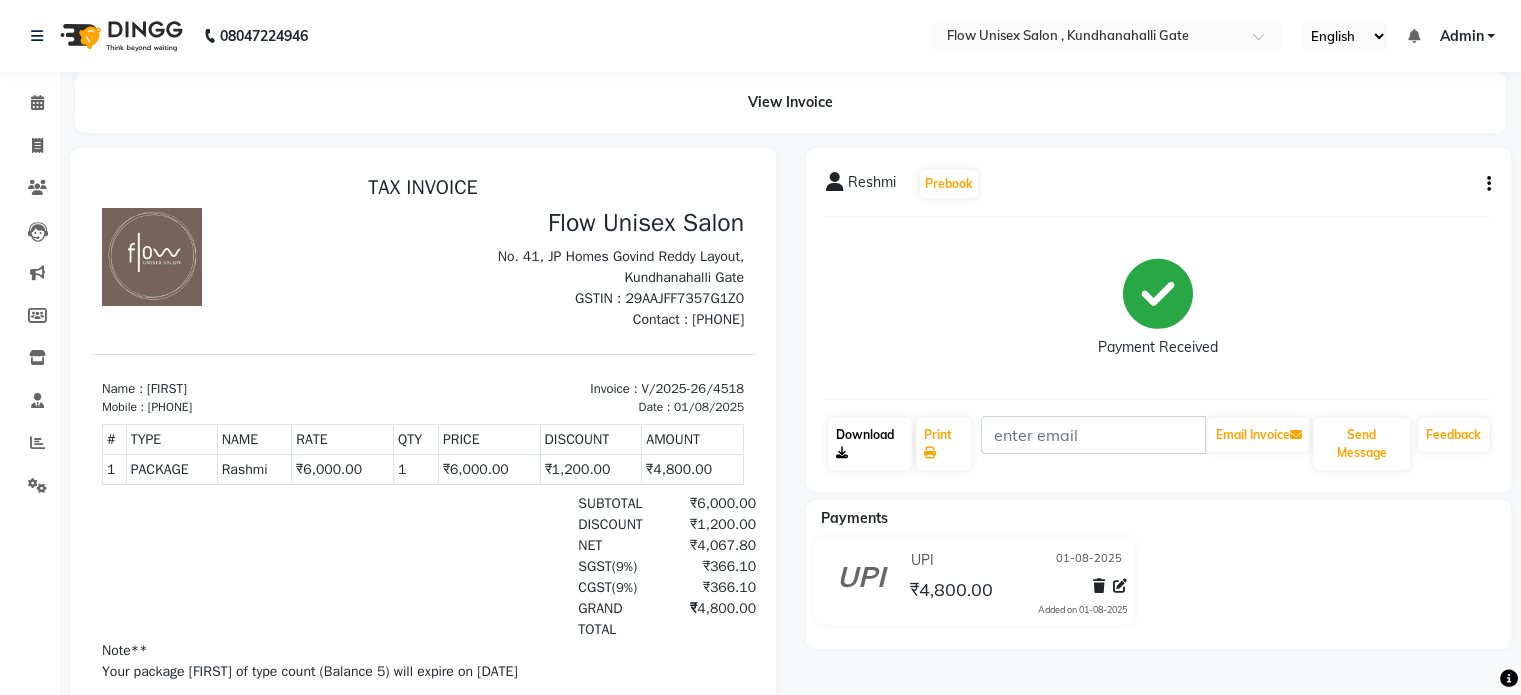 click on "Download" 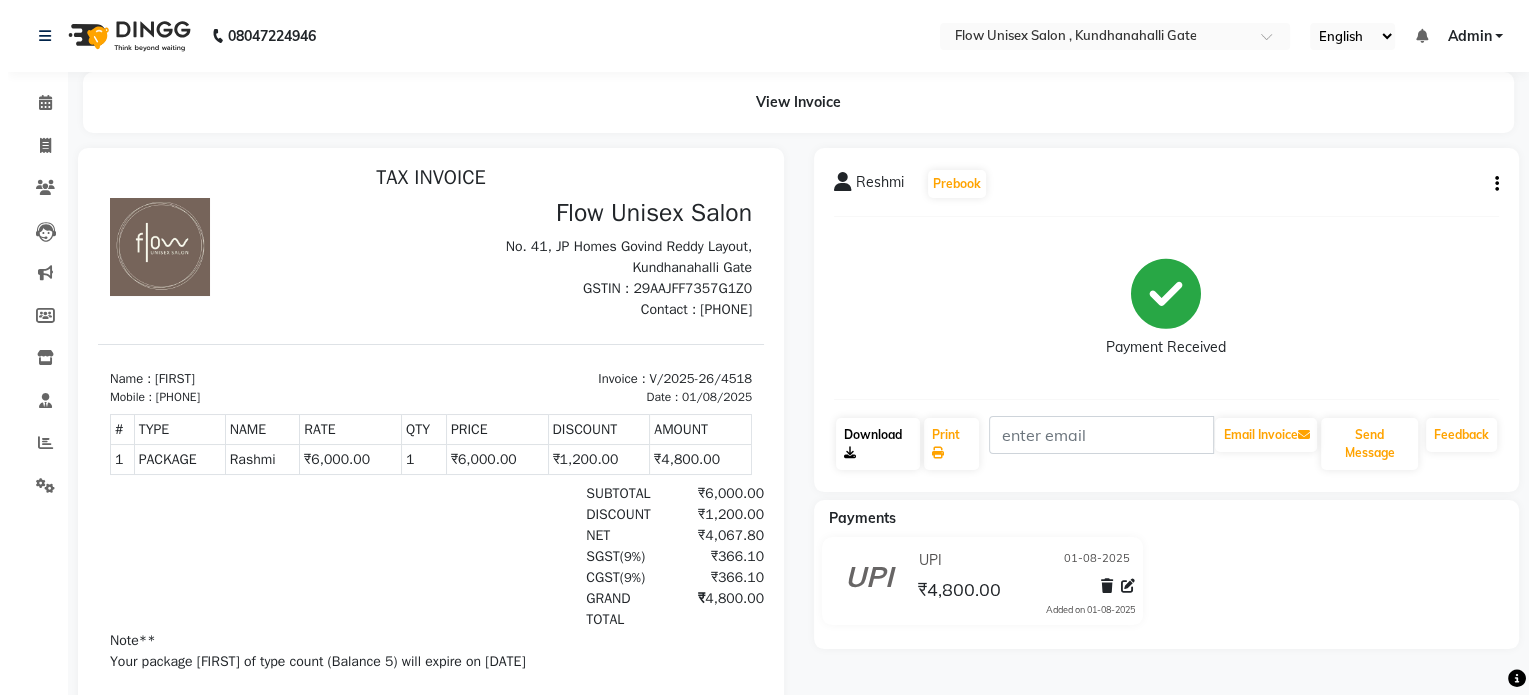 scroll, scrollTop: 16, scrollLeft: 0, axis: vertical 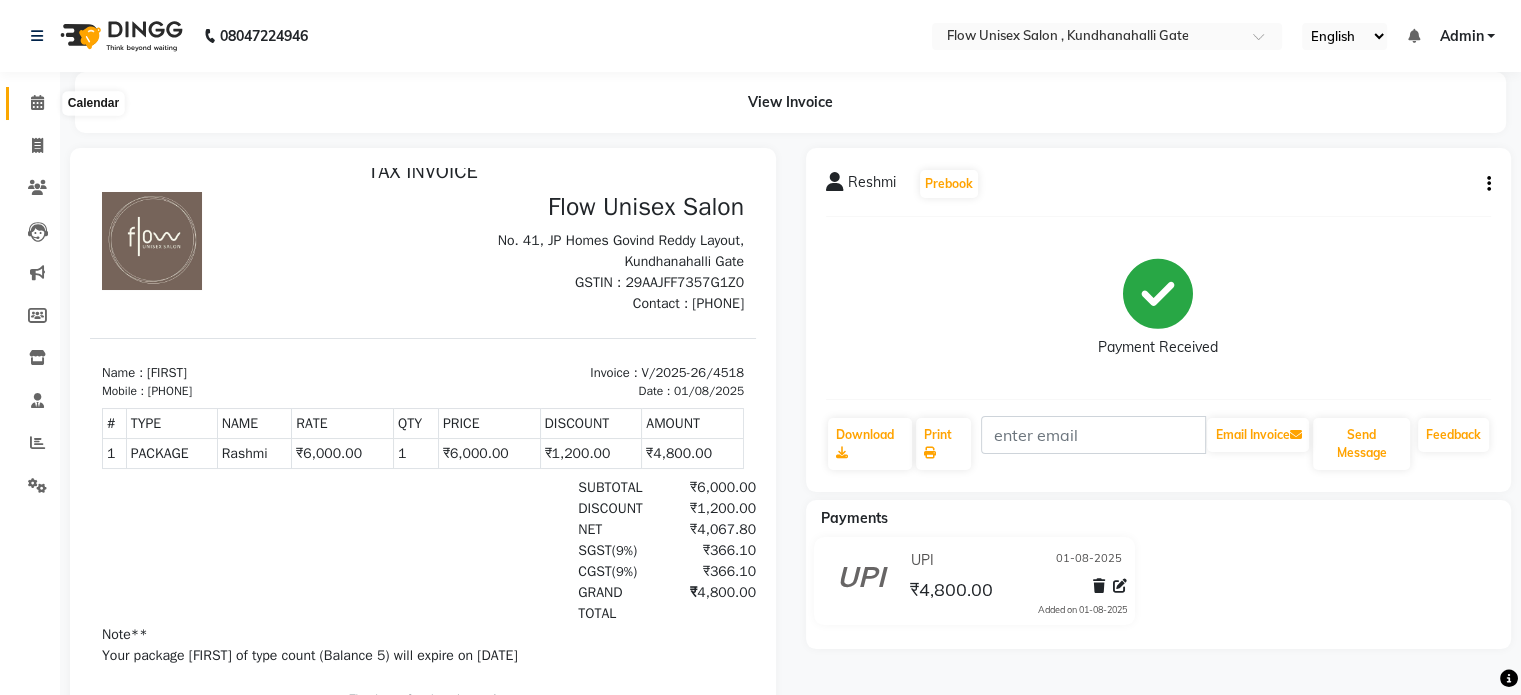click 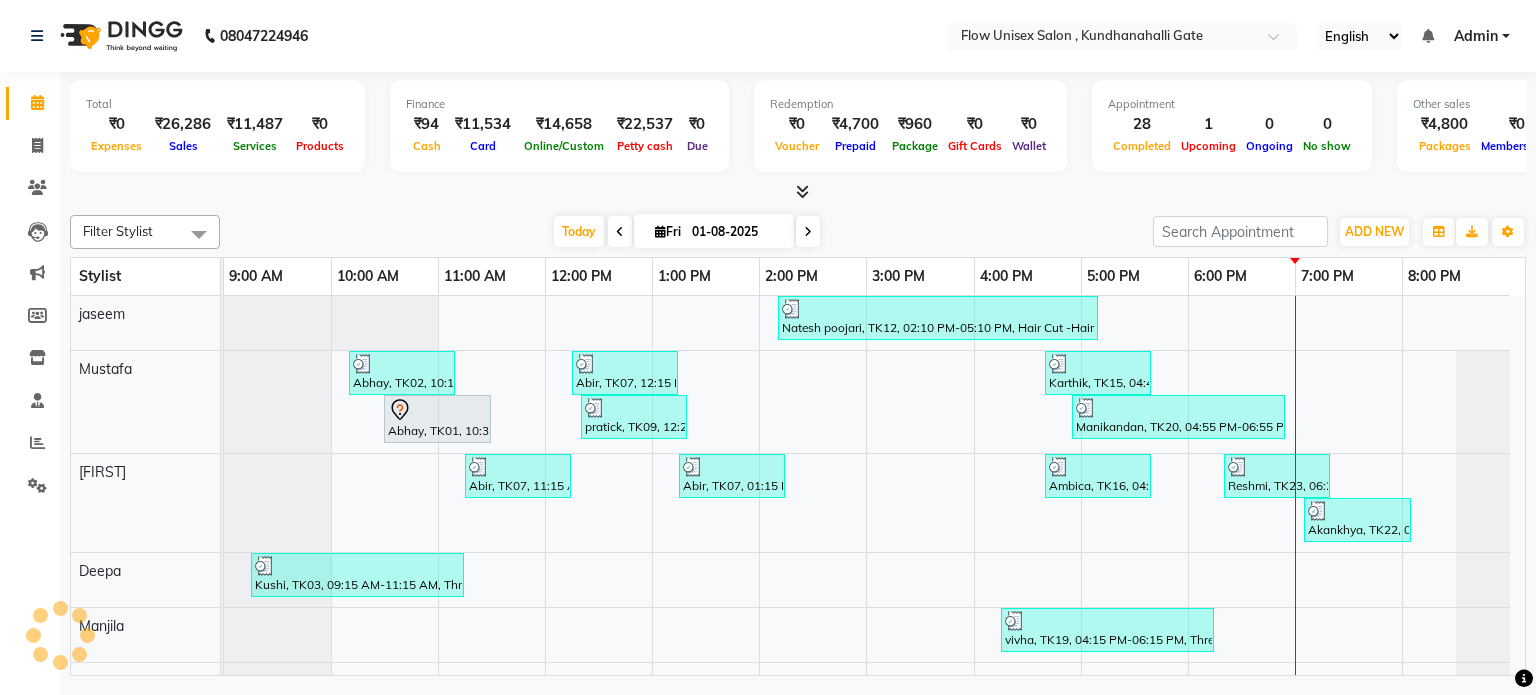 scroll, scrollTop: 0, scrollLeft: 0, axis: both 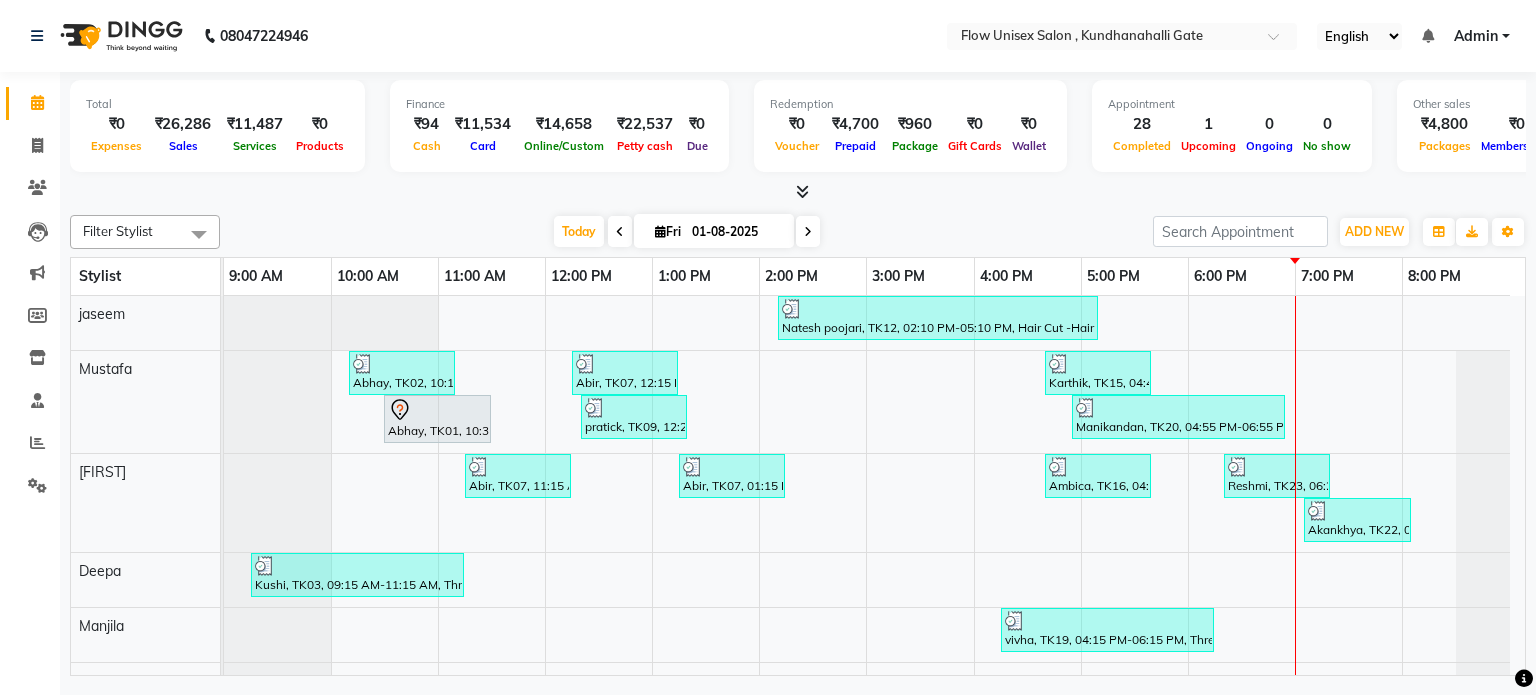 click at bounding box center [798, 192] 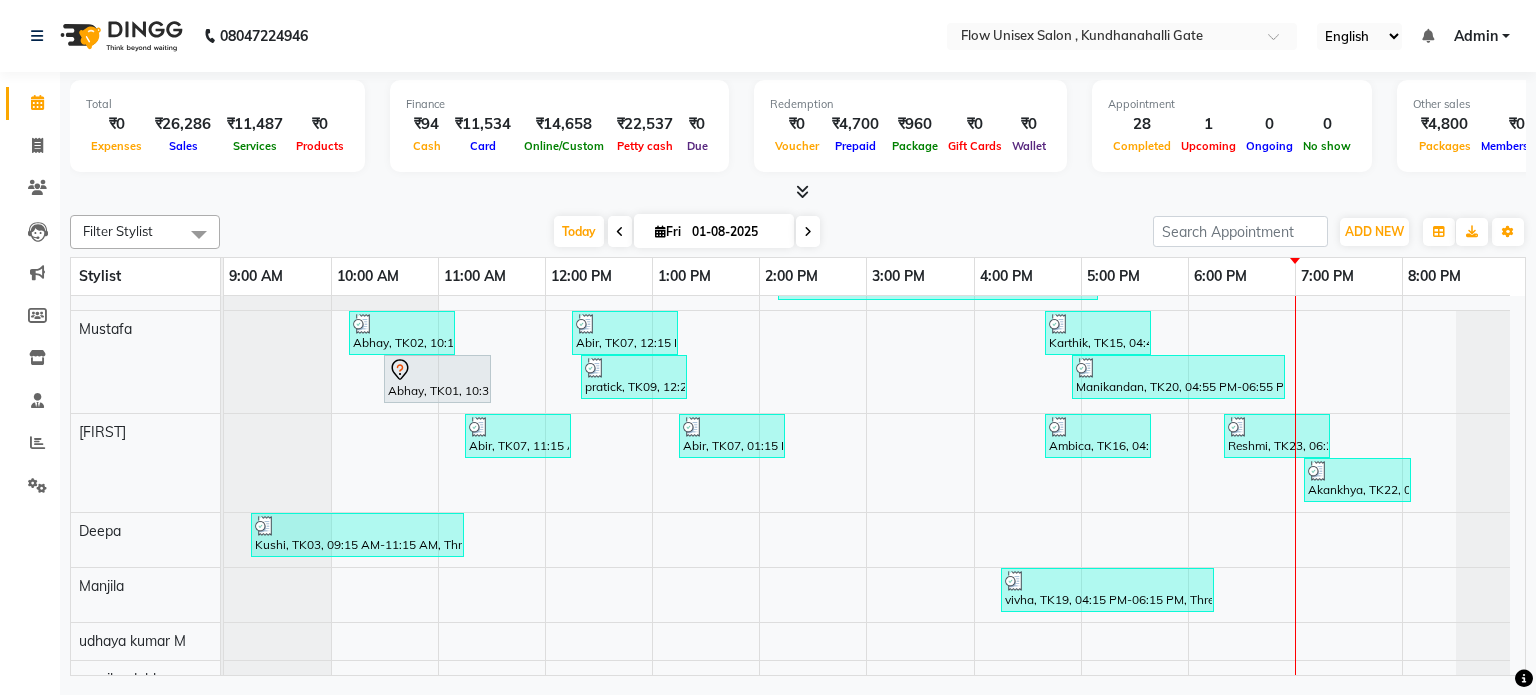 scroll, scrollTop: 226, scrollLeft: 0, axis: vertical 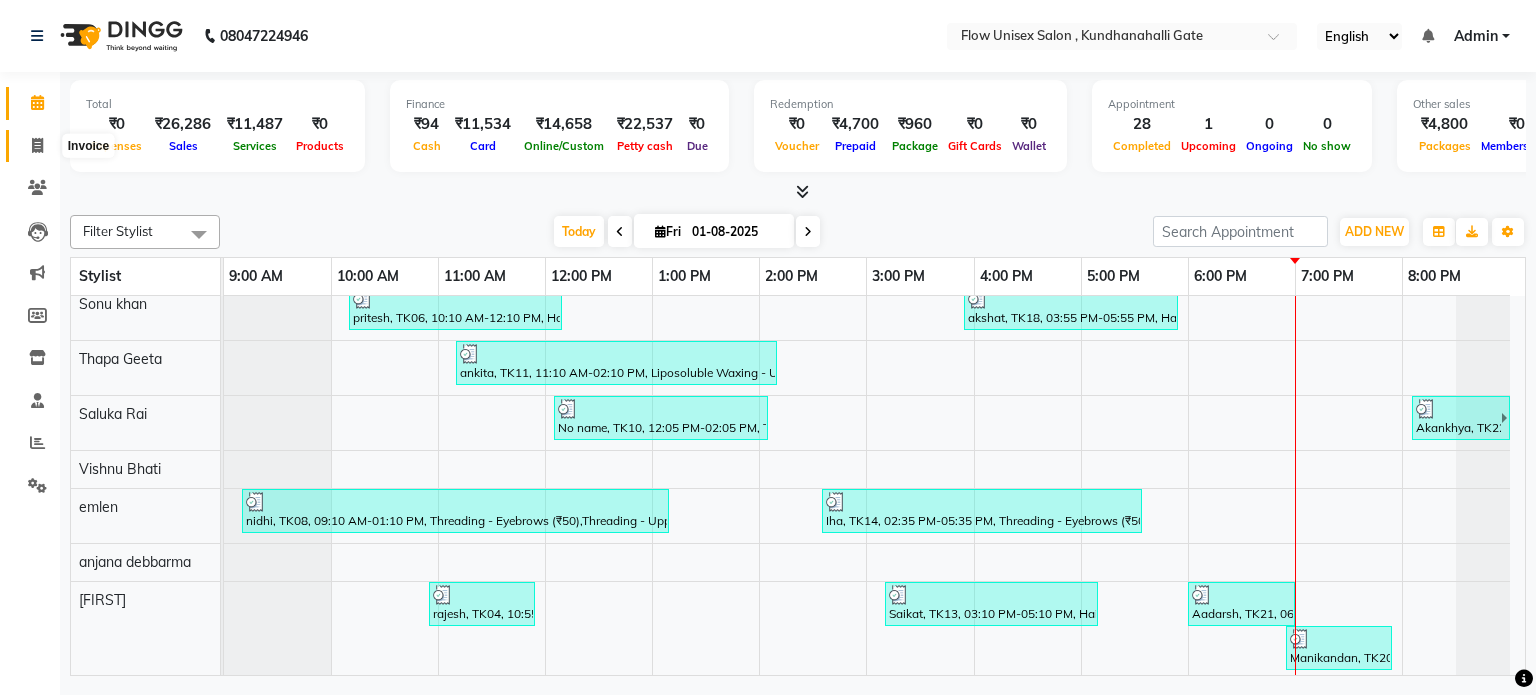 click 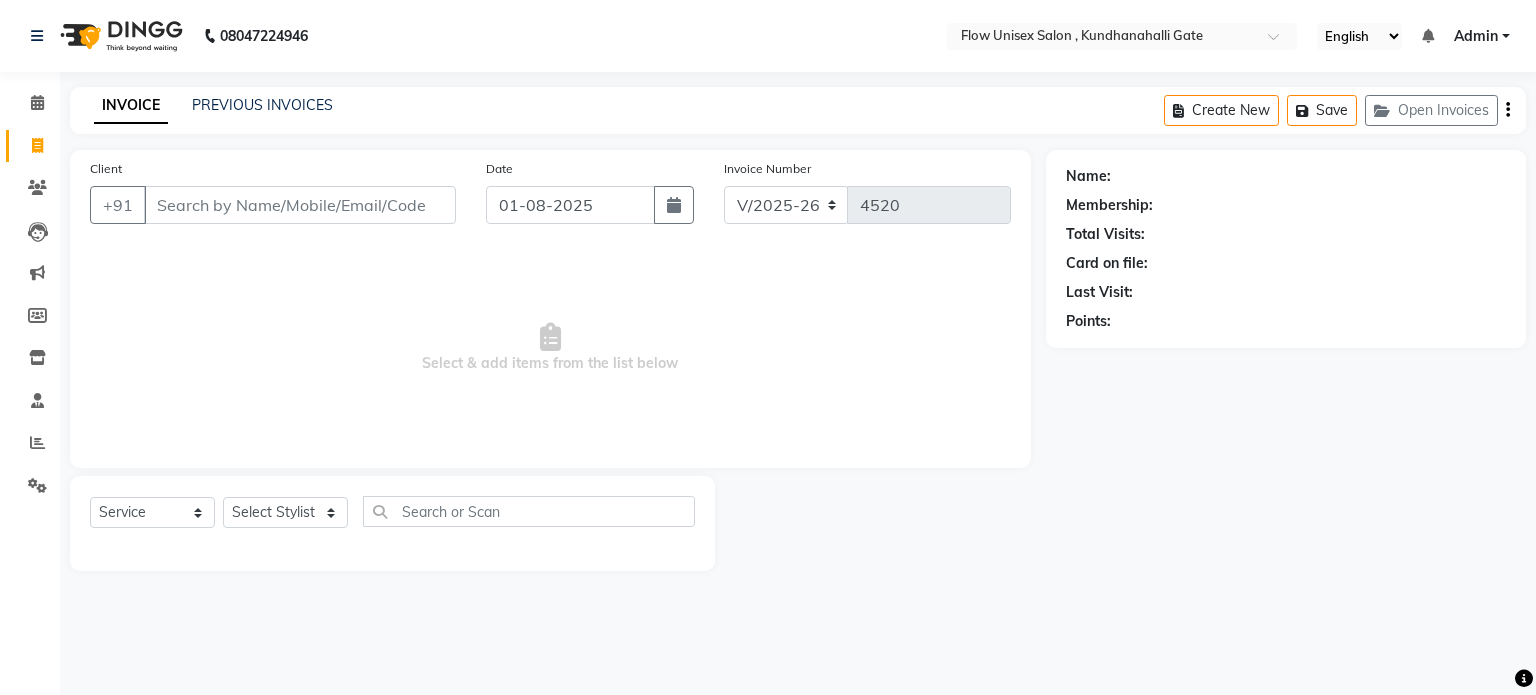 click on "Calendar  Invoice  Clients  Leads   Marketing  Members  Inventory  Staff  Reports  Settings Completed InProgress Upcoming Dropped Tentative Check-In Confirm Bookings Generate Report Segments Page Builder" 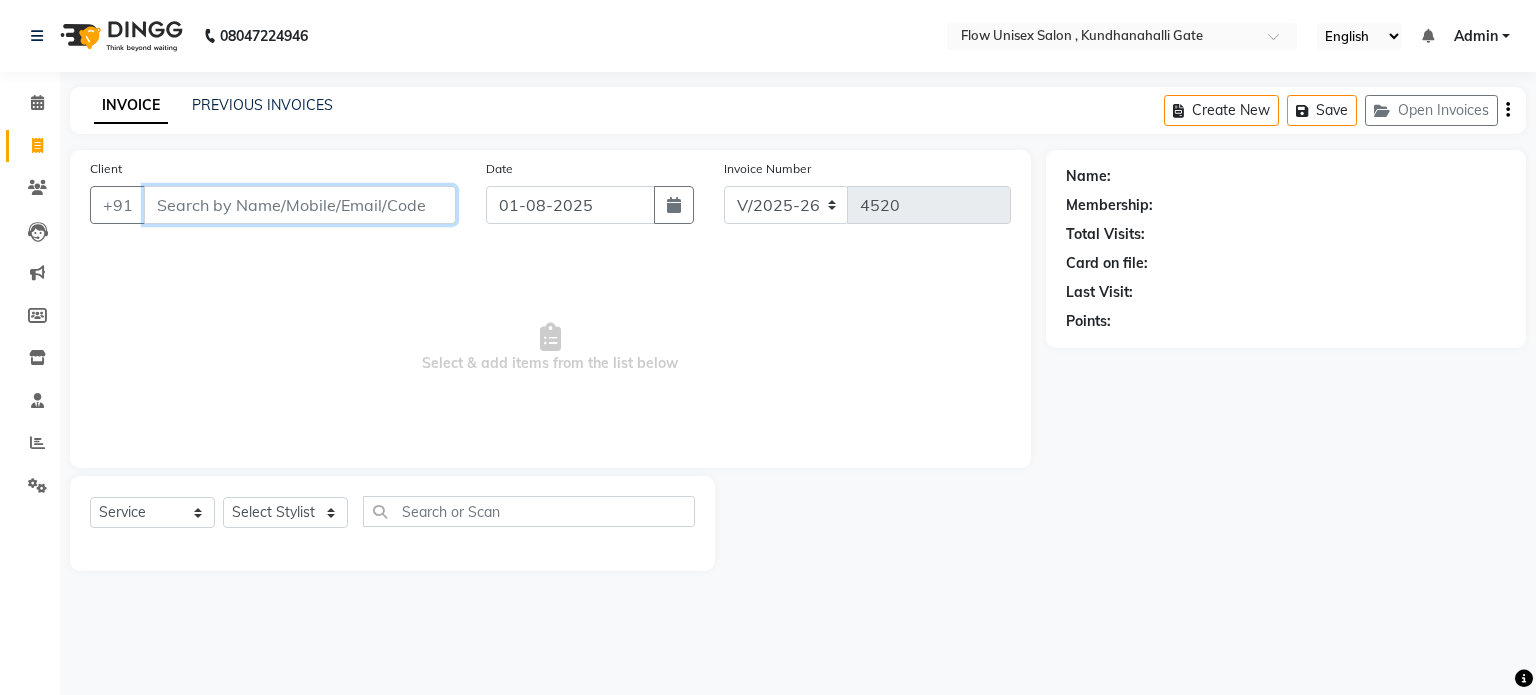 click on "Client" at bounding box center (300, 205) 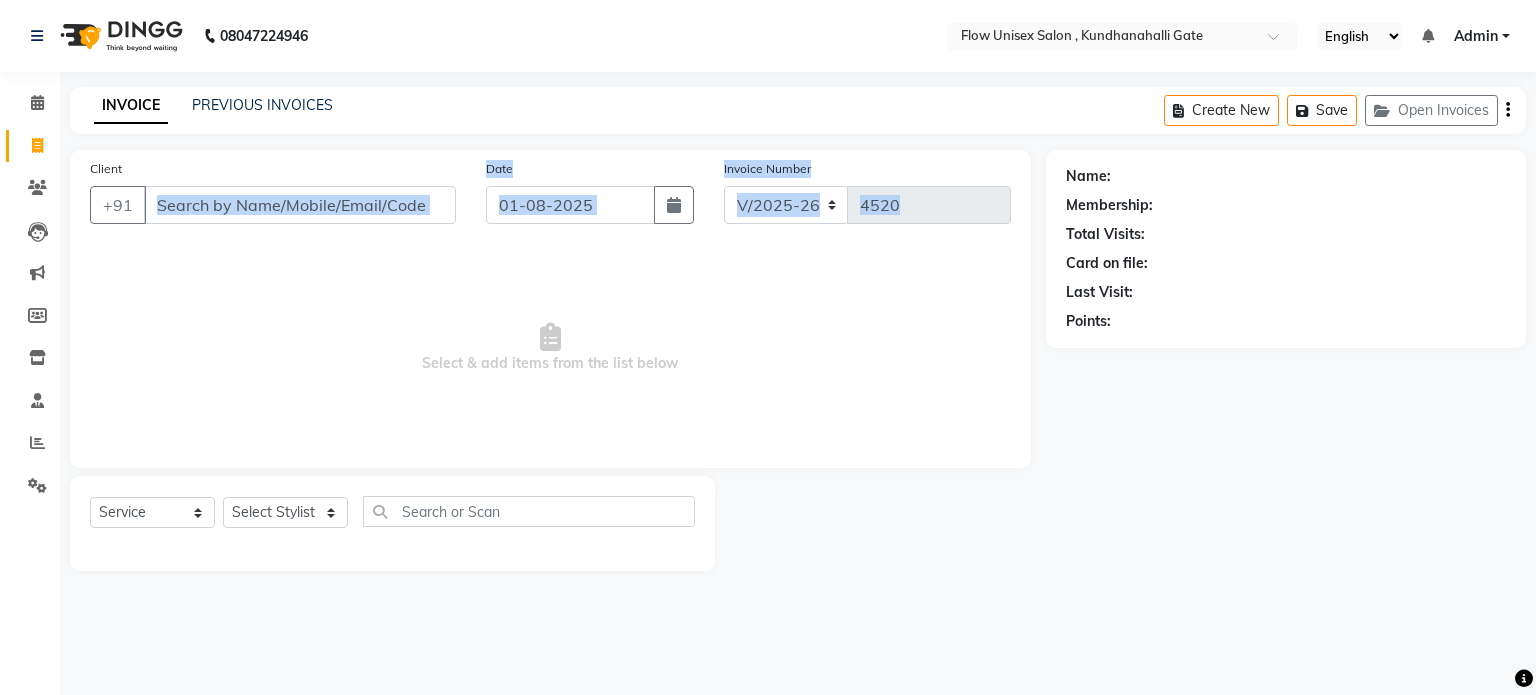 drag, startPoint x: 326, startPoint y: 216, endPoint x: 222, endPoint y: 195, distance: 106.09901 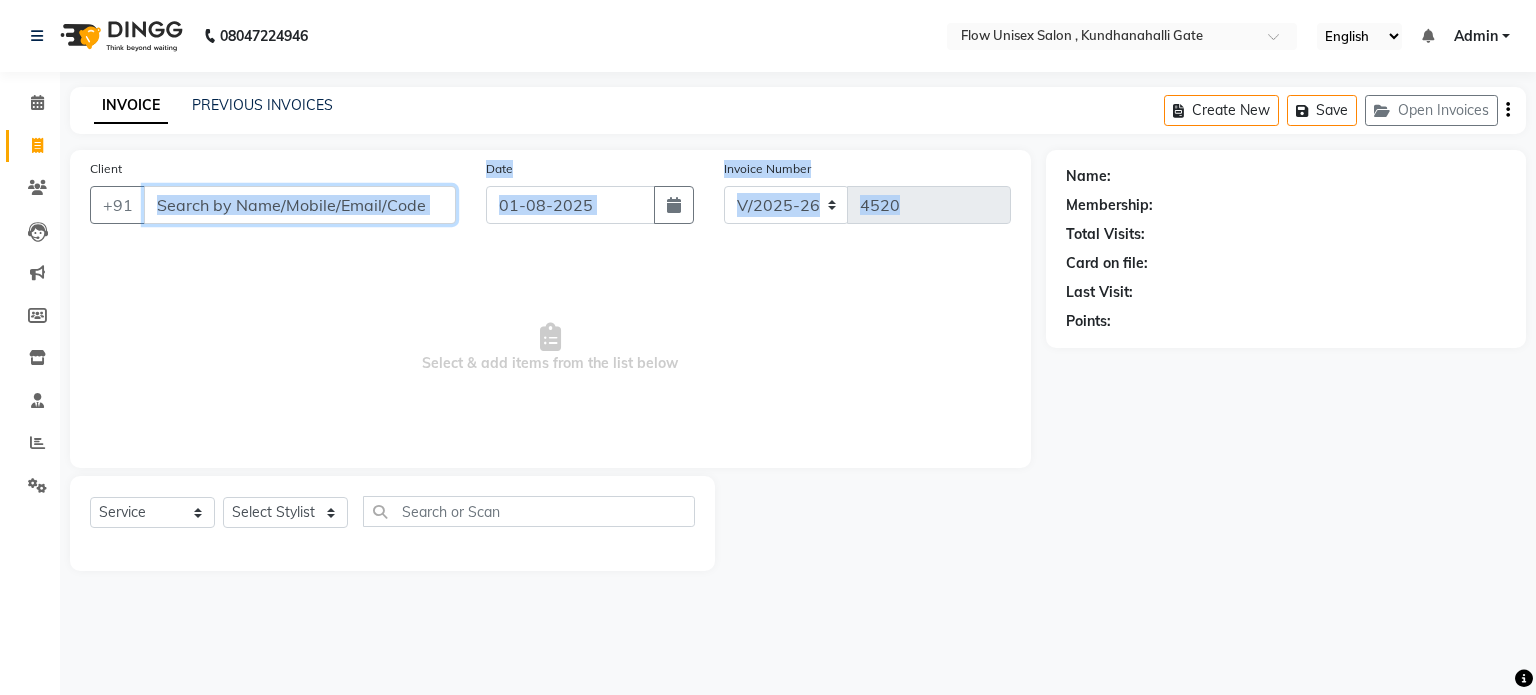 click on "Client" at bounding box center [300, 205] 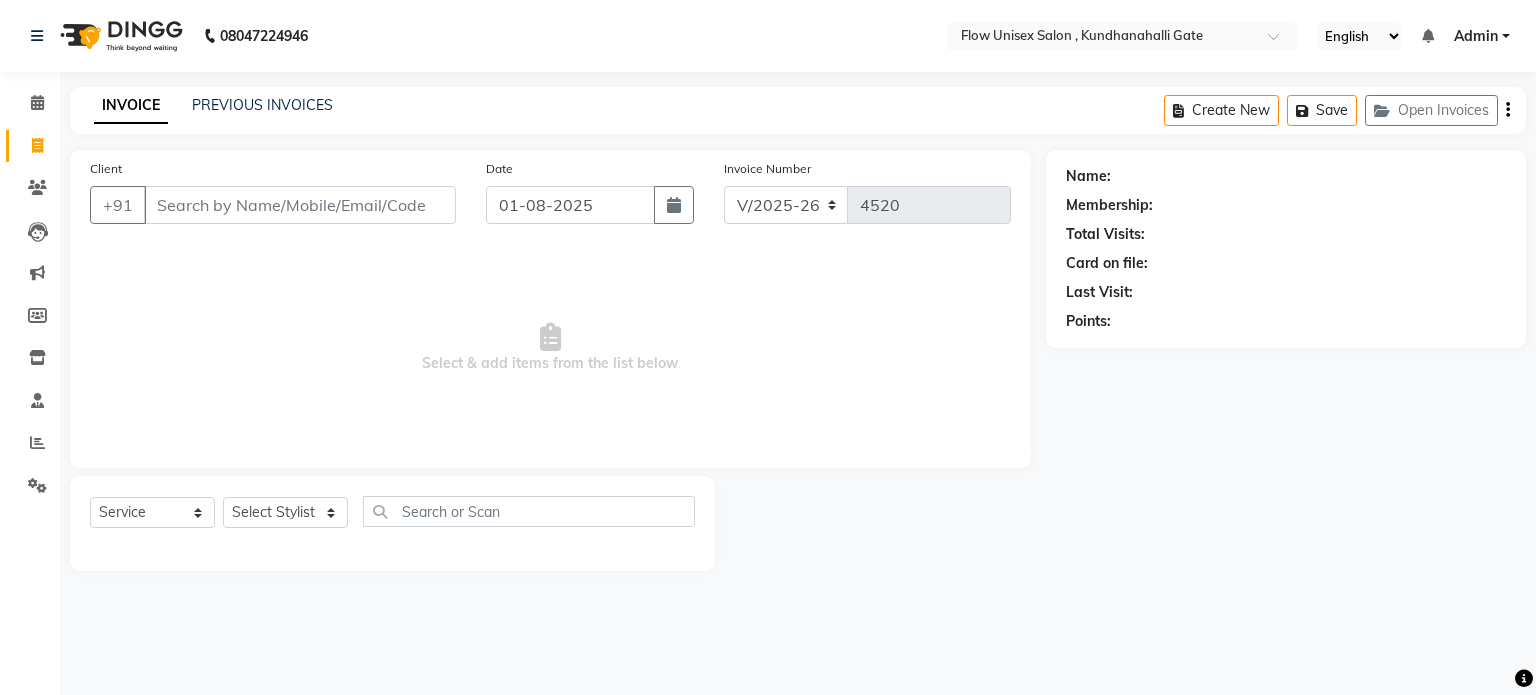 drag, startPoint x: 340, startPoint y: 203, endPoint x: 301, endPoint y: 411, distance: 211.62466 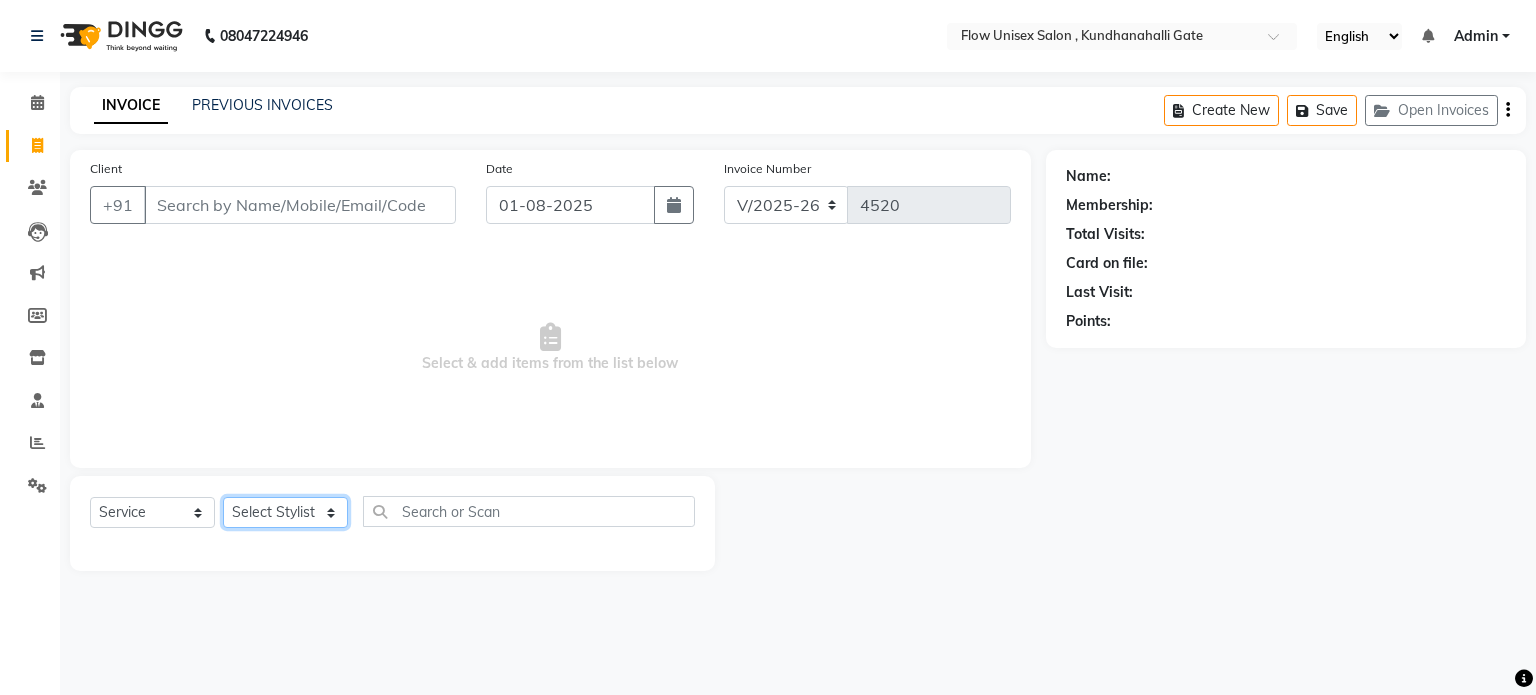 click on "Select Stylist anjana debbarma arman Deepa emlen jaseem Kishore Manjila monika debbarma Mustafa Nijamuddin Salmani Saluka Rai Sonu khan Thapa Geeta udhaya kumar M Vishnu Bhati" 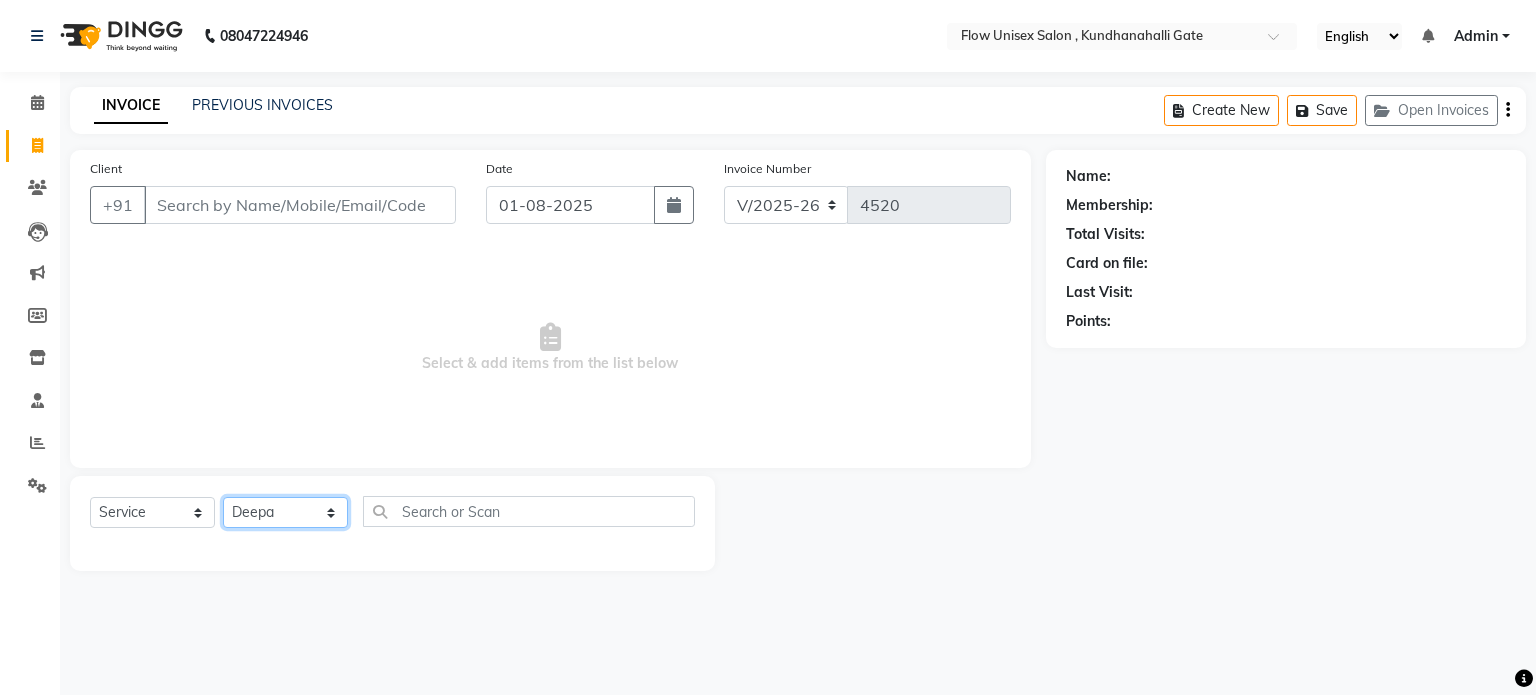click on "Select Stylist anjana debbarma arman Deepa emlen jaseem Kishore Manjila monika debbarma Mustafa Nijamuddin Salmani Saluka Rai Sonu khan Thapa Geeta udhaya kumar M Vishnu Bhati" 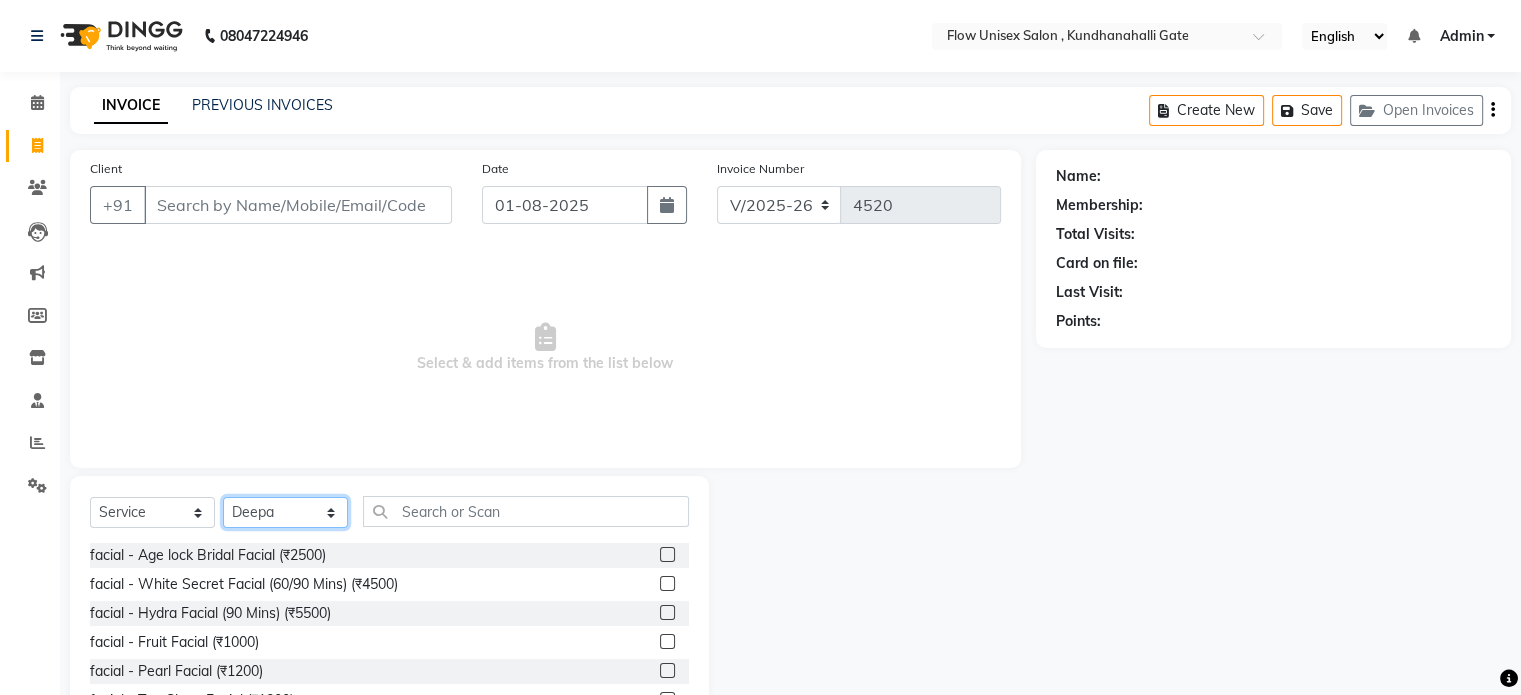 click on "Select Stylist anjana debbarma arman Deepa emlen jaseem Kishore Manjila monika debbarma Mustafa Nijamuddin Salmani Saluka Rai Sonu khan Thapa Geeta udhaya kumar M Vishnu Bhati" 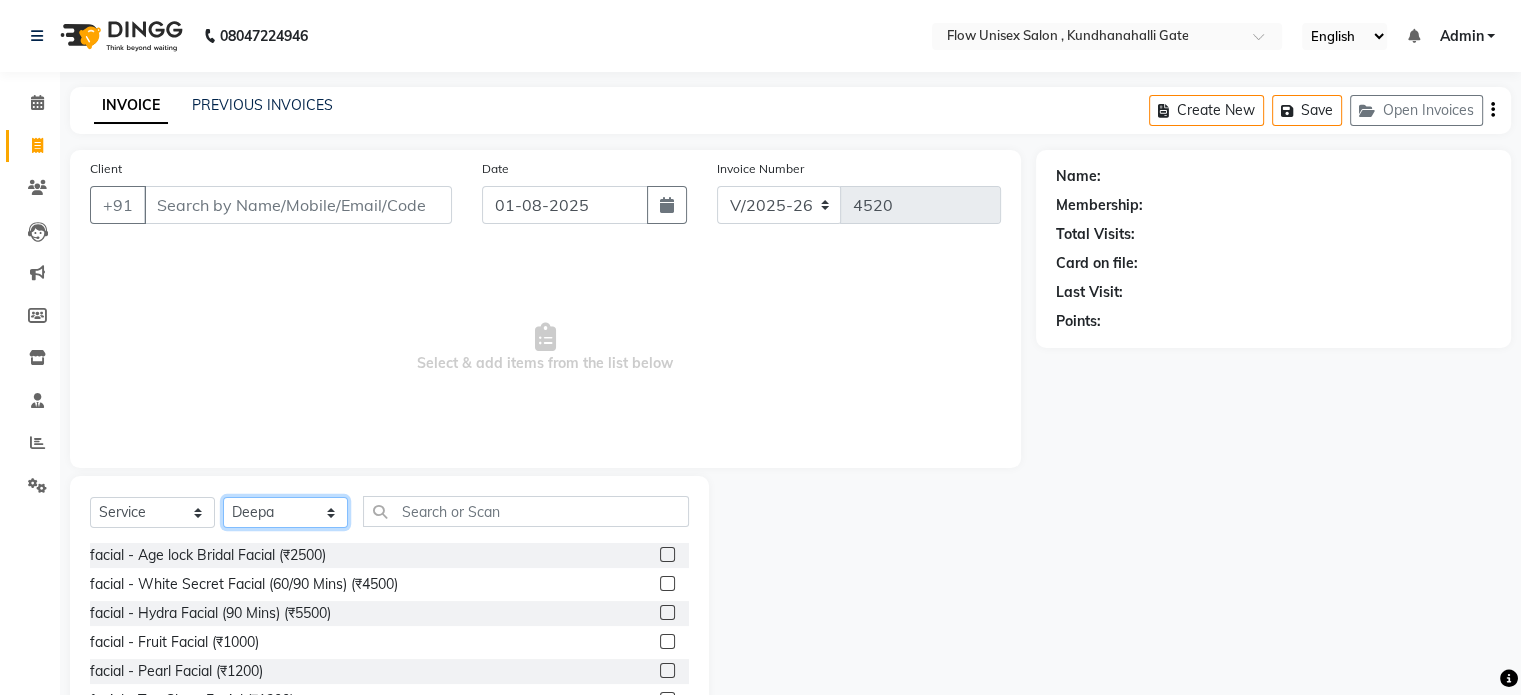 select on "77638" 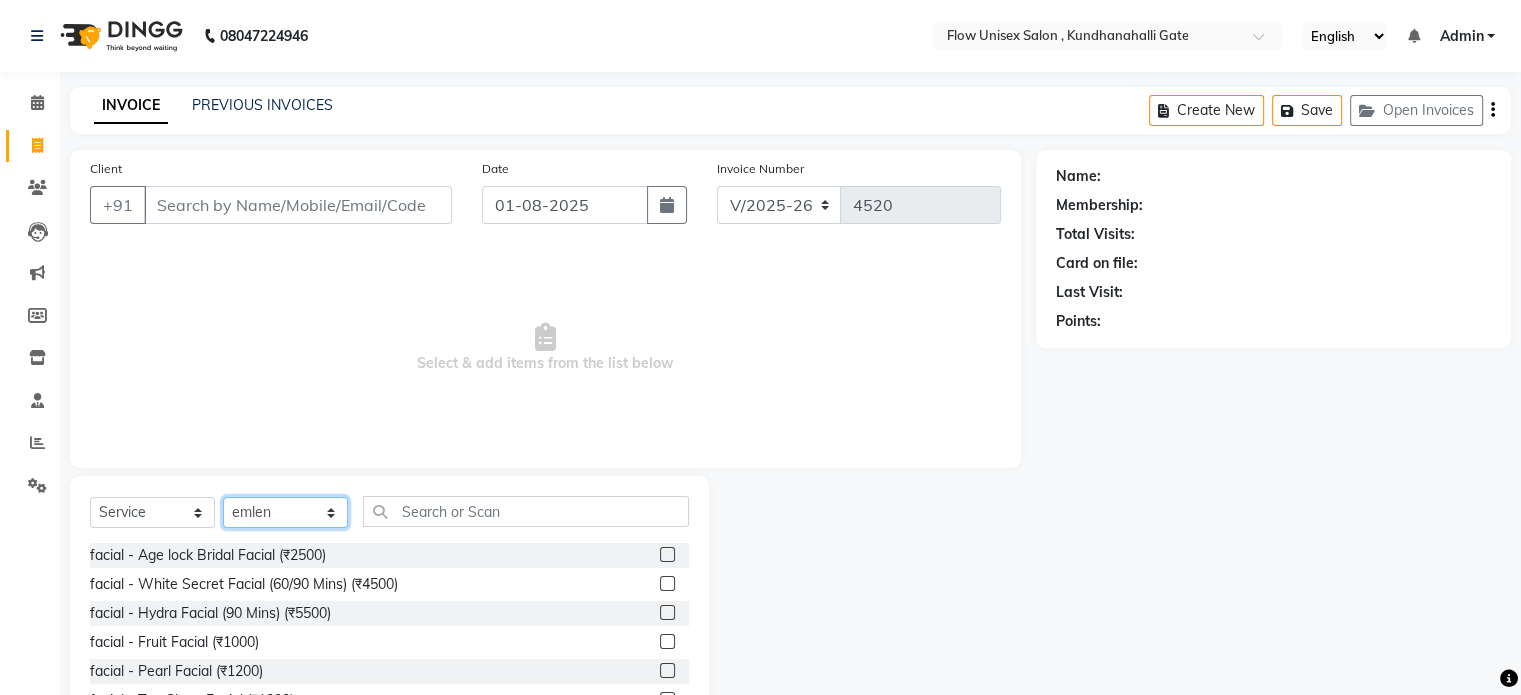 click on "Select Stylist anjana debbarma arman Deepa emlen jaseem Kishore Manjila monika debbarma Mustafa Nijamuddin Salmani Saluka Rai Sonu khan Thapa Geeta udhaya kumar M Vishnu Bhati" 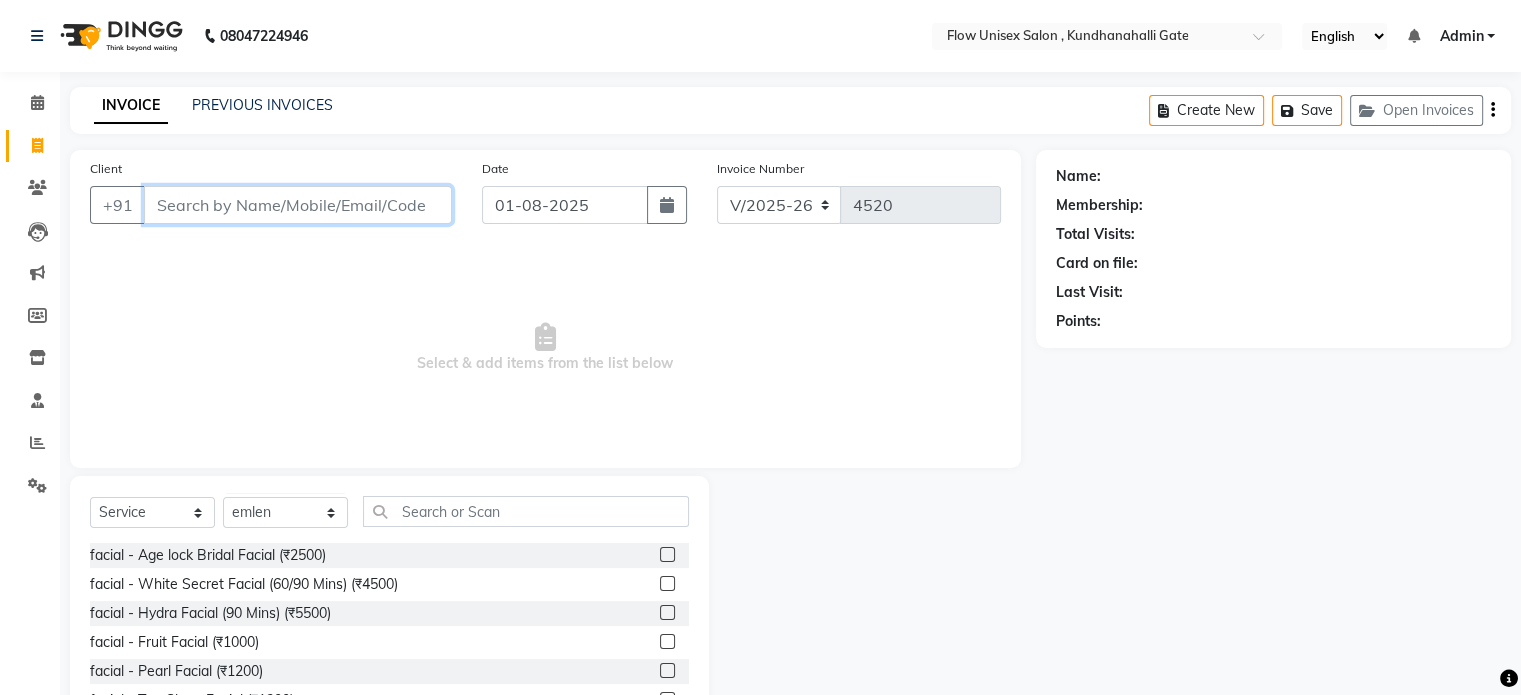 click on "Client" at bounding box center [298, 205] 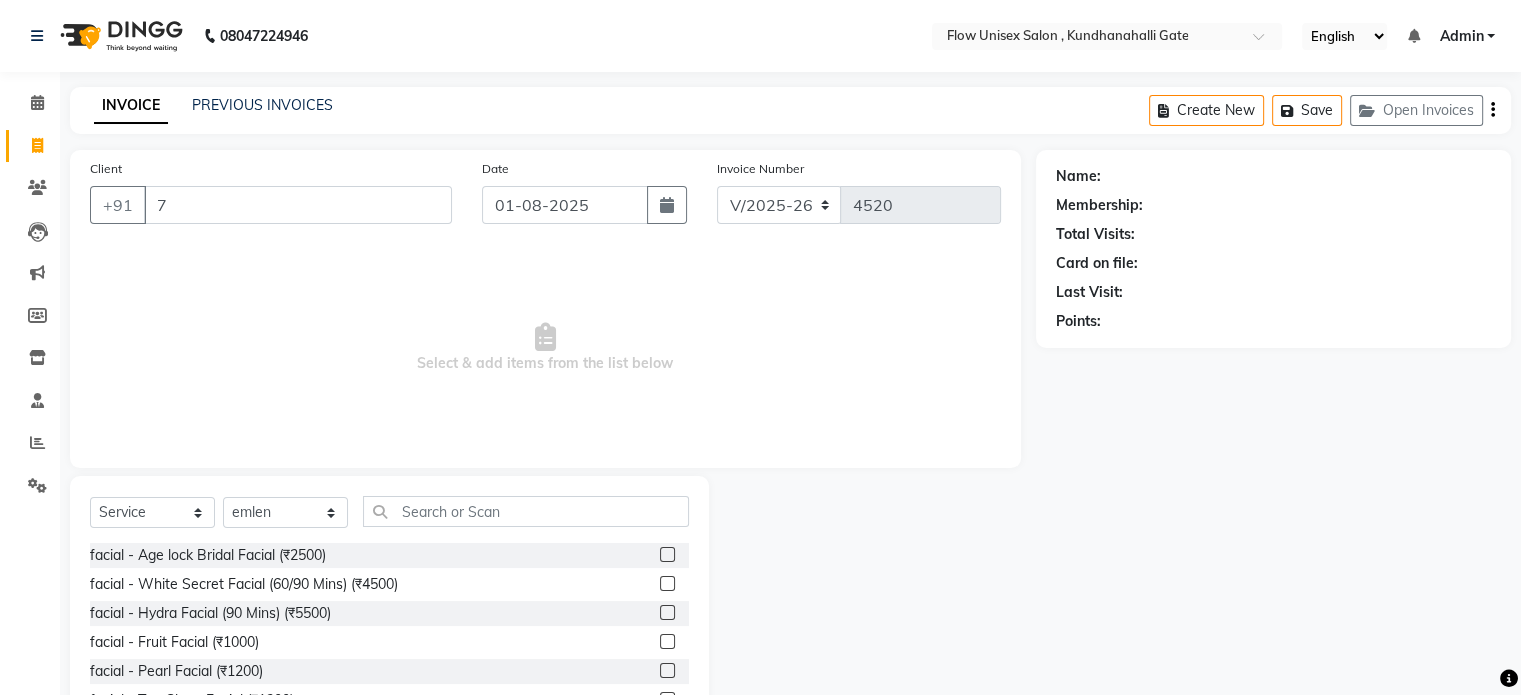 drag, startPoint x: 389, startPoint y: 199, endPoint x: 210, endPoint y: 249, distance: 185.8521 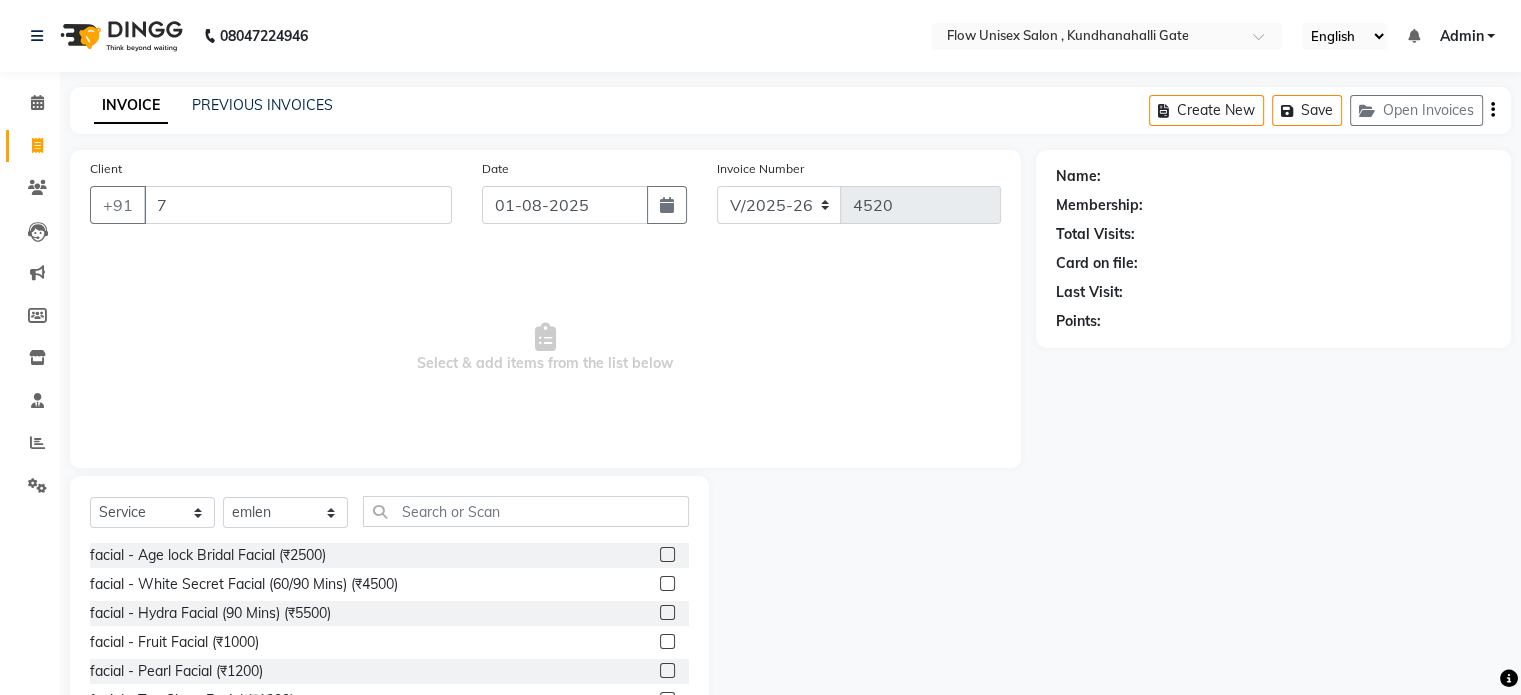 click on "Select & add items from the list below" at bounding box center [545, 348] 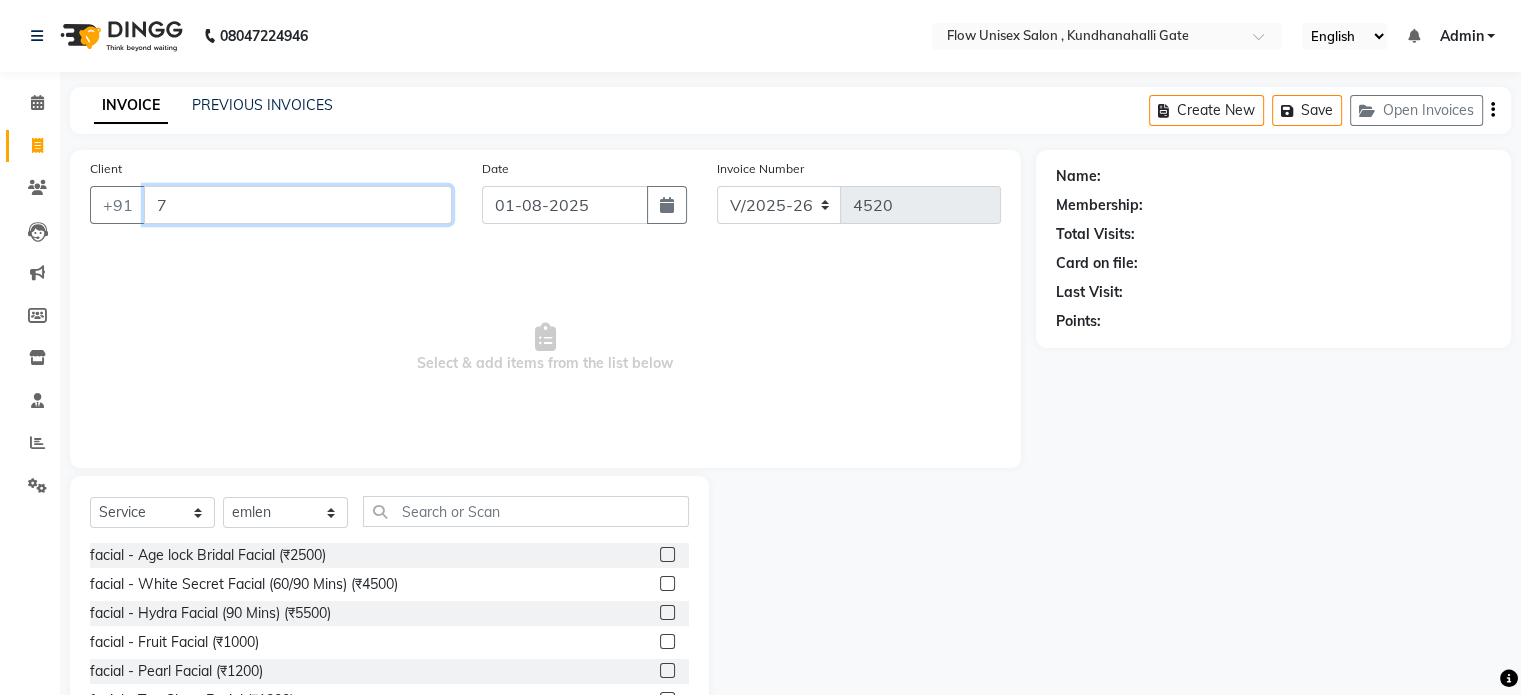 click on "7" at bounding box center [298, 205] 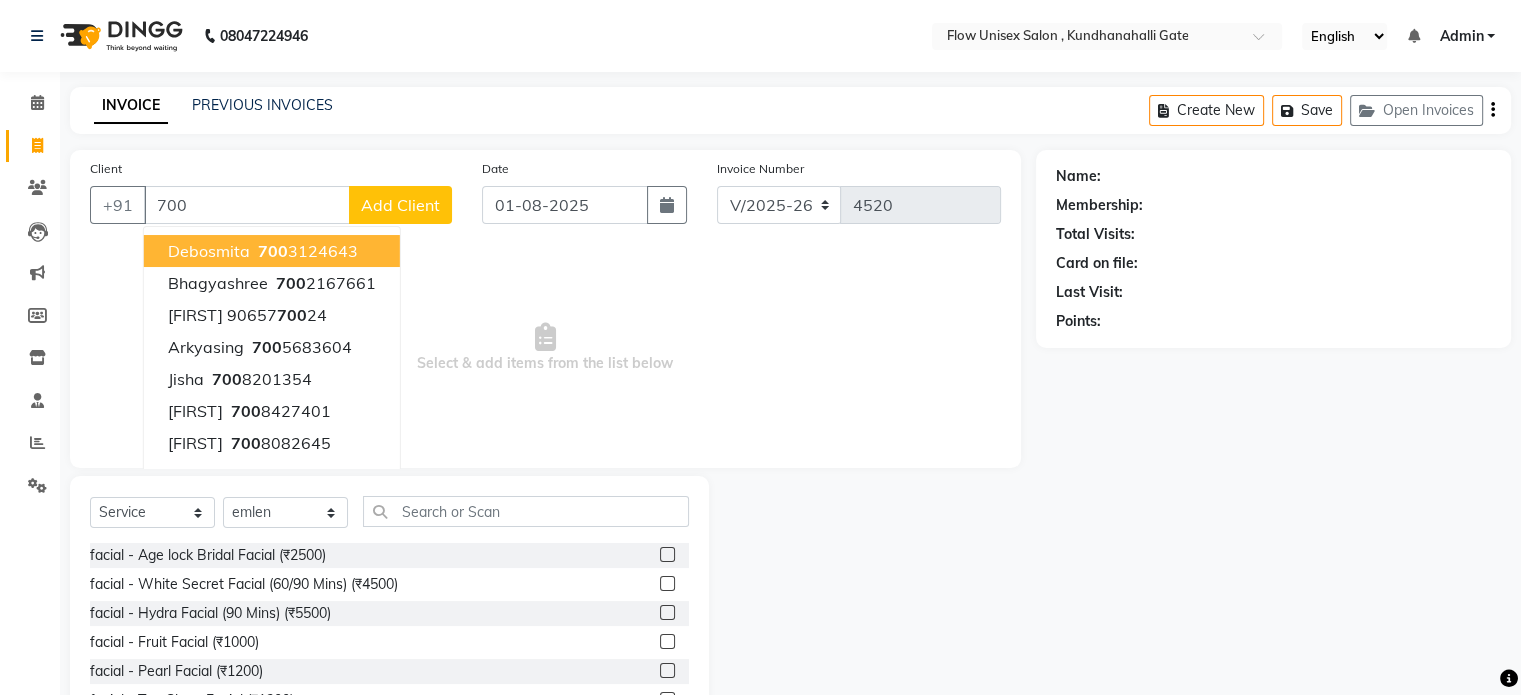 drag, startPoint x: 216, startPoint y: 223, endPoint x: 1236, endPoint y: 271, distance: 1021.1288 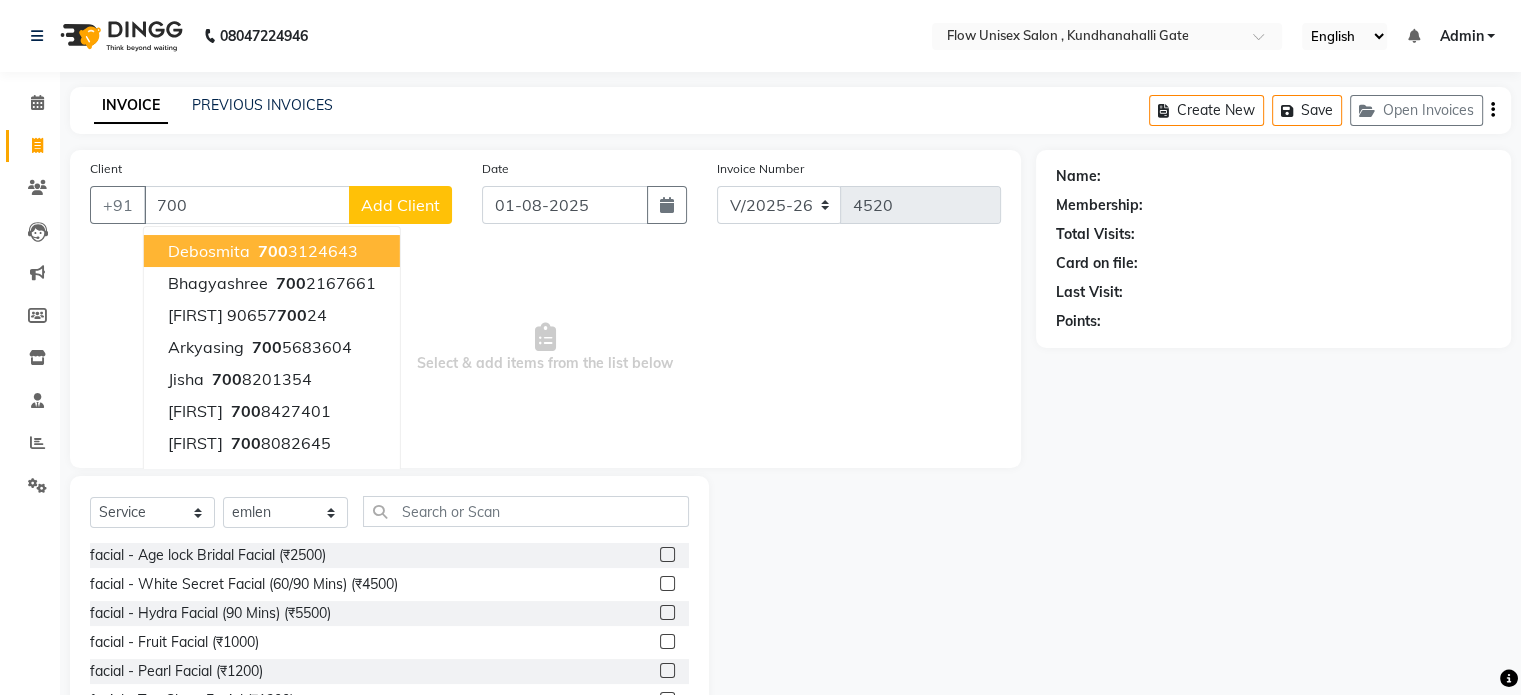 click on "Card on file:" 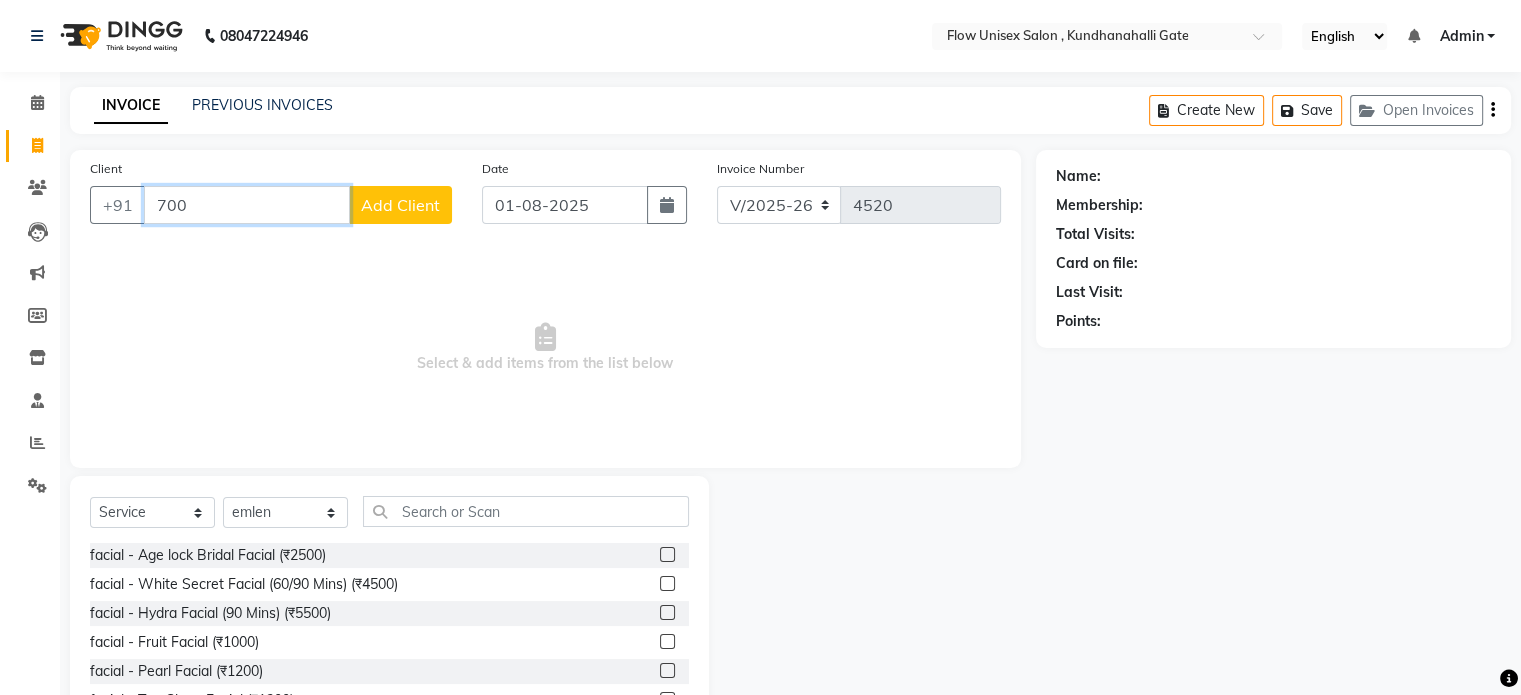 click on "700" at bounding box center (247, 205) 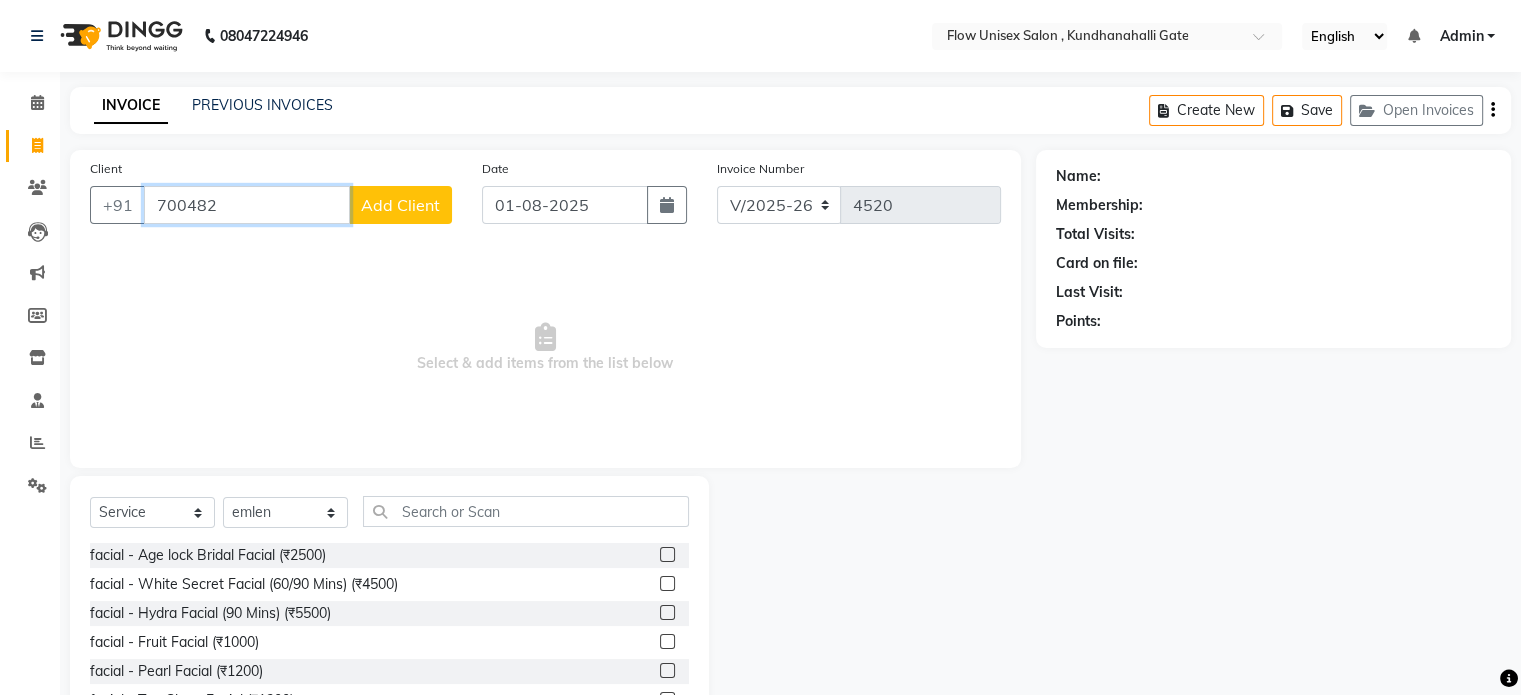 drag, startPoint x: 207, startPoint y: 206, endPoint x: 278, endPoint y: 200, distance: 71.25307 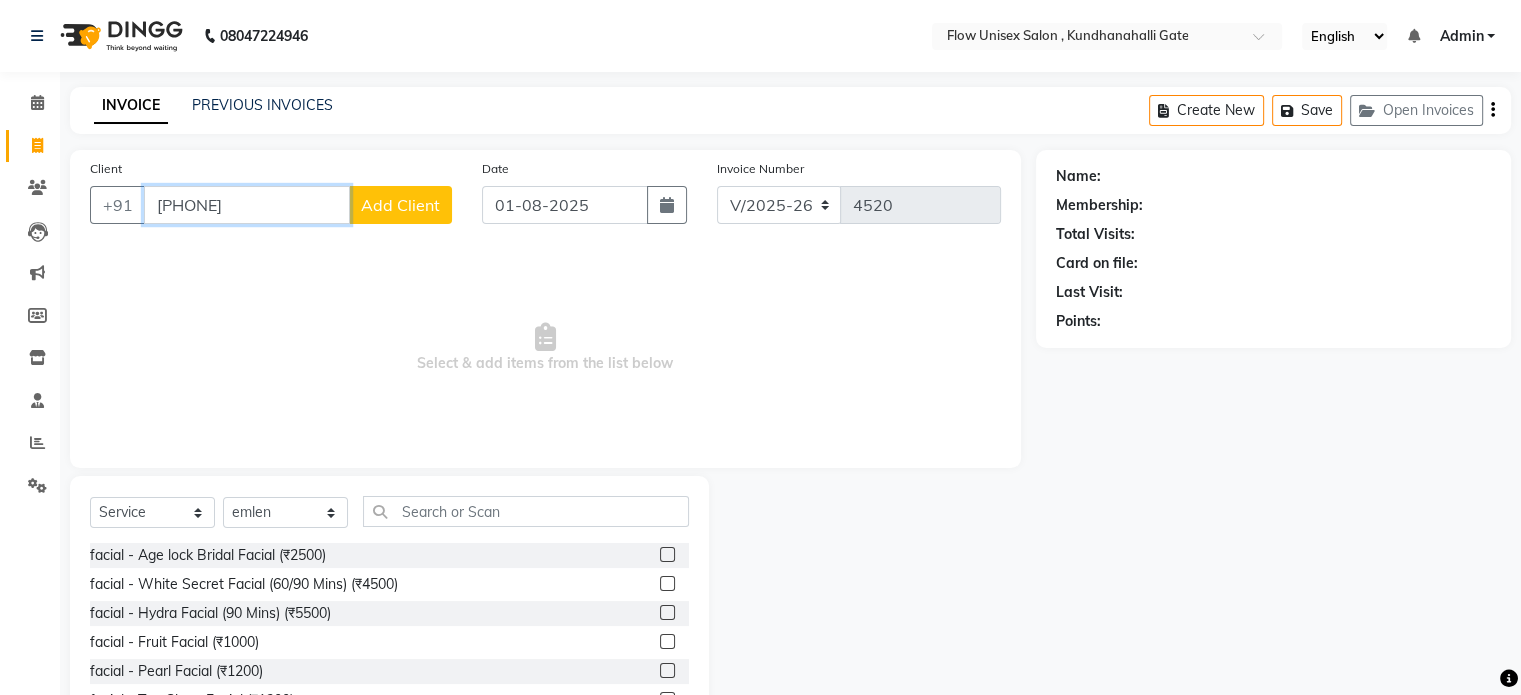 click on "7004828986" at bounding box center (247, 205) 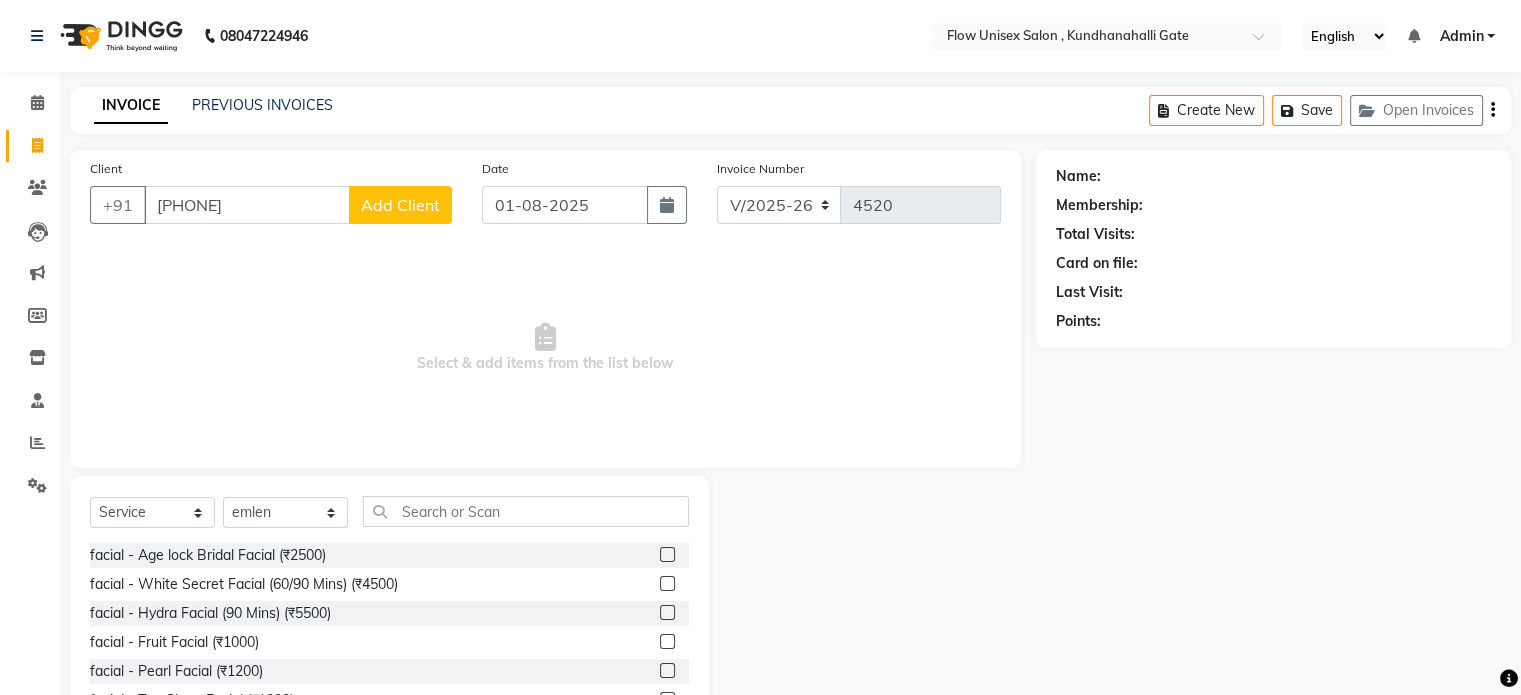 click on "Add Client" 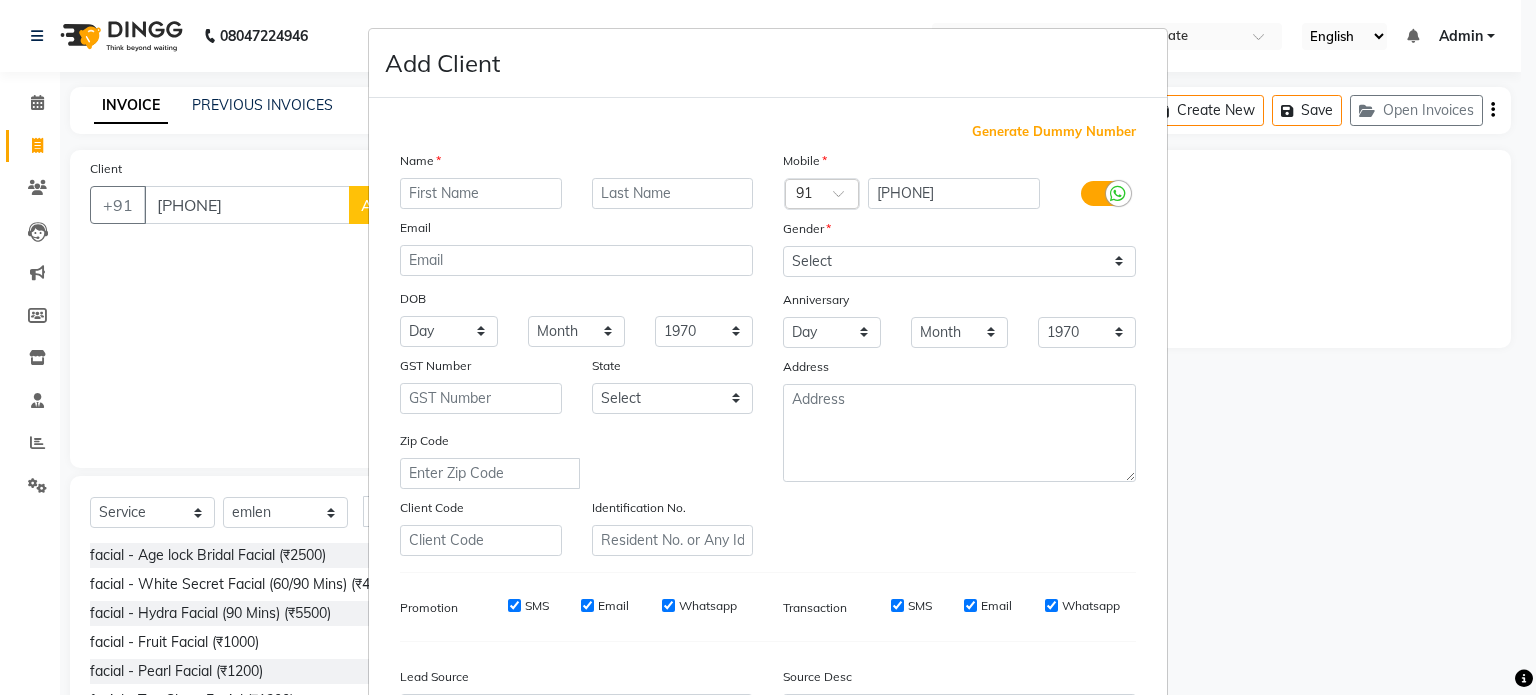 click at bounding box center [481, 193] 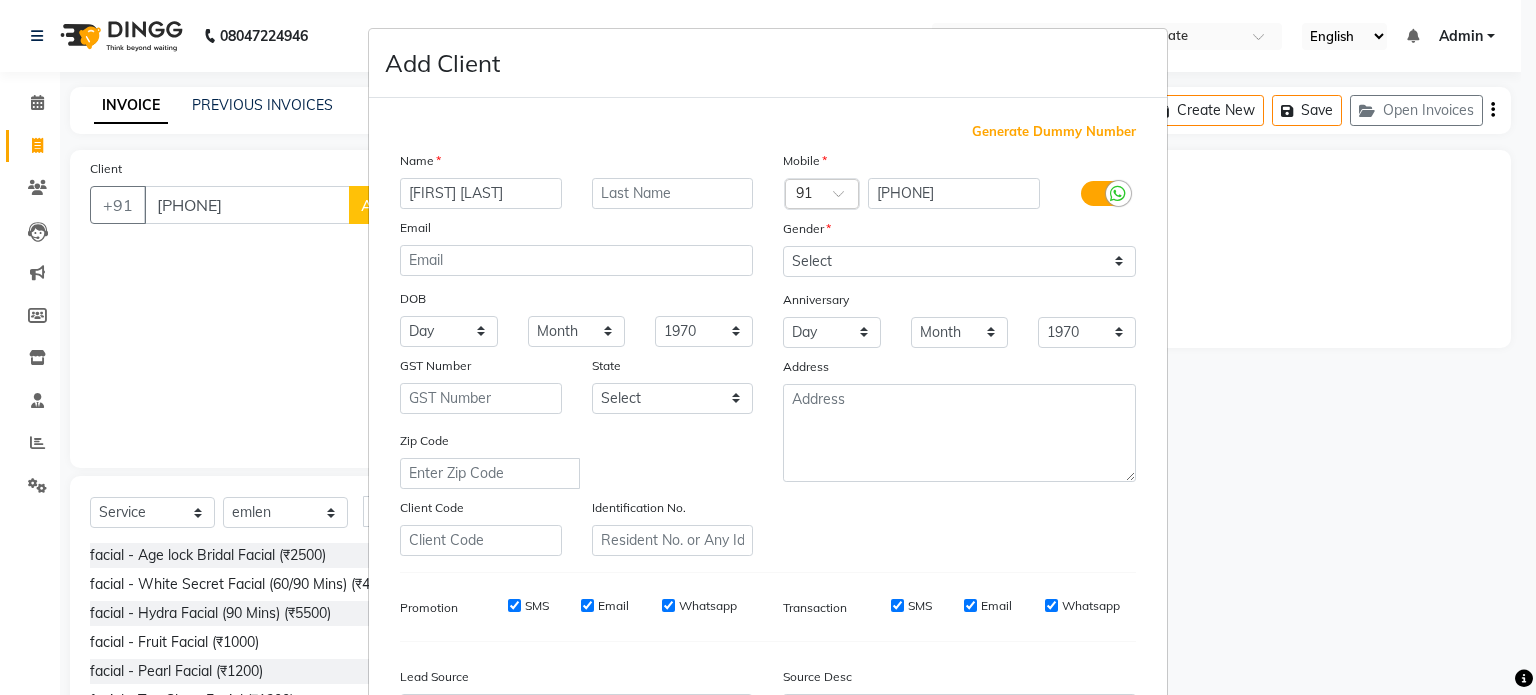 type on "priya kumari" 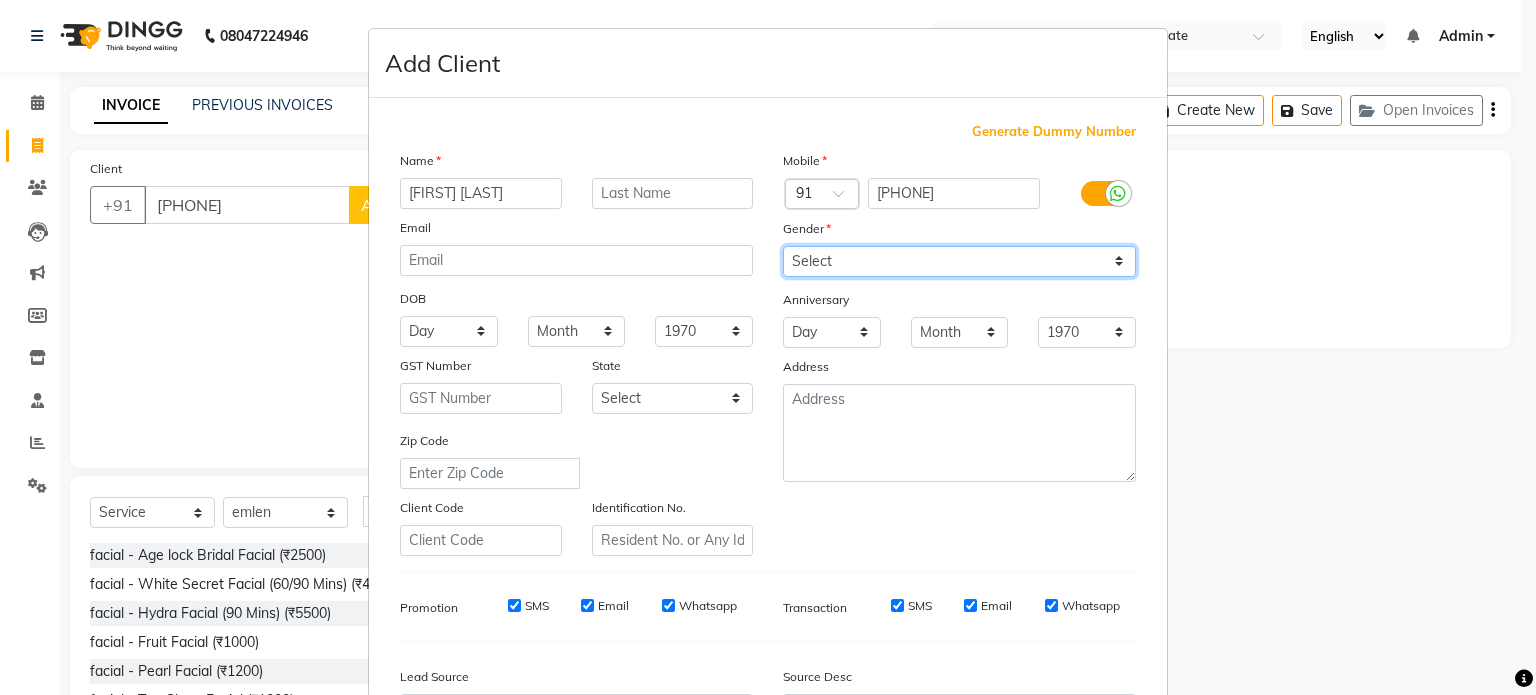 click on "Select Male Female Other Prefer Not To Say" at bounding box center [959, 261] 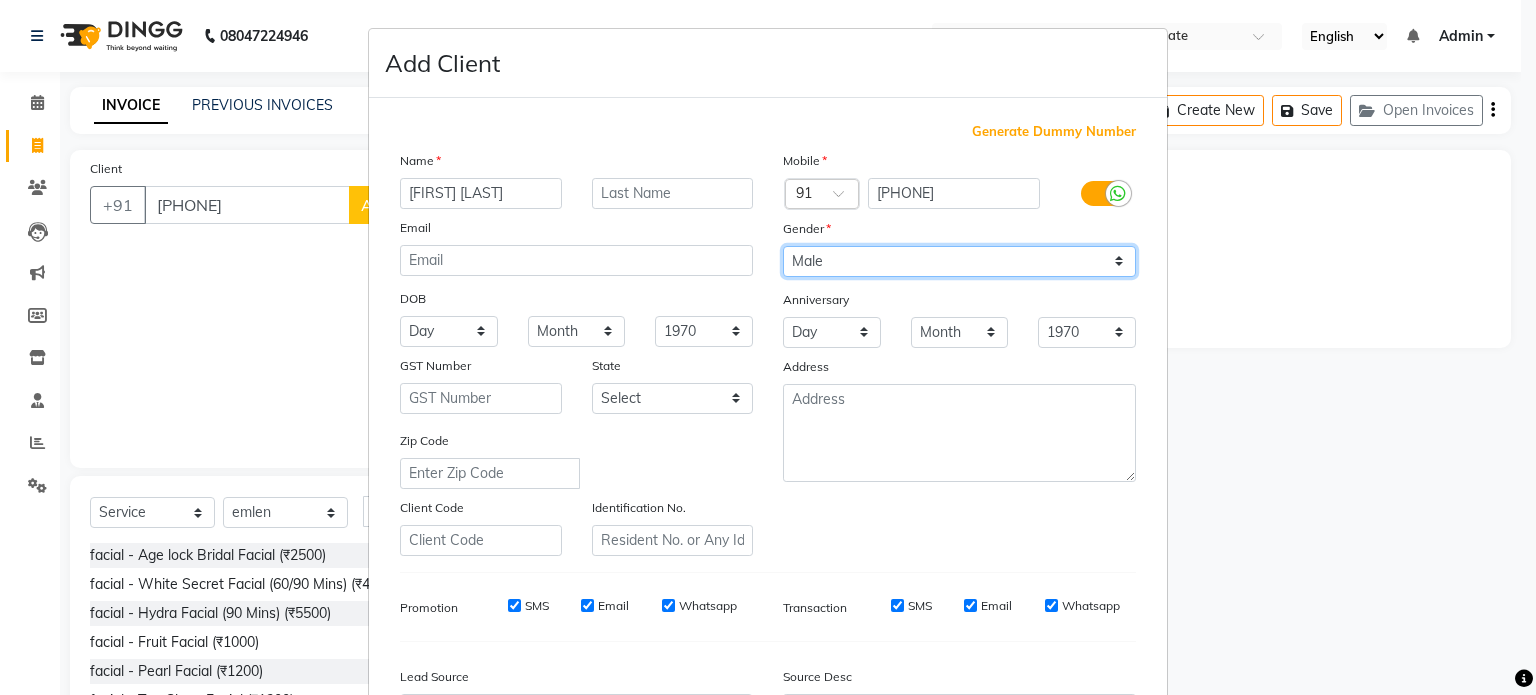 click on "Select Male Female Other Prefer Not To Say" at bounding box center [959, 261] 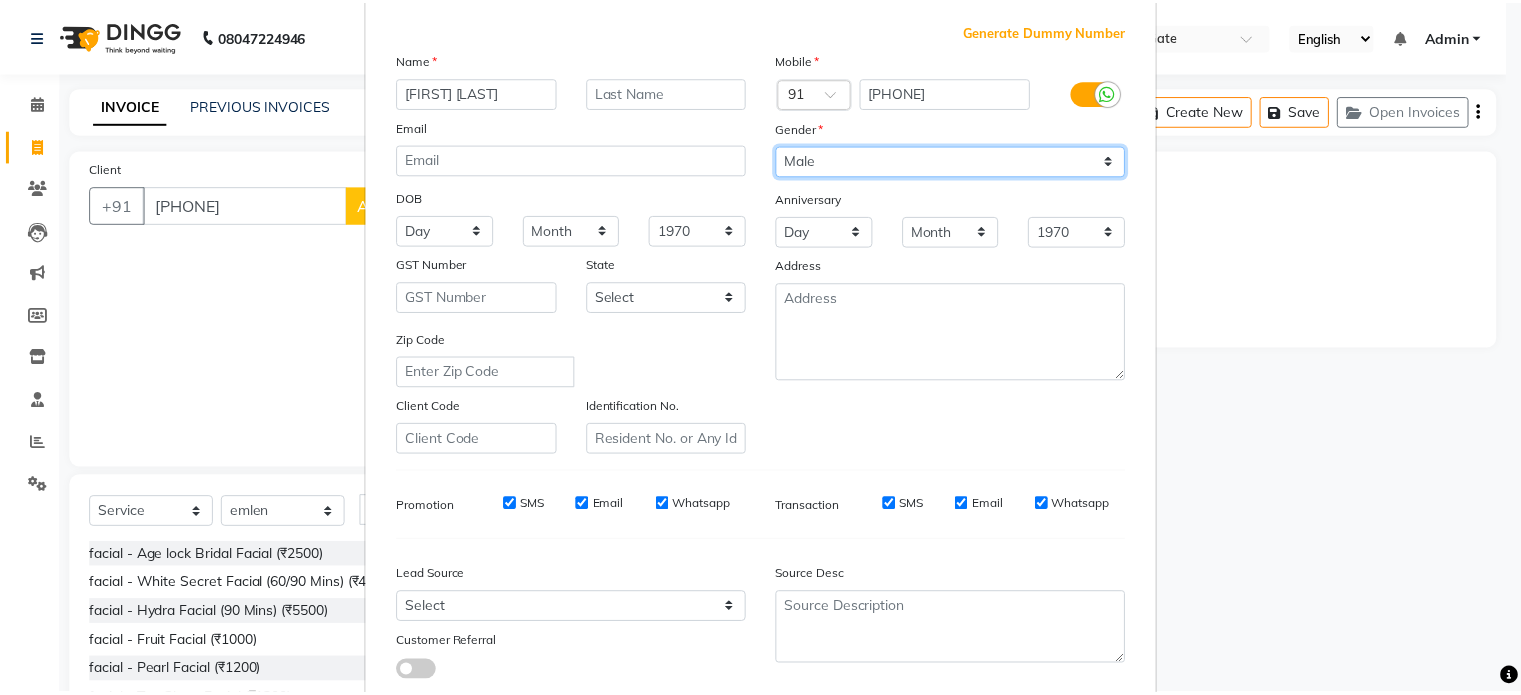 scroll, scrollTop: 237, scrollLeft: 0, axis: vertical 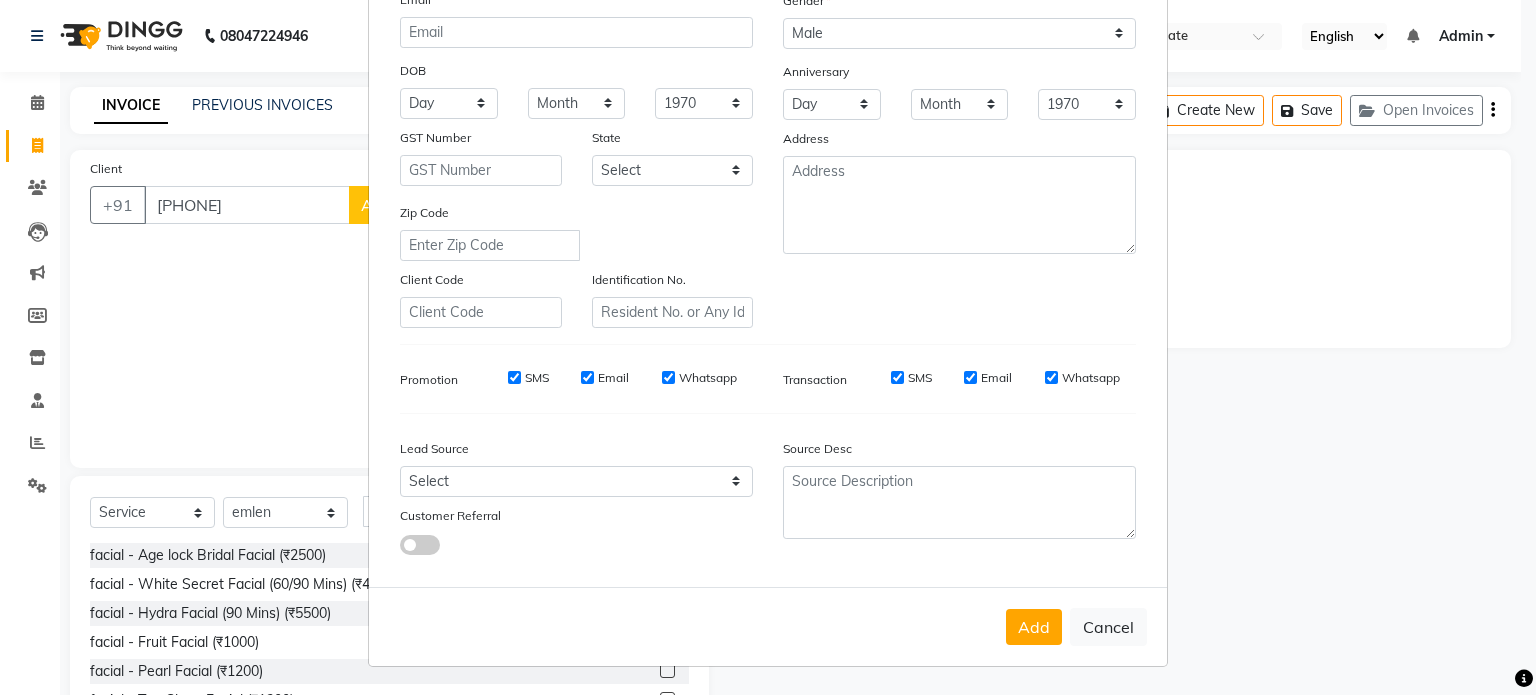 click on "Mobile Country Code × 91 7004828986 Gender Select Male Female Other Prefer Not To Say Anniversary Day 01 02 03 04 05 06 07 08 09 10 11 12 13 14 15 16 17 18 19 20 21 22 23 24 25 26 27 28 29 30 31 Month January February March April May June July August September October November December 1970 1971 1972 1973 1974 1975 1976 1977 1978 1979 1980 1981 1982 1983 1984 1985 1986 1987 1988 1989 1990 1991 1992 1993 1994 1995 1996 1997 1998 1999 2000 2001 2002 2003 2004 2005 2006 2007 2008 2009 2010 2011 2012 2013 2014 2015 2016 2017 2018 2019 2020 2021 2022 2023 2024 2025 Address" at bounding box center (959, 125) 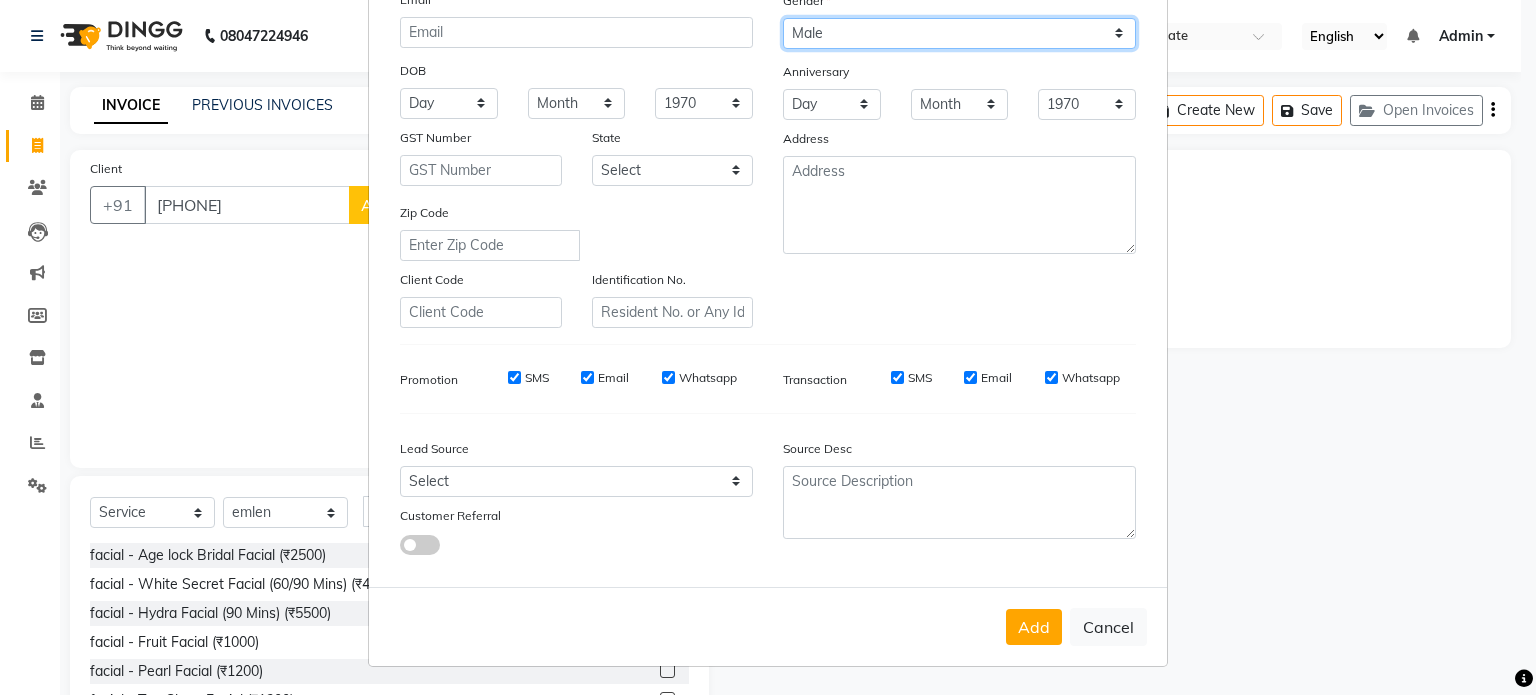 drag, startPoint x: 900, startPoint y: 27, endPoint x: 911, endPoint y: 37, distance: 14.866069 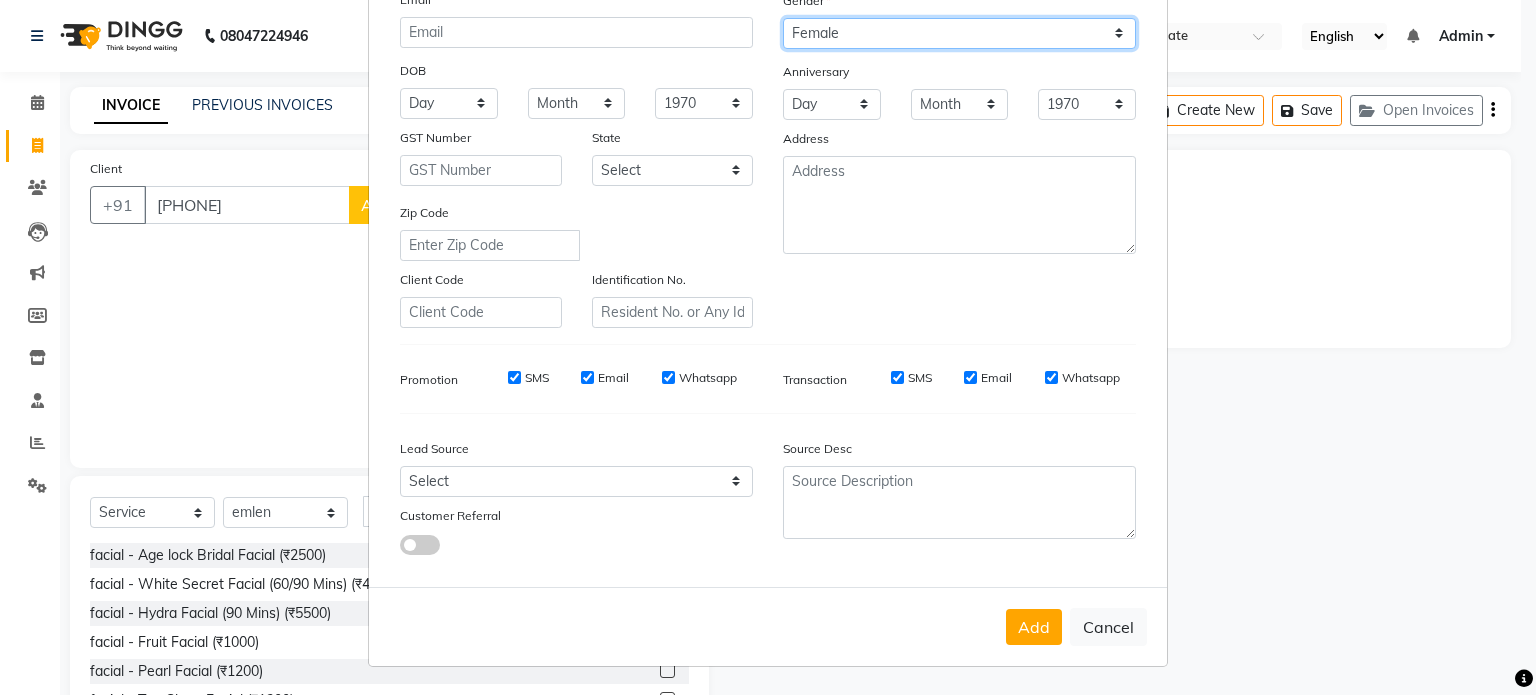 click on "Select Male Female Other Prefer Not To Say" at bounding box center [959, 33] 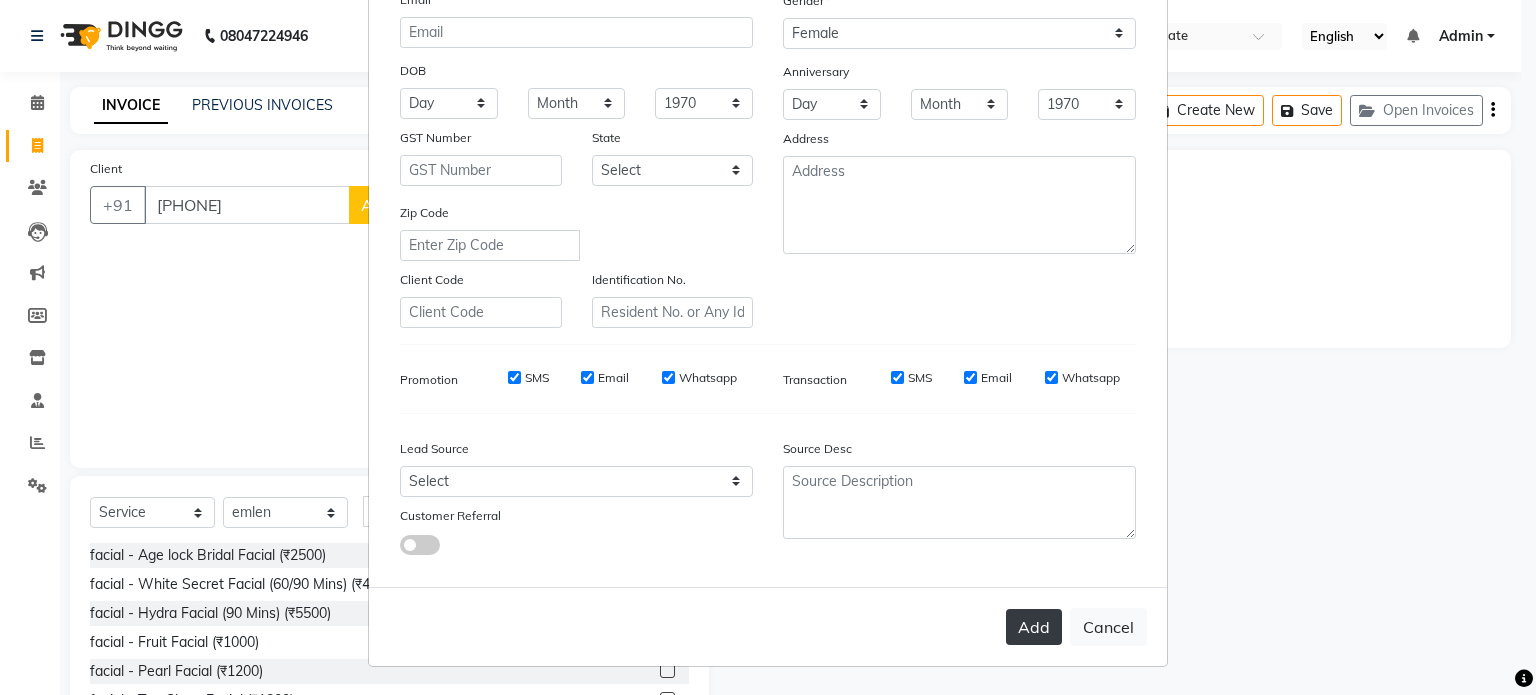 click on "Add" at bounding box center [1034, 627] 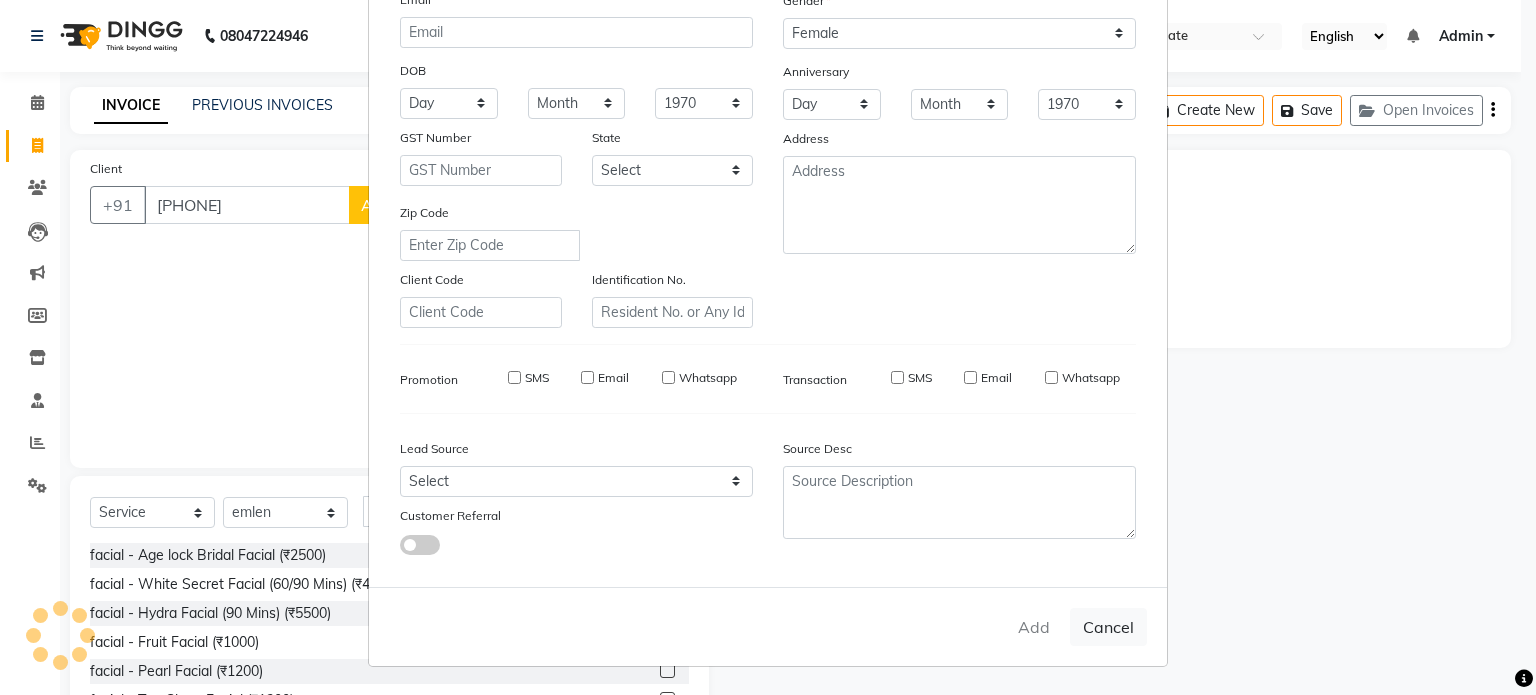 type 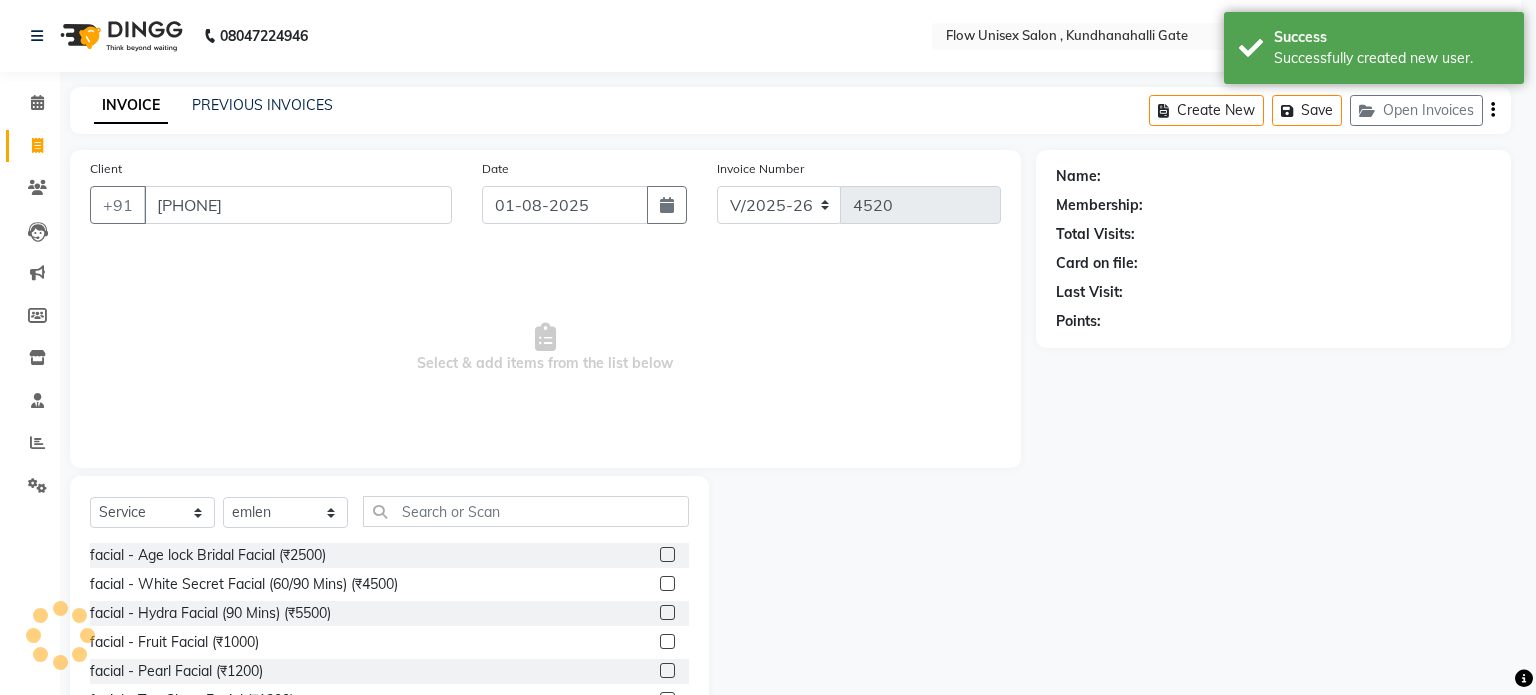 click on "Add Client Generate Dummy Number Name Email DOB Day 01 02 03 04 05 06 07 08 09 10 11 12 13 14 15 16 17 18 19 20 21 22 23 24 25 26 27 28 29 30 31 Month January February March April May June July August September October November December 1940 1941 1942 1943 1944 1945 1946 1947 1948 1949 1950 1951 1952 1953 1954 1955 1956 1957 1958 1959 1960 1961 1962 1963 1964 1965 1966 1967 1968 1969 1970 1971 1972 1973 1974 1975 1976 1977 1978 1979 1980 1981 1982 1983 1984 1985 1986 1987 1988 1989 1990 1991 1992 1993 1994 1995 1996 1997 1998 1999 2000 2001 2002 2003 2004 2005 2006 2007 2008 2009 2010 2011 2012 2013 2014 2015 2016 2017 2018 2019 2020 2021 2022 2023 2024 GST Number State Select Andaman and Nicobar Islands Andhra Pradesh Arunachal Pradesh Assam Bihar Chandigarh Chhattisgarh Dadra and Nagar Haveli Daman and Diu Delhi Goa Gujarat Haryana Himachal Pradesh Jammu and Kashmir Jharkhand Karnataka Kerala Lakshadweep Madhya Pradesh Maharashtra Manipur Meghalaya Mizoram Nagaland Odisha Pondicherry Punjab Rajasthan Sikkim" at bounding box center [768, 347] 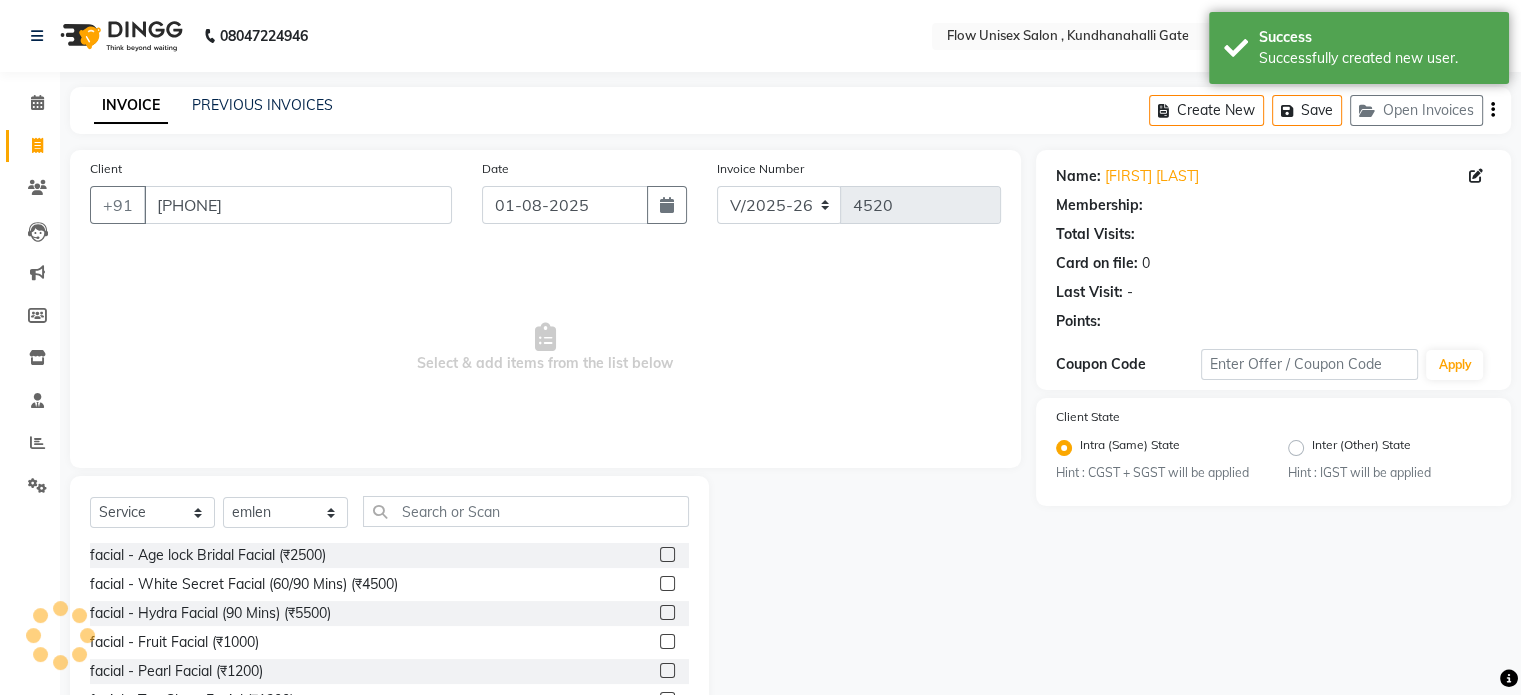 select on "1: Object" 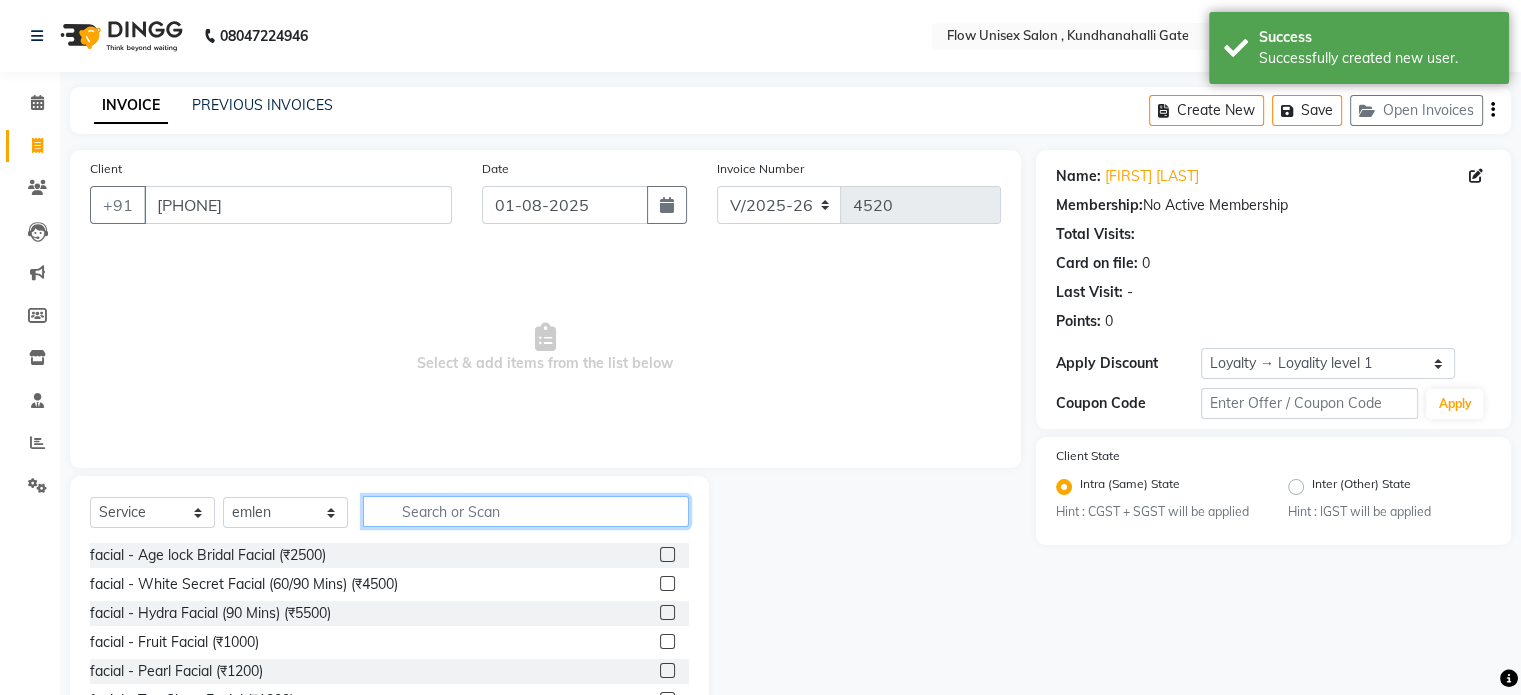 click 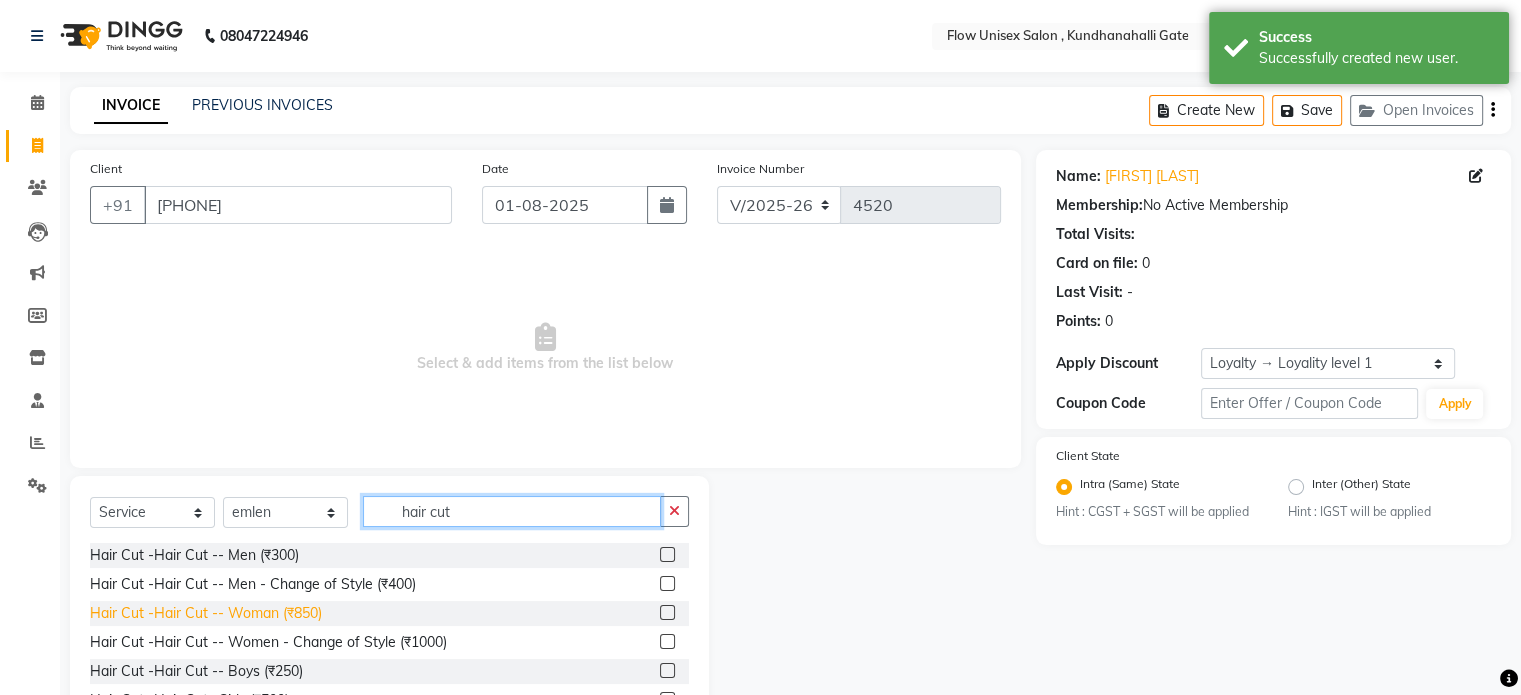 type on "hair cut" 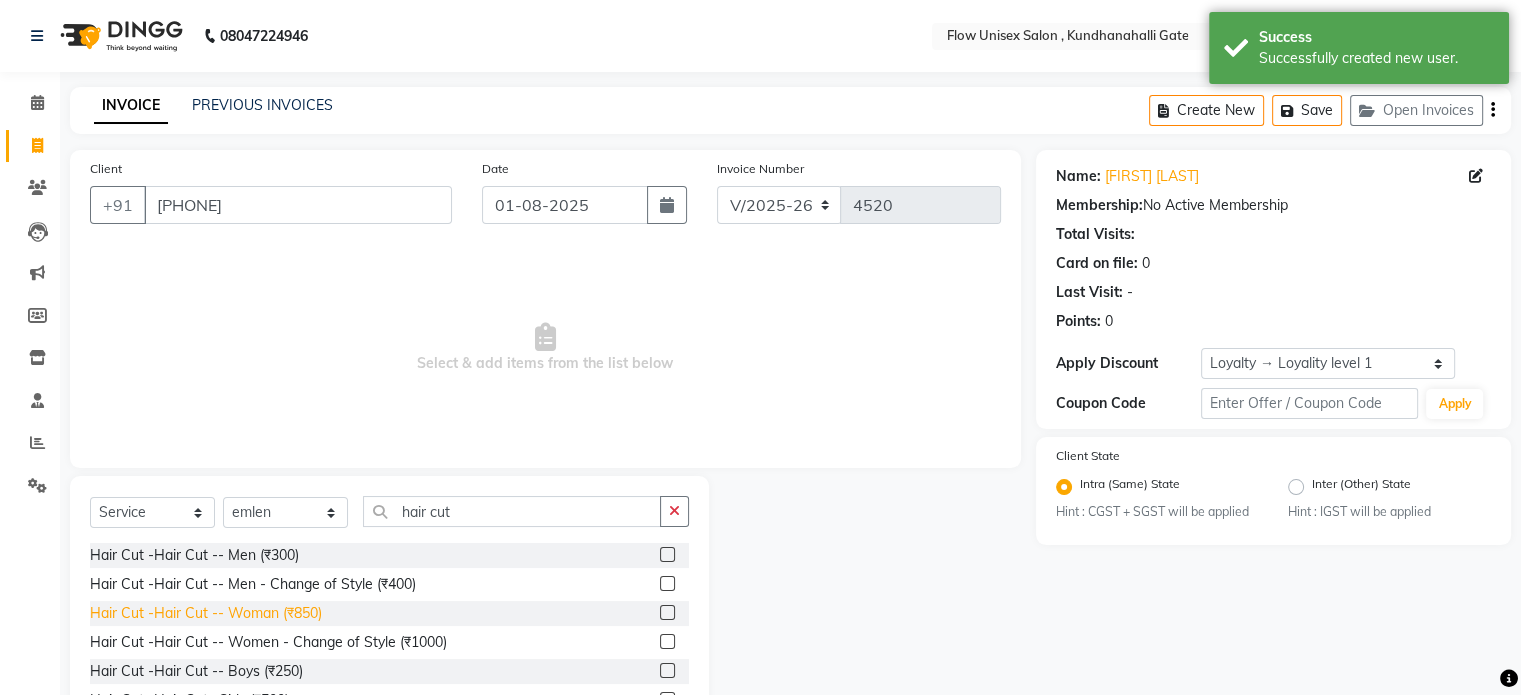 drag, startPoint x: 296, startPoint y: 617, endPoint x: 668, endPoint y: 571, distance: 374.83328 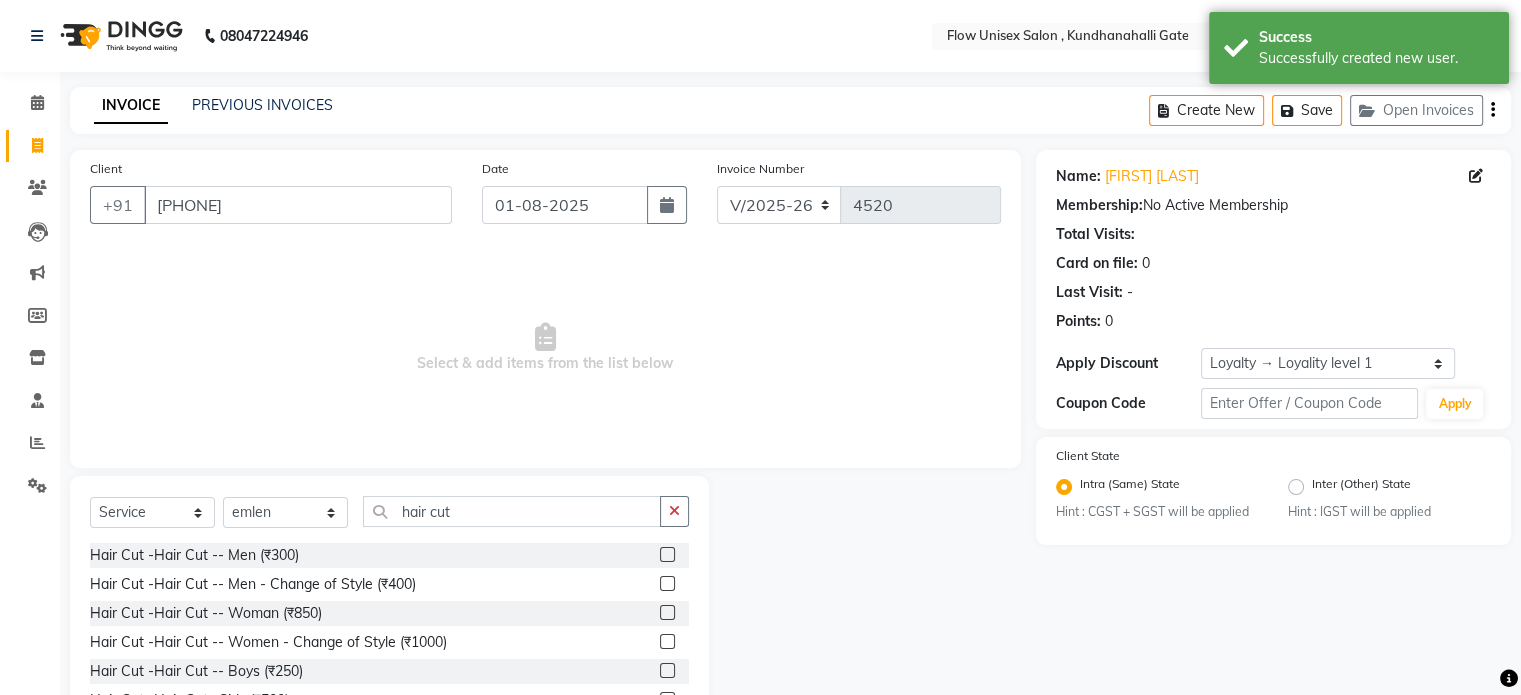 click on "Hair Cut -Hair Cut -- Woman (₹850)" 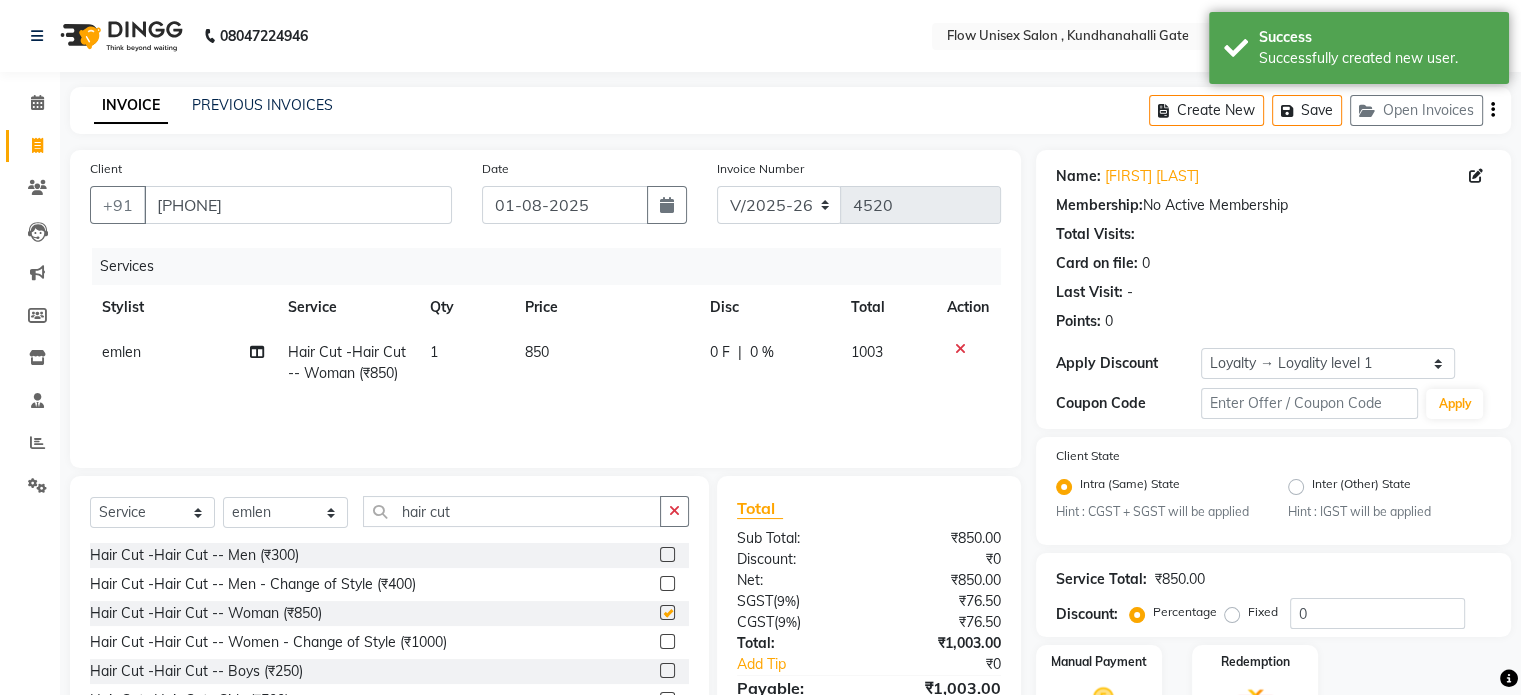 checkbox on "false" 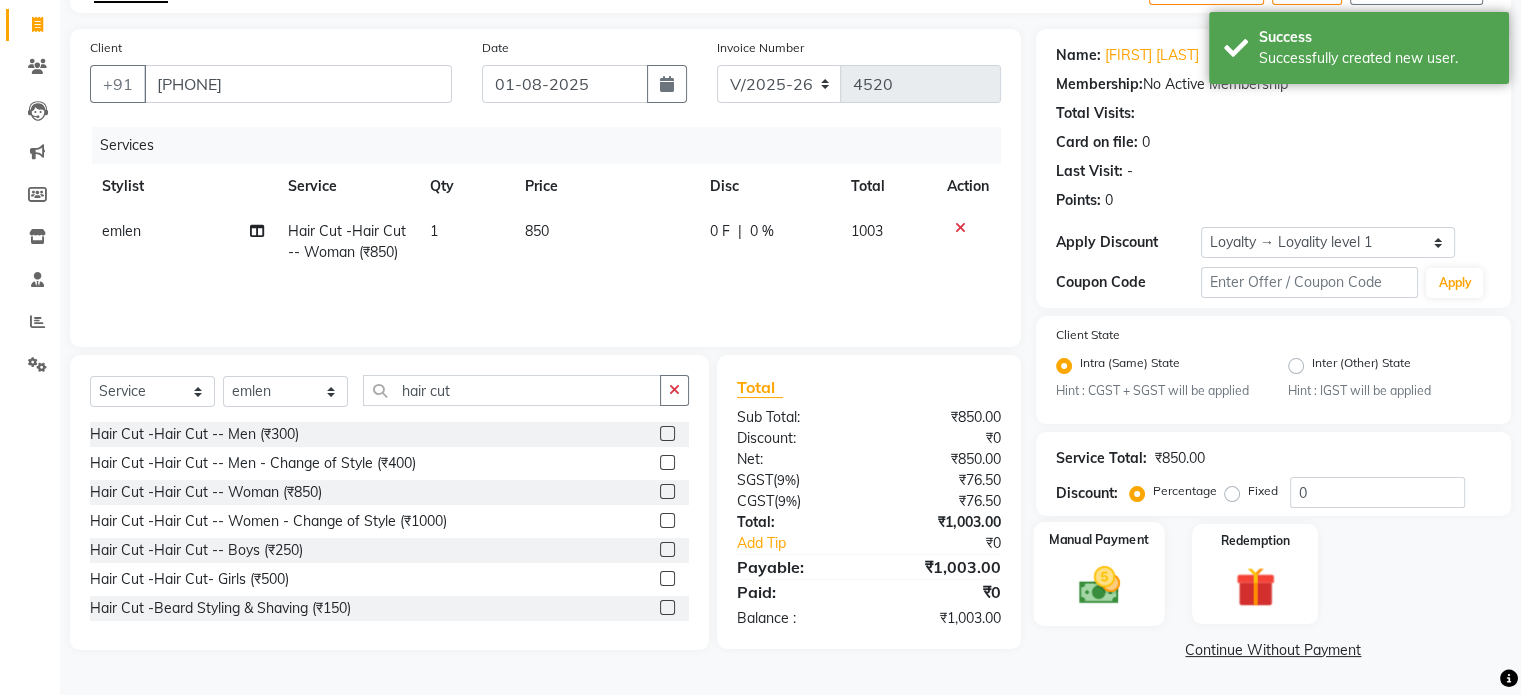 click on "Manual Payment" 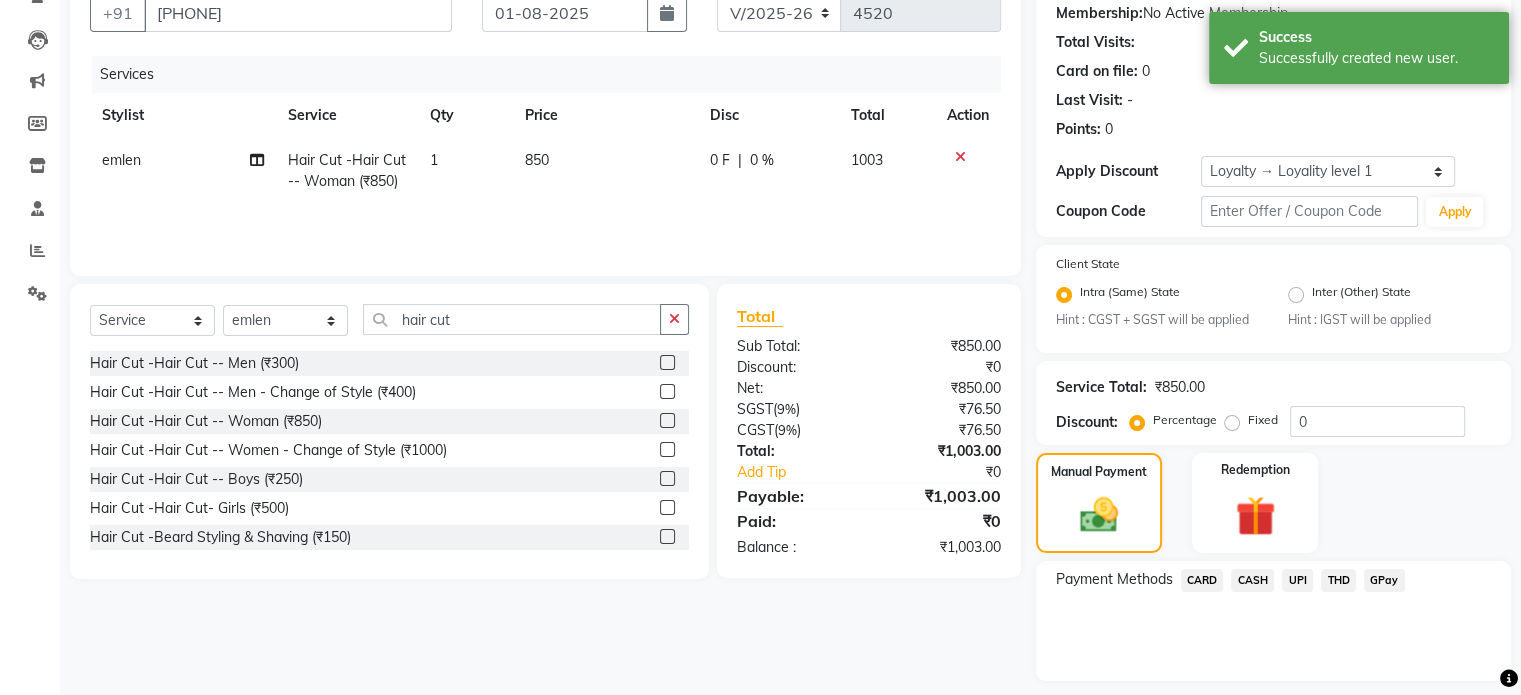 scroll, scrollTop: 251, scrollLeft: 0, axis: vertical 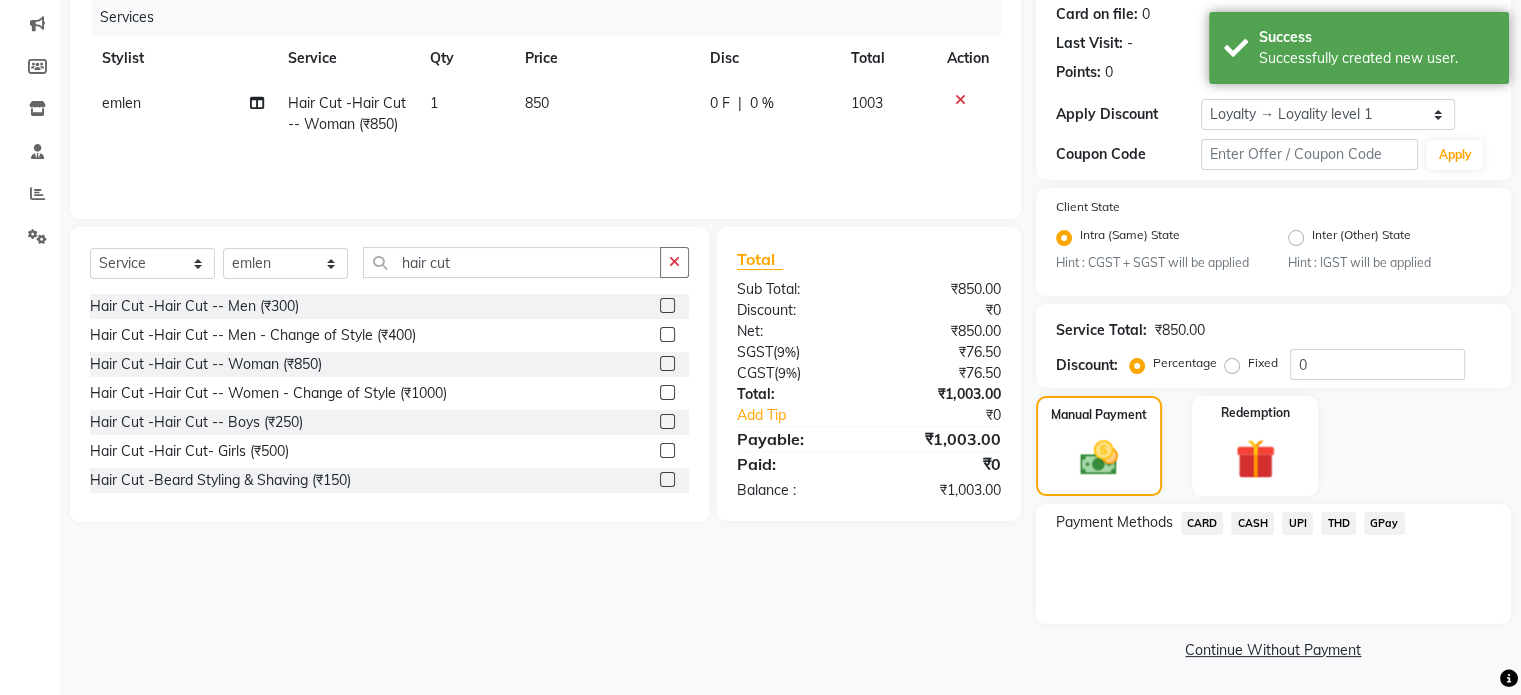click on "UPI" 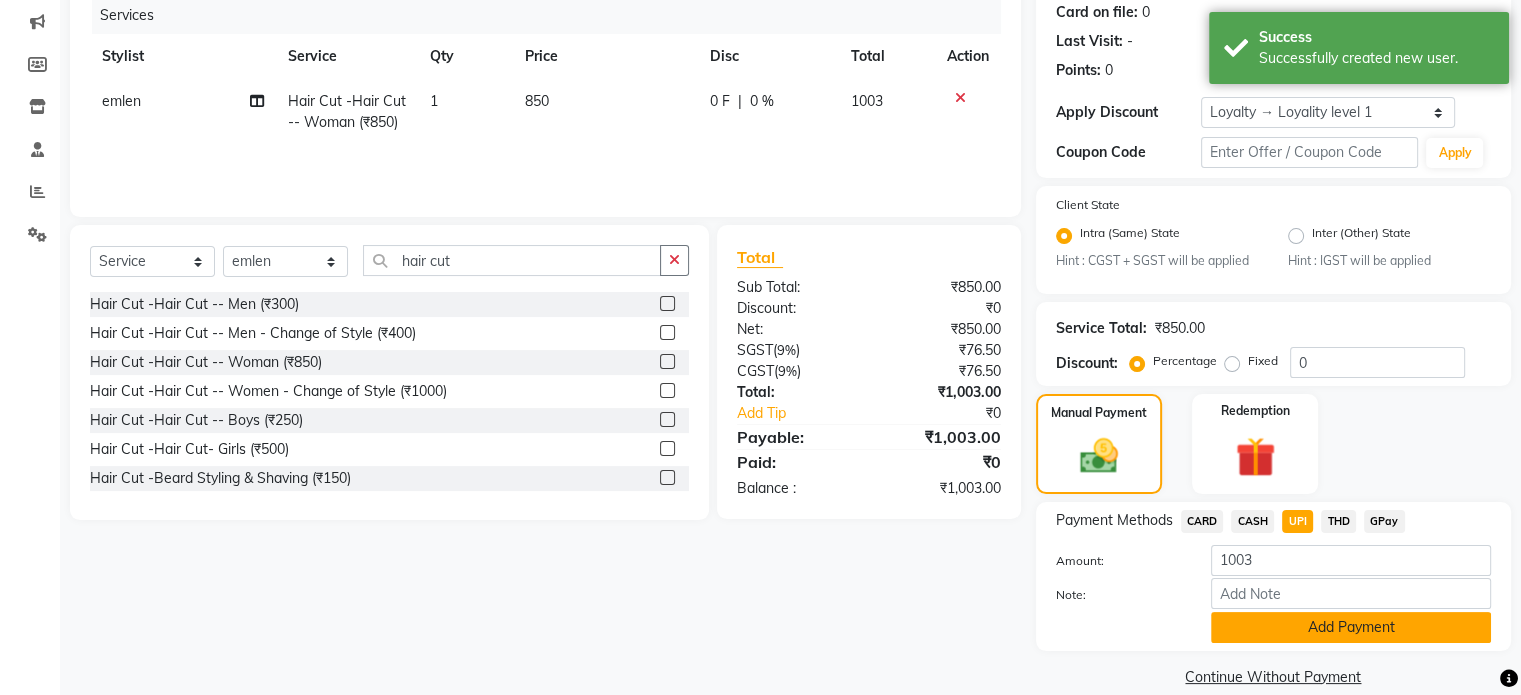 click on "Add Payment" 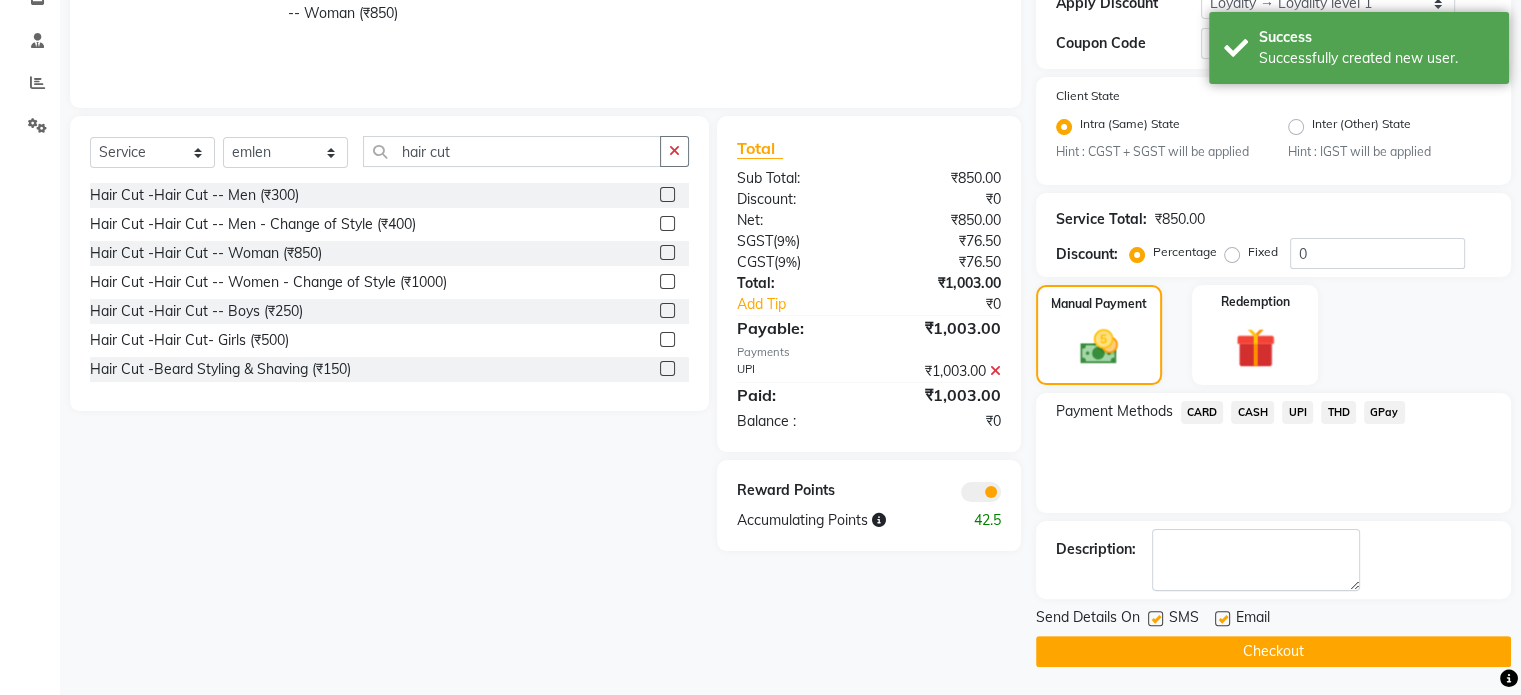 scroll, scrollTop: 363, scrollLeft: 0, axis: vertical 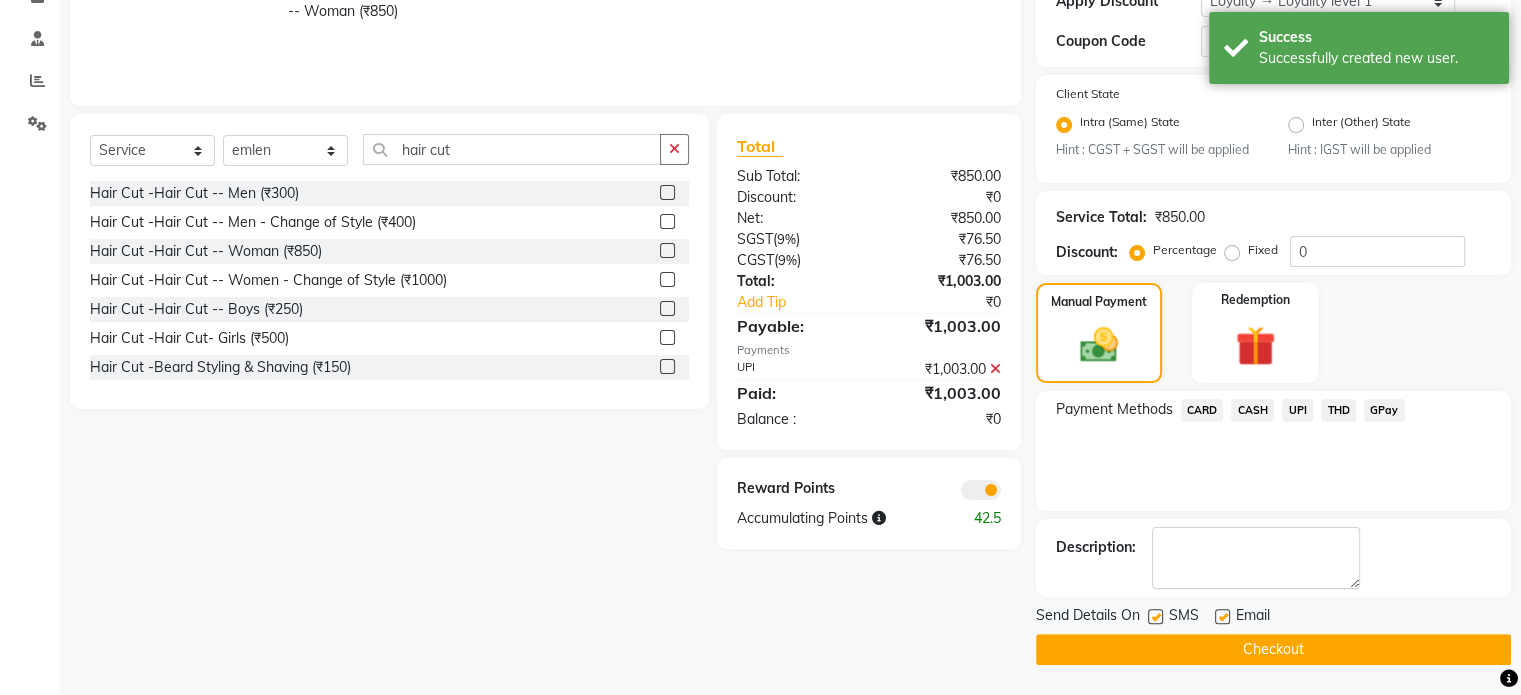 click 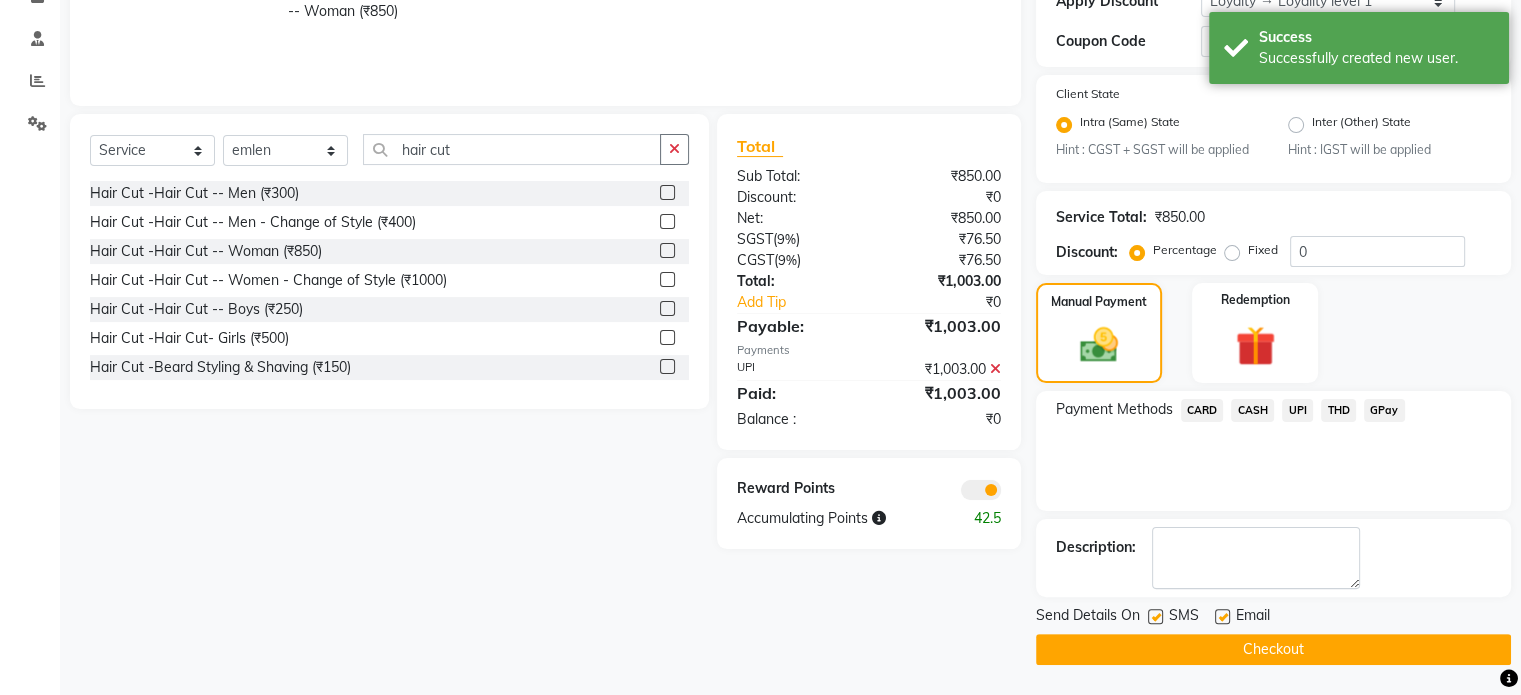 click 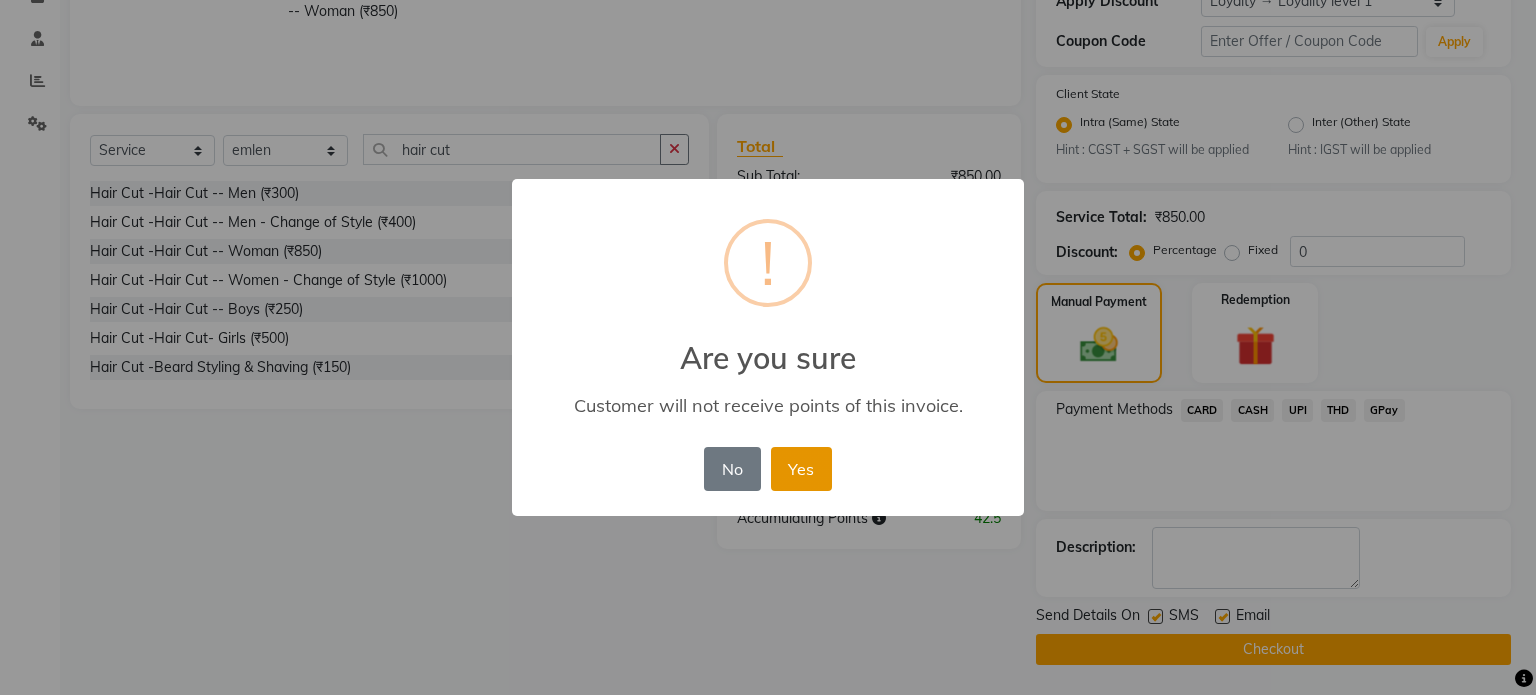 click on "Yes" at bounding box center (801, 469) 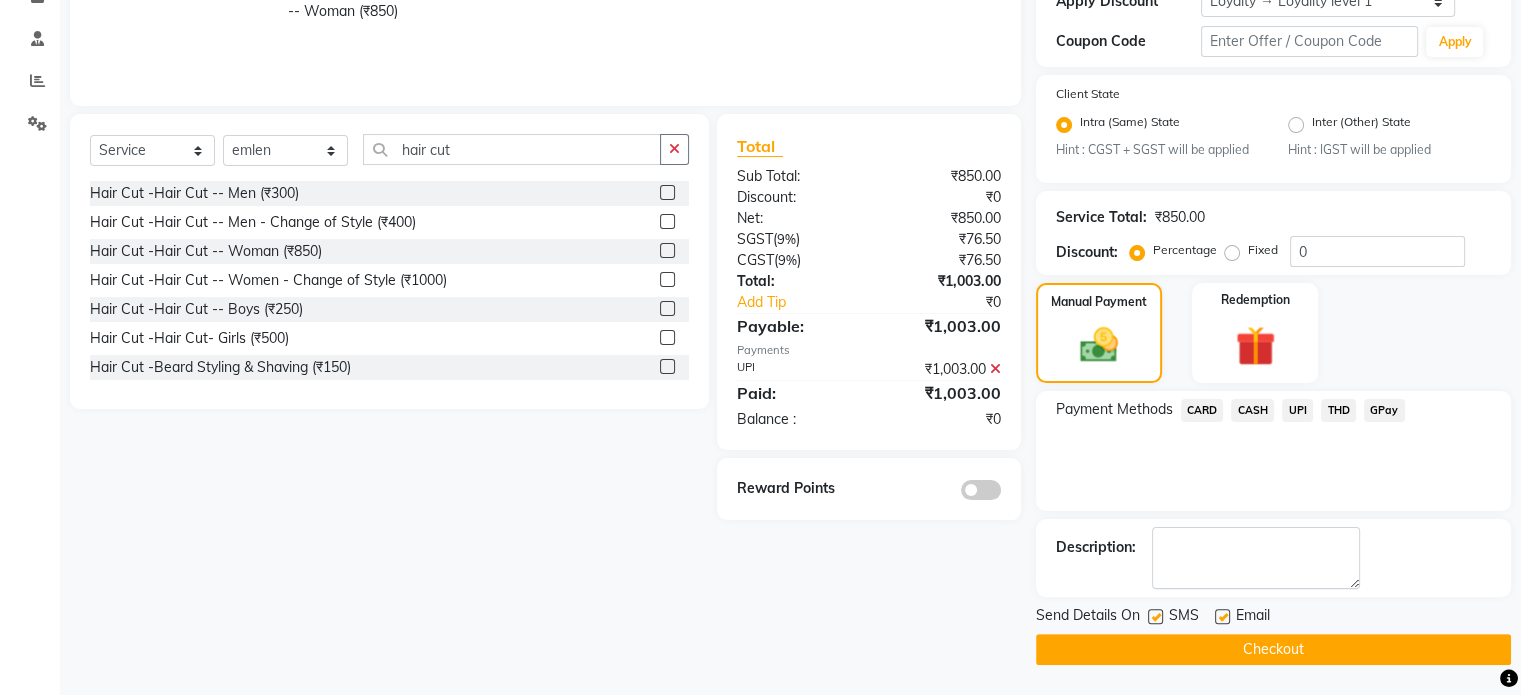 click on "Checkout" 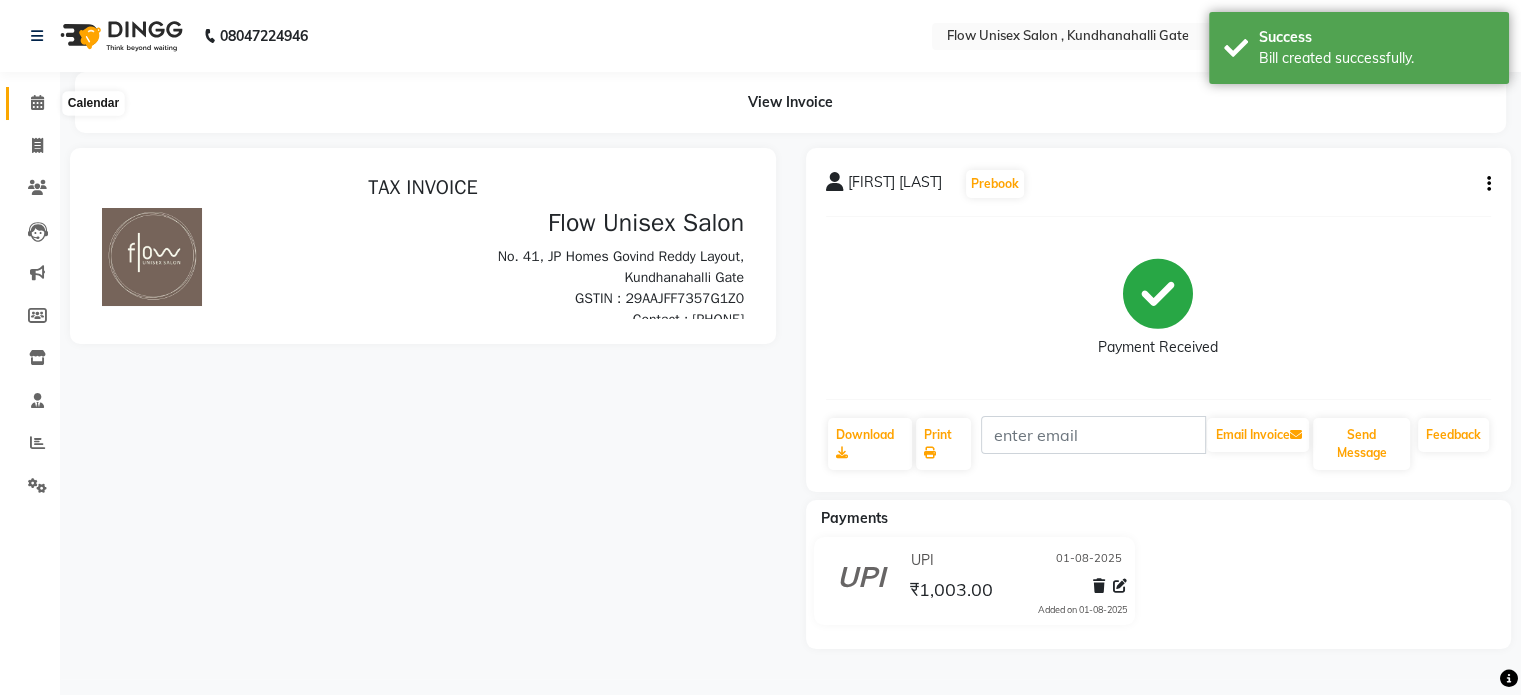 scroll, scrollTop: 0, scrollLeft: 0, axis: both 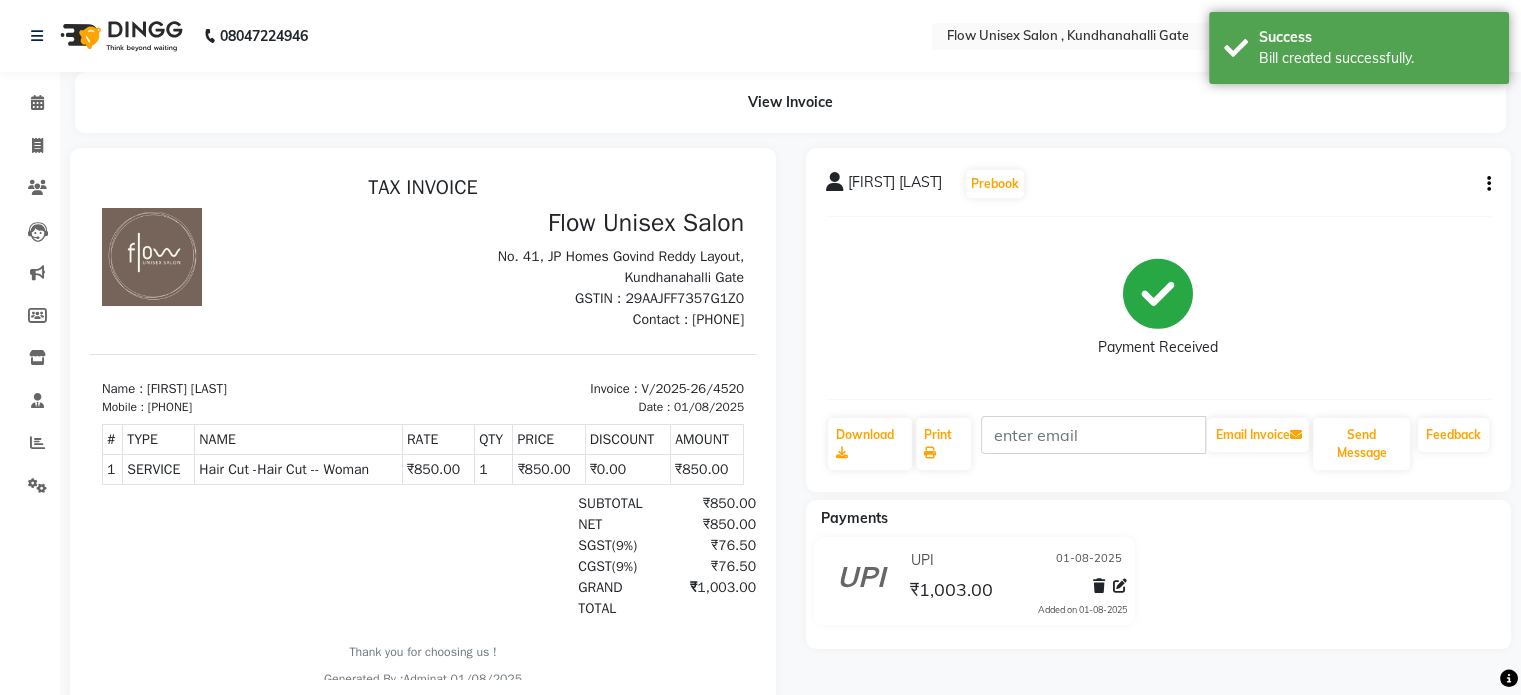 click on "Calendar  Invoice  Clients  Leads   Marketing  Members  Inventory  Staff  Reports  Settings Completed InProgress Upcoming Dropped Tentative Check-In Confirm Bookings Generate Report Segments Page Builder" 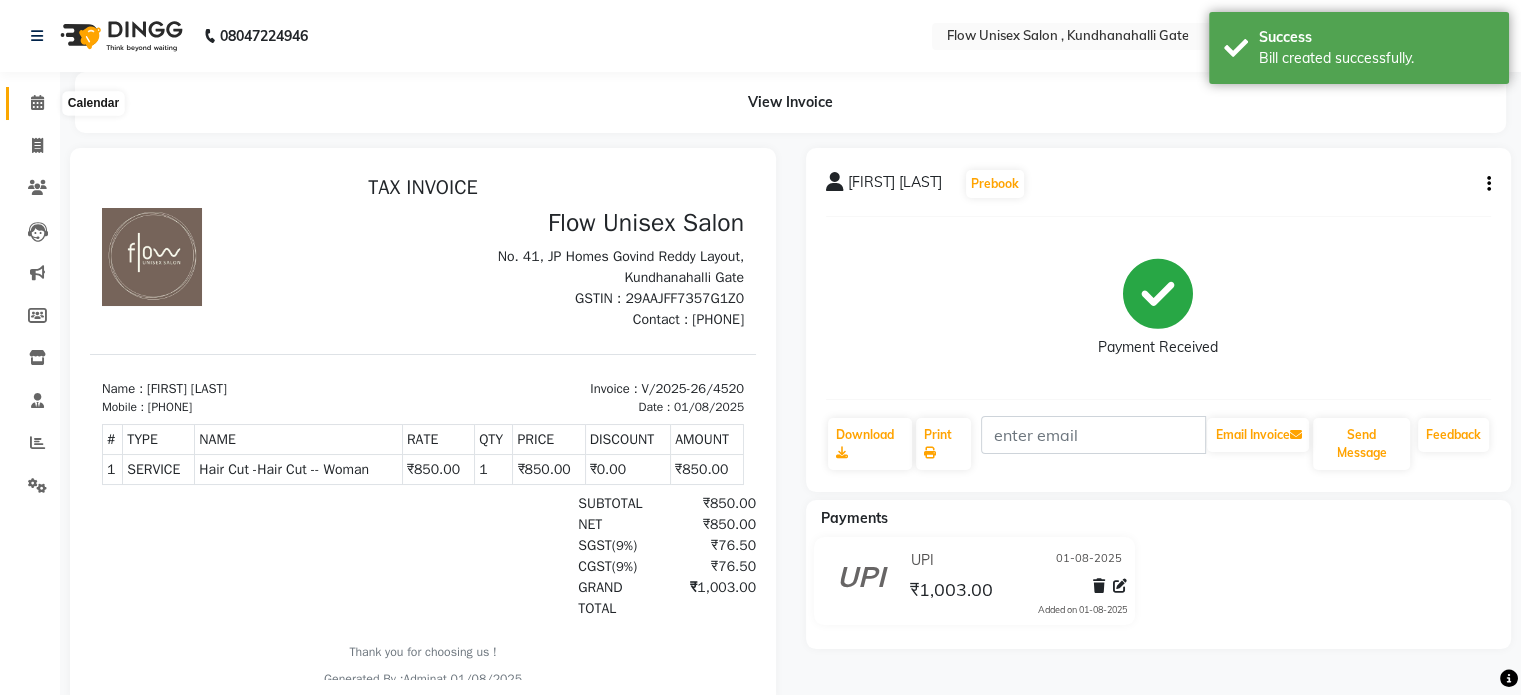 click 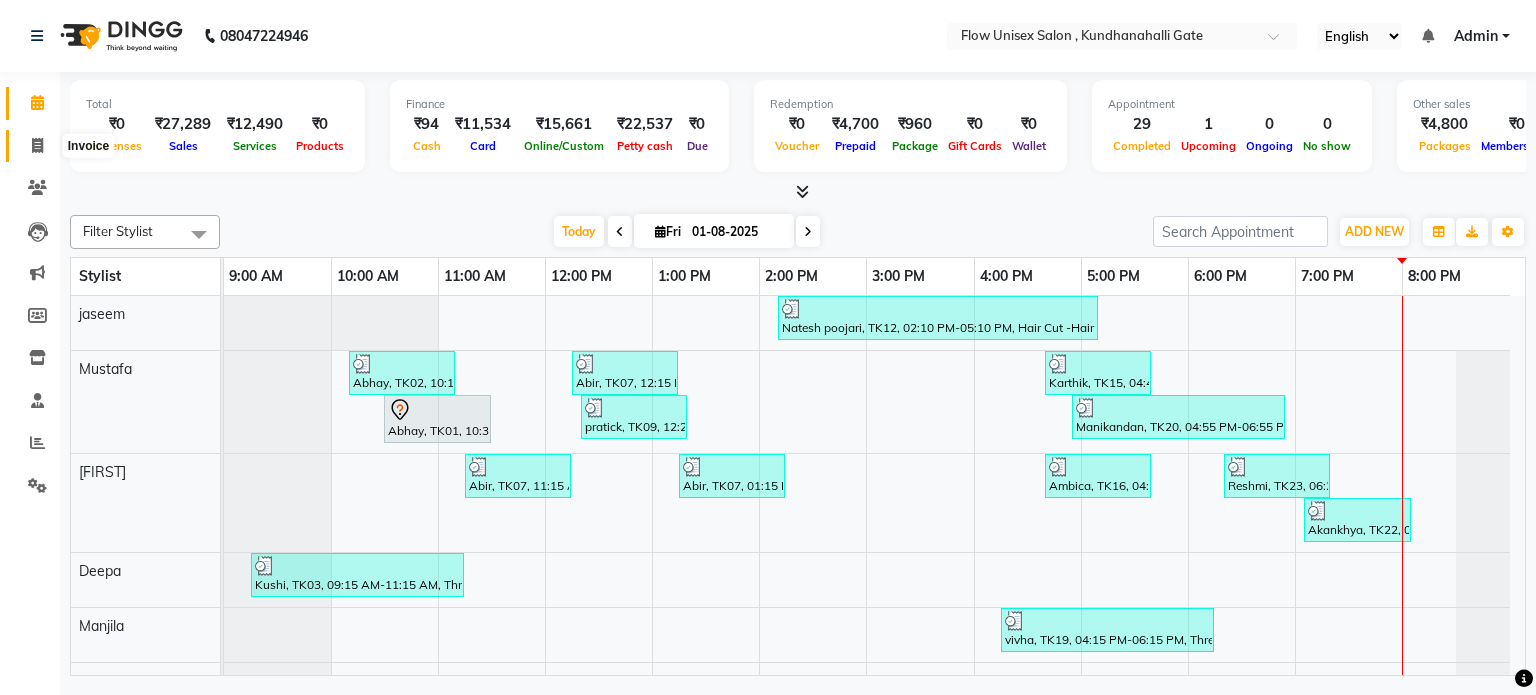 click 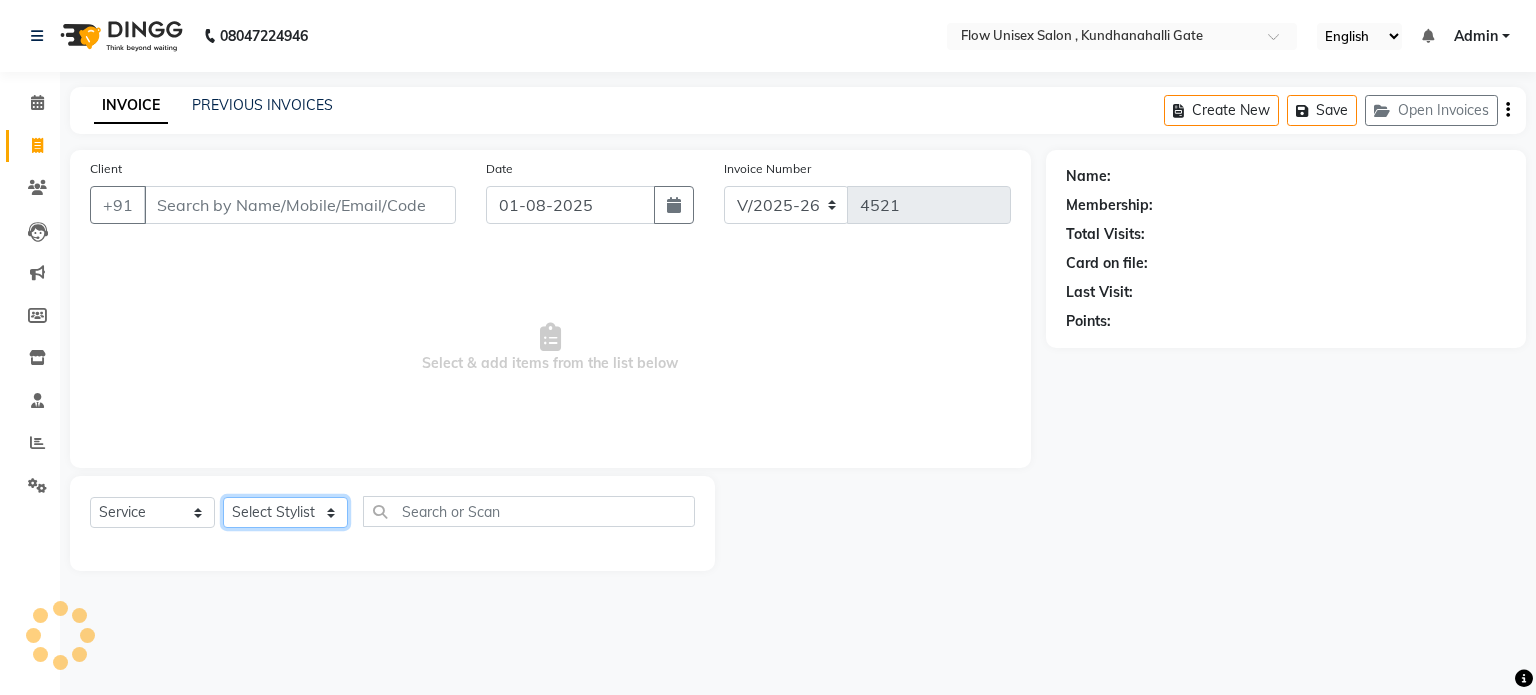 click on "Select Stylist" 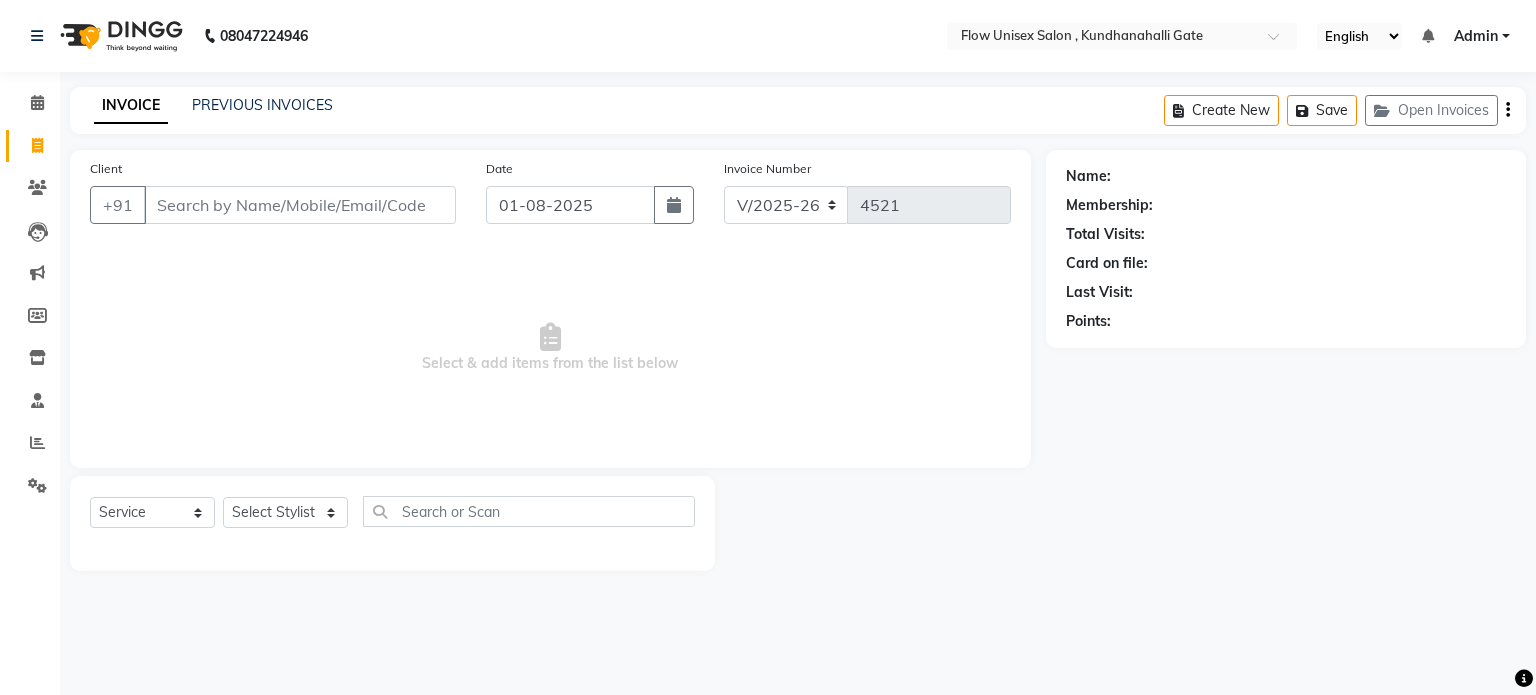 click on "Select & add items from the list below" at bounding box center [550, 348] 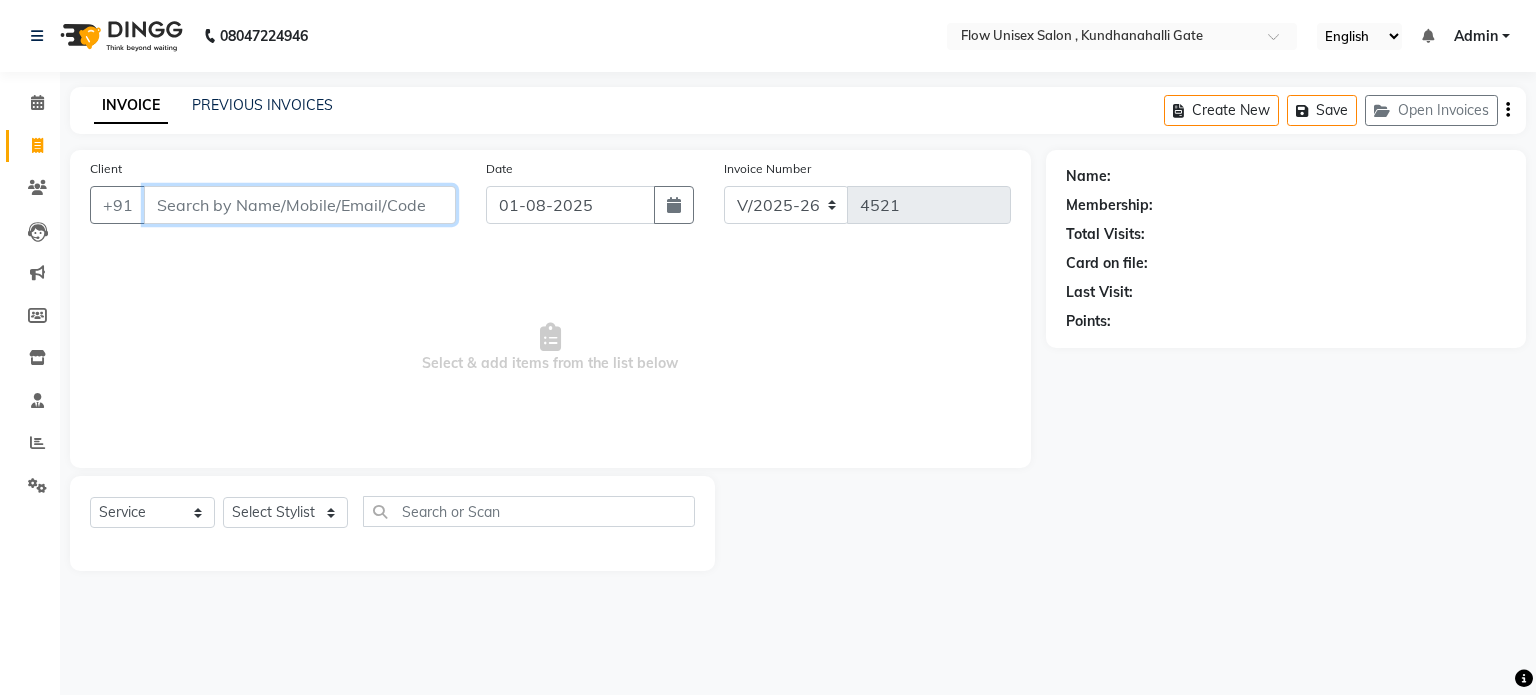 click on "Client" at bounding box center (300, 205) 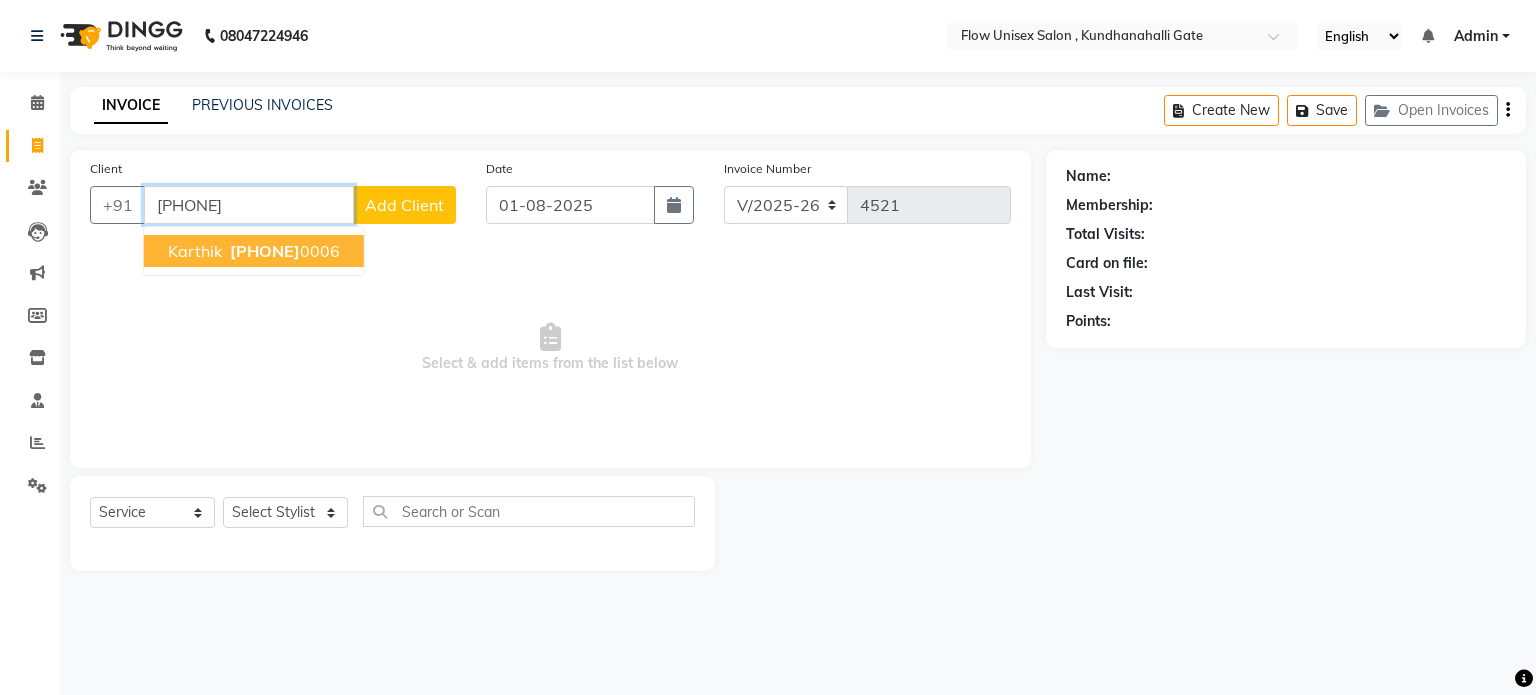drag, startPoint x: 324, startPoint y: 260, endPoint x: 337, endPoint y: 503, distance: 243.34749 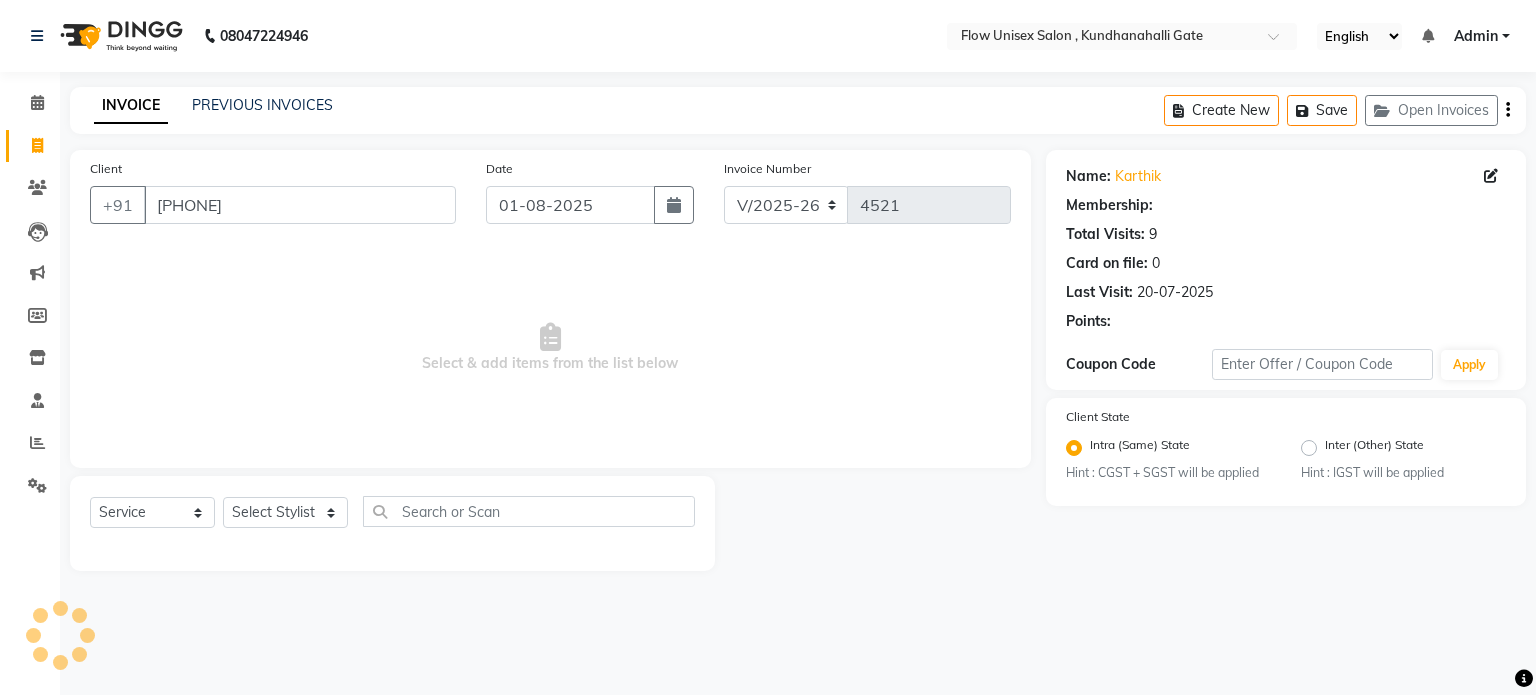 select on "1: Object" 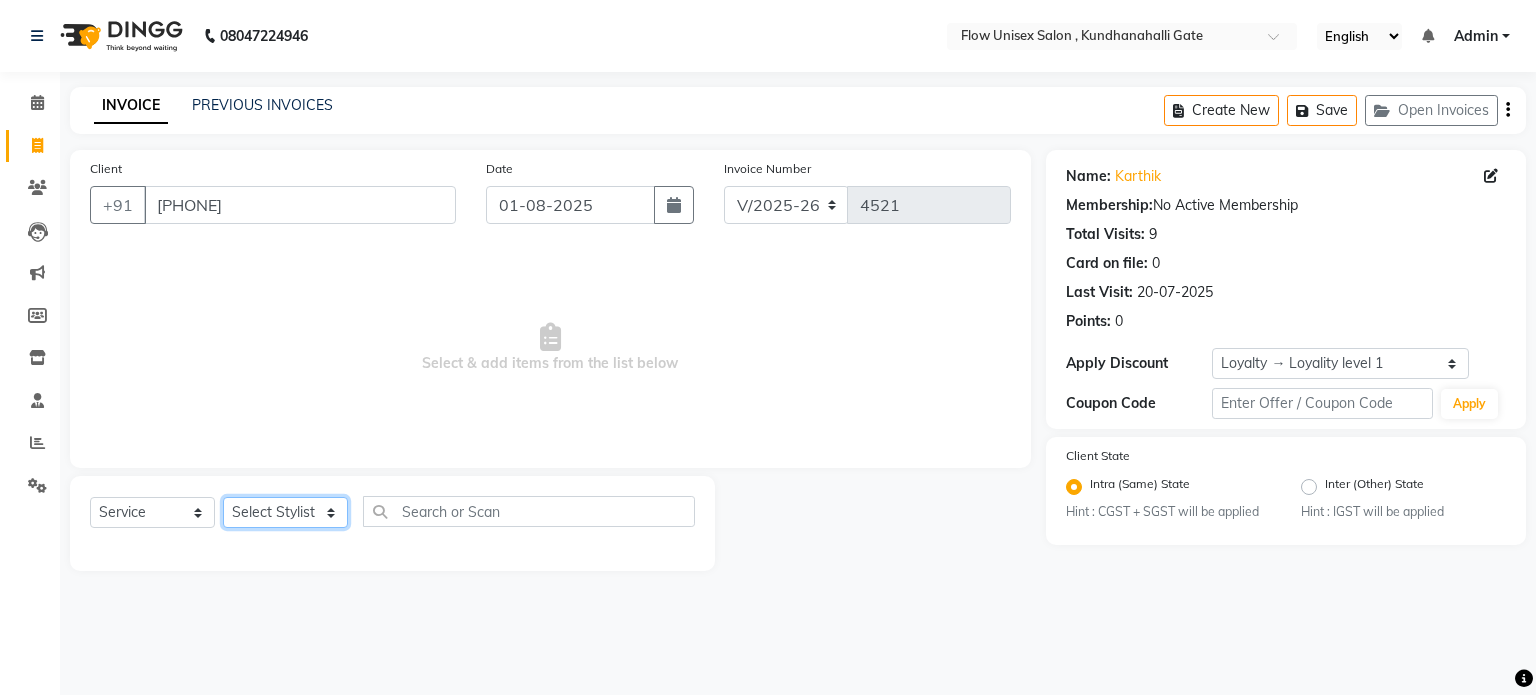click on "Select Stylist anjana debbarma arman Deepa emlen jaseem Kishore Manjila monika debbarma Mustafa Nijamuddin Salmani Saluka Rai Sonu khan Thapa Geeta udhaya kumar M Vishnu Bhati" 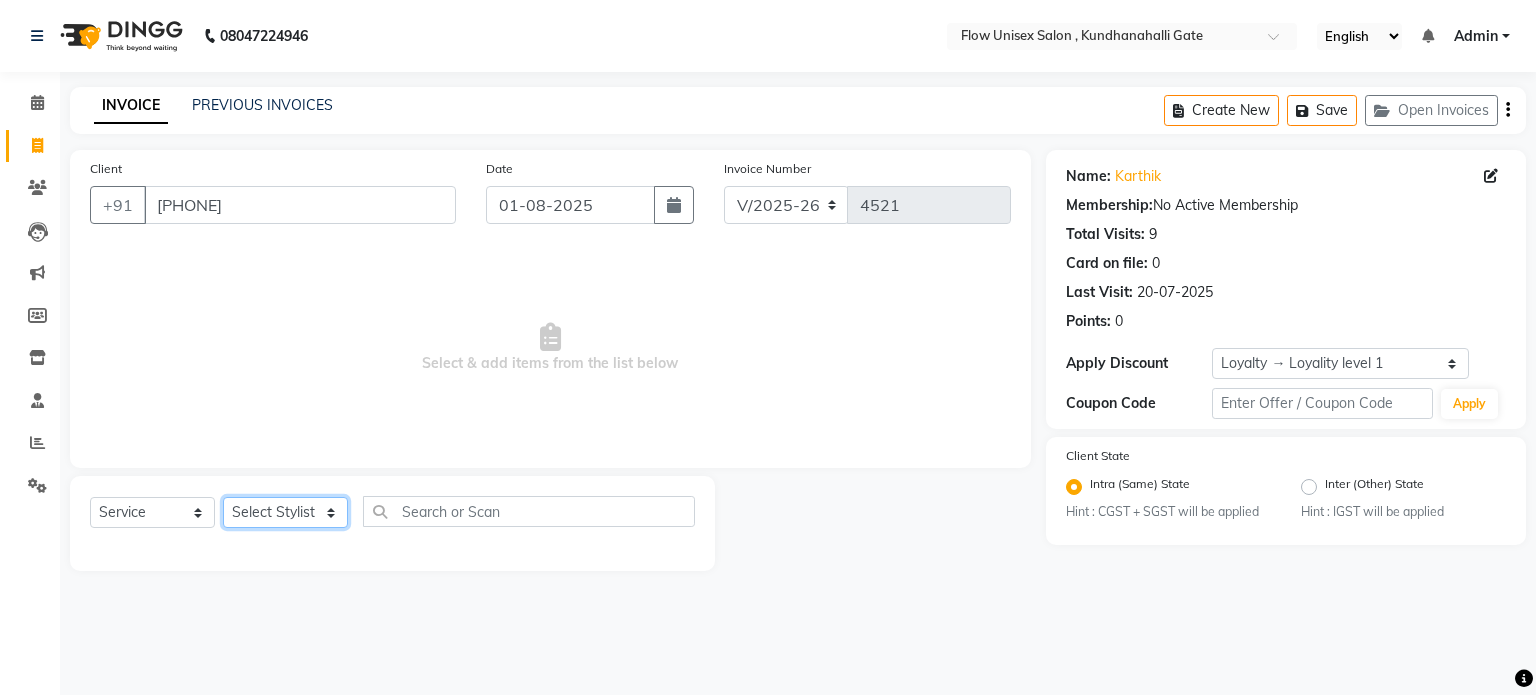 select on "62770" 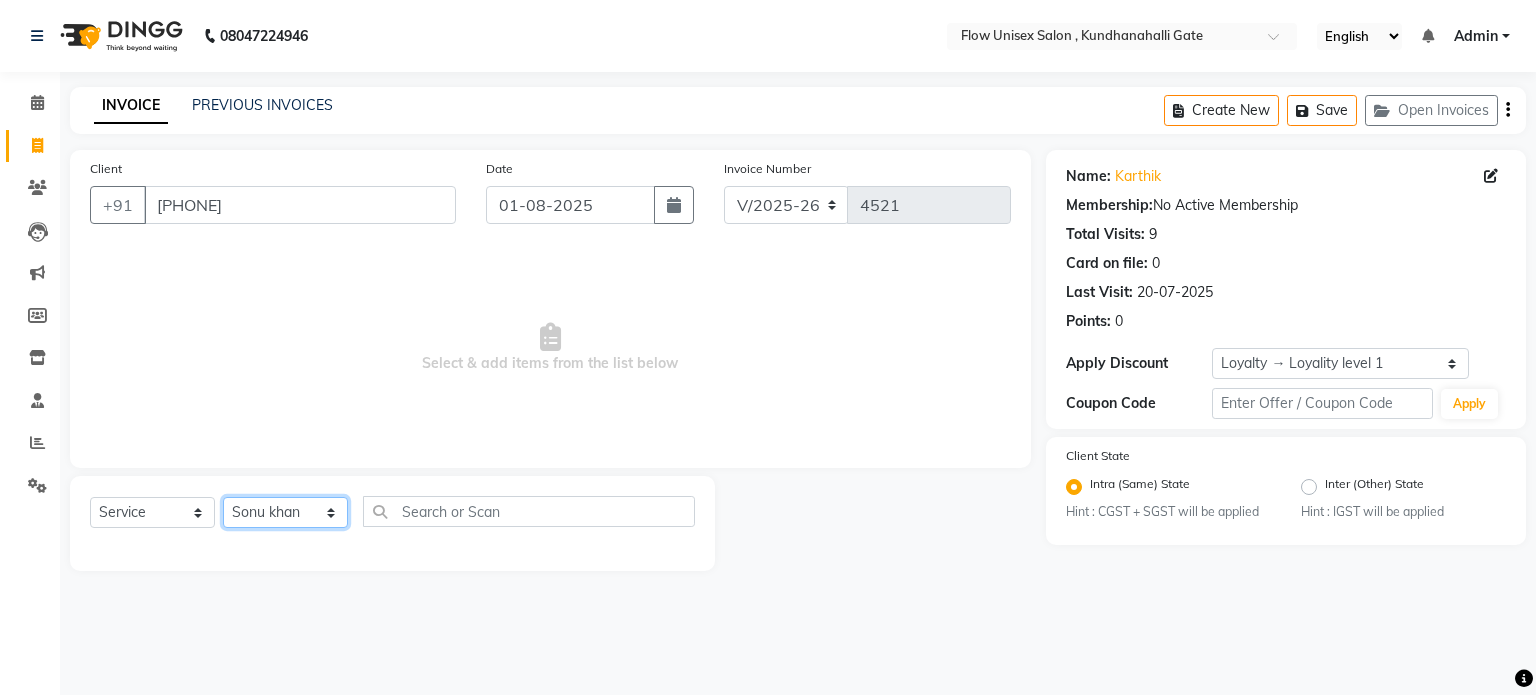 click on "Select Stylist anjana debbarma arman Deepa emlen jaseem Kishore Manjila monika debbarma Mustafa Nijamuddin Salmani Saluka Rai Sonu khan Thapa Geeta udhaya kumar M Vishnu Bhati" 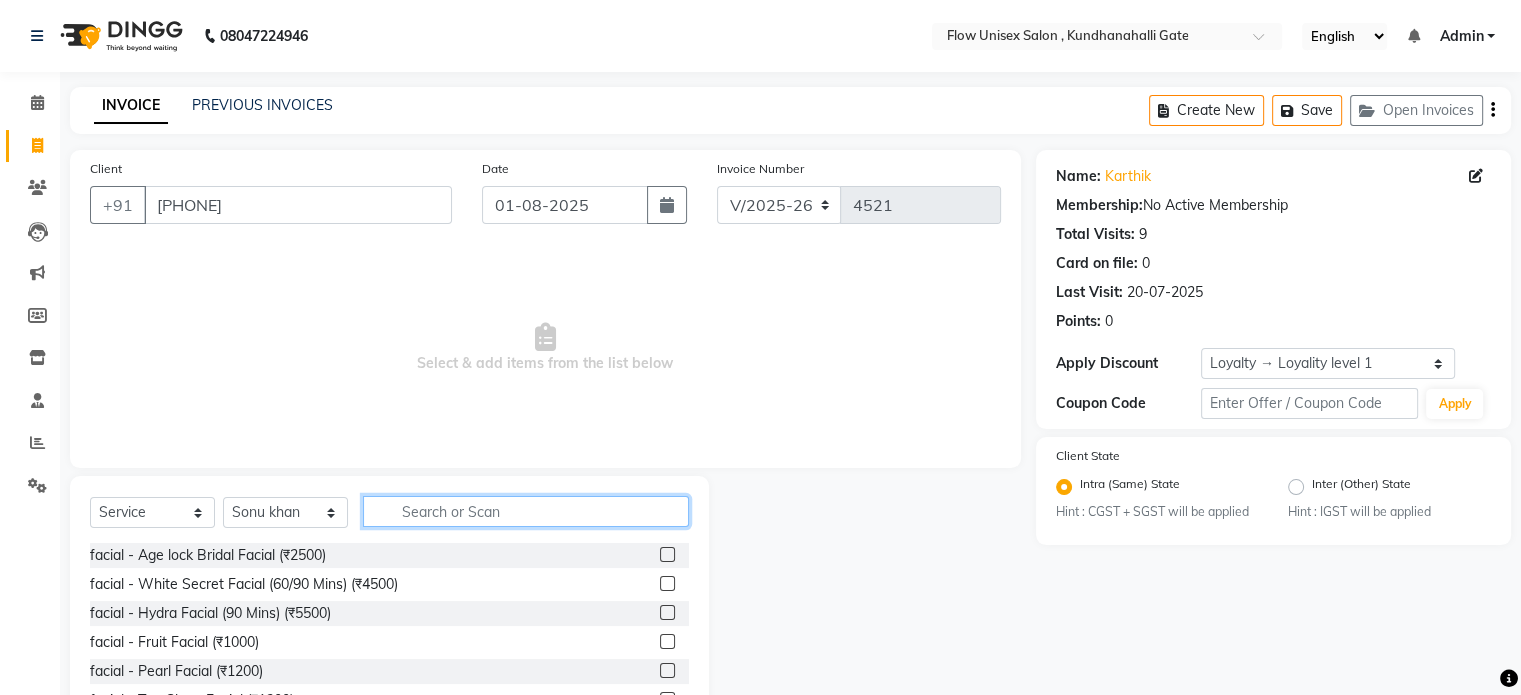 click 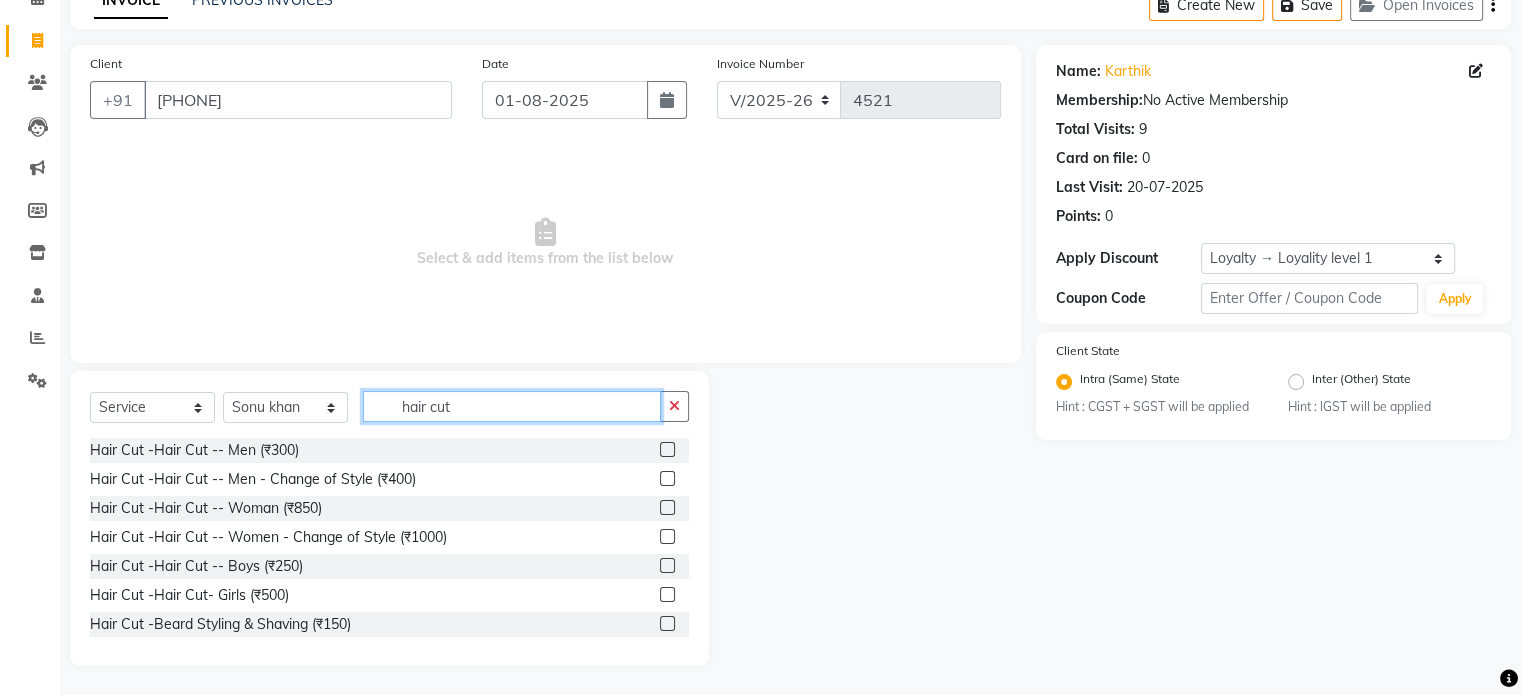 scroll, scrollTop: 106, scrollLeft: 0, axis: vertical 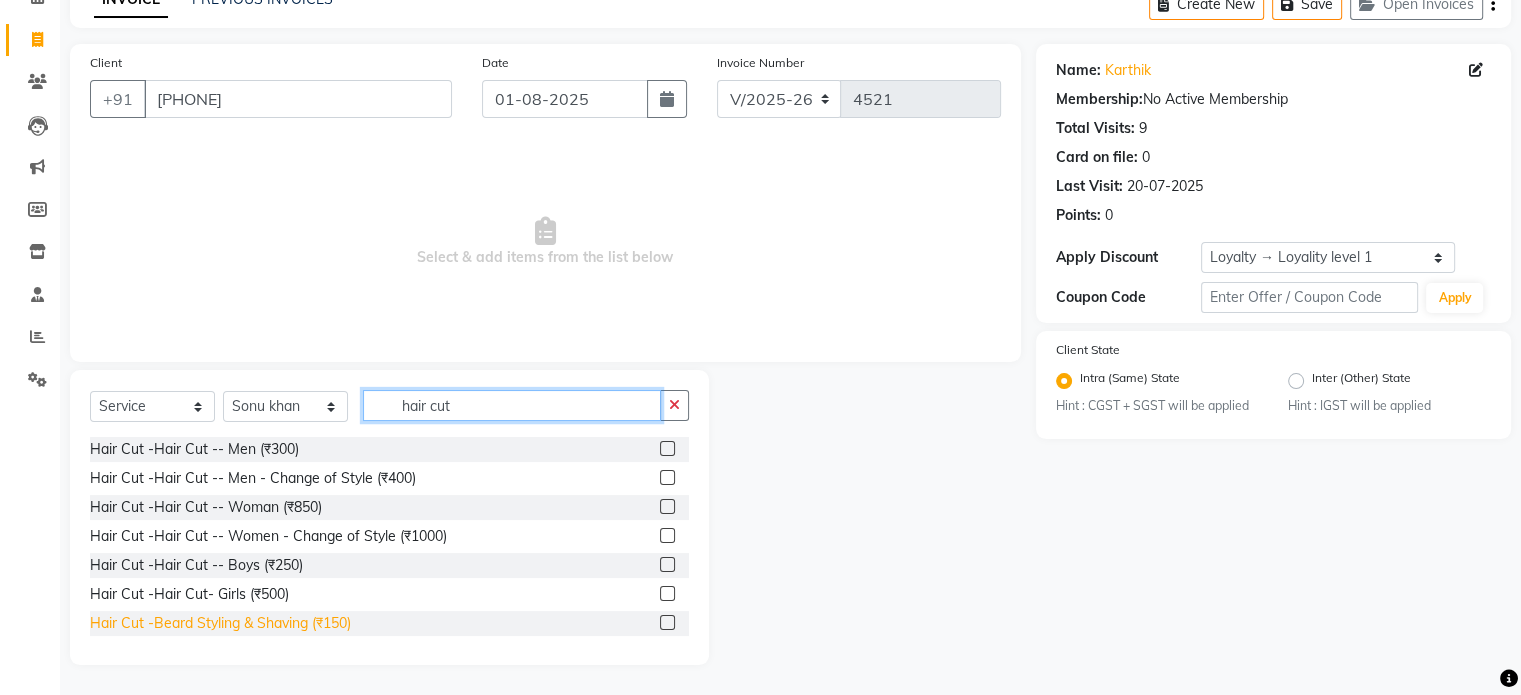 type on "hair cut" 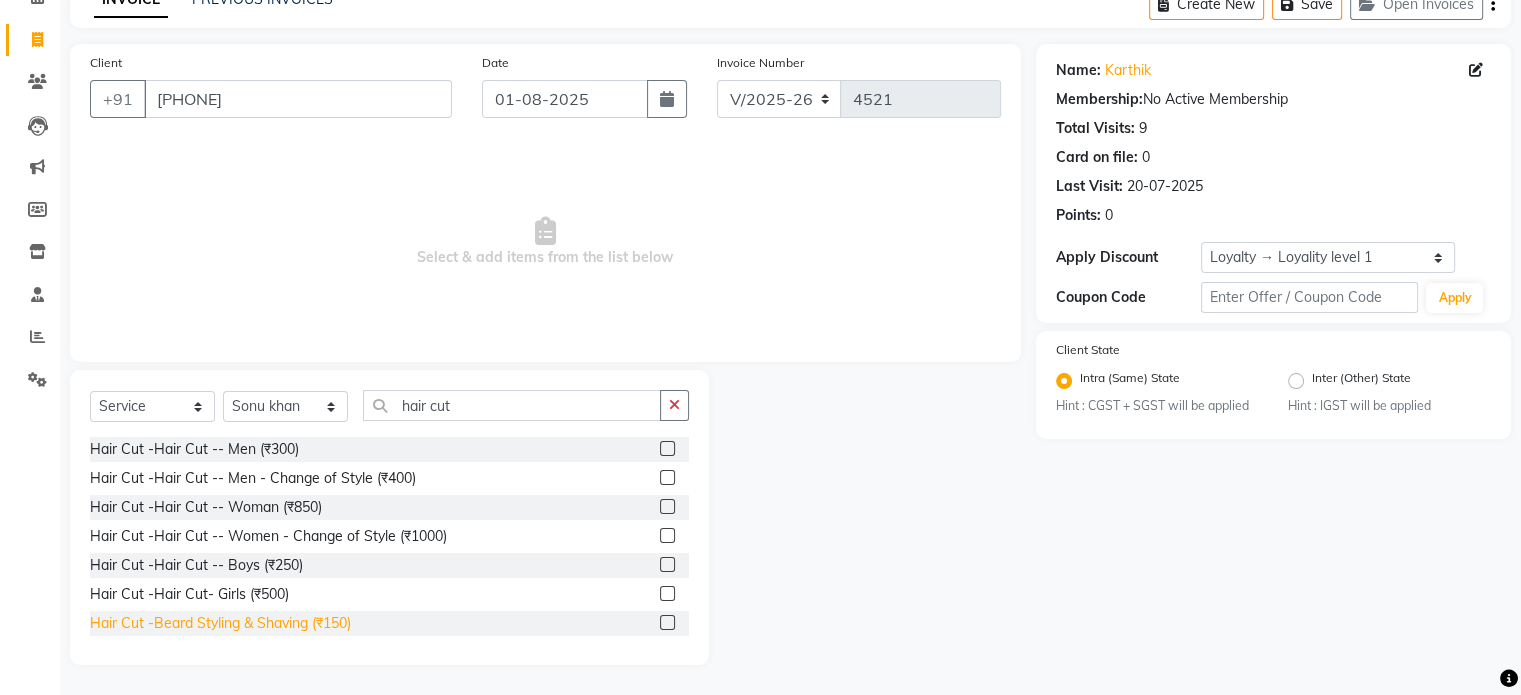 drag, startPoint x: 343, startPoint y: 618, endPoint x: 404, endPoint y: 612, distance: 61.294373 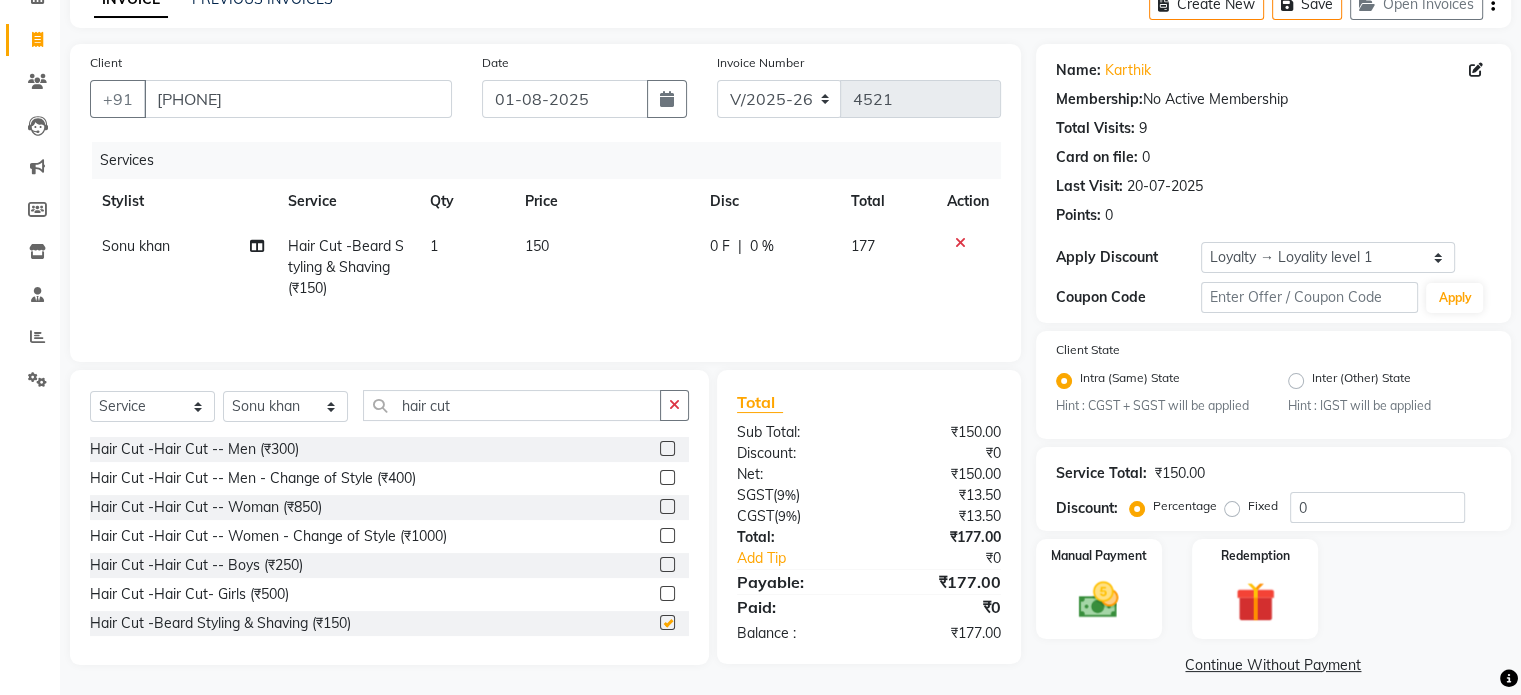 checkbox on "false" 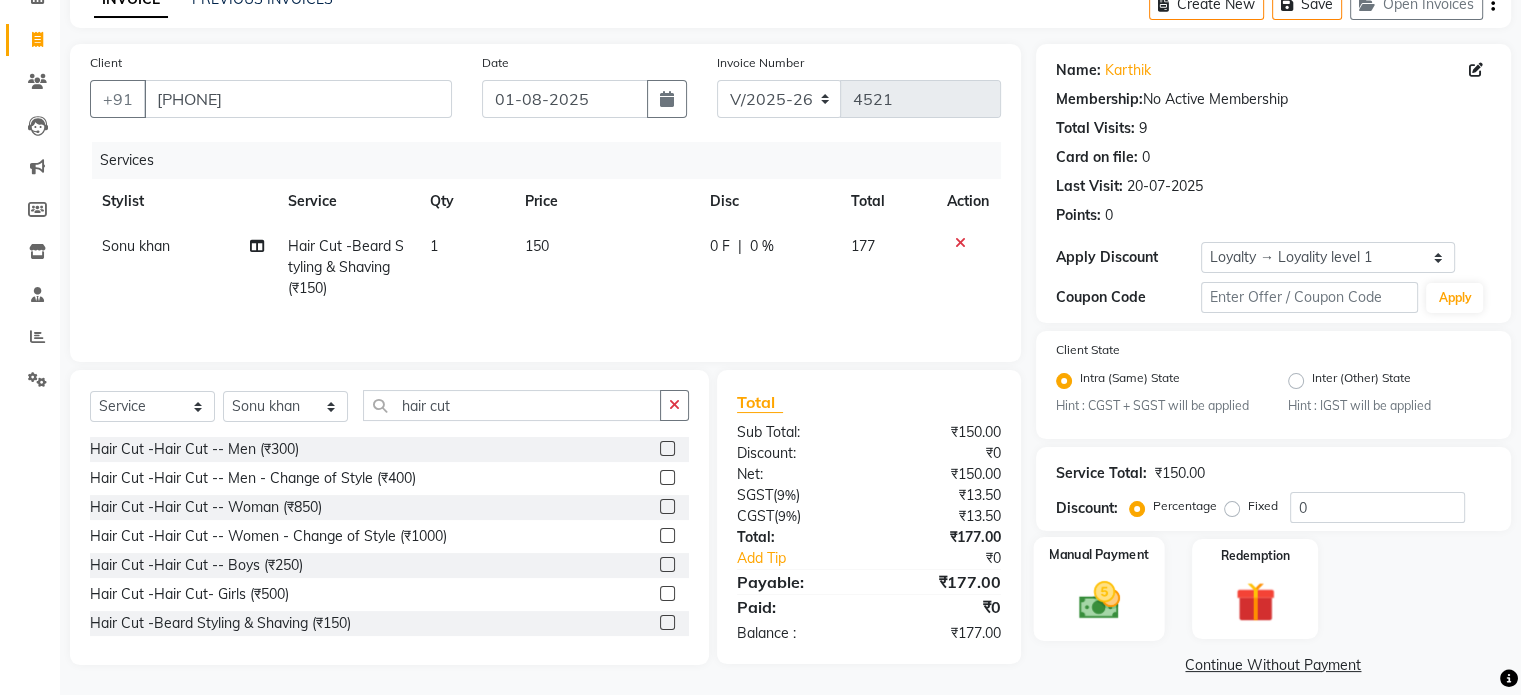 click on "Manual Payment" 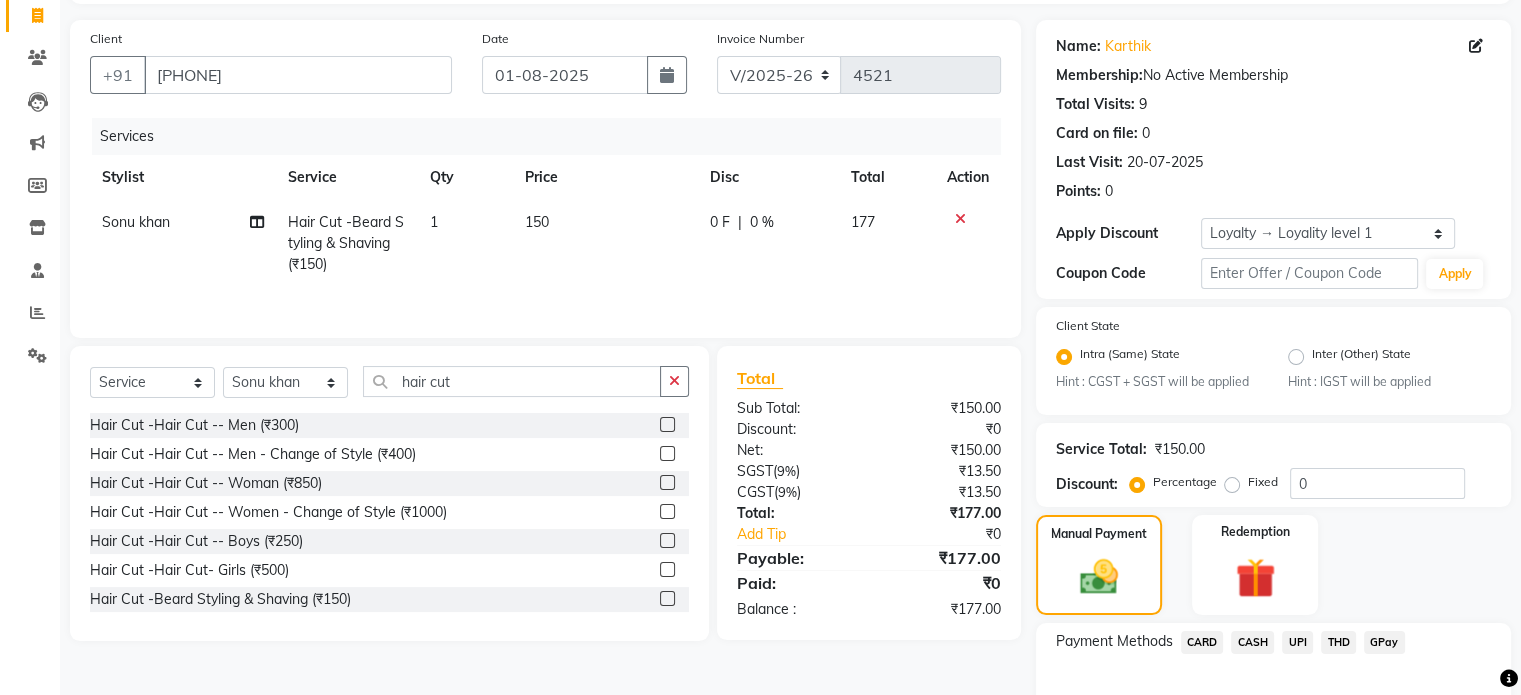 scroll, scrollTop: 251, scrollLeft: 0, axis: vertical 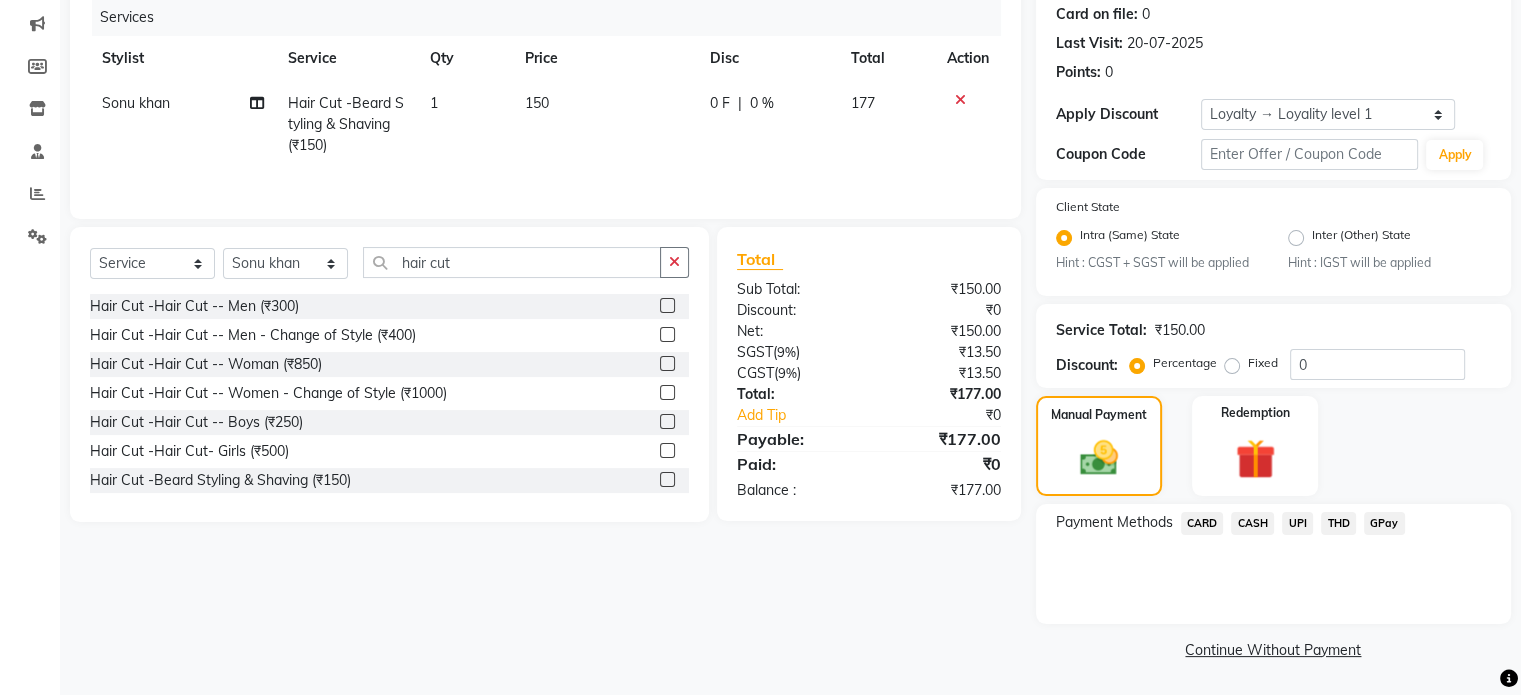 click on "UPI" 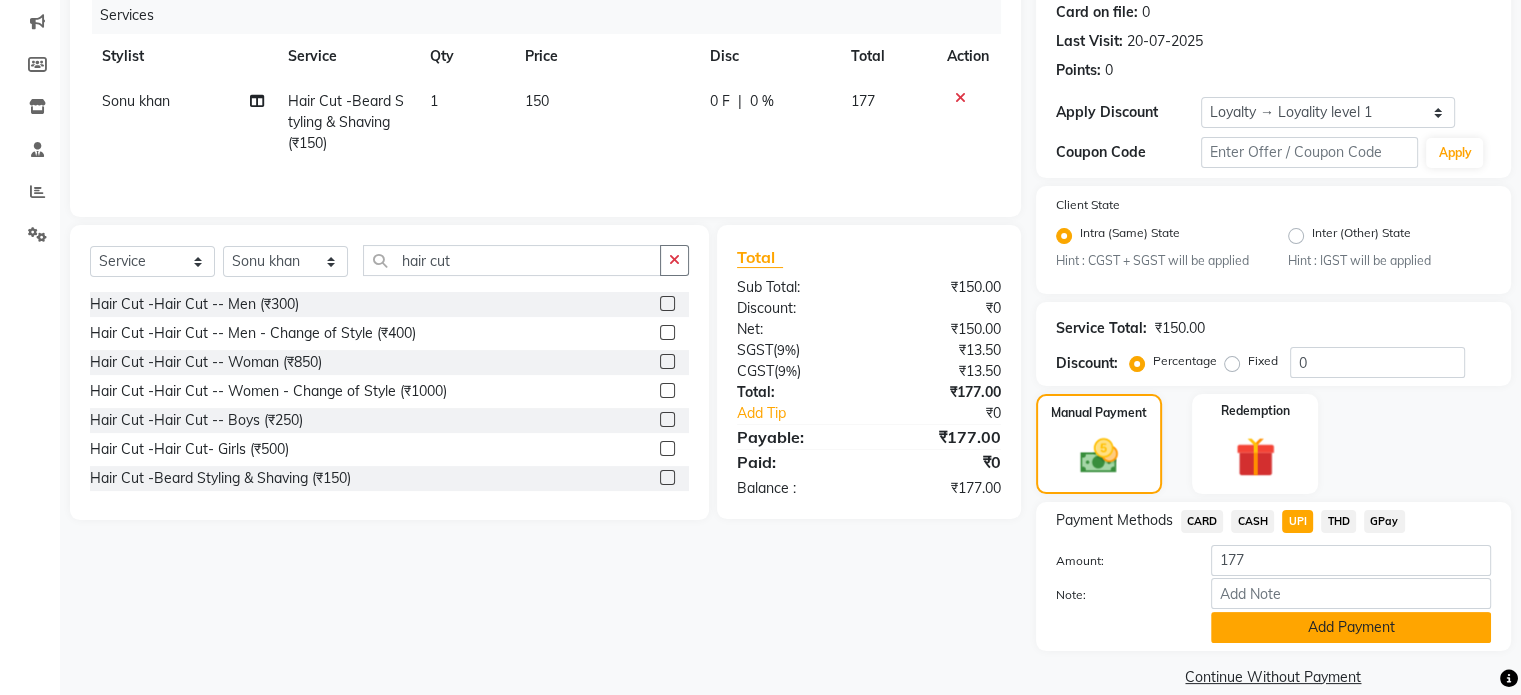 click on "Add Payment" 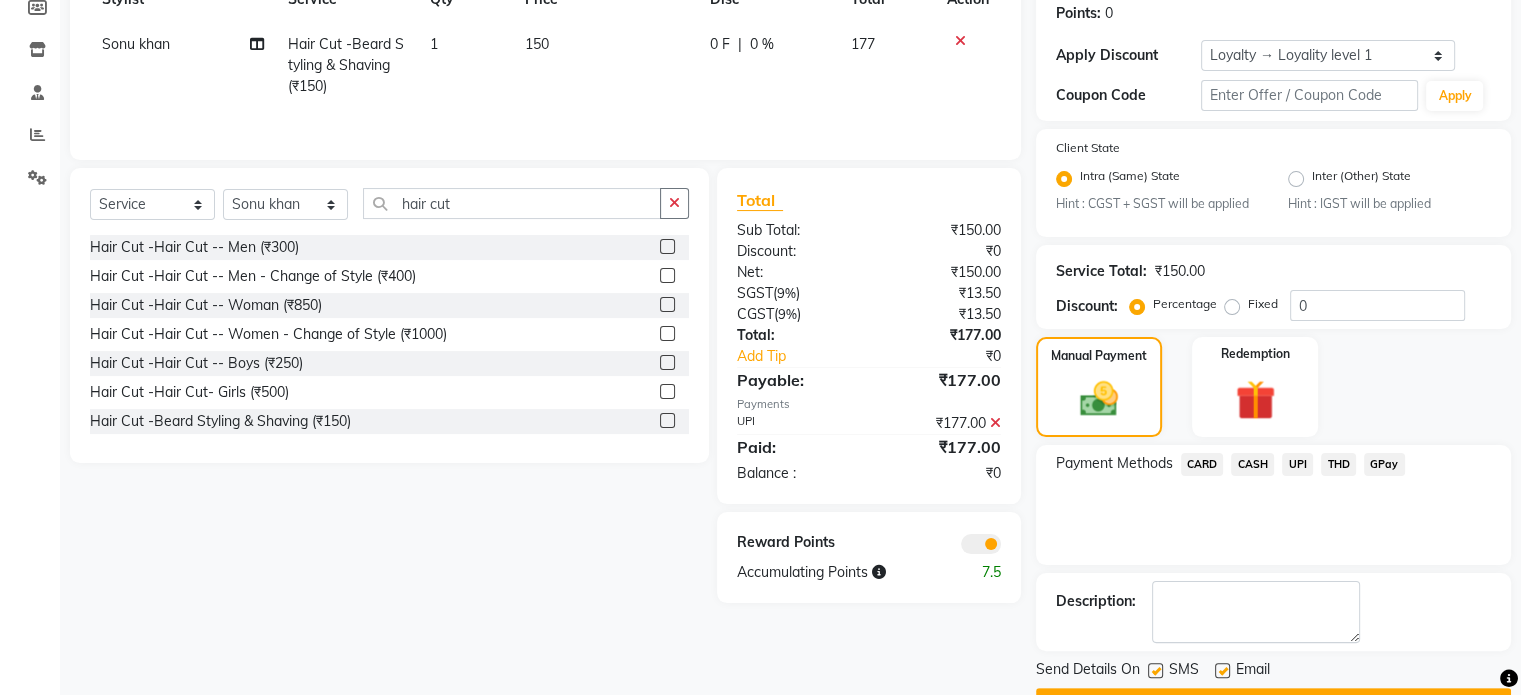 scroll, scrollTop: 363, scrollLeft: 0, axis: vertical 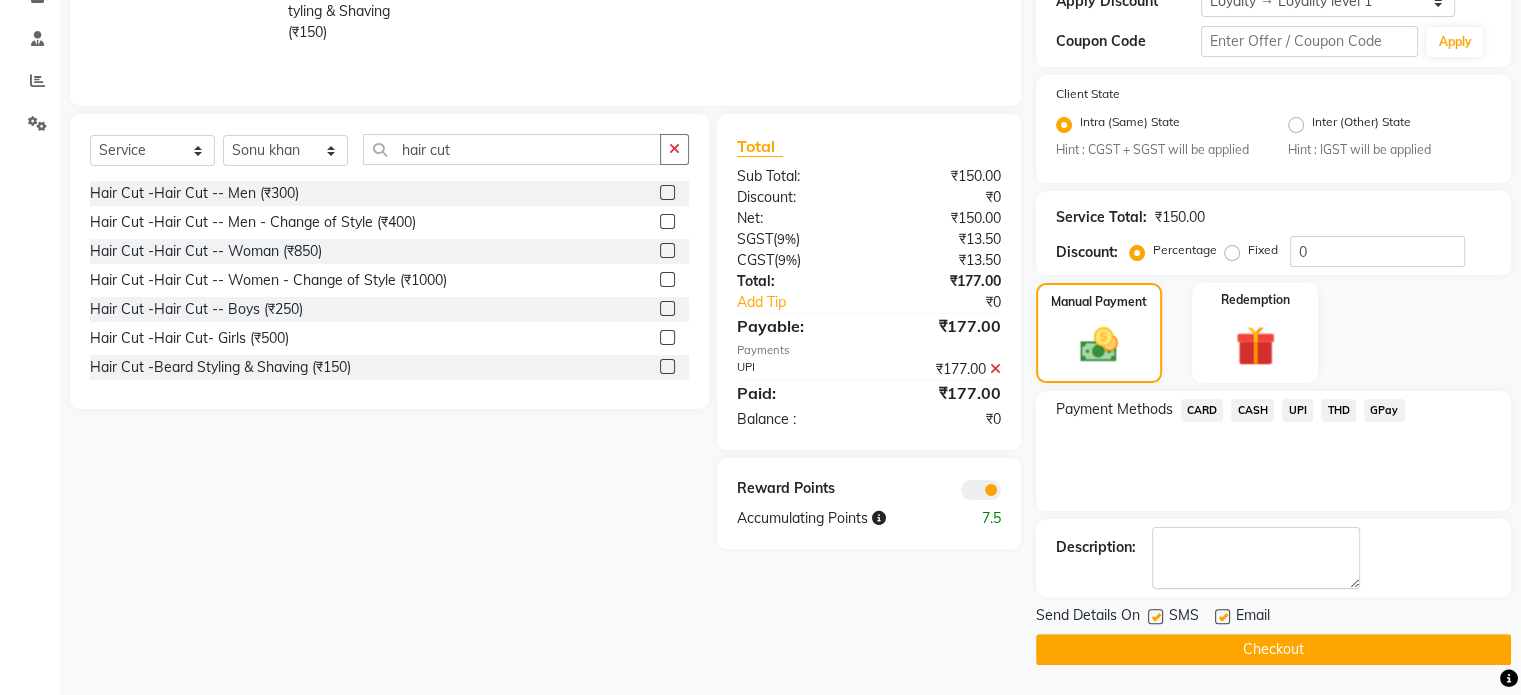 click 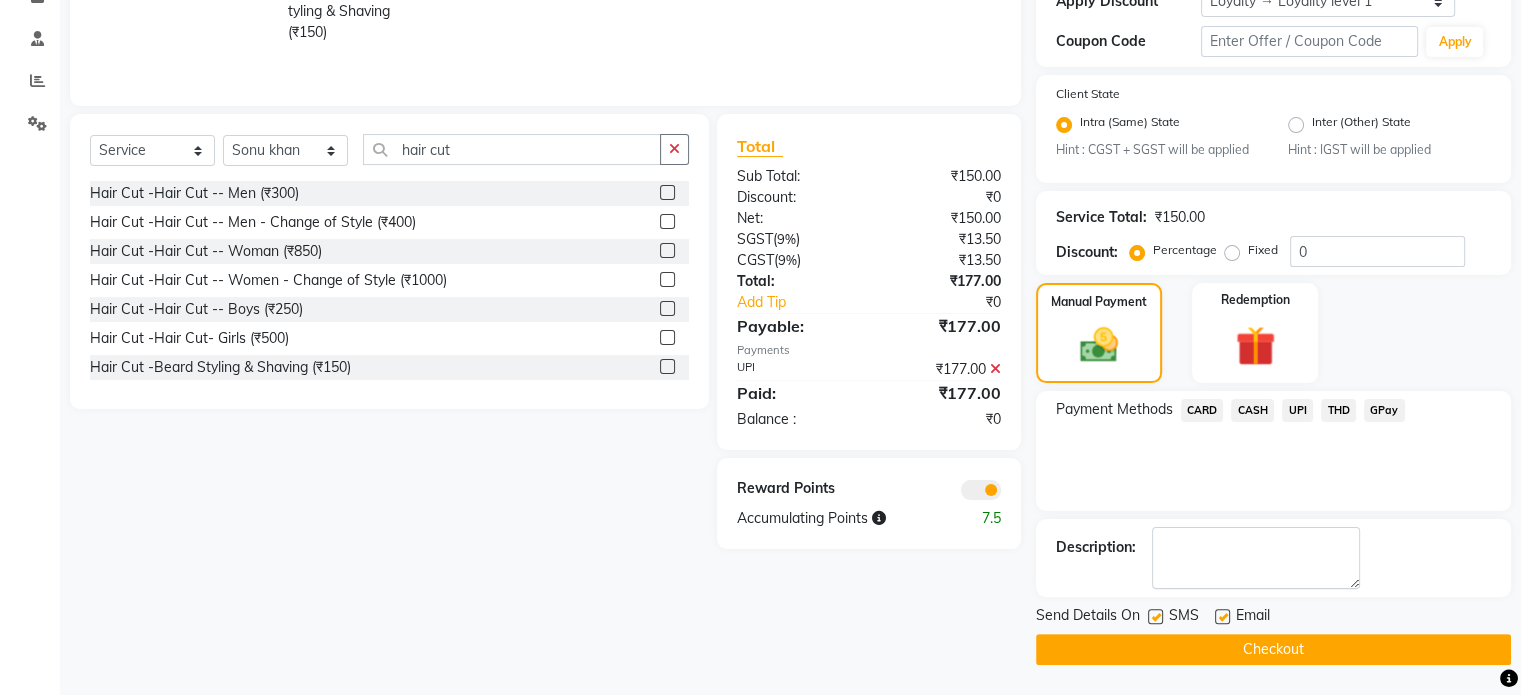 click 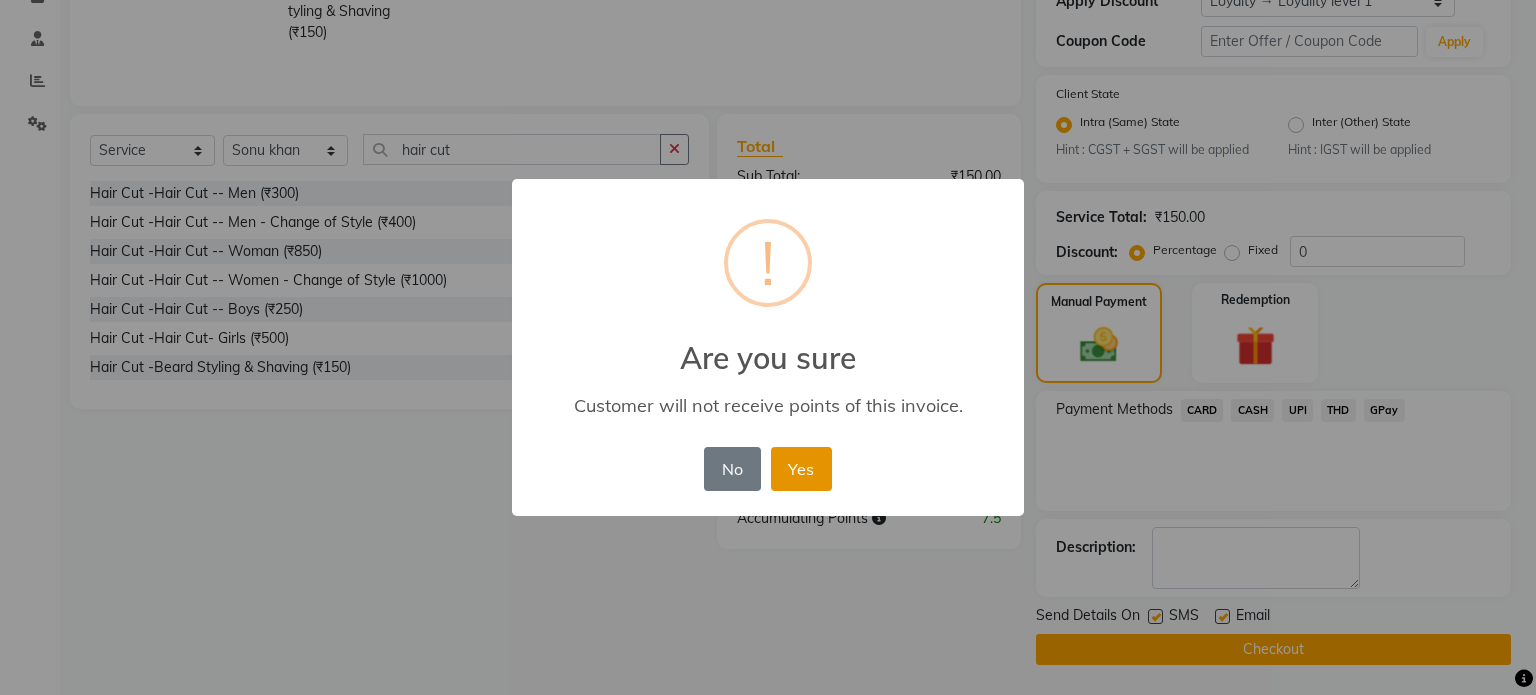 click on "Yes" at bounding box center (801, 469) 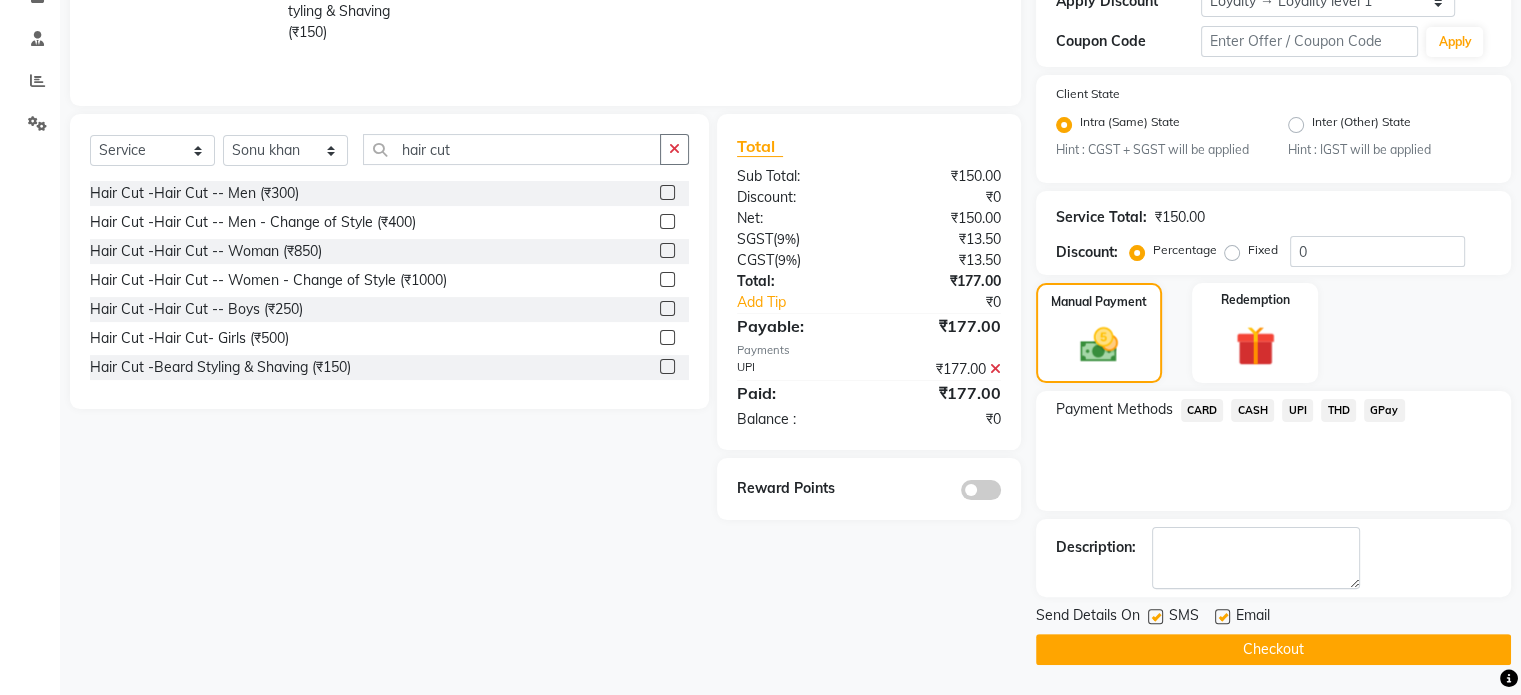 drag, startPoint x: 1111, startPoint y: 655, endPoint x: 770, endPoint y: 447, distance: 399.43085 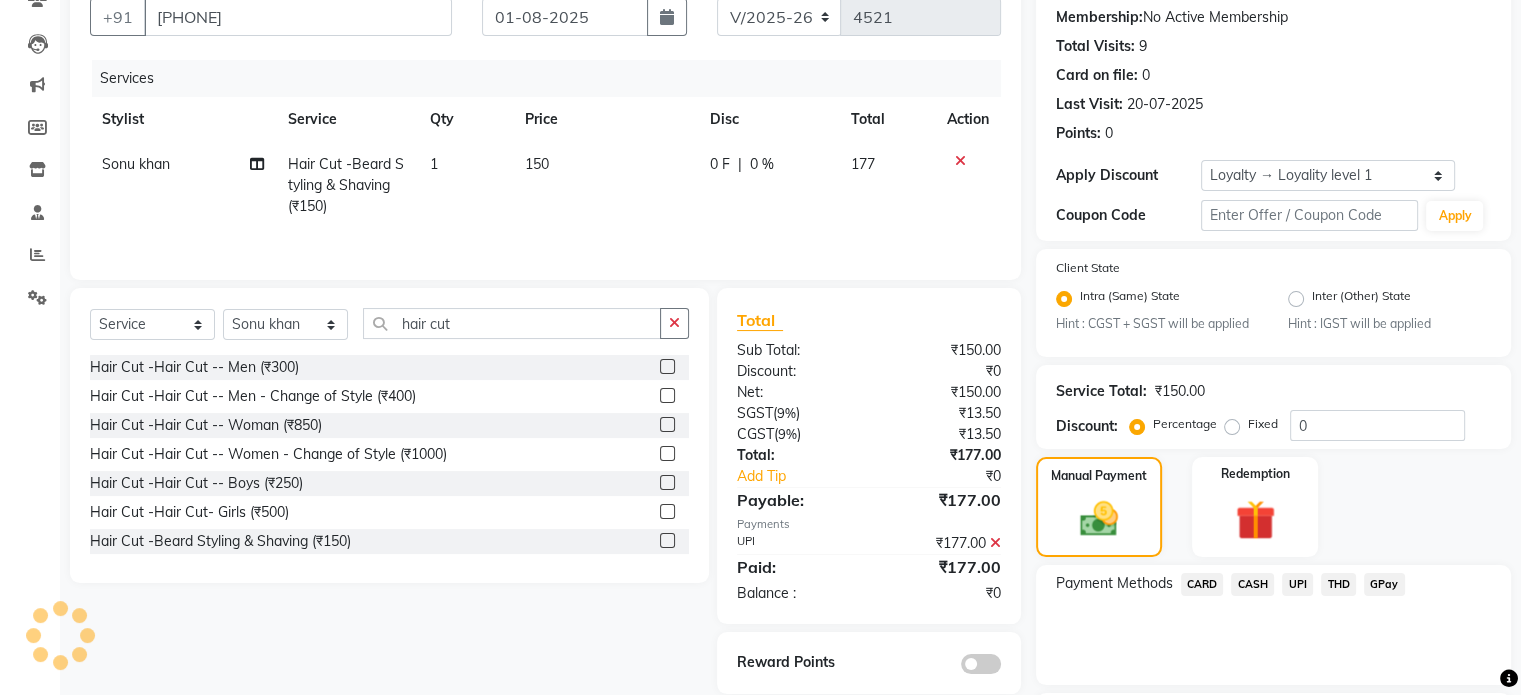 scroll, scrollTop: 0, scrollLeft: 0, axis: both 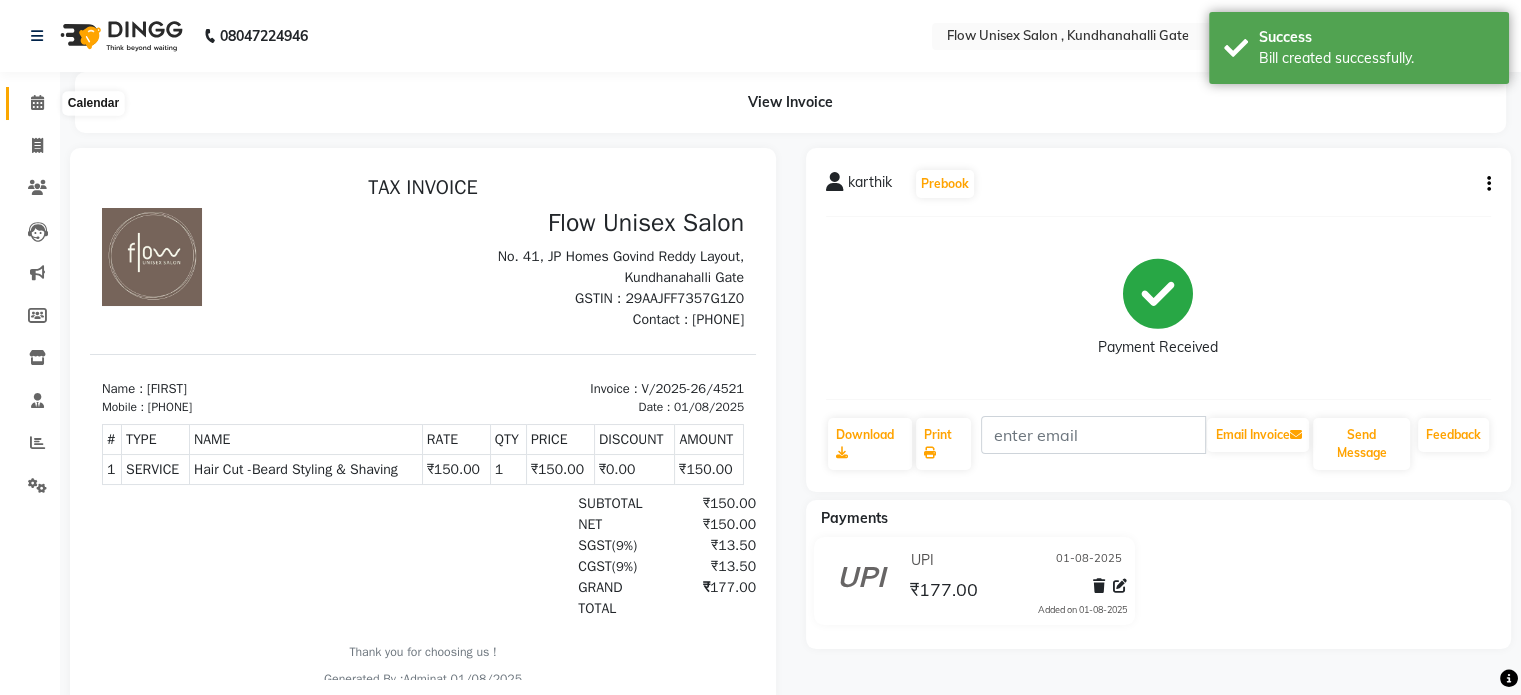 click 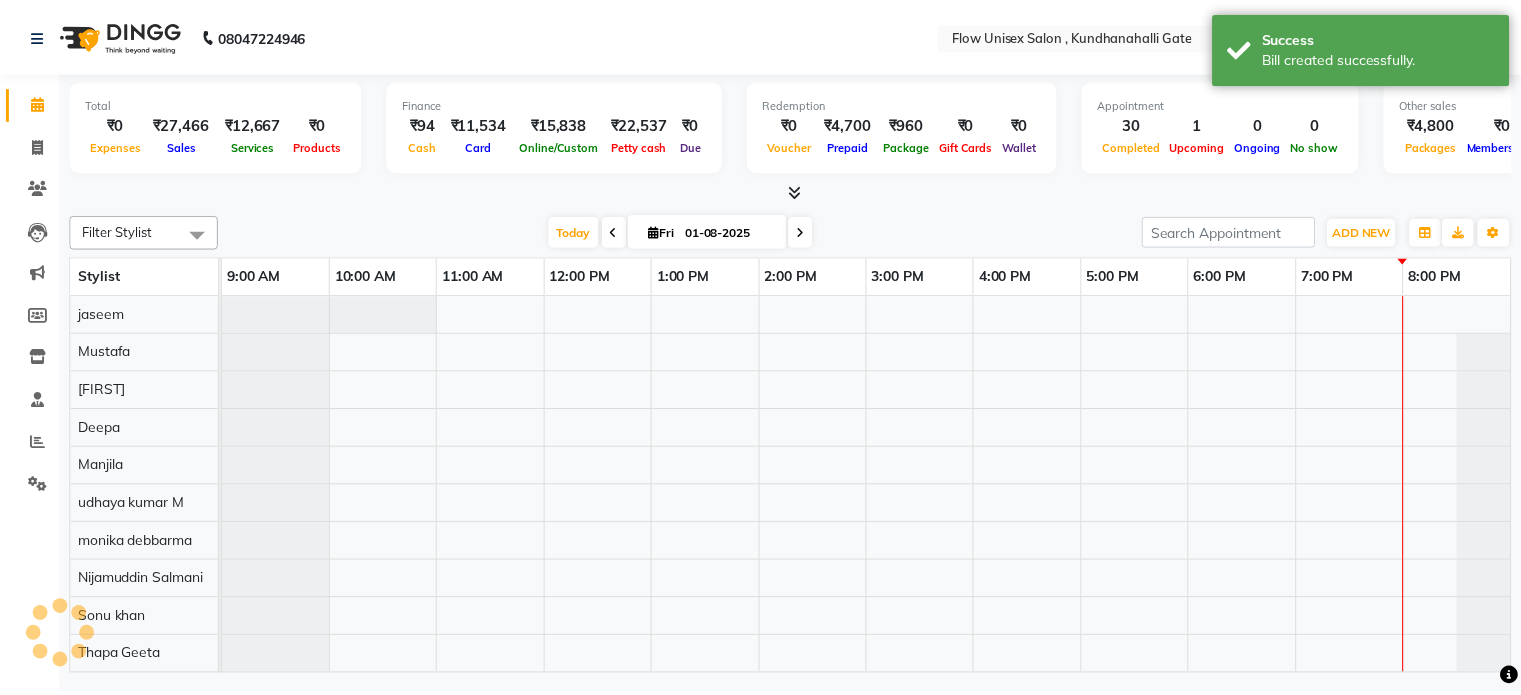 scroll, scrollTop: 0, scrollLeft: 0, axis: both 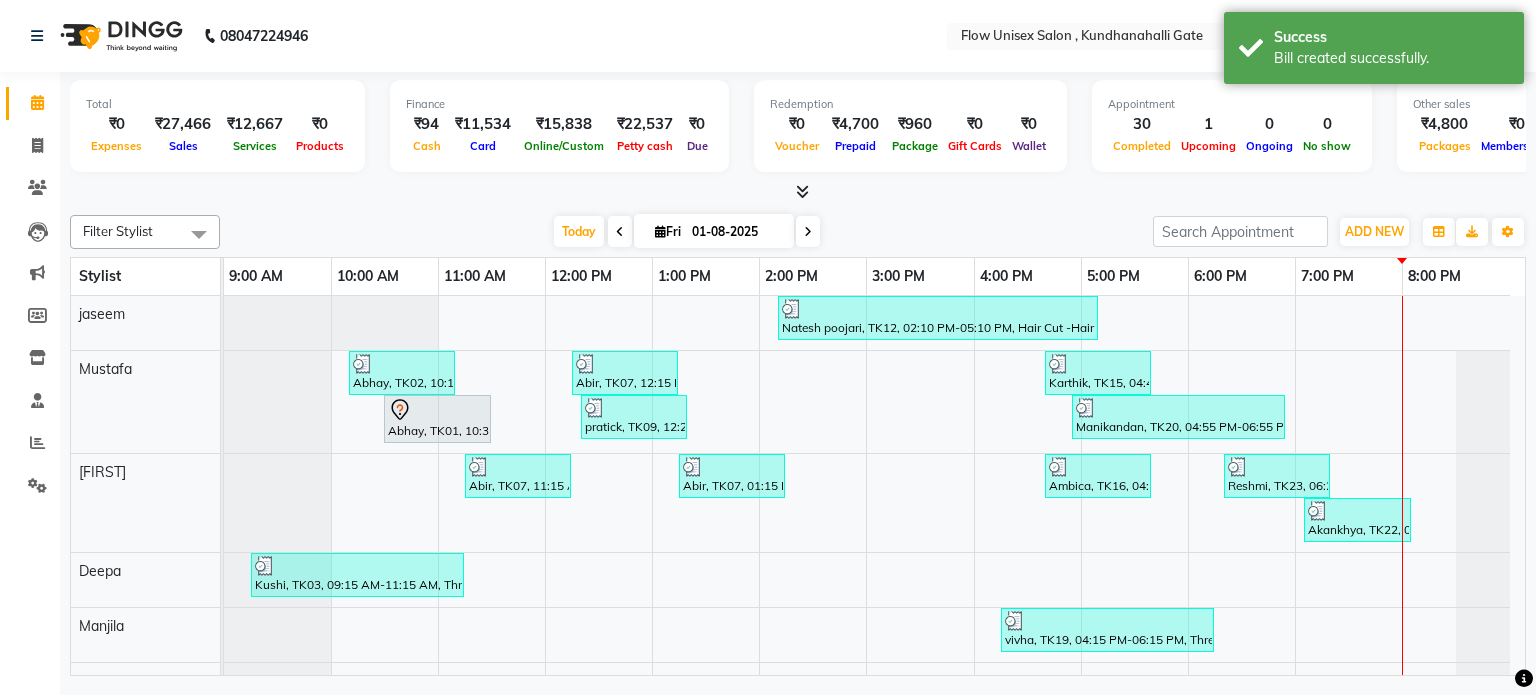 click on "Invoice" 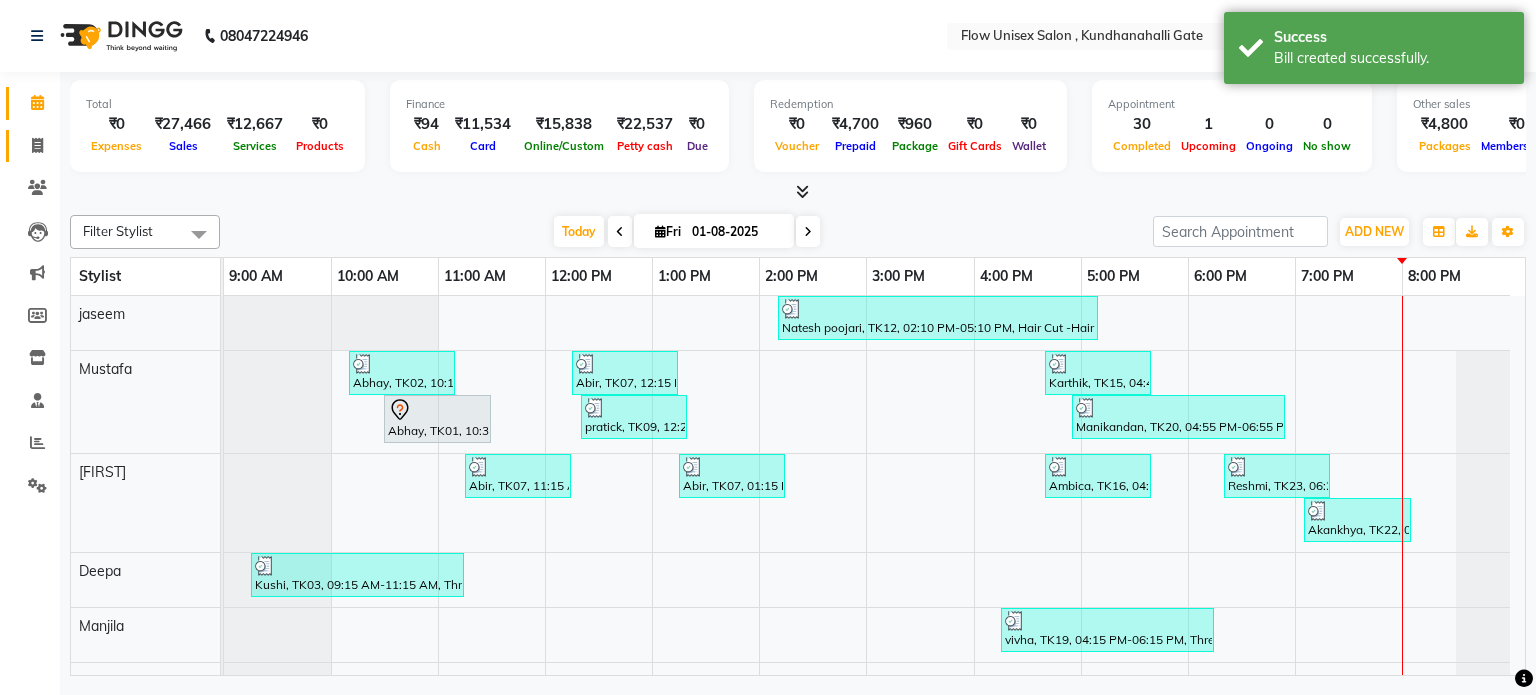 click 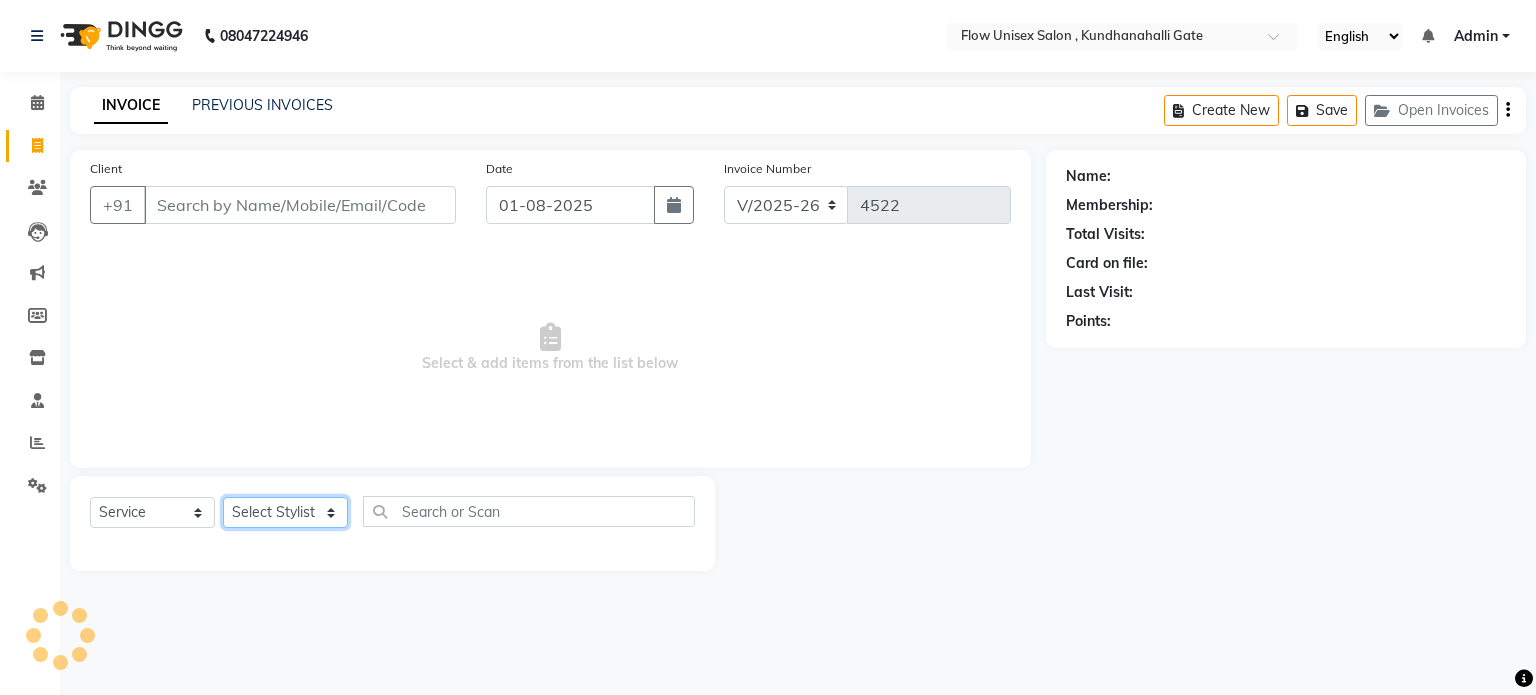 click on "Select Stylist anjana debbarma arman Deepa emlen jaseem Kishore Manjila monika debbarma Mustafa Nijamuddin Salmani Saluka Rai Sonu khan Thapa Geeta udhaya kumar M Vishnu Bhati" 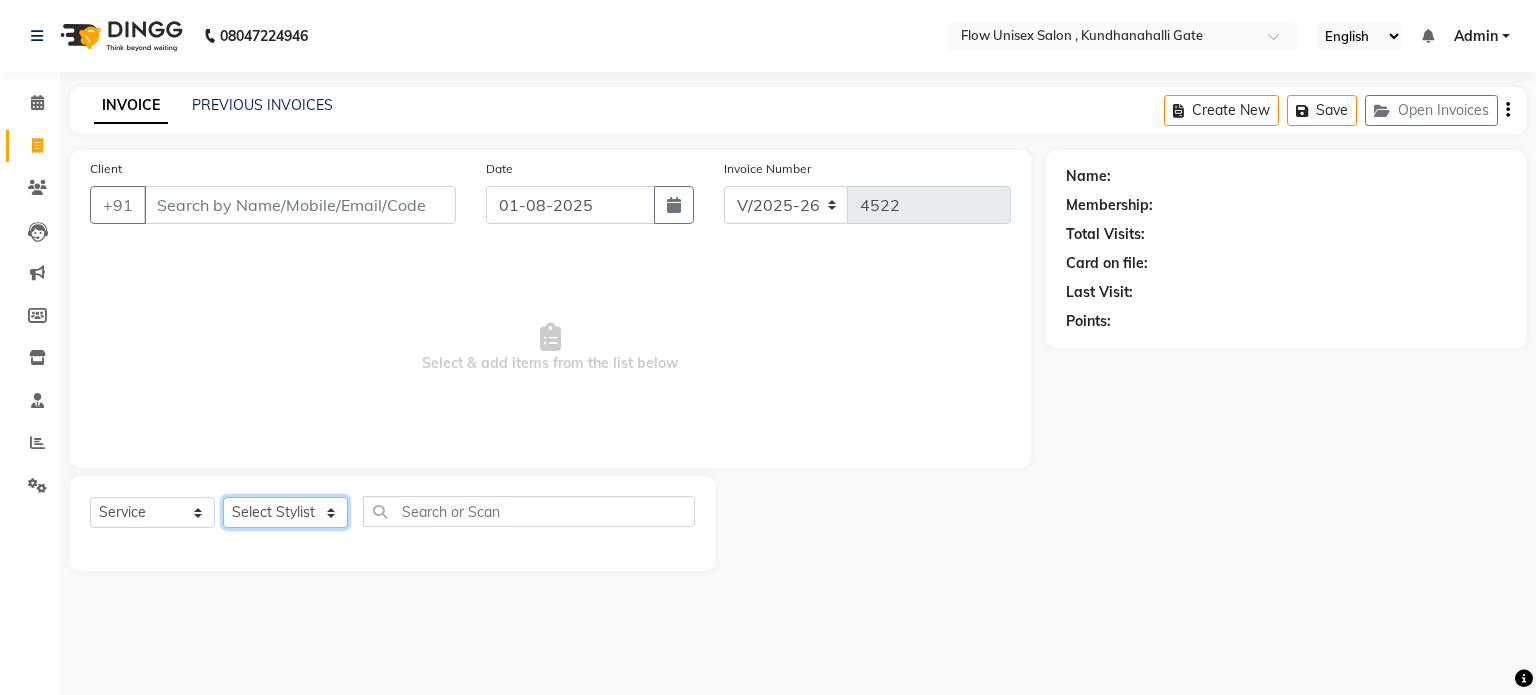 select on "48854" 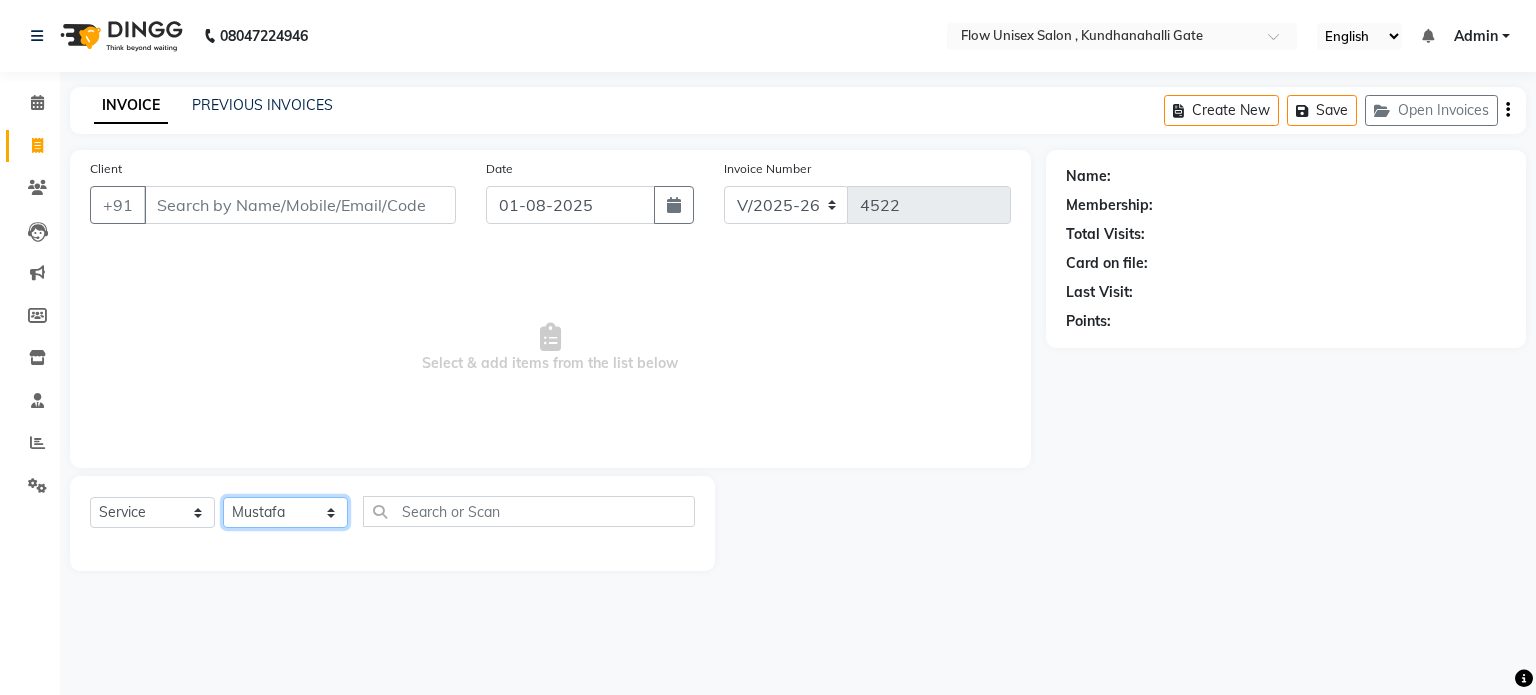 click on "Select Stylist anjana debbarma arman Deepa emlen jaseem Kishore Manjila monika debbarma Mustafa Nijamuddin Salmani Saluka Rai Sonu khan Thapa Geeta udhaya kumar M Vishnu Bhati" 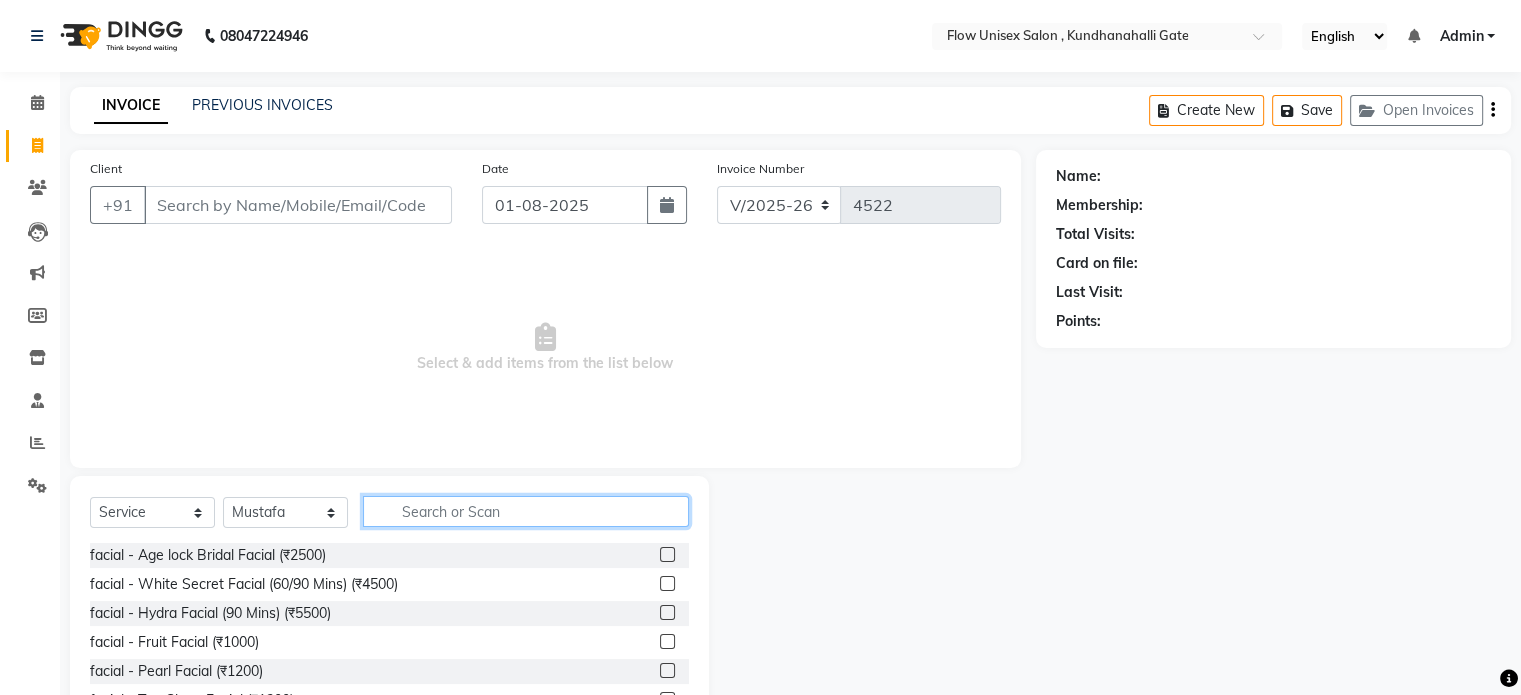 click 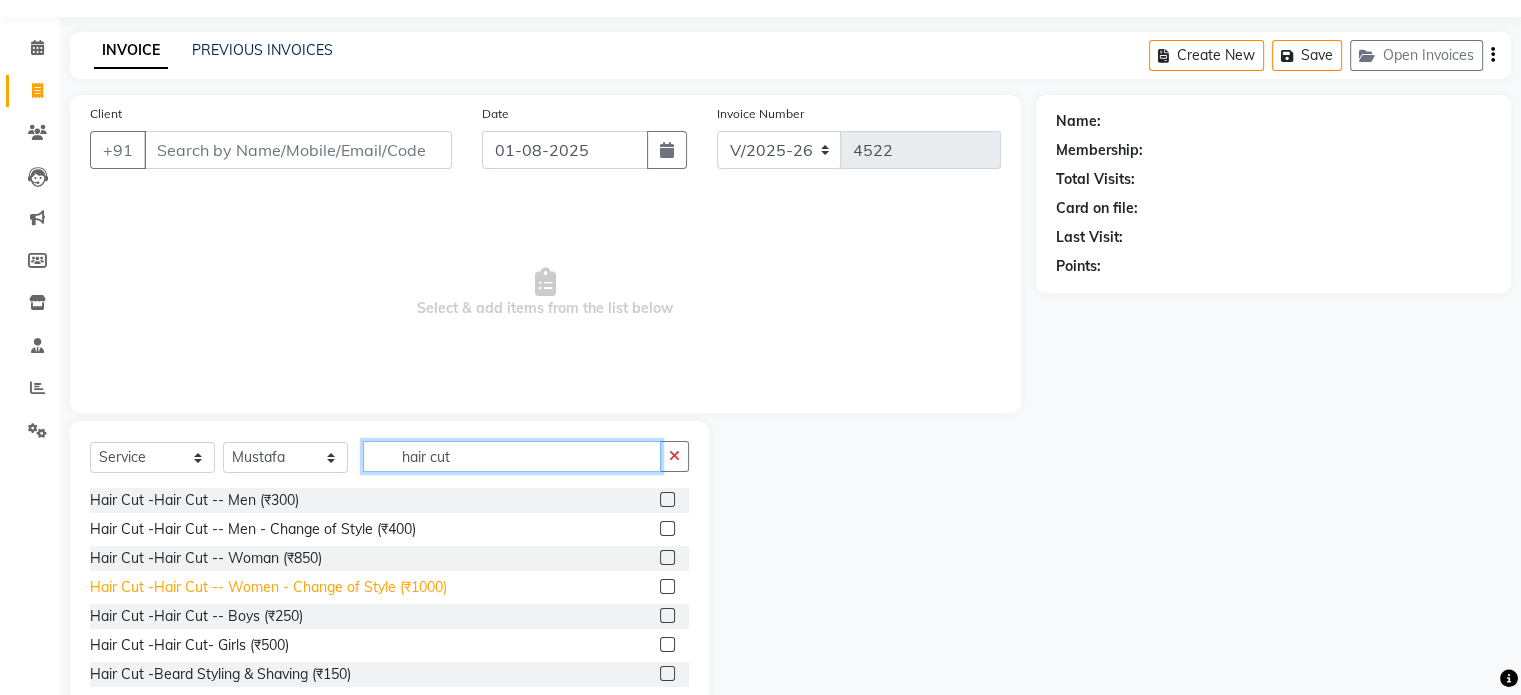 scroll, scrollTop: 106, scrollLeft: 0, axis: vertical 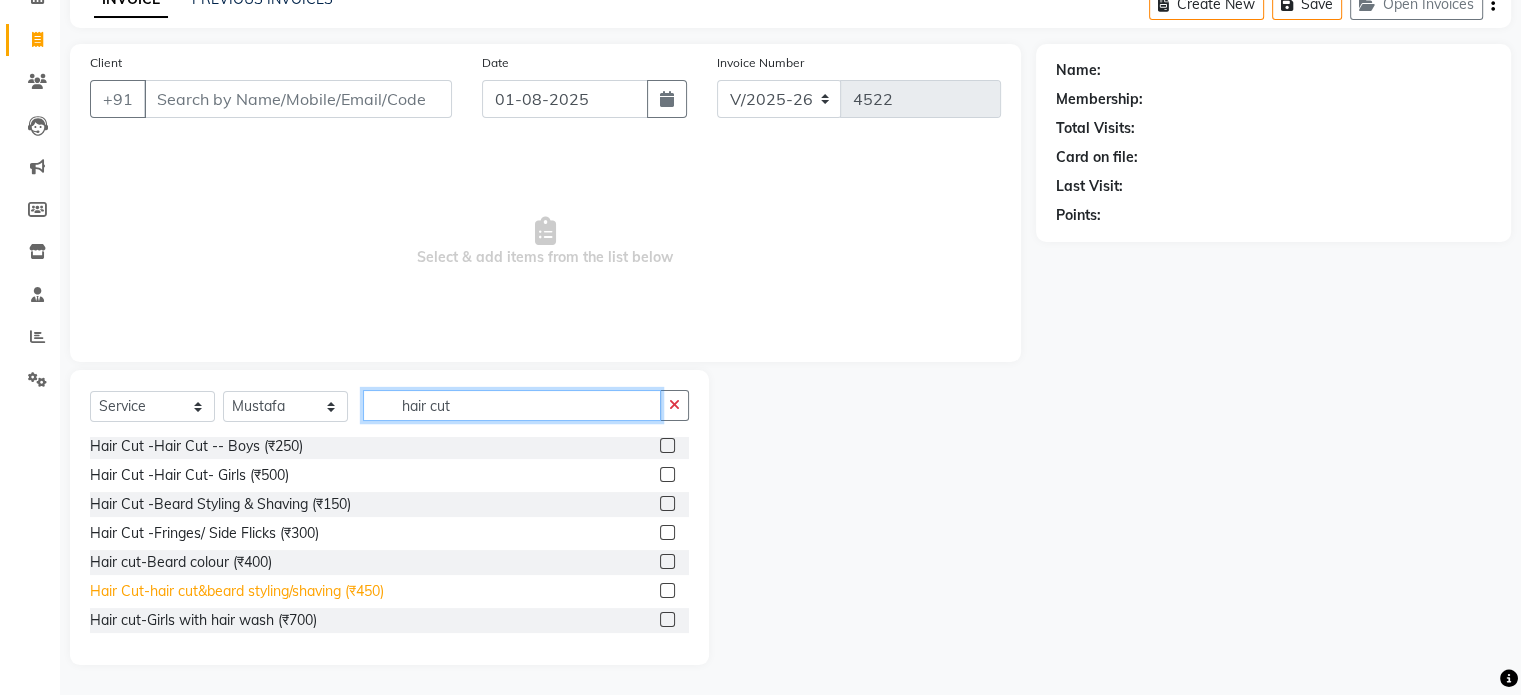 type on "hair cut" 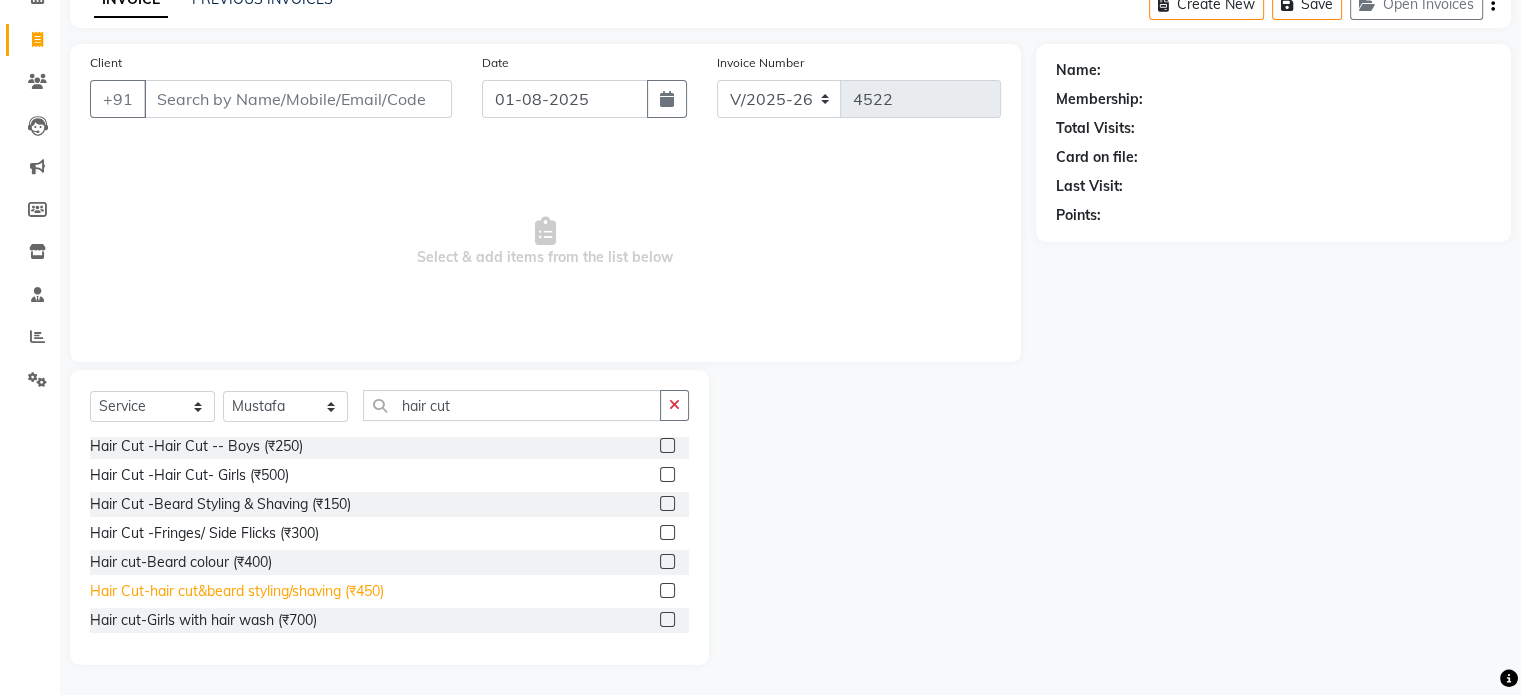 click on "Hair Cut-hair cut&beard styling/shaving (₹450)" 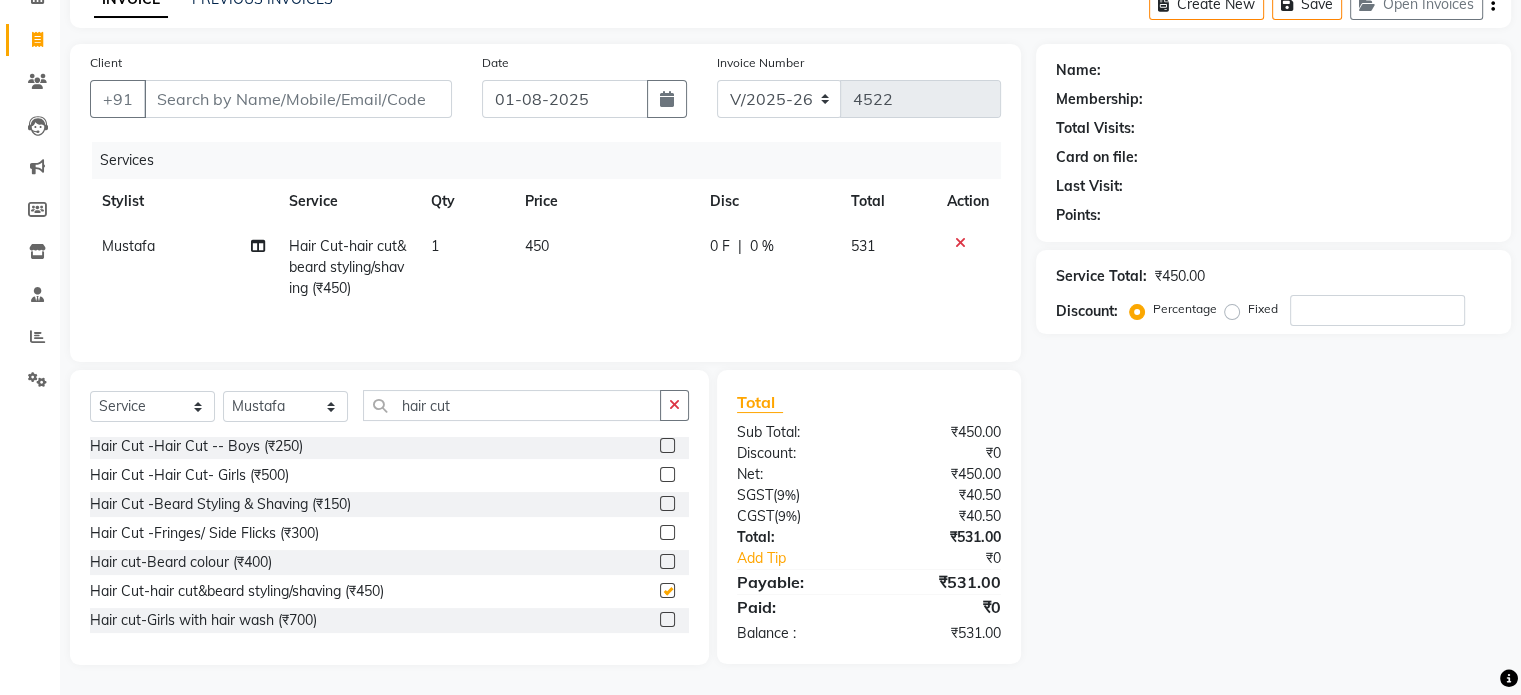 checkbox on "false" 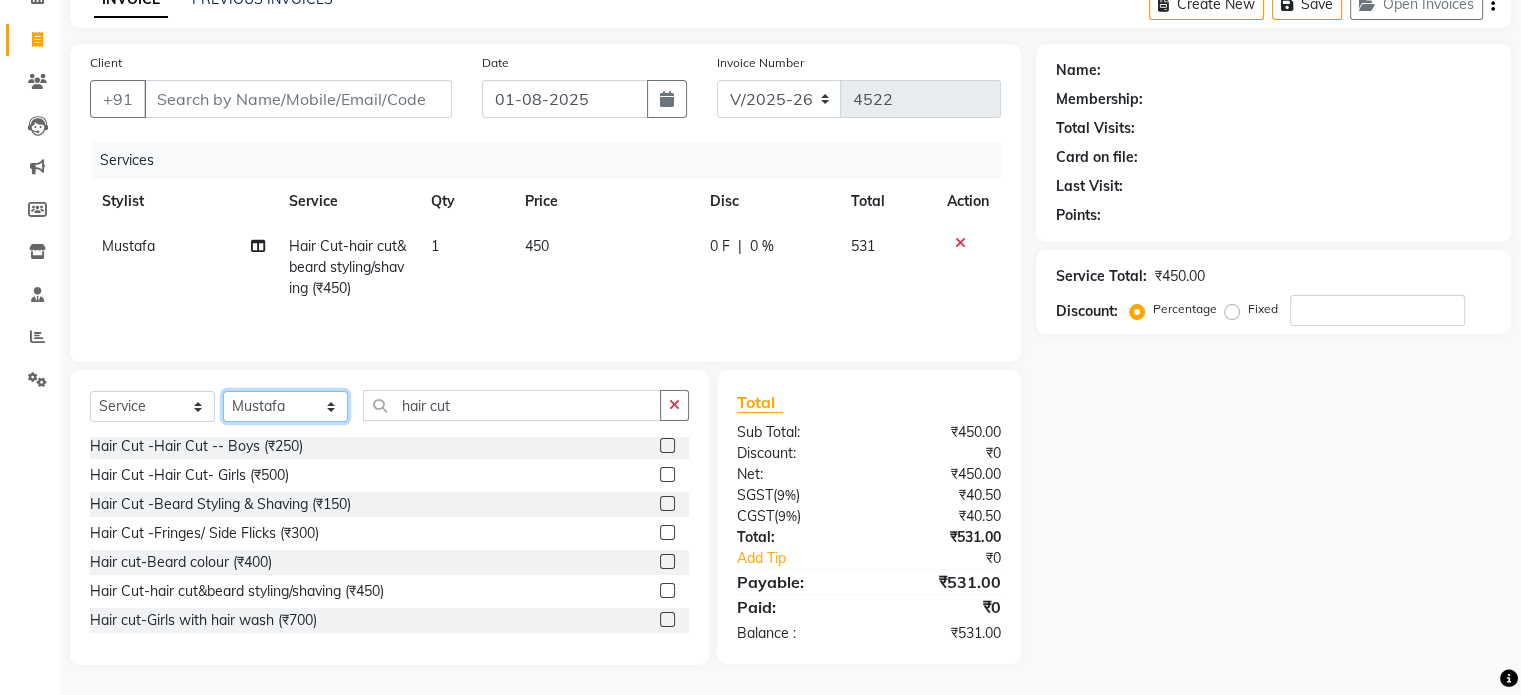 click on "Select Stylist anjana debbarma arman Deepa emlen jaseem Kishore Manjila monika debbarma Mustafa Nijamuddin Salmani Saluka Rai Sonu khan Thapa Geeta udhaya kumar M Vishnu Bhati" 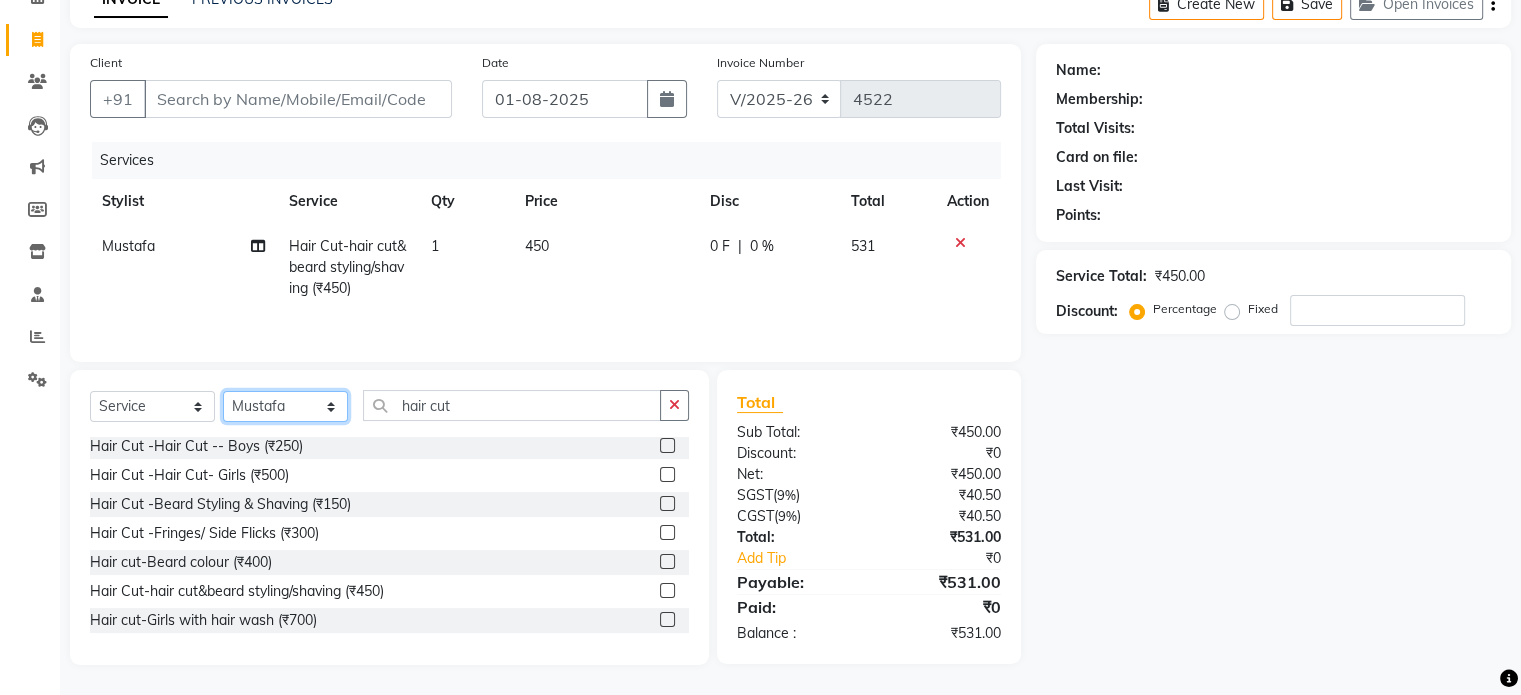 select on "48853" 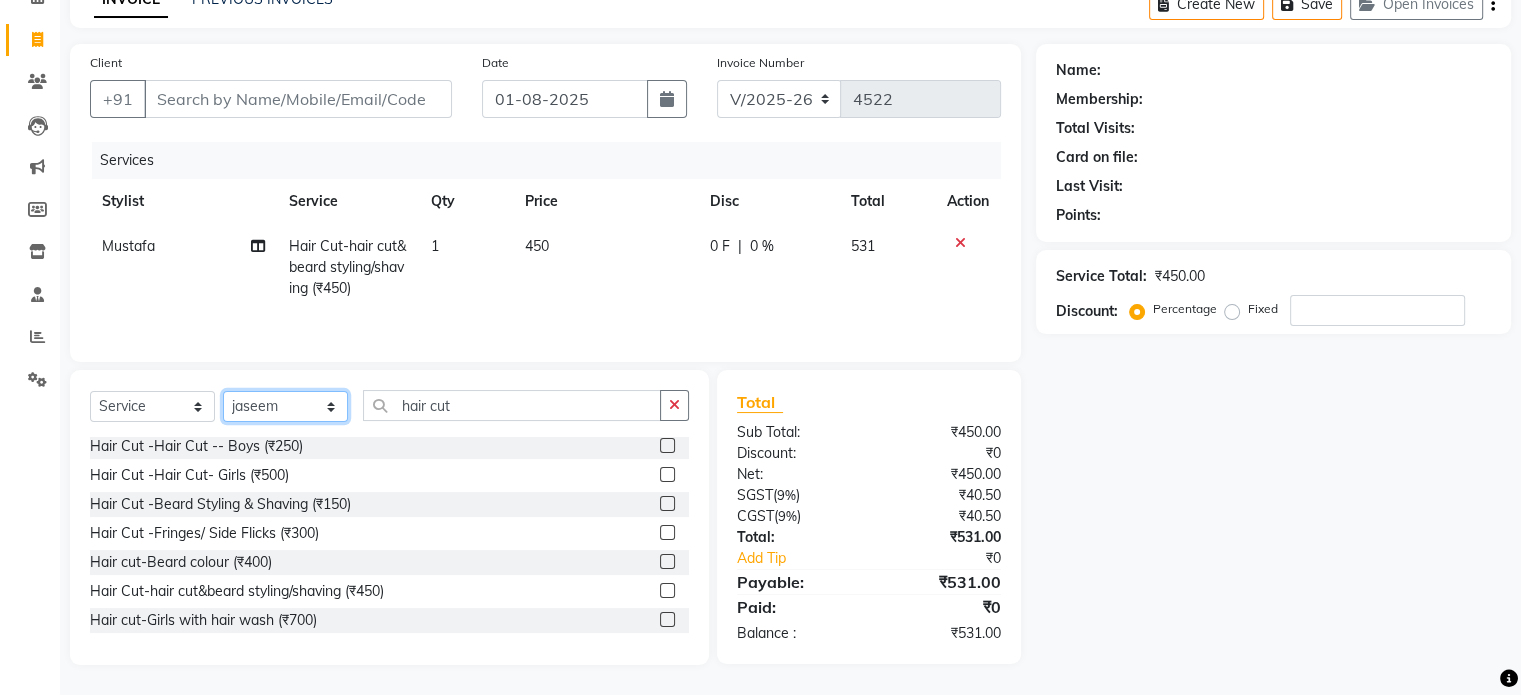click on "Select Stylist anjana debbarma arman Deepa emlen jaseem Kishore Manjila monika debbarma Mustafa Nijamuddin Salmani Saluka Rai Sonu khan Thapa Geeta udhaya kumar M Vishnu Bhati" 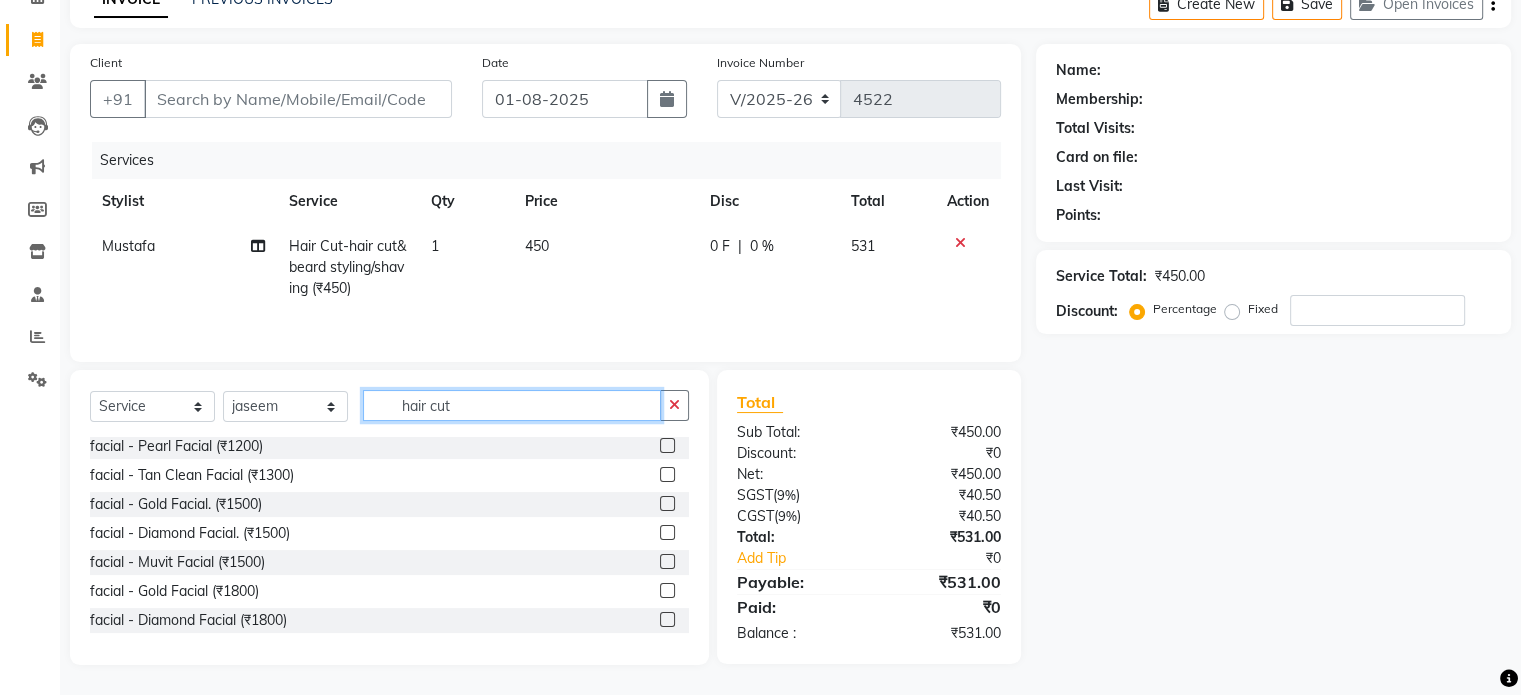 click on "hair cut" 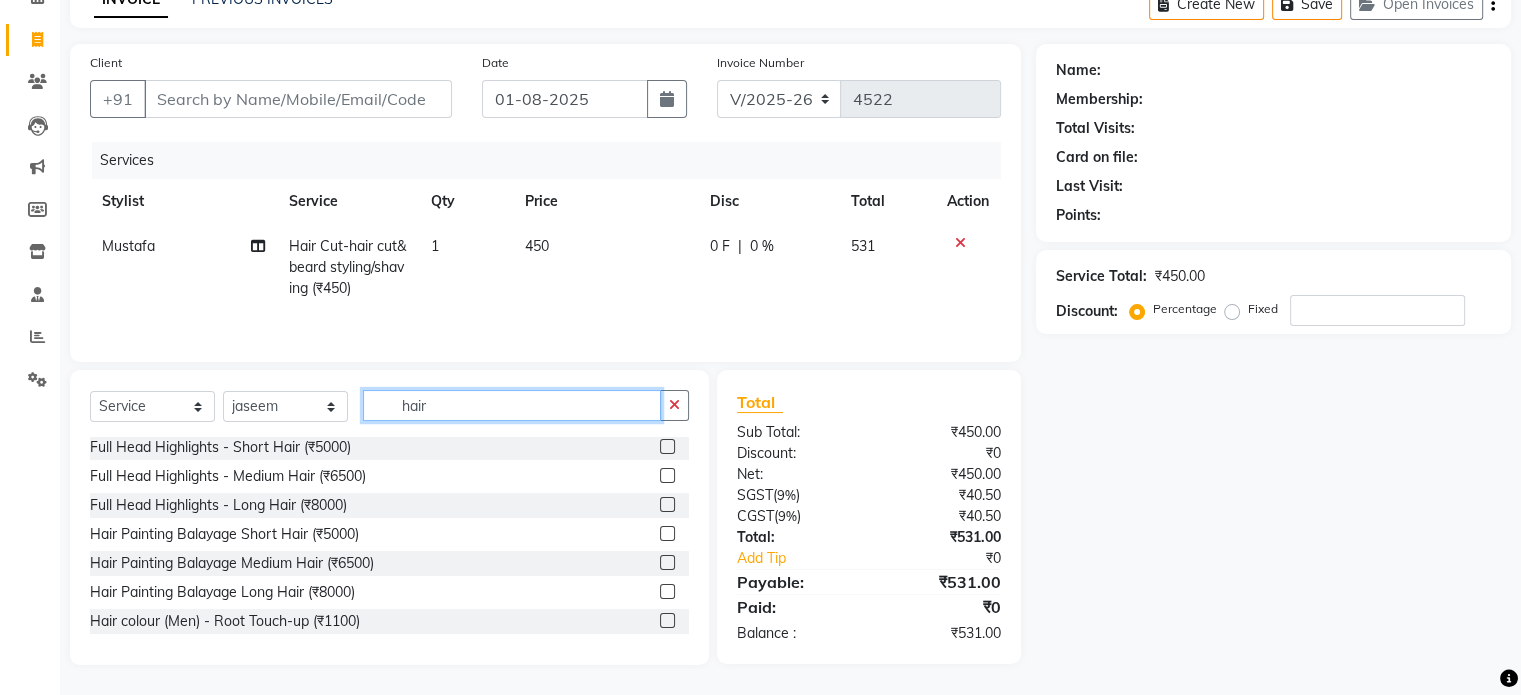 scroll, scrollTop: 1250, scrollLeft: 0, axis: vertical 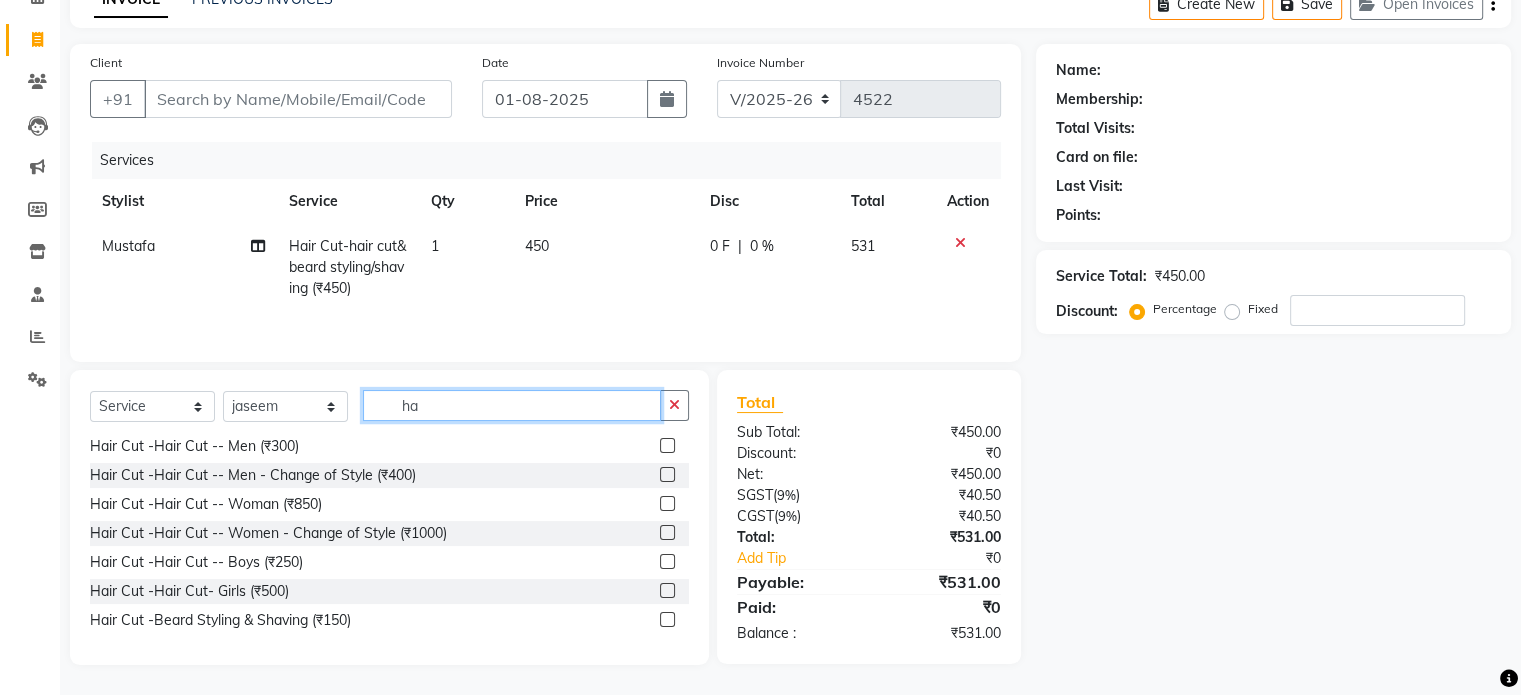 type on "h" 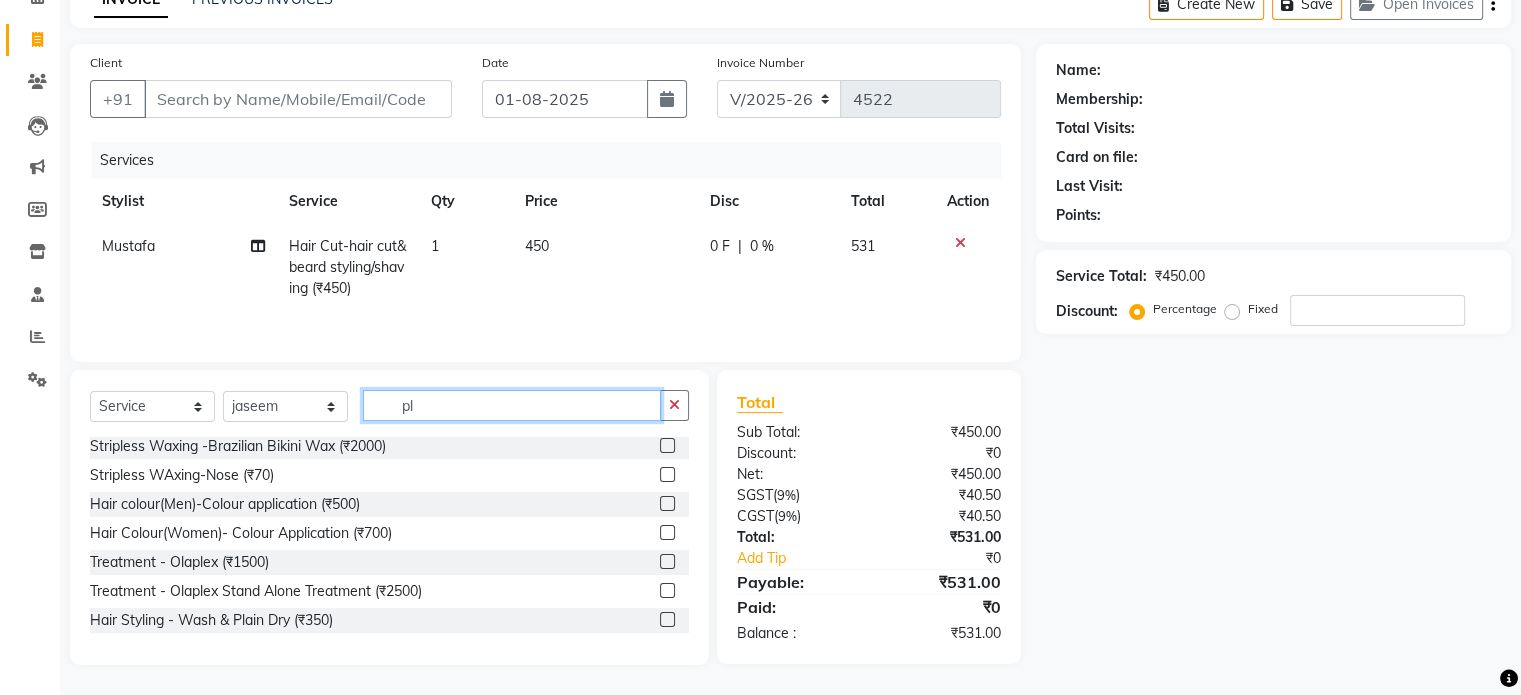 type on "p" 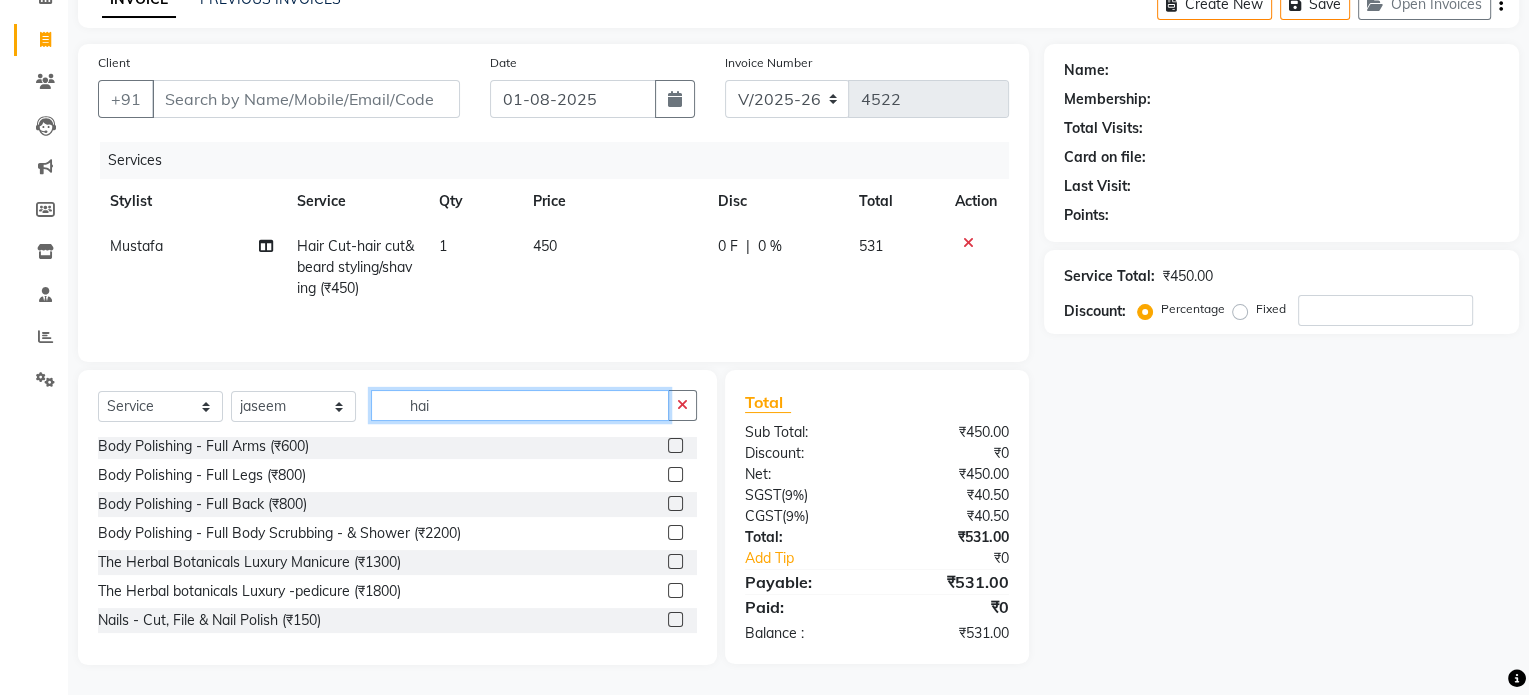 scroll, scrollTop: 0, scrollLeft: 0, axis: both 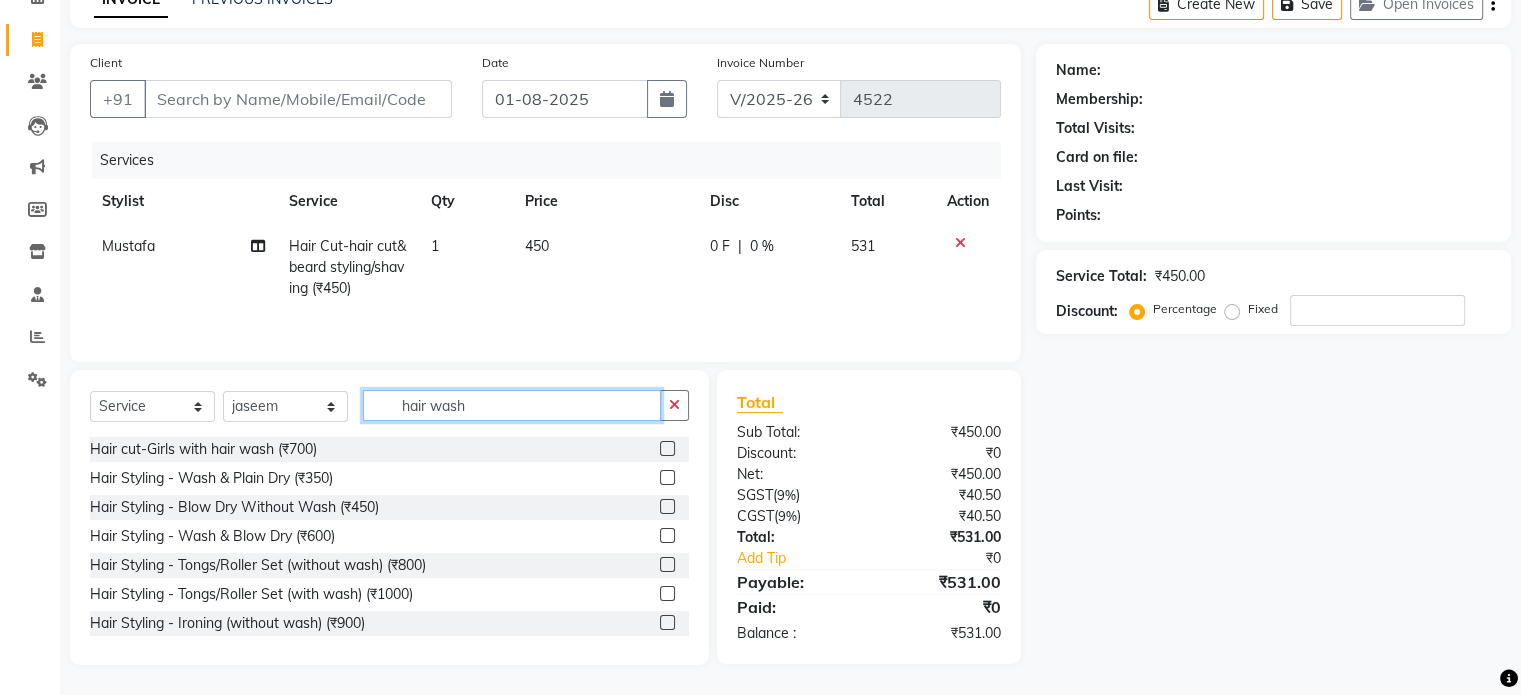 type on "hair wash" 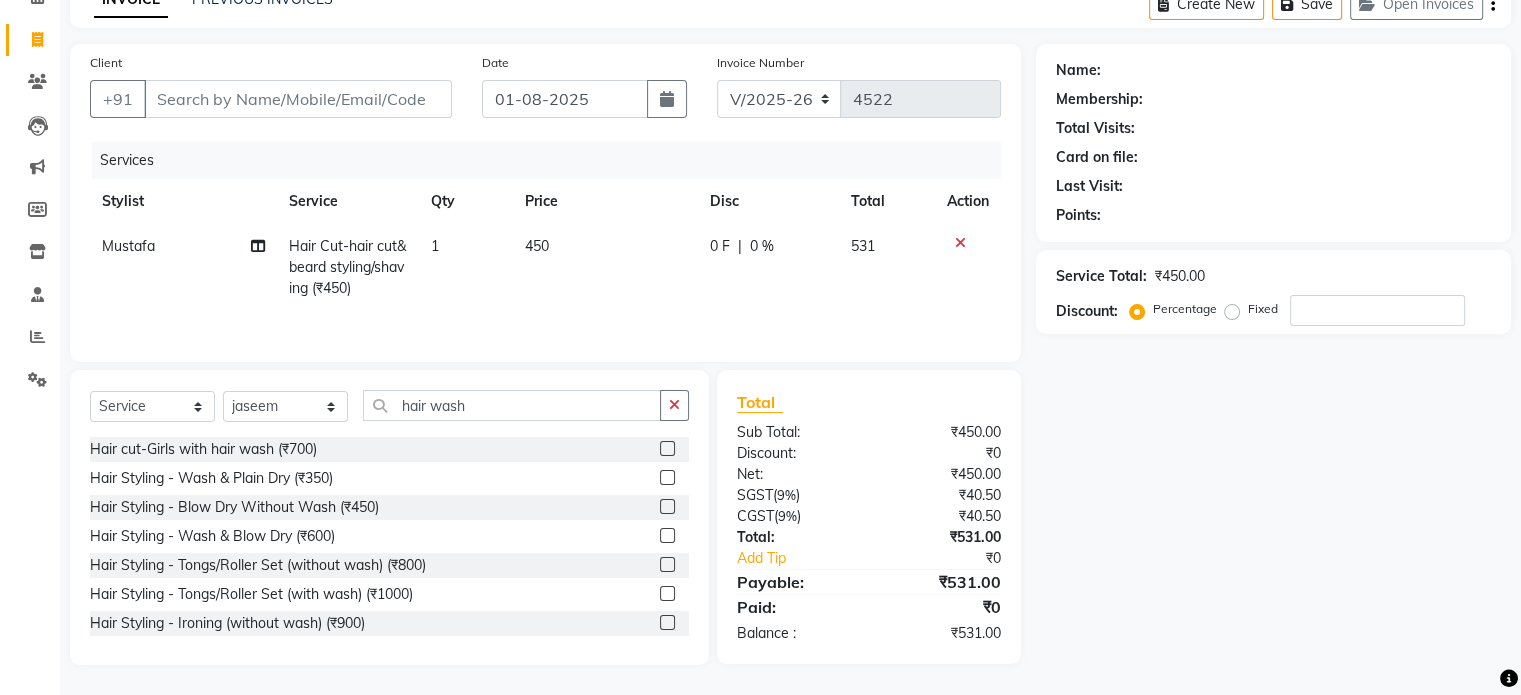 click on "Hair Styling  -  Wash & Plain Dry (₹350)" 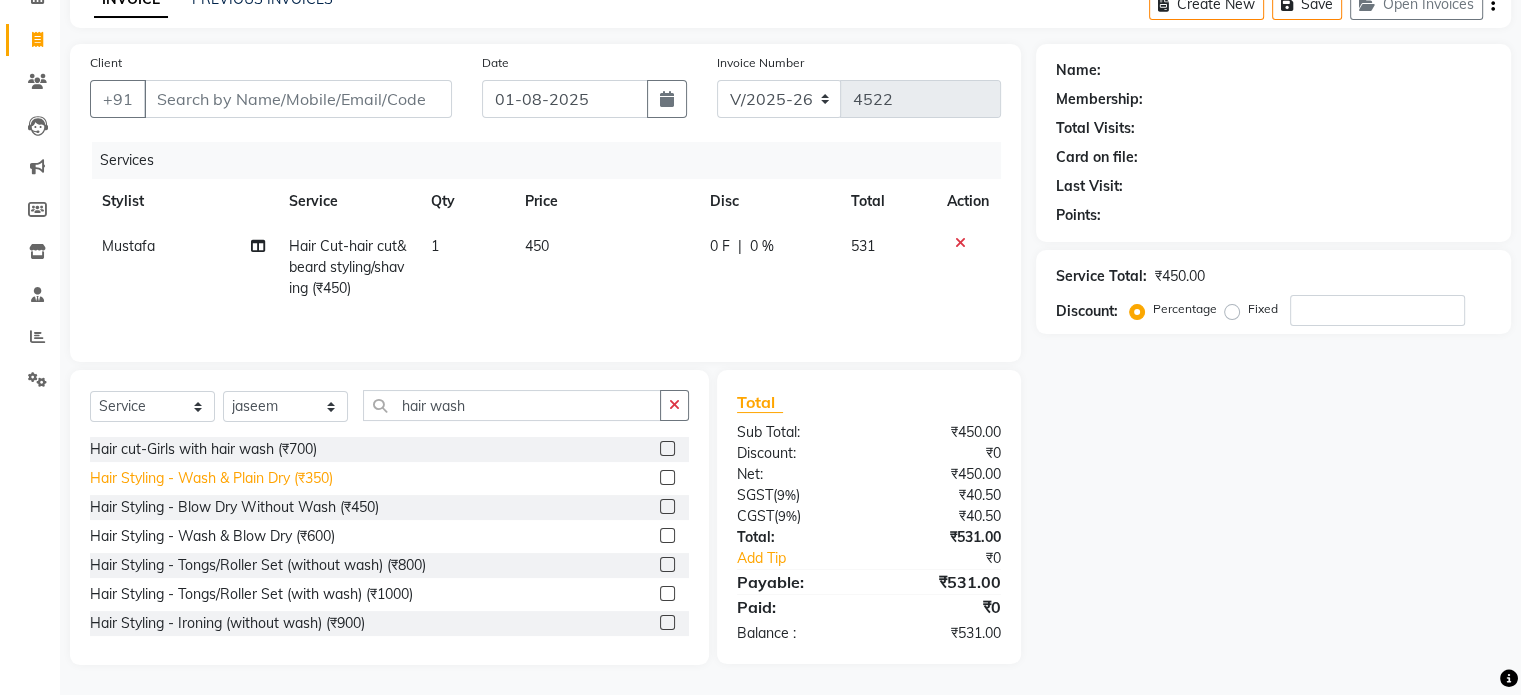 click on "Hair Styling  -  Wash & Plain Dry (₹350)" 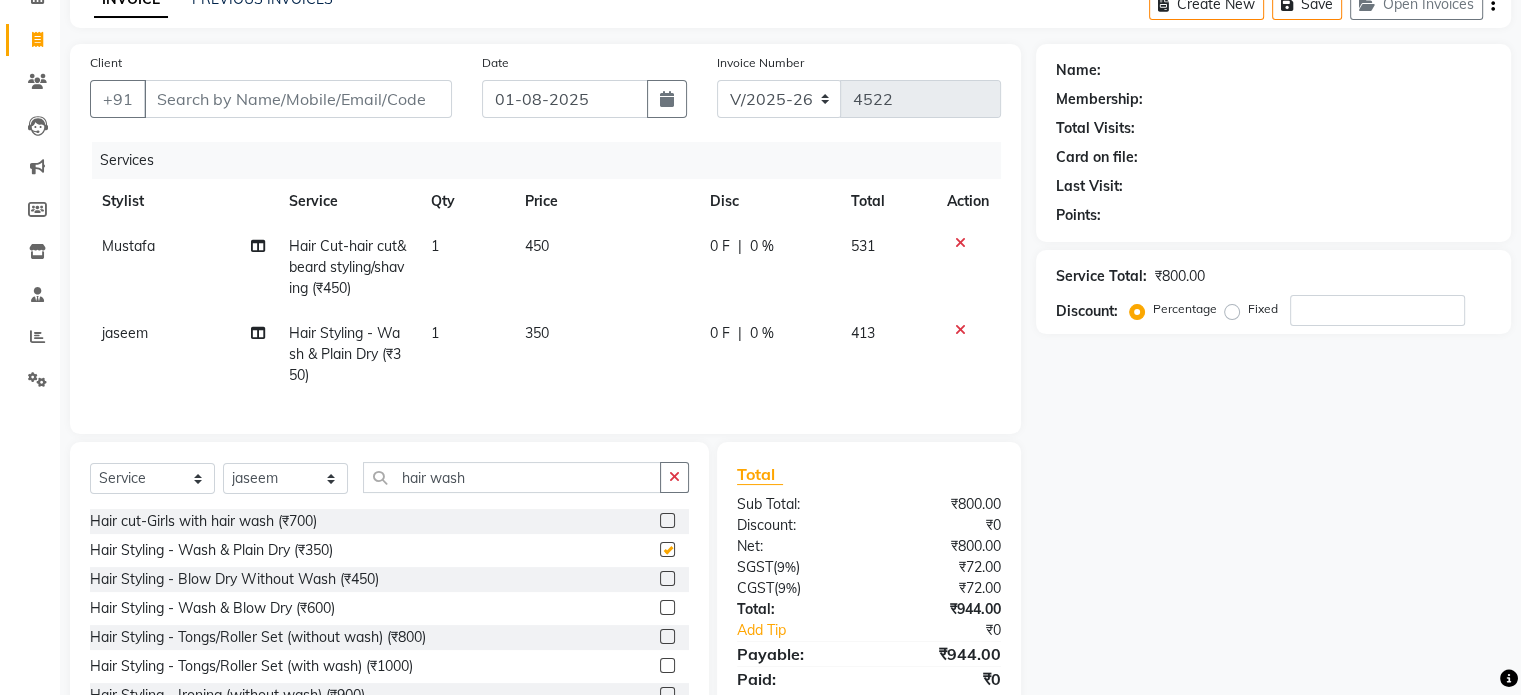 checkbox on "false" 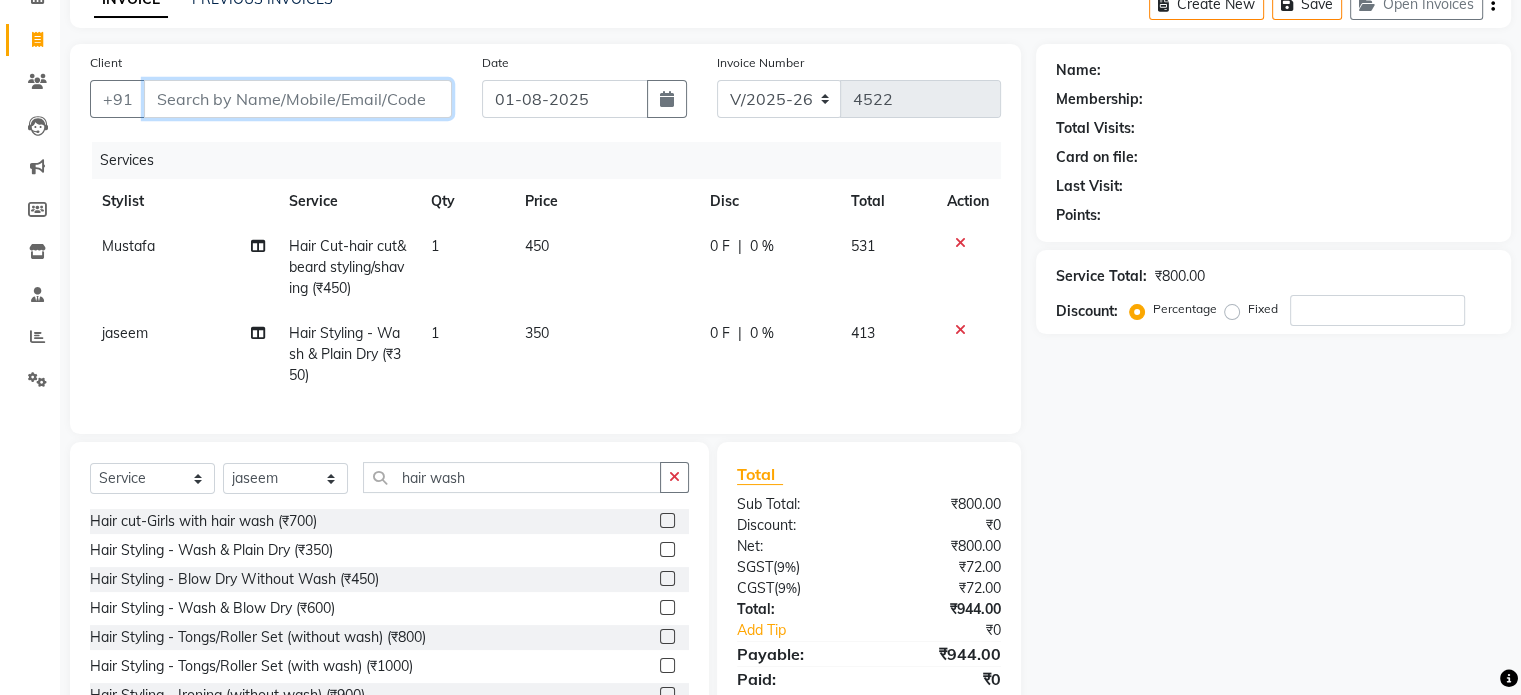 click on "Client" at bounding box center [298, 99] 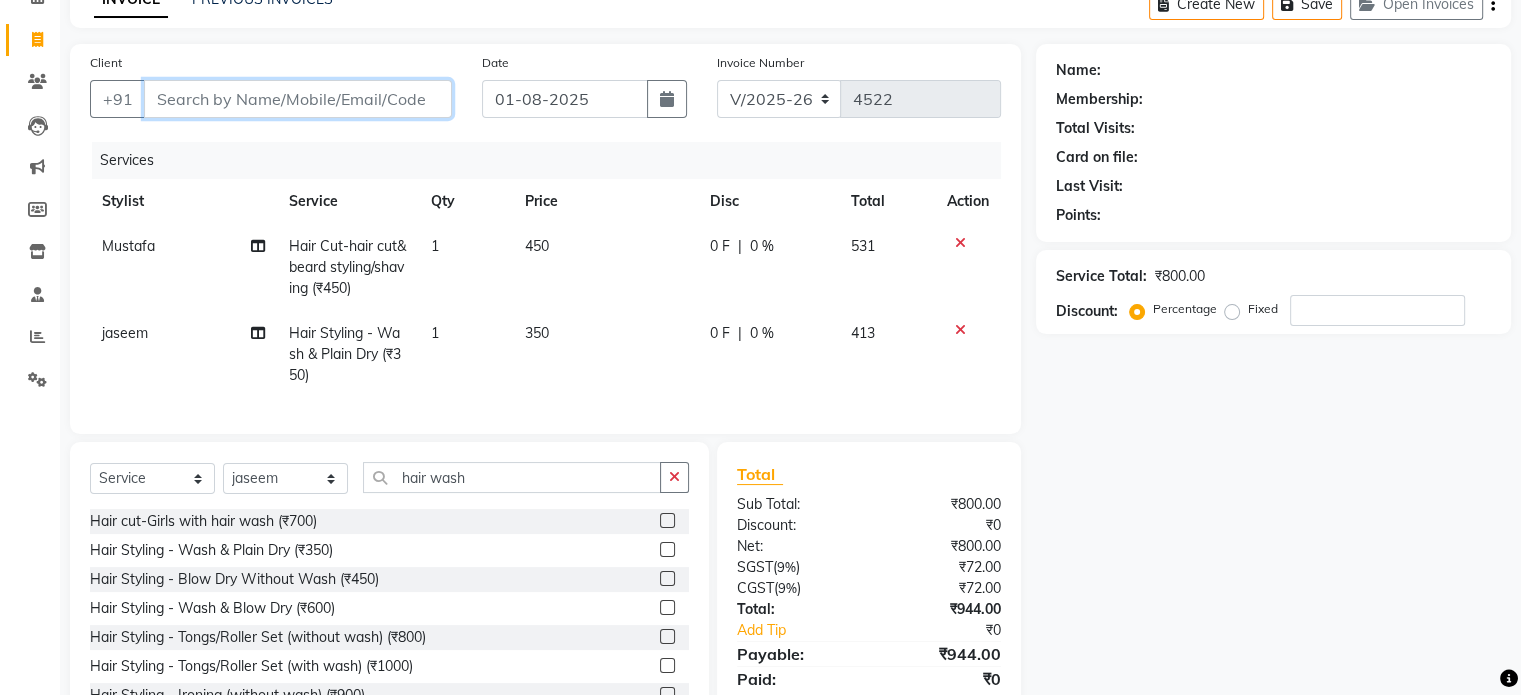 type on "9" 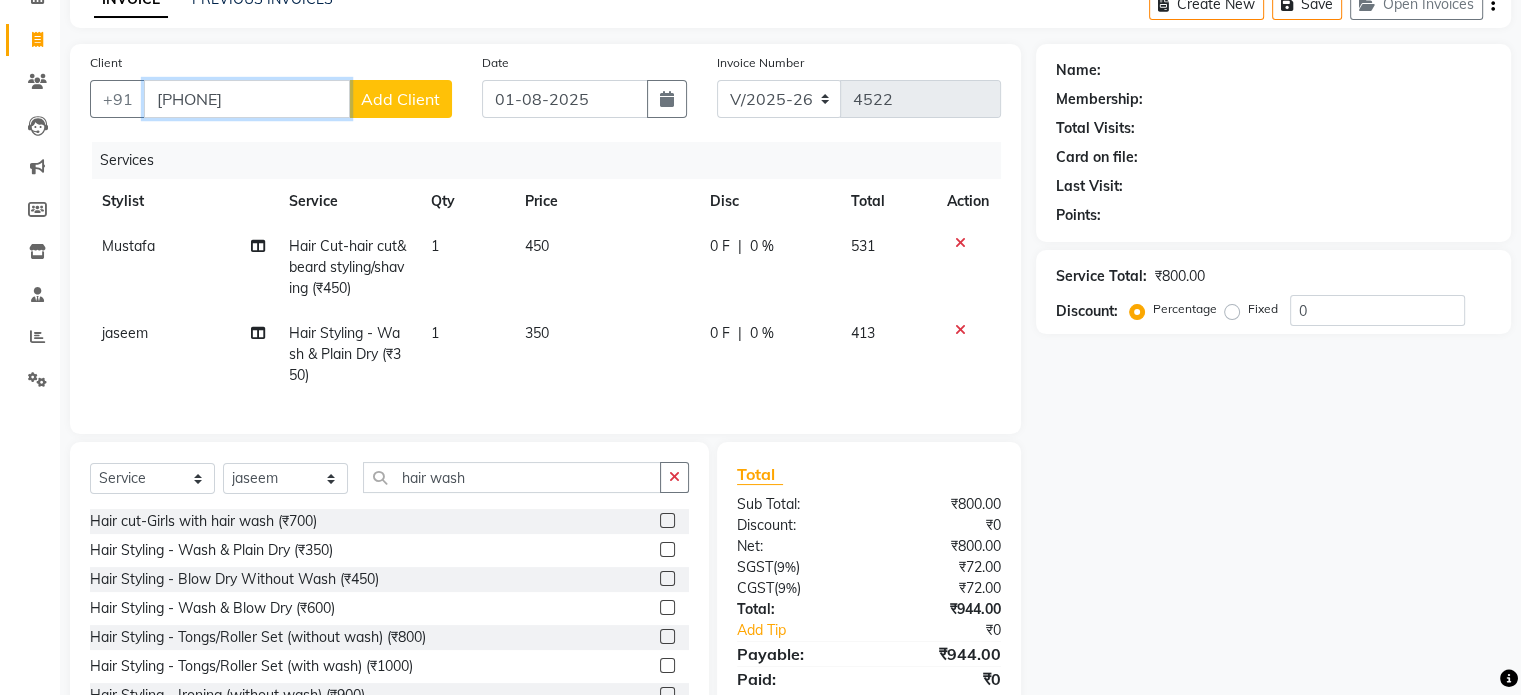 type on "9619621836" 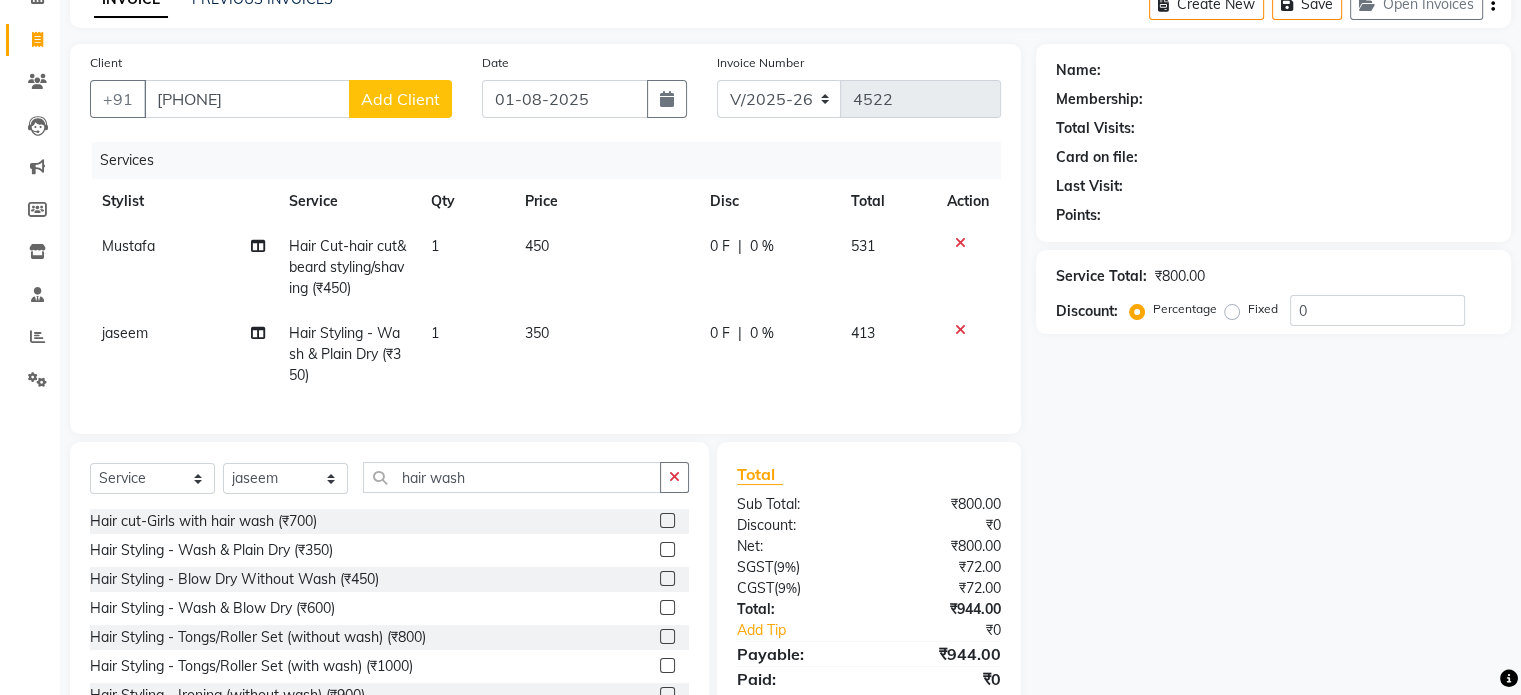 click on "Add Client" 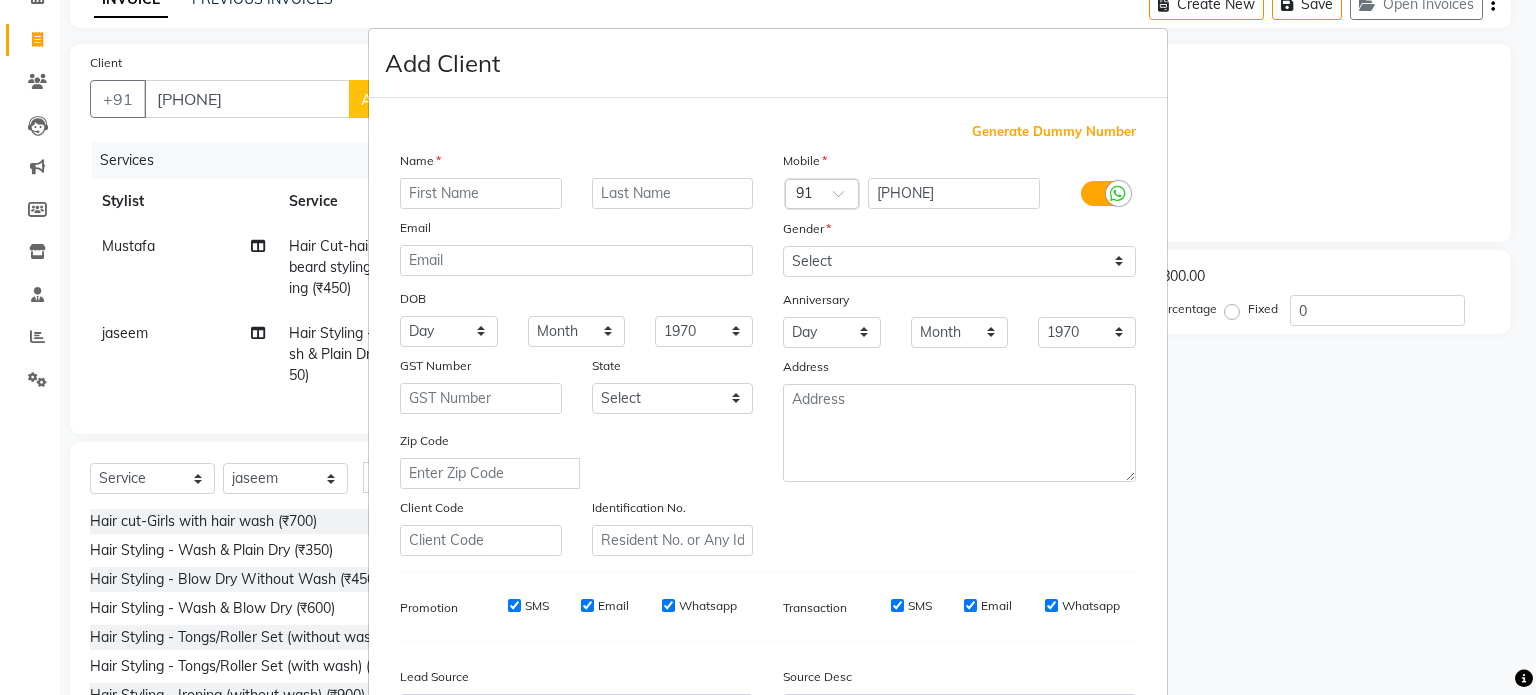 click at bounding box center [481, 193] 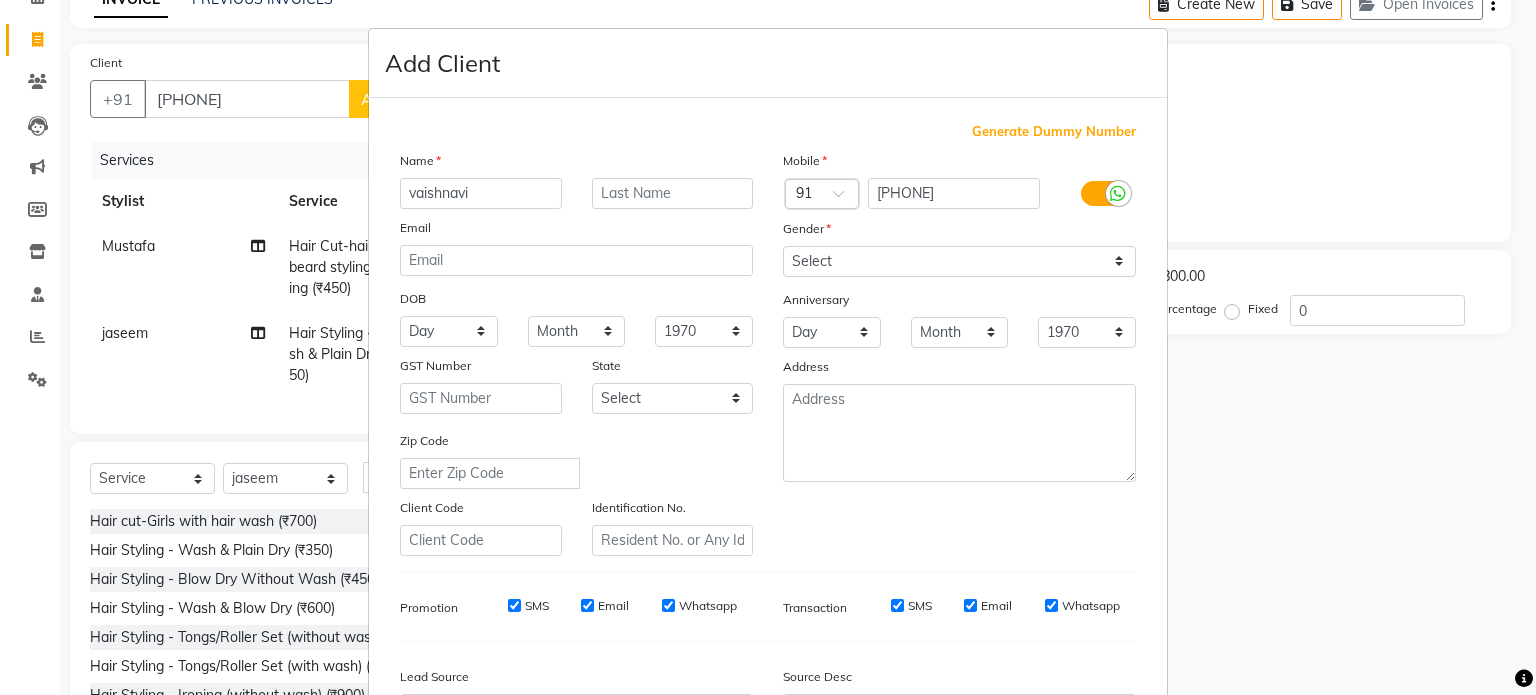 type on "vaishnavi" 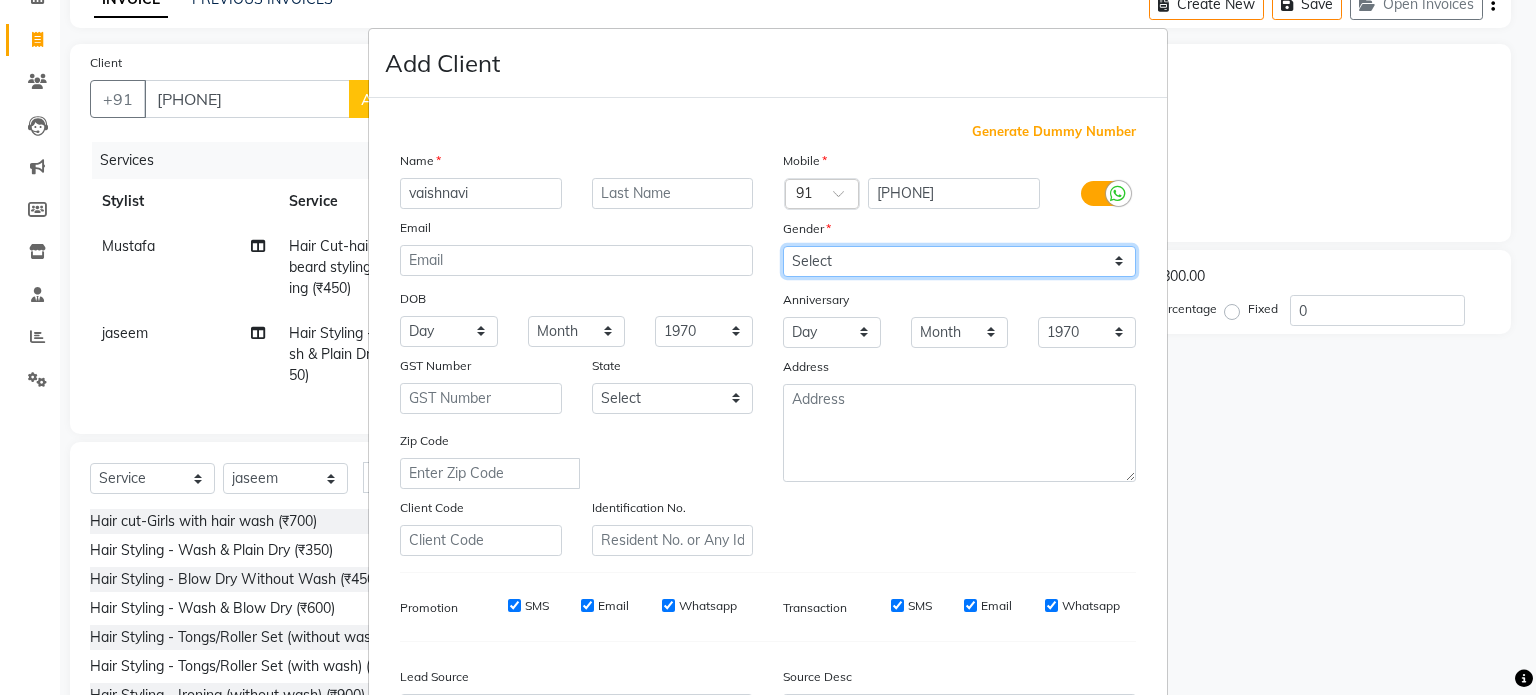 click on "Select Male Female Other Prefer Not To Say" at bounding box center [959, 261] 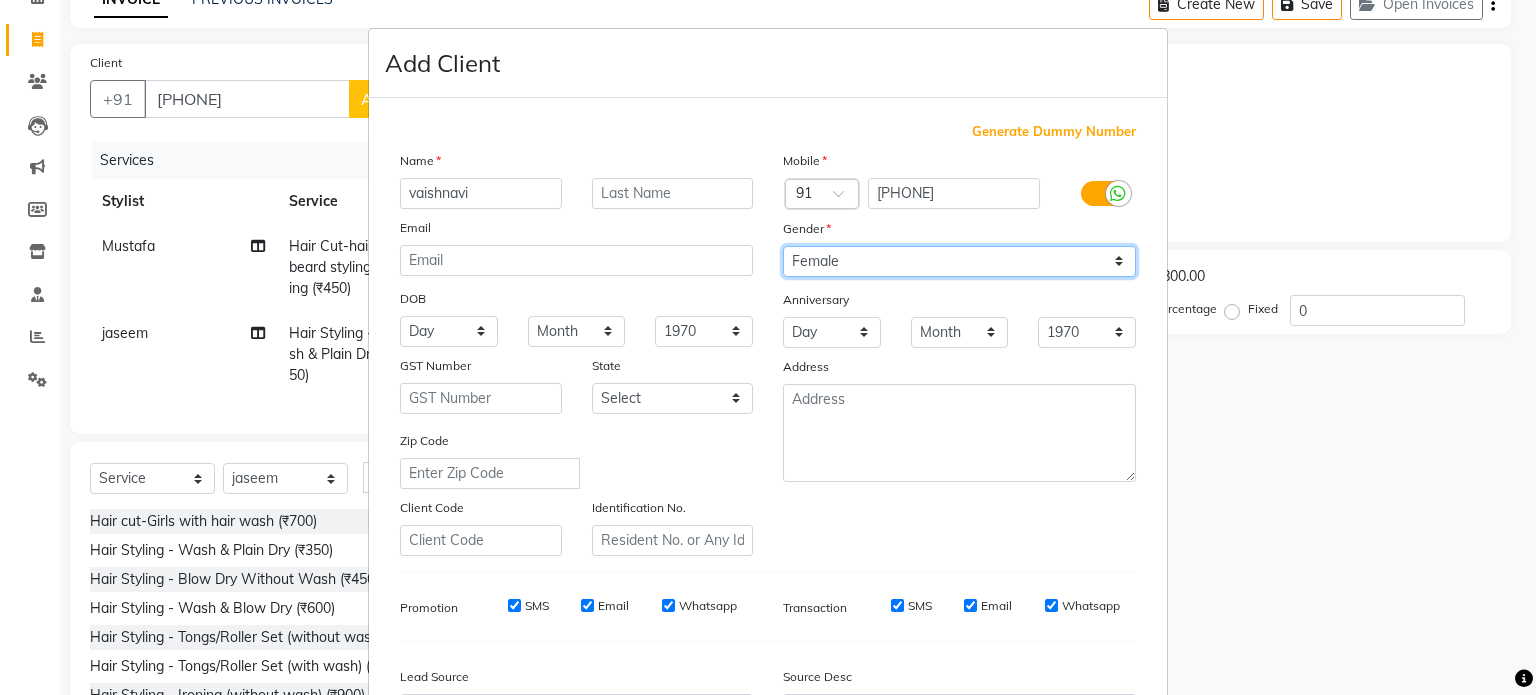 click on "Select Male Female Other Prefer Not To Say" at bounding box center (959, 261) 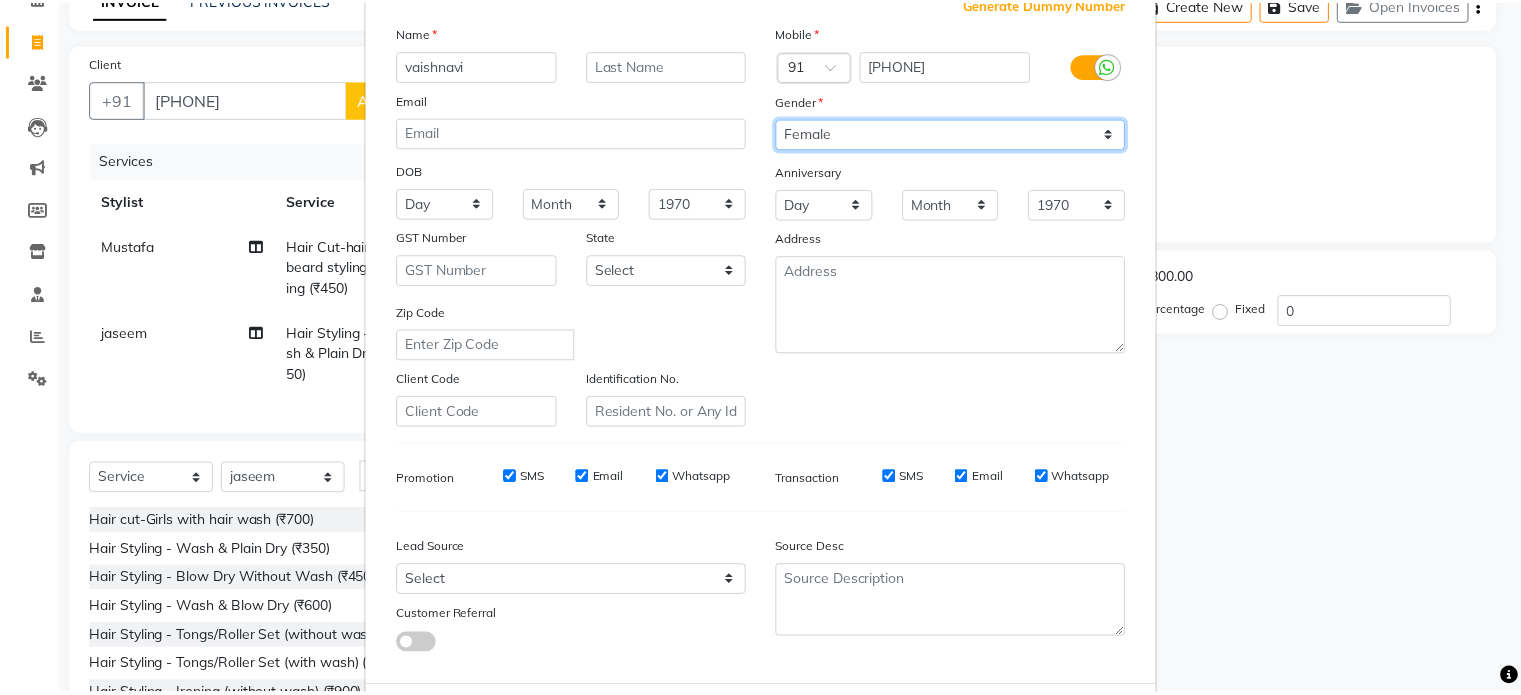 scroll, scrollTop: 237, scrollLeft: 0, axis: vertical 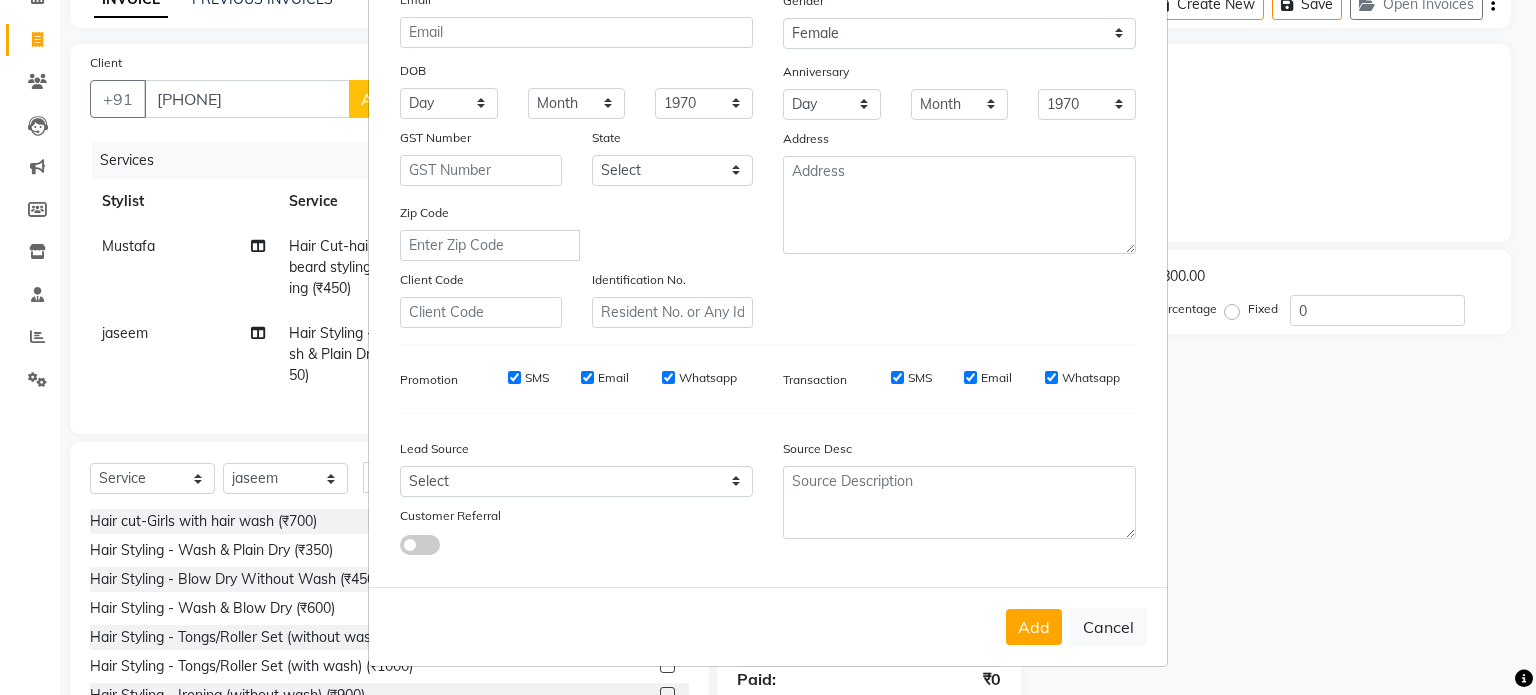 click on "Add" at bounding box center (1034, 627) 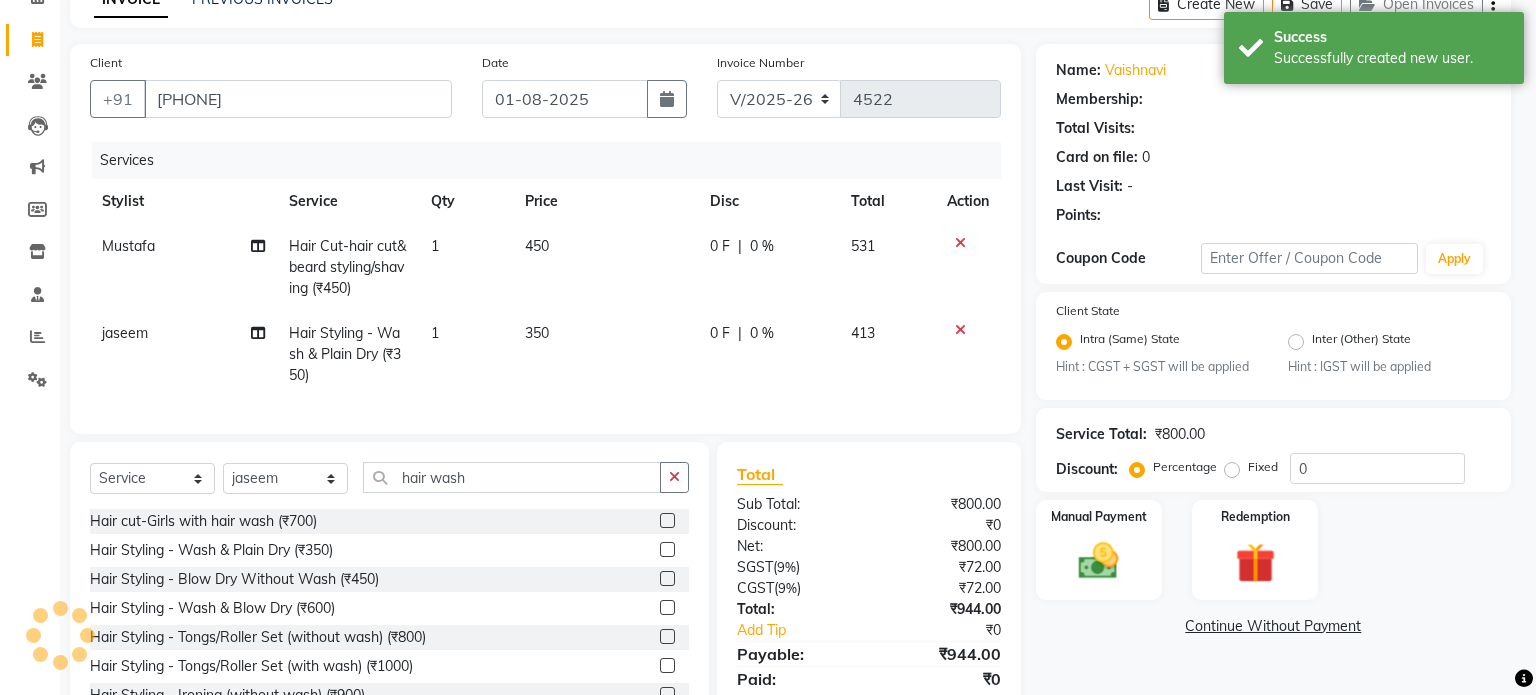 select on "1: Object" 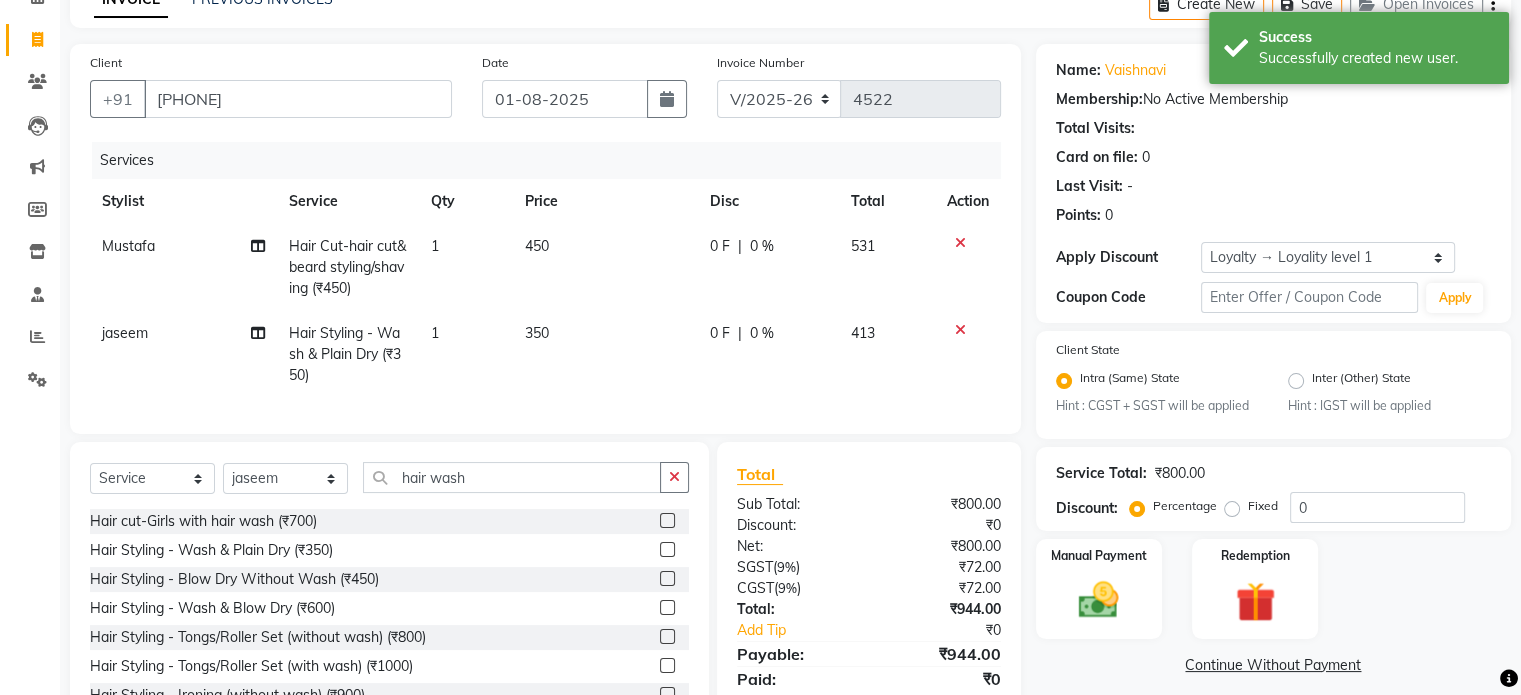scroll, scrollTop: 193, scrollLeft: 0, axis: vertical 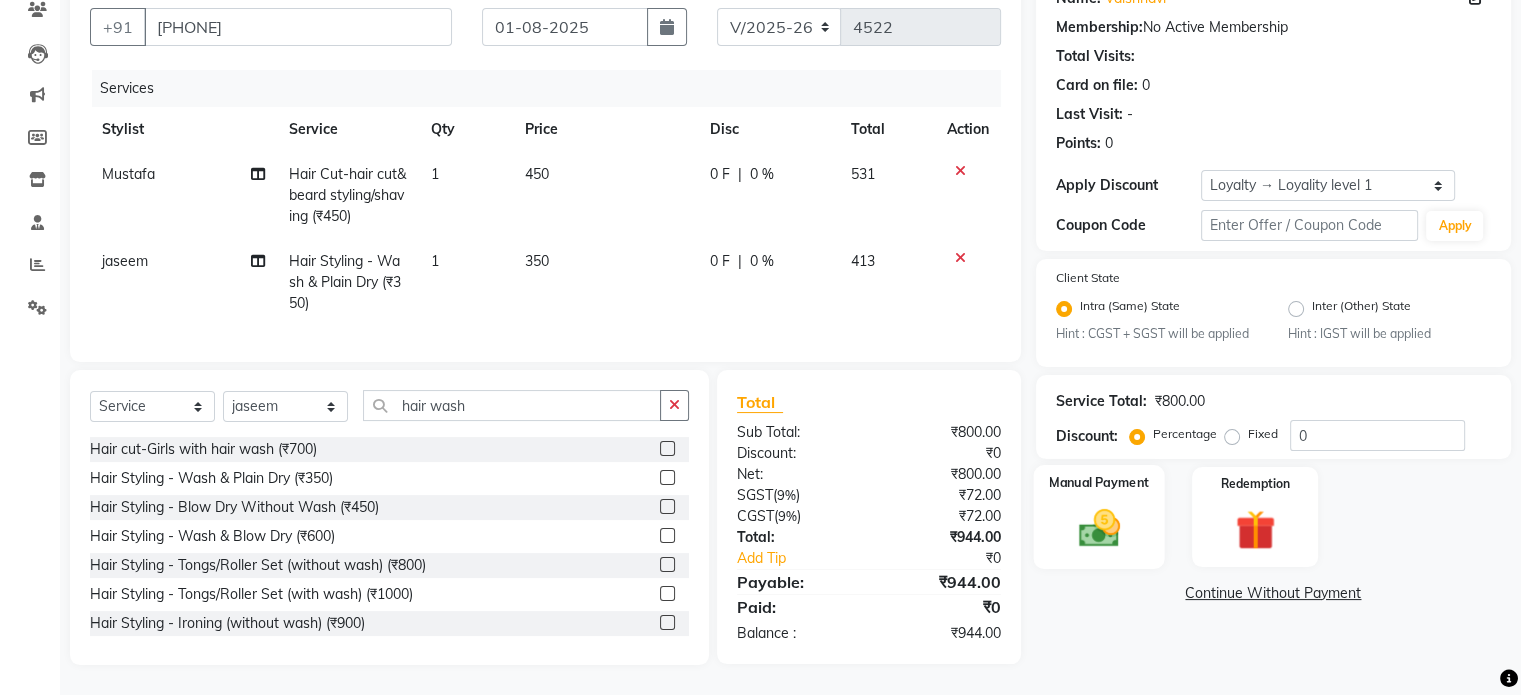 click on "Manual Payment" 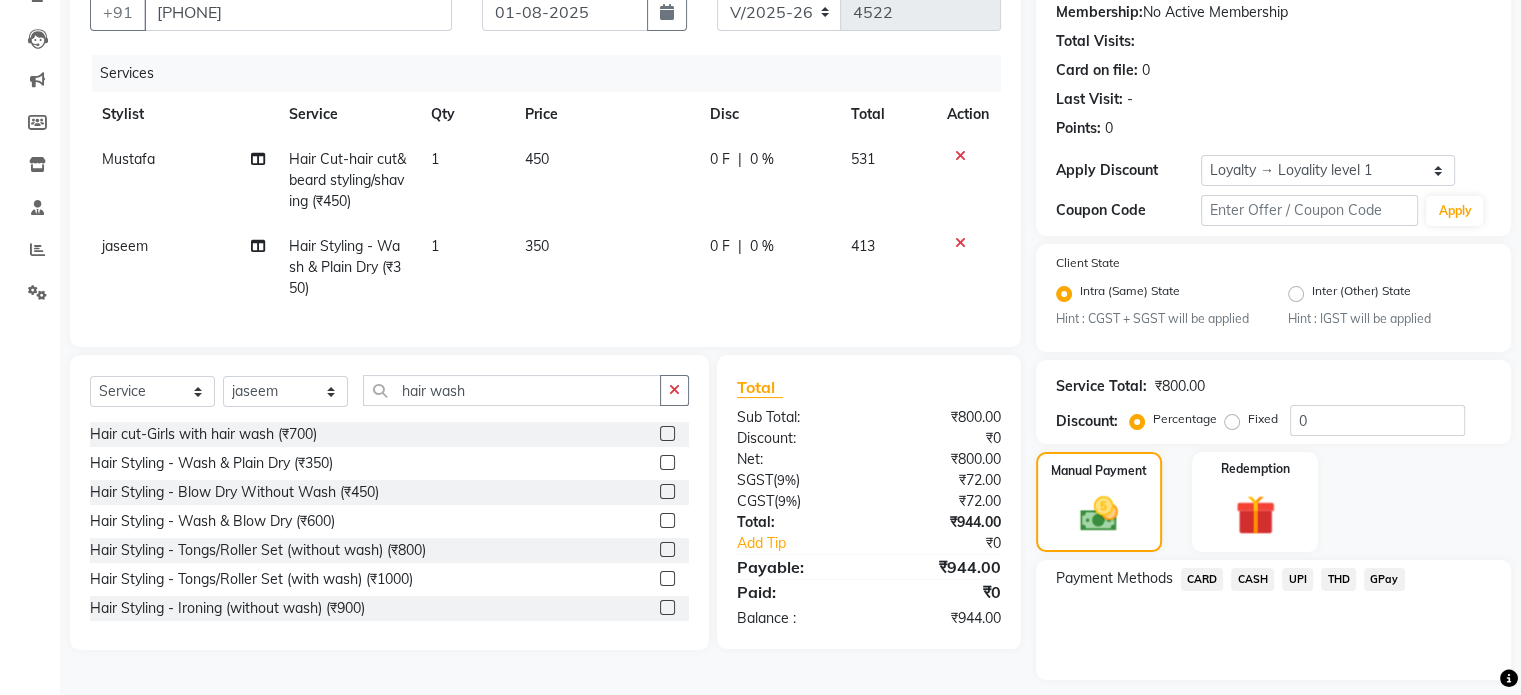 click on "CARD" 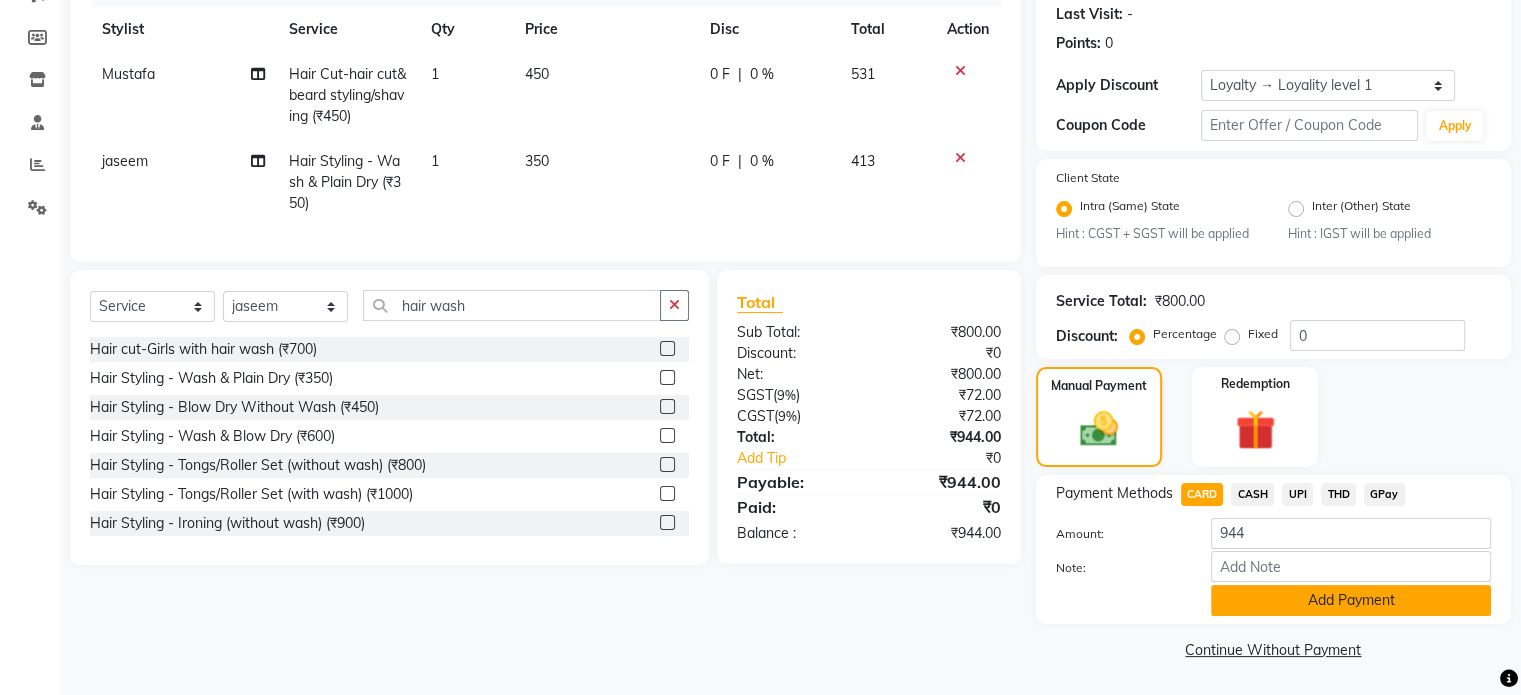drag, startPoint x: 1258, startPoint y: 595, endPoint x: 1159, endPoint y: 512, distance: 129.18979 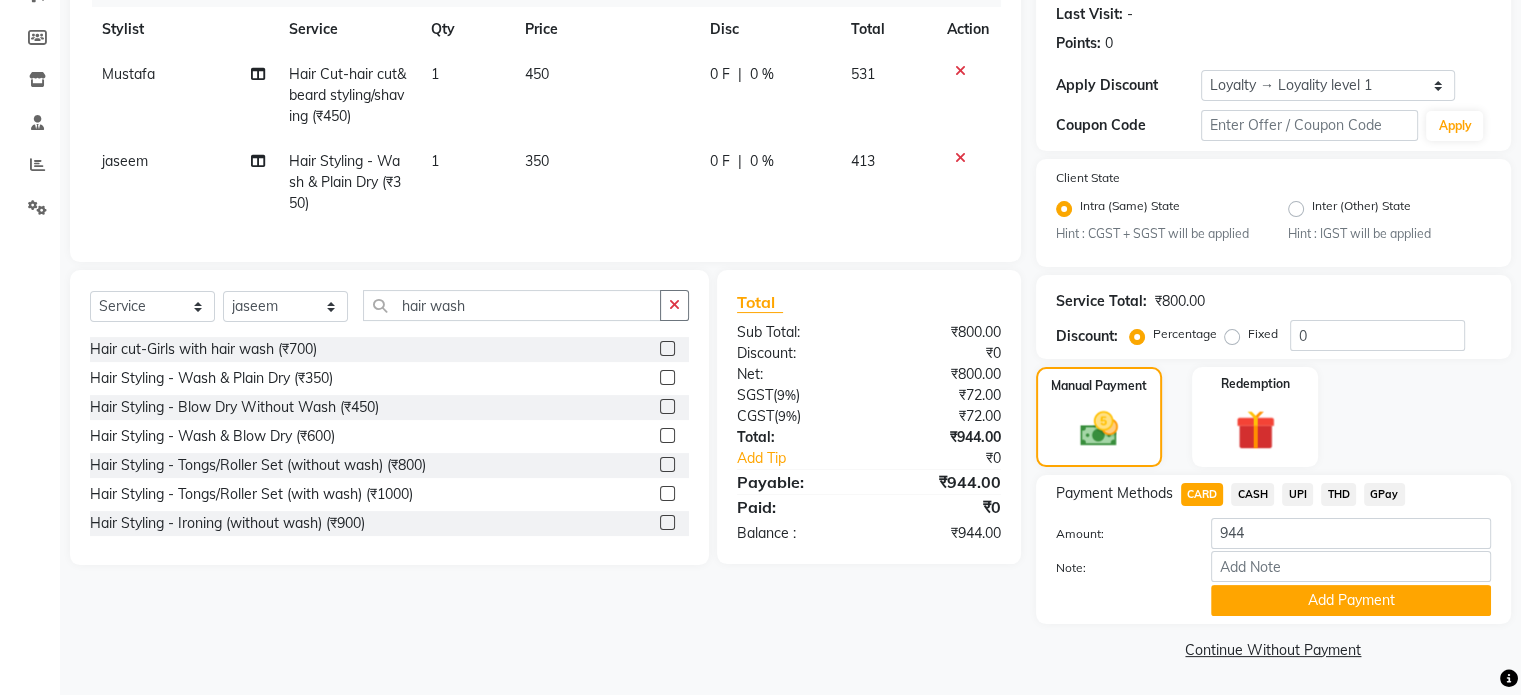 click on "Add Payment" 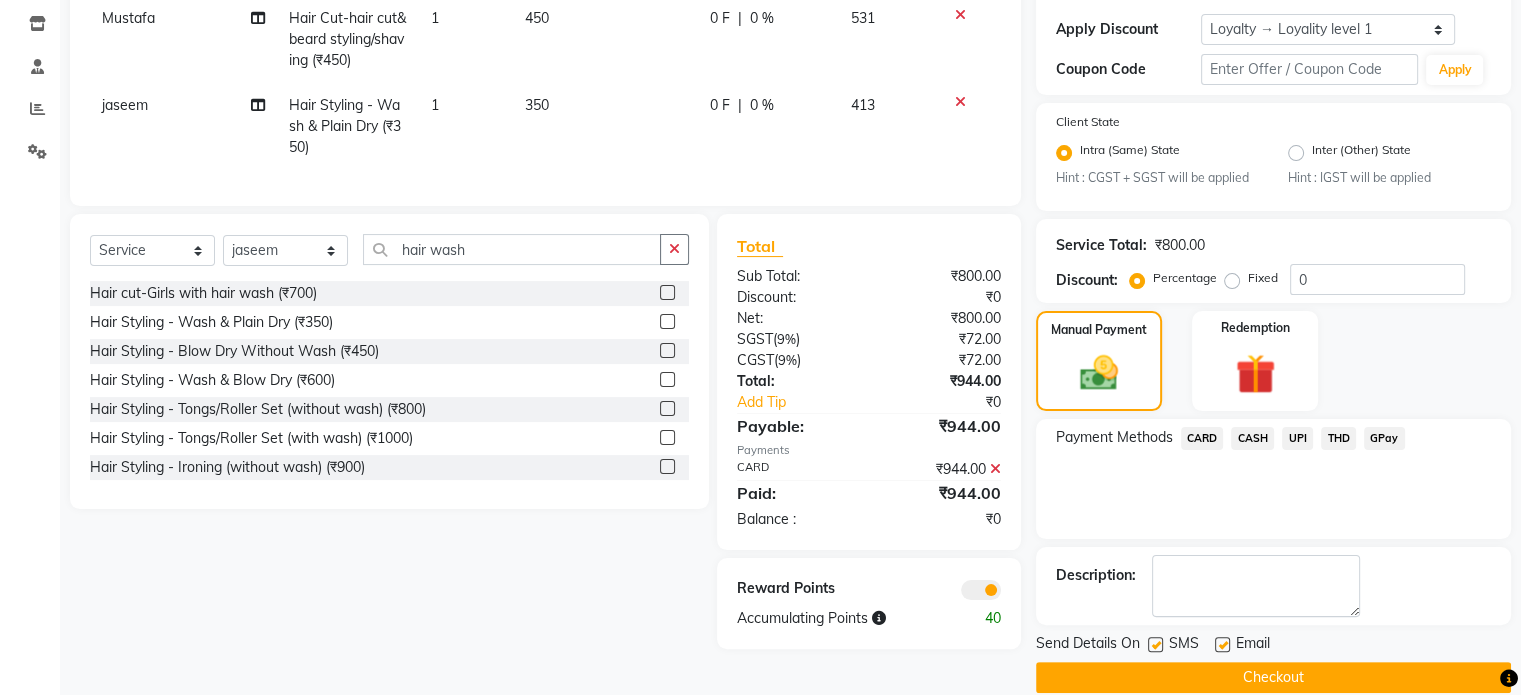 scroll, scrollTop: 363, scrollLeft: 0, axis: vertical 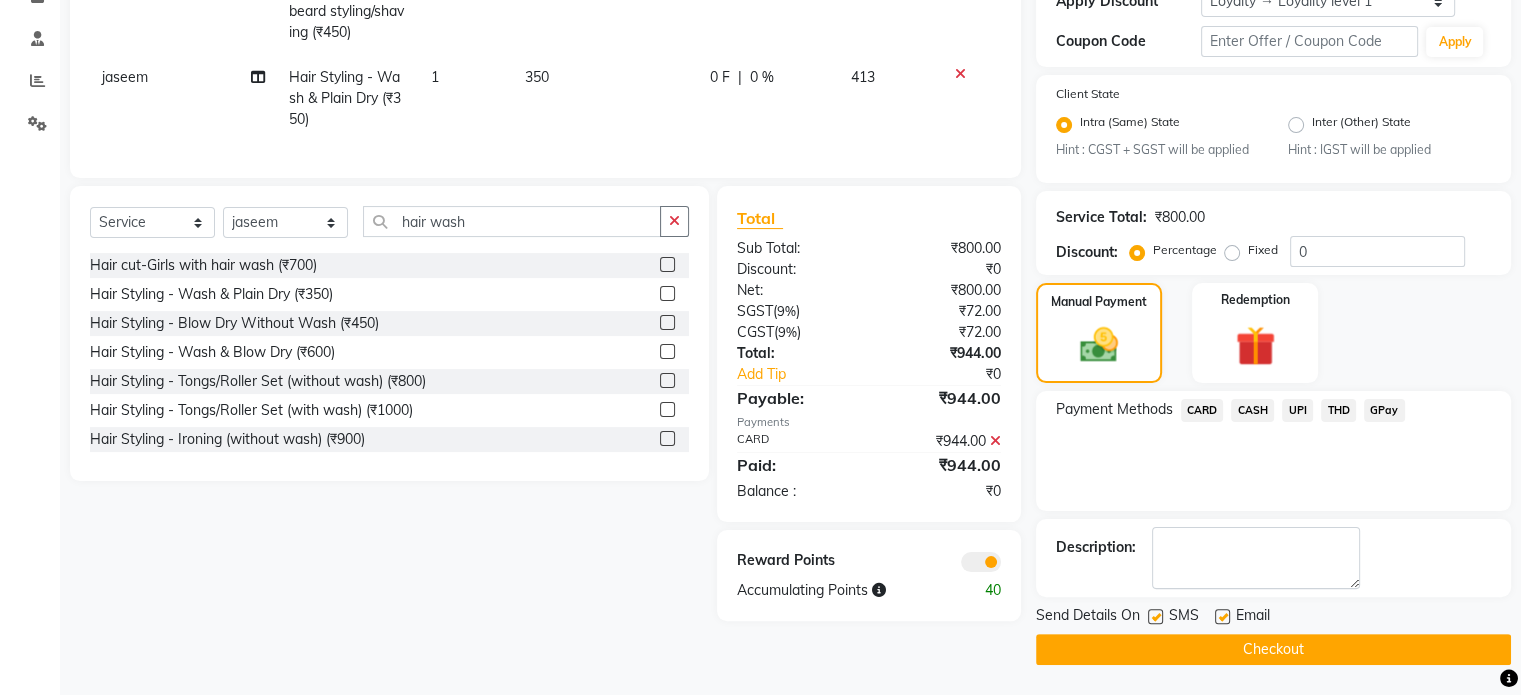 click 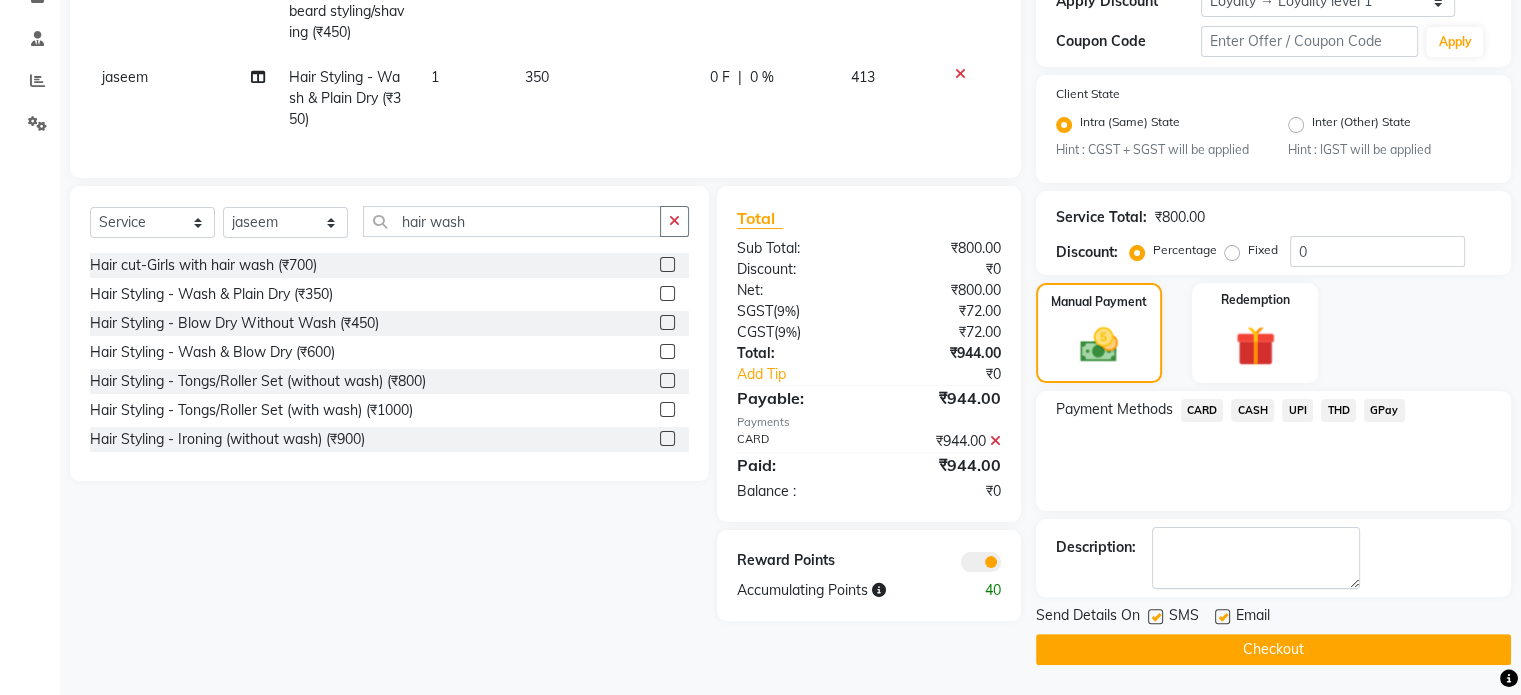 click 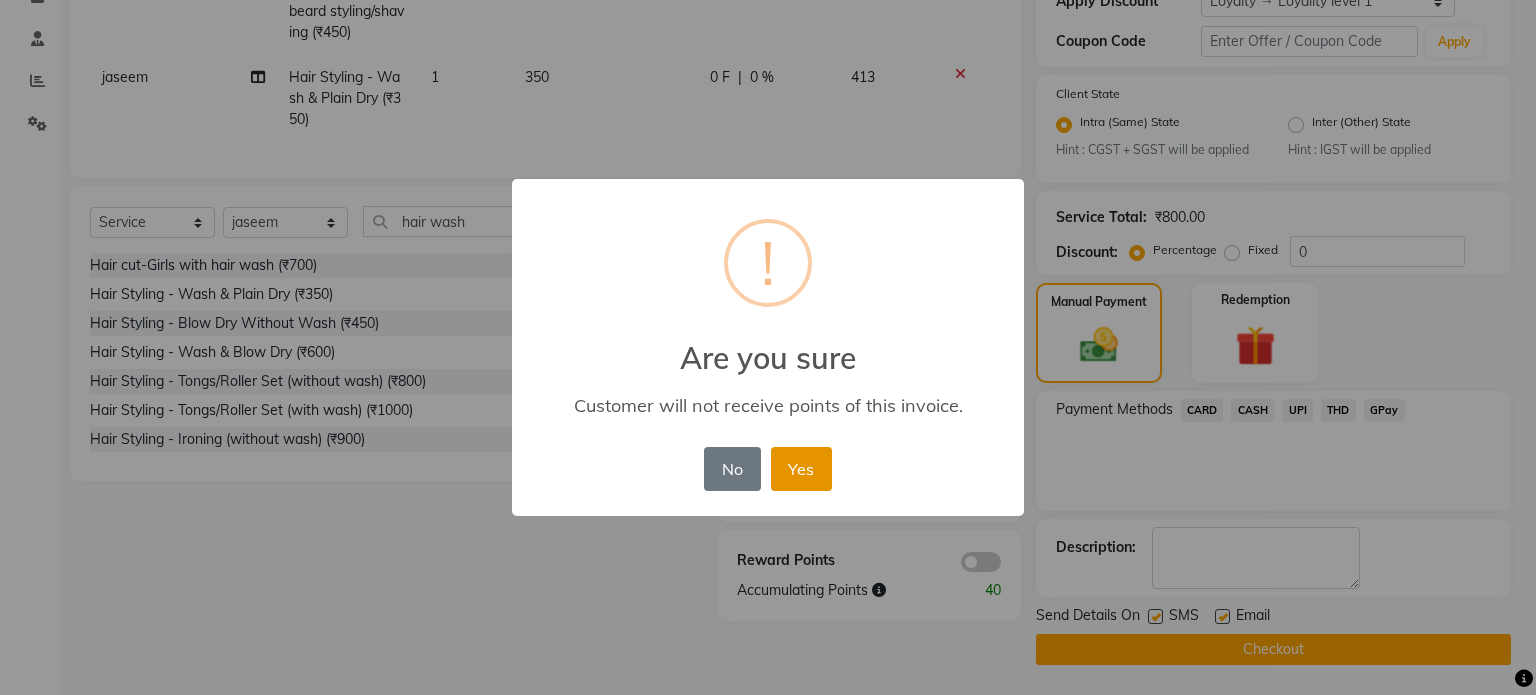 click on "Yes" at bounding box center (801, 469) 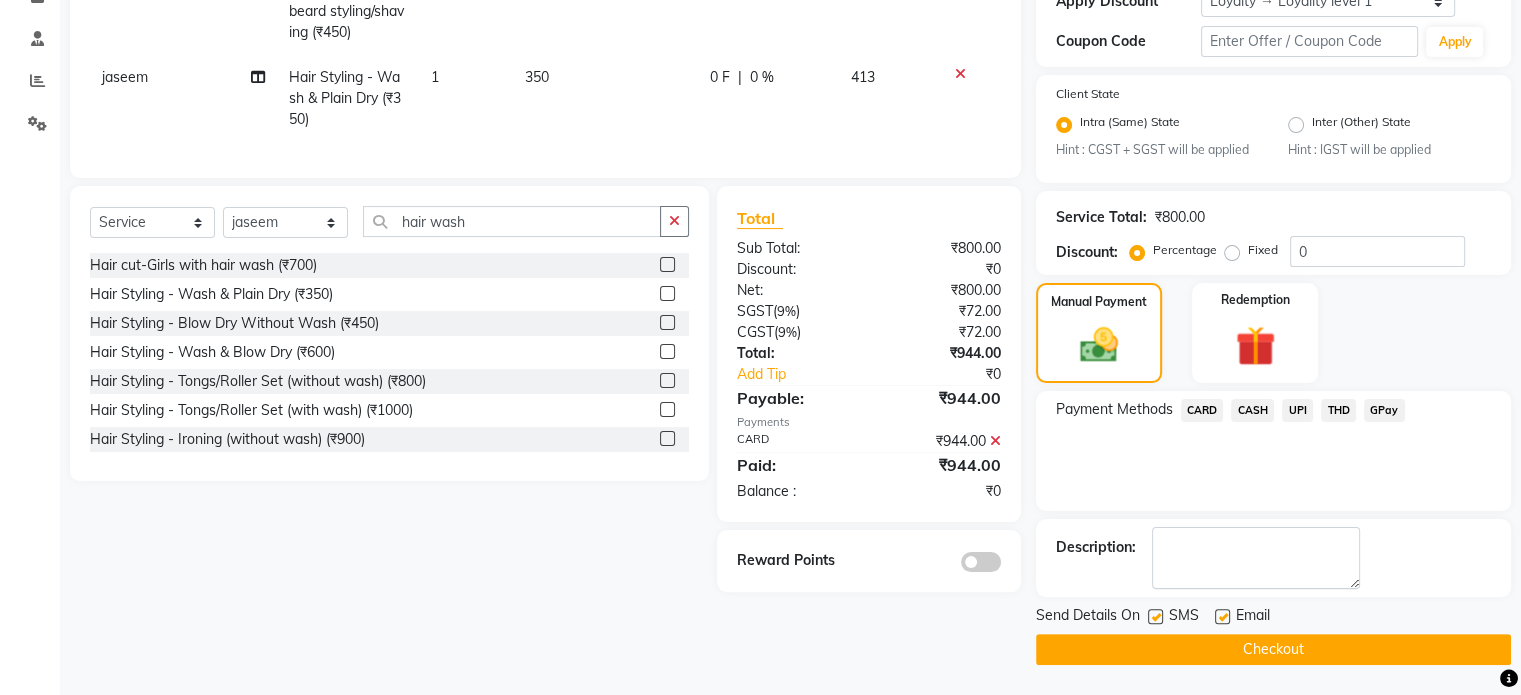 click on "Checkout" 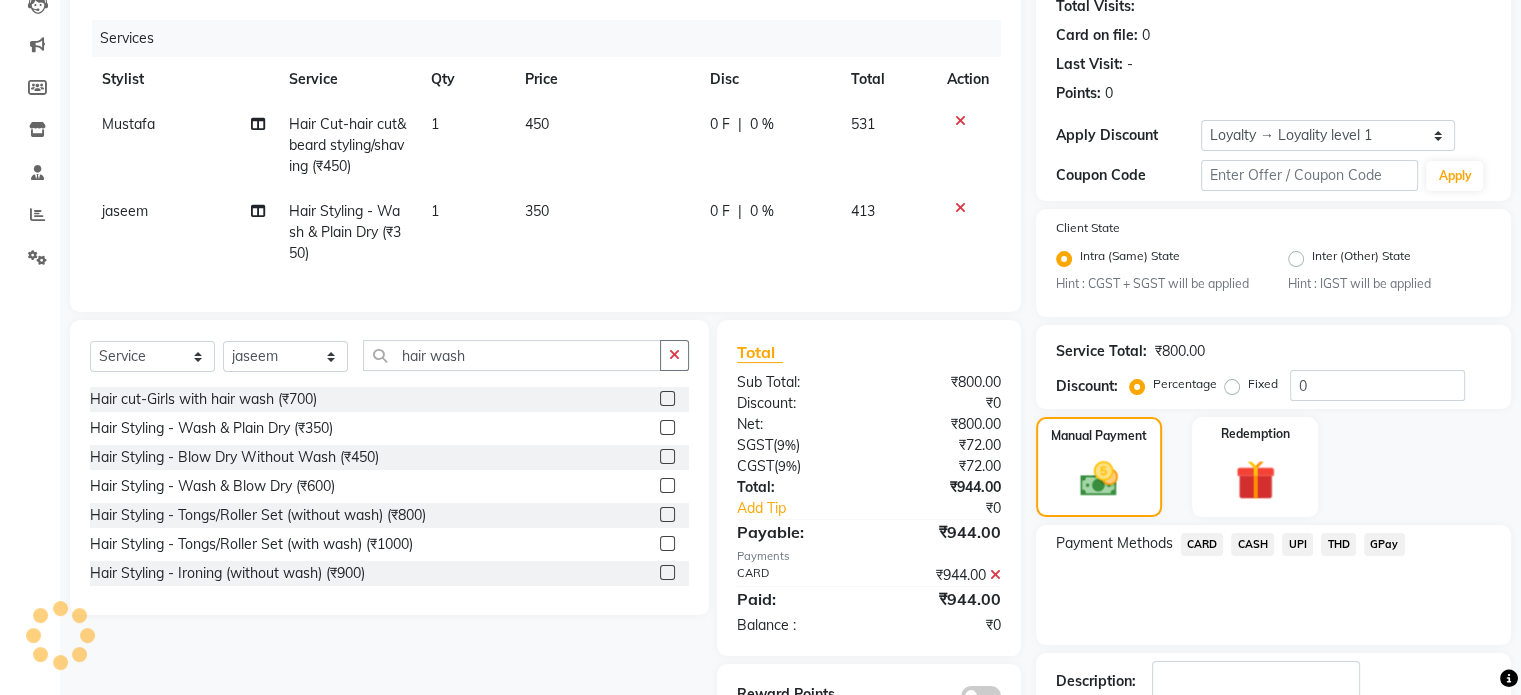 scroll, scrollTop: 0, scrollLeft: 0, axis: both 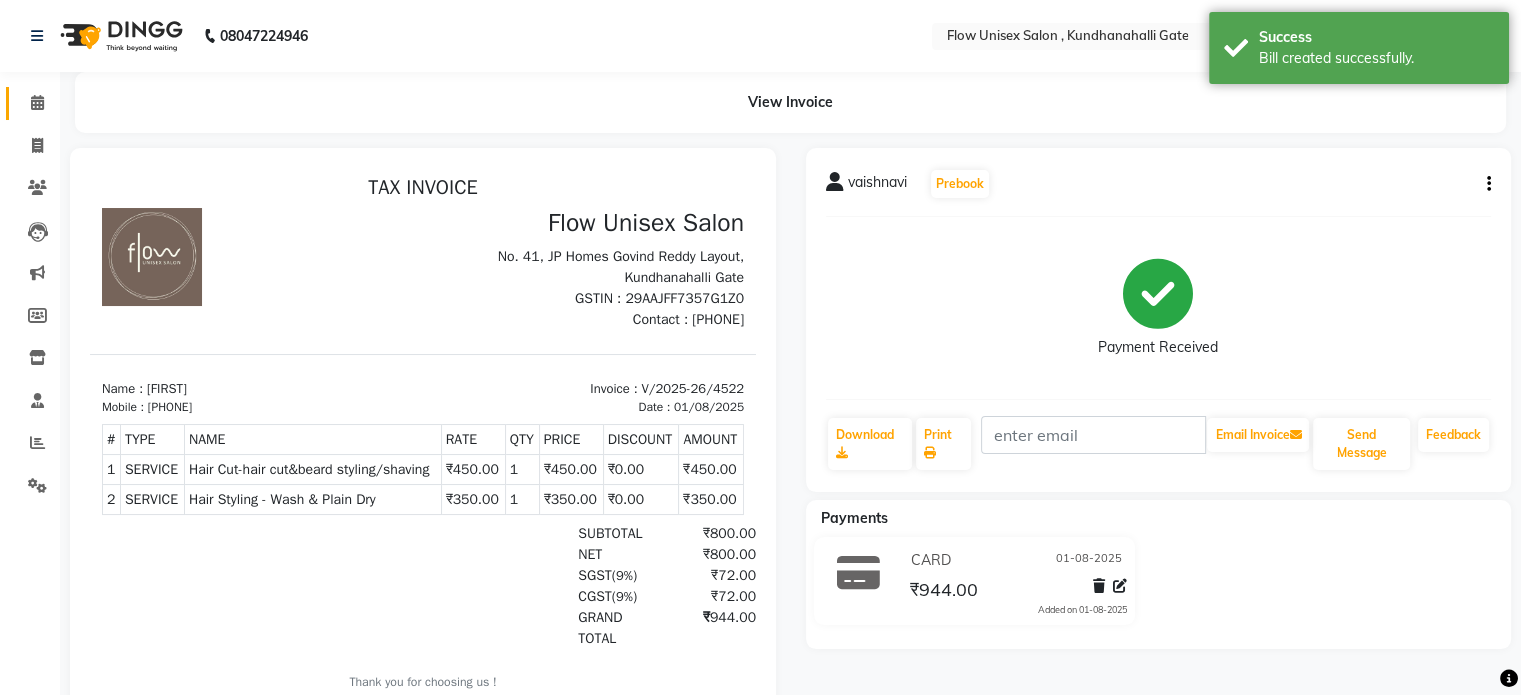 click on "Calendar" 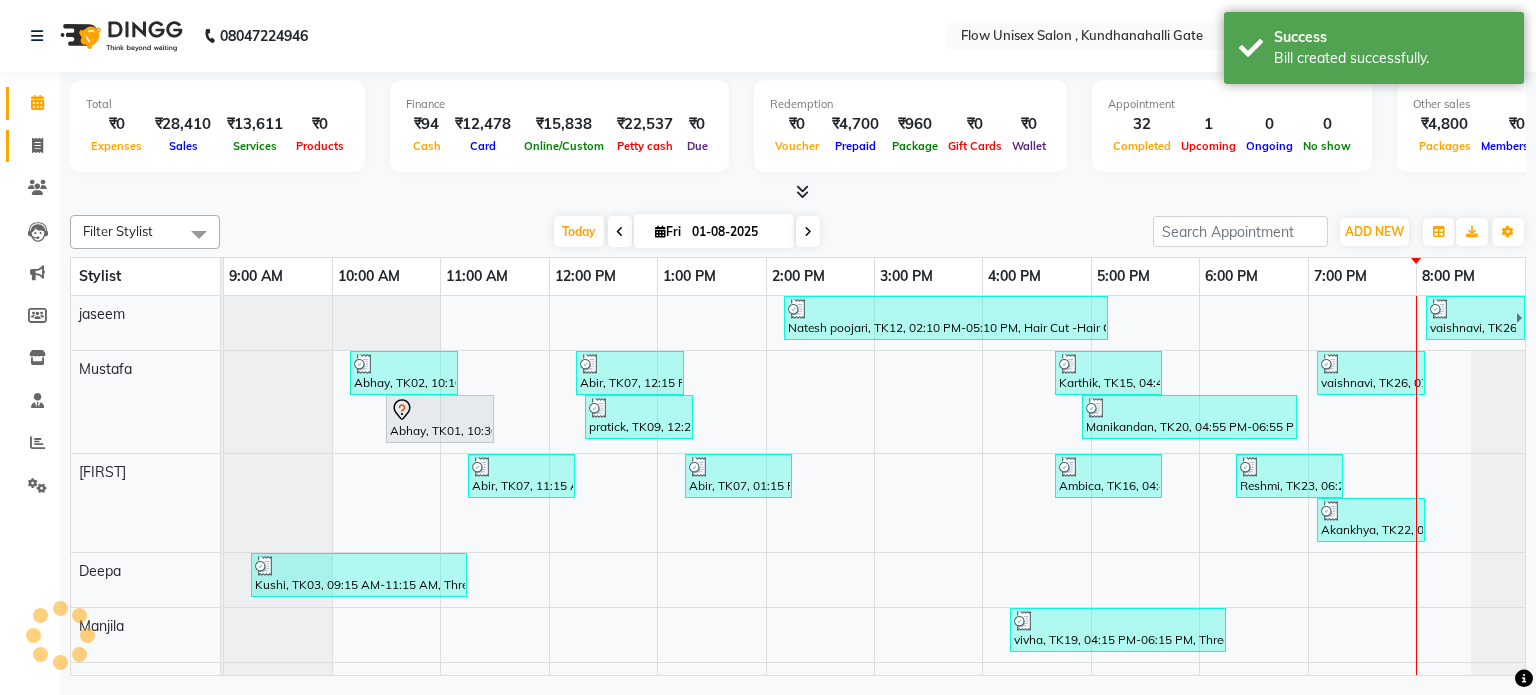 scroll, scrollTop: 0, scrollLeft: 0, axis: both 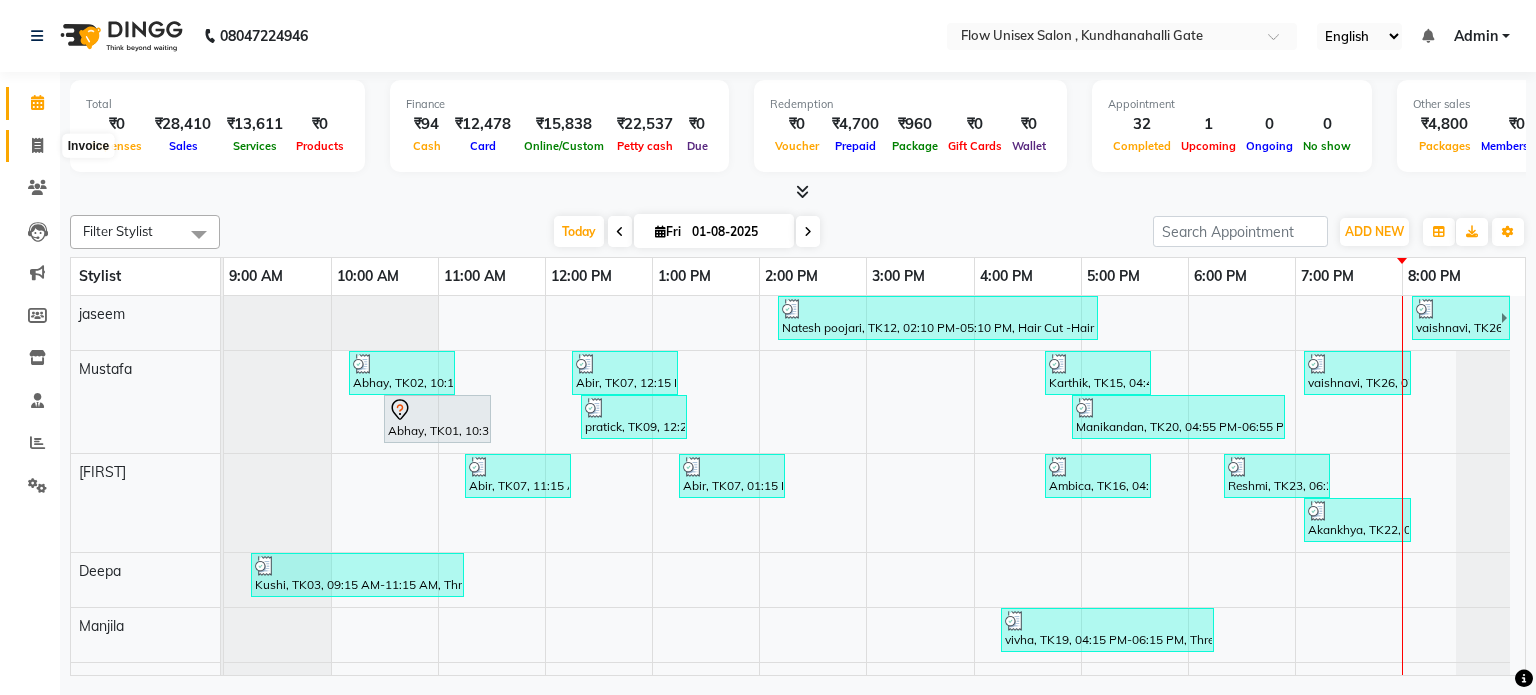 click 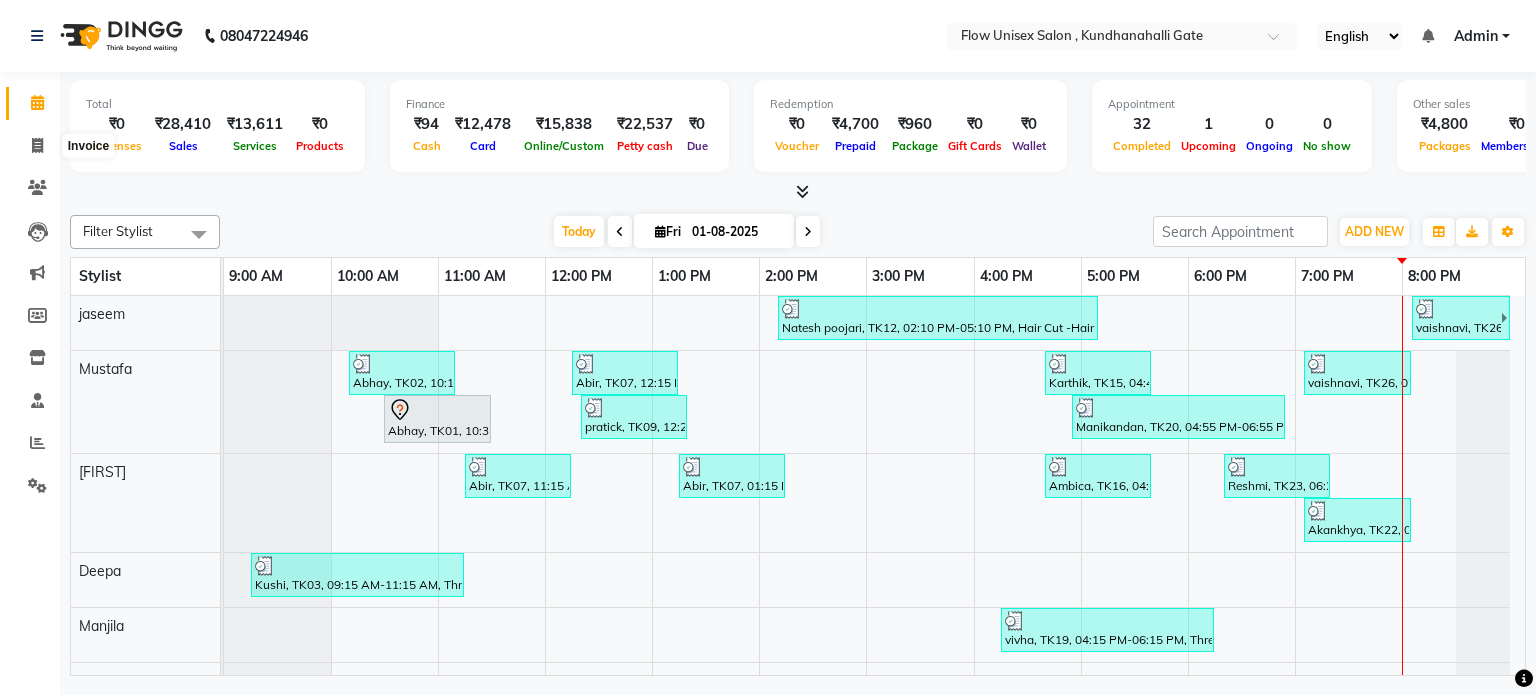 select on "5875" 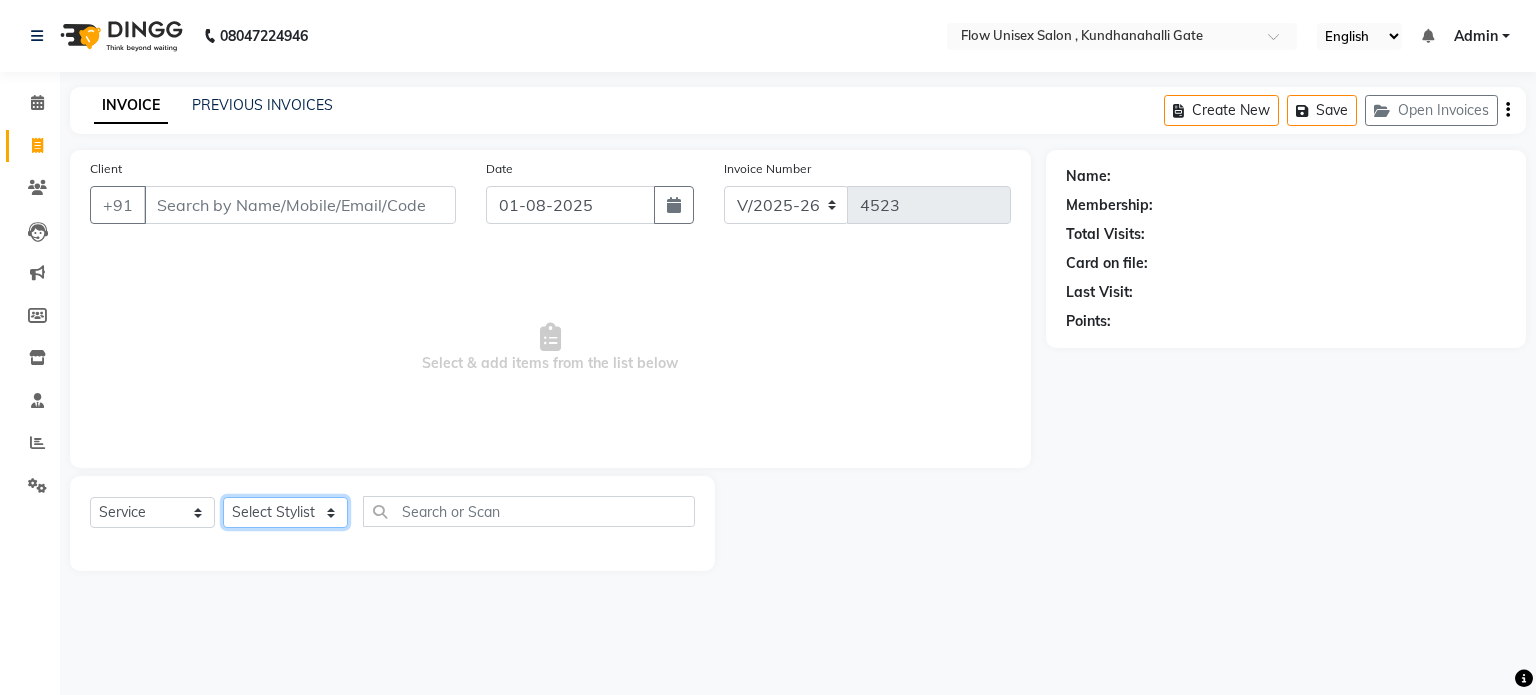 click on "Select Stylist anjana debbarma arman Deepa emlen jaseem Kishore Manjila monika debbarma Mustafa Nijamuddin Salmani Saluka Rai Sonu khan Thapa Geeta udhaya kumar M Vishnu Bhati" 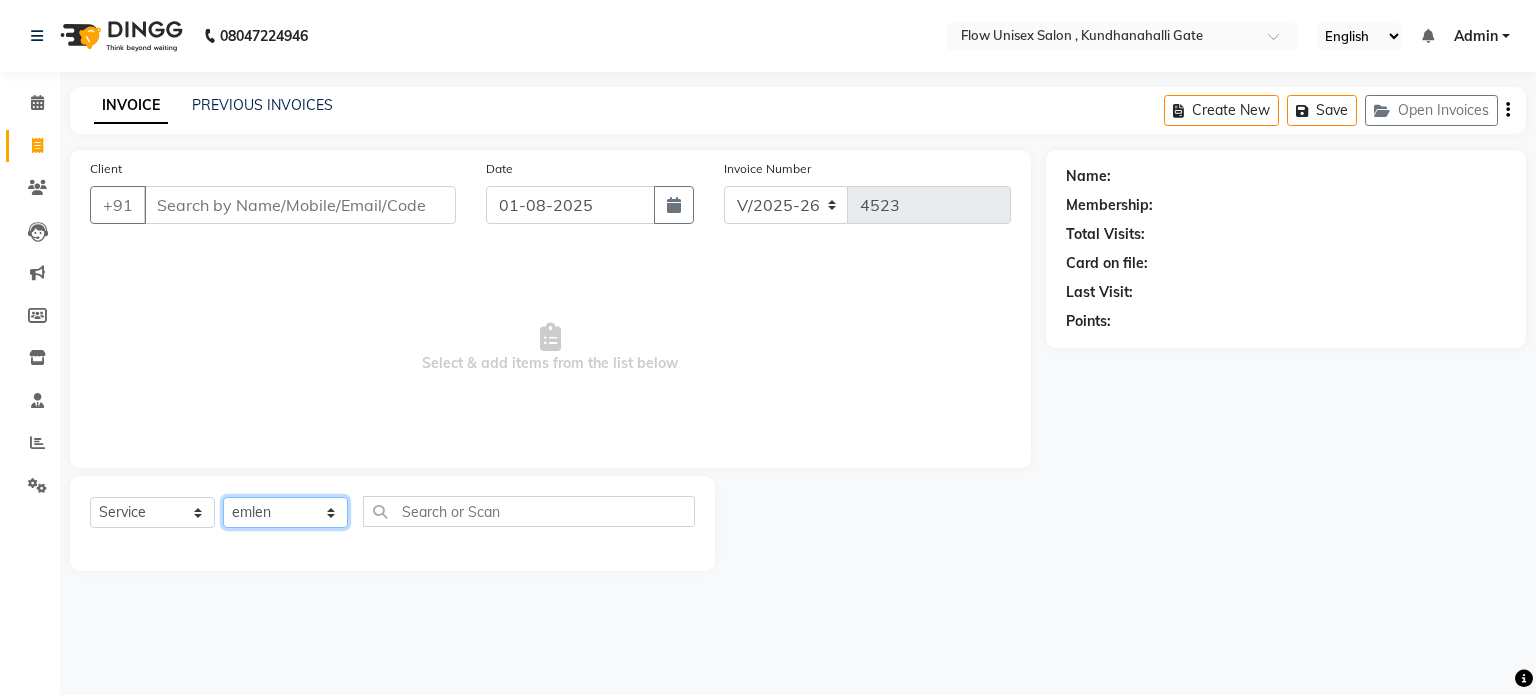 click on "Select Stylist anjana debbarma arman Deepa emlen jaseem Kishore Manjila monika debbarma Mustafa Nijamuddin Salmani Saluka Rai Sonu khan Thapa Geeta udhaya kumar M Vishnu Bhati" 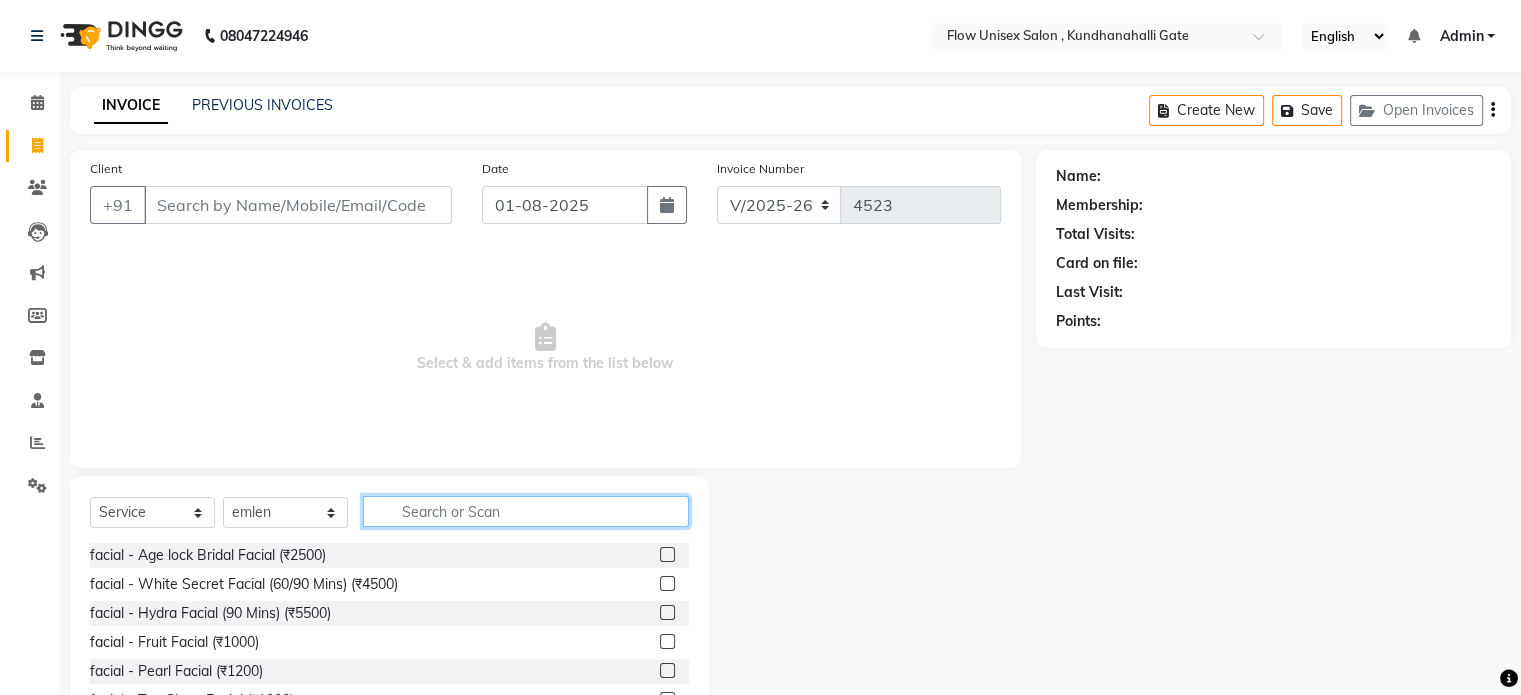 click 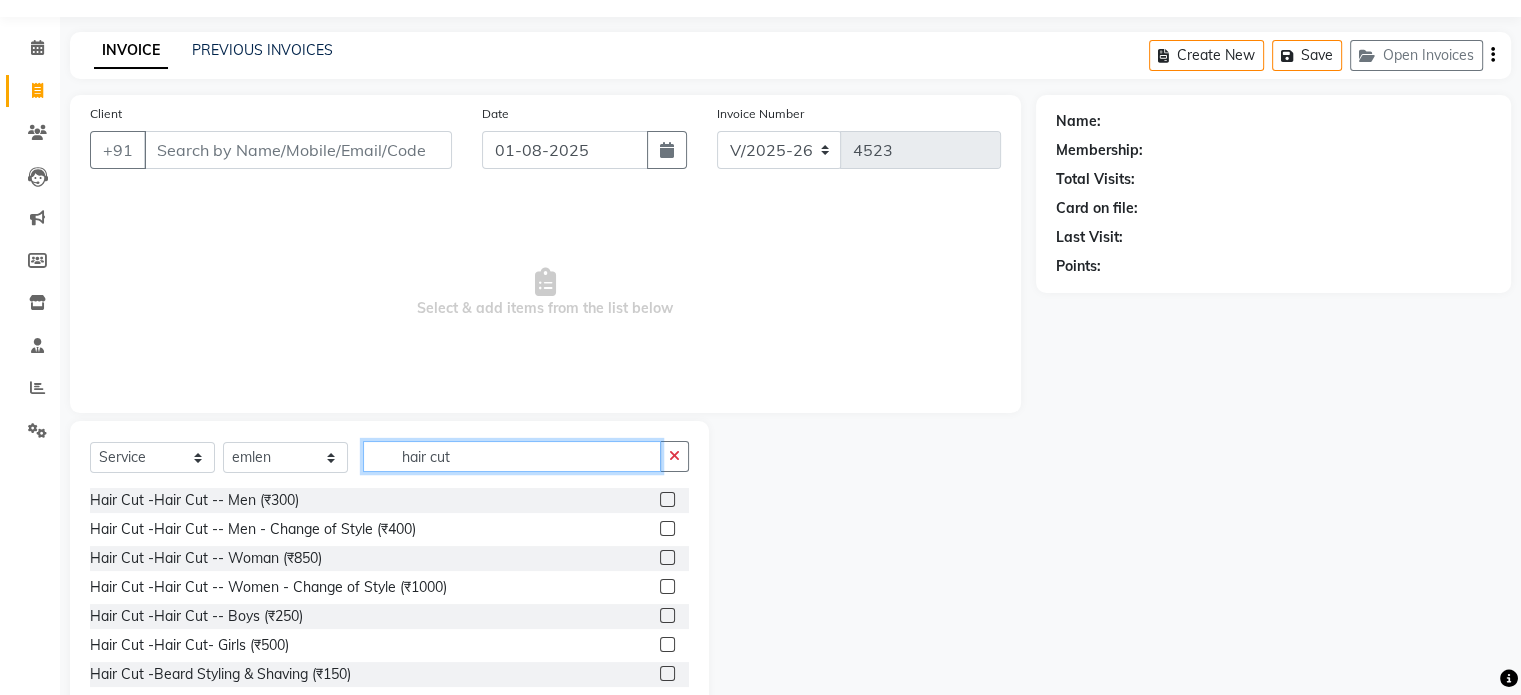scroll, scrollTop: 106, scrollLeft: 0, axis: vertical 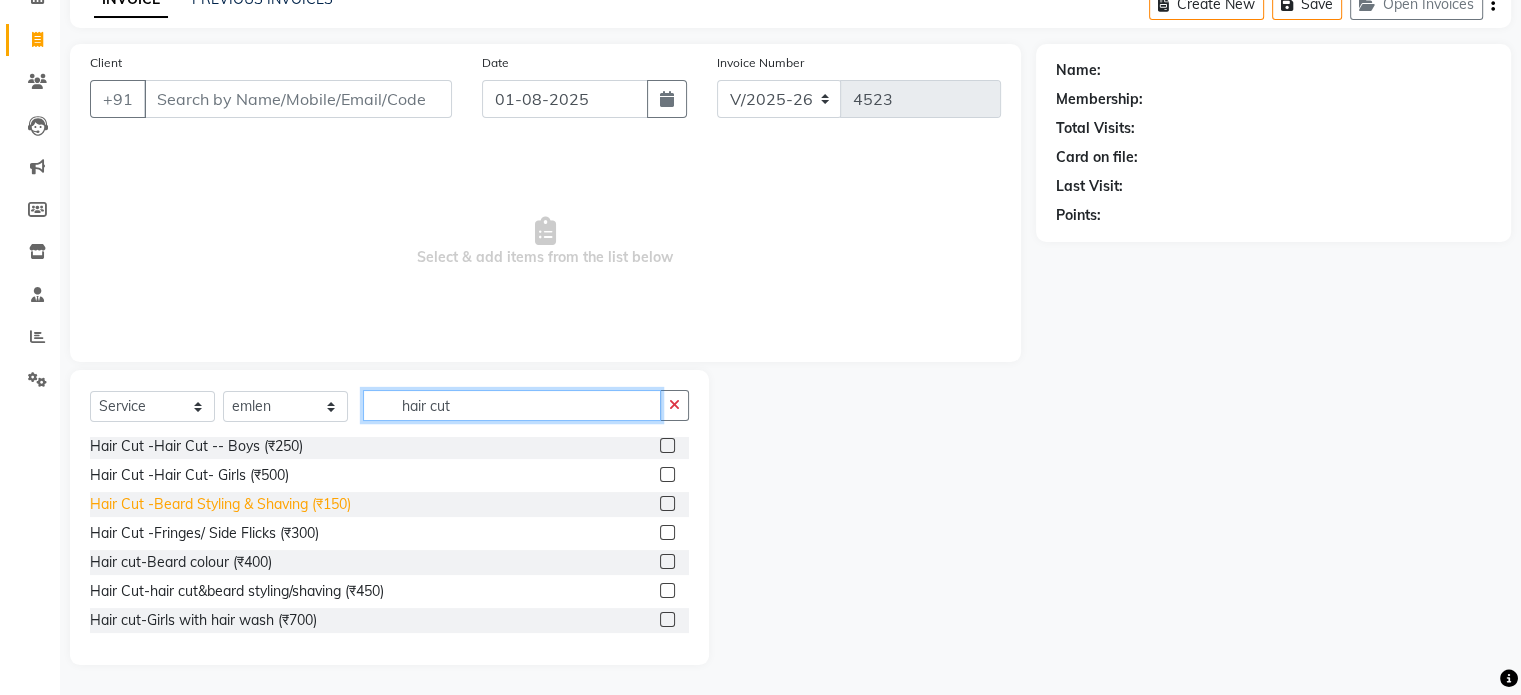 type on "hair cut" 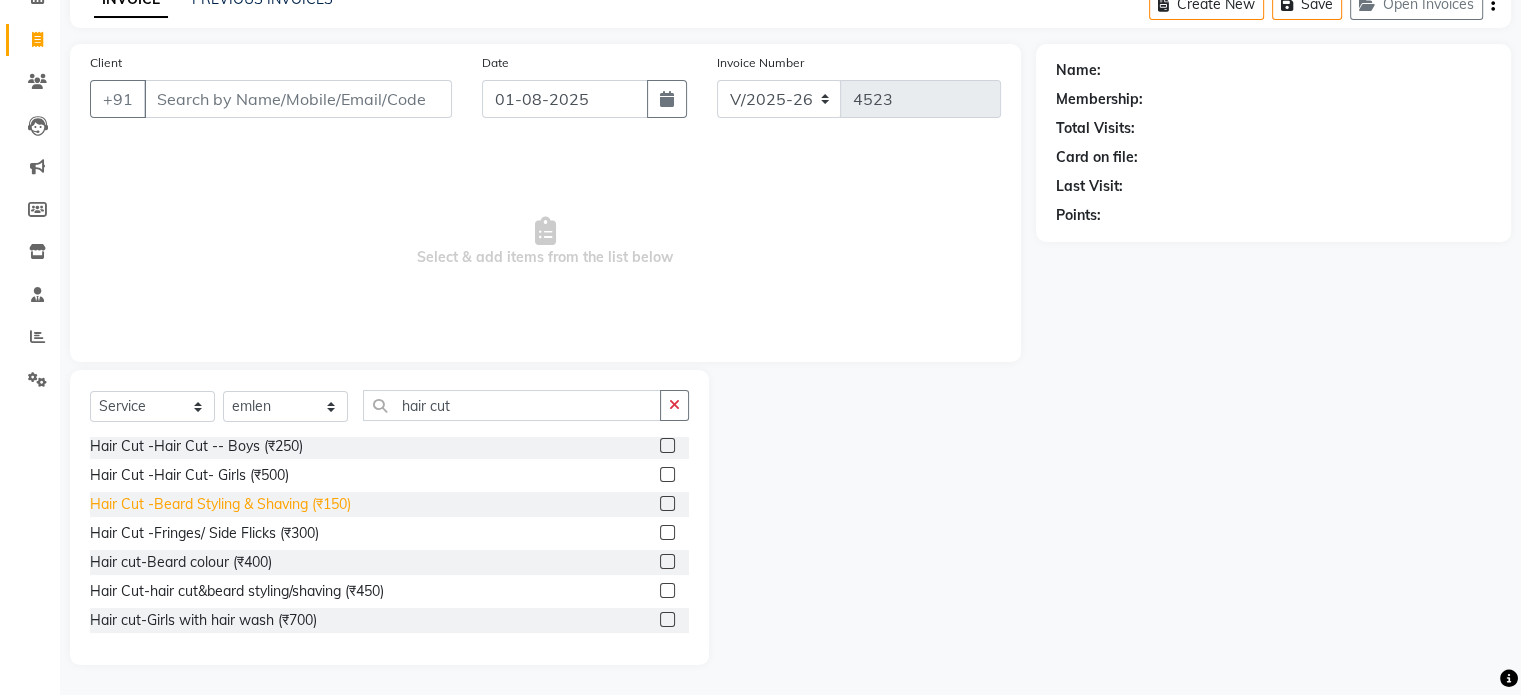 click on "Hair Cut -Beard Styling & Shaving (₹150)" 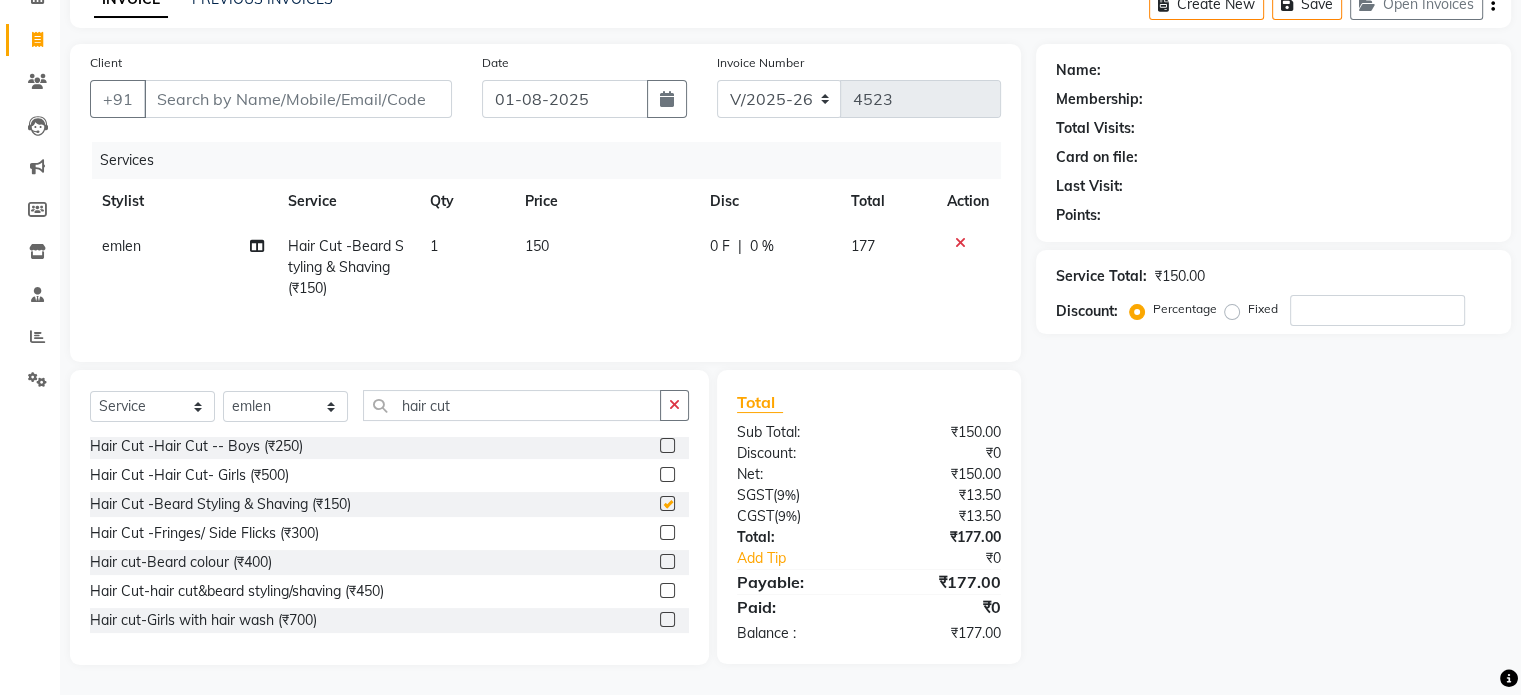 checkbox on "false" 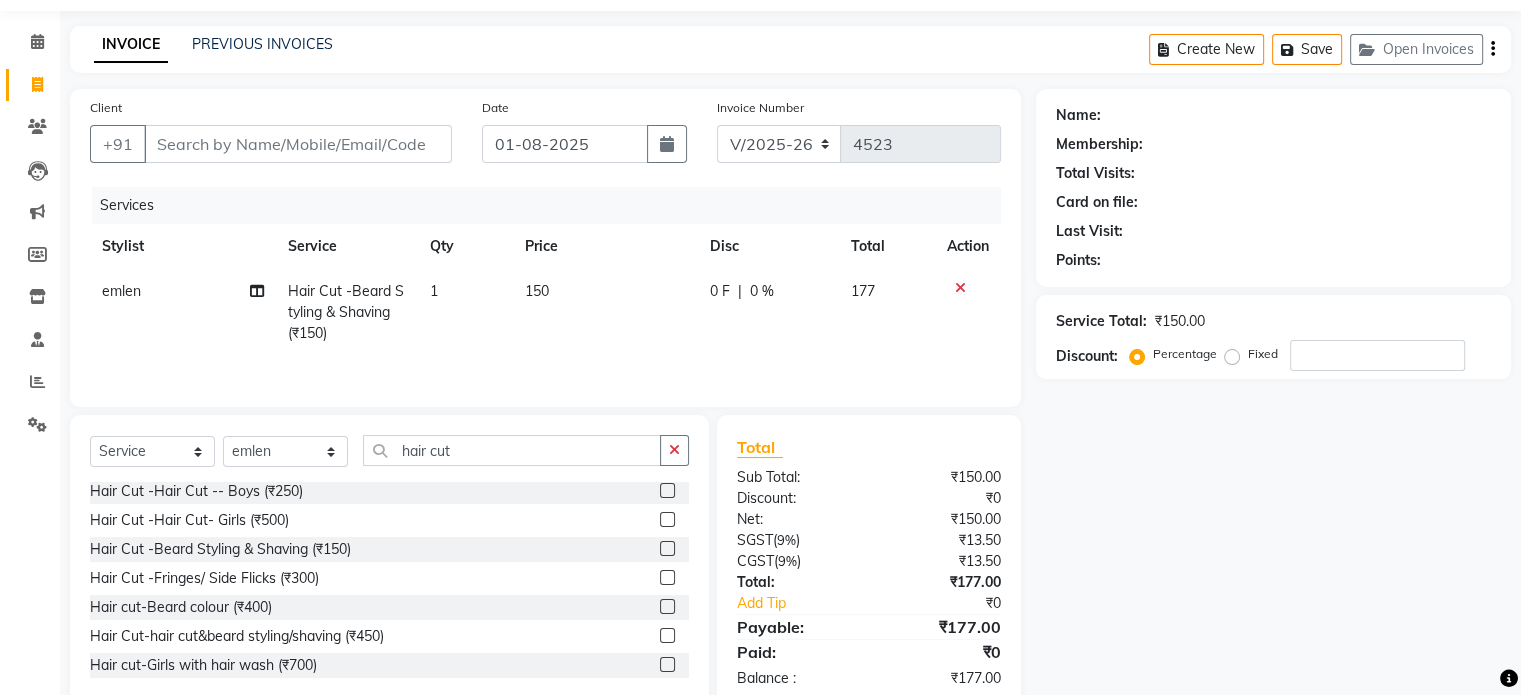 scroll, scrollTop: 0, scrollLeft: 0, axis: both 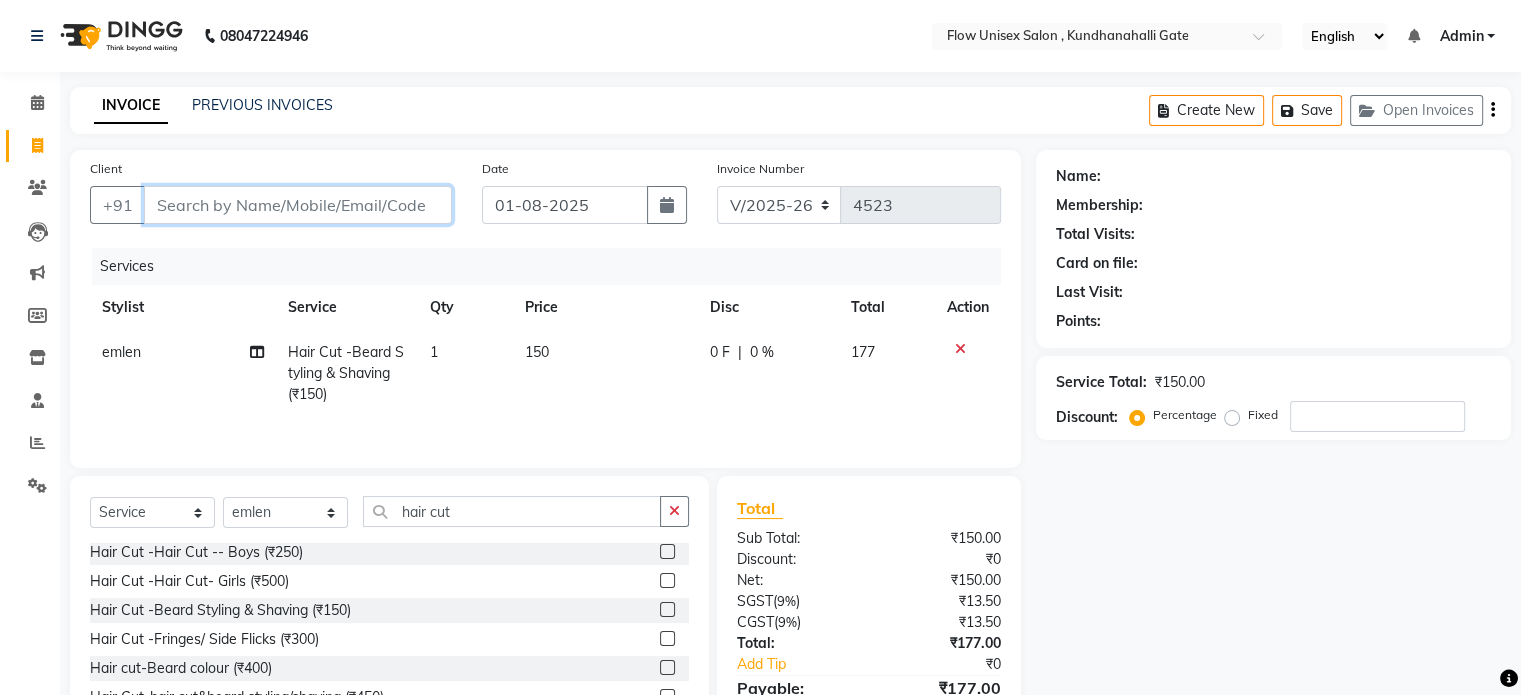 click on "Client" at bounding box center (298, 205) 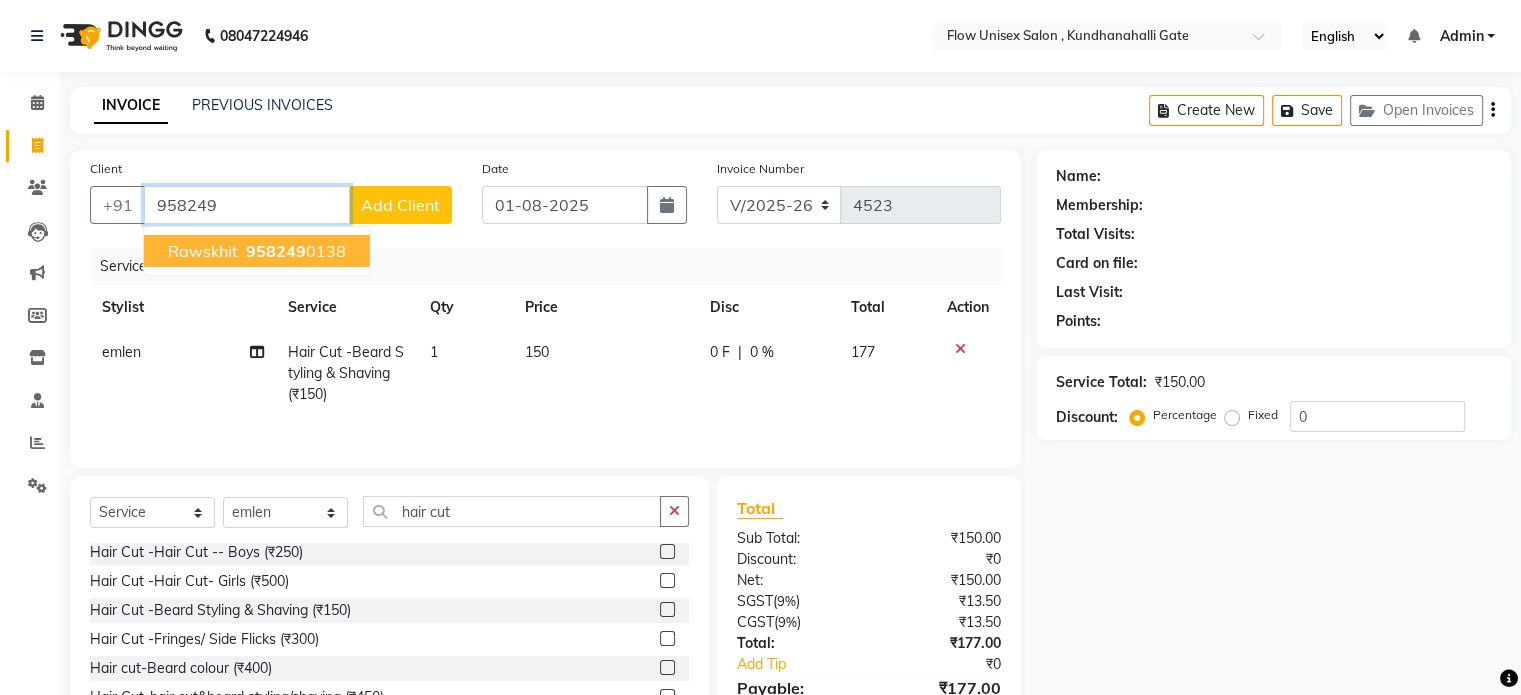 click on "958249" at bounding box center [276, 251] 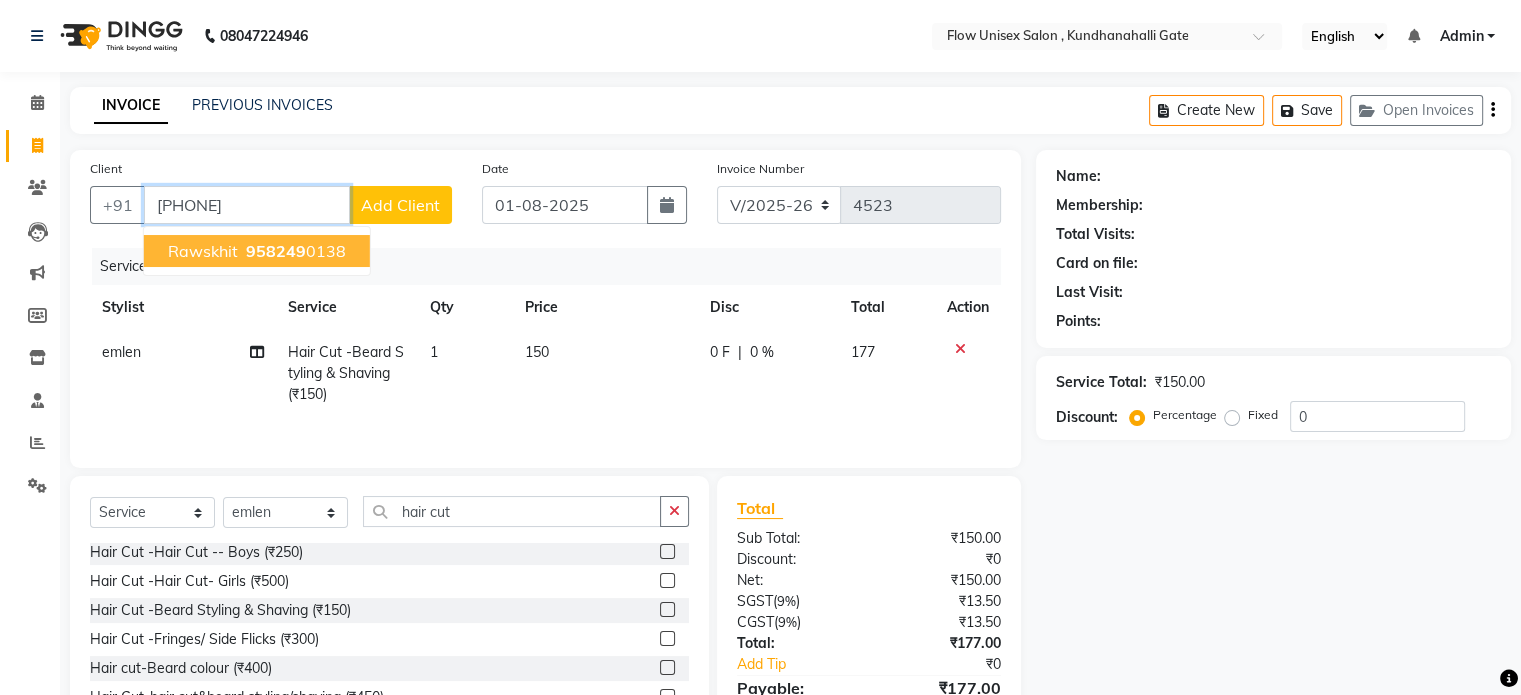 type on "[PHONE]" 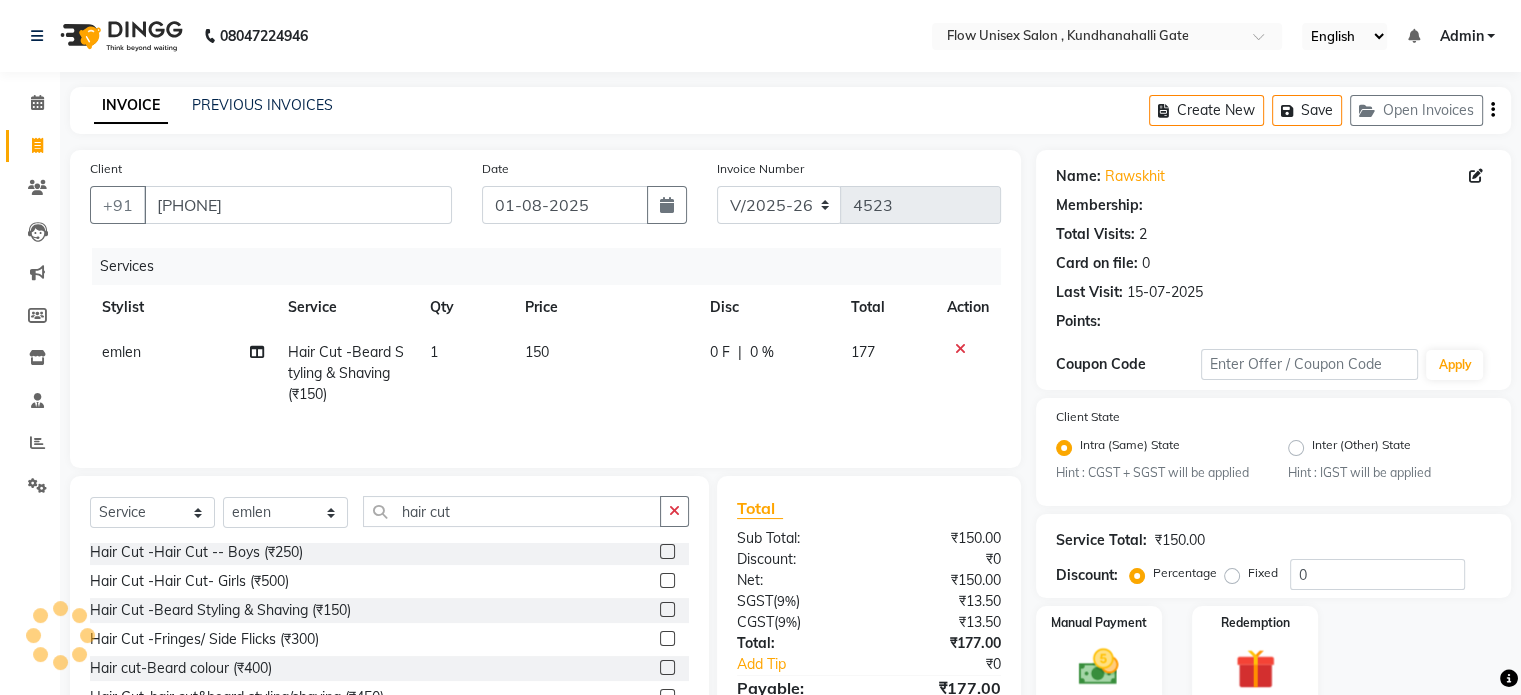 select on "1: Object" 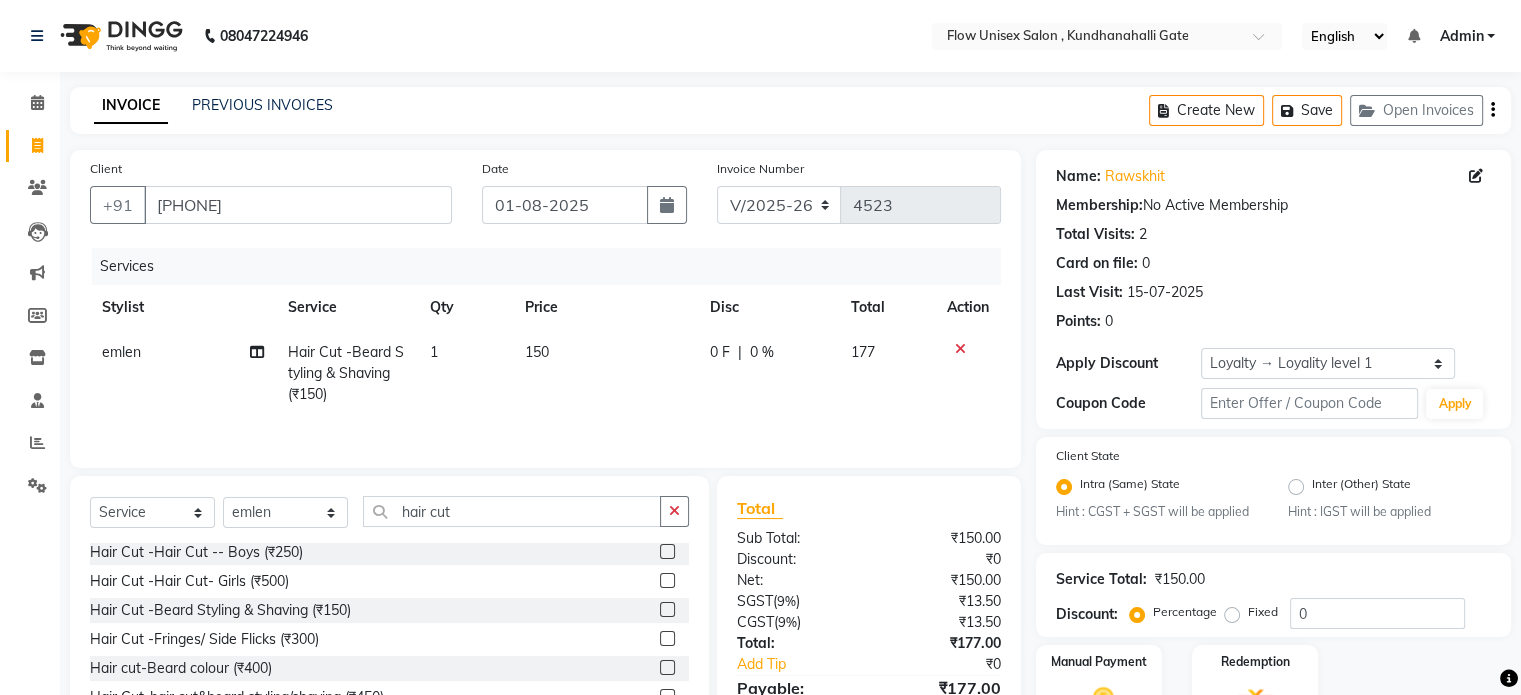 click on "emlen" 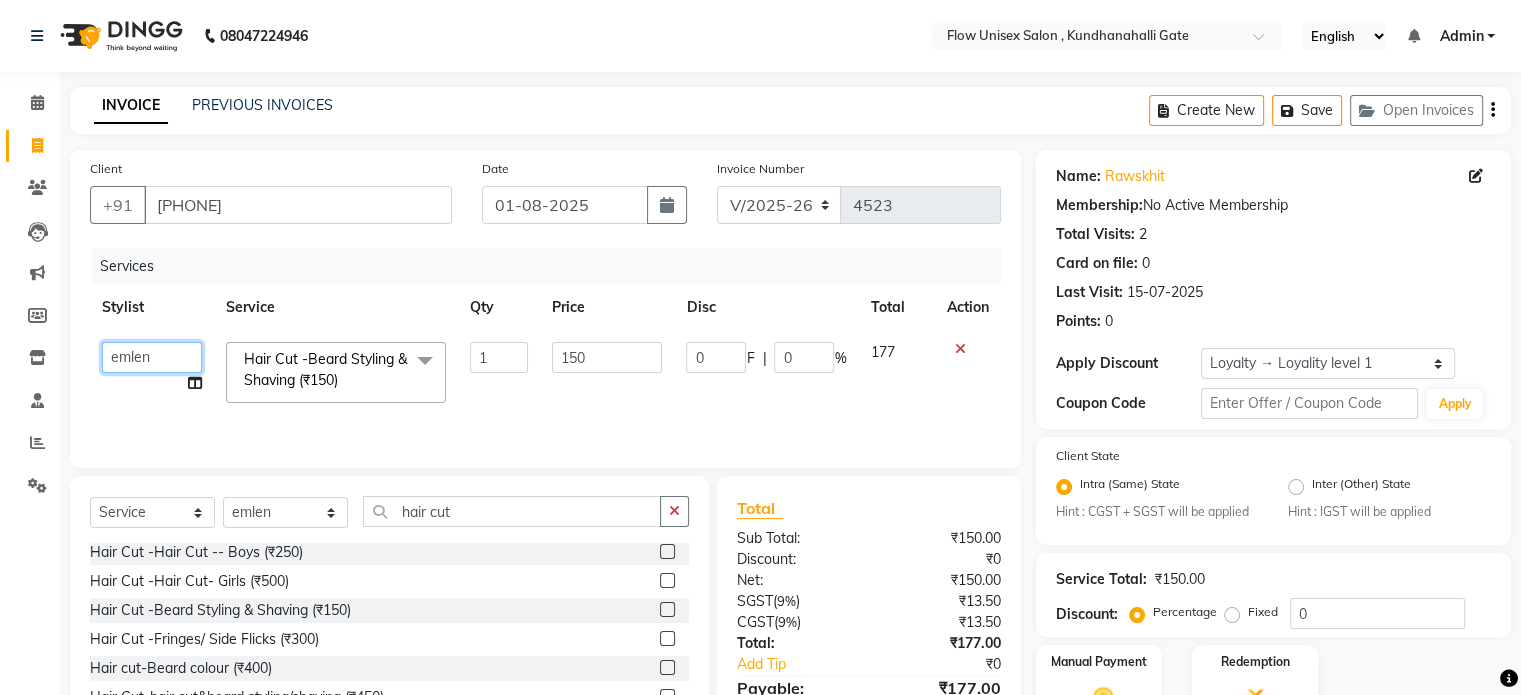 click on "anjana debbarma   arman   Deepa   emlen   jaseem   Kishore   Manjila   monika debbarma   Mustafa   Nijamuddin Salmani   Saluka Rai   Sonu khan   Thapa Geeta   udhaya kumar M   Vishnu Bhati" 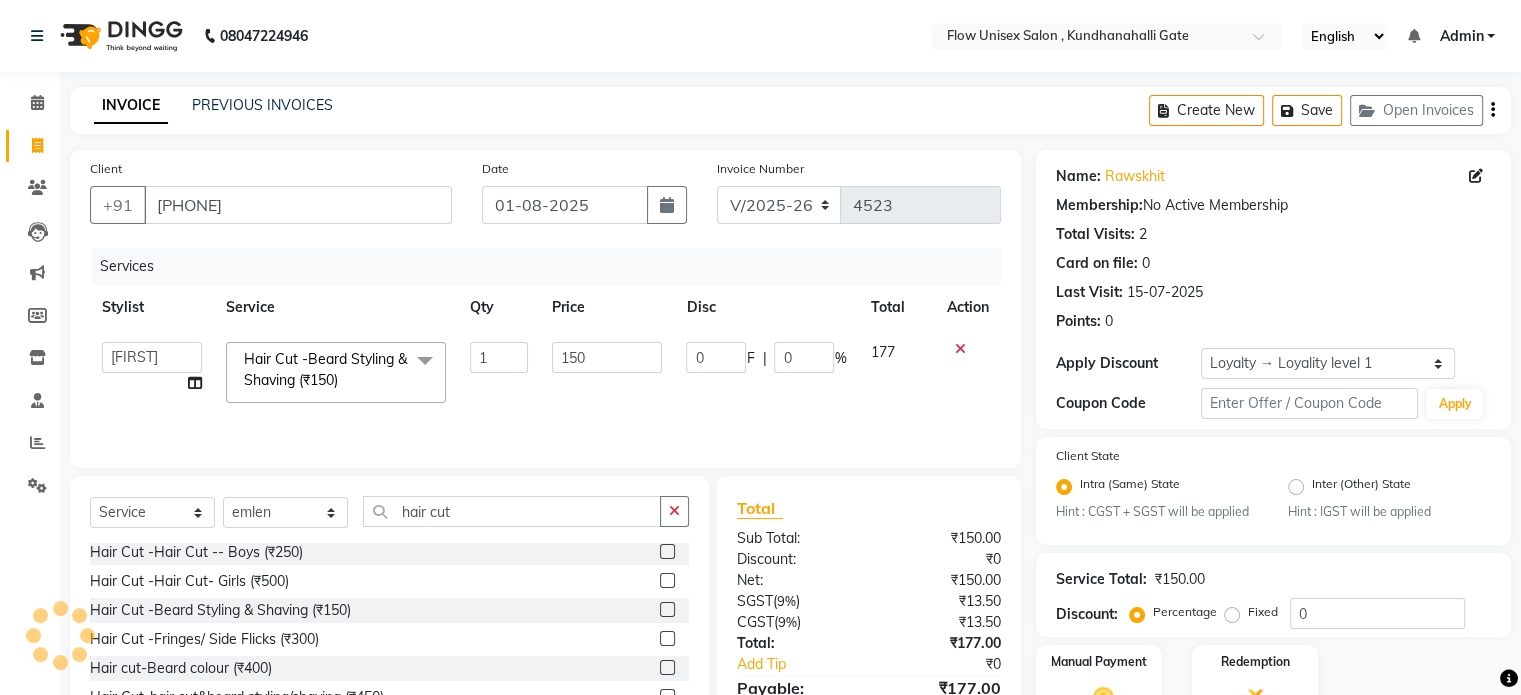 select on "79057" 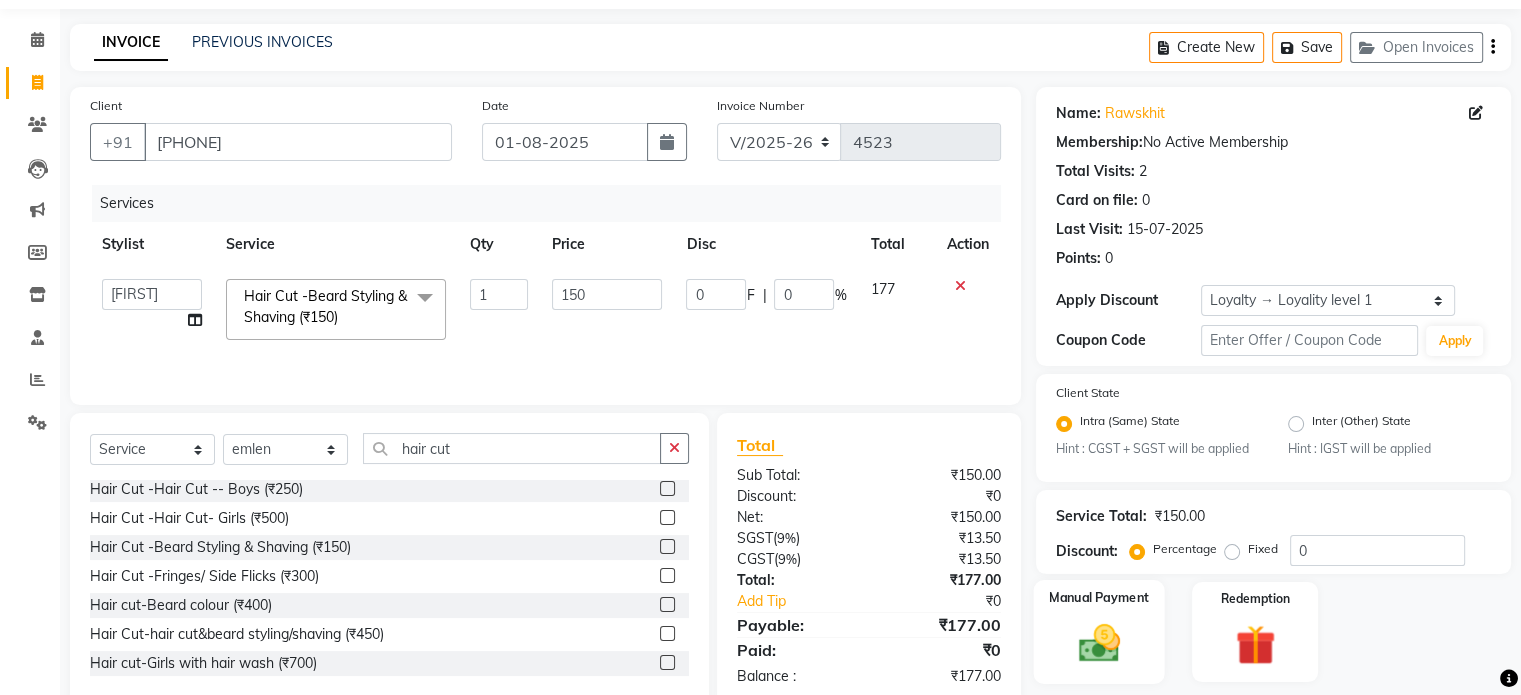 scroll, scrollTop: 123, scrollLeft: 0, axis: vertical 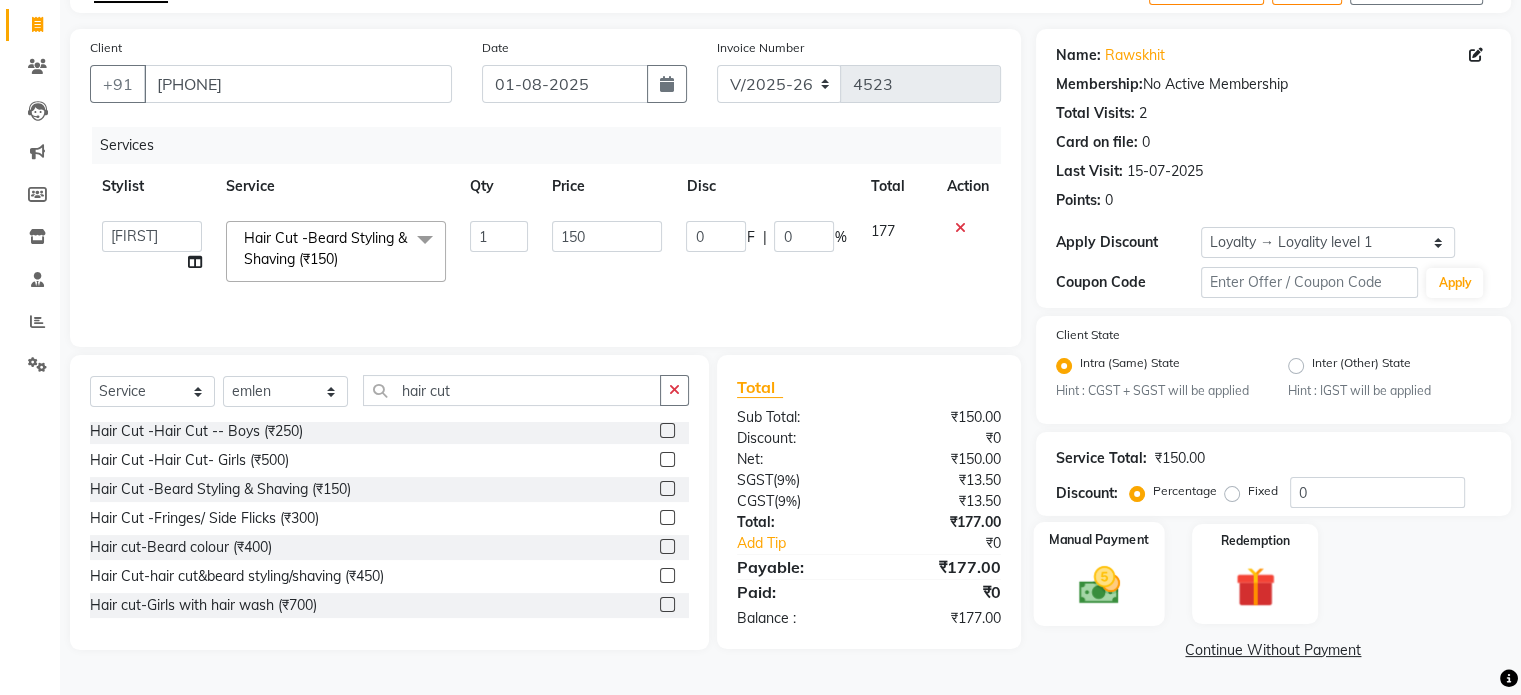 click on "Manual Payment" 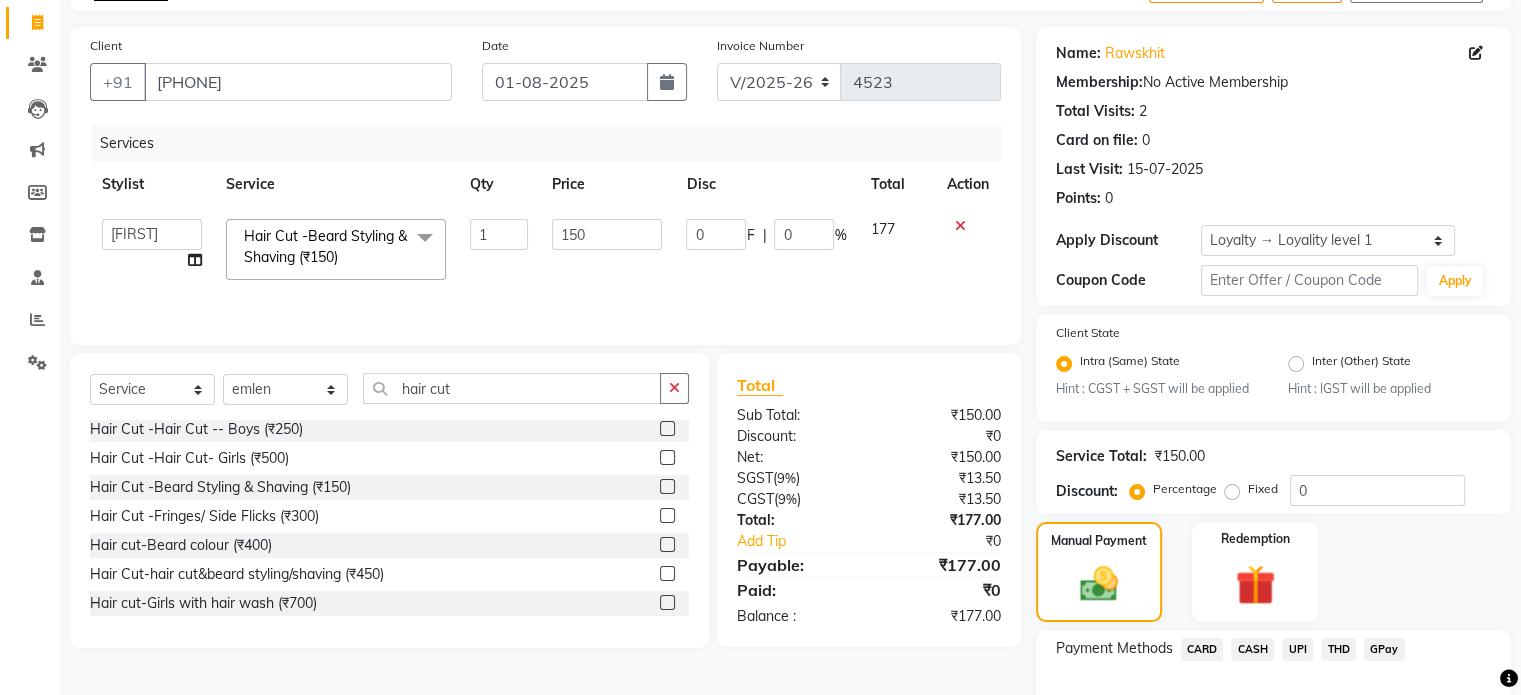 click on "UPI" 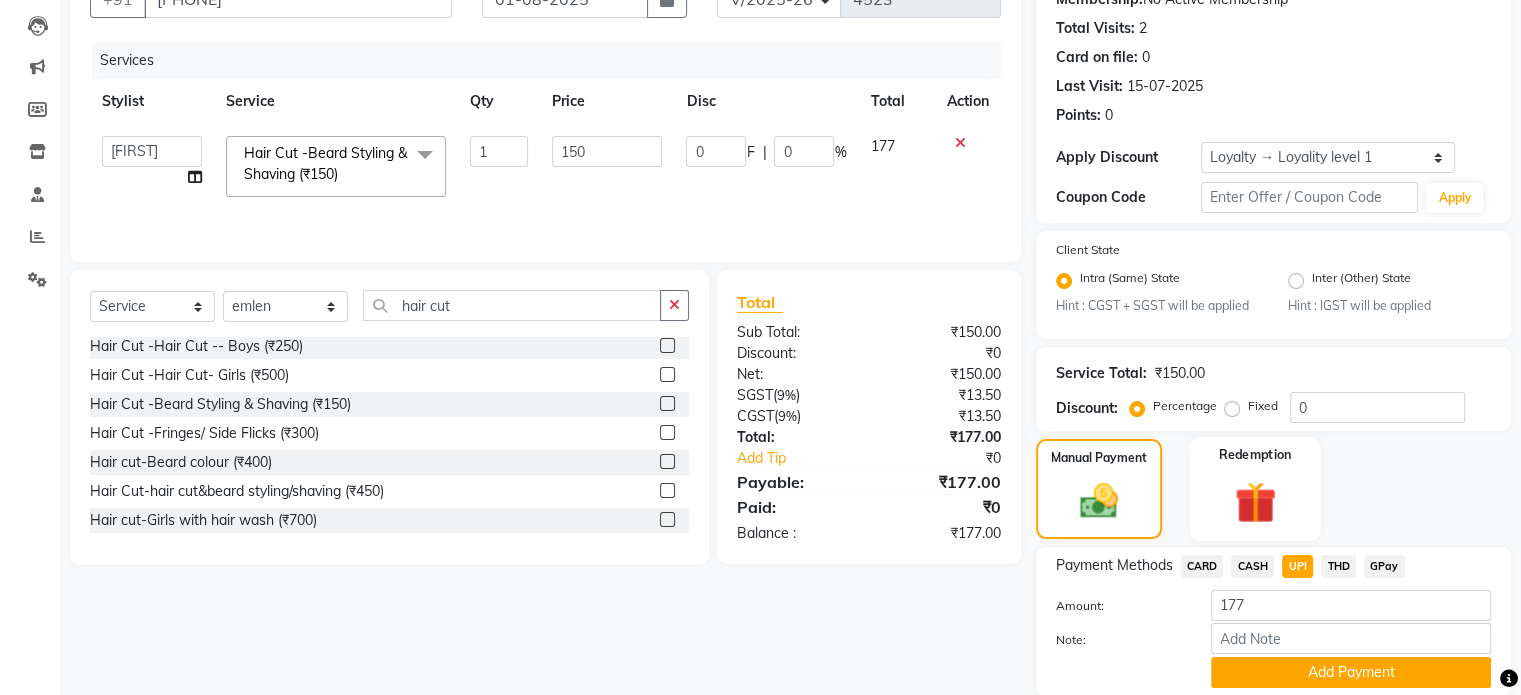scroll, scrollTop: 281, scrollLeft: 0, axis: vertical 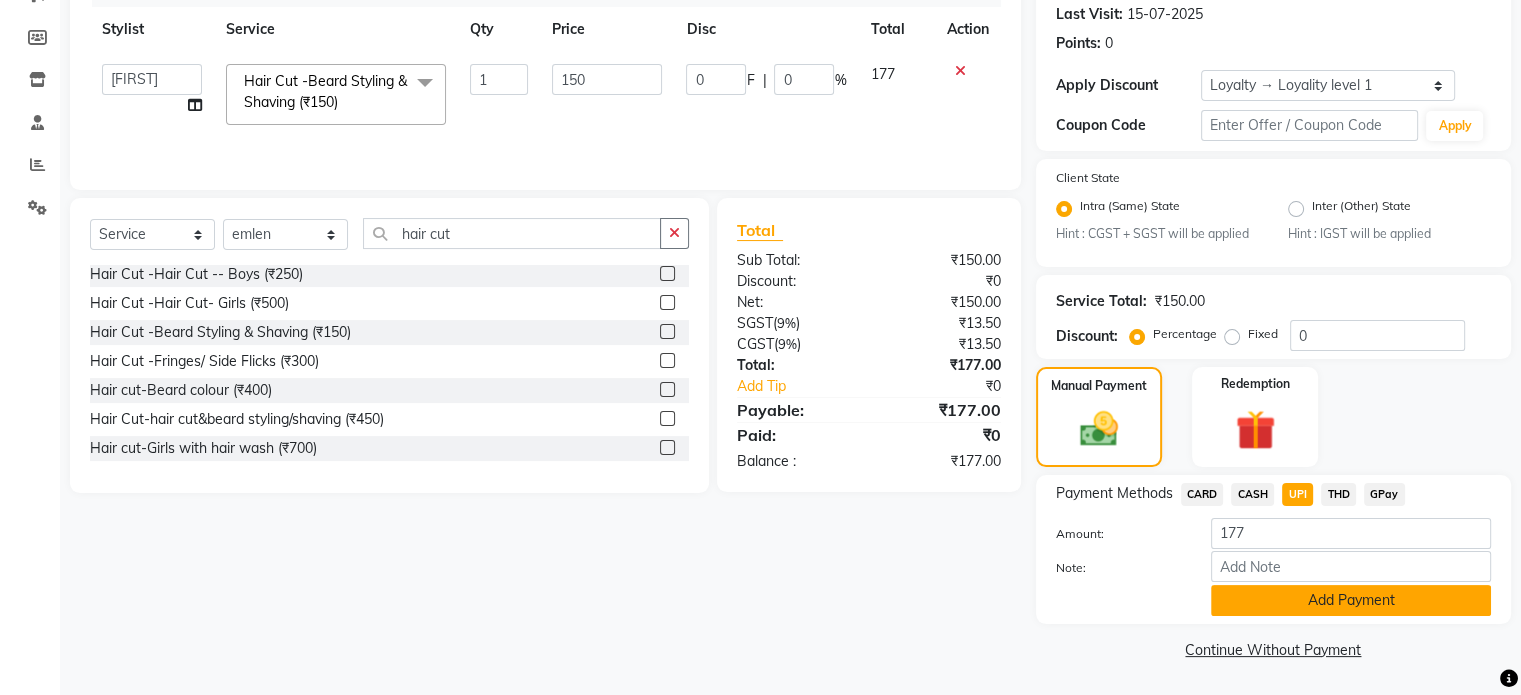 click on "Add Payment" 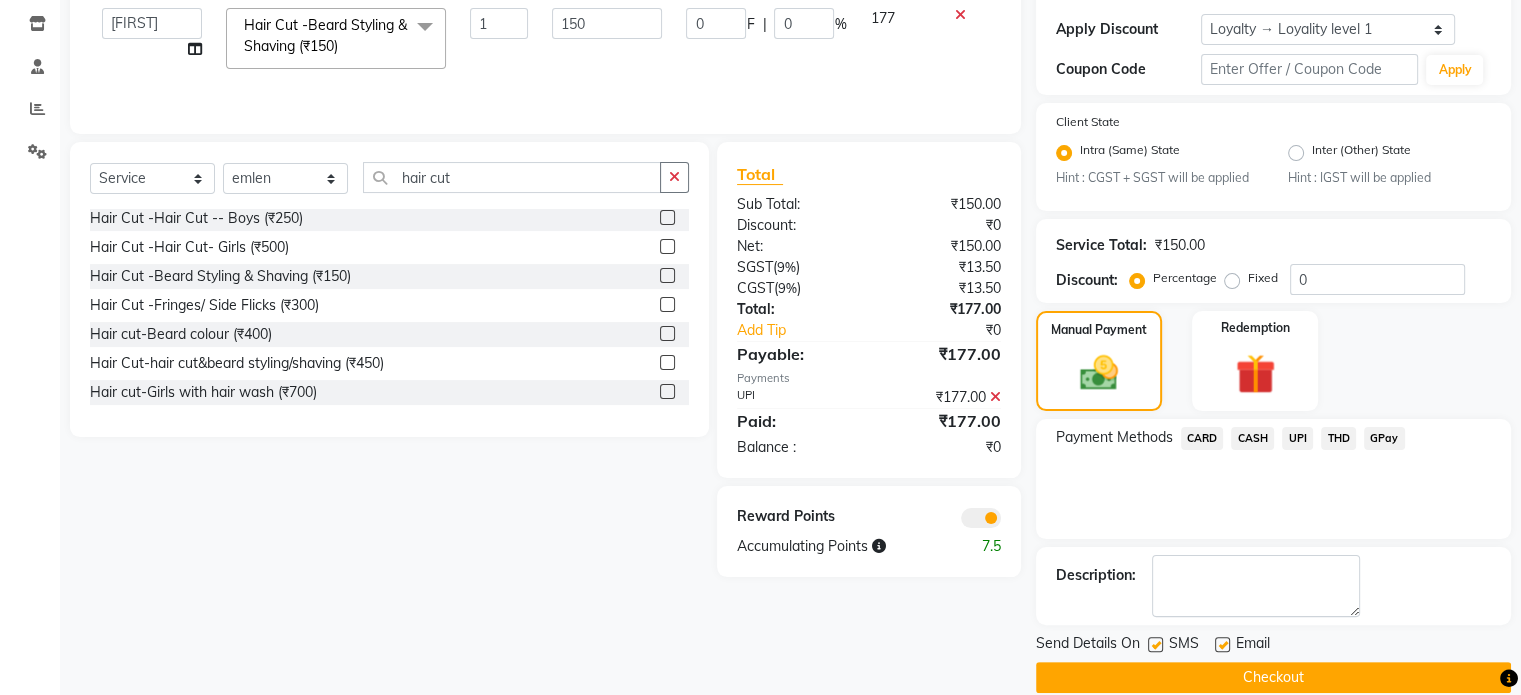 scroll, scrollTop: 363, scrollLeft: 0, axis: vertical 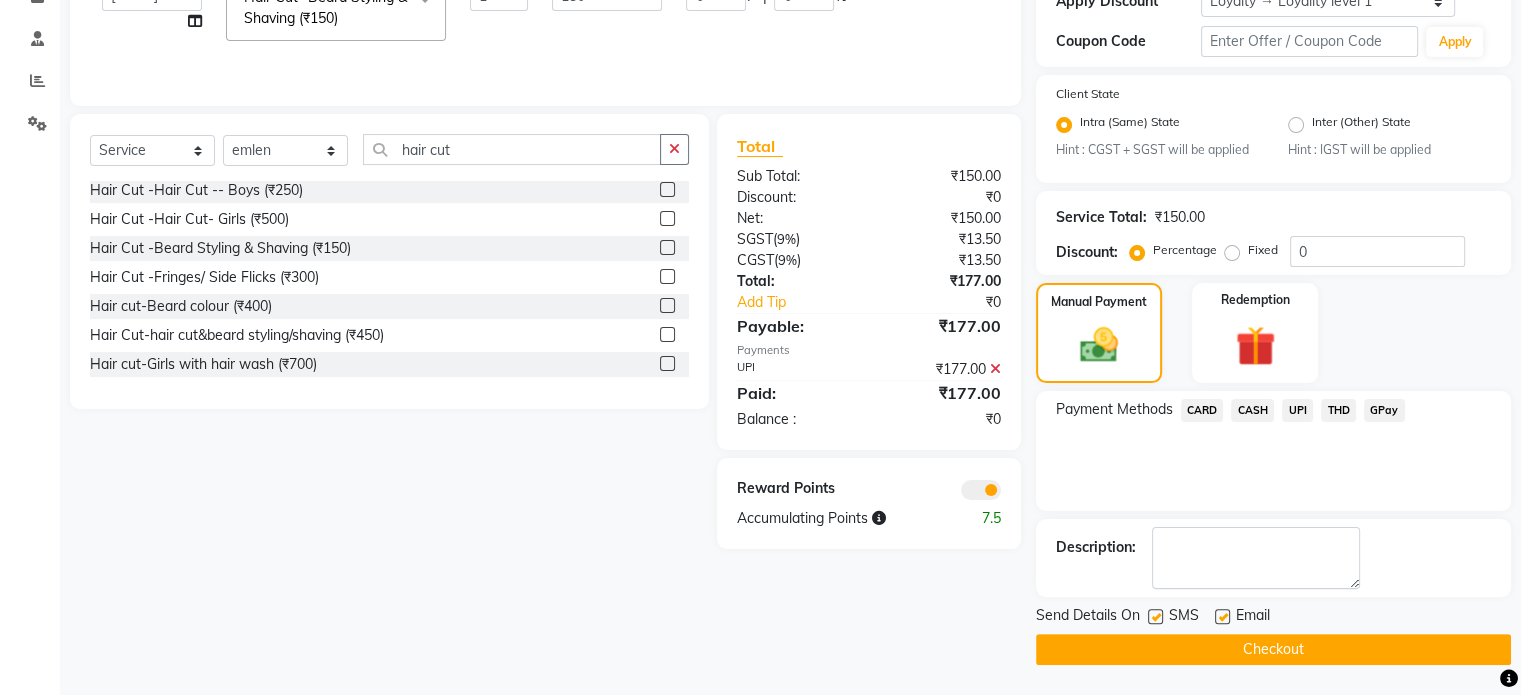 click 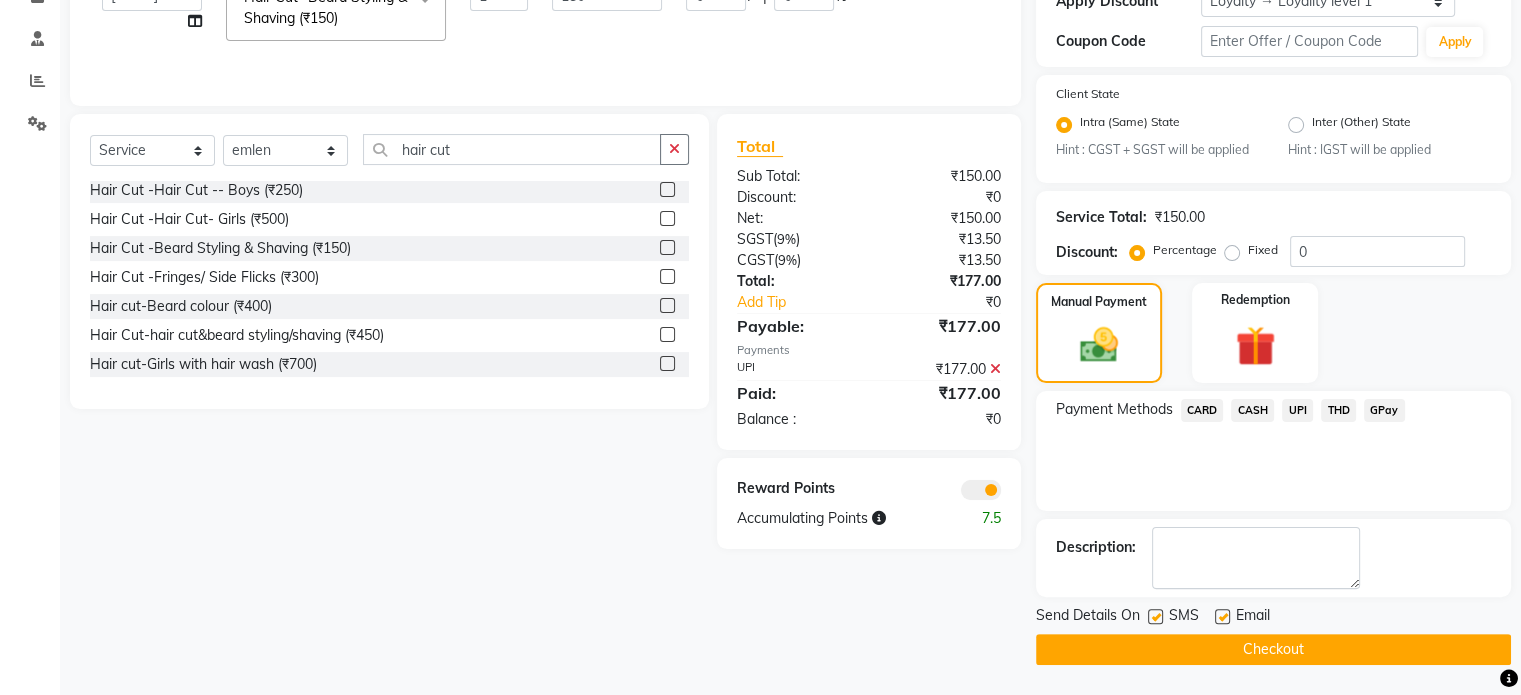 click 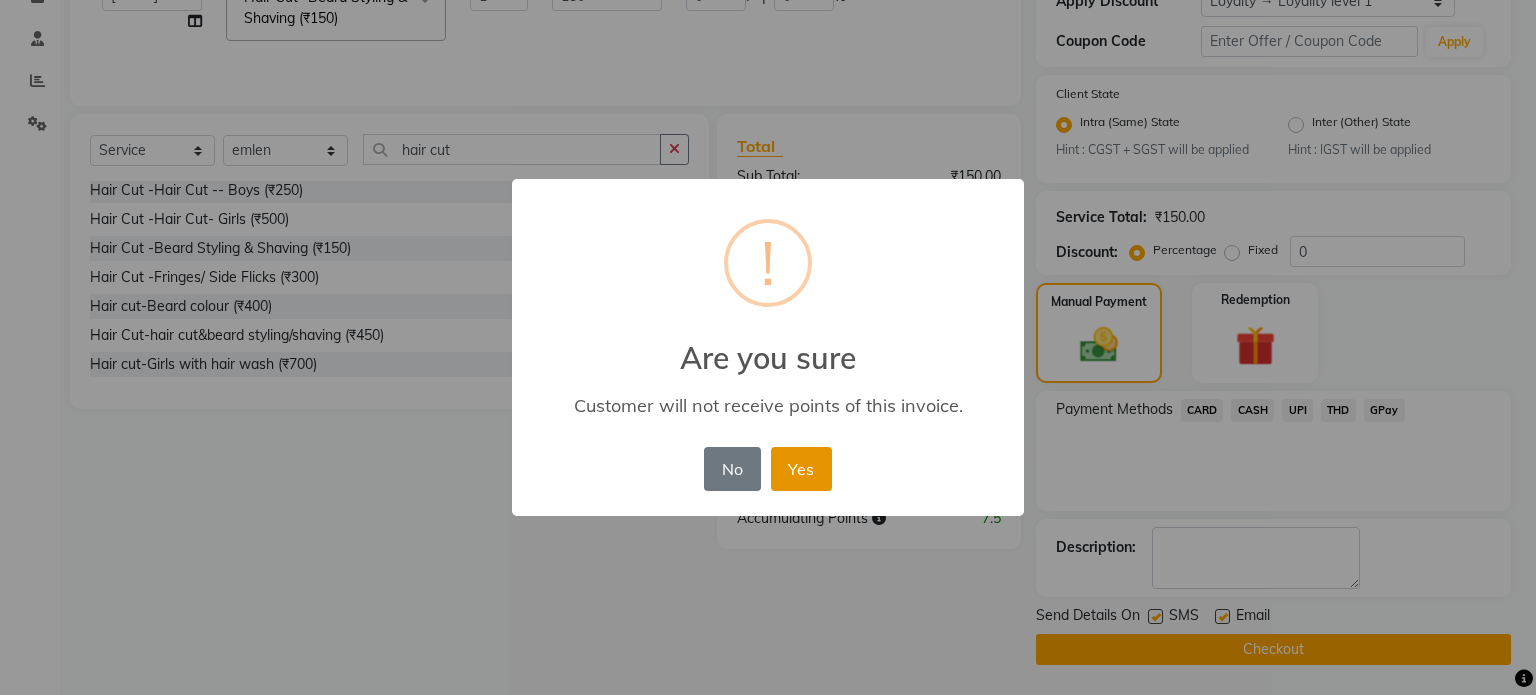 click on "Yes" at bounding box center (801, 469) 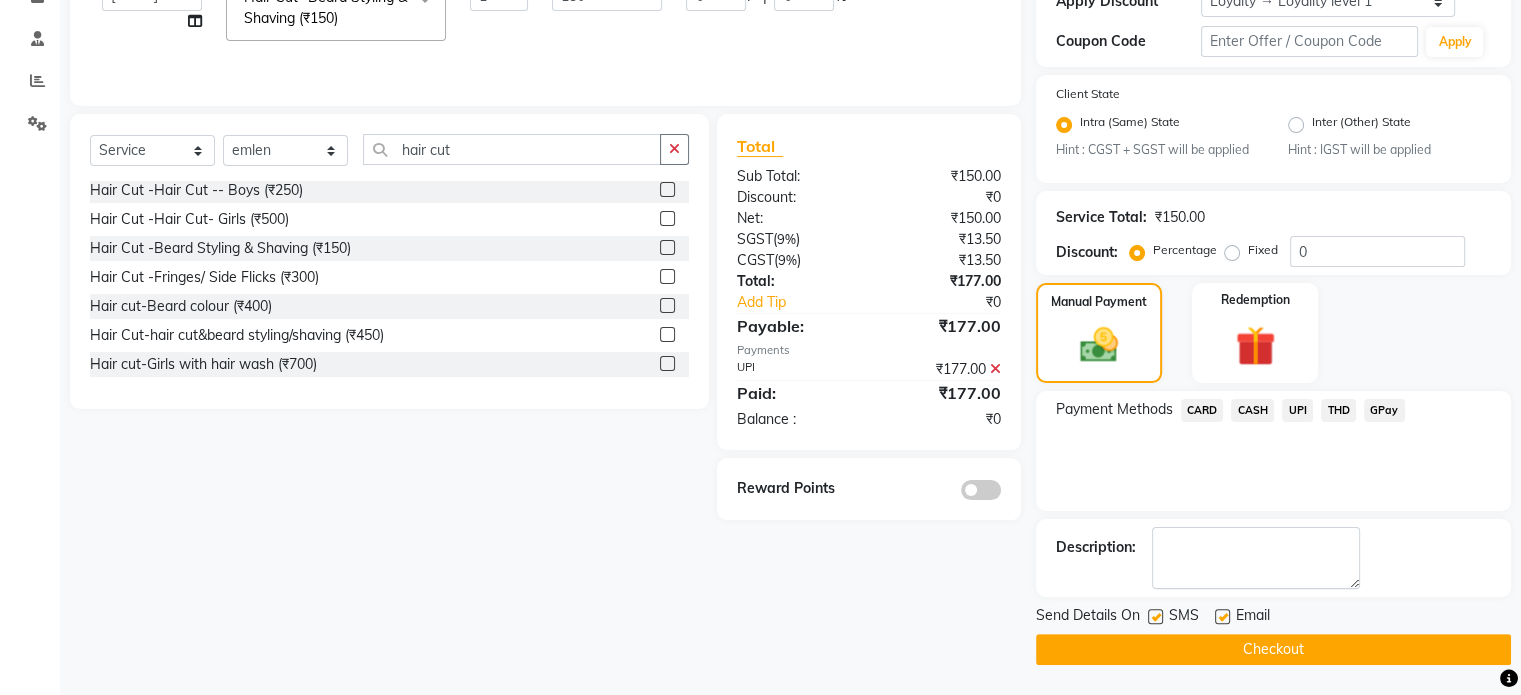 click on "Checkout" 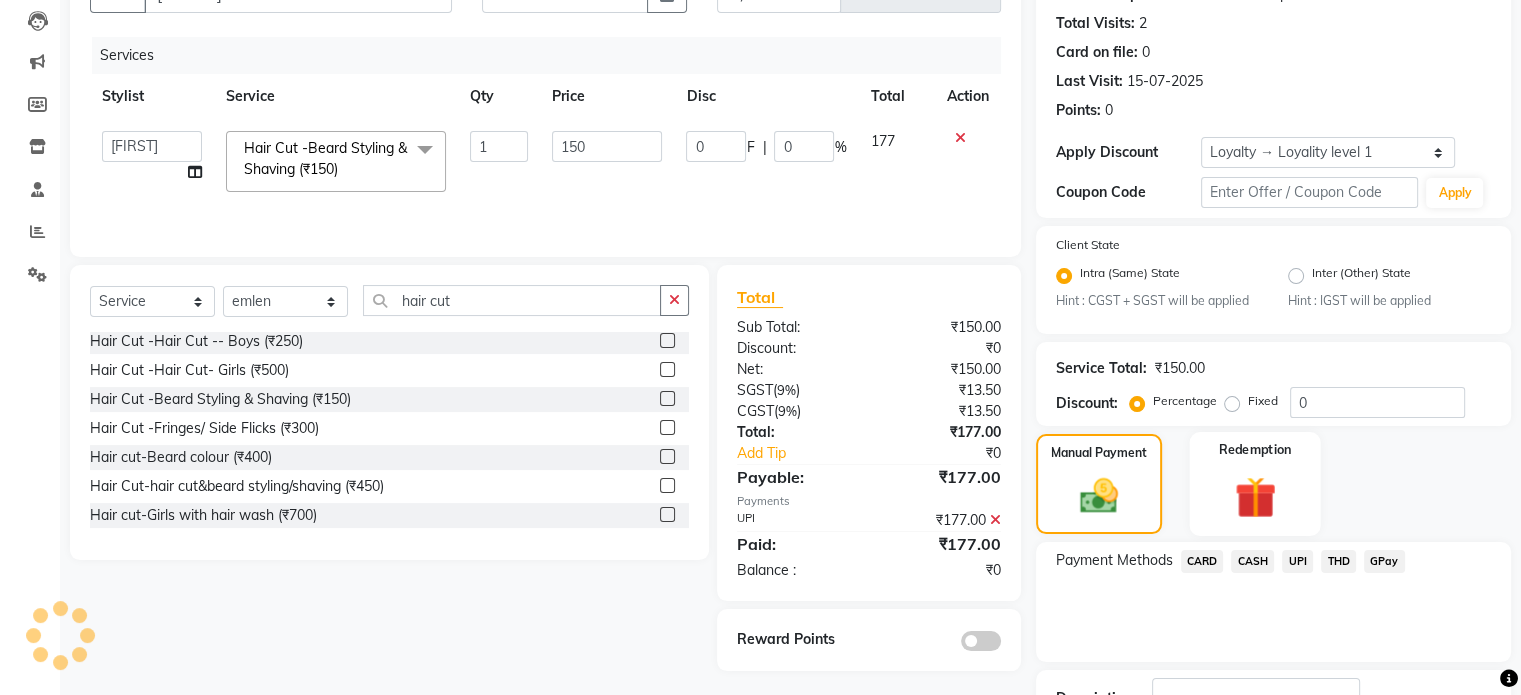 scroll, scrollTop: 0, scrollLeft: 0, axis: both 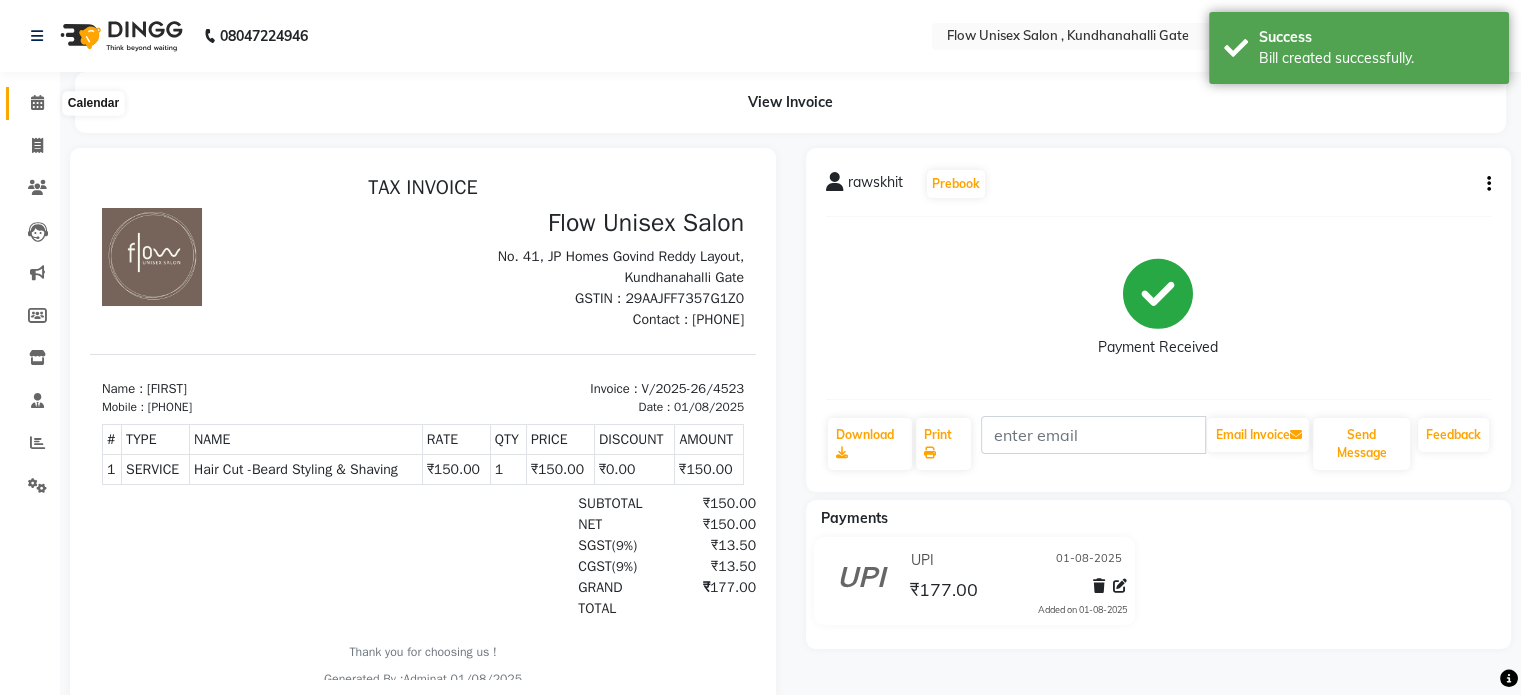 click 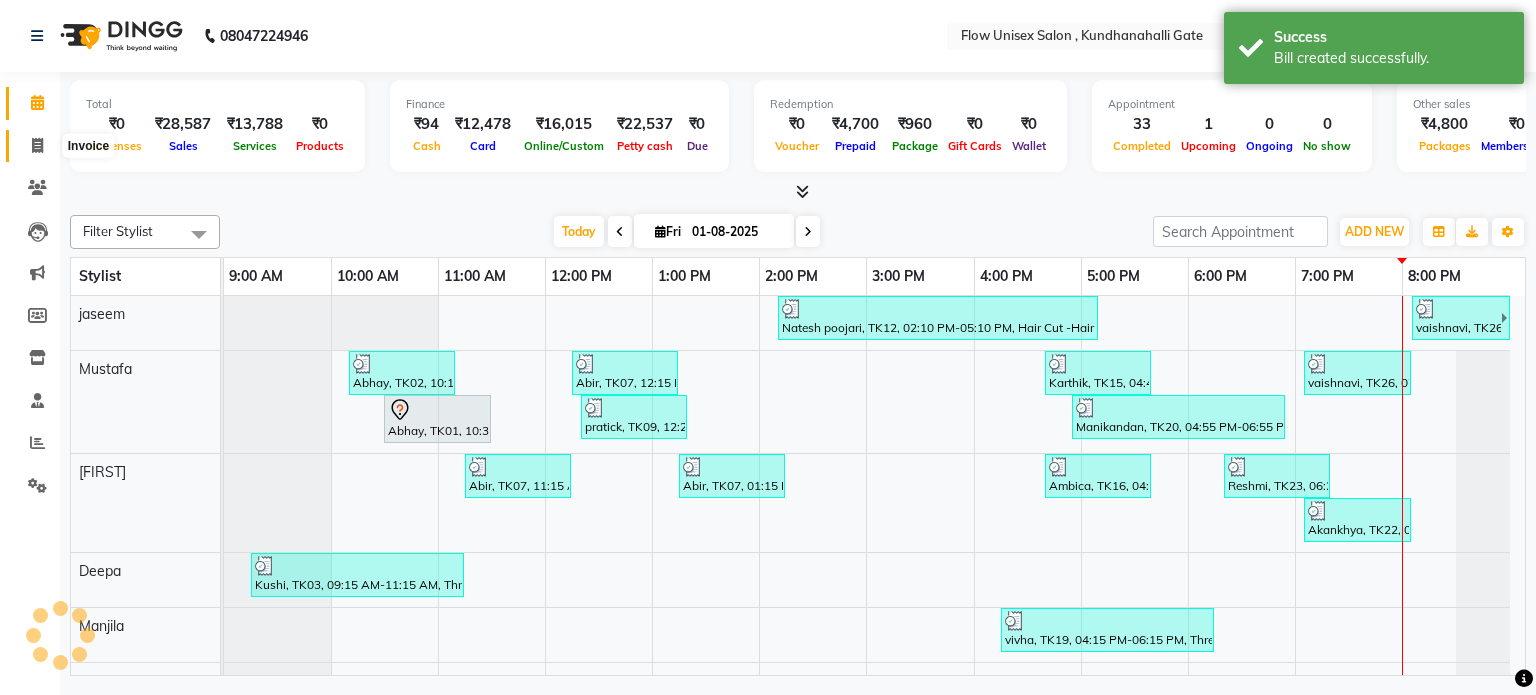drag, startPoint x: 27, startPoint y: 143, endPoint x: 23, endPoint y: 97, distance: 46.173584 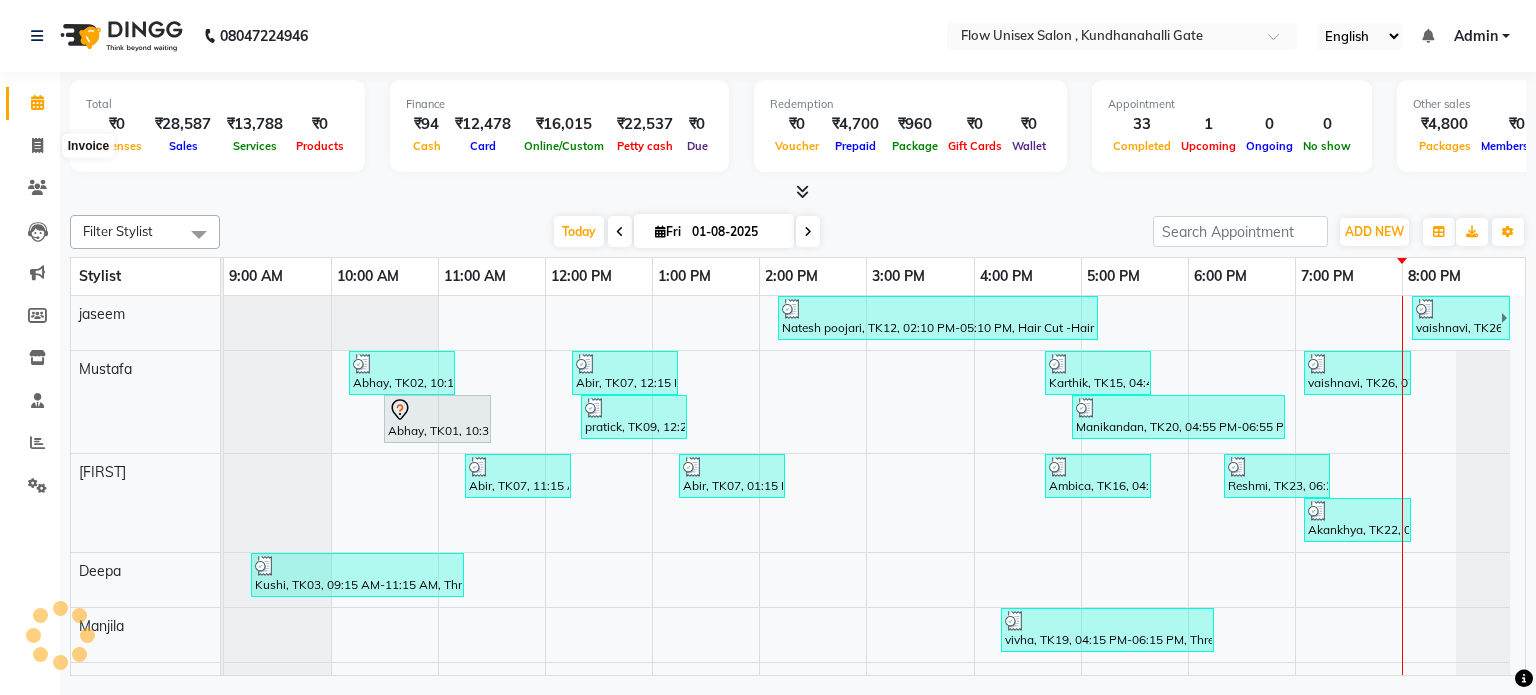 select on "service" 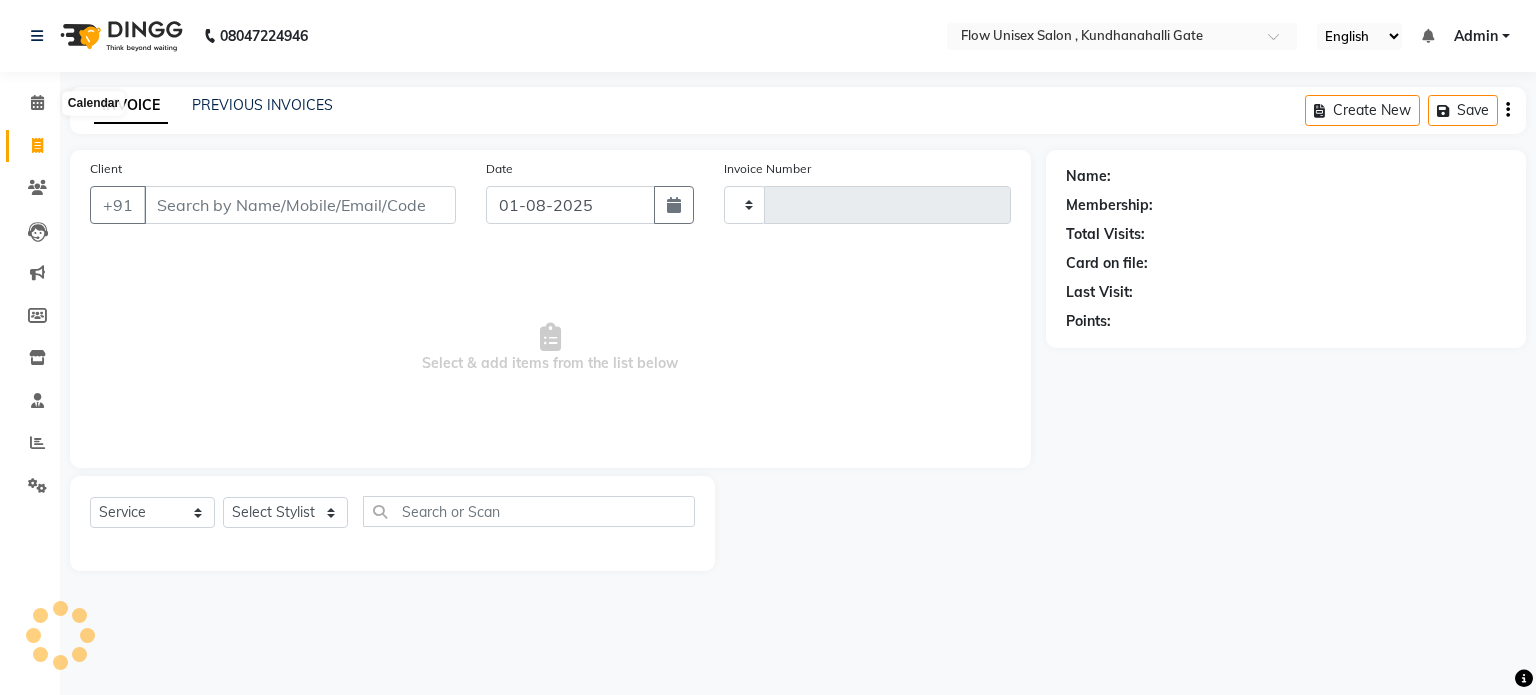 type on "4524" 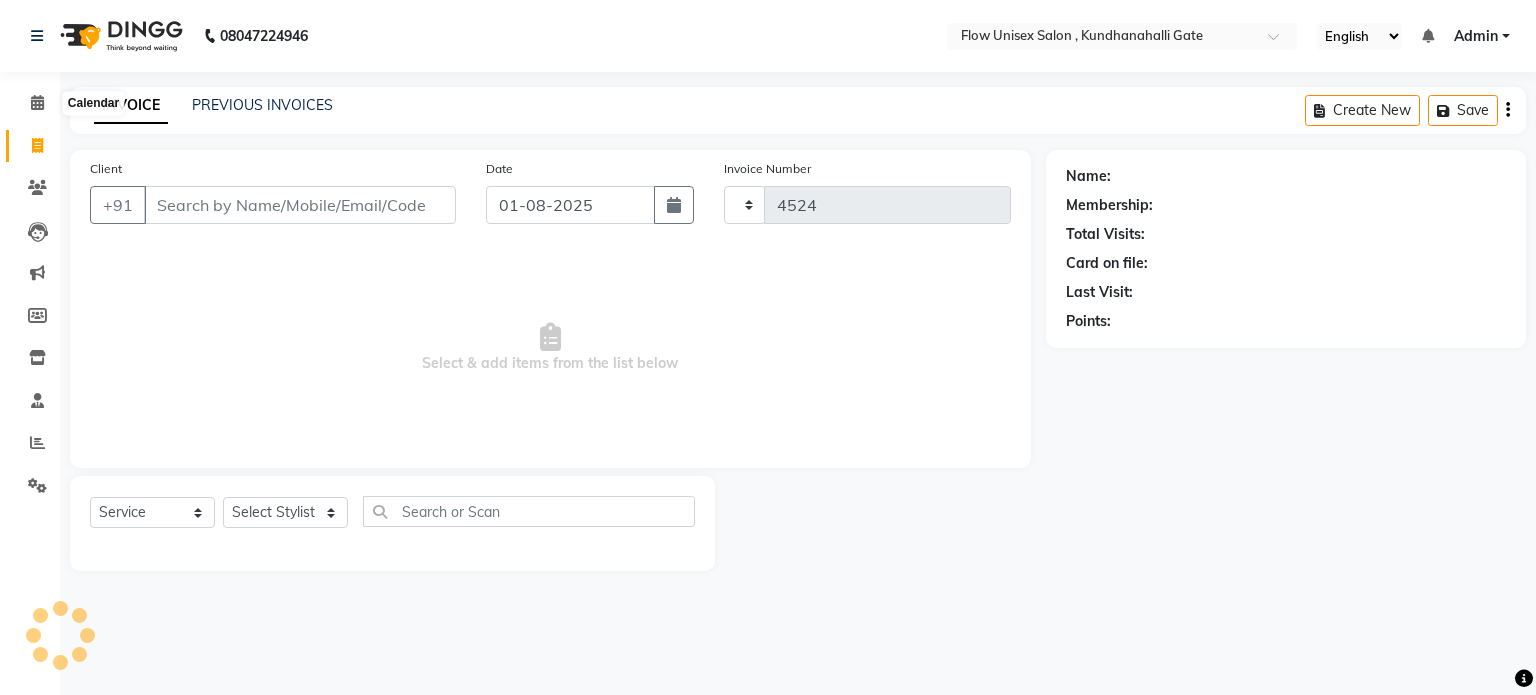 select on "5875" 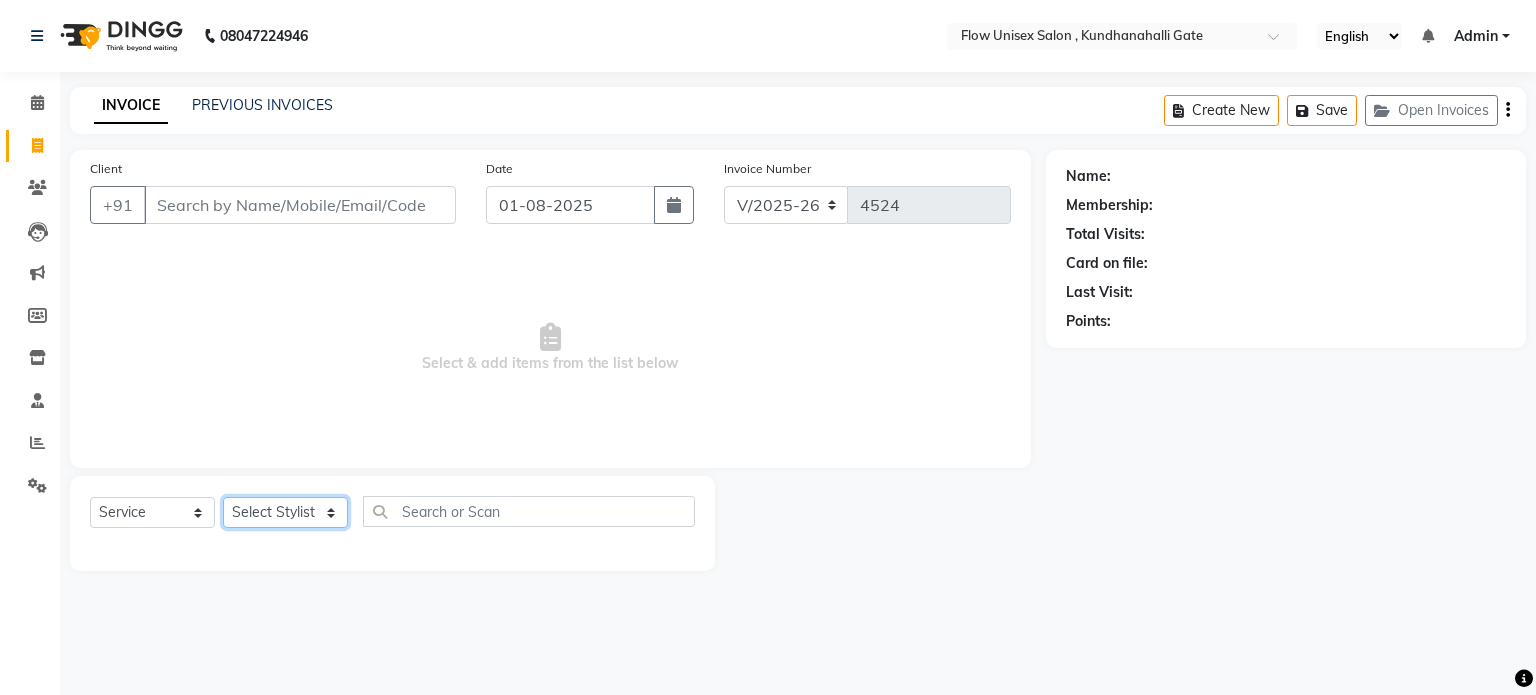 click on "Select Stylist anjana debbarma arman Deepa emlen jaseem Kishore Manjila monika debbarma Mustafa Nijamuddin Salmani Saluka Rai Sonu khan Thapa Geeta udhaya kumar M Vishnu Bhati" 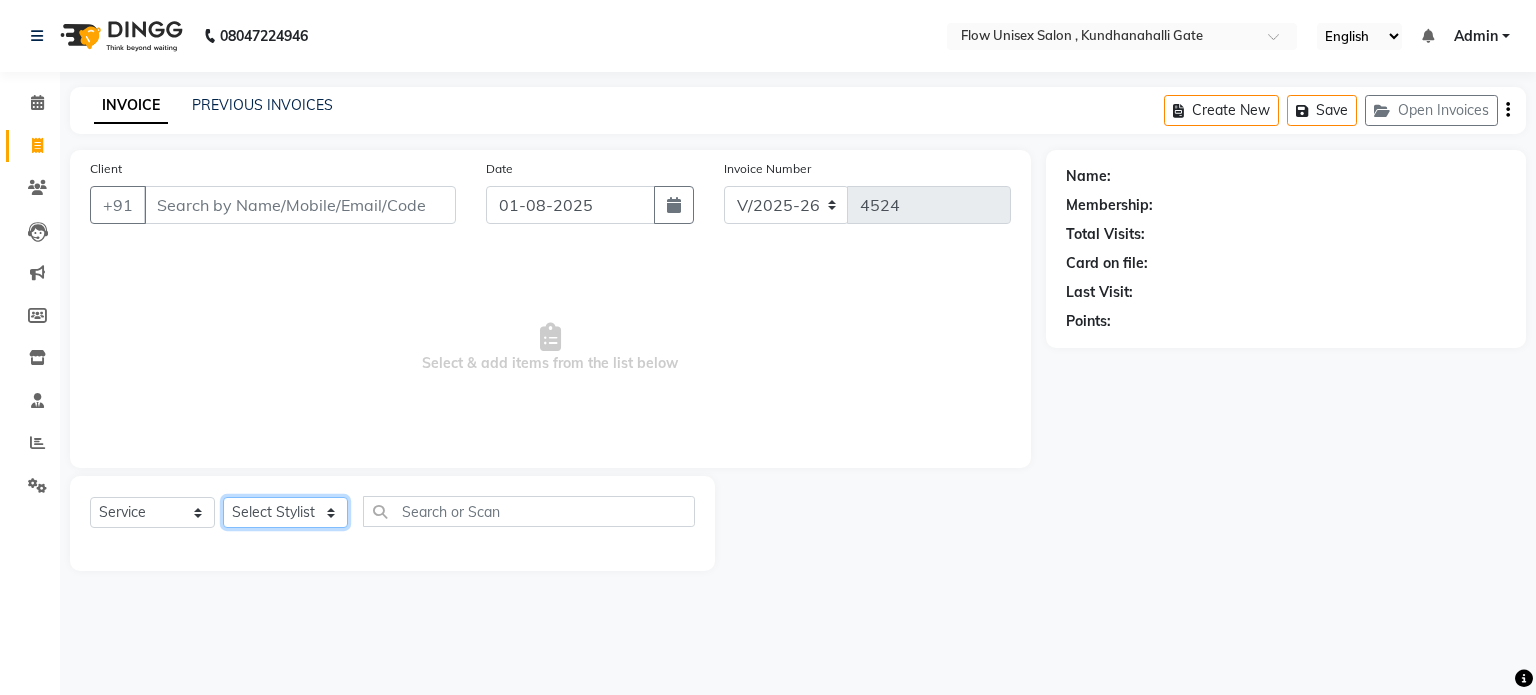 select on "62770" 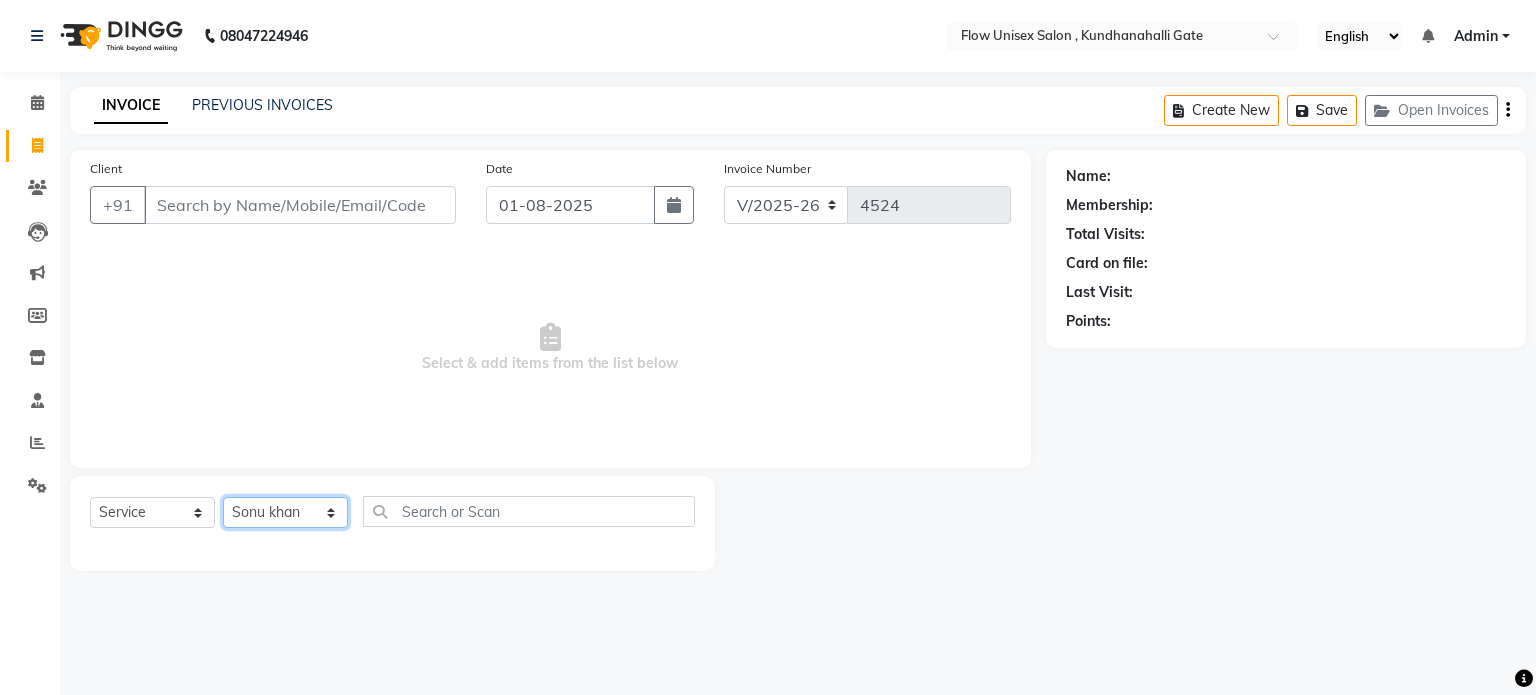 click on "Select Stylist anjana debbarma arman Deepa emlen jaseem Kishore Manjila monika debbarma Mustafa Nijamuddin Salmani Saluka Rai Sonu khan Thapa Geeta udhaya kumar M Vishnu Bhati" 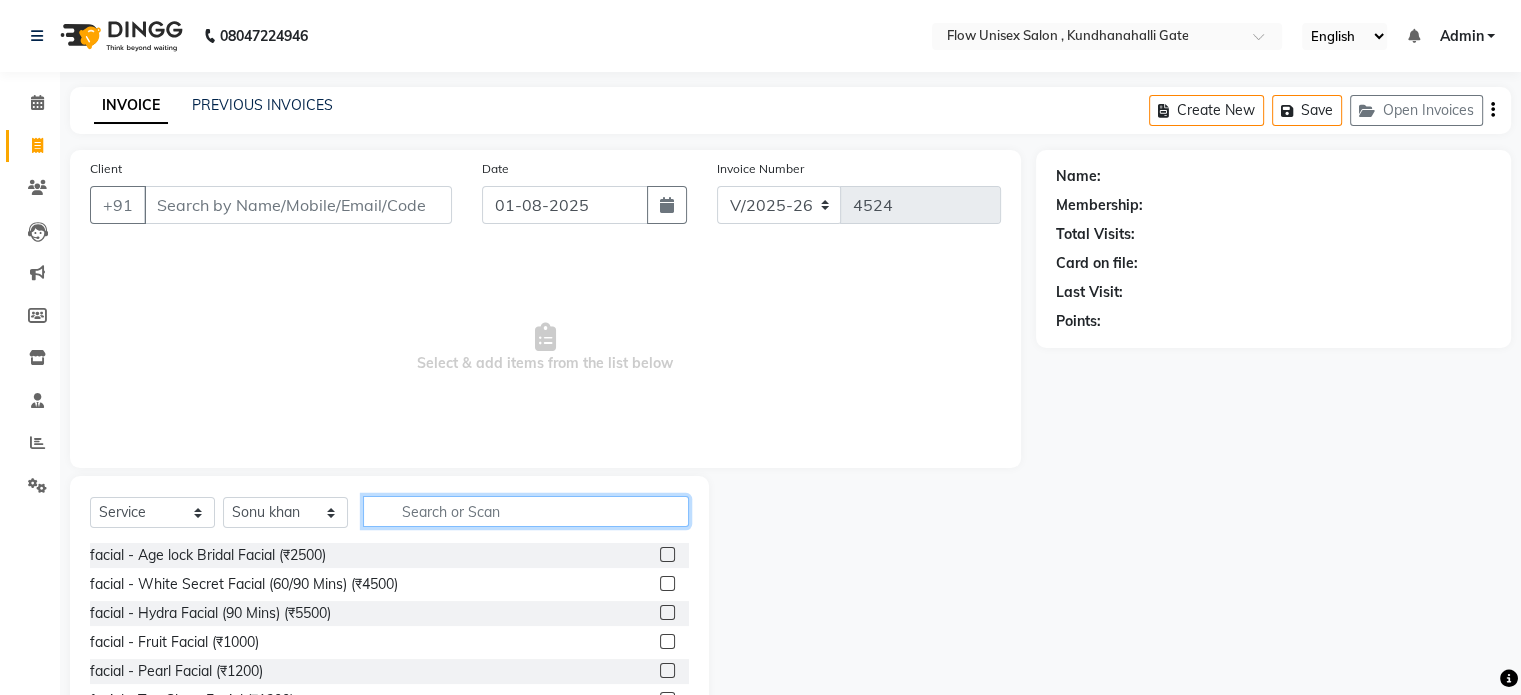 click 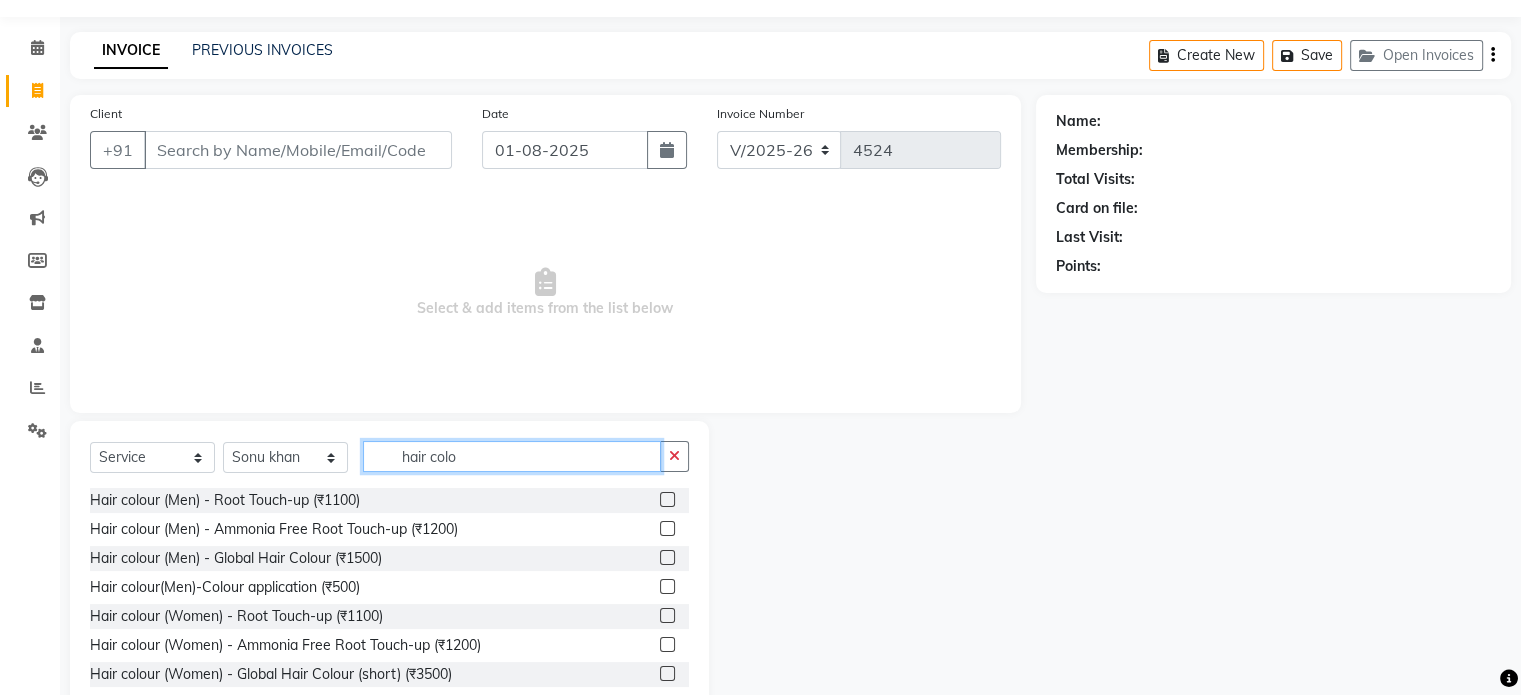 scroll, scrollTop: 106, scrollLeft: 0, axis: vertical 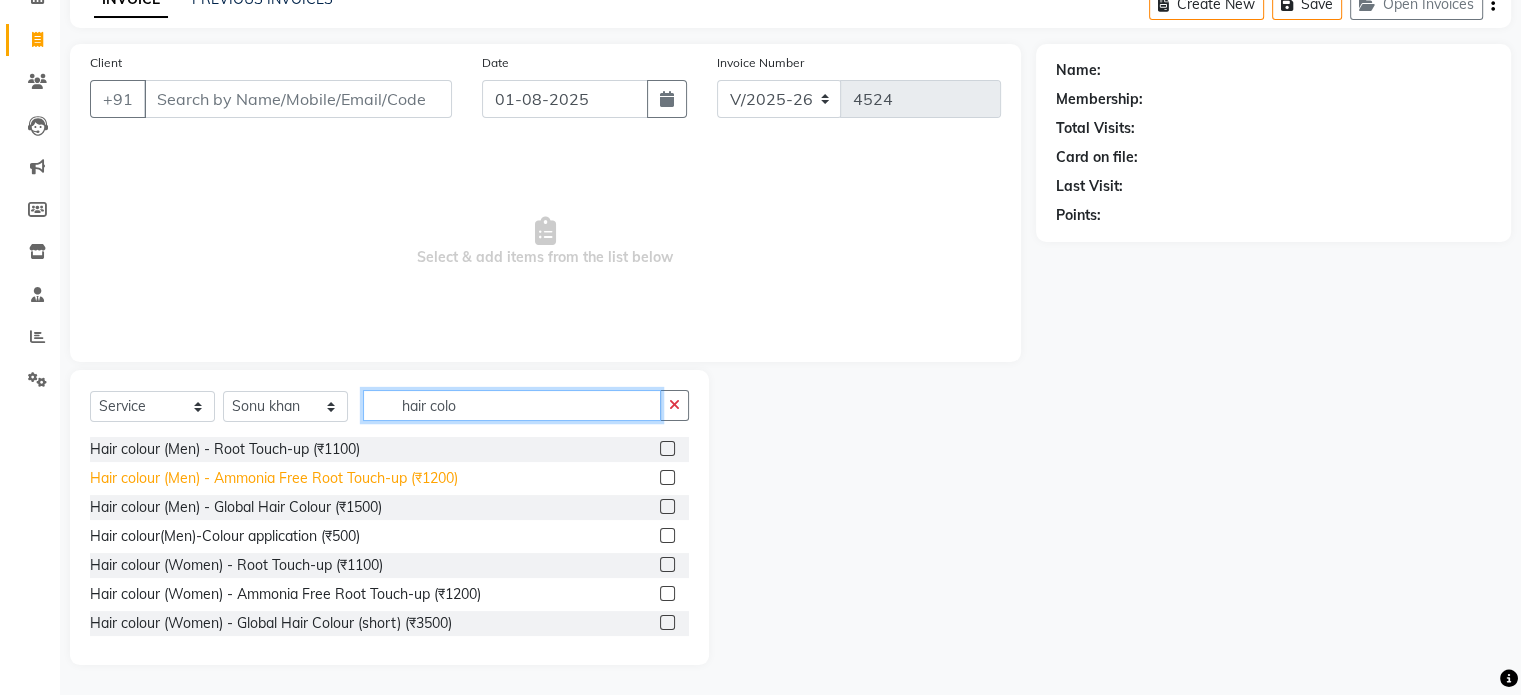 type on "hair colo" 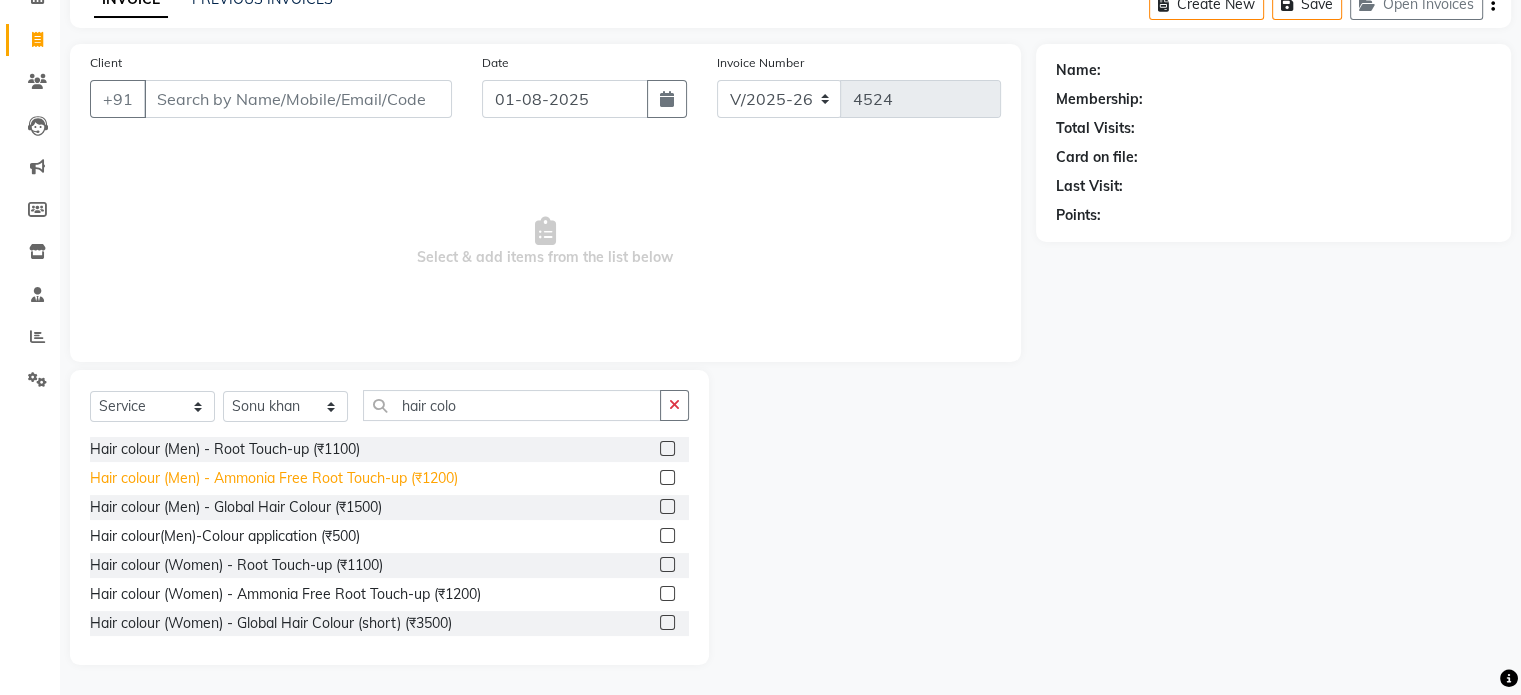 drag, startPoint x: 406, startPoint y: 475, endPoint x: 524, endPoint y: 412, distance: 133.76472 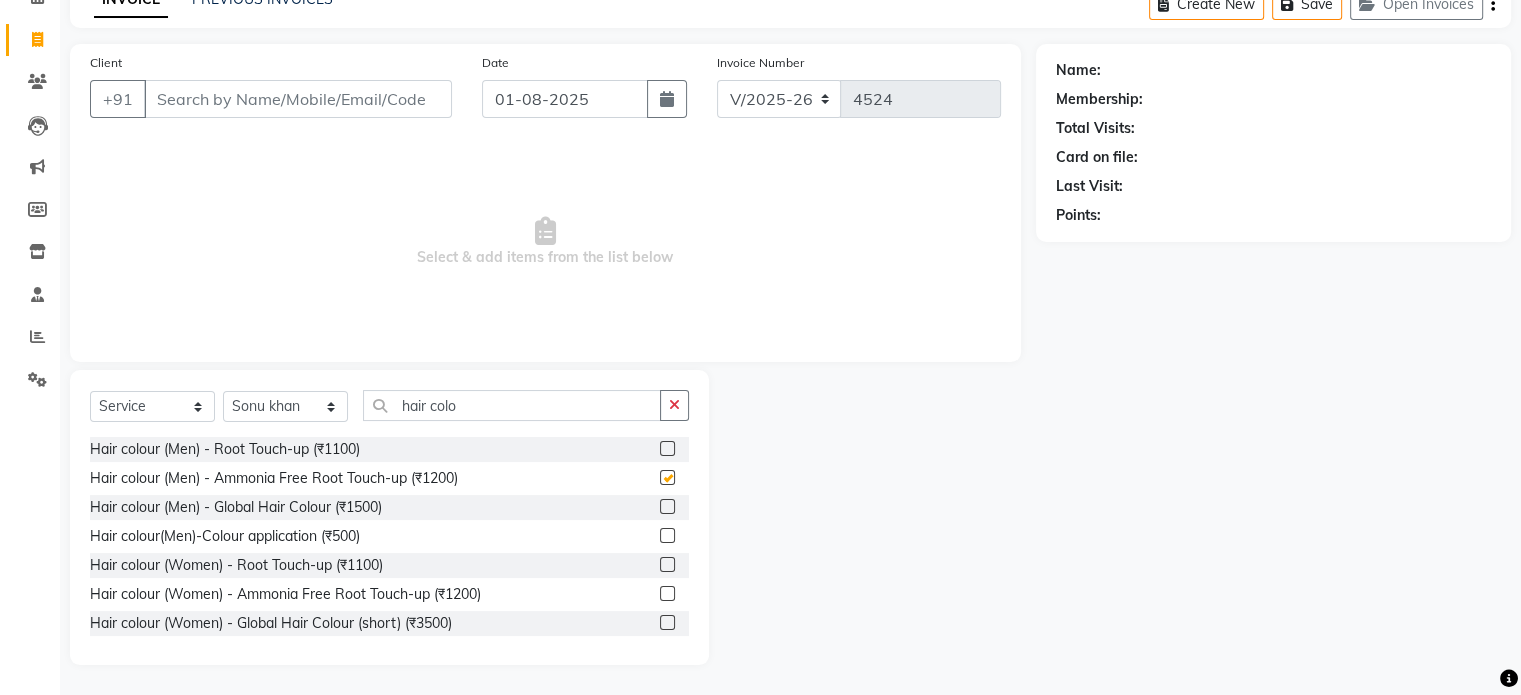 checkbox on "false" 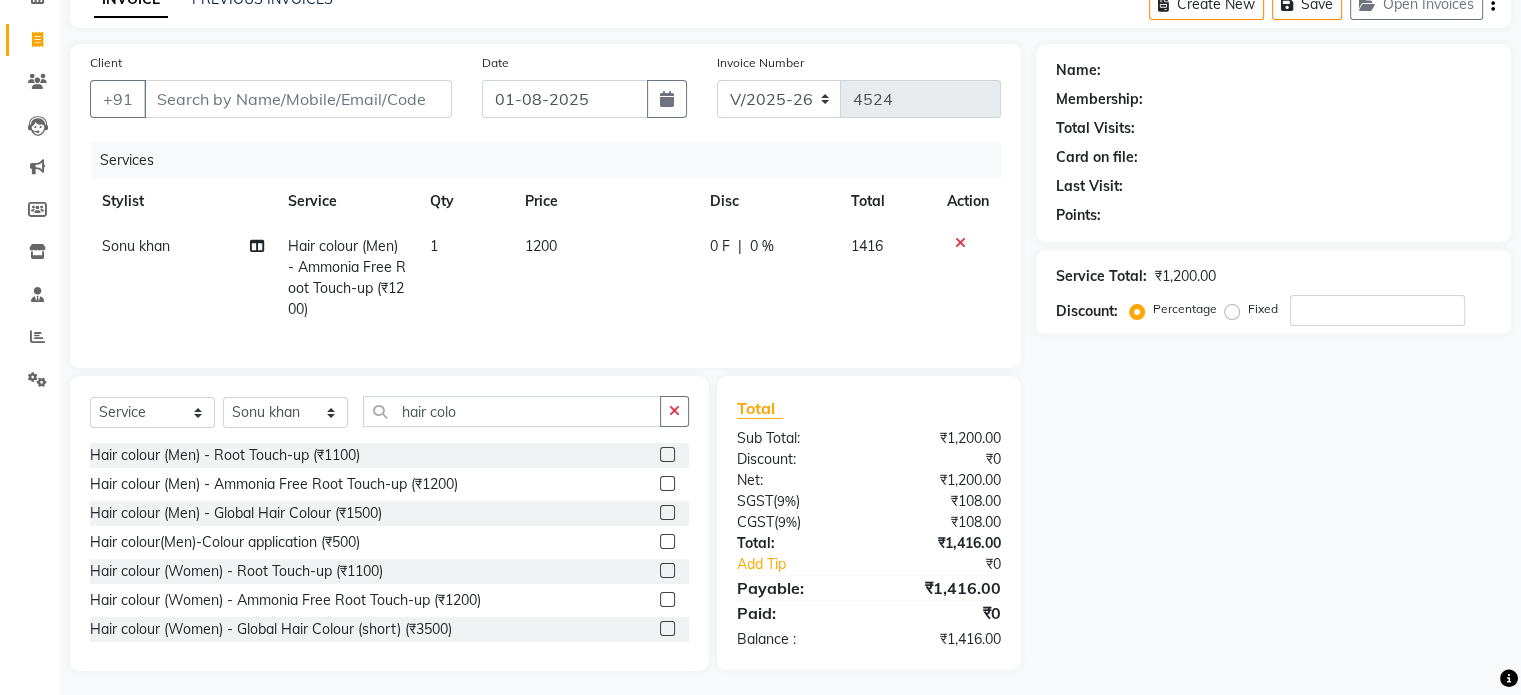 click on "1200" 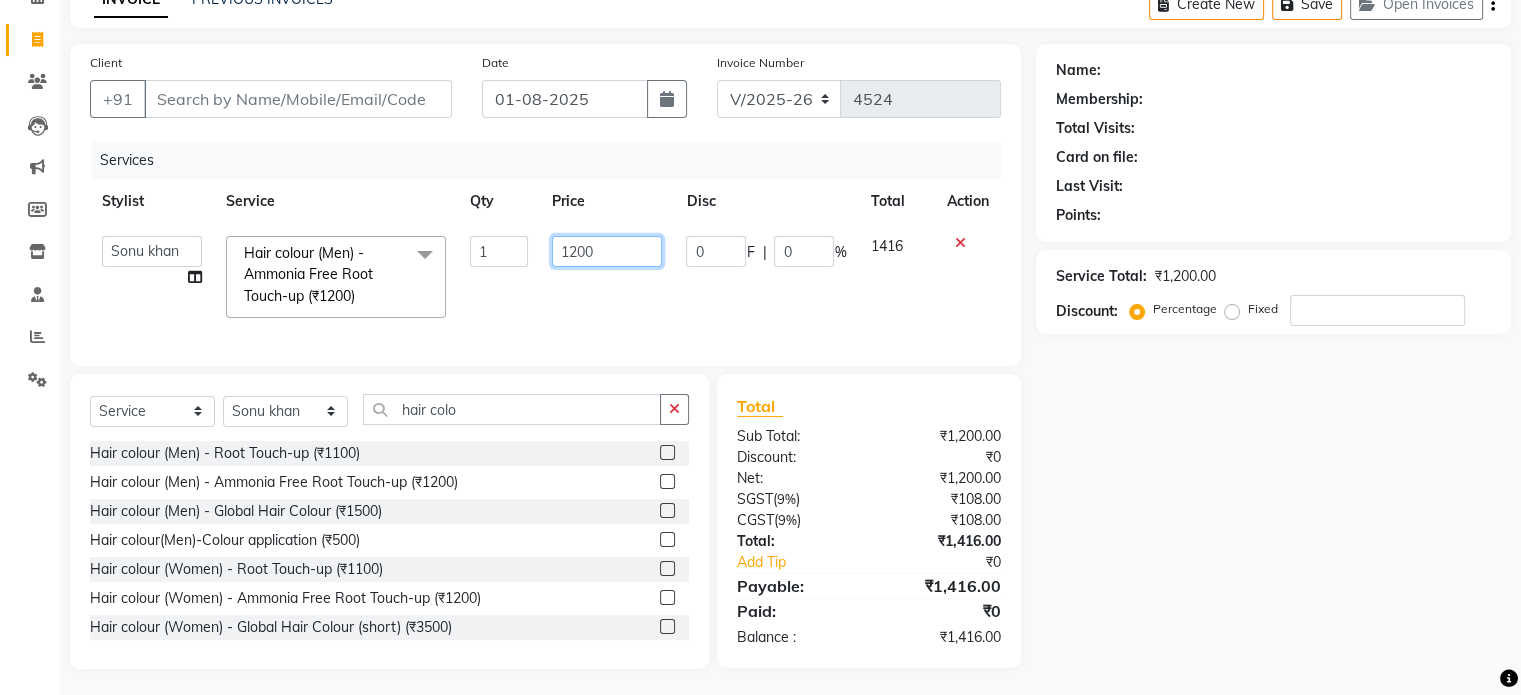 click on "1200" 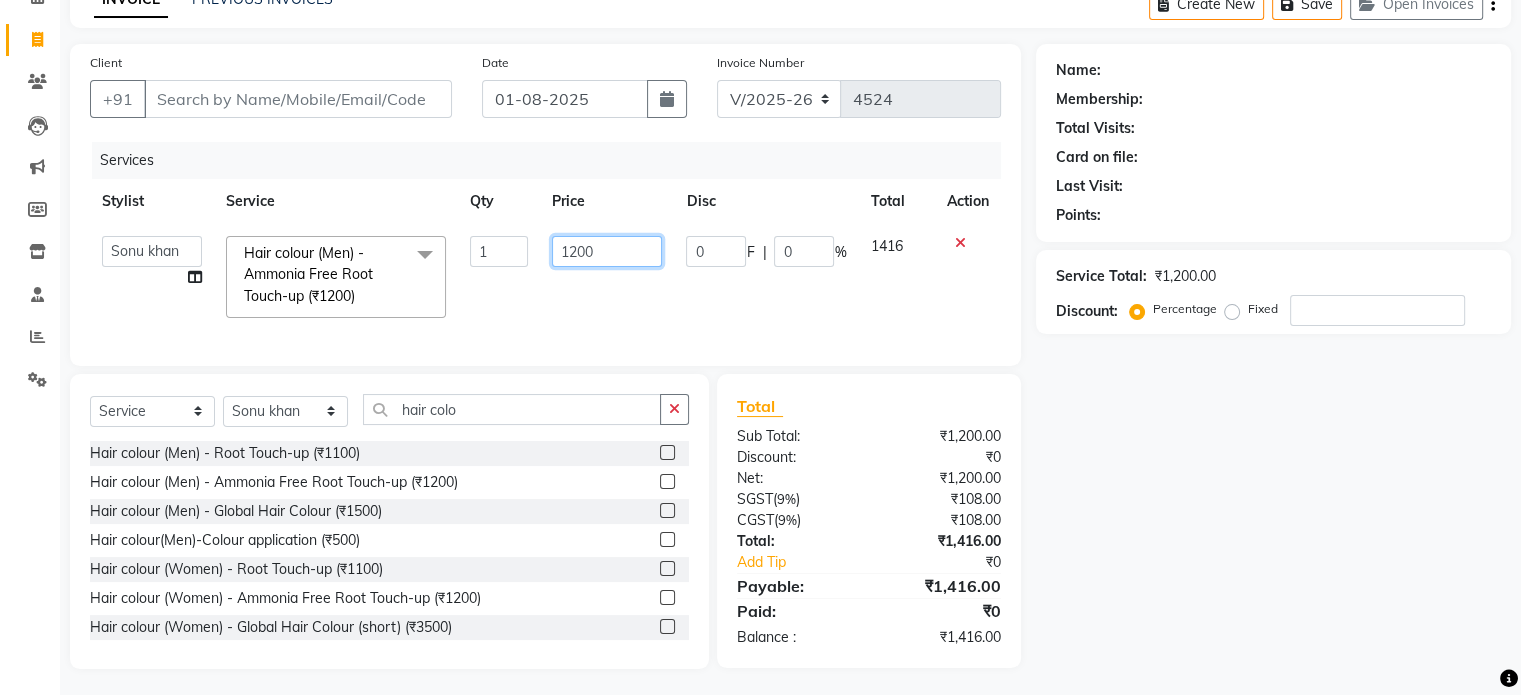 click on "1200" 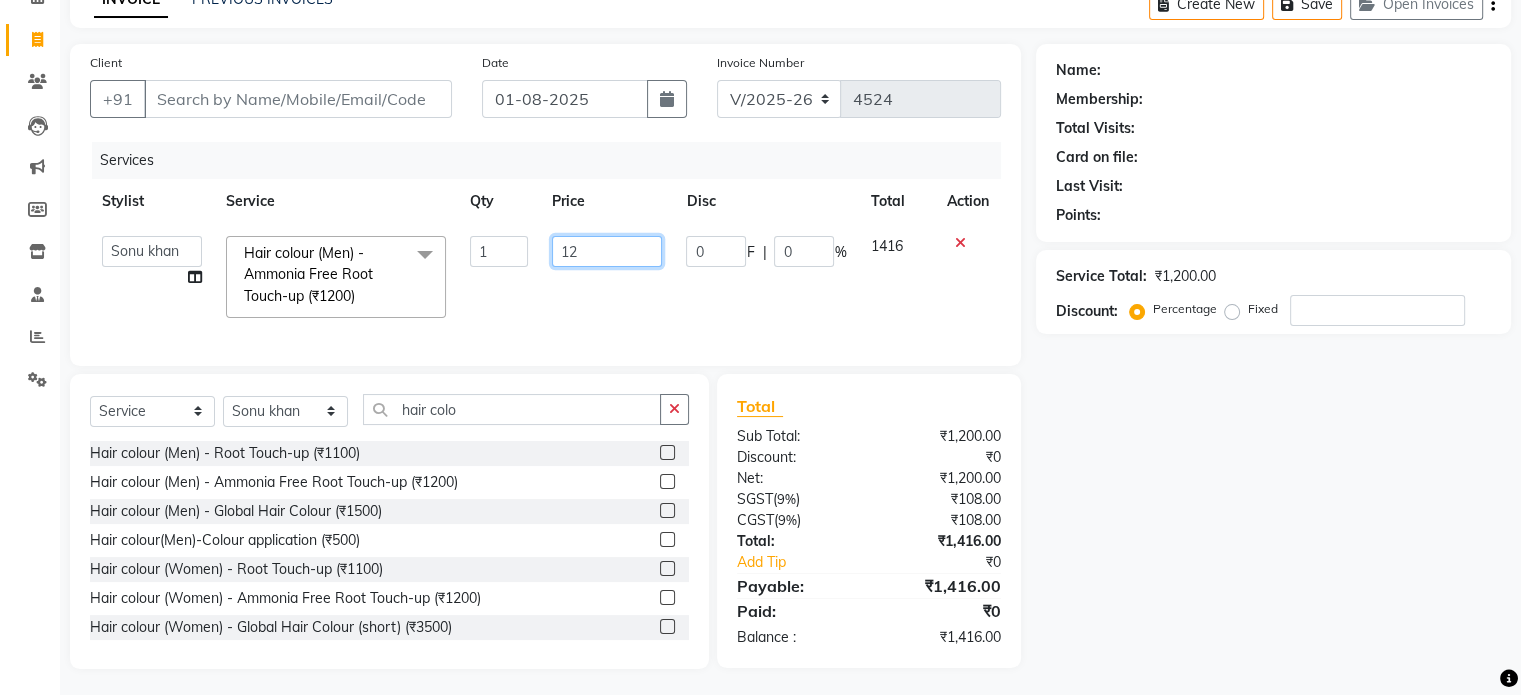 type on "1" 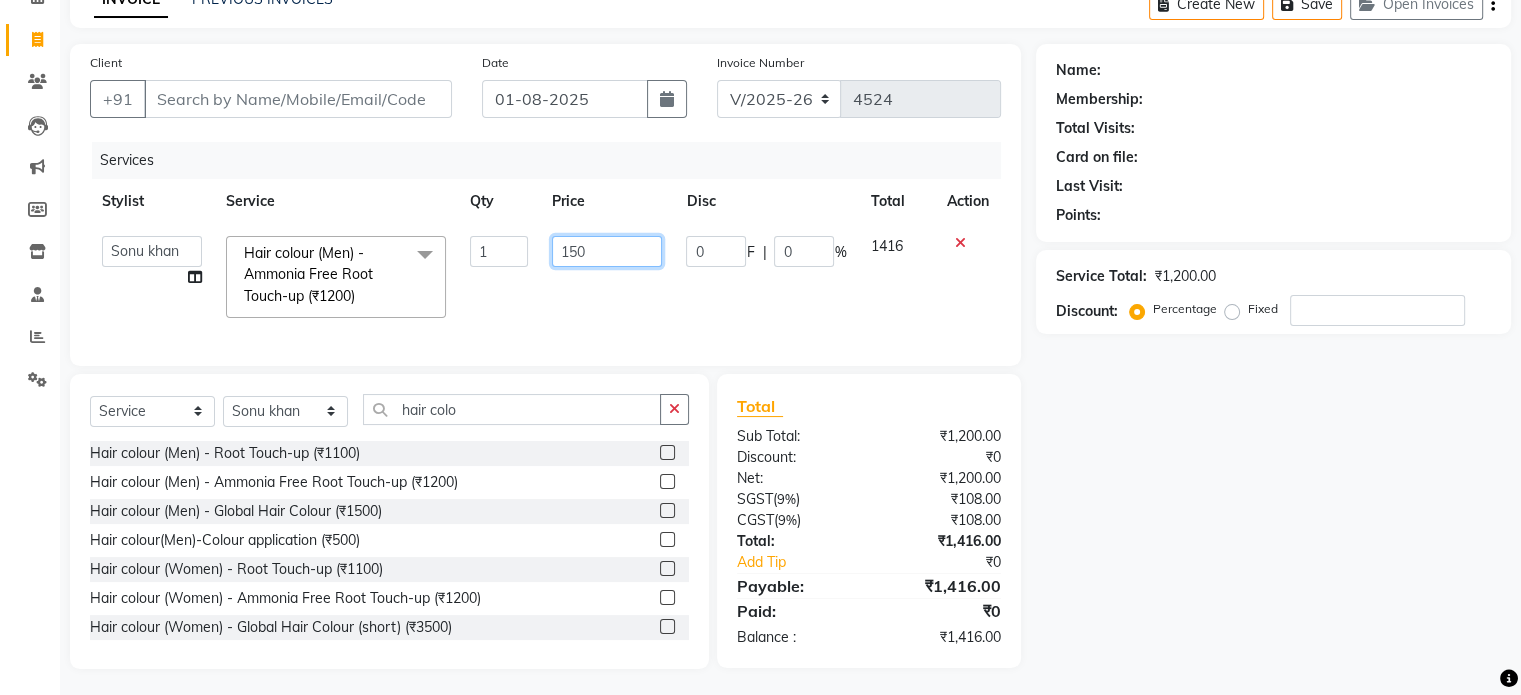 type on "1500" 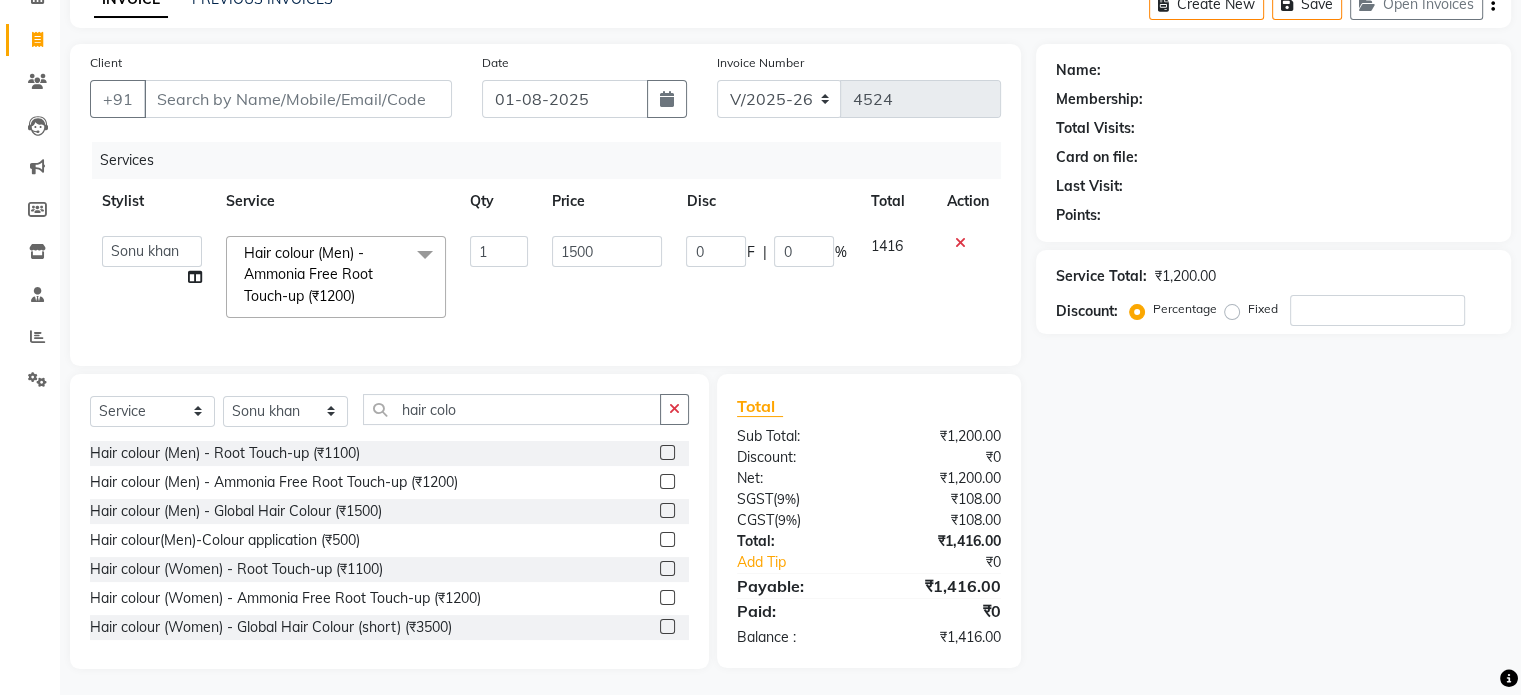 click on "1500" 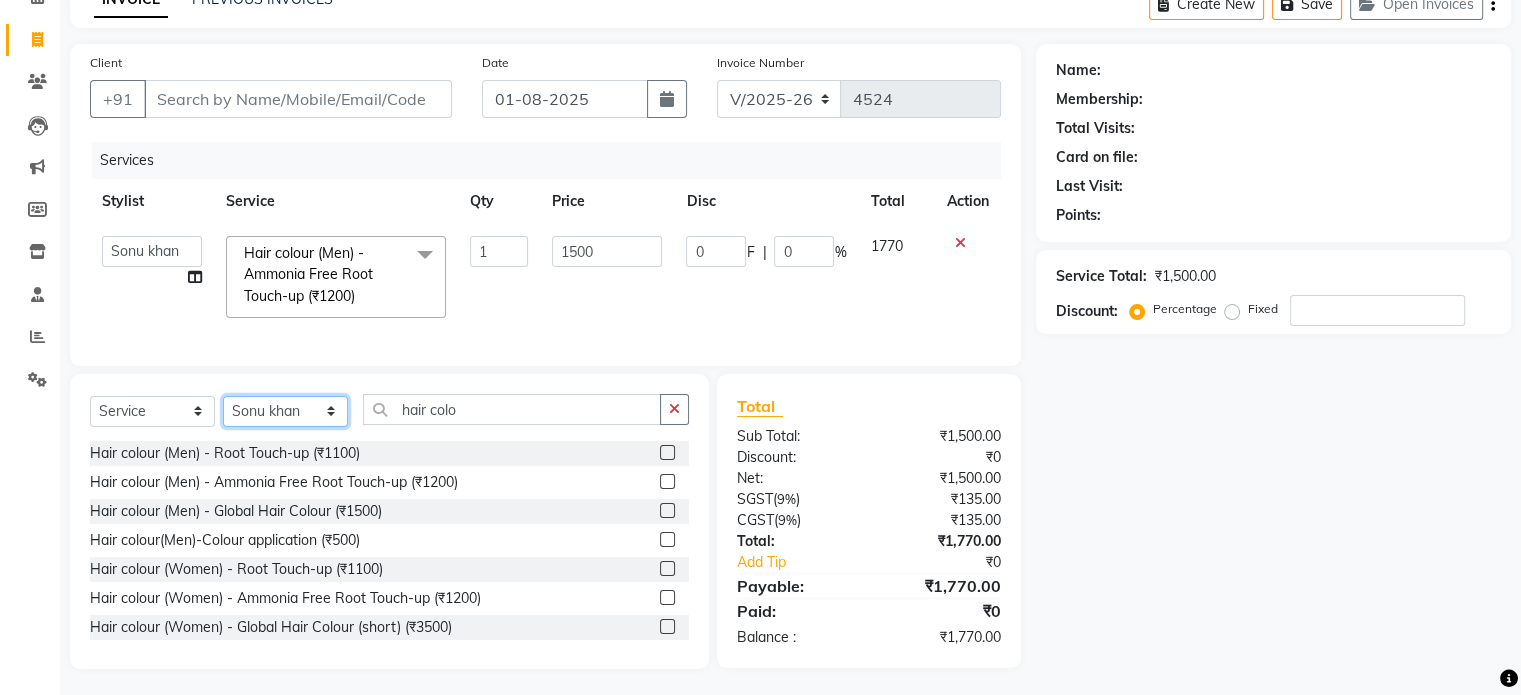 click on "Select Stylist anjana debbarma arman Deepa emlen jaseem Kishore Manjila monika debbarma Mustafa Nijamuddin Salmani Saluka Rai Sonu khan Thapa Geeta udhaya kumar M Vishnu Bhati" 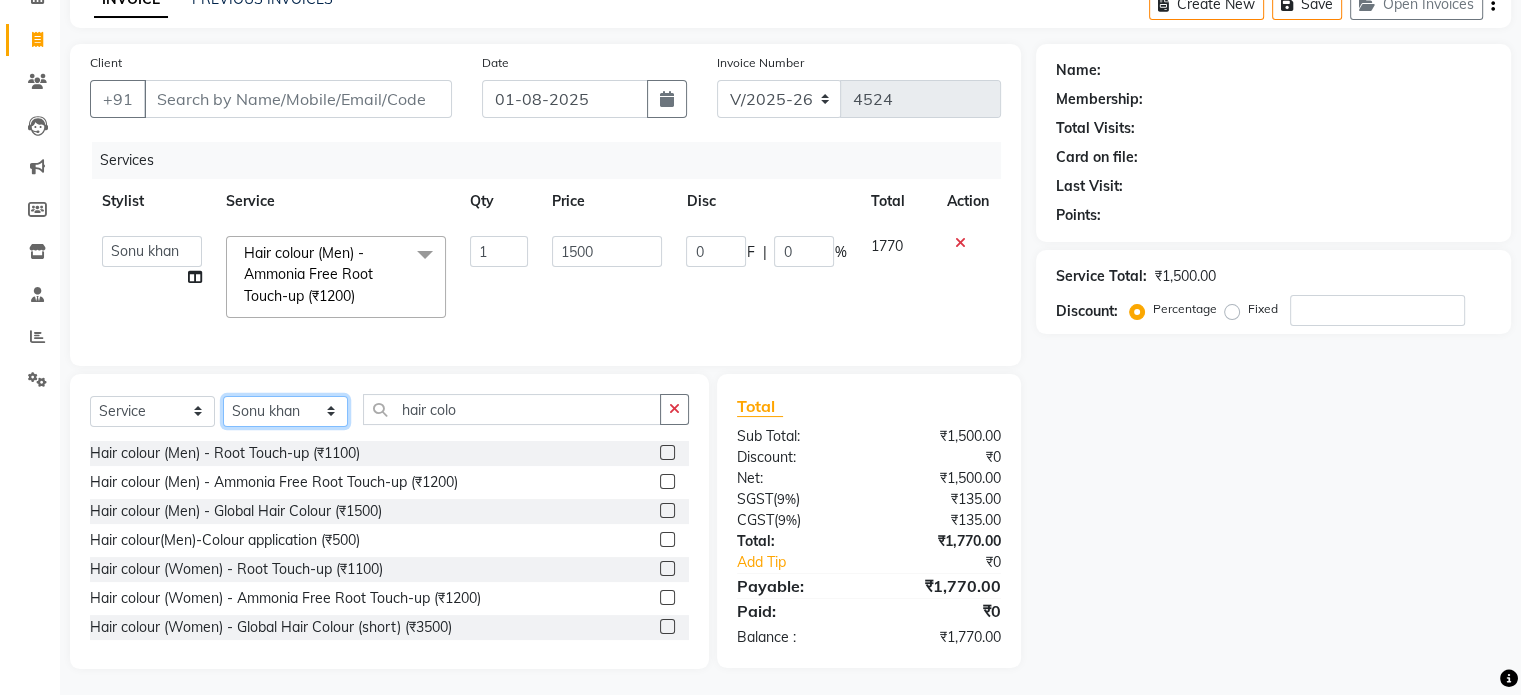 select on "49207" 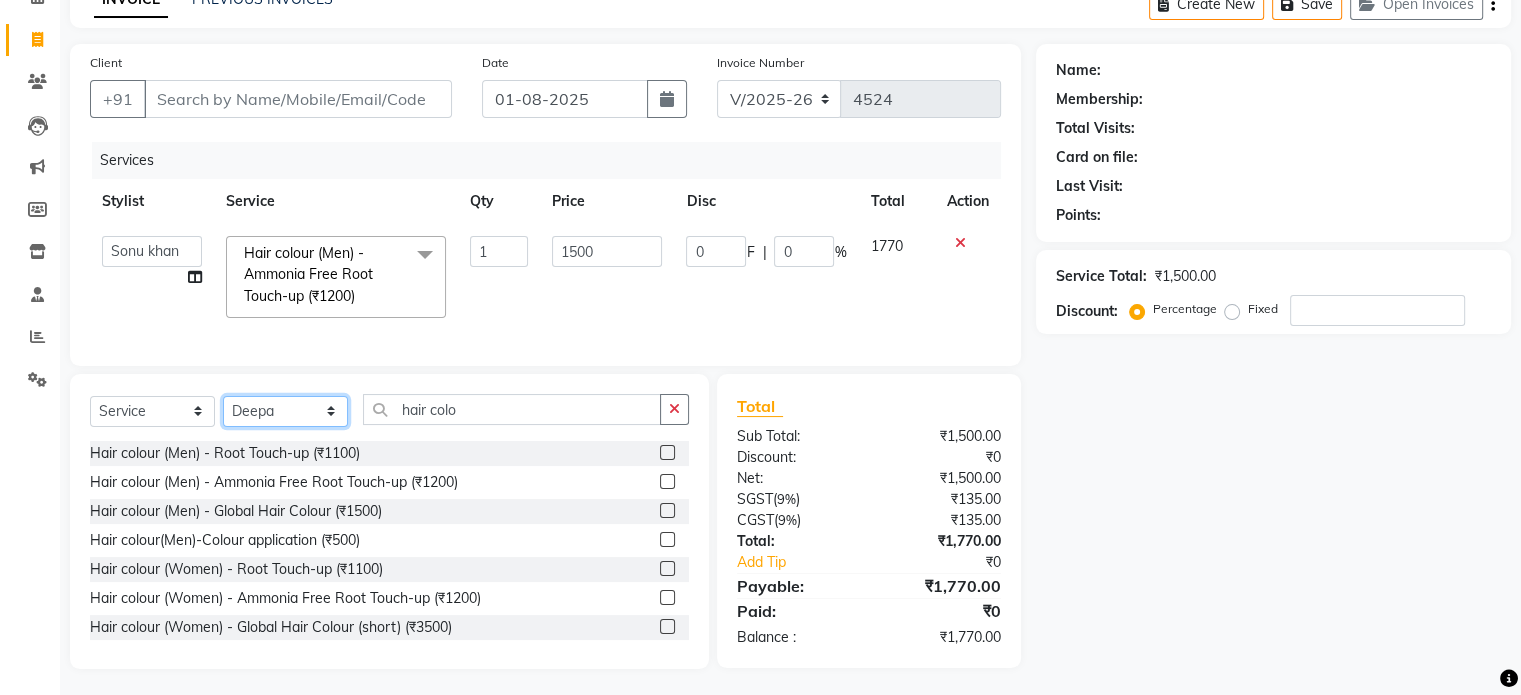 click on "Select Stylist anjana debbarma arman Deepa emlen jaseem Kishore Manjila monika debbarma Mustafa Nijamuddin Salmani Saluka Rai Sonu khan Thapa Geeta udhaya kumar M Vishnu Bhati" 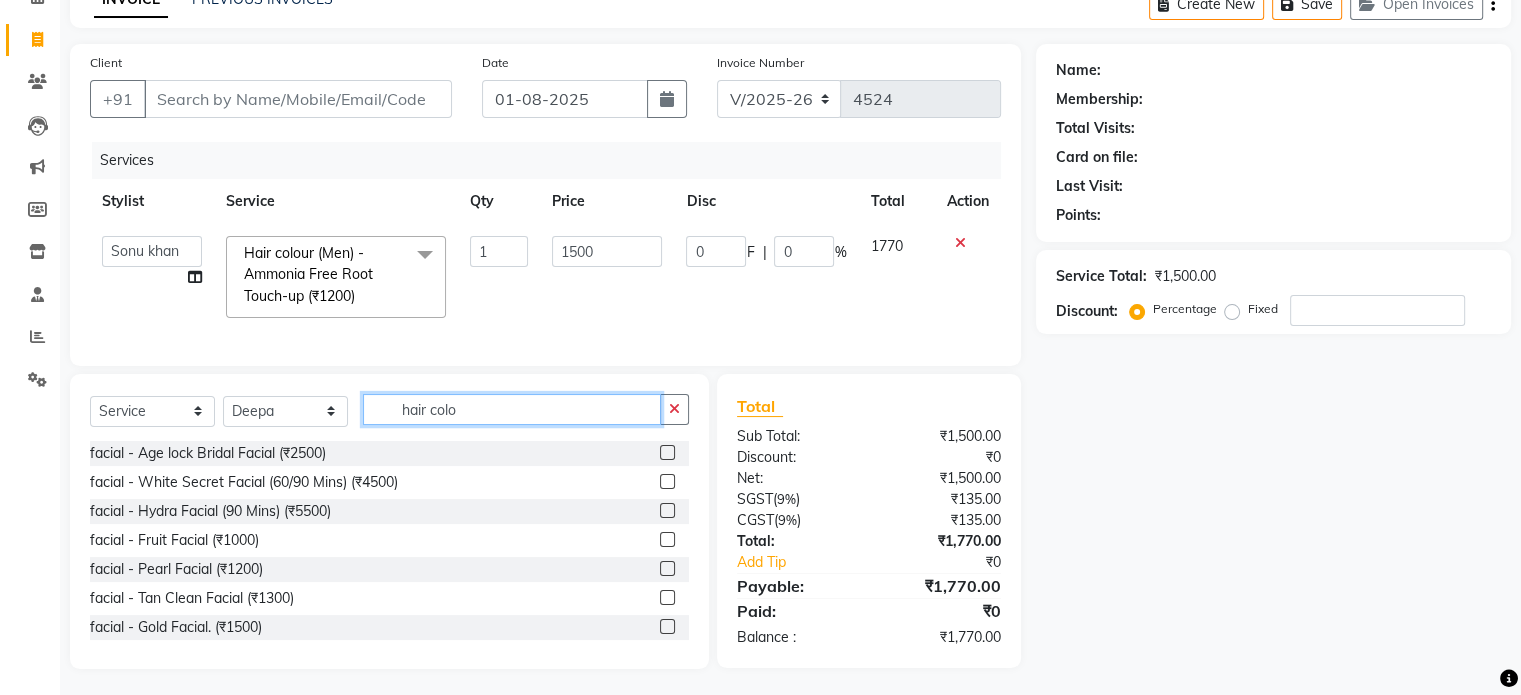 click on "hair colo" 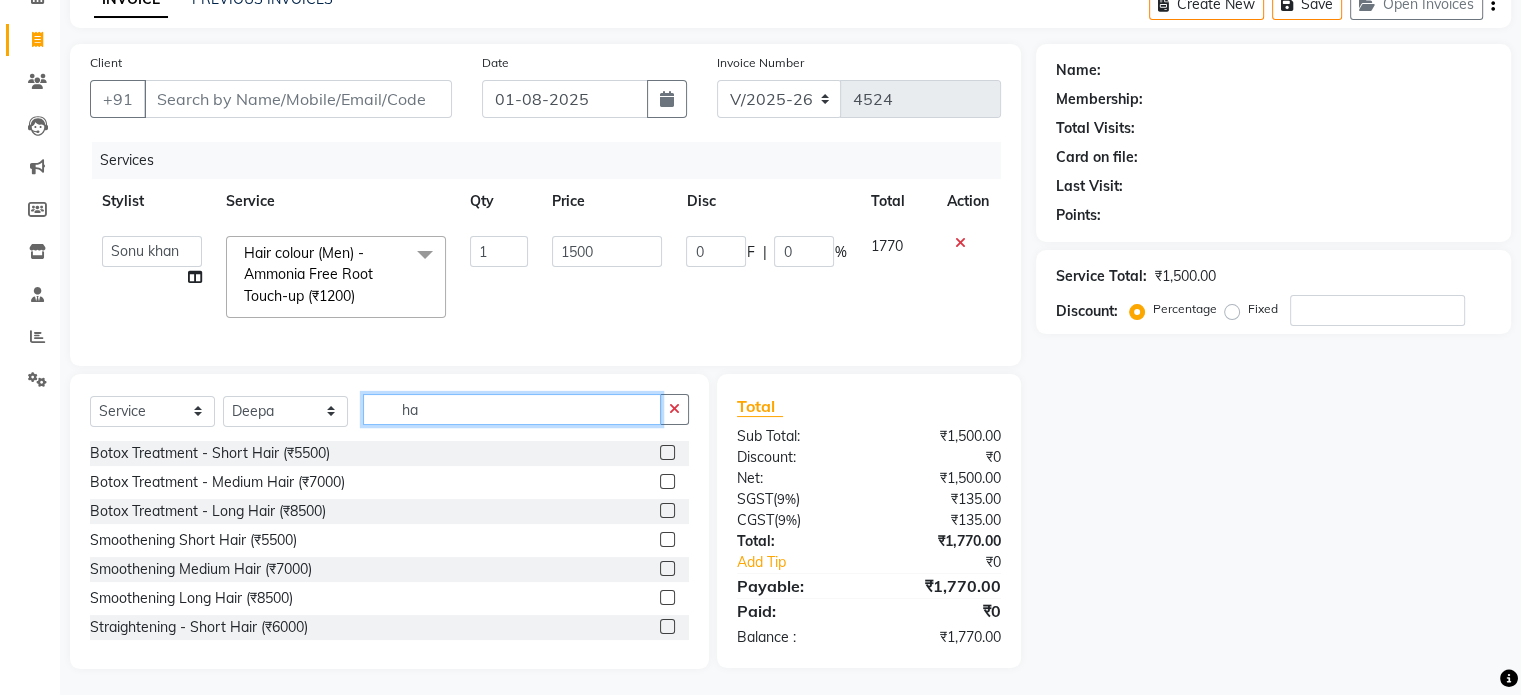 type on "h" 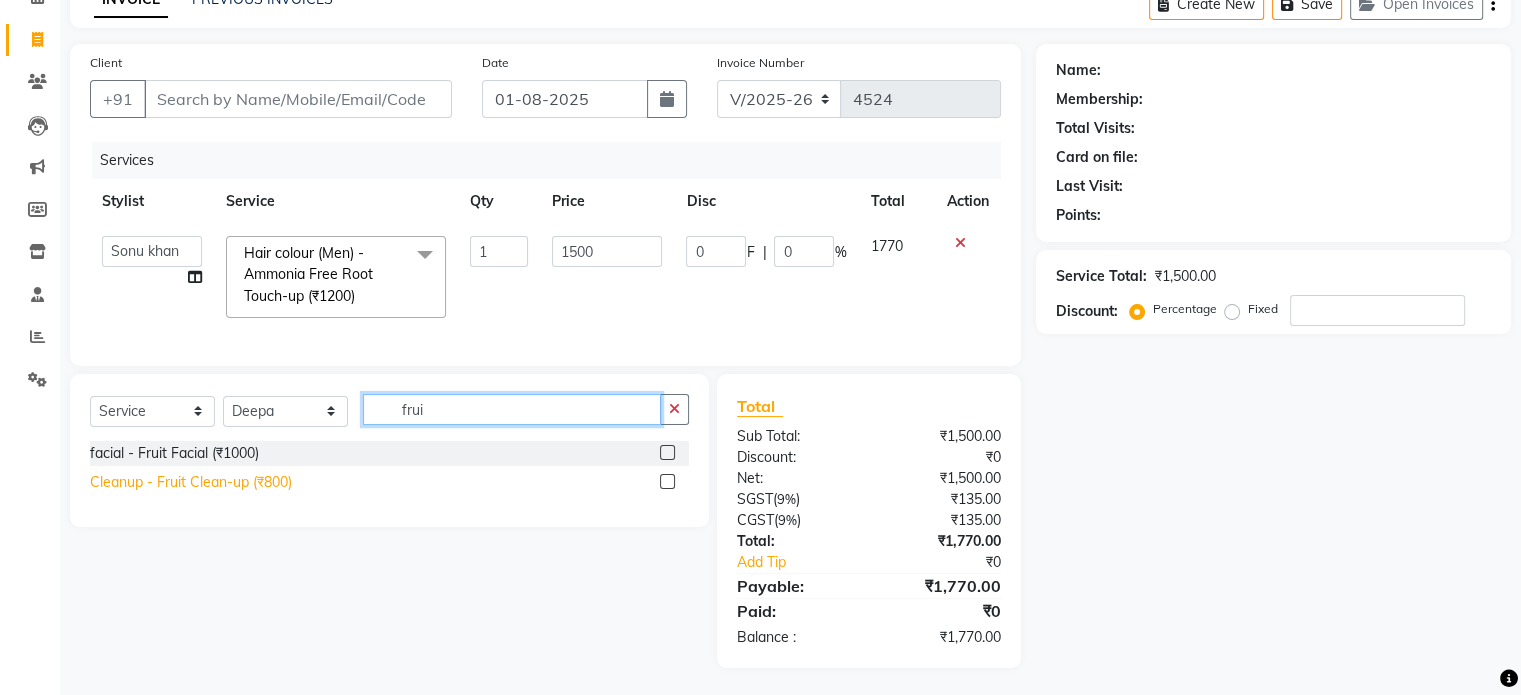 type on "frui" 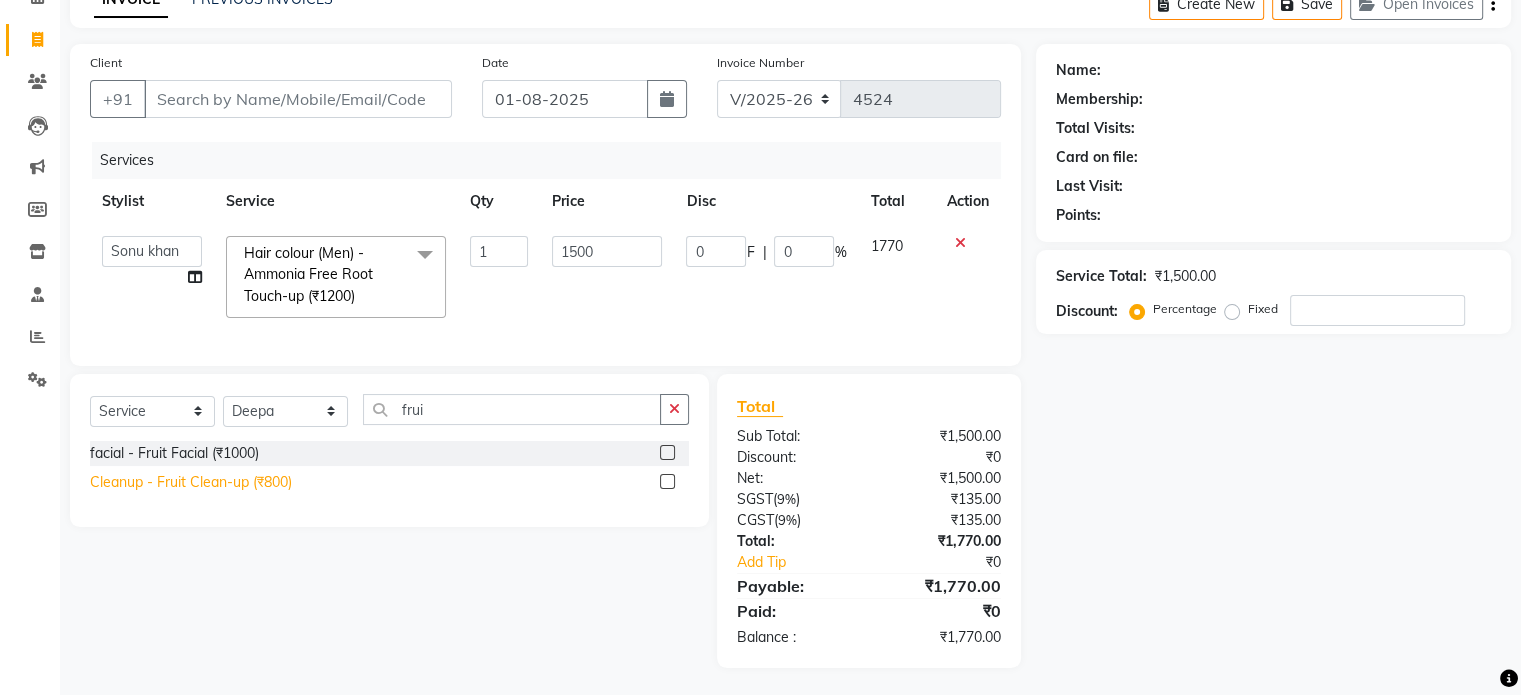 click on "Cleanup - Fruit Clean-up (₹800)" 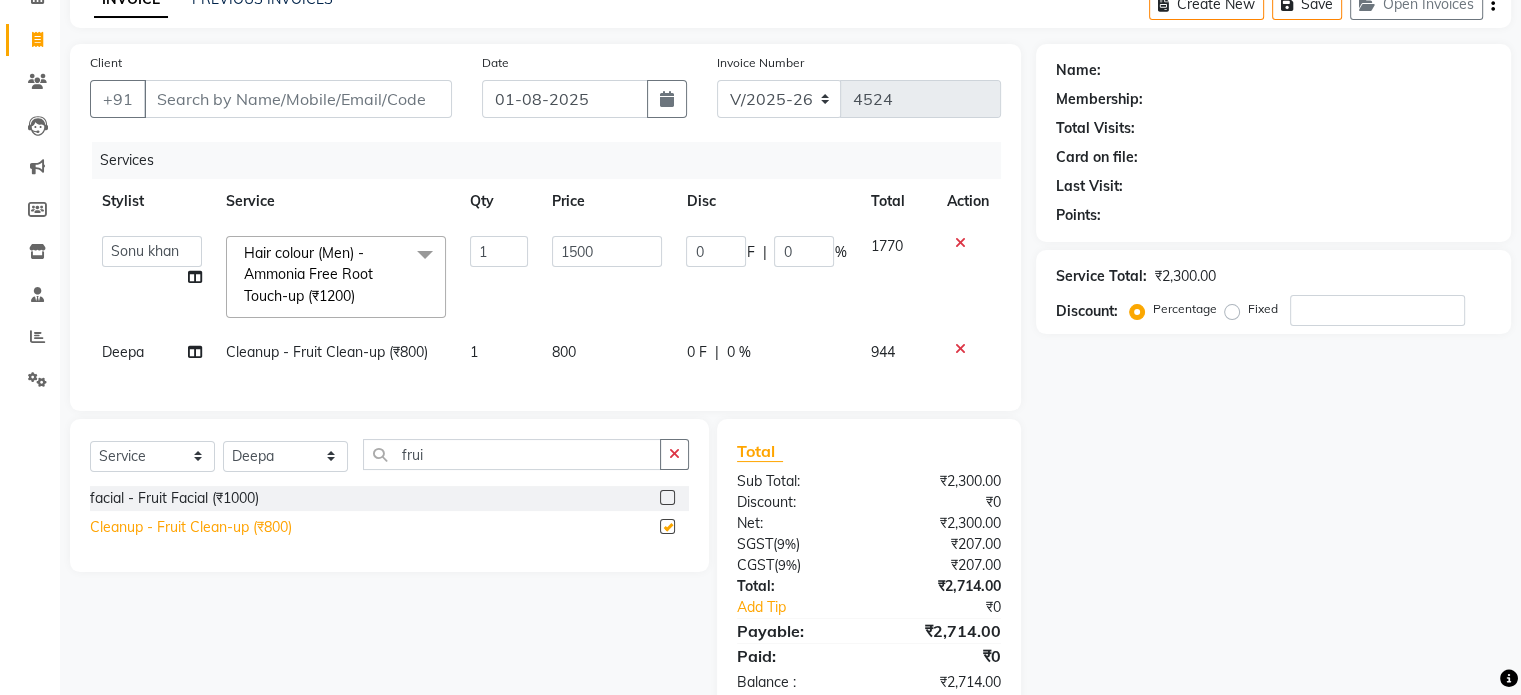 checkbox on "false" 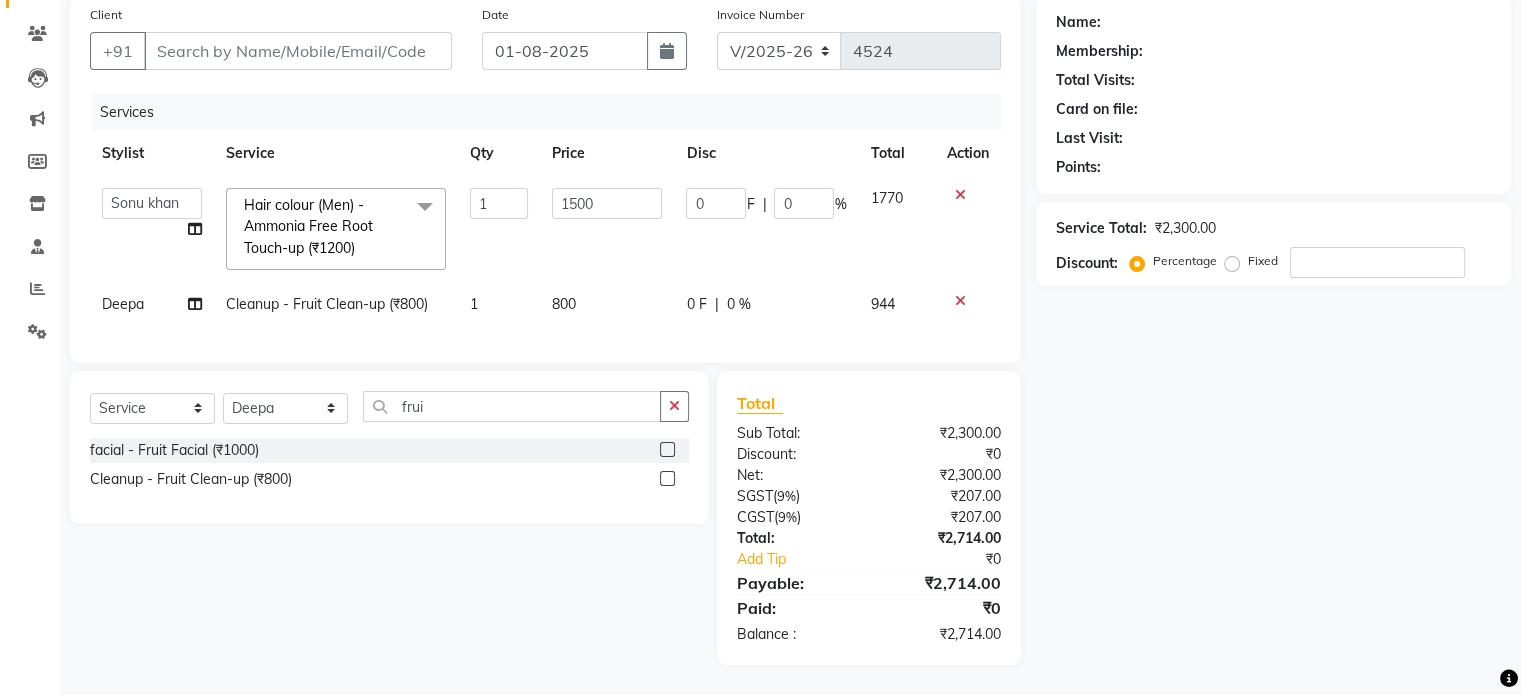 scroll, scrollTop: 0, scrollLeft: 0, axis: both 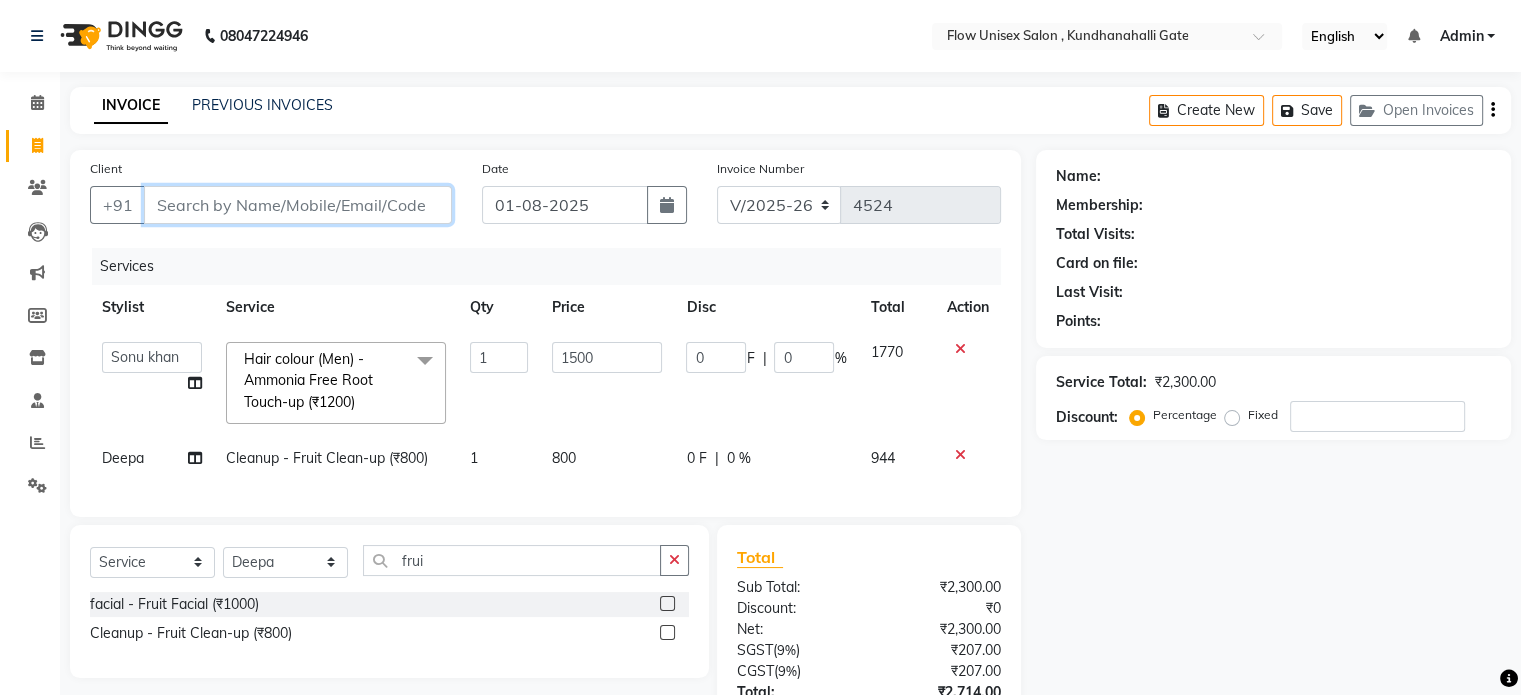 click on "Client" at bounding box center (298, 205) 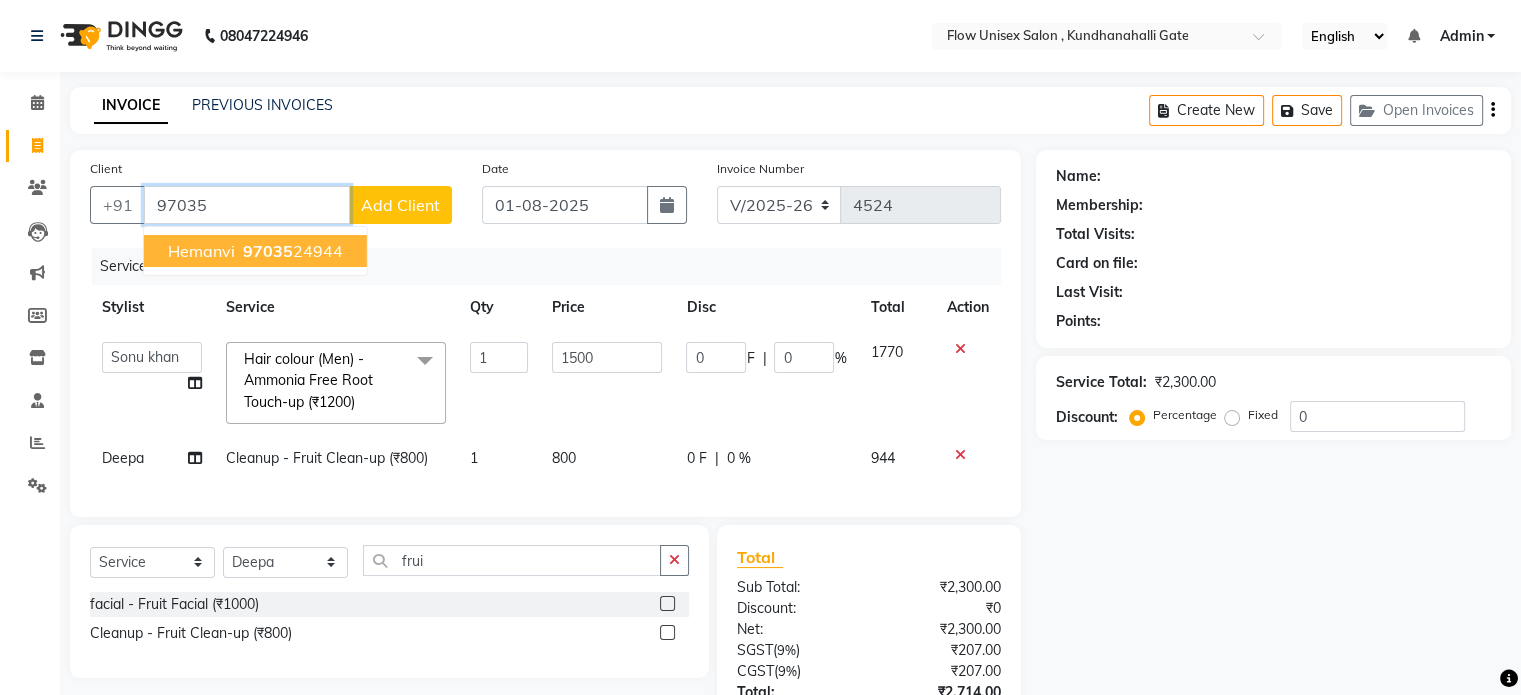 click on "97035" at bounding box center [268, 251] 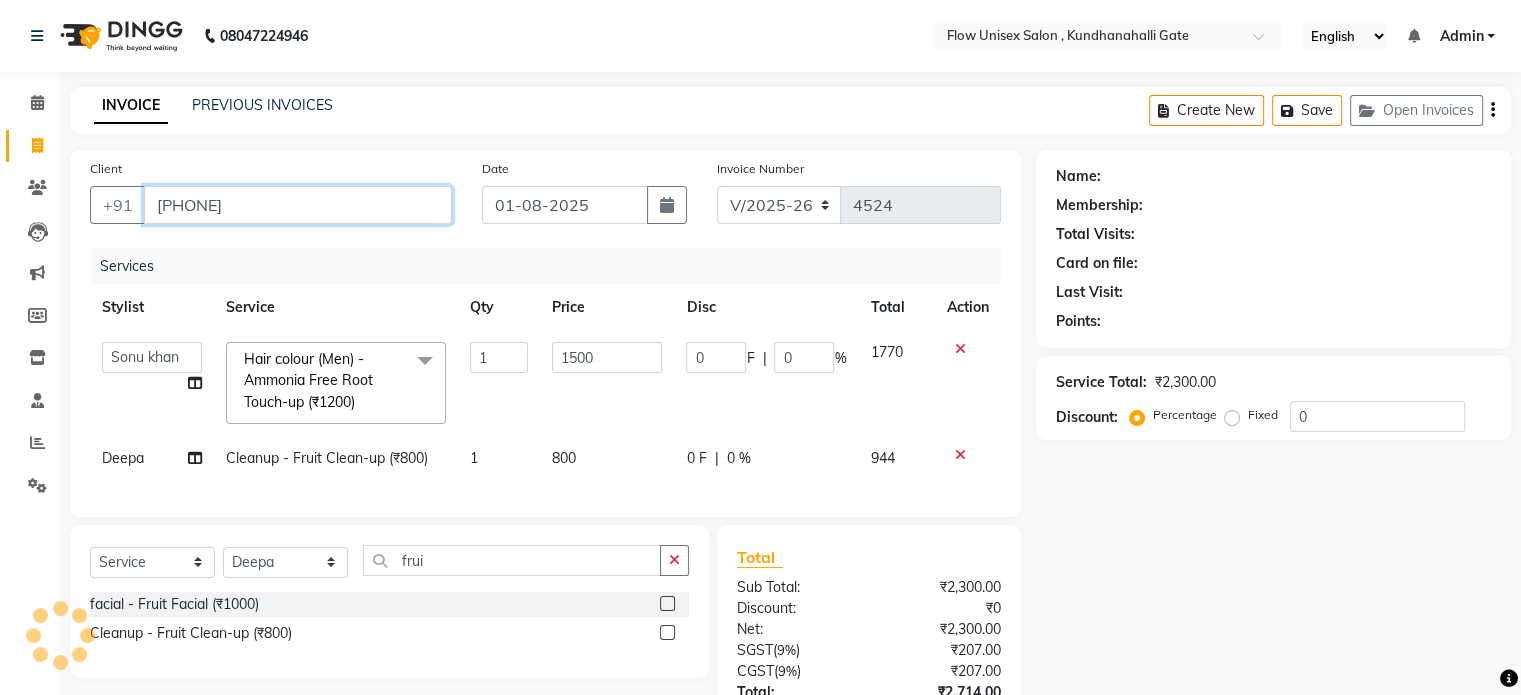 type on "[PHONE]" 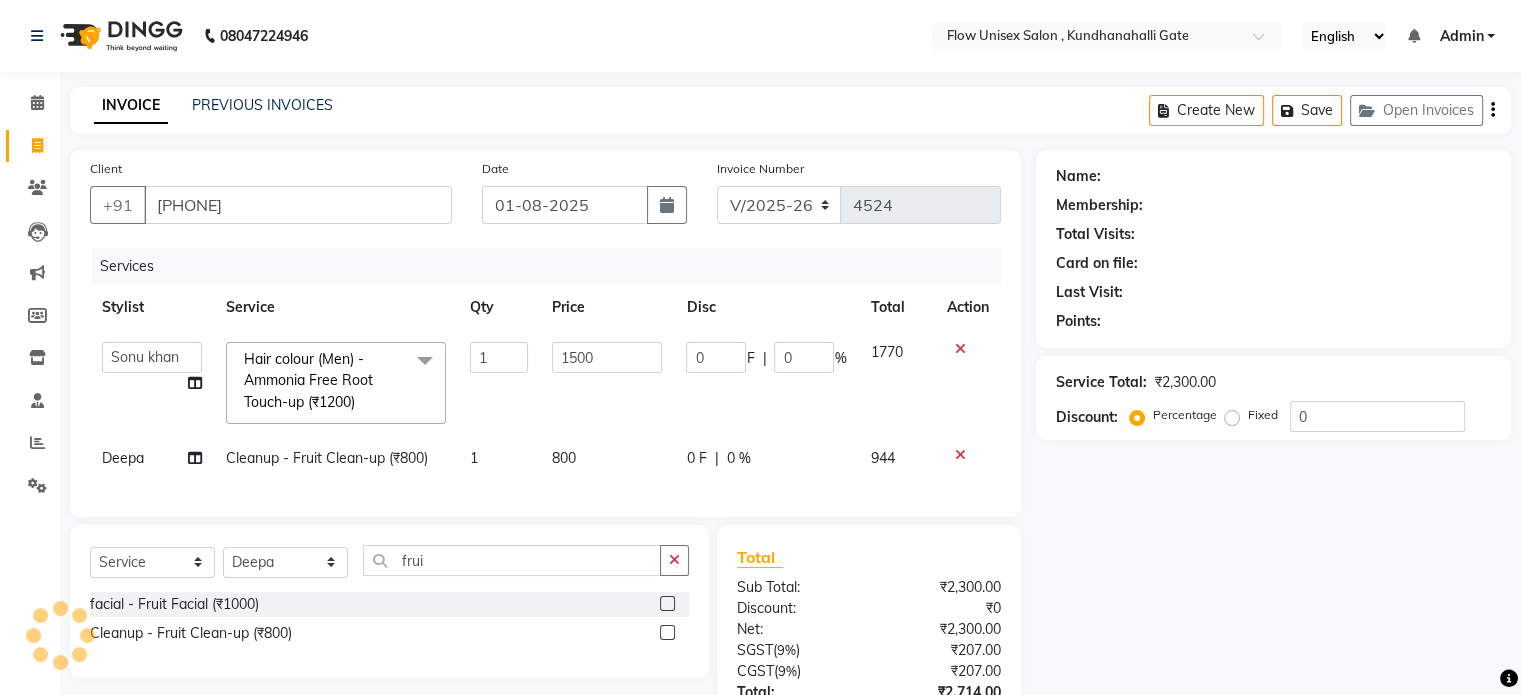 select on "1: Object" 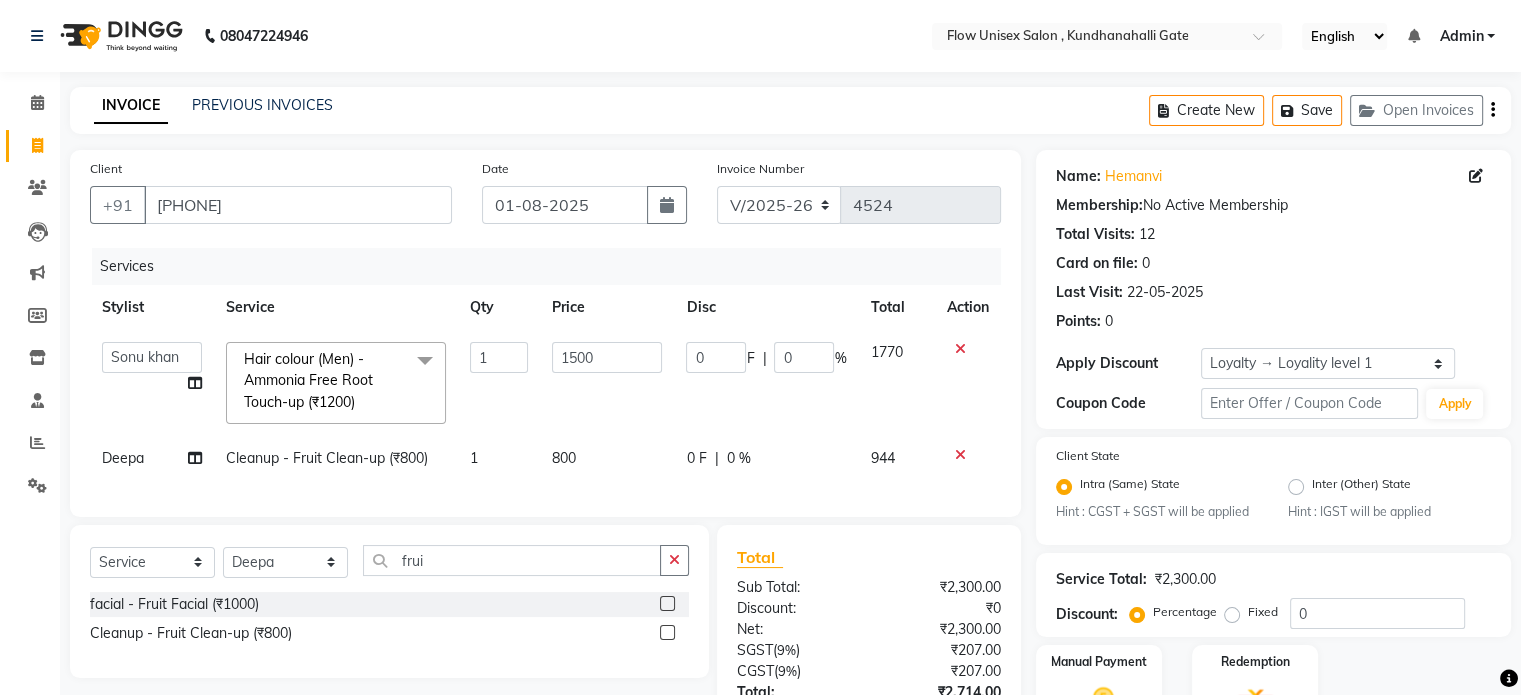 scroll, scrollTop: 0, scrollLeft: 0, axis: both 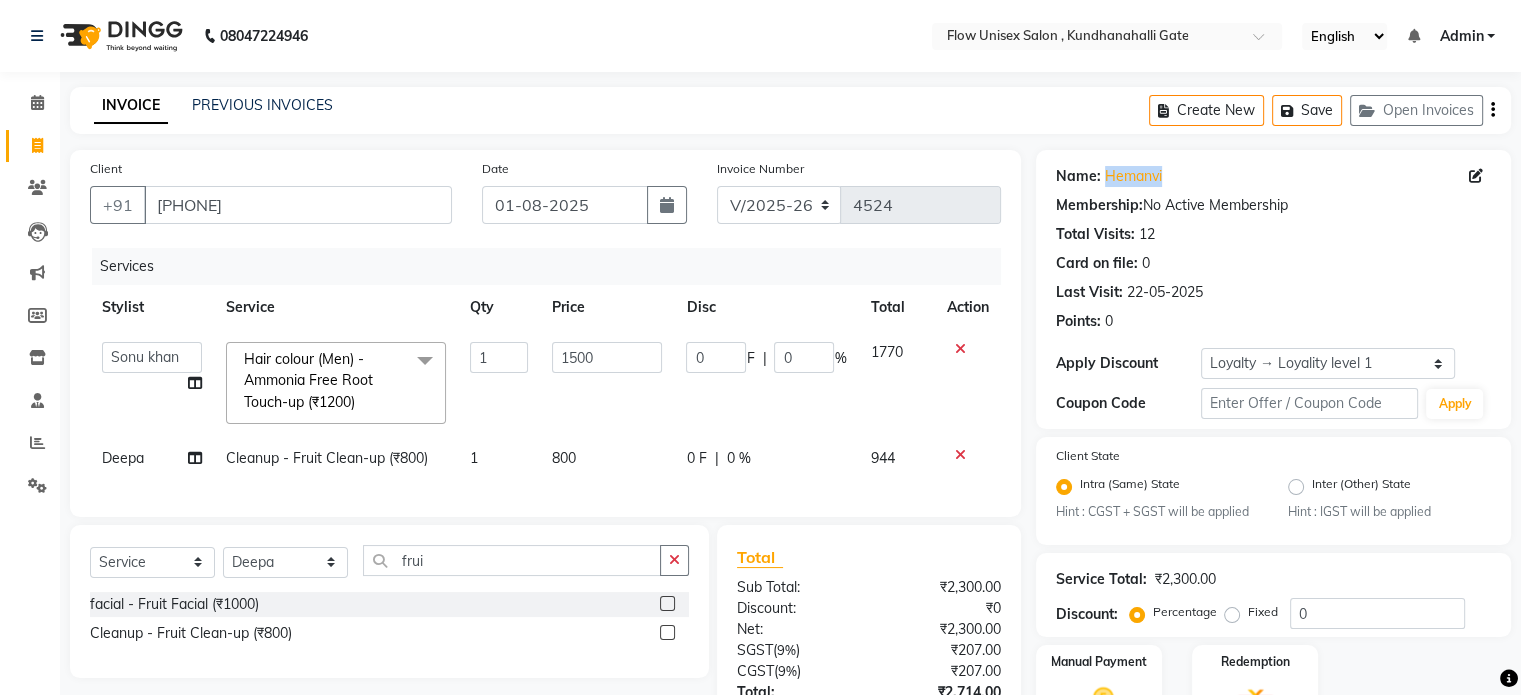 drag, startPoint x: 1097, startPoint y: 175, endPoint x: 1171, endPoint y: 179, distance: 74.10803 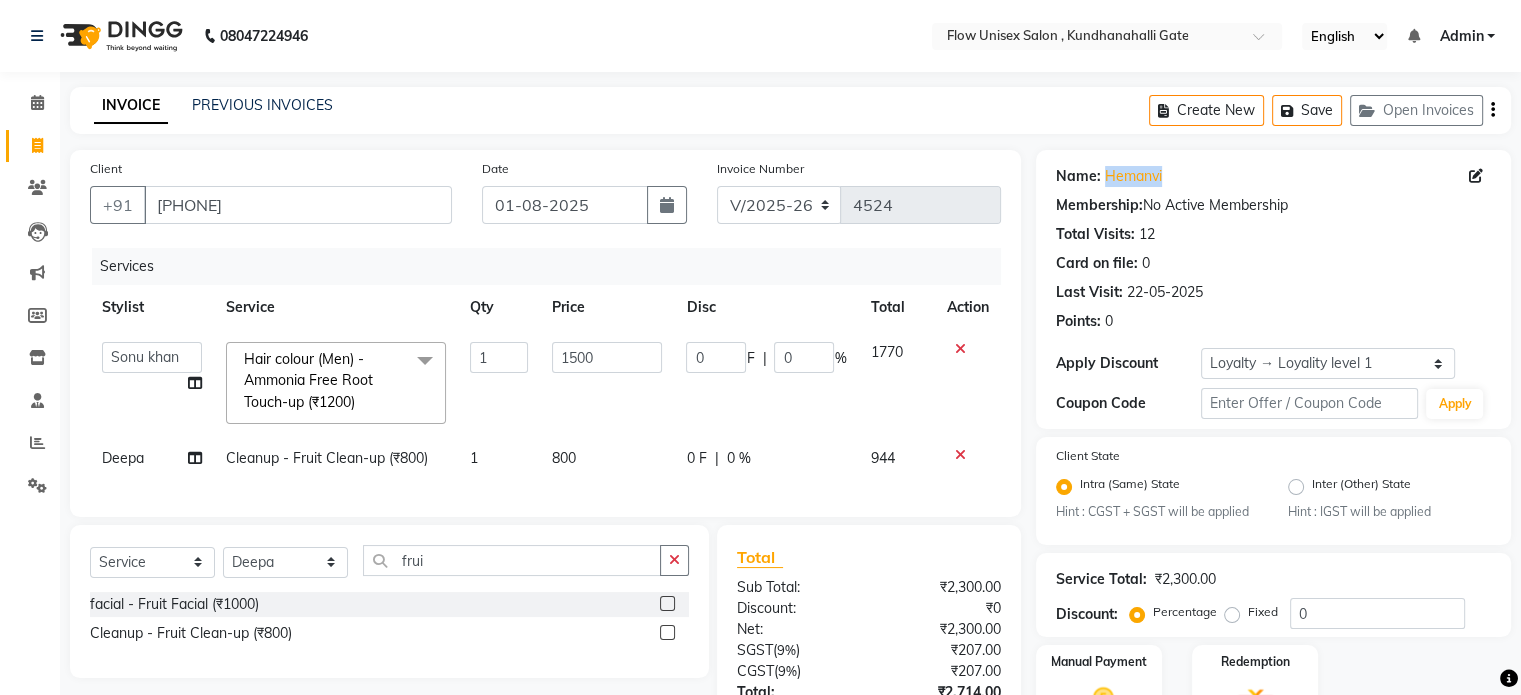copy on "Hemanvi" 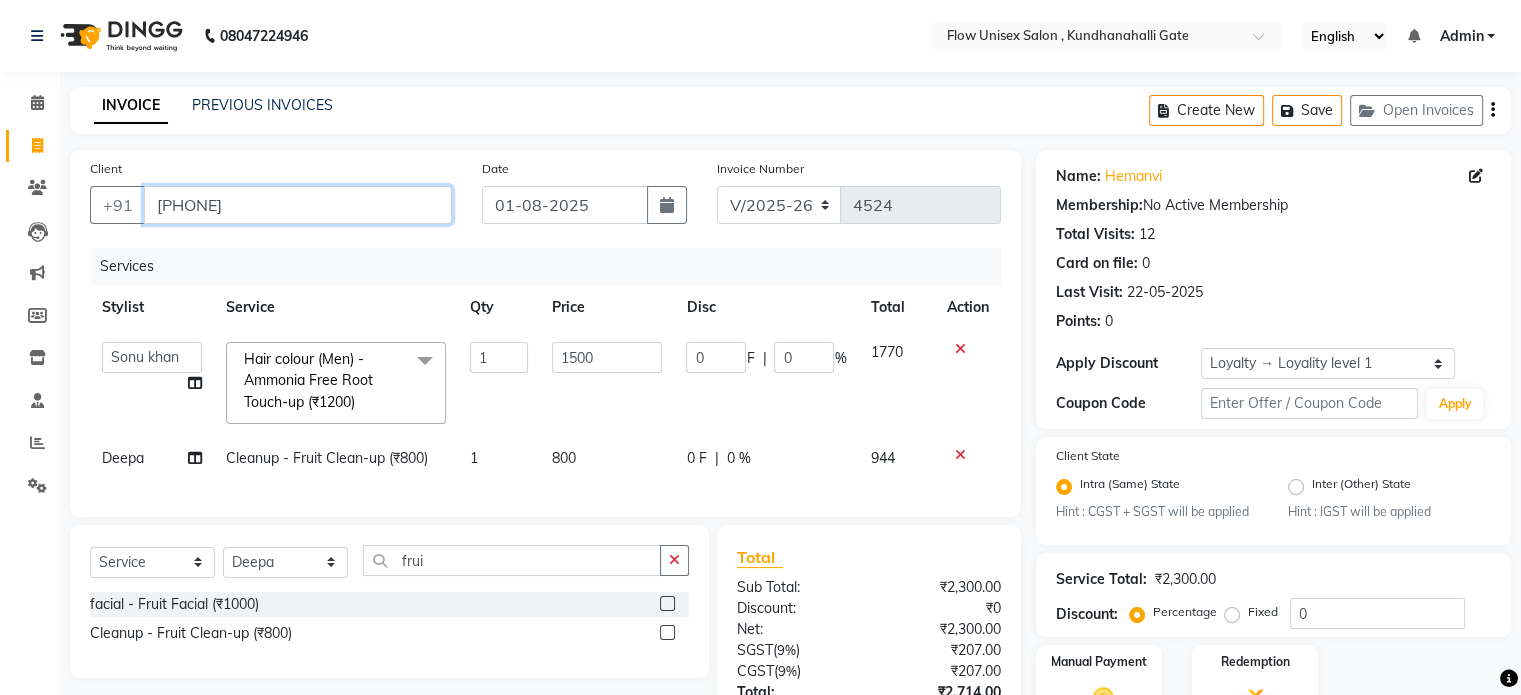 drag, startPoint x: 146, startPoint y: 203, endPoint x: 295, endPoint y: 215, distance: 149.48244 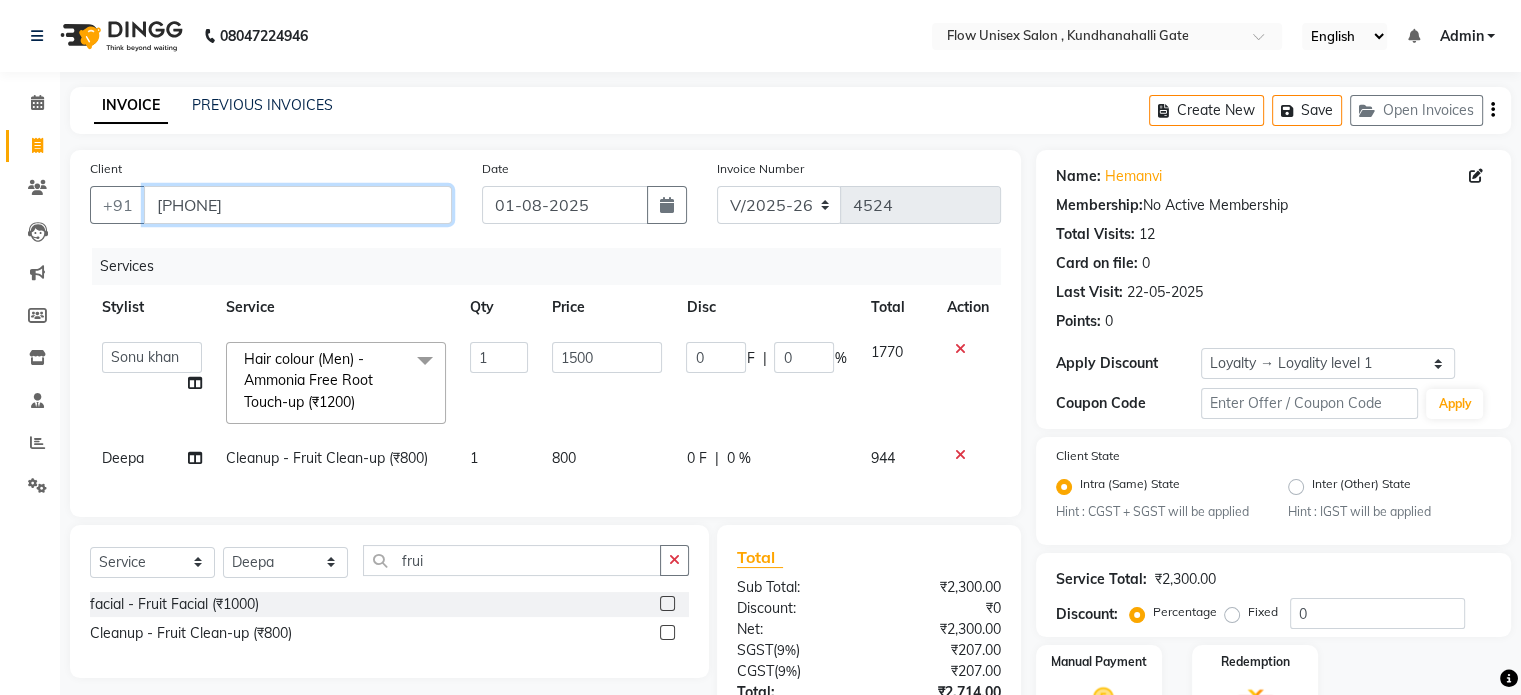 click on "[PHONE]" at bounding box center (298, 205) 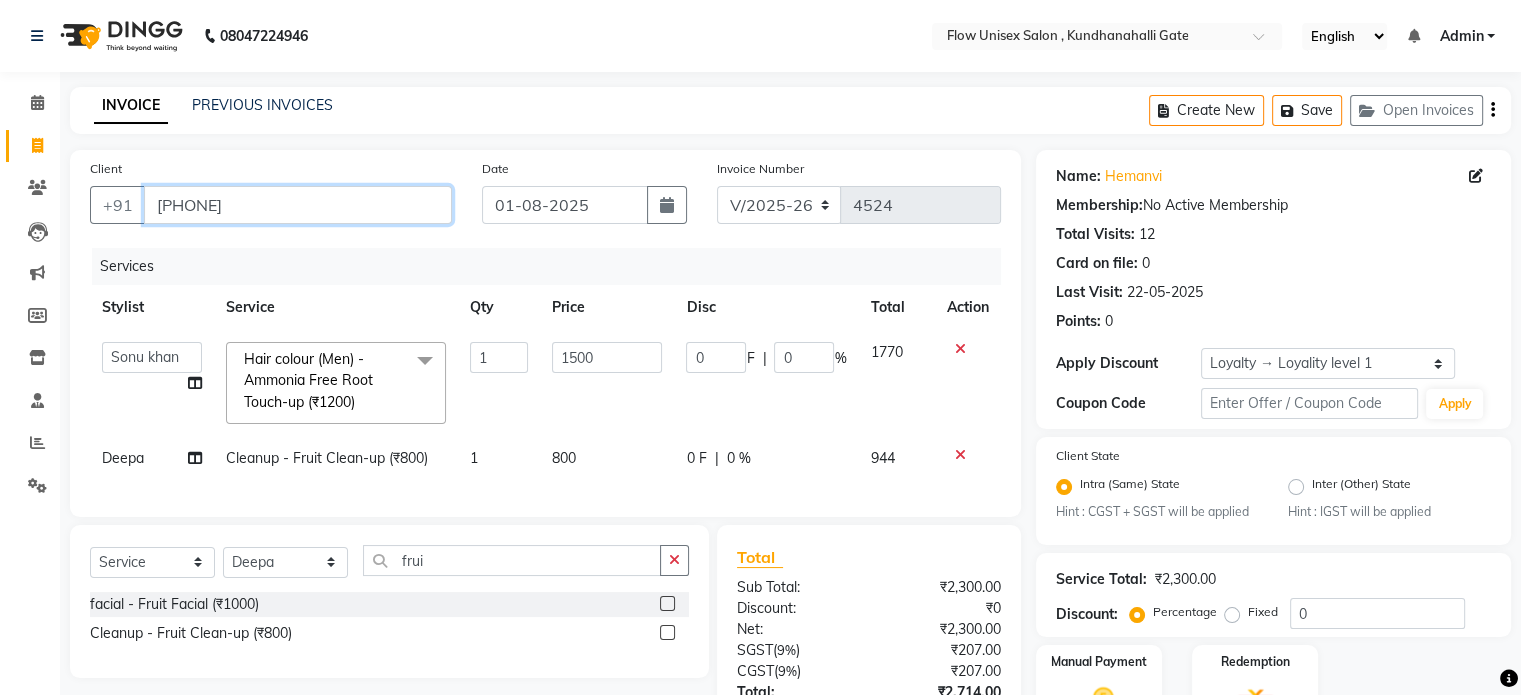 click on "[PHONE]" at bounding box center (298, 205) 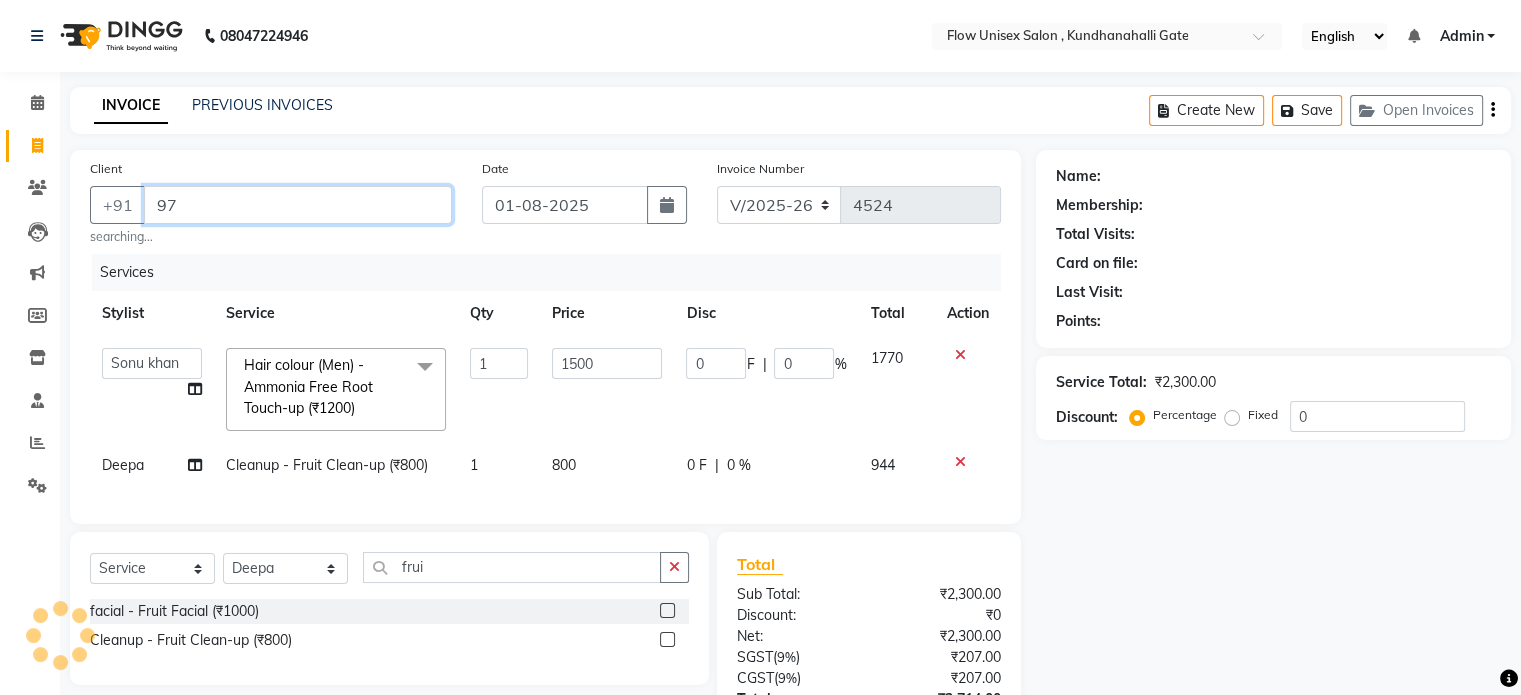 type on "9" 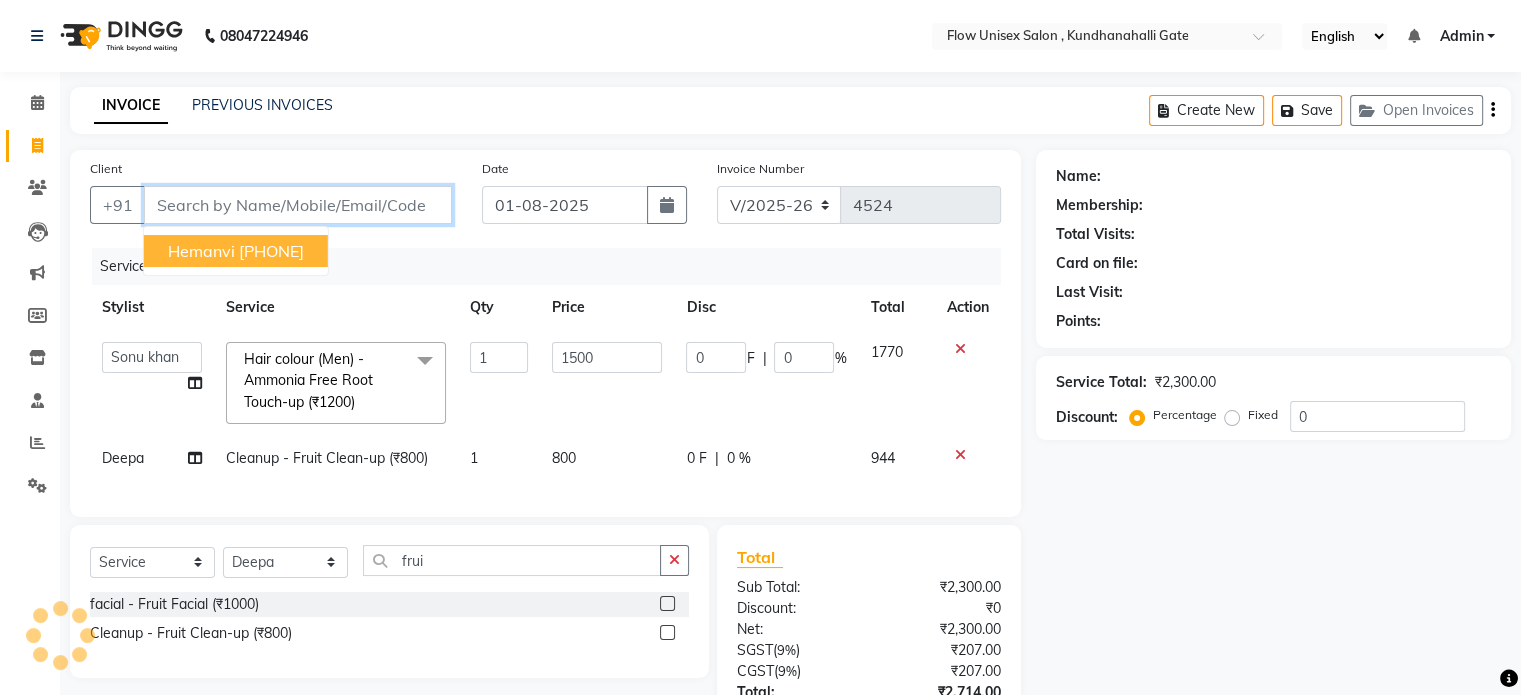 paste on "[PHONE]" 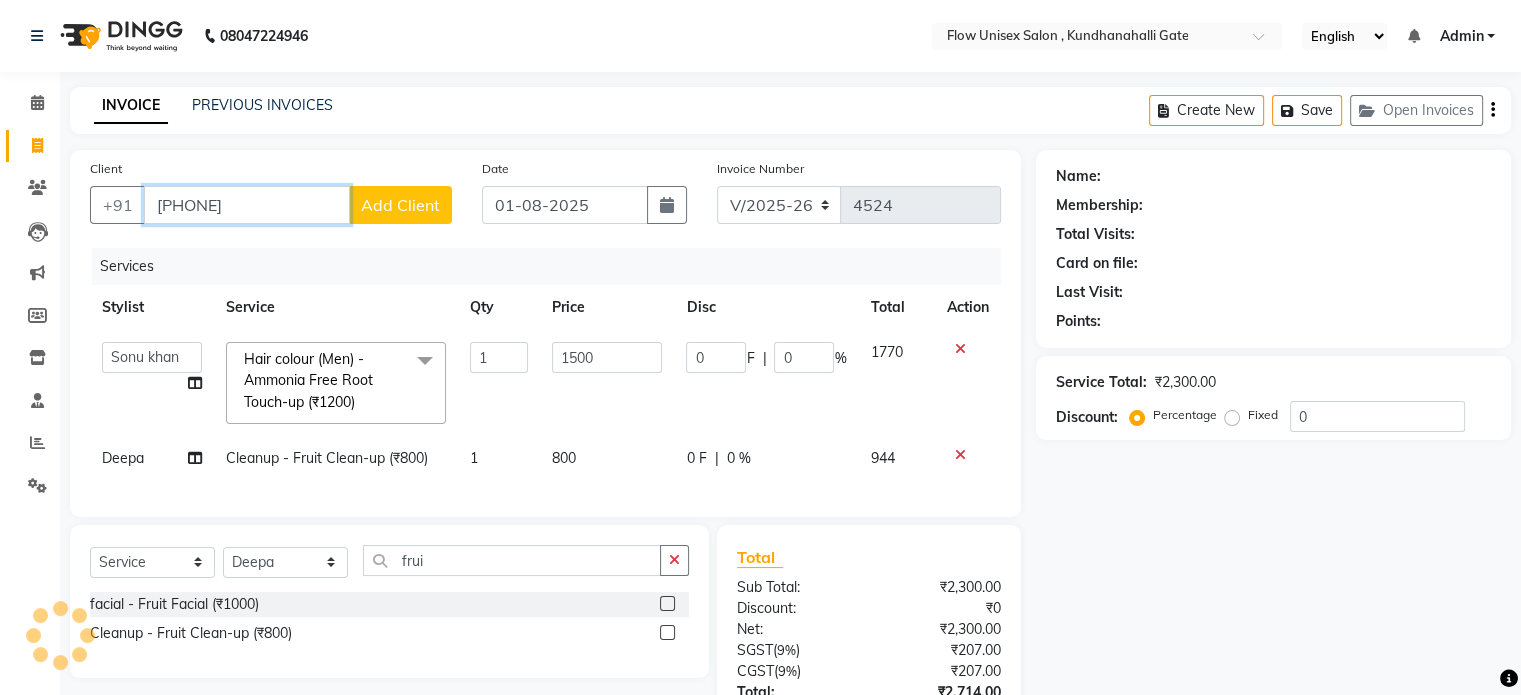 type on "[PHONE]" 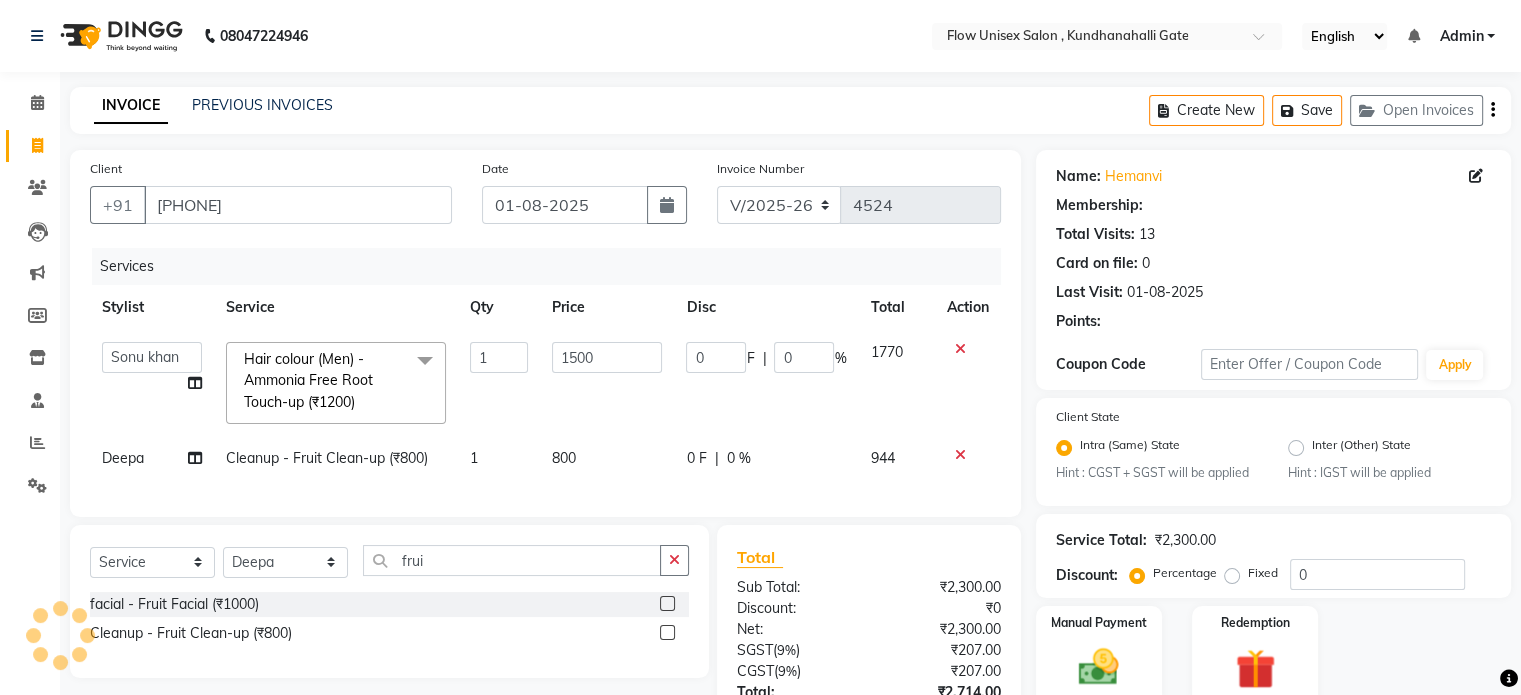select on "1: Object" 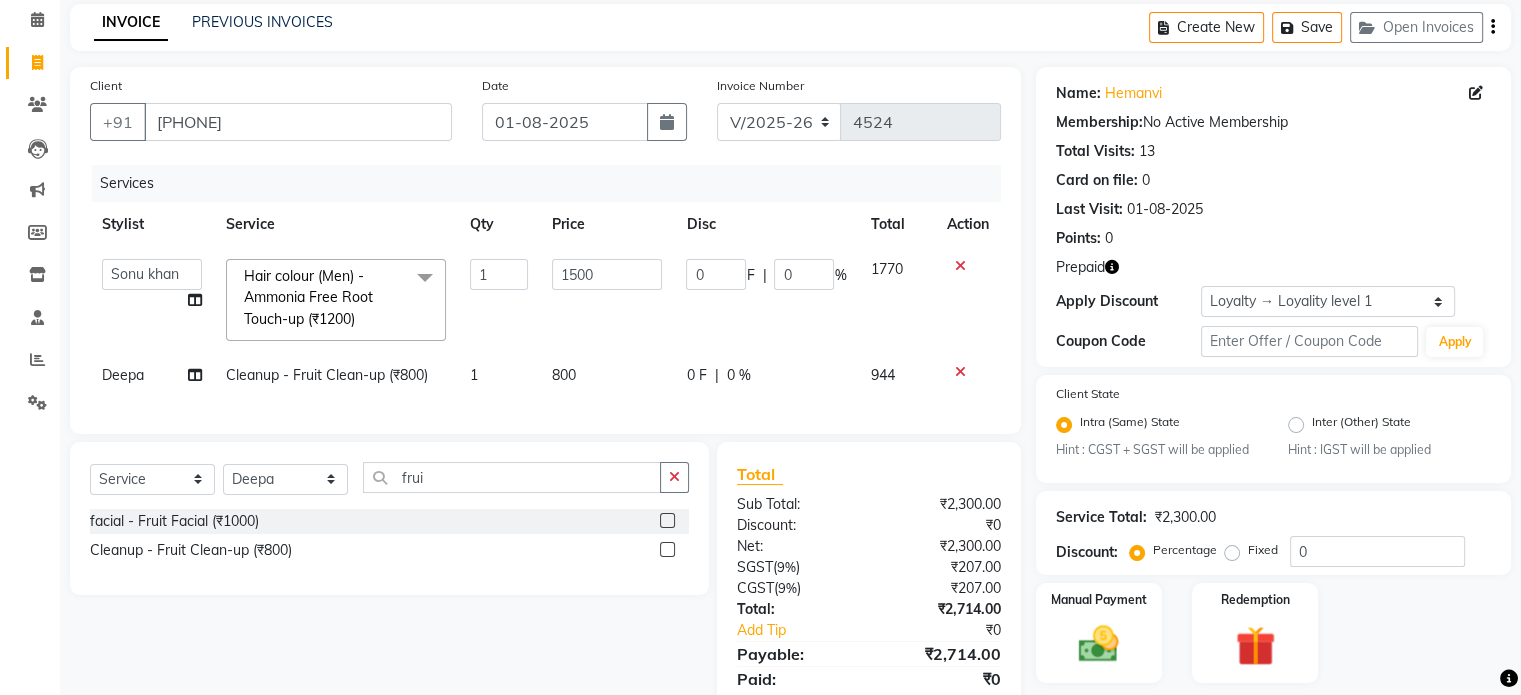 scroll, scrollTop: 169, scrollLeft: 0, axis: vertical 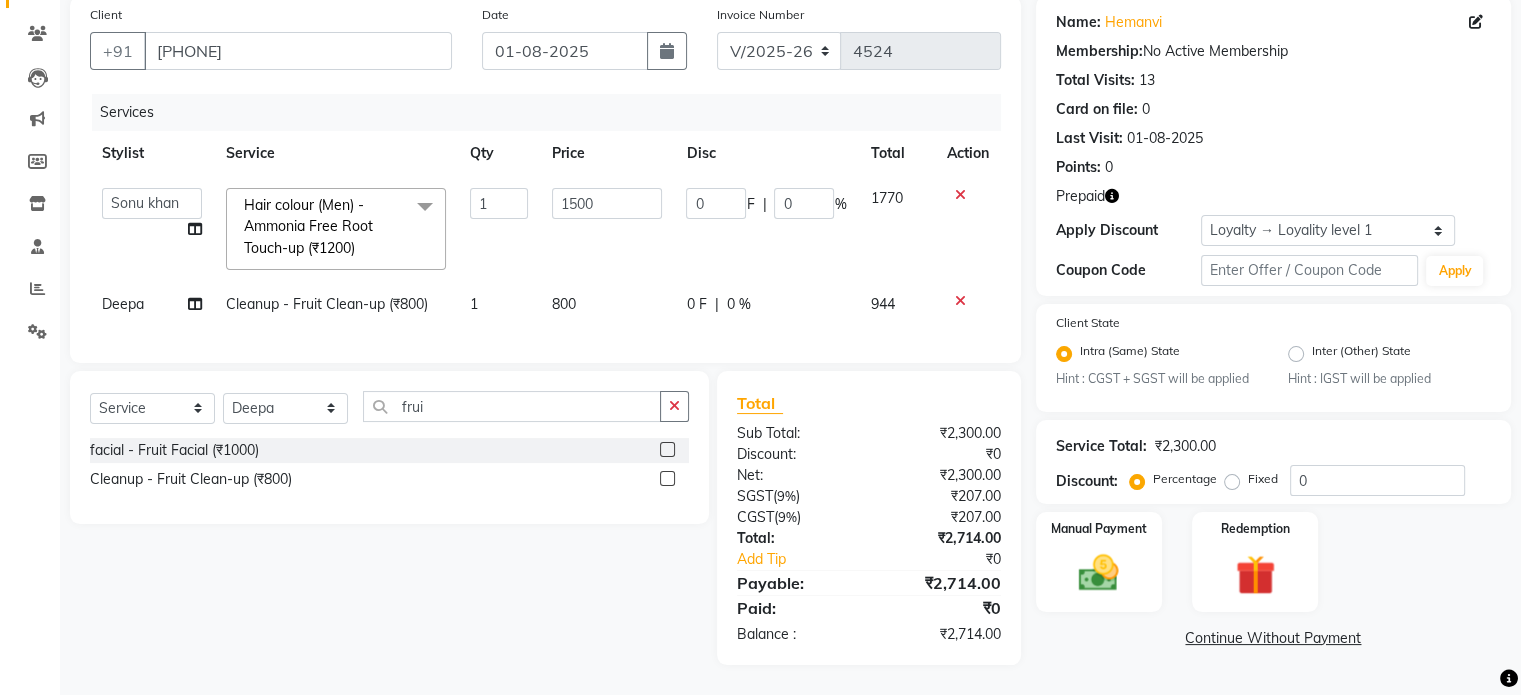 click 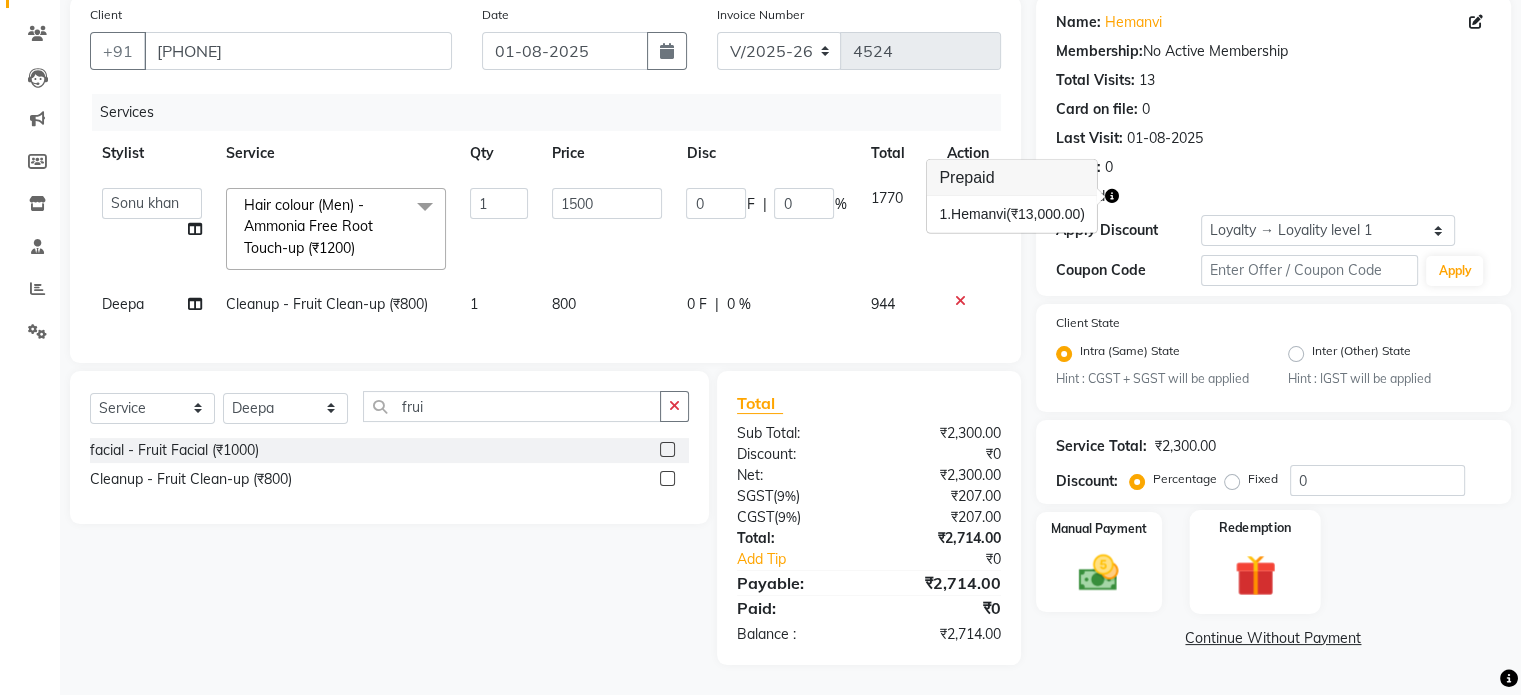 drag, startPoint x: 1258, startPoint y: 561, endPoint x: 1280, endPoint y: 568, distance: 23.086792 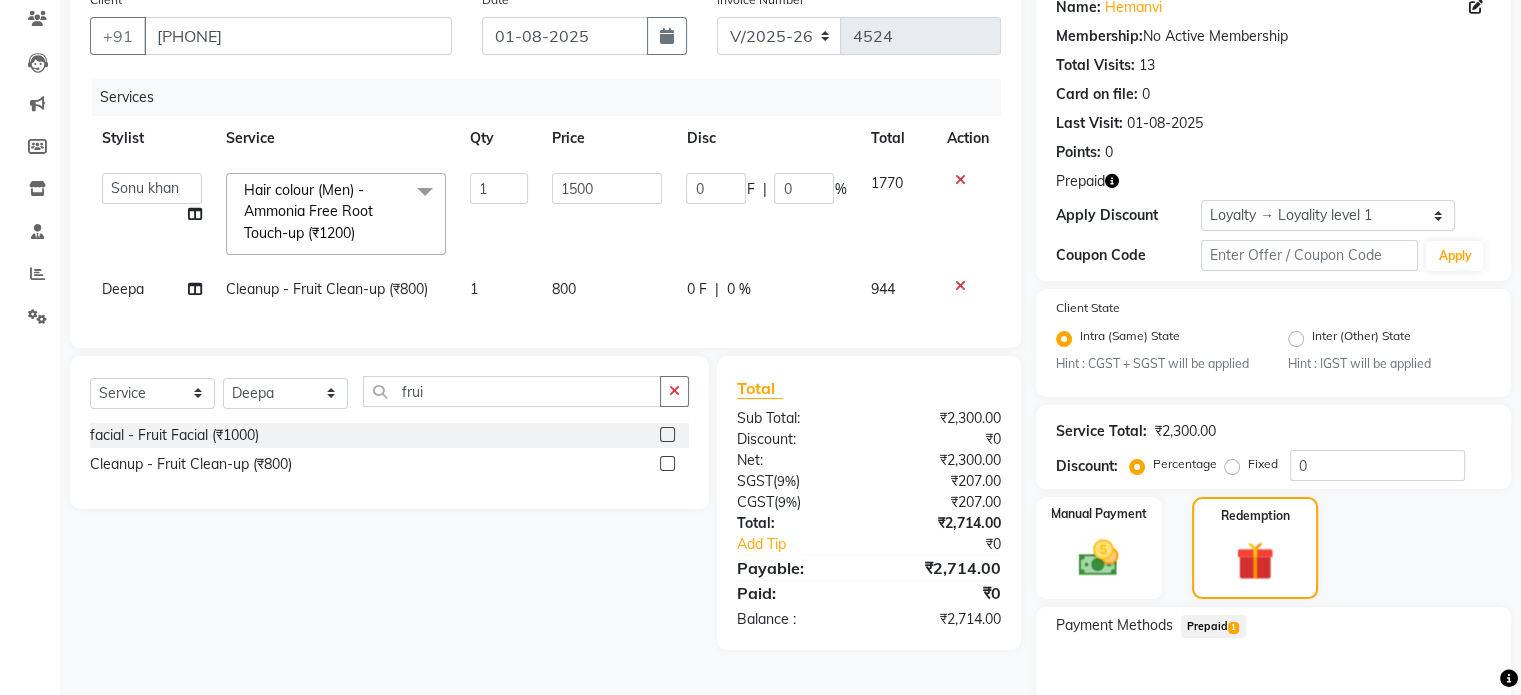 click on "Prepaid  1" 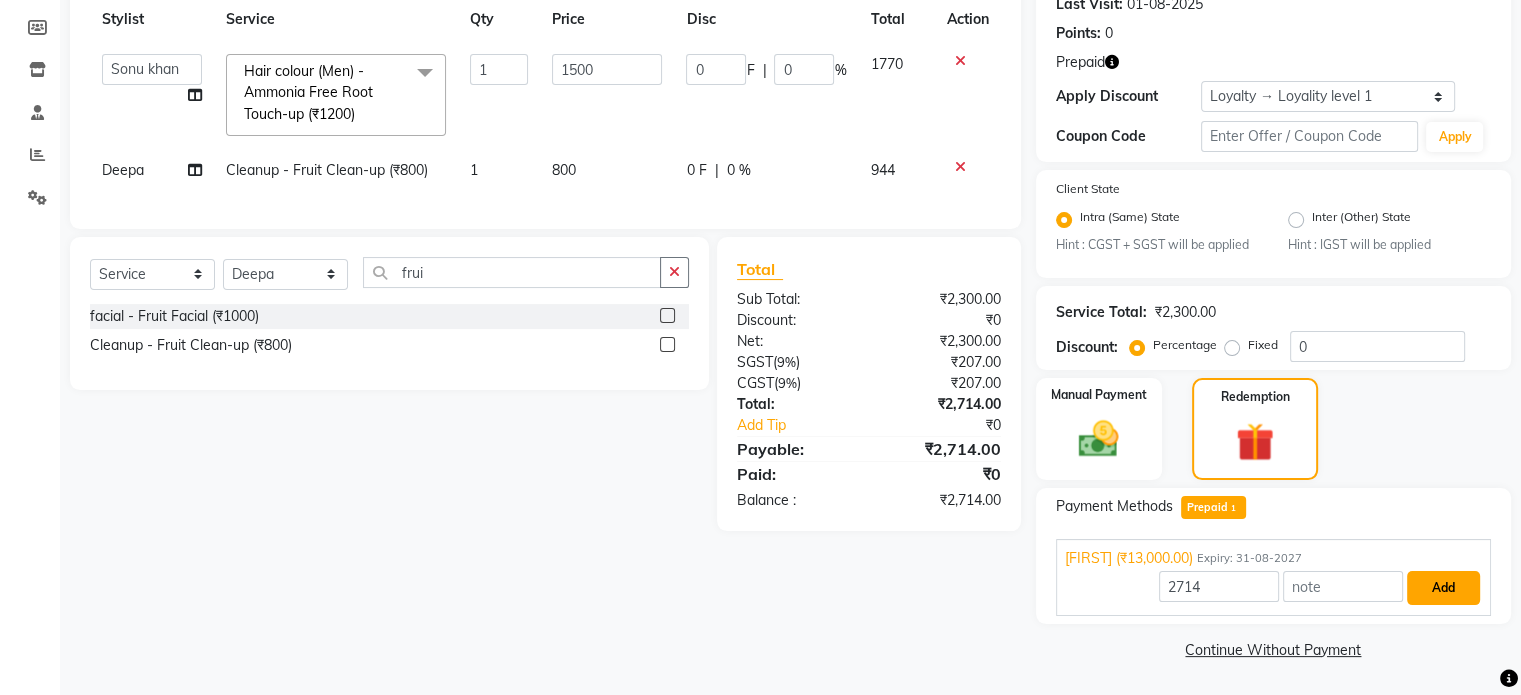 drag, startPoint x: 1445, startPoint y: 577, endPoint x: 1370, endPoint y: 603, distance: 79.37884 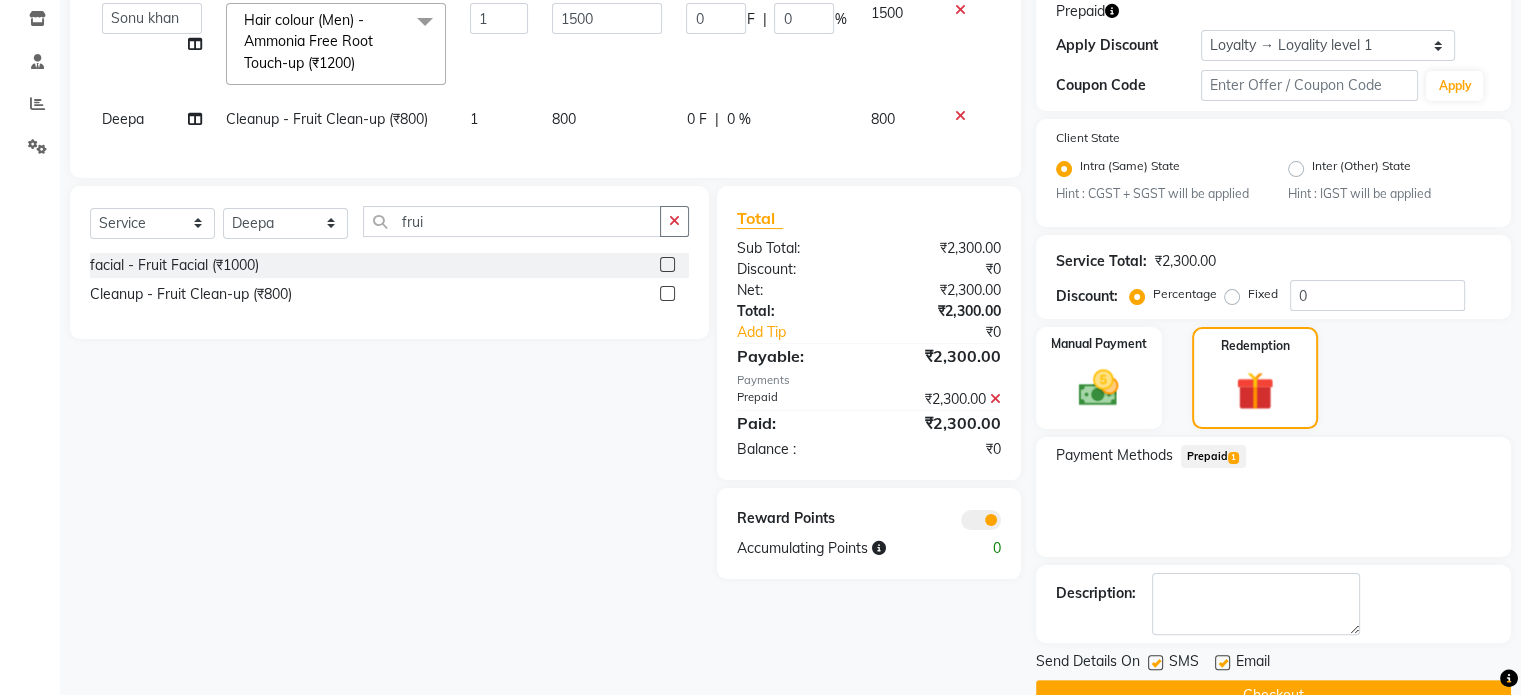 scroll, scrollTop: 385, scrollLeft: 0, axis: vertical 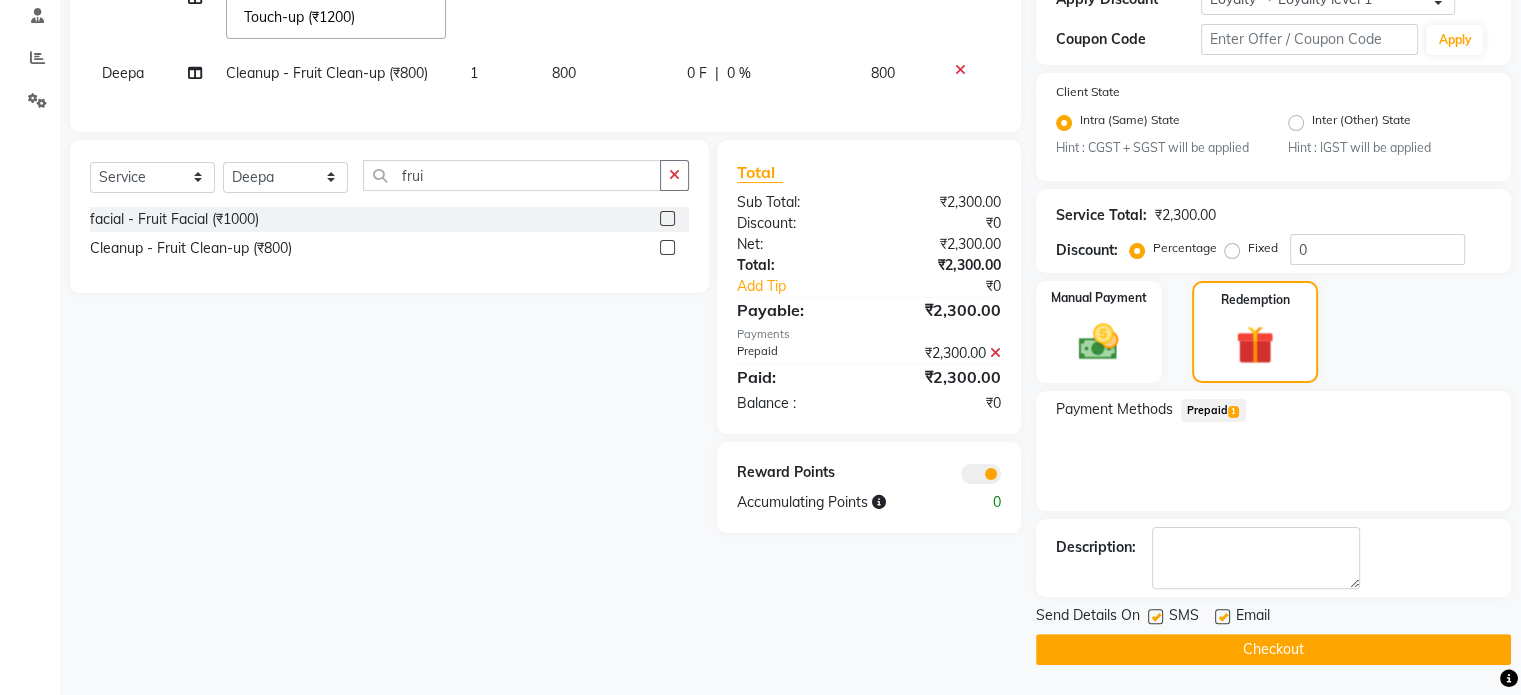 click on "Checkout" 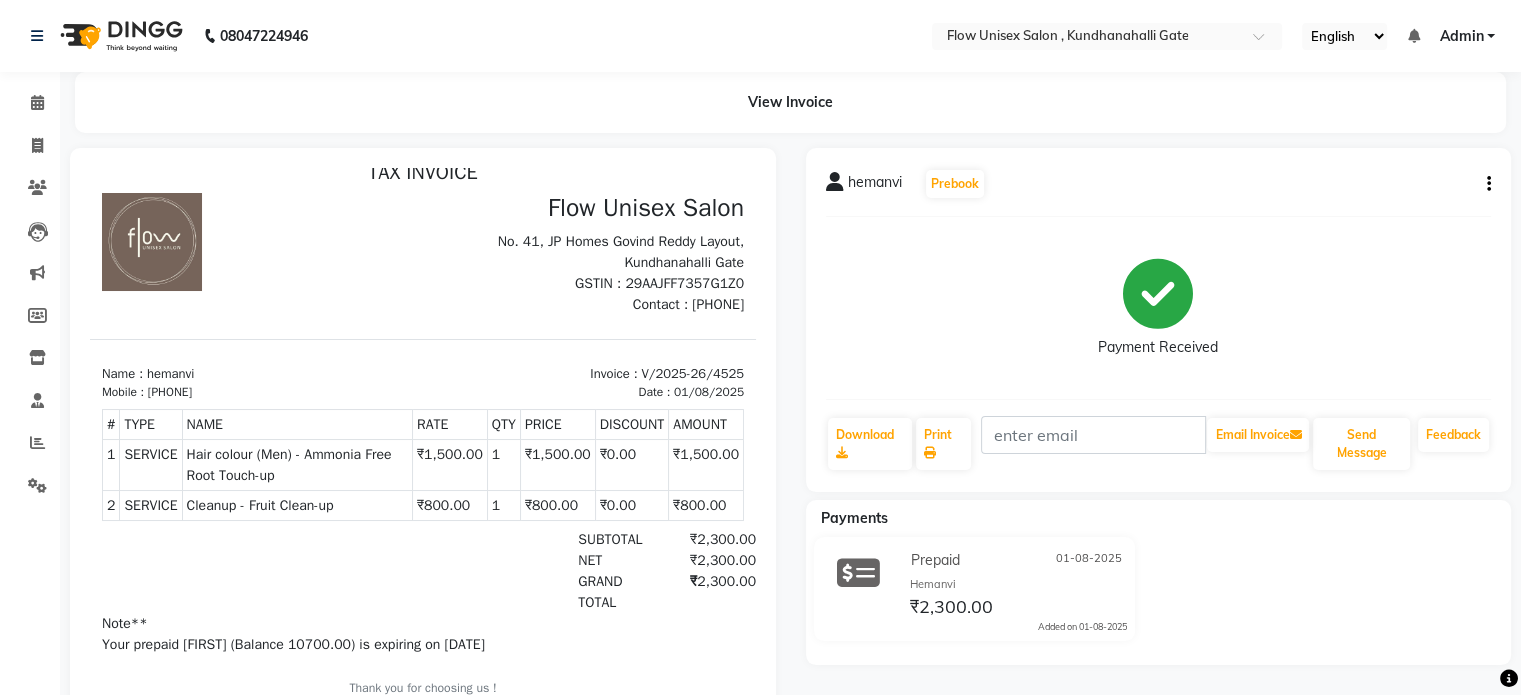 scroll, scrollTop: 0, scrollLeft: 0, axis: both 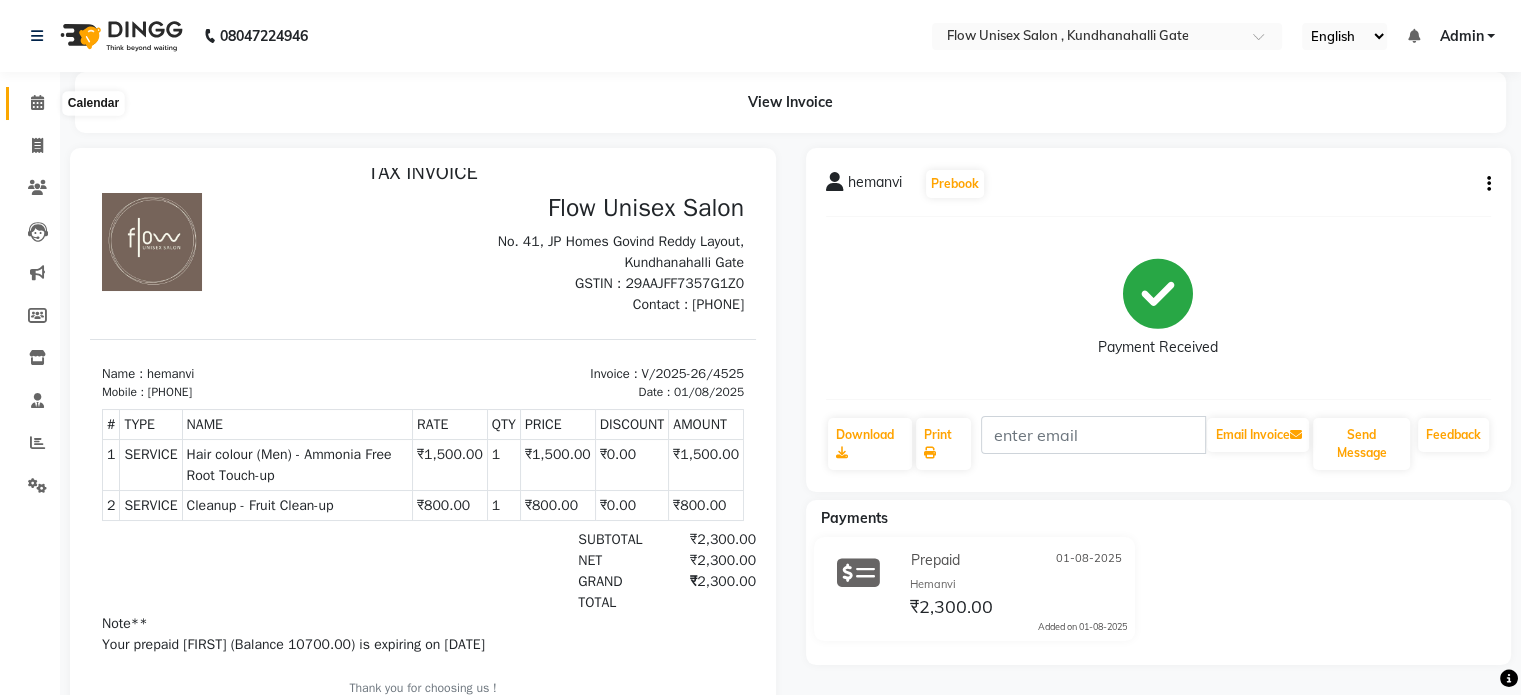 click 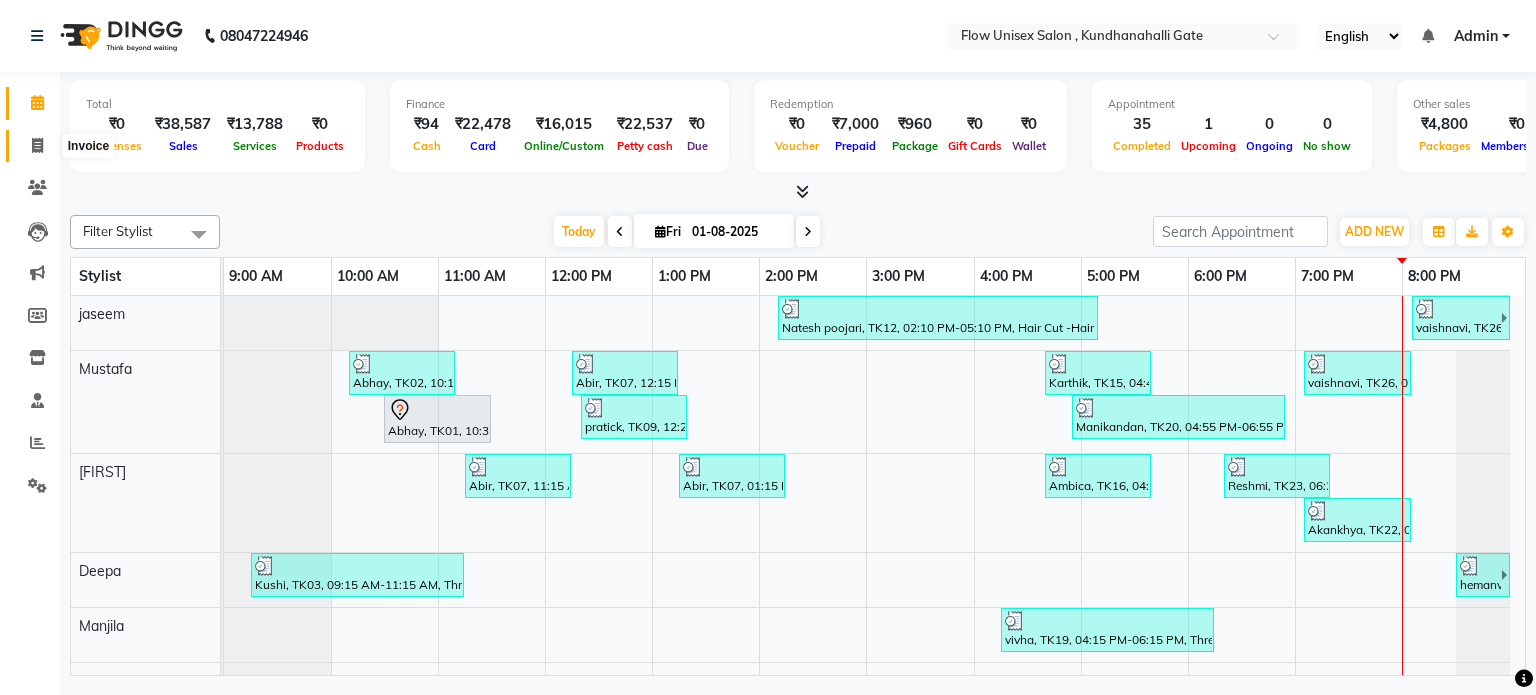 click 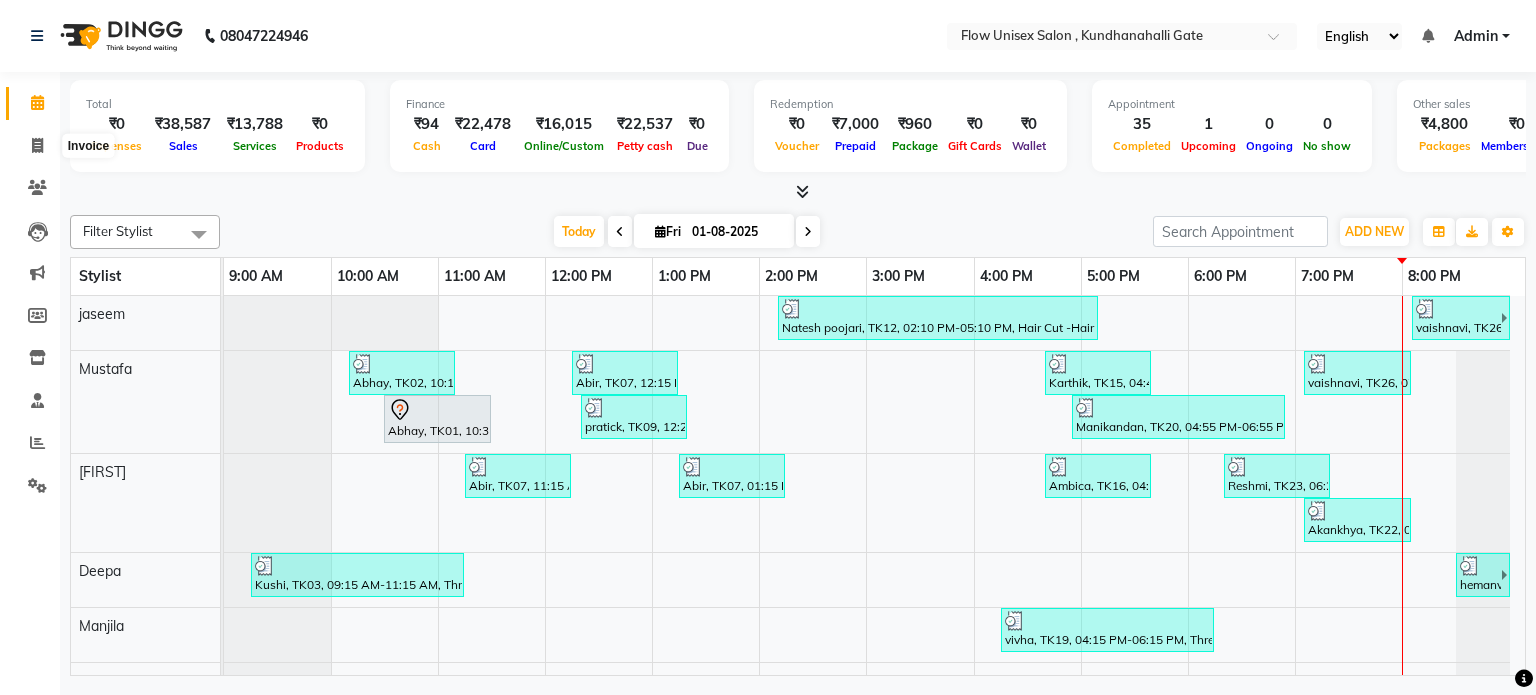 select on "service" 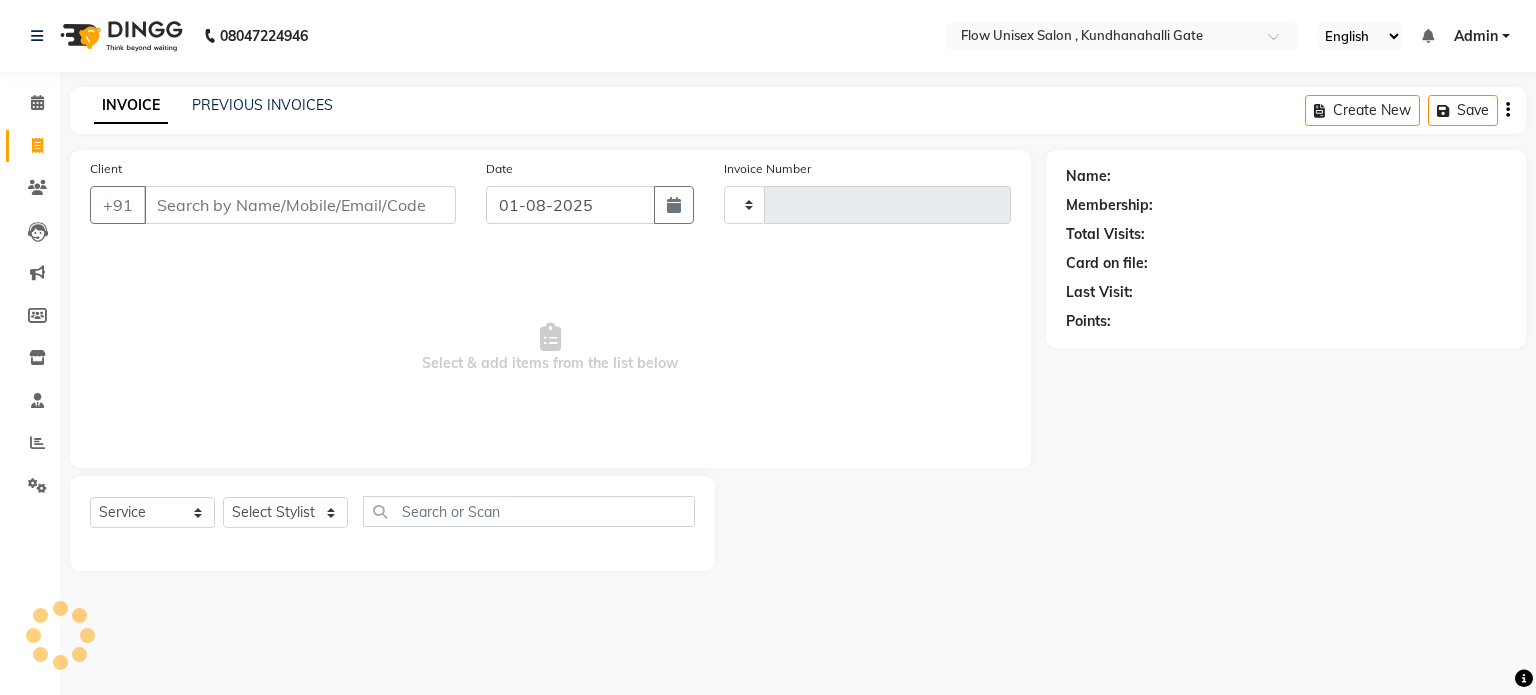 type on "4526" 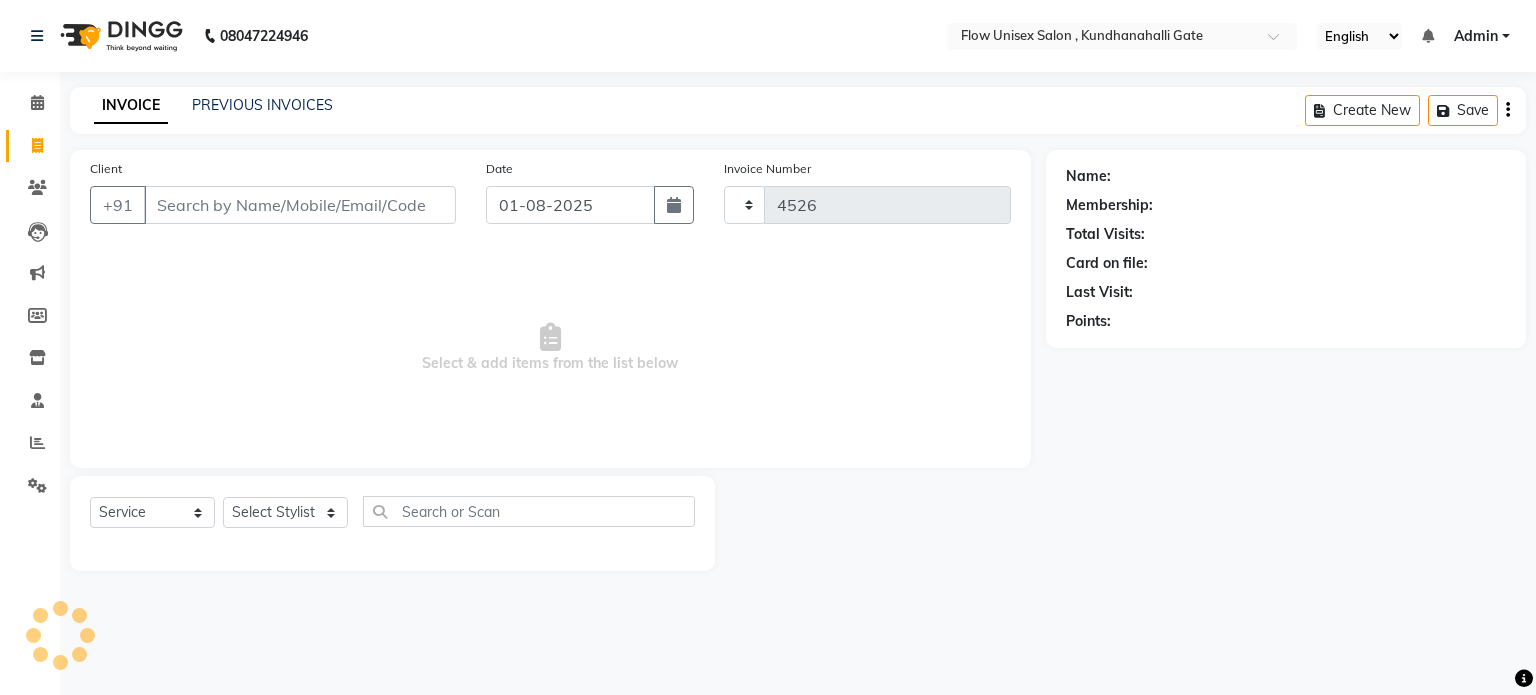 select on "5875" 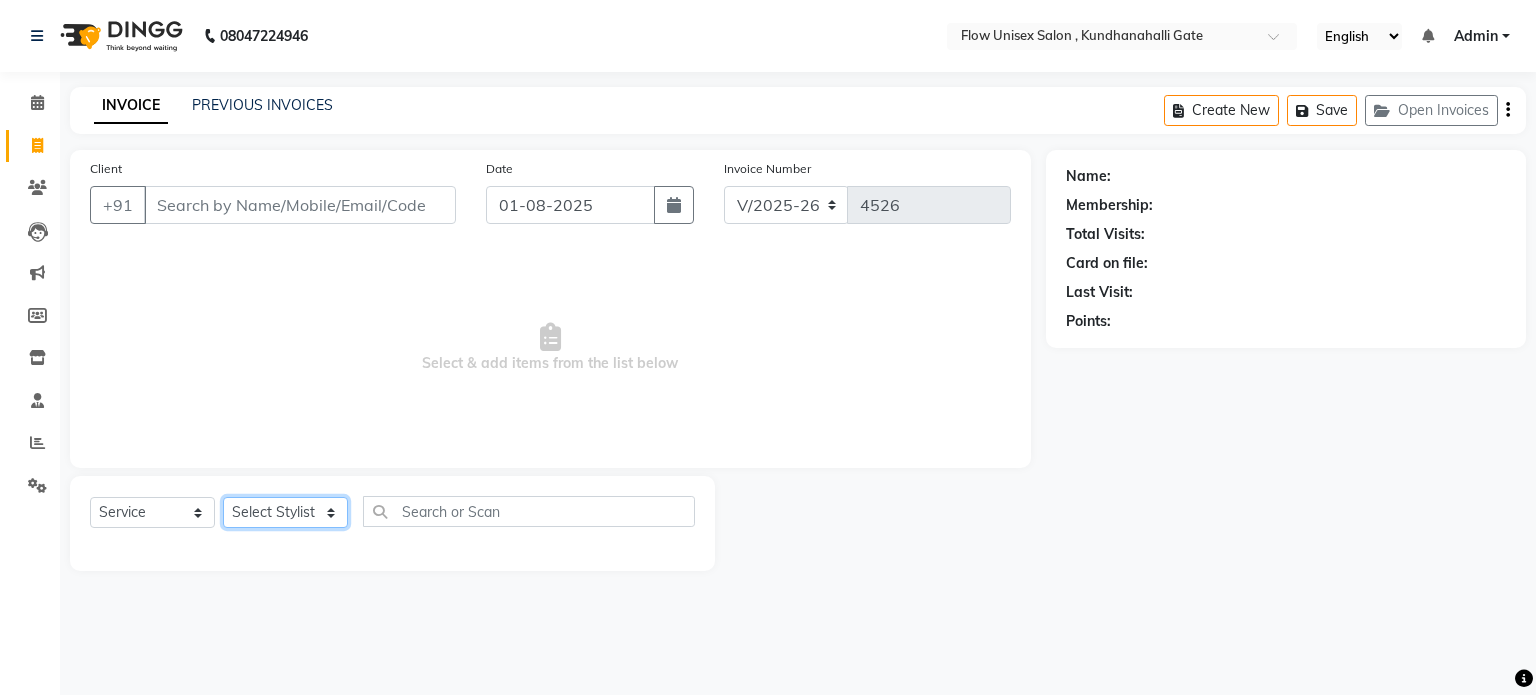 click on "Select Stylist anjana debbarma arman Deepa emlen jaseem Kishore Manjila monika debbarma Mustafa Nijamuddin Salmani Saluka Rai Sonu khan Thapa Geeta udhaya kumar M Vishnu Bhati" 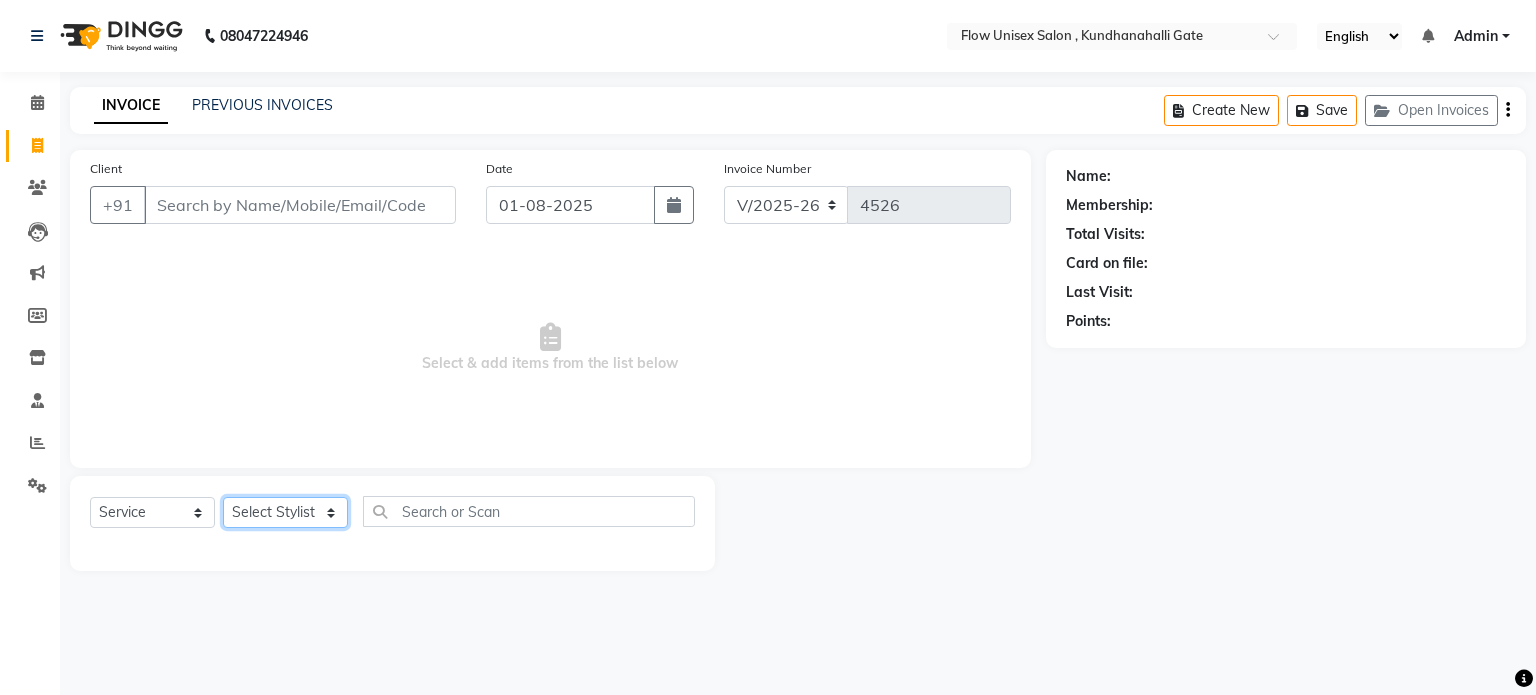 select on "48856" 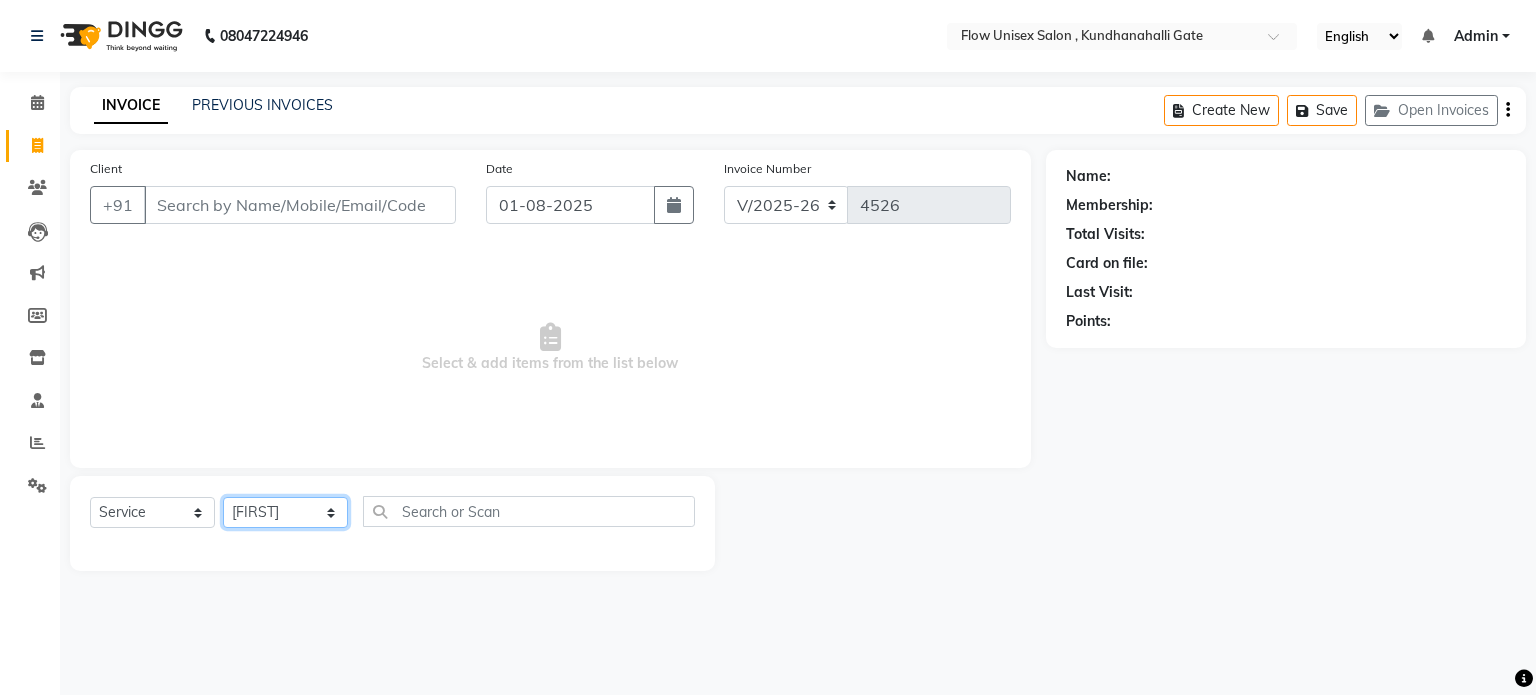 click on "Select Stylist anjana debbarma arman Deepa emlen jaseem Kishore Manjila monika debbarma Mustafa Nijamuddin Salmani Saluka Rai Sonu khan Thapa Geeta udhaya kumar M Vishnu Bhati" 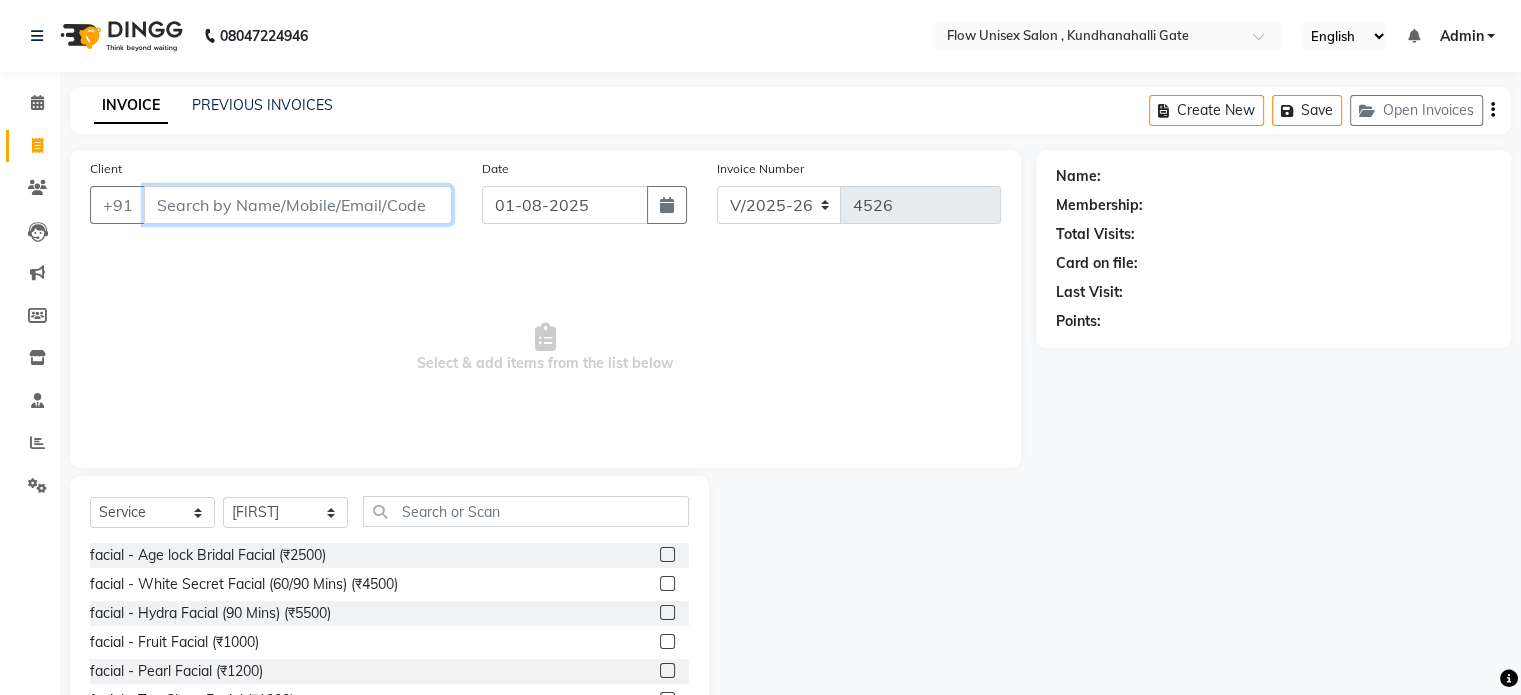 click on "Client" at bounding box center (298, 205) 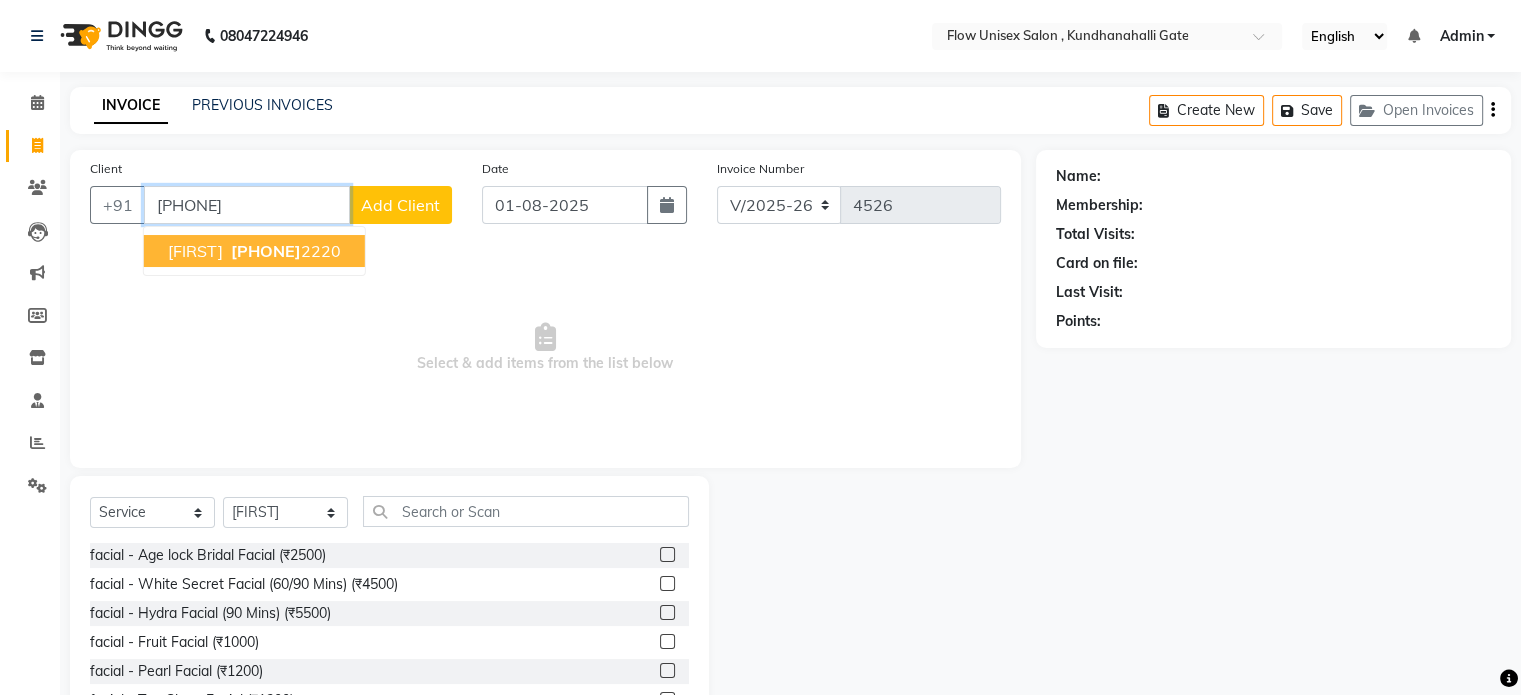 click on "859680" at bounding box center [266, 251] 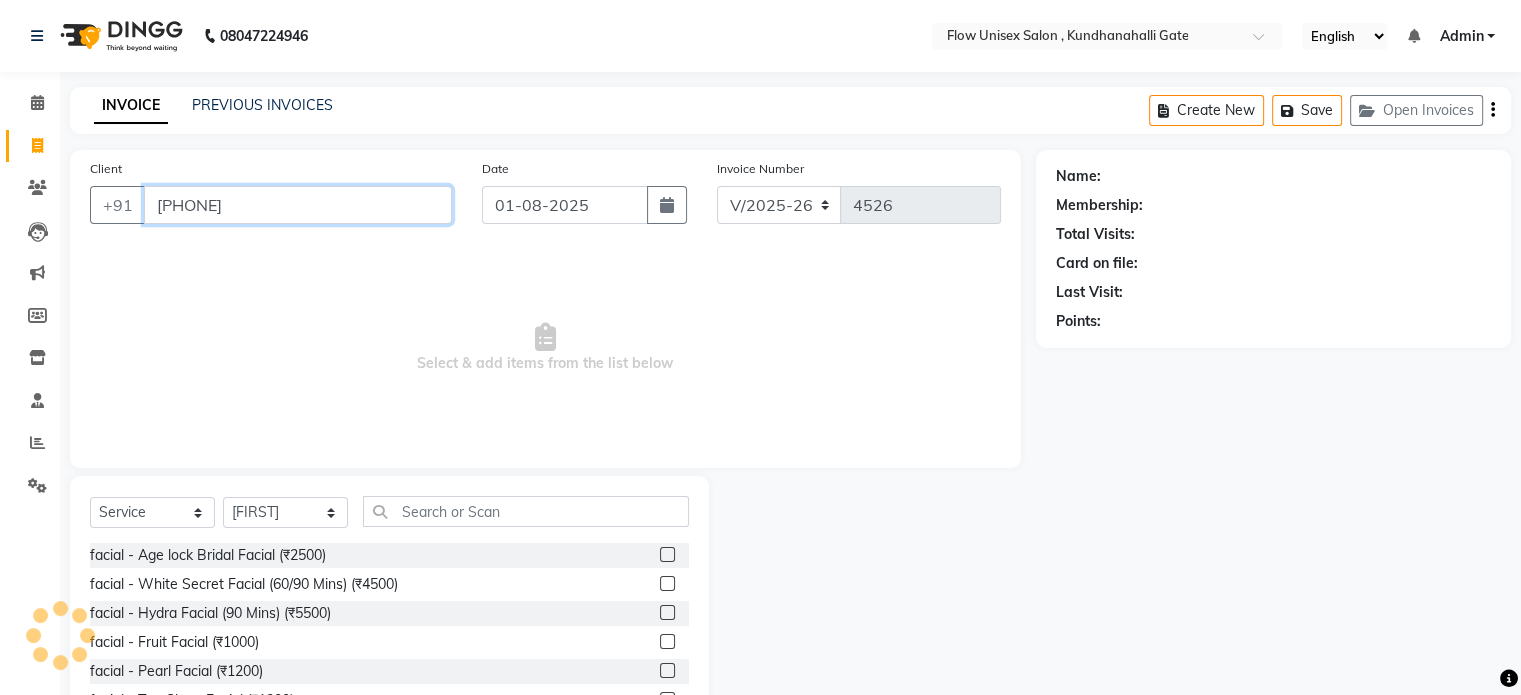 type on "8596802220" 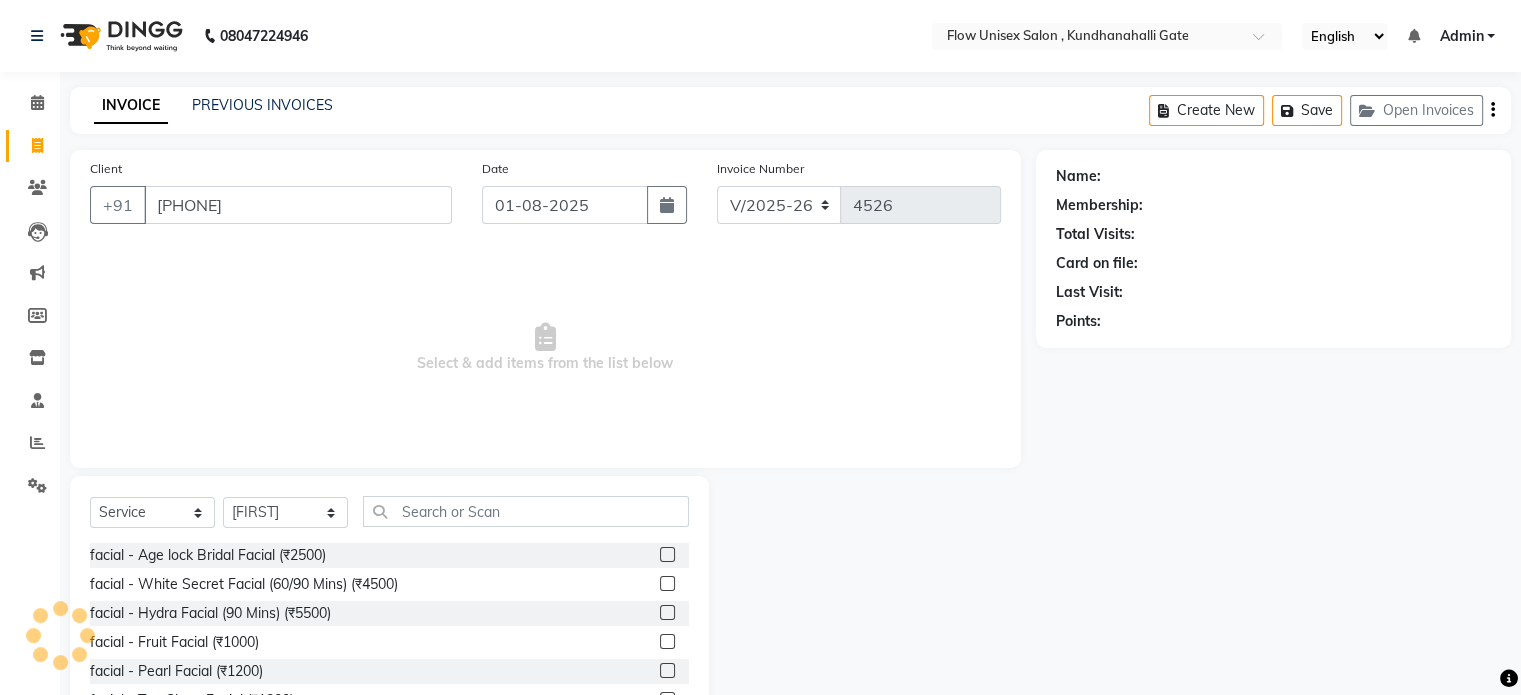 select on "1: Object" 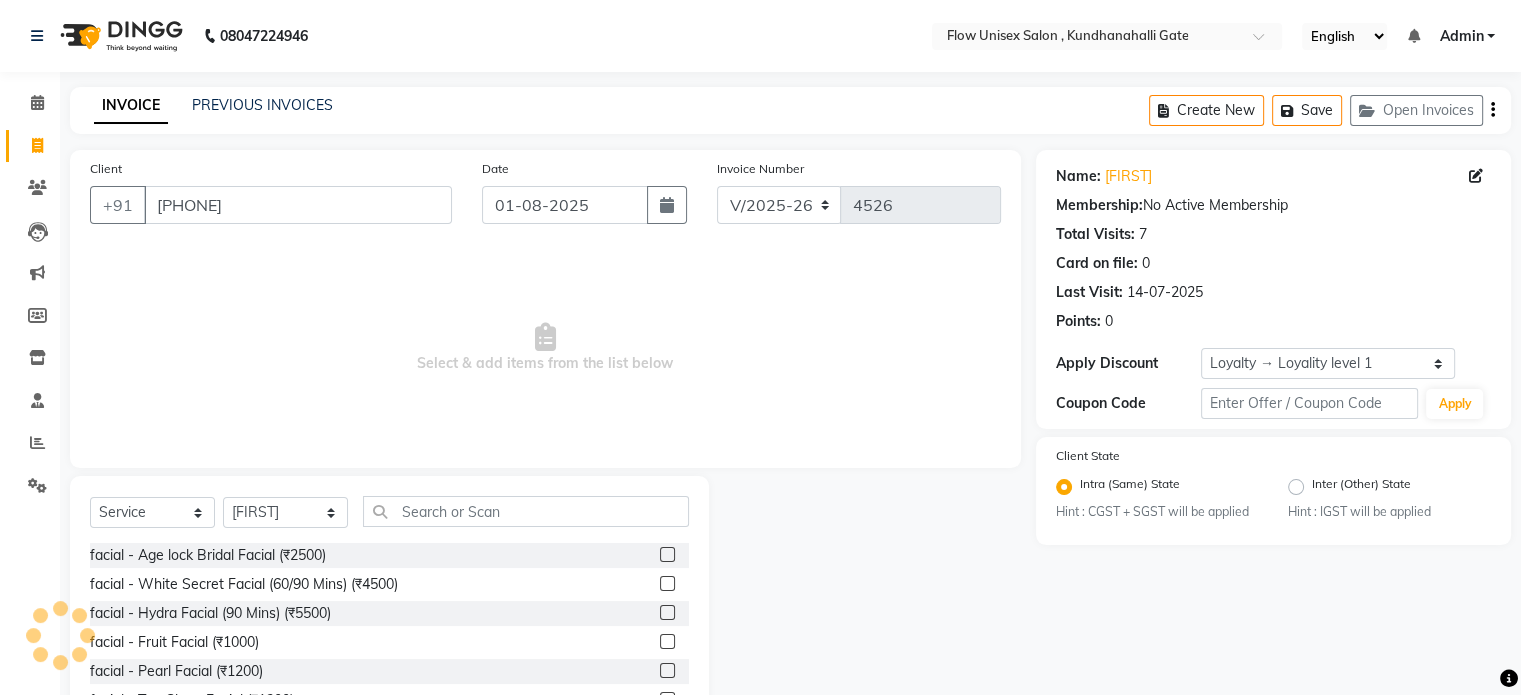 scroll, scrollTop: 106, scrollLeft: 0, axis: vertical 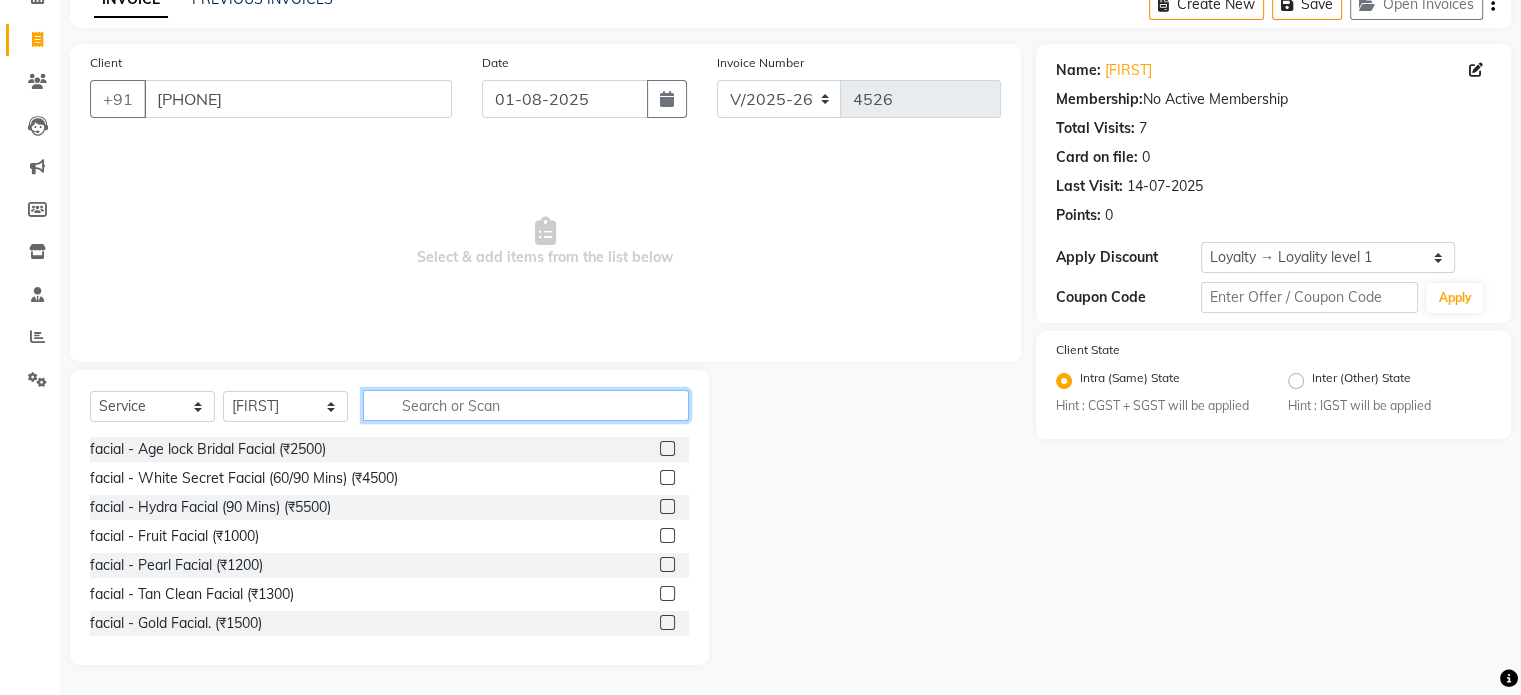 click 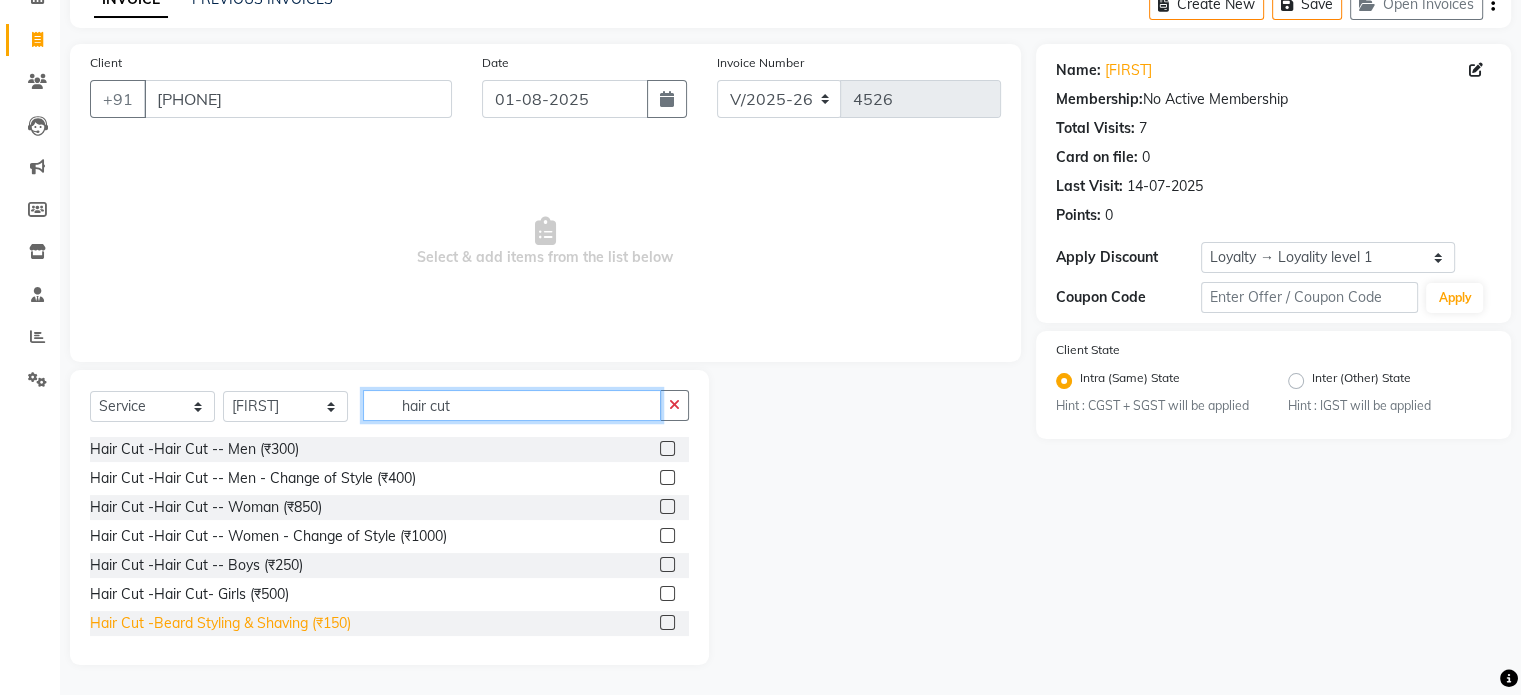 type on "hair cut" 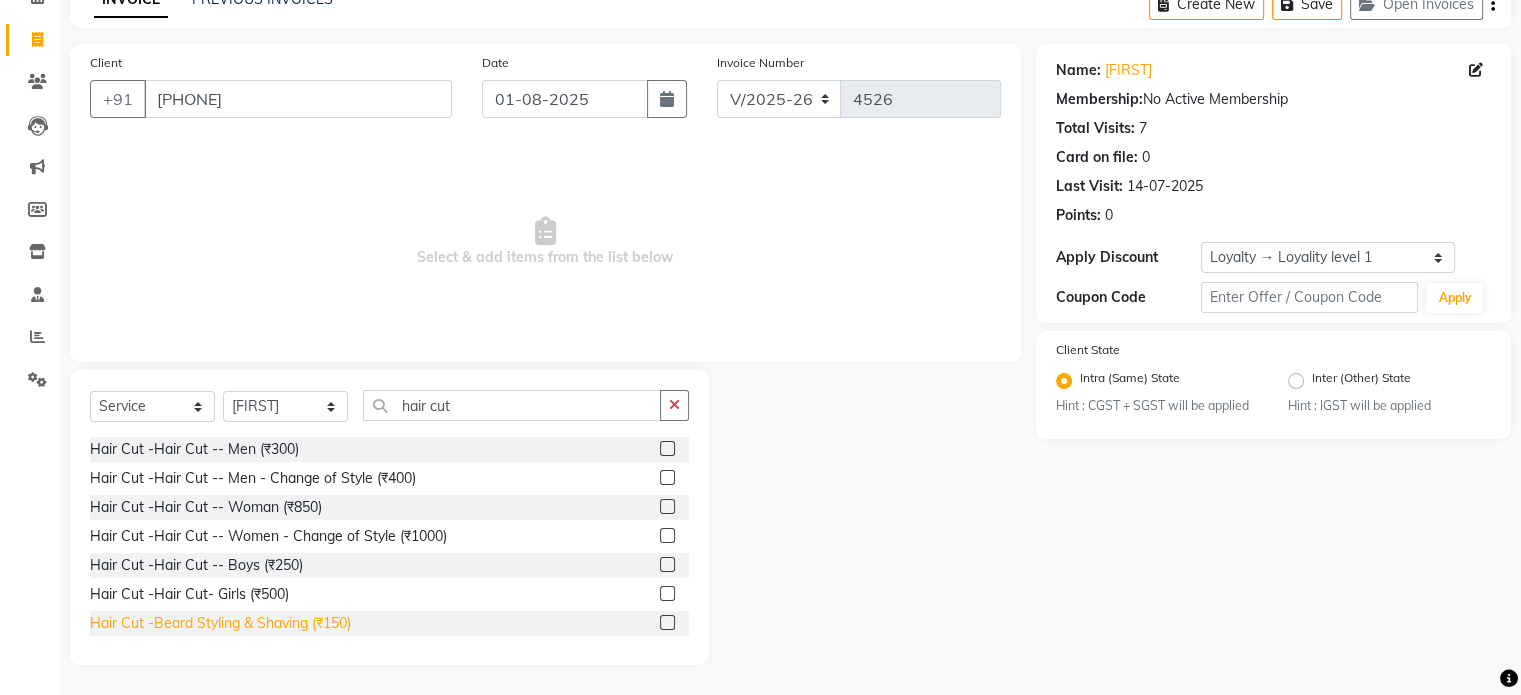 drag, startPoint x: 292, startPoint y: 623, endPoint x: 1044, endPoint y: 647, distance: 752.3829 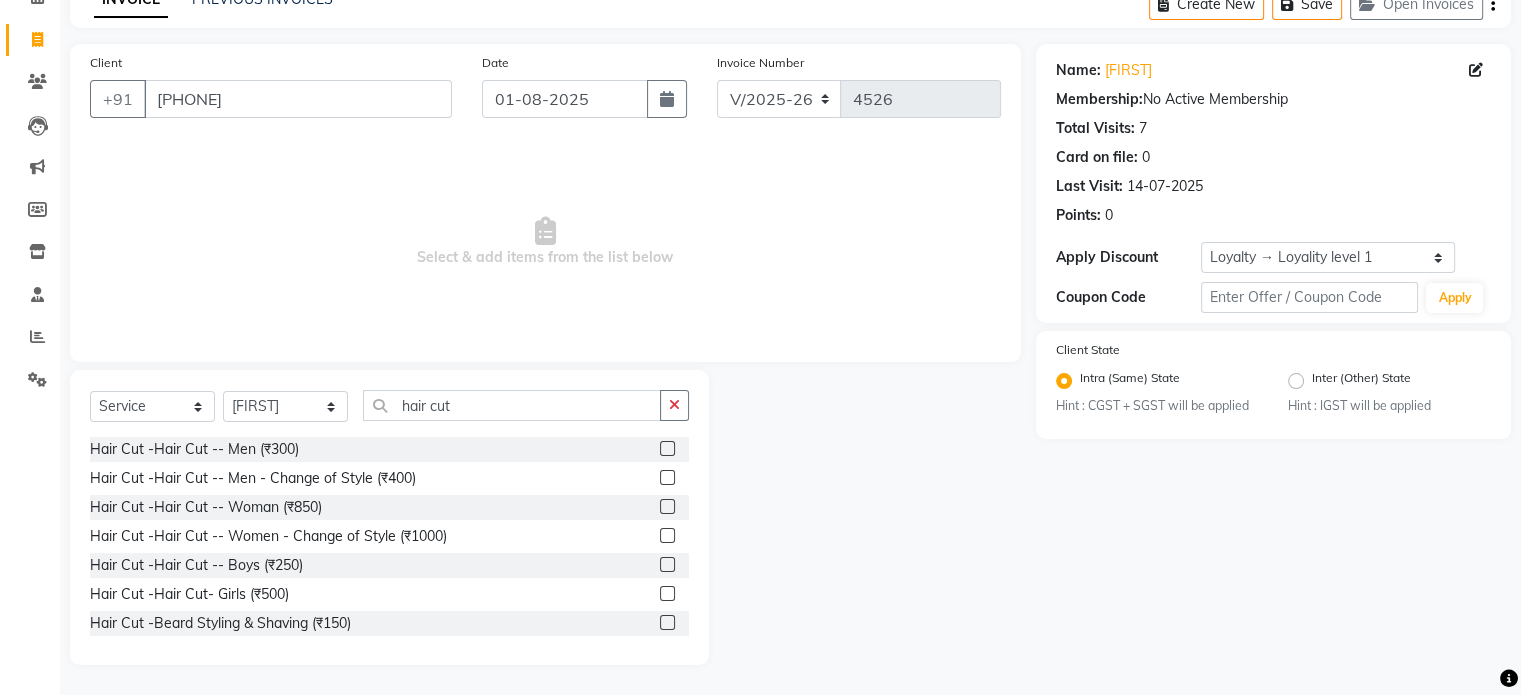 click on "Hair Cut -Beard Styling & Shaving (₹150)" 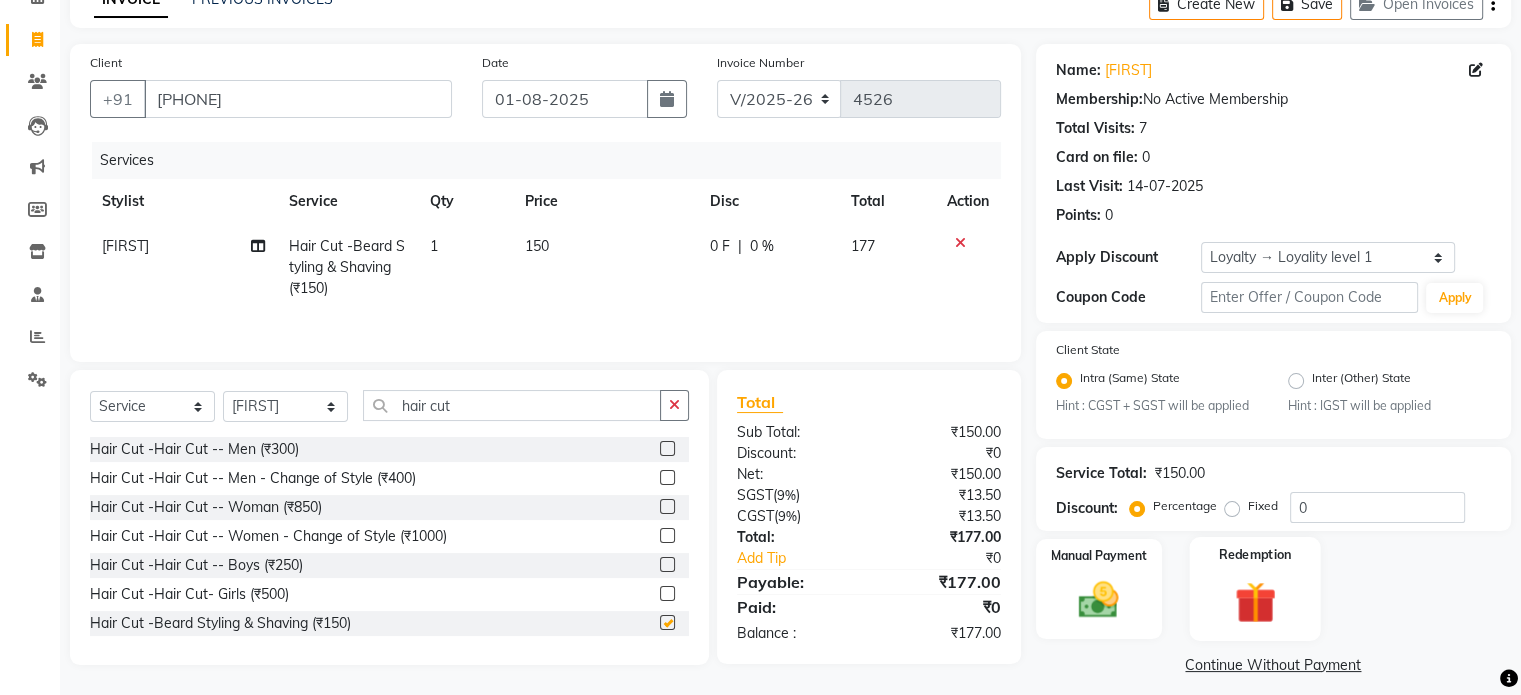 checkbox on "false" 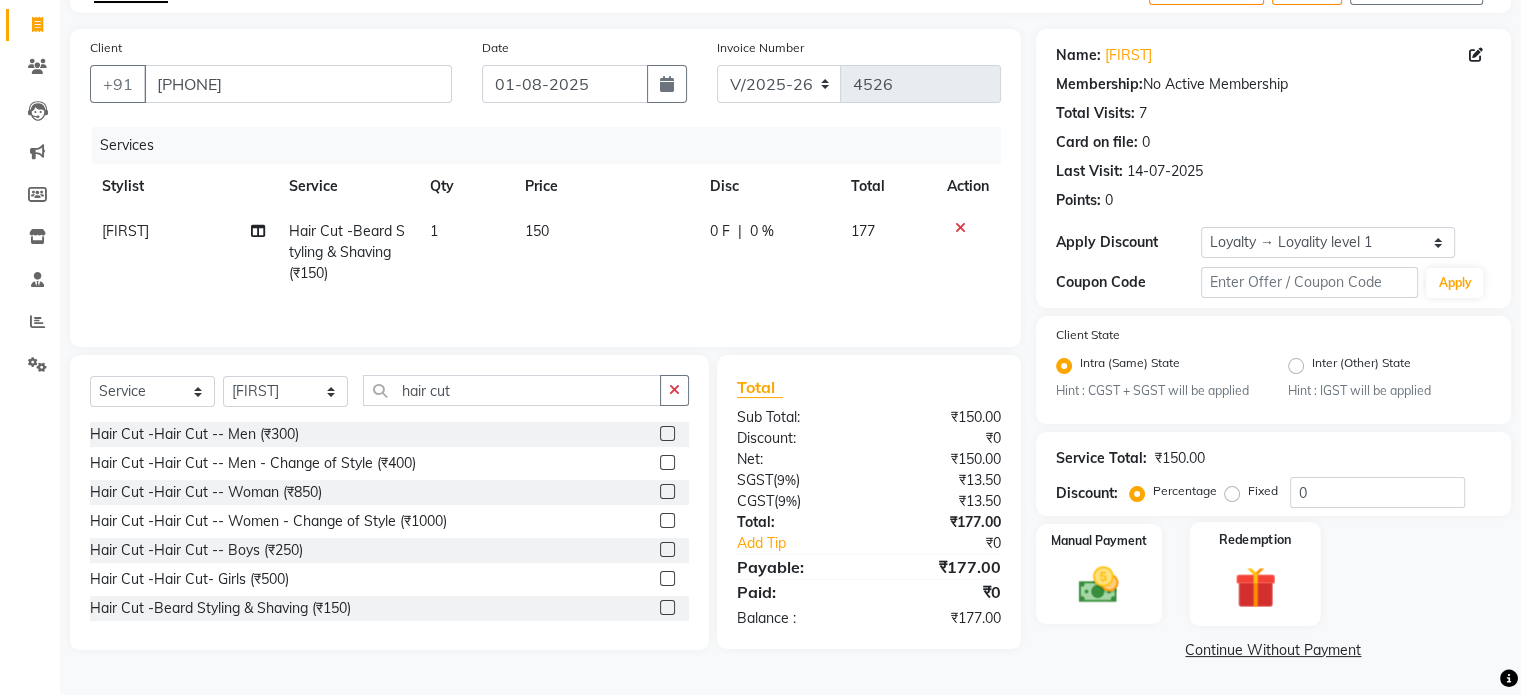 drag, startPoint x: 1146, startPoint y: 584, endPoint x: 1212, endPoint y: 590, distance: 66.27216 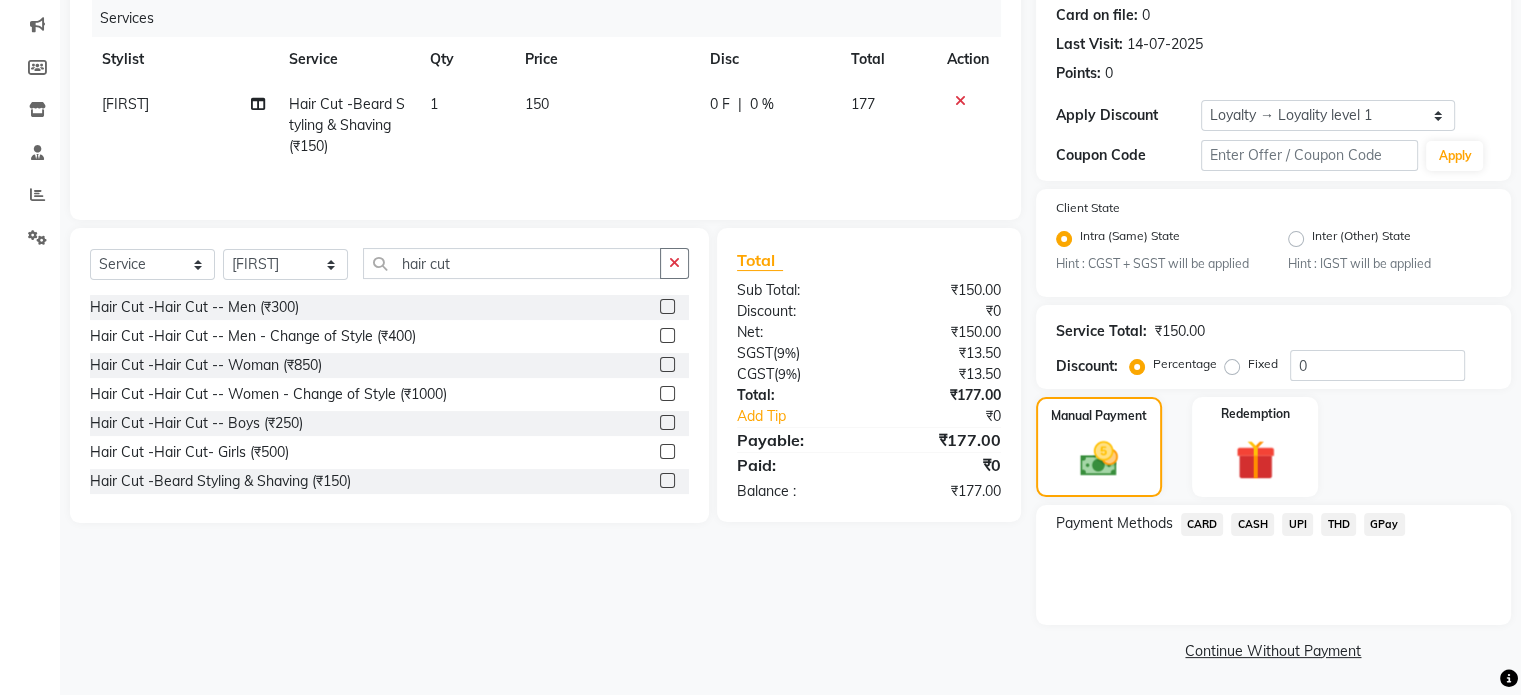 scroll, scrollTop: 251, scrollLeft: 0, axis: vertical 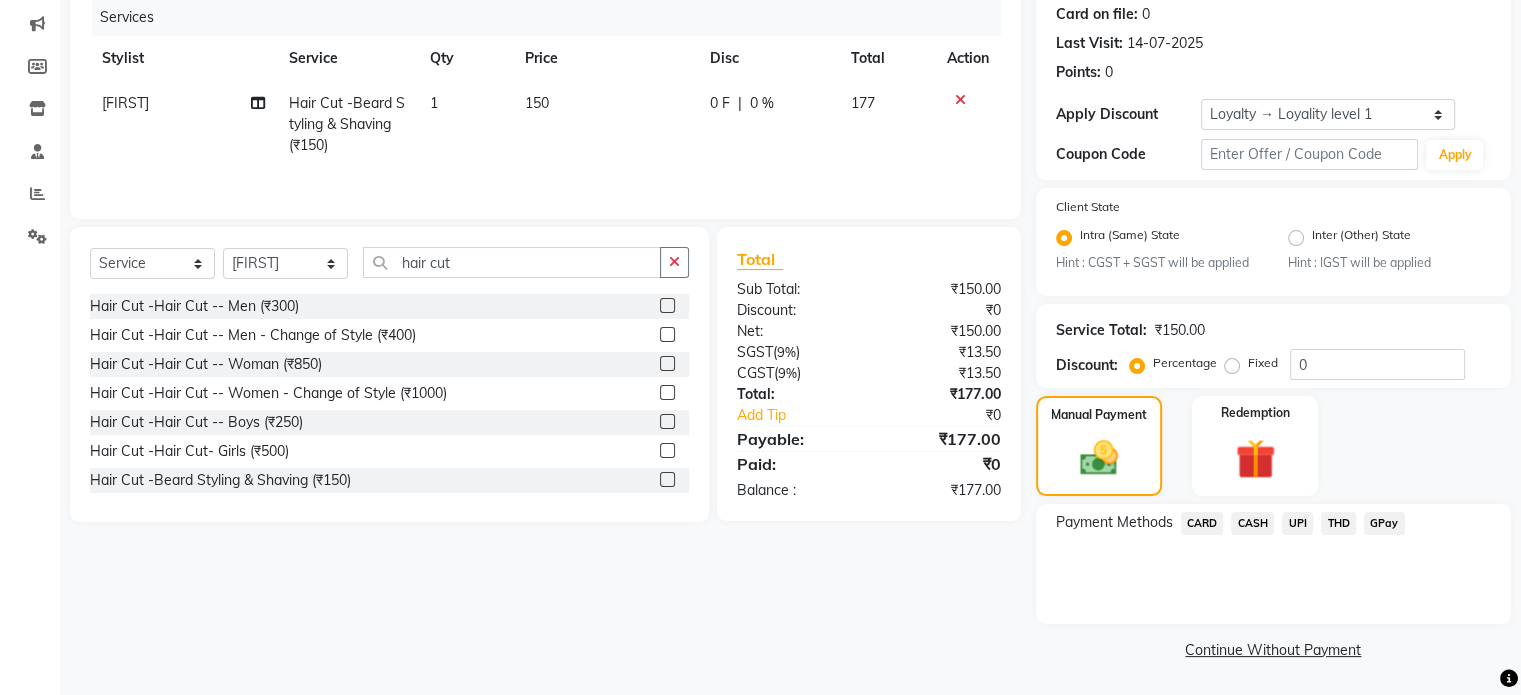 drag, startPoint x: 1296, startPoint y: 534, endPoint x: 1294, endPoint y: 546, distance: 12.165525 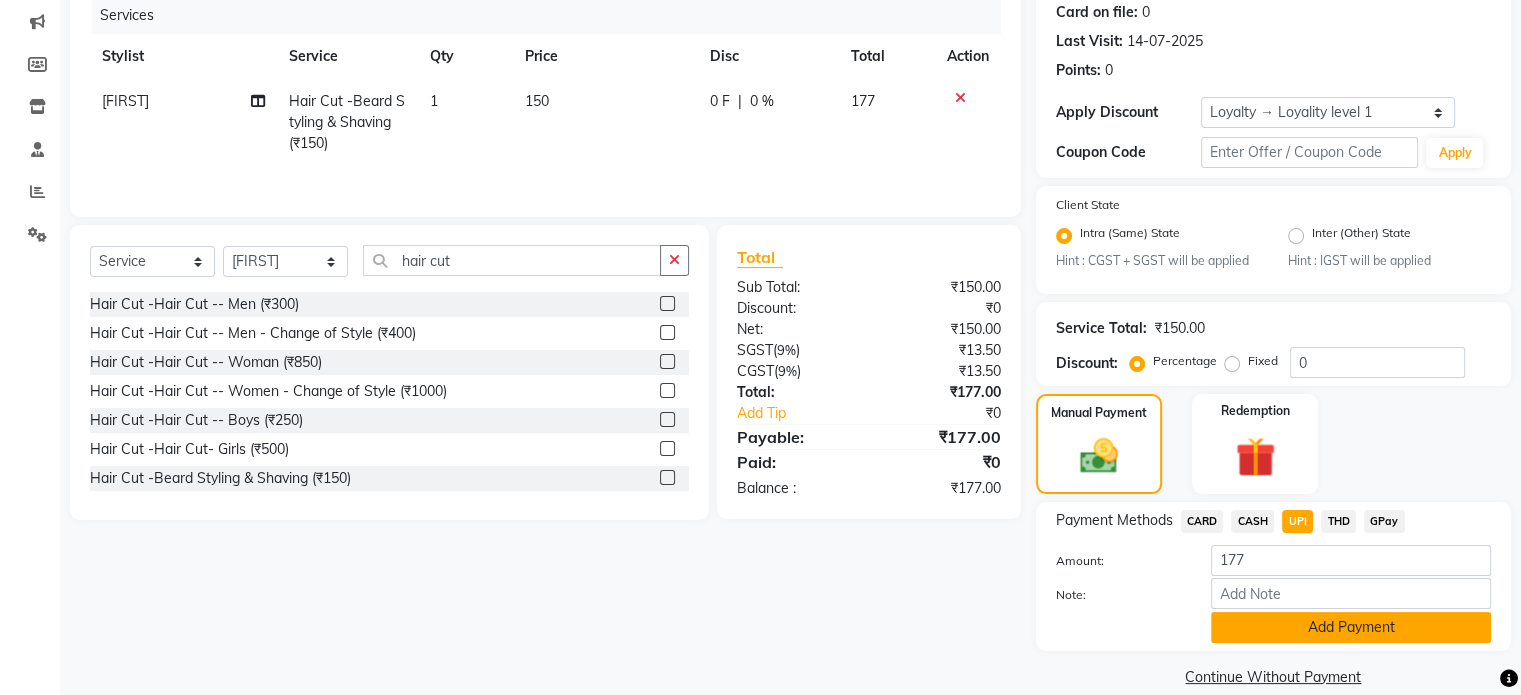 drag, startPoint x: 1263, startPoint y: 646, endPoint x: 1246, endPoint y: 615, distance: 35.35534 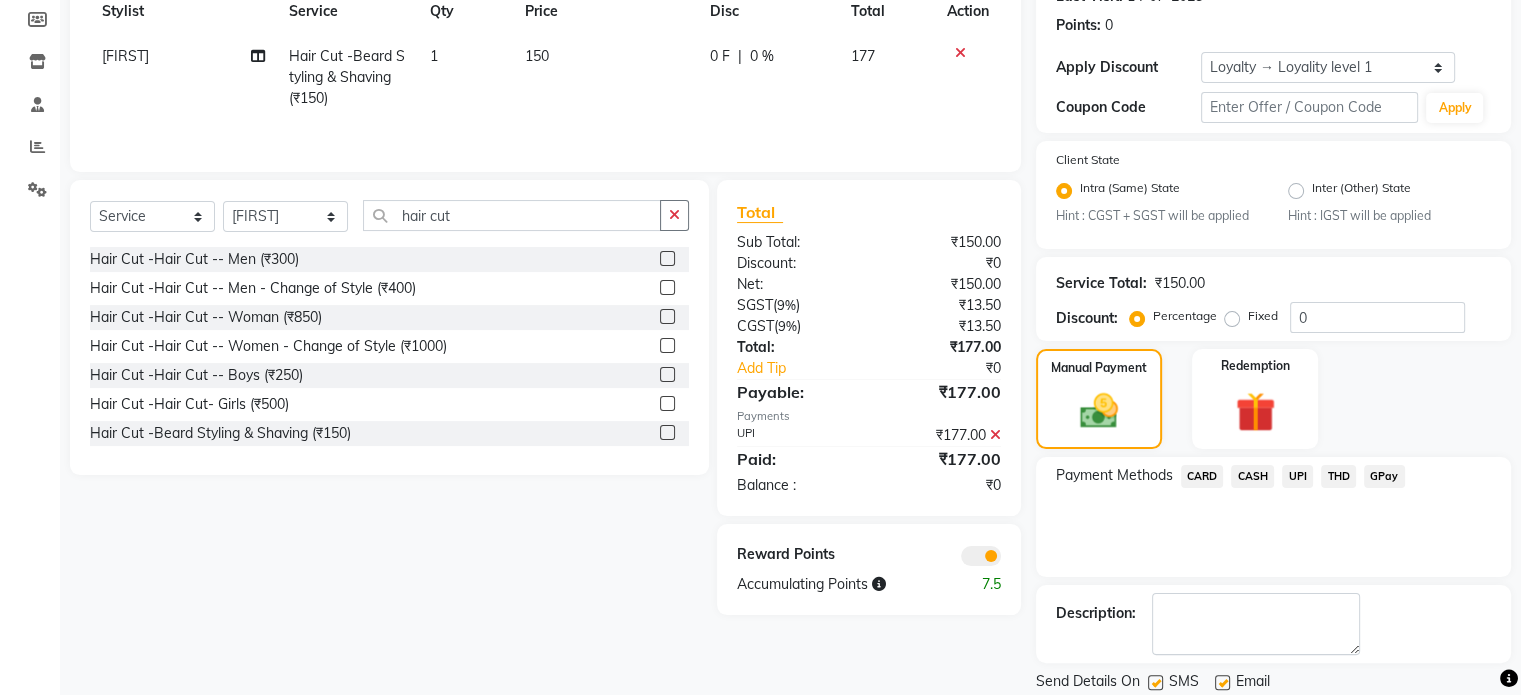 scroll, scrollTop: 363, scrollLeft: 0, axis: vertical 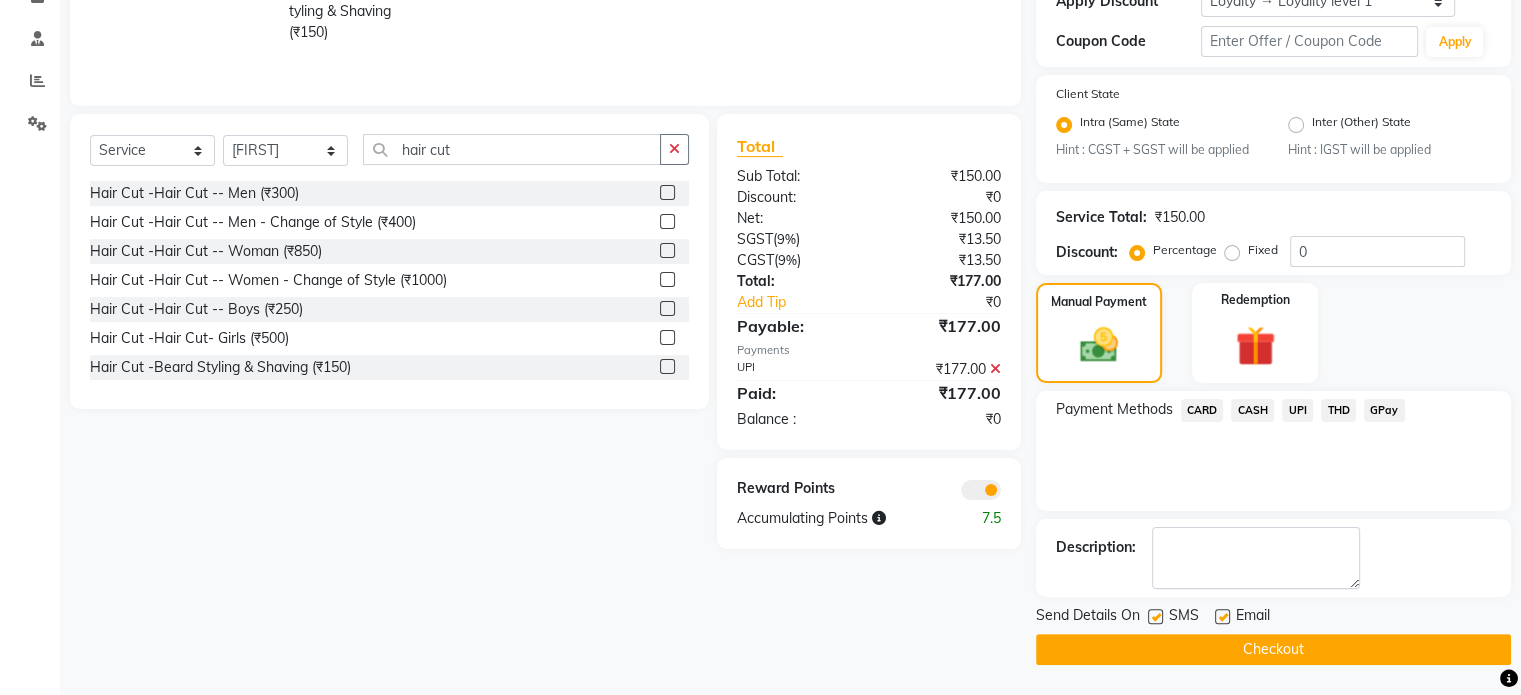 click 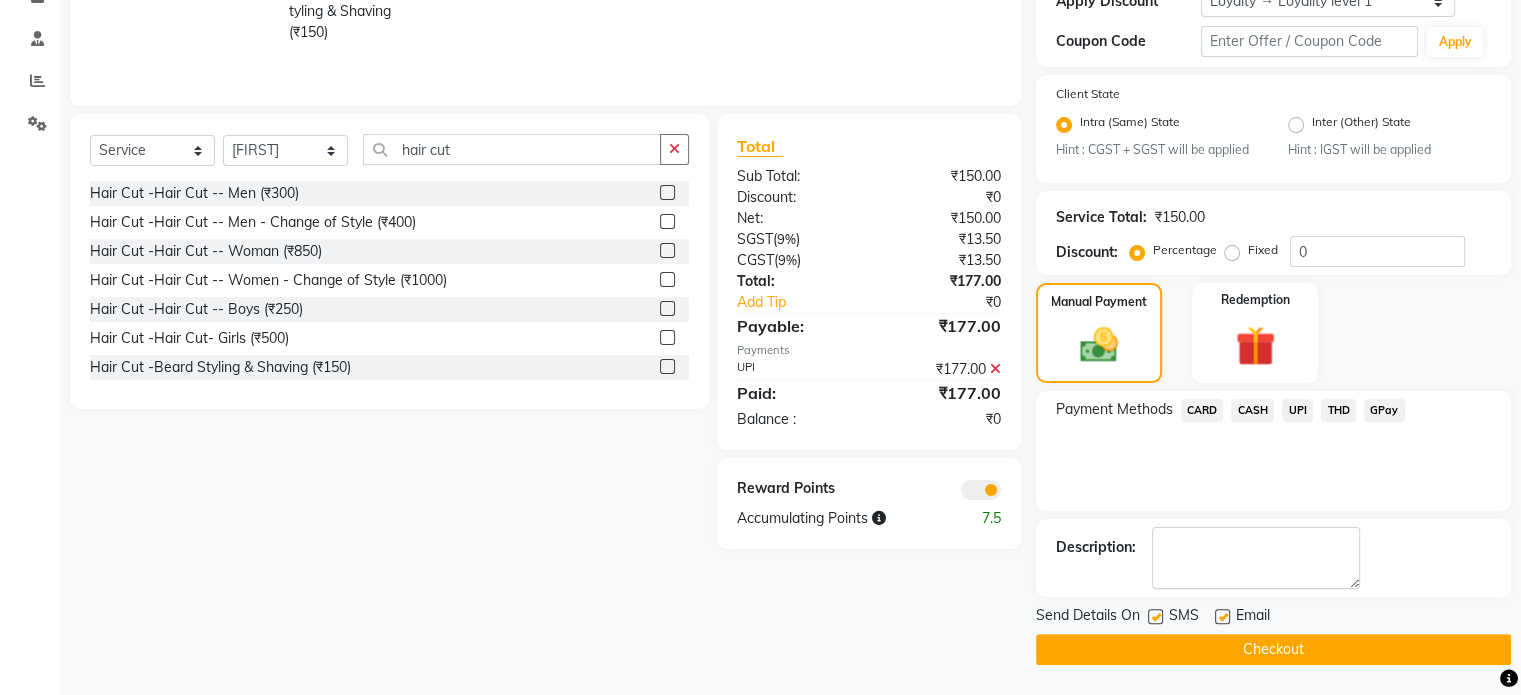 click 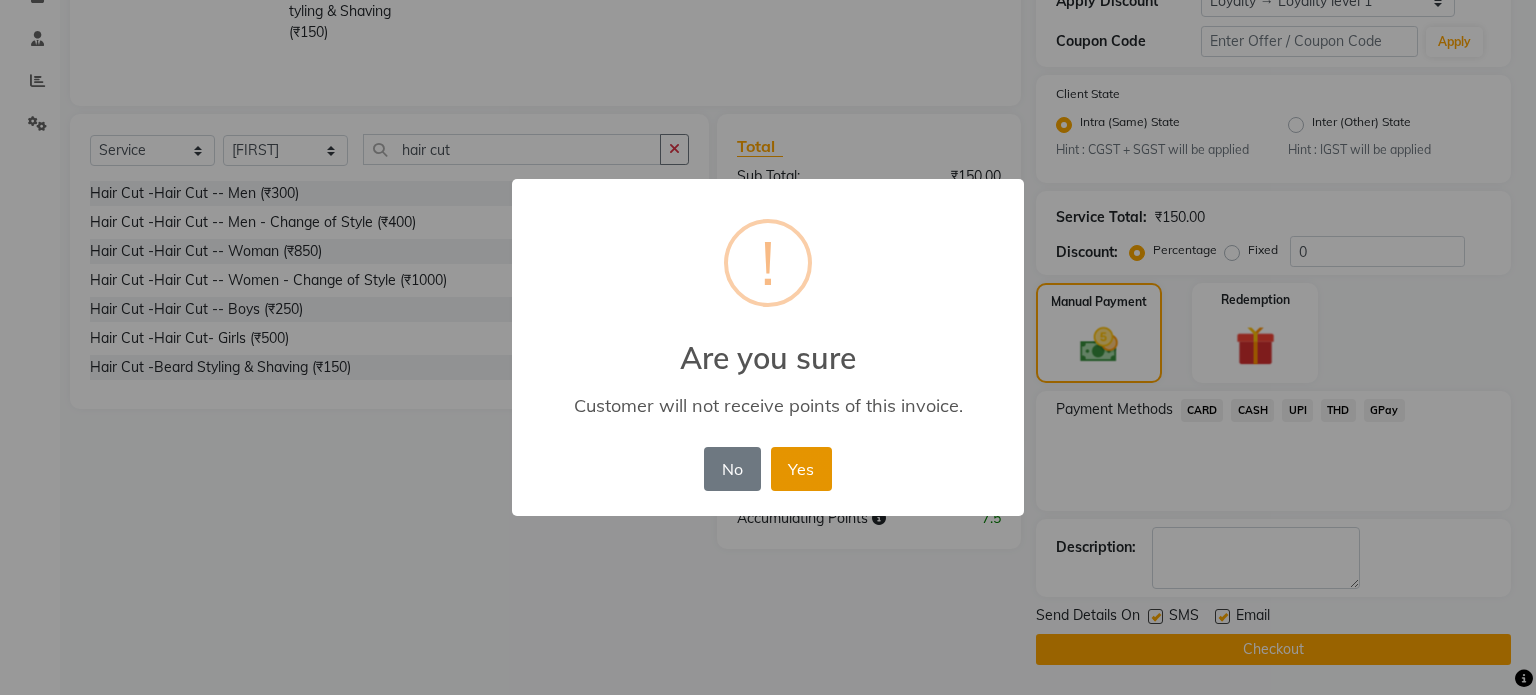 click on "Yes" at bounding box center [801, 469] 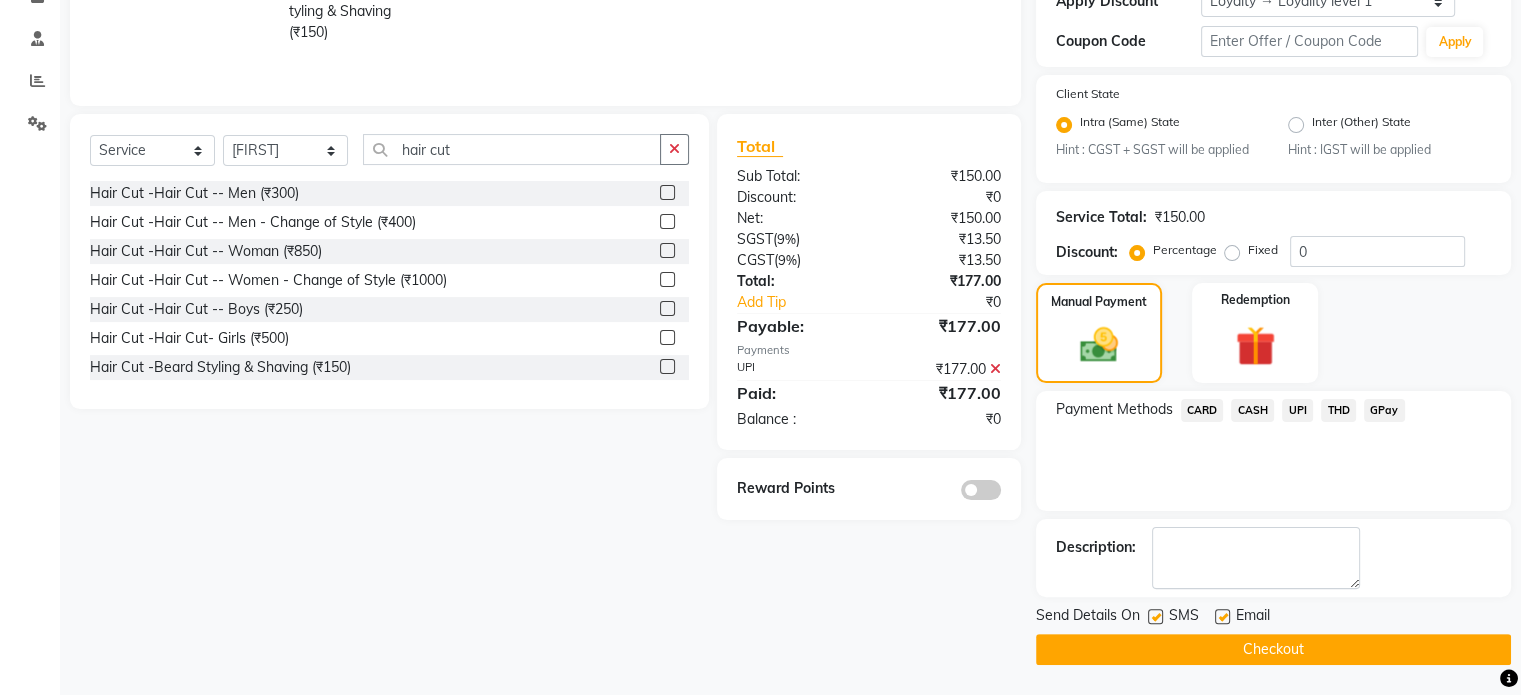drag, startPoint x: 1137, startPoint y: 658, endPoint x: 1098, endPoint y: 651, distance: 39.623226 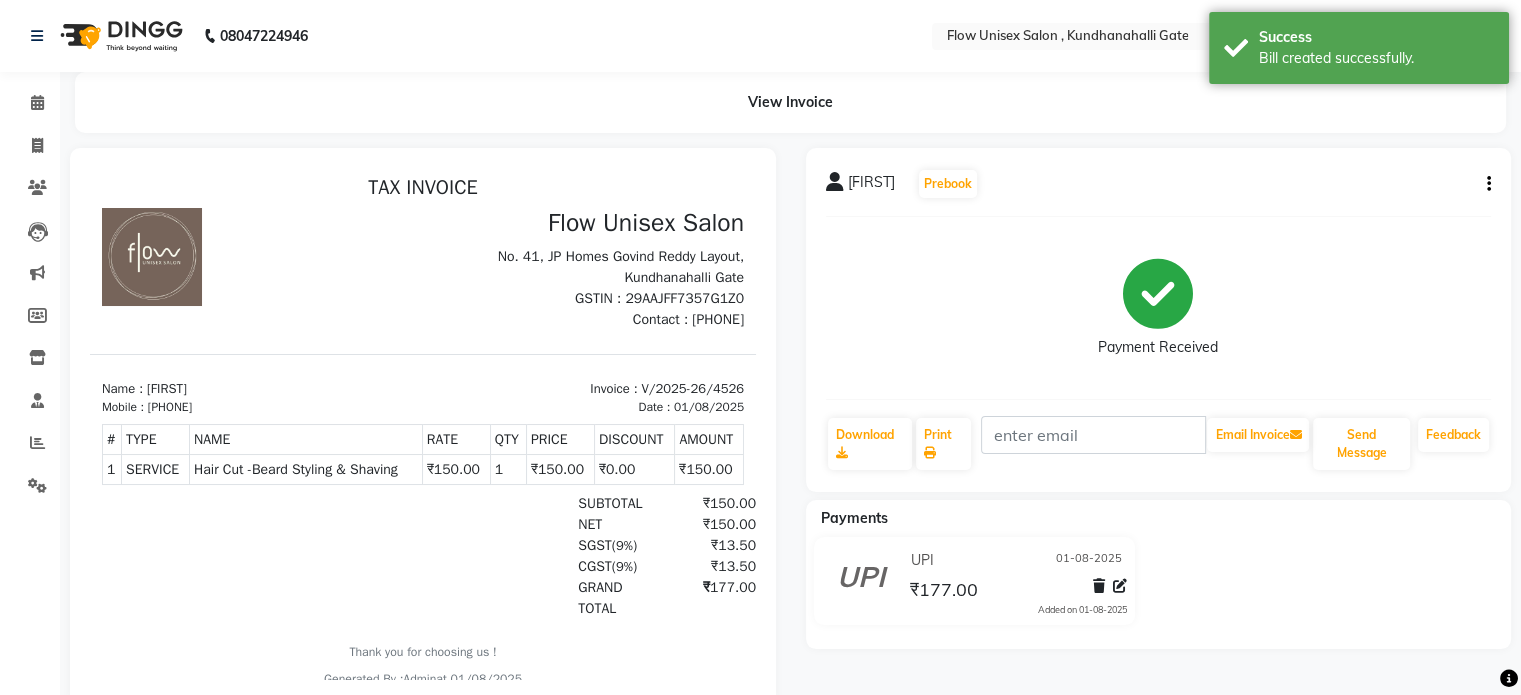 scroll, scrollTop: 0, scrollLeft: 0, axis: both 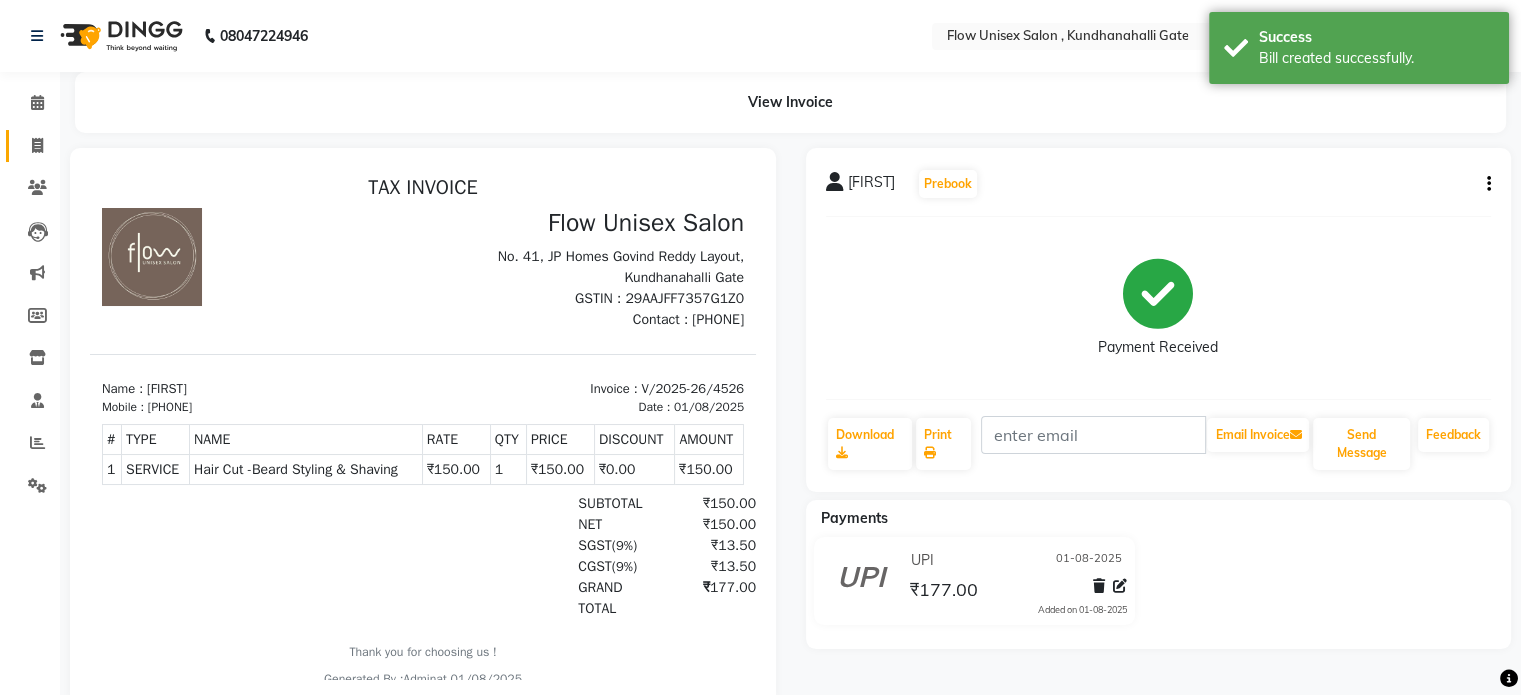 click on "Invoice" 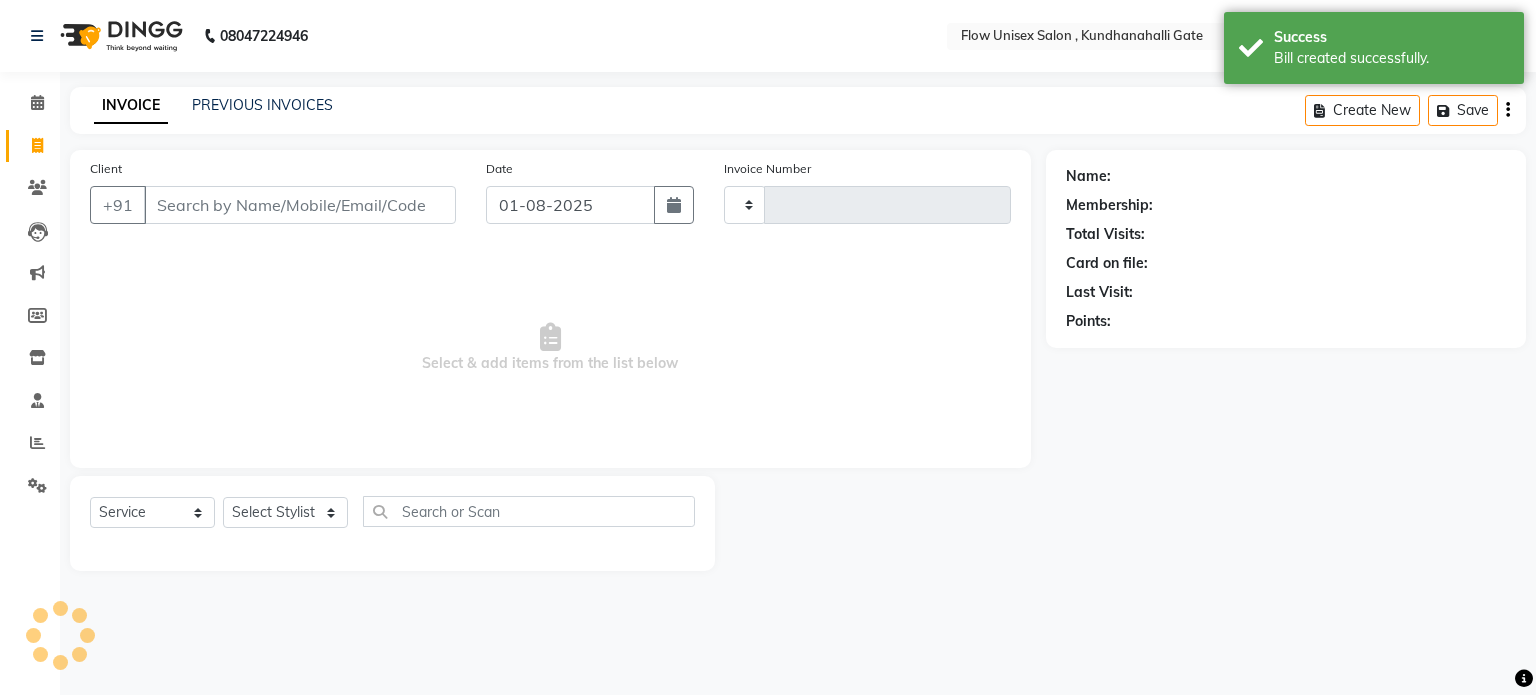 type on "4527" 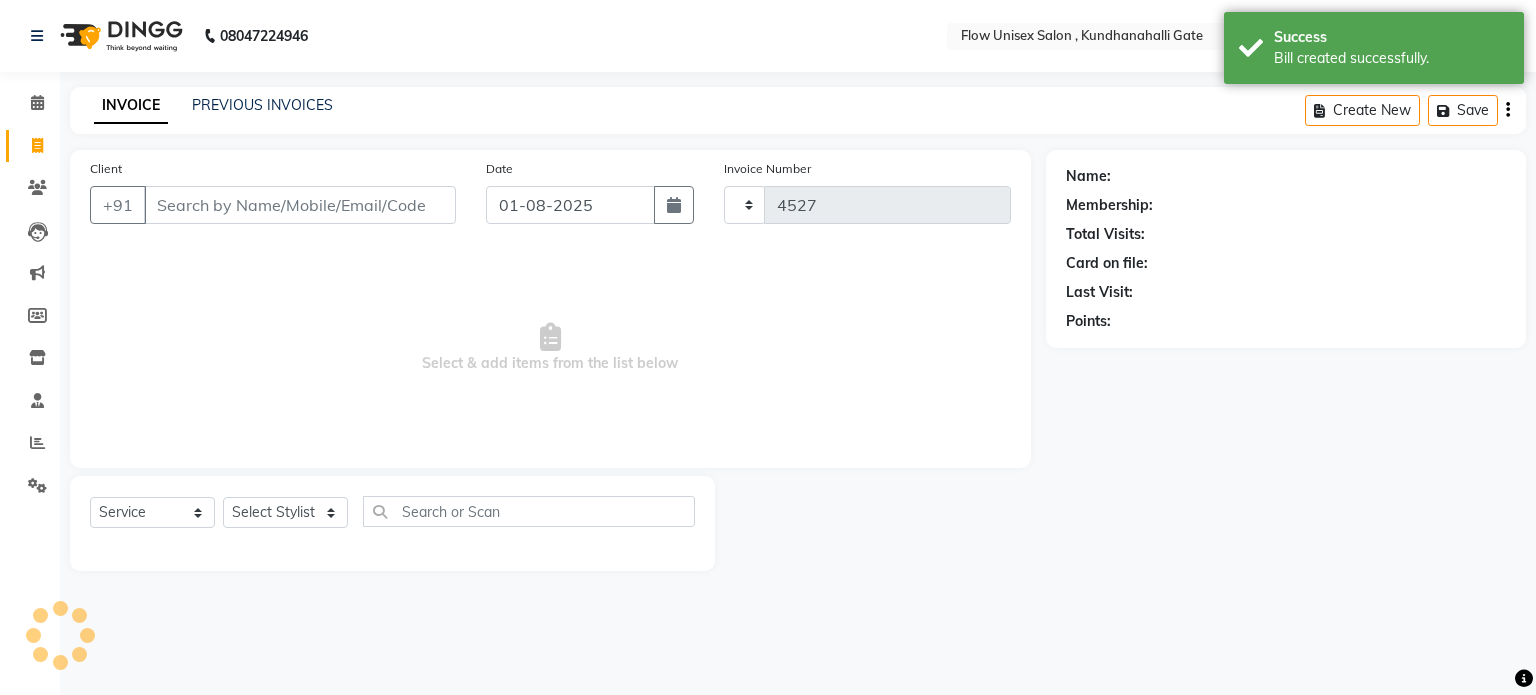 select on "5875" 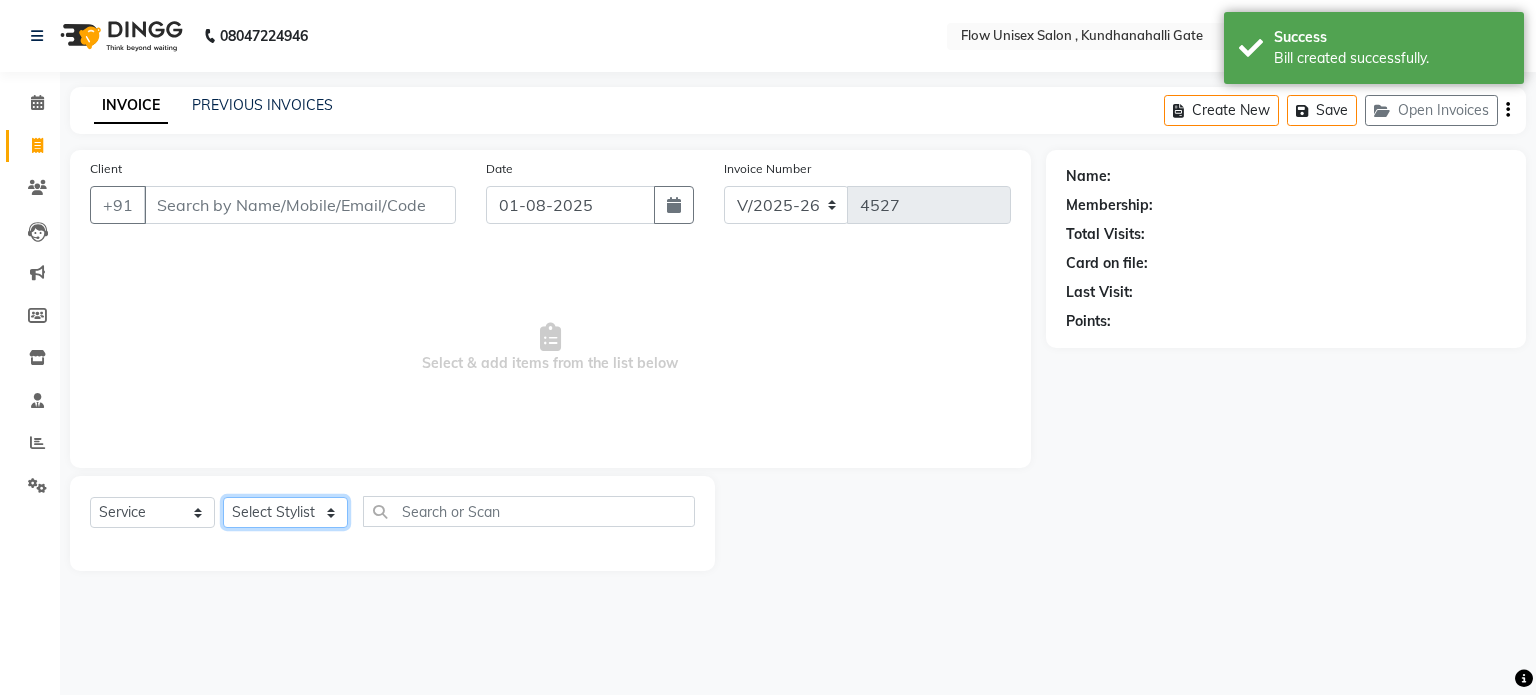 drag, startPoint x: 271, startPoint y: 512, endPoint x: 265, endPoint y: 502, distance: 11.661903 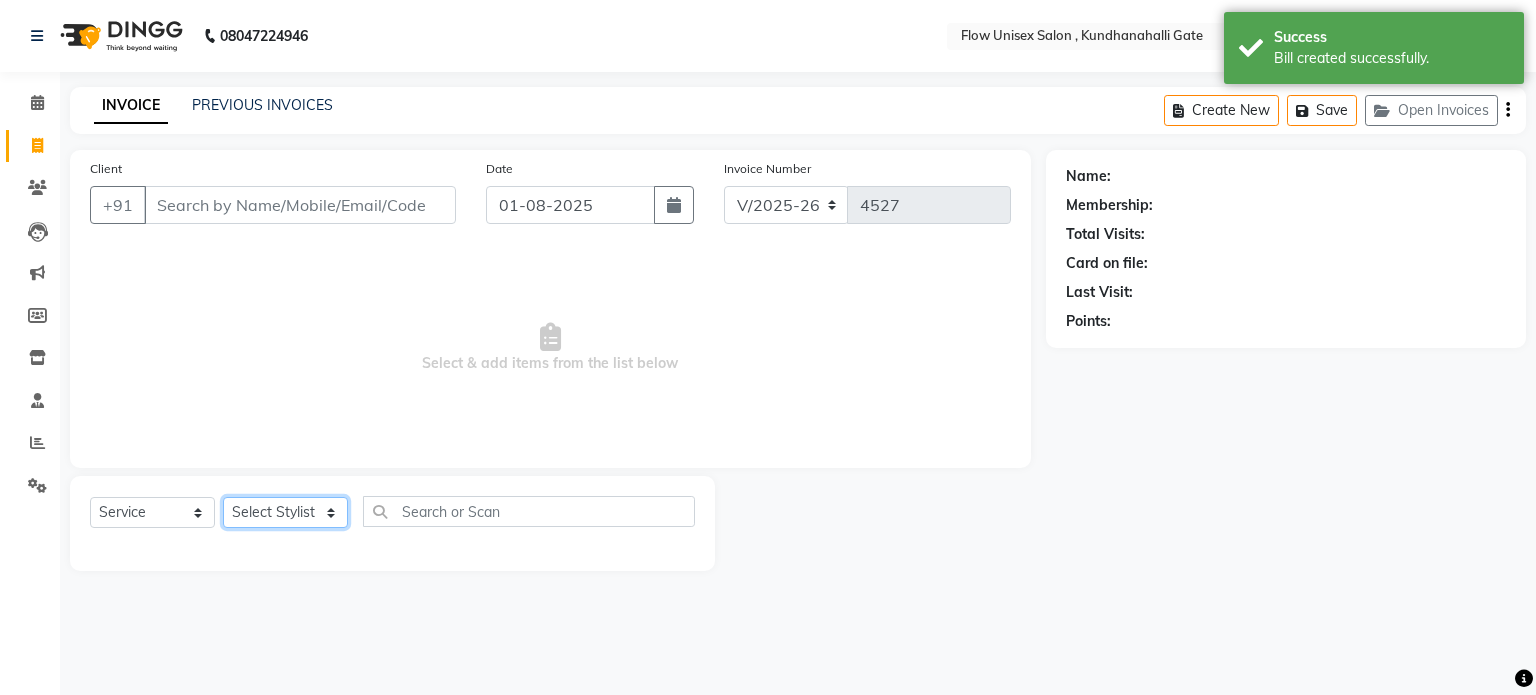 select on "70798" 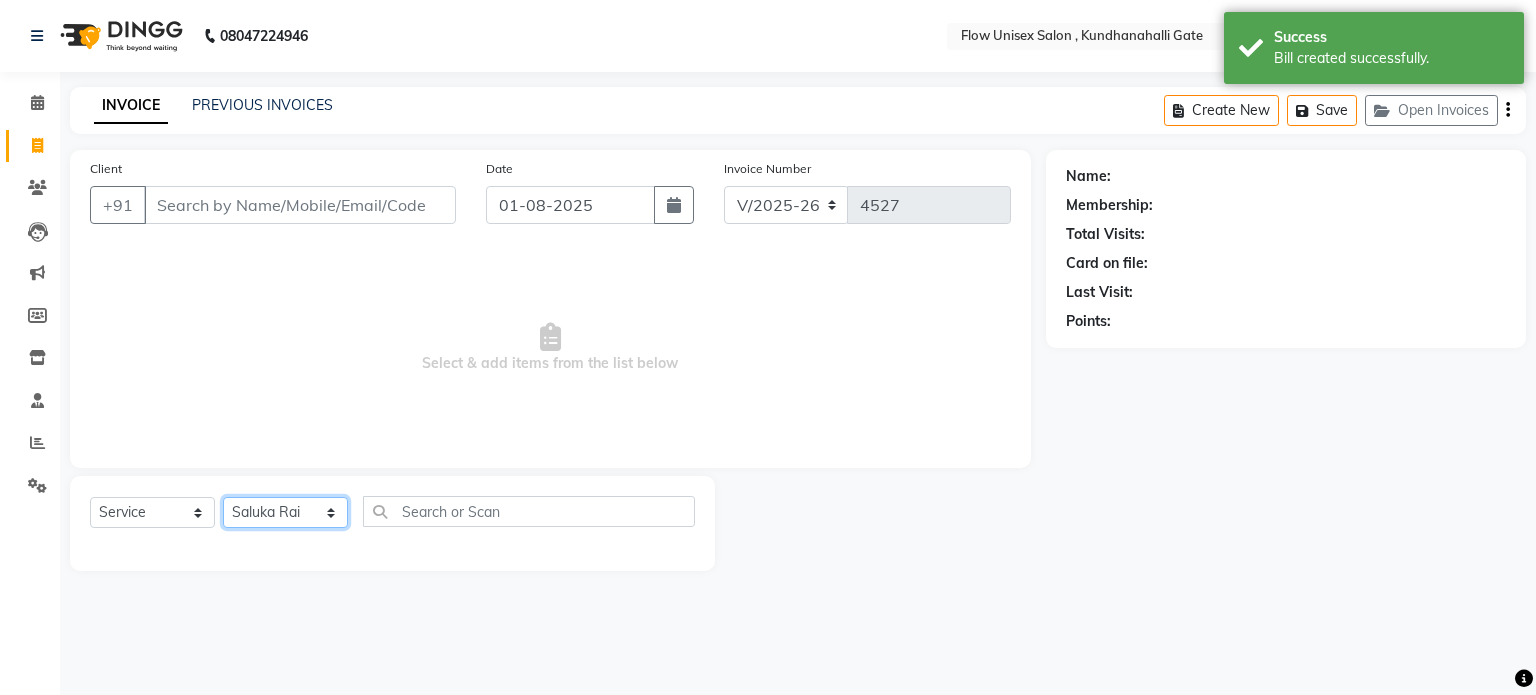 click on "Select Stylist anjana debbarma arman Deepa emlen jaseem Kishore Manjila monika debbarma Mustafa Nijamuddin Salmani Saluka Rai Sonu khan Thapa Geeta udhaya kumar M Vishnu Bhati" 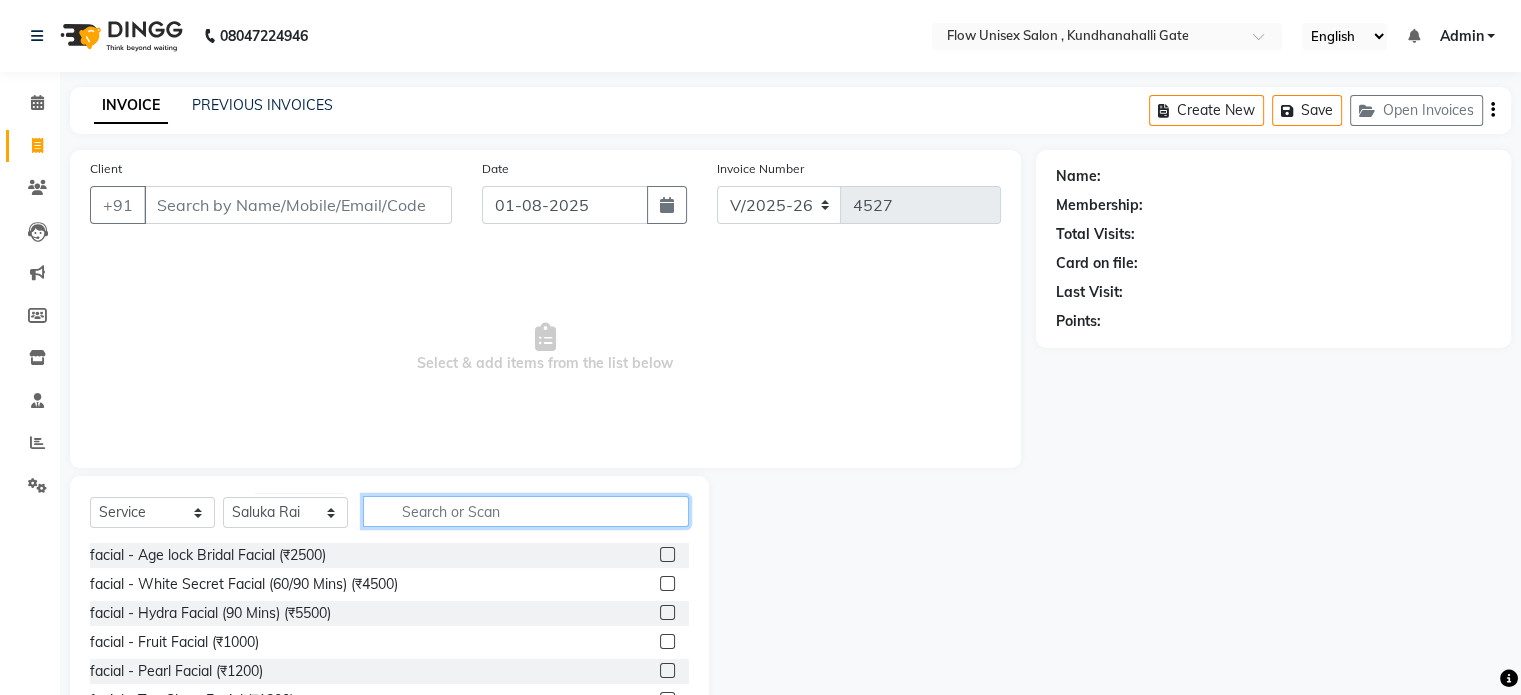 click 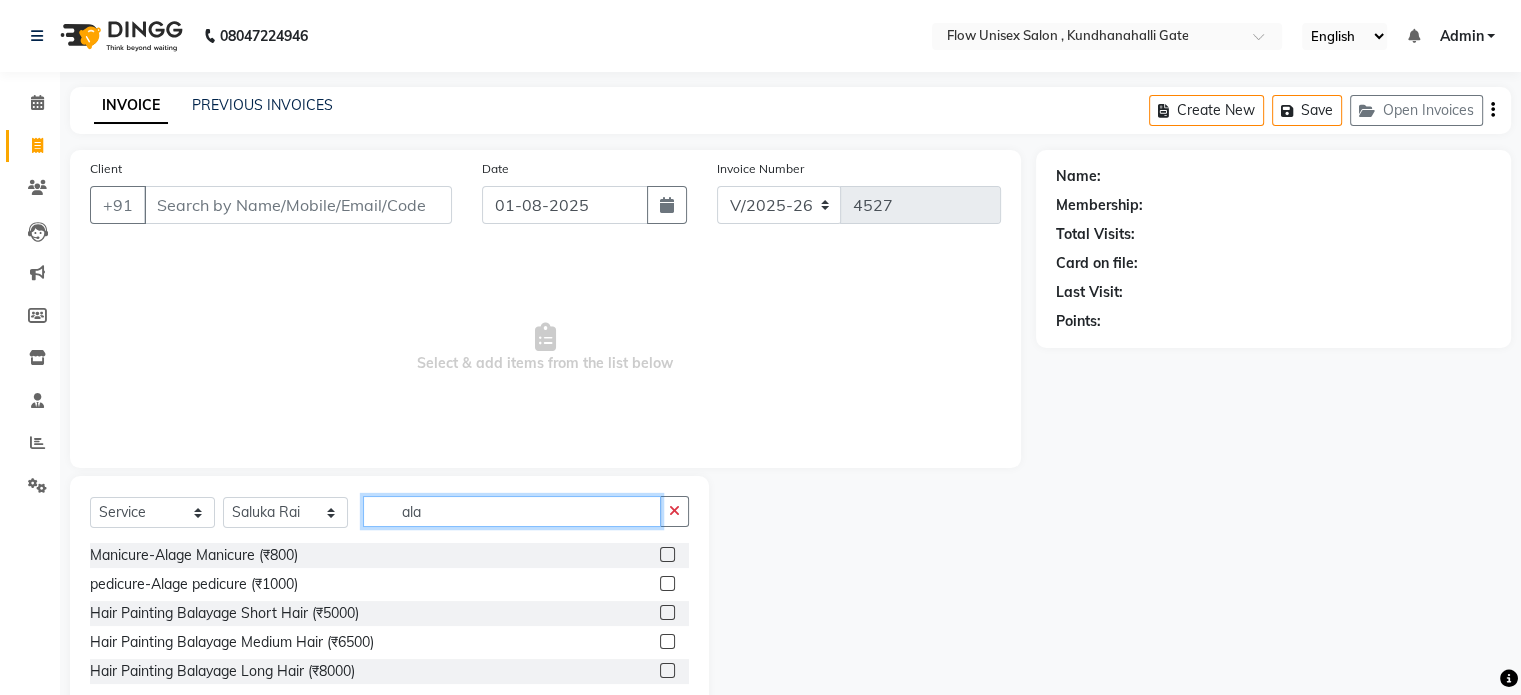 type on "ala" 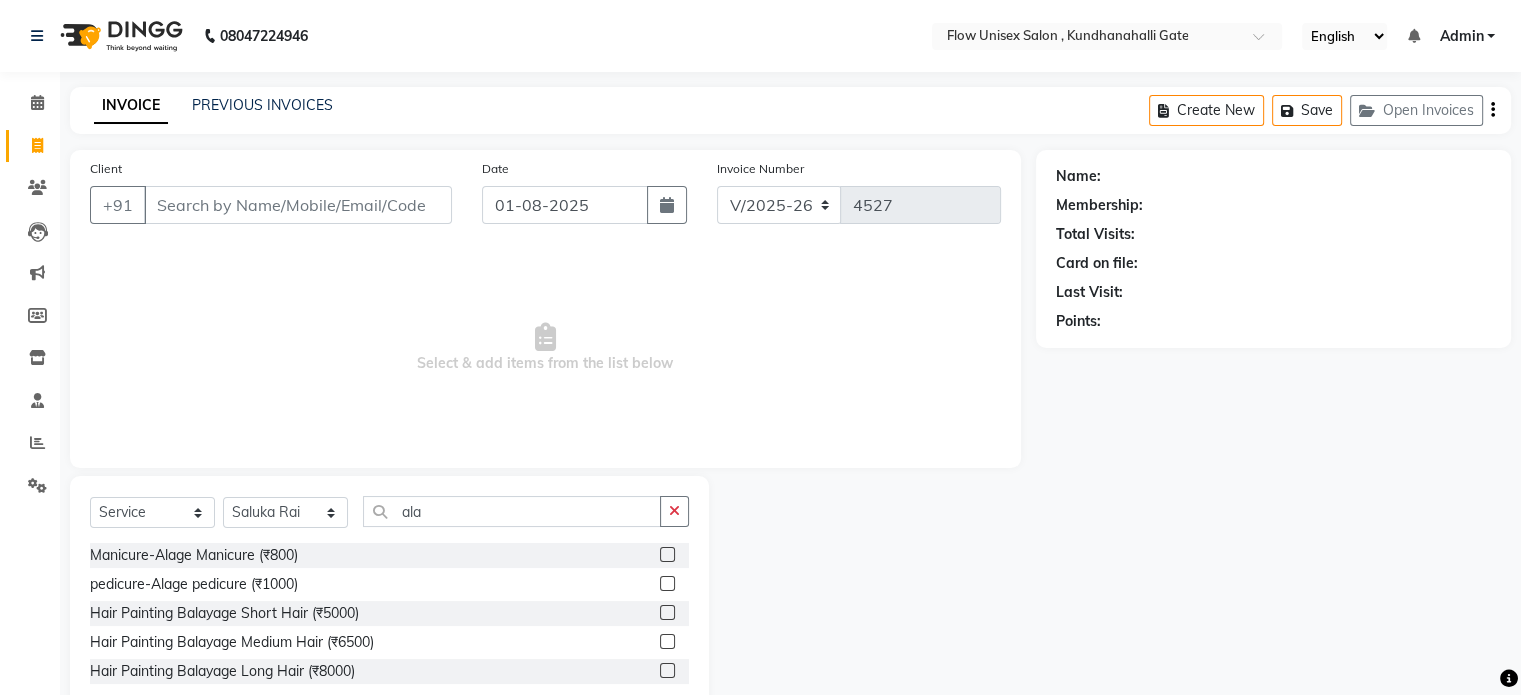 click on "pedicure-Alage pedicure (₹1000)" 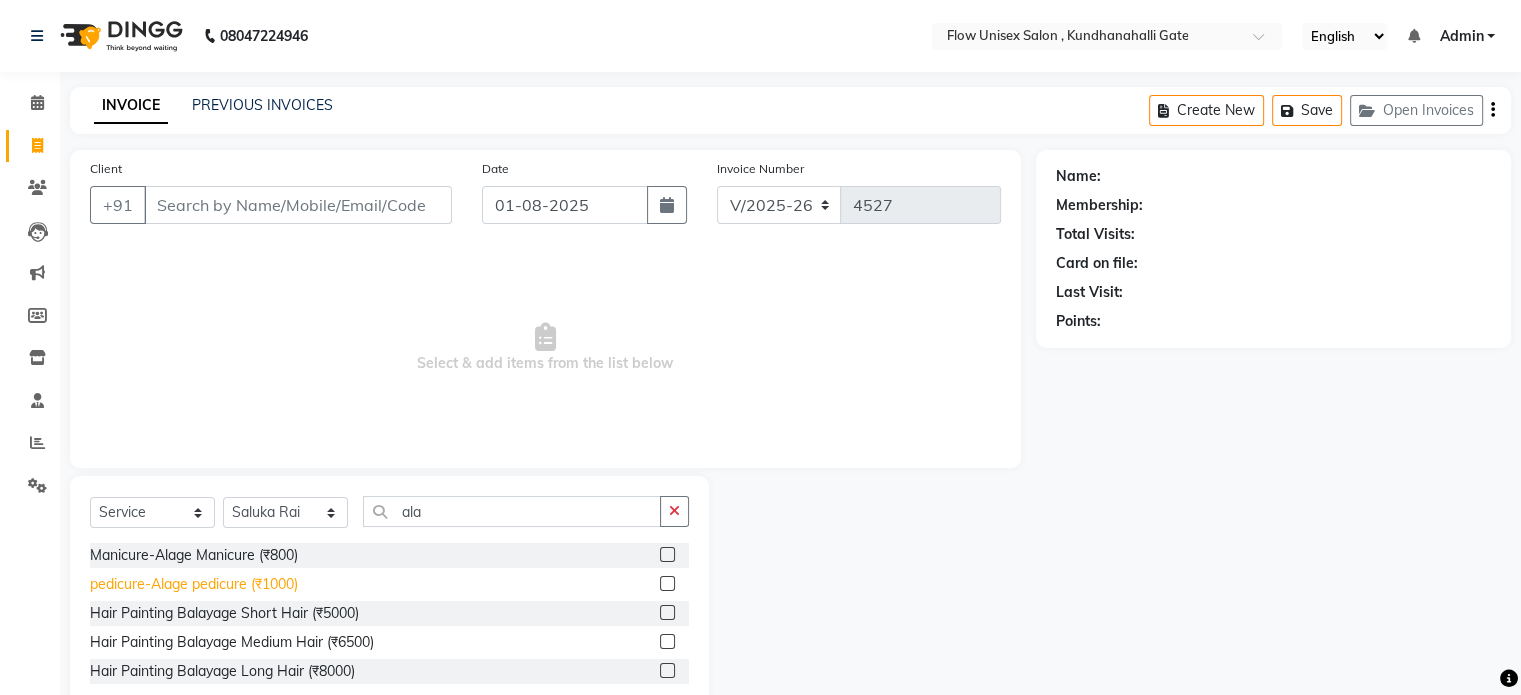 click on "pedicure-Alage pedicure (₹1000)" 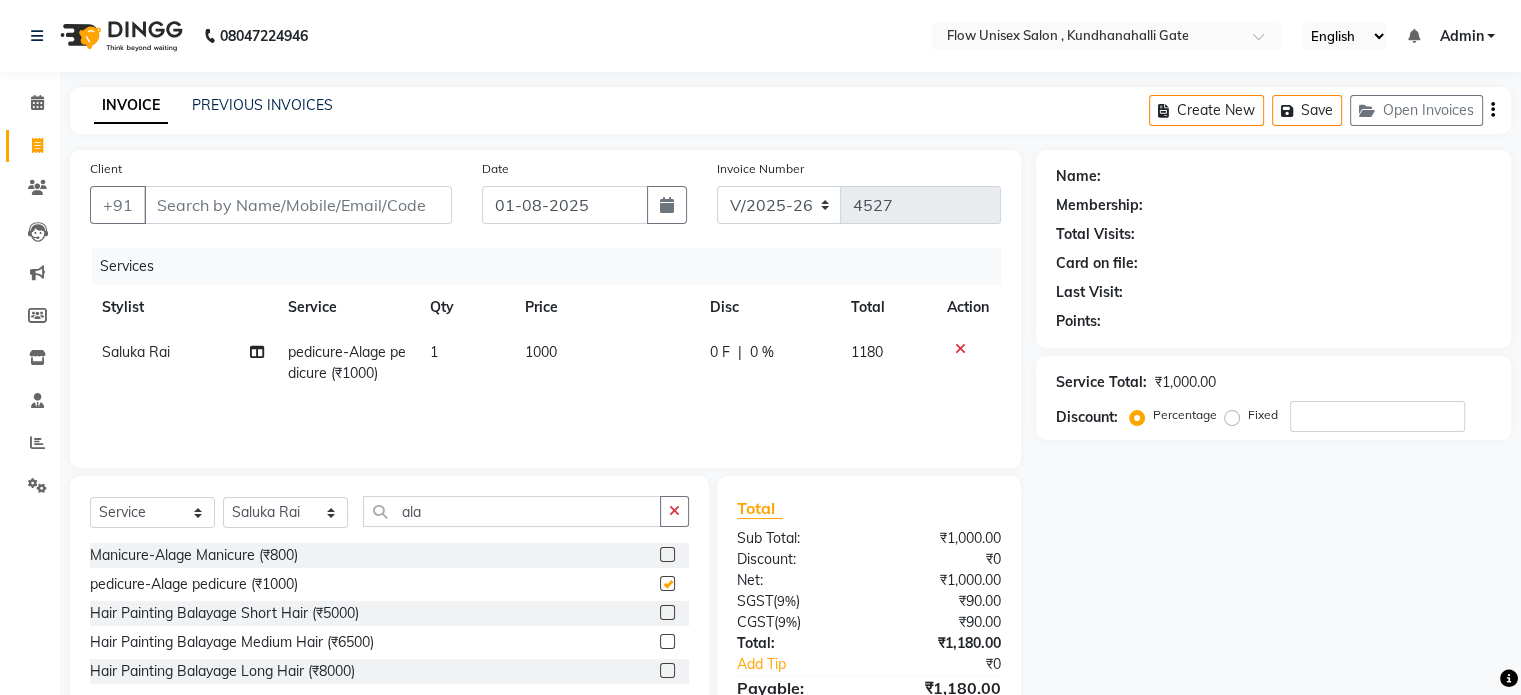 checkbox on "false" 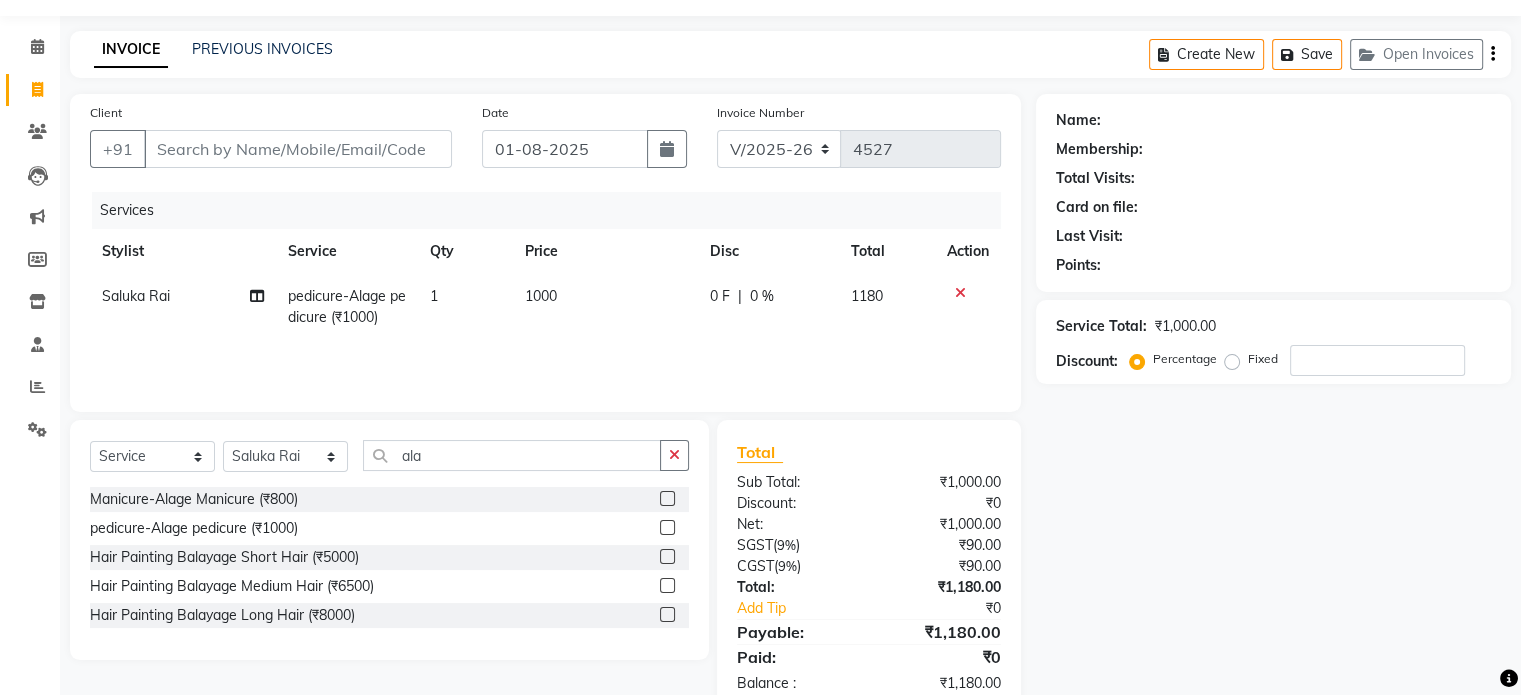 scroll, scrollTop: 105, scrollLeft: 0, axis: vertical 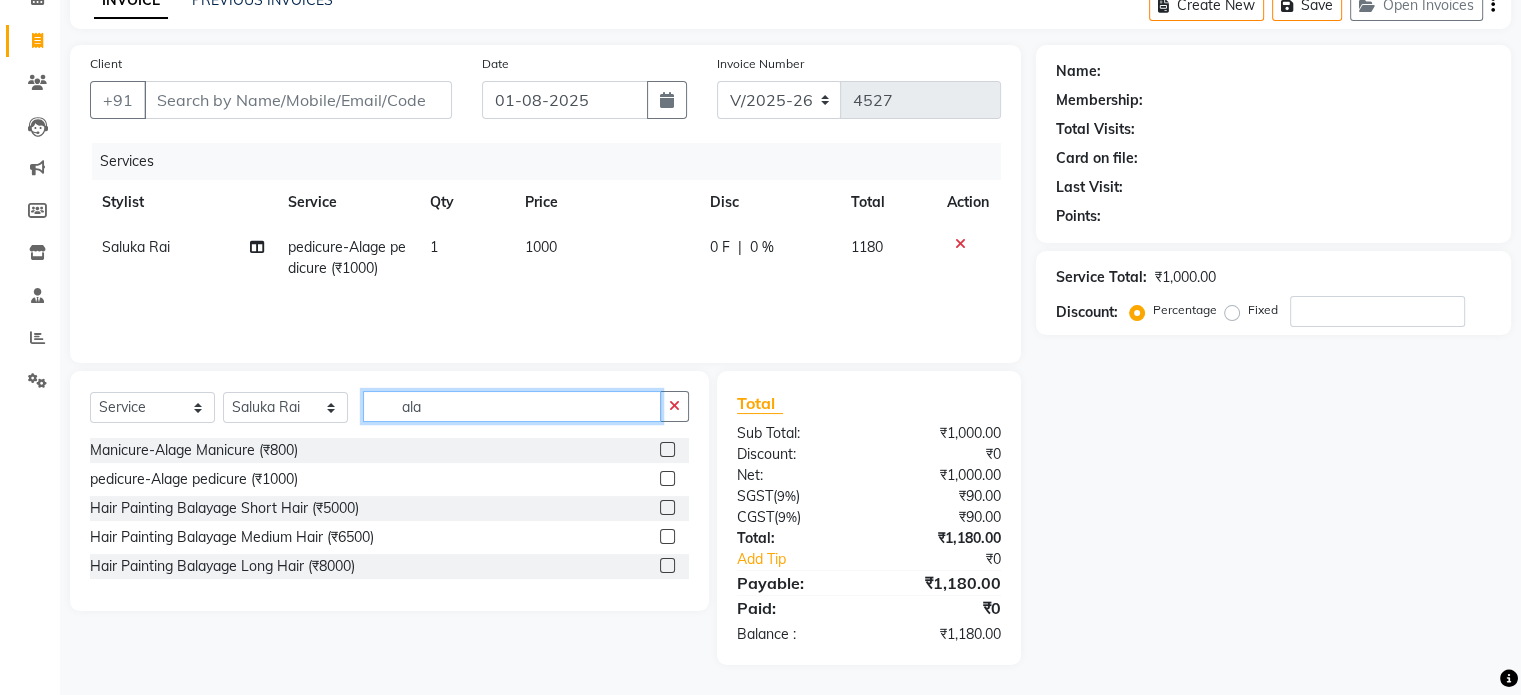 click on "ala" 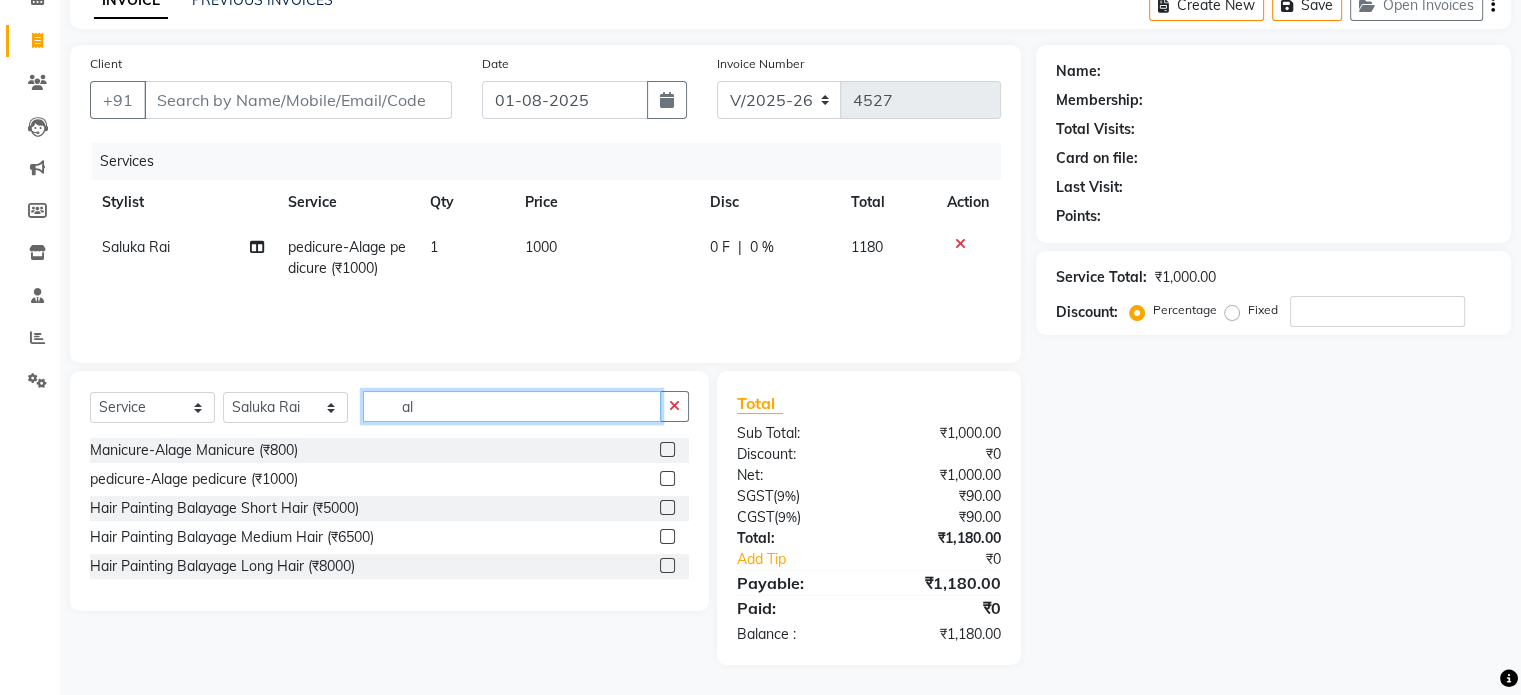 type on "a" 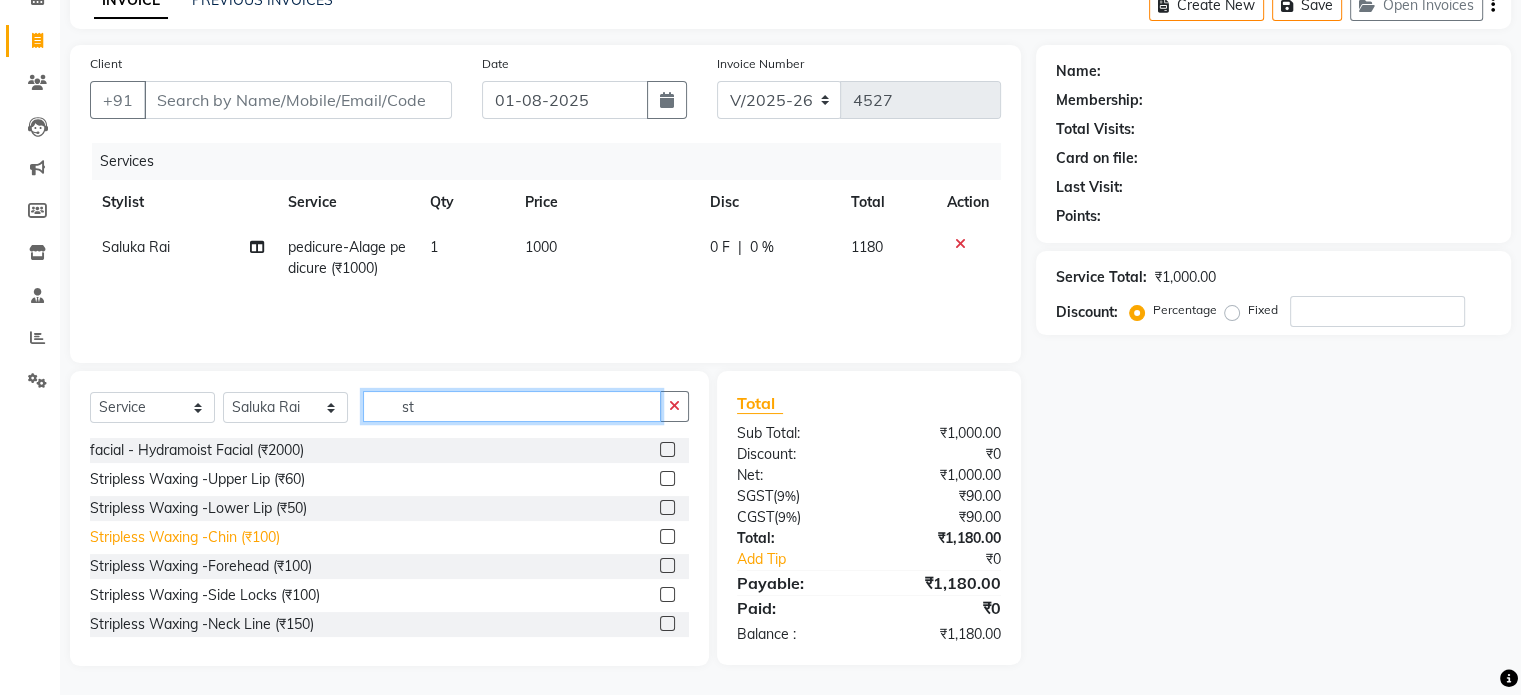 type on "st" 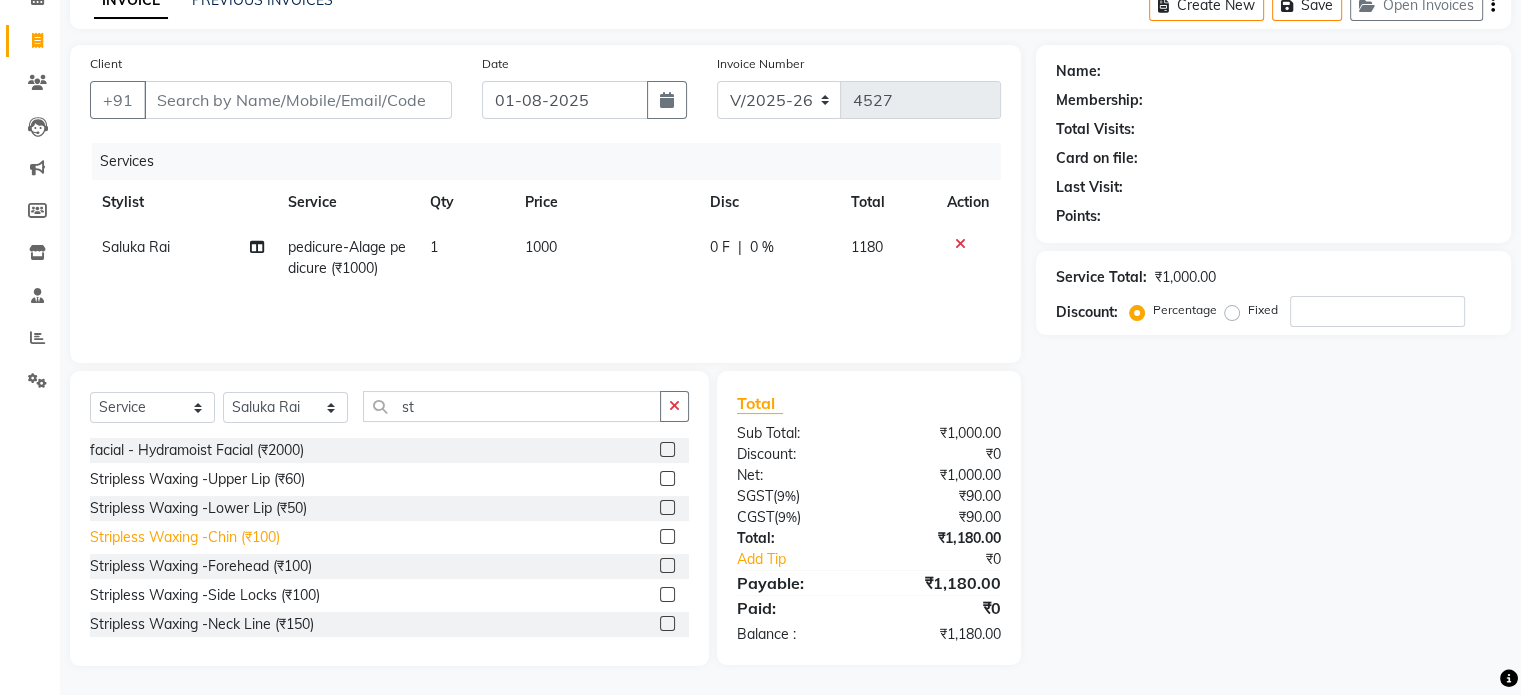 click on "Stripless Waxing -Chin (₹100)" 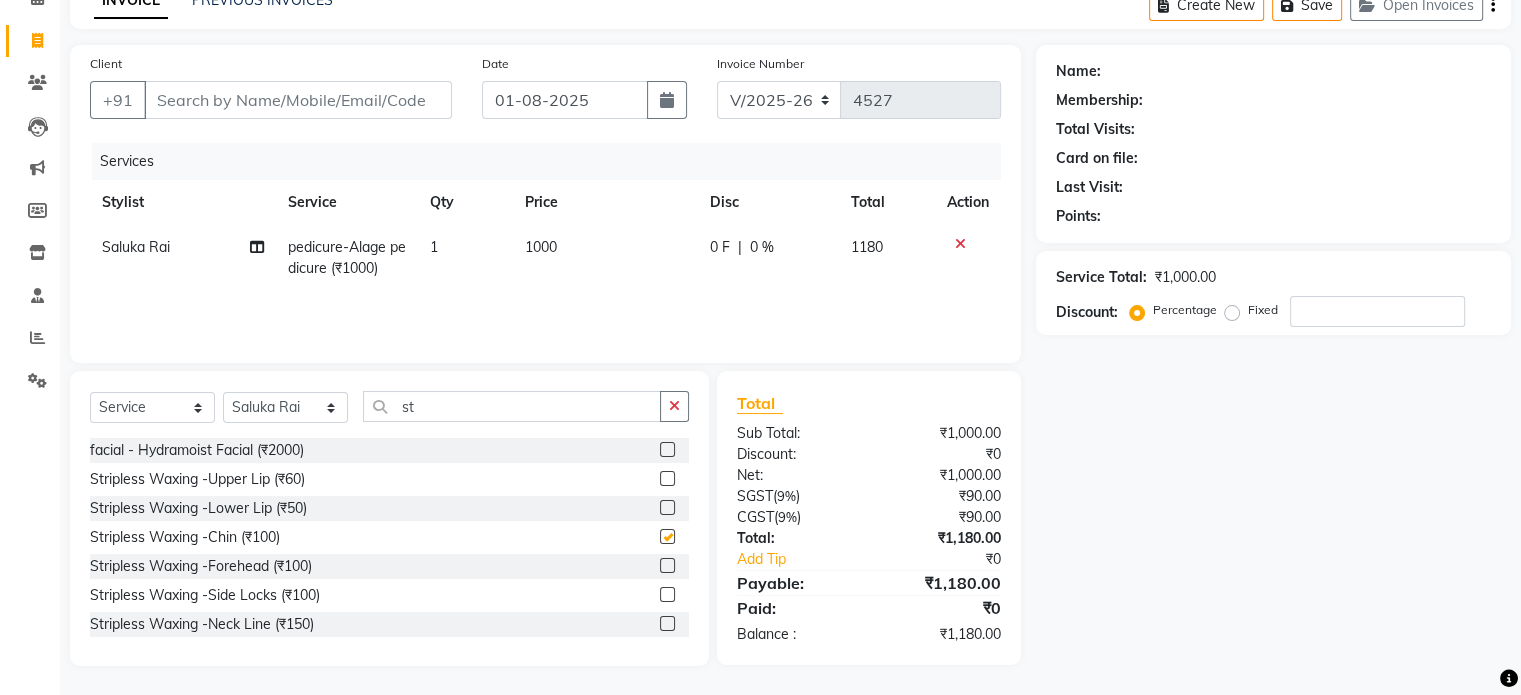 checkbox on "false" 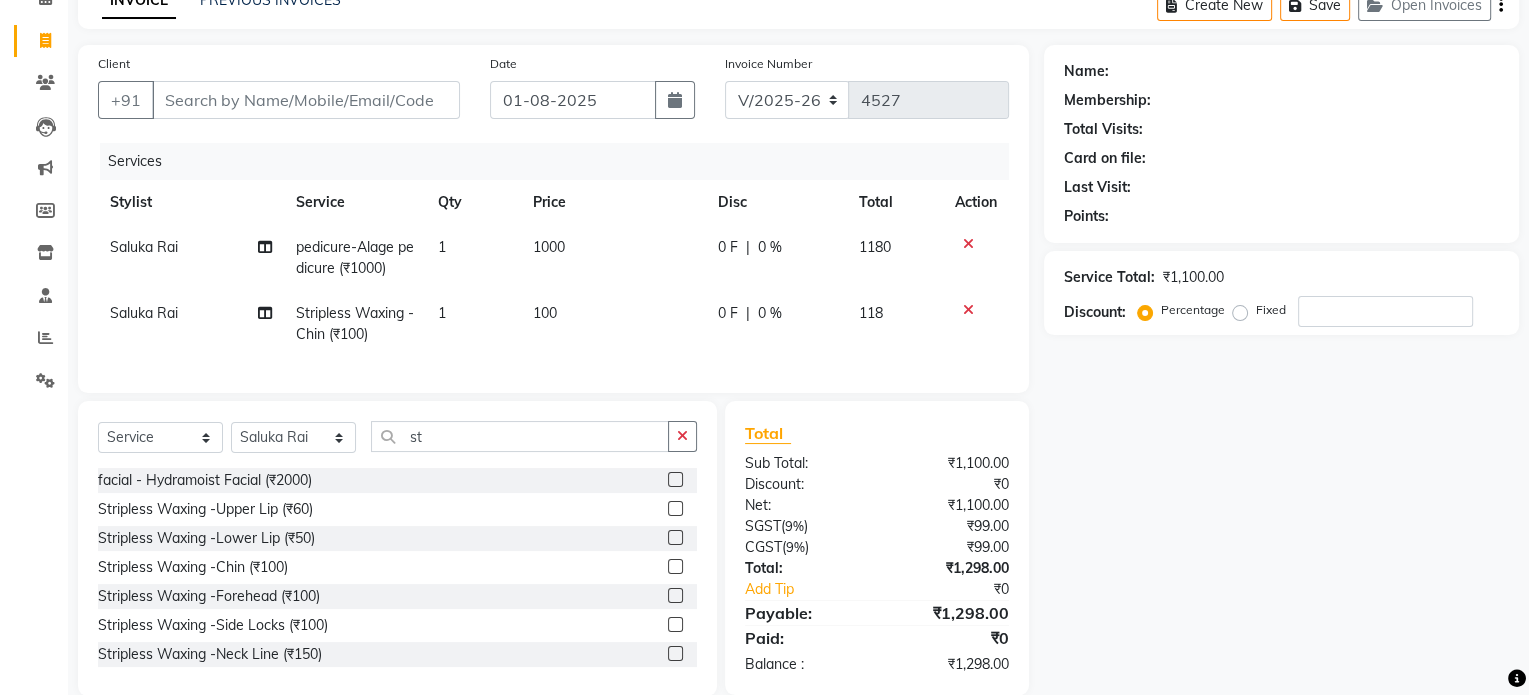 scroll, scrollTop: 152, scrollLeft: 0, axis: vertical 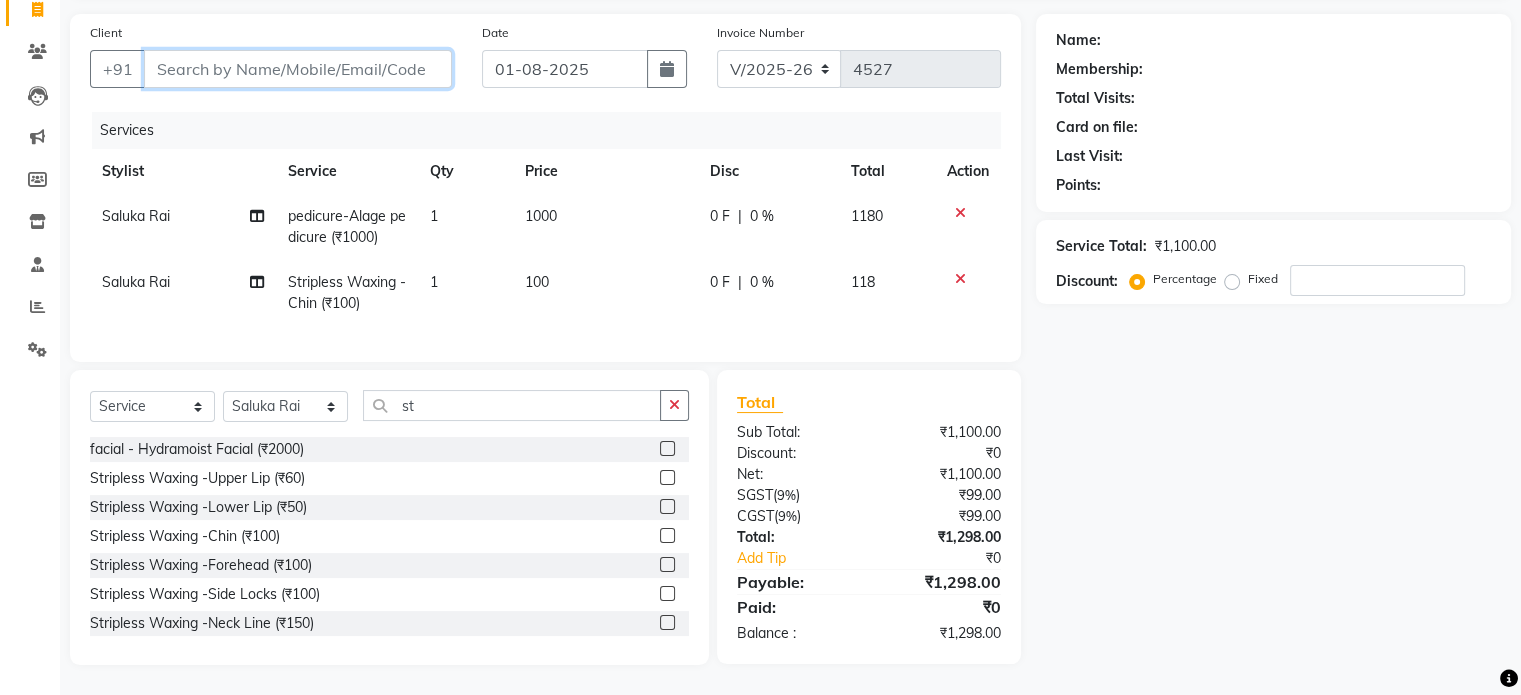 click on "Client" at bounding box center (298, 69) 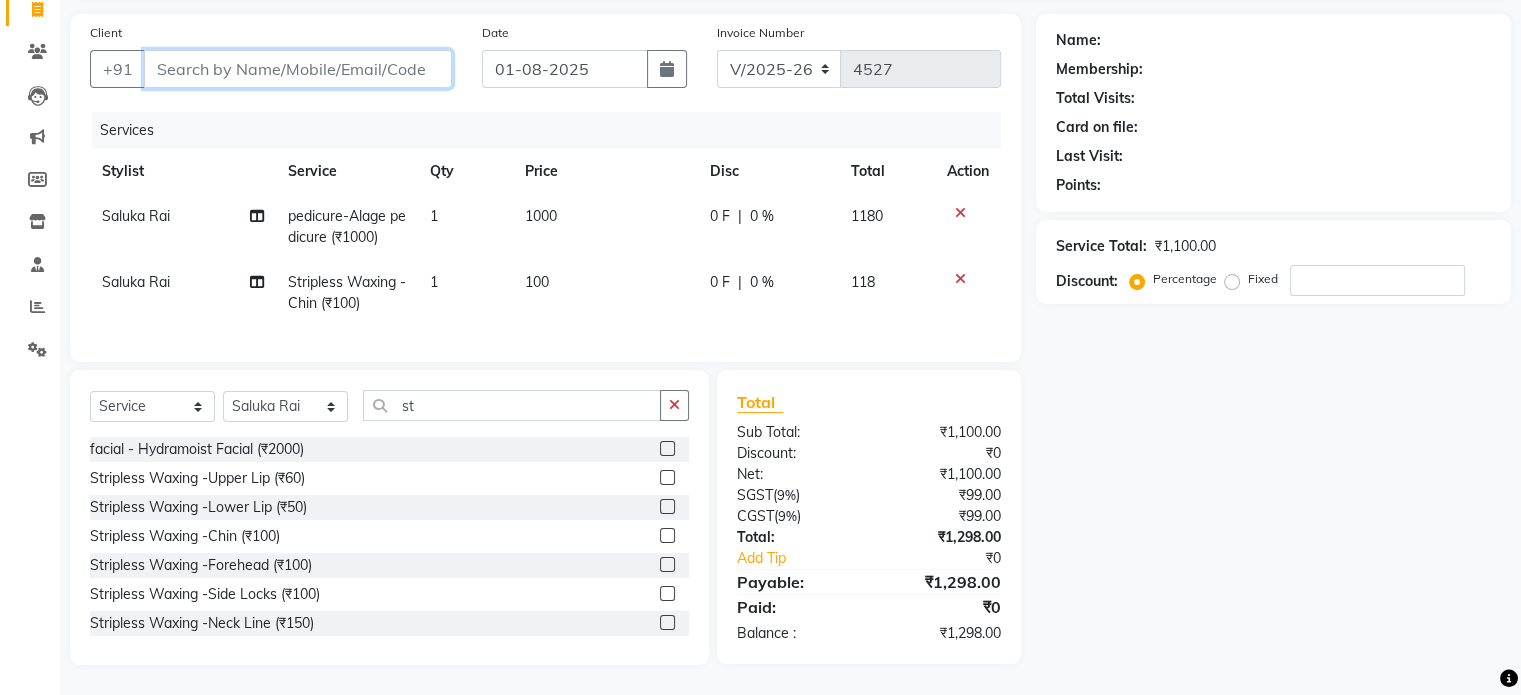 type on "9" 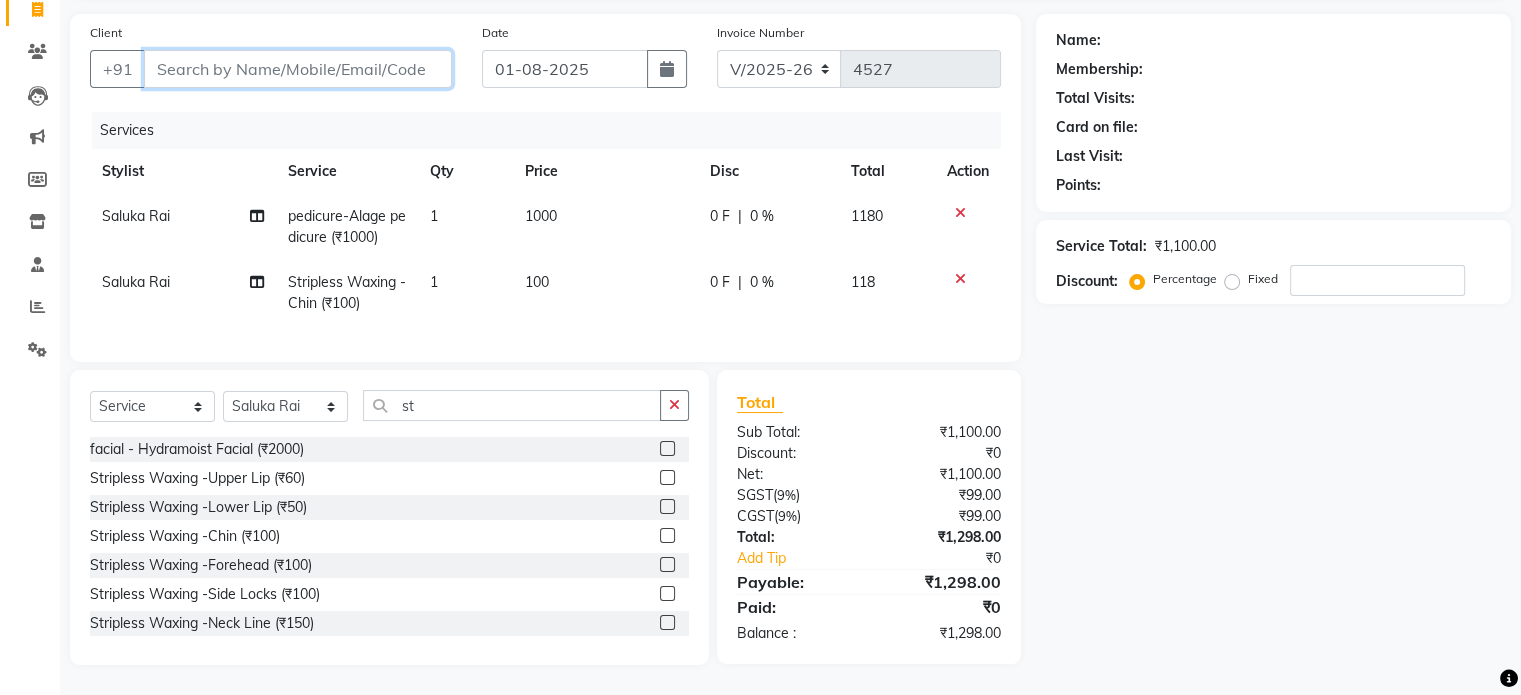 type on "0" 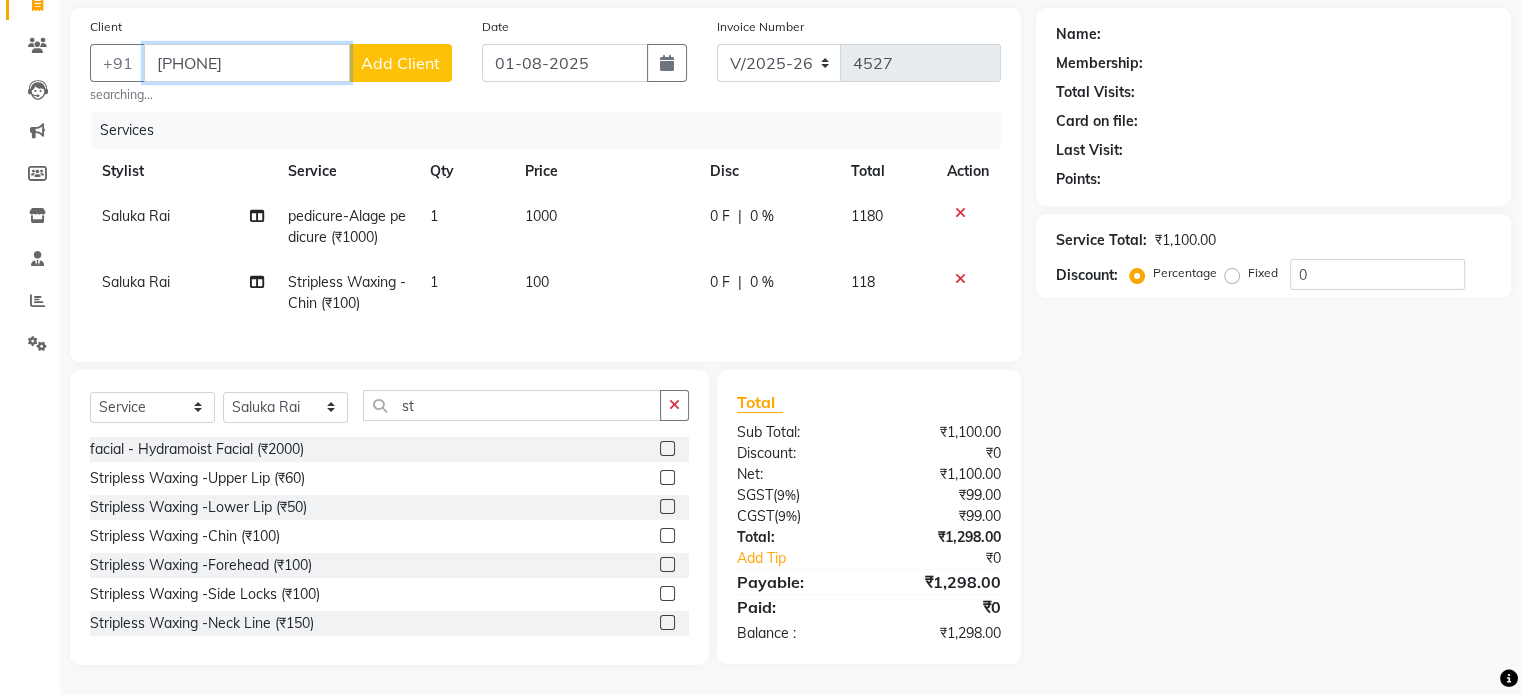 type on "9999105437" 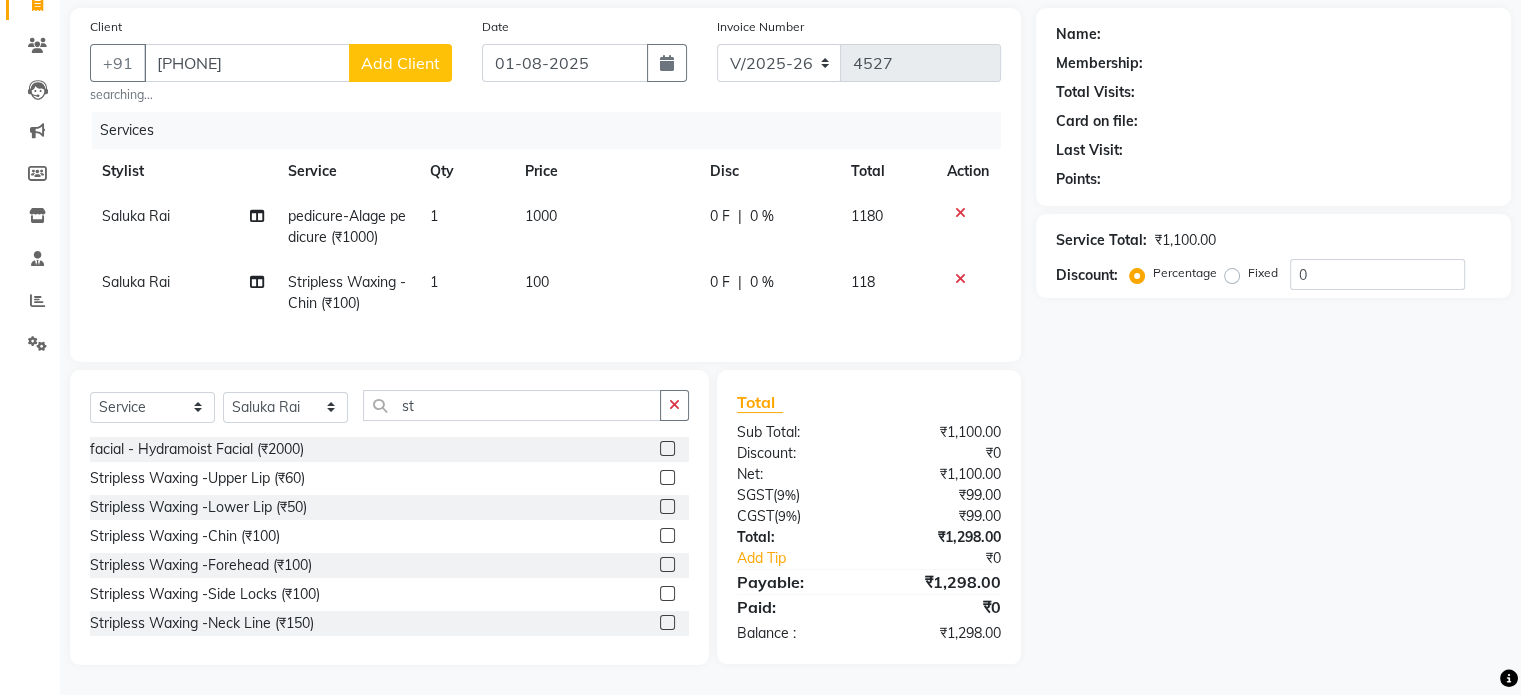 click on "Add Client" 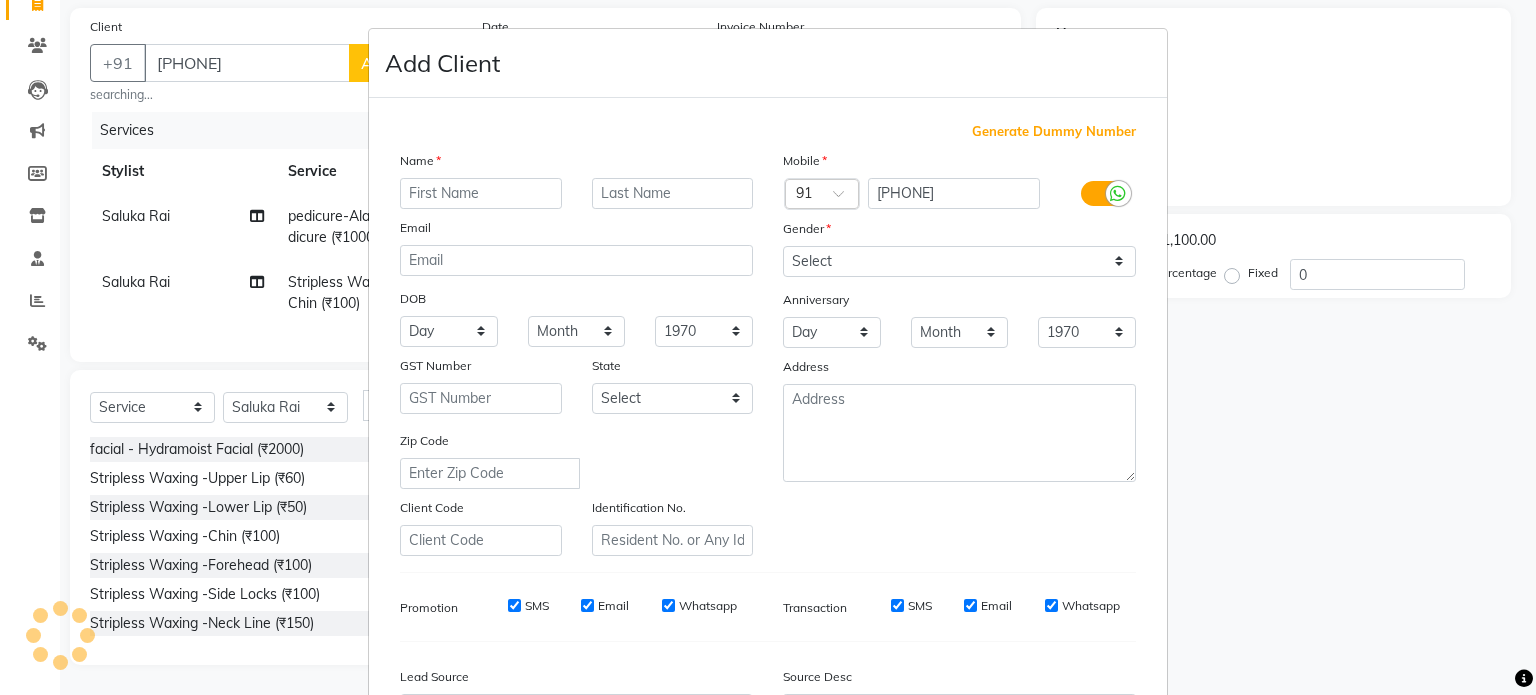 click at bounding box center [481, 193] 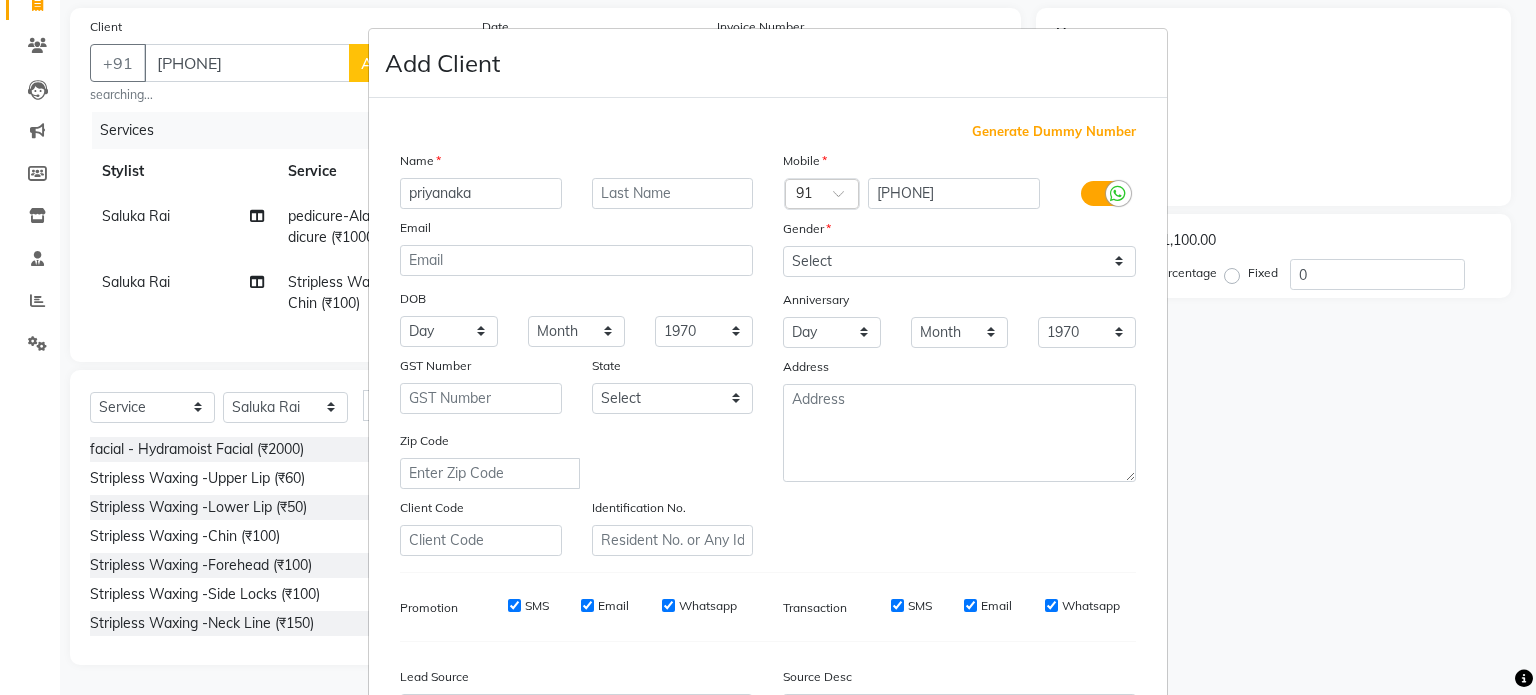 type on "priyanaka" 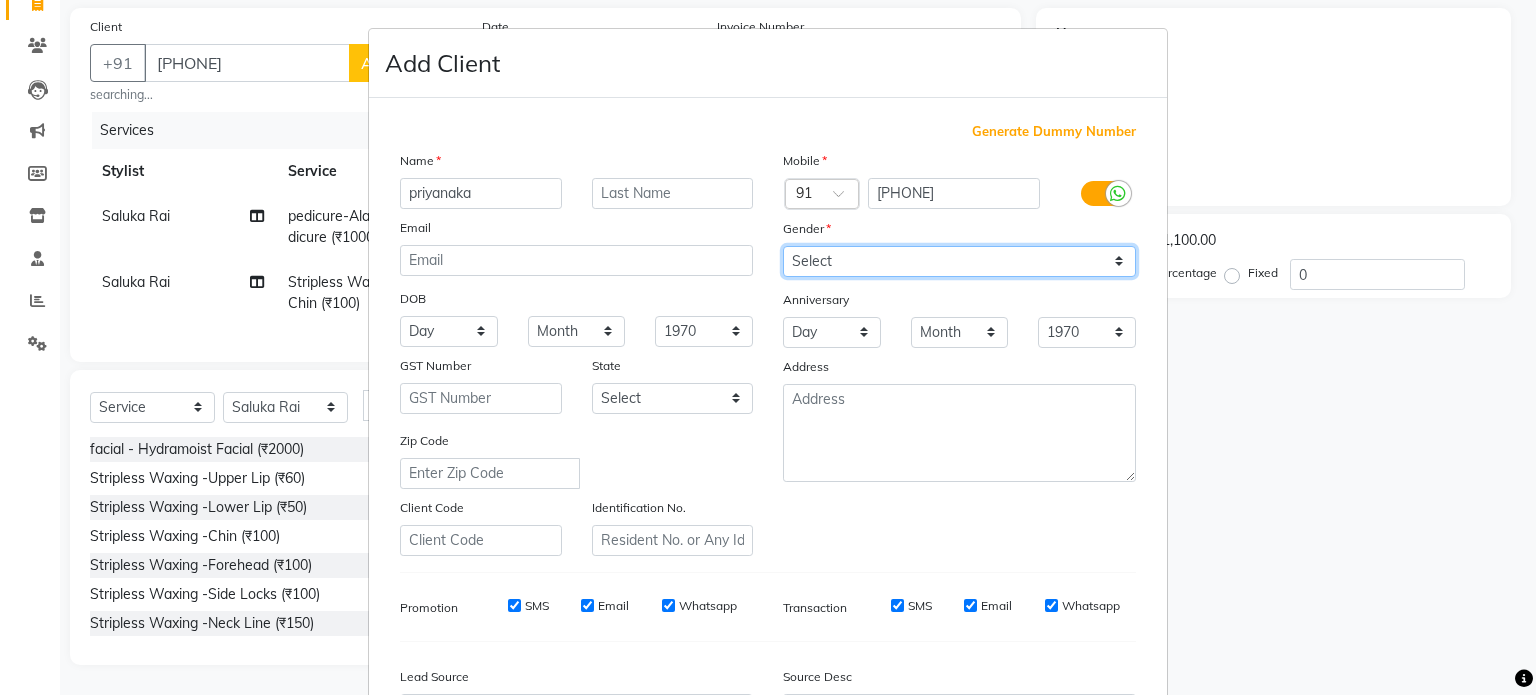 click on "Select Male Female Other Prefer Not To Say" at bounding box center (959, 261) 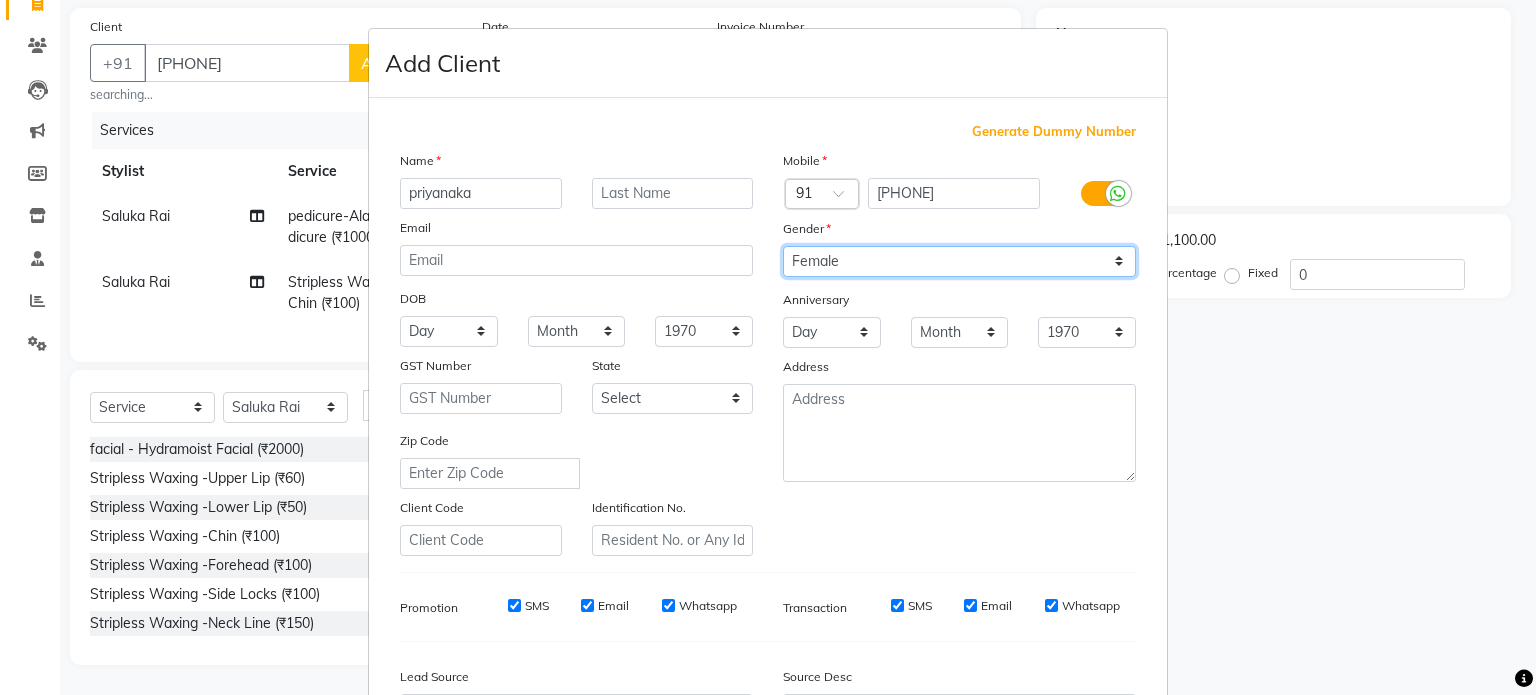 click on "Select Male Female Other Prefer Not To Say" at bounding box center (959, 261) 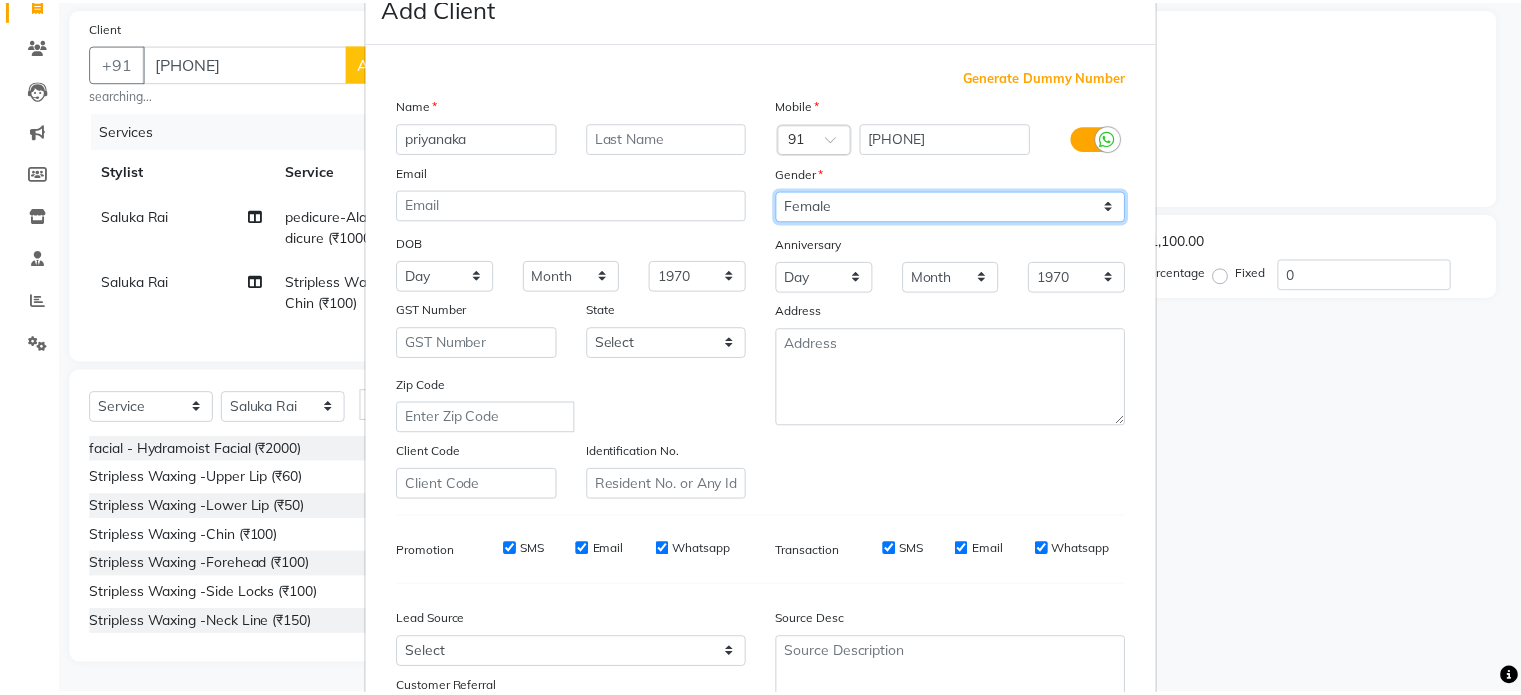 scroll, scrollTop: 237, scrollLeft: 0, axis: vertical 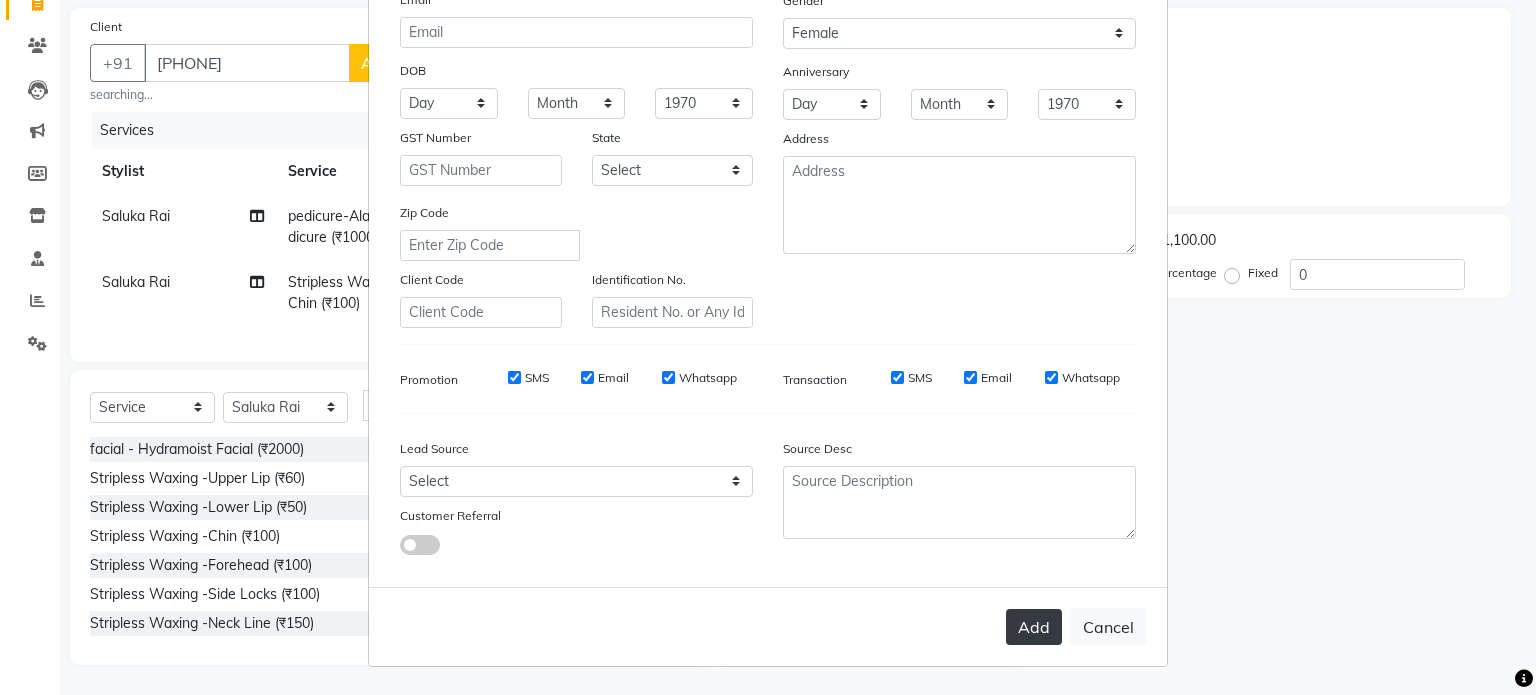 click on "Add" at bounding box center (1034, 627) 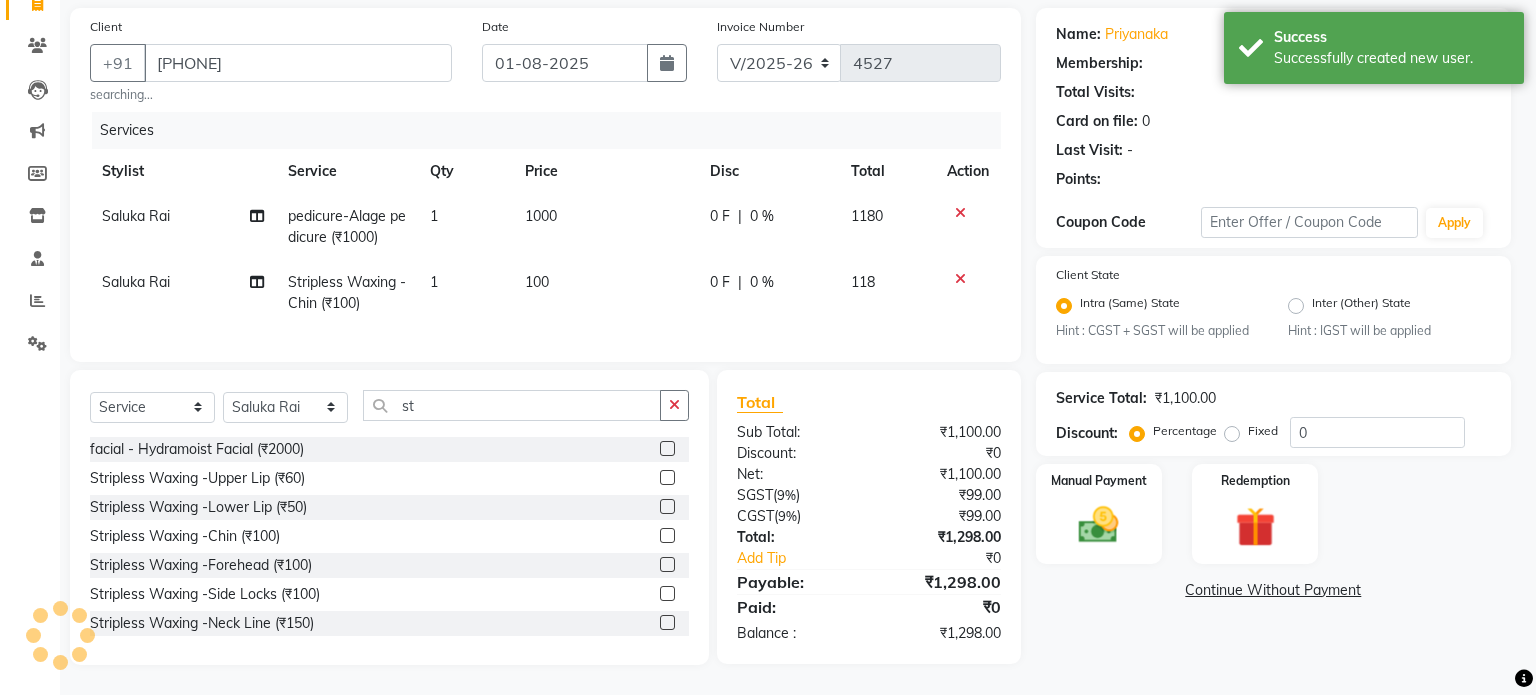 select on "1: Object" 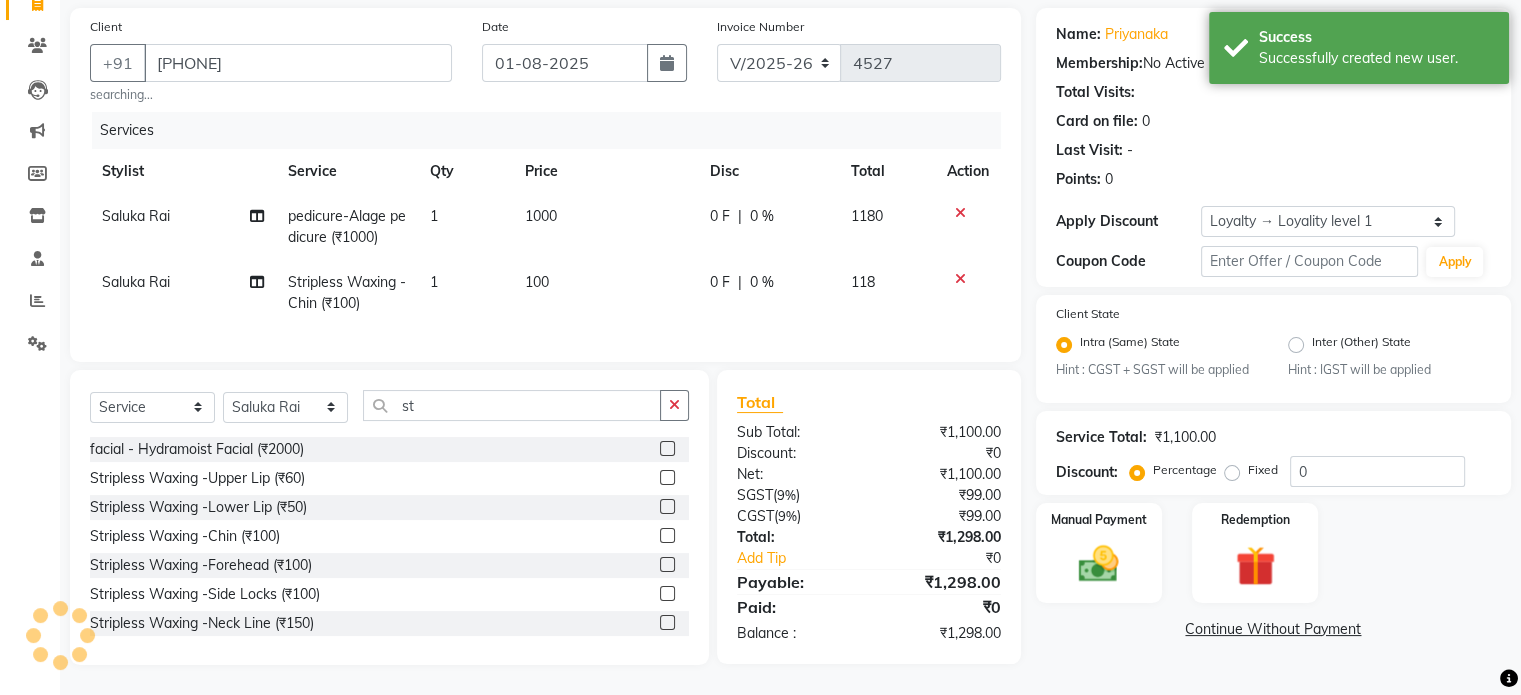 scroll, scrollTop: 158, scrollLeft: 0, axis: vertical 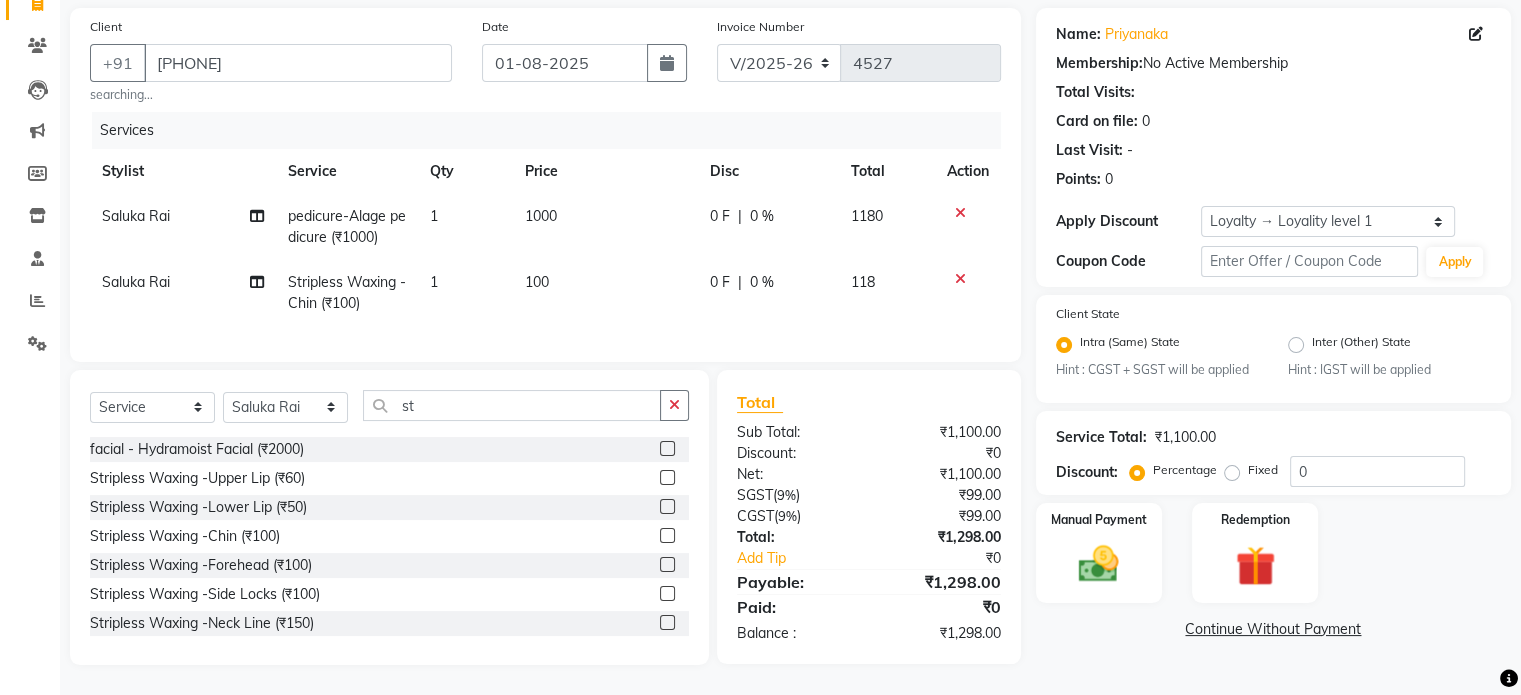 click 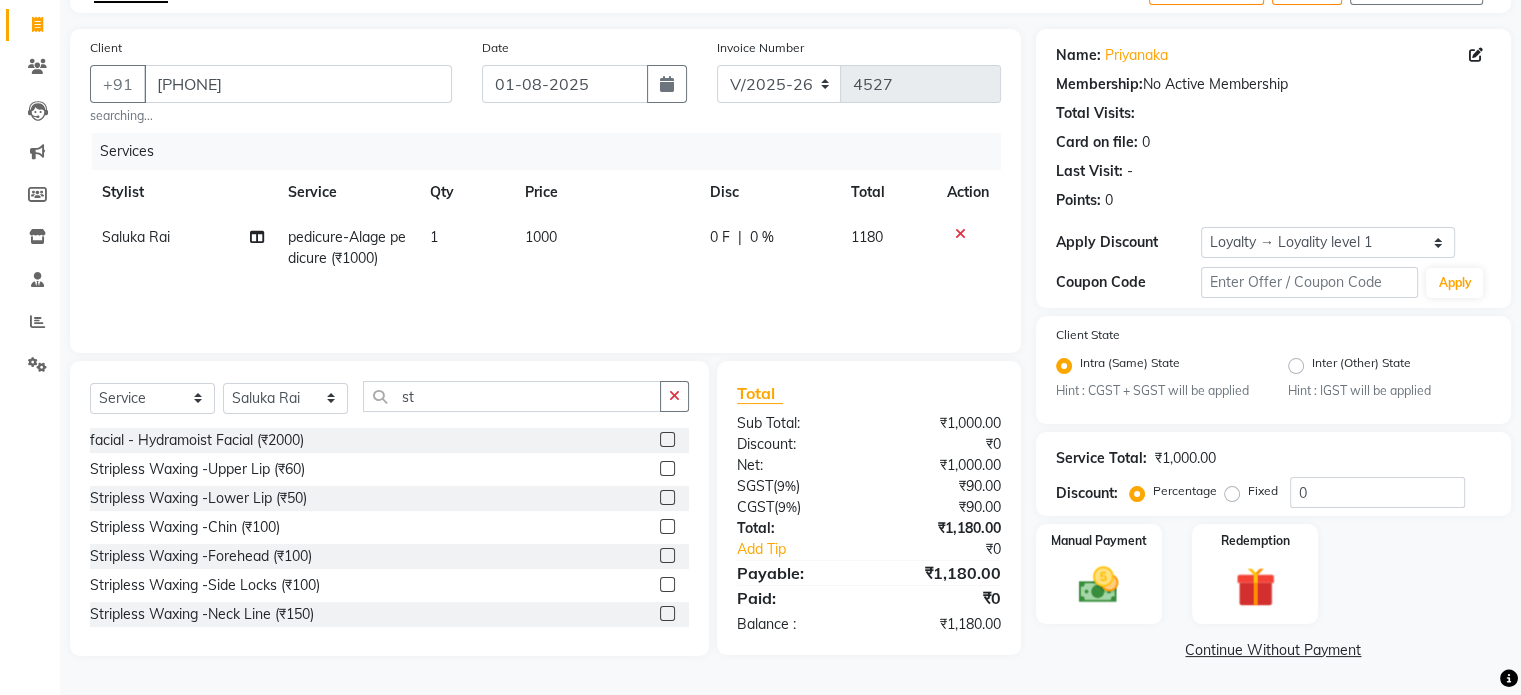 scroll, scrollTop: 123, scrollLeft: 0, axis: vertical 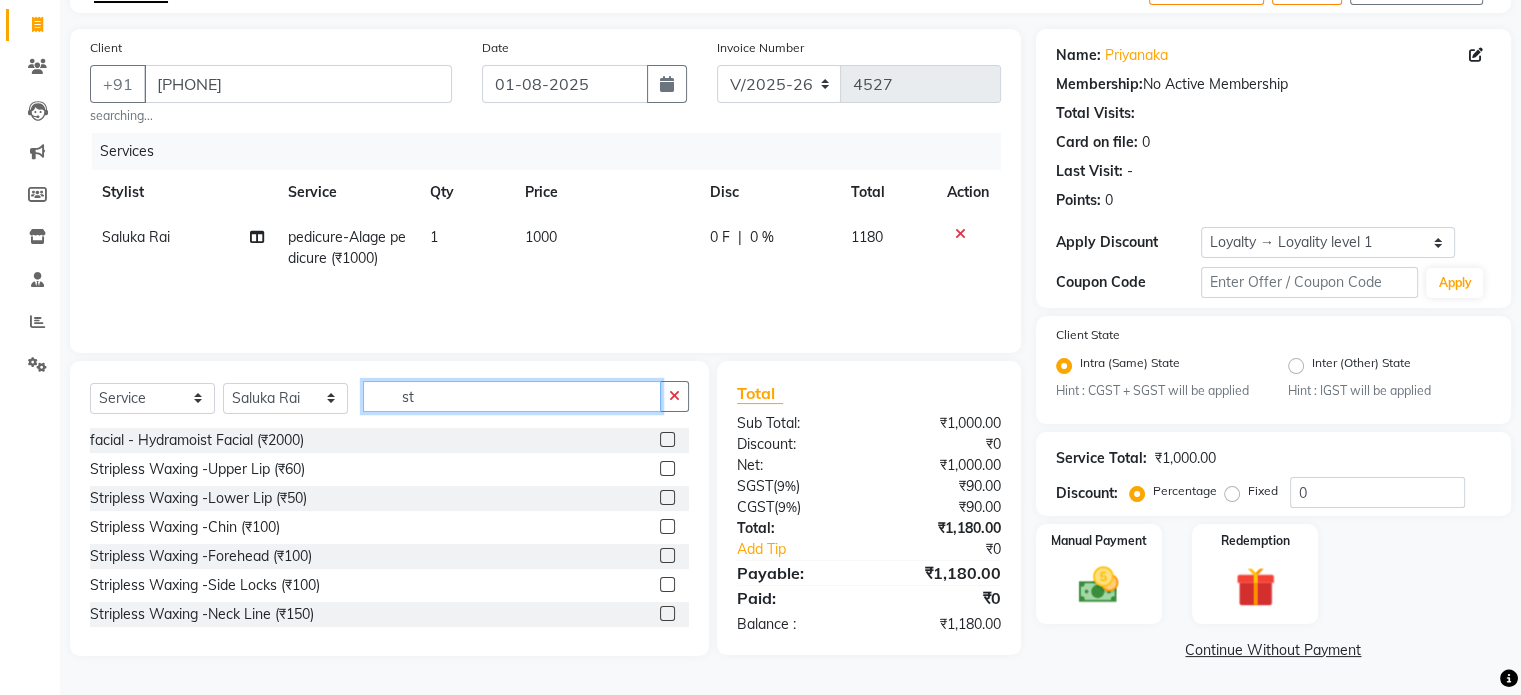 click on "st" 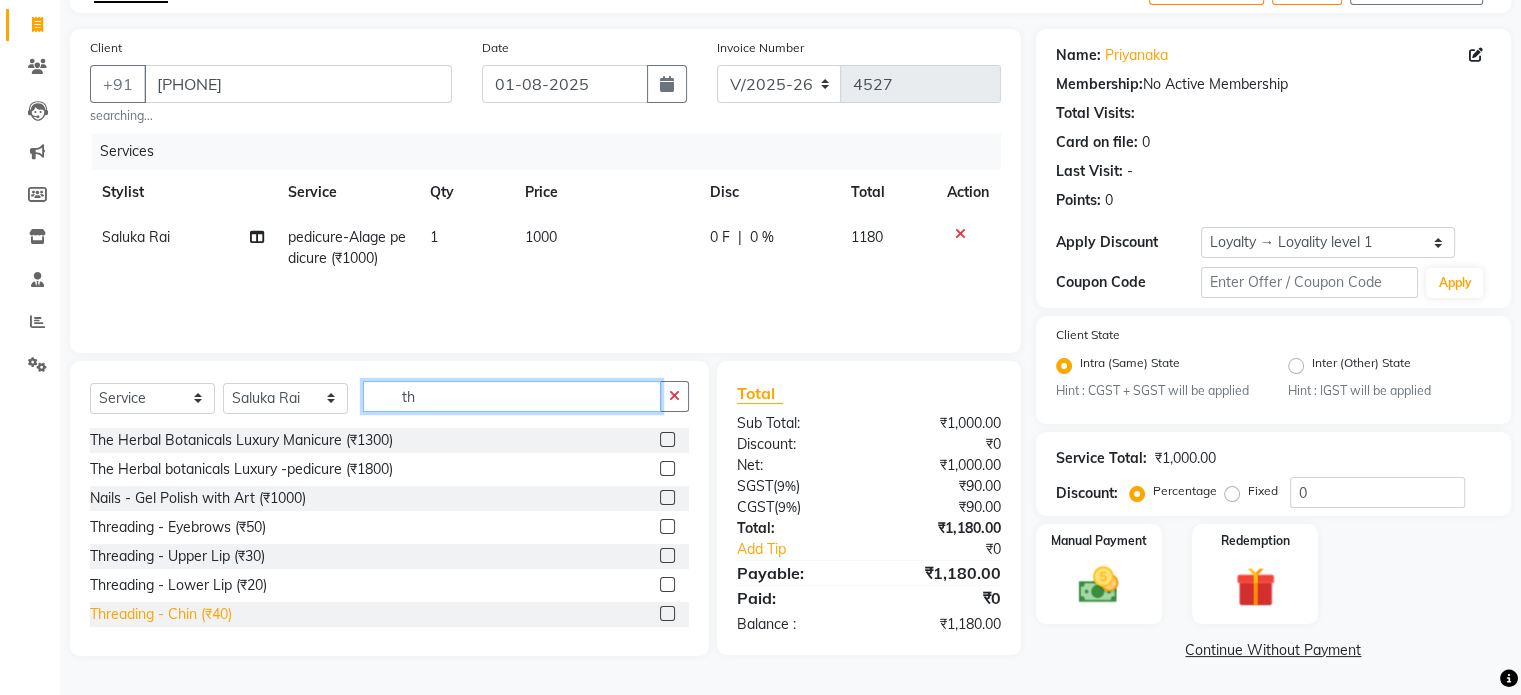type on "th" 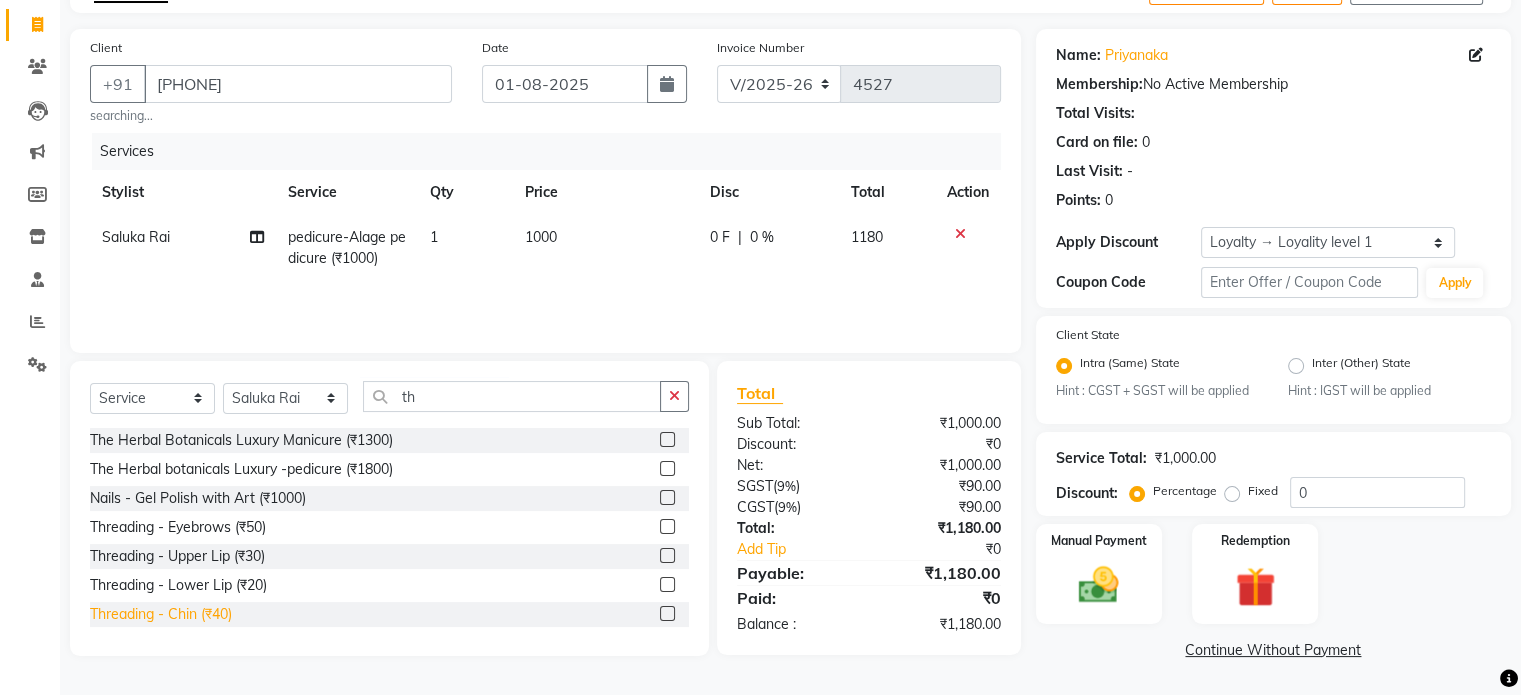 click on "Threading -  Chin (₹40)" 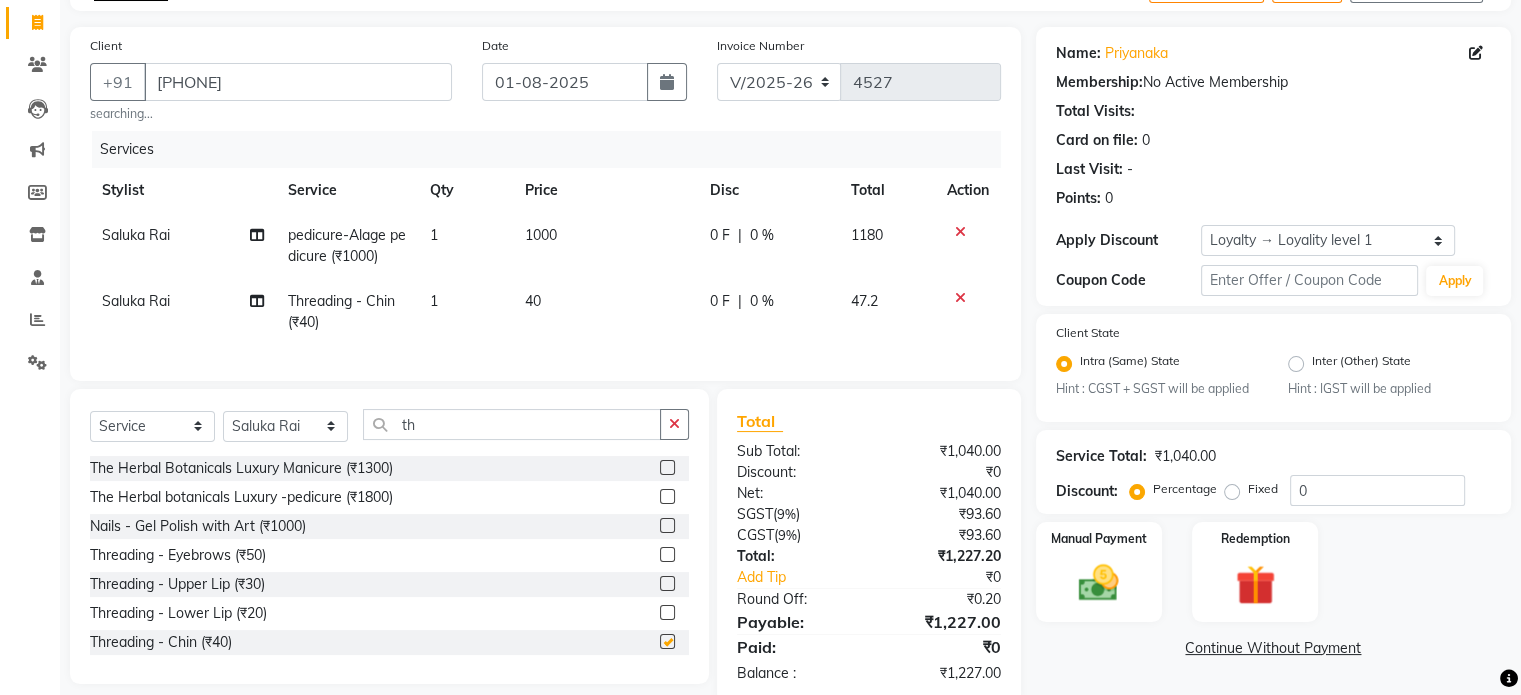 checkbox on "false" 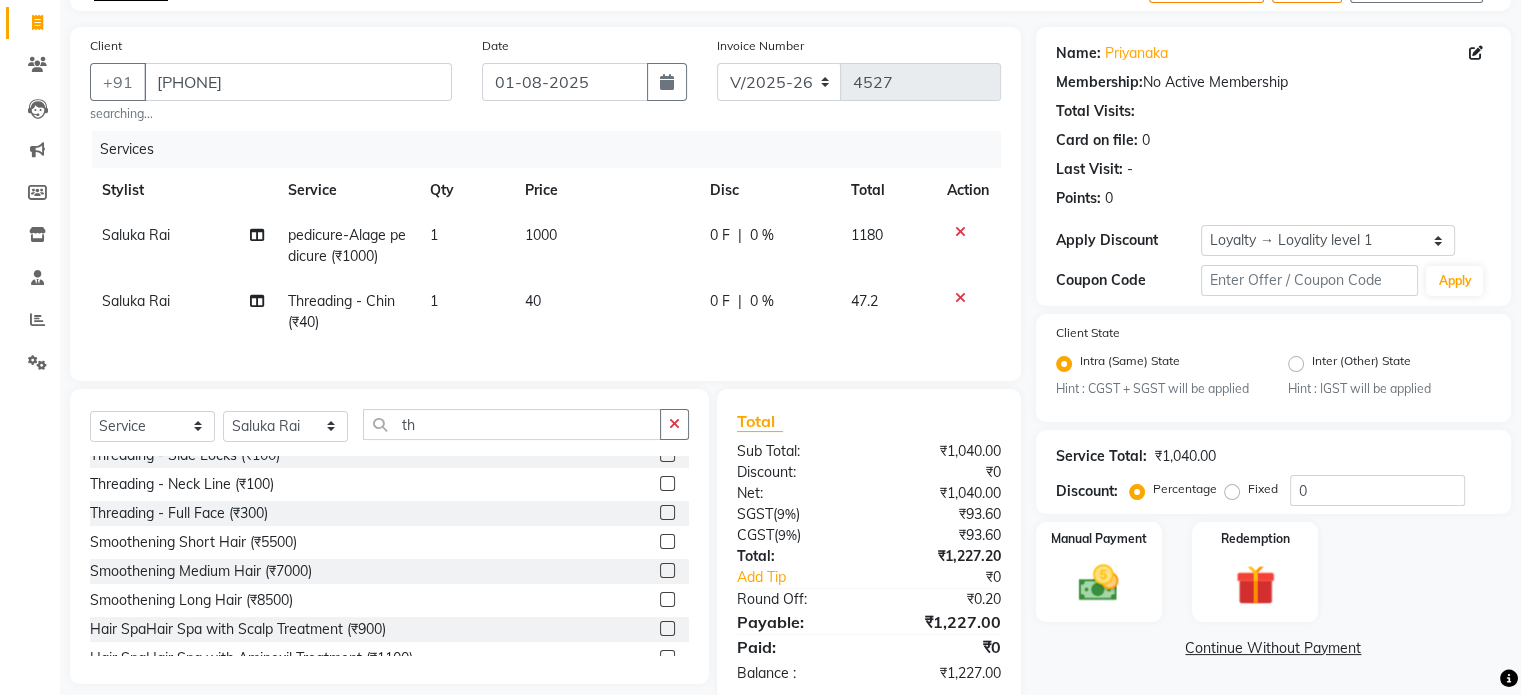 scroll, scrollTop: 400, scrollLeft: 0, axis: vertical 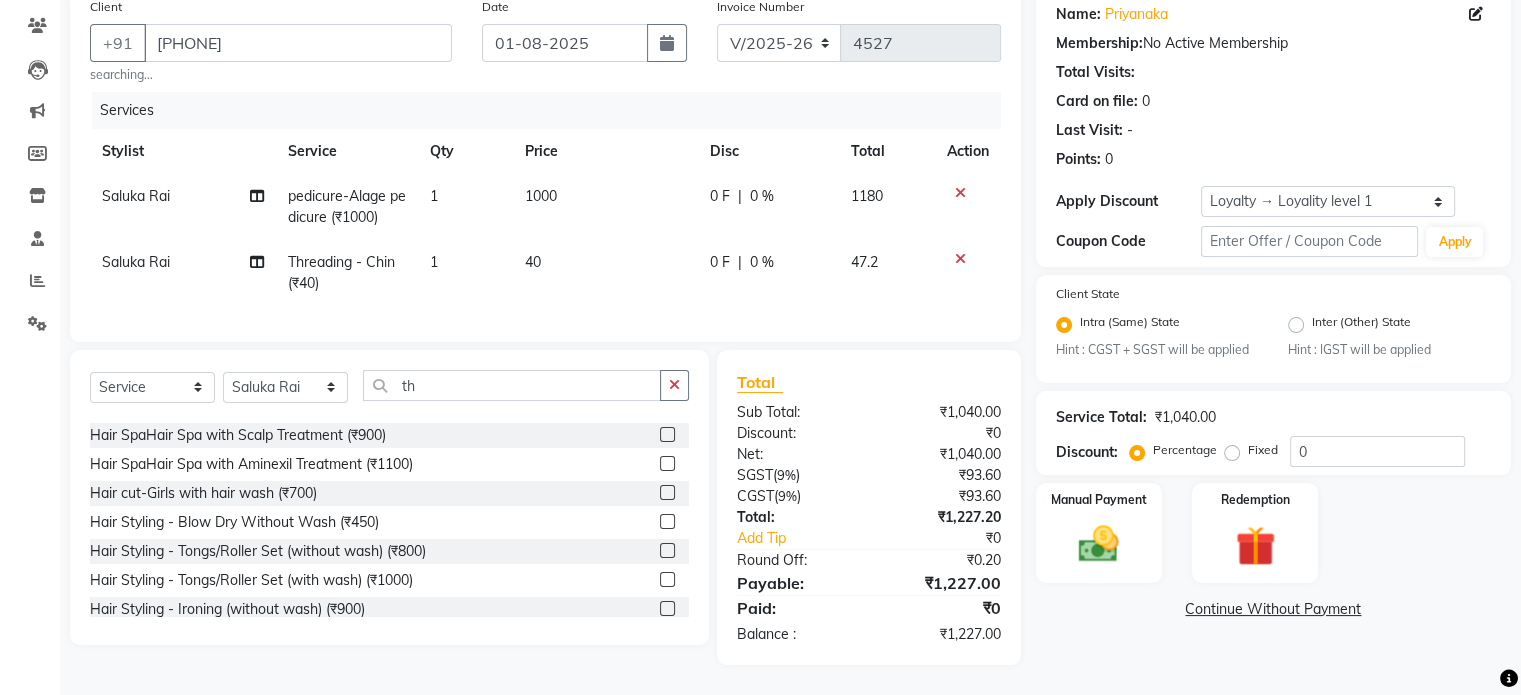 click on "0 F | 0 %" 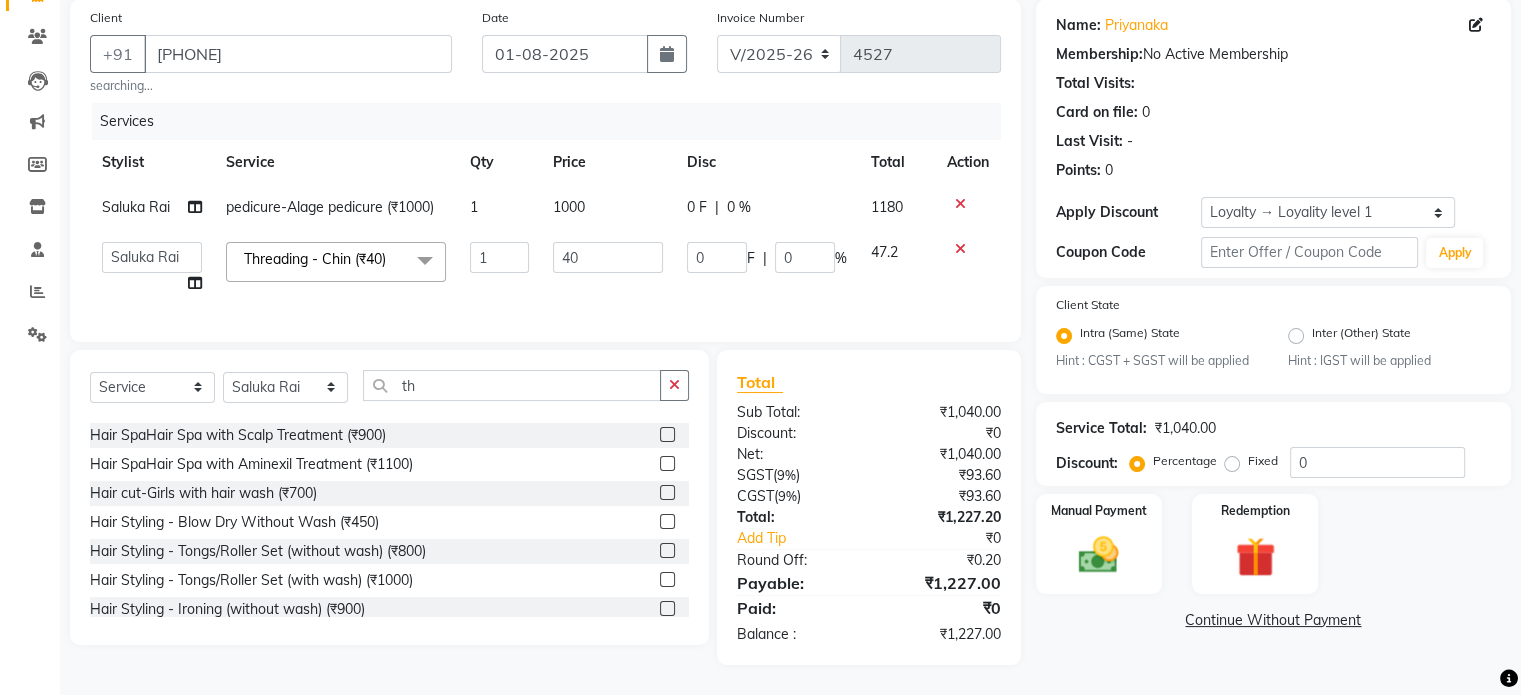 scroll, scrollTop: 167, scrollLeft: 0, axis: vertical 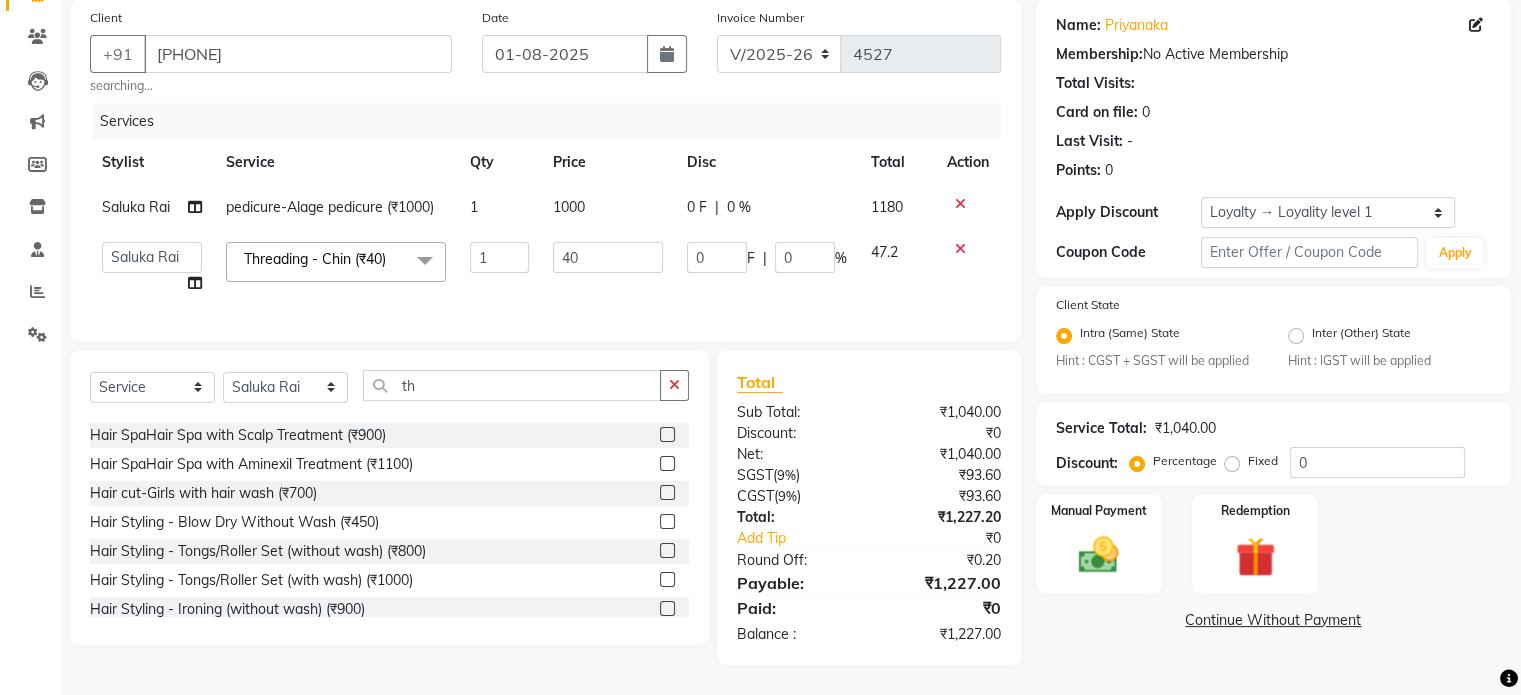 click on "Name: Priyanaka  Membership:  No Active Membership  Total Visits:   Card on file:  0 Last Visit:   - Points:   0  Apply Discount Select  Loyalty → Loyality level 1  Coupon Code Apply Client State Intra (Same) State Hint : CGST + SGST will be applied Inter (Other) State Hint : IGST will be applied Service Total:  ₹1,040.00  Discount:  Percentage   Fixed  0 Manual Payment Redemption  Continue Without Payment" 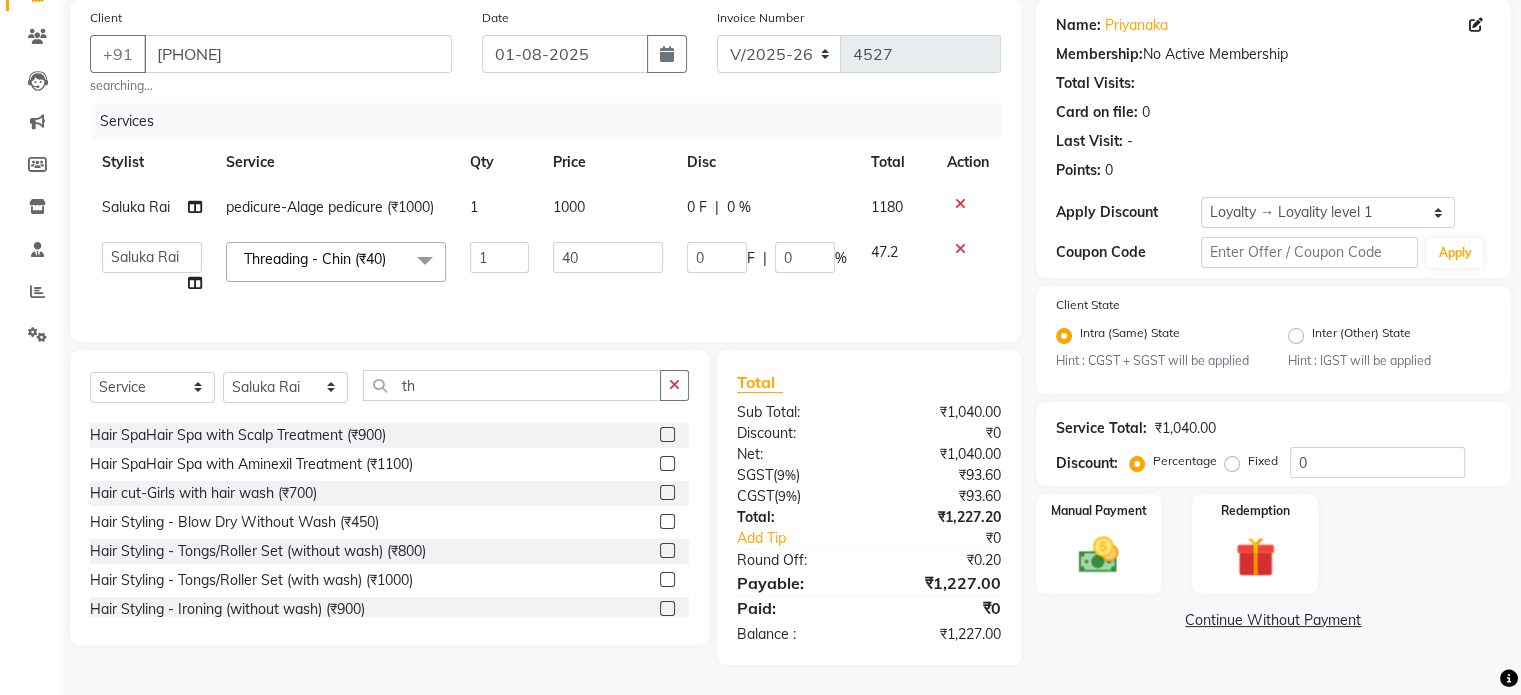 scroll, scrollTop: 167, scrollLeft: 0, axis: vertical 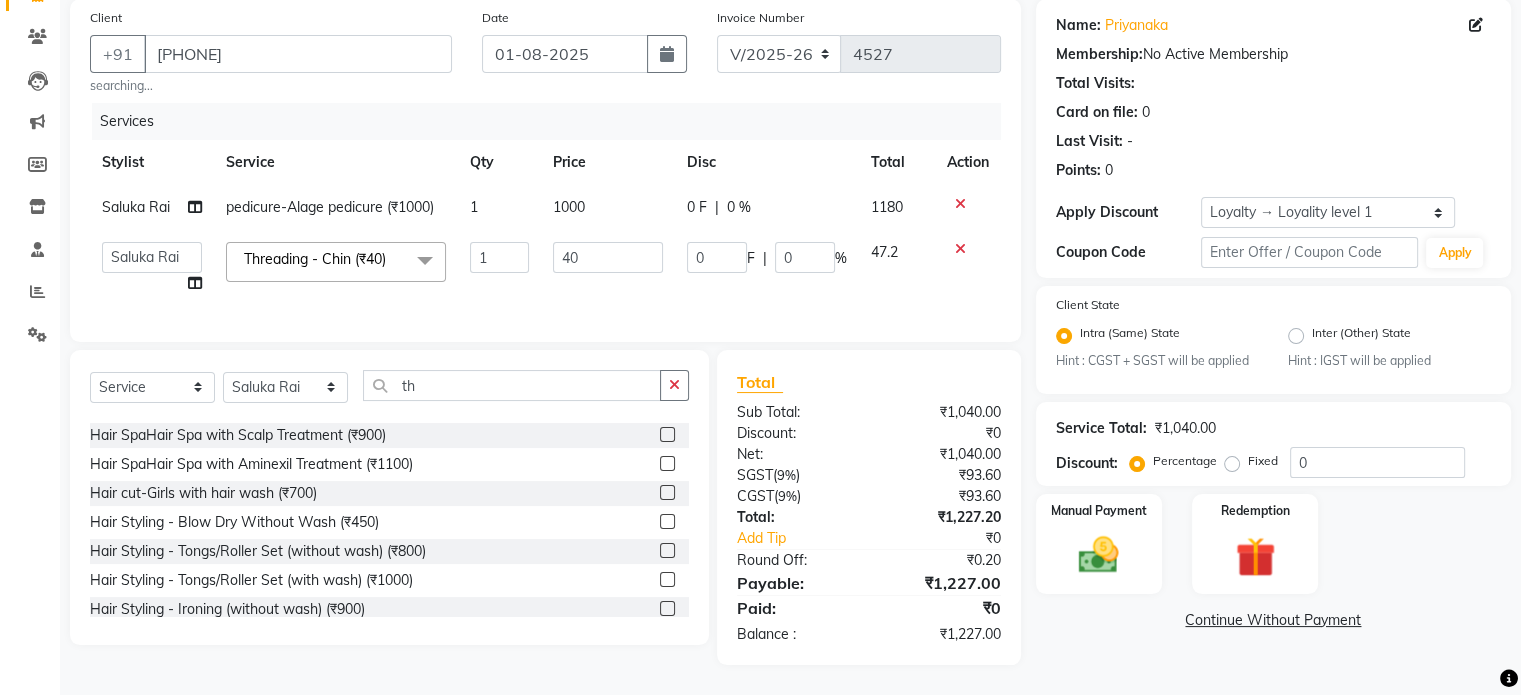 click on "40" 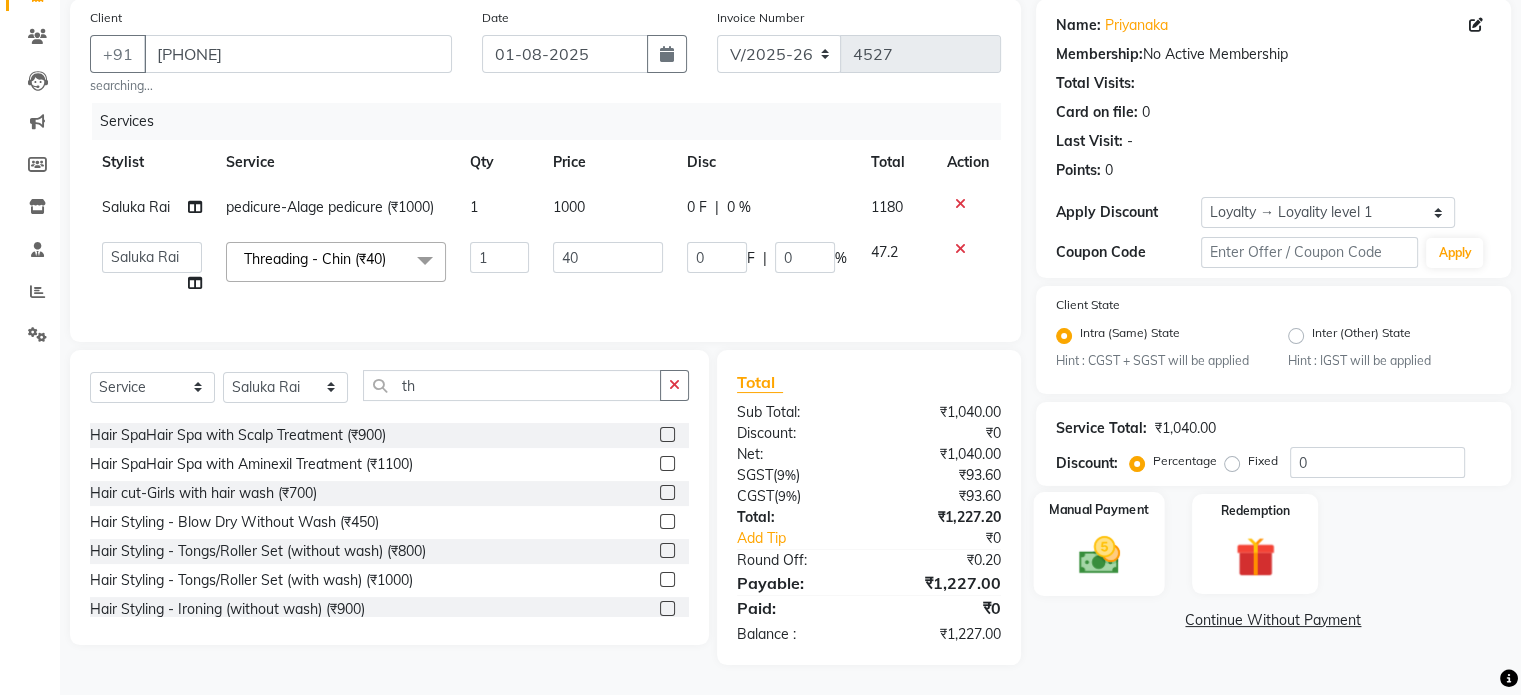 click 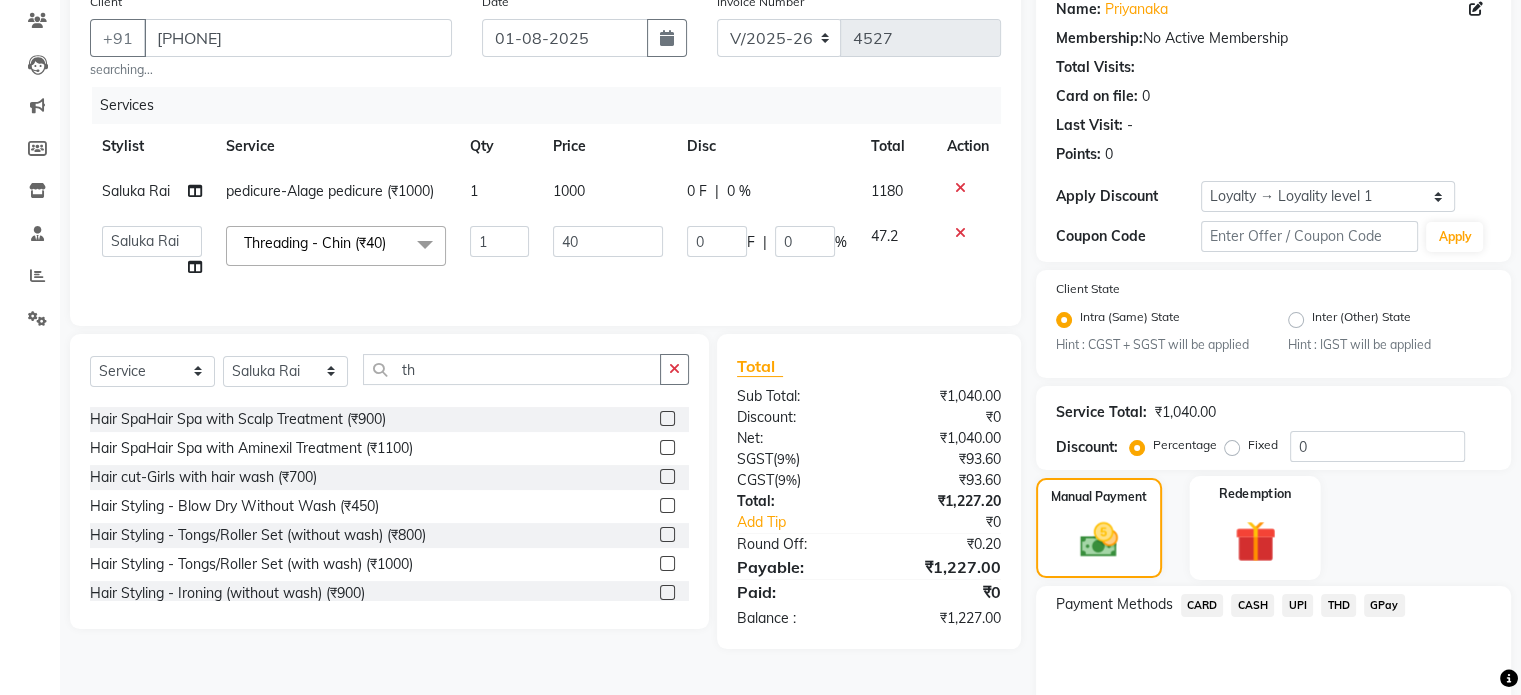 drag, startPoint x: 1296, startPoint y: 604, endPoint x: 1272, endPoint y: 569, distance: 42.43819 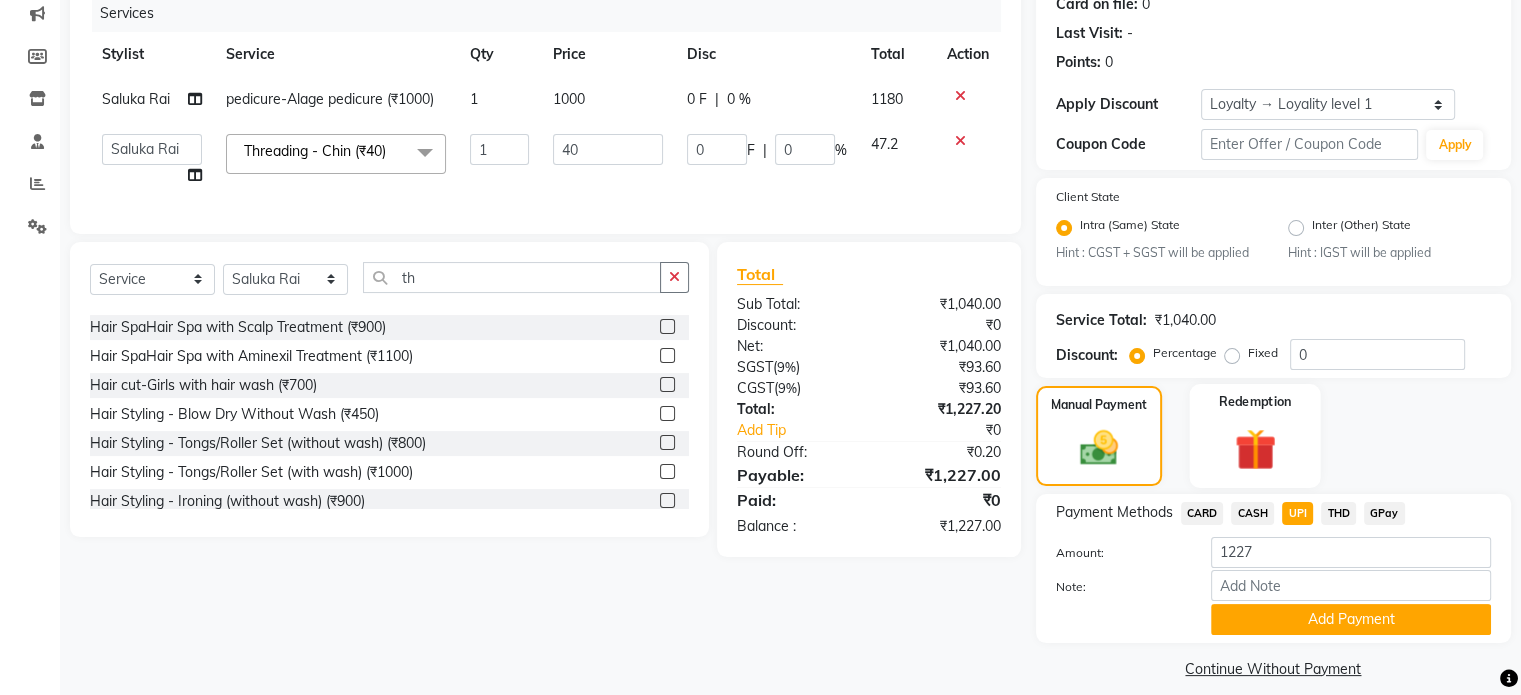 scroll, scrollTop: 281, scrollLeft: 0, axis: vertical 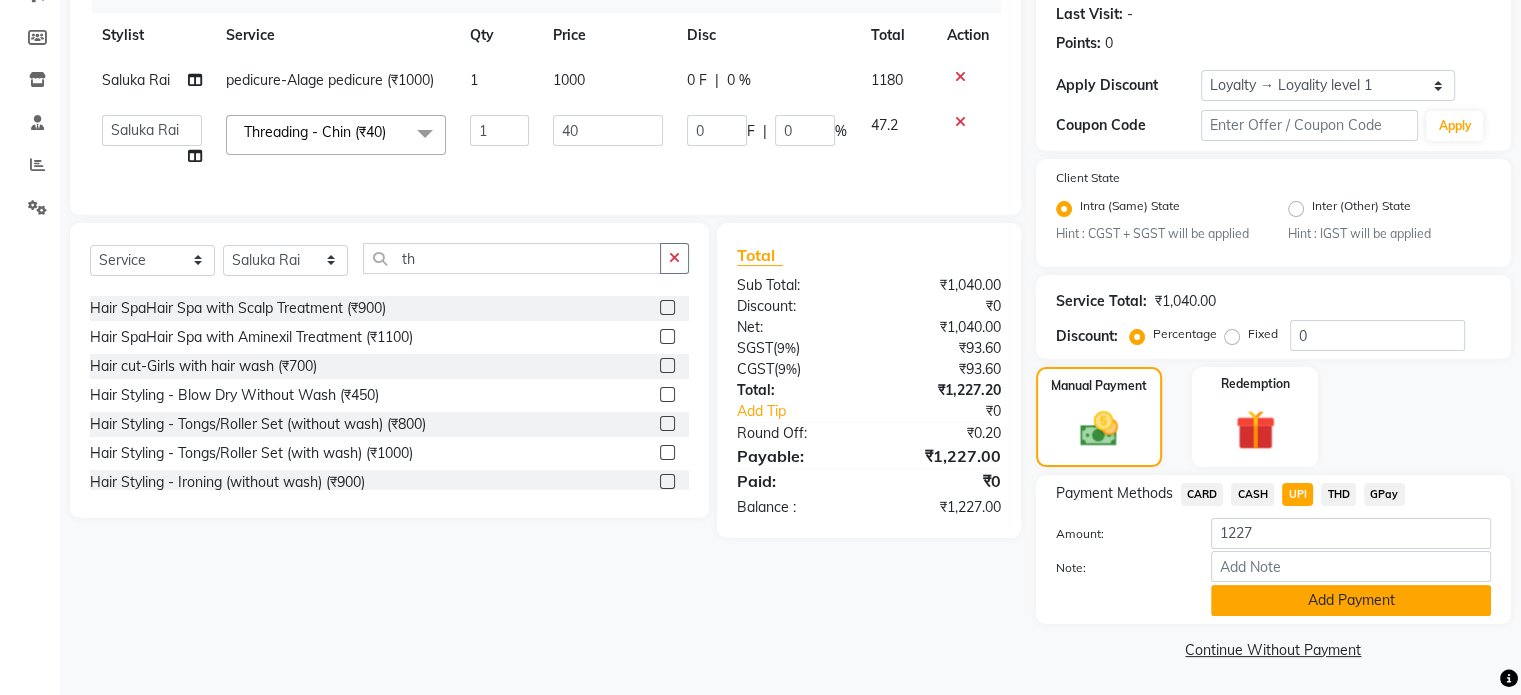 click on "Add Payment" 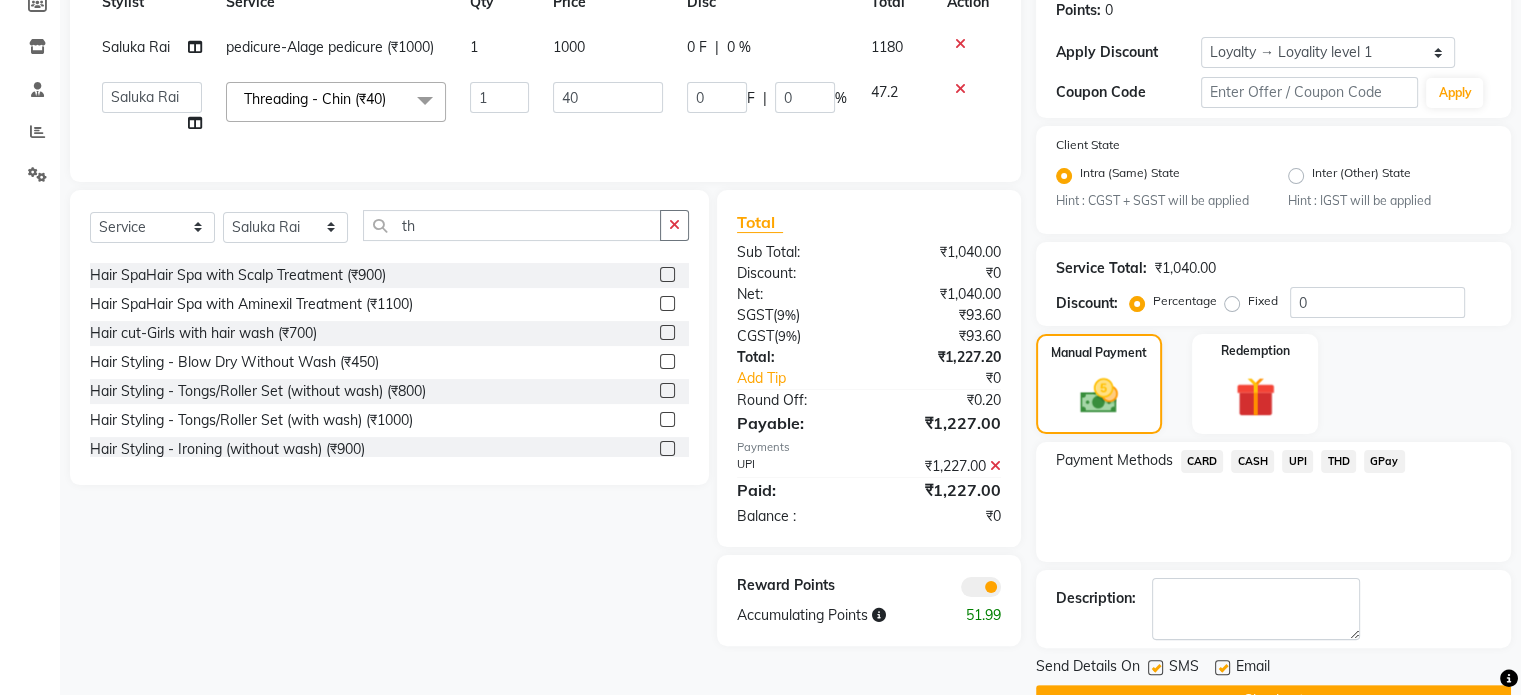 scroll, scrollTop: 363, scrollLeft: 0, axis: vertical 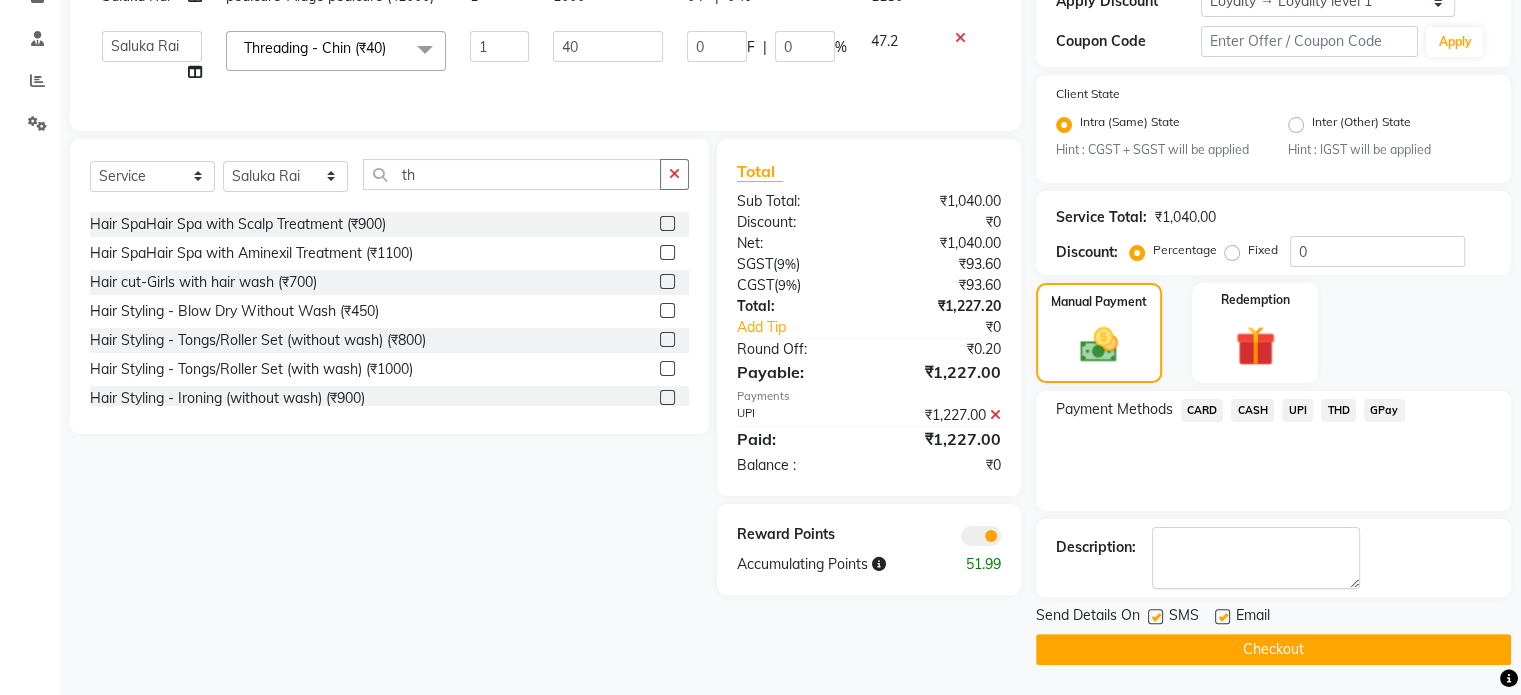 click 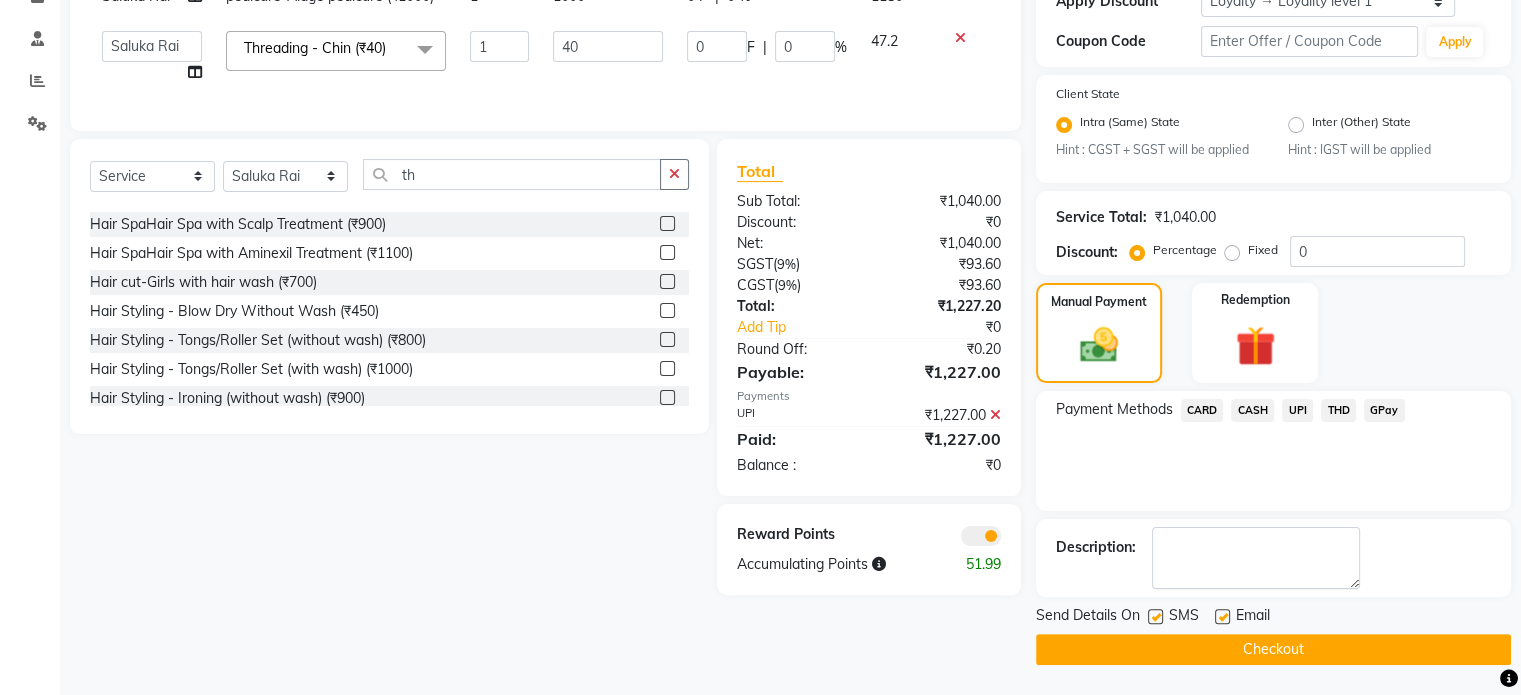click 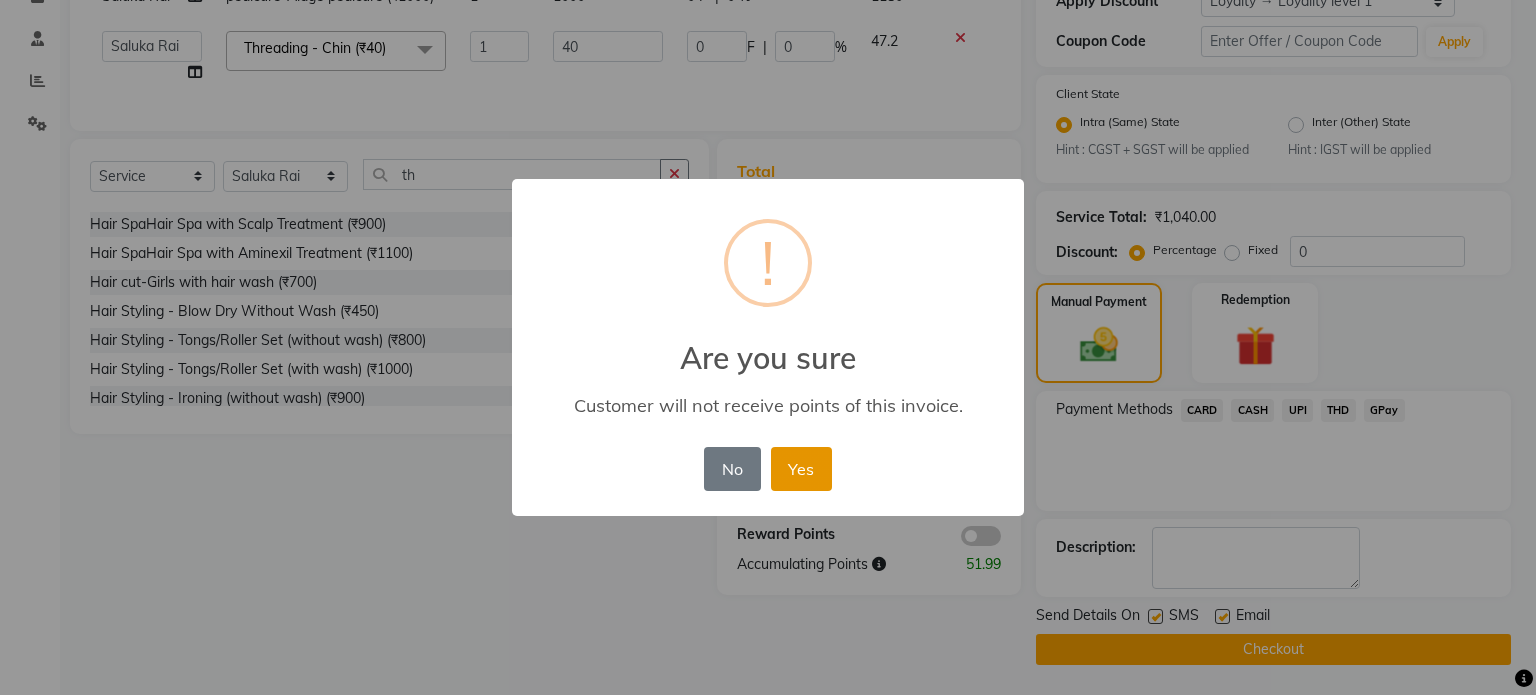click on "Yes" at bounding box center [801, 469] 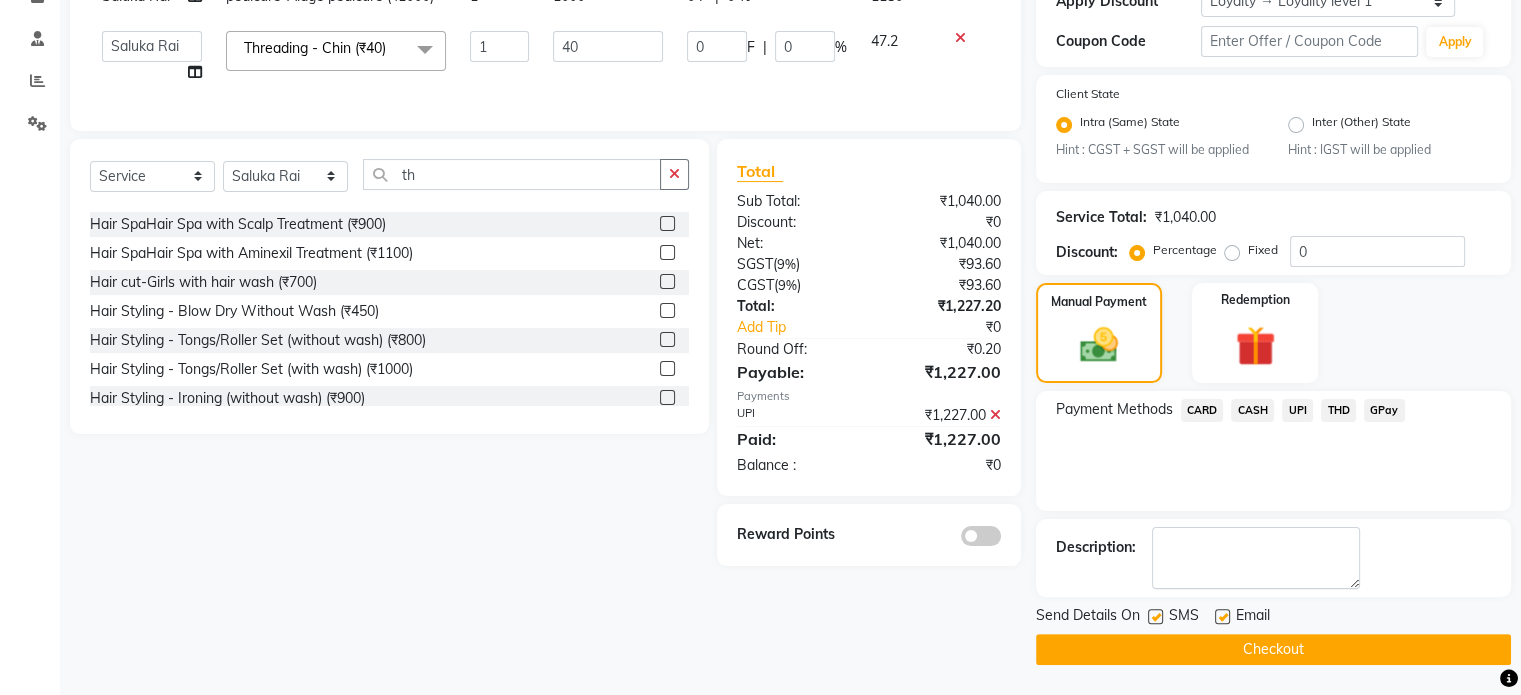 click on "Checkout" 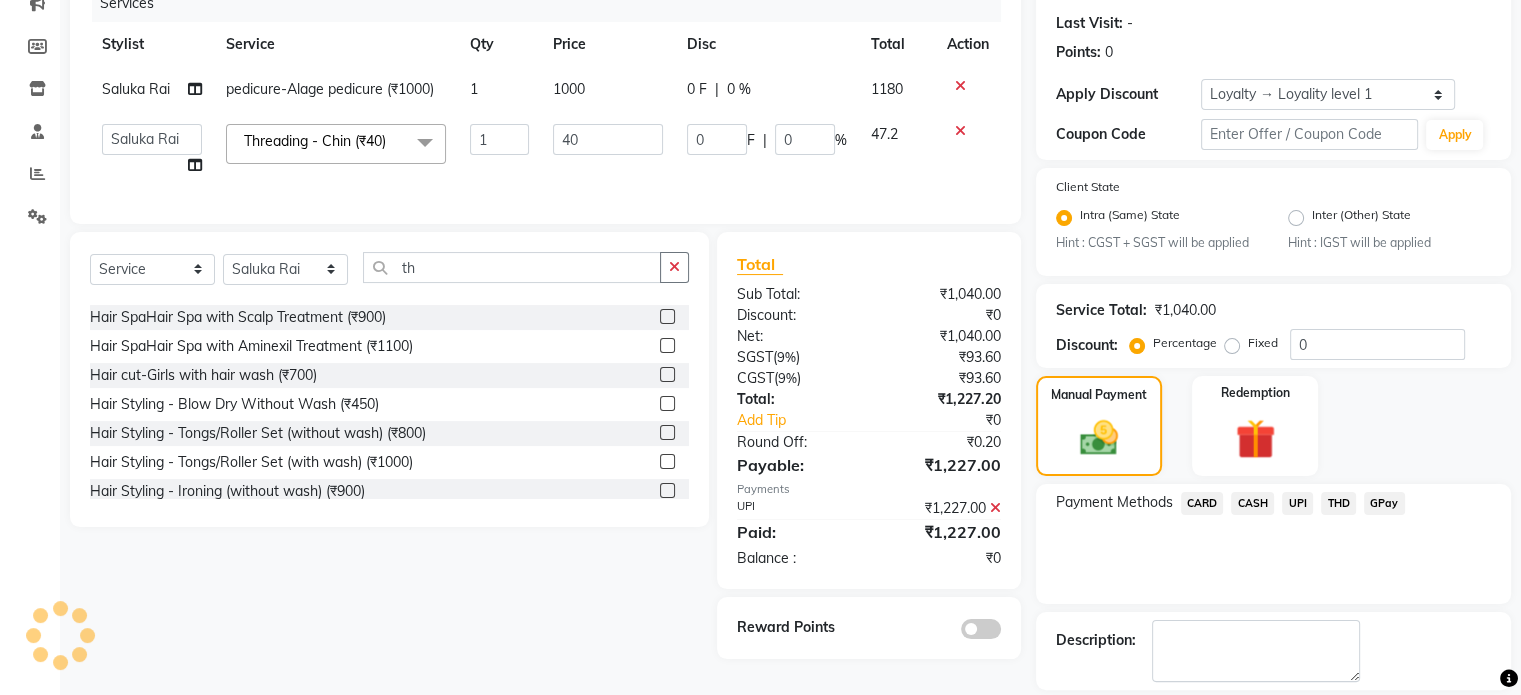 scroll, scrollTop: 42, scrollLeft: 0, axis: vertical 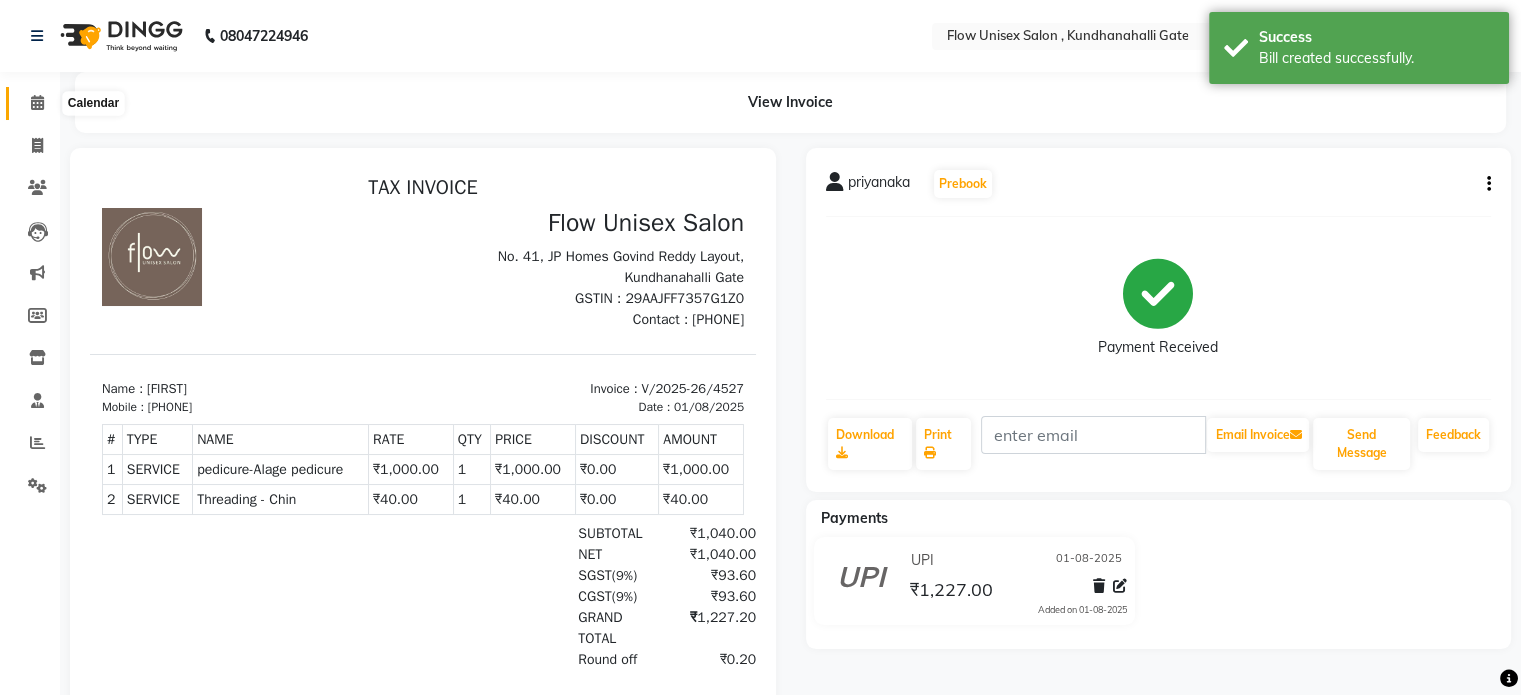 click 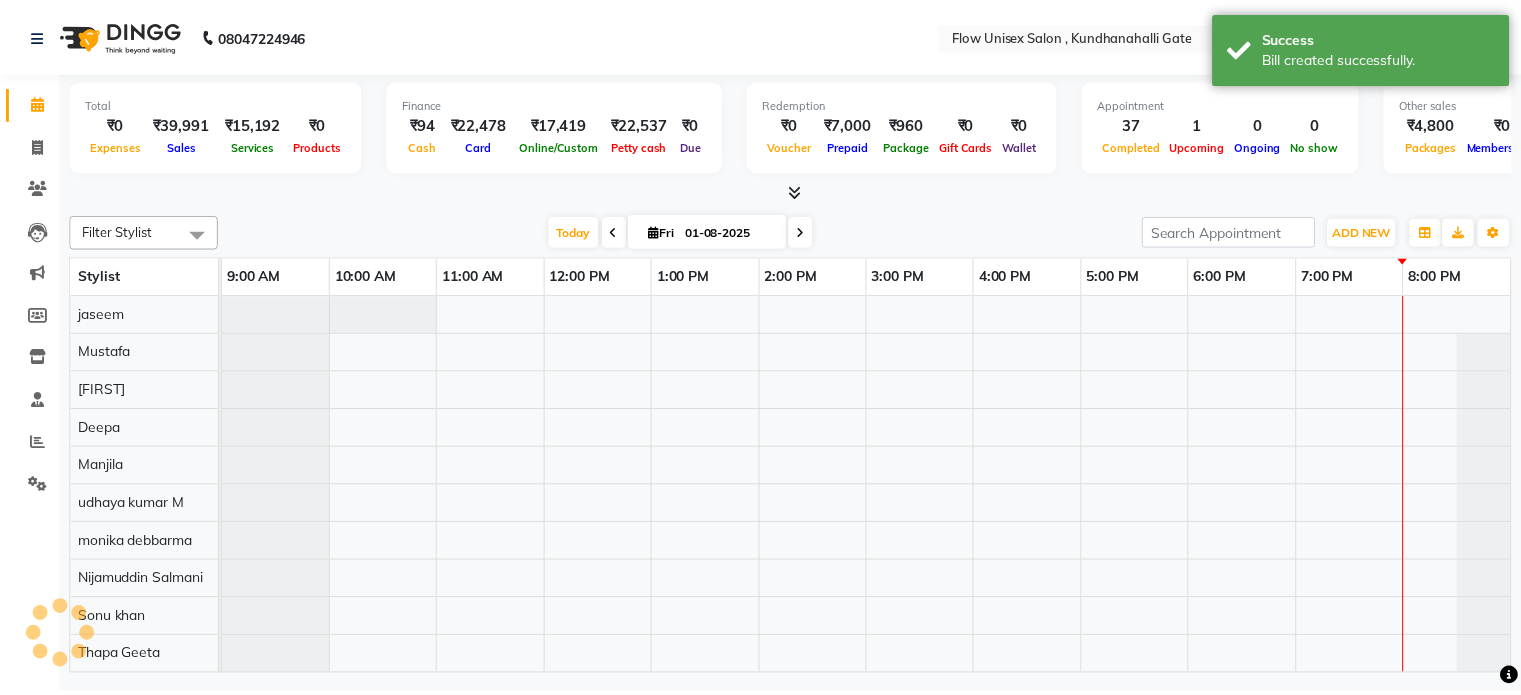 scroll, scrollTop: 0, scrollLeft: 0, axis: both 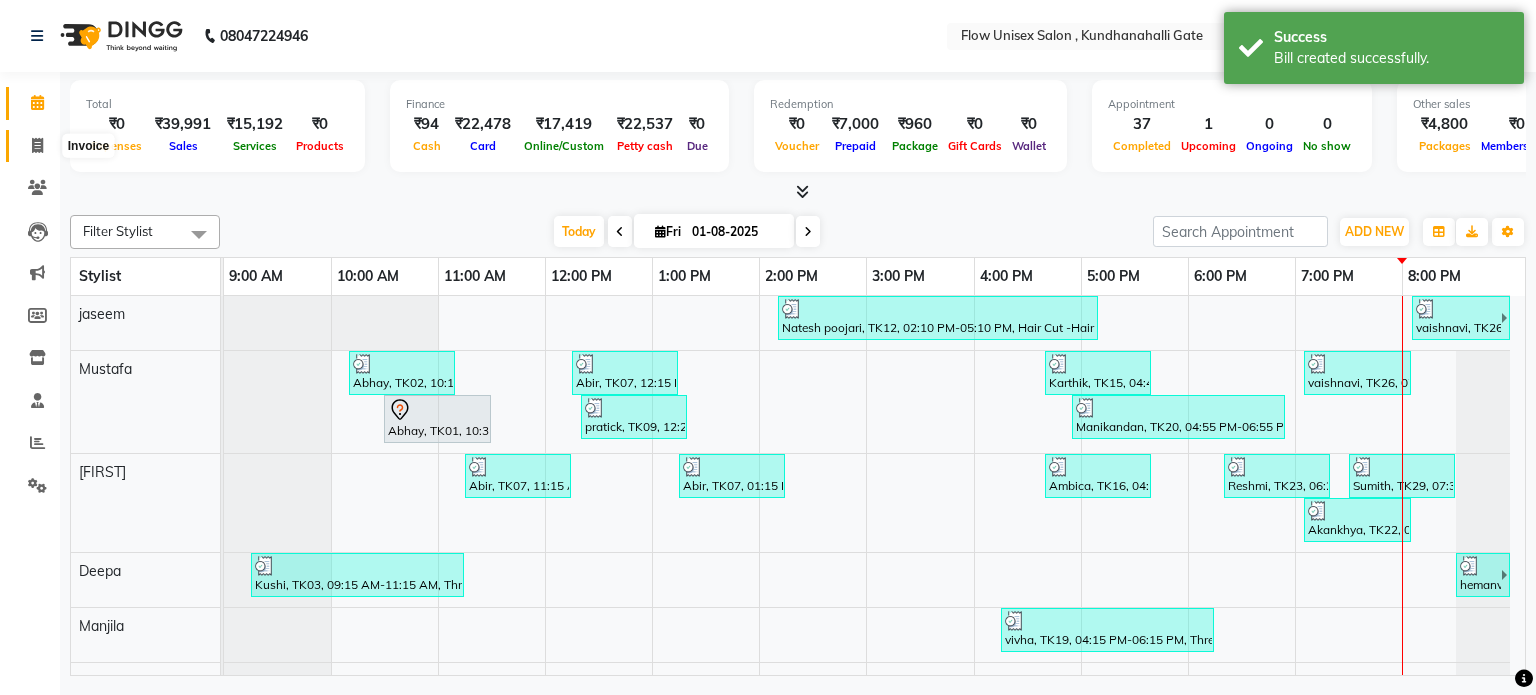 drag, startPoint x: 39, startPoint y: 146, endPoint x: 30, endPoint y: 164, distance: 20.12461 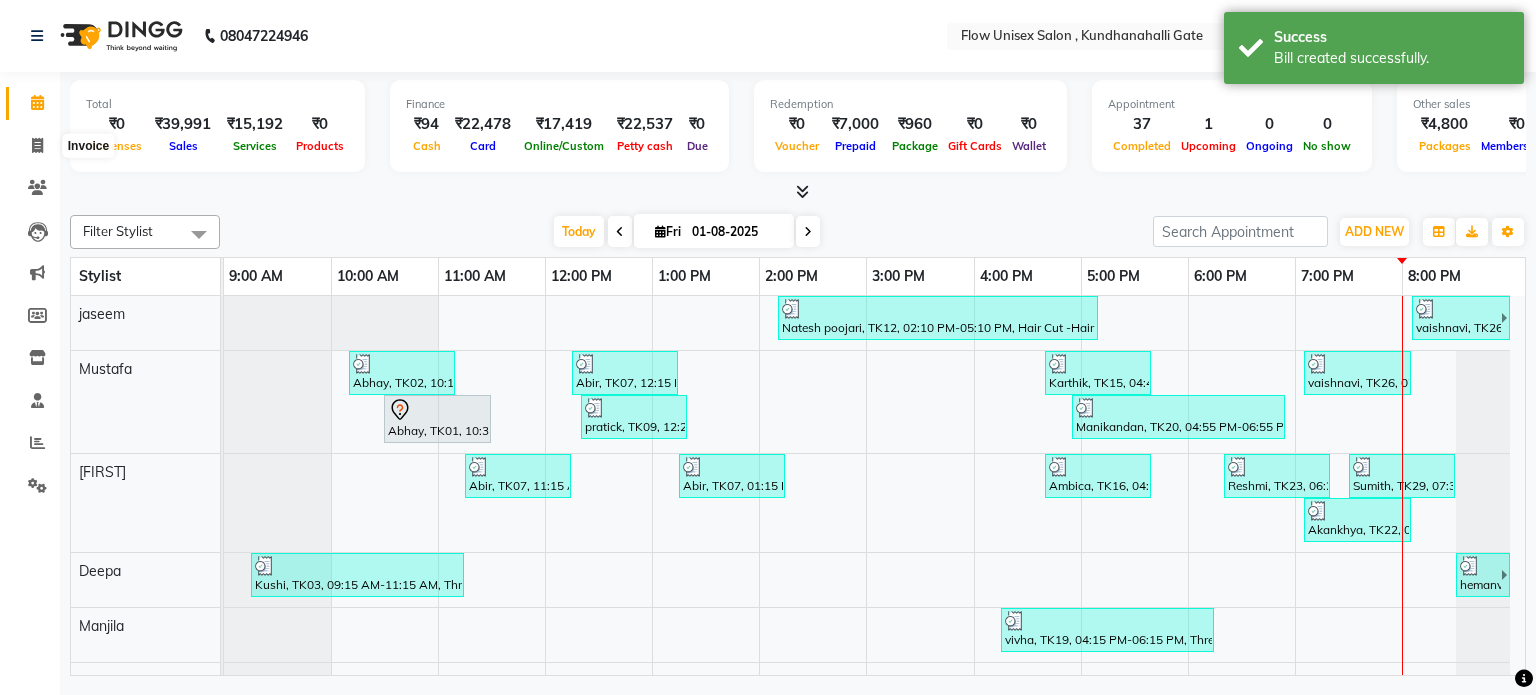 select on "service" 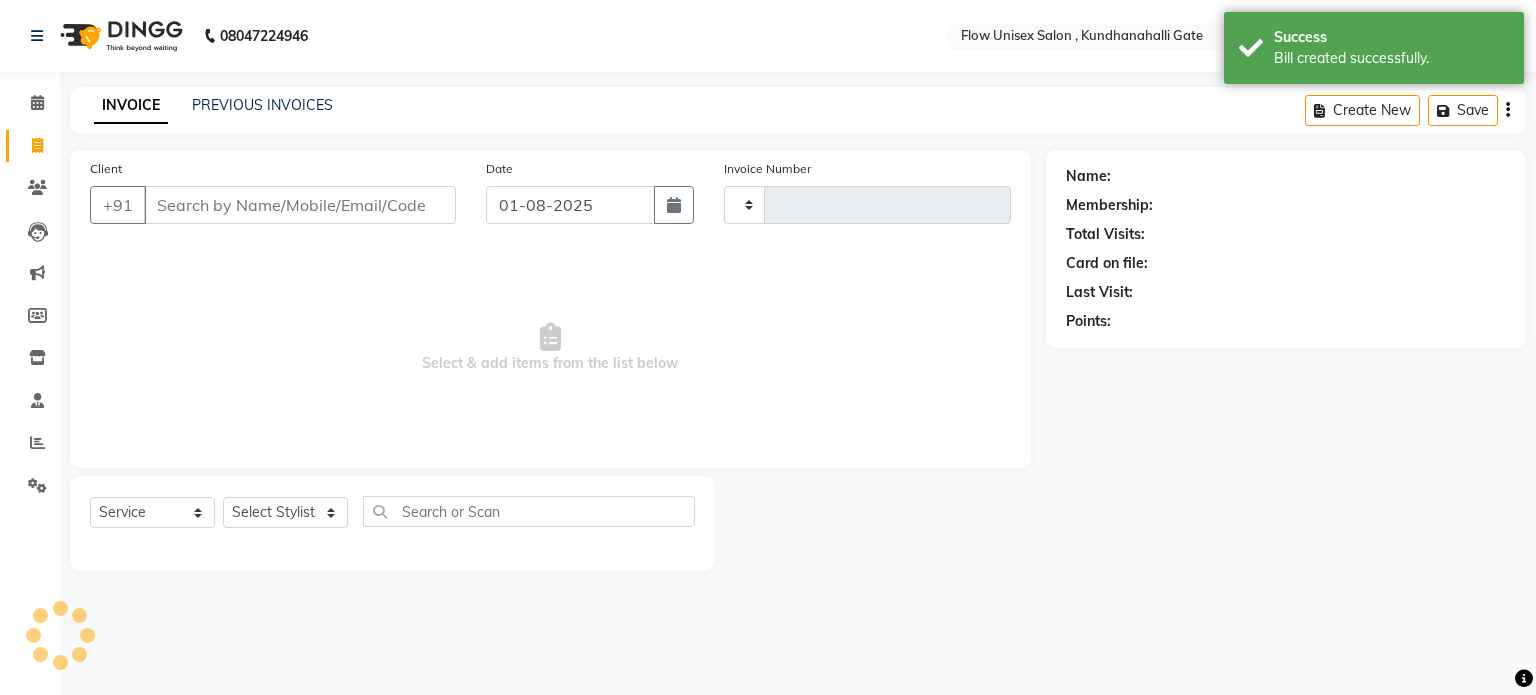 type on "4528" 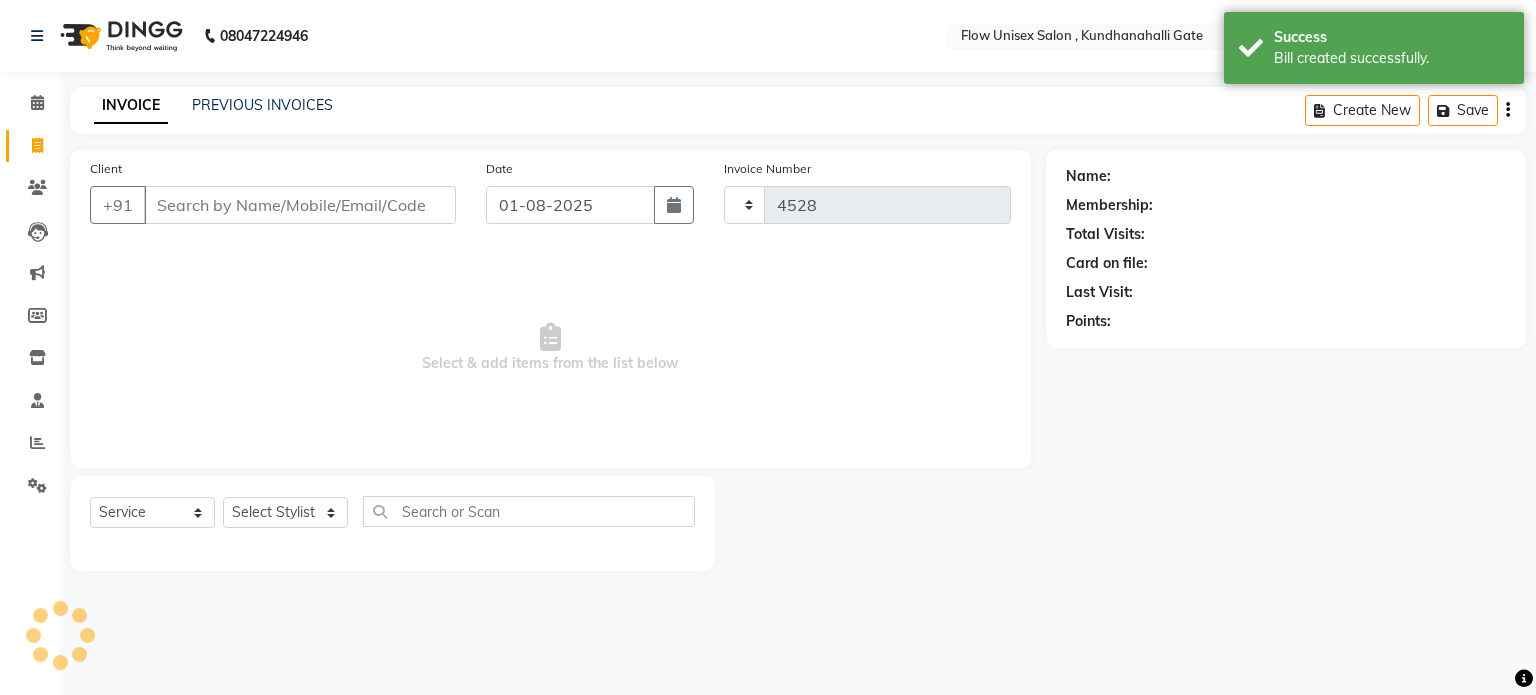 select on "5875" 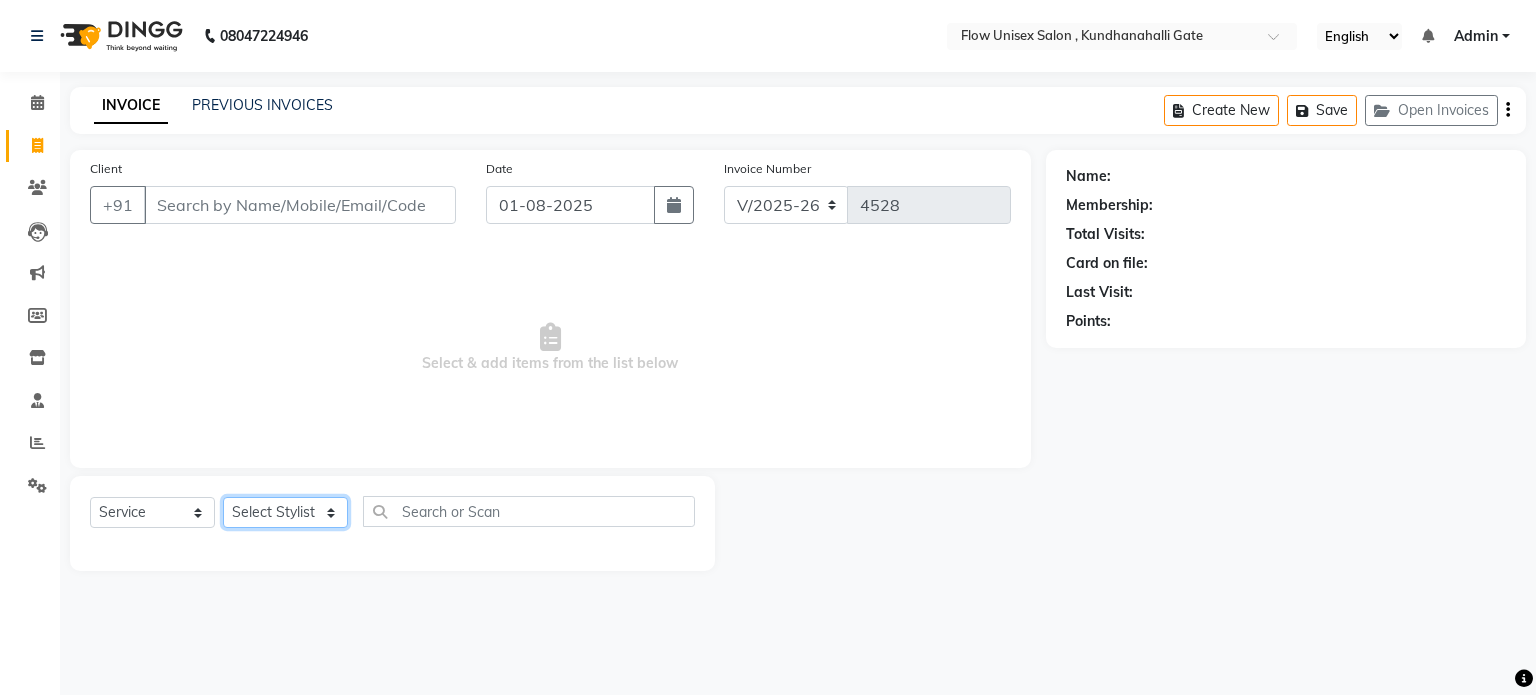 click on "Select Stylist anjana debbarma arman Deepa emlen jaseem Kishore Manjila monika debbarma Mustafa Nijamuddin Salmani Saluka Rai Sonu khan Thapa Geeta udhaya kumar M Vishnu Bhati" 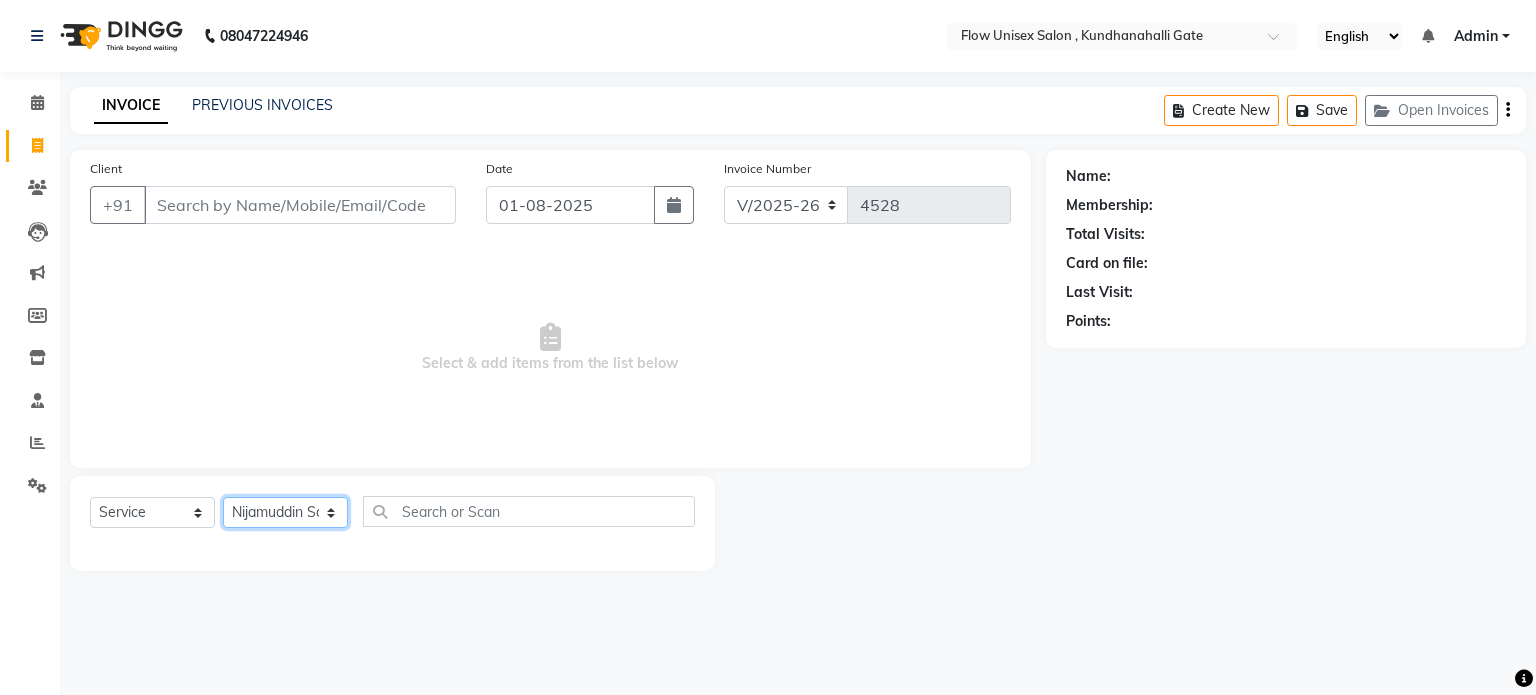 click on "Select Stylist anjana debbarma arman Deepa emlen jaseem Kishore Manjila monika debbarma Mustafa Nijamuddin Salmani Saluka Rai Sonu khan Thapa Geeta udhaya kumar M Vishnu Bhati" 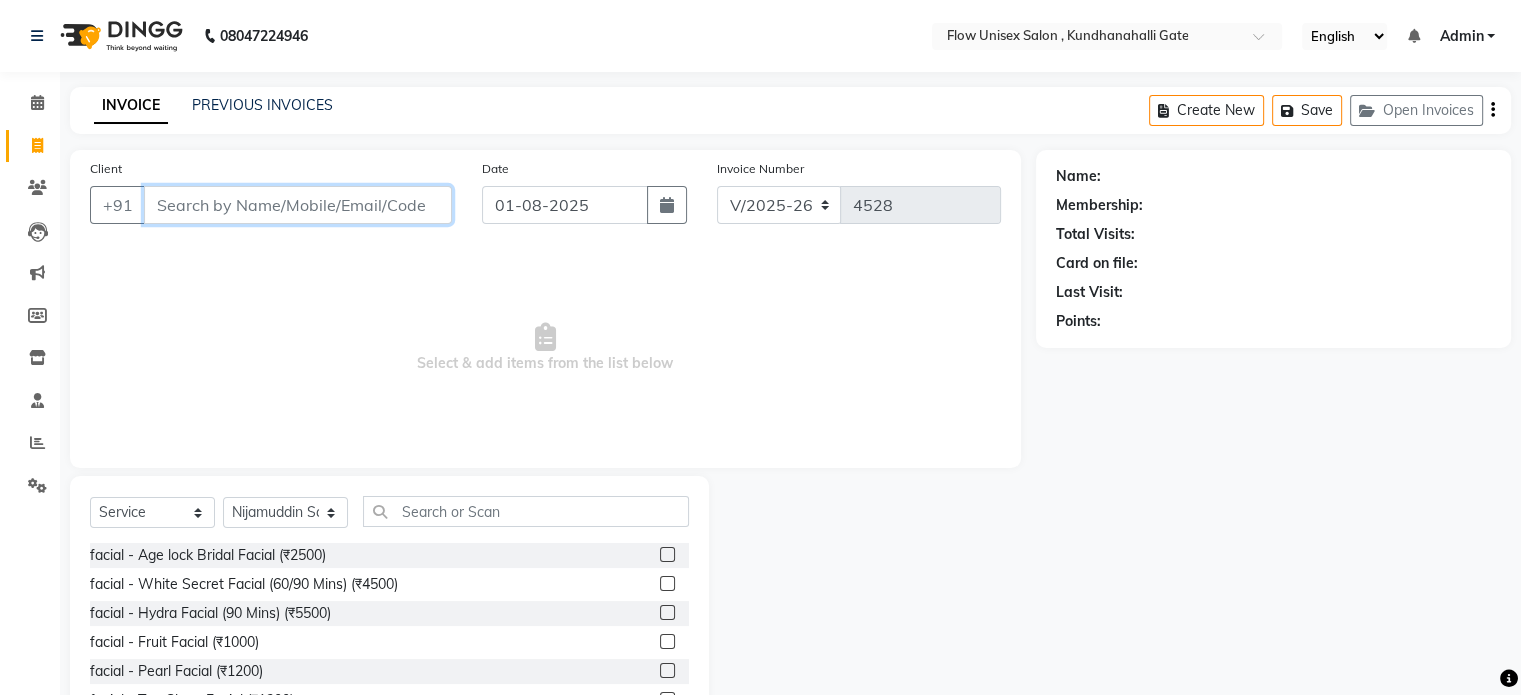 click on "Client" at bounding box center [298, 205] 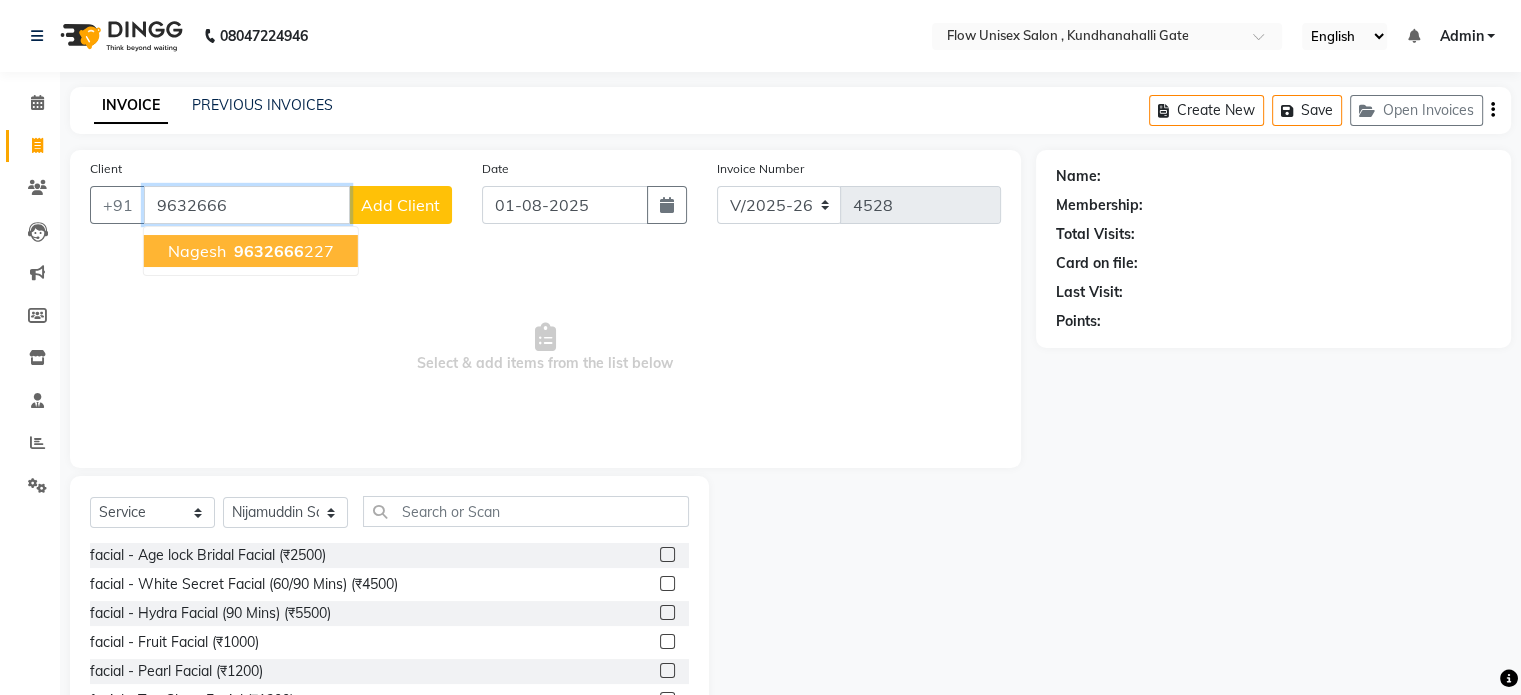 click on "9632666" at bounding box center [269, 251] 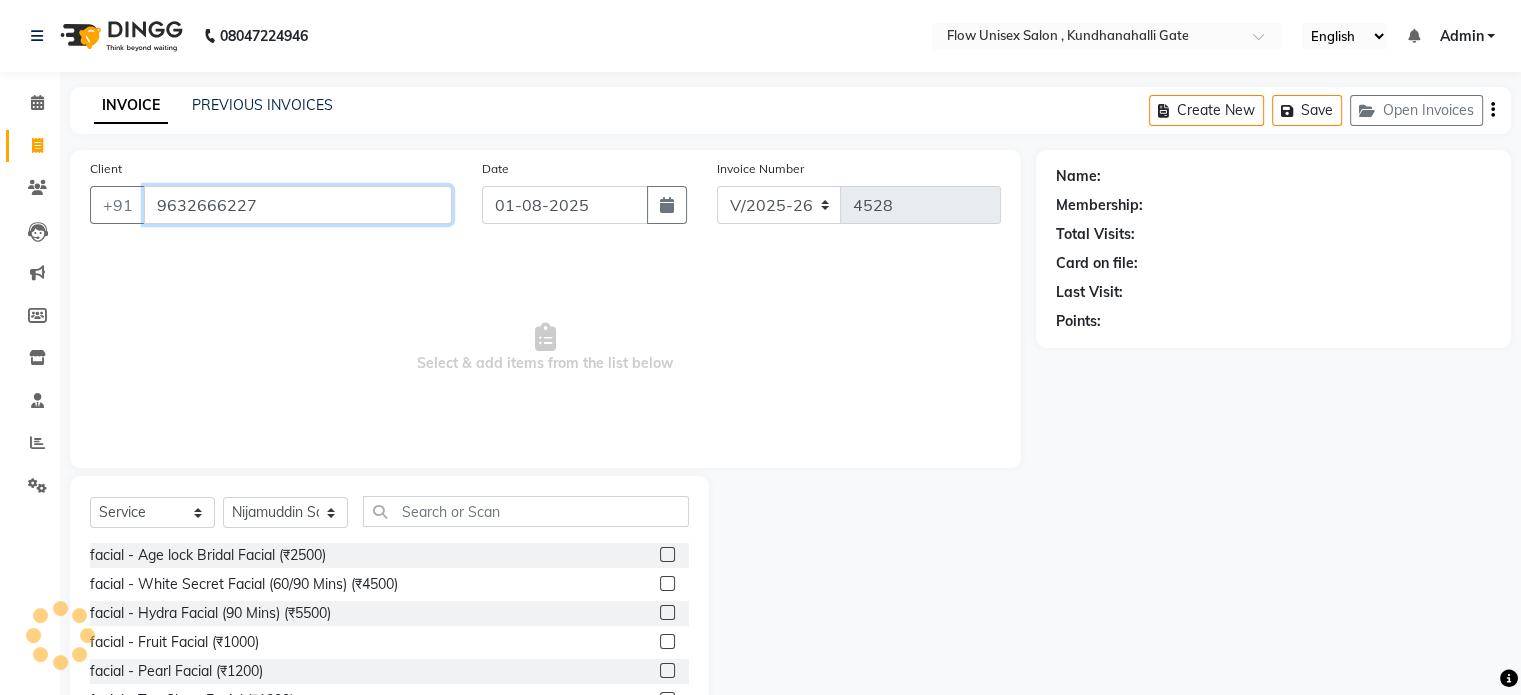 type on "9632666227" 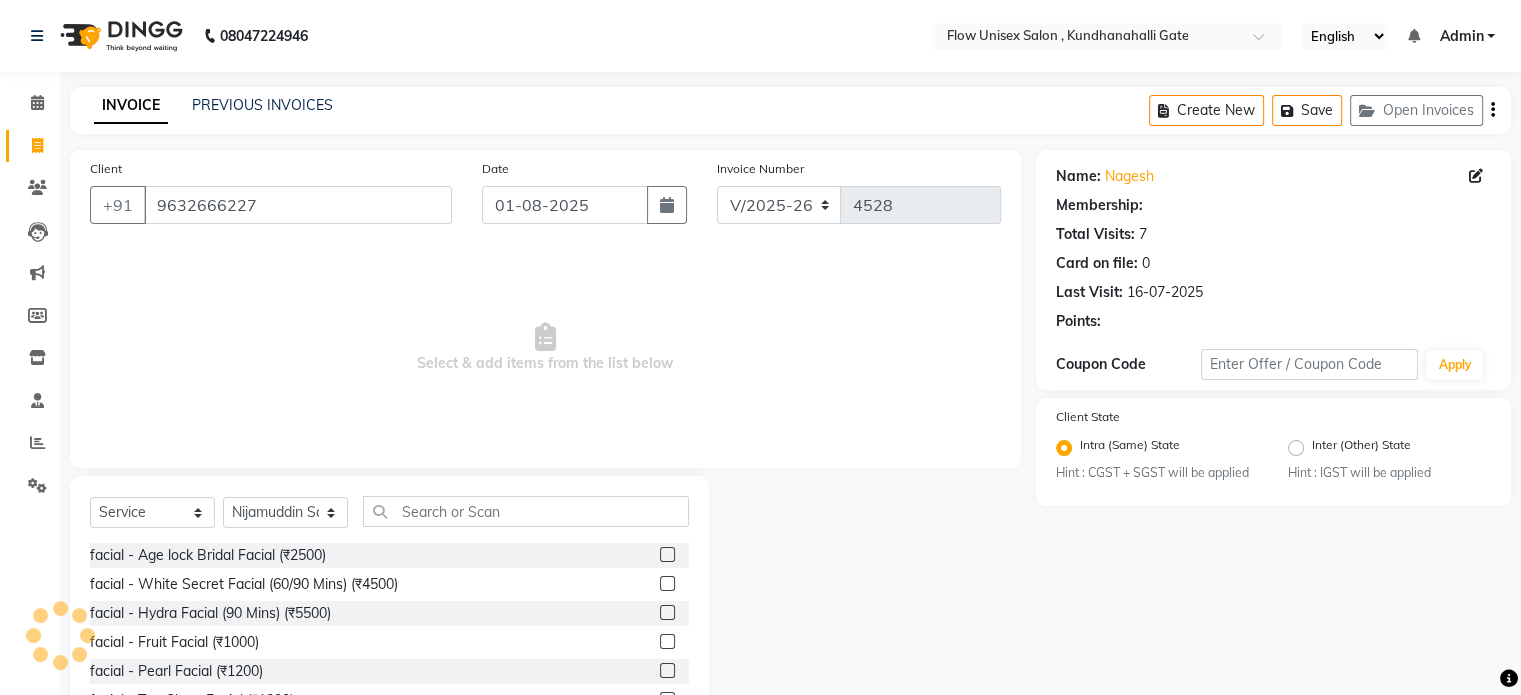 select on "1: Object" 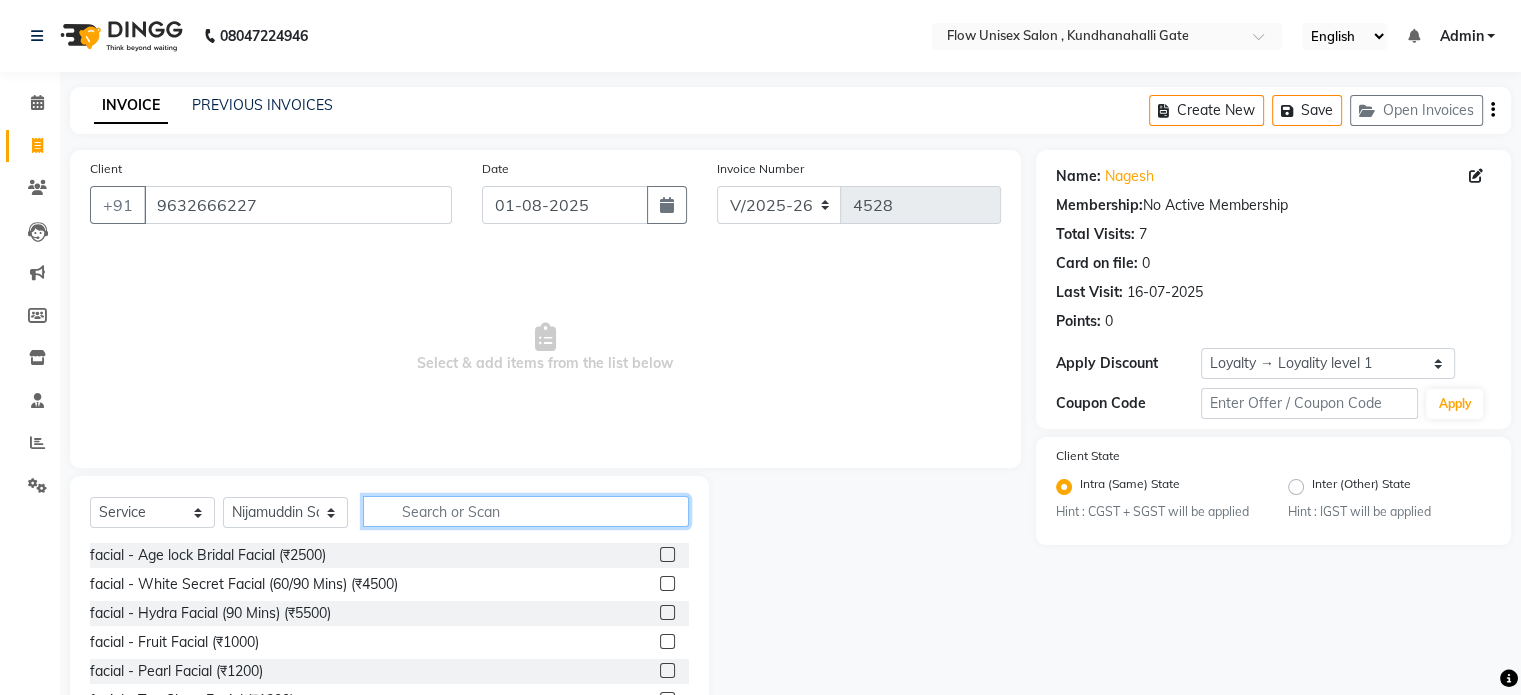click 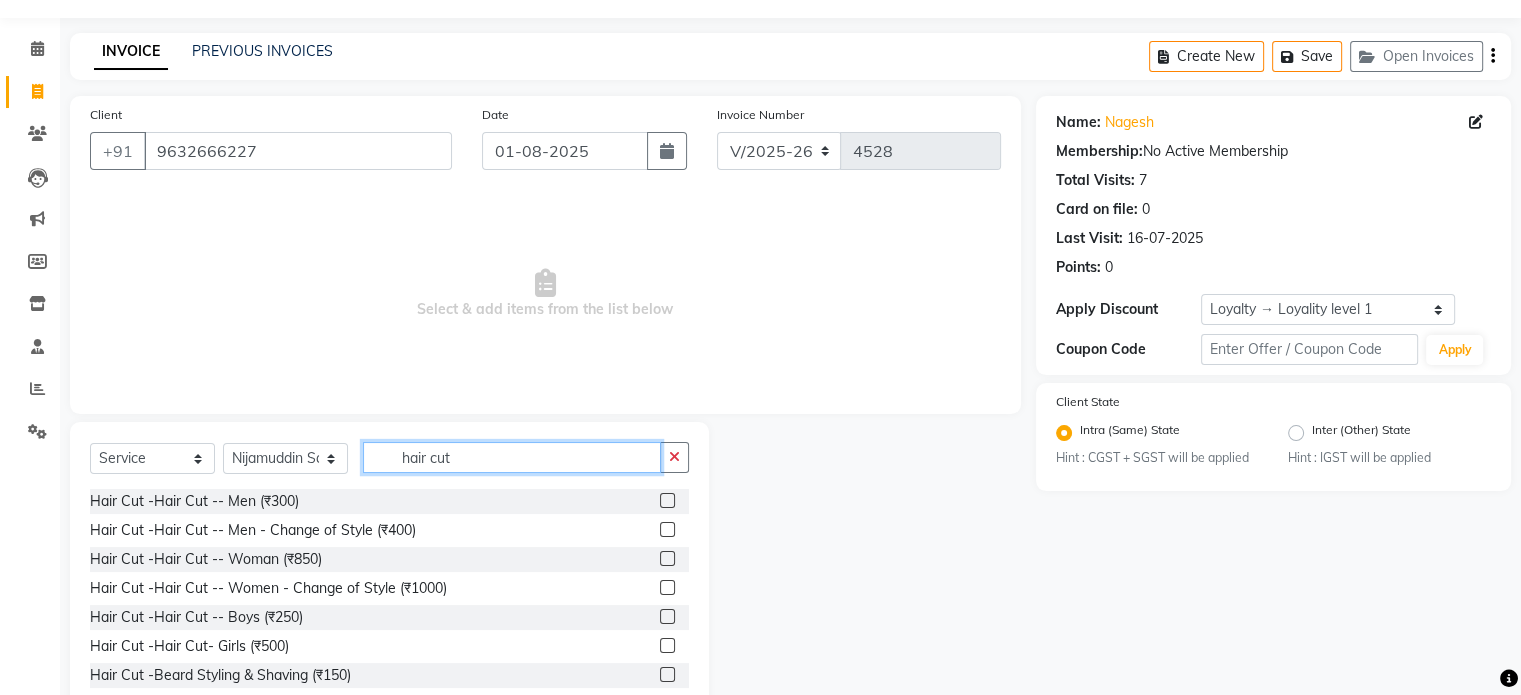 scroll, scrollTop: 106, scrollLeft: 0, axis: vertical 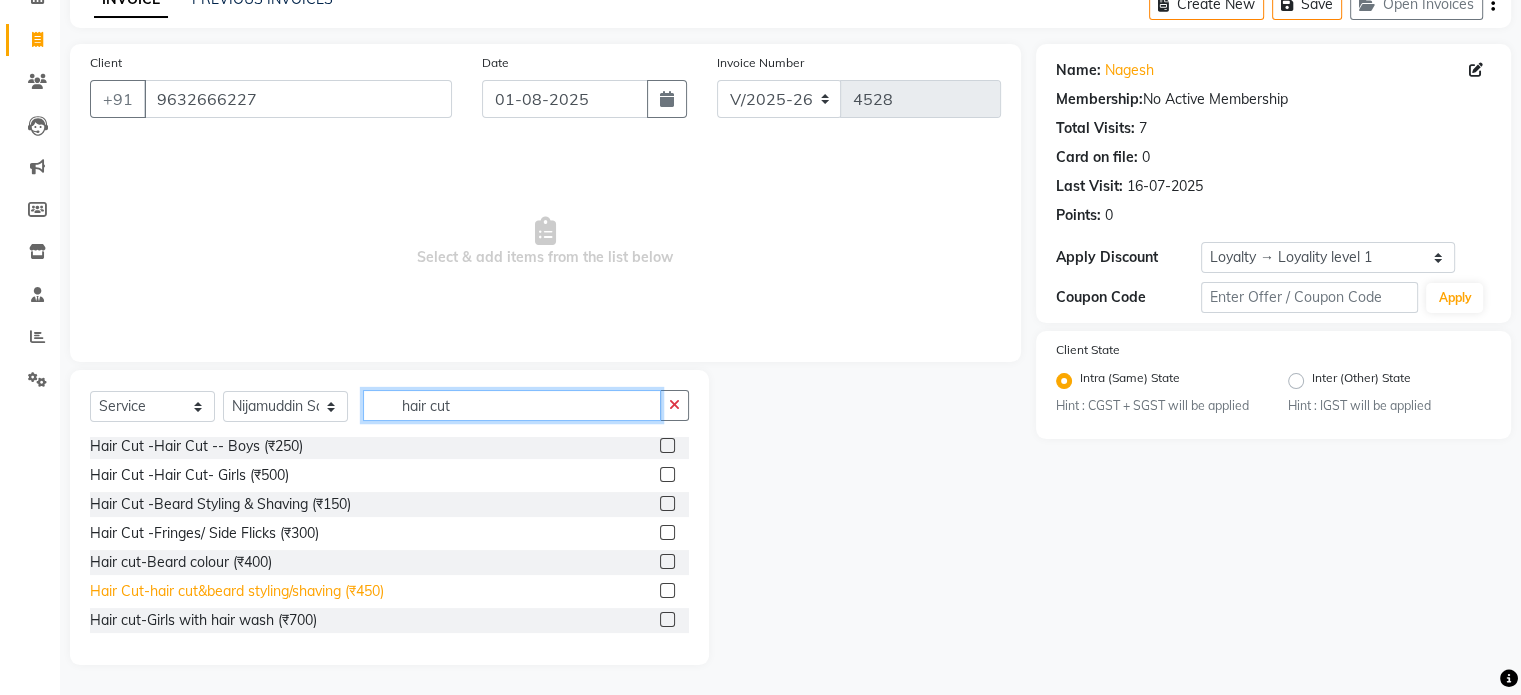 type on "hair cut" 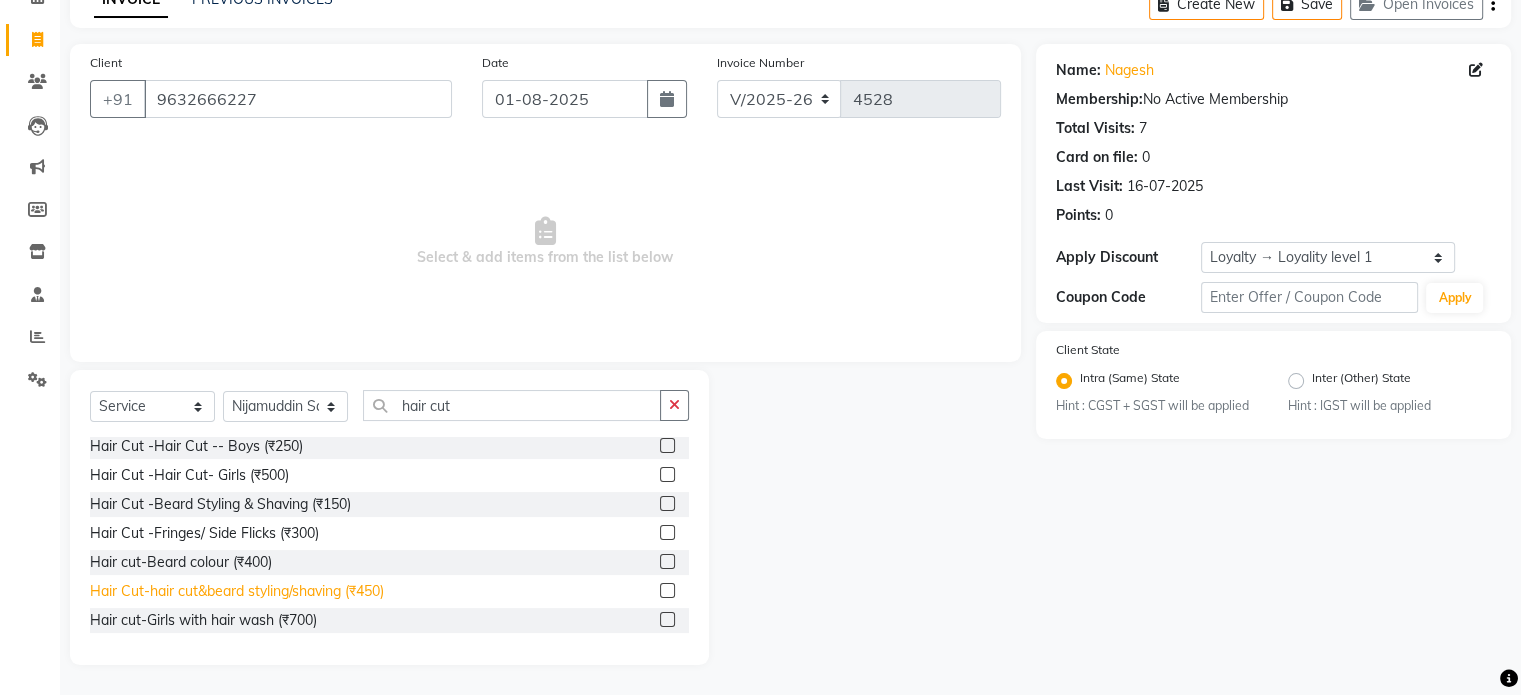 click on "Hair Cut-hair cut&beard styling/shaving (₹450)" 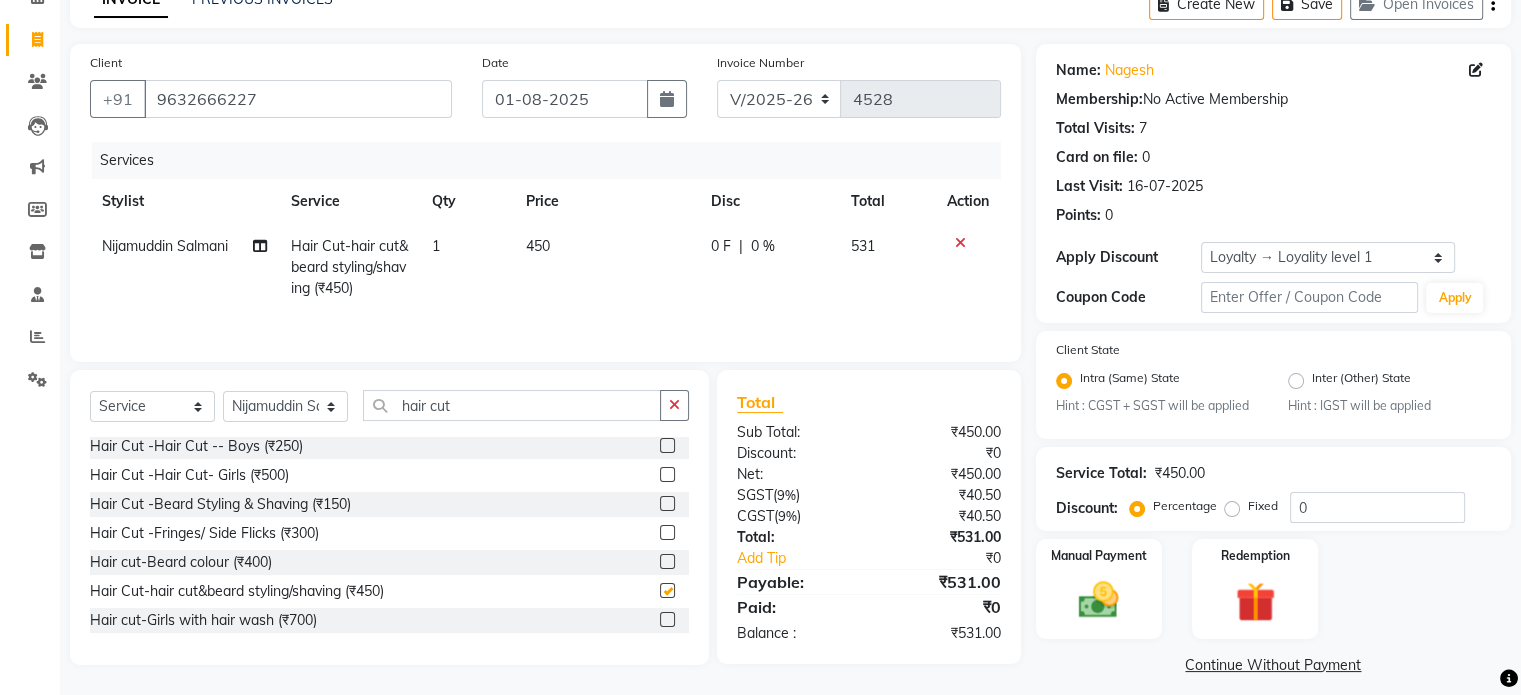 checkbox on "false" 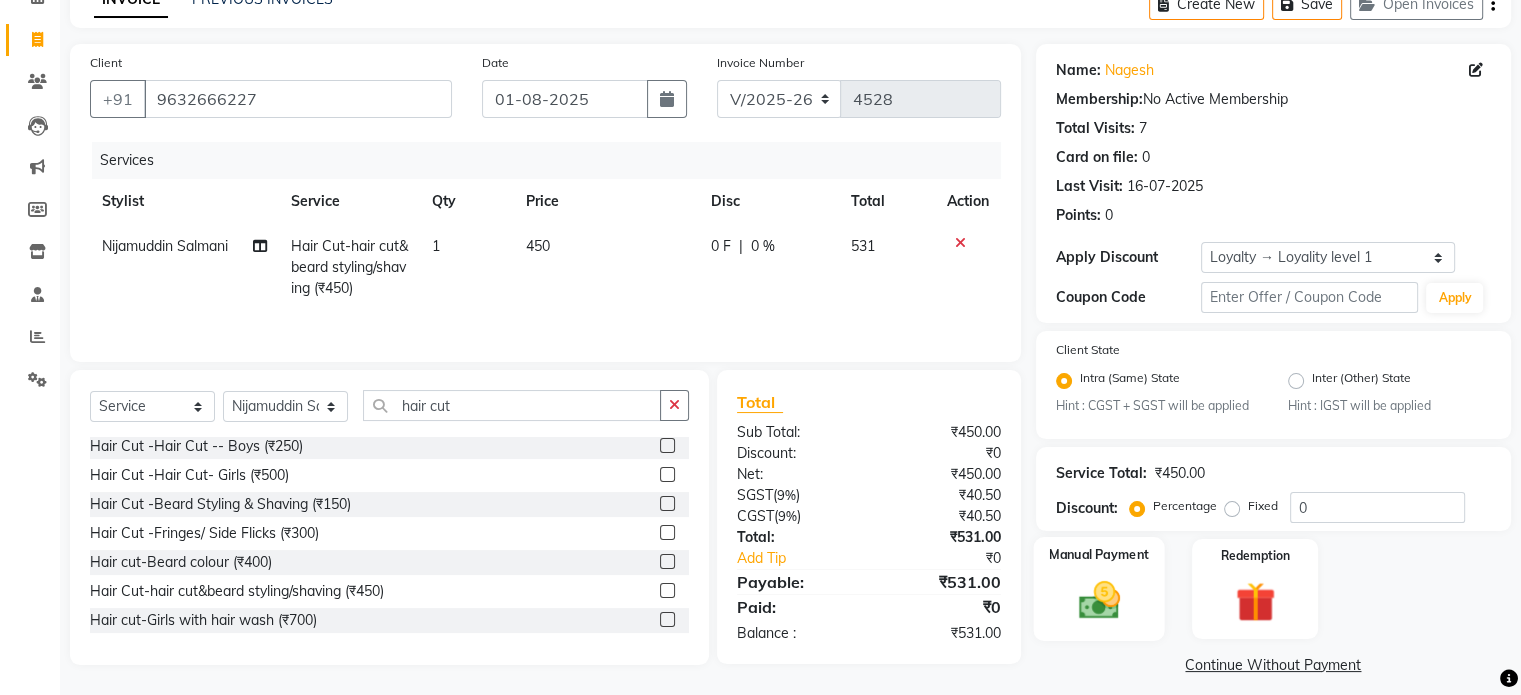 click 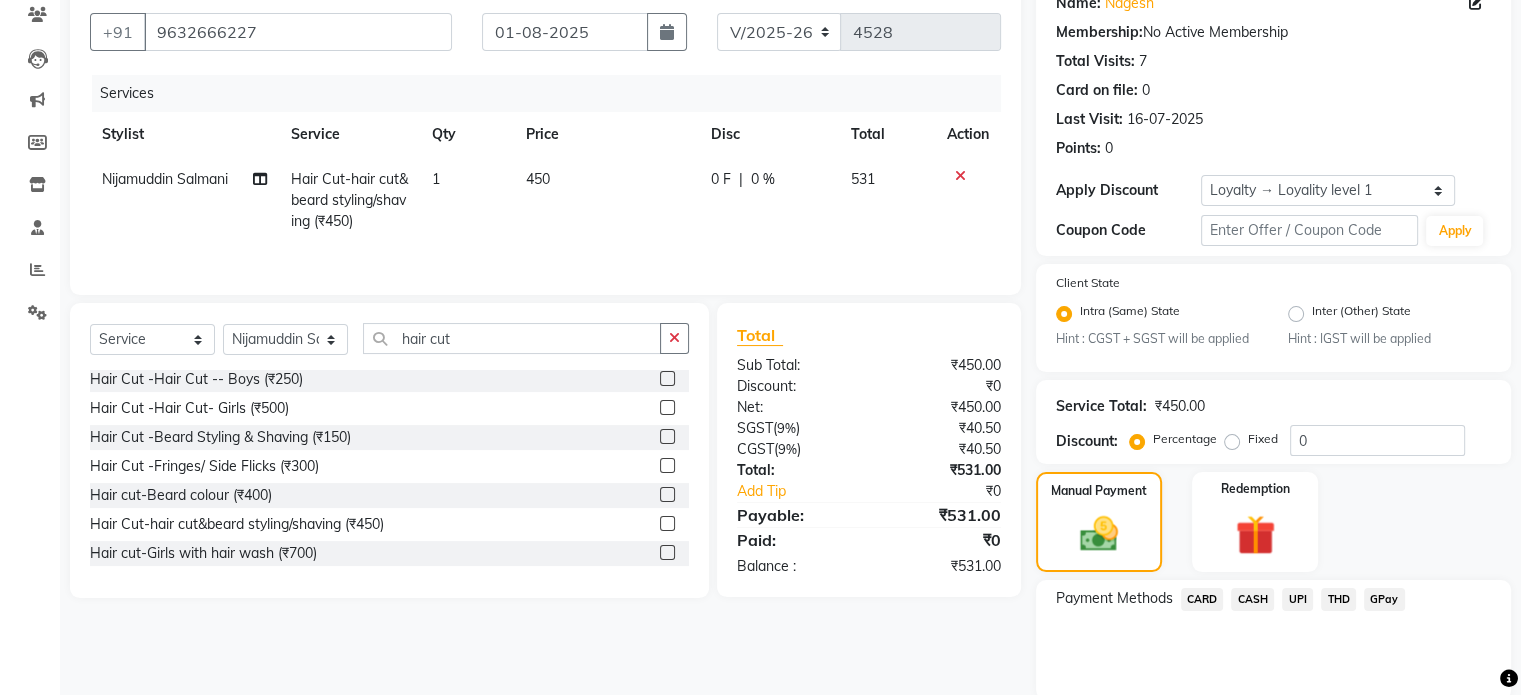 scroll, scrollTop: 251, scrollLeft: 0, axis: vertical 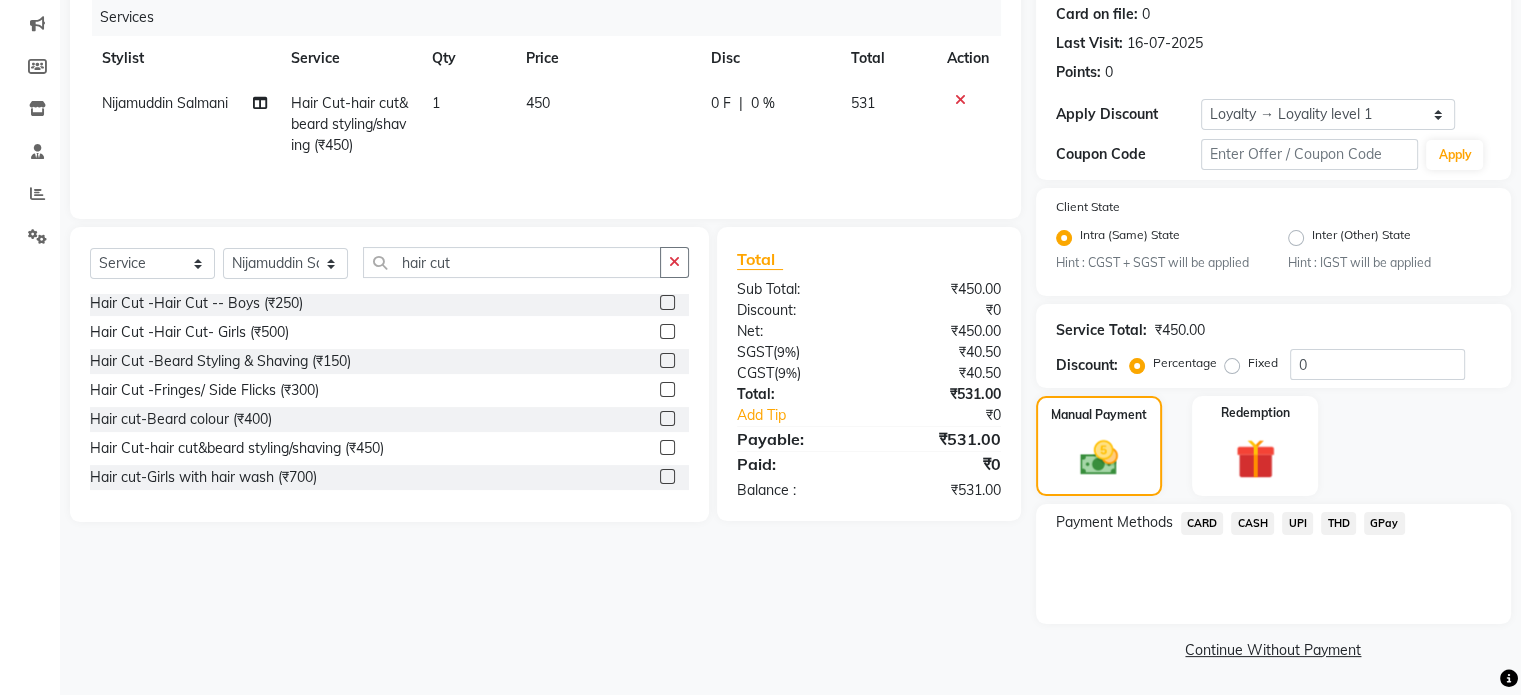 click on "UPI" 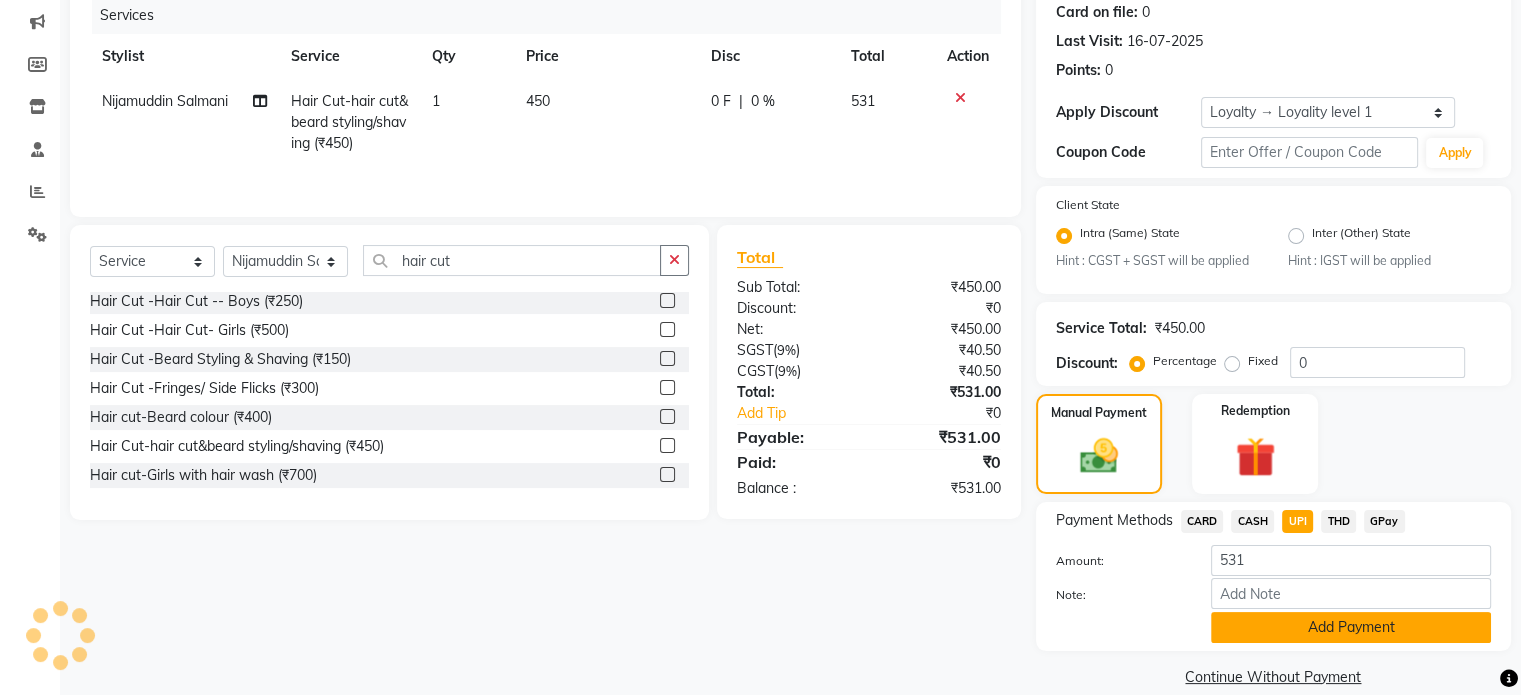 click on "Add Payment" 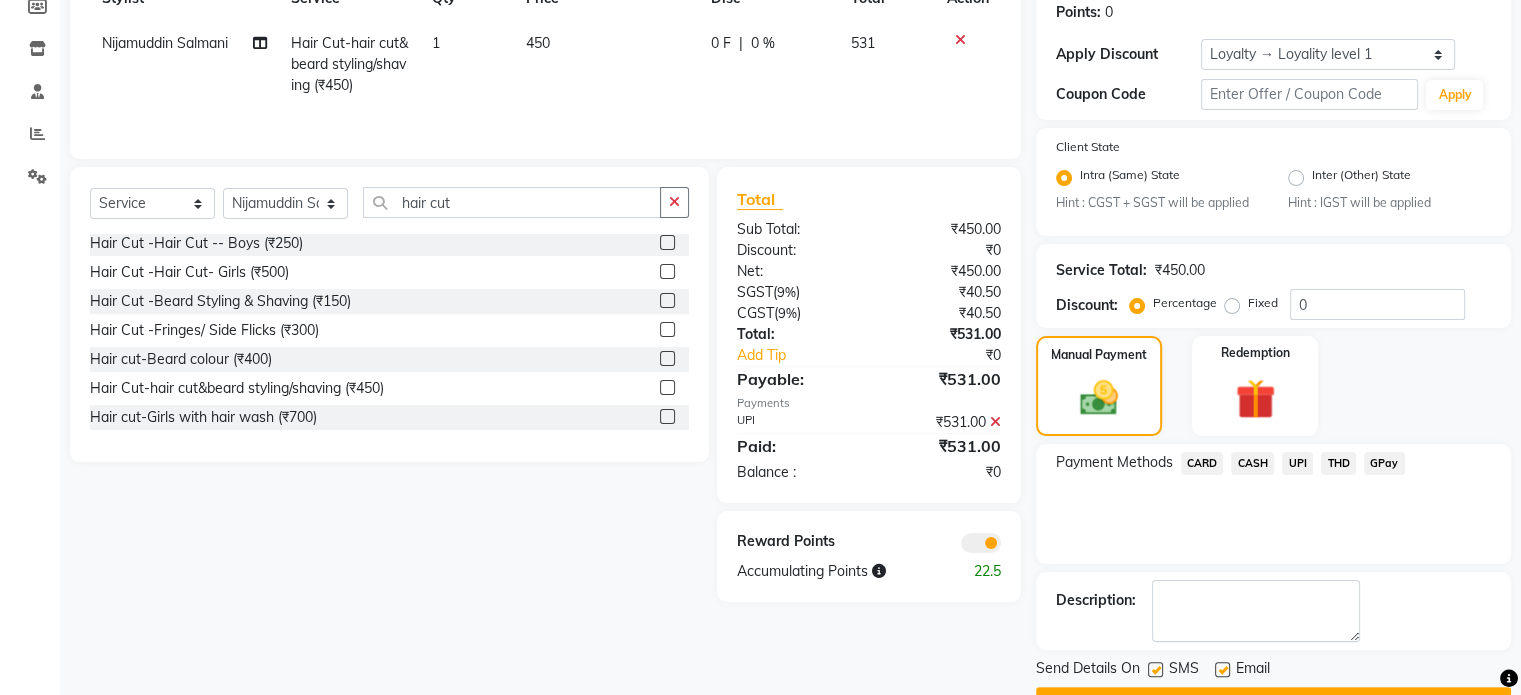 scroll, scrollTop: 363, scrollLeft: 0, axis: vertical 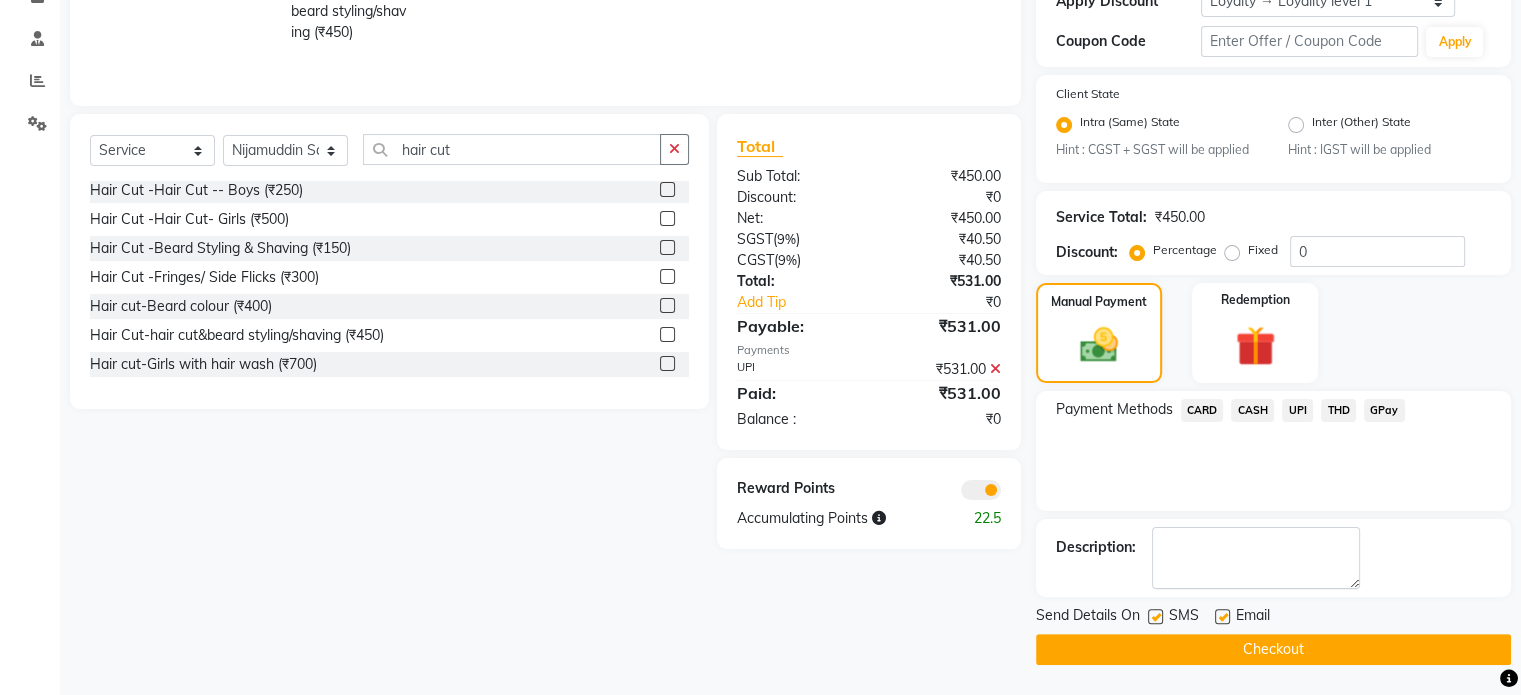 click 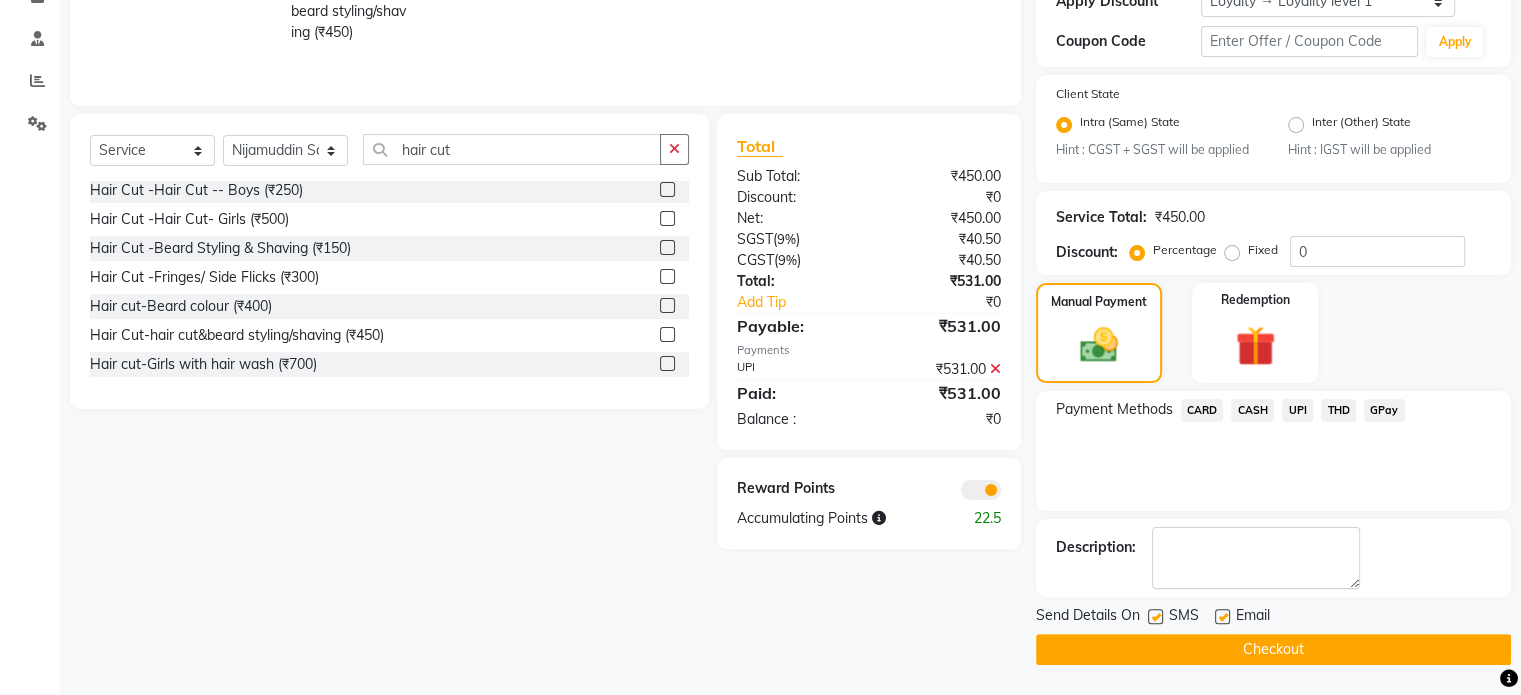 click 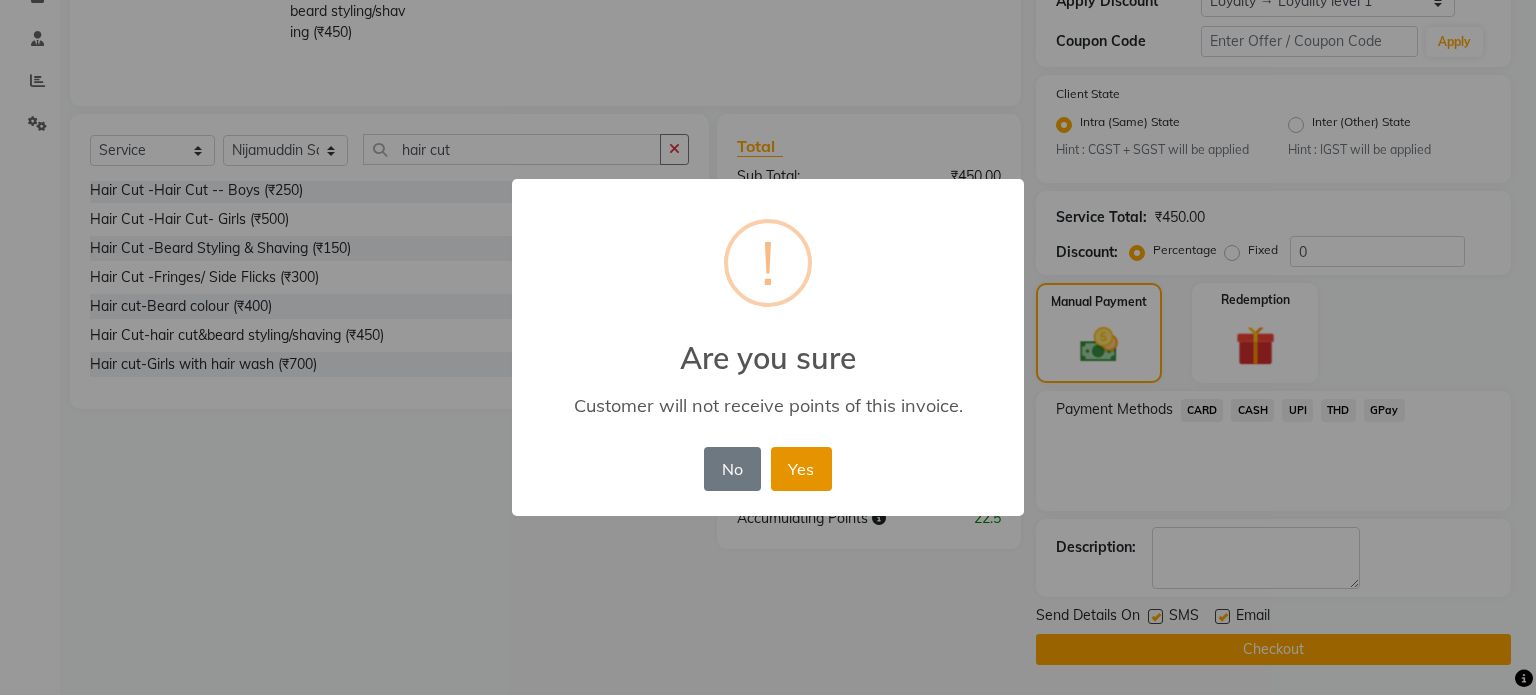 click on "Yes" at bounding box center (801, 469) 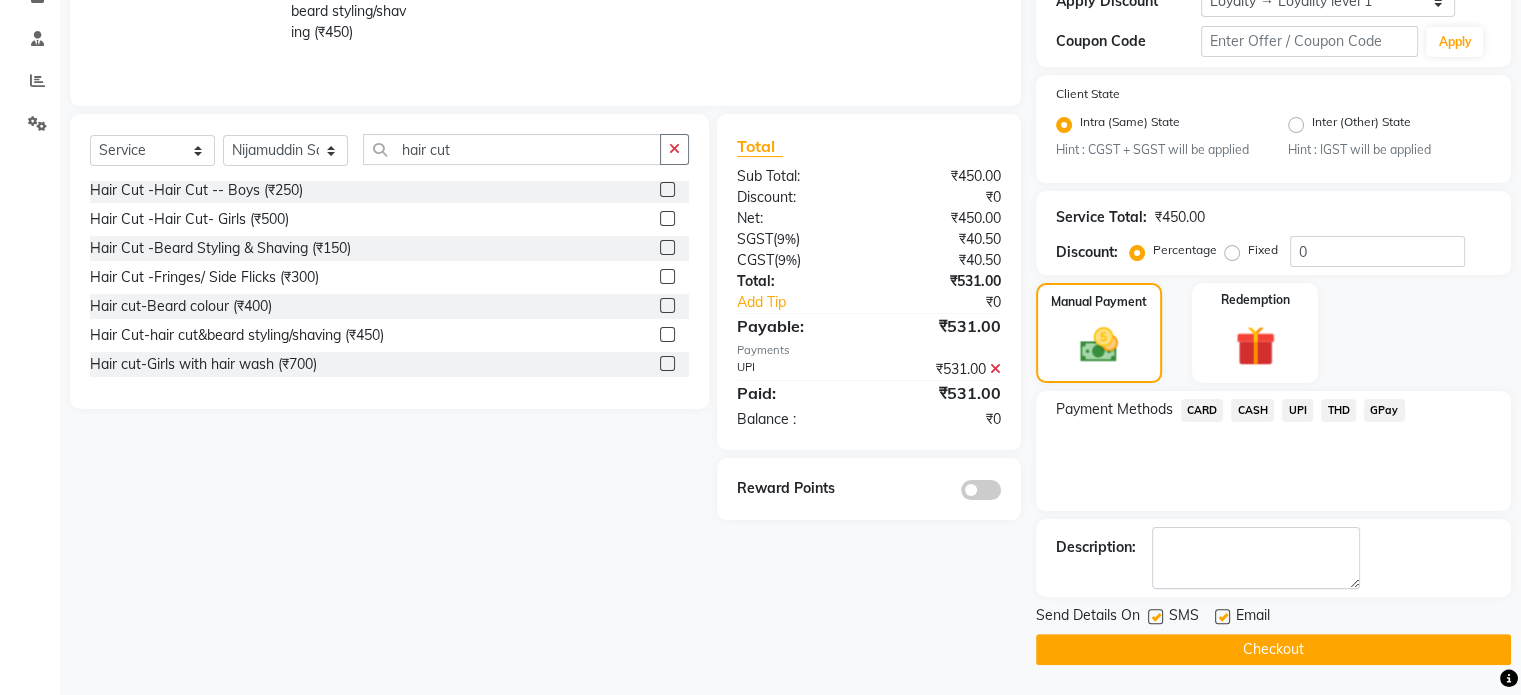 drag, startPoint x: 1063, startPoint y: 651, endPoint x: 1028, endPoint y: 635, distance: 38.483765 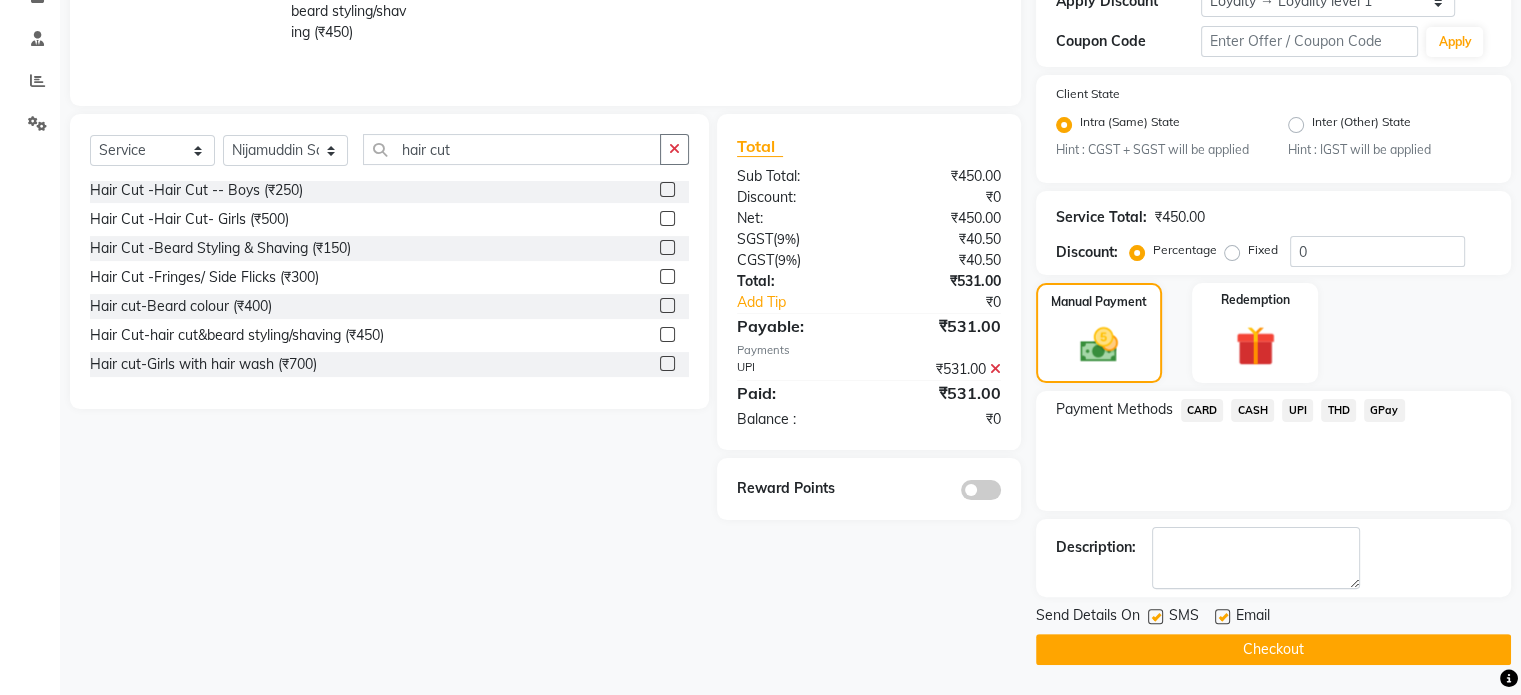 click on "Checkout" 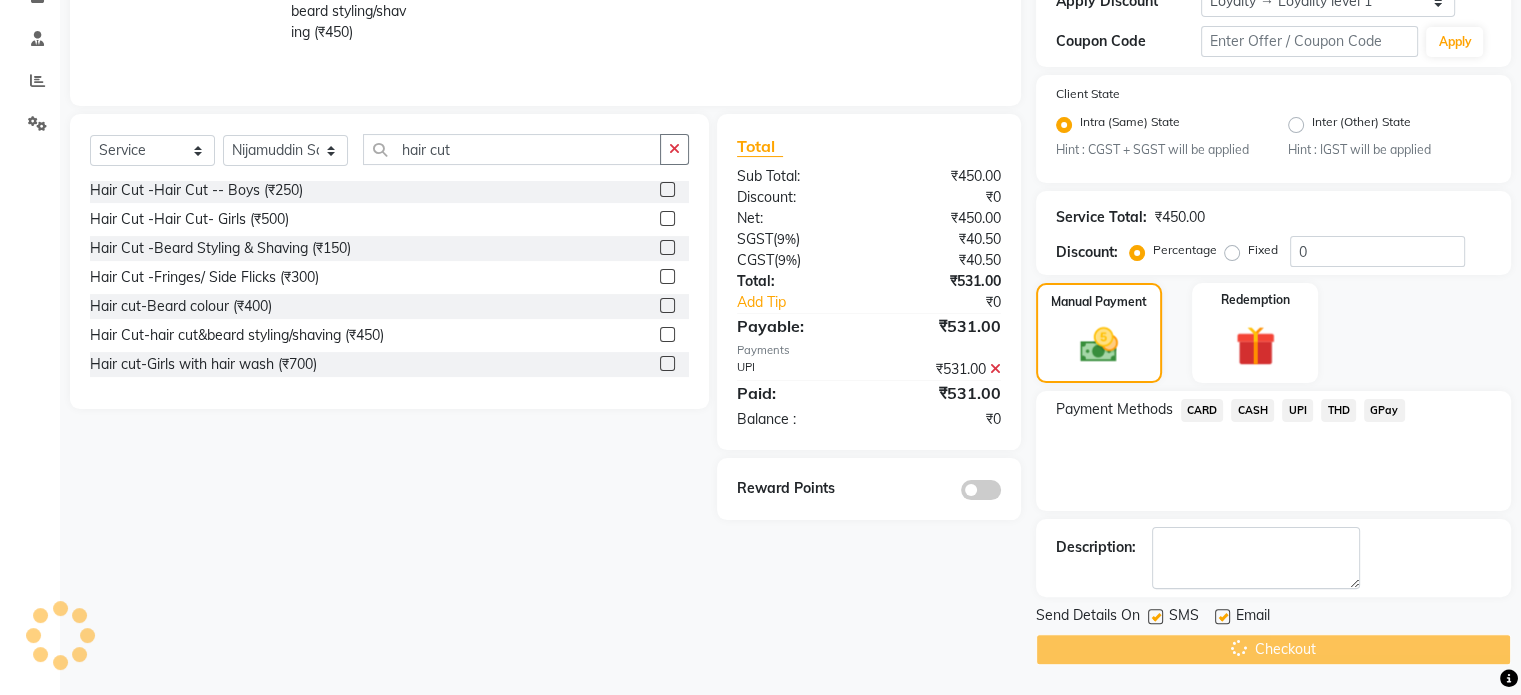 scroll, scrollTop: 316, scrollLeft: 0, axis: vertical 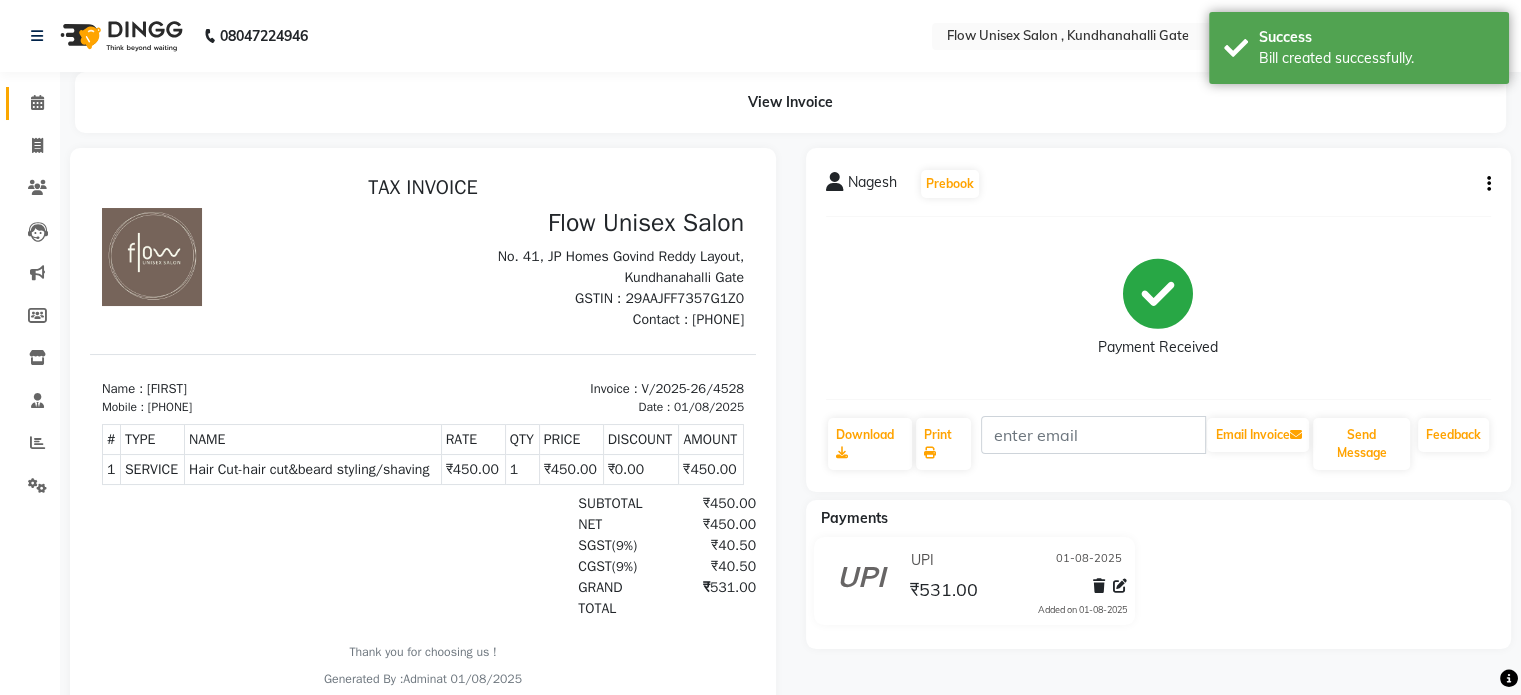 click on "Calendar" 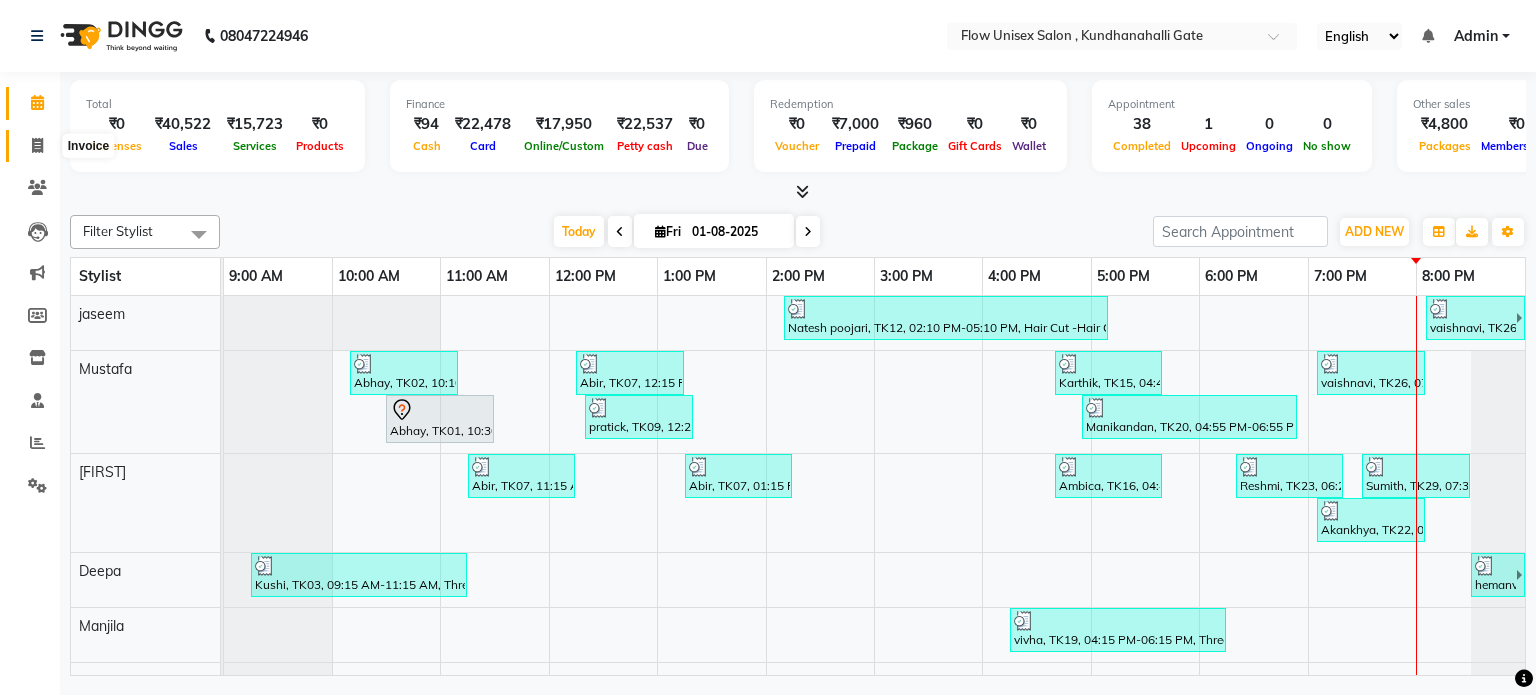 click 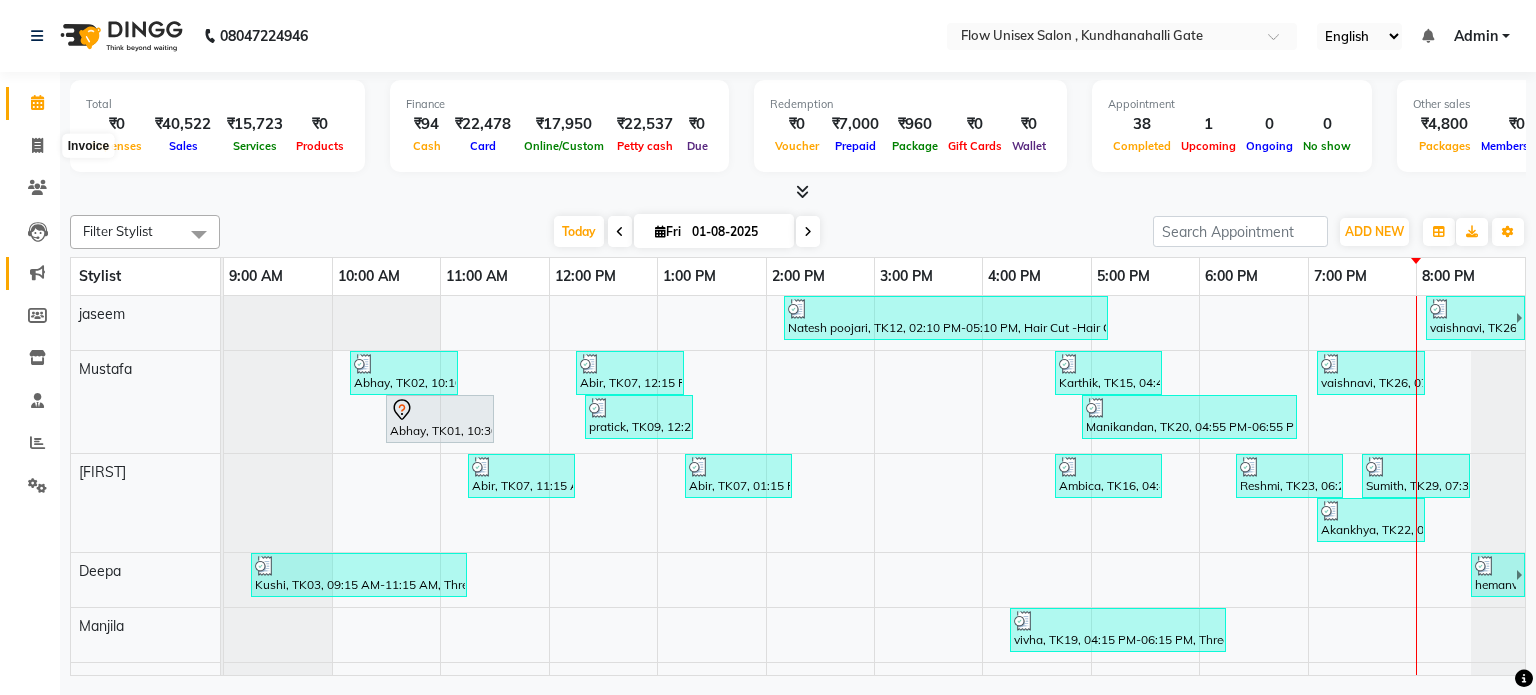 select on "5875" 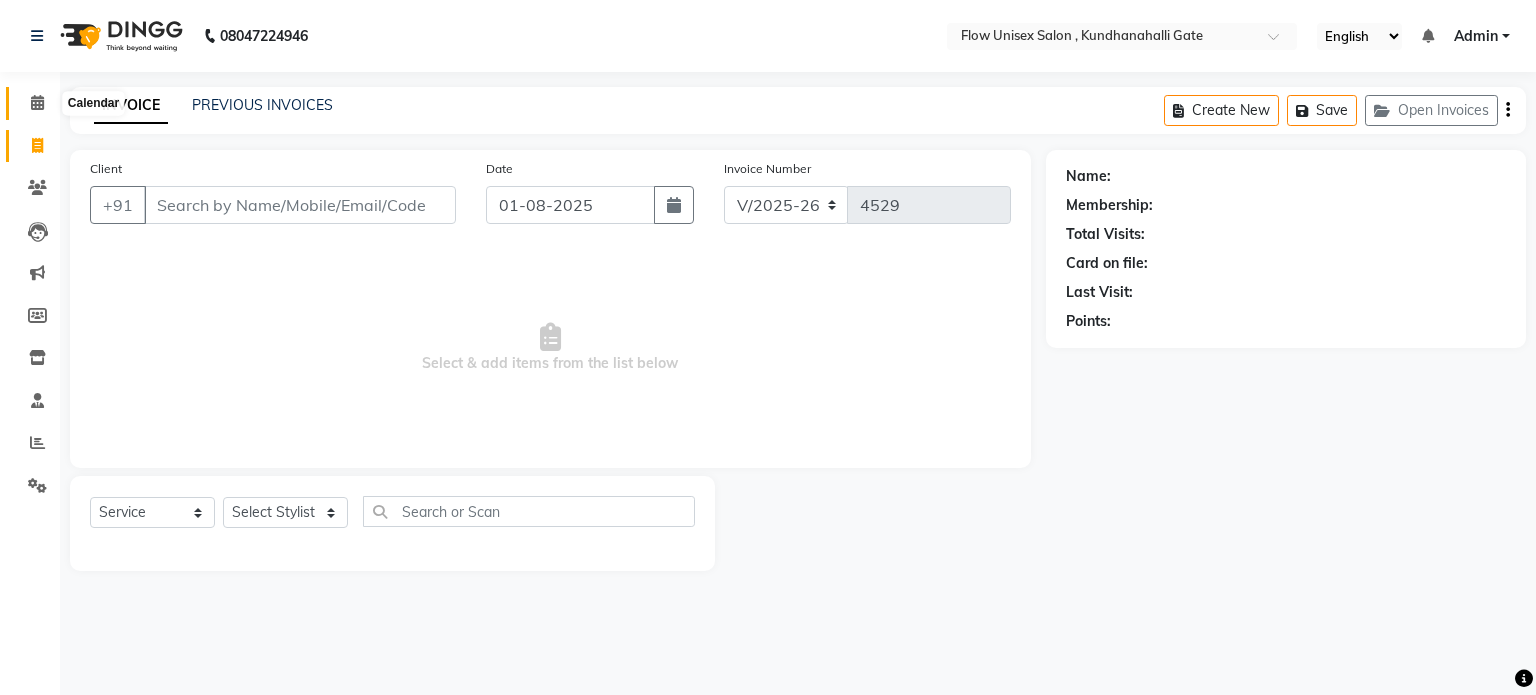click 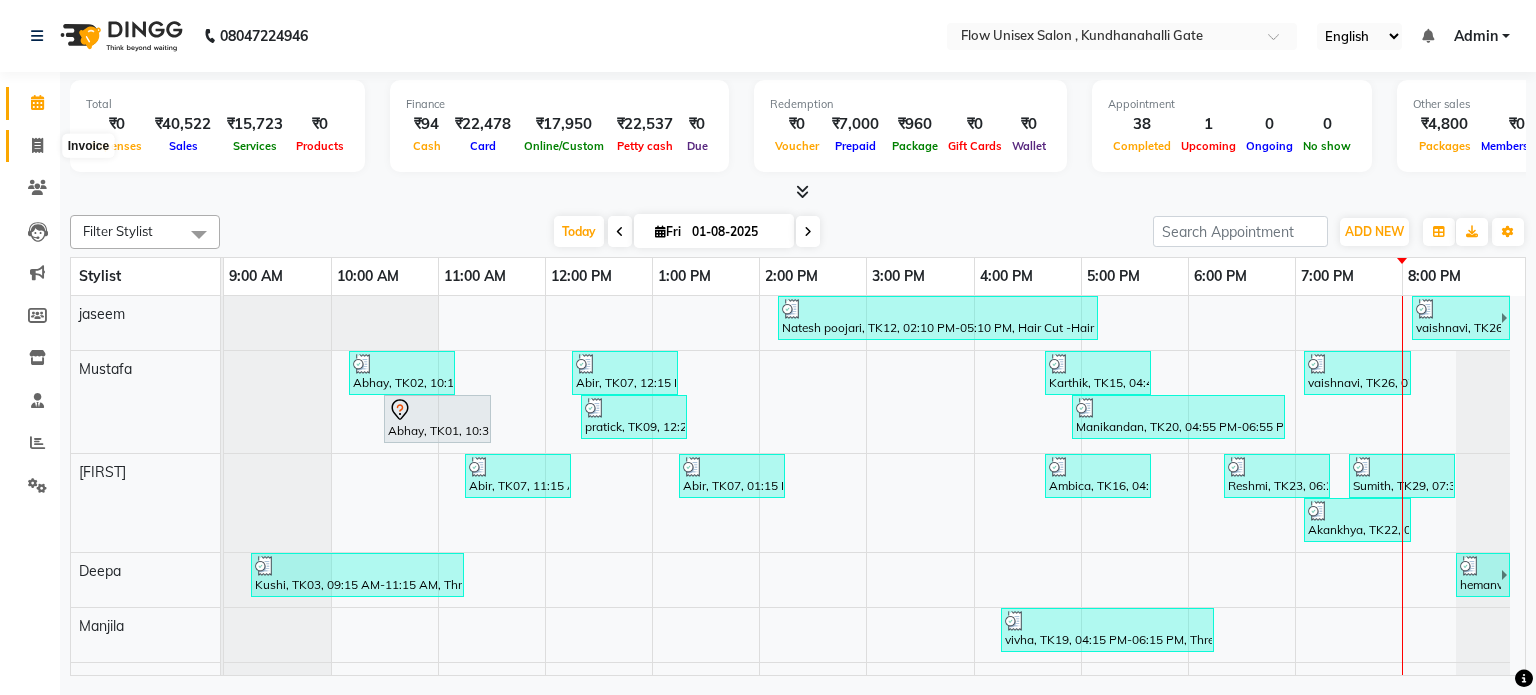 click 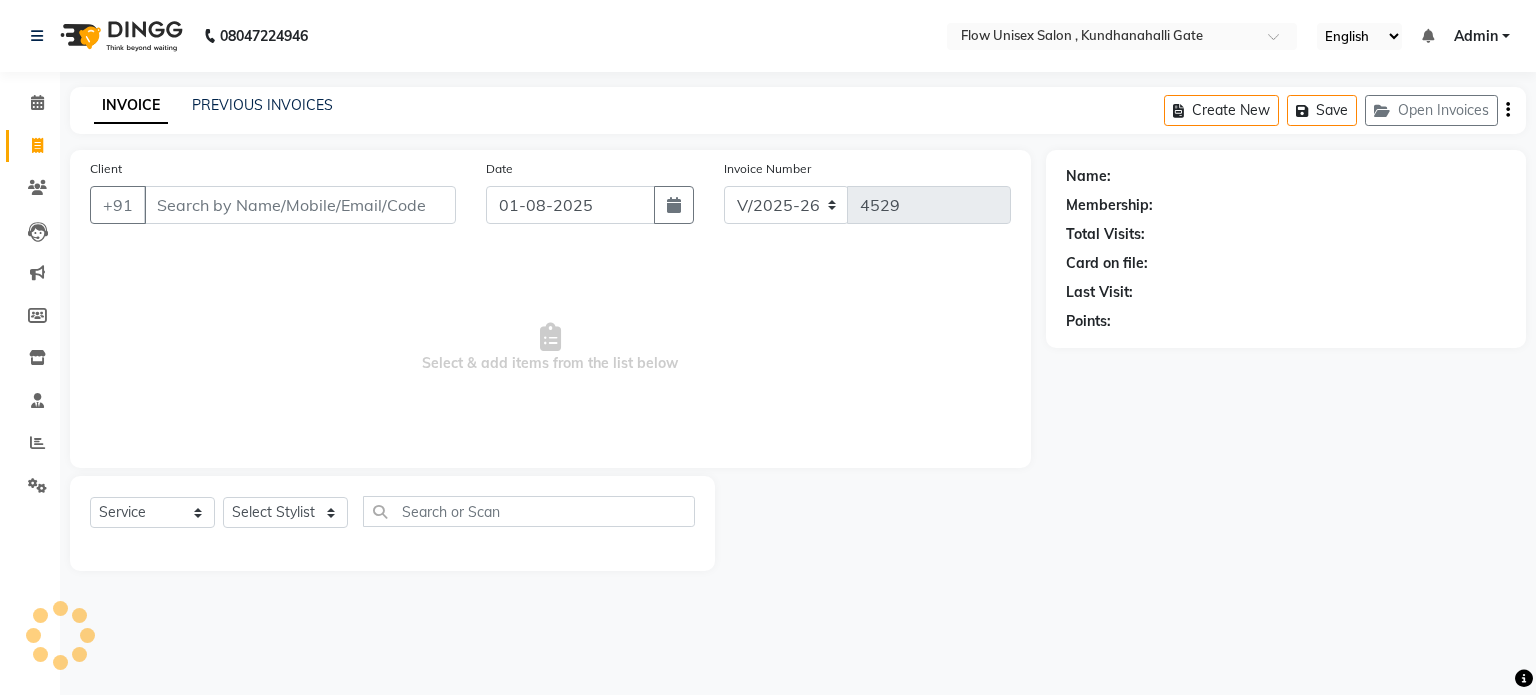 click on "Client" at bounding box center (300, 205) 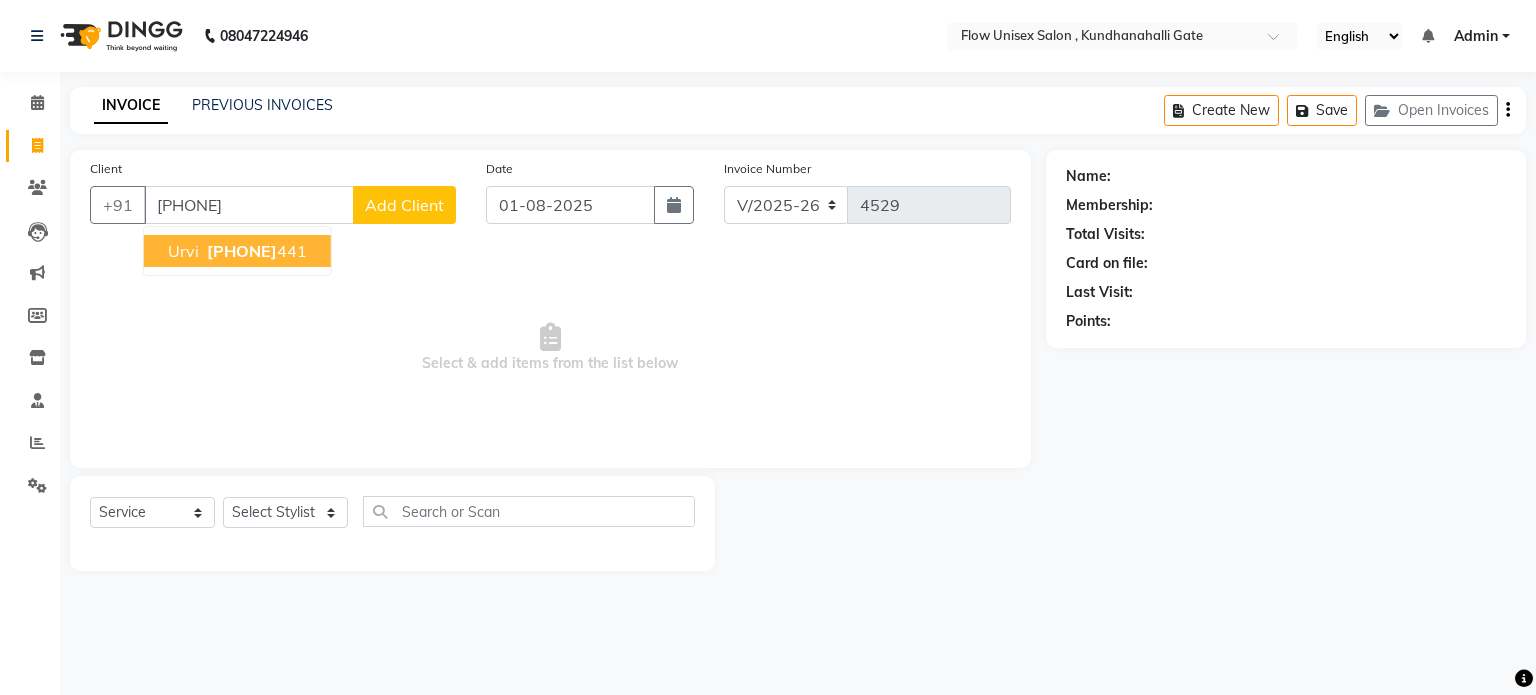click on "9767880 441" at bounding box center [255, 251] 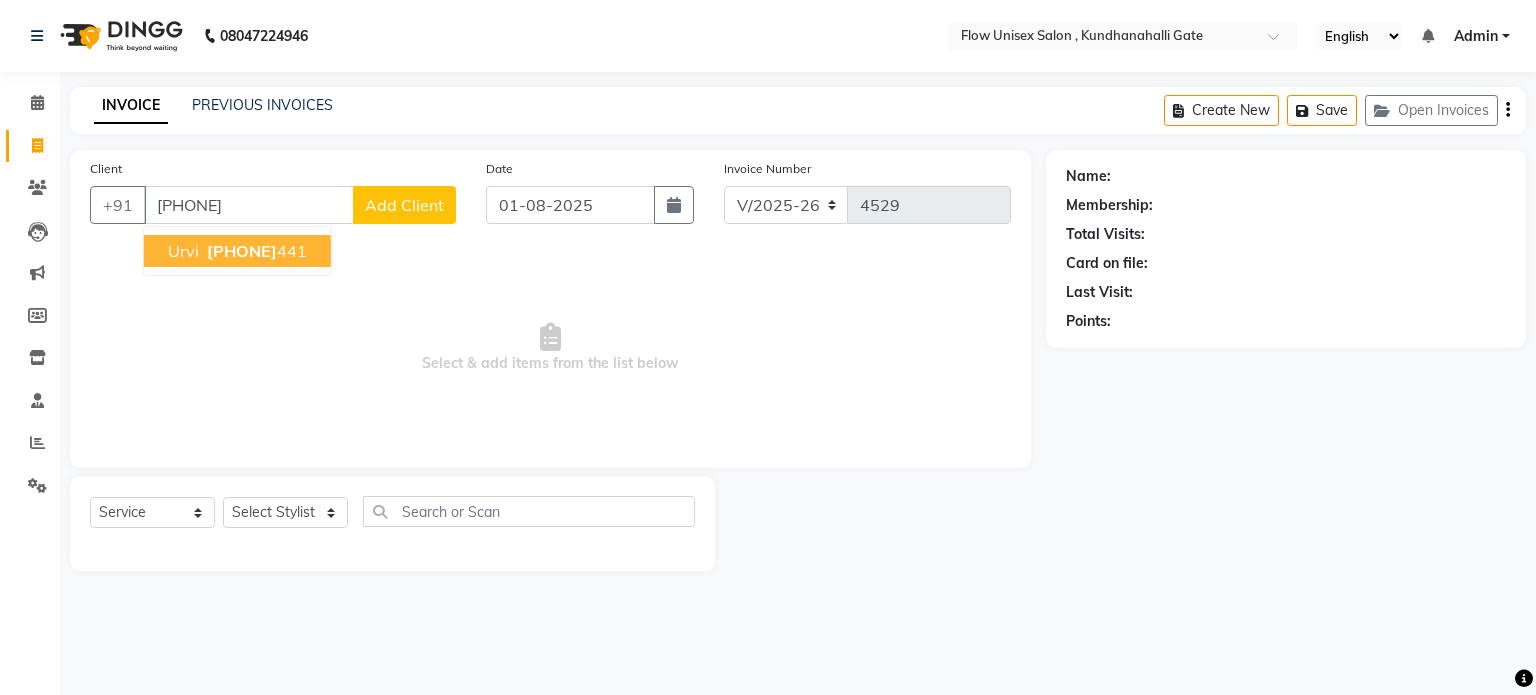 type on "9767880441" 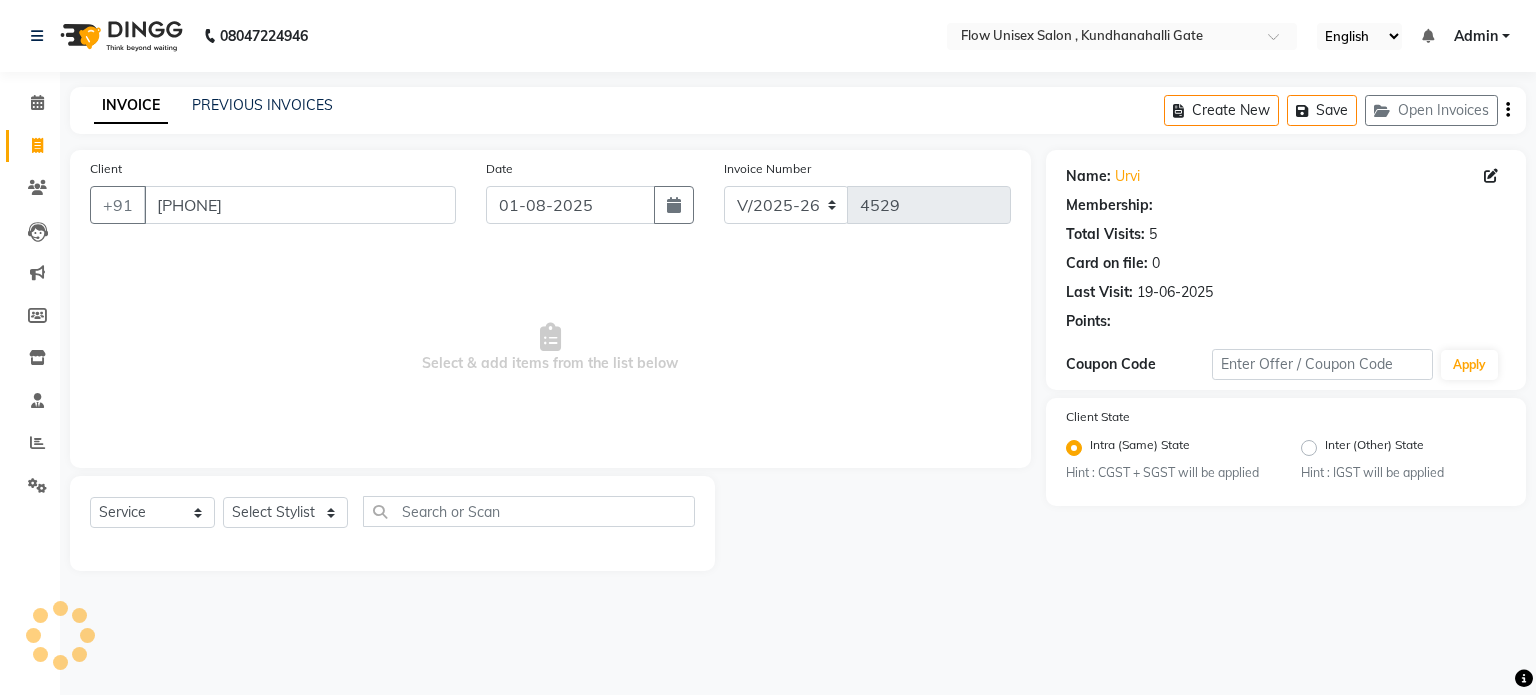 select on "1: Object" 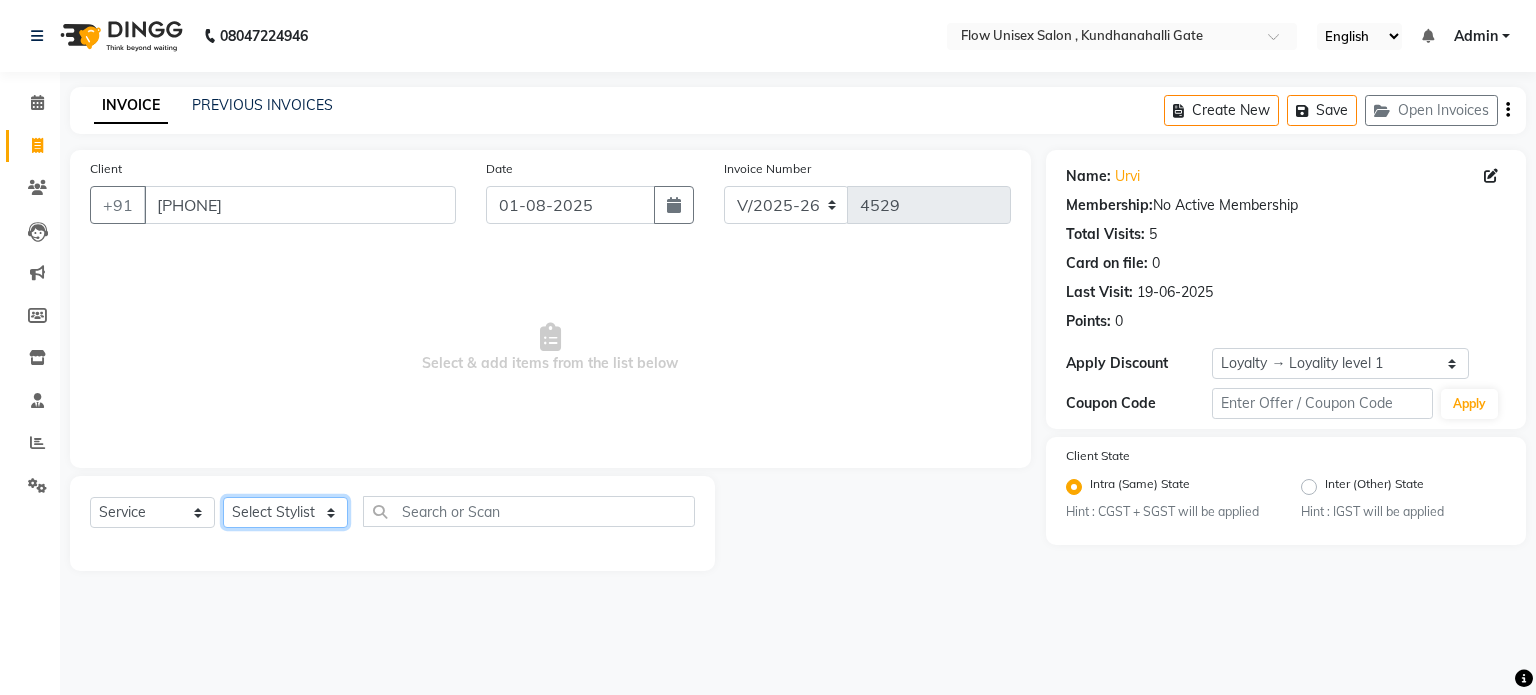 click on "Select Stylist anjana debbarma arman Deepa emlen jaseem Kishore Manjila monika debbarma Mustafa Nijamuddin Salmani Saluka Rai Sonu khan Thapa Geeta udhaya kumar M Vishnu Bhati" 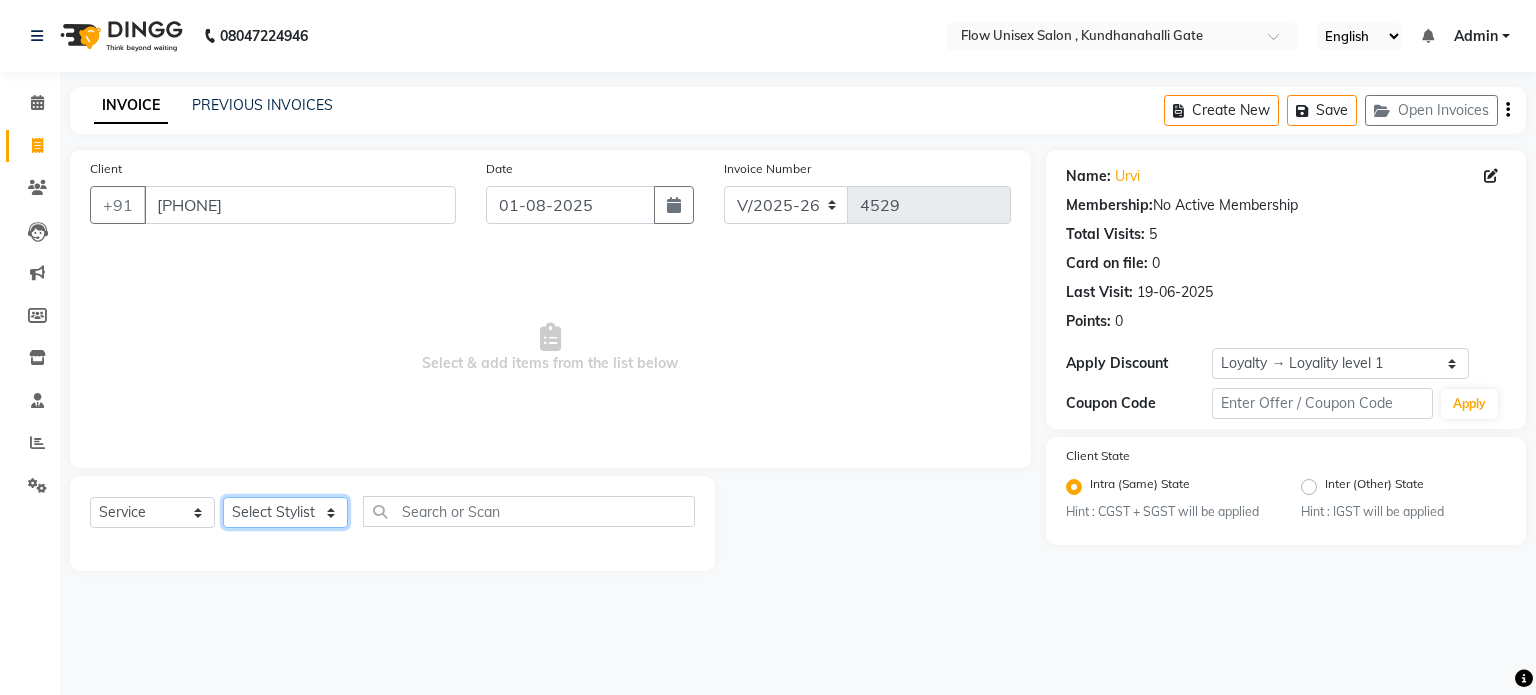 select on "63500" 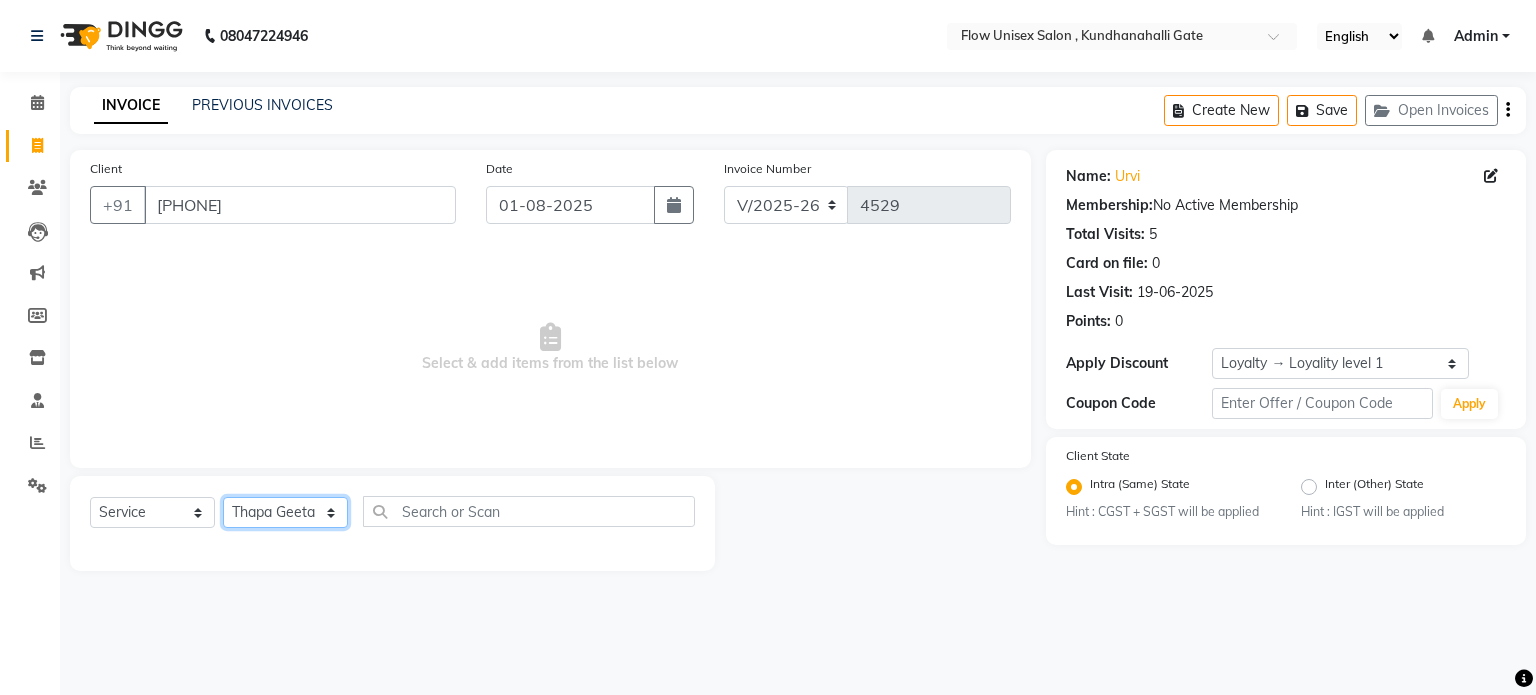 click on "Select Stylist anjana debbarma arman Deepa emlen jaseem Kishore Manjila monika debbarma Mustafa Nijamuddin Salmani Saluka Rai Sonu khan Thapa Geeta udhaya kumar M Vishnu Bhati" 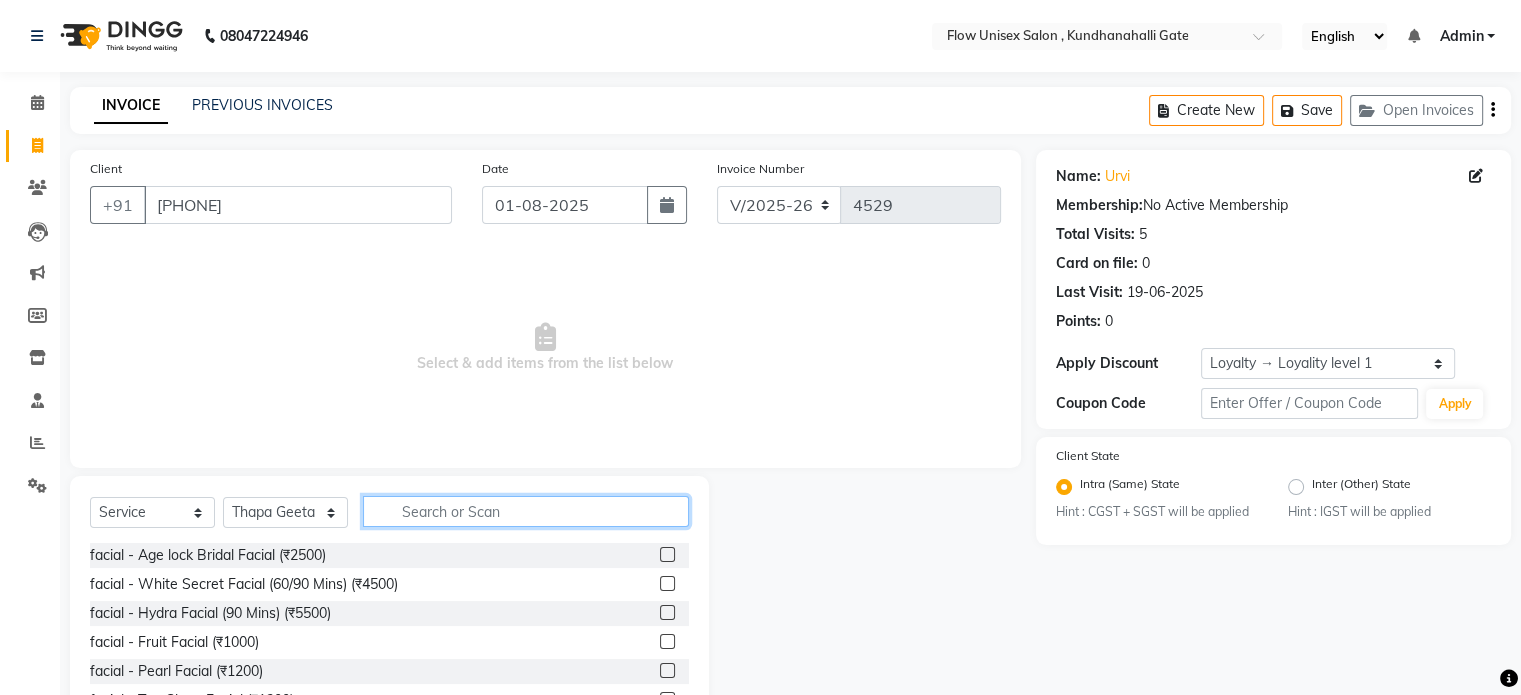 click 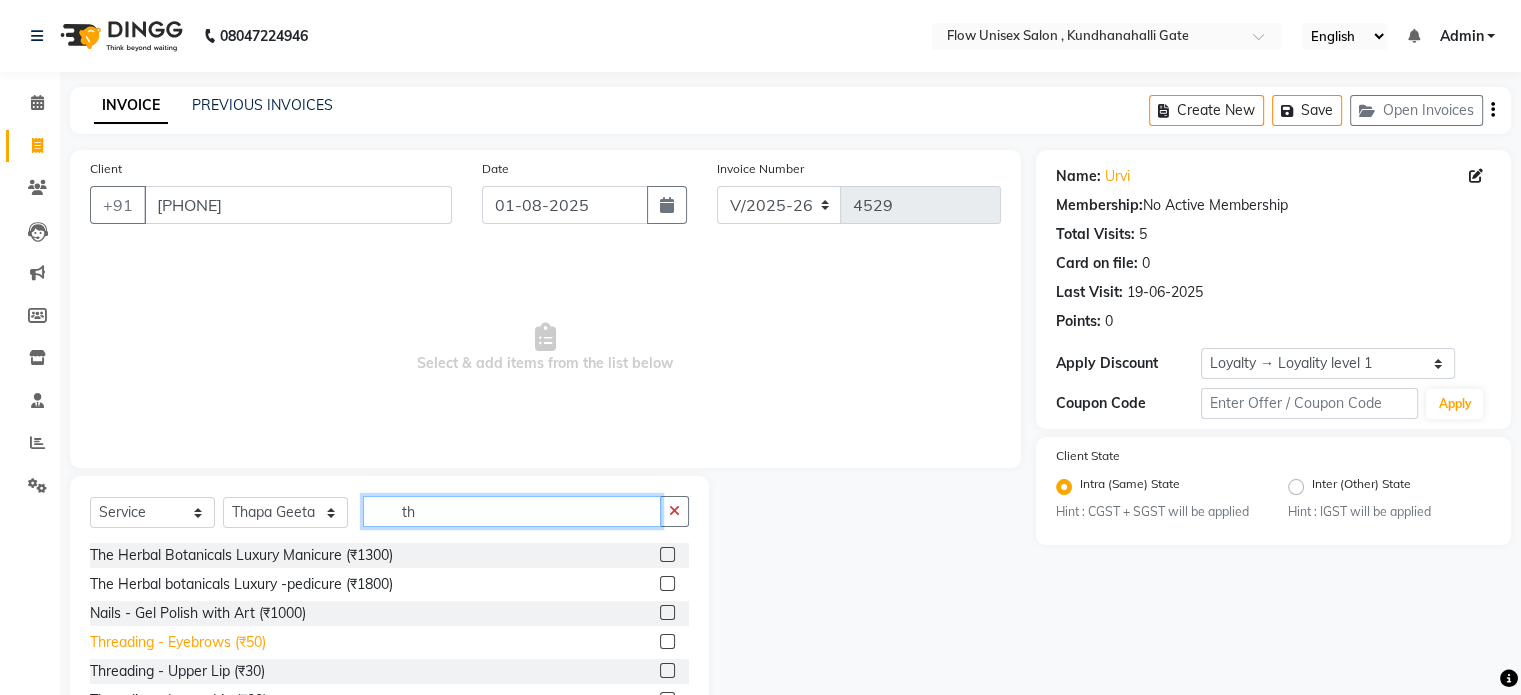 type on "th" 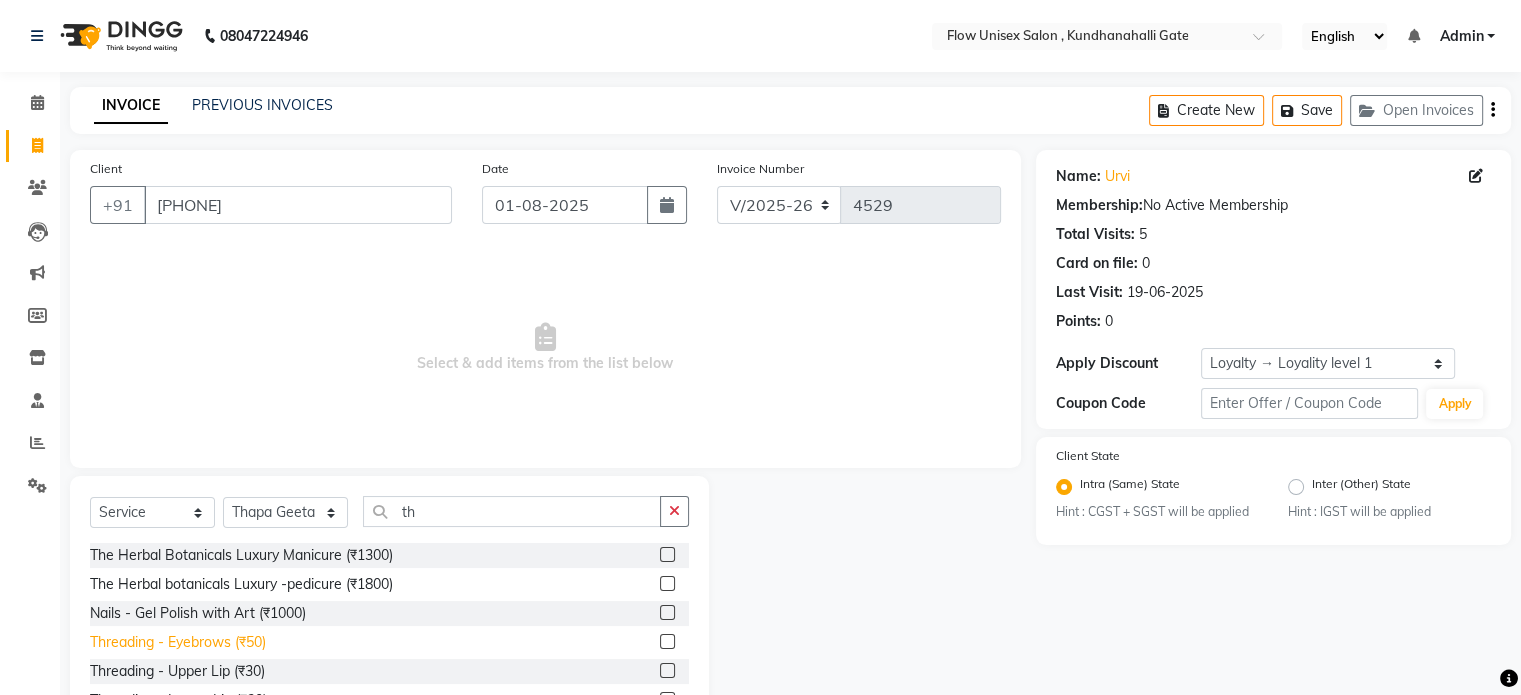 click on "Threading -  Eyebrows (₹50)" 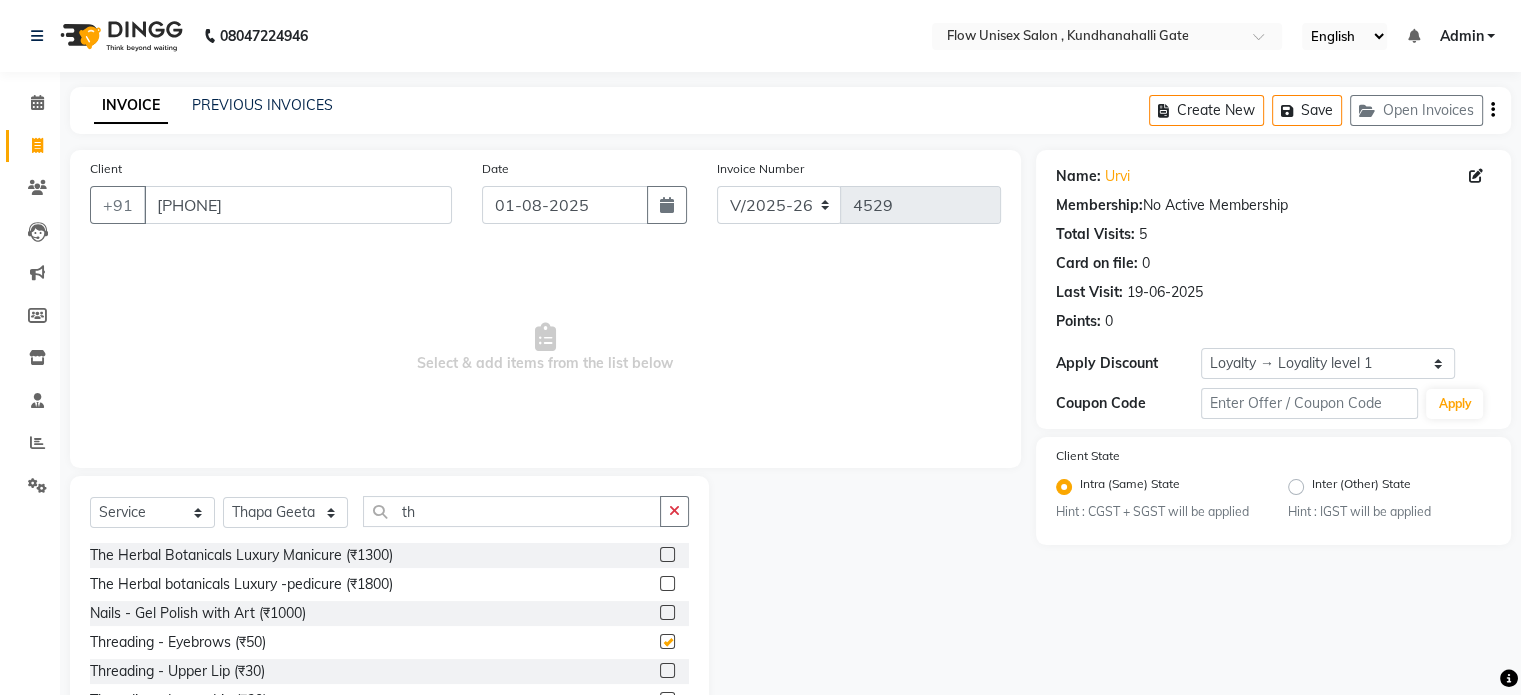 checkbox on "false" 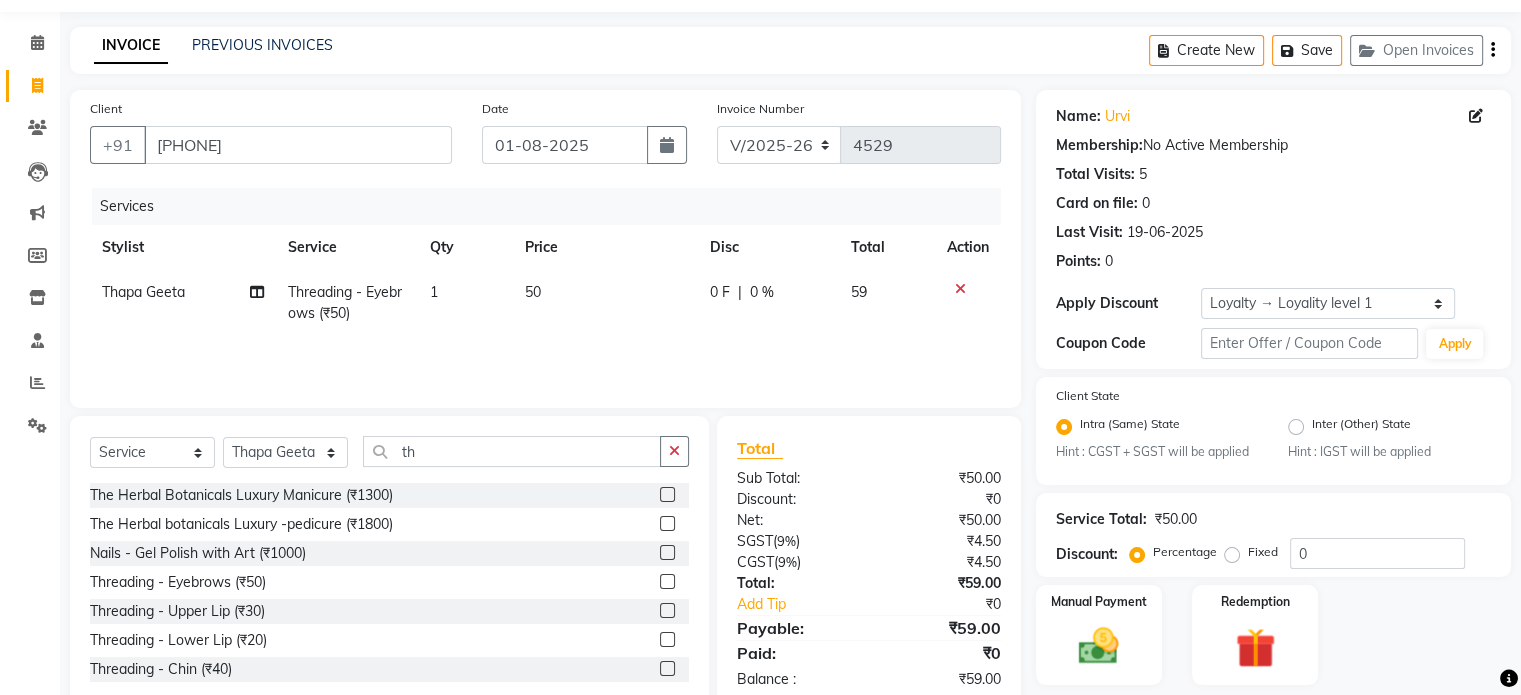scroll, scrollTop: 123, scrollLeft: 0, axis: vertical 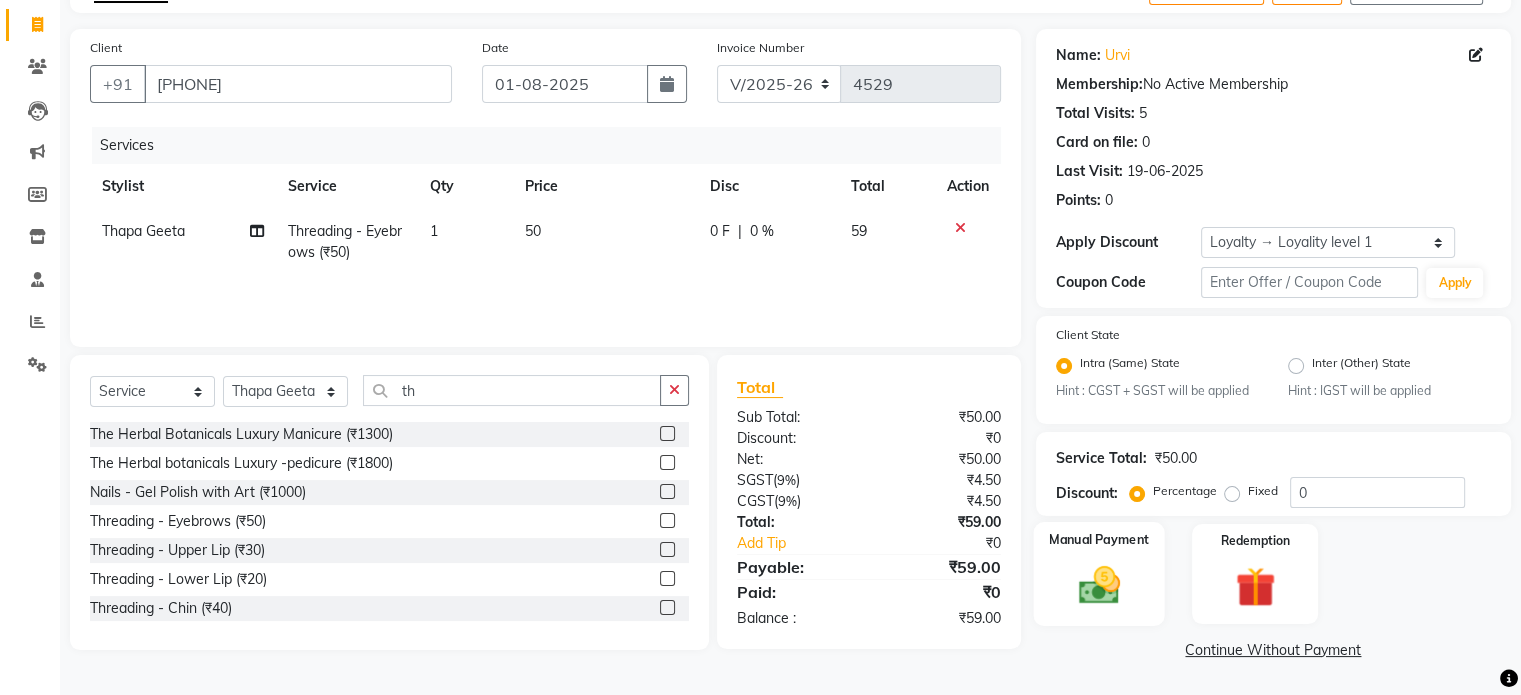 drag, startPoint x: 1093, startPoint y: 567, endPoint x: 1168, endPoint y: 558, distance: 75.53807 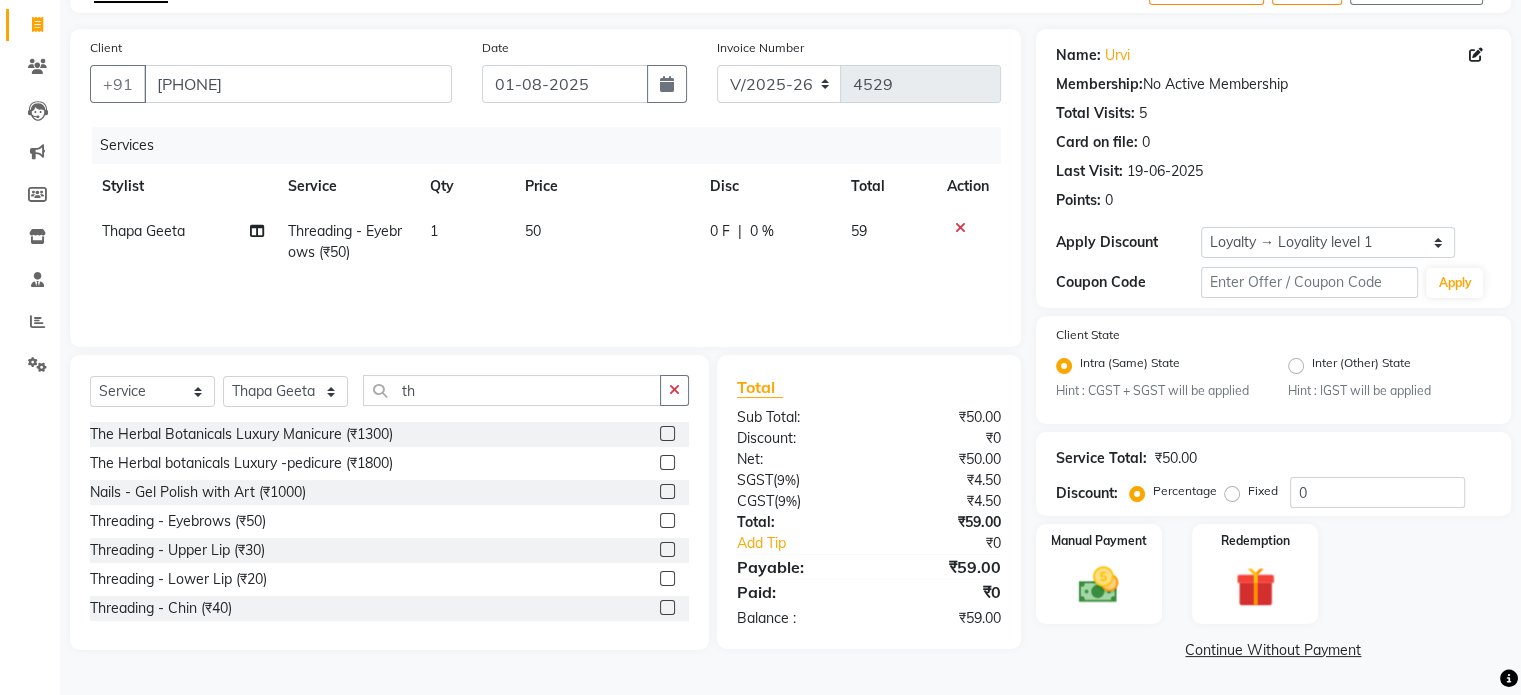 click 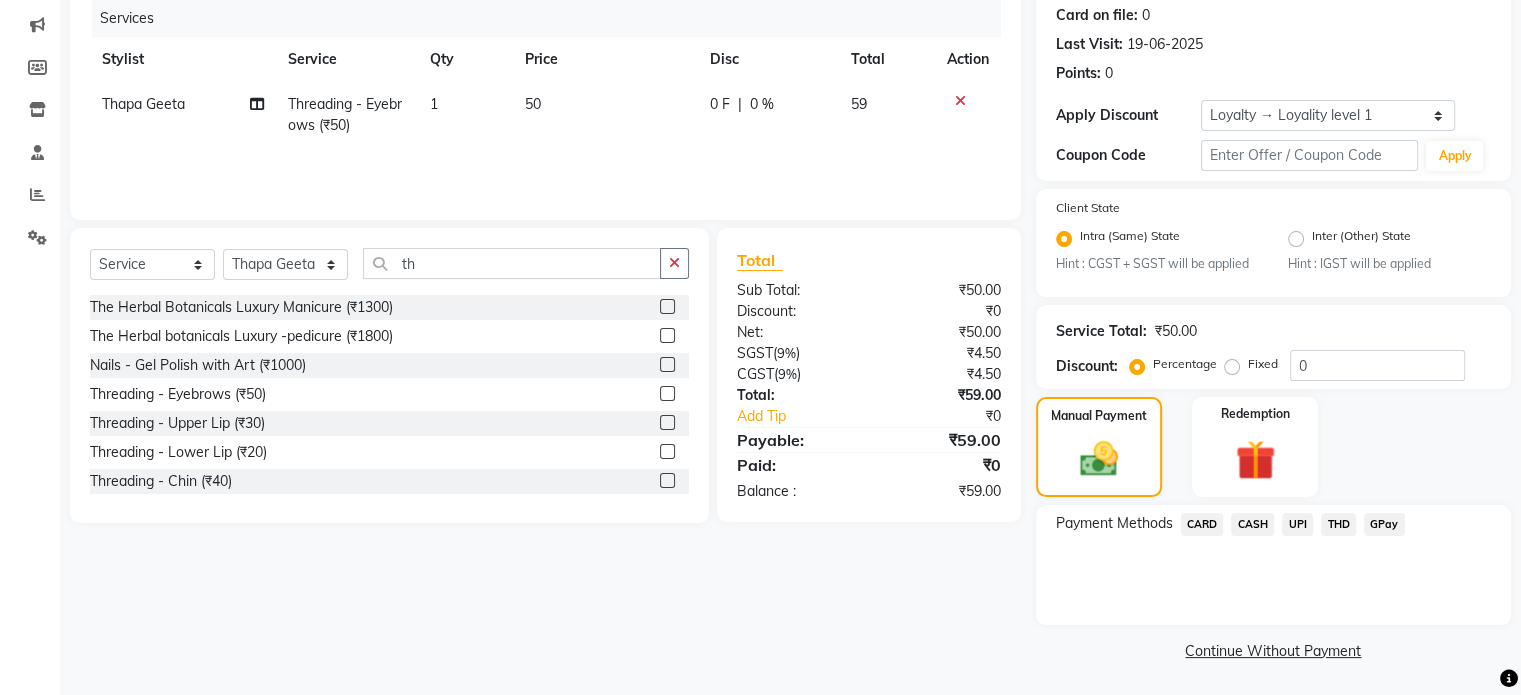 scroll, scrollTop: 251, scrollLeft: 0, axis: vertical 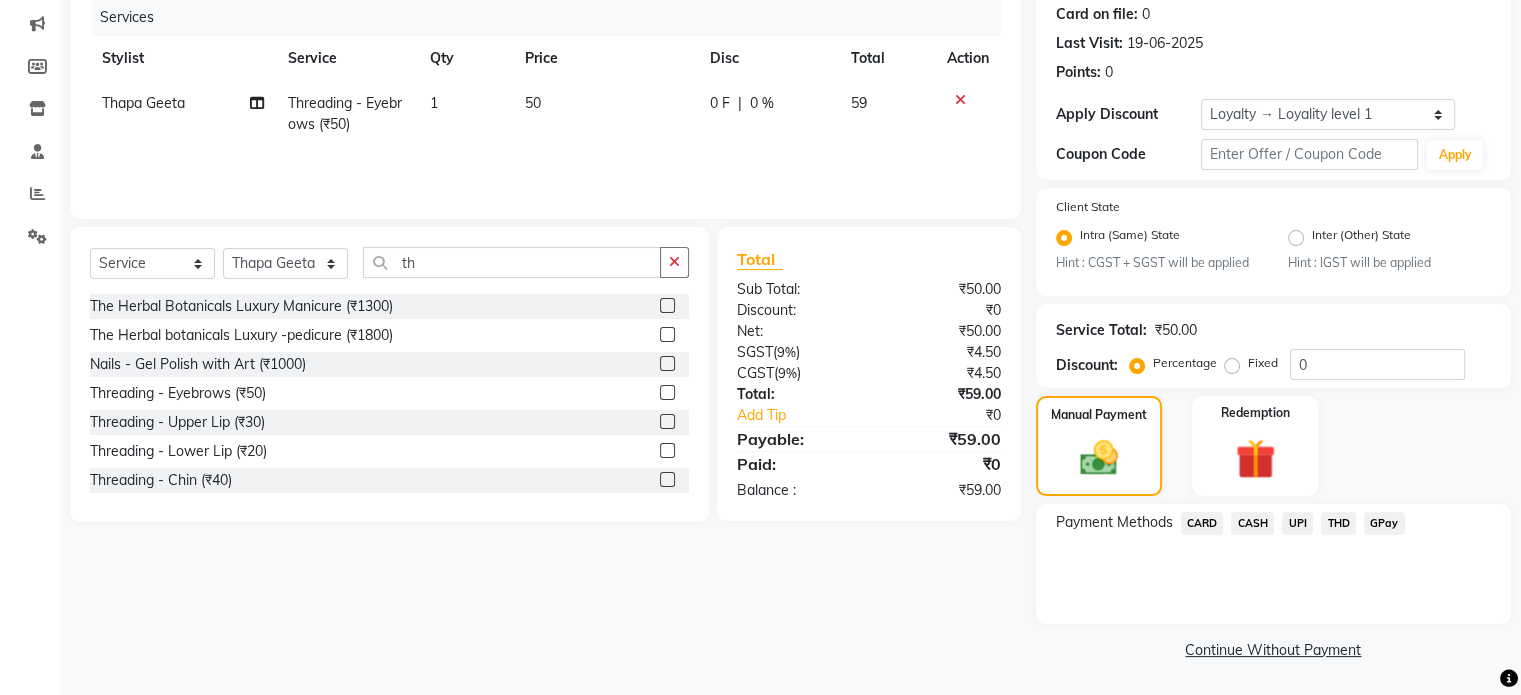 click on "Payment Methods  CARD   CASH   UPI   THD   GPay" 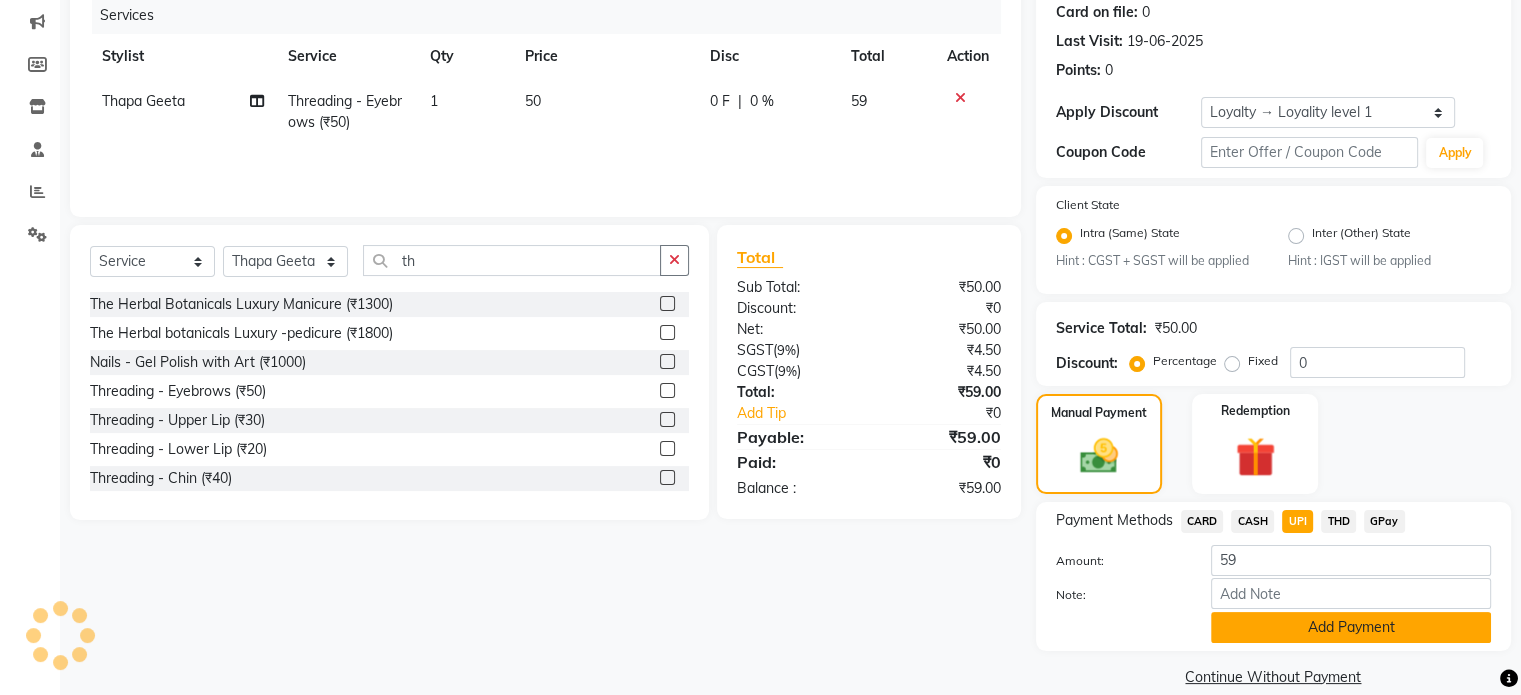 click on "Add Payment" 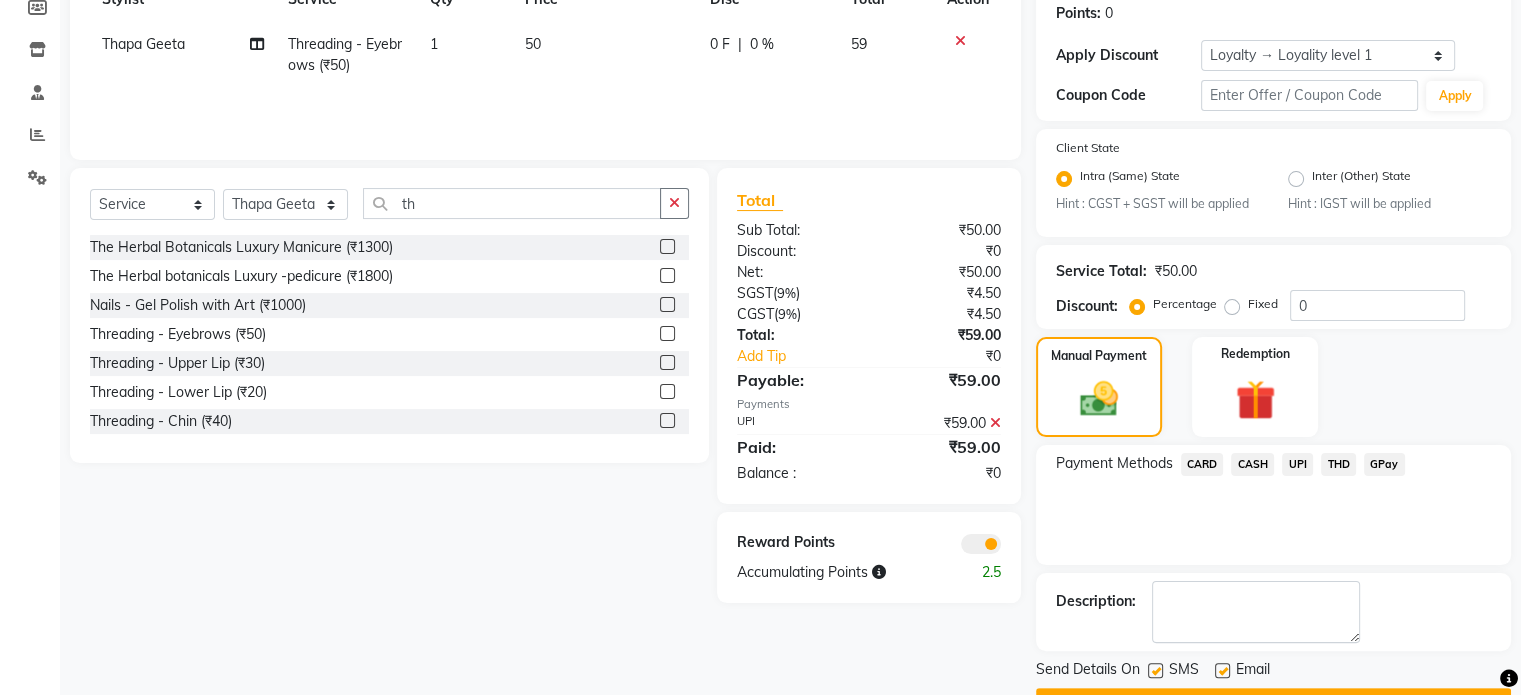 scroll, scrollTop: 363, scrollLeft: 0, axis: vertical 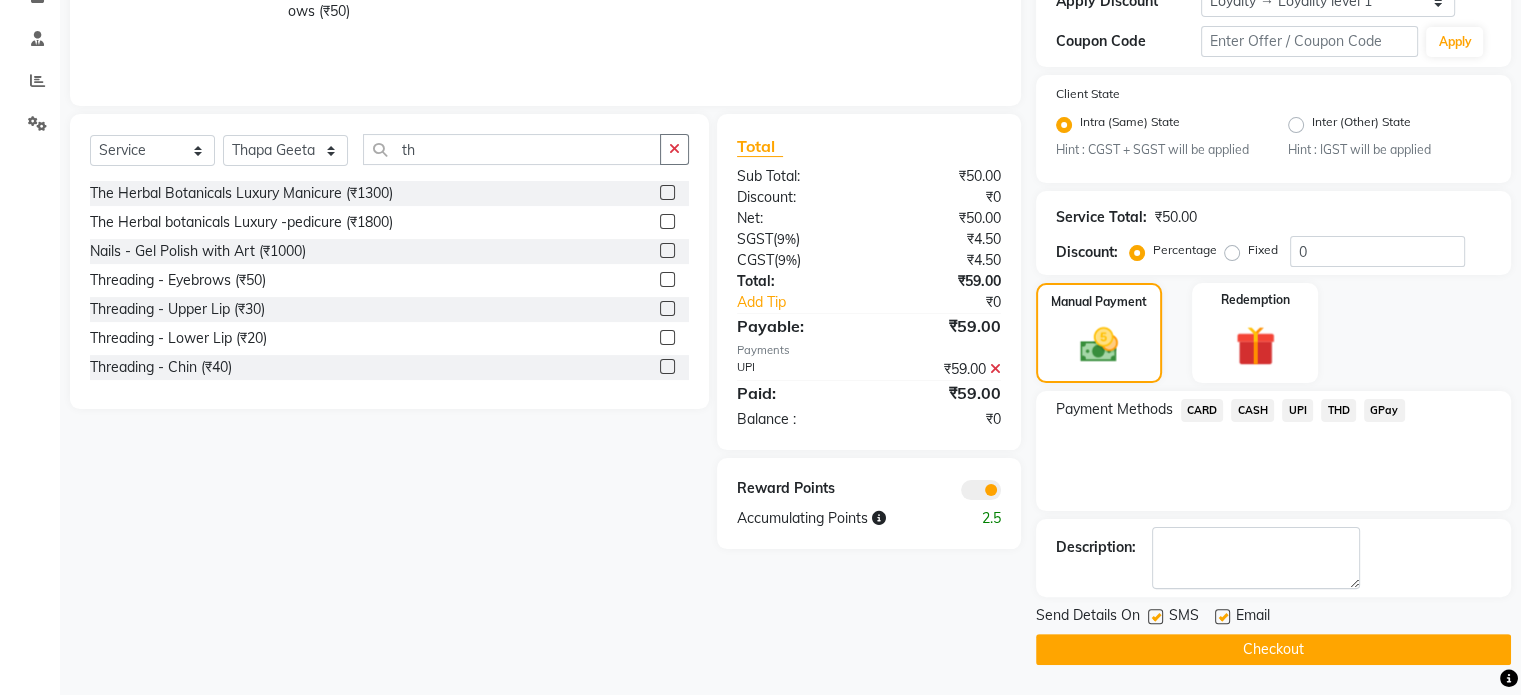 click 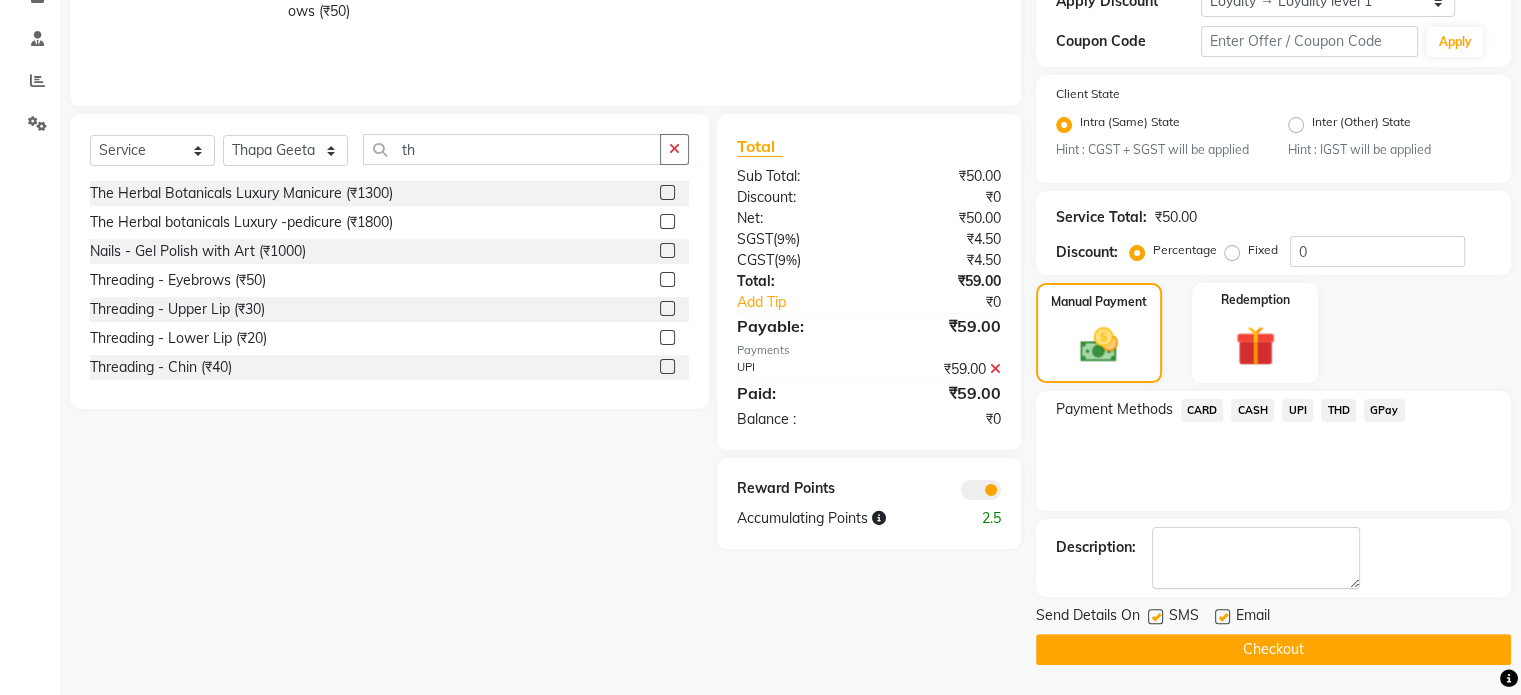 click 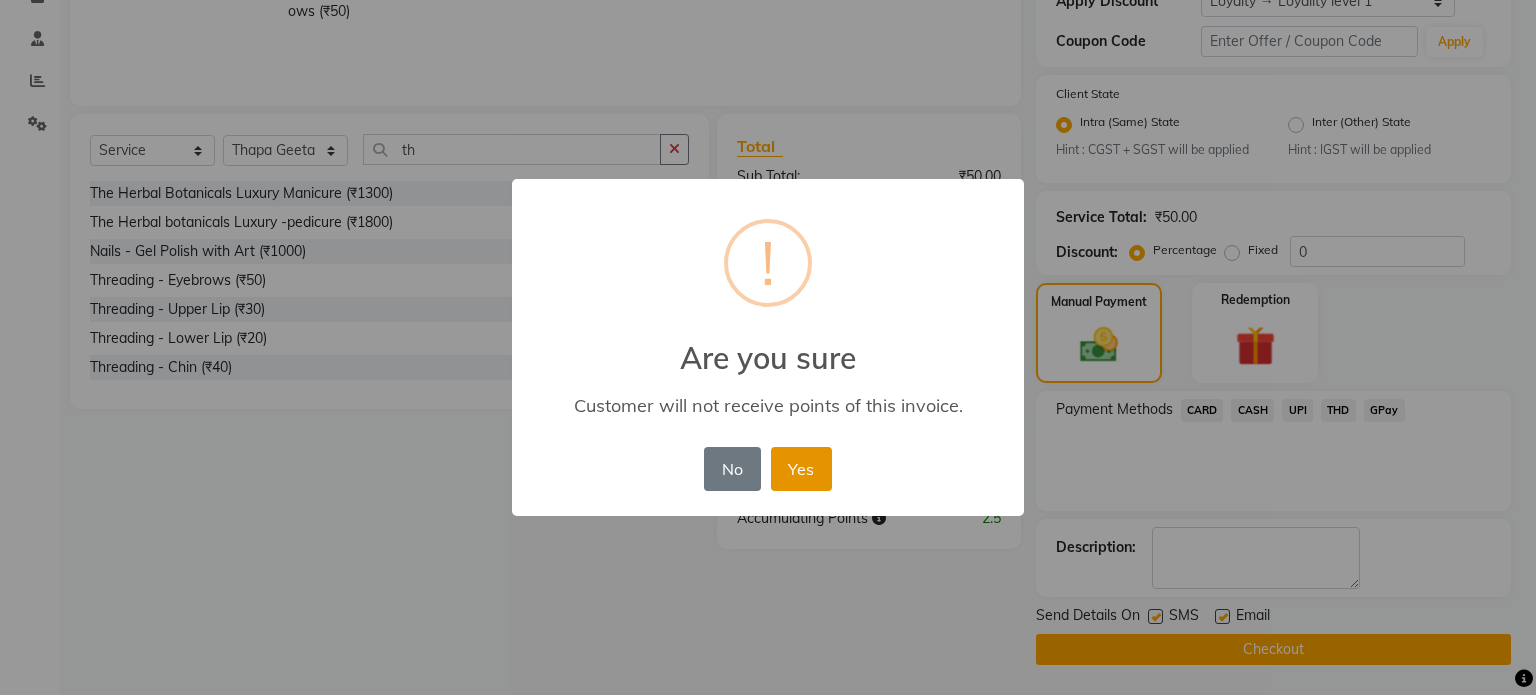 click on "Yes" 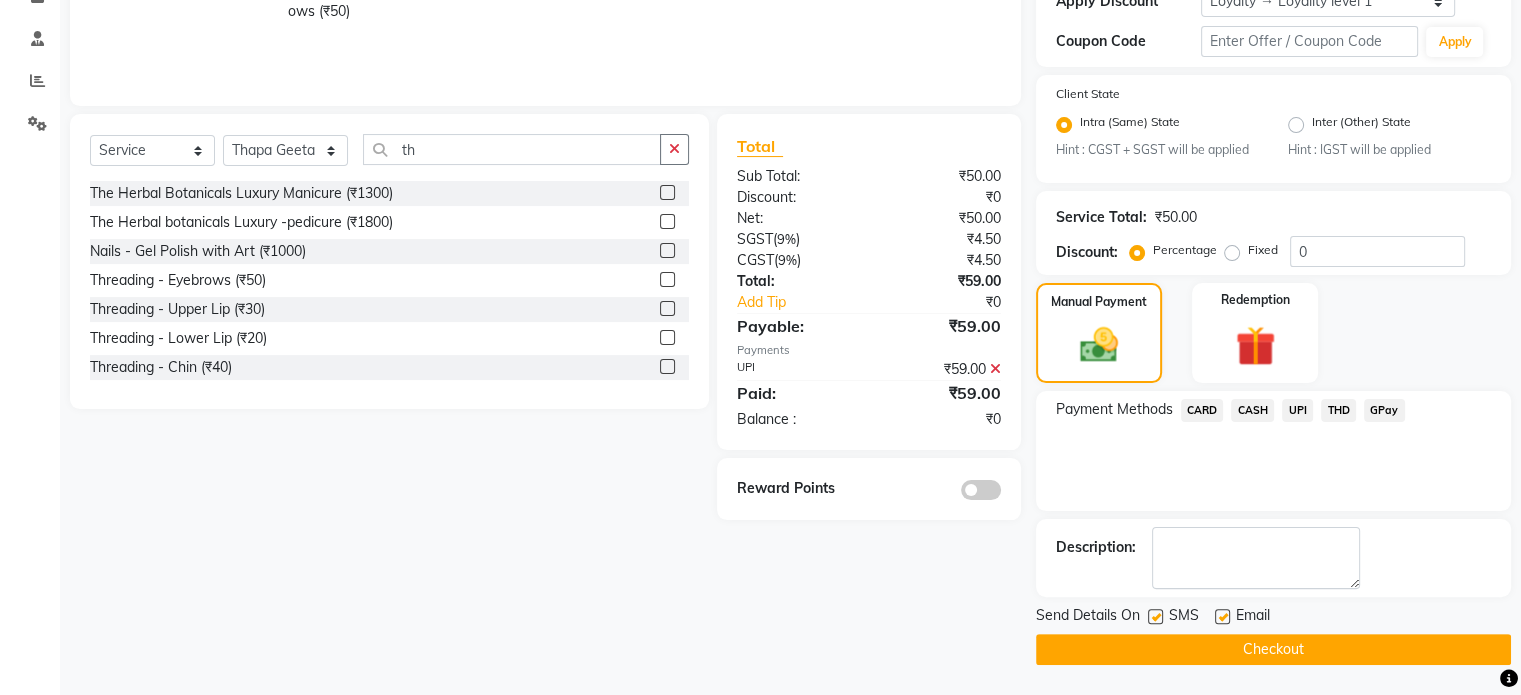 click on "Checkout" 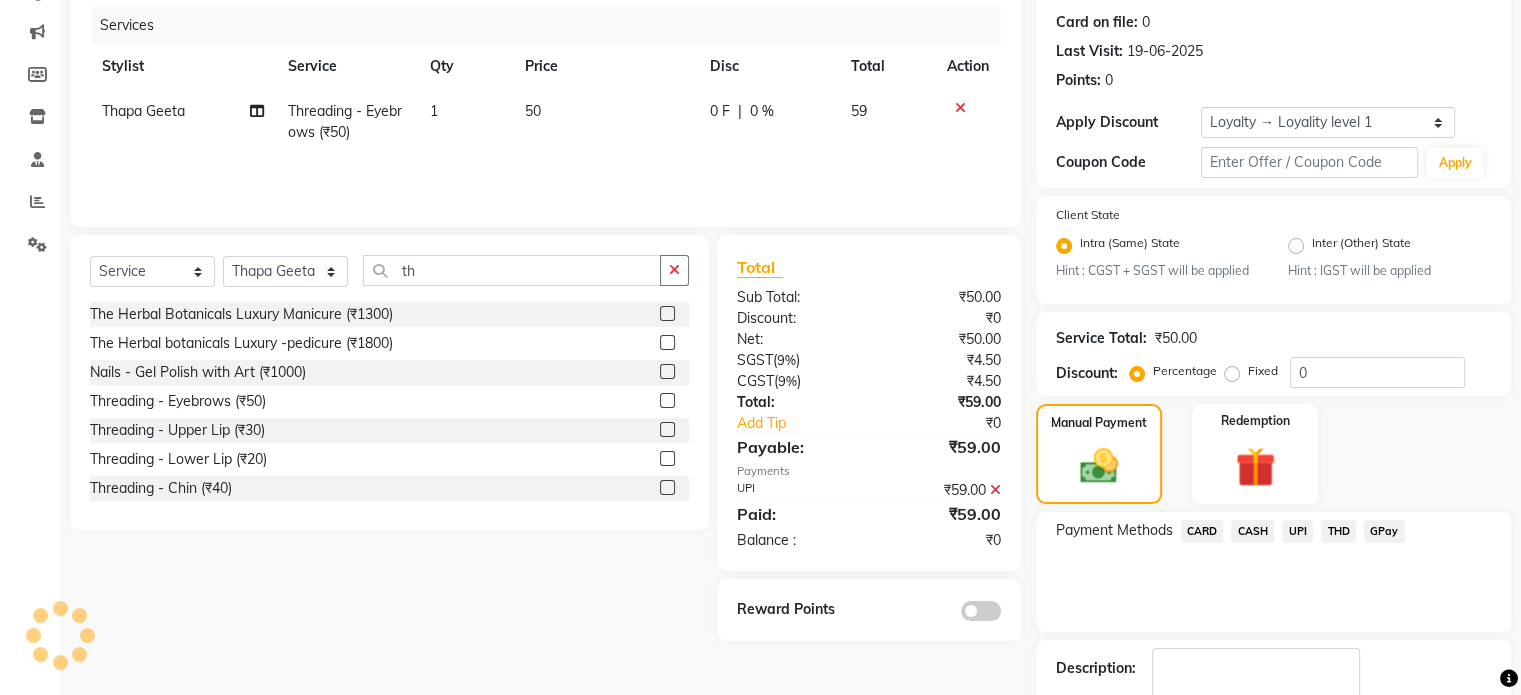 scroll, scrollTop: 15, scrollLeft: 0, axis: vertical 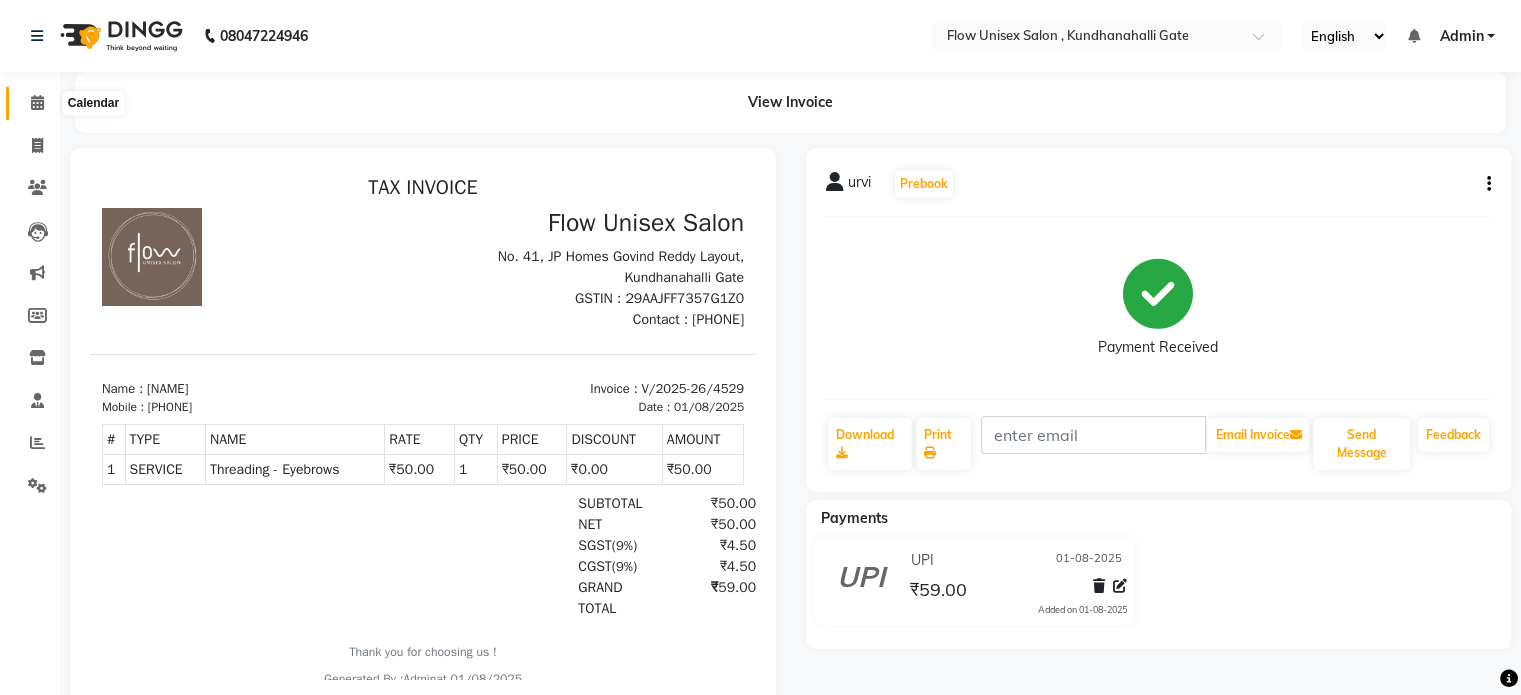 click 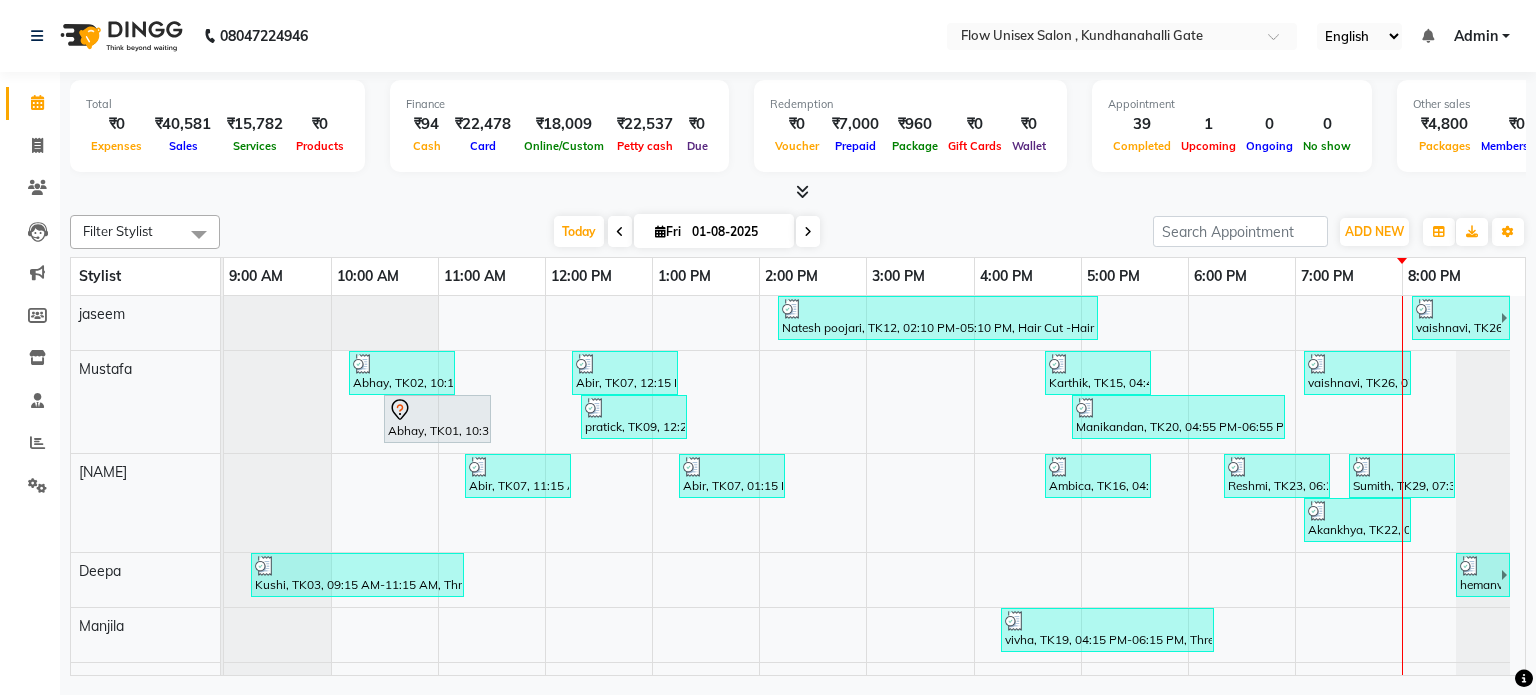 click 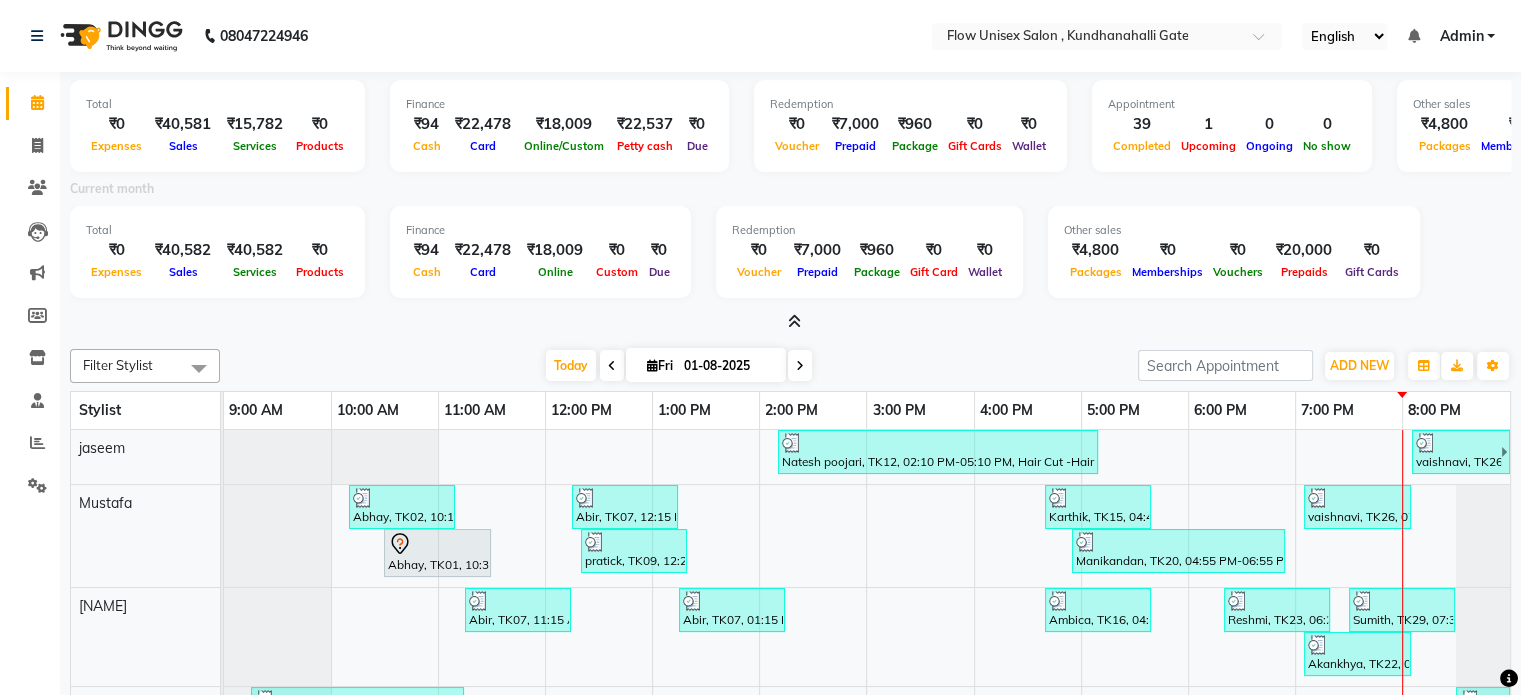 click 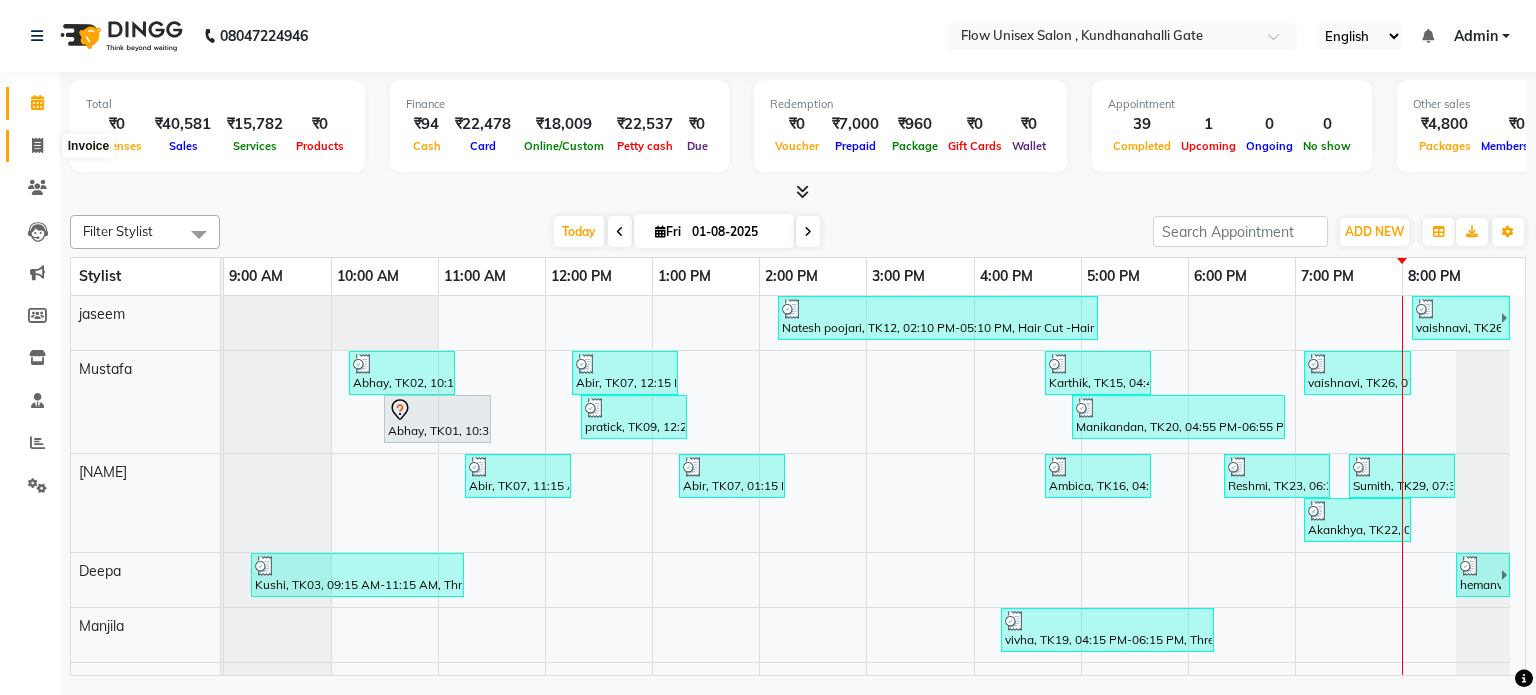 click 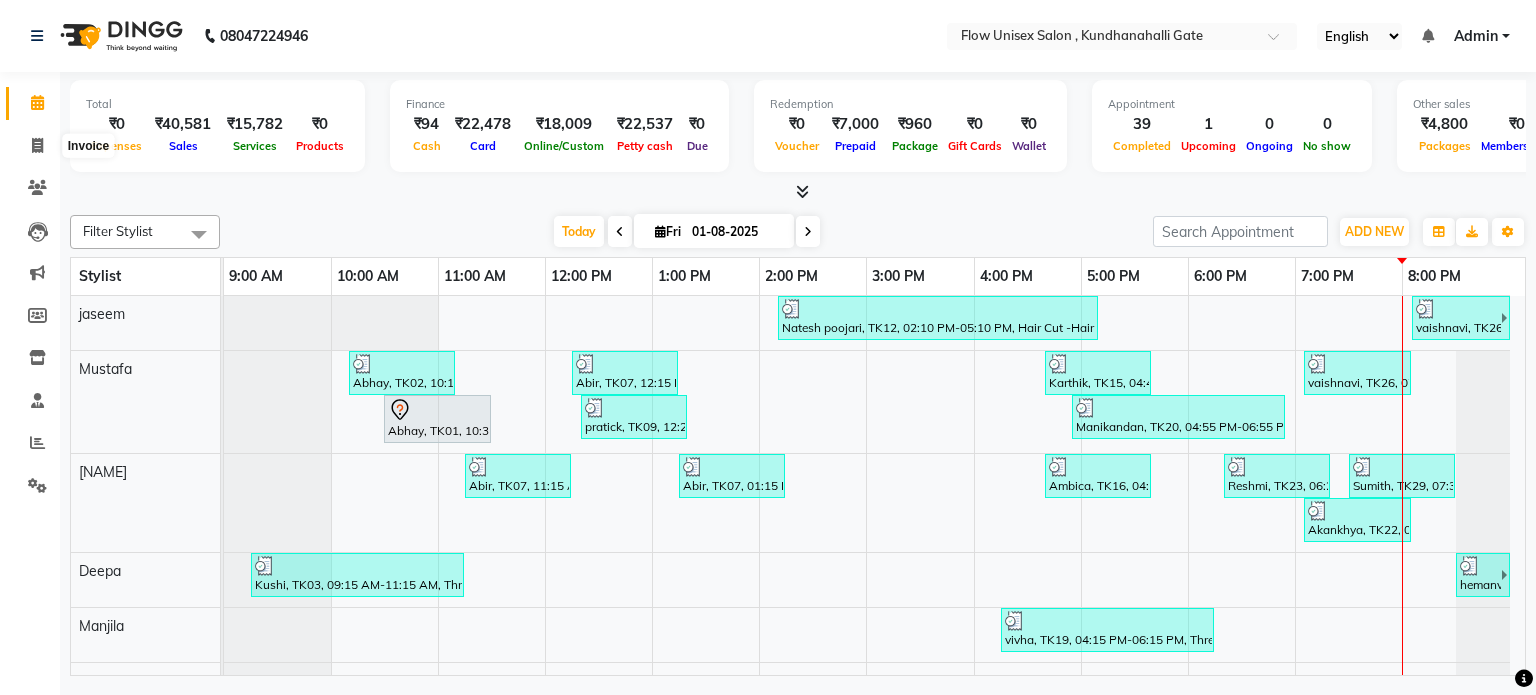 select on "5875" 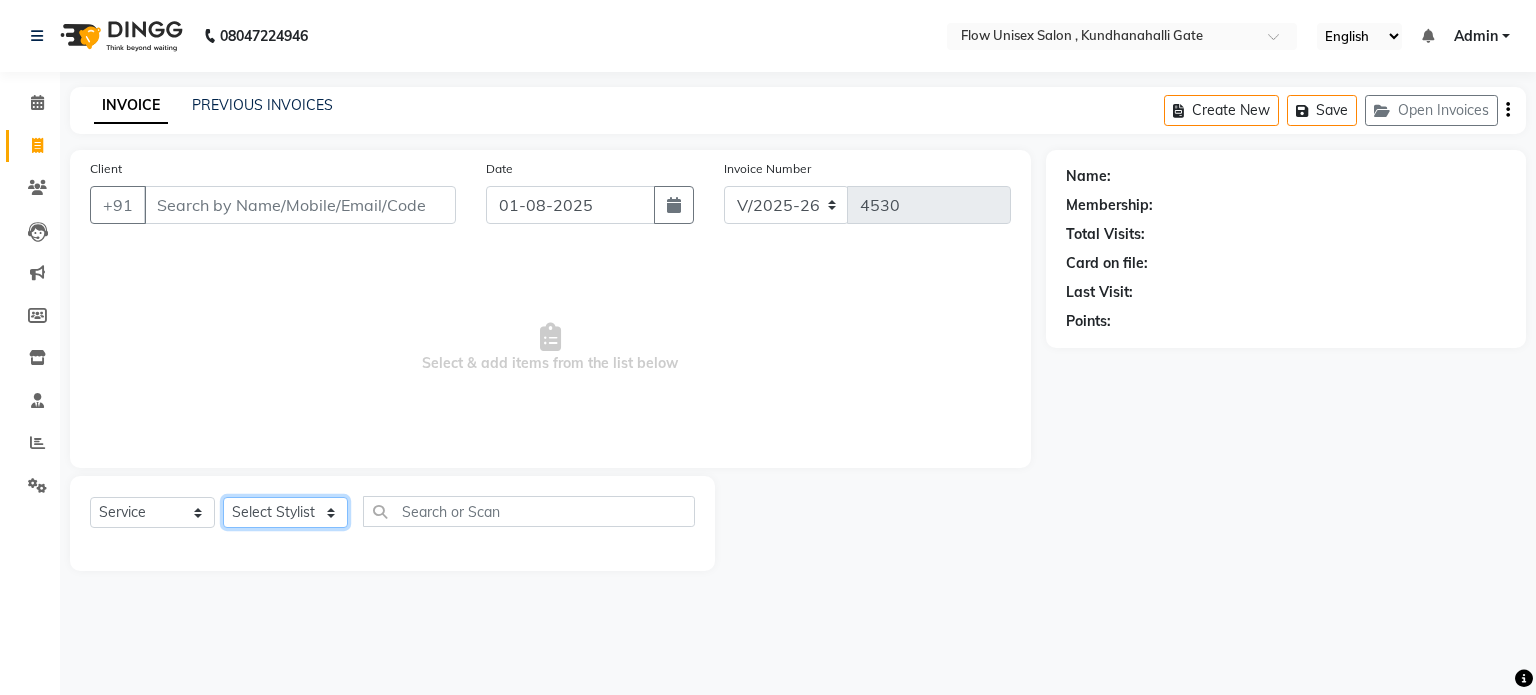 click on "Select Stylist anjana debbarma arman Deepa emlen jaseem Kishore Manjila monika debbarma Mustafa Nijamuddin Salmani Saluka Rai Sonu khan Thapa Geeta udhaya kumar M Vishnu Bhati" 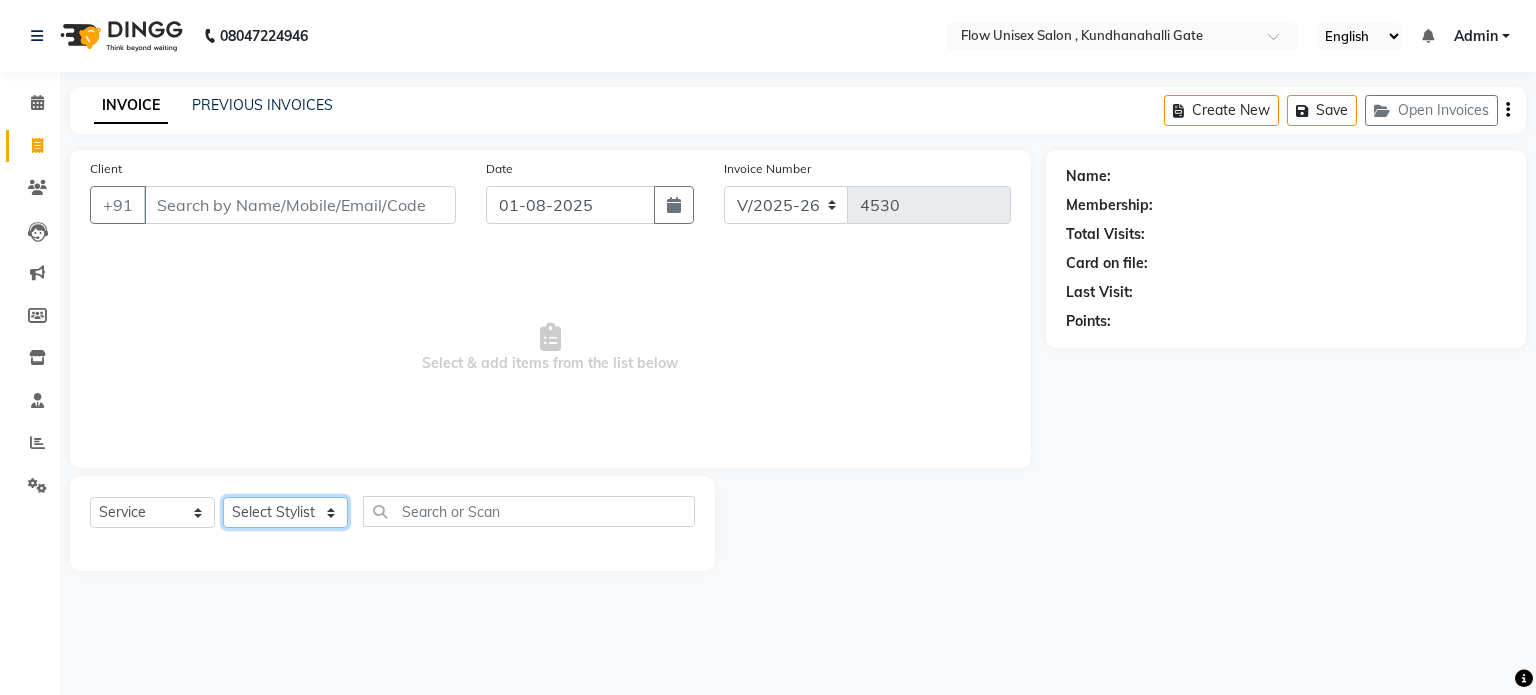 select on "62210" 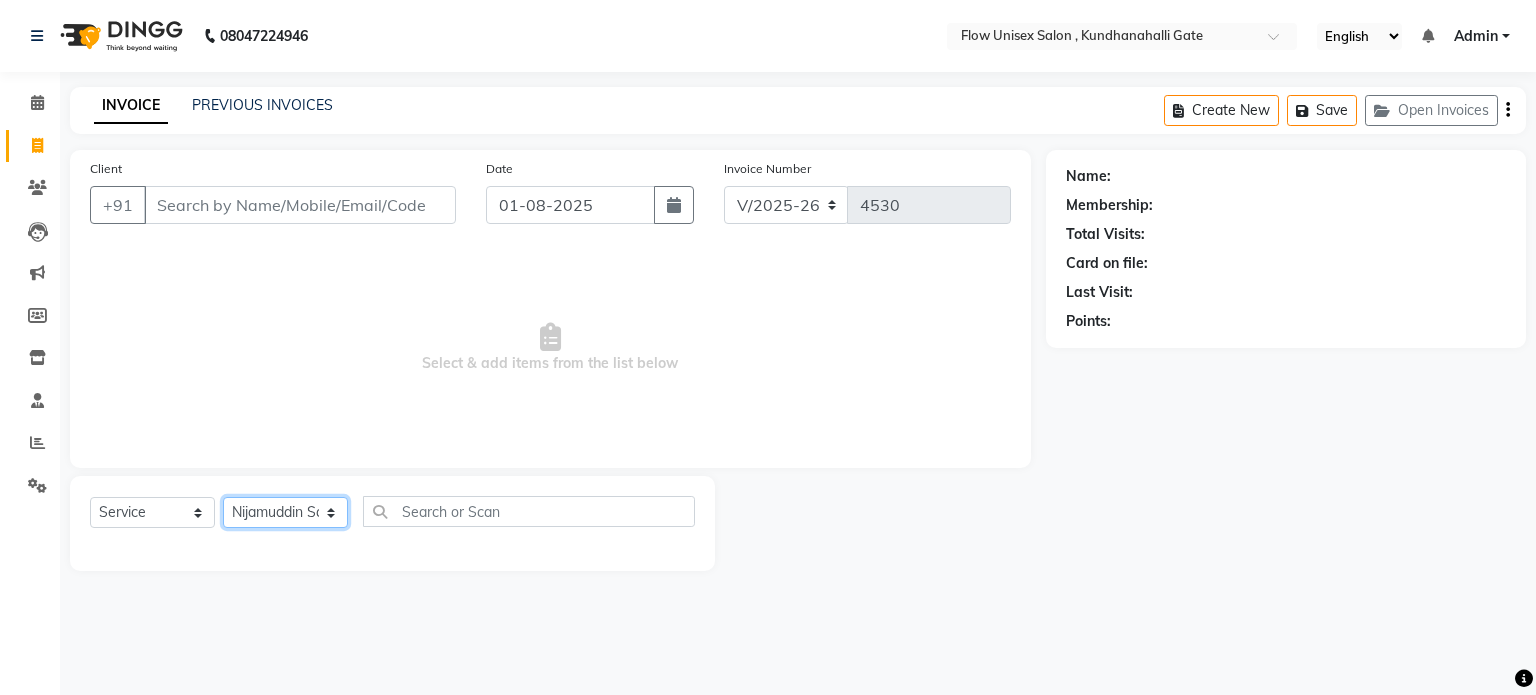 click on "Select Stylist anjana debbarma arman Deepa emlen jaseem Kishore Manjila monika debbarma Mustafa Nijamuddin Salmani Saluka Rai Sonu khan Thapa Geeta udhaya kumar M Vishnu Bhati" 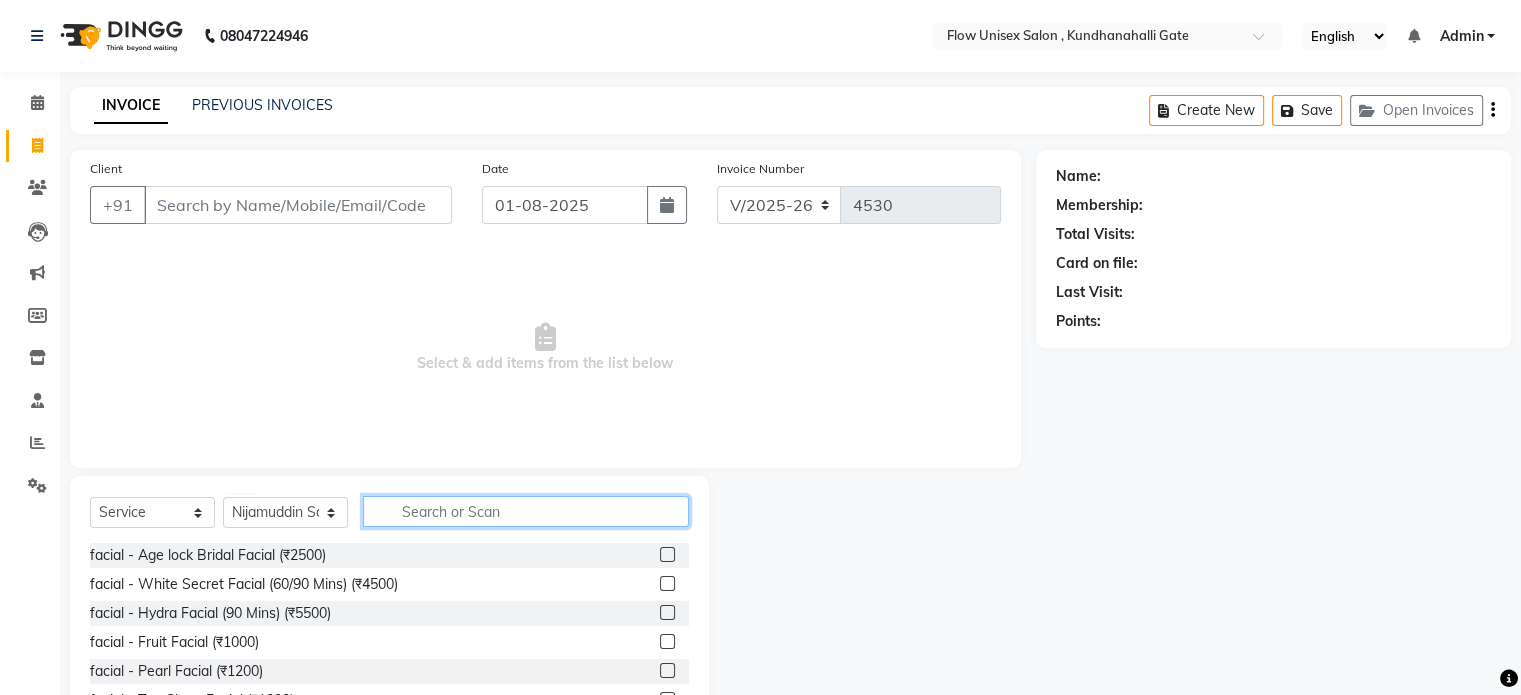 click 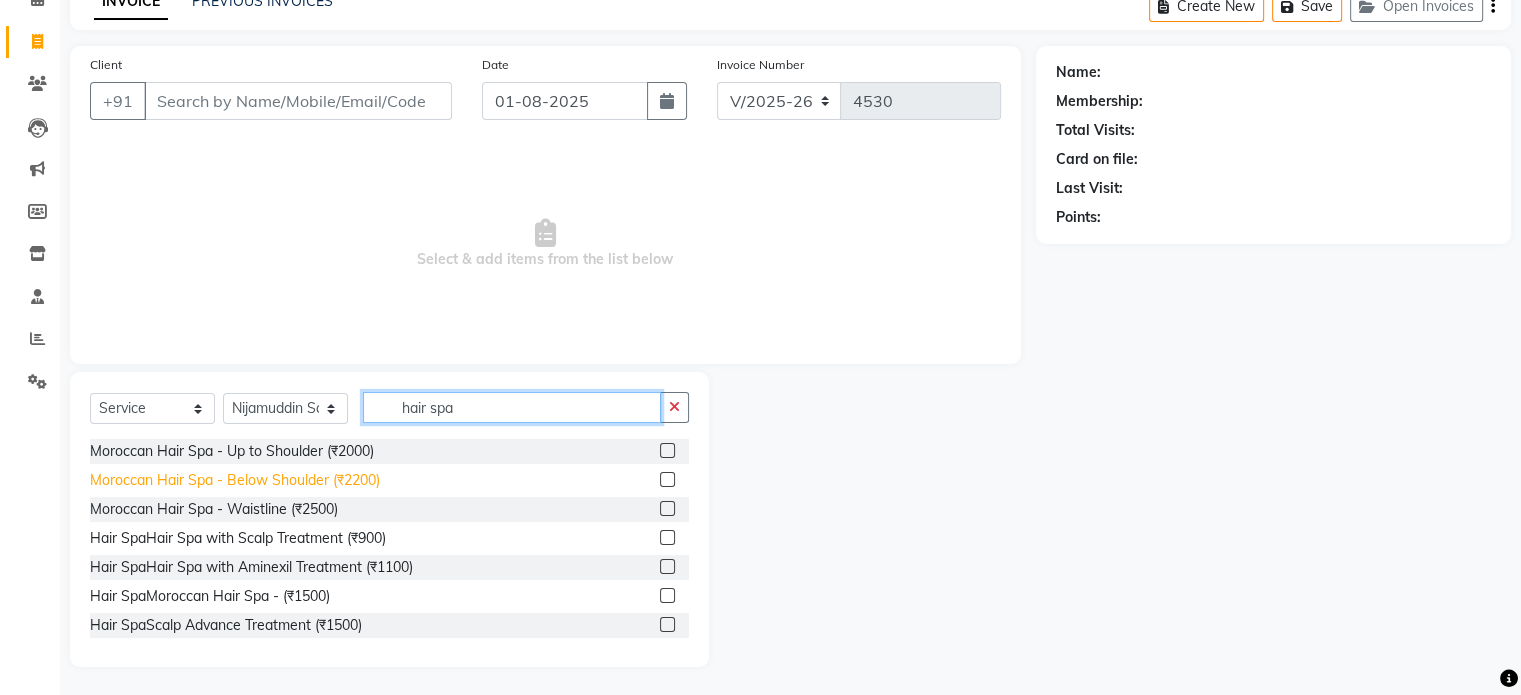 scroll, scrollTop: 106, scrollLeft: 0, axis: vertical 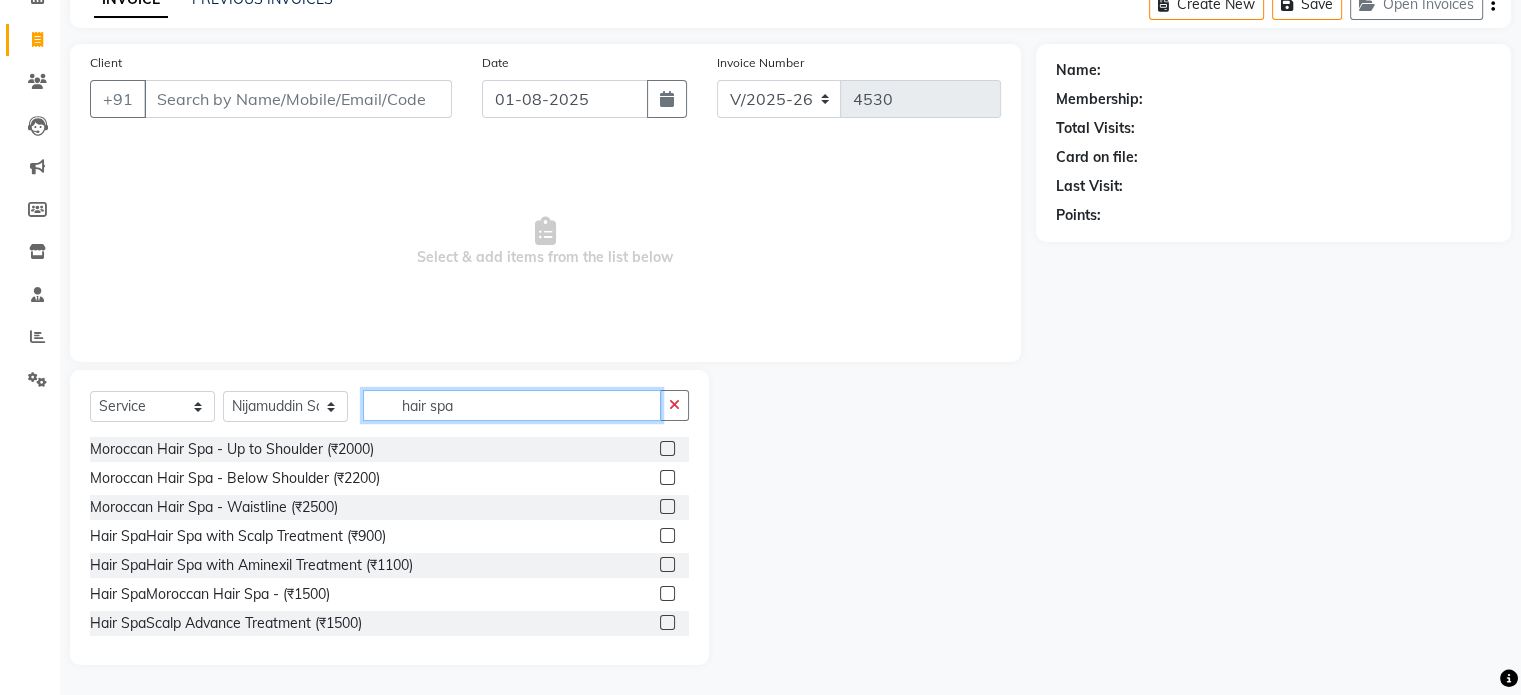 type on "hair spa" 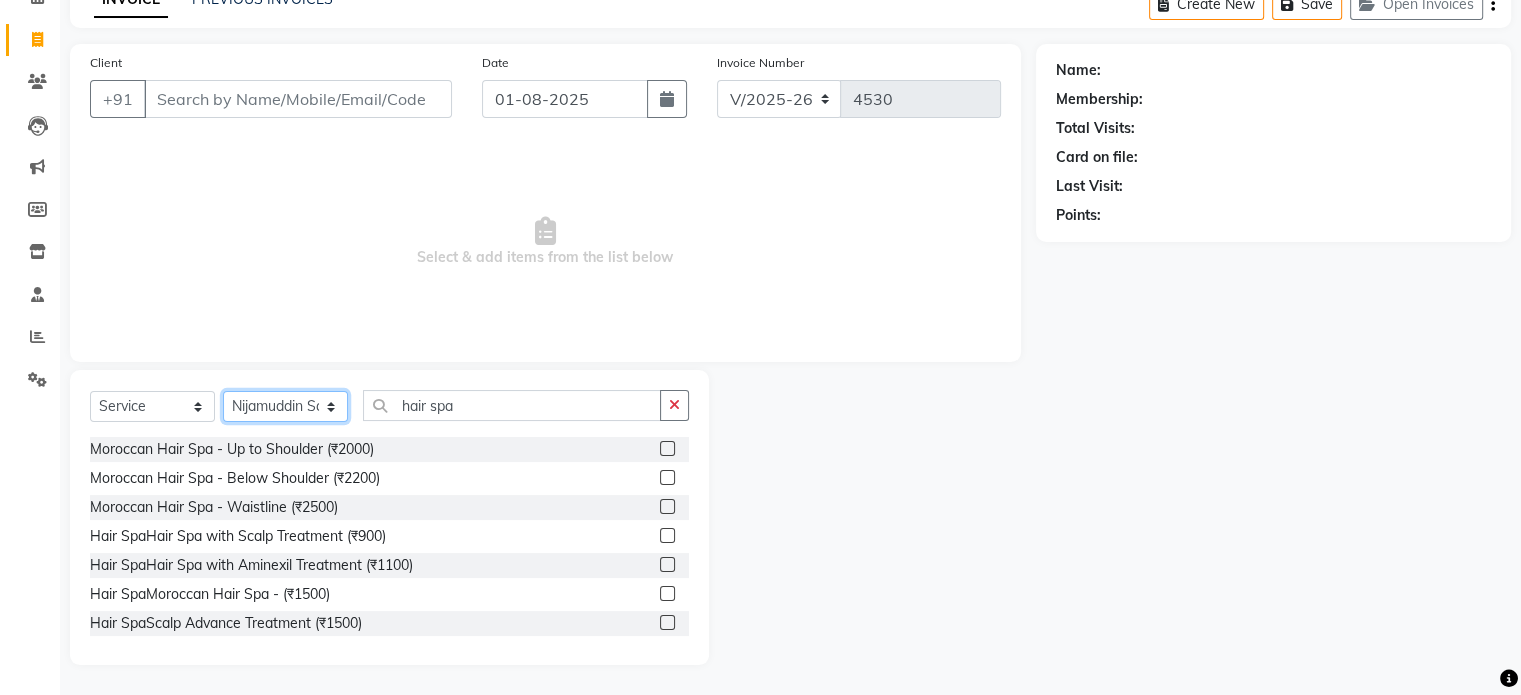 click on "Select Stylist anjana debbarma arman Deepa emlen jaseem Kishore Manjila monika debbarma Mustafa Nijamuddin Salmani Saluka Rai Sonu khan Thapa Geeta udhaya kumar M Vishnu Bhati" 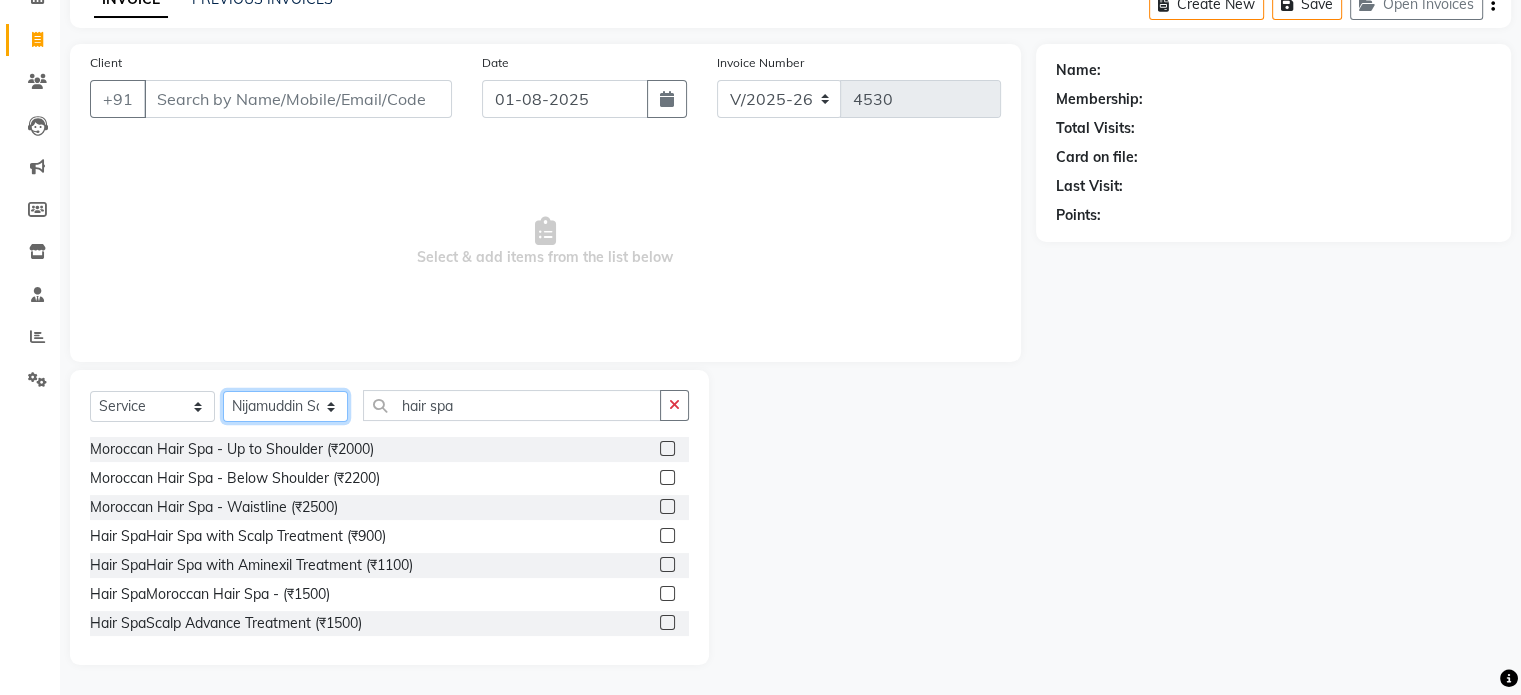 select on "48853" 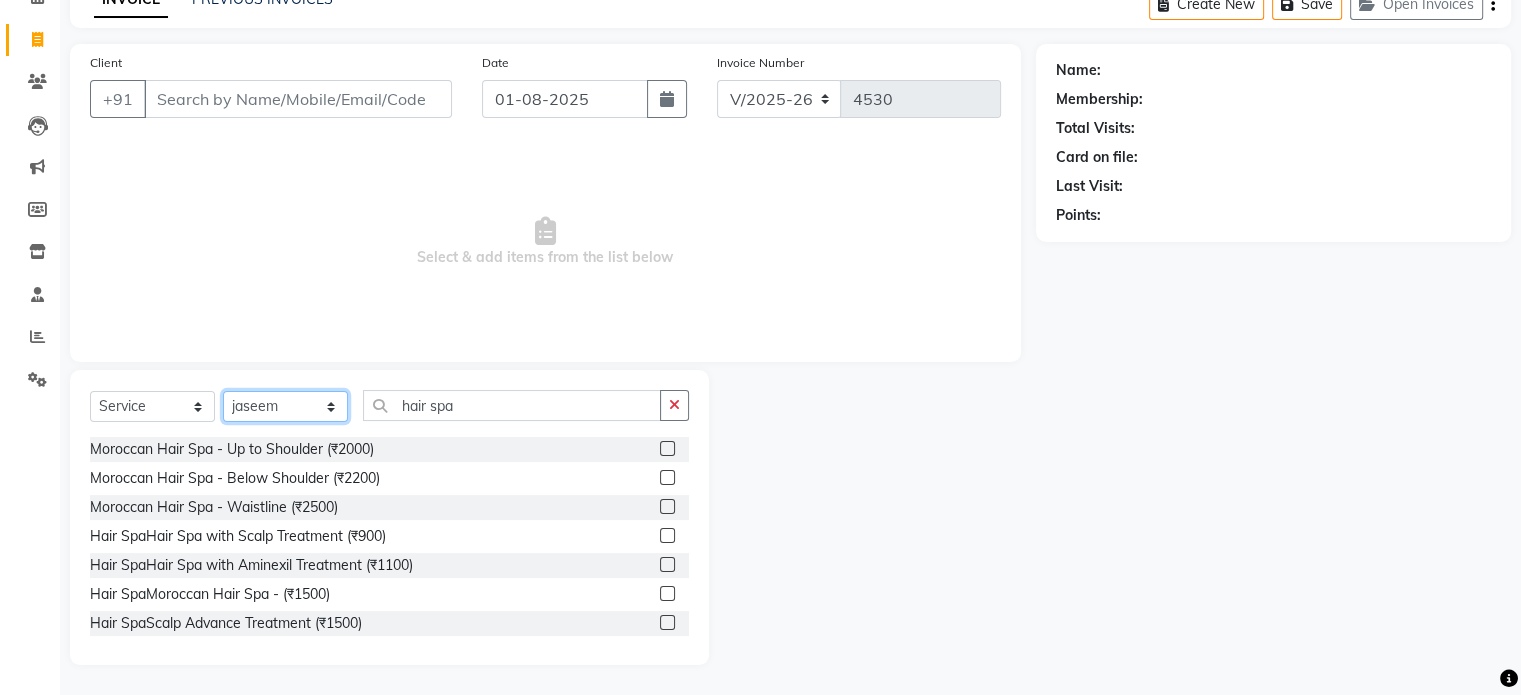 click on "Select Stylist anjana debbarma arman Deepa emlen jaseem Kishore Manjila monika debbarma Mustafa Nijamuddin Salmani Saluka Rai Sonu khan Thapa Geeta udhaya kumar M Vishnu Bhati" 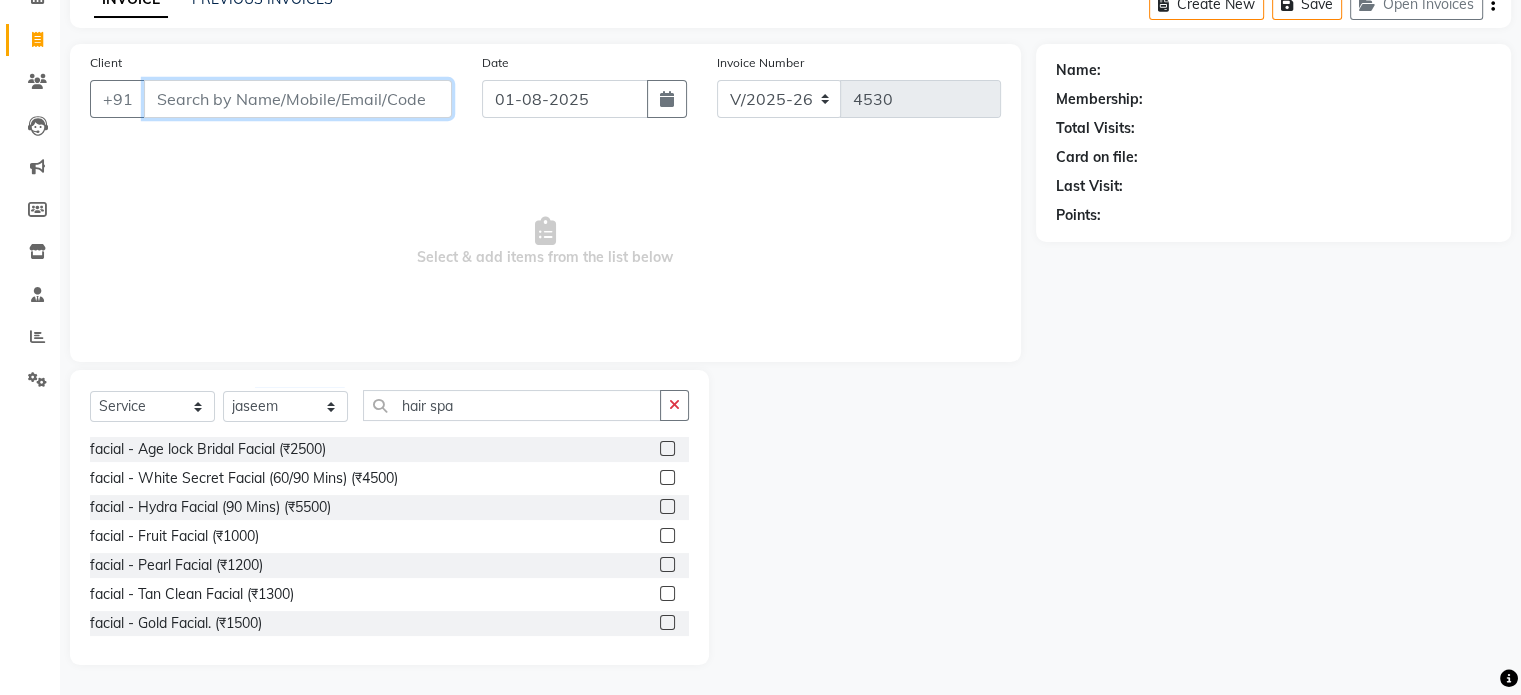 click on "Client" 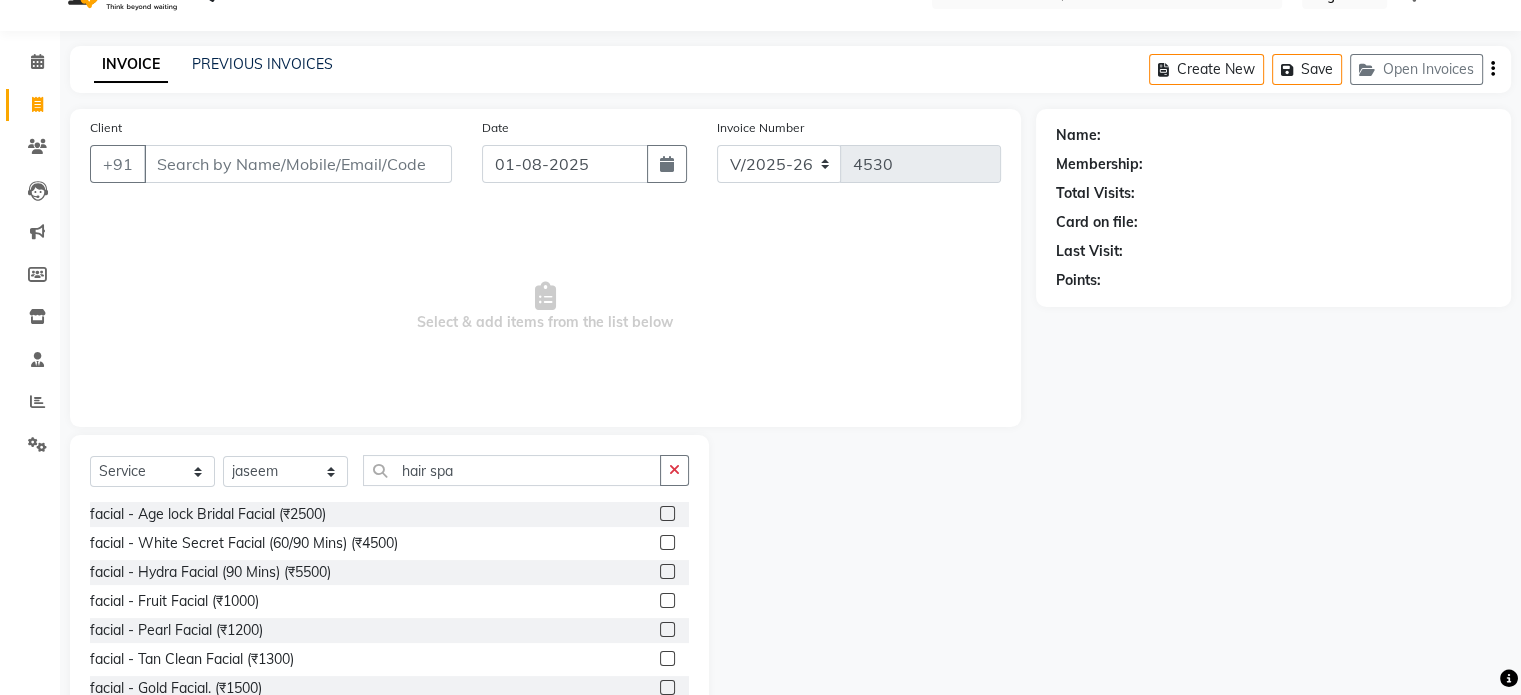 scroll, scrollTop: 6, scrollLeft: 0, axis: vertical 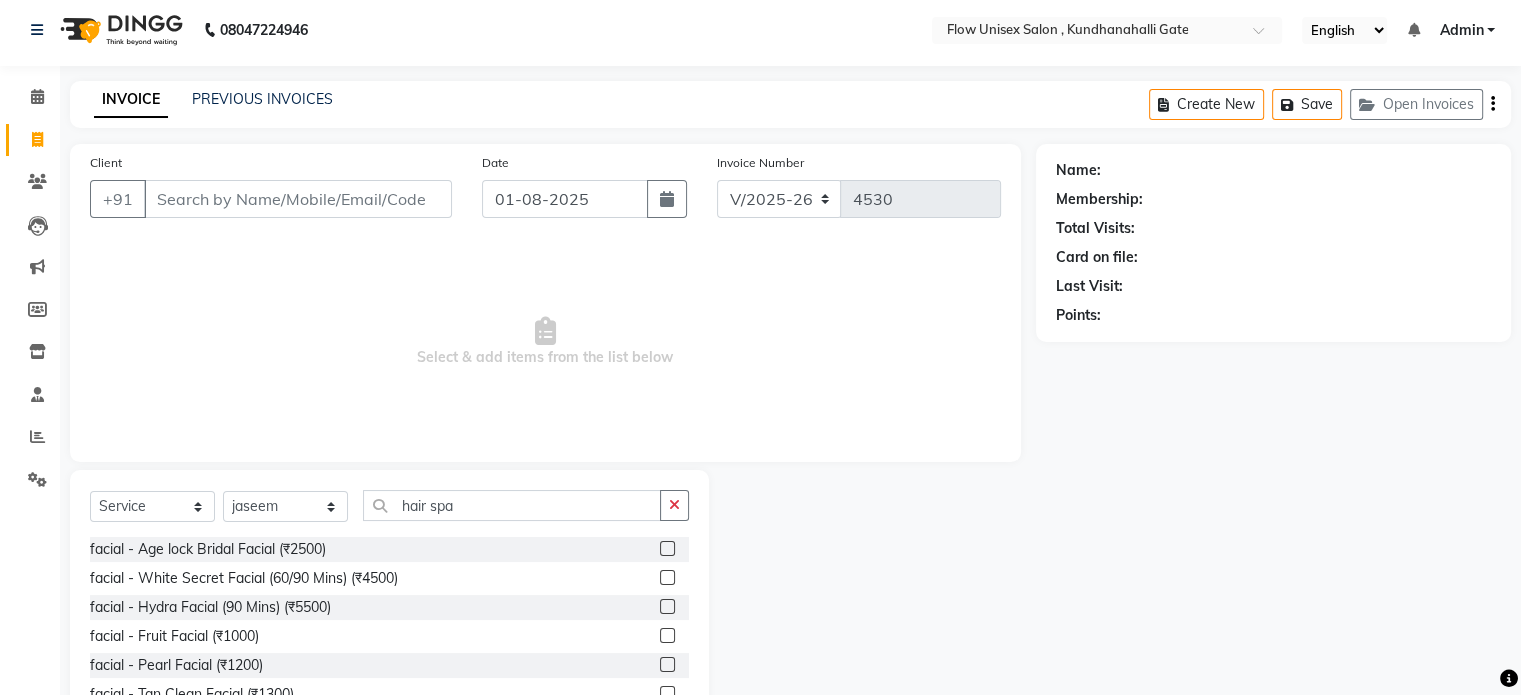 click on "Name: Membership: Total Visits: Card on file: Last Visit:  Points:" 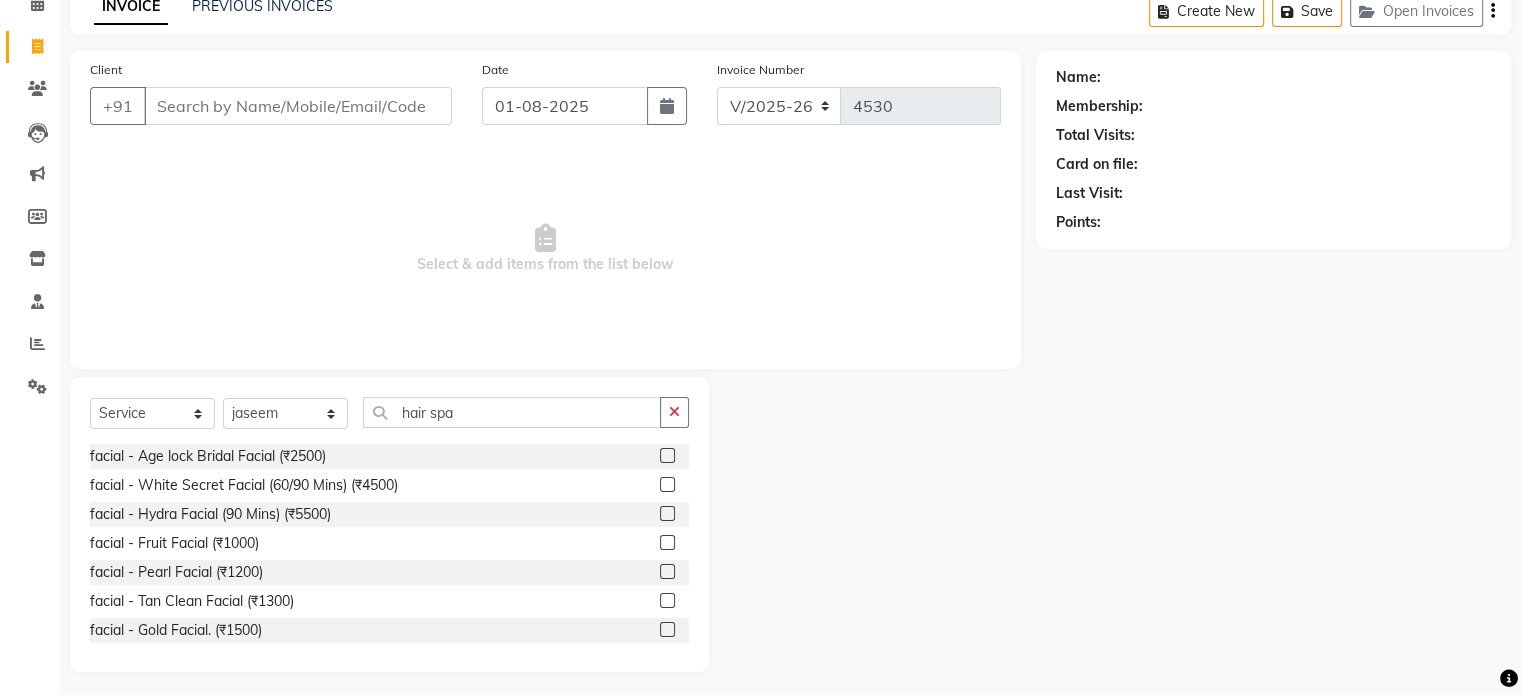 scroll, scrollTop: 106, scrollLeft: 0, axis: vertical 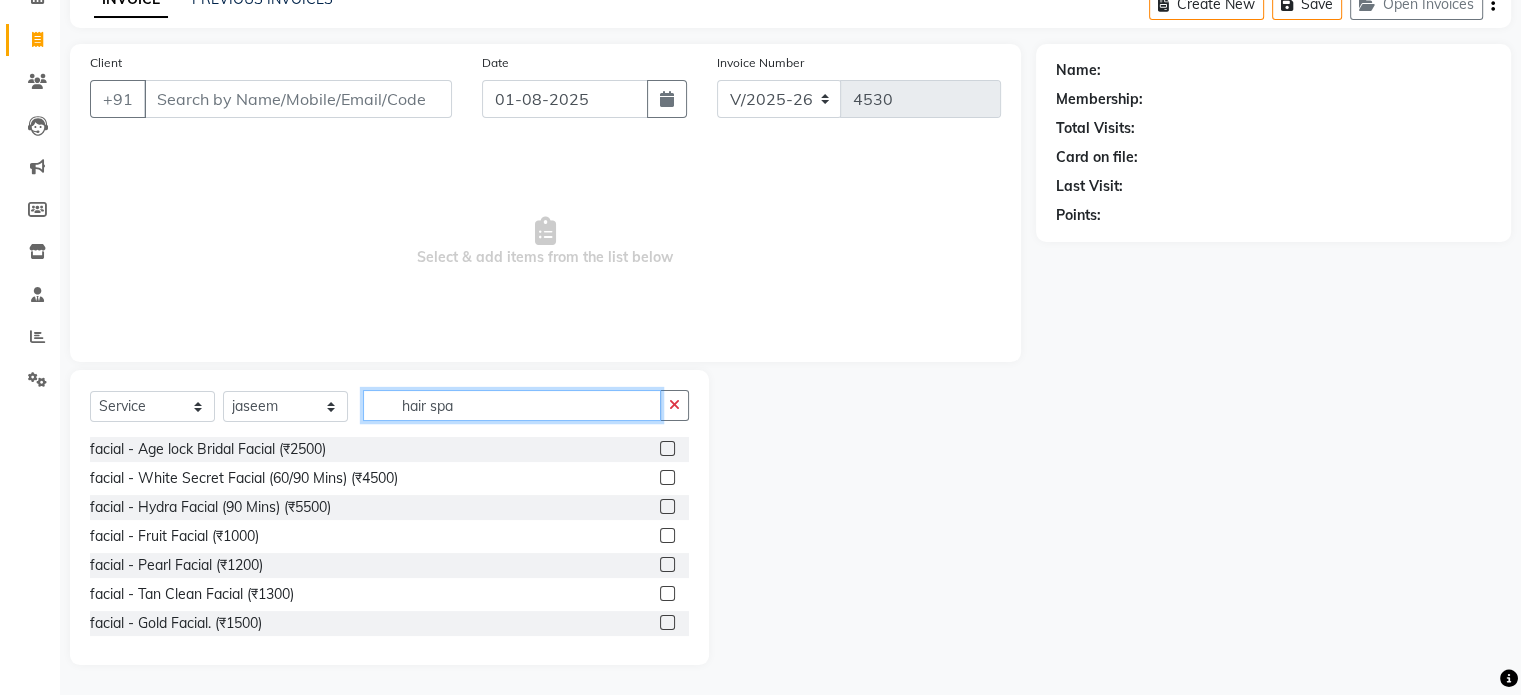 click on "hair spa" 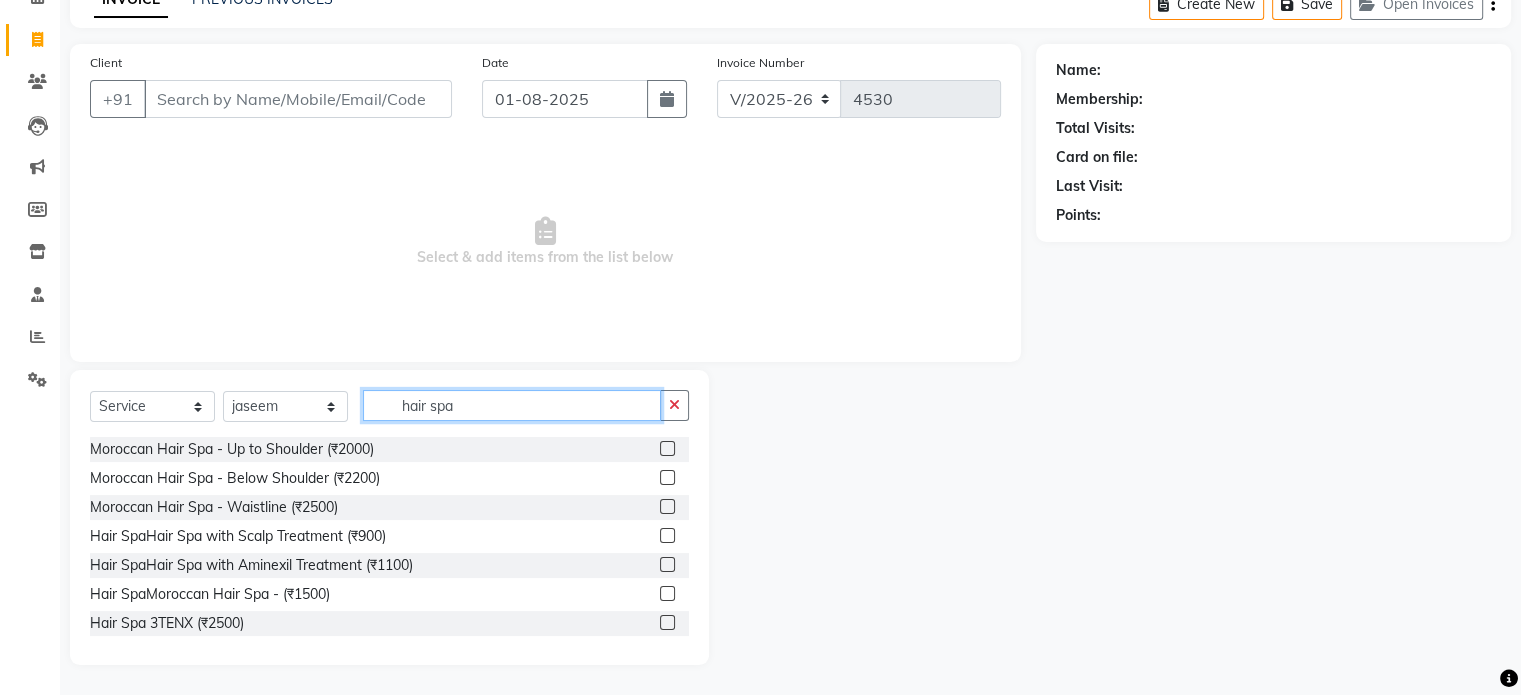 click on "hair spa" 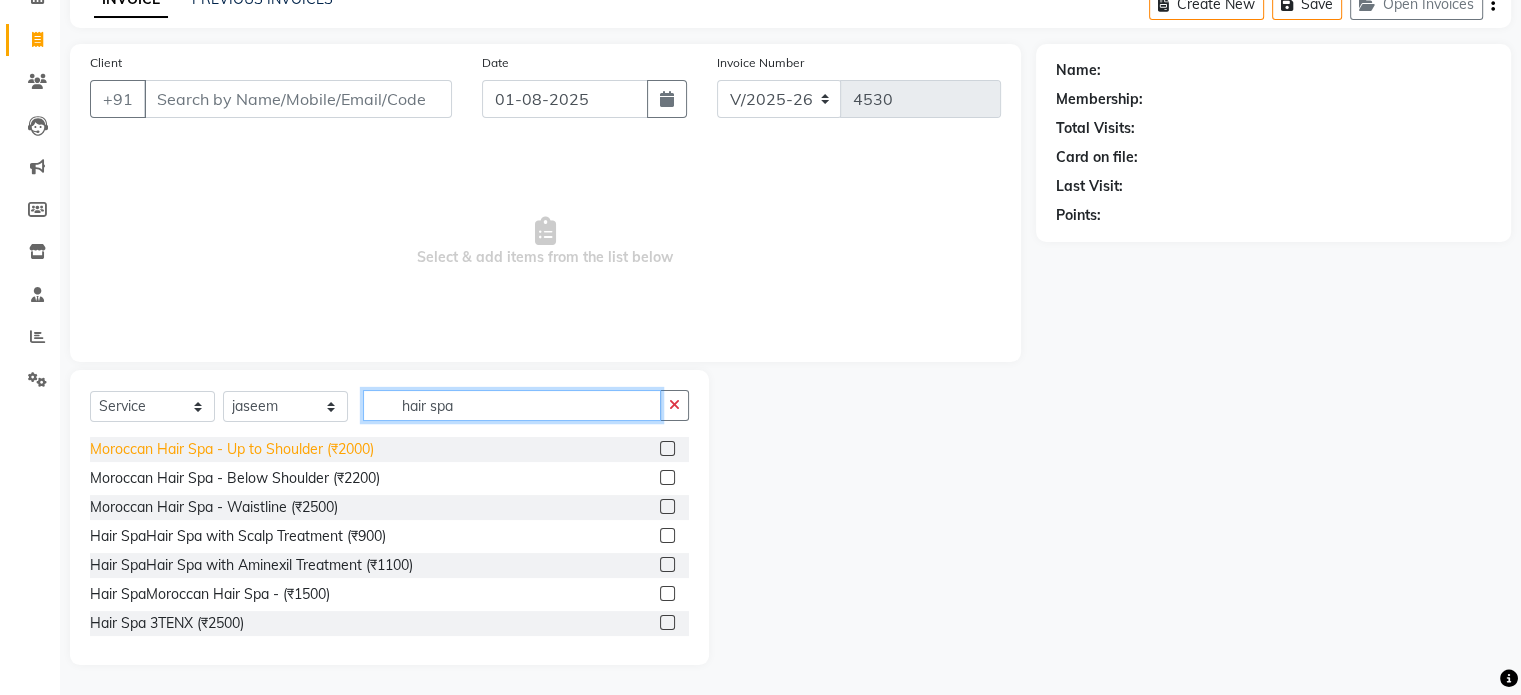 type on "hair spa" 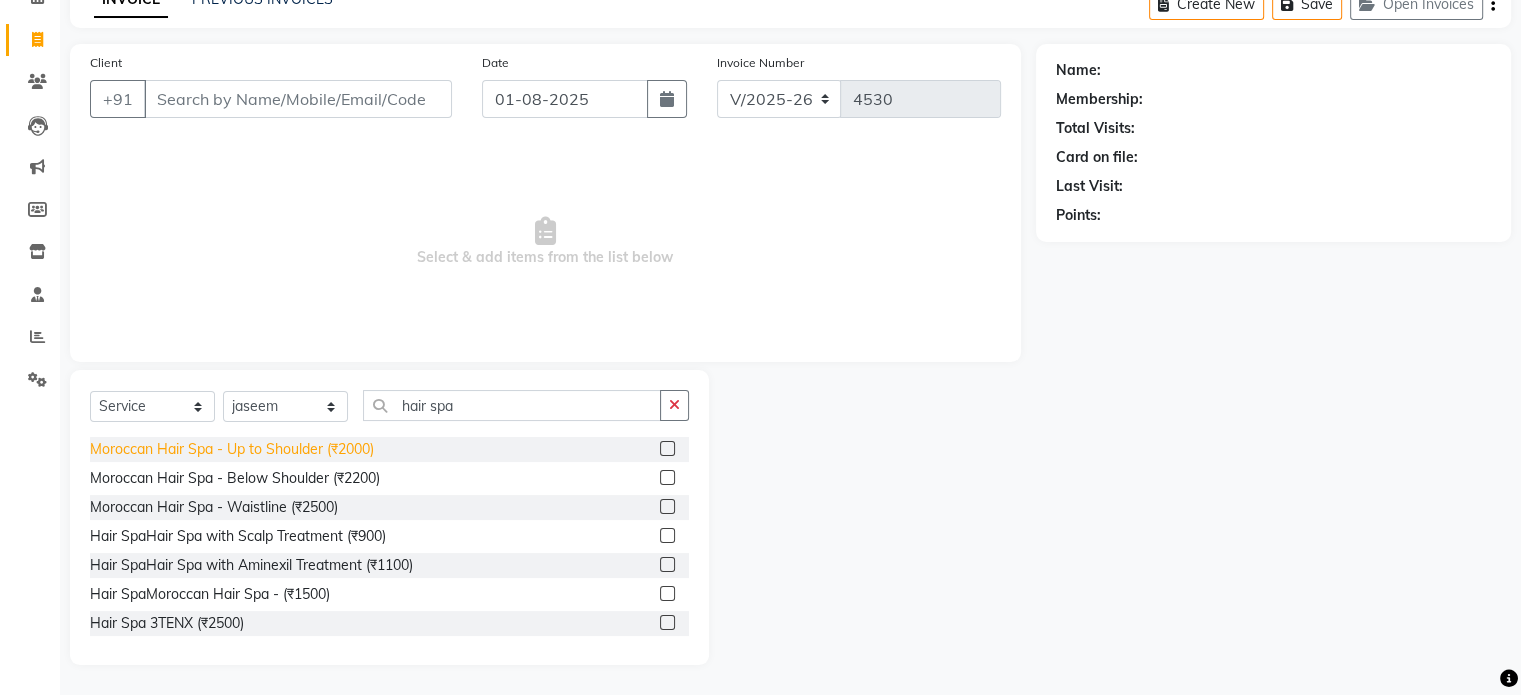 click on "Moroccan Hair Spa - Up to Shoulder (₹2000)" 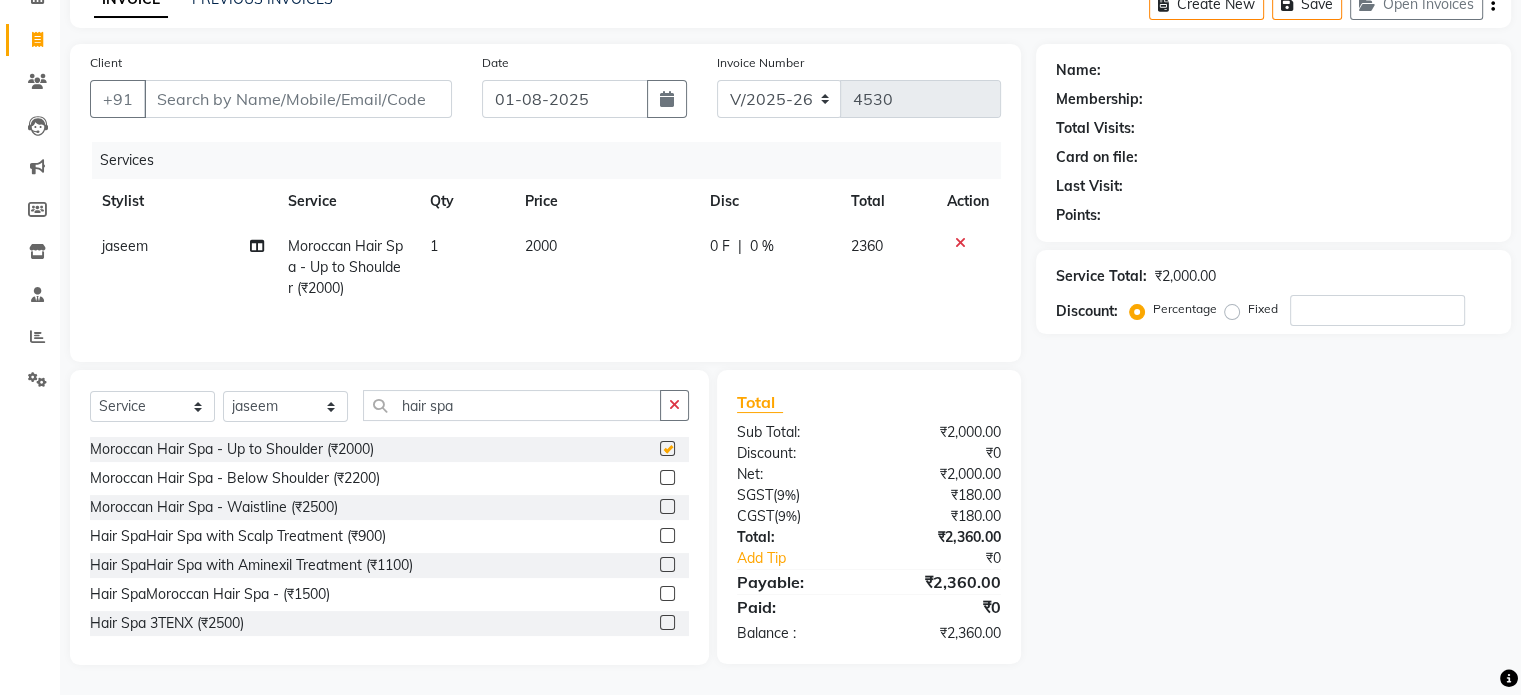 checkbox on "false" 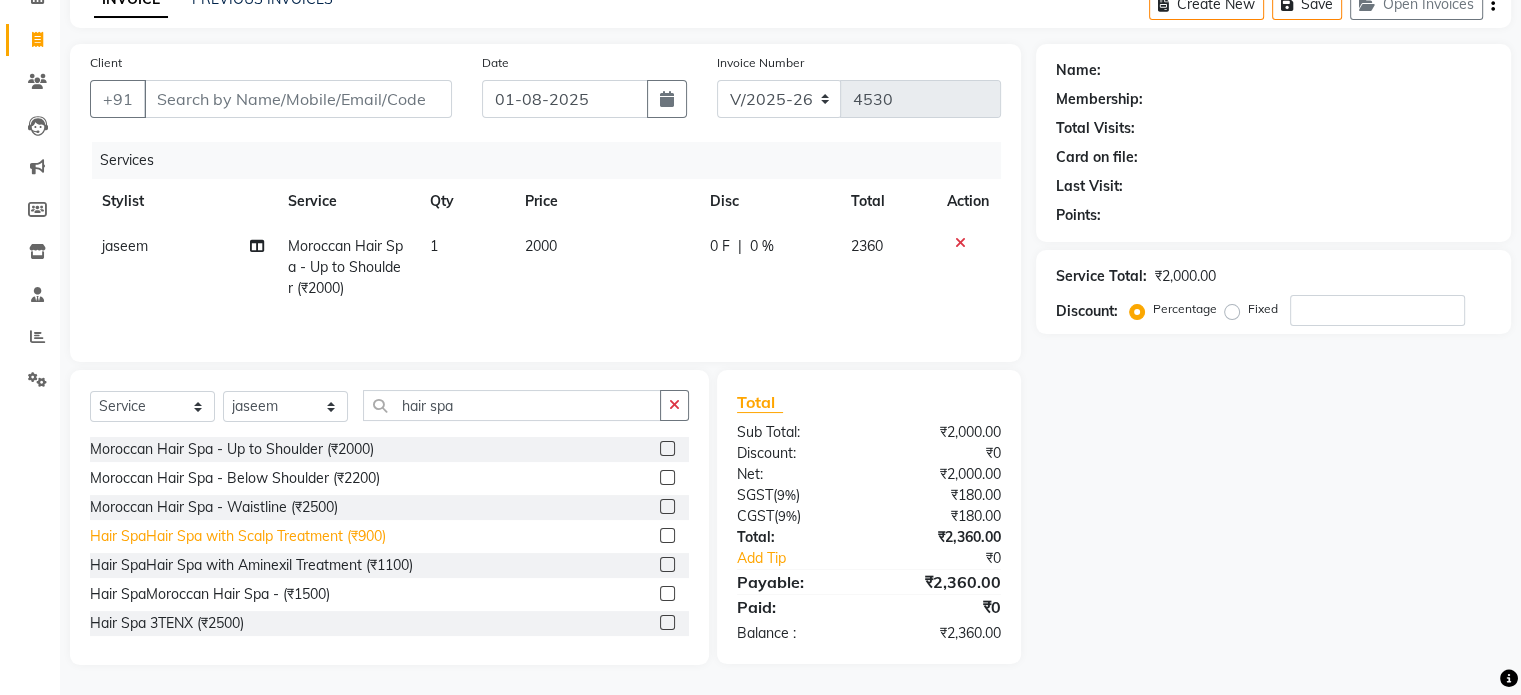 click on "Hair SpaHair Spa with Scalp Treatment (₹900)" 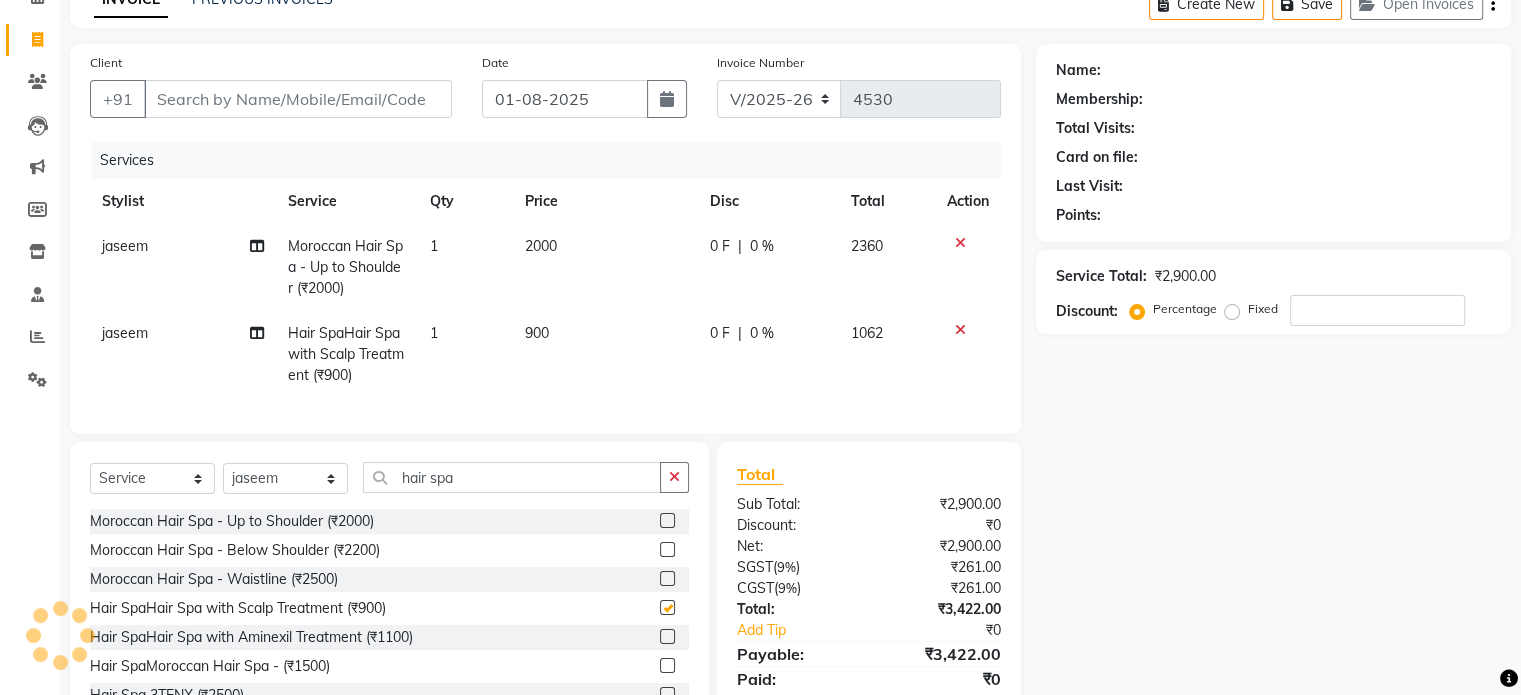 checkbox on "false" 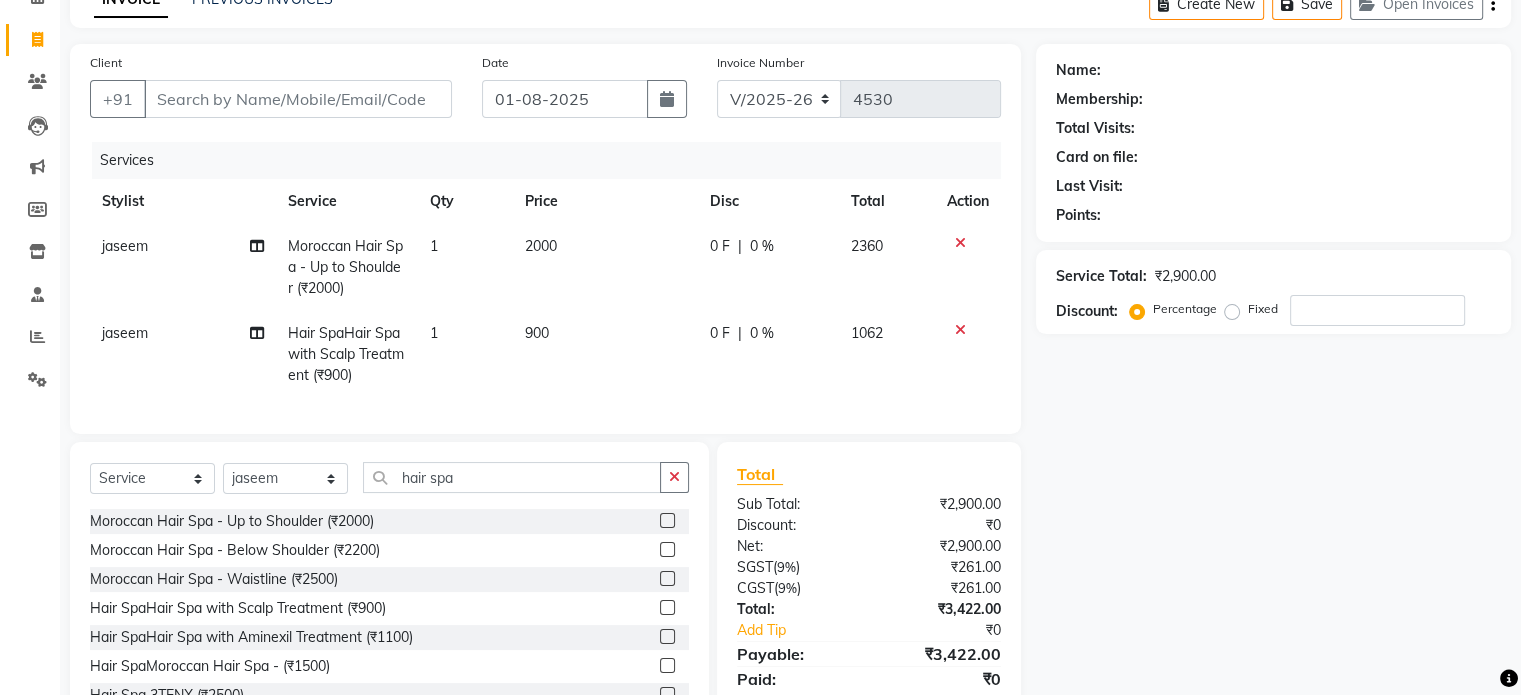 click 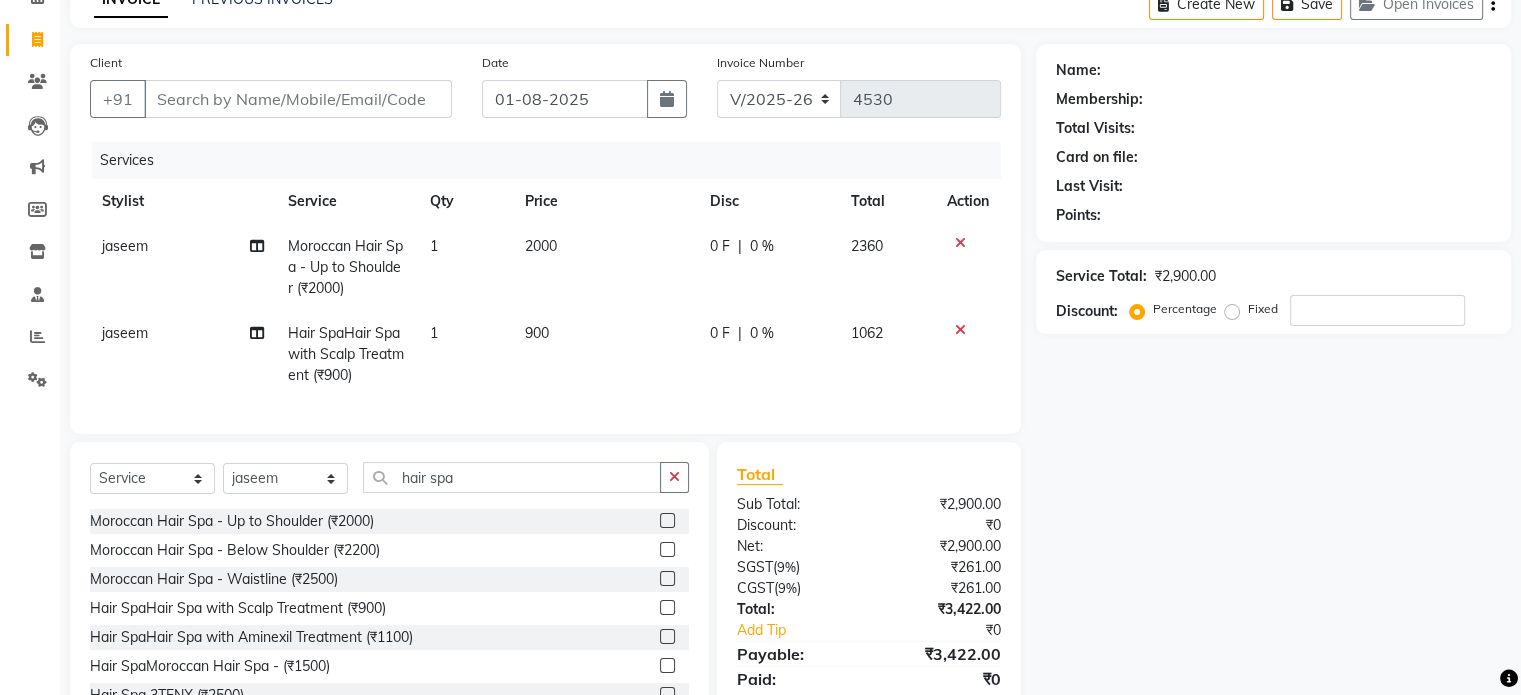 click 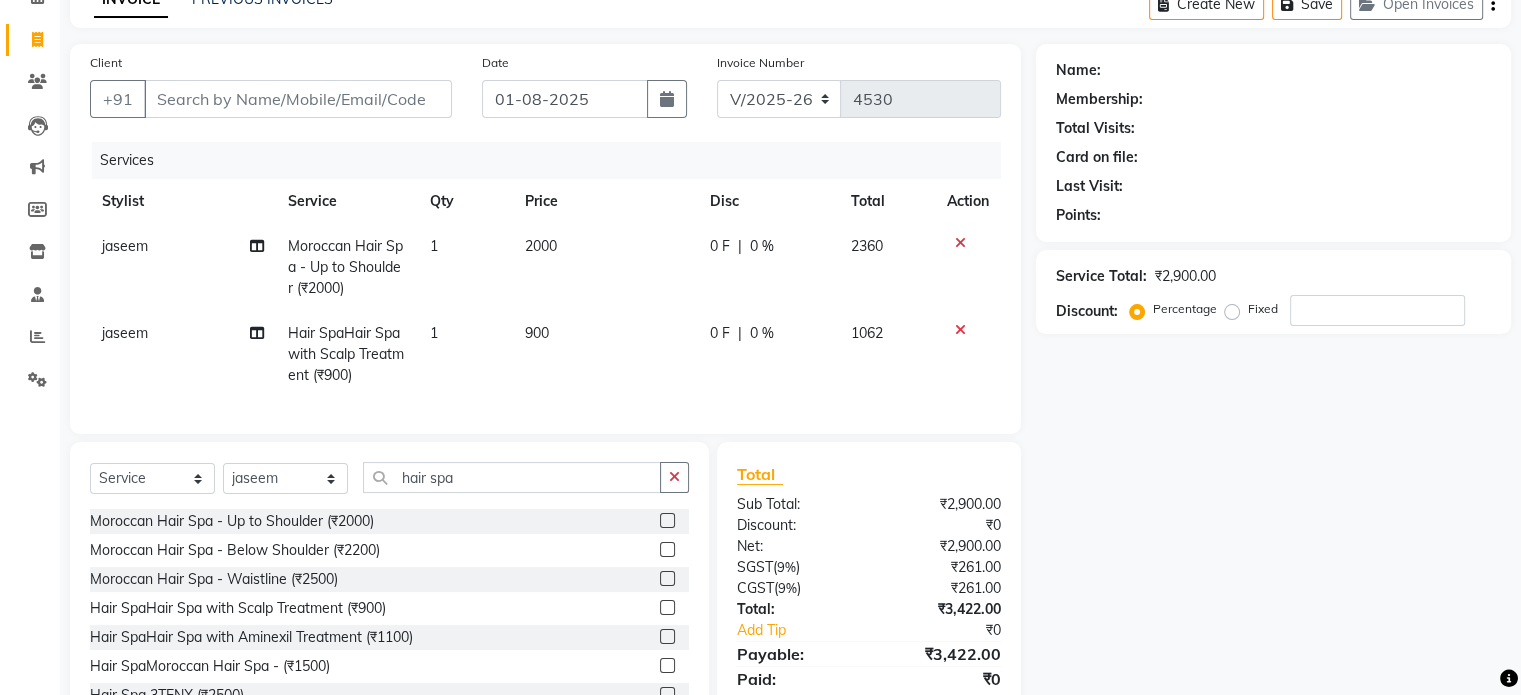 drag, startPoint x: 960, startPoint y: 242, endPoint x: 803, endPoint y: 307, distance: 169.92351 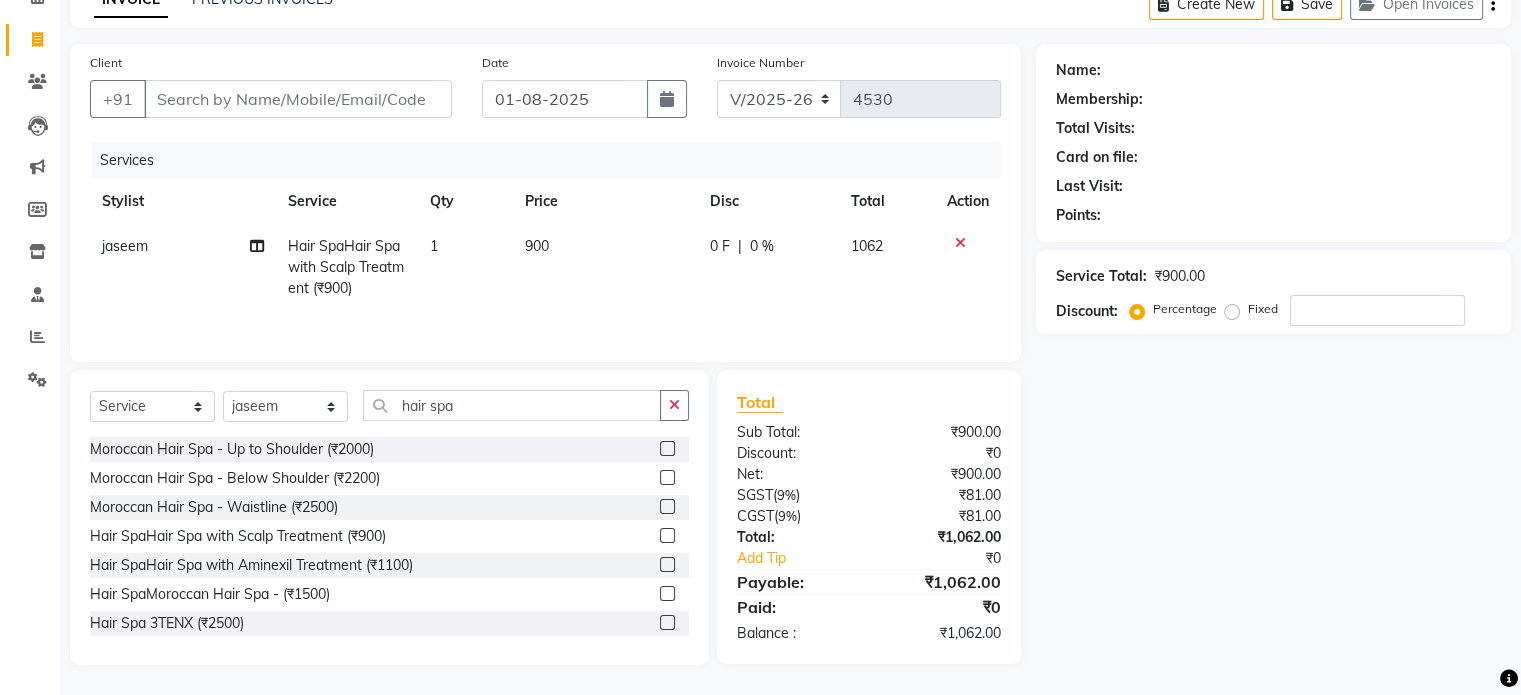 click on "900" 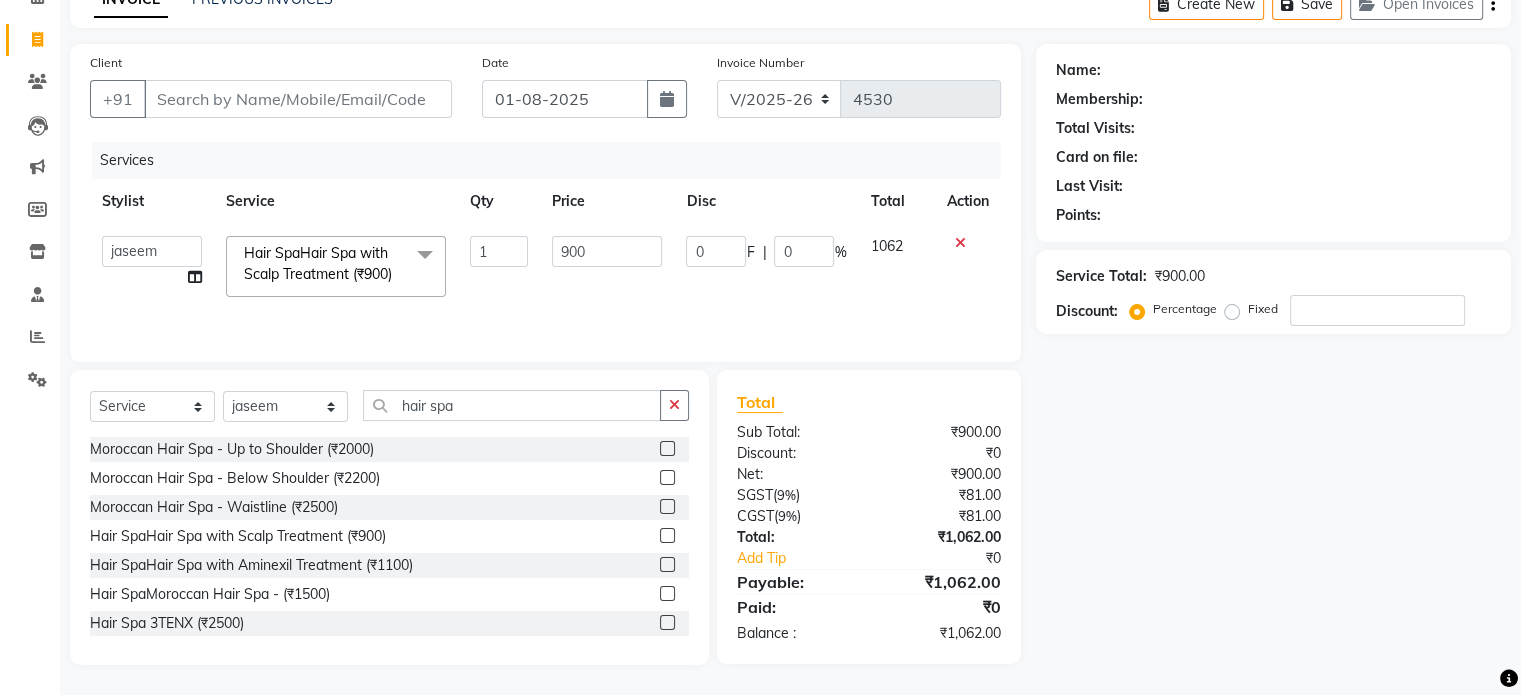 click on "900" 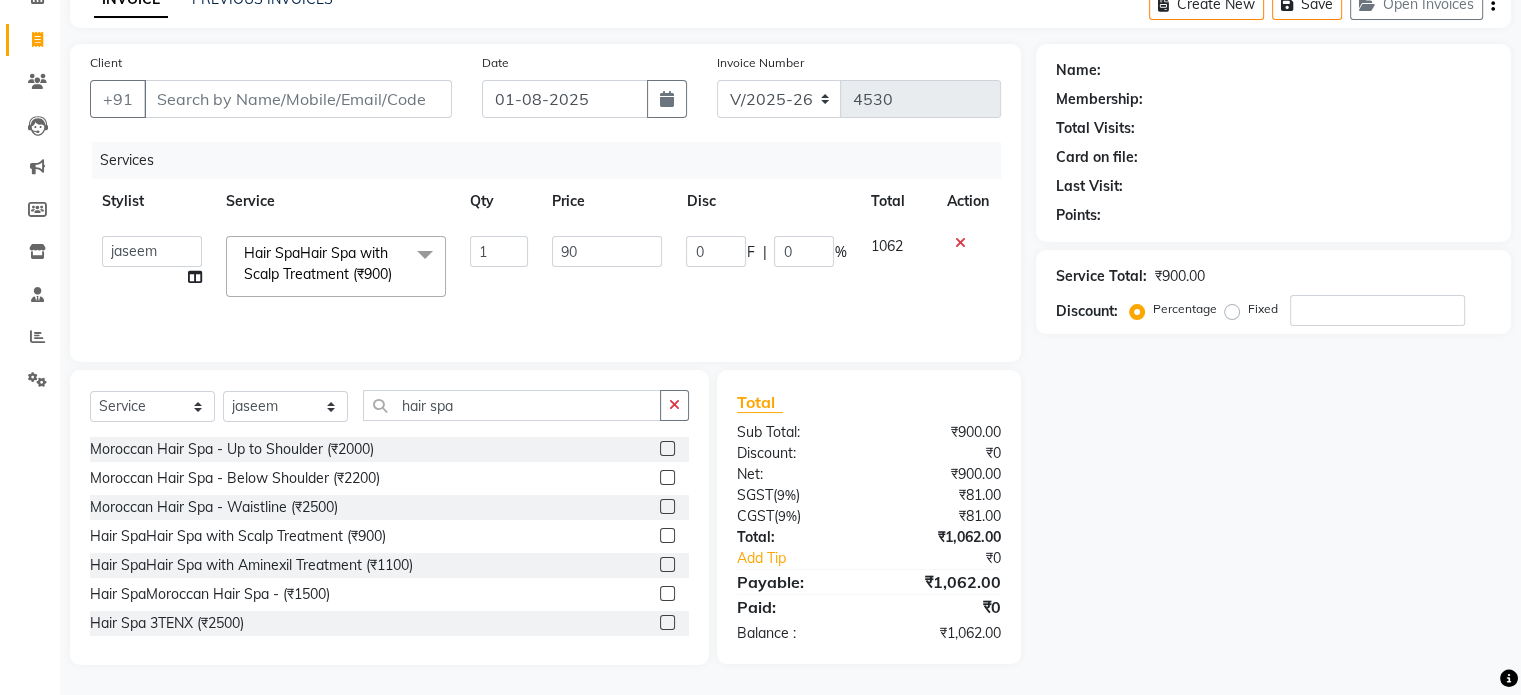 type on "9" 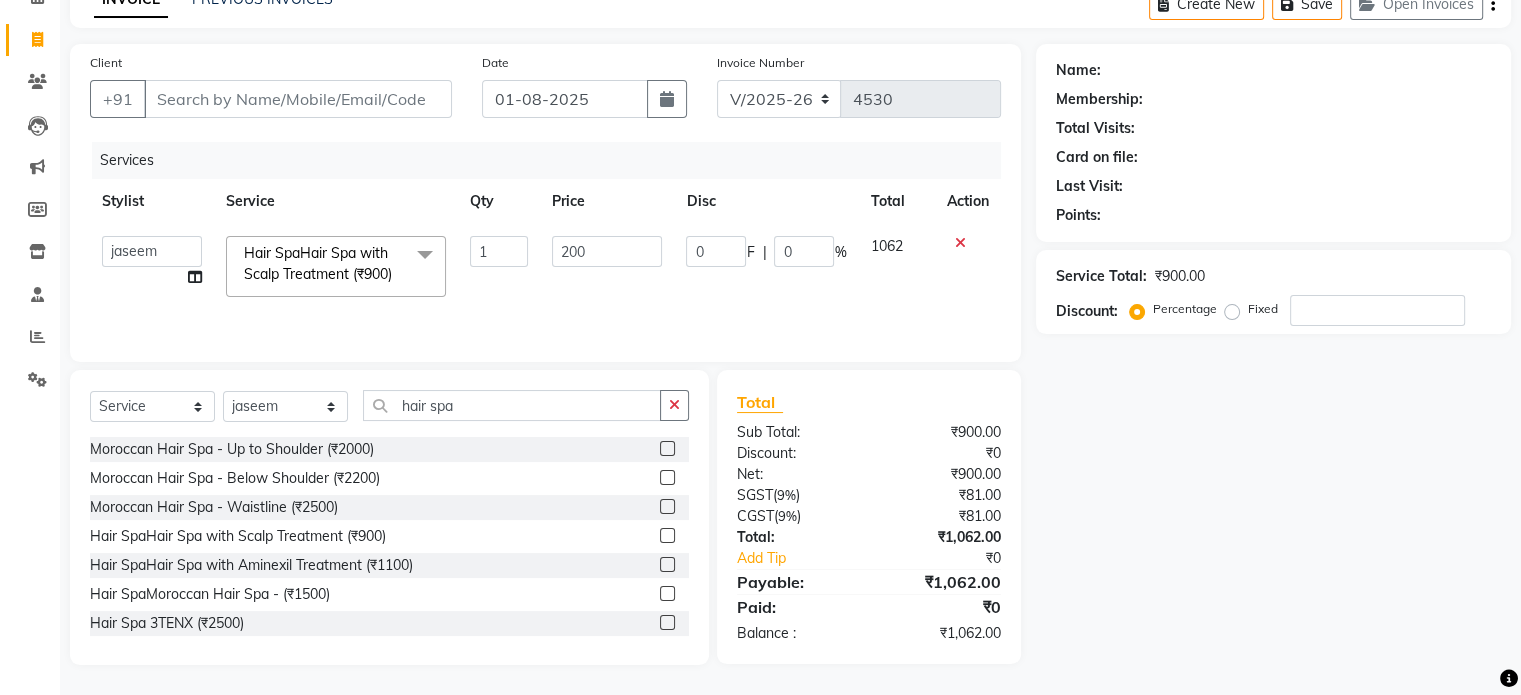 type on "2000" 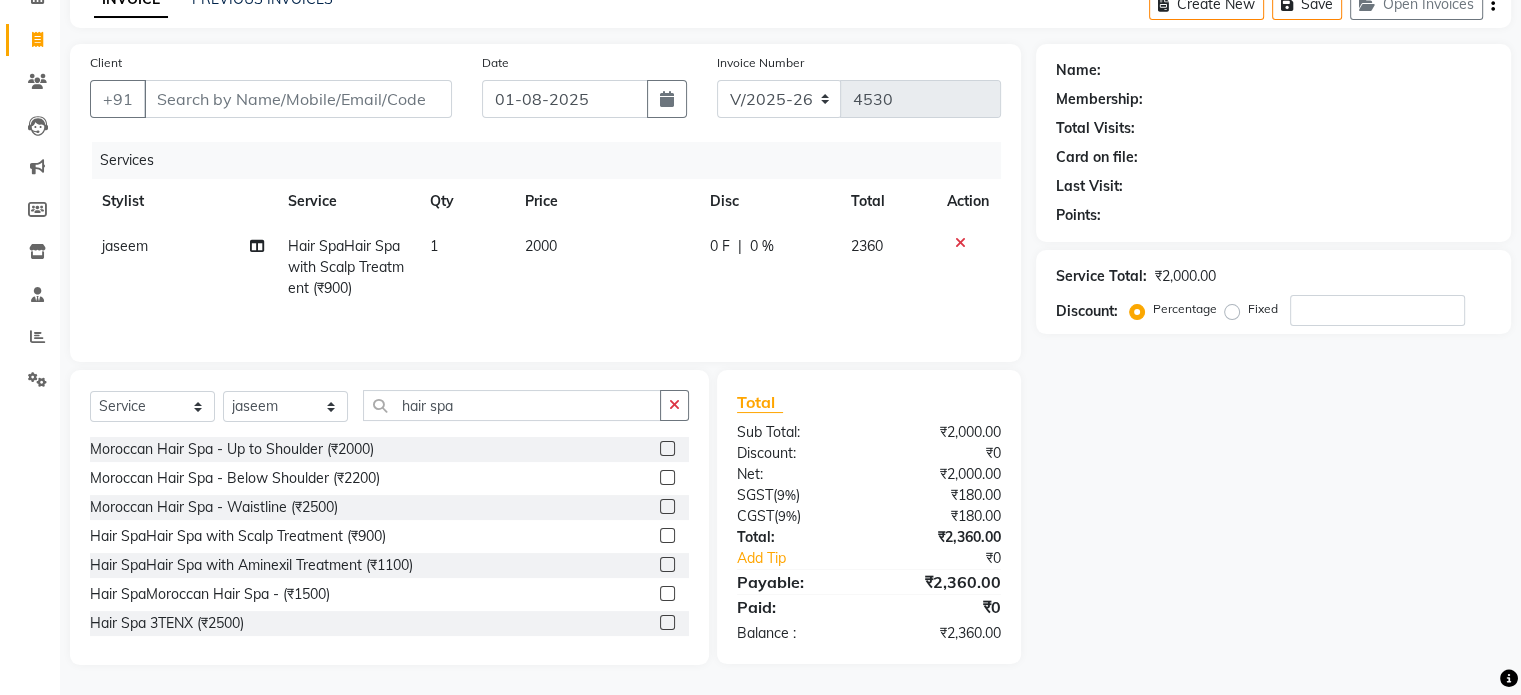 click on "Services Stylist Service Qty Price Disc Total Action jaseem Hair SpaHair Spa with Scalp Treatment (₹900) 1 2000 0 F | 0 % 2360" 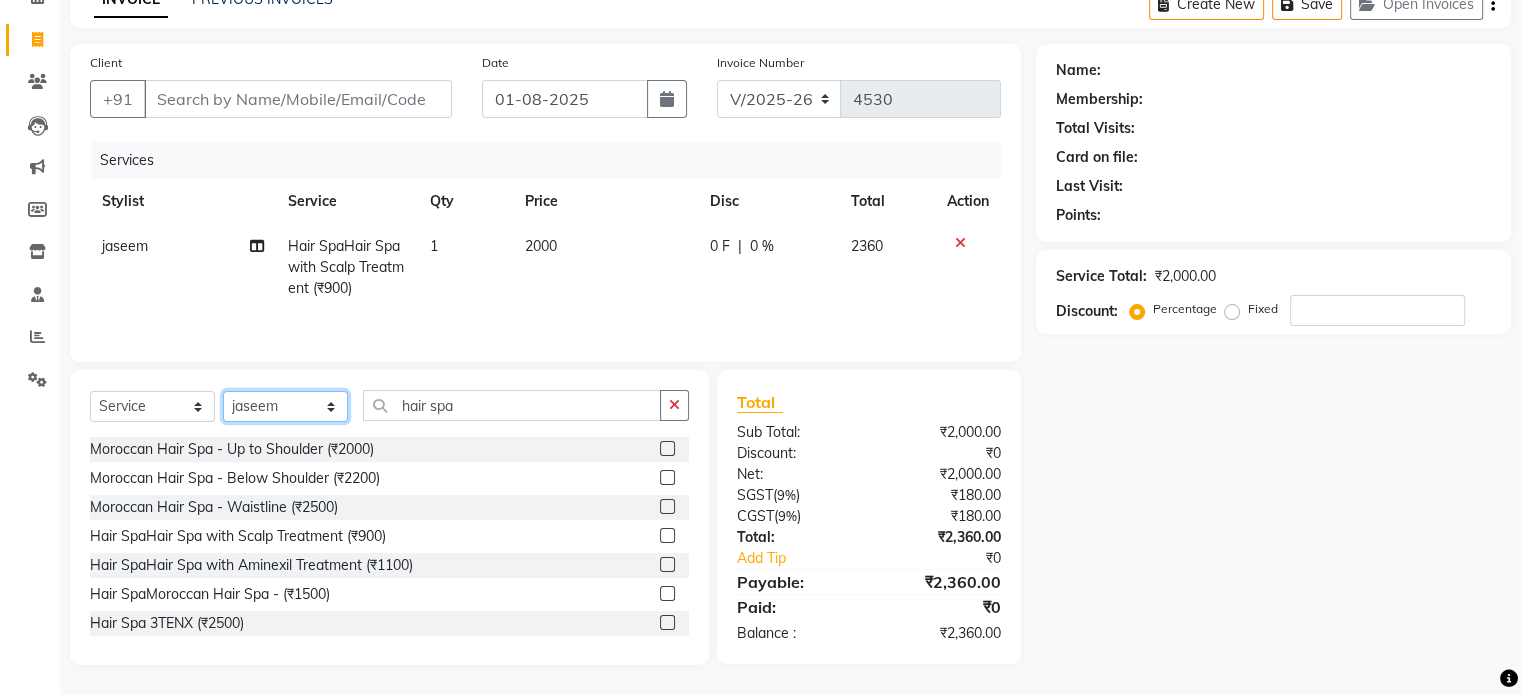 click on "Select Stylist anjana debbarma arman Deepa emlen jaseem Kishore Manjila monika debbarma Mustafa Nijamuddin Salmani Saluka Rai Sonu khan Thapa Geeta udhaya kumar M Vishnu Bhati" 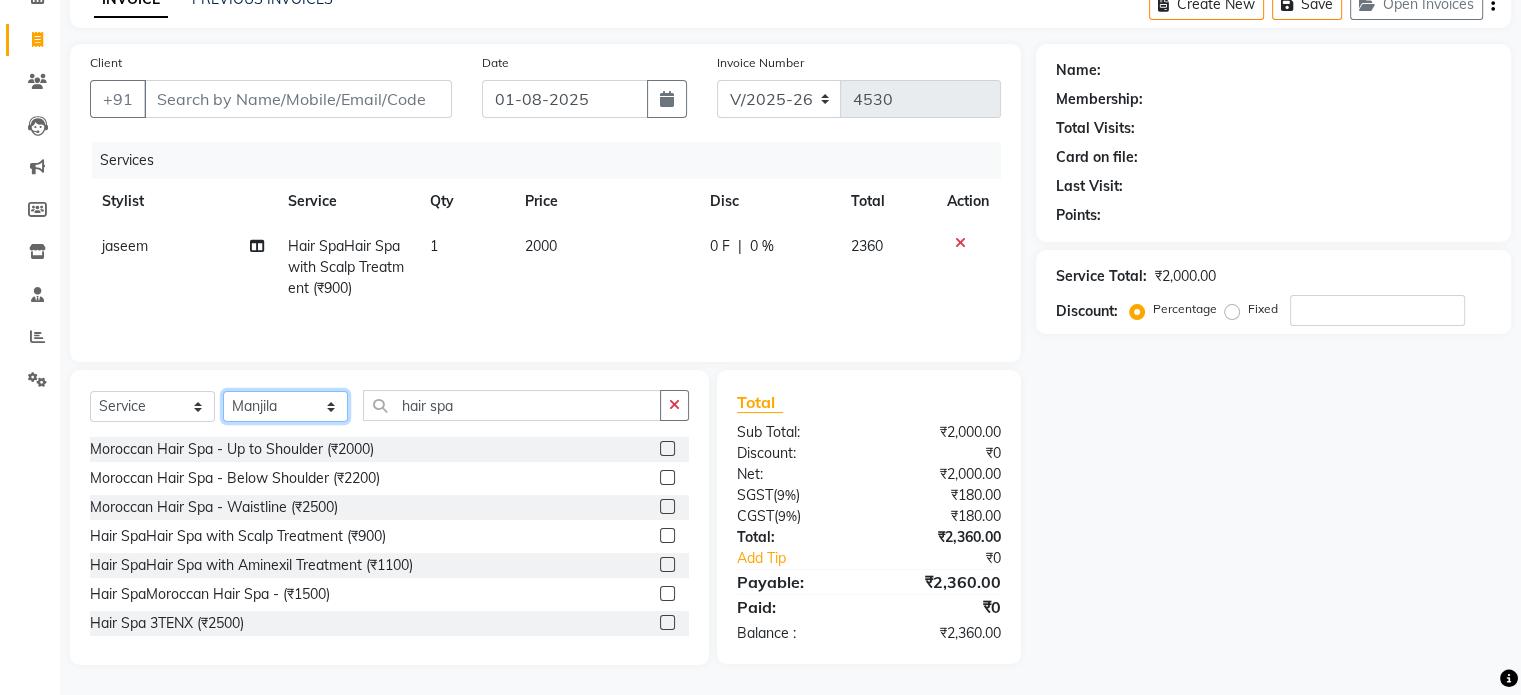 click on "Select Stylist anjana debbarma arman Deepa emlen jaseem Kishore Manjila monika debbarma Mustafa Nijamuddin Salmani Saluka Rai Sonu khan Thapa Geeta udhaya kumar M Vishnu Bhati" 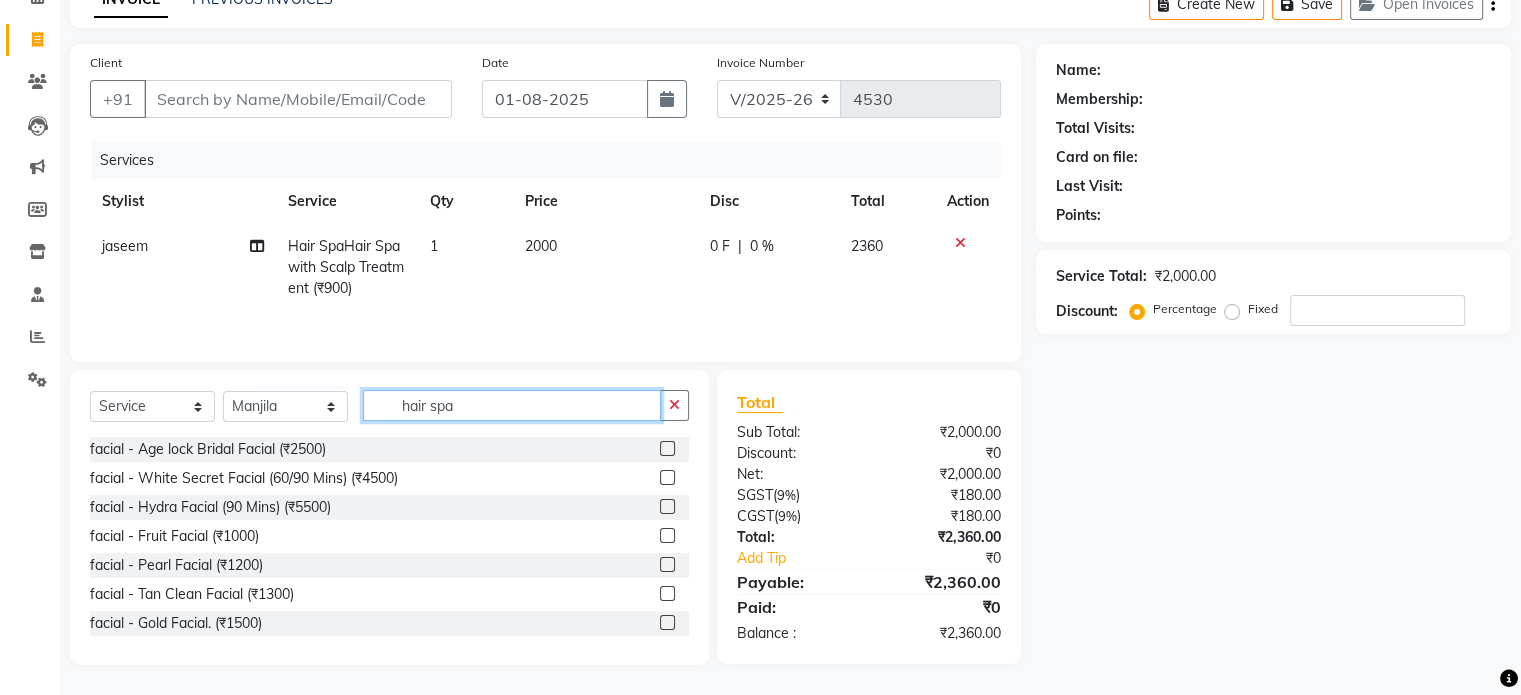 click on "hair spa" 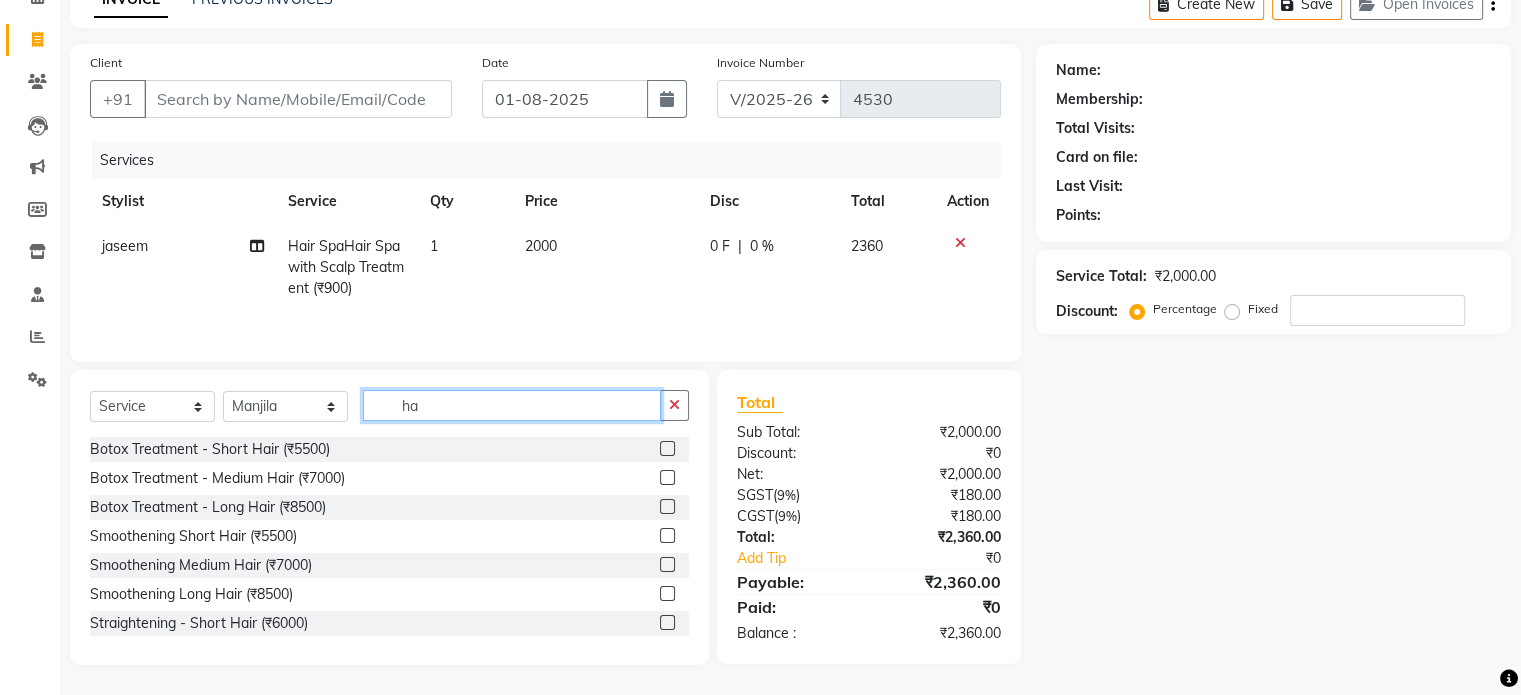 type on "h" 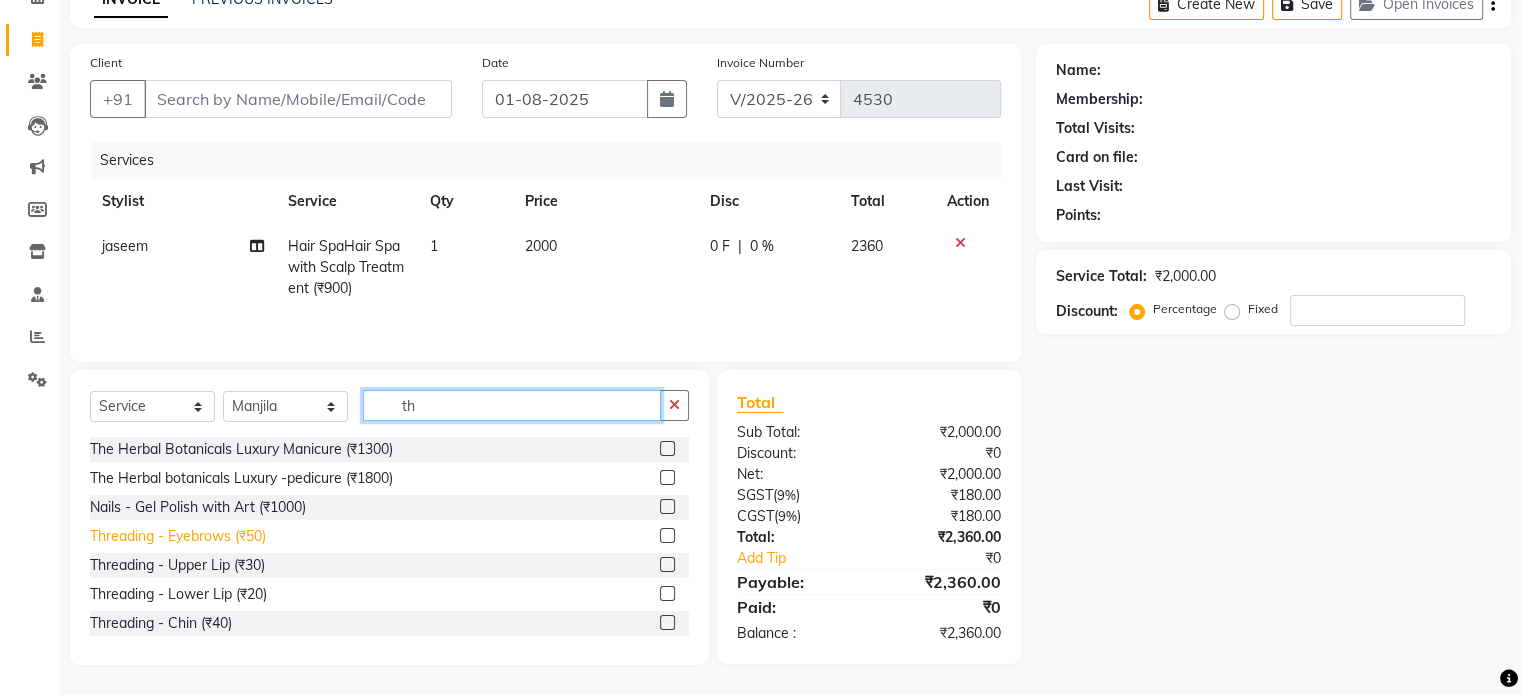 type on "th" 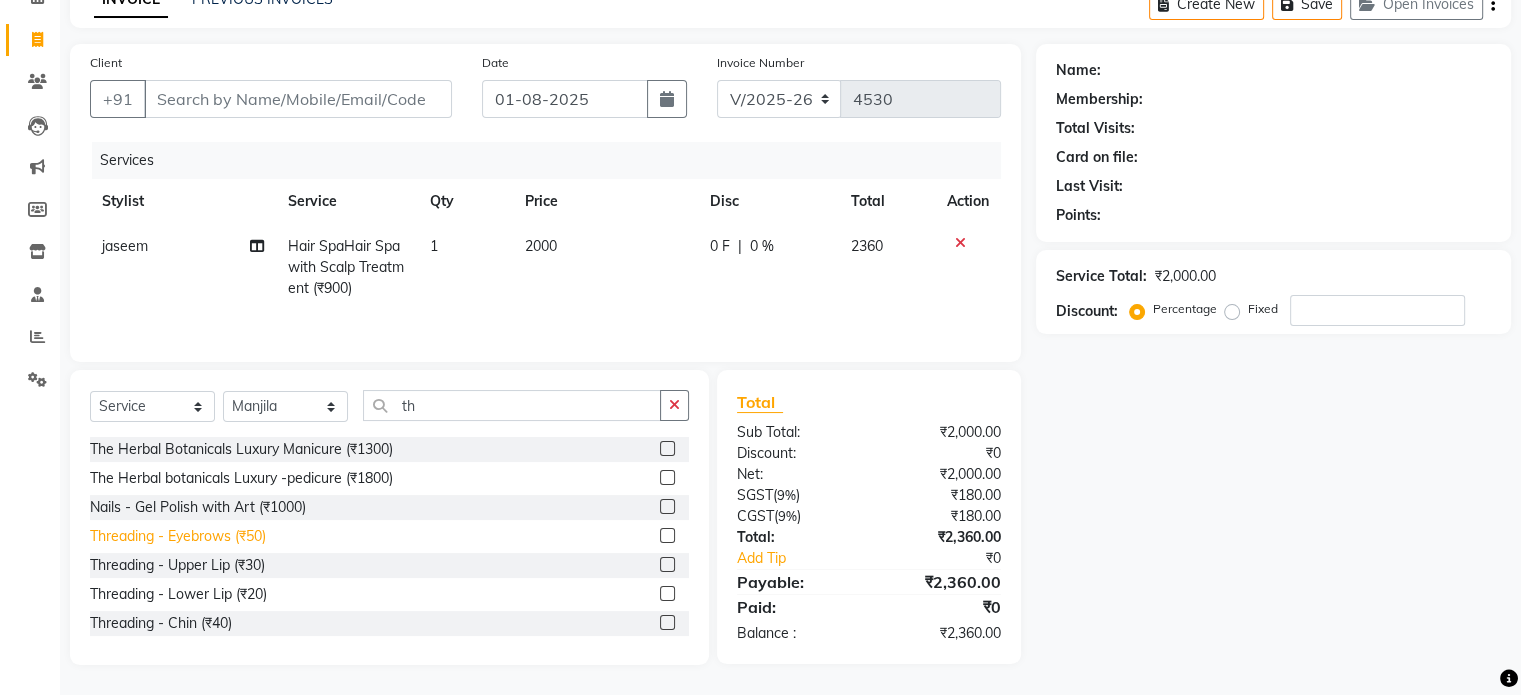 click on "Threading -  Eyebrows (₹50)" 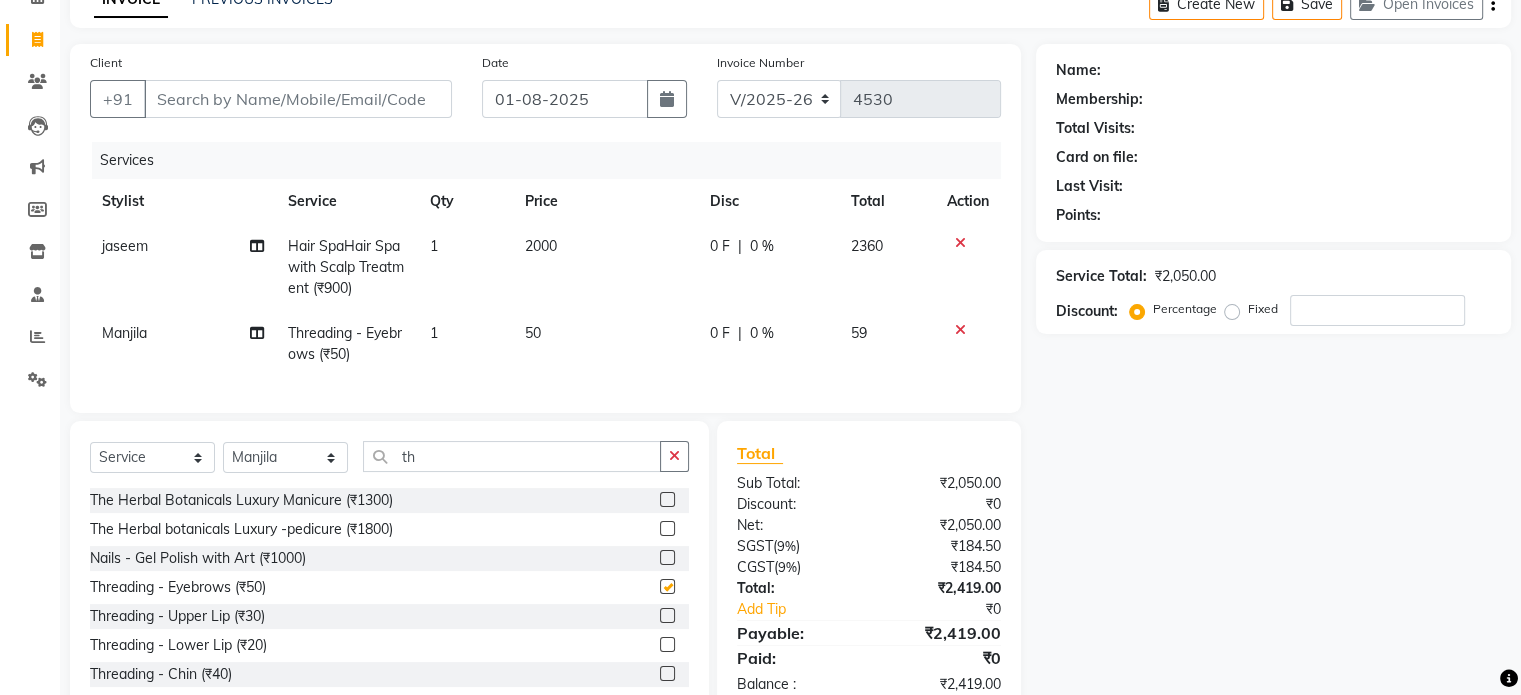 checkbox on "false" 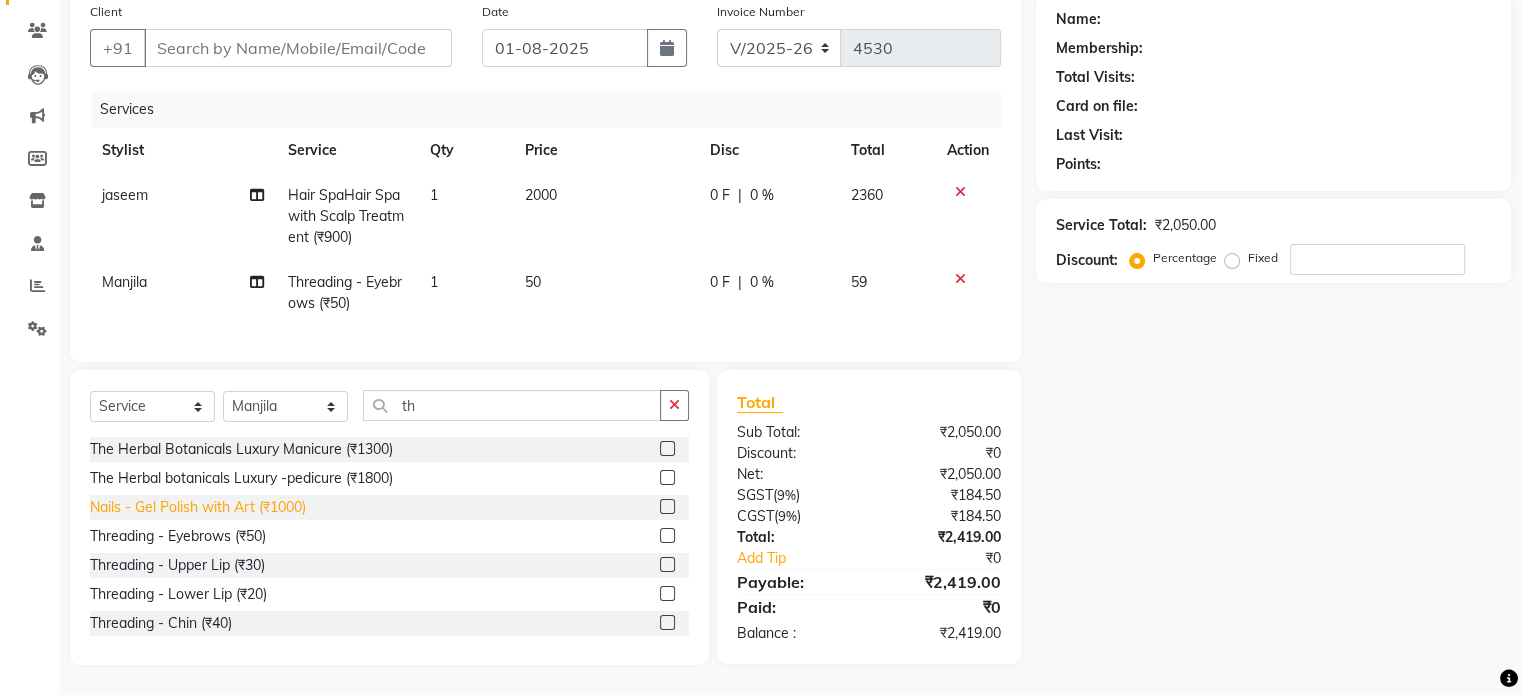 scroll, scrollTop: 172, scrollLeft: 0, axis: vertical 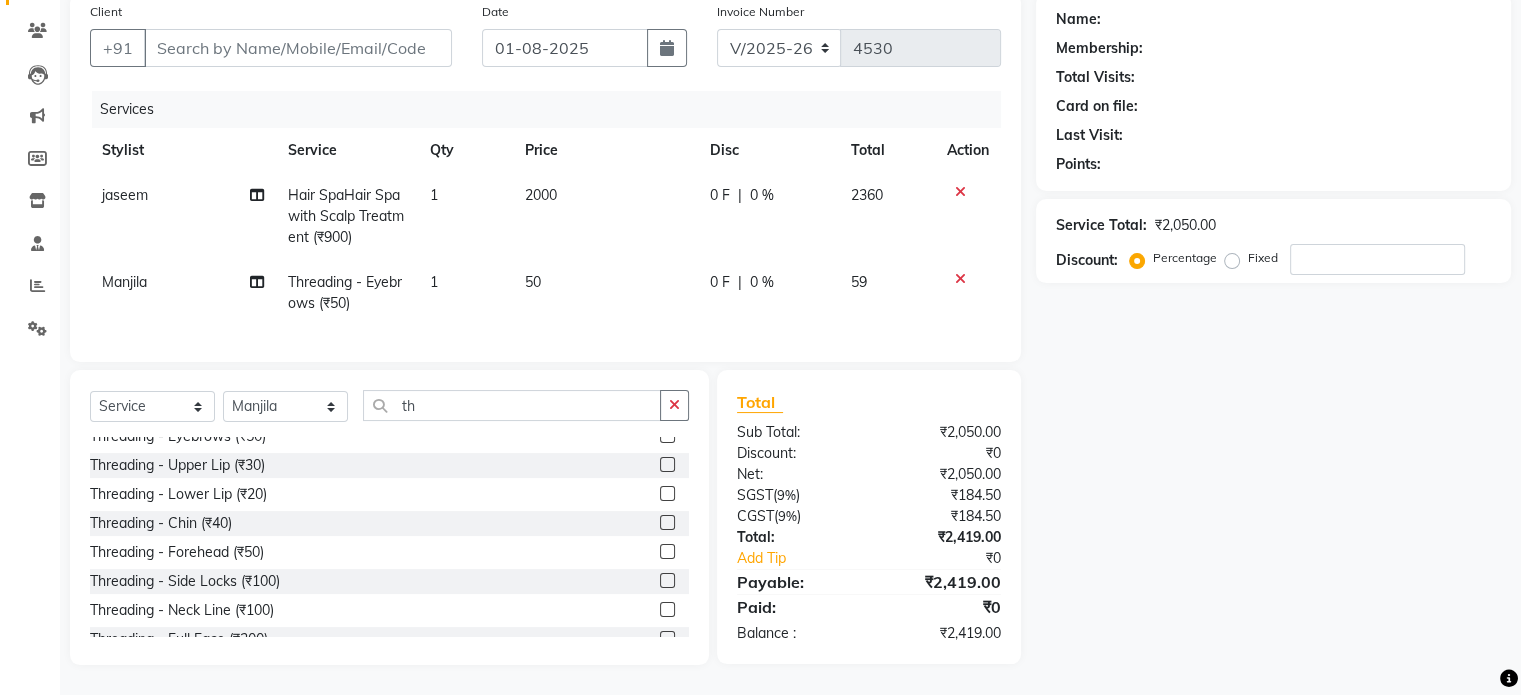 click on "Threading -  Forehead (₹50)" 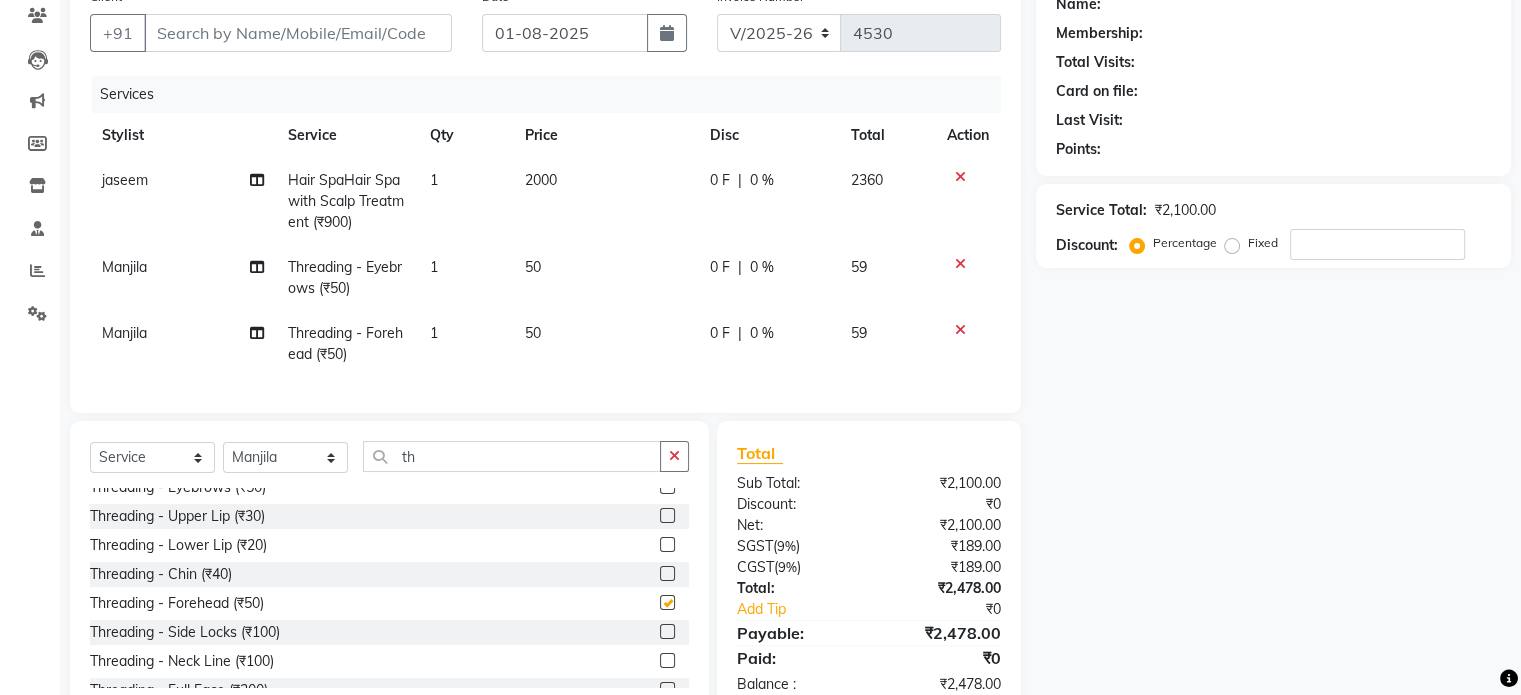 checkbox on "false" 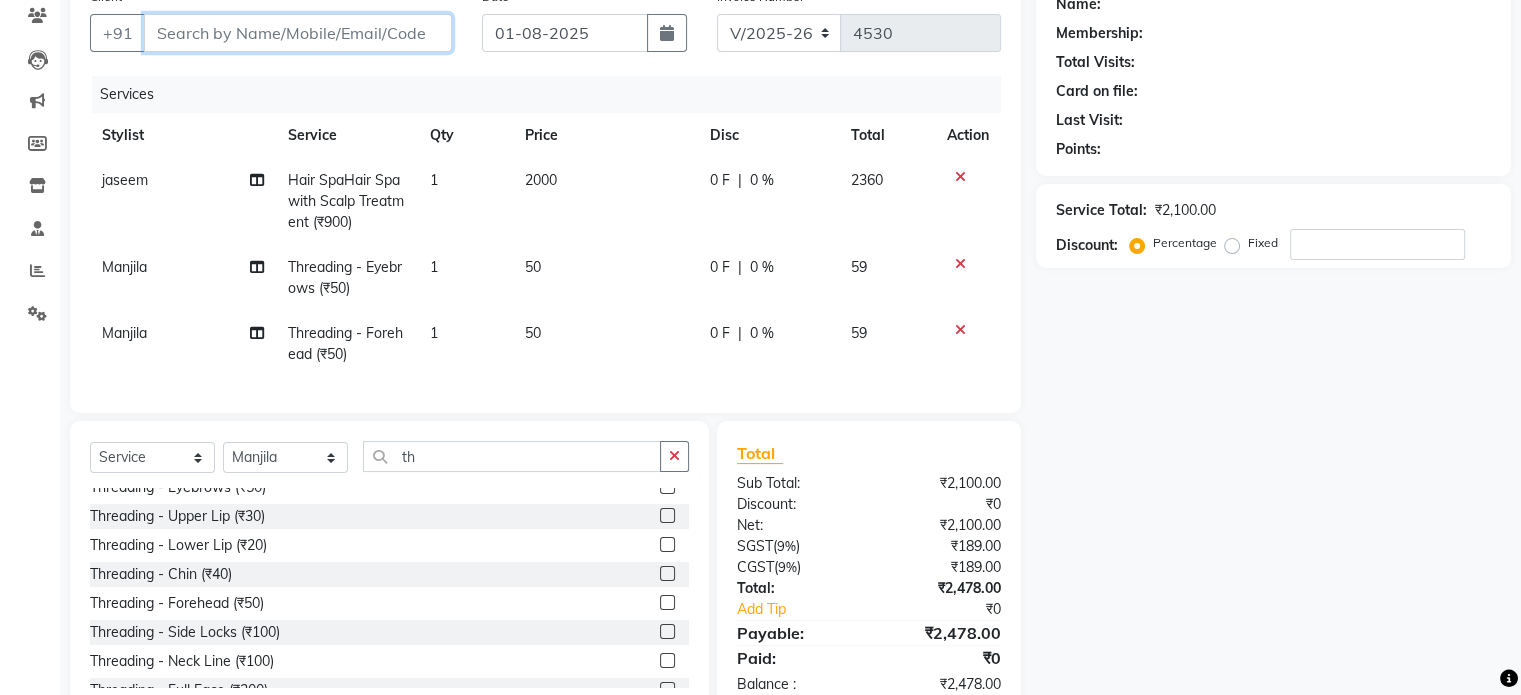 click on "Client" 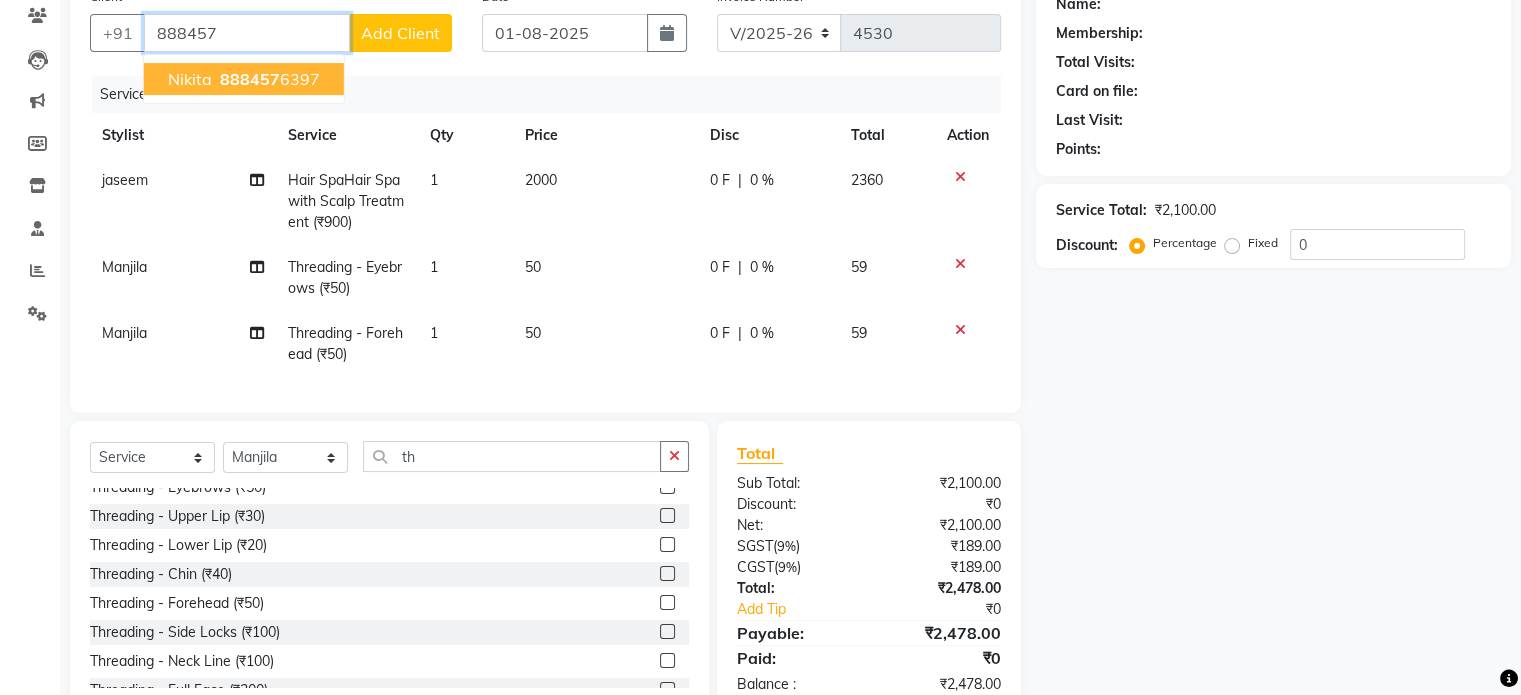 click on "888457" 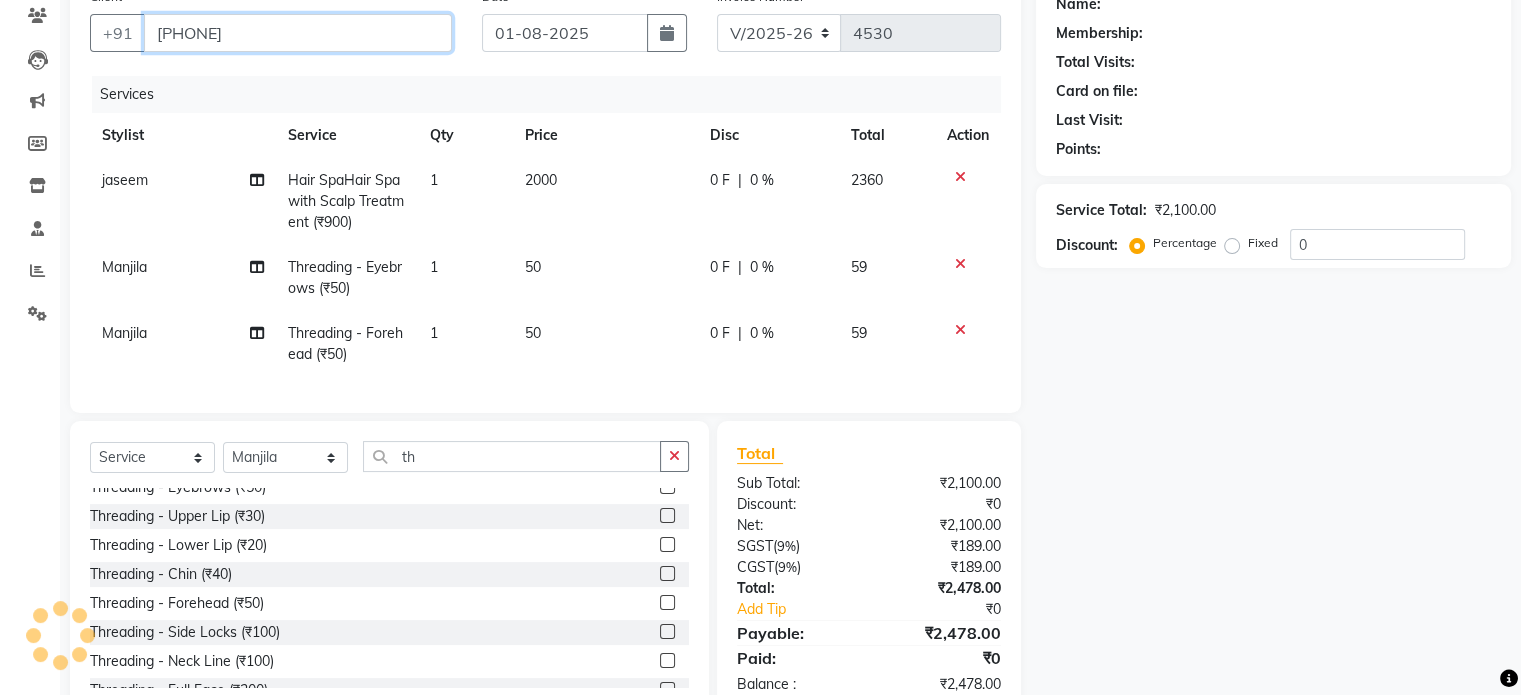 type on "8884576397" 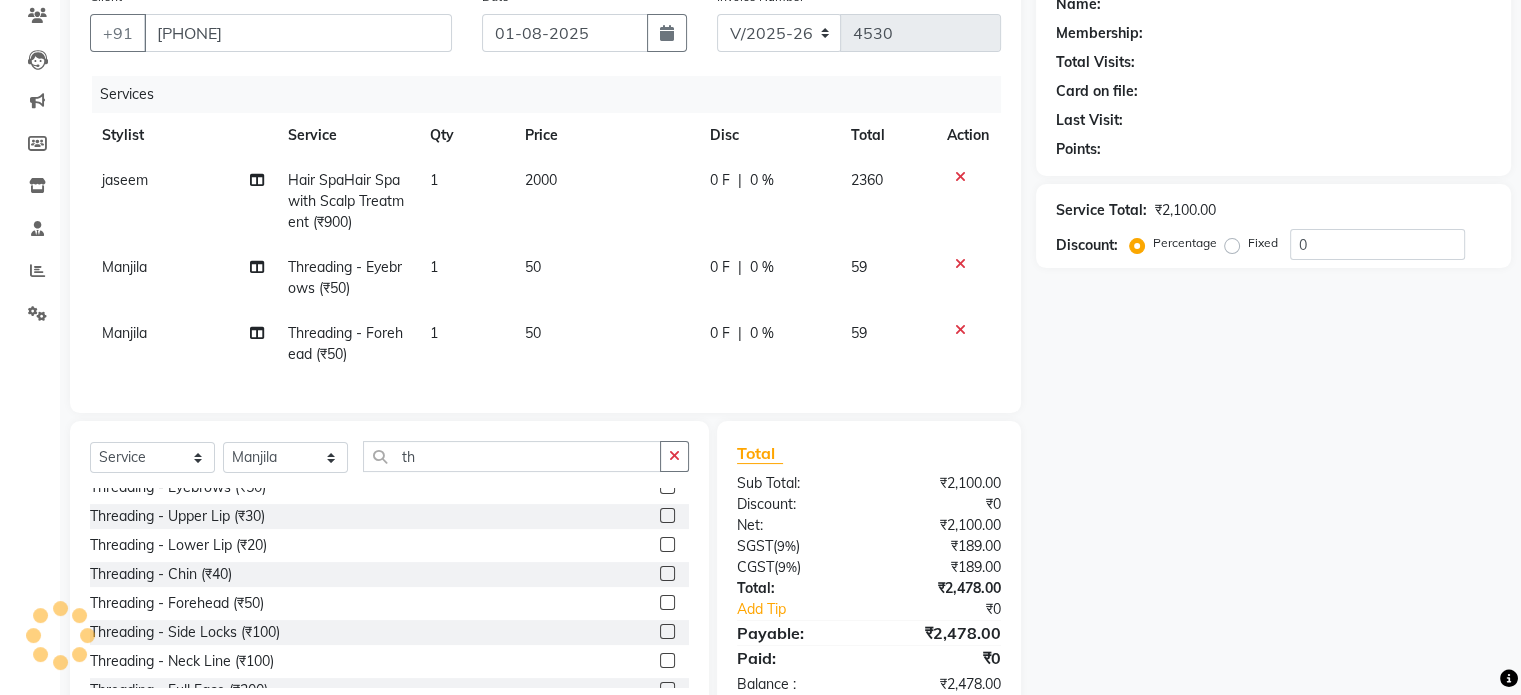 select on "1: Object" 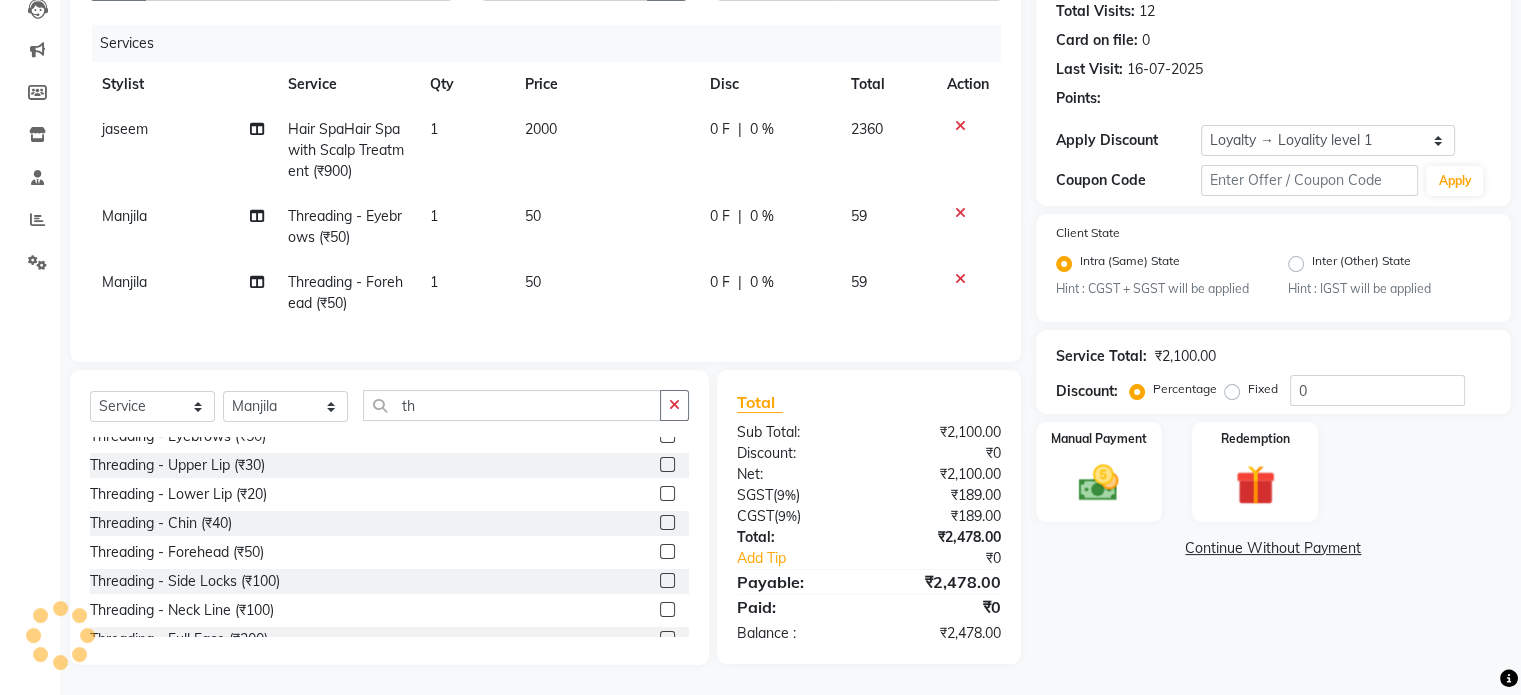 scroll, scrollTop: 239, scrollLeft: 0, axis: vertical 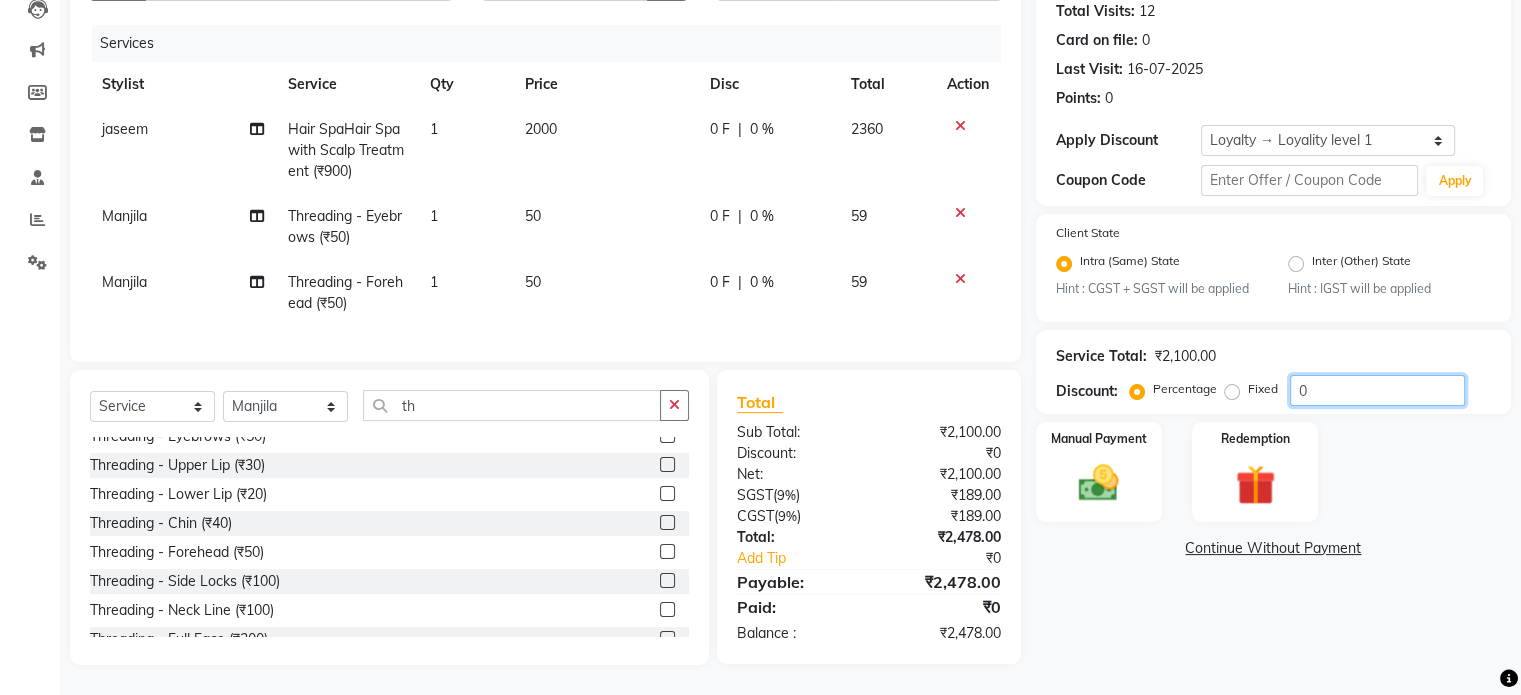 click on "0" 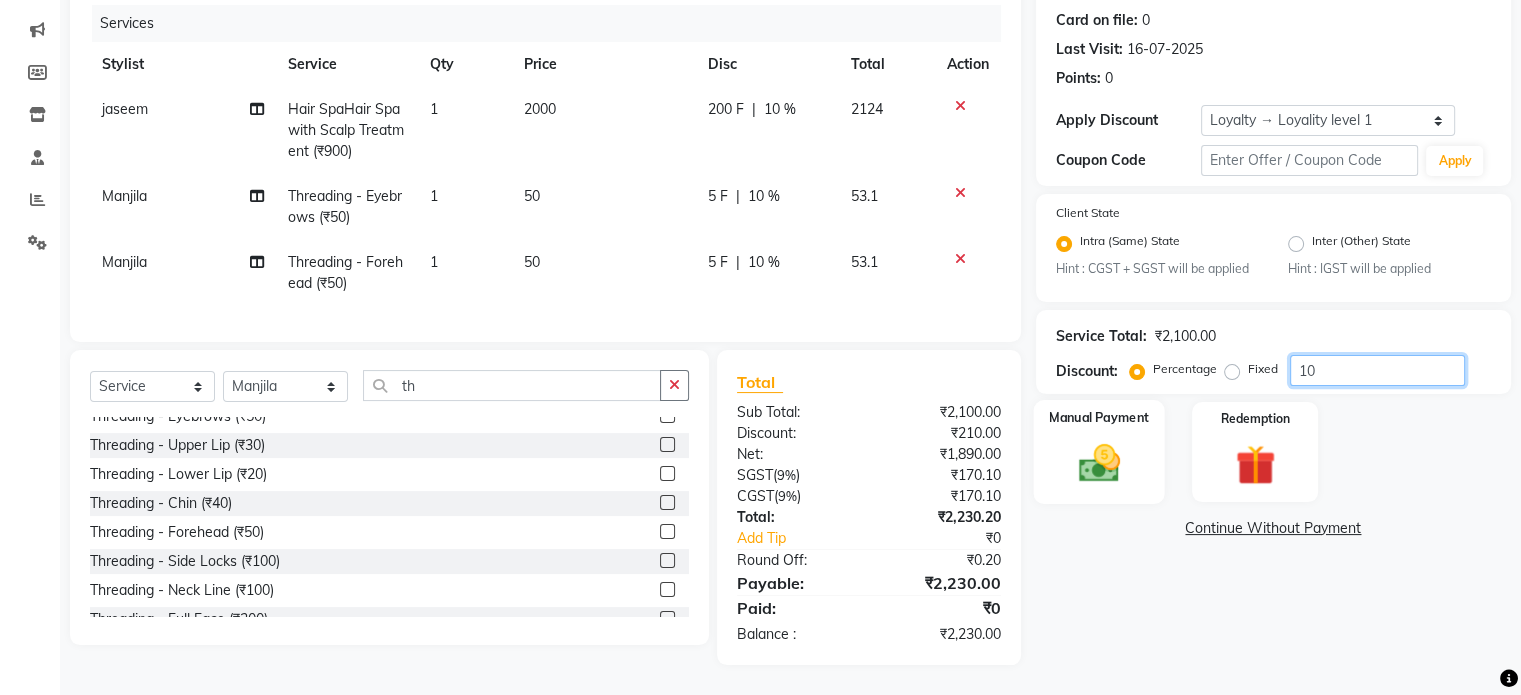 scroll, scrollTop: 258, scrollLeft: 0, axis: vertical 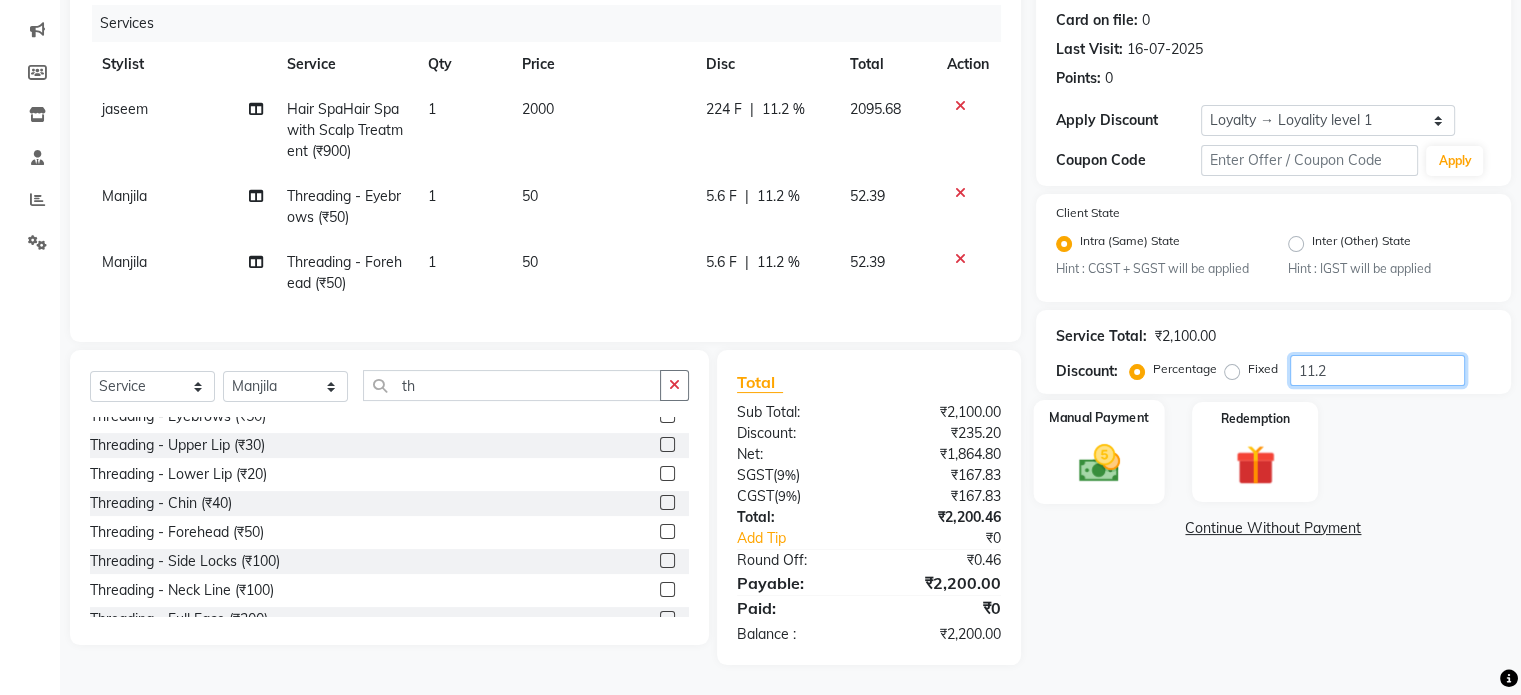 type on "11.2" 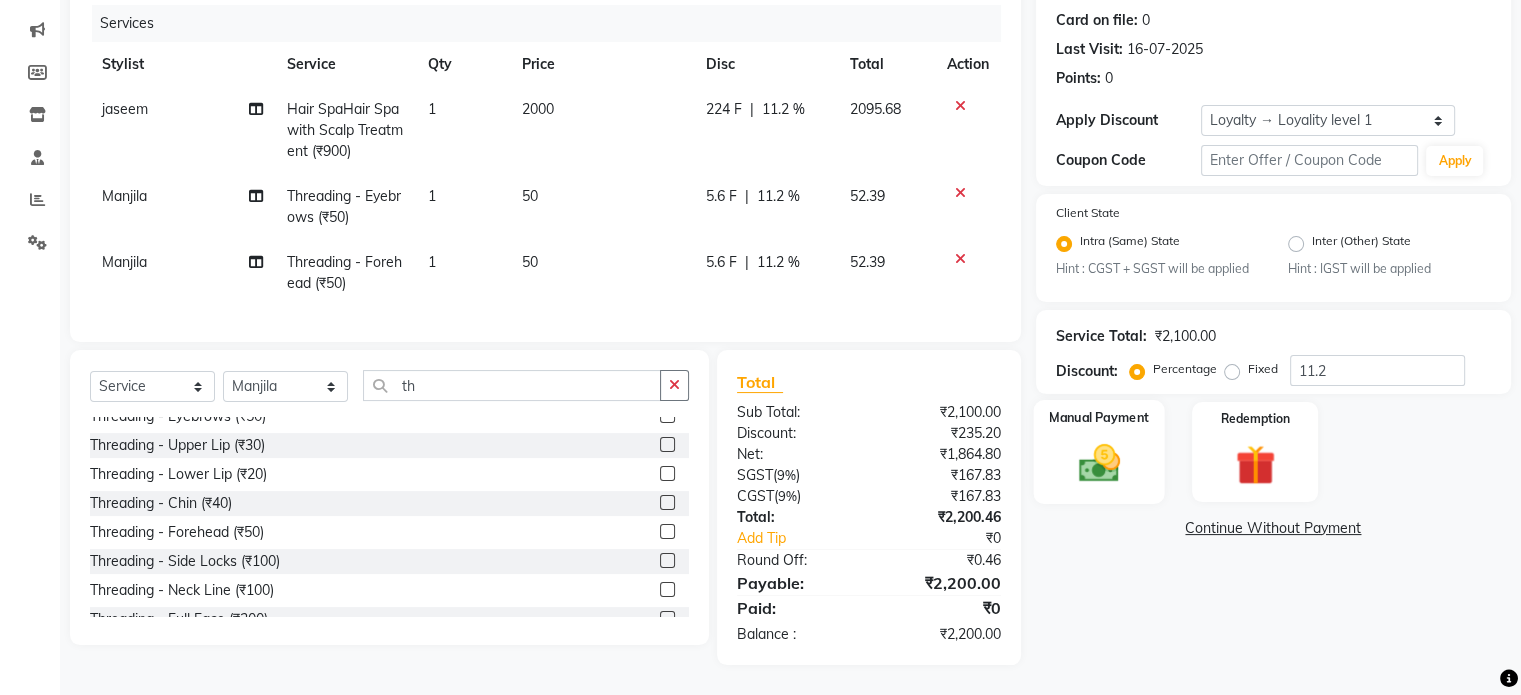 click on "Manual Payment" 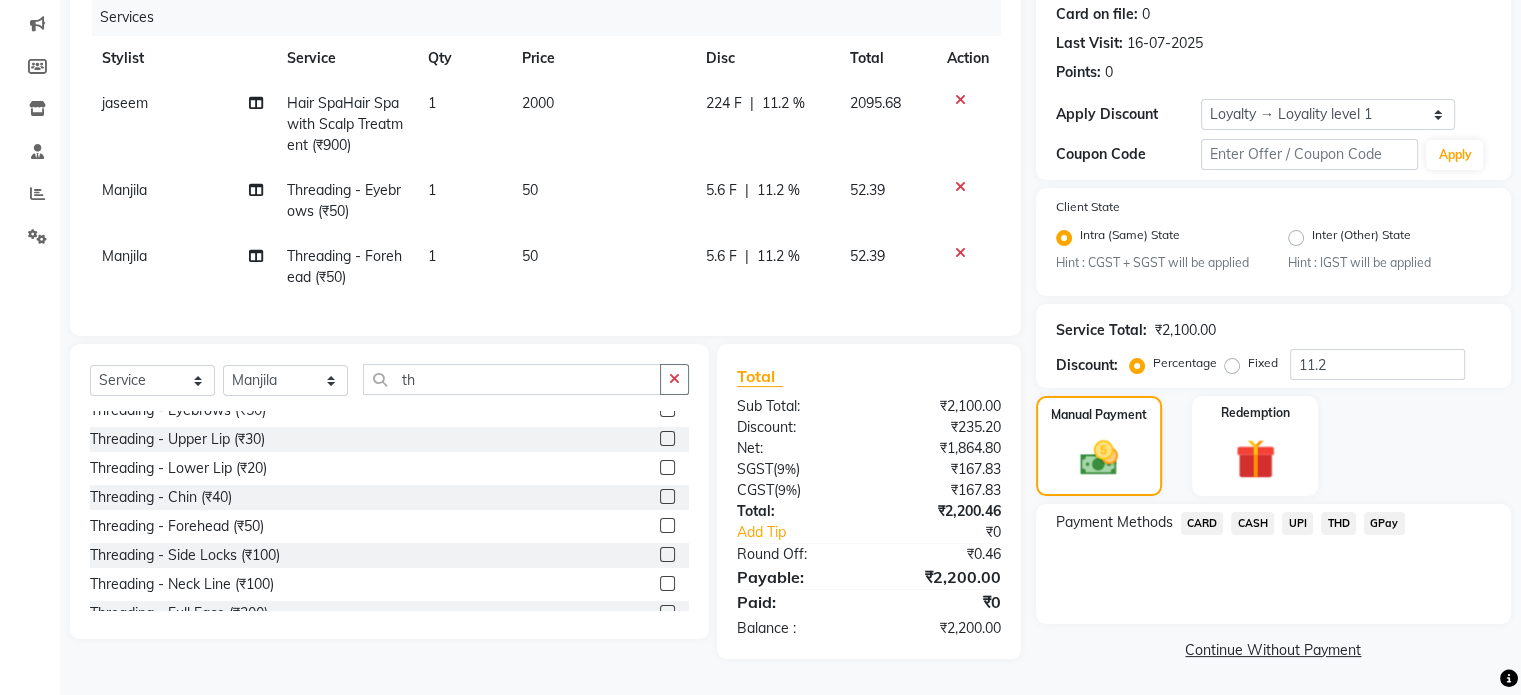 click on "UPI" 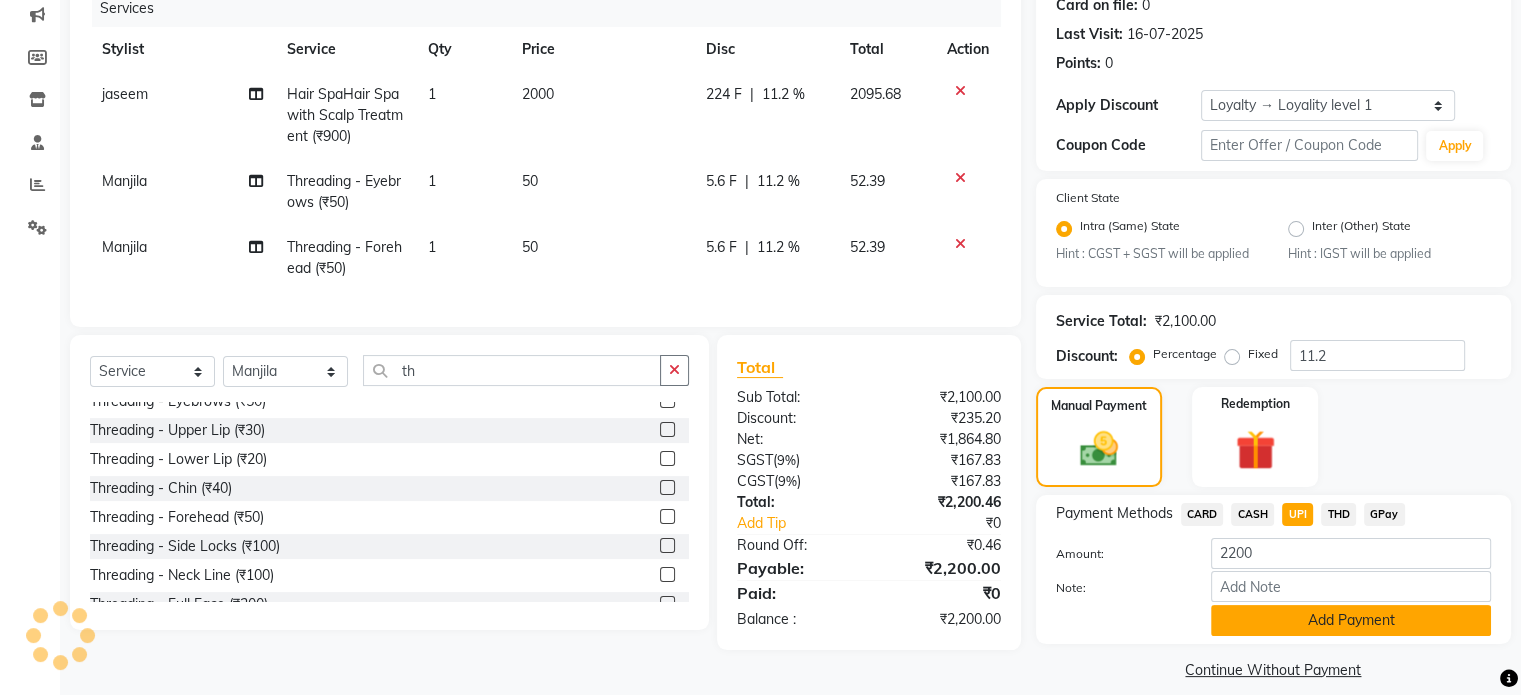 click on "Add Payment" 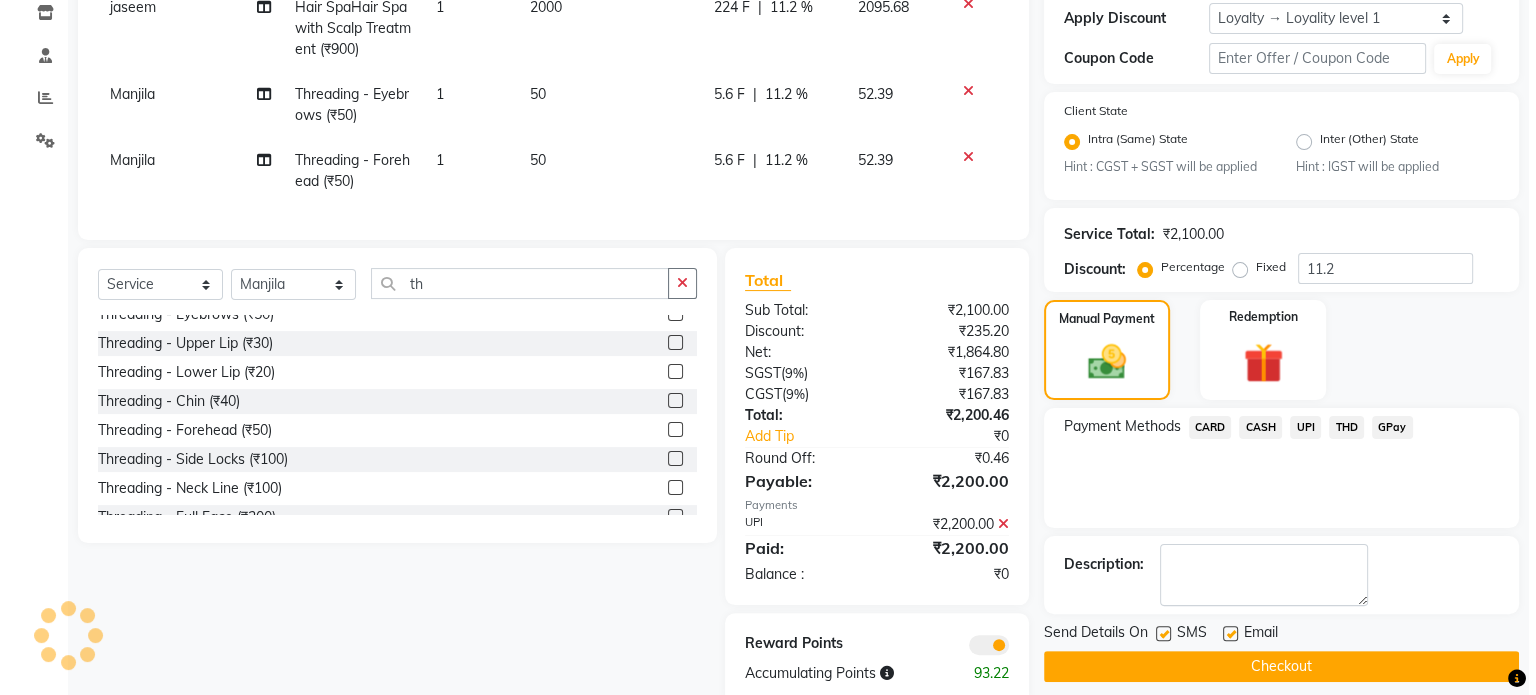scroll, scrollTop: 400, scrollLeft: 0, axis: vertical 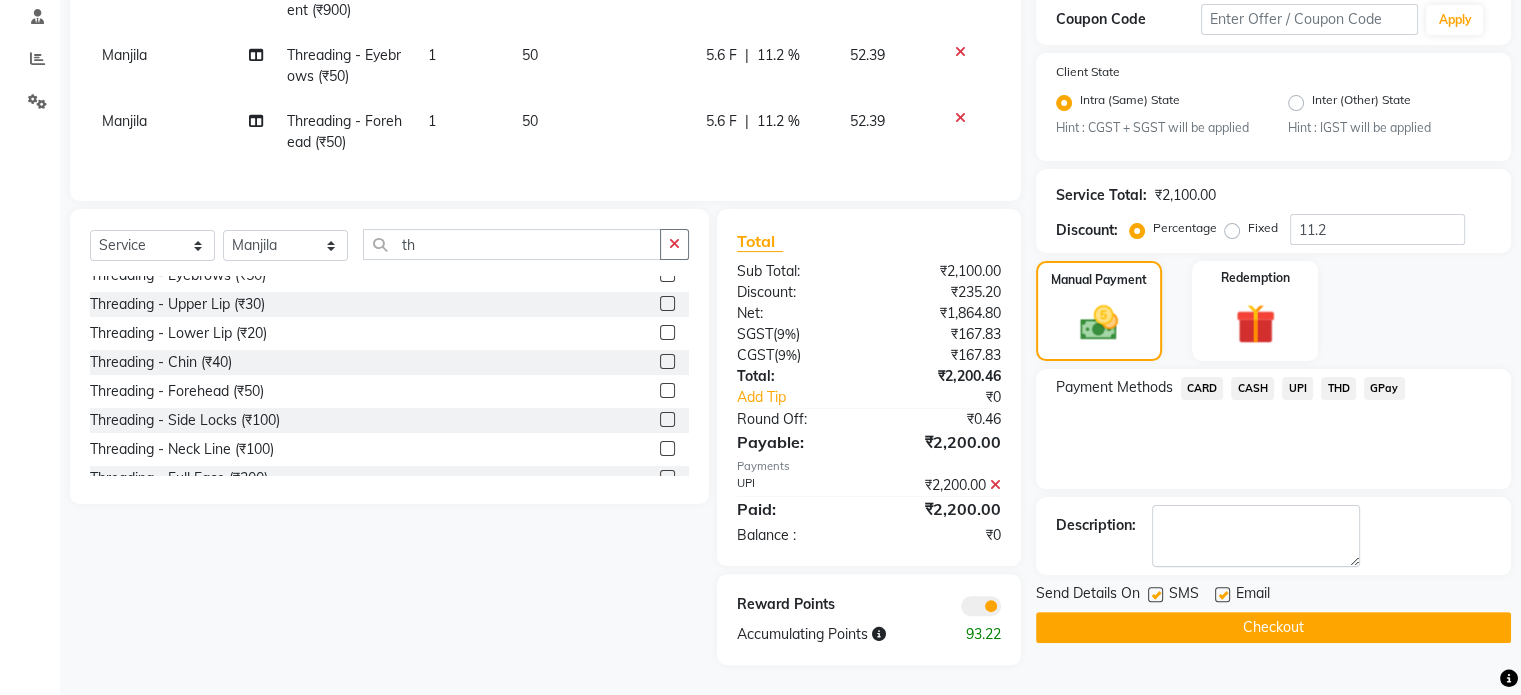 click 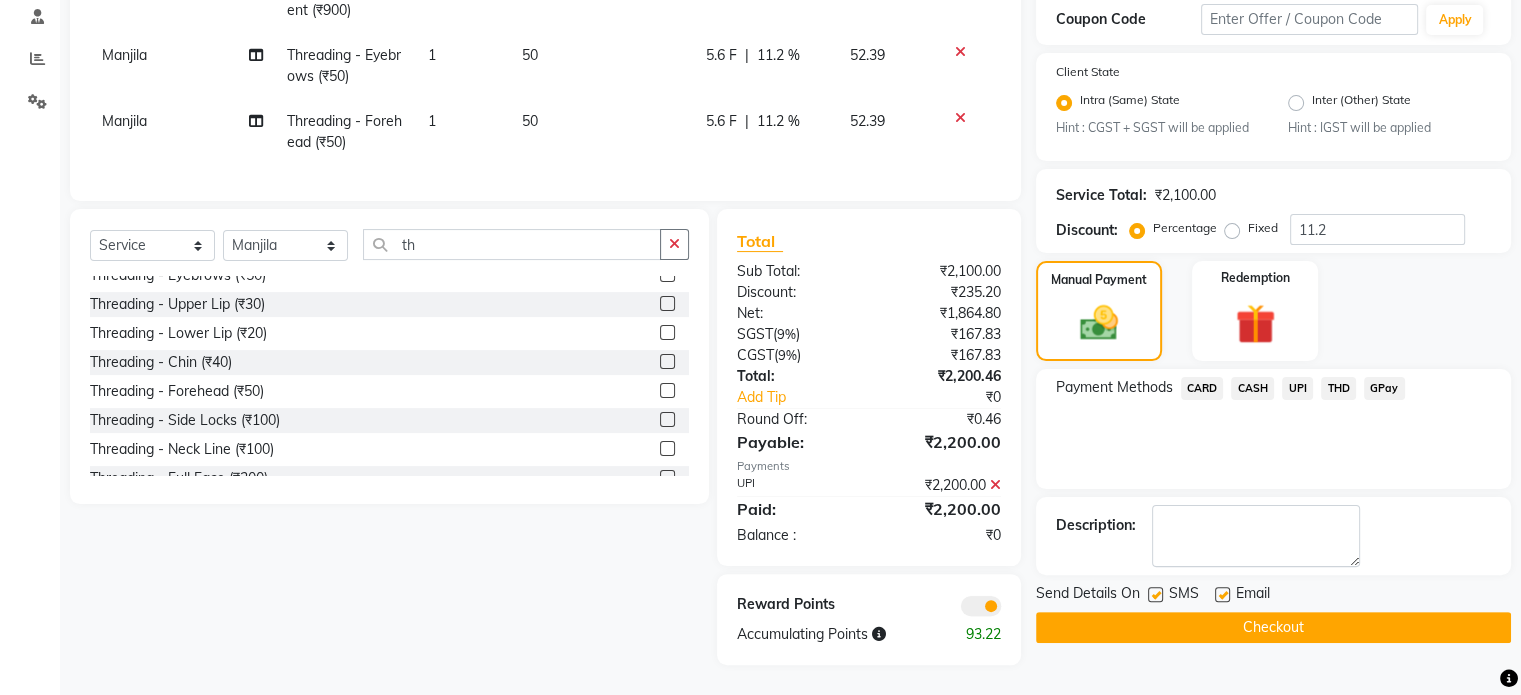 click 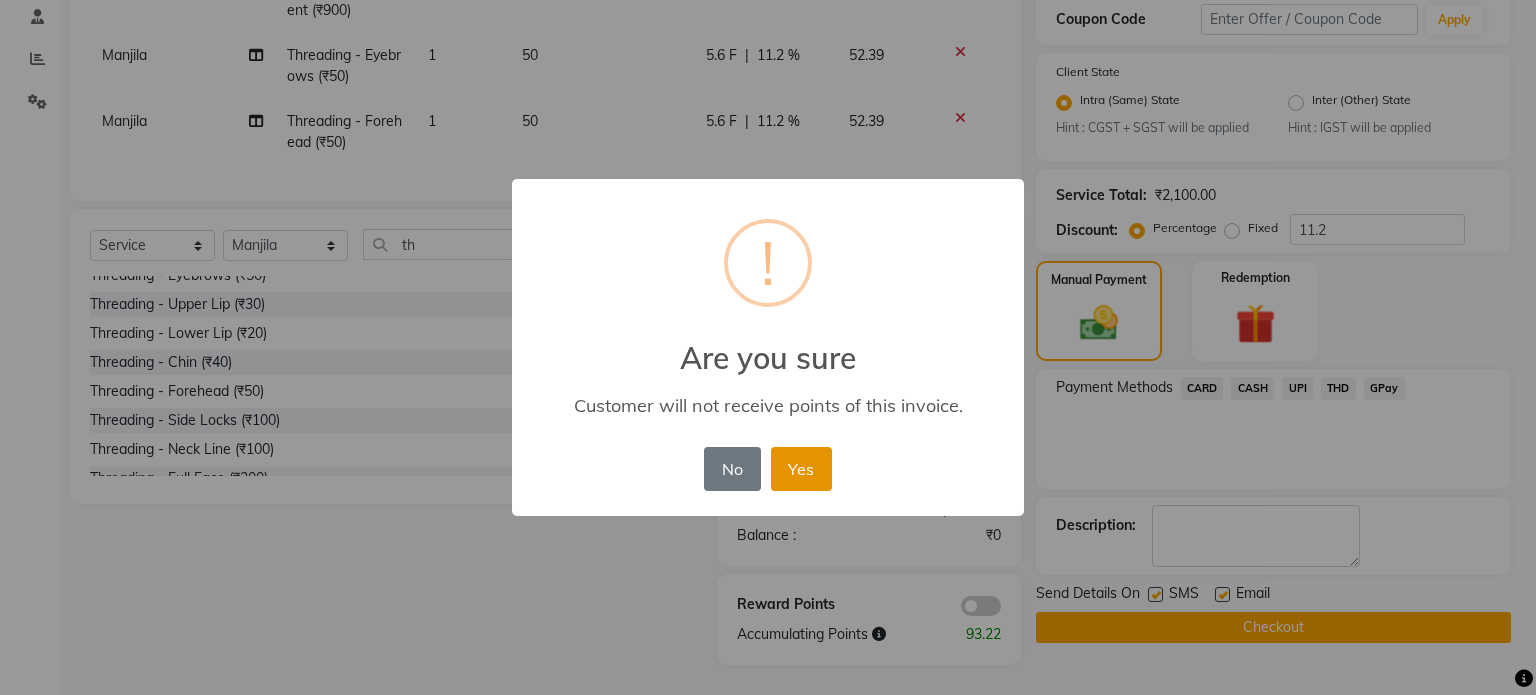 click on "Yes" 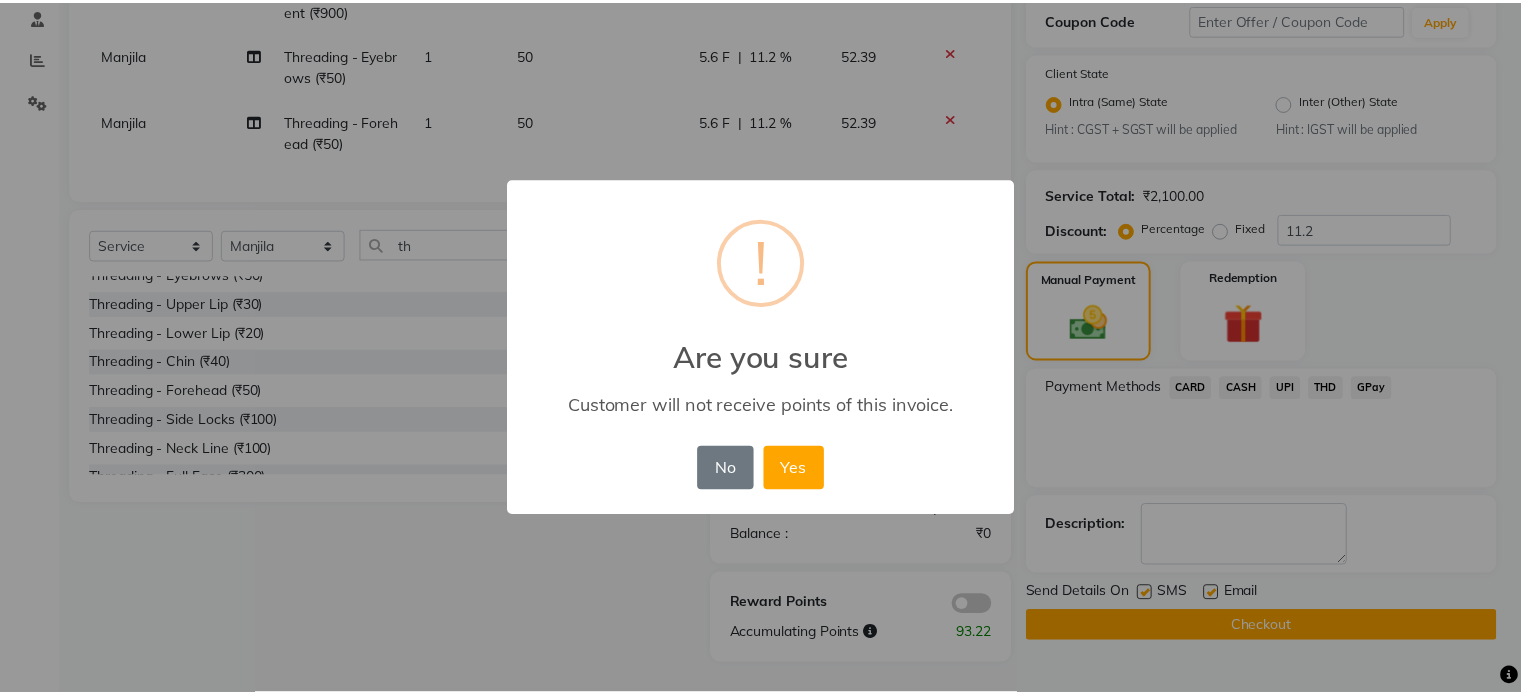 scroll, scrollTop: 372, scrollLeft: 0, axis: vertical 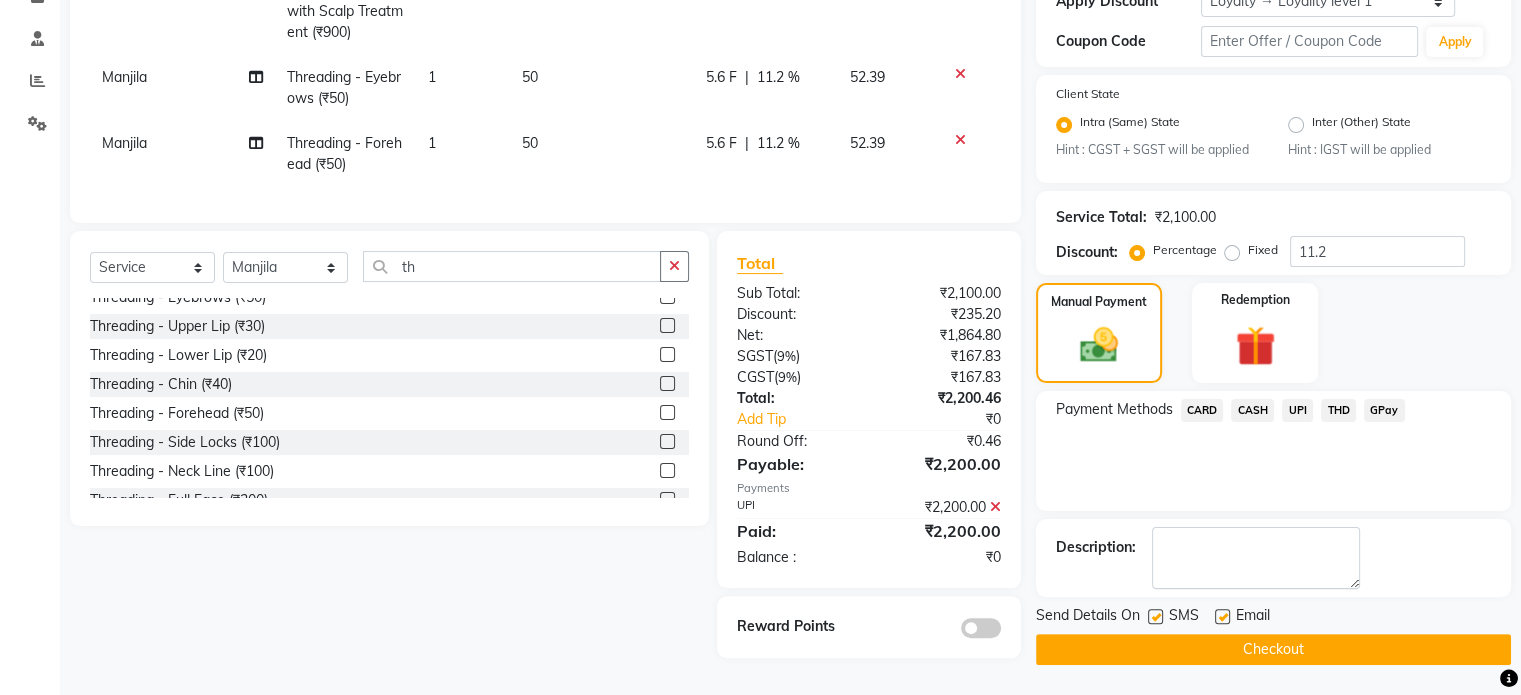 drag, startPoint x: 1066, startPoint y: 642, endPoint x: 1007, endPoint y: 640, distance: 59.03389 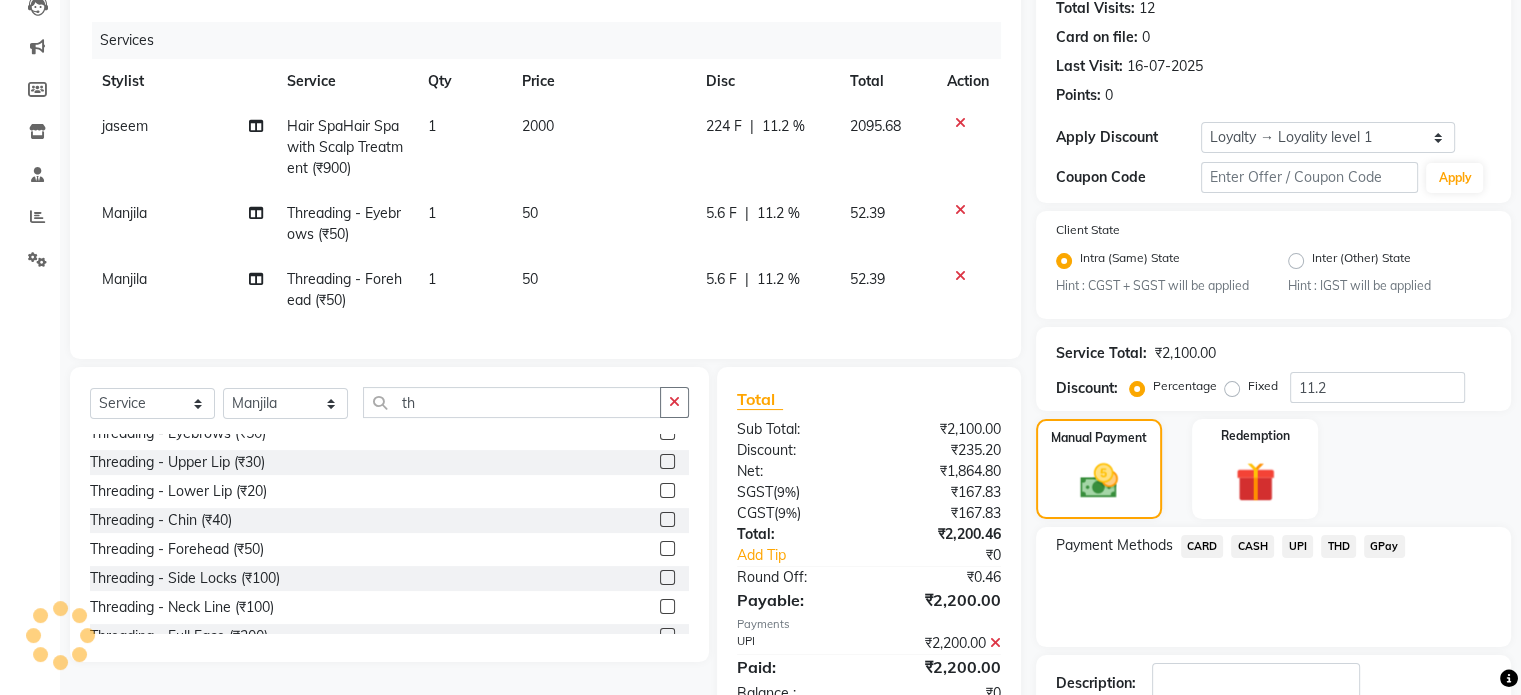 scroll, scrollTop: 0, scrollLeft: 0, axis: both 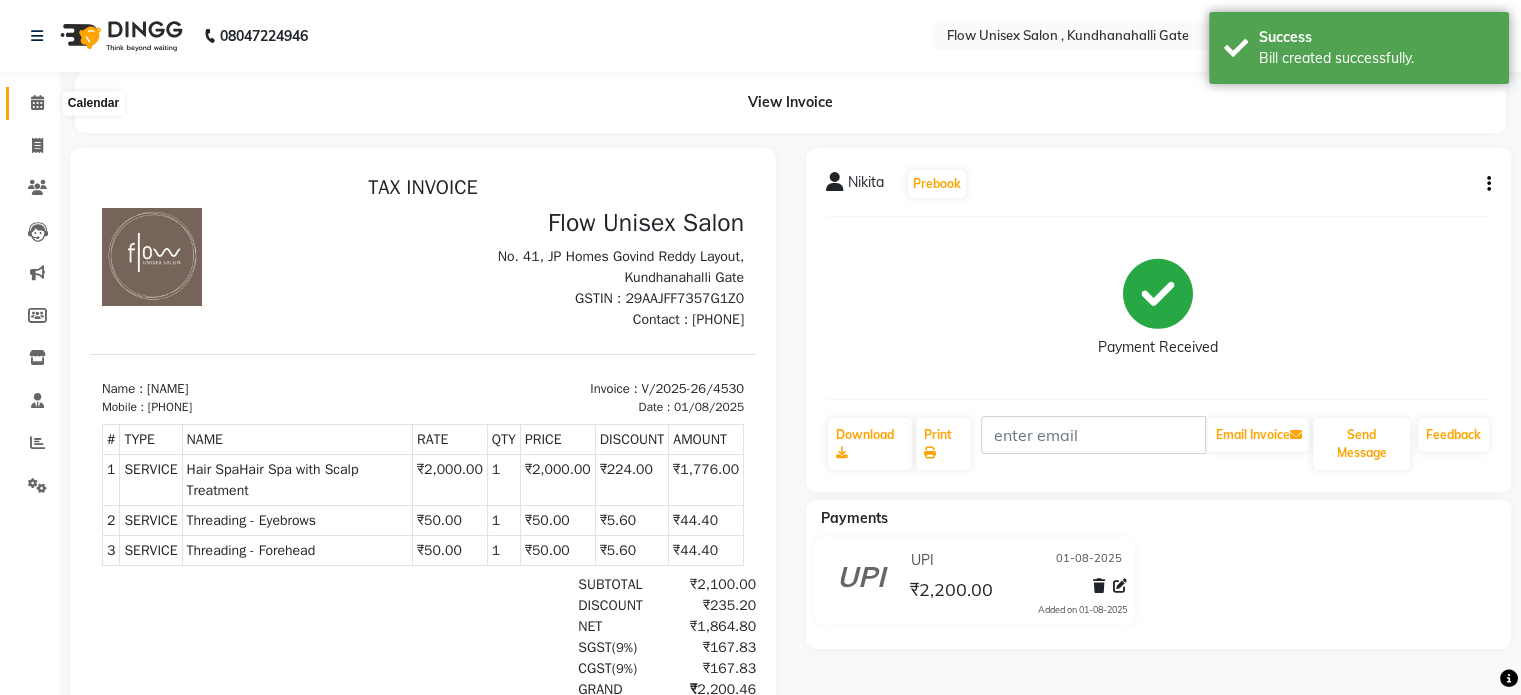 click 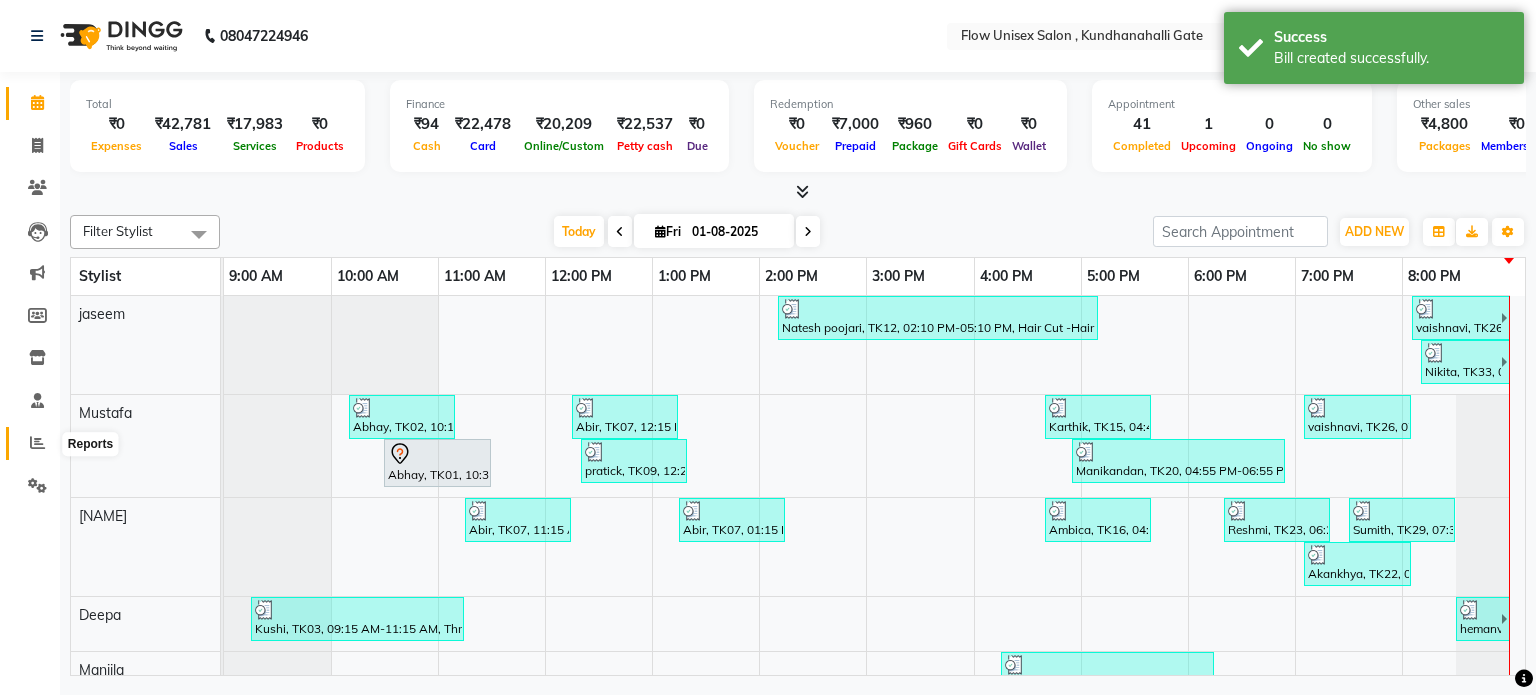 click 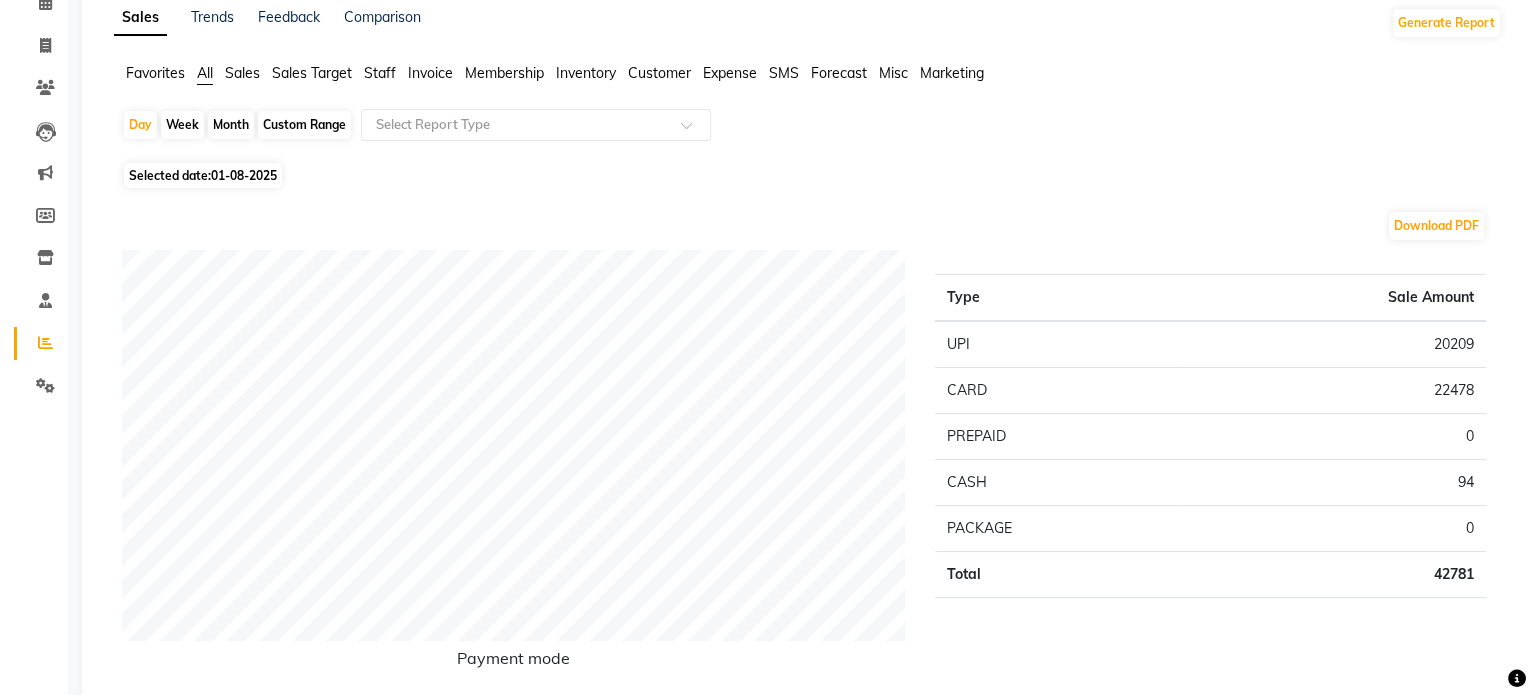scroll, scrollTop: 0, scrollLeft: 0, axis: both 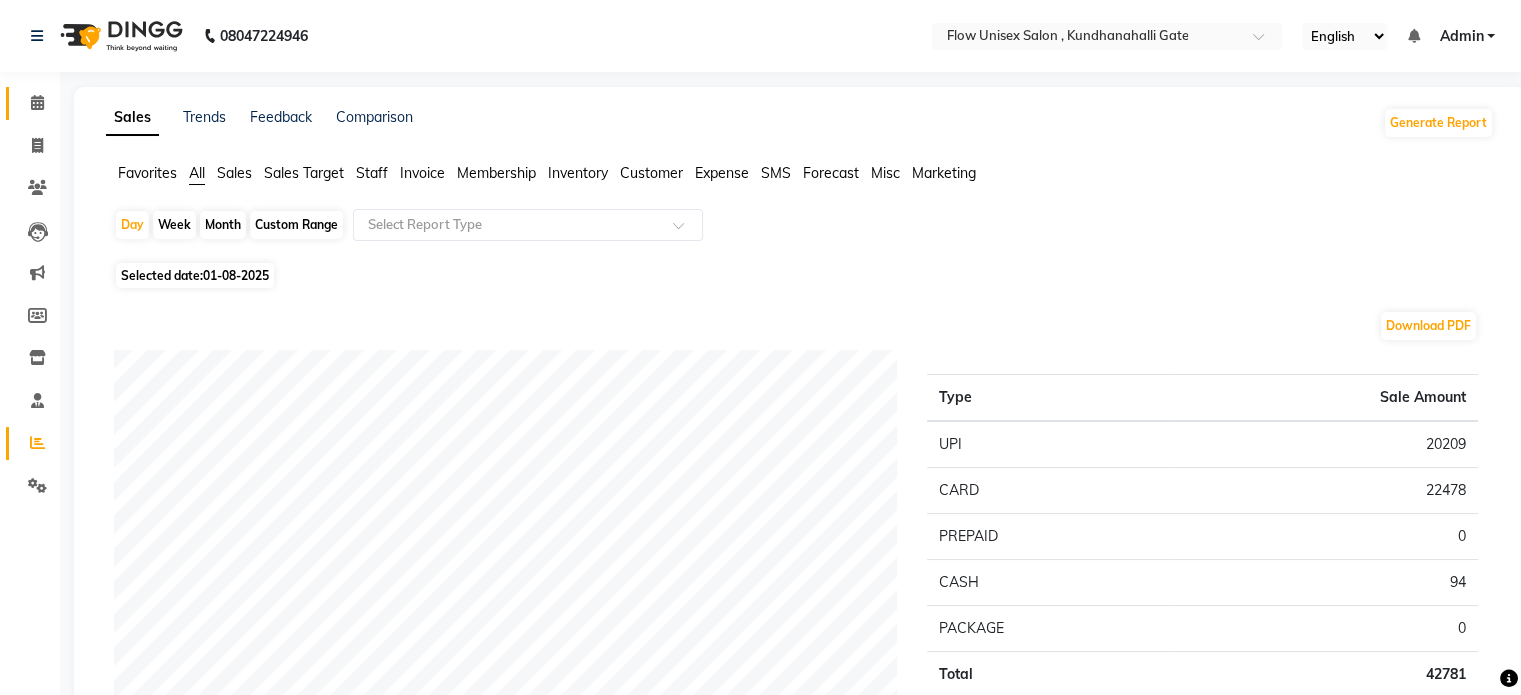 click on "Calendar" 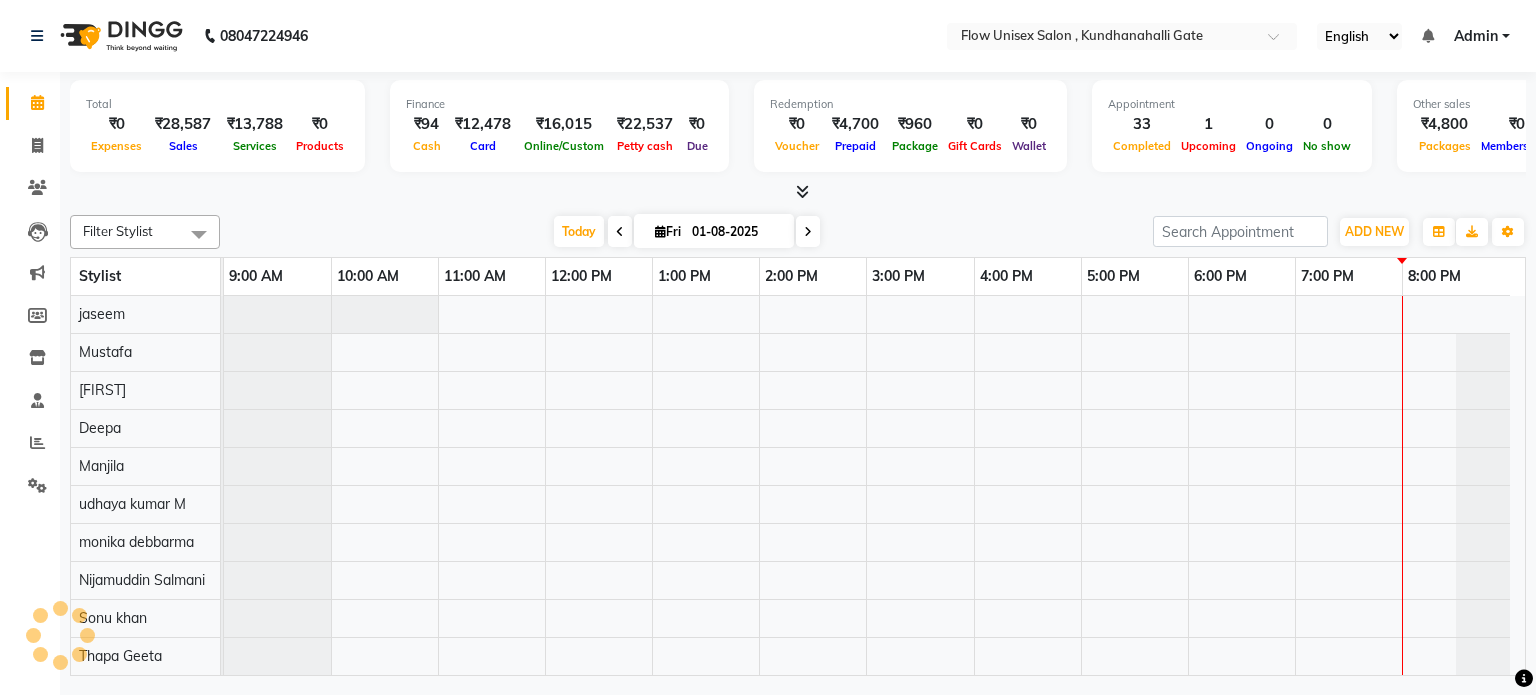 scroll, scrollTop: 0, scrollLeft: 0, axis: both 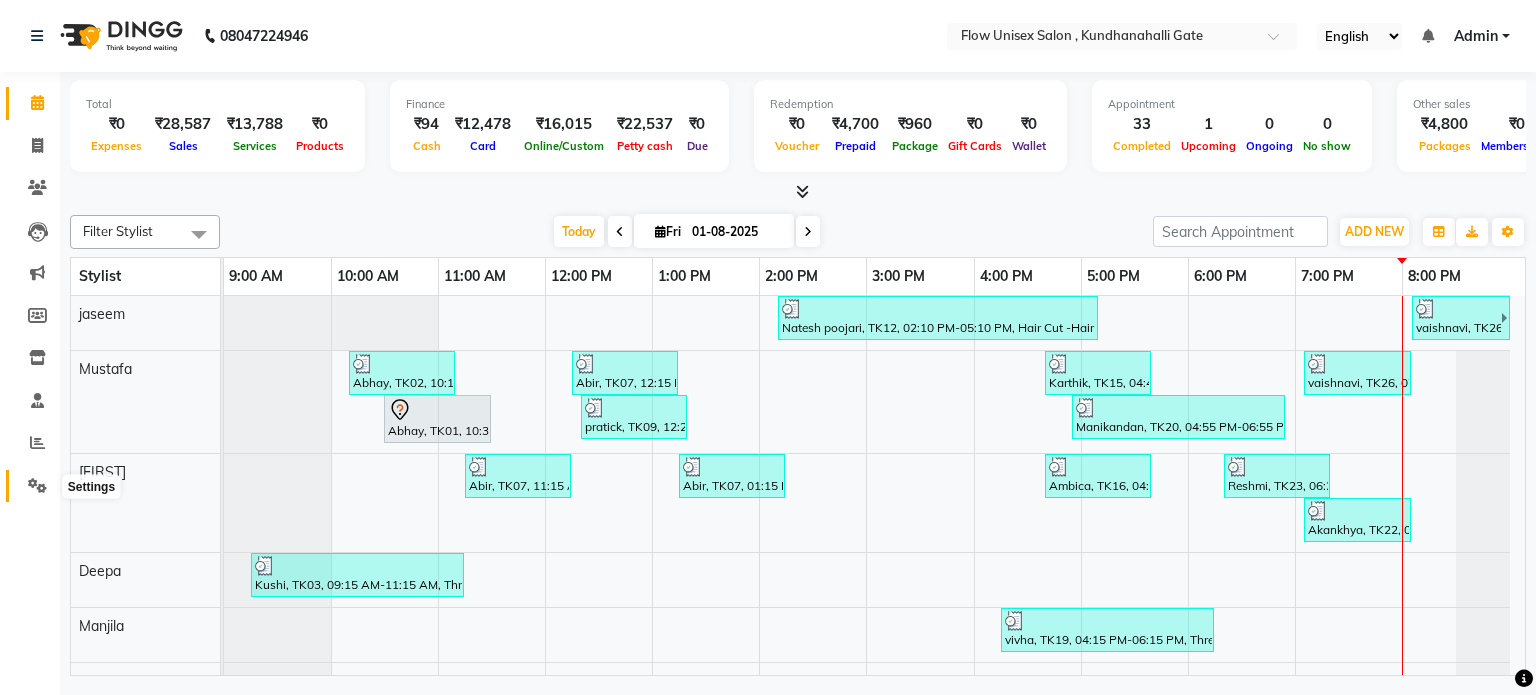 click 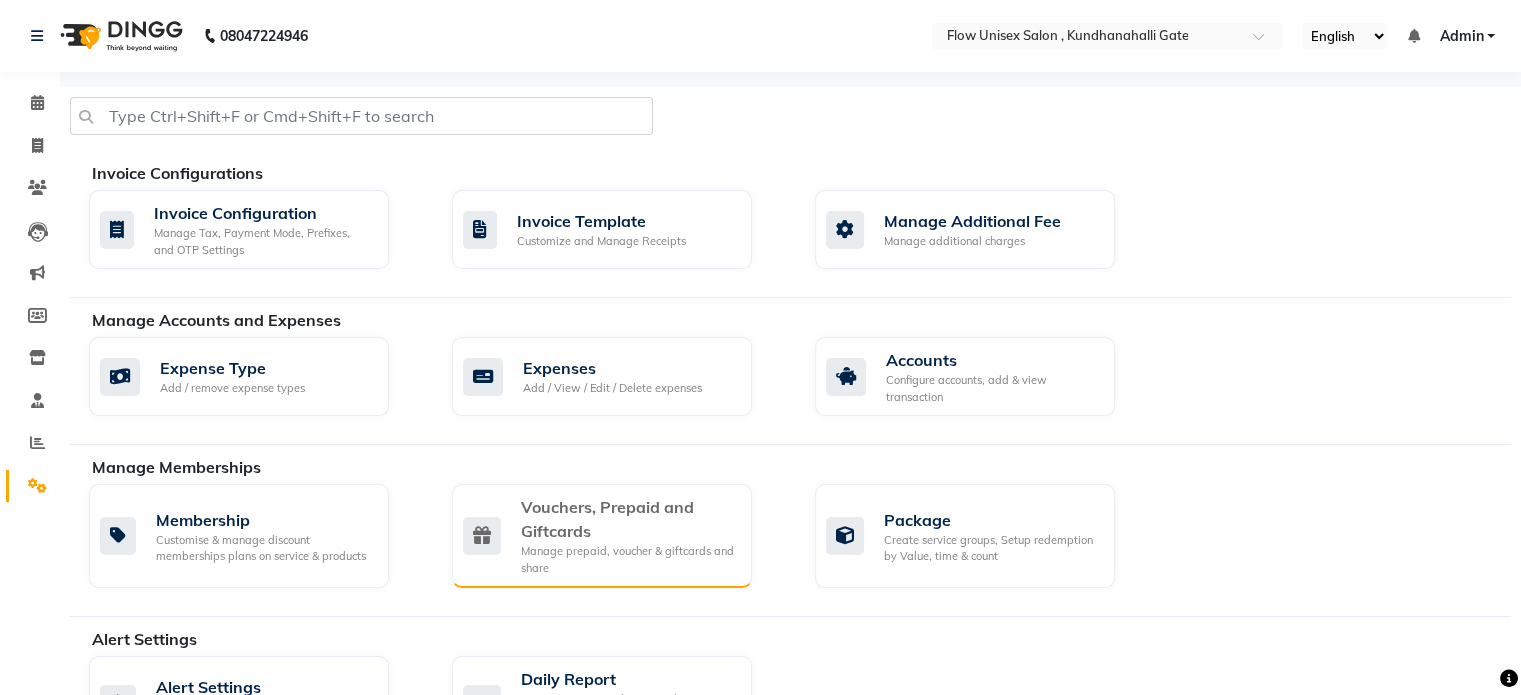 click on "Vouchers, Prepaid and Giftcards" 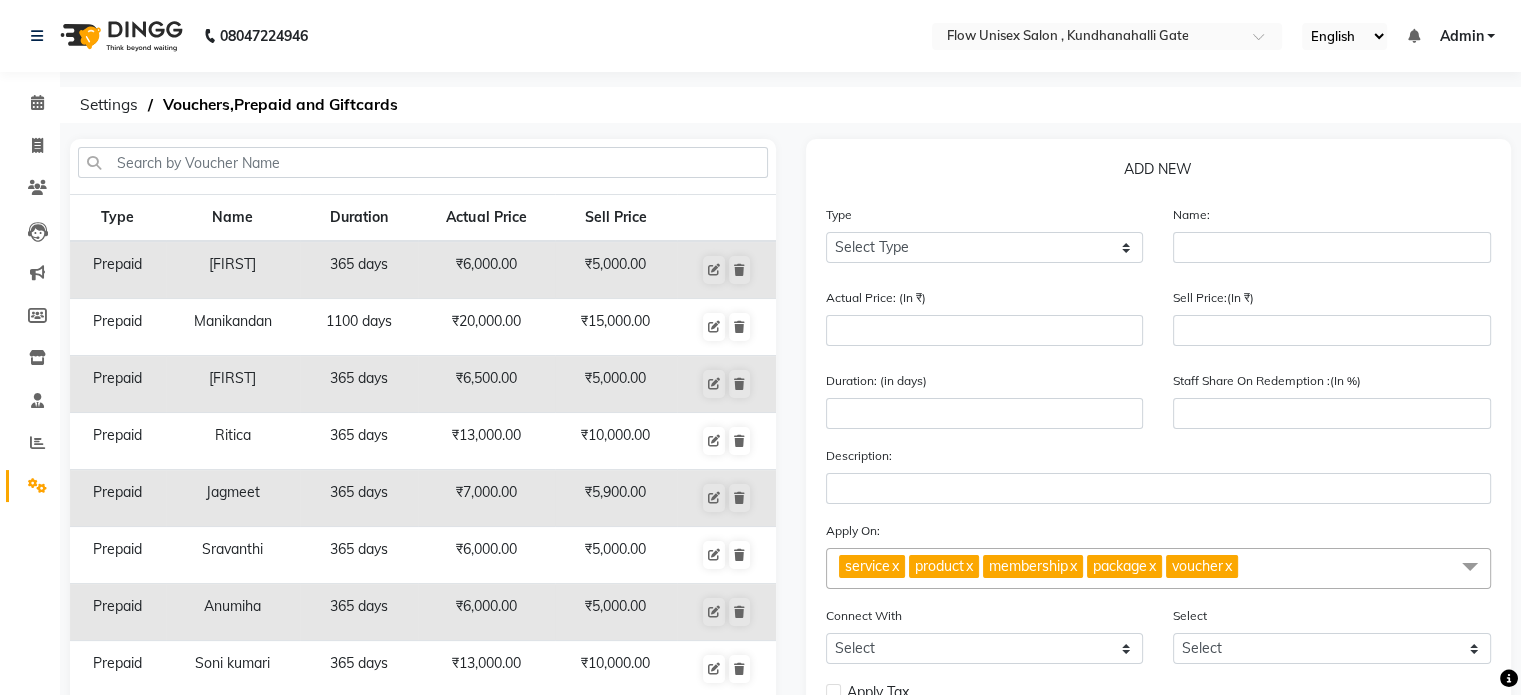click on "Type Select Type Voucher Prepaid Gift Card" 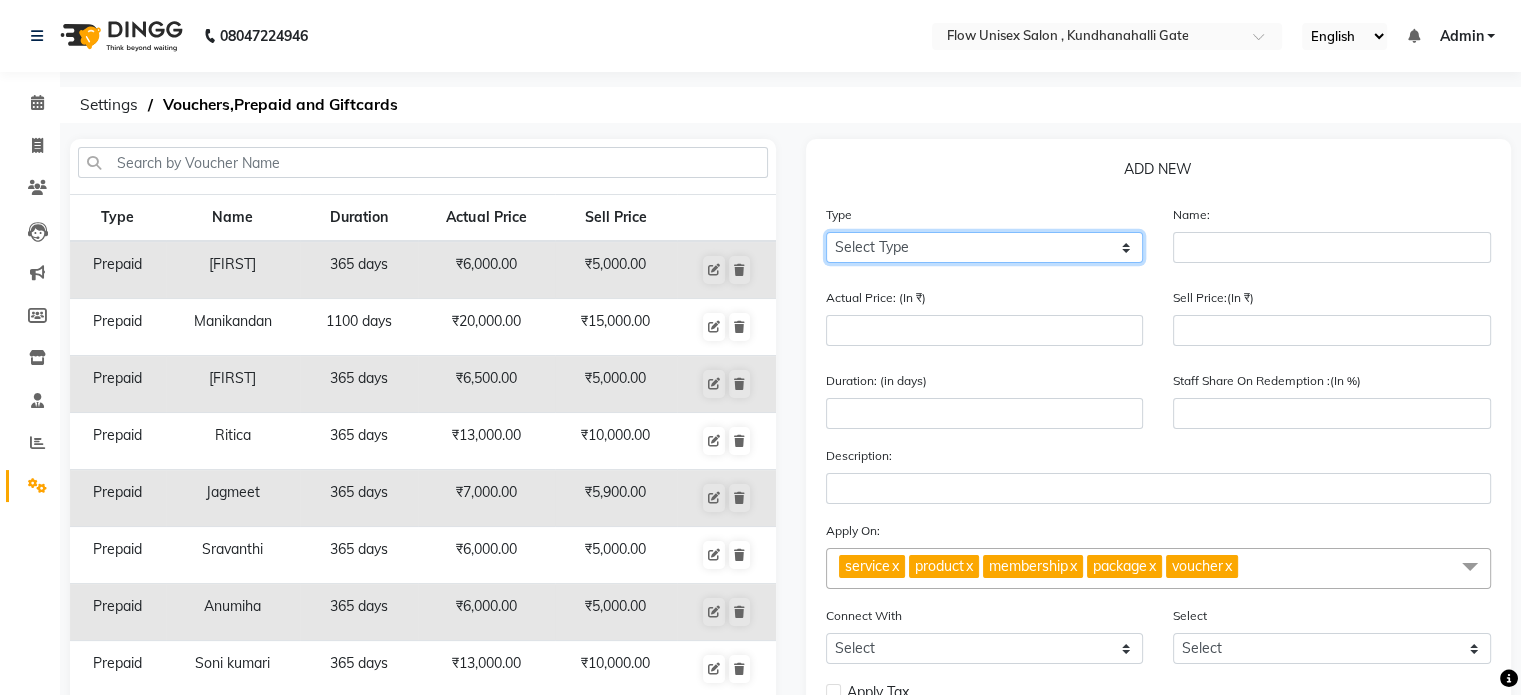 click on "Select Type Voucher Prepaid Gift Card" 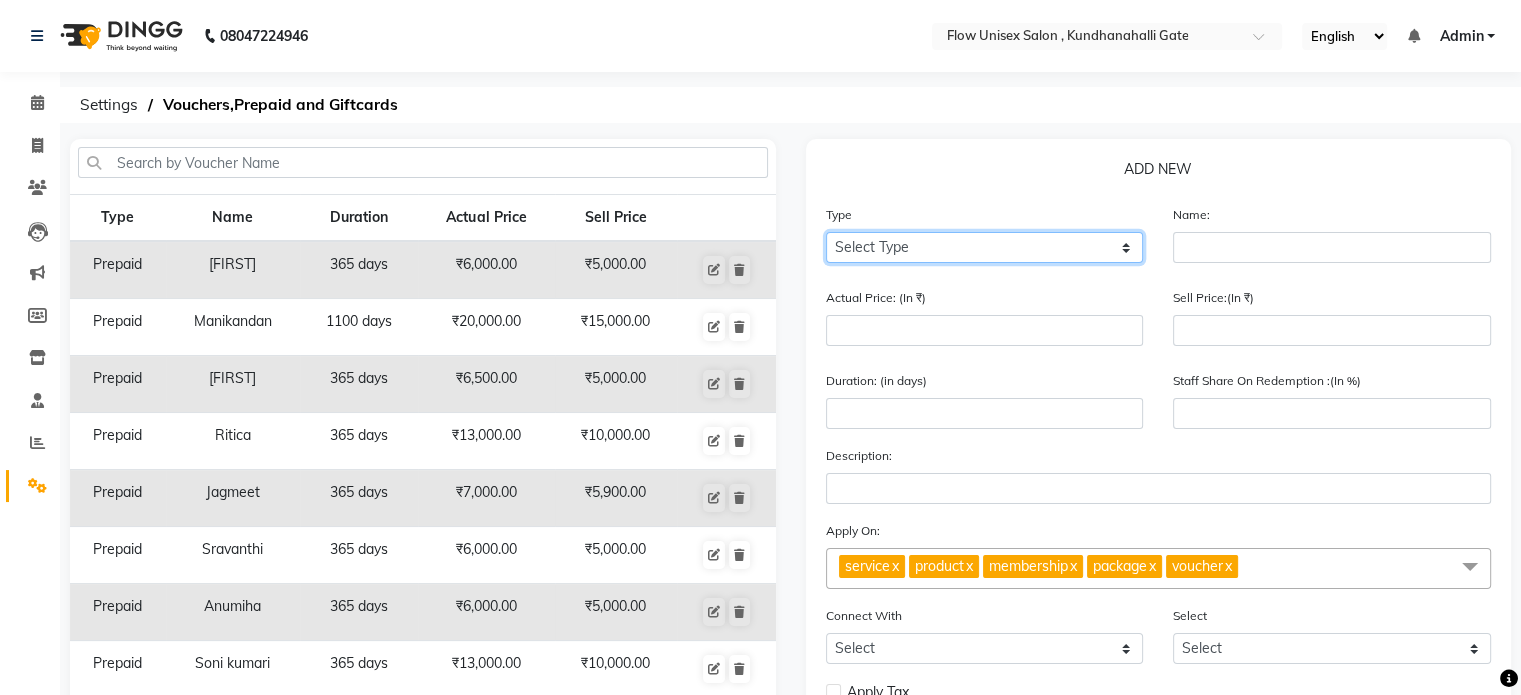 select on "P" 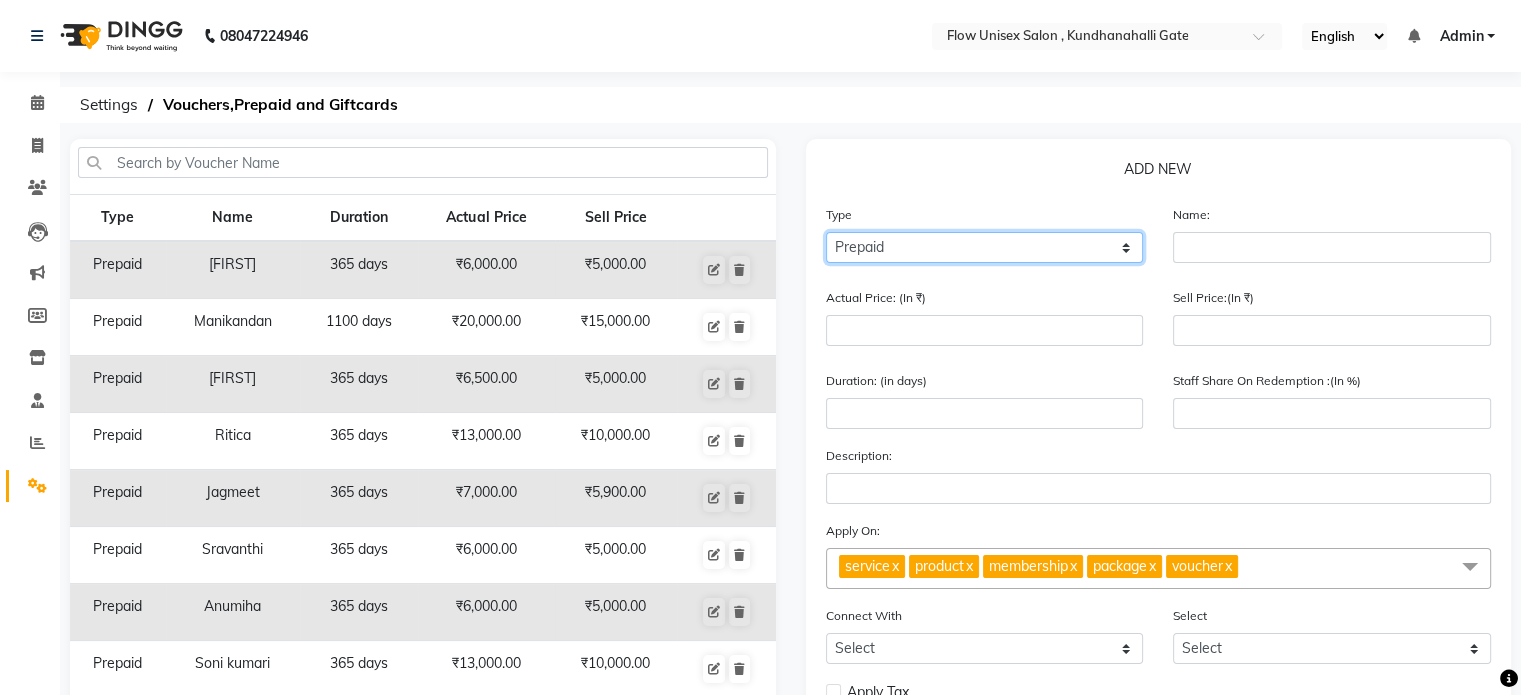 click on "Select Type Voucher Prepaid Gift Card" 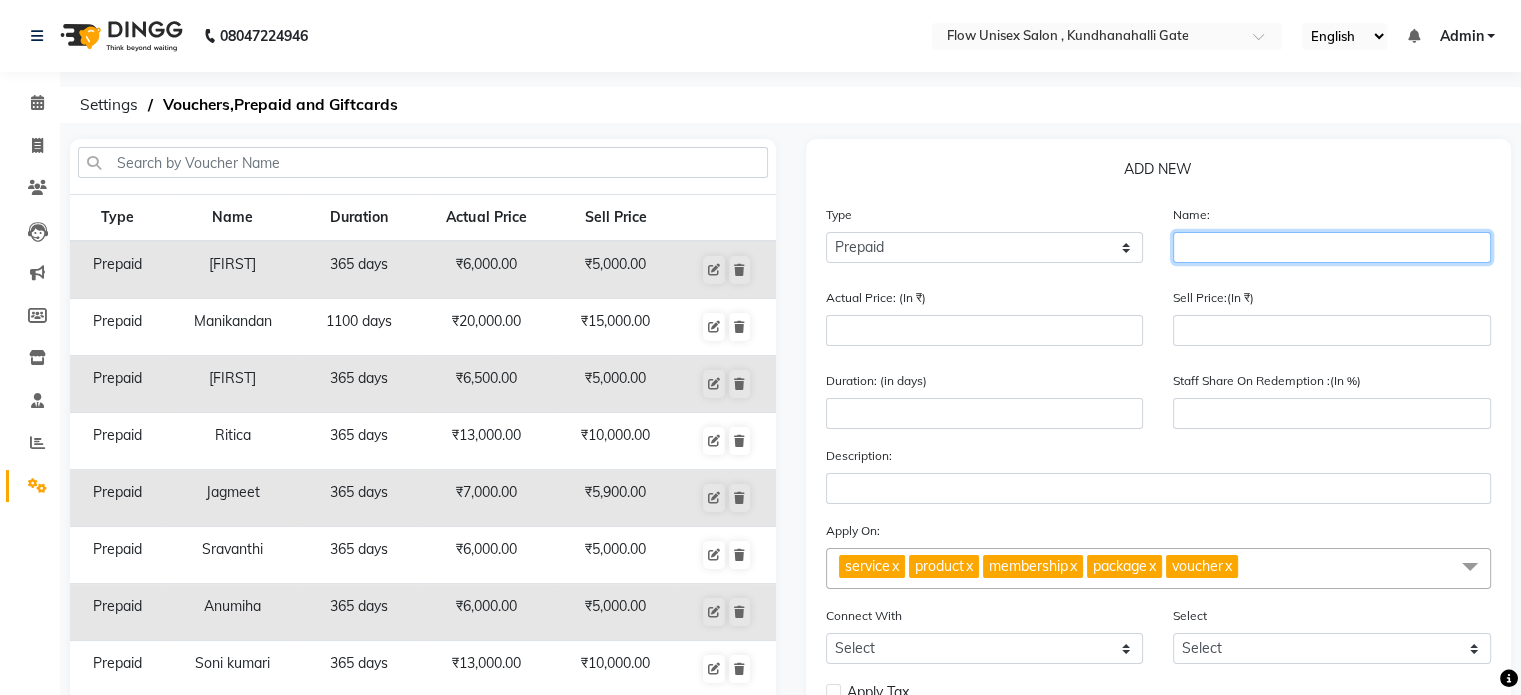 click 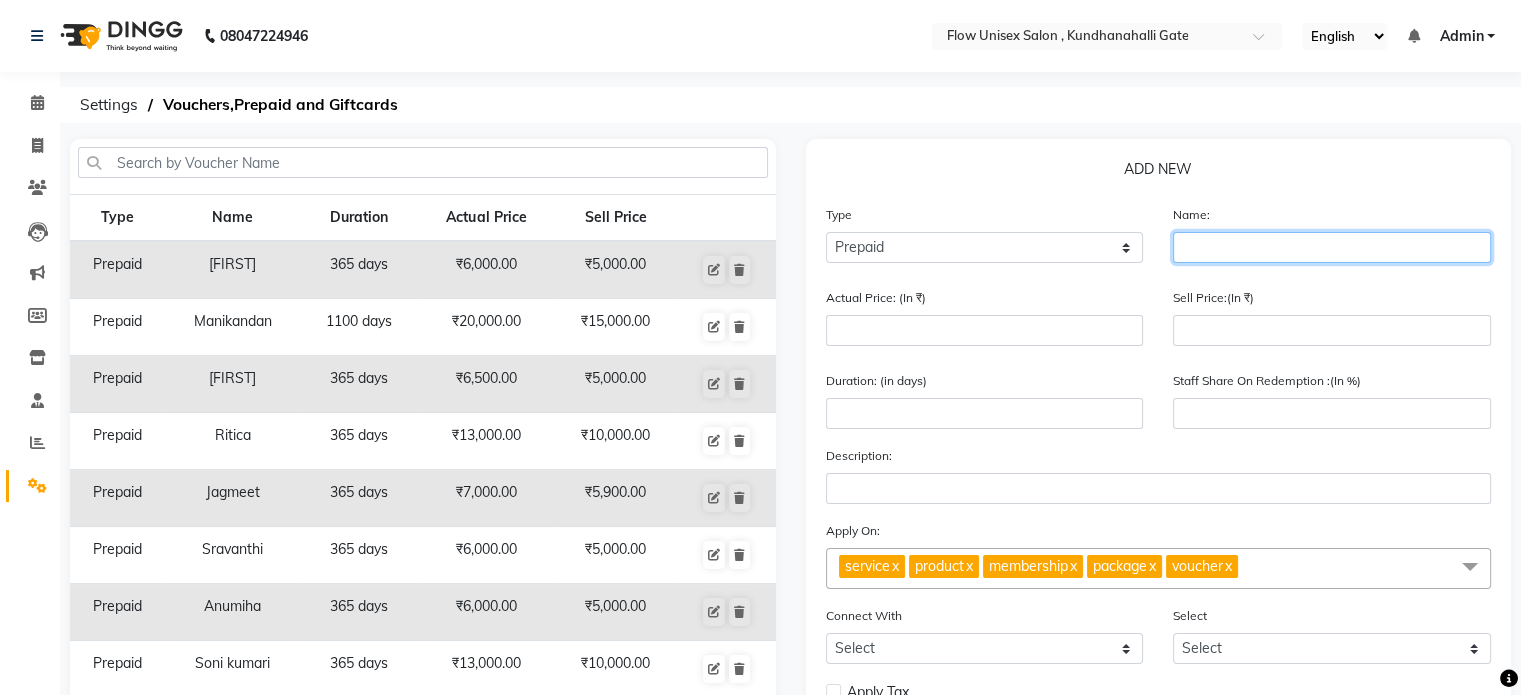 paste on "Hemanvi" 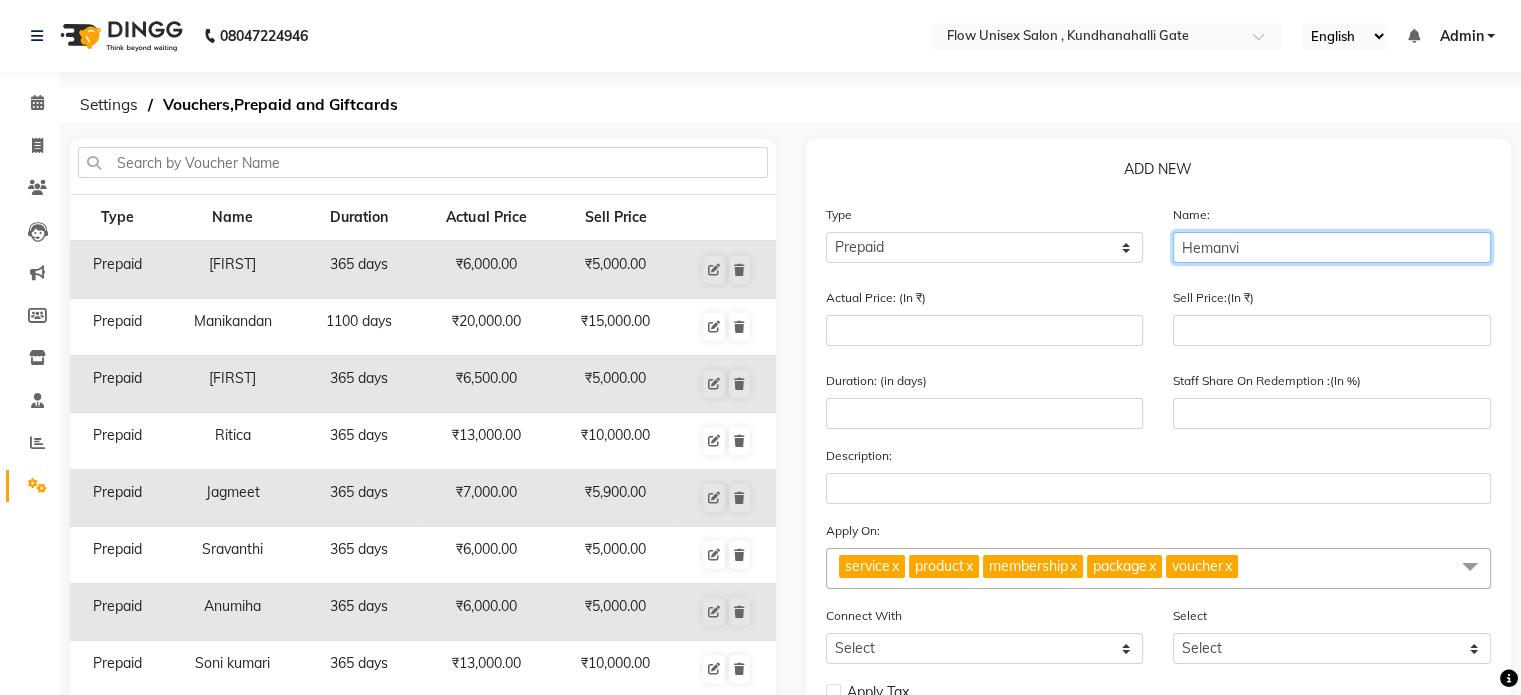 type on "Hemanvi" 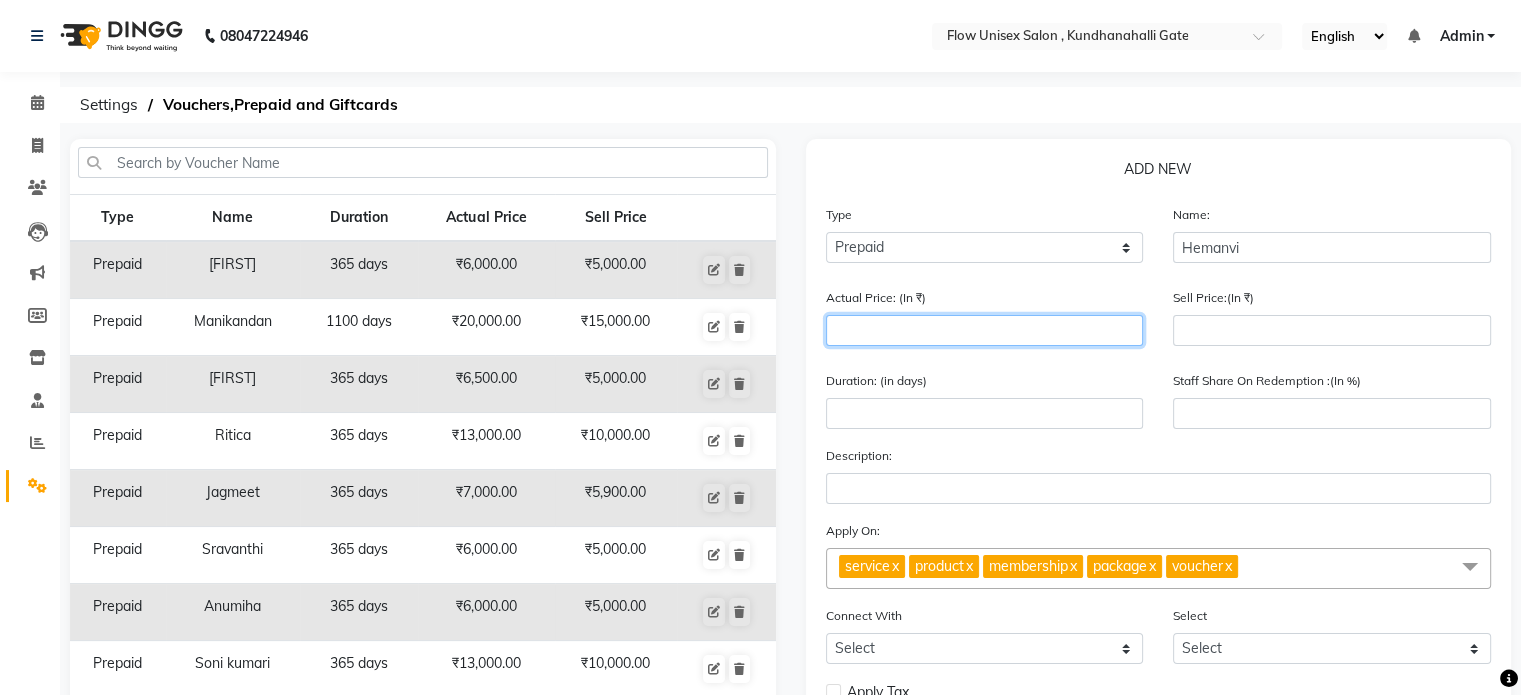 click 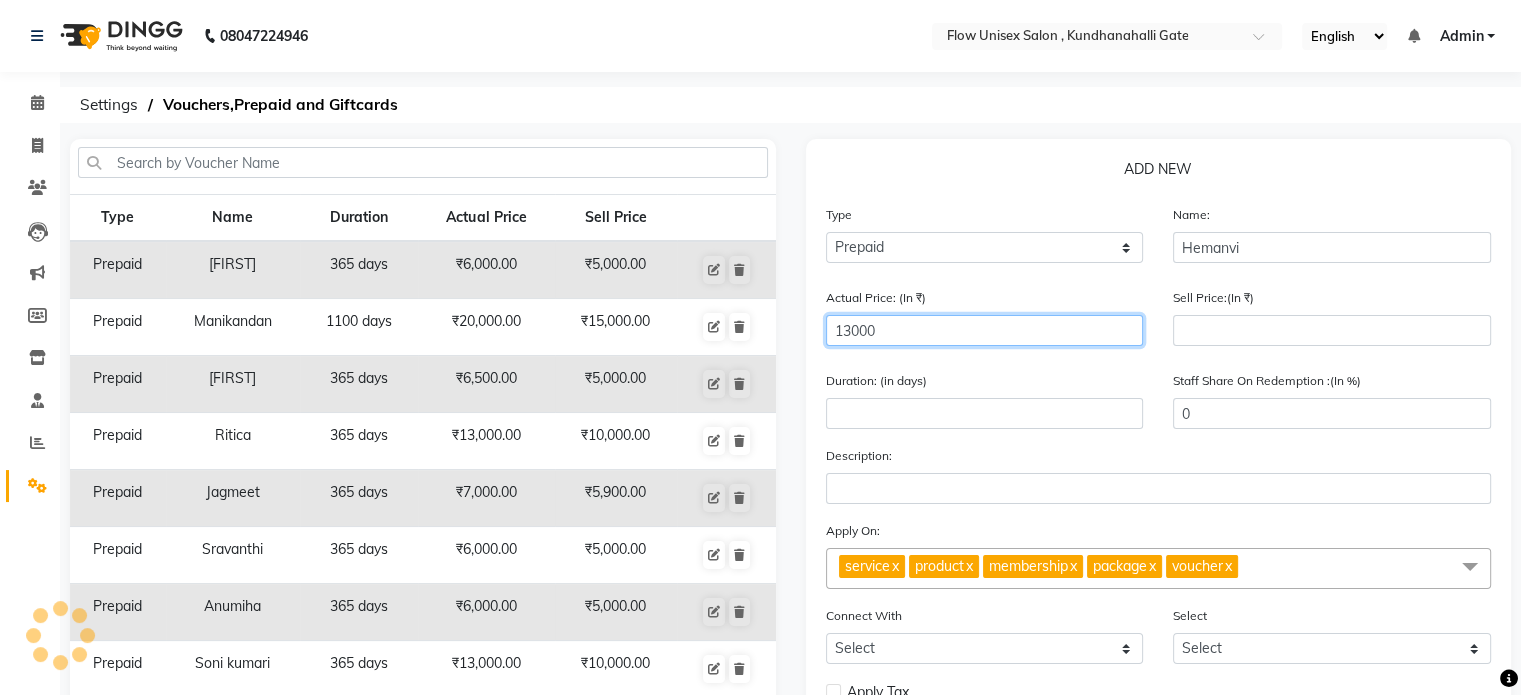 type on "13000" 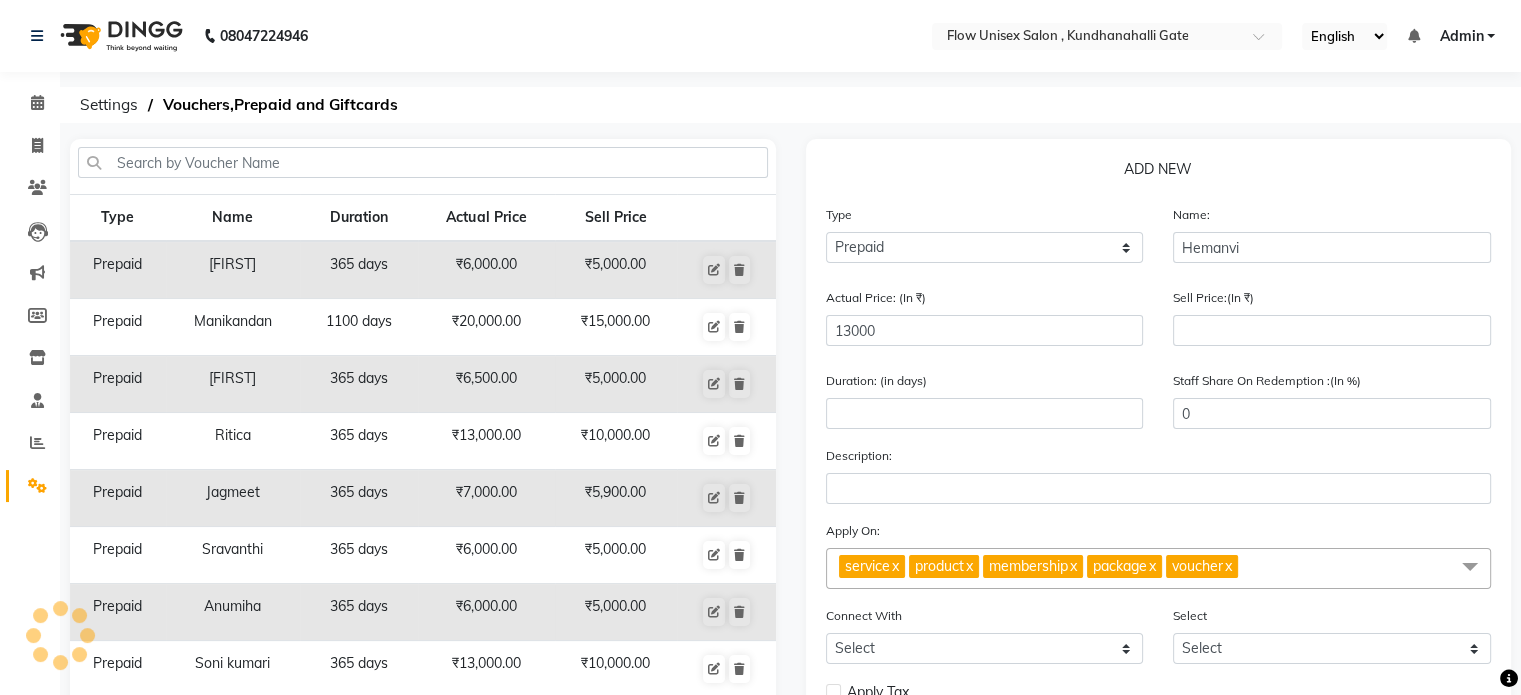 click on "Sell Price:(In ₹)" 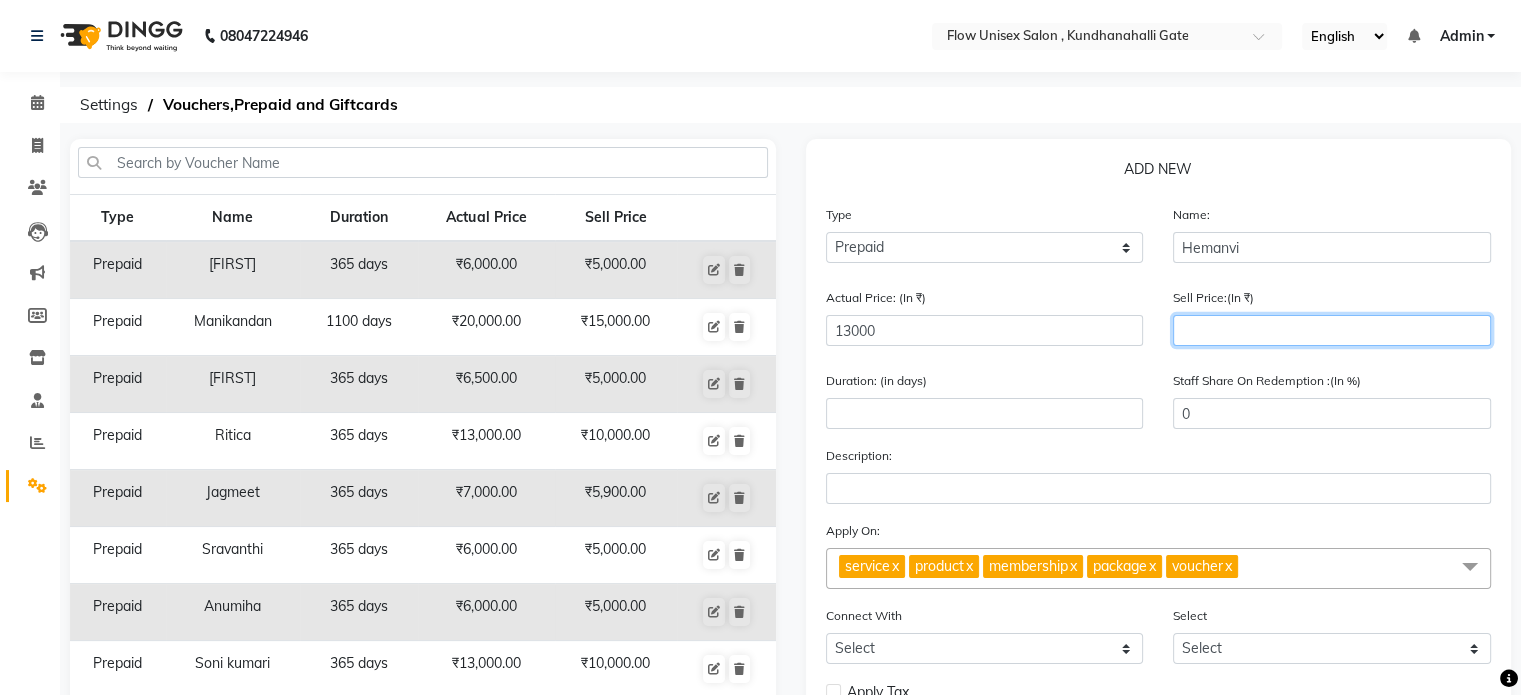 click 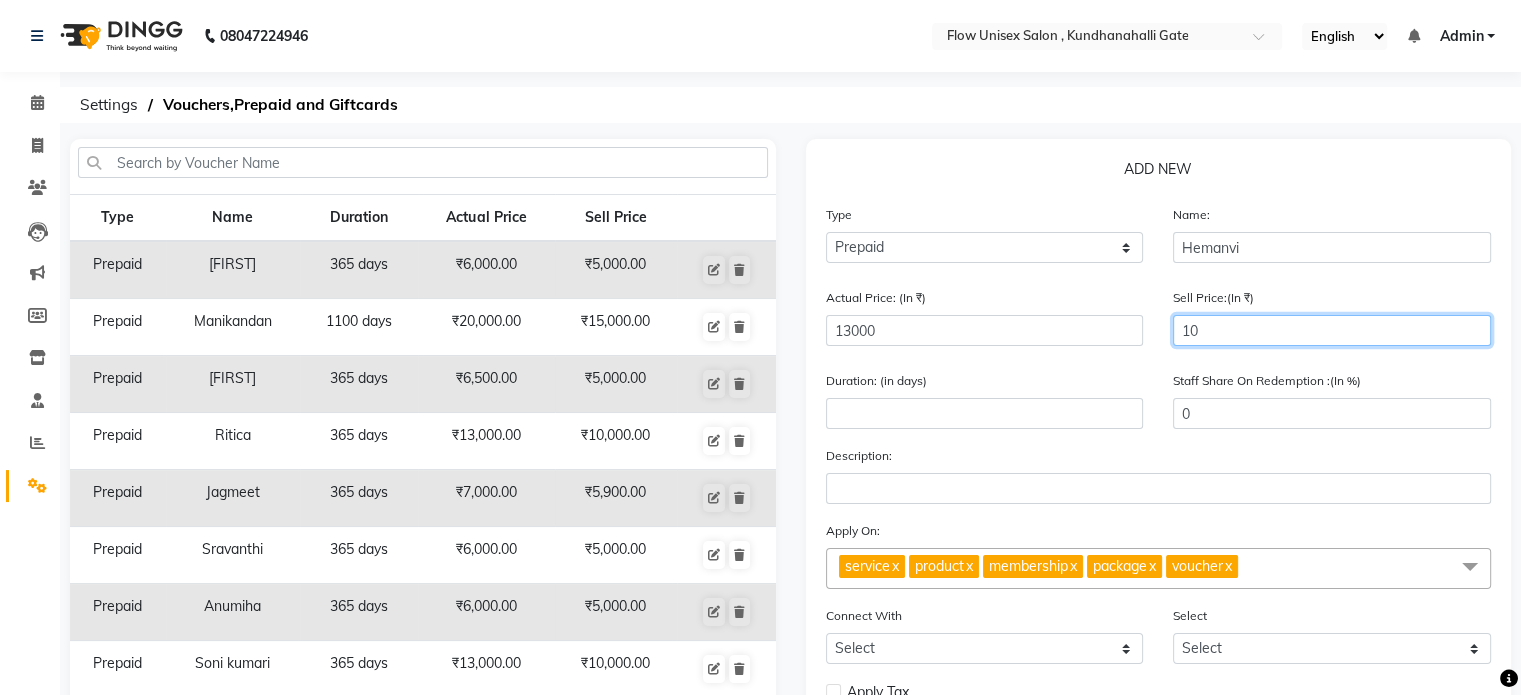 type on "100" 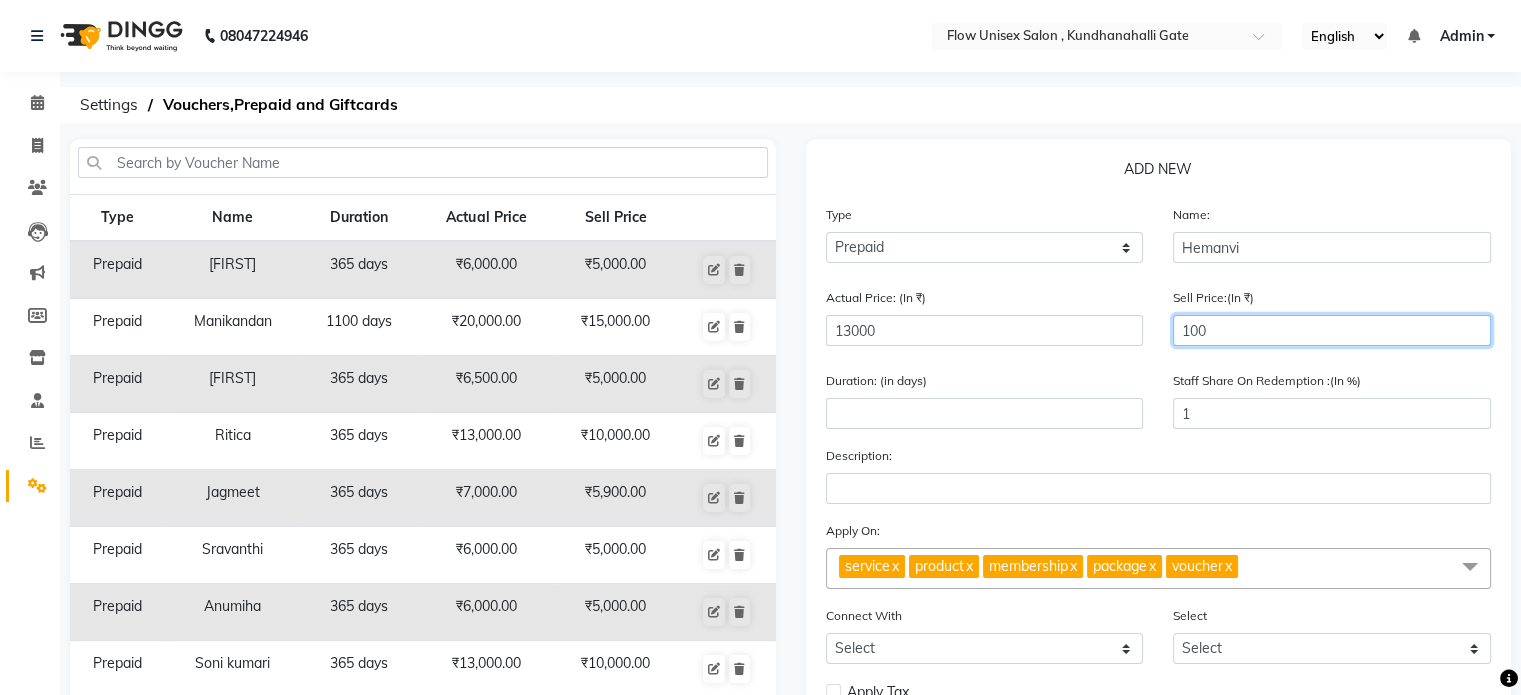 type on "1000" 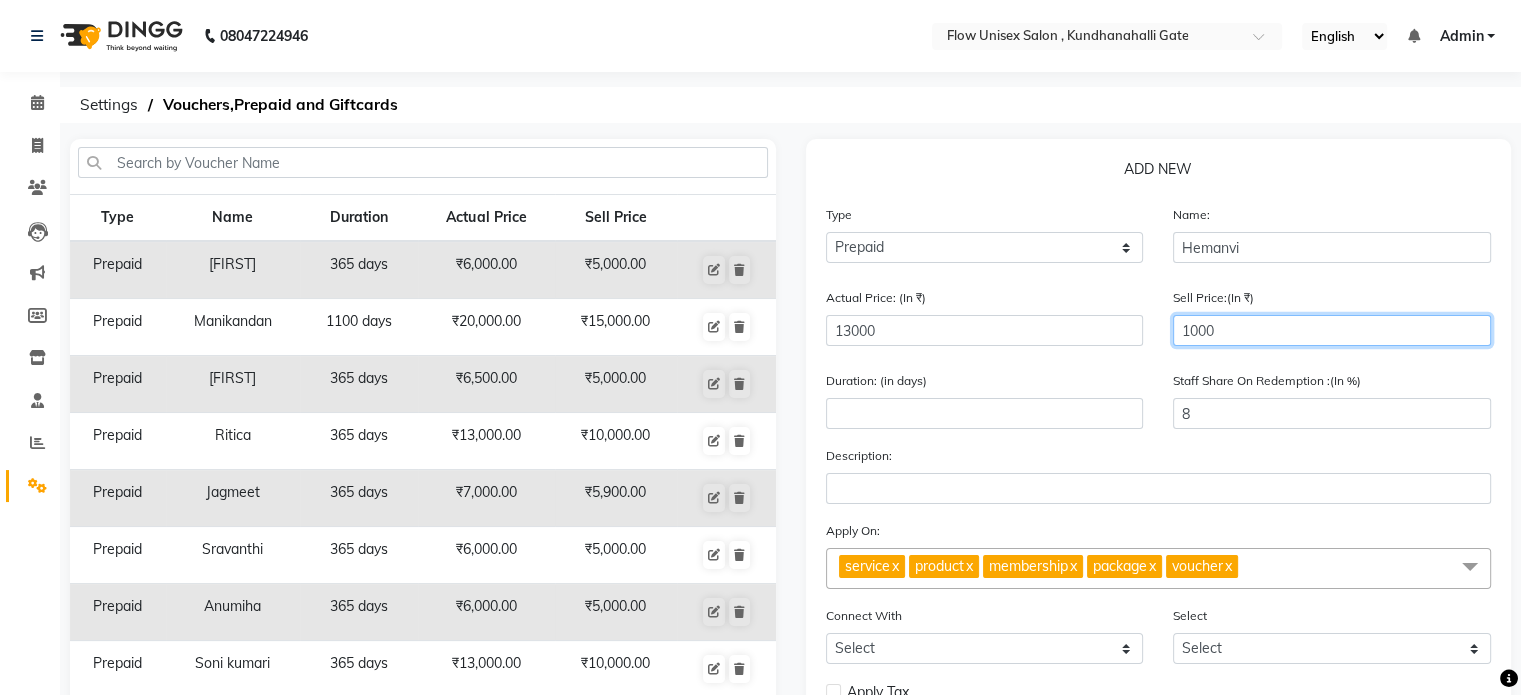 type on "10000" 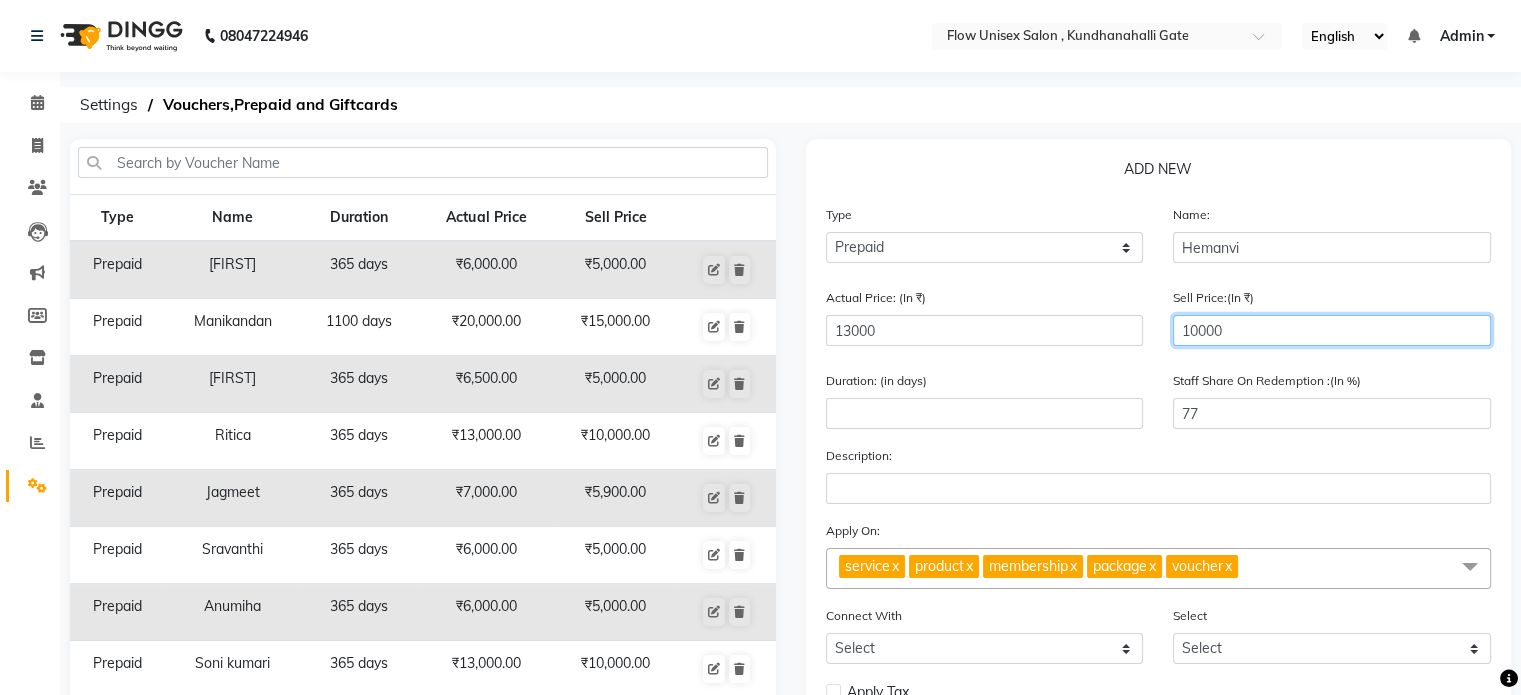type on "10000" 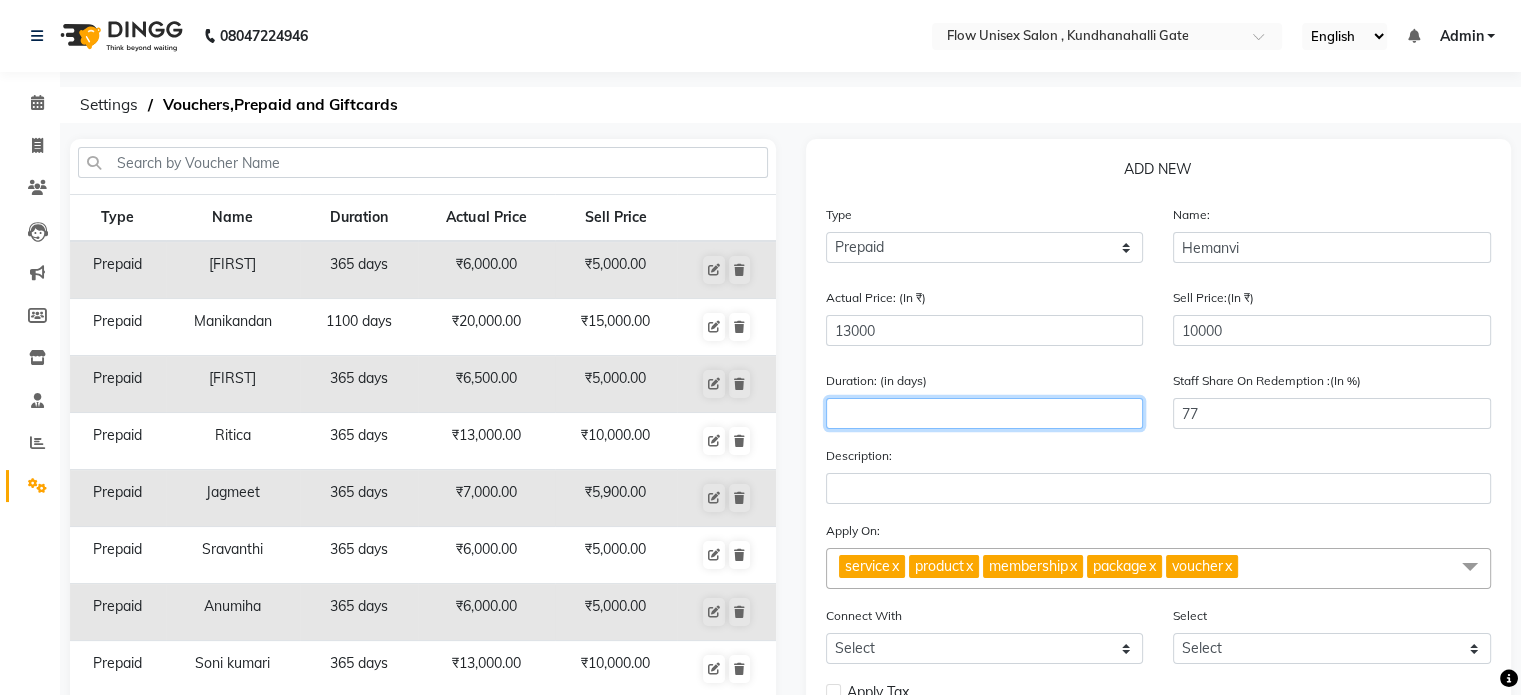 click 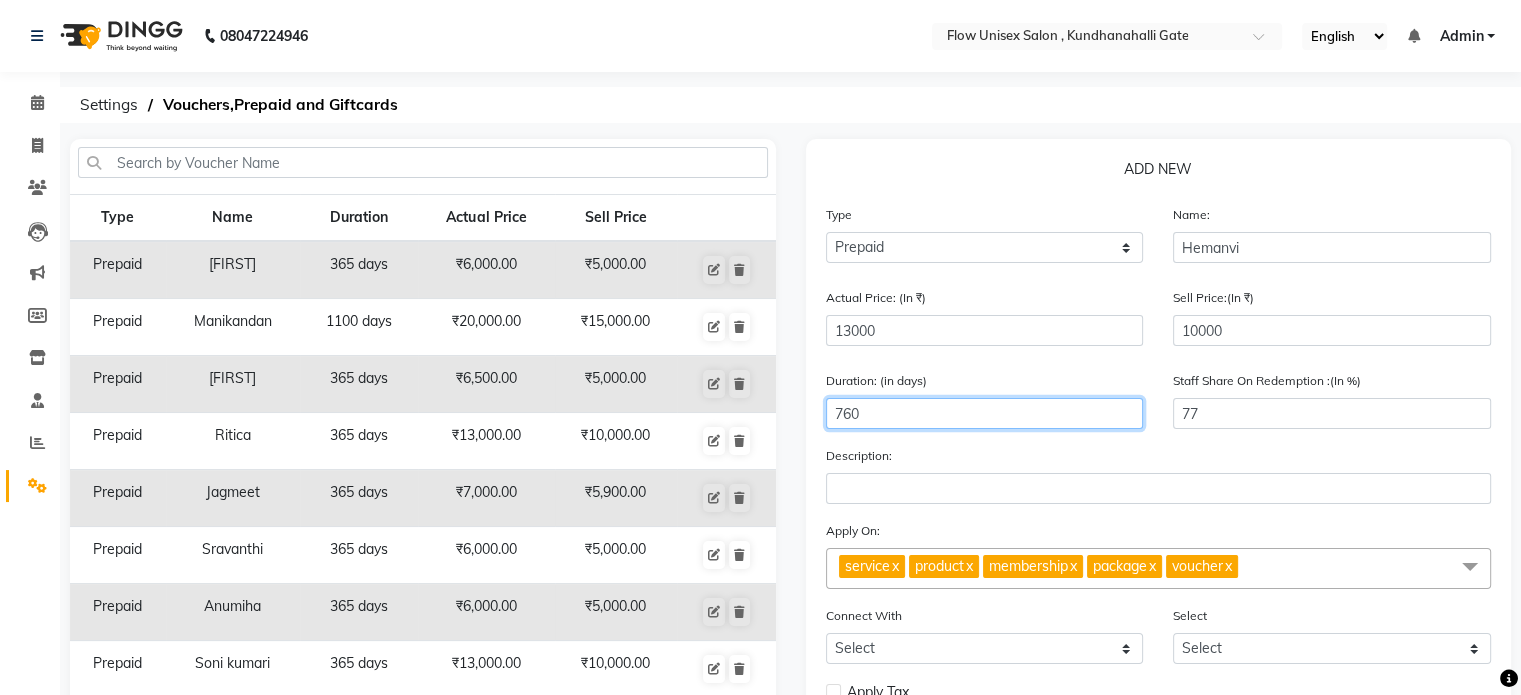 type on "760" 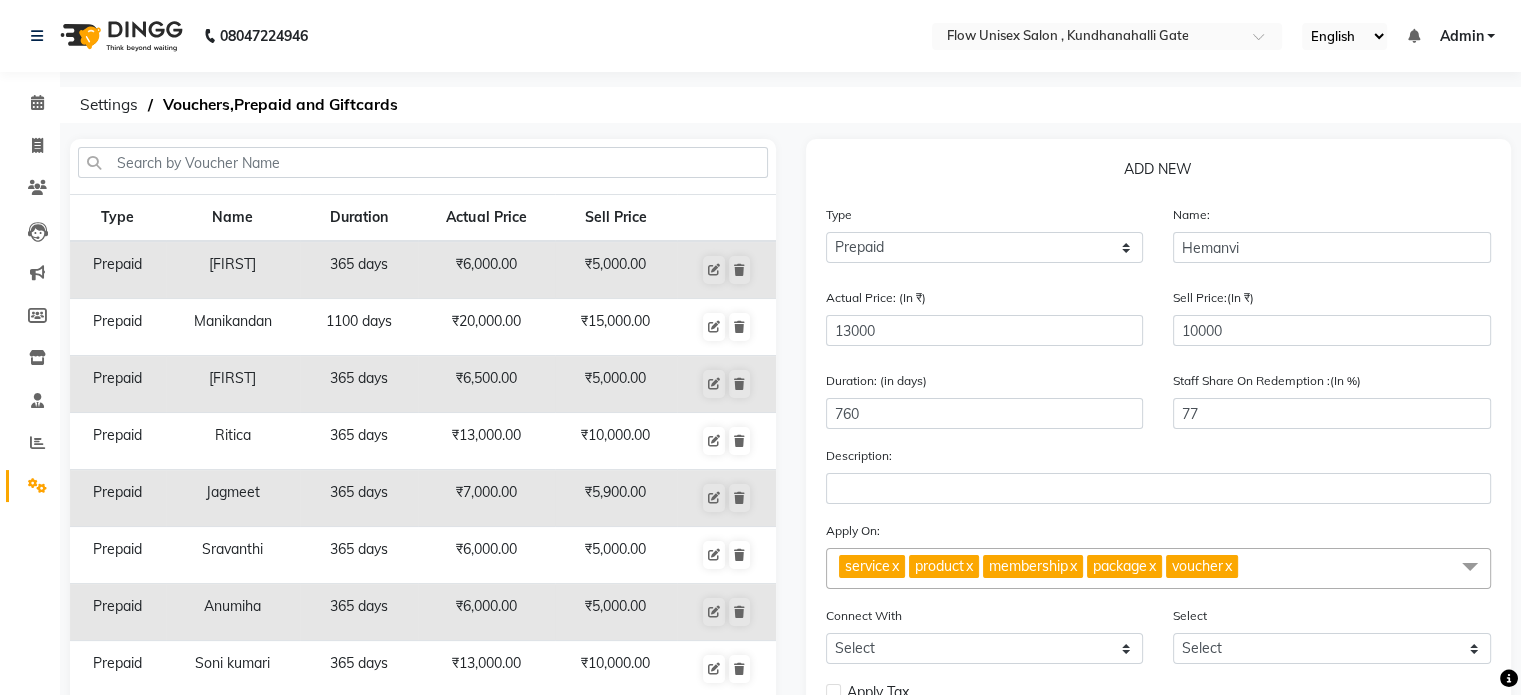 click on "service" 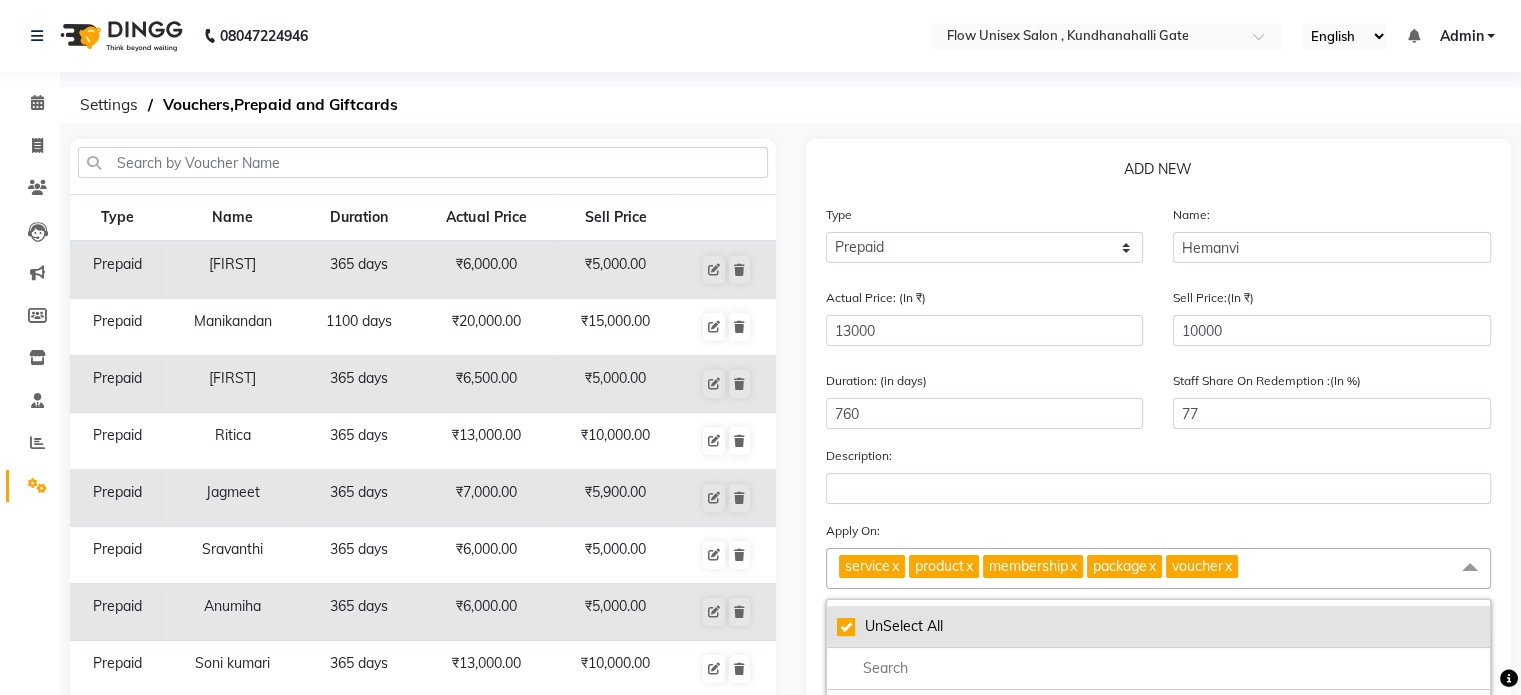 click on "UnSelect All" 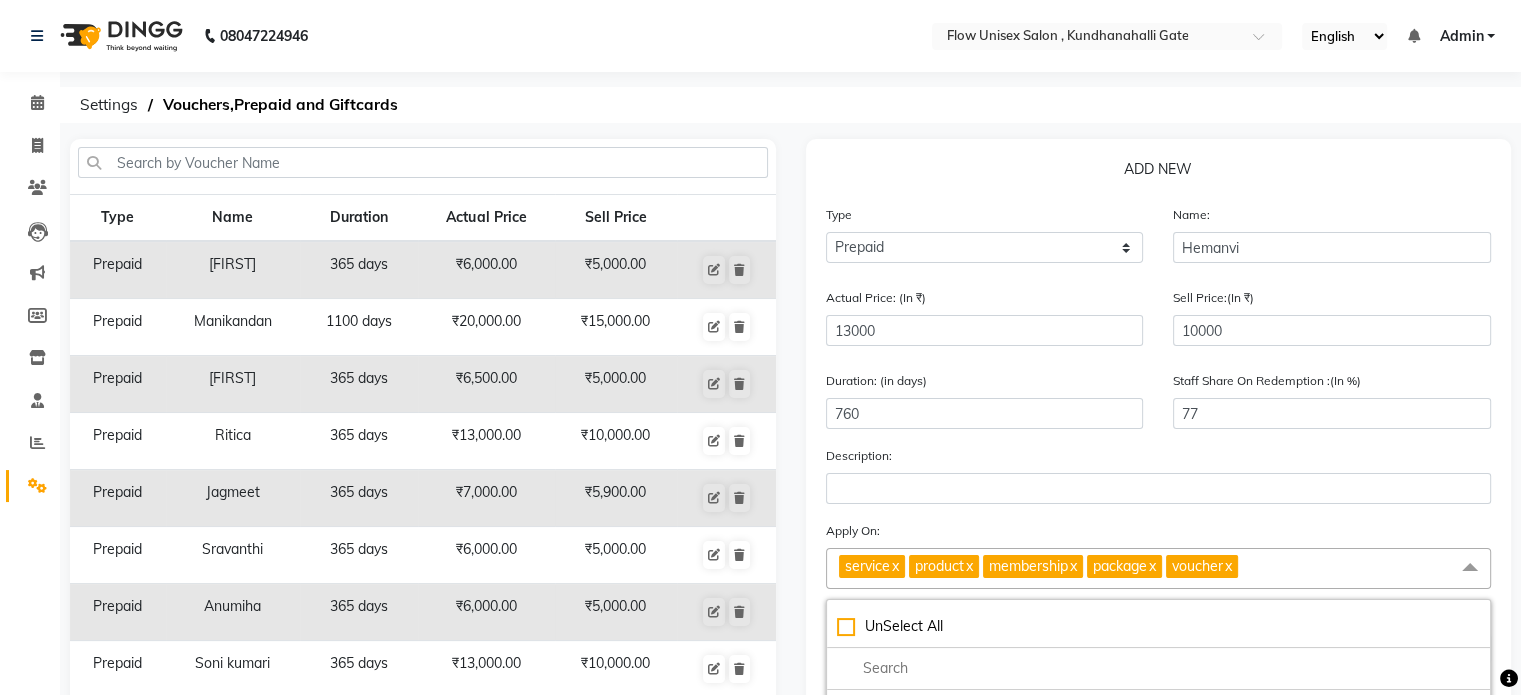 checkbox on "false" 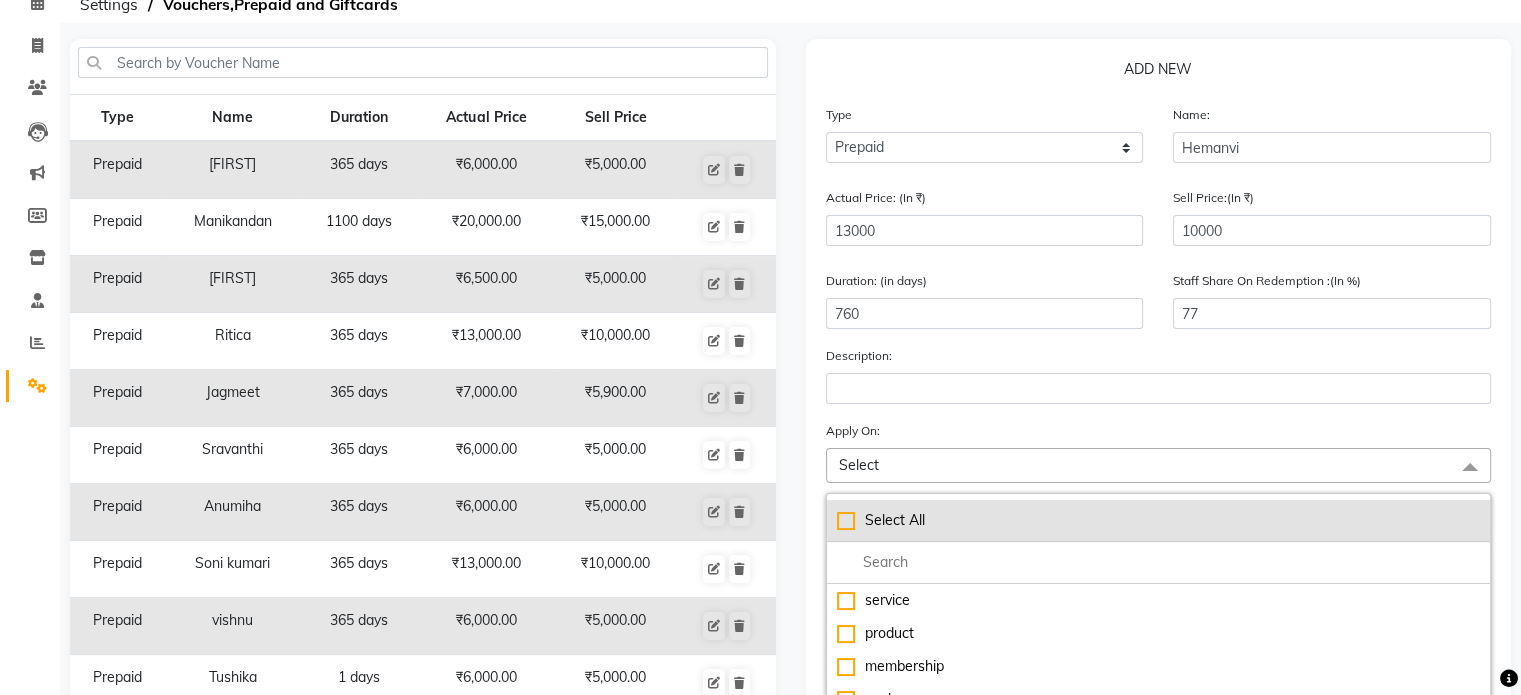 scroll, scrollTop: 230, scrollLeft: 0, axis: vertical 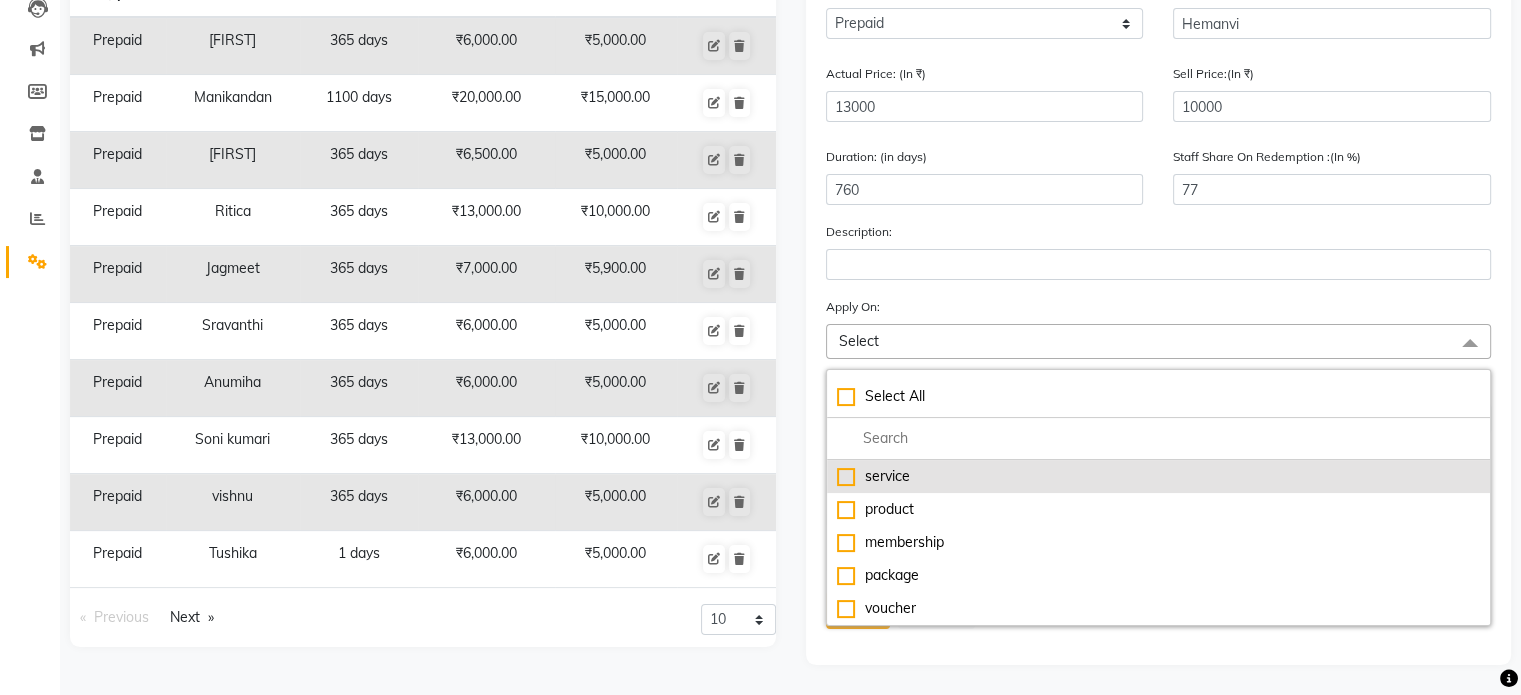 click on "service" 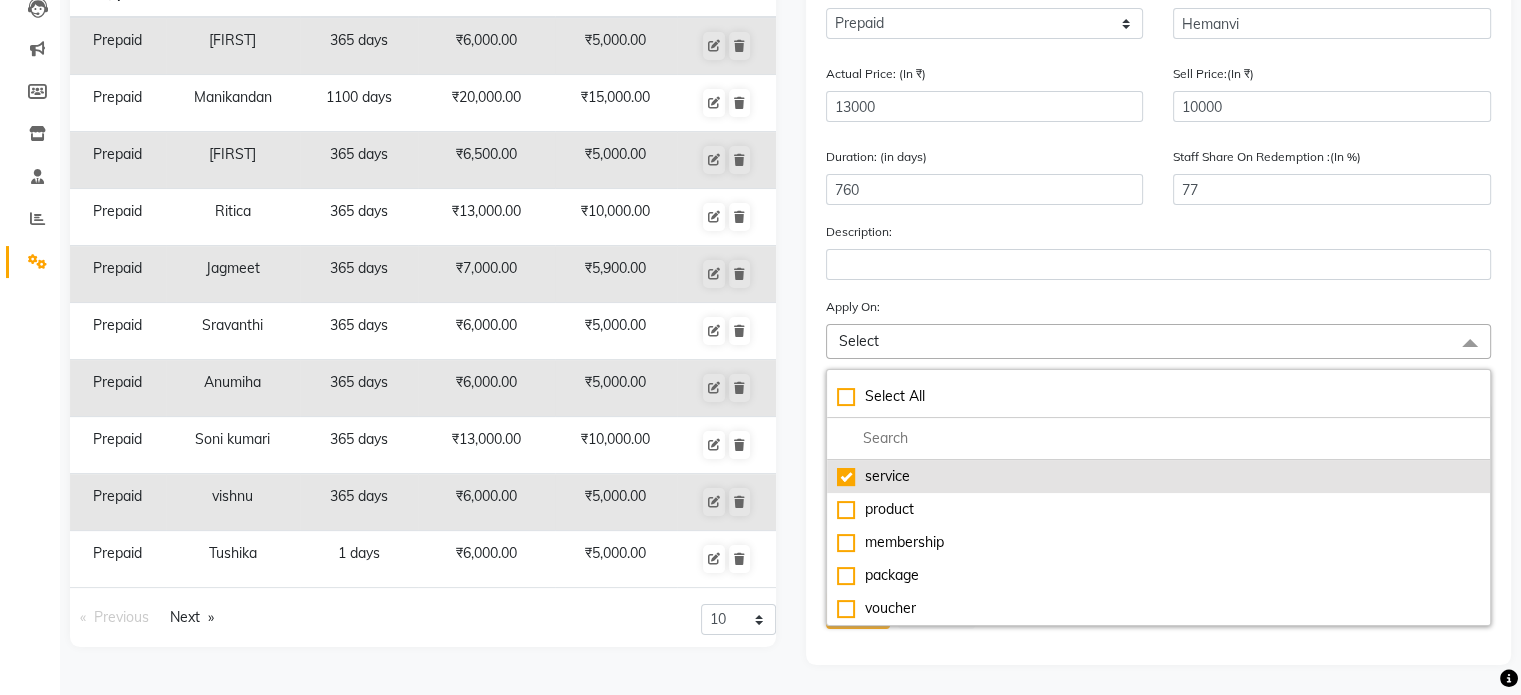 checkbox on "true" 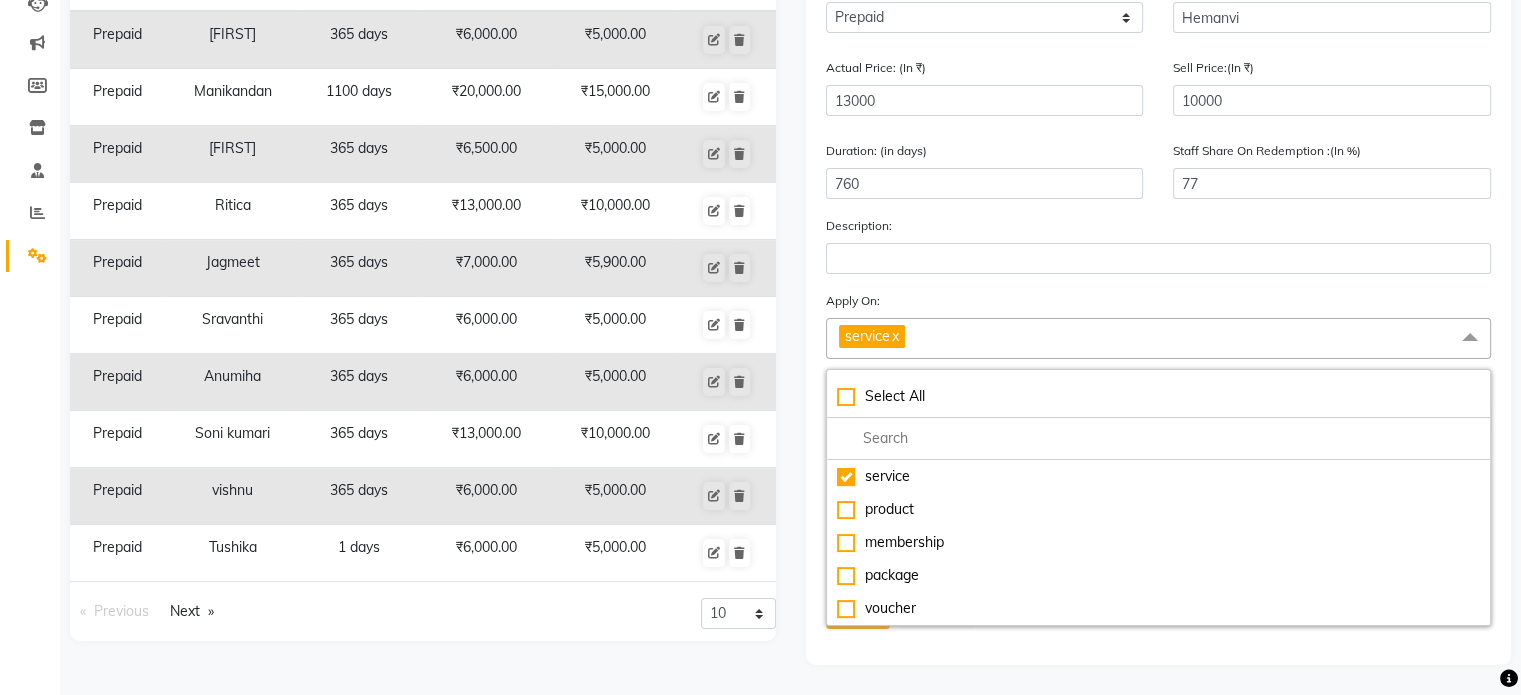 click on "Apply On: service  x Select All service product membership package voucher" 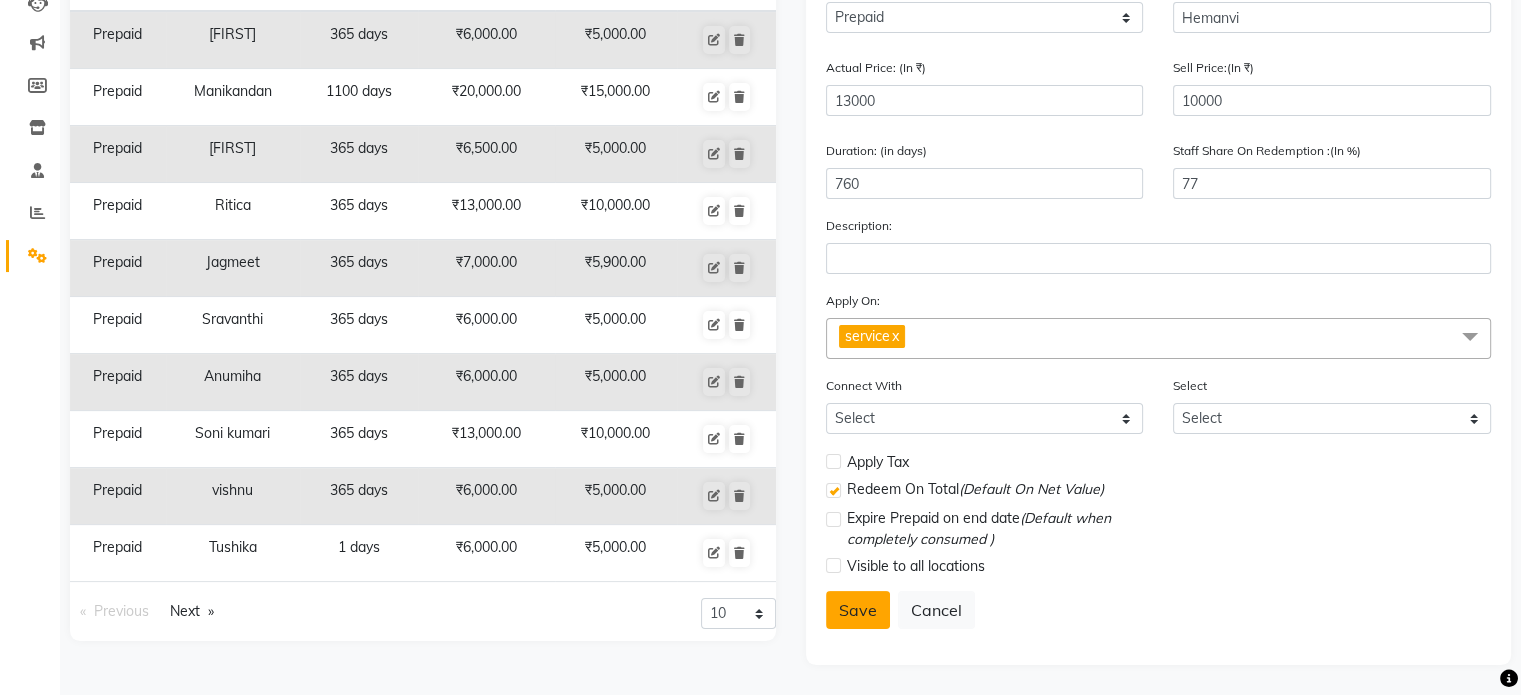 click on "Save" 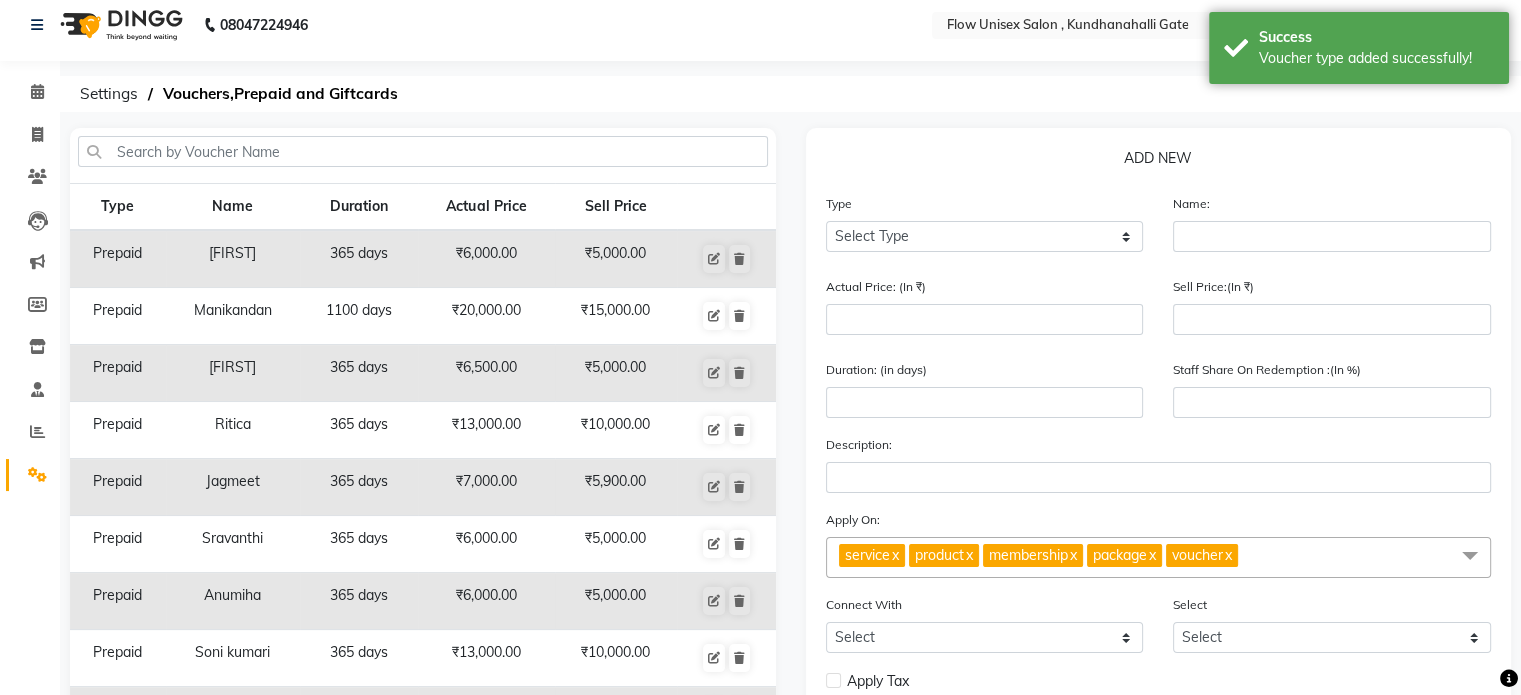 scroll, scrollTop: 0, scrollLeft: 0, axis: both 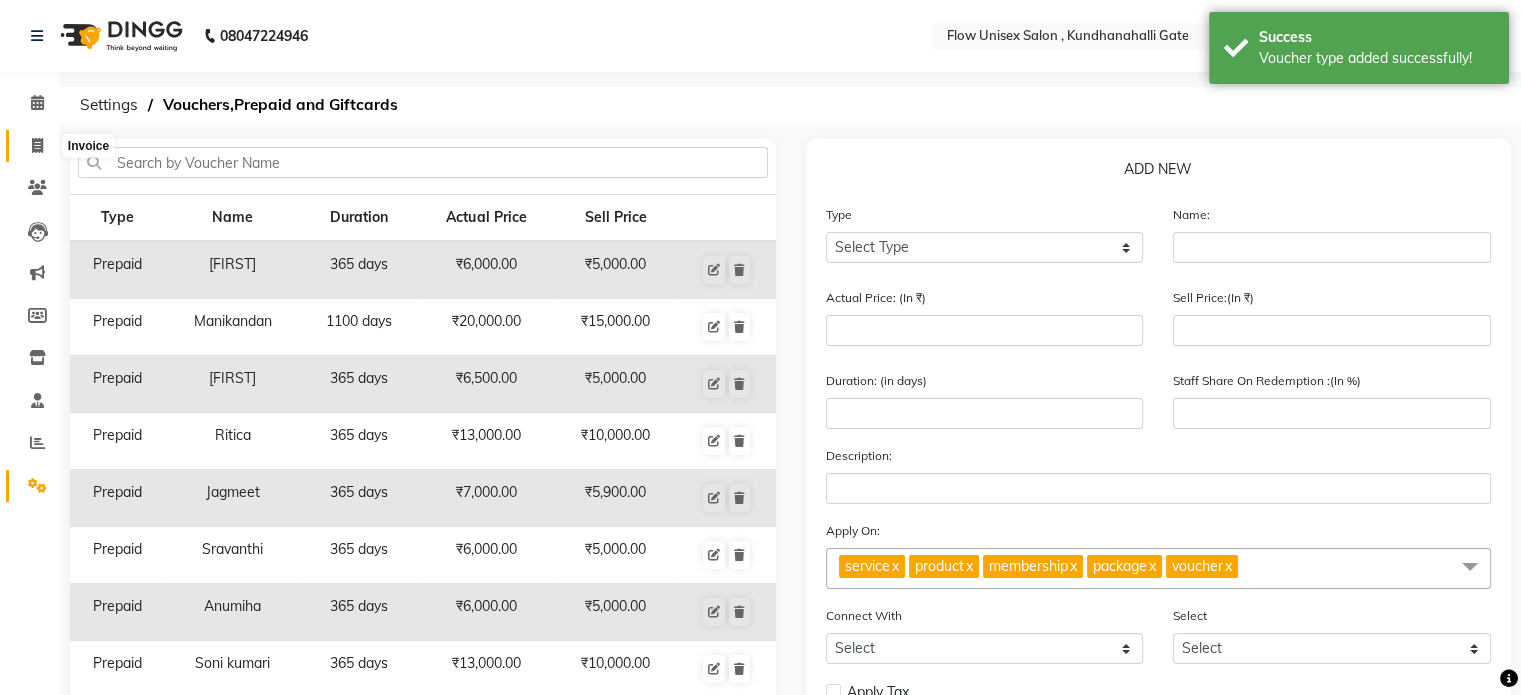 click 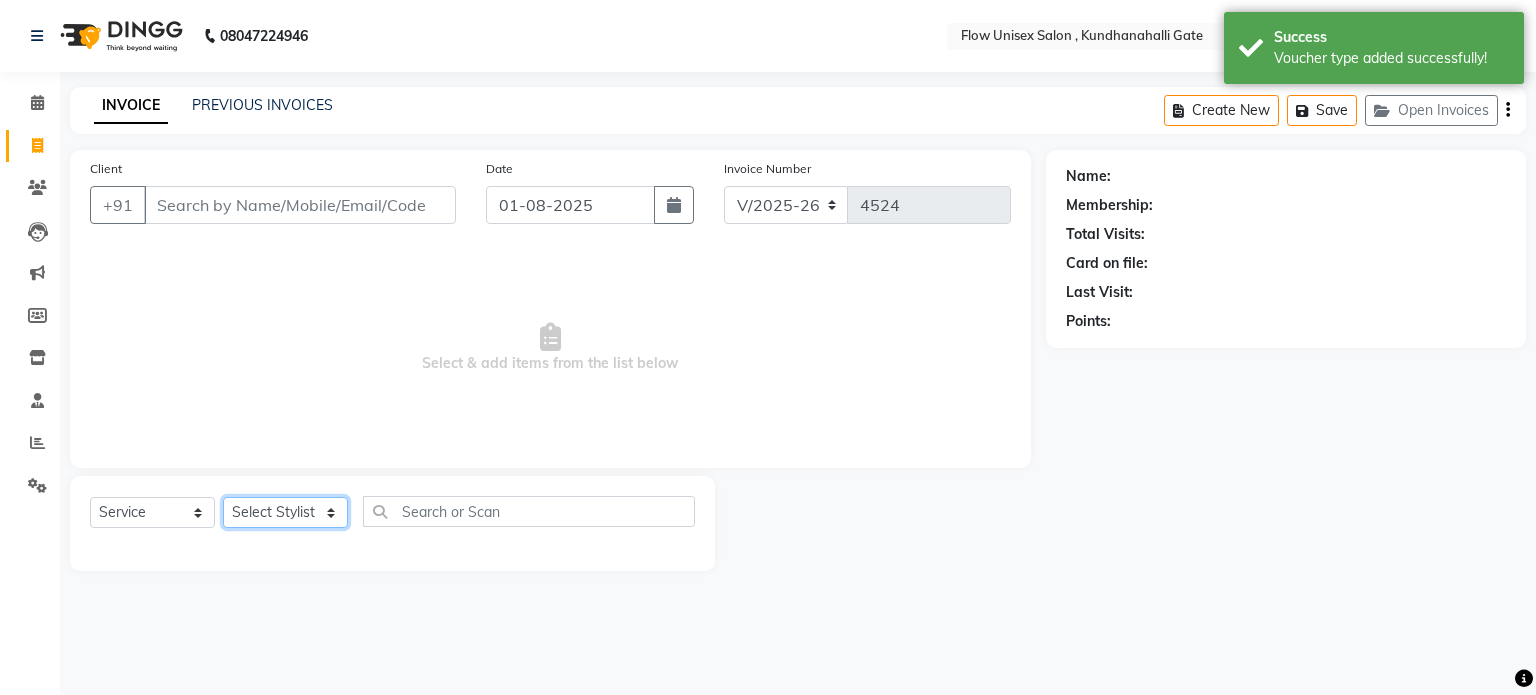 click on "Select Stylist anjana debbarma arman Deepa emlen jaseem Kishore Manjila monika debbarma Mustafa Nijamuddin Salmani Saluka Rai Sonu khan Thapa Geeta udhaya kumar M Vishnu Bhati" 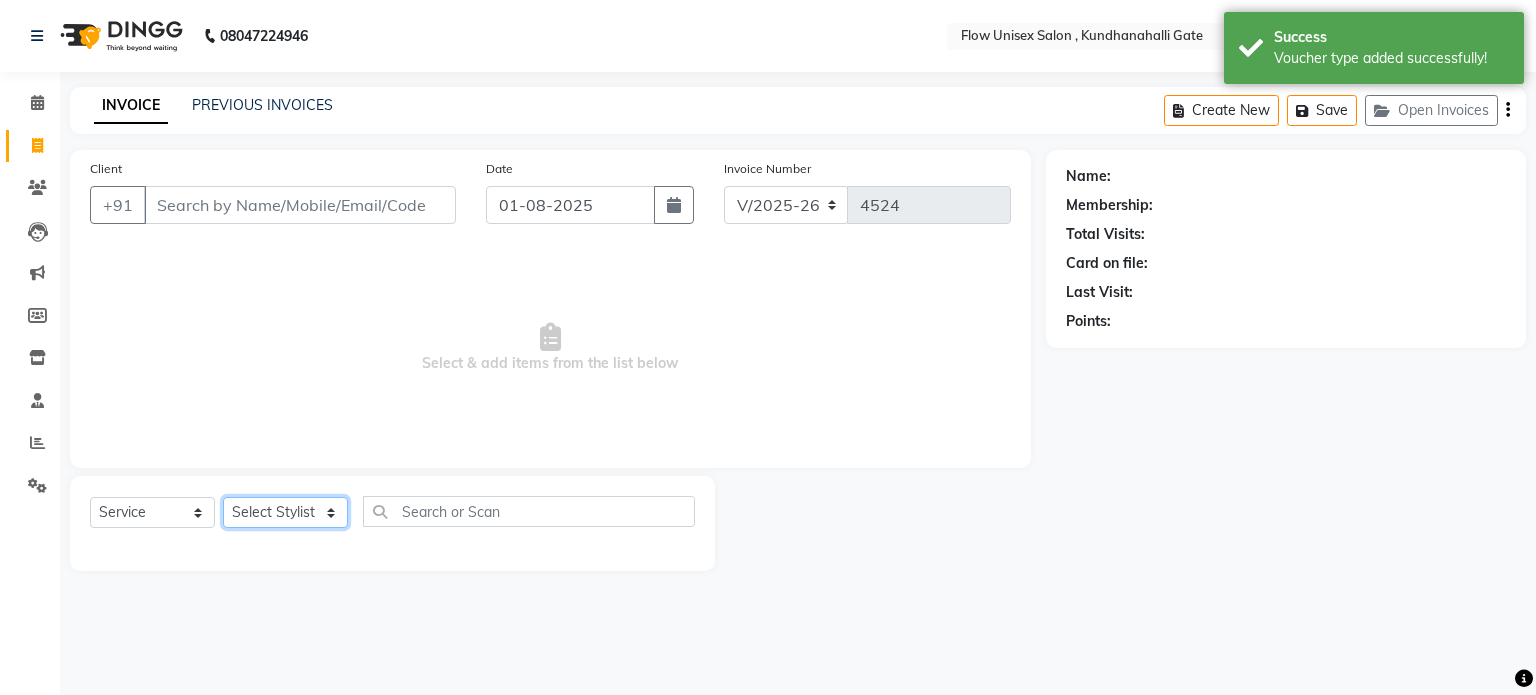select on "53603" 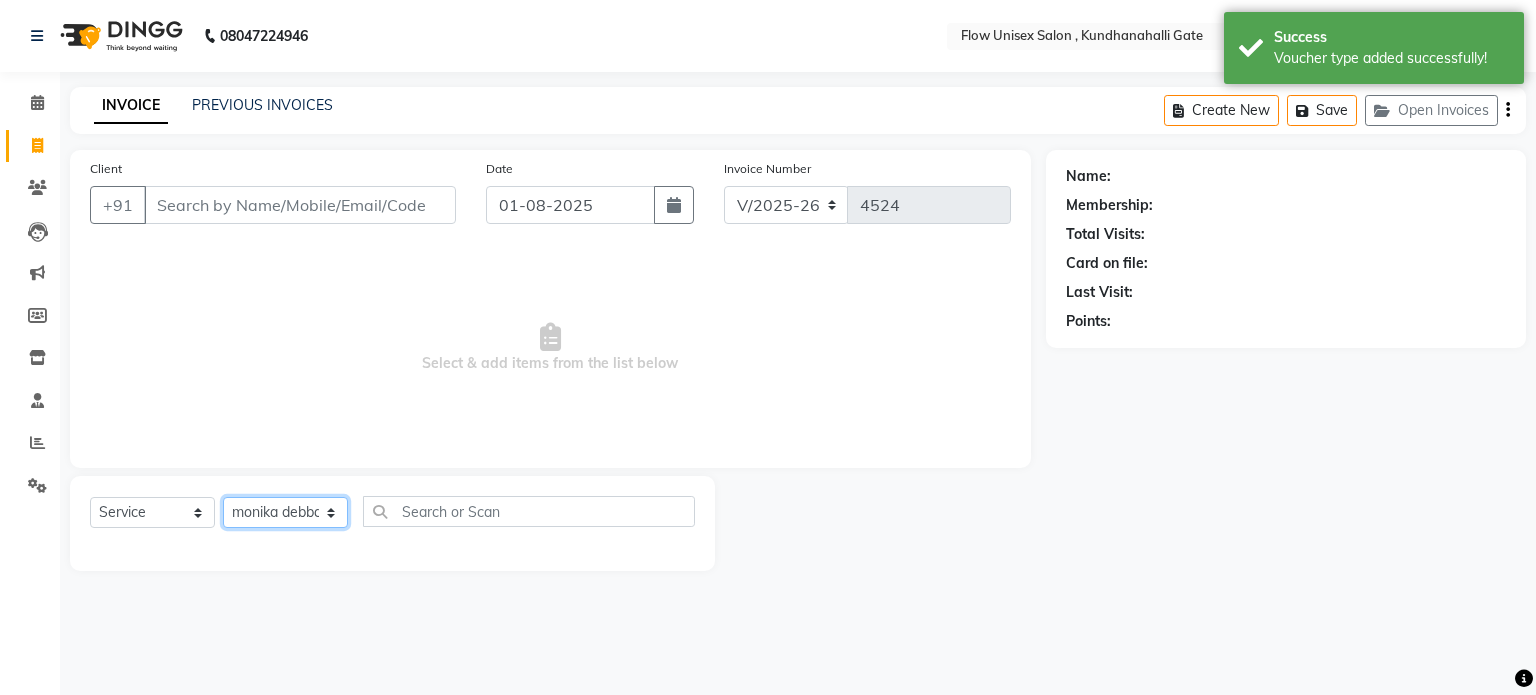 click on "Select Stylist anjana debbarma arman Deepa emlen jaseem Kishore Manjila monika debbarma Mustafa Nijamuddin Salmani Saluka Rai Sonu khan Thapa Geeta udhaya kumar M Vishnu Bhati" 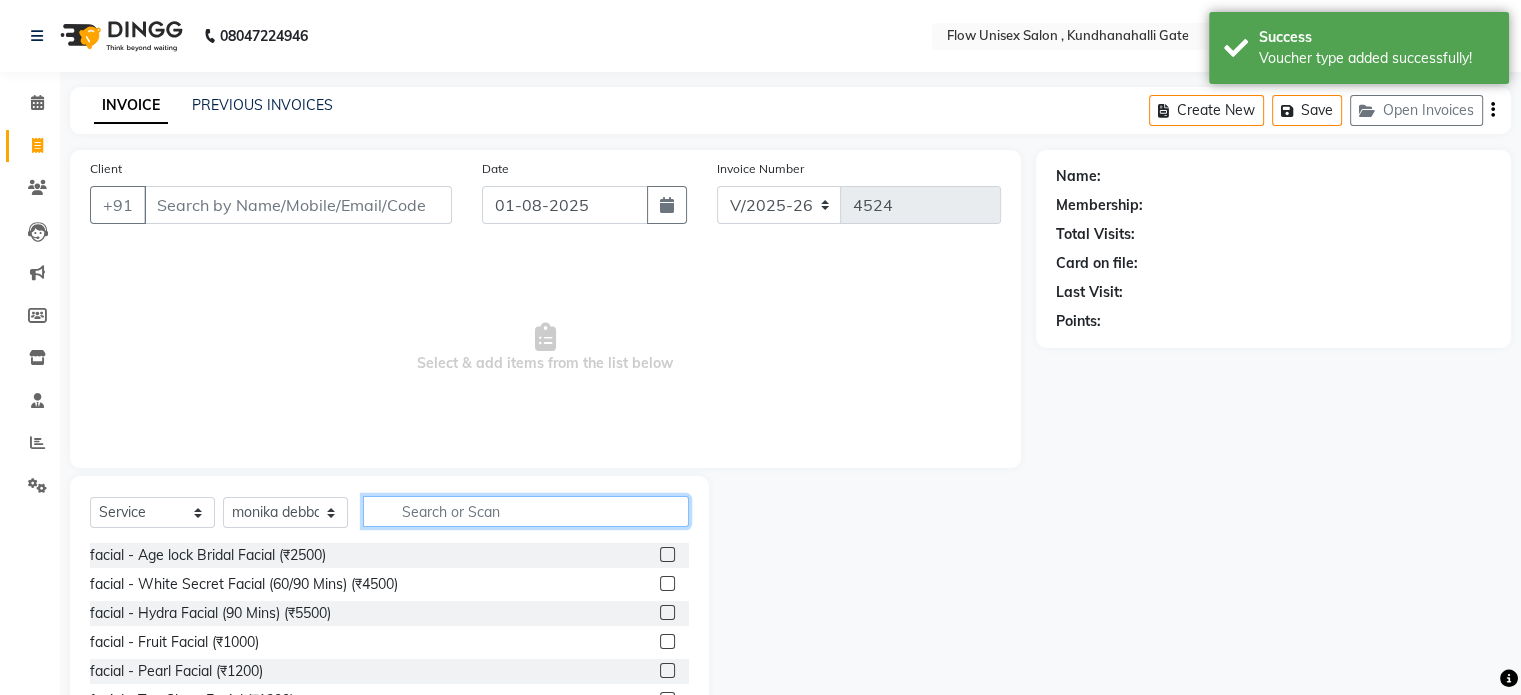 click 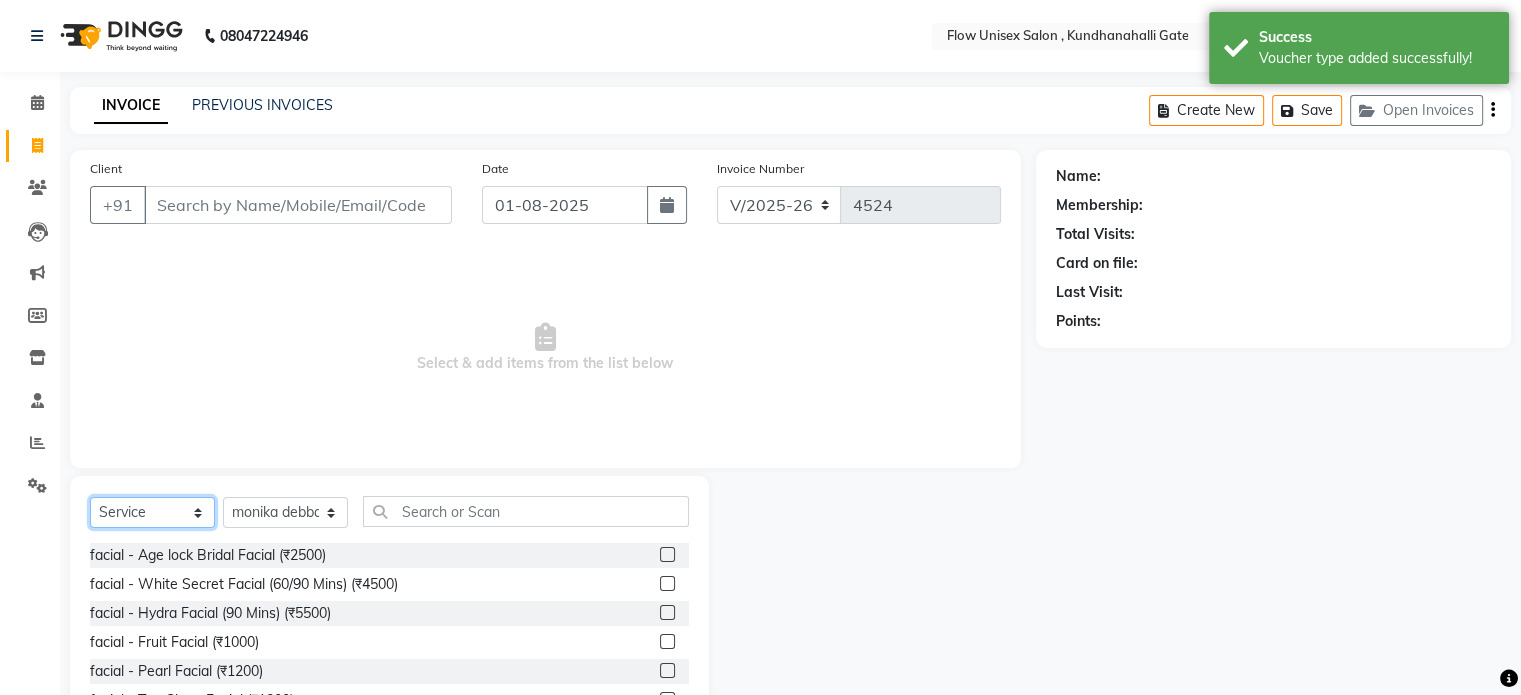 click on "Select  Service  Product  Membership  Package Voucher Prepaid Gift Card" 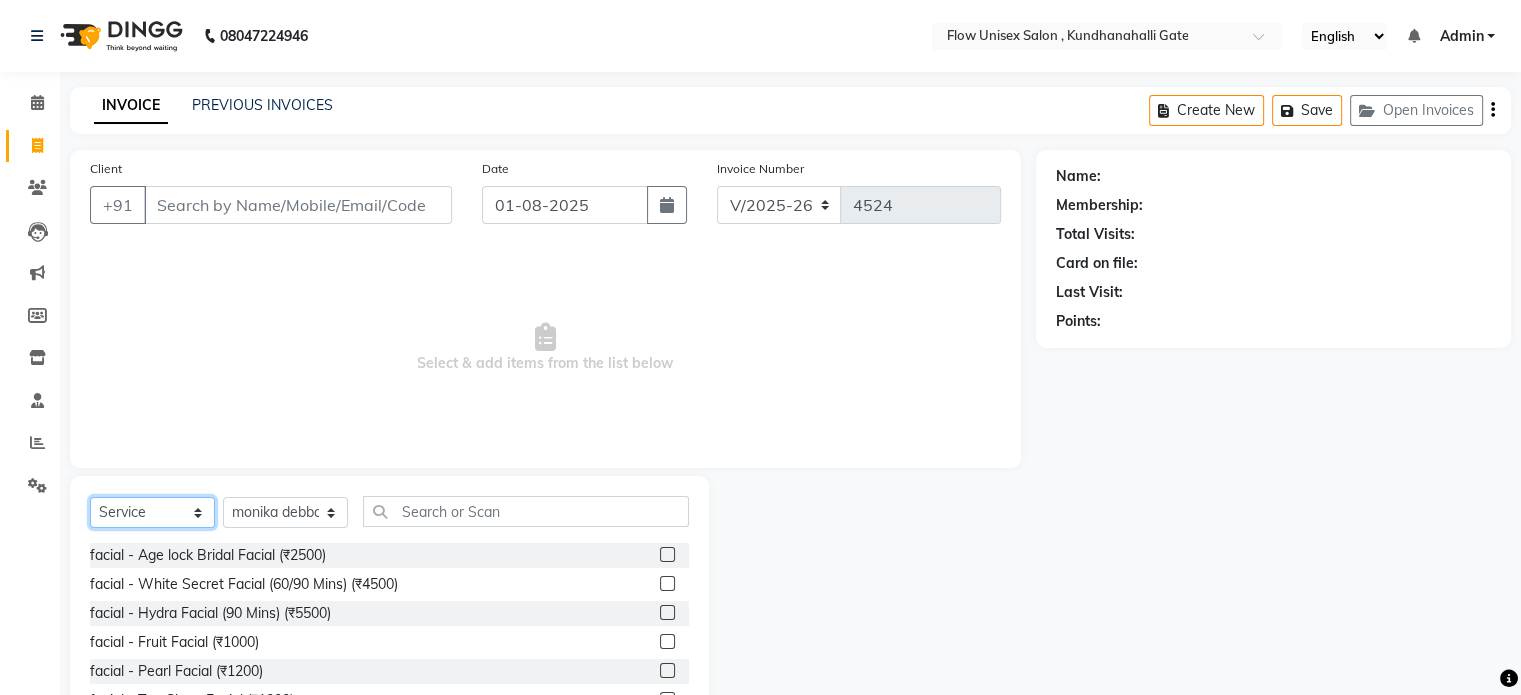 select on "P" 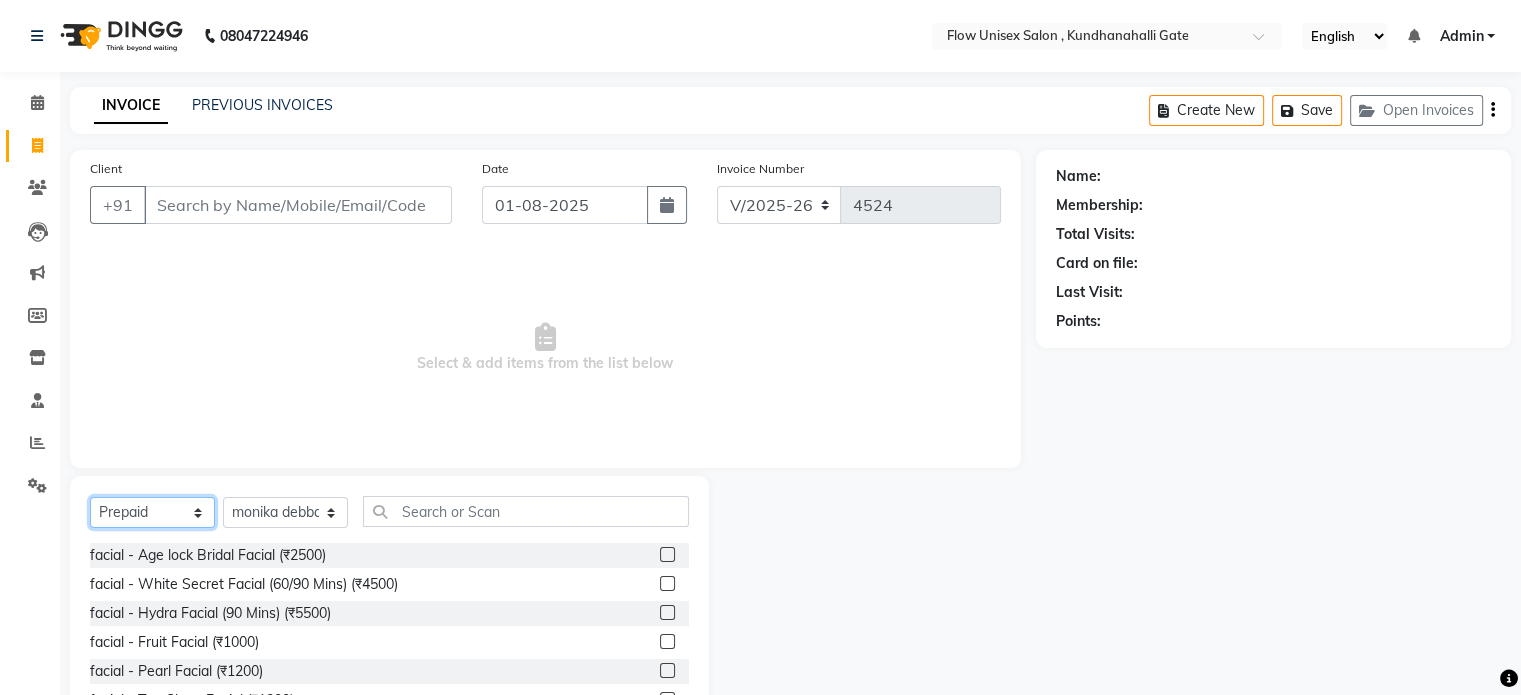 click on "Select  Service  Product  Membership  Package Voucher Prepaid Gift Card" 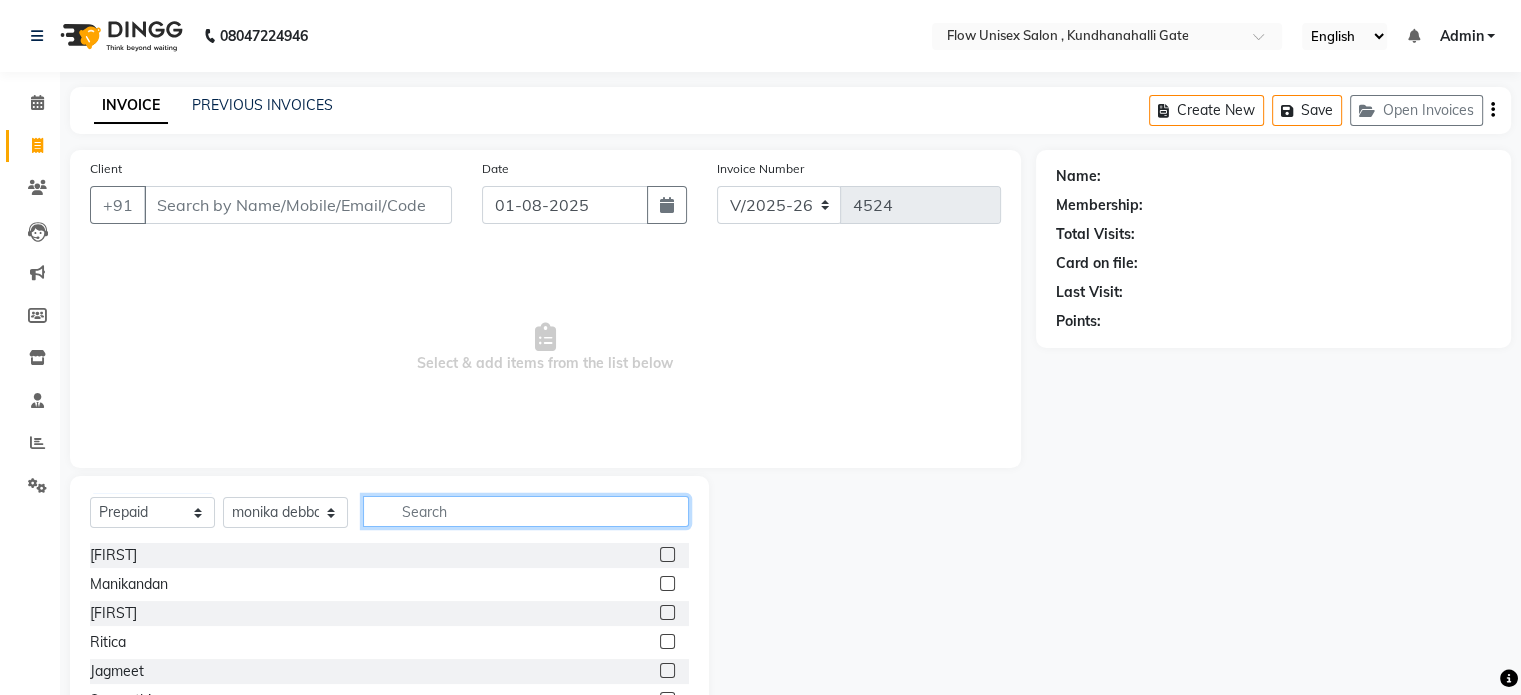 click 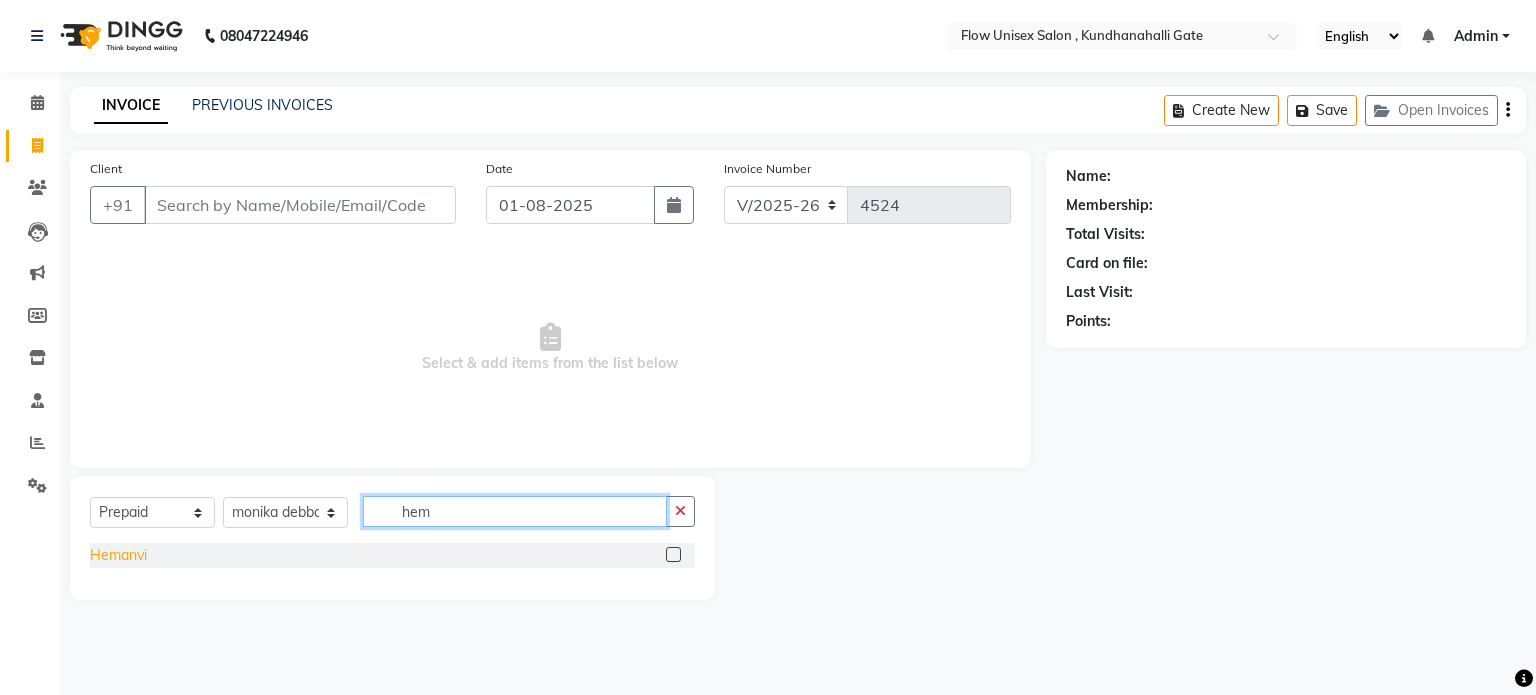type on "hem" 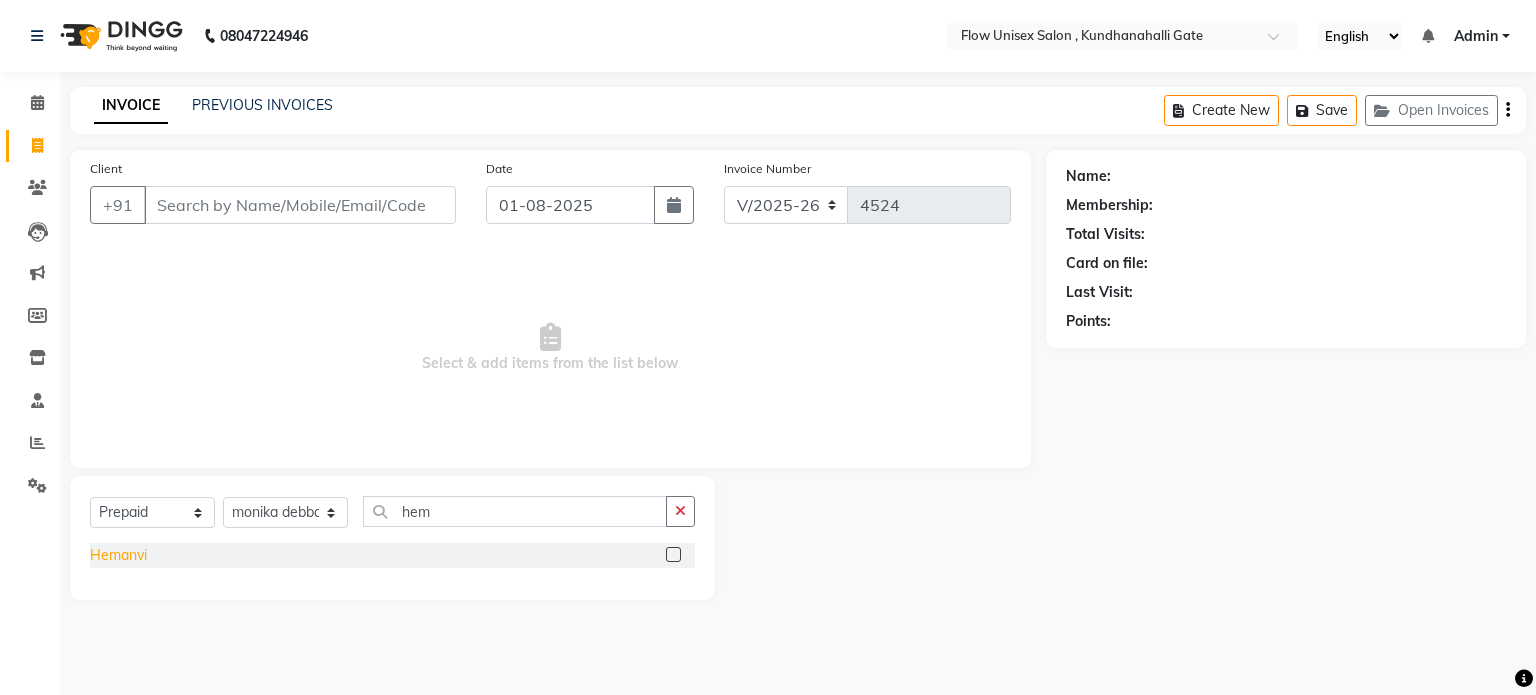 click on "Hemanvi" 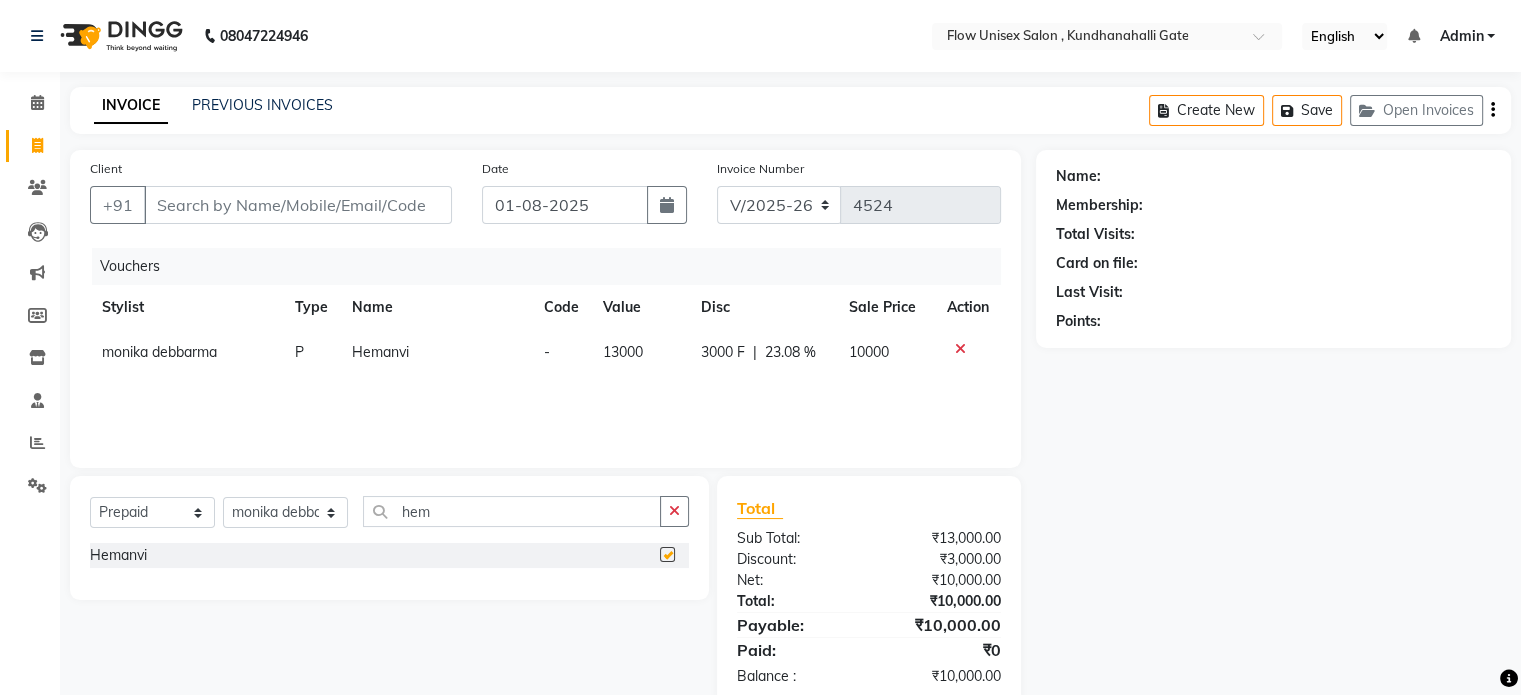checkbox on "false" 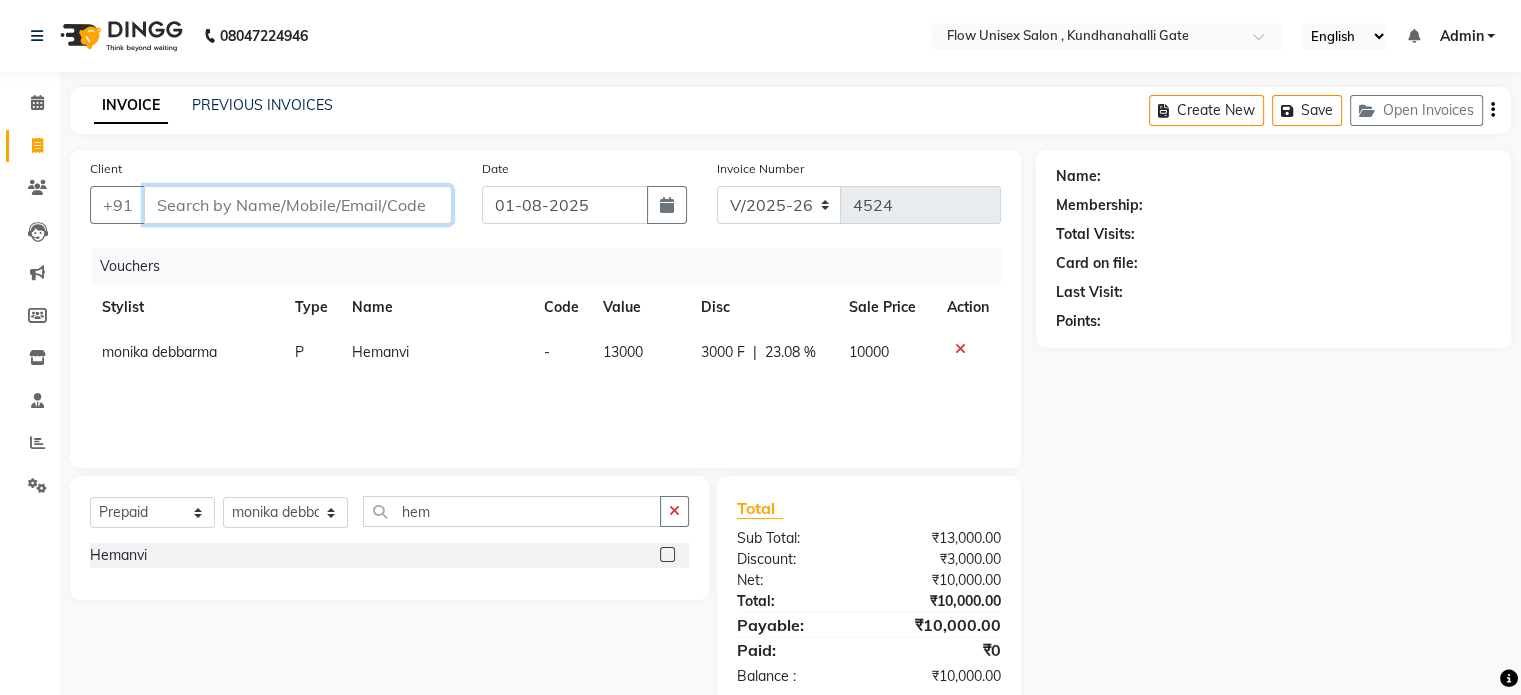 click on "Client" at bounding box center (298, 205) 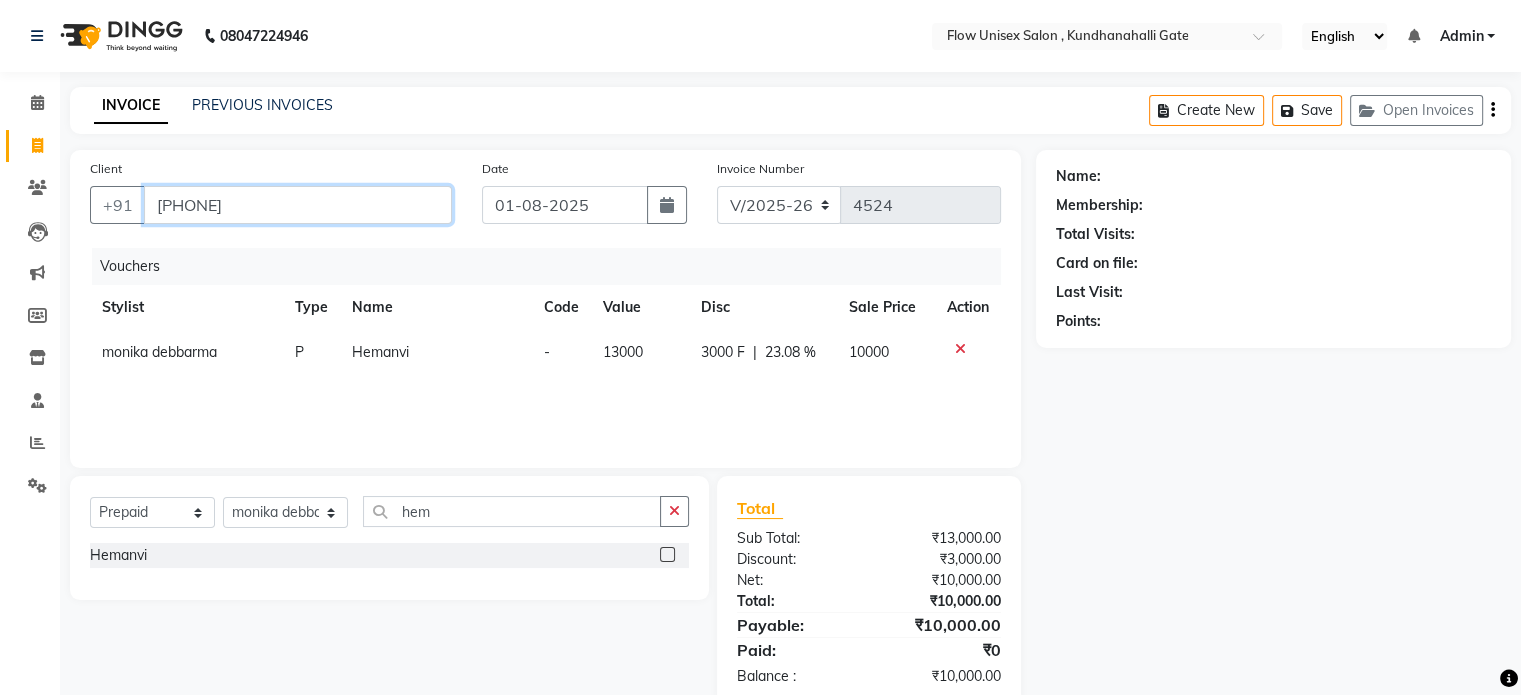 type on "[PHONE]" 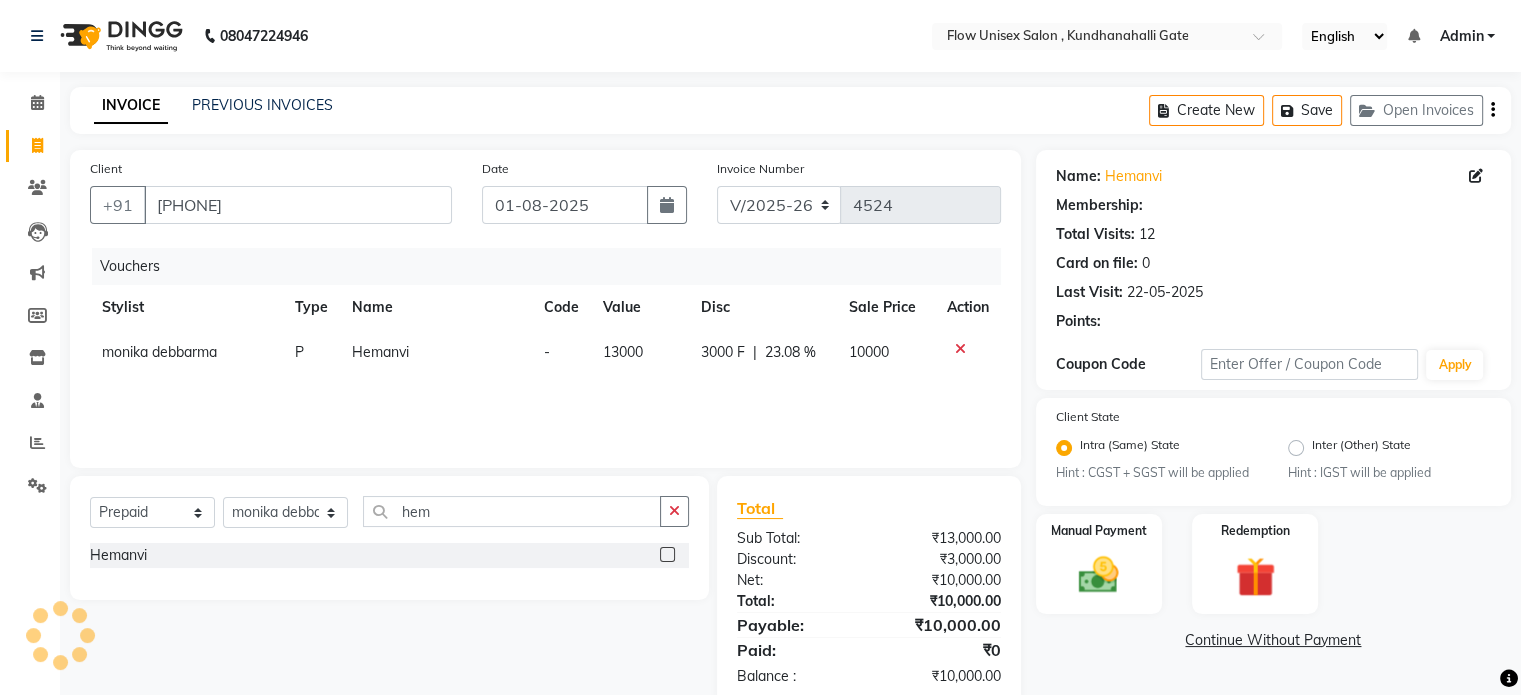 select on "1: Object" 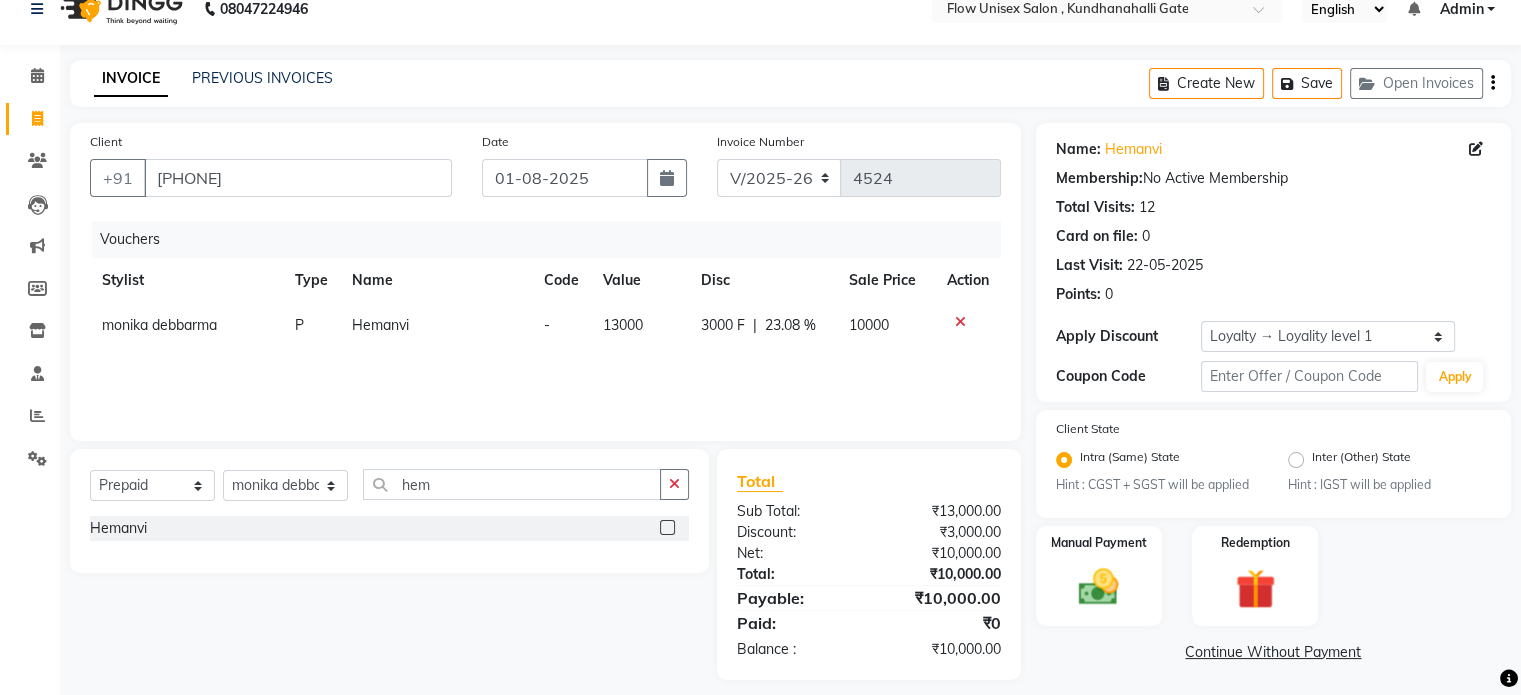 scroll, scrollTop: 42, scrollLeft: 0, axis: vertical 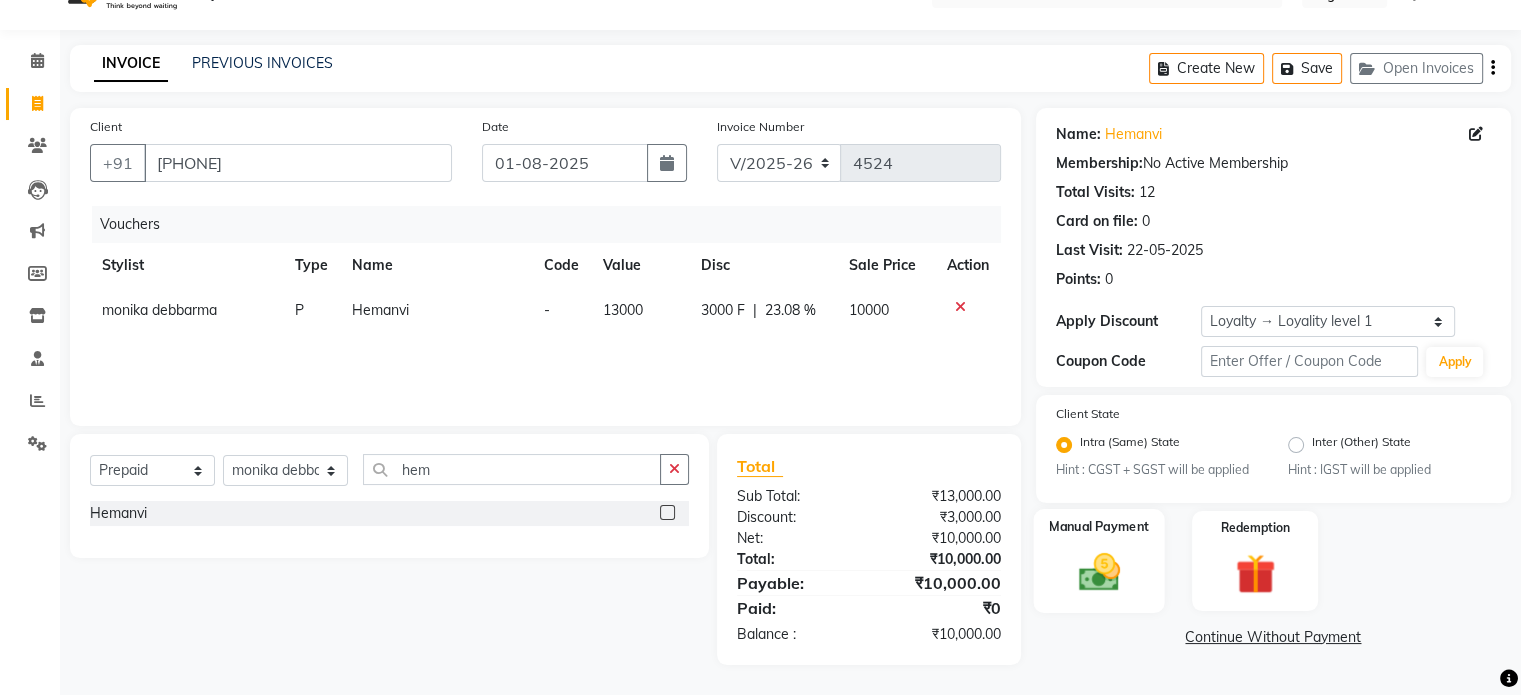 drag, startPoint x: 1120, startPoint y: 575, endPoint x: 1139, endPoint y: 567, distance: 20.615528 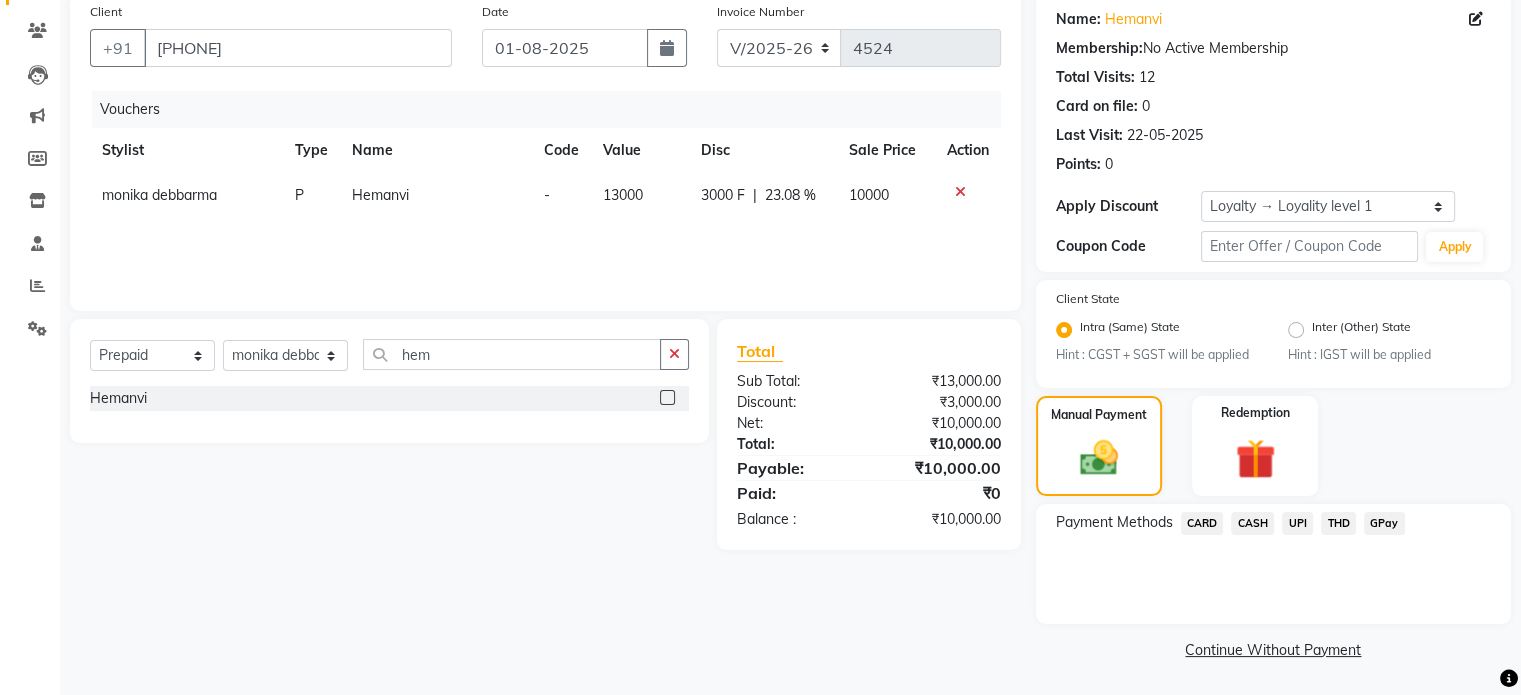 scroll, scrollTop: 159, scrollLeft: 0, axis: vertical 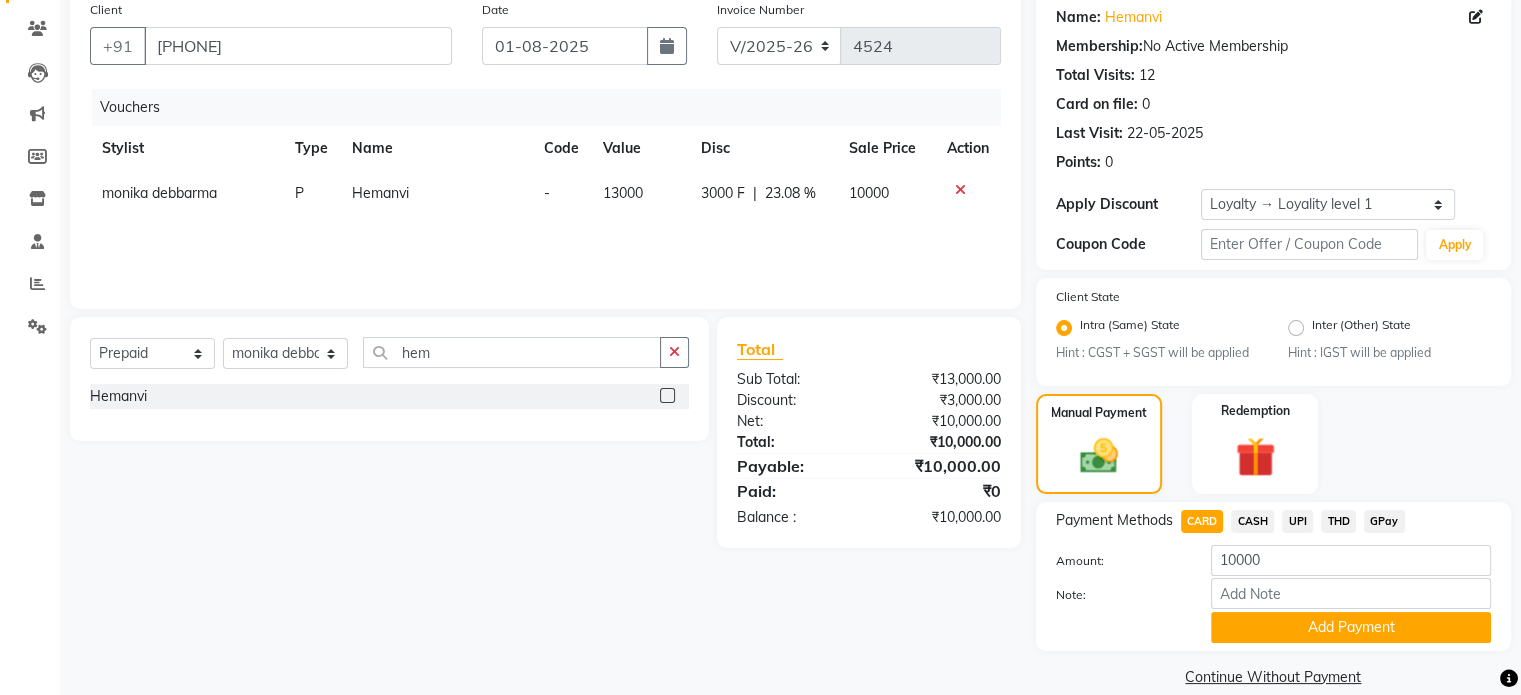 drag, startPoint x: 1260, startPoint y: 620, endPoint x: 1258, endPoint y: 609, distance: 11.18034 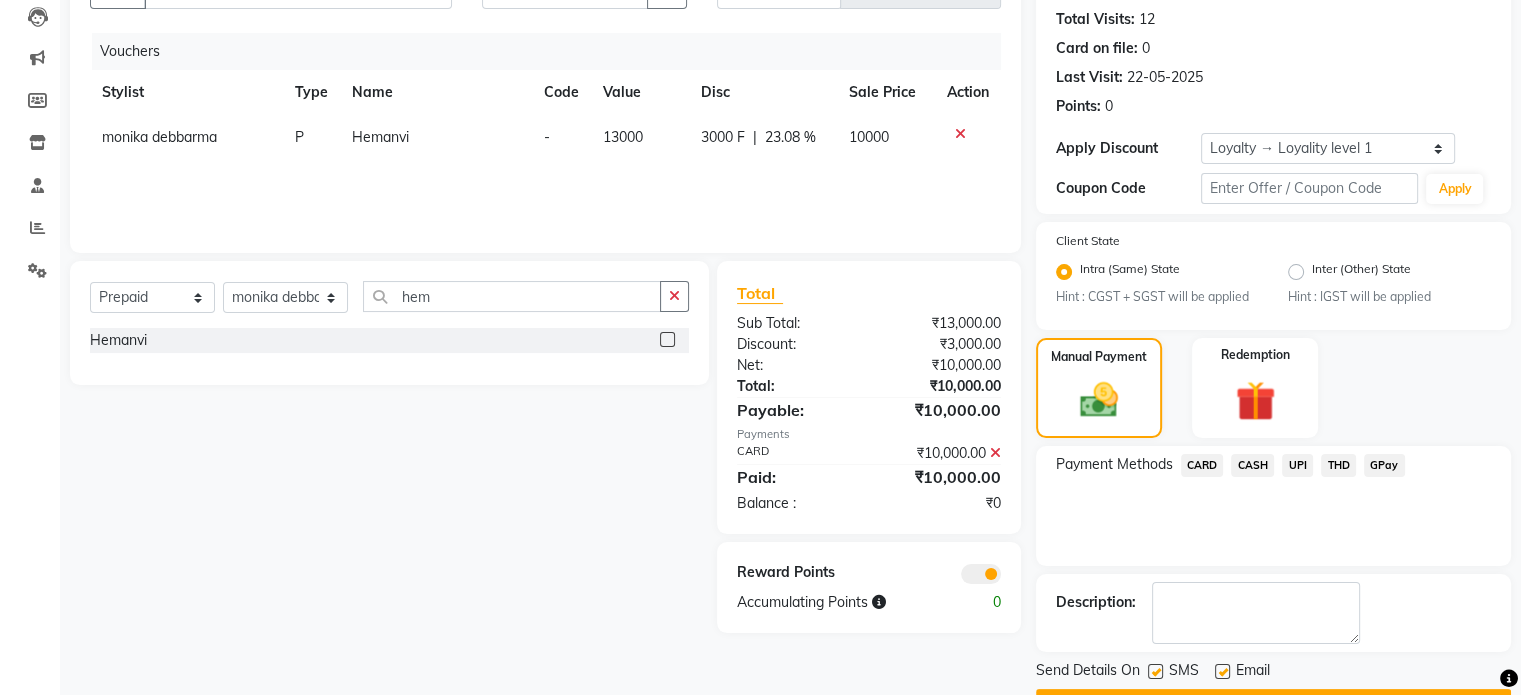 scroll, scrollTop: 271, scrollLeft: 0, axis: vertical 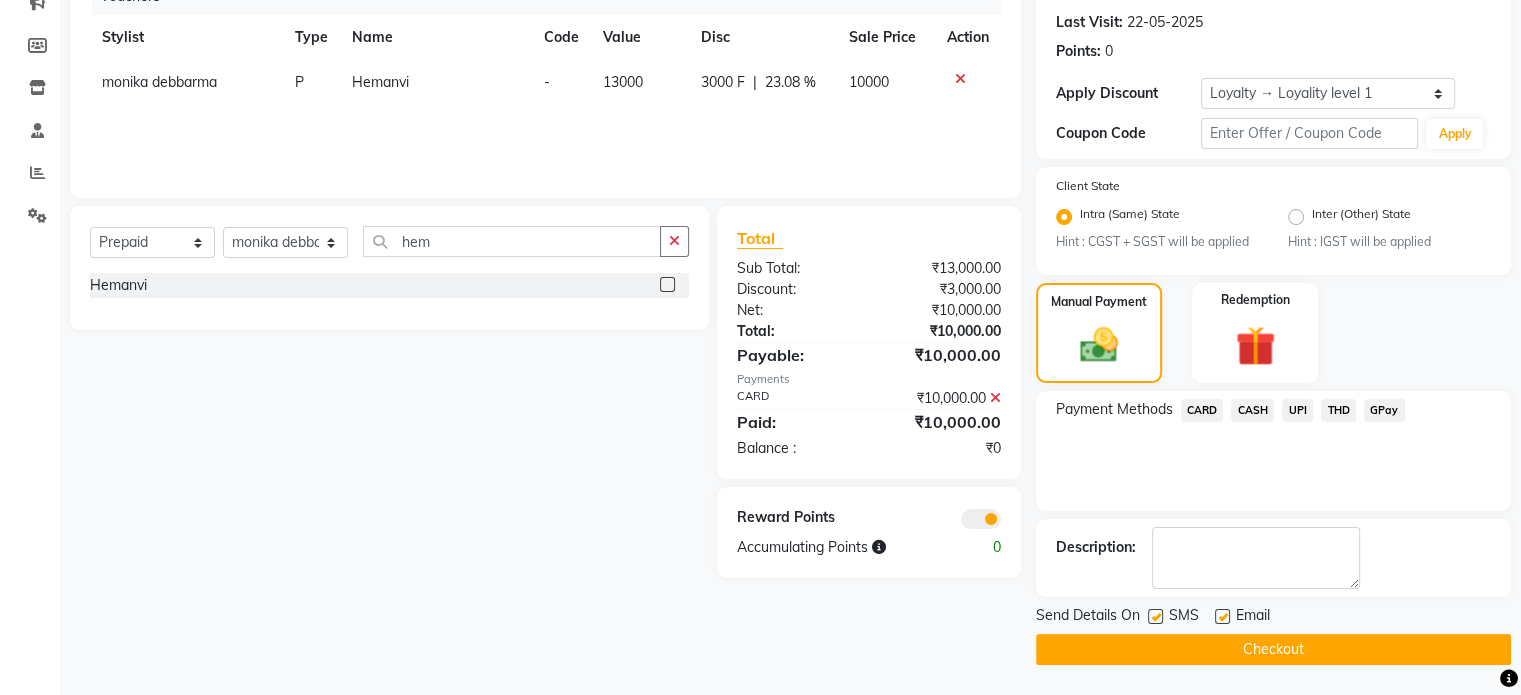 click on "Checkout" 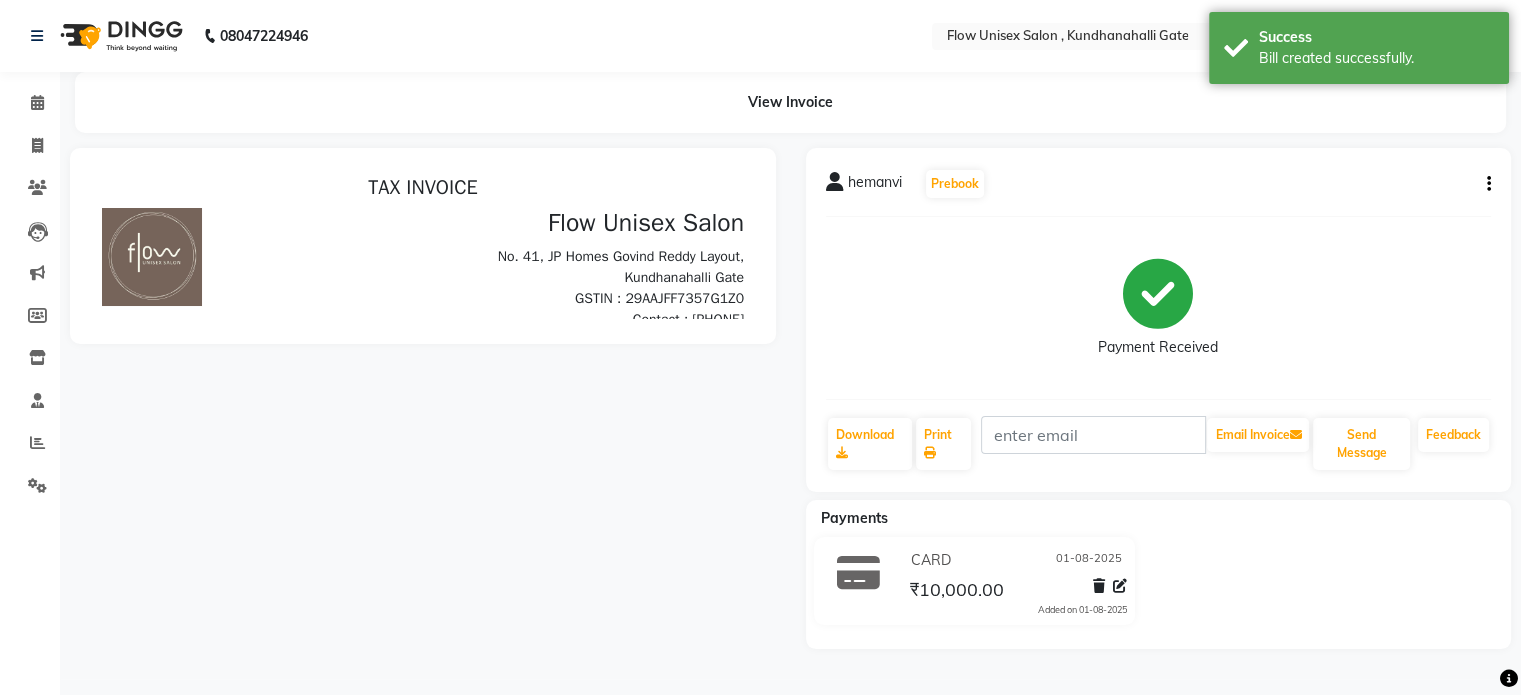 scroll, scrollTop: 0, scrollLeft: 0, axis: both 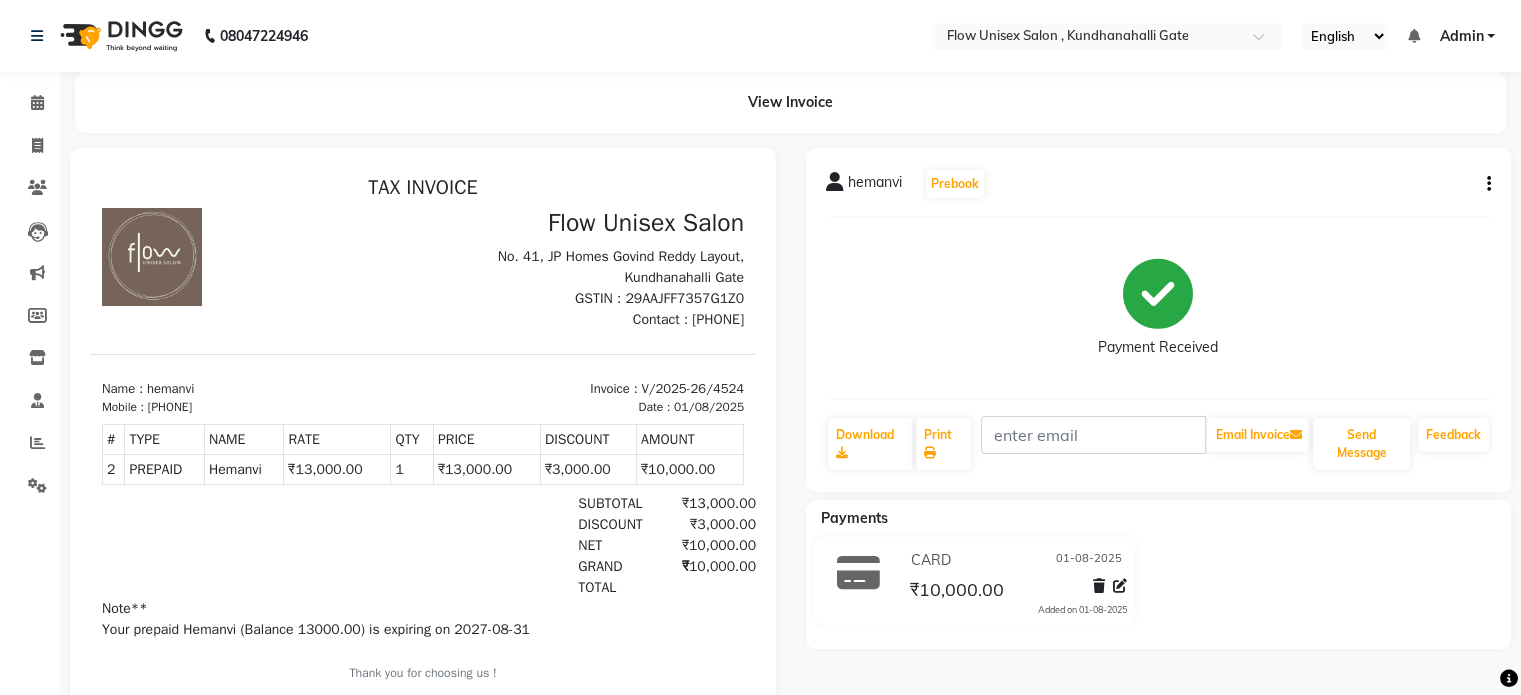 drag, startPoint x: 150, startPoint y: 408, endPoint x: 241, endPoint y: 408, distance: 91 